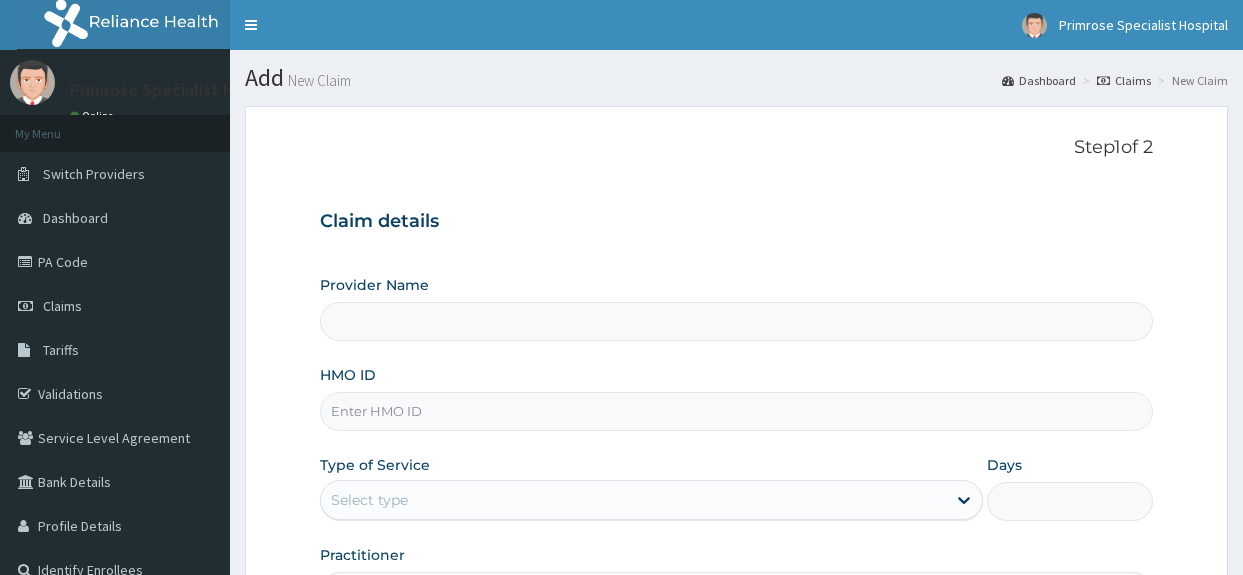type on "Primrose Specialist Hospital" 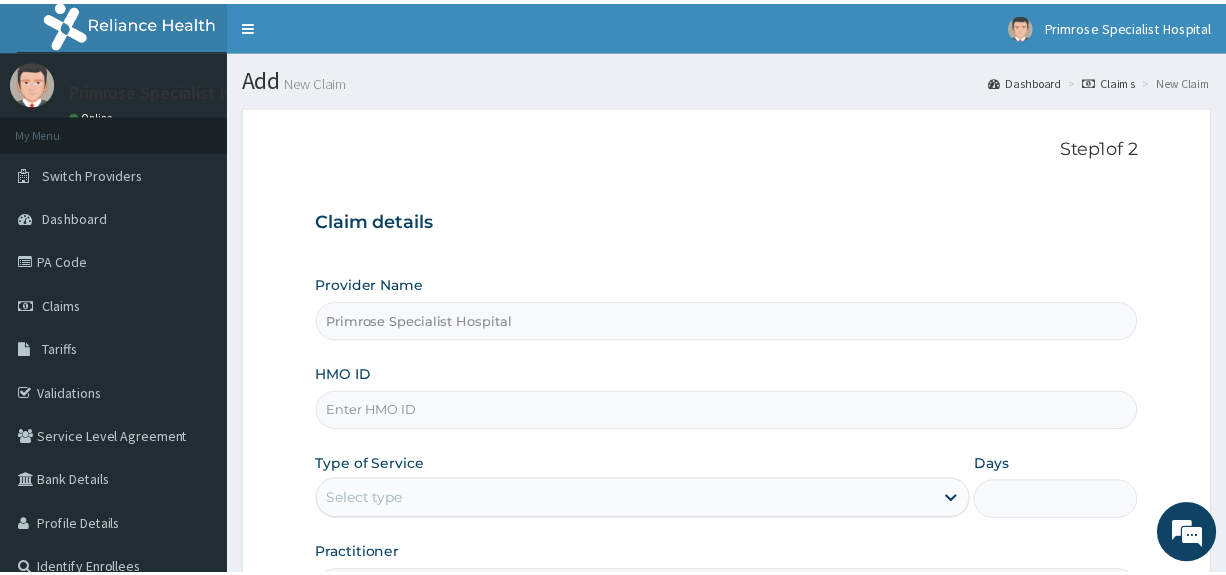 scroll, scrollTop: 0, scrollLeft: 0, axis: both 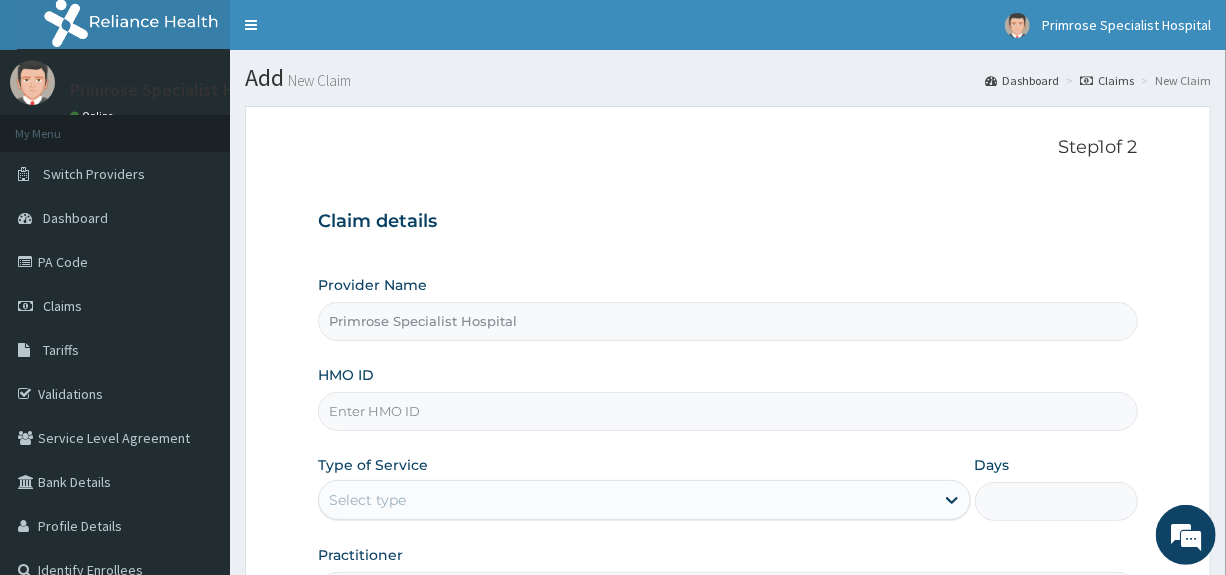 click on "HMO ID" at bounding box center (727, 411) 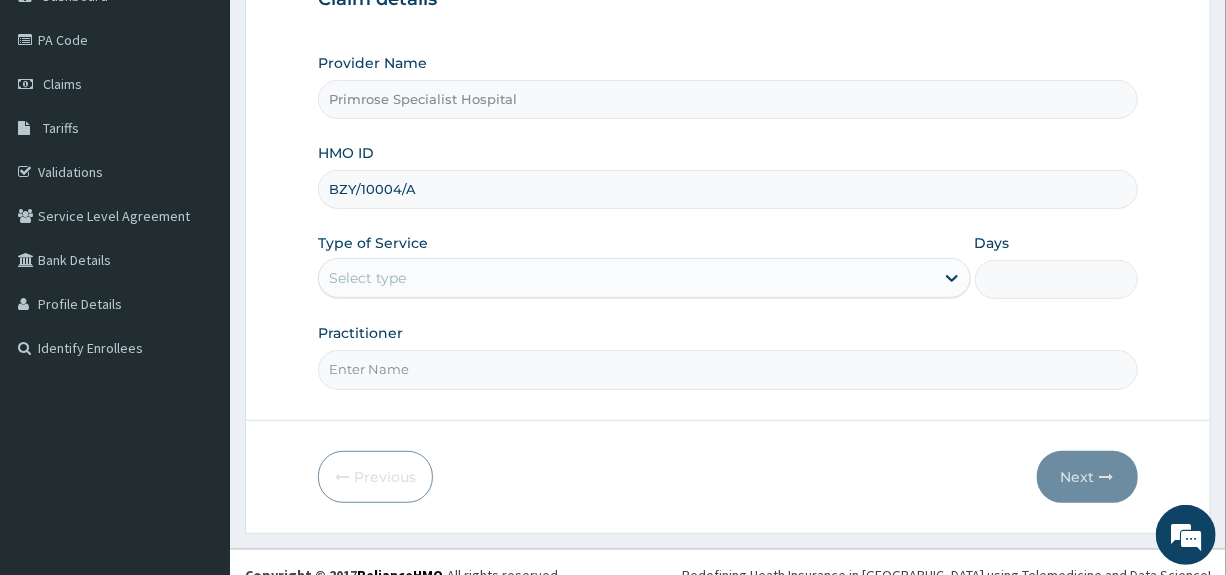 scroll, scrollTop: 244, scrollLeft: 0, axis: vertical 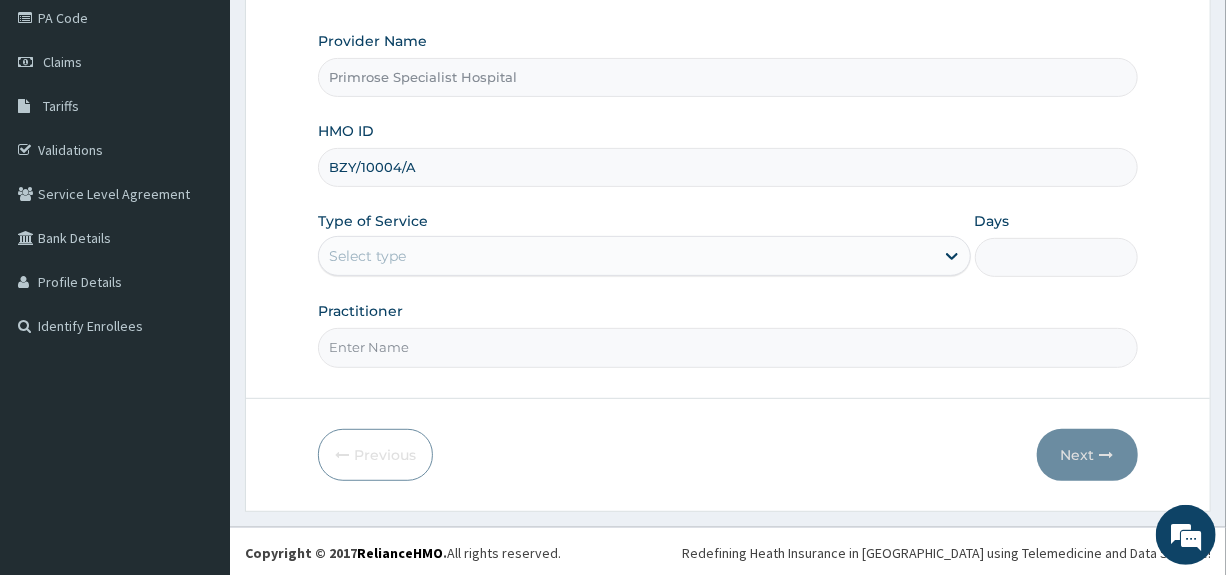 type on "BZY/10004/A" 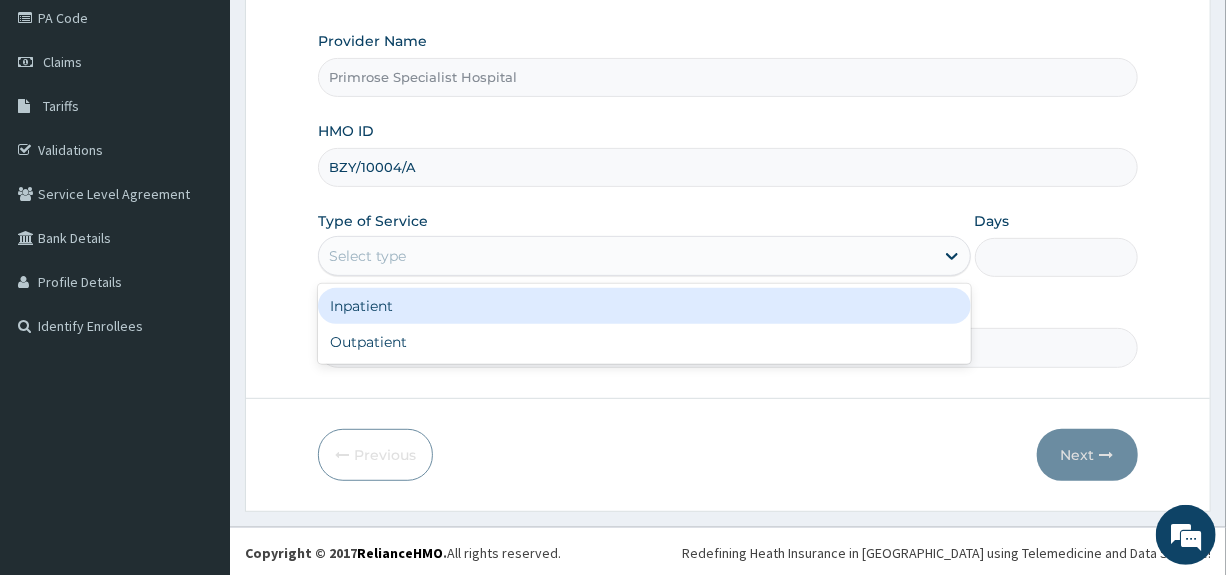 click on "Select type" at bounding box center (626, 256) 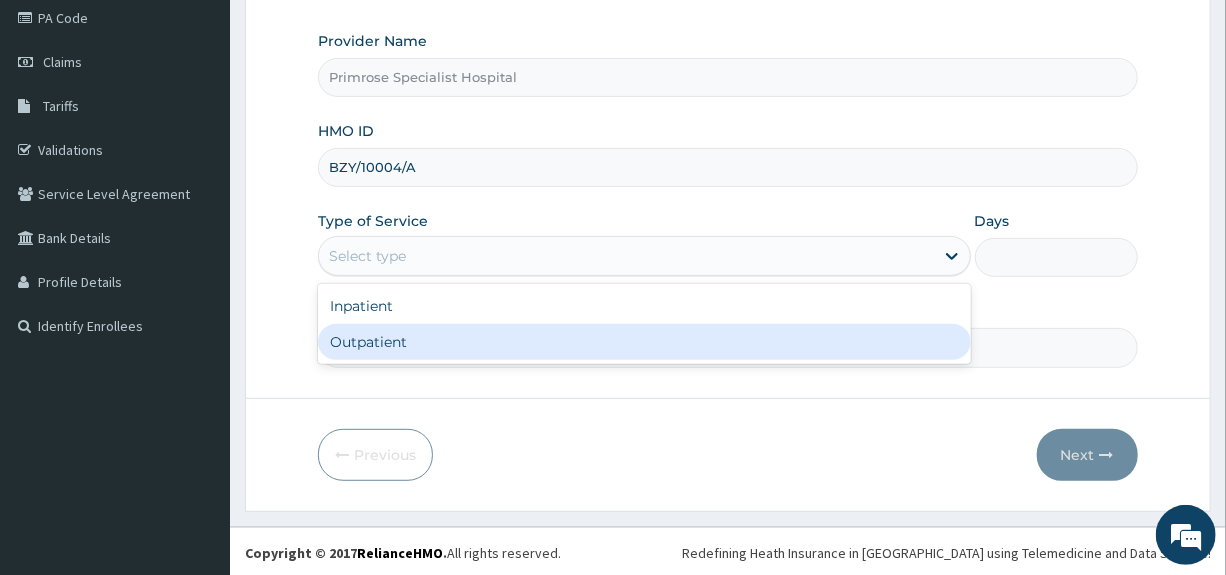 click on "Outpatient" at bounding box center (644, 342) 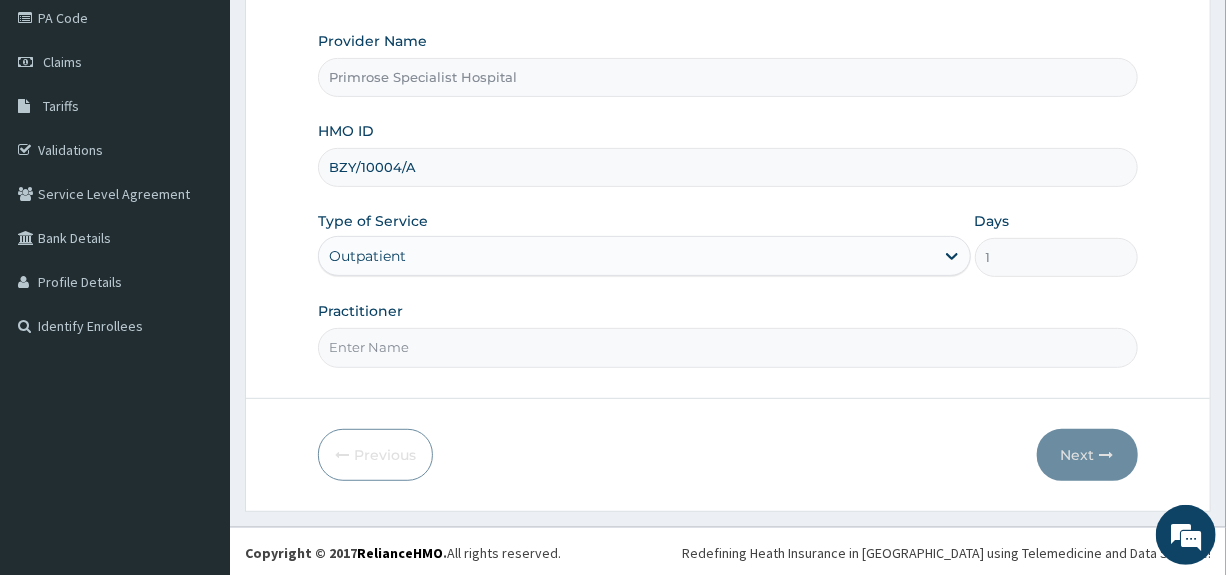 click on "Practitioner" at bounding box center (727, 347) 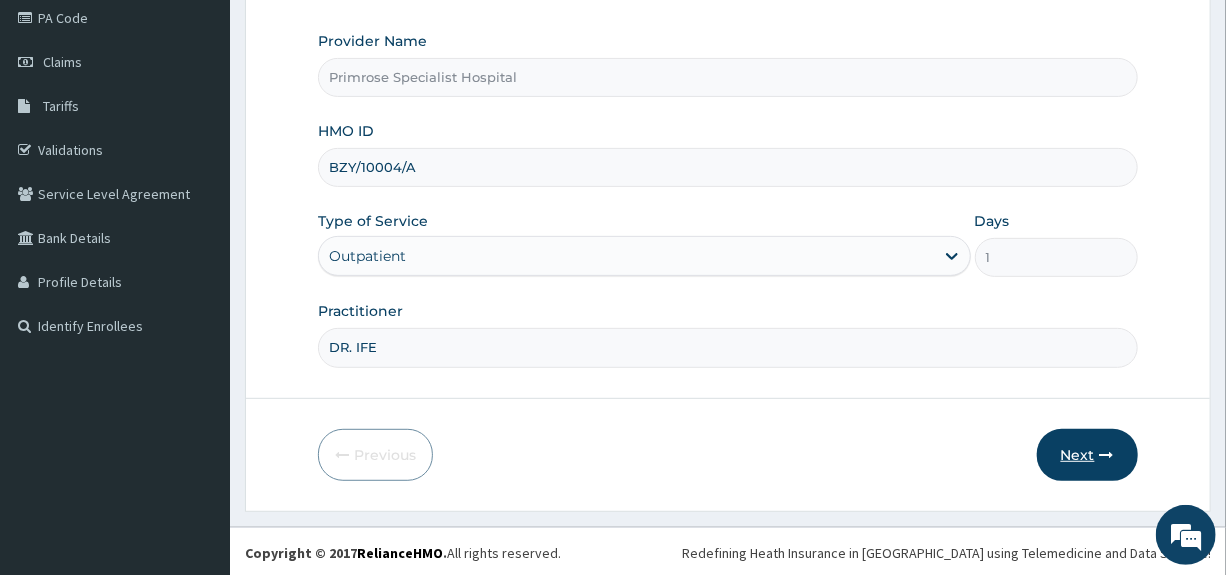 click on "Next" at bounding box center [1087, 455] 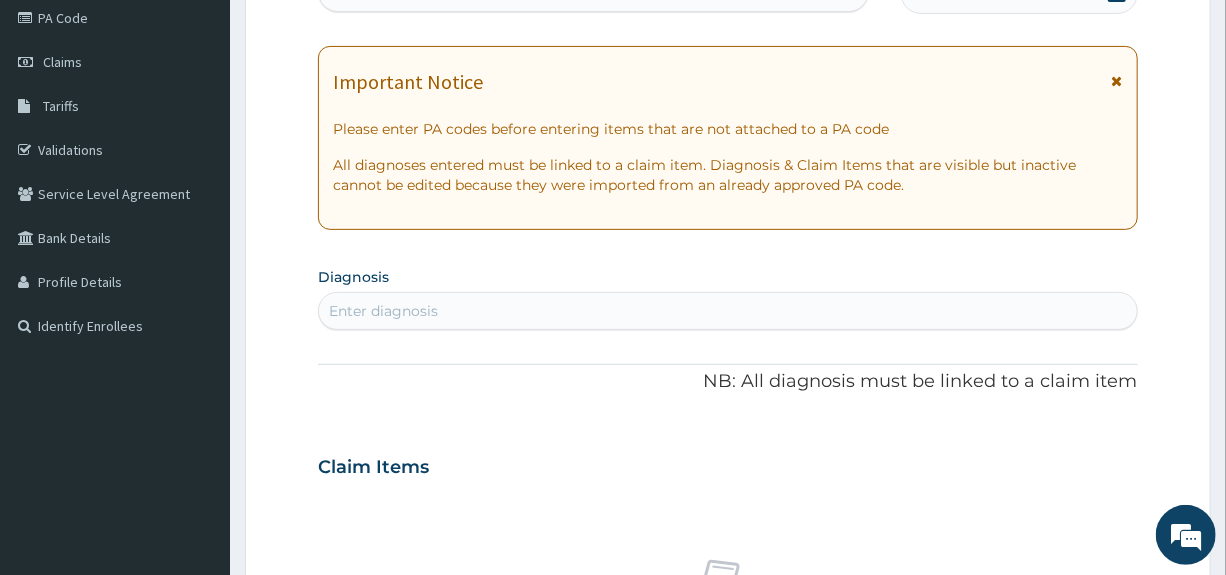 click on "PA Code / Prescription Code Enter Code(Secondary Care Only) Encounter Date DD-MM-YYYY Important Notice Please enter PA codes before entering items that are not attached to a PA code   All diagnoses entered must be linked to a claim item. Diagnosis & Claim Items that are visible but inactive cannot be edited because they were imported from an already approved PA code. Diagnosis Enter diagnosis NB: All diagnosis must be linked to a claim item Claim Items No claim item Types Select Type Item Select Item Pair Diagnosis Select Diagnosis Unit Price 0 Add Comment" at bounding box center [727, 464] 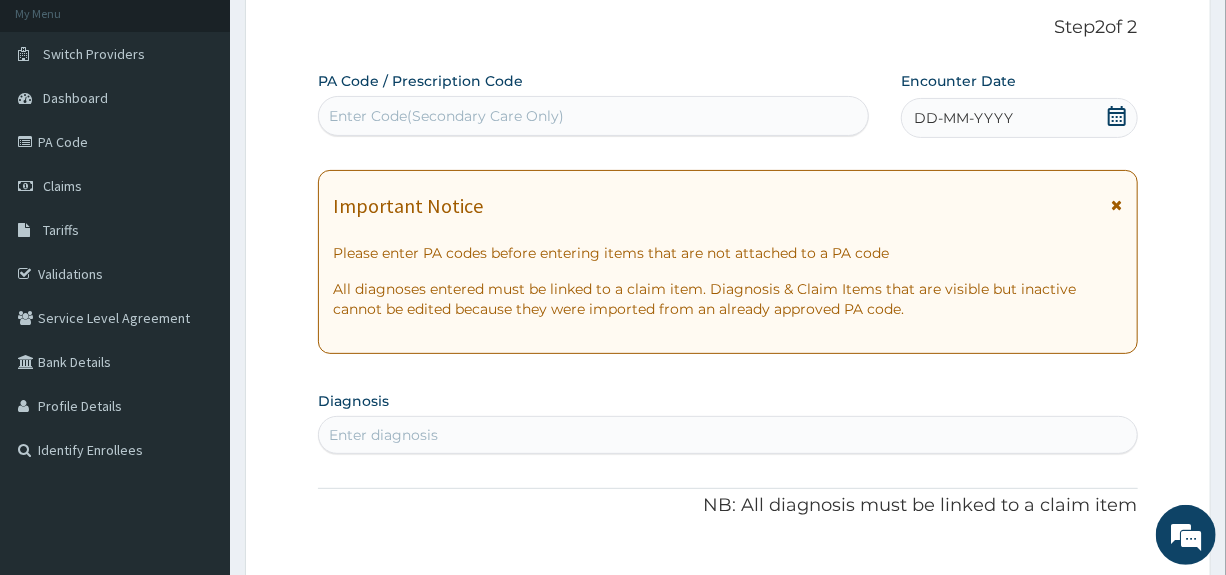 scroll, scrollTop: 44, scrollLeft: 0, axis: vertical 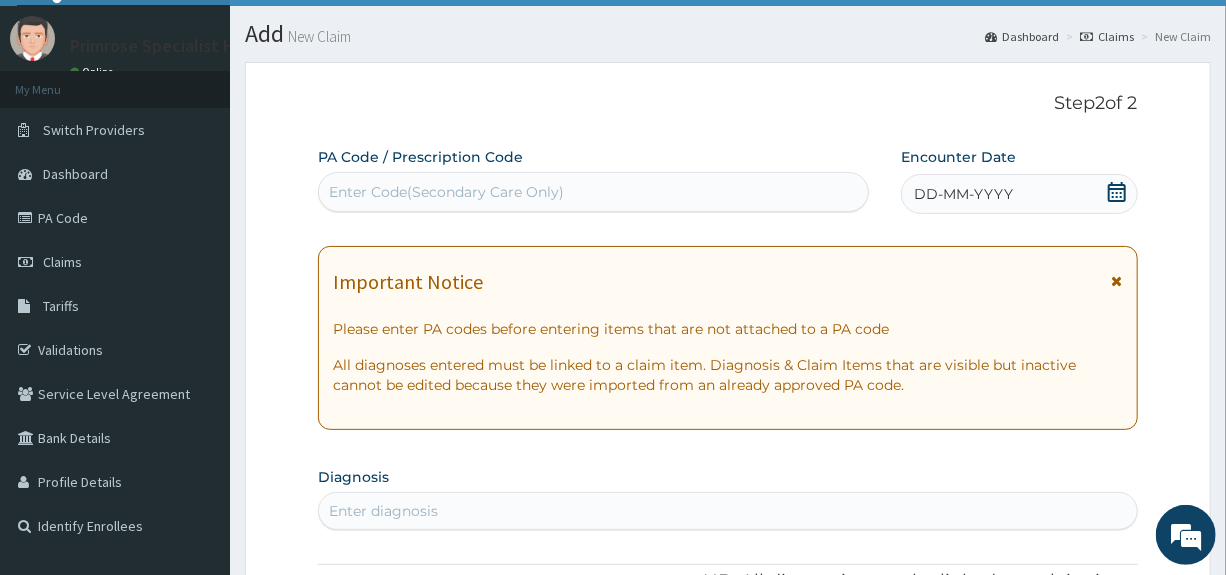 click 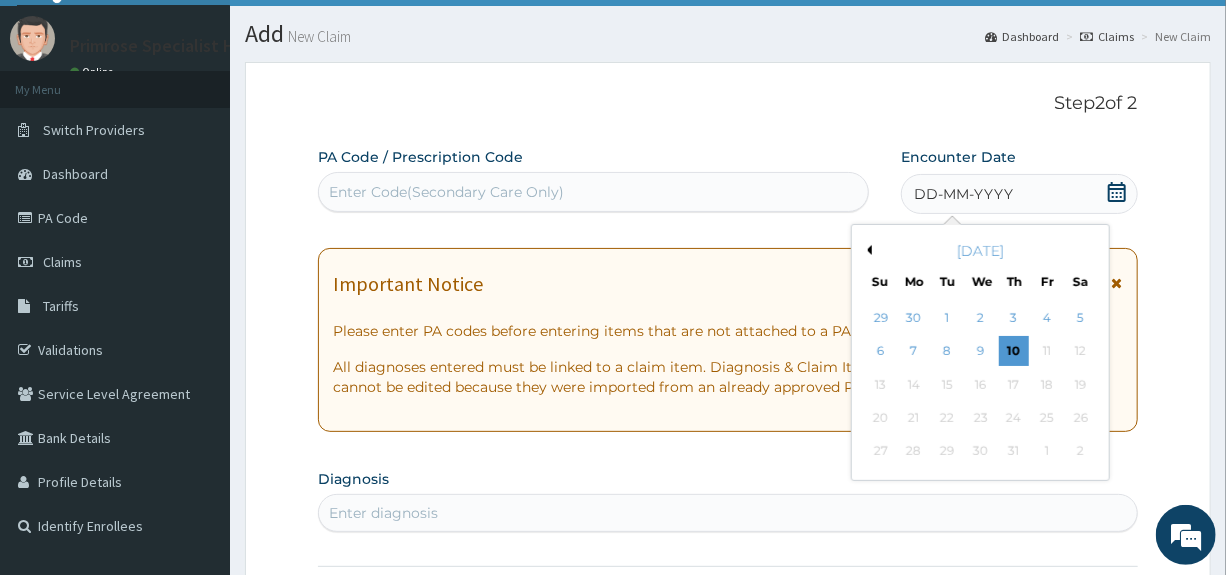 click on "Previous Month" at bounding box center (867, 250) 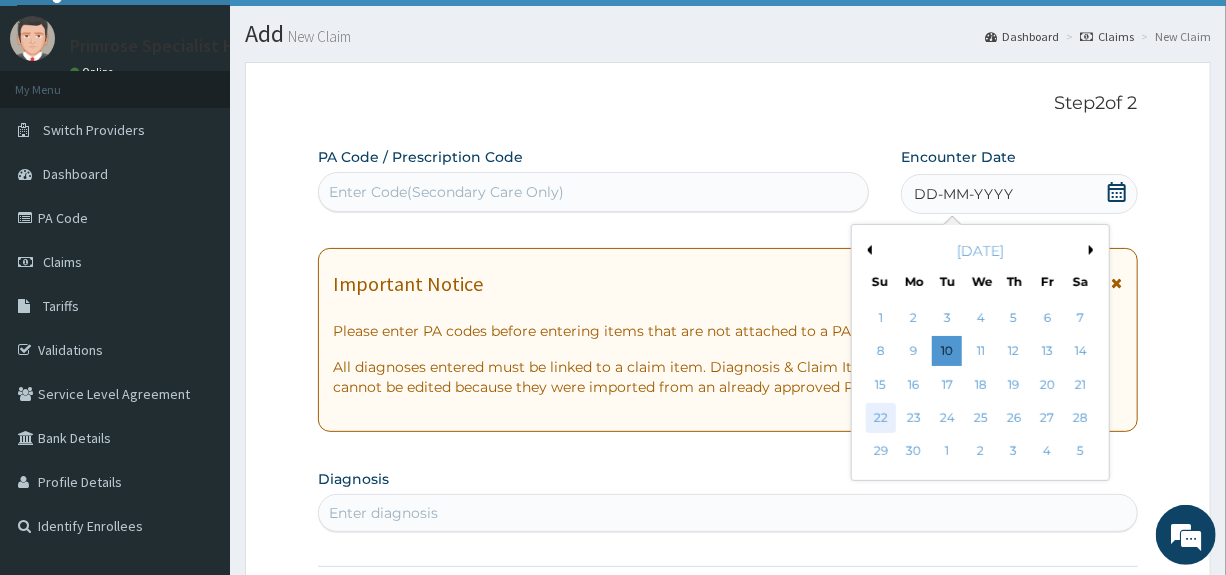 click on "22" at bounding box center [881, 418] 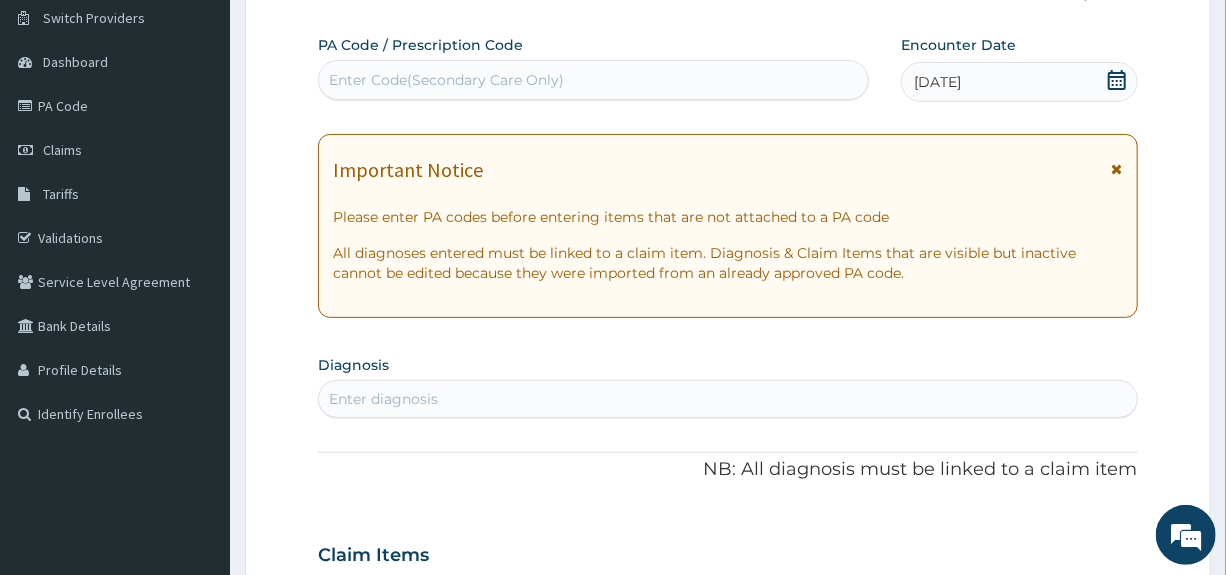scroll, scrollTop: 344, scrollLeft: 0, axis: vertical 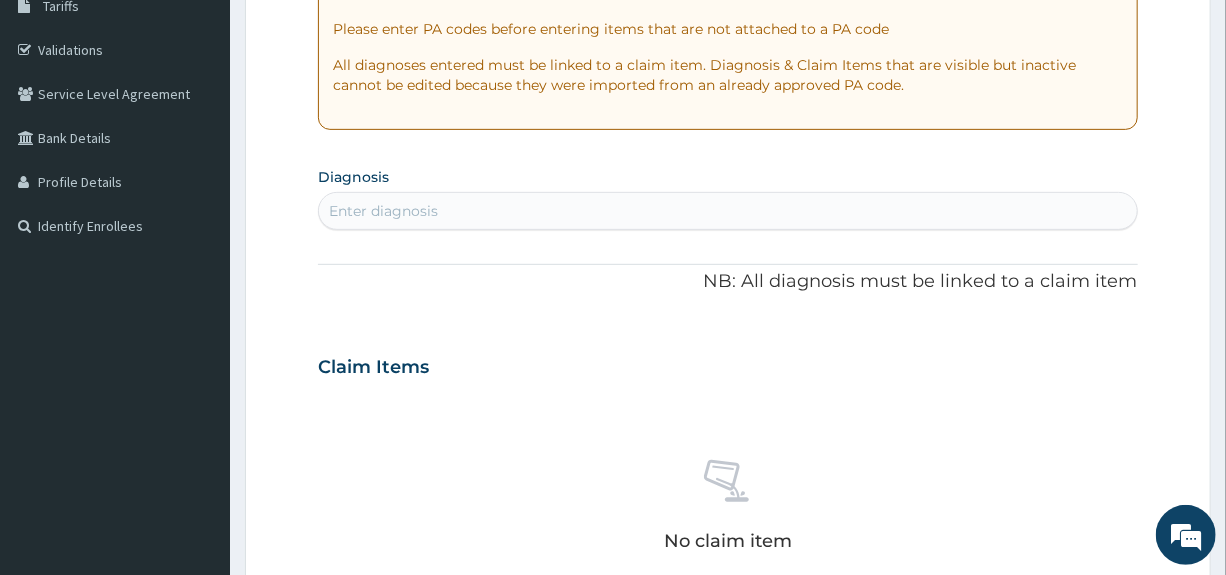click on "Enter diagnosis" at bounding box center (727, 211) 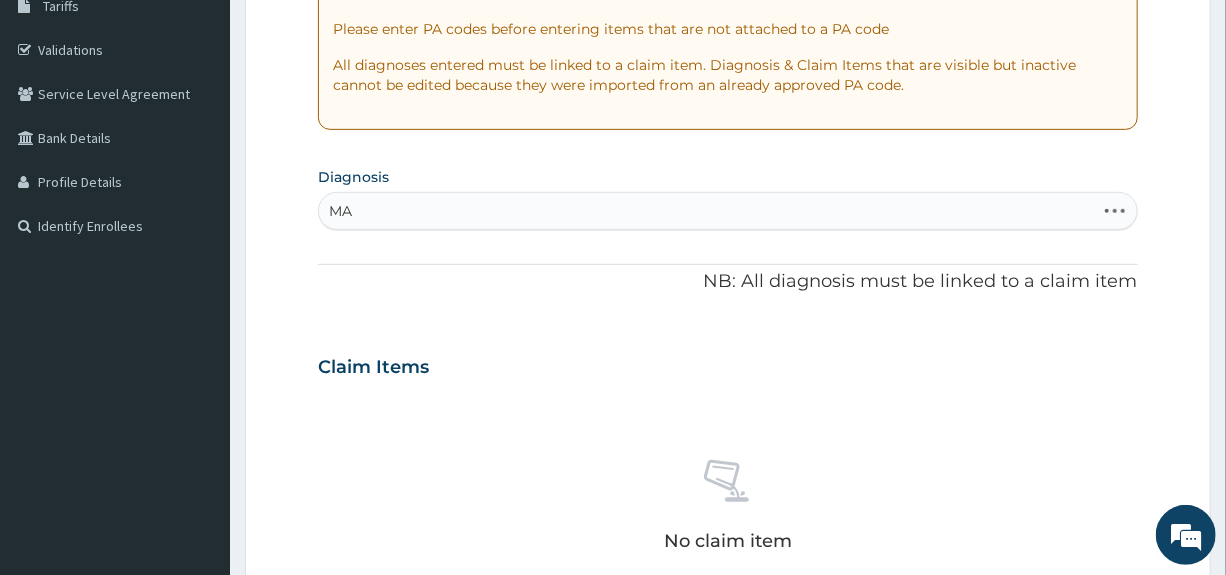 type on "M" 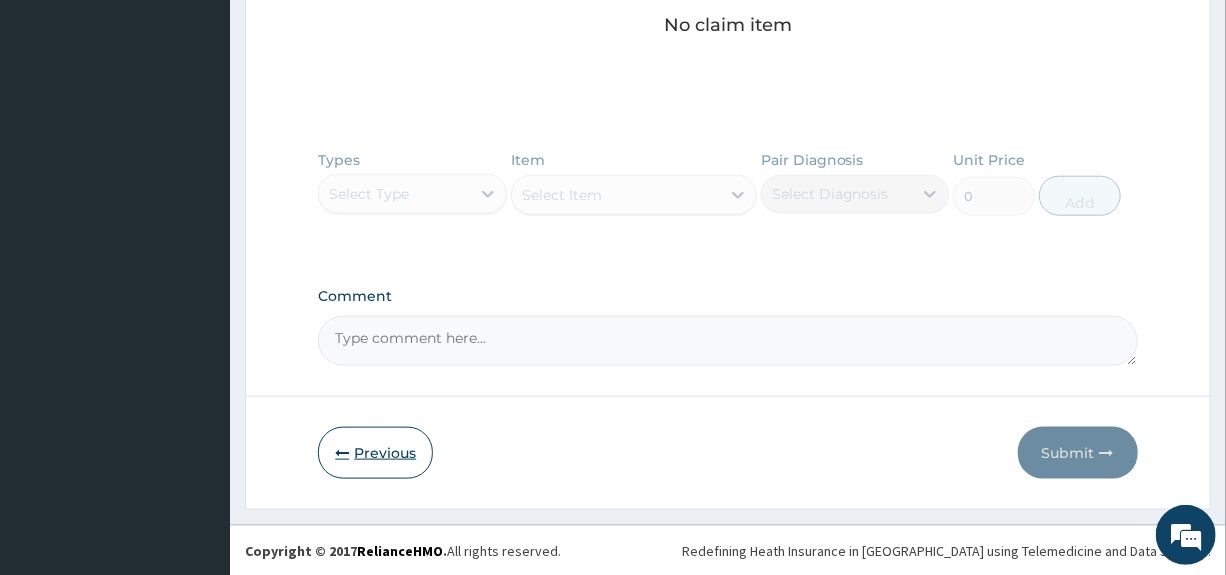 type on "MALA" 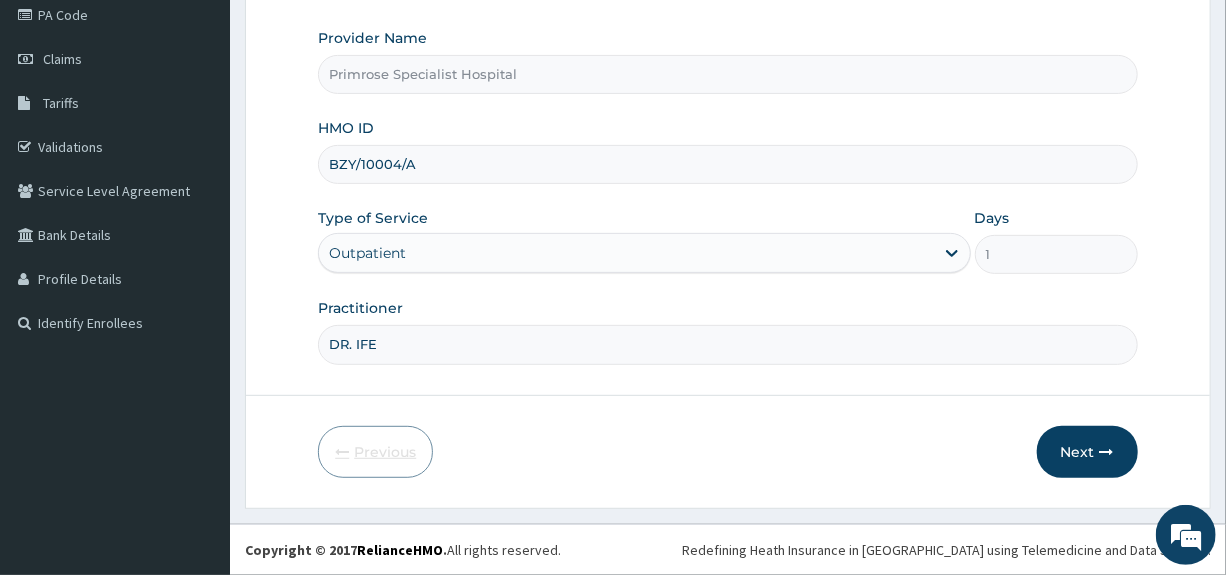 scroll, scrollTop: 244, scrollLeft: 0, axis: vertical 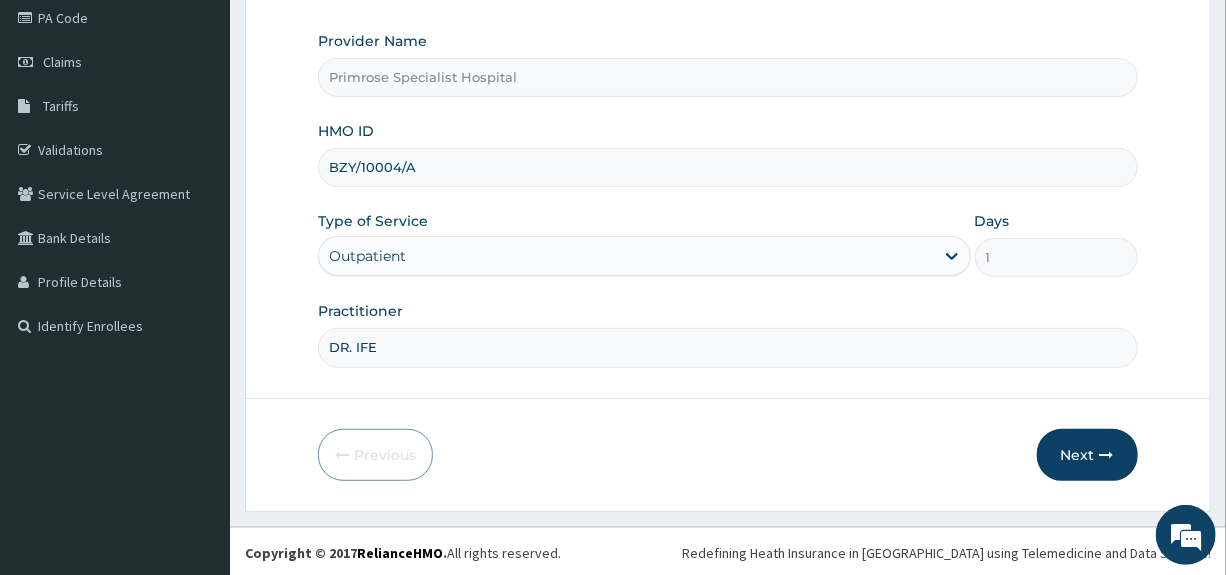 click on "BZY/10004/A" at bounding box center (727, 167) 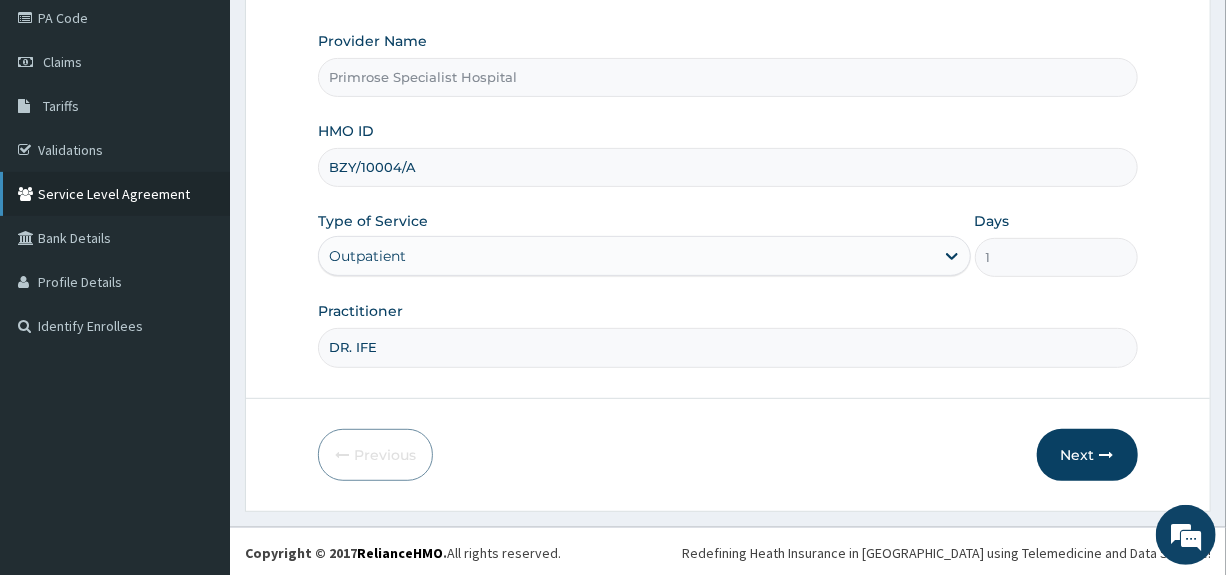 drag, startPoint x: 440, startPoint y: 170, endPoint x: 196, endPoint y: 196, distance: 245.38133 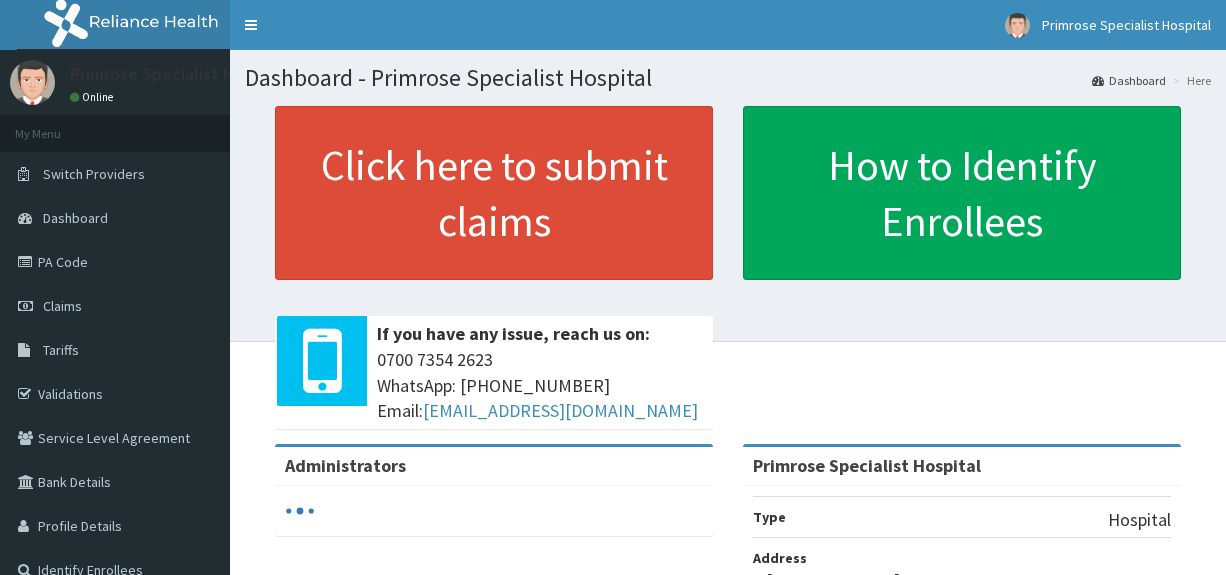 scroll, scrollTop: 0, scrollLeft: 0, axis: both 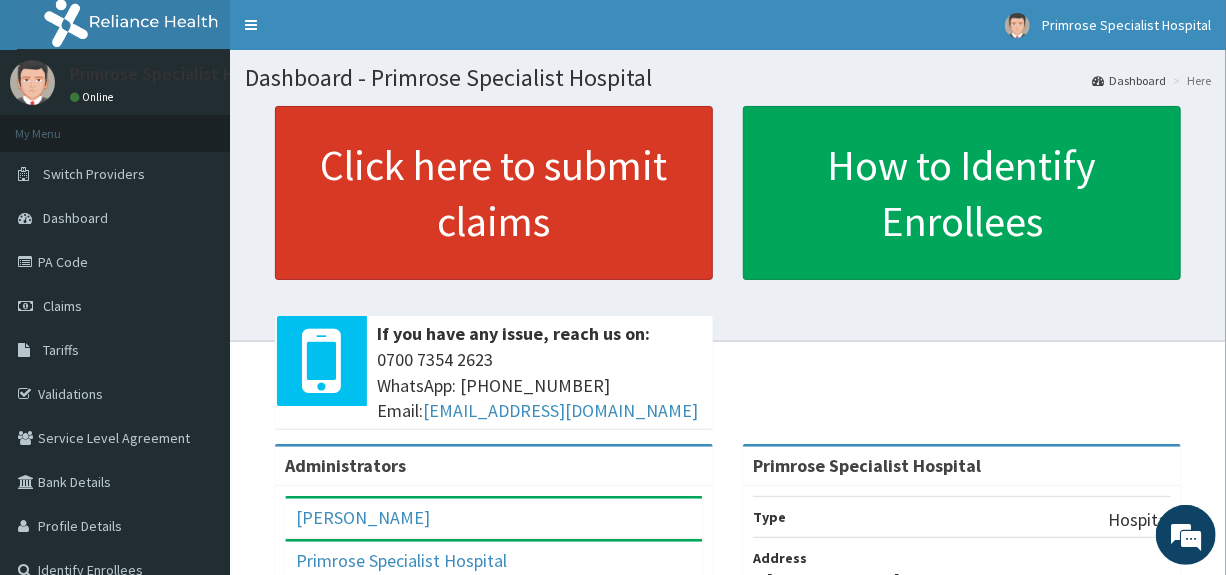 click on "Click here to submit claims" at bounding box center (494, 193) 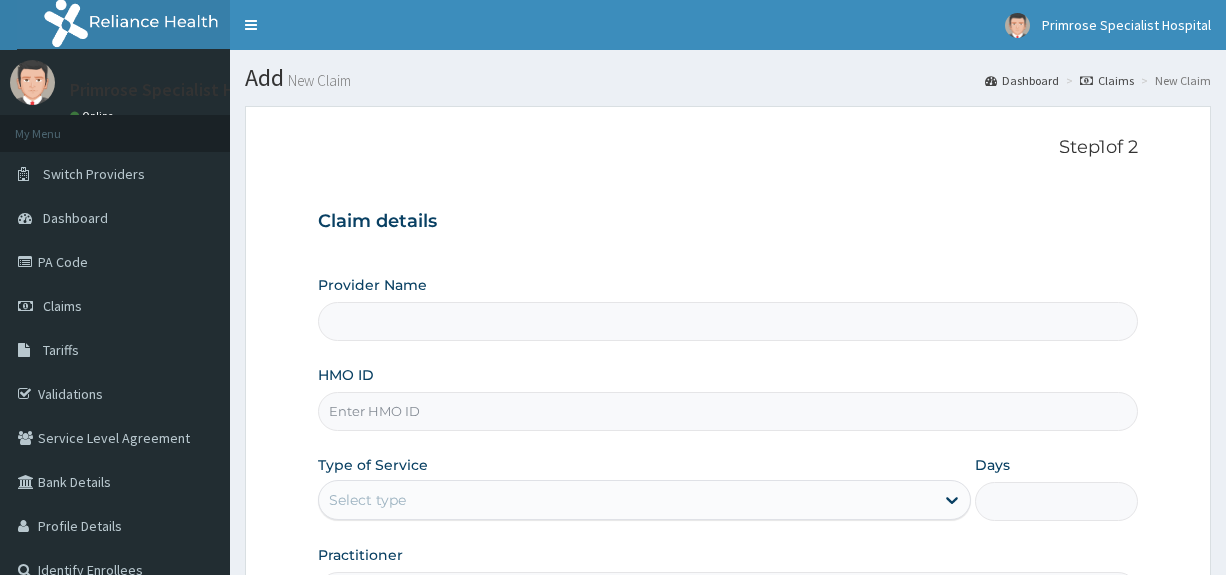 scroll, scrollTop: 0, scrollLeft: 0, axis: both 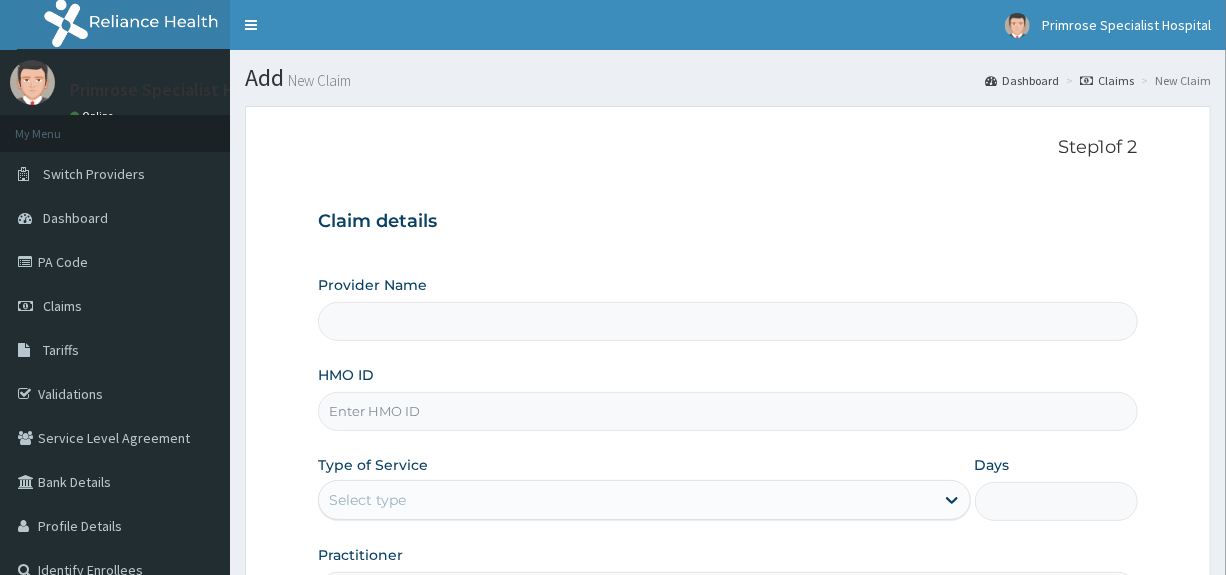 type on "Primrose Specialist Hospital" 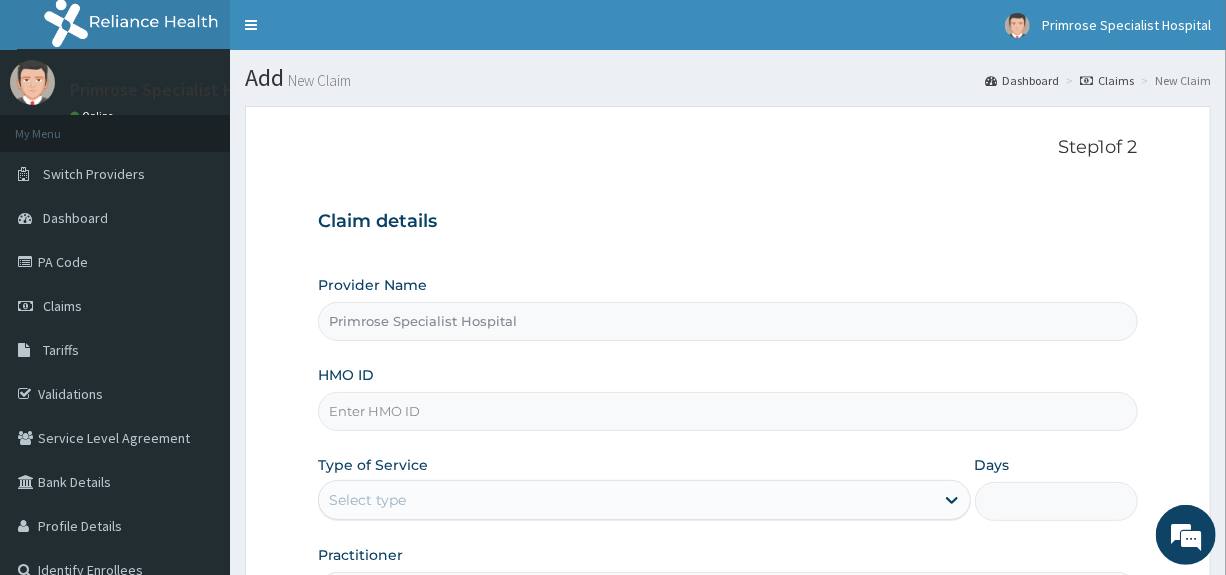 scroll, scrollTop: 0, scrollLeft: 0, axis: both 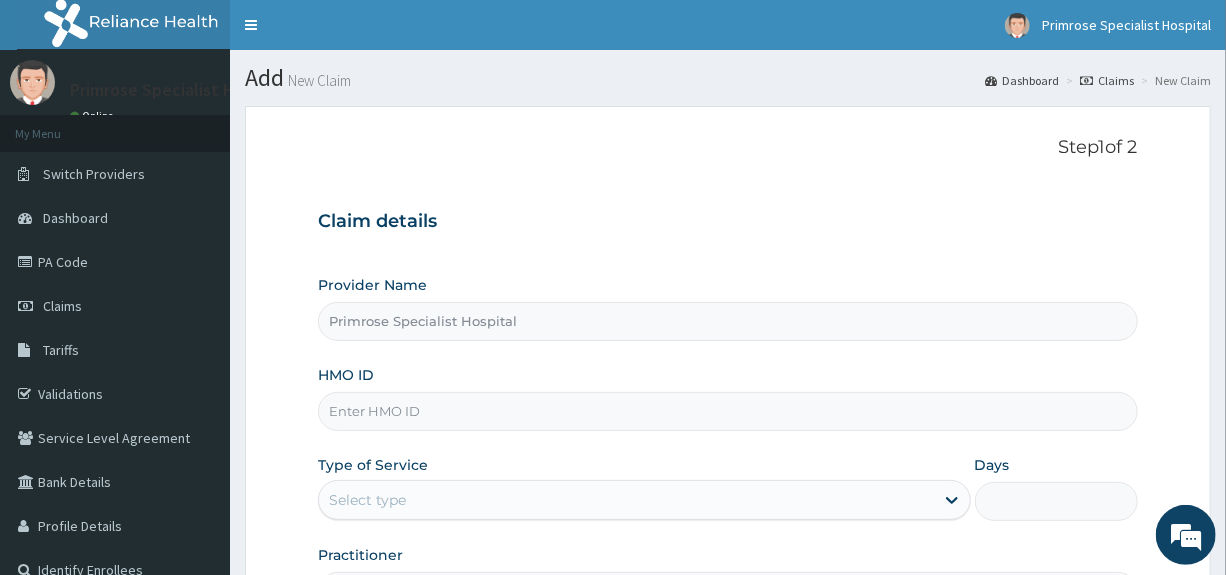 click on "HMO ID" at bounding box center (727, 411) 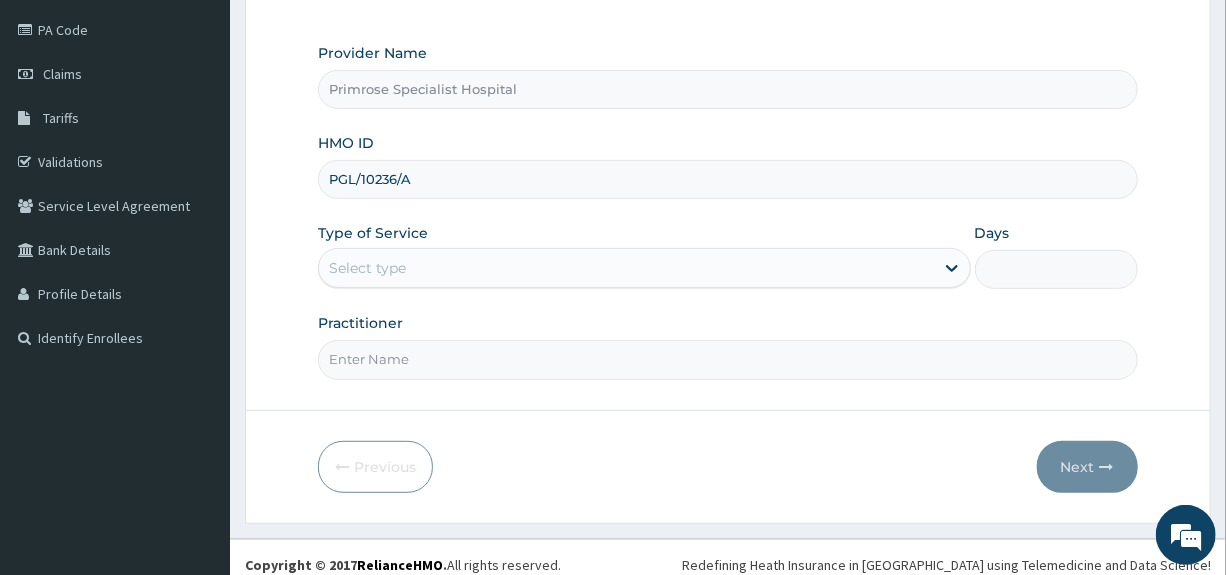 scroll, scrollTop: 244, scrollLeft: 0, axis: vertical 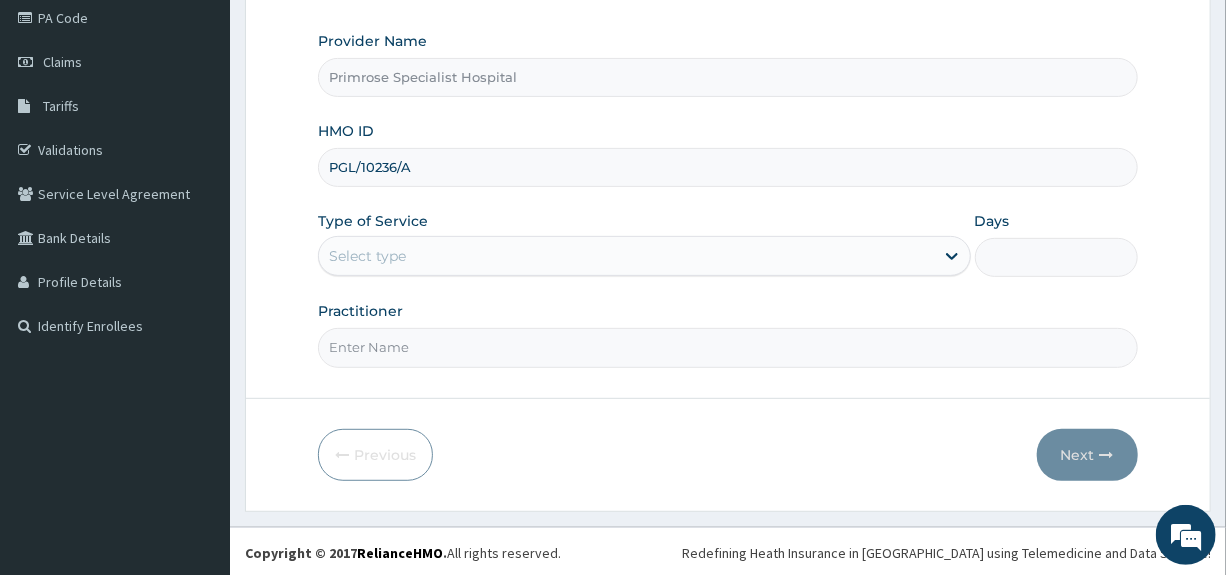 type on "PGL/10236/A" 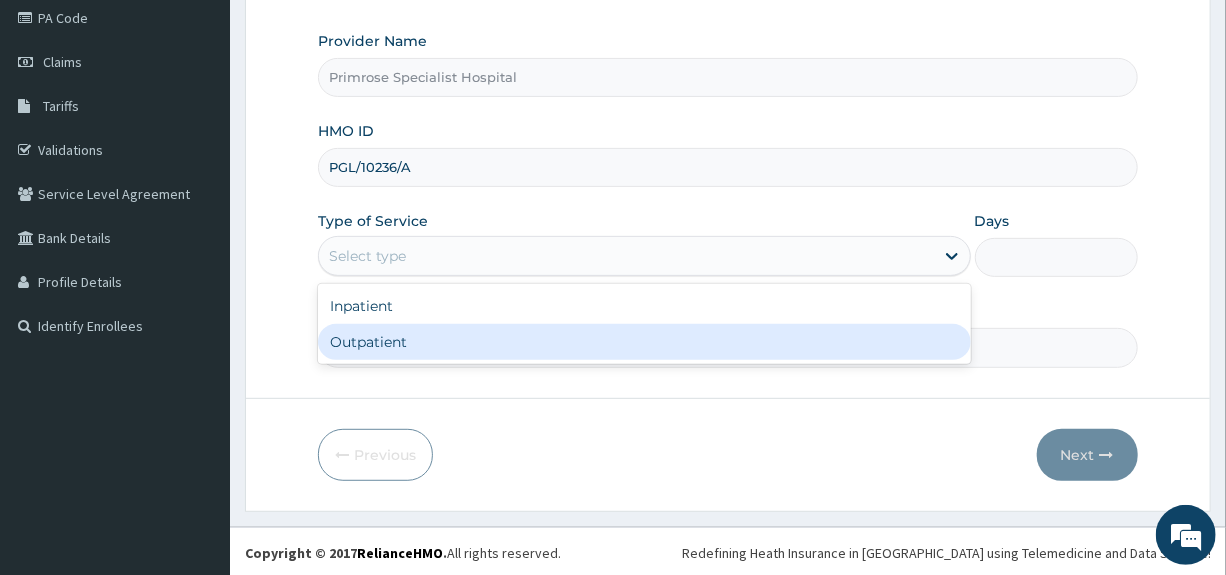 click on "Outpatient" at bounding box center [644, 342] 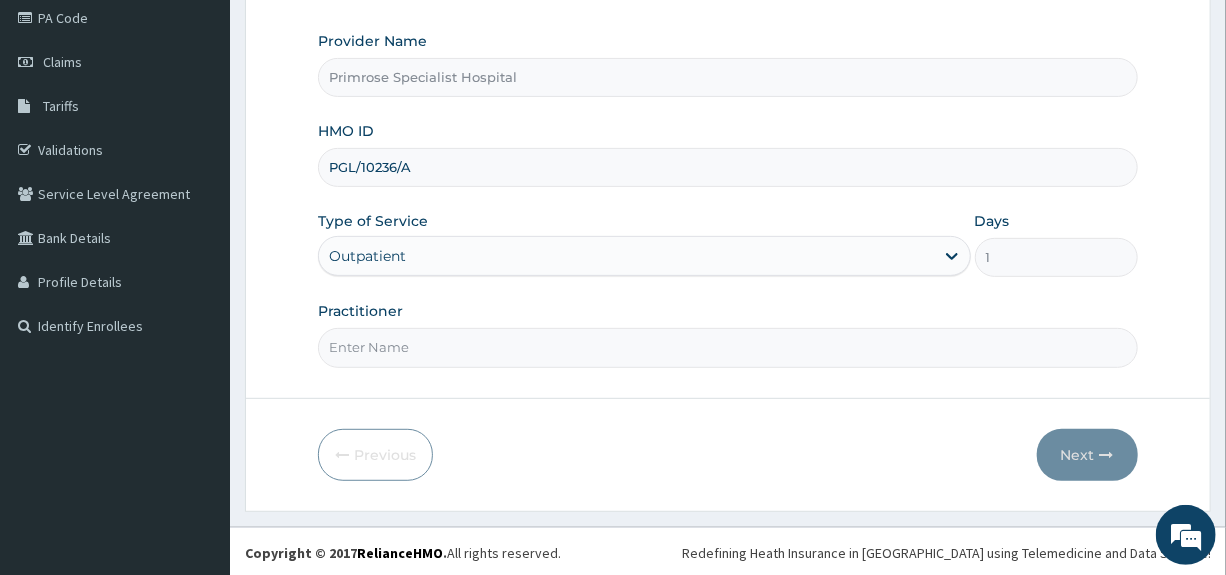 click on "Practitioner" at bounding box center (727, 347) 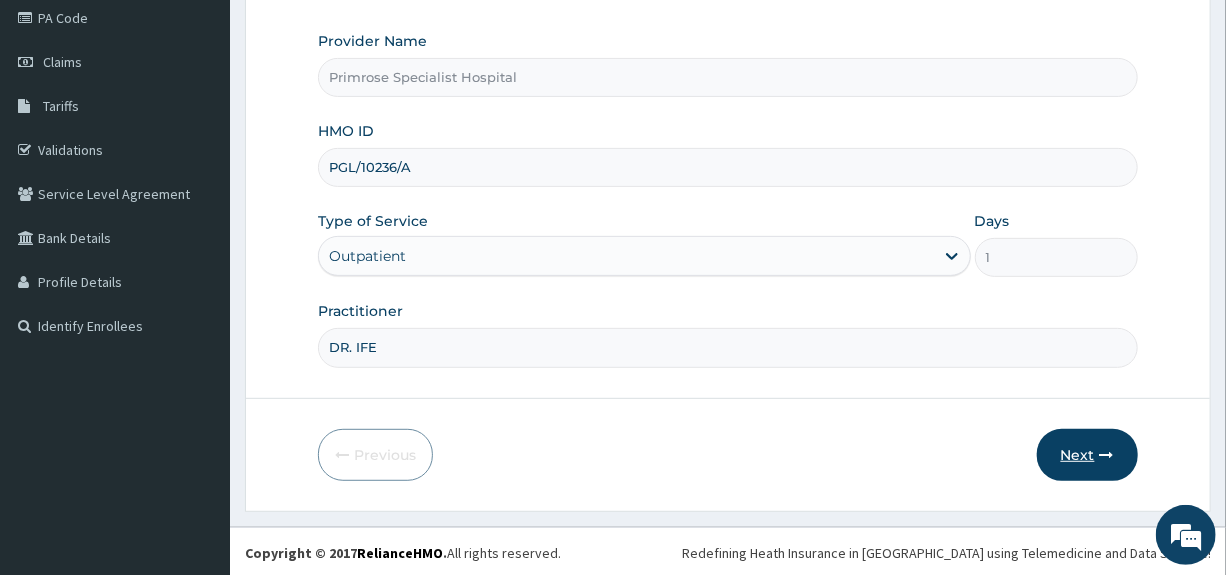 click on "Next" at bounding box center [1087, 455] 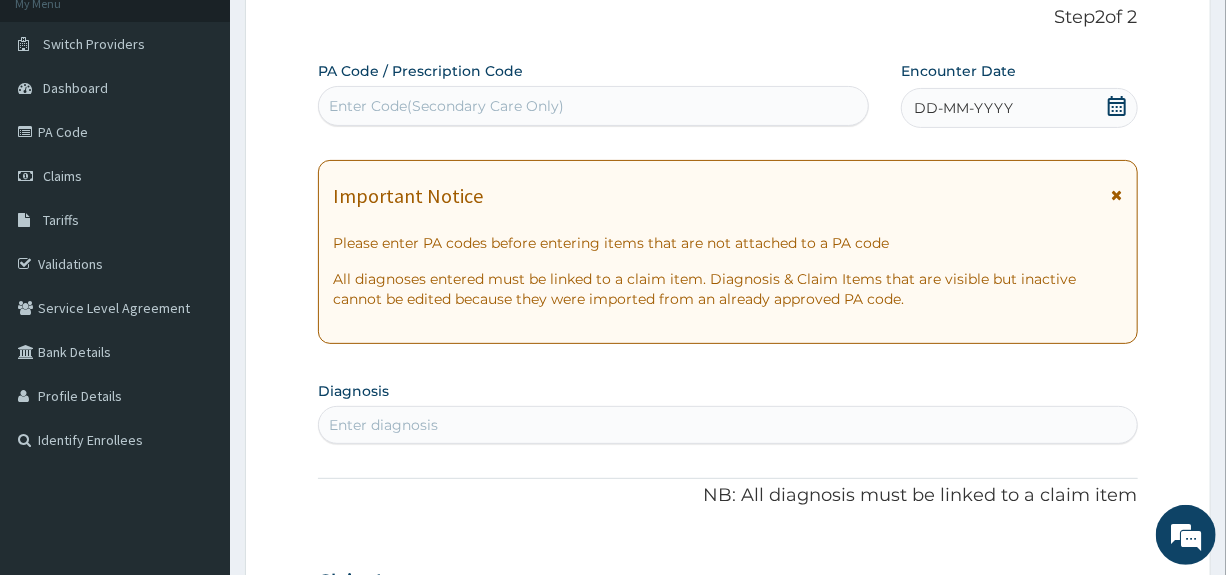 scroll, scrollTop: 0, scrollLeft: 0, axis: both 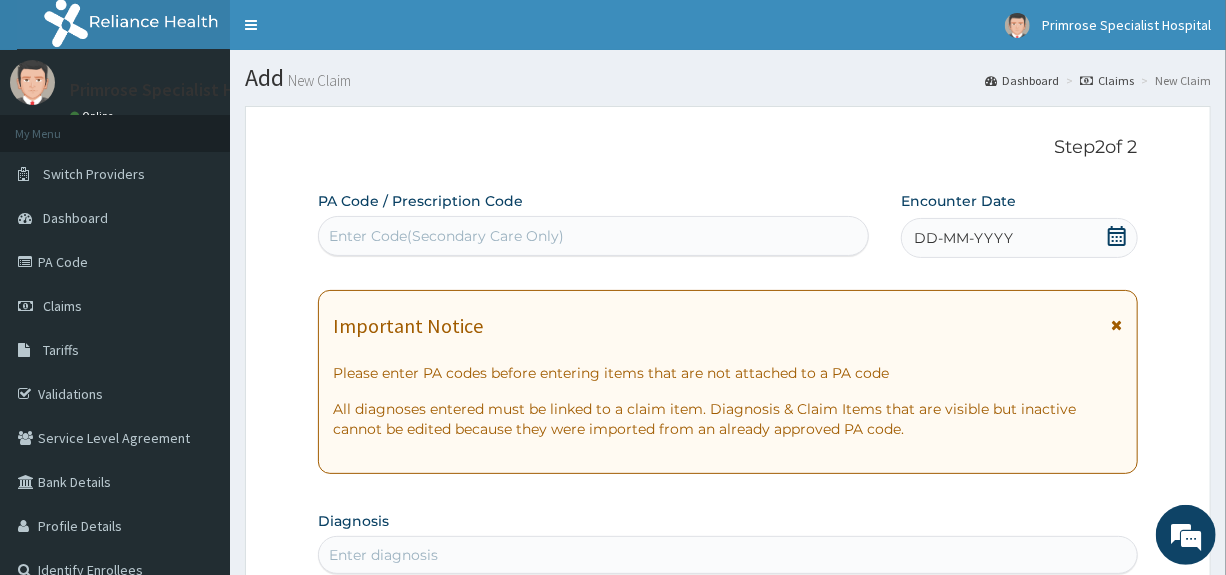 click 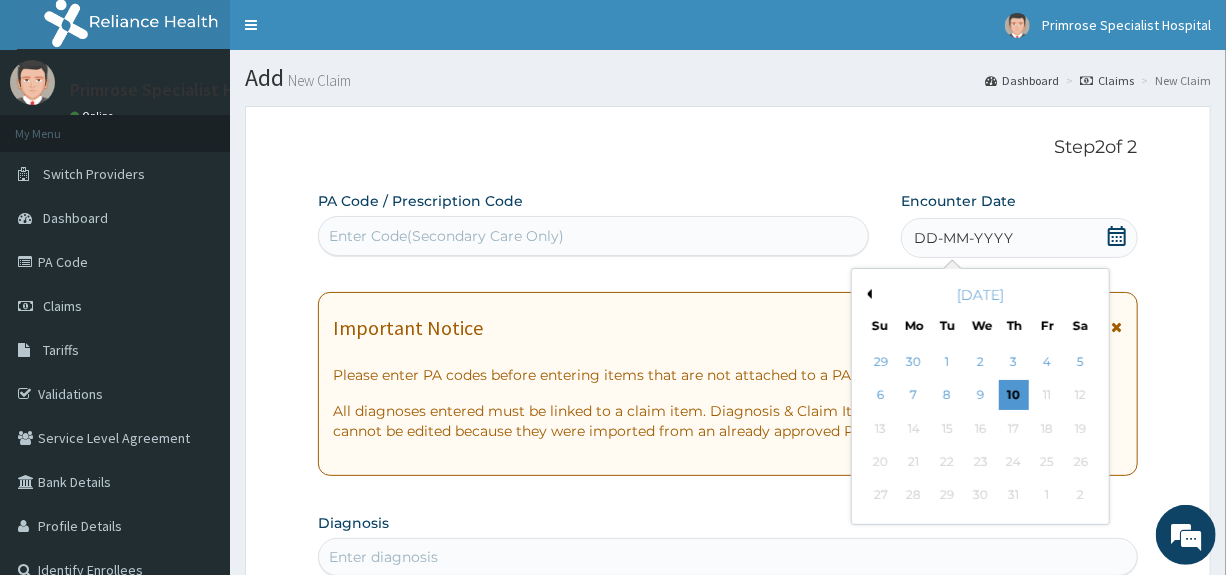 drag, startPoint x: 870, startPoint y: 286, endPoint x: 903, endPoint y: 265, distance: 39.115215 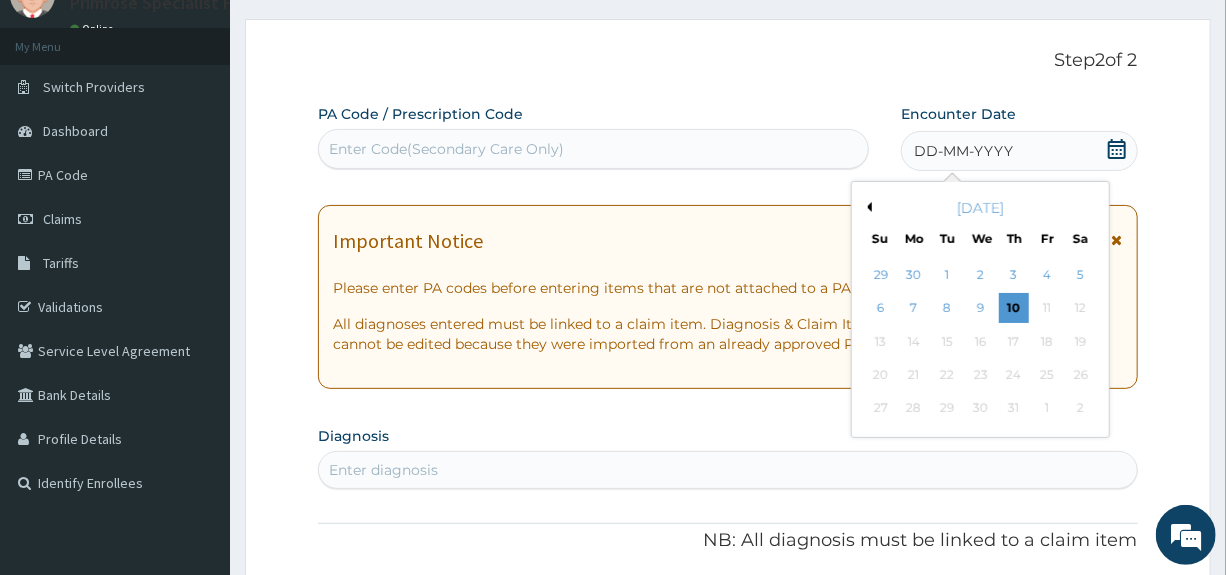 scroll, scrollTop: 100, scrollLeft: 0, axis: vertical 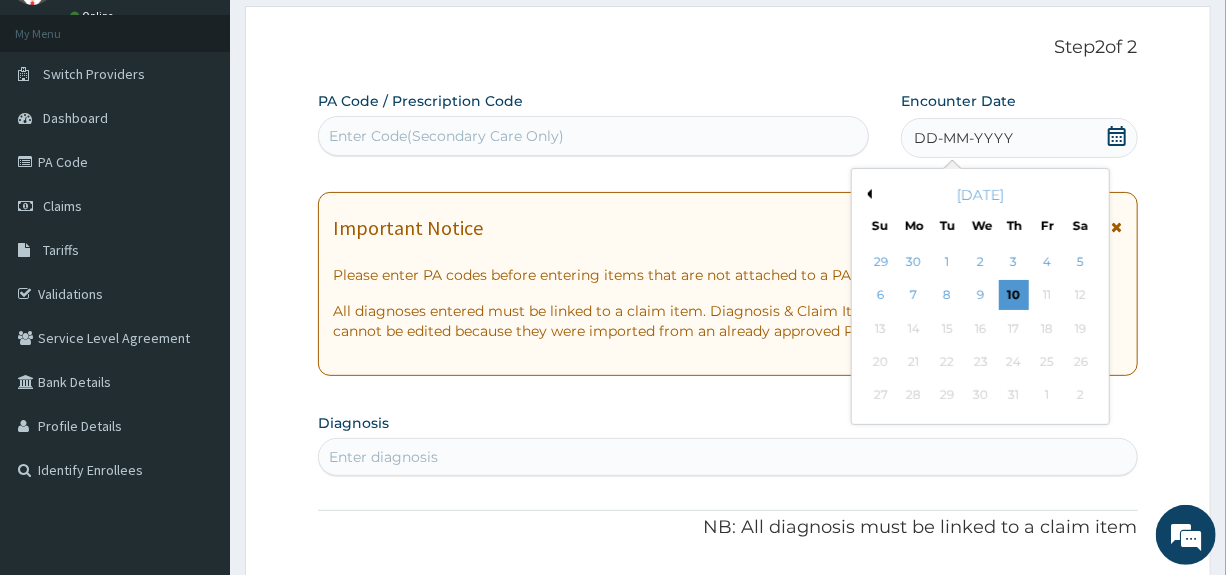 click on "Previous Month" at bounding box center (867, 194) 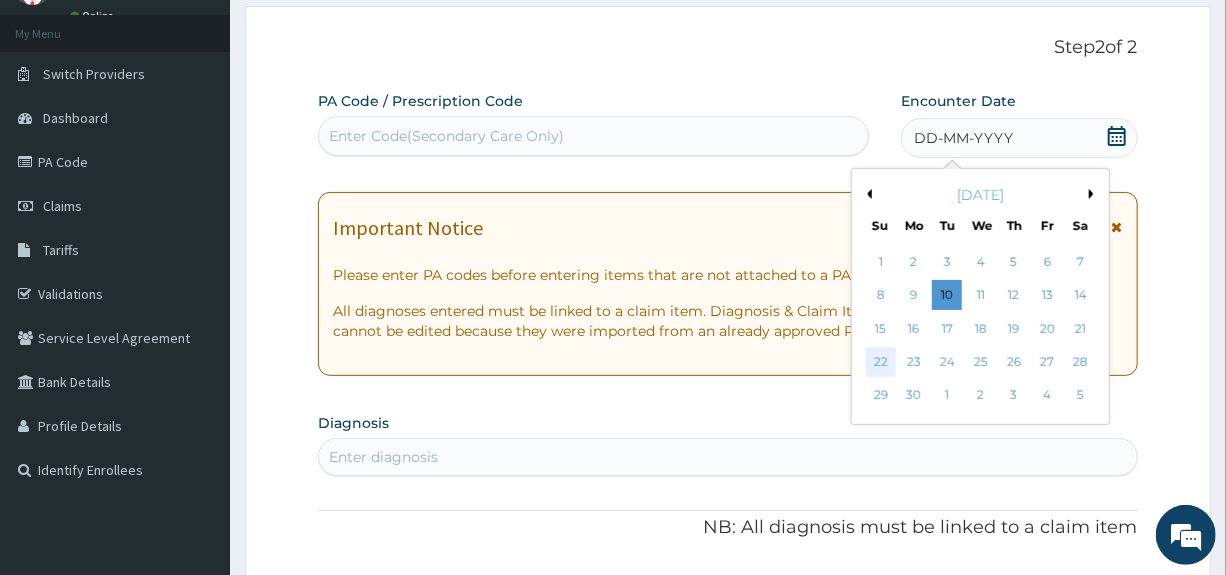 click on "22" at bounding box center [881, 362] 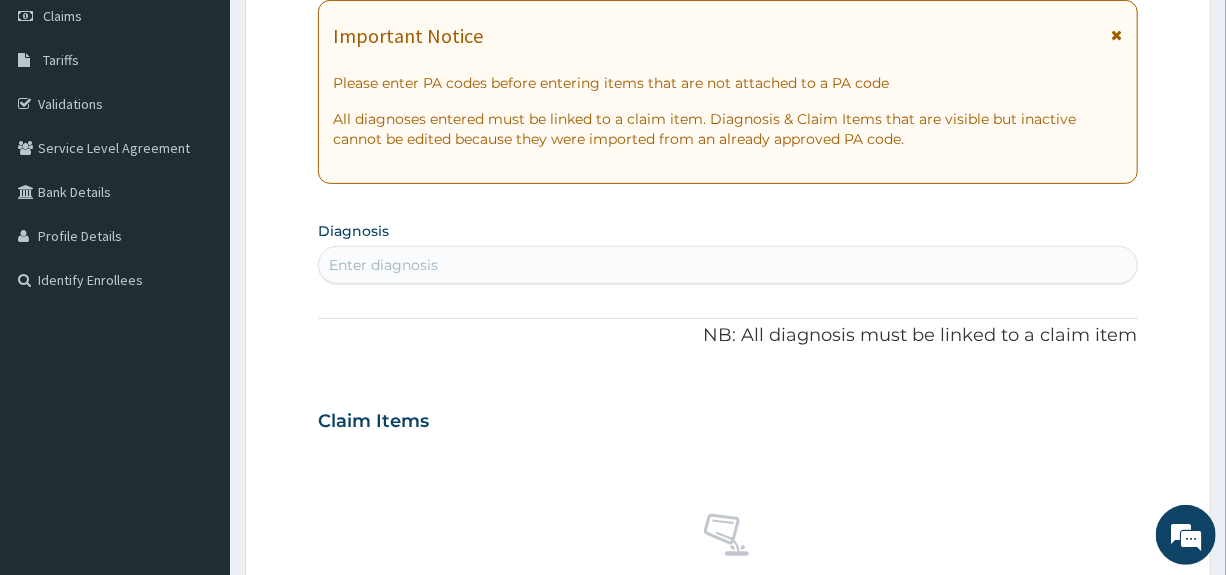 scroll, scrollTop: 300, scrollLeft: 0, axis: vertical 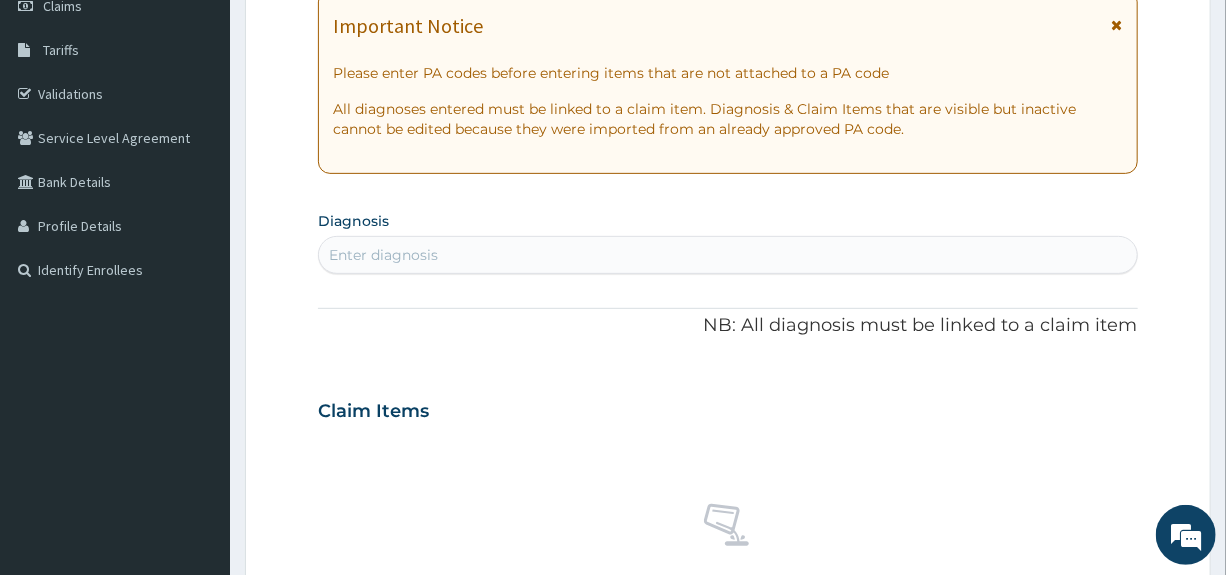 click on "Enter diagnosis" at bounding box center (727, 255) 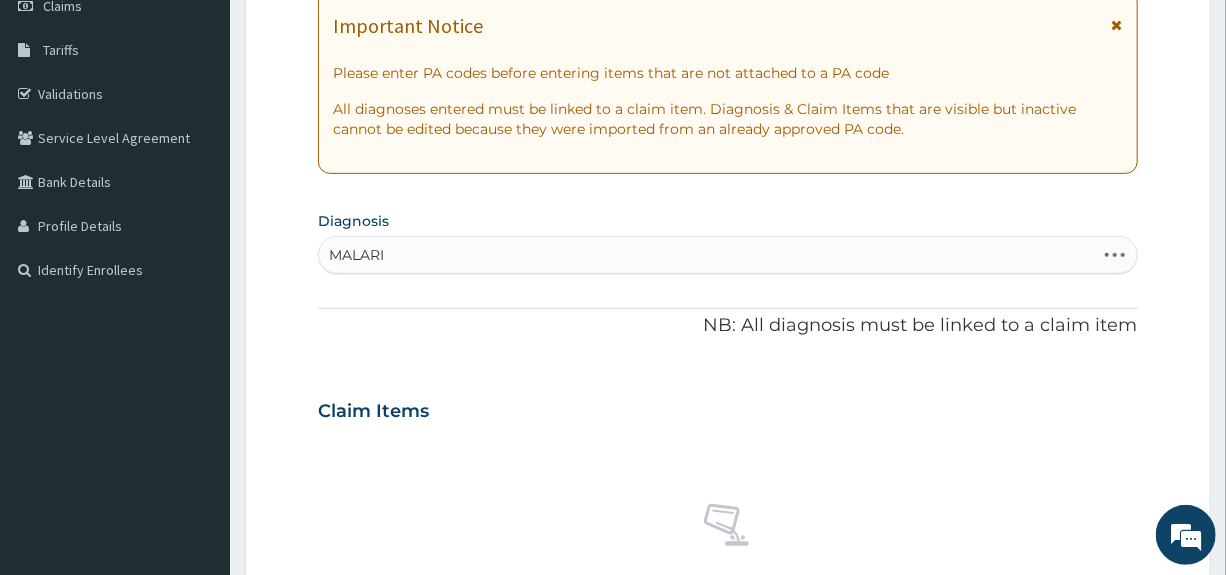 type on "[MEDICAL_DATA]" 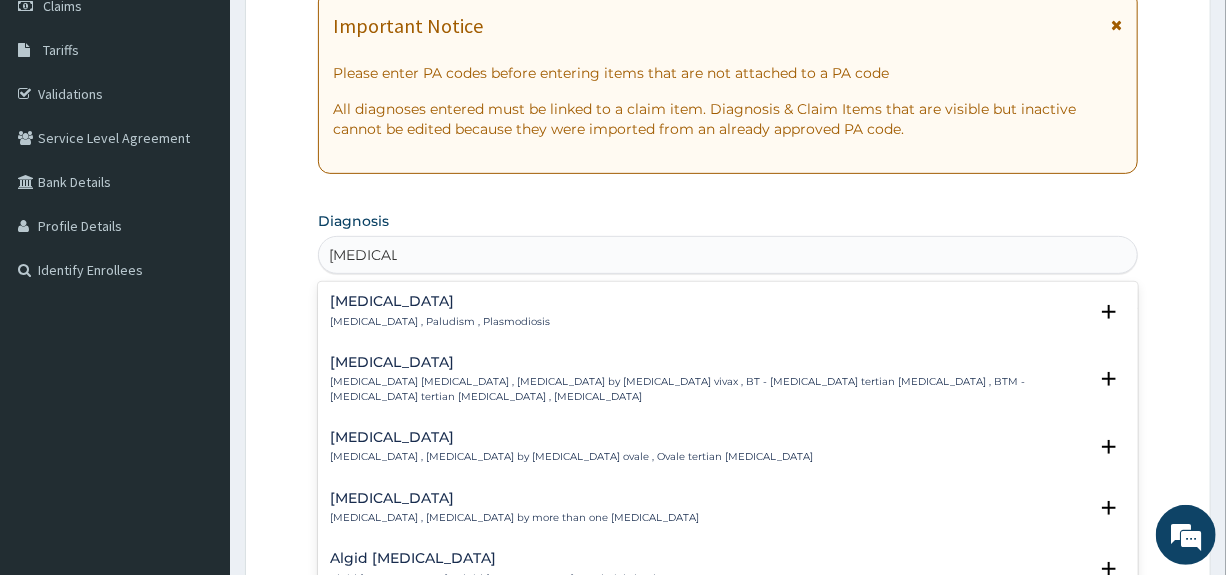 click on "[MEDICAL_DATA]" at bounding box center (440, 301) 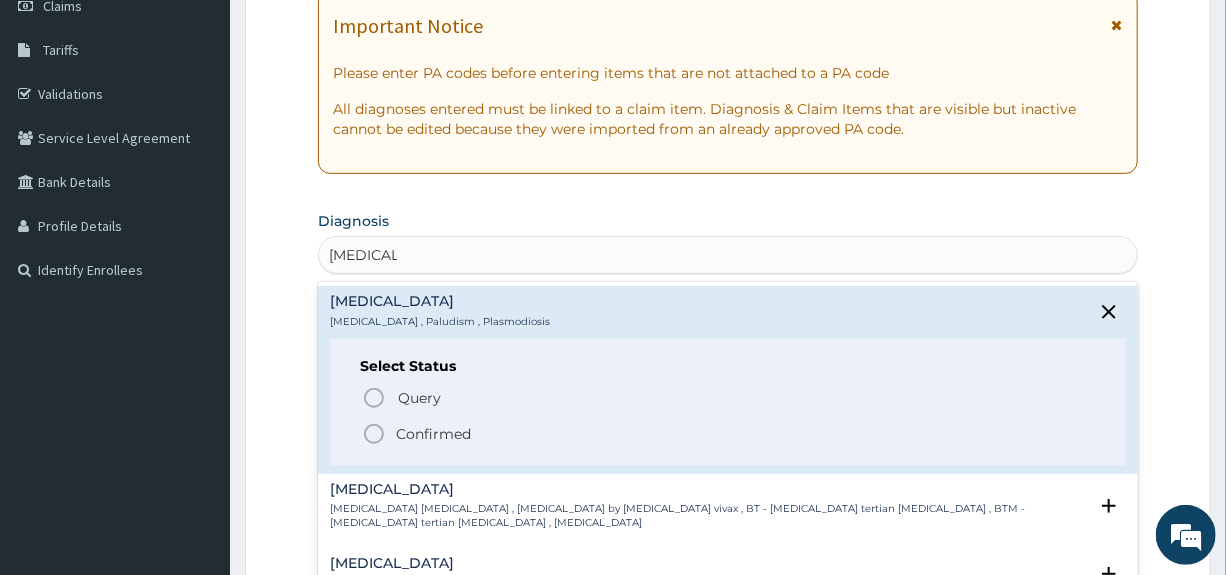 click on "Confirmed" at bounding box center [433, 434] 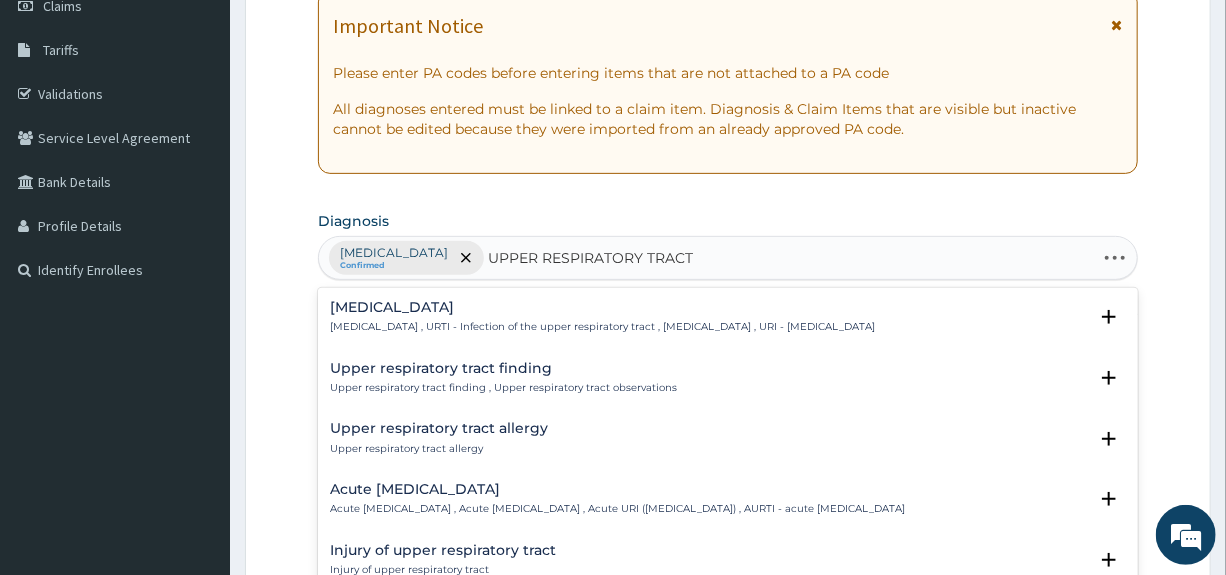 type on "UPPER RESPIRATORY TRACT" 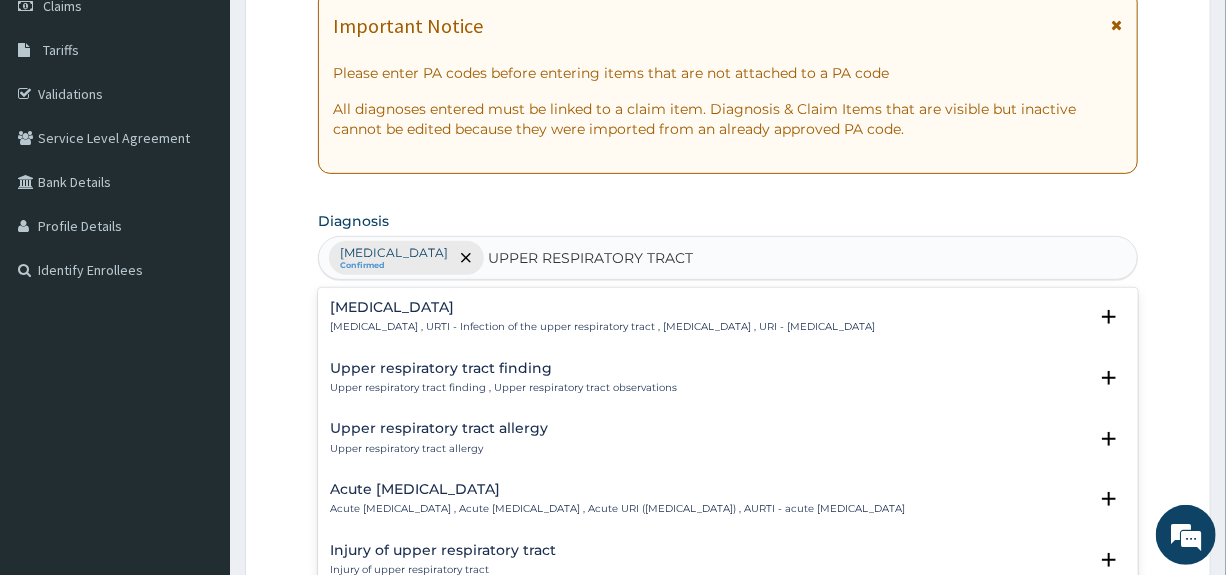 click on "Acute upper respiratory infection" at bounding box center (617, 489) 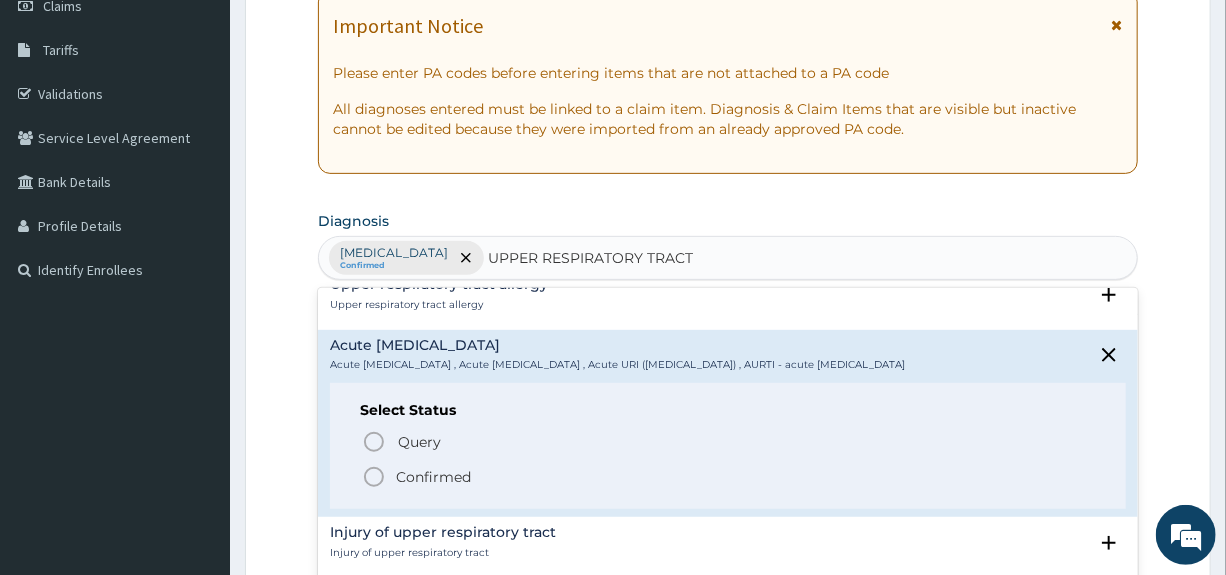 scroll, scrollTop: 200, scrollLeft: 0, axis: vertical 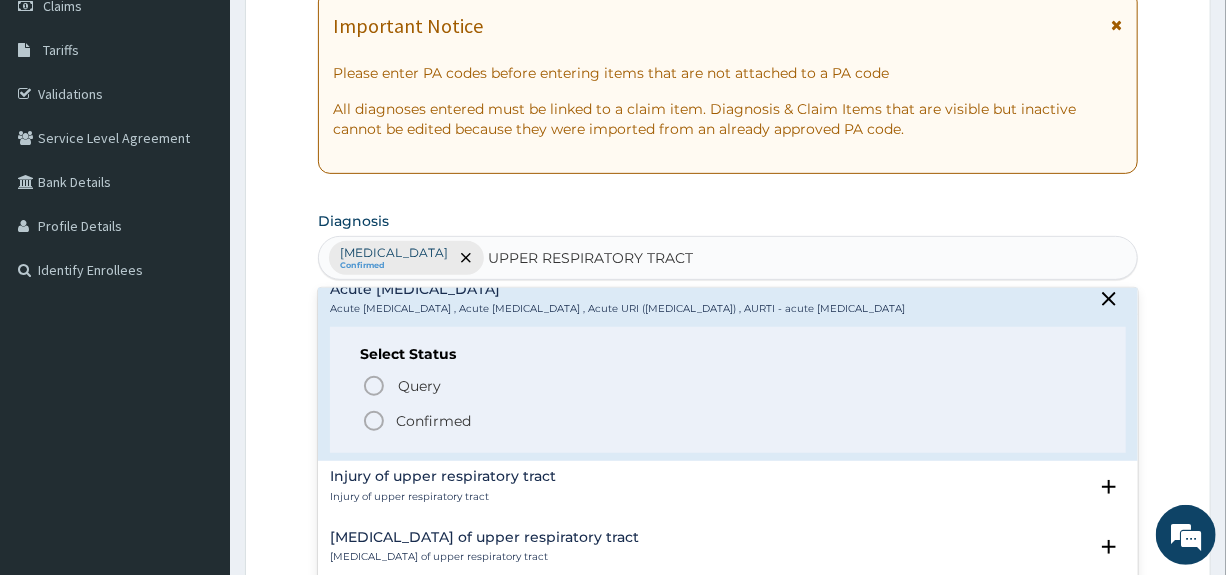 click on "Confirmed" at bounding box center (433, 421) 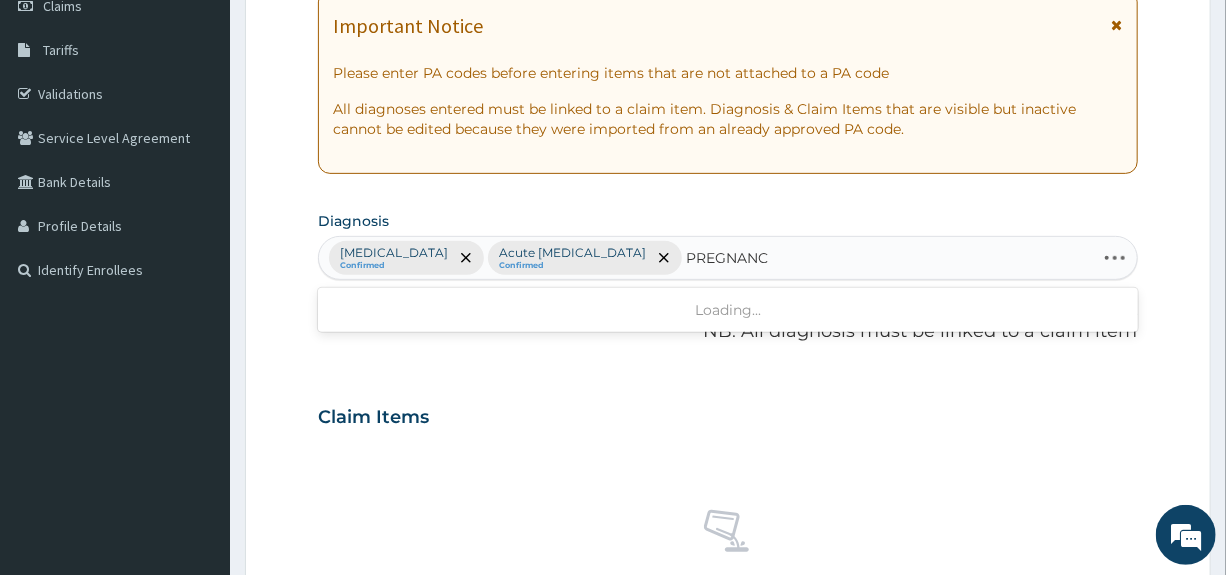 type on "PREGNANCY" 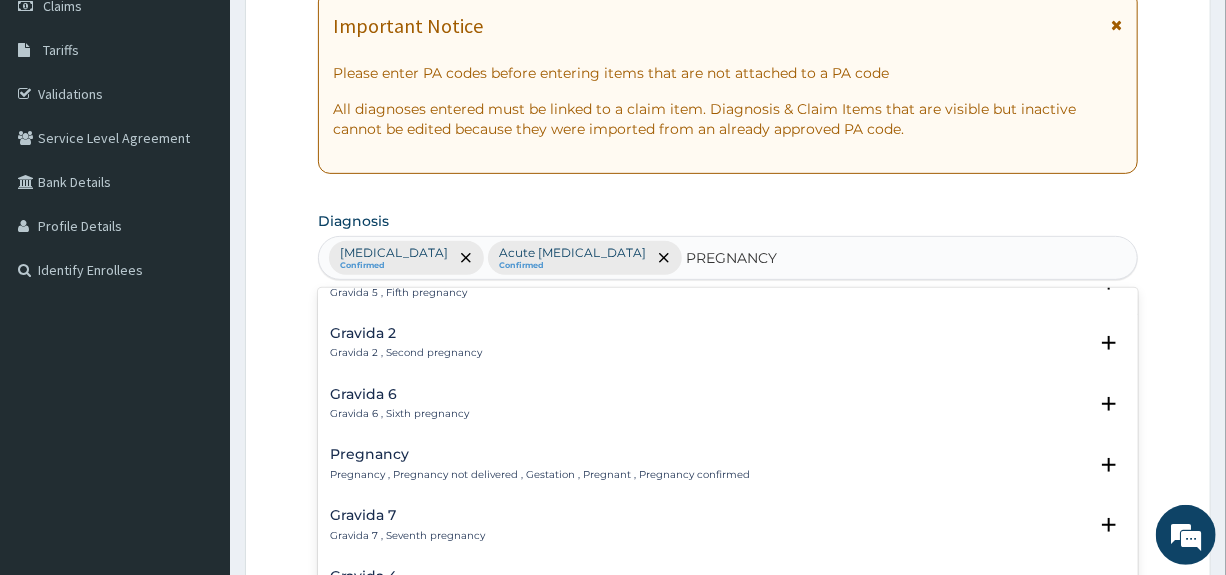 scroll, scrollTop: 200, scrollLeft: 0, axis: vertical 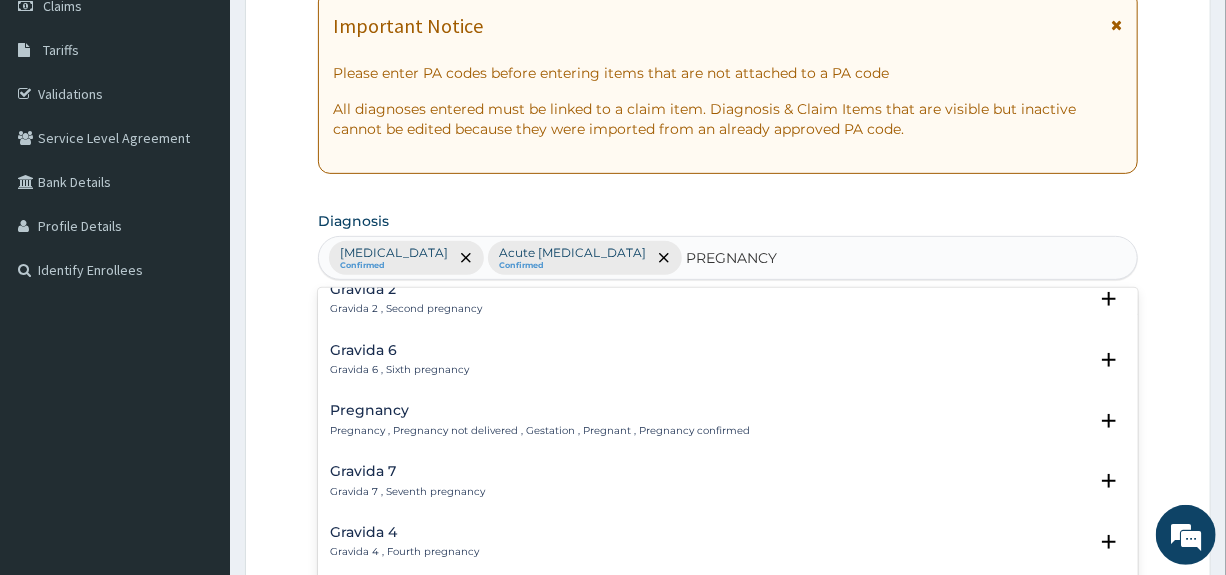 click on "Pregnancy" at bounding box center [540, 410] 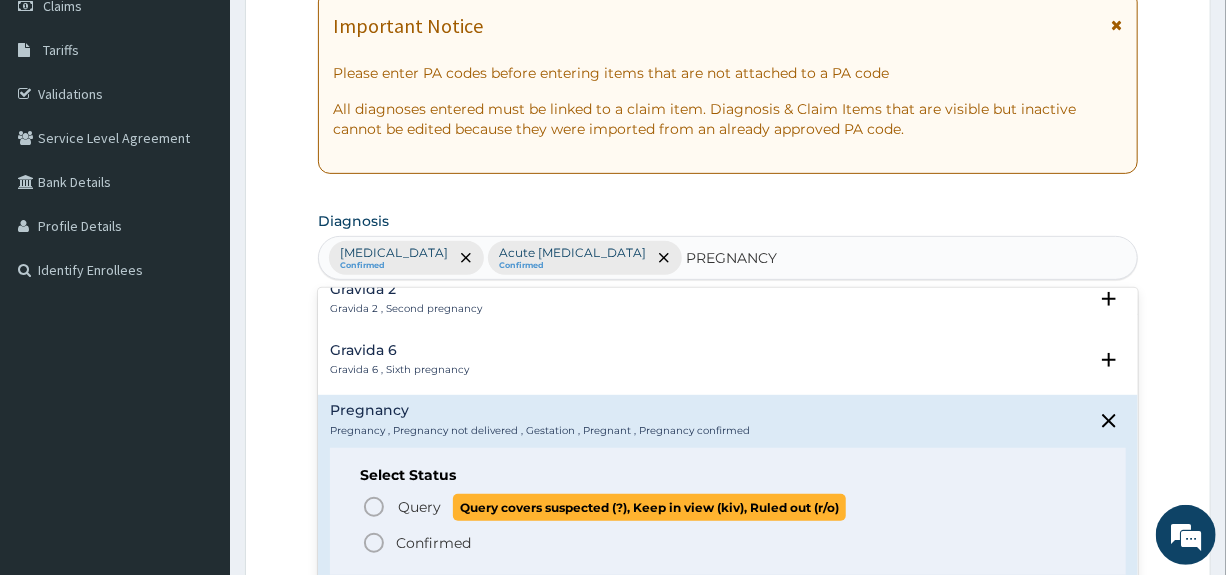 click on "Query" at bounding box center [419, 507] 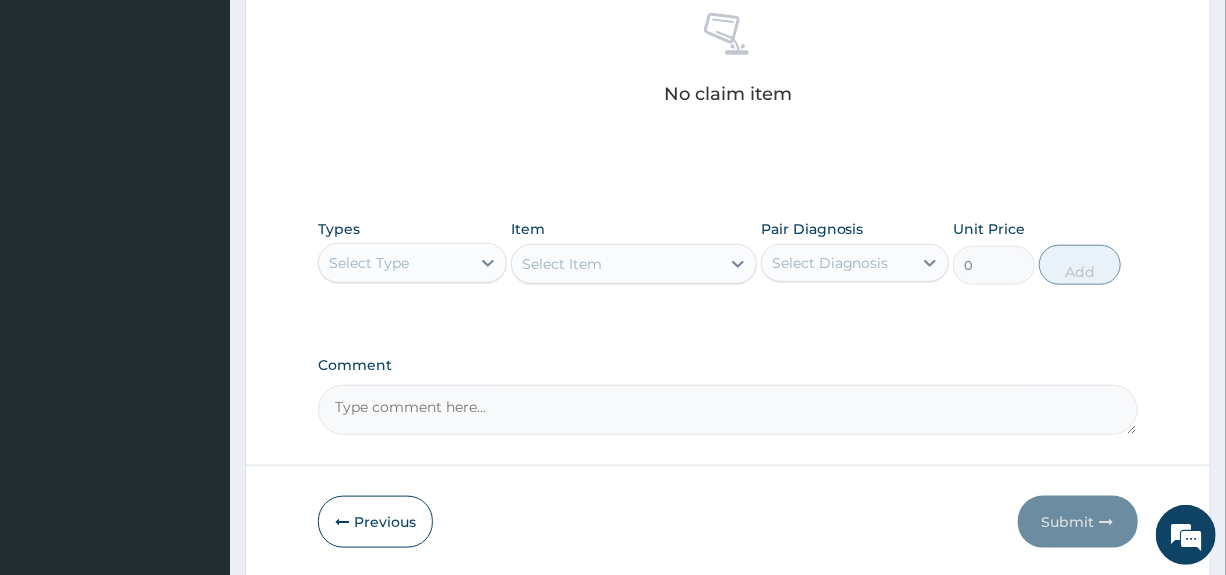 scroll, scrollTop: 800, scrollLeft: 0, axis: vertical 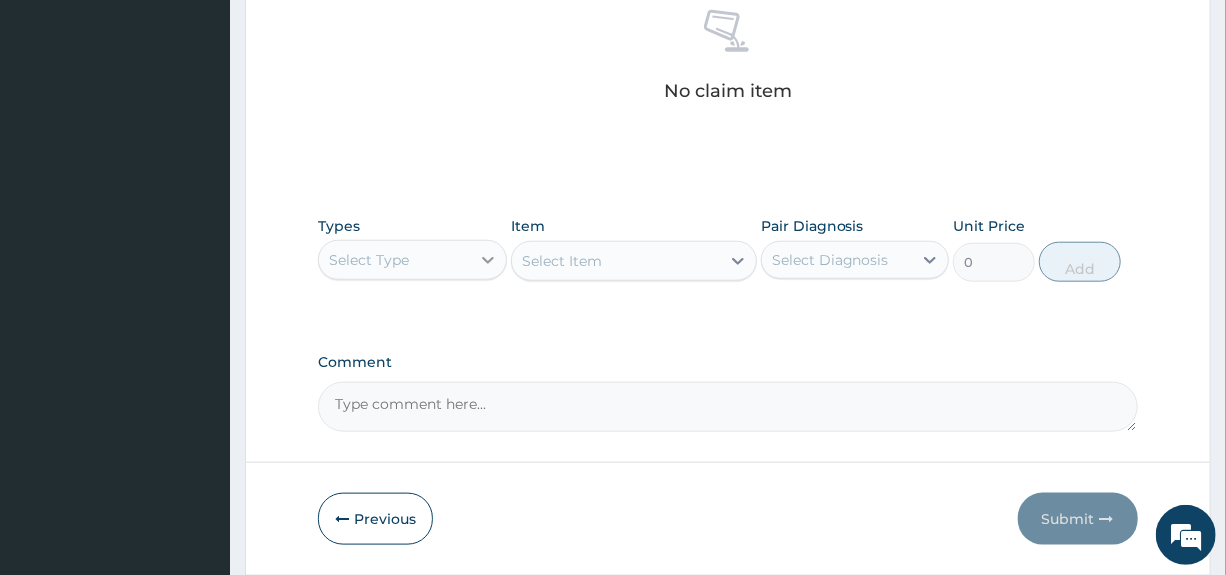 click at bounding box center [488, 260] 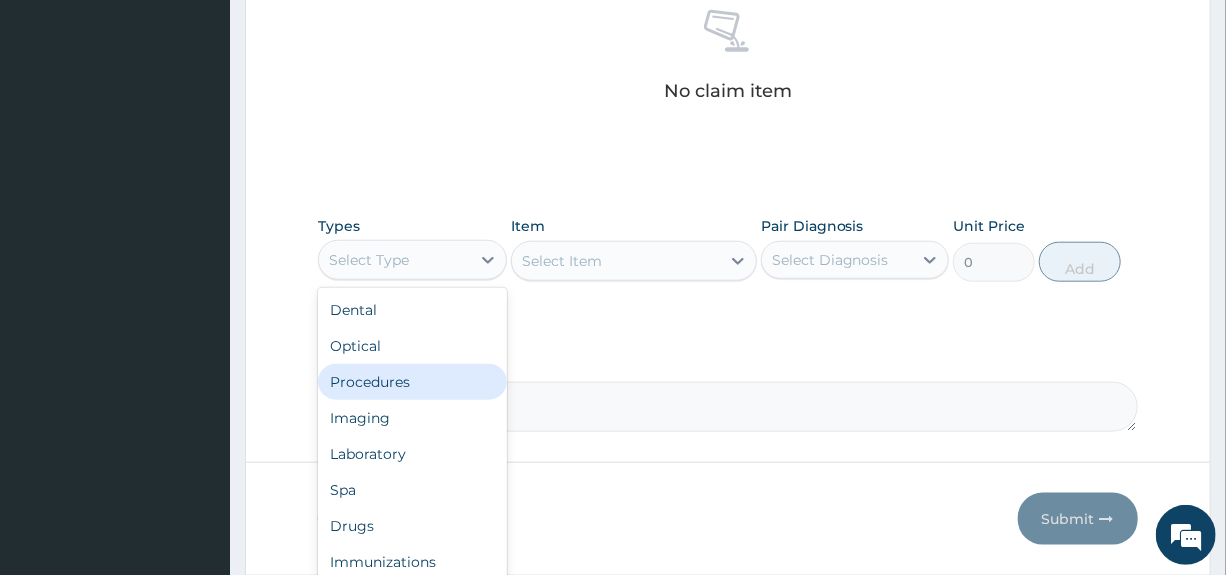 click on "Procedures" at bounding box center [412, 382] 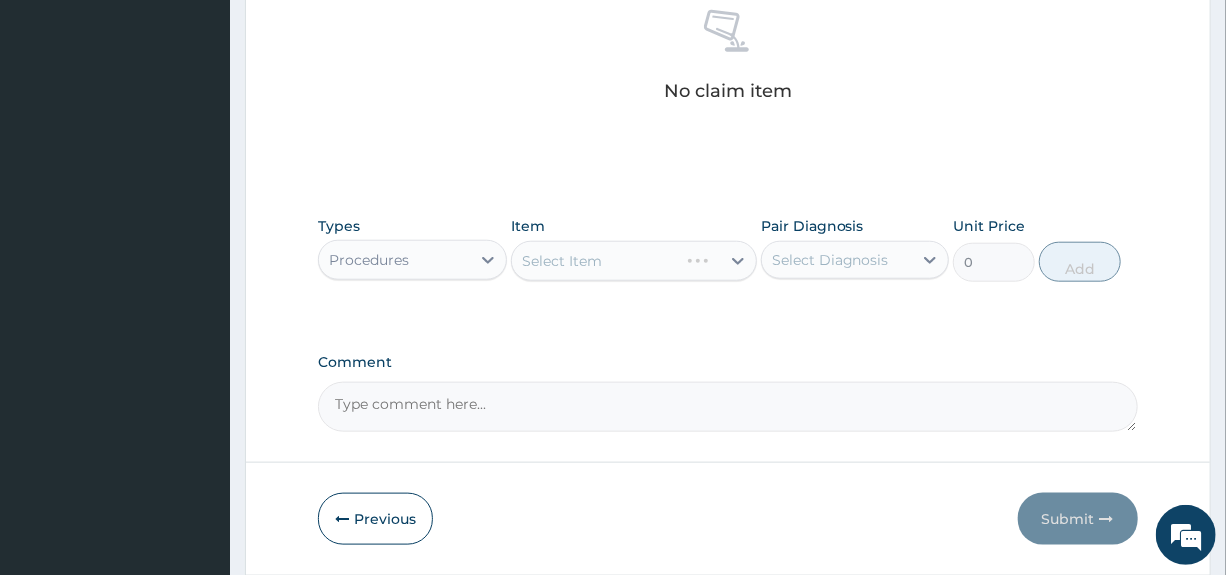 click on "Select Diagnosis" at bounding box center [830, 260] 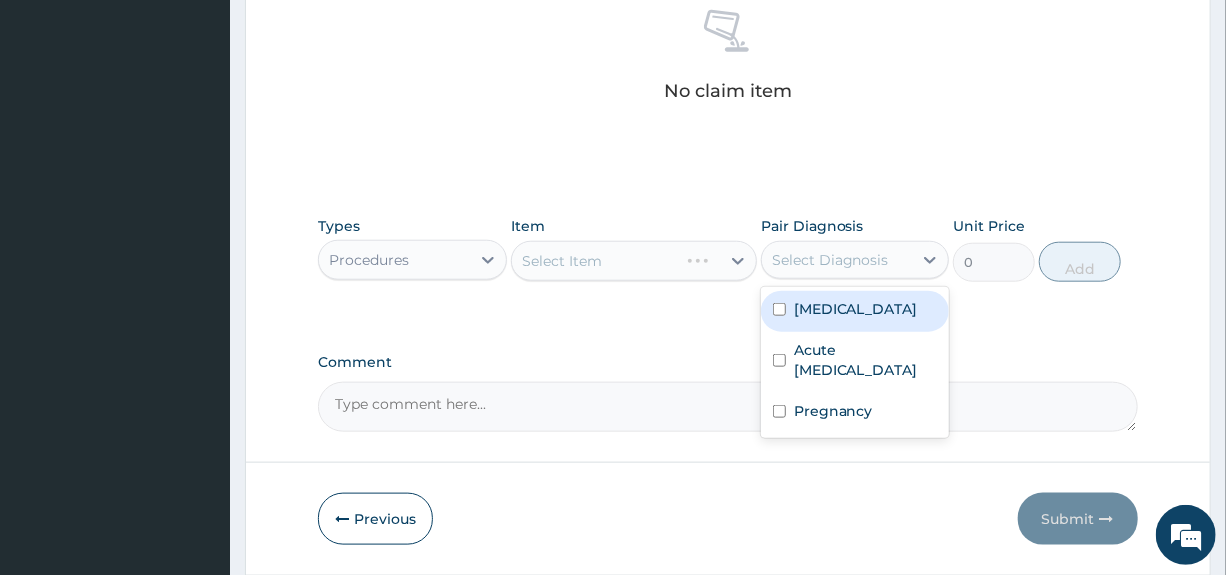 click on "Malaria" at bounding box center (855, 311) 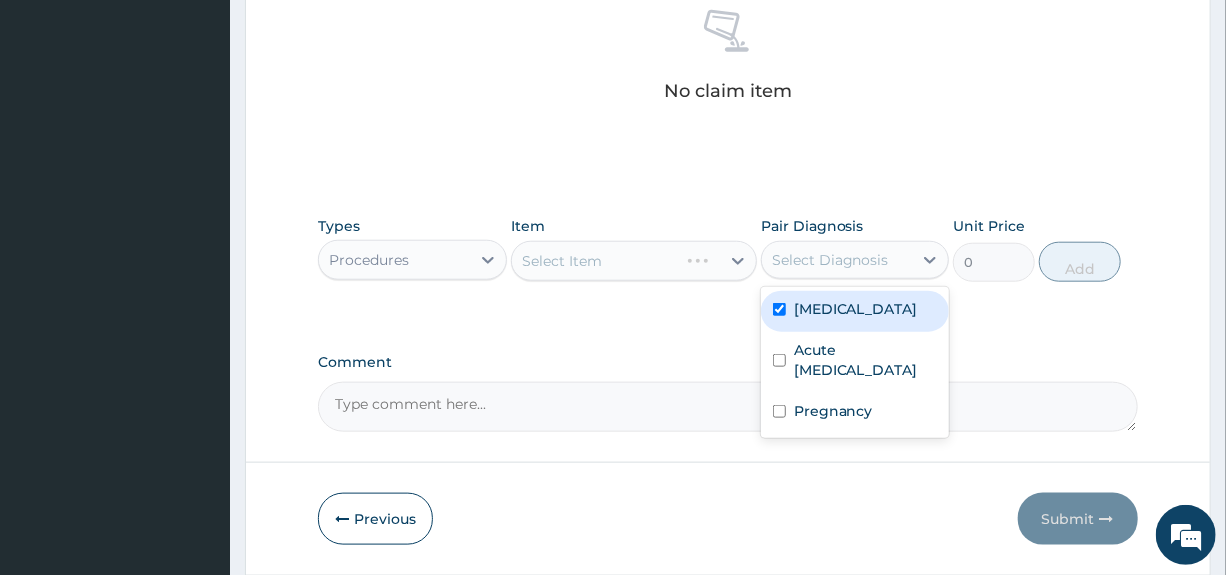 checkbox on "true" 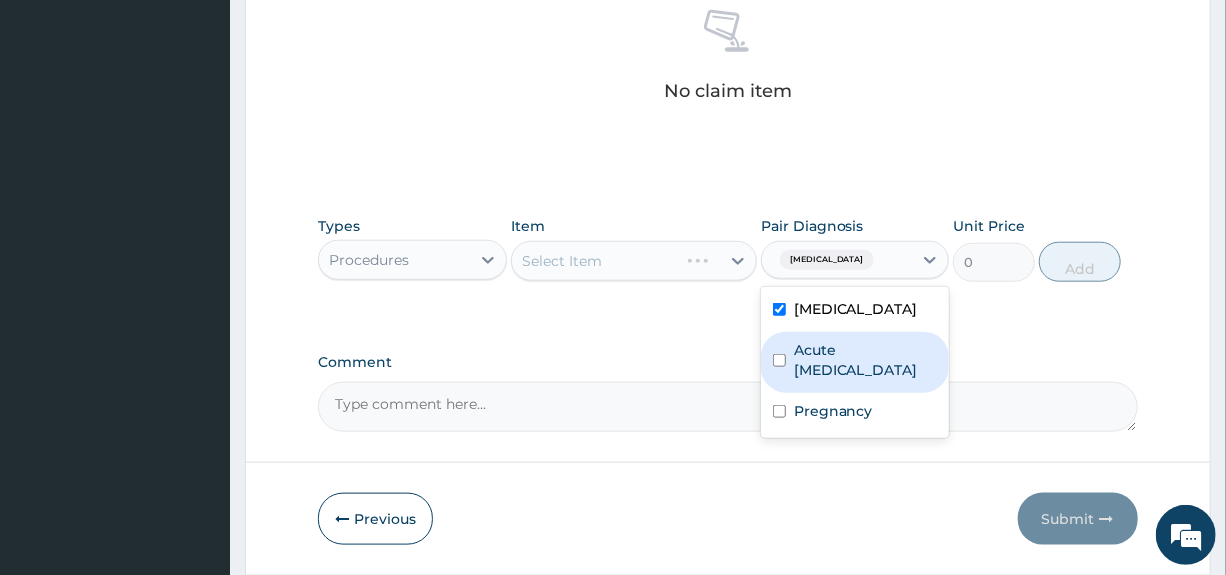 click on "Acute upper respiratory infection" at bounding box center [865, 360] 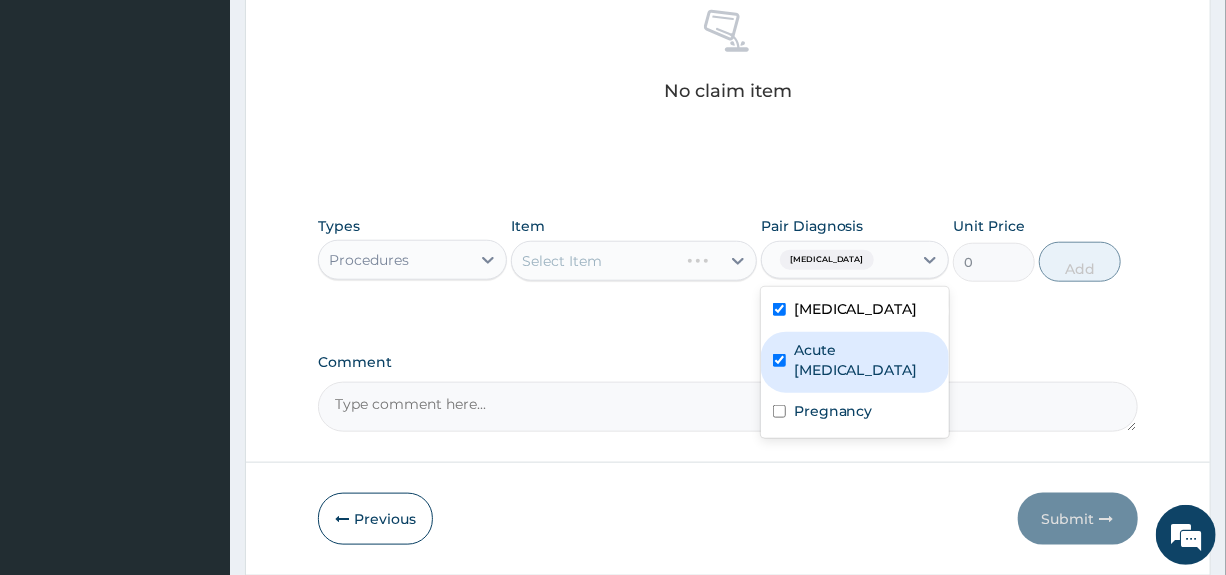 checkbox on "true" 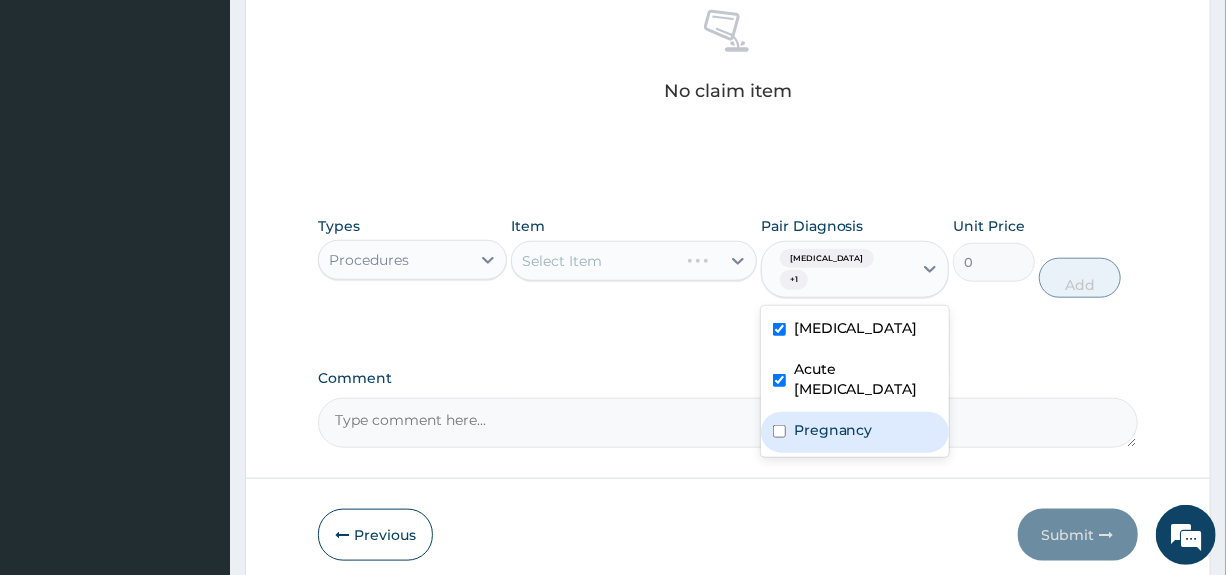 click on "Pregnancy" at bounding box center (833, 430) 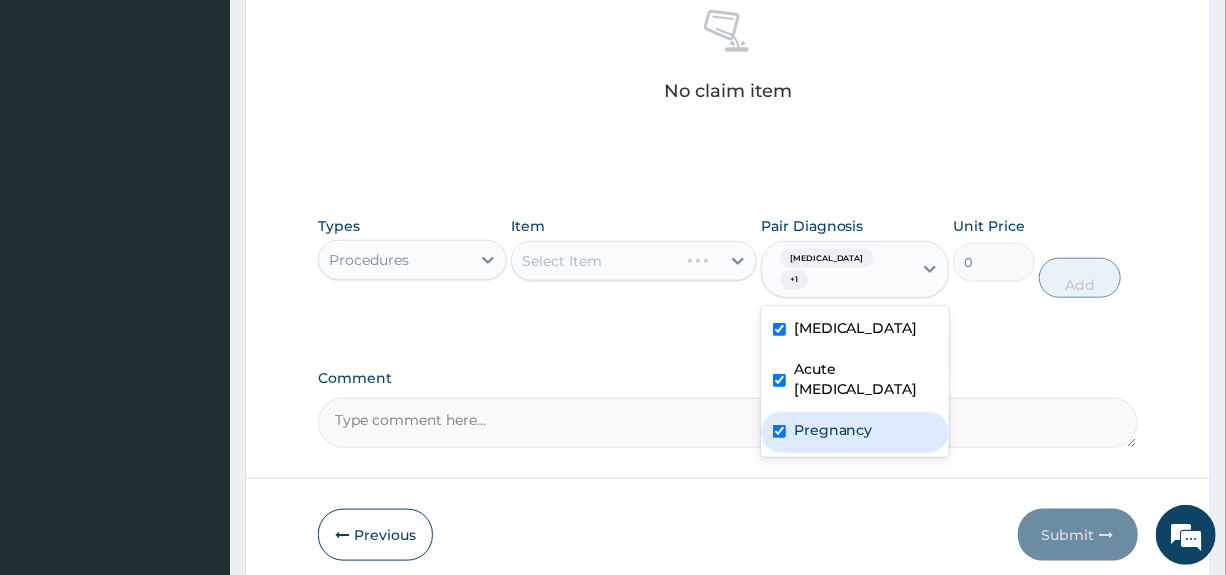 checkbox on "true" 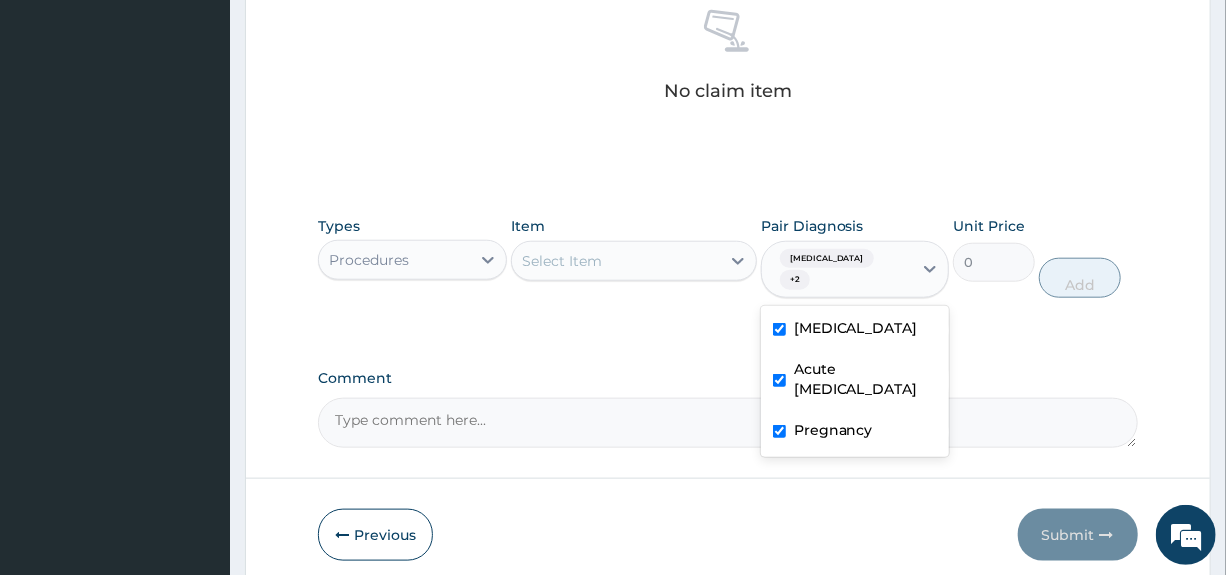 click on "Select Item" at bounding box center [616, 261] 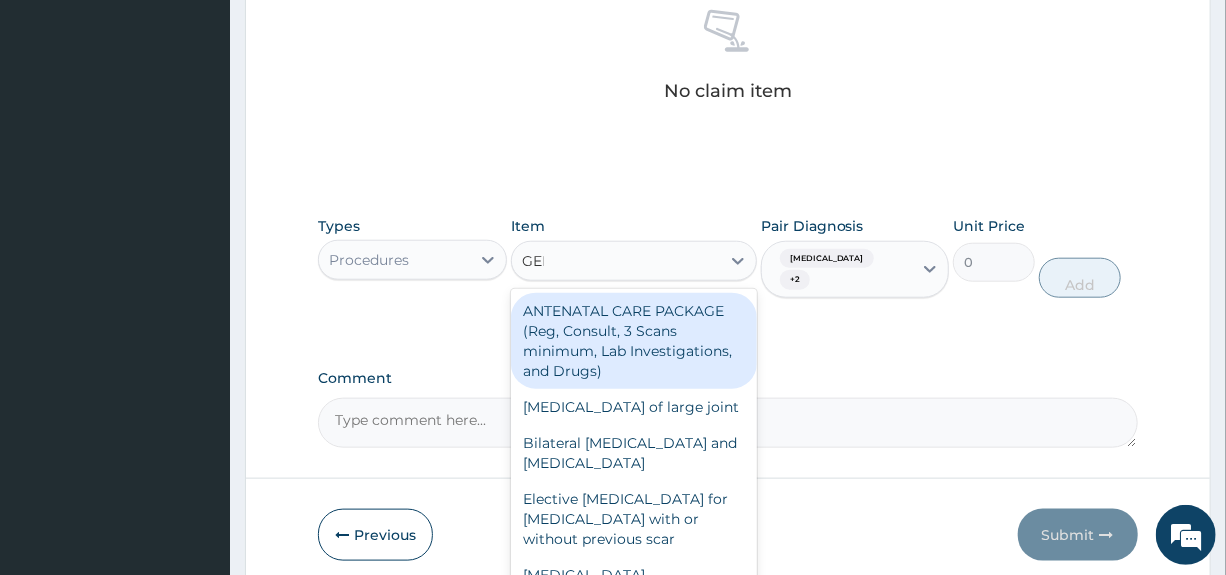type on "GENE" 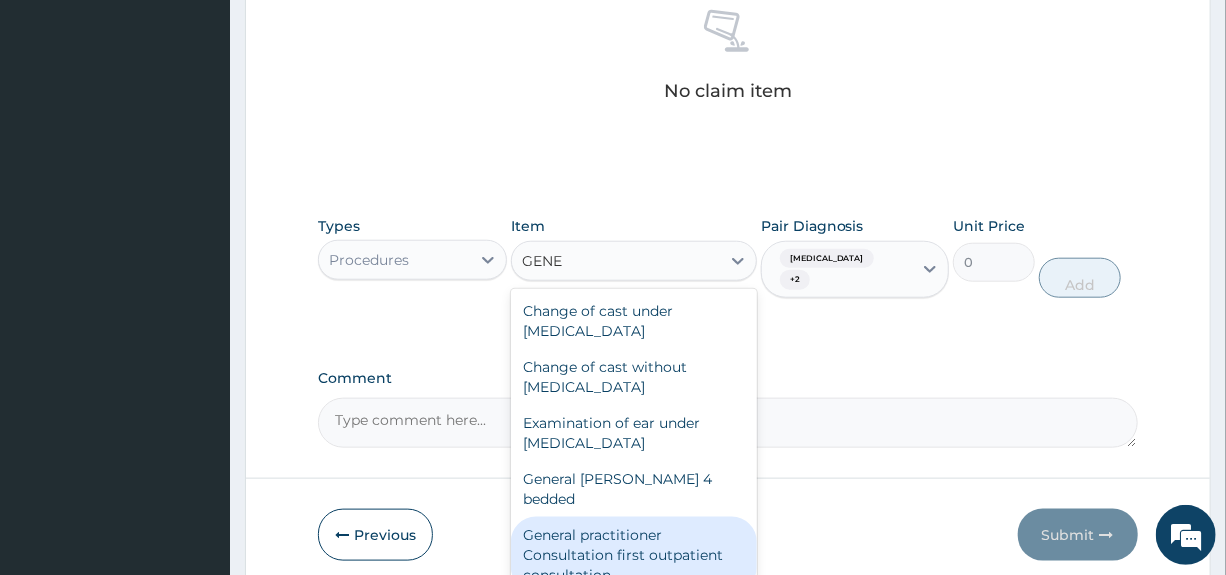 click on "General practitioner Consultation first outpatient consultation" at bounding box center (634, 555) 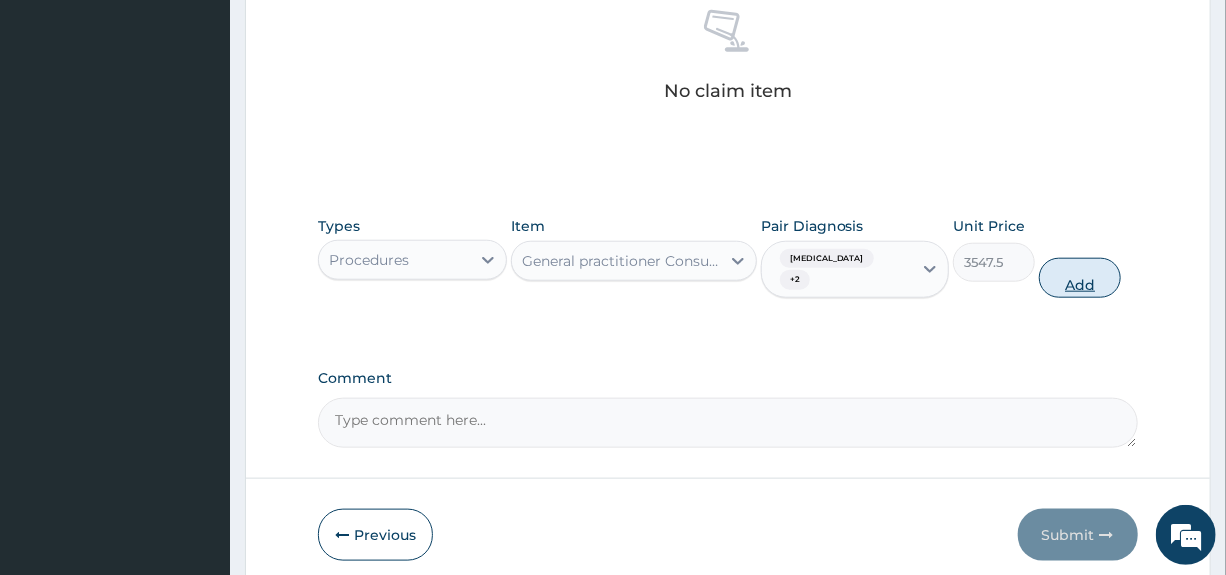 click on "Add" at bounding box center [1080, 278] 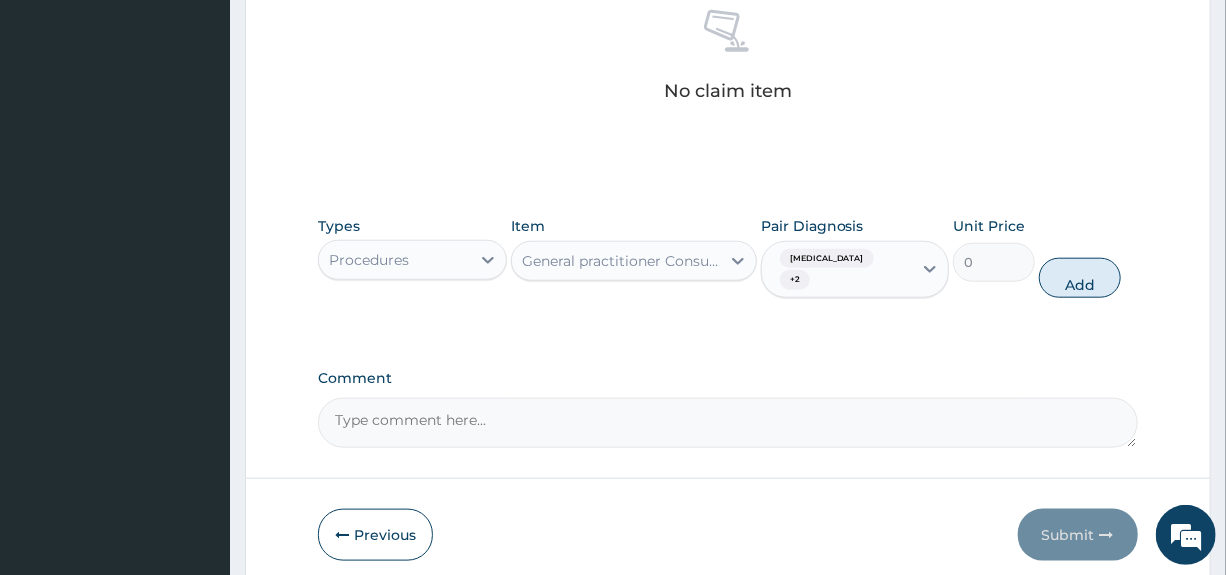 scroll, scrollTop: 797, scrollLeft: 0, axis: vertical 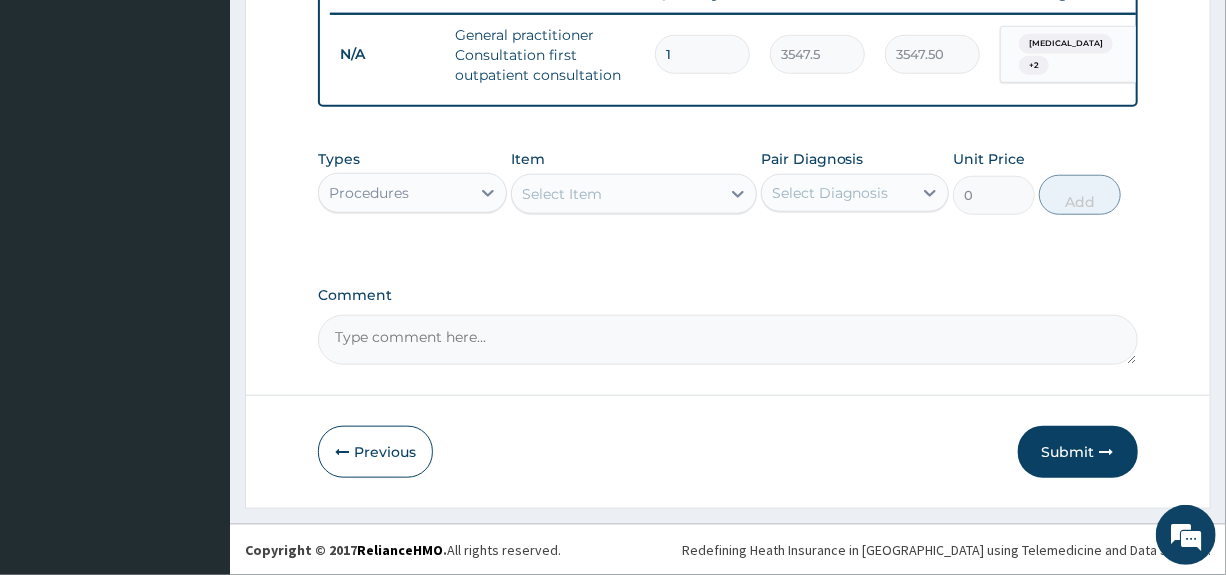 click on "Procedures" at bounding box center [369, 193] 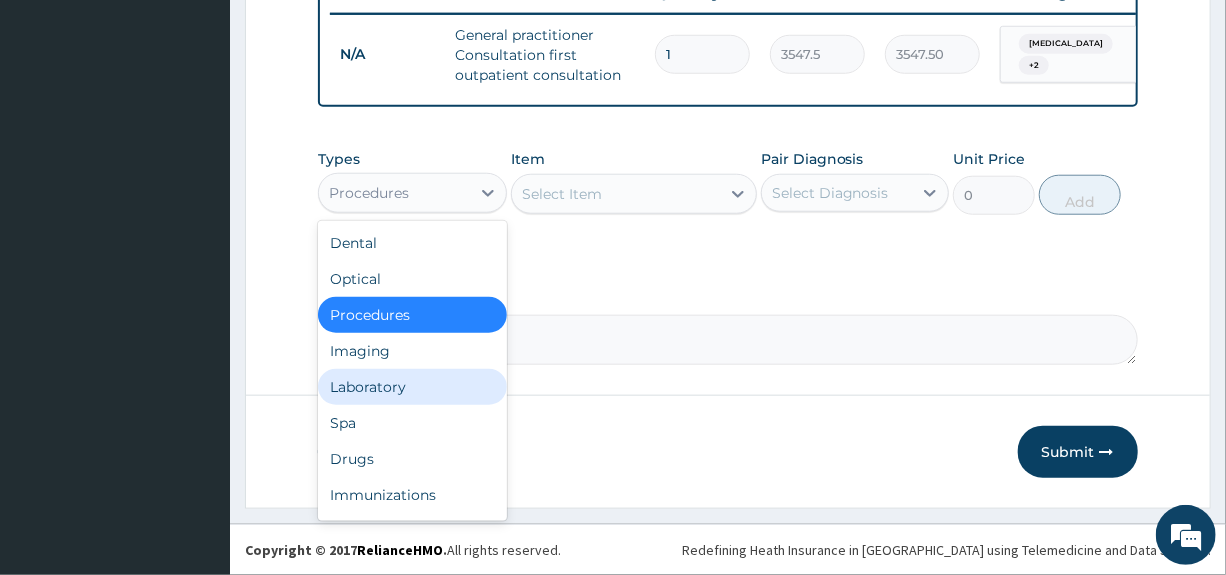 click on "Laboratory" at bounding box center [412, 387] 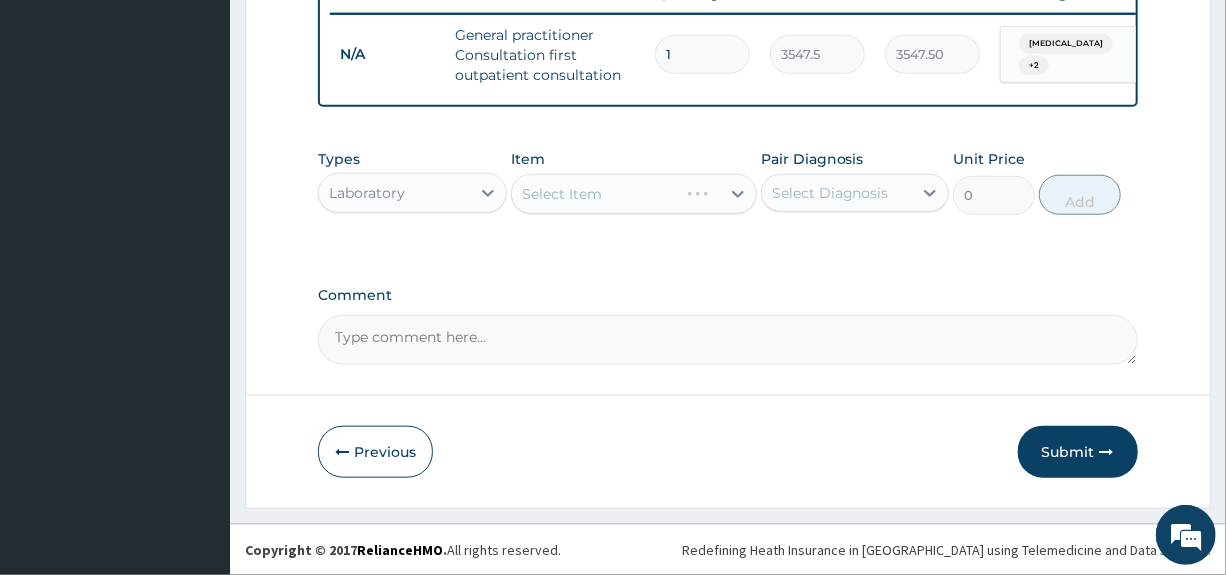 click on "Select Diagnosis" at bounding box center [830, 193] 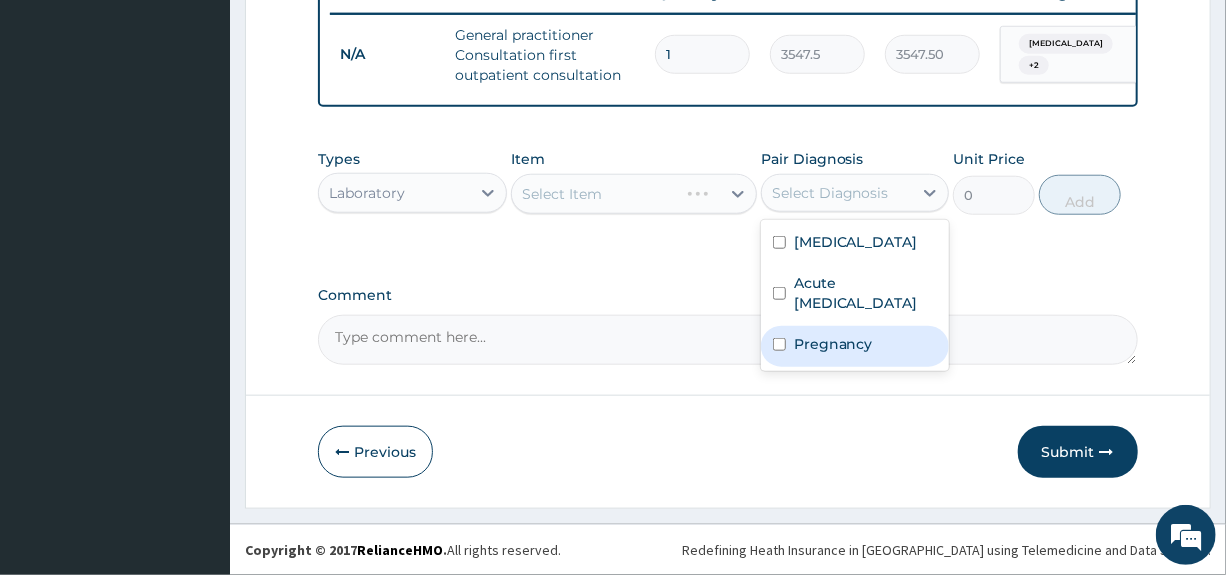 click on "Pregnancy" at bounding box center (833, 344) 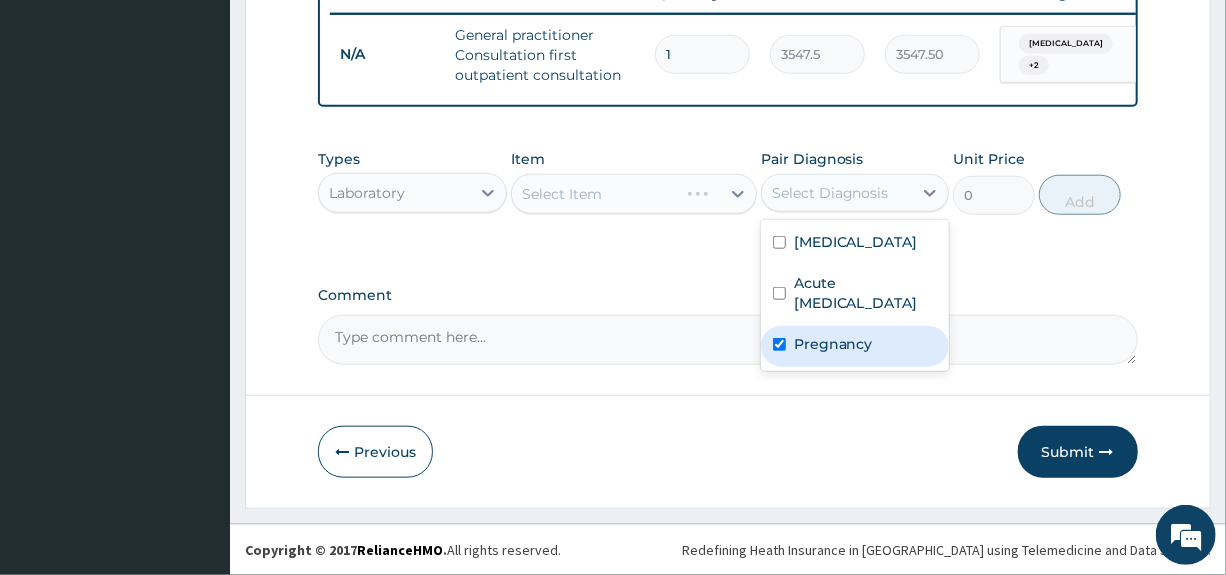 checkbox on "true" 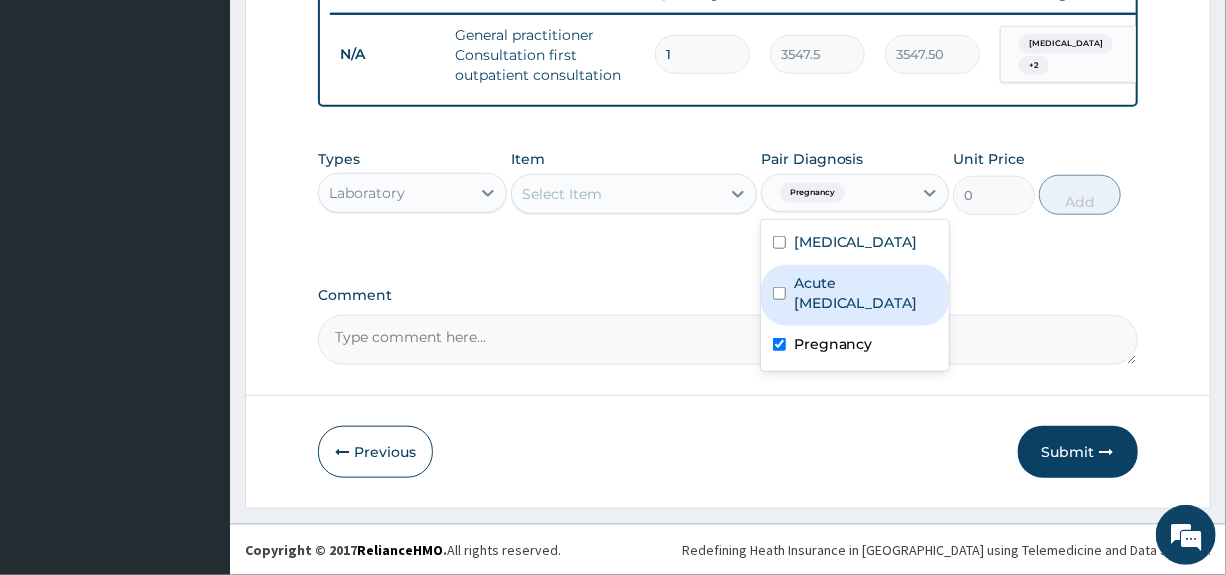 click on "Select Item" at bounding box center [562, 194] 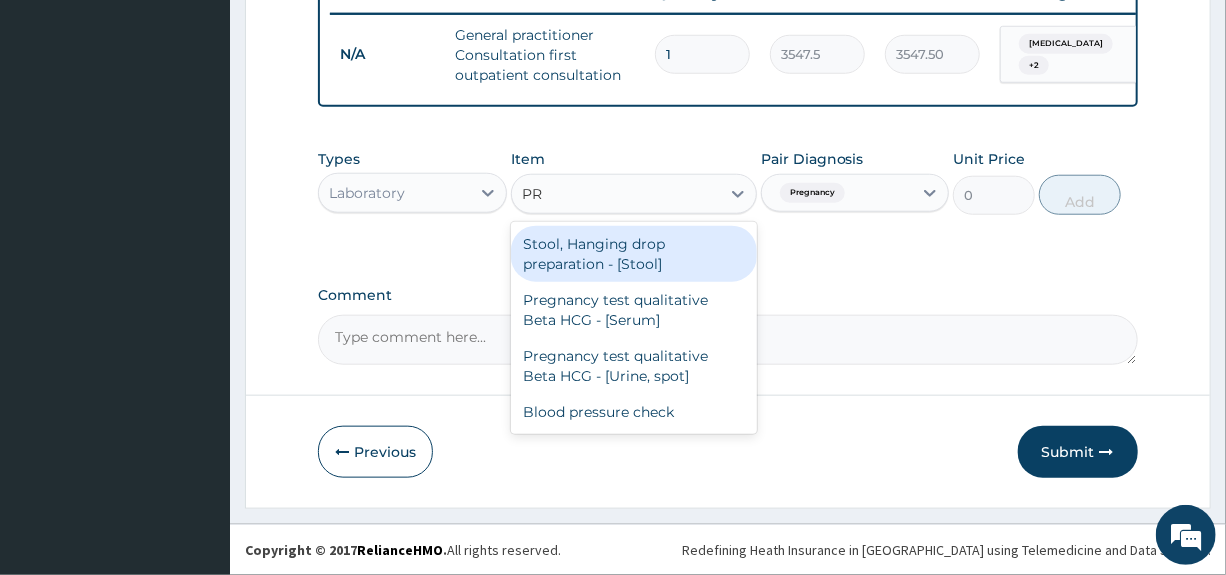 type on "PRE" 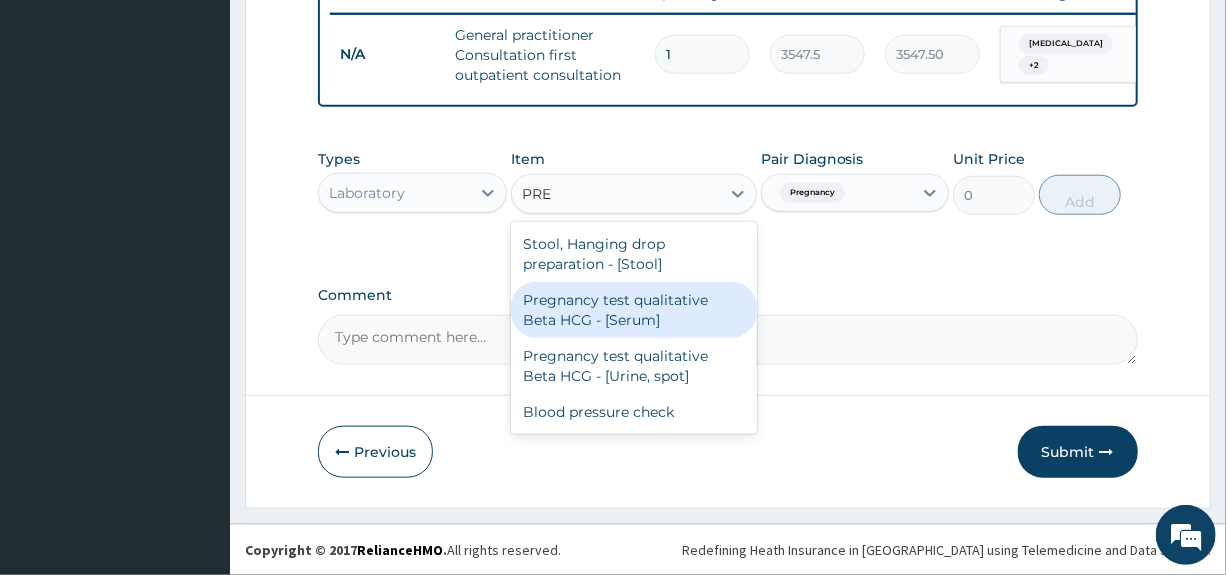 click on "Pregnancy test qualitative Beta HCG - [Serum]" at bounding box center [634, 310] 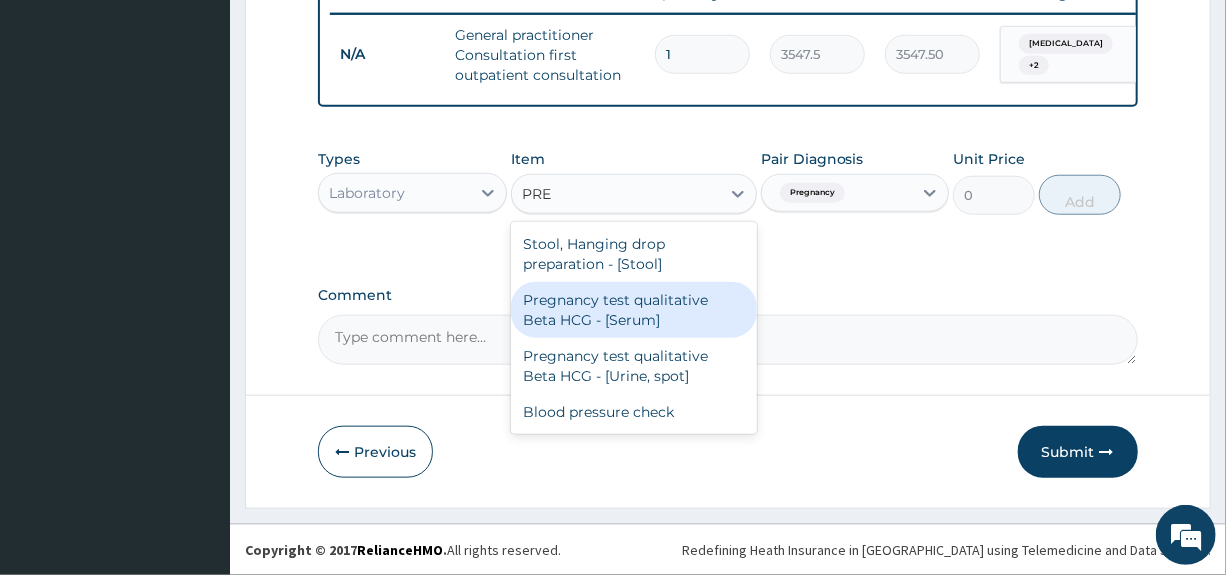 type 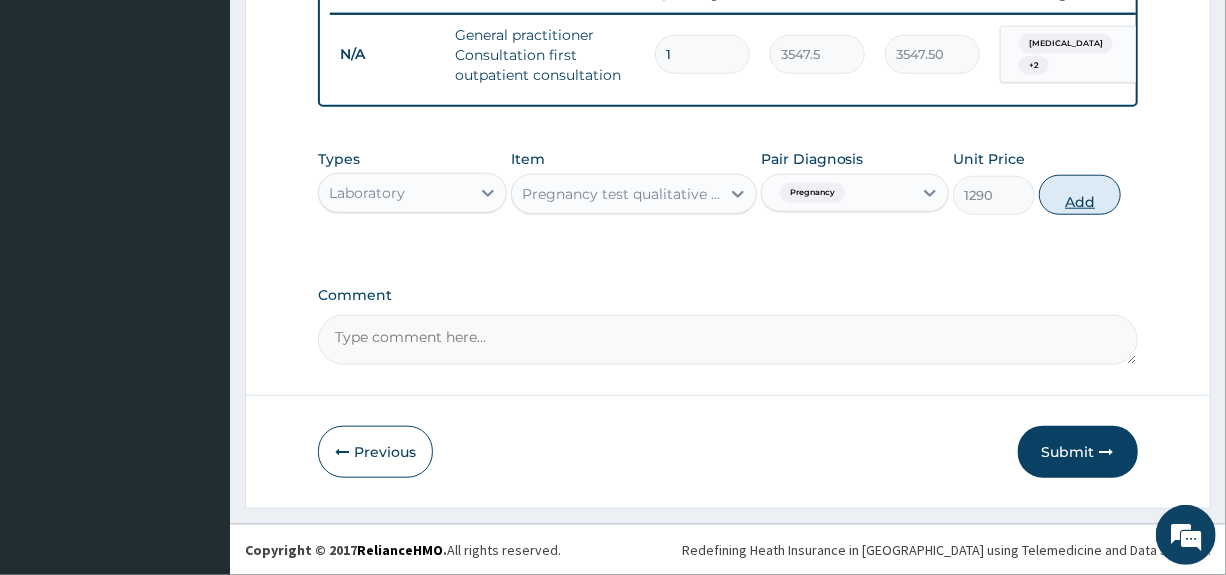 click on "Add" at bounding box center (1080, 195) 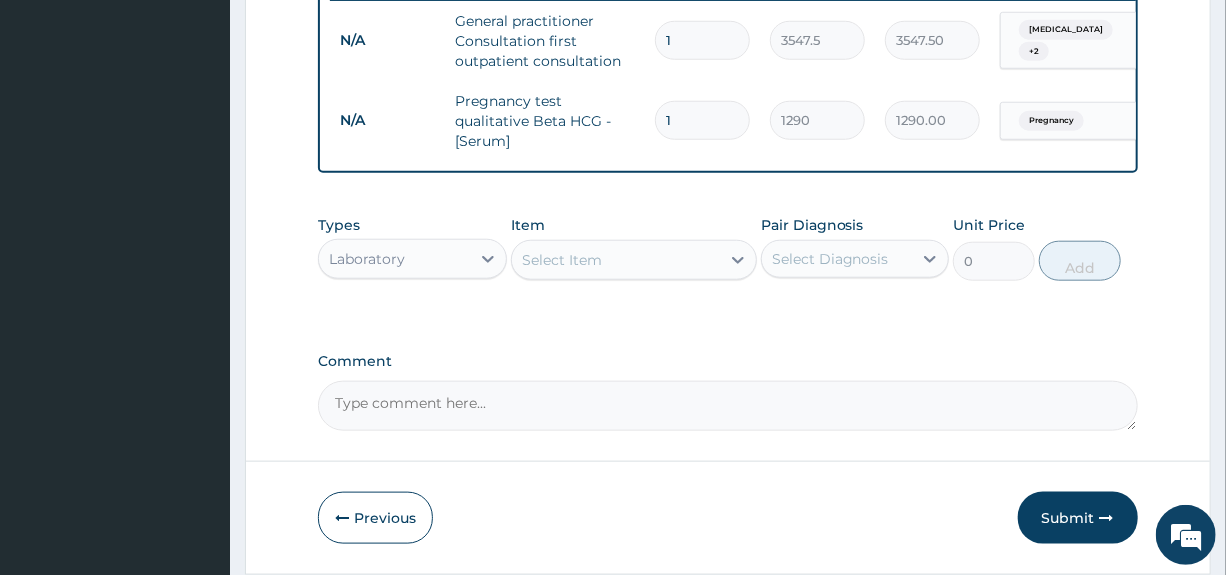 click on "Select Item" at bounding box center [616, 260] 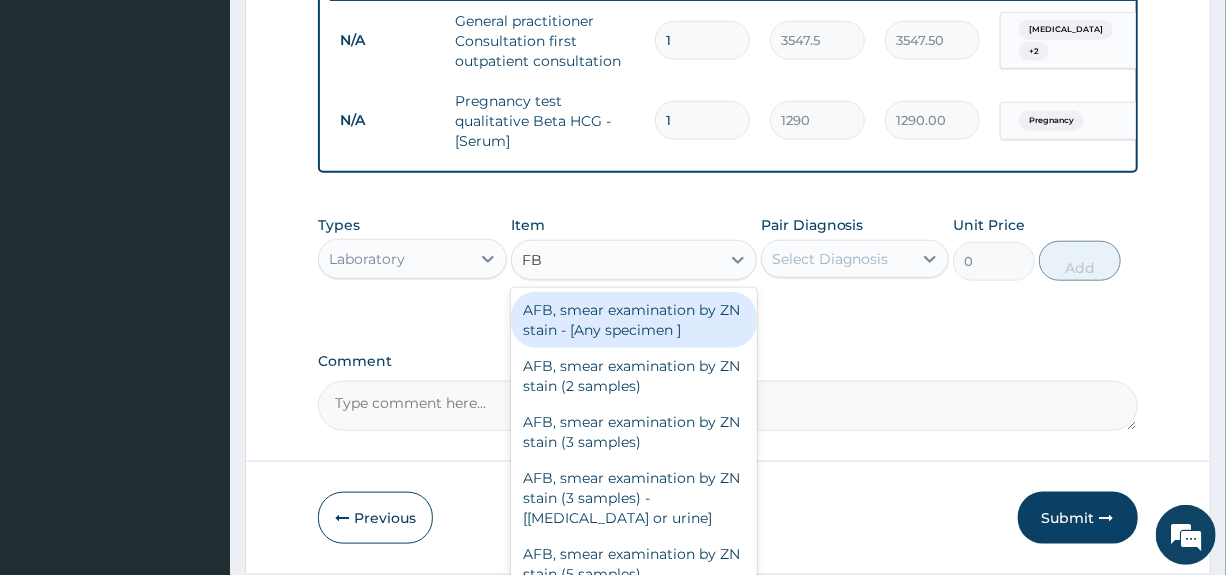type on "FBC" 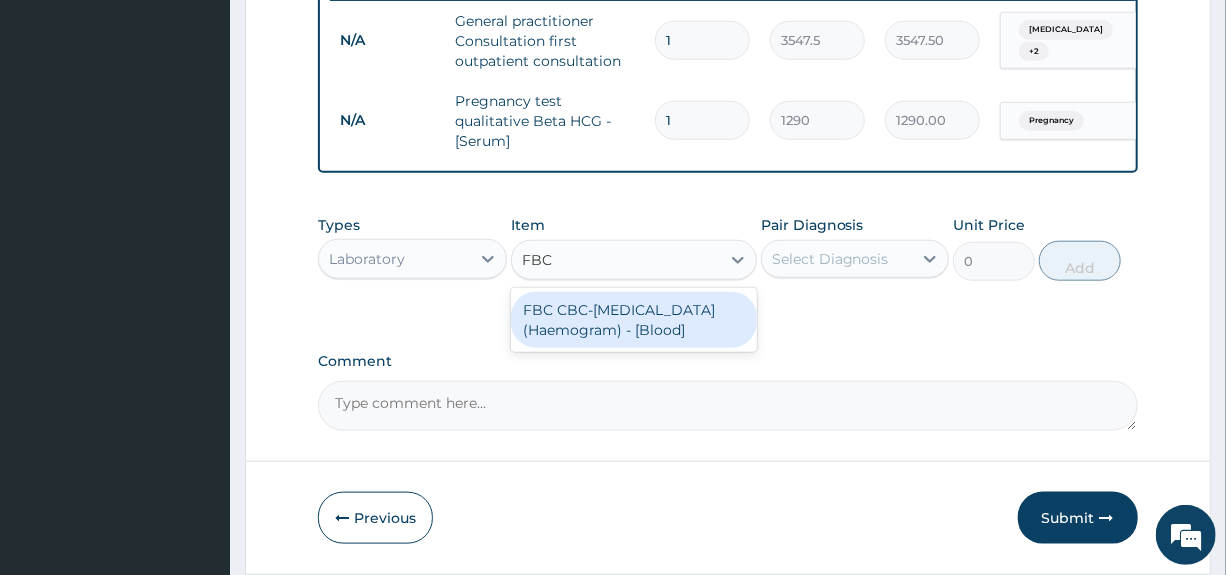 click on "FBC CBC-Complete Blood Count (Haemogram) - [Blood]" at bounding box center (634, 320) 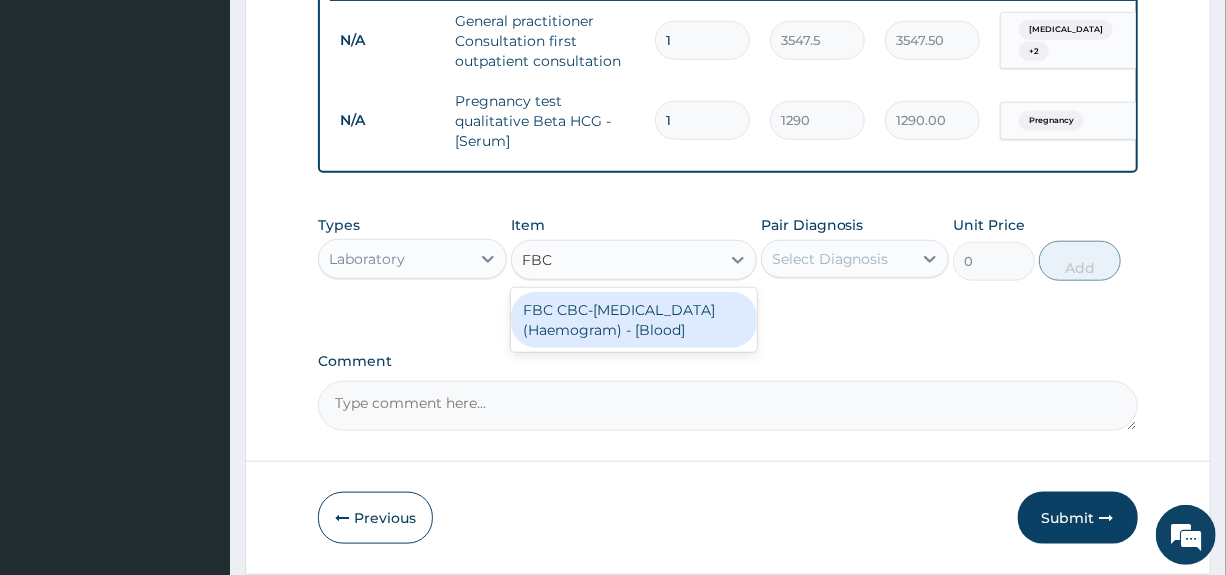 type 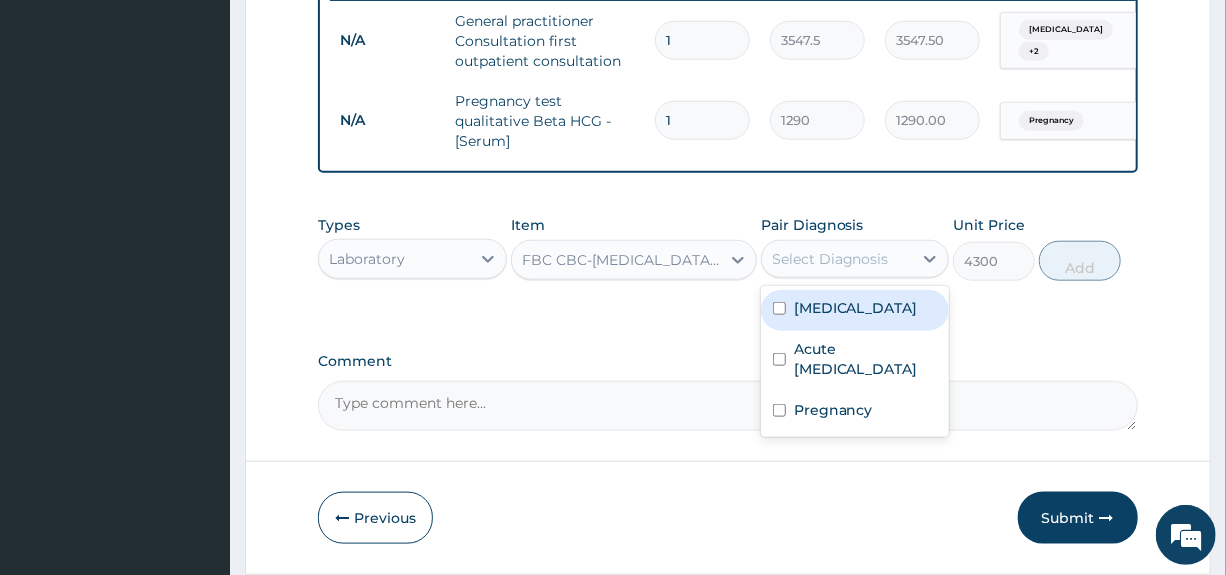 click on "Select Diagnosis" at bounding box center (830, 259) 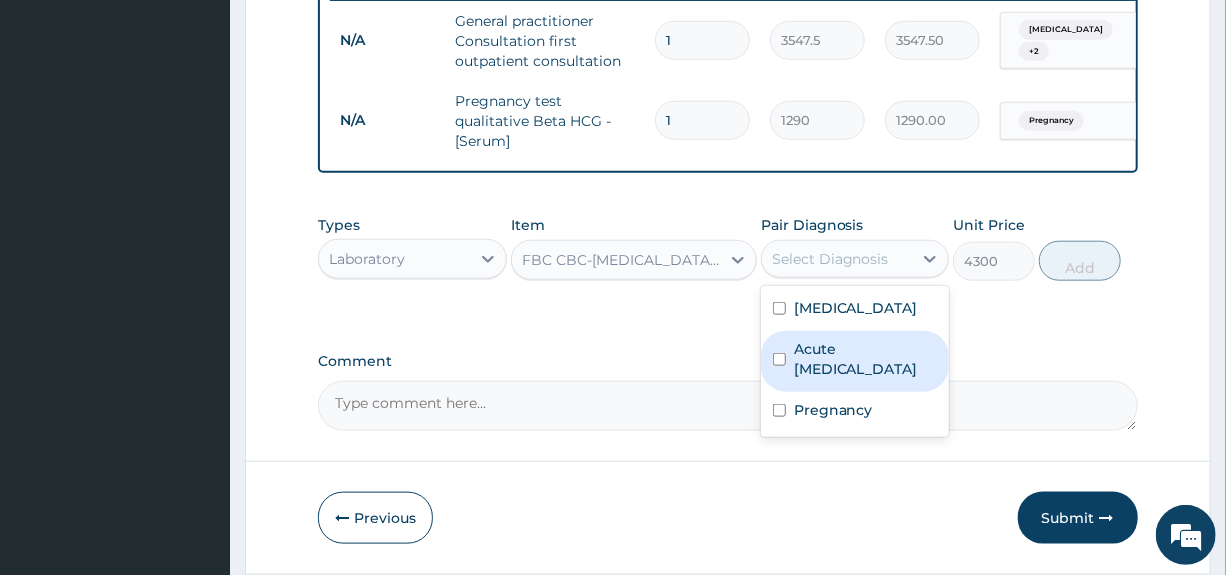 drag, startPoint x: 818, startPoint y: 373, endPoint x: 898, endPoint y: 369, distance: 80.09994 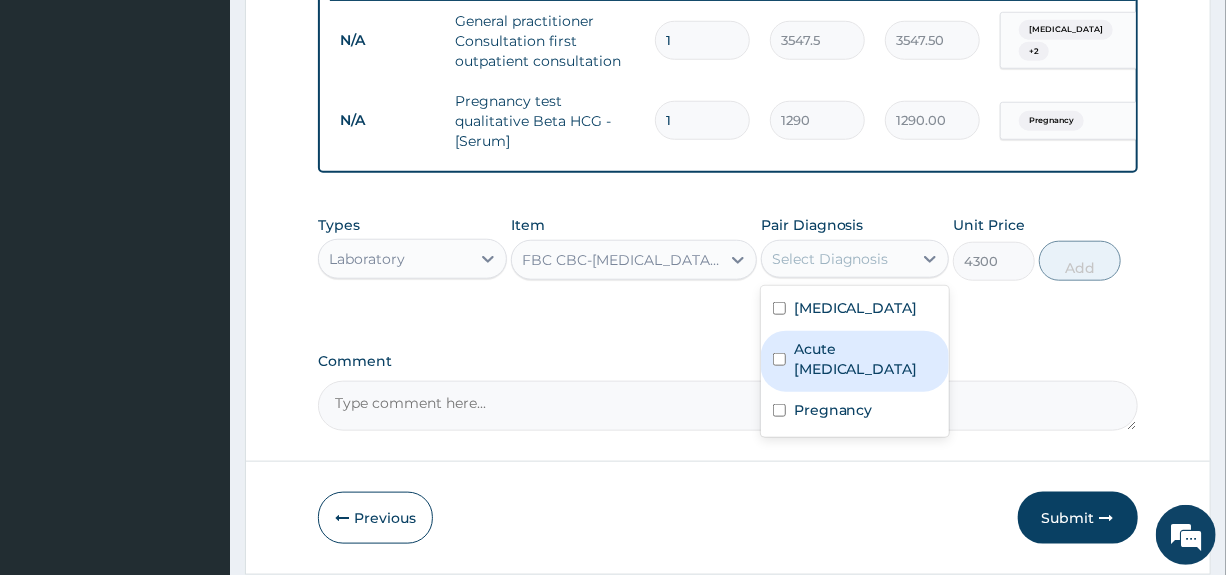 click on "Acute upper respiratory infection" at bounding box center (865, 359) 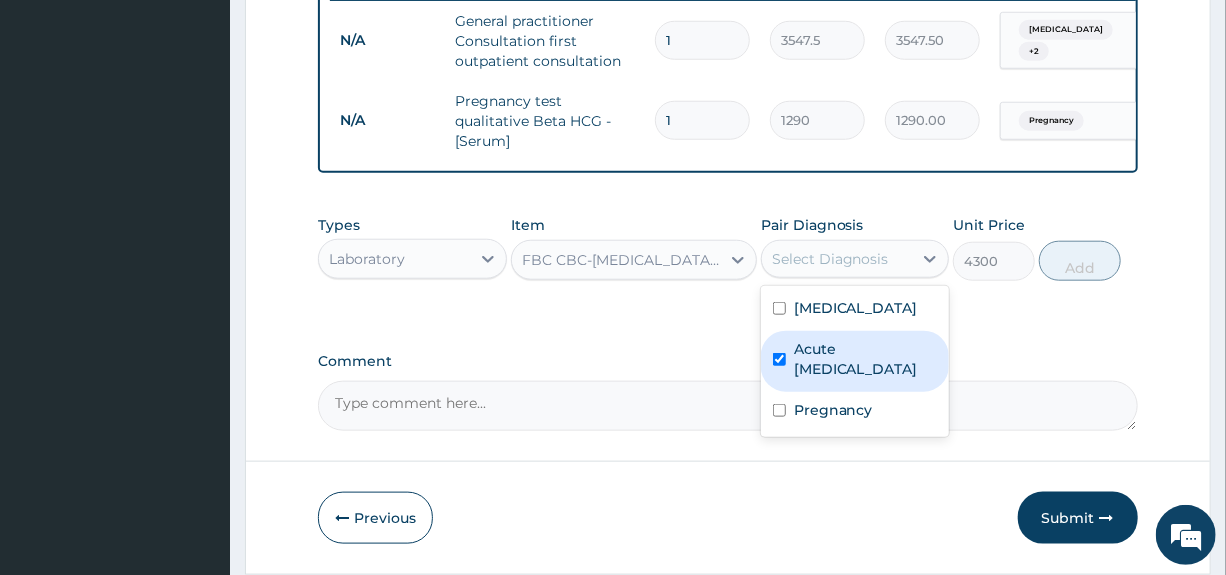 checkbox on "true" 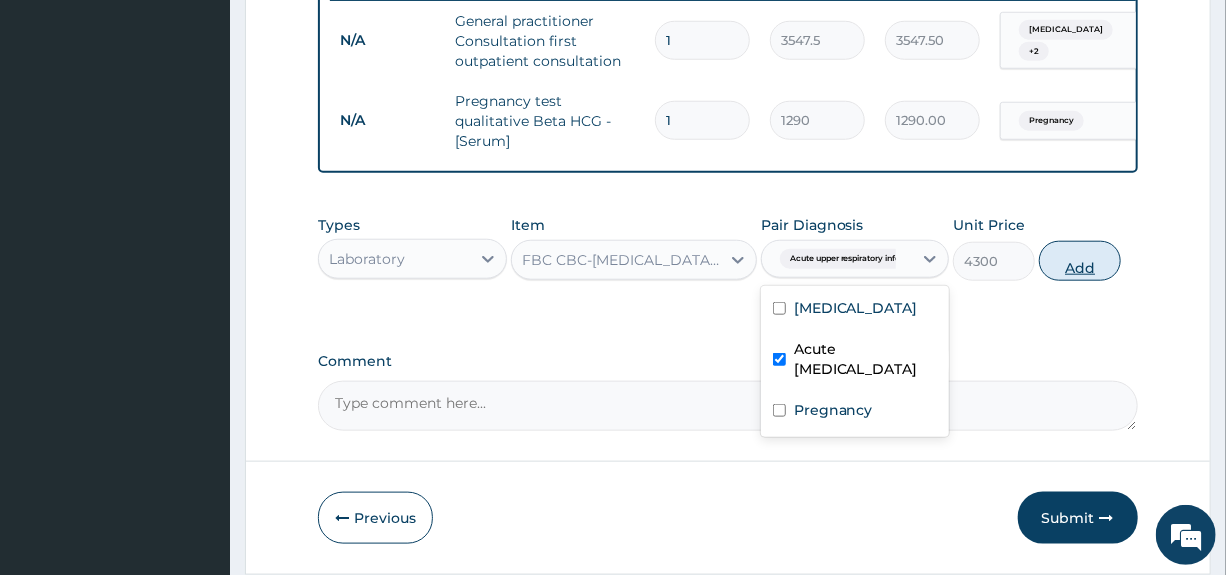 click on "Add" at bounding box center [1080, 261] 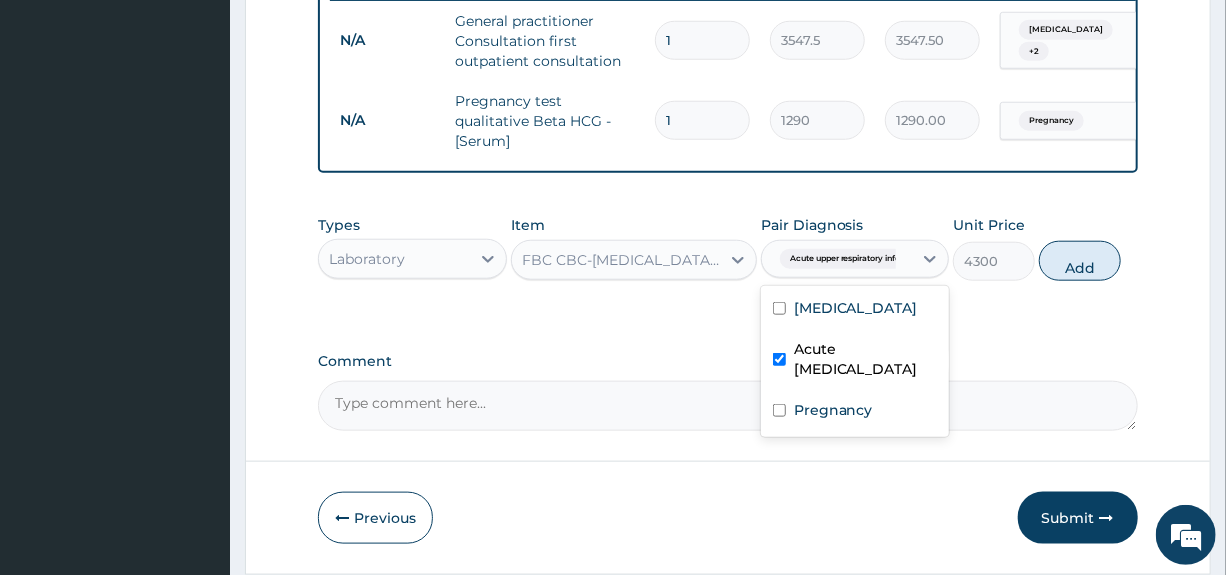 type on "0" 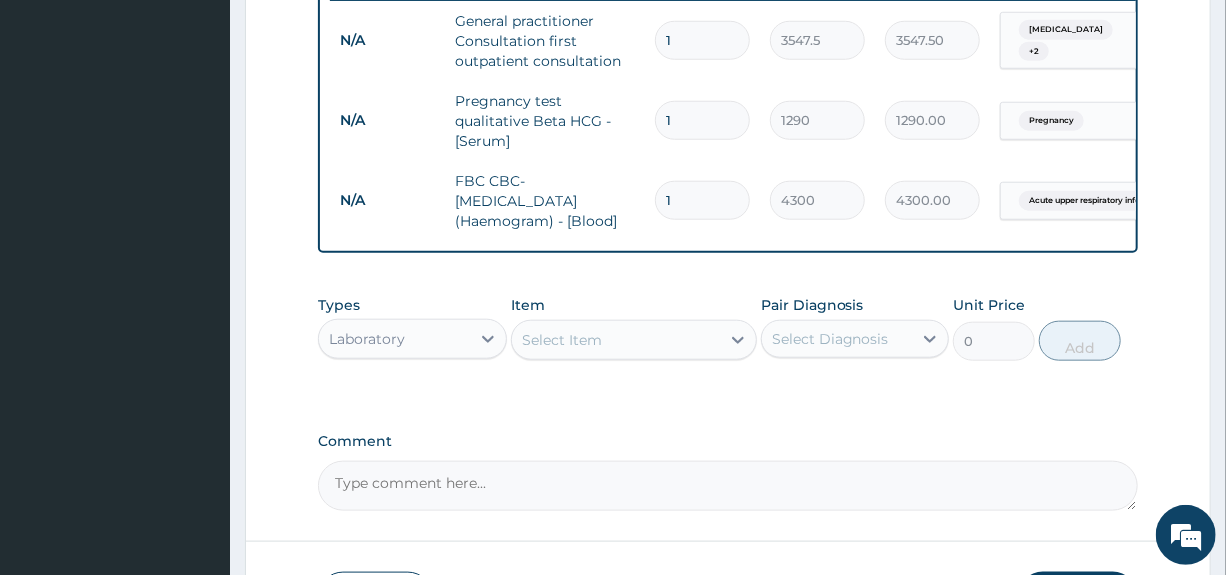 click on "Select Item" at bounding box center [616, 340] 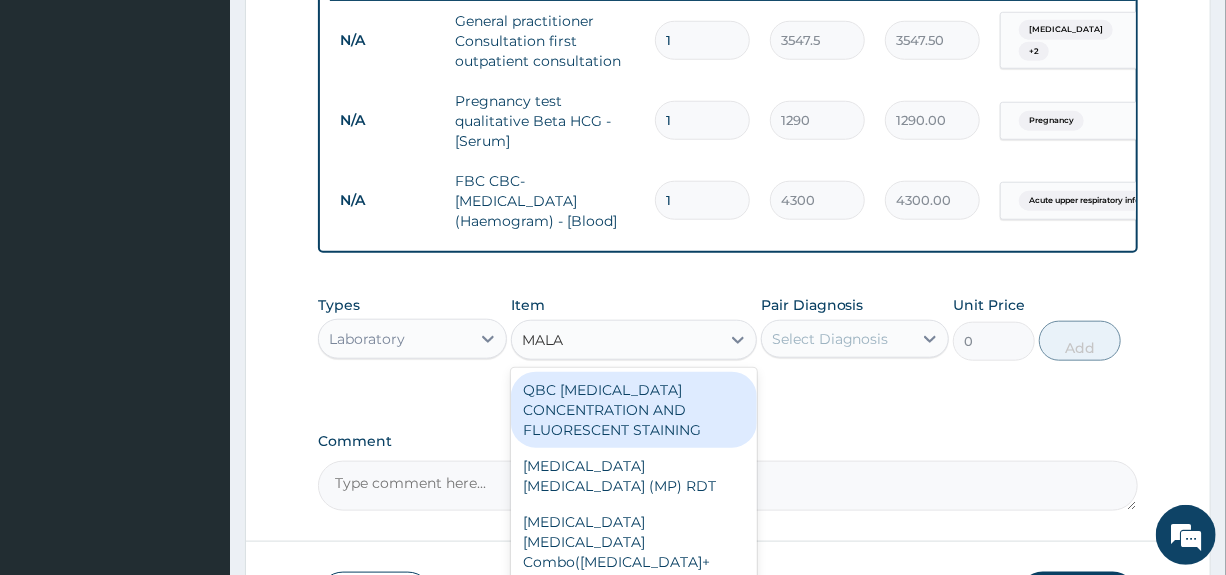 type on "MALAR" 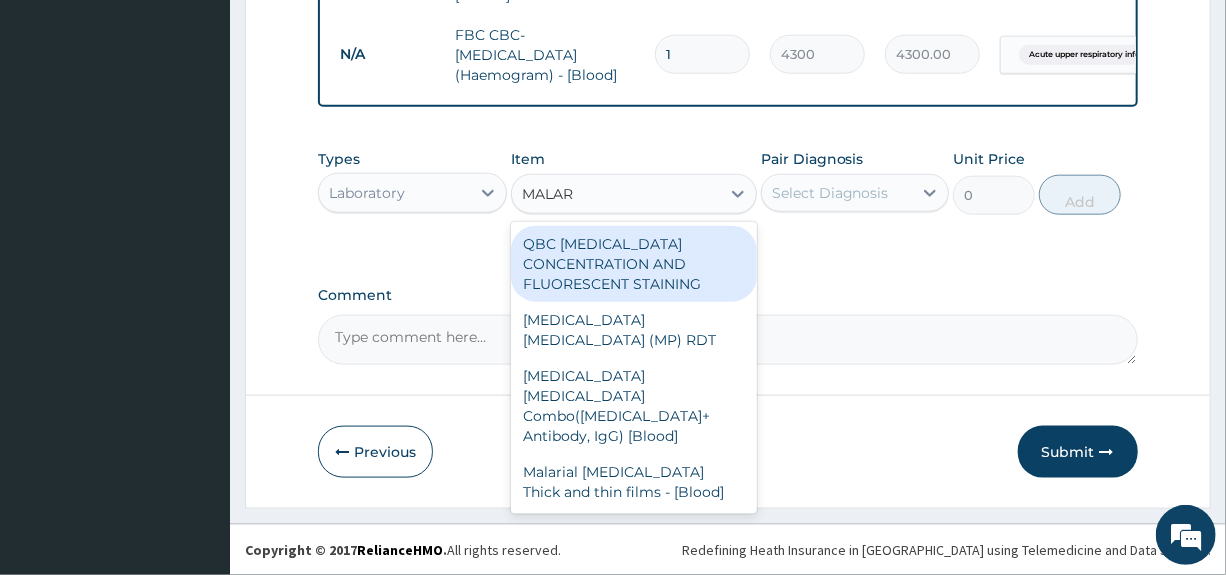 scroll, scrollTop: 957, scrollLeft: 0, axis: vertical 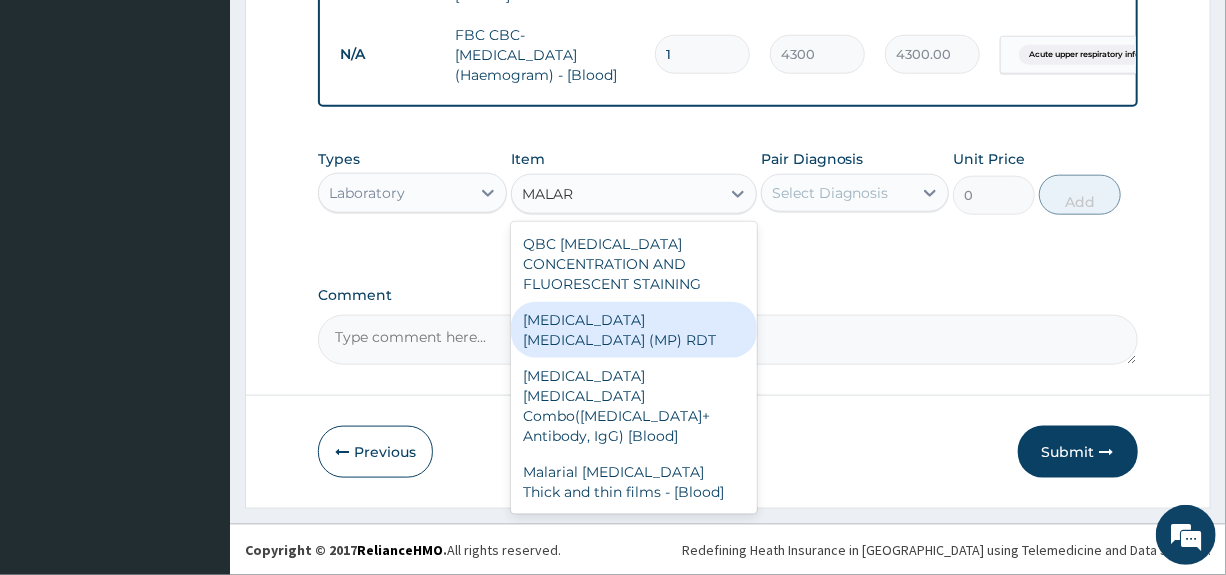 click on "MALARIA PARASITE (MP) RDT" at bounding box center (634, 330) 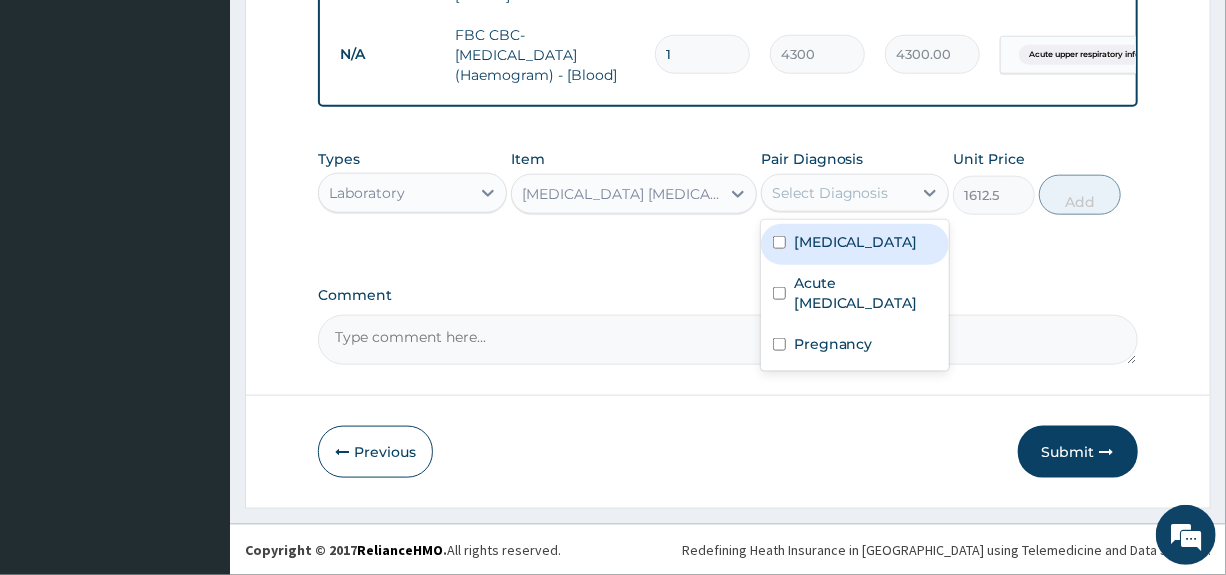 click on "Select Diagnosis" at bounding box center [830, 193] 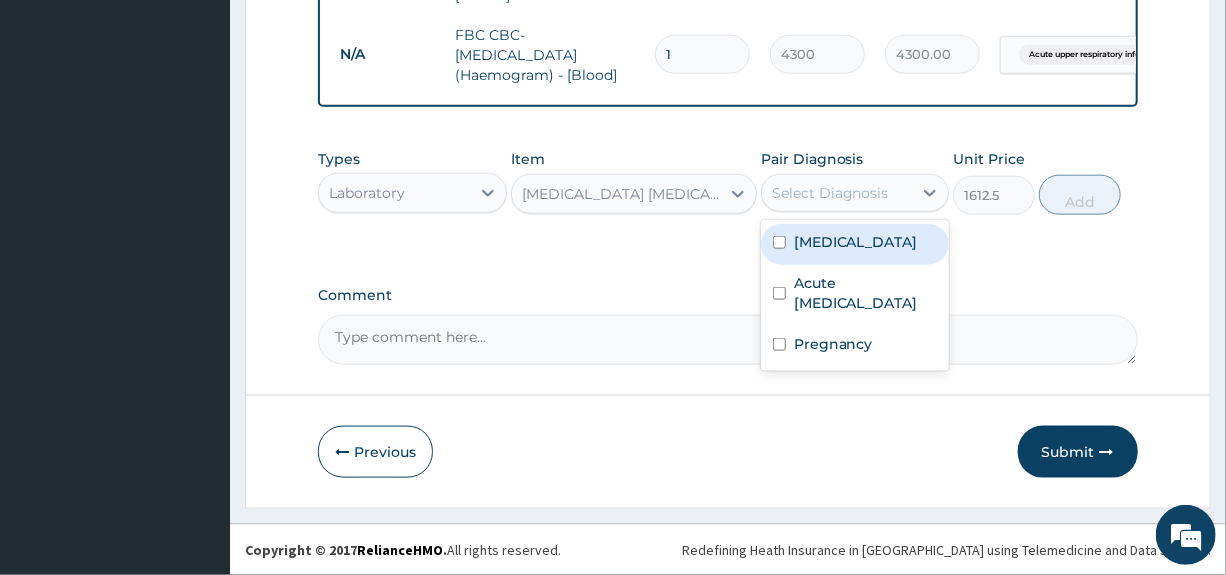 click on "Malaria" at bounding box center (856, 242) 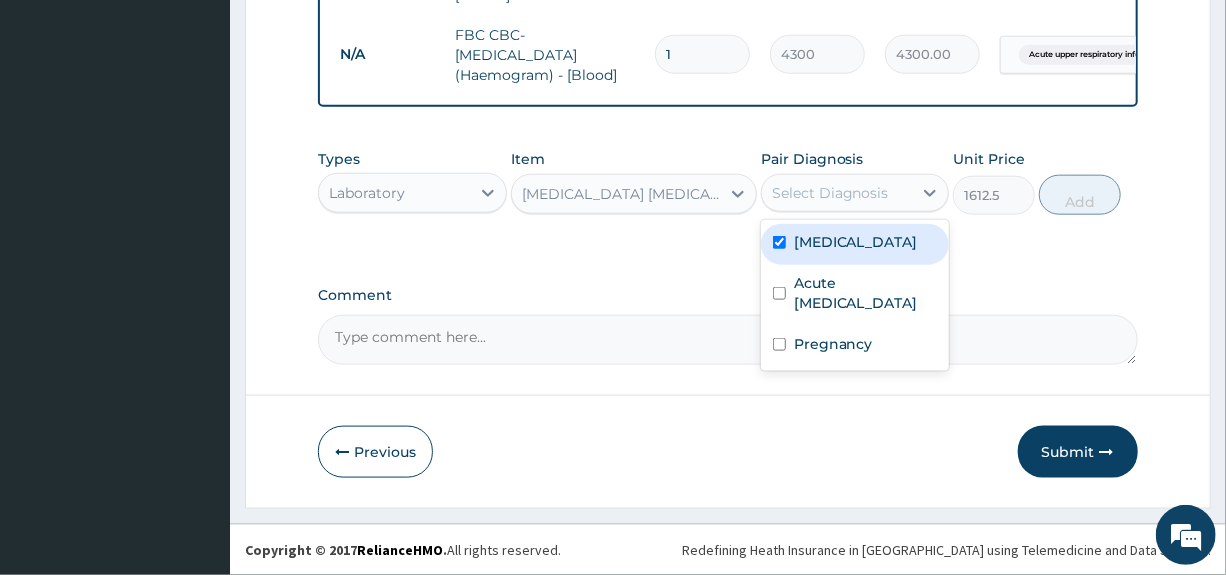 checkbox on "true" 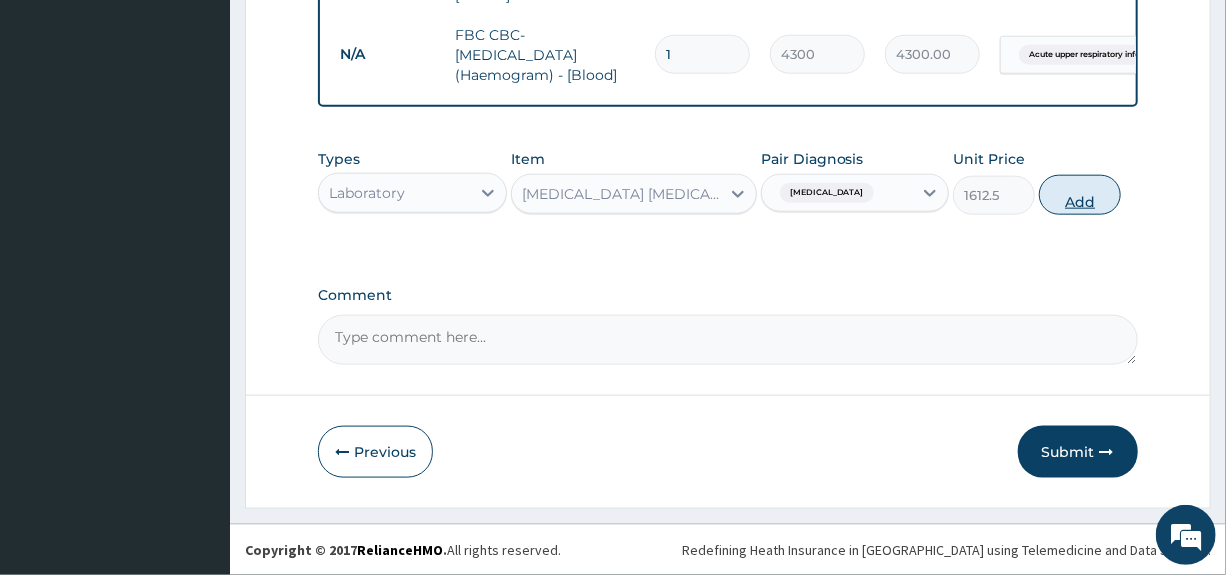click on "Add" at bounding box center [1080, 195] 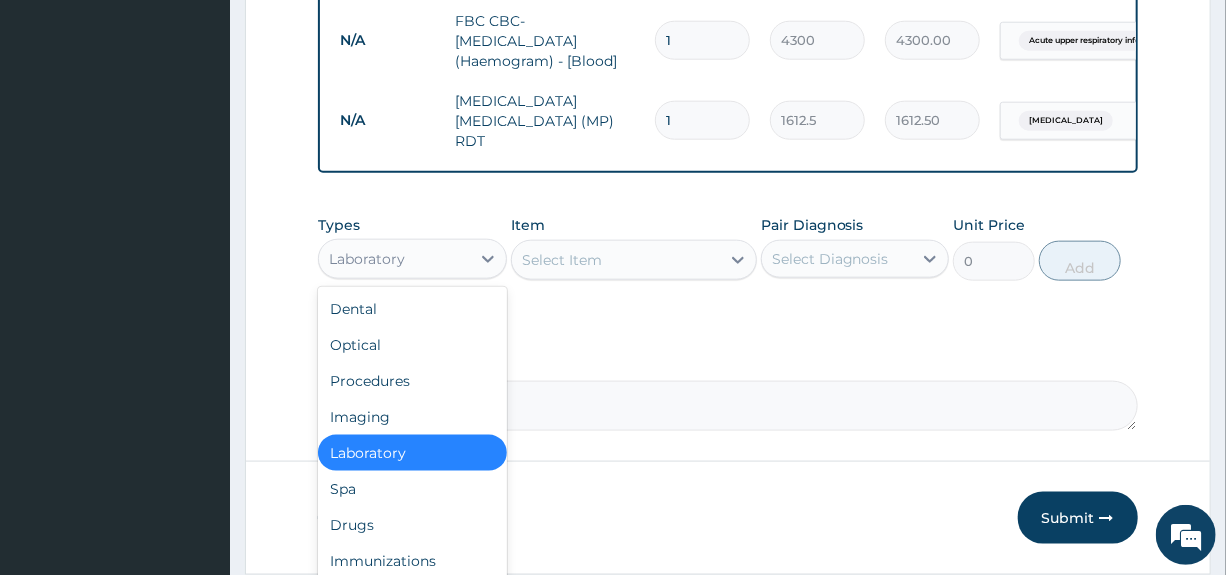 click on "Laboratory" at bounding box center (394, 259) 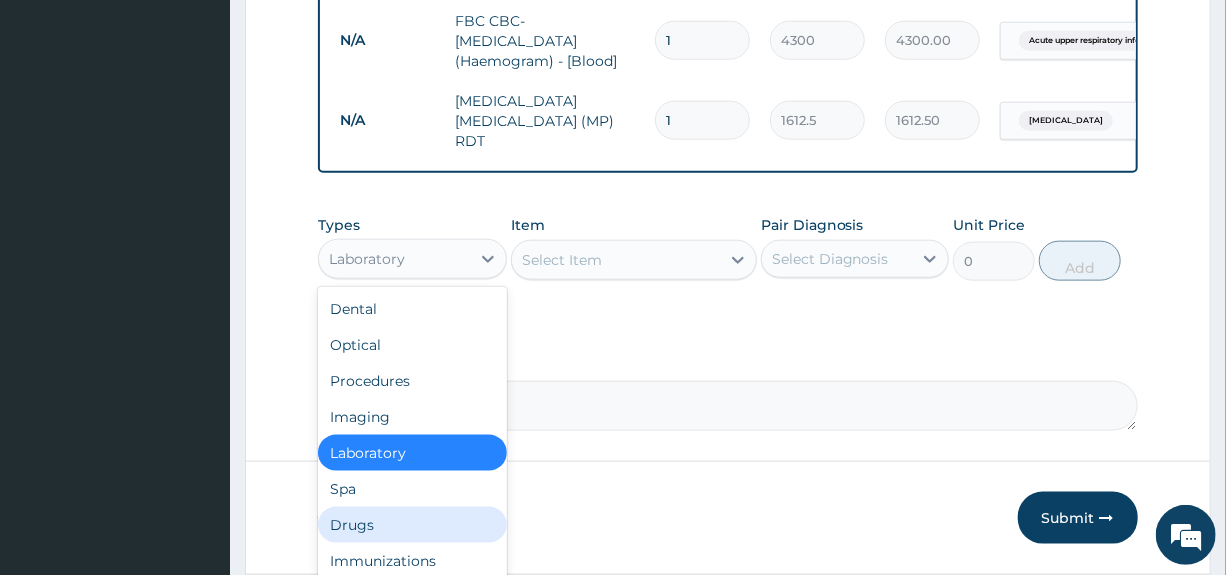 click on "Drugs" at bounding box center [412, 525] 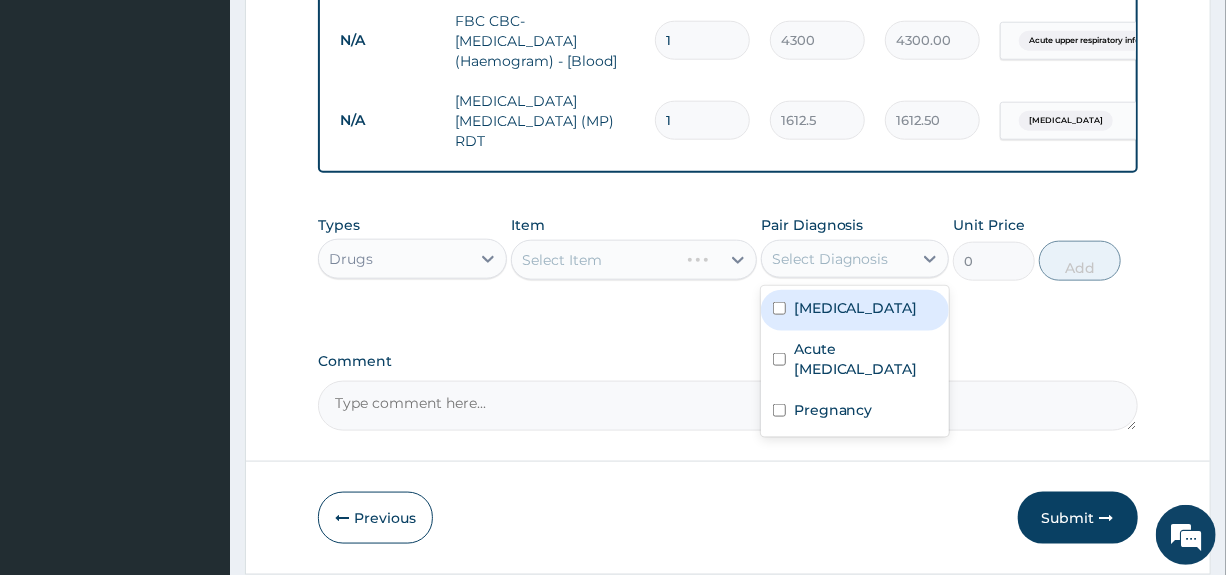 click on "Select Diagnosis" at bounding box center [830, 259] 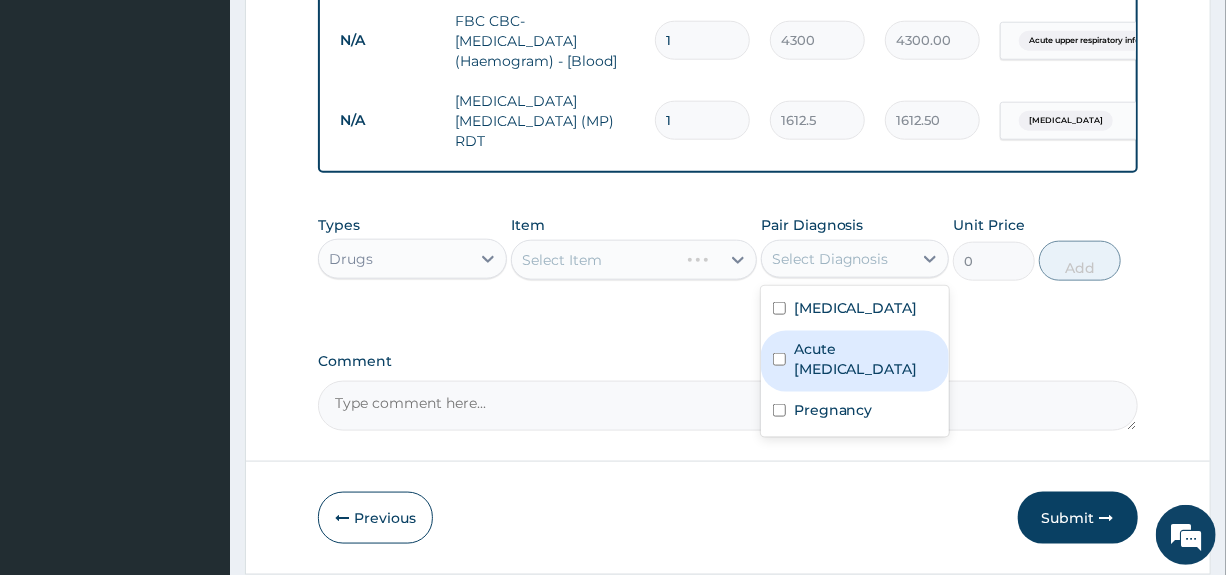 drag, startPoint x: 822, startPoint y: 361, endPoint x: 776, endPoint y: 350, distance: 47.296936 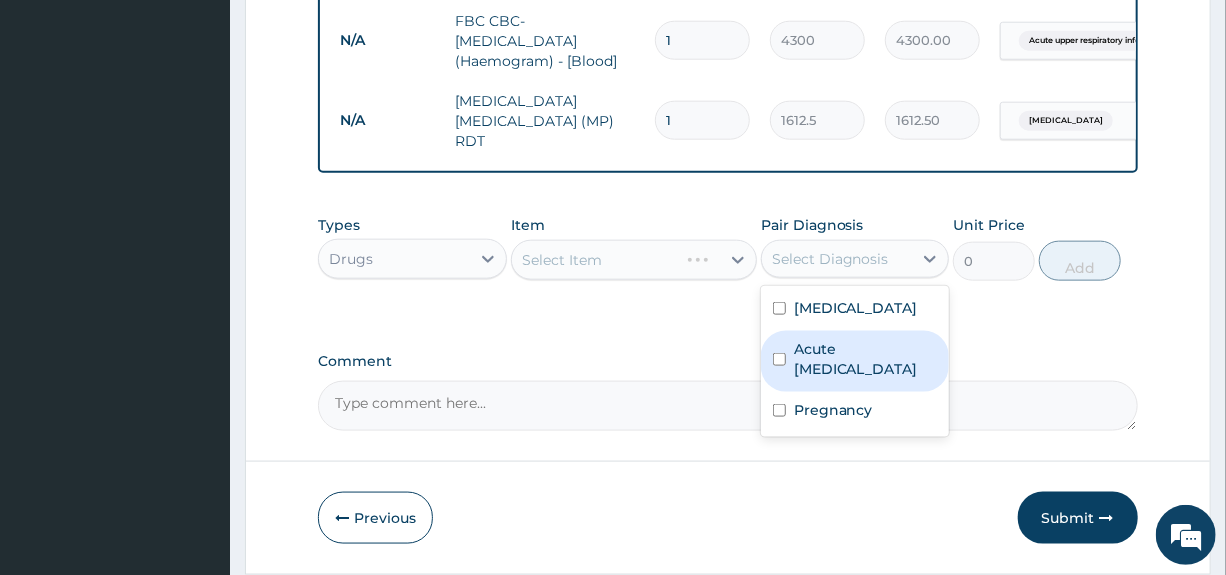 click on "Acute upper respiratory infection" at bounding box center [865, 359] 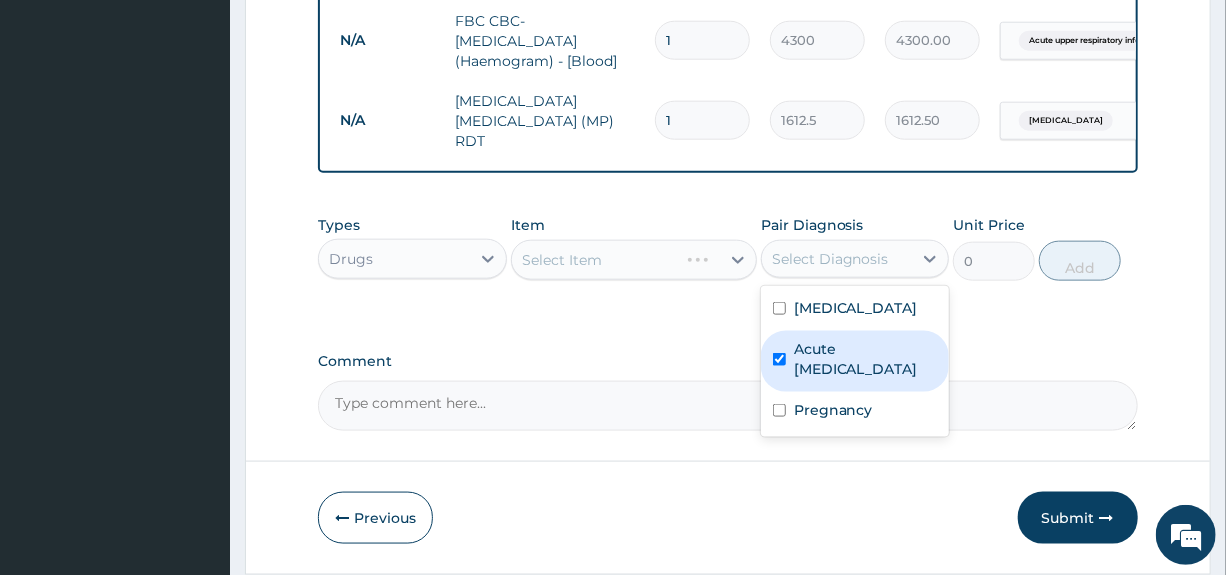 checkbox on "true" 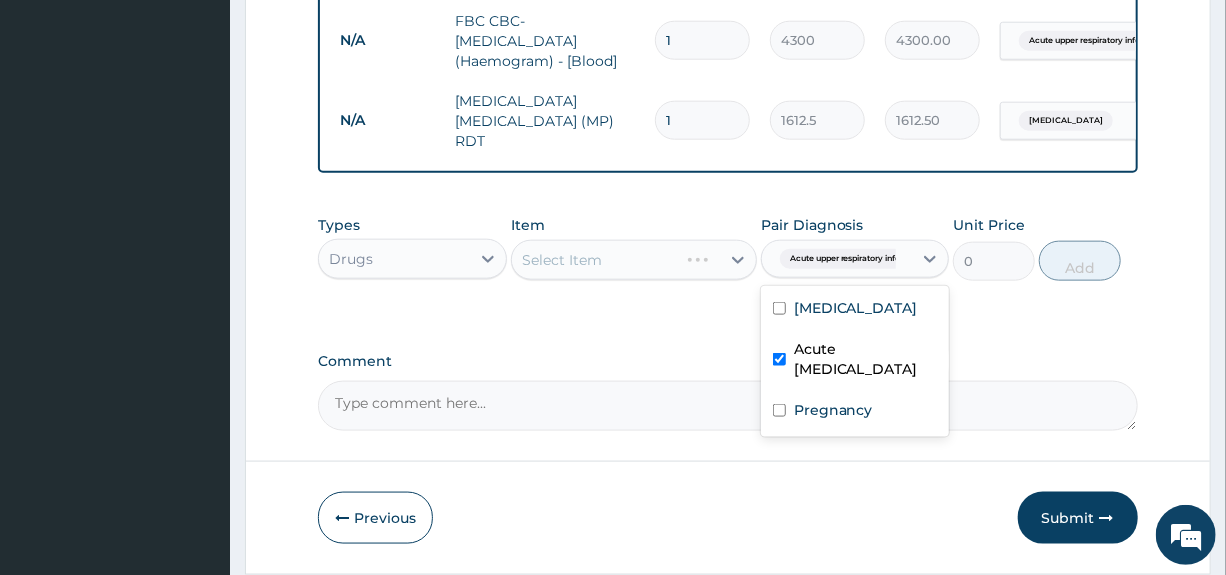 click on "Select Item" at bounding box center (634, 260) 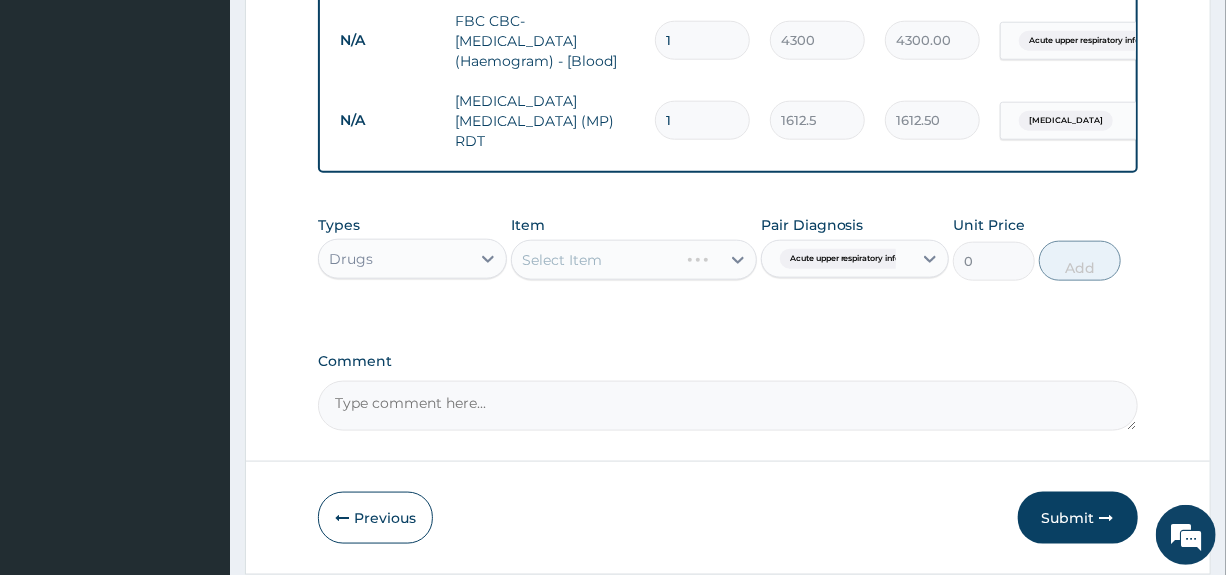 click on "Select Item" at bounding box center (634, 260) 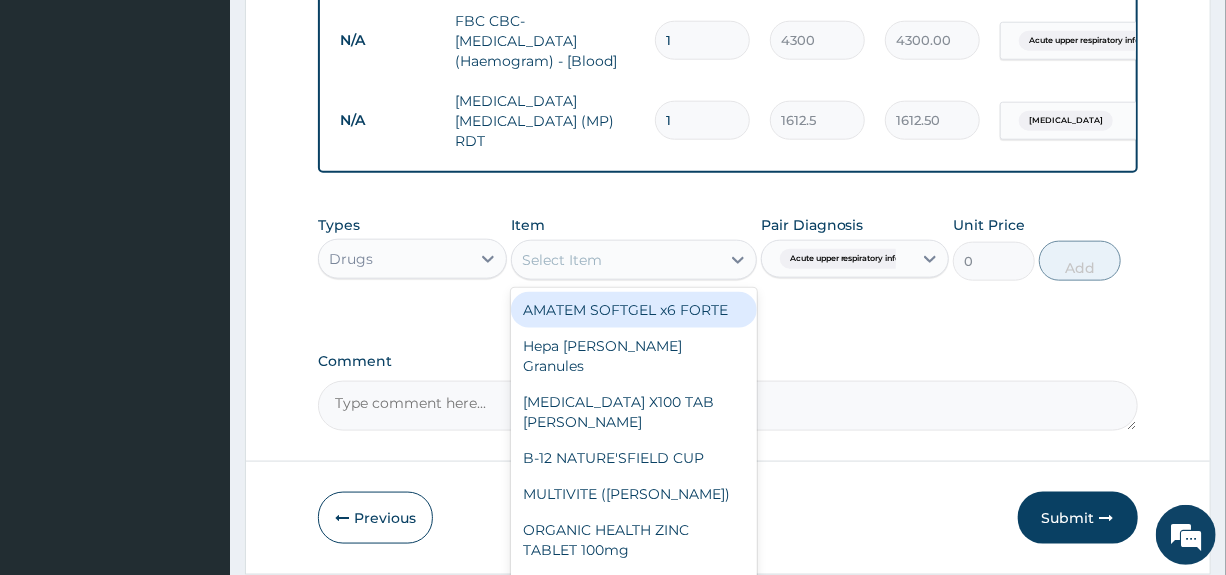 click 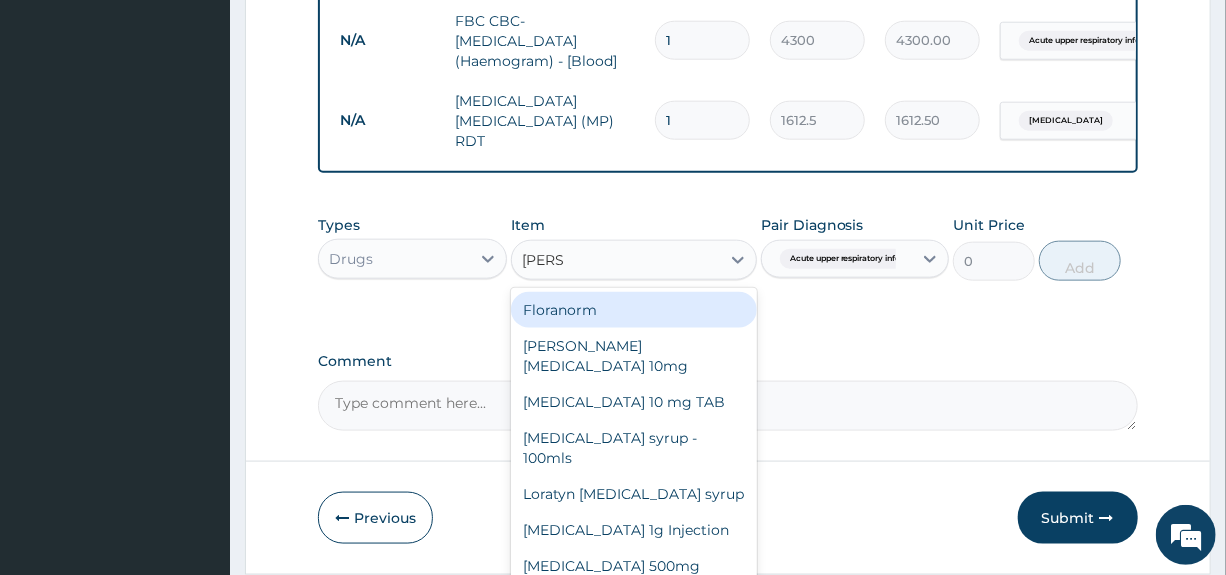 type on "LORAT" 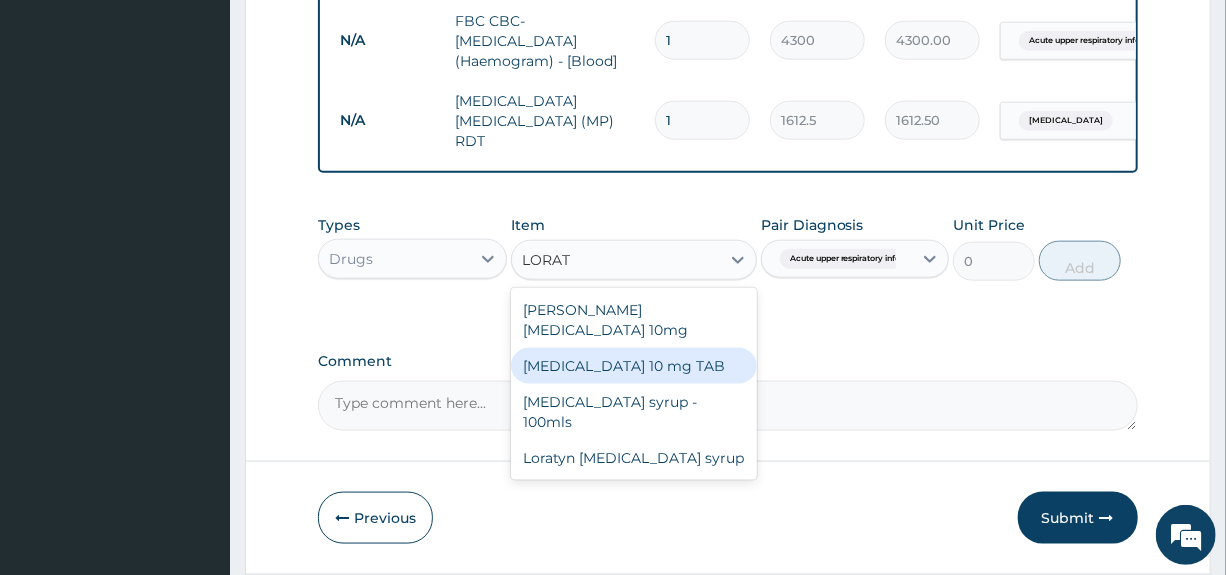 click on "LORATADINE 10 mg TAB" at bounding box center (634, 366) 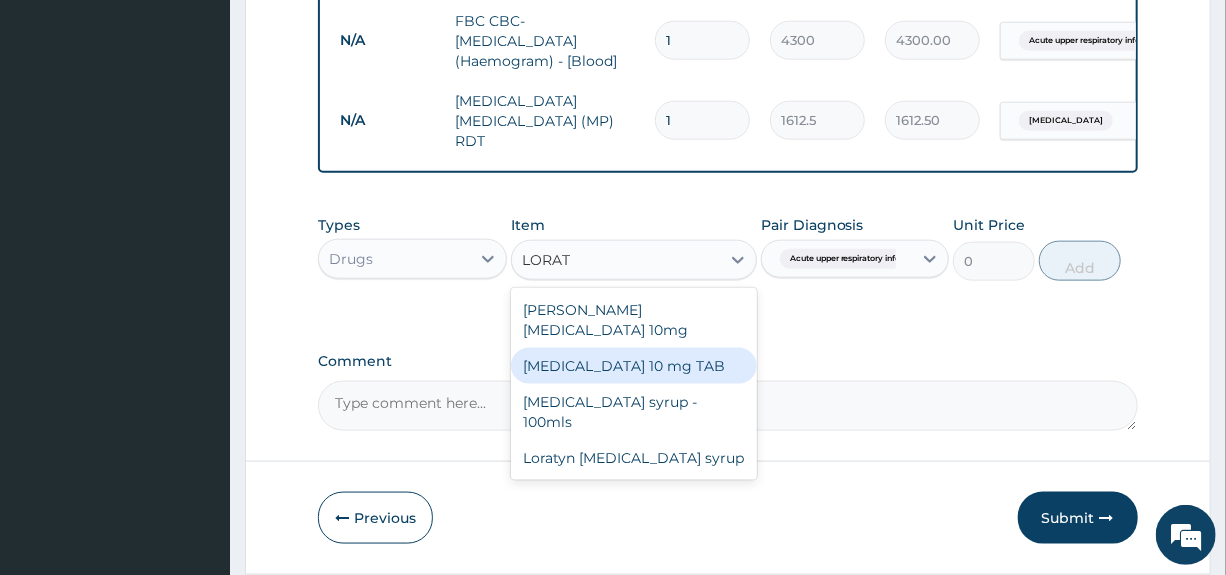 type 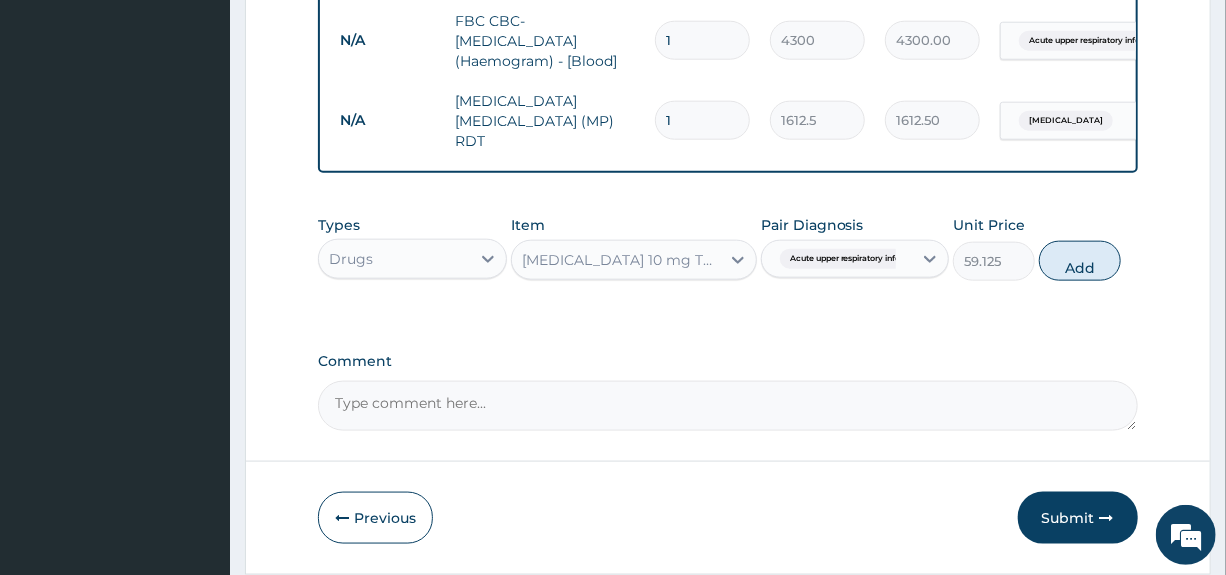click on "LORATADINE 10 mg TAB" at bounding box center [622, 260] 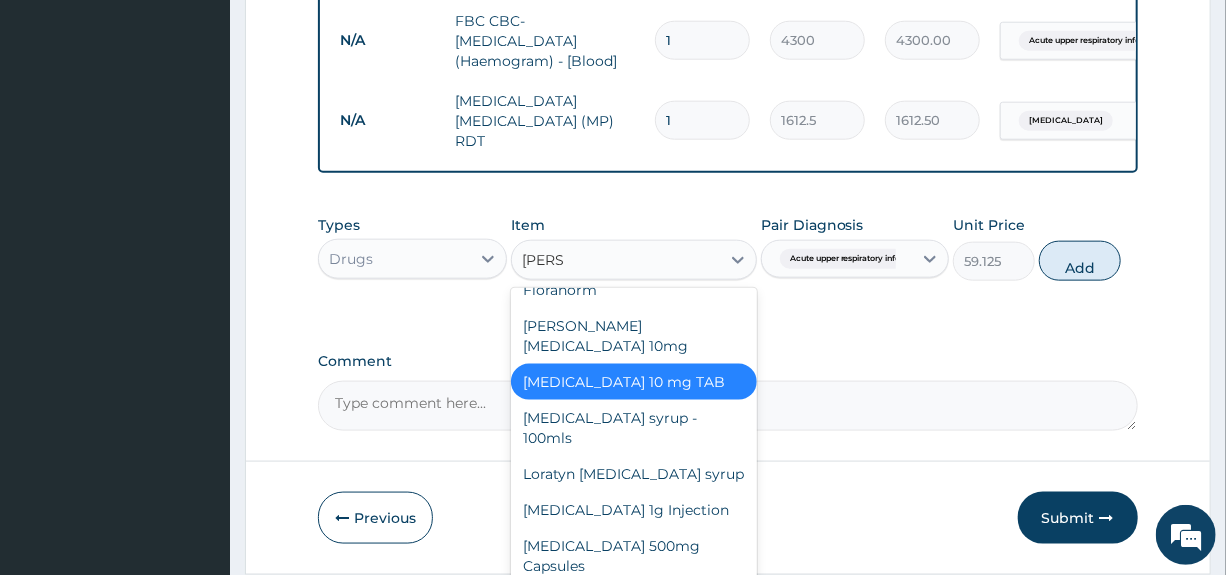 scroll, scrollTop: 0, scrollLeft: 0, axis: both 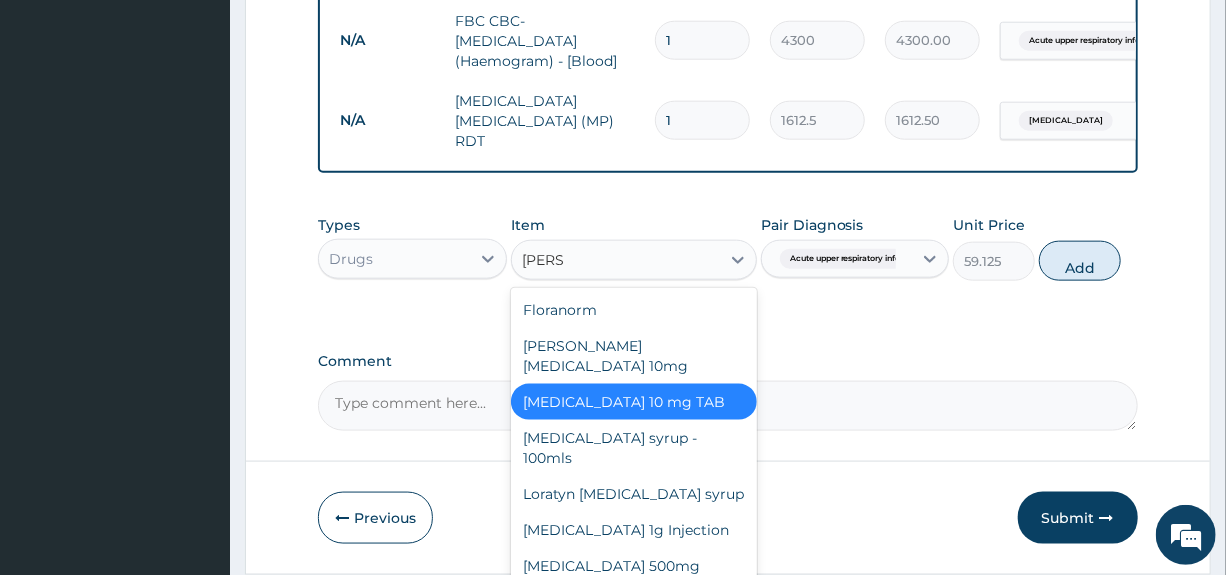 type on "LORAT" 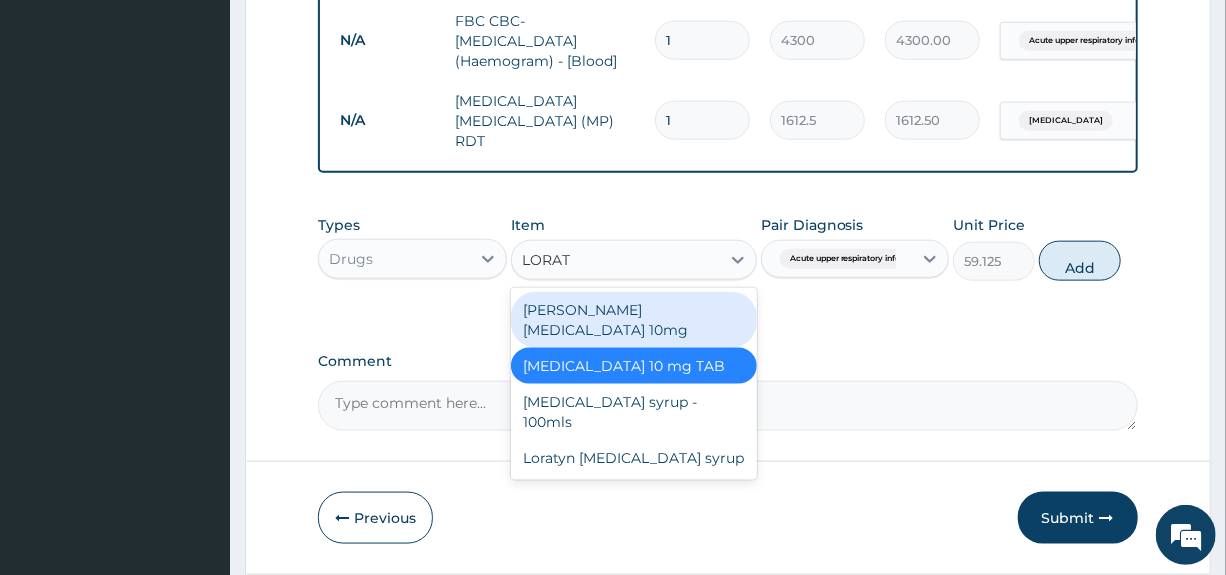 click on "Loratyn Loratadine 10mg" at bounding box center (634, 320) 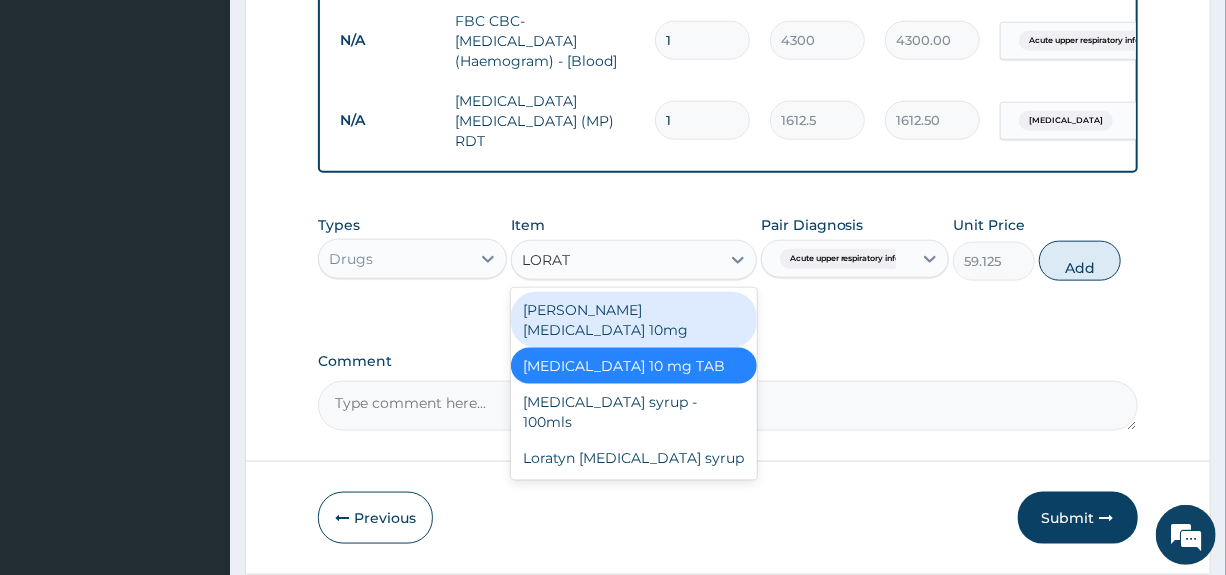 type 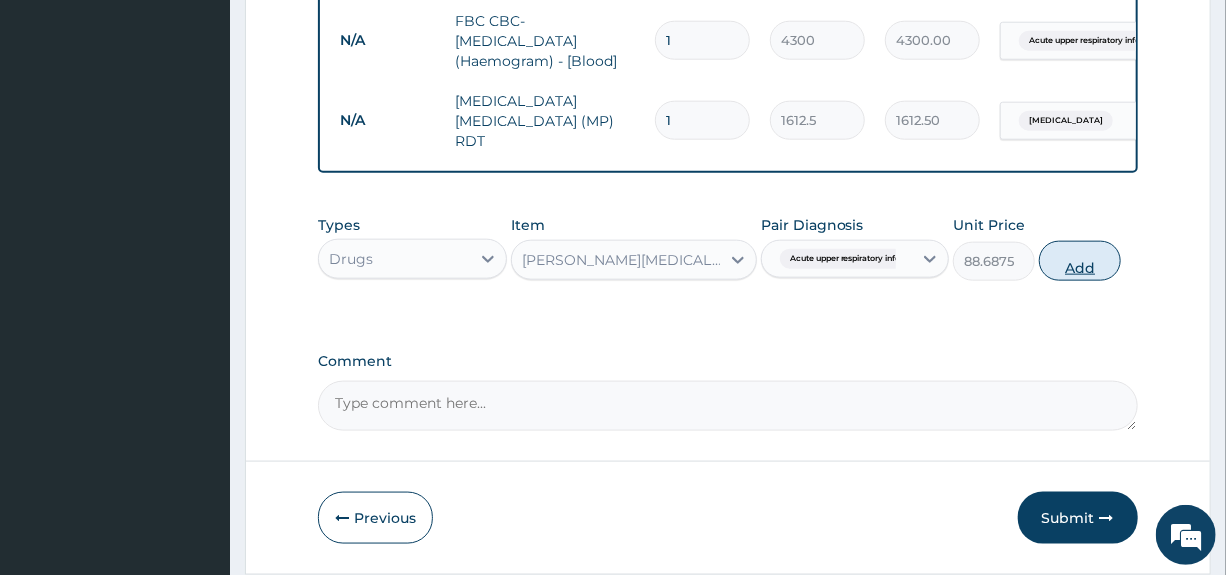 click on "Add" at bounding box center (1080, 261) 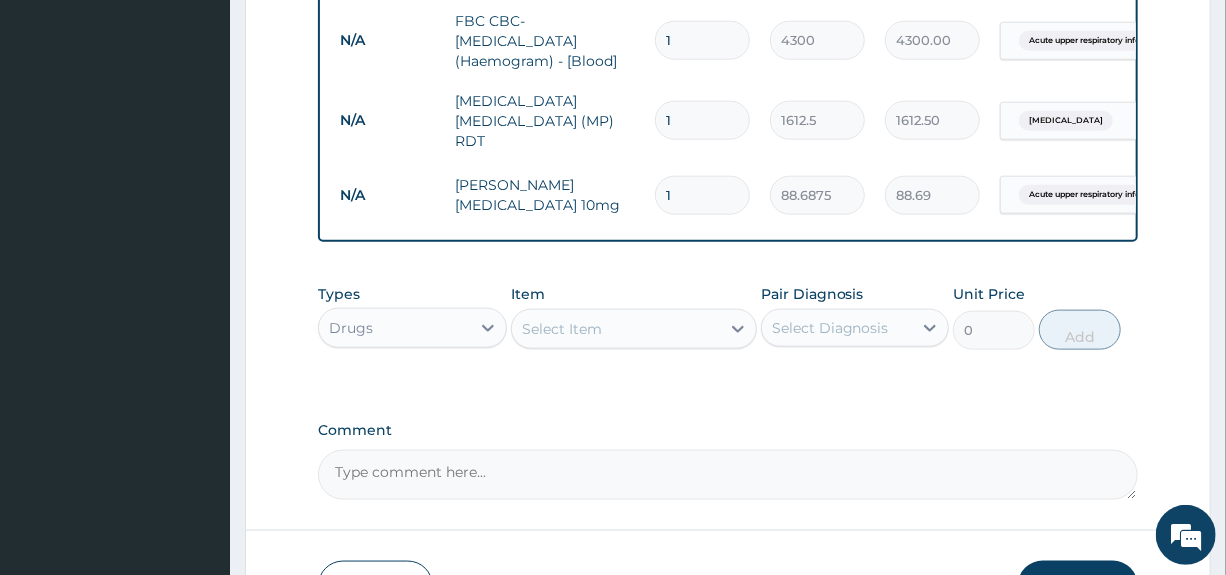 type 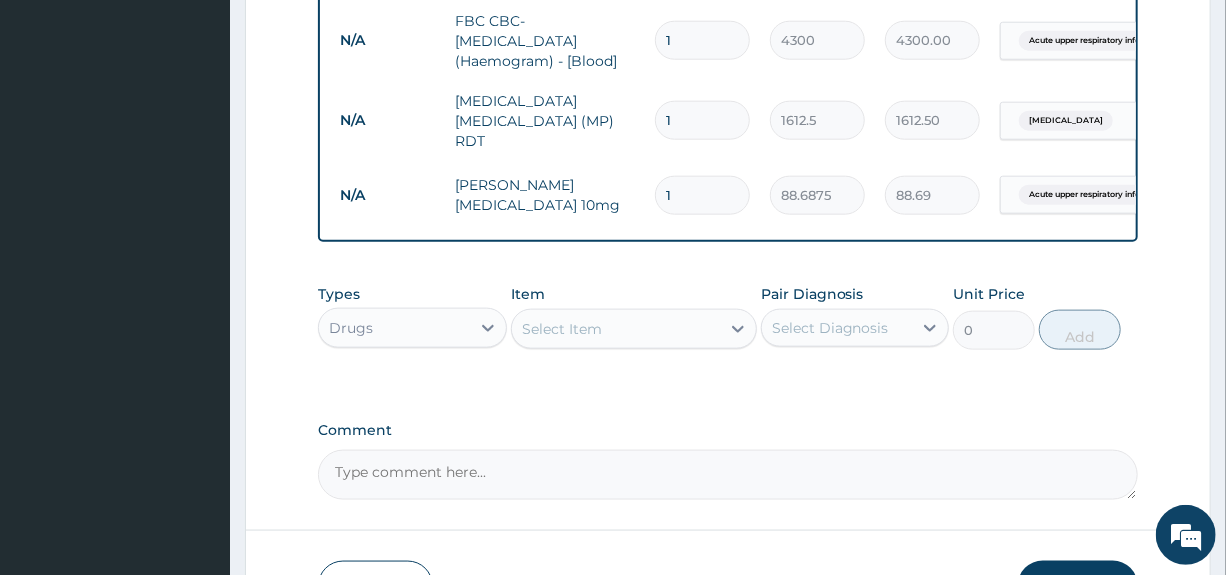 type on "0.00" 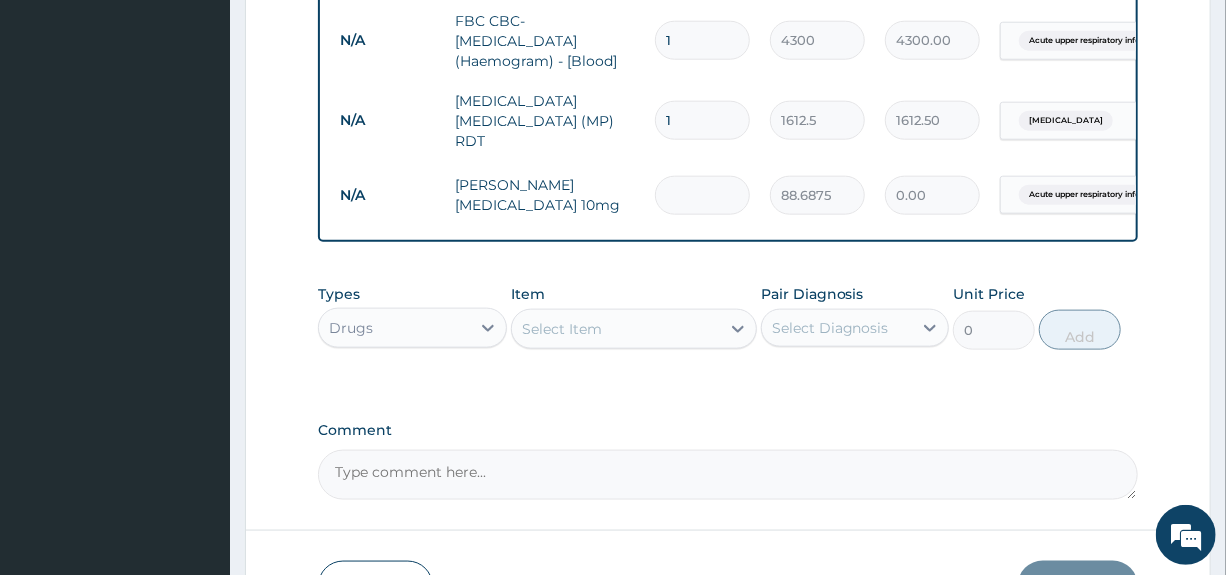 type on "5" 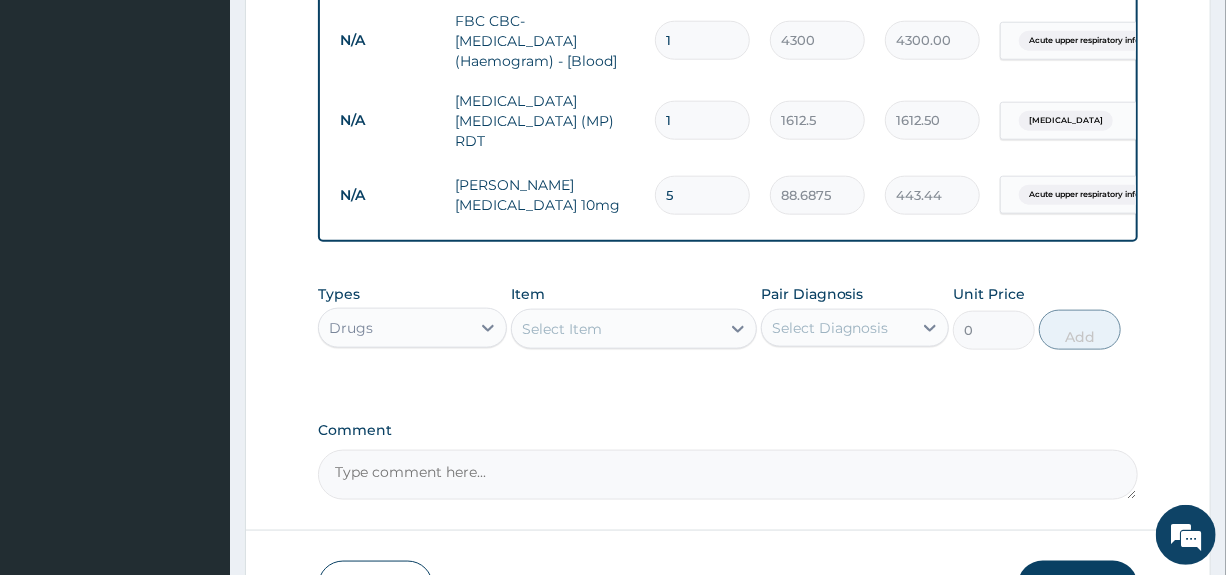 type on "5" 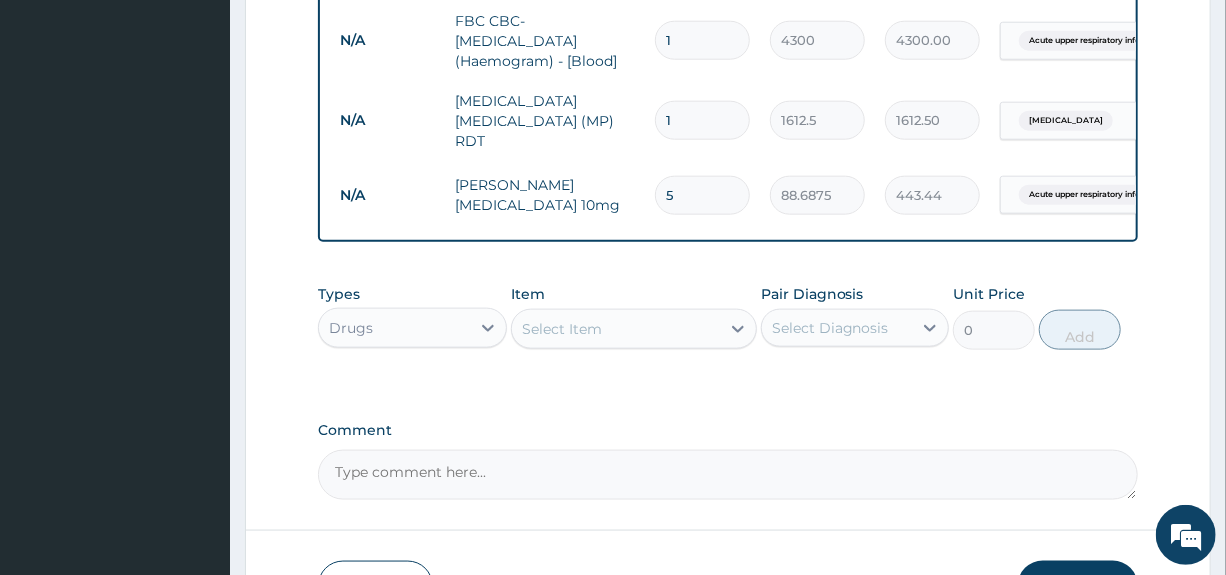click on "Select Item" at bounding box center (616, 329) 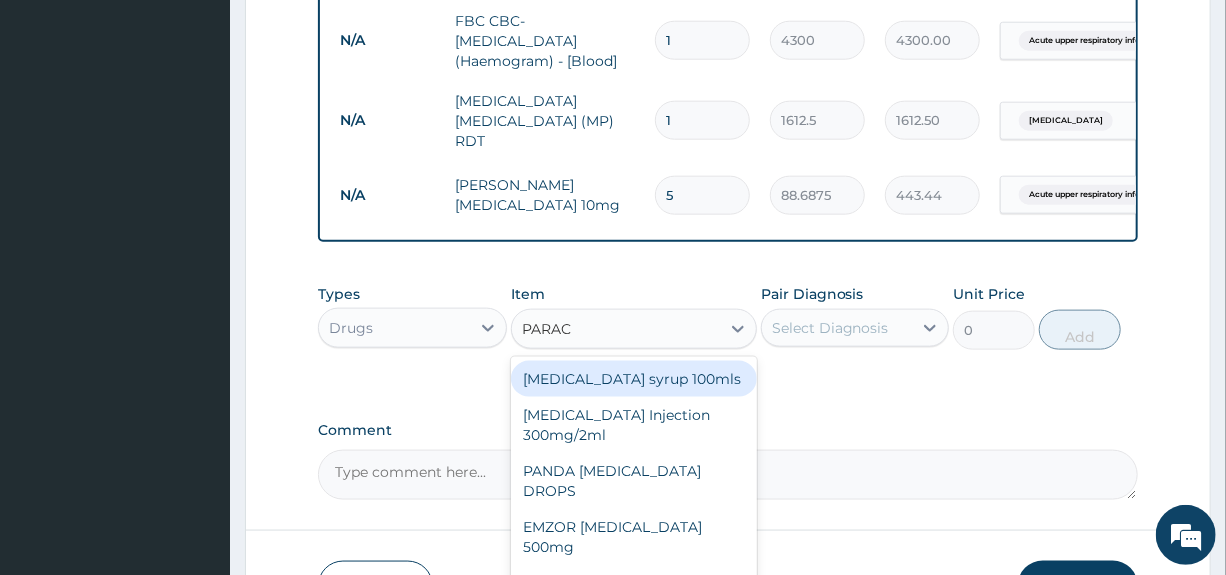 type on "PARACE" 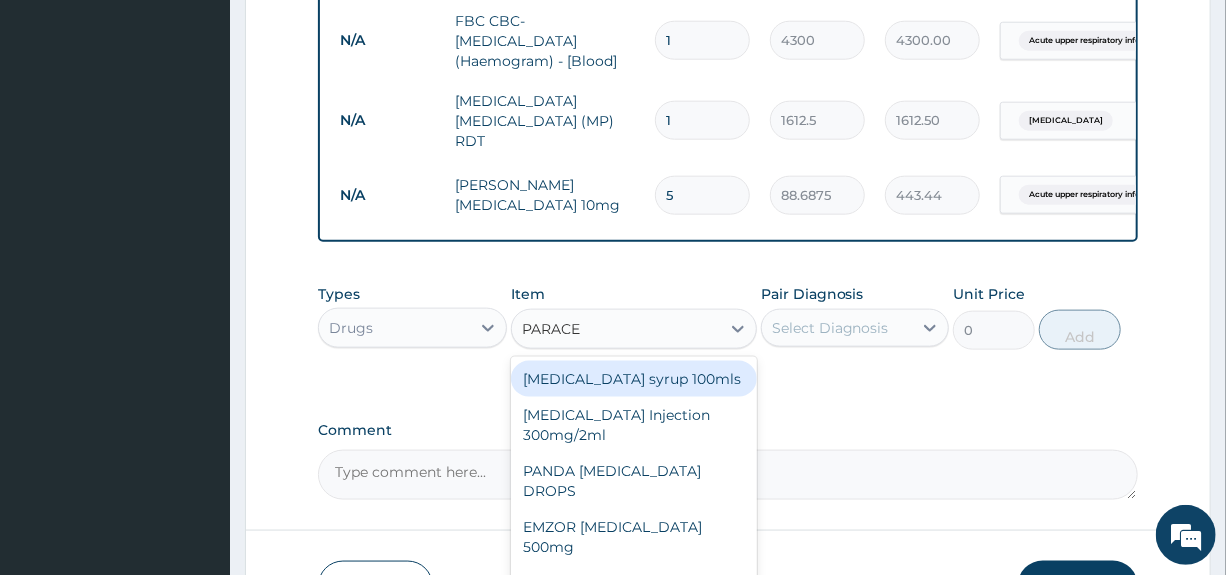 scroll, scrollTop: 1057, scrollLeft: 0, axis: vertical 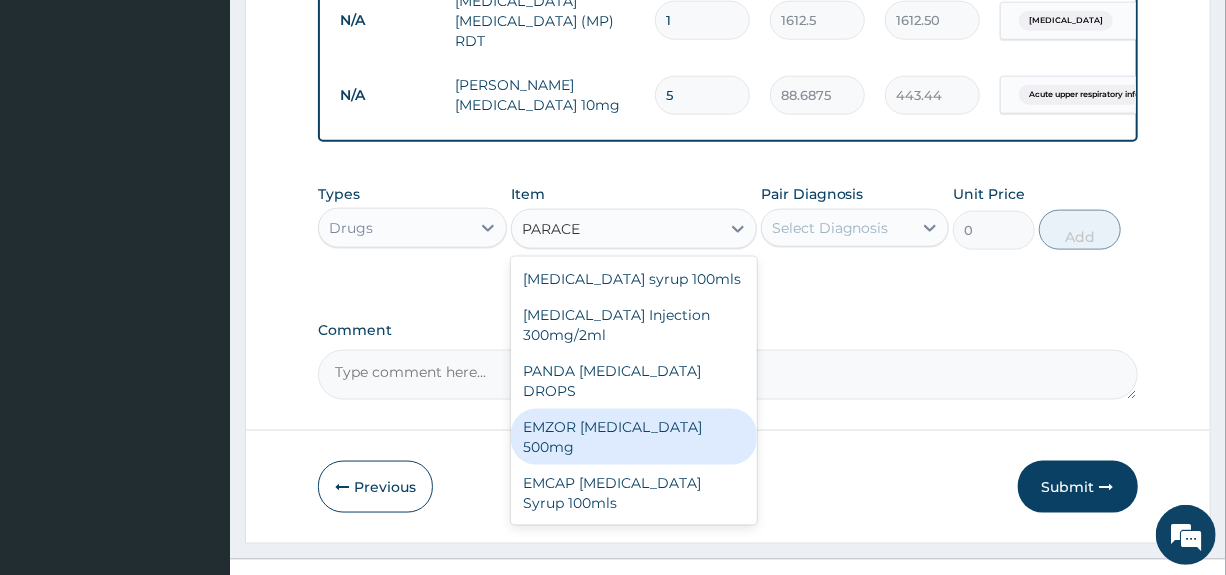 click on "EMZOR PARACETAMOL 500mg" at bounding box center [634, 437] 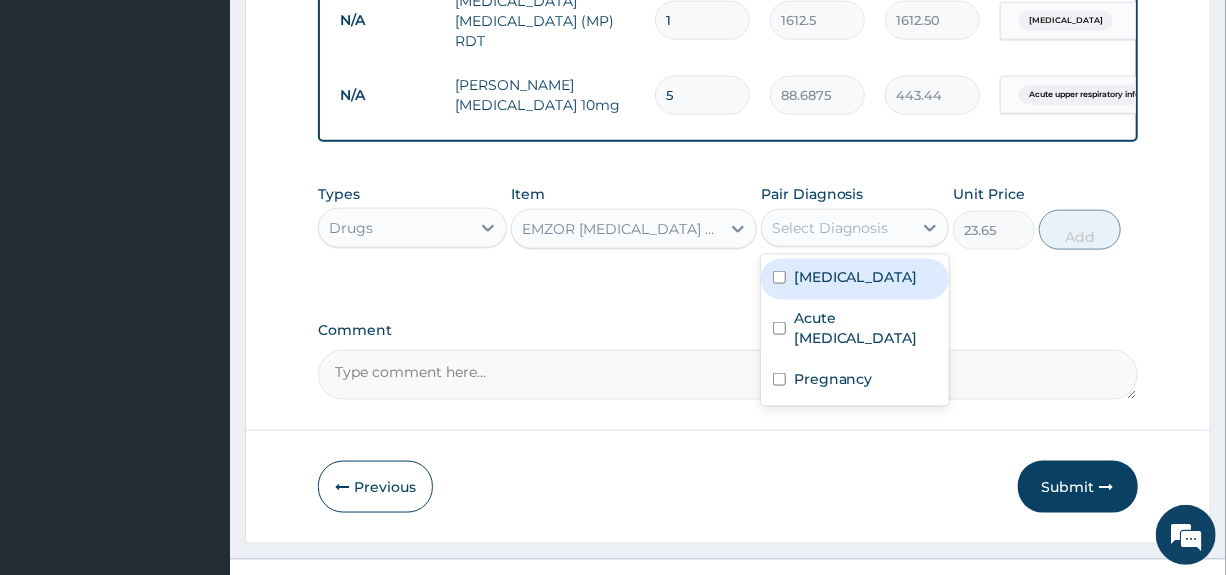 click on "Select Diagnosis" at bounding box center (830, 228) 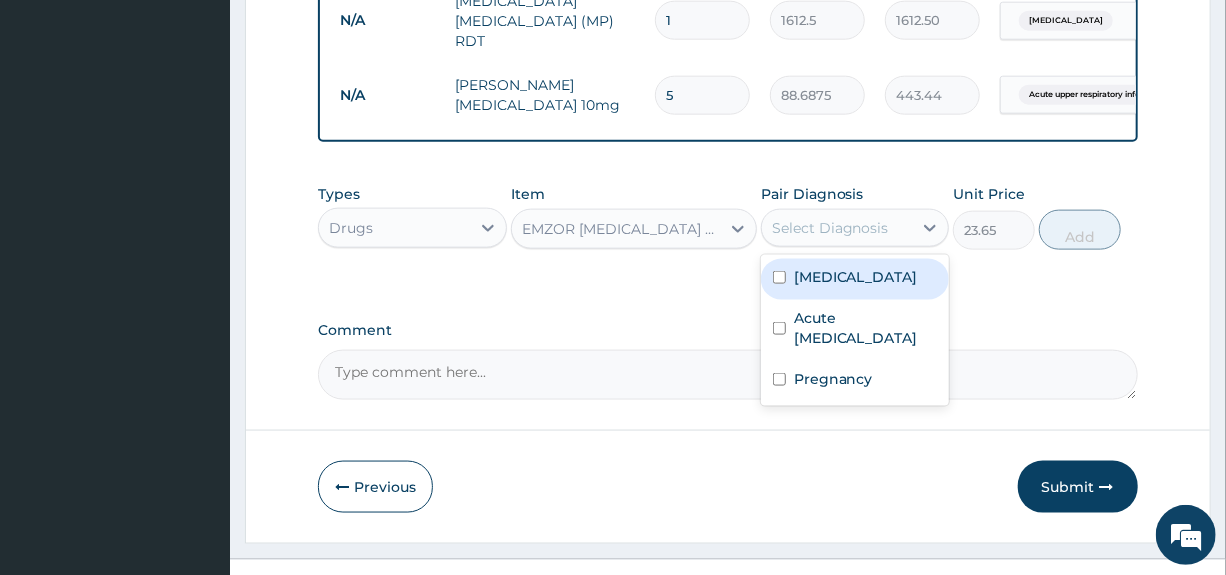 click on "Malaria" at bounding box center [856, 277] 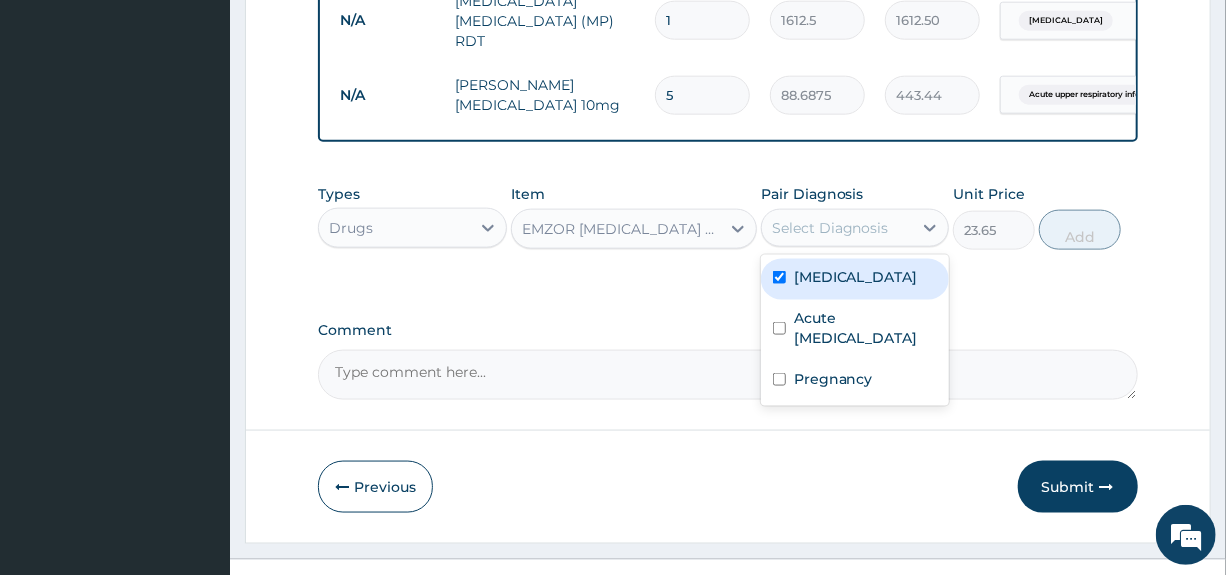 checkbox on "true" 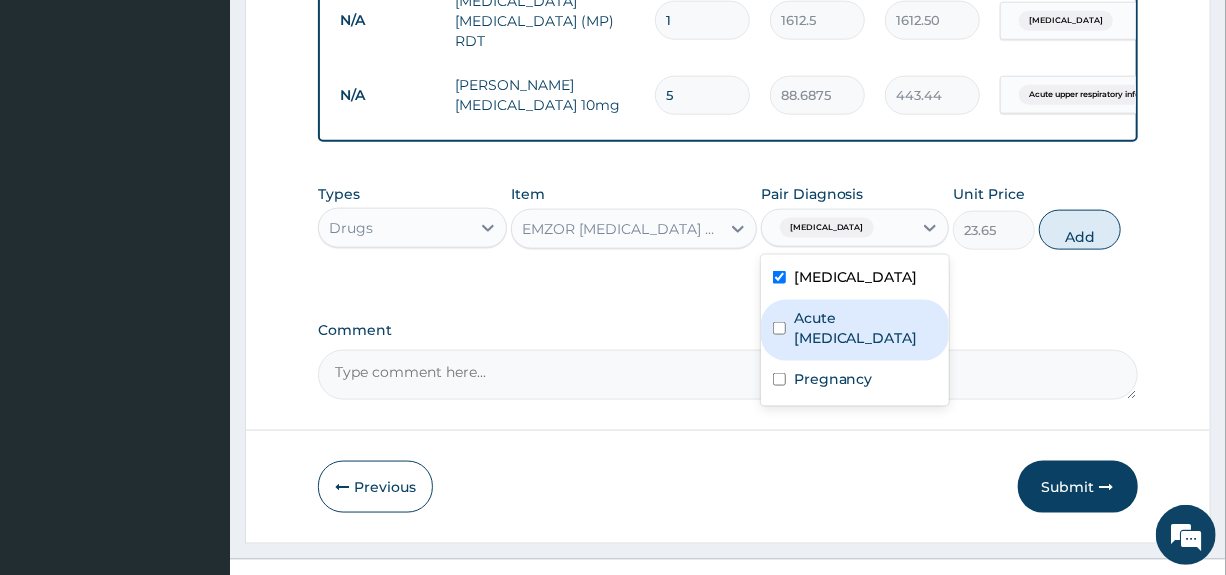 click on "Acute upper respiratory infection" at bounding box center [865, 328] 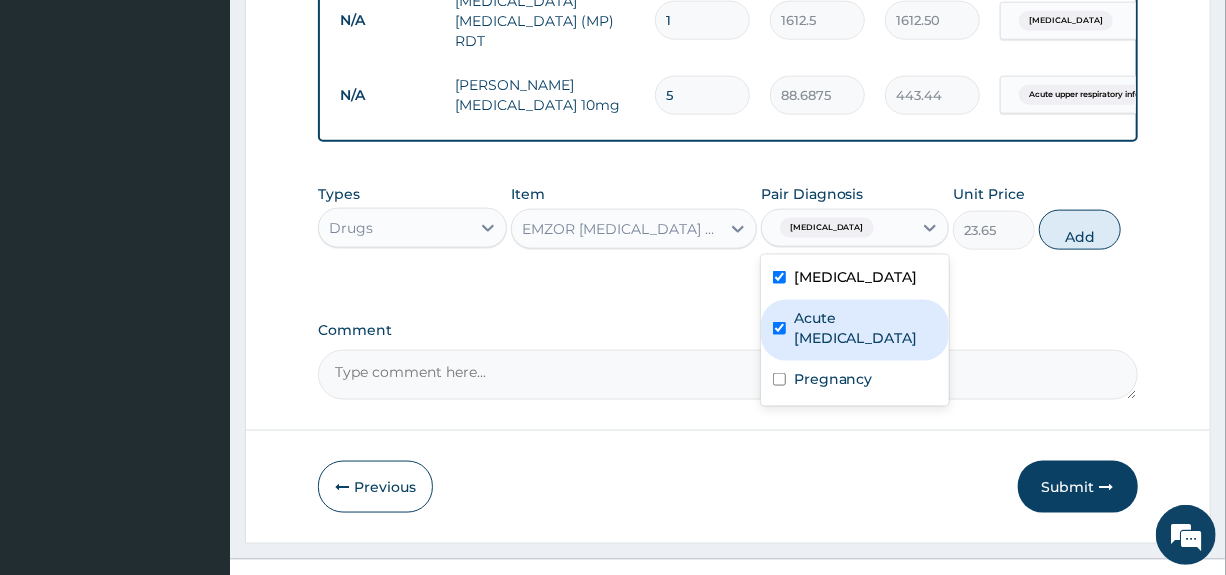 checkbox on "true" 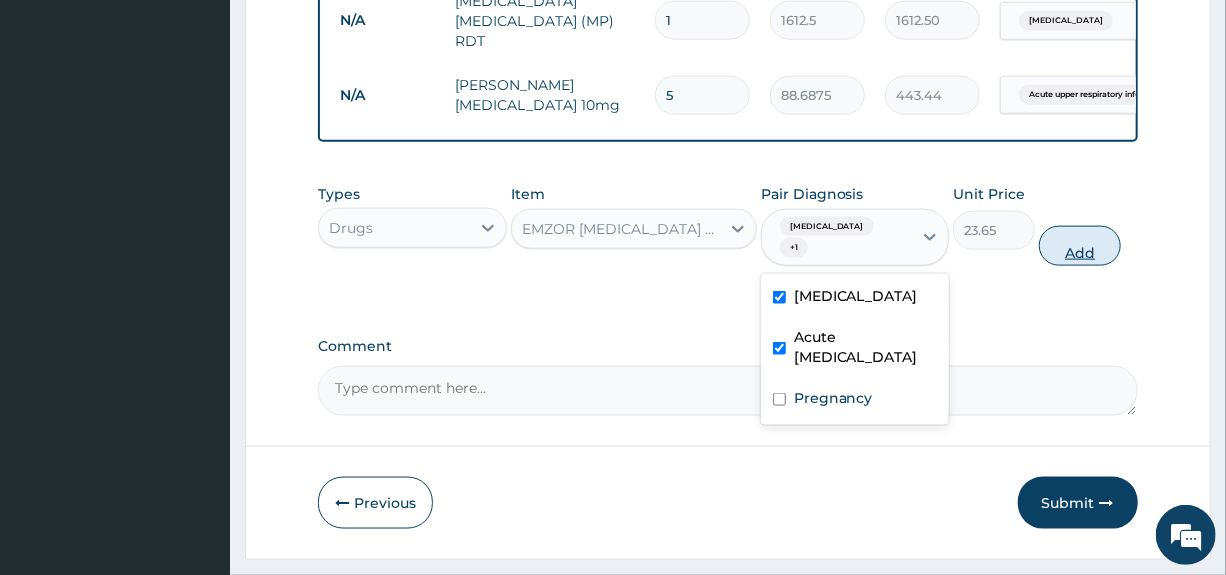 click on "Add" at bounding box center (1080, 246) 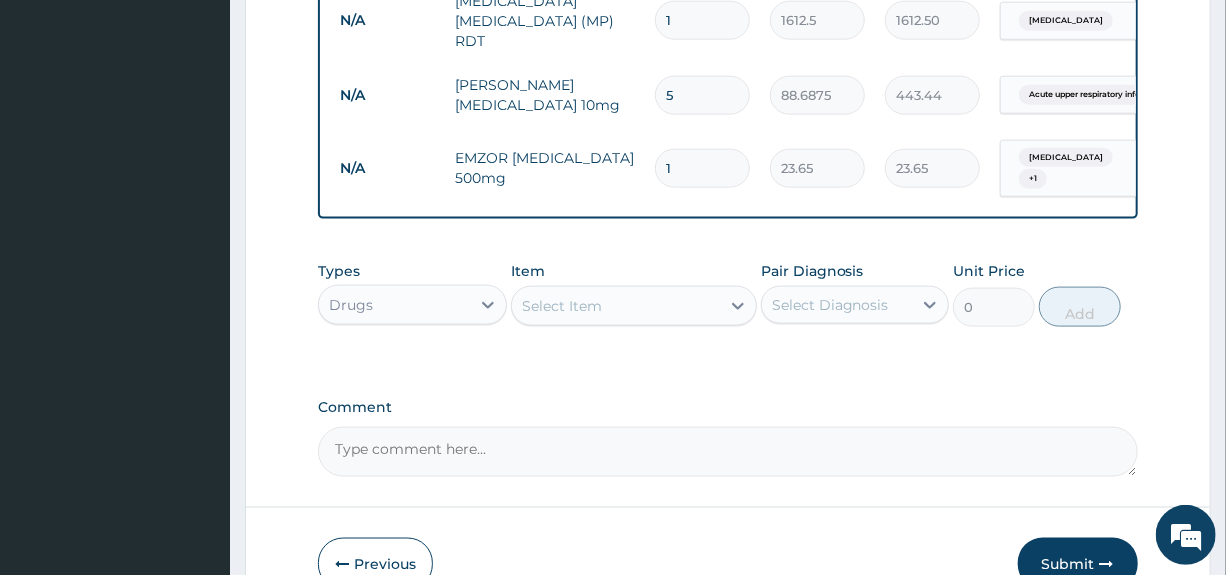 type 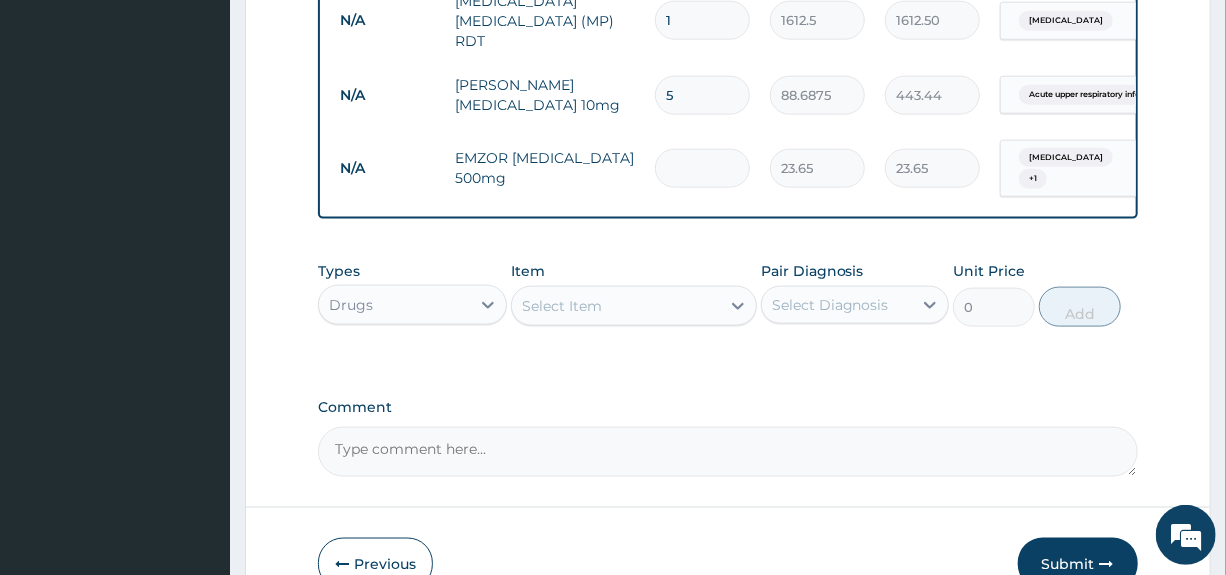 type on "0.00" 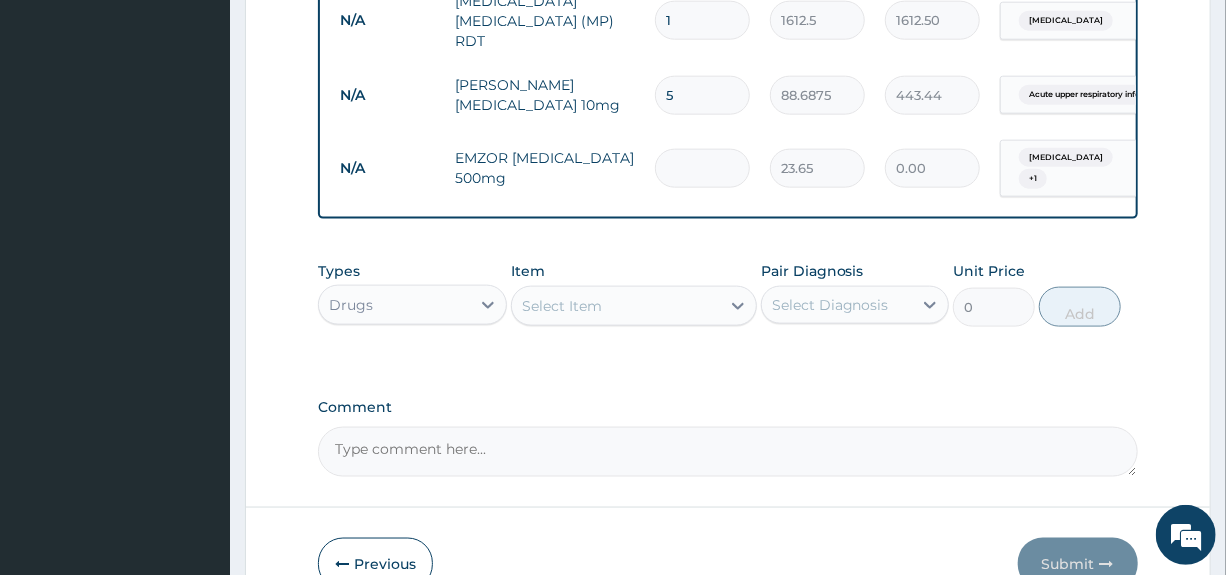 type on "3" 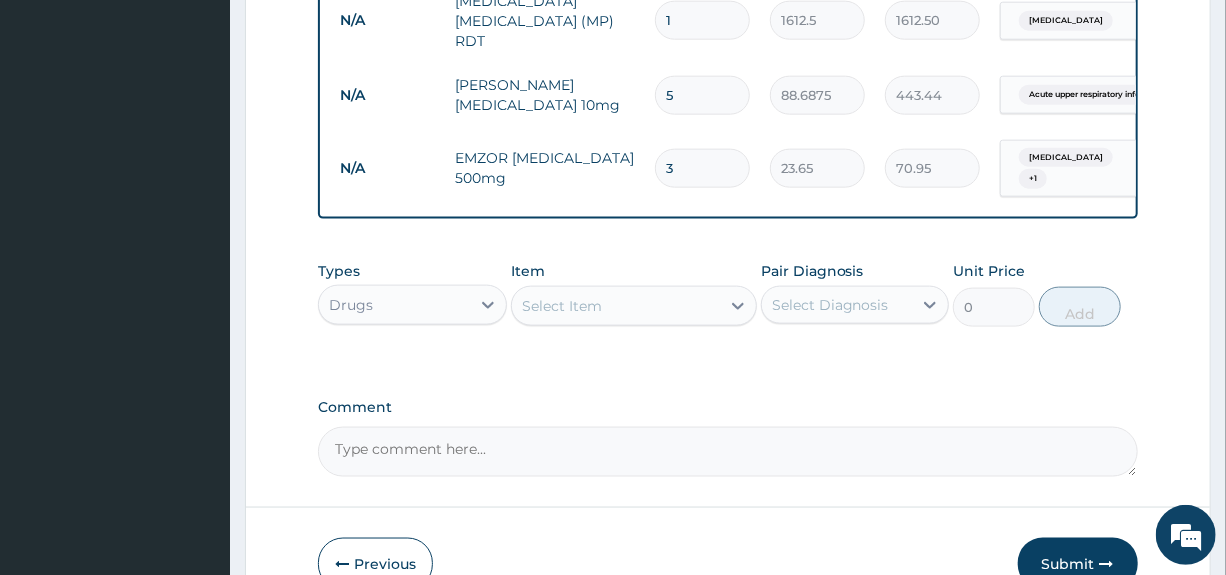 type on "30" 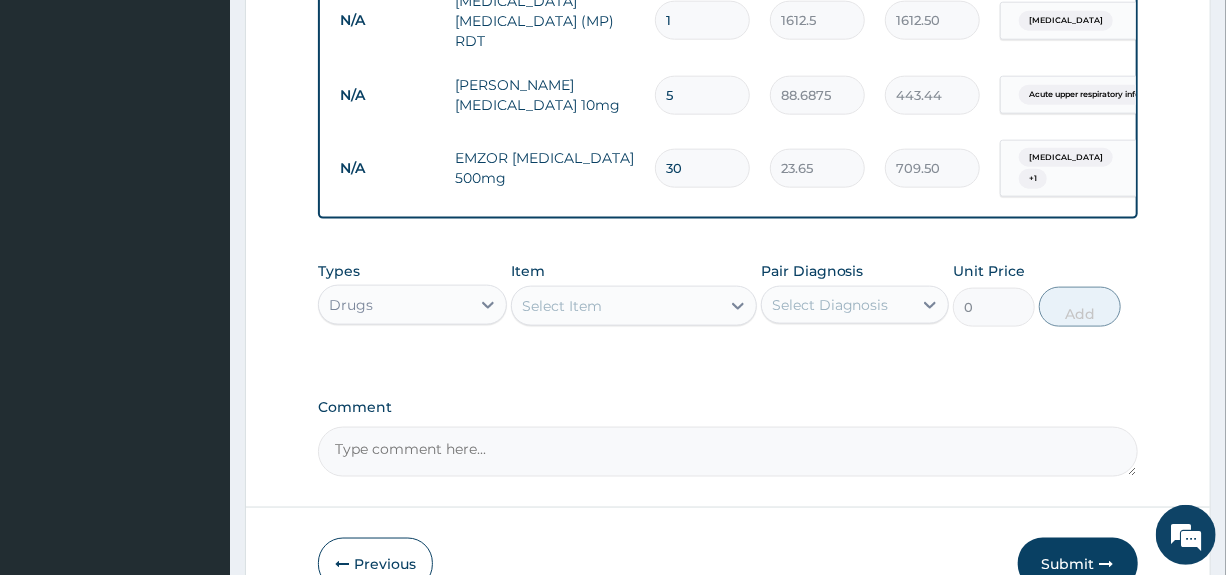 type on "30" 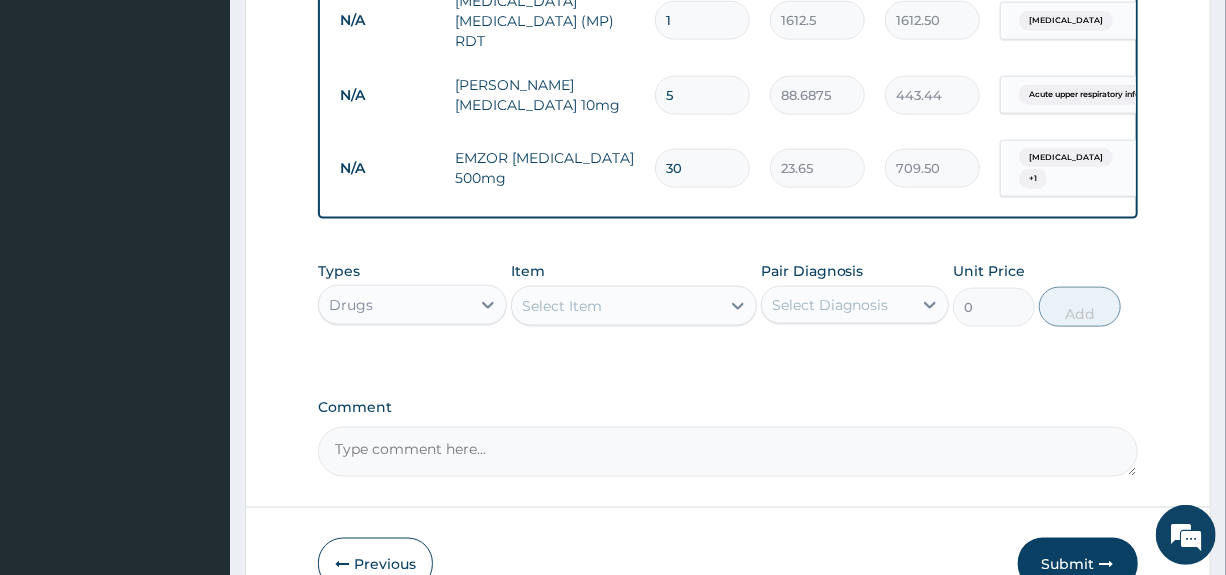 click on "Select Item" at bounding box center (562, 306) 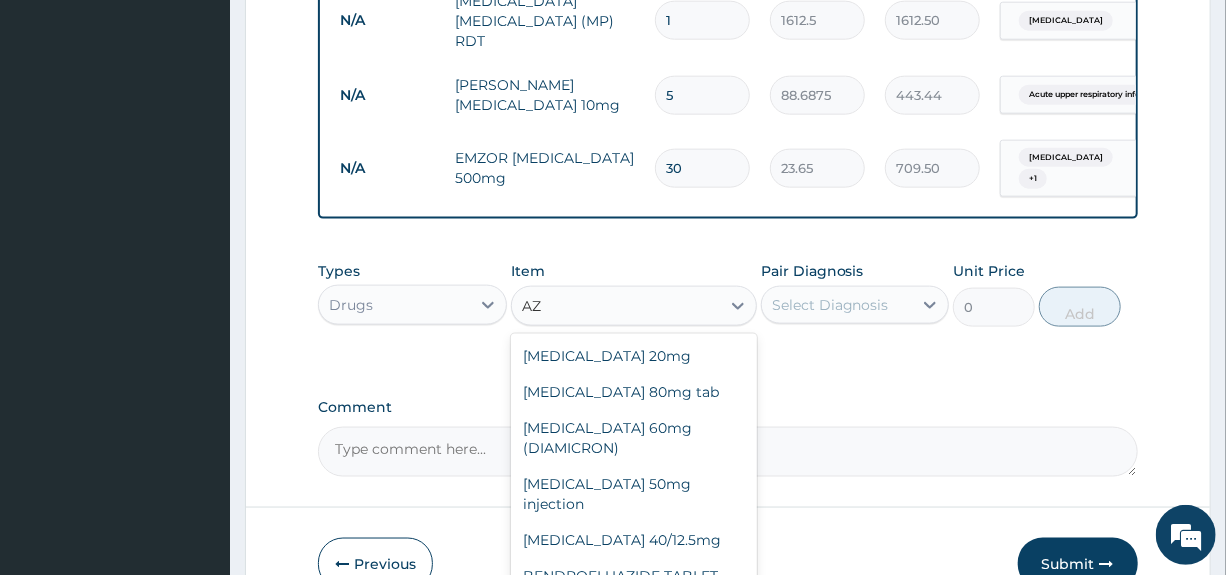 type on "A" 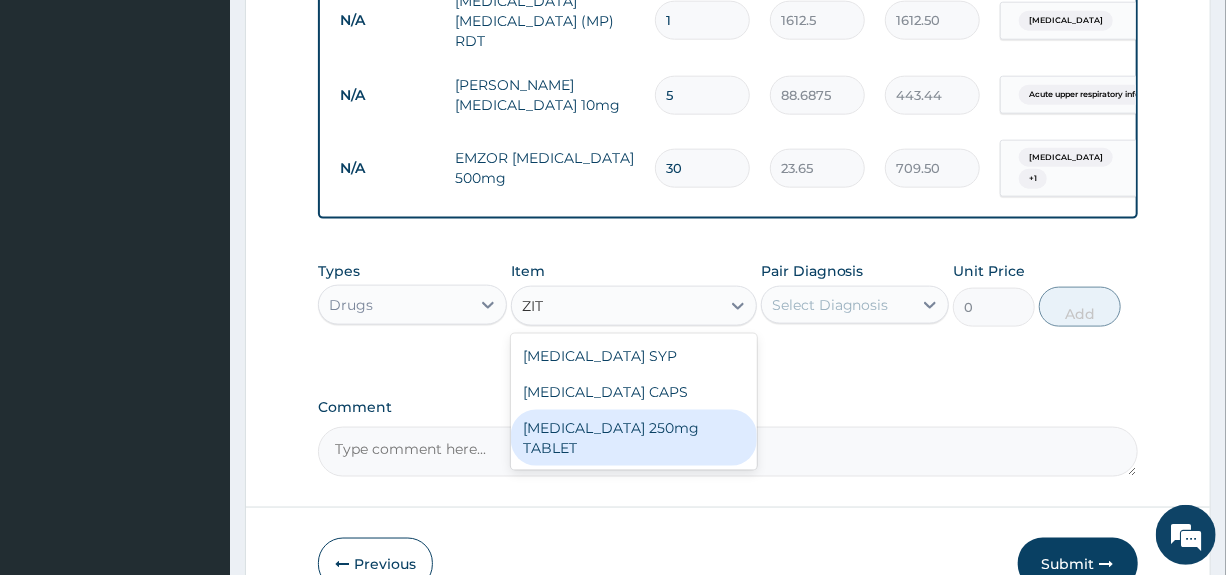 type on "ZITH" 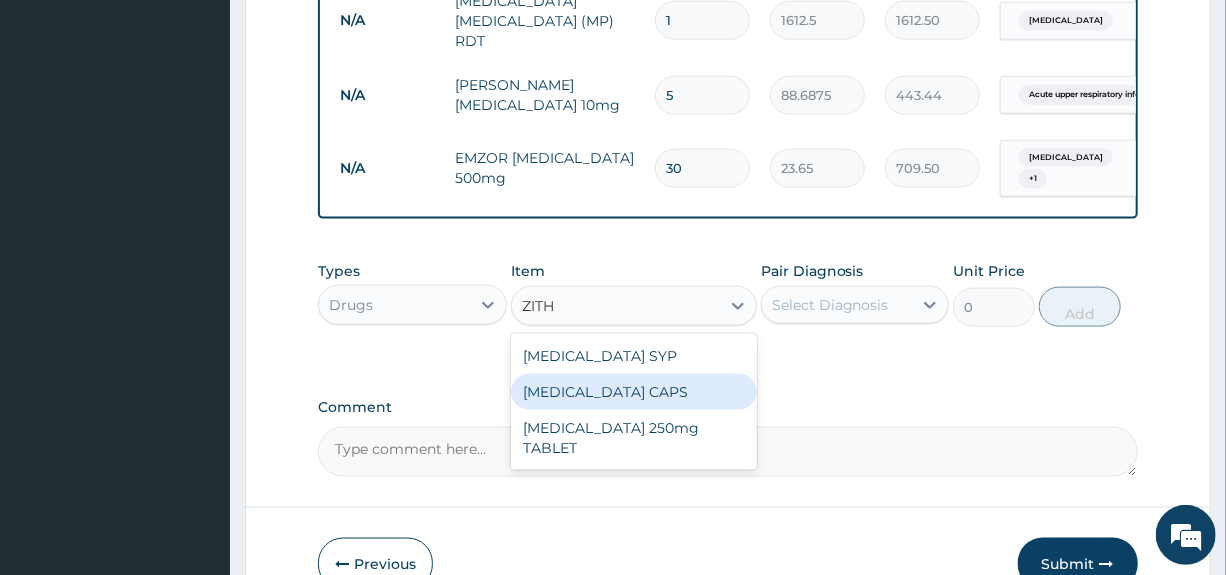 click on "ZITHROMAX CAPS" at bounding box center (634, 392) 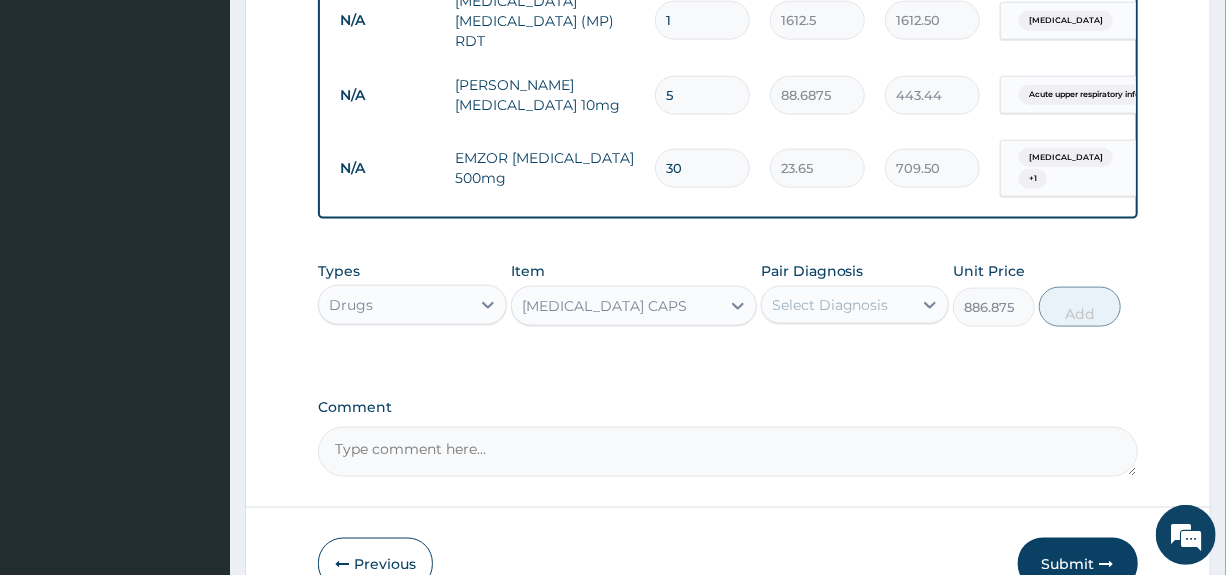 click on "Select Diagnosis" at bounding box center [830, 305] 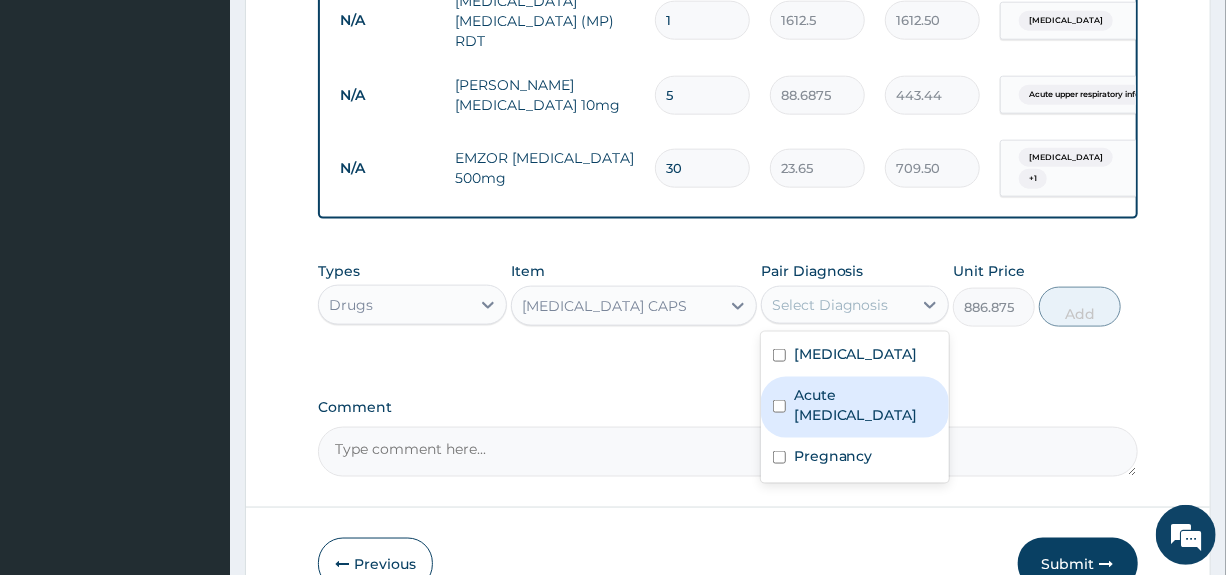 click on "Acute upper respiratory infection" at bounding box center (865, 405) 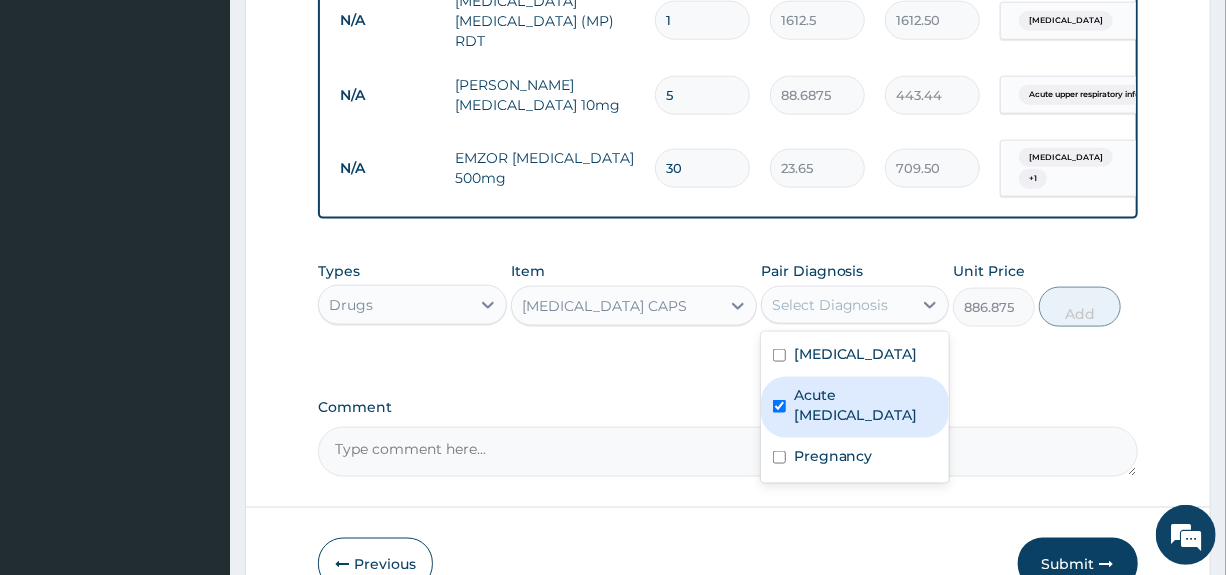 checkbox on "true" 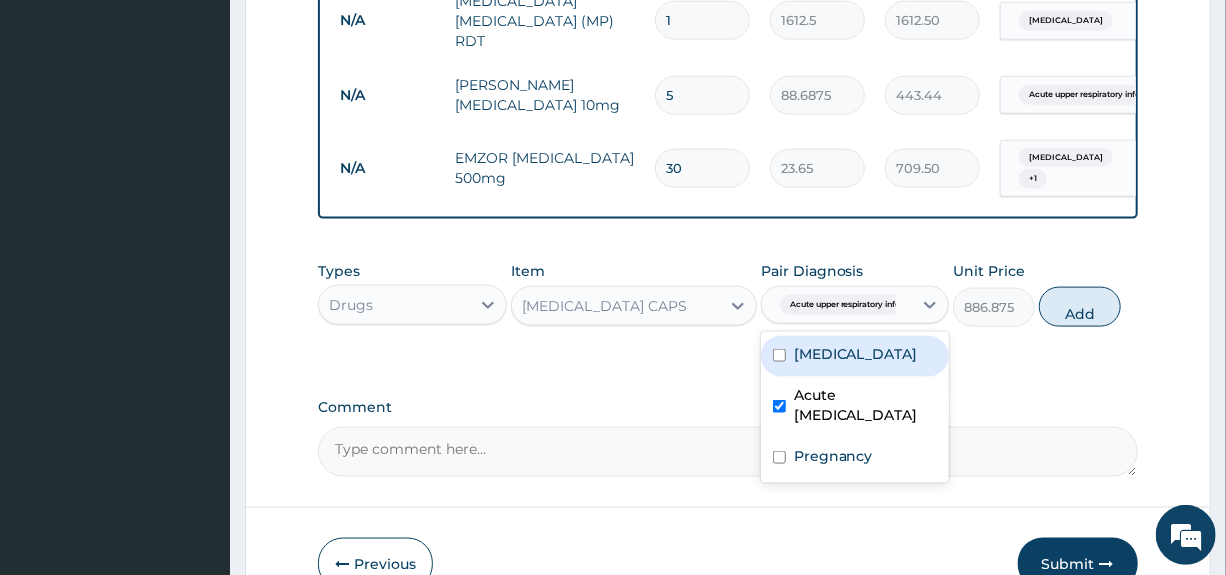 click on "Add" at bounding box center [1080, 307] 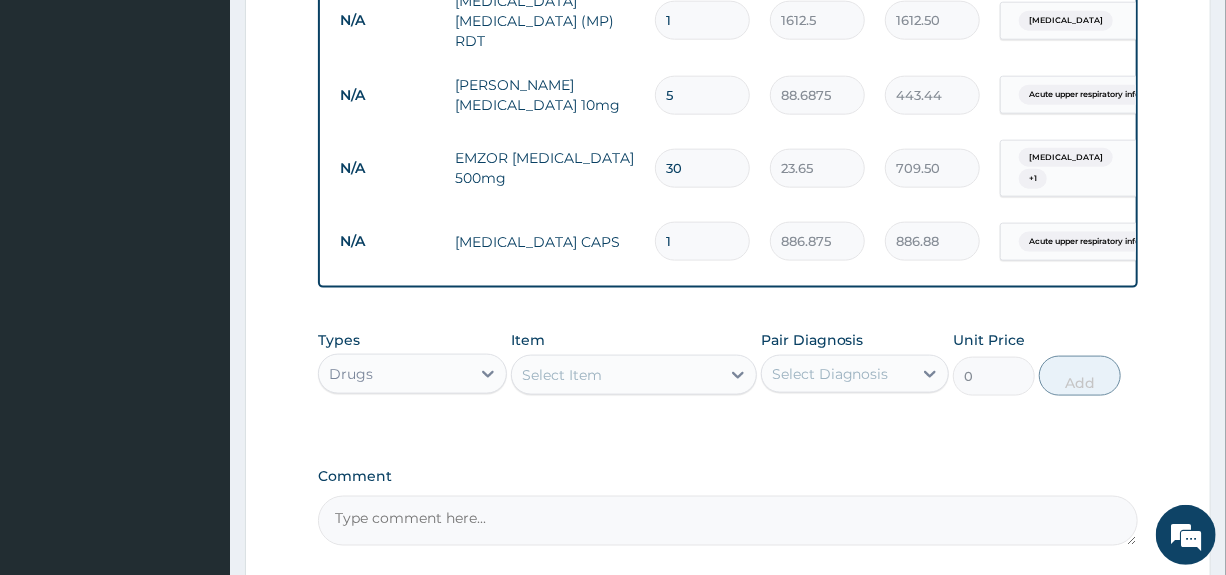 click on "Select Item" at bounding box center (616, 375) 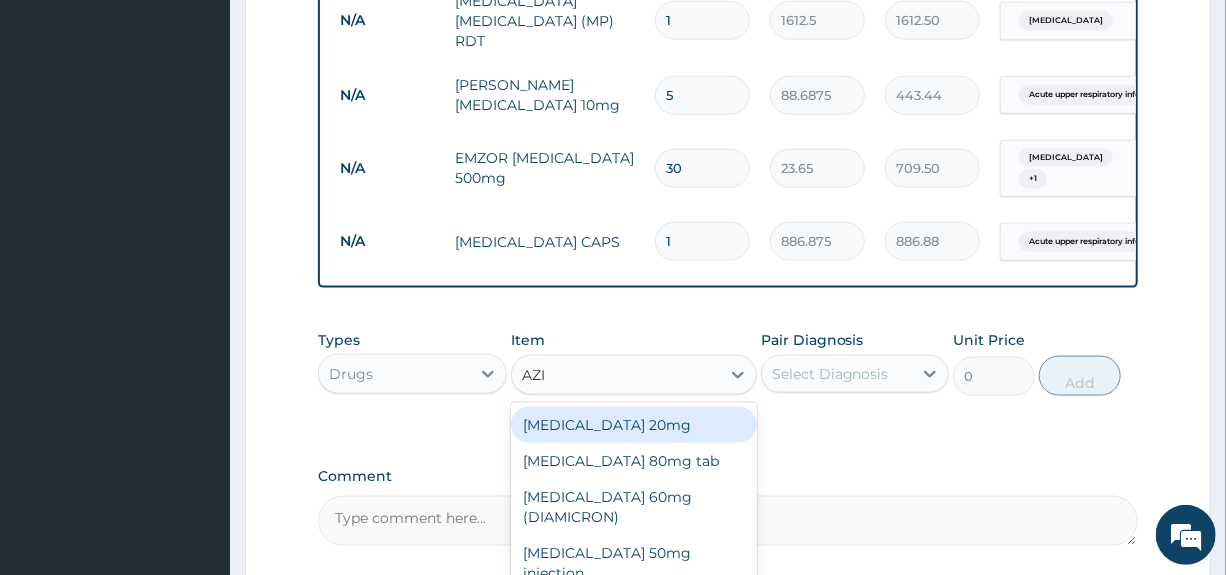 type on "AZIT" 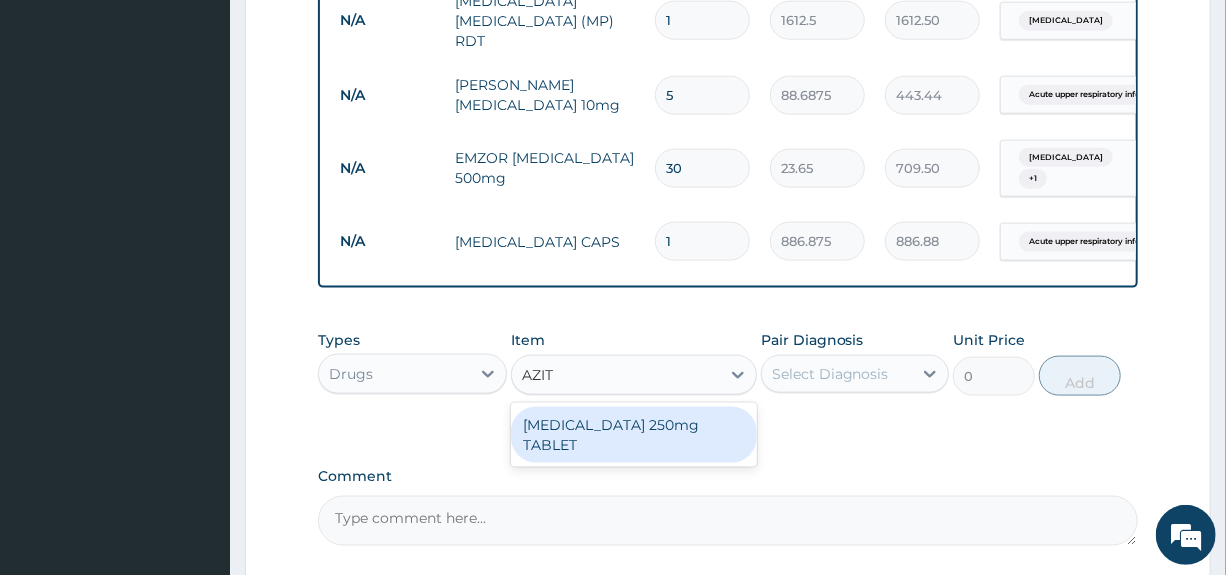 click on "[MEDICAL_DATA] 250mg TABLET" at bounding box center (634, 435) 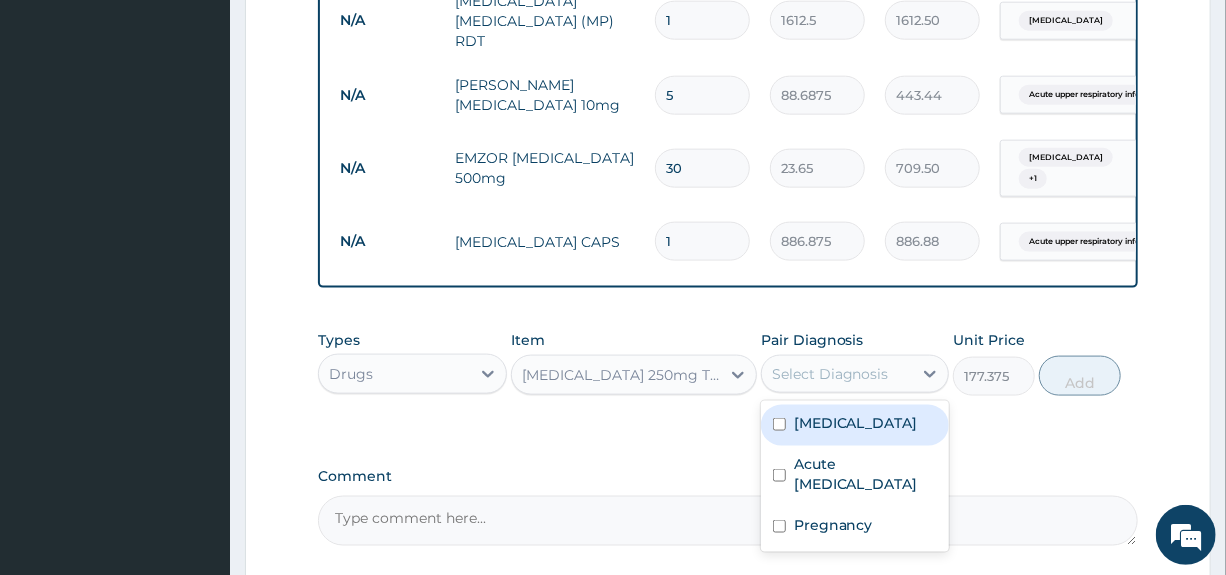 click on "Select Diagnosis" at bounding box center (830, 374) 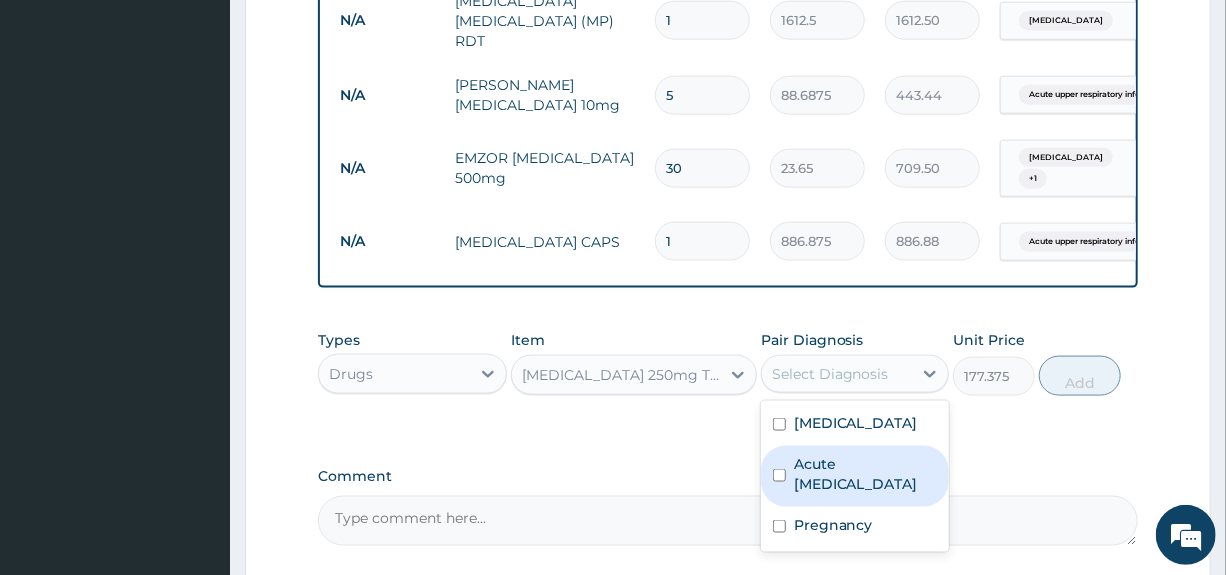 click on "Acute upper respiratory infection" at bounding box center (865, 474) 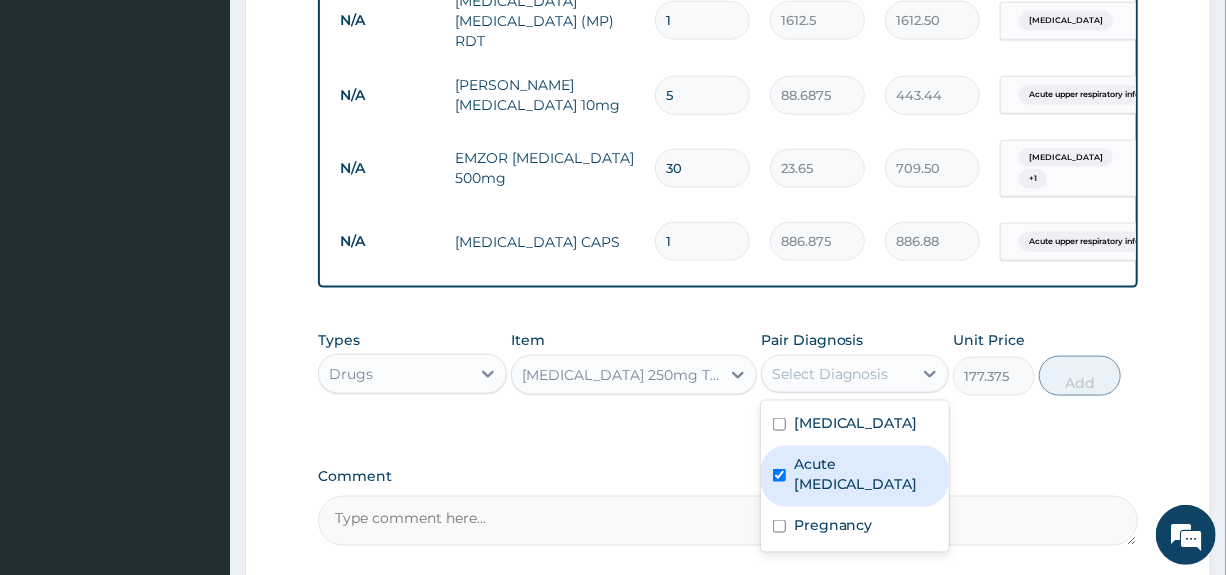 checkbox on "true" 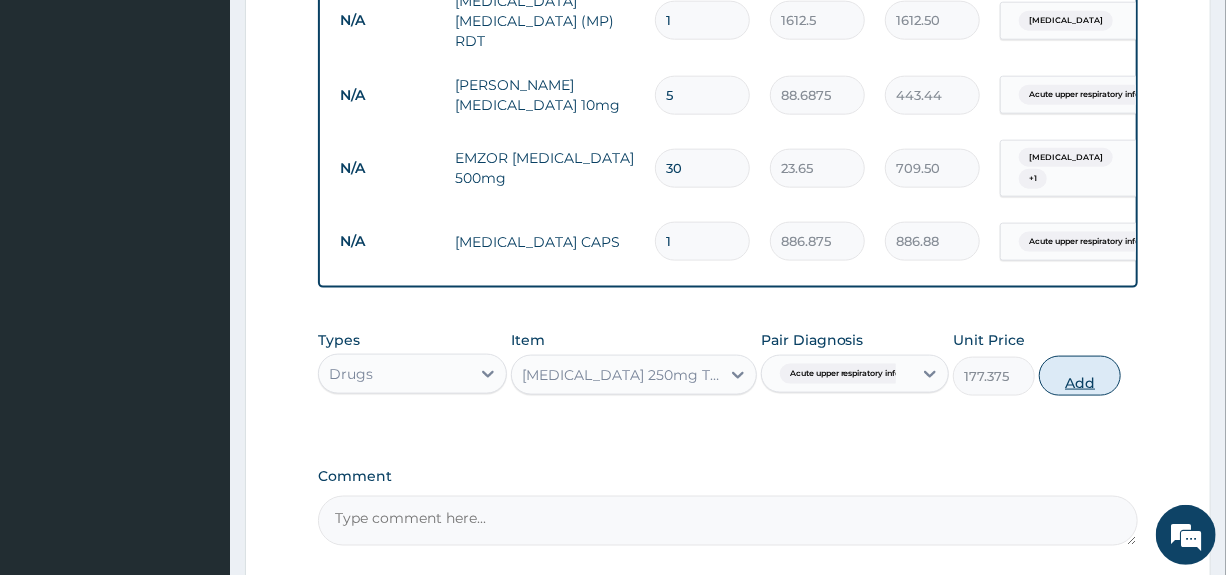 click on "Add" at bounding box center (1080, 376) 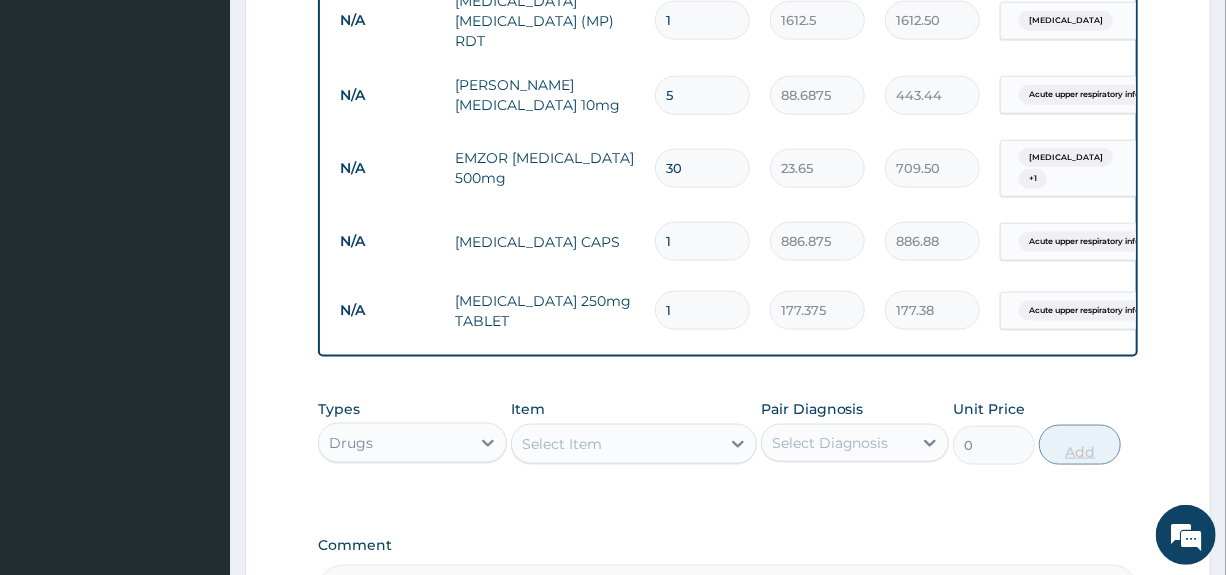 type on "10" 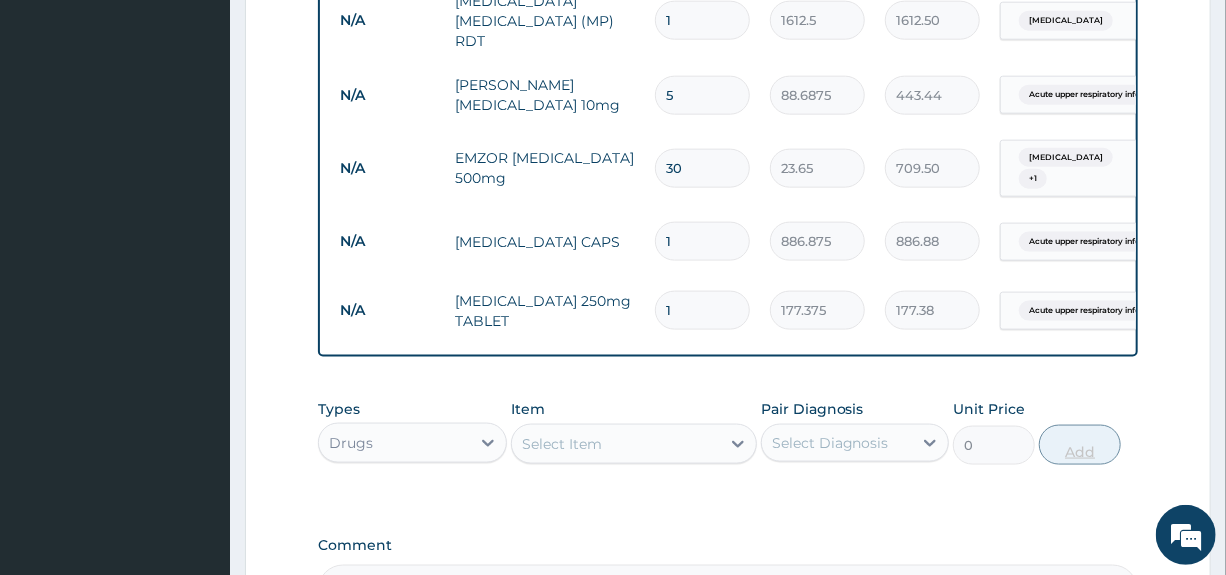 type on "1773.75" 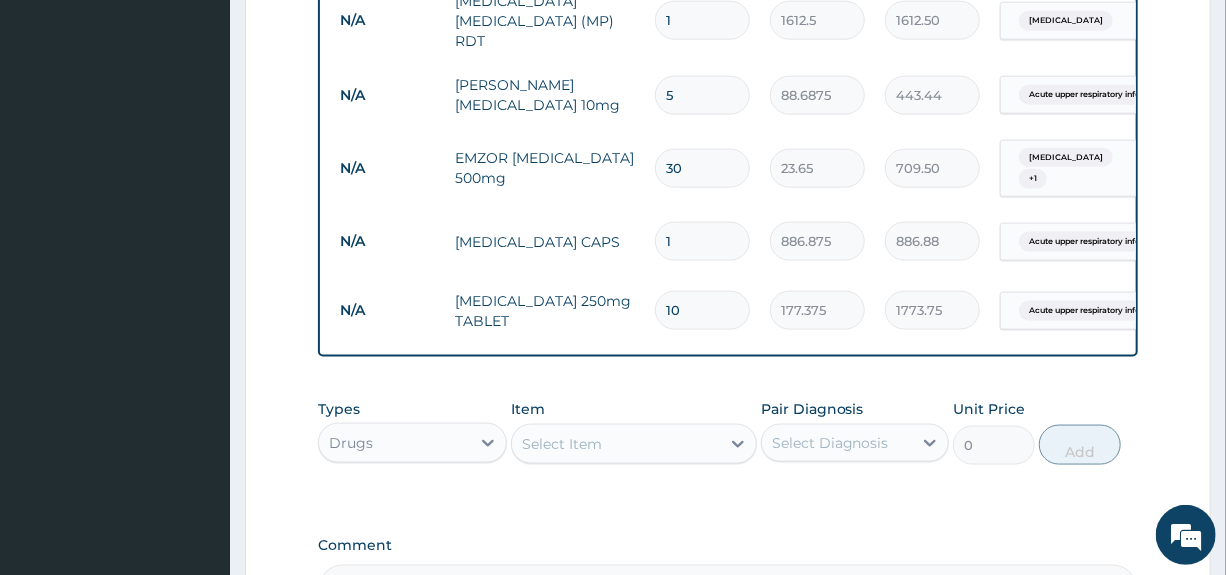 type on "1" 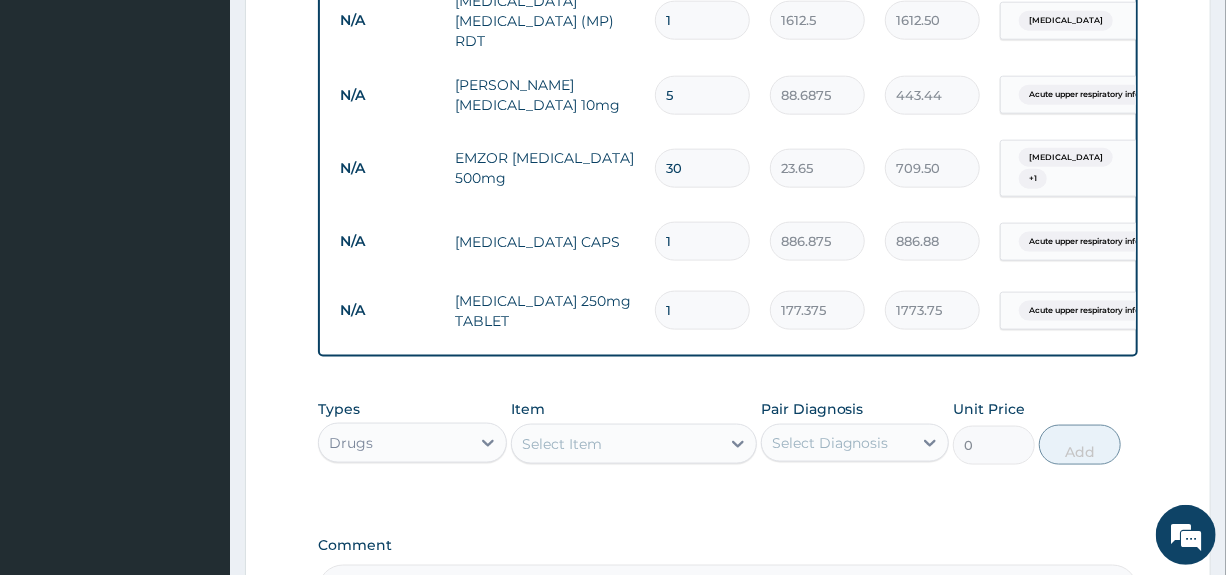 type on "177.38" 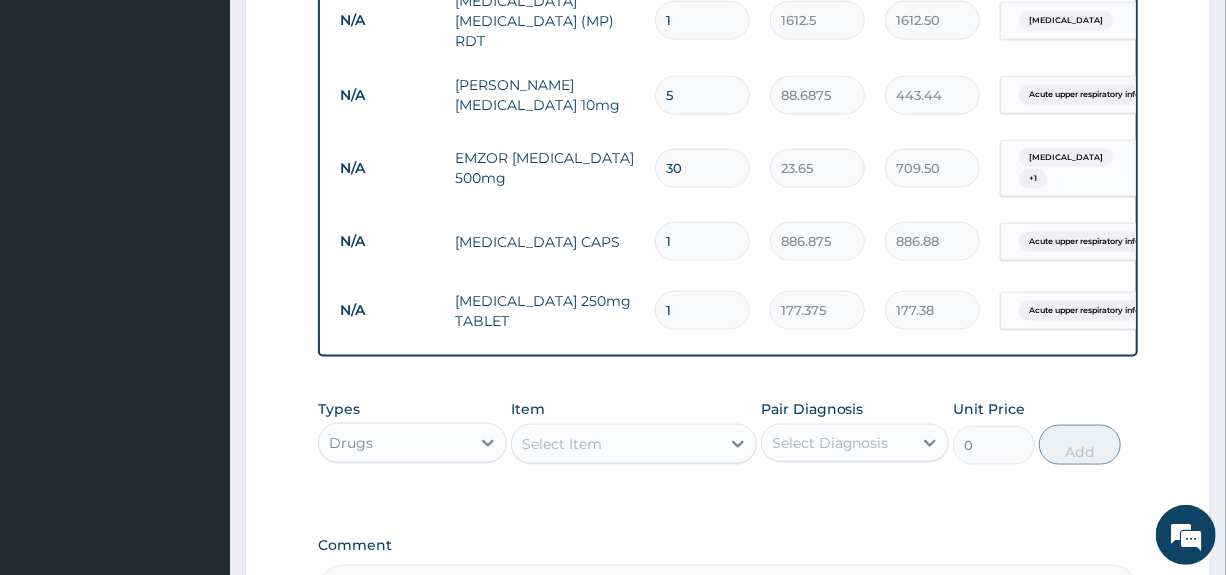 type 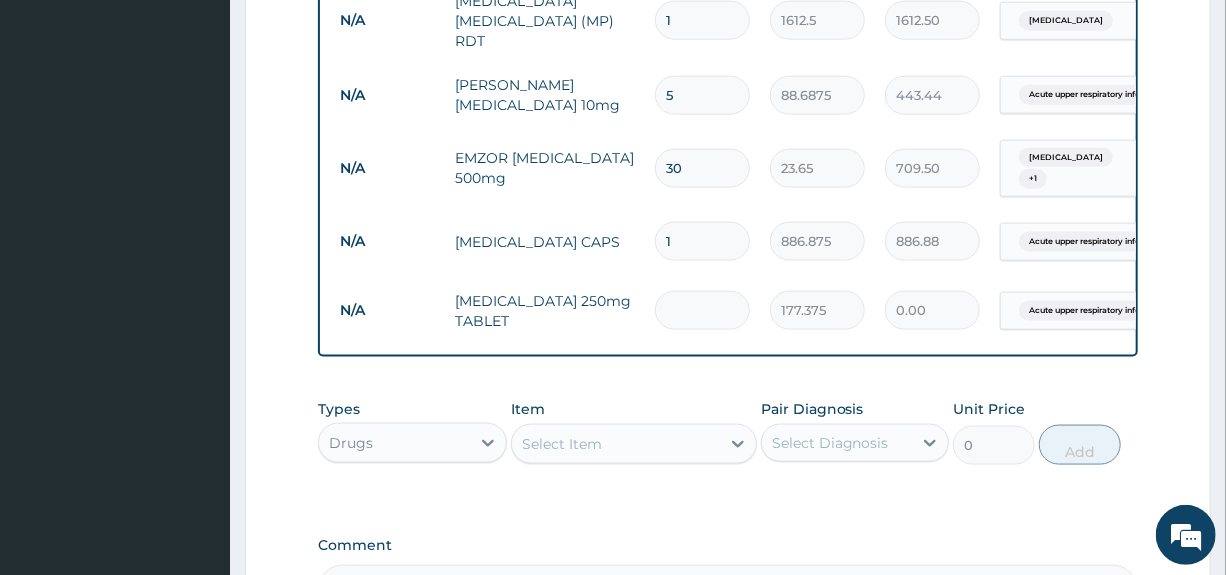 type on "2" 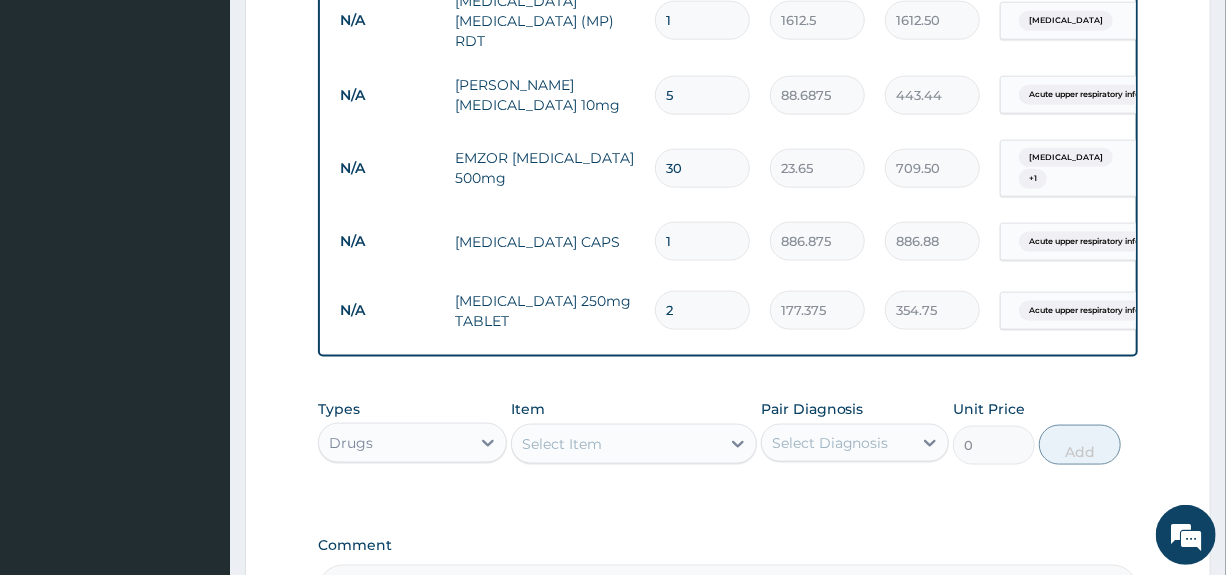 type on "20" 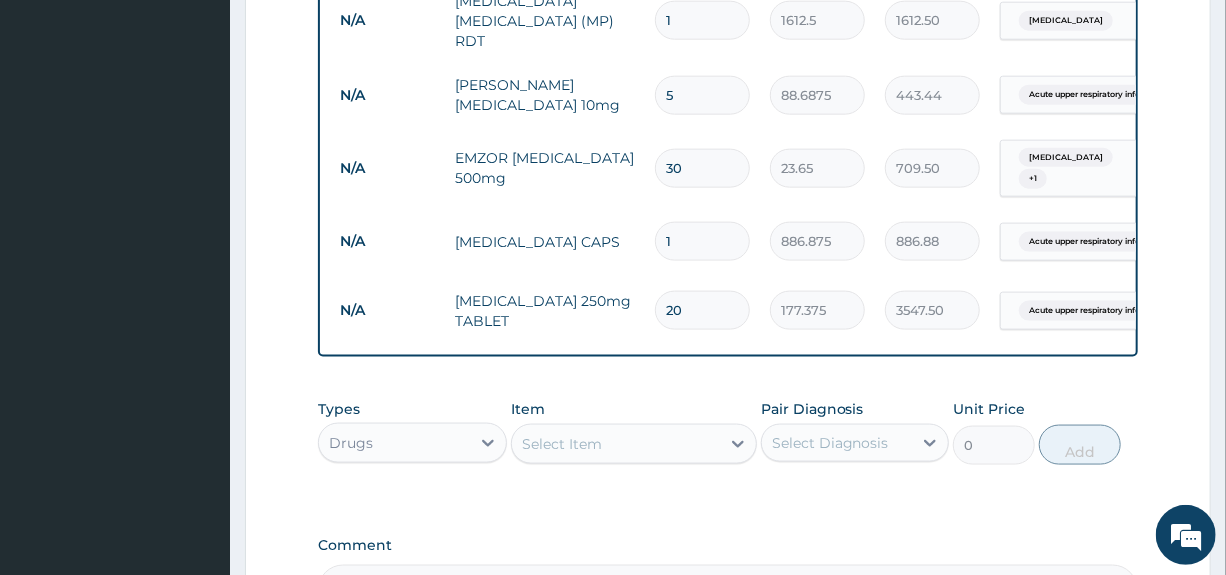 type on "20" 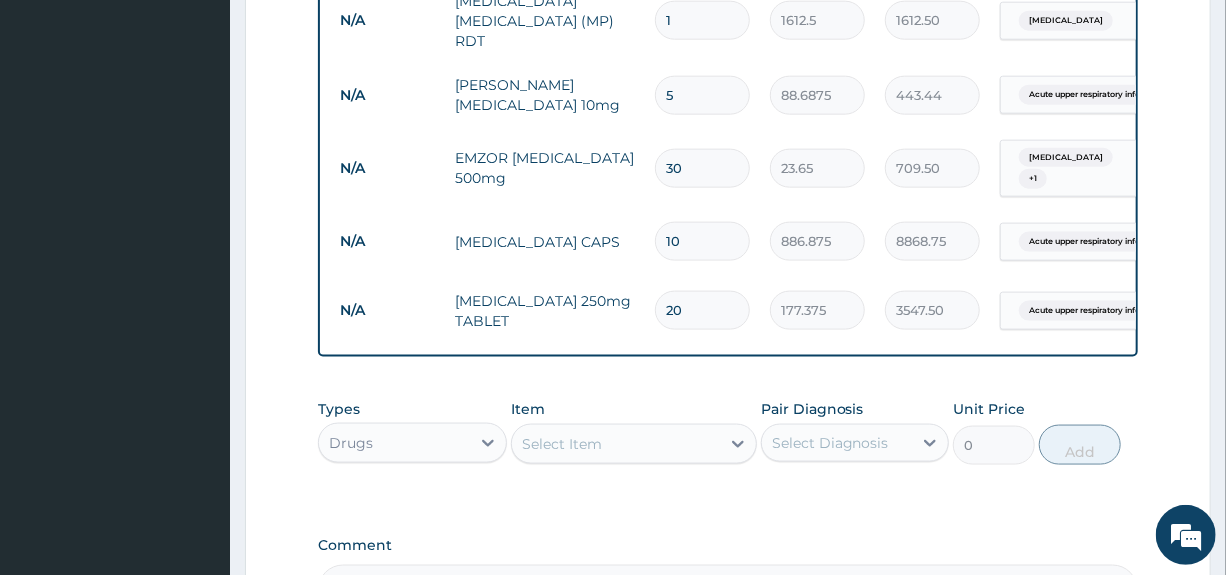 scroll, scrollTop: 0, scrollLeft: 183, axis: horizontal 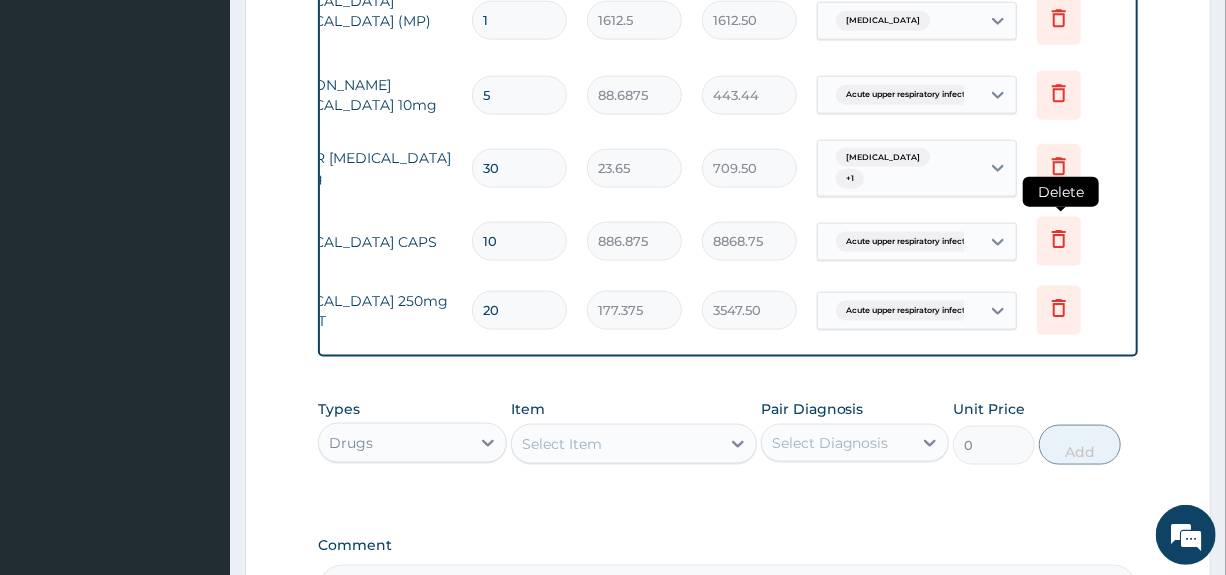 click 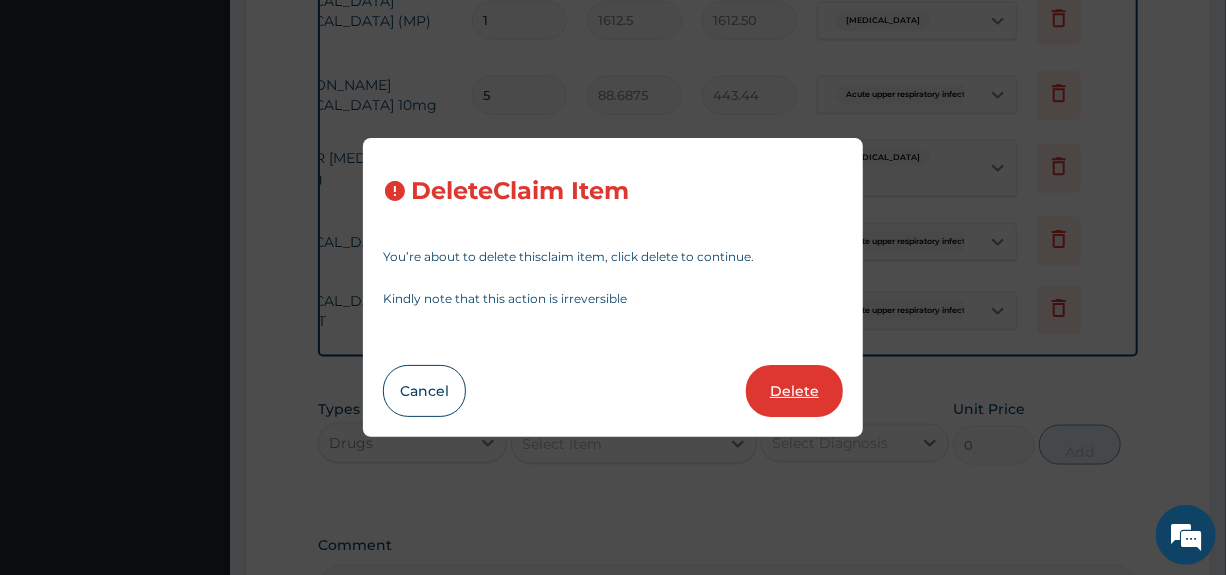 click on "Delete" at bounding box center (794, 391) 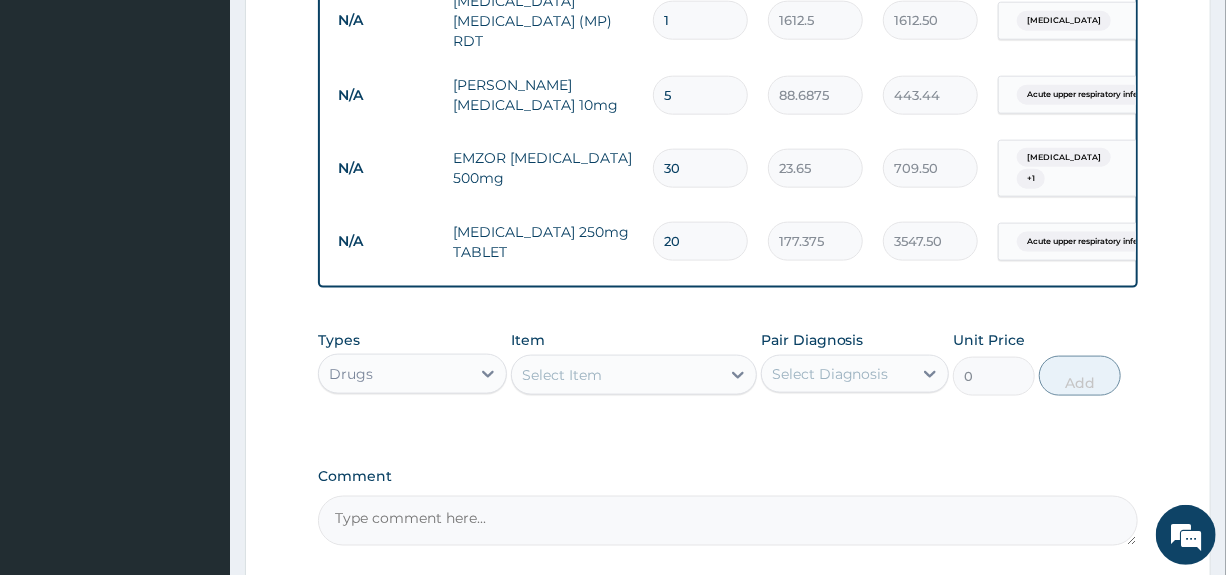 scroll, scrollTop: 0, scrollLeft: 0, axis: both 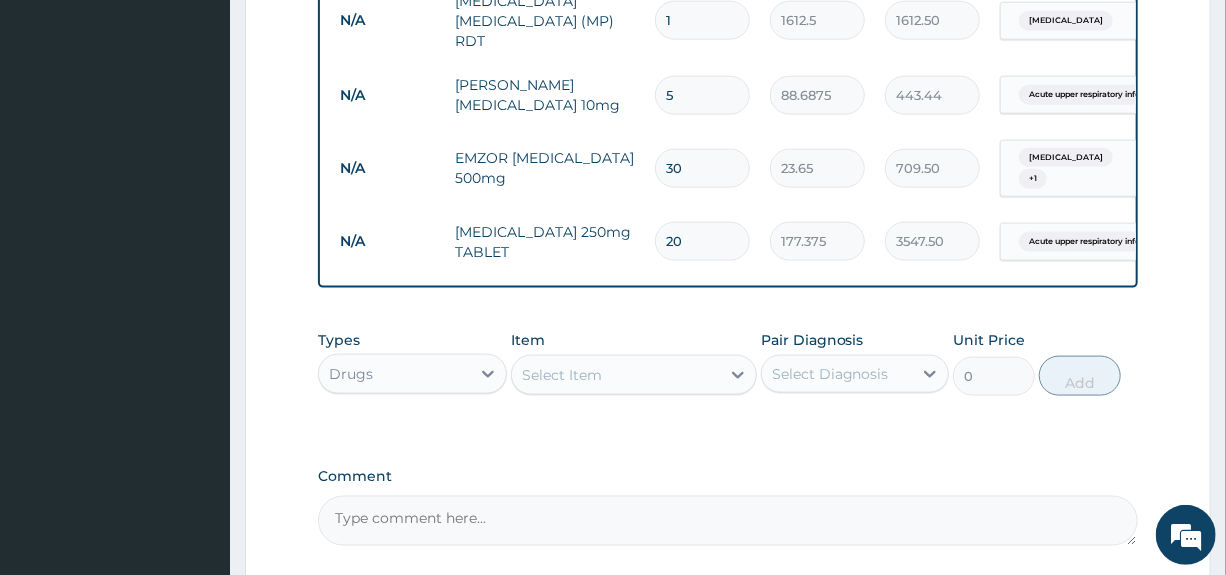 click on "Select Item" at bounding box center [562, 375] 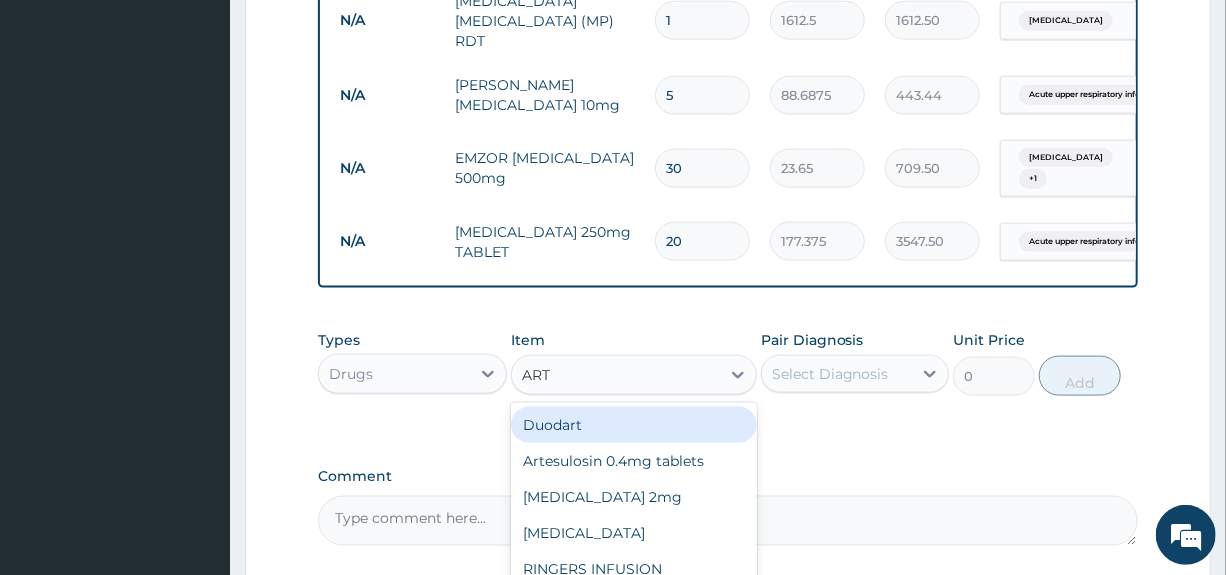 type on "ARTE" 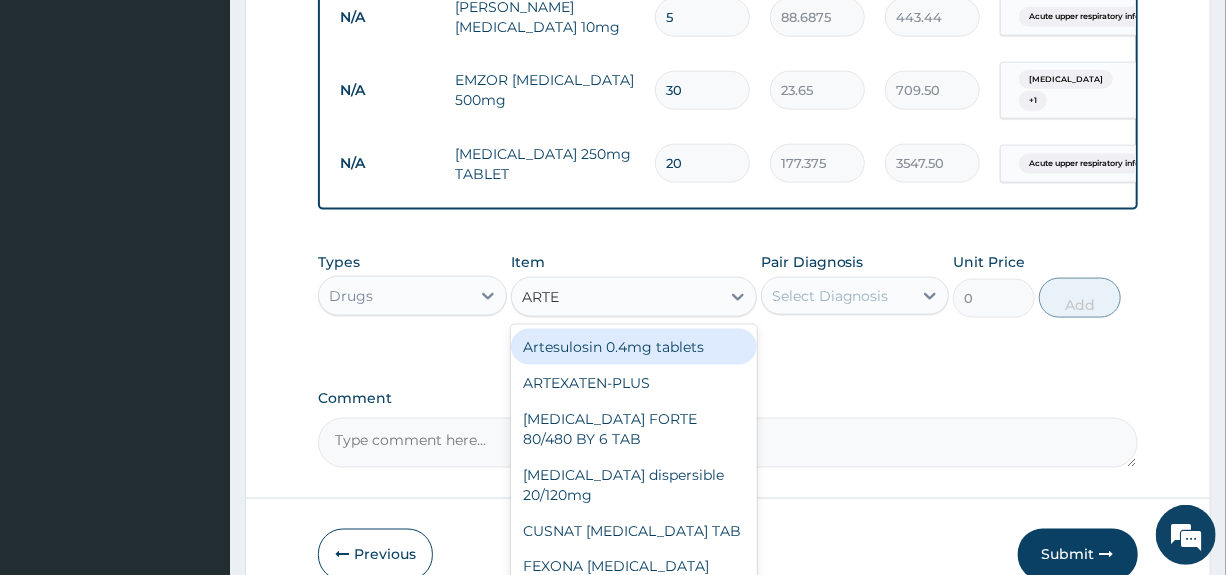 scroll, scrollTop: 1157, scrollLeft: 0, axis: vertical 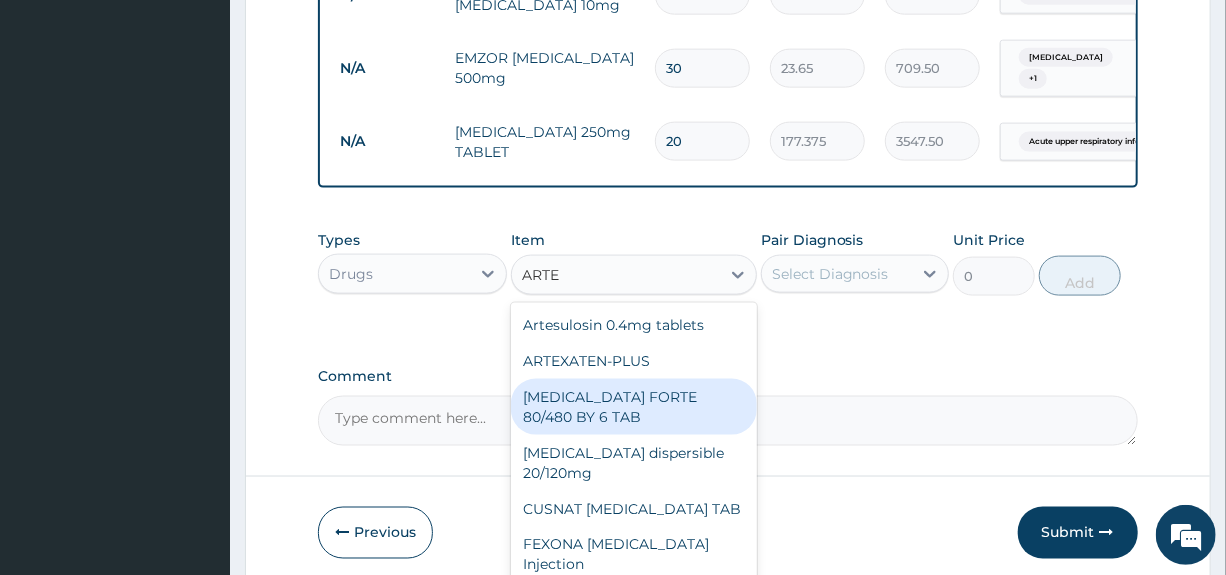 click on "[MEDICAL_DATA] FORTE 80/480 BY 6 TAB" at bounding box center [634, 407] 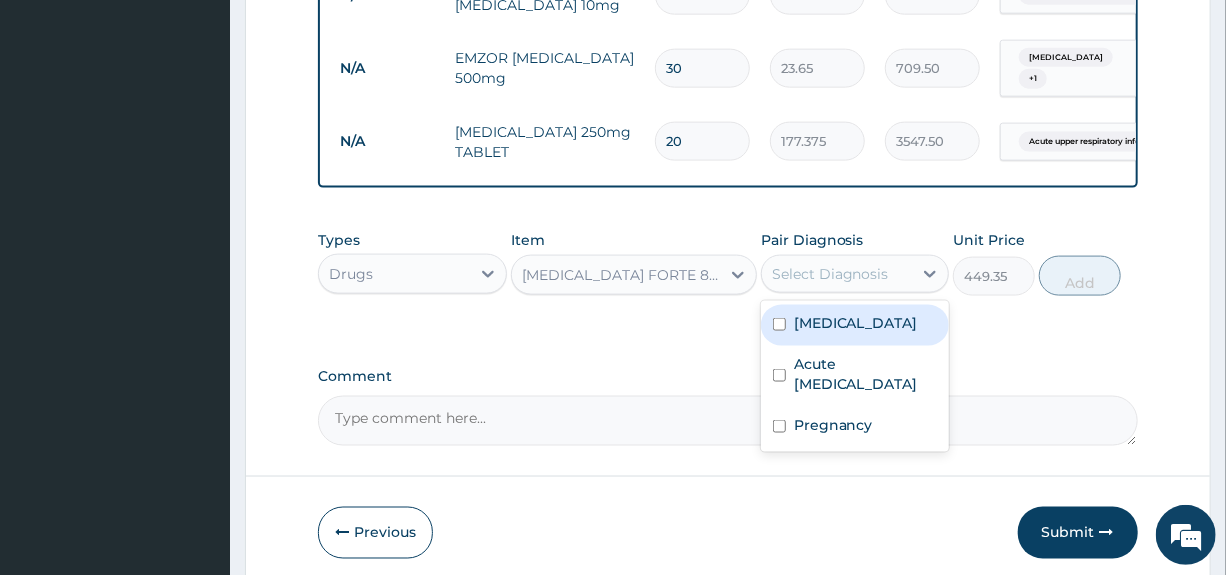 click on "Select Diagnosis" at bounding box center (830, 274) 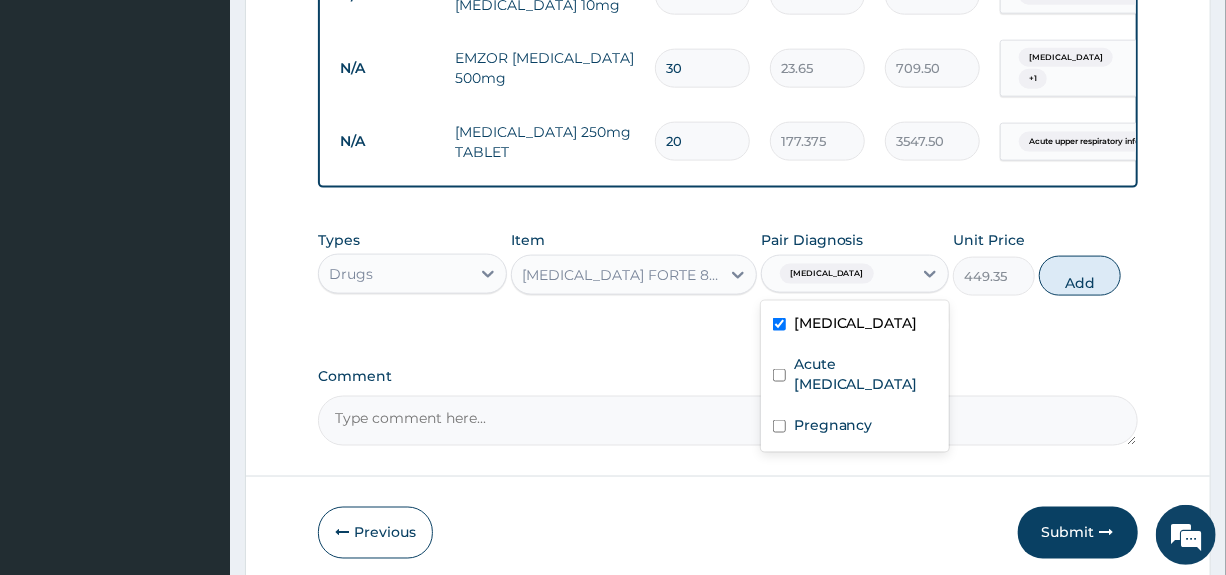 checkbox on "true" 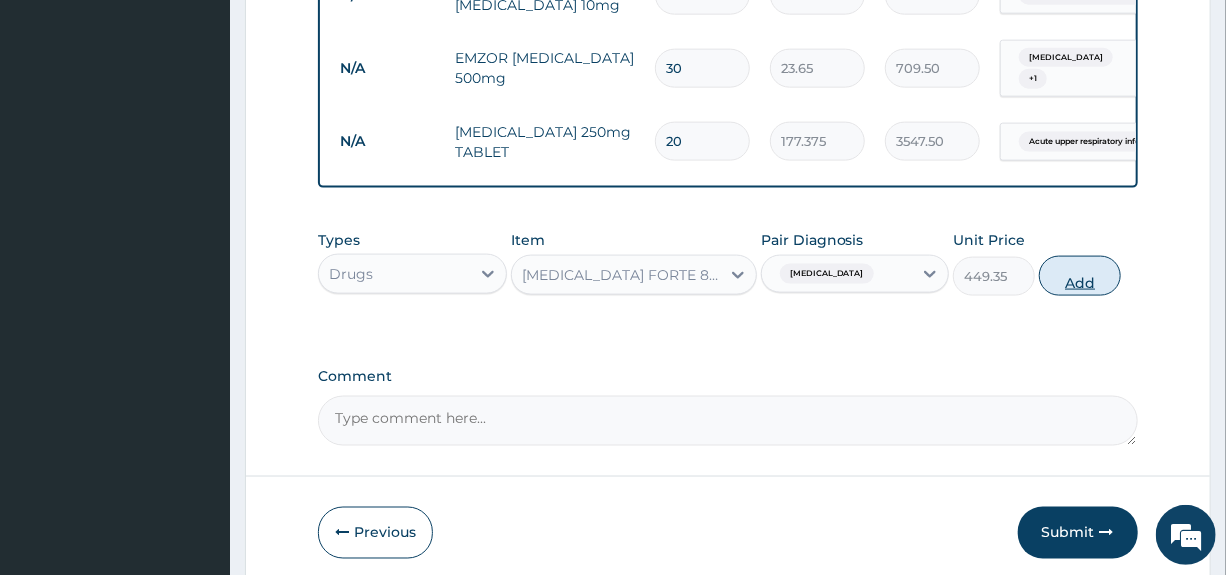 click on "Add" at bounding box center (1080, 276) 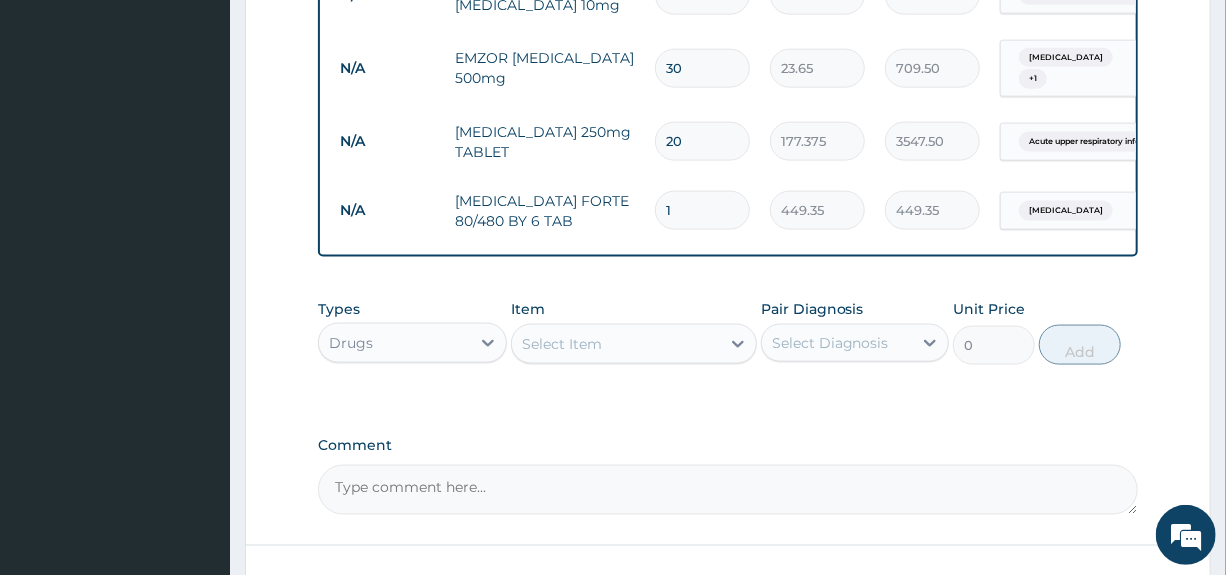 type 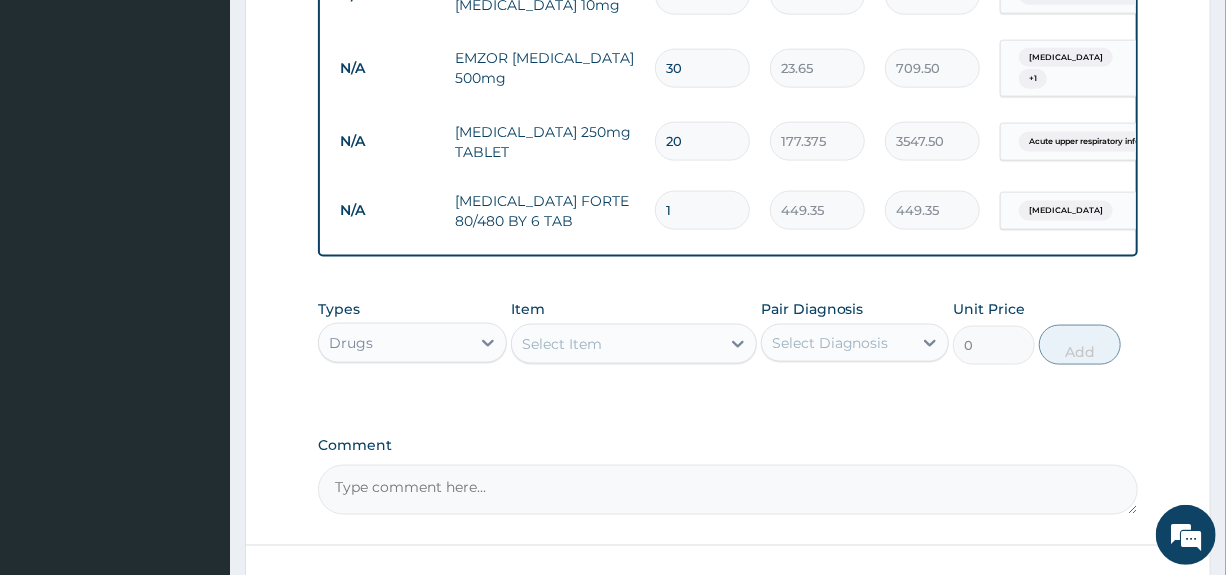 type on "0.00" 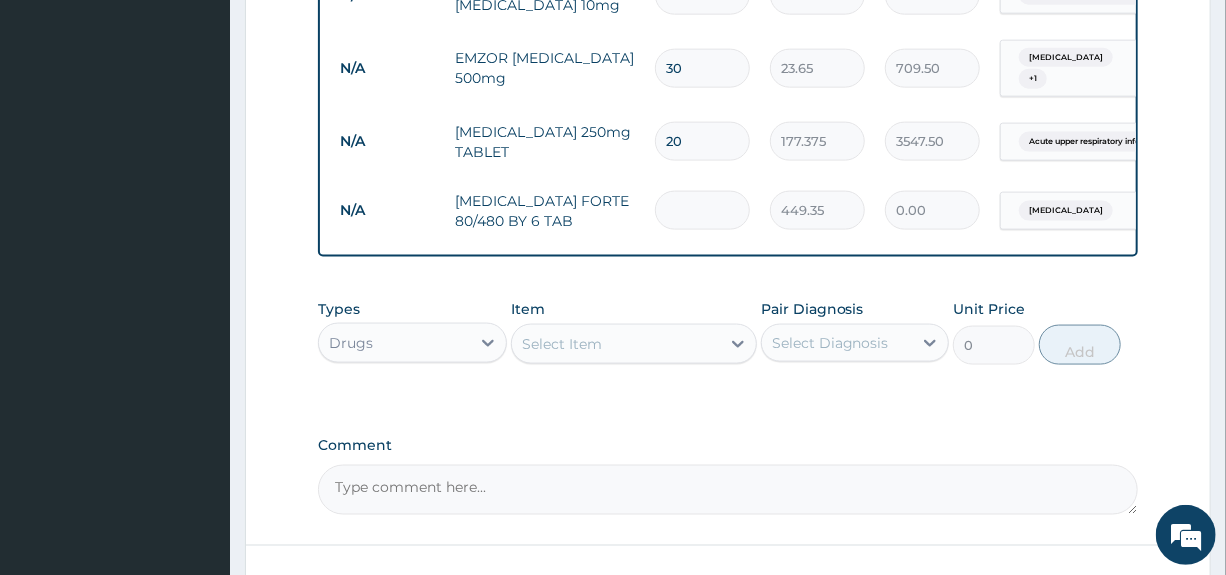 type on "6" 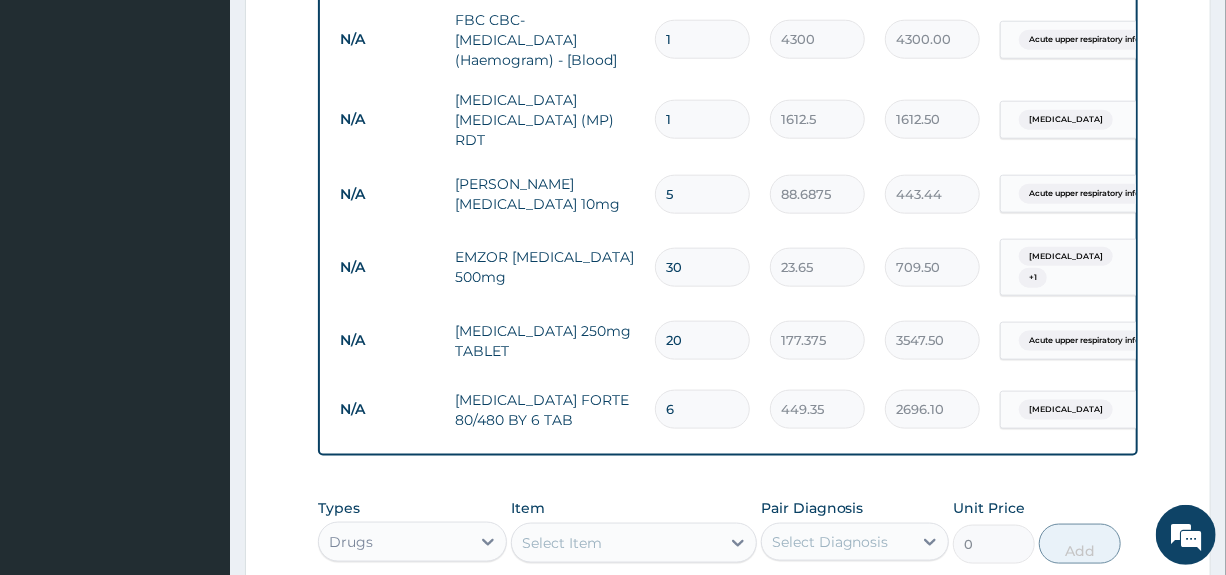 scroll, scrollTop: 957, scrollLeft: 0, axis: vertical 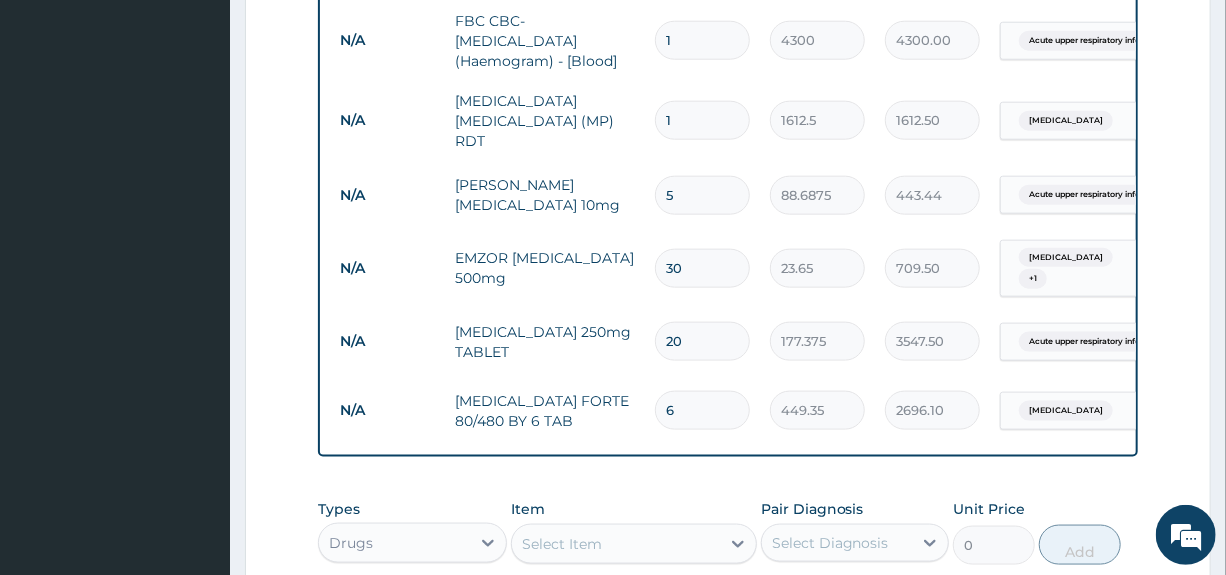 type on "6" 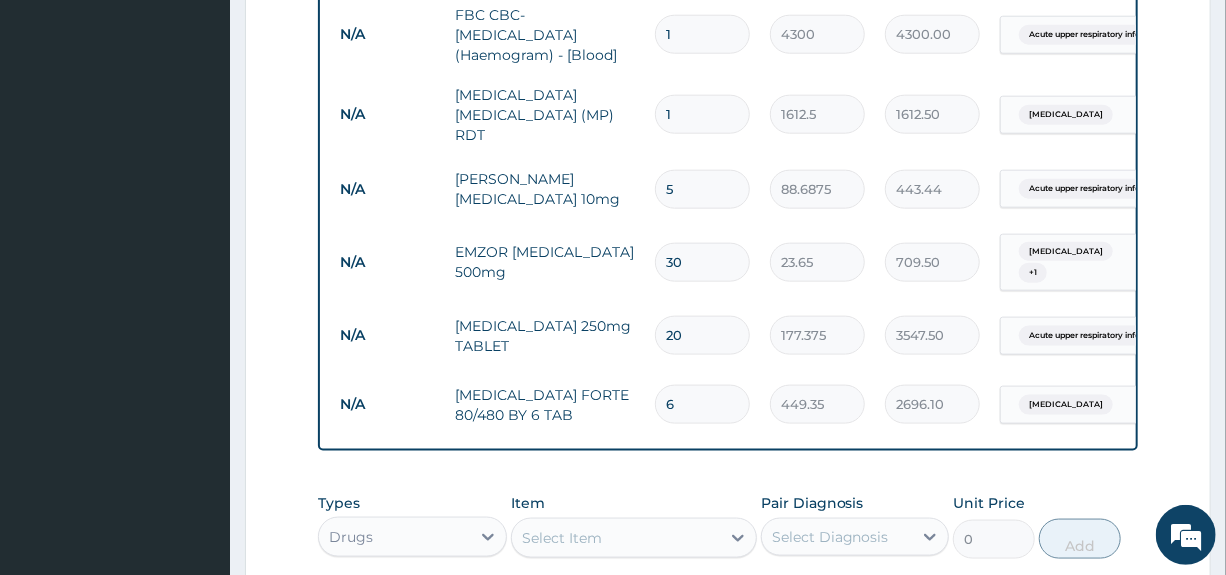 scroll, scrollTop: 1257, scrollLeft: 0, axis: vertical 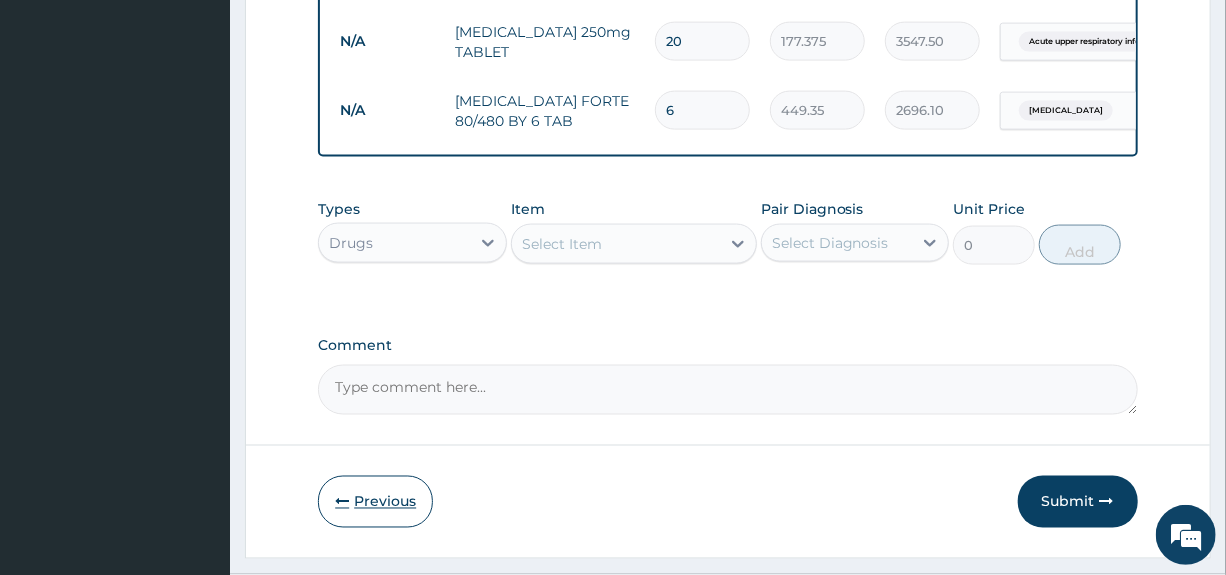 click on "Previous" at bounding box center [375, 502] 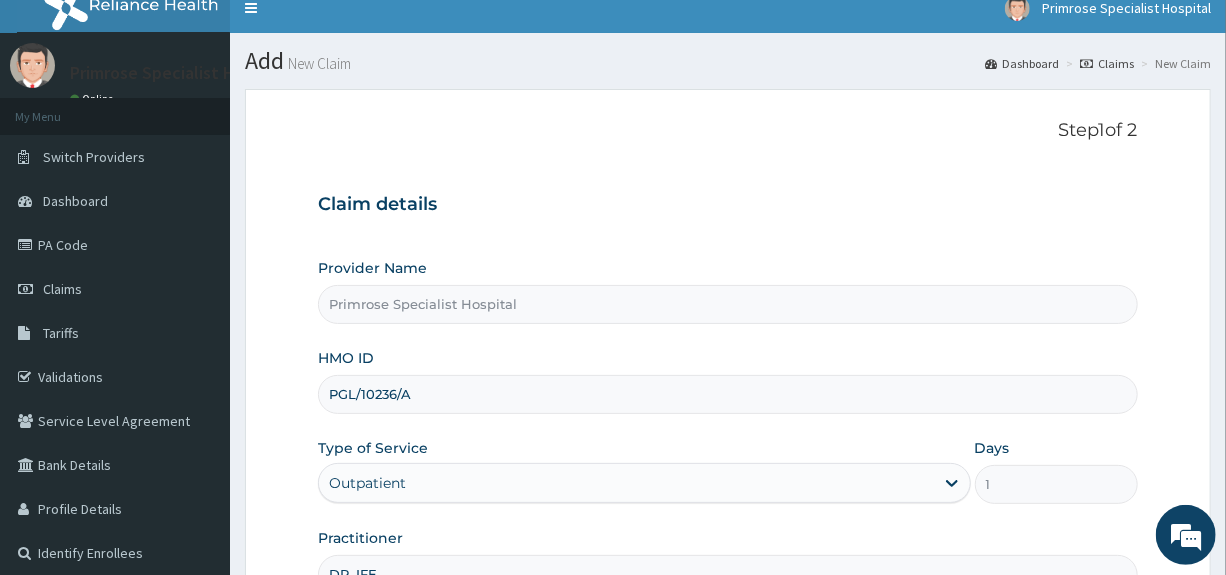 scroll, scrollTop: 0, scrollLeft: 0, axis: both 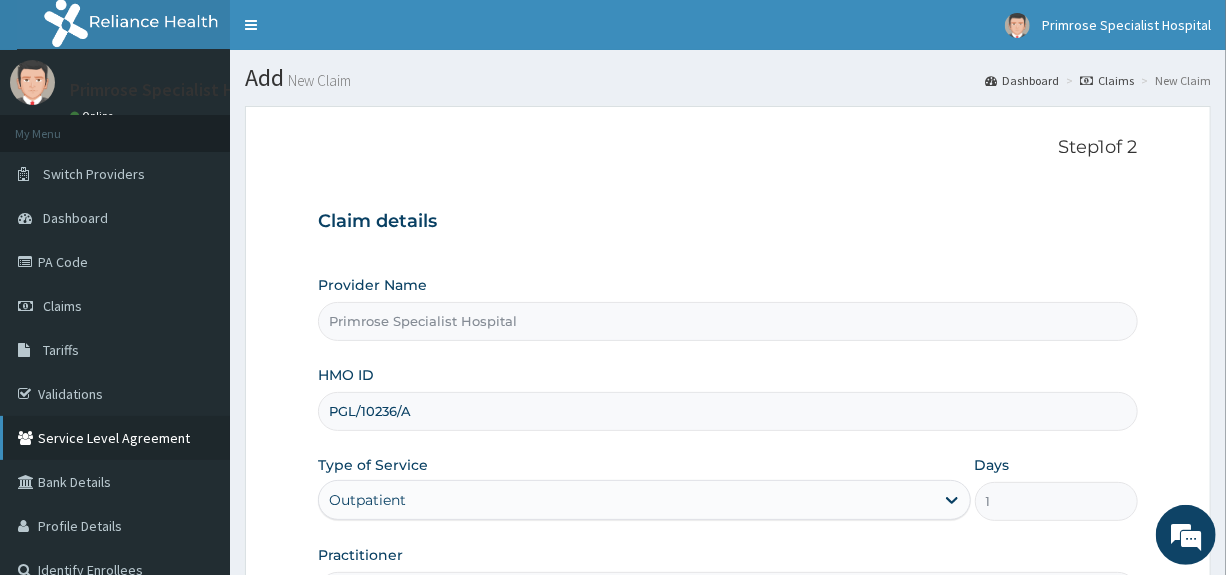 drag, startPoint x: 429, startPoint y: 410, endPoint x: 206, endPoint y: 435, distance: 224.39697 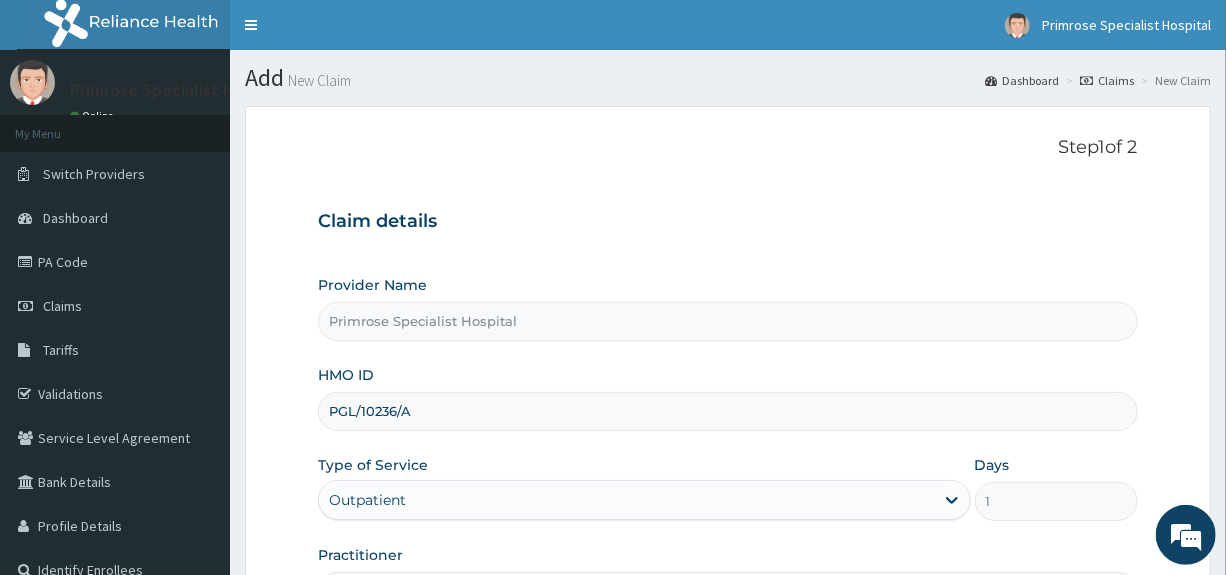 scroll, scrollTop: 244, scrollLeft: 0, axis: vertical 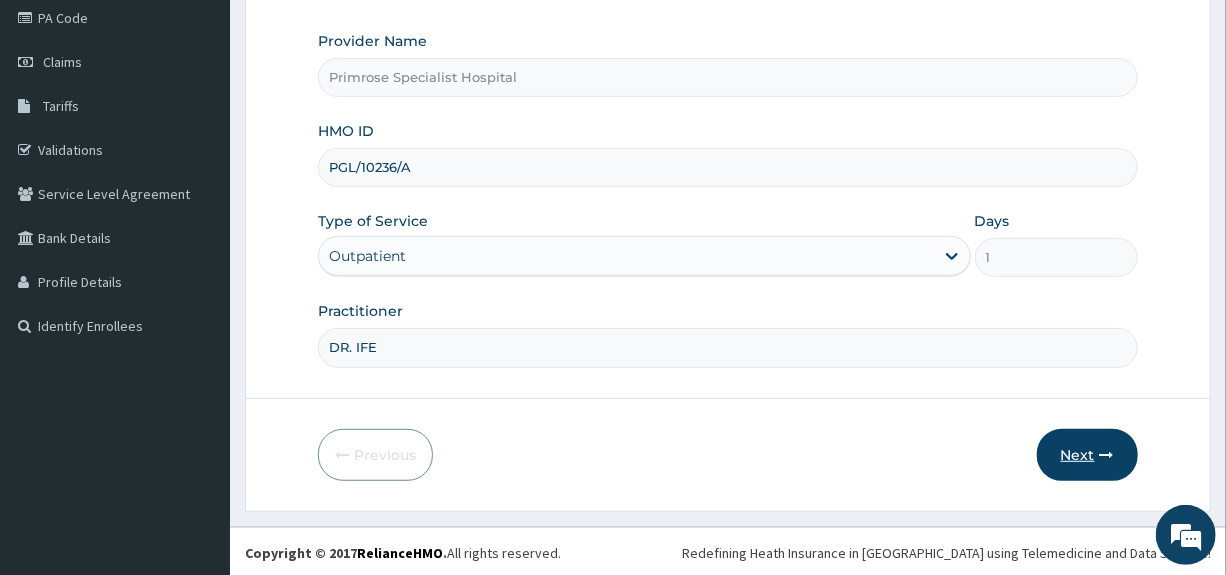 click on "Next" at bounding box center [1087, 455] 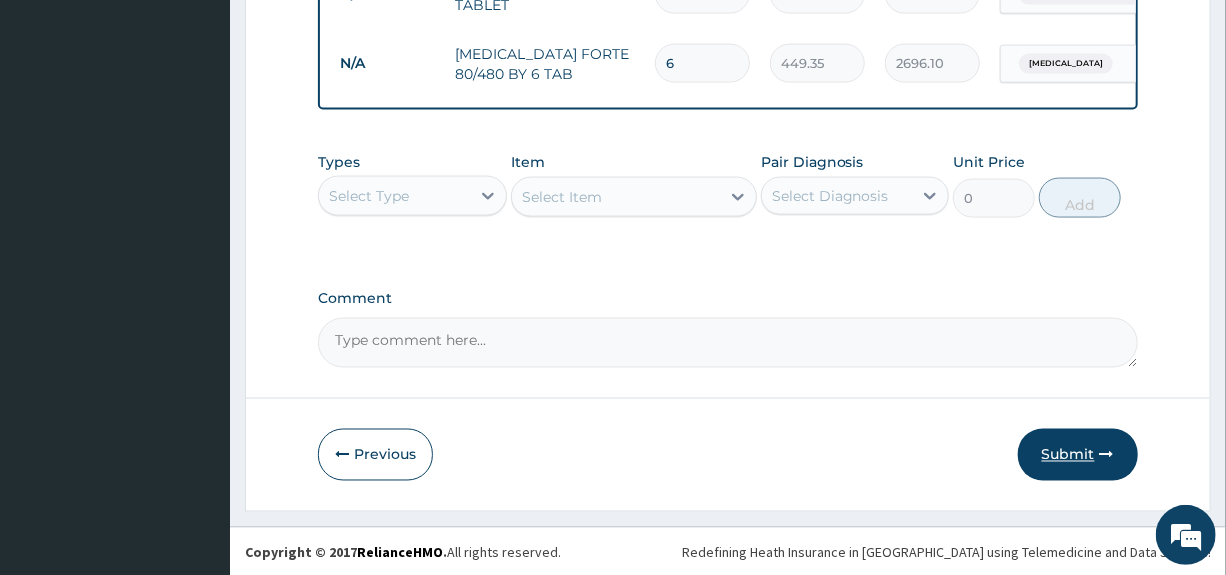 click on "Submit" at bounding box center (1078, 455) 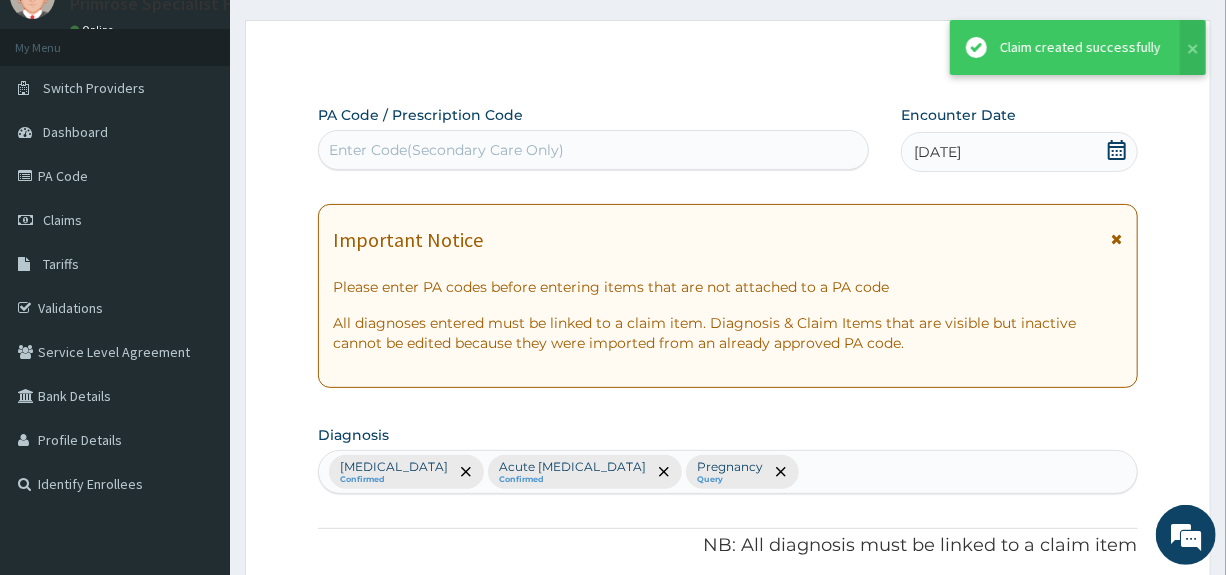 scroll, scrollTop: 1304, scrollLeft: 0, axis: vertical 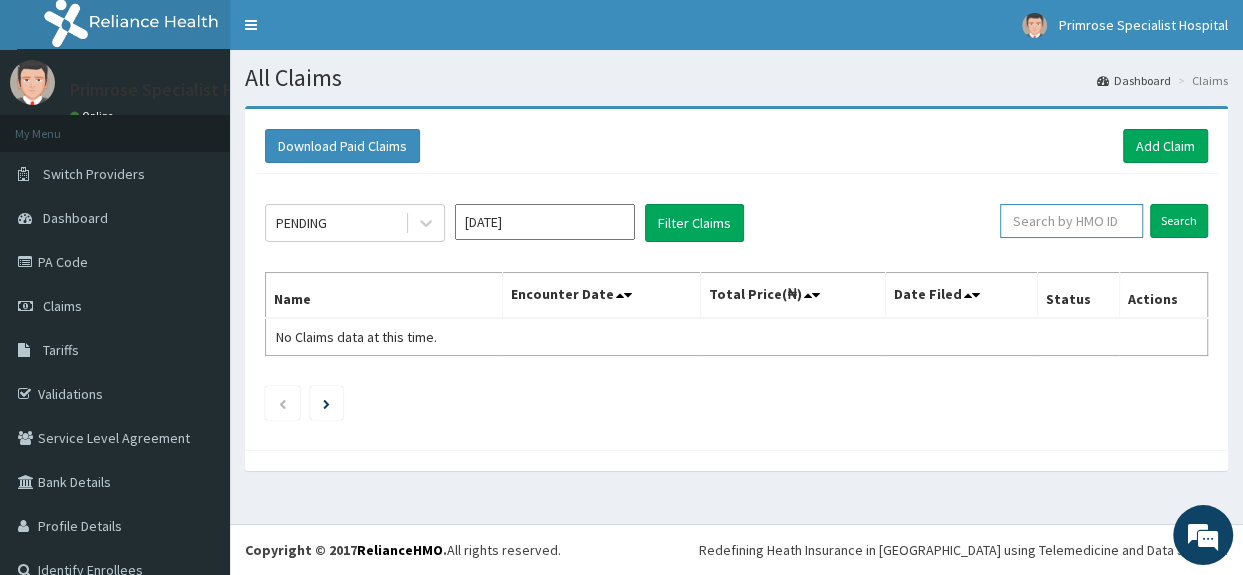 click at bounding box center [1071, 221] 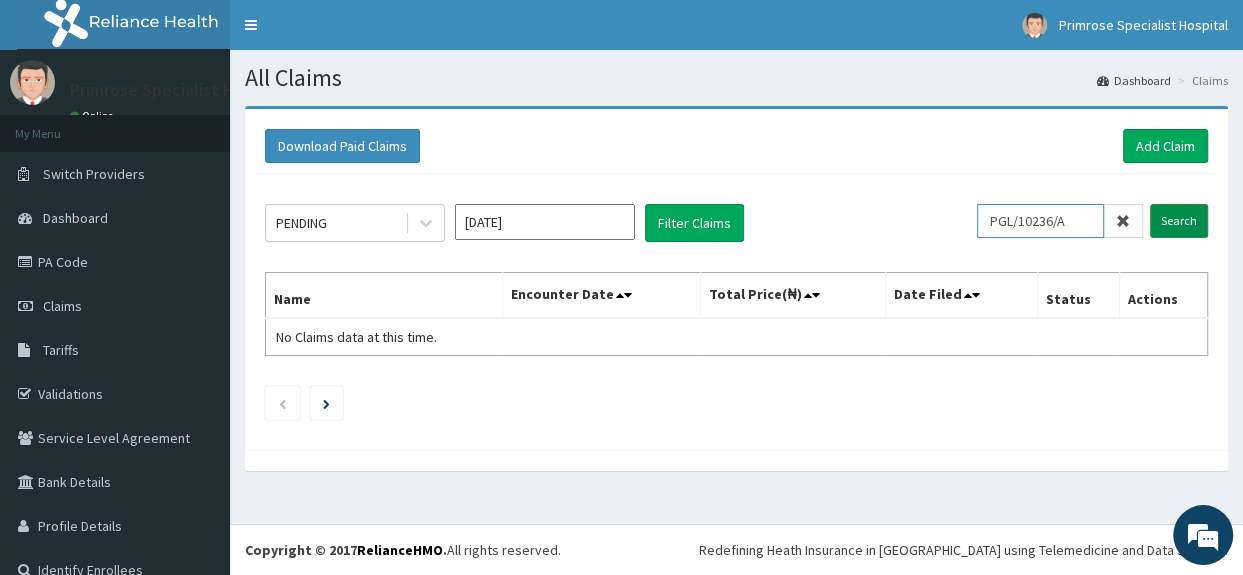 type on "PGL/10236/A" 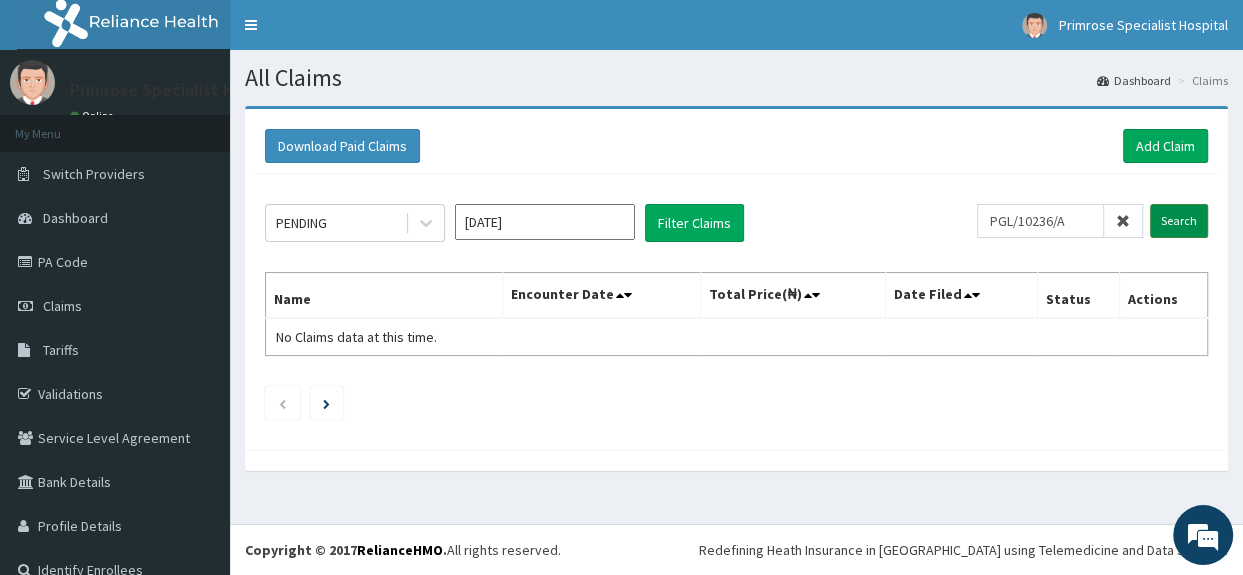 click on "Search" at bounding box center [1179, 221] 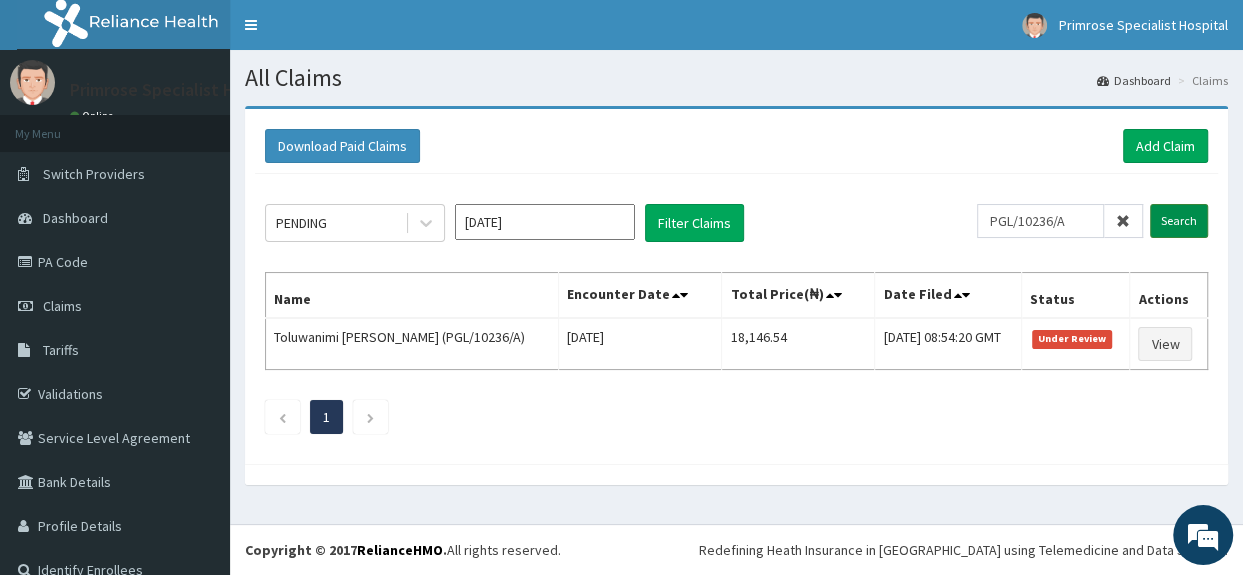 scroll, scrollTop: 0, scrollLeft: 0, axis: both 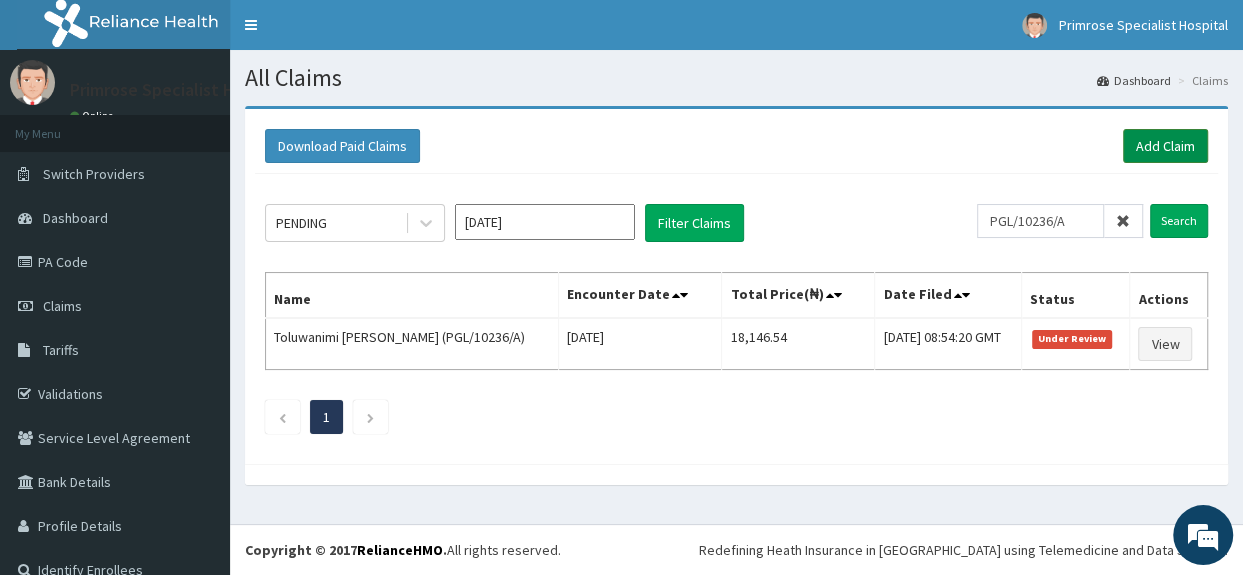 click on "Add Claim" at bounding box center [1165, 146] 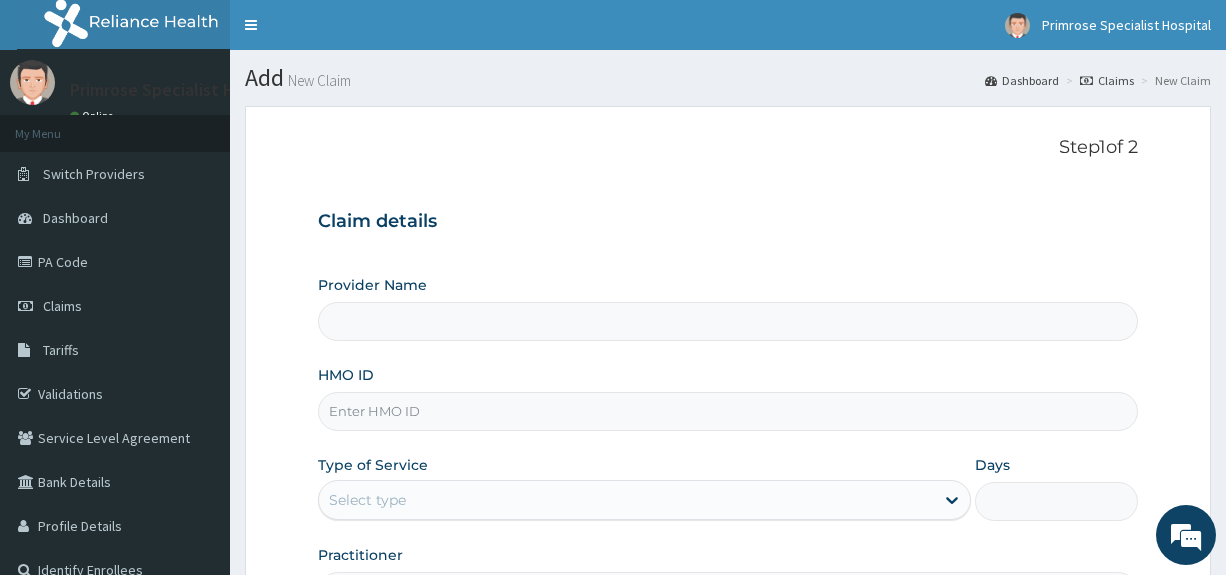 type on "Primrose Specialist Hospital" 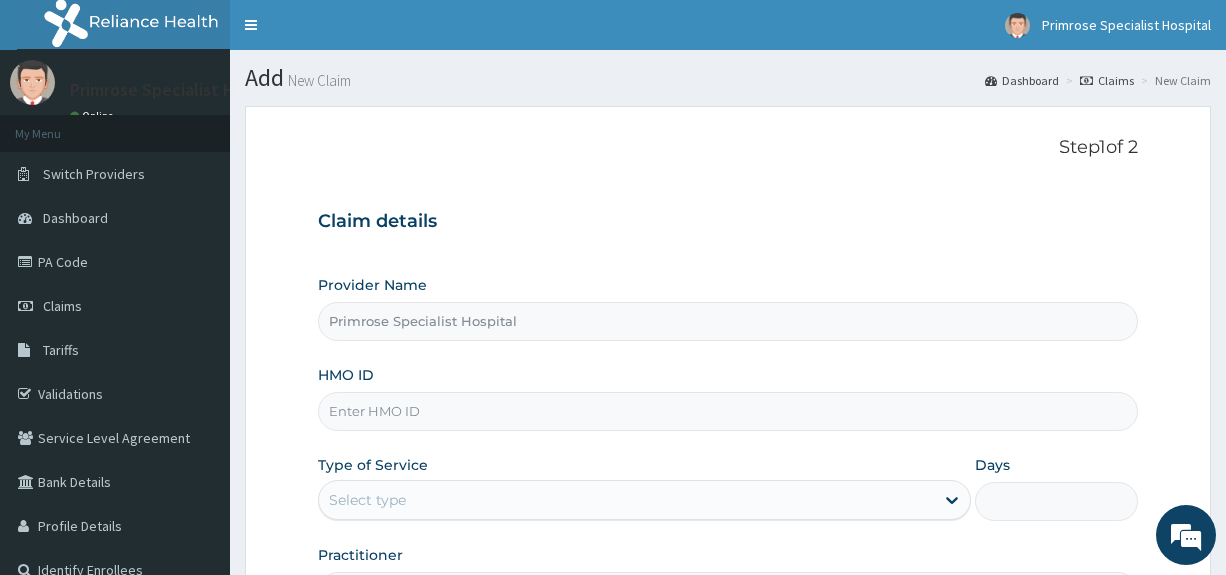 scroll, scrollTop: 0, scrollLeft: 0, axis: both 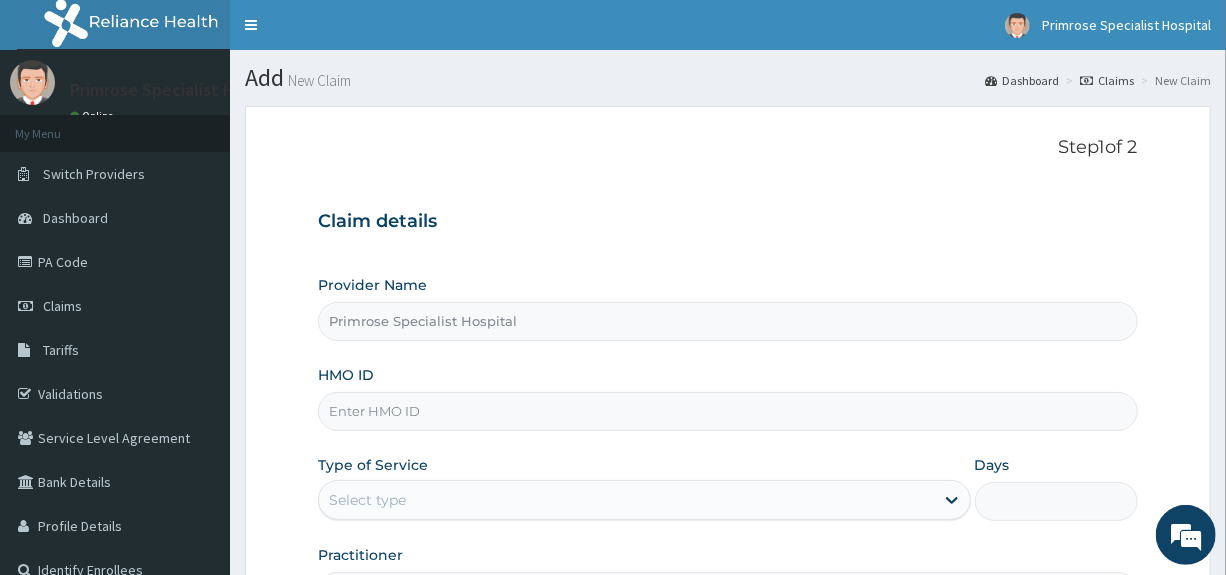 click on "HMO ID" at bounding box center (727, 411) 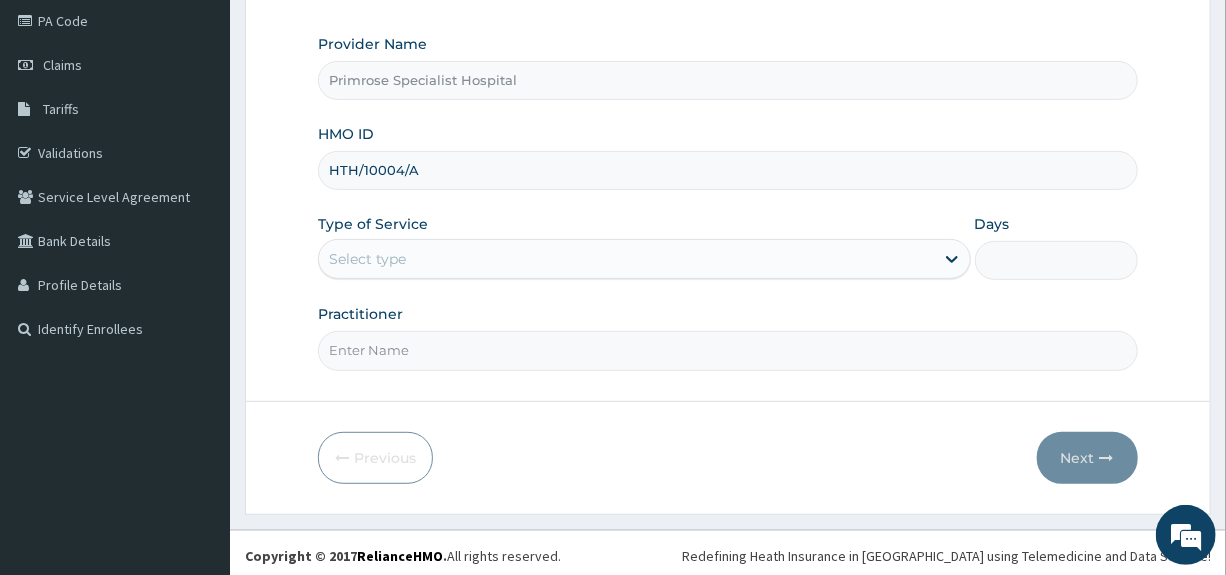 scroll, scrollTop: 244, scrollLeft: 0, axis: vertical 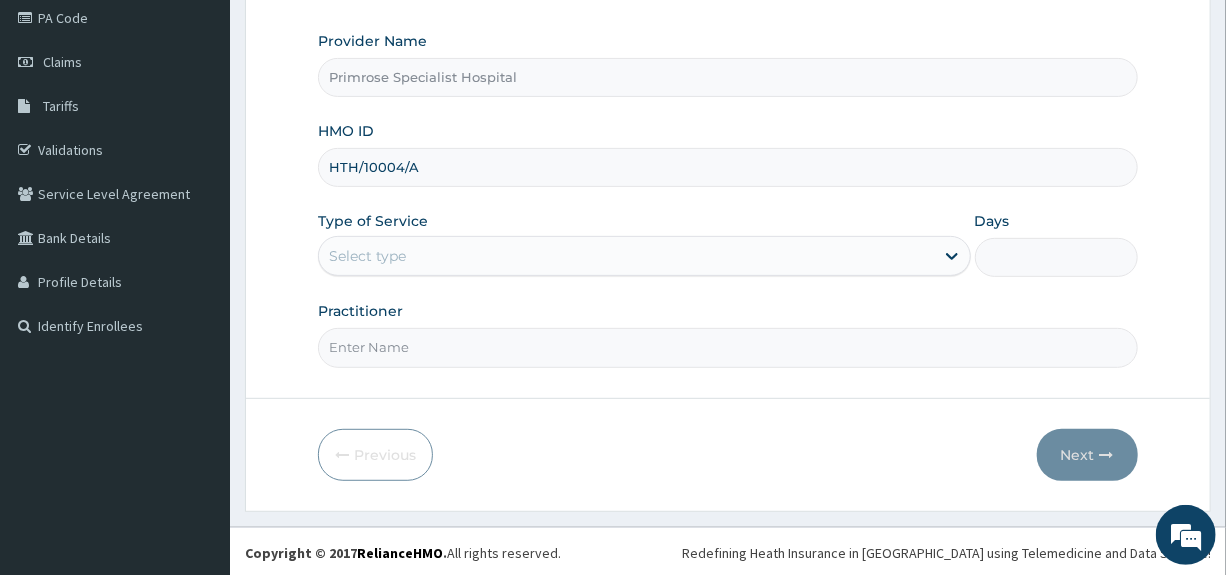 type on "HTH/10004/A" 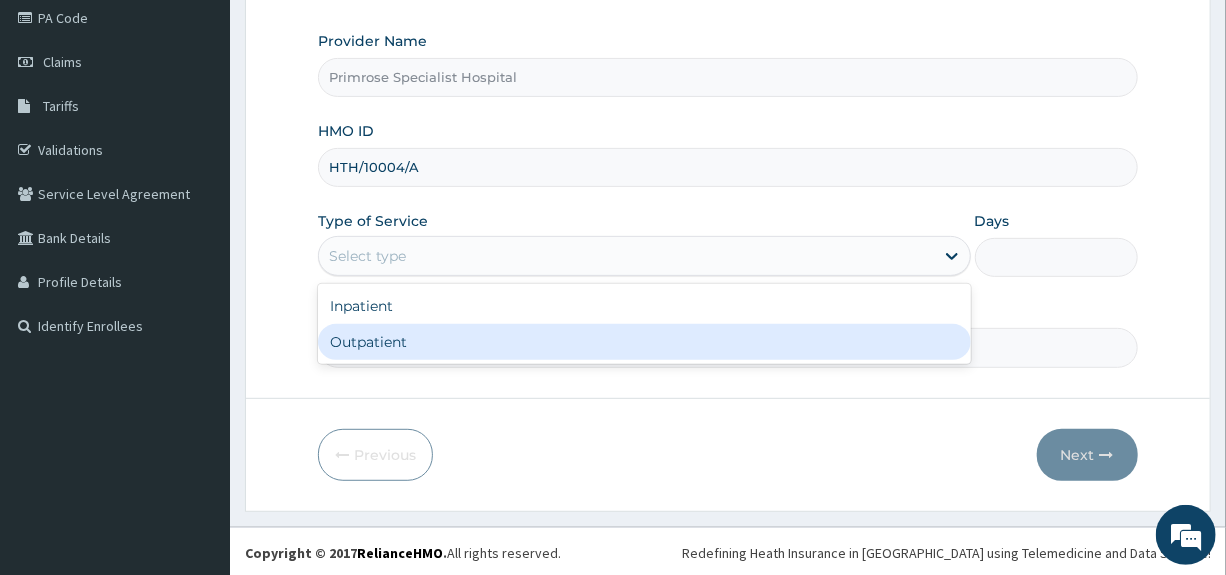 click on "Outpatient" at bounding box center (644, 342) 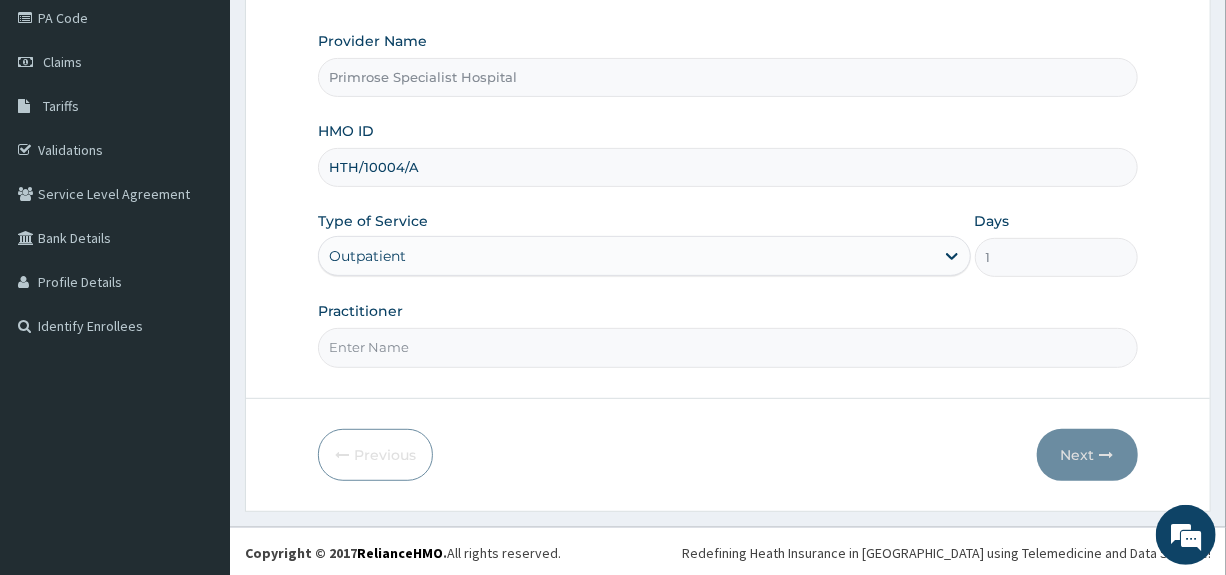 drag, startPoint x: 468, startPoint y: 358, endPoint x: 460, endPoint y: 365, distance: 10.630146 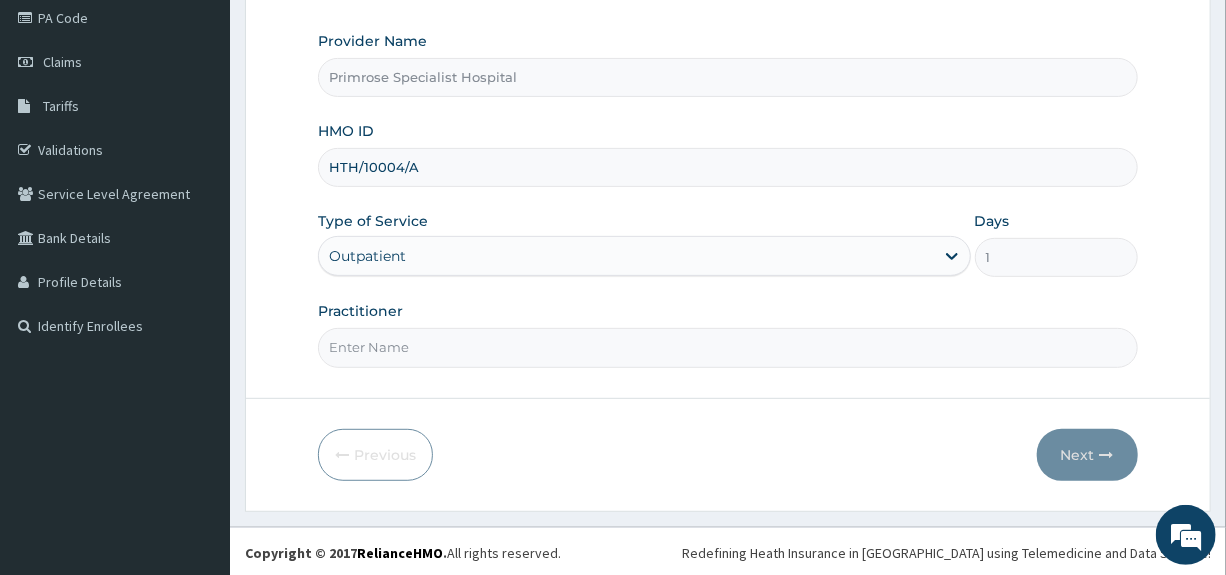 type on "DR. IFE" 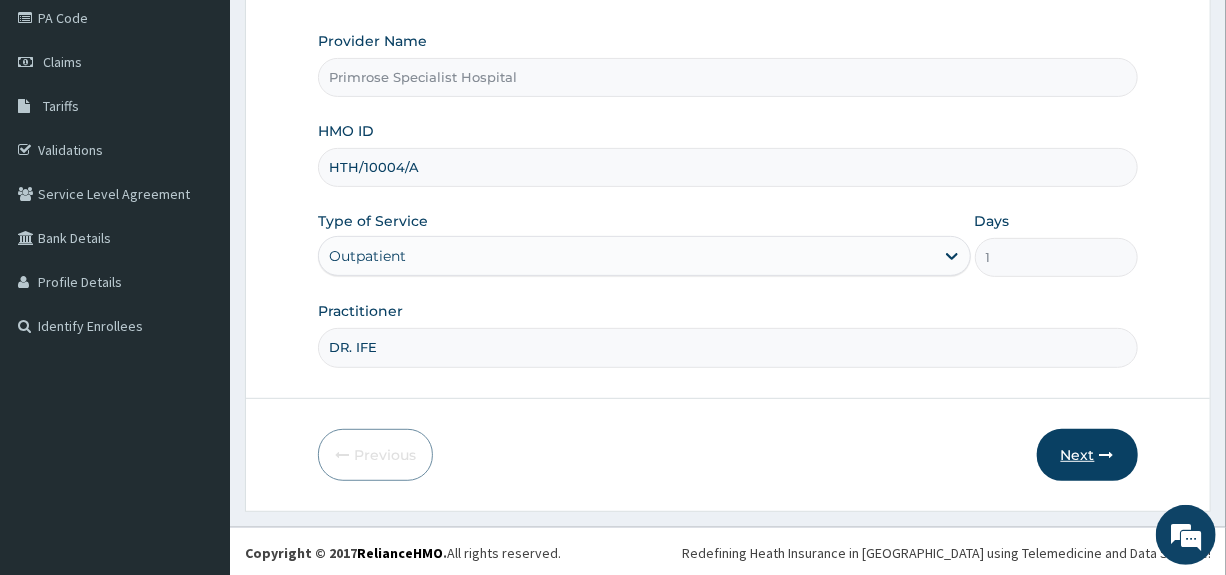 click on "Next" at bounding box center (1087, 455) 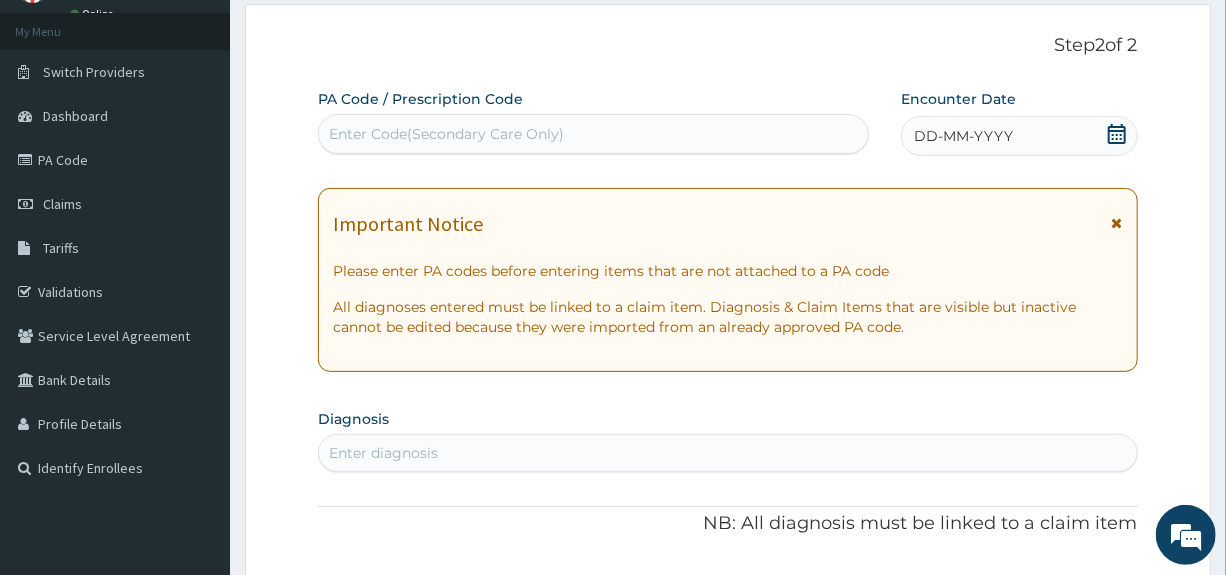 scroll, scrollTop: 0, scrollLeft: 0, axis: both 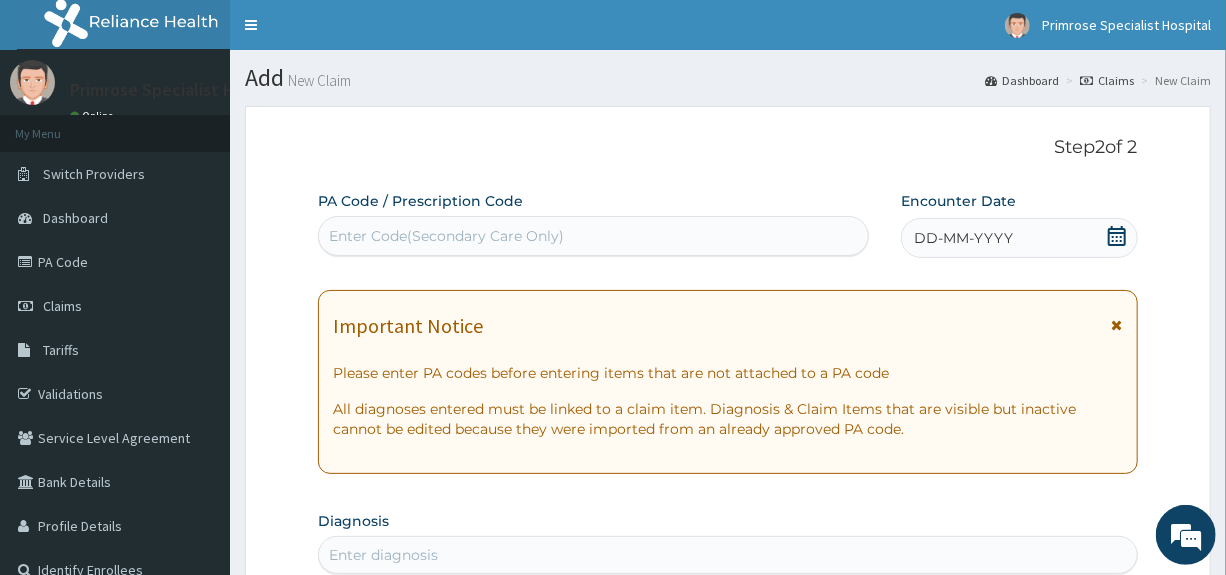 click 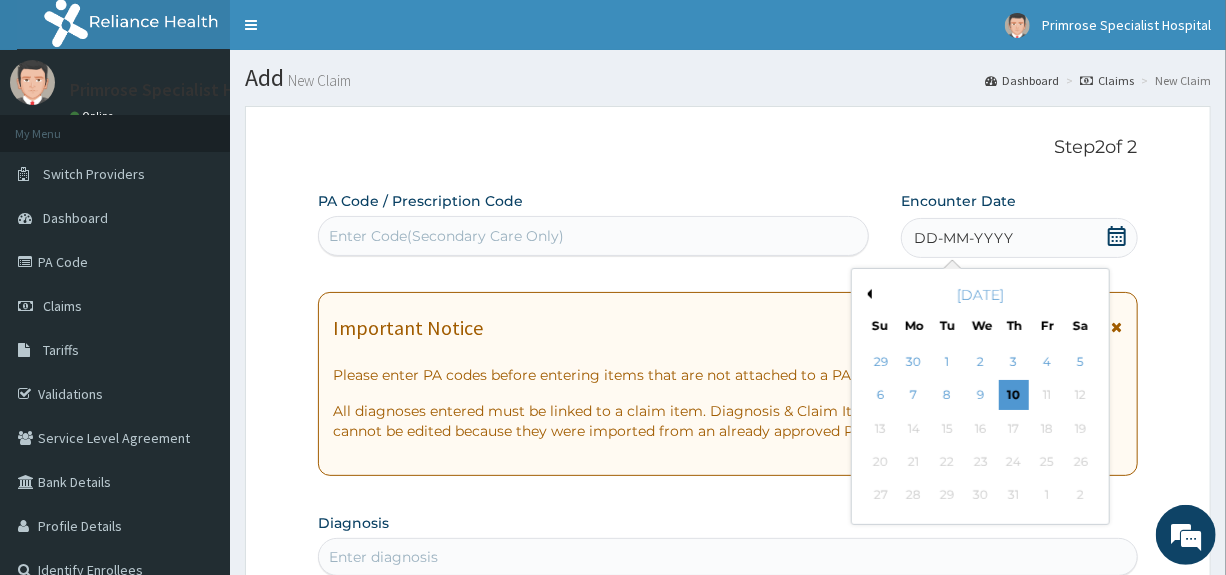 click on "Previous Month" at bounding box center [867, 294] 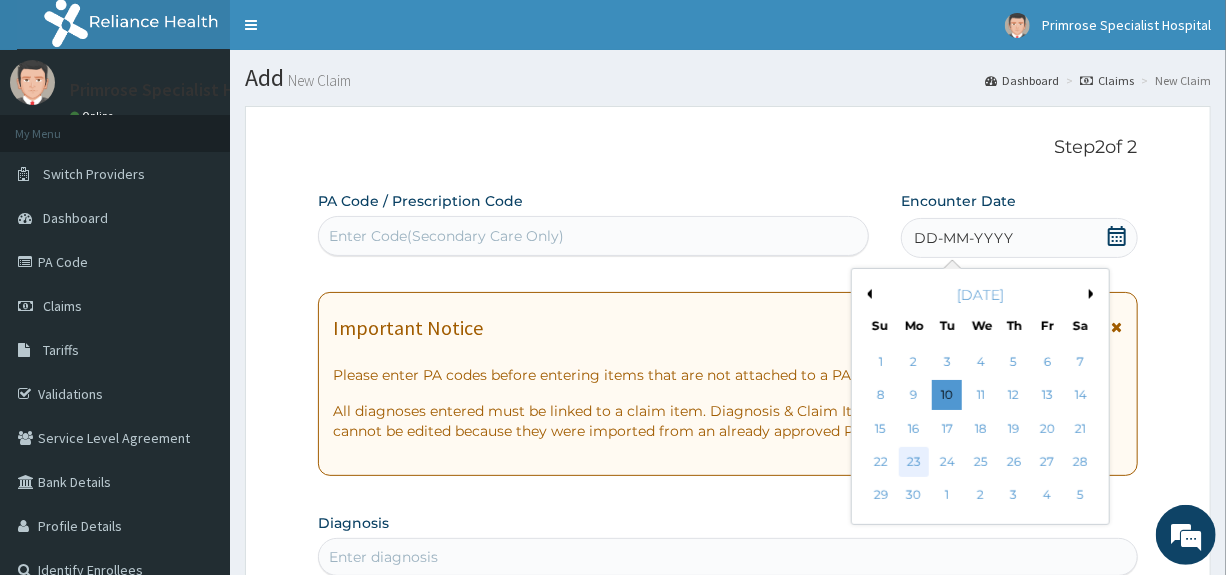 click on "23" at bounding box center [914, 462] 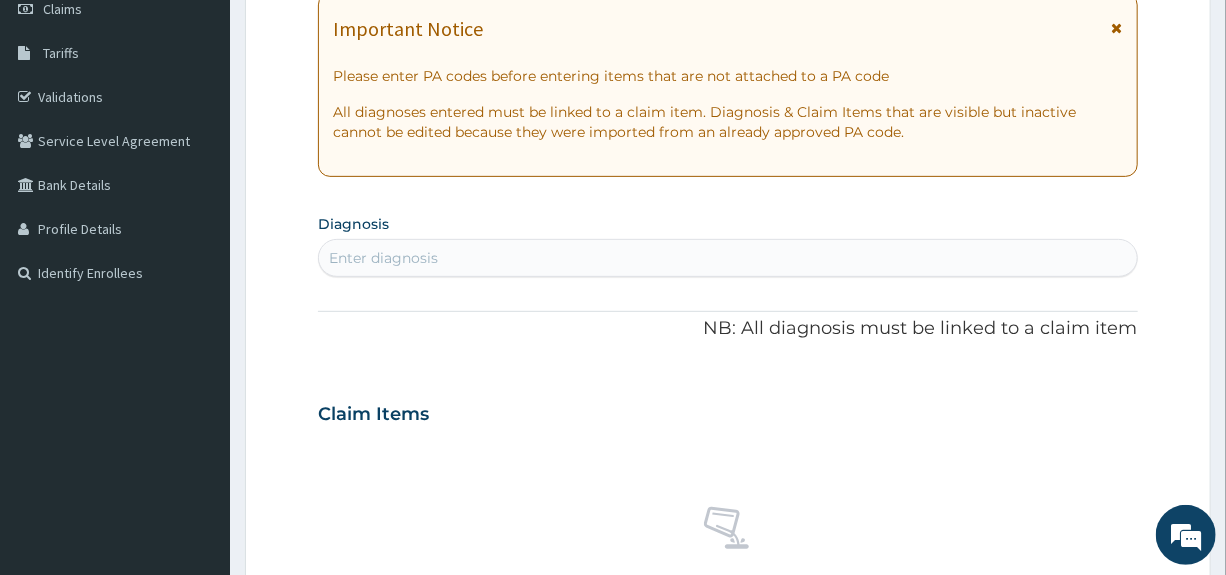 scroll, scrollTop: 300, scrollLeft: 0, axis: vertical 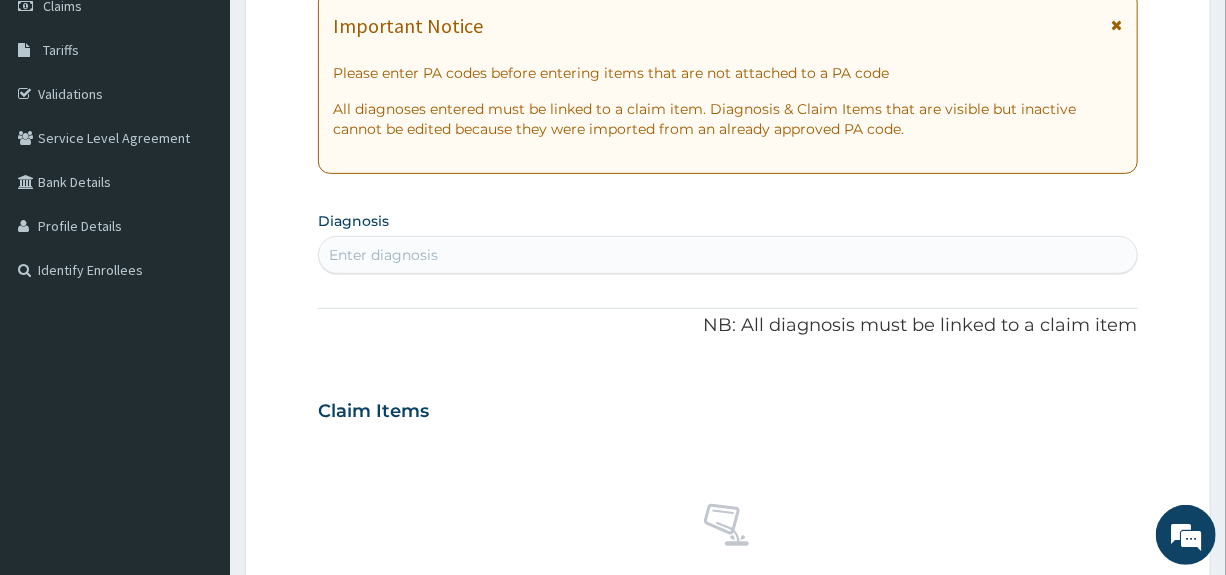 click on "Enter diagnosis" at bounding box center [727, 255] 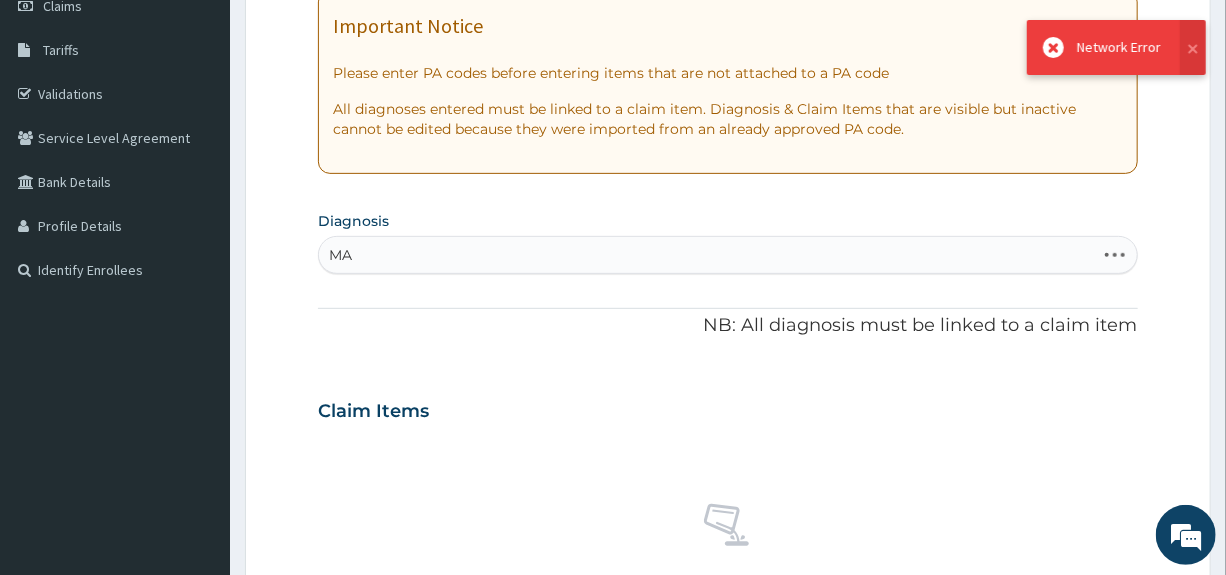 type on "M" 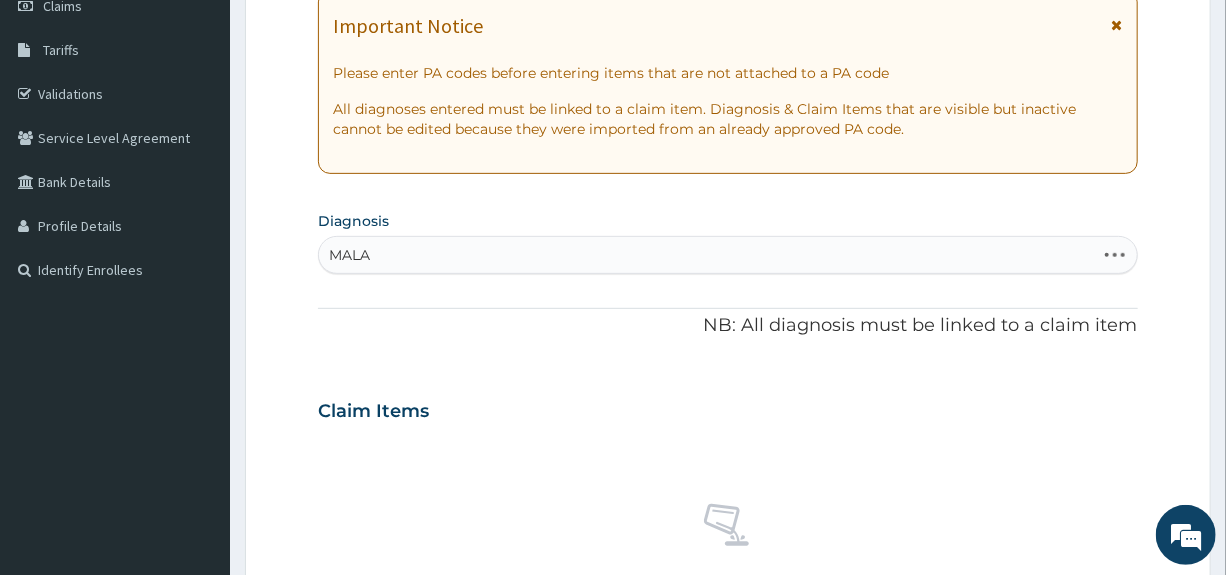 type on "MALA" 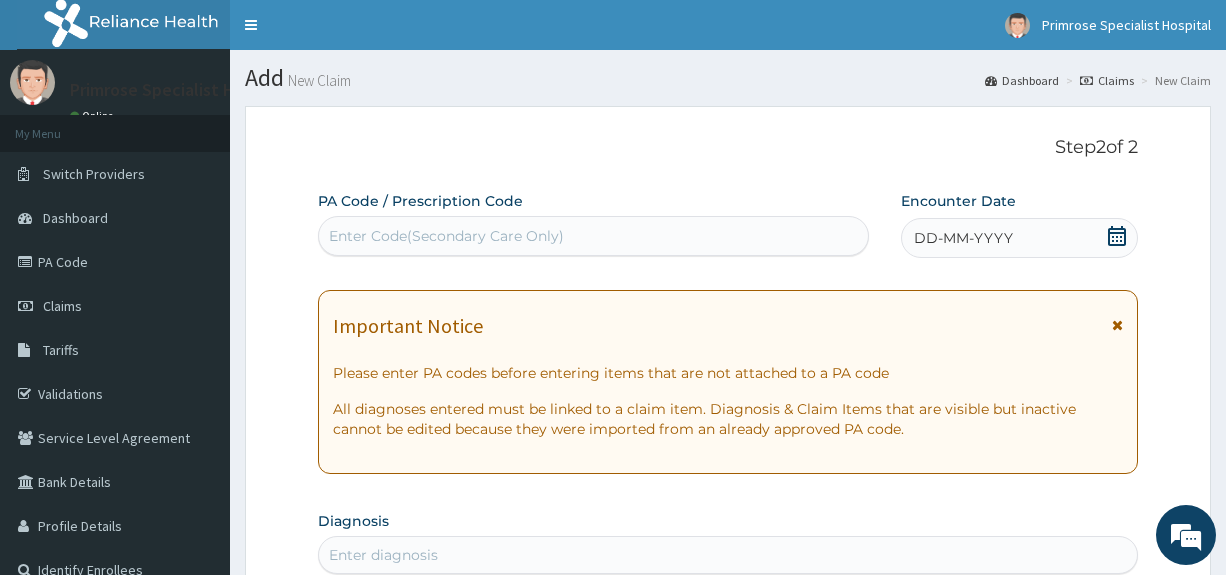 click 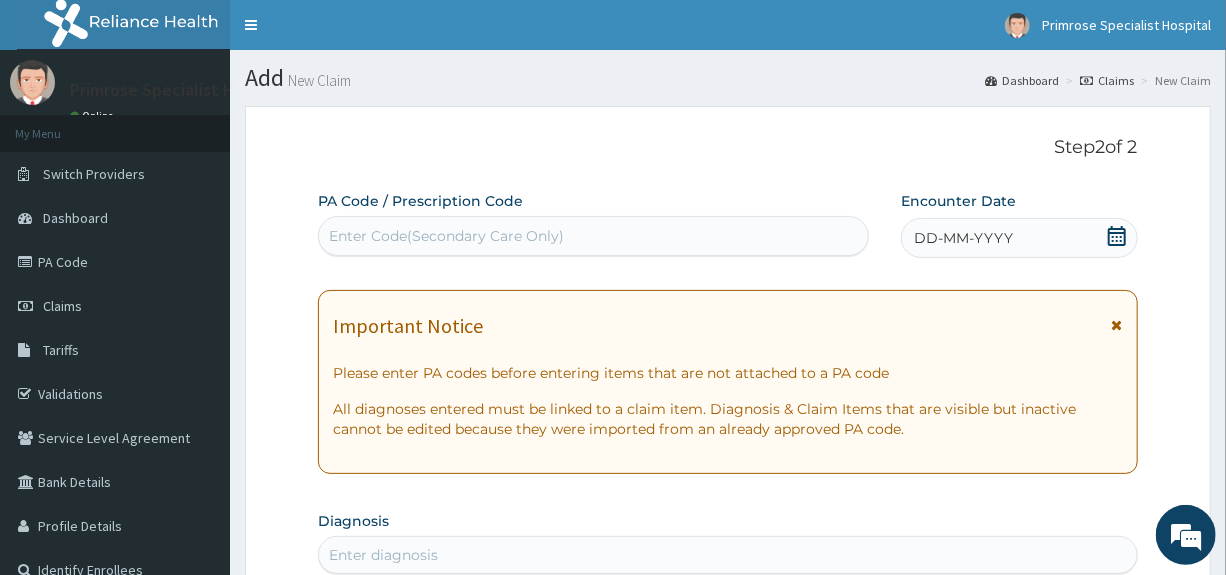 scroll, scrollTop: 0, scrollLeft: 0, axis: both 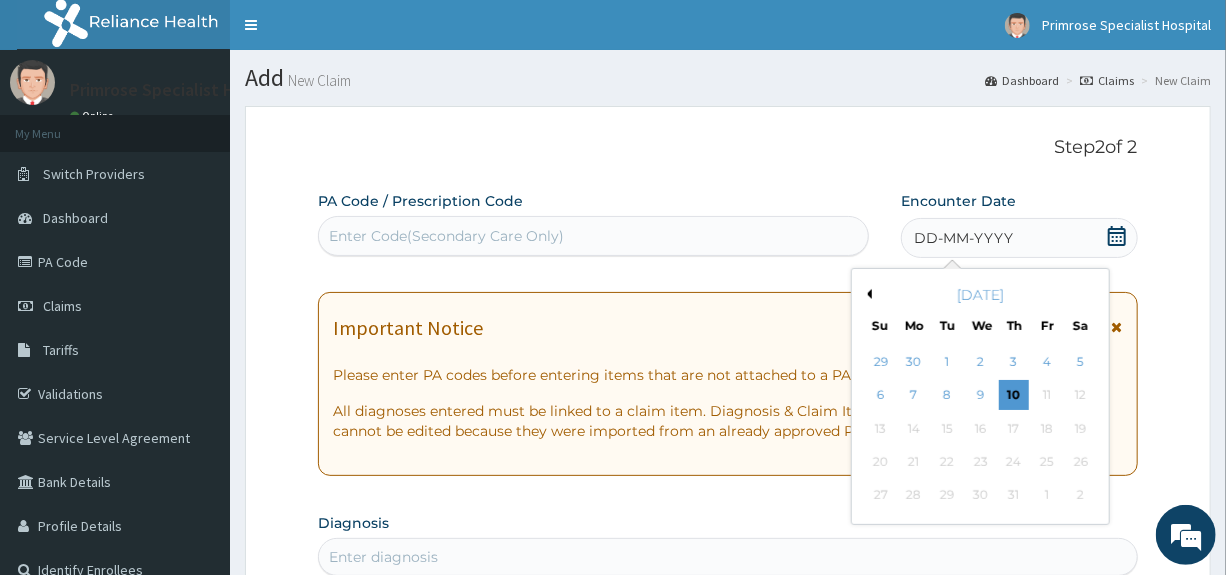 click on "Previous Month" at bounding box center (867, 294) 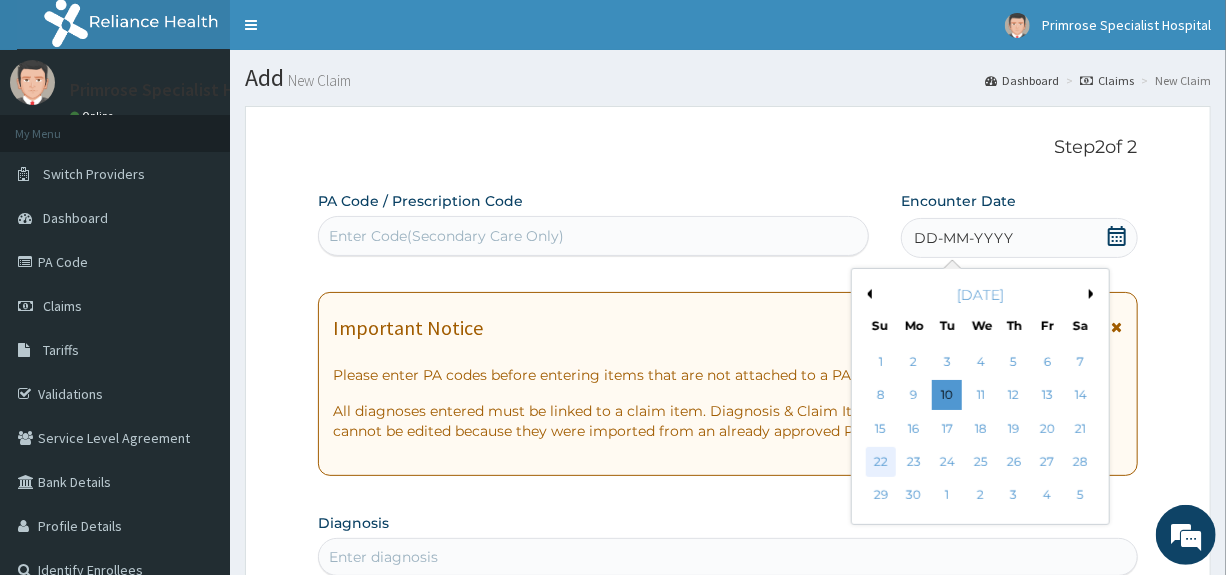 click on "22" at bounding box center (881, 462) 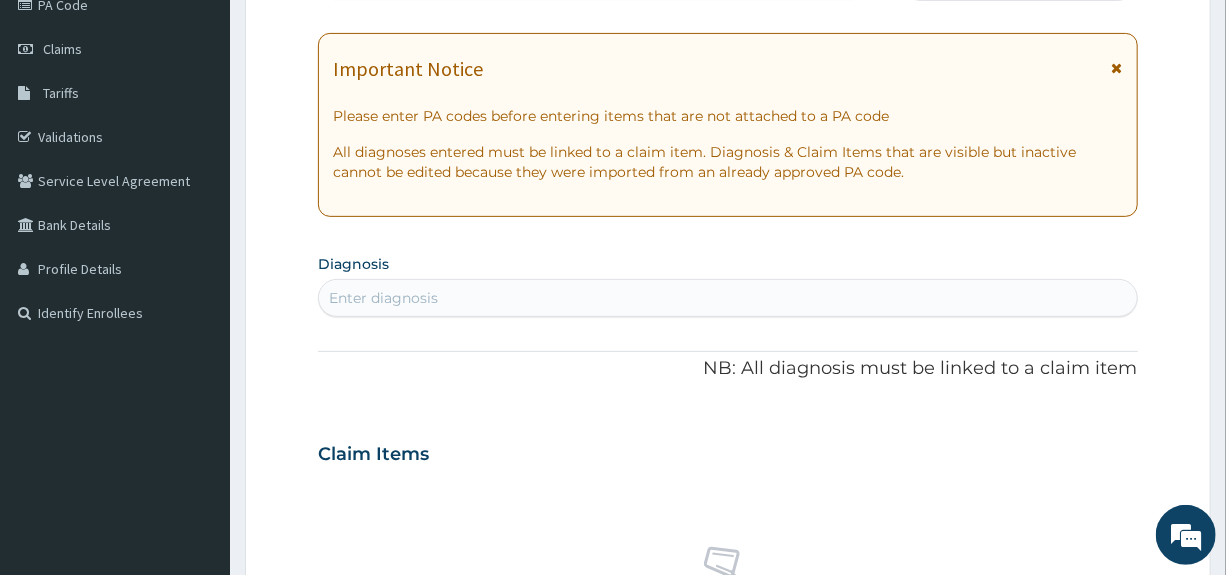 scroll, scrollTop: 300, scrollLeft: 0, axis: vertical 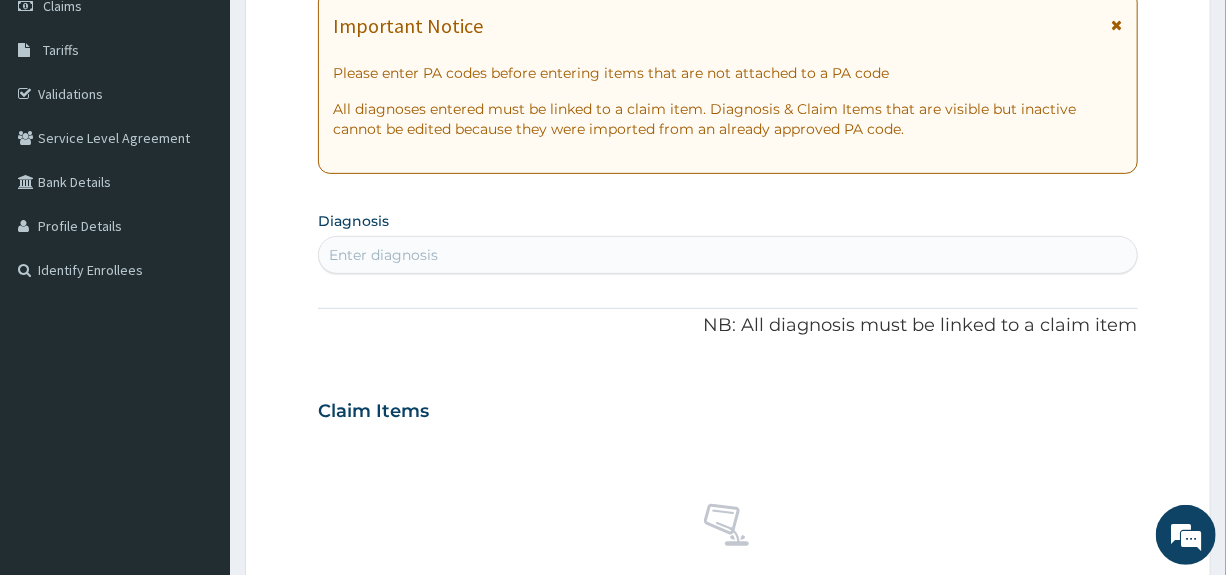 click on "Enter diagnosis" at bounding box center [383, 255] 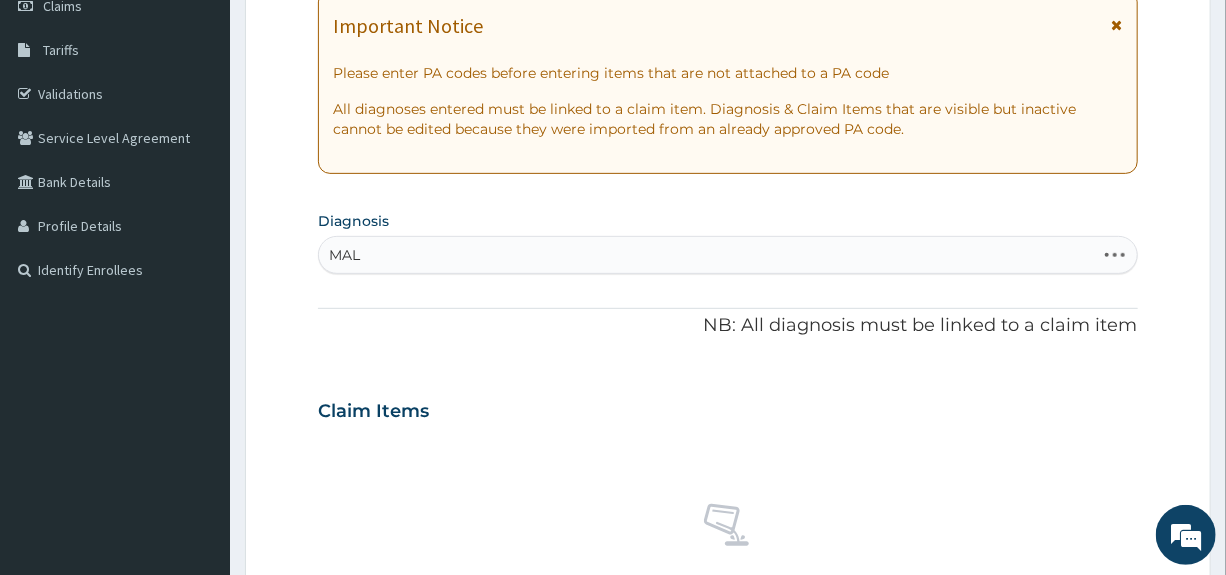 type on "MALA" 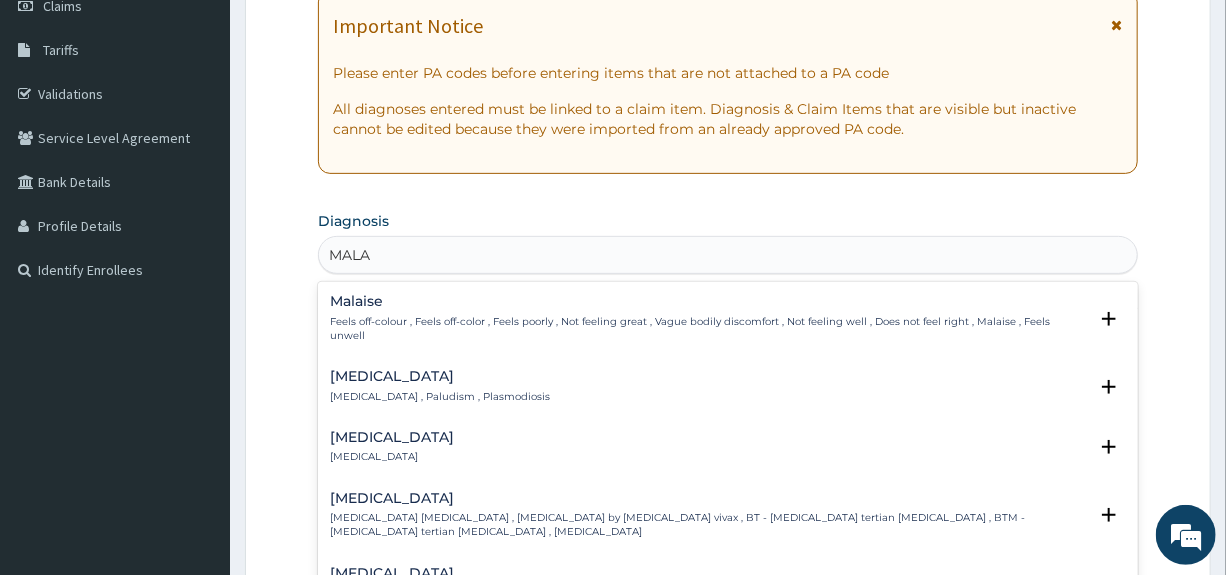 click on "[MEDICAL_DATA]" at bounding box center (440, 376) 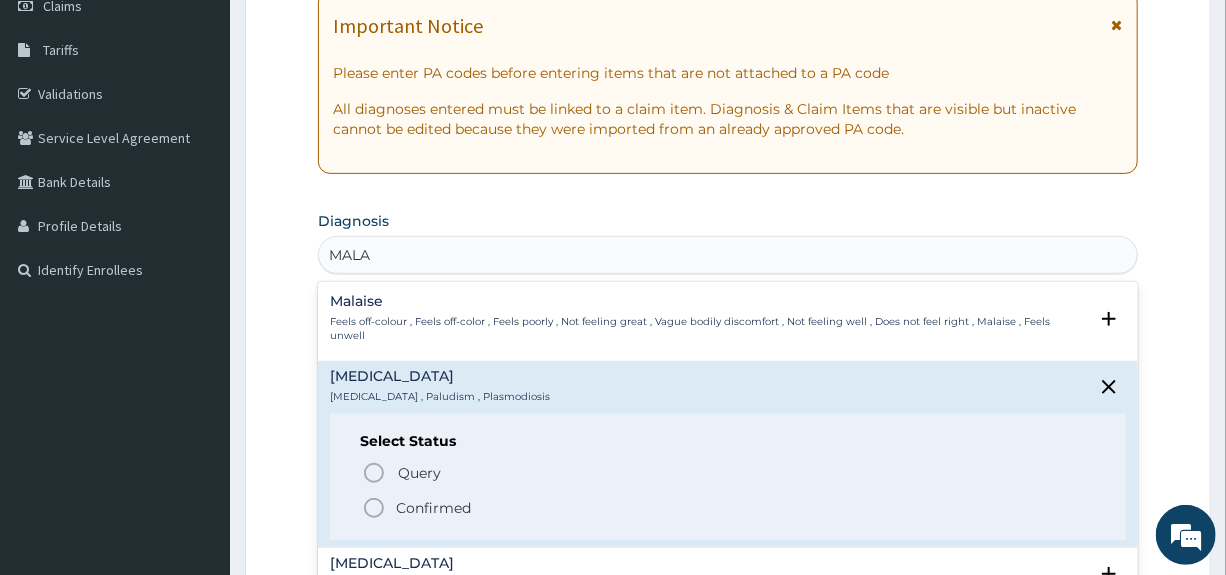scroll, scrollTop: 200, scrollLeft: 0, axis: vertical 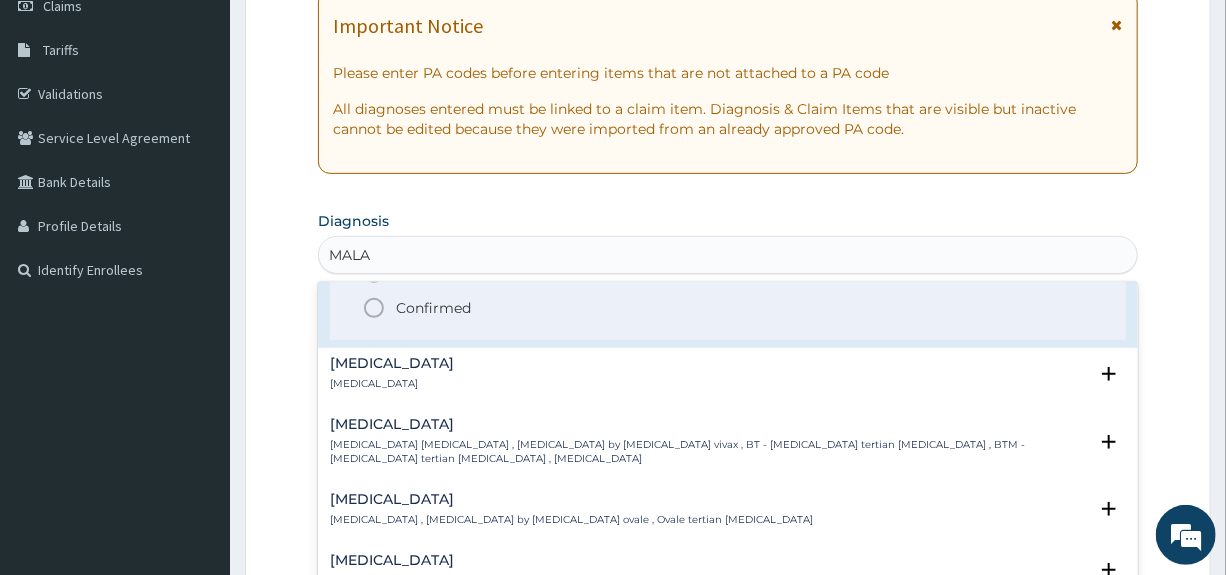 click on "Confirmed" at bounding box center (433, 308) 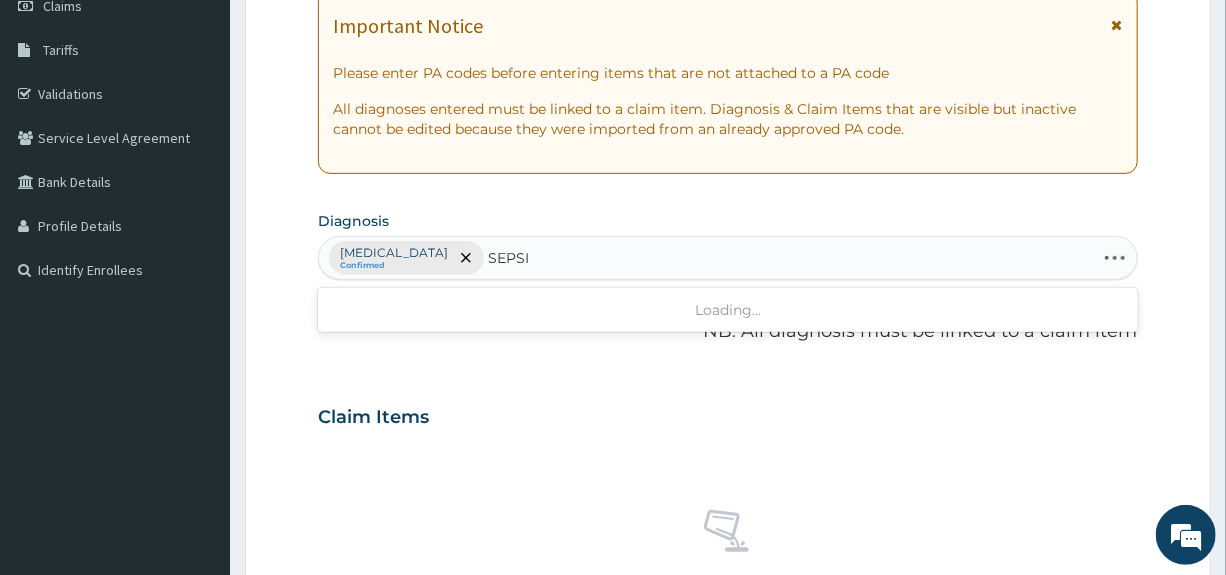type on "[MEDICAL_DATA]" 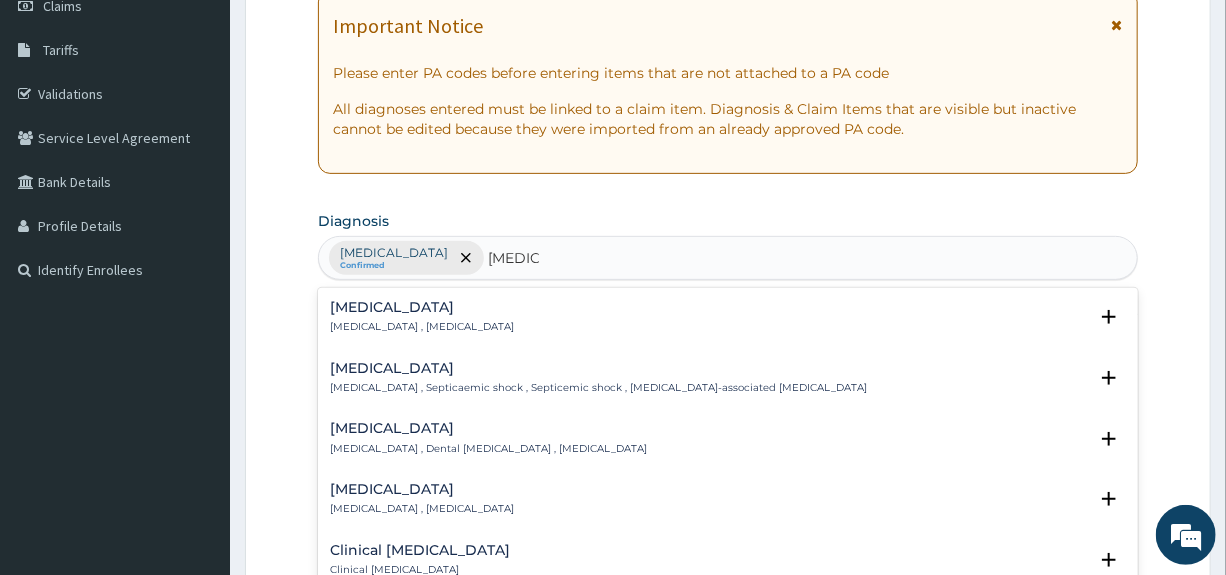 click on "[MEDICAL_DATA]" at bounding box center (422, 307) 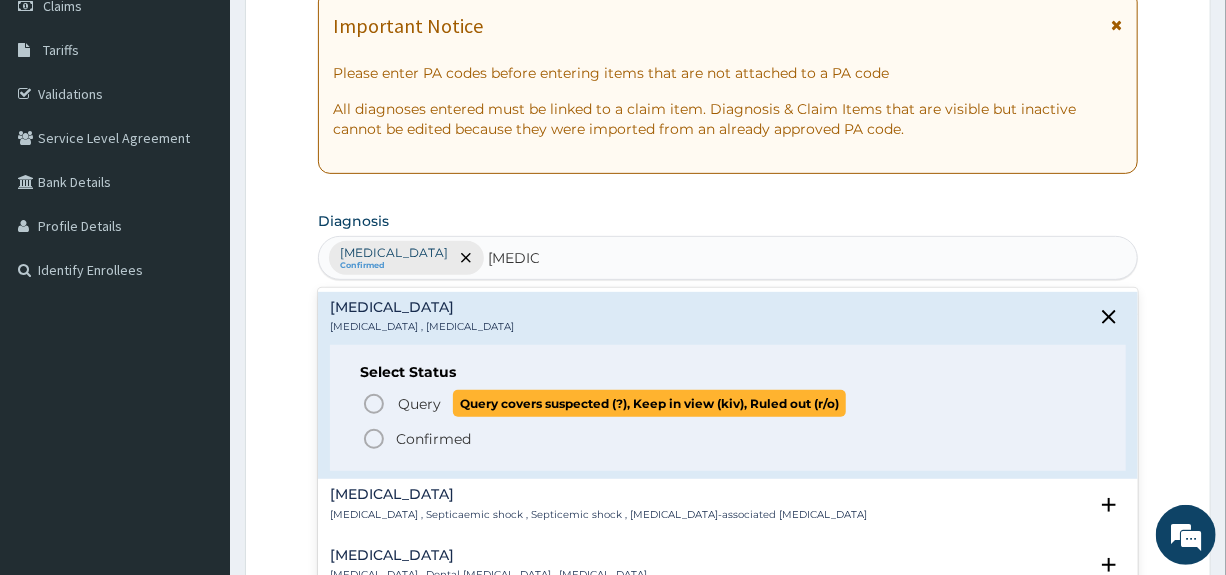 click on "Query" at bounding box center [419, 404] 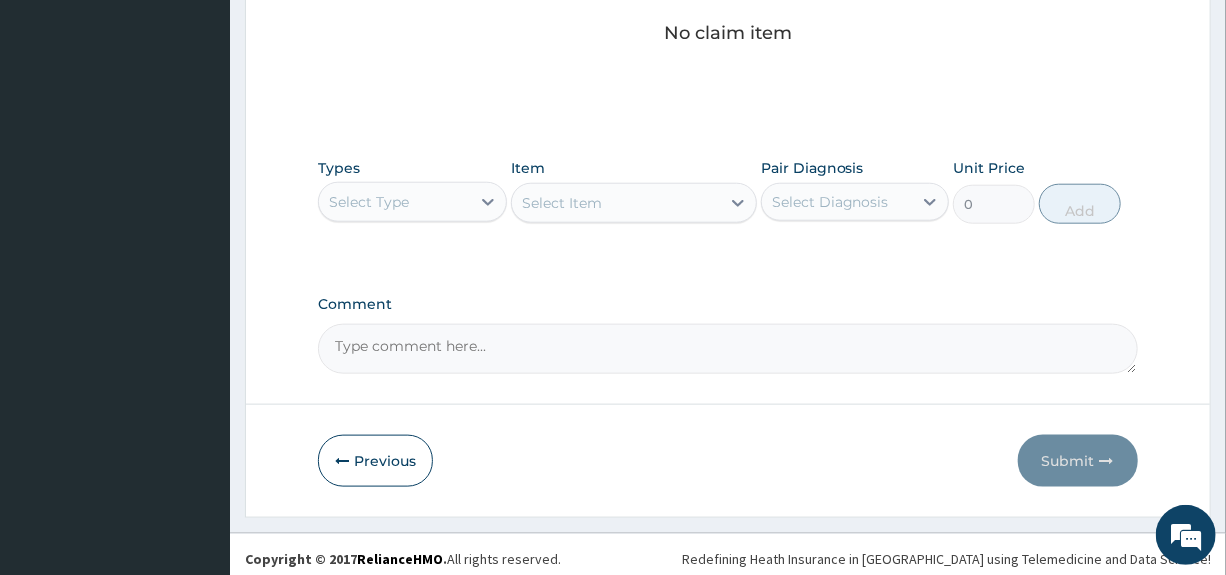 scroll, scrollTop: 865, scrollLeft: 0, axis: vertical 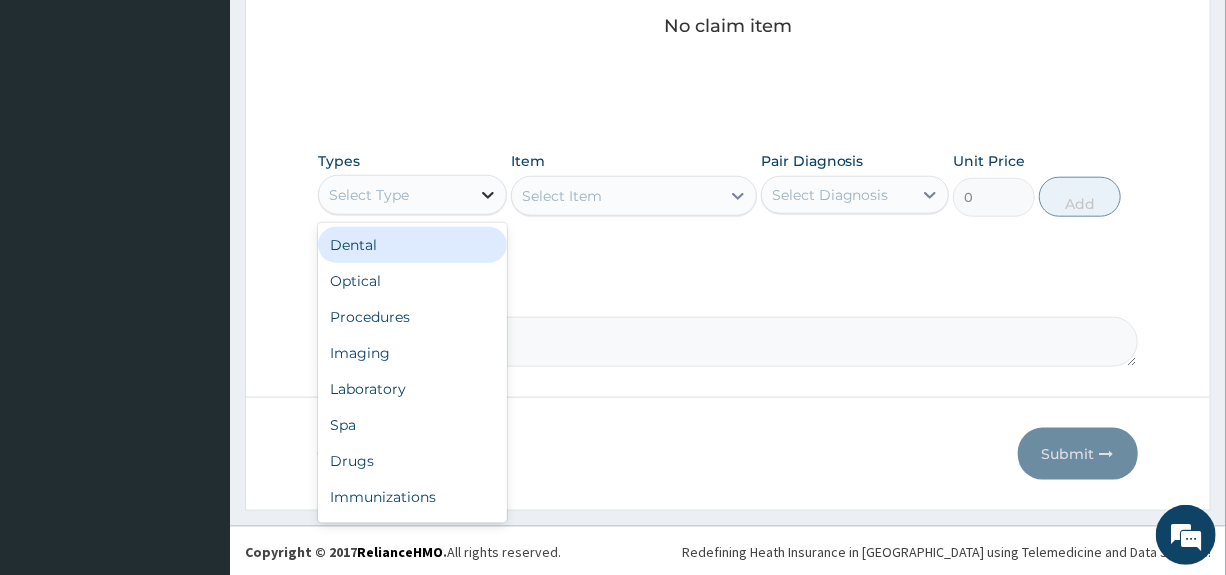 click 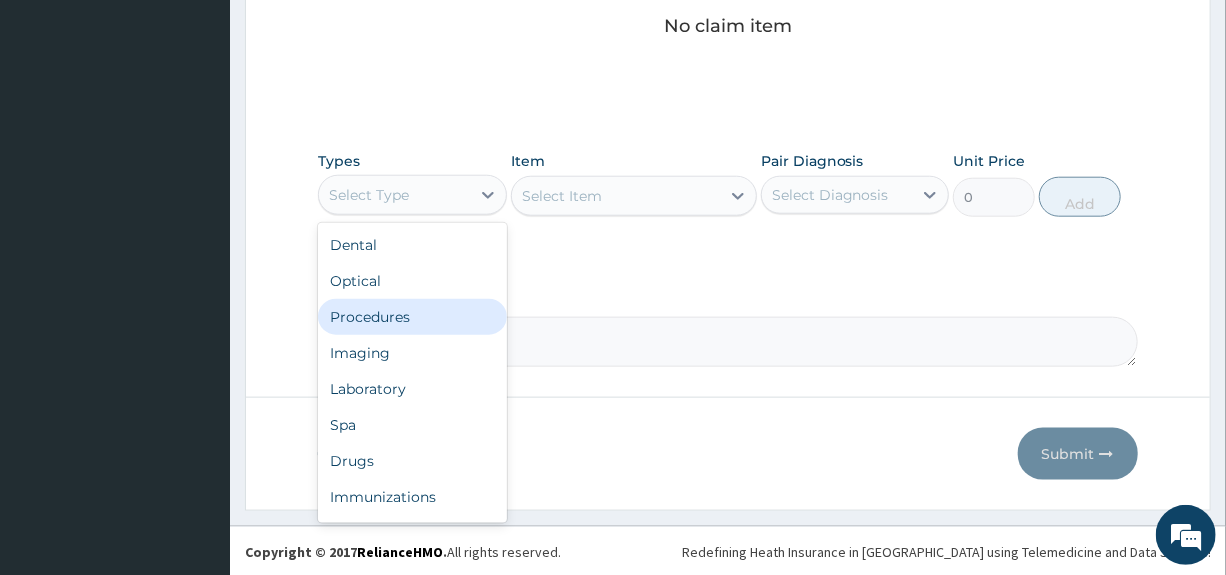 click on "Procedures" at bounding box center (412, 317) 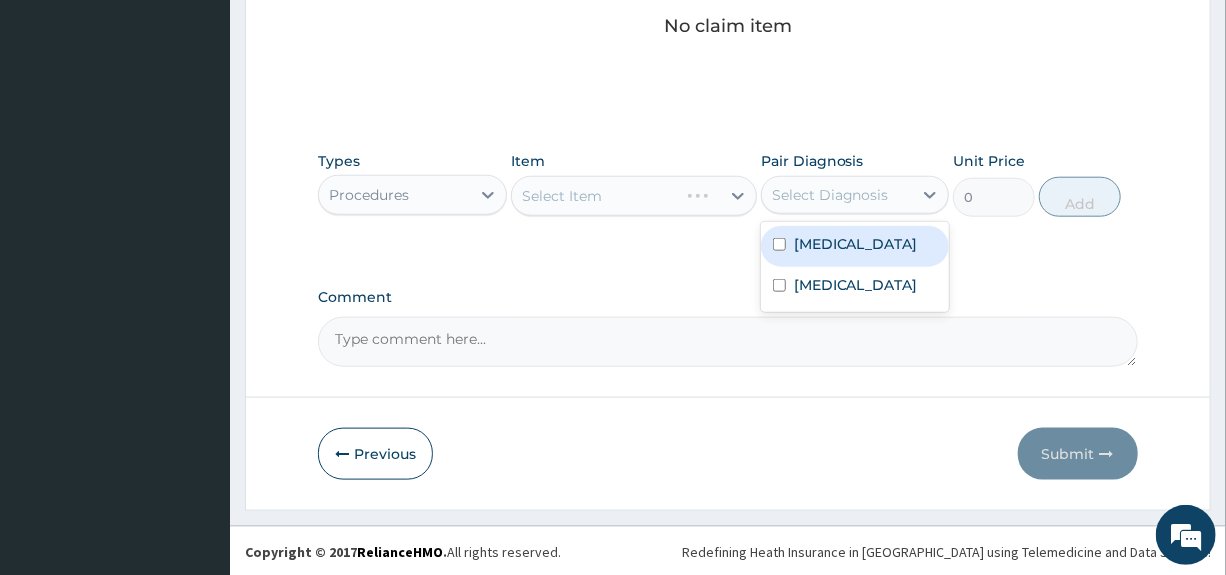 click on "Select Diagnosis" at bounding box center [830, 195] 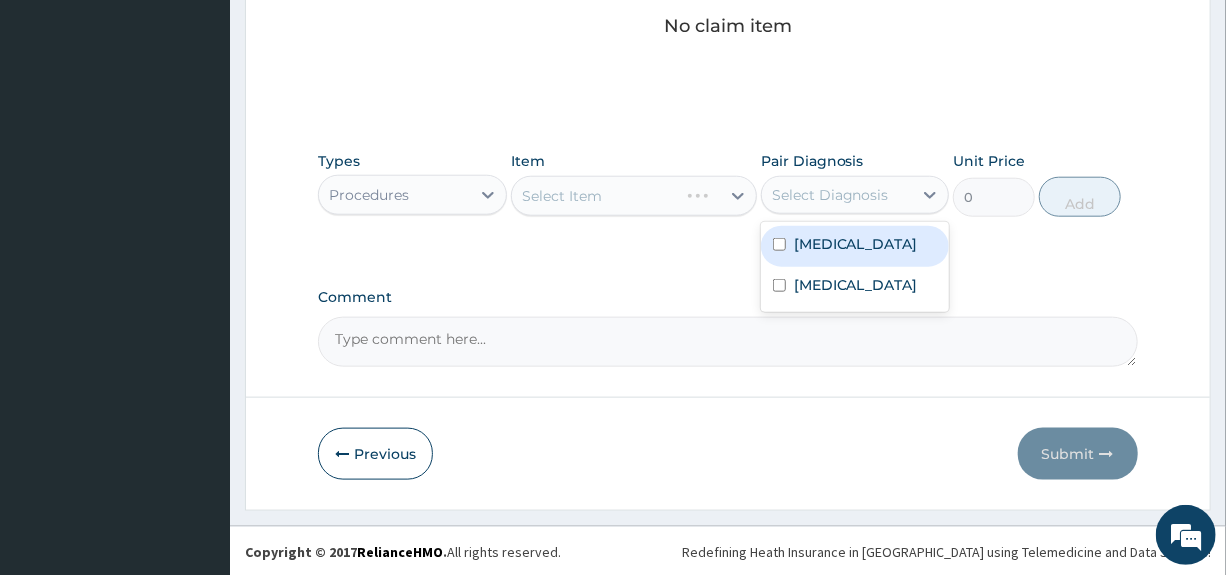 click on "Malaria" at bounding box center (856, 244) 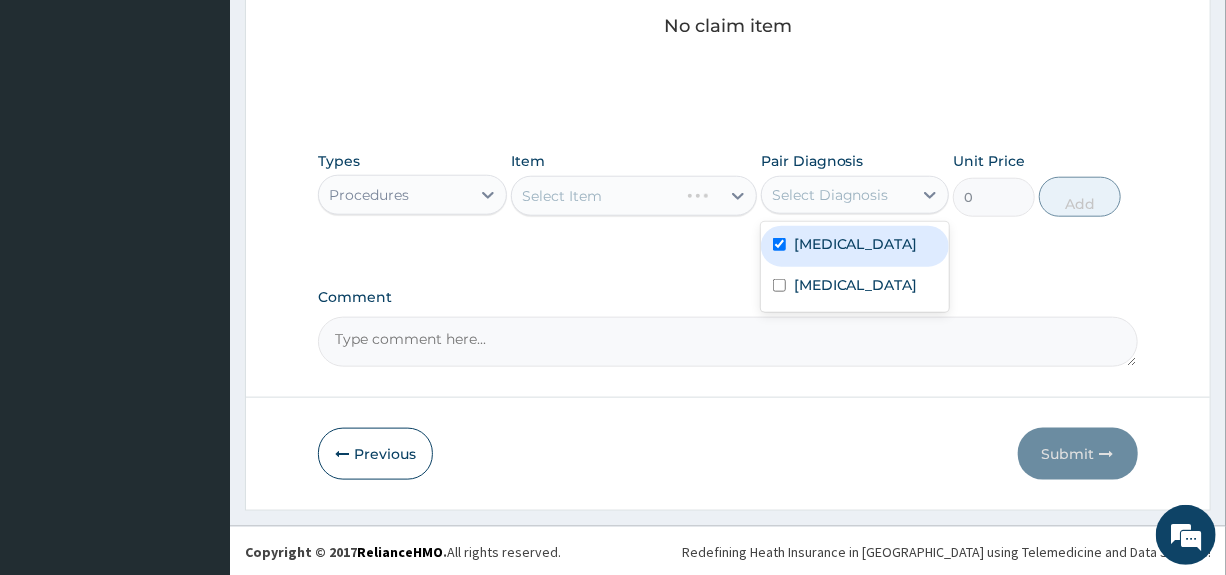 checkbox on "true" 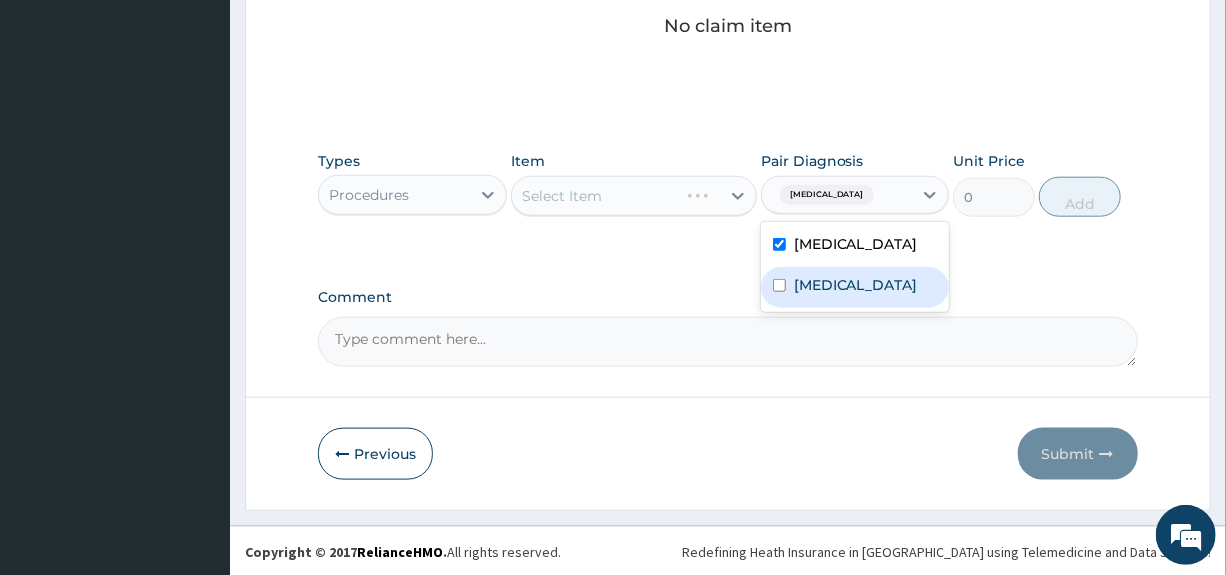 click on "Sepsis" at bounding box center (855, 287) 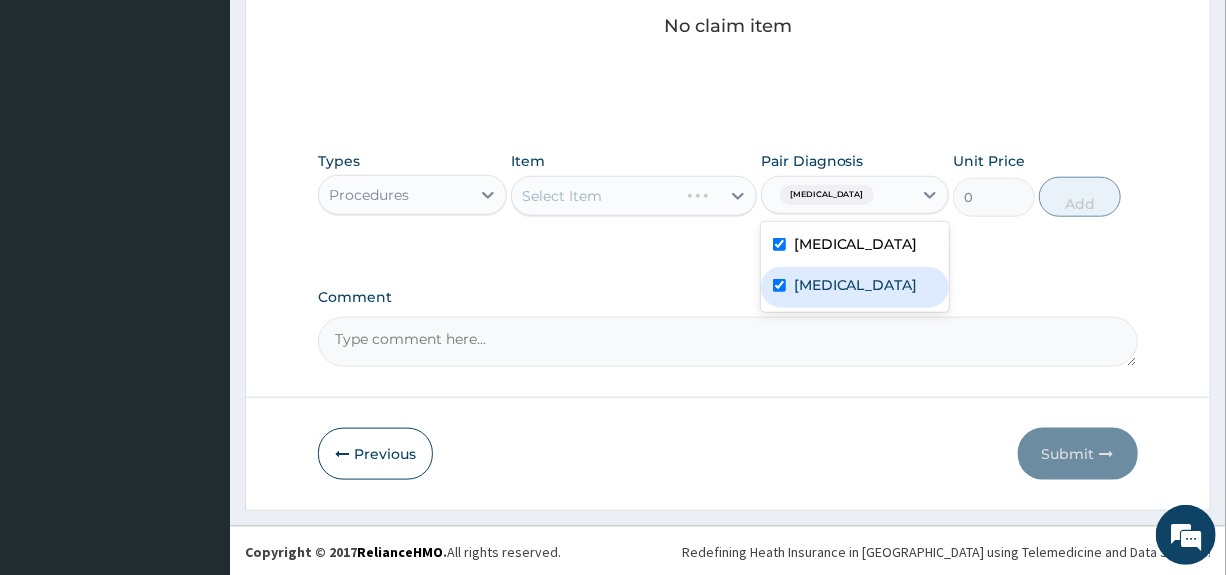 checkbox on "true" 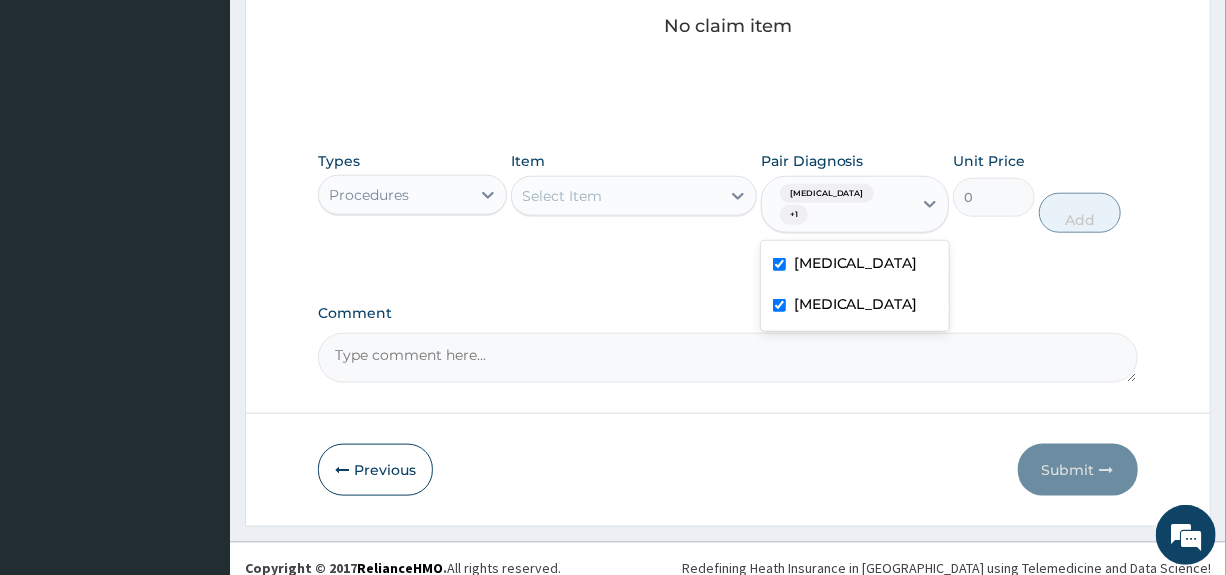 click on "Select Item" at bounding box center (616, 196) 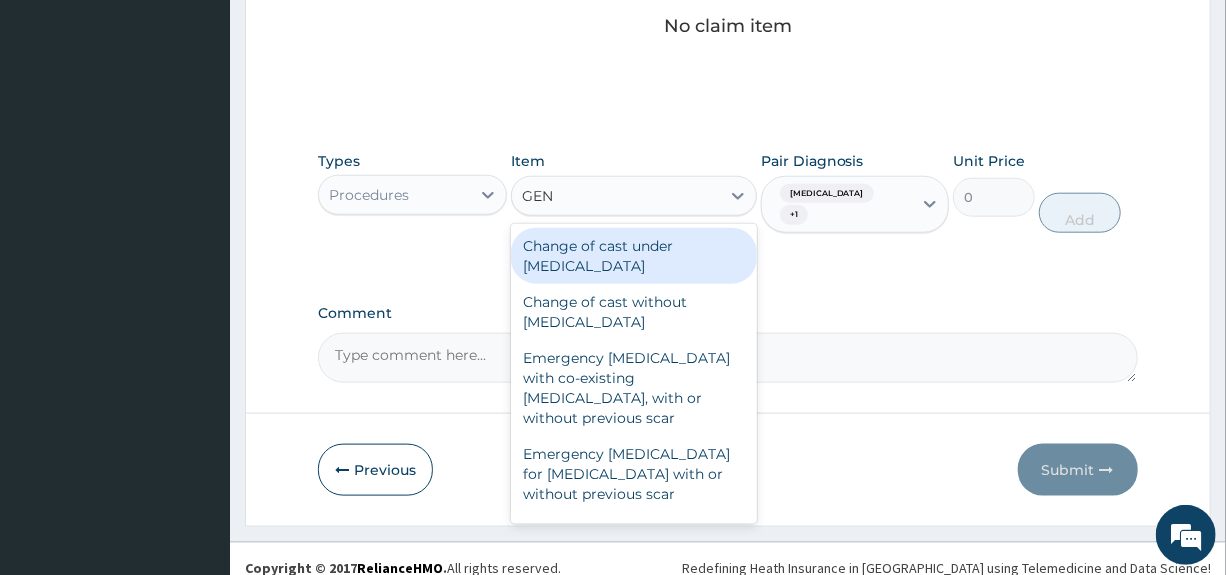 type on "GENE" 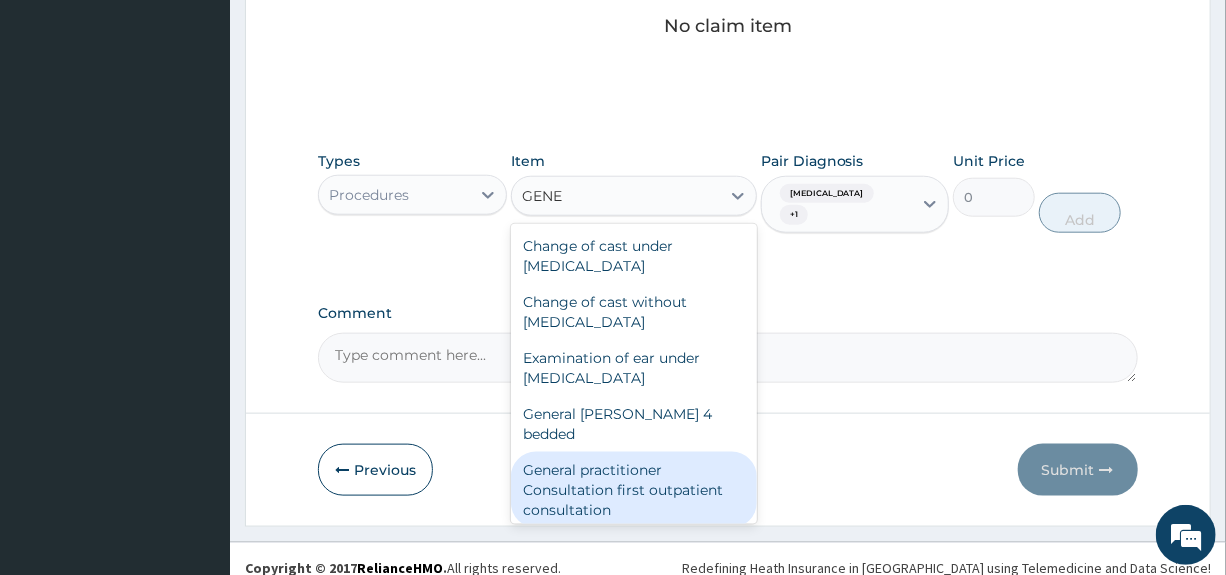 drag, startPoint x: 620, startPoint y: 463, endPoint x: 760, endPoint y: 381, distance: 162.24672 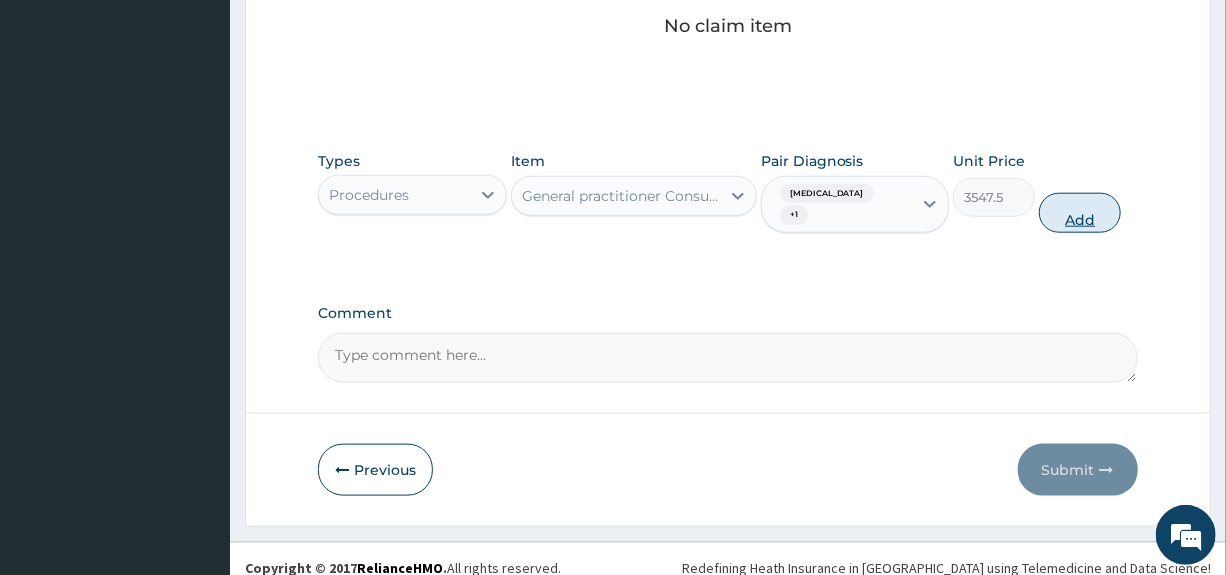 click on "Add" at bounding box center (1080, 213) 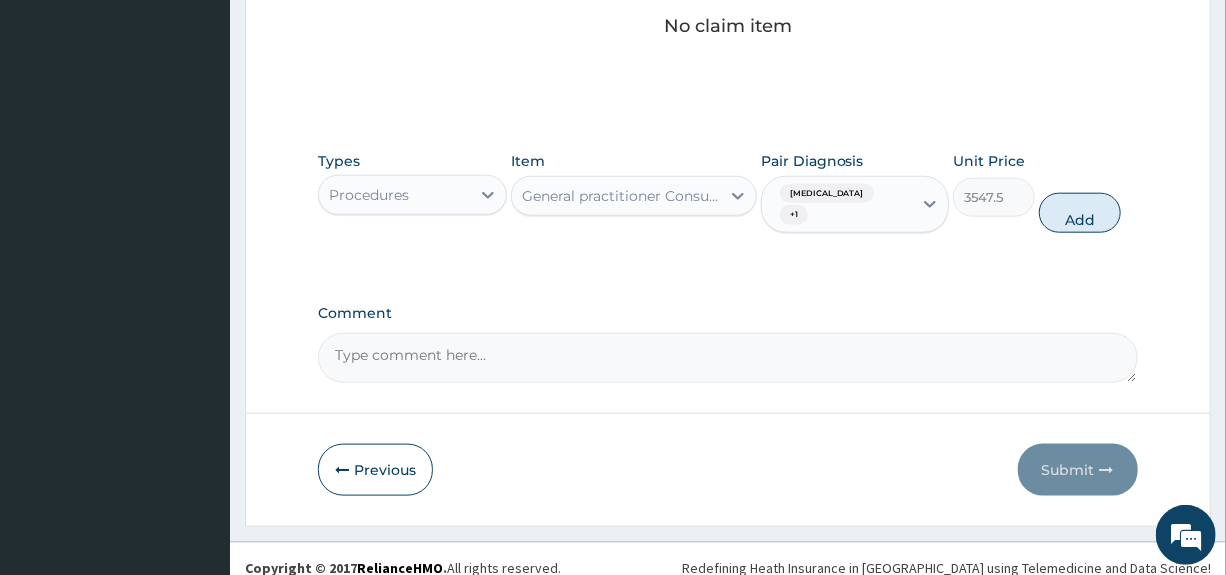 type on "0" 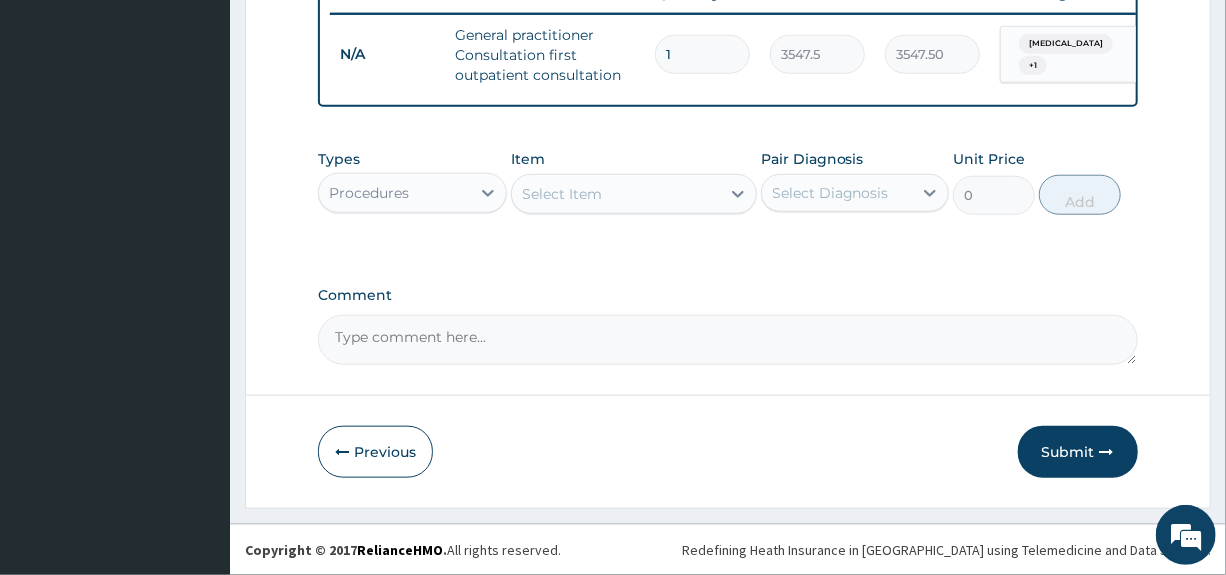 scroll, scrollTop: 797, scrollLeft: 0, axis: vertical 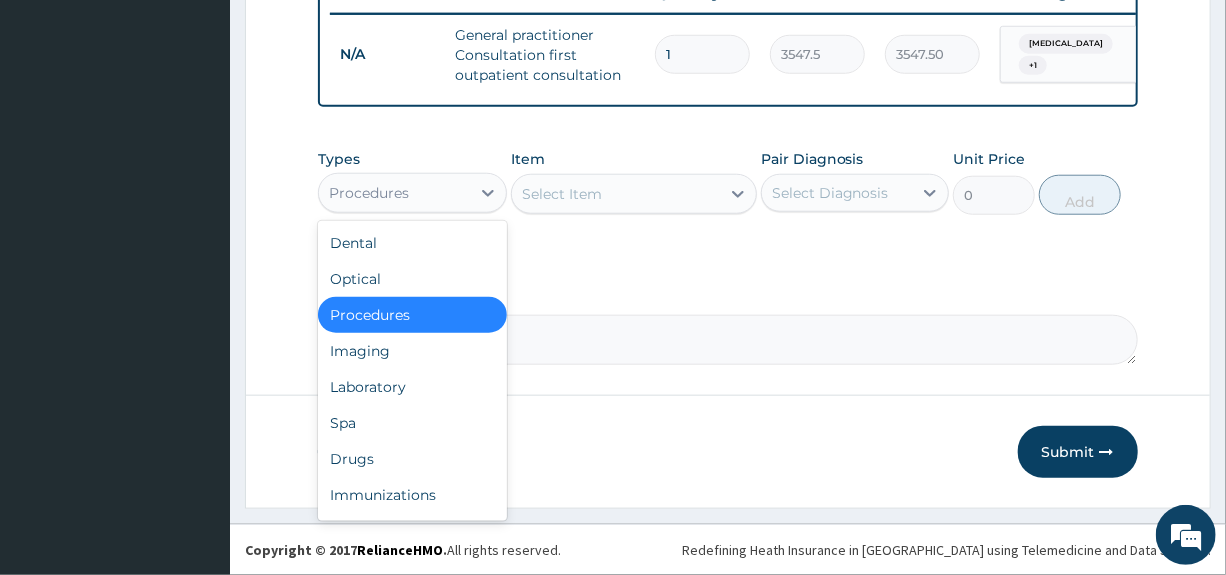 click on "Procedures" at bounding box center (394, 193) 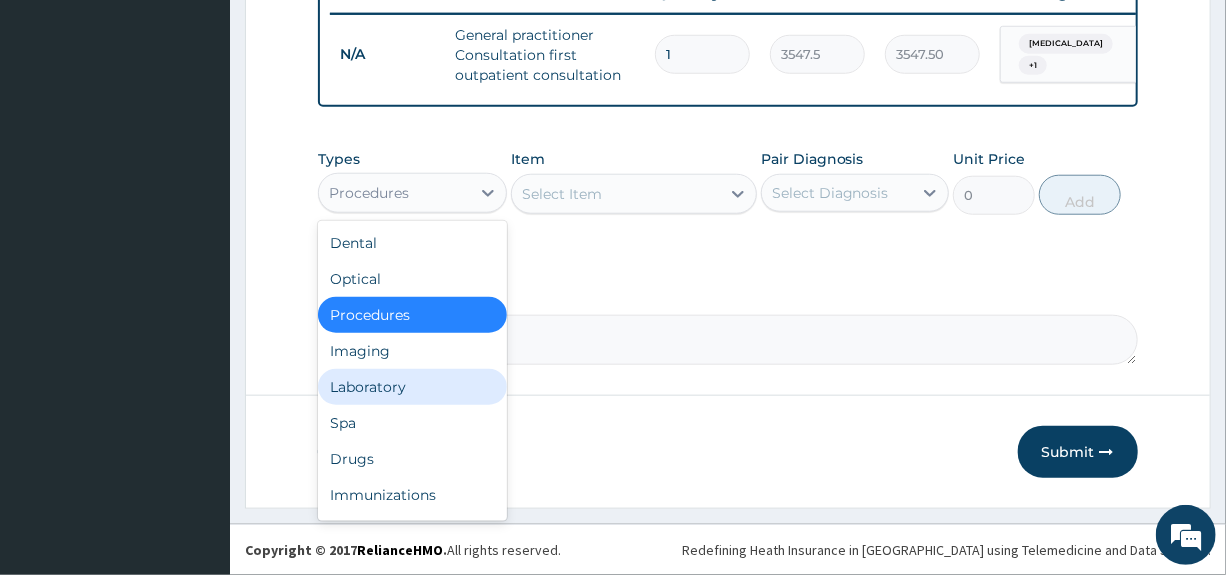 click on "Laboratory" at bounding box center (412, 387) 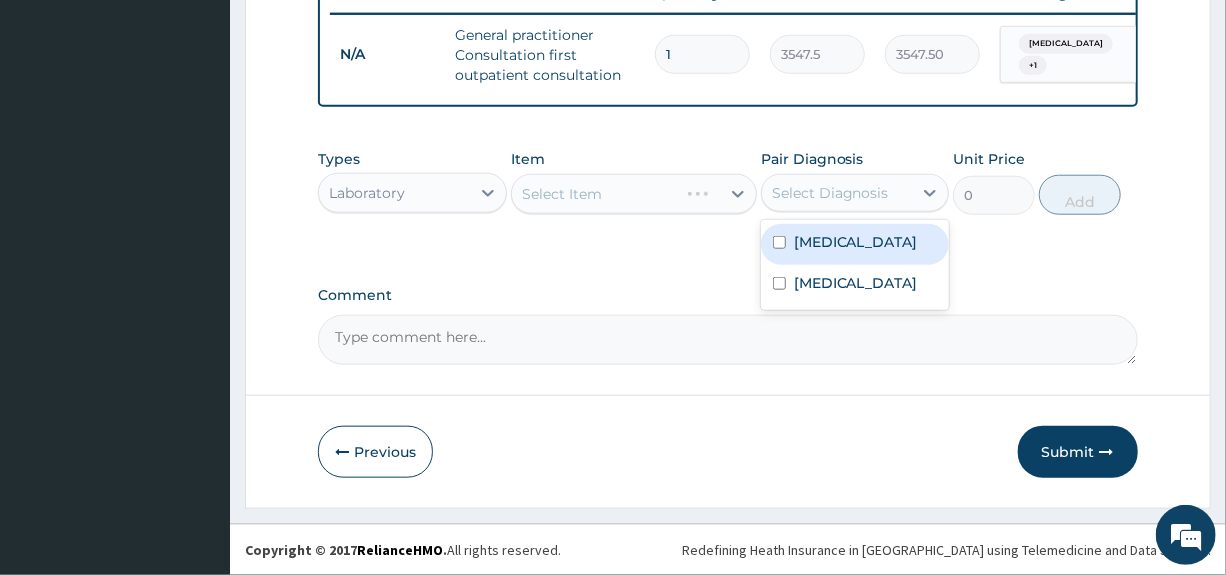 click on "Select Diagnosis" at bounding box center [830, 193] 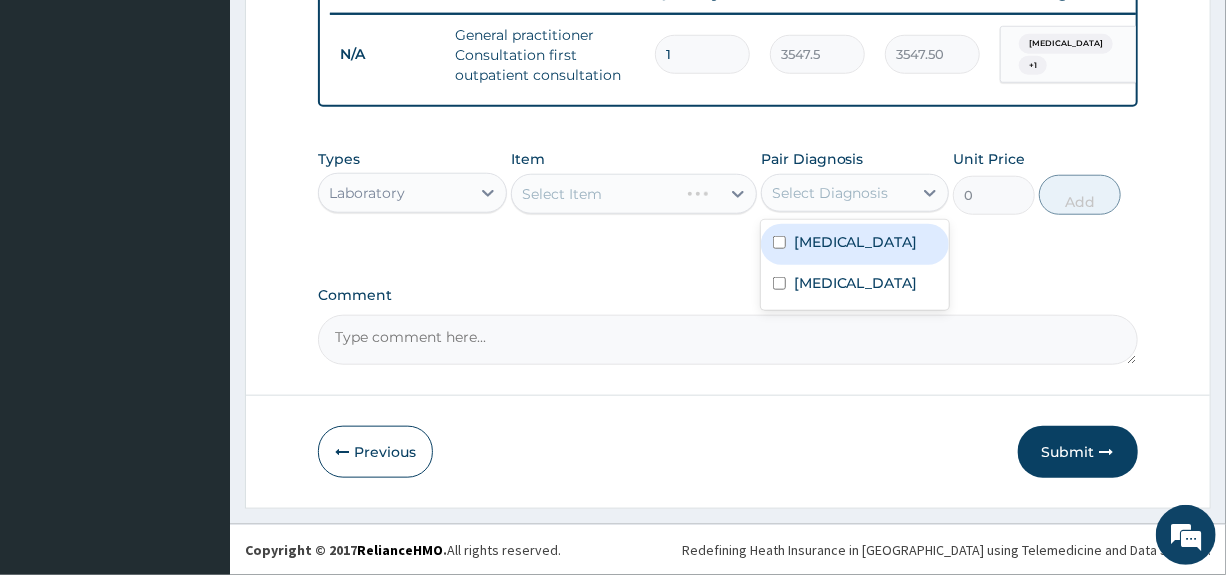 click on "Malaria" at bounding box center [856, 242] 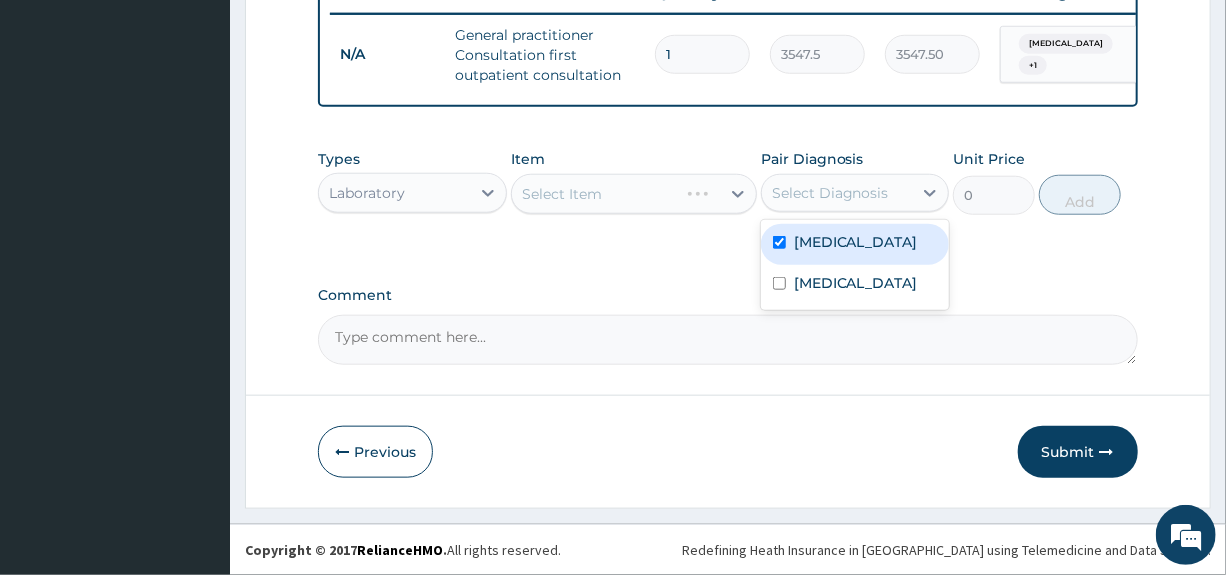 checkbox on "true" 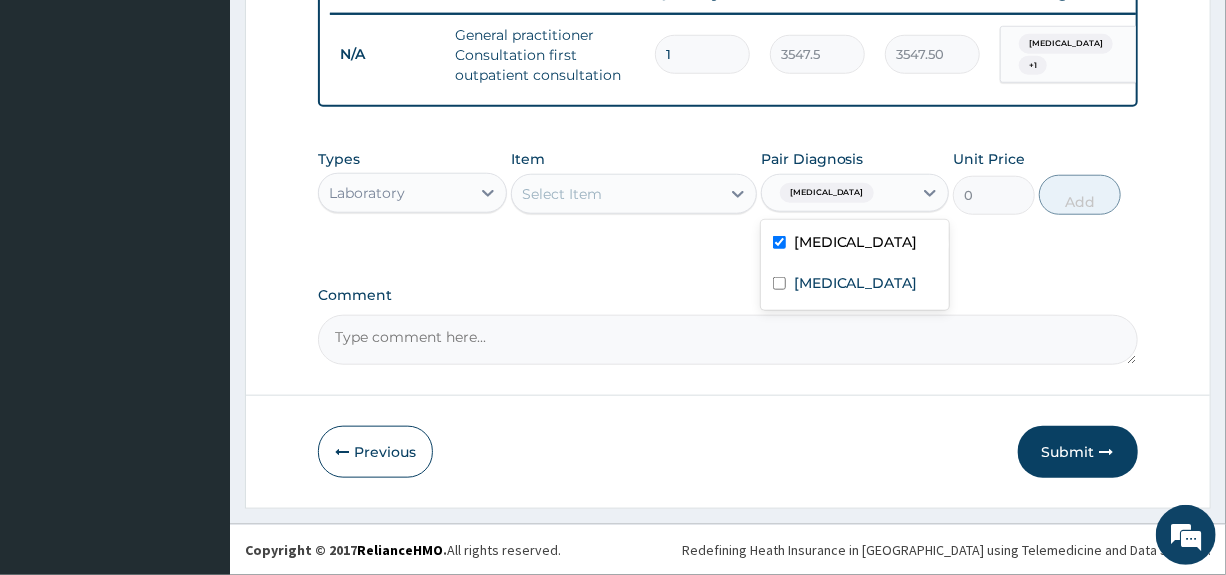 click on "Select Item" at bounding box center (616, 194) 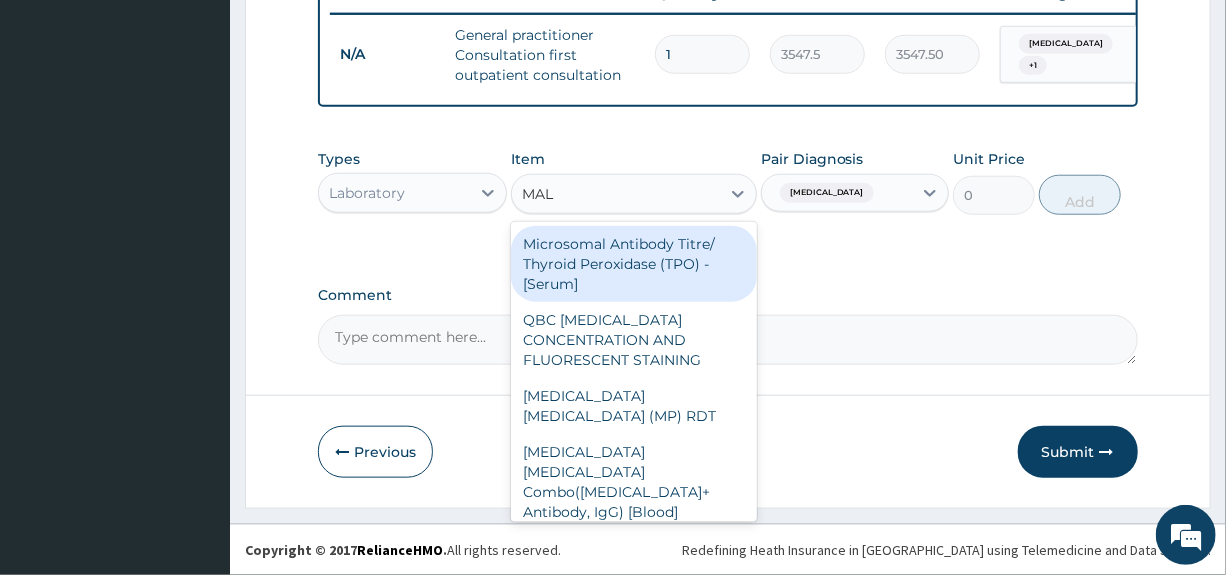type on "MALA" 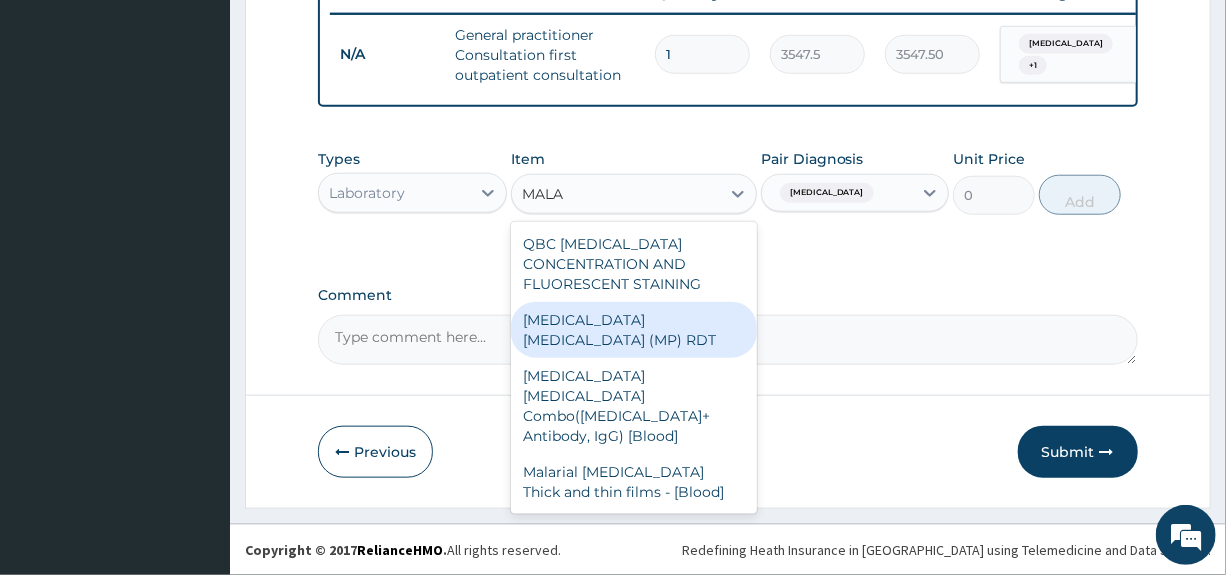 click on "MALARIA PARASITE (MP) RDT" at bounding box center [634, 330] 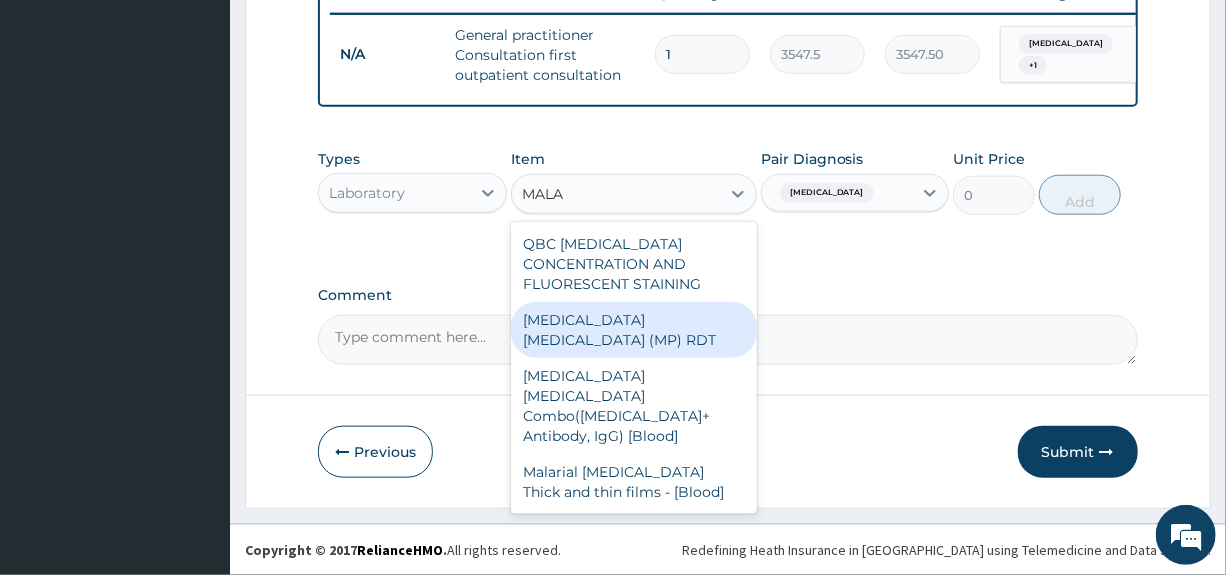 type 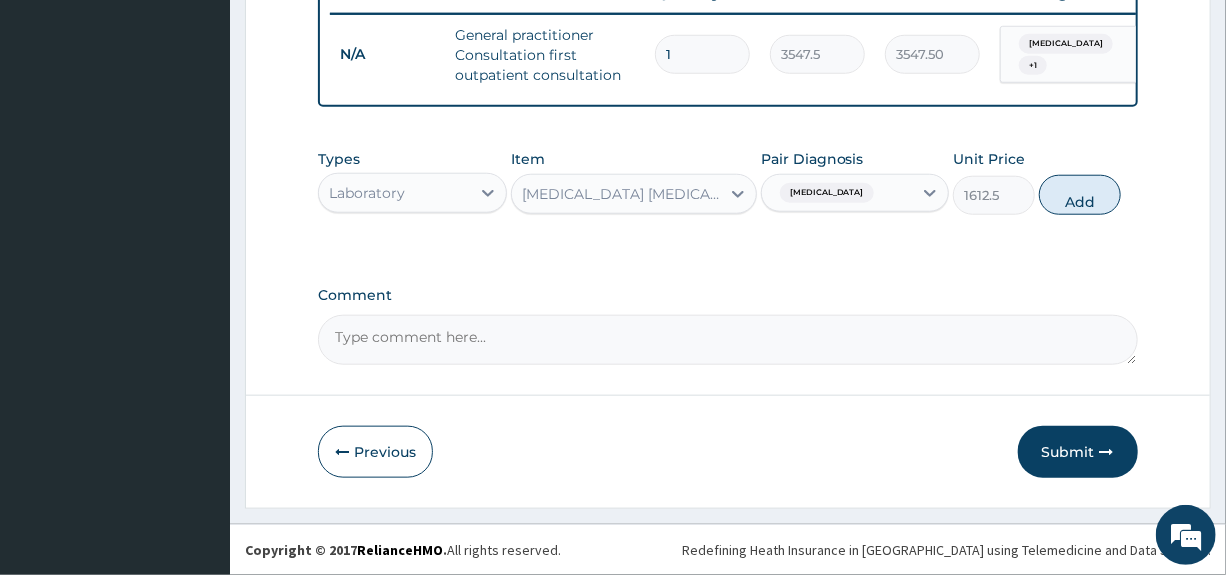 drag, startPoint x: 1096, startPoint y: 186, endPoint x: 979, endPoint y: 199, distance: 117.72001 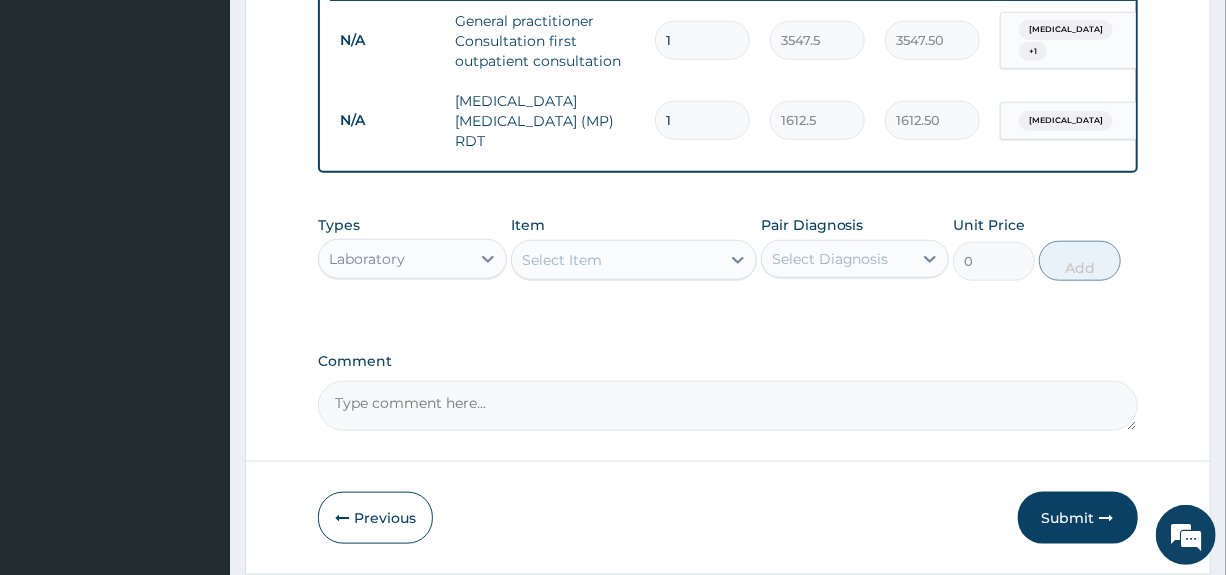 click on "Select Item" at bounding box center (616, 260) 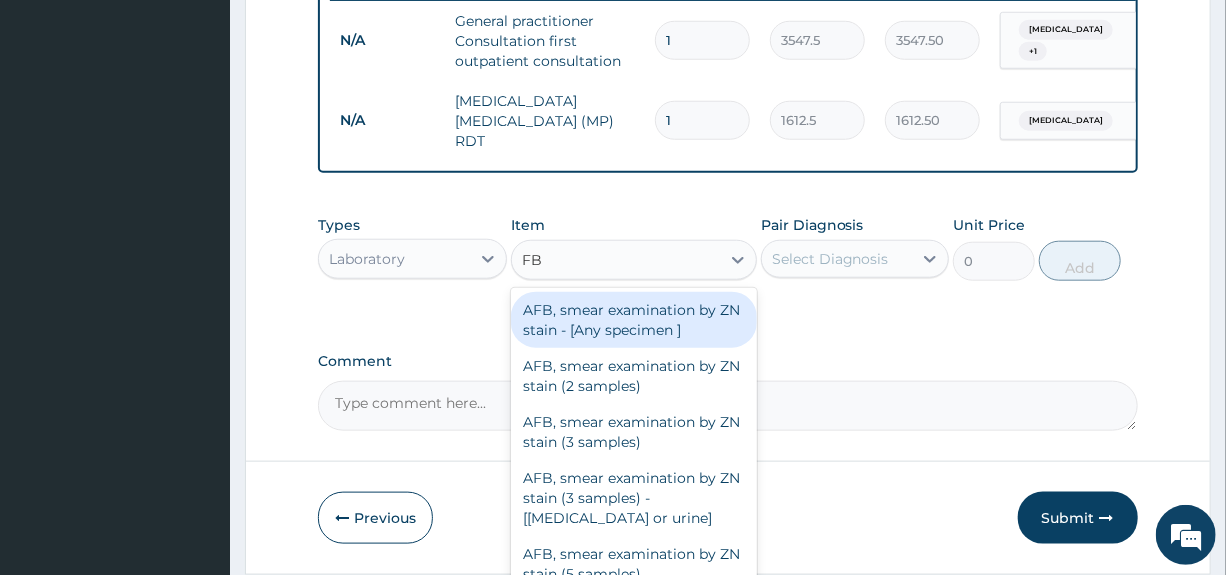 type on "FBC" 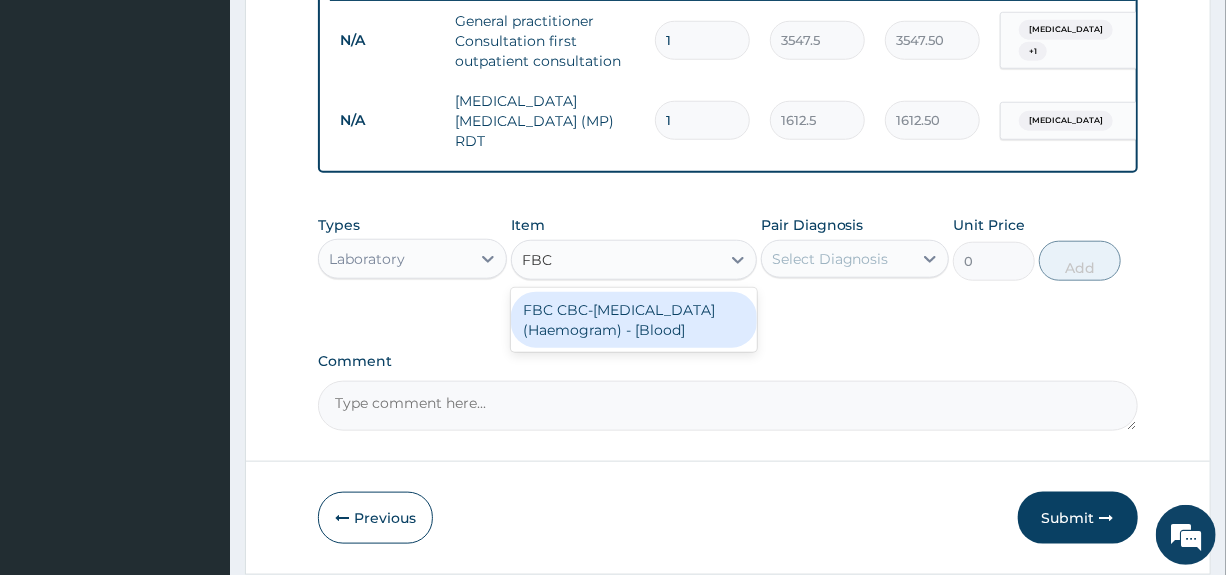 drag, startPoint x: 553, startPoint y: 320, endPoint x: 637, endPoint y: 307, distance: 85 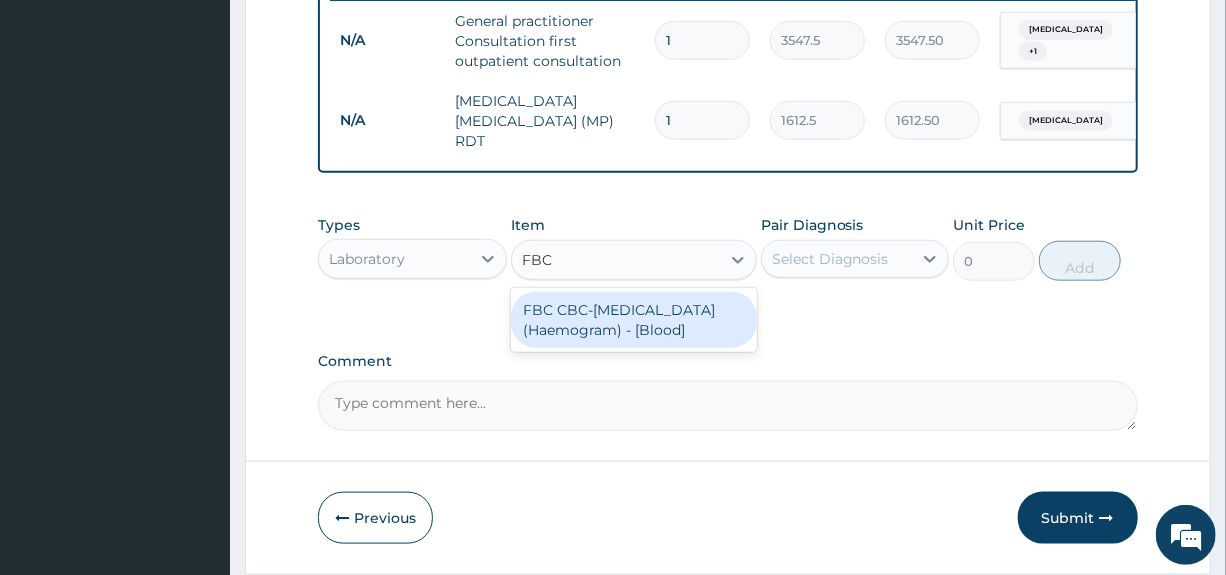click on "FBC CBC-Complete Blood Count (Haemogram) - [Blood]" at bounding box center (634, 320) 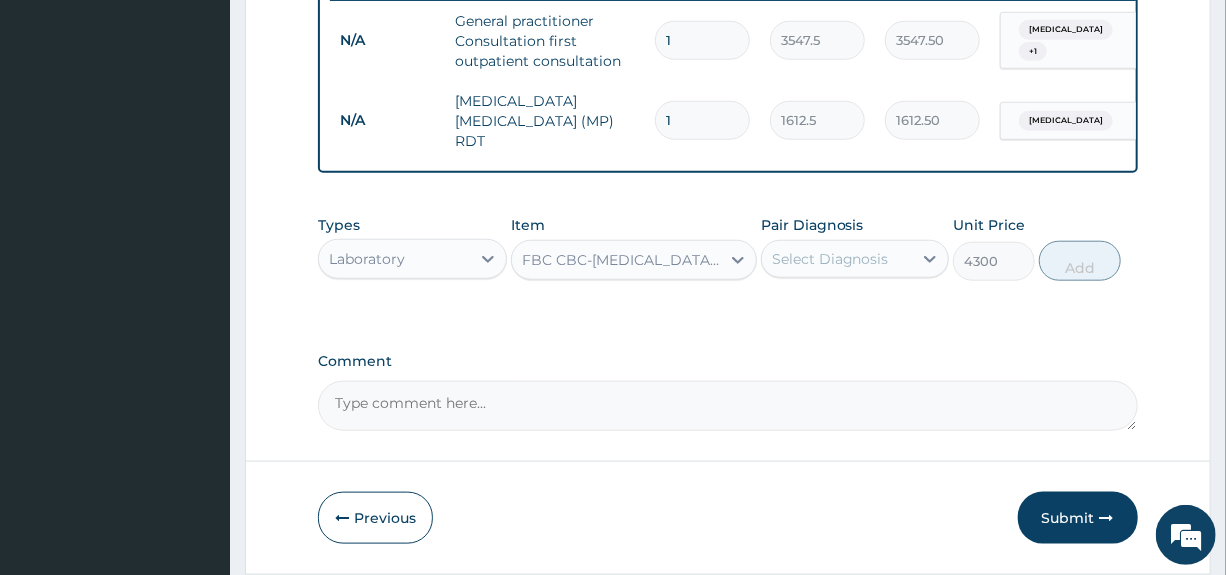 click on "Select Diagnosis" at bounding box center [830, 259] 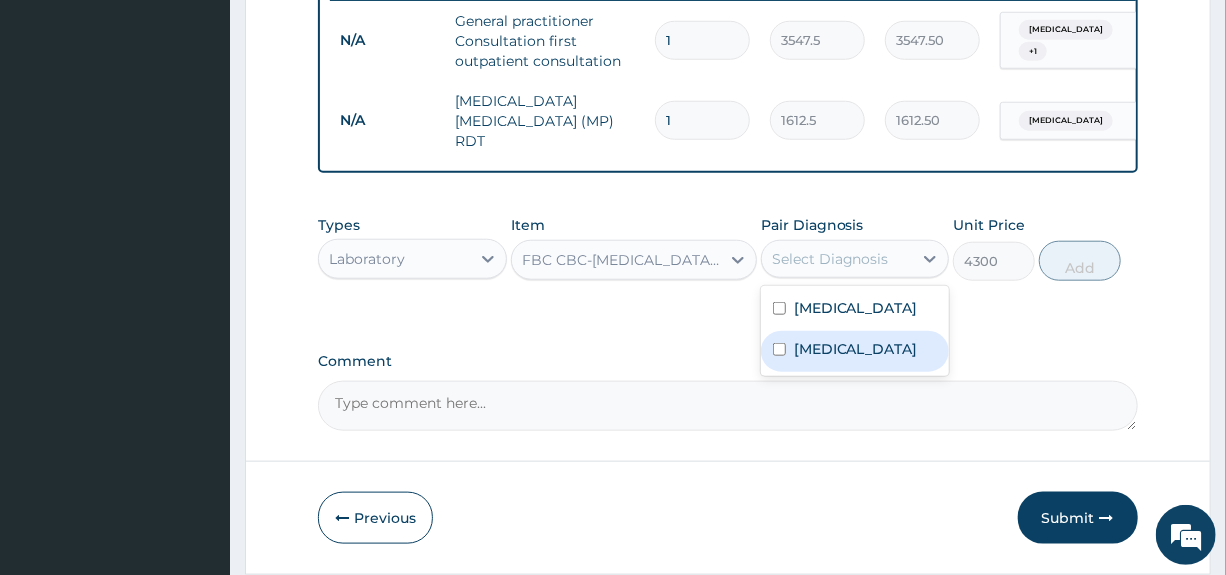 click on "Sepsis" at bounding box center [856, 349] 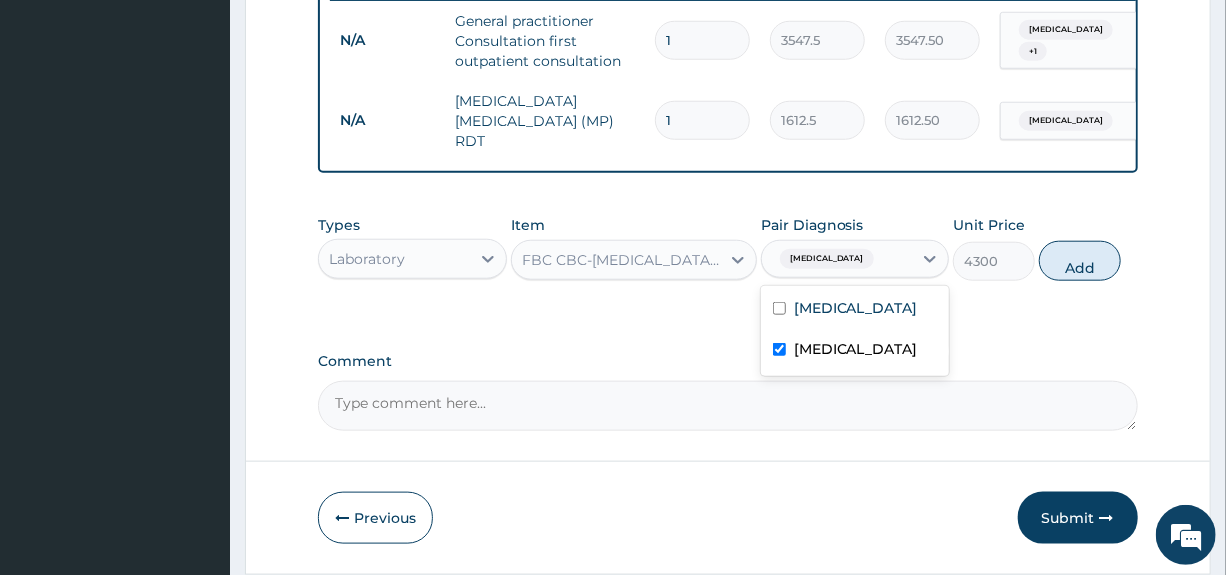 checkbox on "true" 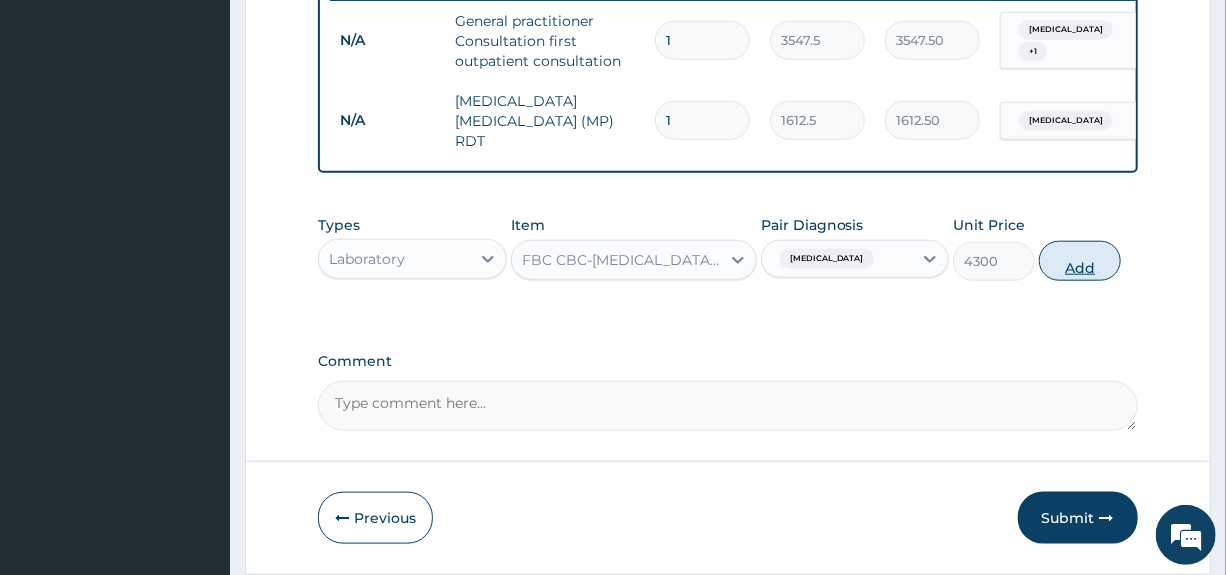 click on "Add" at bounding box center [1080, 261] 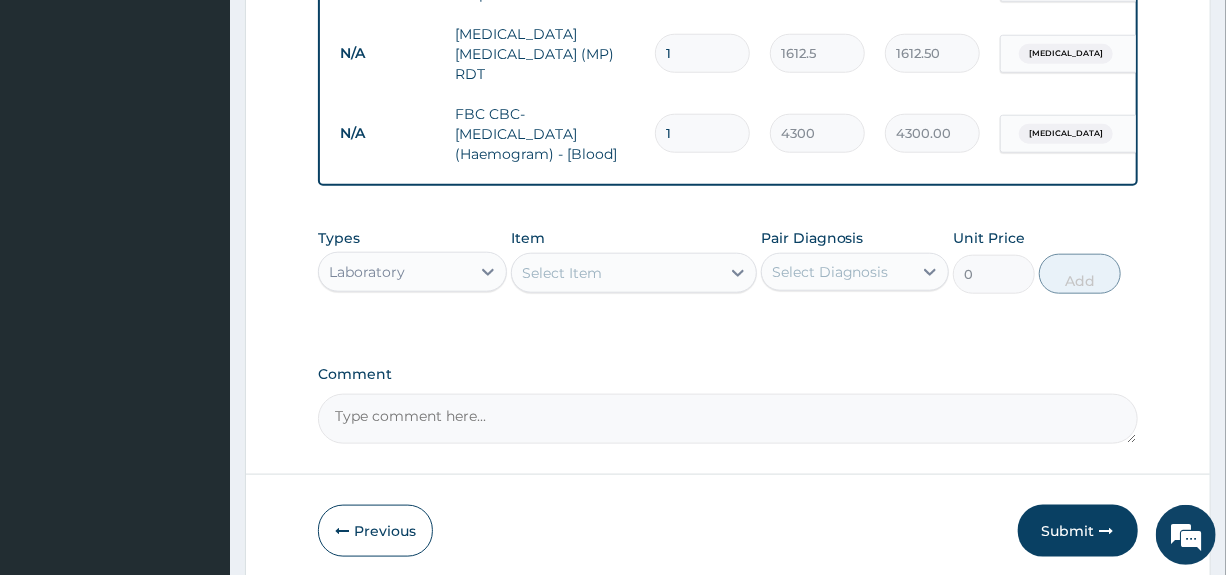 scroll, scrollTop: 897, scrollLeft: 0, axis: vertical 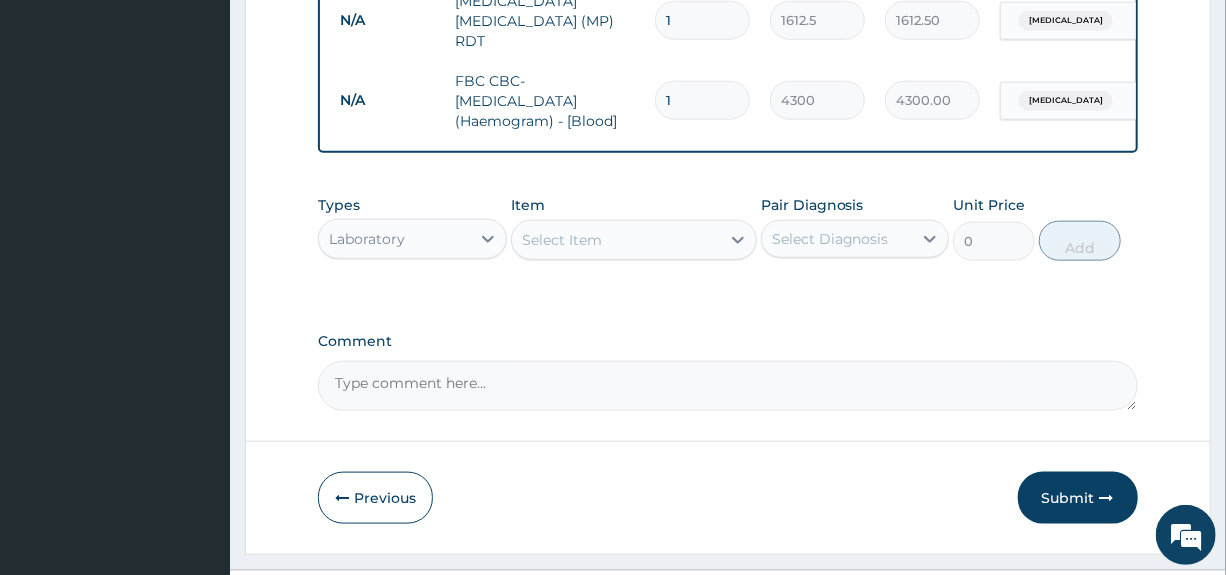 click on "Laboratory" at bounding box center [367, 239] 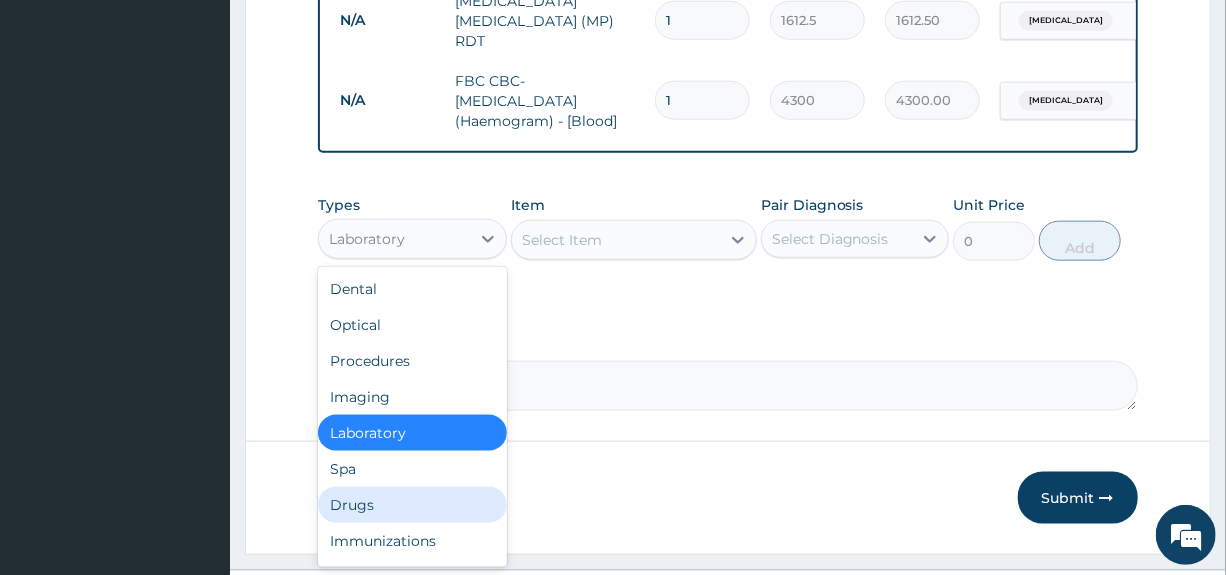 click on "Drugs" at bounding box center [412, 505] 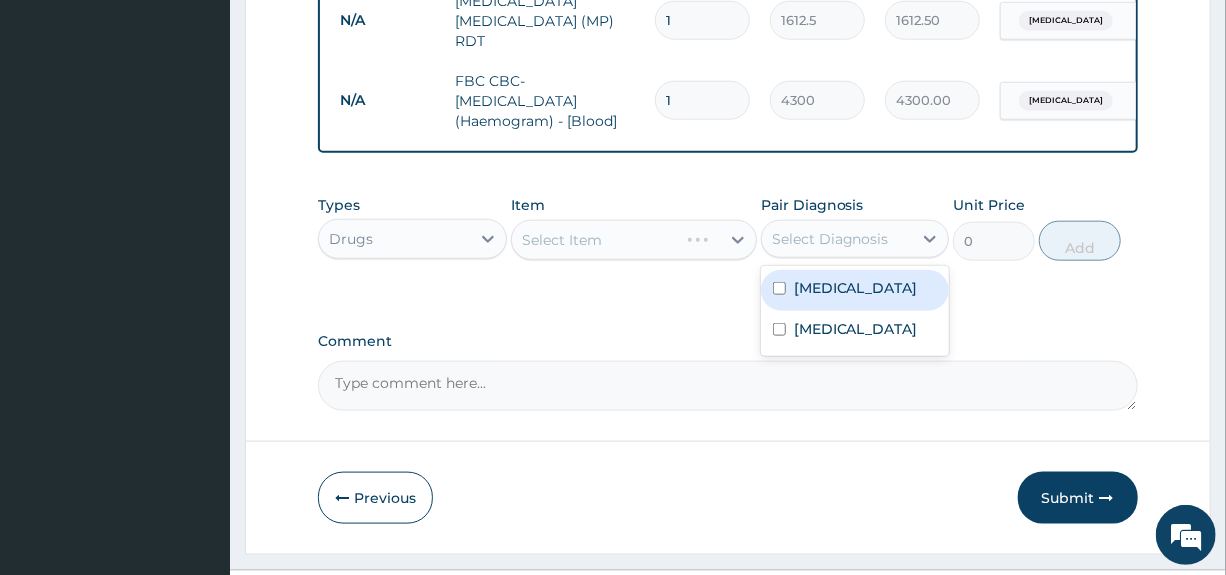 click on "Select Diagnosis" at bounding box center [830, 239] 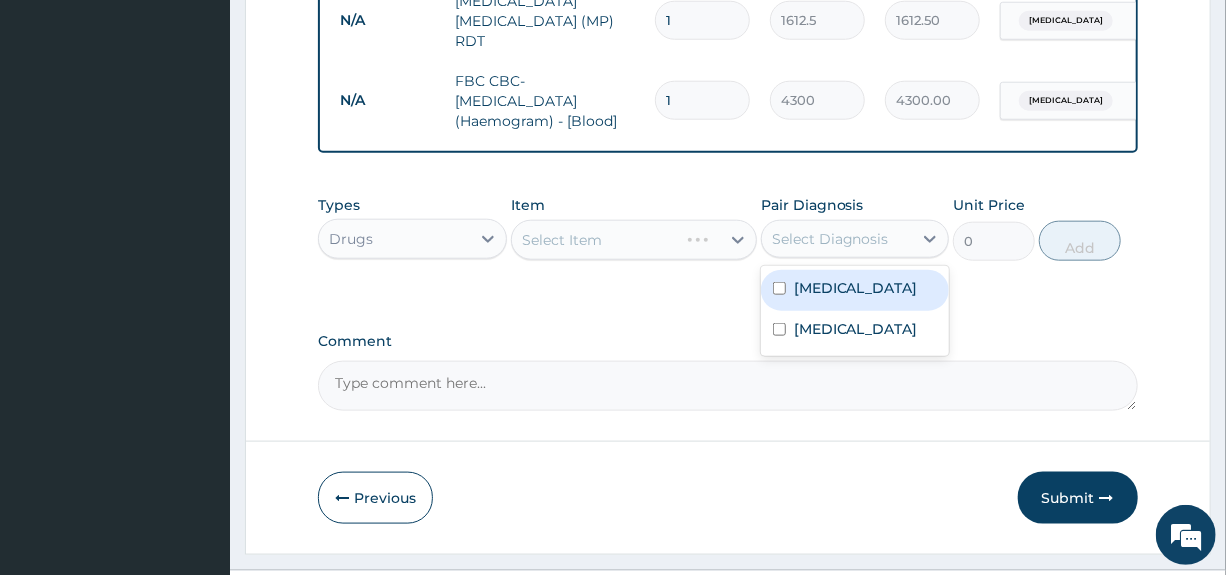 click on "Malaria" at bounding box center (856, 288) 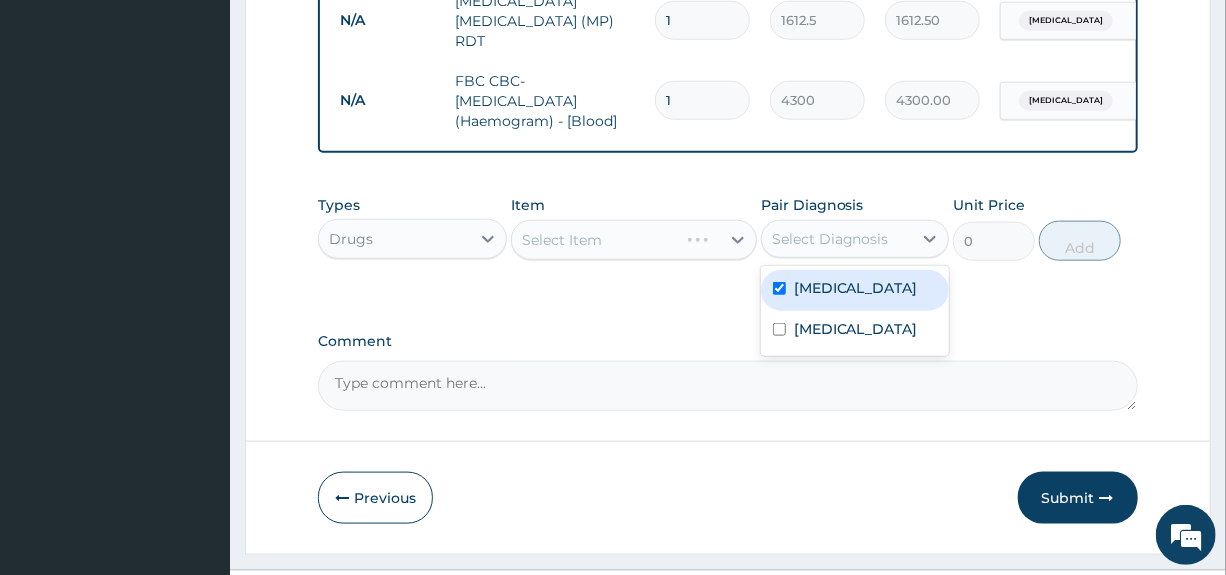 checkbox on "true" 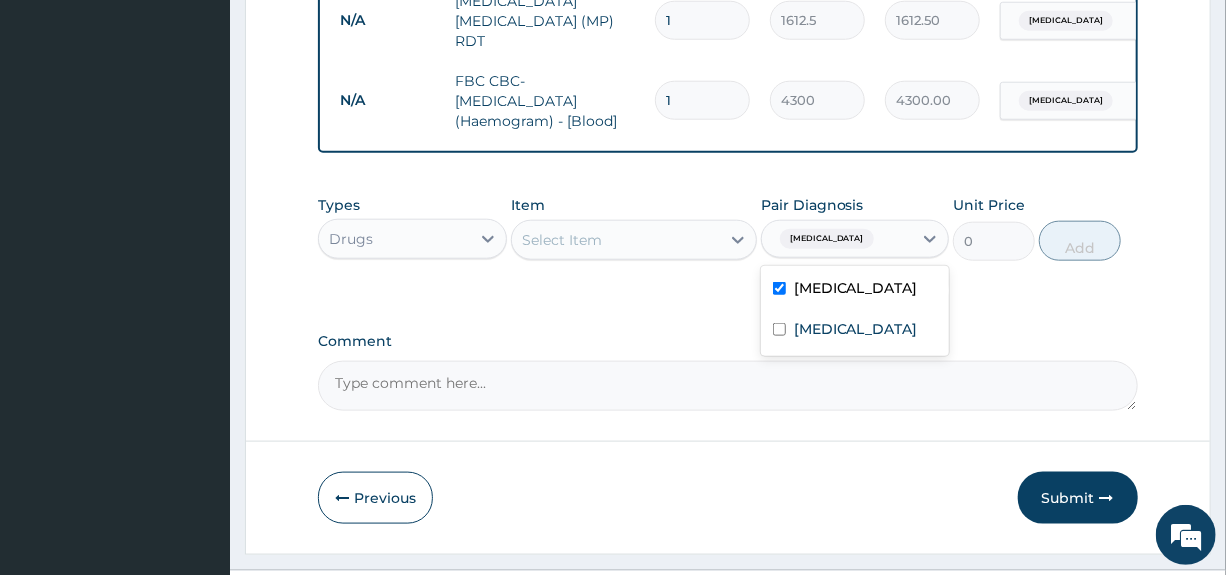 click on "PA Code / Prescription Code Enter Code(Secondary Care Only) Encounter Date 22-06-2025 Important Notice Please enter PA codes before entering items that are not attached to a PA code   All diagnoses entered must be linked to a claim item. Diagnosis & Claim Items that are visible but inactive cannot be edited because they were imported from an already approved PA code. Diagnosis Malaria Confirmed Sepsis Query NB: All diagnosis must be linked to a claim item Claim Items Type Name Quantity Unit Price Total Price Pair Diagnosis Actions N/A General practitioner Consultation first outpatient consultation 1 3547.5 3547.50 Malaria  + 1 Delete N/A MALARIA PARASITE (MP) RDT 1 1612.5 1612.50 Malaria Delete N/A FBC CBC-Complete Blood Count (Haemogram) - [Blood] 1 4300 4300.00 Sepsis Delete Types Drugs Item Select Item Pair Diagnosis option Malaria, selected. Malaria Malaria Sepsis Unit Price 0 Add Comment" at bounding box center (727, -148) 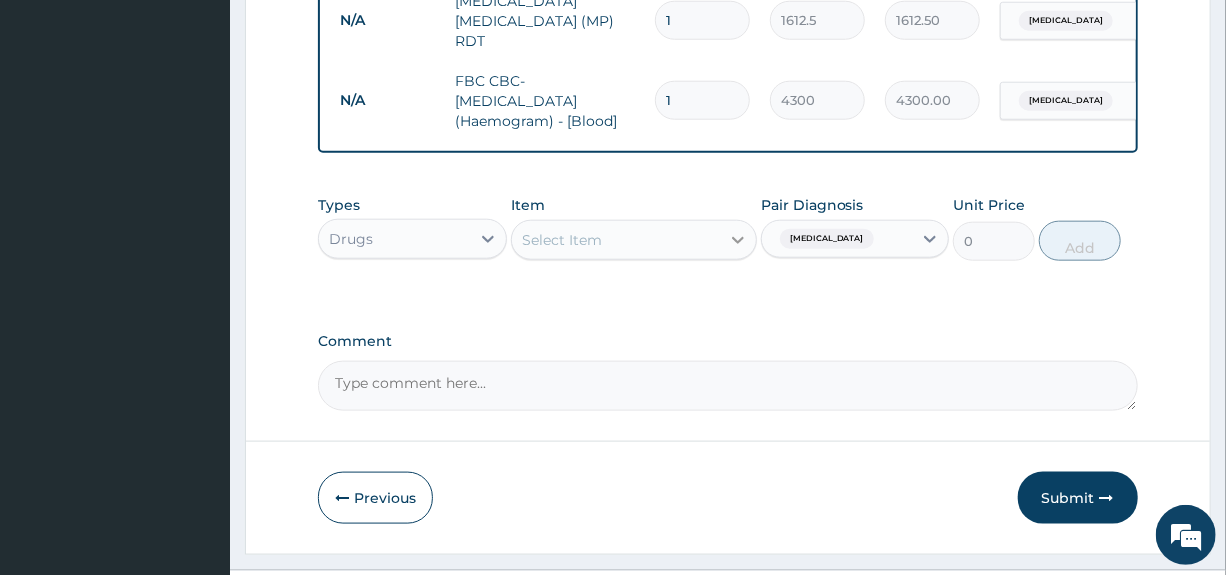 click 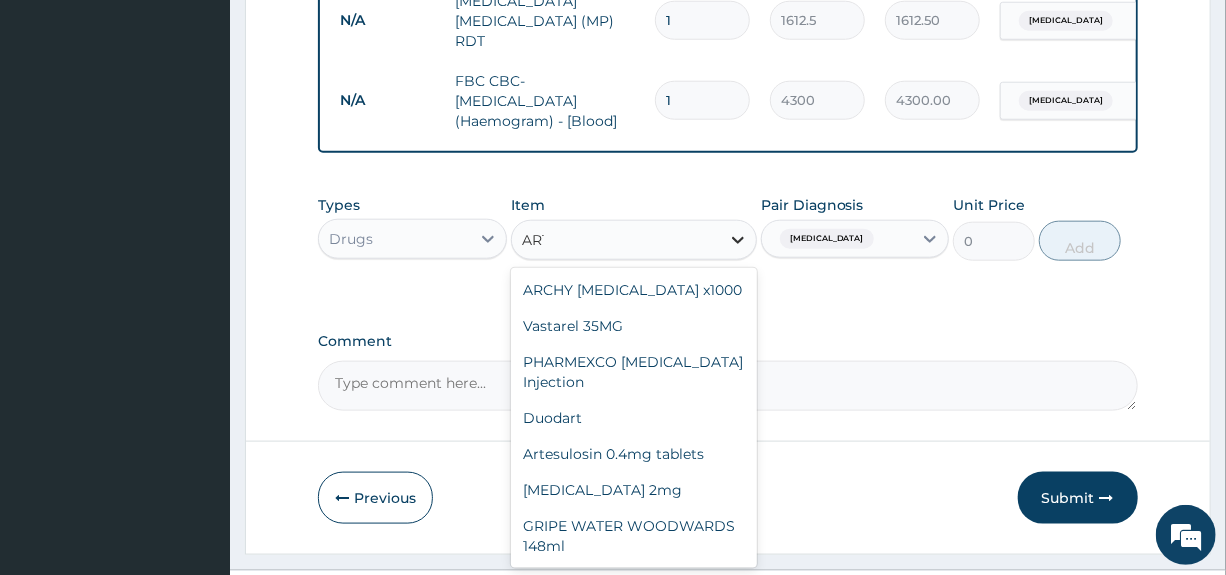 type on "ARTE" 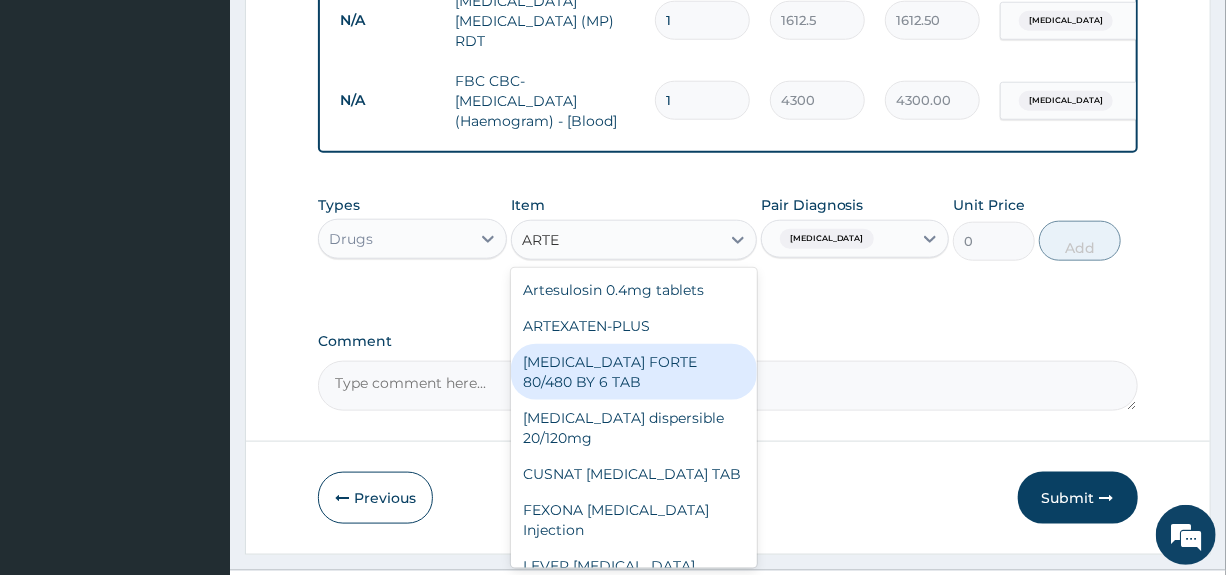 click on "COARTEM FORTE 80/480 BY 6 TAB" at bounding box center [634, 372] 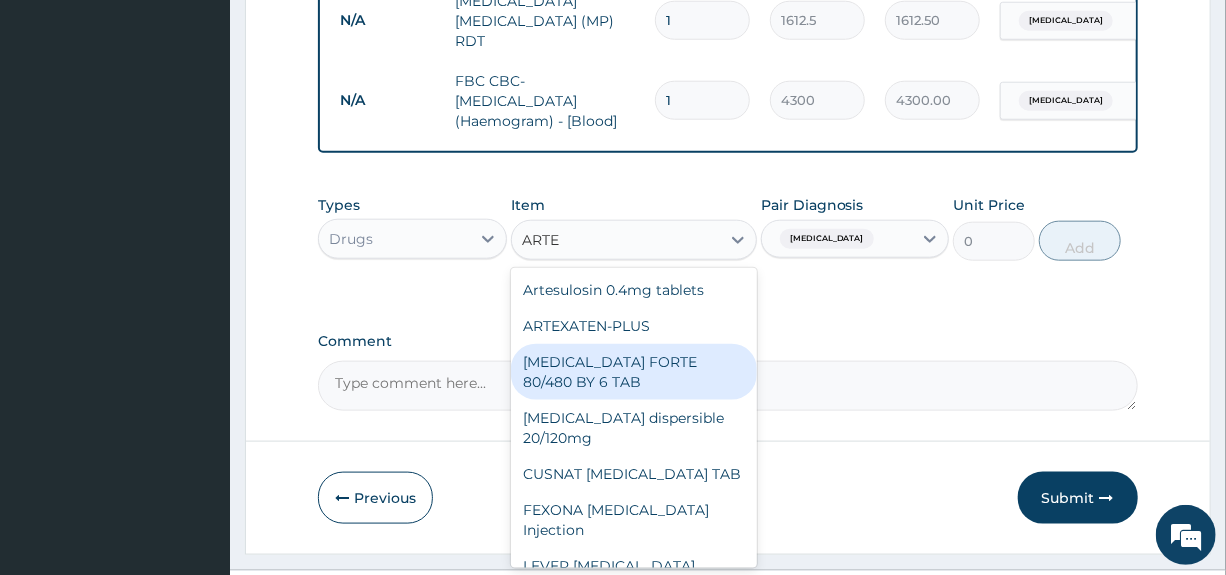 type 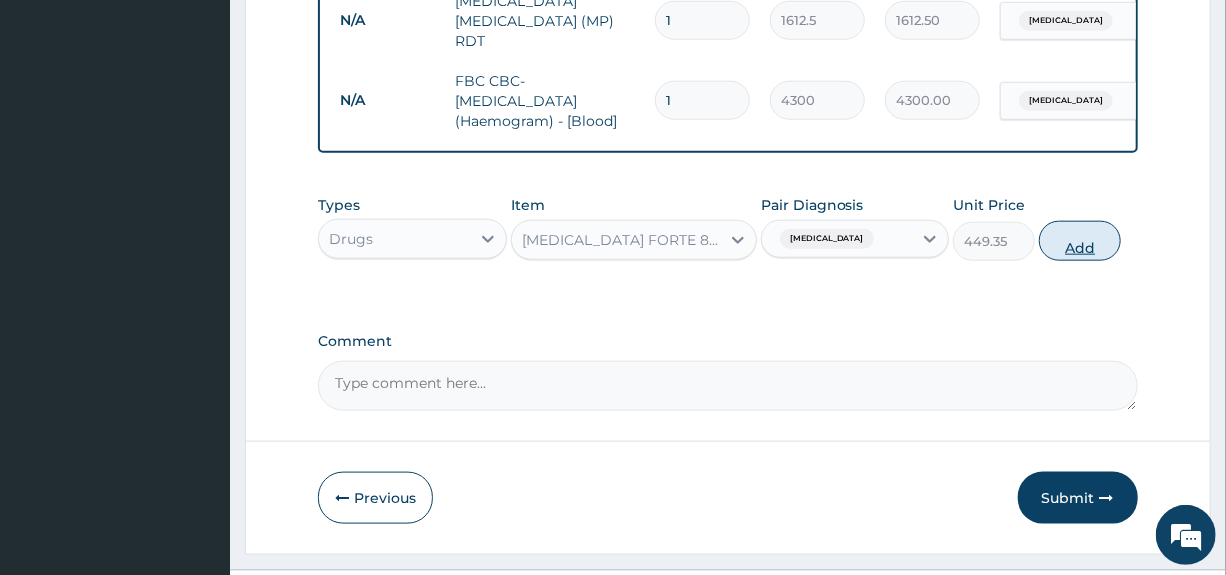 click on "Add" at bounding box center [1080, 241] 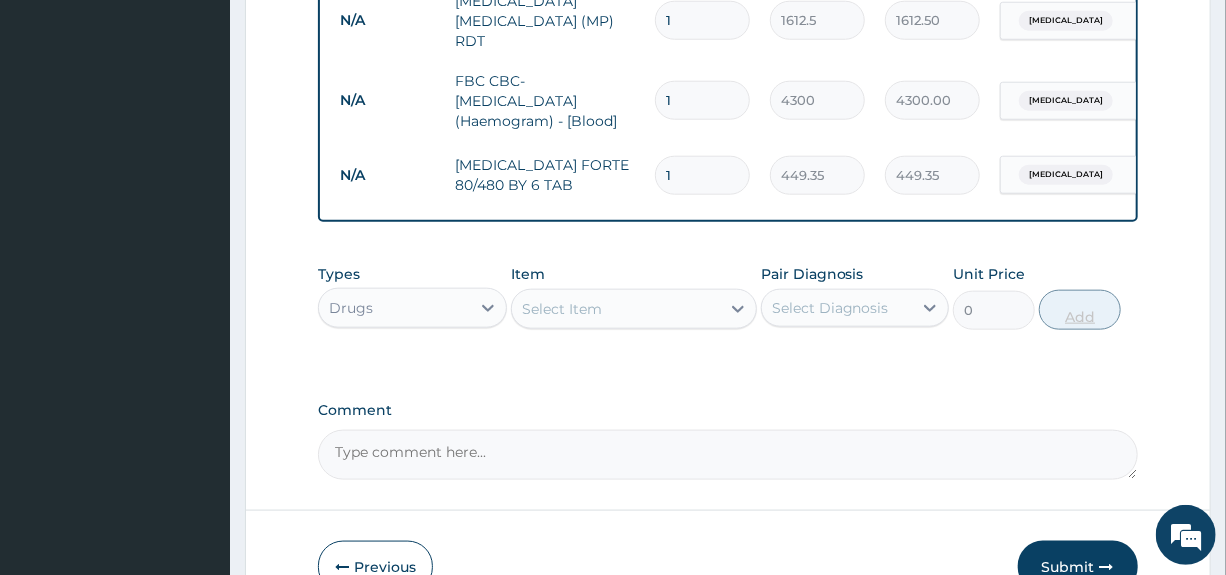 type 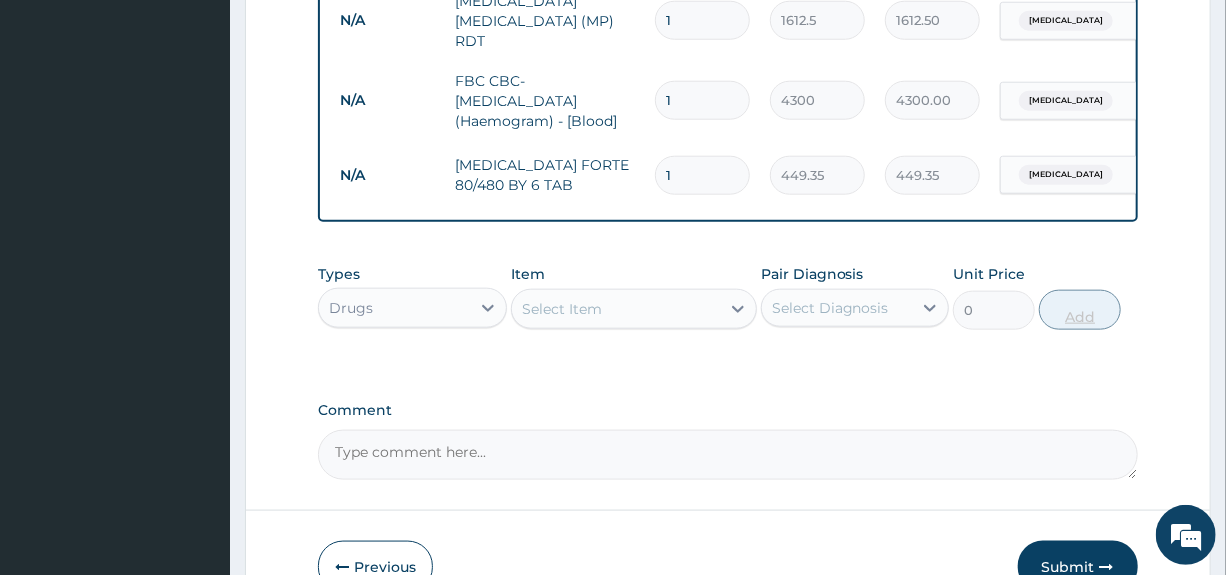 type on "0.00" 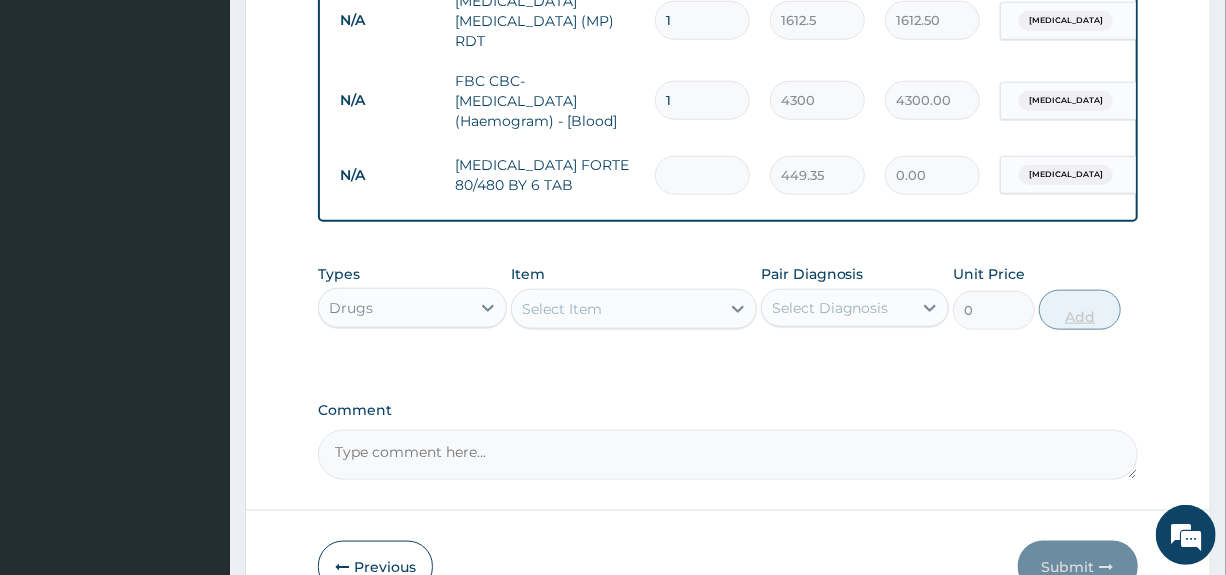 type on "6" 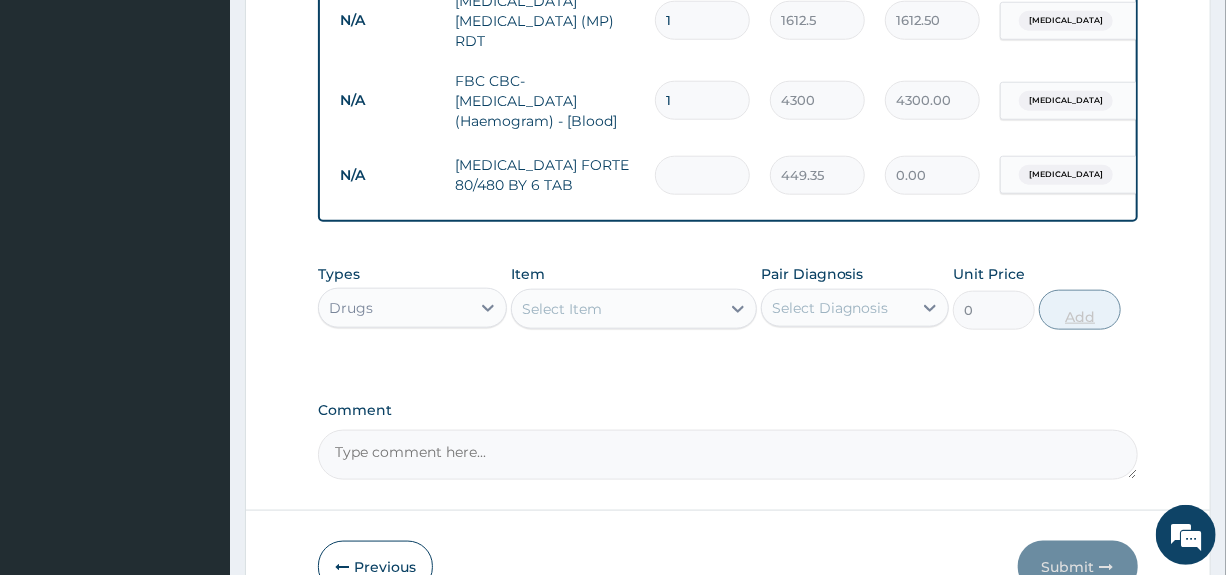 type on "2696.10" 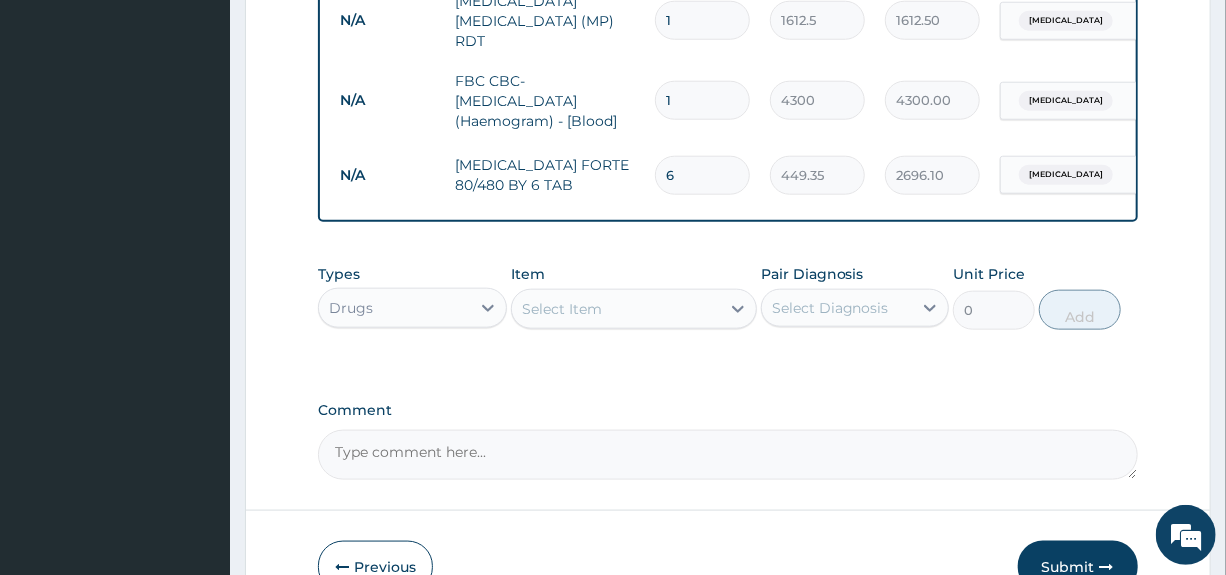 type on "6" 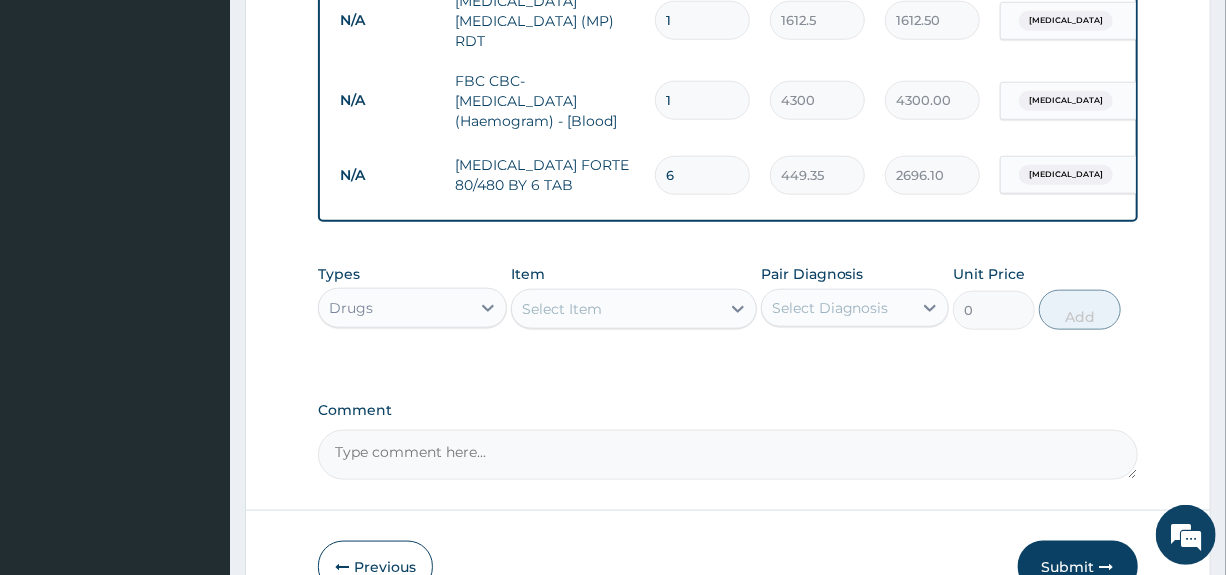 click on "Select Item" at bounding box center [562, 309] 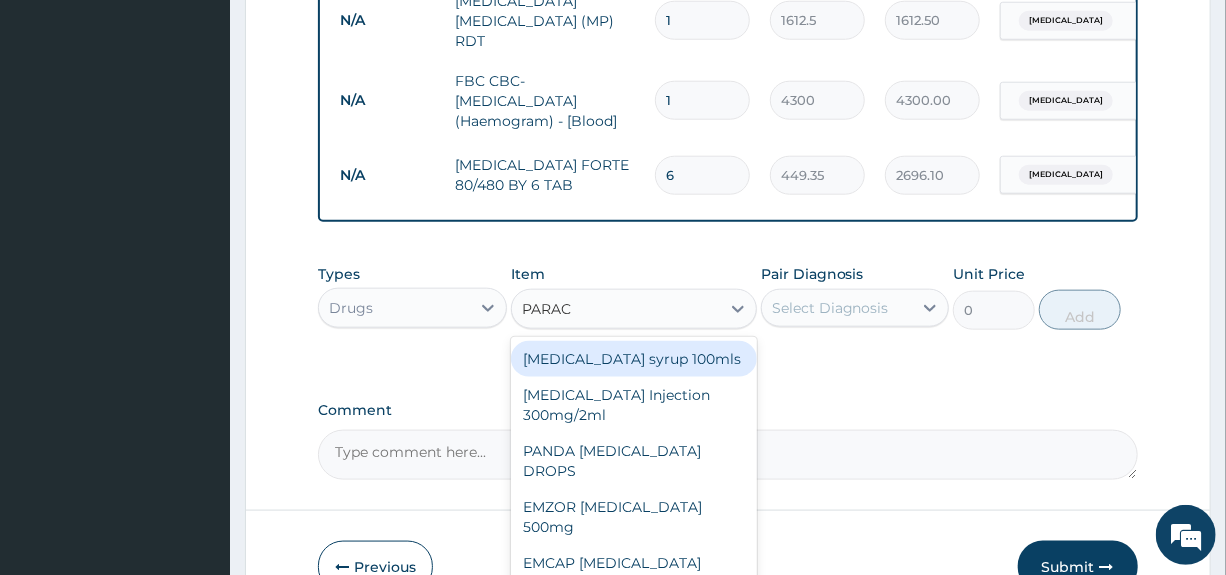 type on "PARACE" 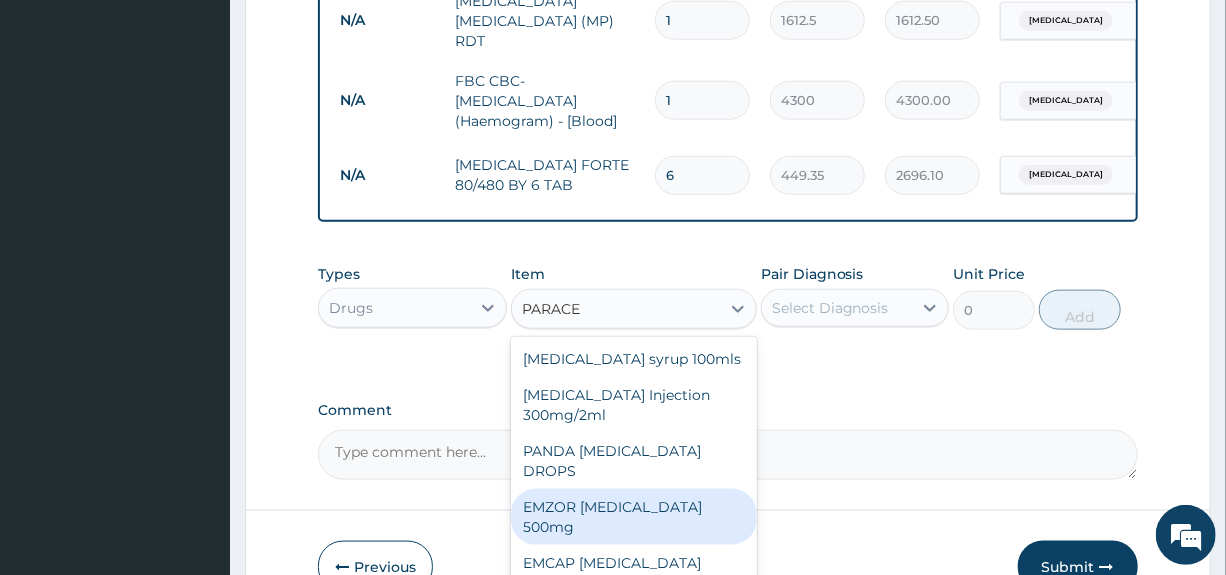 click on "EMZOR PARACETAMOL 500mg" at bounding box center (634, 517) 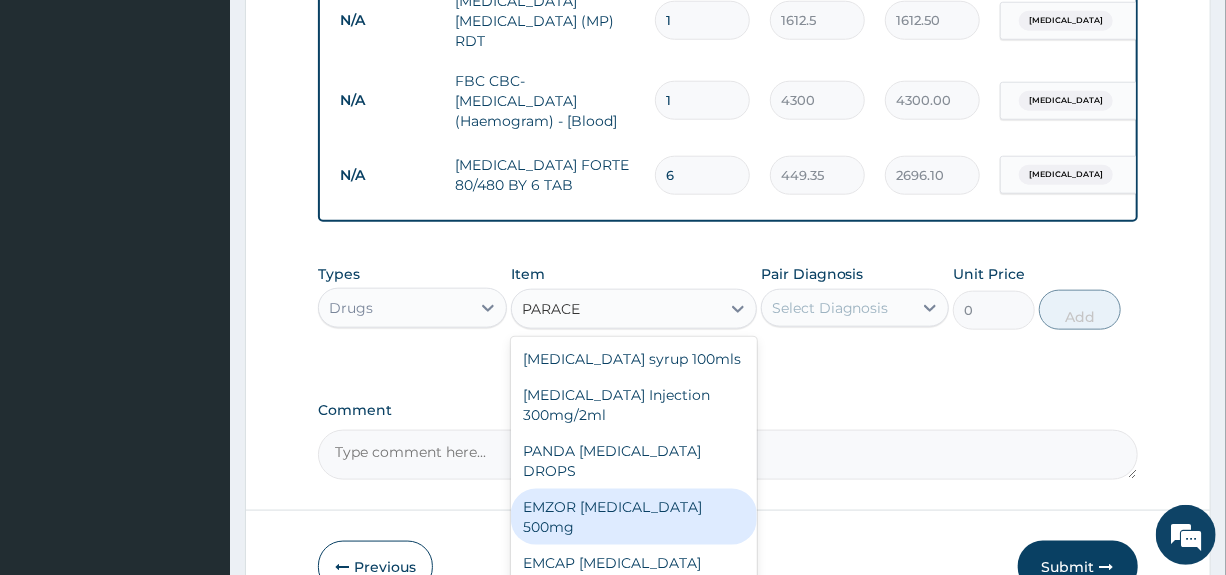 type 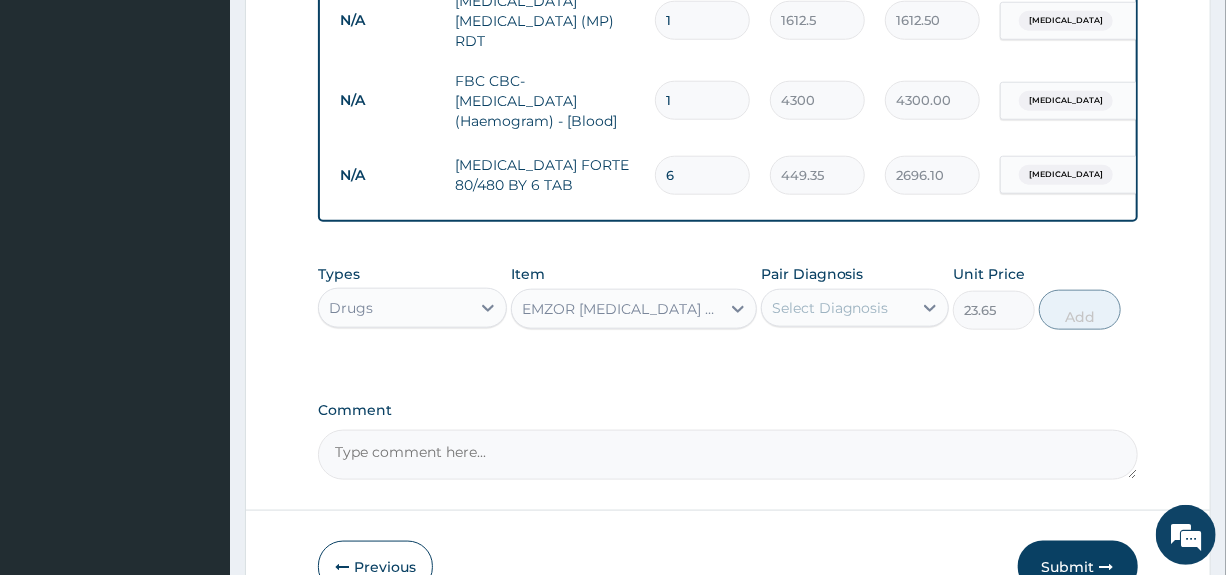 click on "Select Diagnosis" at bounding box center (830, 308) 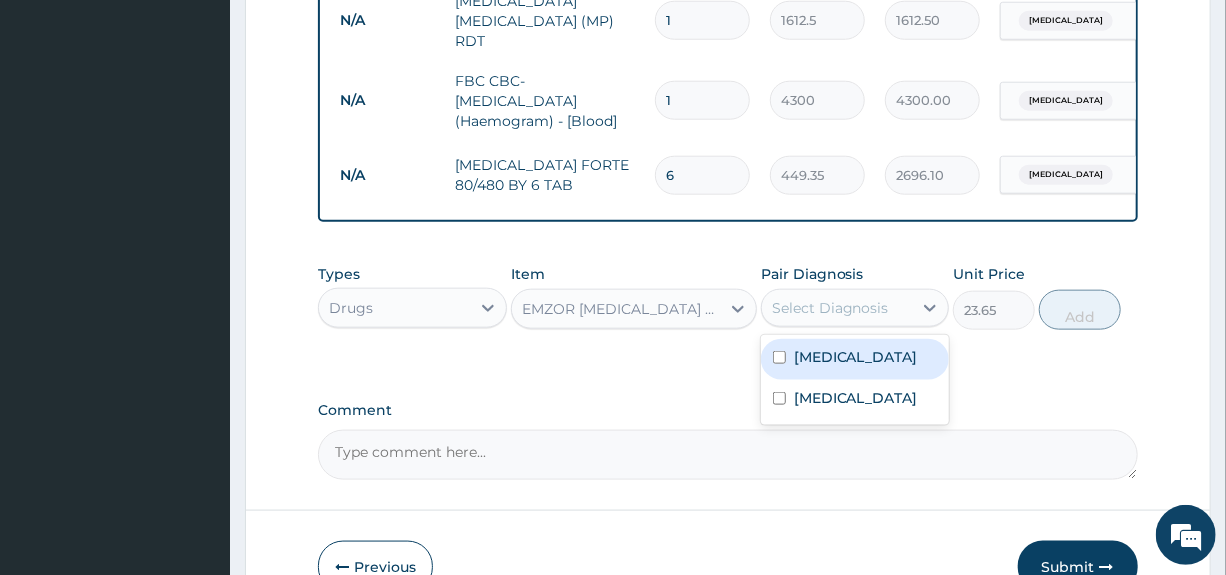 click on "Malaria" at bounding box center [856, 357] 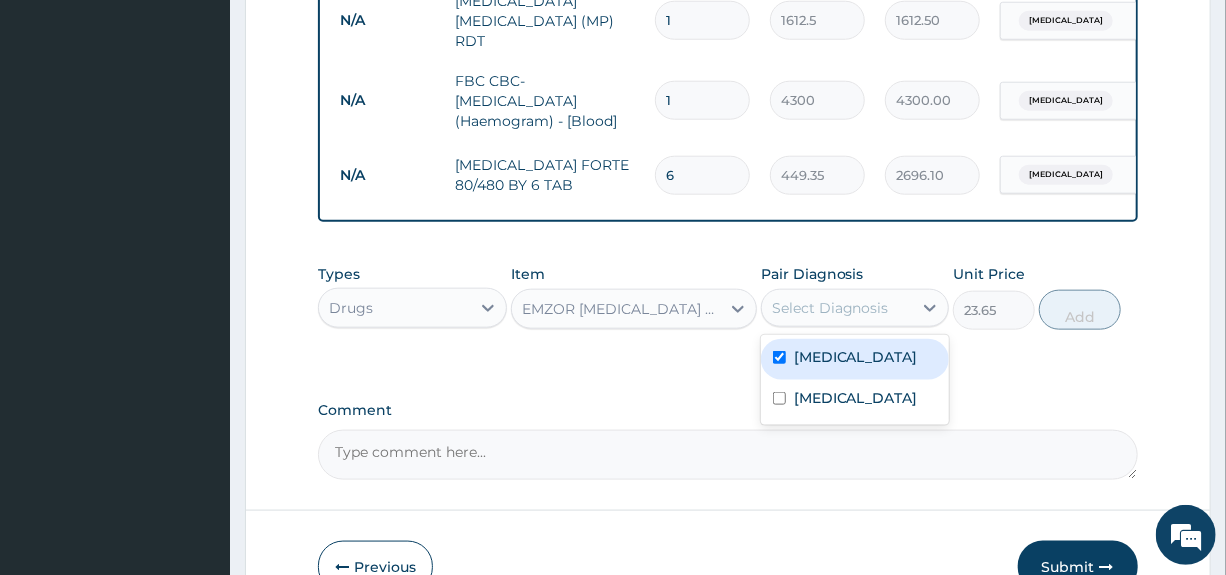 checkbox on "true" 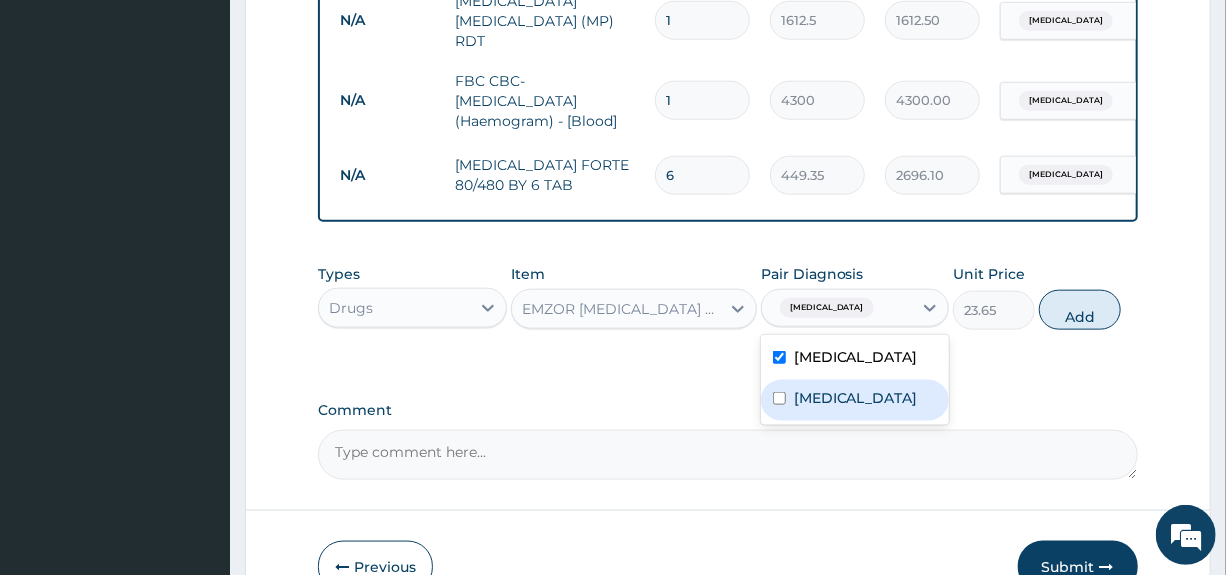 click on "Sepsis" at bounding box center [856, 398] 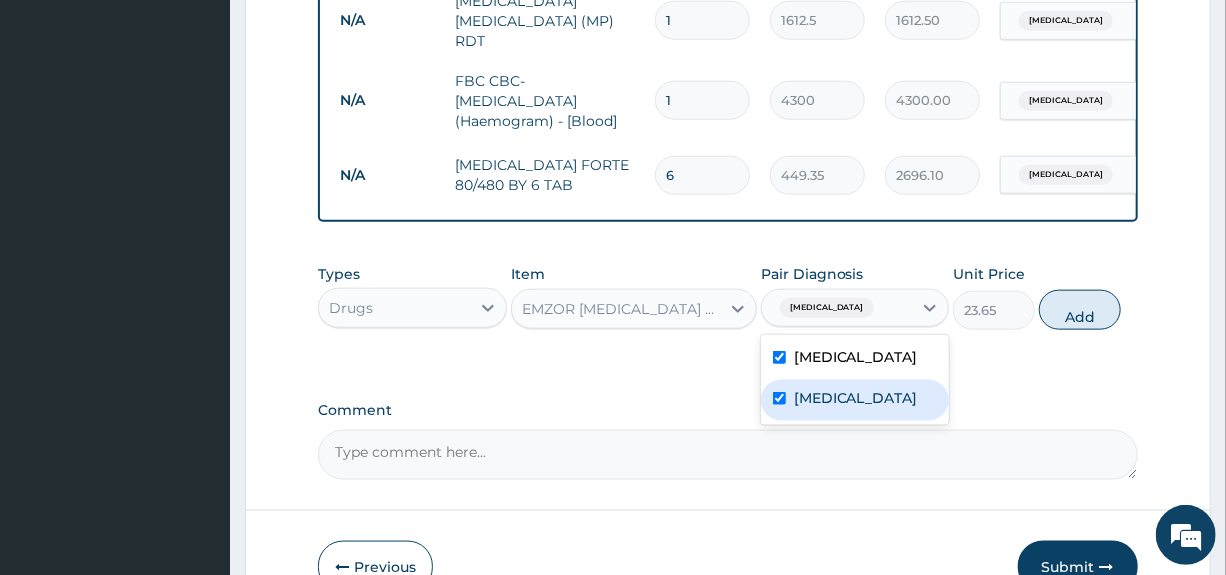 checkbox on "true" 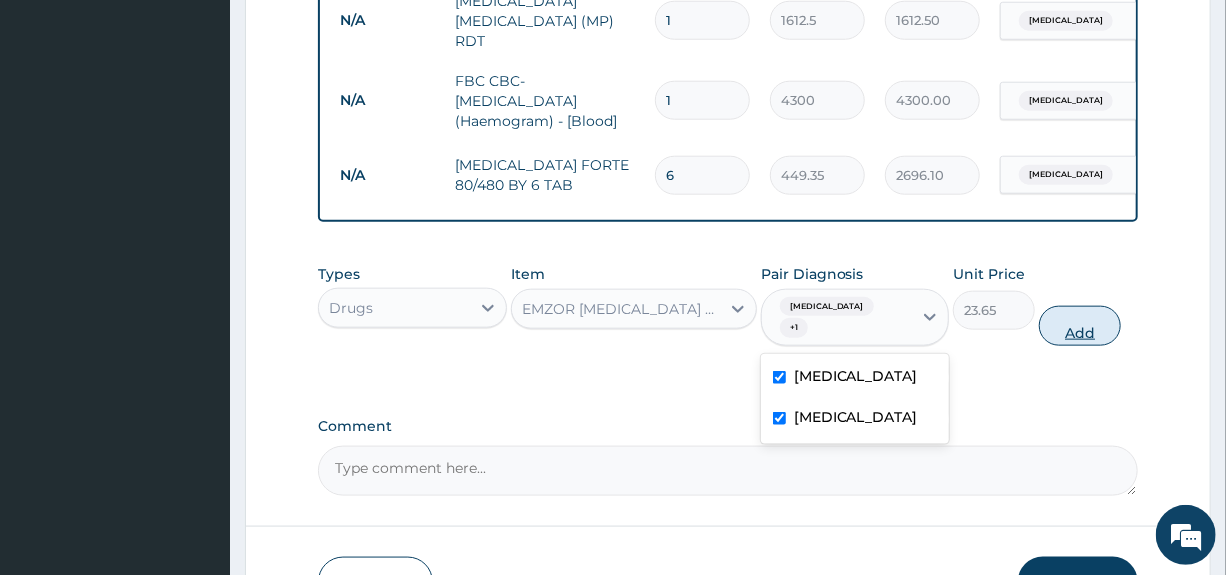 click on "Add" at bounding box center (1080, 326) 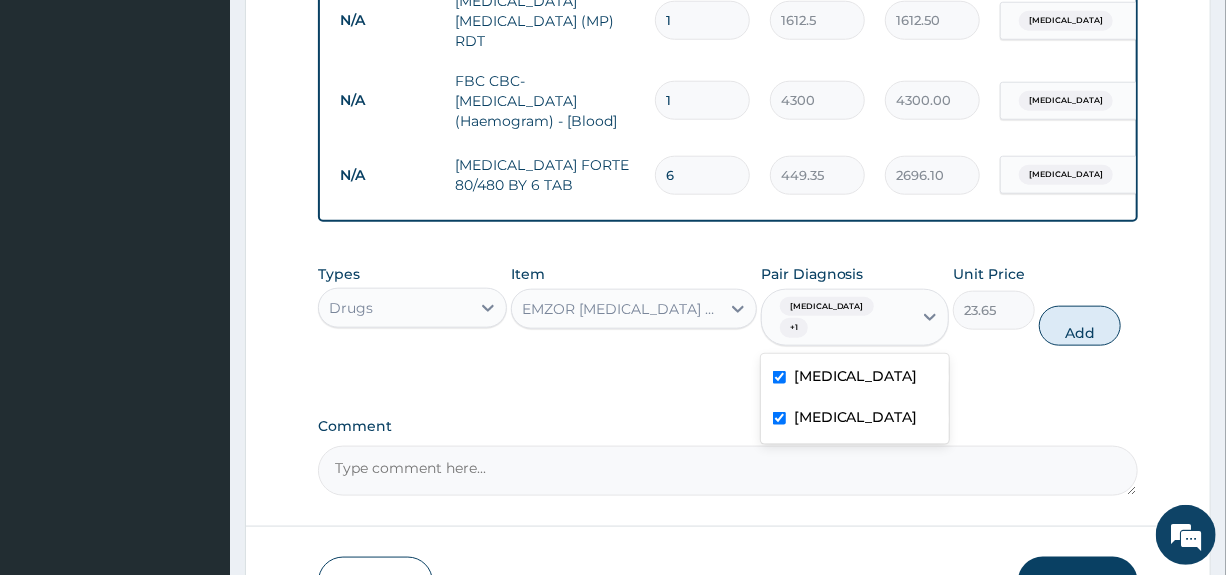 type on "0" 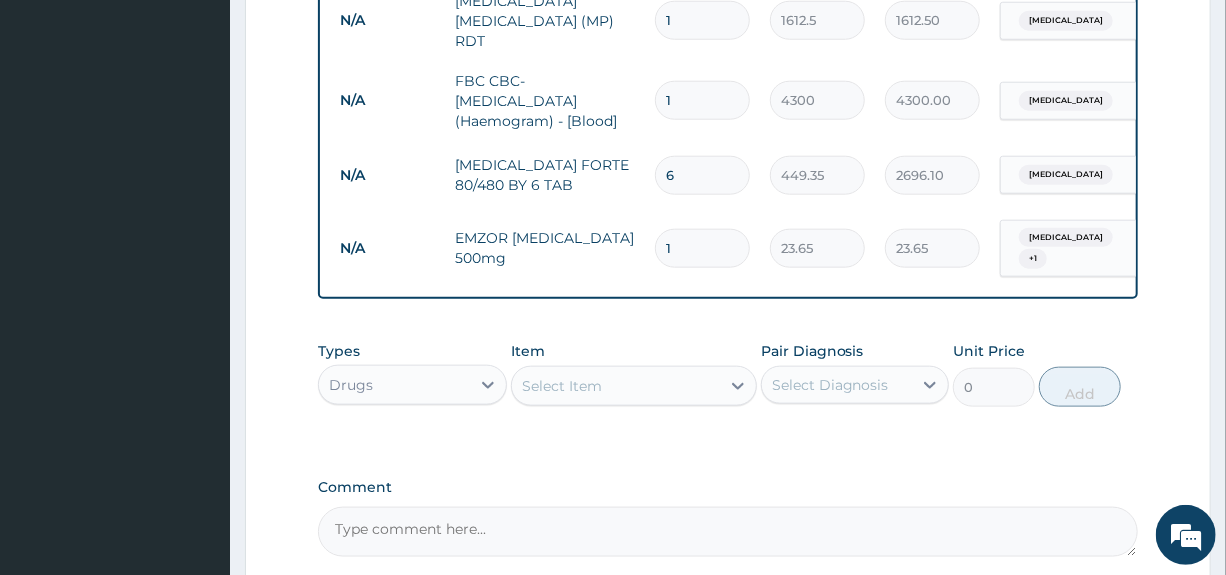 type on "18" 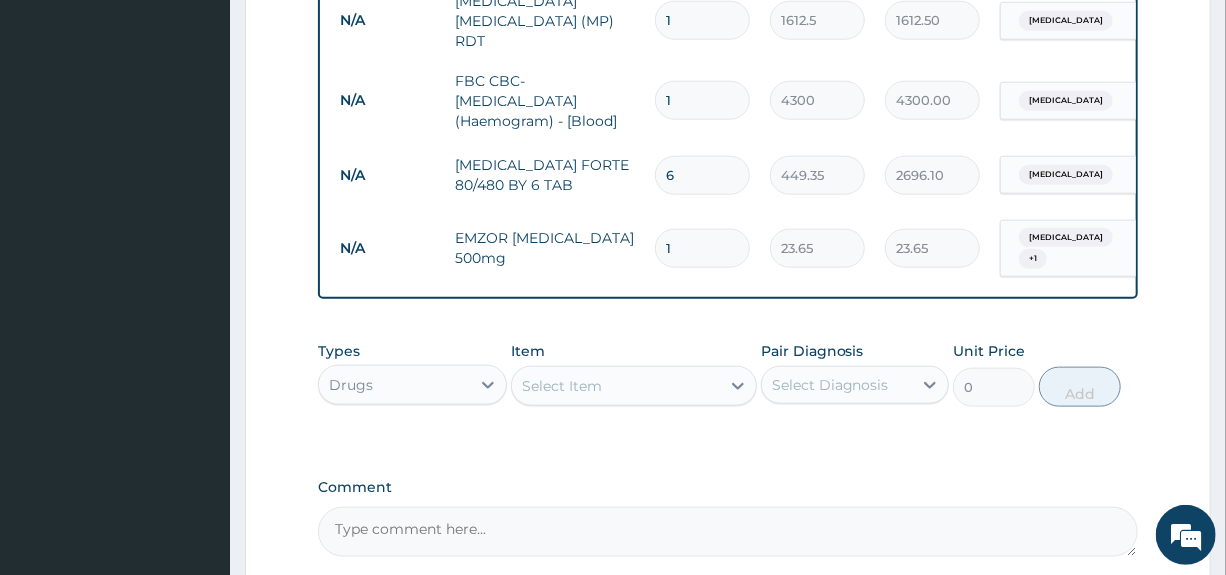 type on "425.70" 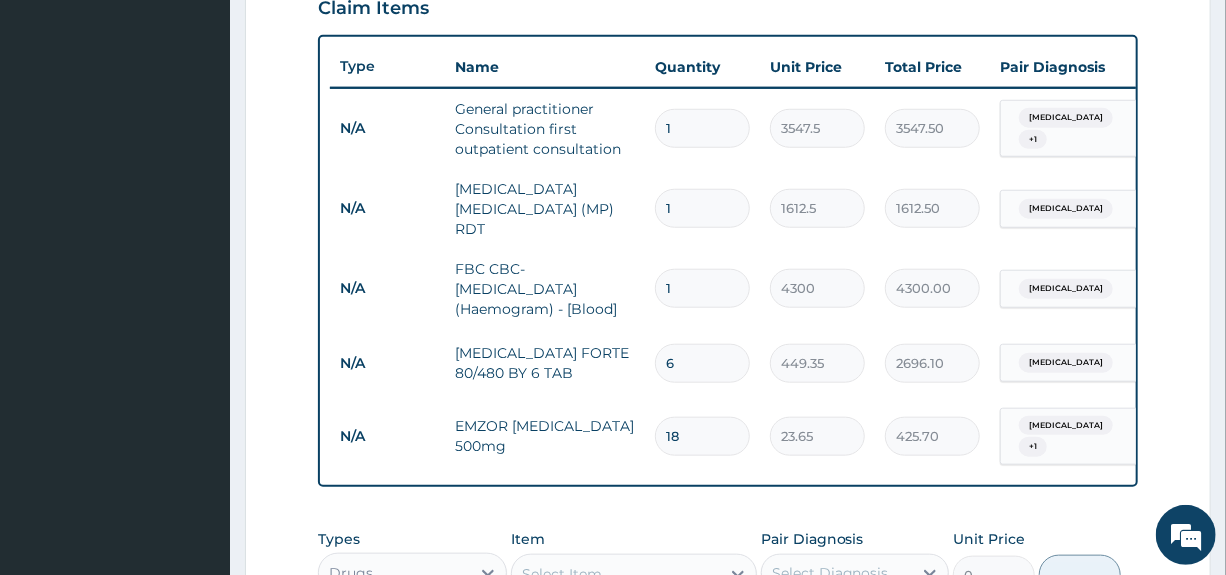scroll, scrollTop: 697, scrollLeft: 0, axis: vertical 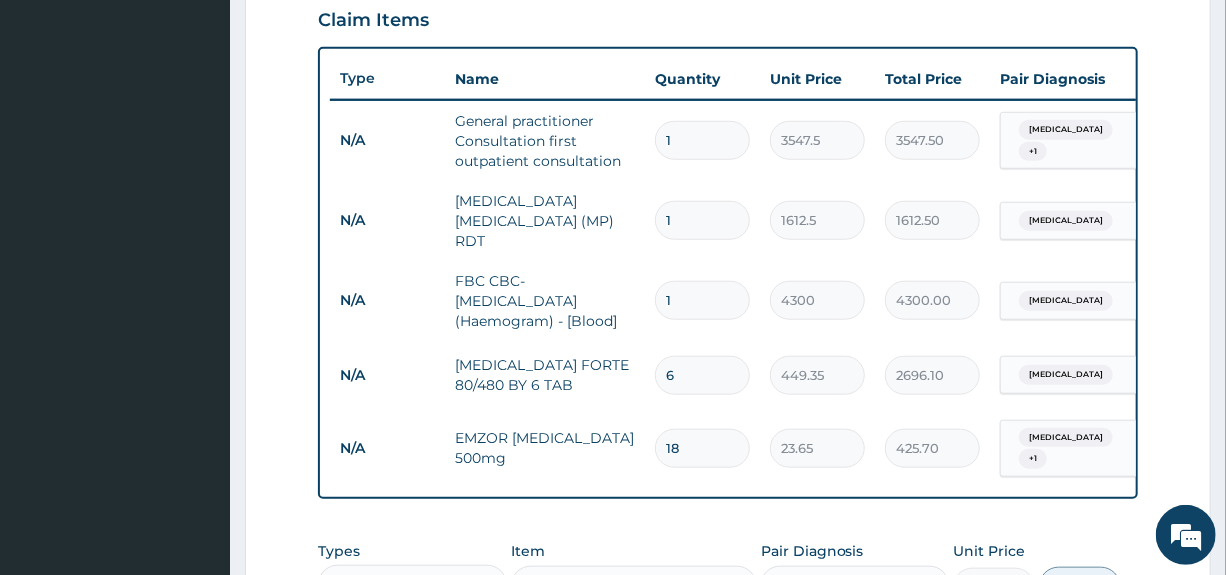 type on "18" 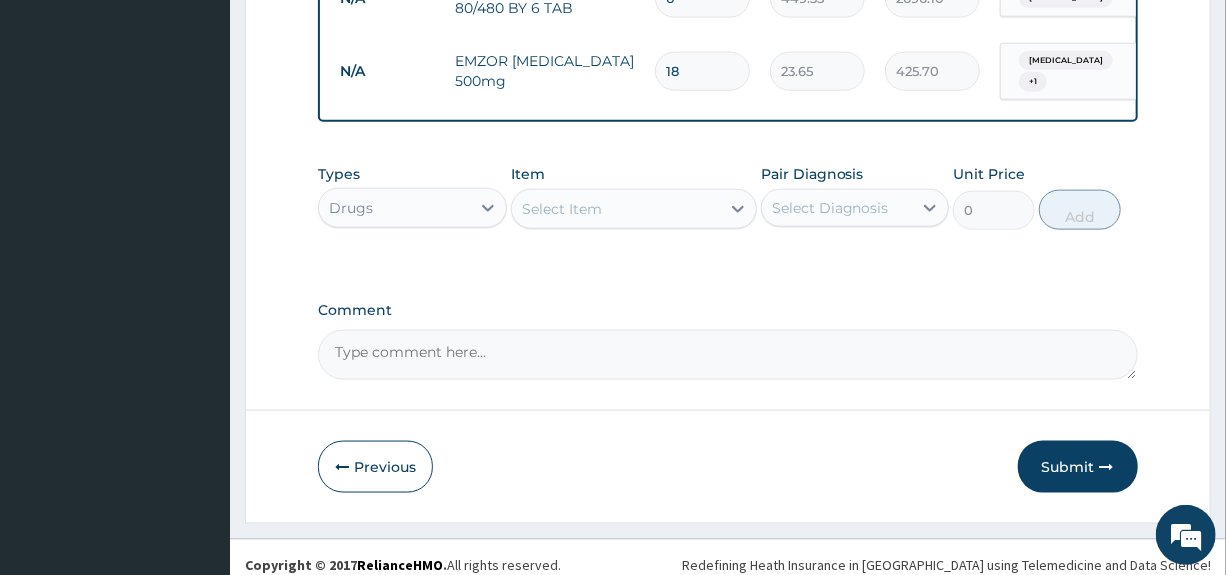 scroll, scrollTop: 1085, scrollLeft: 0, axis: vertical 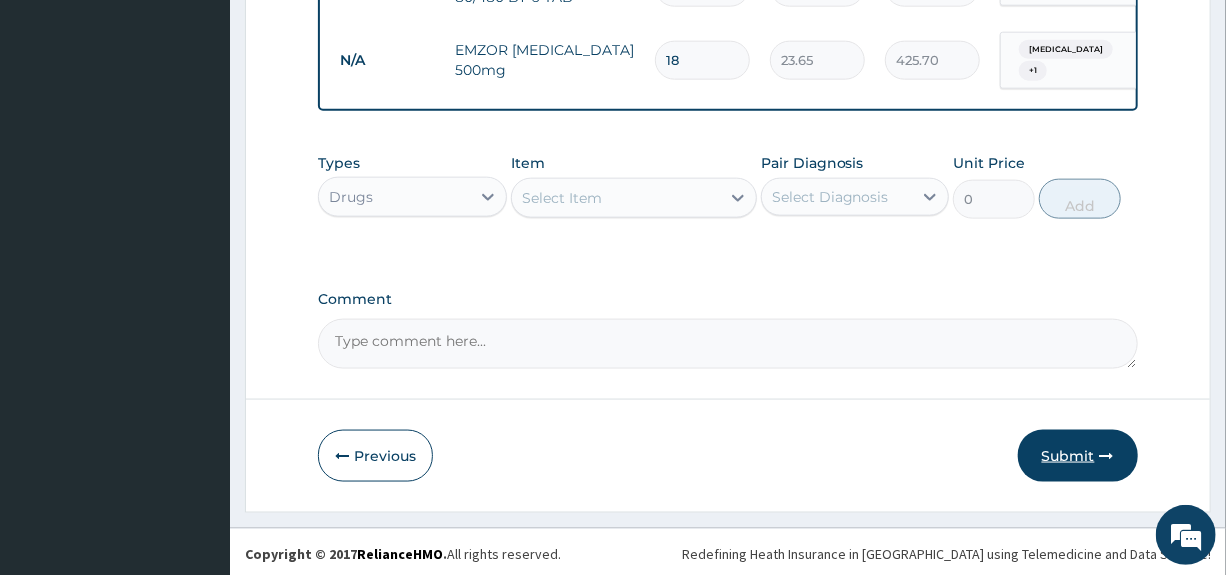 click on "Submit" at bounding box center [1078, 456] 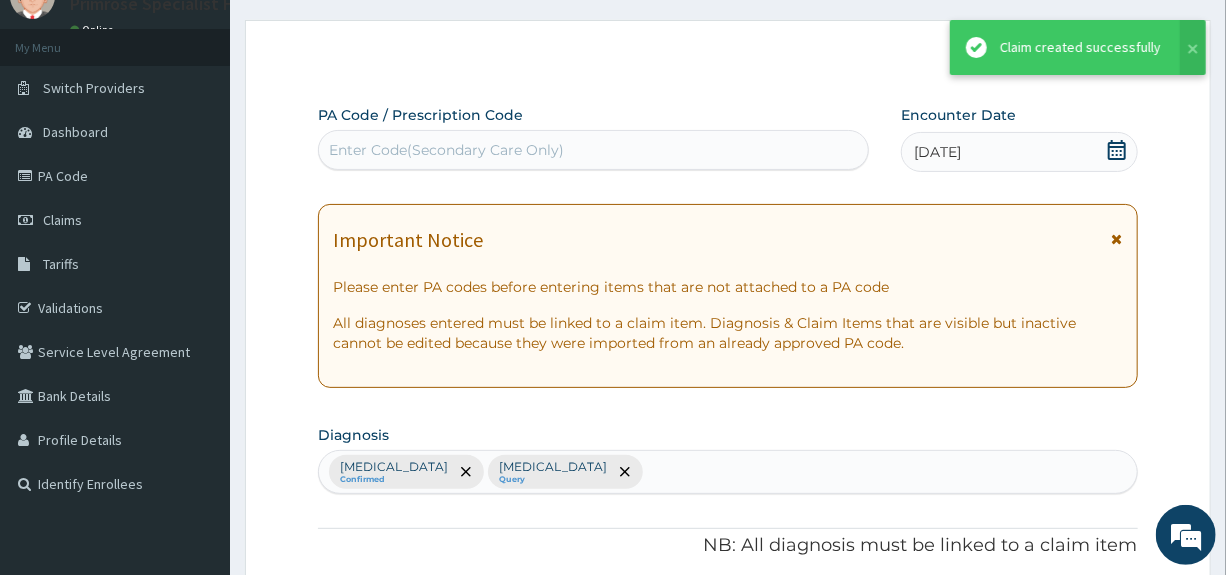 scroll, scrollTop: 1085, scrollLeft: 0, axis: vertical 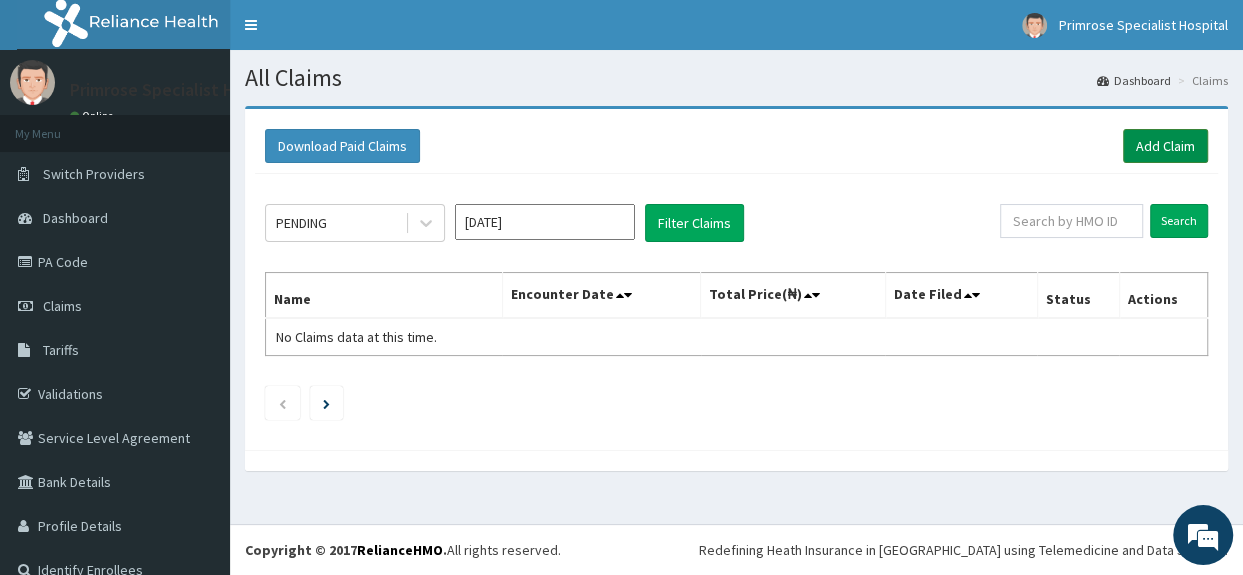 click on "Add Claim" at bounding box center [1165, 146] 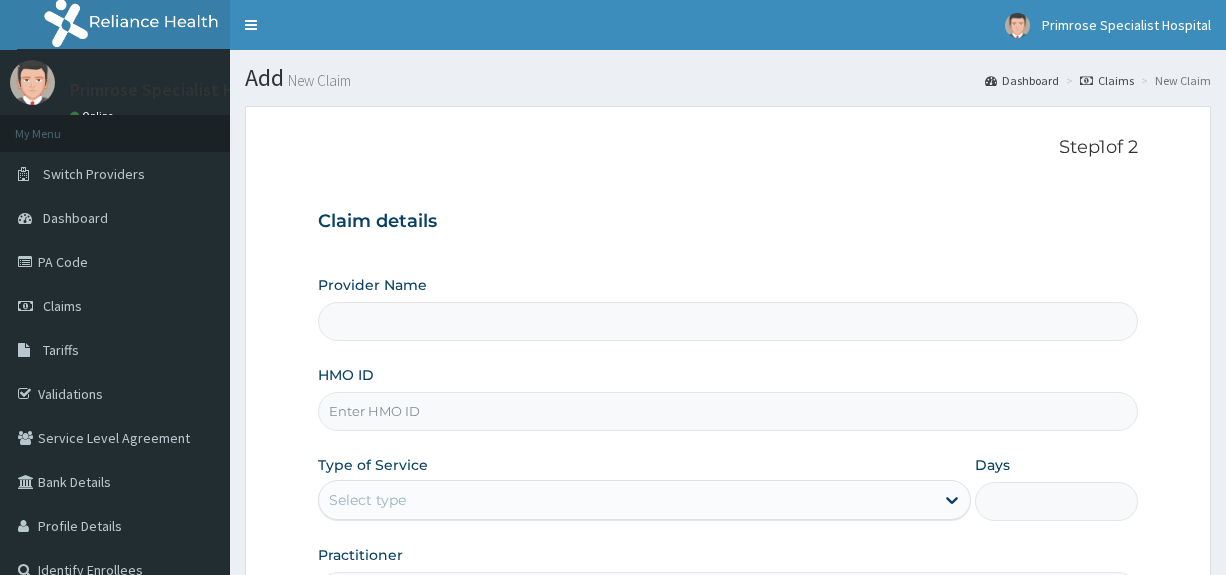 scroll, scrollTop: 0, scrollLeft: 0, axis: both 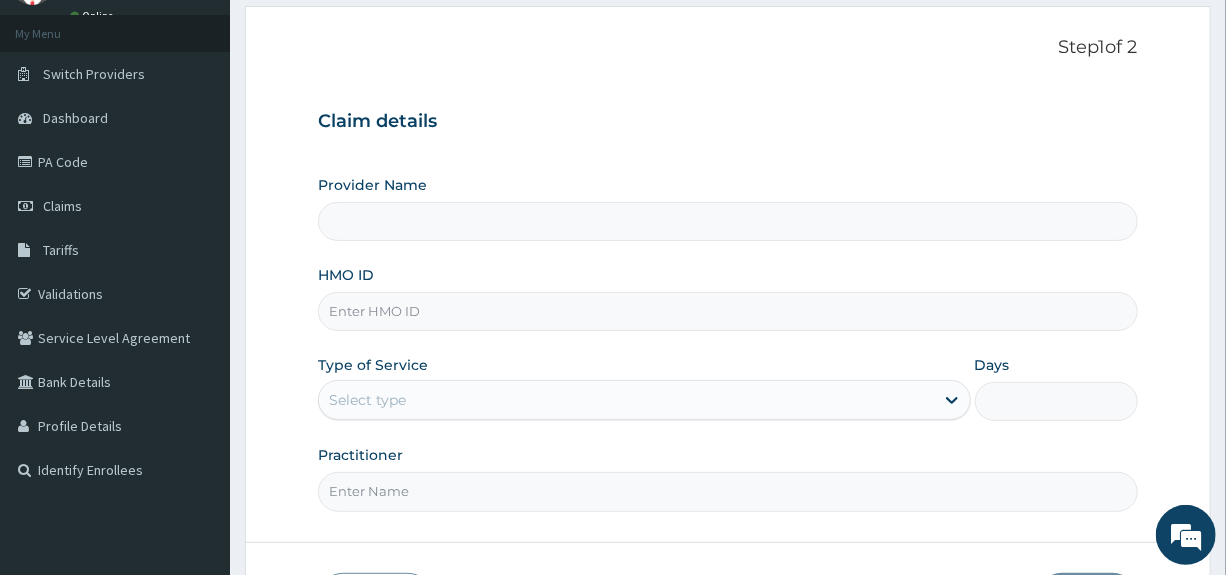 type on "Primrose Specialist Hospital" 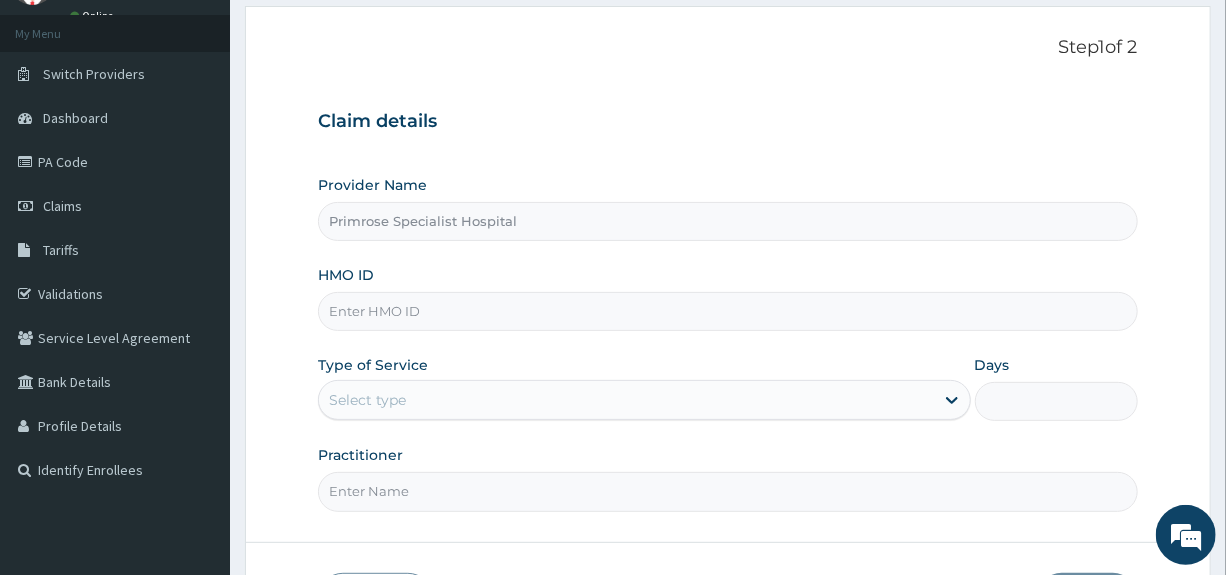 click on "HMO ID" at bounding box center [727, 311] 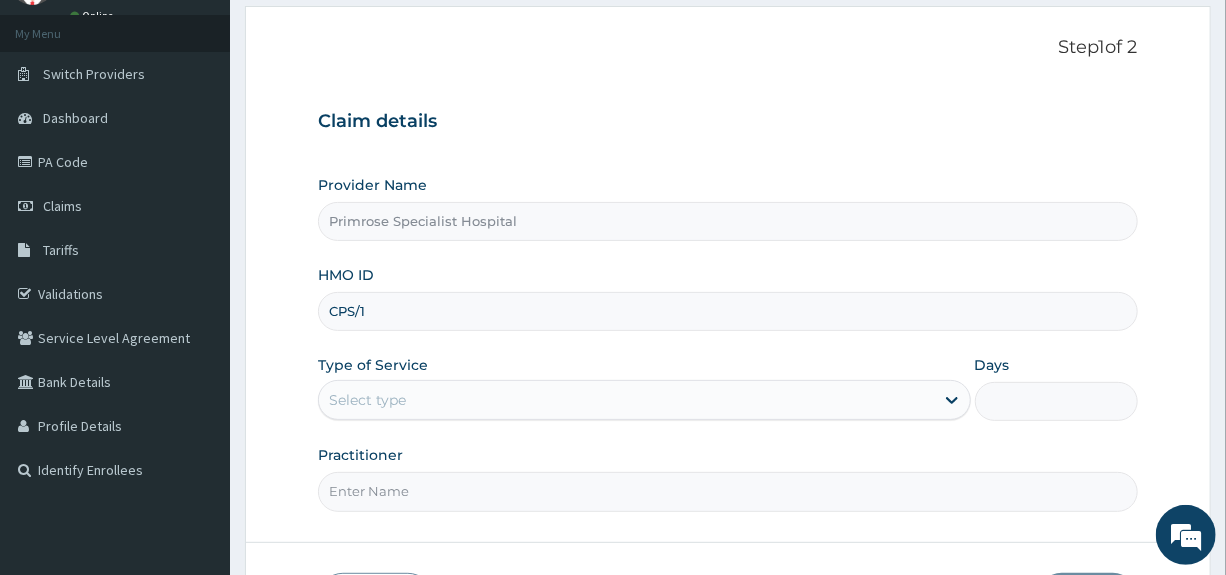 scroll, scrollTop: 0, scrollLeft: 0, axis: both 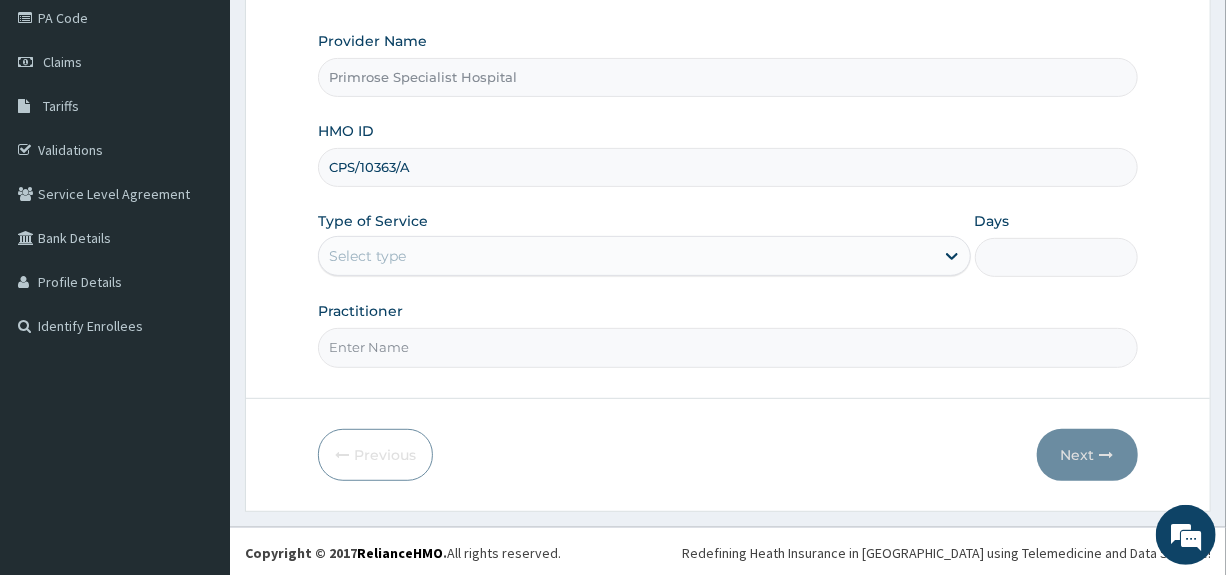type on "CPS/10363/A" 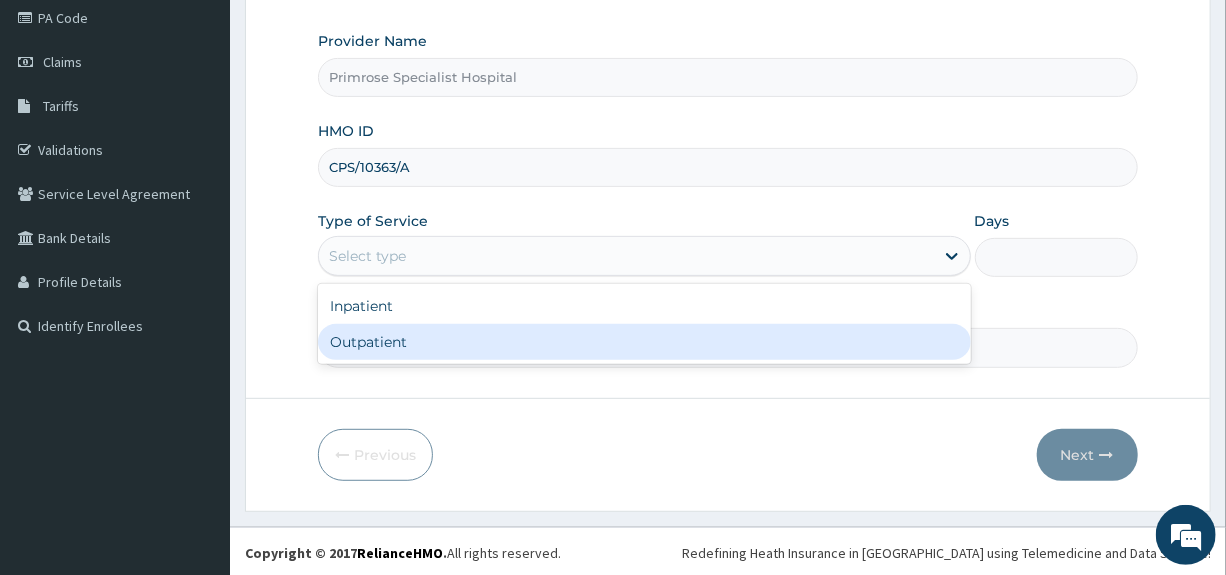 click on "Outpatient" at bounding box center [644, 342] 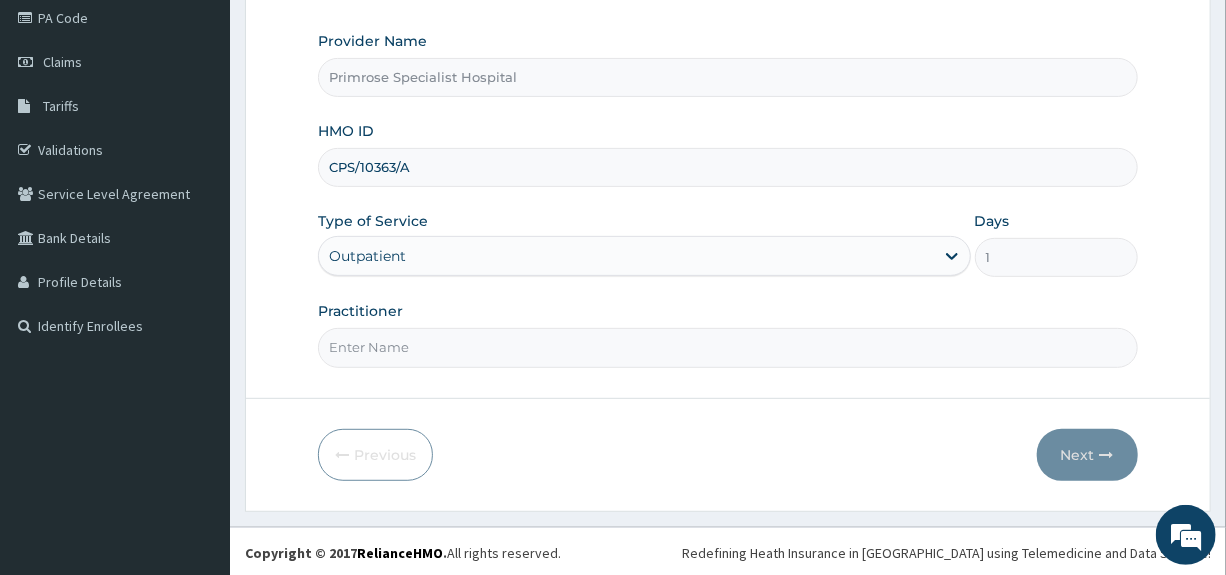 click on "Practitioner" at bounding box center [727, 347] 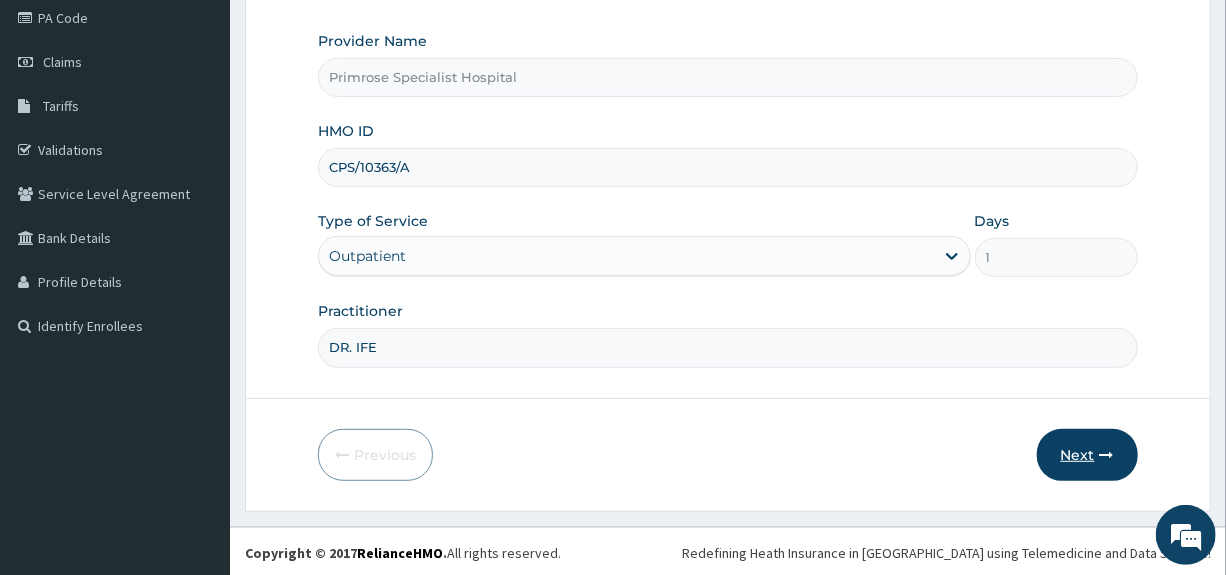 click on "Next" at bounding box center [1087, 455] 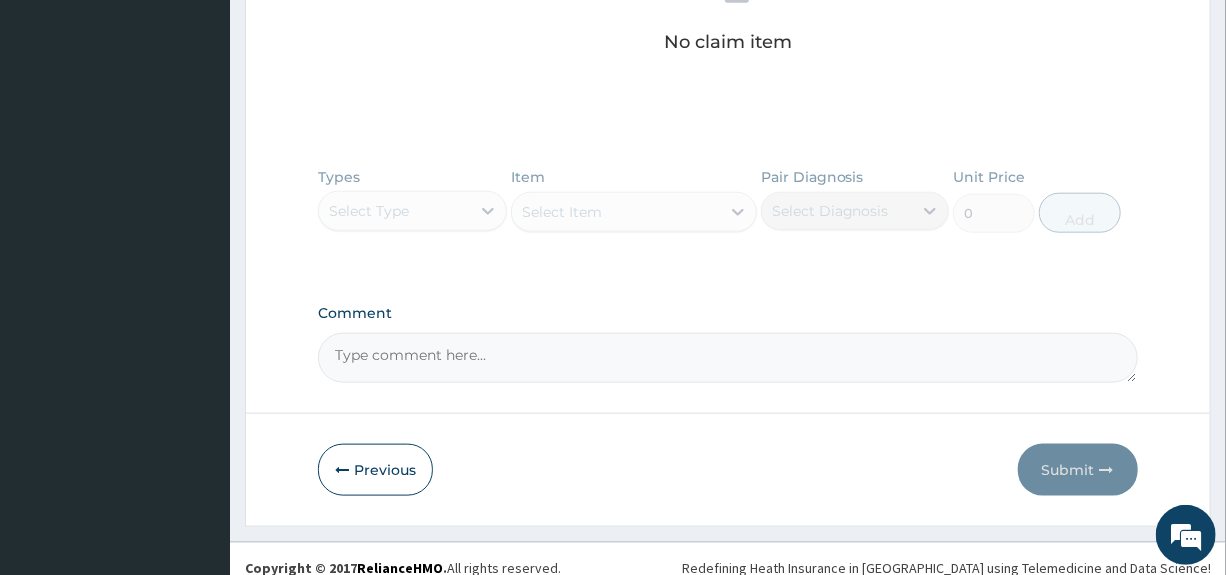 scroll, scrollTop: 844, scrollLeft: 0, axis: vertical 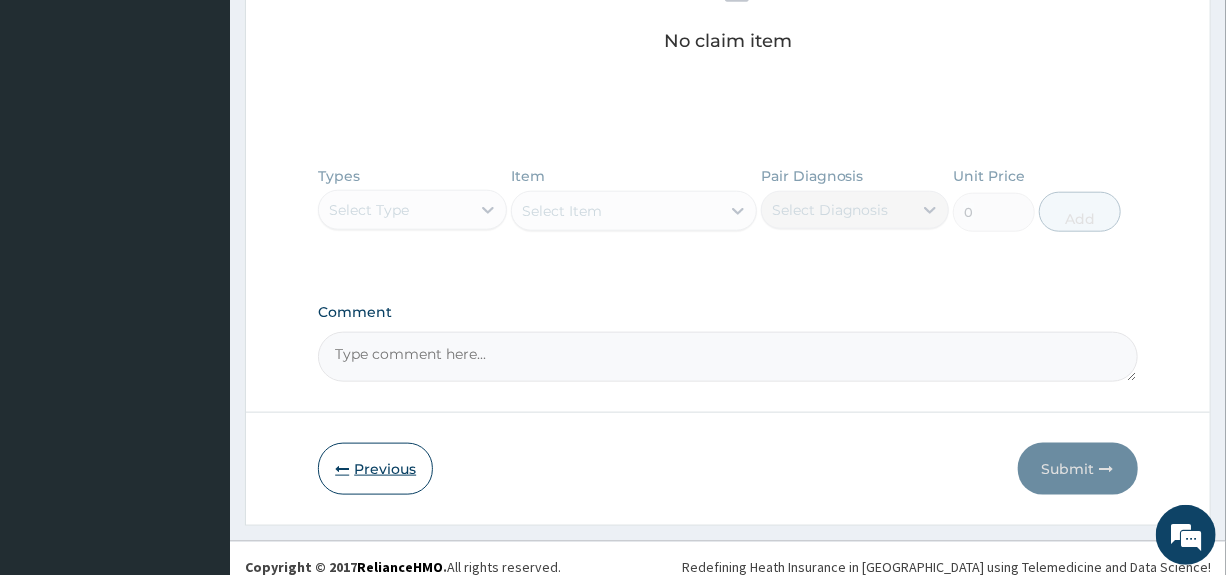 click on "Previous" at bounding box center [375, 469] 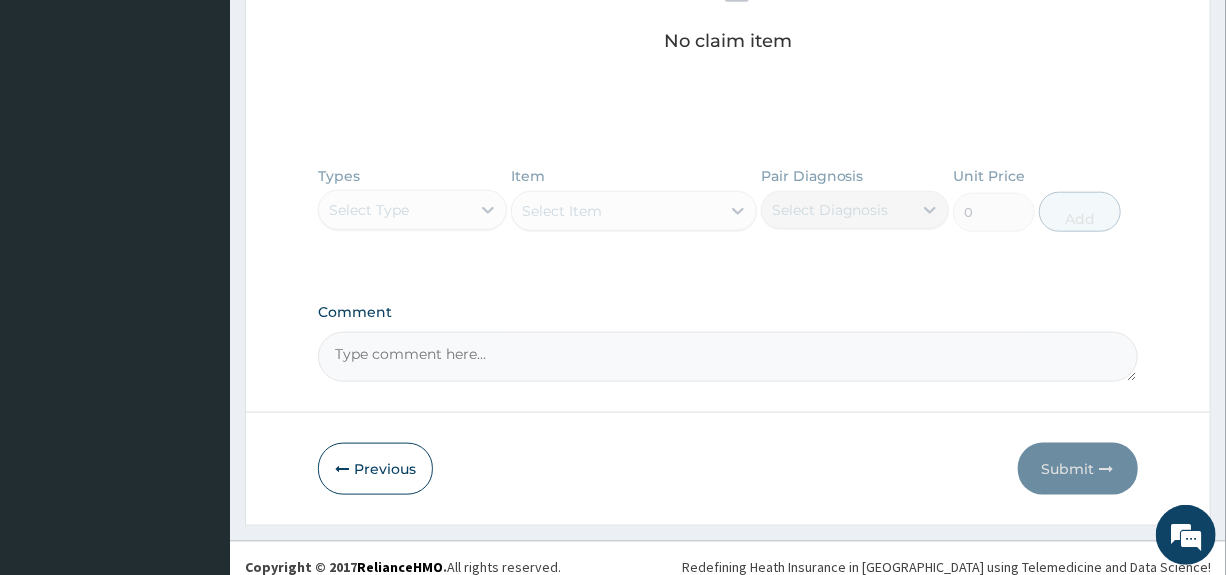 scroll, scrollTop: 244, scrollLeft: 0, axis: vertical 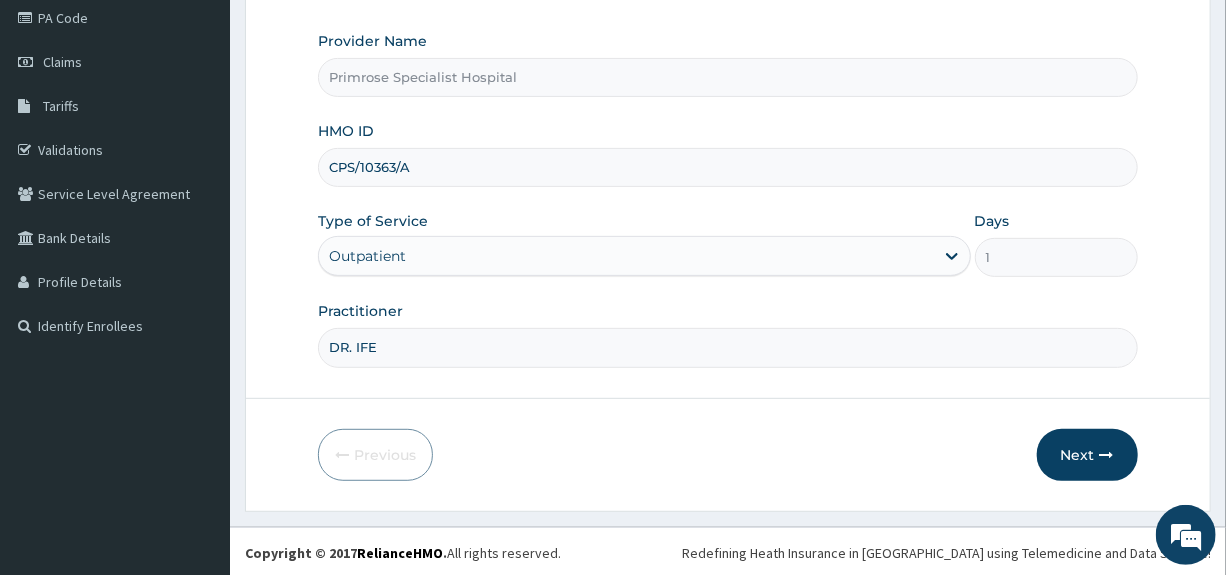 drag, startPoint x: 439, startPoint y: 157, endPoint x: 286, endPoint y: 174, distance: 153.94154 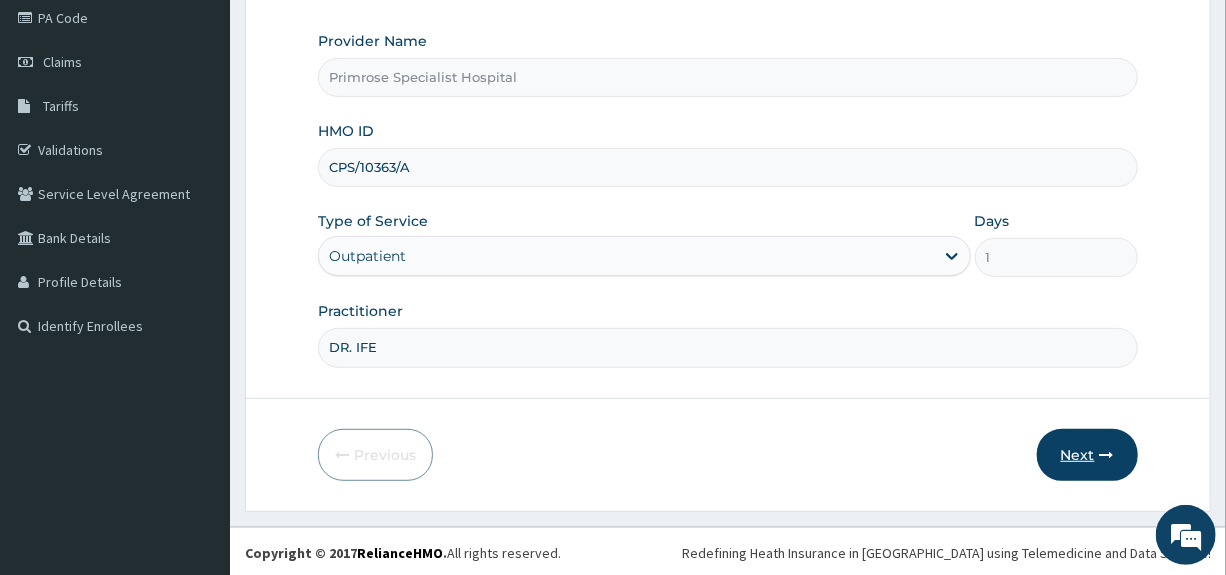 click on "Next" at bounding box center [1087, 455] 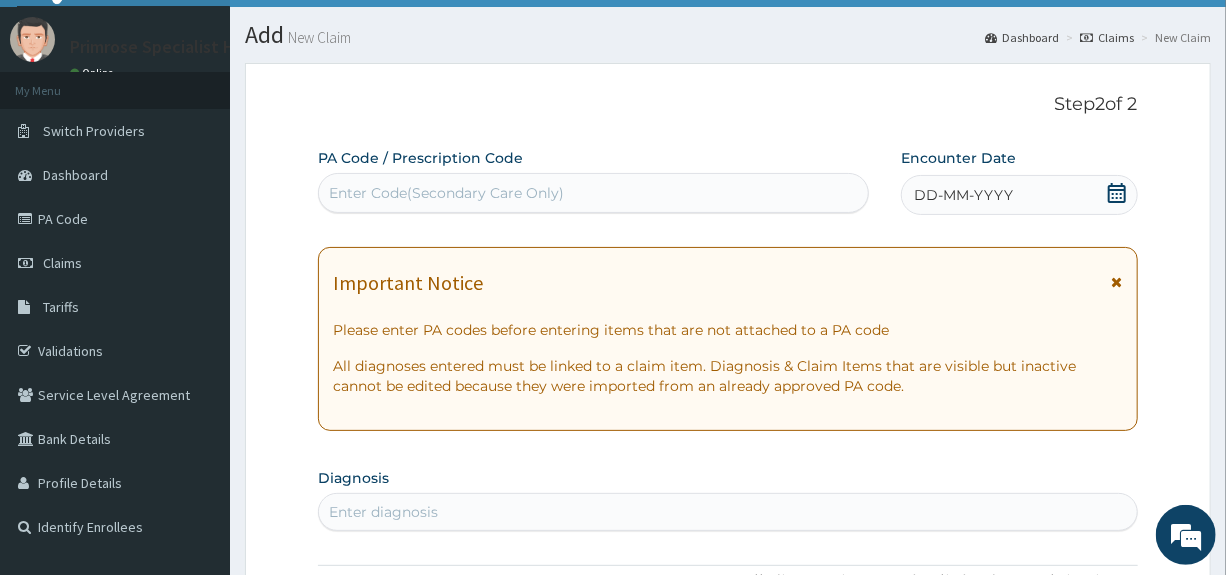 scroll, scrollTop: 0, scrollLeft: 0, axis: both 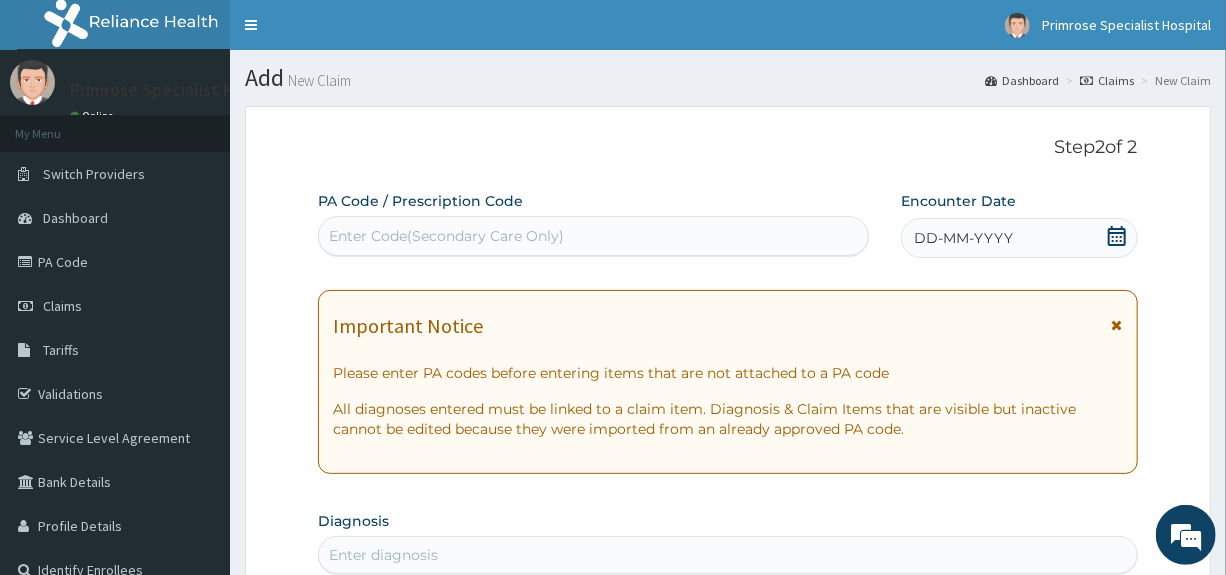 click 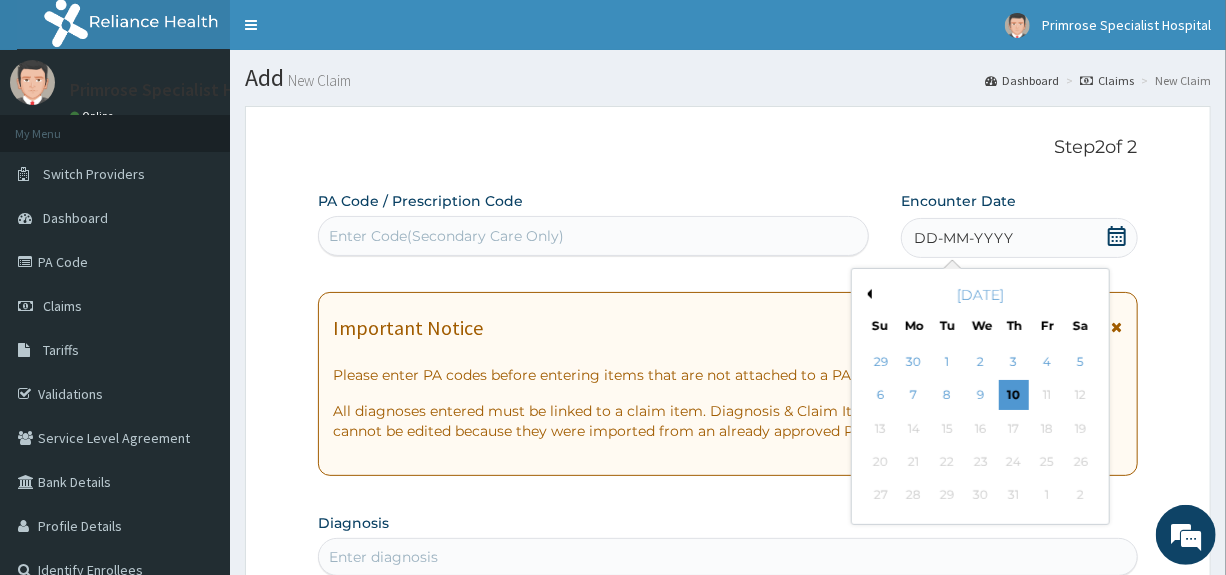 click on "Previous Month" at bounding box center (867, 294) 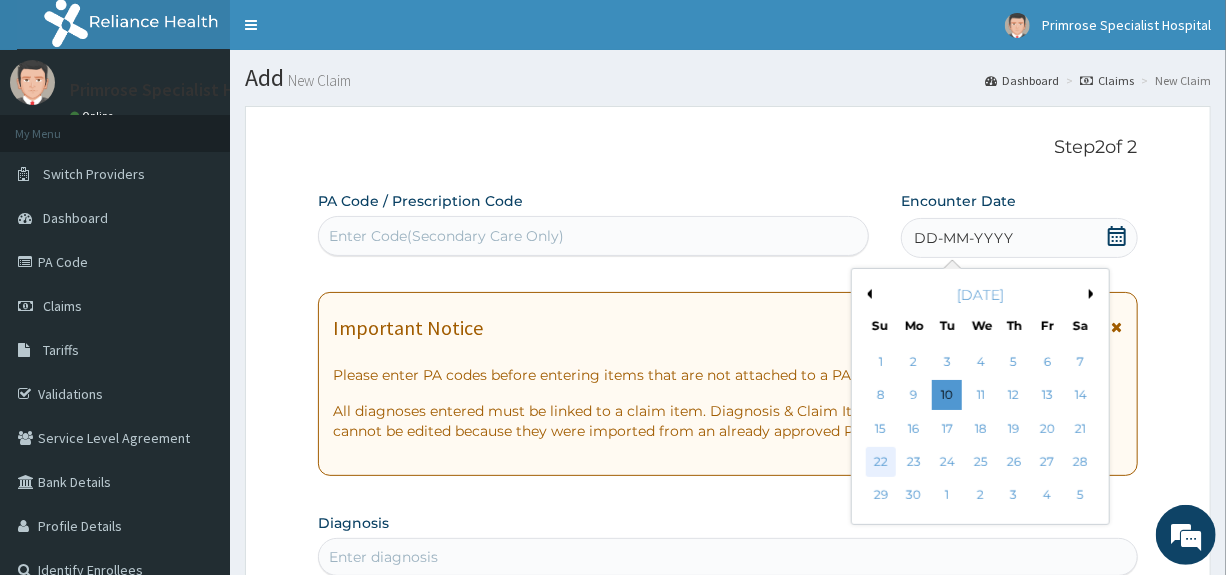 click on "22" at bounding box center (881, 462) 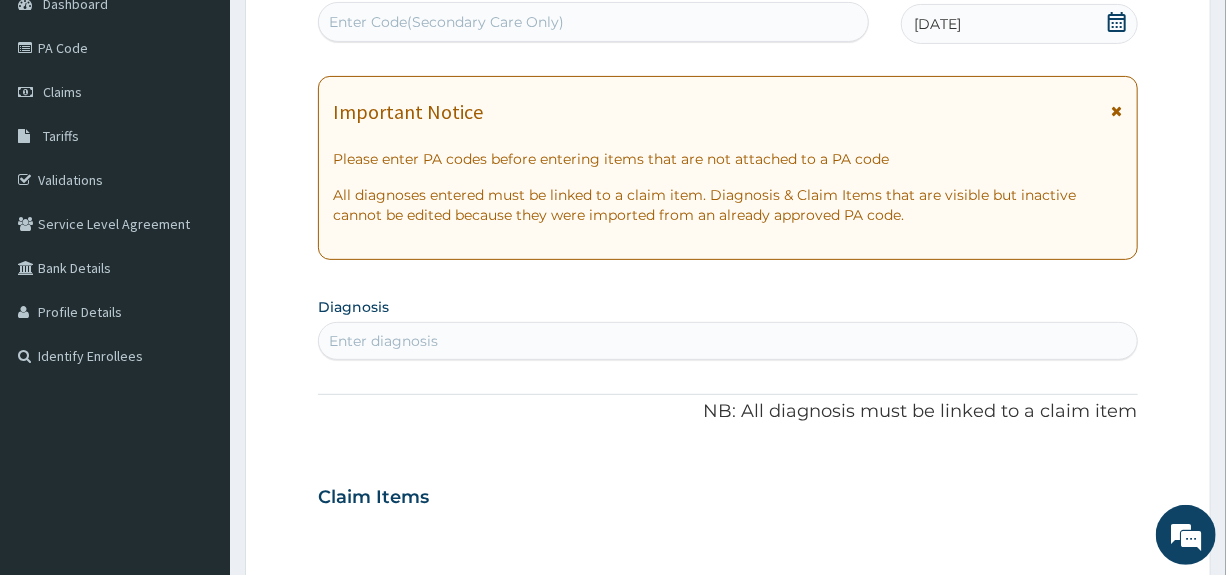 scroll, scrollTop: 300, scrollLeft: 0, axis: vertical 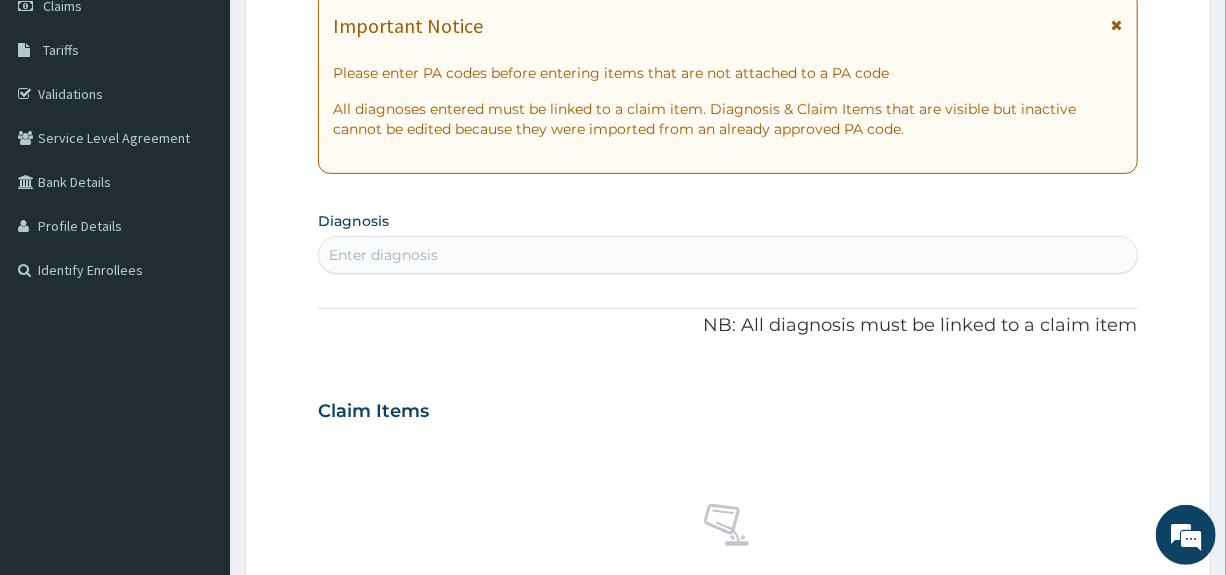 click on "Enter diagnosis" at bounding box center (727, 255) 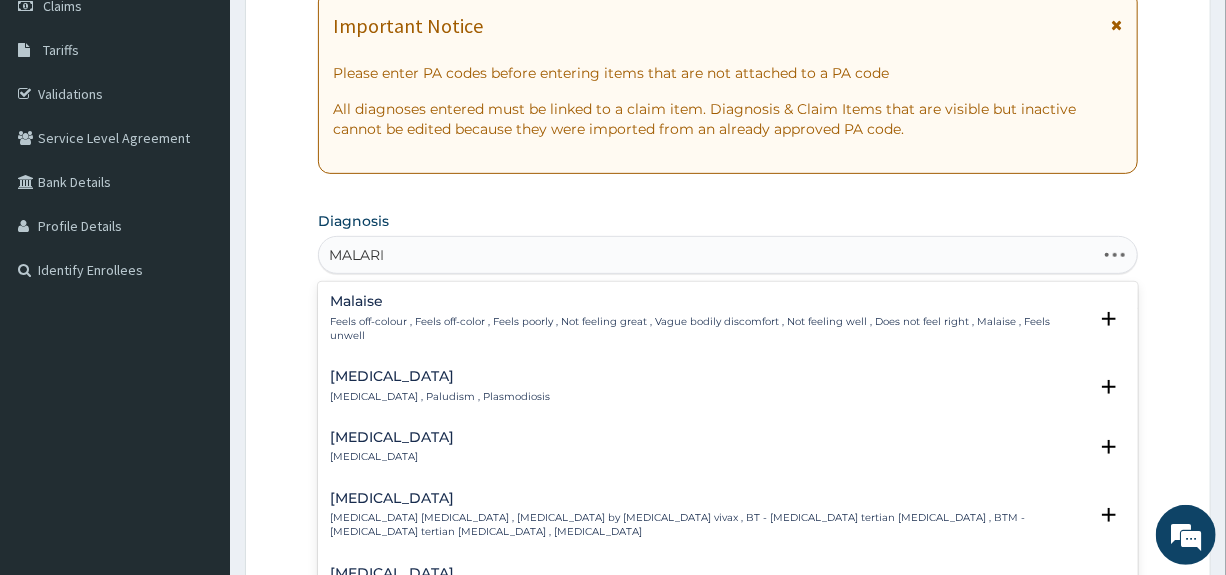 type on "MALARIA" 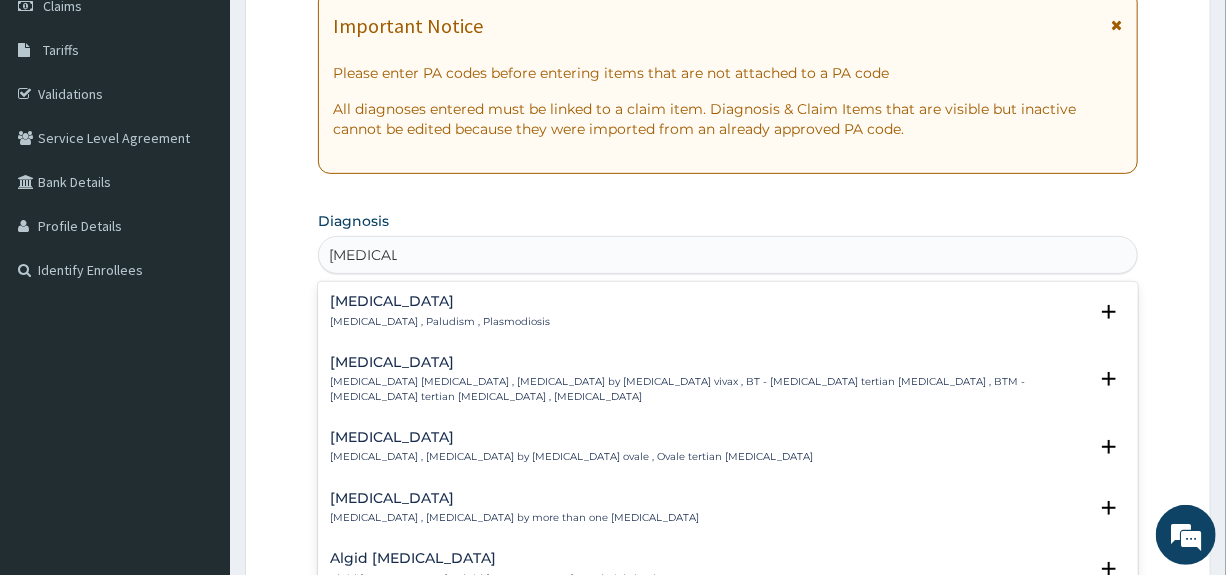 click on "[MEDICAL_DATA]" at bounding box center [440, 301] 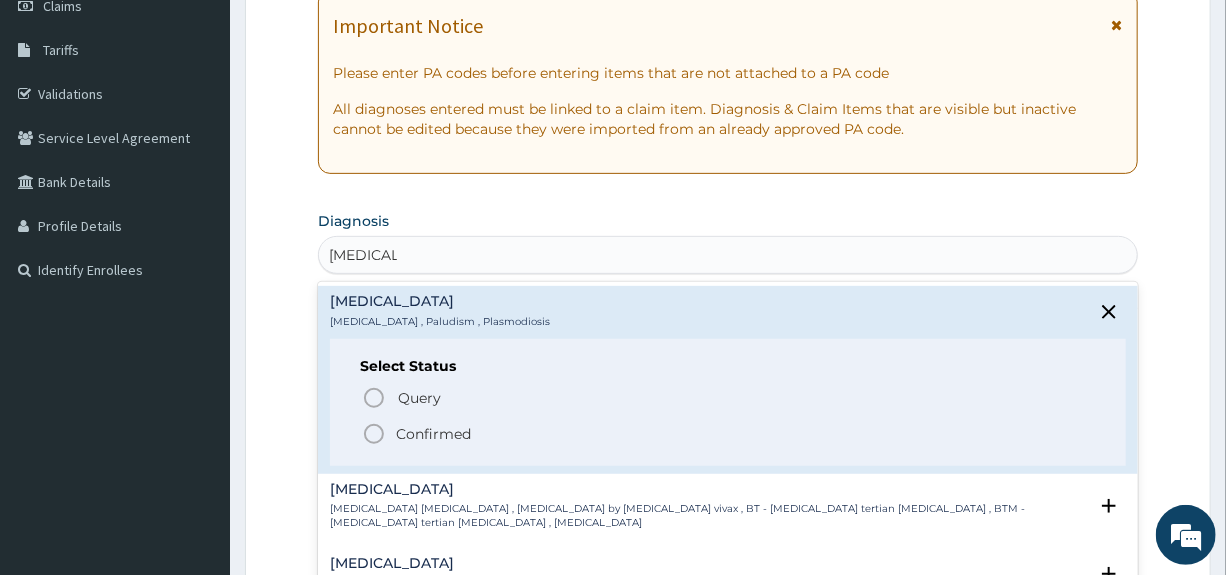 click on "Confirmed" at bounding box center [433, 434] 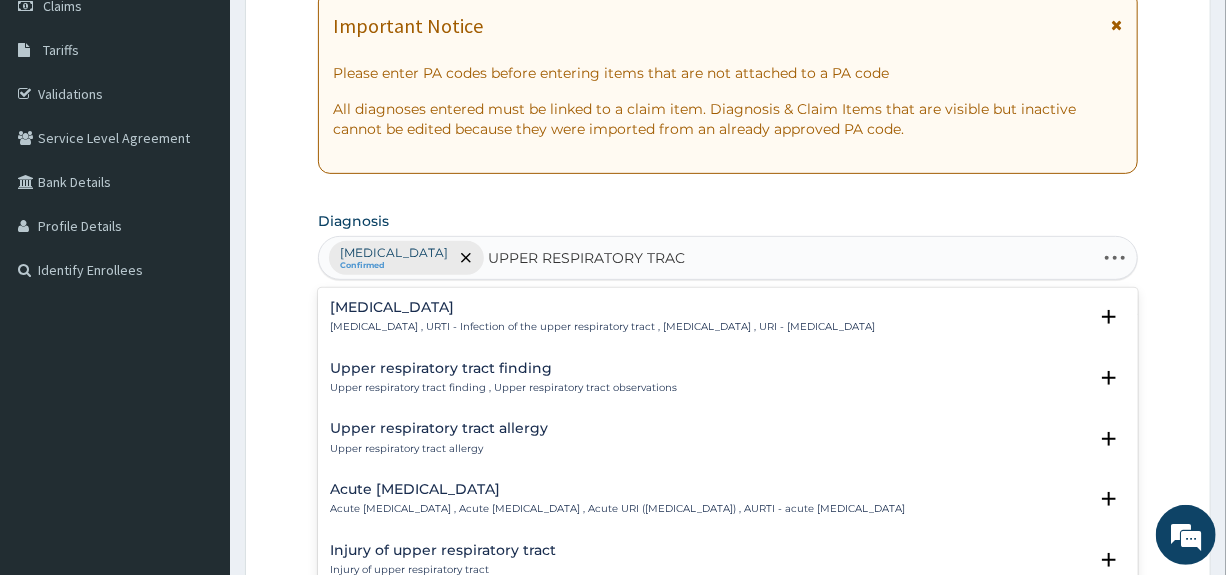 type on "UPPER RESPIRATORY TRACT" 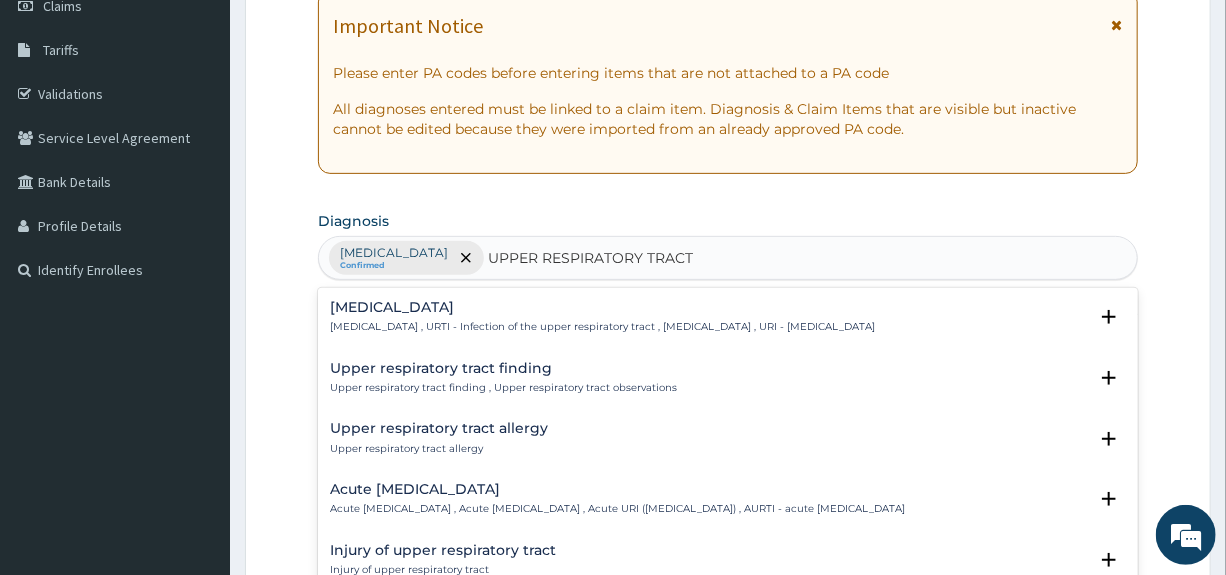 scroll, scrollTop: 100, scrollLeft: 0, axis: vertical 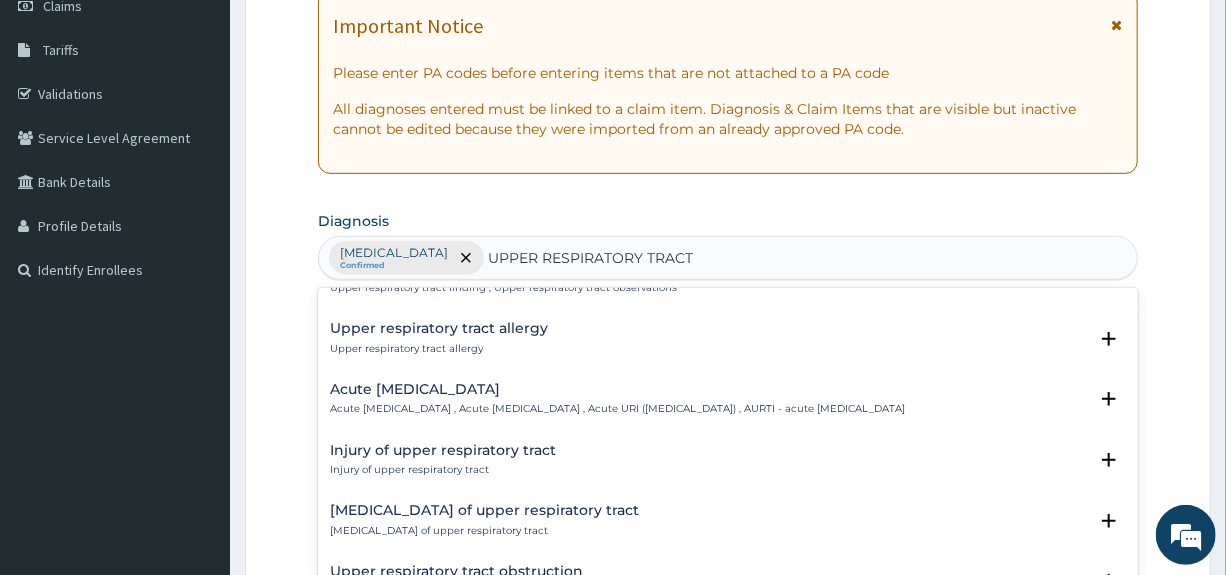 click on "Acute [MEDICAL_DATA]" at bounding box center [617, 389] 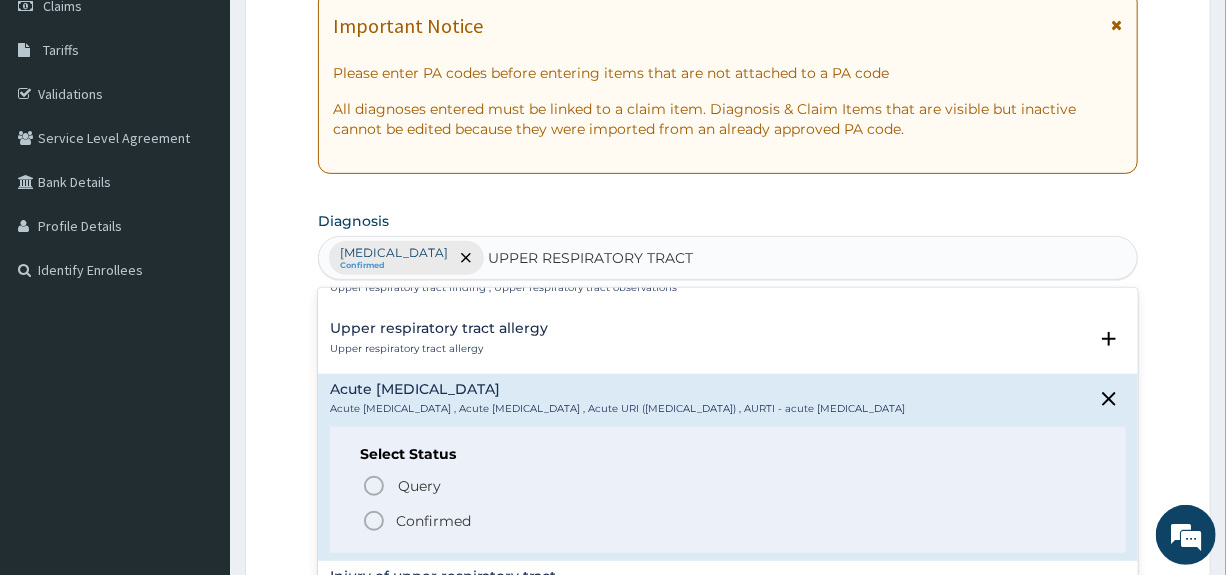 click on "Confirmed" at bounding box center [433, 521] 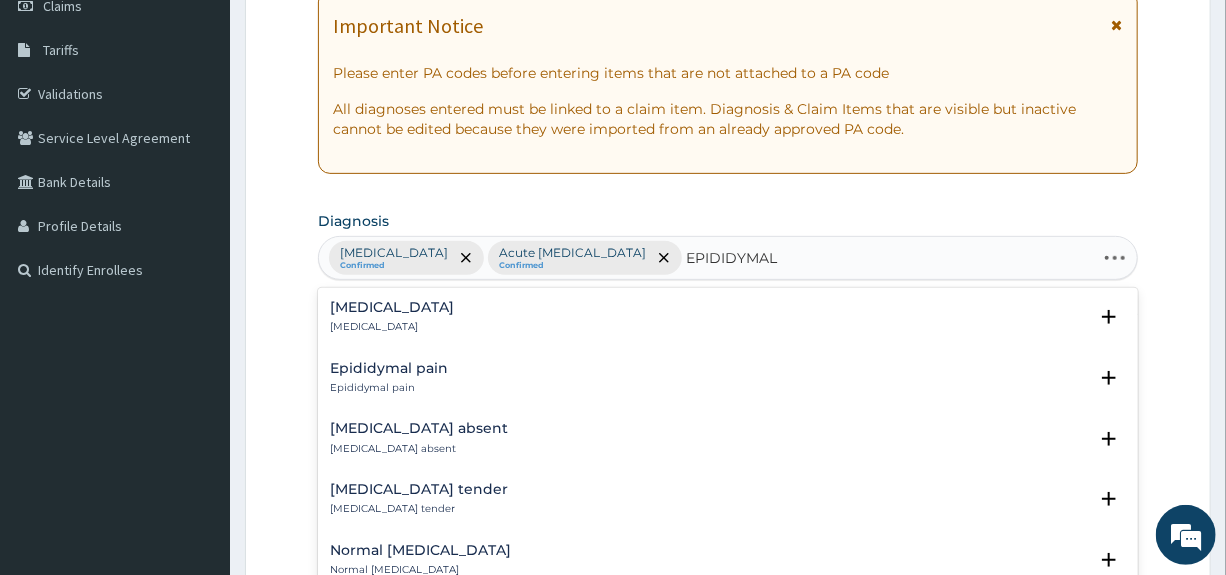 type on "EPIDIDYMAL C" 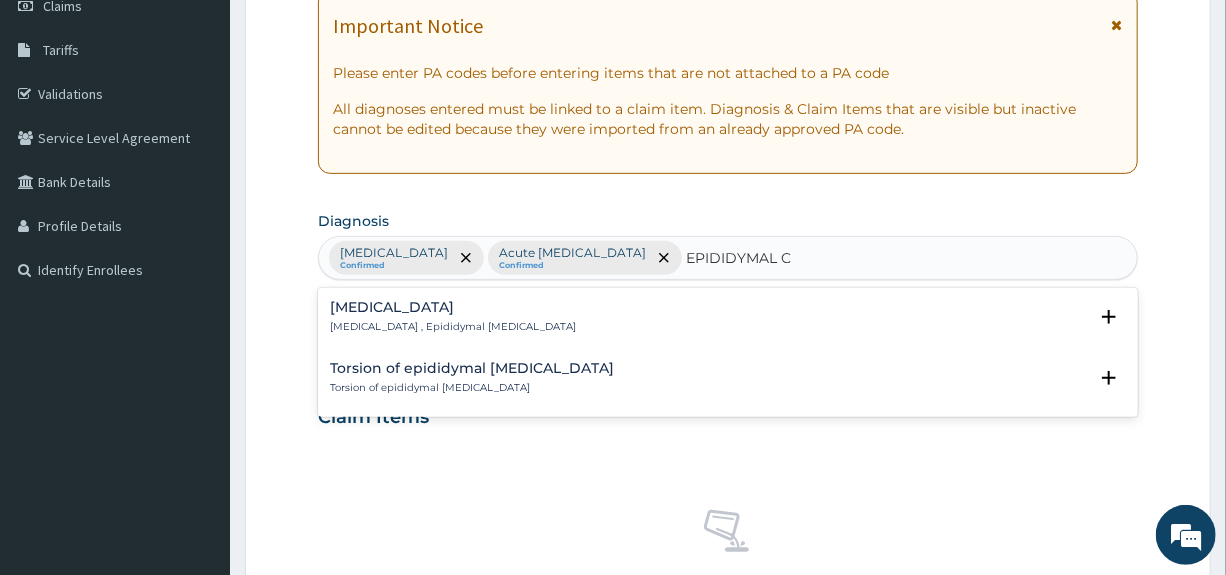 click on "Cyst of epididymis" at bounding box center (453, 307) 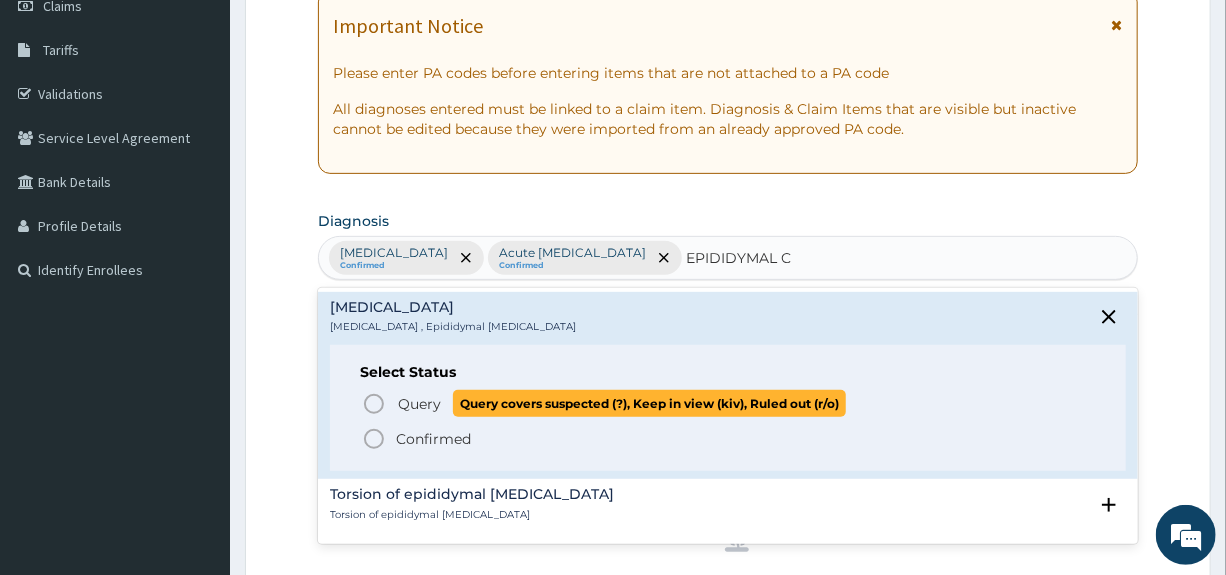 click on "Query" at bounding box center (419, 404) 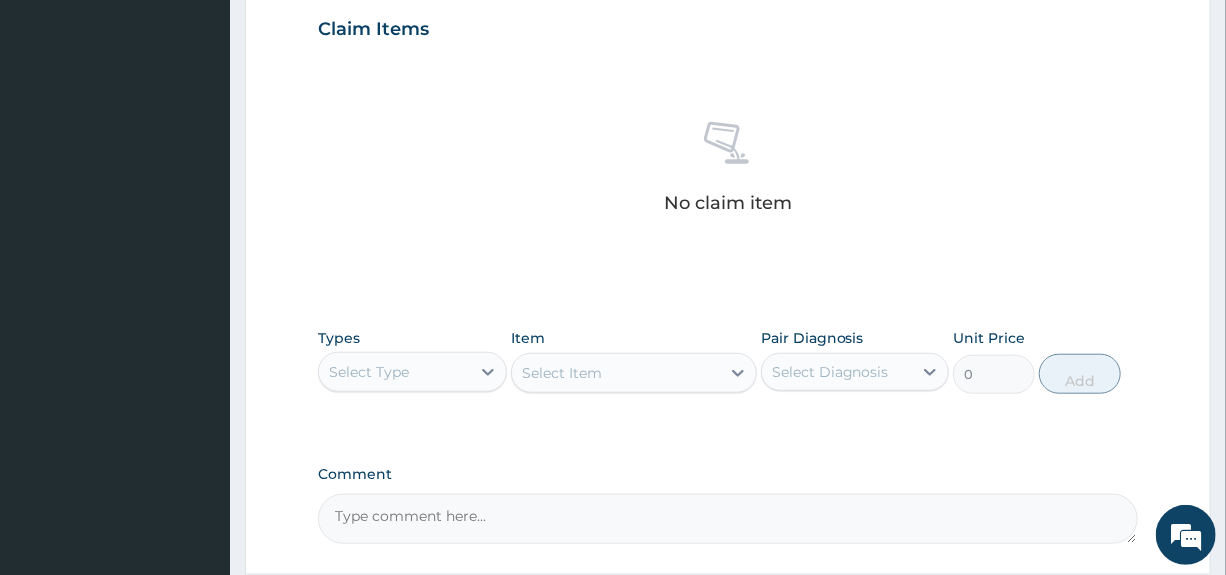 scroll, scrollTop: 700, scrollLeft: 0, axis: vertical 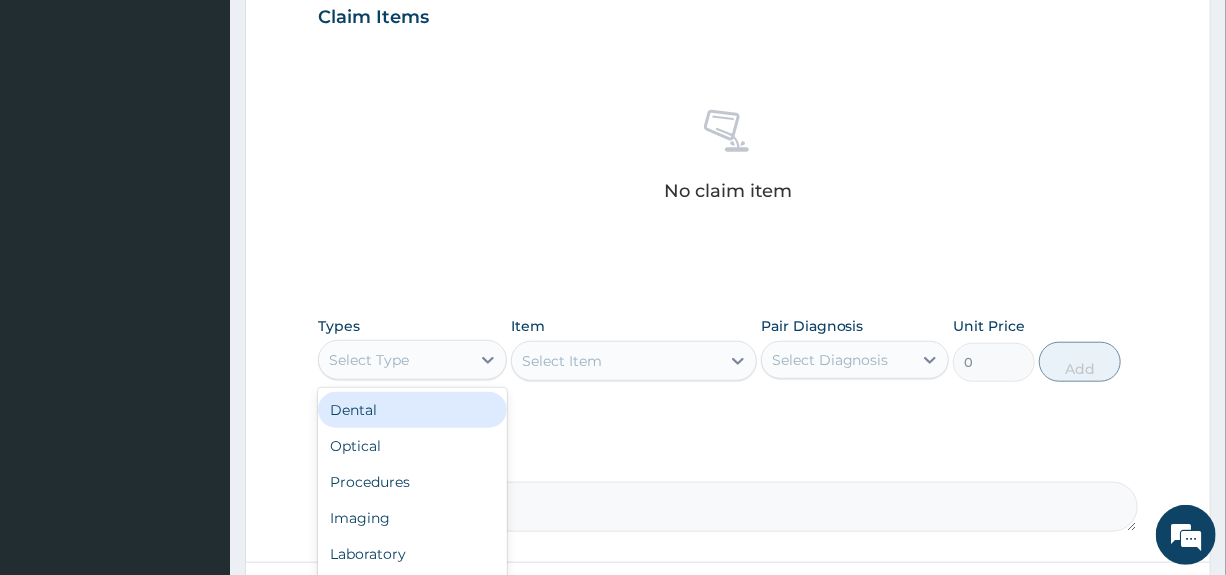 click on "Select Type" at bounding box center [394, 360] 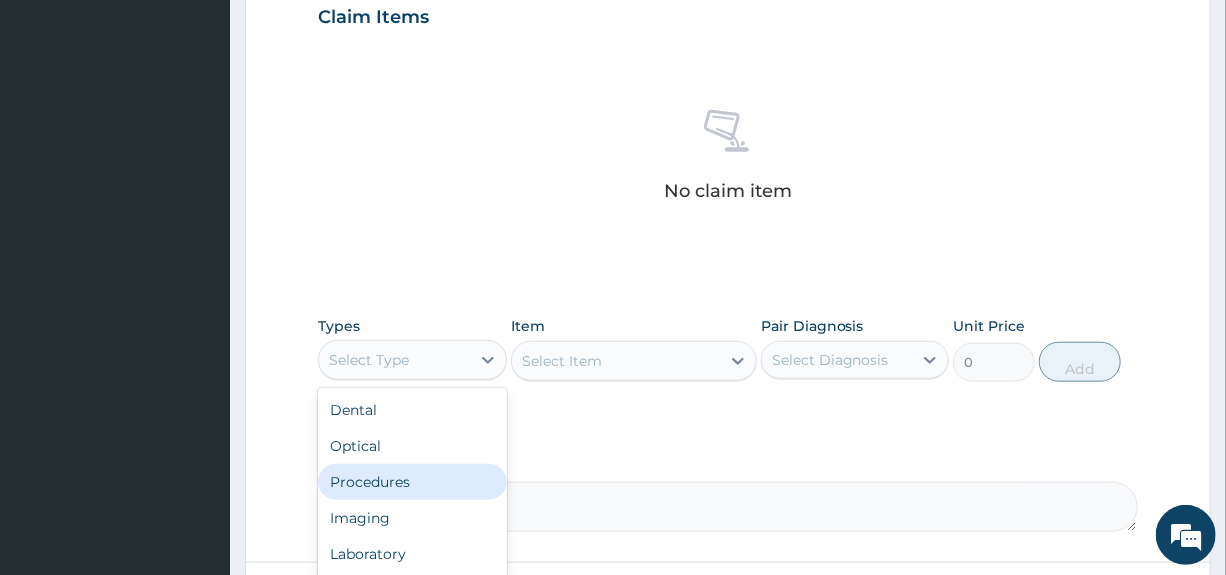 click on "Procedures" at bounding box center [412, 482] 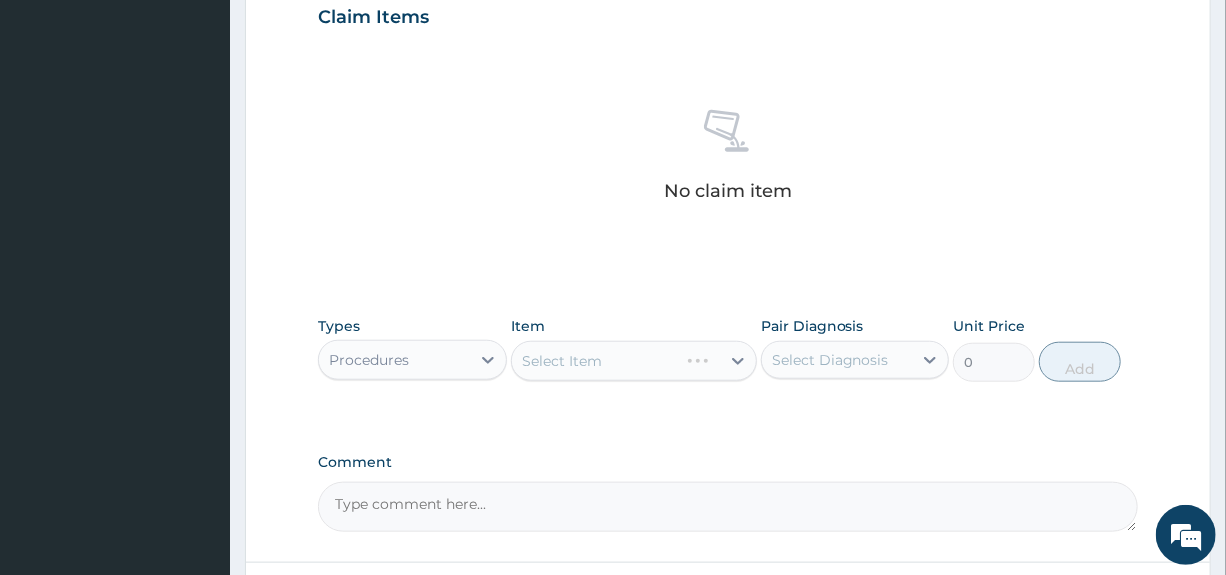 click on "Select Diagnosis" at bounding box center [830, 360] 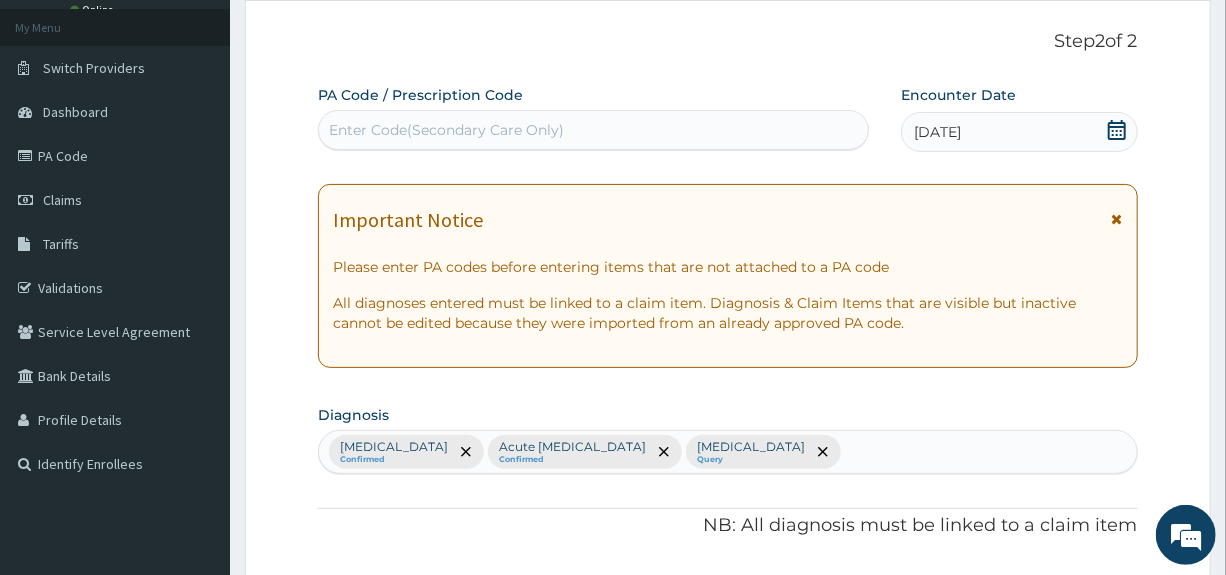 scroll, scrollTop: 100, scrollLeft: 0, axis: vertical 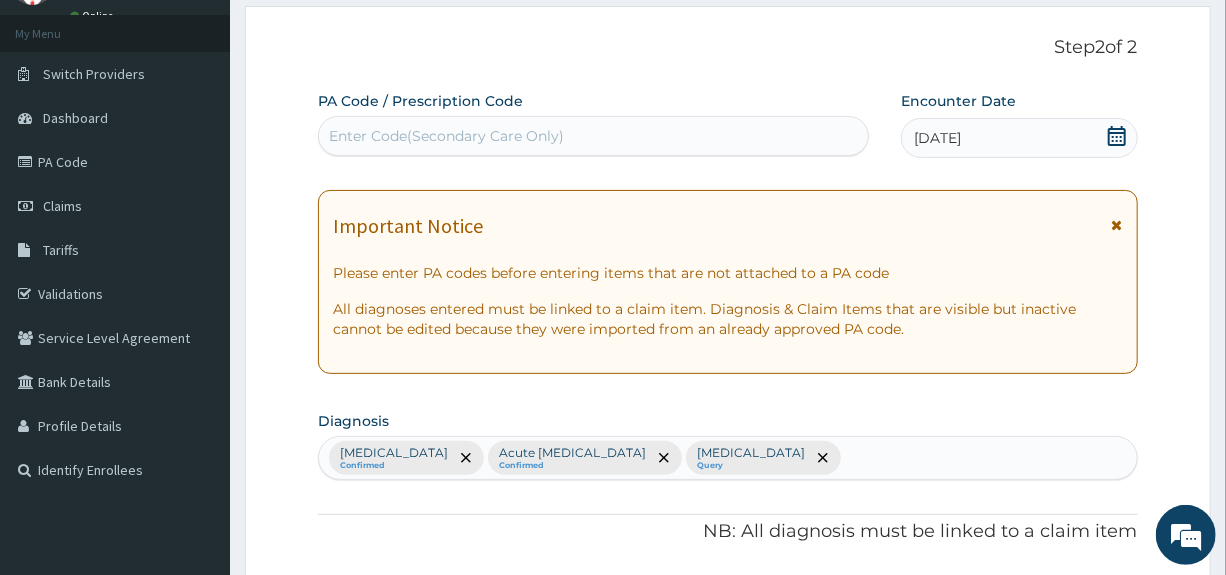 click on "Enter Code(Secondary Care Only)" at bounding box center [593, 136] 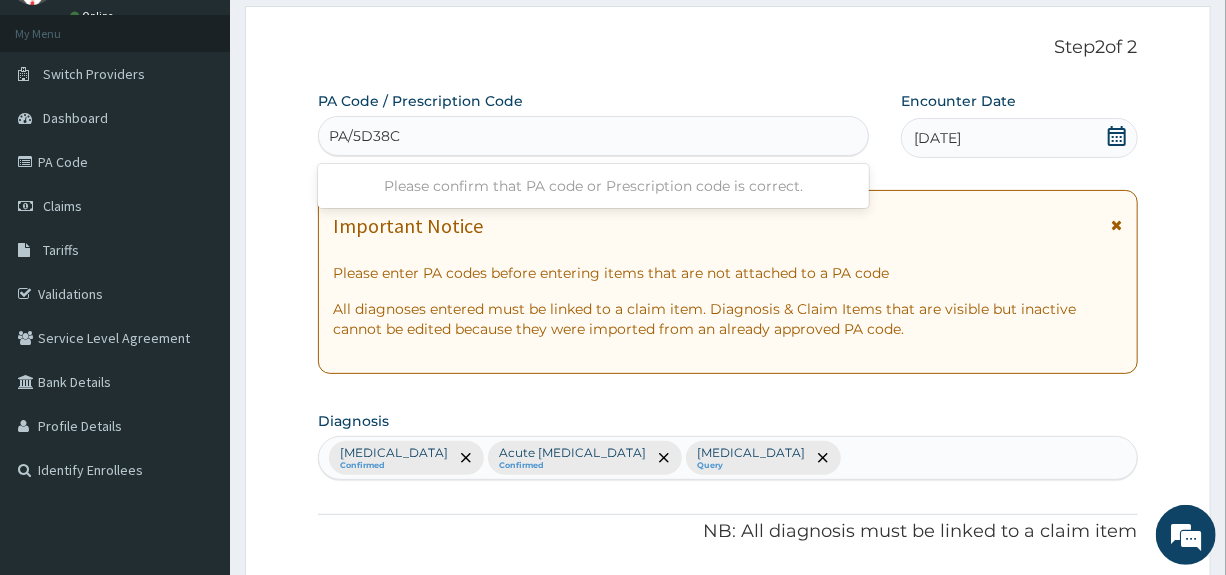 type on "PA/5D38CD" 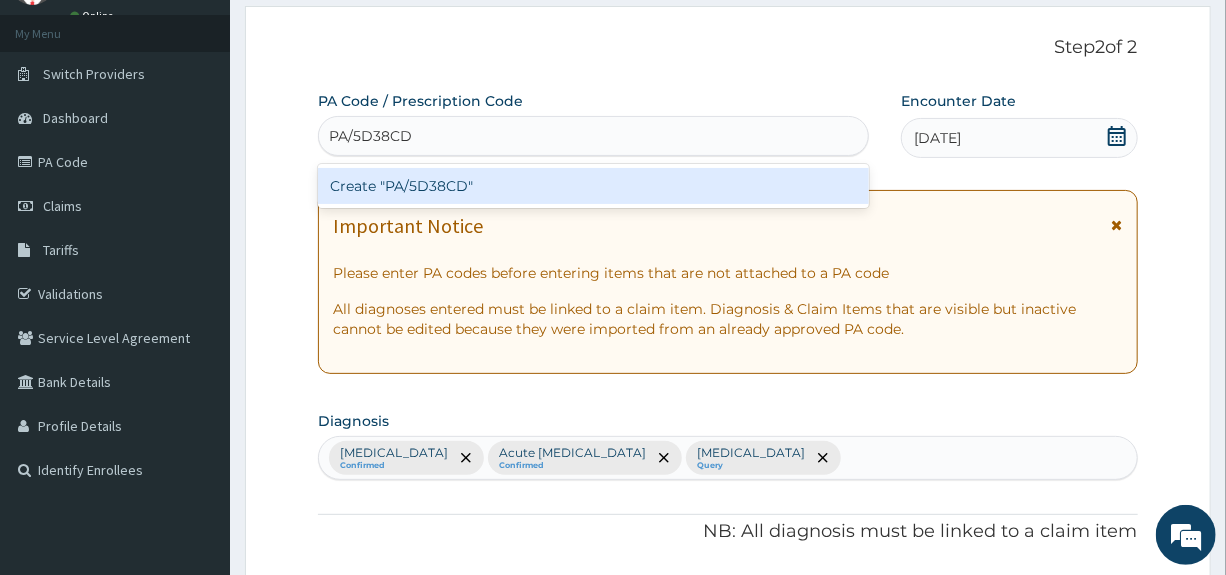 click on "Create "PA/5D38CD"" at bounding box center (593, 186) 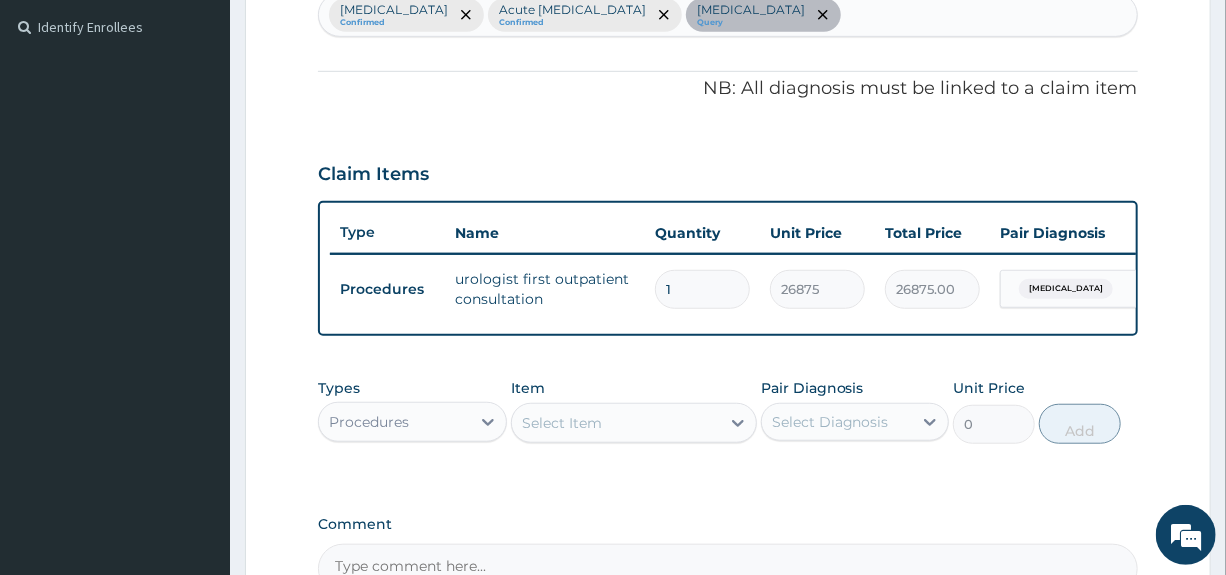 scroll, scrollTop: 743, scrollLeft: 0, axis: vertical 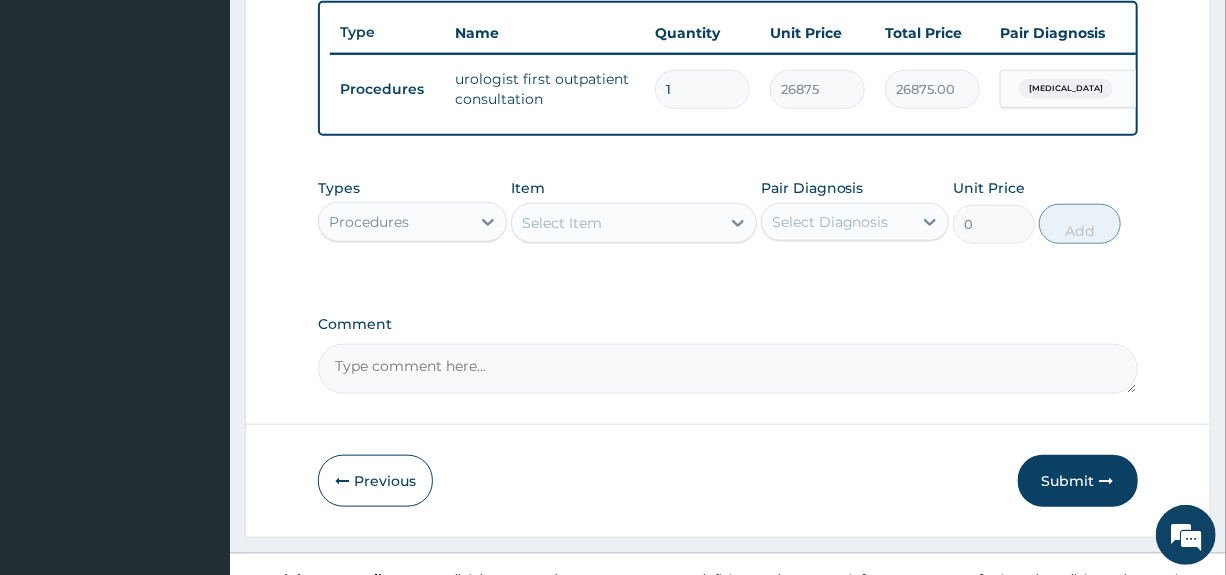 click on "Select Item" at bounding box center (562, 223) 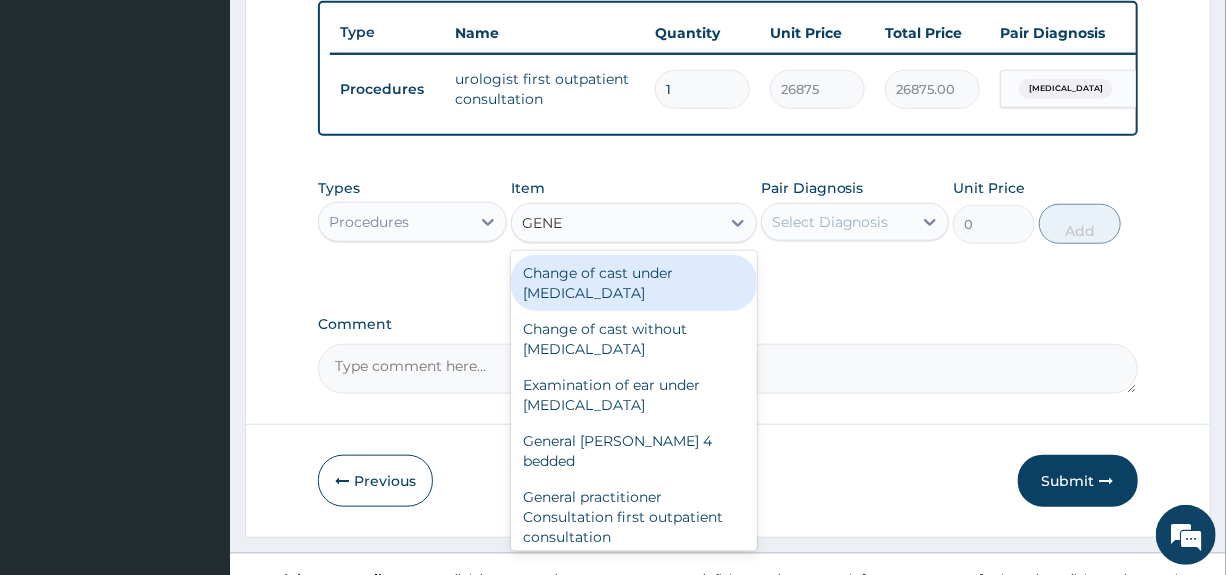 type on "GENER" 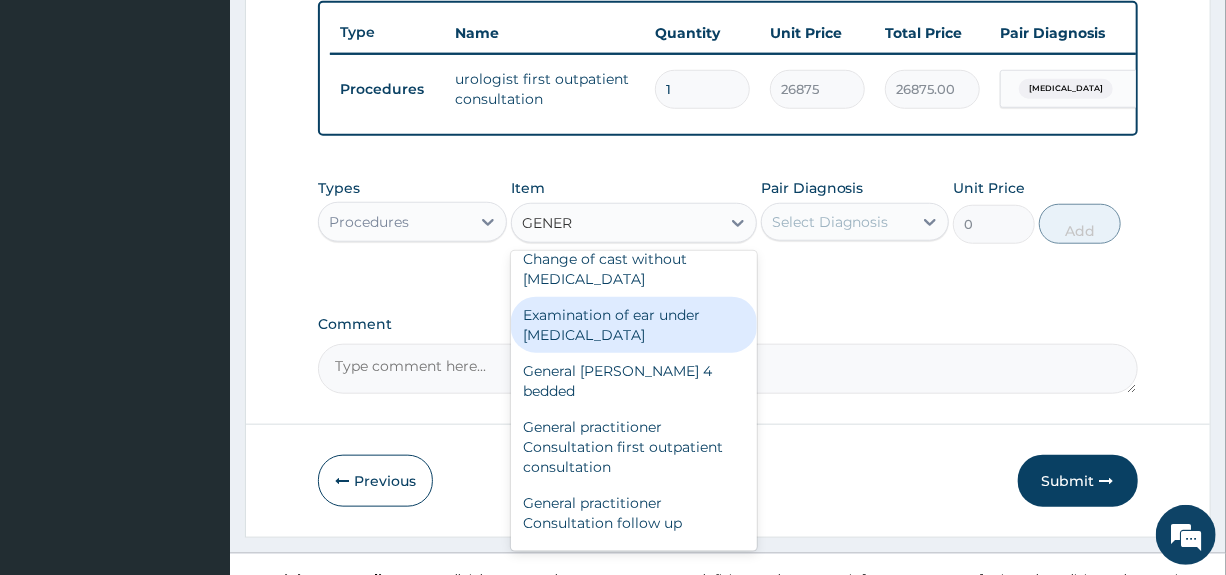 scroll, scrollTop: 100, scrollLeft: 0, axis: vertical 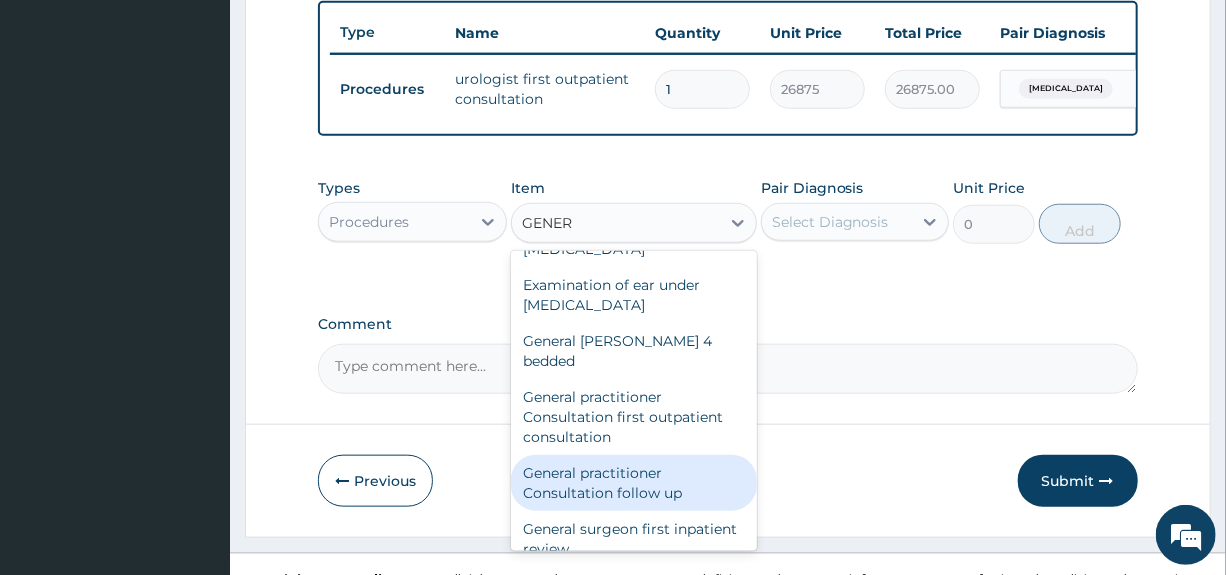 click on "General practitioner Consultation follow up" at bounding box center [634, 483] 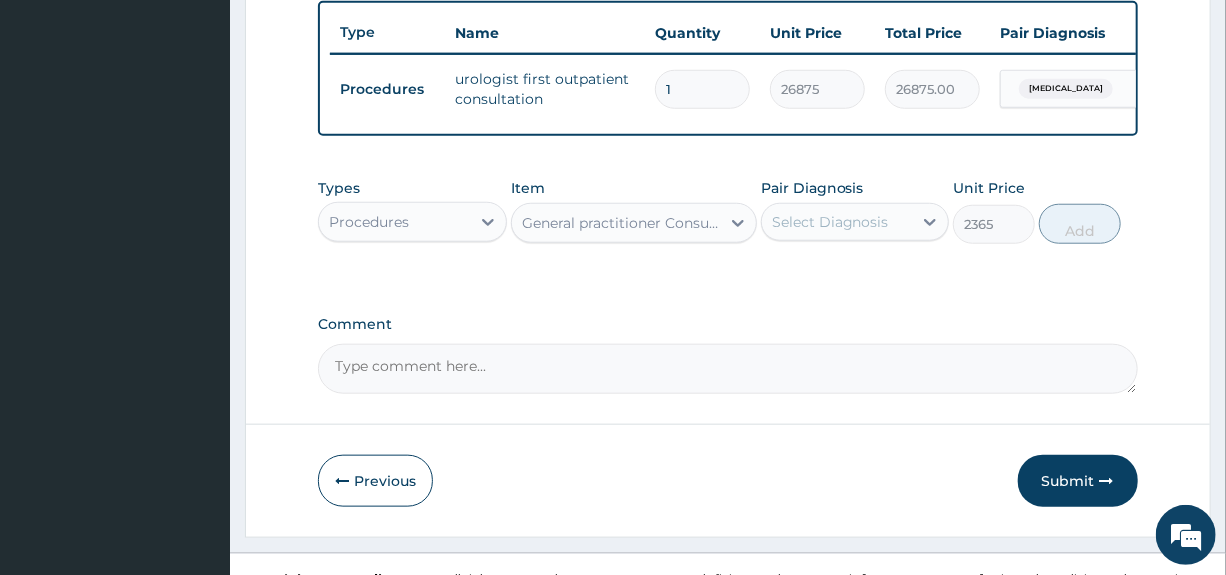 click on "Select Diagnosis" at bounding box center [830, 222] 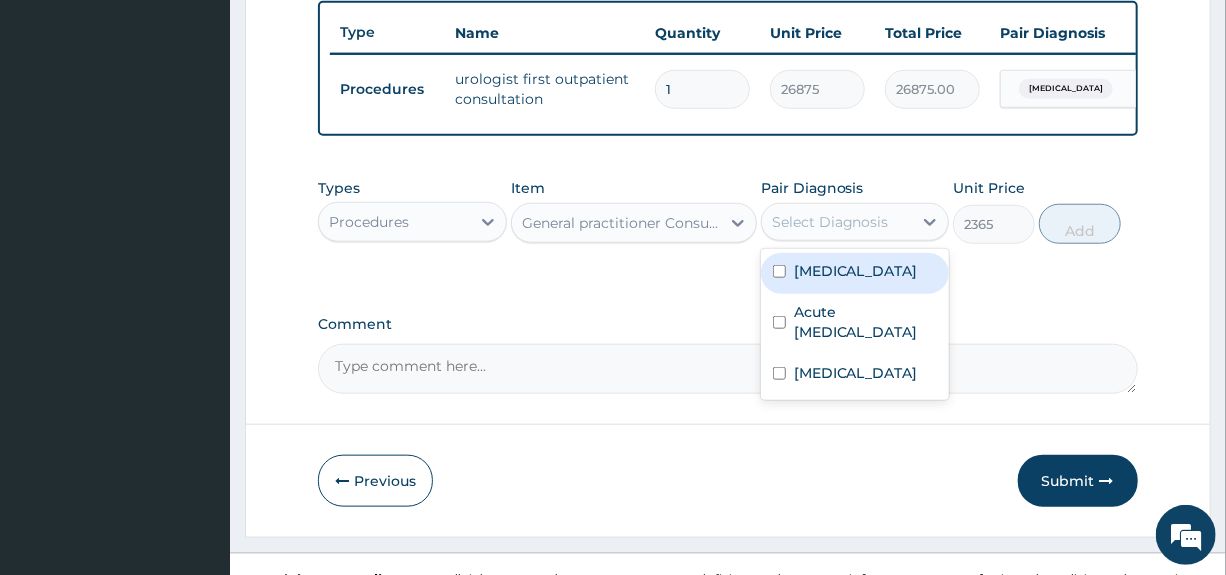 click on "Malaria" at bounding box center (856, 271) 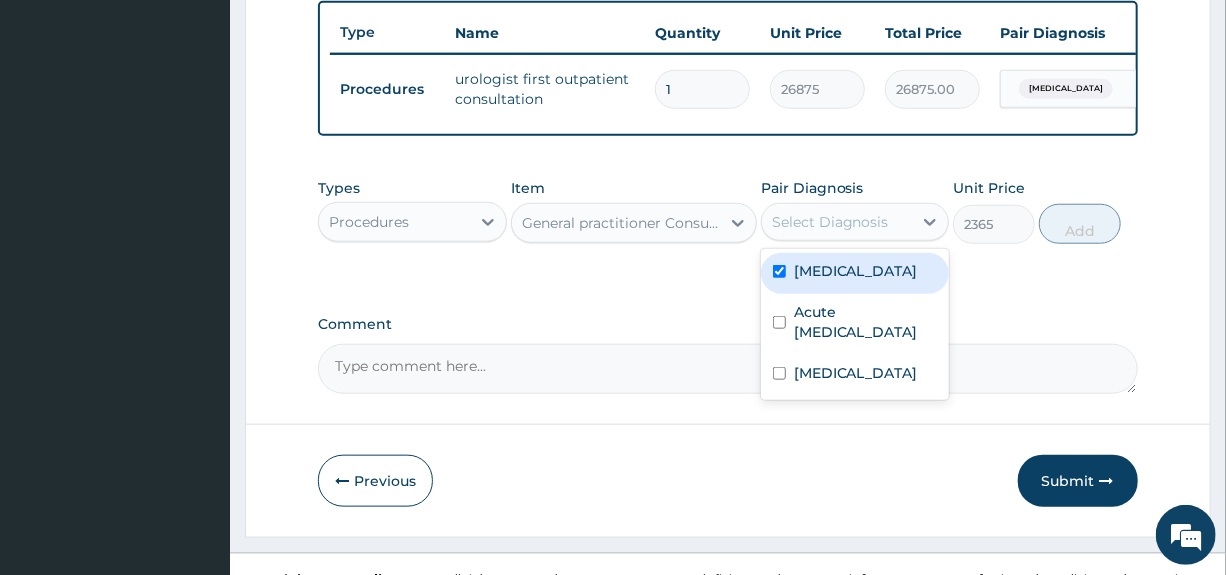 checkbox on "true" 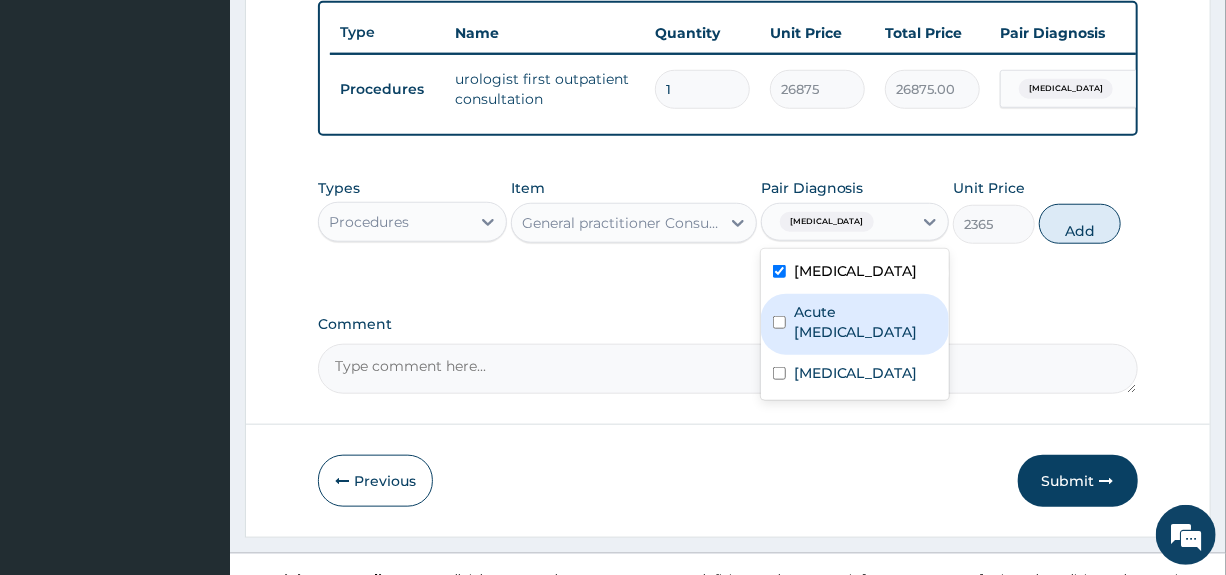 click on "Acute upper respiratory infection" at bounding box center (865, 322) 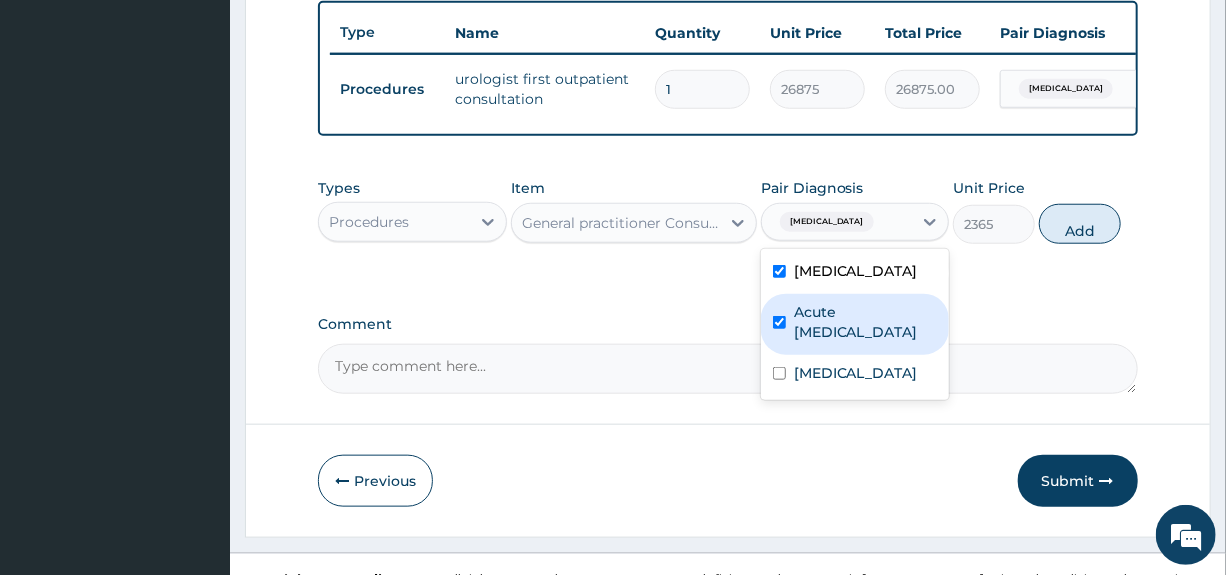 checkbox on "true" 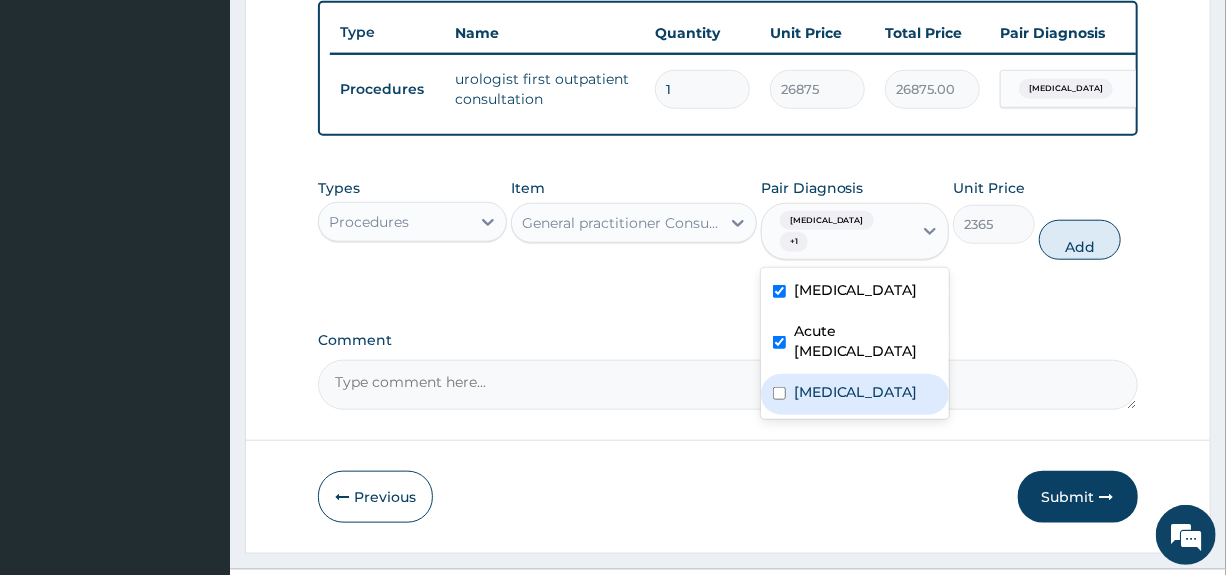 click on "Cyst of epididymis" at bounding box center (856, 392) 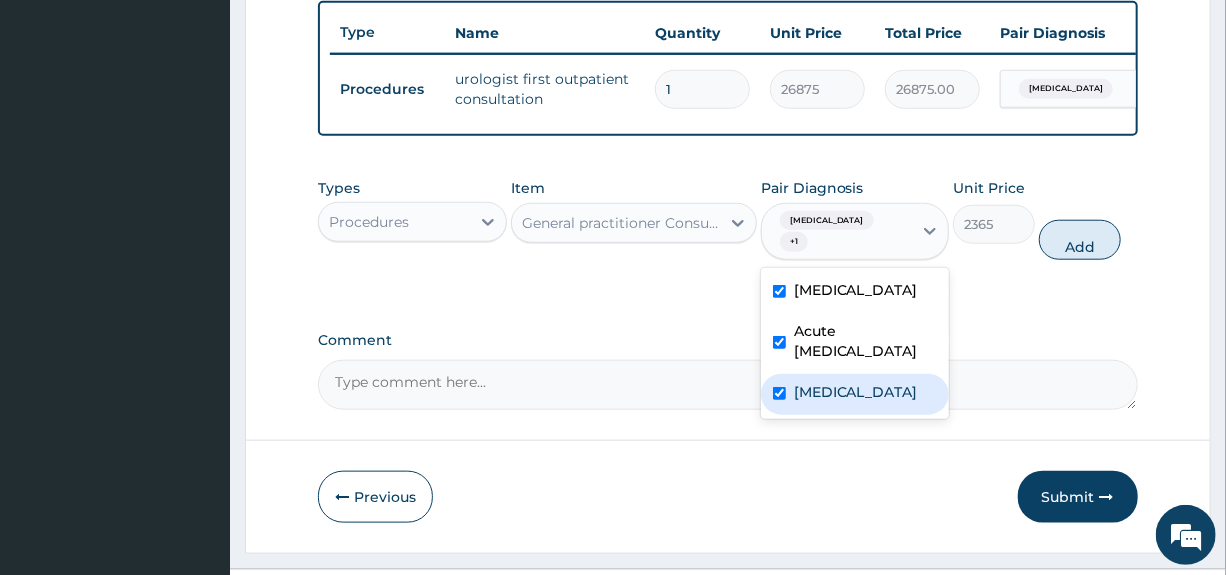 checkbox on "true" 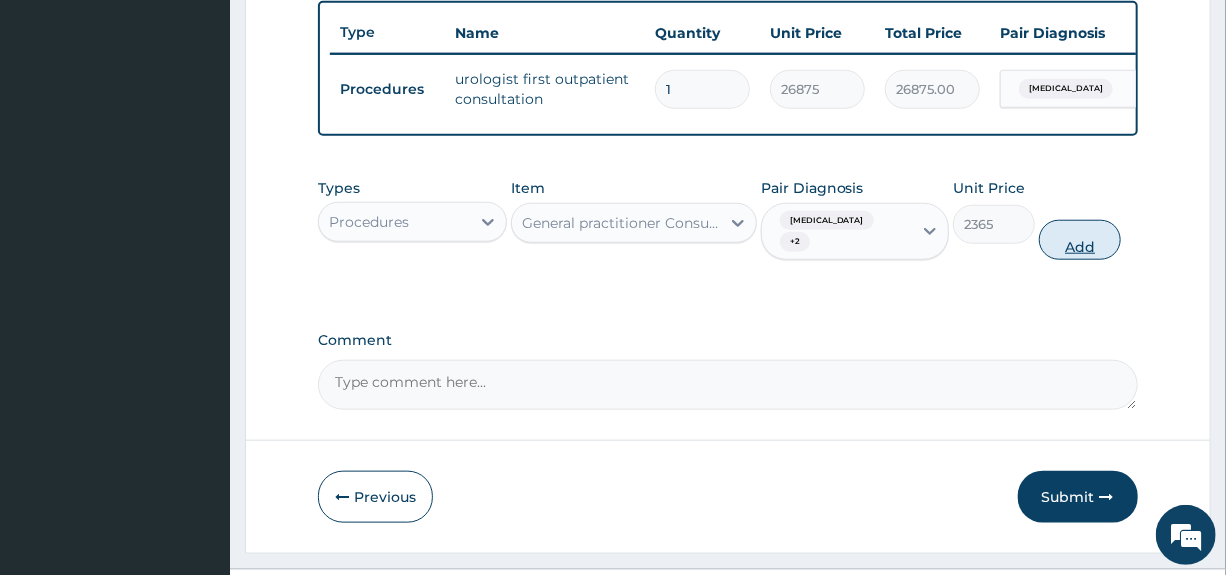 click on "Add" at bounding box center (1080, 240) 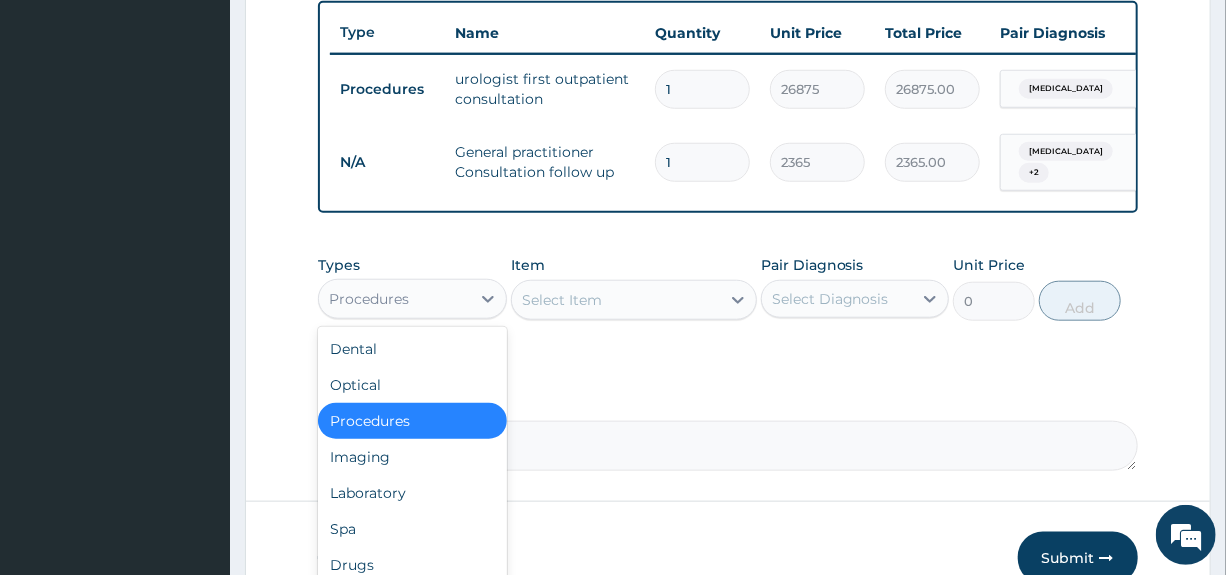 click on "Procedures" at bounding box center [369, 299] 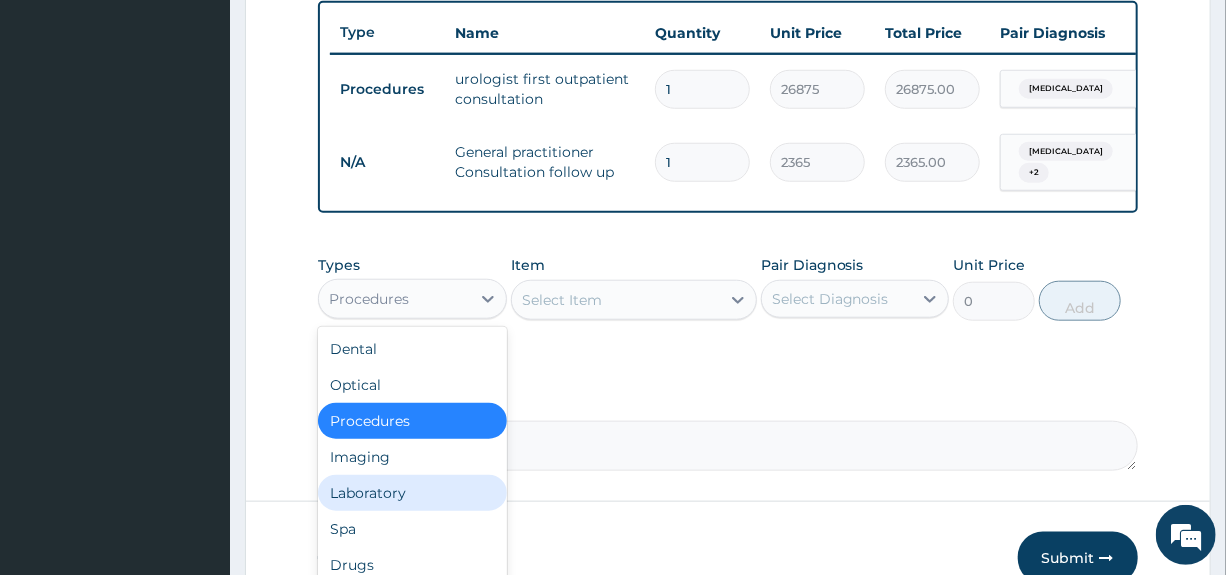 drag, startPoint x: 377, startPoint y: 502, endPoint x: 469, endPoint y: 463, distance: 99.92497 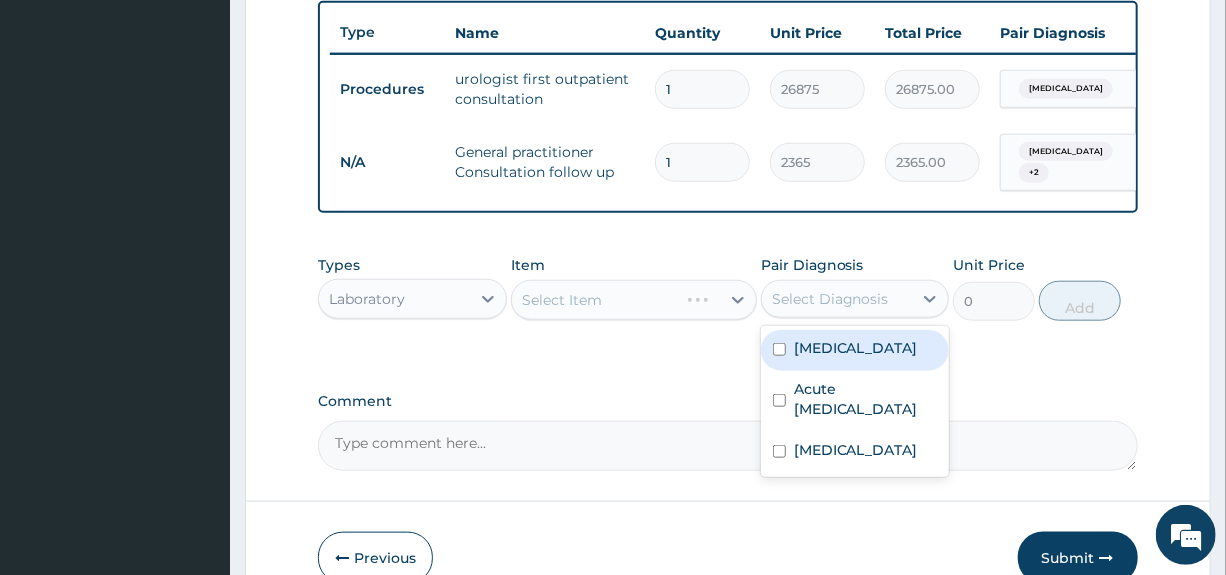 click on "Select Diagnosis" at bounding box center [830, 299] 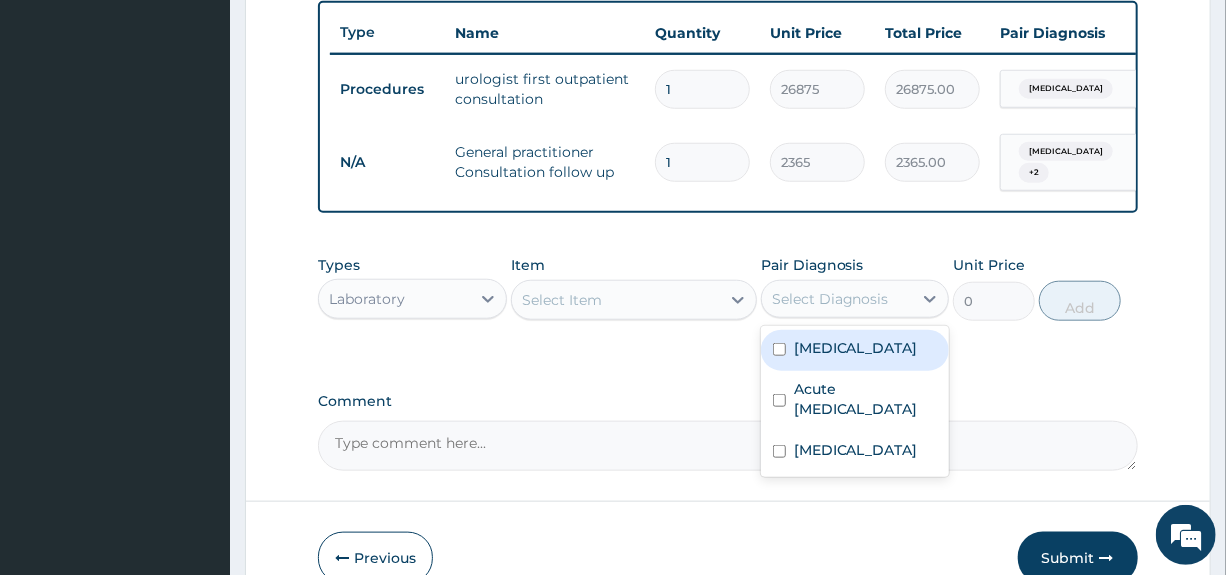 click on "Malaria" at bounding box center (855, 350) 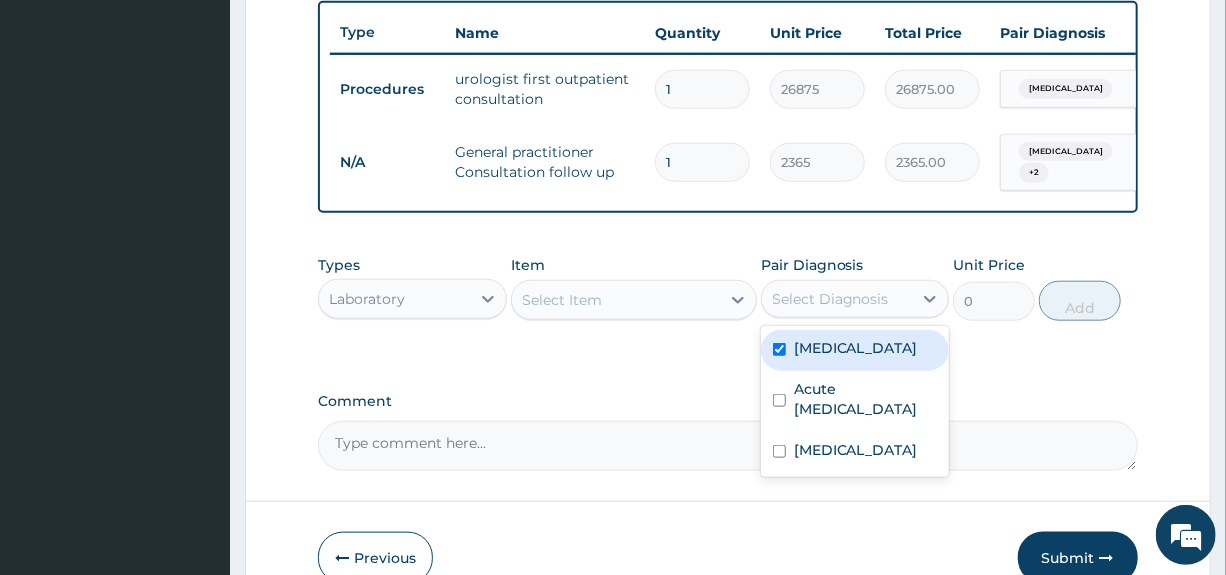 checkbox on "true" 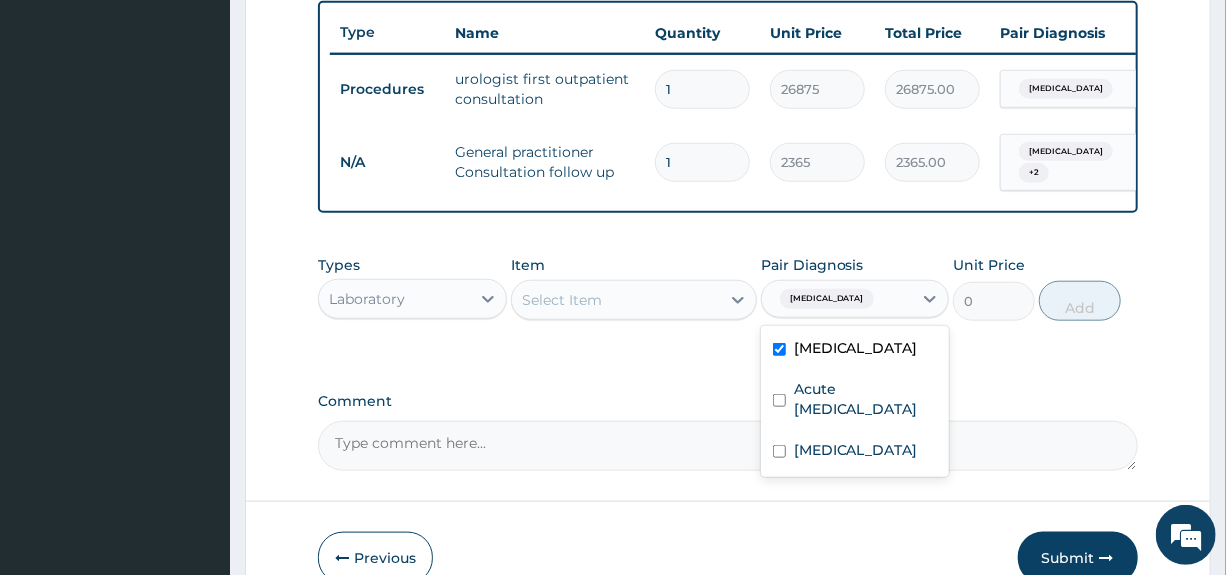 click on "Select Item" at bounding box center (616, 300) 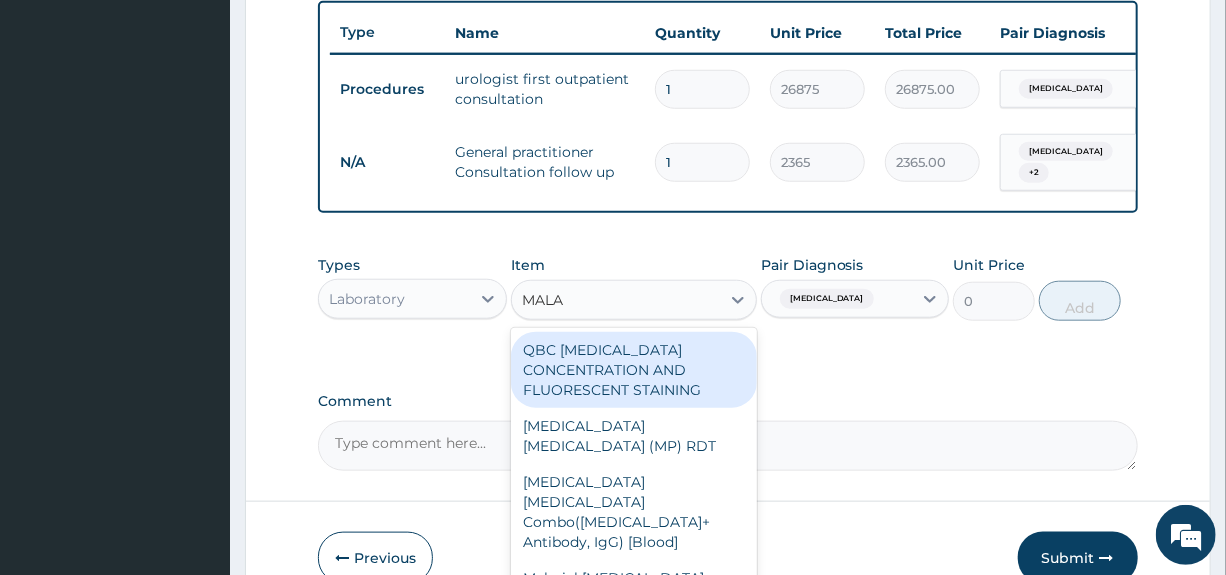 type on "MALAR" 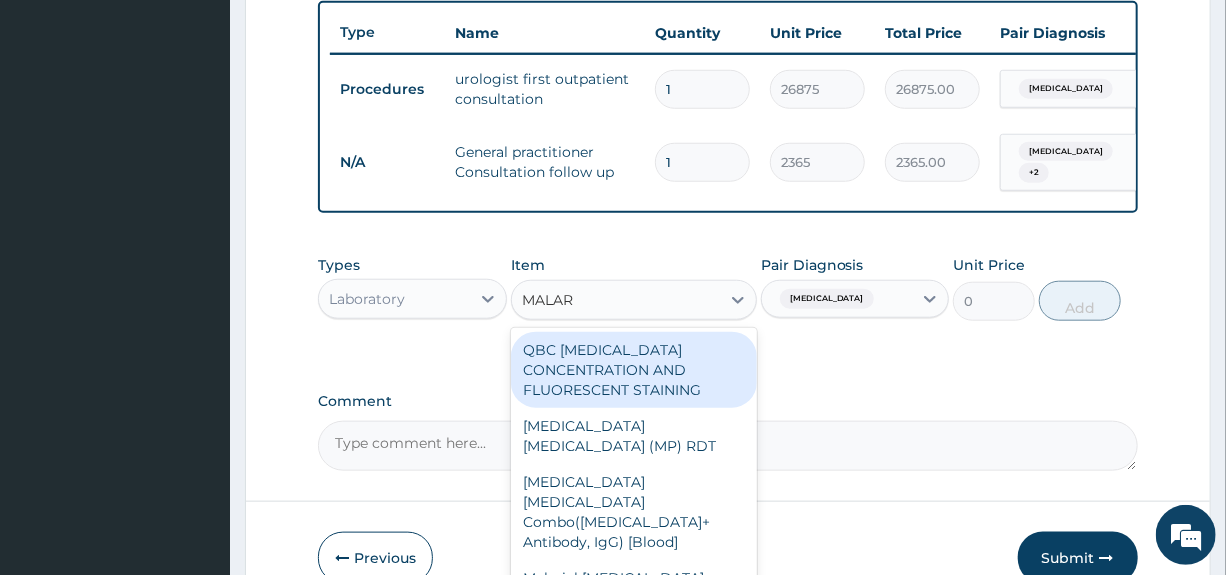 scroll, scrollTop: 843, scrollLeft: 0, axis: vertical 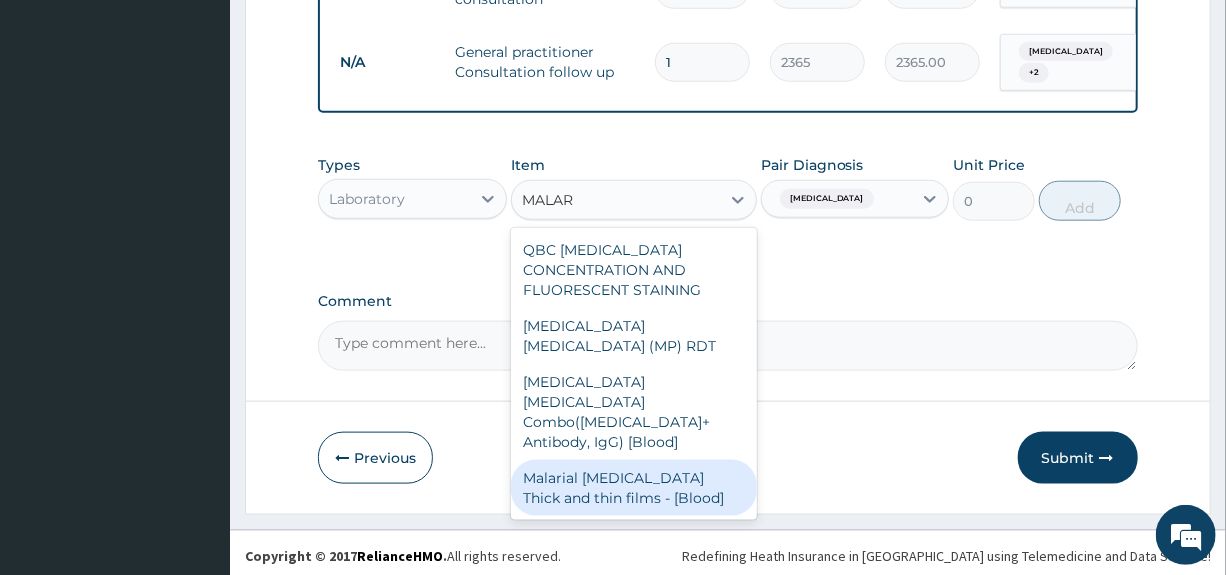 click on "Malarial Parasite Thick and thin films - [Blood]" at bounding box center (634, 488) 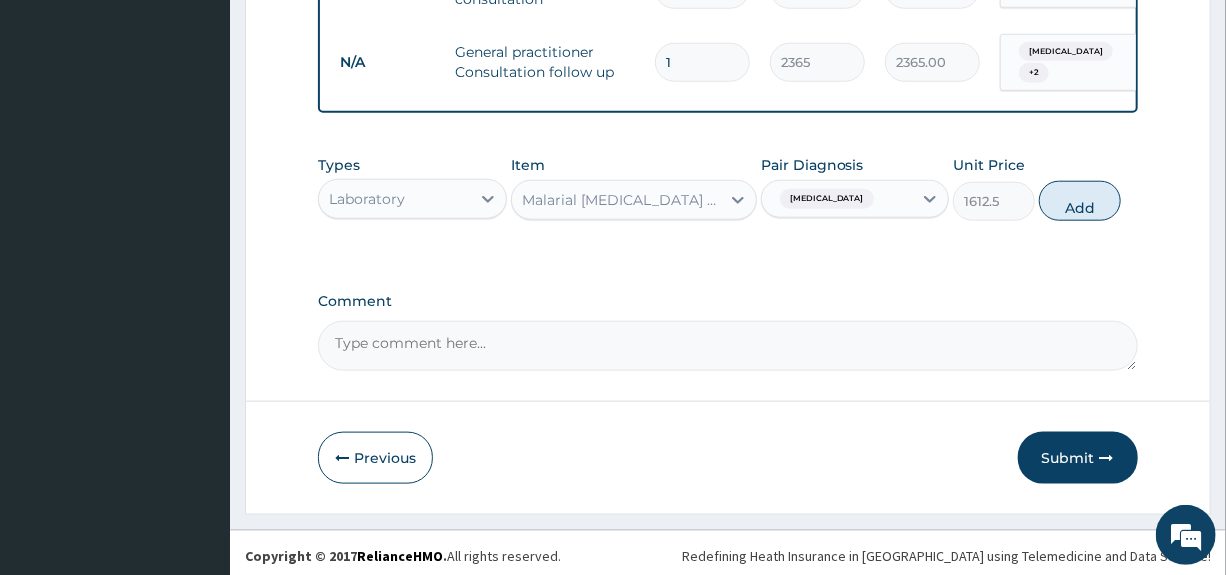 click on "Malarial Parasite Thick and thin films - [Blood]" at bounding box center [622, 200] 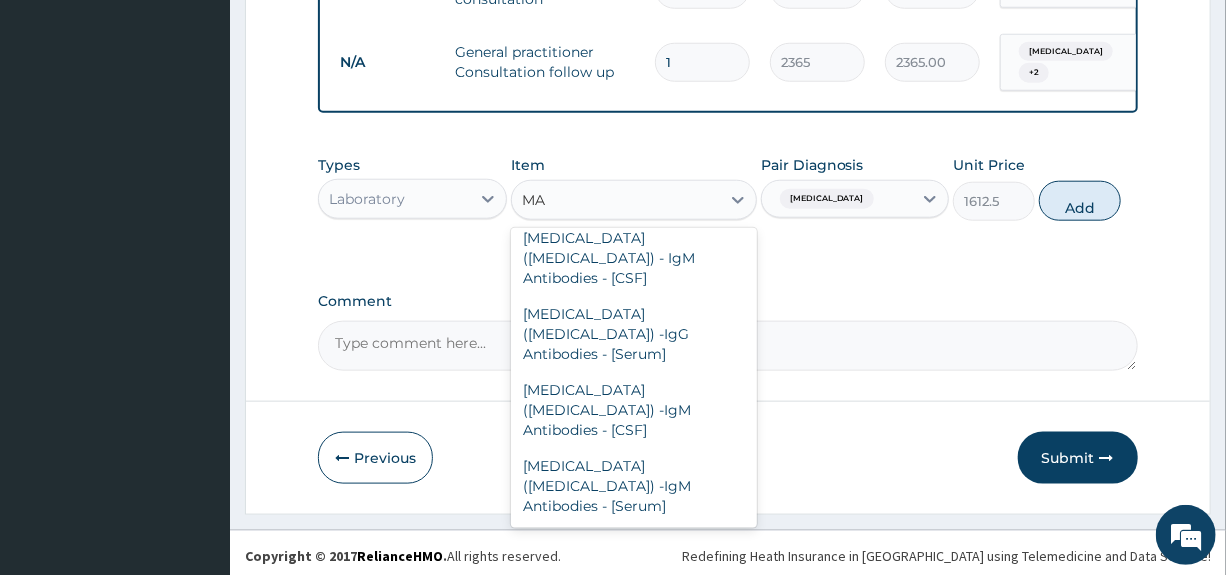 scroll, scrollTop: 2498, scrollLeft: 0, axis: vertical 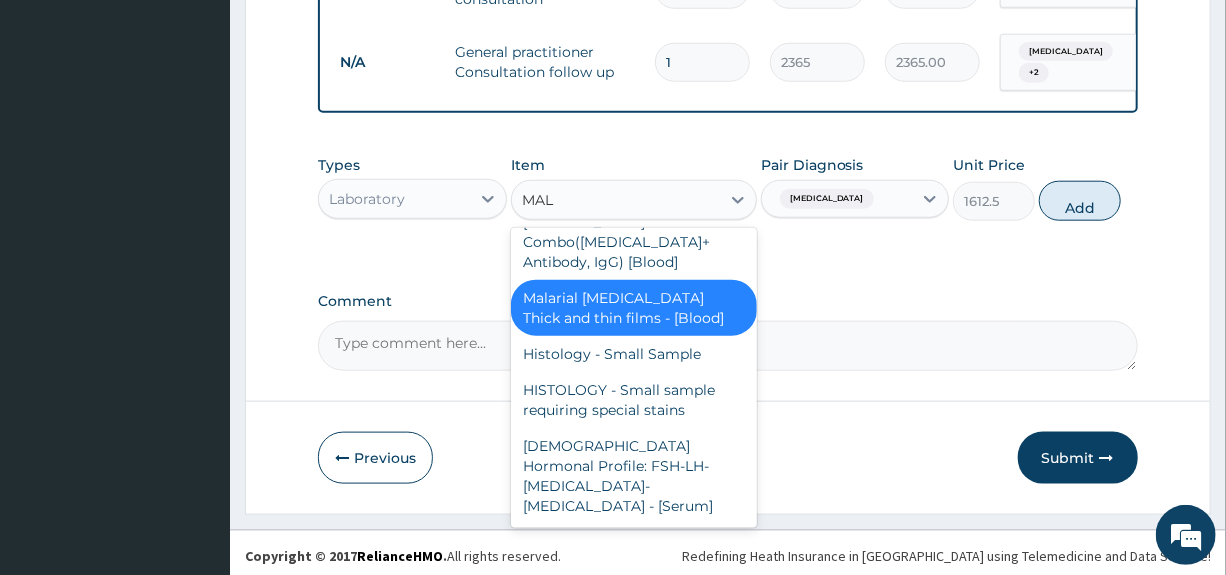 type on "MALA" 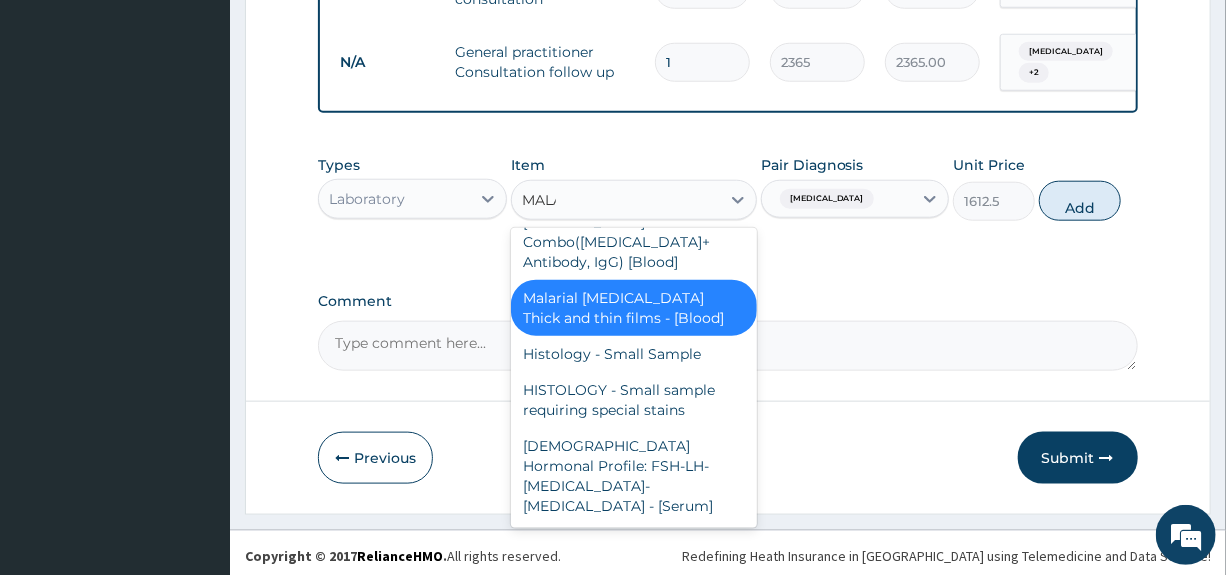 scroll, scrollTop: 0, scrollLeft: 0, axis: both 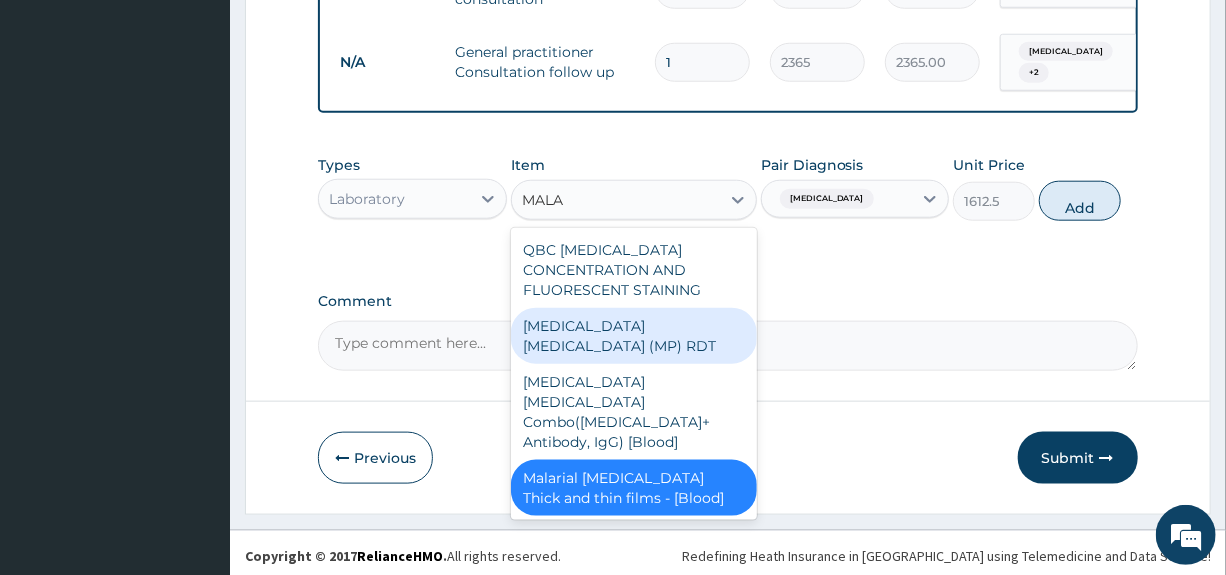 click on "MALARIA PARASITE (MP) RDT" at bounding box center (634, 336) 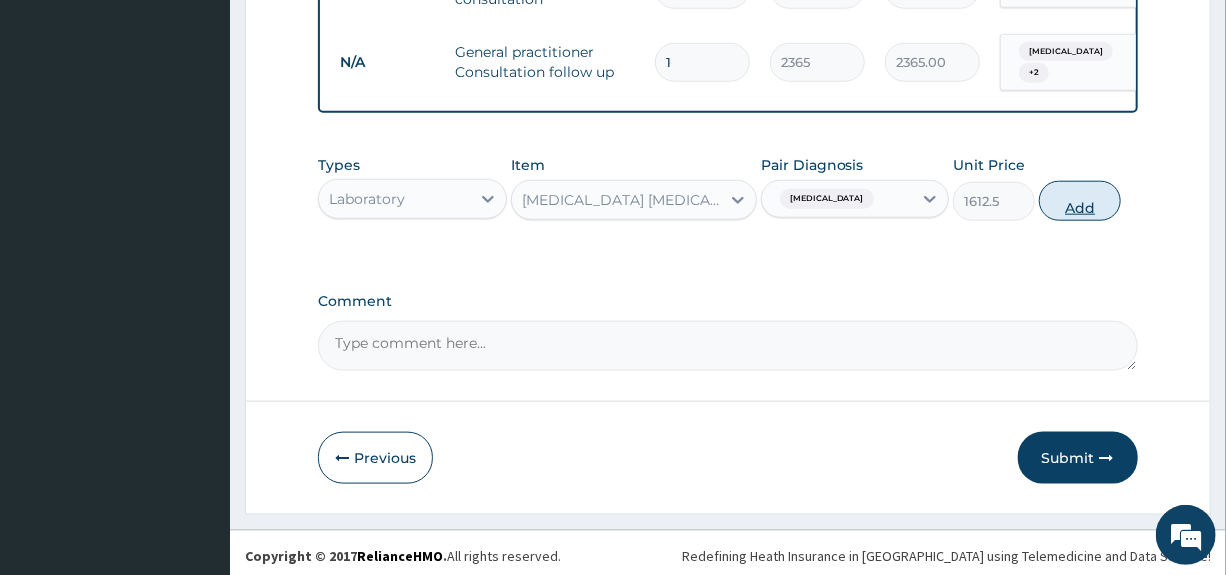 click on "Add" at bounding box center (1080, 201) 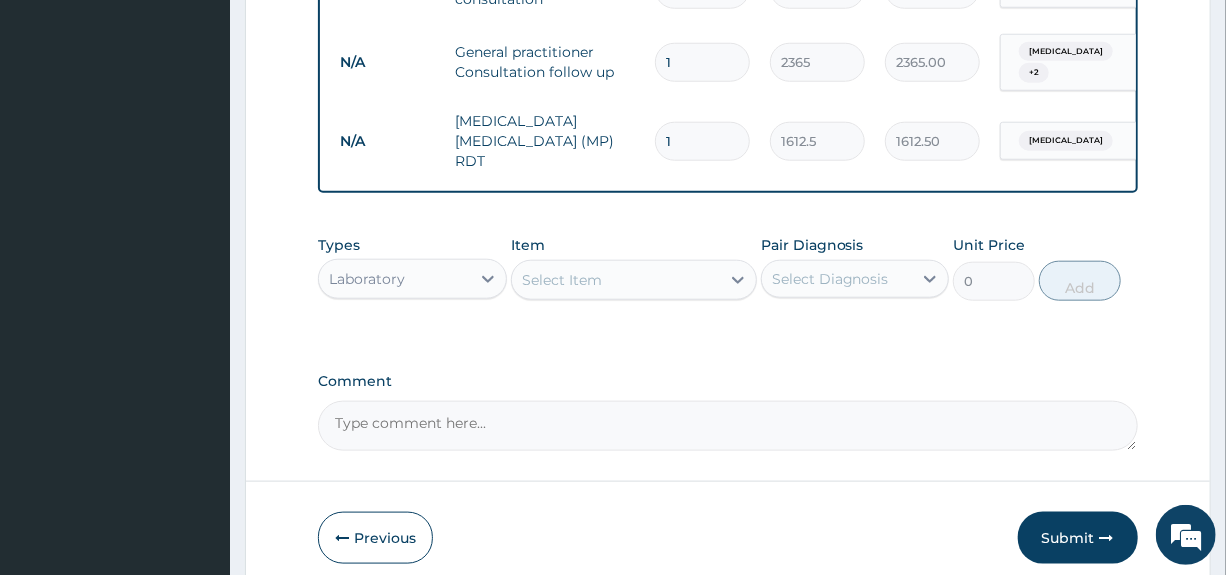 click on "Select Item" at bounding box center [616, 280] 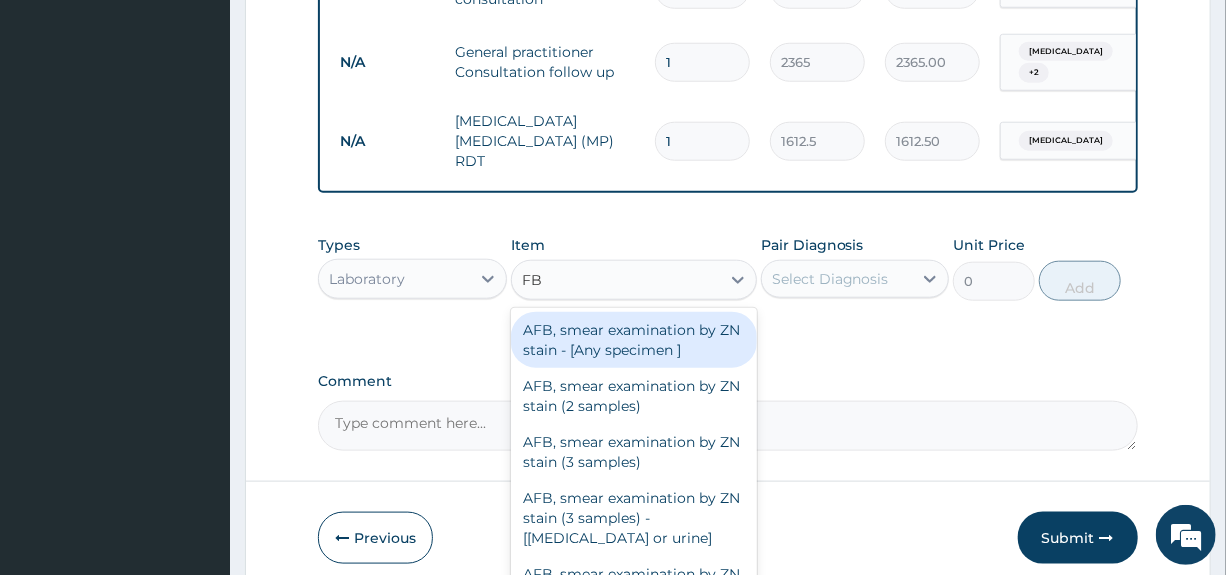 type on "FBC" 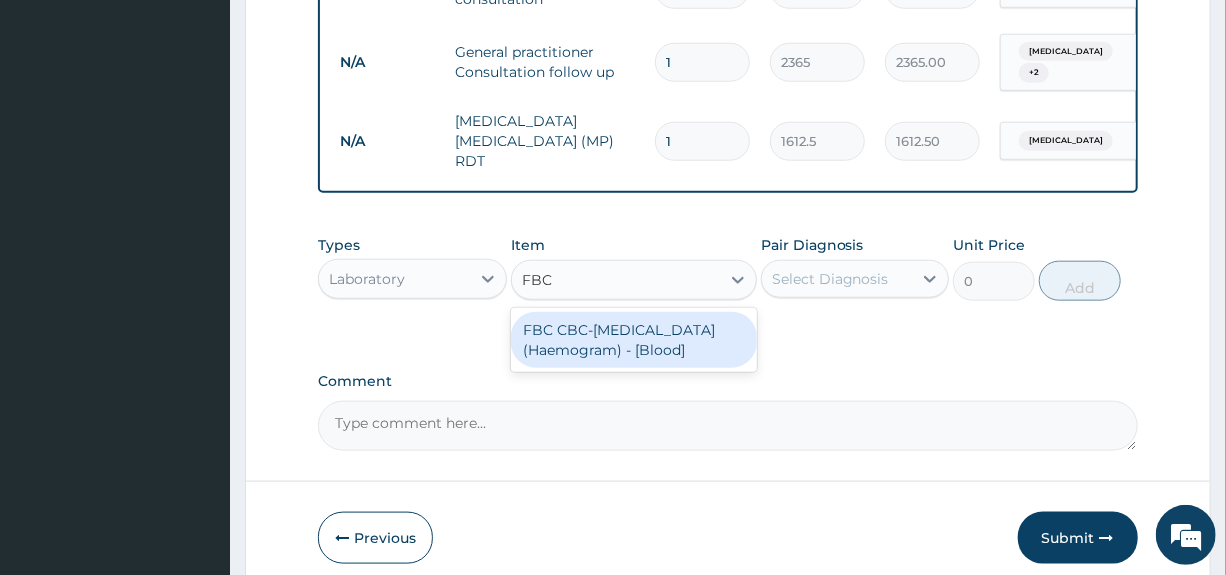 click on "FBC CBC-Complete Blood Count (Haemogram) - [Blood]" at bounding box center [634, 340] 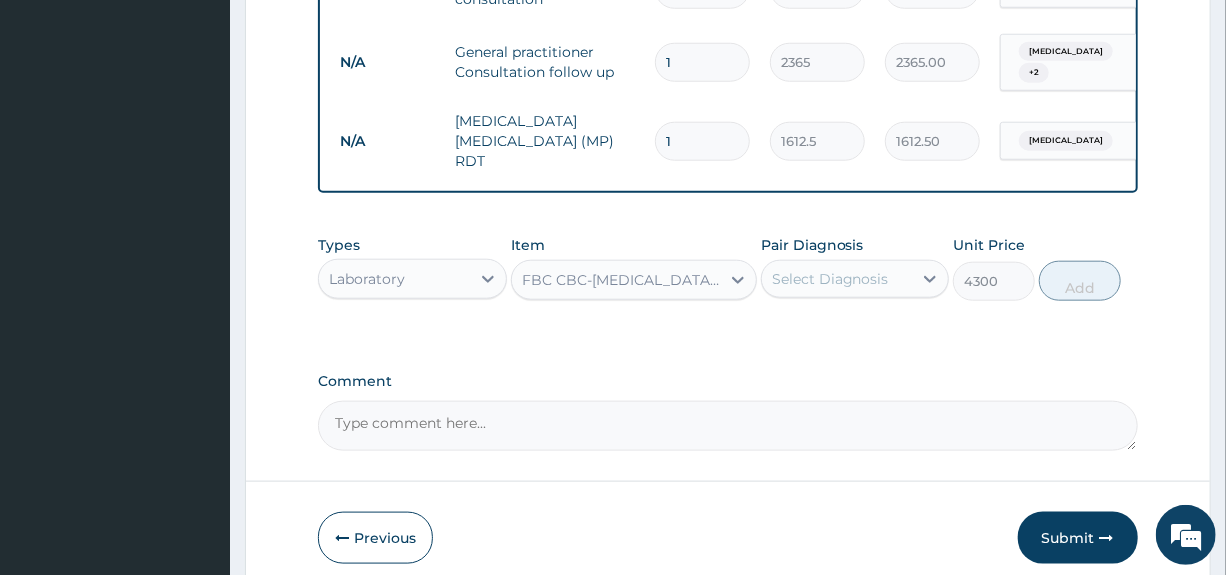 click on "Select Diagnosis" at bounding box center [830, 279] 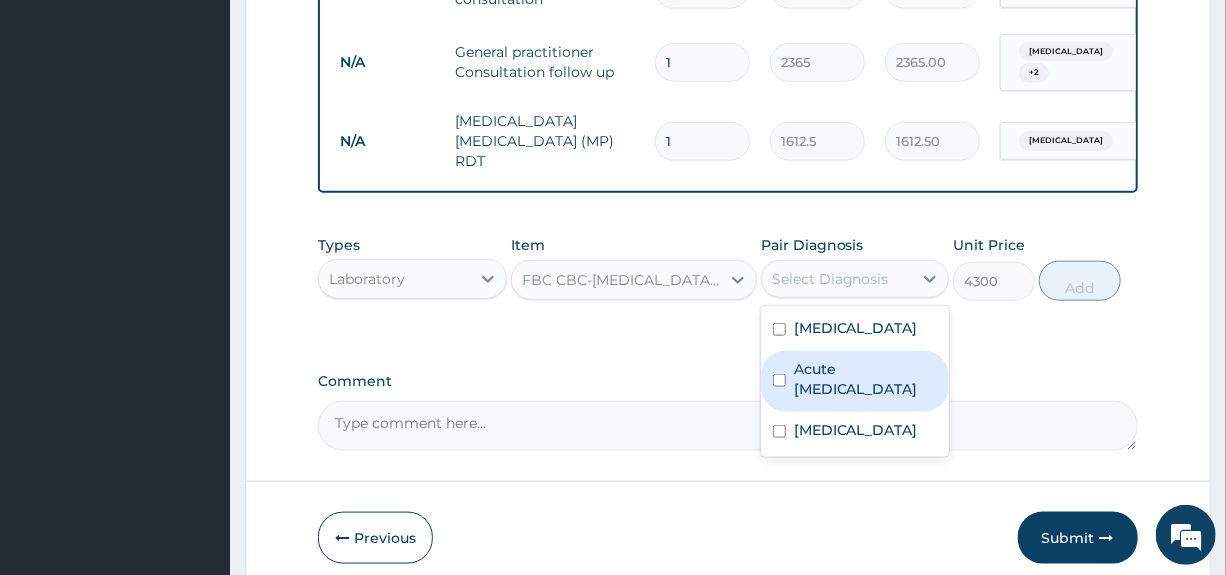 click on "Acute upper respiratory infection" at bounding box center (865, 379) 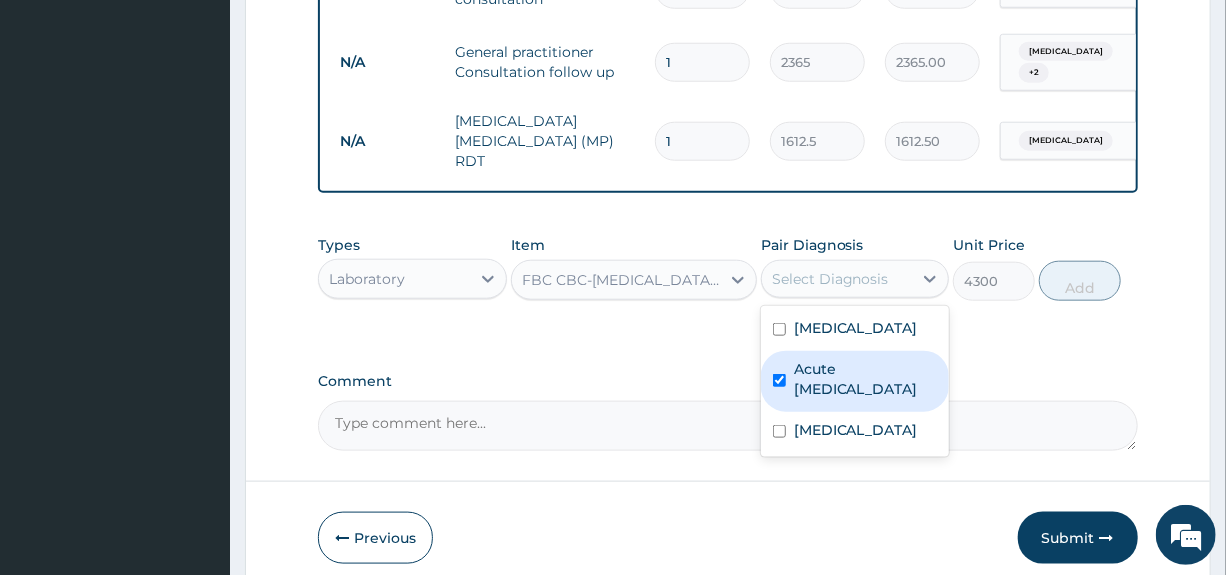 checkbox on "true" 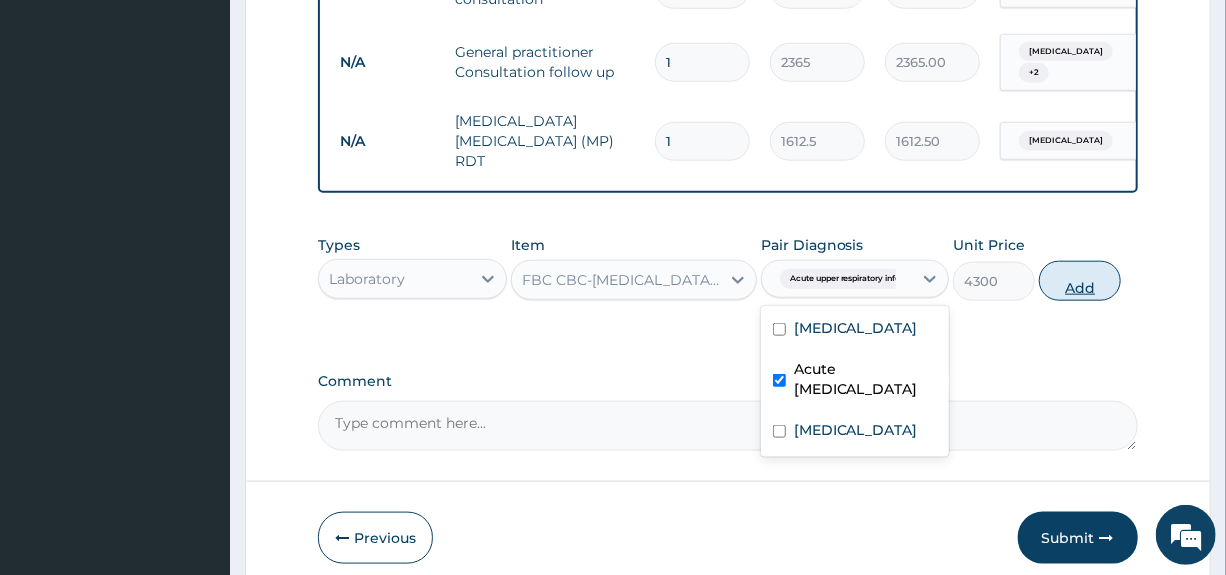 click on "Add" at bounding box center [1080, 281] 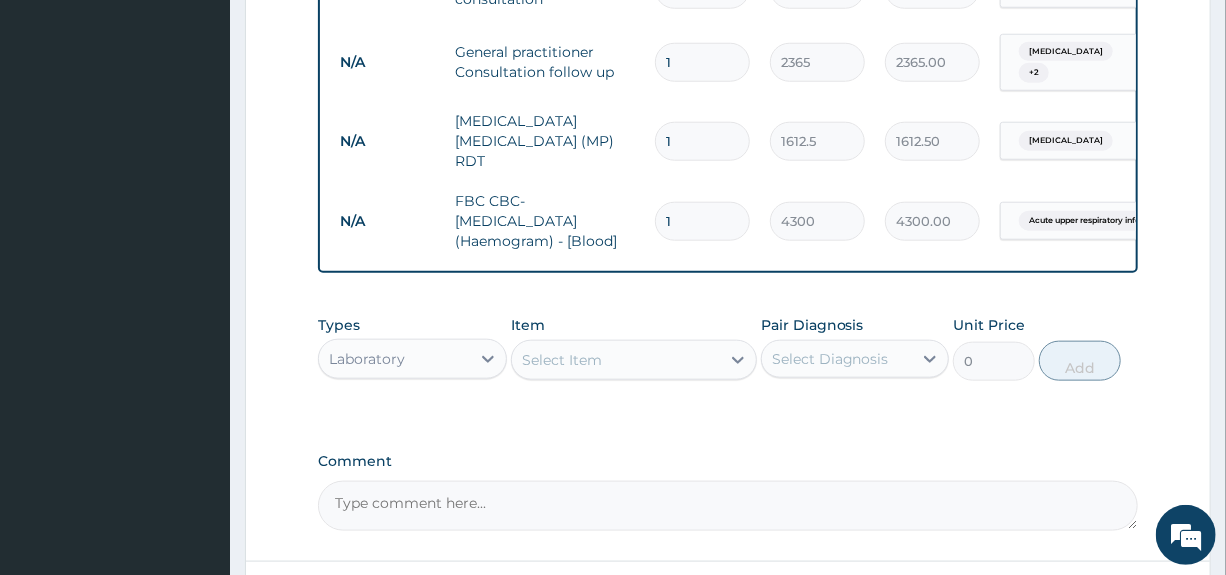 click on "Laboratory" at bounding box center [394, 359] 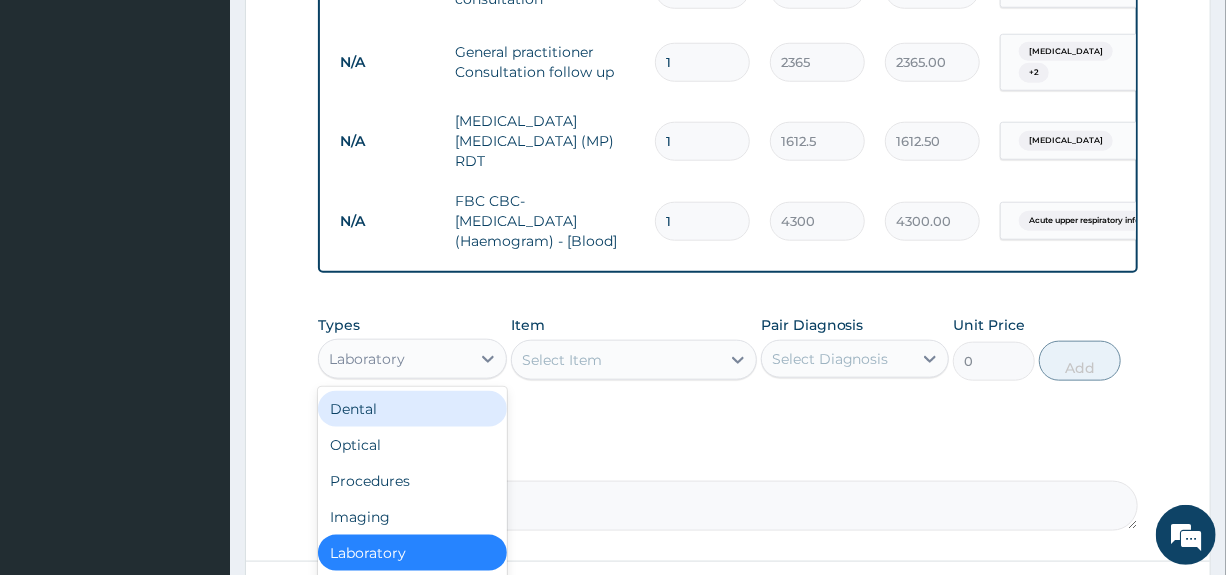 scroll, scrollTop: 1005, scrollLeft: 0, axis: vertical 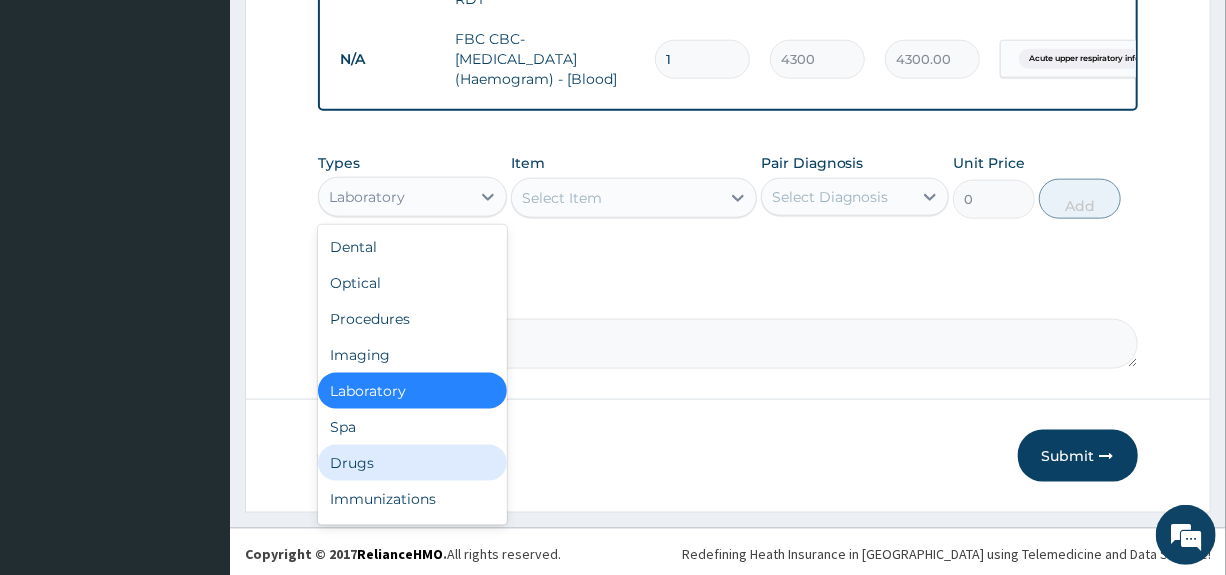 drag, startPoint x: 348, startPoint y: 468, endPoint x: 368, endPoint y: 459, distance: 21.931713 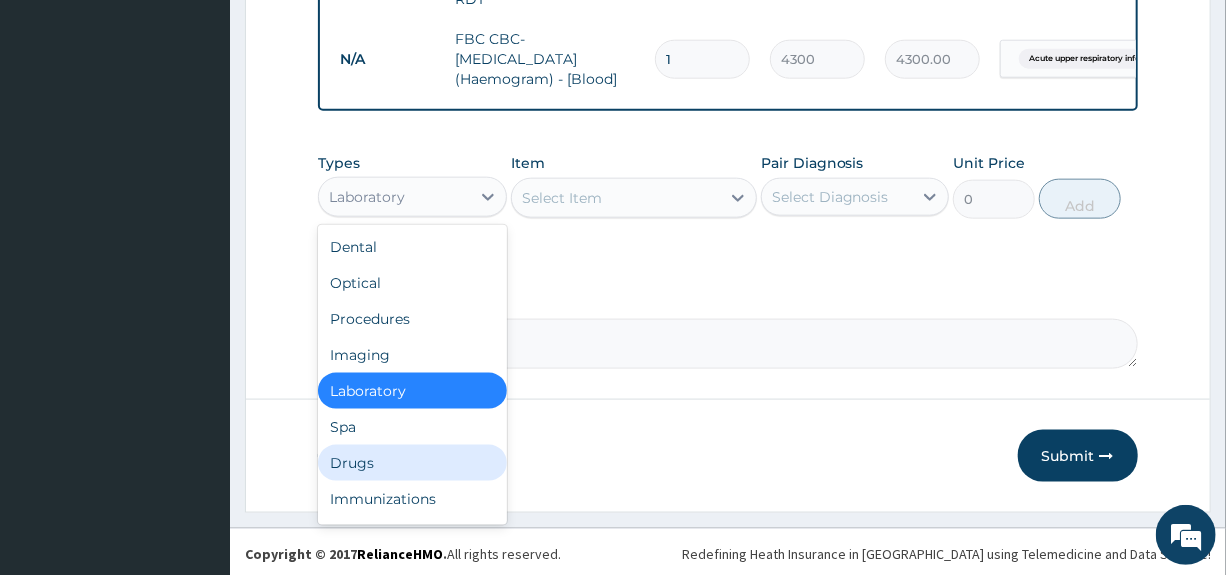 click on "Drugs" at bounding box center [412, 463] 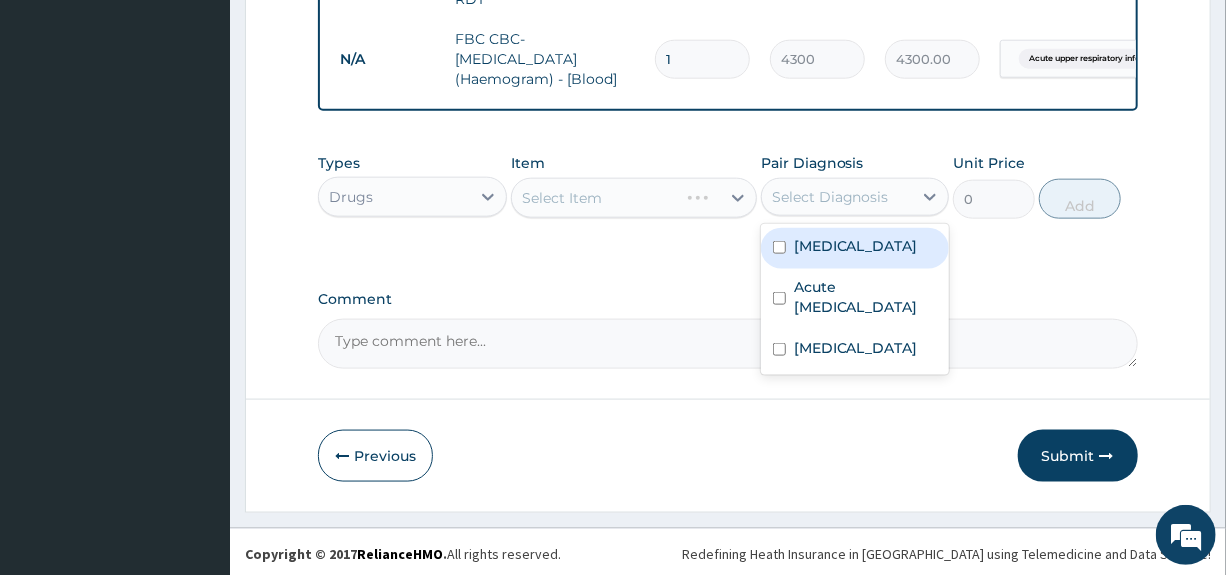 click on "Select Diagnosis" at bounding box center (830, 197) 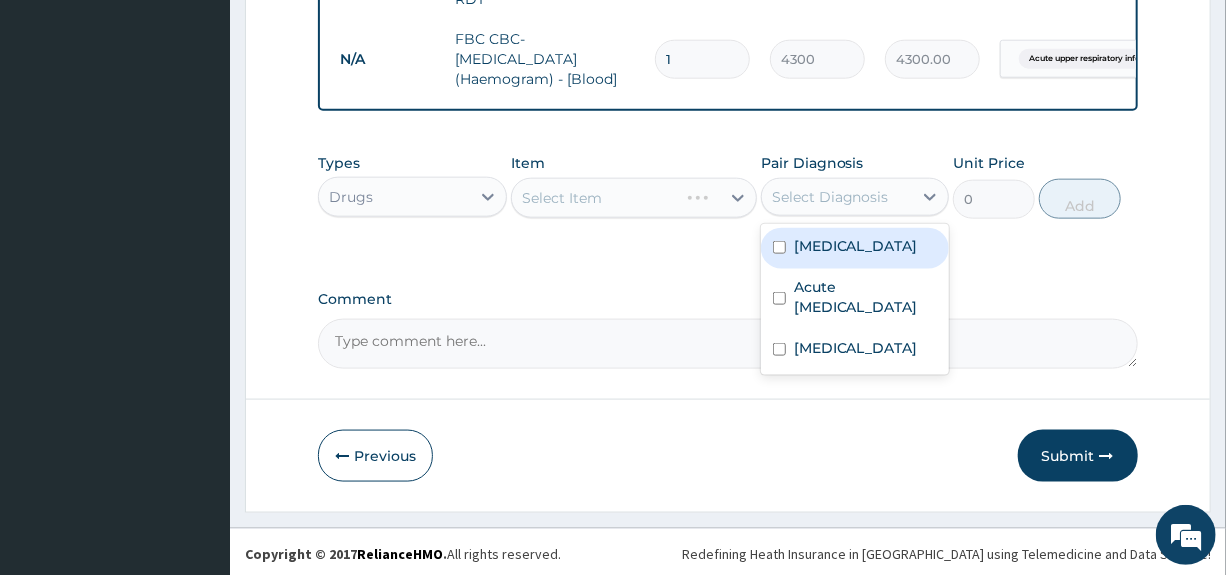click on "Malaria" at bounding box center (856, 246) 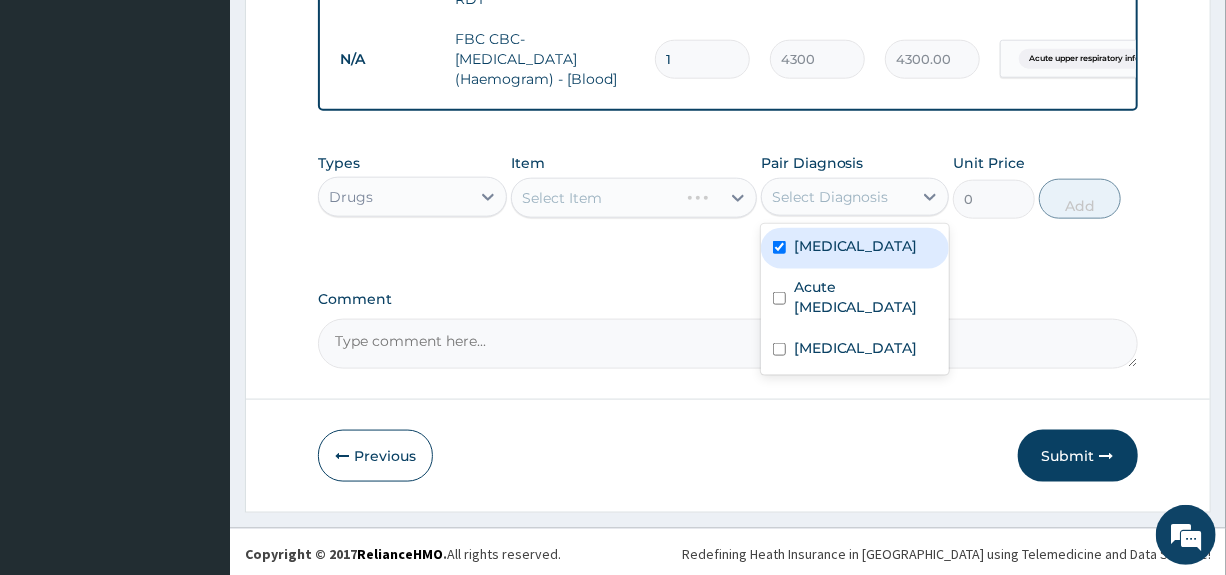 checkbox on "true" 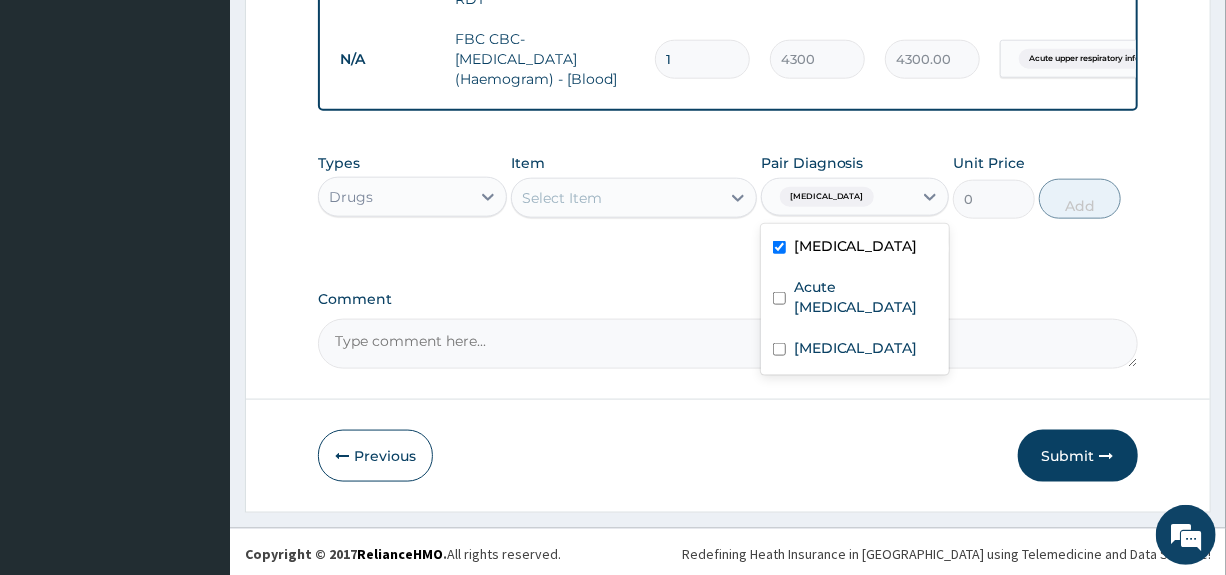 click on "Select Item" at bounding box center [616, 198] 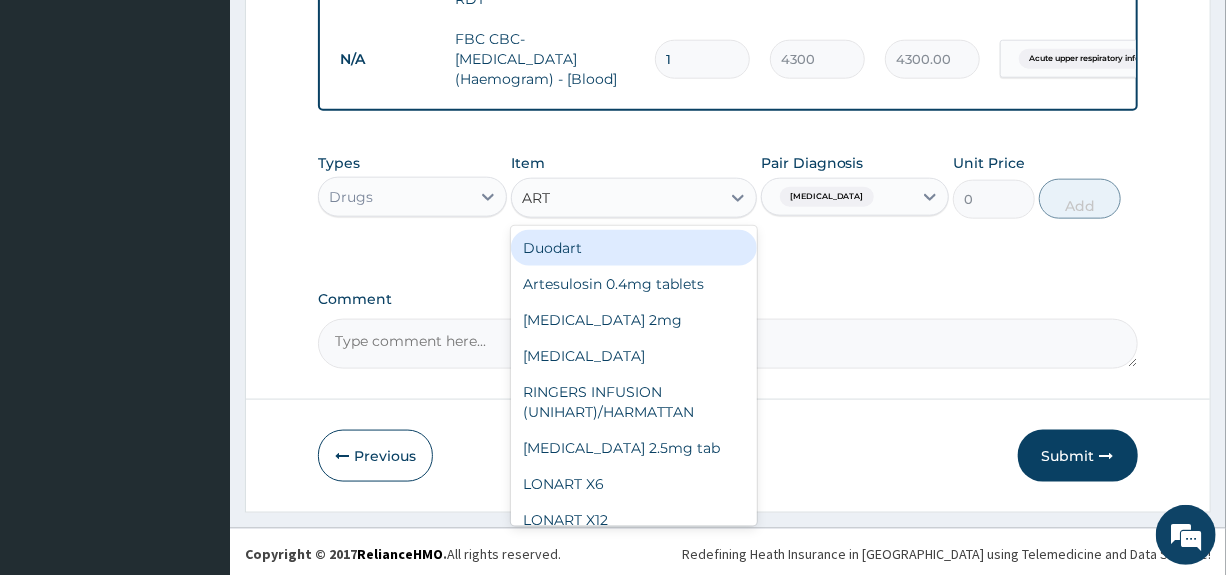 type on "ARTE" 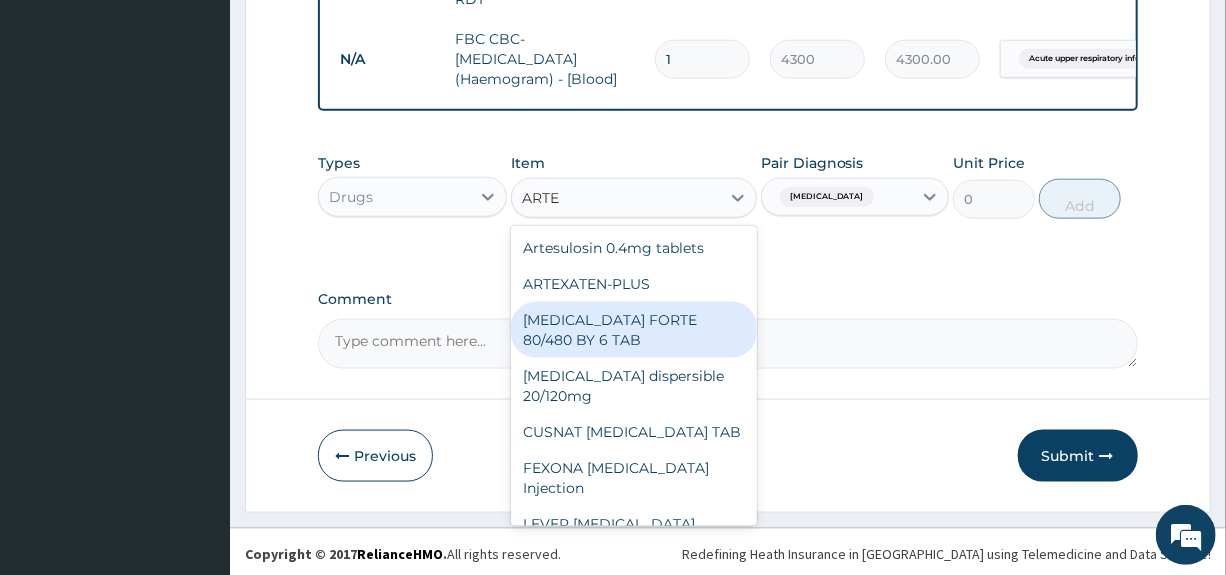 click on "[MEDICAL_DATA] FORTE 80/480 BY 6 TAB" at bounding box center [634, 330] 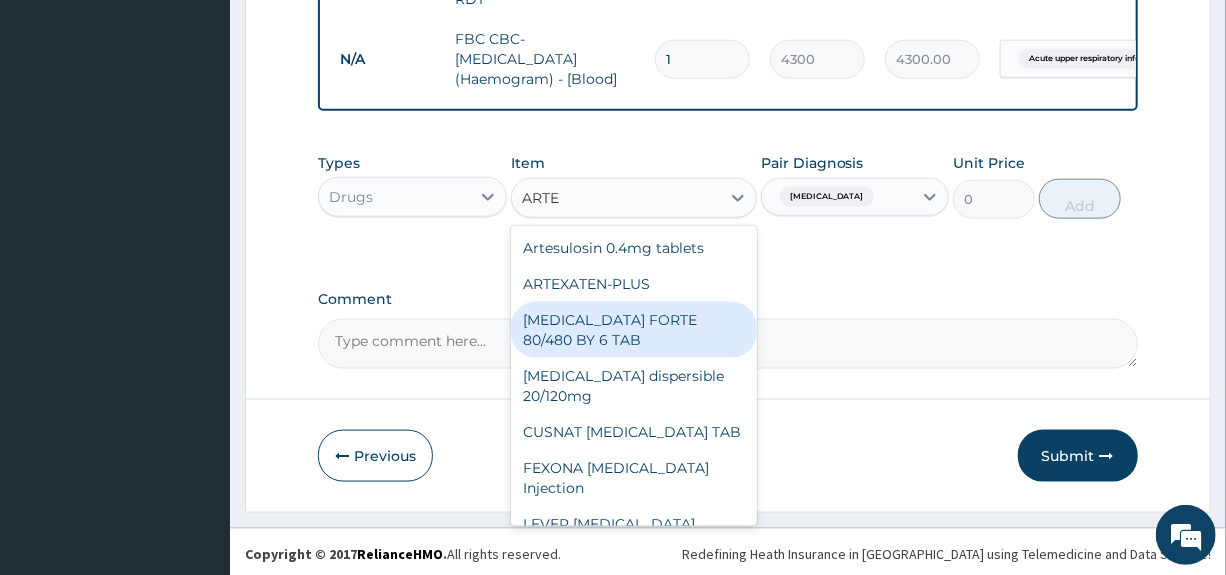 type 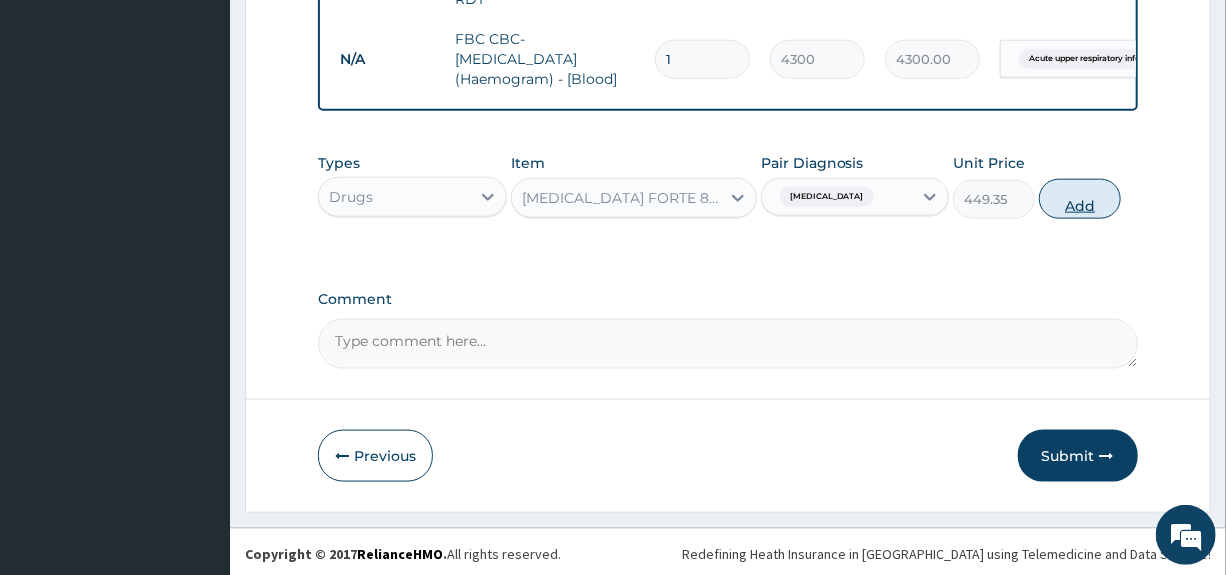 click on "Add" at bounding box center [1080, 199] 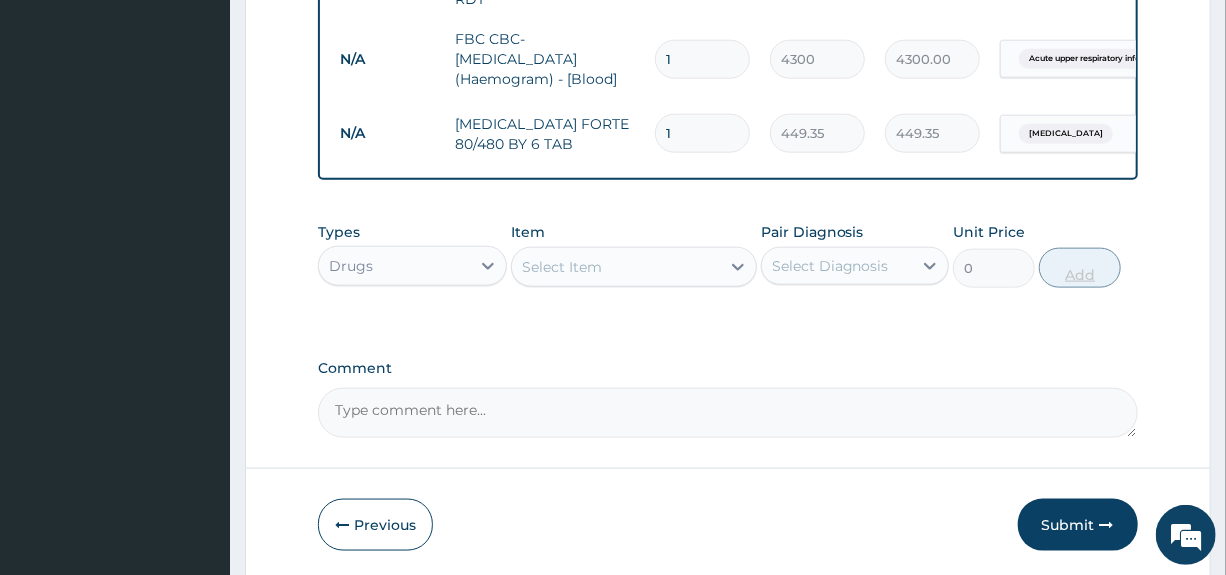 type 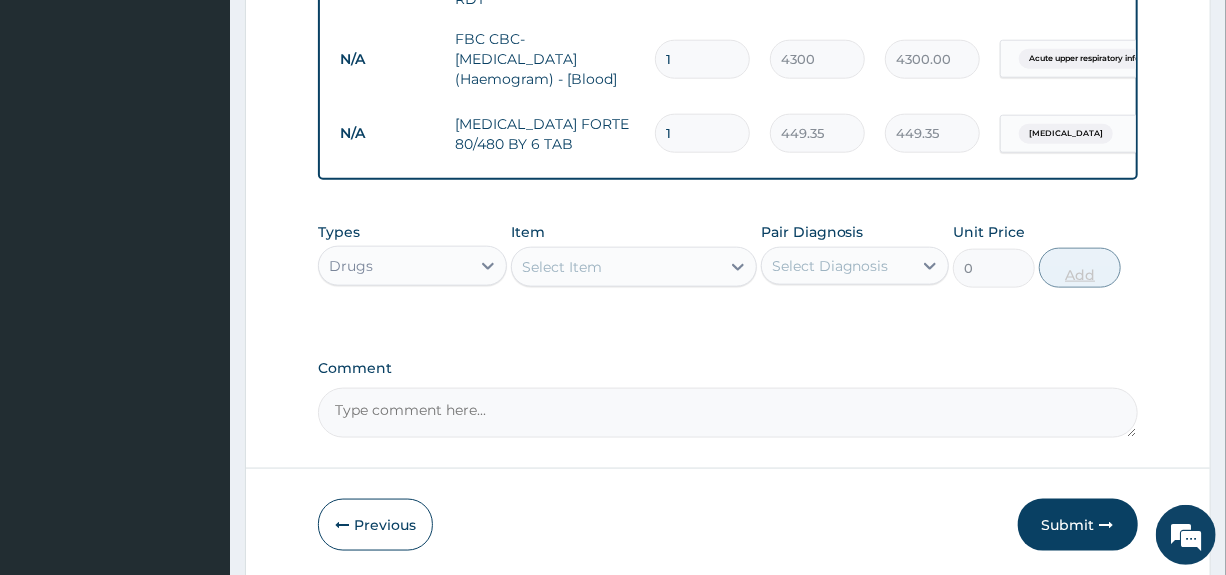 type on "0.00" 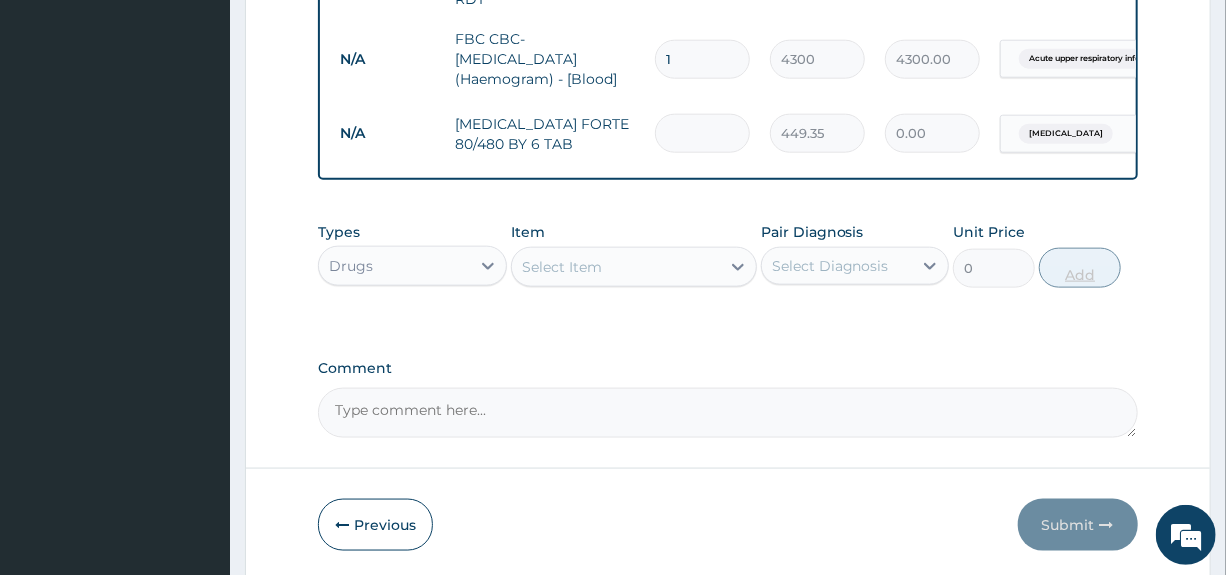 type on "6" 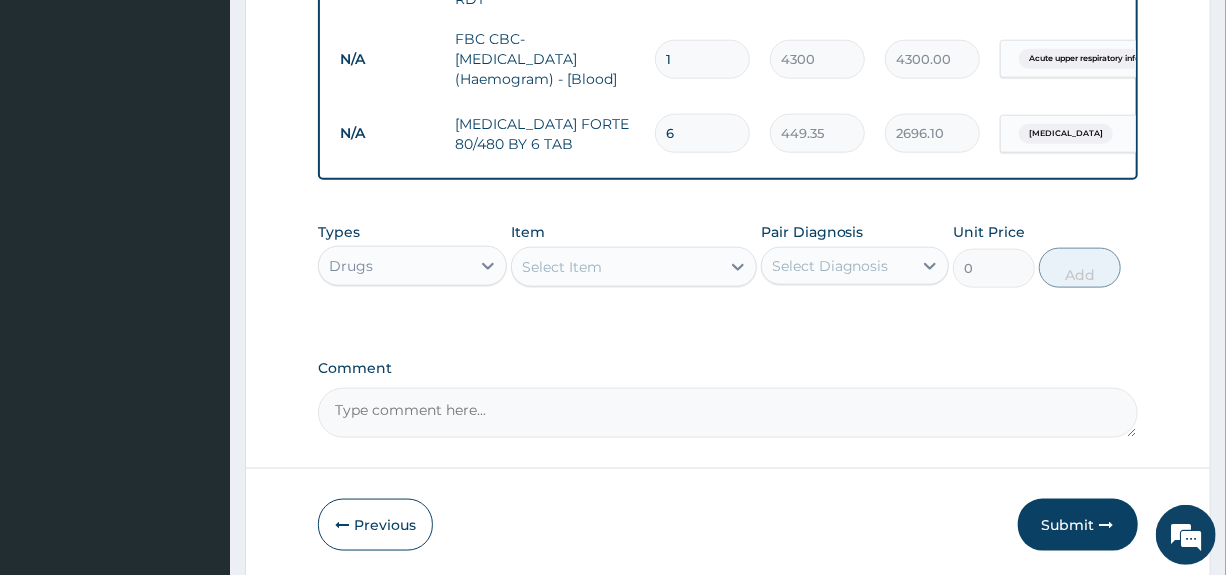 type on "6" 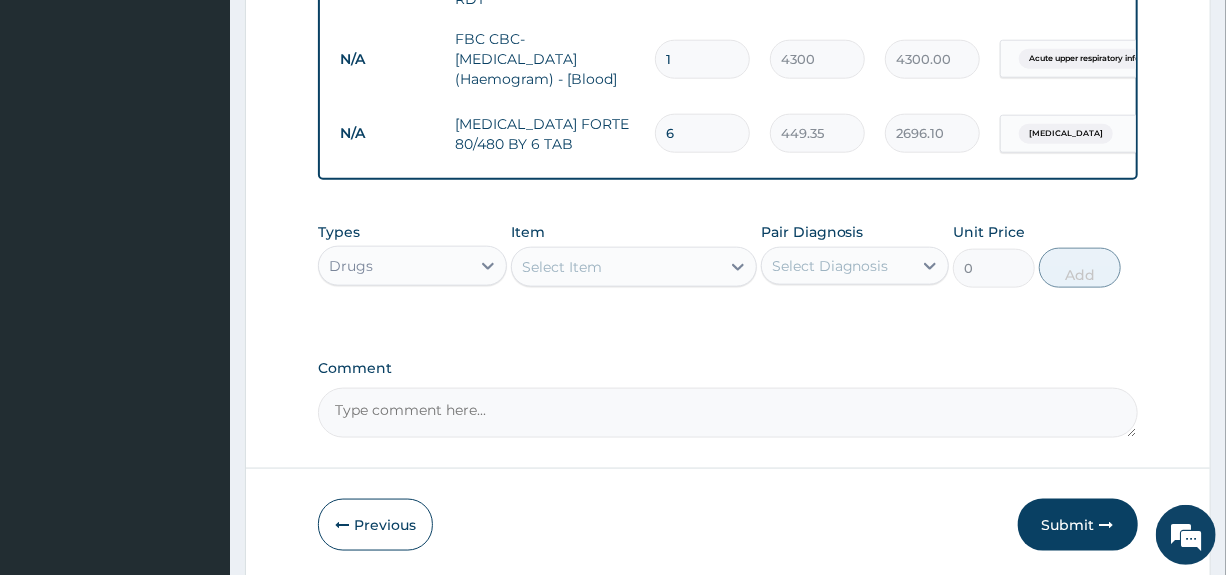 click on "Select Item" at bounding box center (562, 267) 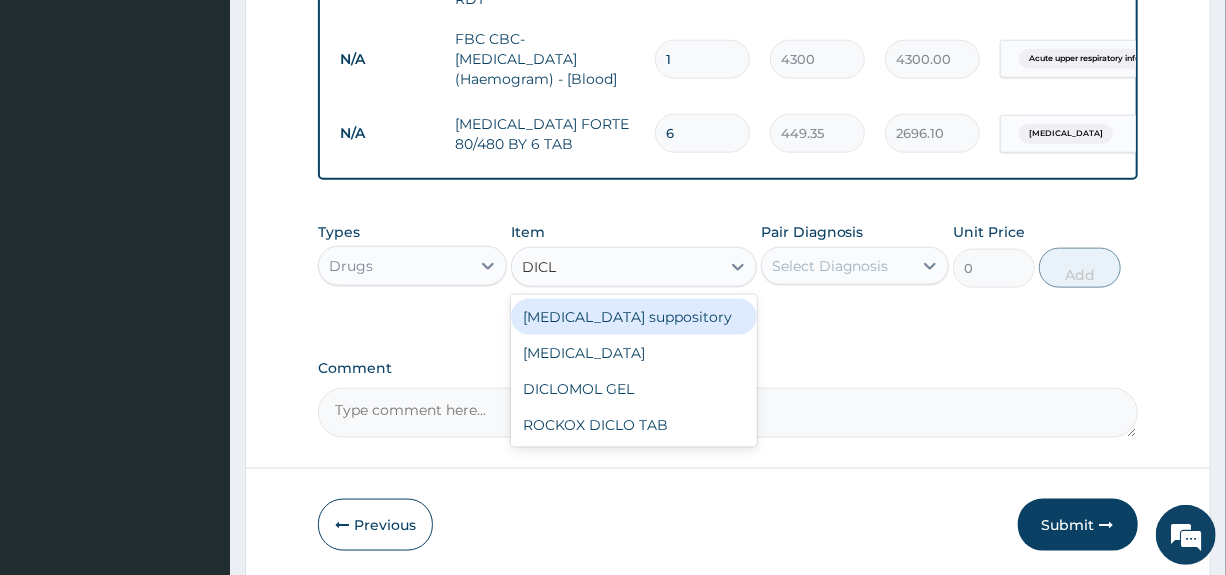 type on "DICLO" 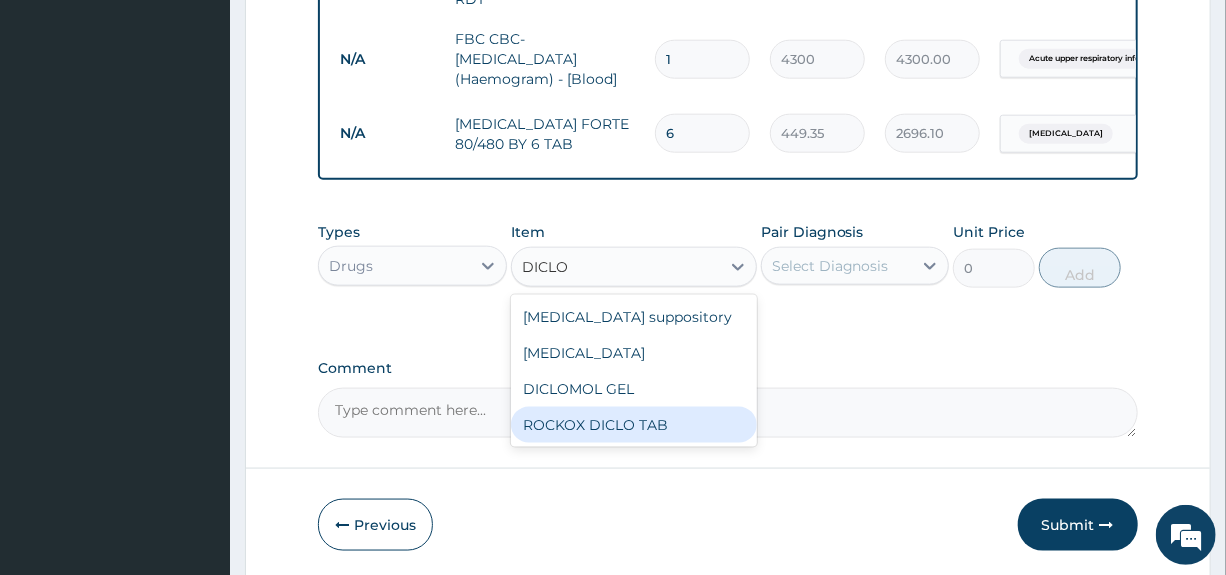 click on "ROCKOX DICLO TAB" at bounding box center (634, 425) 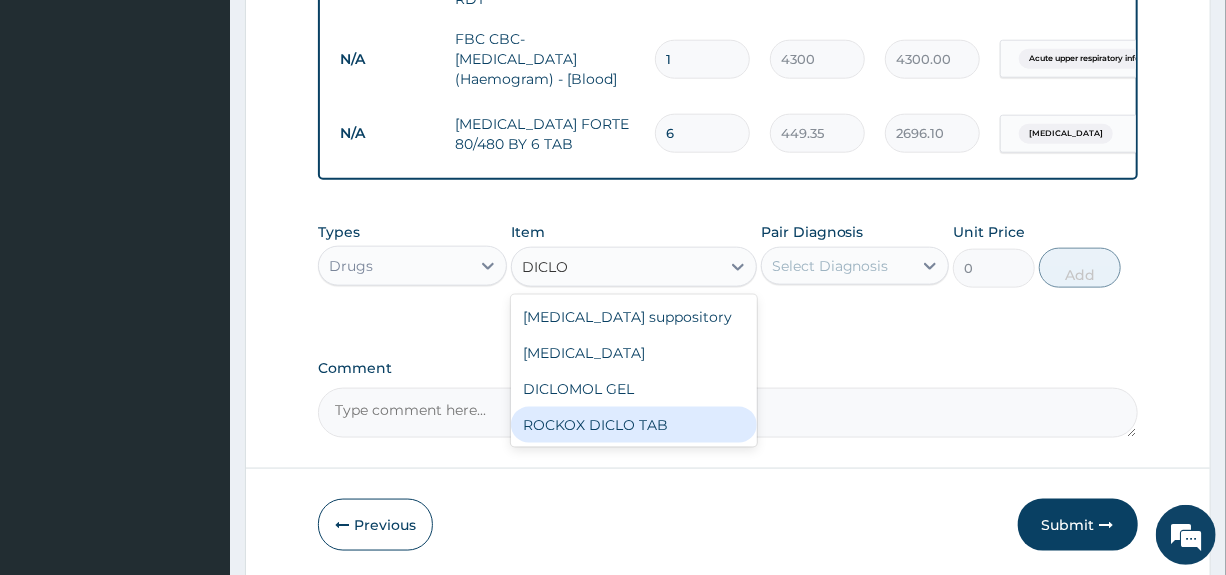 type 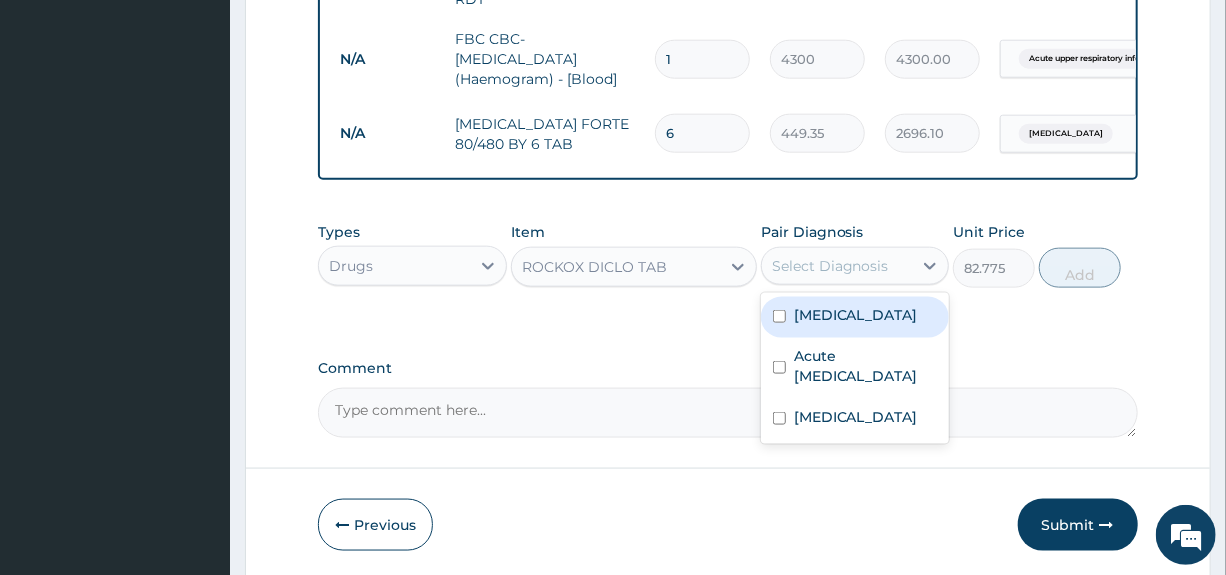 click on "Select Diagnosis" at bounding box center [837, 266] 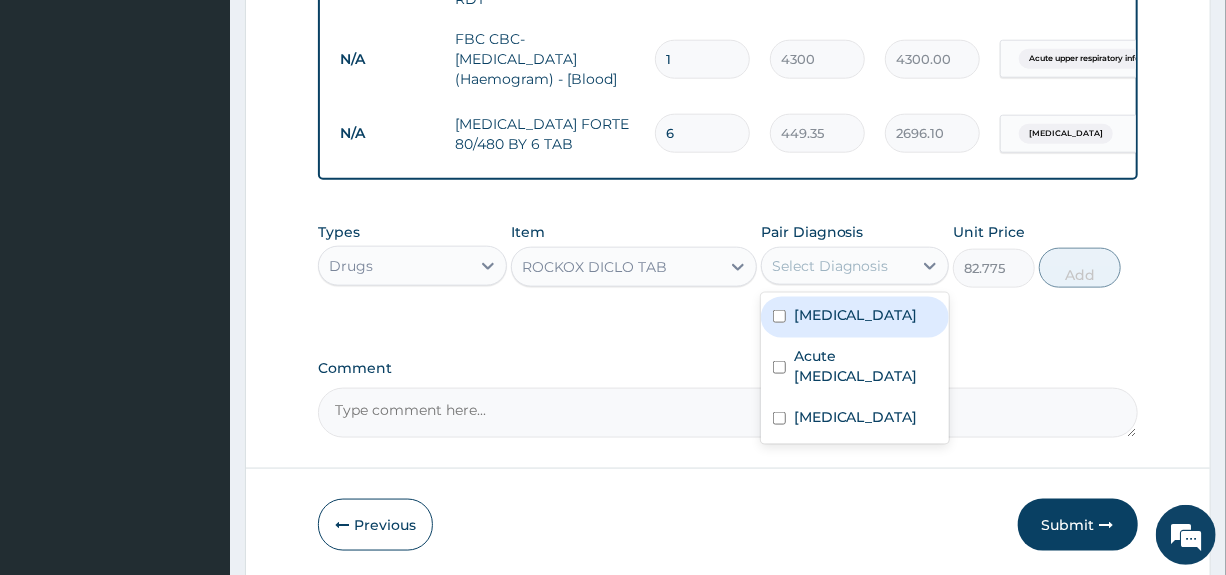 click on "Malaria" at bounding box center (856, 315) 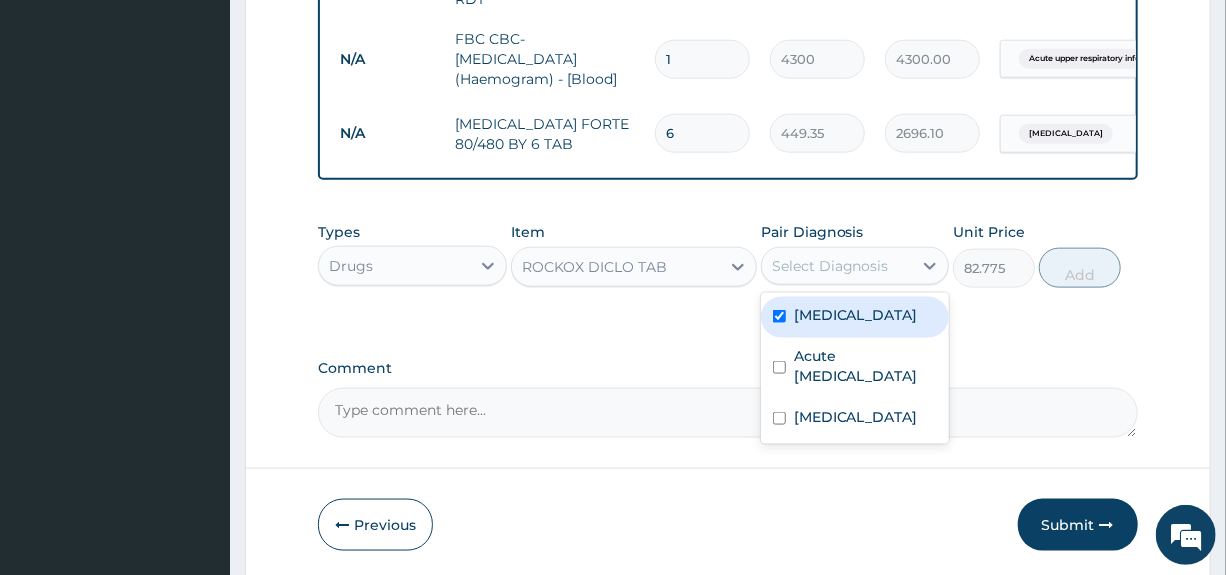checkbox on "true" 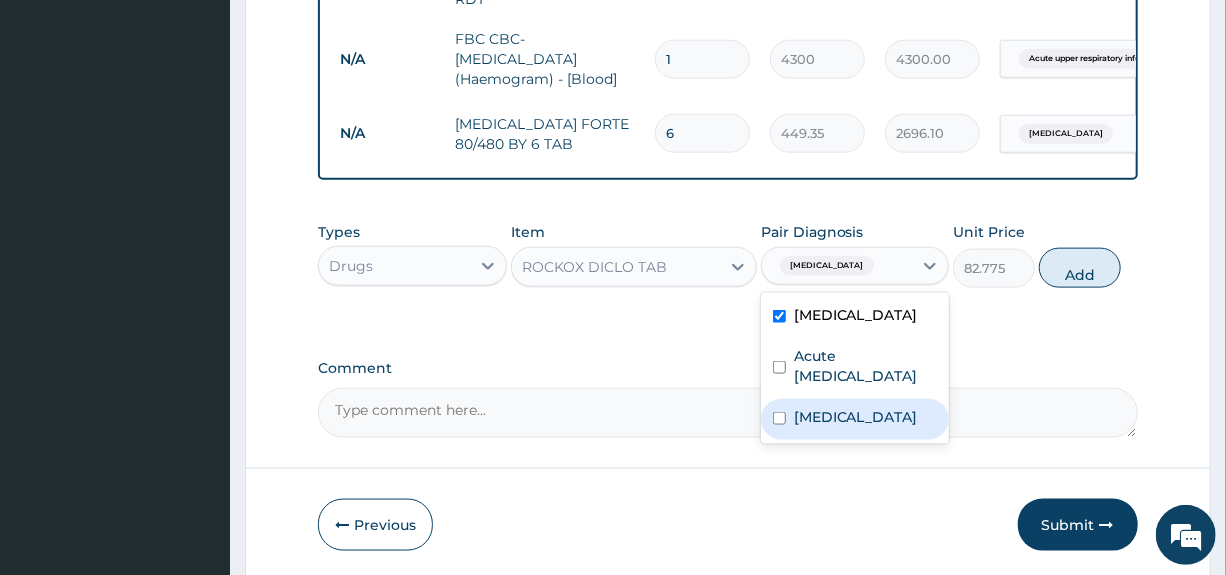 click on "Cyst of epididymis" at bounding box center (856, 417) 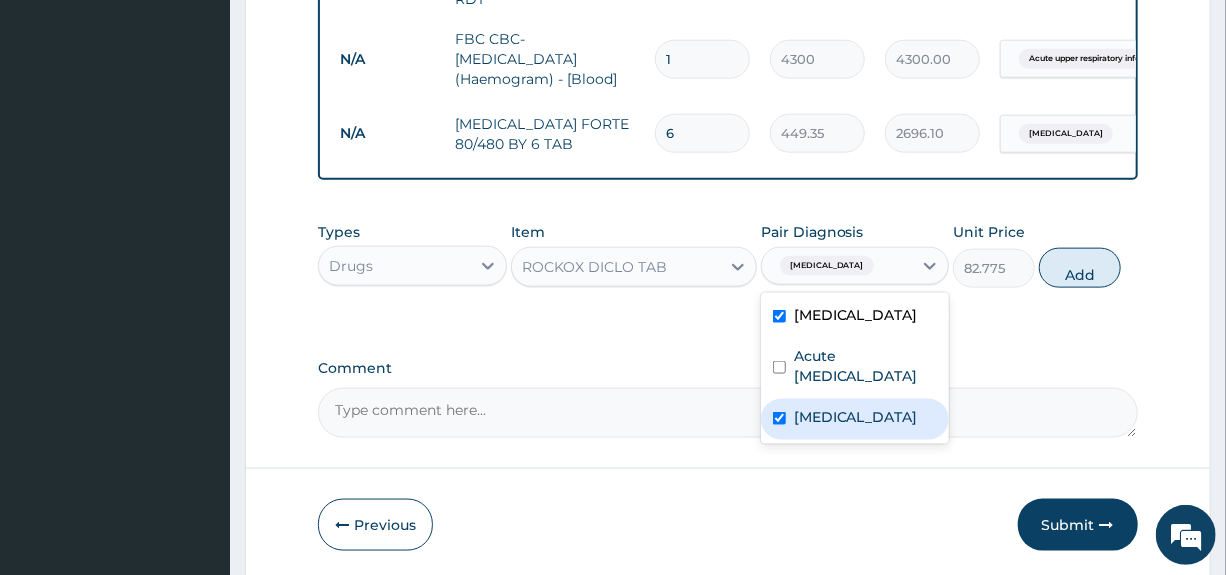 checkbox on "true" 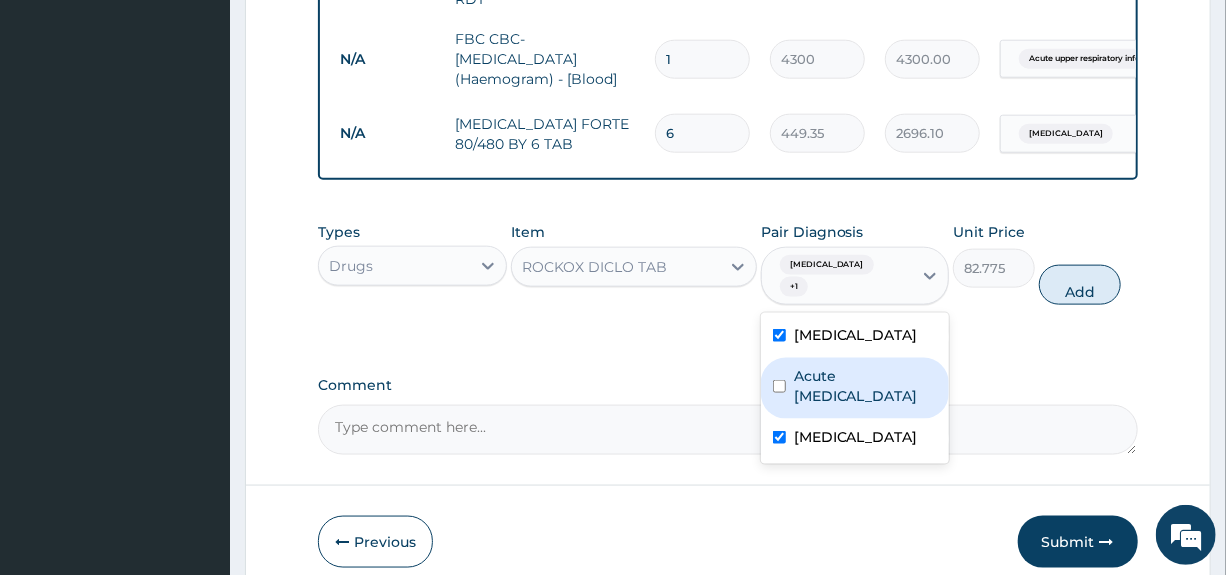 click on "Acute upper respiratory infection" at bounding box center [865, 386] 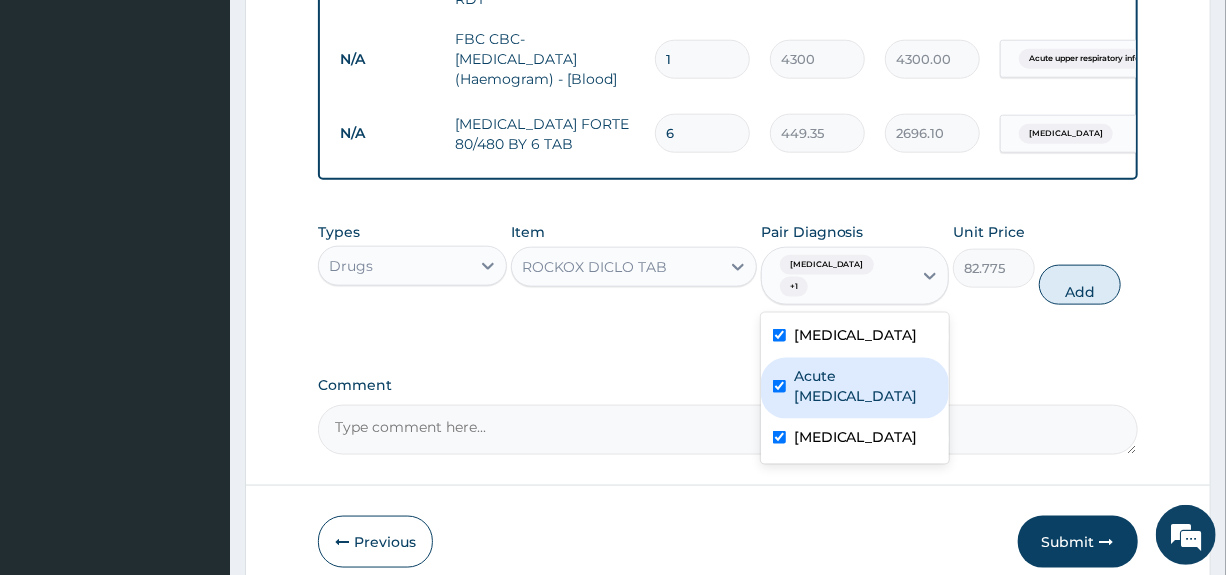 checkbox on "true" 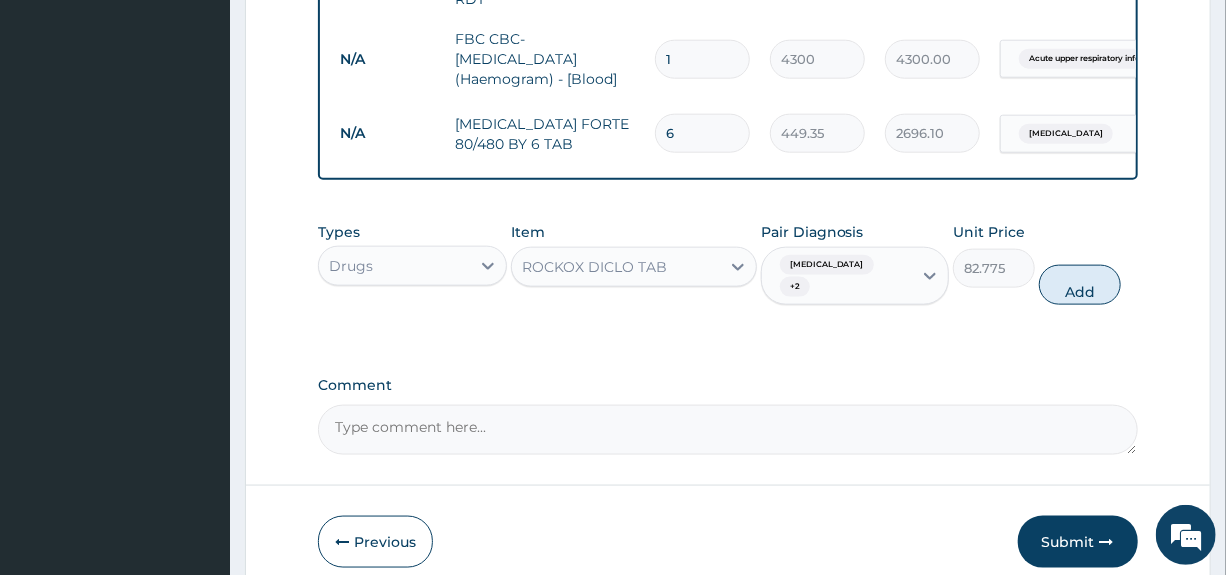 click on "Add" at bounding box center (1080, 285) 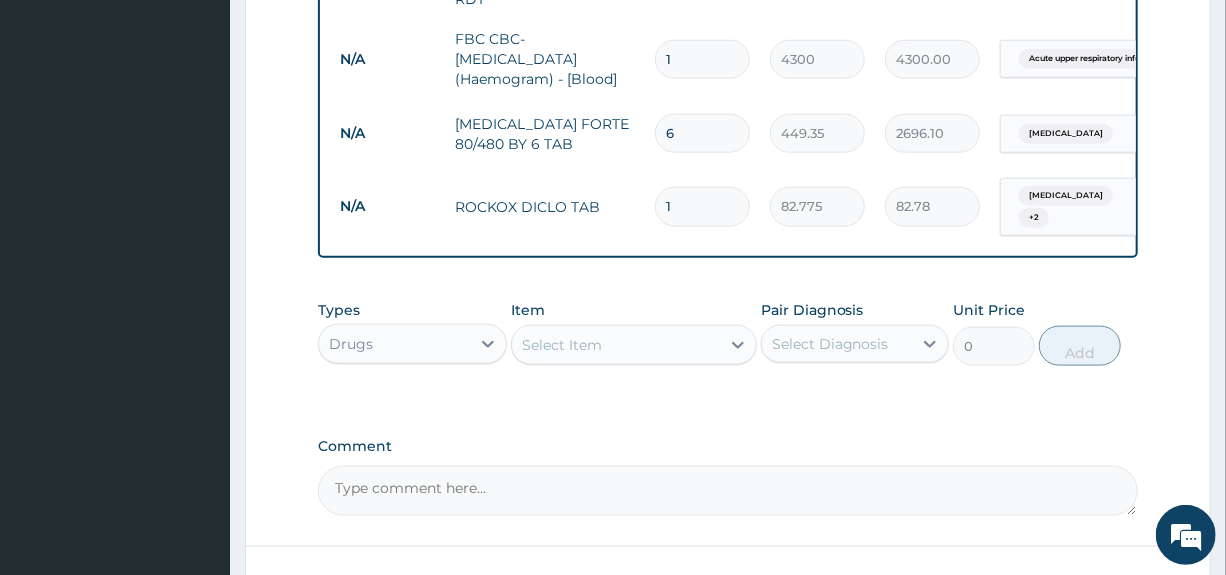 click on "Select Item" at bounding box center [562, 345] 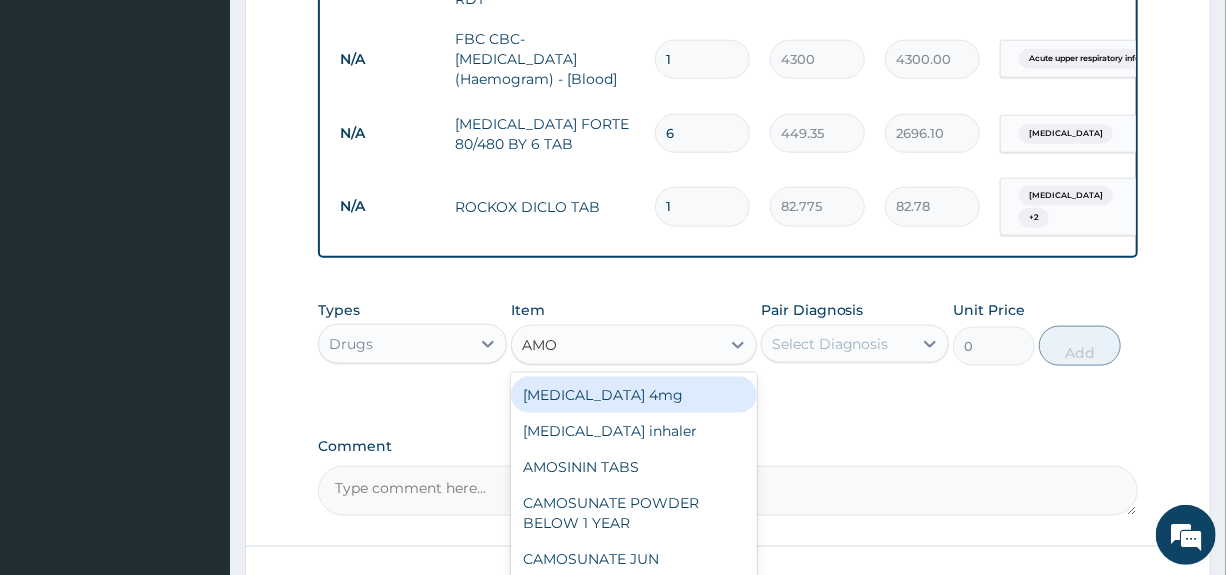 type on "AMOX" 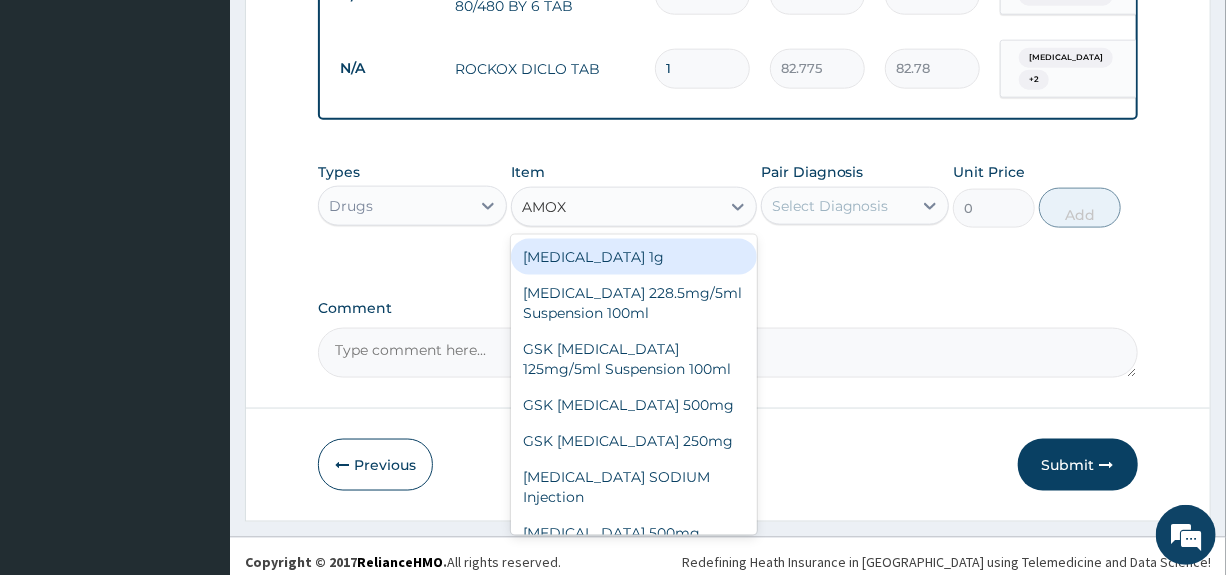 scroll, scrollTop: 1144, scrollLeft: 0, axis: vertical 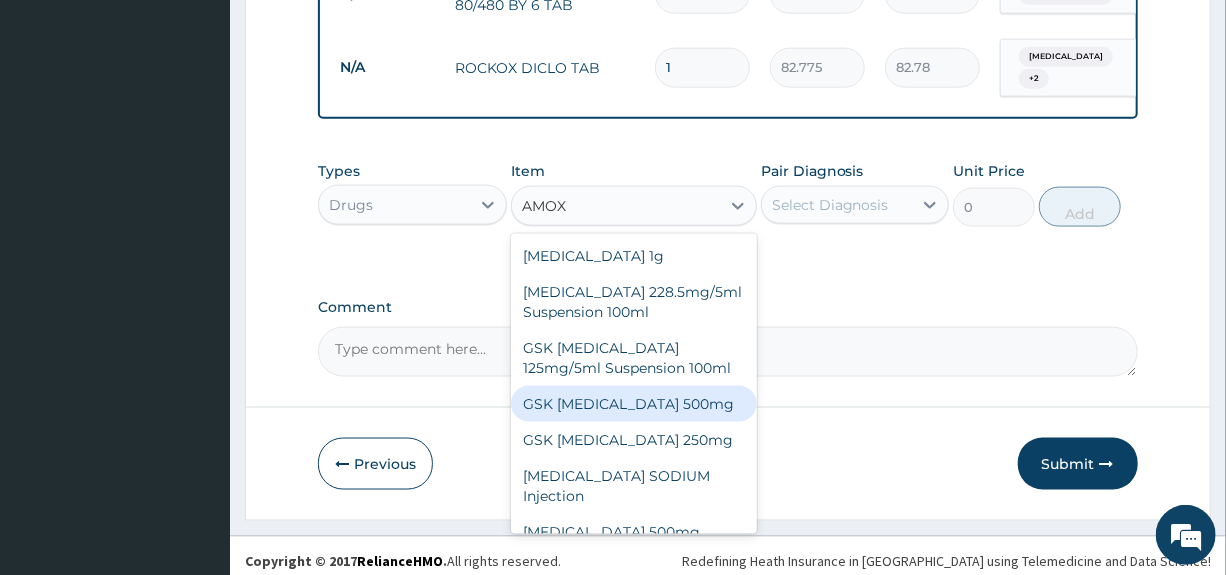 drag, startPoint x: 630, startPoint y: 412, endPoint x: 622, endPoint y: 404, distance: 11.313708 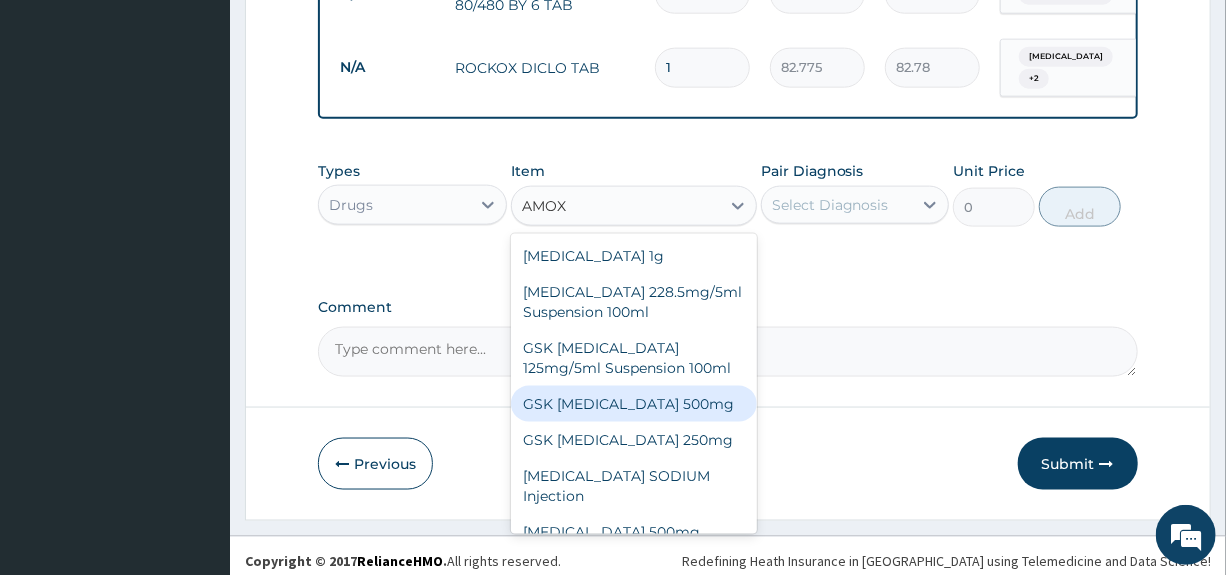click on "GSK AMOXIL 500mg" at bounding box center [634, 404] 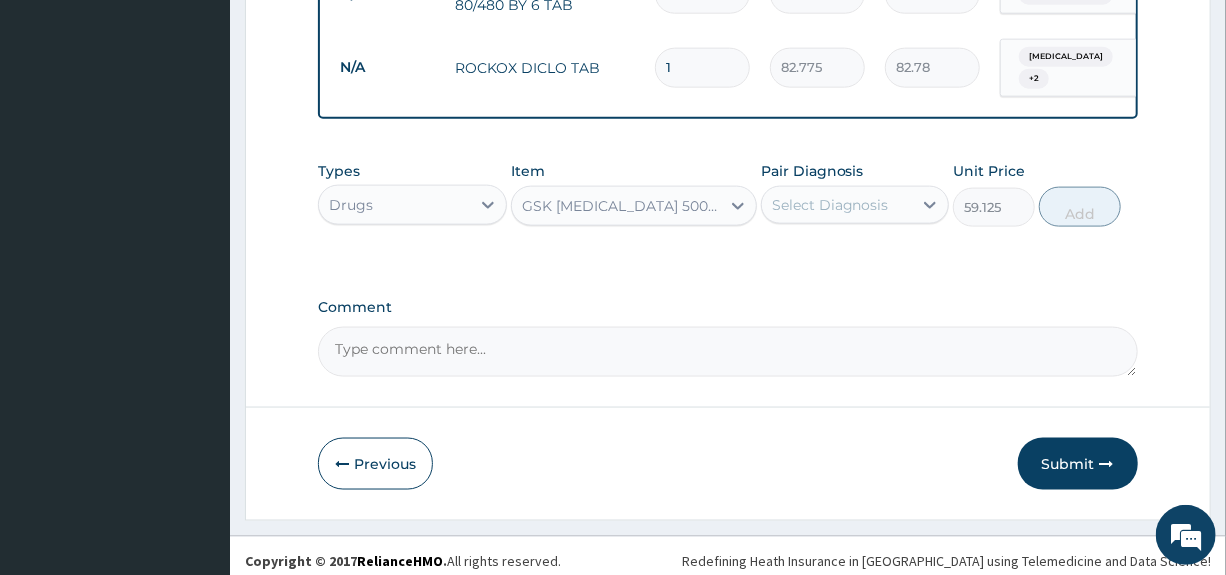 click on "GSK AMOXIL 500mg" at bounding box center [622, 206] 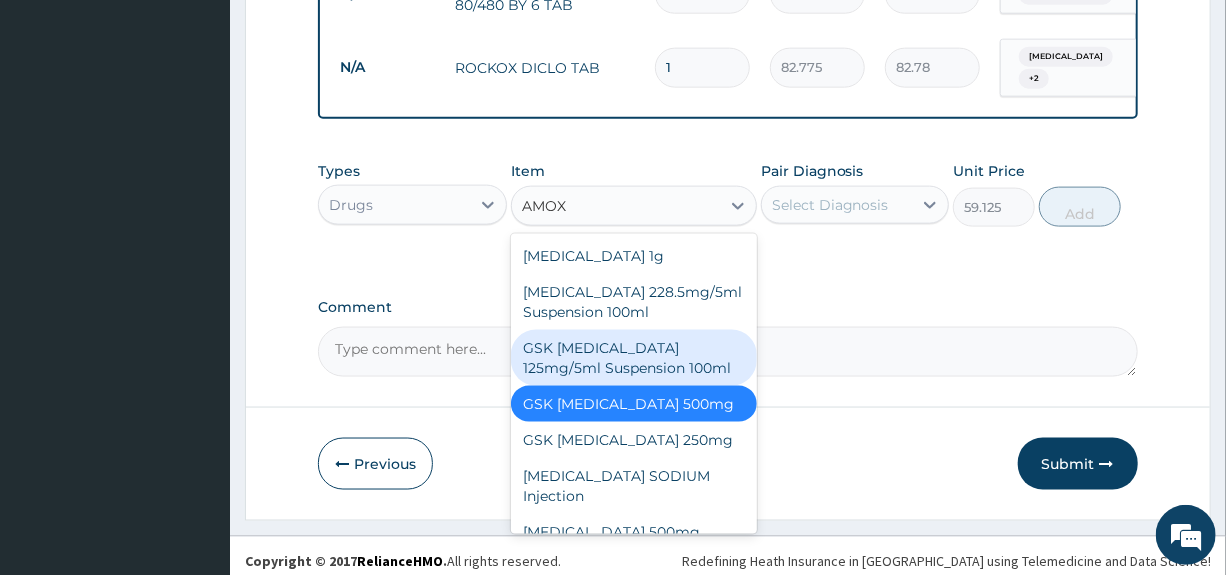 scroll, scrollTop: 76, scrollLeft: 0, axis: vertical 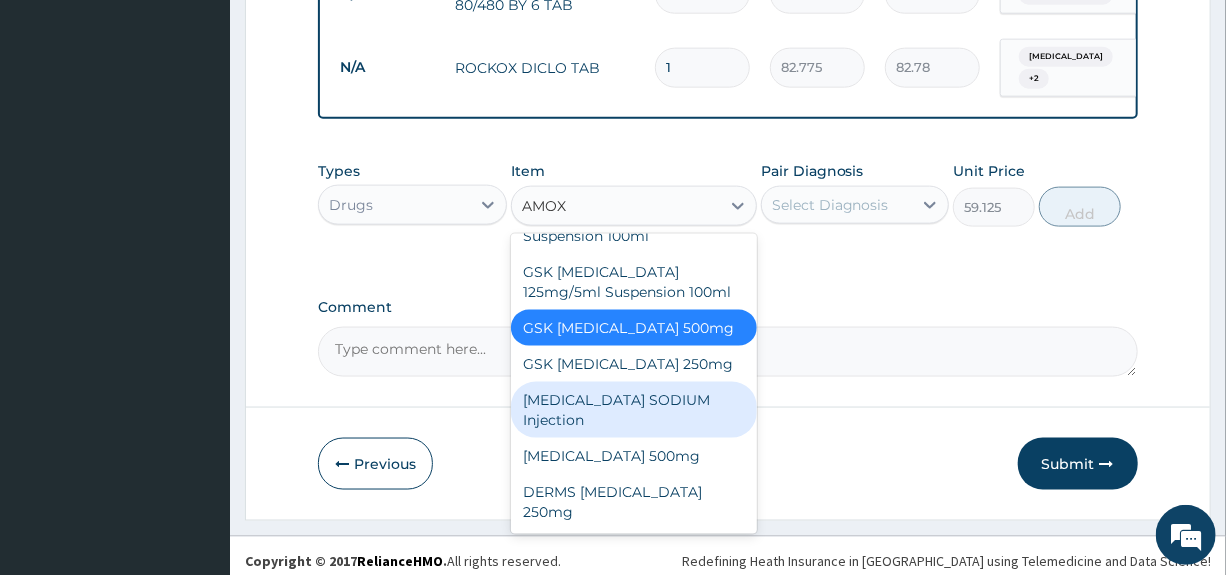 type on "AMOX" 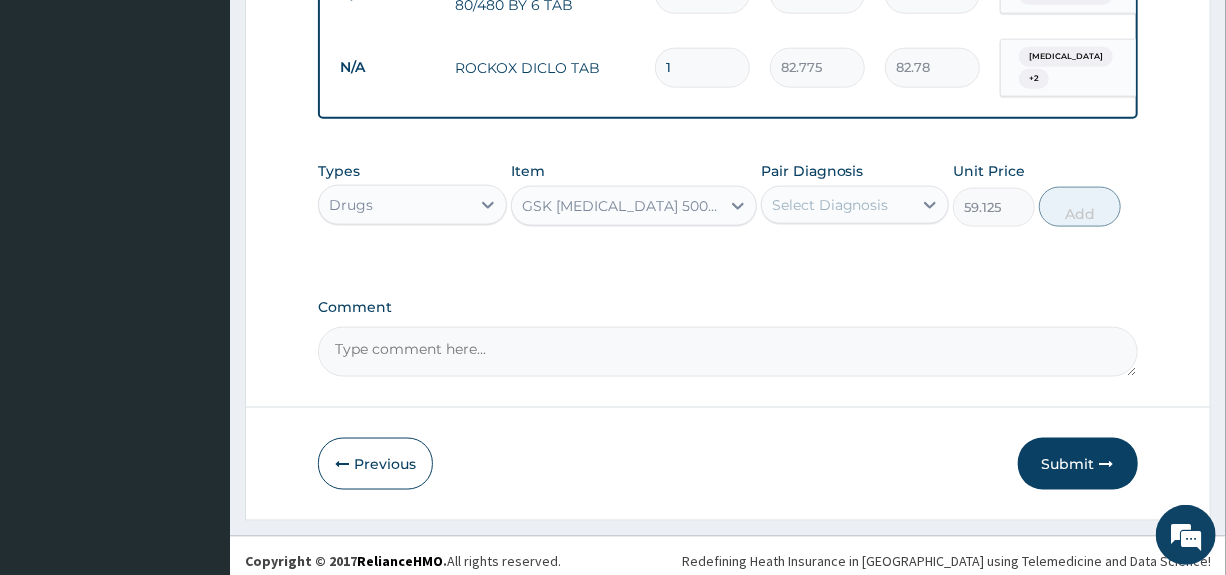 click on "GSK AMOXIL 500mg" at bounding box center (616, 206) 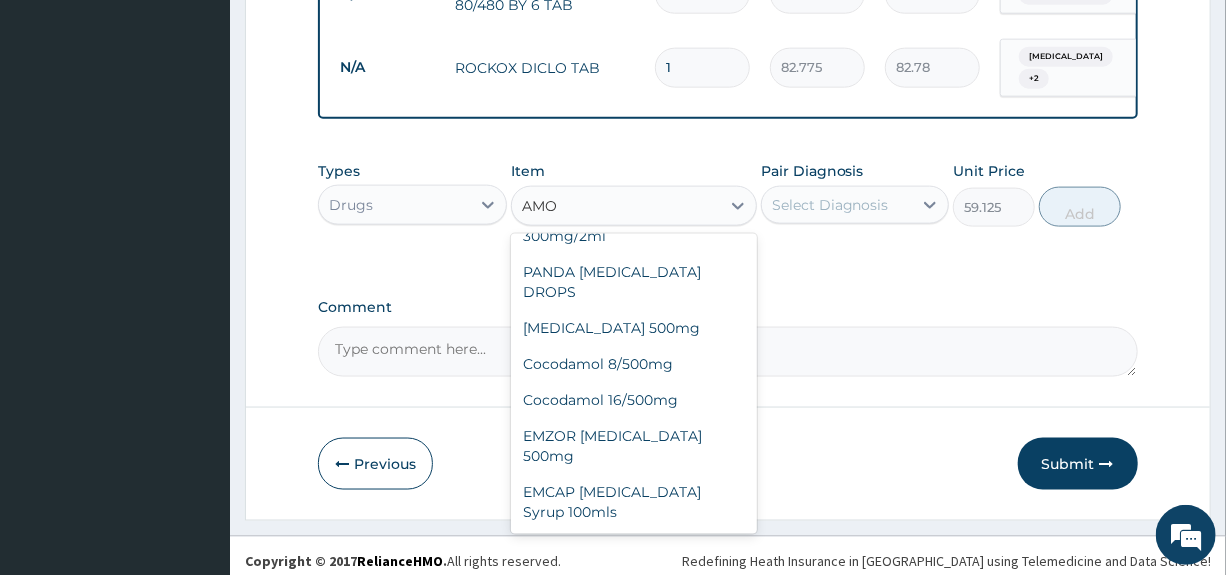 scroll, scrollTop: 247, scrollLeft: 0, axis: vertical 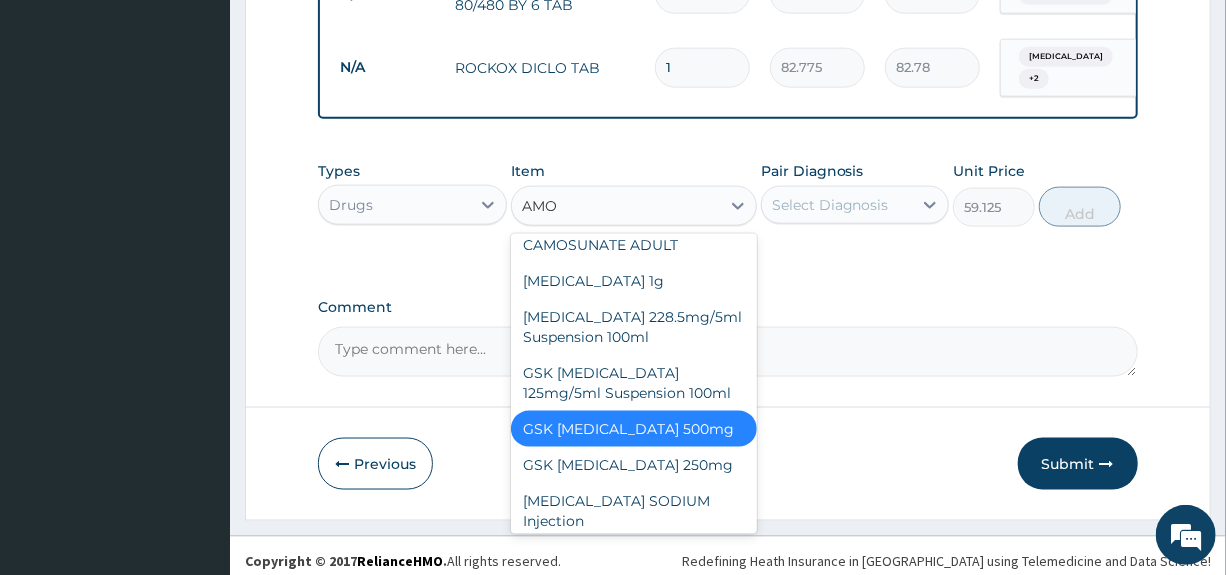 type on "AMOX" 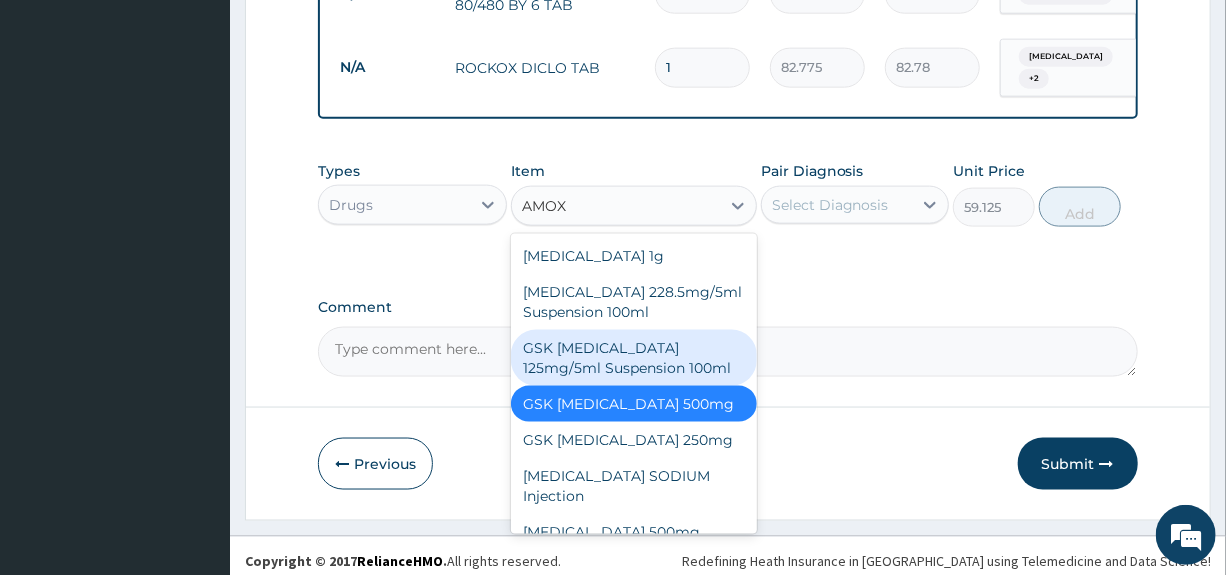 scroll, scrollTop: 76, scrollLeft: 0, axis: vertical 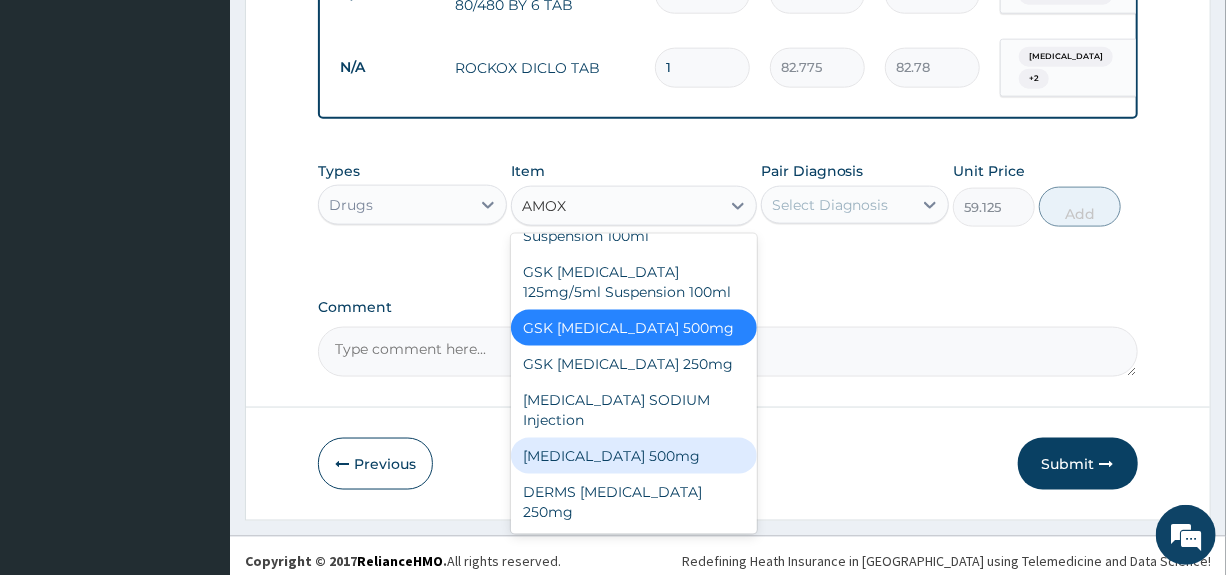 click on "AMOXICILLIN 500mg" at bounding box center [634, 456] 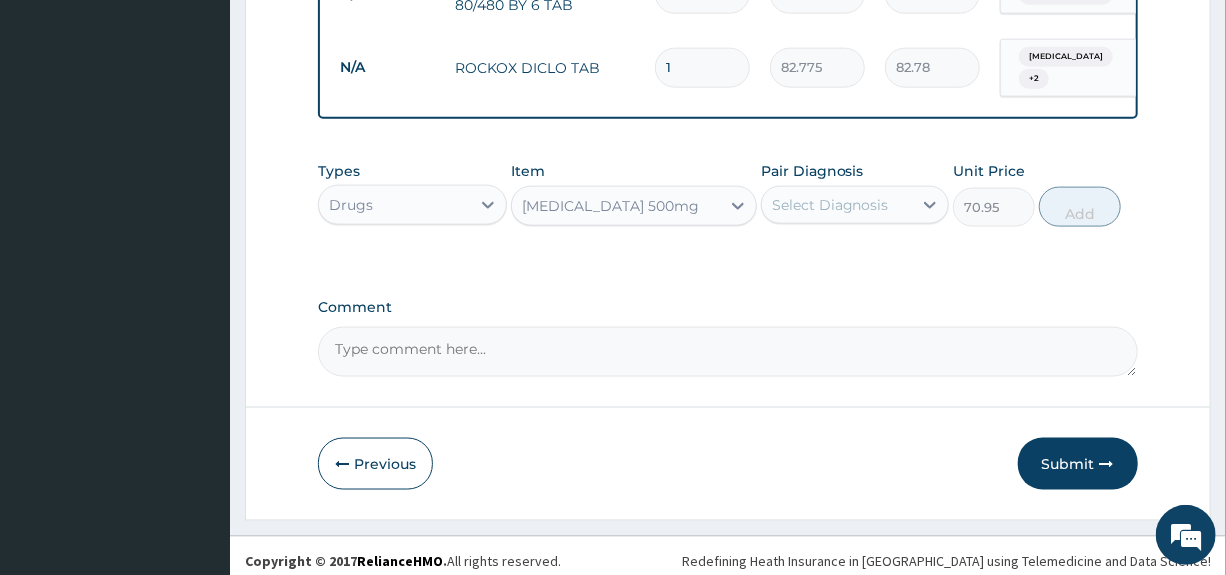 click on "Select Diagnosis" at bounding box center [830, 205] 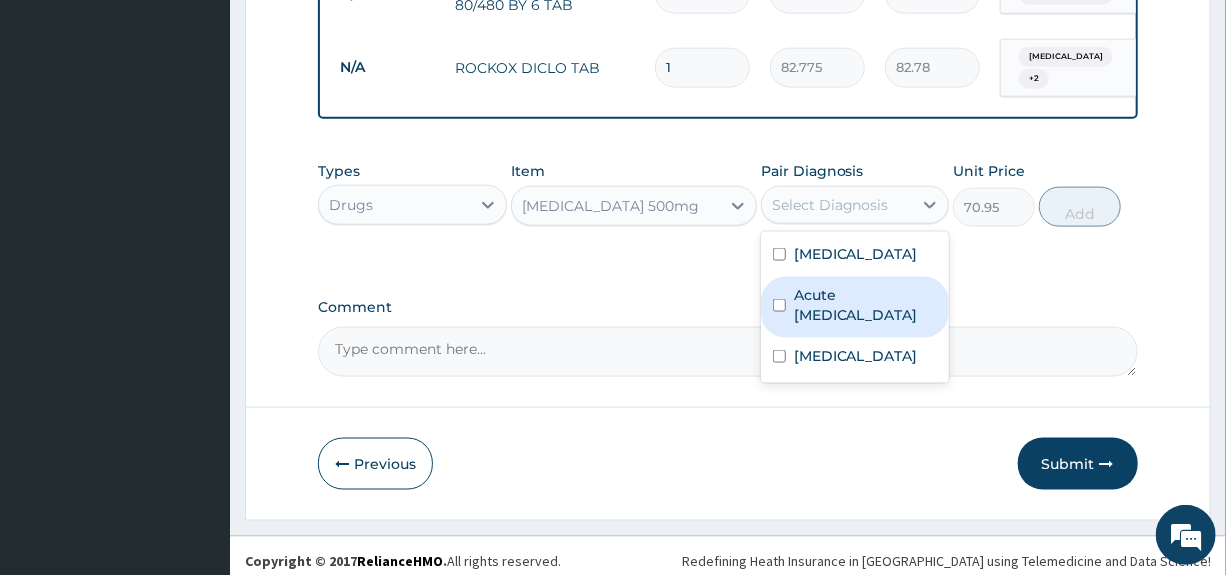 click on "Acute upper respiratory infection" at bounding box center (865, 305) 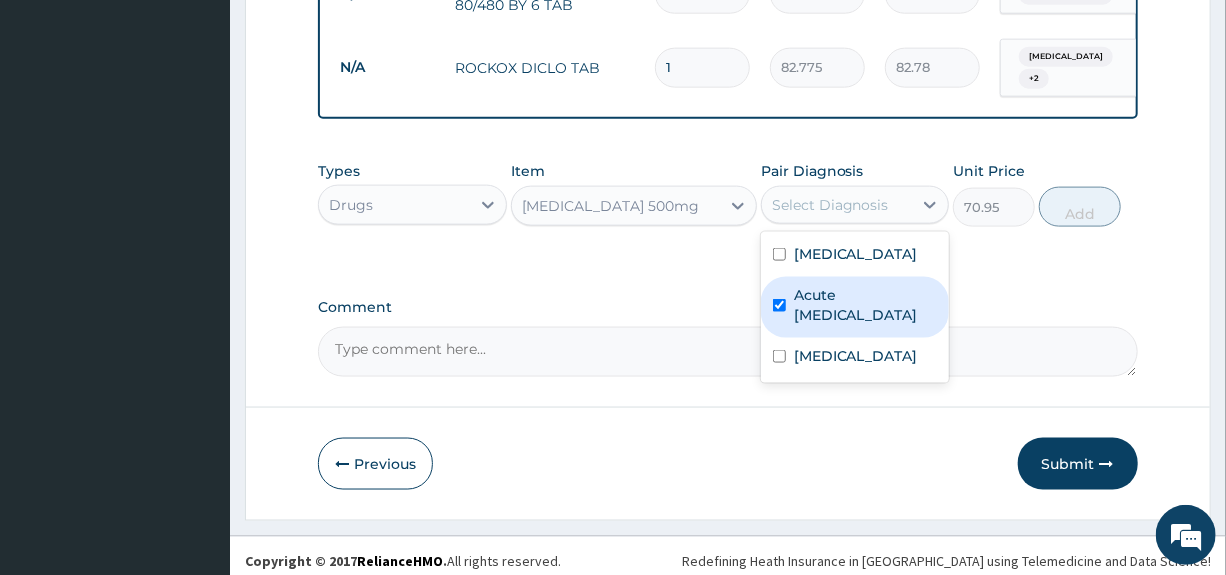 checkbox on "true" 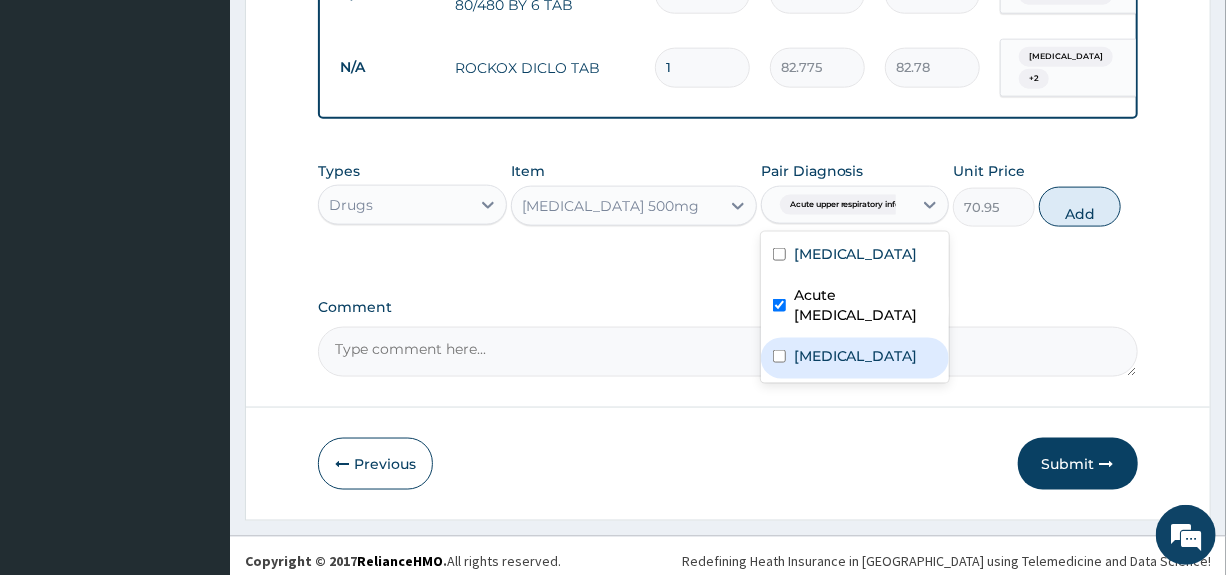 click on "Cyst of epididymis" at bounding box center (856, 356) 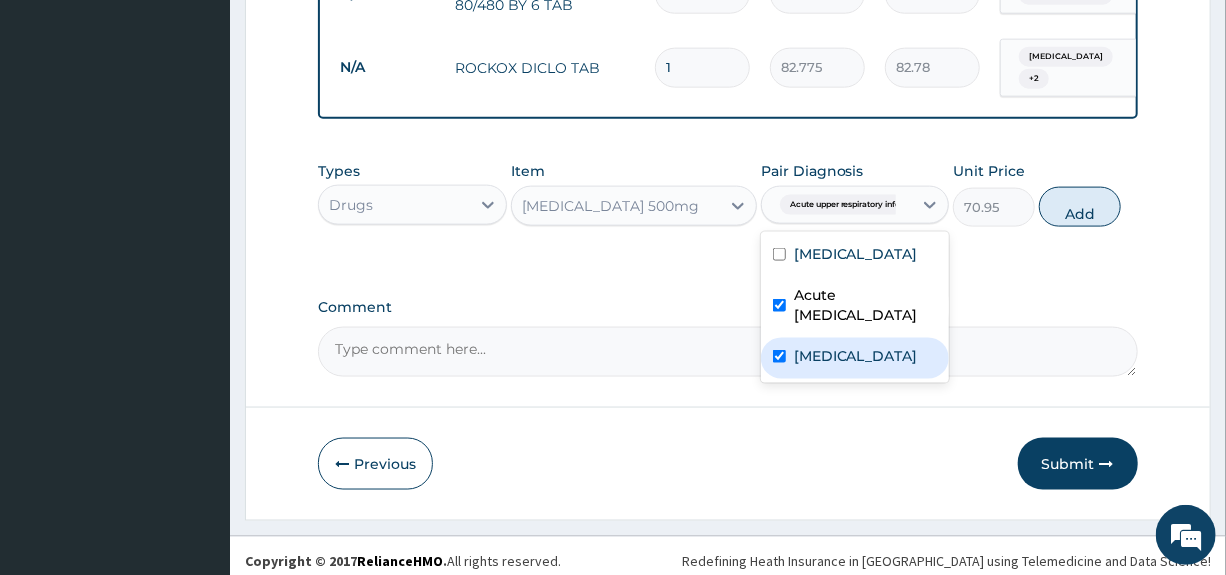 checkbox on "true" 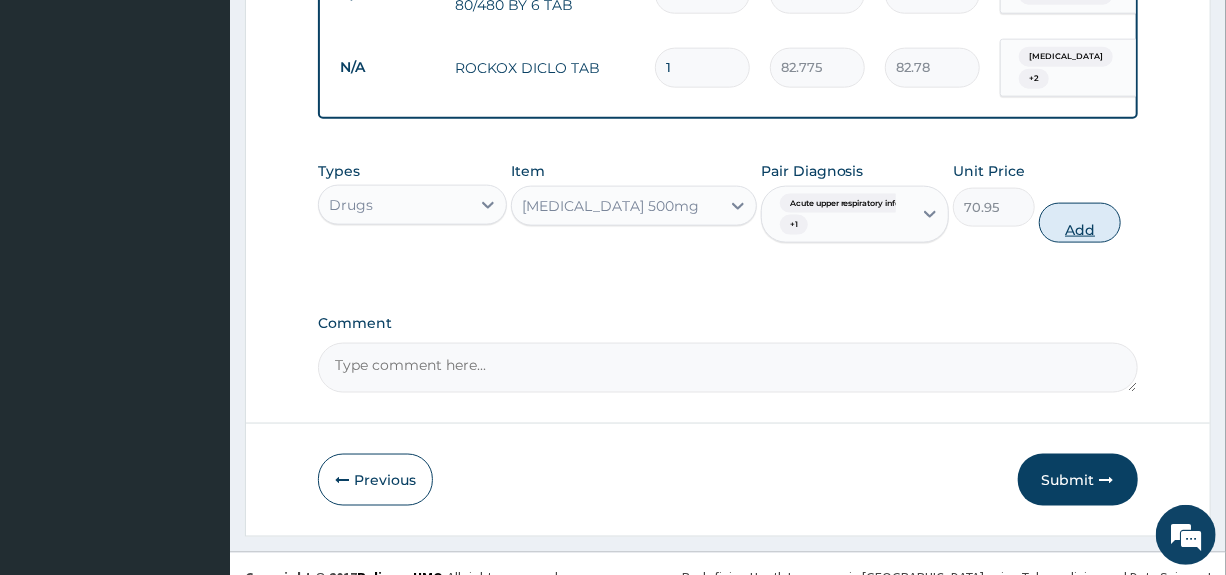 click on "Add" at bounding box center [1080, 223] 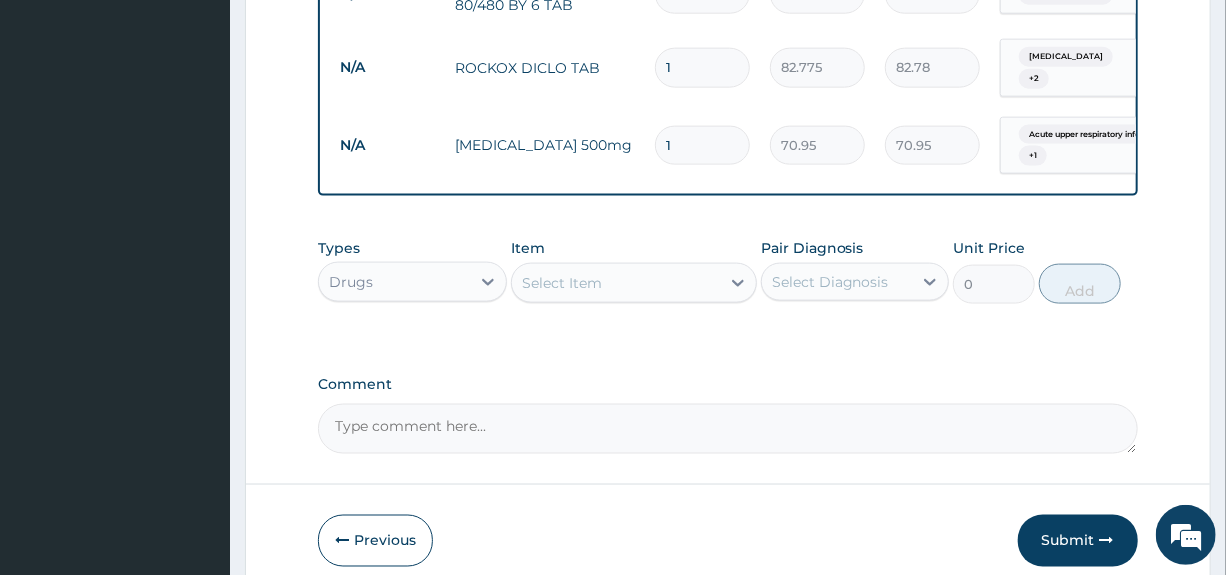 type on "15" 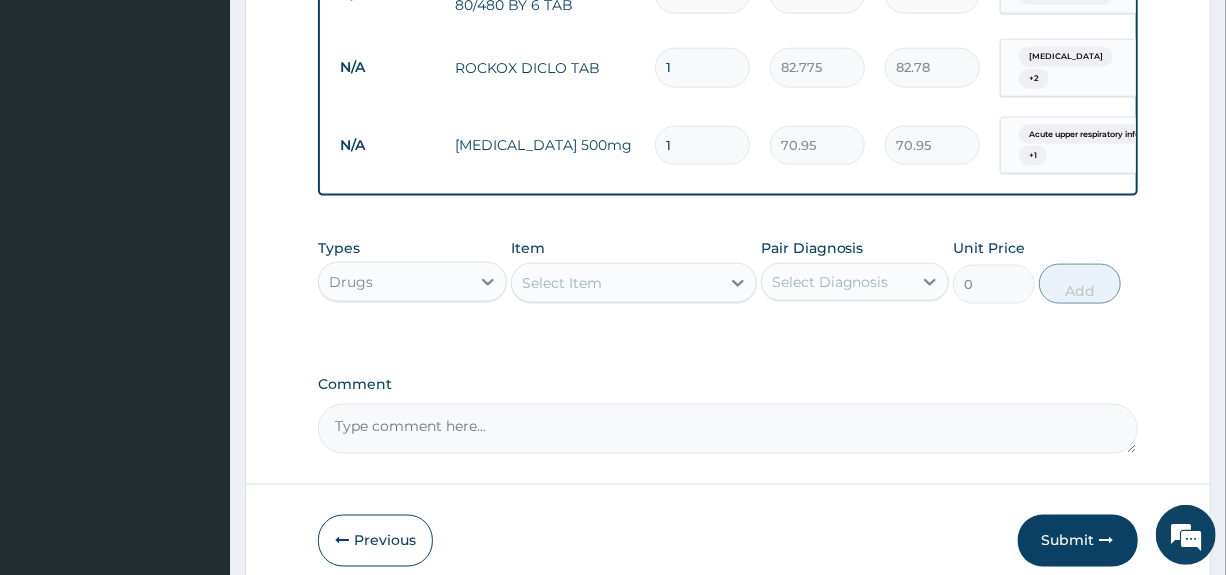 type on "1064.25" 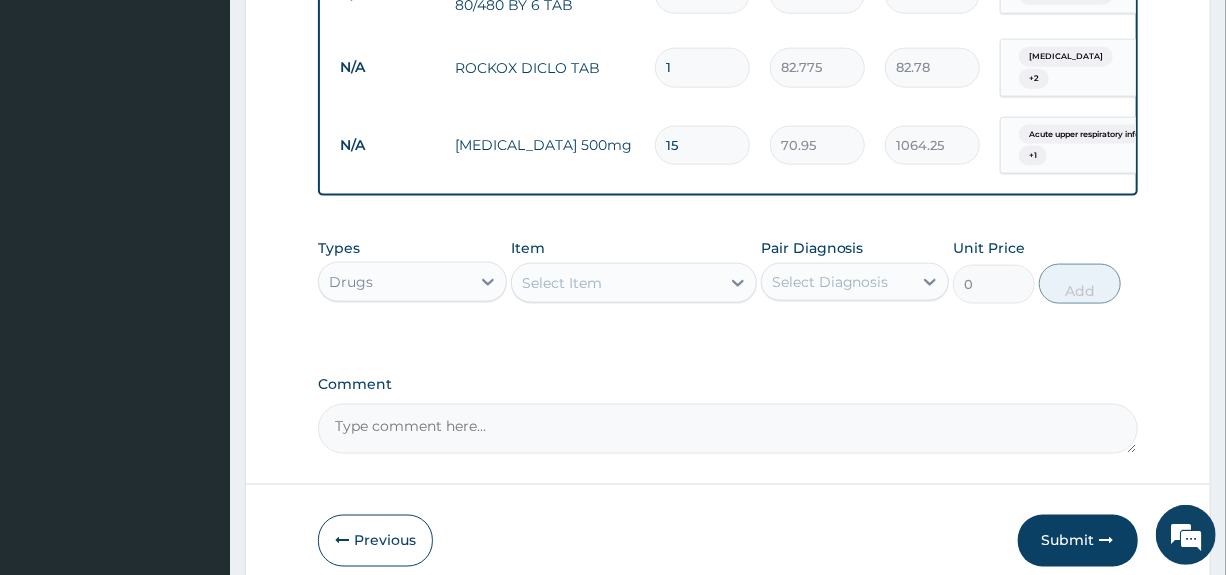 type on "15" 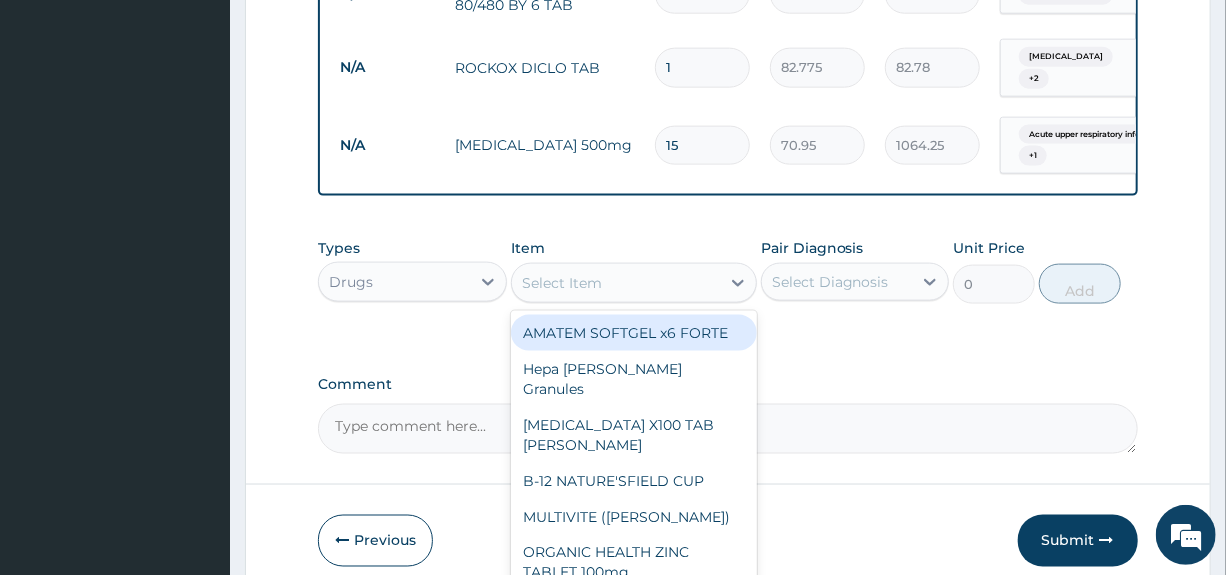 click on "Select Item" at bounding box center [562, 283] 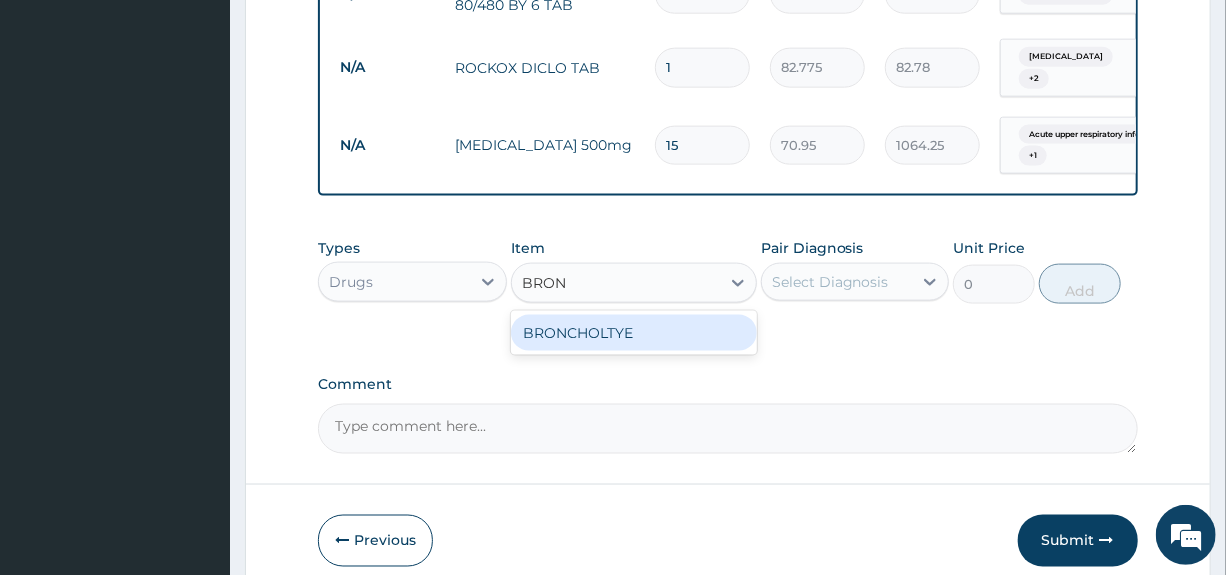 type on "BRONC" 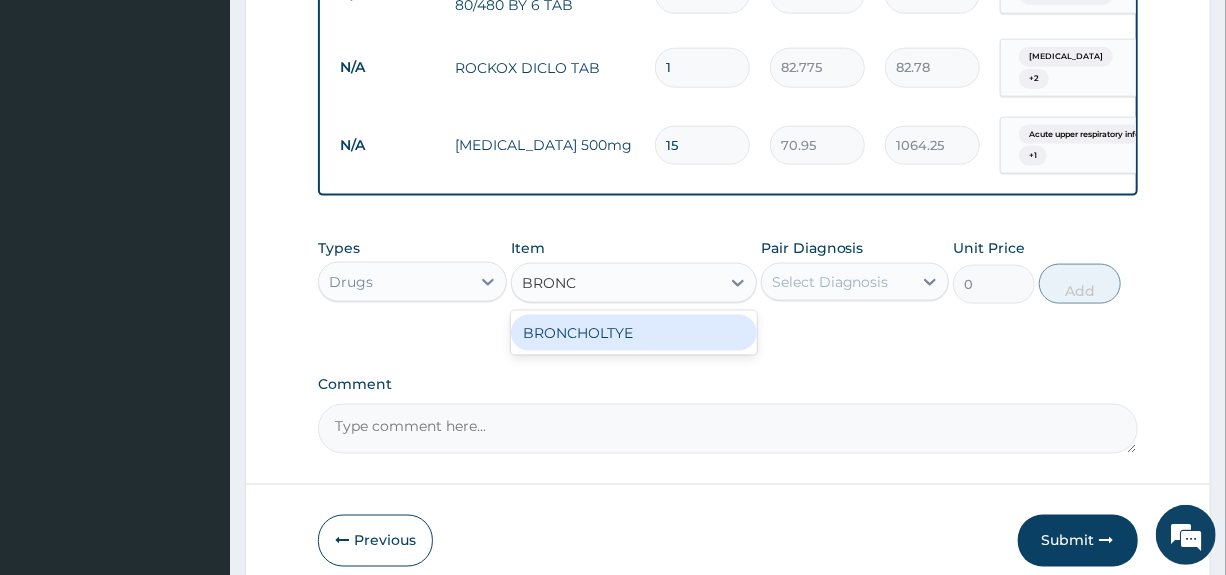 click on "BRONCHOLTYE" at bounding box center (634, 333) 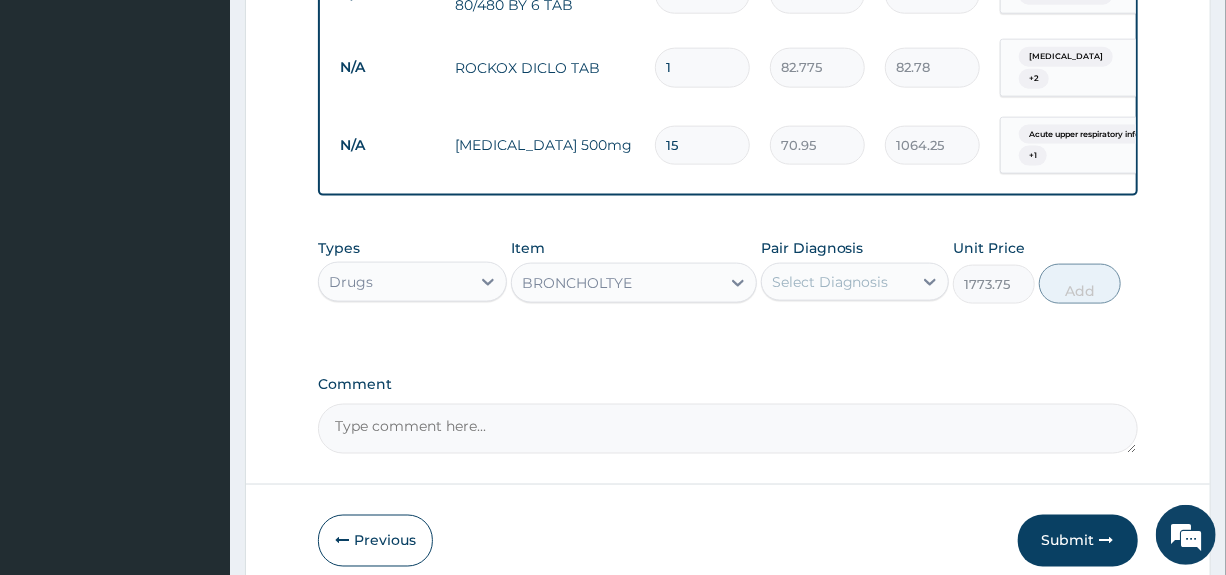 click on "Select Diagnosis" at bounding box center [830, 282] 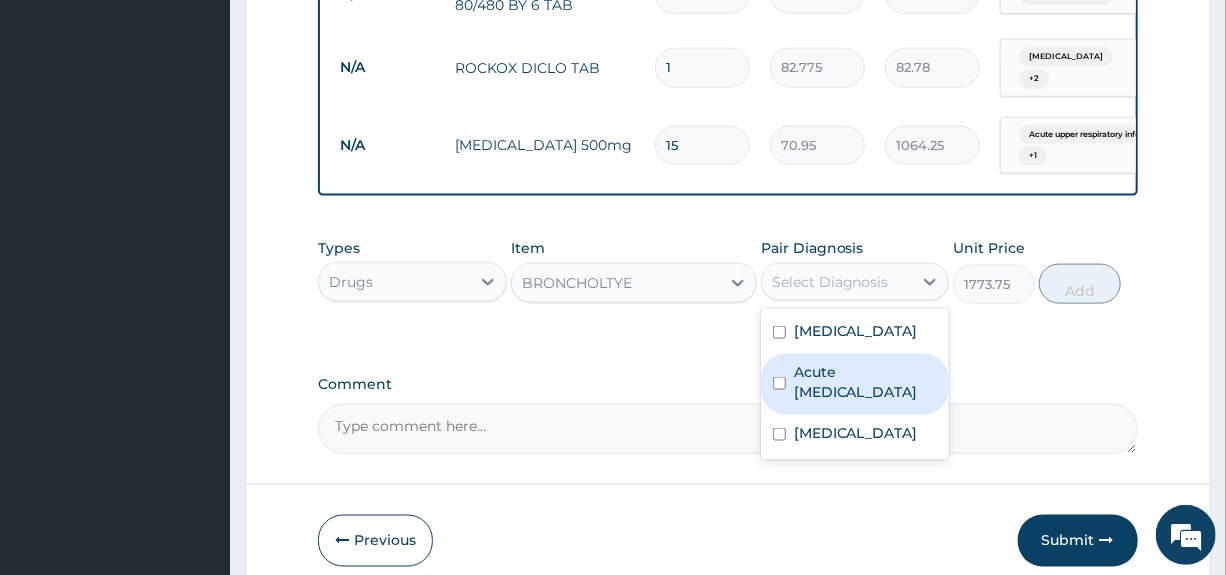 click on "Acute upper respiratory infection" at bounding box center [865, 382] 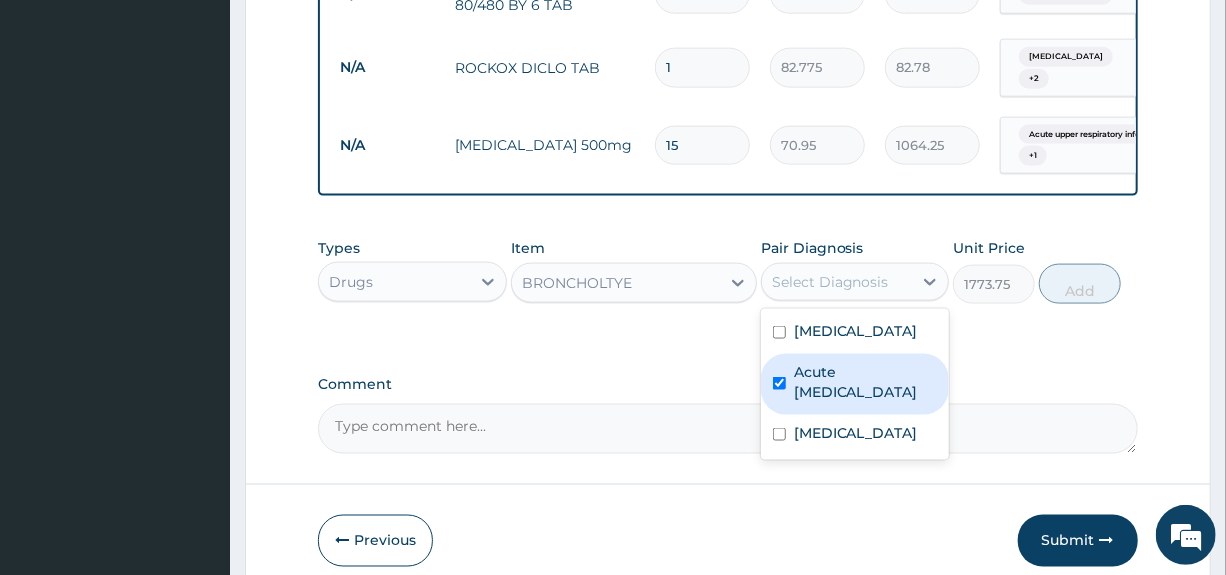 checkbox on "true" 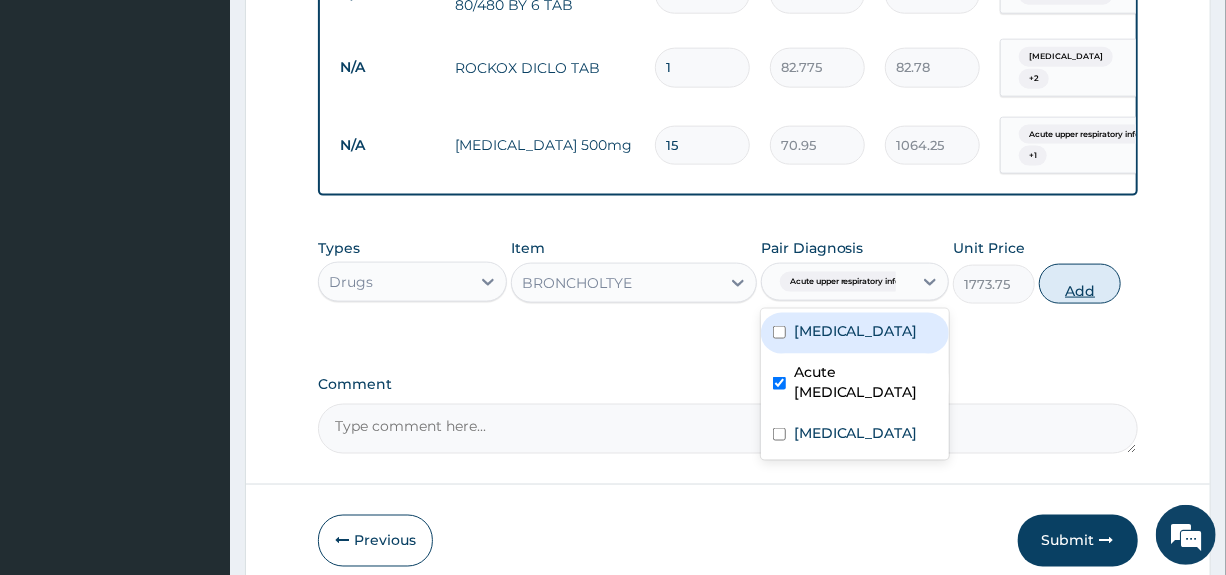 click on "Add" at bounding box center [1080, 284] 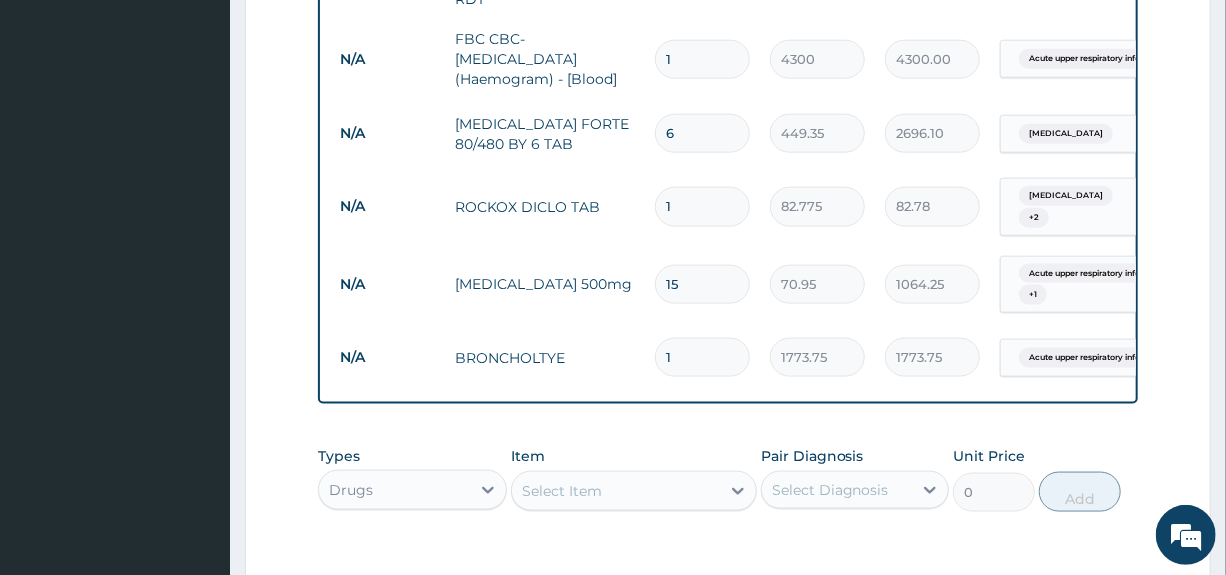 scroll, scrollTop: 990, scrollLeft: 0, axis: vertical 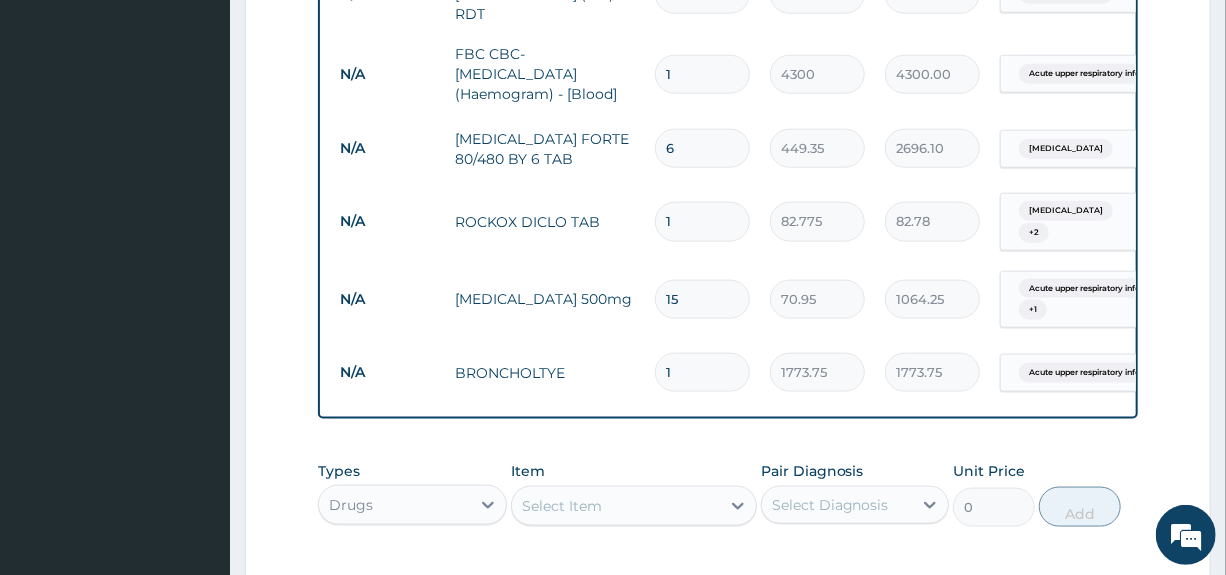 click on "1" at bounding box center (702, 221) 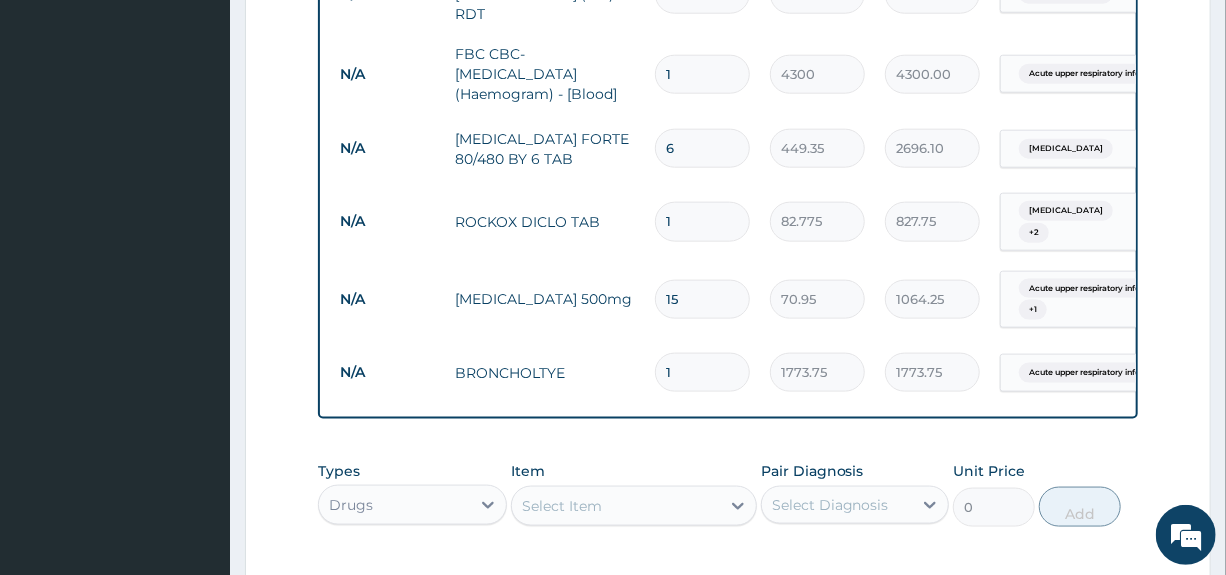 type on "10" 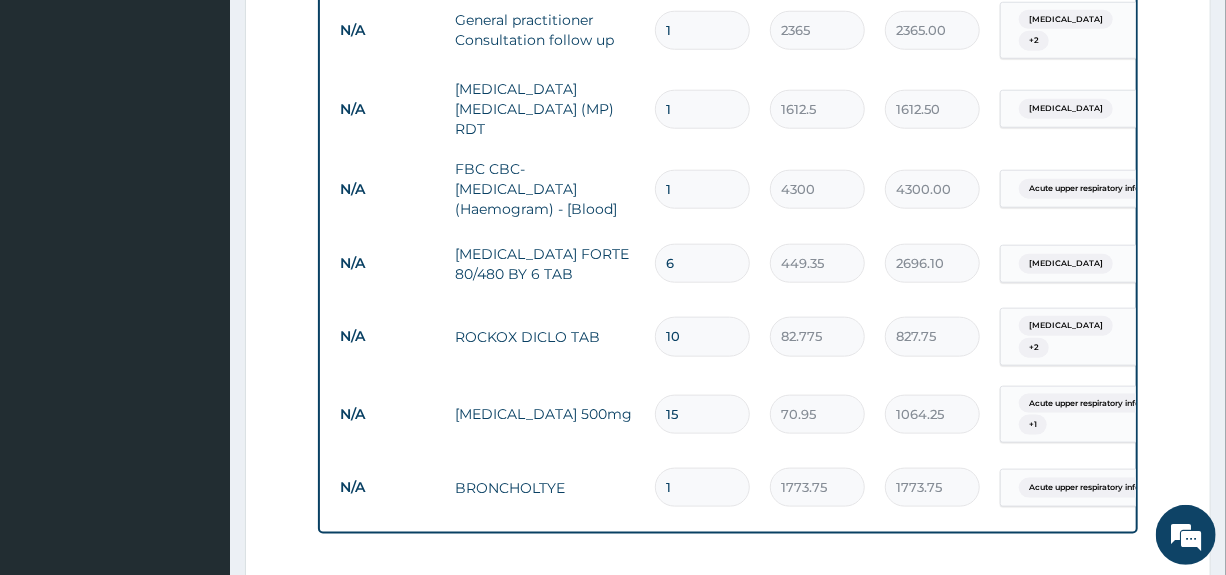 scroll, scrollTop: 1290, scrollLeft: 0, axis: vertical 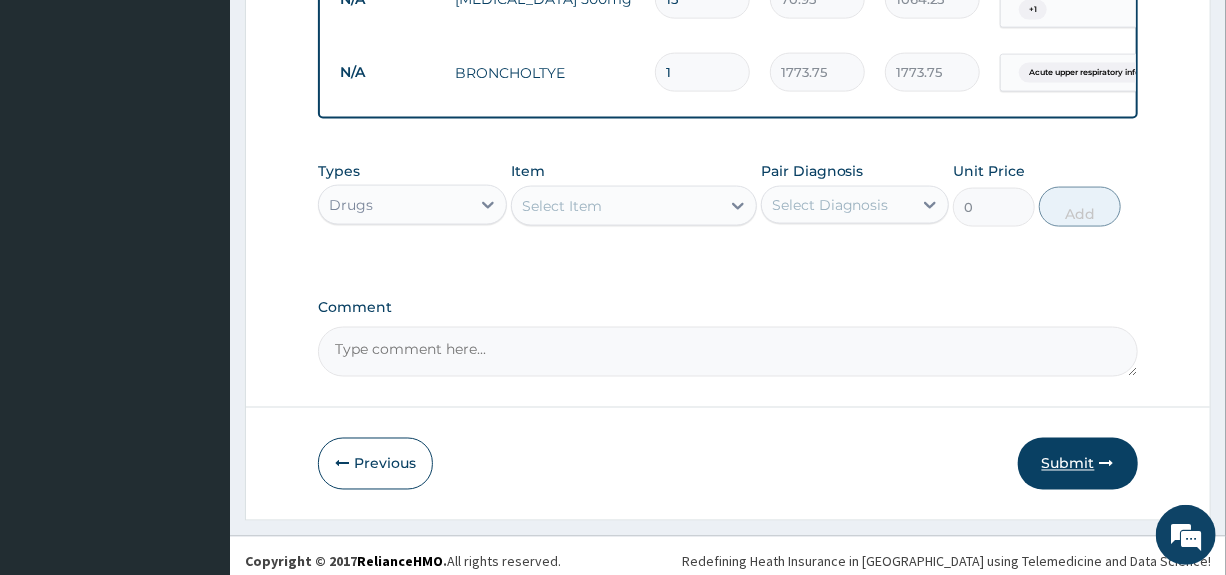 type on "10" 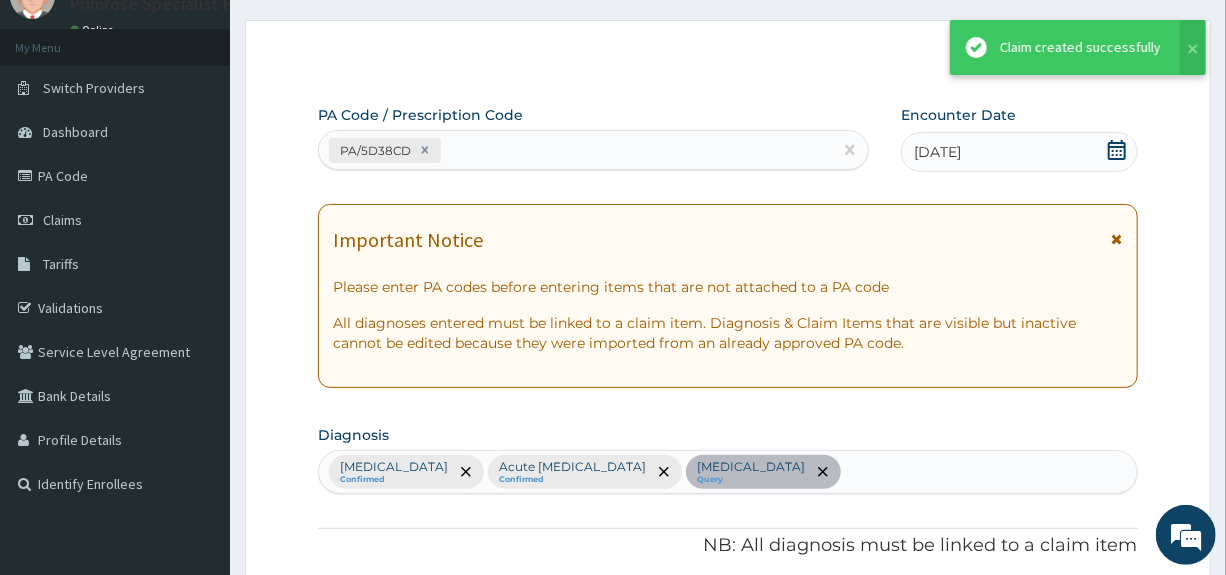 scroll, scrollTop: 1290, scrollLeft: 0, axis: vertical 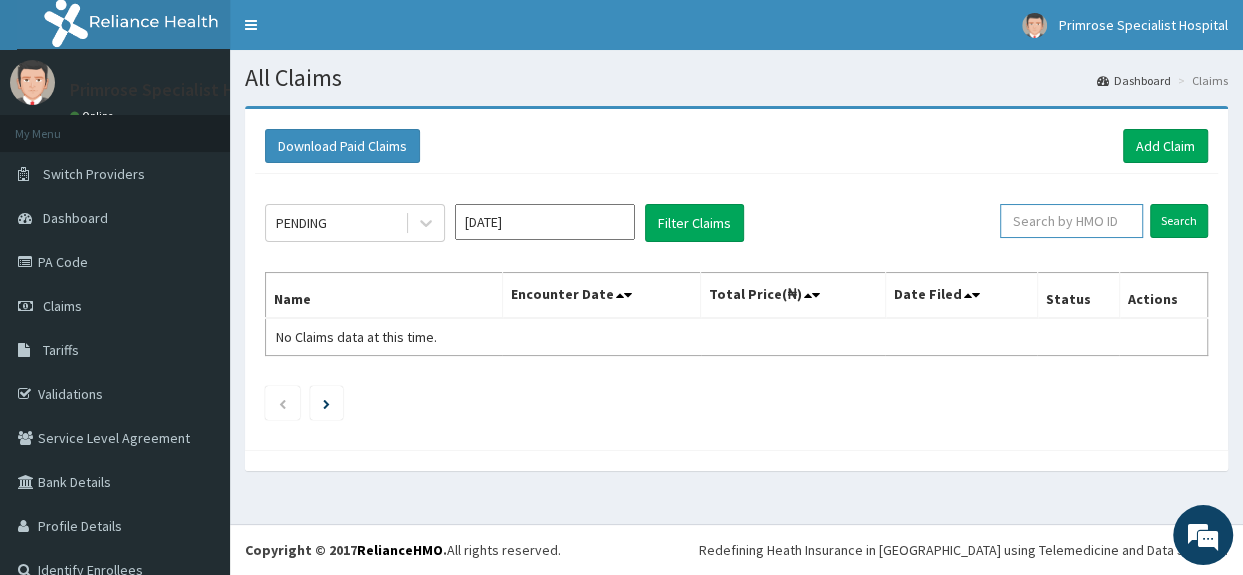 click at bounding box center (1071, 221) 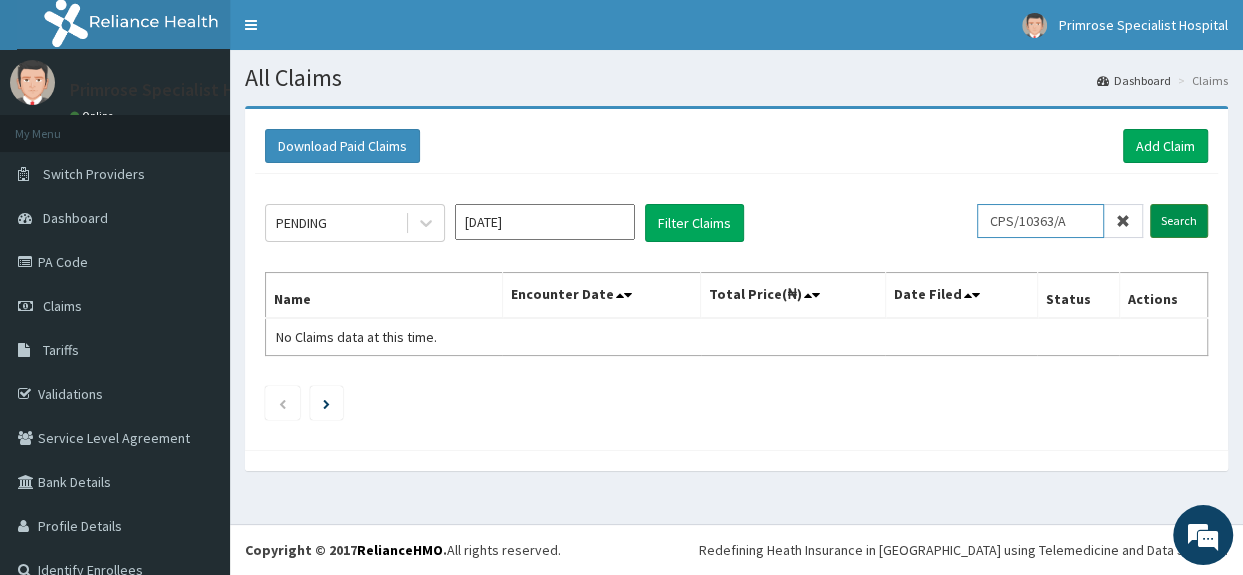 type on "CPS/10363/A" 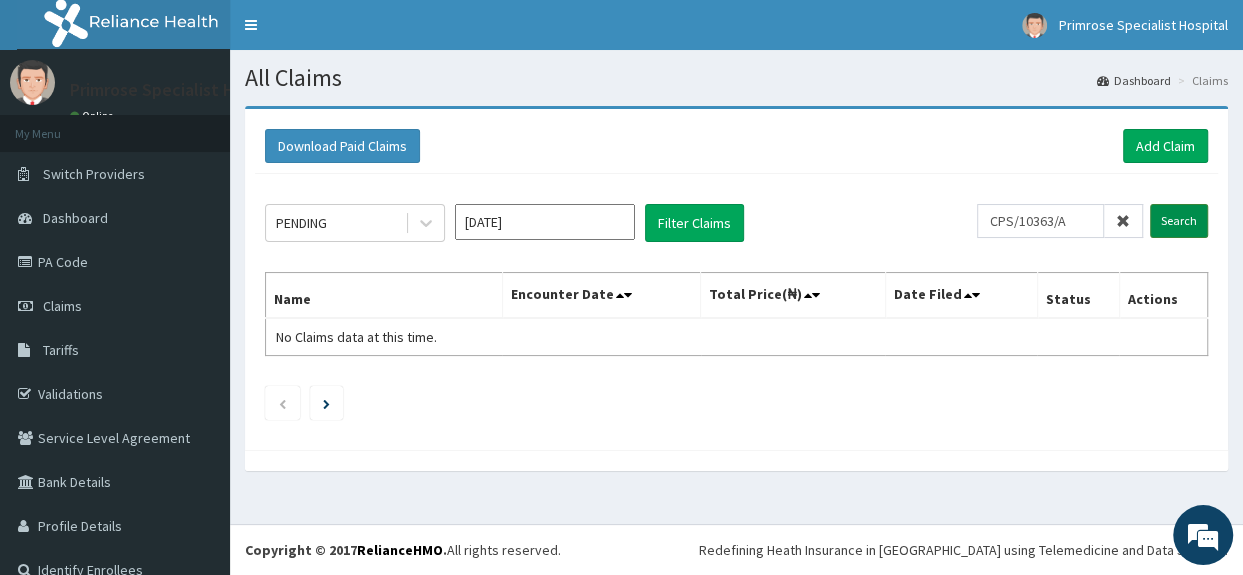click on "Search" at bounding box center (1179, 221) 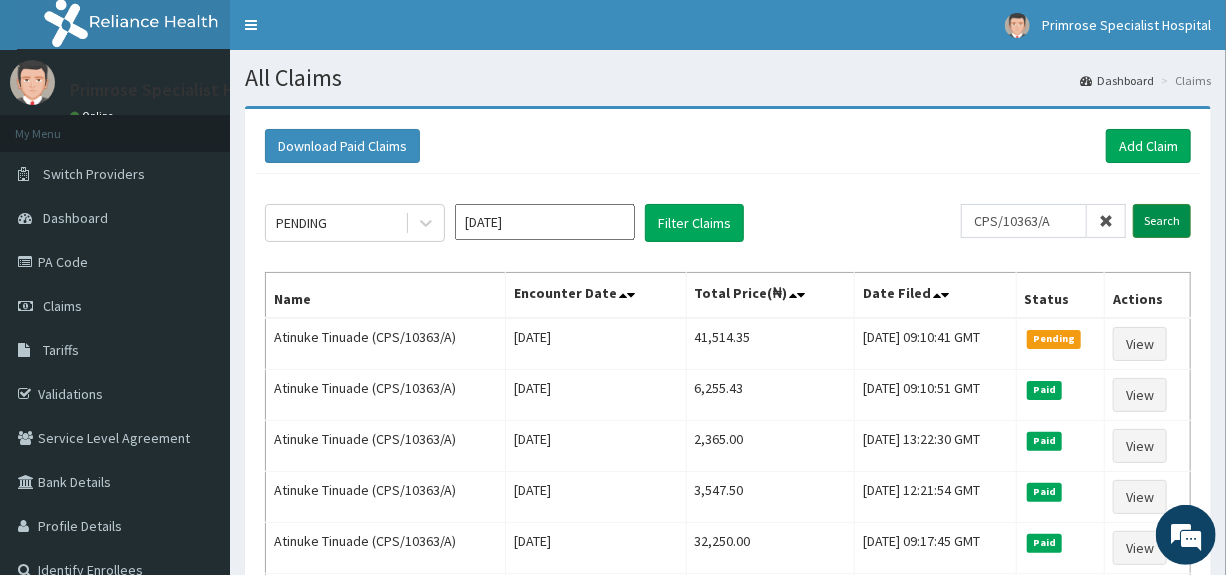 scroll, scrollTop: 0, scrollLeft: 0, axis: both 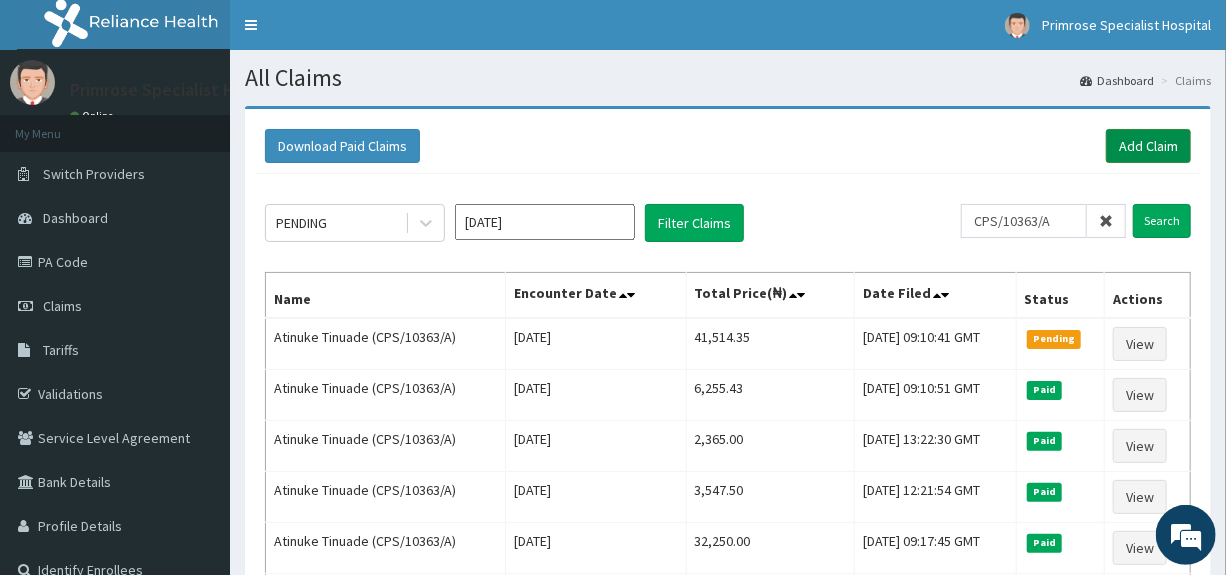 click on "Add Claim" at bounding box center [1148, 146] 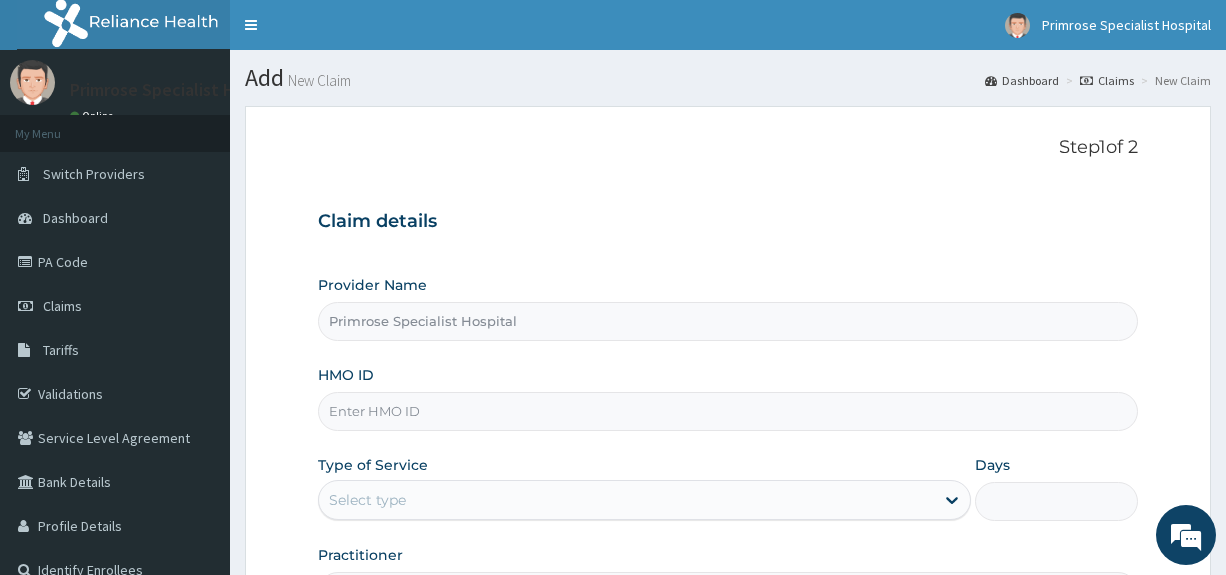 scroll, scrollTop: 0, scrollLeft: 0, axis: both 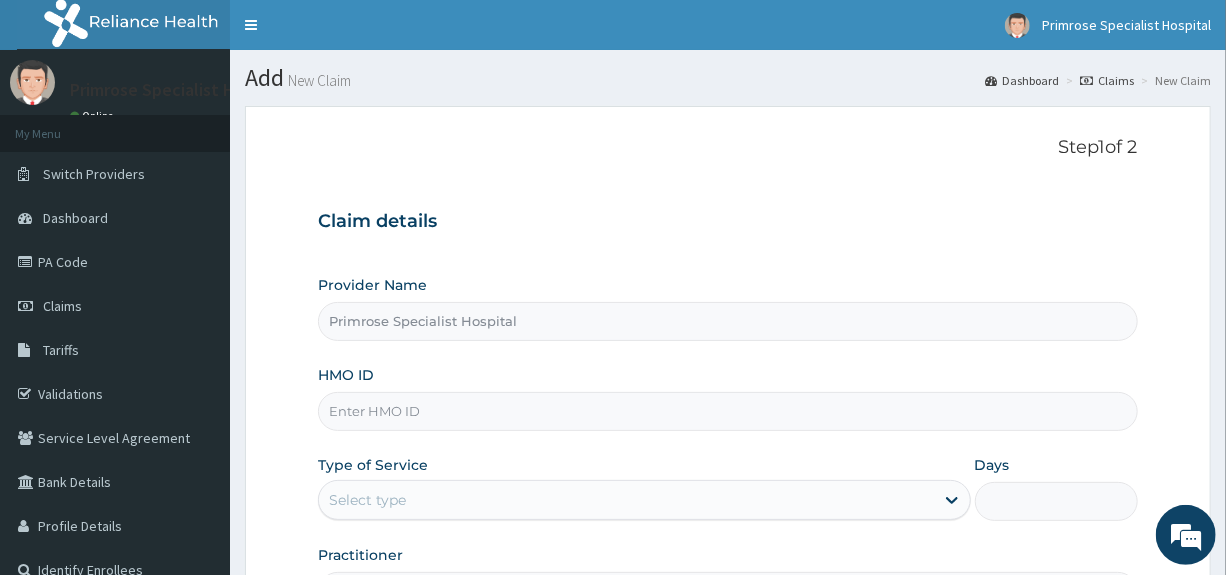 click on "HMO ID" at bounding box center (727, 411) 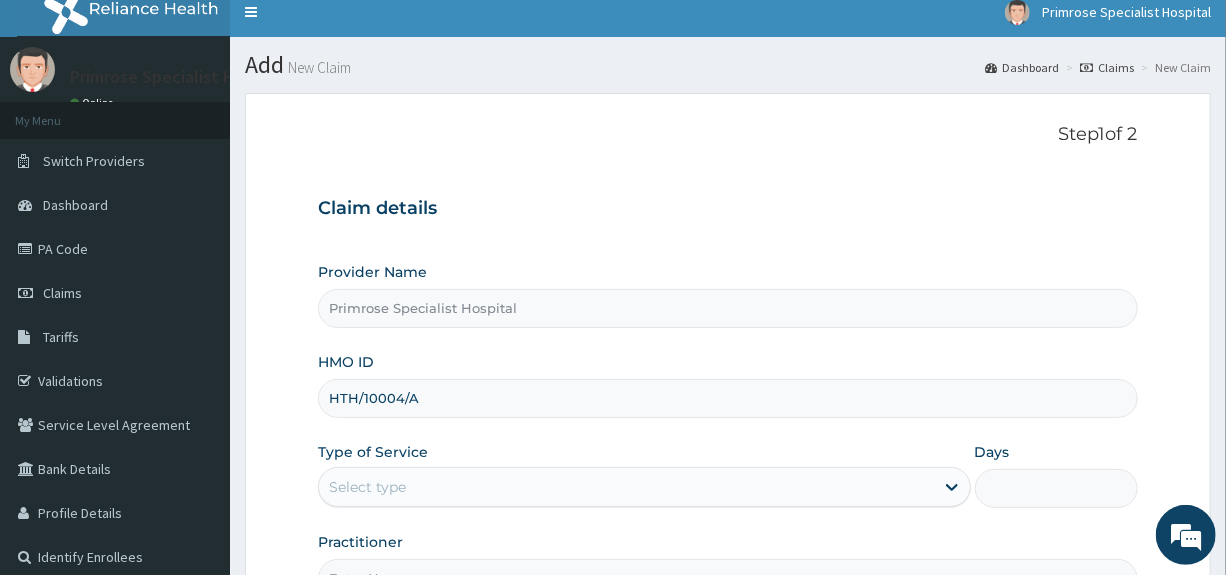 scroll, scrollTop: 244, scrollLeft: 0, axis: vertical 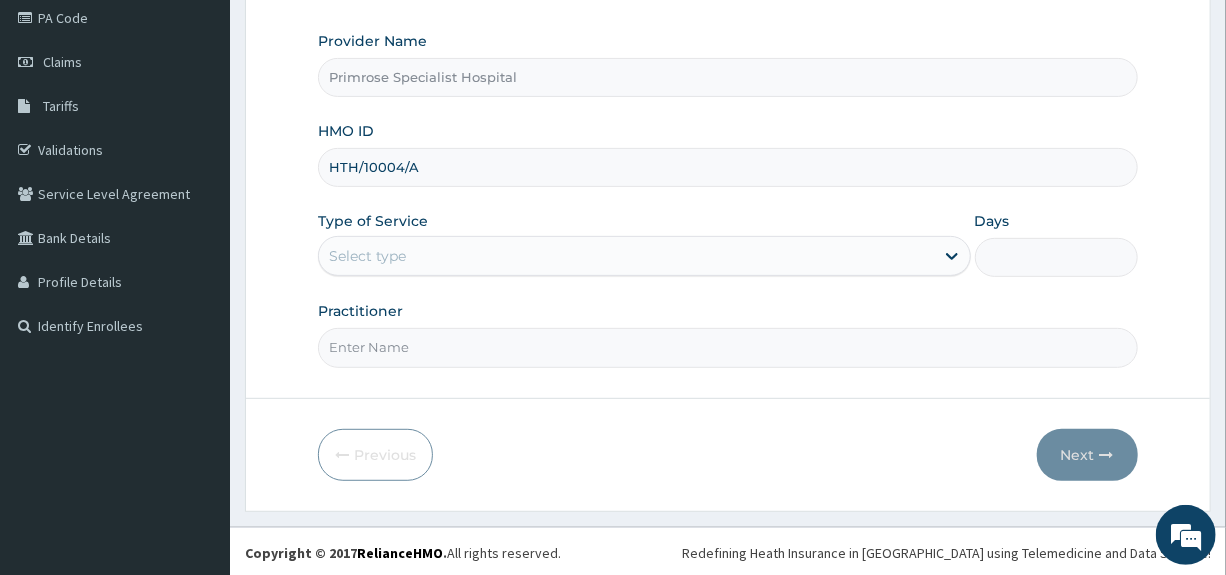 type on "HTH/10004/A" 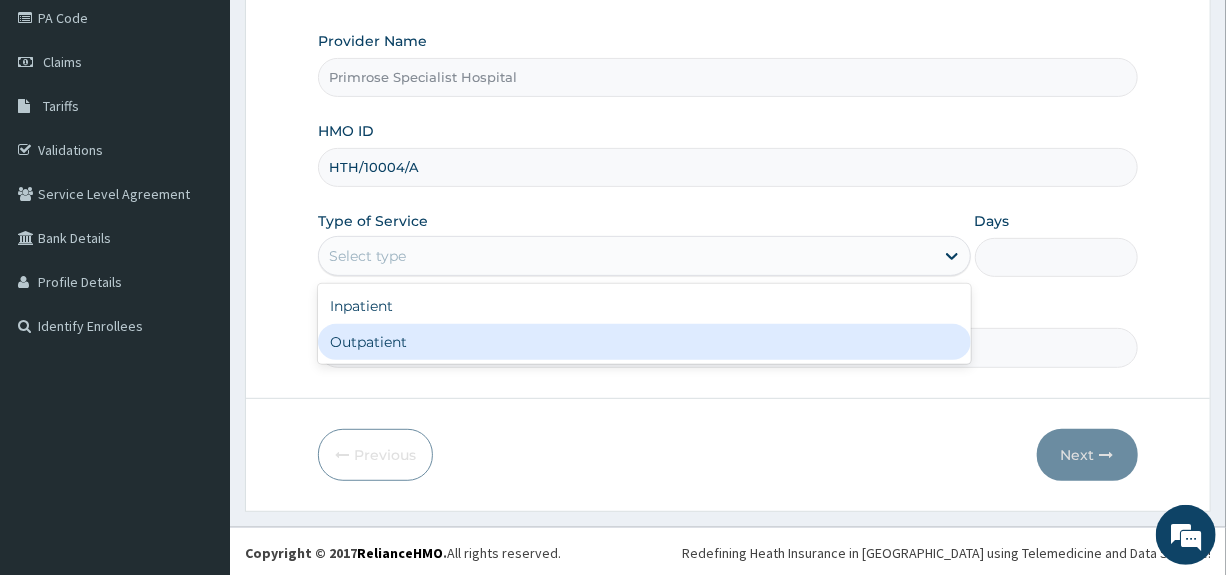 click on "Outpatient" at bounding box center (644, 342) 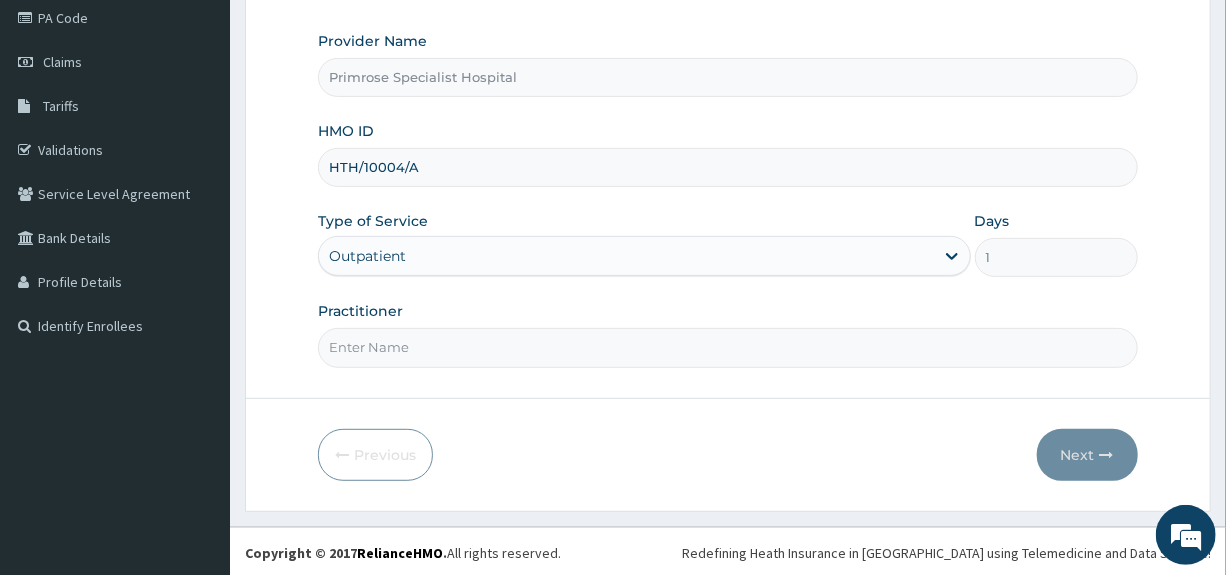 drag, startPoint x: 400, startPoint y: 349, endPoint x: 406, endPoint y: 363, distance: 15.231546 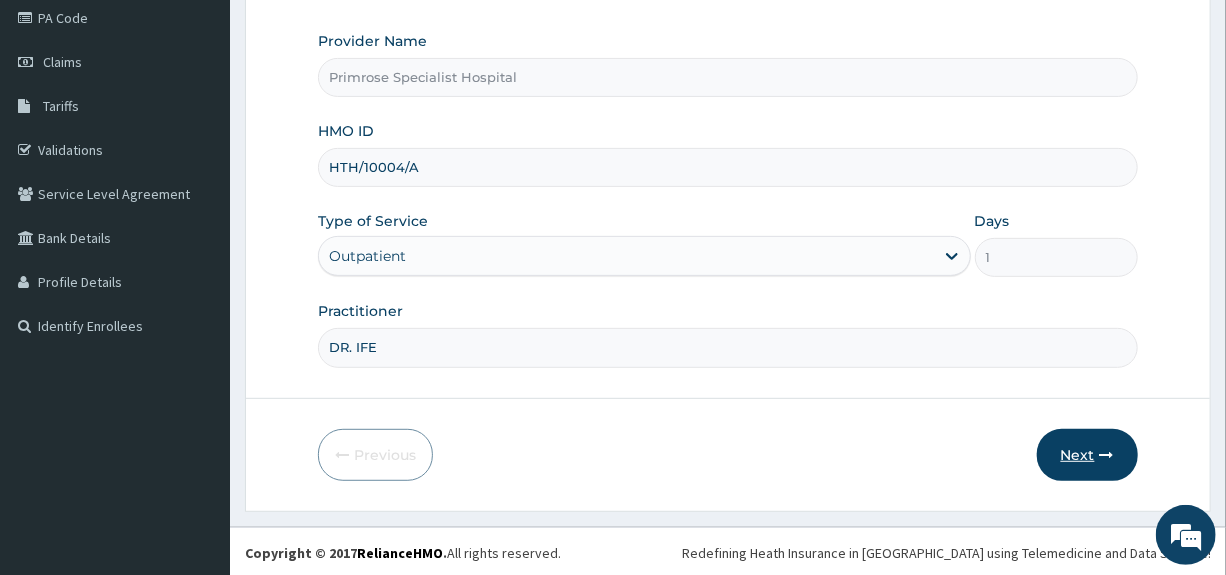 click on "Next" at bounding box center (1087, 455) 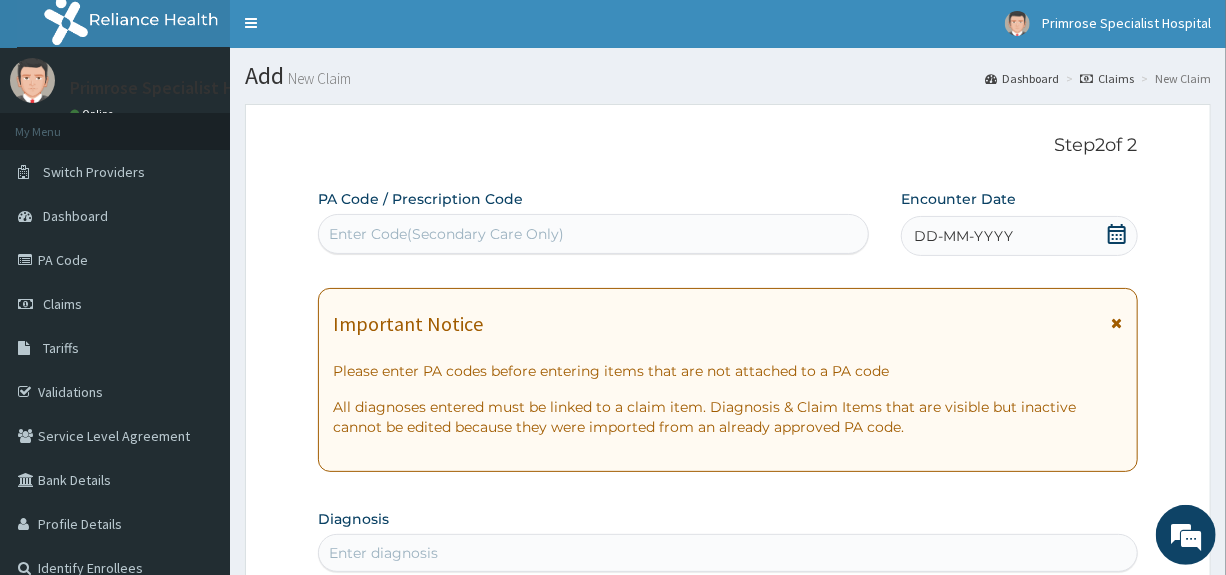 scroll, scrollTop: 0, scrollLeft: 0, axis: both 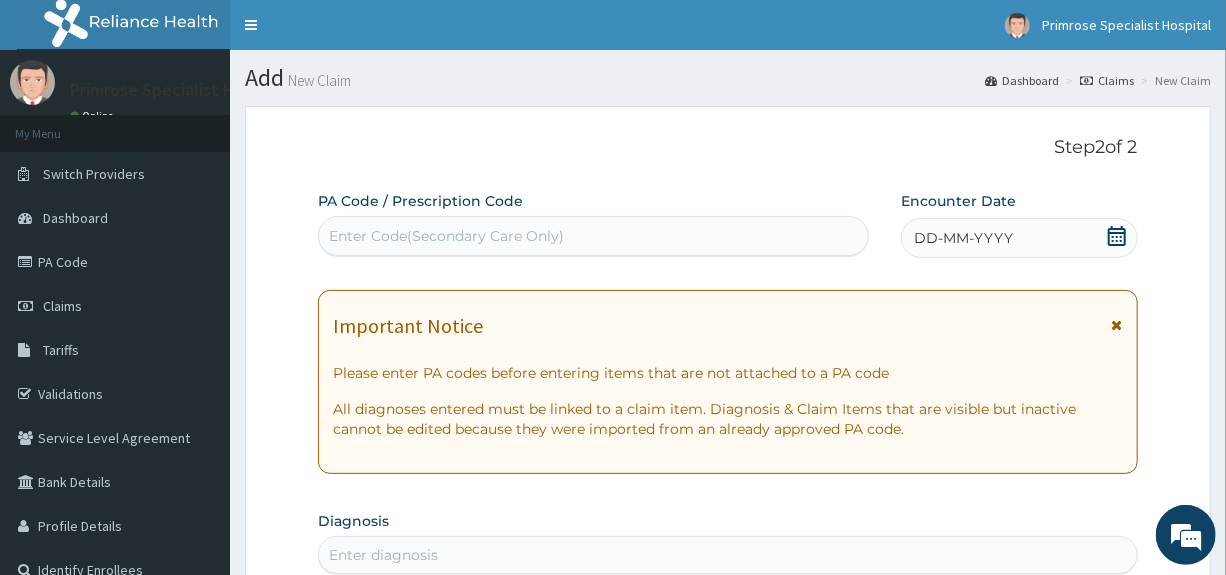 click 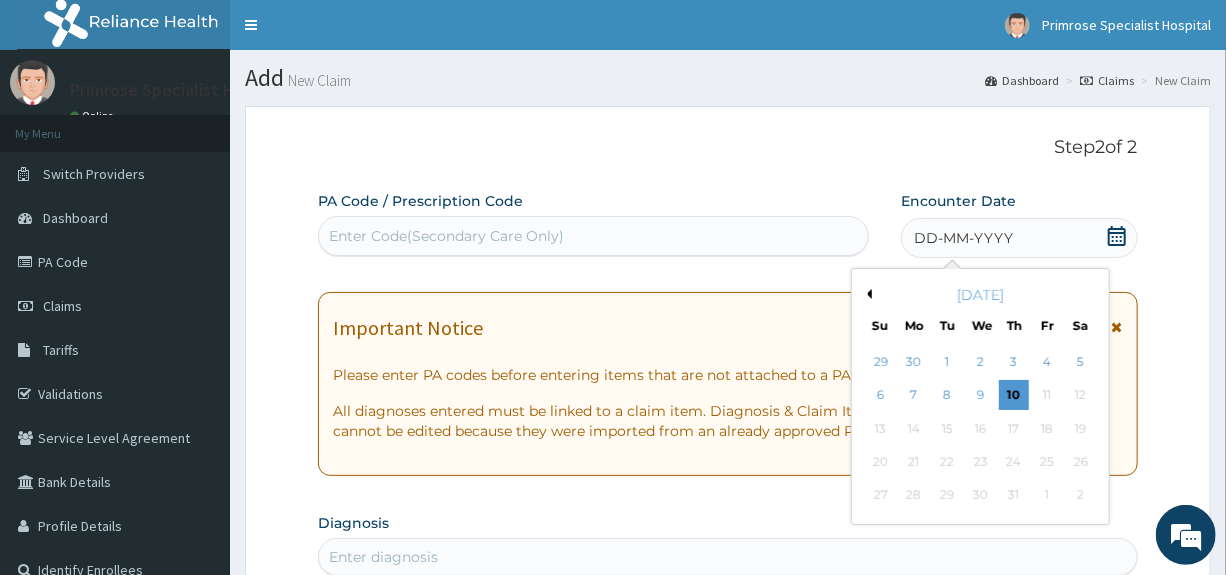 click on "Previous Month" at bounding box center [867, 294] 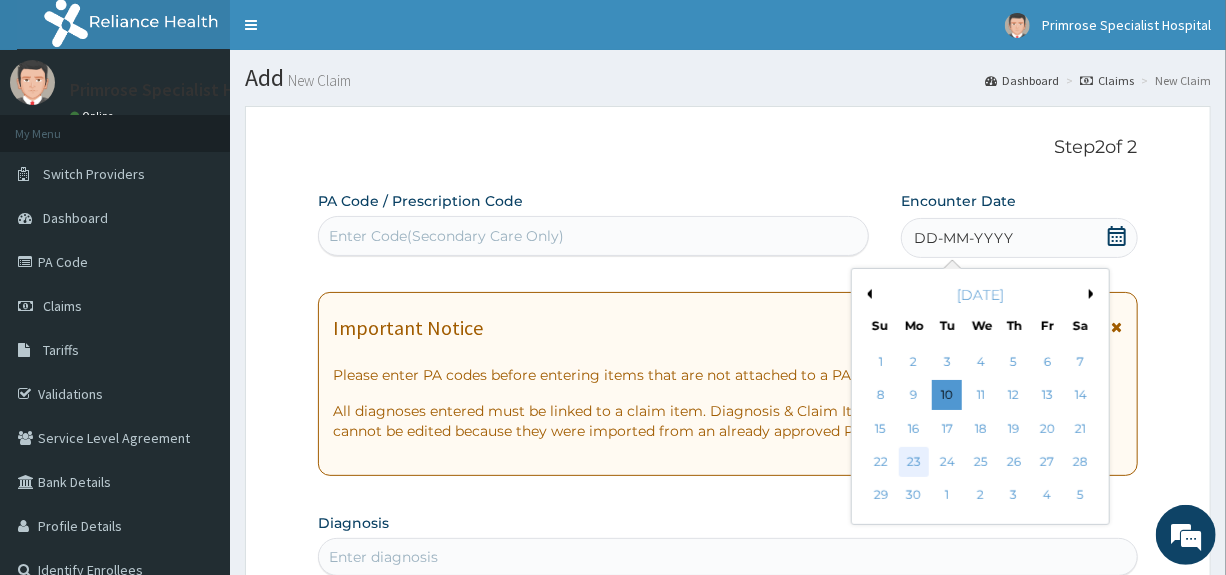 click on "23" at bounding box center [914, 462] 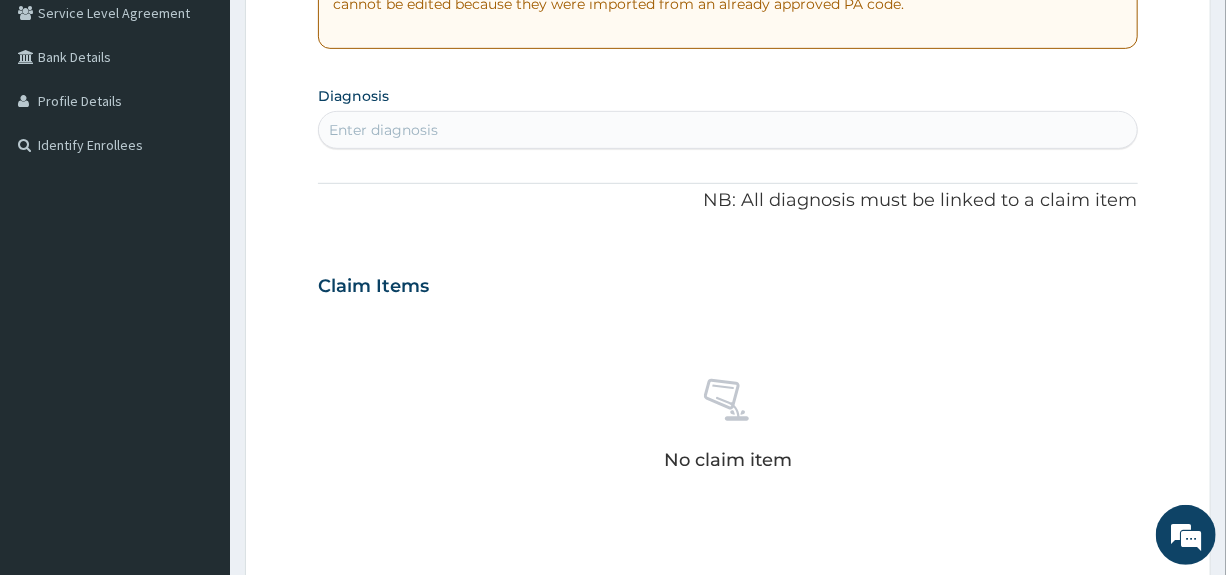 scroll, scrollTop: 500, scrollLeft: 0, axis: vertical 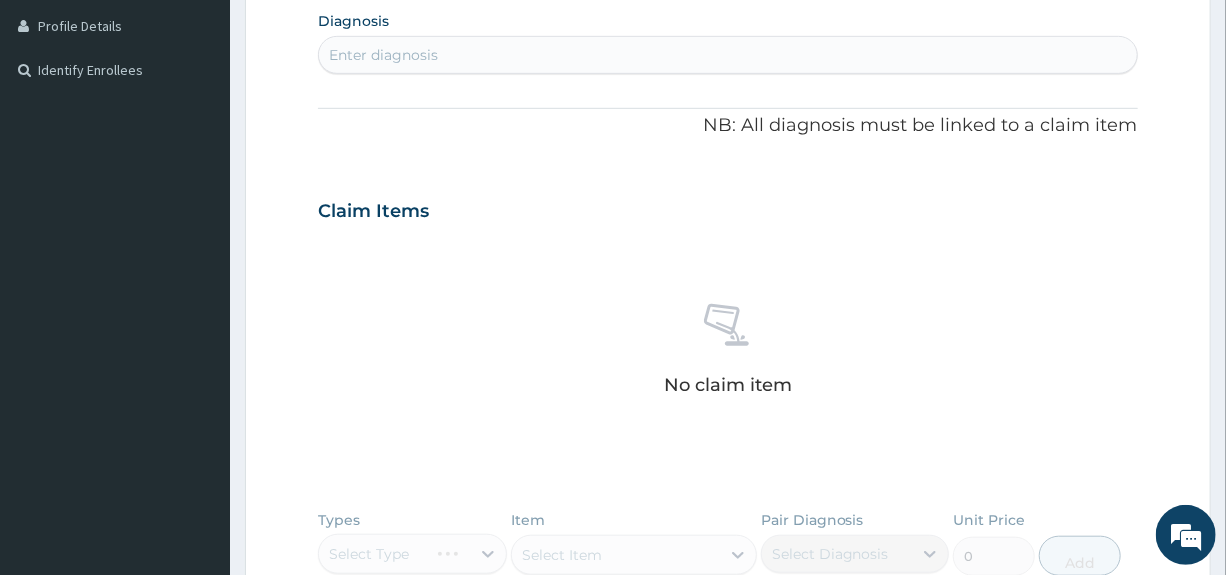 click on "Enter diagnosis" at bounding box center (727, 55) 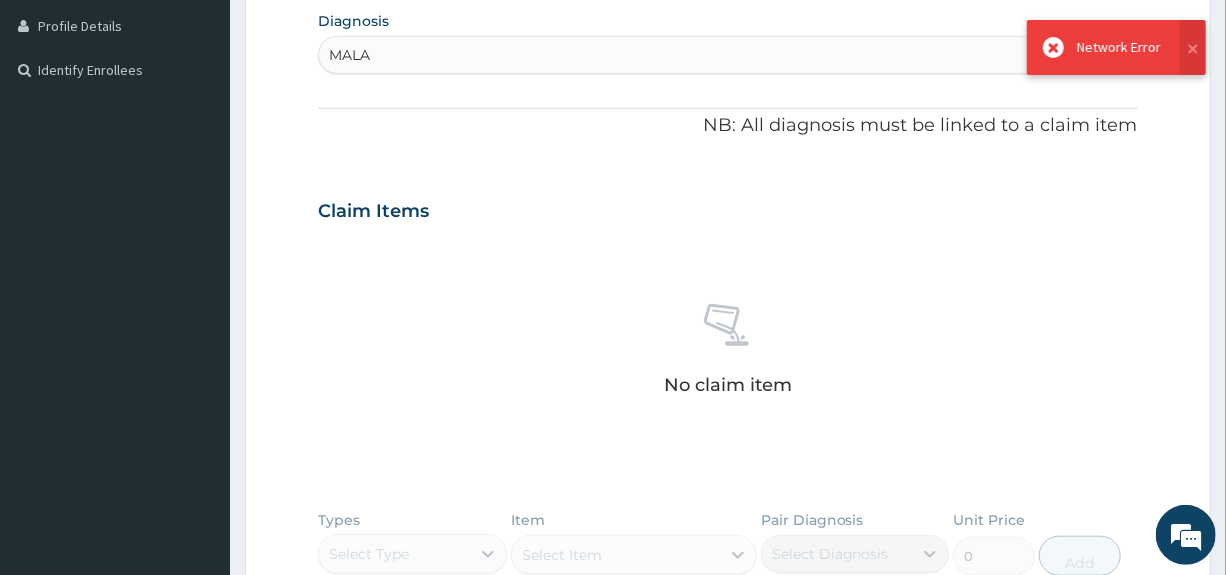 type on "MALA" 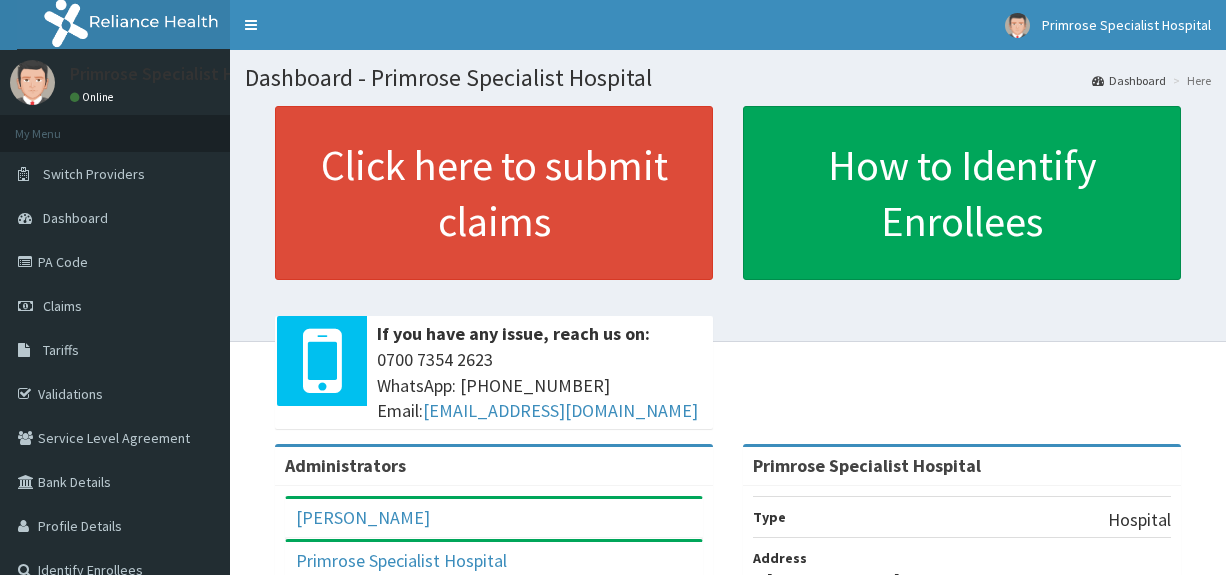 scroll, scrollTop: 0, scrollLeft: 0, axis: both 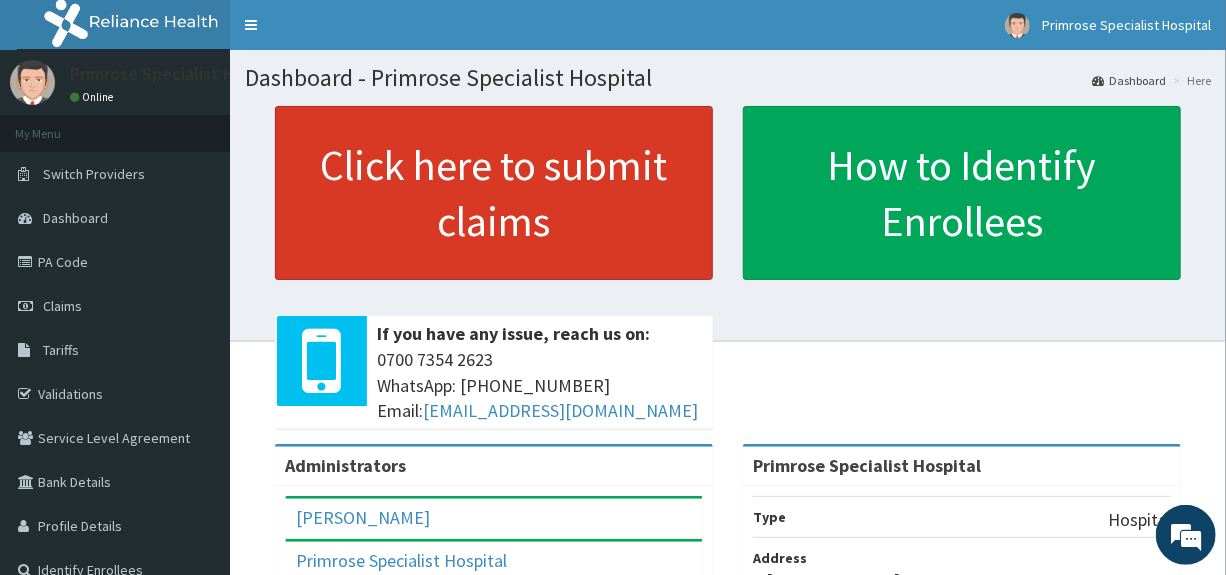 click on "Click here to submit claims" at bounding box center [494, 193] 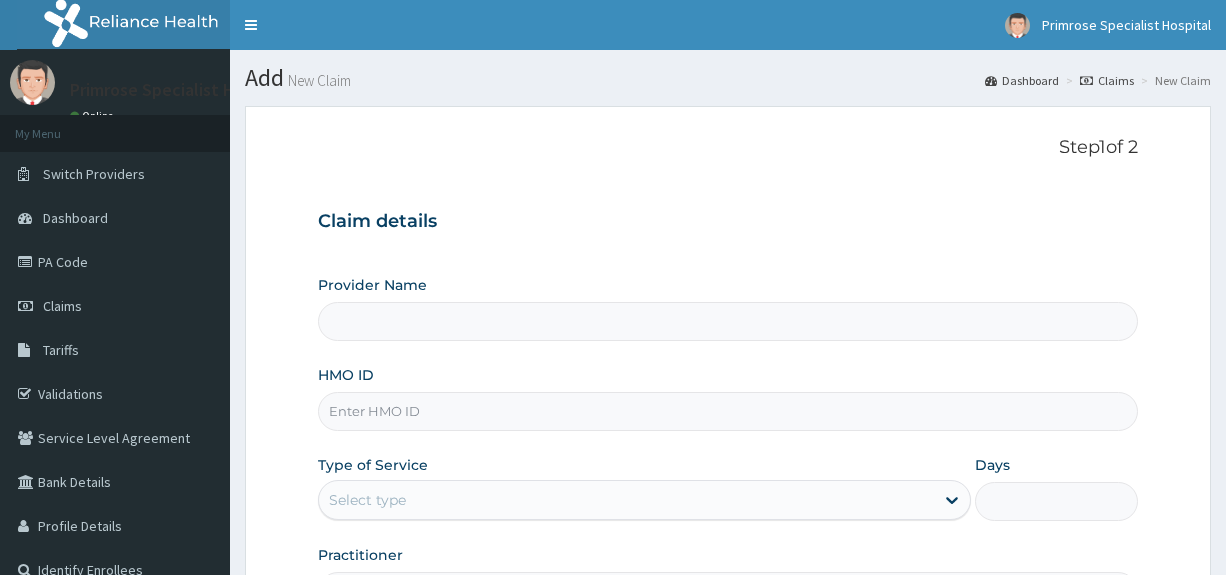 scroll, scrollTop: 0, scrollLeft: 0, axis: both 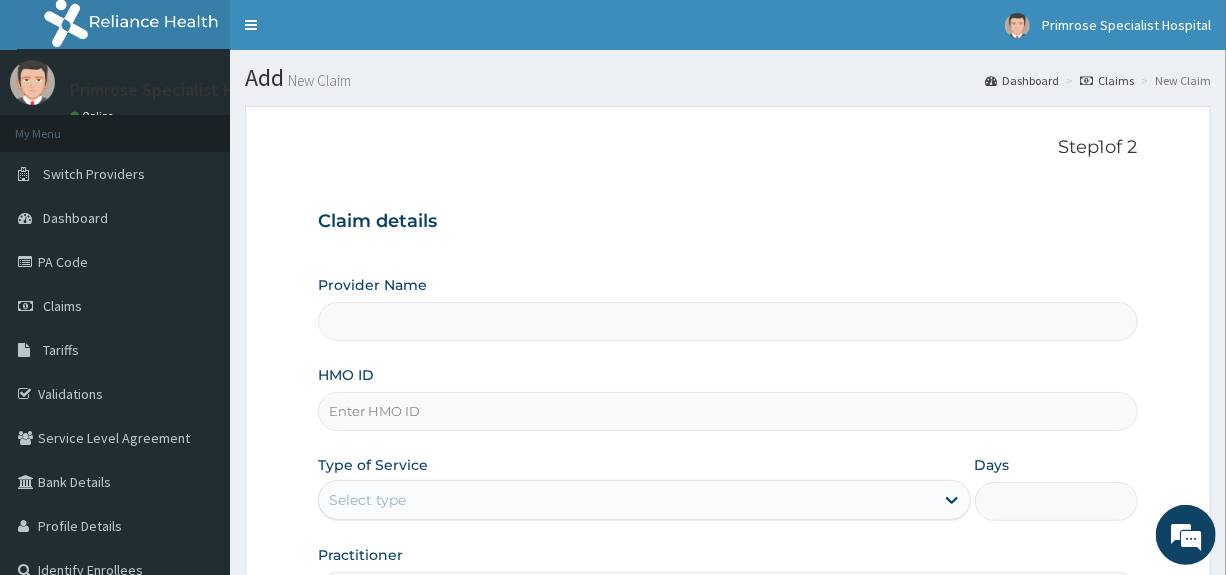 type on "Primrose Specialist Hospital" 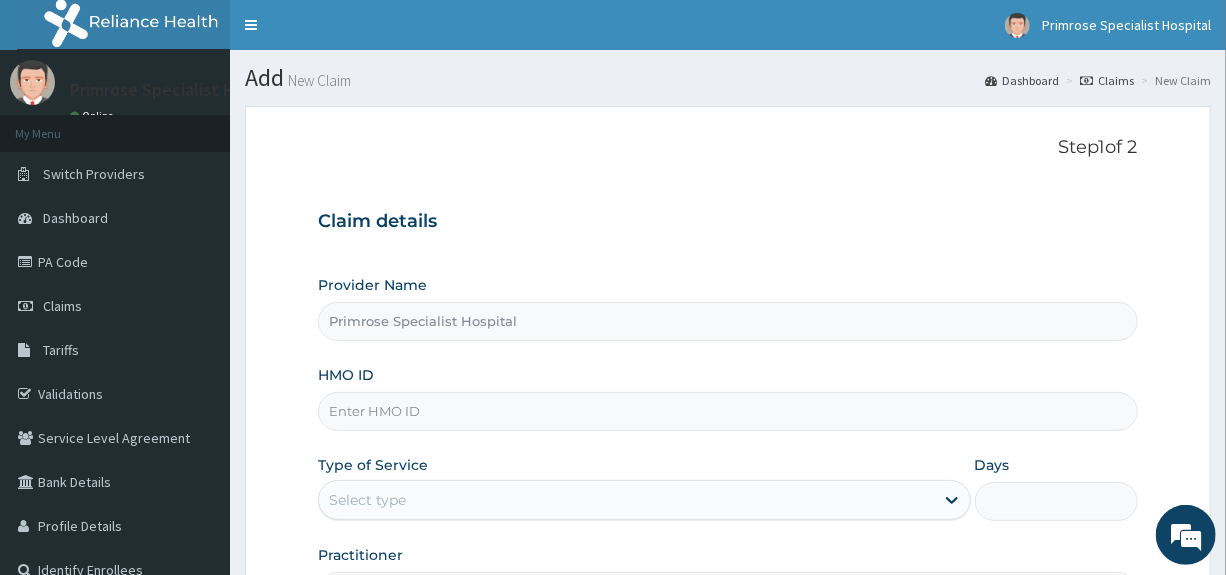 scroll, scrollTop: 0, scrollLeft: 0, axis: both 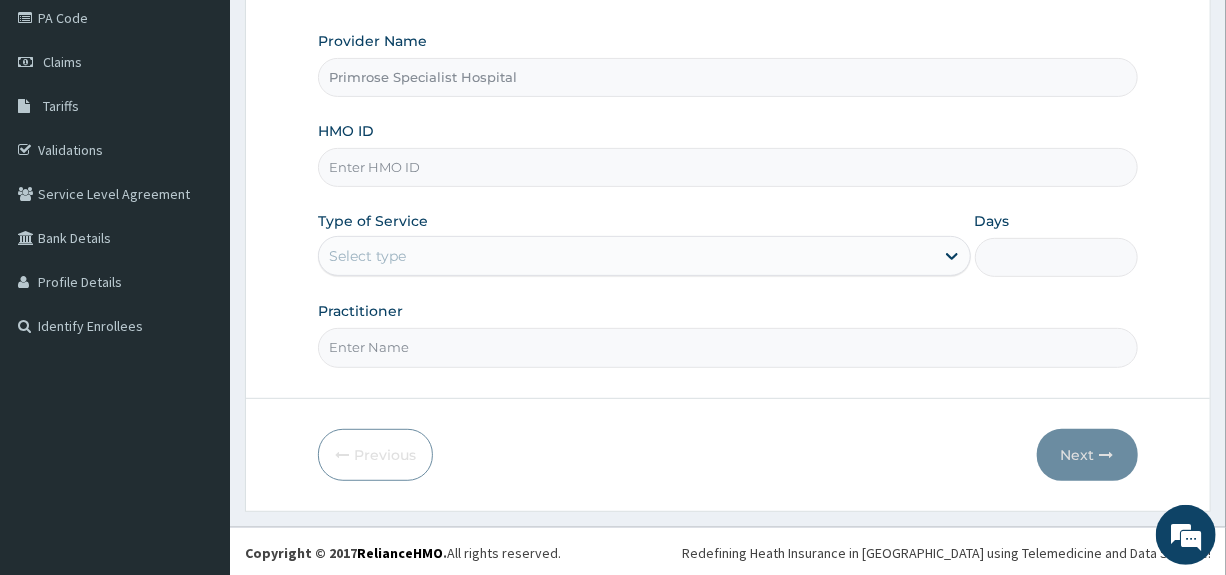 click on "HMO ID" at bounding box center [727, 167] 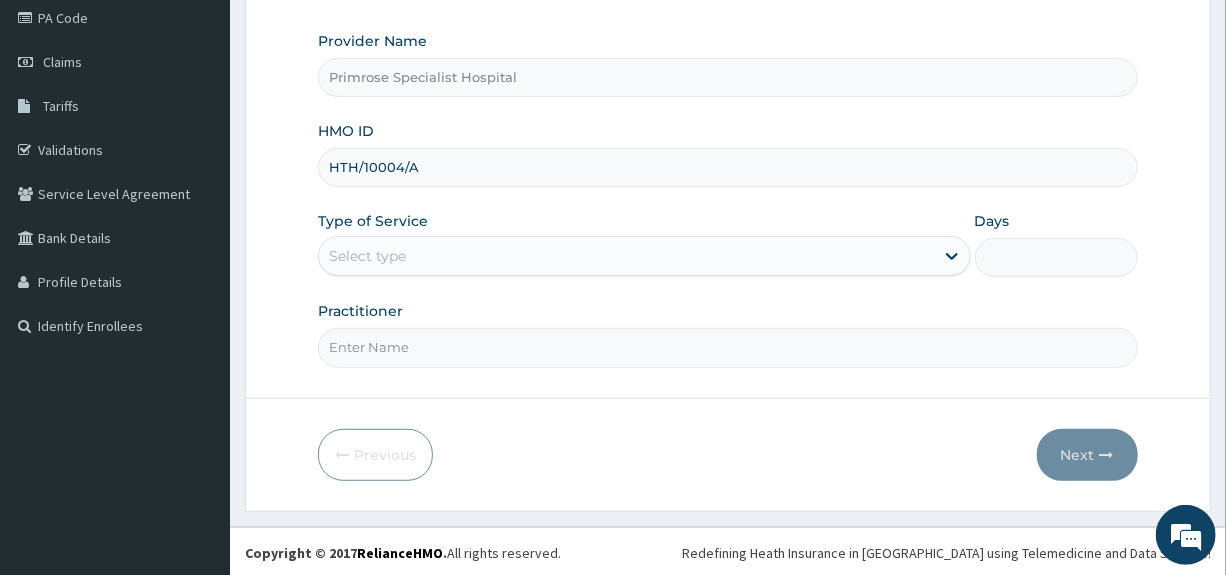 type on "HTH/10004/A" 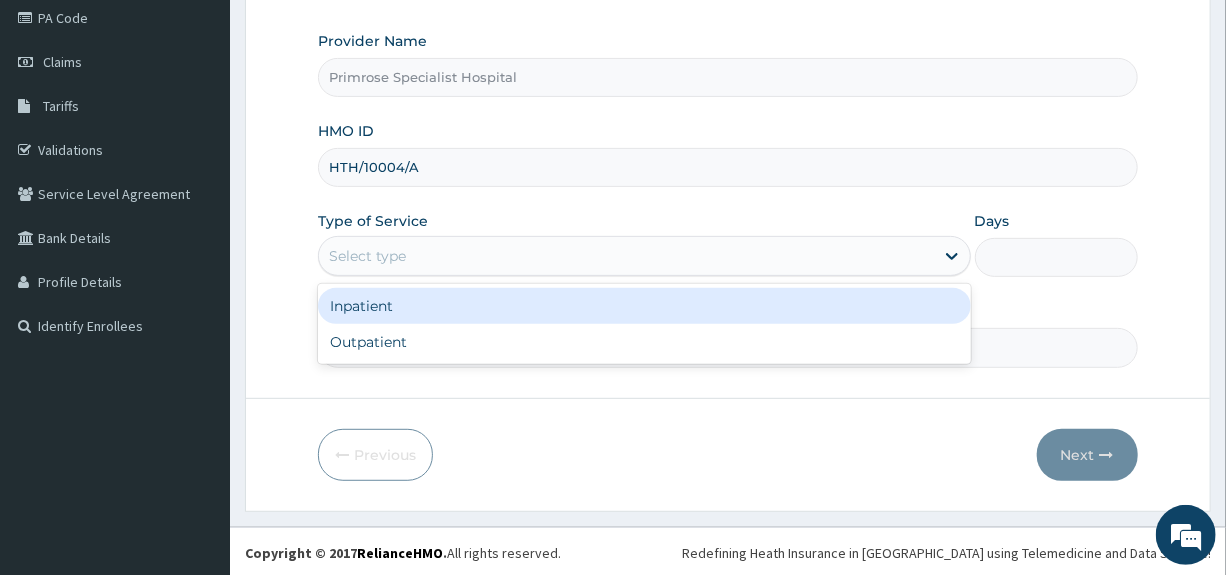 click on "Select type" at bounding box center [367, 256] 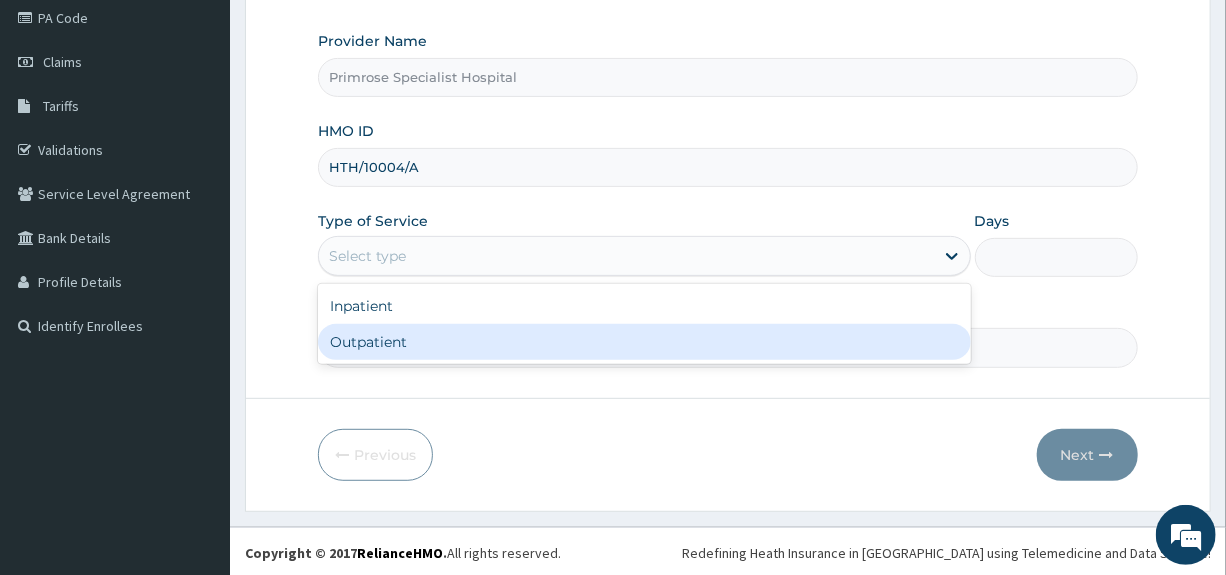 click on "Outpatient" at bounding box center (644, 342) 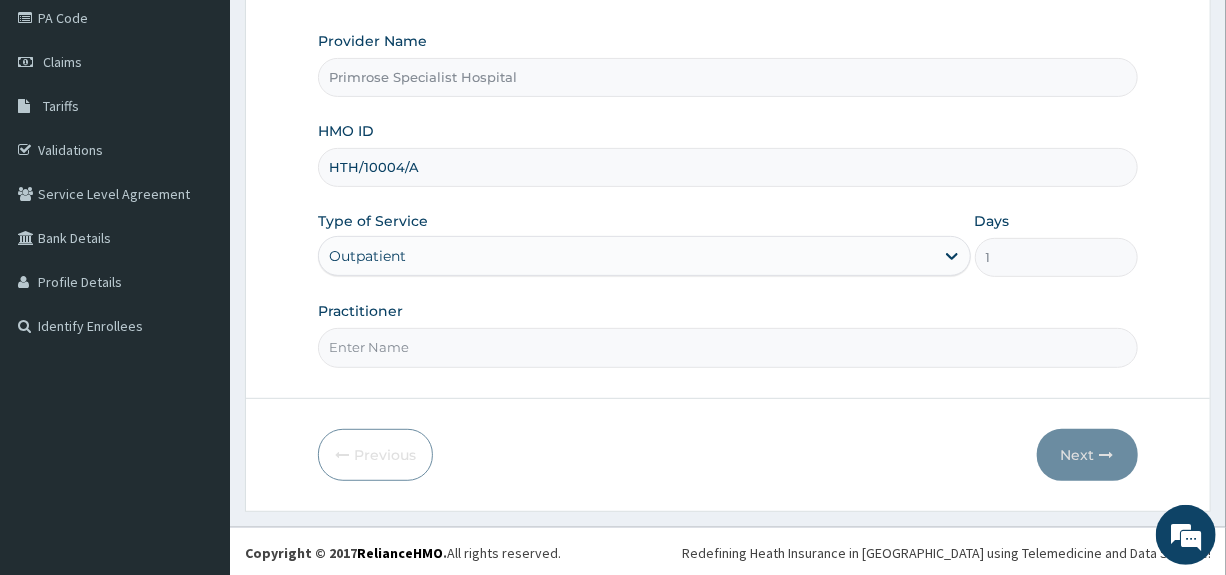 click on "Practitioner" at bounding box center (727, 347) 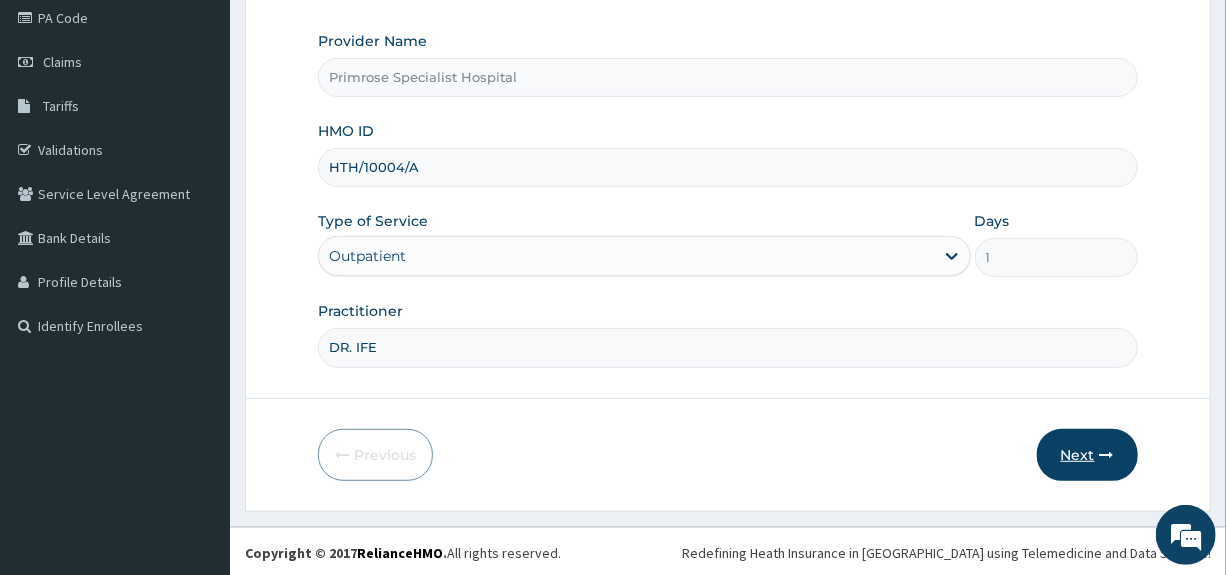 click on "Next" at bounding box center (1087, 455) 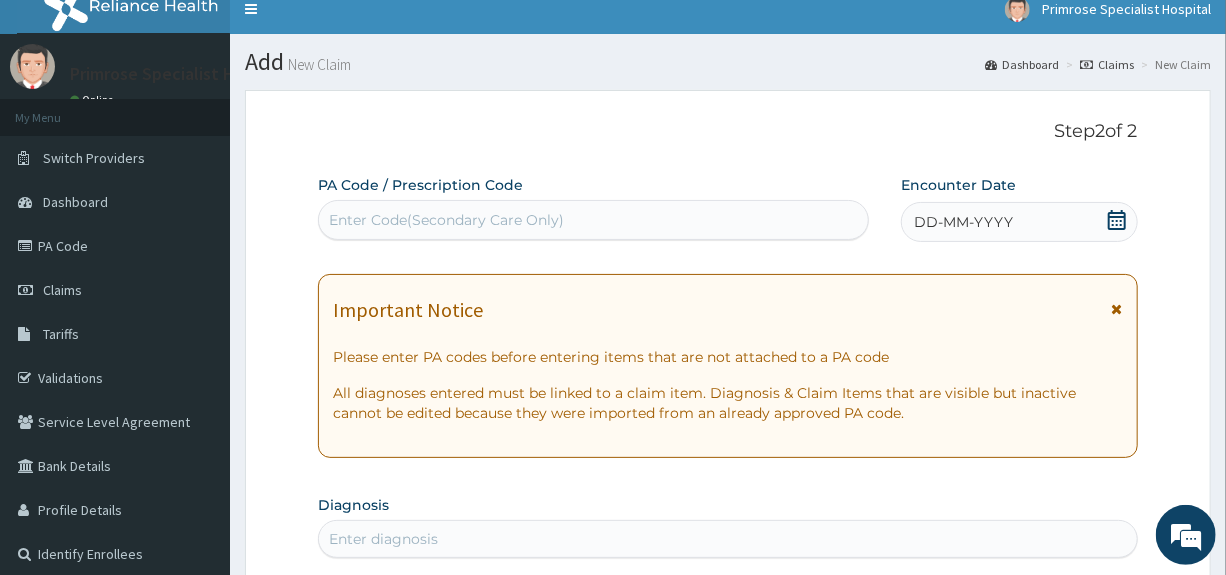 scroll, scrollTop: 0, scrollLeft: 0, axis: both 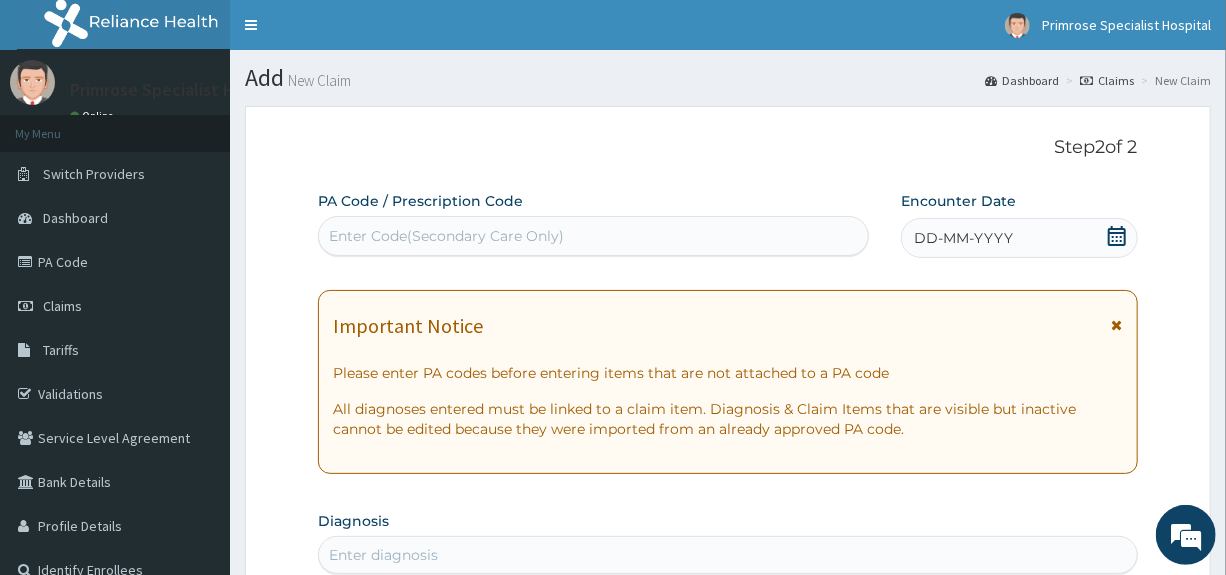 click 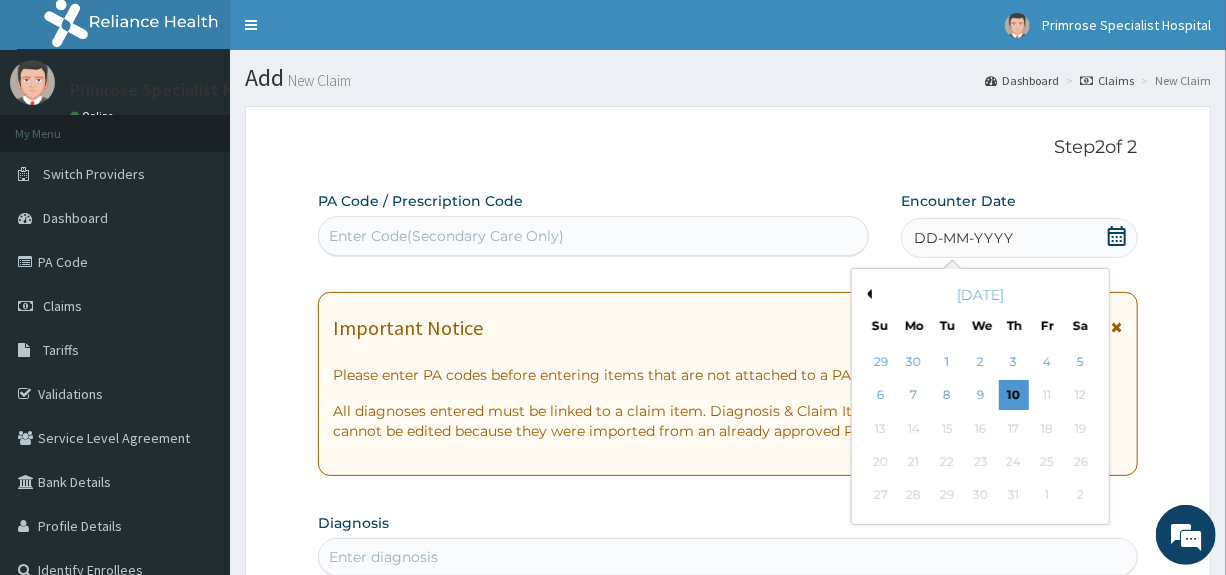 click on "Previous Month" at bounding box center [867, 294] 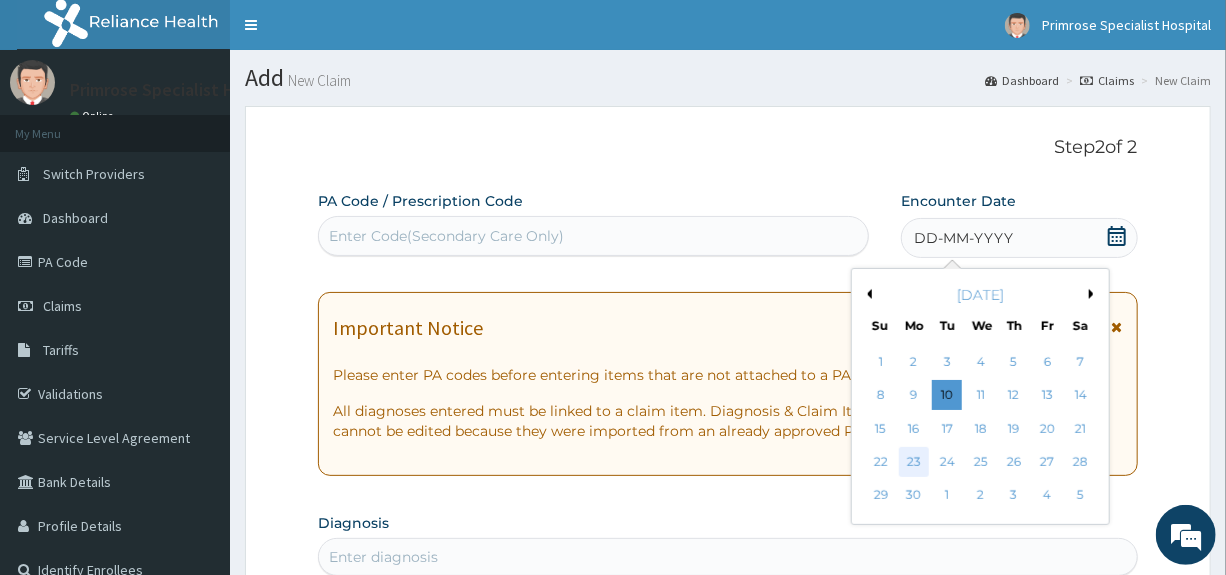 click on "23" at bounding box center [914, 462] 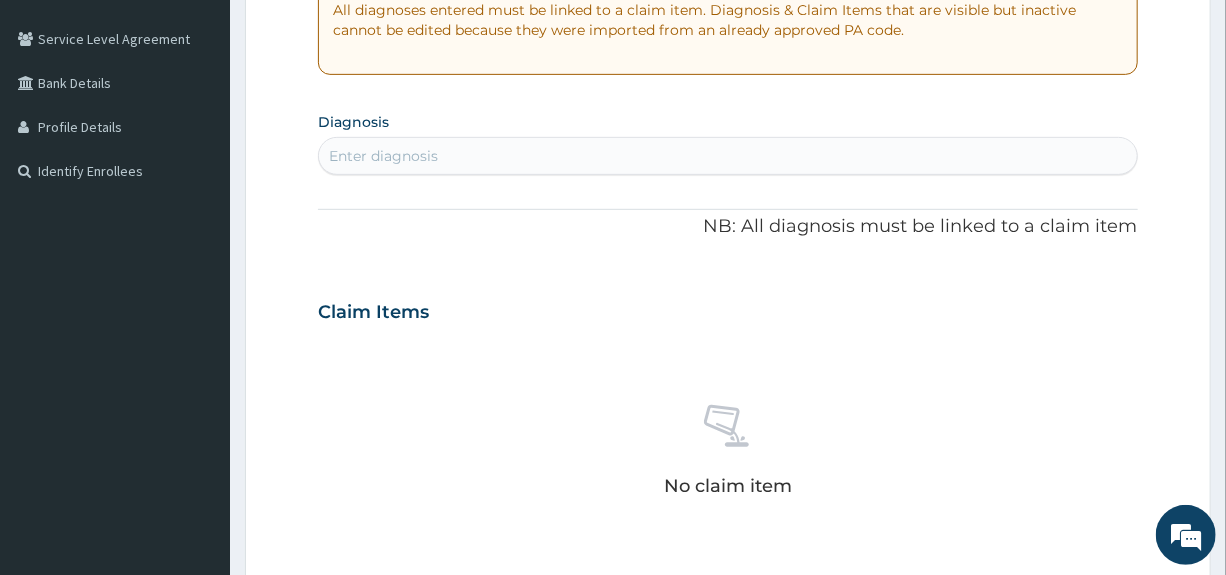 scroll, scrollTop: 400, scrollLeft: 0, axis: vertical 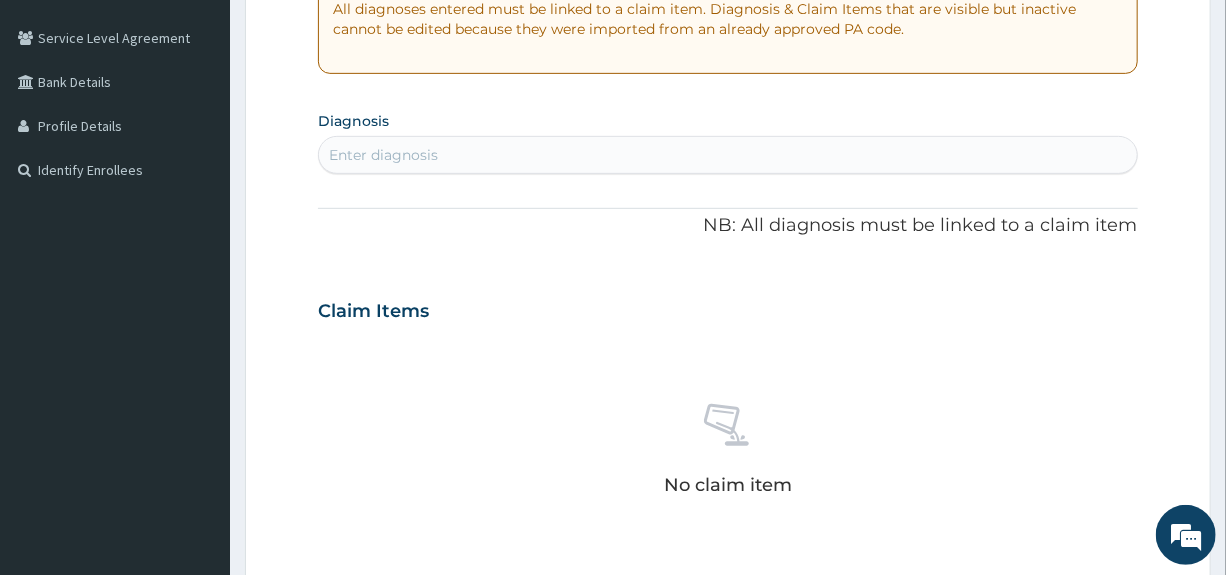 click on "Enter diagnosis" at bounding box center [727, 155] 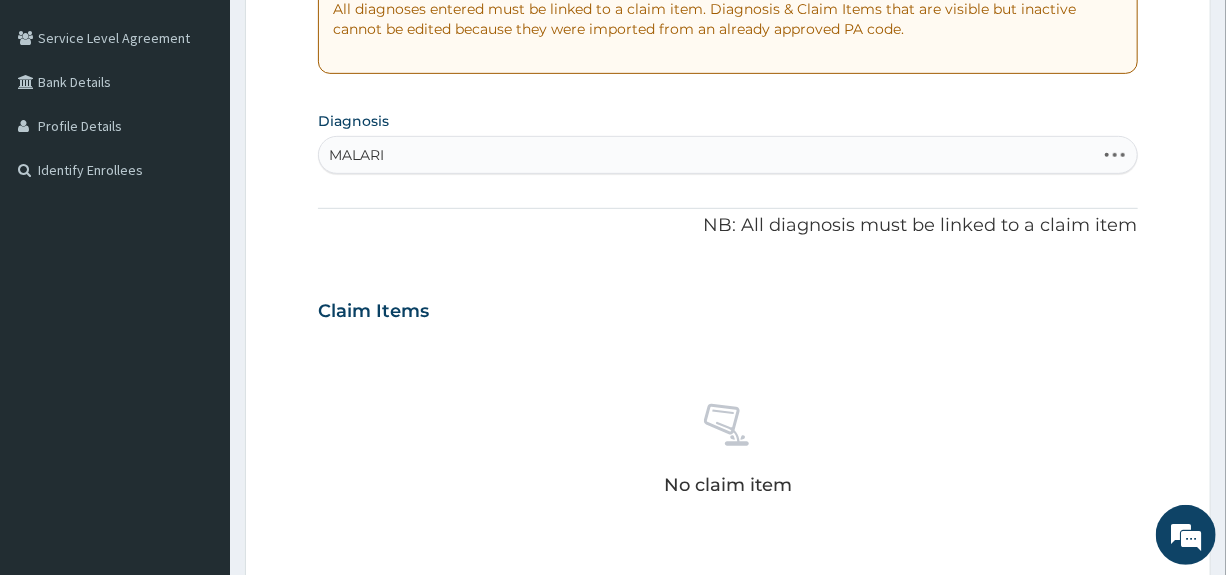 type on "MALARIA" 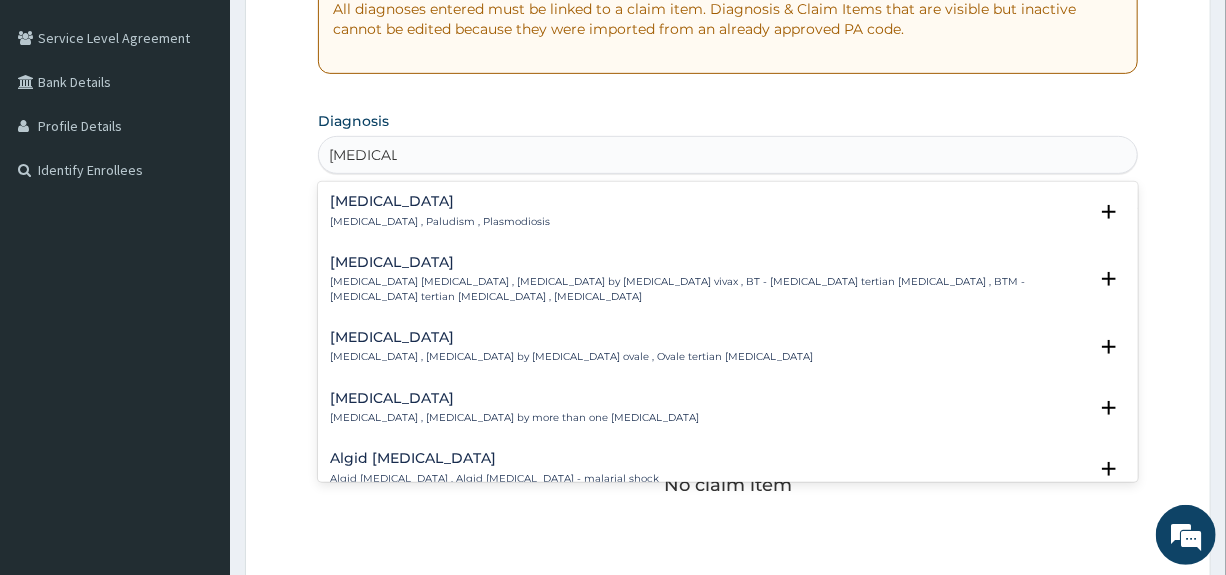 click on "Malaria" at bounding box center (440, 201) 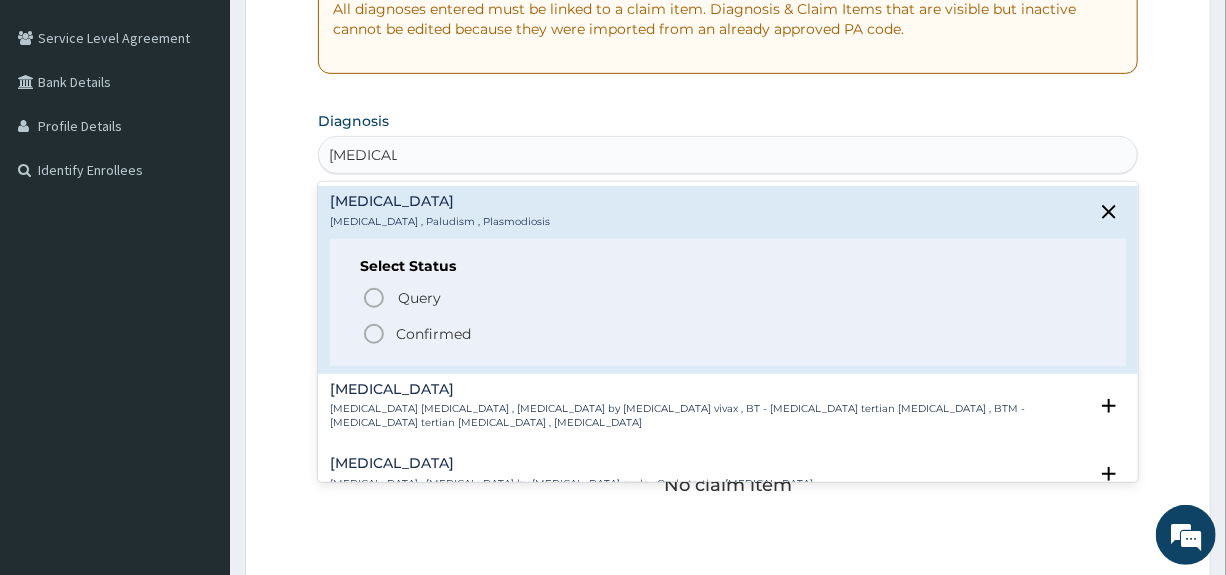 click on "Confirmed" at bounding box center (433, 334) 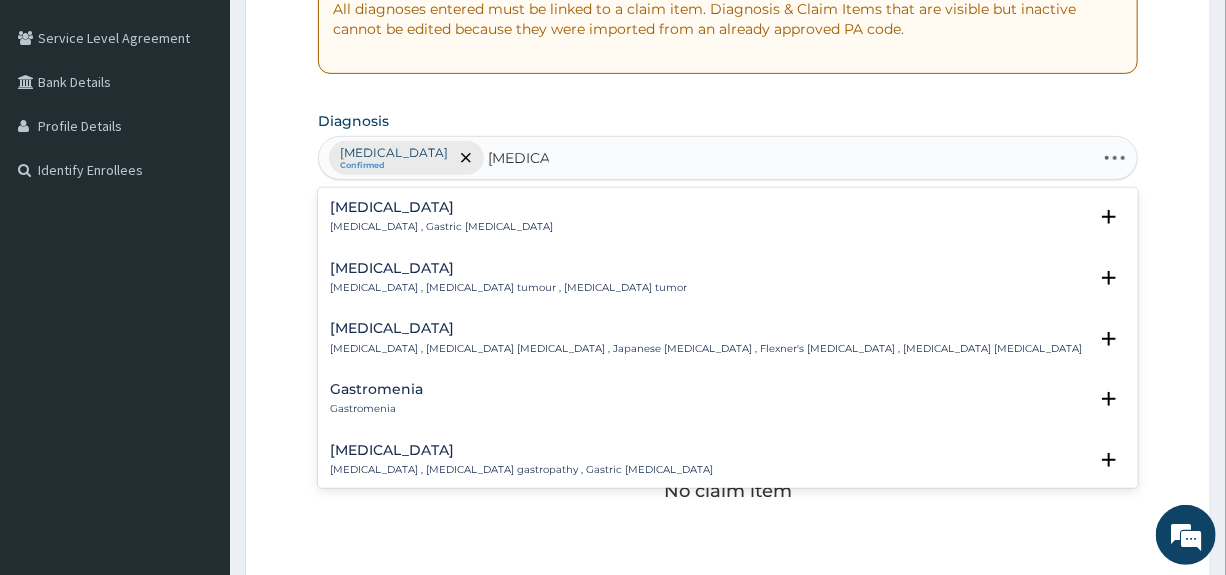 type on "GASTROE" 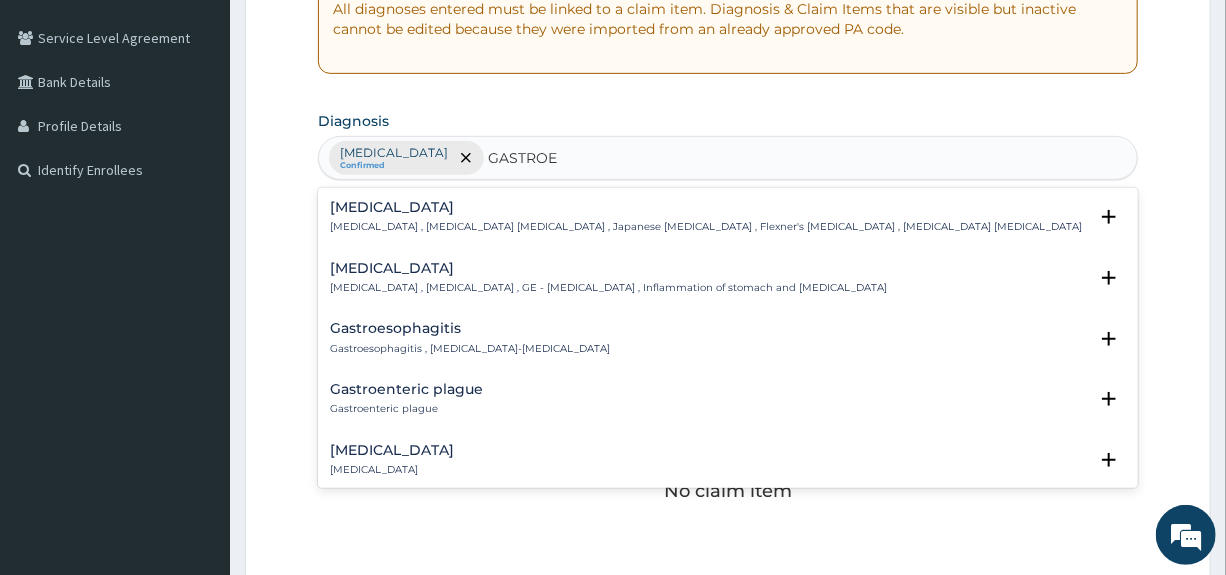 click on "Gastroenteritis" at bounding box center [608, 268] 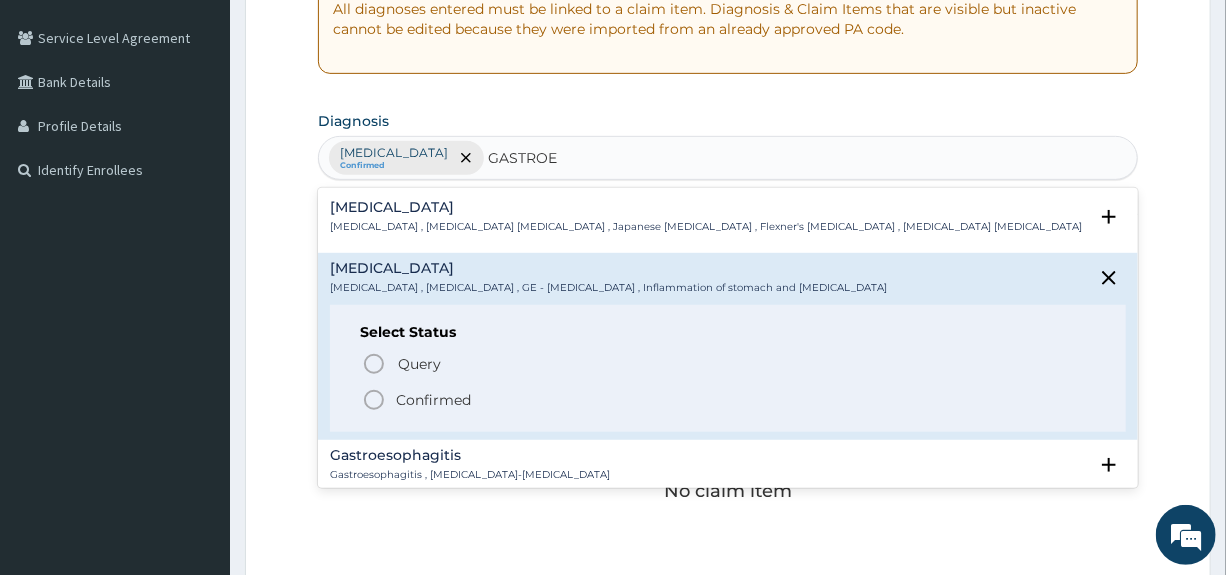 click on "Confirmed" at bounding box center [433, 400] 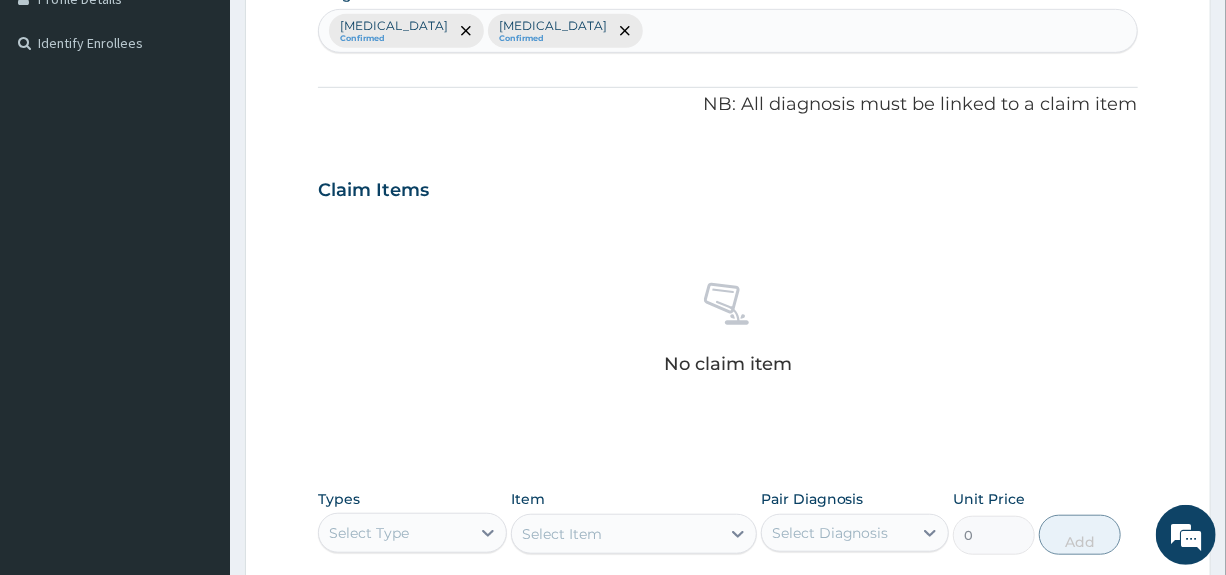 scroll, scrollTop: 865, scrollLeft: 0, axis: vertical 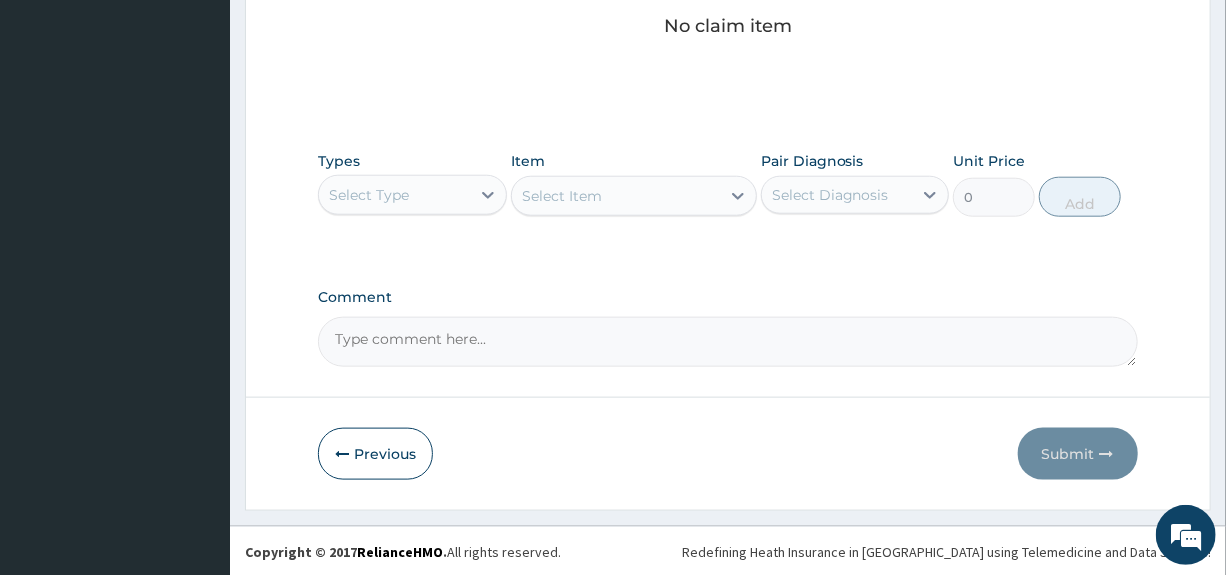 click on "Select Type" at bounding box center [394, 195] 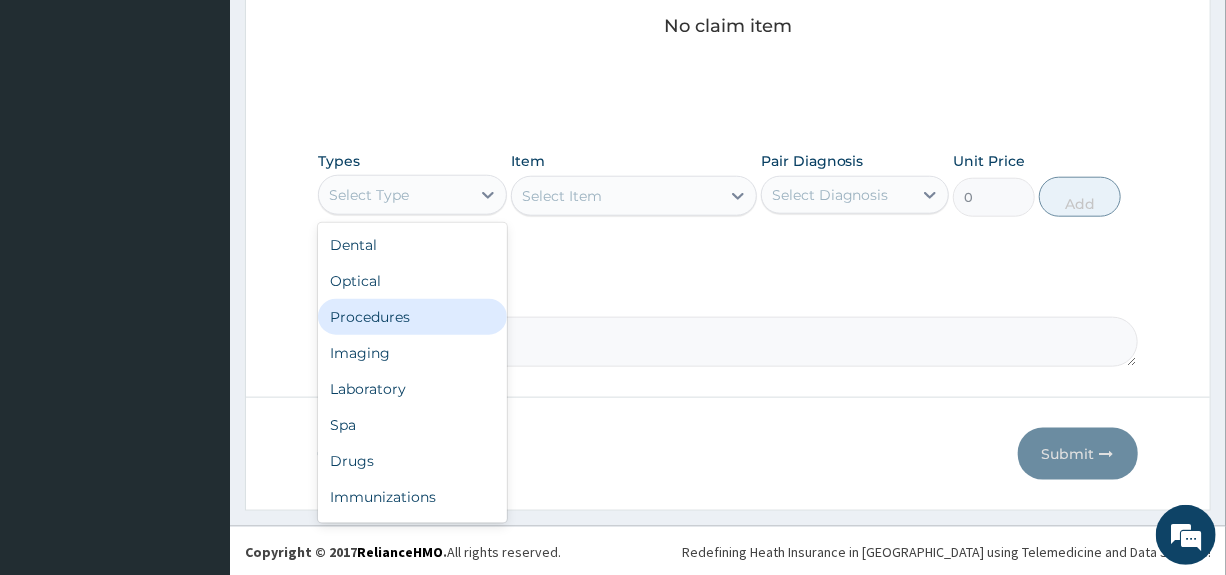 click on "Procedures" at bounding box center (412, 317) 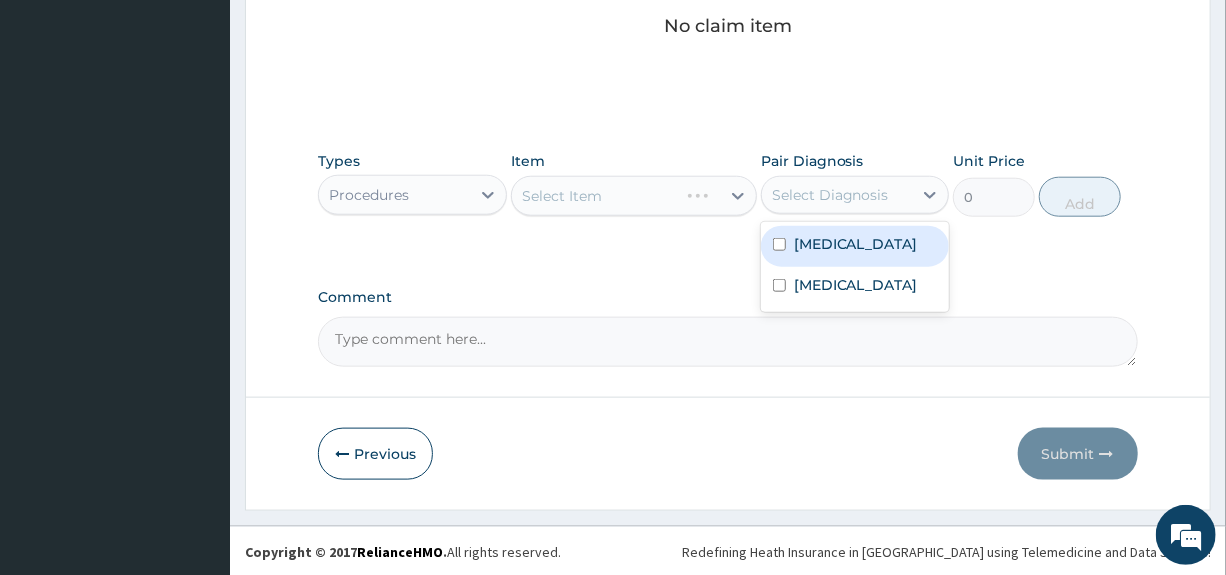 click on "Select Diagnosis" at bounding box center [830, 195] 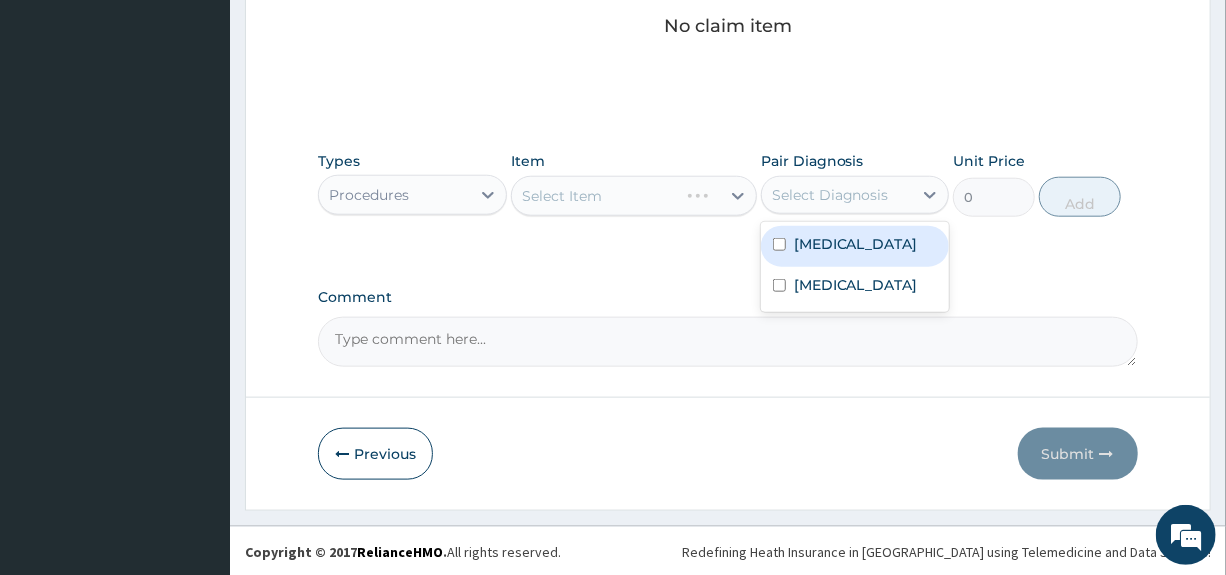 click on "[MEDICAL_DATA]" at bounding box center [856, 244] 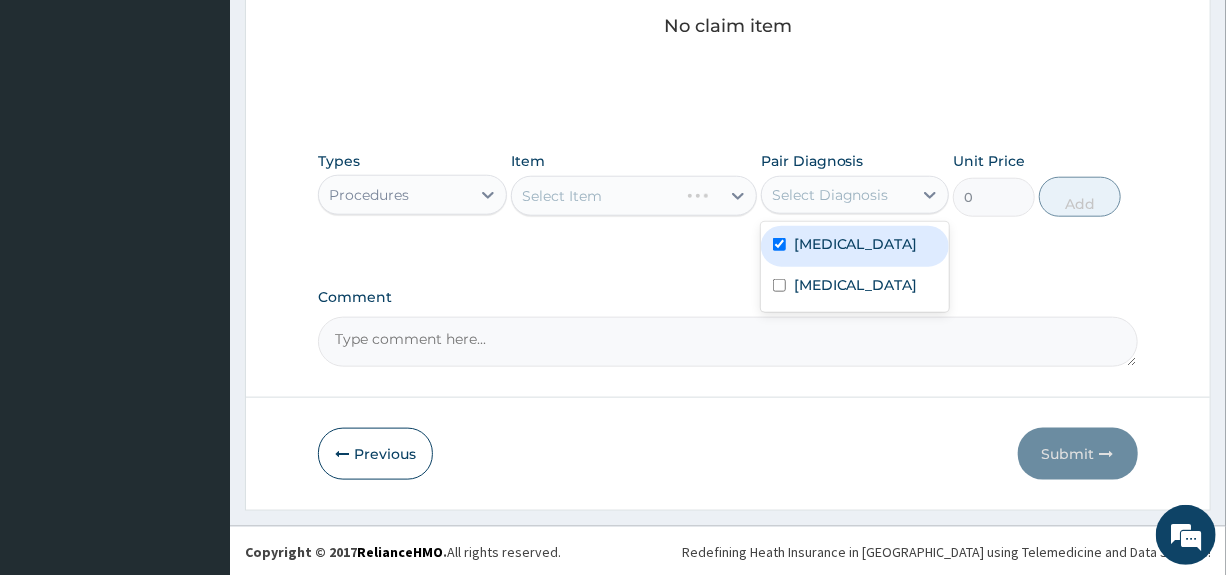 checkbox on "true" 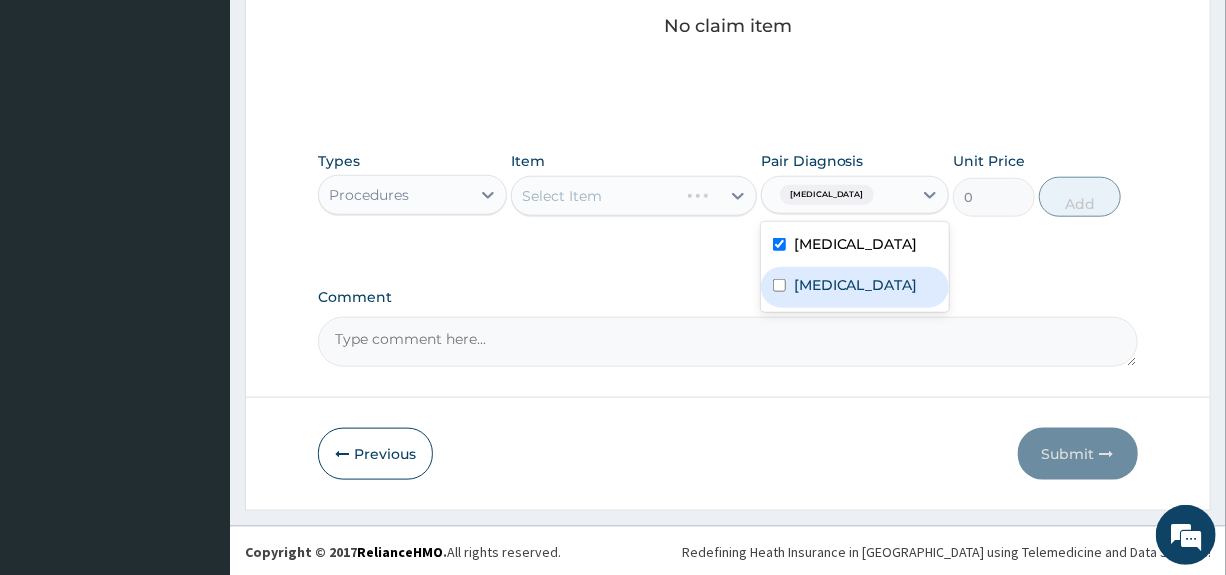 click on "Gastroenteritis" at bounding box center (856, 285) 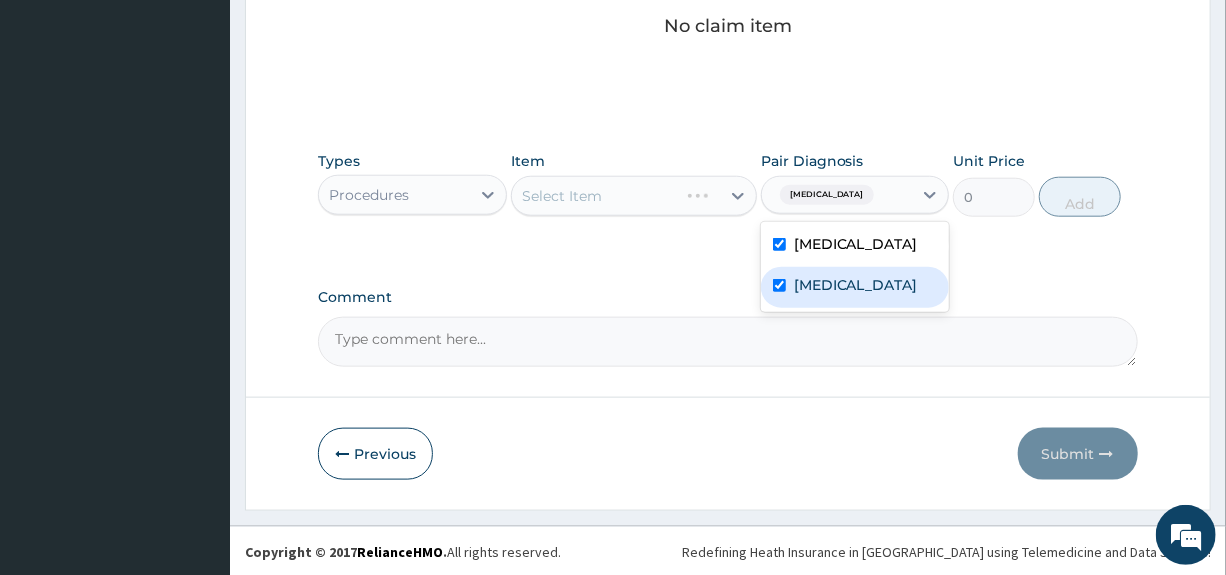 checkbox on "true" 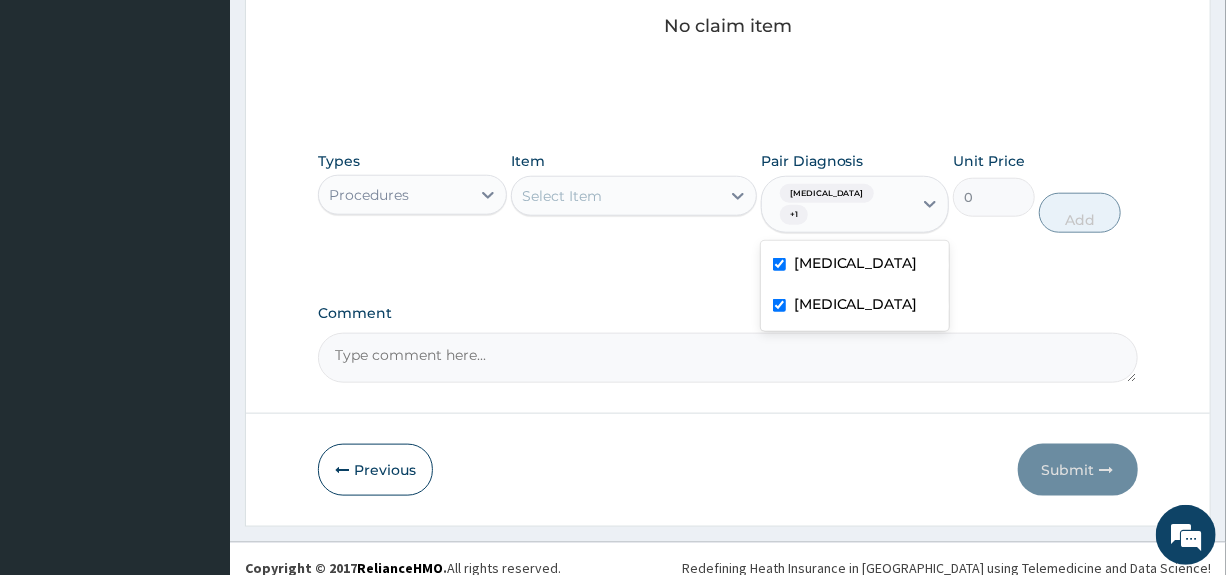click on "Select Item" at bounding box center (616, 196) 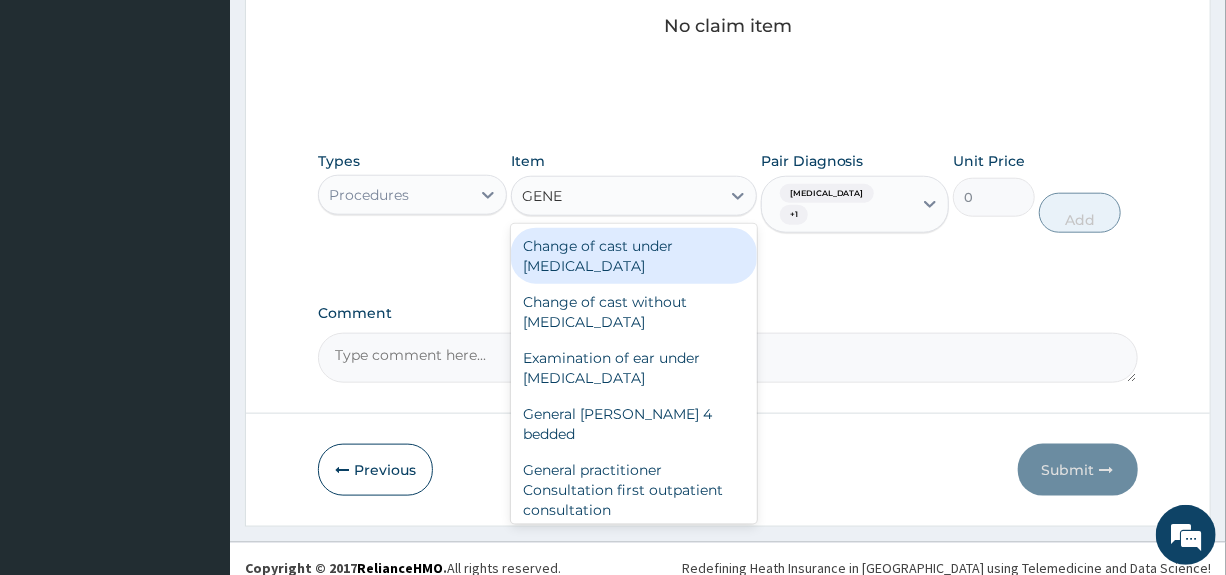 type on "GENER" 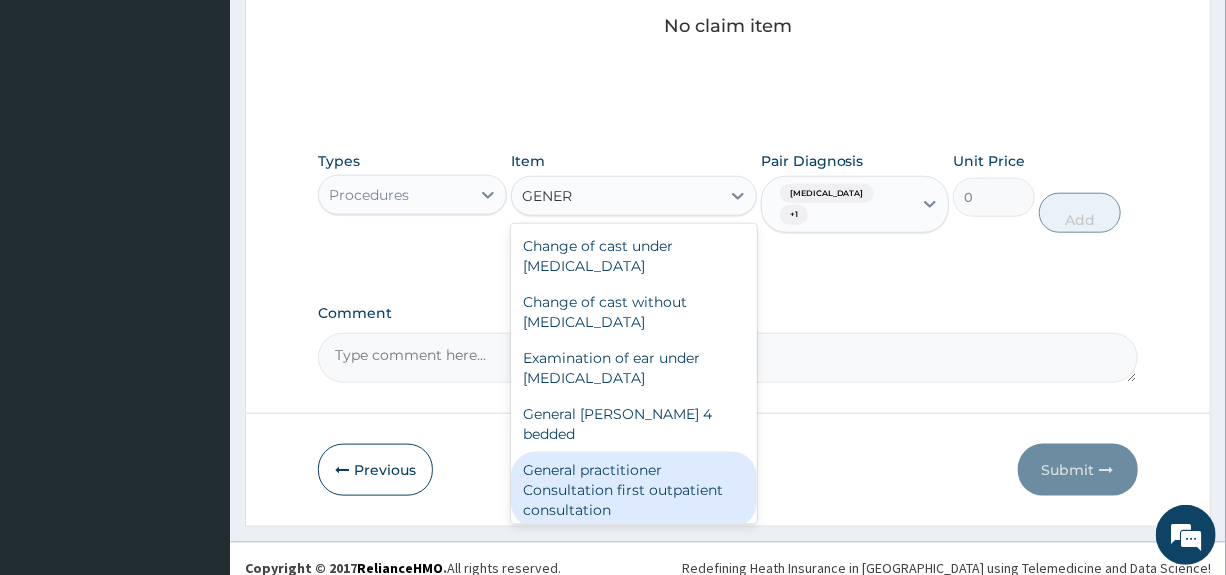 click on "General practitioner Consultation first outpatient consultation" at bounding box center [634, 490] 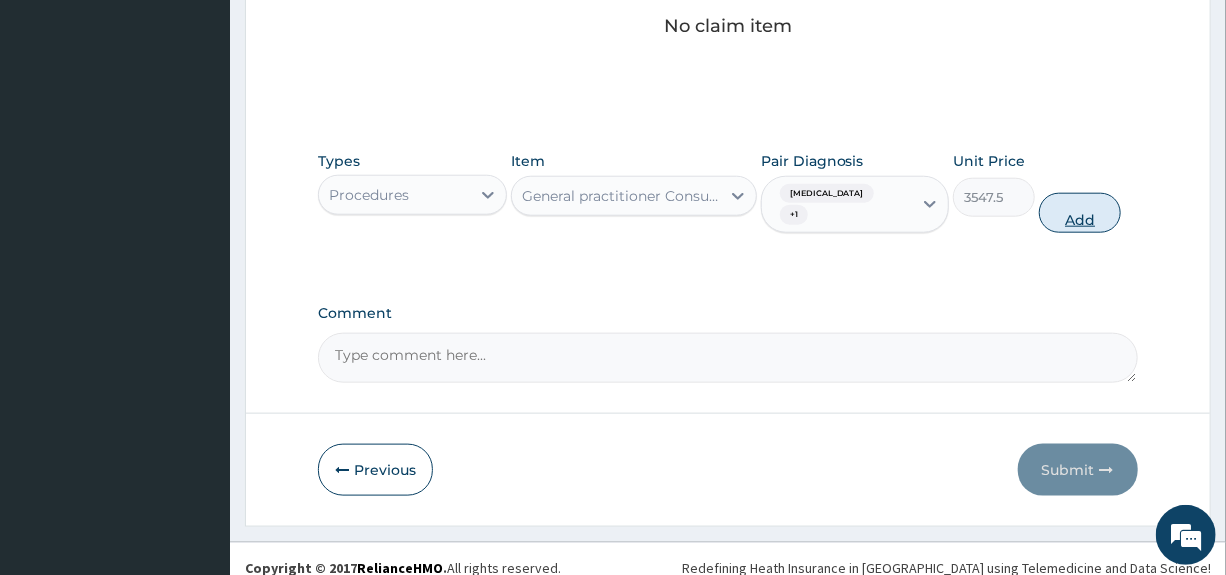 click on "Add" at bounding box center (1080, 213) 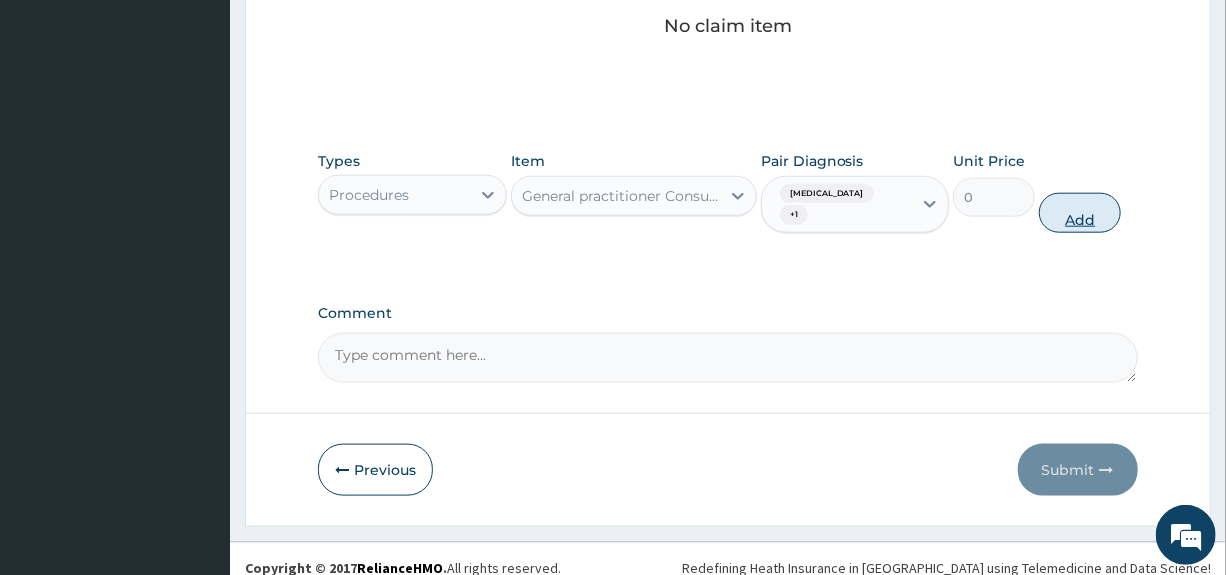 scroll, scrollTop: 797, scrollLeft: 0, axis: vertical 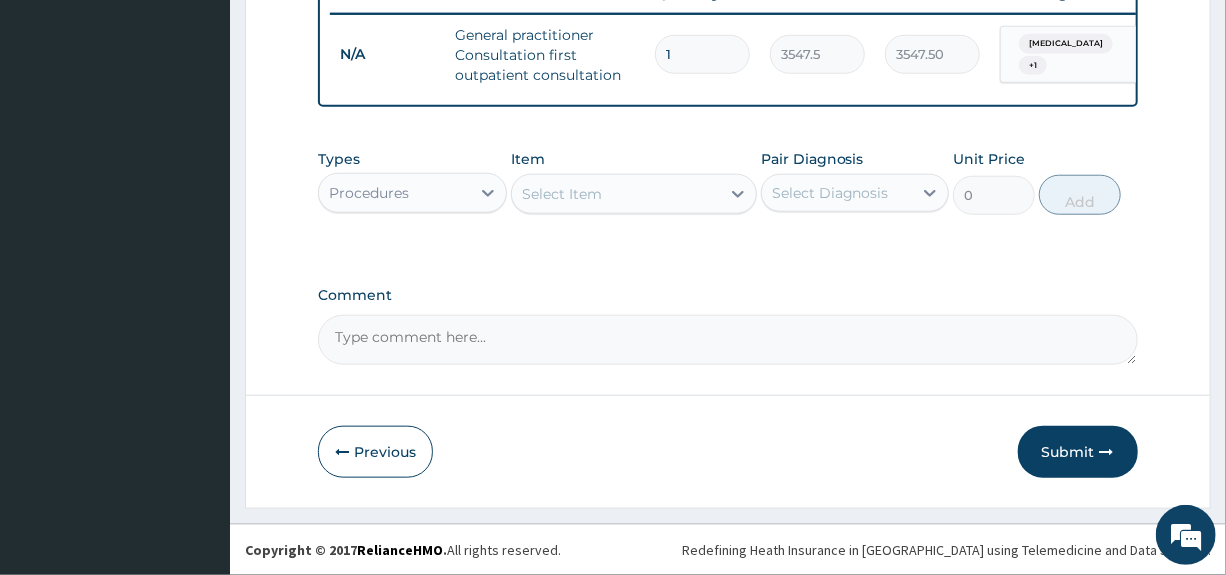 click on "Procedures" at bounding box center [394, 193] 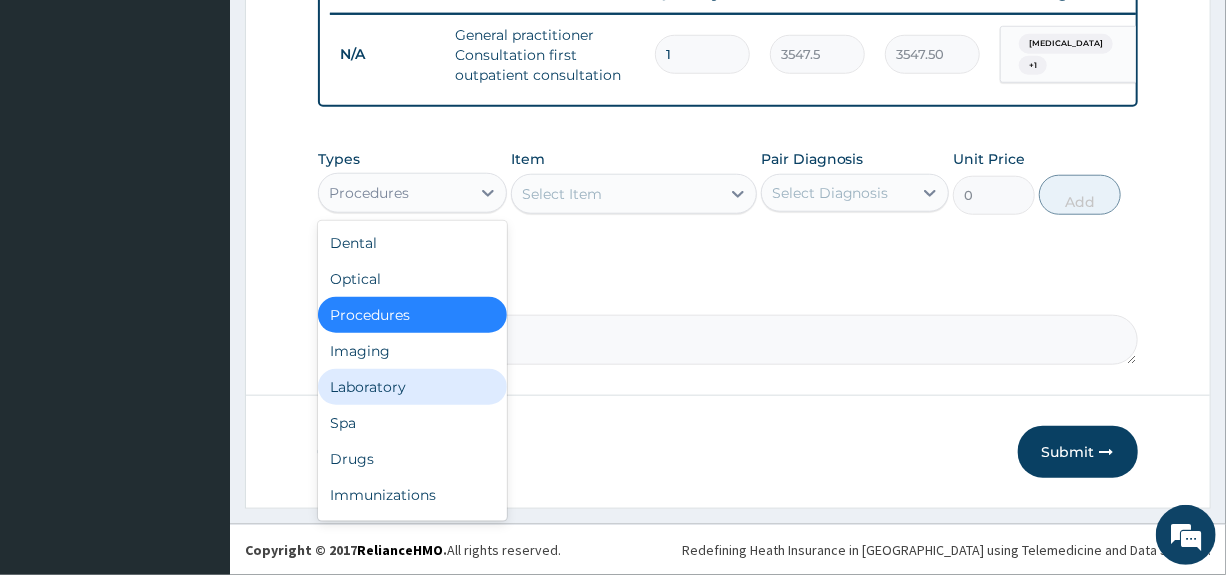 click on "Laboratory" at bounding box center (412, 387) 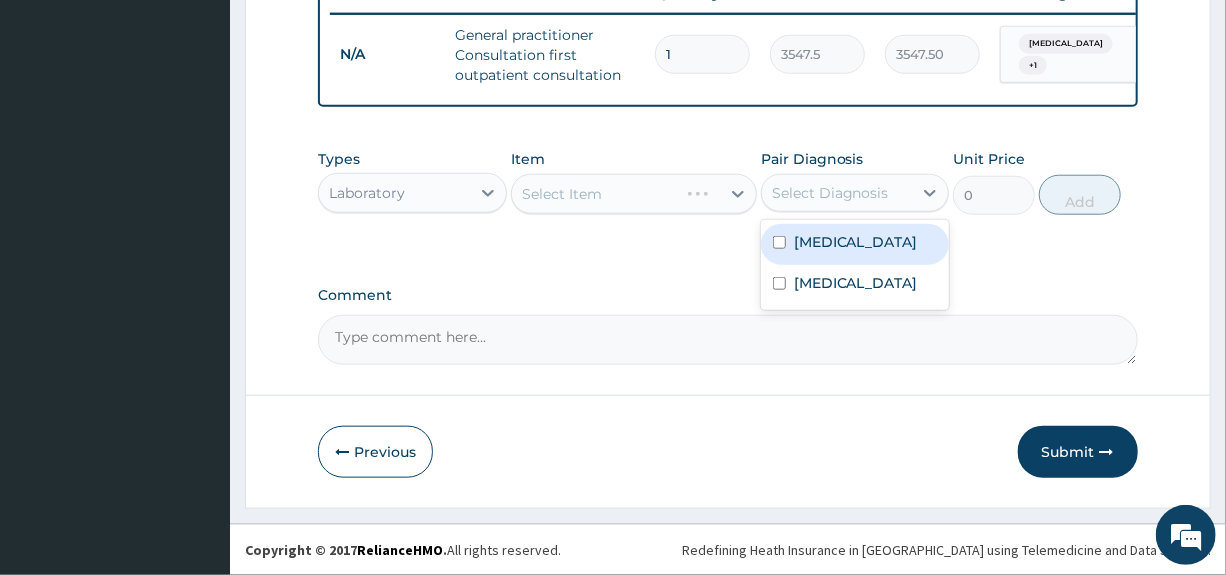 click on "Select Diagnosis" at bounding box center [837, 193] 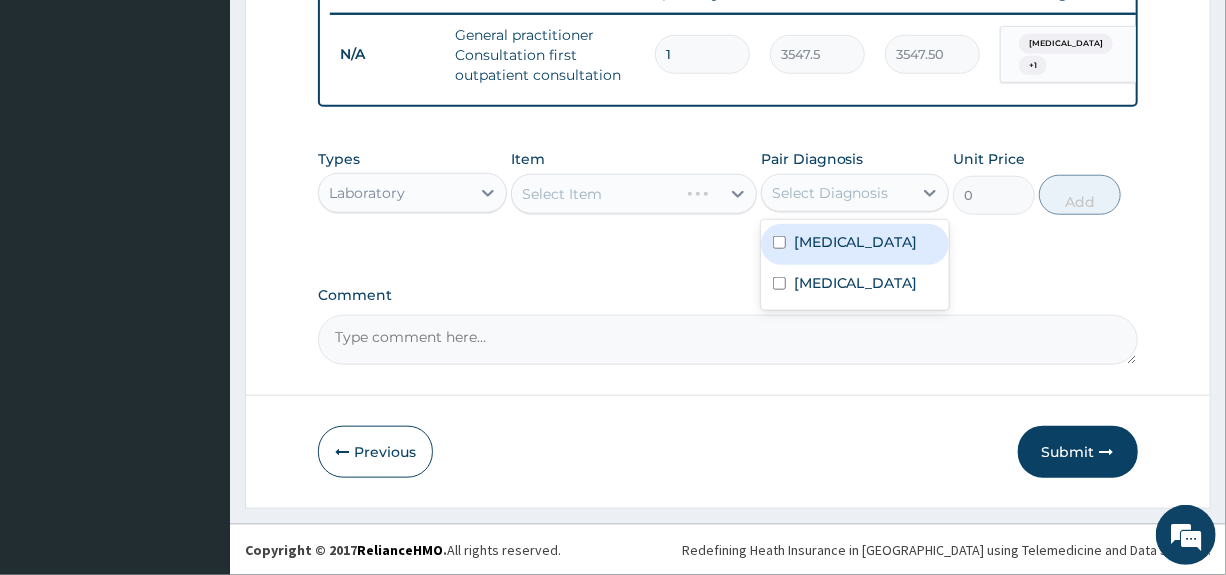 click on "[MEDICAL_DATA]" at bounding box center [856, 242] 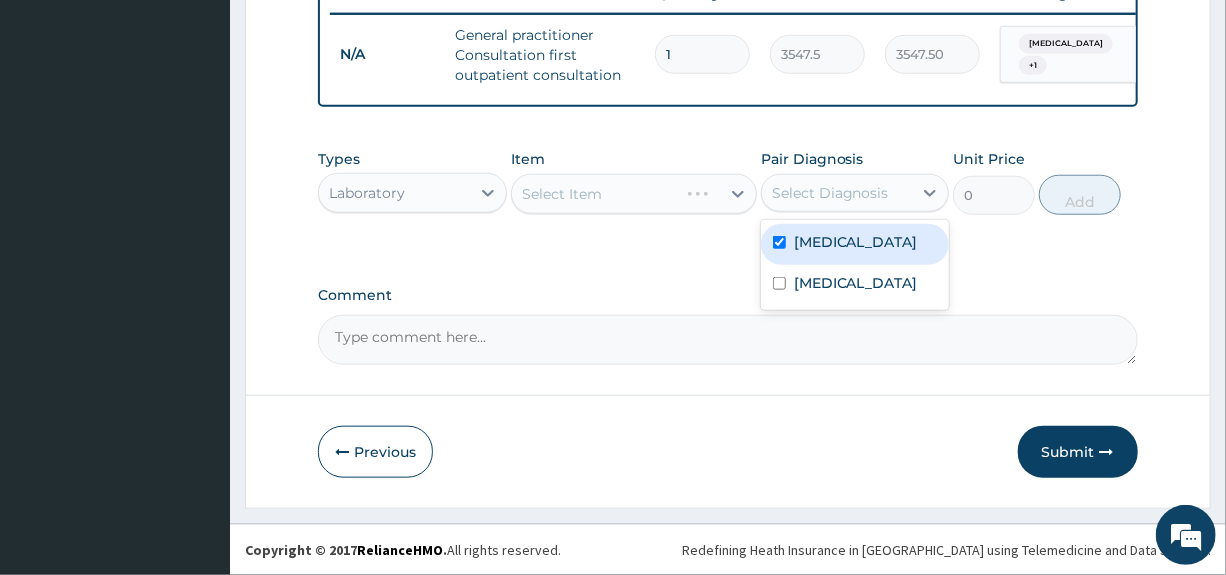 checkbox on "true" 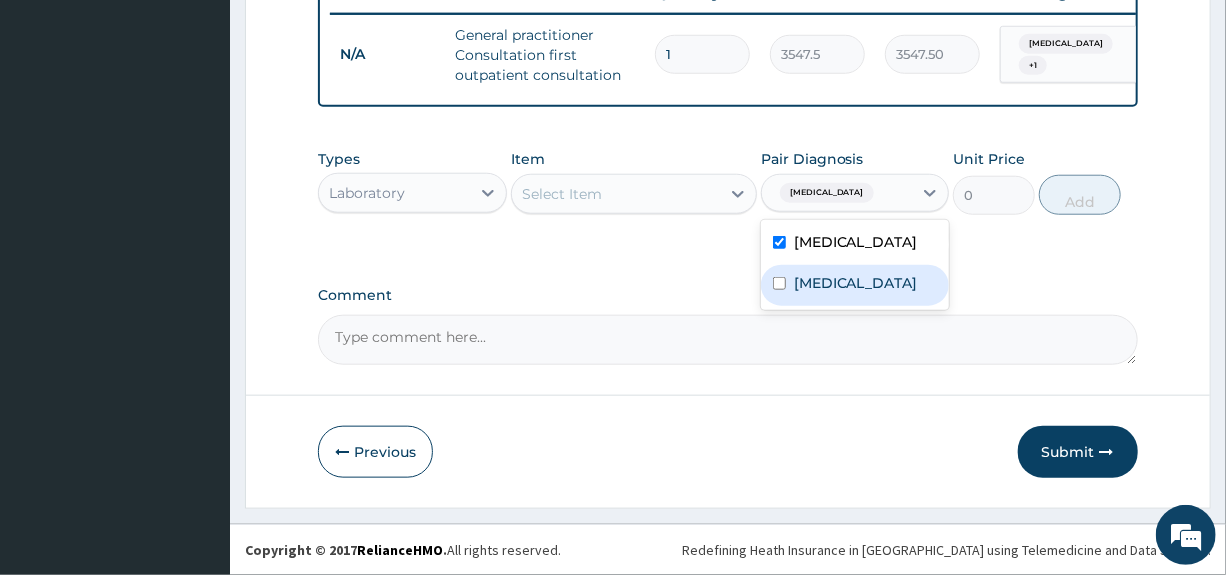 click on "Gastroenteritis" at bounding box center (856, 283) 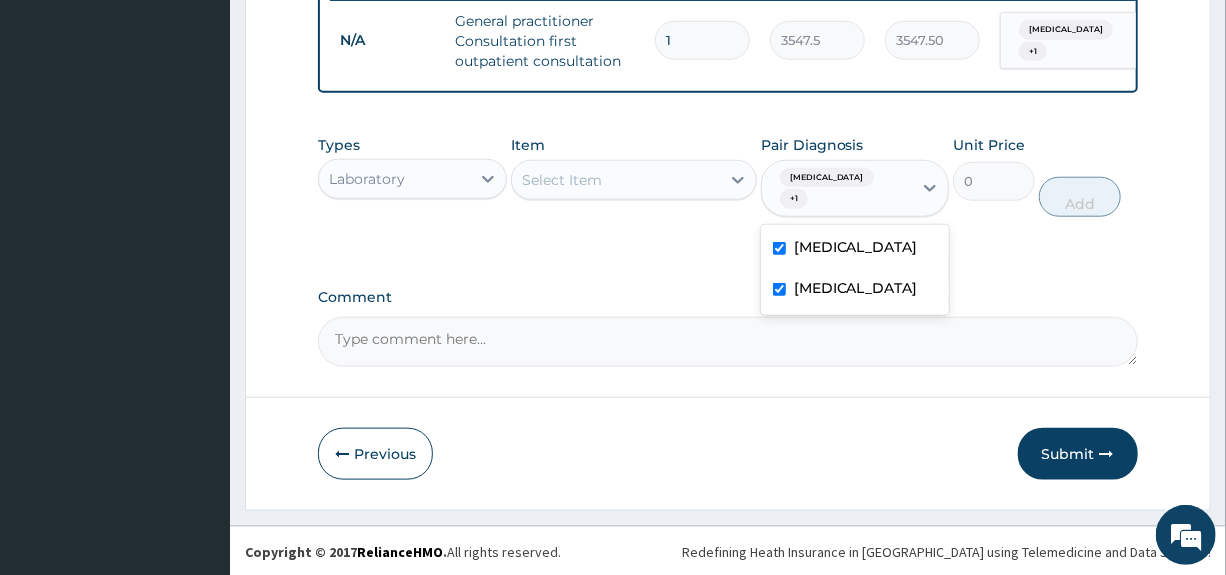 click on "Gastroenteritis" at bounding box center (856, 288) 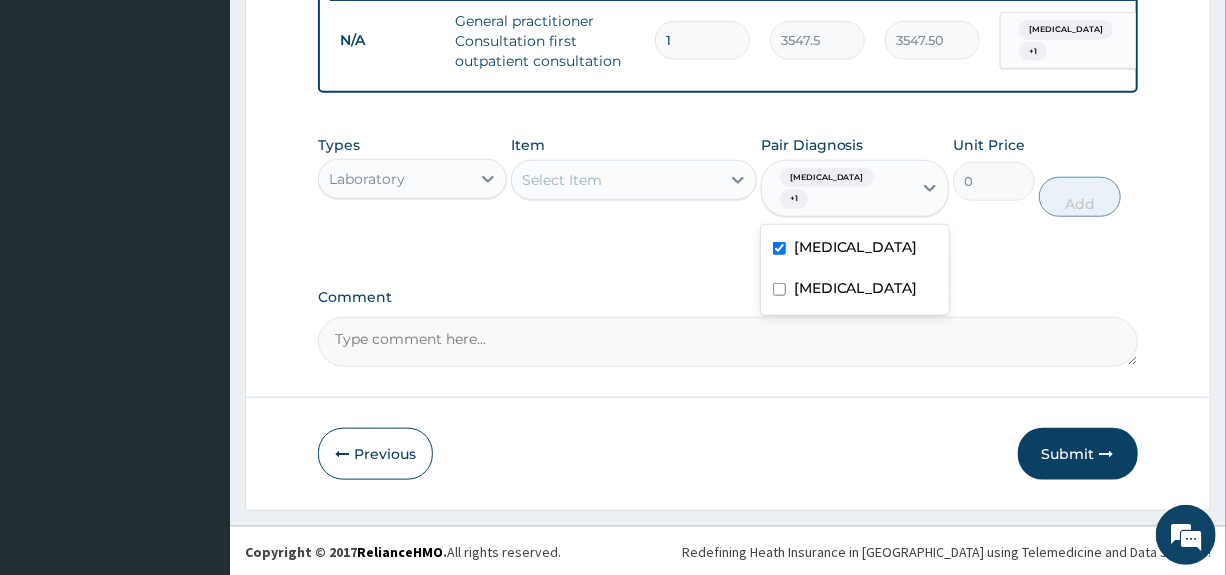 checkbox on "false" 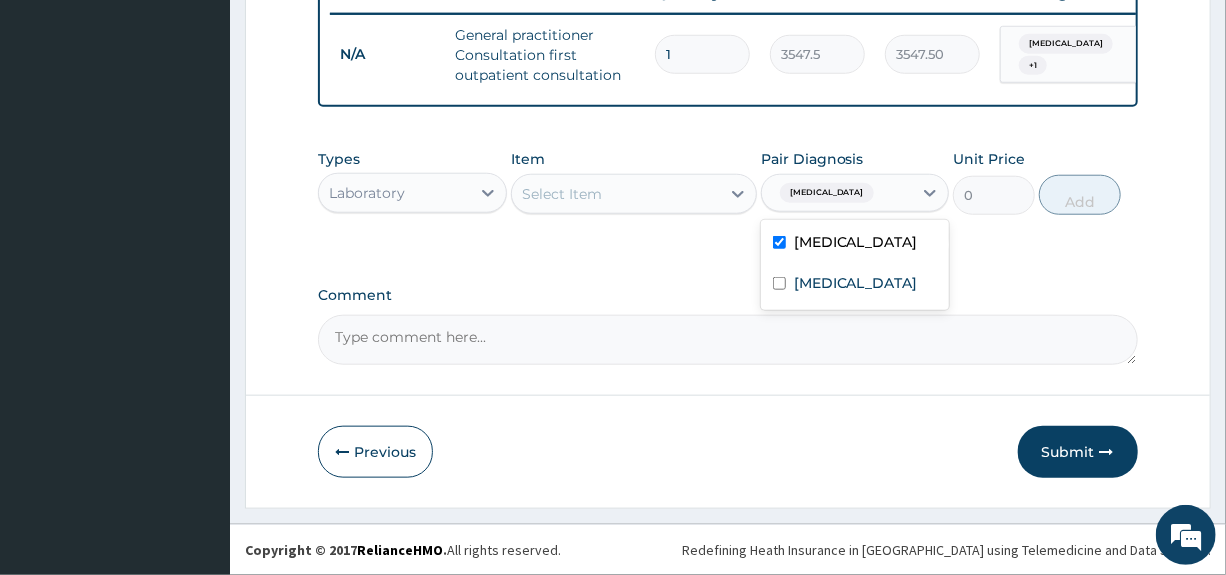 click on "Select Item" at bounding box center [616, 194] 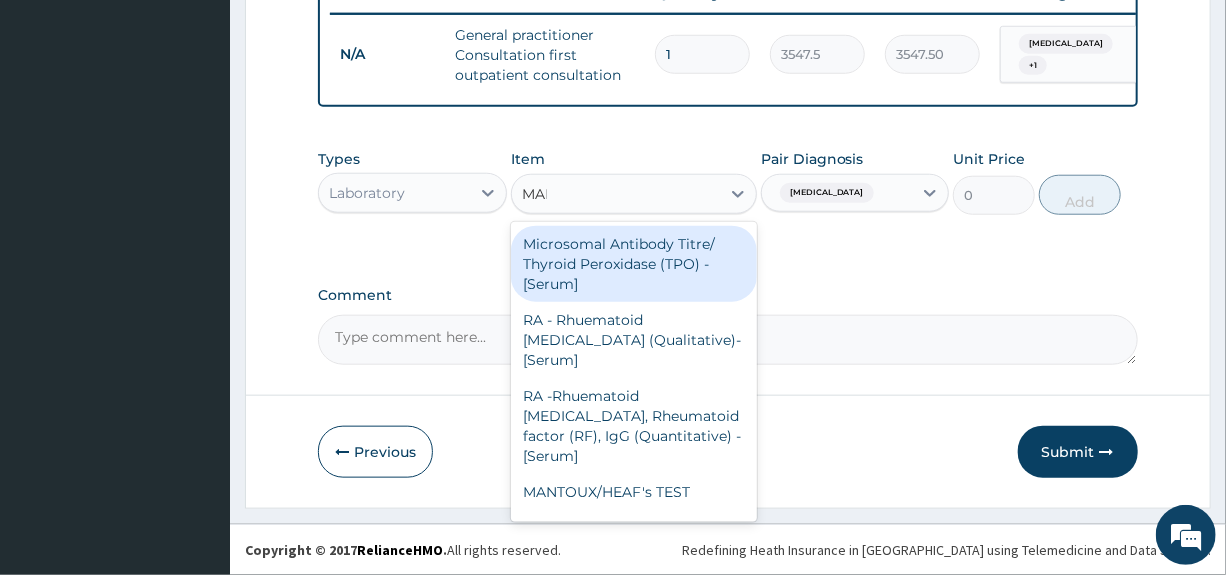 type on "MALA" 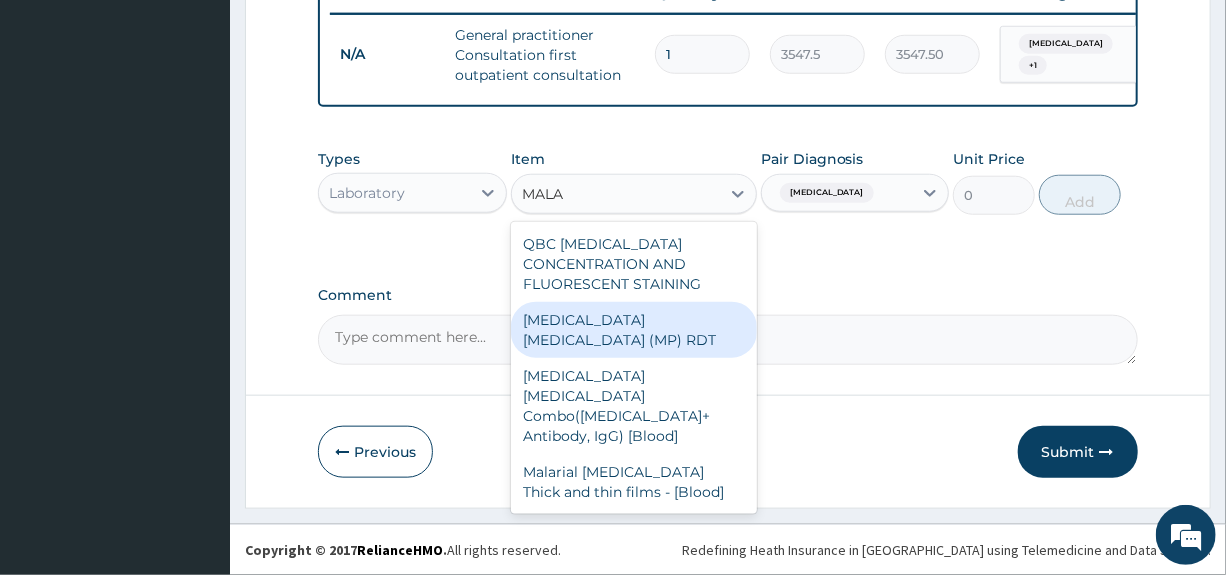 click on "[MEDICAL_DATA] [MEDICAL_DATA] (MP) RDT" at bounding box center (634, 330) 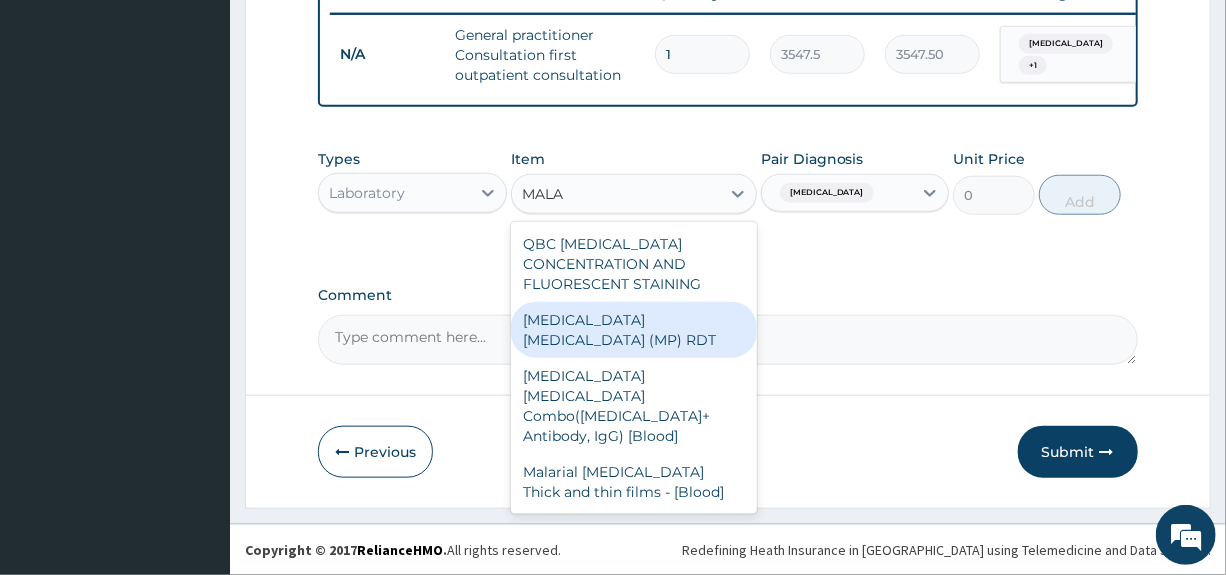type 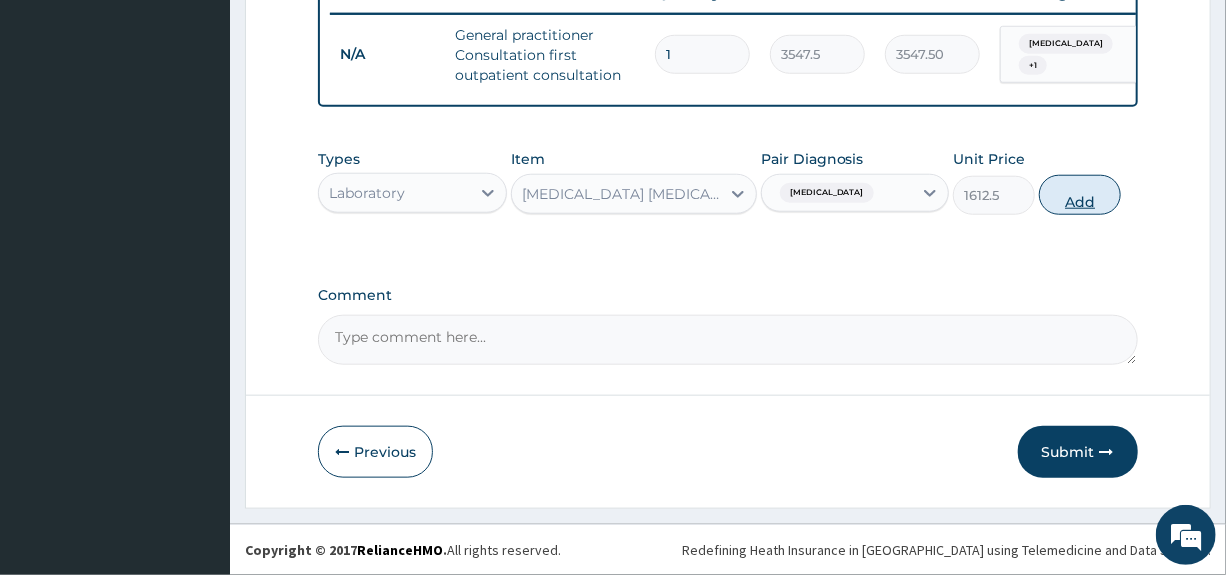 click on "Add" at bounding box center [1080, 195] 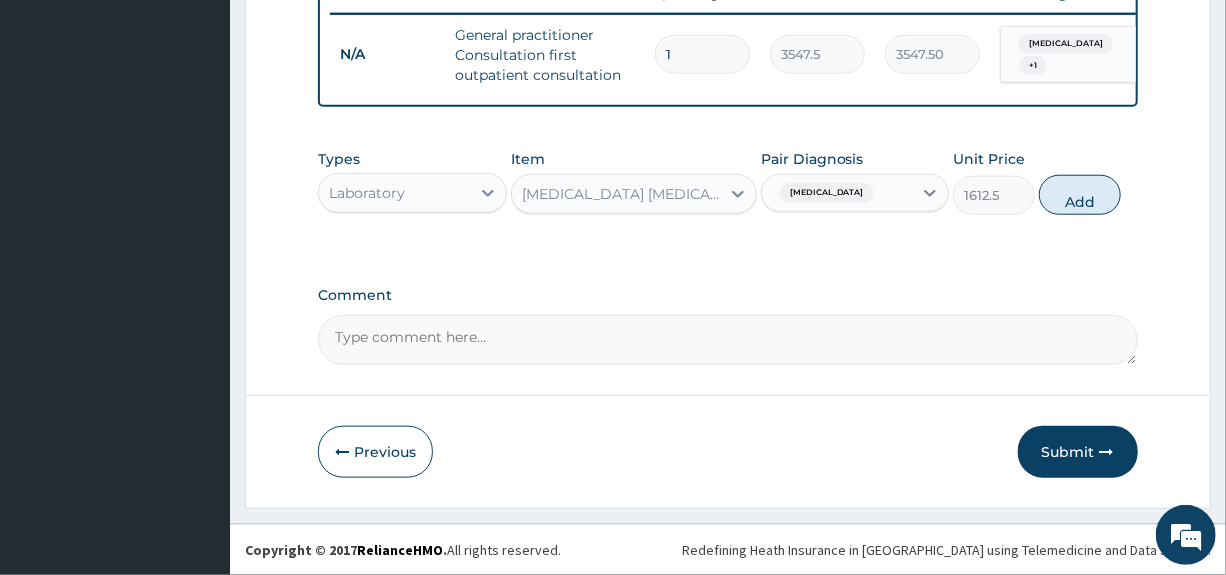 type on "0" 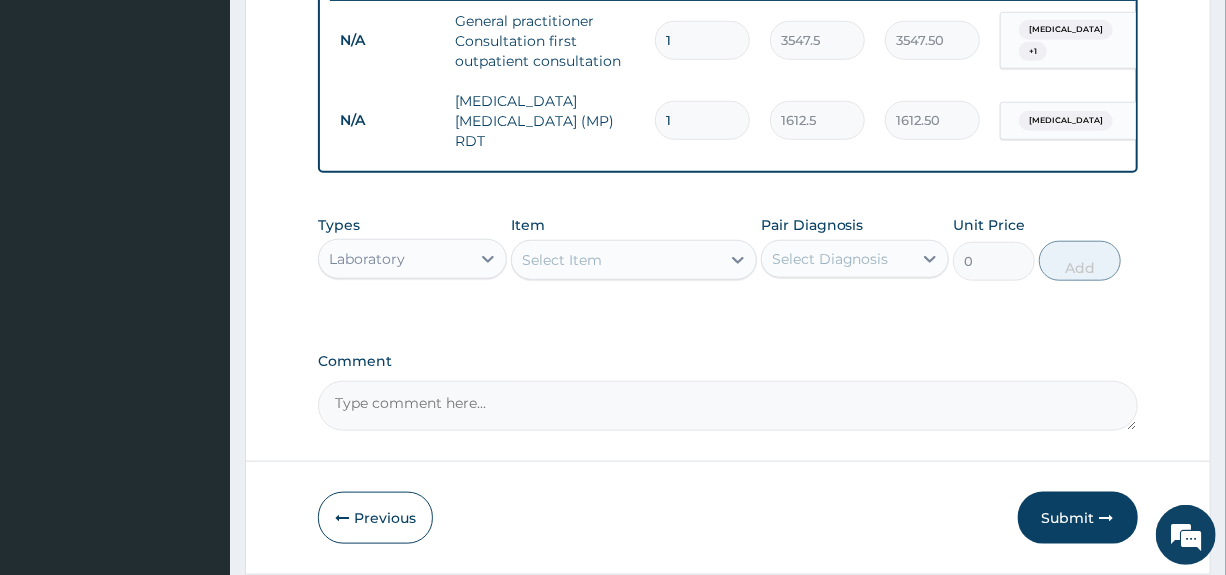 click on "Select Item" at bounding box center (616, 260) 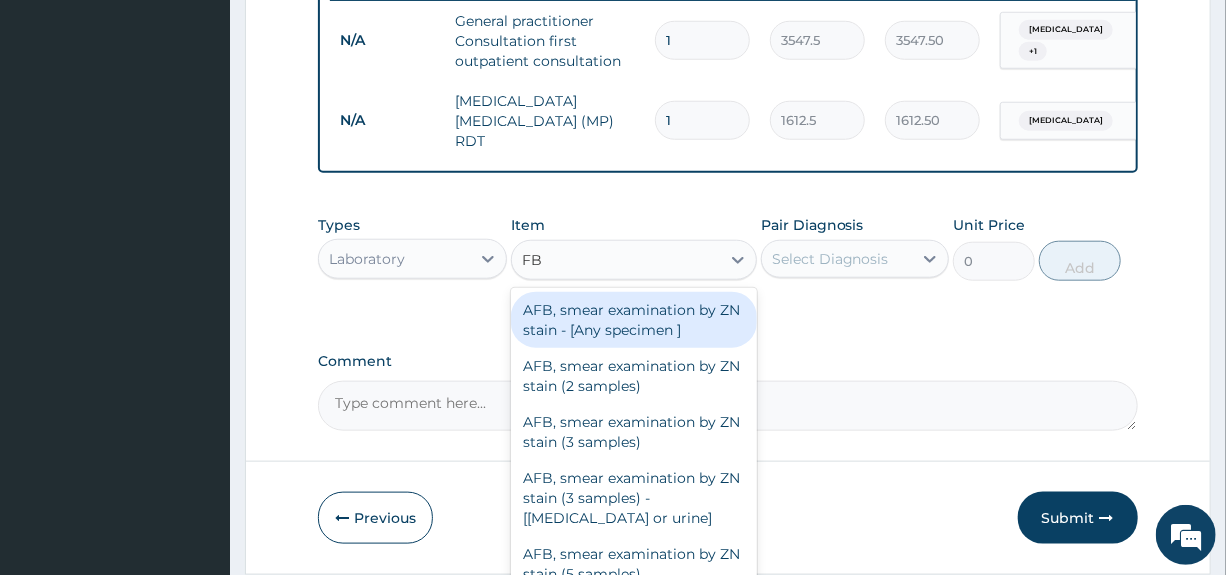 type on "FBC" 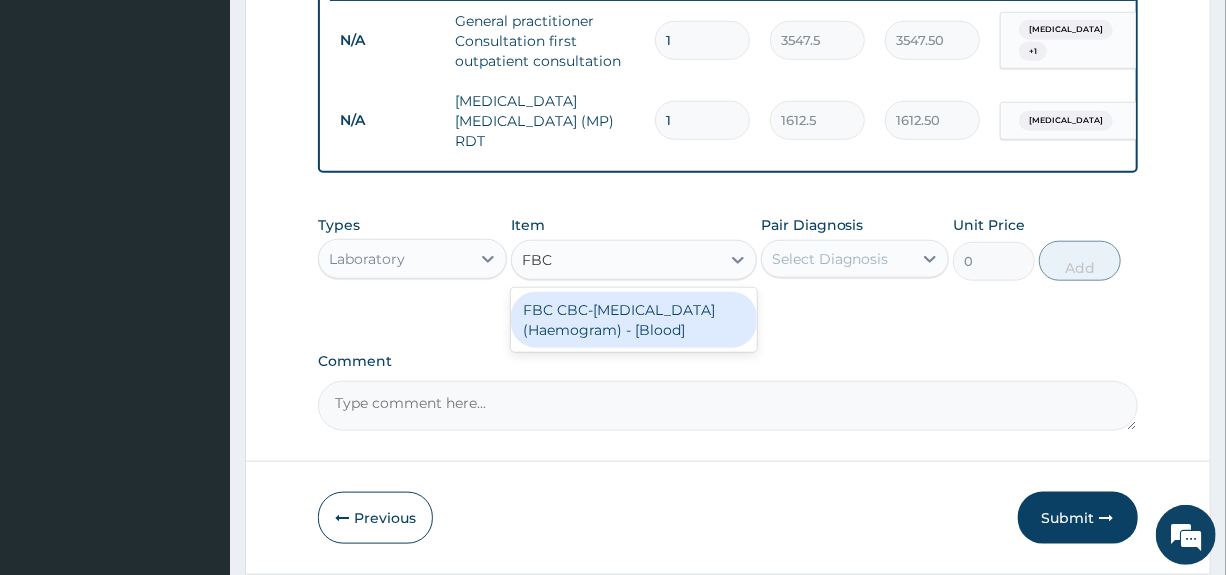 click on "FBC CBC-[MEDICAL_DATA] (Haemogram) - [Blood]" at bounding box center [634, 320] 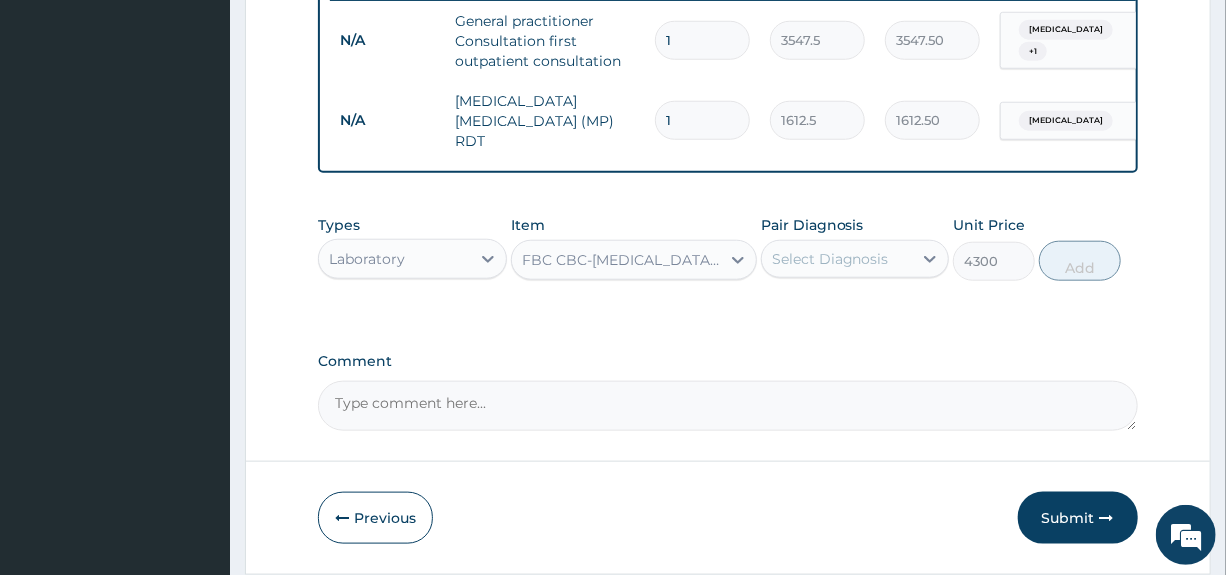 click on "Select Diagnosis" at bounding box center [830, 259] 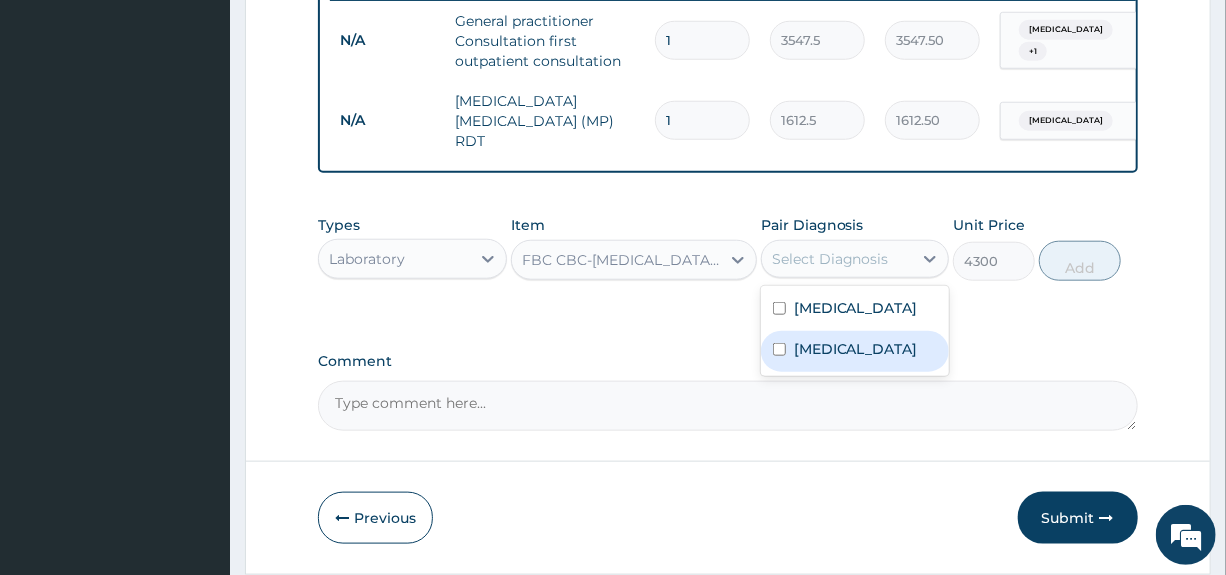 click on "Gastroenteritis" at bounding box center [856, 349] 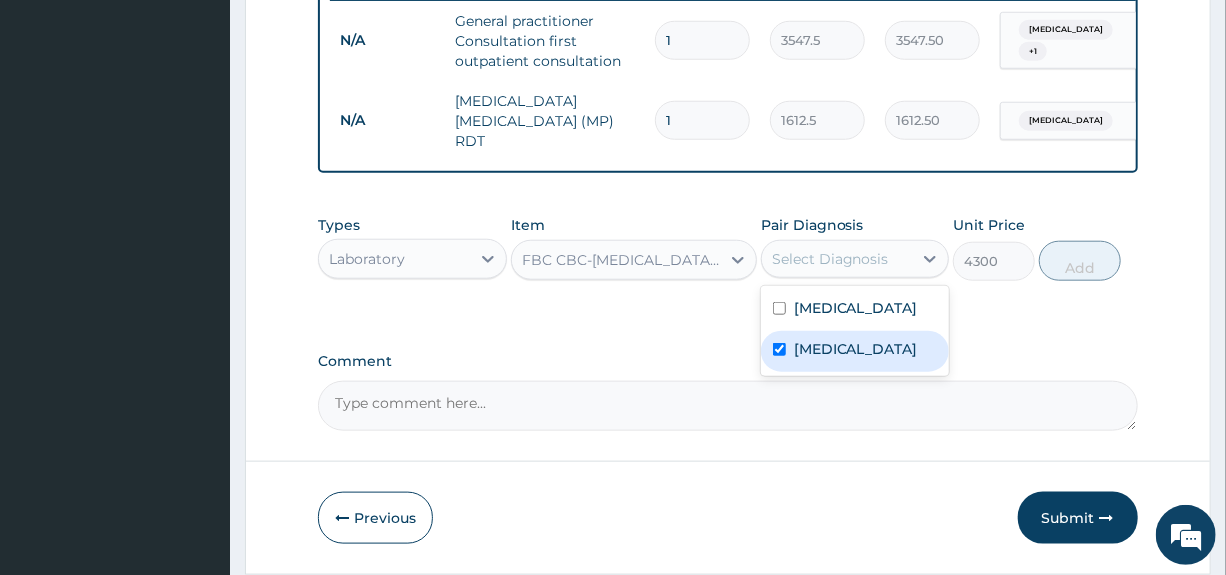 checkbox on "true" 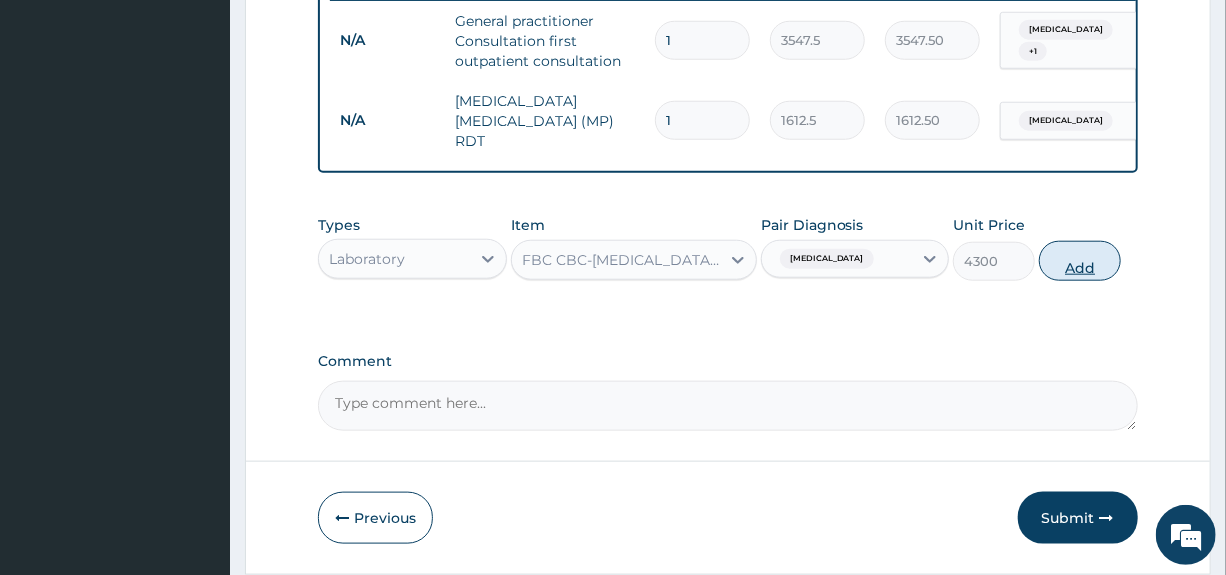click on "Add" at bounding box center [1080, 261] 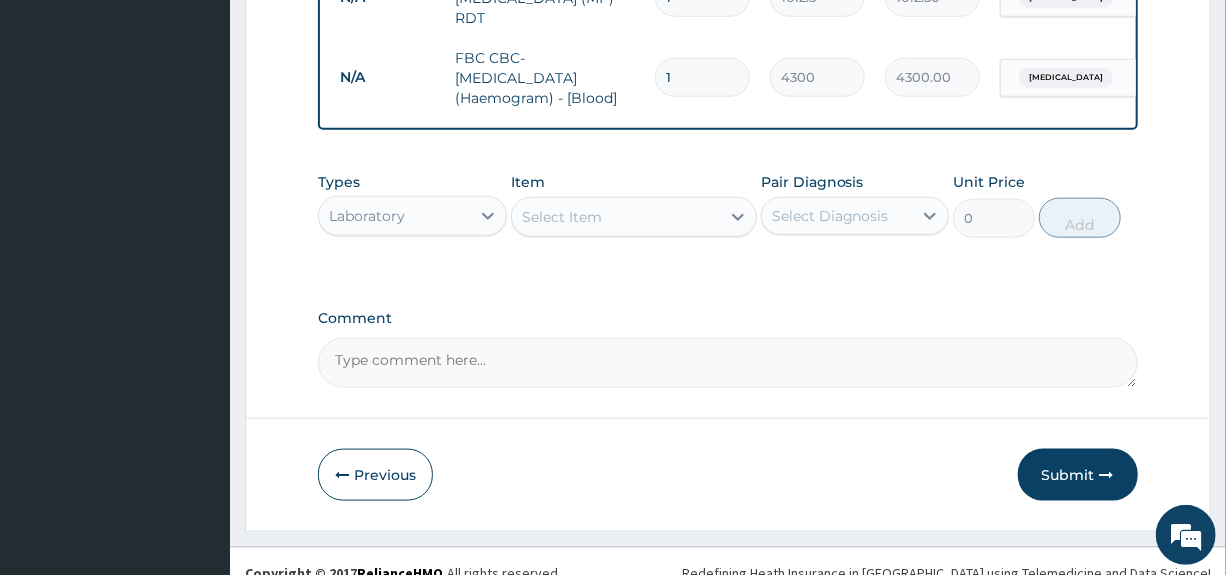 scroll, scrollTop: 946, scrollLeft: 0, axis: vertical 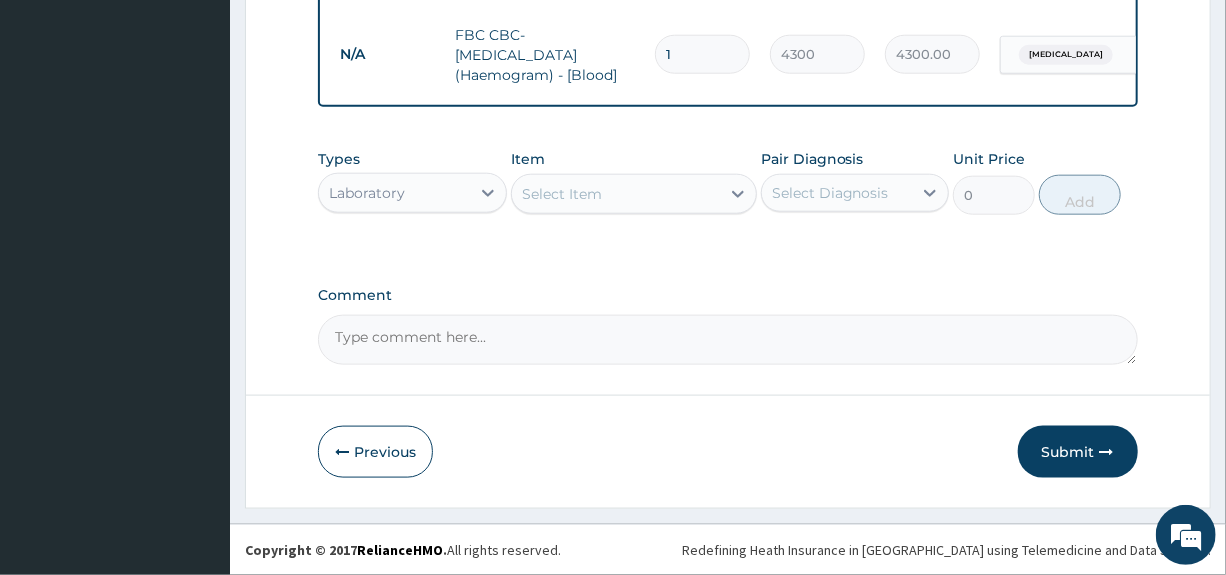 click on "Laboratory" at bounding box center (394, 193) 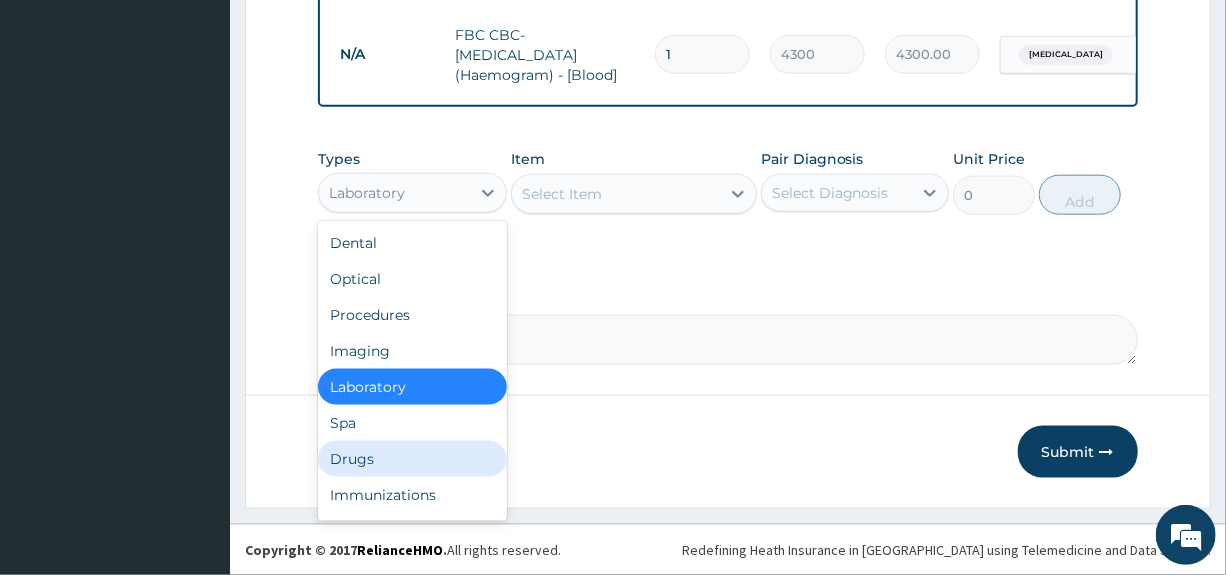 drag, startPoint x: 345, startPoint y: 466, endPoint x: 367, endPoint y: 451, distance: 26.627054 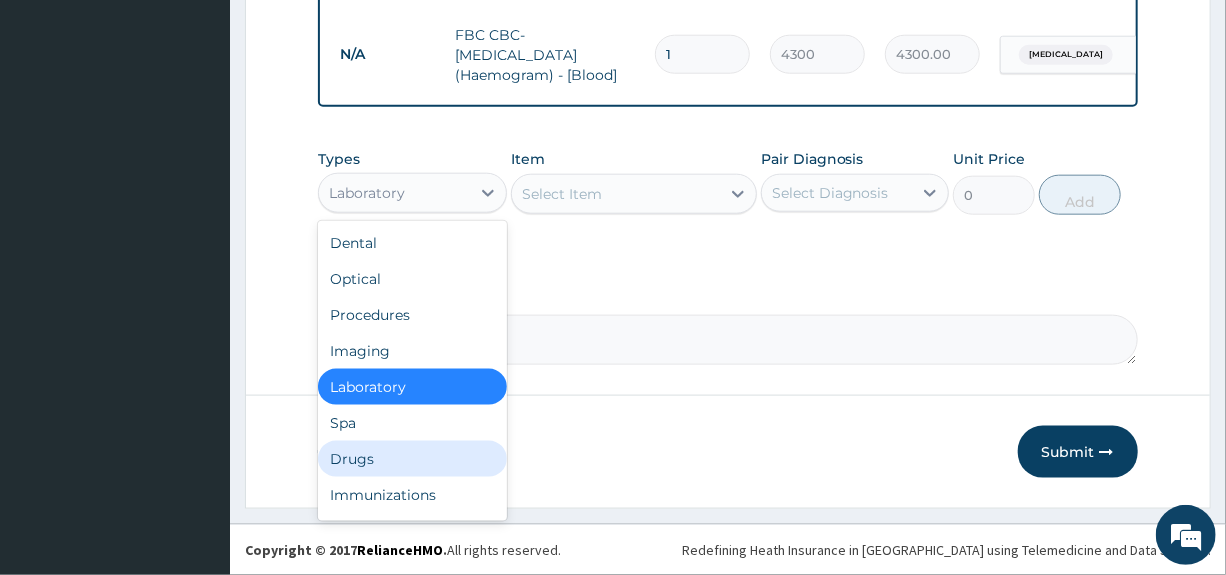 click on "Drugs" at bounding box center [412, 459] 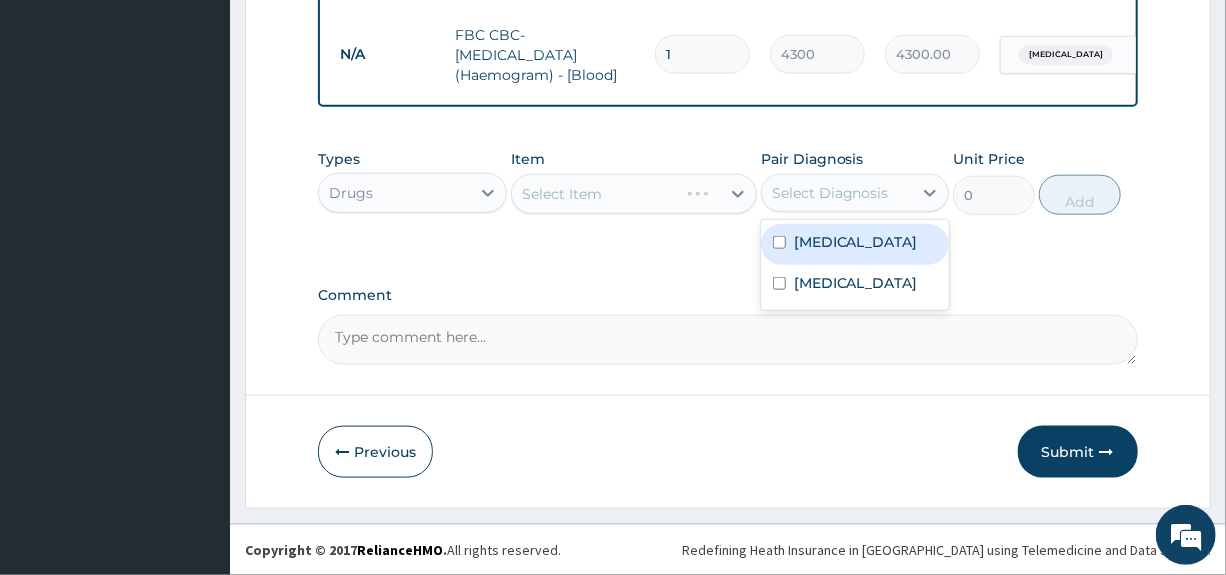 click on "Select Diagnosis" at bounding box center [830, 193] 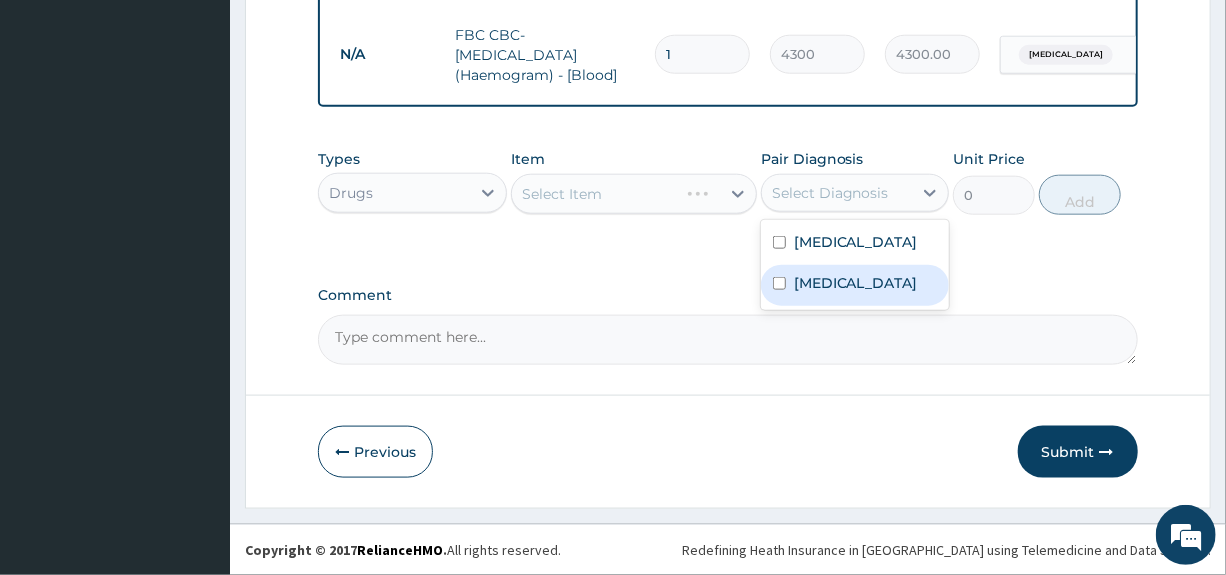 drag, startPoint x: 817, startPoint y: 284, endPoint x: 806, endPoint y: 284, distance: 11 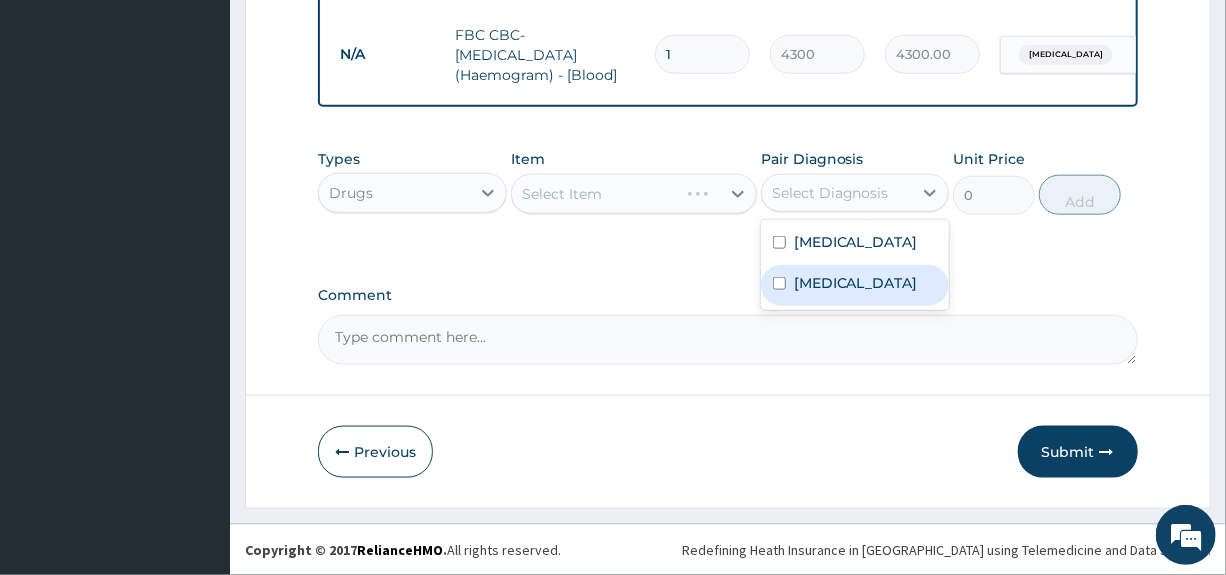 click on "Gastroenteritis" at bounding box center [856, 283] 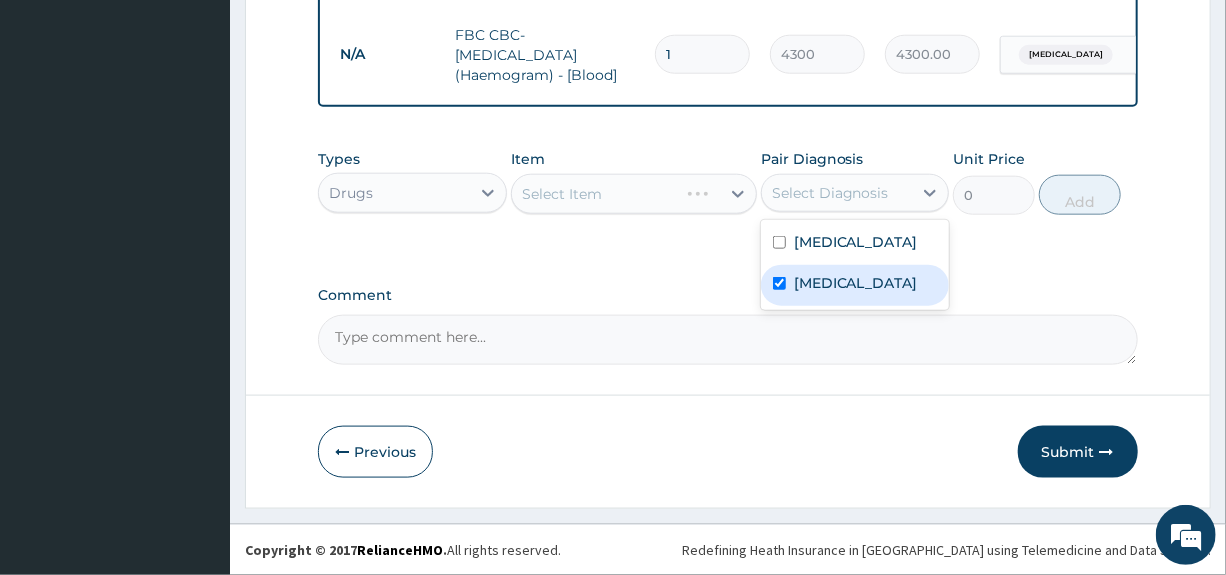 checkbox on "true" 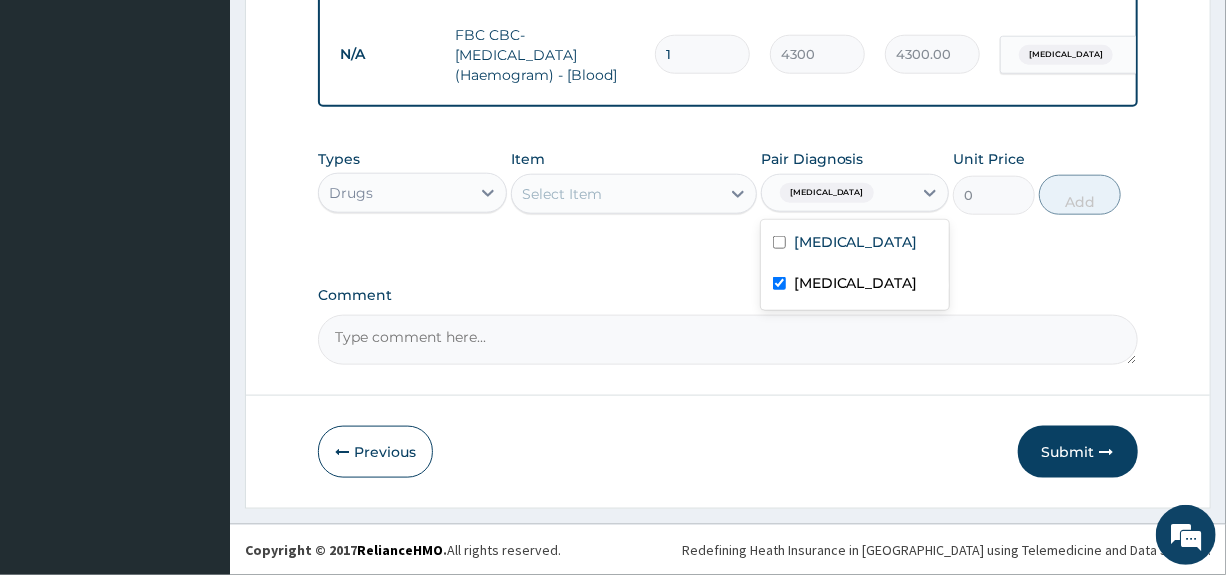 click on "Select Item" at bounding box center (616, 194) 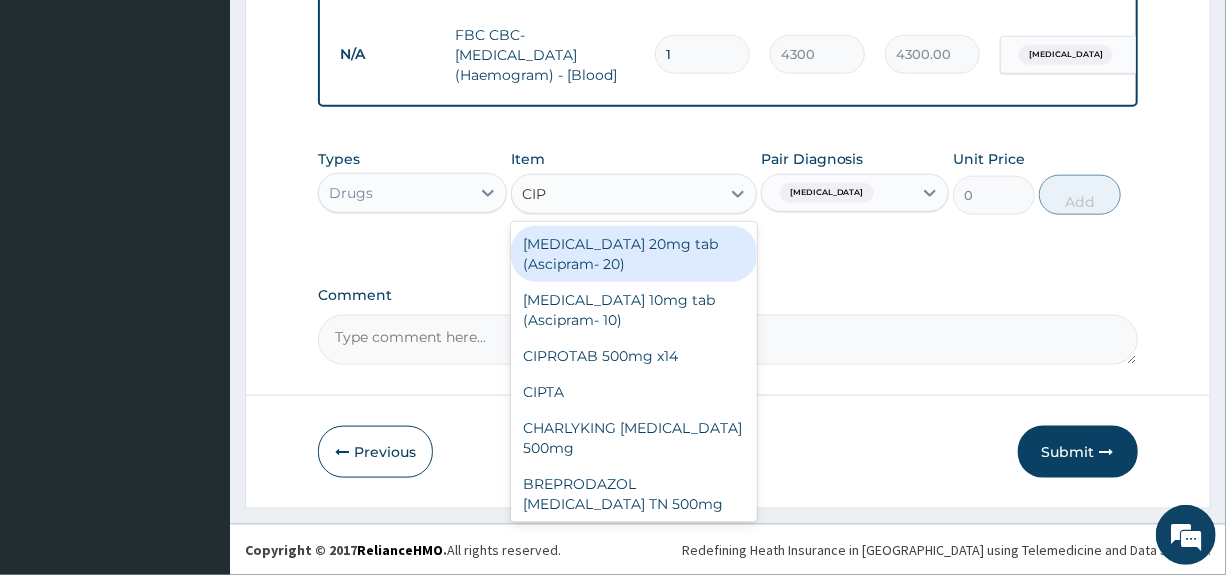 type on "CIPR" 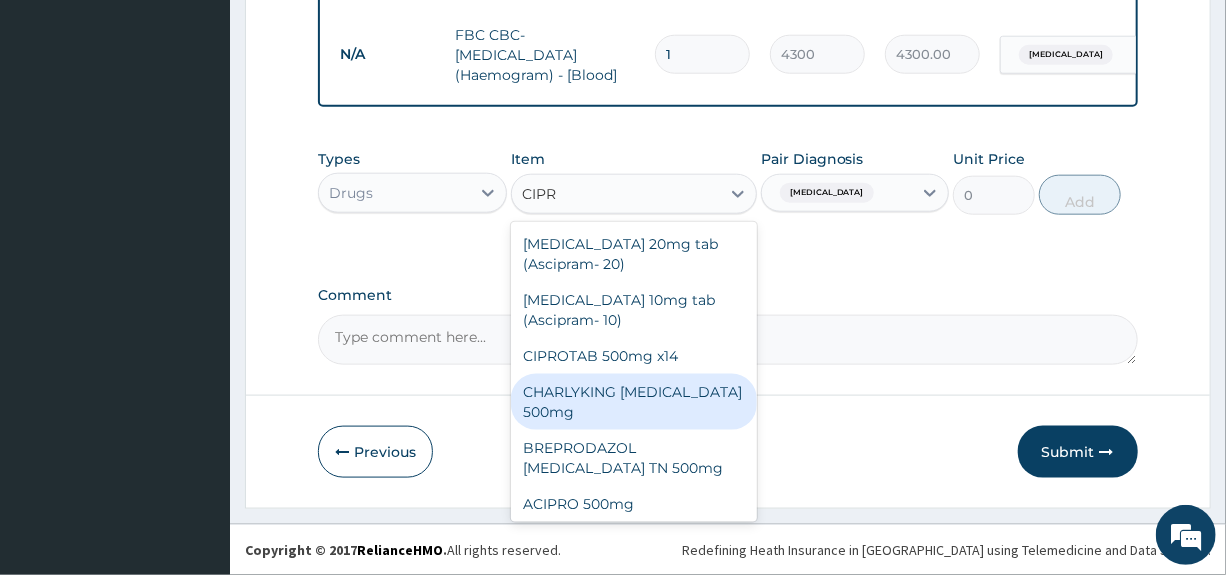 click on "CHARLYKING [MEDICAL_DATA] 500mg" at bounding box center [634, 402] 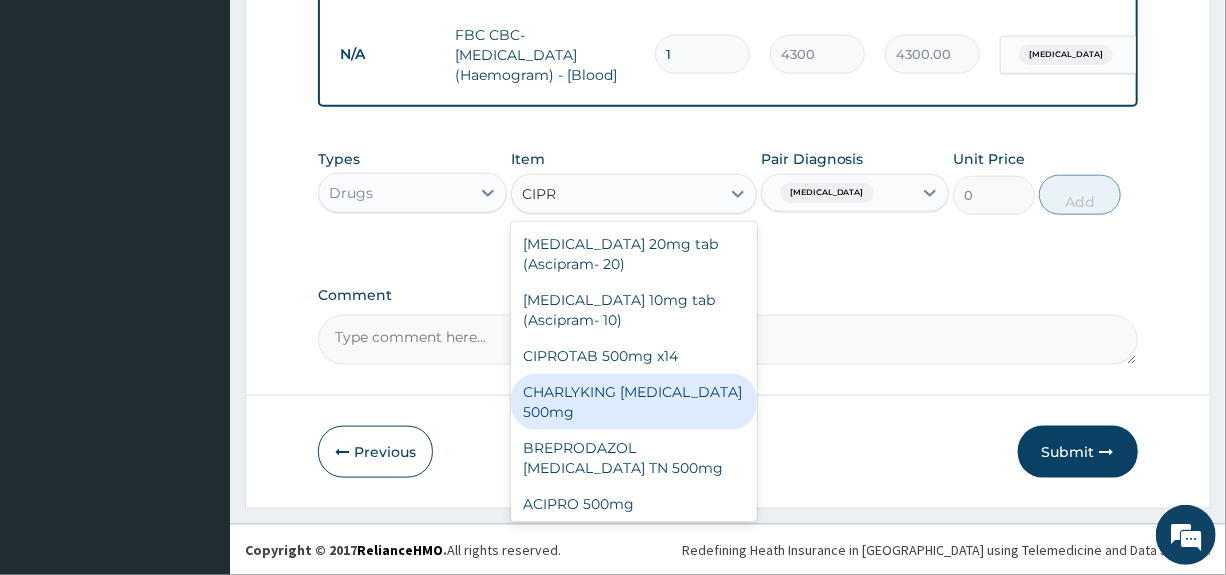 type 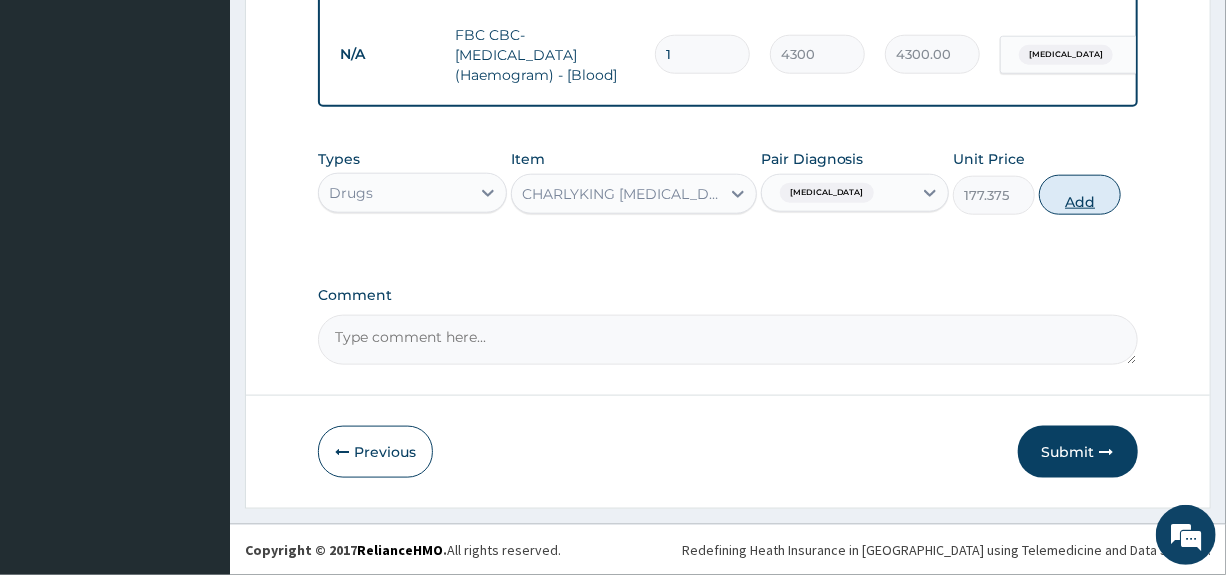 click on "Add" at bounding box center [1080, 195] 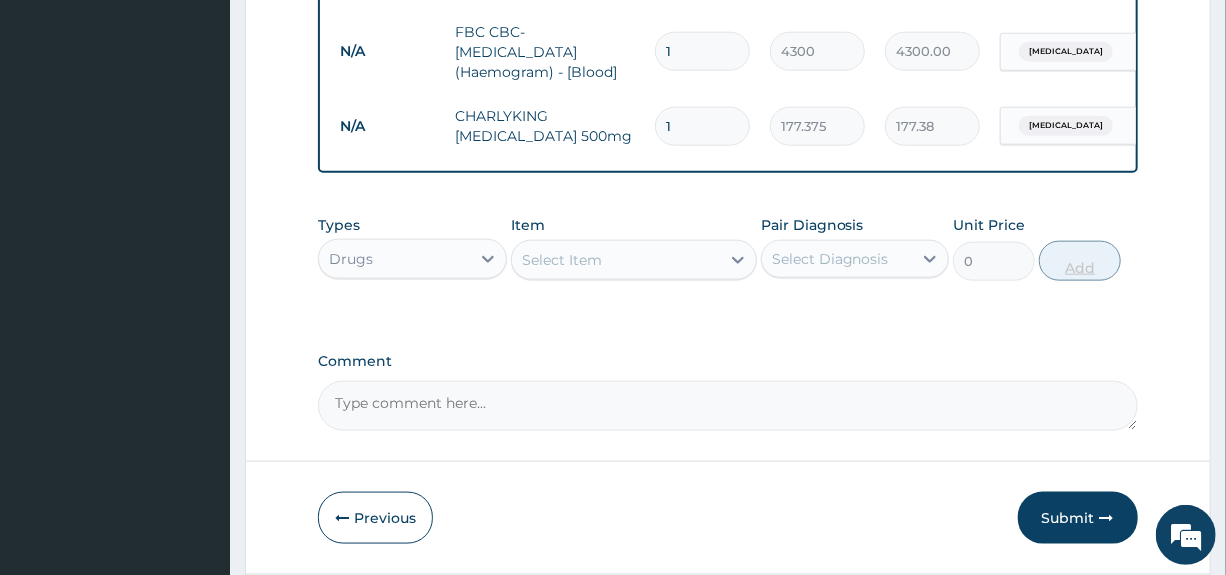 type on "10" 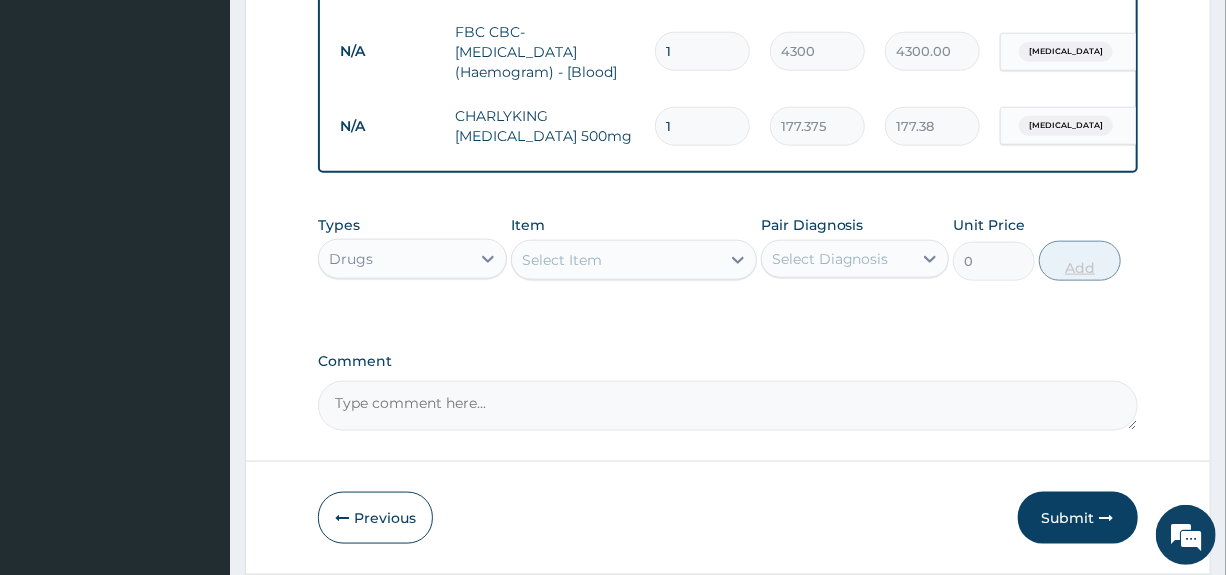 type on "1773.75" 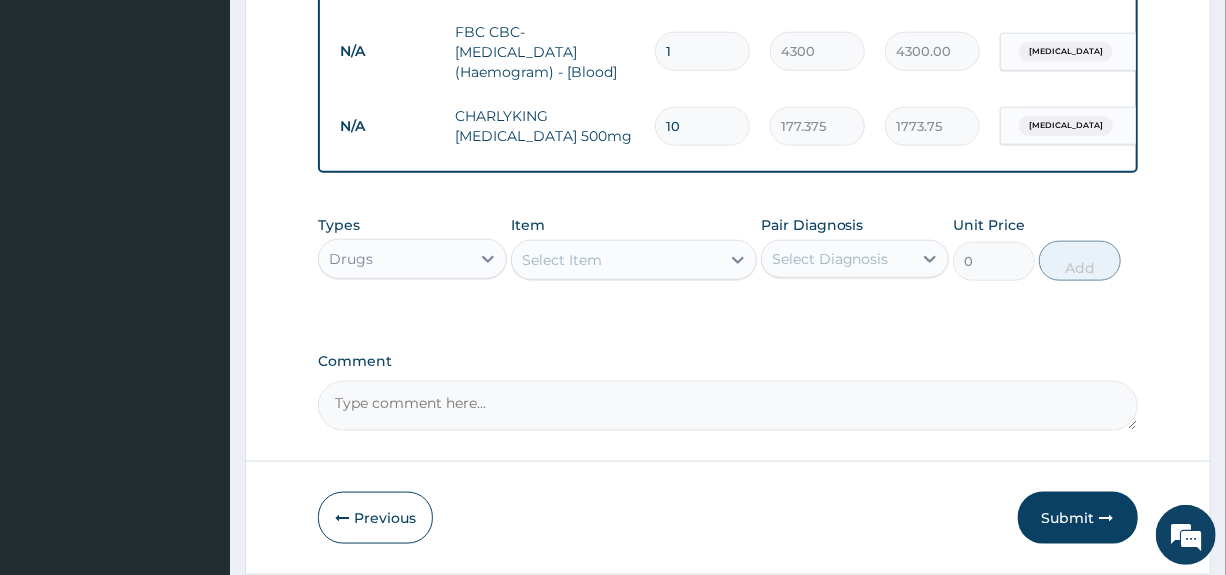 type on "10" 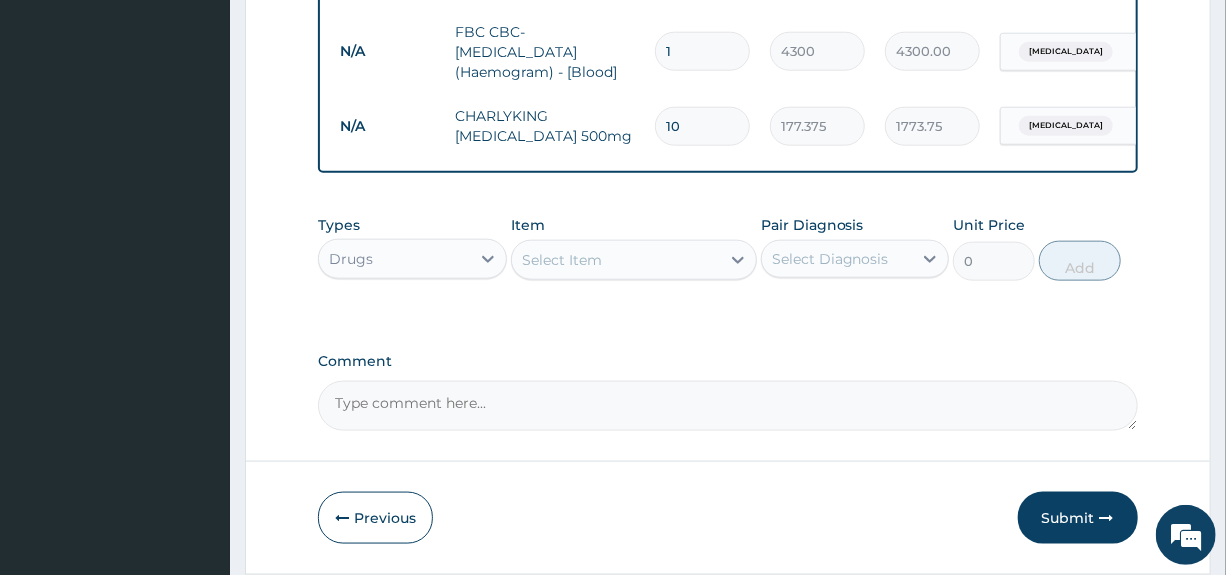 click on "Select Item" at bounding box center (562, 260) 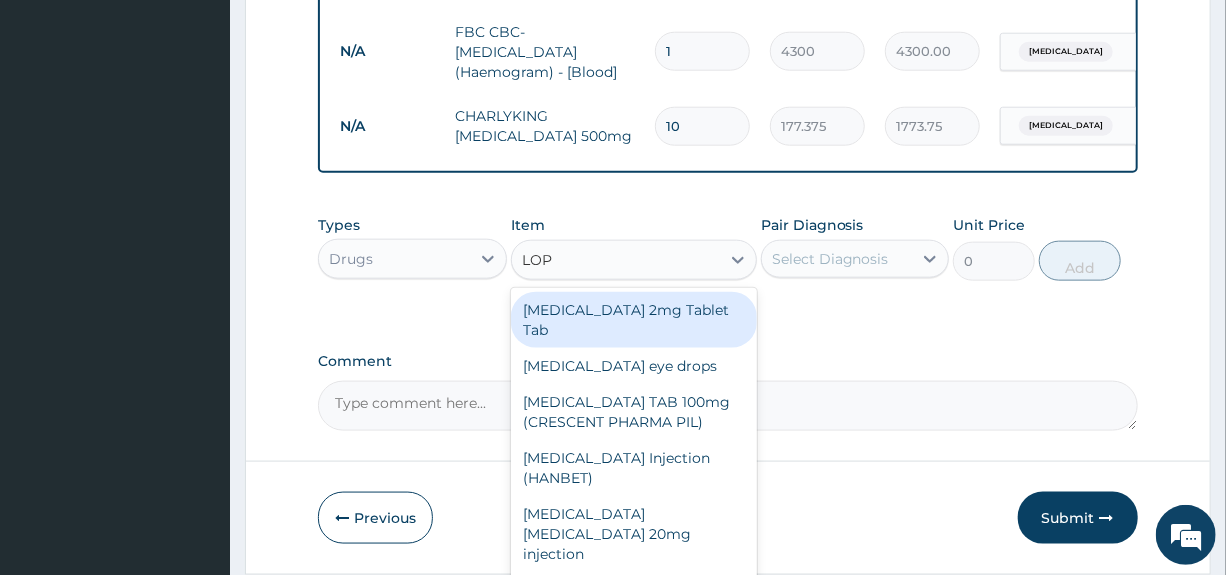 type on "LOPE" 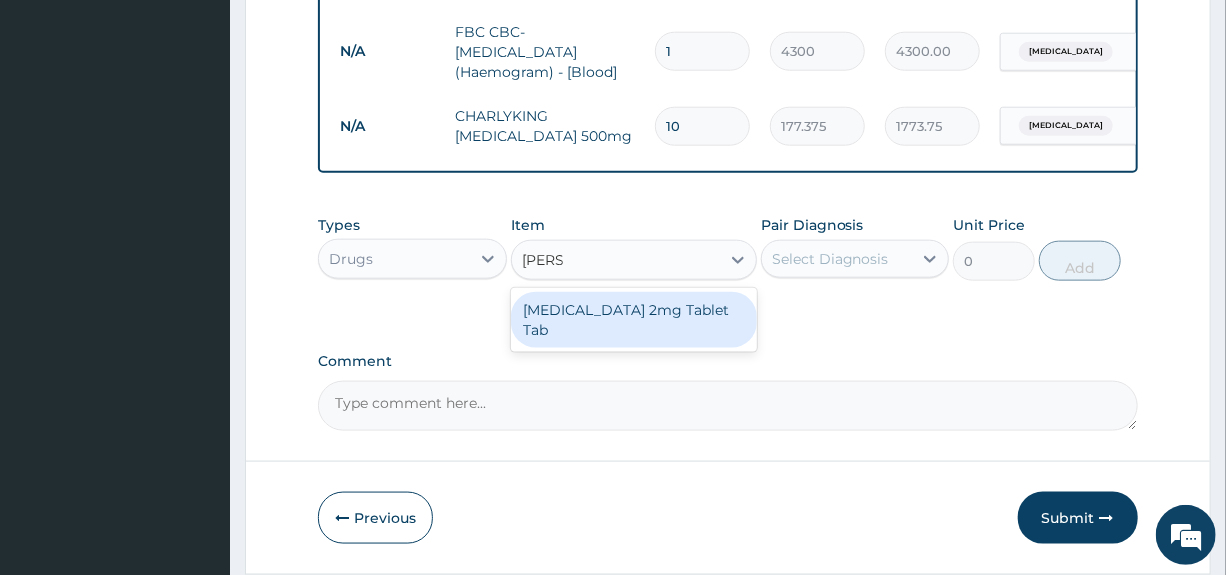 click on "[MEDICAL_DATA] 2mg Tablet Tab" at bounding box center (634, 320) 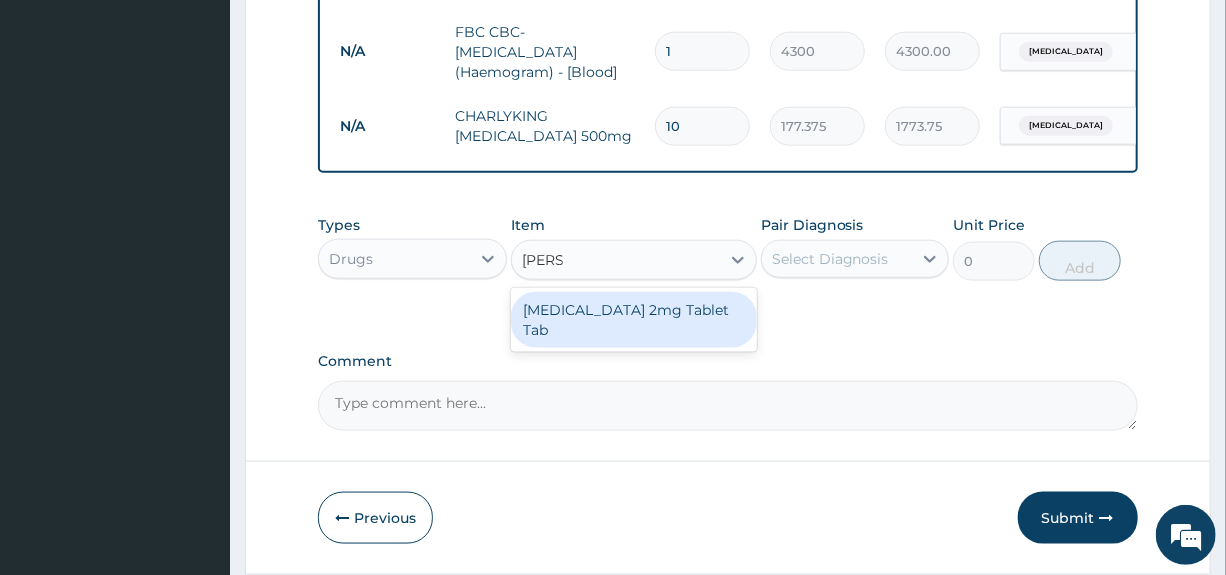 type 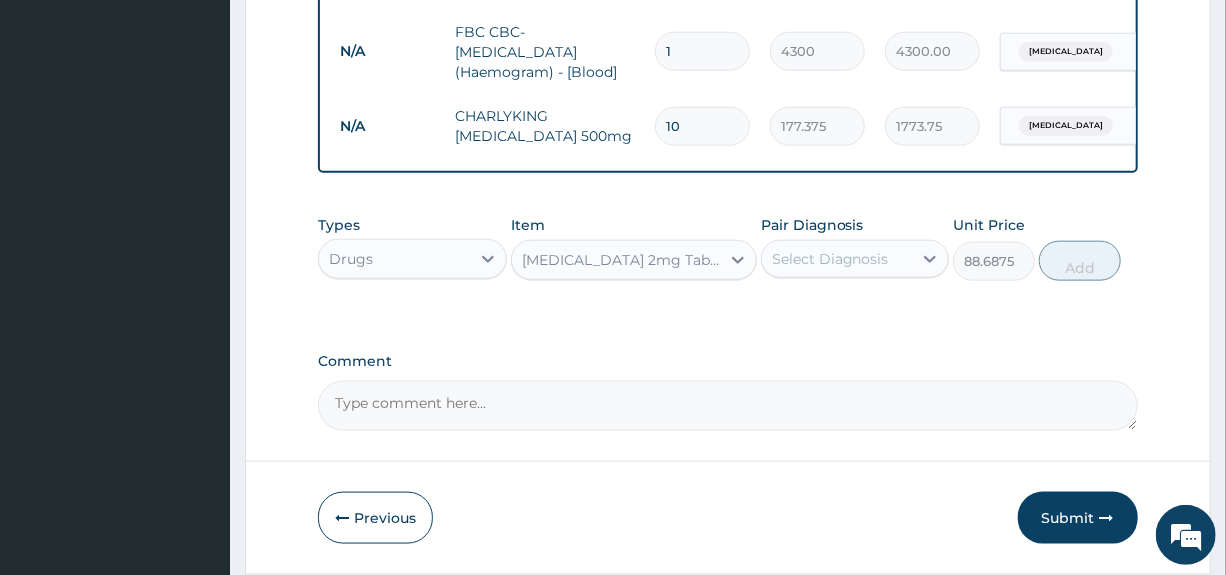 click on "Select Diagnosis" at bounding box center (830, 259) 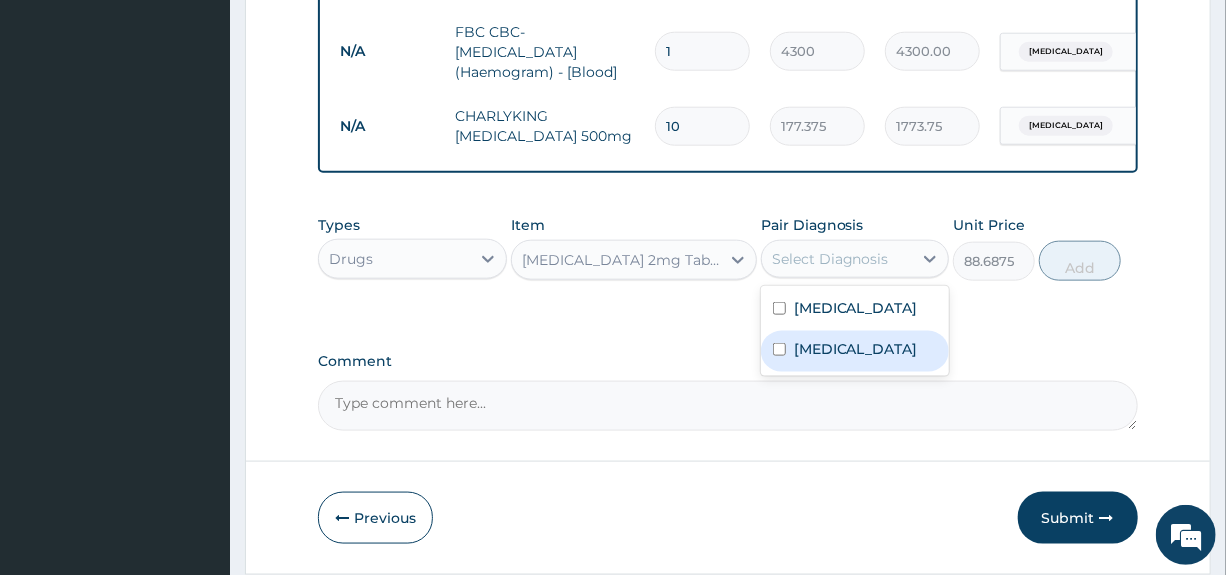 click on "Gastroenteritis" at bounding box center (856, 349) 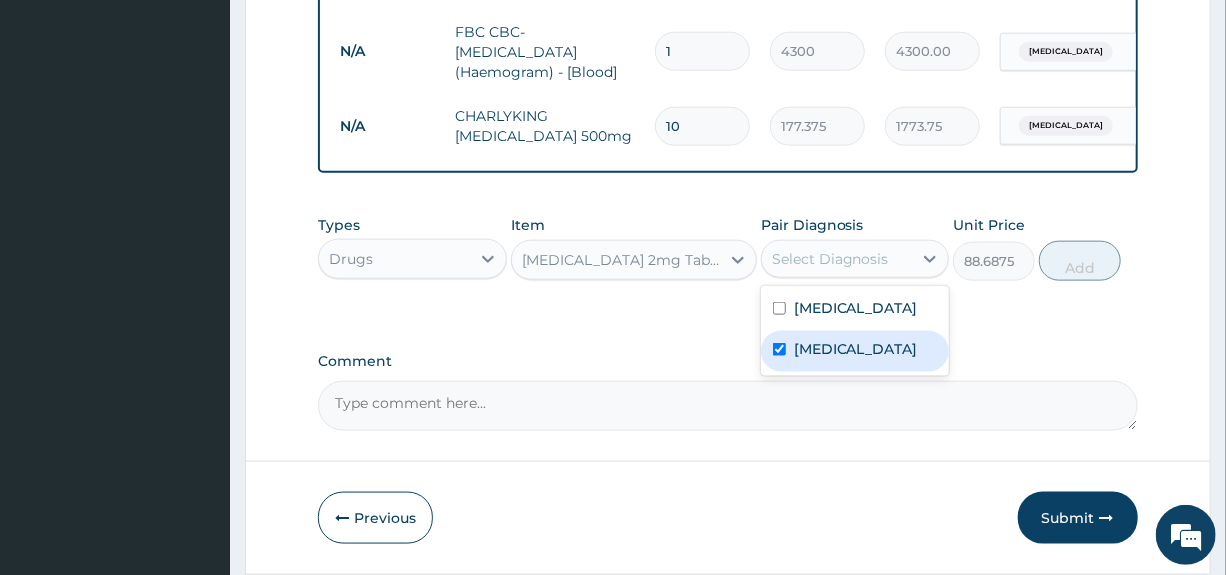 checkbox on "true" 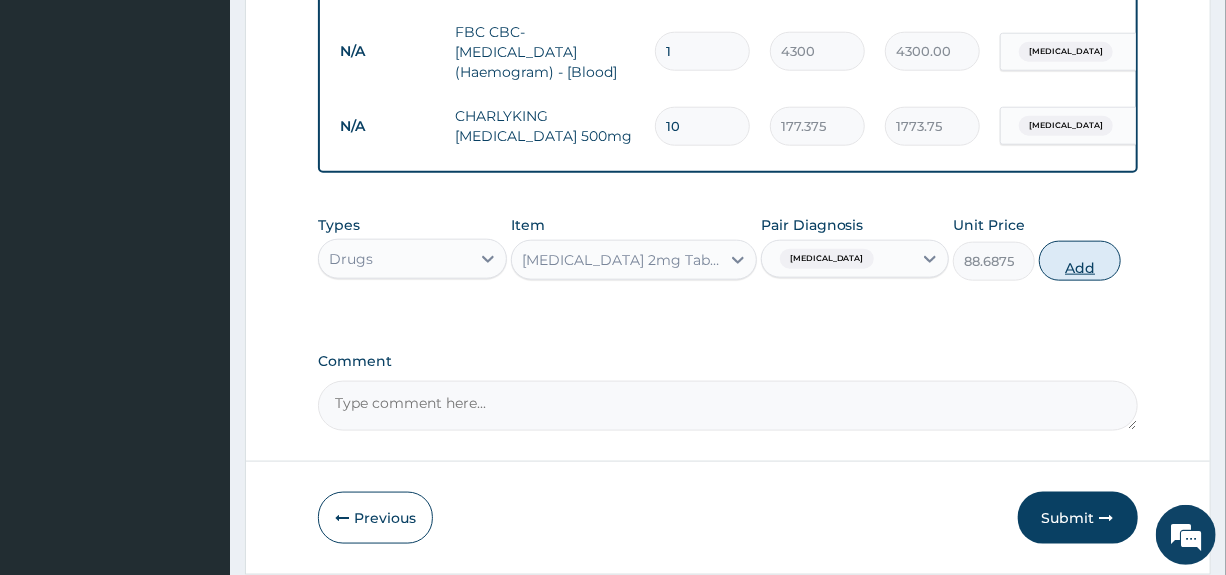 click on "Add" at bounding box center (1080, 261) 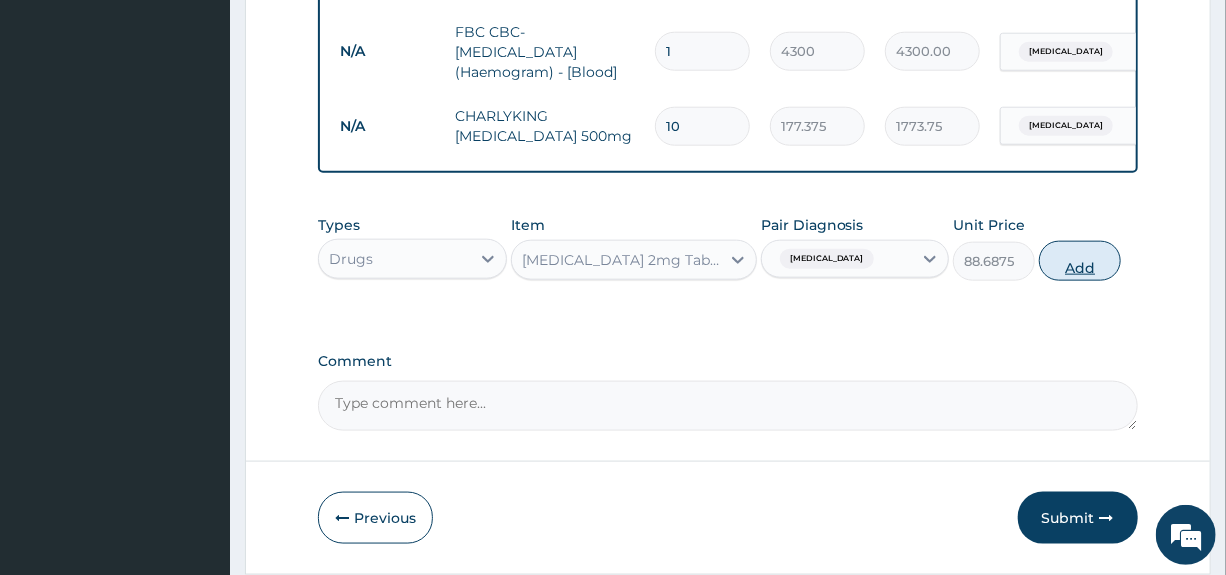 type on "0" 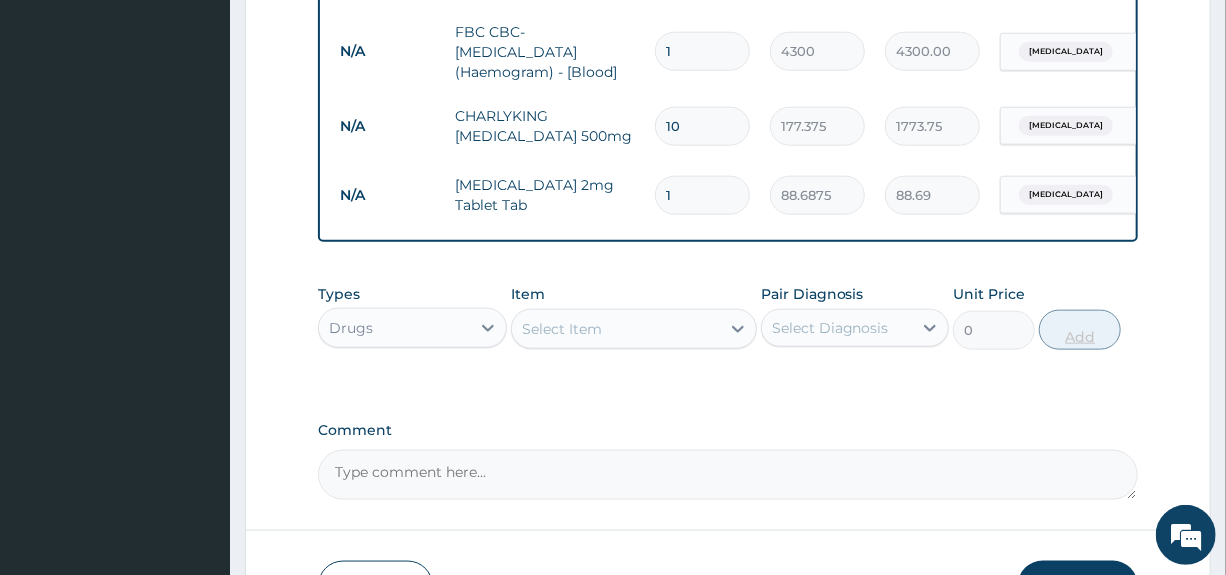 type 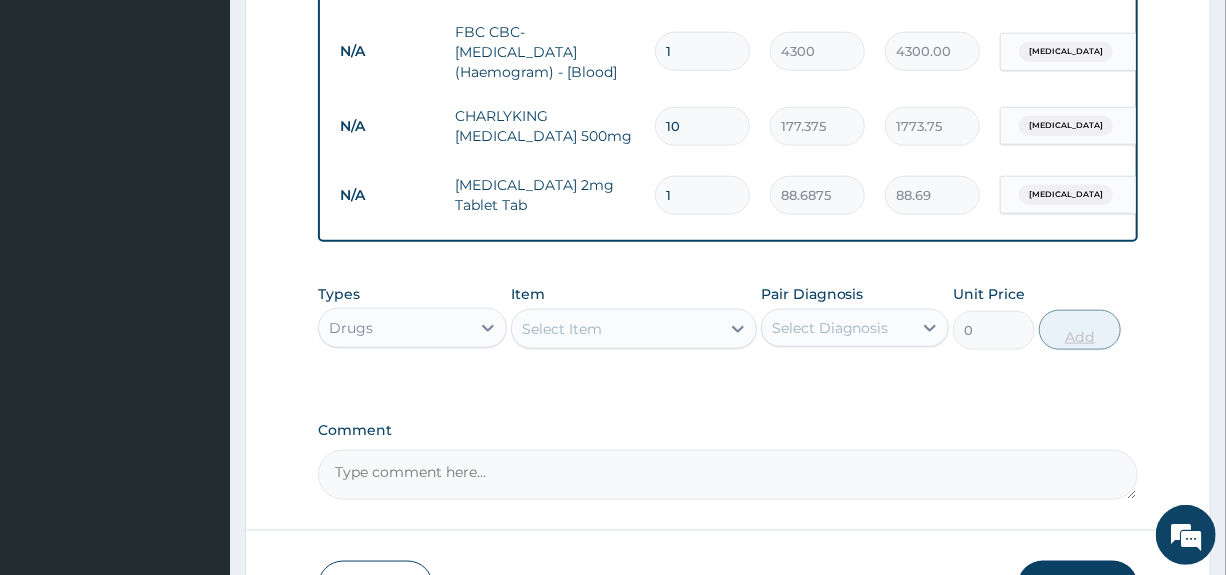 type on "0.00" 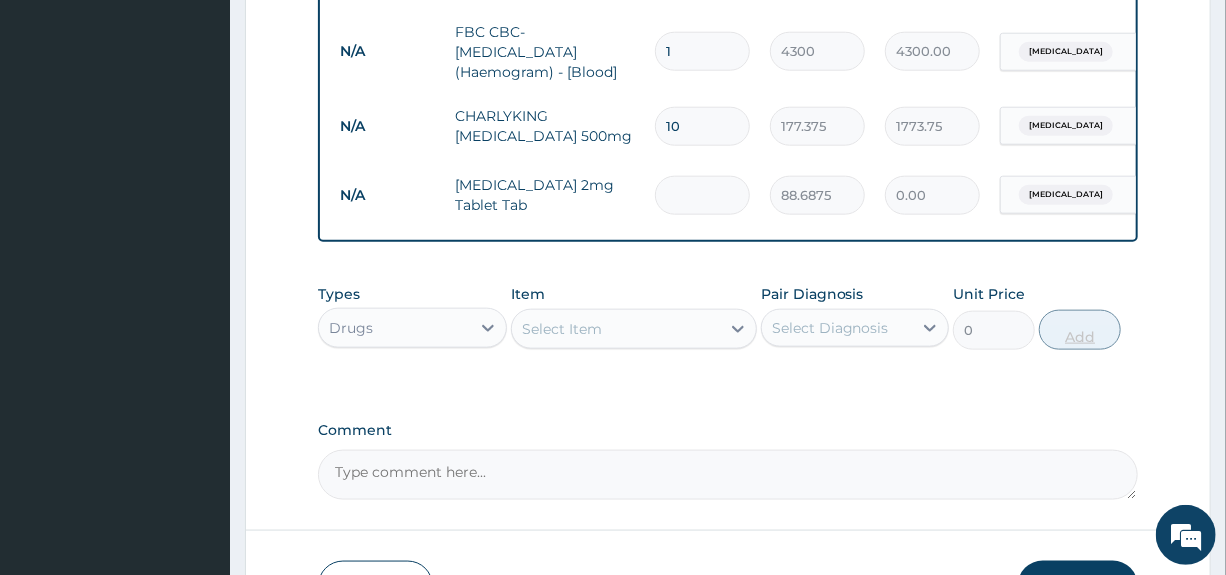 type on "2" 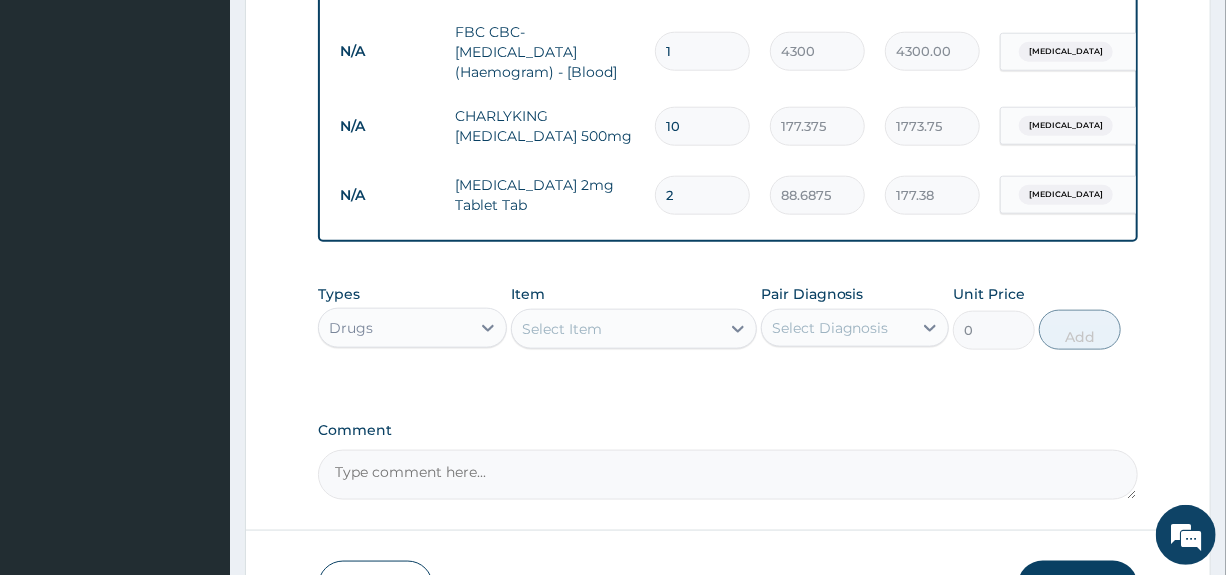 type on "2" 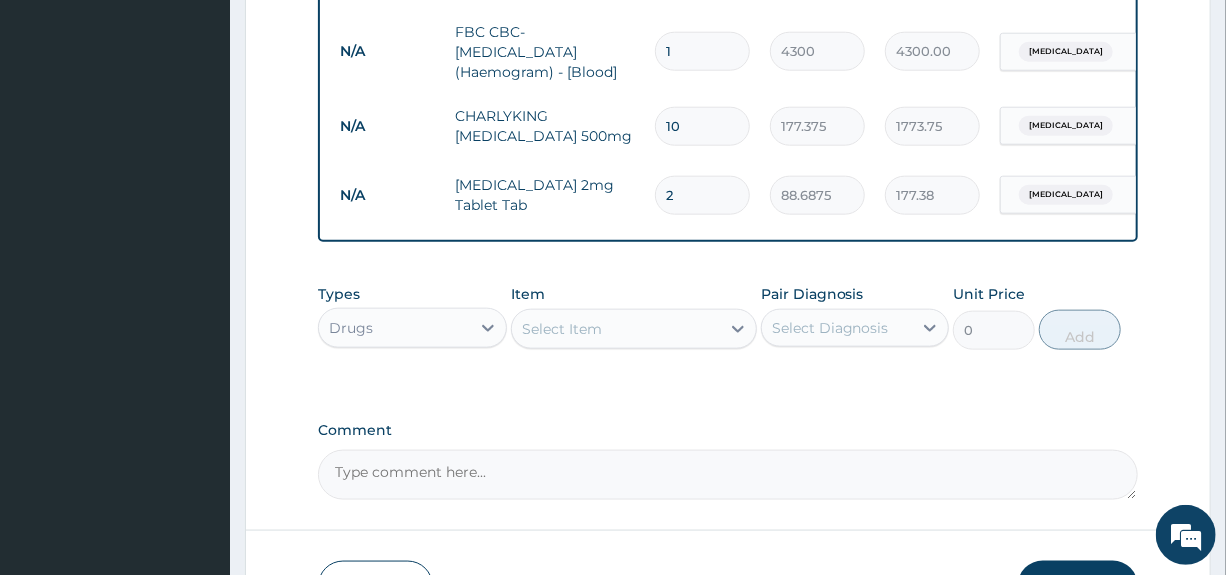click on "Select Item" at bounding box center (562, 329) 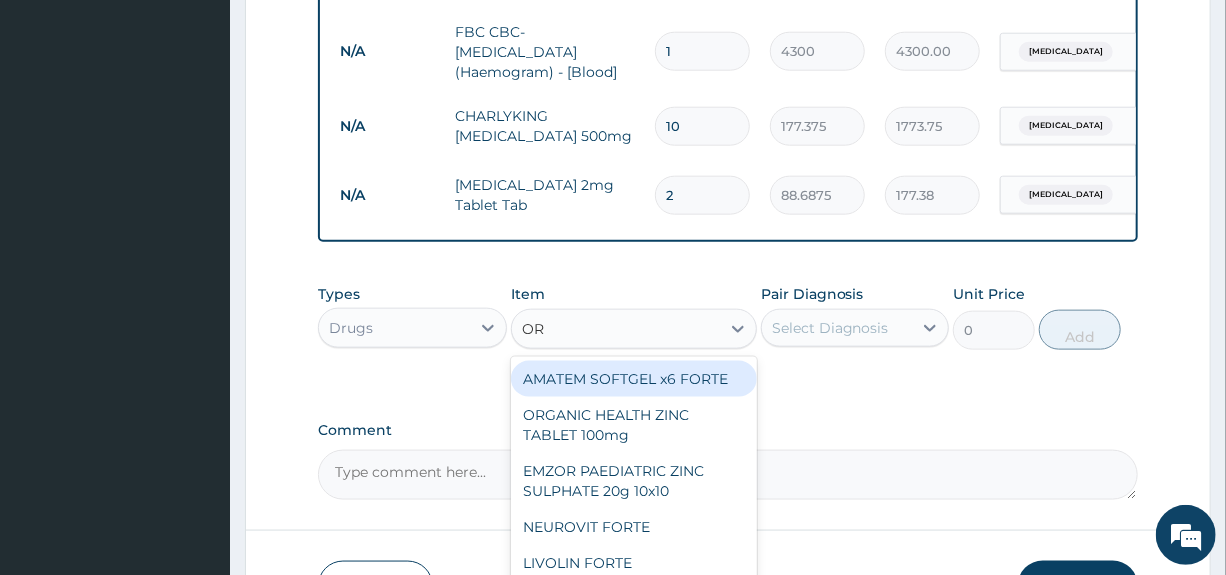 type on "ORS" 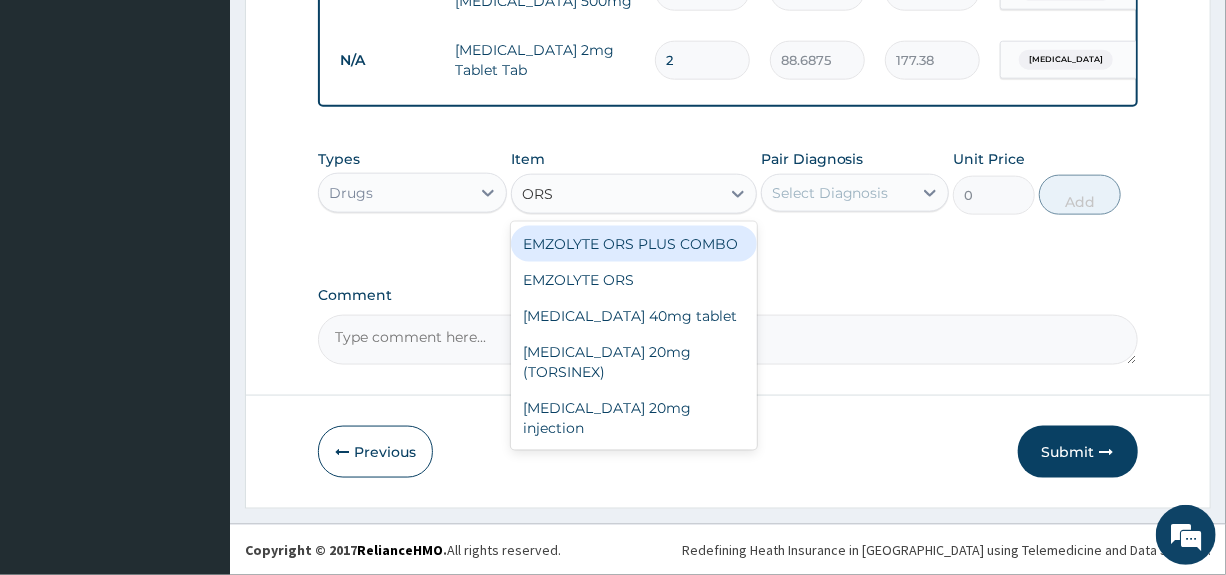 scroll, scrollTop: 1085, scrollLeft: 0, axis: vertical 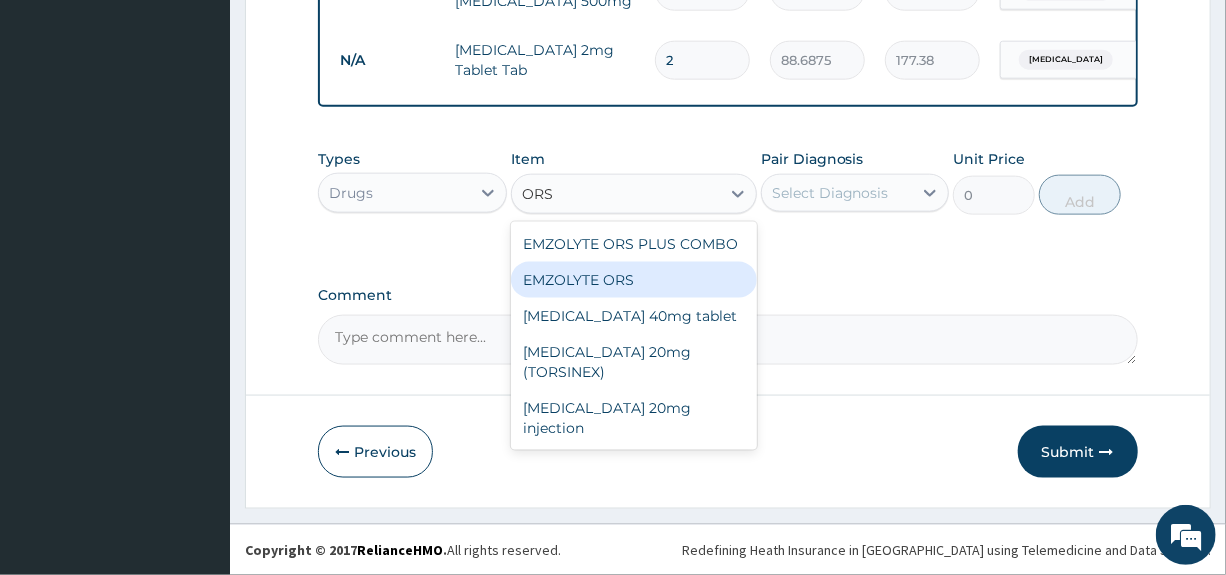 click on "EMZOLYTE ORS" at bounding box center [634, 280] 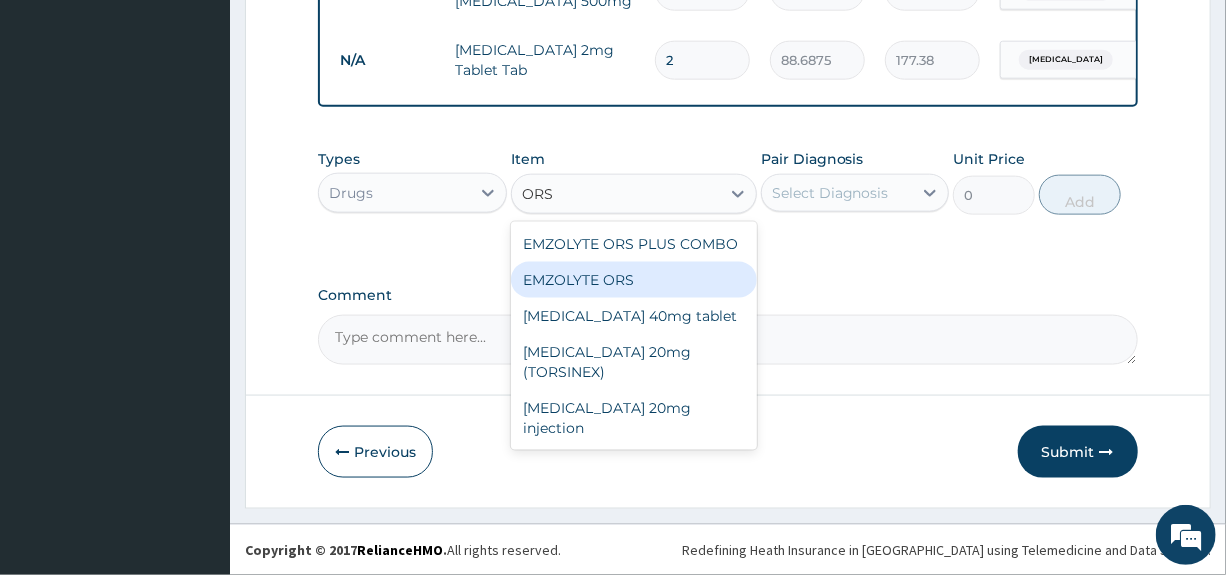 type 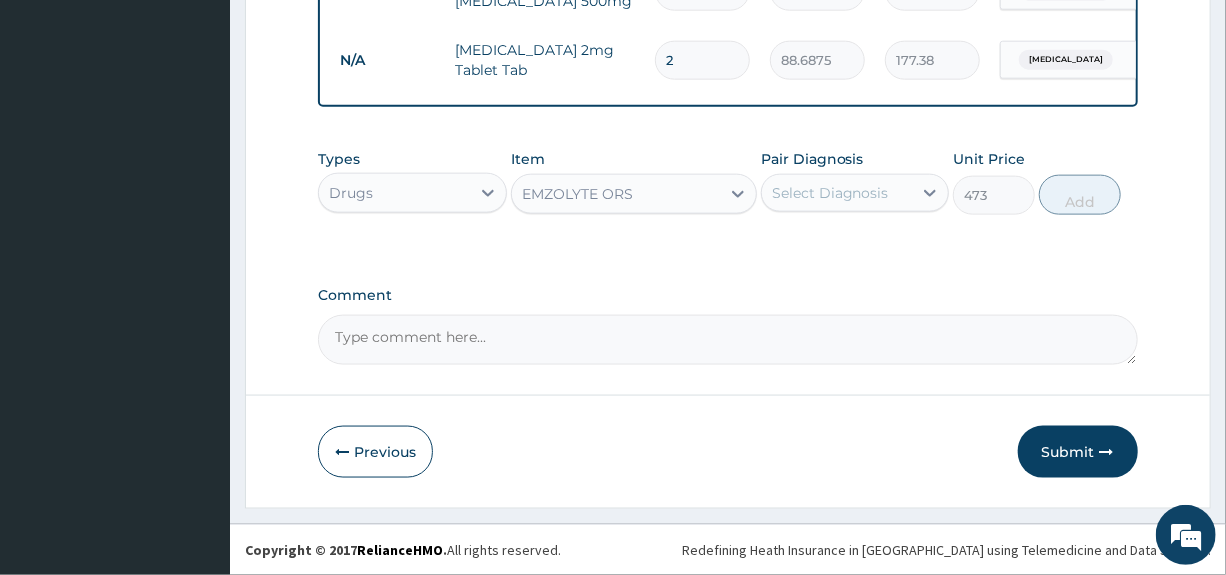 click on "Select Diagnosis" at bounding box center [830, 193] 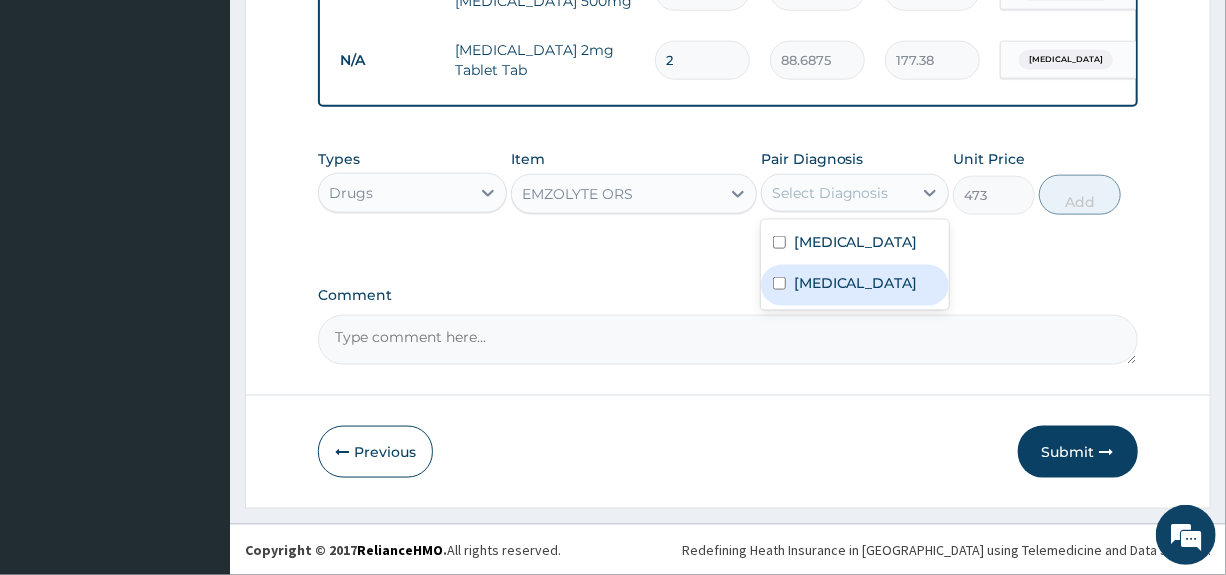 click on "Gastroenteritis" at bounding box center (856, 283) 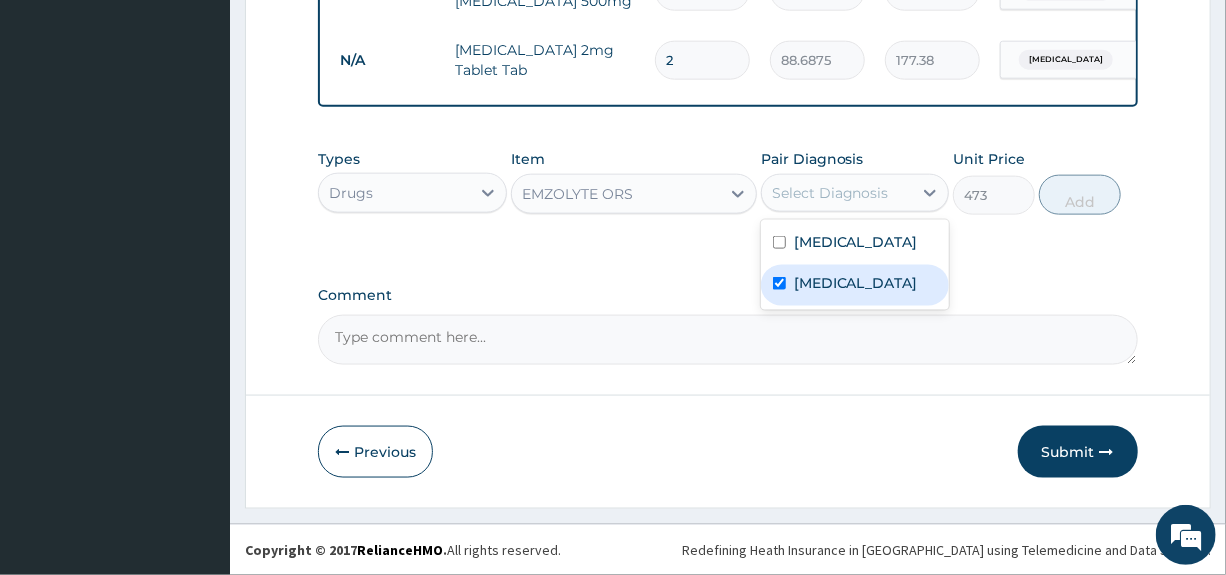 checkbox on "true" 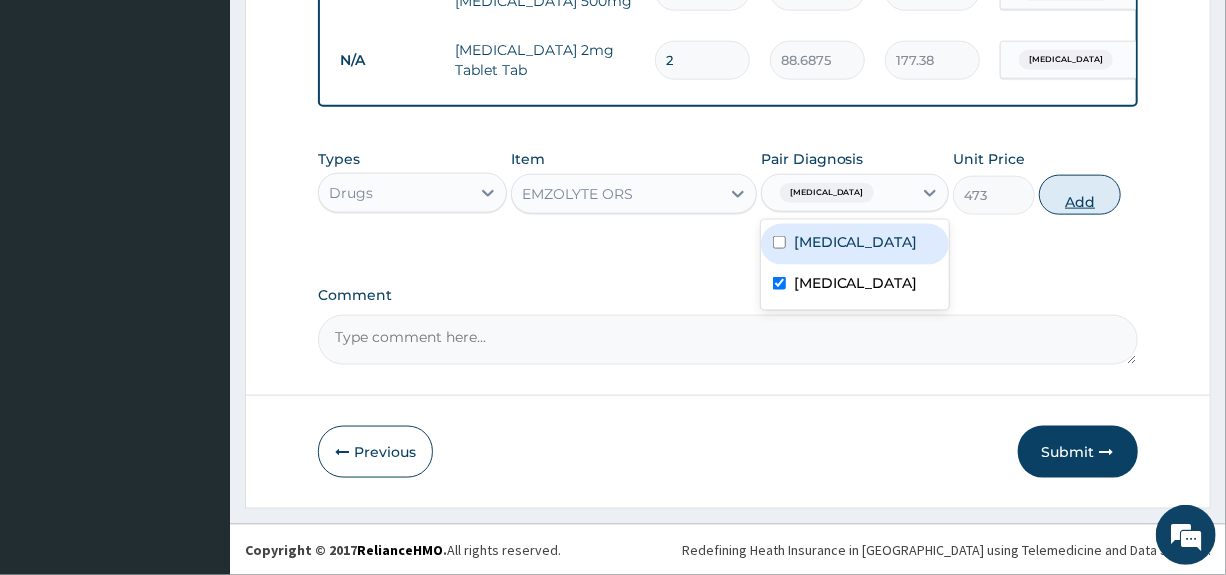 click on "Add" at bounding box center [1080, 195] 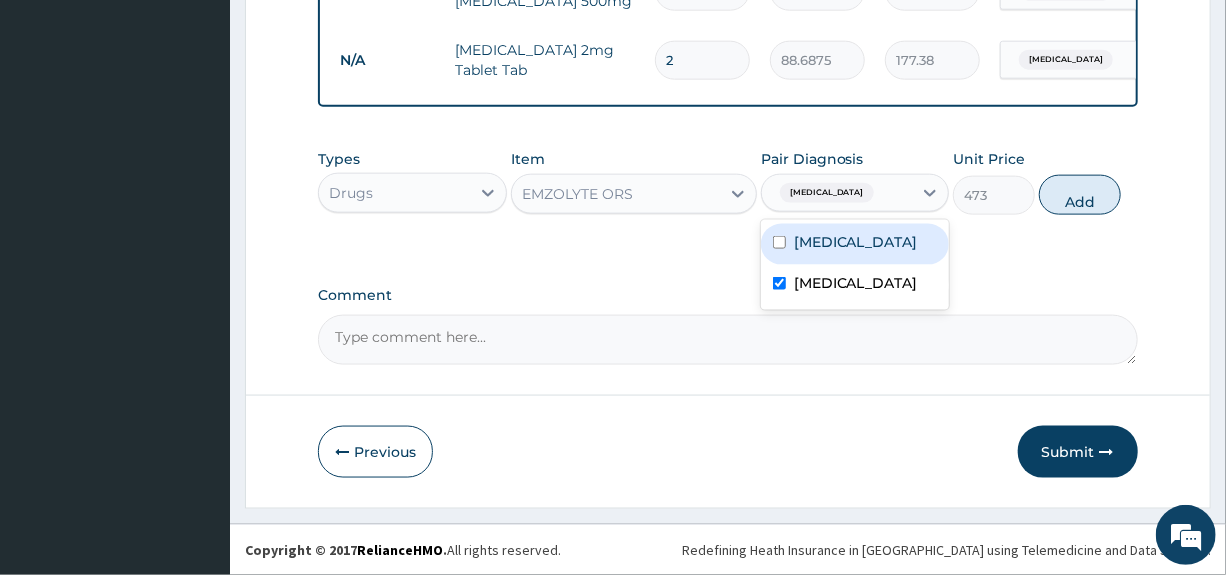 type on "0" 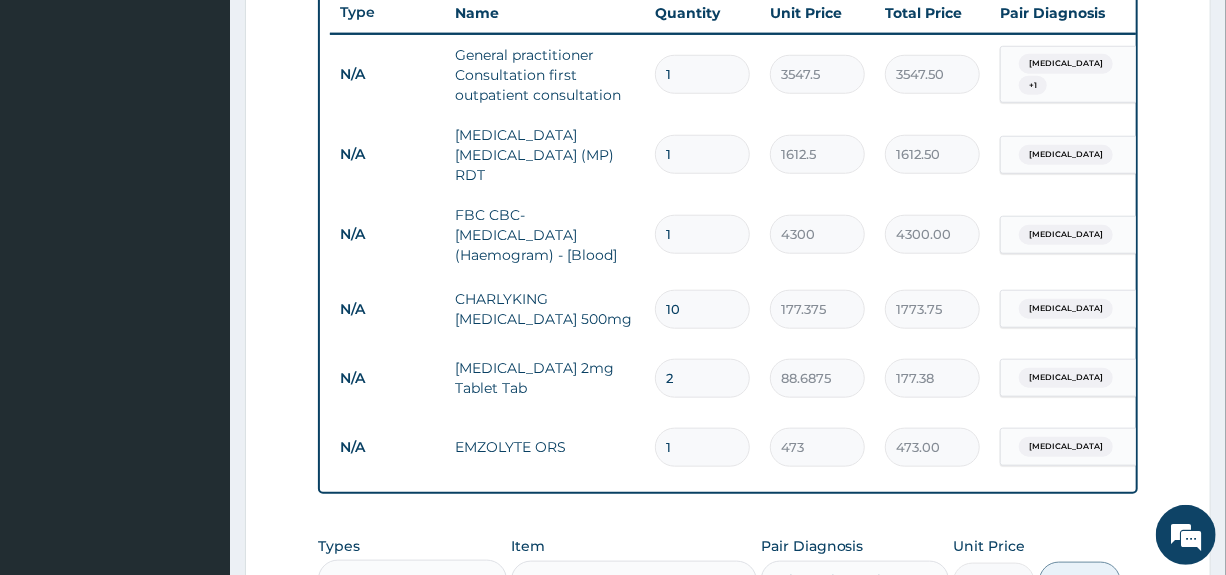 scroll, scrollTop: 785, scrollLeft: 0, axis: vertical 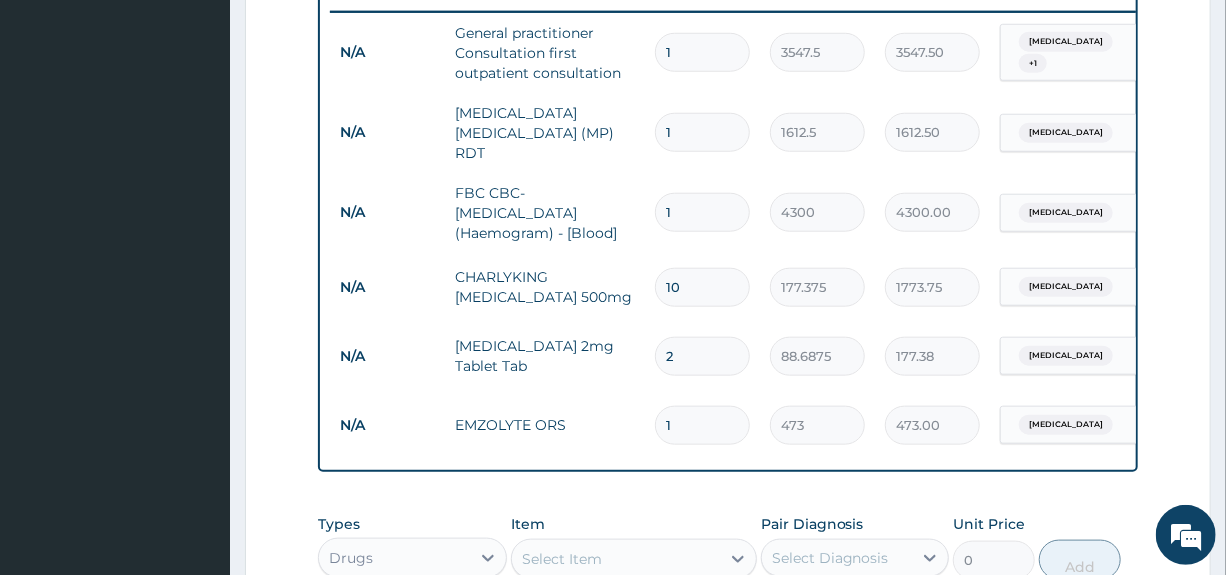click on "Item Select Item" at bounding box center [634, 547] 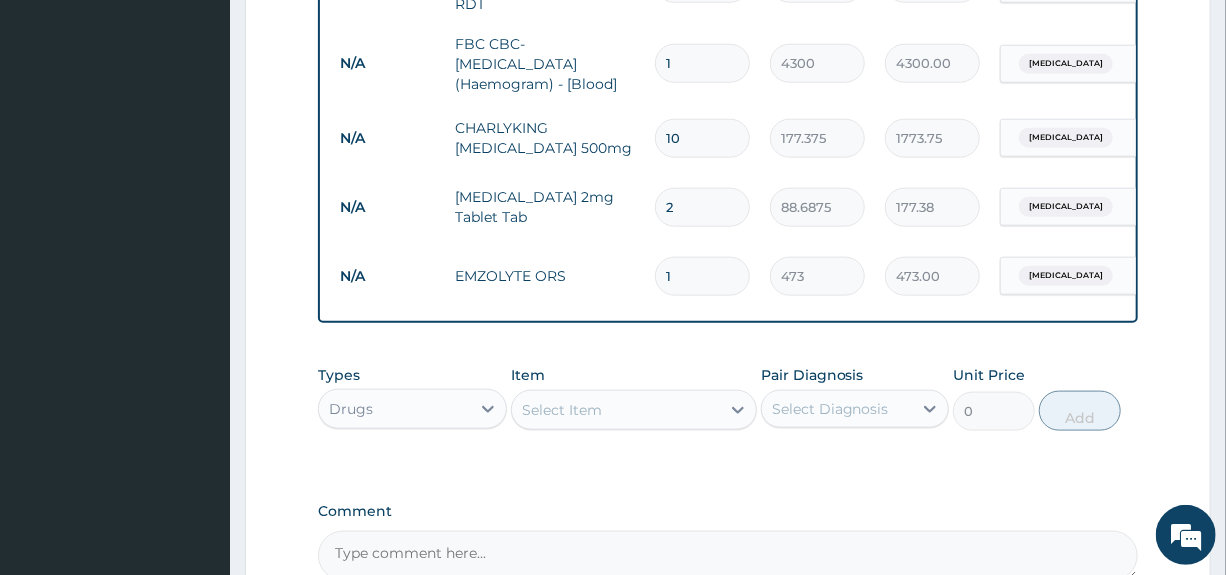 scroll, scrollTop: 1154, scrollLeft: 0, axis: vertical 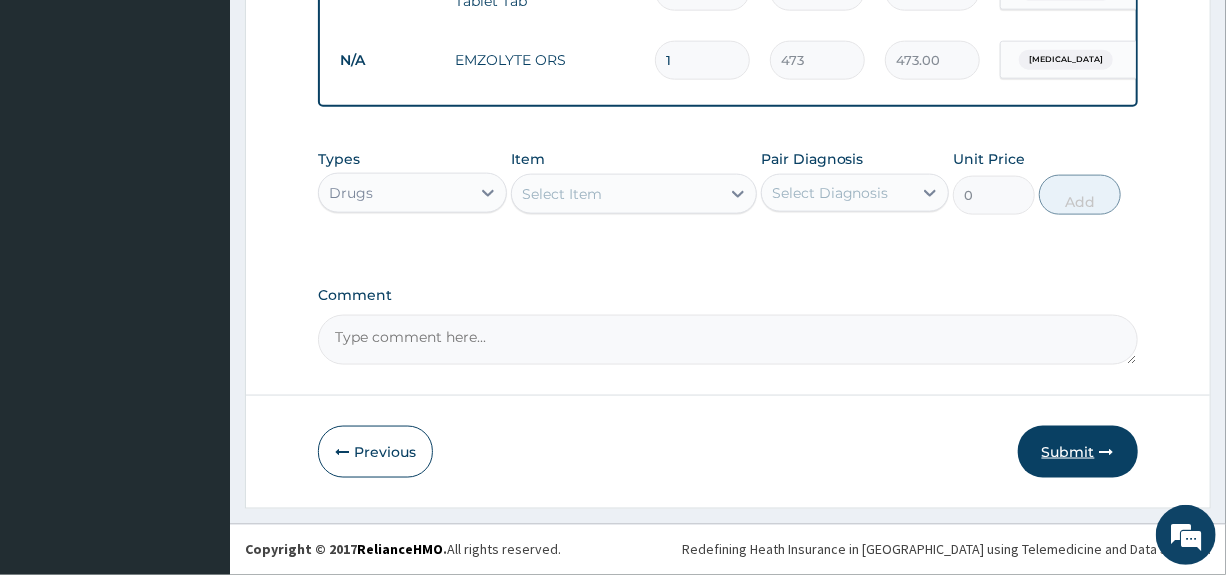 click on "Submit" at bounding box center (1078, 452) 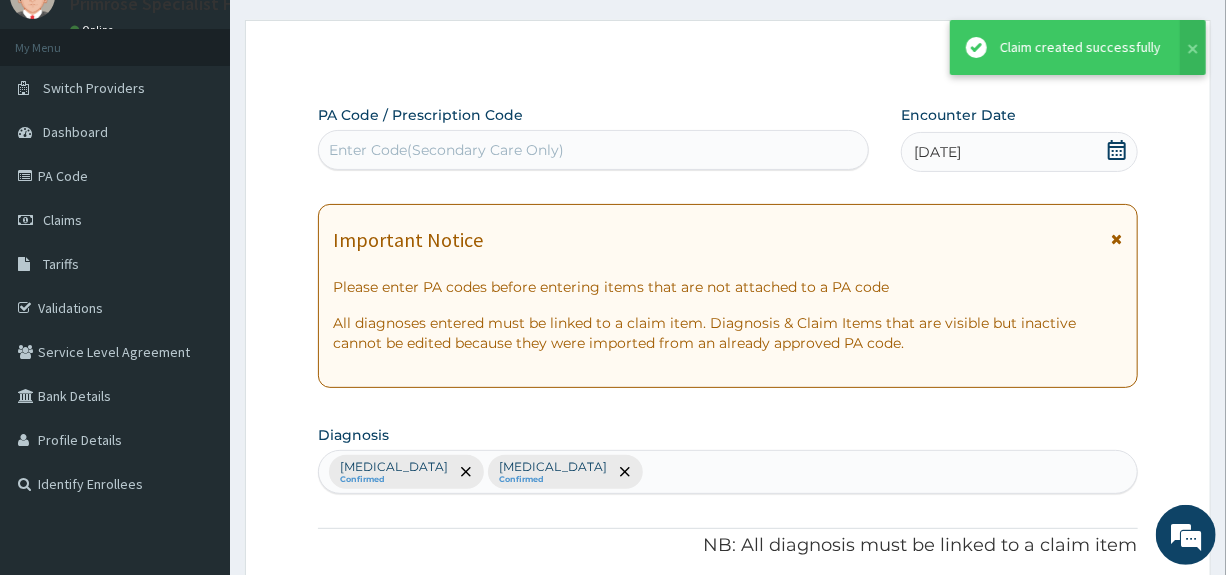 scroll, scrollTop: 1154, scrollLeft: 0, axis: vertical 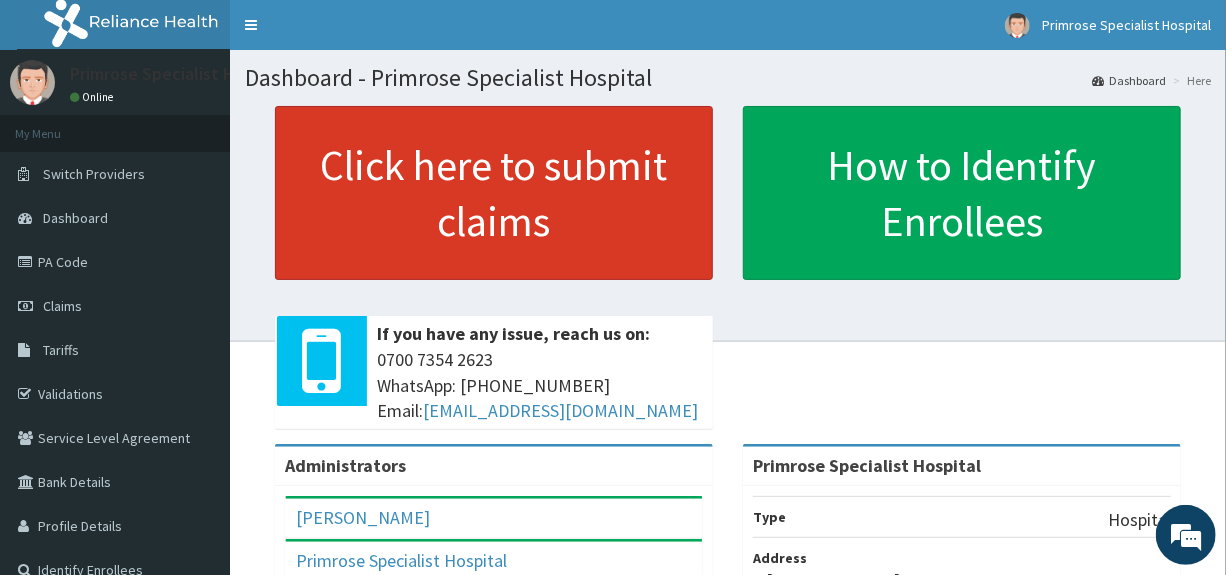 click on "Click here to submit claims" at bounding box center (494, 193) 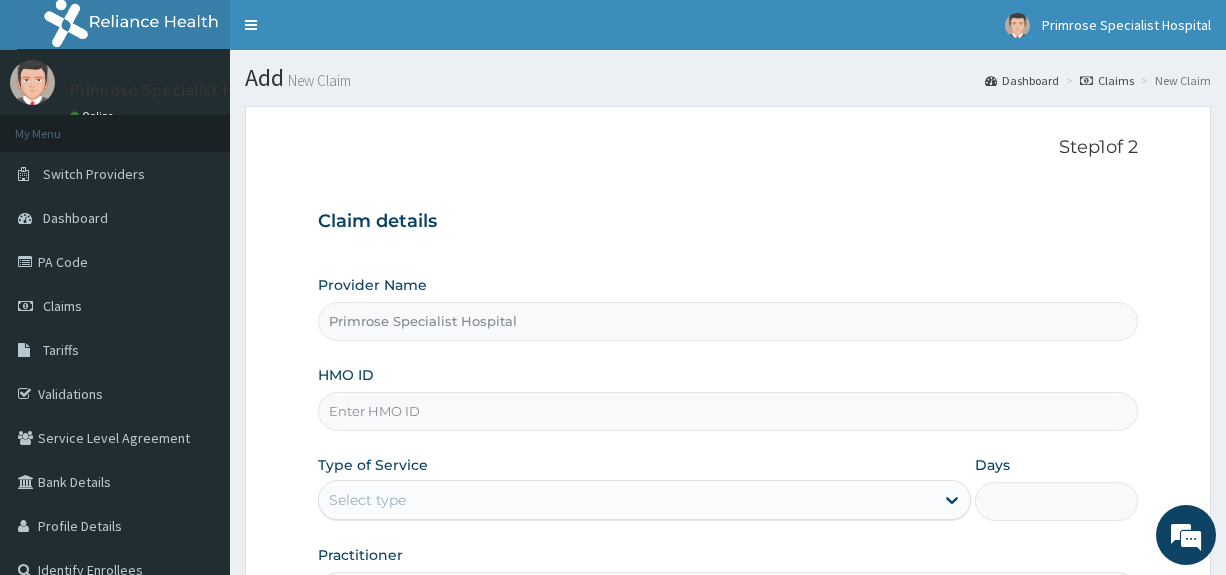 scroll, scrollTop: 0, scrollLeft: 0, axis: both 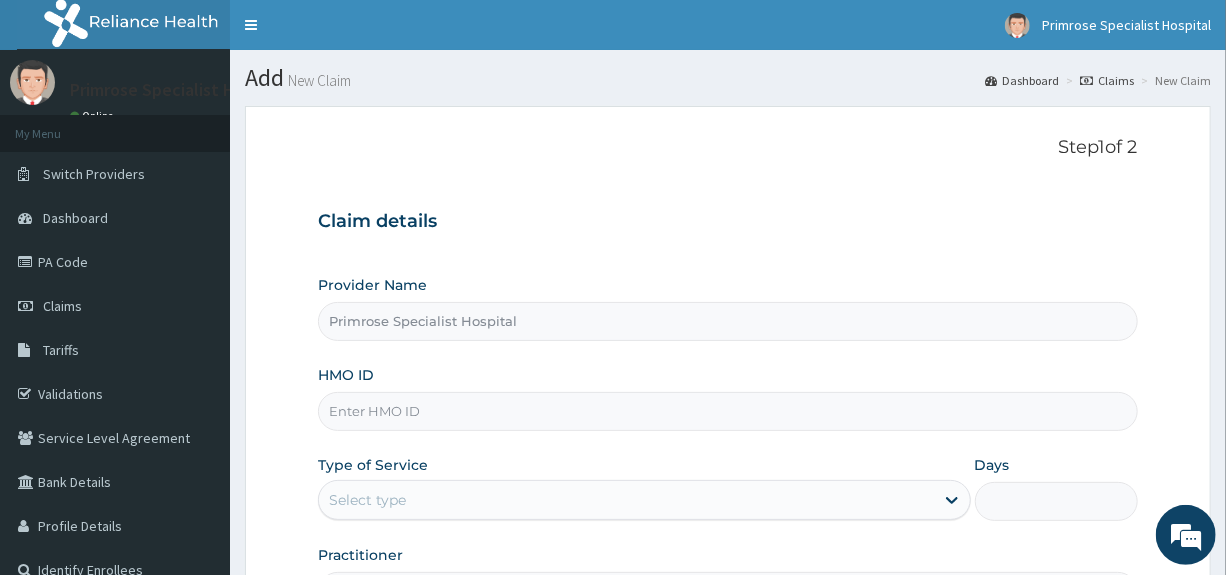 click on "HMO ID" at bounding box center (727, 411) 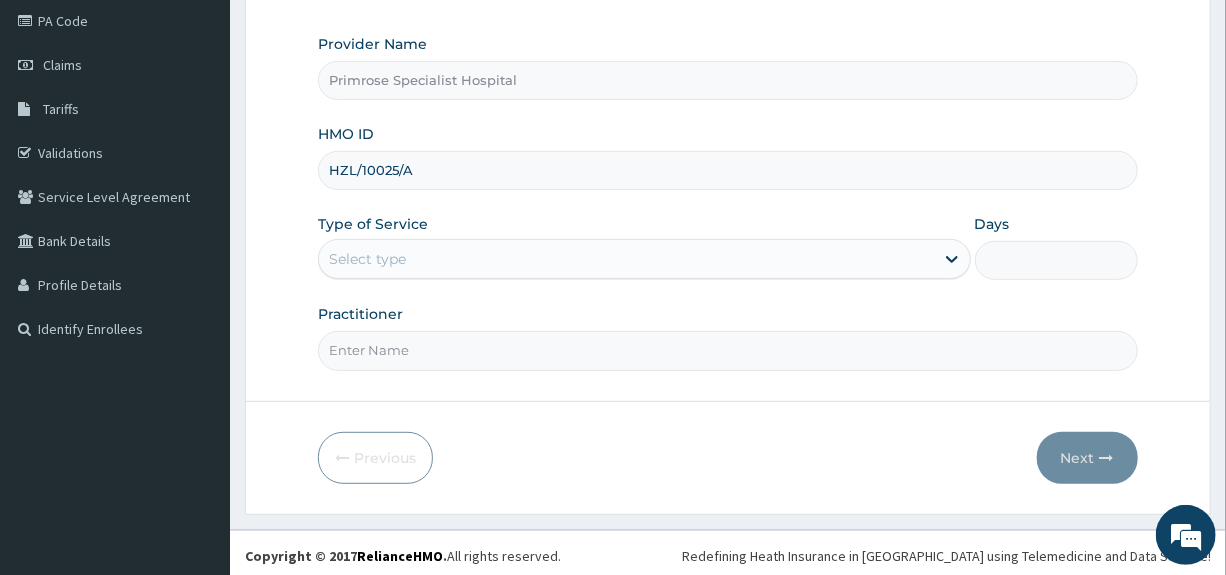 scroll, scrollTop: 244, scrollLeft: 0, axis: vertical 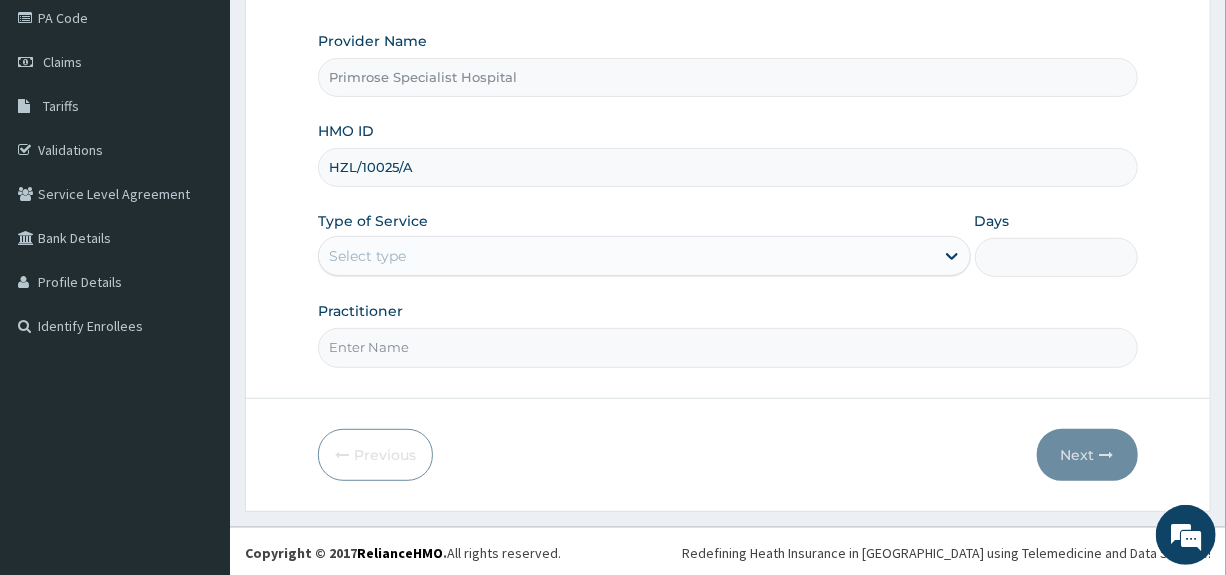 type on "HZL/10025/A" 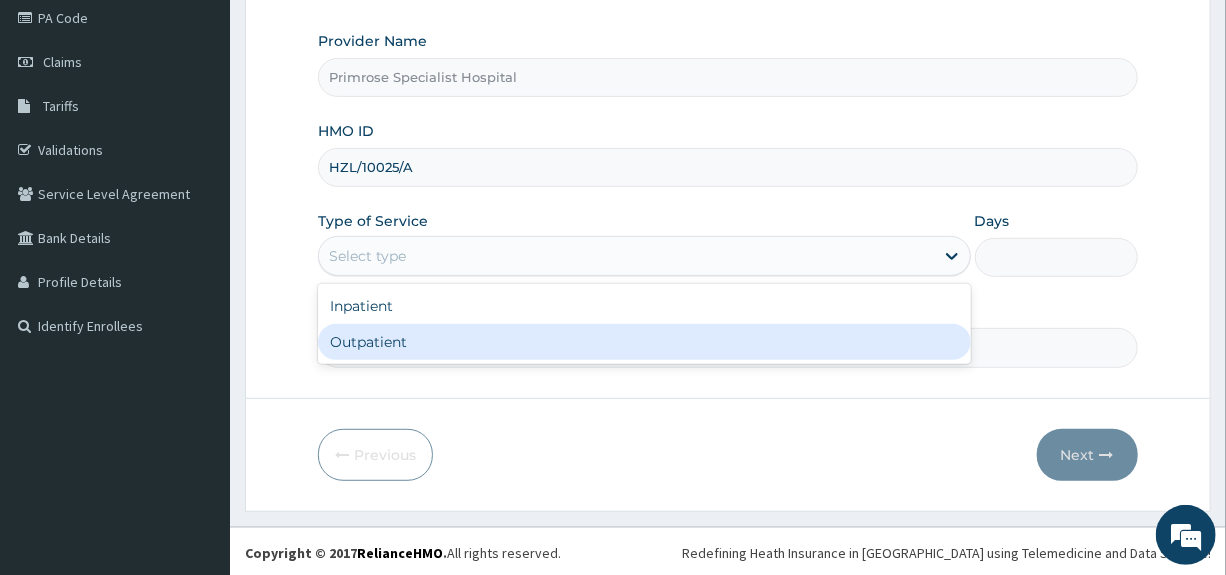click on "Outpatient" at bounding box center [644, 342] 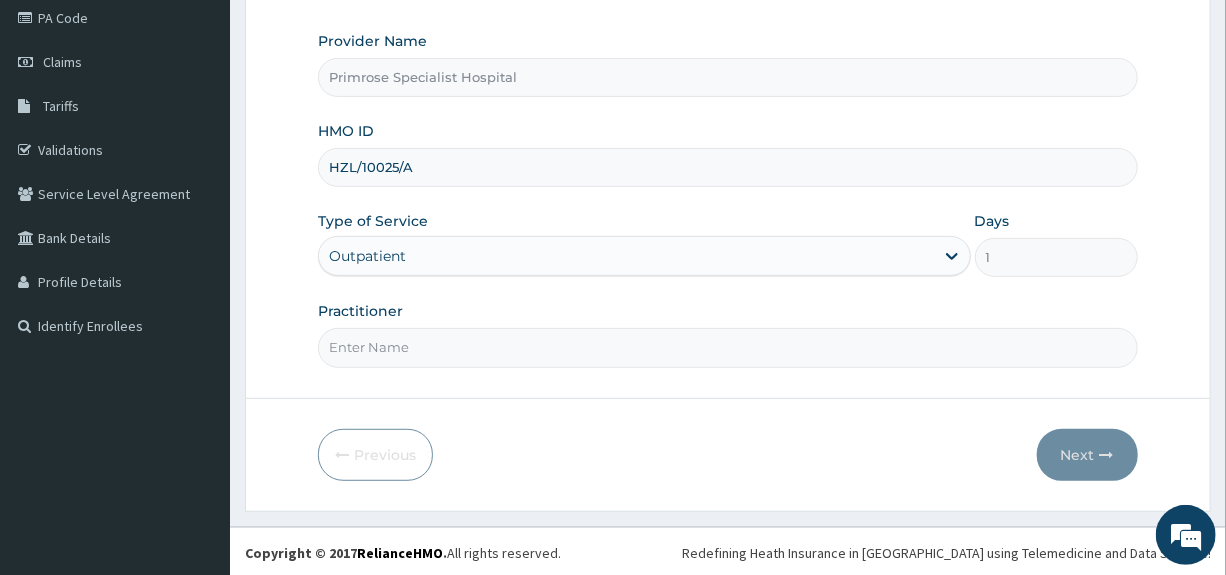 click on "Practitioner" at bounding box center [727, 347] 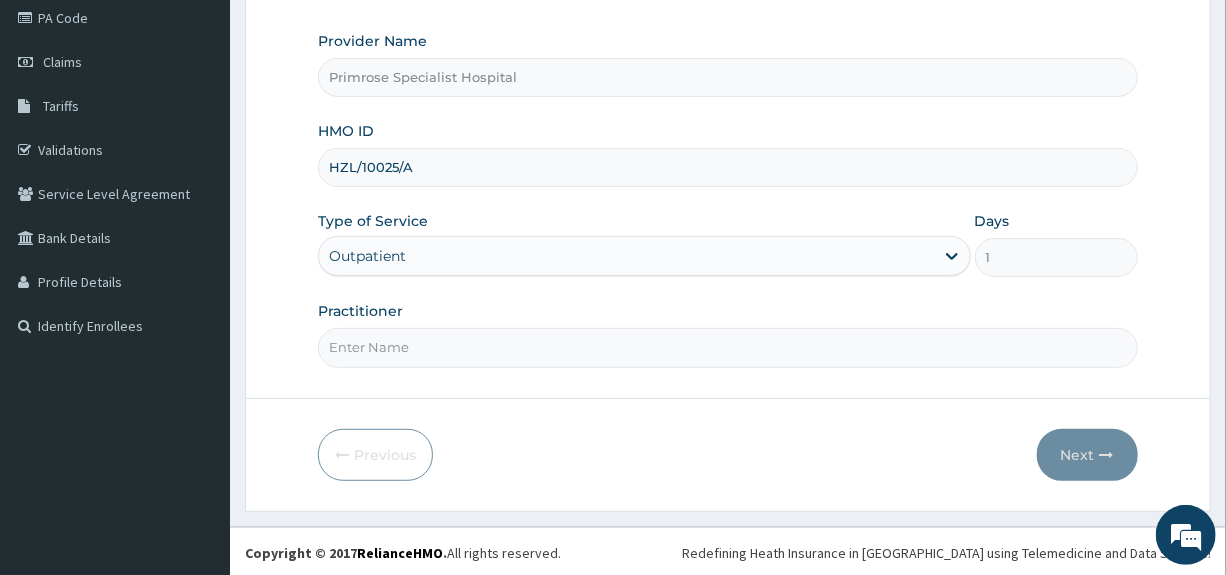 type on "DR. IFE" 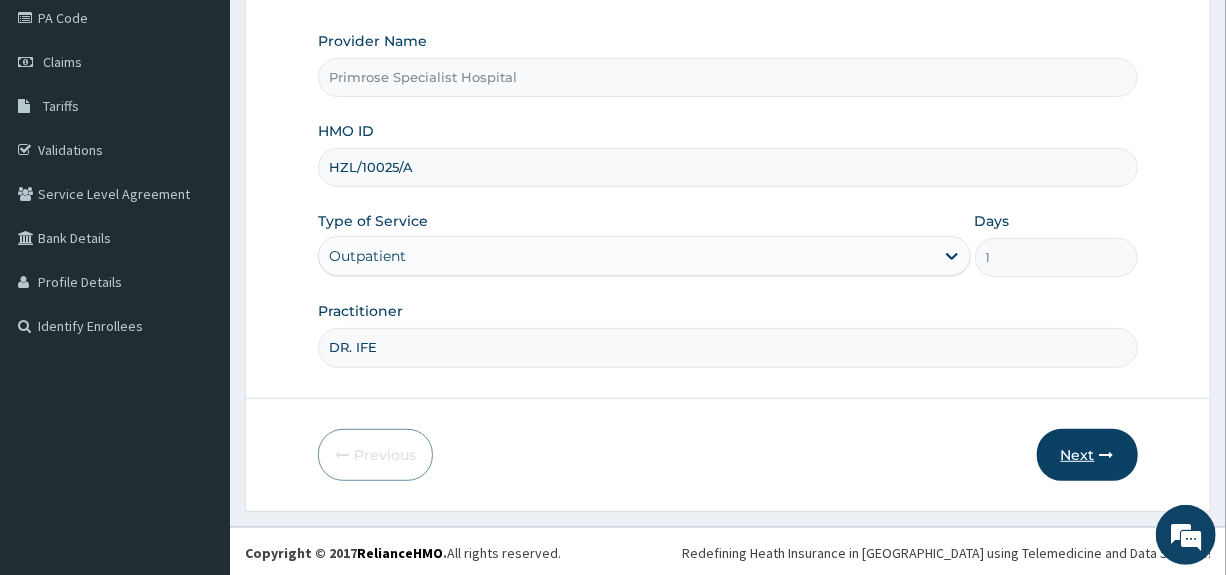 click on "Next" at bounding box center [1087, 455] 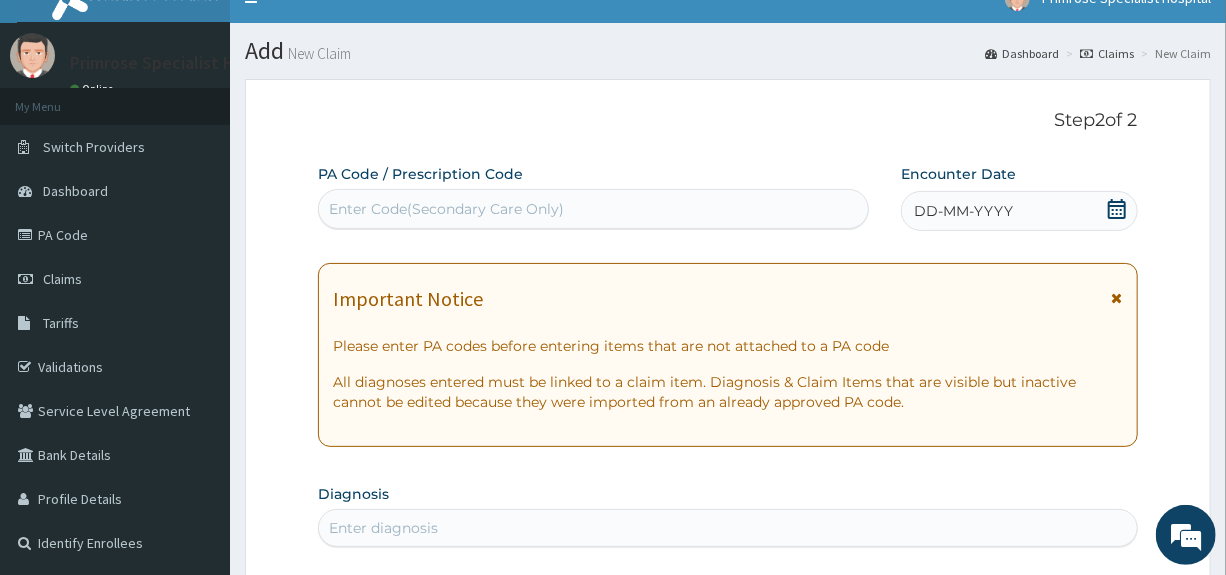 scroll, scrollTop: 0, scrollLeft: 0, axis: both 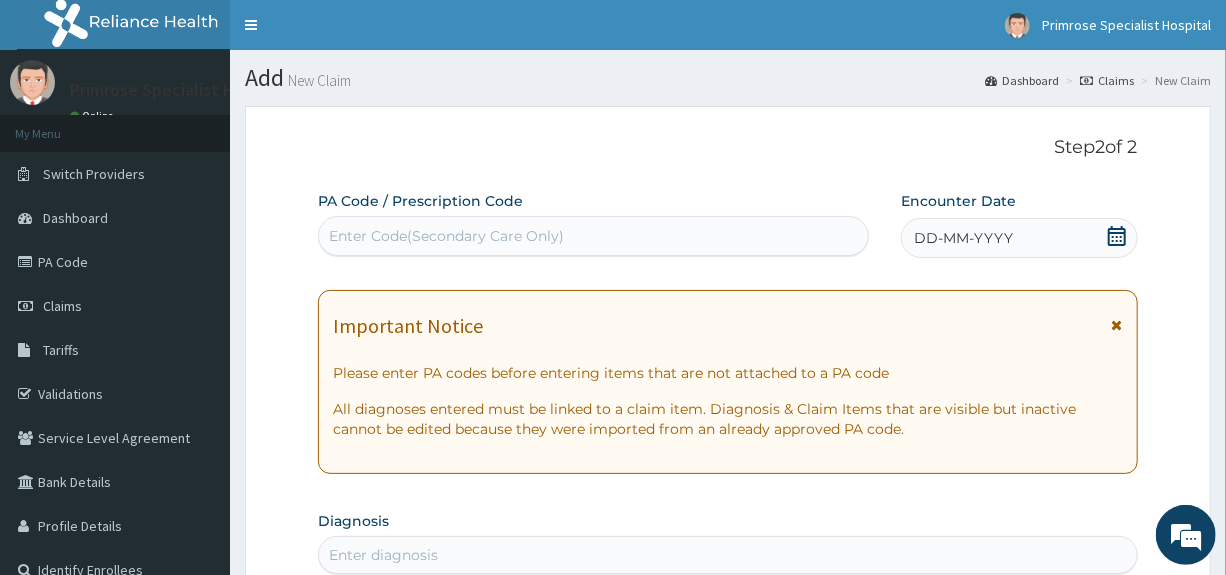 click 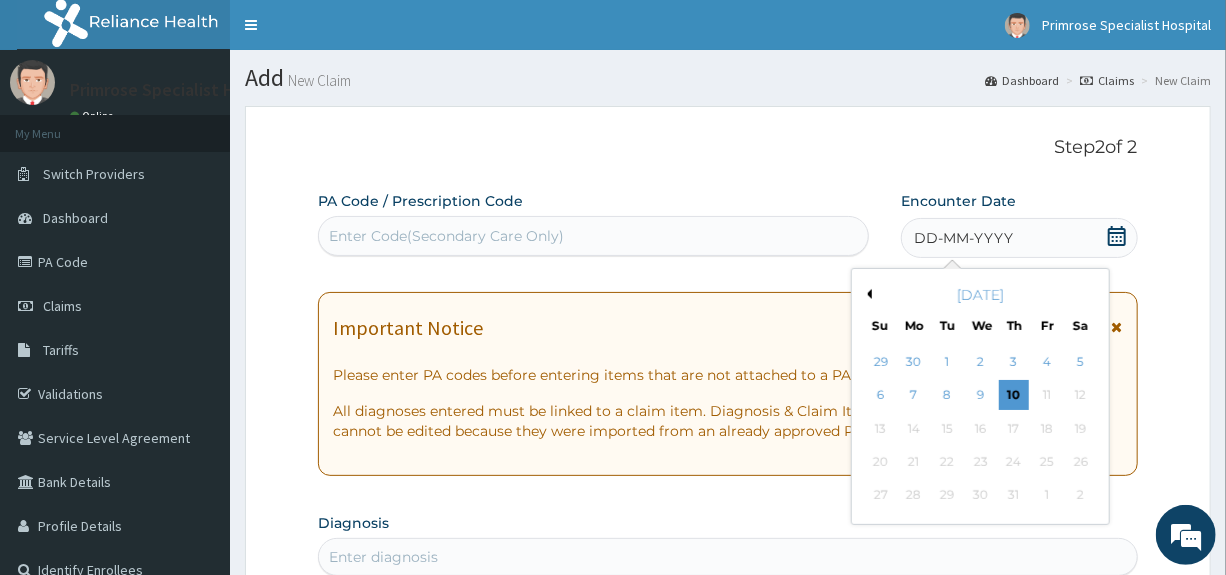 click on "Previous Month" at bounding box center (867, 294) 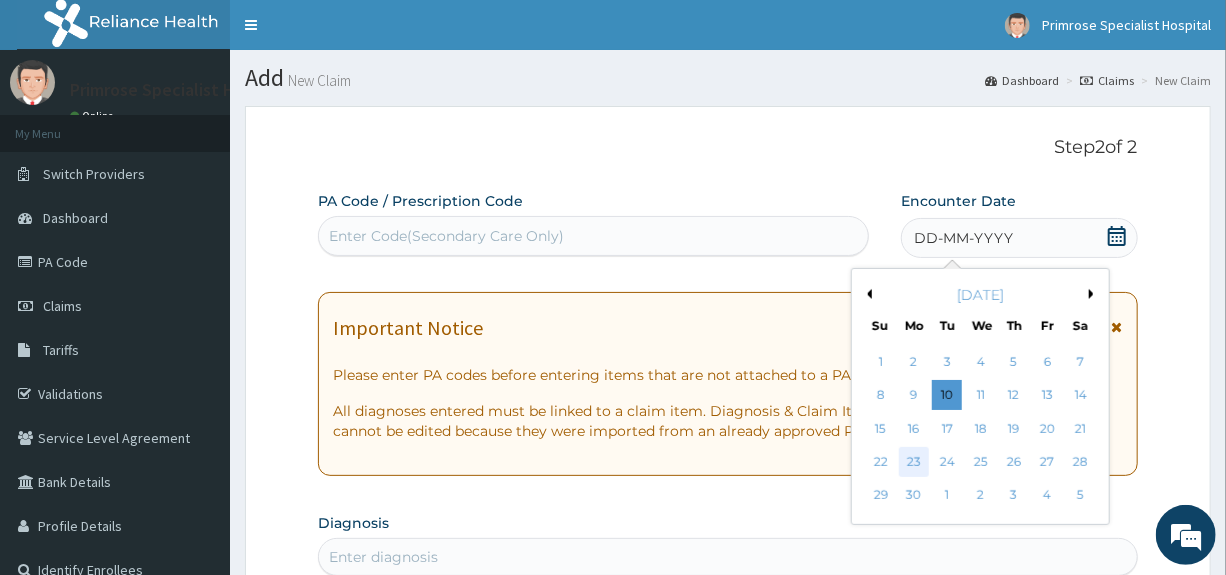 click on "23" at bounding box center [914, 462] 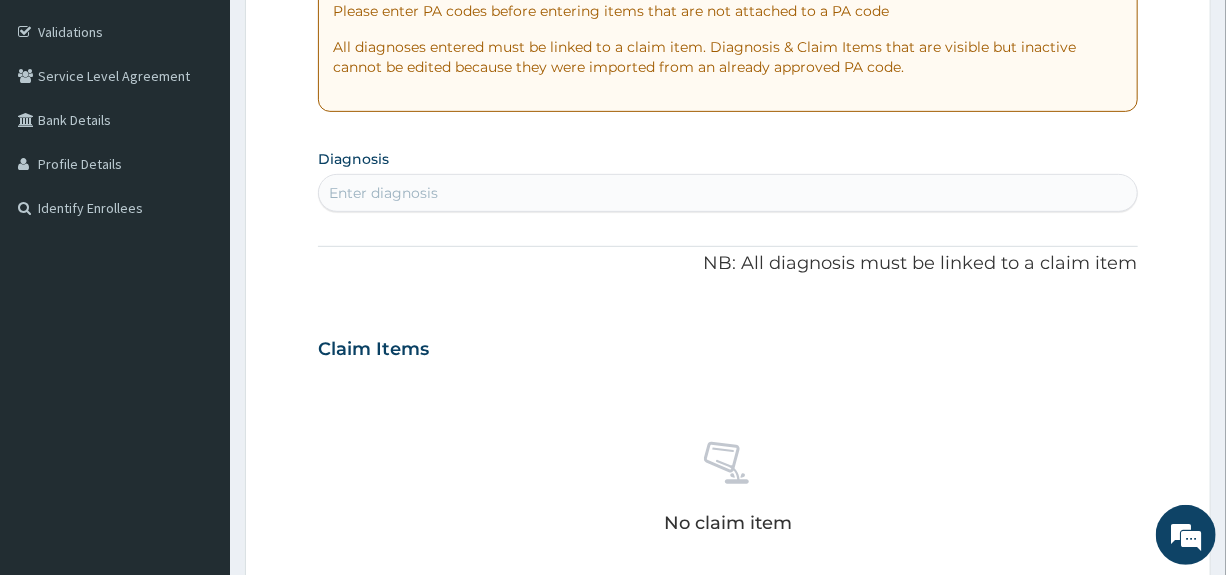 scroll, scrollTop: 400, scrollLeft: 0, axis: vertical 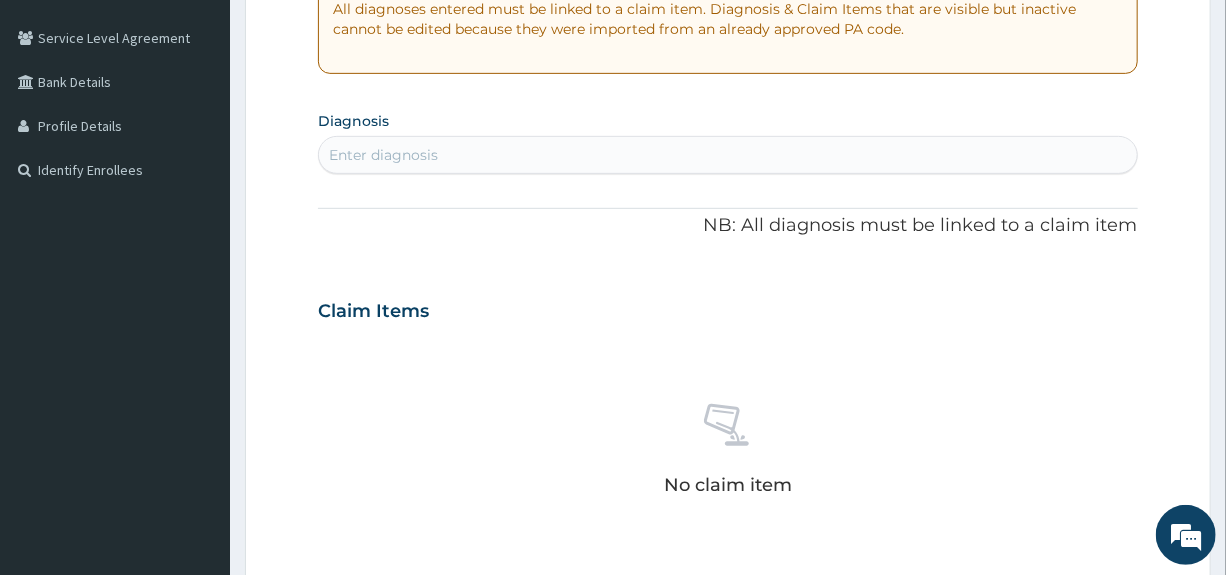 click on "Enter diagnosis" at bounding box center [383, 155] 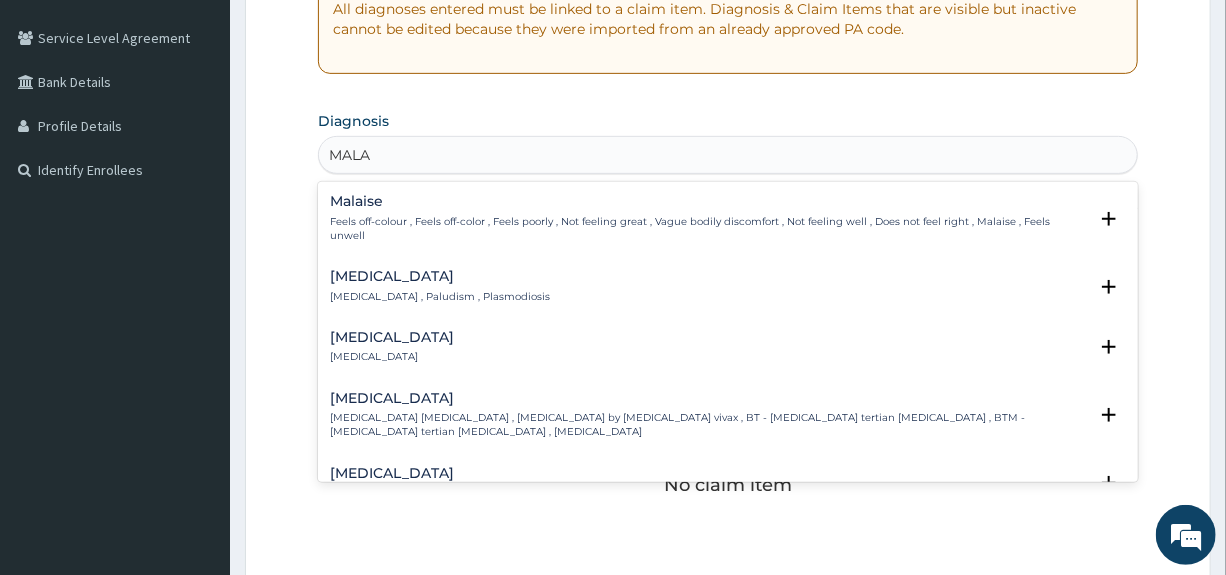 type on "MALAR" 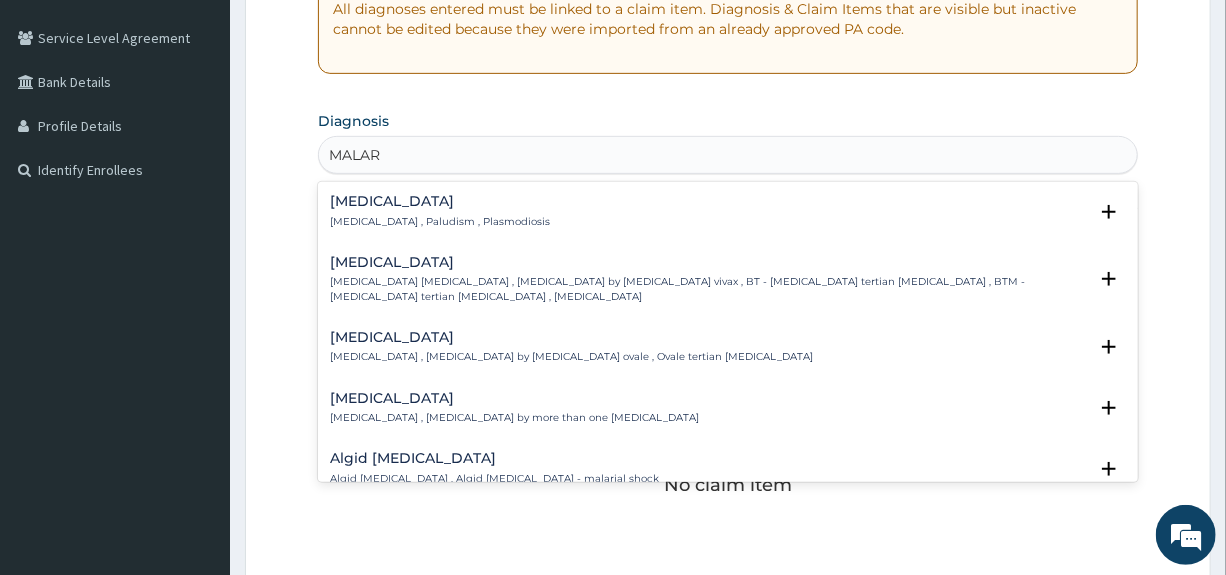 click on "[MEDICAL_DATA]" at bounding box center [440, 201] 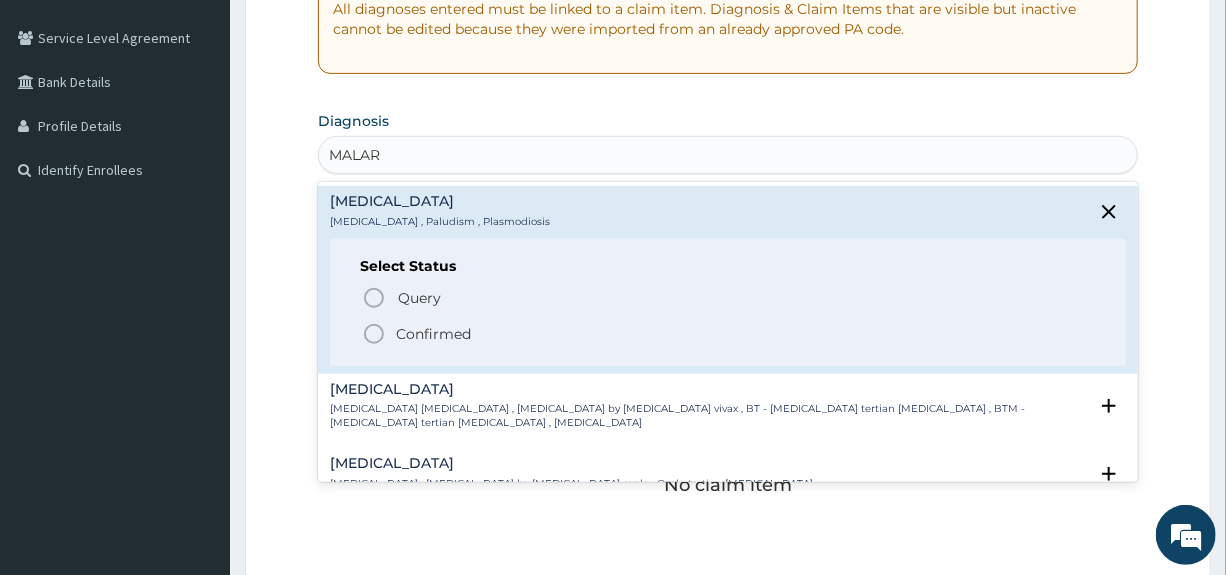 click on "Confirmed" at bounding box center (433, 334) 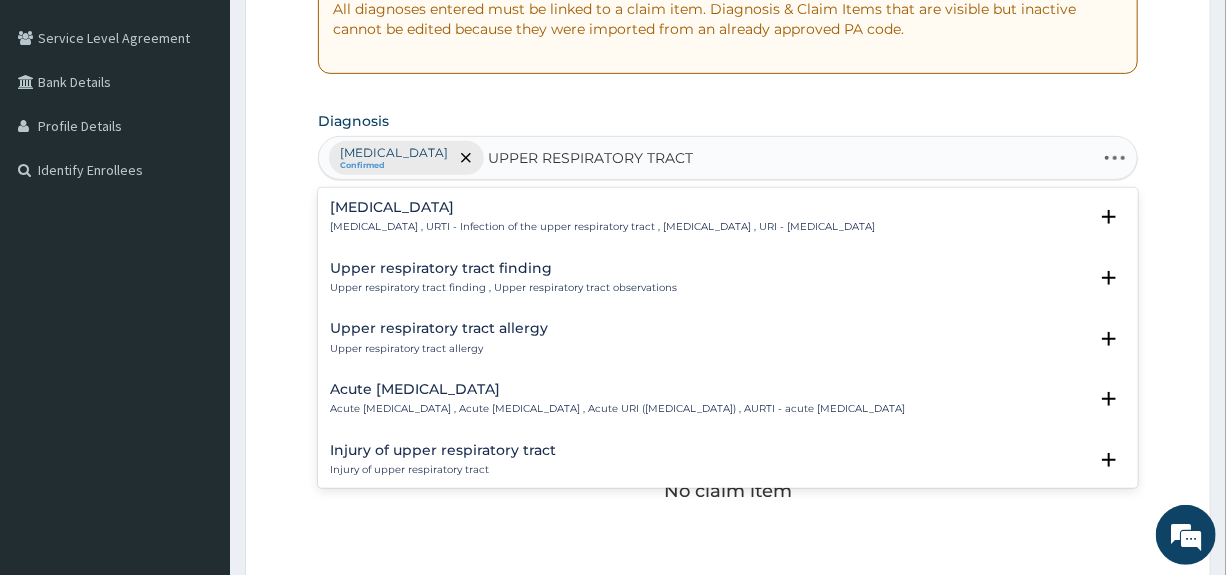 type on "UPPER RESPIRATORY TRACT" 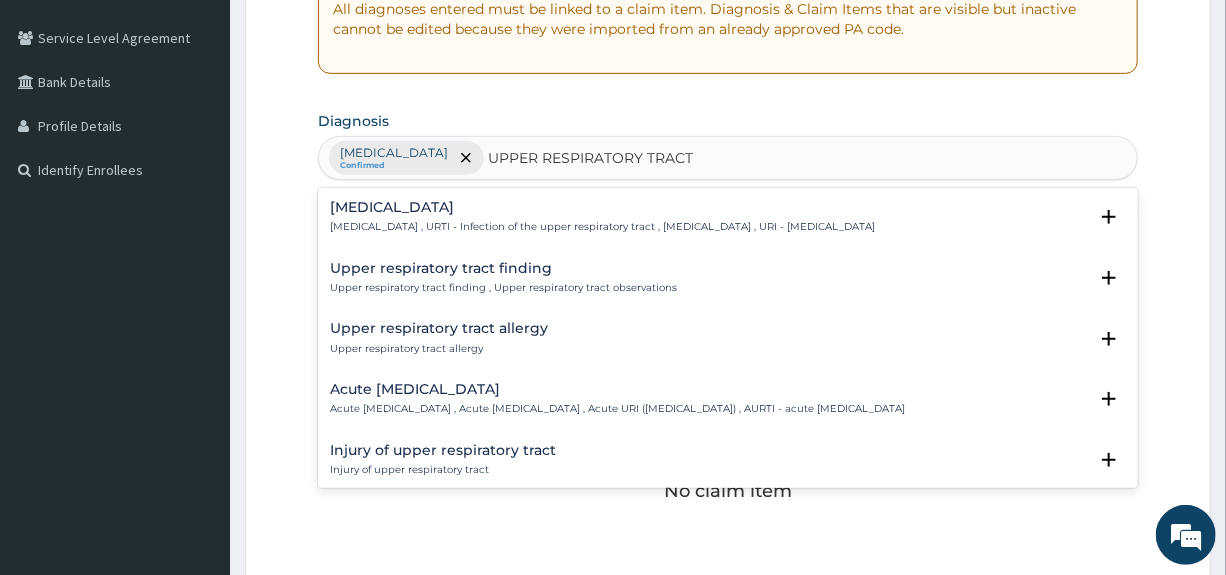 click on "Acute [MEDICAL_DATA]" at bounding box center (617, 389) 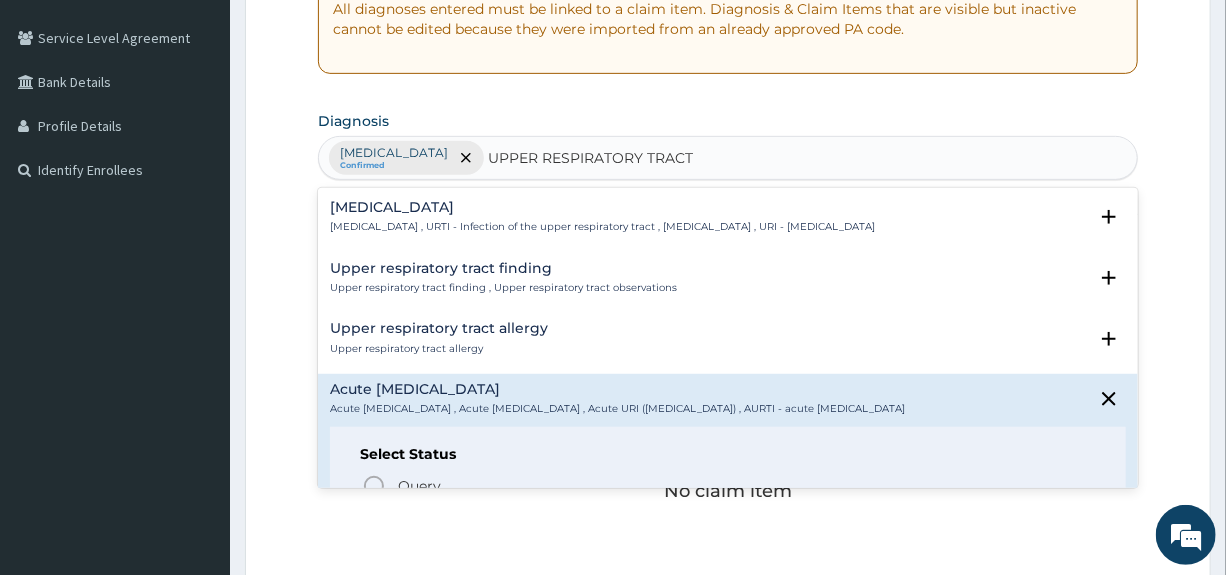 scroll, scrollTop: 100, scrollLeft: 0, axis: vertical 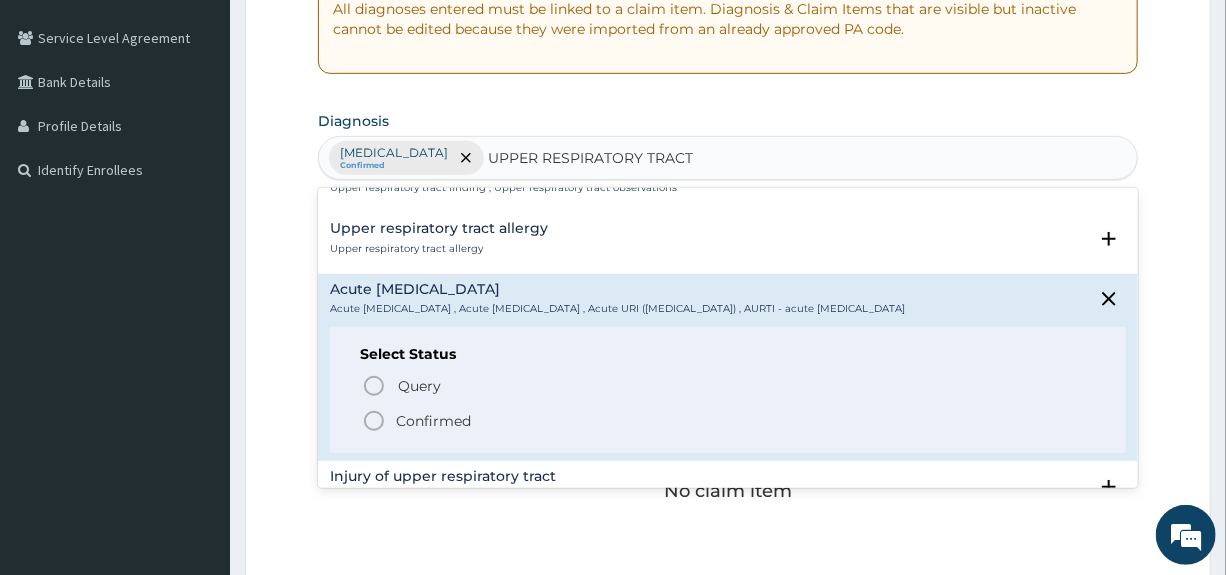 click on "Confirmed" at bounding box center (433, 421) 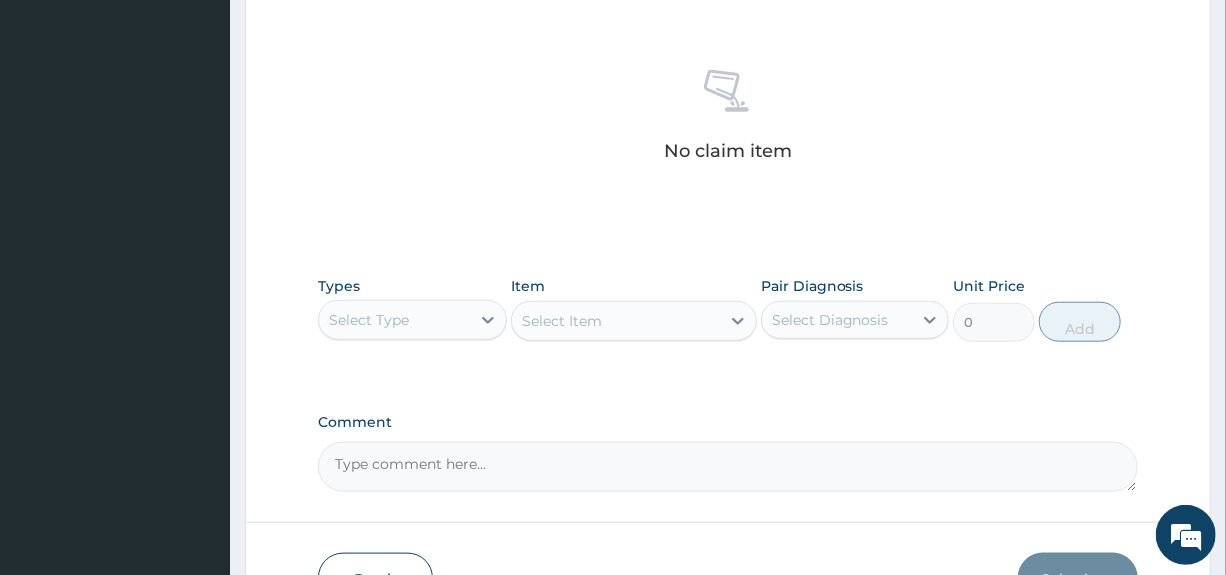 scroll, scrollTop: 800, scrollLeft: 0, axis: vertical 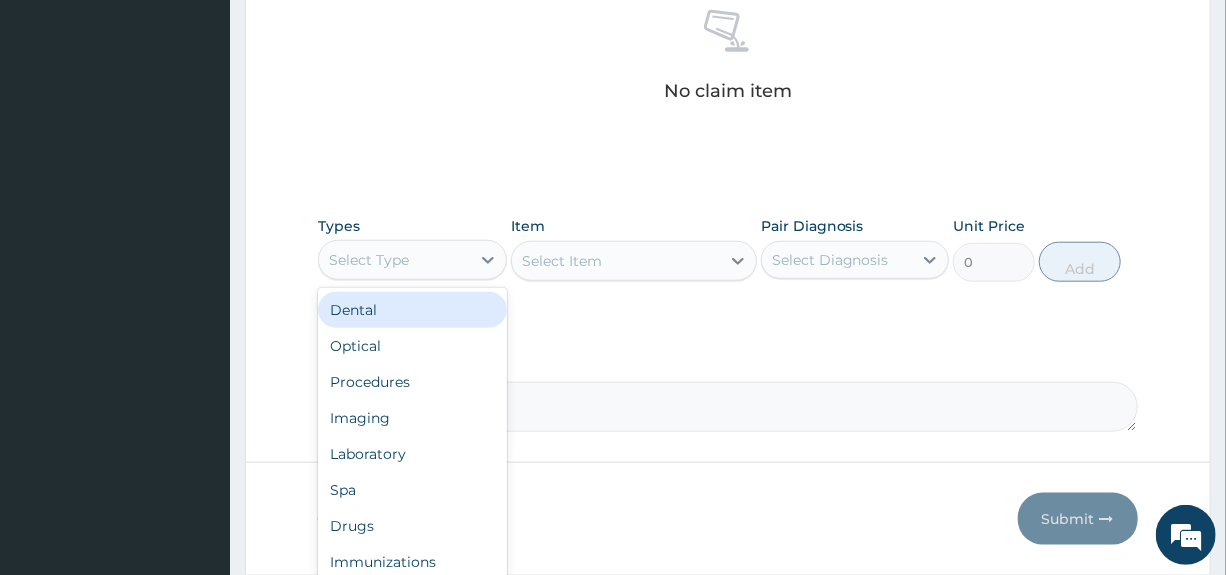 click on "Select Type" at bounding box center (394, 260) 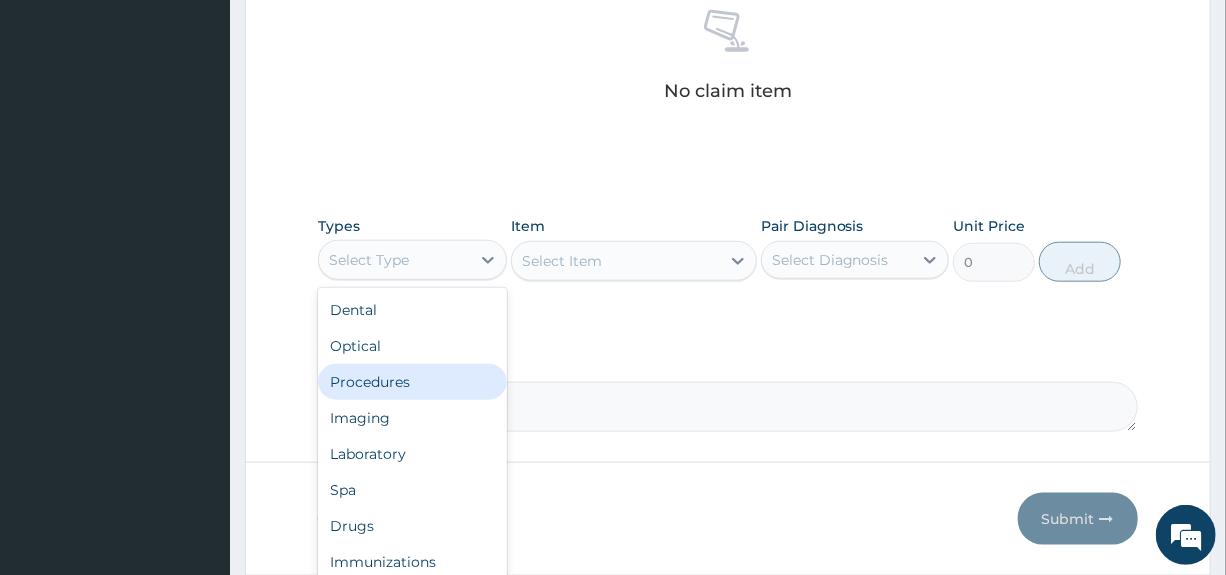 click on "Procedures" at bounding box center (412, 382) 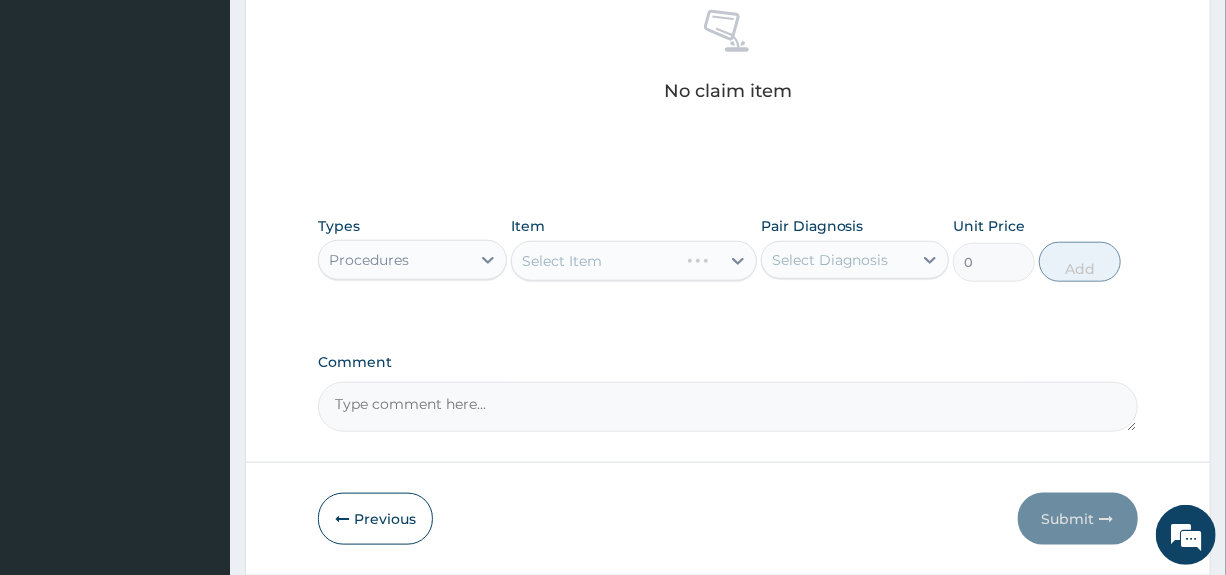 click on "Select Diagnosis" at bounding box center [830, 260] 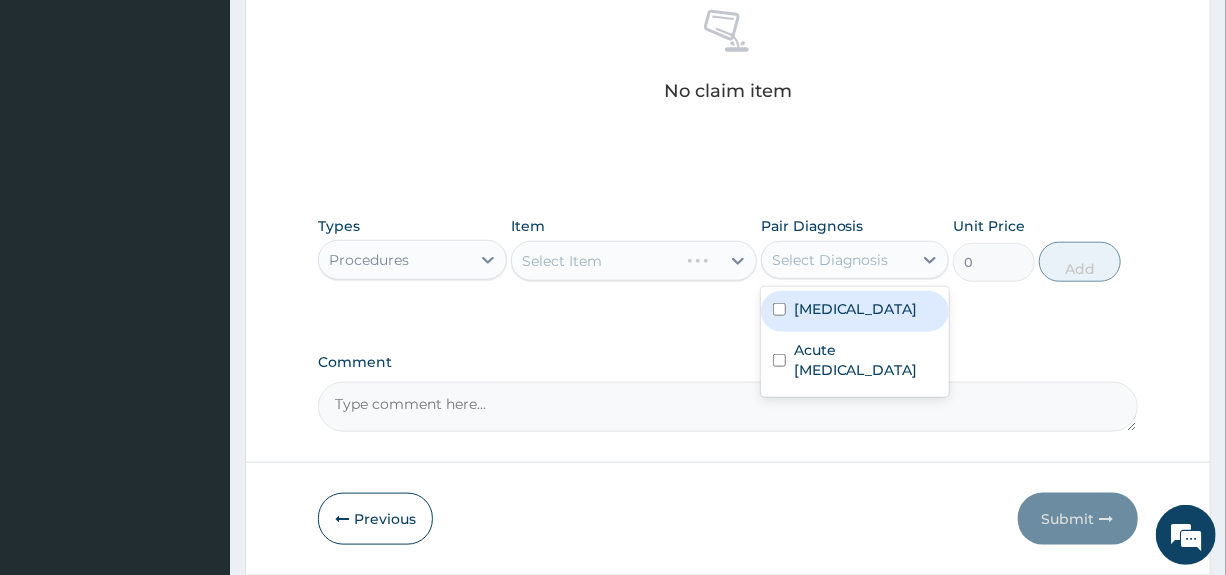 click on "[MEDICAL_DATA]" at bounding box center (856, 309) 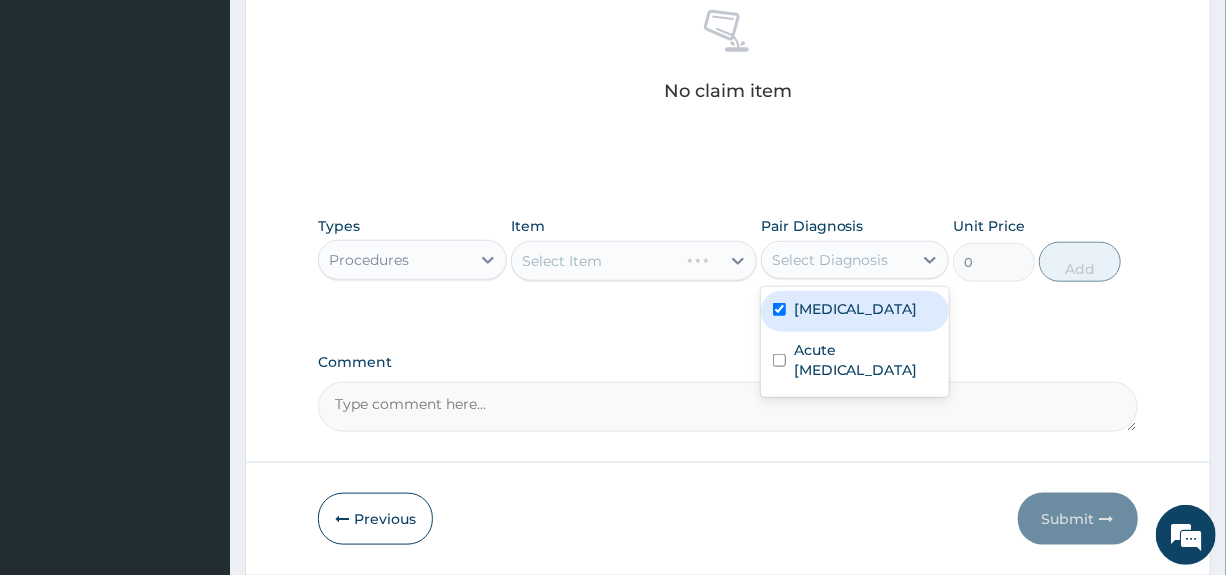checkbox on "true" 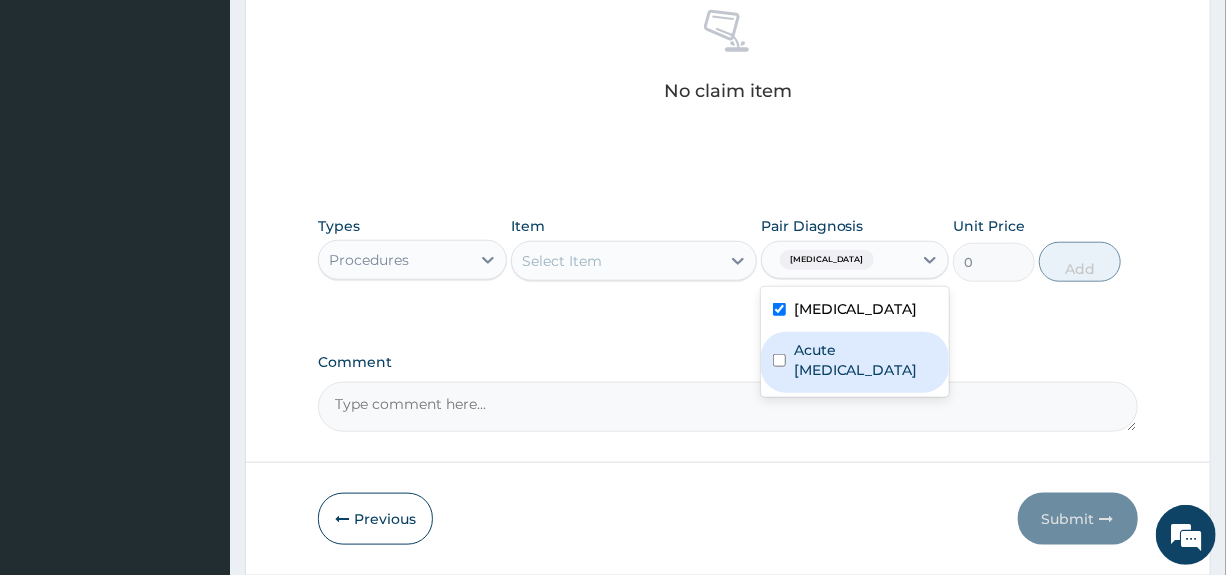 click on "Acute [MEDICAL_DATA]" at bounding box center [865, 360] 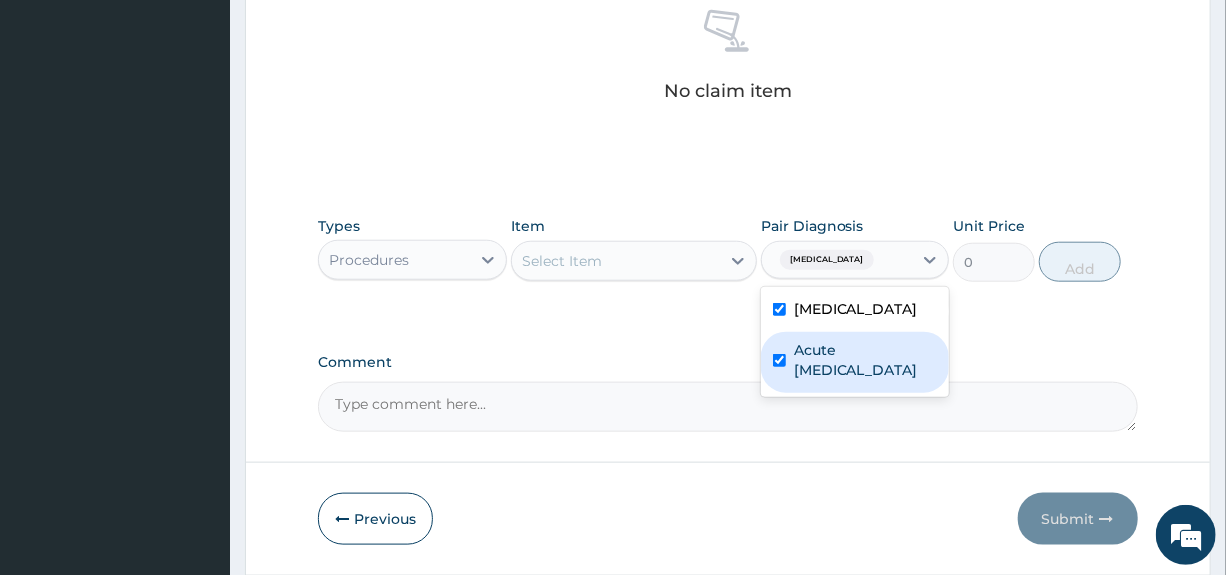 checkbox on "true" 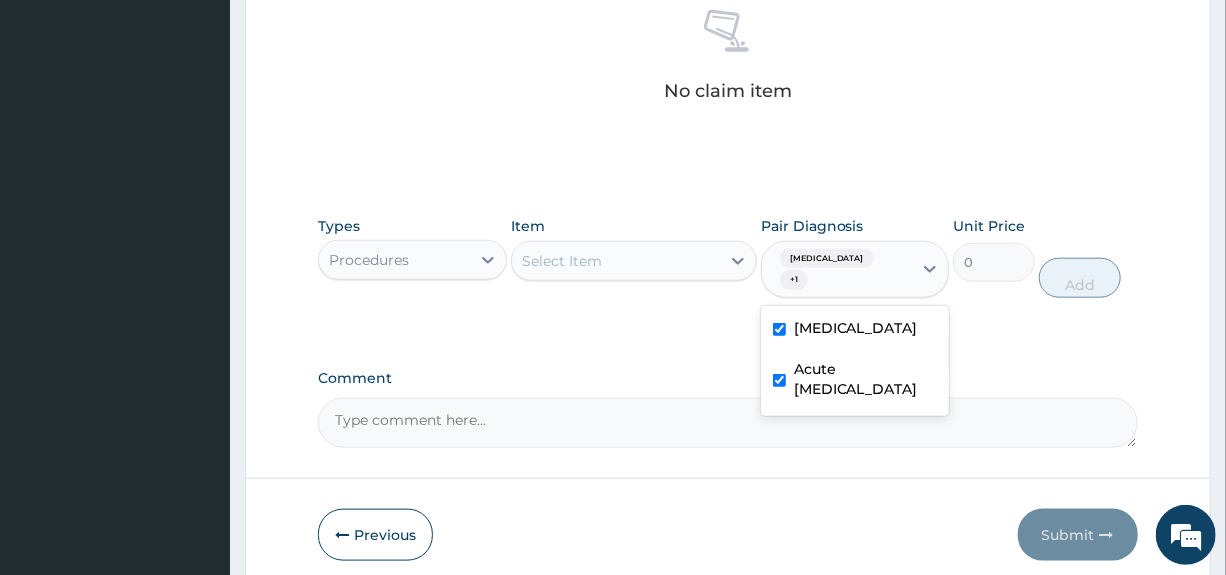 click on "Select Item" at bounding box center [616, 261] 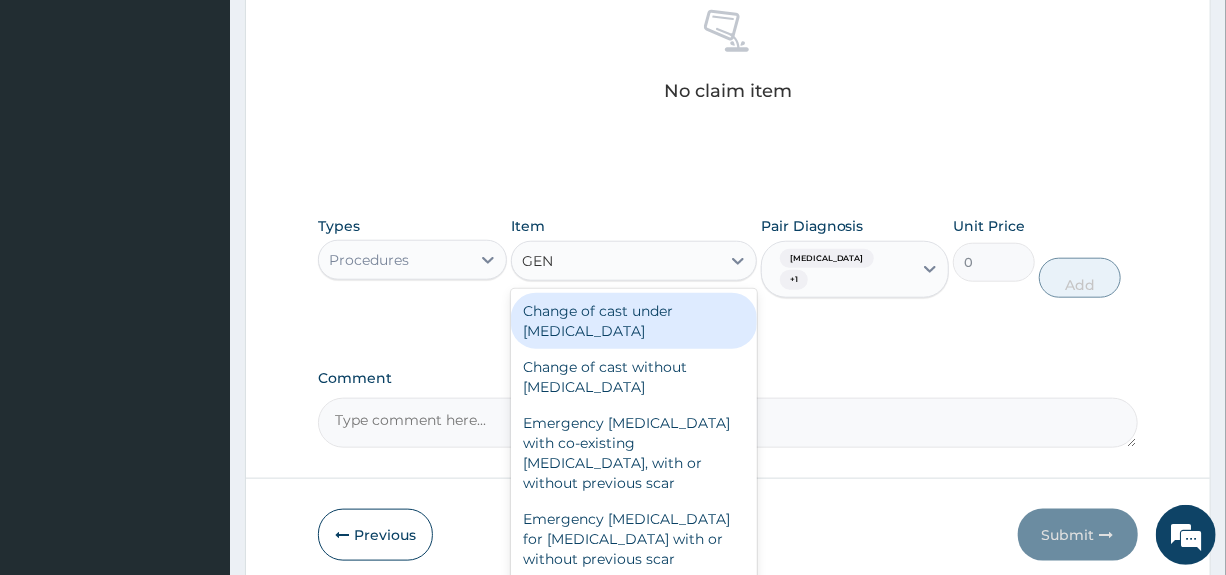 type on "GENE" 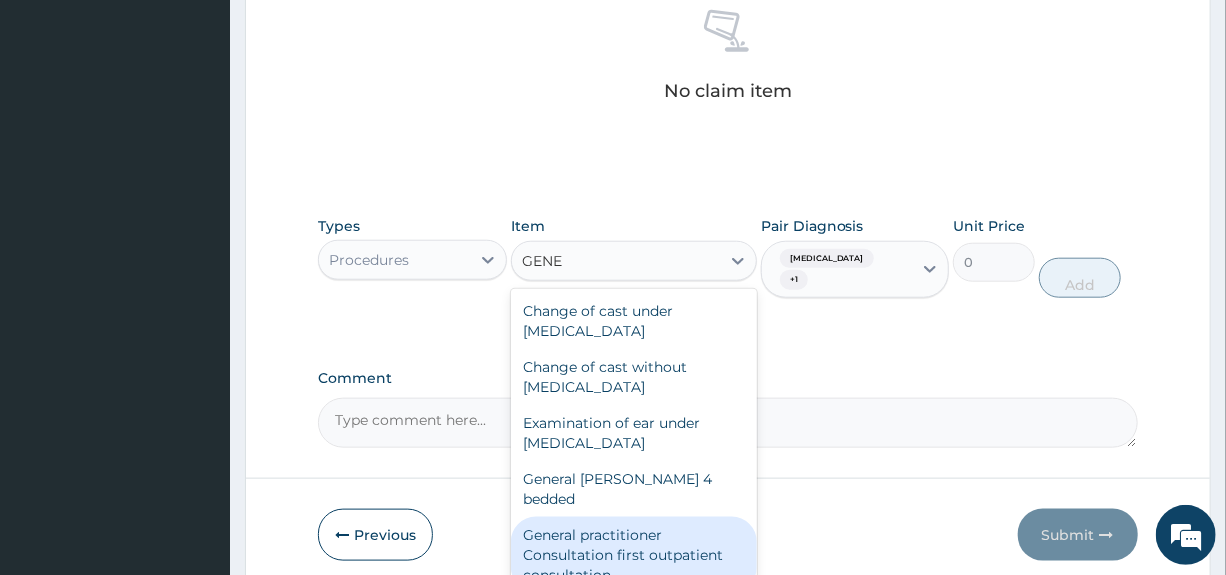 click on "General practitioner Consultation first outpatient consultation" at bounding box center (634, 555) 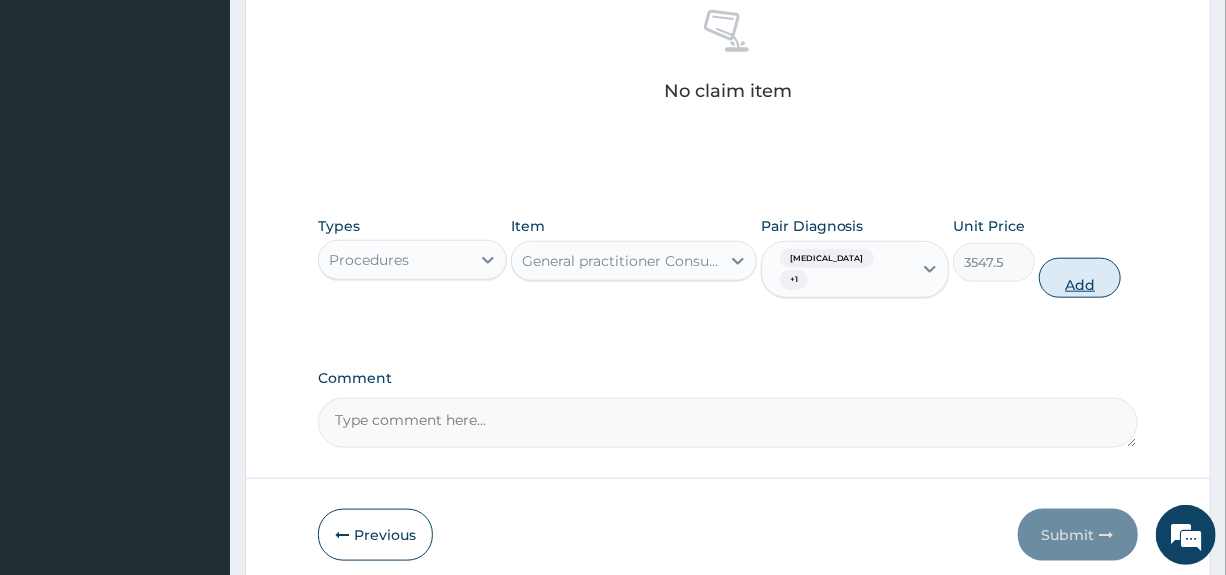 click on "Add" at bounding box center [1080, 278] 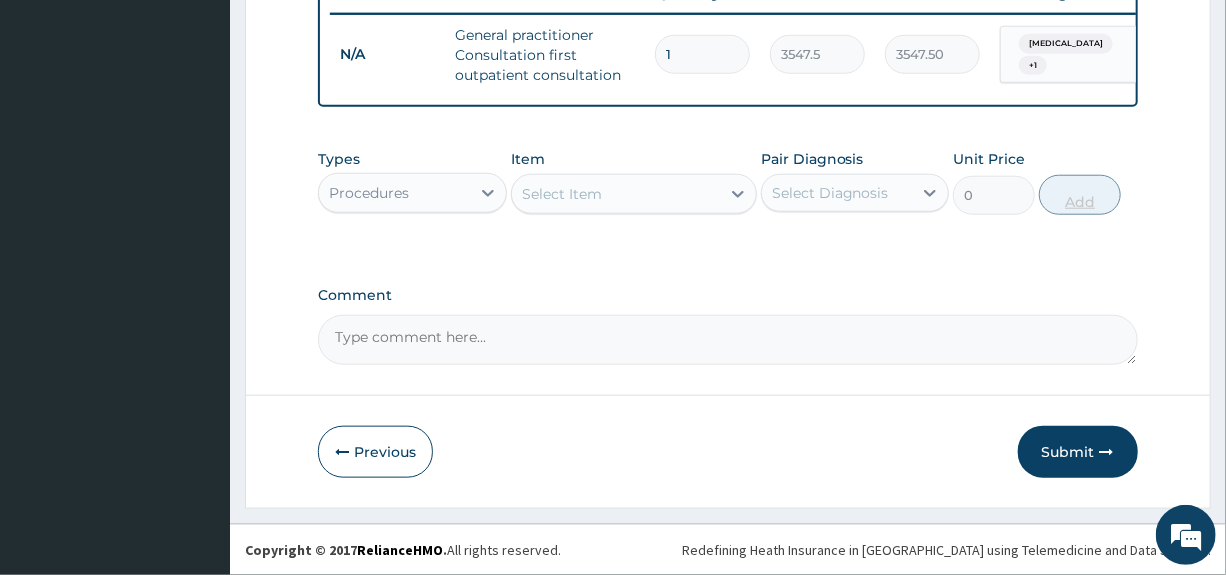 scroll, scrollTop: 797, scrollLeft: 0, axis: vertical 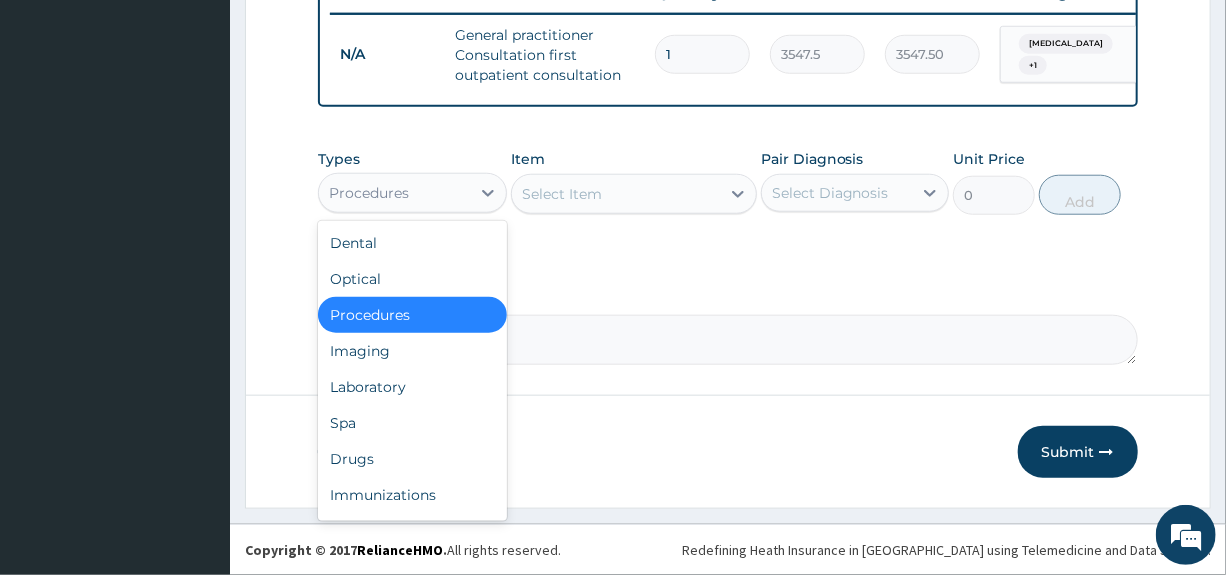 click on "Procedures" at bounding box center [369, 193] 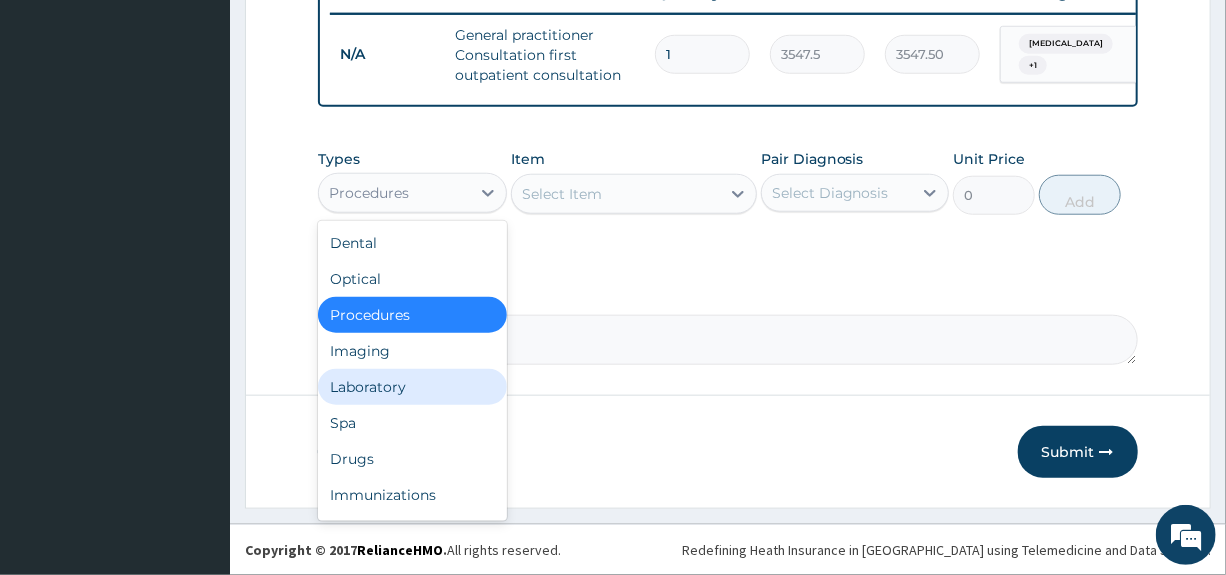 drag, startPoint x: 350, startPoint y: 389, endPoint x: 509, endPoint y: 280, distance: 192.77448 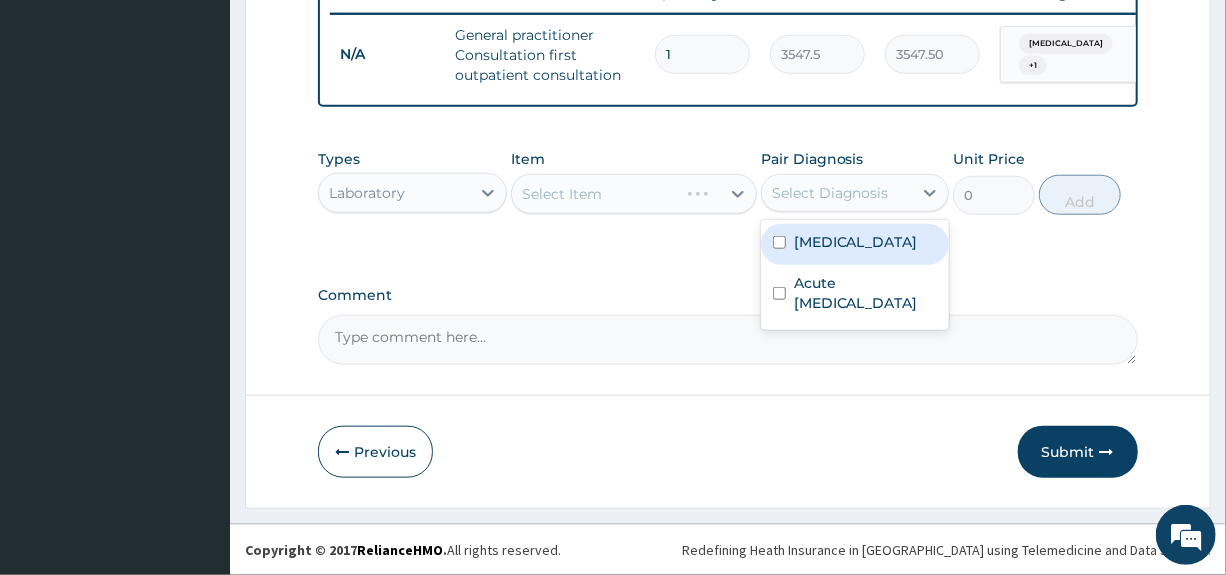 click on "Select Diagnosis" at bounding box center (830, 193) 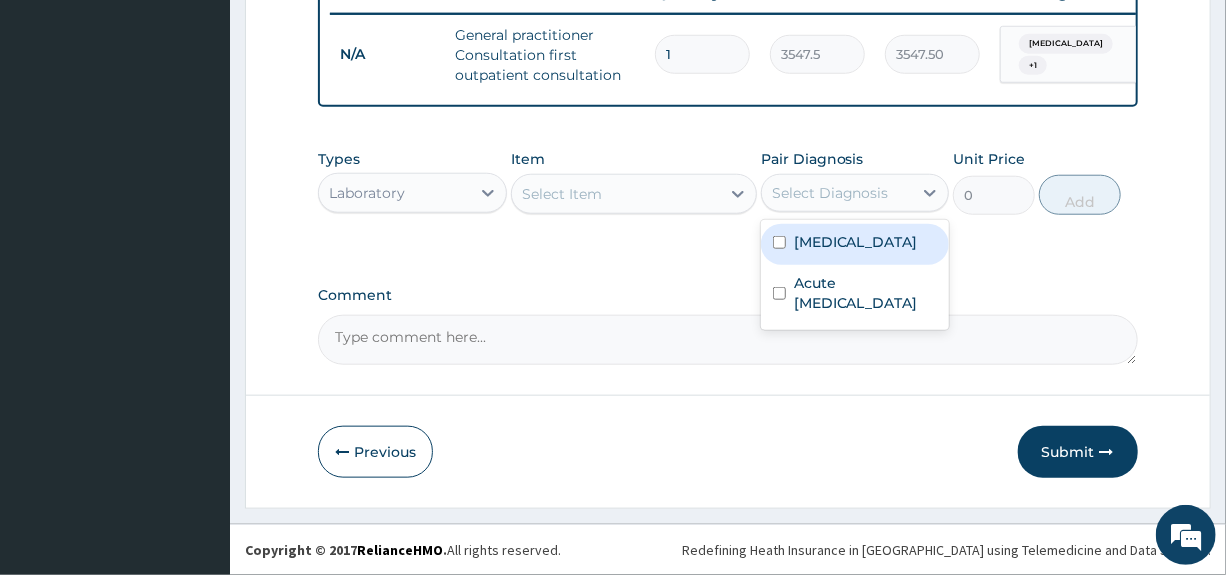 drag, startPoint x: 843, startPoint y: 232, endPoint x: 740, endPoint y: 224, distance: 103.31021 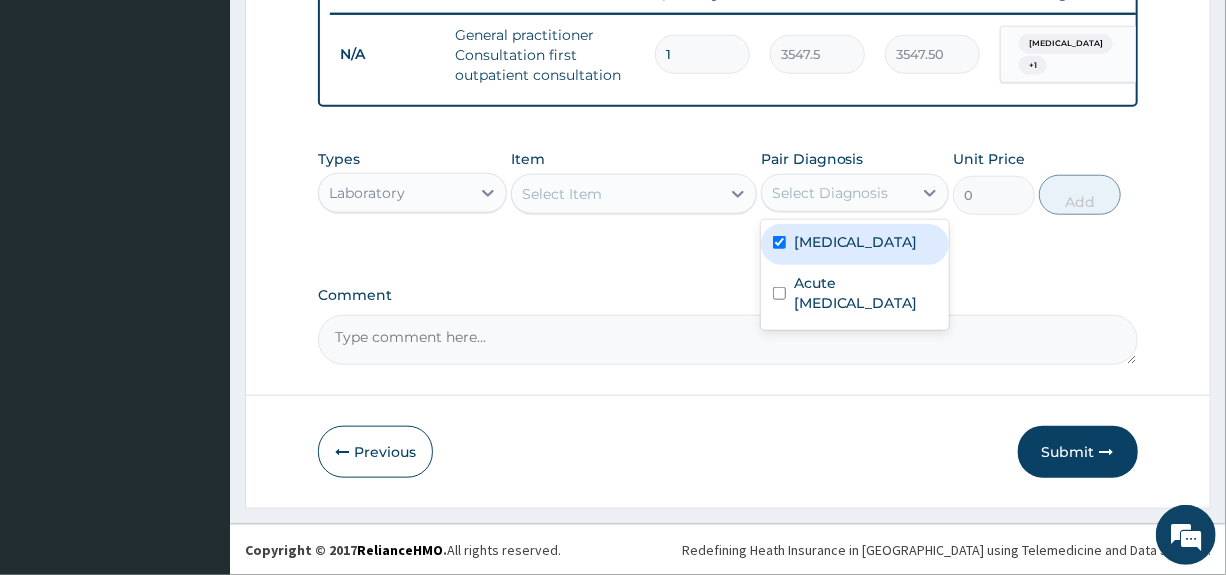 checkbox on "true" 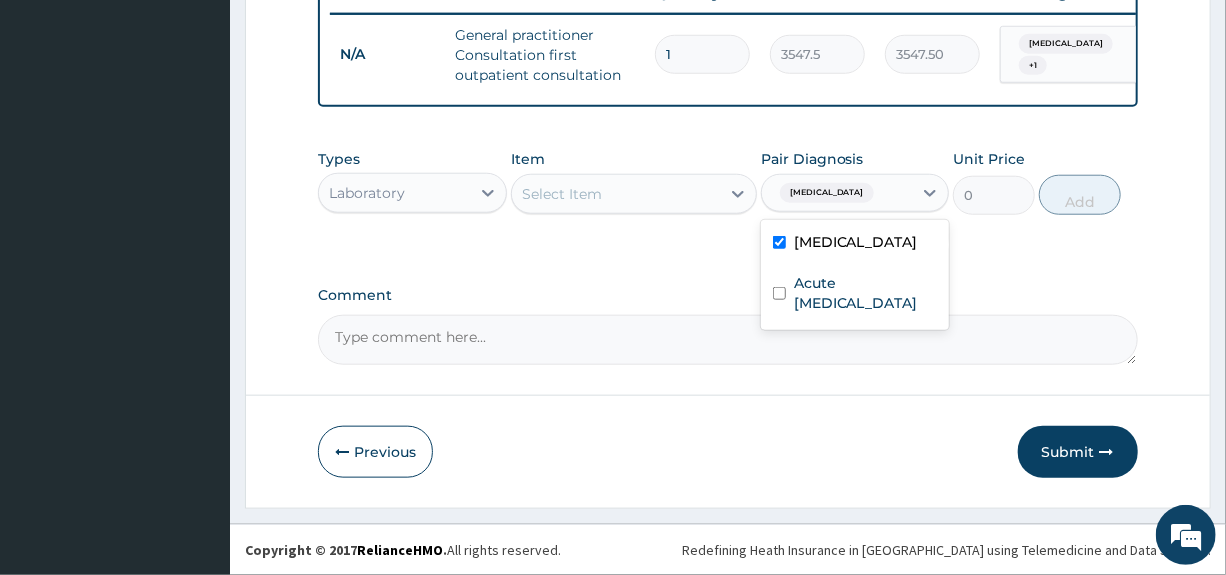 click on "Select Item" at bounding box center [616, 194] 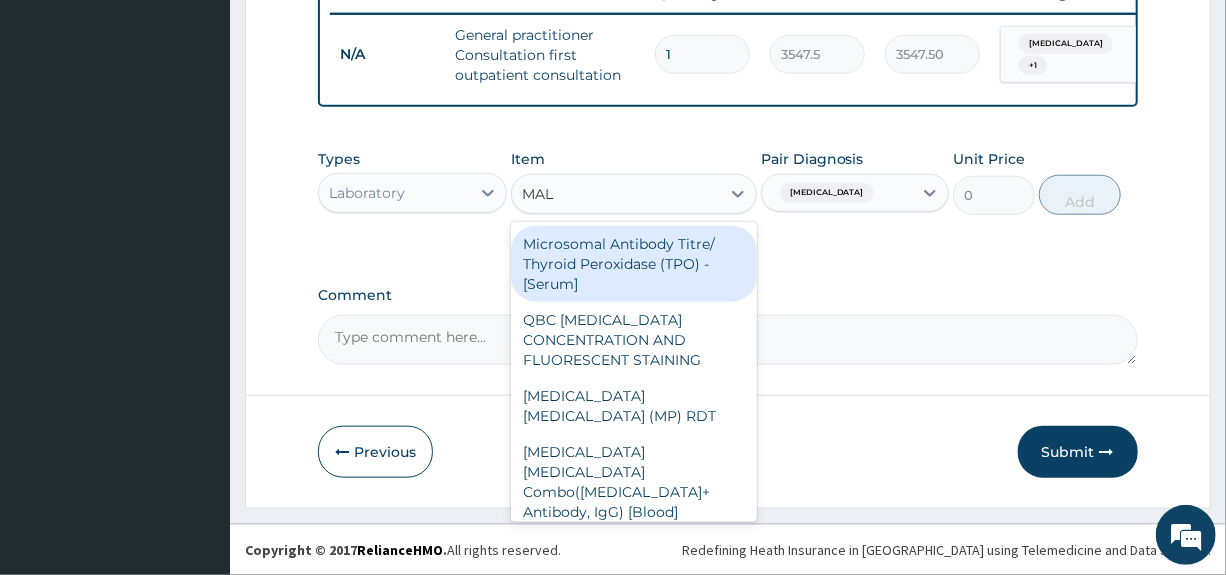 type on "MALA" 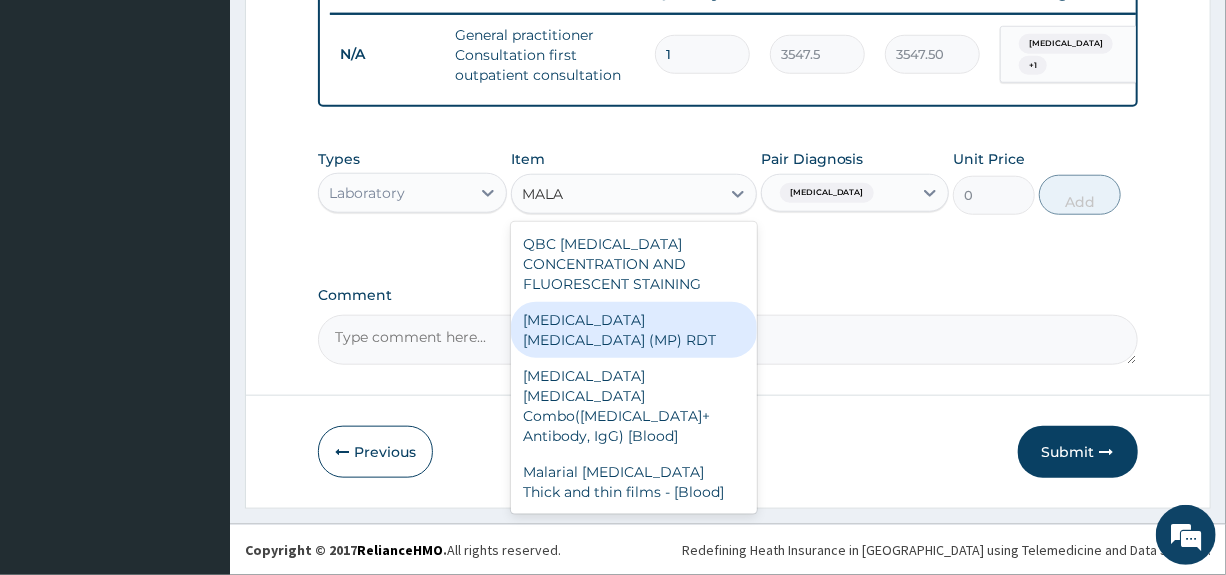 click on "MALARIA PARASITE (MP) RDT" at bounding box center (634, 330) 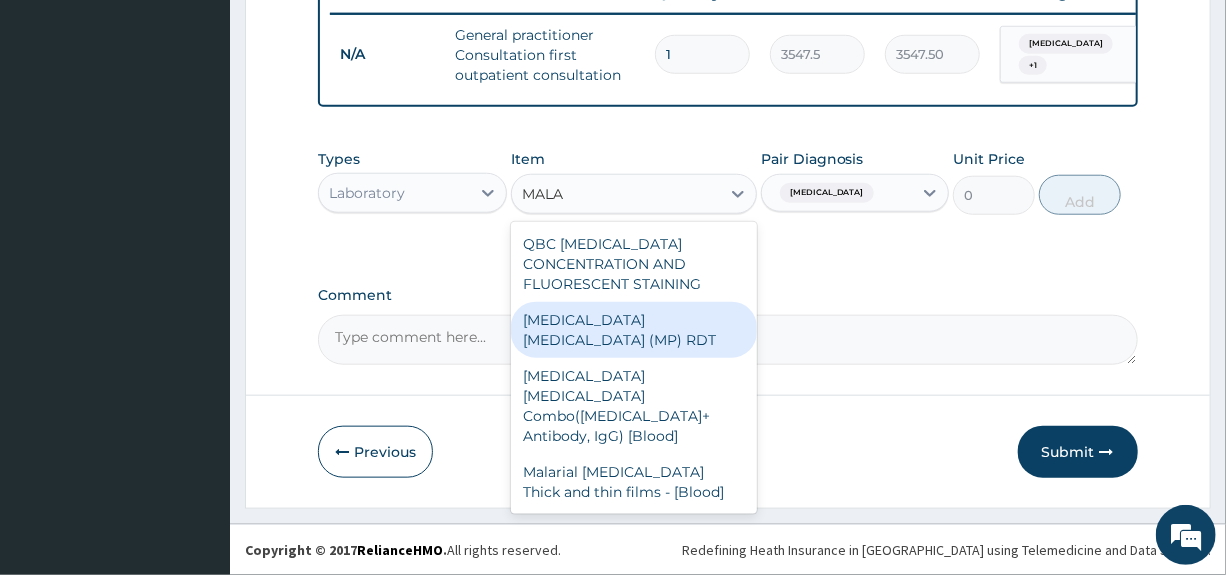 type 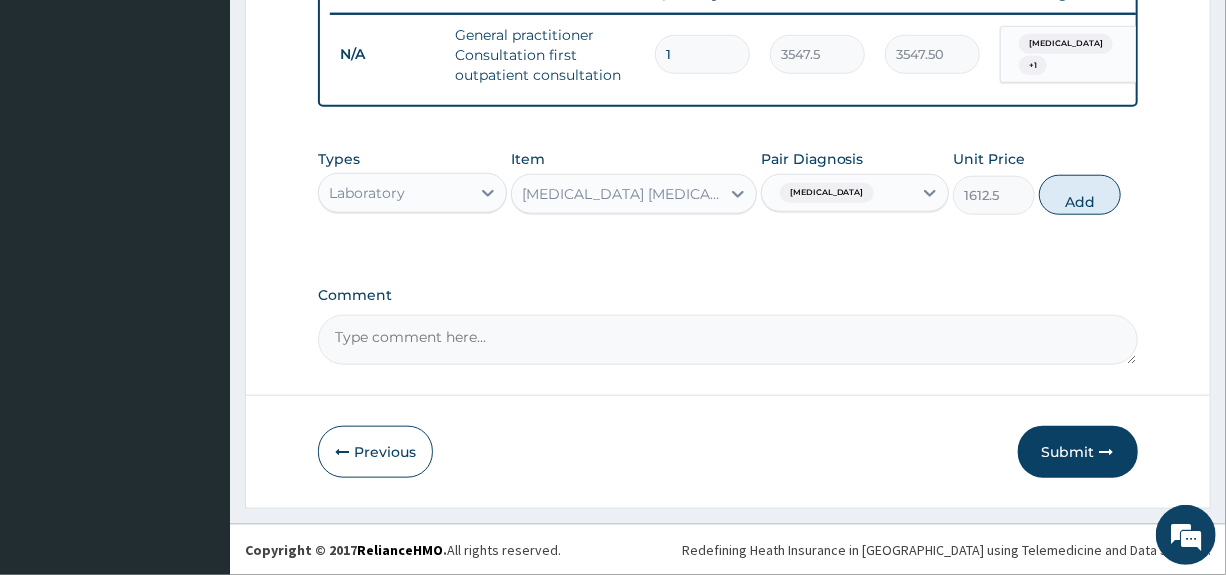 drag, startPoint x: 1072, startPoint y: 203, endPoint x: 1062, endPoint y: 202, distance: 10.049875 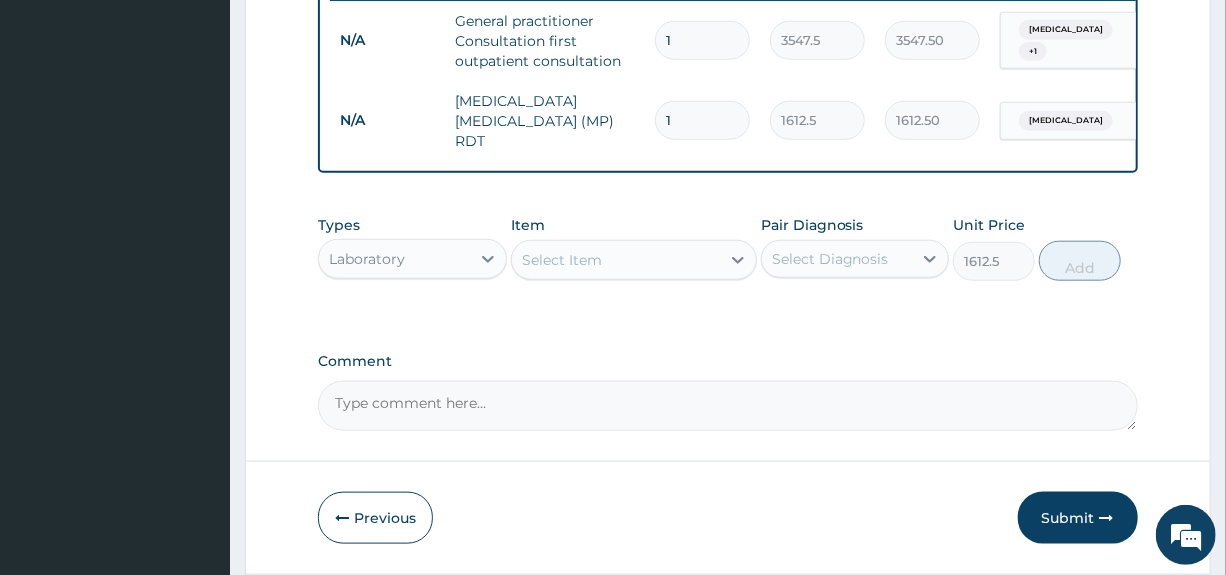 type on "0" 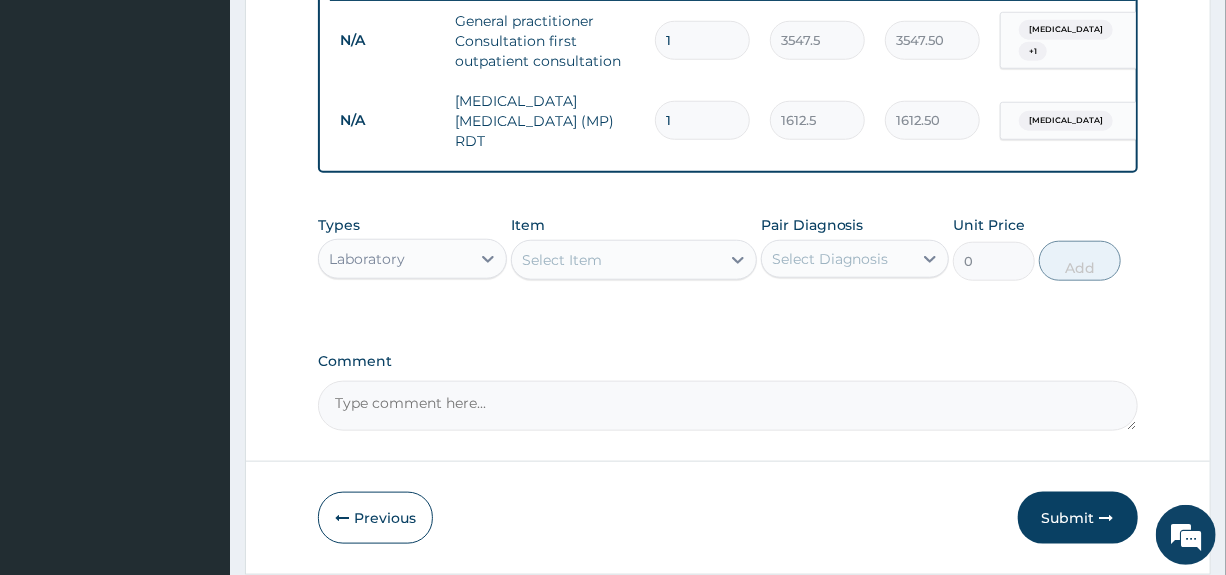 click on "Select Item" at bounding box center [616, 260] 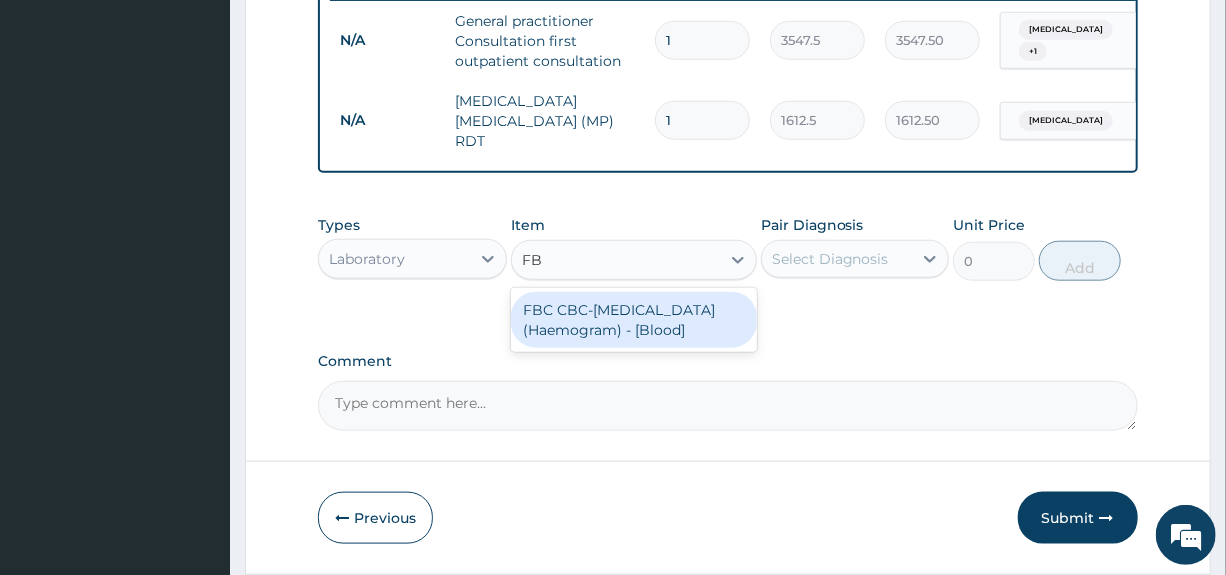 type on "FBC" 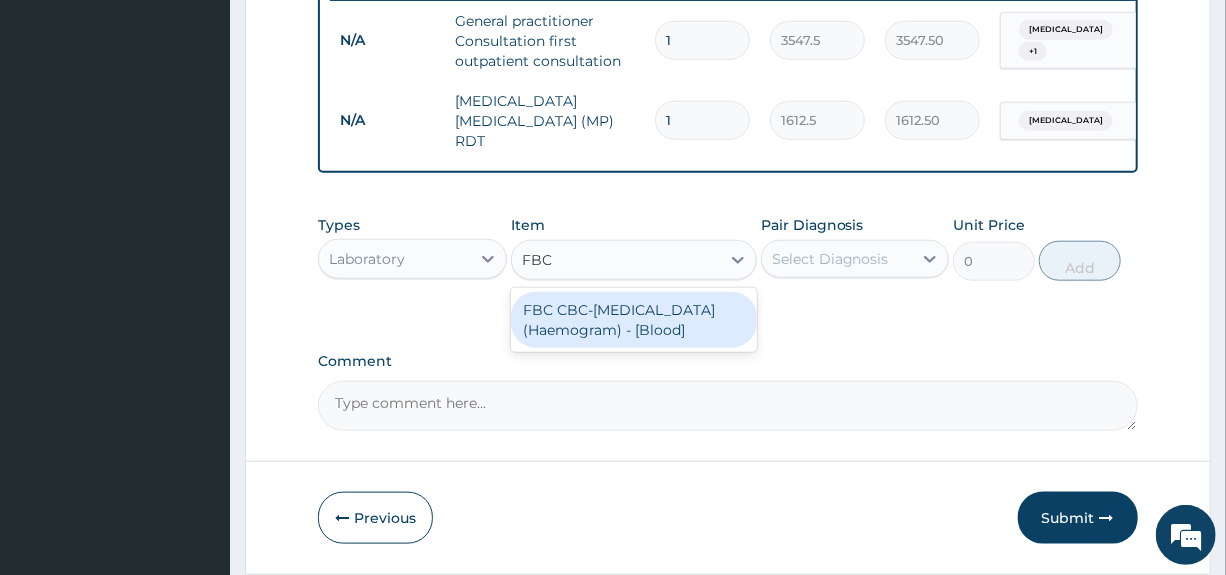 drag, startPoint x: 639, startPoint y: 322, endPoint x: 828, endPoint y: 245, distance: 204.08331 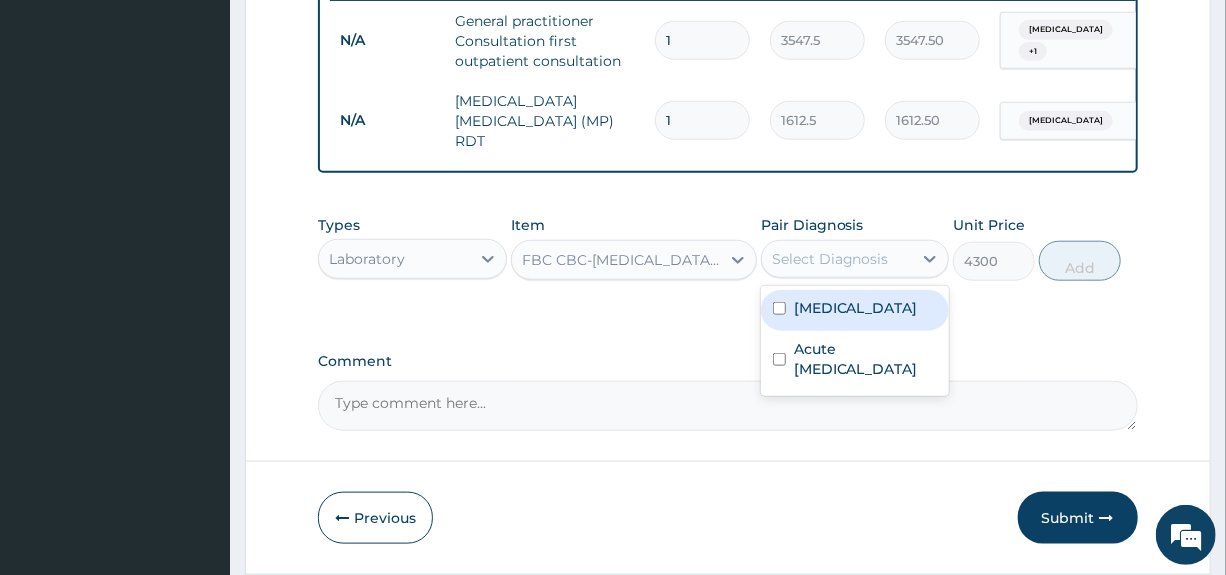 drag, startPoint x: 863, startPoint y: 263, endPoint x: 835, endPoint y: 299, distance: 45.607018 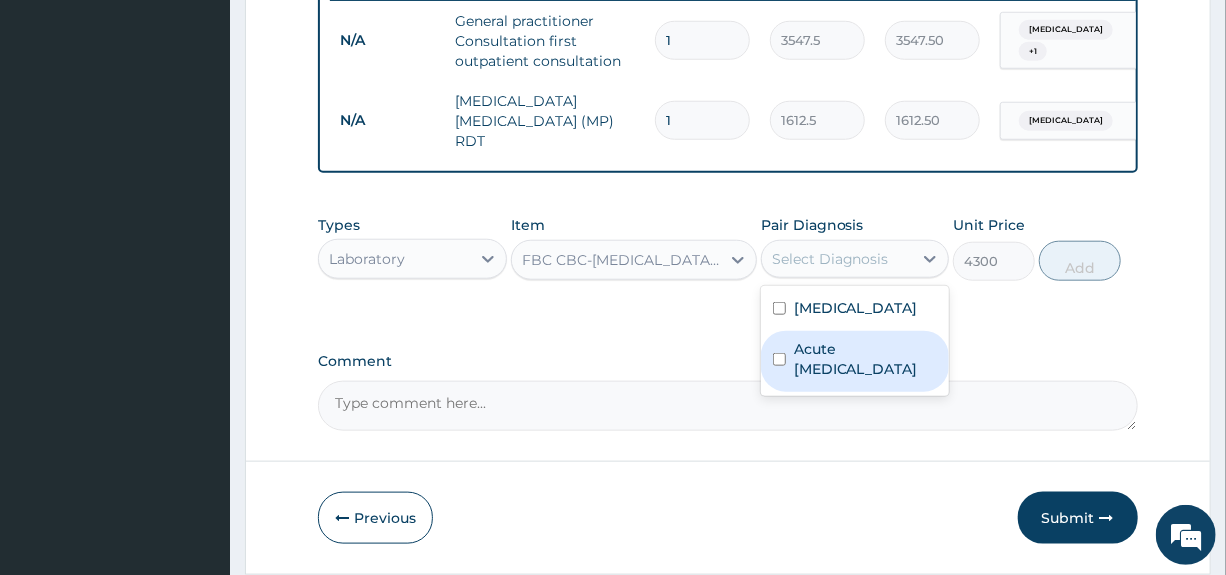 click on "Acute upper respiratory infection" at bounding box center [865, 359] 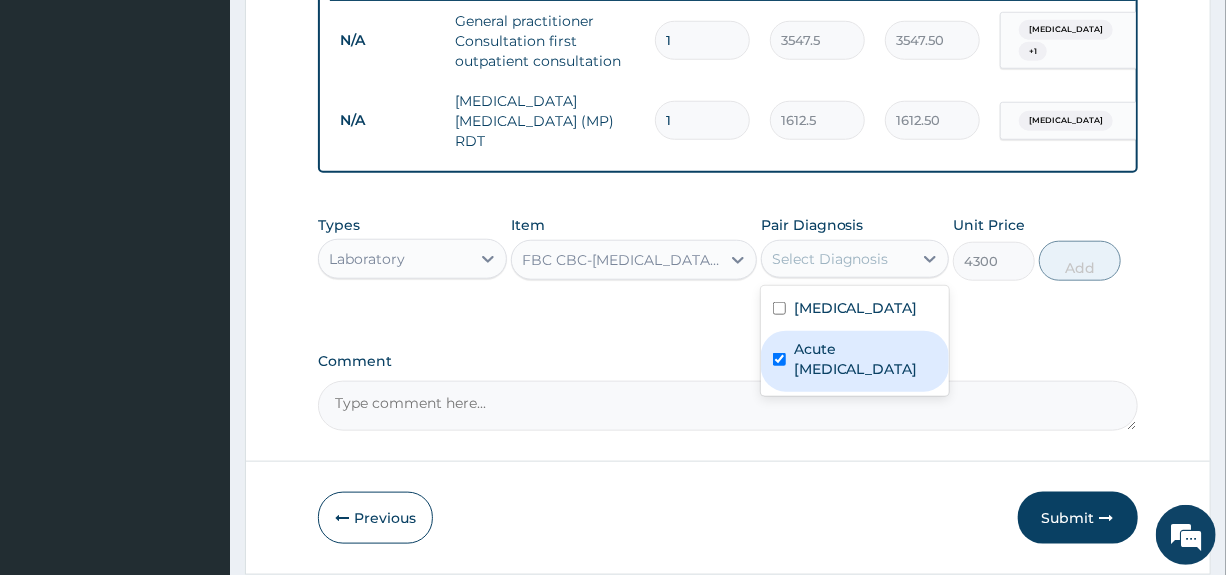 checkbox on "true" 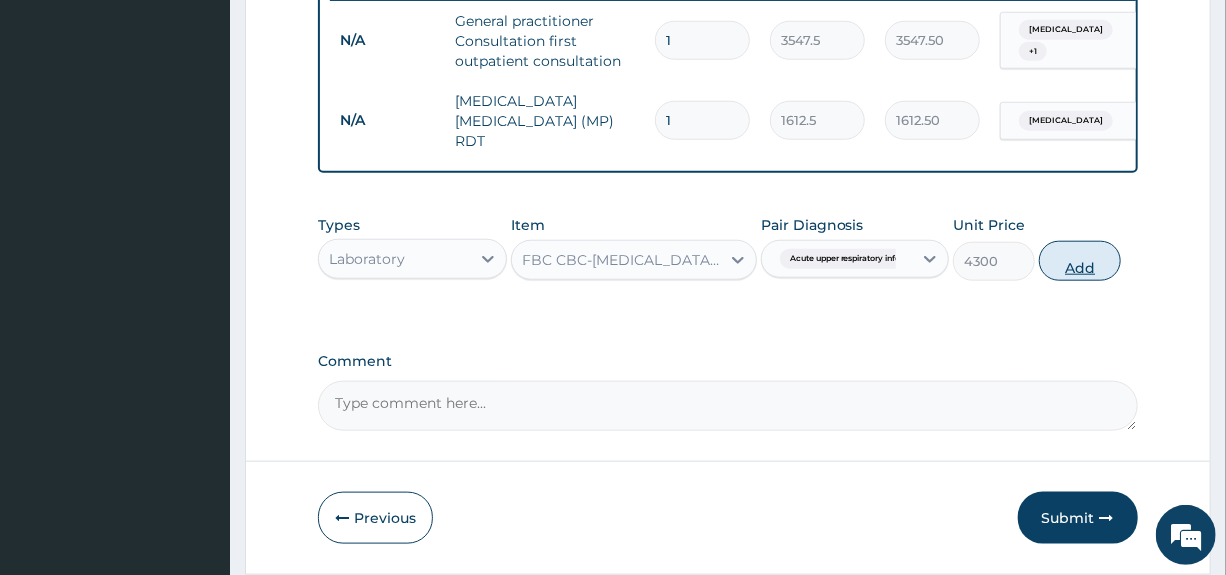click on "Add" at bounding box center [1080, 261] 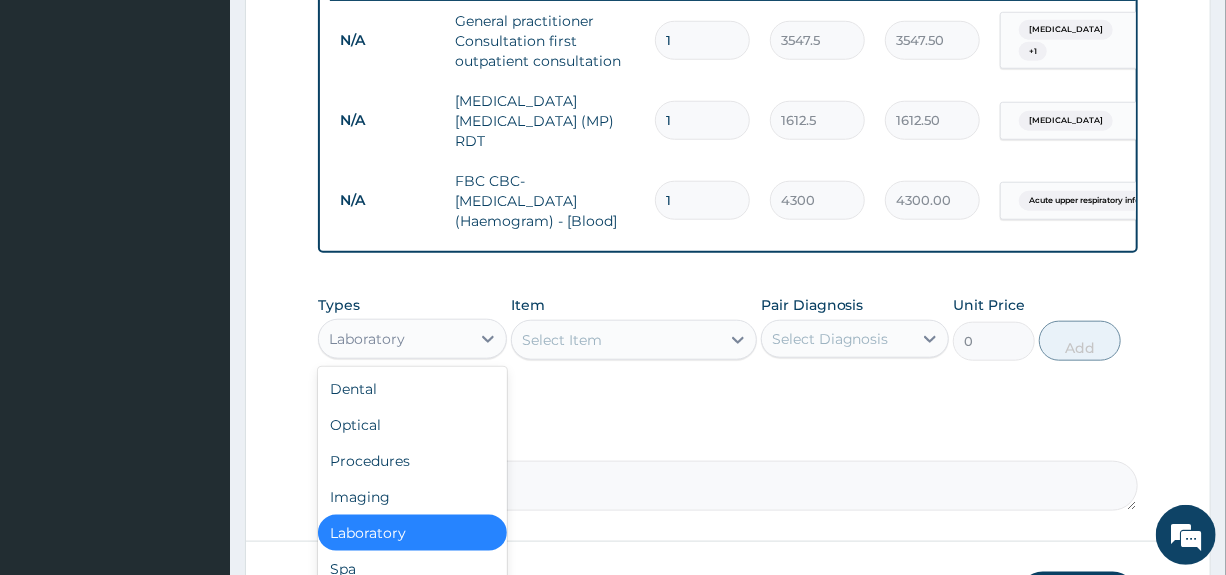 click on "Laboratory" at bounding box center (394, 339) 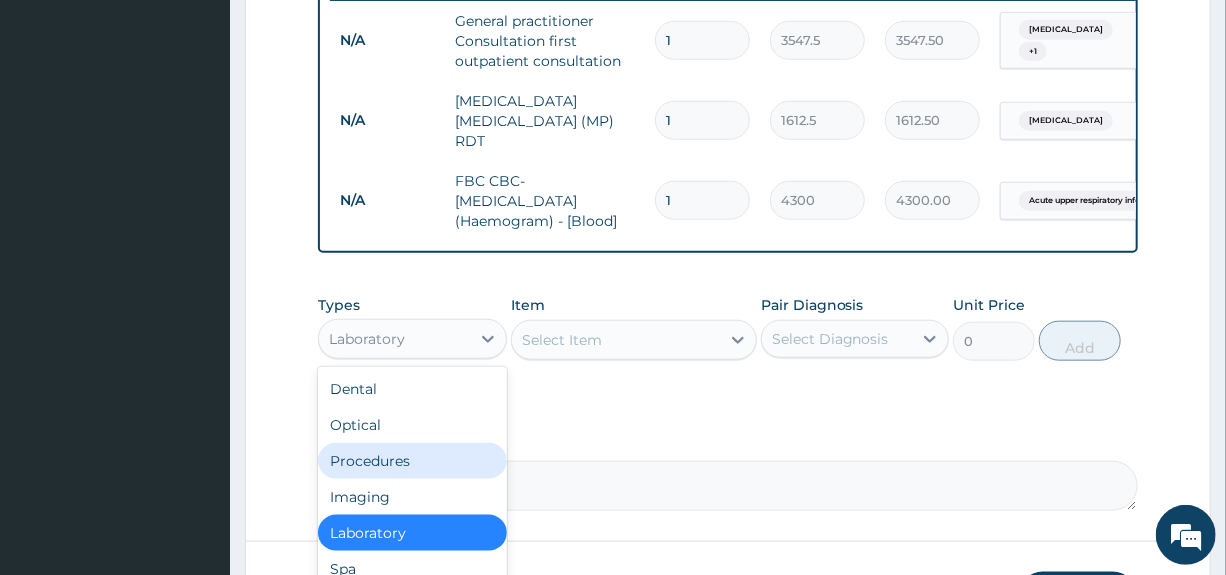 scroll, scrollTop: 68, scrollLeft: 0, axis: vertical 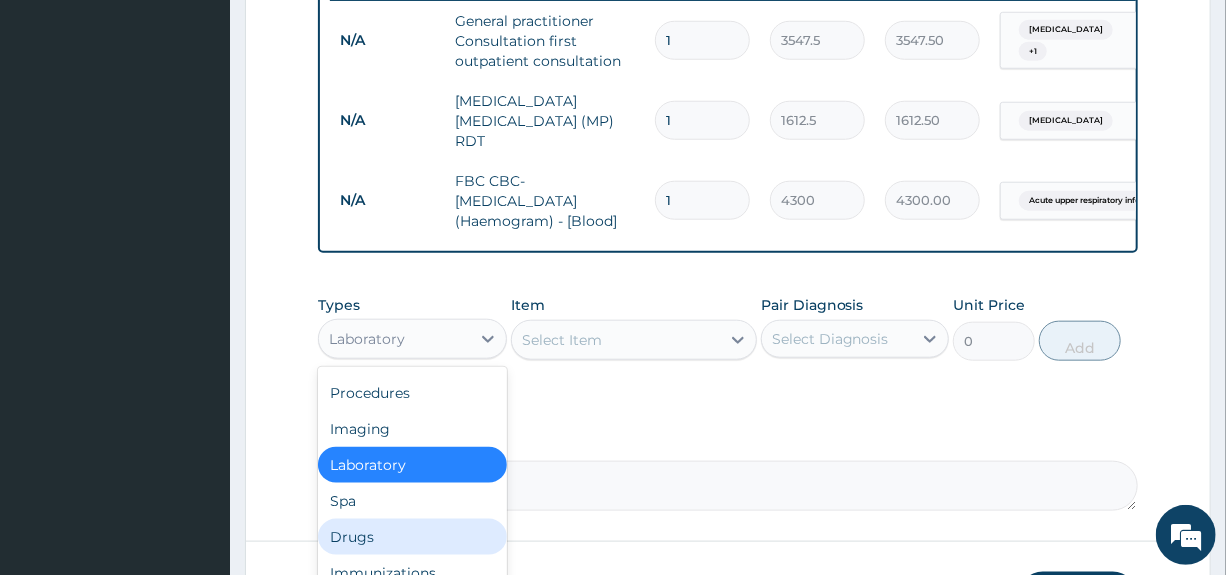 click on "Drugs" at bounding box center [412, 537] 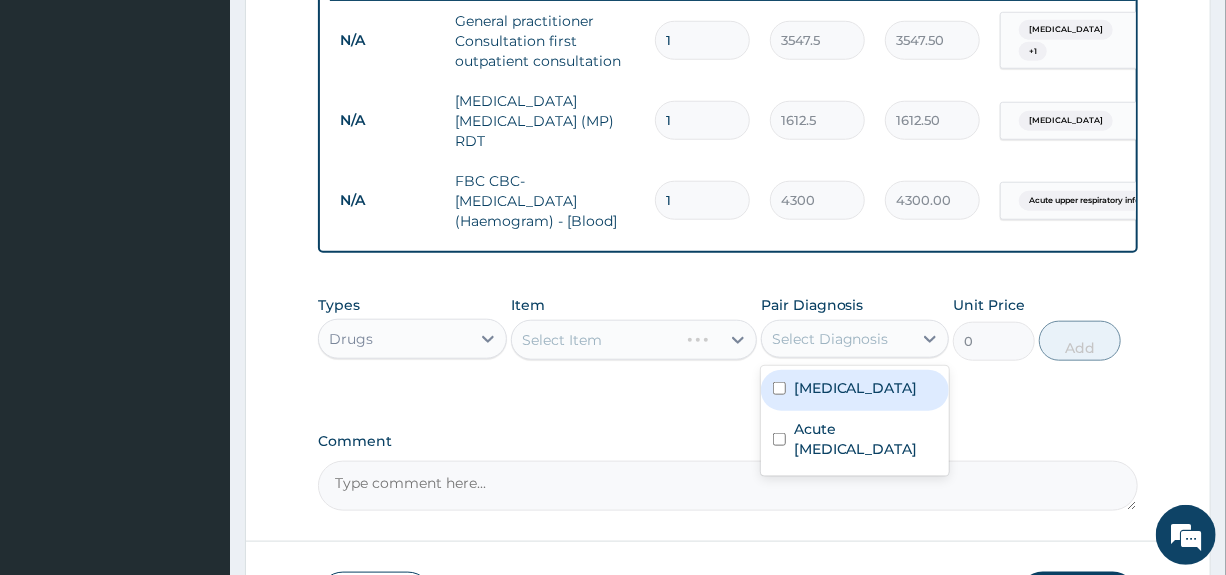 click on "Select Diagnosis" at bounding box center [830, 339] 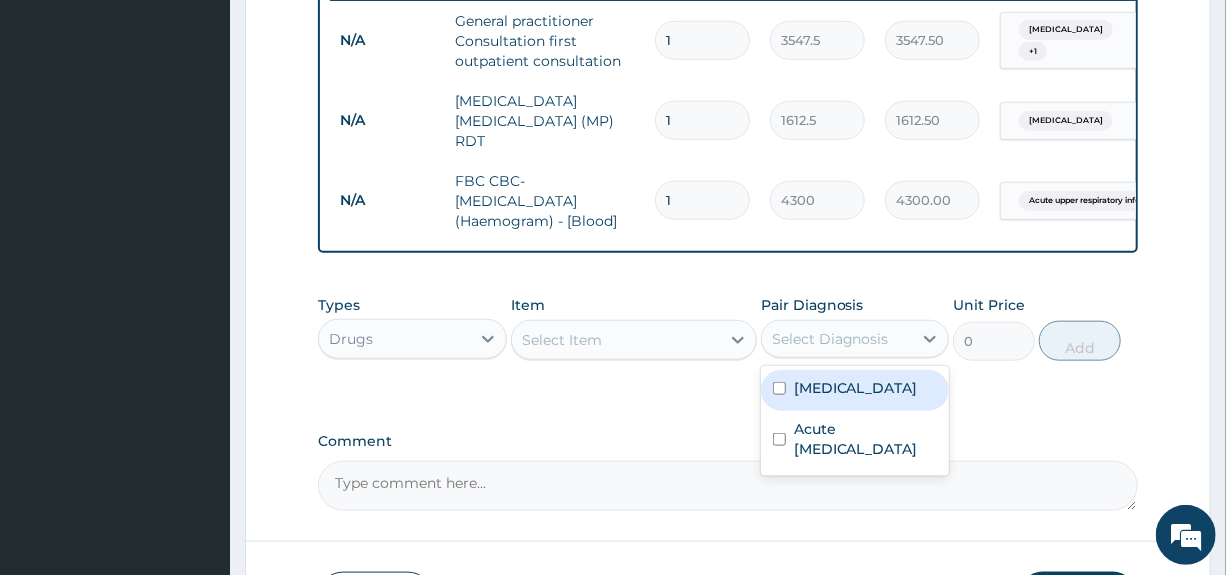 click on "Malaria" at bounding box center [856, 388] 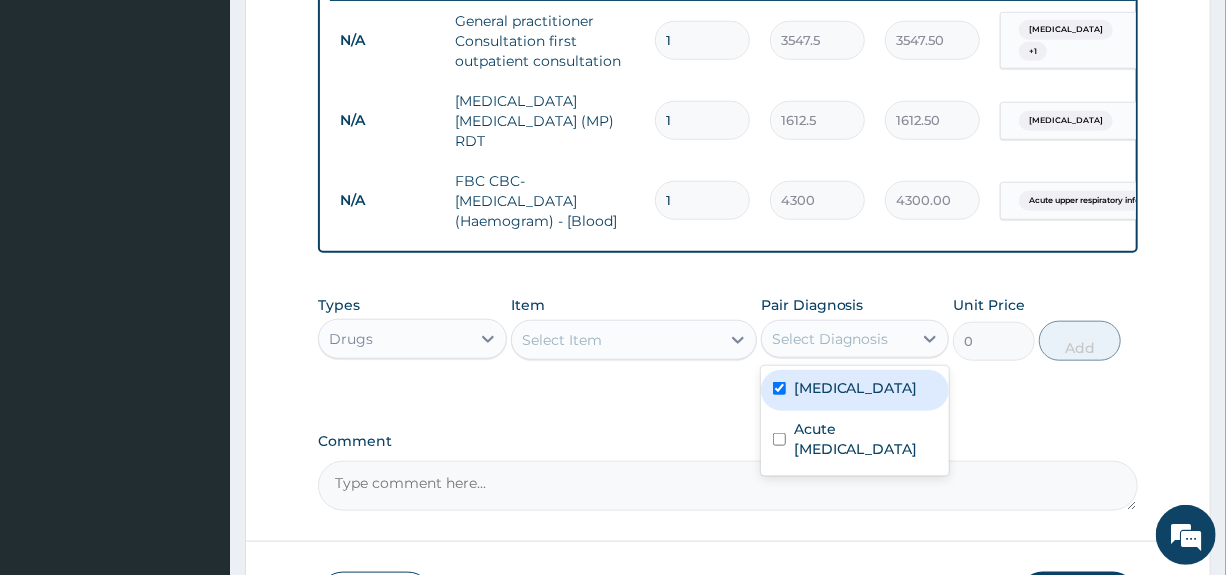 checkbox on "true" 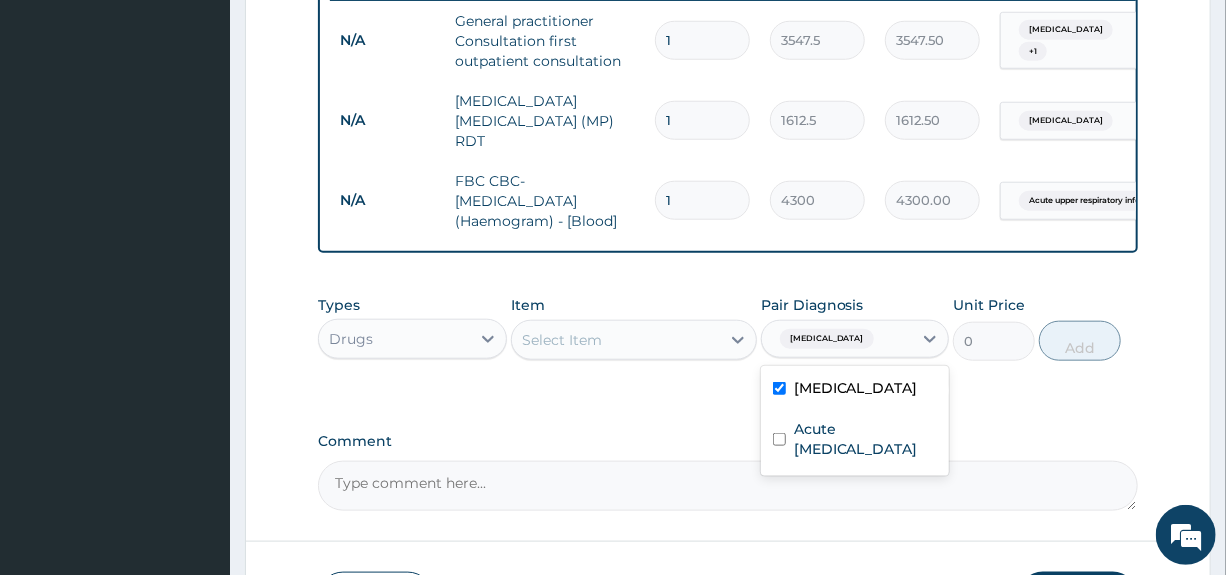 click on "Select Item" at bounding box center [616, 340] 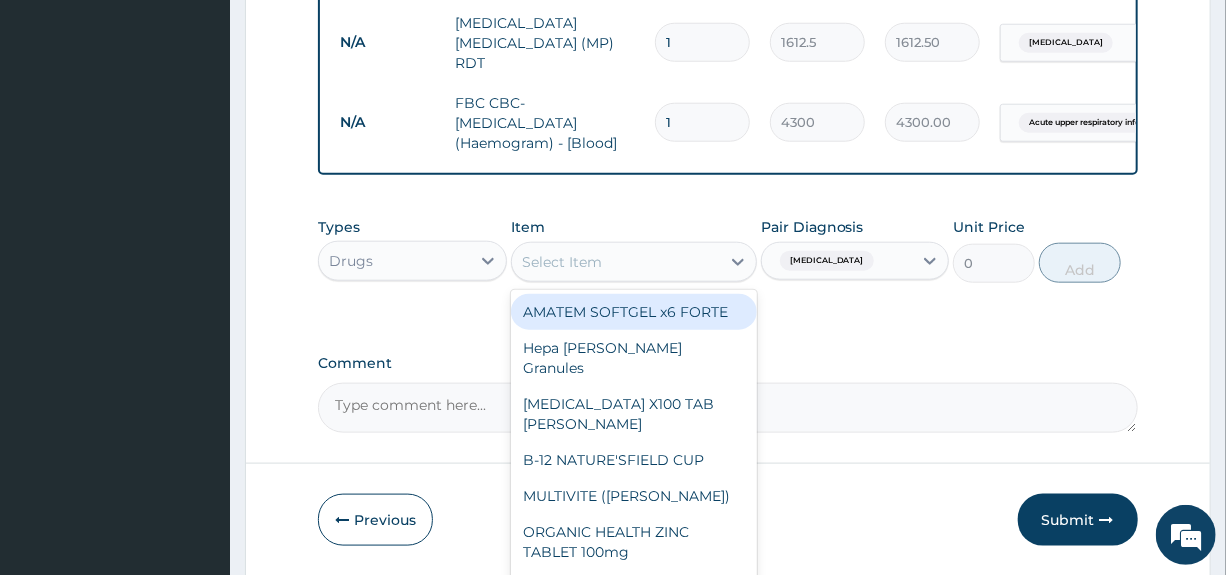 scroll, scrollTop: 946, scrollLeft: 0, axis: vertical 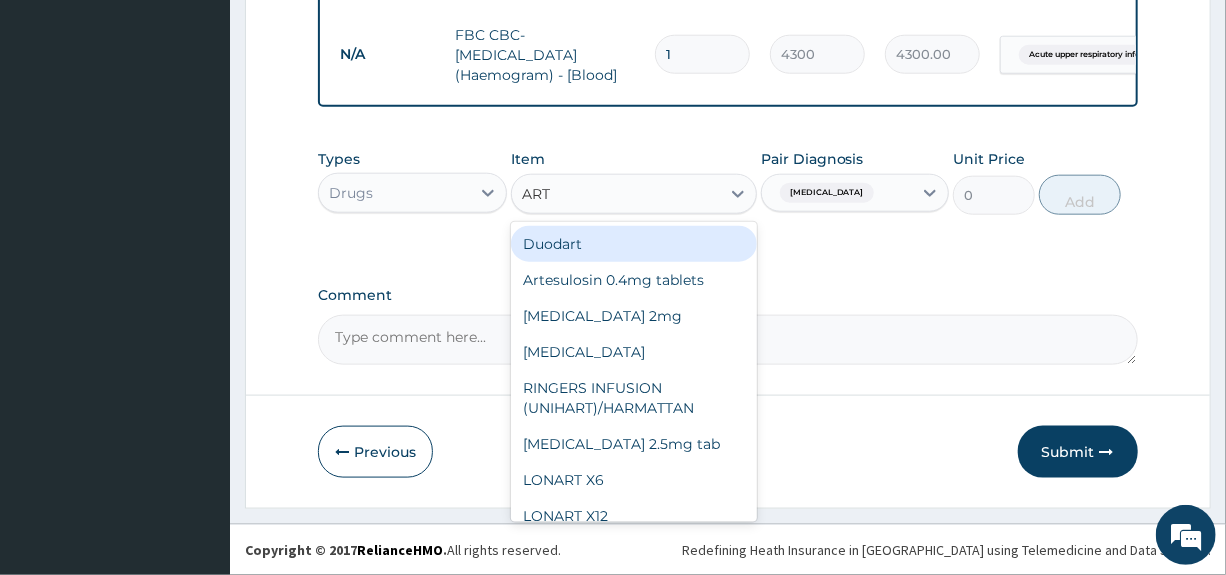 type on "ARTE" 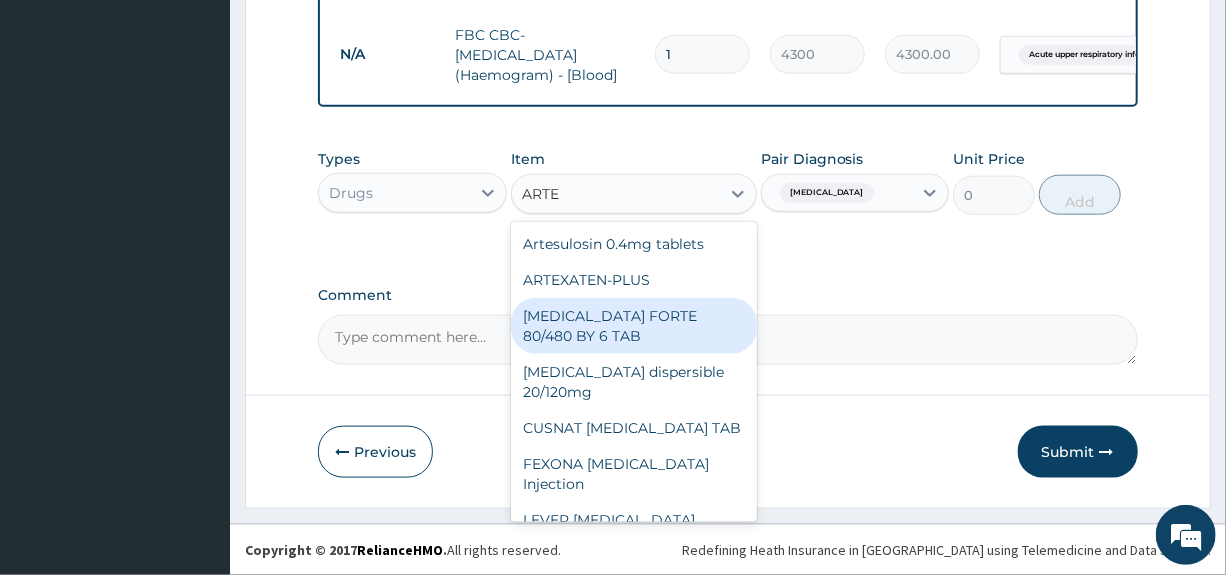 click on "COARTEM FORTE 80/480 BY 6 TAB" at bounding box center (634, 326) 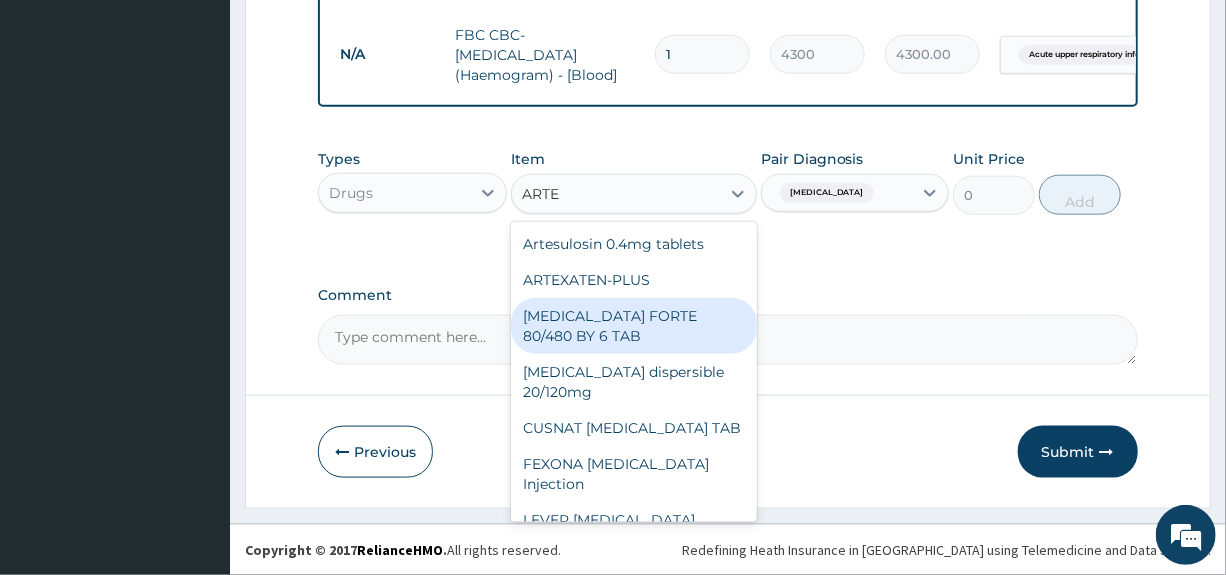 type 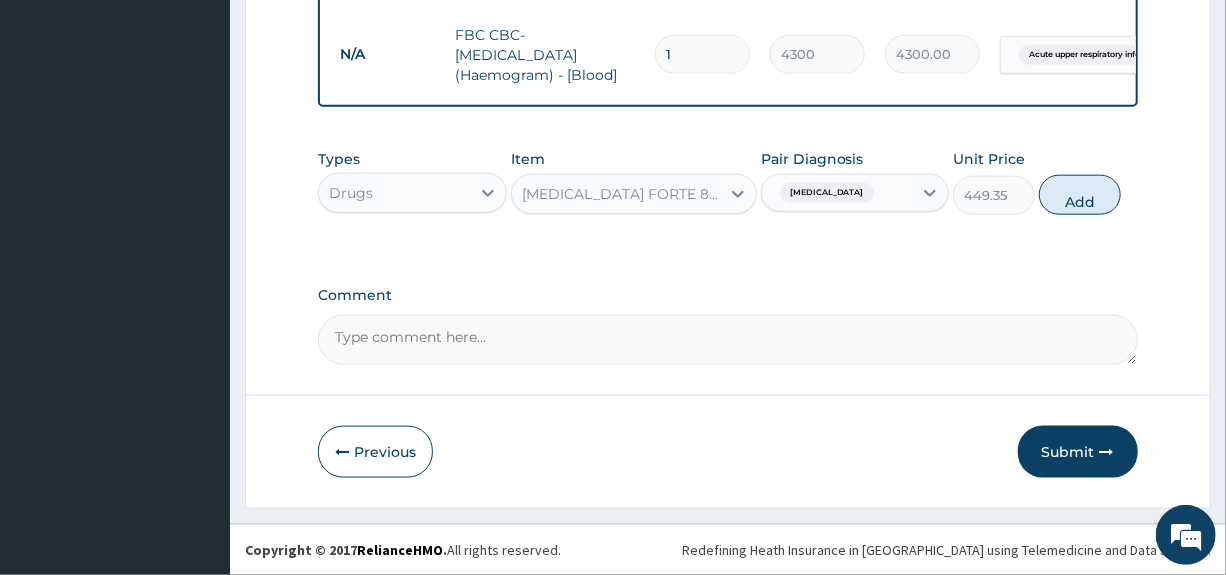 click on "Add" at bounding box center (1080, 195) 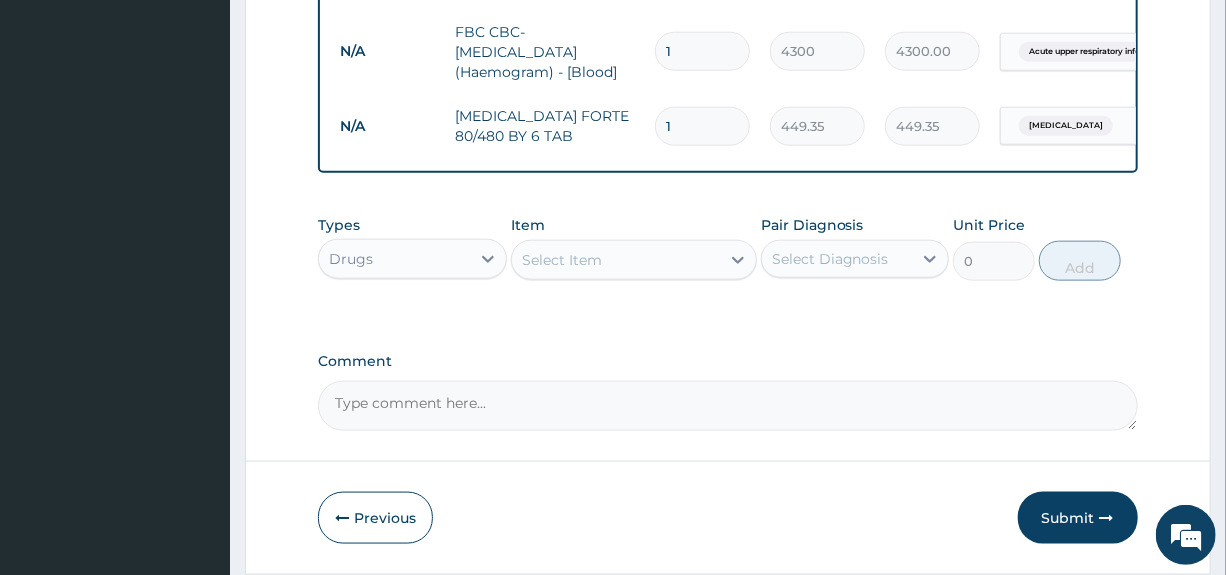 type 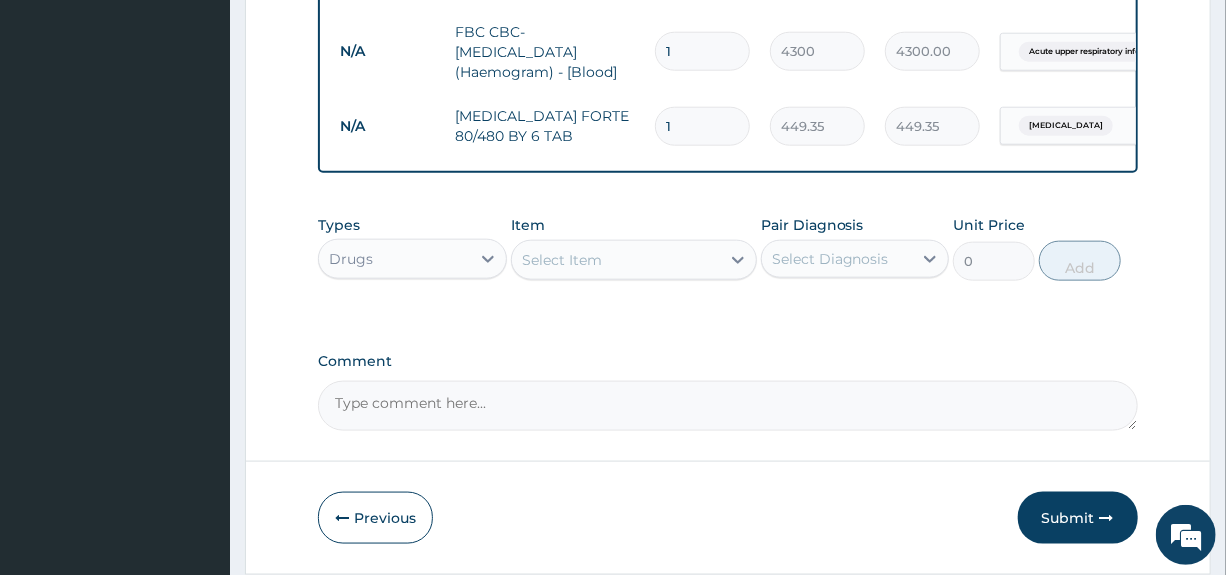type on "0.00" 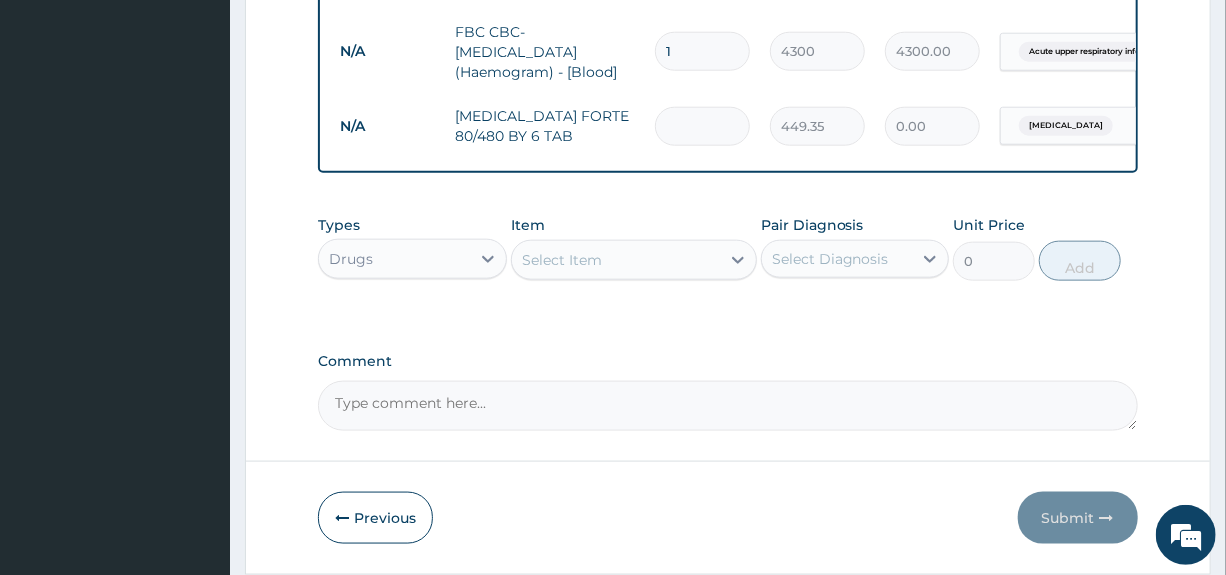 type on "6" 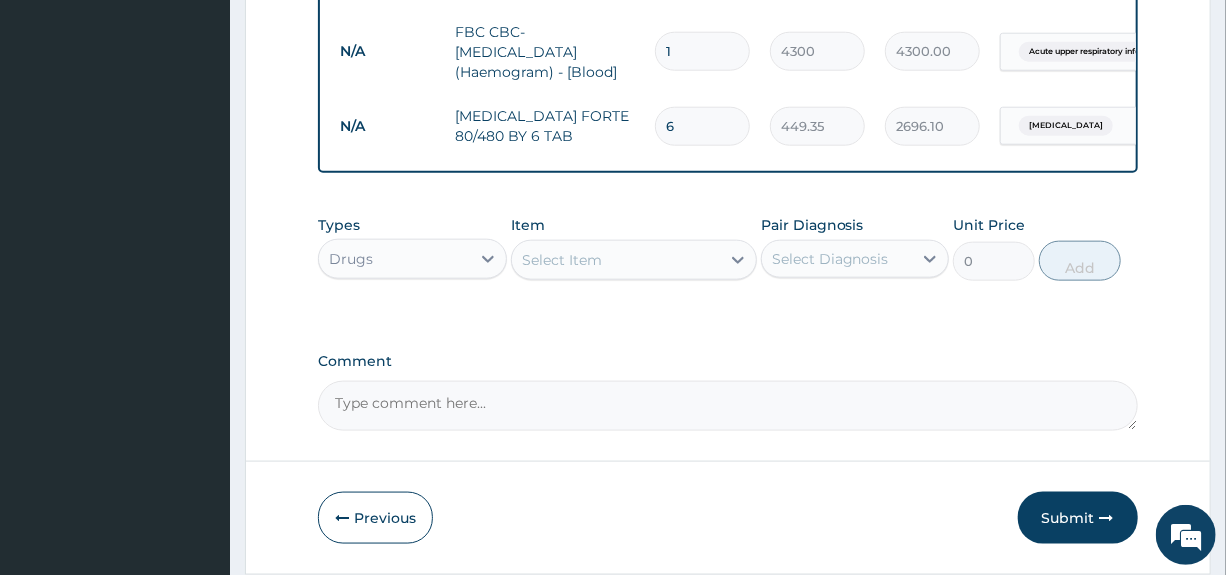 type on "6" 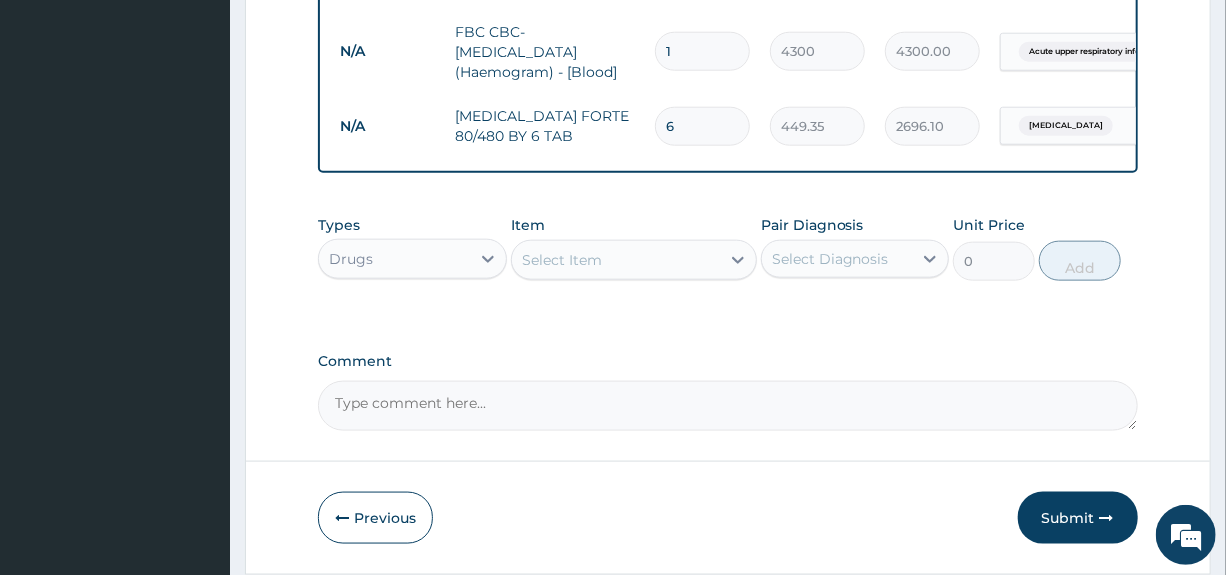 click on "Select Item" at bounding box center (616, 260) 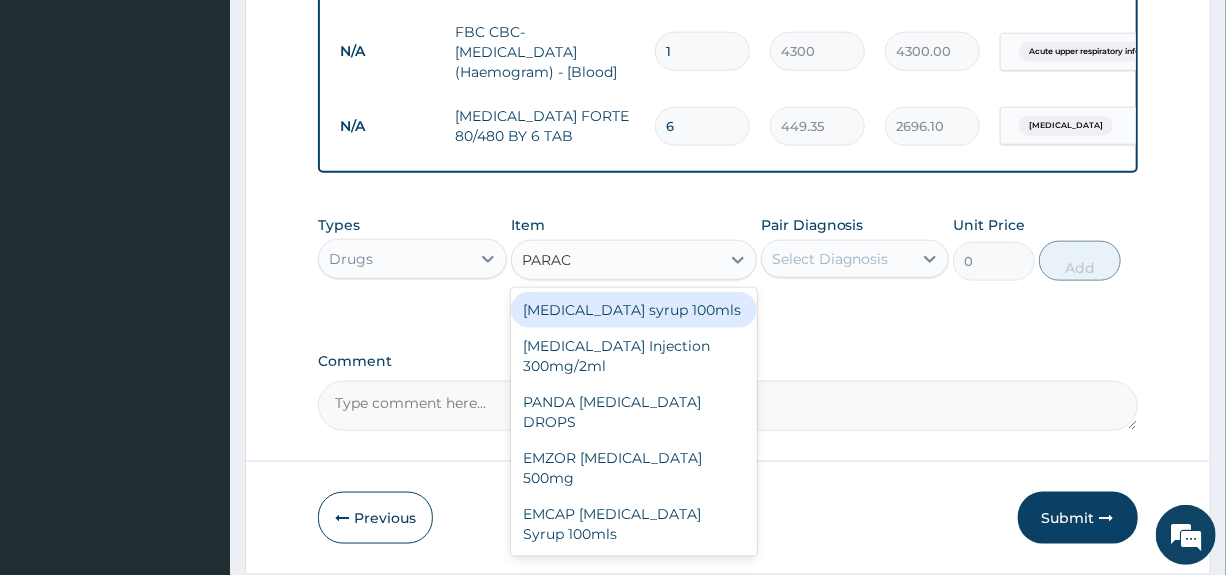type on "PARACE" 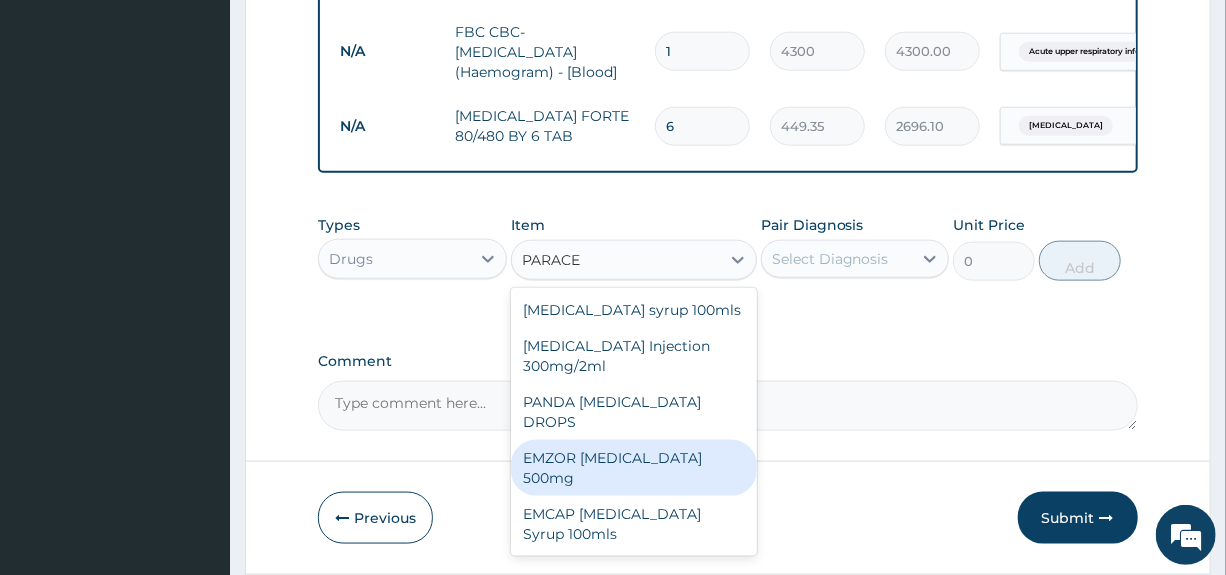 click on "EMZOR PARACETAMOL 500mg" at bounding box center (634, 468) 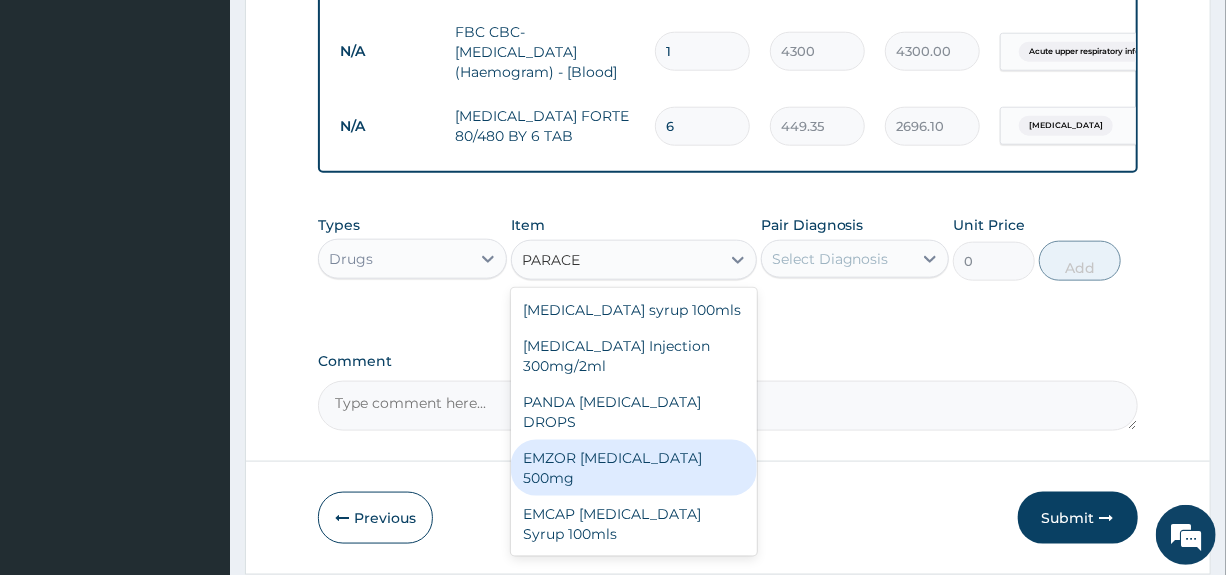 type 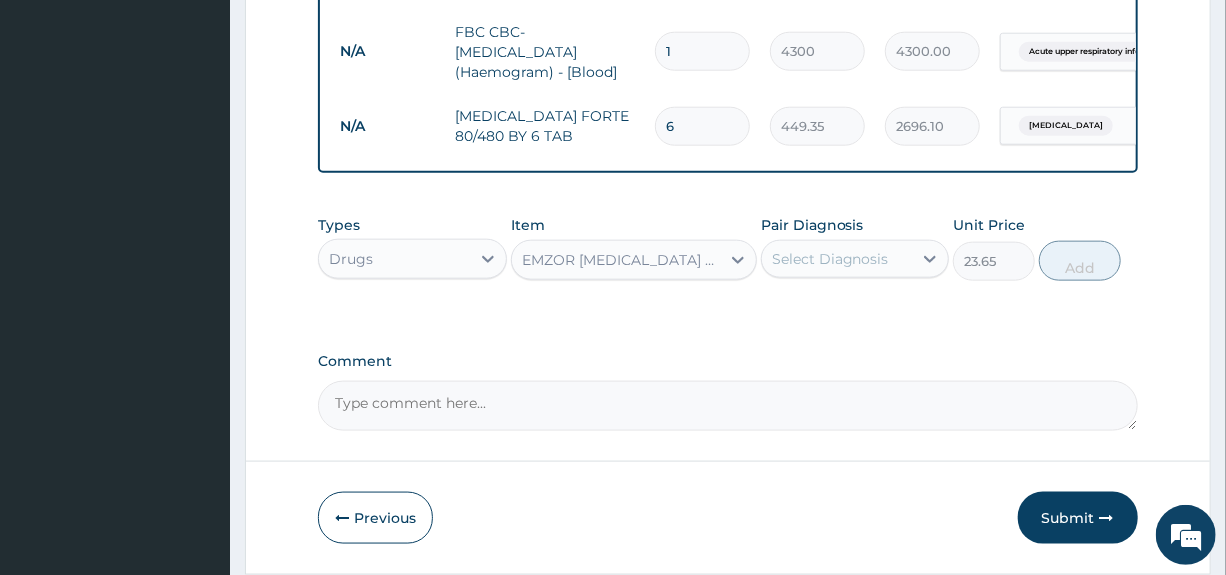 click on "Select Diagnosis" at bounding box center [830, 259] 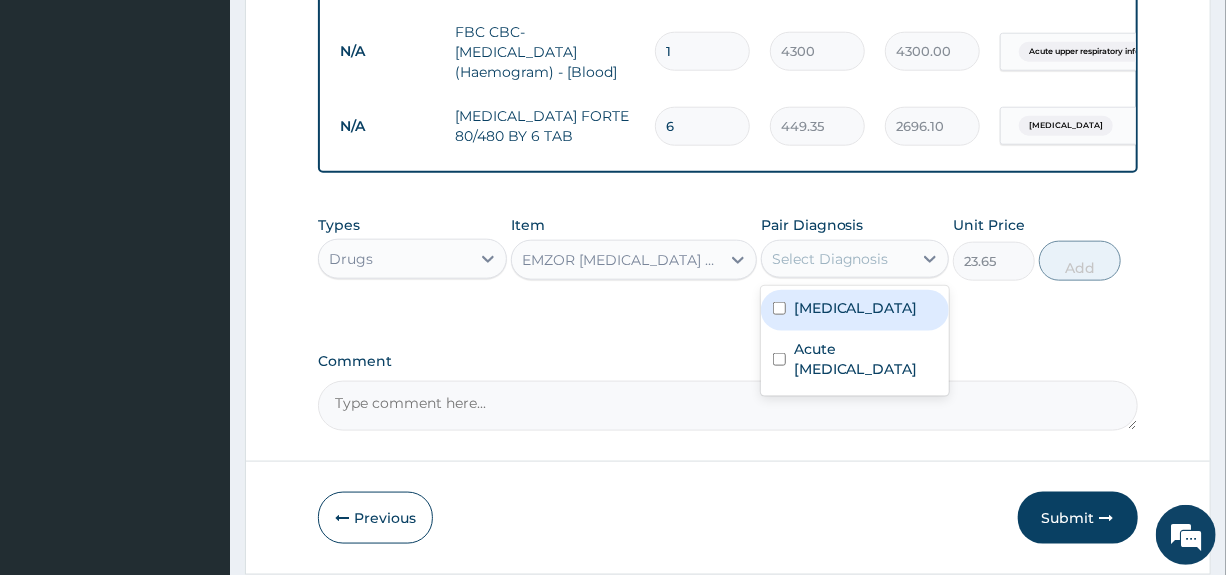 click on "Malaria" at bounding box center (856, 308) 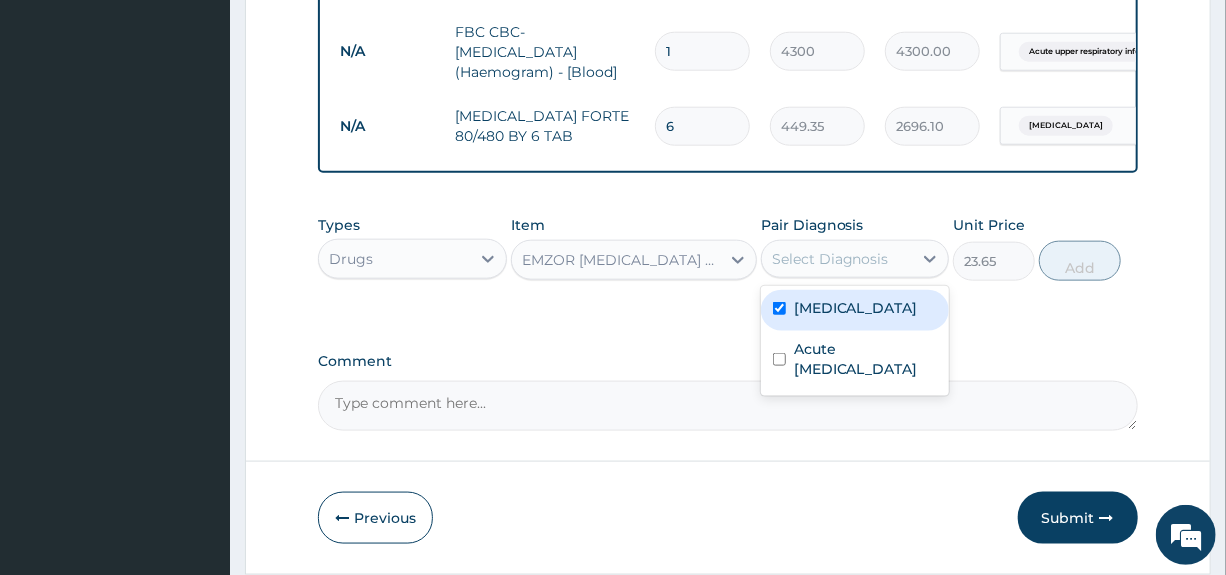 checkbox on "true" 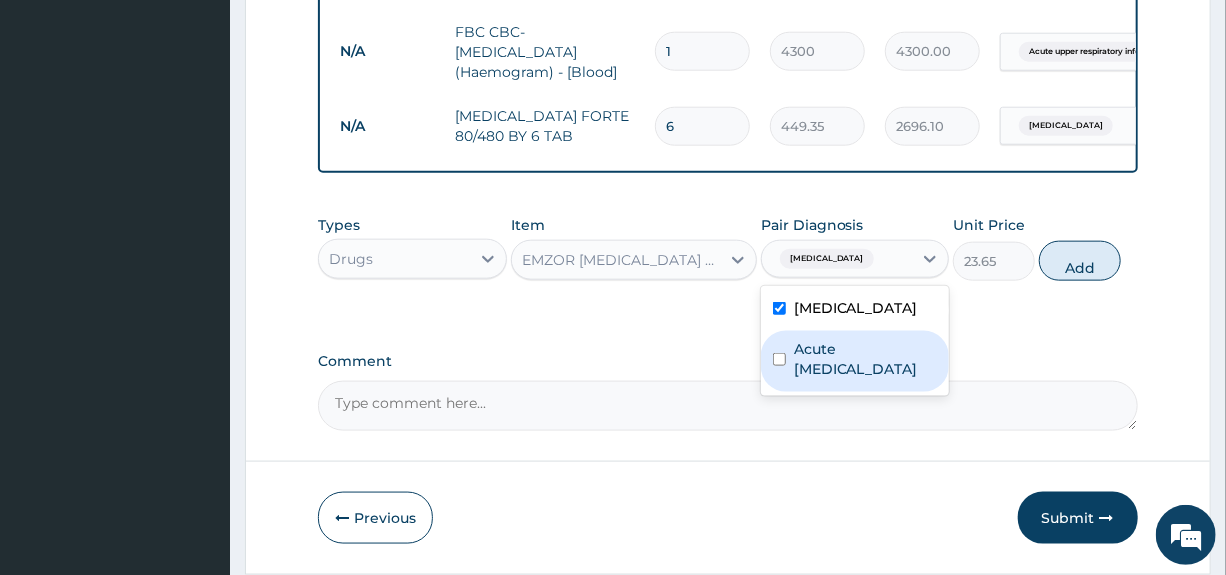 drag, startPoint x: 800, startPoint y: 359, endPoint x: 832, endPoint y: 345, distance: 34.928497 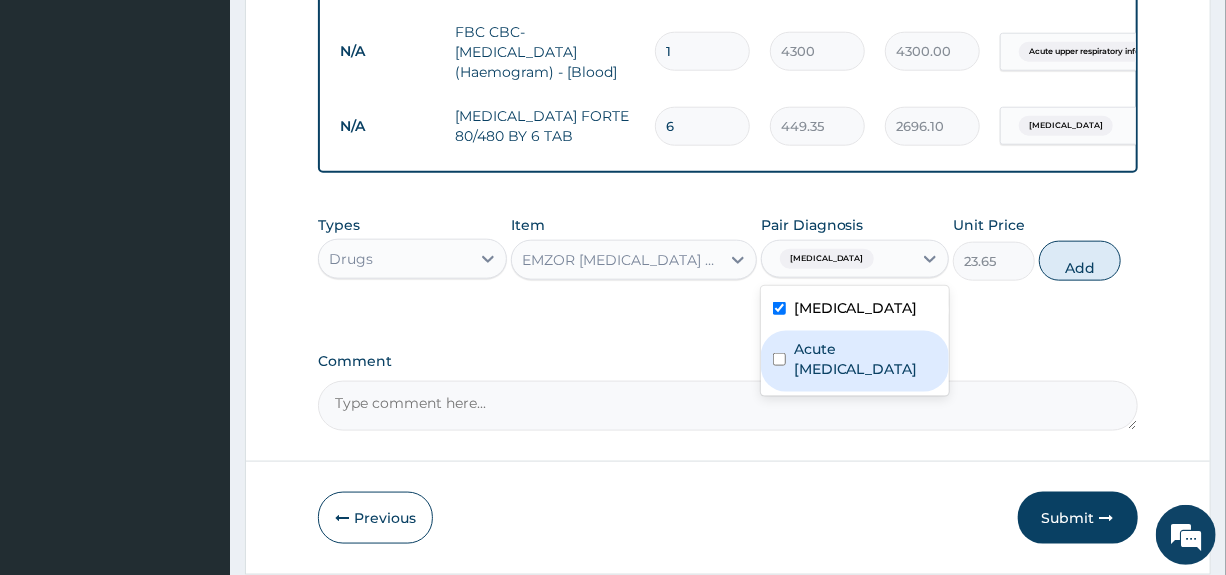 click on "Acute upper respiratory infection" at bounding box center [865, 359] 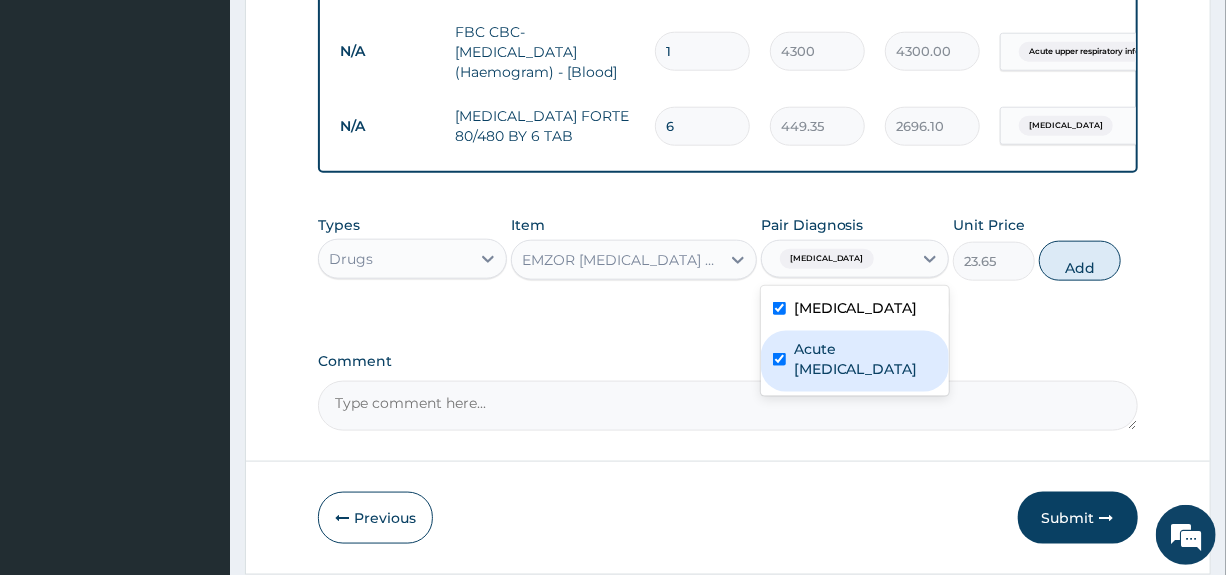 checkbox on "true" 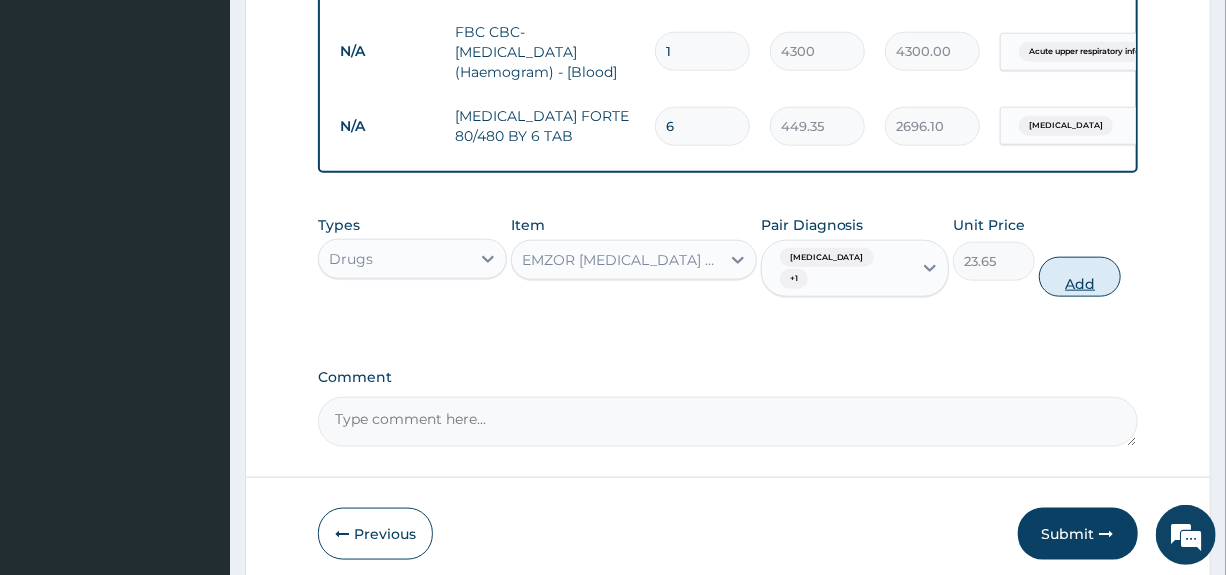 click on "Add" at bounding box center (1080, 277) 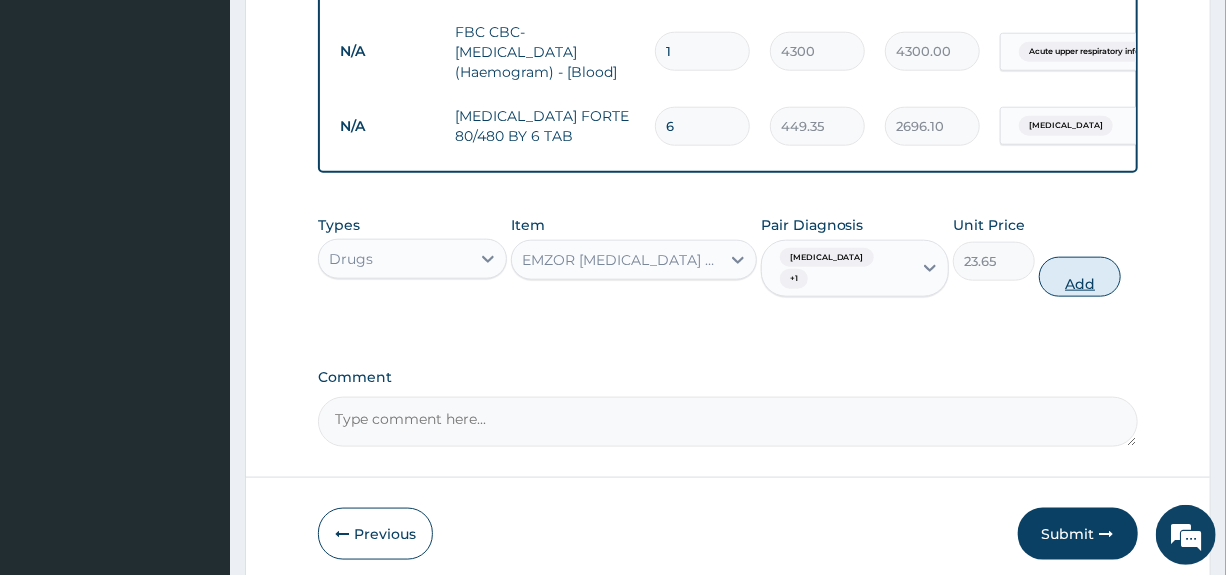 type on "0" 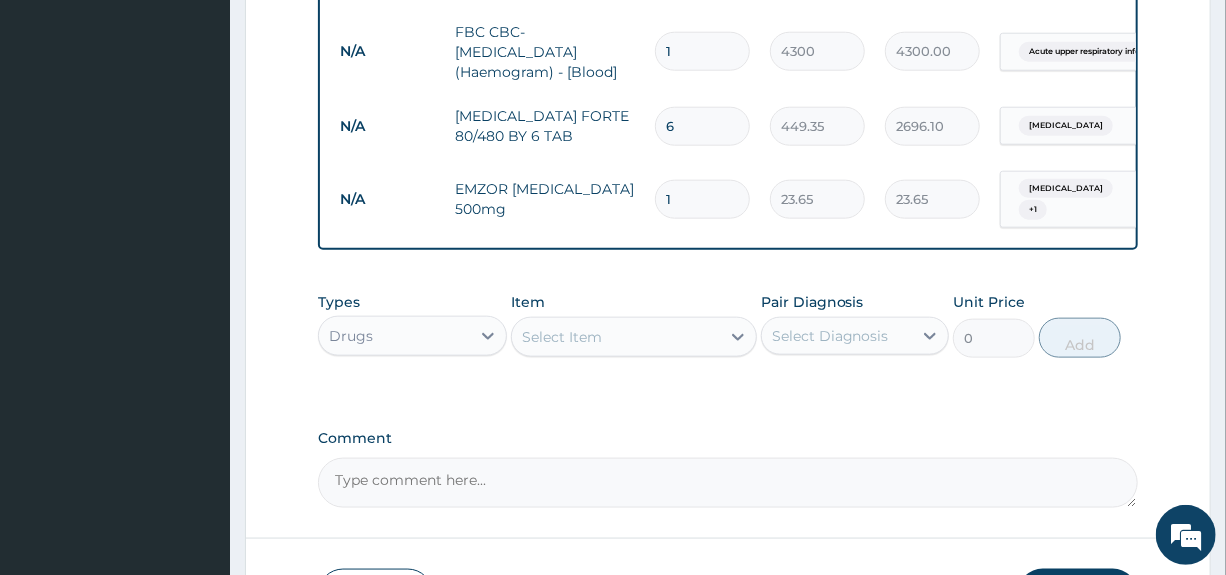 type on "18" 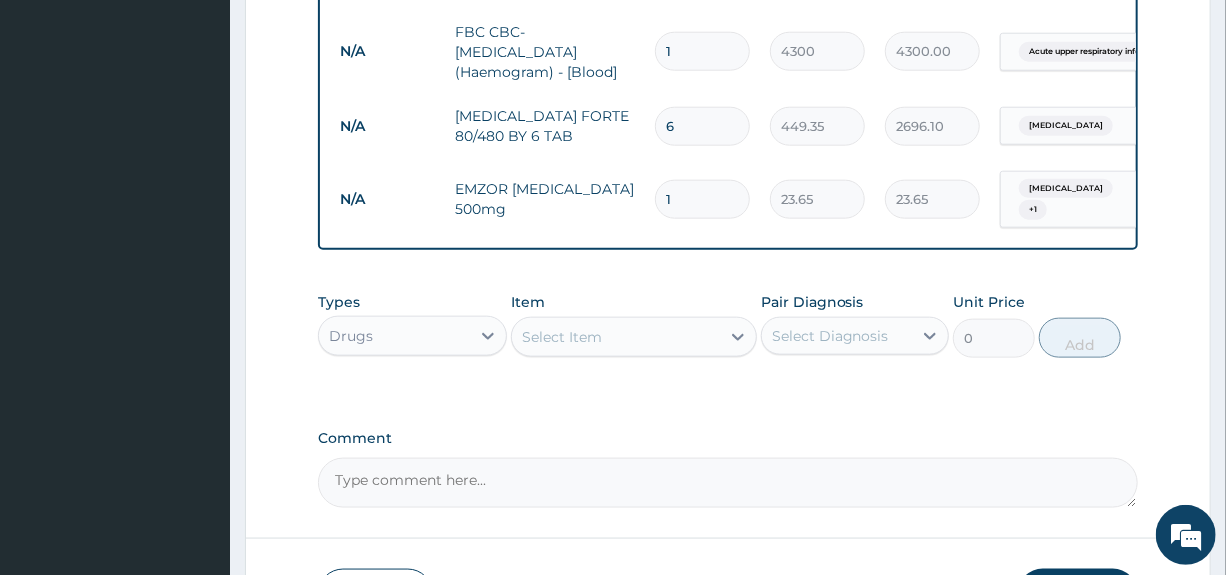 type on "425.70" 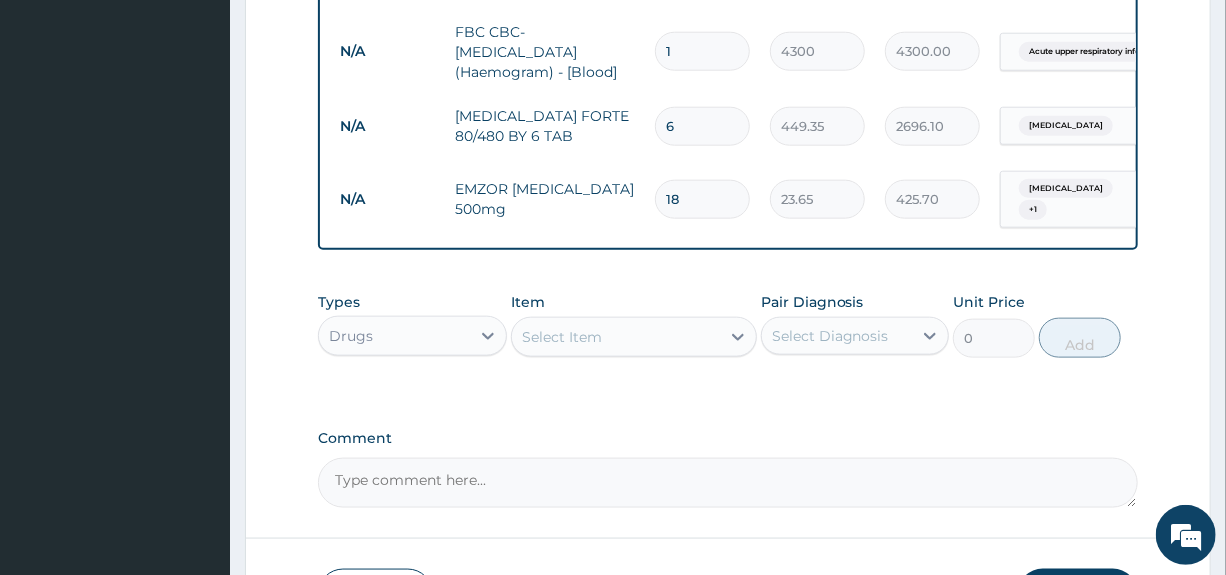 type on "18" 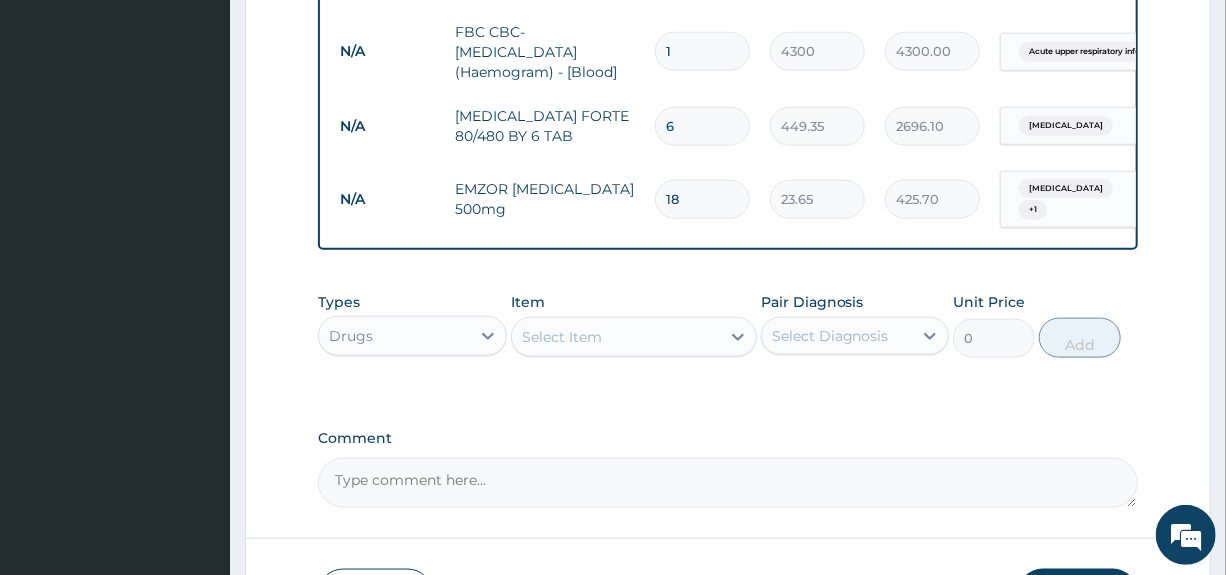 click on "Select Item" at bounding box center [616, 337] 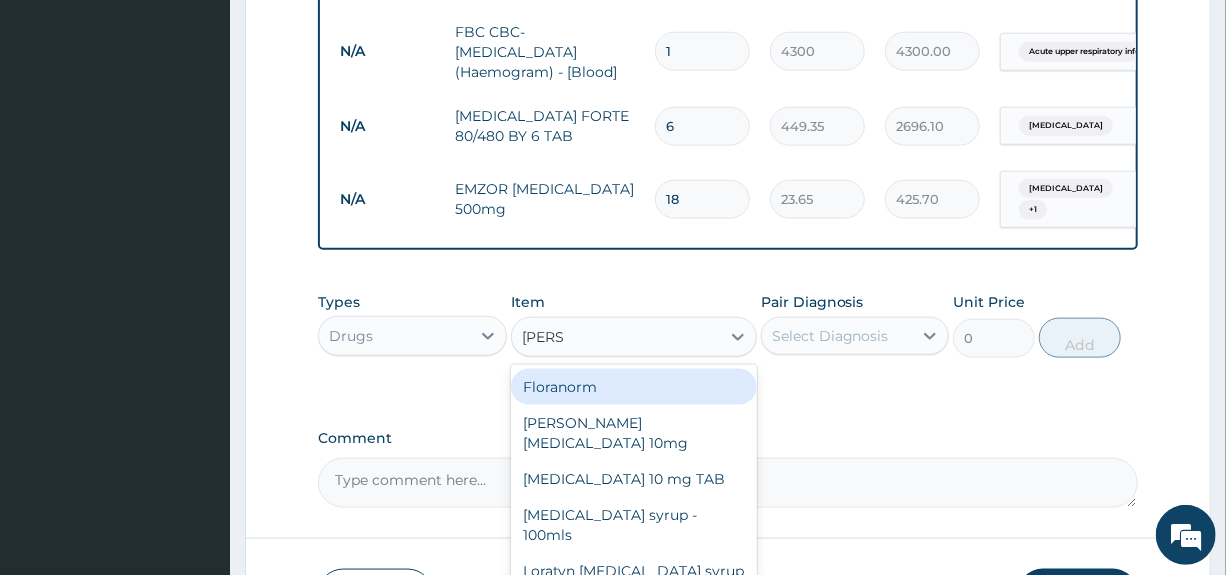 type on "LORAT" 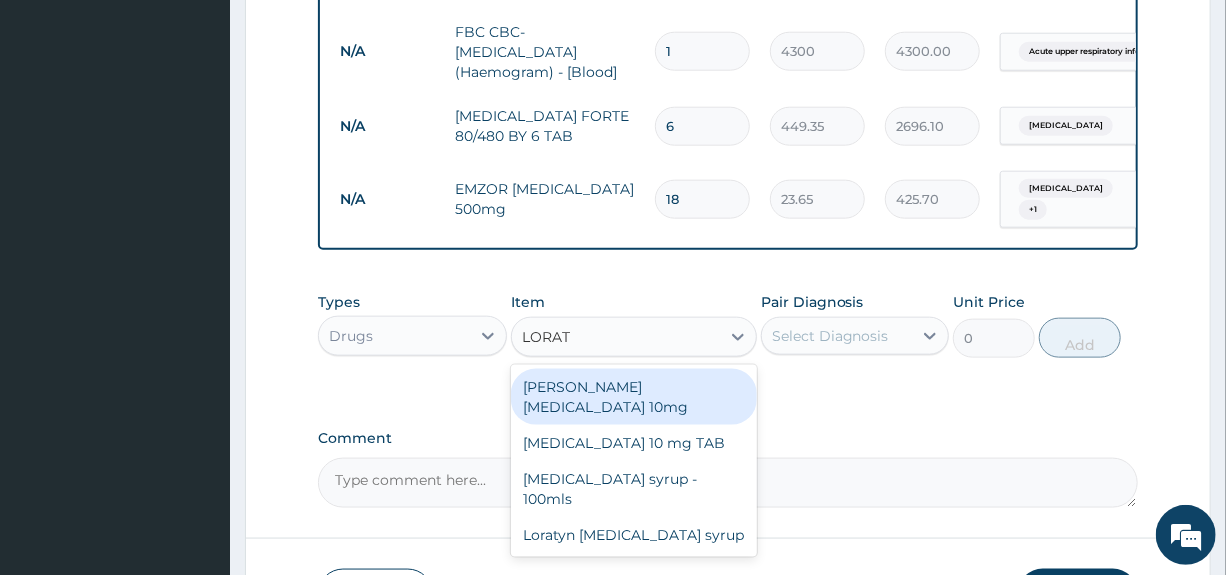 click on "Loratyn Loratadine 10mg" at bounding box center (634, 397) 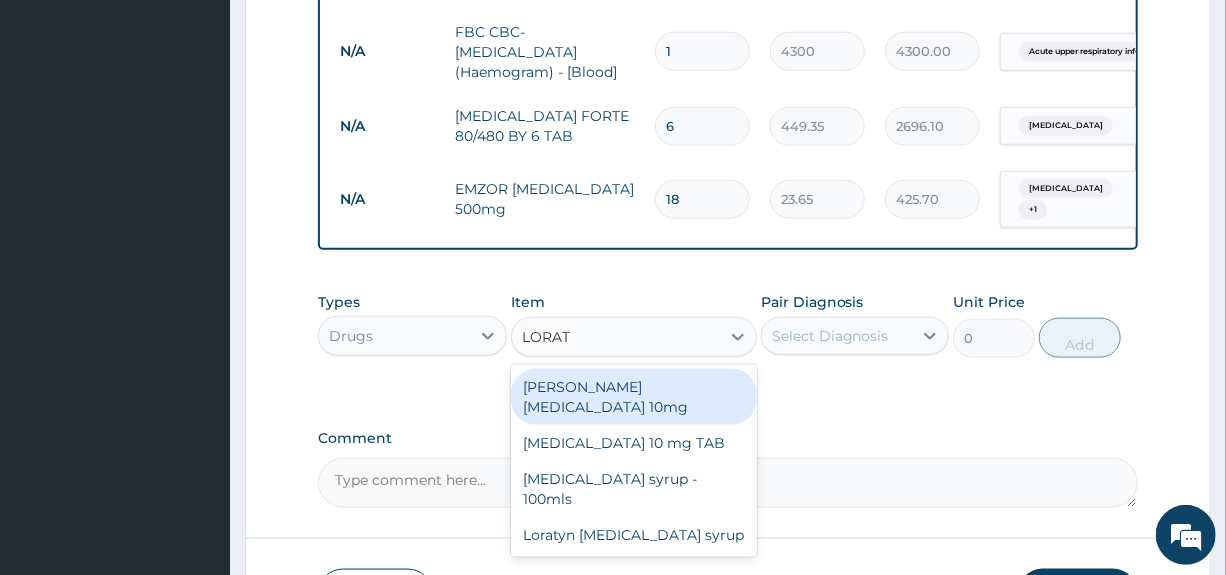 type 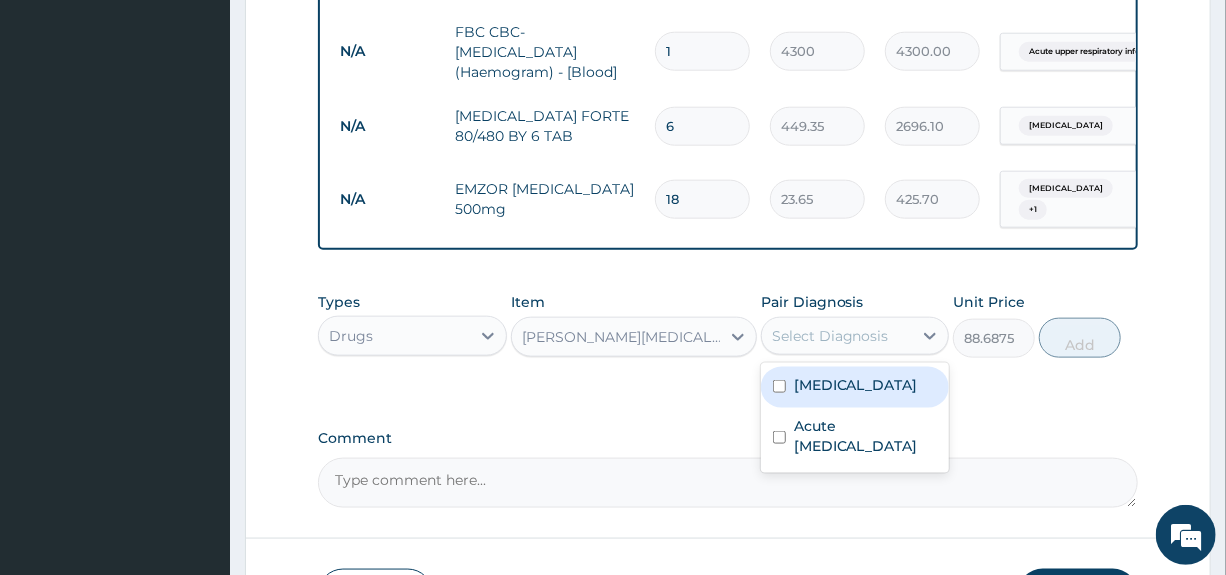 click on "Select Diagnosis" at bounding box center (830, 336) 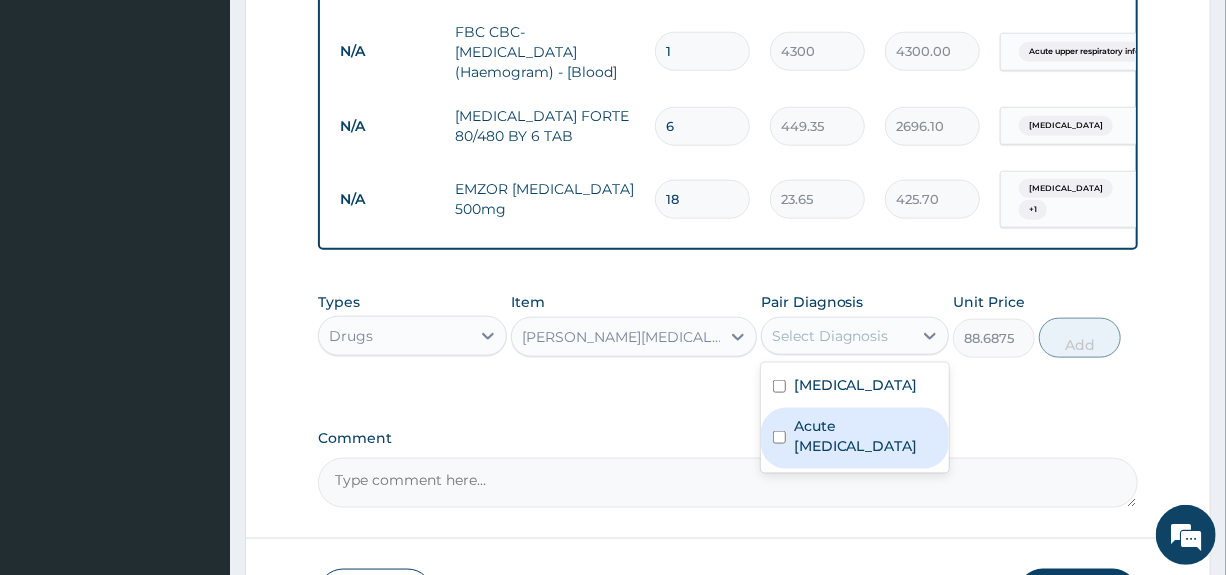 click on "Acute upper respiratory infection" at bounding box center (855, 438) 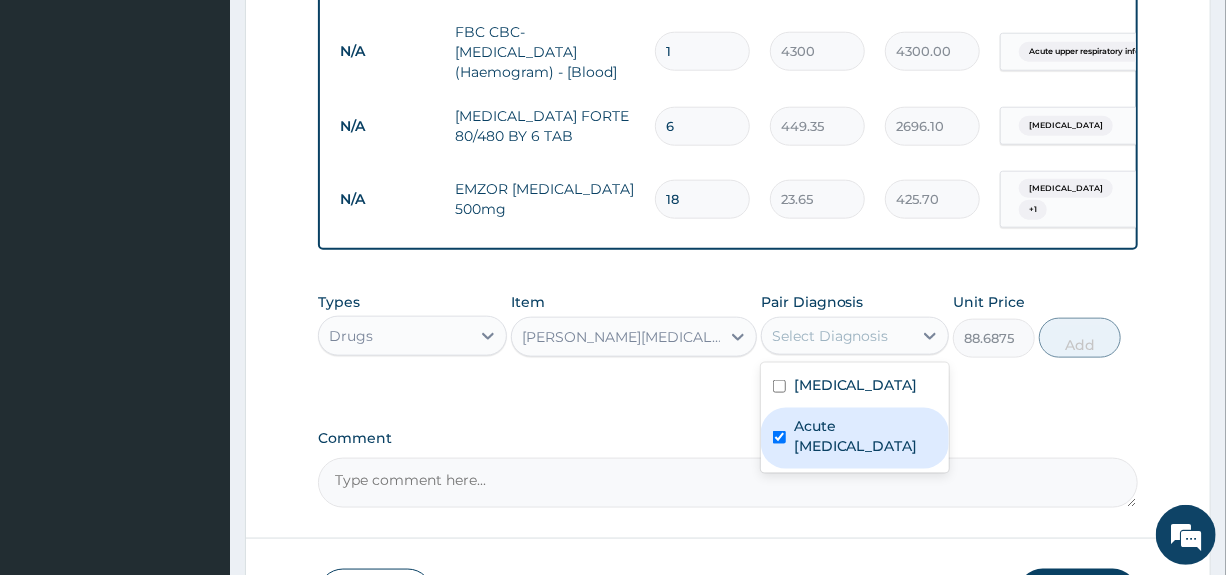 checkbox on "true" 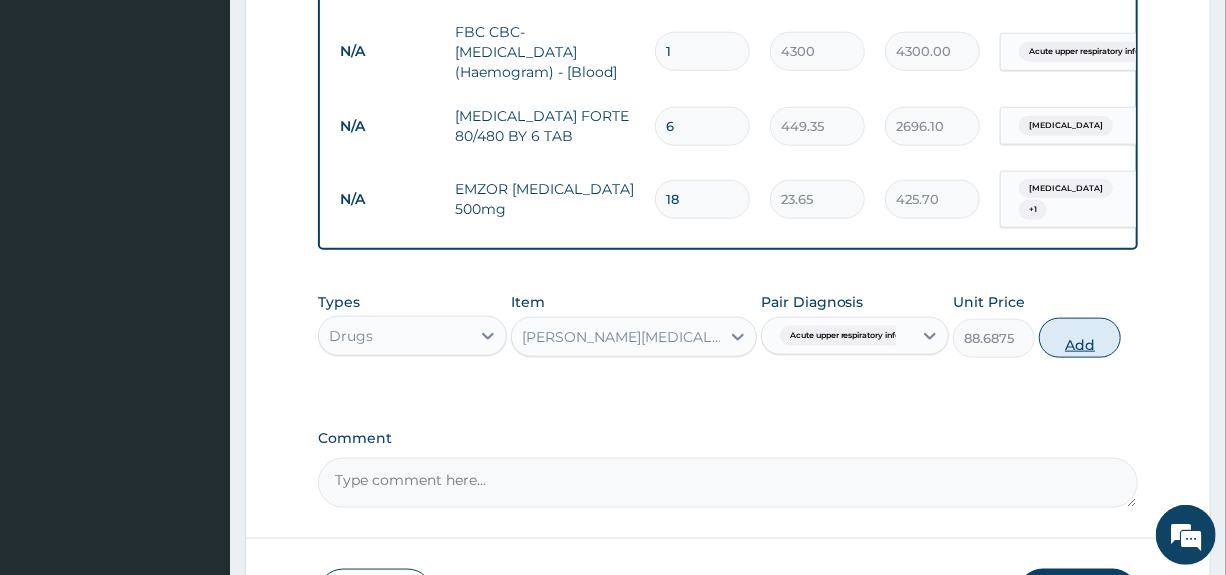 click on "Add" at bounding box center [1080, 338] 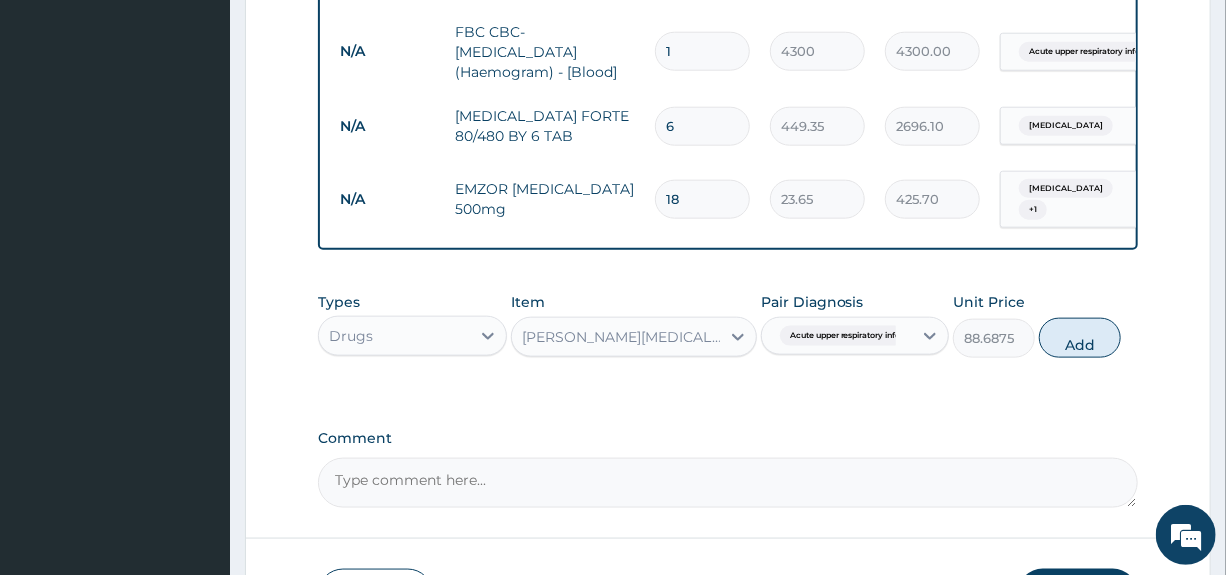 type on "0" 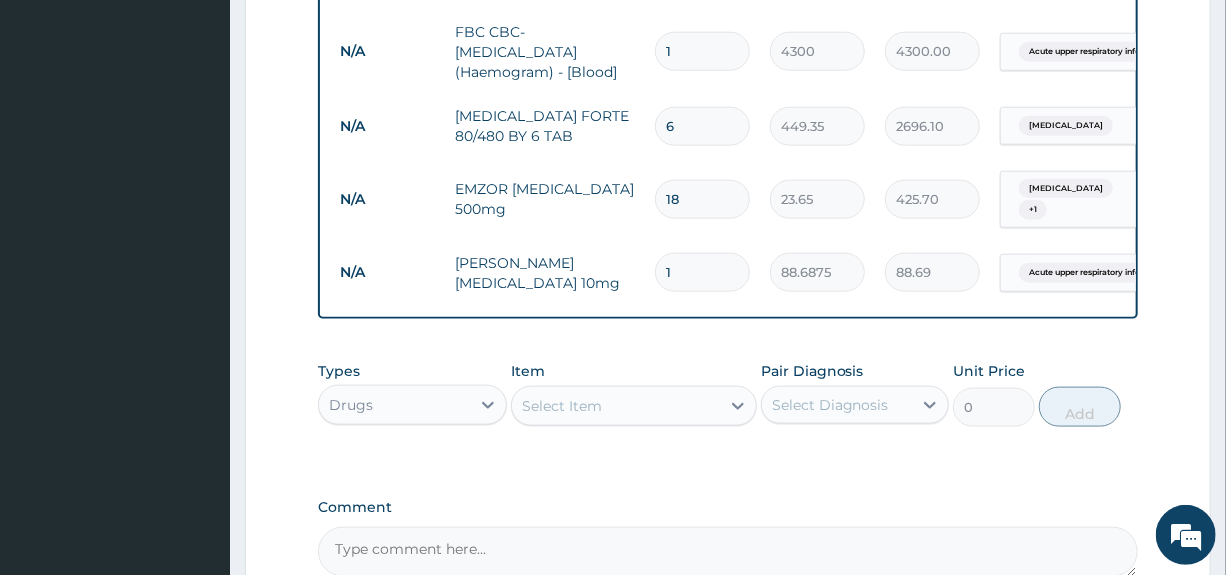type 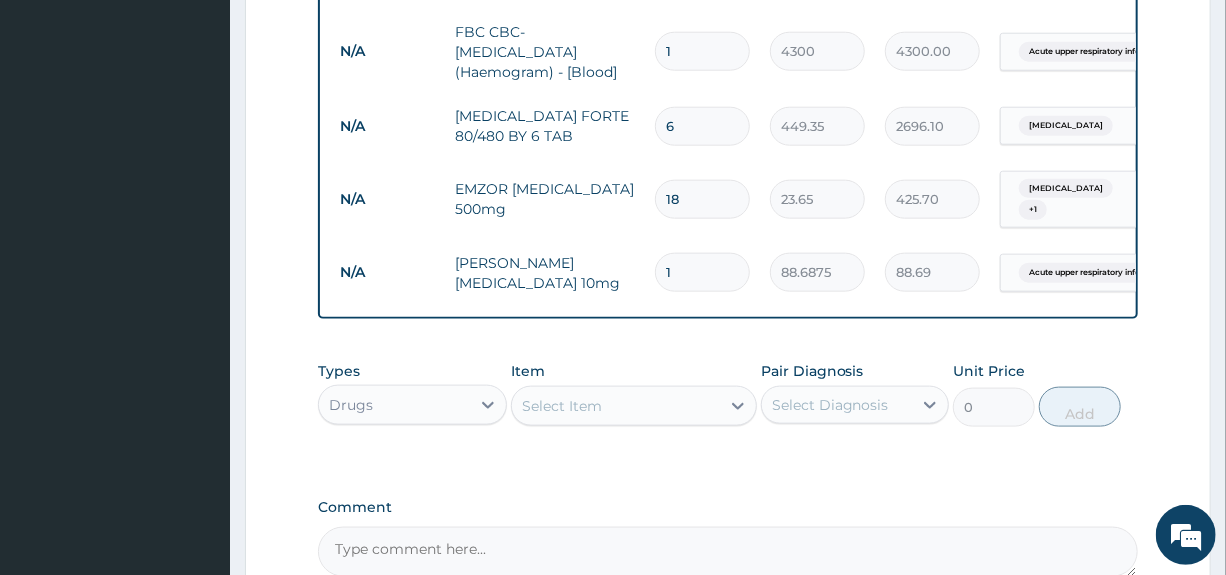 type on "0.00" 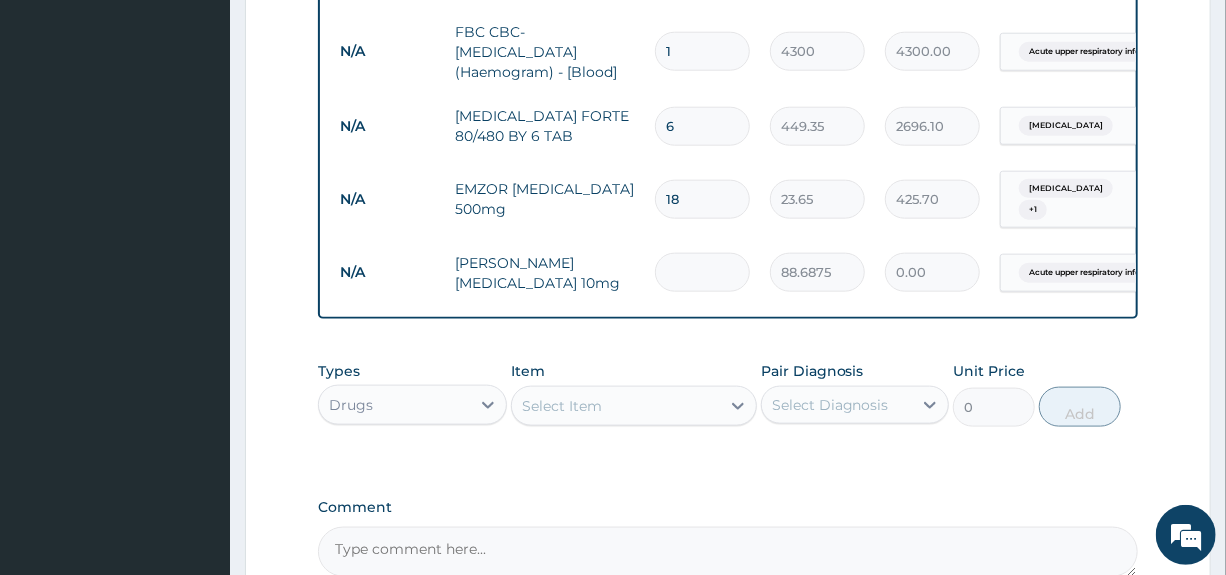 type on "5" 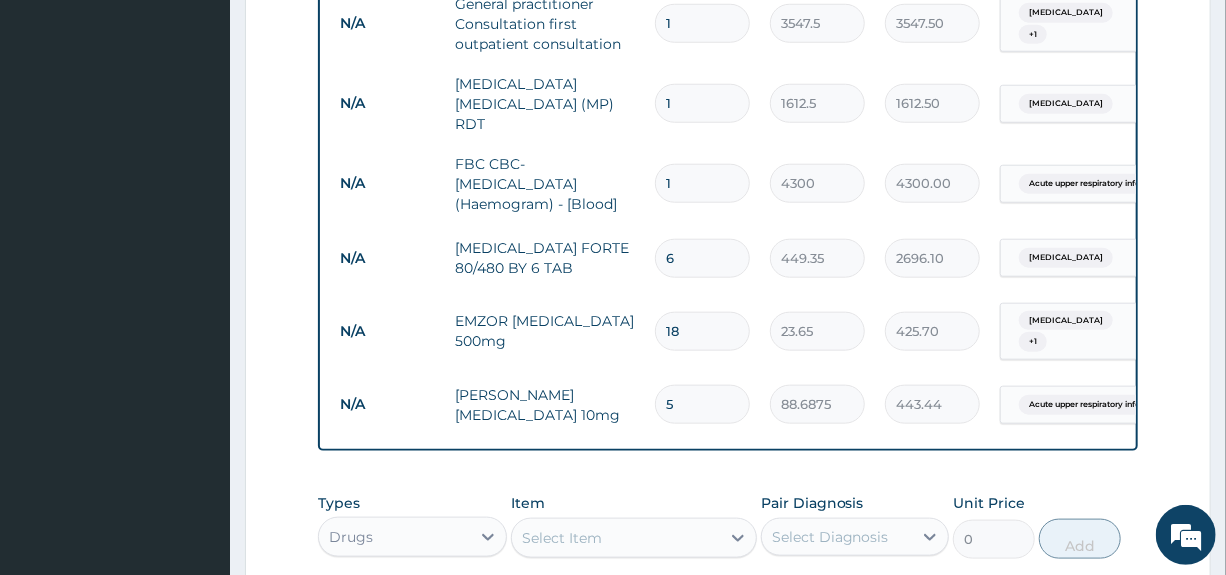 scroll, scrollTop: 746, scrollLeft: 0, axis: vertical 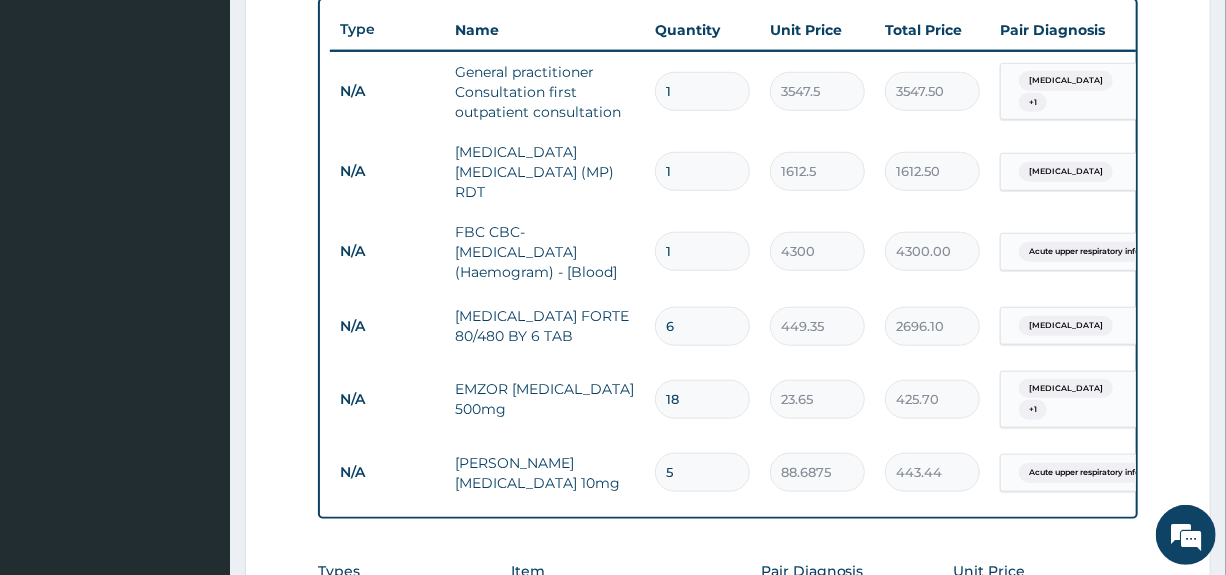 type on "5" 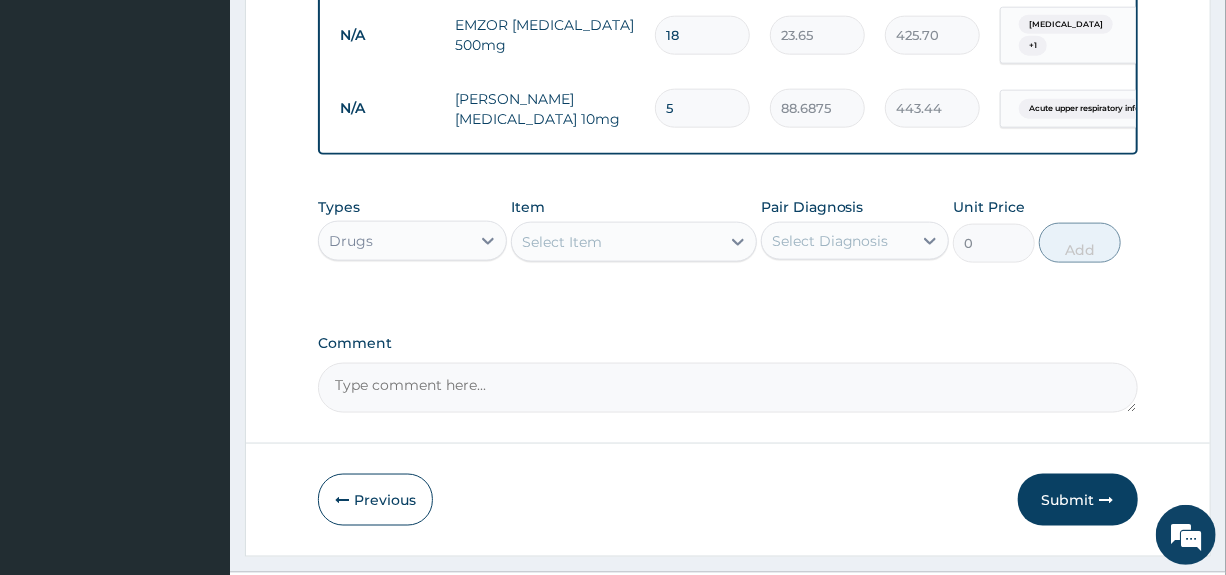 scroll, scrollTop: 1146, scrollLeft: 0, axis: vertical 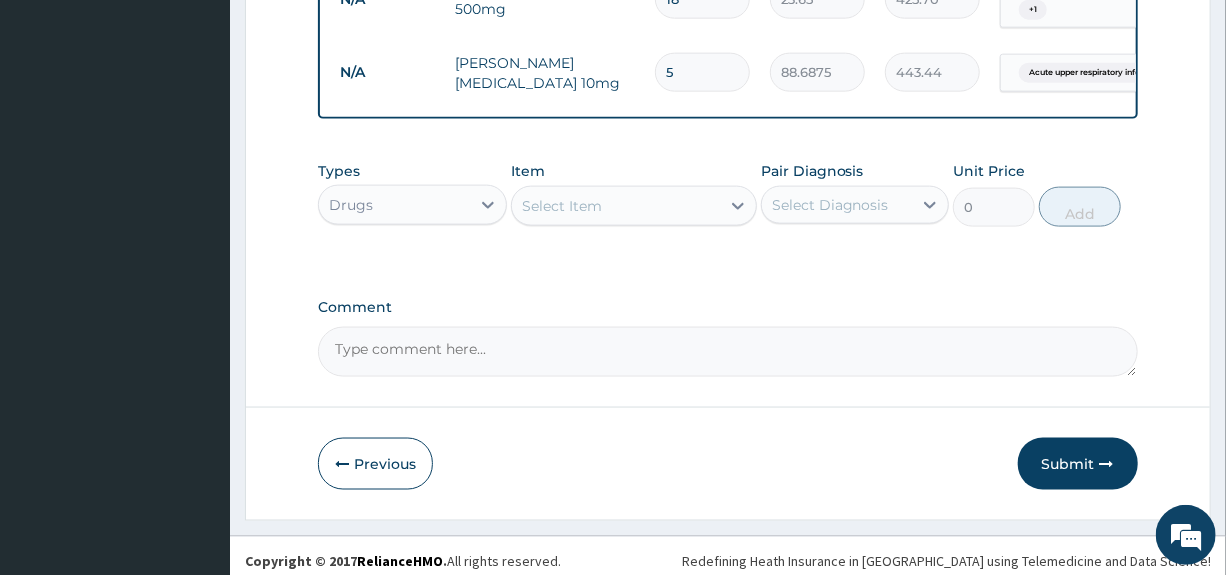 click on "Submit" at bounding box center (1078, 464) 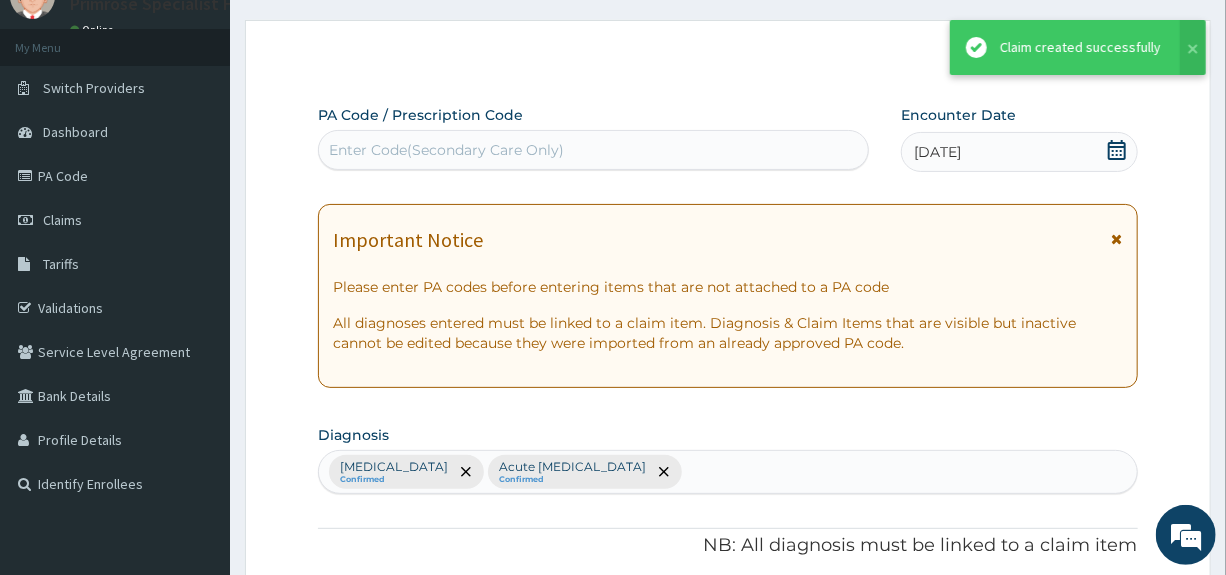 scroll, scrollTop: 1146, scrollLeft: 0, axis: vertical 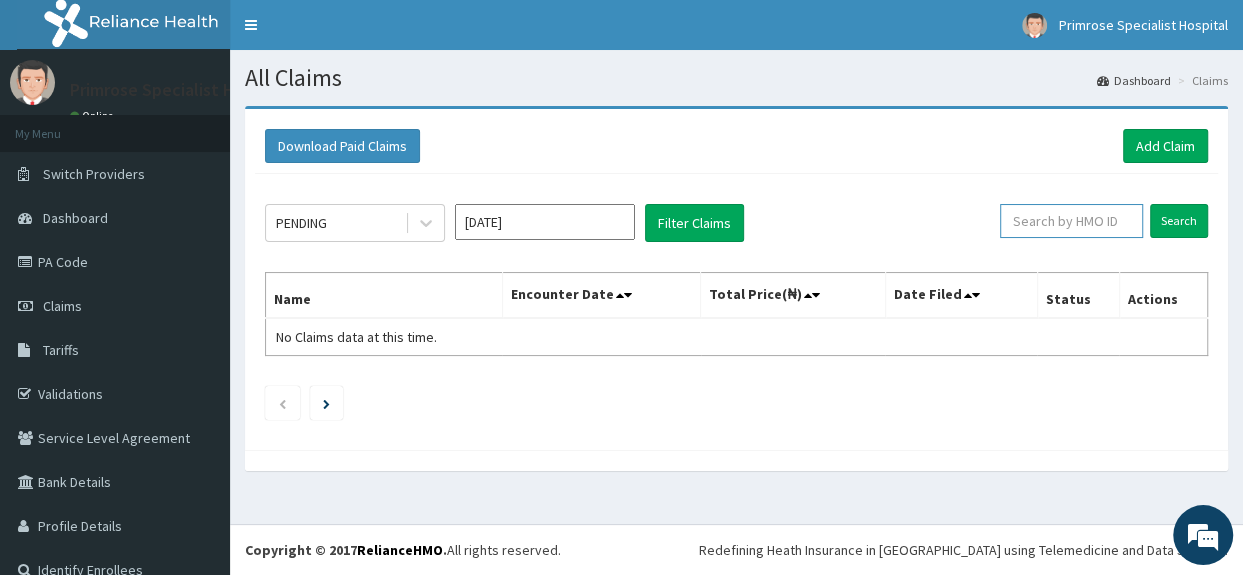 click at bounding box center (1071, 221) 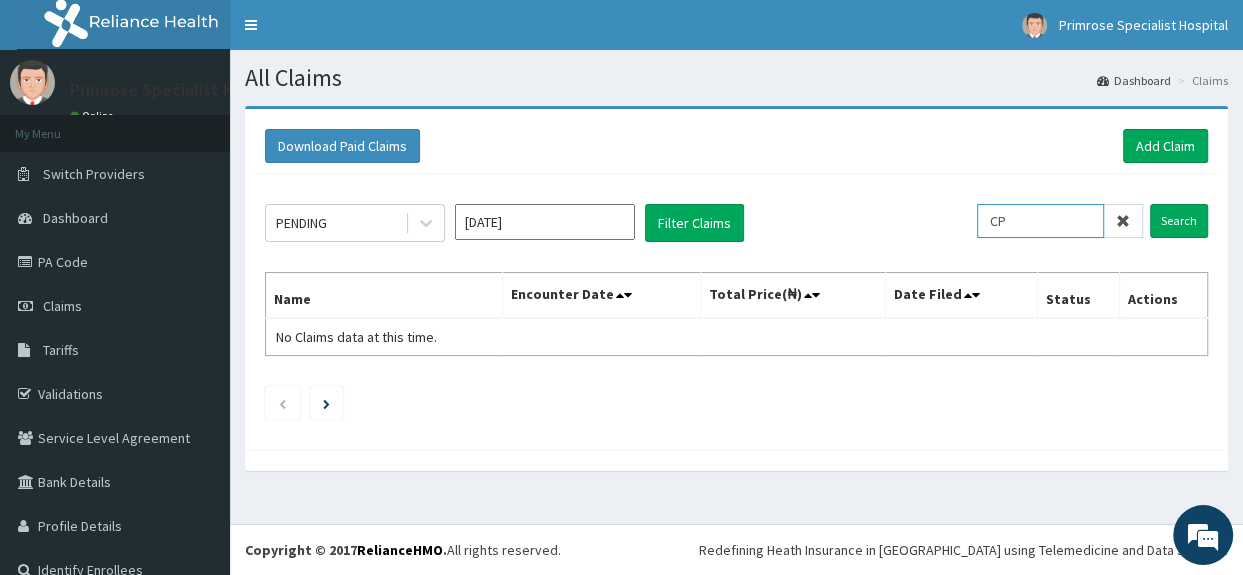 type on "C" 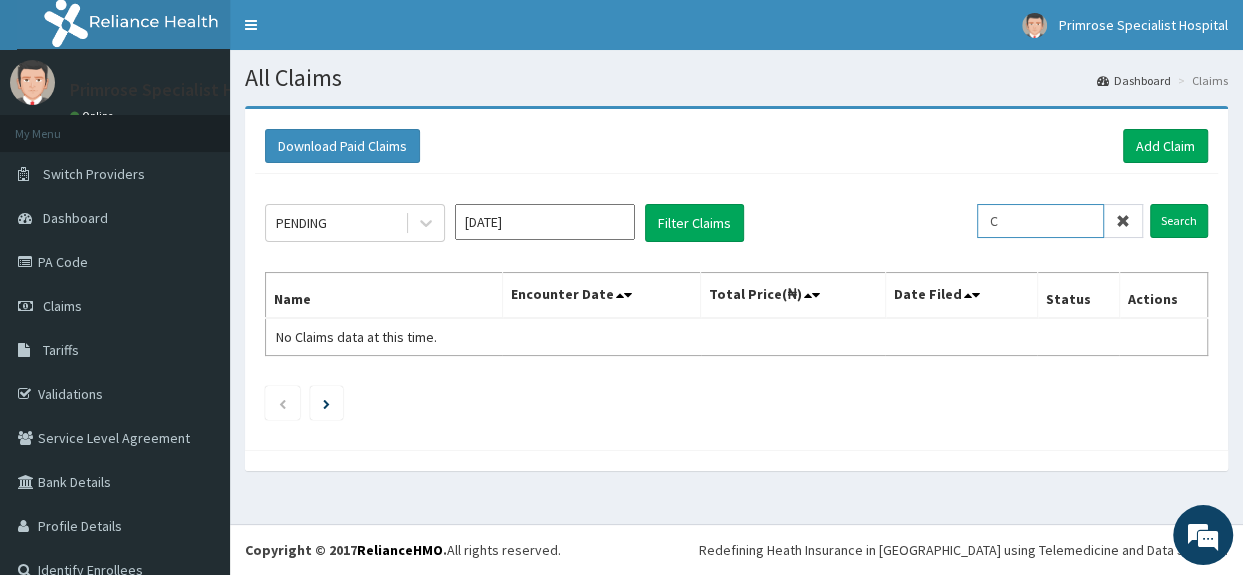 type 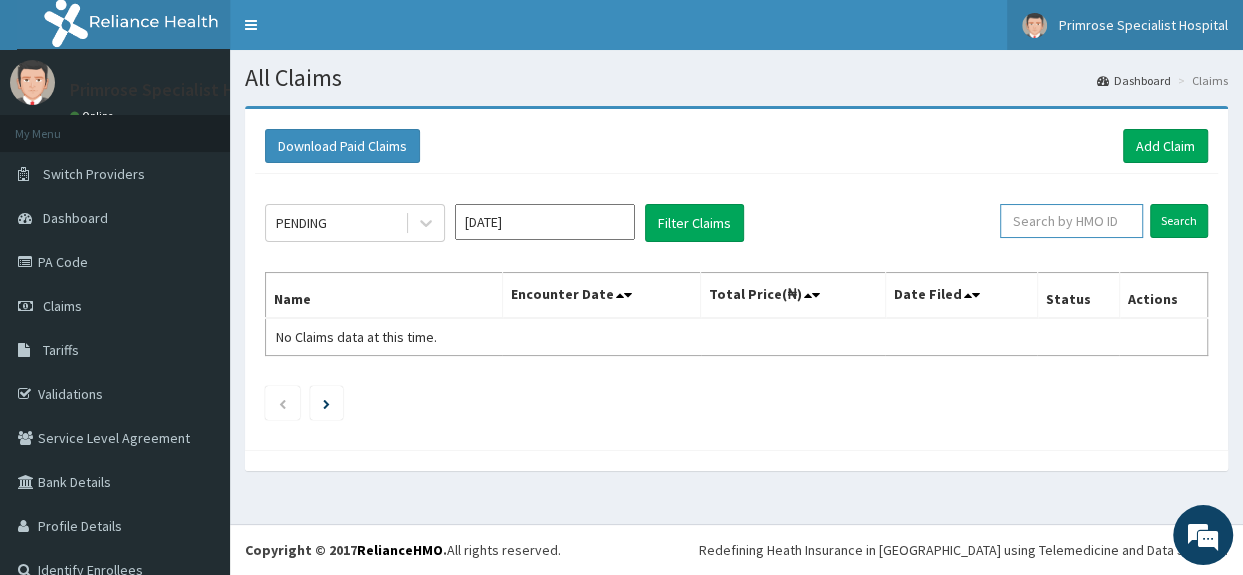 scroll, scrollTop: 0, scrollLeft: 0, axis: both 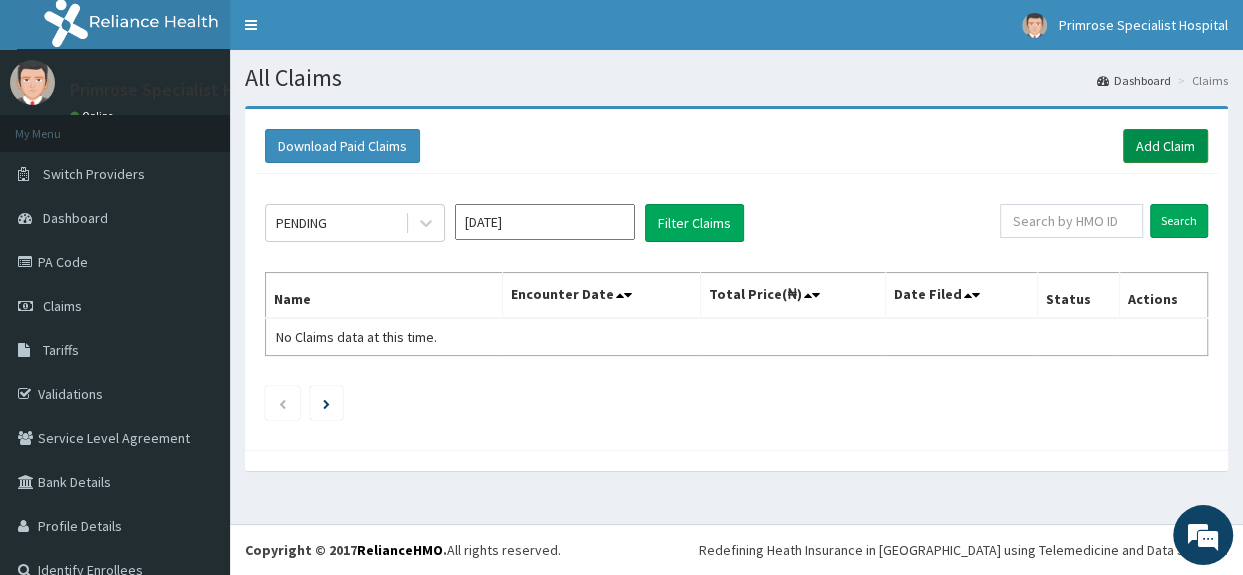 click on "Add Claim" at bounding box center (1165, 146) 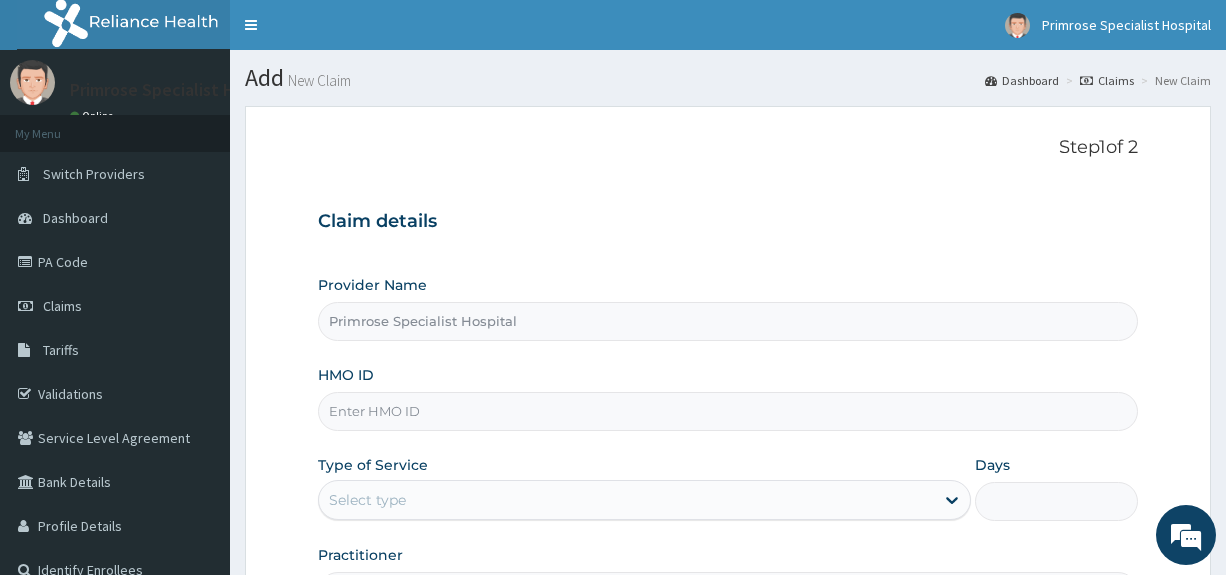 scroll, scrollTop: 0, scrollLeft: 0, axis: both 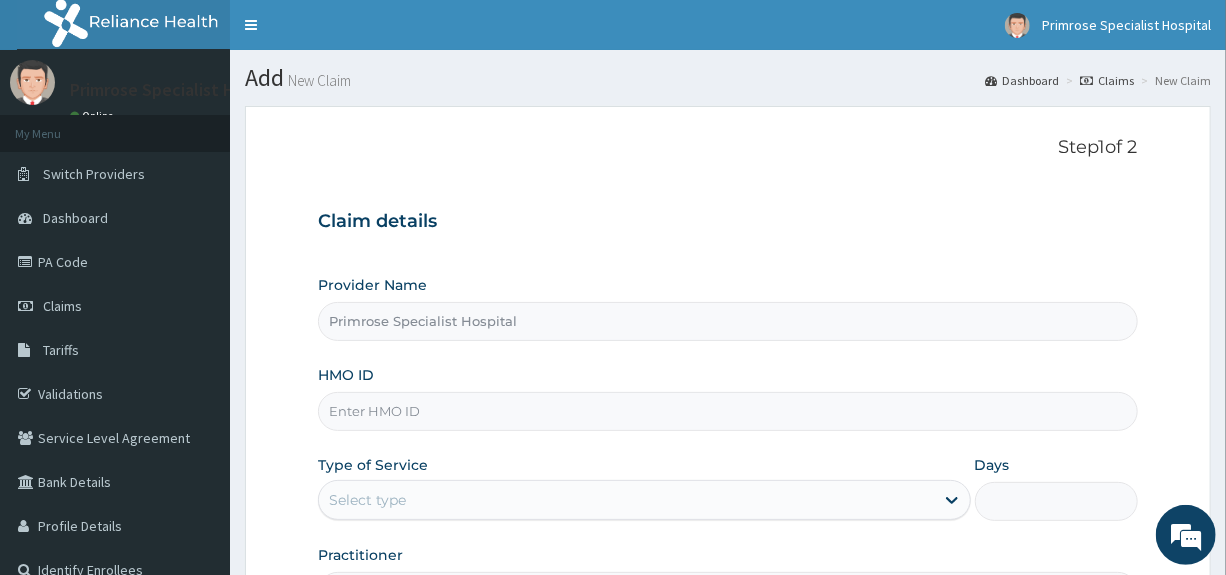 click on "HMO ID" at bounding box center [727, 411] 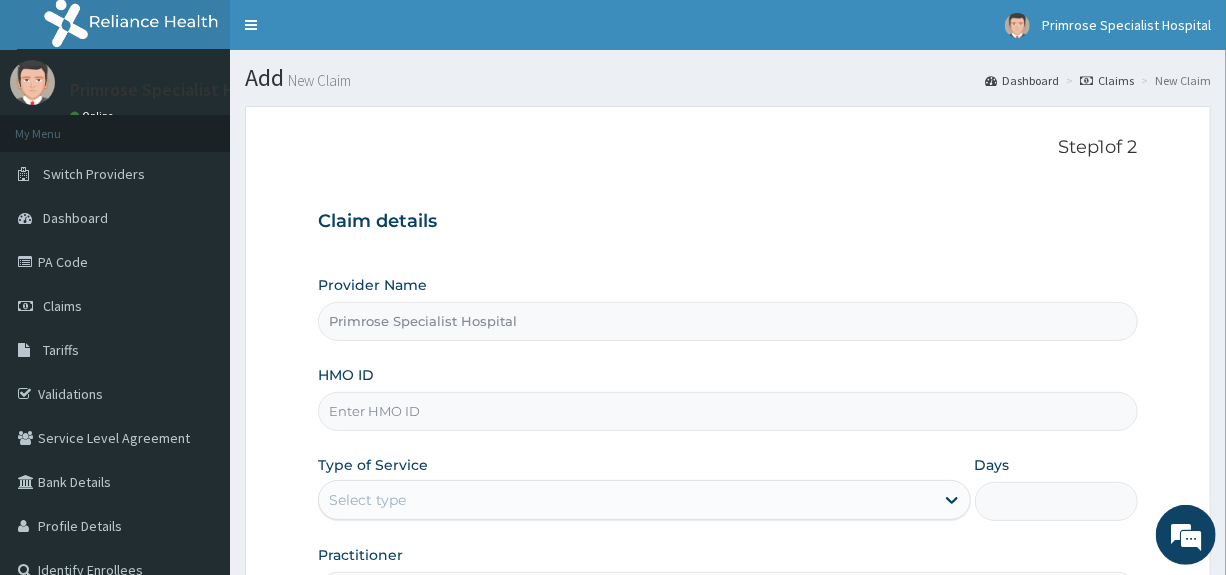 paste on "ASS/10074/A" 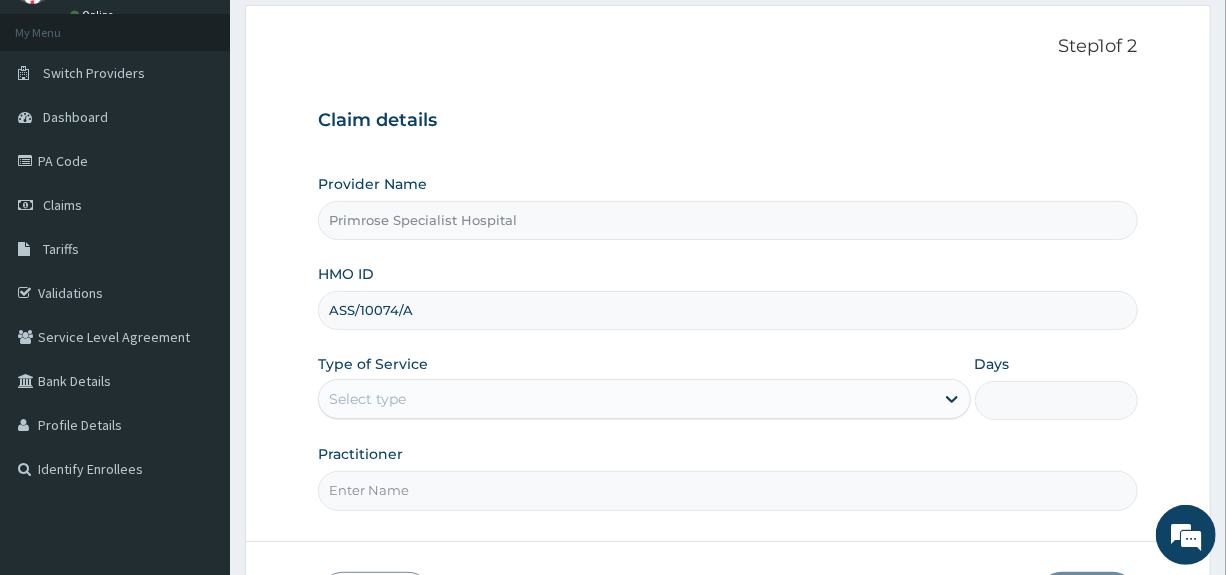 scroll, scrollTop: 244, scrollLeft: 0, axis: vertical 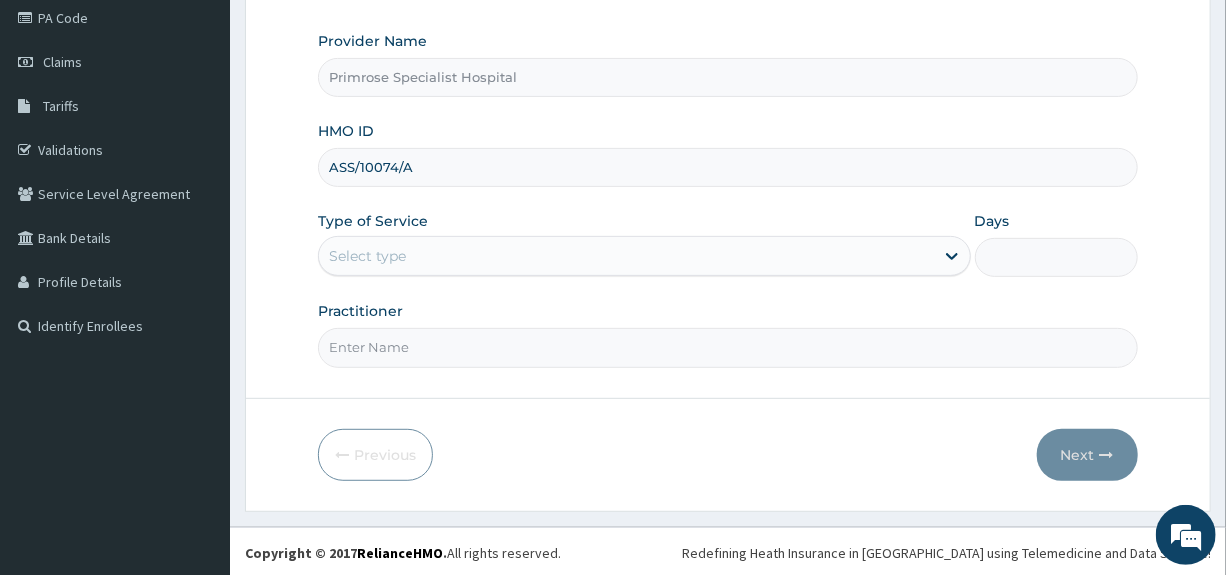 type on "ASS/10074/A" 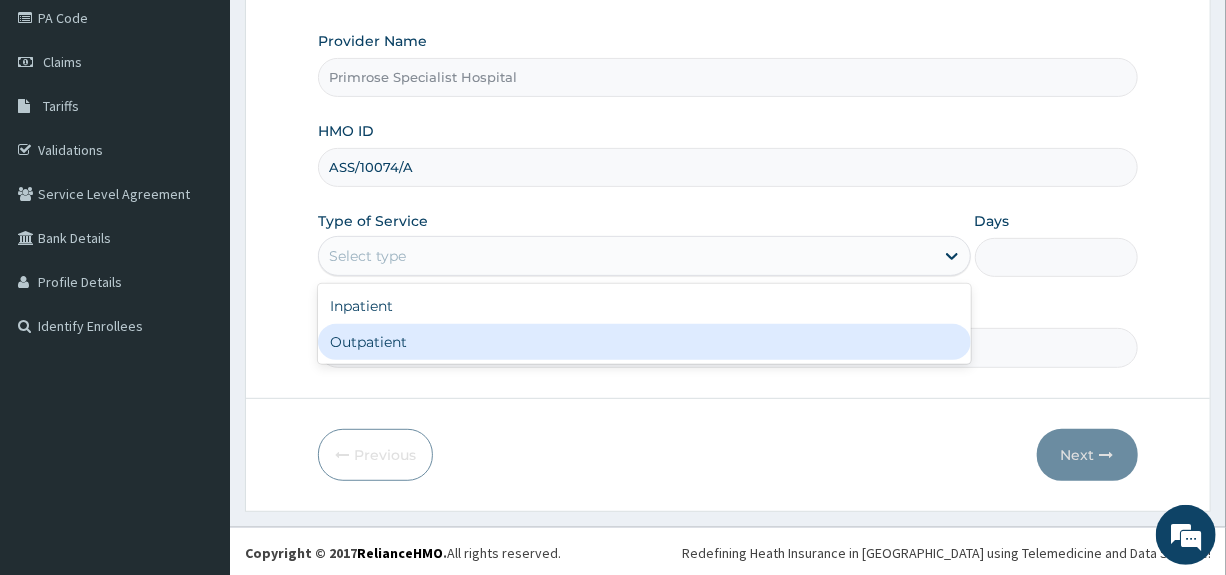 click on "Outpatient" at bounding box center [644, 342] 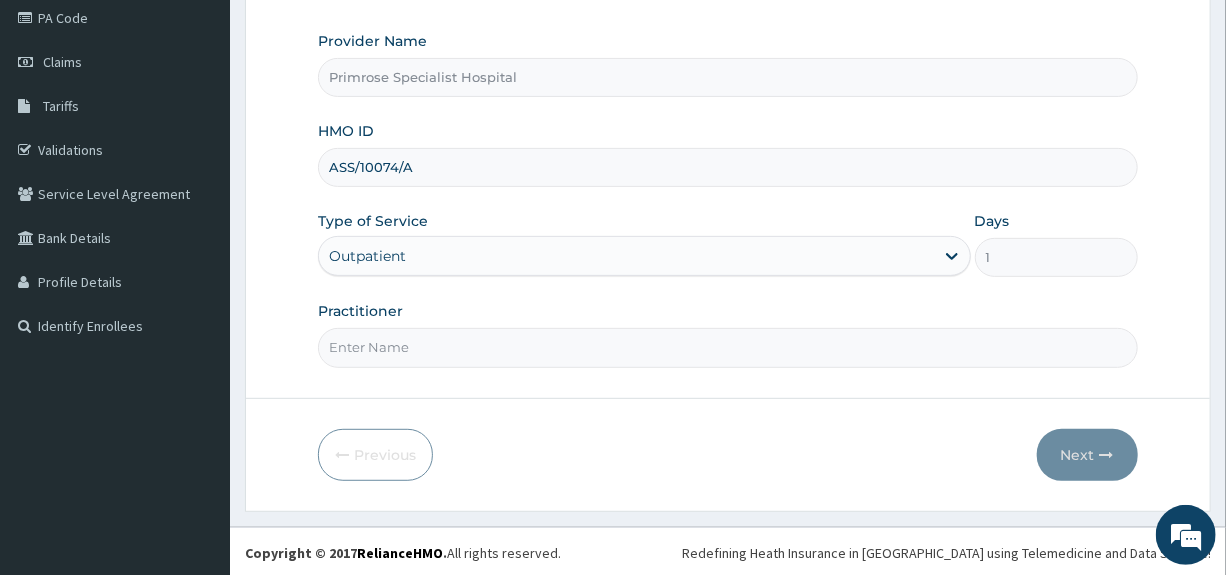click on "Practitioner" at bounding box center (727, 347) 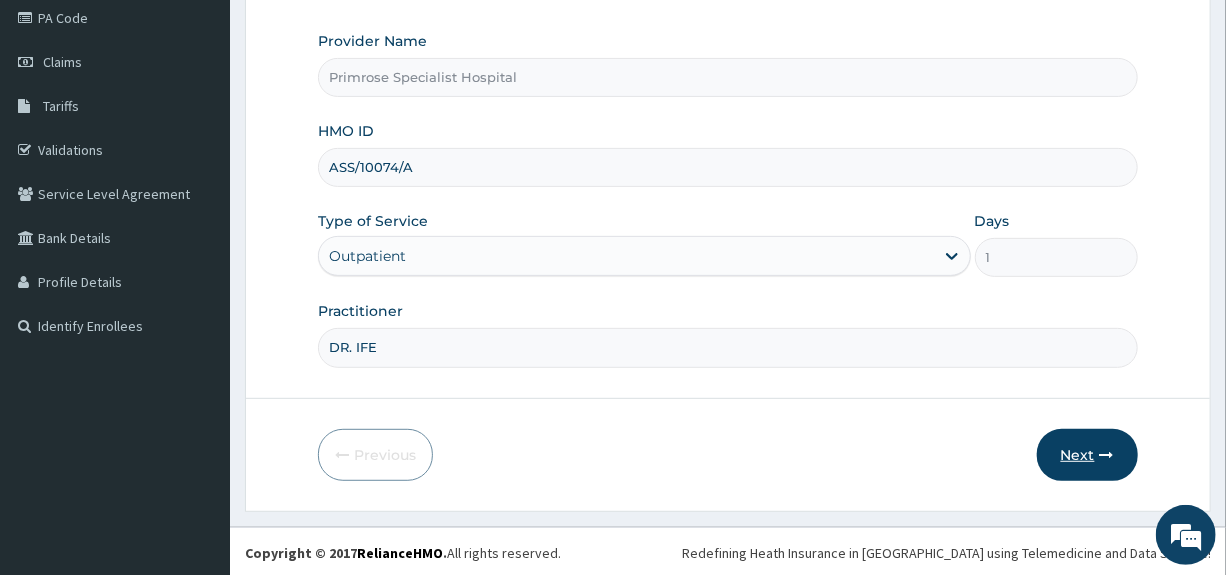 click on "Next" at bounding box center (1087, 455) 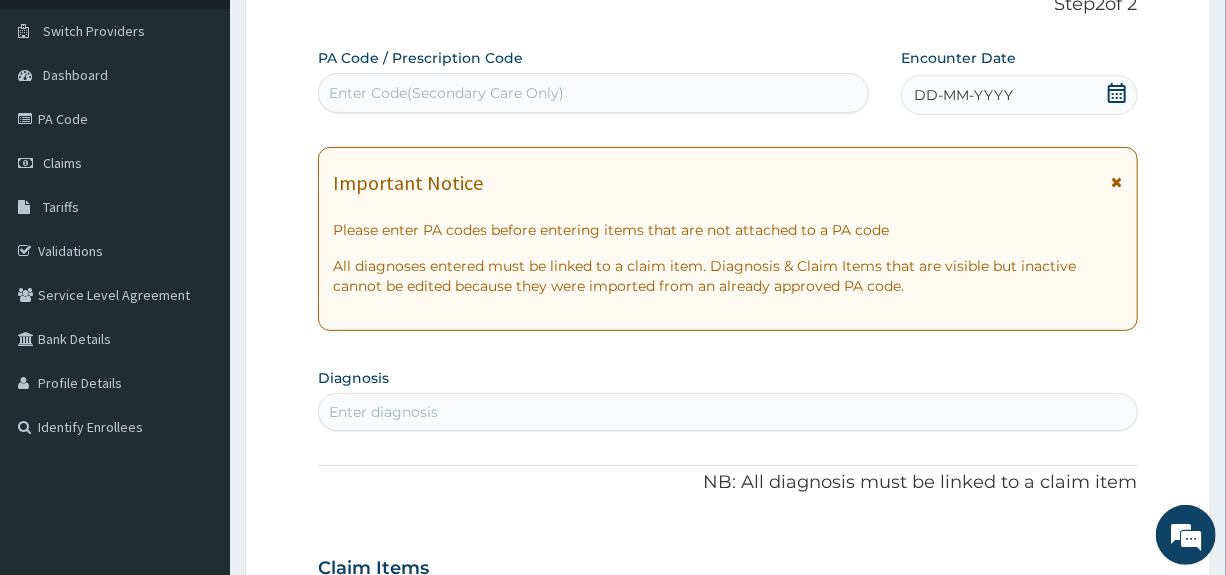 scroll, scrollTop: 0, scrollLeft: 0, axis: both 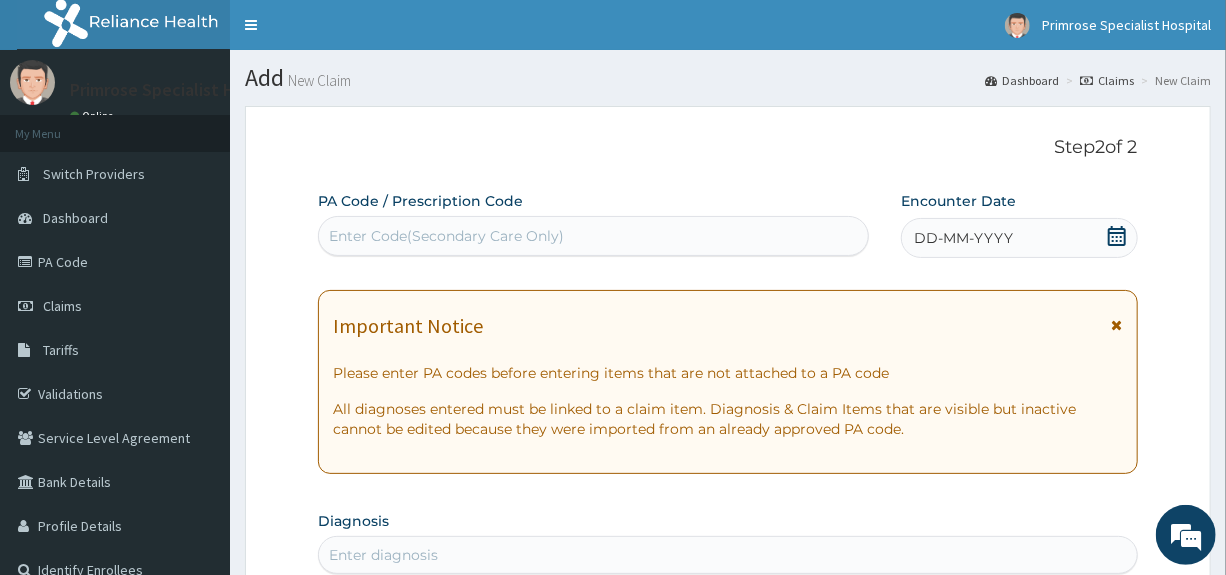click on "Enter Code(Secondary Care Only)" at bounding box center [593, 236] 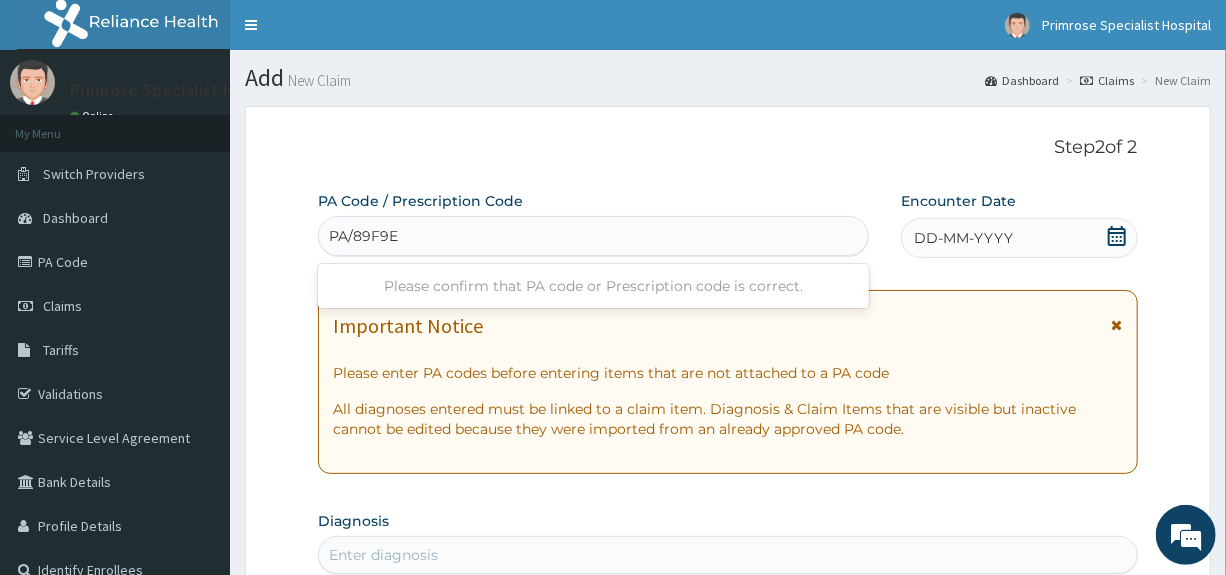 type on "PA/89F9E6" 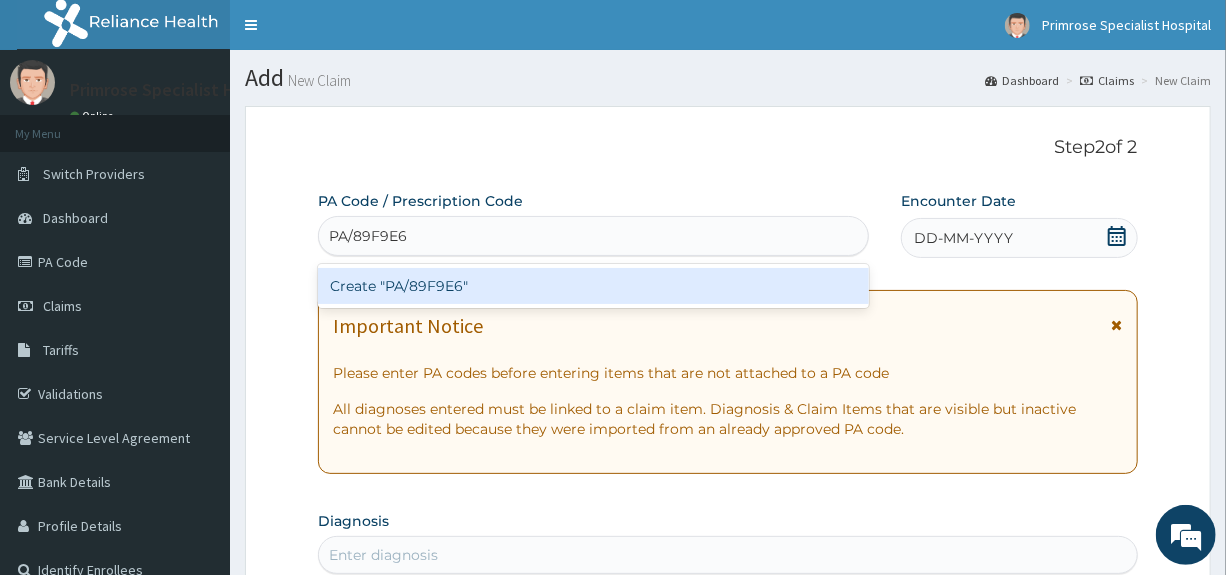 click on "Create "PA/89F9E6"" at bounding box center [593, 286] 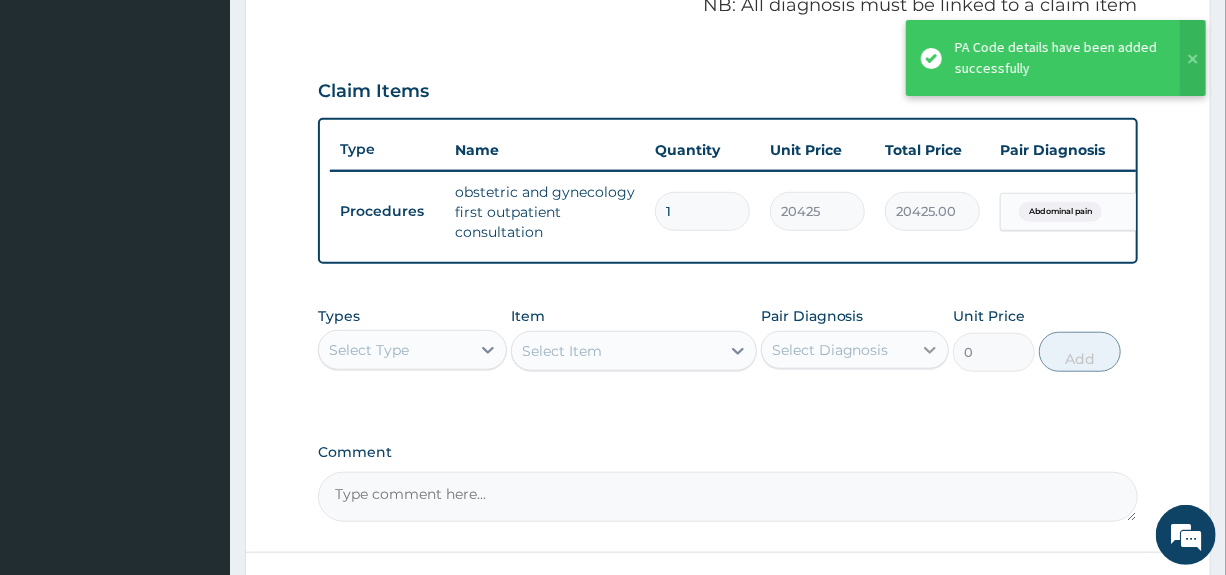 scroll, scrollTop: 797, scrollLeft: 0, axis: vertical 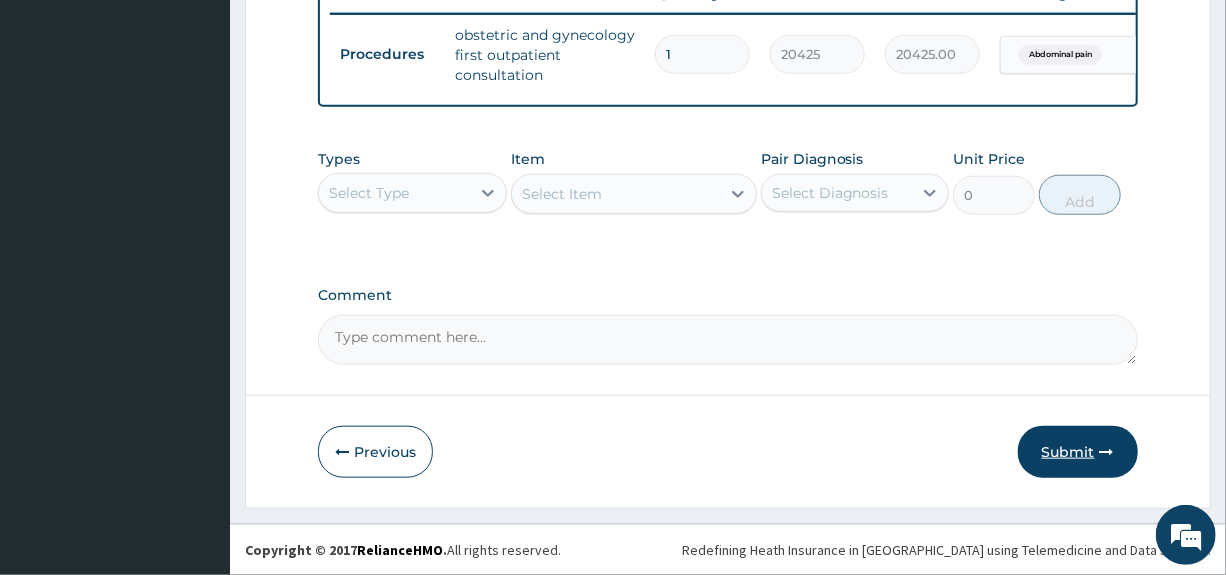 click on "Submit" at bounding box center (1078, 452) 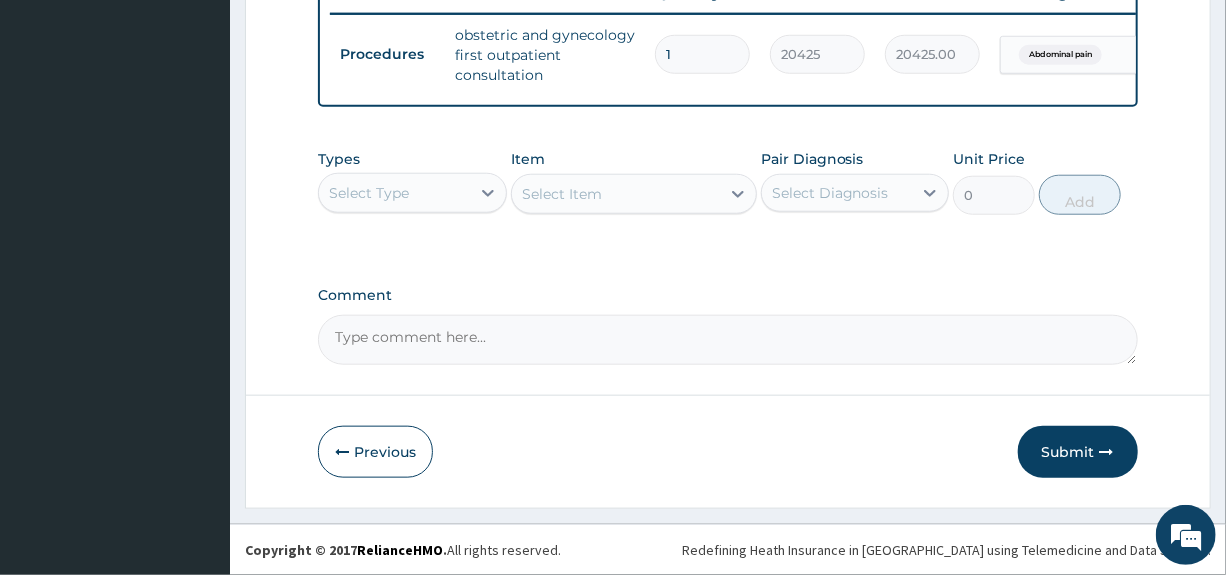 scroll, scrollTop: 86, scrollLeft: 0, axis: vertical 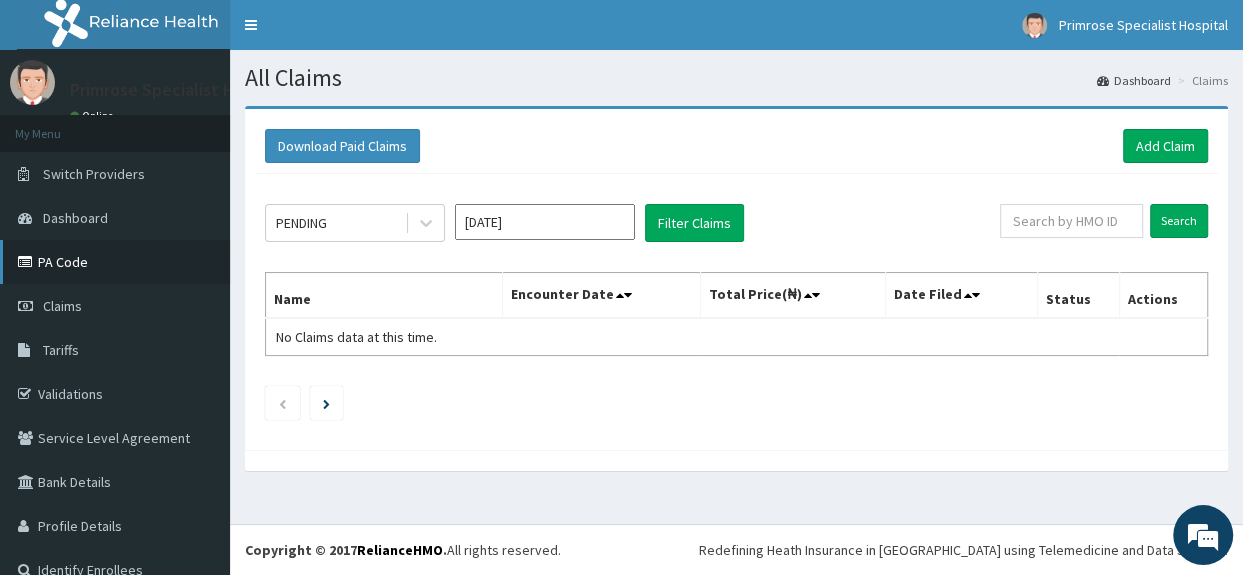 click on "PA Code" at bounding box center [115, 262] 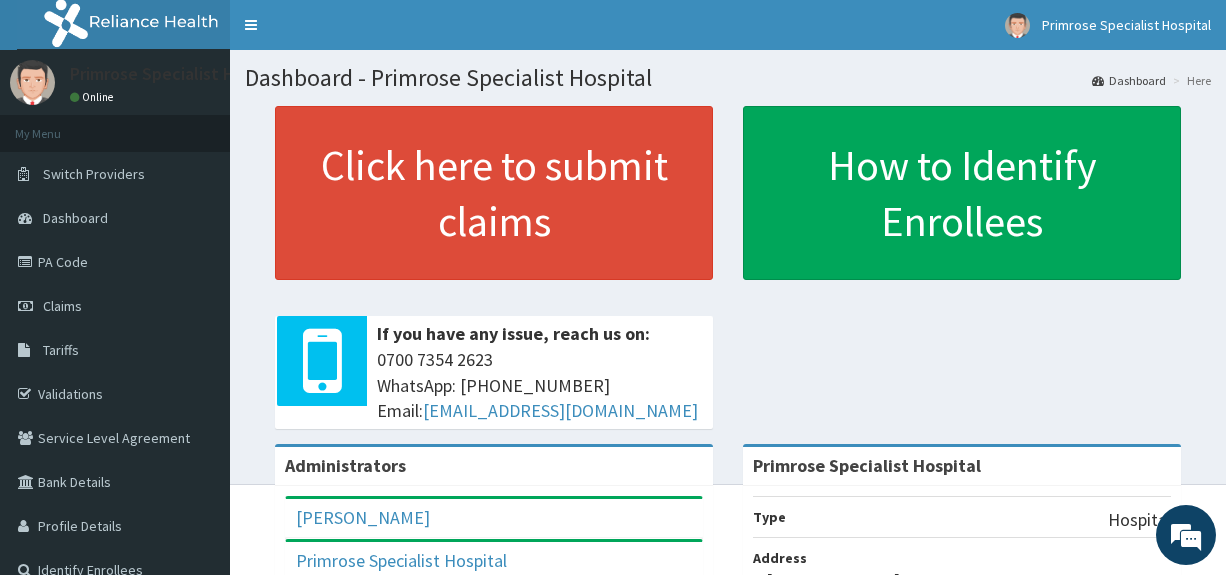 scroll, scrollTop: 0, scrollLeft: 0, axis: both 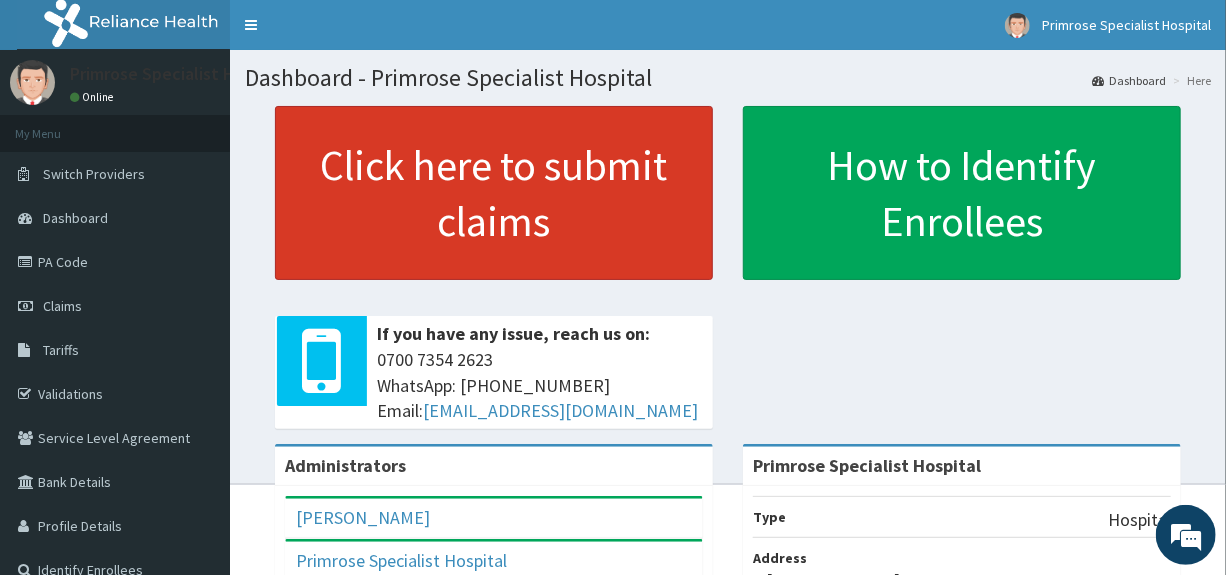 click on "Click here to submit claims" at bounding box center [494, 193] 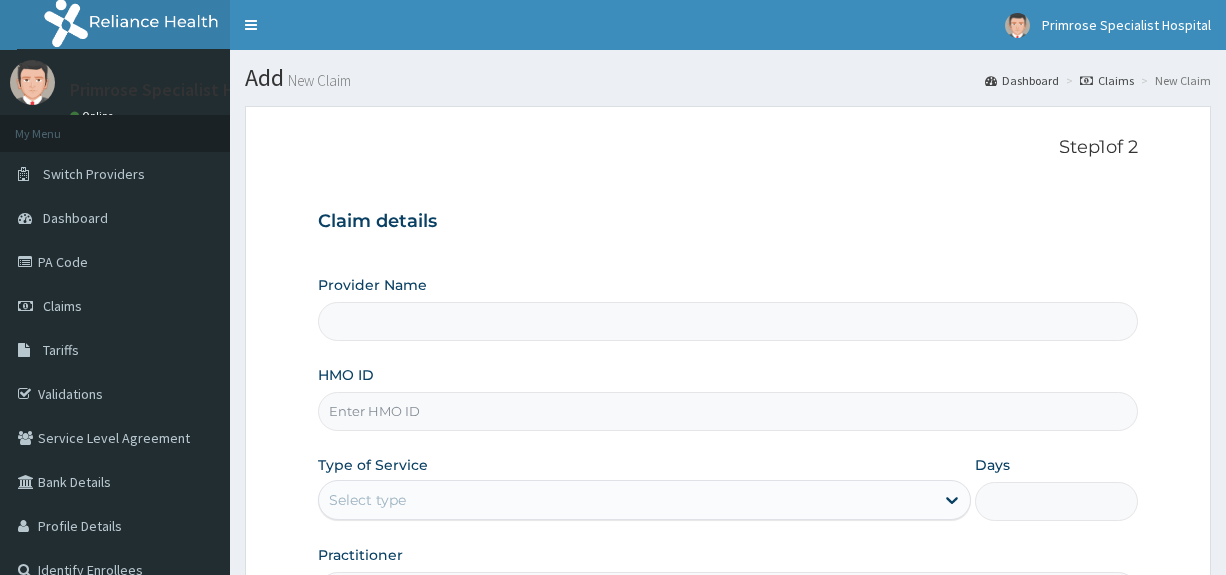 scroll, scrollTop: 0, scrollLeft: 0, axis: both 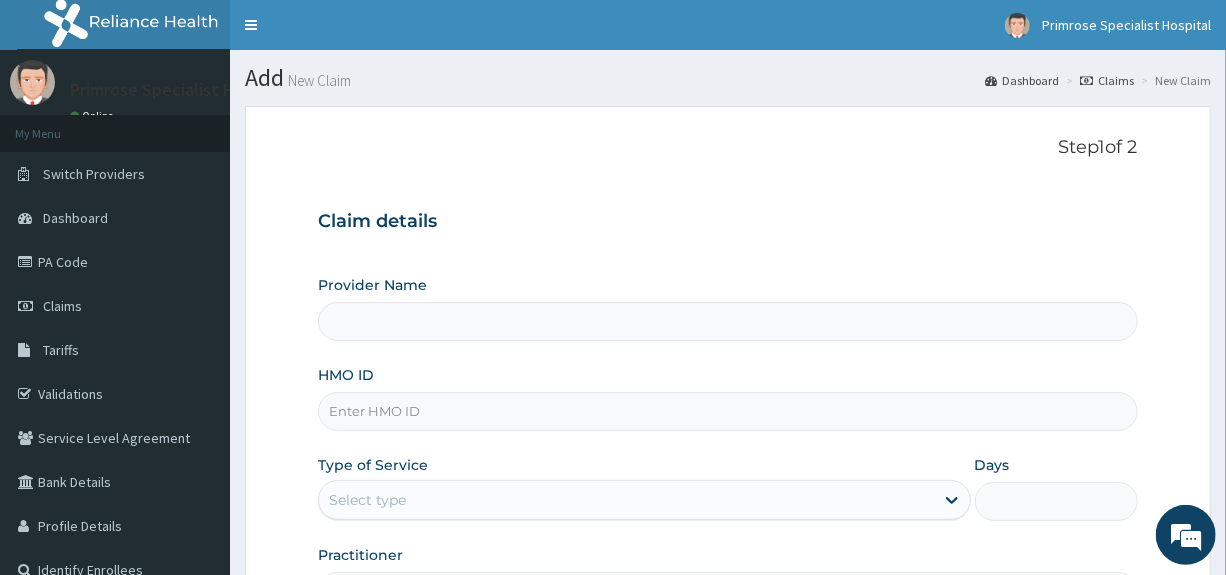 type on "Primrose Specialist Hospital" 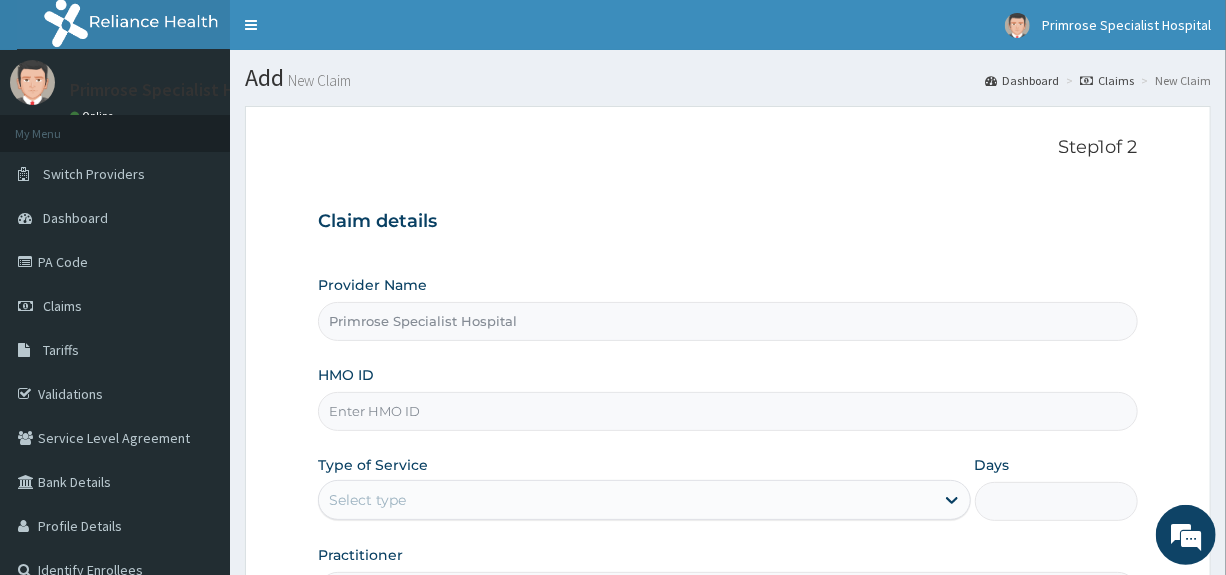 click on "HMO ID" at bounding box center (727, 411) 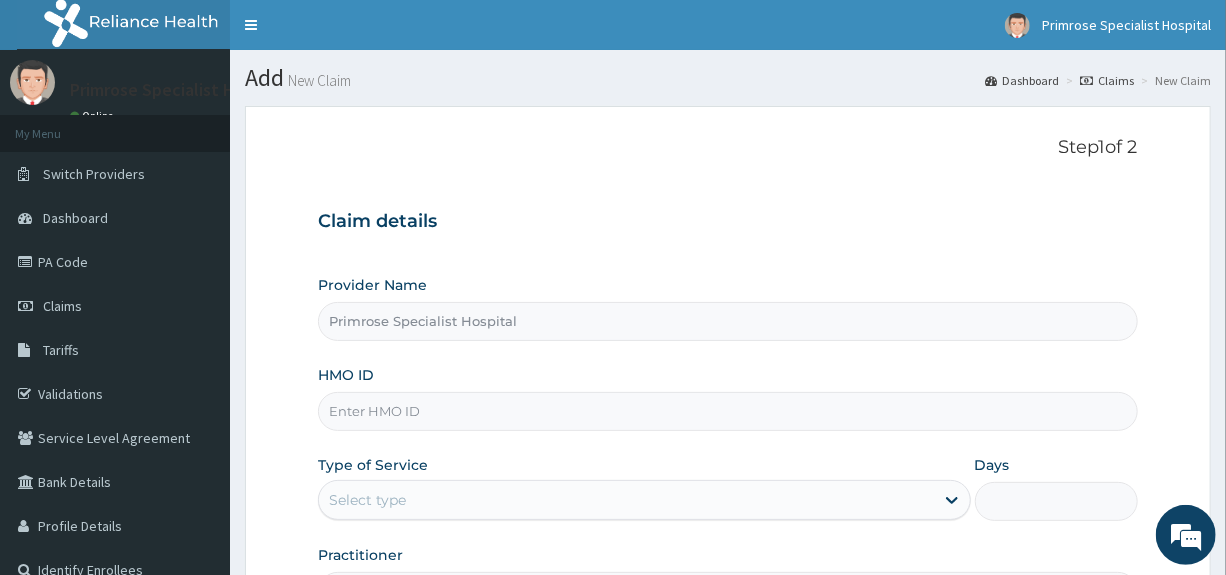 scroll, scrollTop: 0, scrollLeft: 0, axis: both 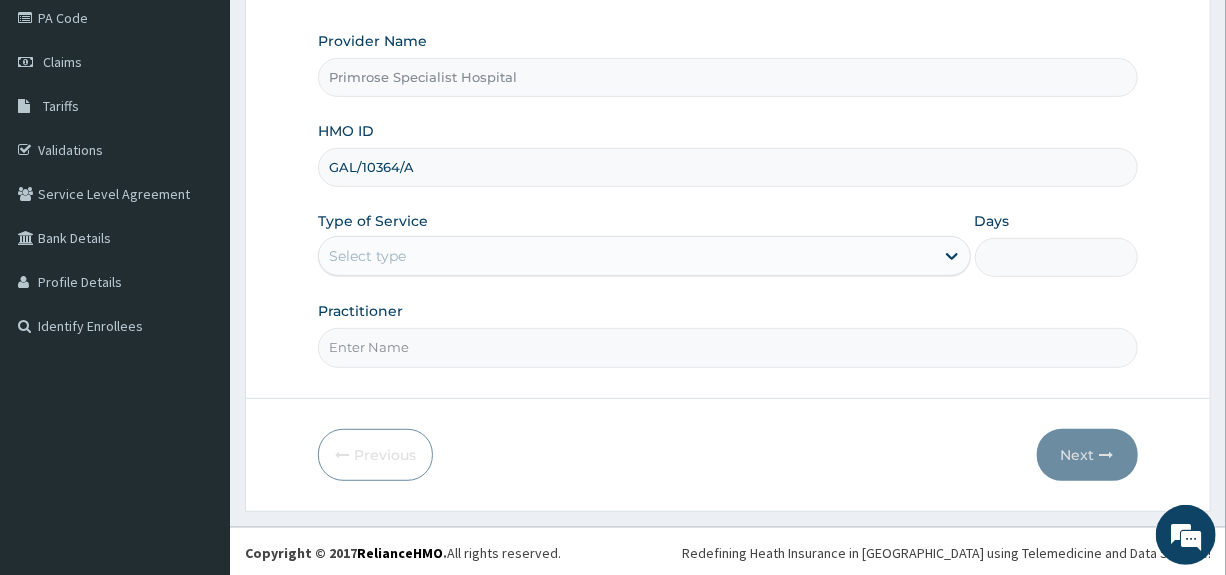 type on "GAL/10364/A" 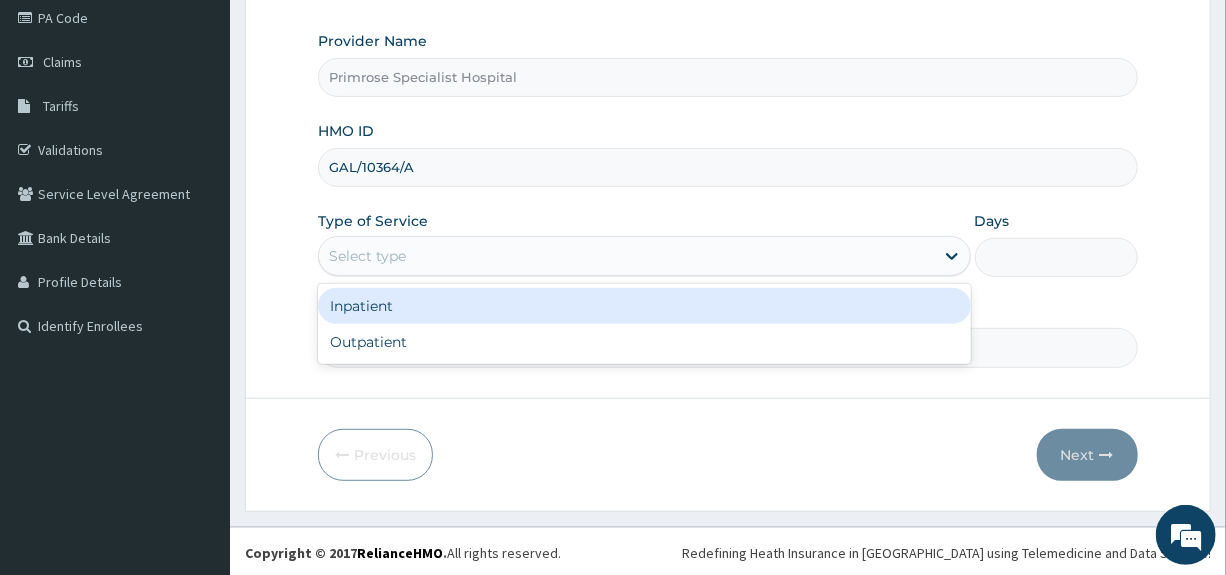 click on "Select type" at bounding box center [626, 256] 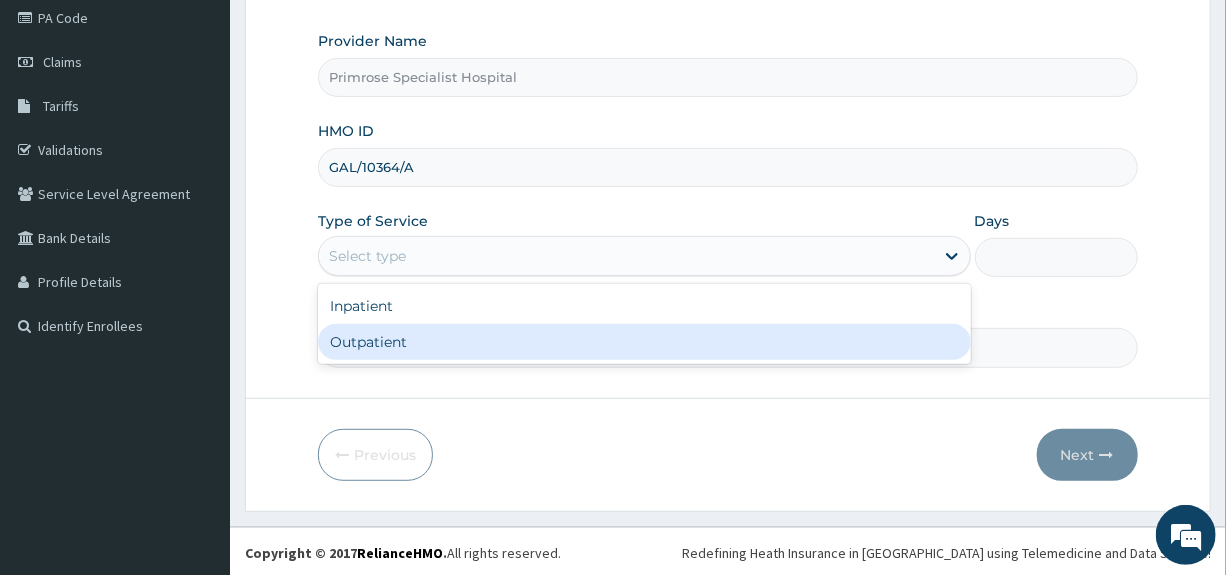 click on "Outpatient" at bounding box center [644, 342] 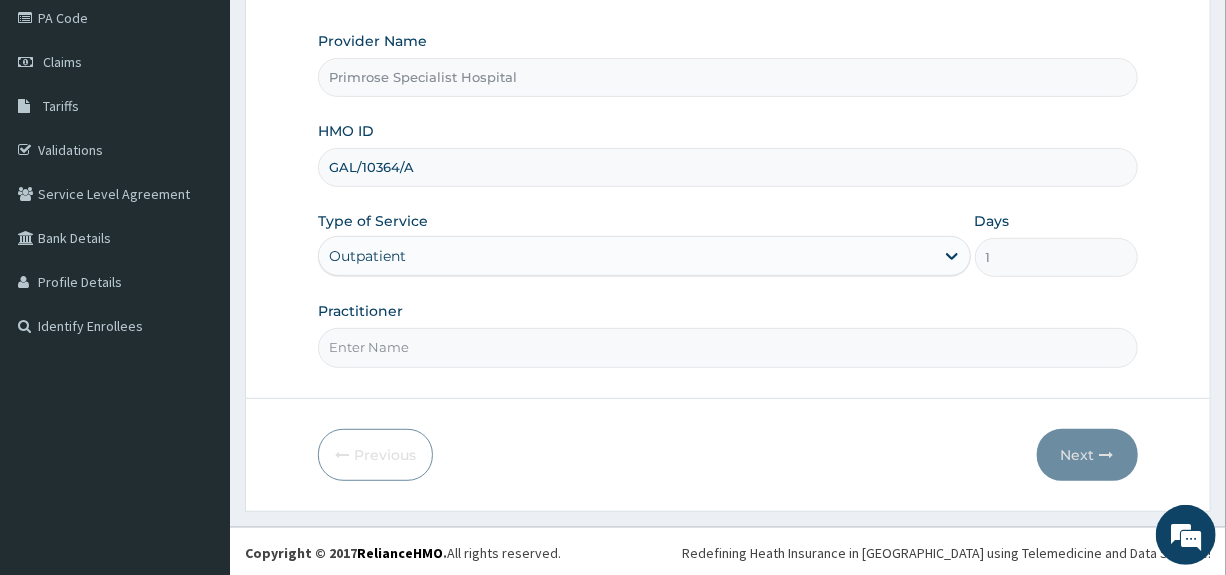click on "Practitioner" at bounding box center [727, 347] 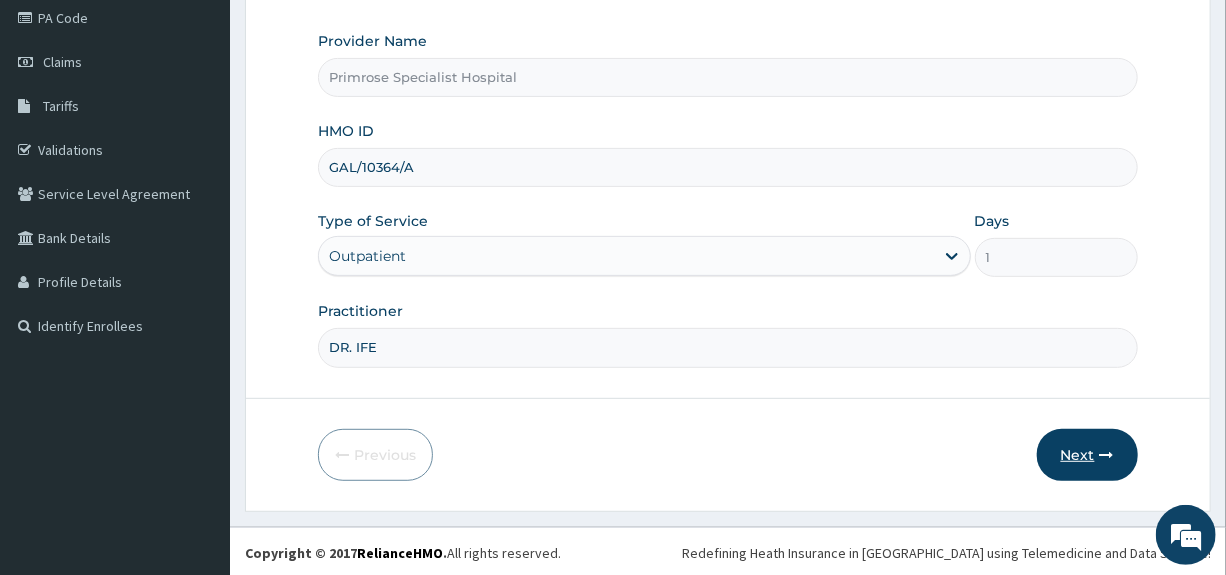 click on "Next" at bounding box center (1087, 455) 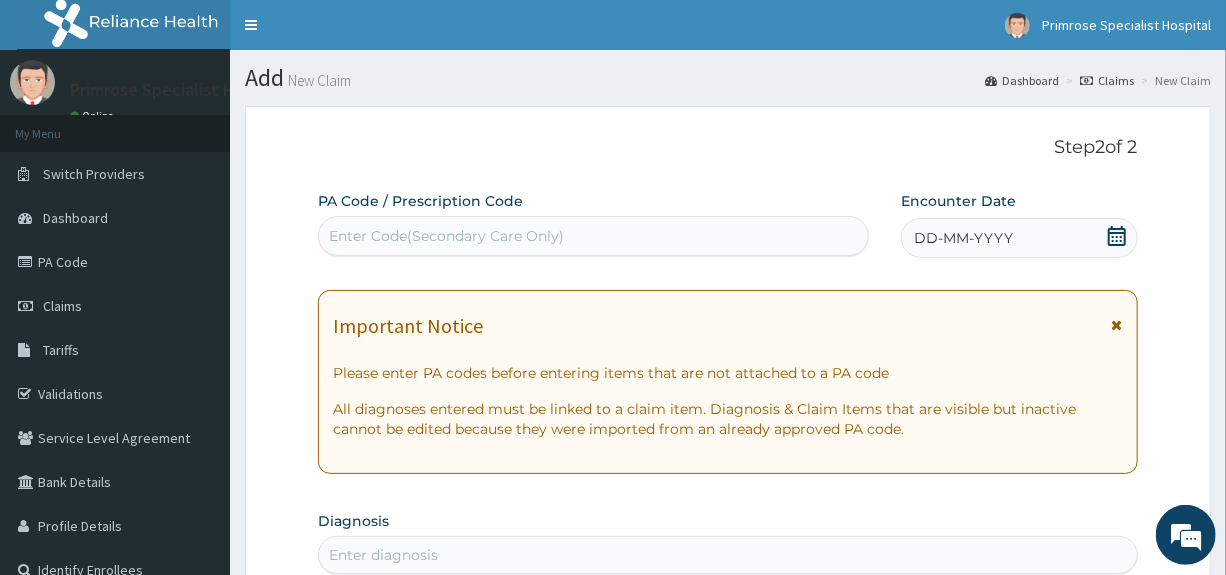 scroll, scrollTop: 0, scrollLeft: 0, axis: both 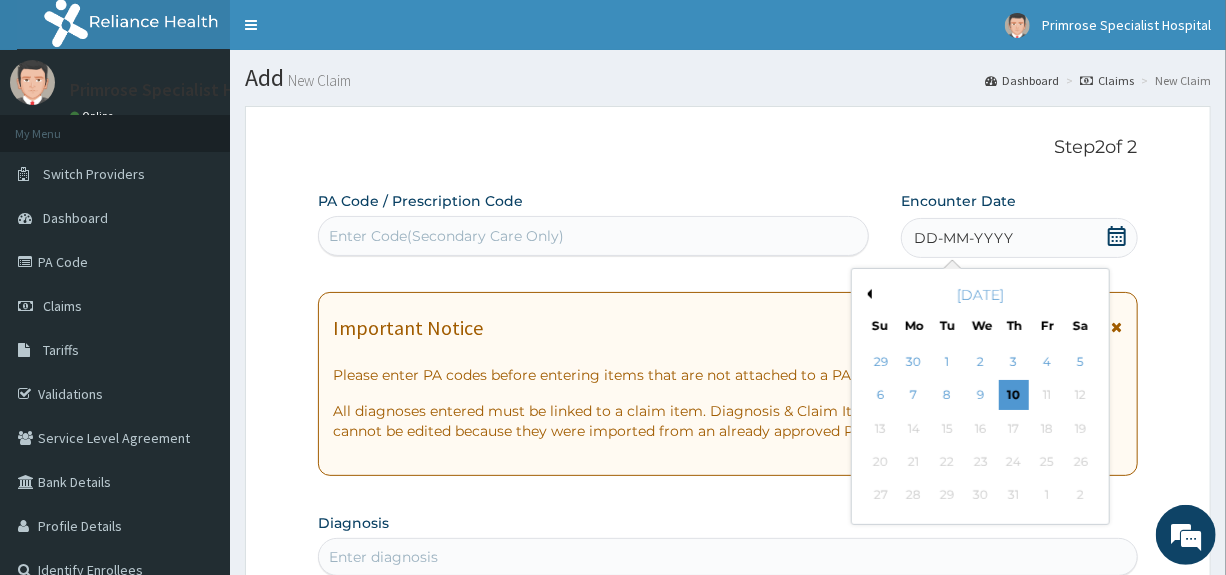 click on "Previous Month" at bounding box center [867, 294] 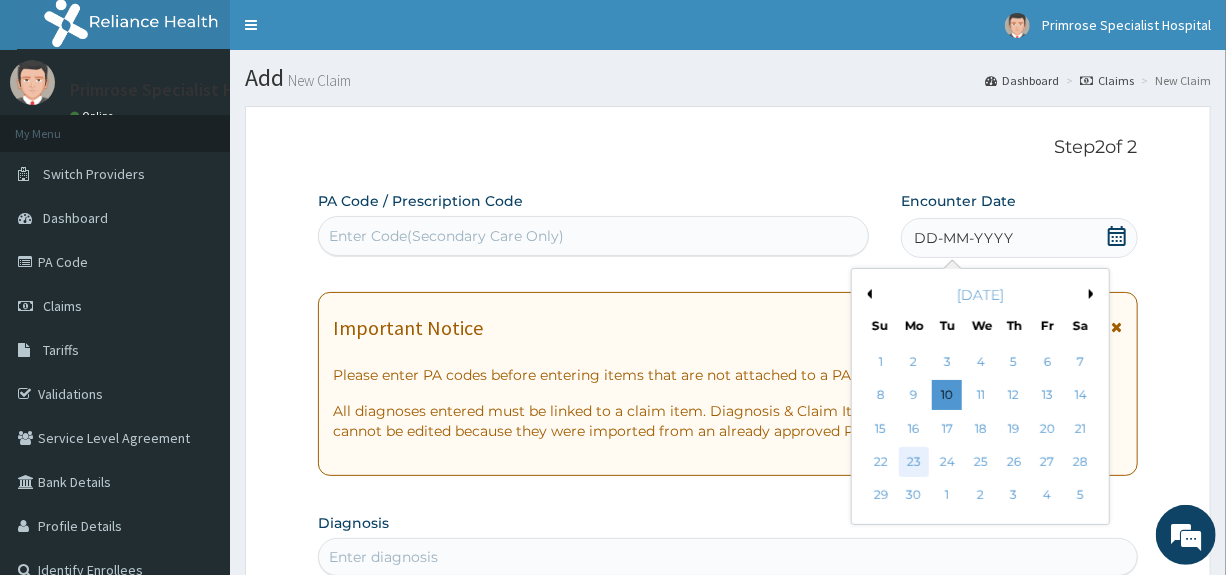 click on "23" at bounding box center (914, 462) 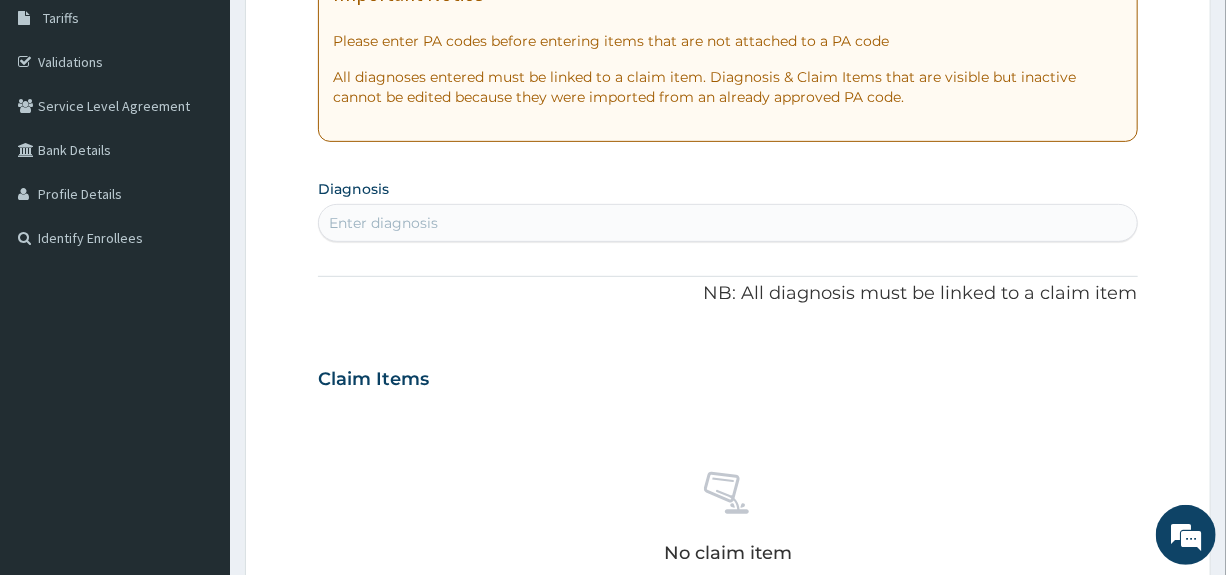 scroll, scrollTop: 400, scrollLeft: 0, axis: vertical 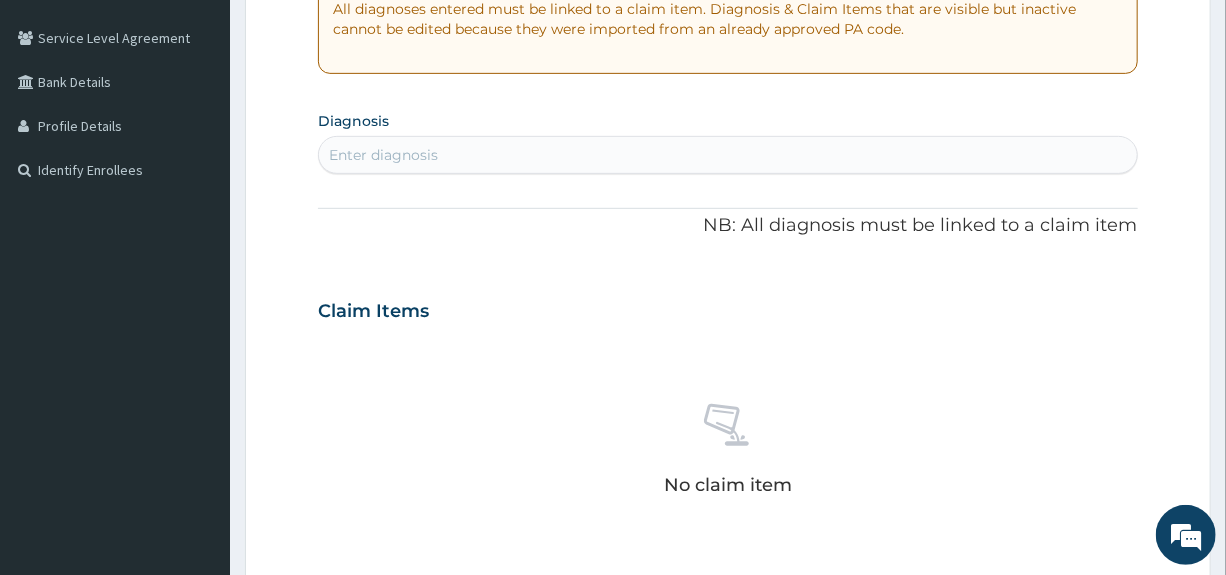 click on "Enter diagnosis" at bounding box center [727, 155] 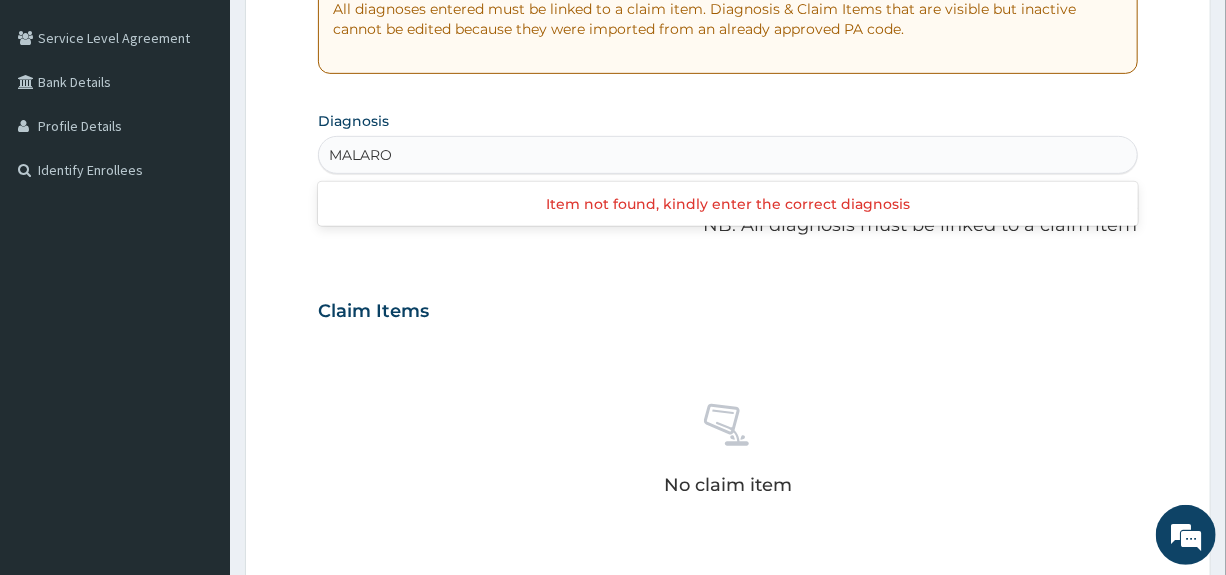 type on "MALAR" 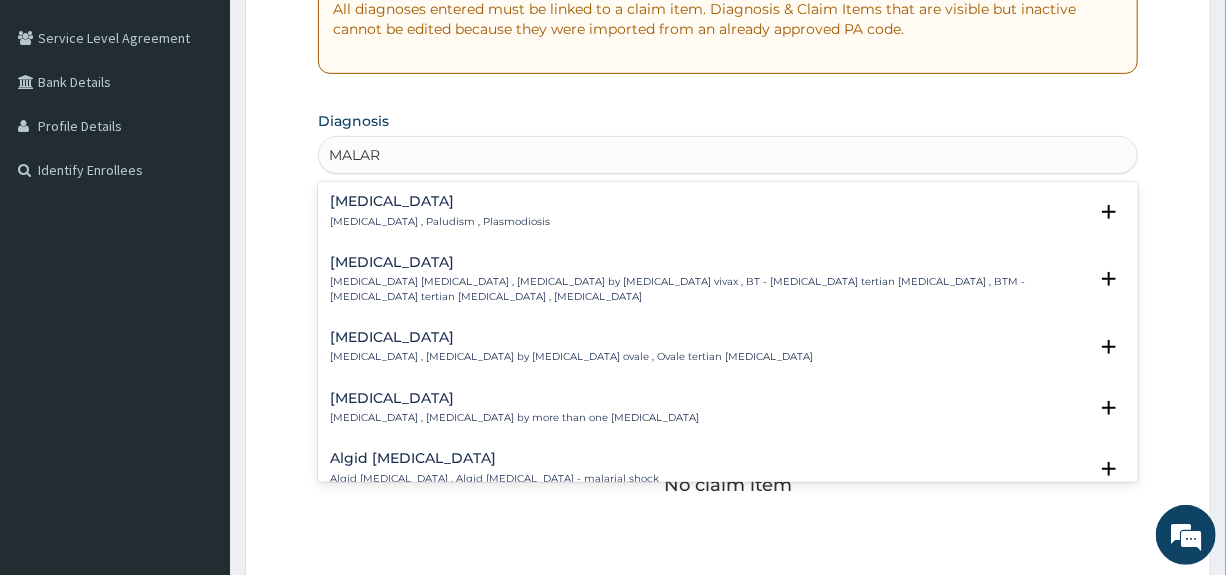 click on "Malaria , Paludism , Plasmodiosis" at bounding box center (440, 222) 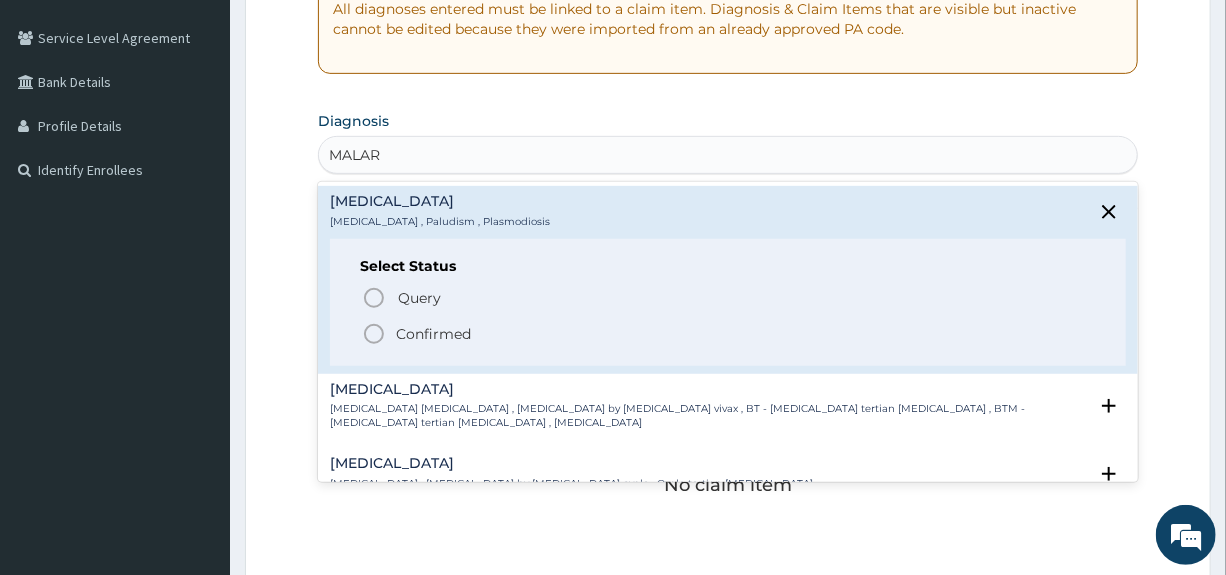 click on "Confirmed" at bounding box center [433, 334] 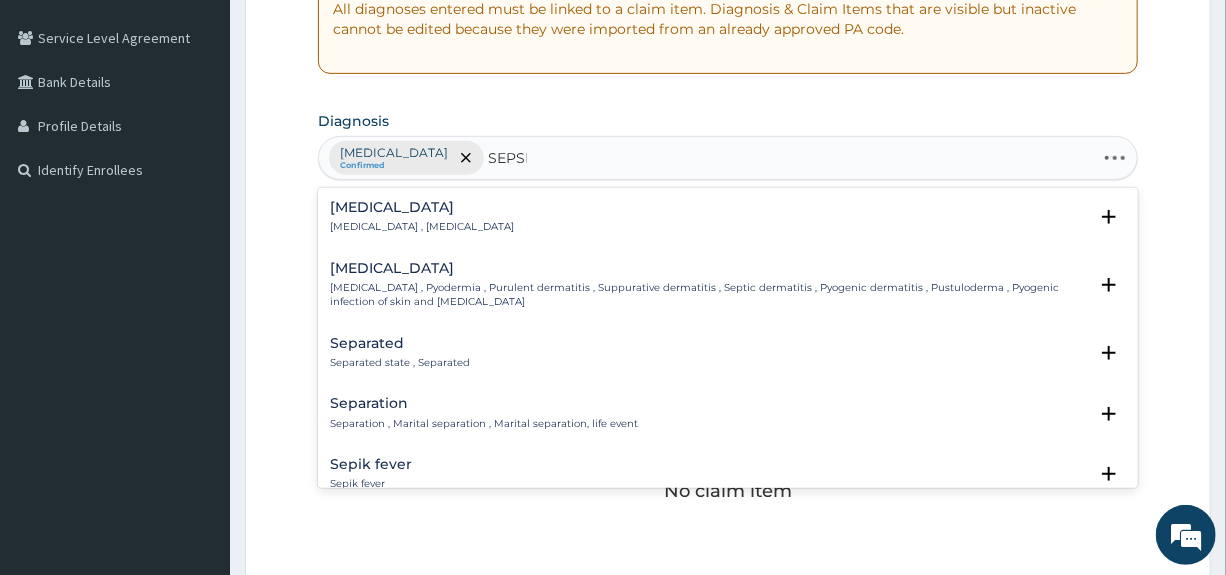 type on "SEPSIS" 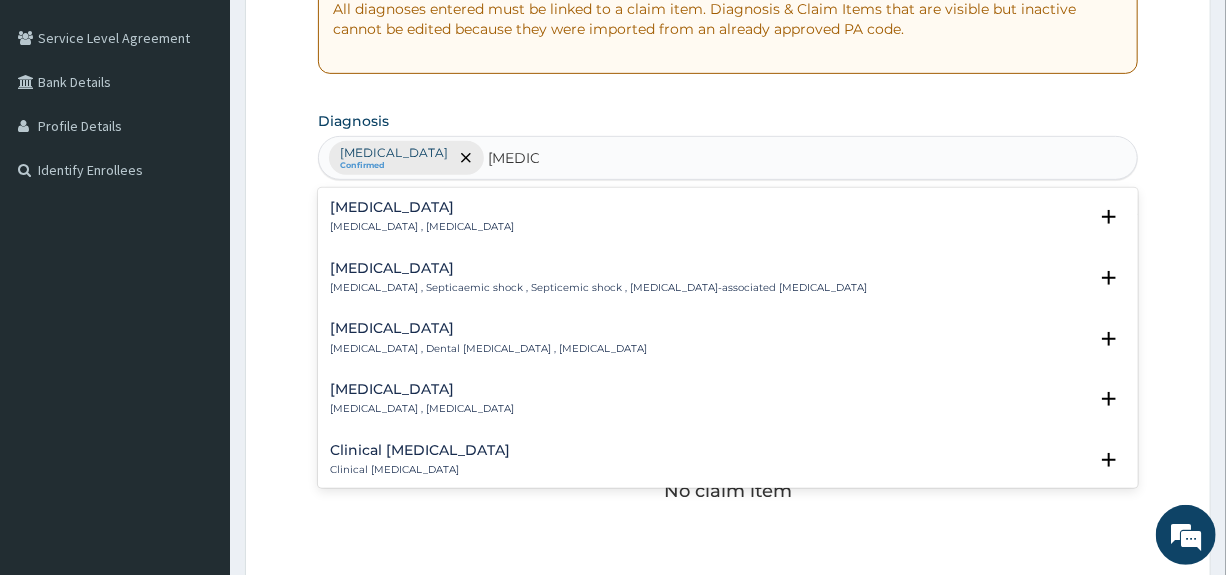click on "Systemic infection , Sepsis" at bounding box center (422, 227) 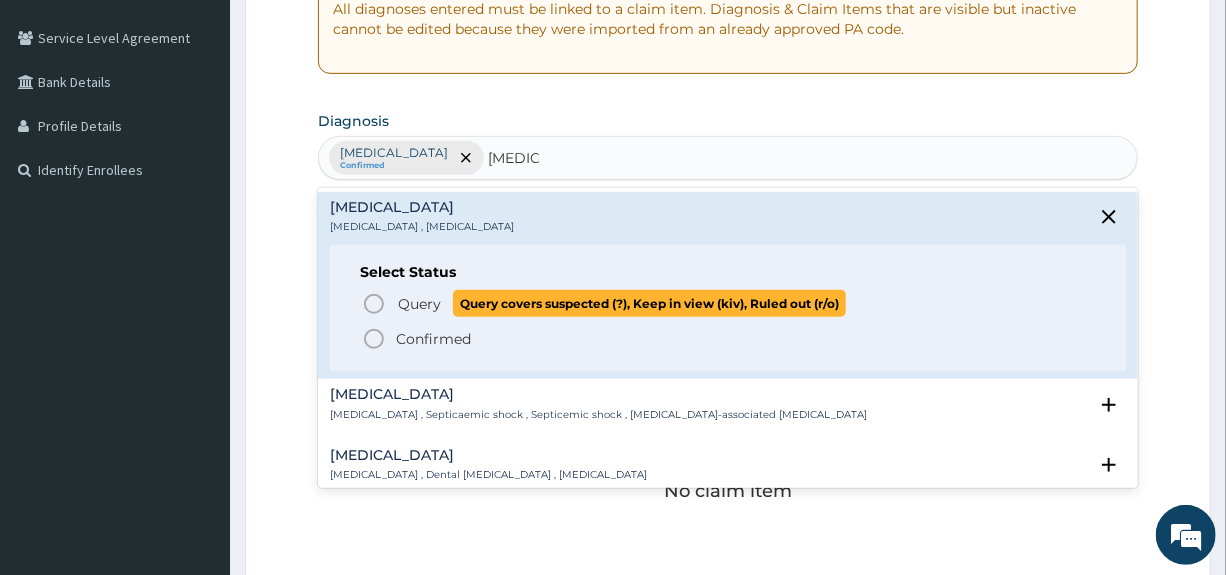 drag, startPoint x: 396, startPoint y: 295, endPoint x: 394, endPoint y: 313, distance: 18.110771 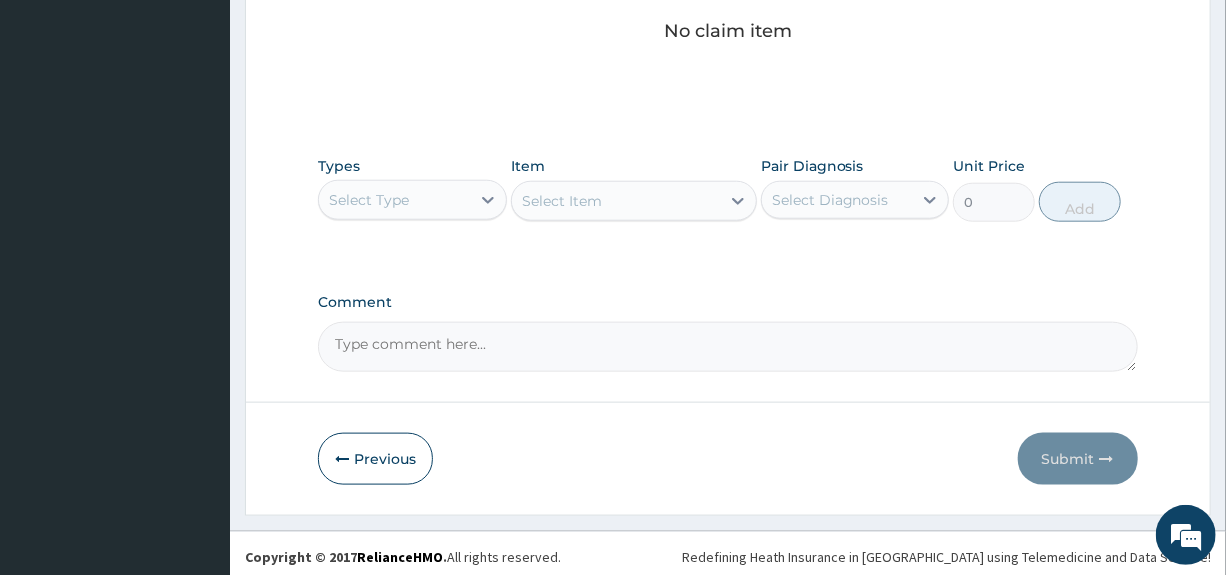 scroll, scrollTop: 865, scrollLeft: 0, axis: vertical 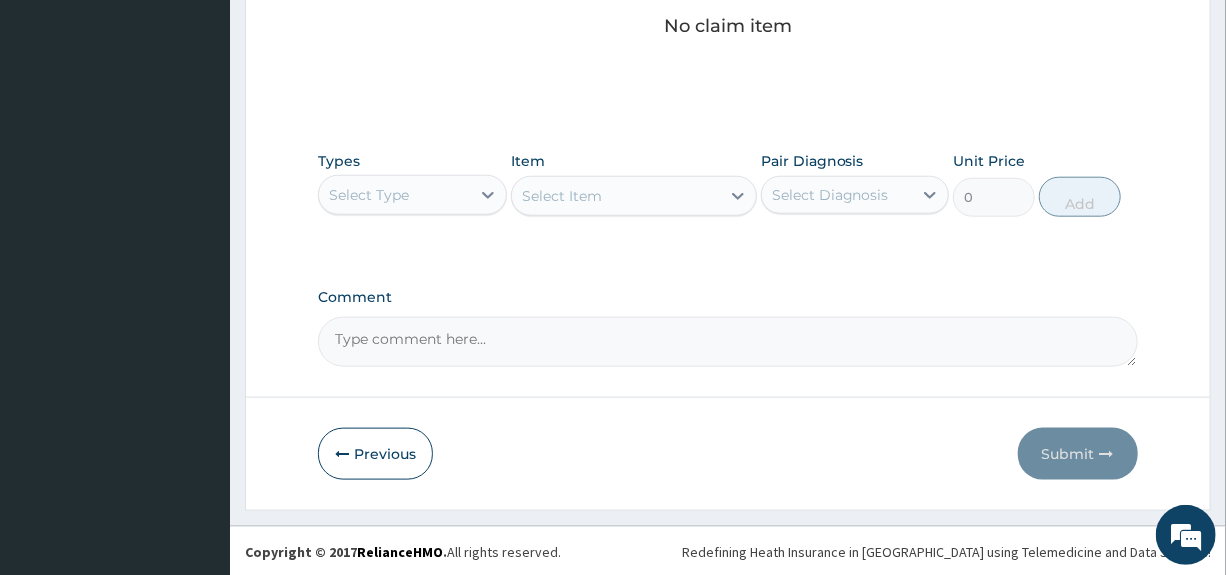 click on "Select Type" at bounding box center [394, 195] 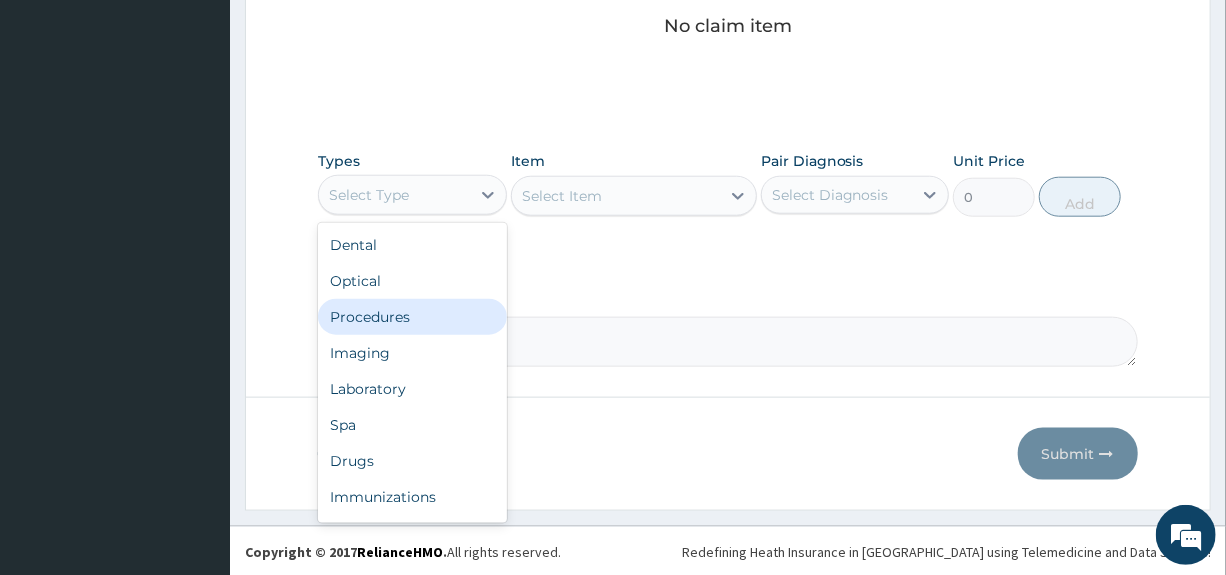 click on "Procedures" at bounding box center (412, 317) 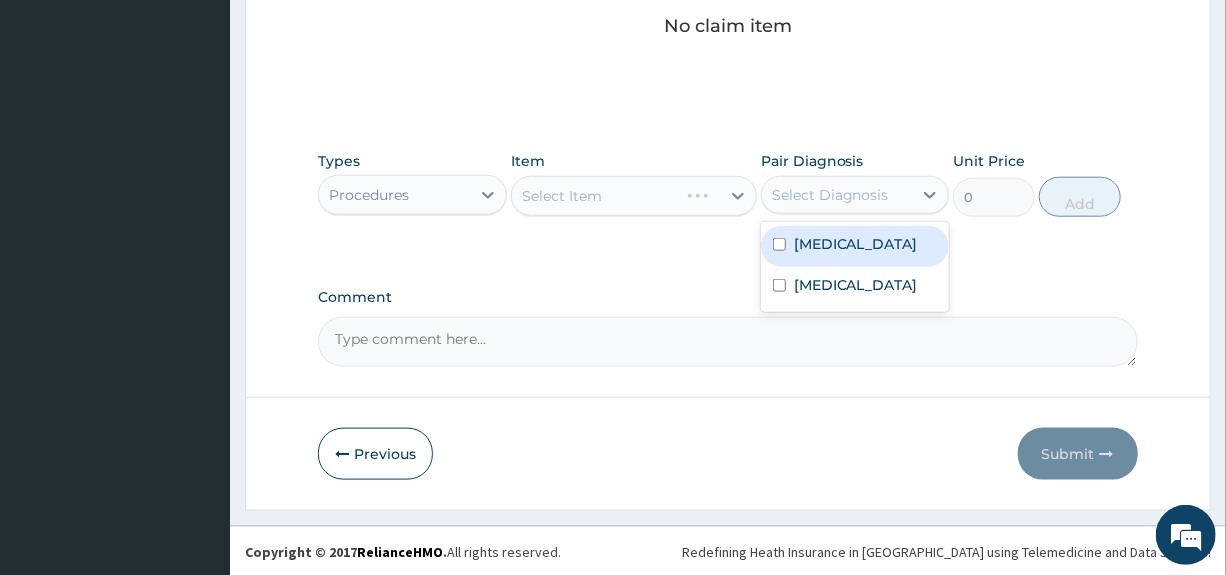 click on "Select Diagnosis" at bounding box center [830, 195] 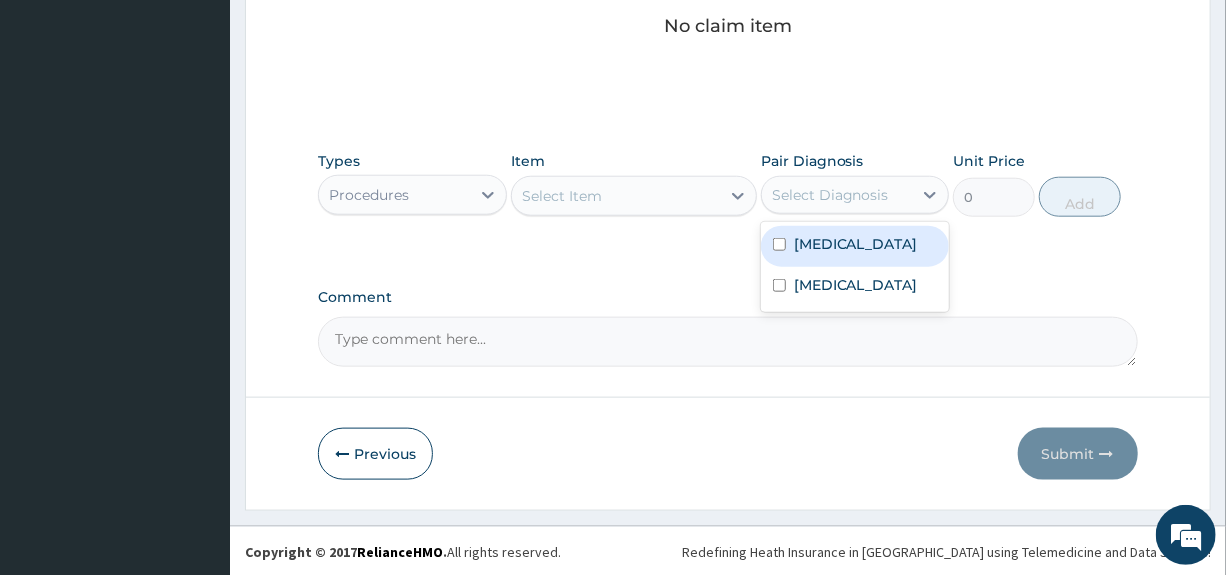 click on "Malaria" at bounding box center (856, 244) 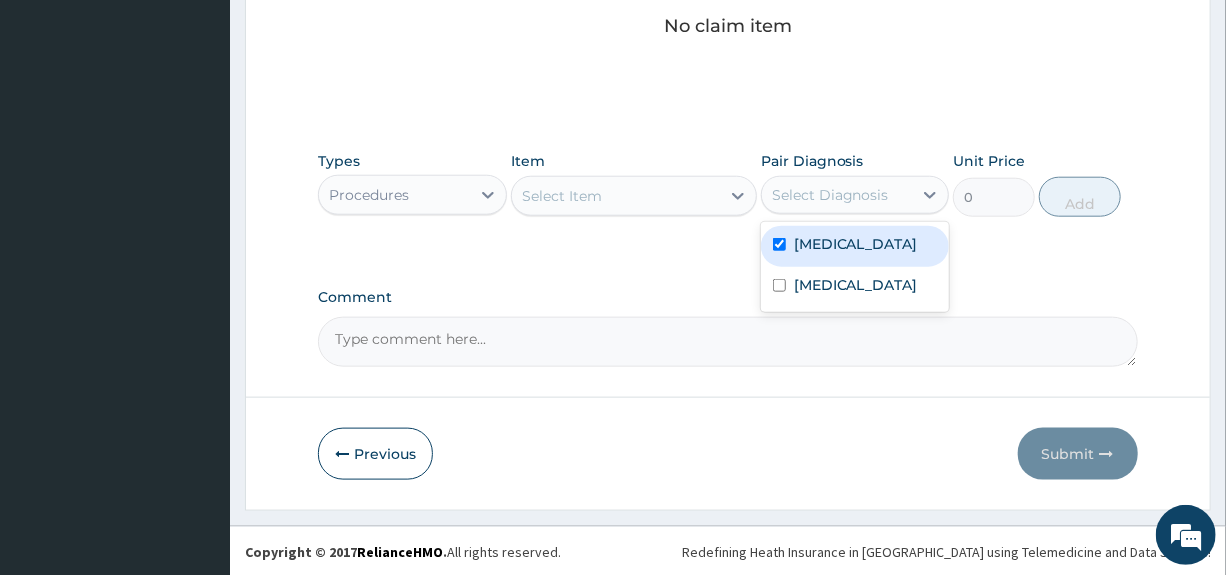 checkbox on "true" 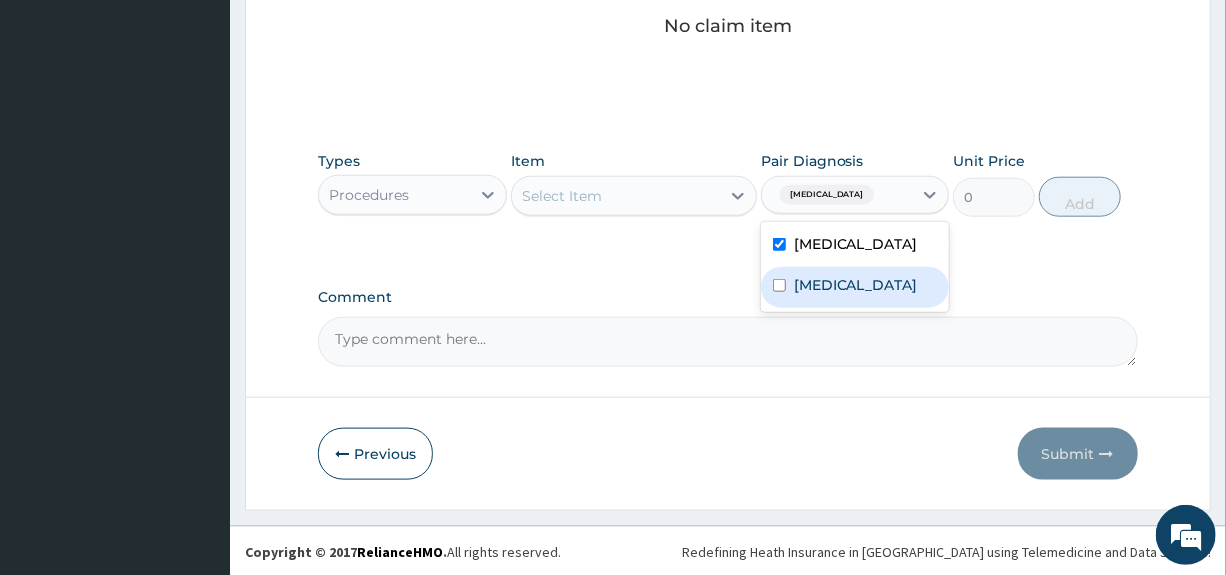 click on "Sepsis" at bounding box center (856, 285) 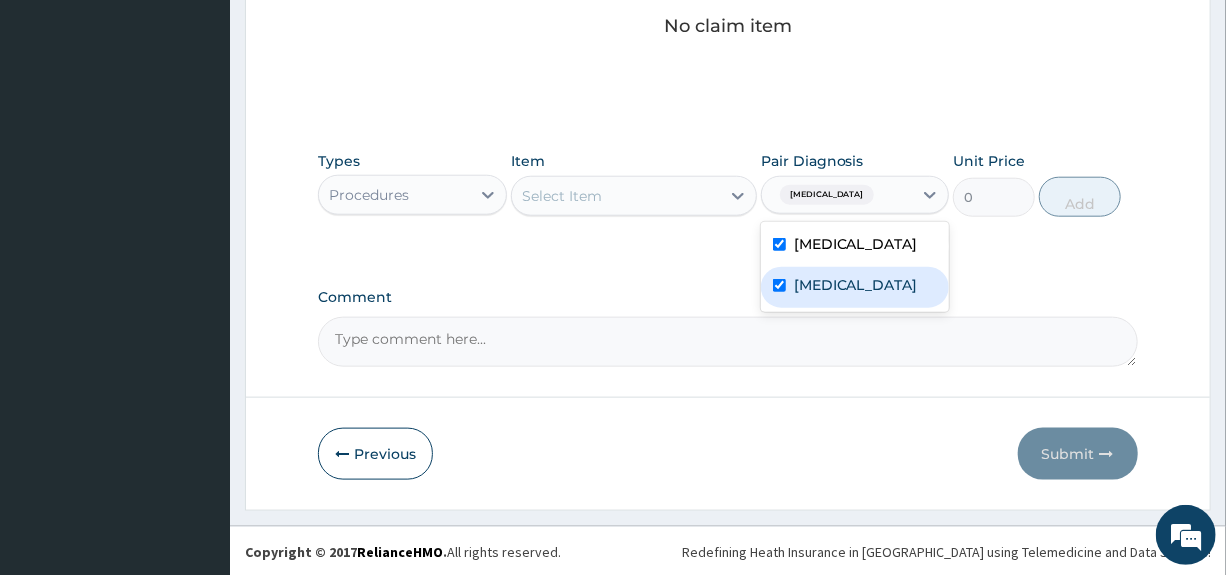 checkbox on "true" 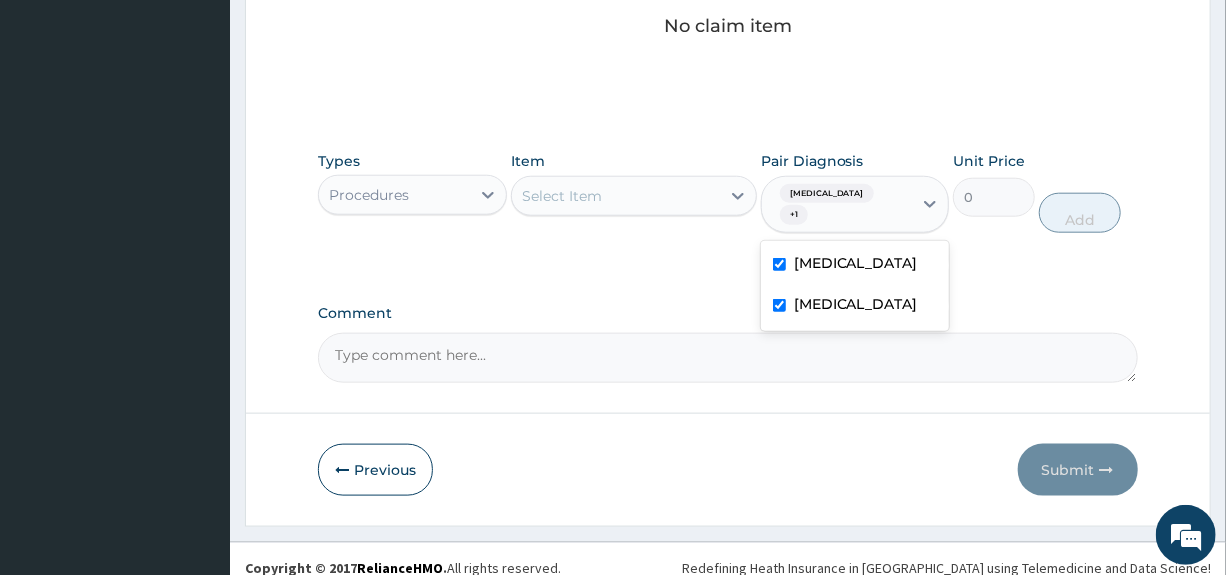 click on "Select Item" at bounding box center (616, 196) 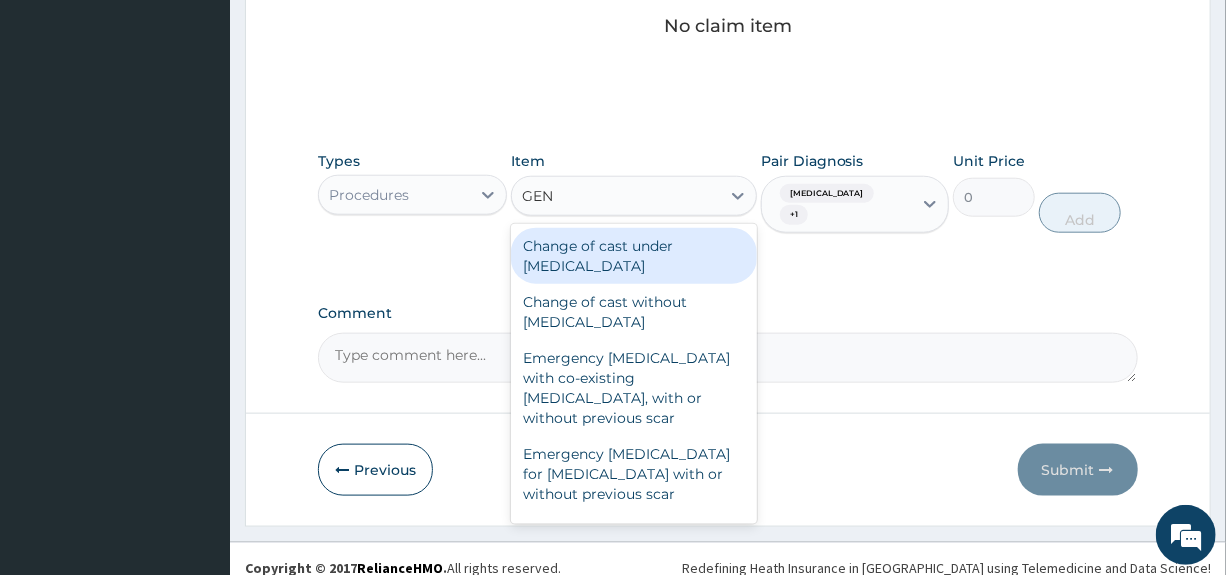 type on "GENE" 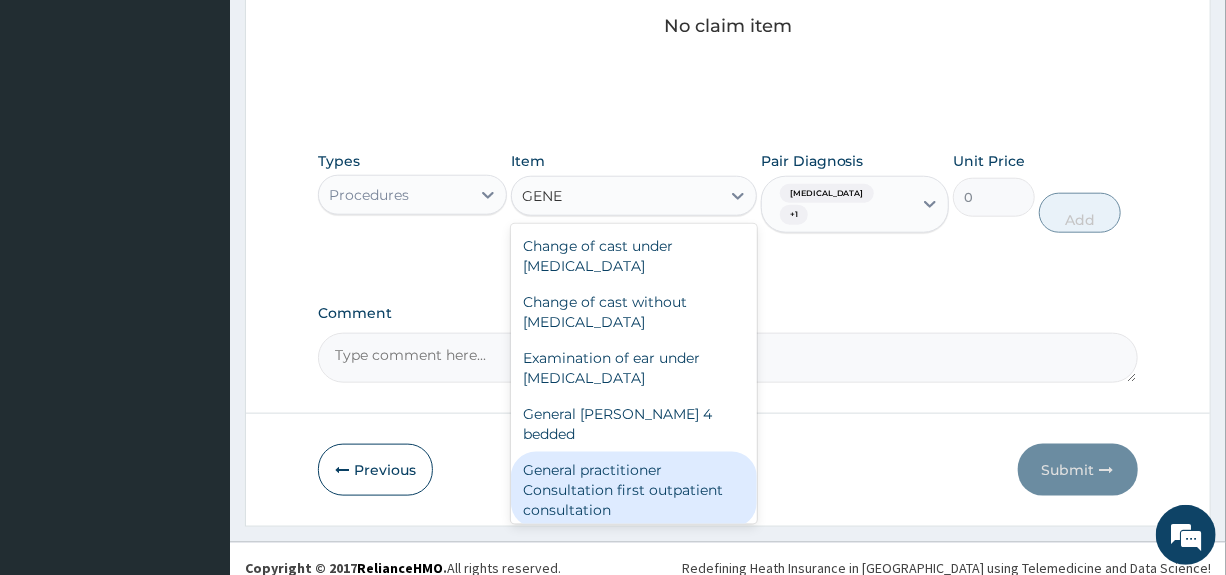 click on "General practitioner Consultation first outpatient consultation" at bounding box center [634, 490] 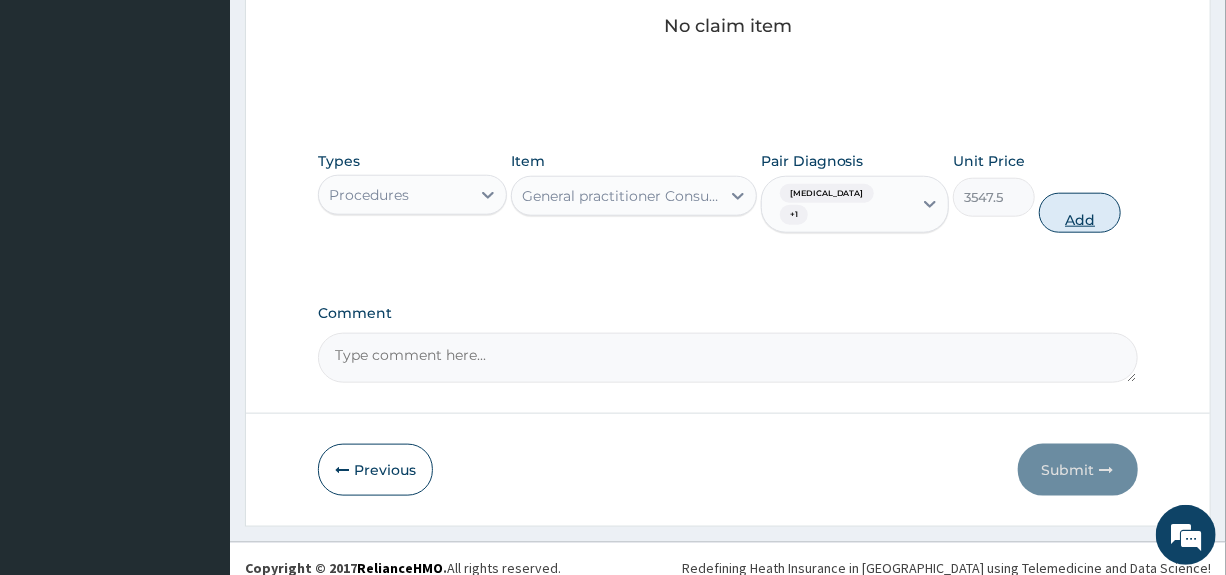 click on "Add" at bounding box center [1080, 213] 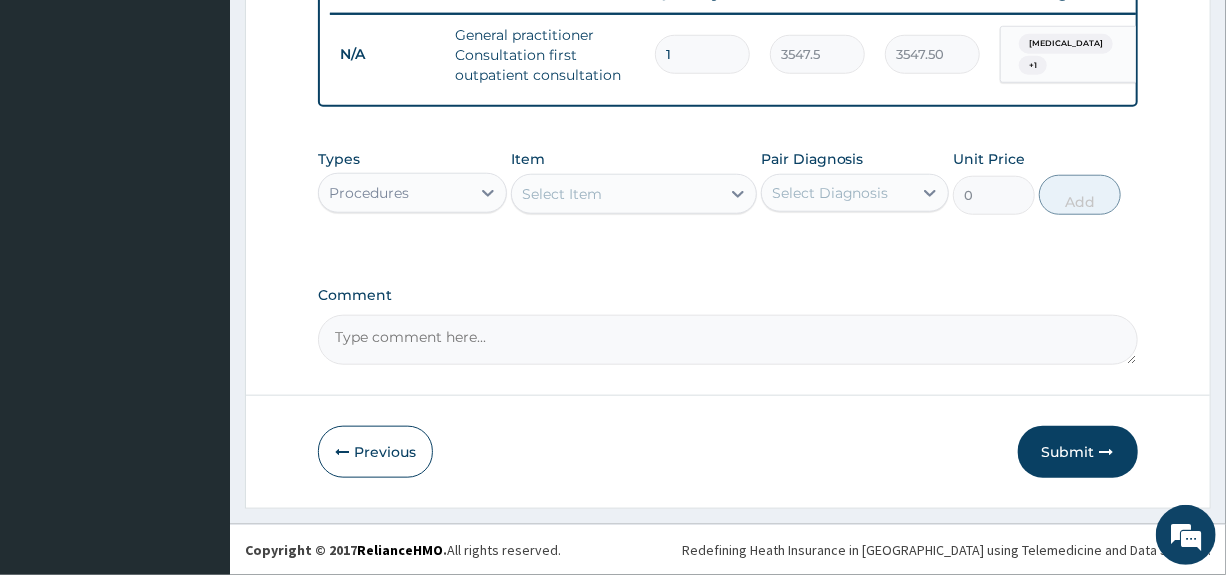 scroll, scrollTop: 797, scrollLeft: 0, axis: vertical 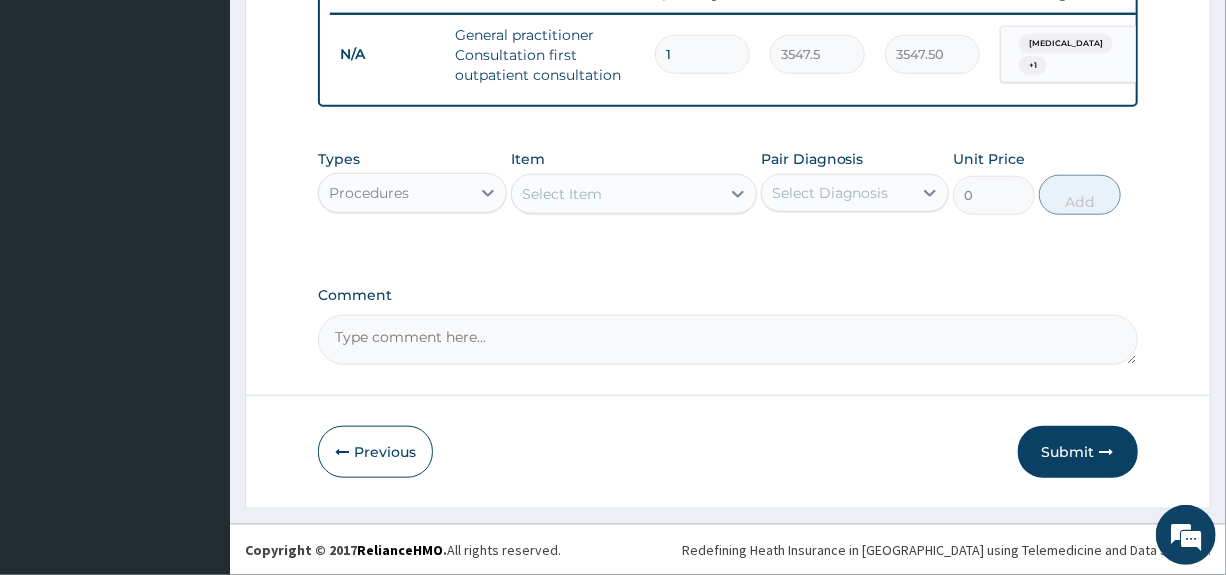 click on "Procedures" at bounding box center (394, 193) 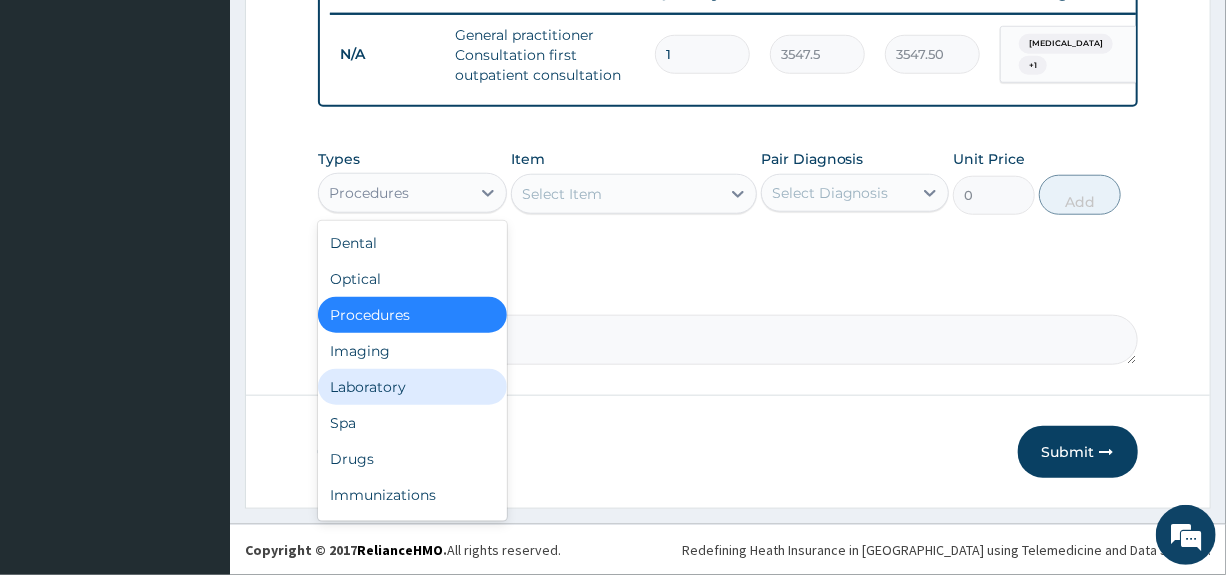 click on "Laboratory" at bounding box center [412, 387] 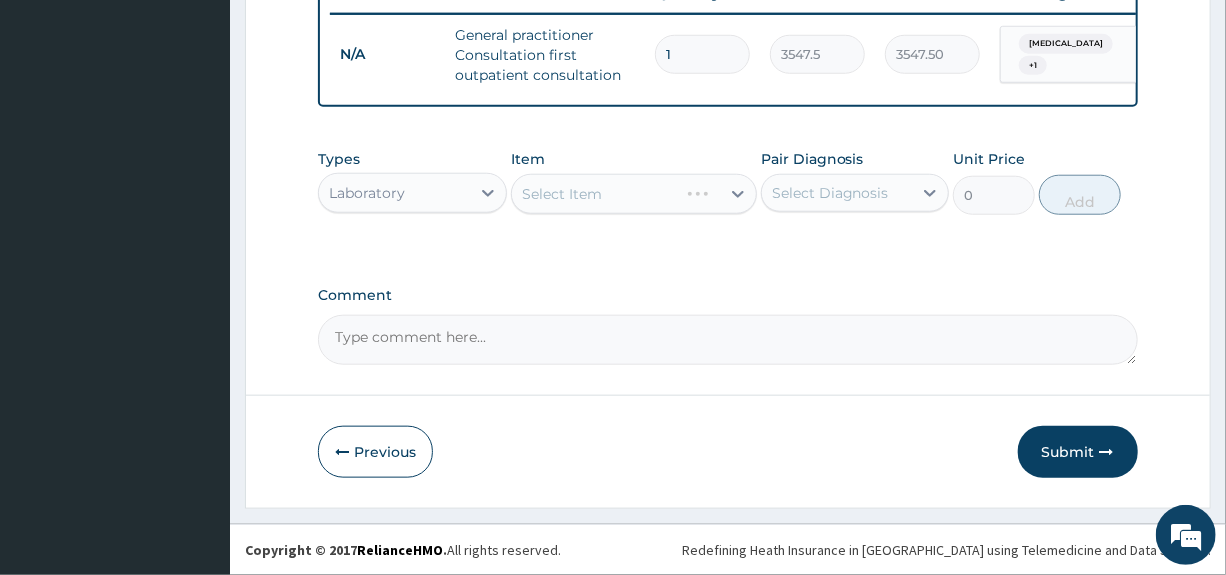 click on "Select Diagnosis" at bounding box center (830, 193) 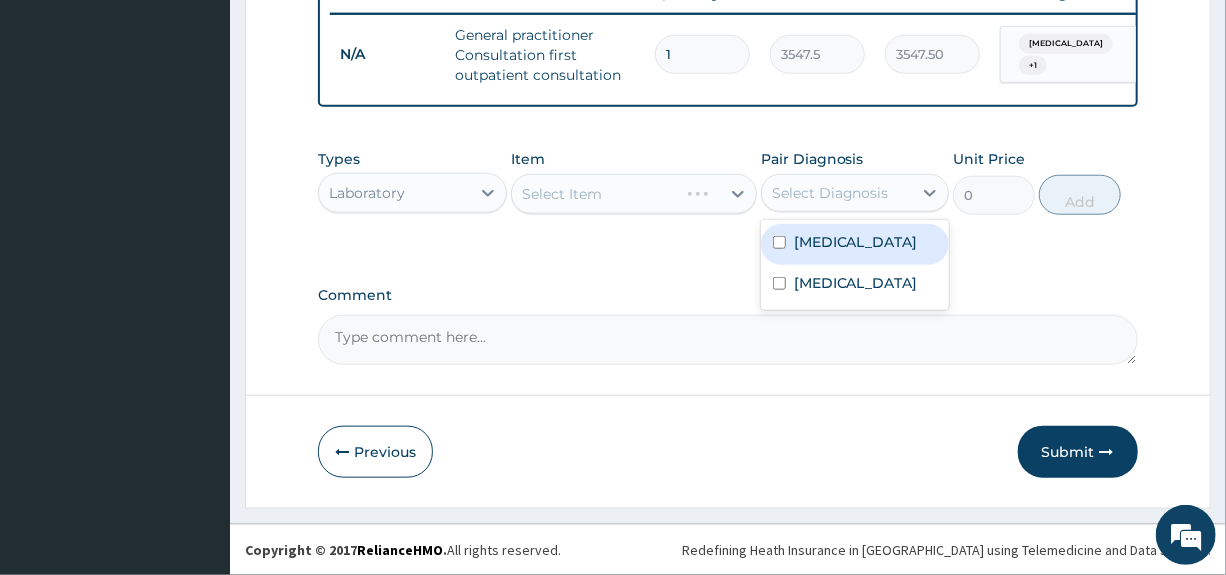 drag, startPoint x: 817, startPoint y: 246, endPoint x: 739, endPoint y: 218, distance: 82.8734 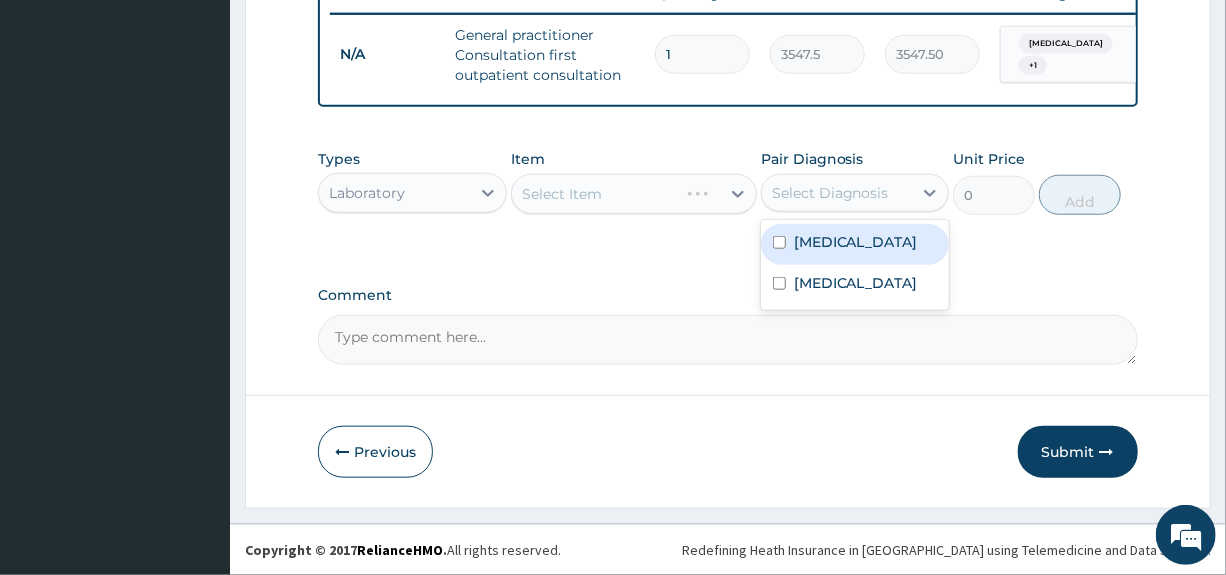 click on "Malaria" at bounding box center [856, 242] 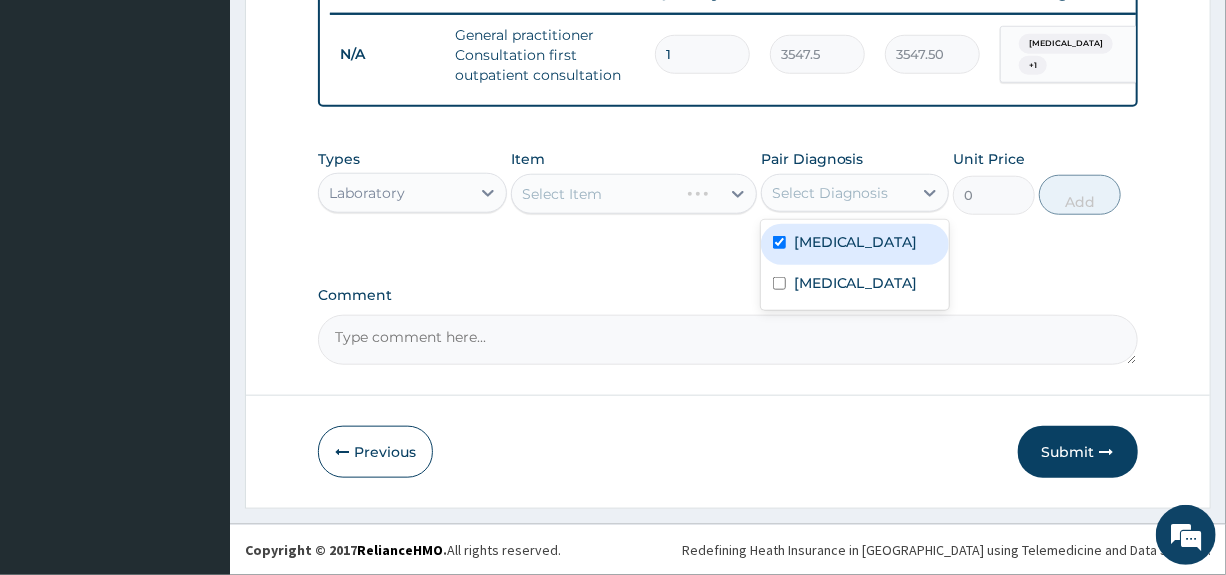 checkbox on "true" 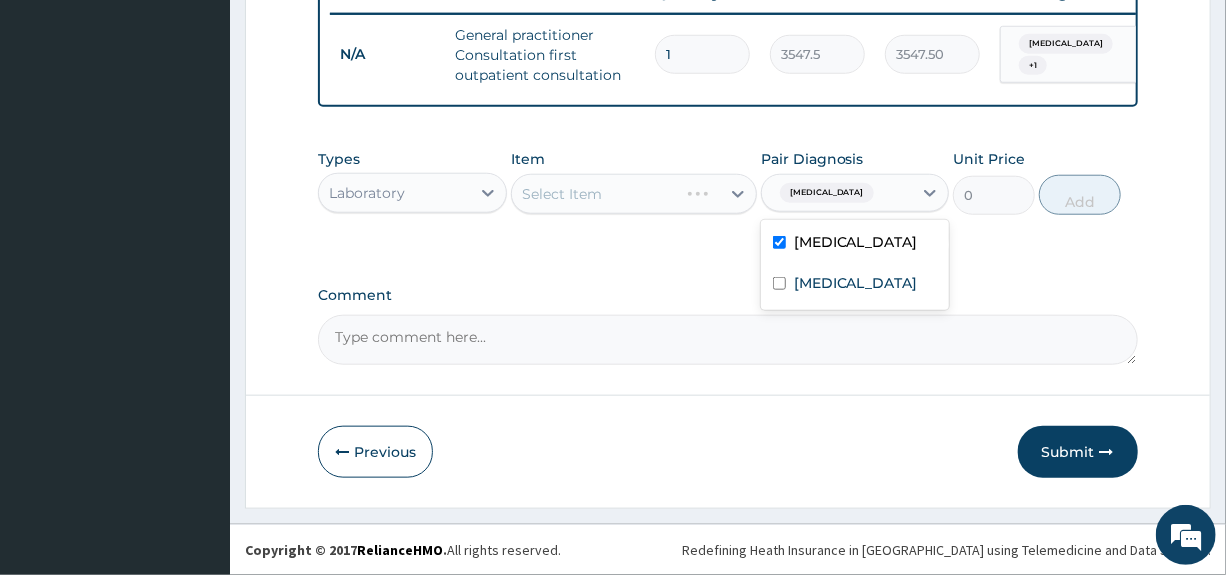 click on "Select Item" at bounding box center (634, 194) 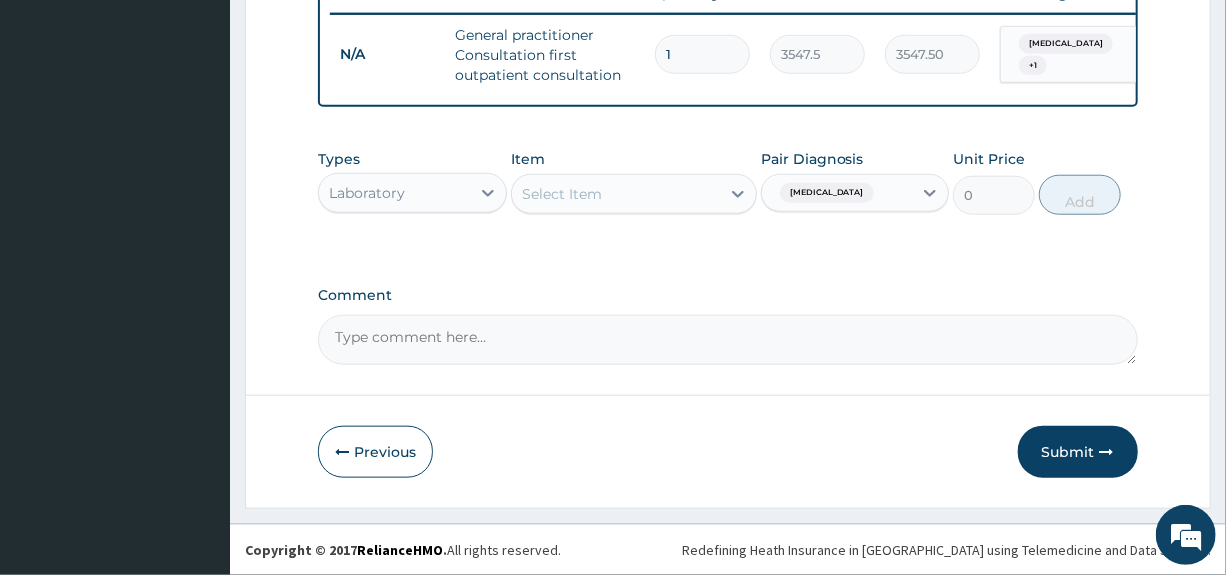 click on "Select Item" at bounding box center (616, 194) 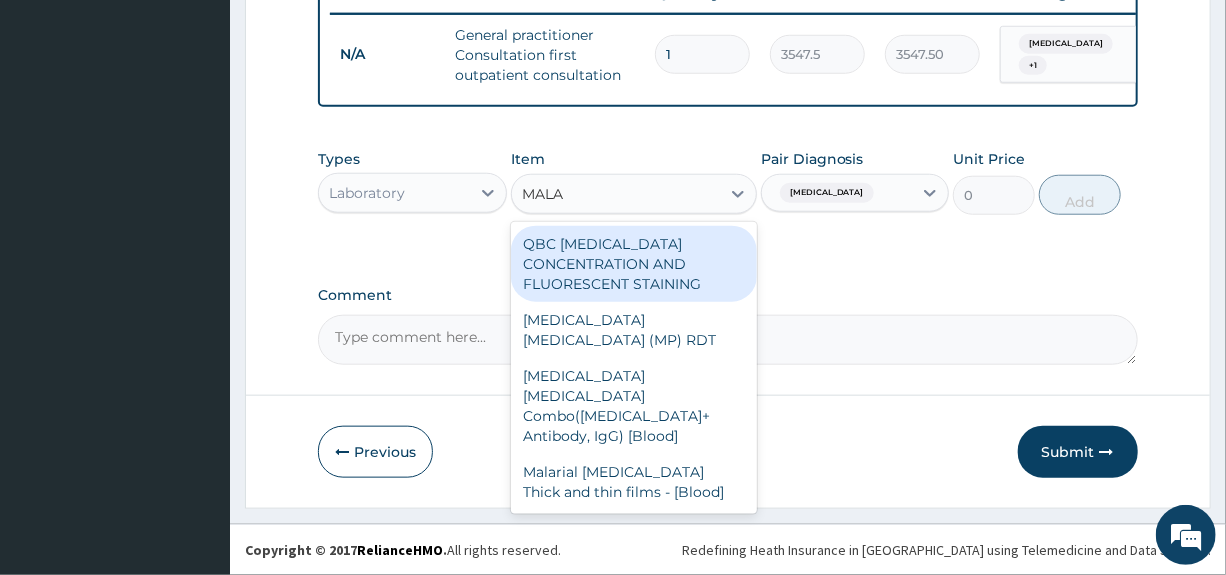 type on "MALAR" 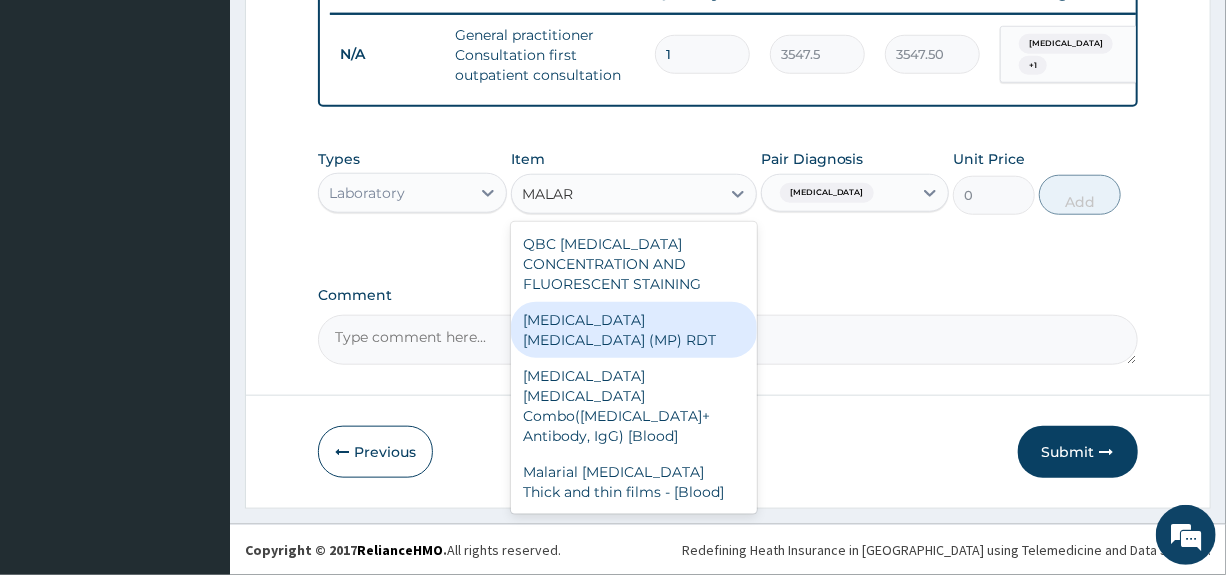 click on "MALARIA PARASITE (MP) RDT" at bounding box center (634, 330) 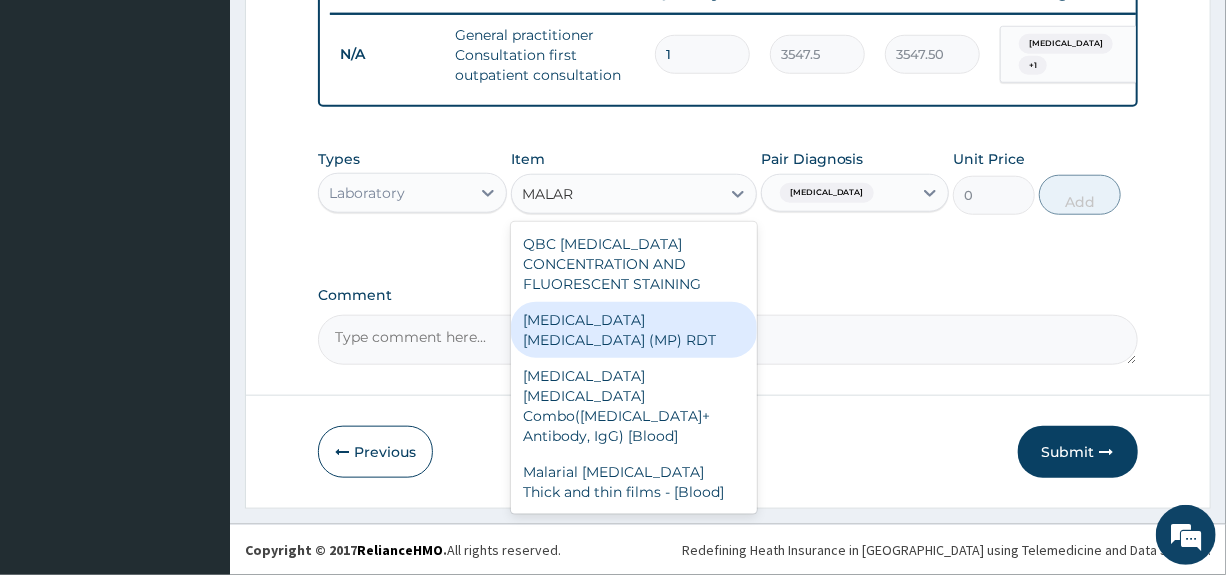 type 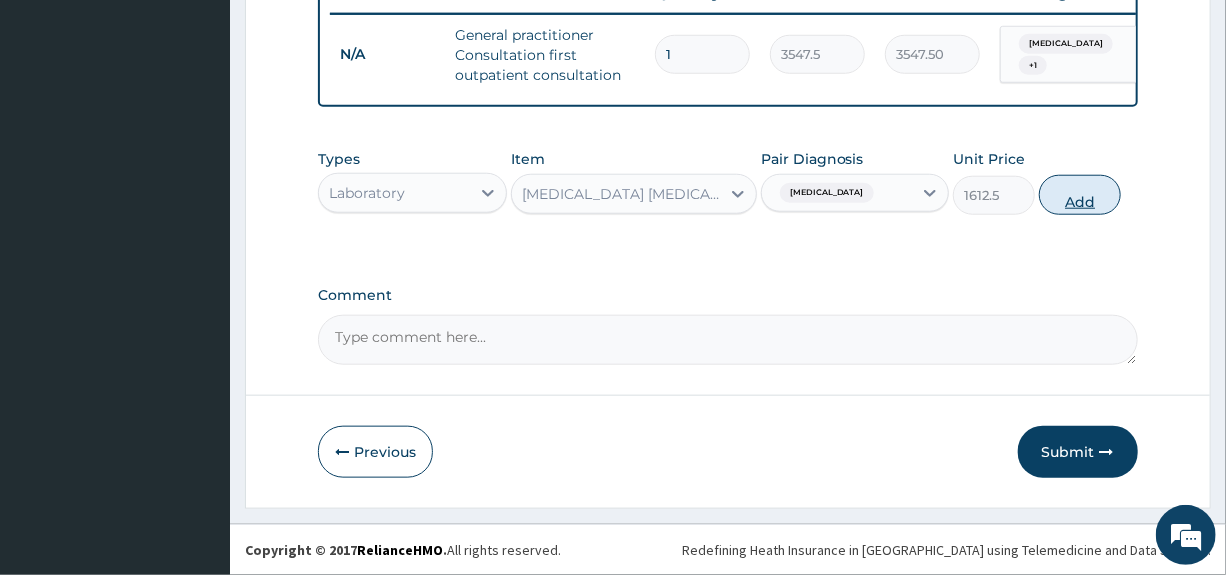 click on "Add" at bounding box center [1080, 195] 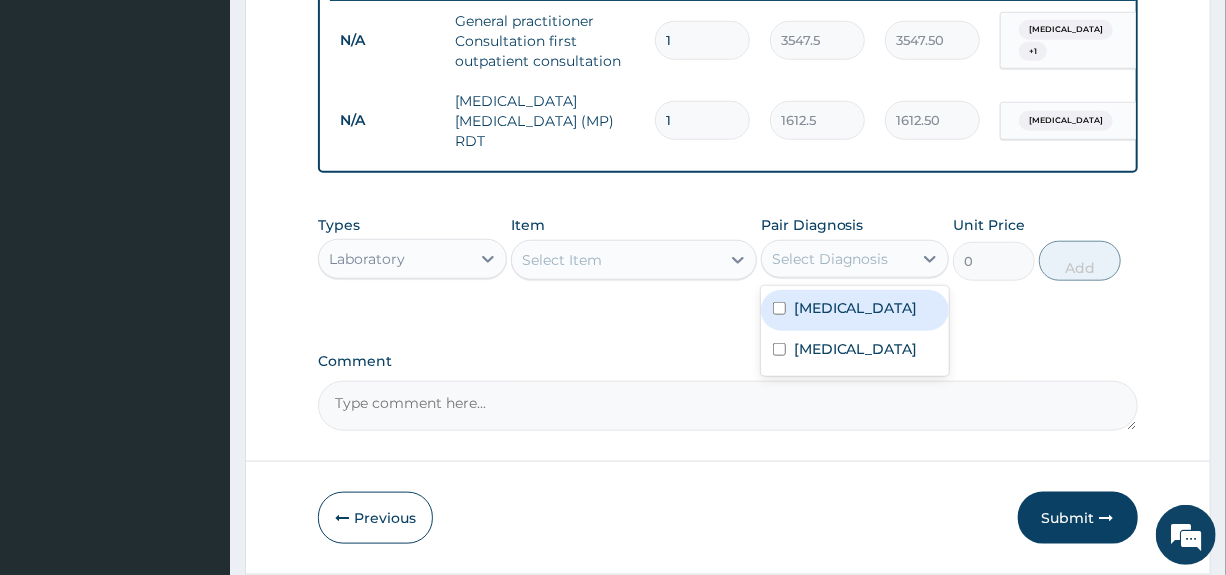 click on "Select Diagnosis" at bounding box center (830, 259) 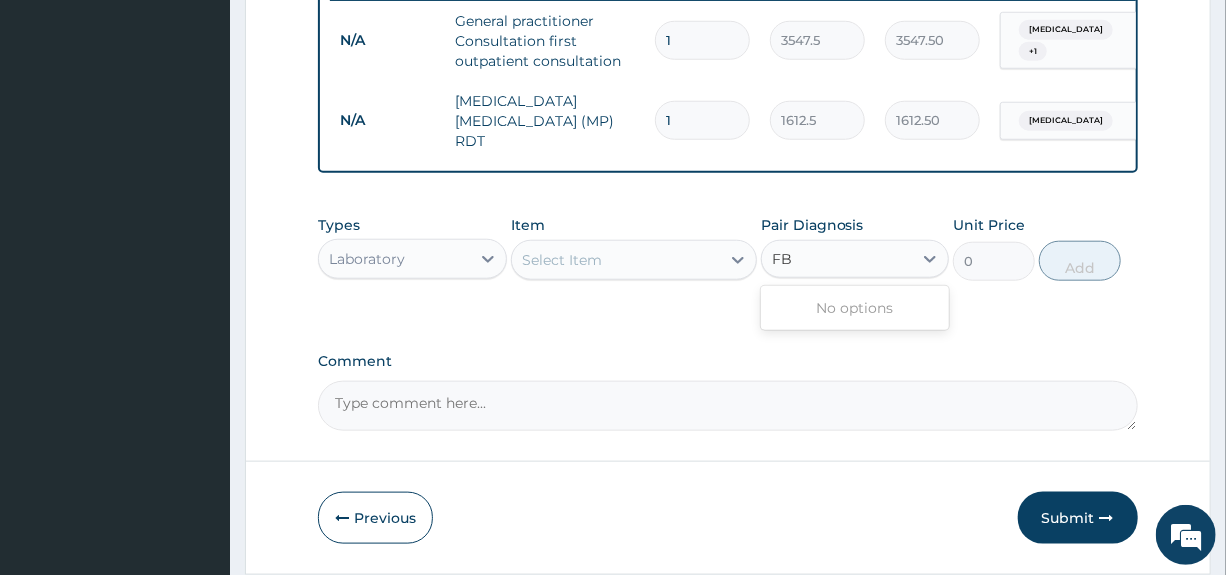 type on "F" 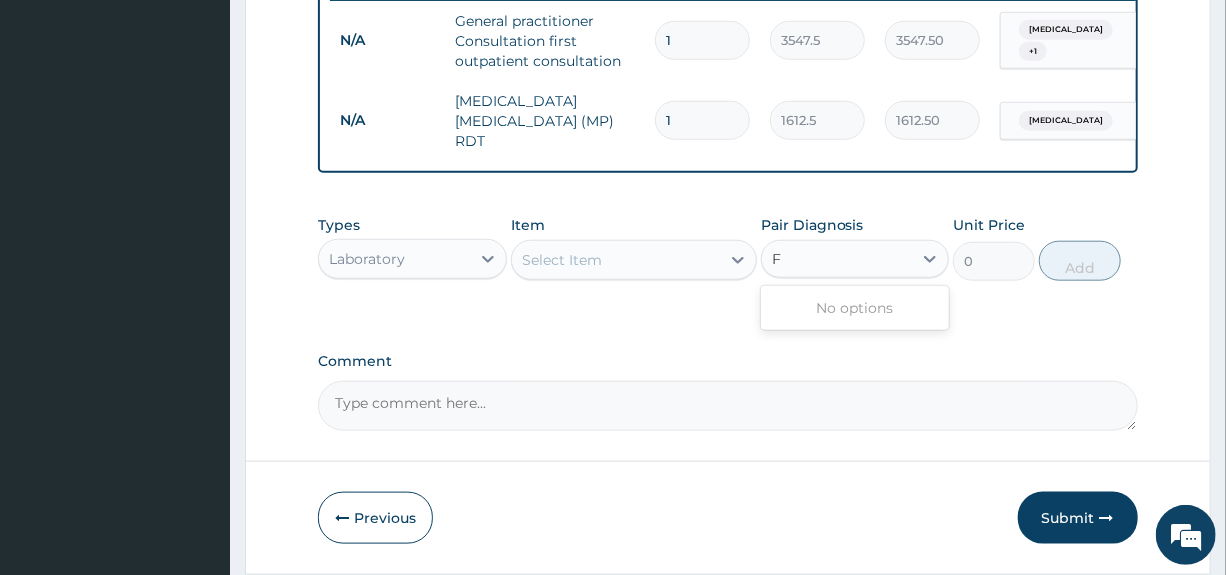 type 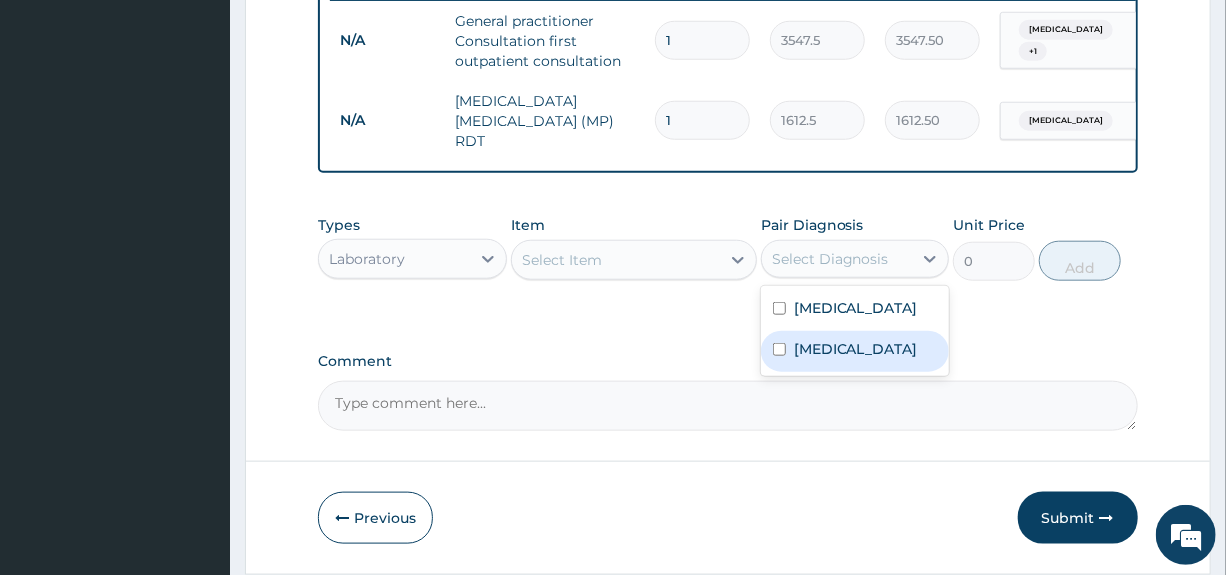 drag, startPoint x: 804, startPoint y: 347, endPoint x: 770, endPoint y: 308, distance: 51.739735 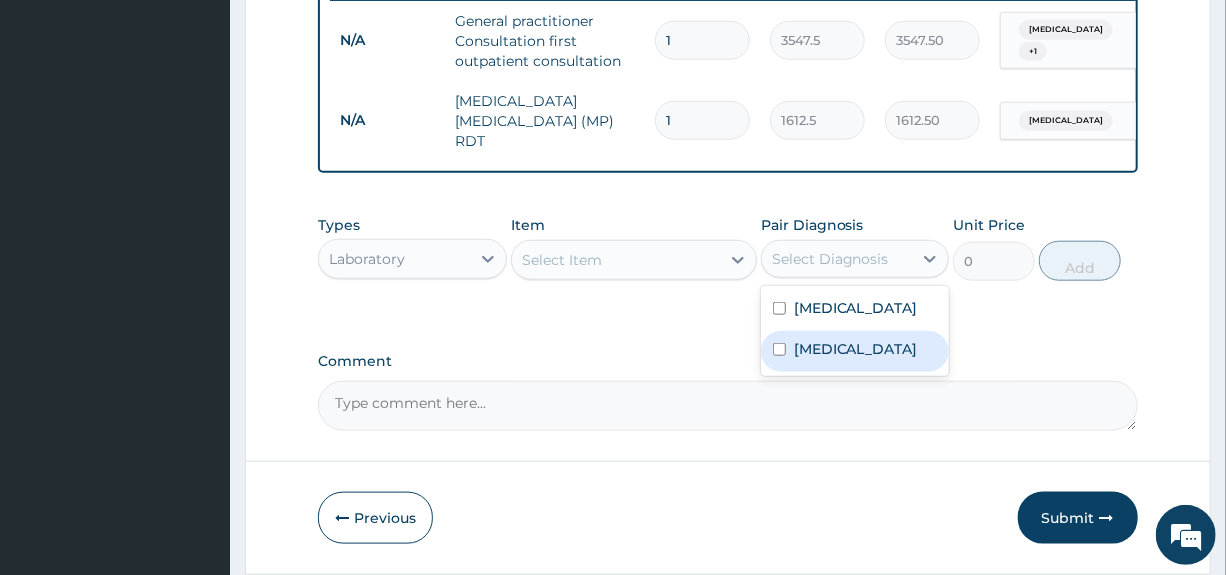 click on "Sepsis" at bounding box center [856, 349] 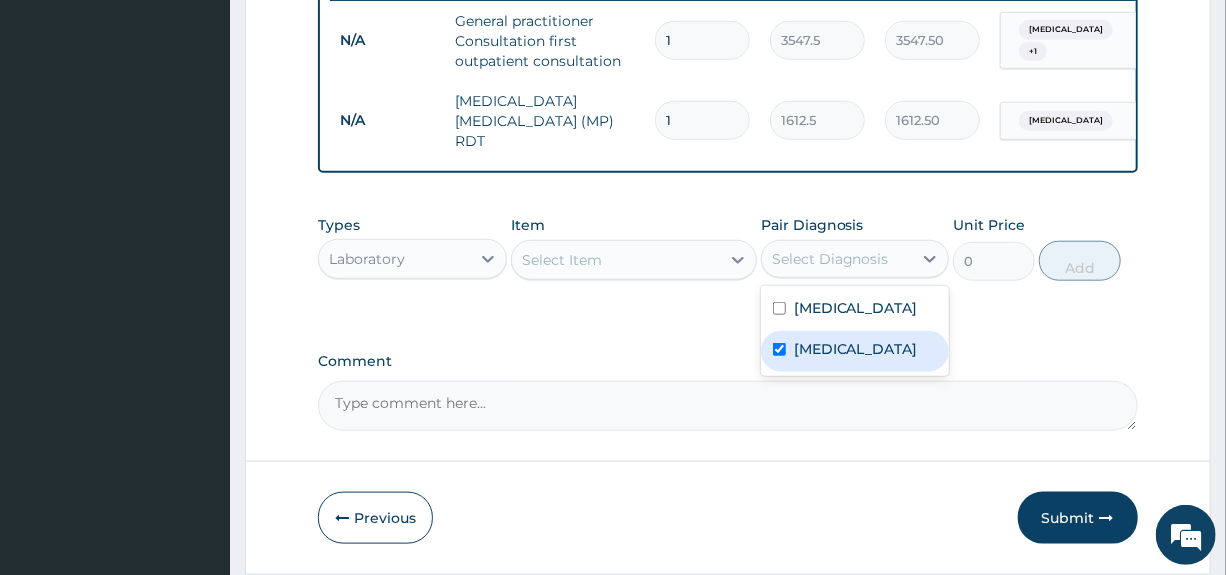 checkbox on "true" 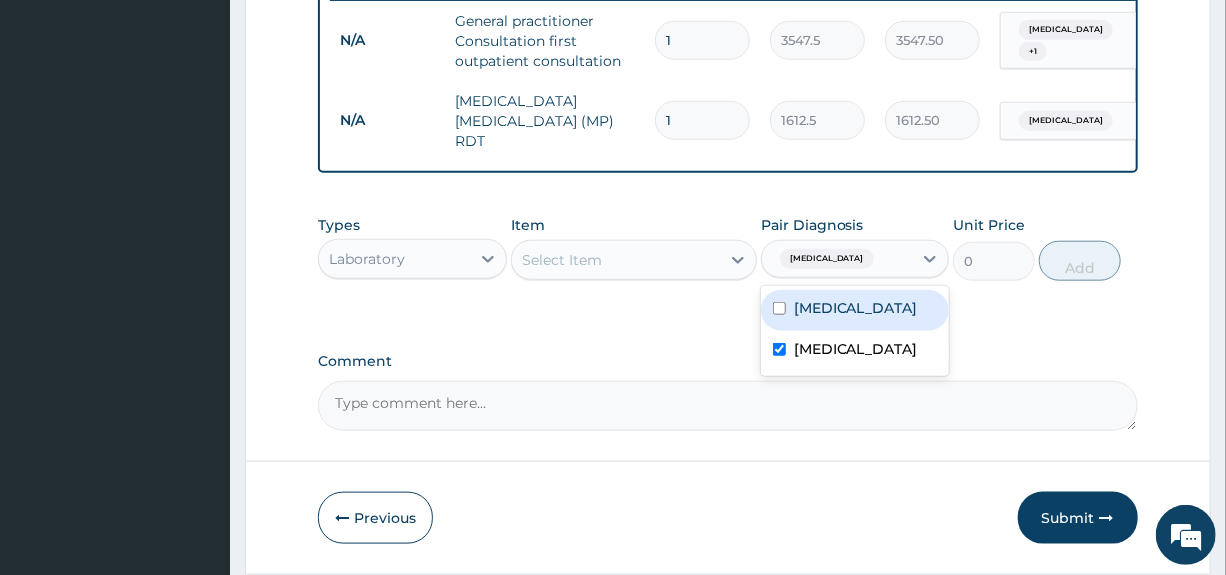 click on "Select Item" at bounding box center [616, 260] 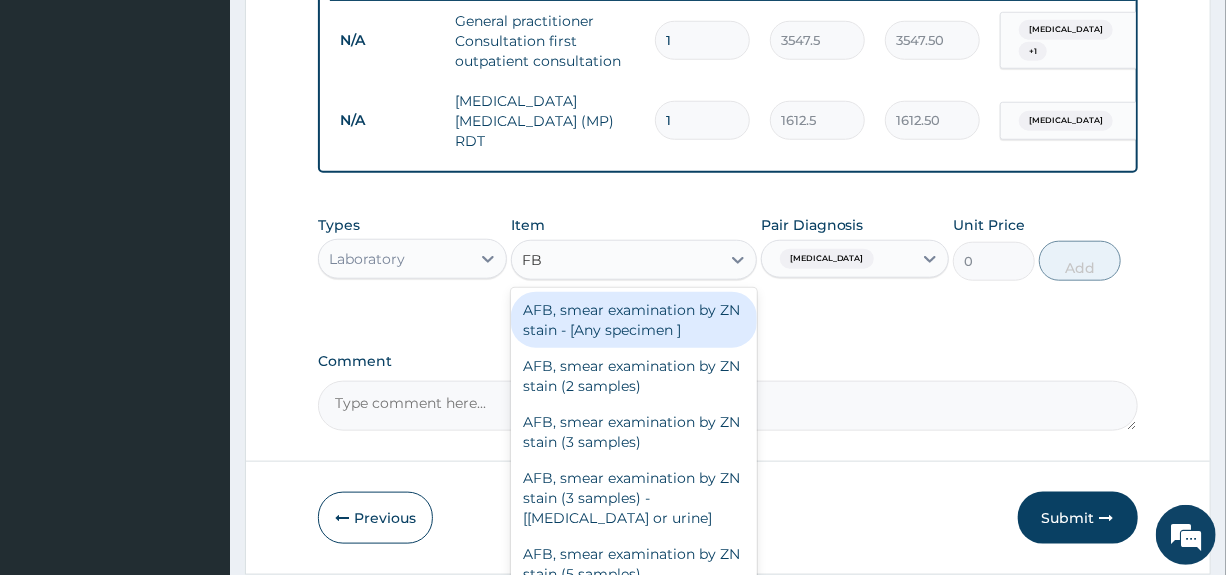 type on "FBC" 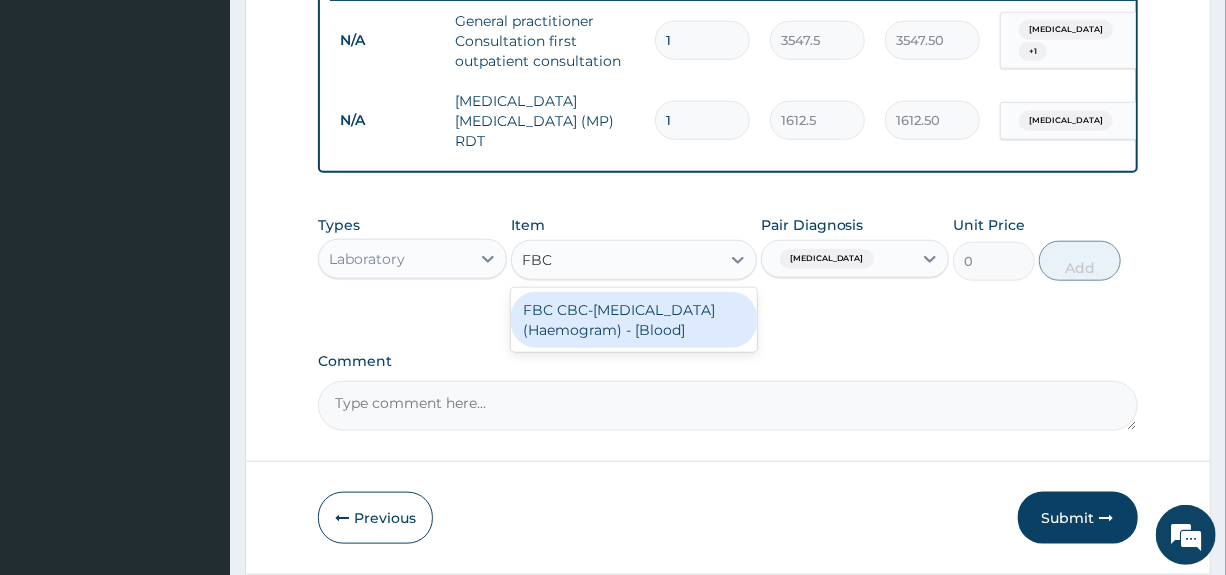 click on "FBC CBC-Complete Blood Count (Haemogram) - [Blood]" at bounding box center [634, 320] 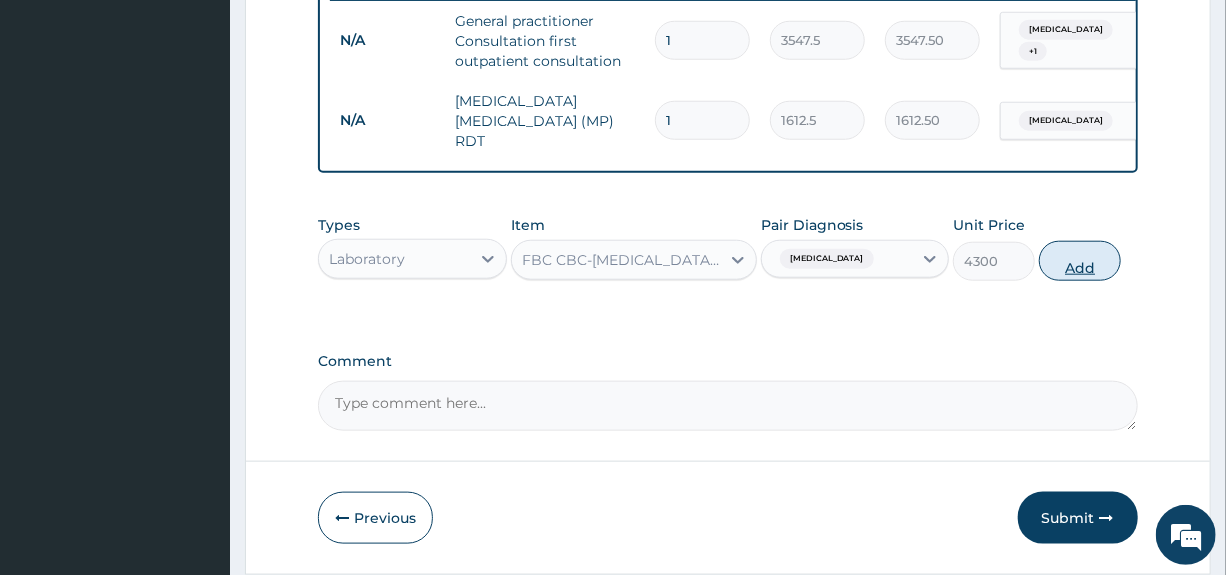 click on "Add" at bounding box center [1080, 261] 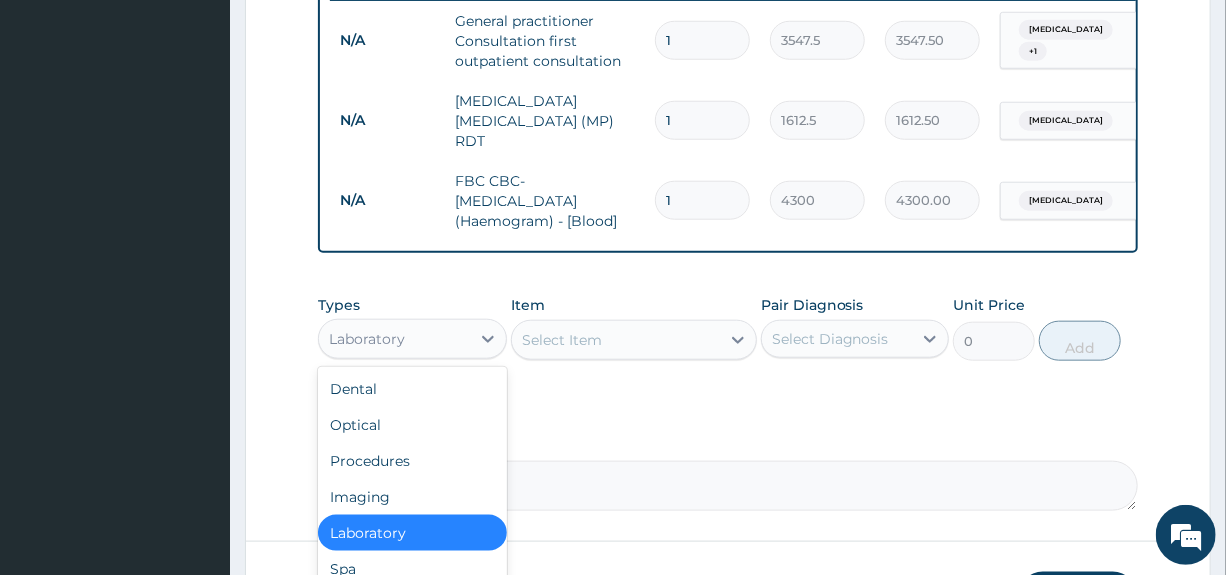 click on "Laboratory" at bounding box center (394, 339) 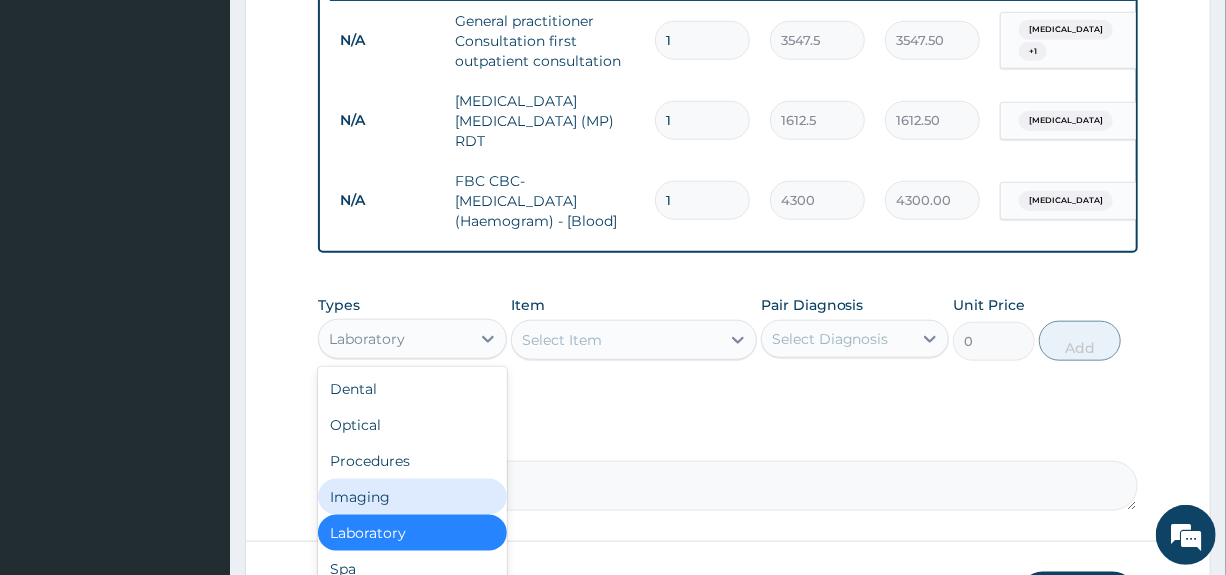 scroll, scrollTop: 68, scrollLeft: 0, axis: vertical 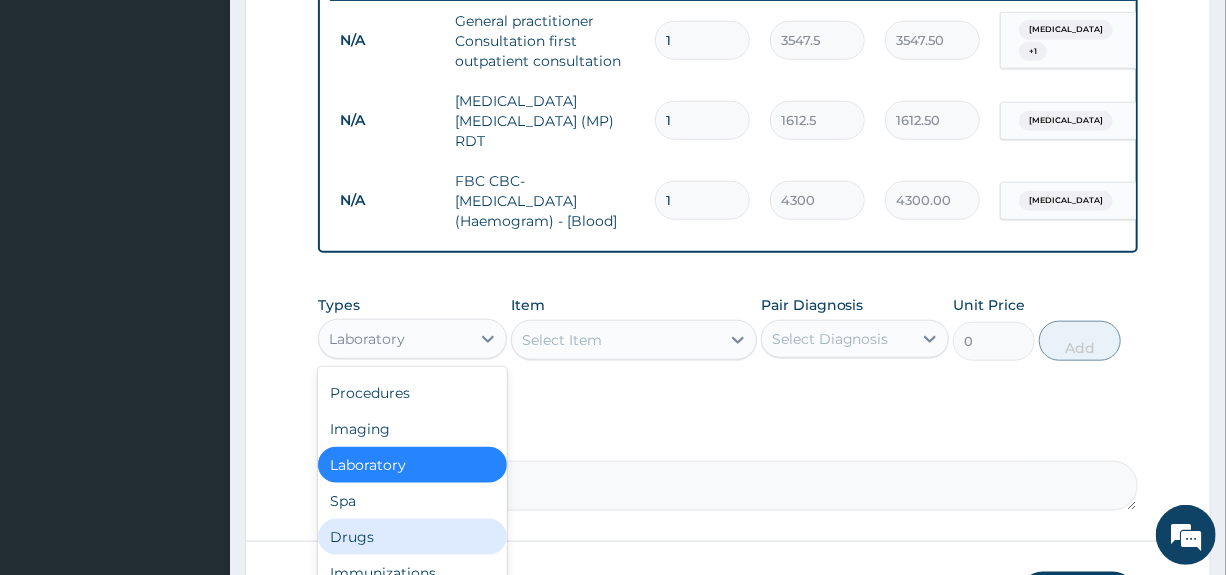 click on "Drugs" at bounding box center [412, 537] 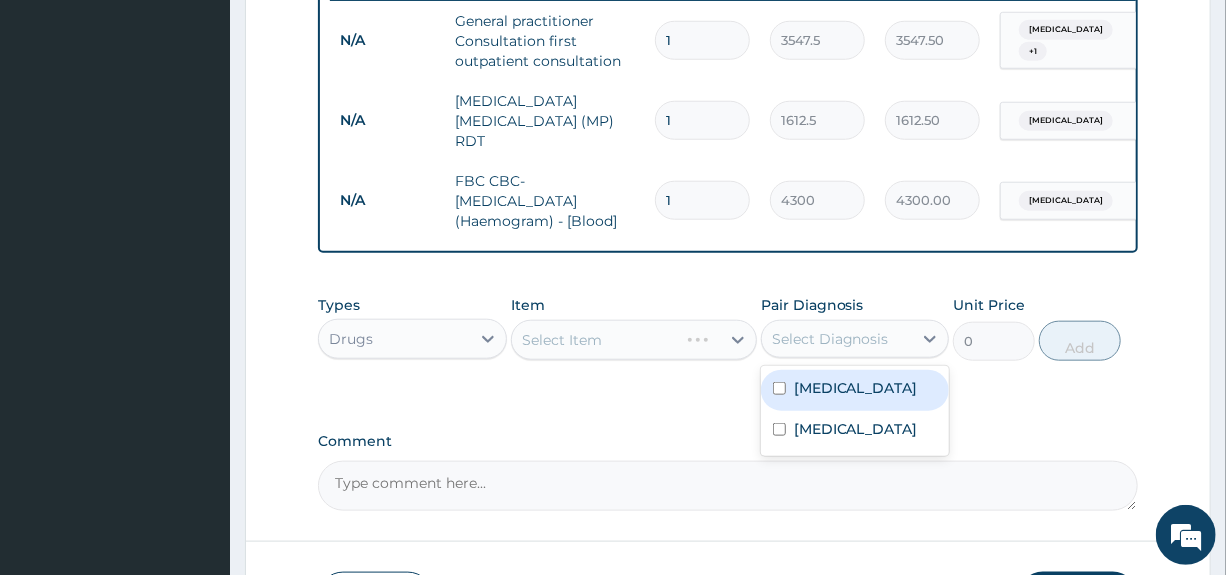 click on "Select Diagnosis" at bounding box center (830, 339) 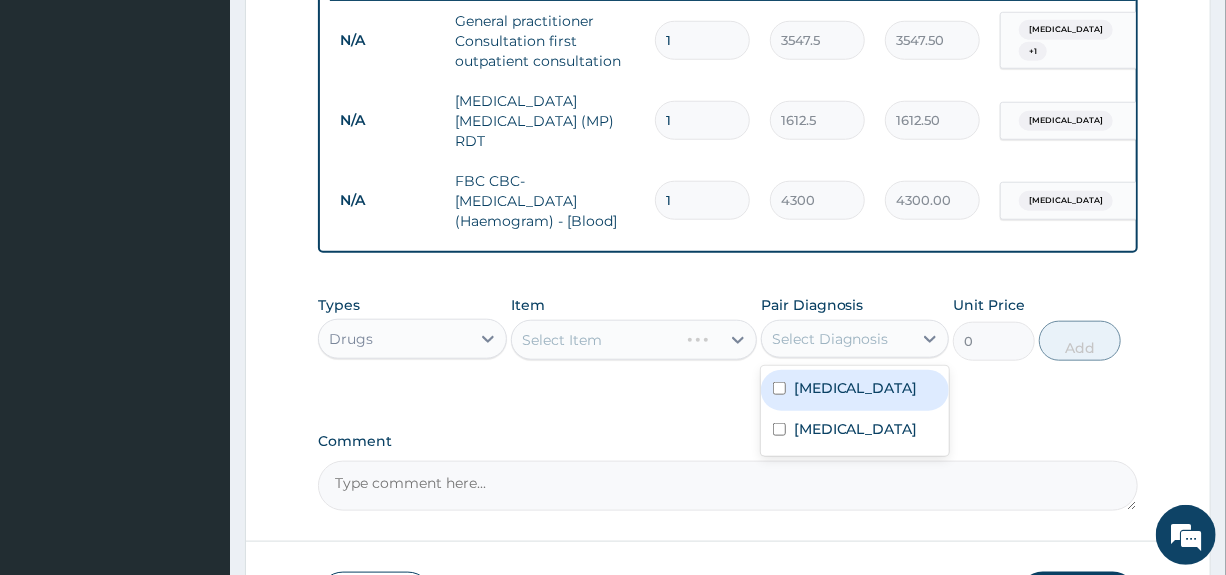 click on "Malaria" at bounding box center (856, 388) 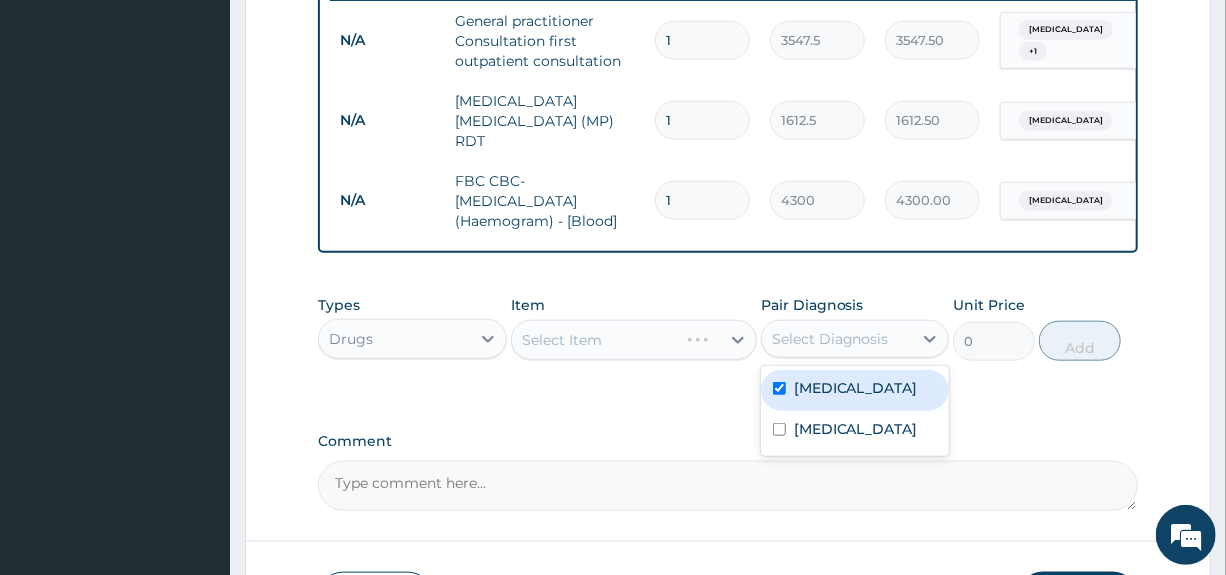 checkbox on "true" 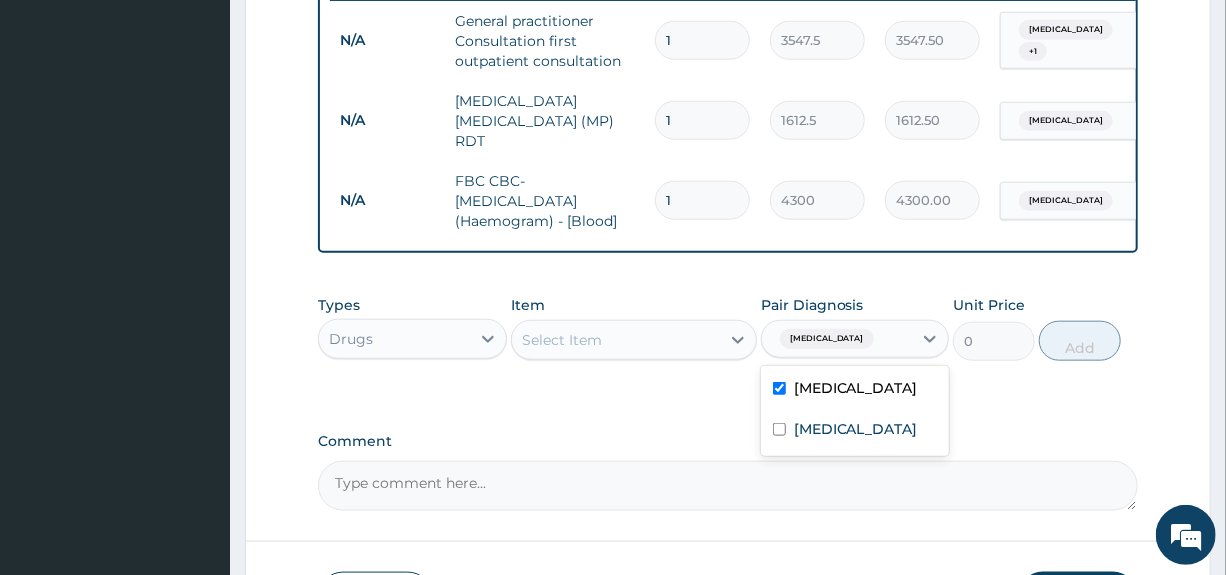 click on "Select Item" at bounding box center [616, 340] 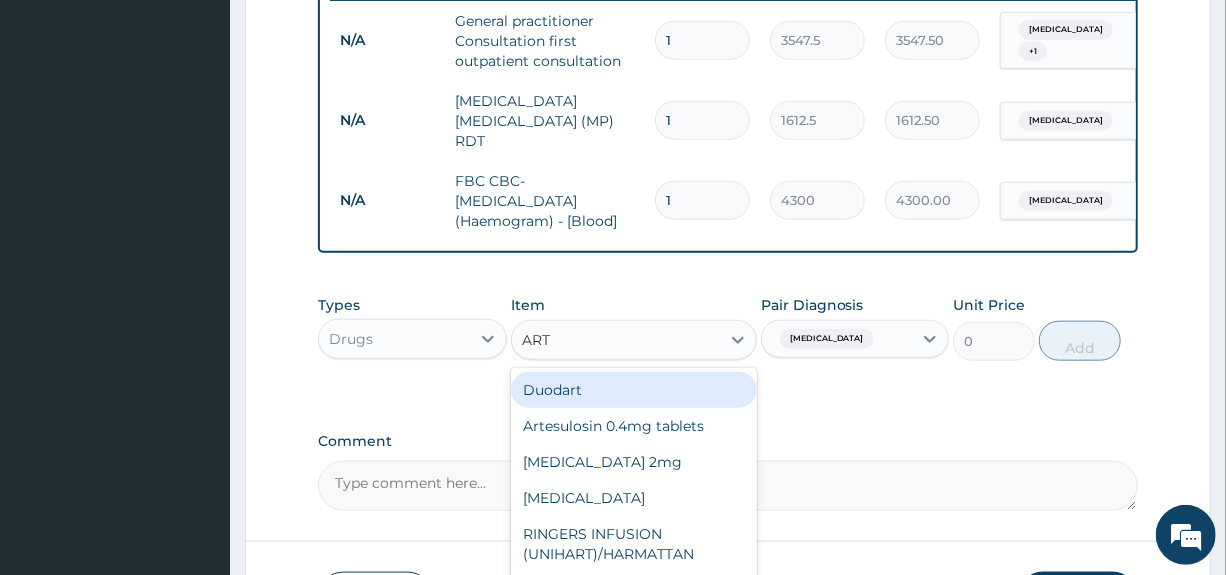 type on "ARTE" 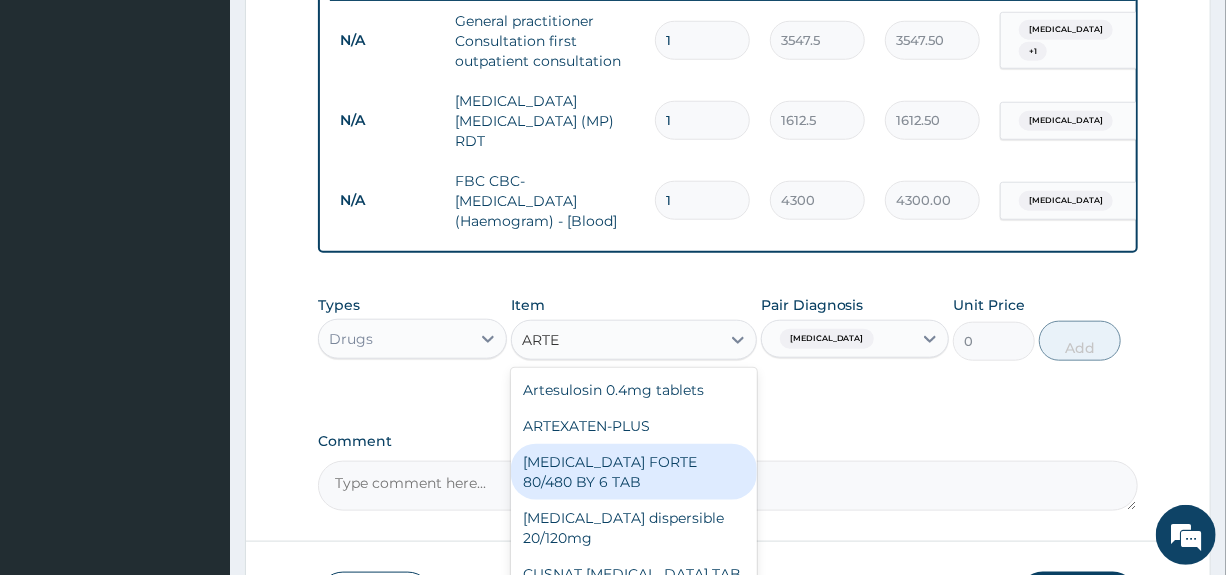 click on "[MEDICAL_DATA] FORTE 80/480 BY 6 TAB" at bounding box center (634, 472) 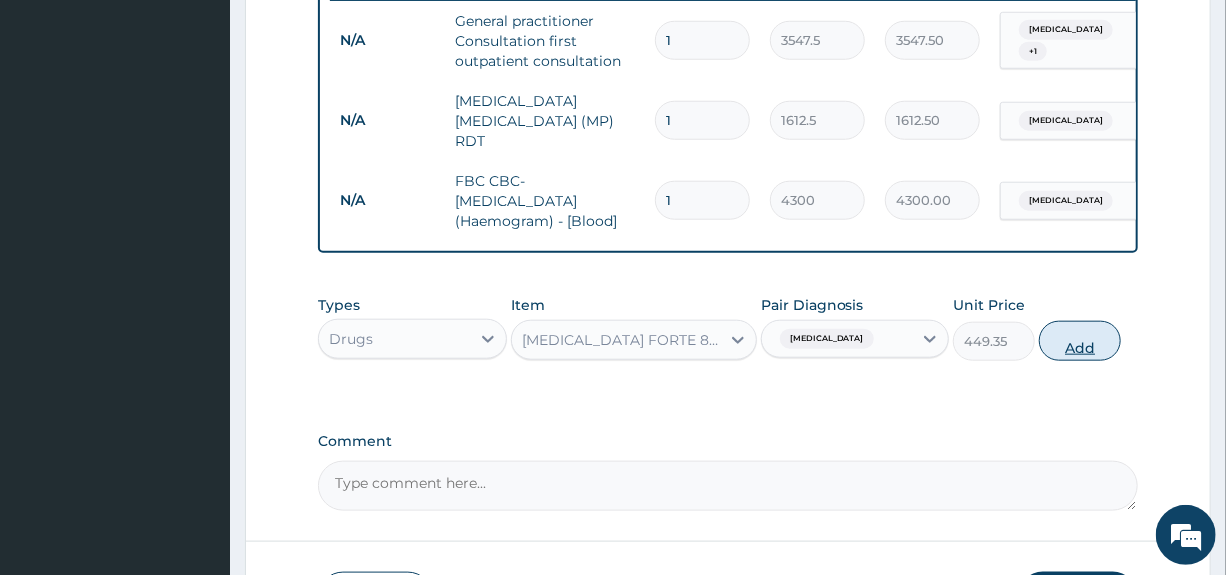 click on "Add" at bounding box center (1080, 341) 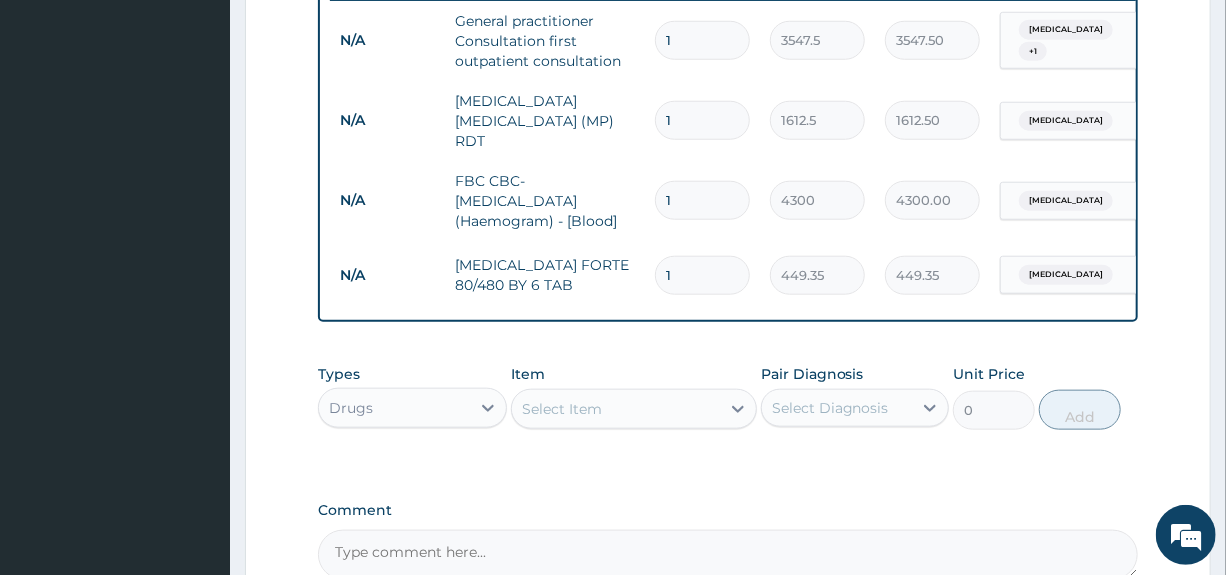 type 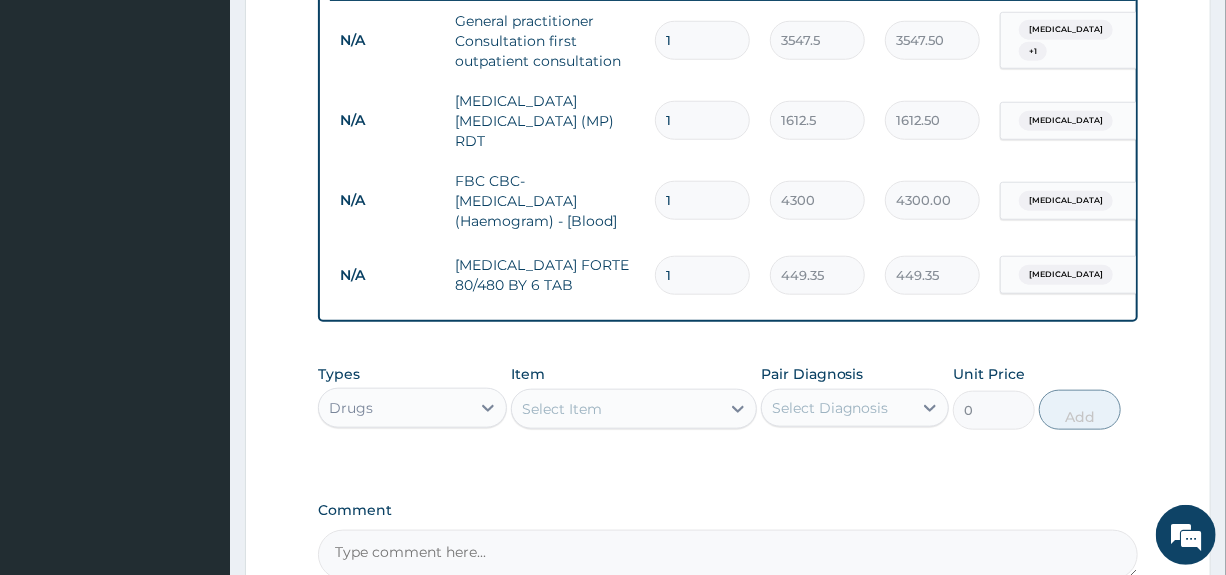 type on "0.00" 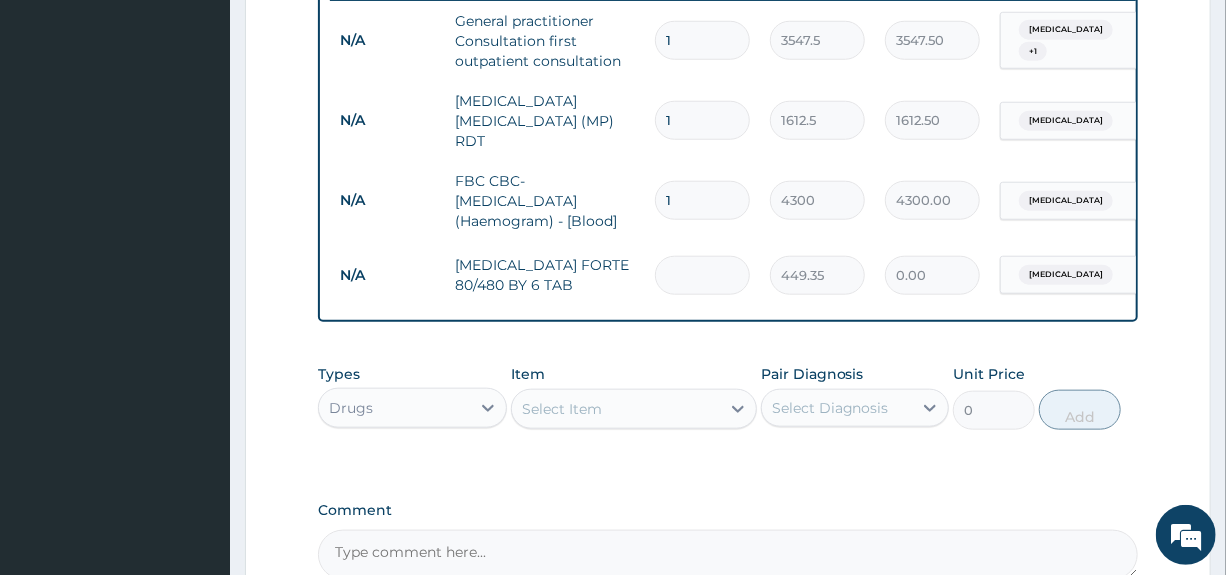 type on "6" 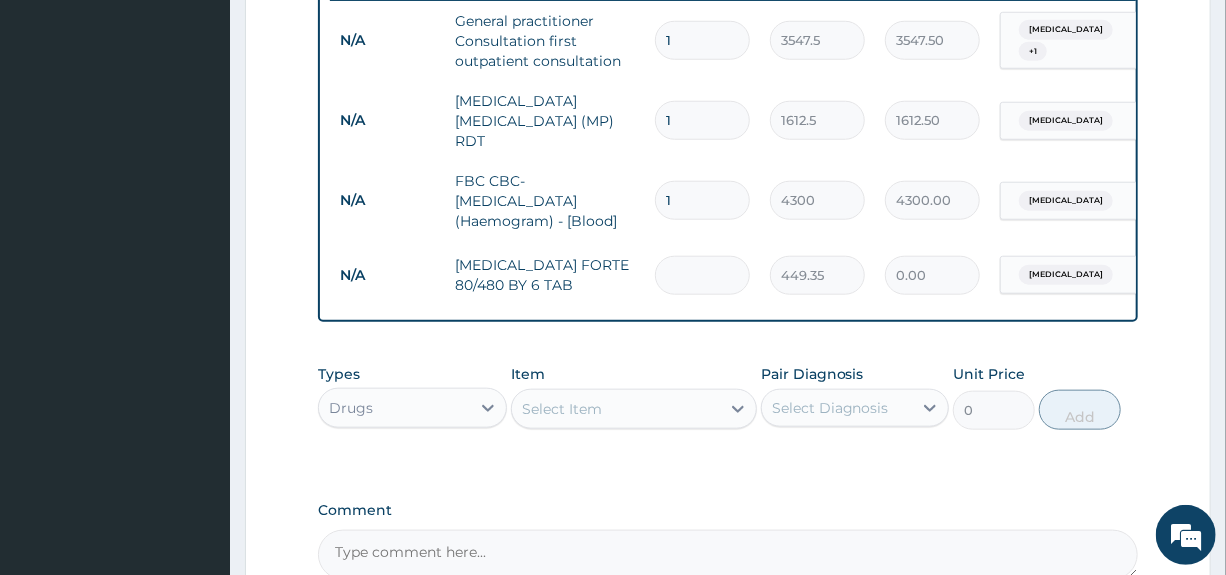 type on "2696.10" 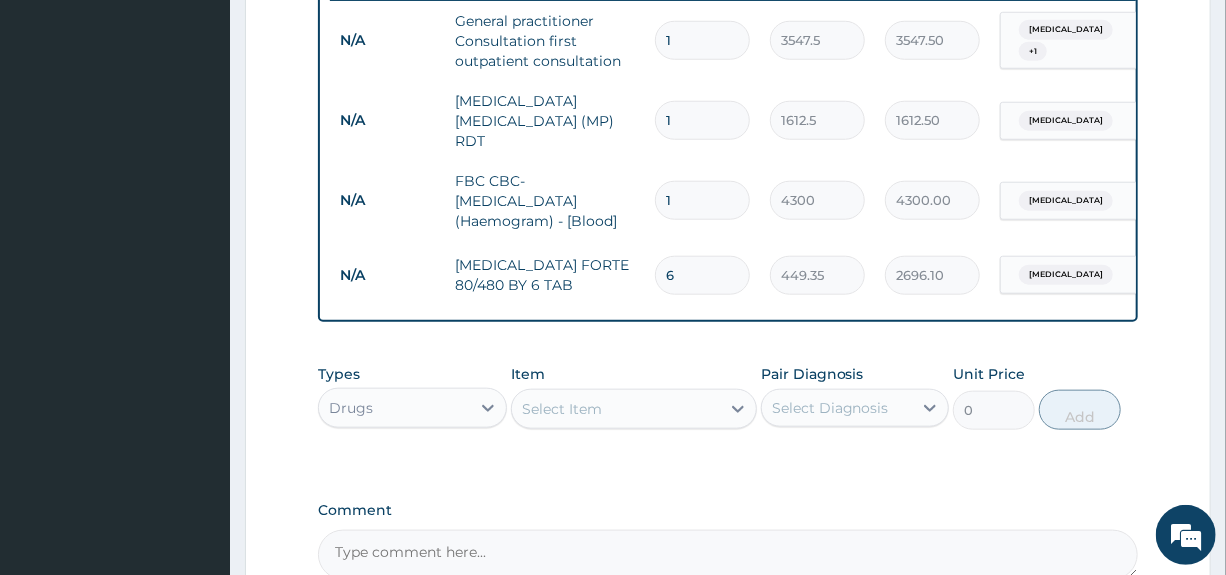 type on "5" 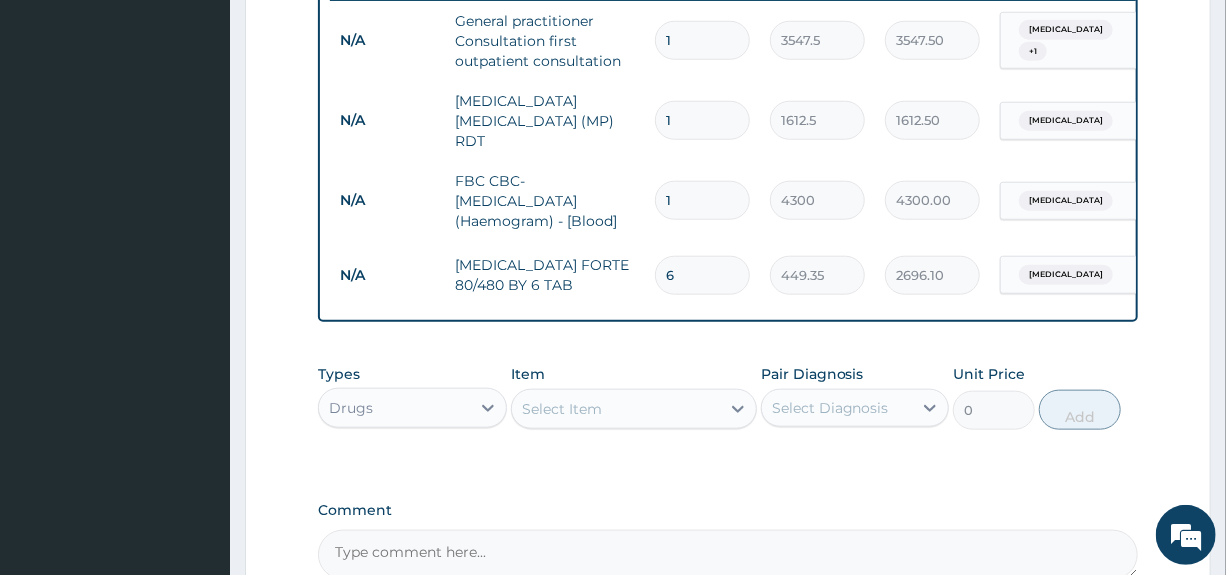 type on "2246.75" 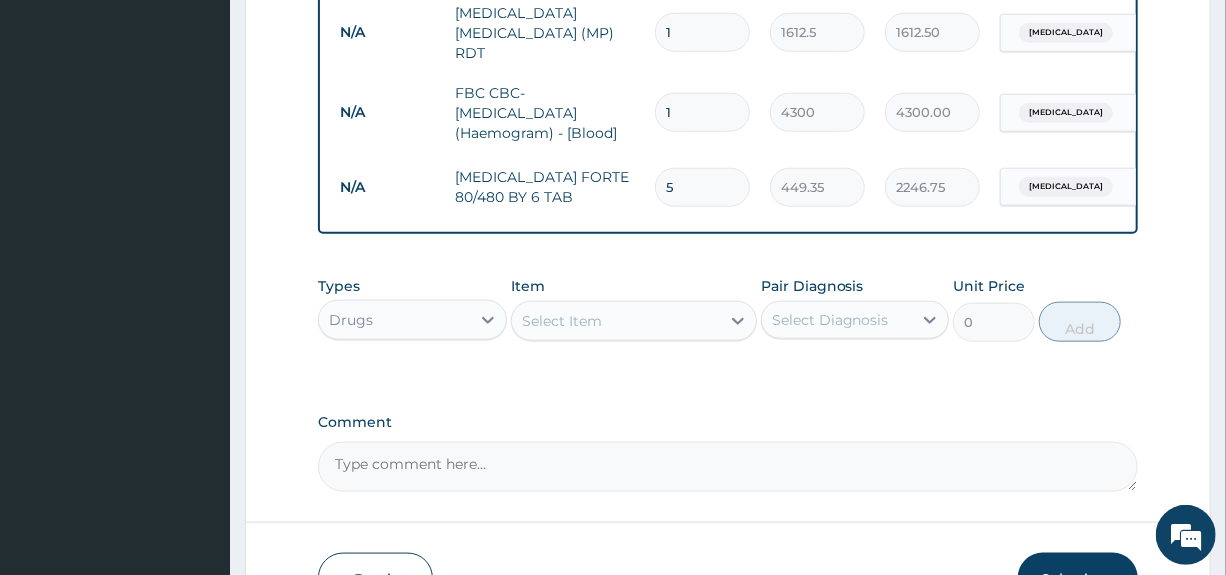 scroll, scrollTop: 997, scrollLeft: 0, axis: vertical 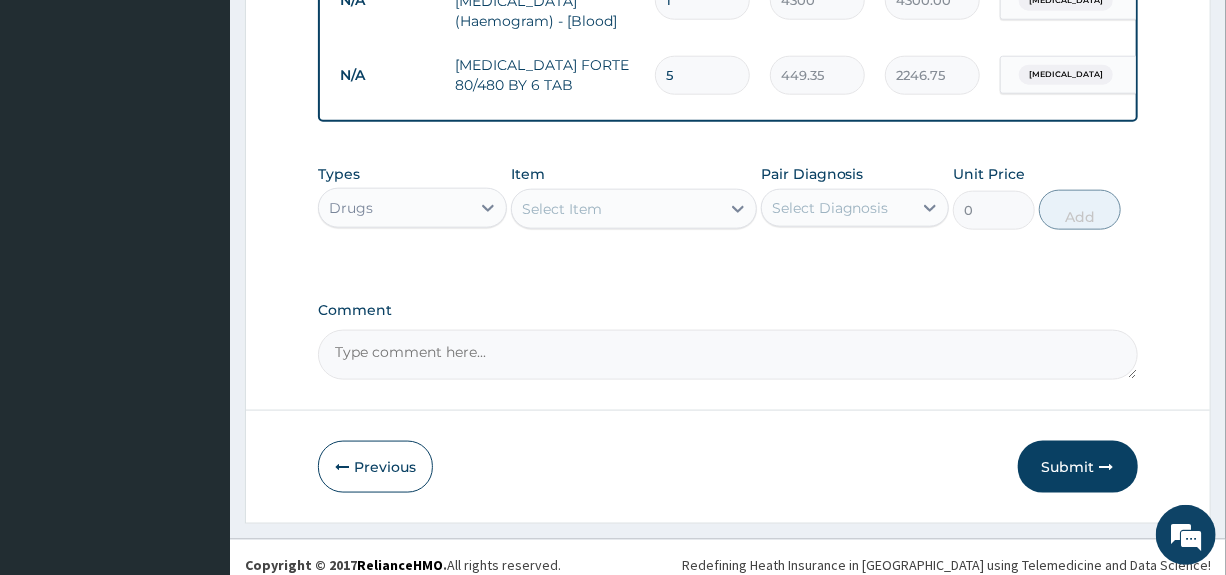 type on "5" 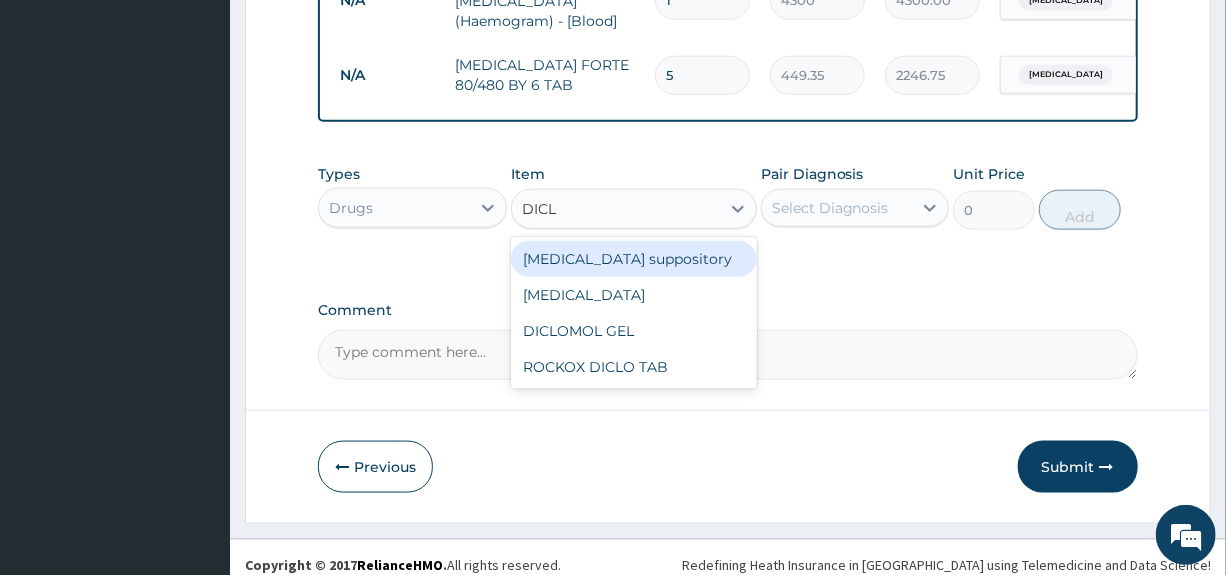 type on "DICLO" 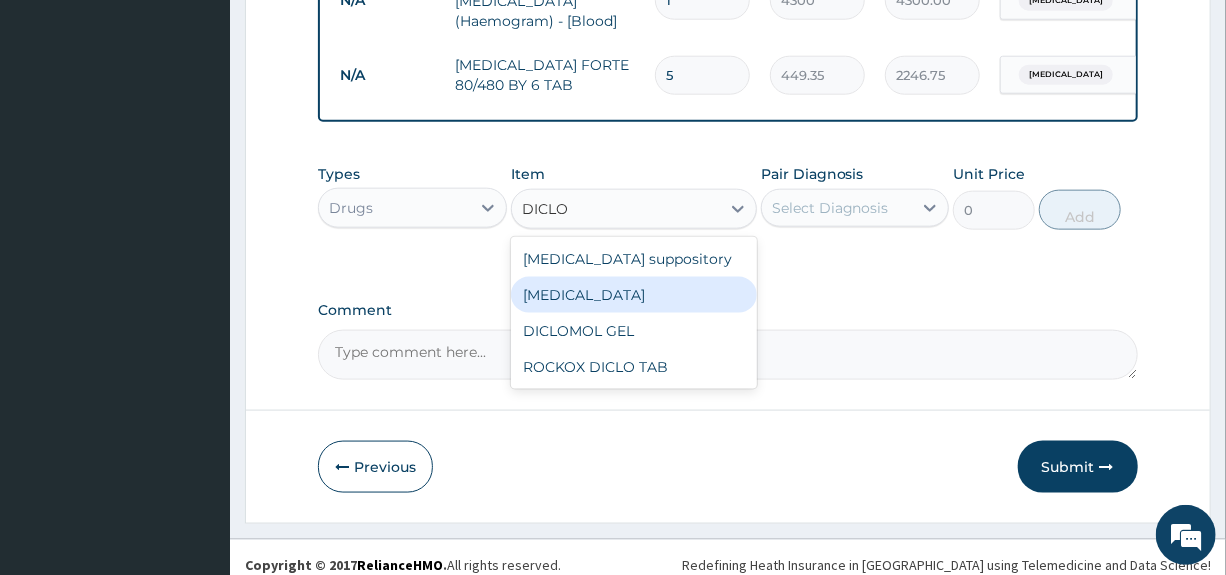 click on "[MEDICAL_DATA]" at bounding box center [634, 295] 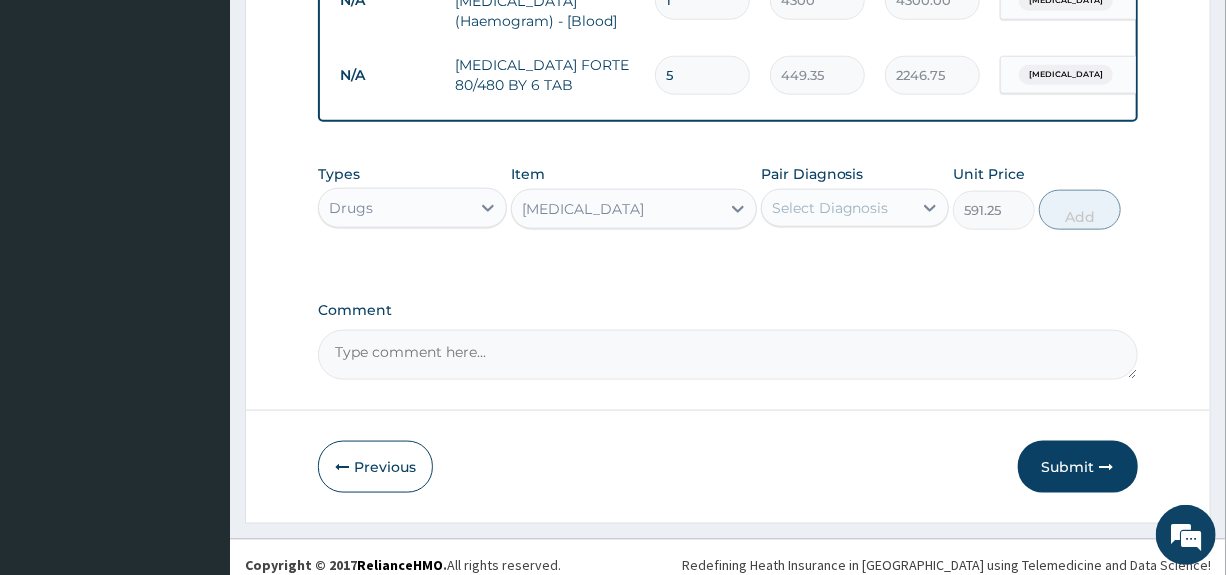 click on "Select Diagnosis" at bounding box center [837, 208] 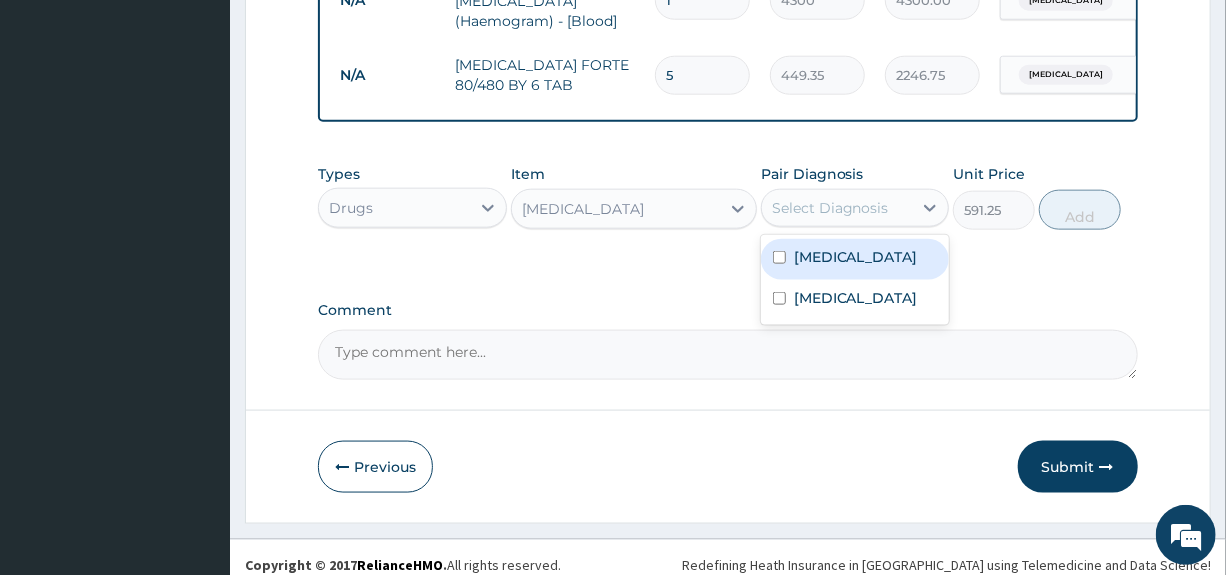 click on "Malaria" at bounding box center (855, 259) 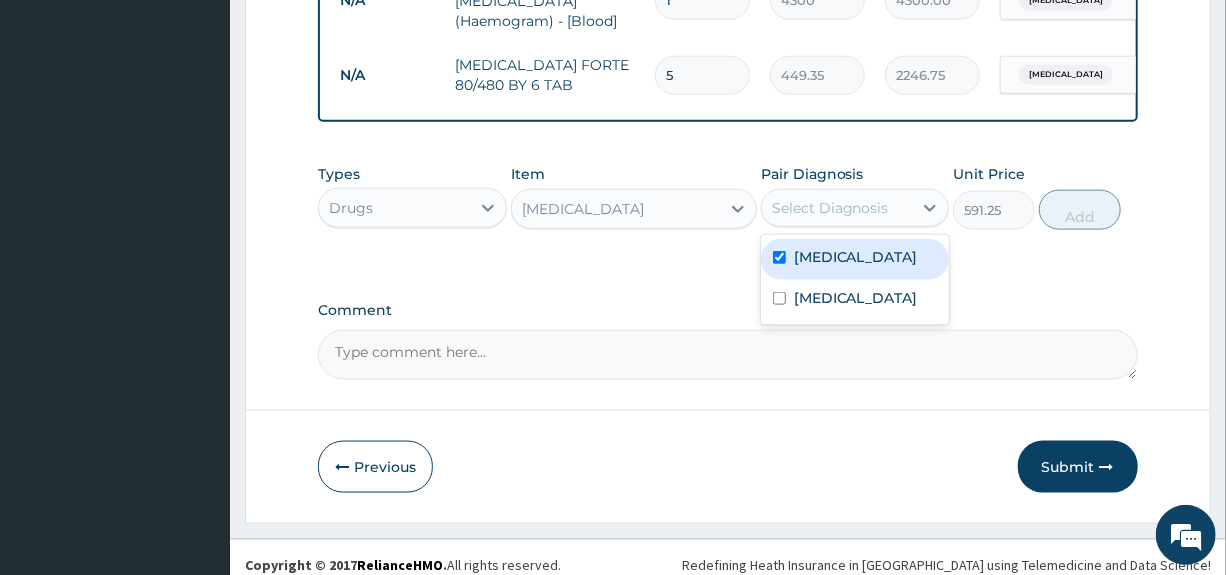checkbox on "true" 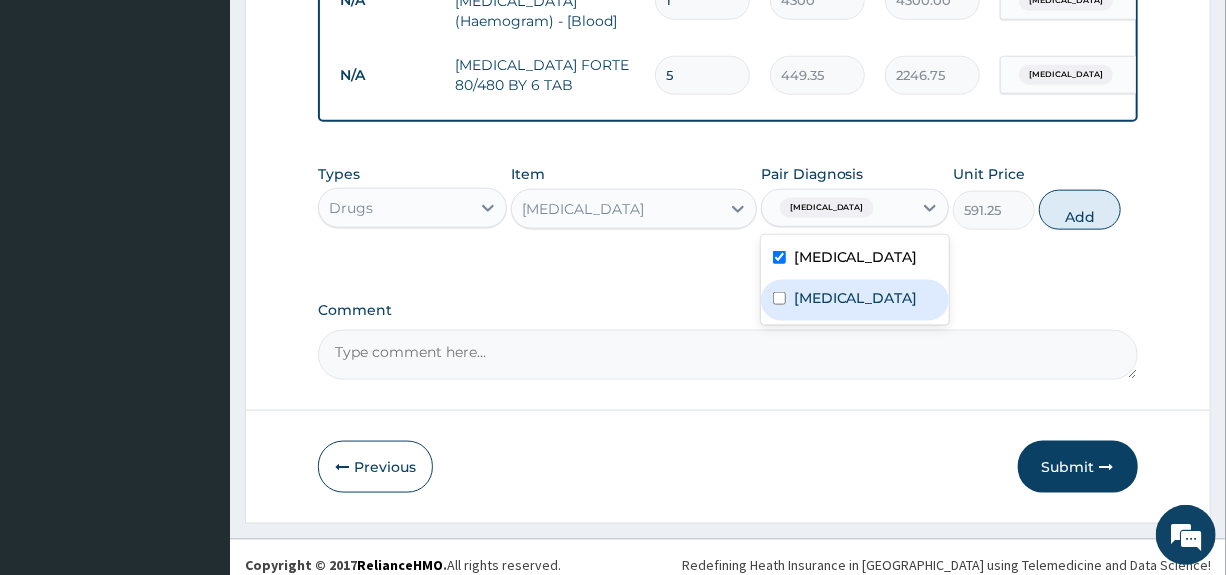 click on "Sepsis" at bounding box center [856, 298] 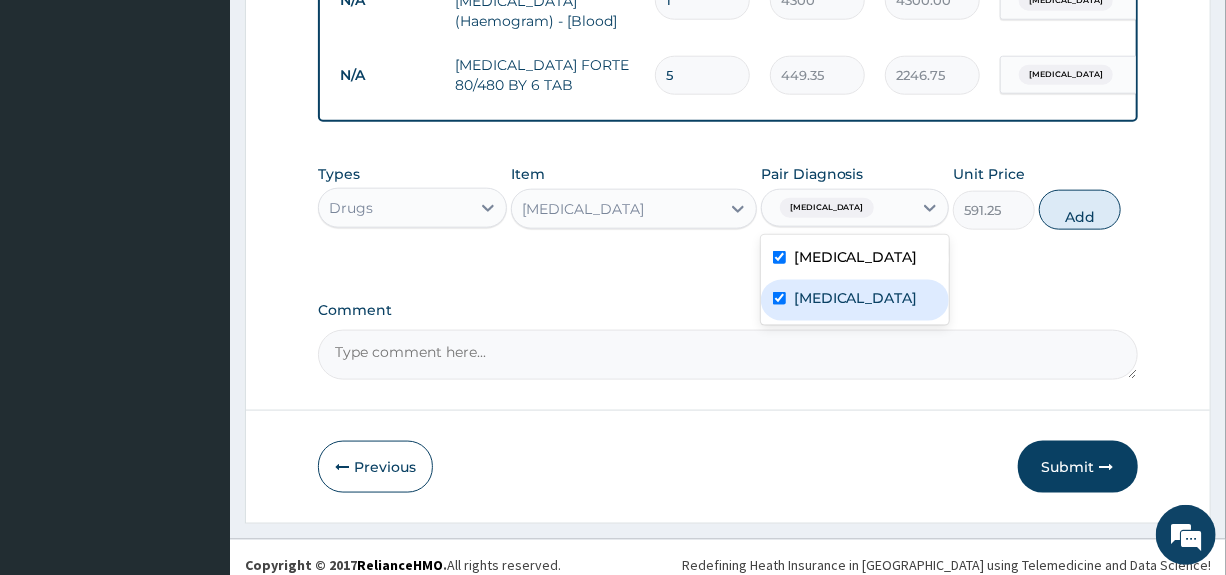 checkbox on "true" 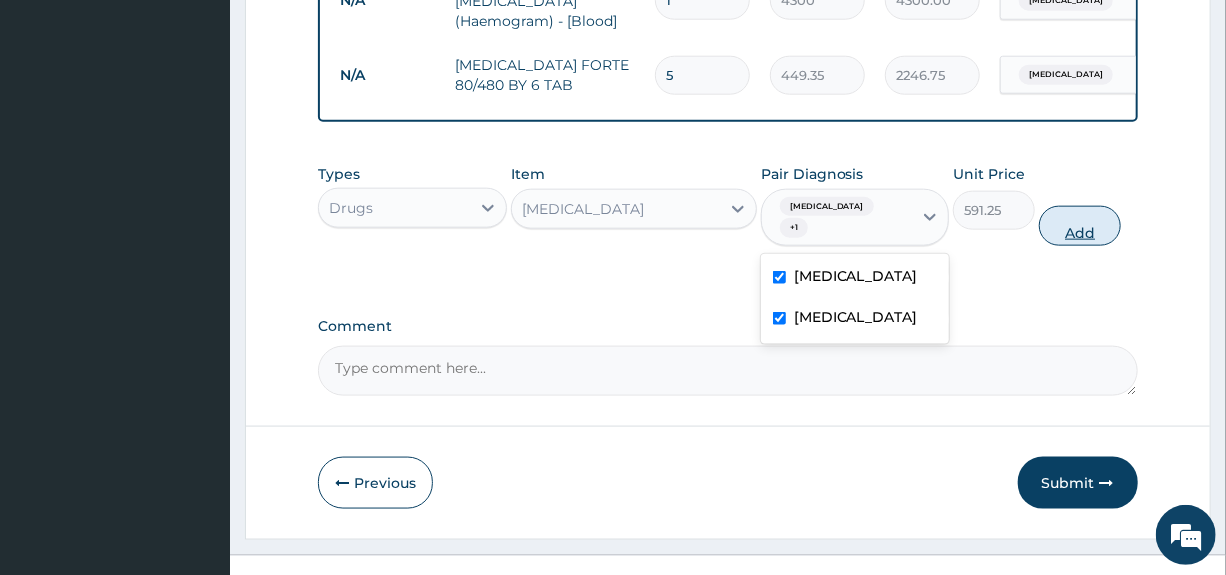 click on "Add" at bounding box center [1080, 226] 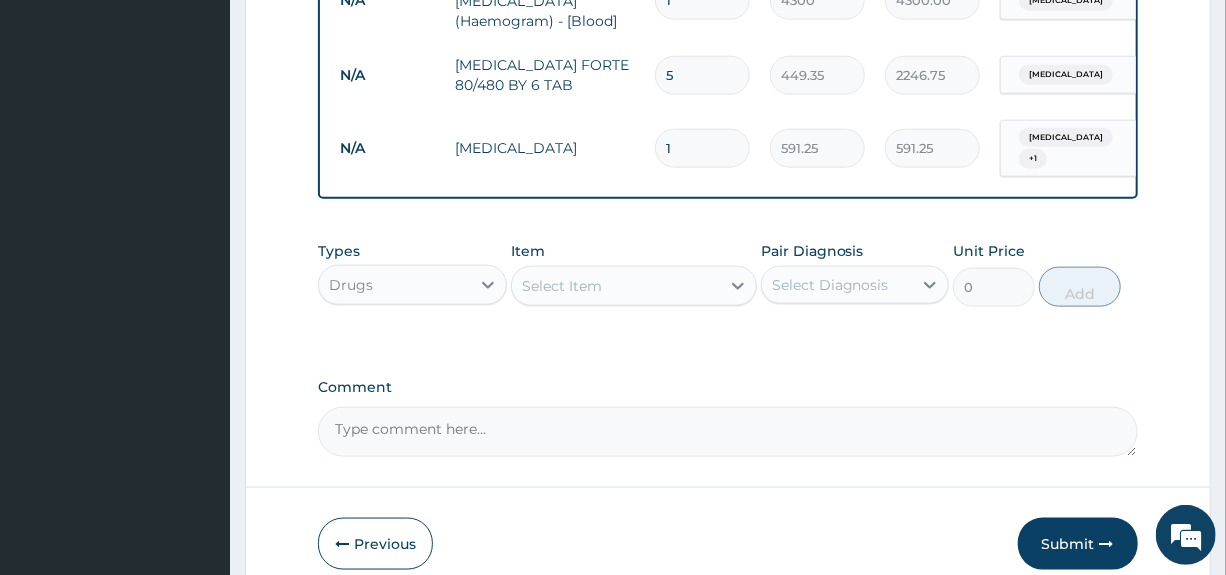 click on "5" at bounding box center [702, 75] 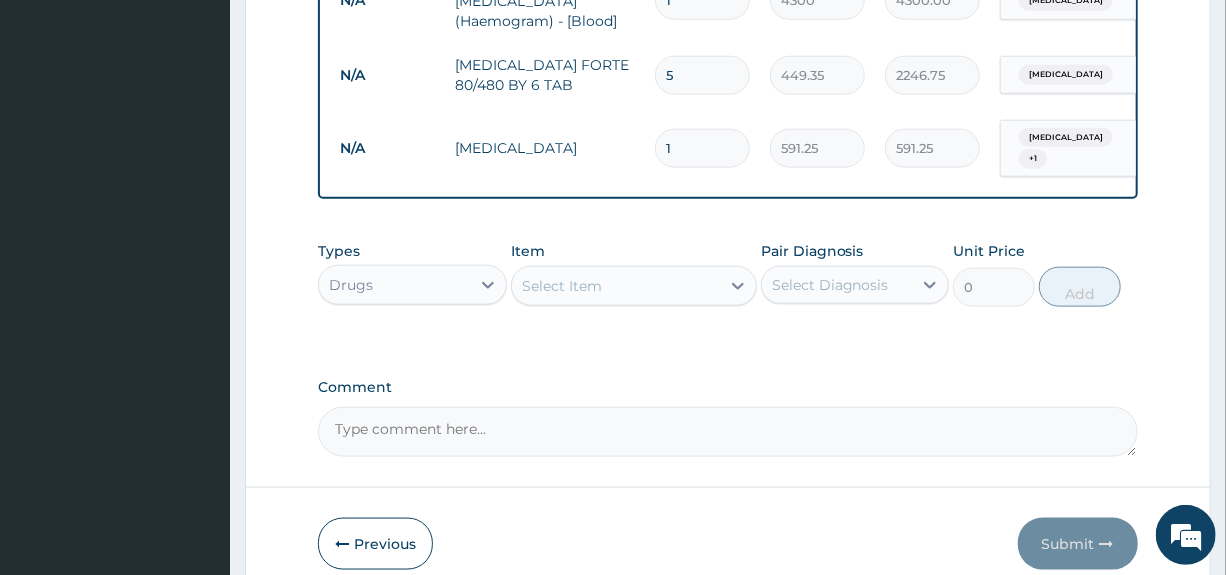 type 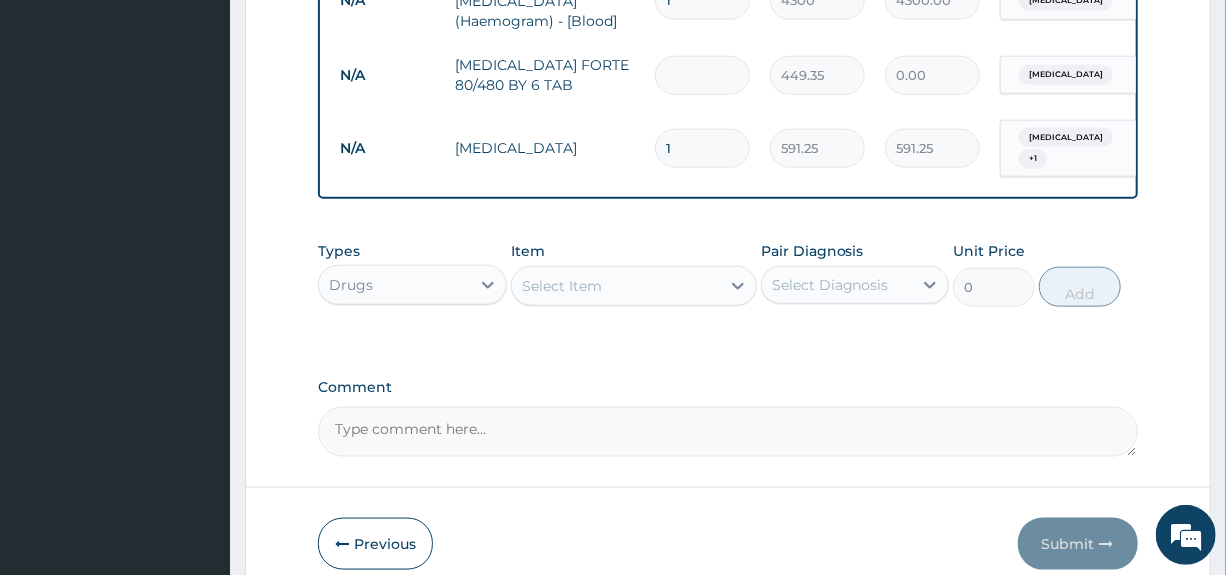 type on "6" 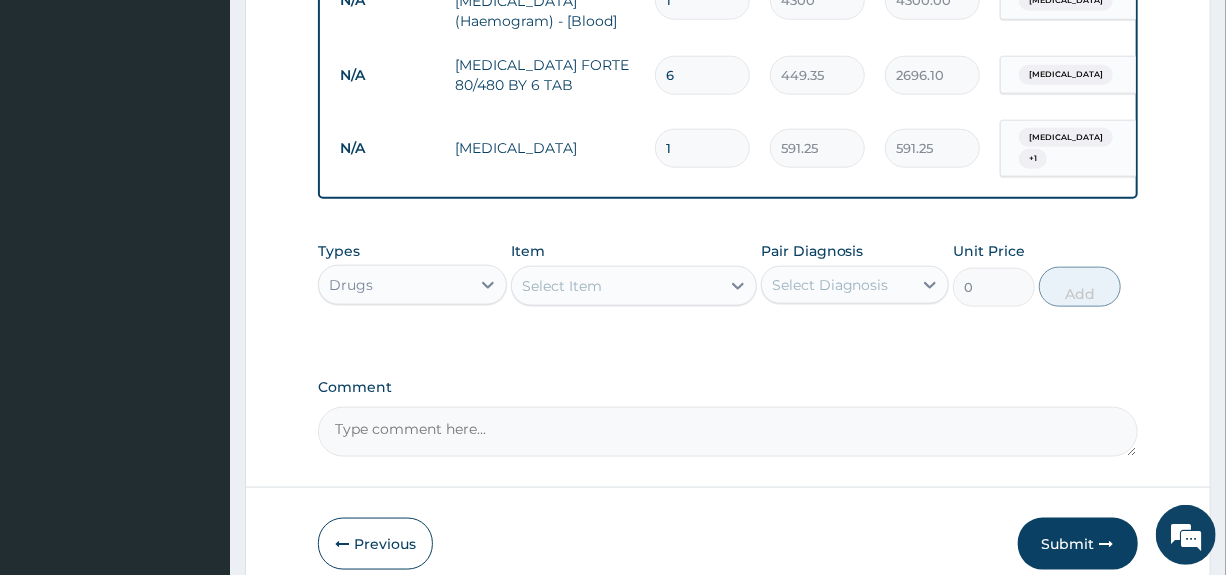 type on "6" 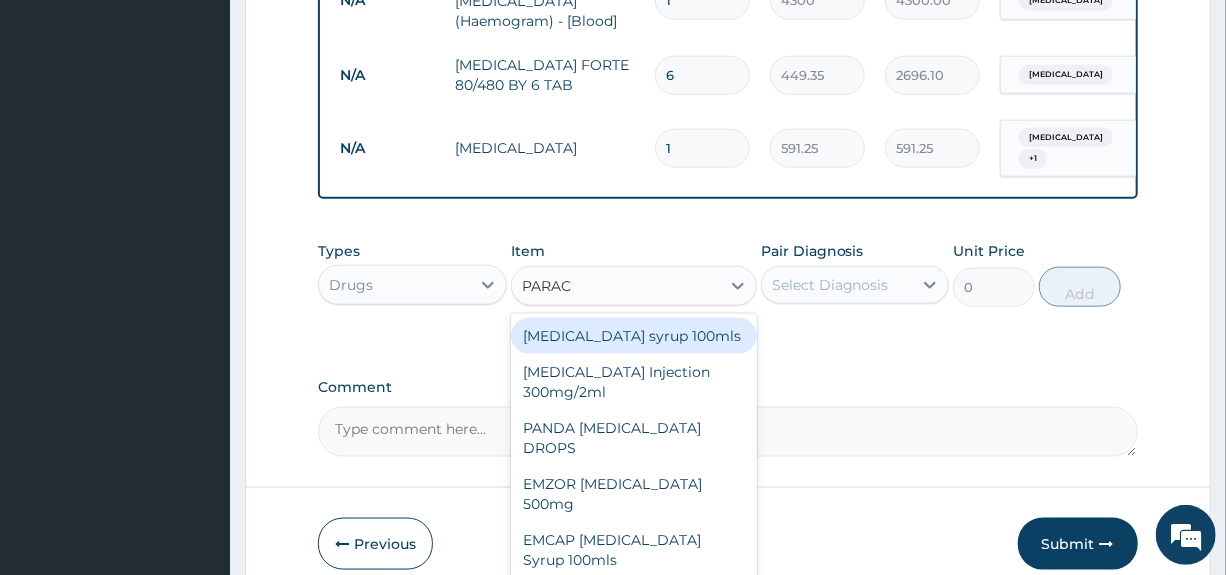 type on "PARACE" 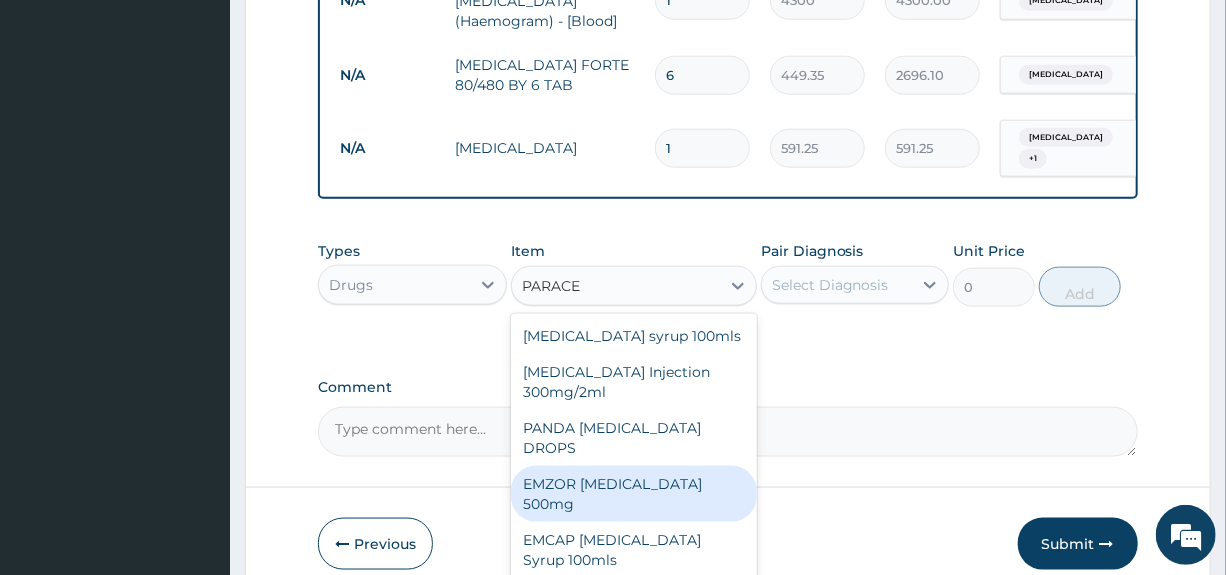 click on "EMZOR PARACETAMOL 500mg" at bounding box center (634, 494) 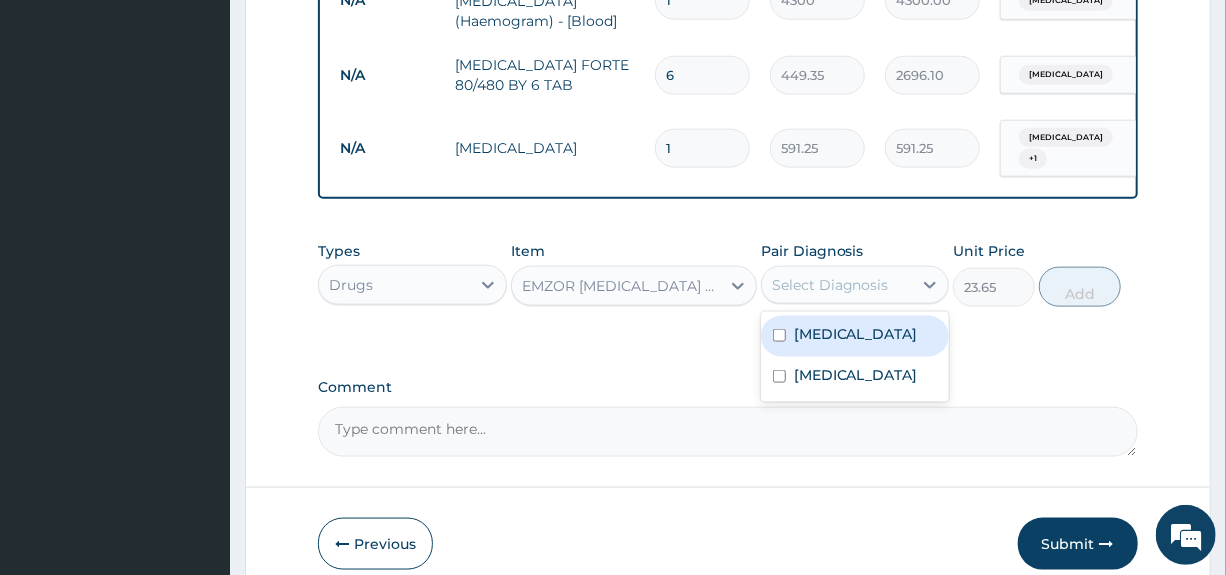 click on "Select Diagnosis" at bounding box center [830, 285] 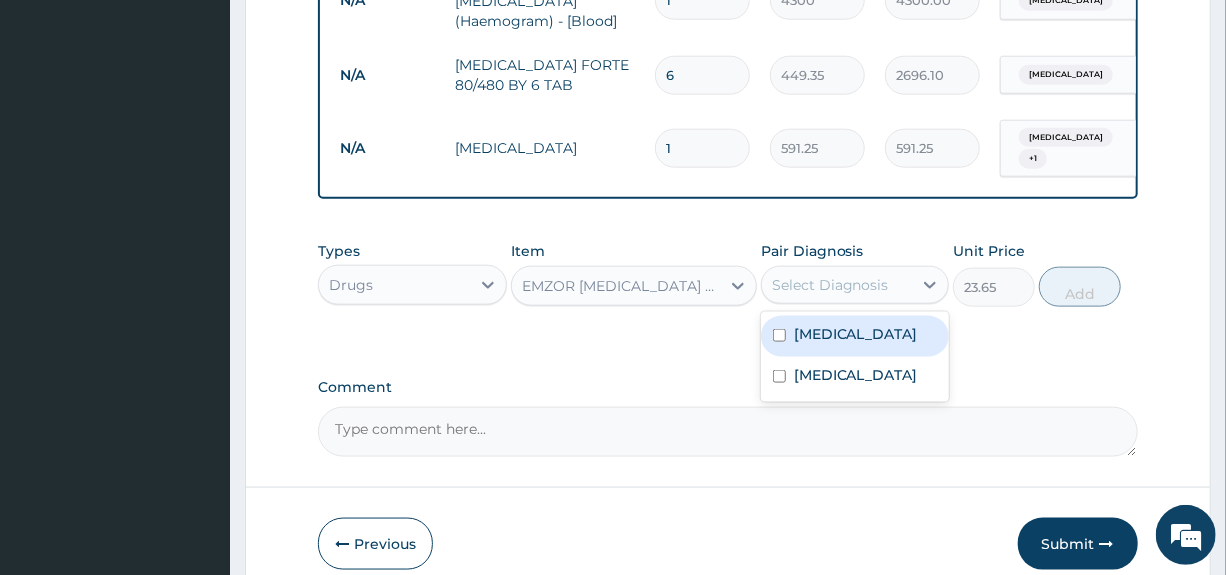 click on "Malaria" at bounding box center [856, 334] 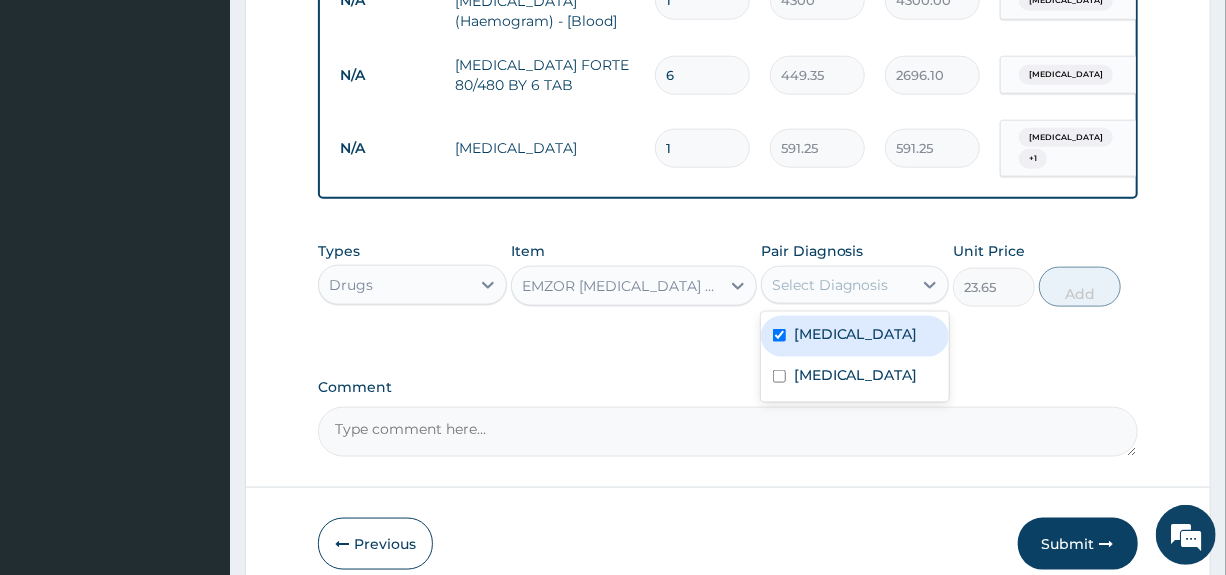 checkbox on "true" 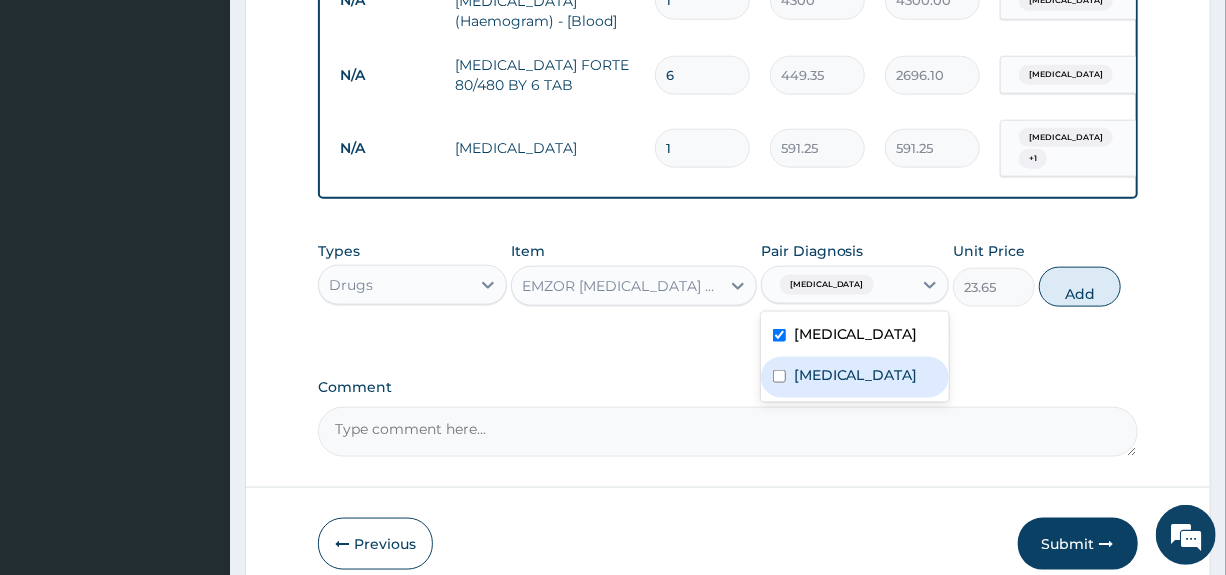 click on "Sepsis" at bounding box center (856, 375) 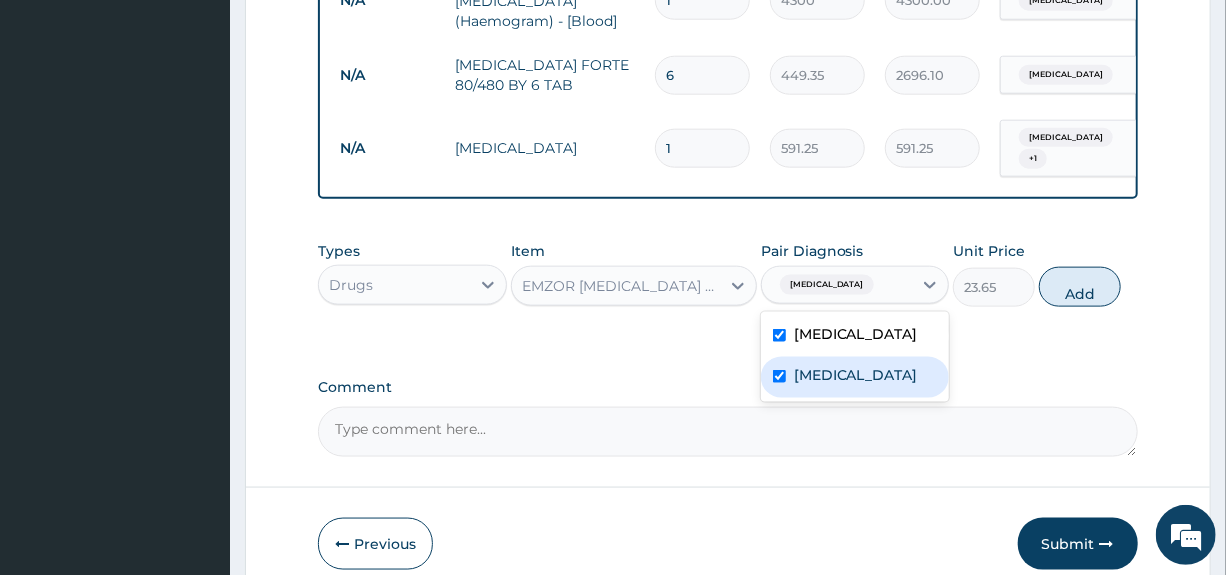 checkbox on "true" 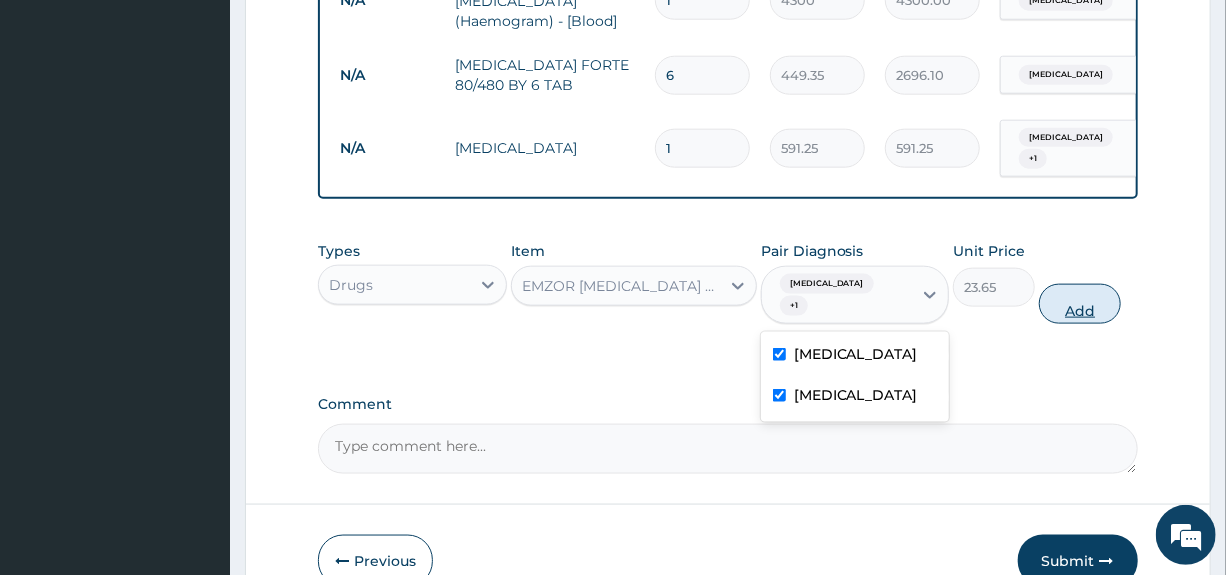 click on "Add" at bounding box center [1080, 304] 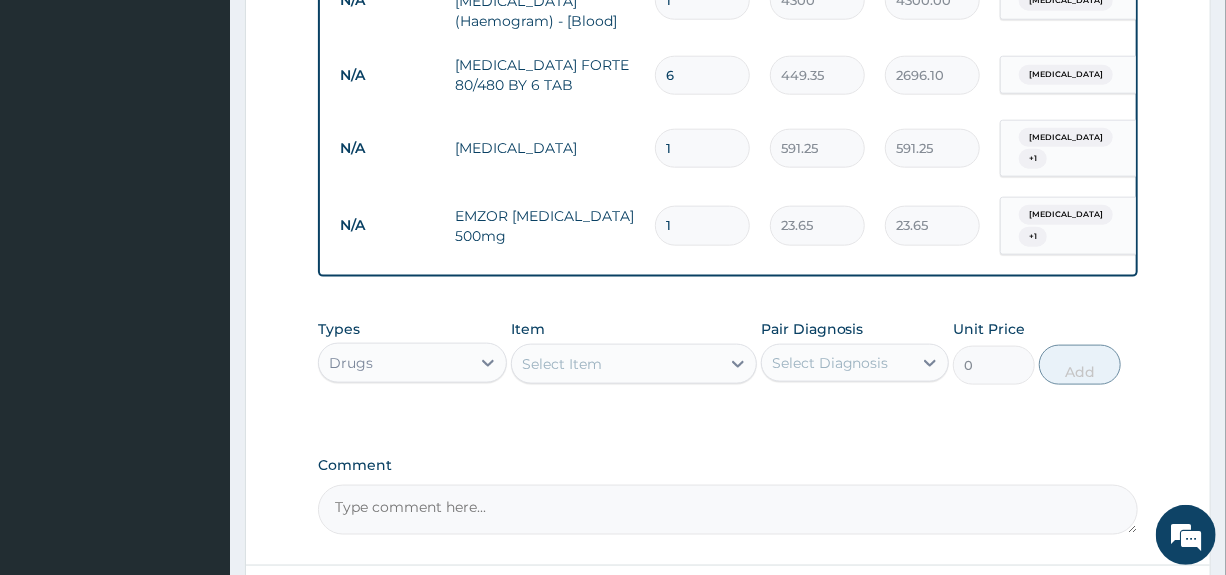 type on "18" 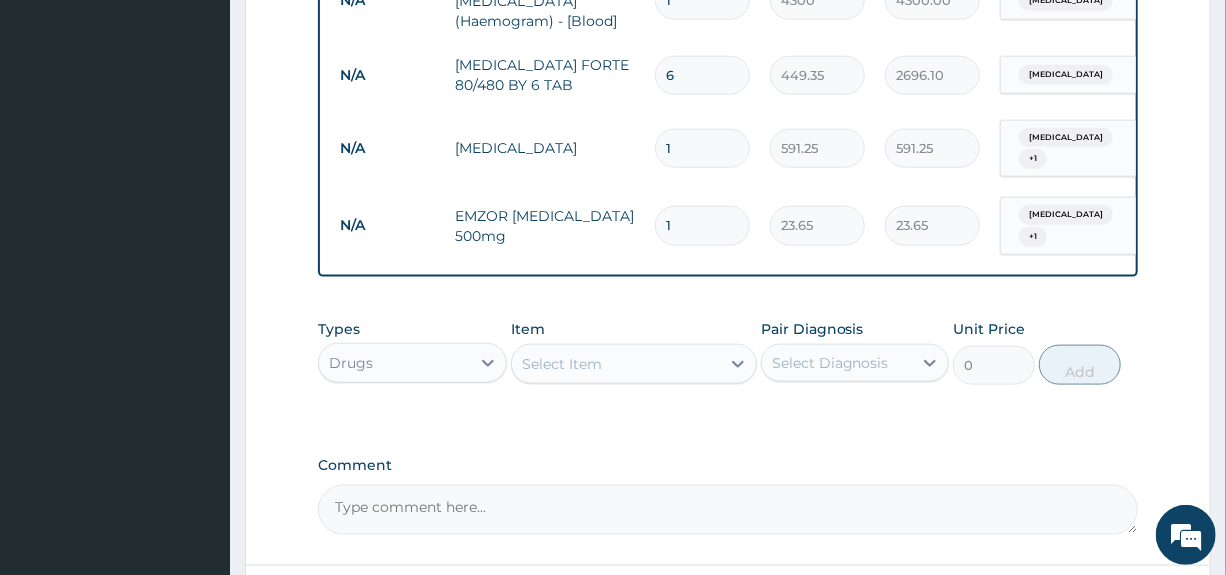 type on "425.70" 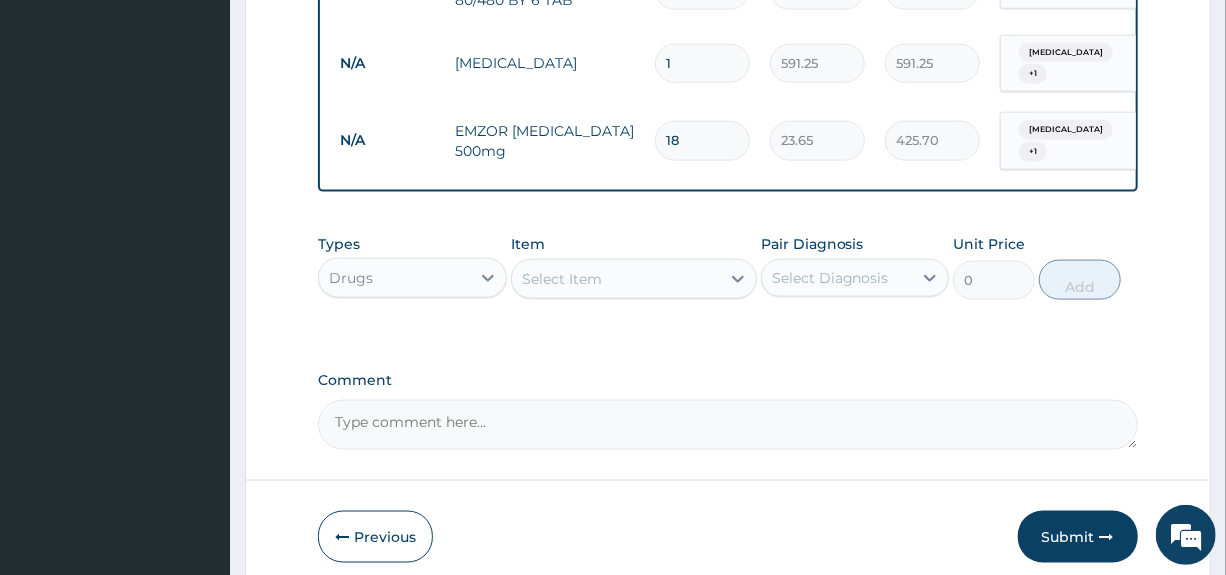 scroll, scrollTop: 1154, scrollLeft: 0, axis: vertical 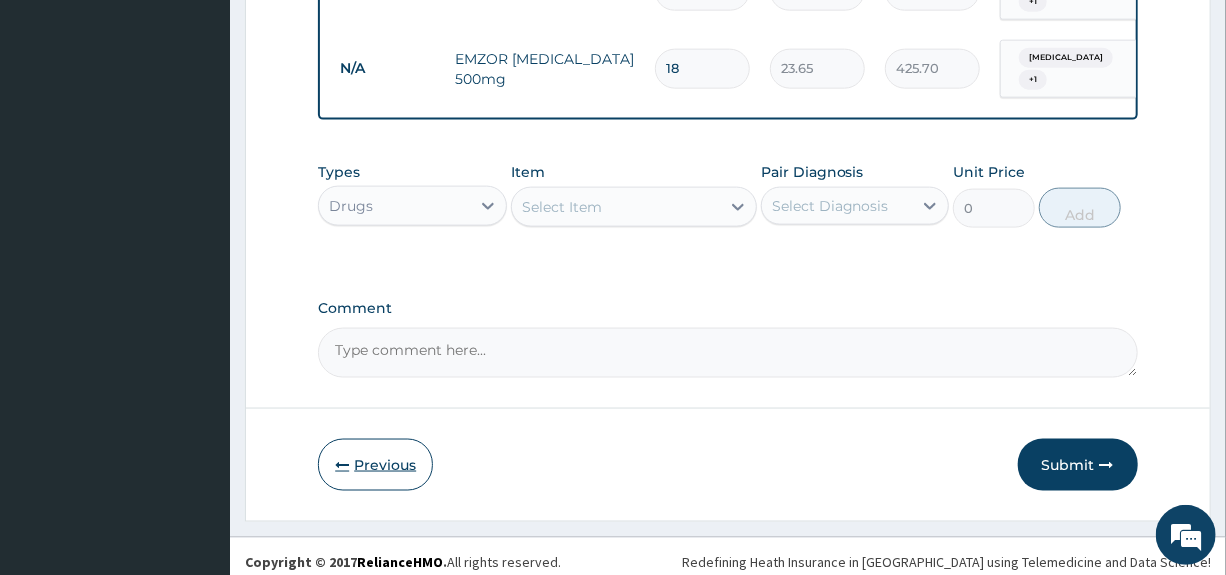 type on "18" 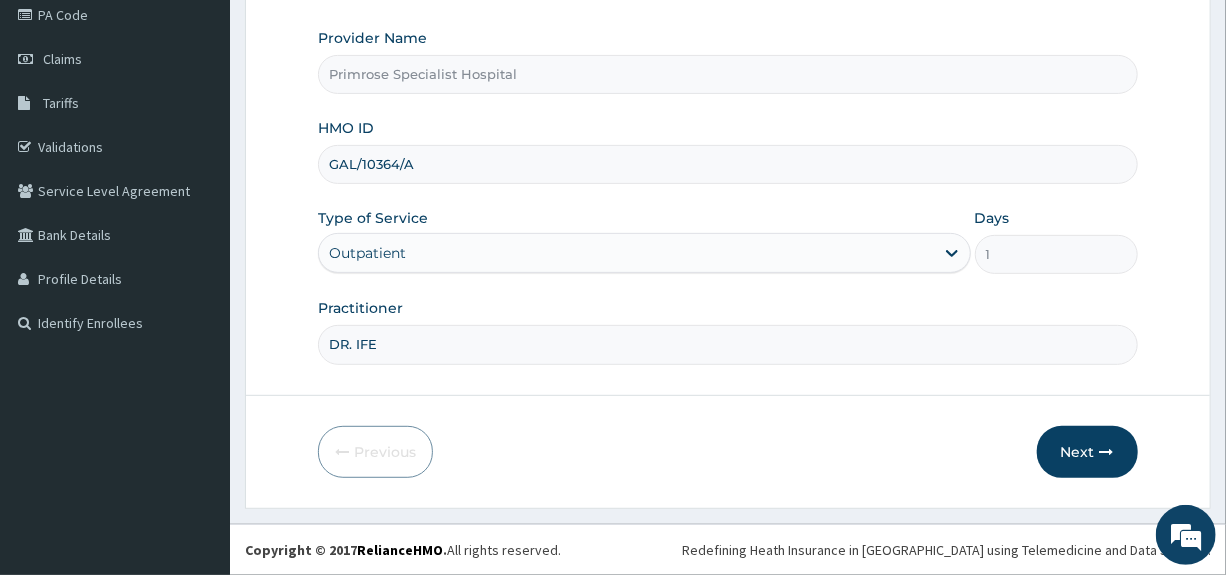 scroll, scrollTop: 244, scrollLeft: 0, axis: vertical 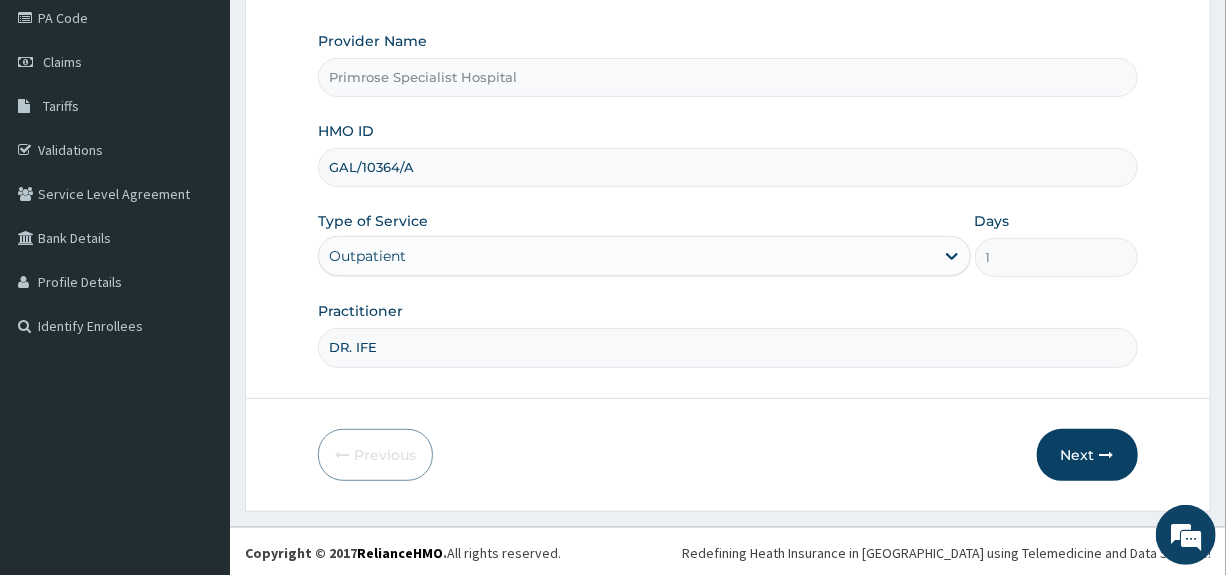 drag, startPoint x: 427, startPoint y: 160, endPoint x: 278, endPoint y: 168, distance: 149.21461 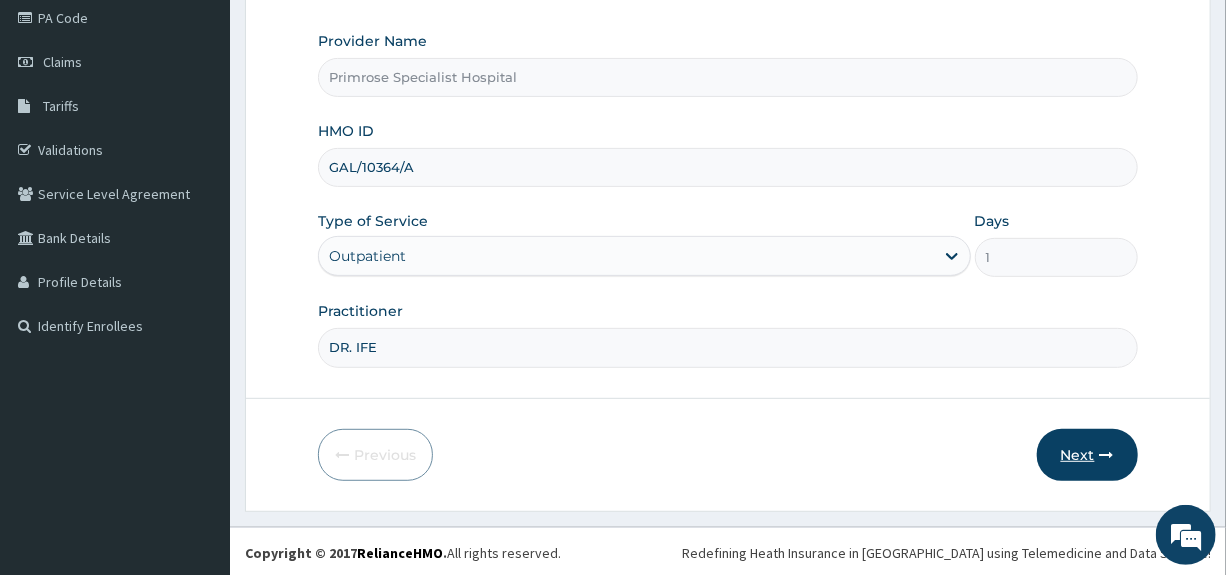 click on "Next" at bounding box center (1087, 455) 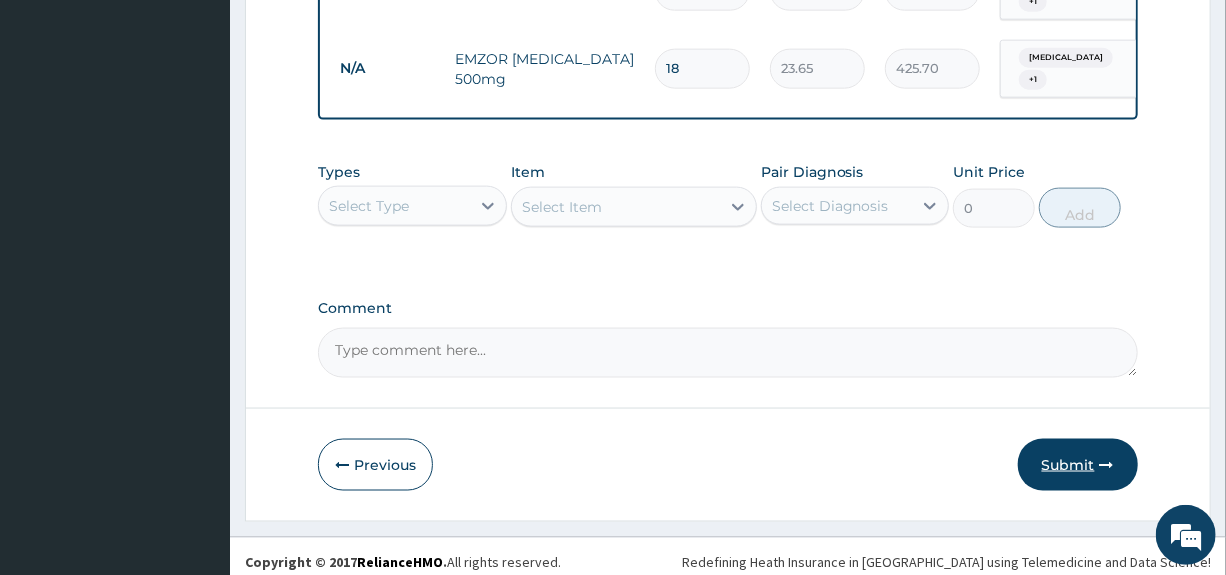 click on "Submit" at bounding box center [1078, 465] 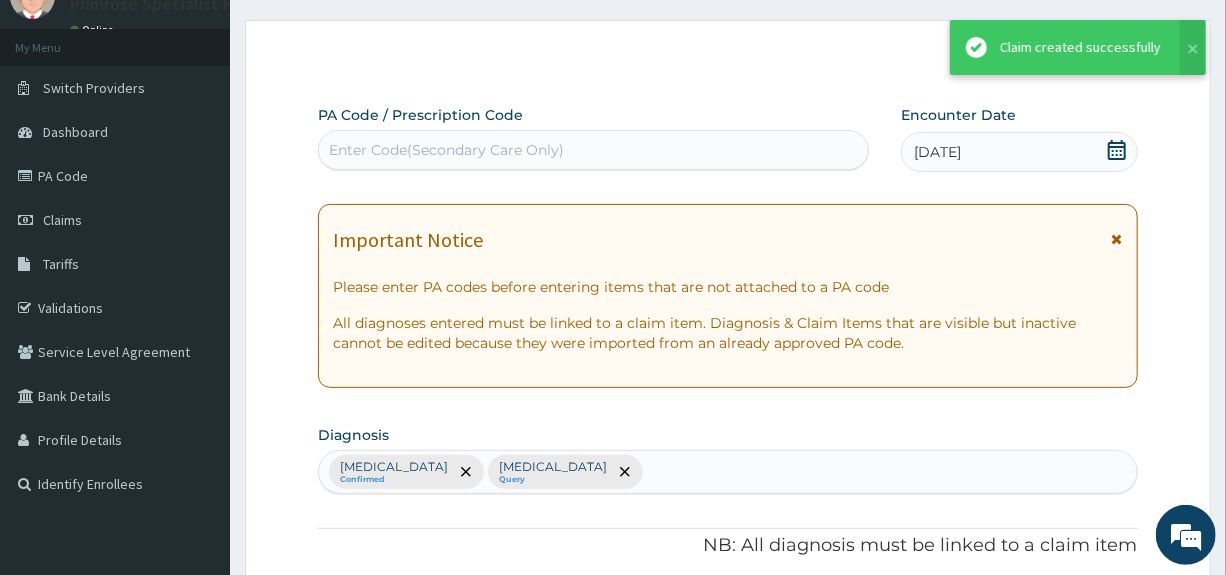 scroll, scrollTop: 1154, scrollLeft: 0, axis: vertical 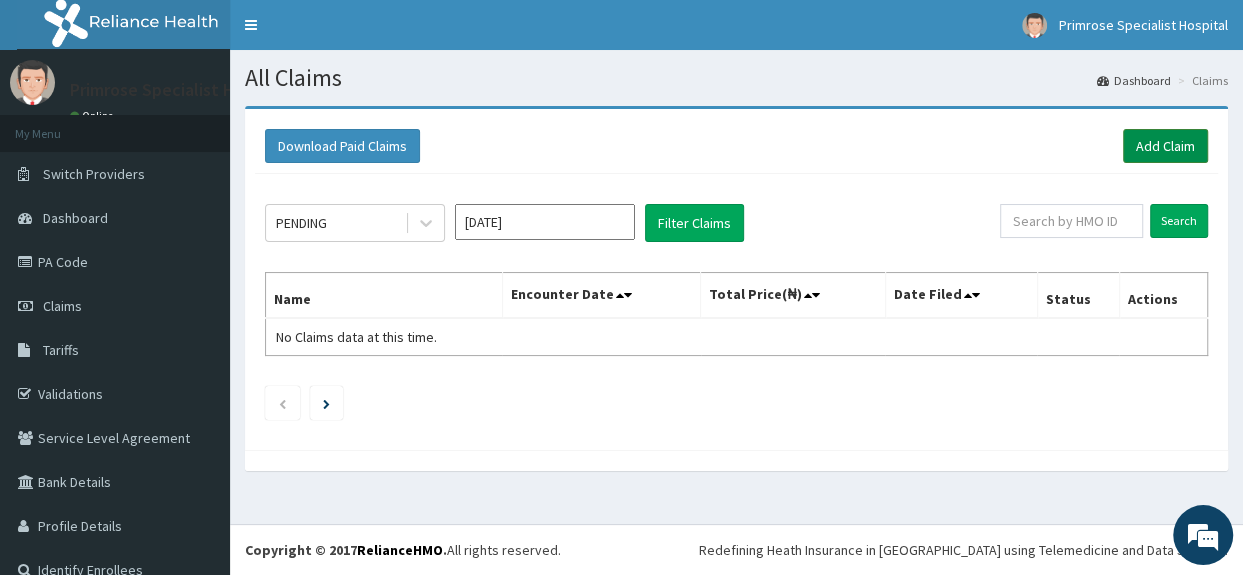 click on "Add Claim" at bounding box center [1165, 146] 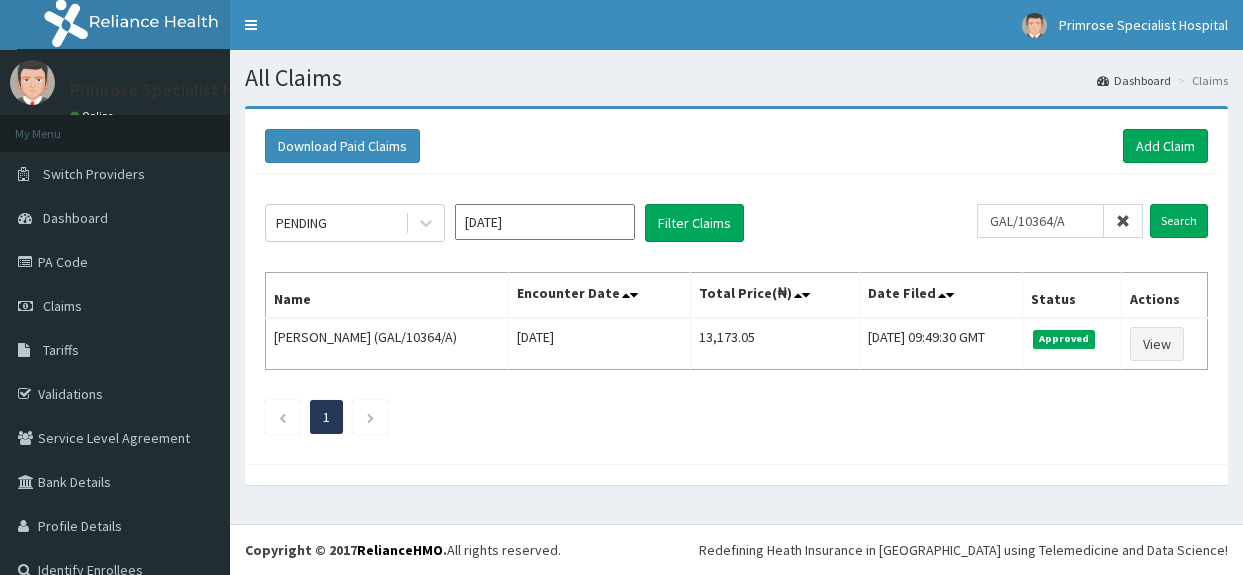 scroll, scrollTop: 0, scrollLeft: 0, axis: both 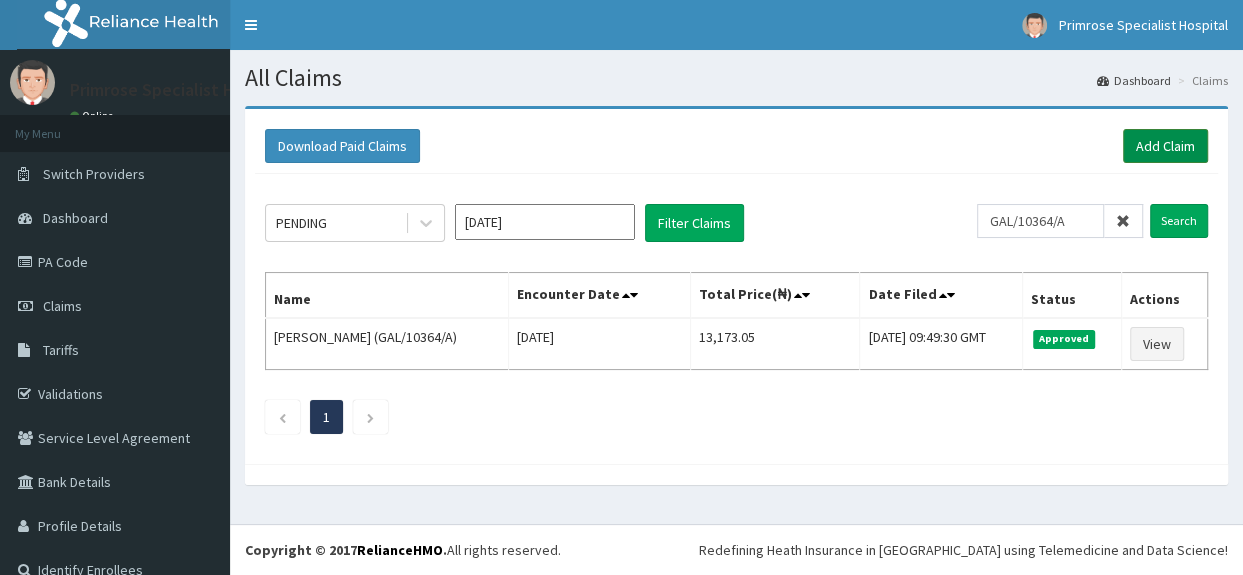 click on "Add Claim" at bounding box center (1165, 146) 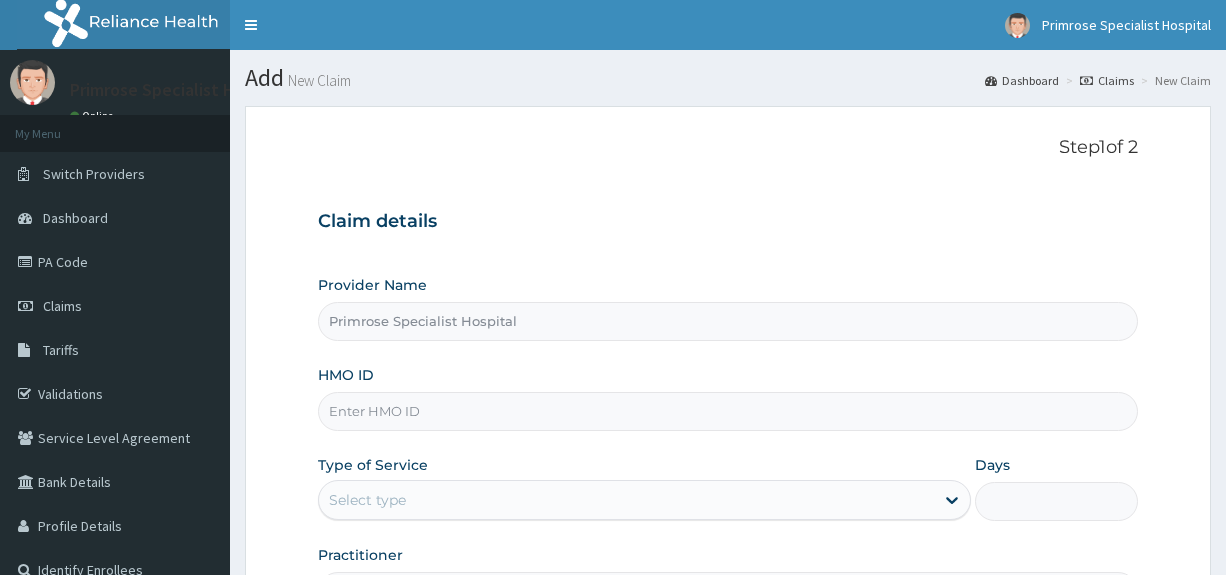 scroll, scrollTop: 0, scrollLeft: 0, axis: both 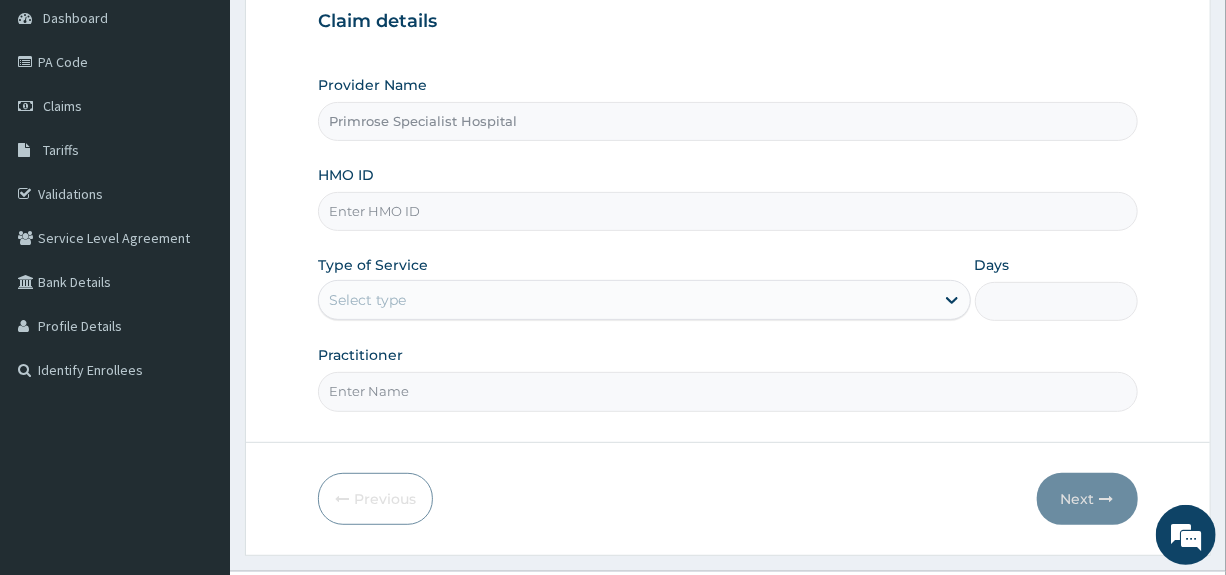 click on "HMO ID" at bounding box center [727, 211] 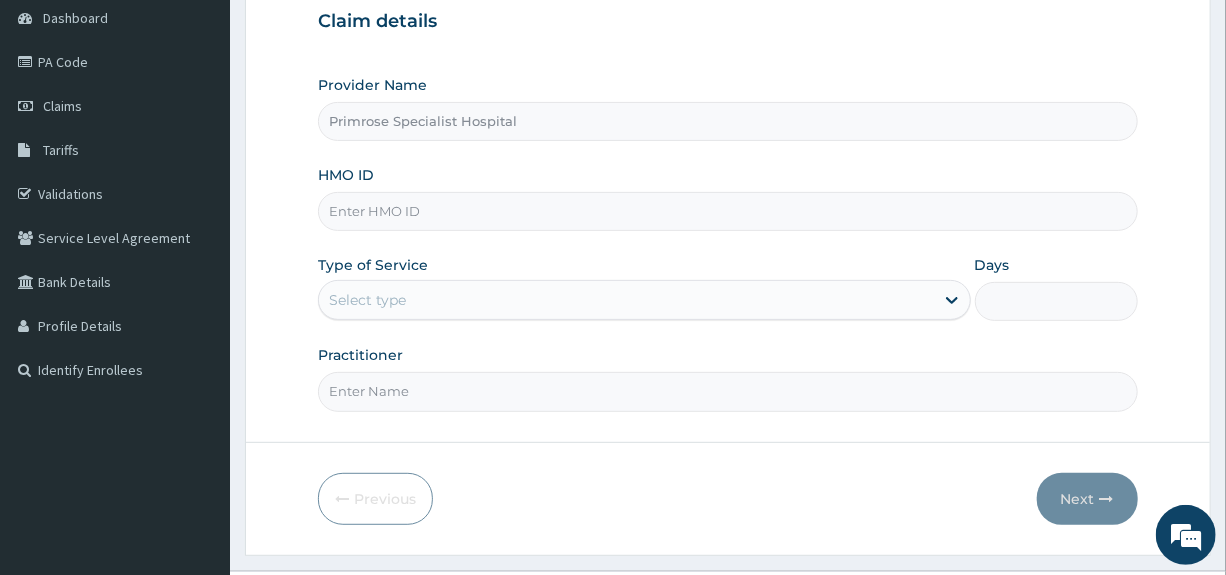 scroll, scrollTop: 0, scrollLeft: 0, axis: both 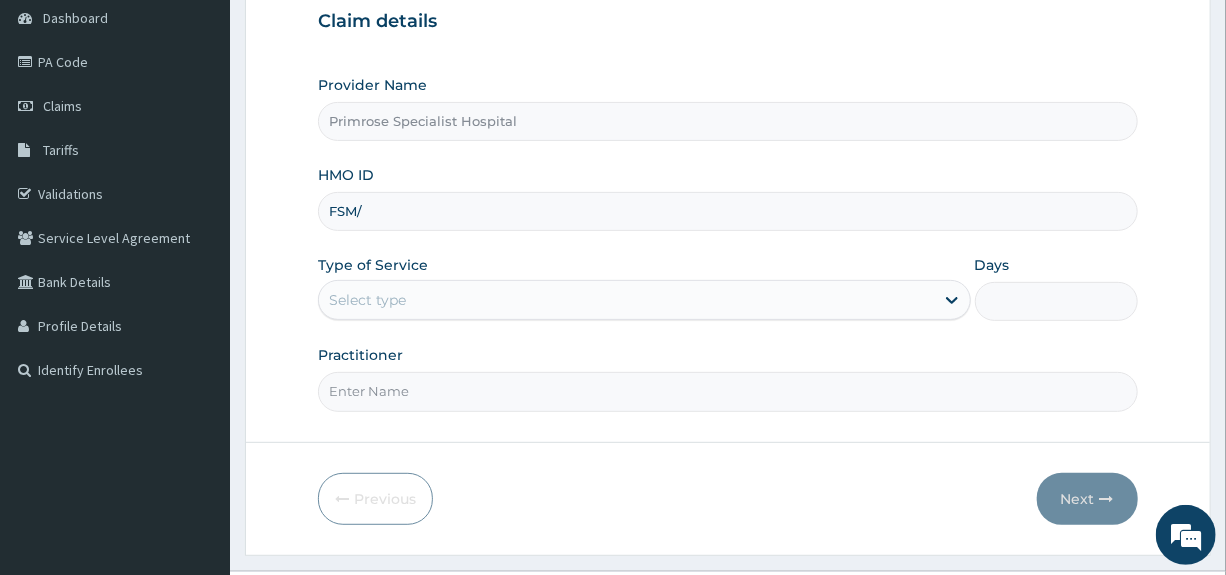 type on "FSM/10012/A" 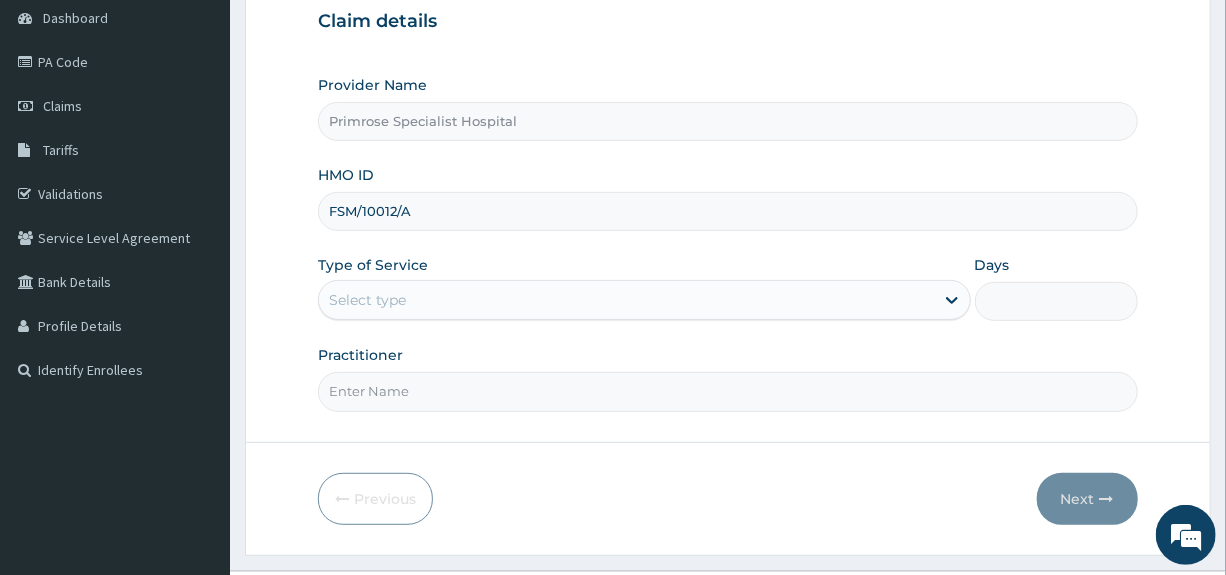 click on "Select type" at bounding box center [626, 300] 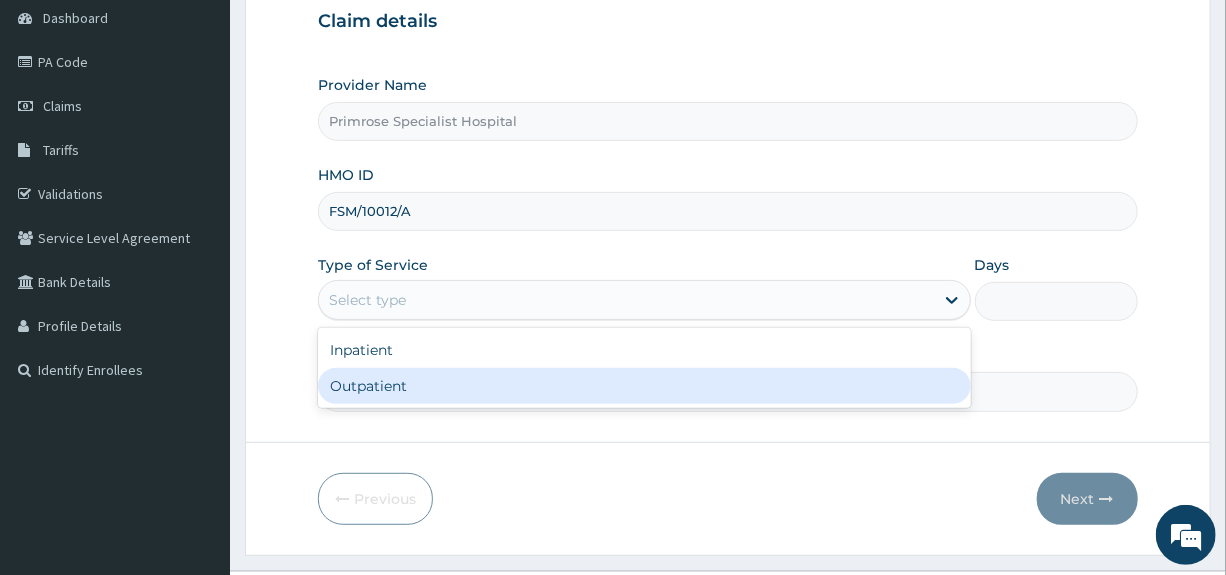 click on "Outpatient" at bounding box center [644, 386] 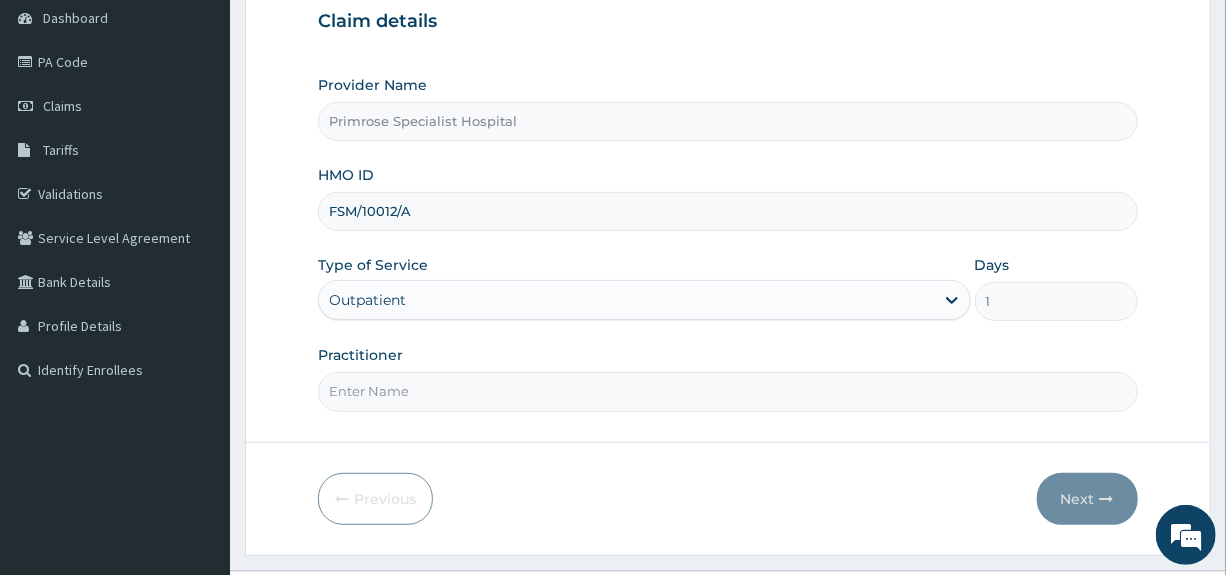 click on "Practitioner" at bounding box center (727, 391) 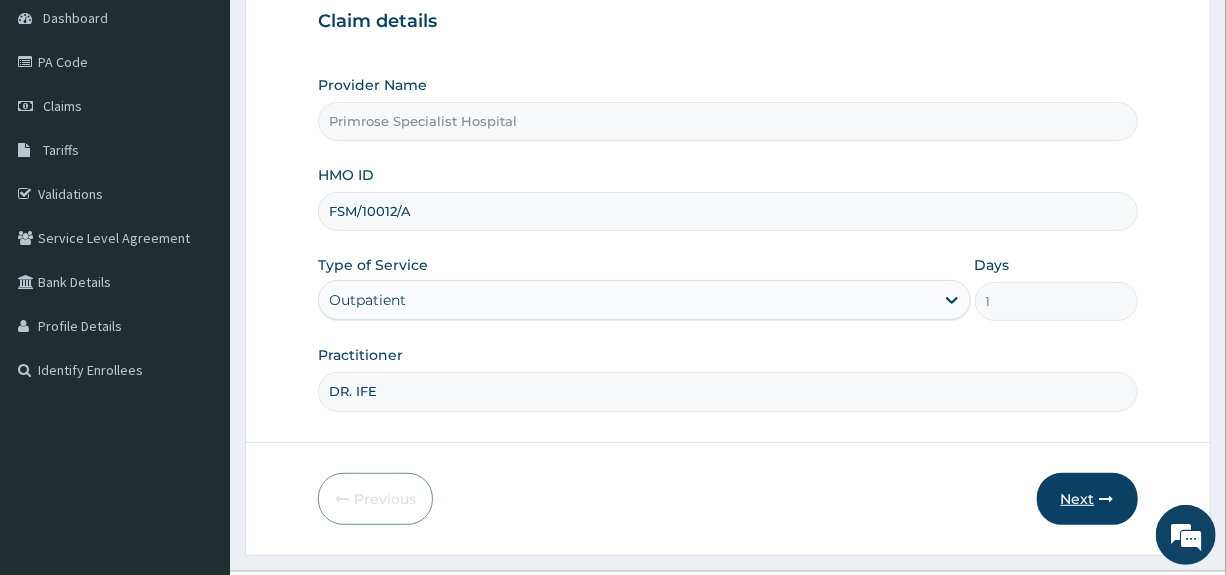 click on "Next" at bounding box center (1087, 499) 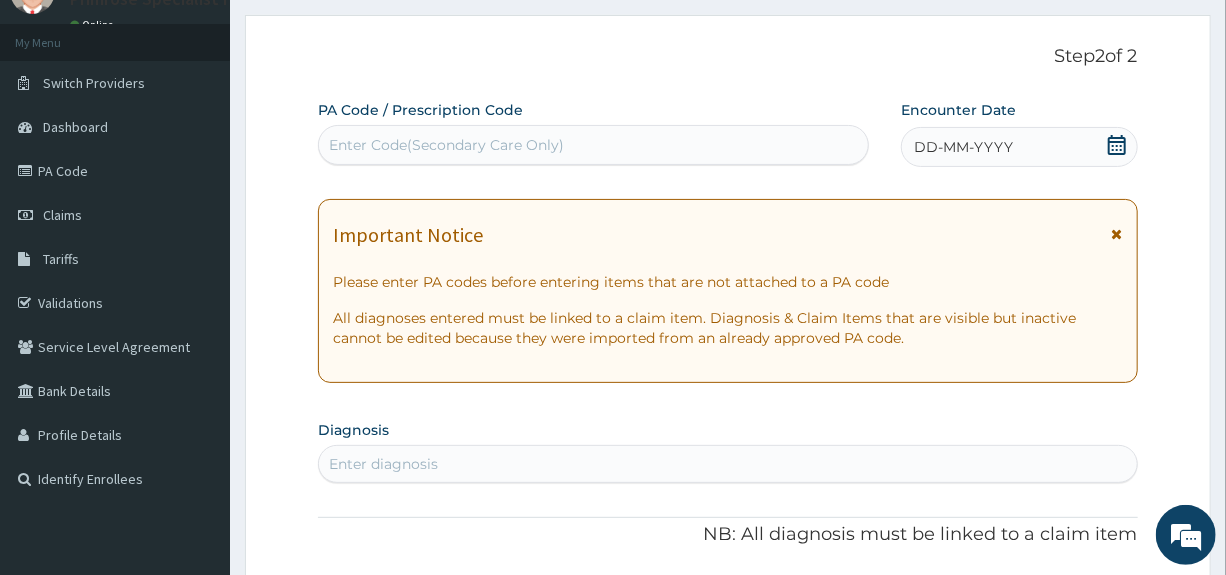 scroll, scrollTop: 0, scrollLeft: 0, axis: both 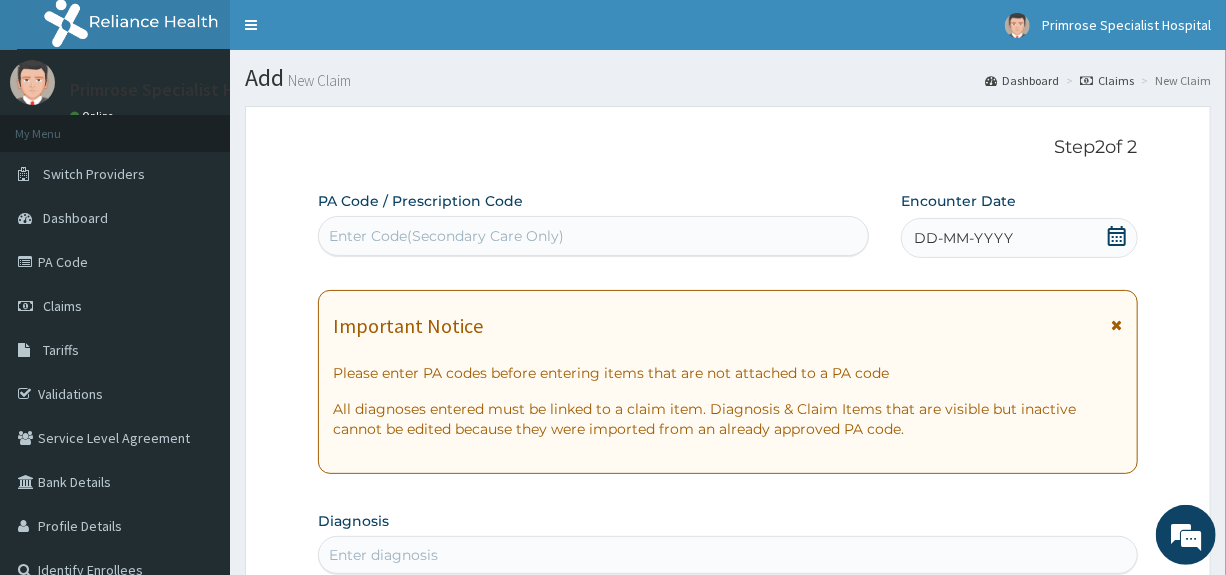 click 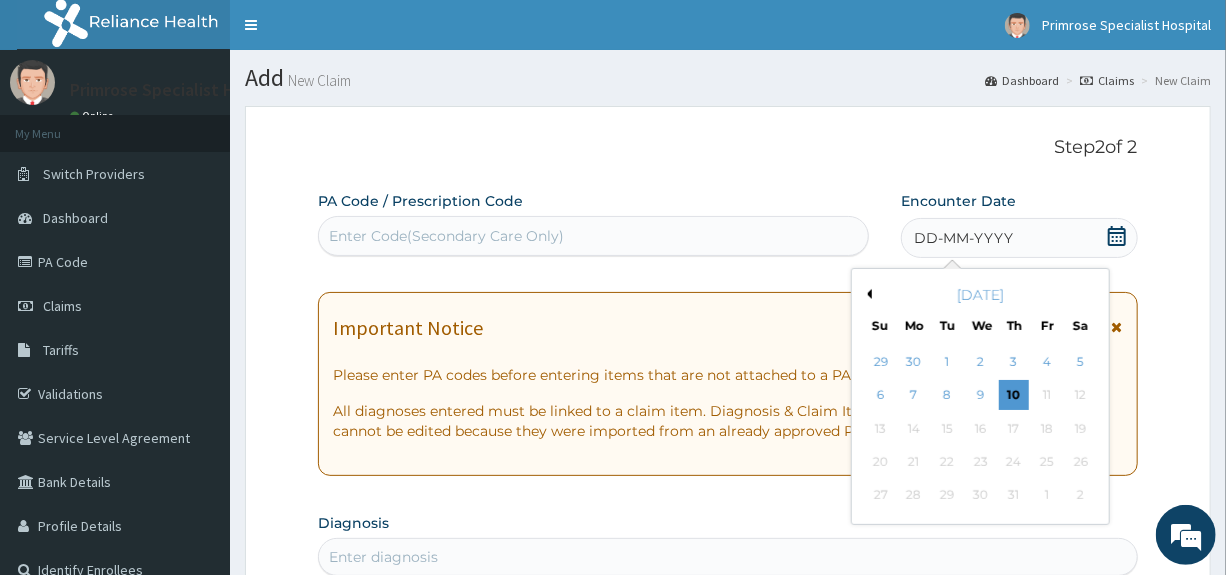 click on "July 2025" at bounding box center [980, 295] 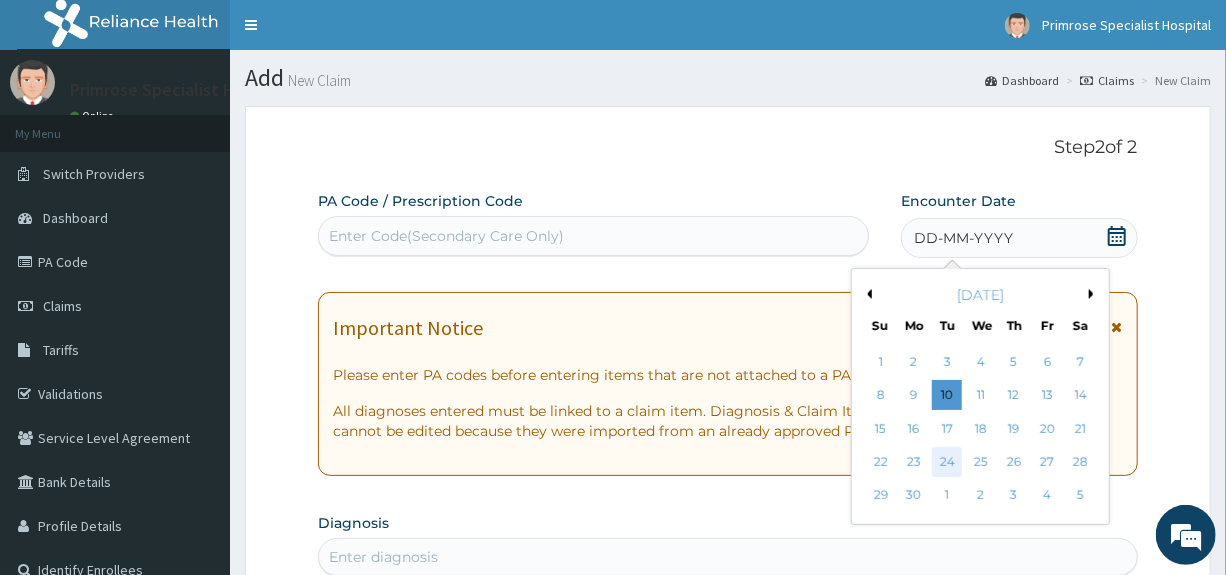 click on "24" at bounding box center [948, 462] 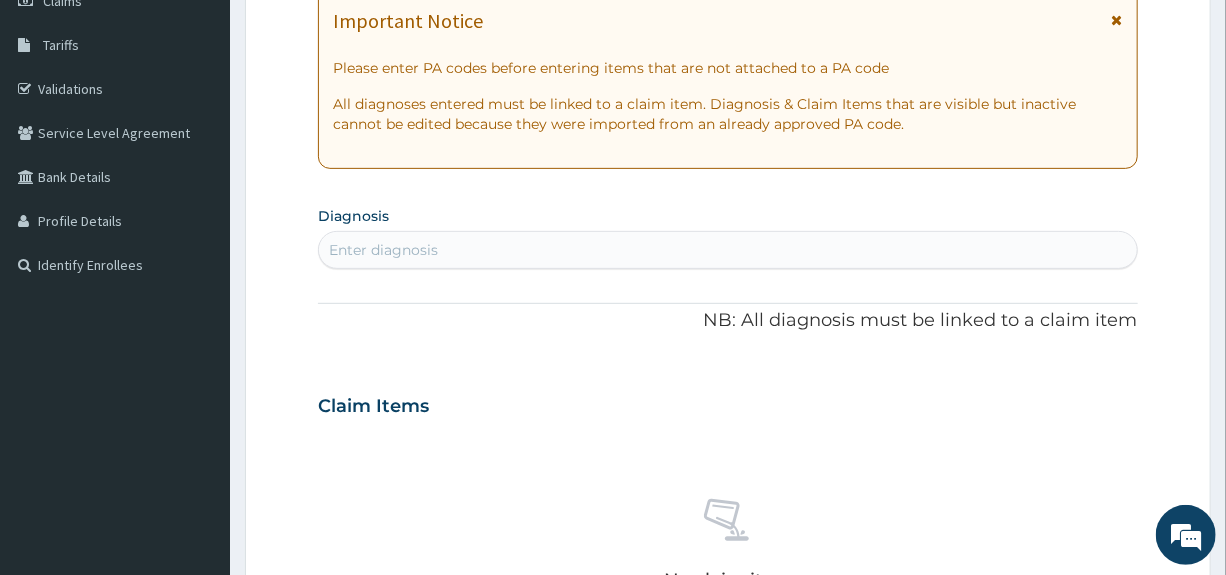 scroll, scrollTop: 400, scrollLeft: 0, axis: vertical 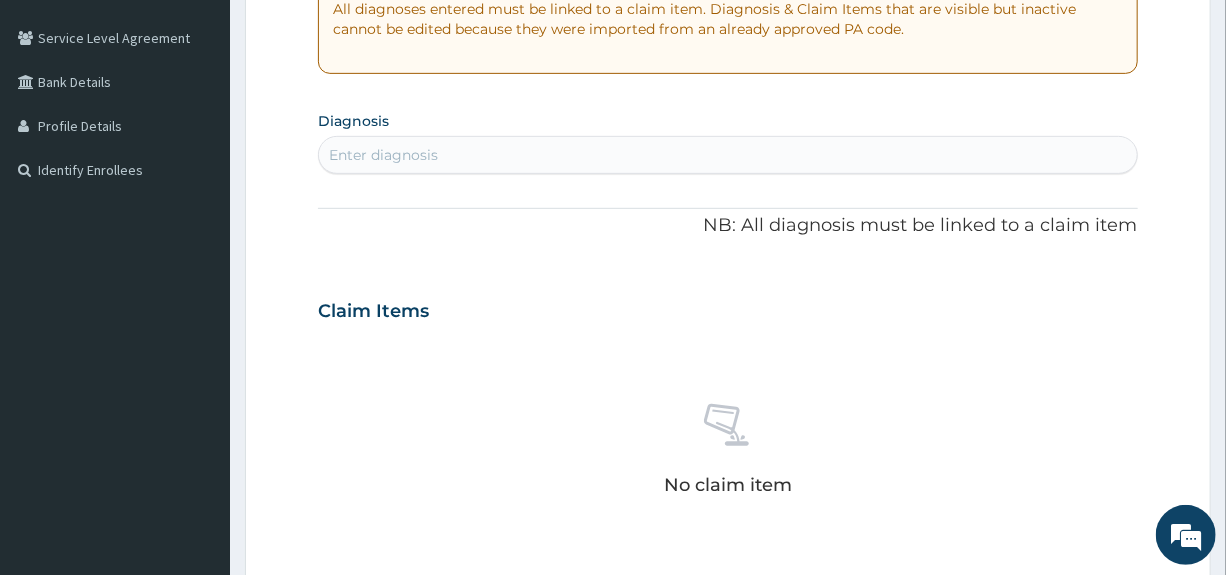 click on "Enter diagnosis" at bounding box center [727, 155] 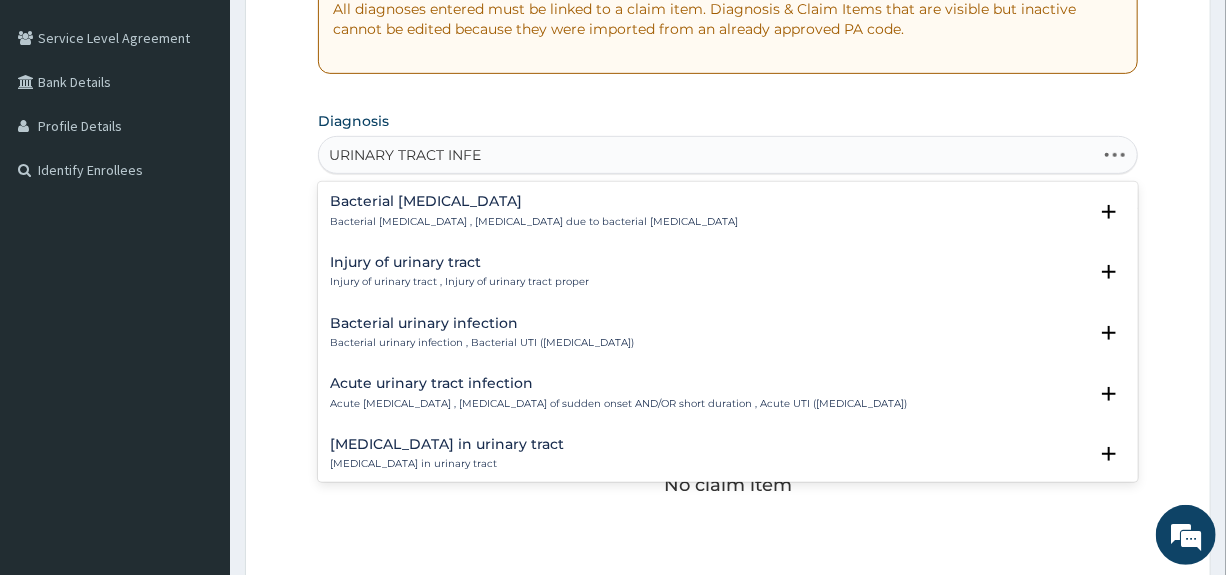 type on "URINARY TRACT INFEC" 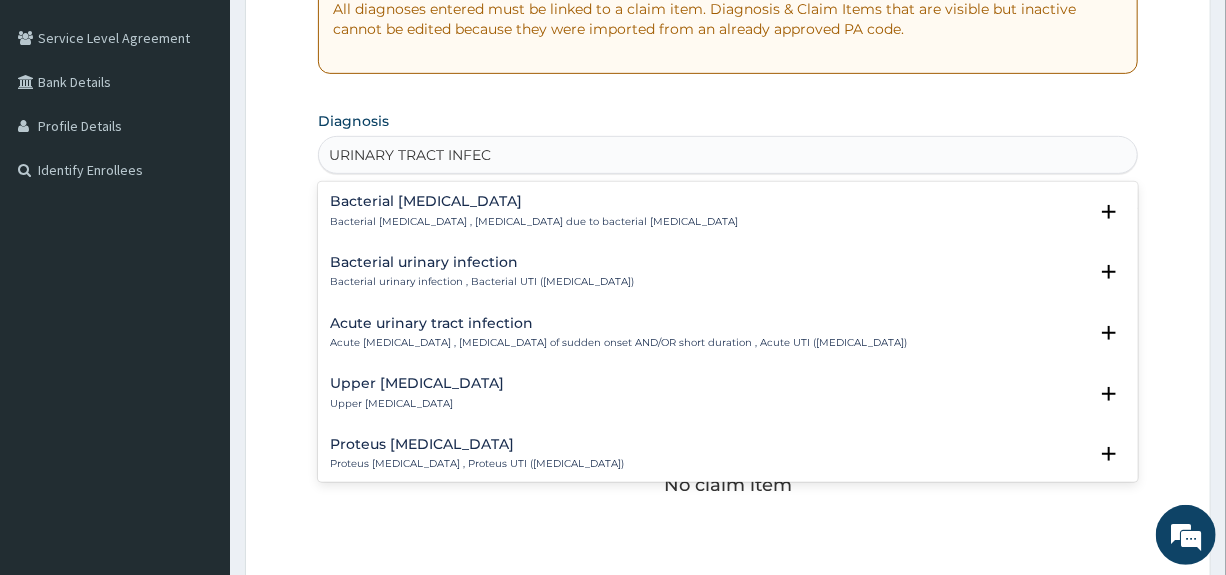 click on "Acute urinary tract infection" at bounding box center [618, 323] 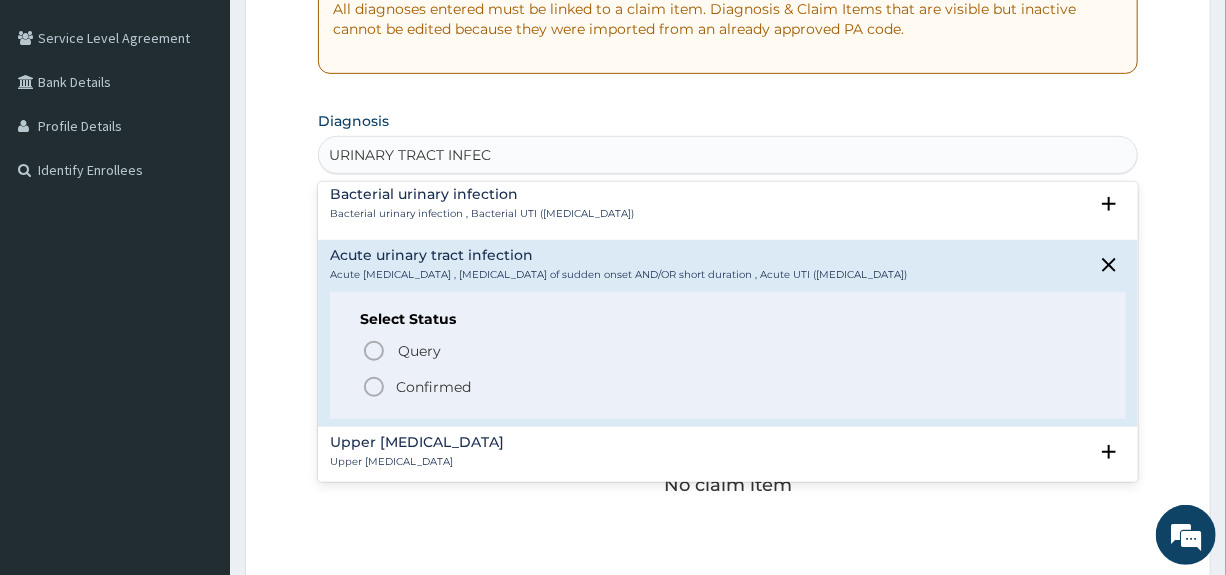 scroll, scrollTop: 100, scrollLeft: 0, axis: vertical 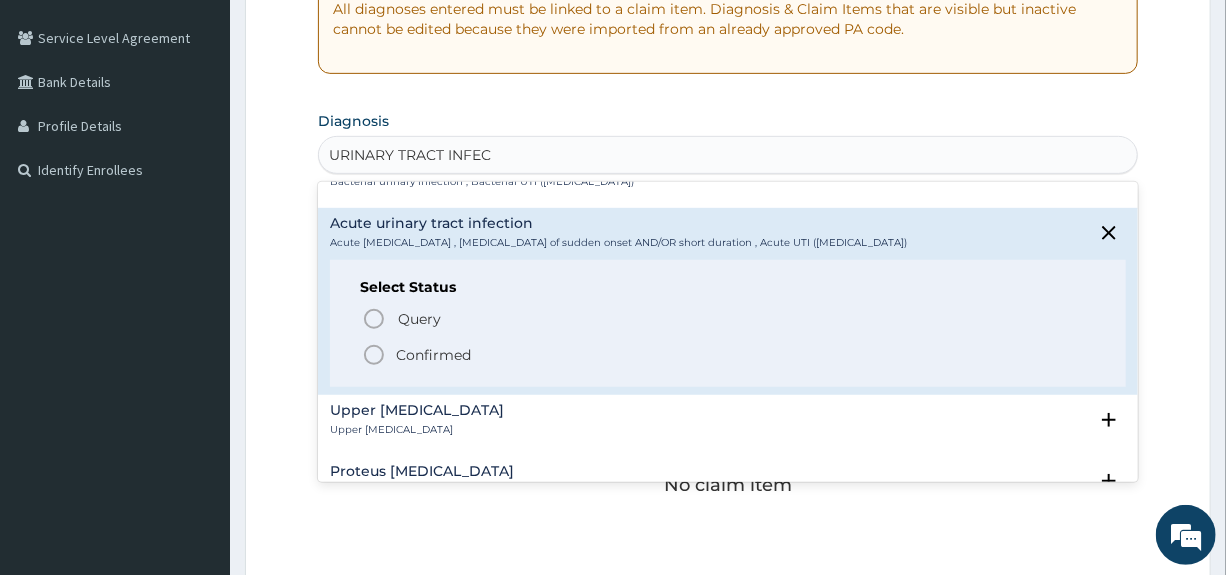 click on "Confirmed" at bounding box center (433, 355) 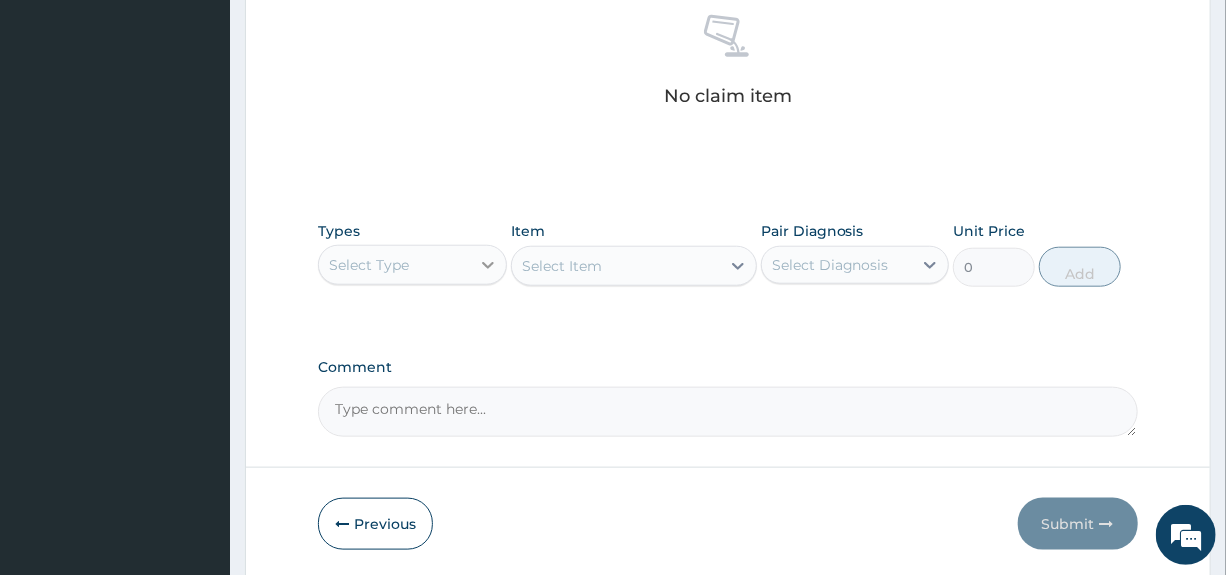 scroll, scrollTop: 800, scrollLeft: 0, axis: vertical 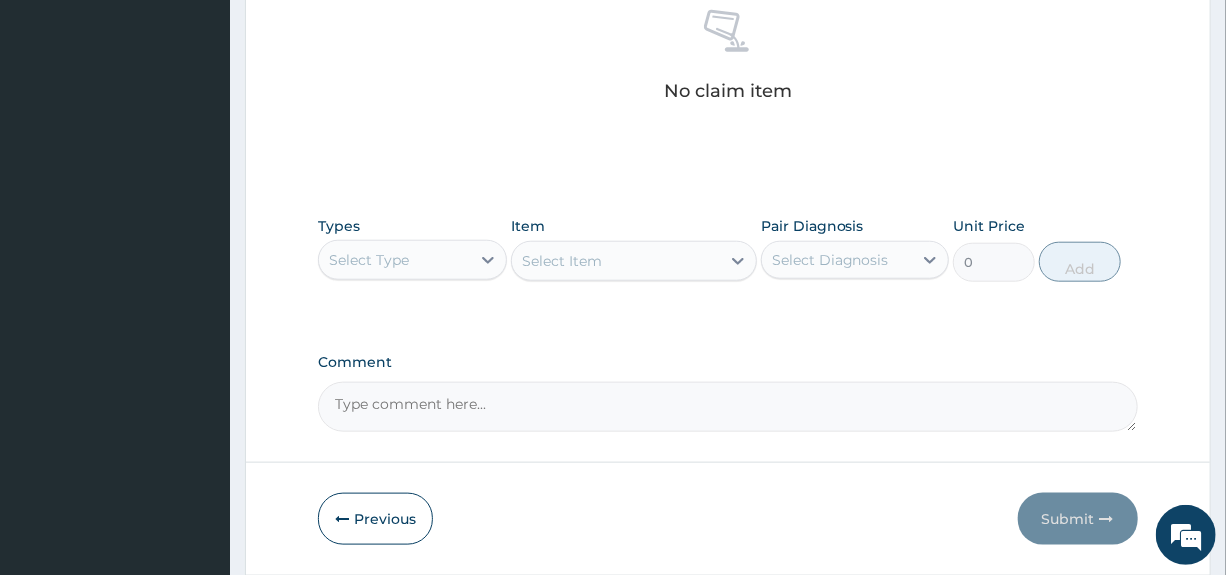 click on "Select Type" at bounding box center [394, 260] 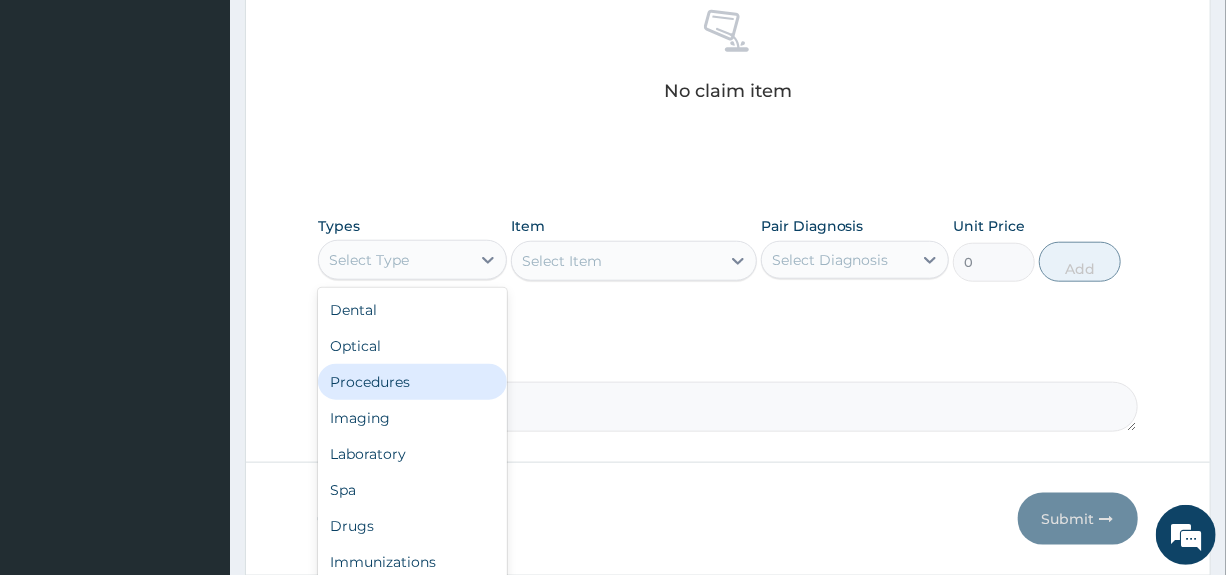 click on "Procedures" at bounding box center [412, 382] 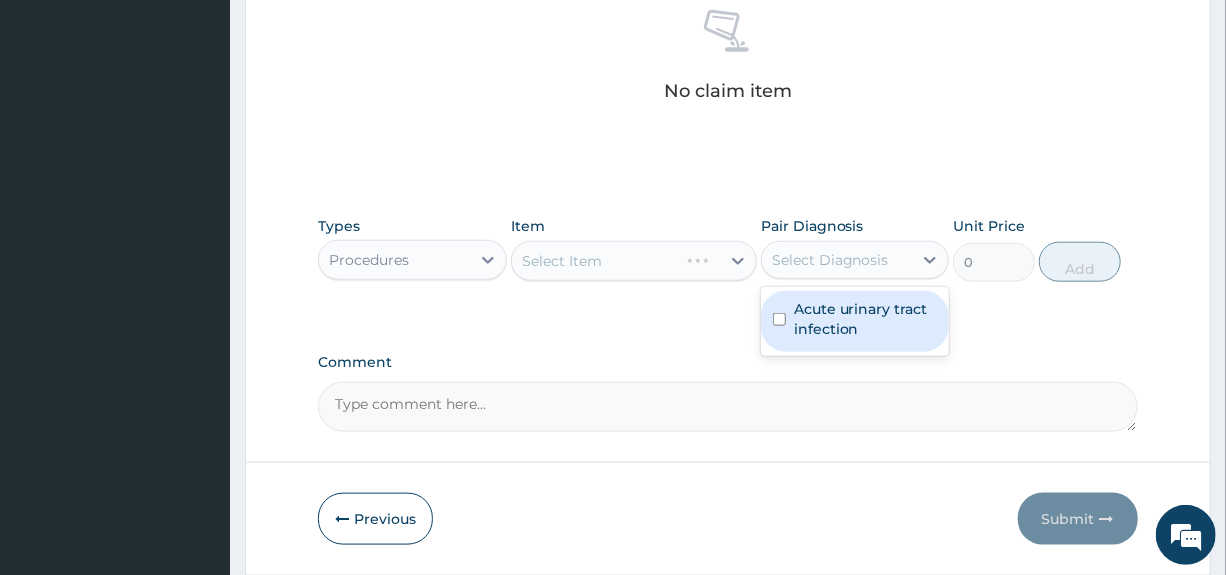 click on "Select Diagnosis" at bounding box center [830, 260] 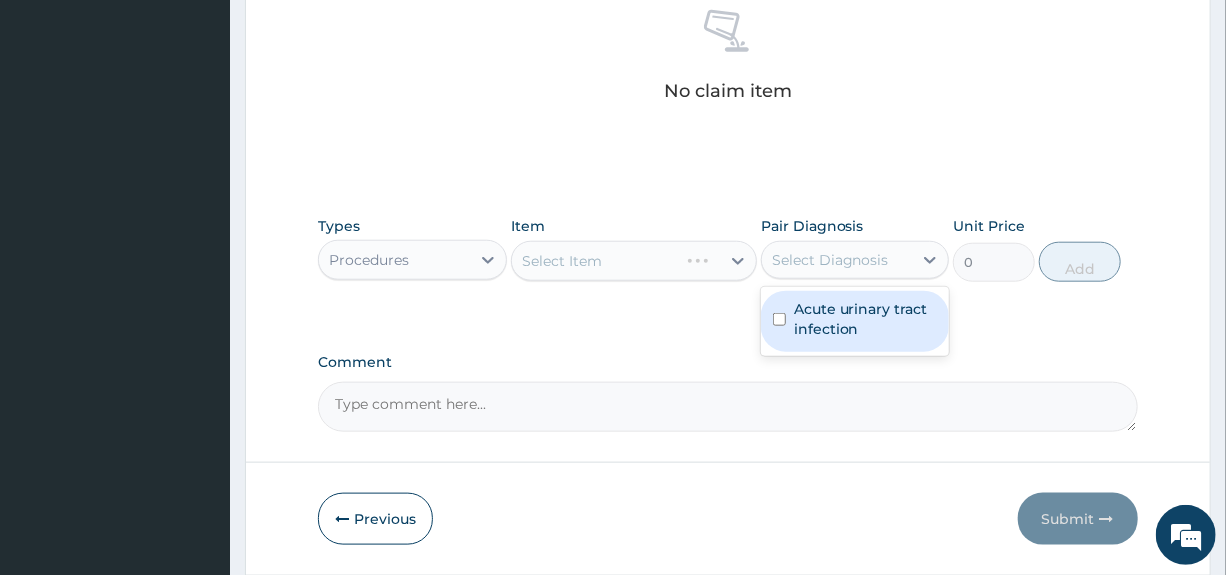 drag, startPoint x: 844, startPoint y: 319, endPoint x: 778, endPoint y: 315, distance: 66.1211 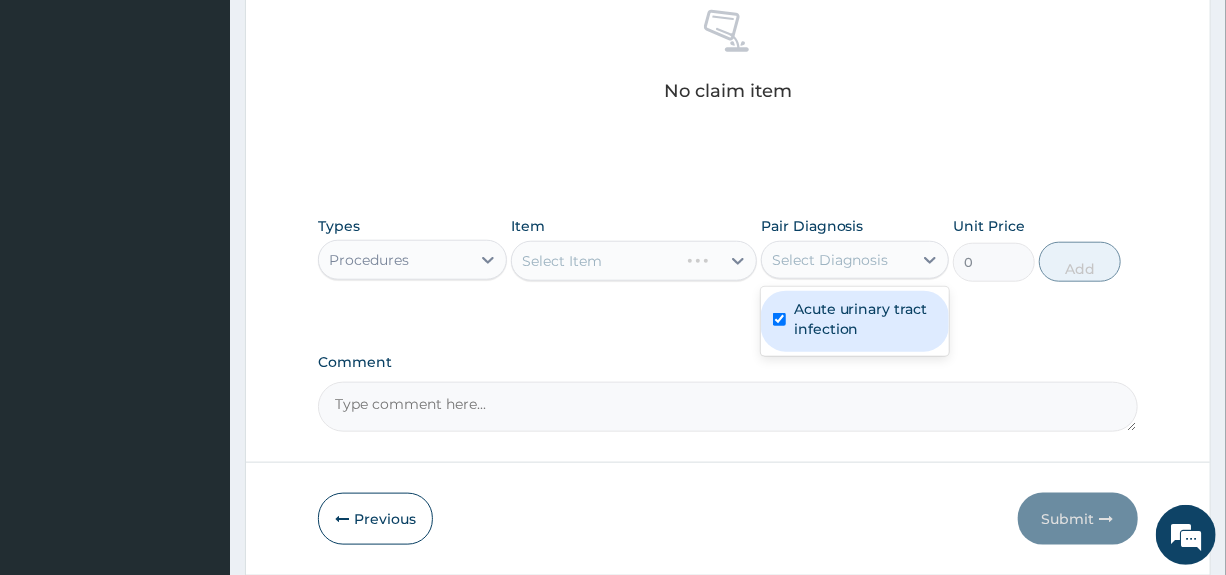 checkbox on "true" 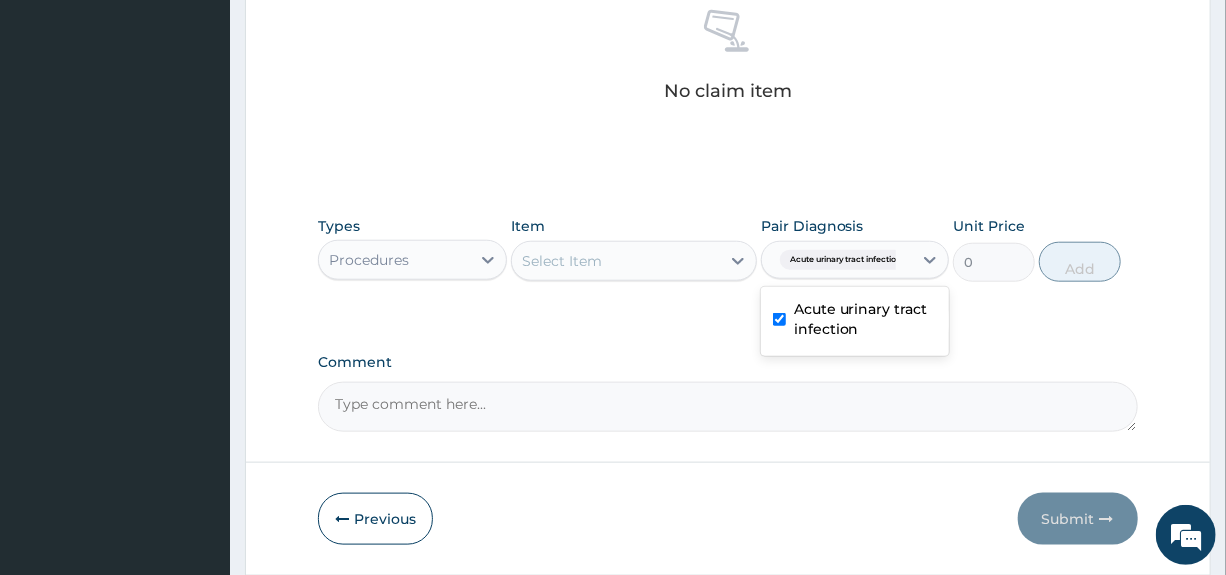 click on "Select Item" at bounding box center [616, 261] 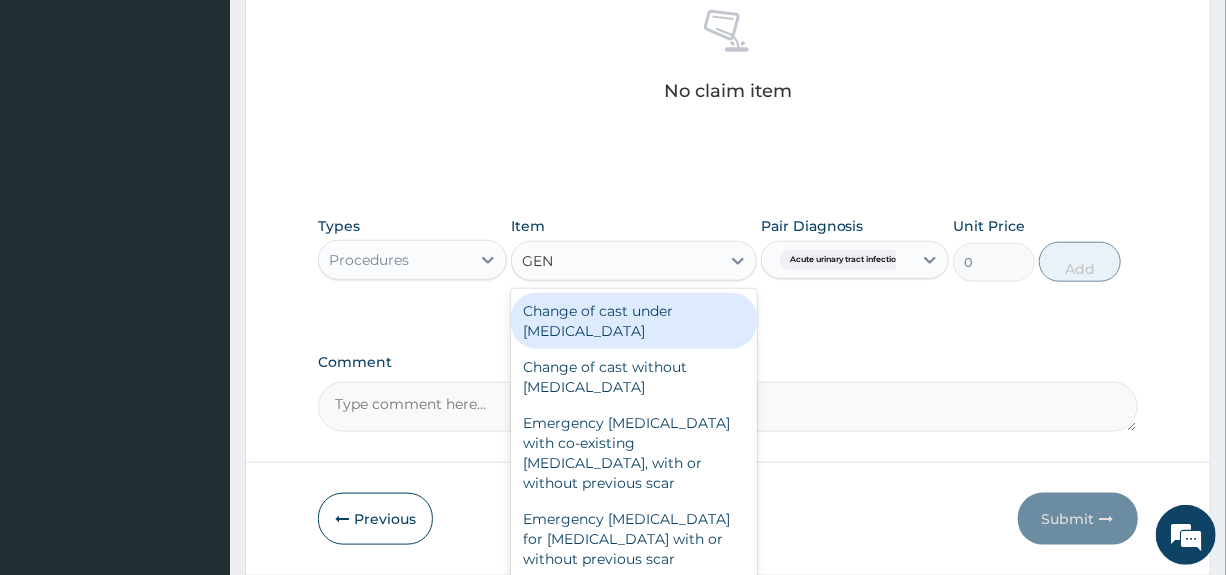 type on "GENE" 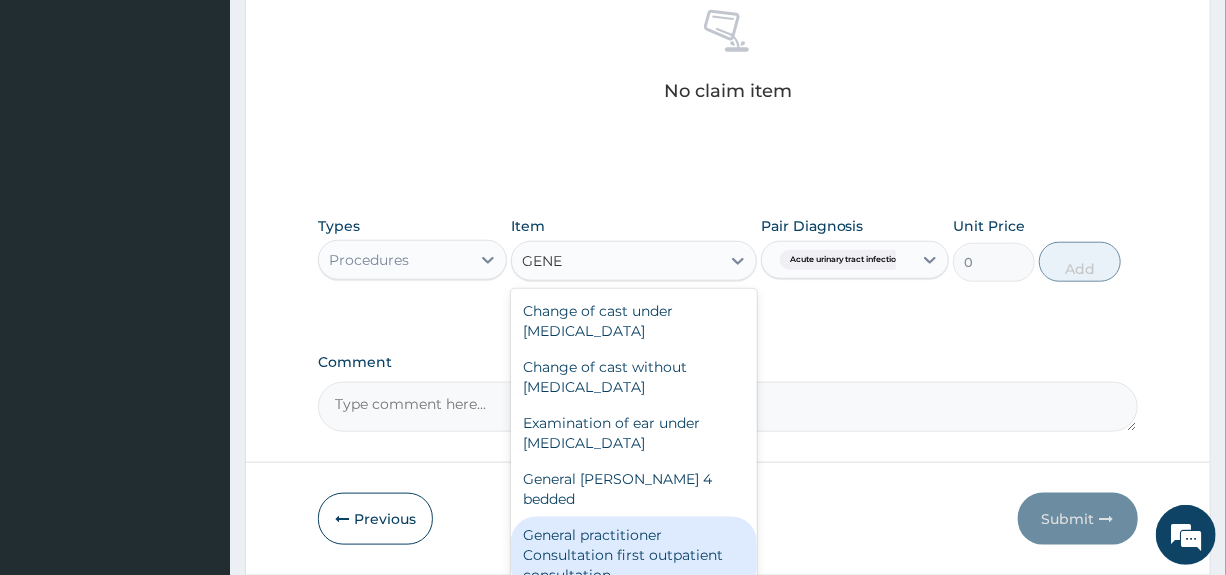 click on "General practitioner Consultation first outpatient consultation" at bounding box center (634, 555) 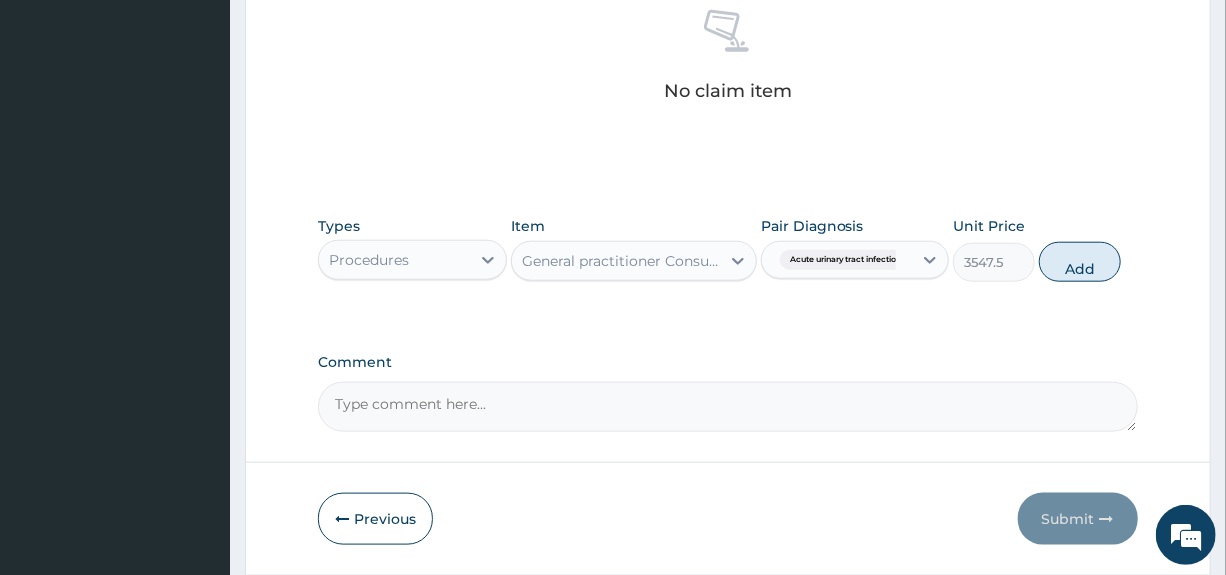 click on "General practitioner Consultation first outpatient consultation" at bounding box center (622, 261) 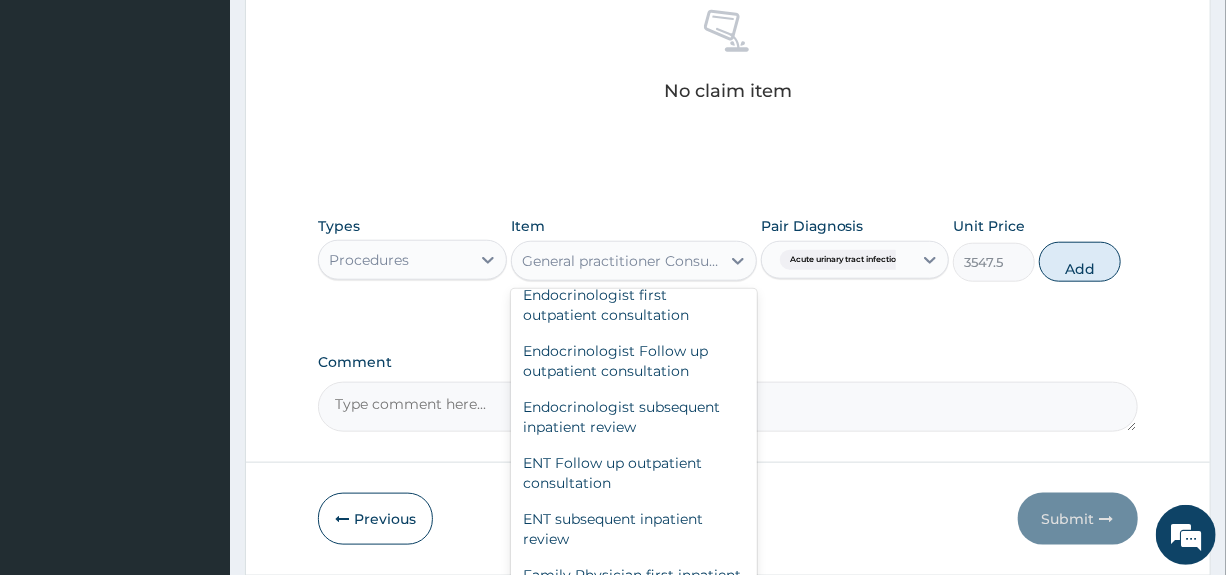 scroll, scrollTop: 26430, scrollLeft: 0, axis: vertical 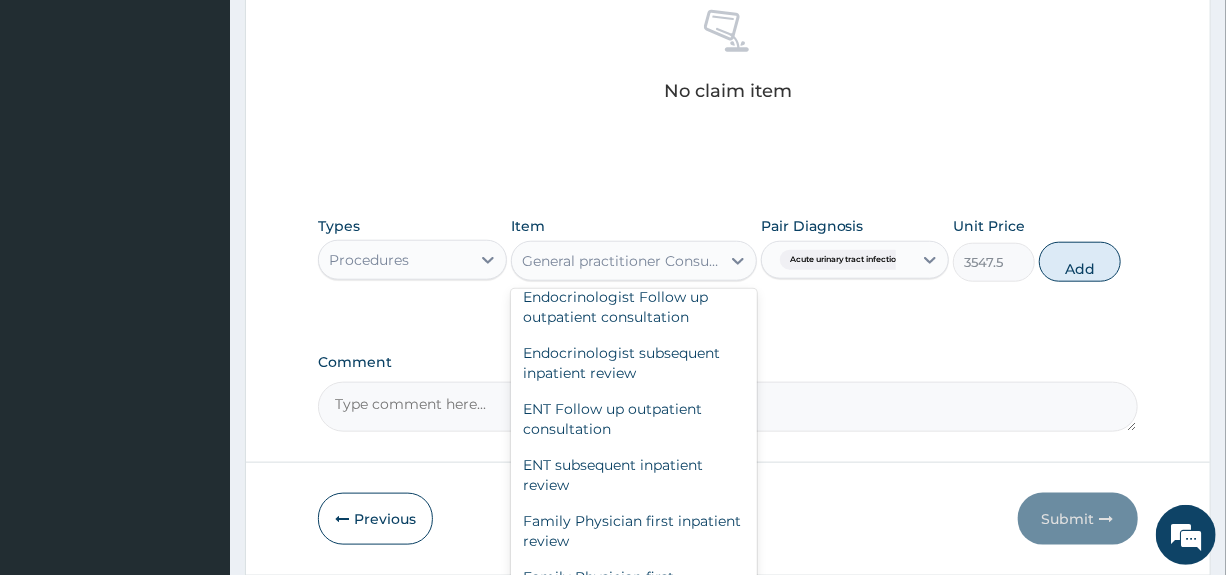 click on "General practitioner Consultation follow up" at bounding box center (634, 1055) 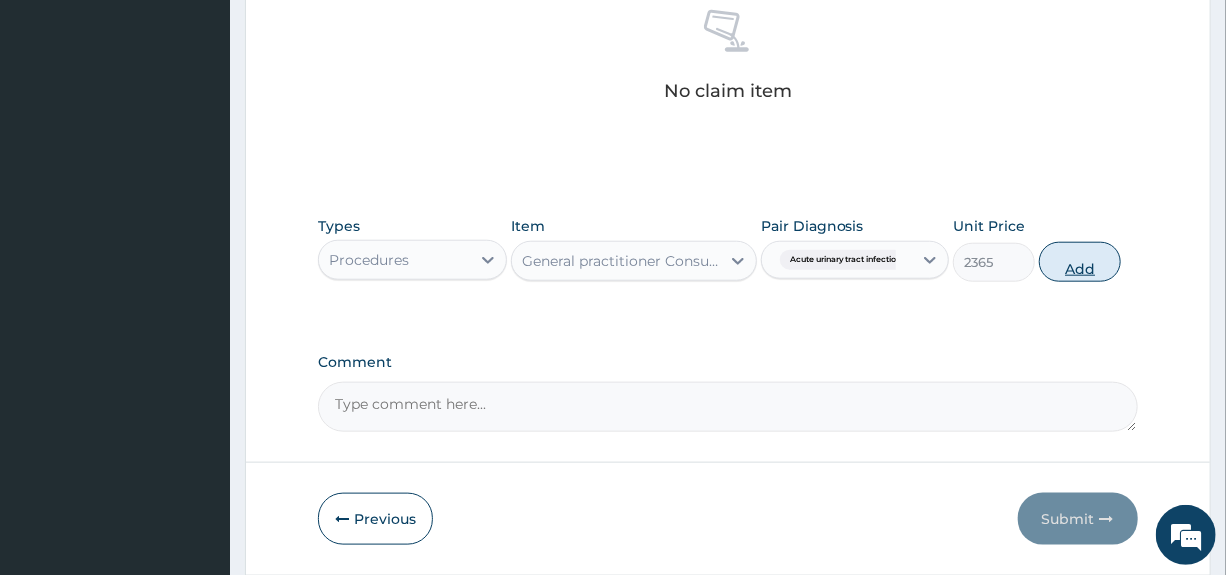 click on "Add" at bounding box center [1080, 262] 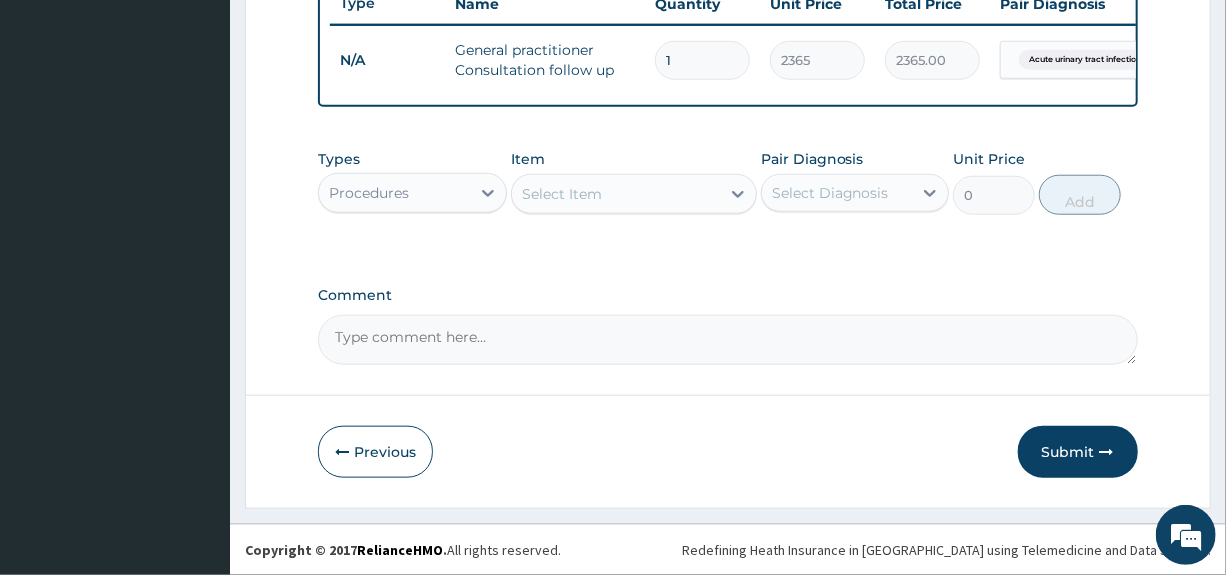 scroll, scrollTop: 786, scrollLeft: 0, axis: vertical 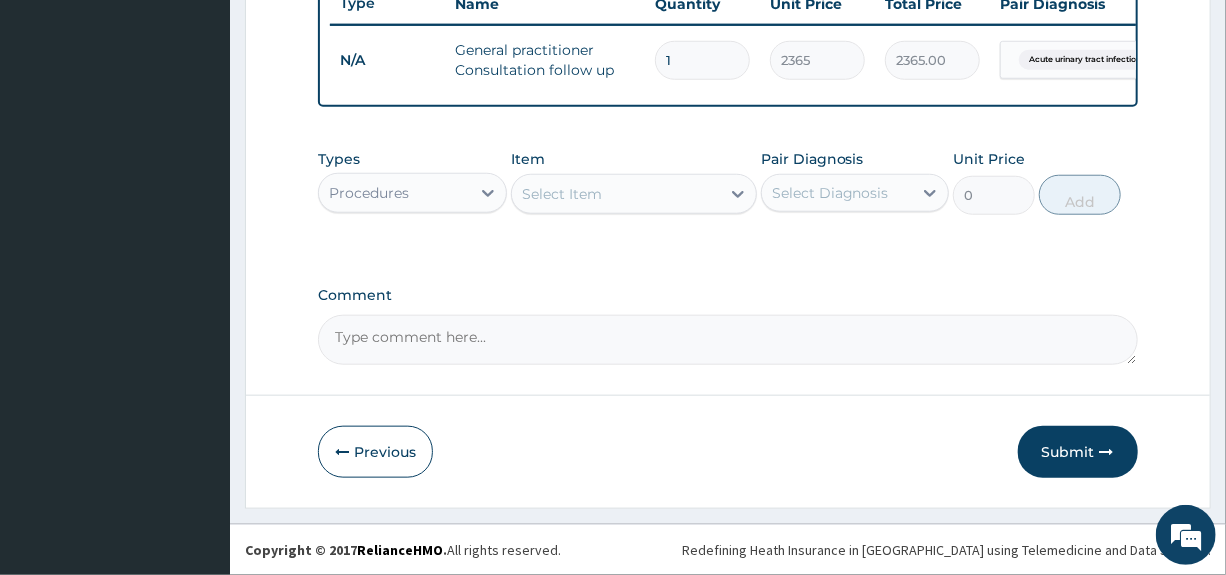 click on "Procedures" at bounding box center (394, 193) 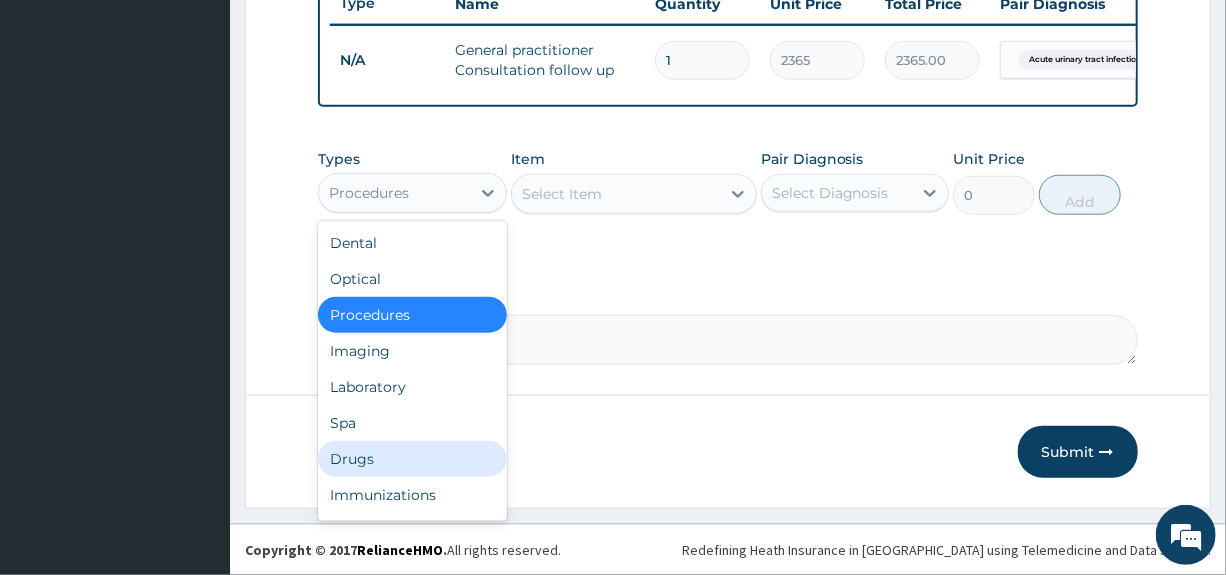 drag, startPoint x: 338, startPoint y: 462, endPoint x: 345, endPoint y: 445, distance: 18.384777 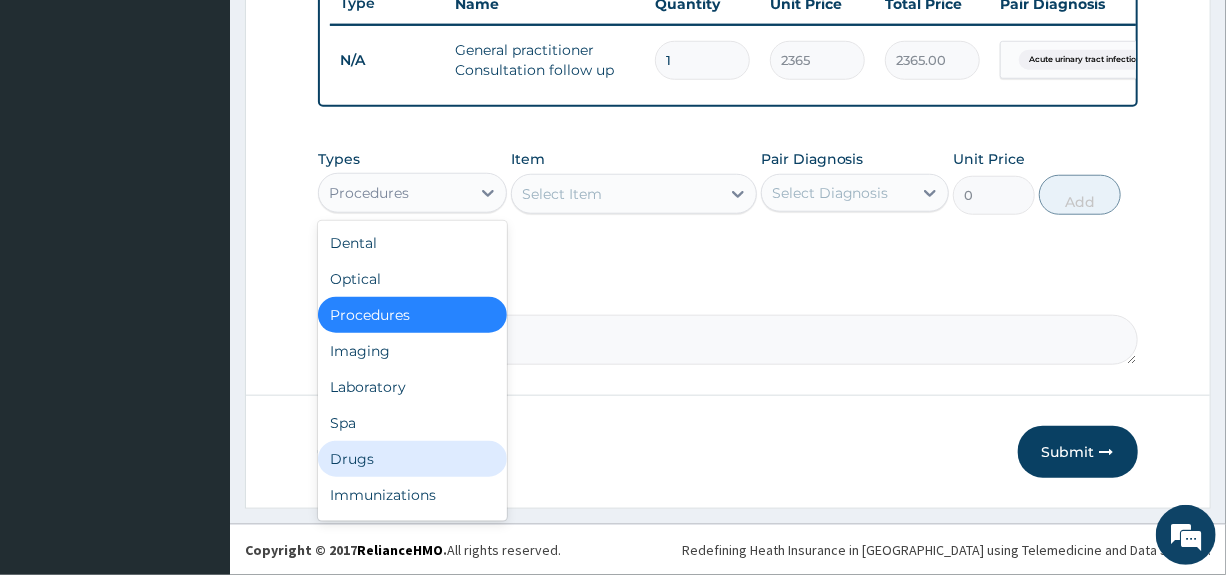 click on "Drugs" at bounding box center [412, 459] 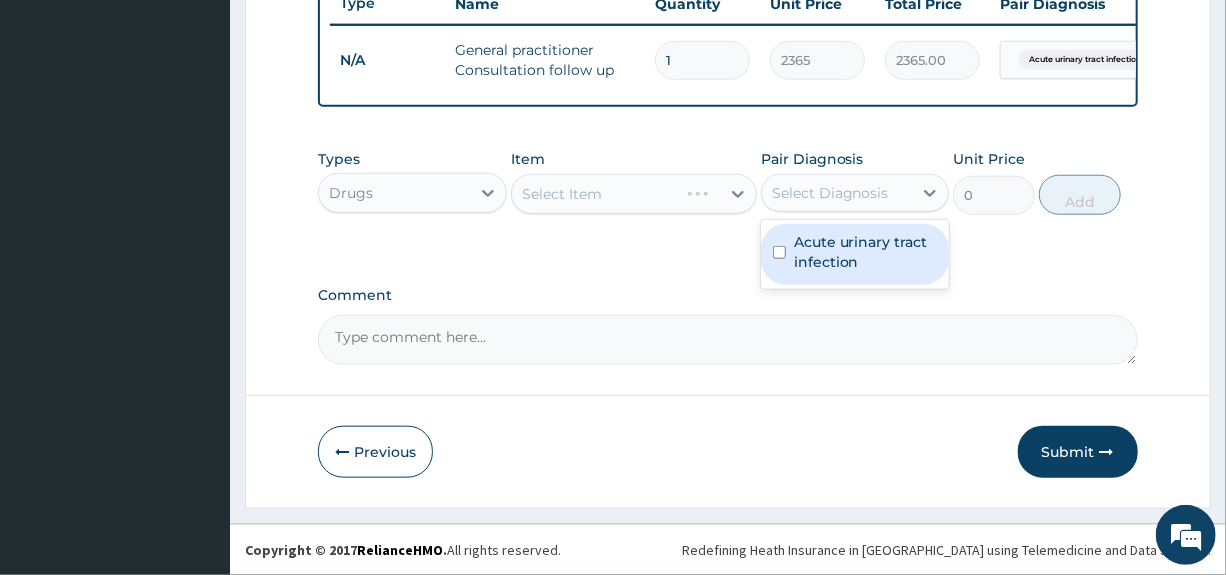click on "Select Diagnosis" at bounding box center [830, 193] 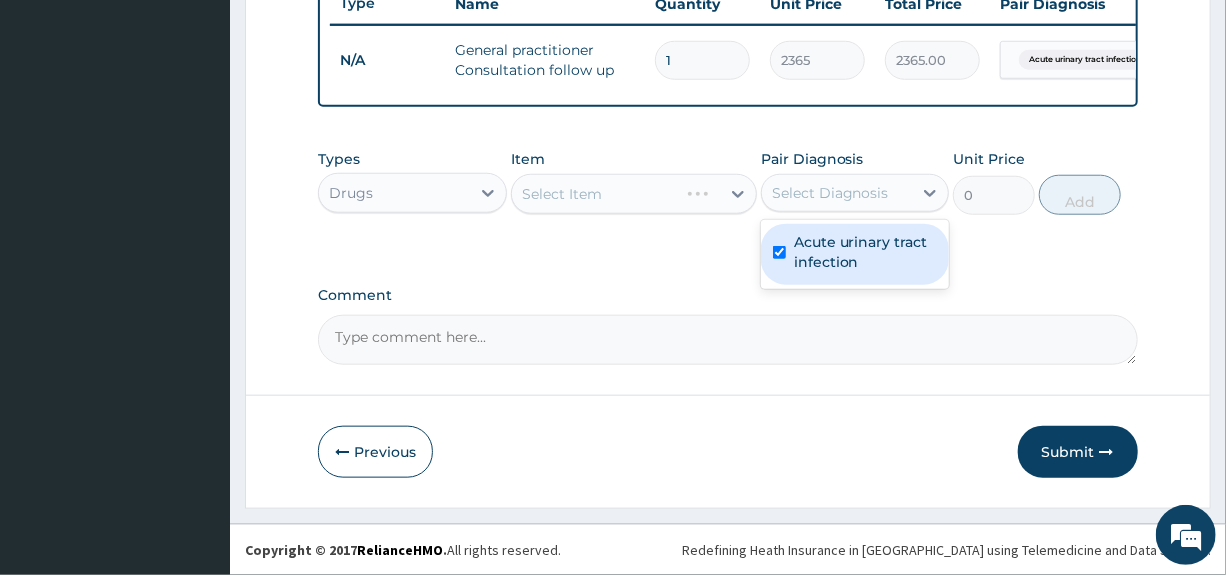 checkbox on "true" 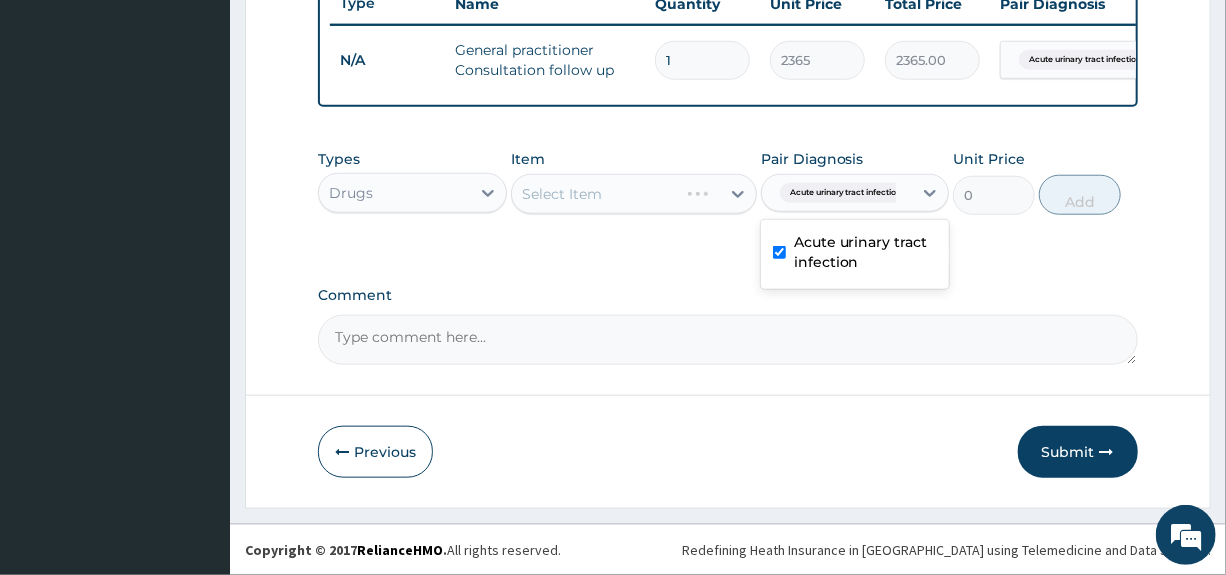 click on "Select Item" at bounding box center [634, 194] 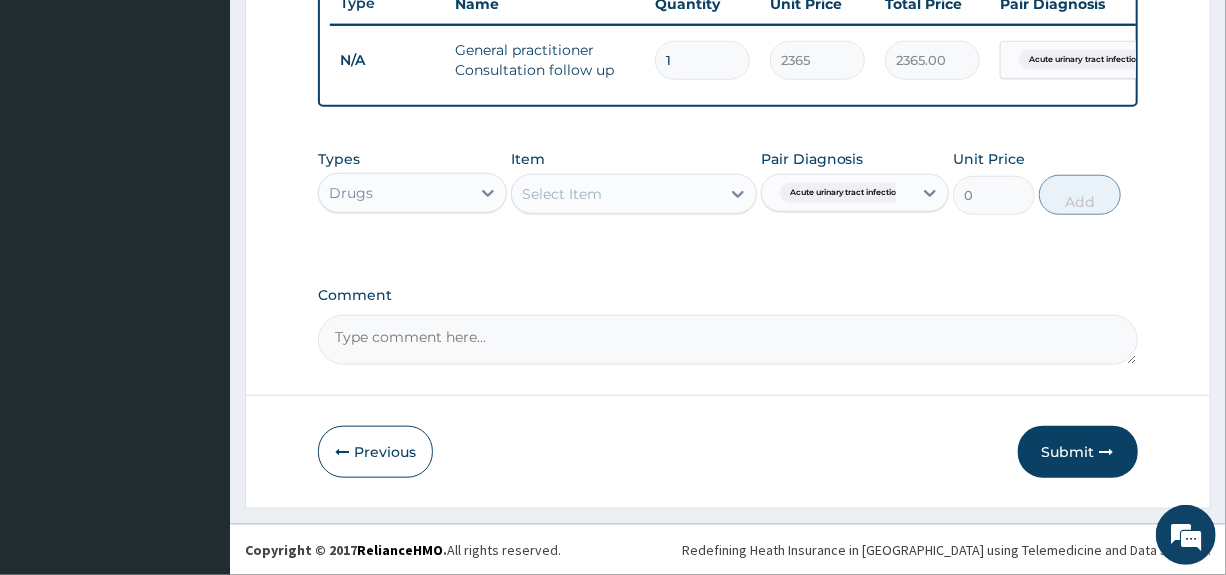 click on "Select Item" at bounding box center [616, 194] 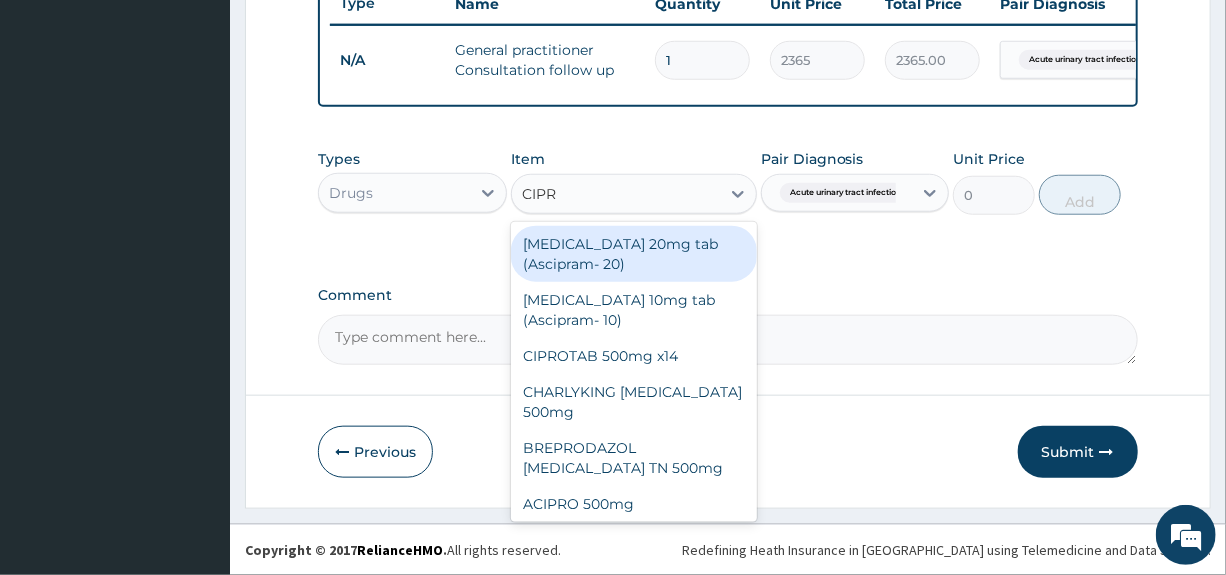 type on "CIPRO" 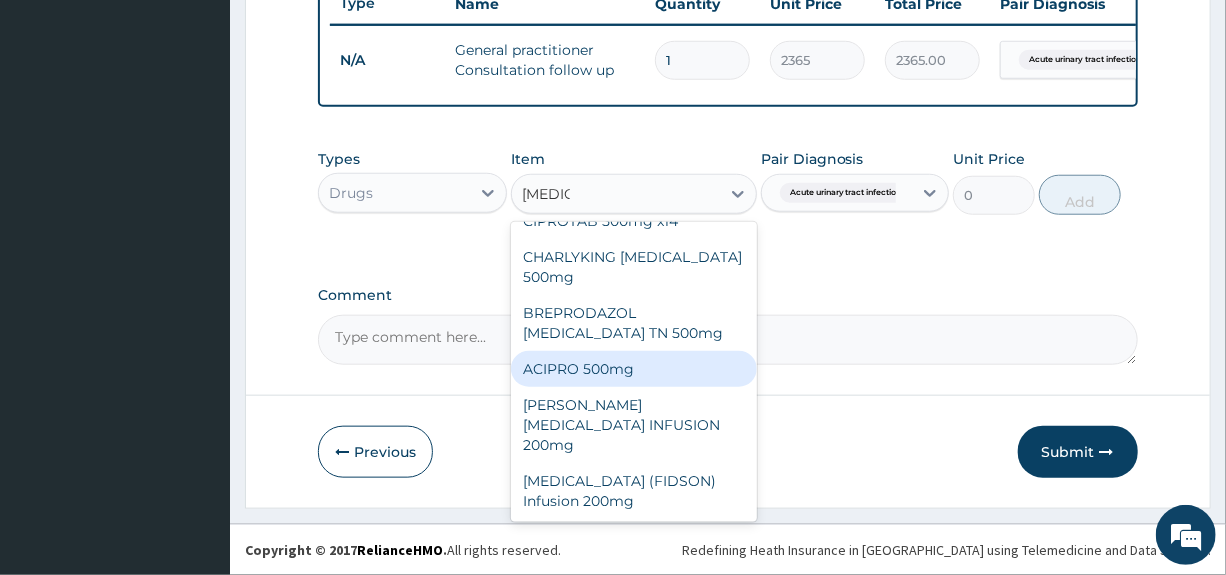 scroll, scrollTop: 0, scrollLeft: 0, axis: both 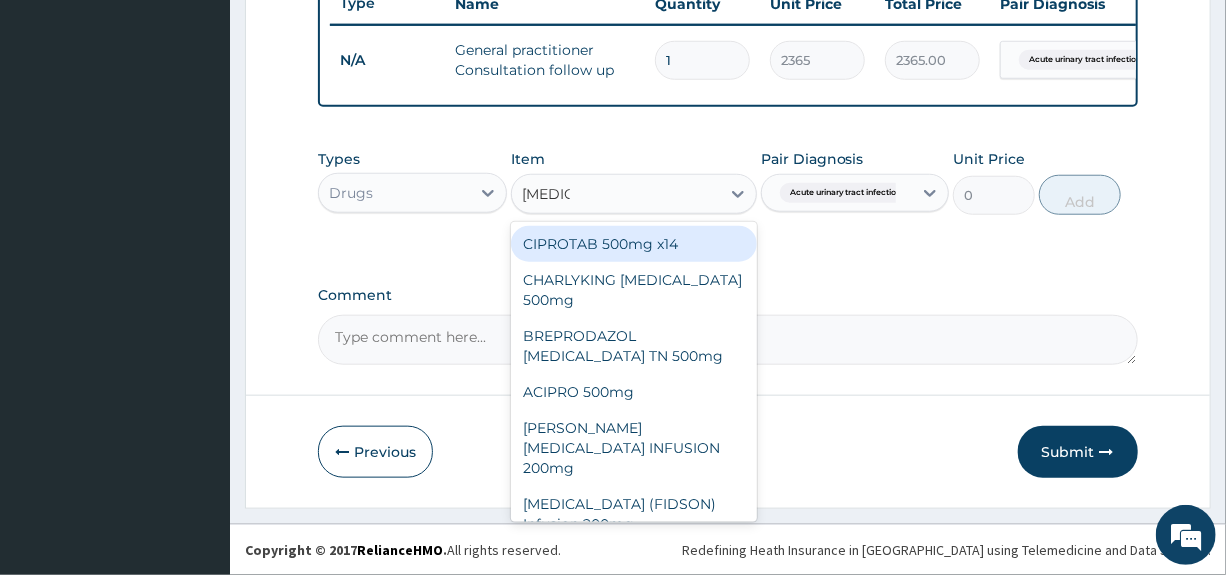 click on "CIPROTAB 500mg x14" at bounding box center [634, 244] 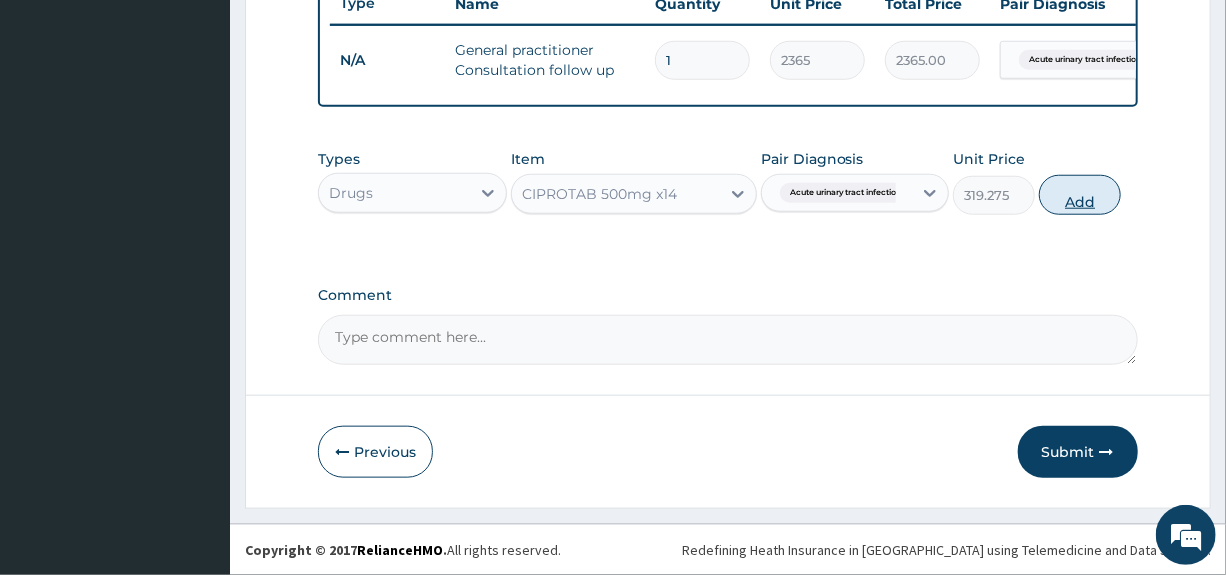 click on "Add" at bounding box center [1080, 195] 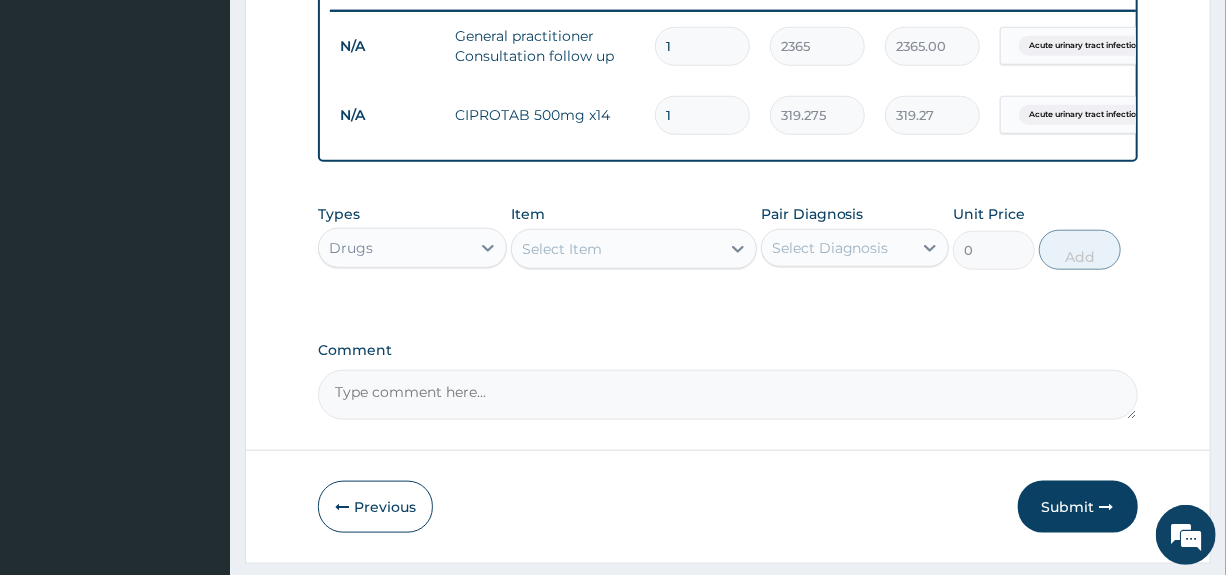 type on "14" 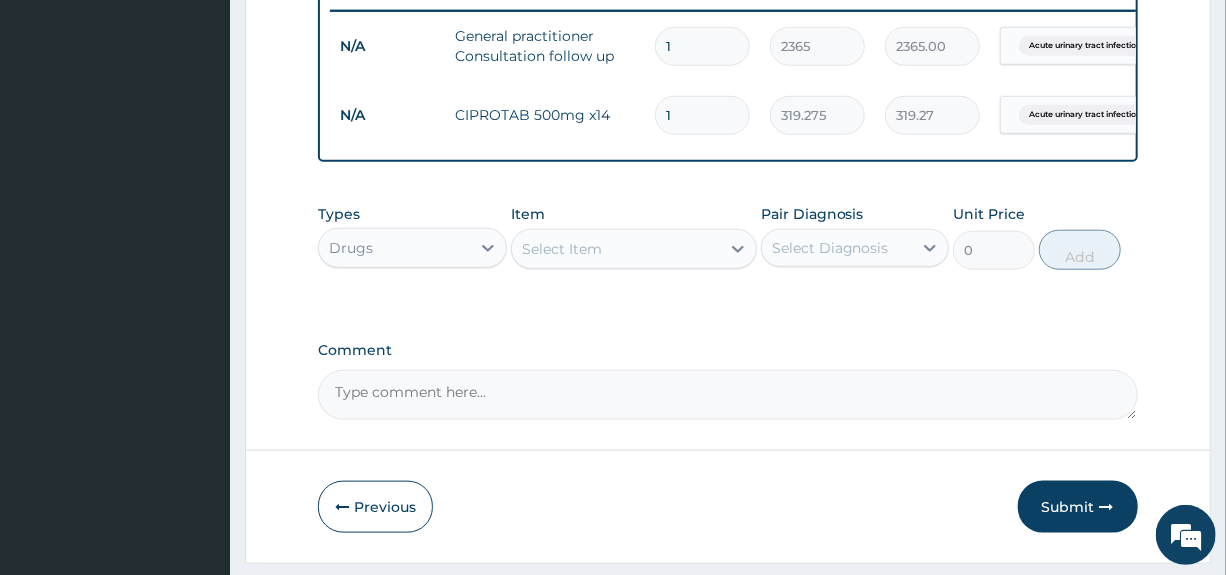 type on "4469.85" 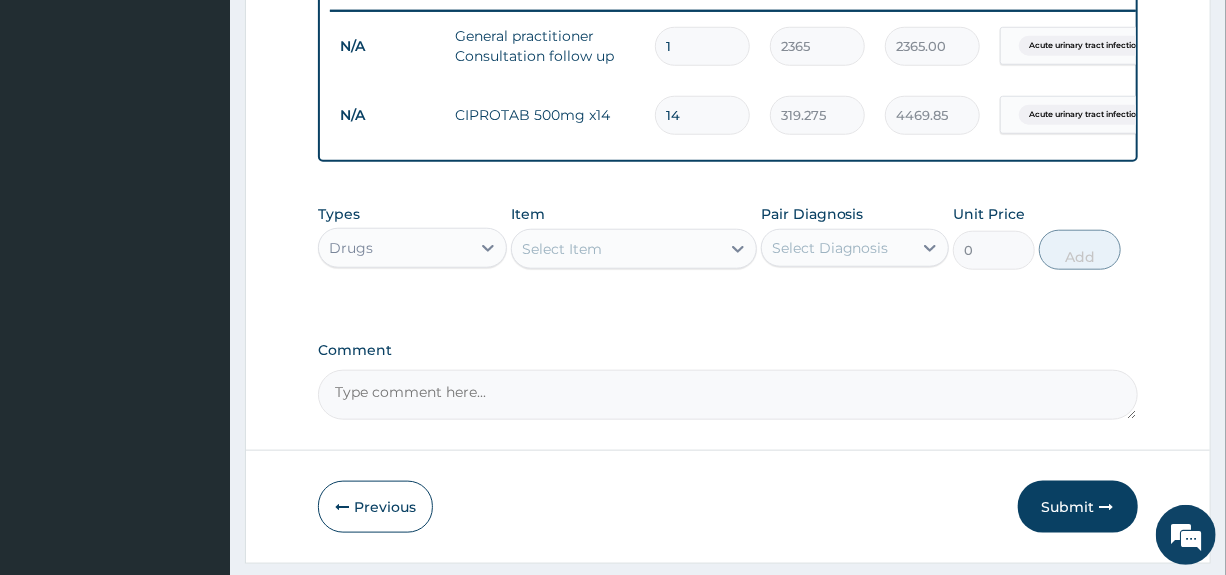 type on "14" 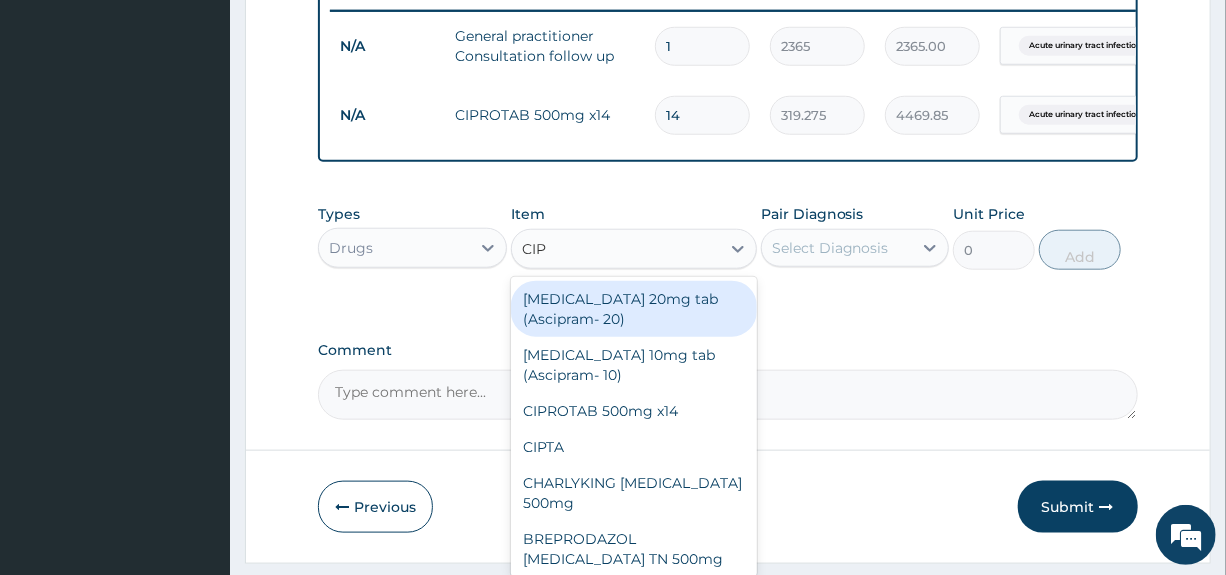 type on "CIPR" 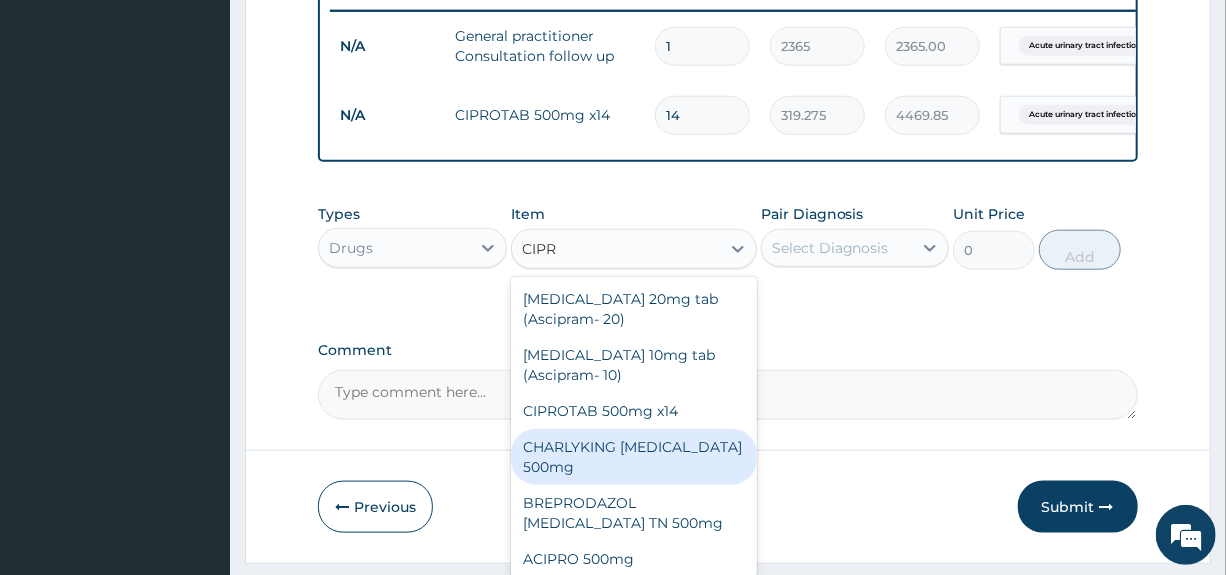 click on "CHARLYKING [MEDICAL_DATA] 500mg" at bounding box center (634, 457) 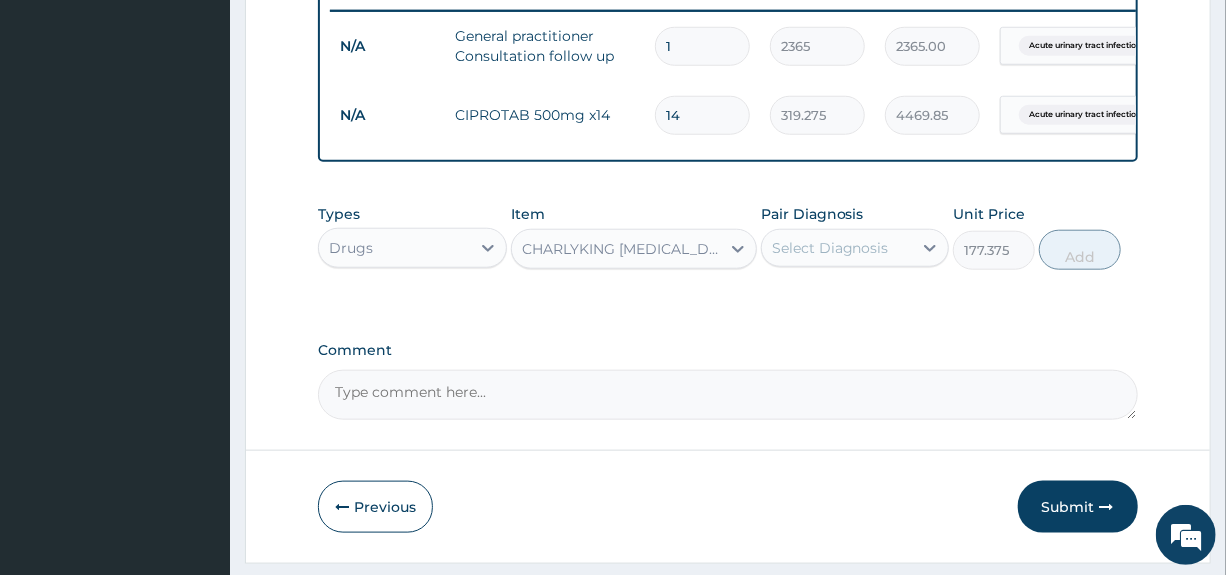 click on "Select Diagnosis" at bounding box center (830, 248) 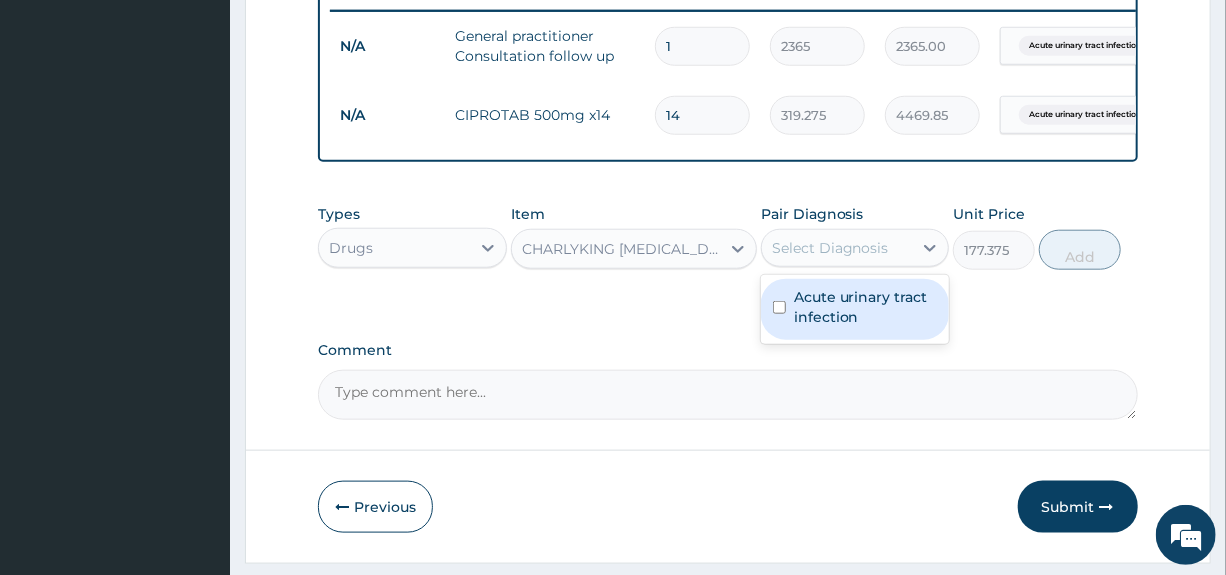 click on "Acute urinary tract infection" at bounding box center [865, 307] 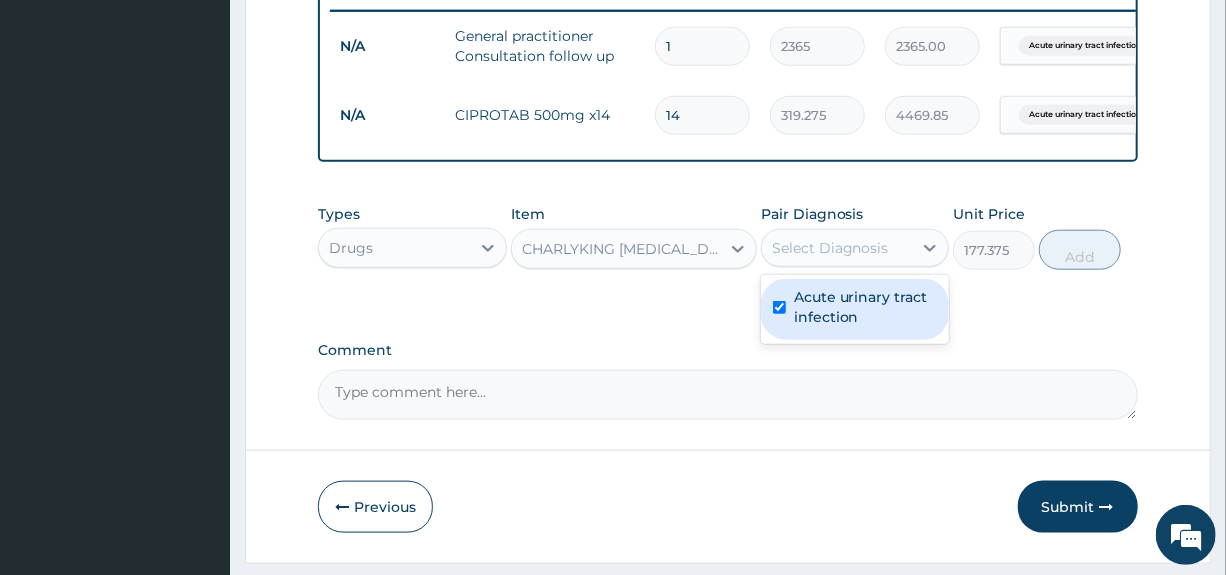 checkbox on "true" 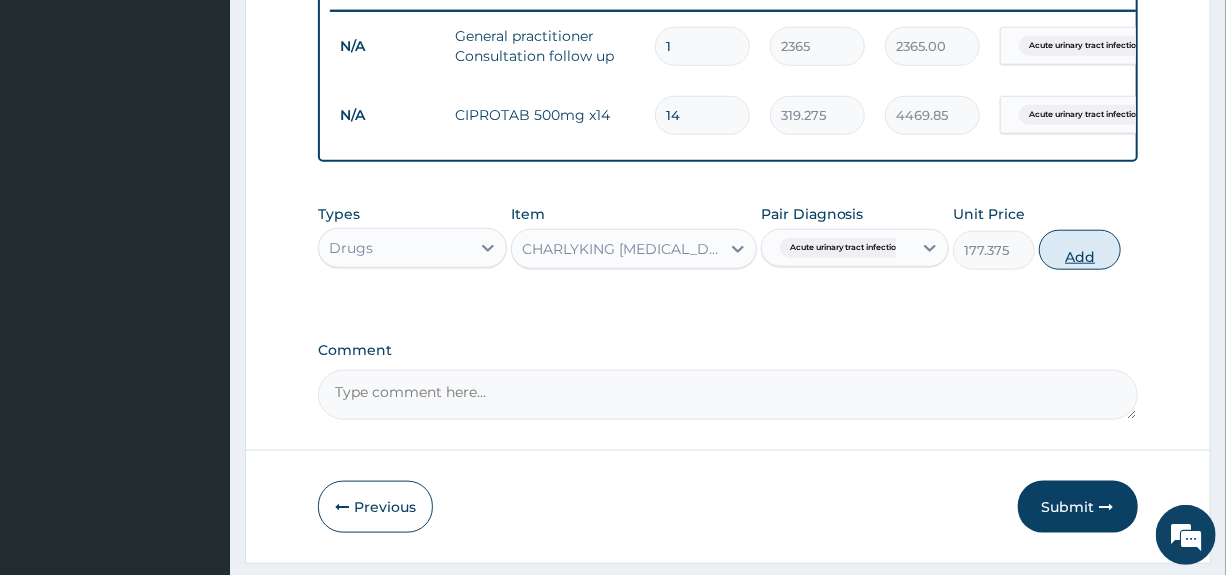 click on "Add" at bounding box center [1080, 250] 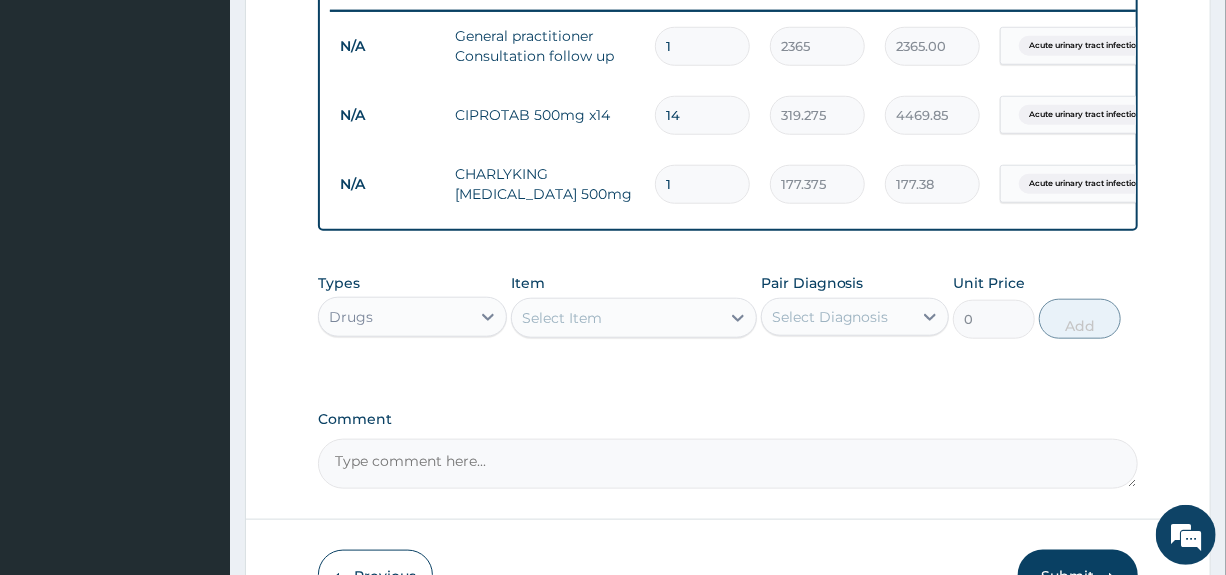 type on "14" 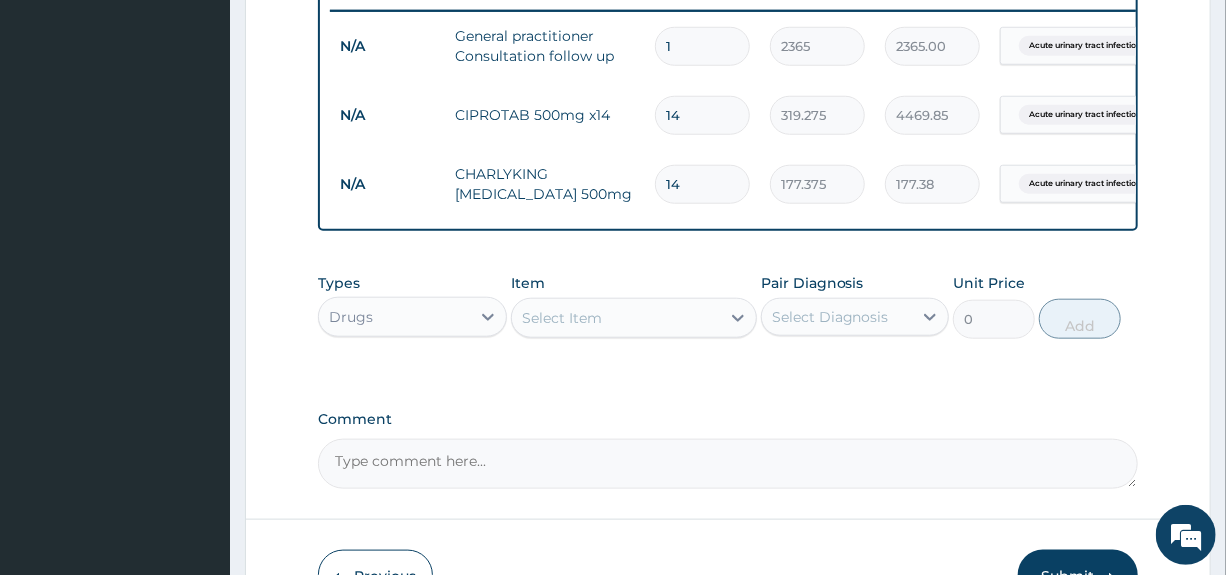 type on "2483.25" 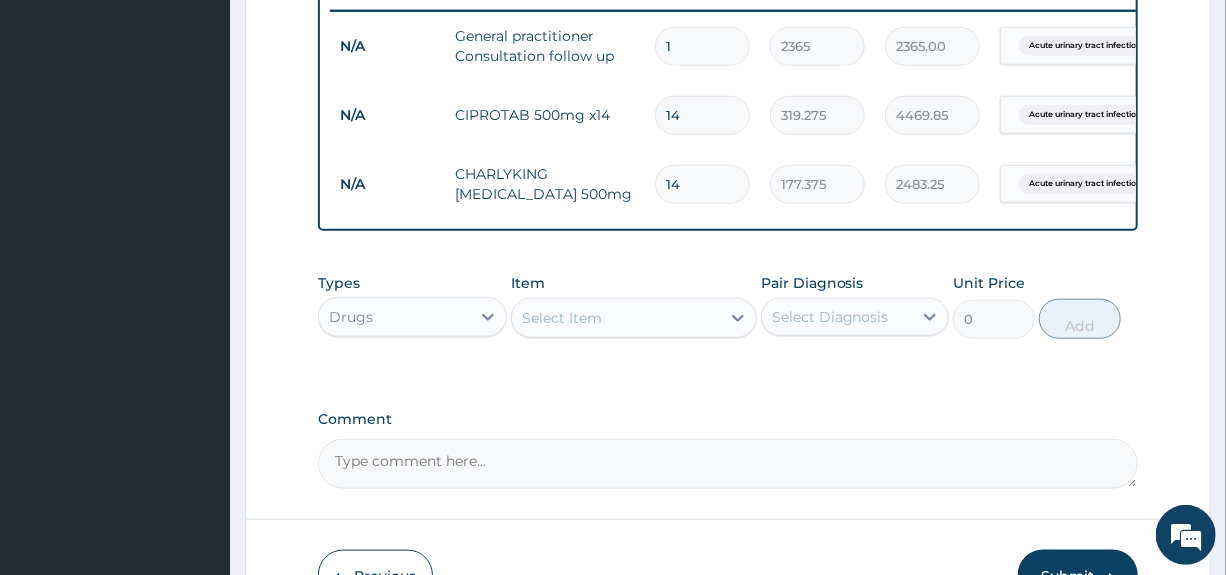 scroll, scrollTop: 0, scrollLeft: 183, axis: horizontal 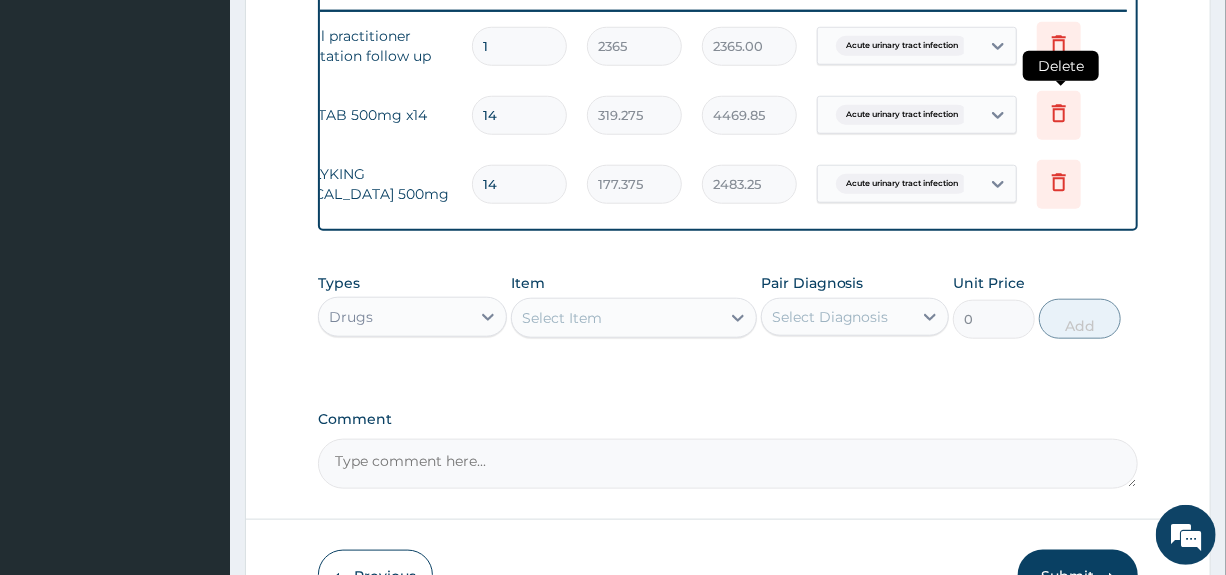 type on "14" 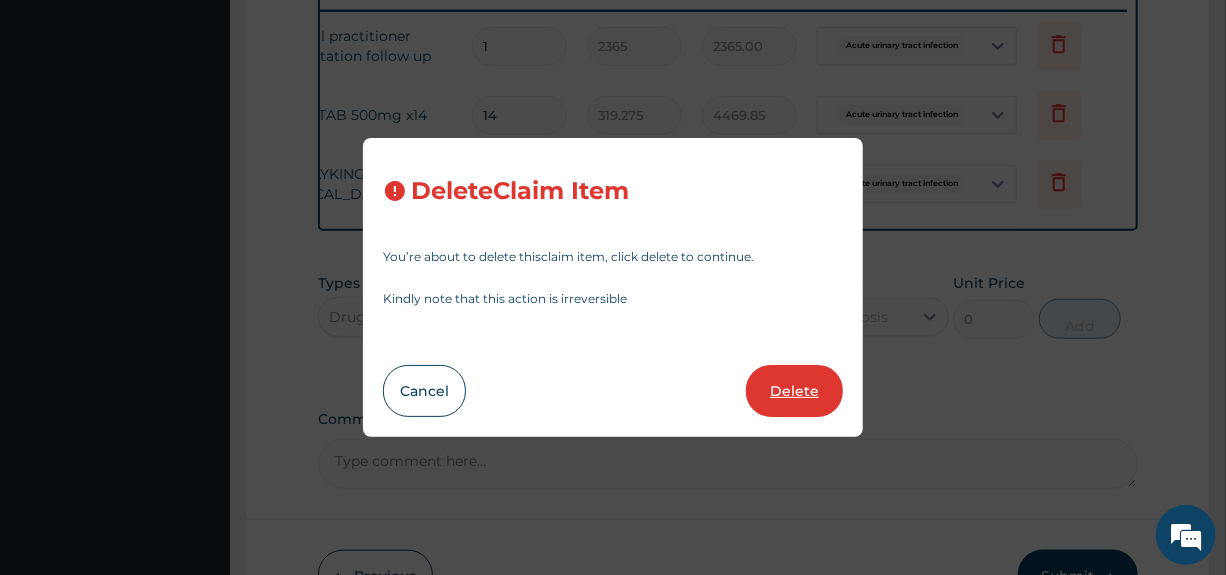 click on "Delete" at bounding box center (794, 391) 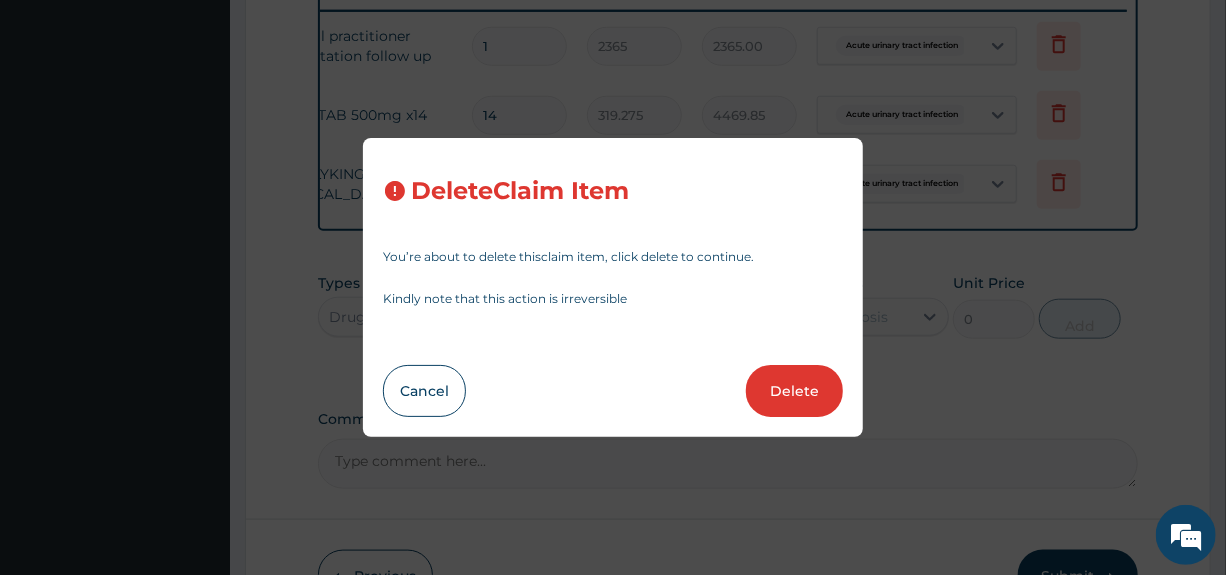 type on "177.375" 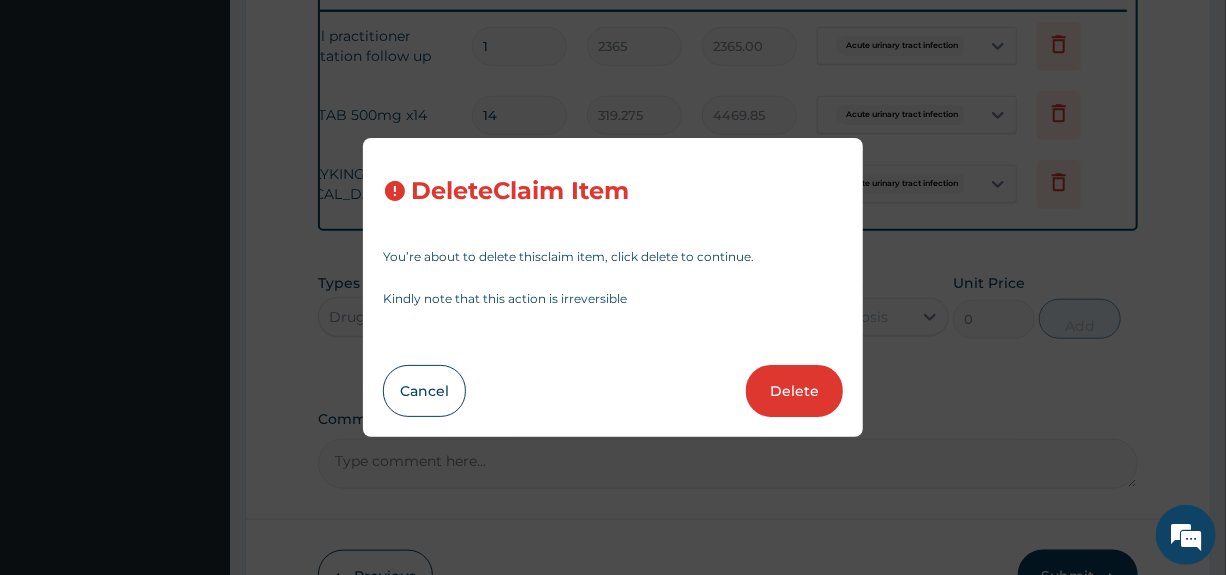 type on "2483.25" 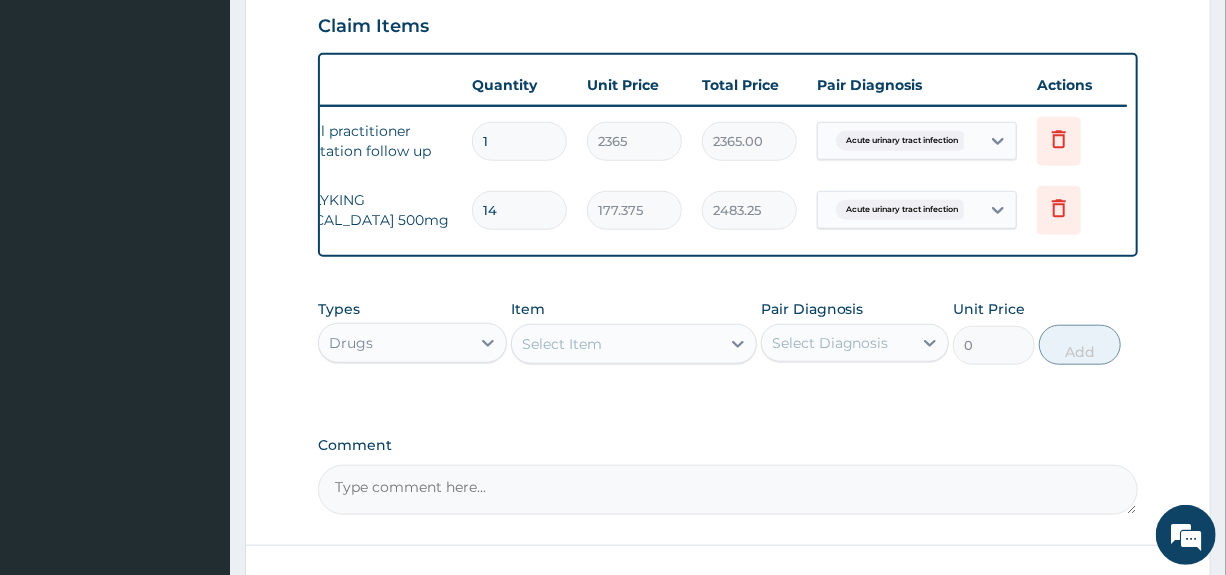 scroll, scrollTop: 856, scrollLeft: 0, axis: vertical 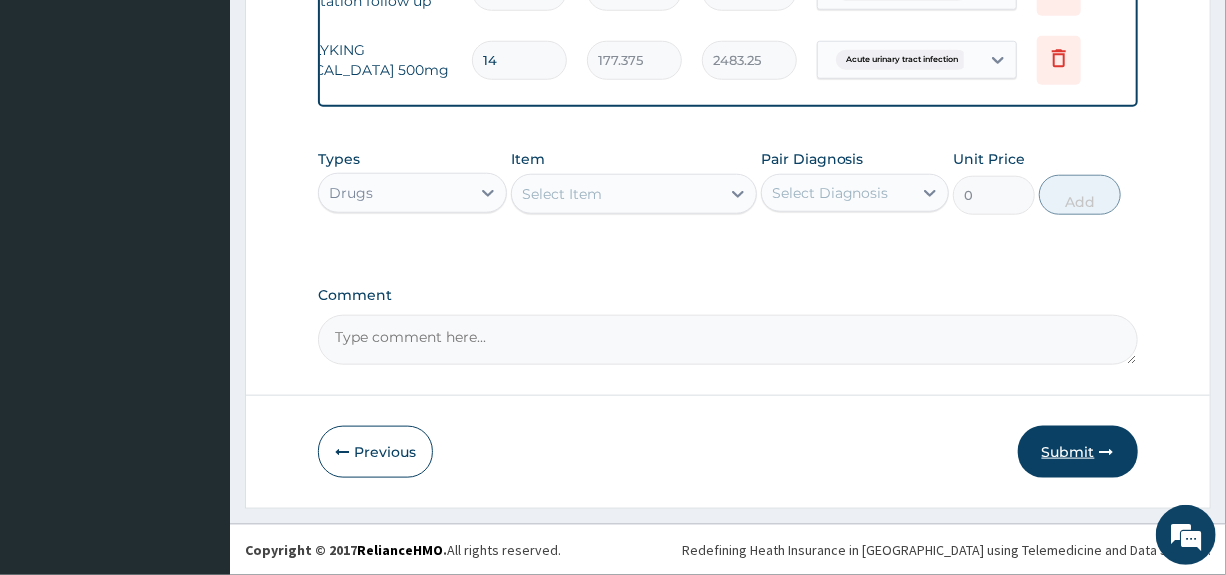 click on "Submit" at bounding box center [1078, 452] 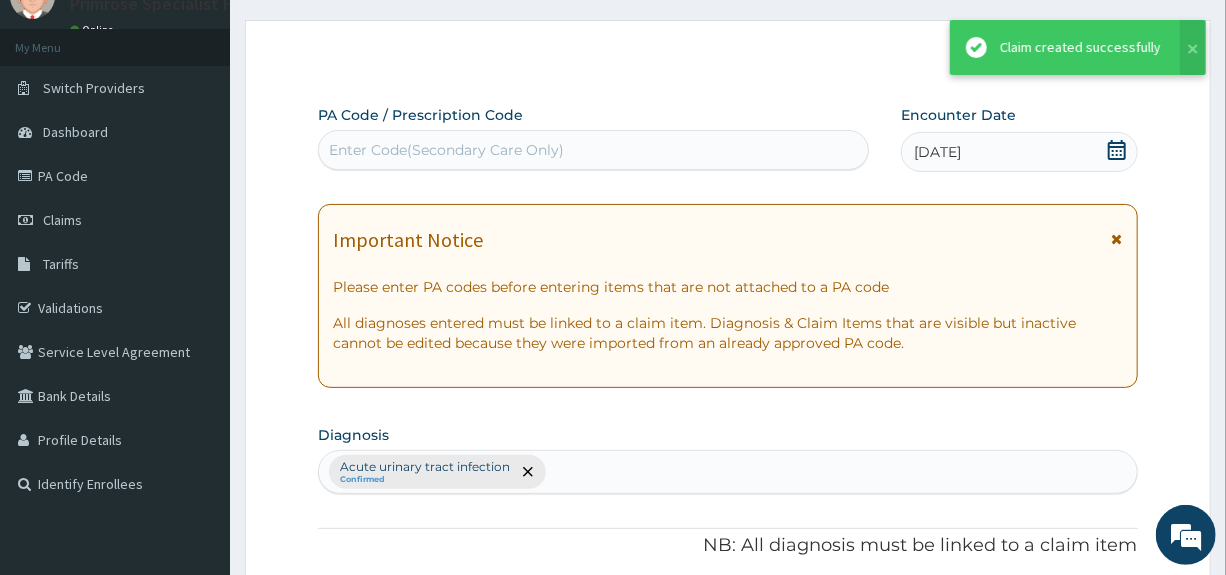 scroll, scrollTop: 856, scrollLeft: 0, axis: vertical 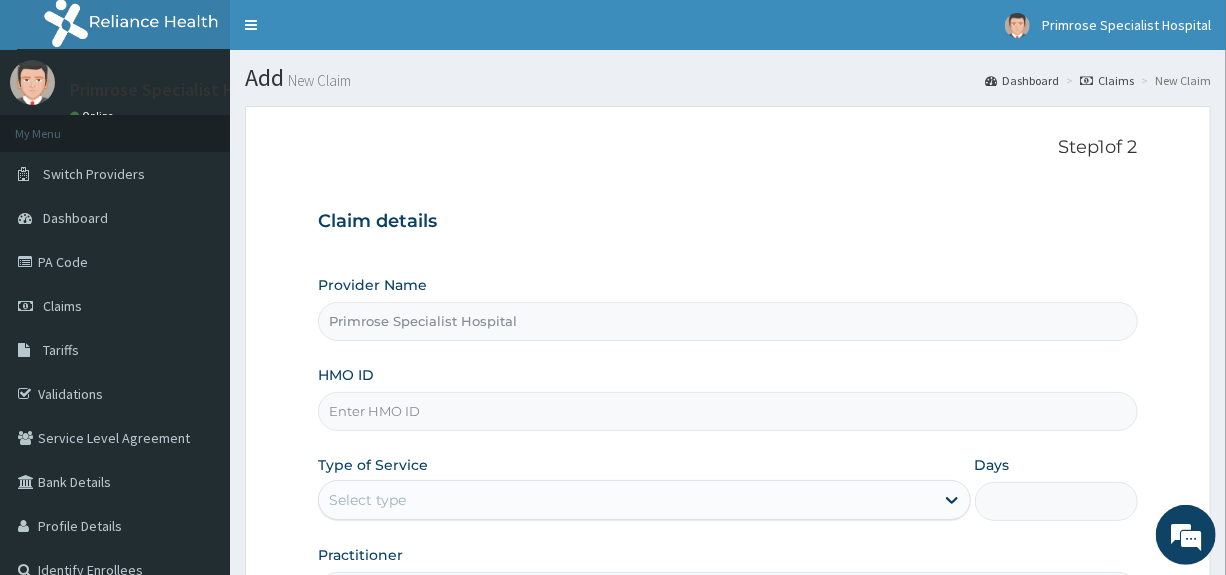 click on "HMO ID" at bounding box center [727, 411] 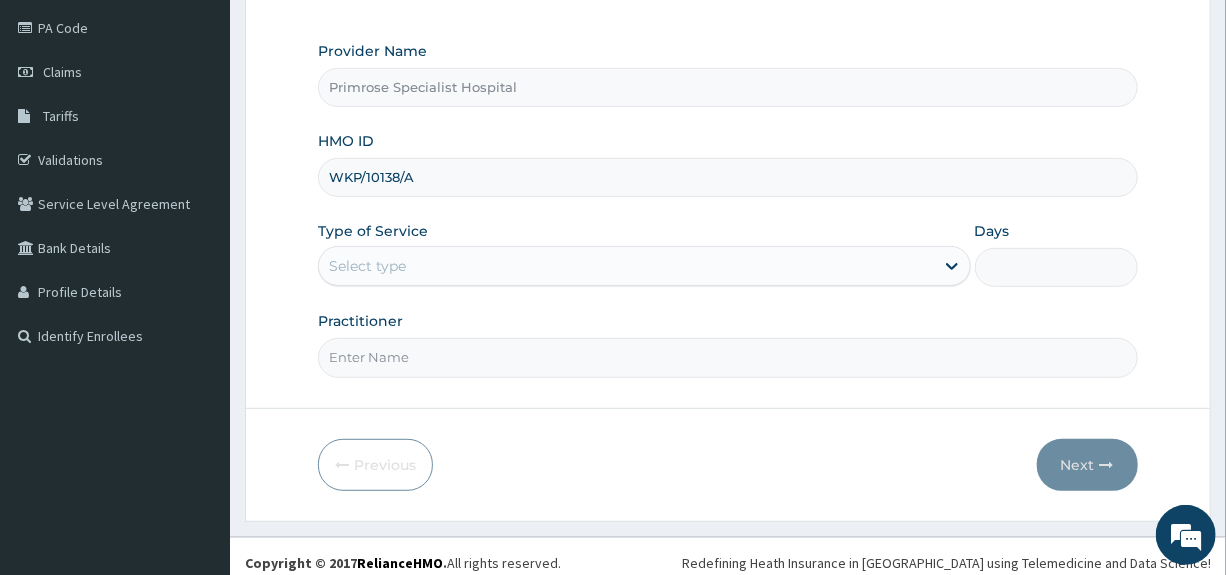 scroll, scrollTop: 244, scrollLeft: 0, axis: vertical 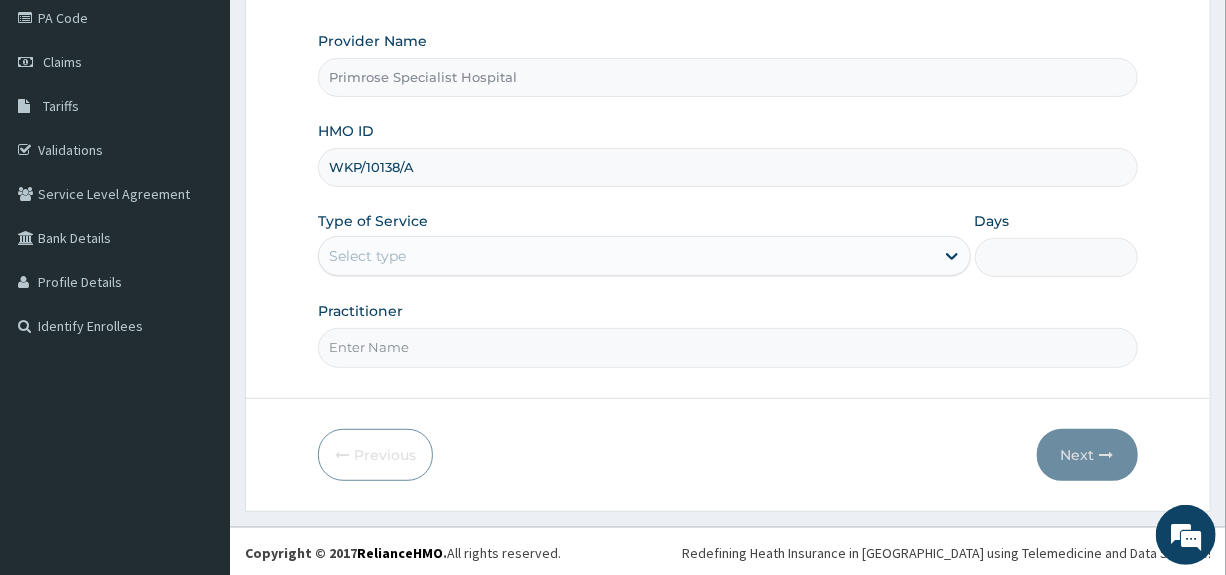 type on "WKP/10138/A" 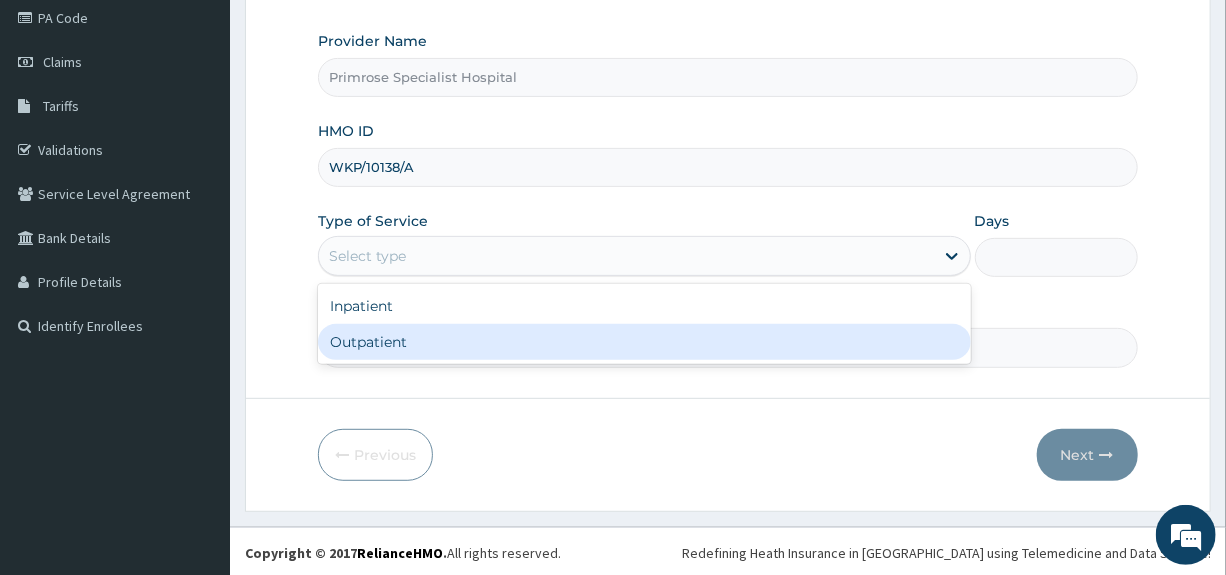 click on "Outpatient" at bounding box center [644, 342] 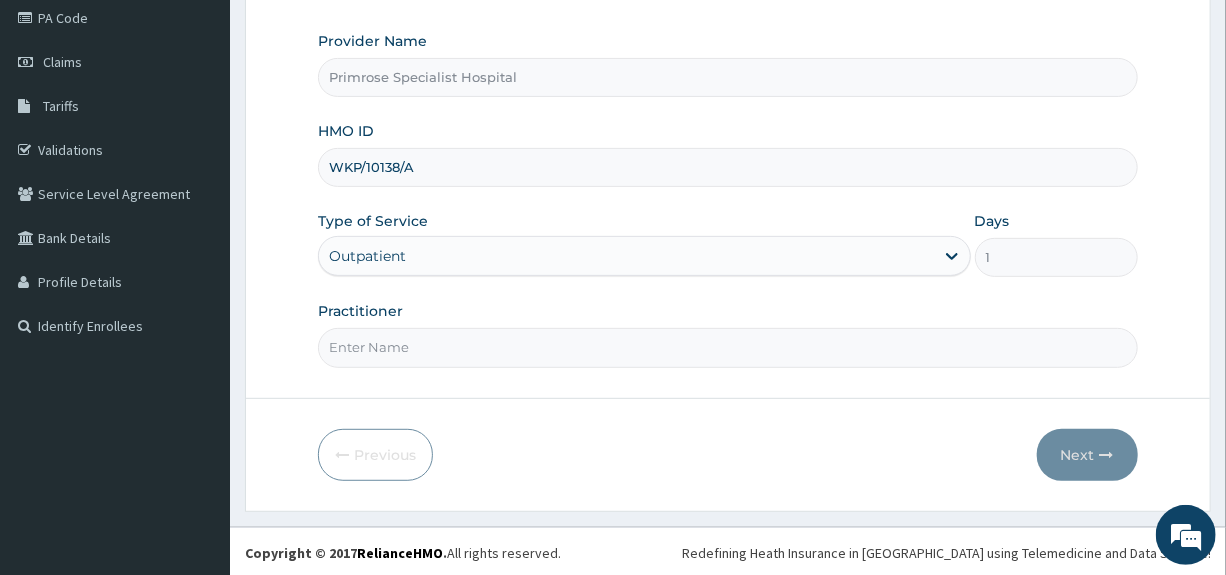 drag, startPoint x: 382, startPoint y: 349, endPoint x: 393, endPoint y: 357, distance: 13.601471 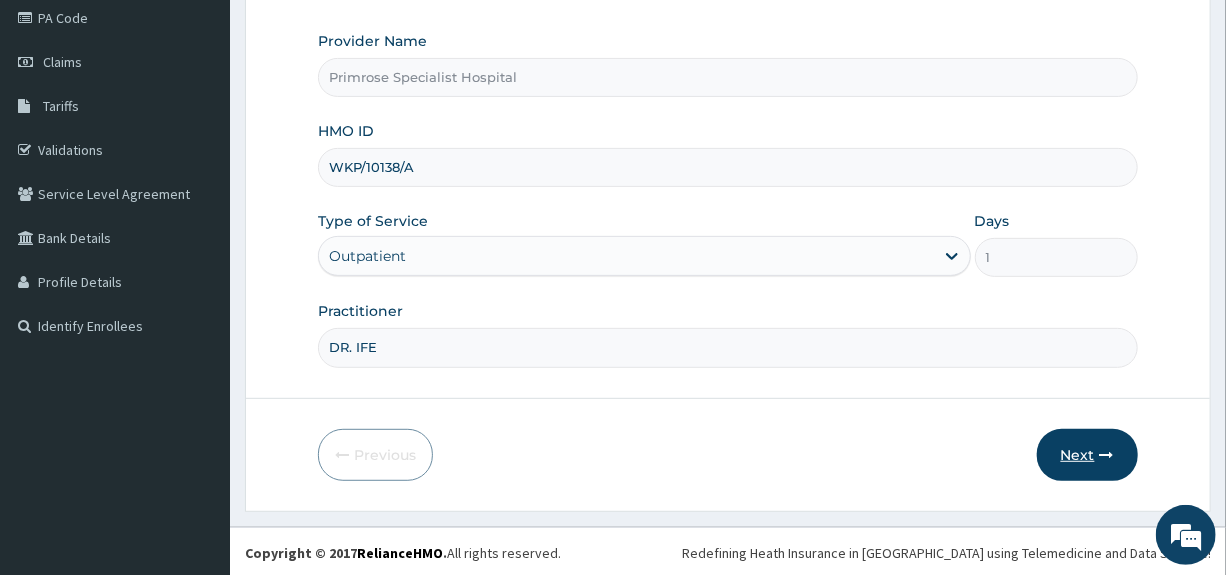 click on "Next" at bounding box center (1087, 455) 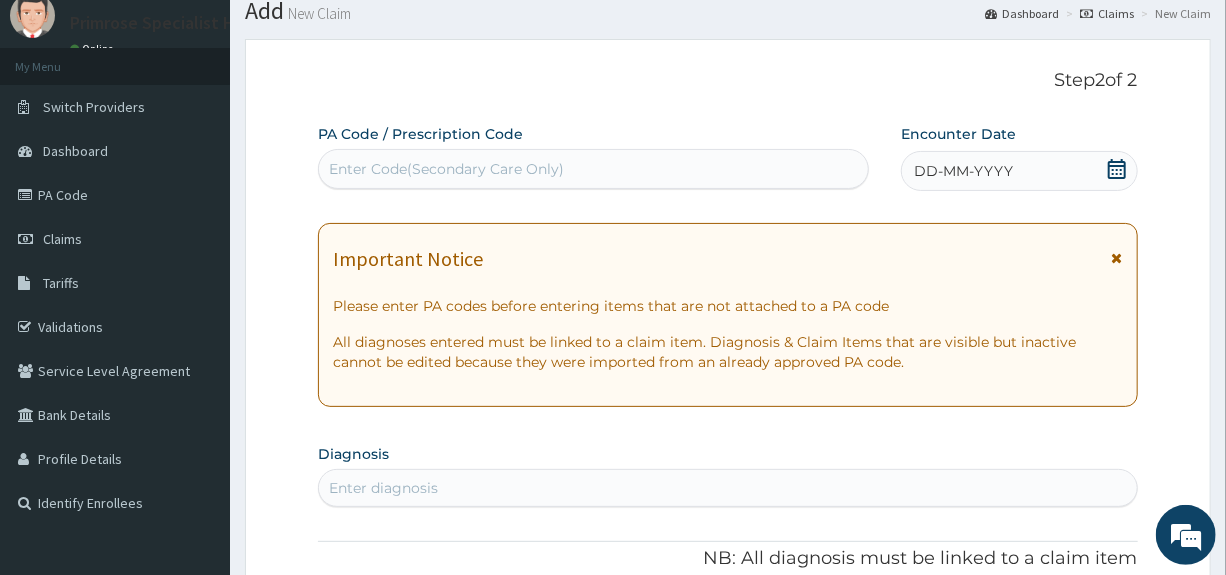 scroll, scrollTop: 44, scrollLeft: 0, axis: vertical 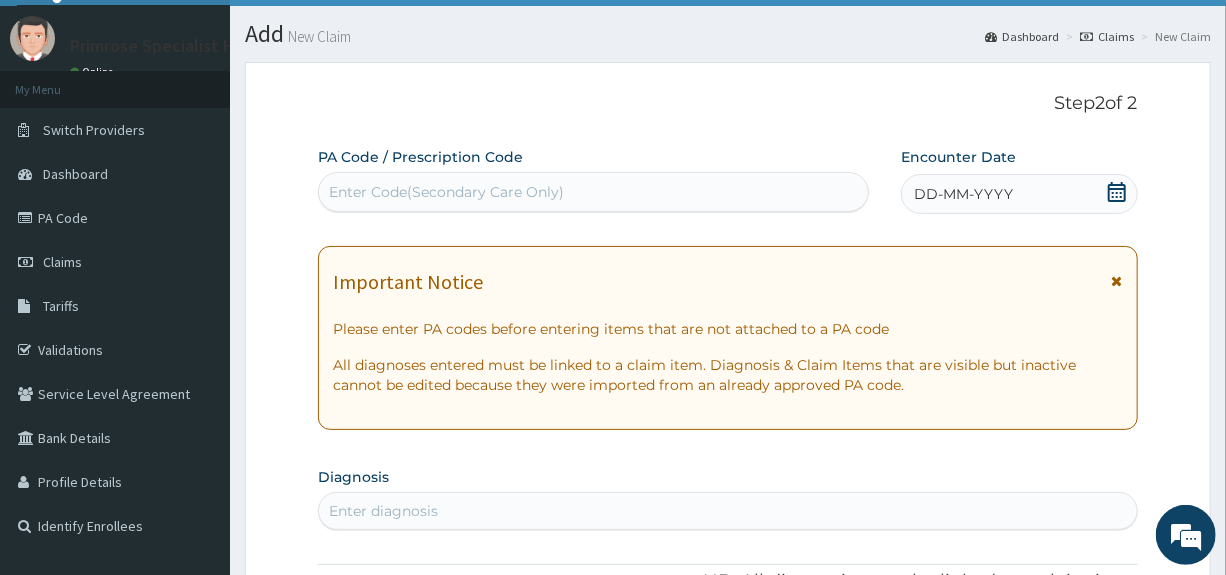 click 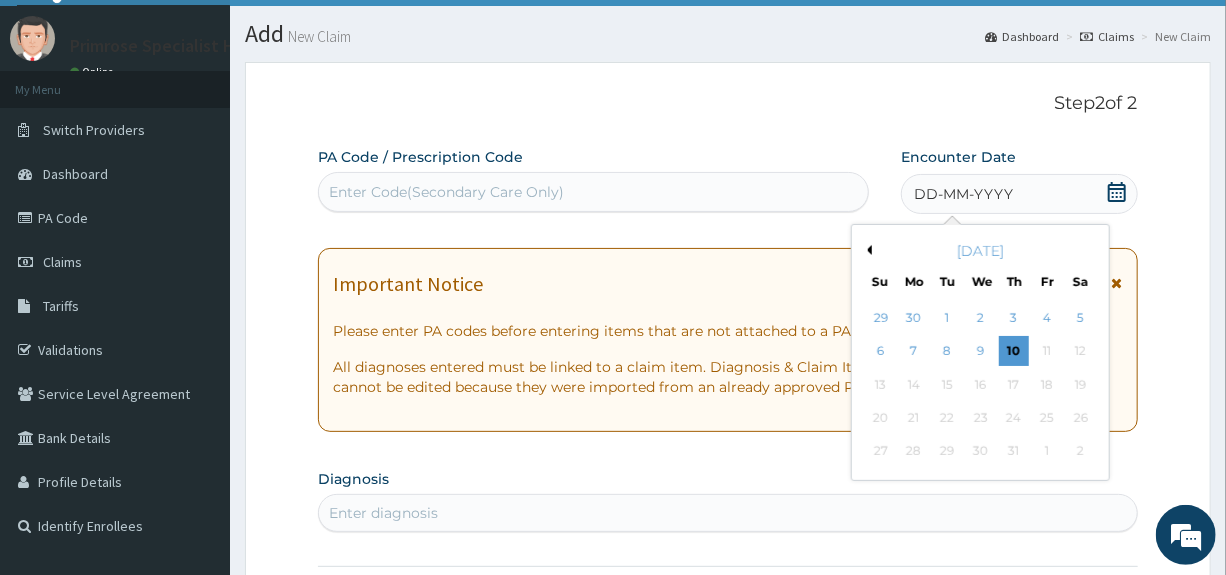 click on "Previous Month" at bounding box center [867, 250] 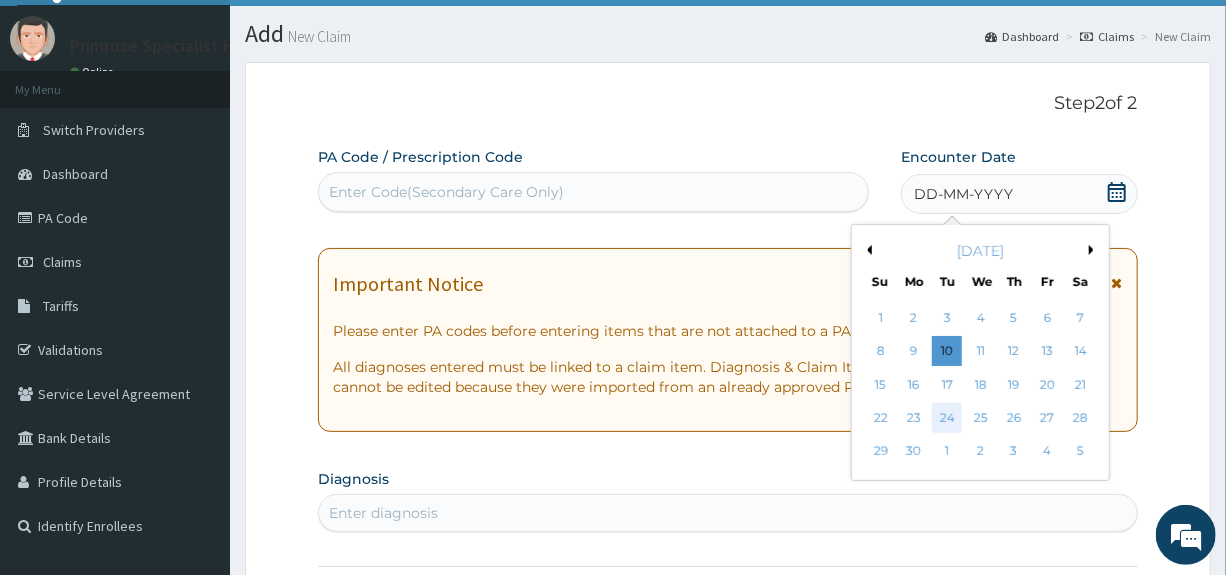click on "24" at bounding box center (948, 418) 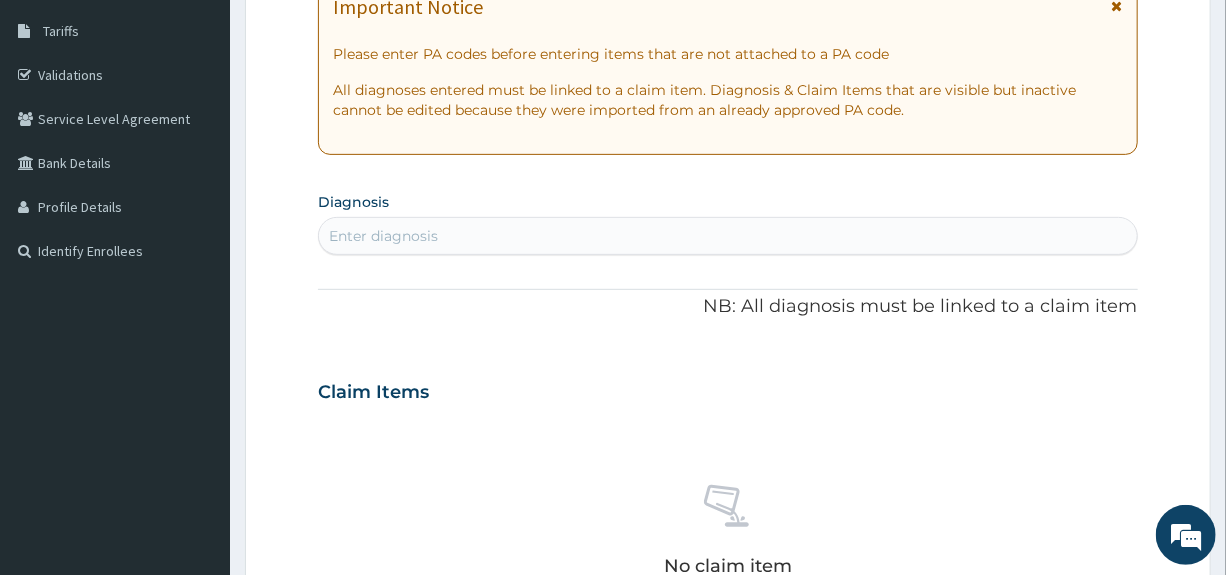 scroll, scrollTop: 344, scrollLeft: 0, axis: vertical 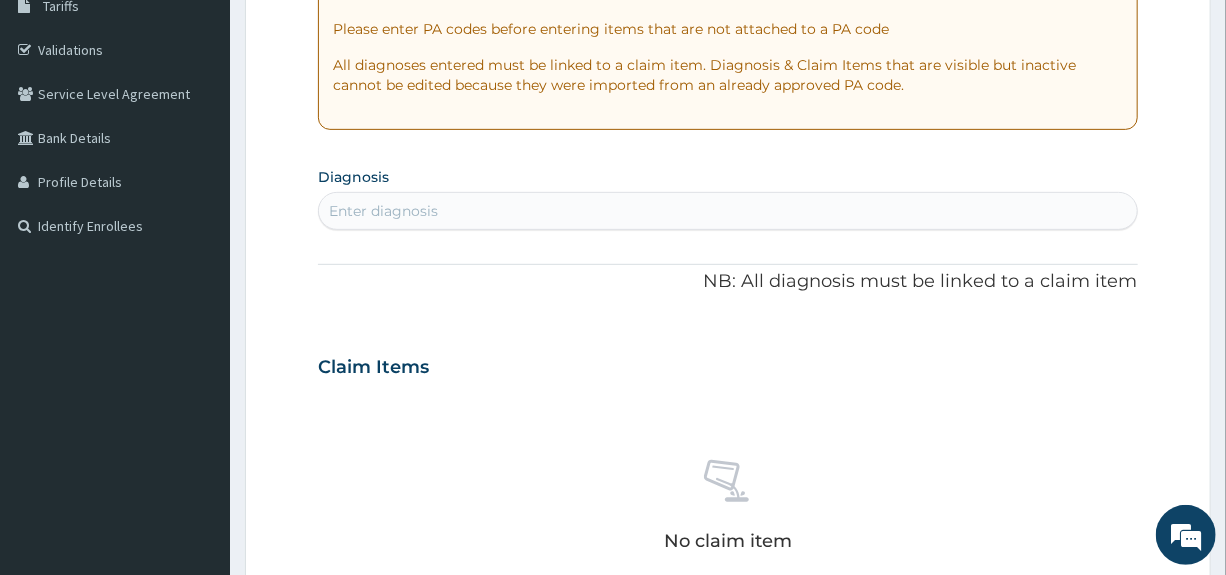 click on "Enter diagnosis" at bounding box center (727, 211) 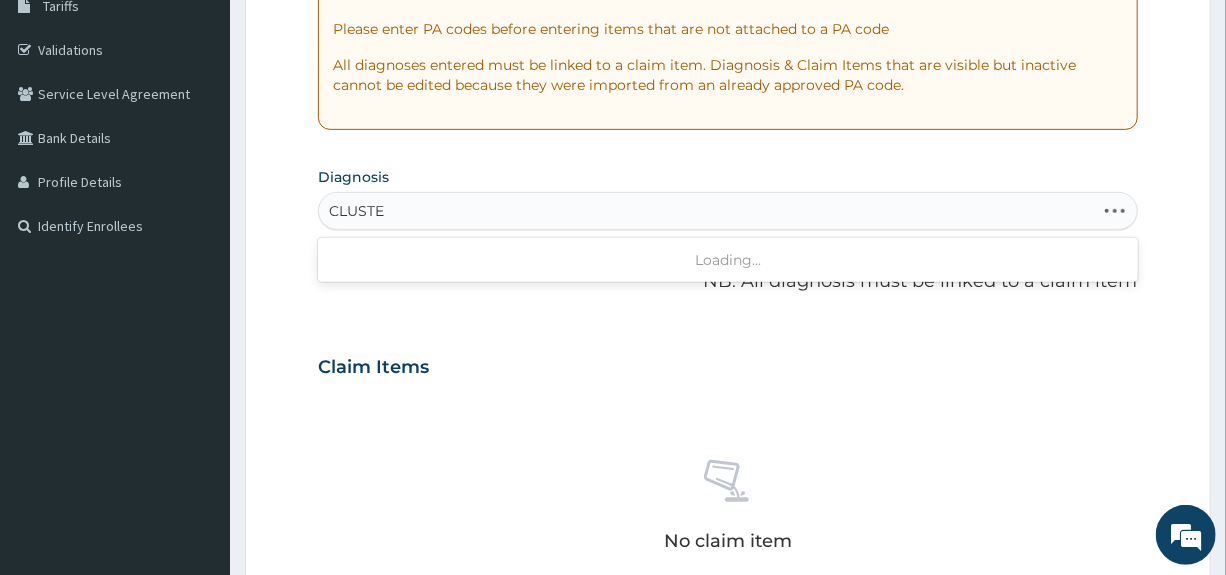 type on "CLUSTER" 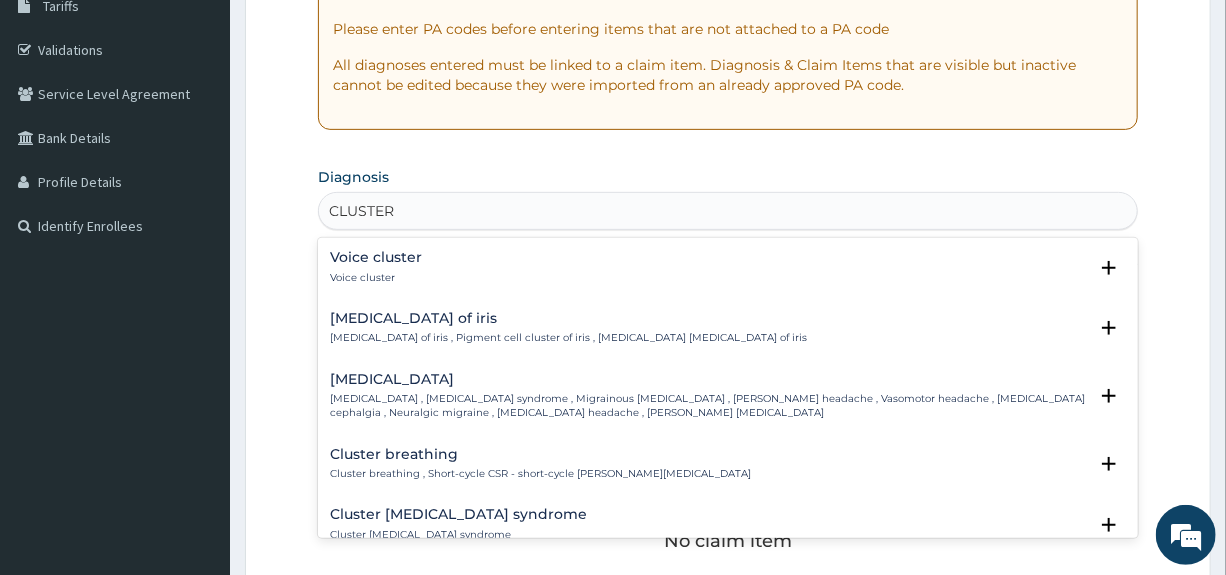 click on "[MEDICAL_DATA]" at bounding box center [708, 379] 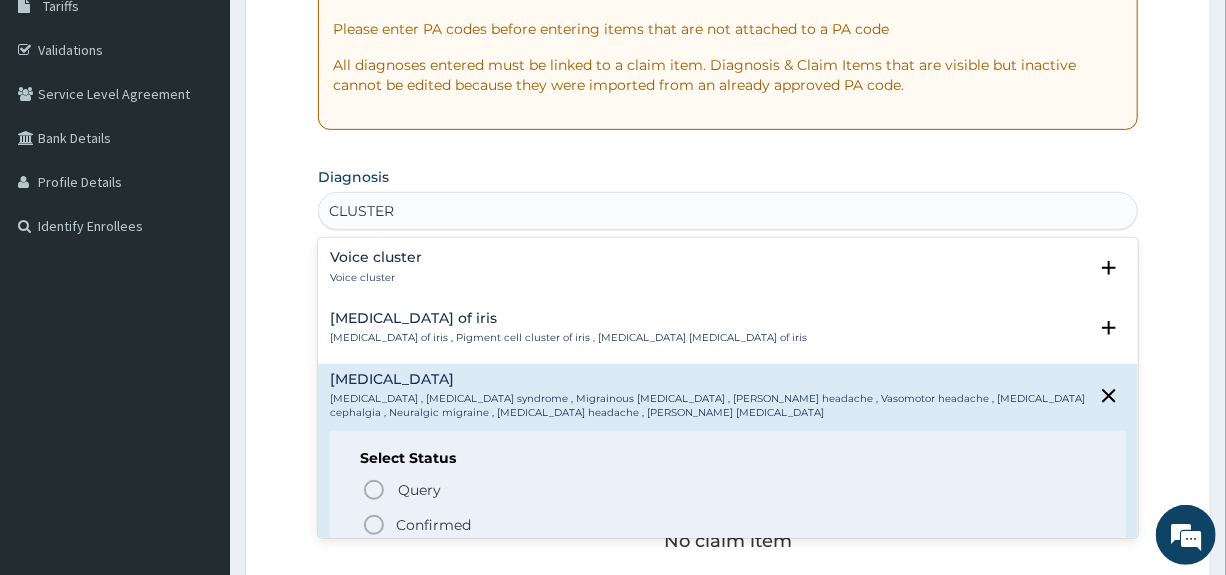 scroll, scrollTop: 200, scrollLeft: 0, axis: vertical 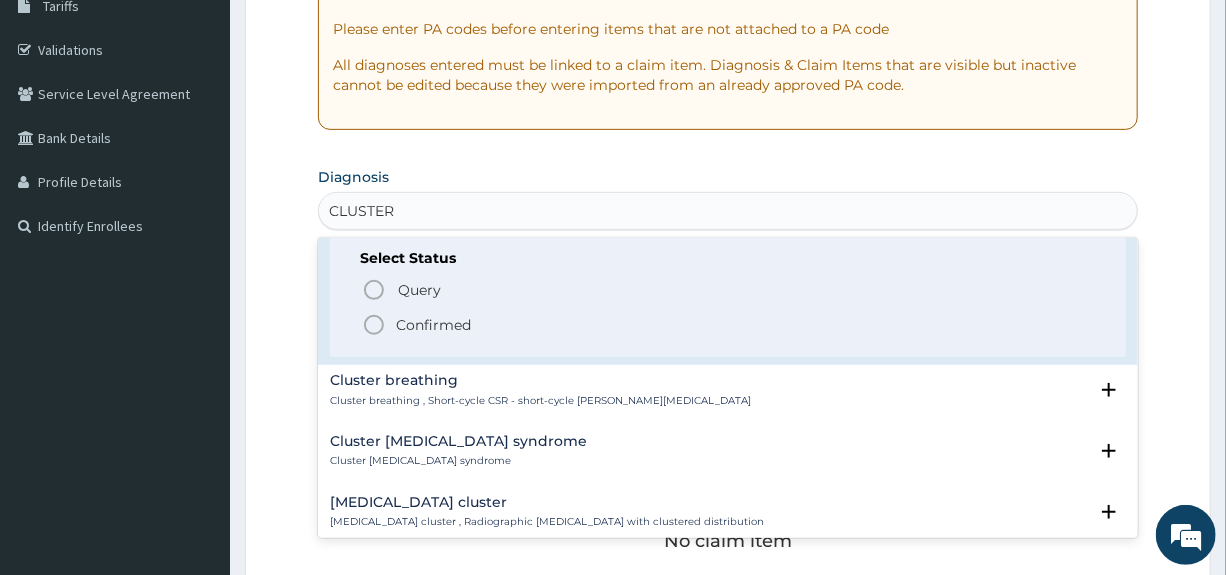click on "Confirmed" at bounding box center (433, 325) 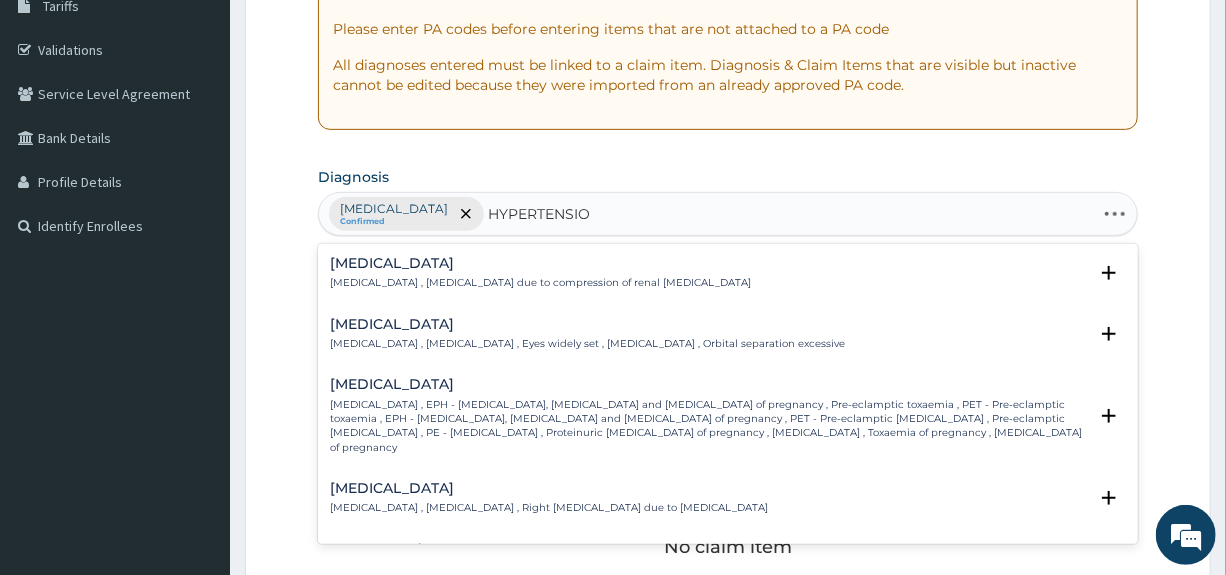 type on "[MEDICAL_DATA]" 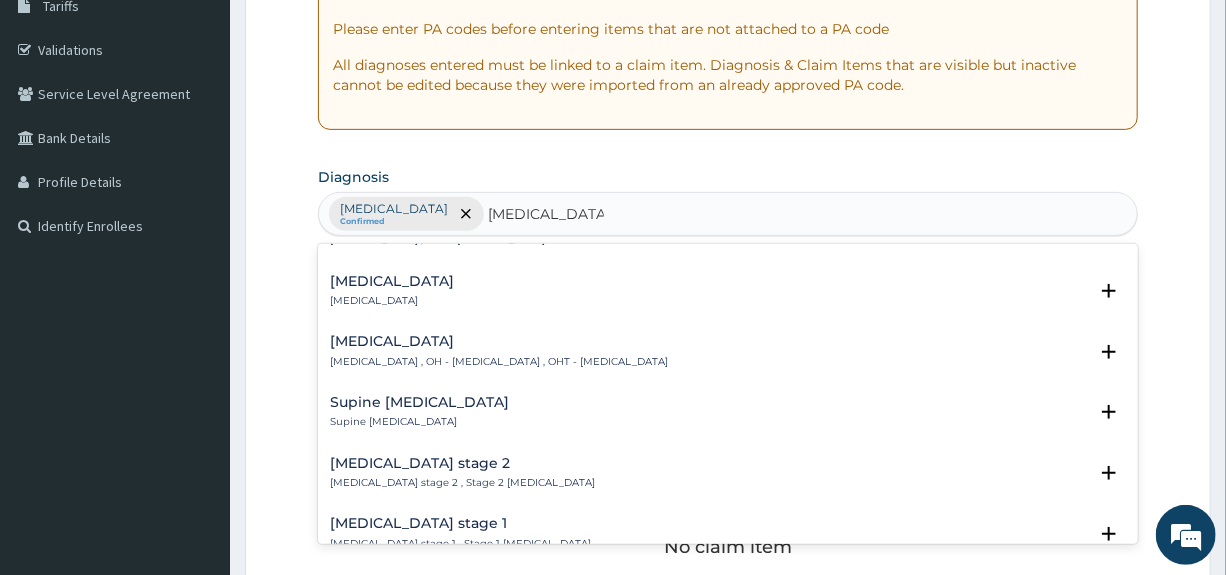 scroll, scrollTop: 700, scrollLeft: 0, axis: vertical 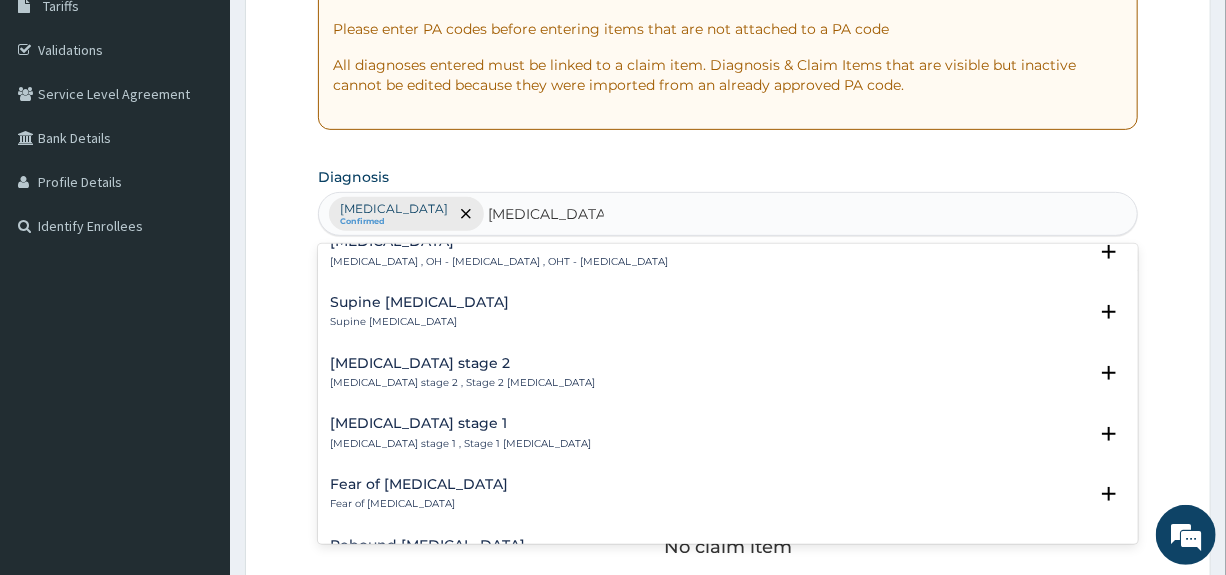 click on "[MEDICAL_DATA] stage 1 , Stage 1 [MEDICAL_DATA]" at bounding box center [460, 444] 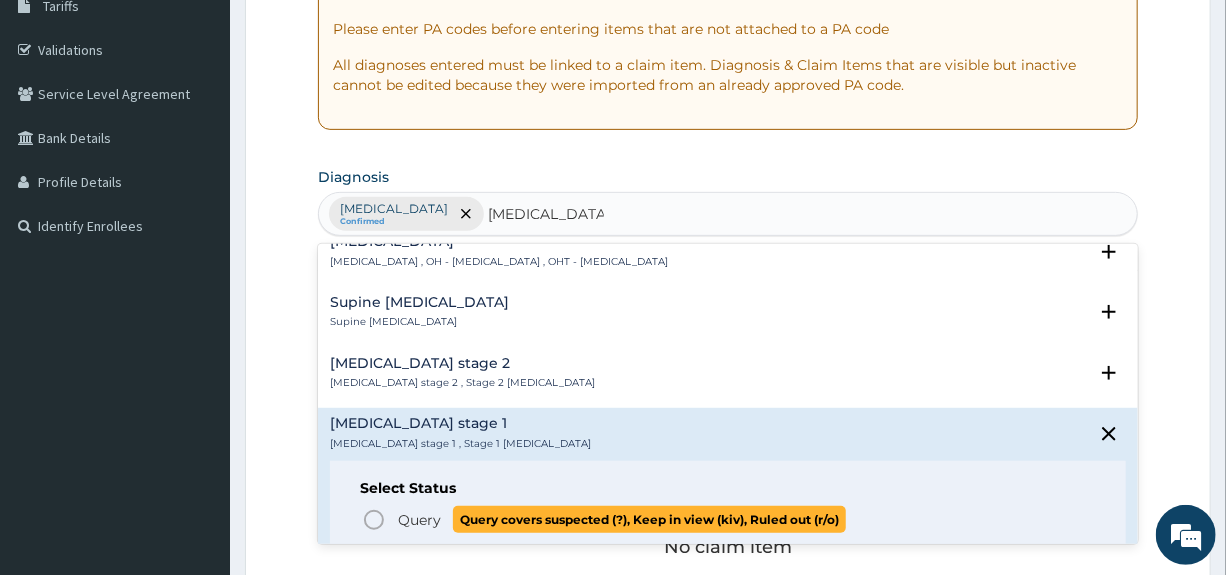 click on "Query" at bounding box center (419, 520) 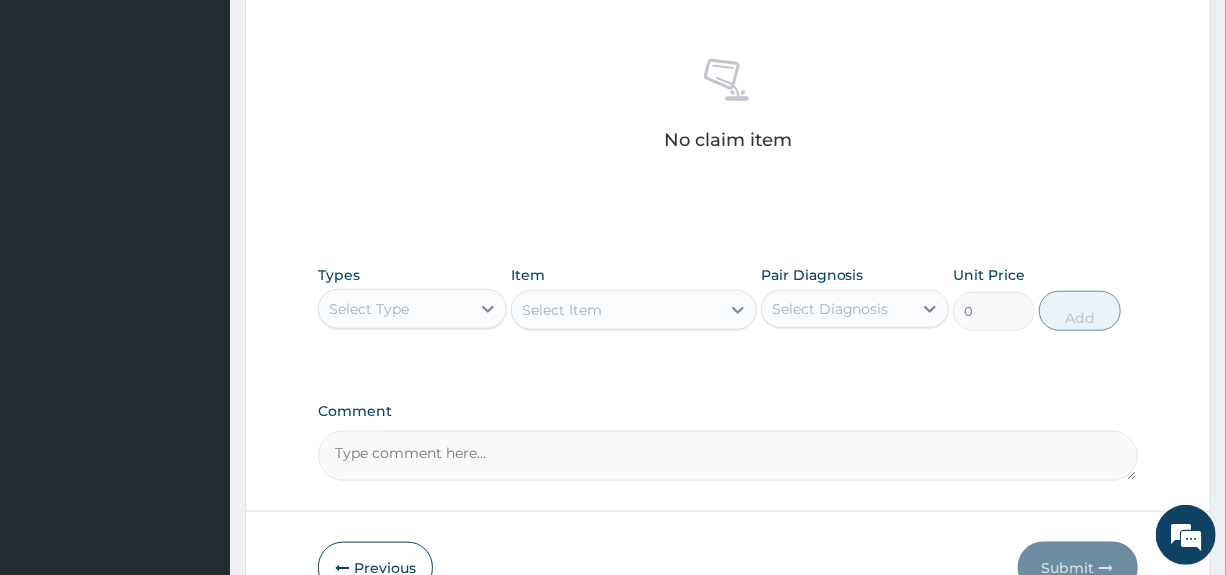 scroll, scrollTop: 844, scrollLeft: 0, axis: vertical 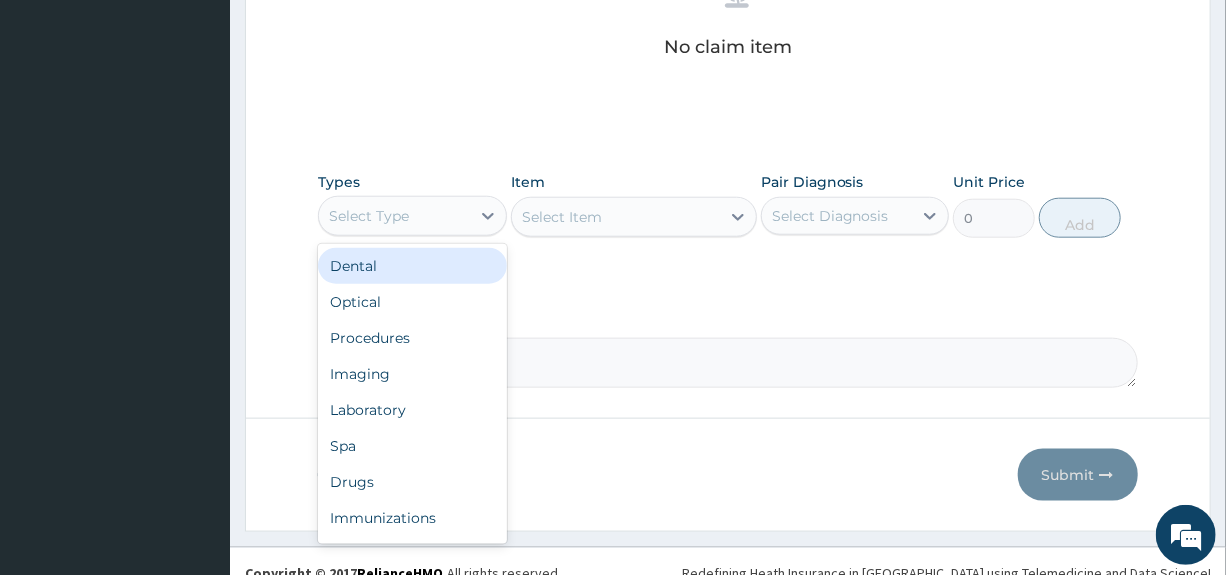 click on "Select Type" at bounding box center [394, 216] 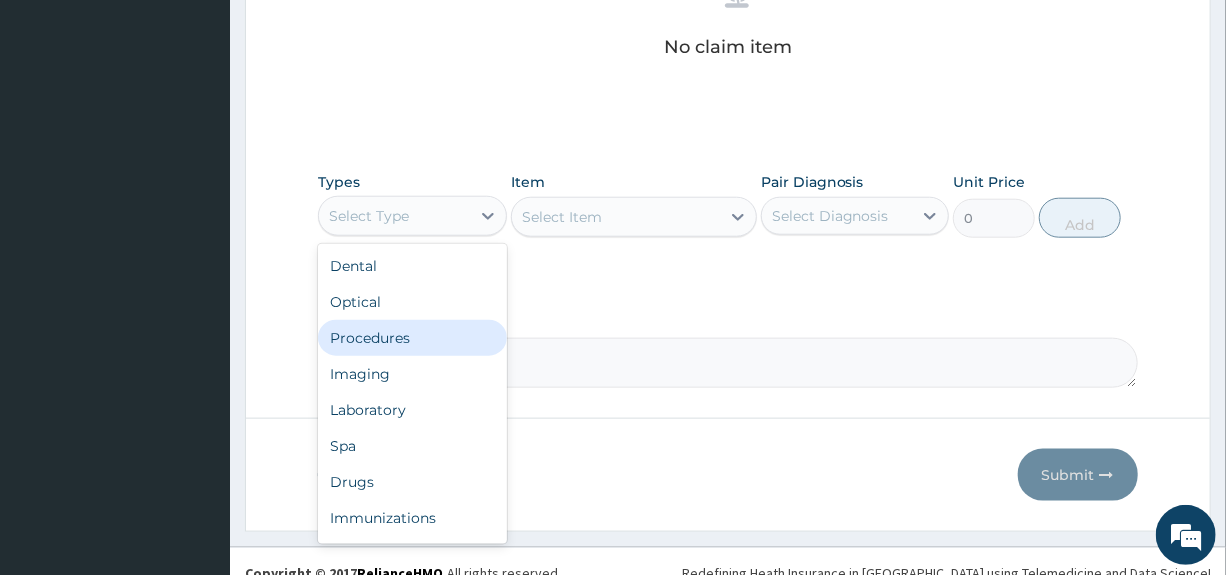 click on "Procedures" at bounding box center [412, 338] 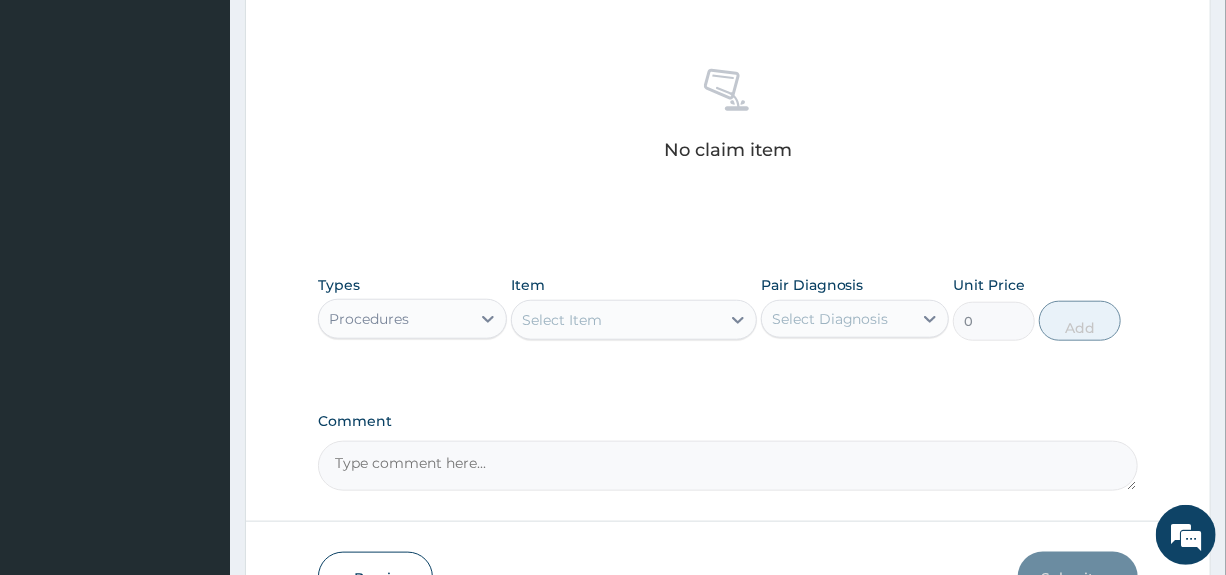 scroll, scrollTop: 744, scrollLeft: 0, axis: vertical 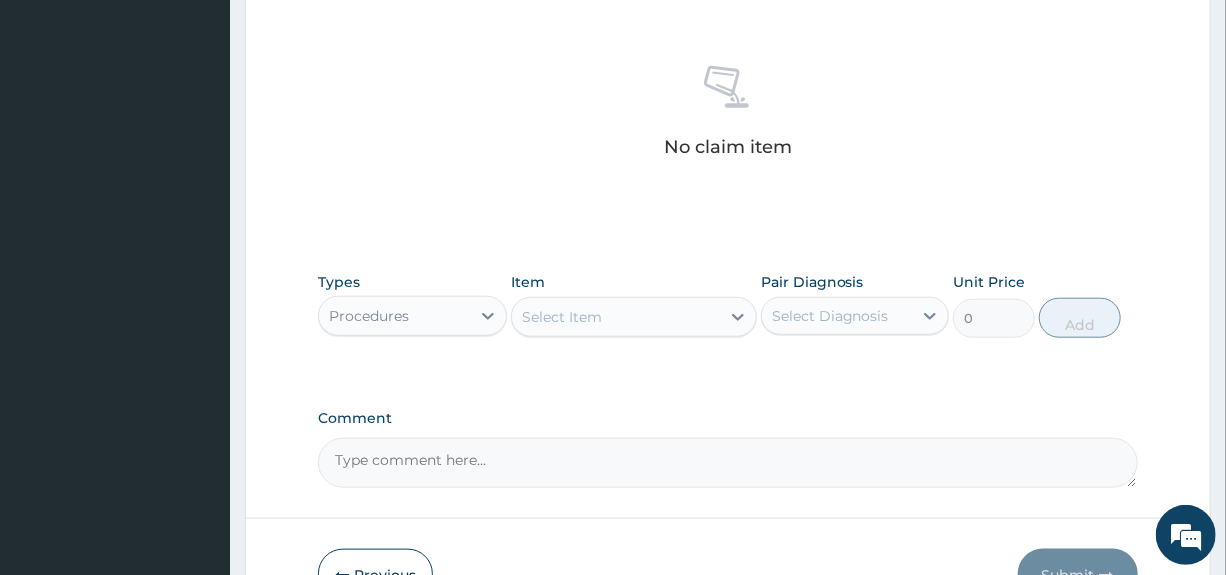 click on "Select Item" at bounding box center (616, 317) 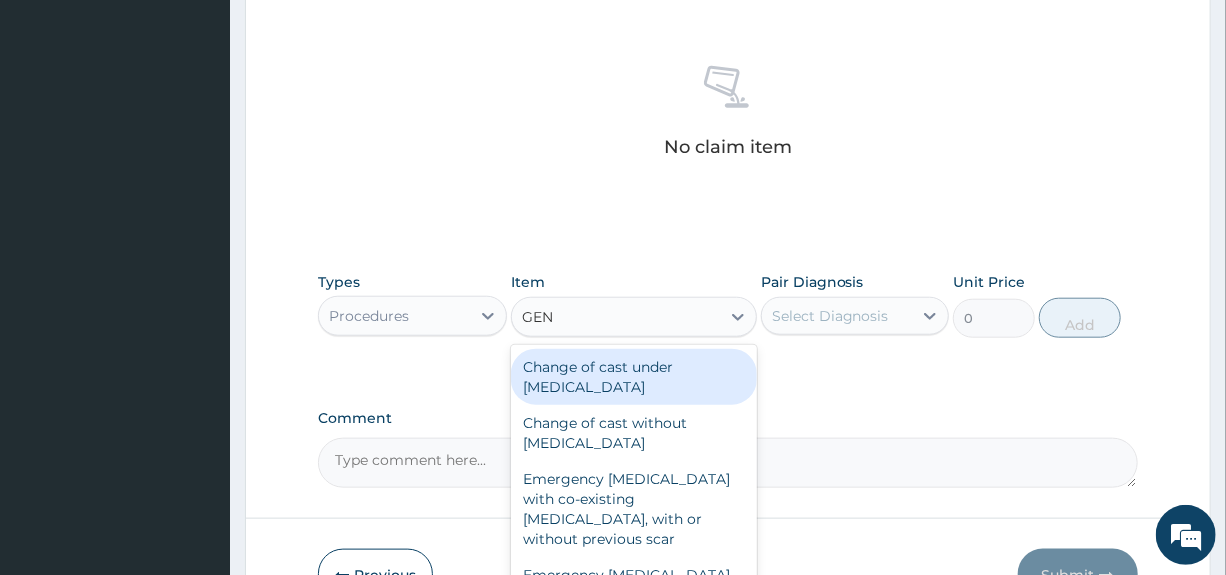 type on "GENE" 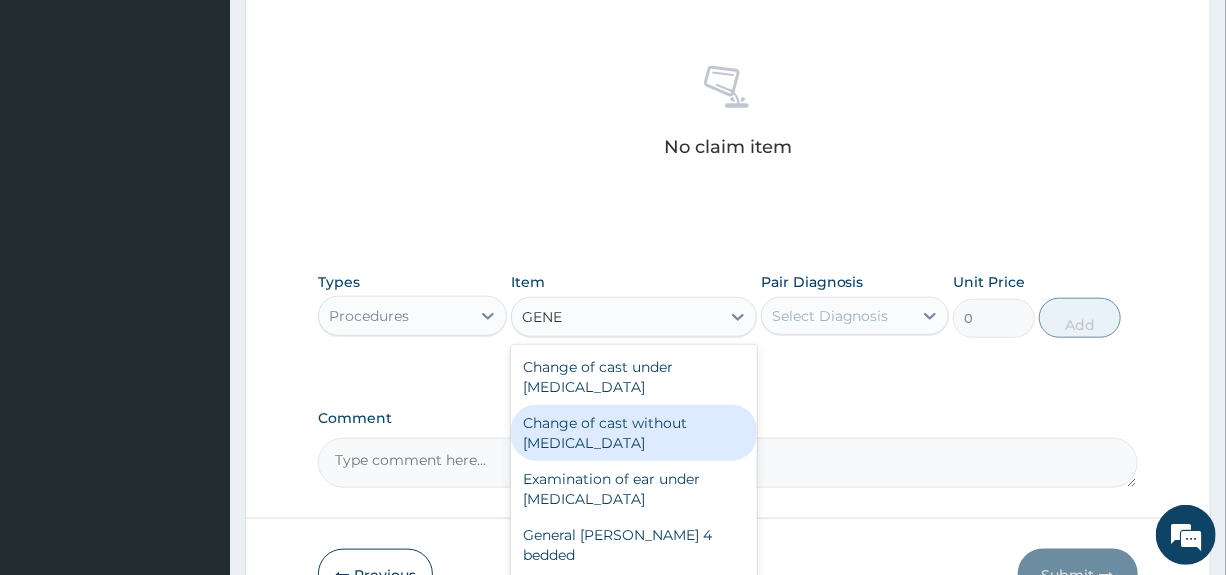 scroll, scrollTop: 100, scrollLeft: 0, axis: vertical 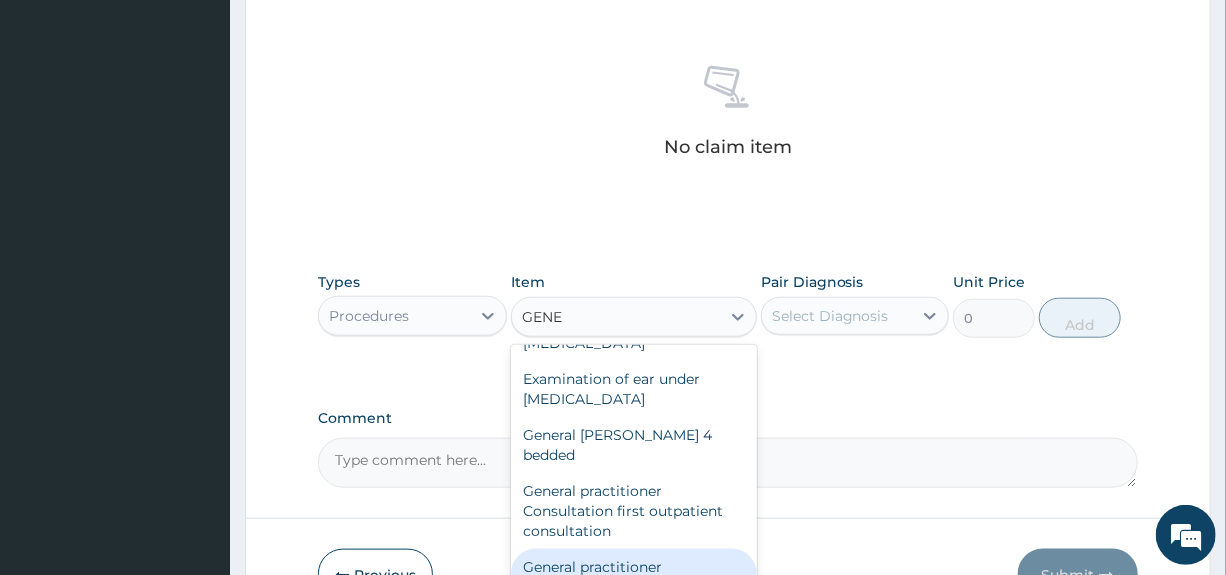 click on "General practitioner Consultation follow up" at bounding box center (634, 577) 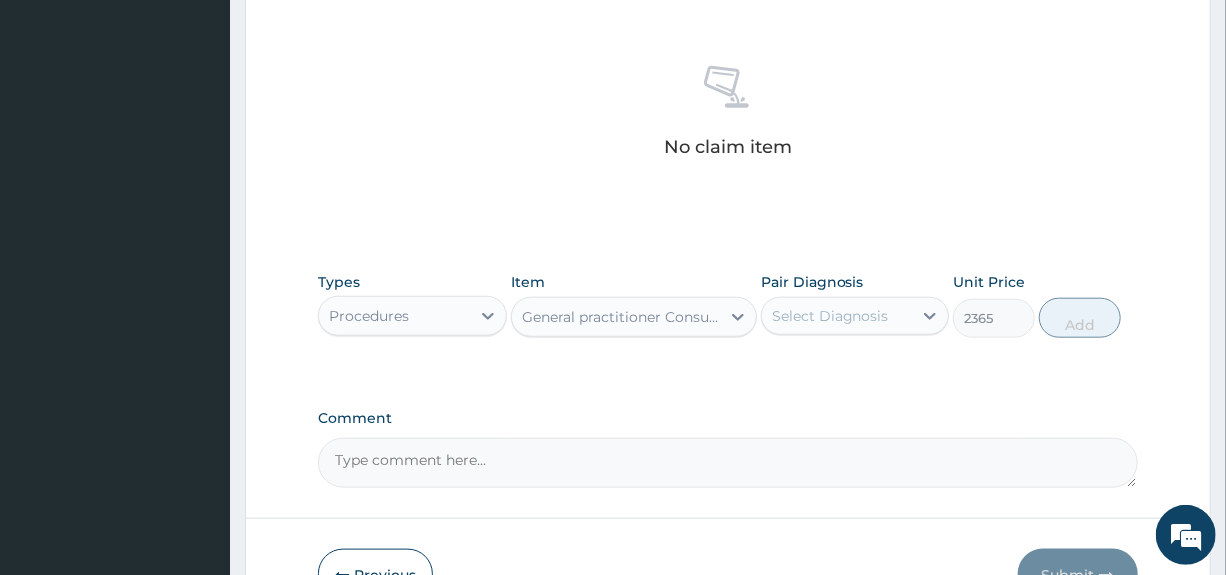 click on "Select Diagnosis" at bounding box center (837, 316) 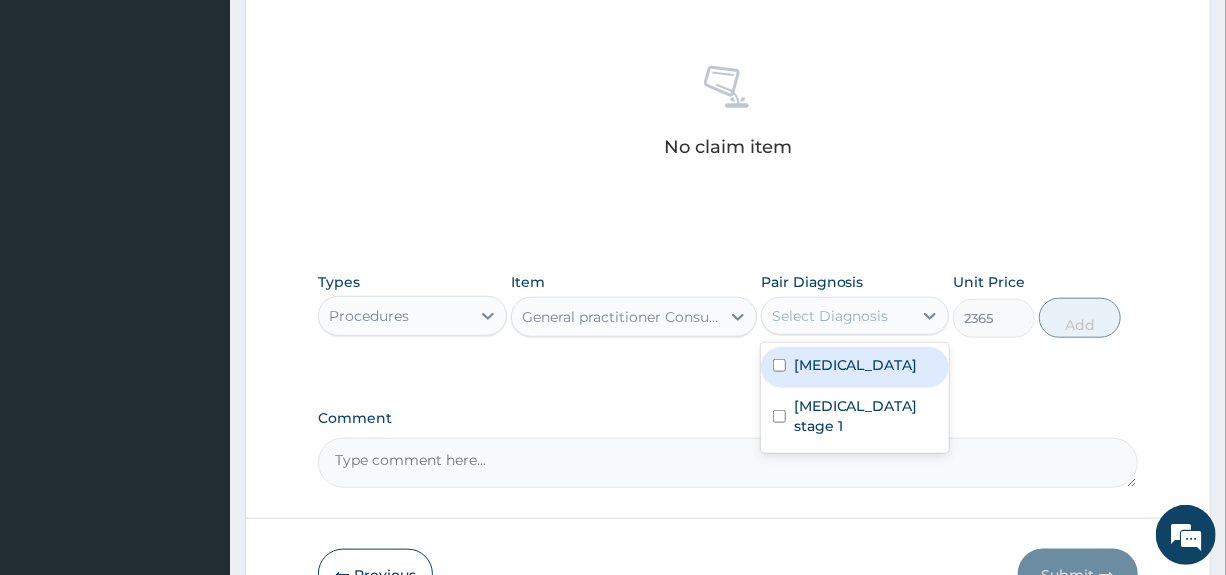 click on "[MEDICAL_DATA]" at bounding box center (856, 365) 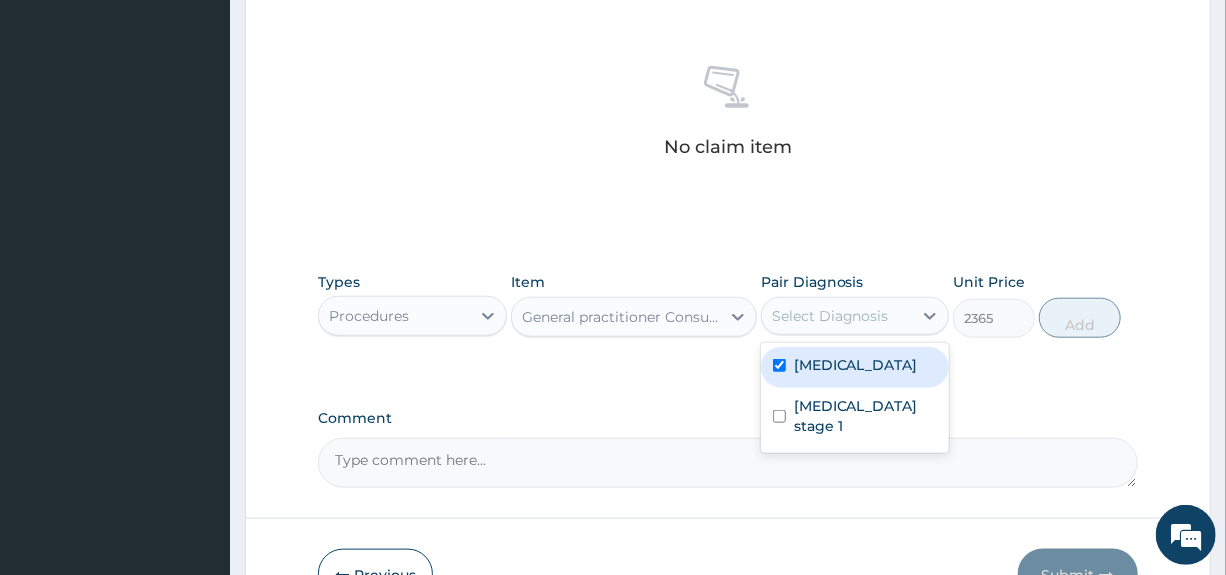 checkbox on "true" 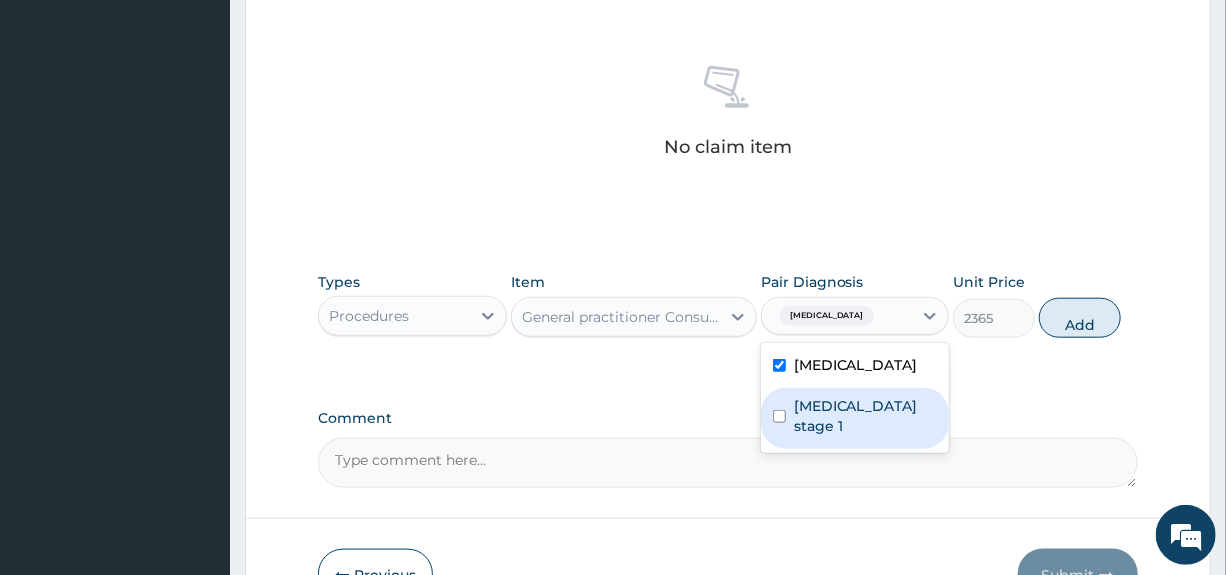 click on "[MEDICAL_DATA] stage 1" at bounding box center (865, 416) 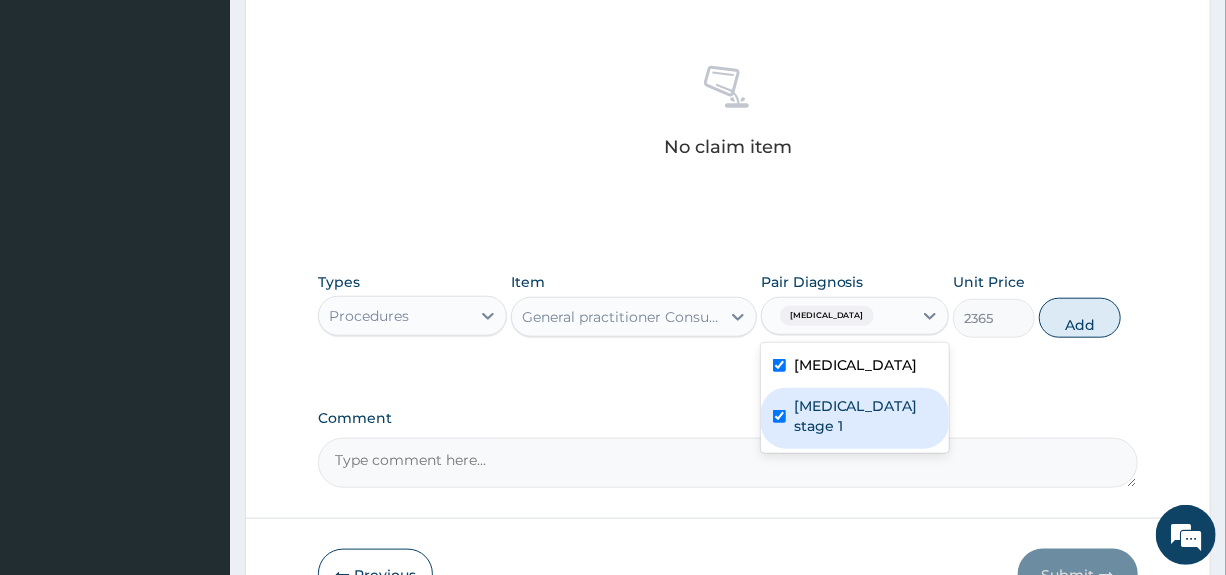 checkbox on "true" 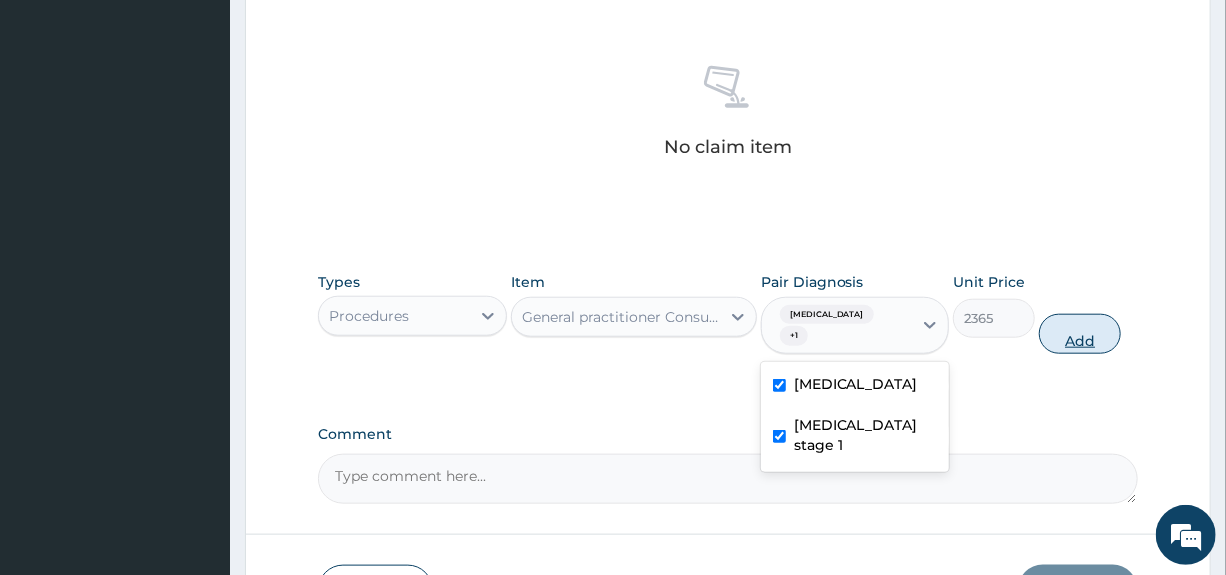 click on "Add" at bounding box center (1080, 334) 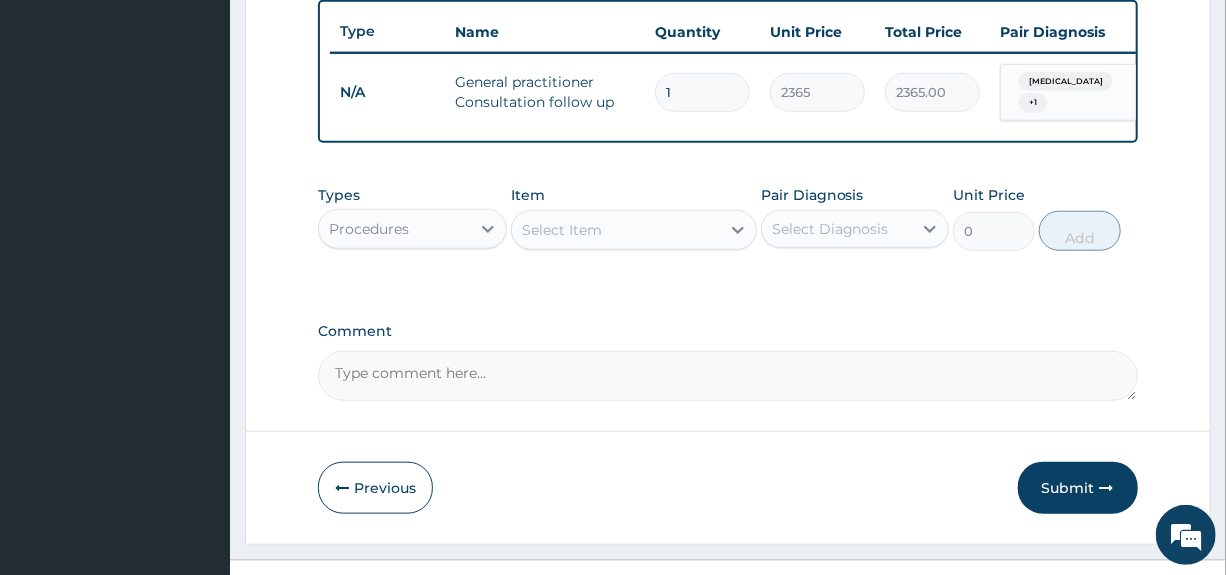 scroll, scrollTop: 743, scrollLeft: 0, axis: vertical 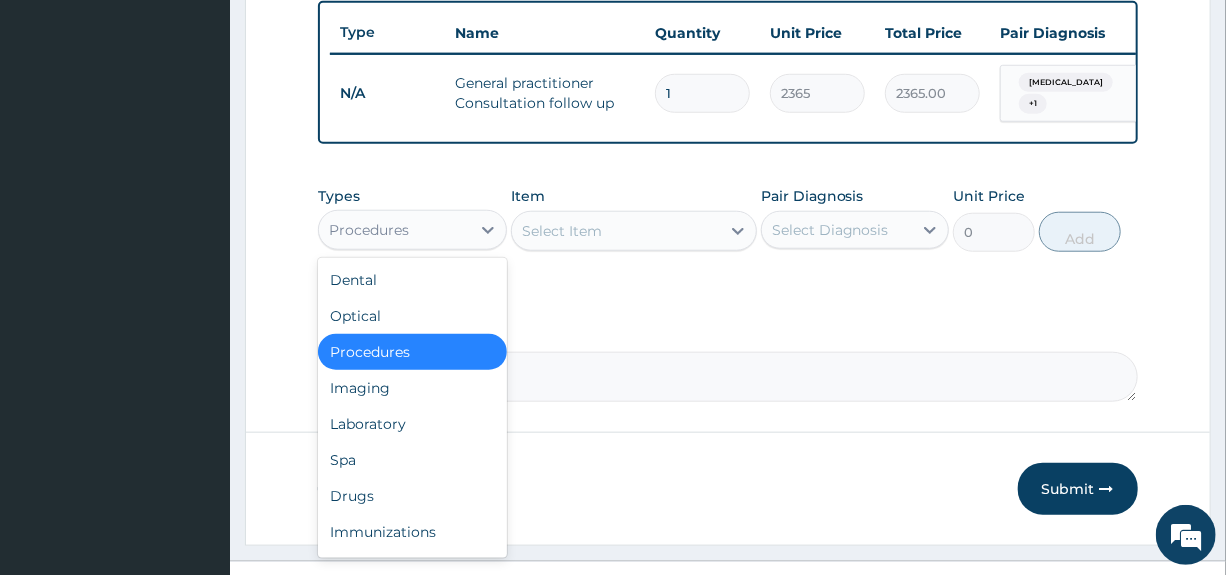 click on "Procedures" at bounding box center [394, 230] 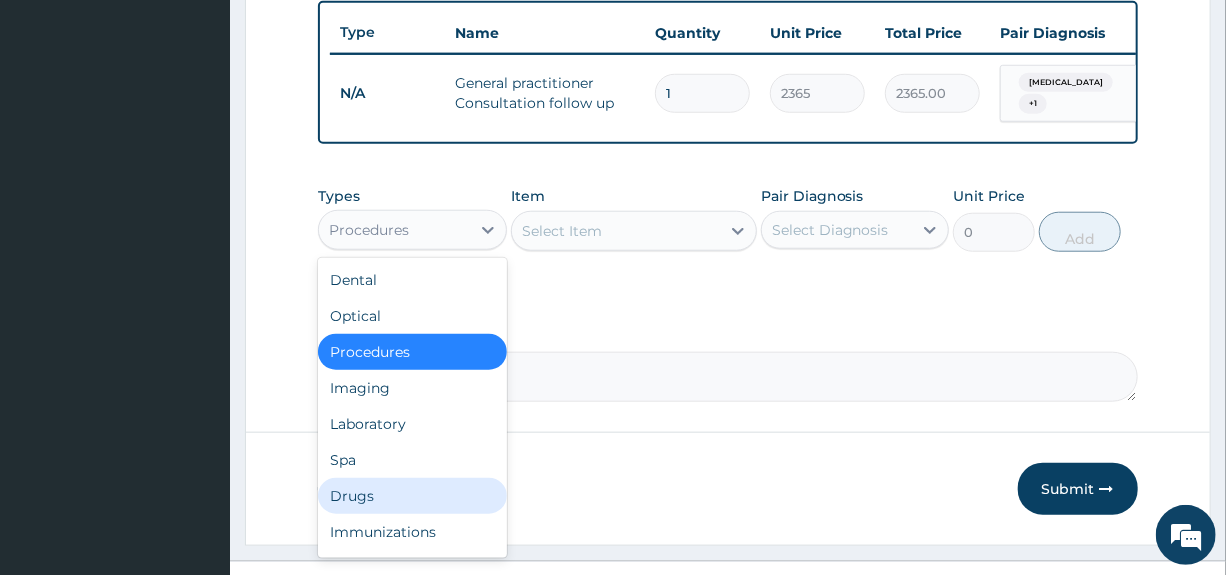 click on "Drugs" at bounding box center [412, 496] 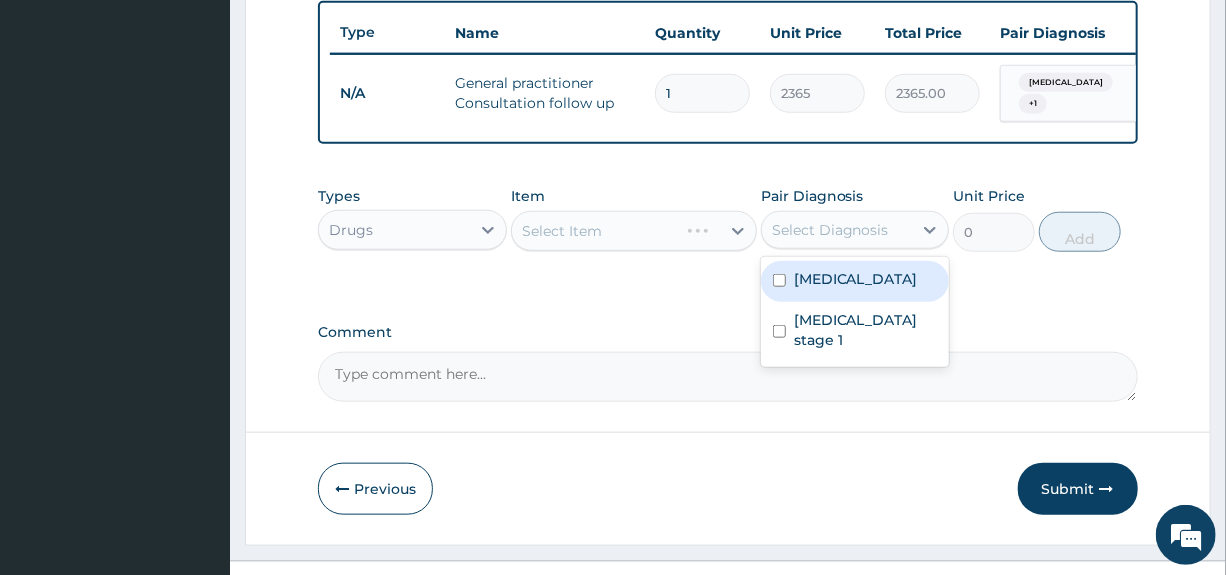 click on "Select Diagnosis" at bounding box center (830, 230) 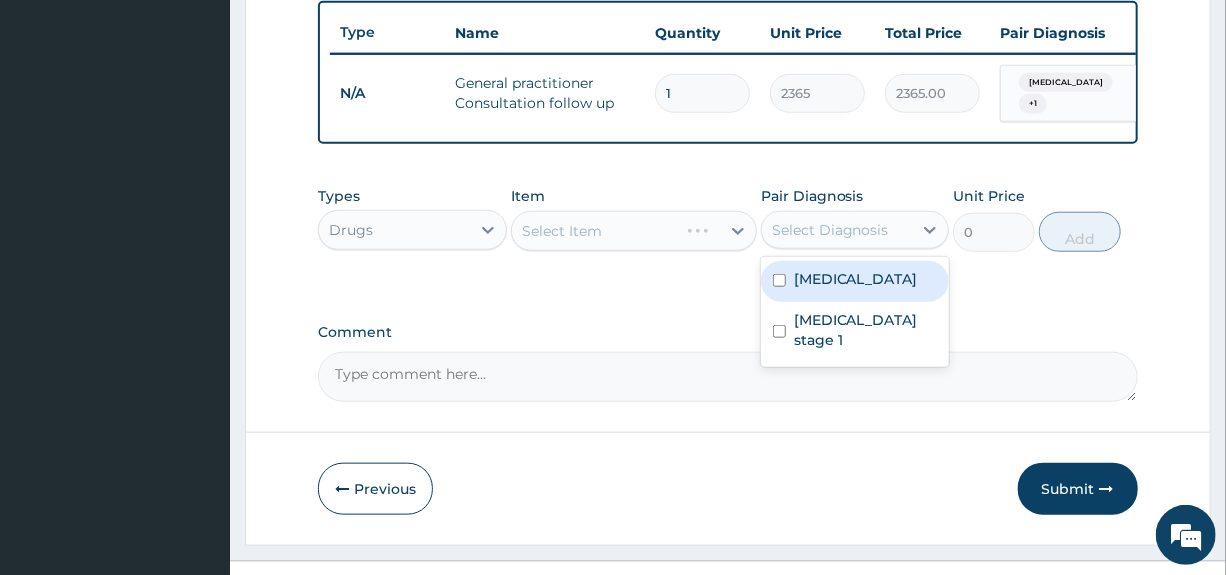 click on "[MEDICAL_DATA]" at bounding box center [856, 279] 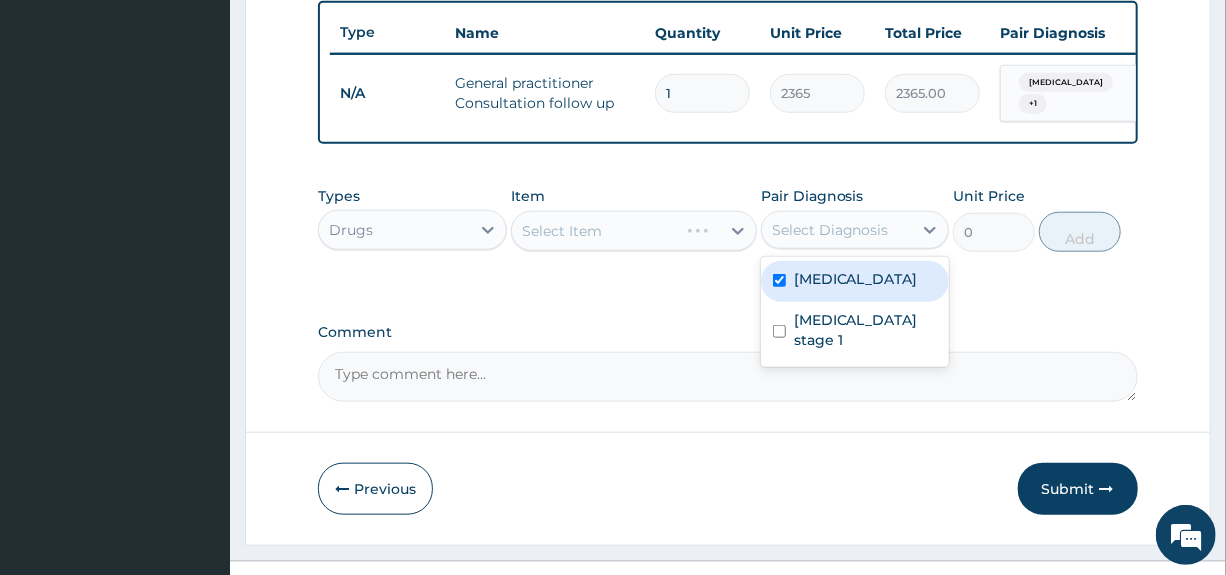 checkbox on "true" 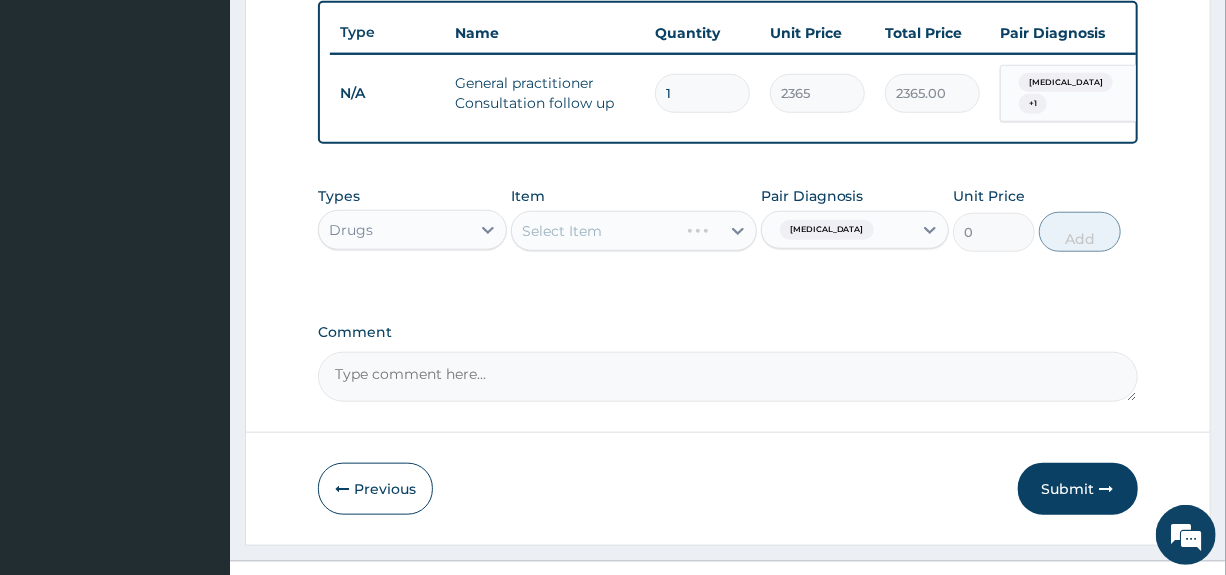 click on "Select Item" at bounding box center [634, 231] 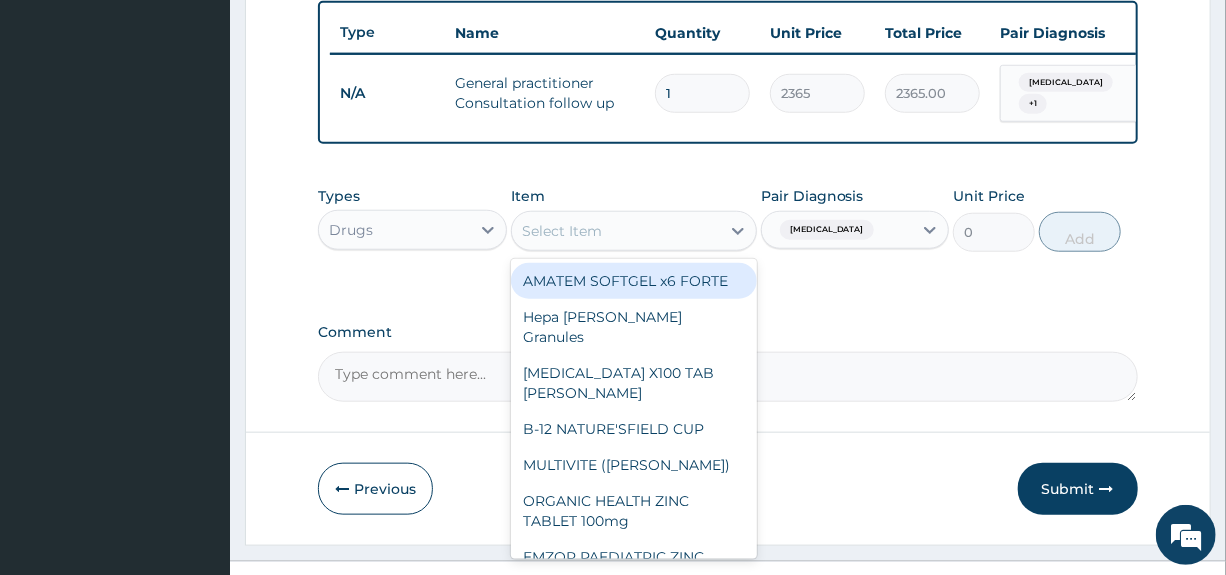 click on "Select Item" at bounding box center [616, 231] 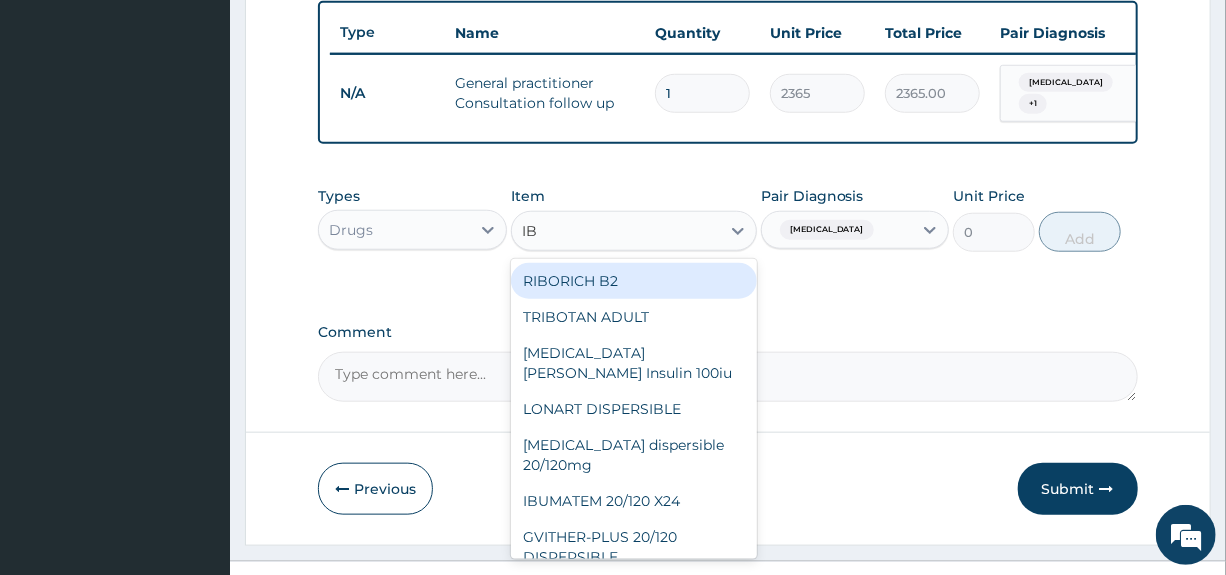 type on "IBU" 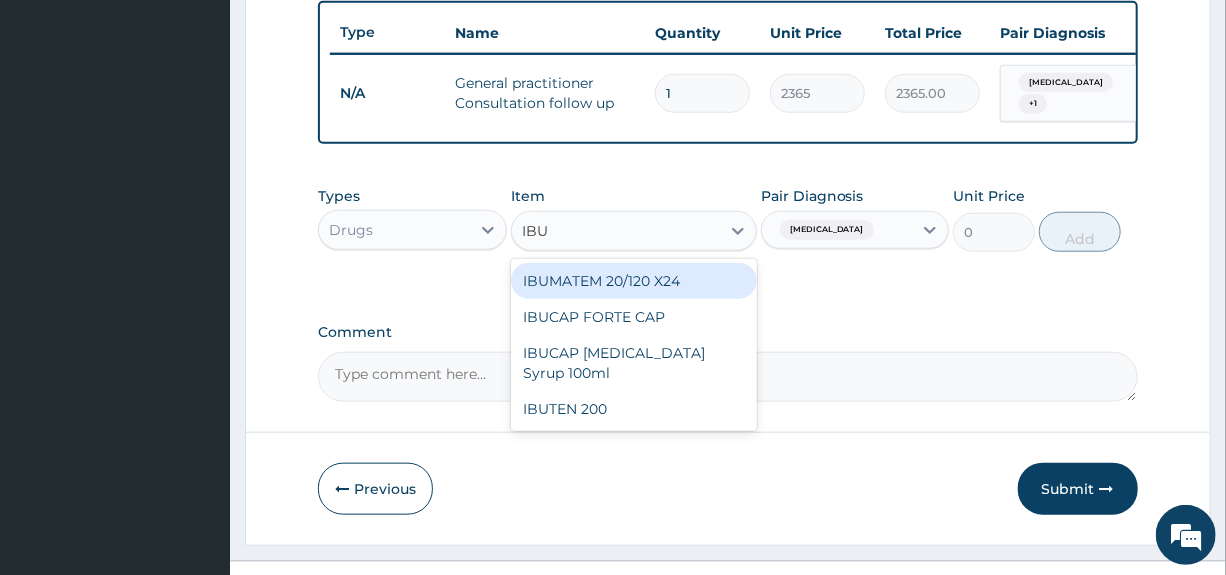 click on "IBUMATEM 20/120 X24" at bounding box center (634, 281) 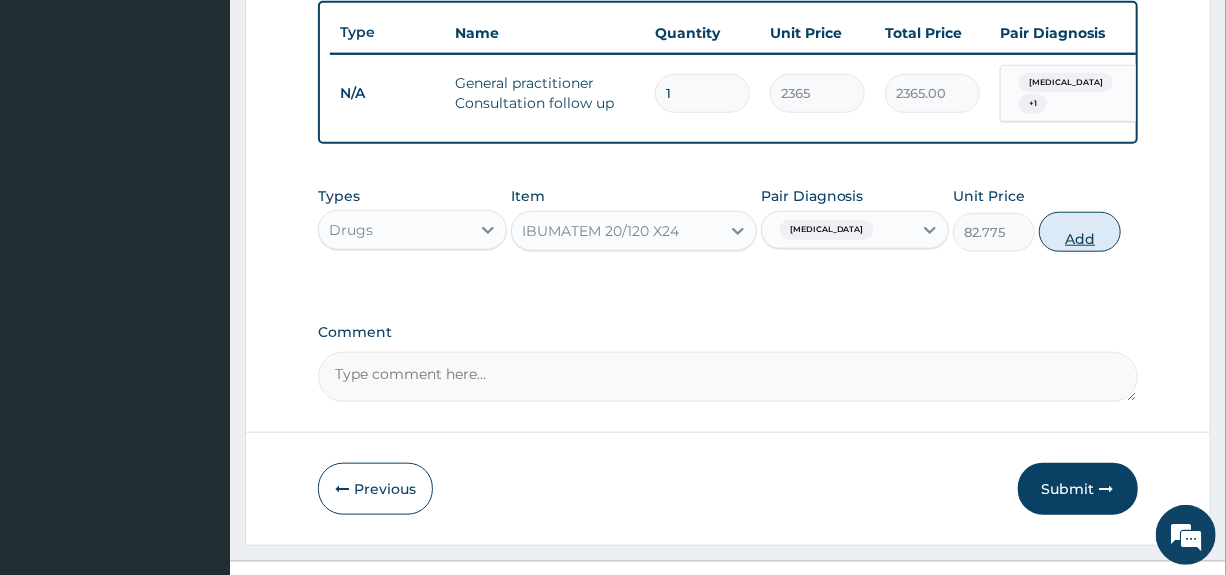 click on "Add" at bounding box center (1080, 232) 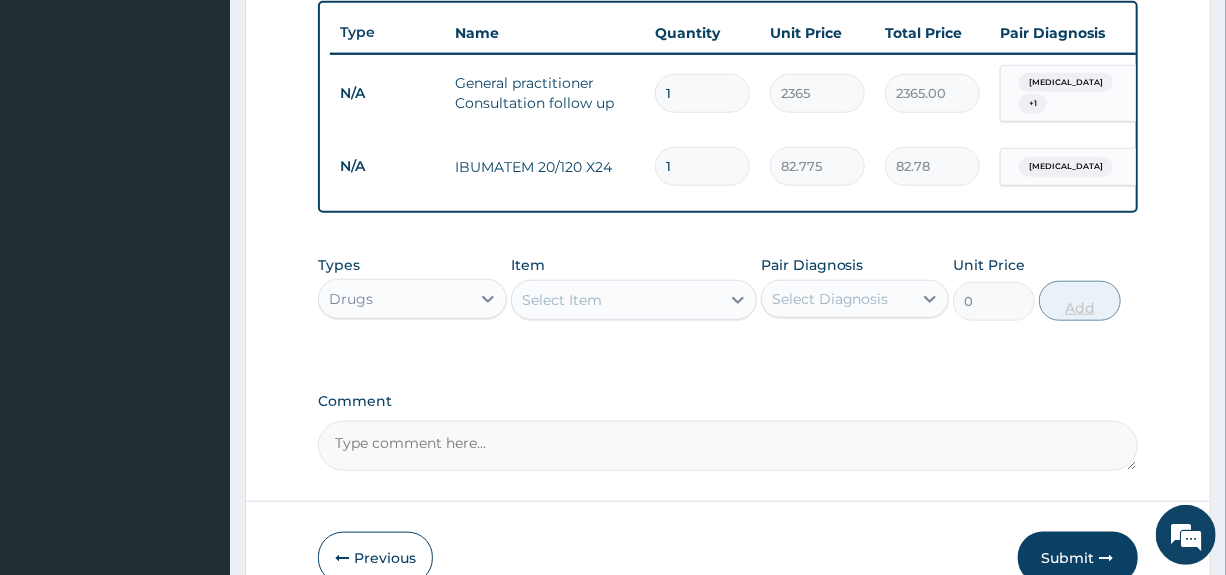 type 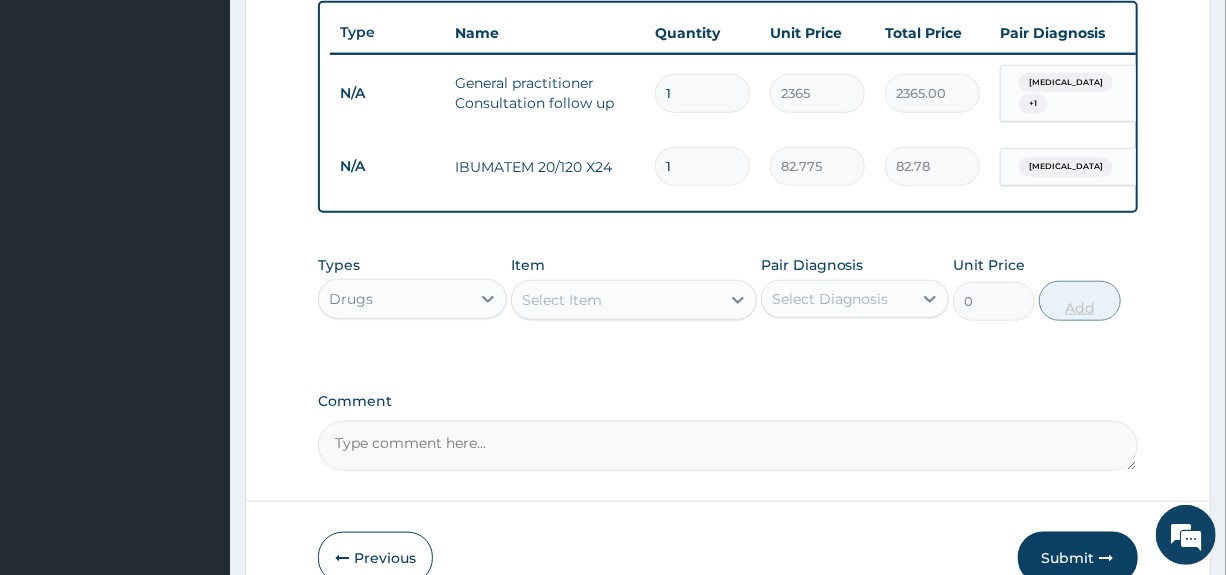 type on "0.00" 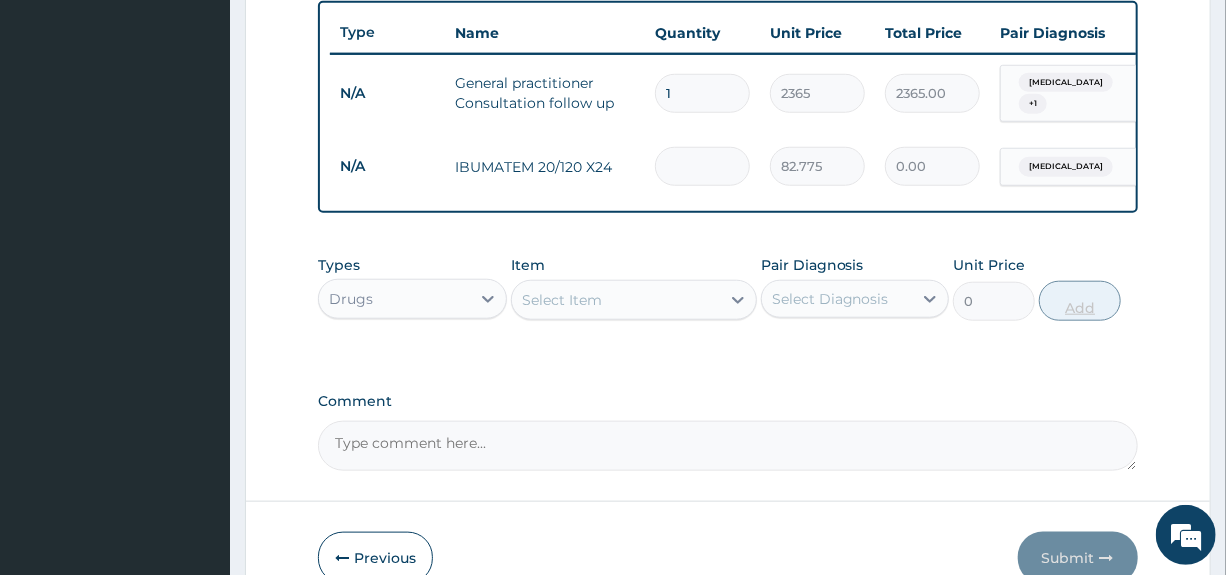 type on "6" 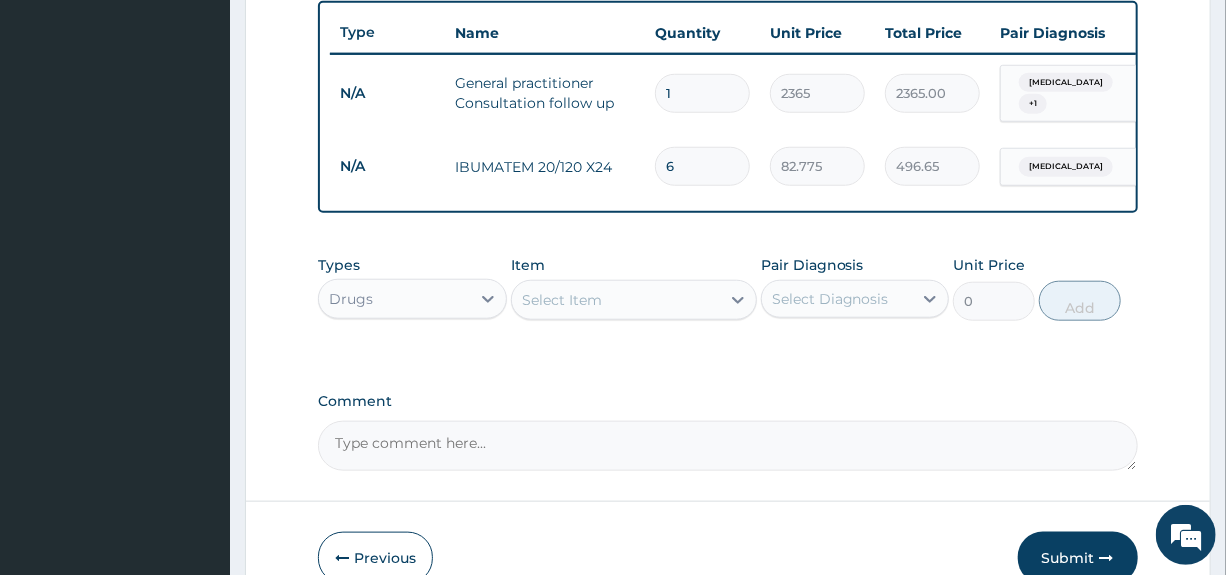 type on "6" 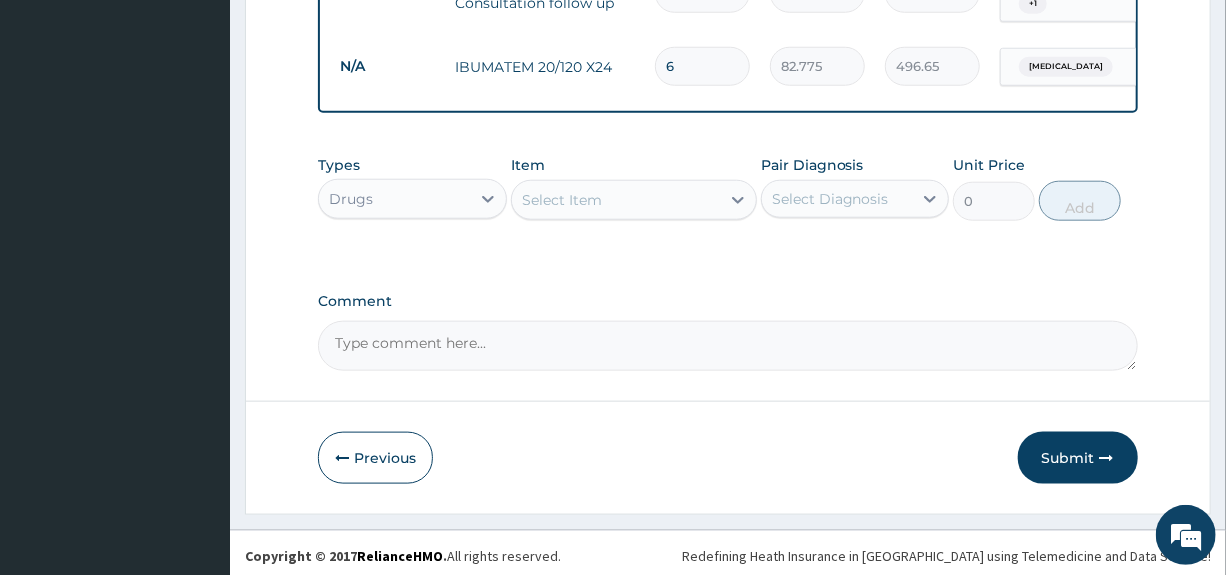 scroll, scrollTop: 856, scrollLeft: 0, axis: vertical 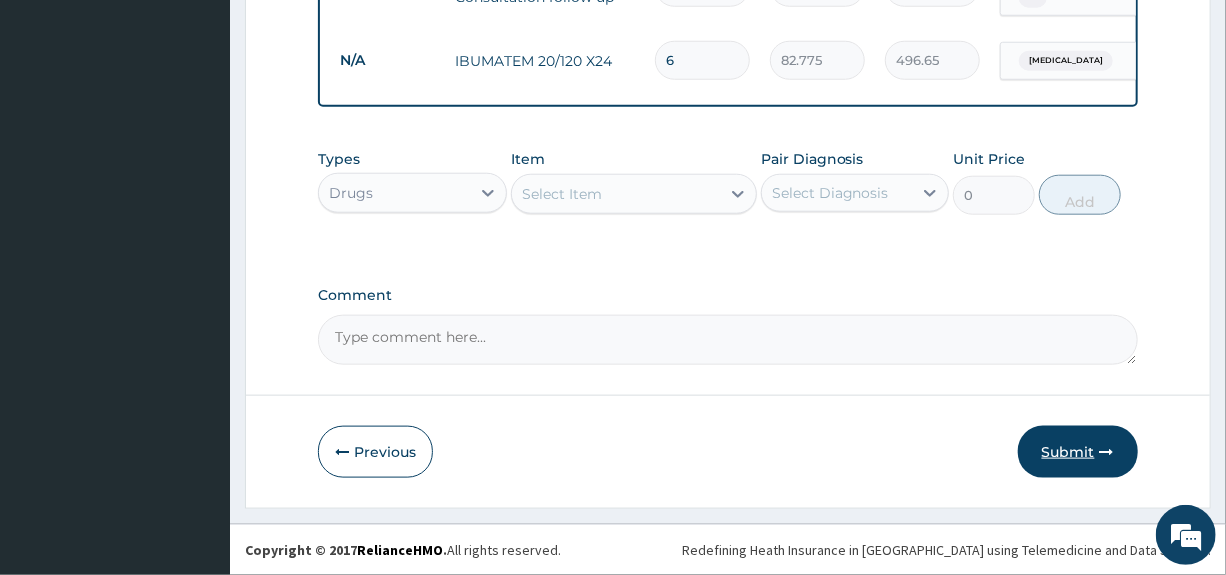 click on "Submit" at bounding box center [1078, 452] 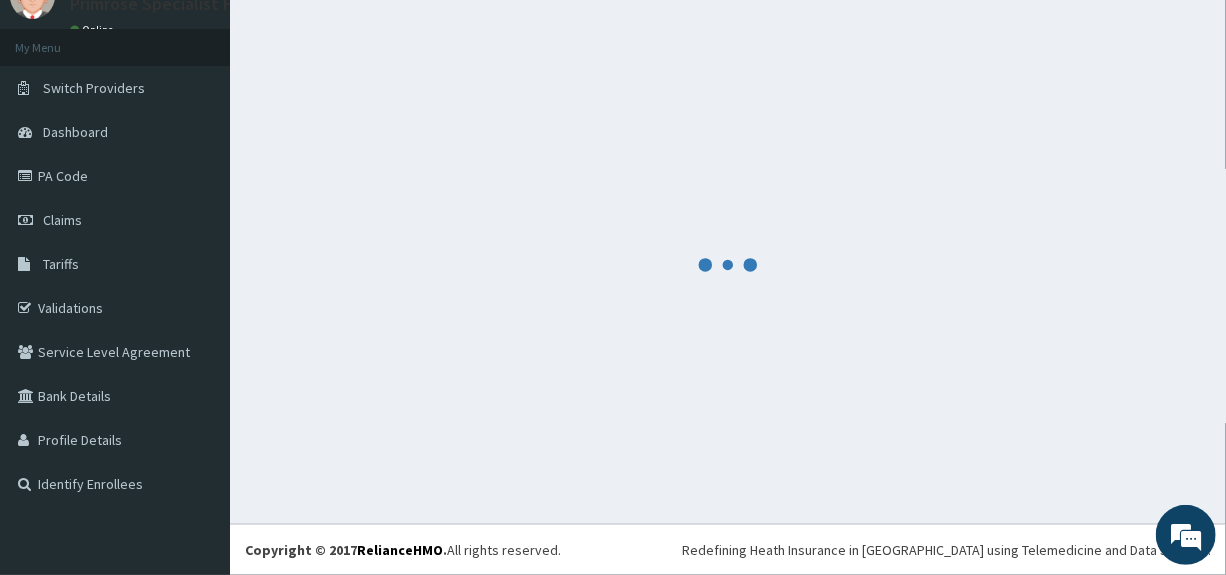 scroll, scrollTop: 856, scrollLeft: 0, axis: vertical 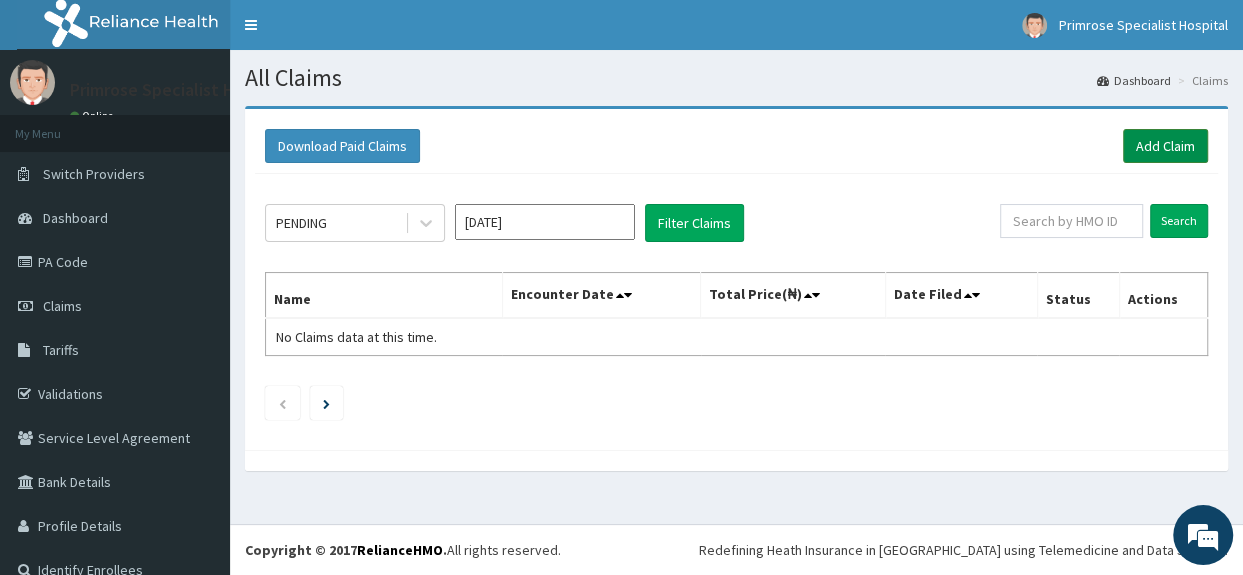 click on "Add Claim" at bounding box center (1165, 146) 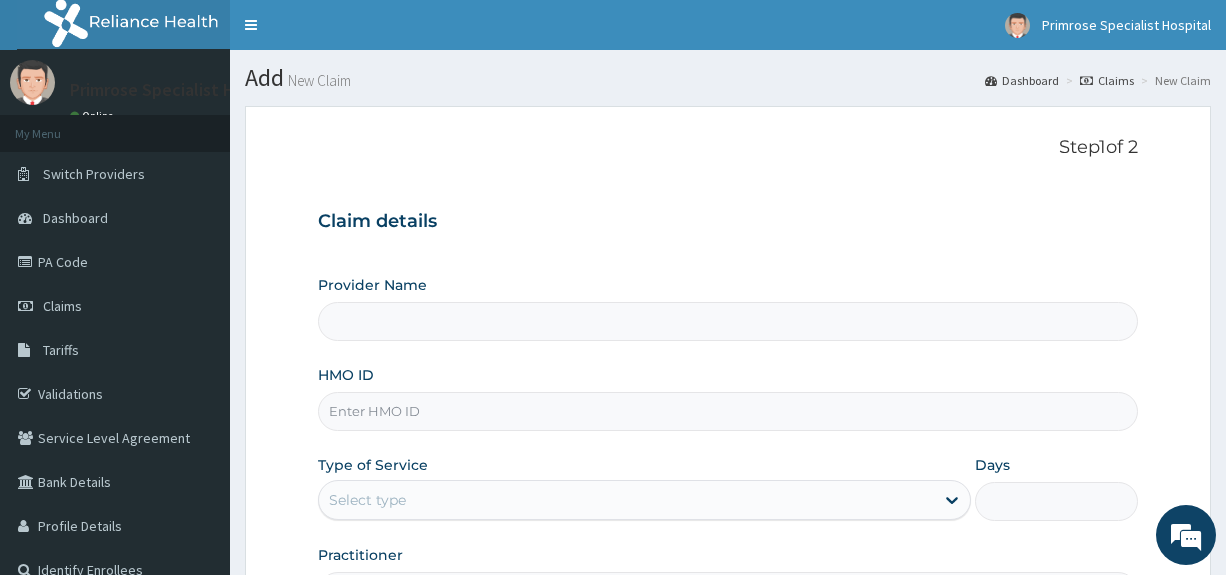 type on "Primrose Specialist Hospital" 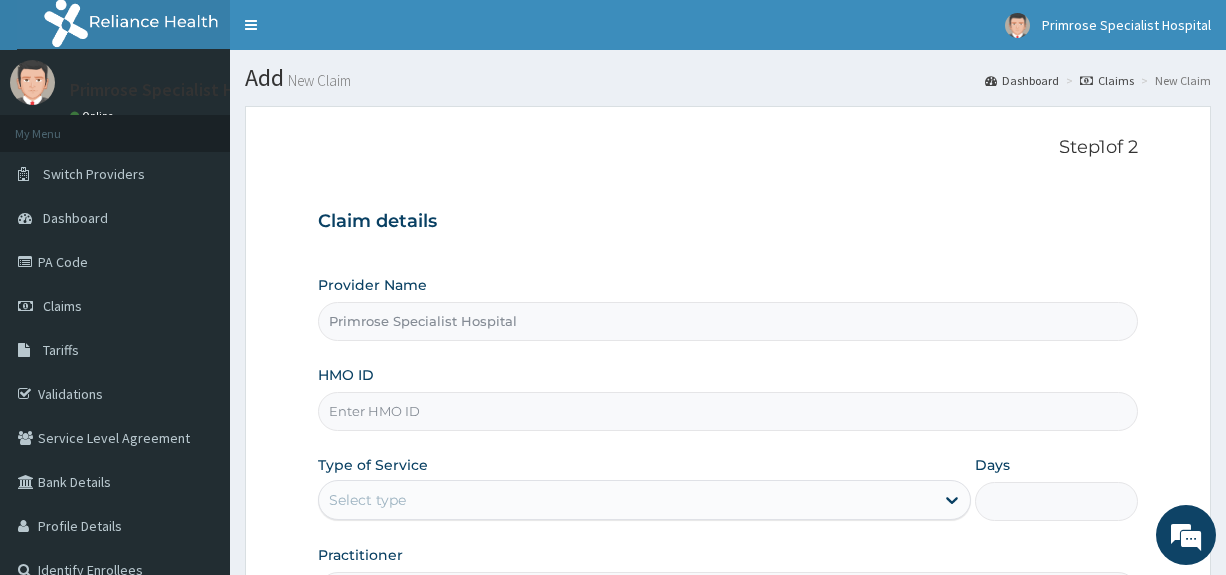 scroll, scrollTop: 0, scrollLeft: 0, axis: both 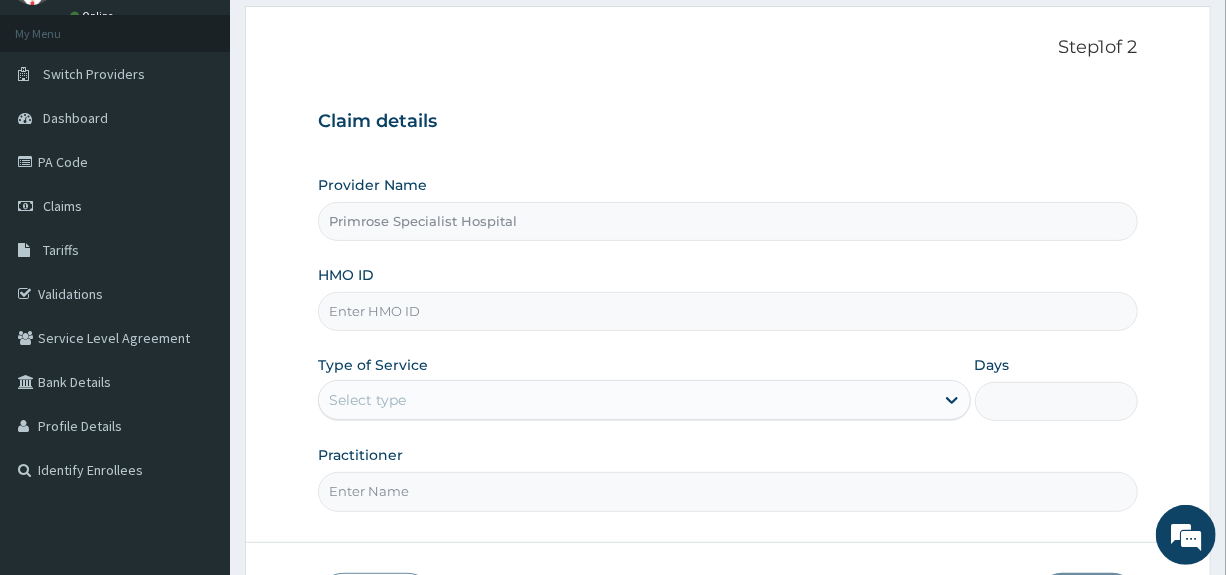 click on "HMO ID" at bounding box center [727, 311] 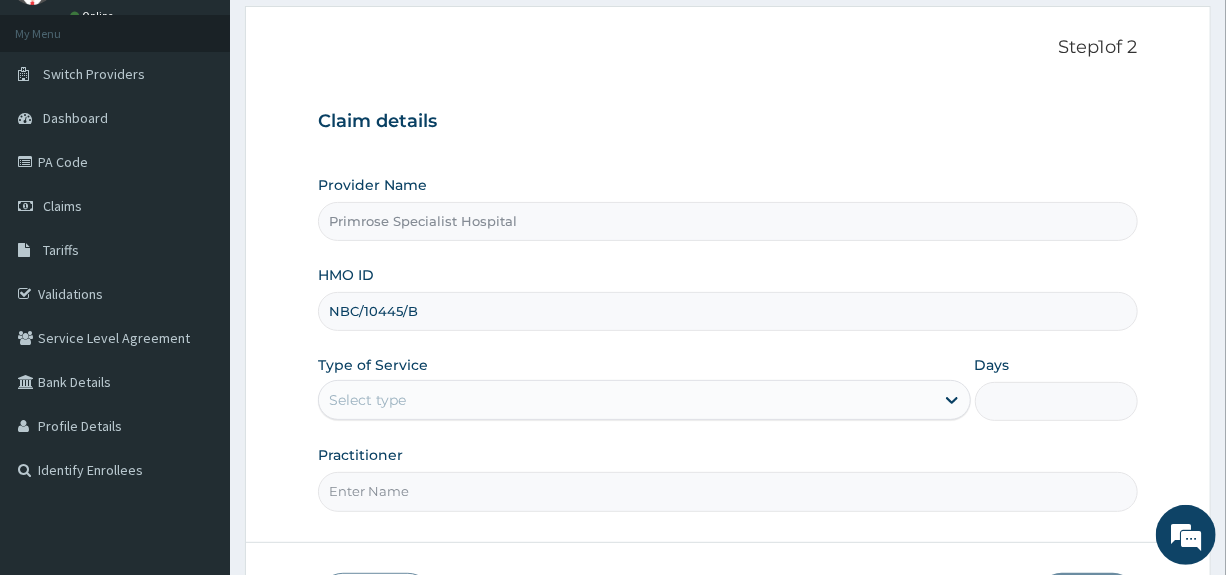 type on "NBC/10445/B" 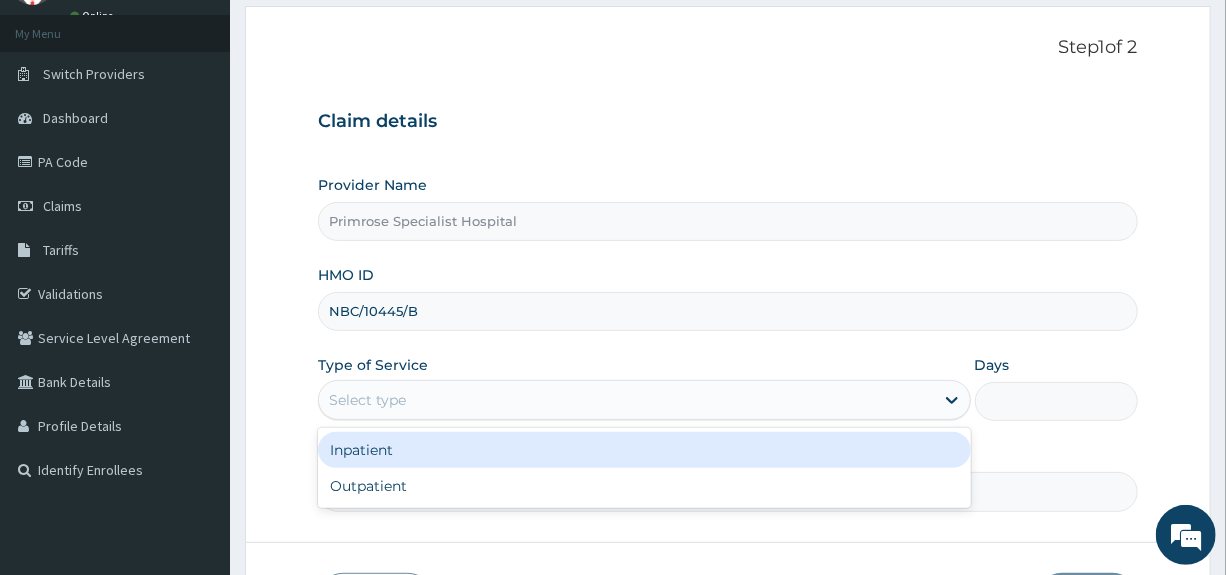 click on "Select type" at bounding box center (367, 400) 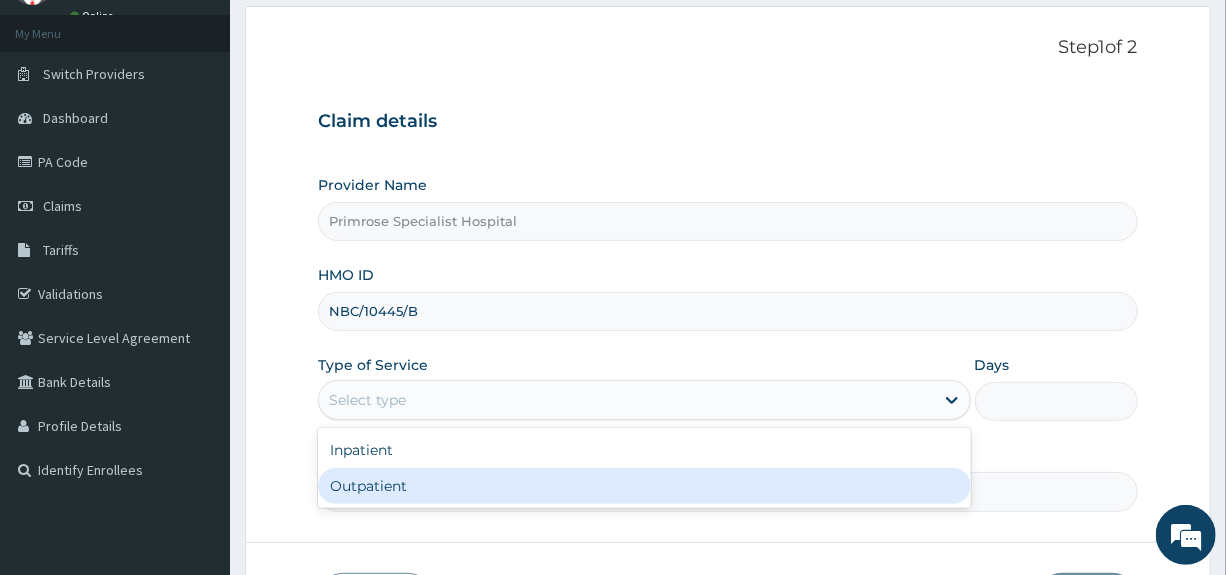click on "Outpatient" at bounding box center [644, 486] 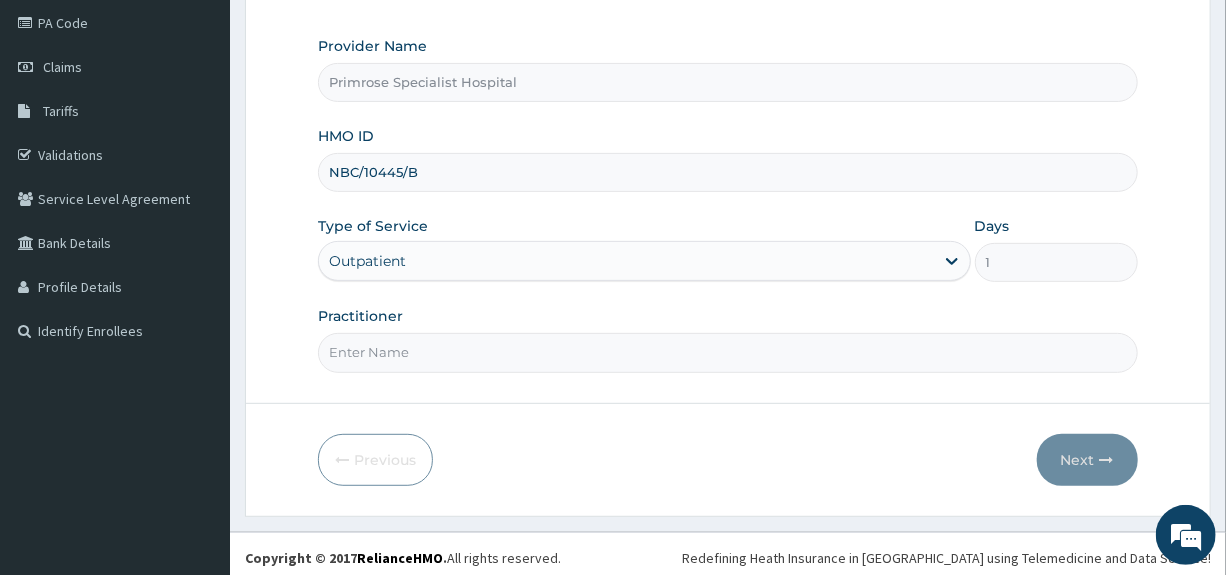 scroll, scrollTop: 244, scrollLeft: 0, axis: vertical 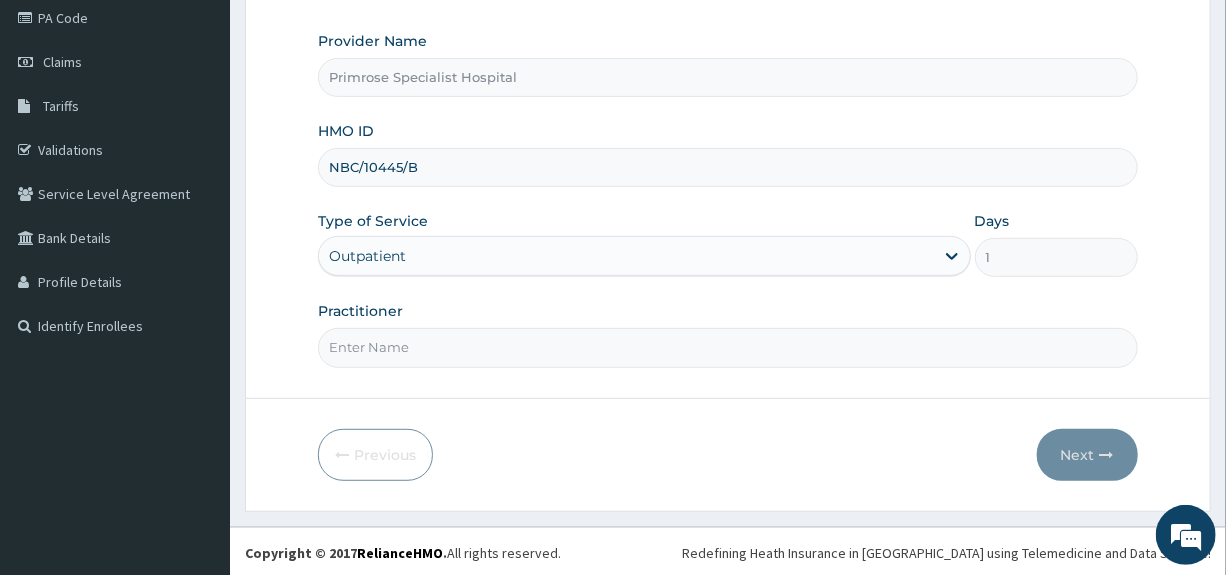 click on "Practitioner" at bounding box center [727, 347] 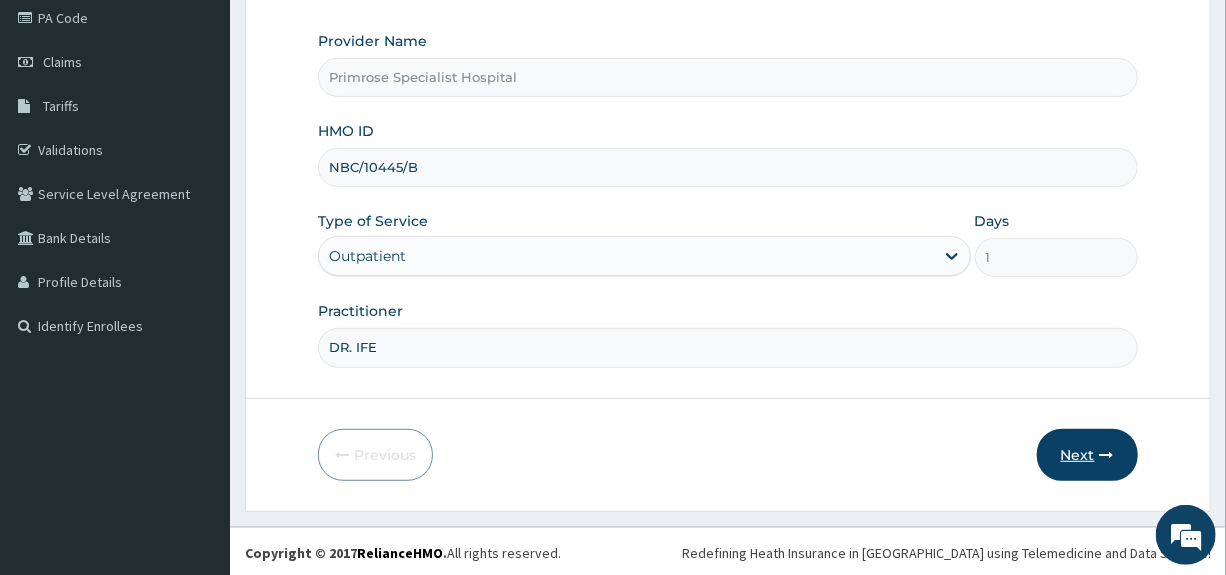 click on "Next" at bounding box center (1087, 455) 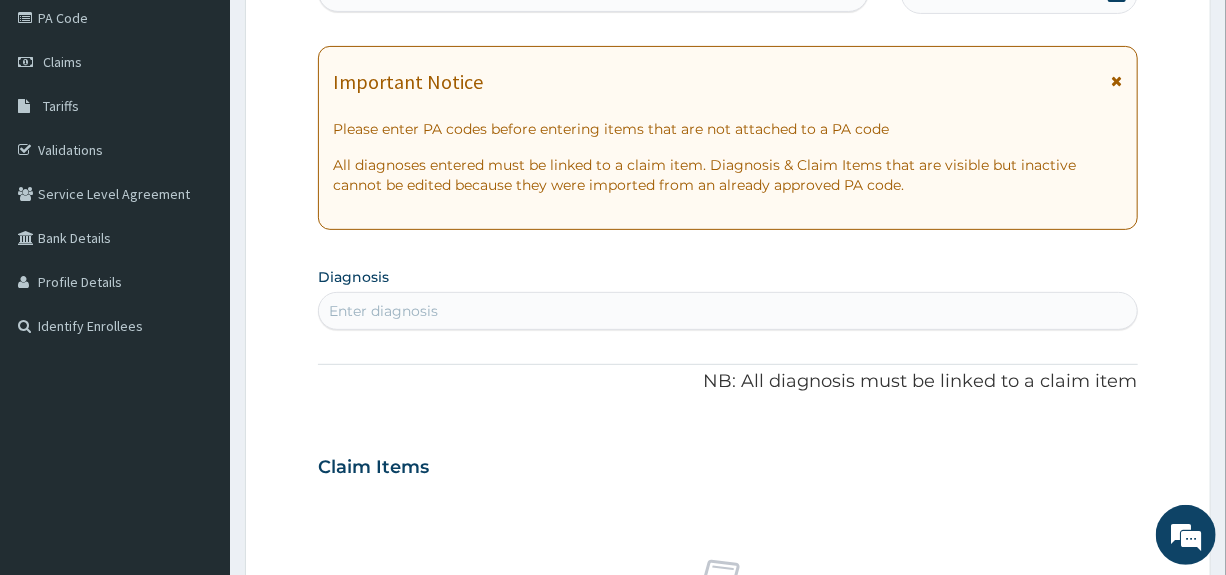 scroll, scrollTop: 44, scrollLeft: 0, axis: vertical 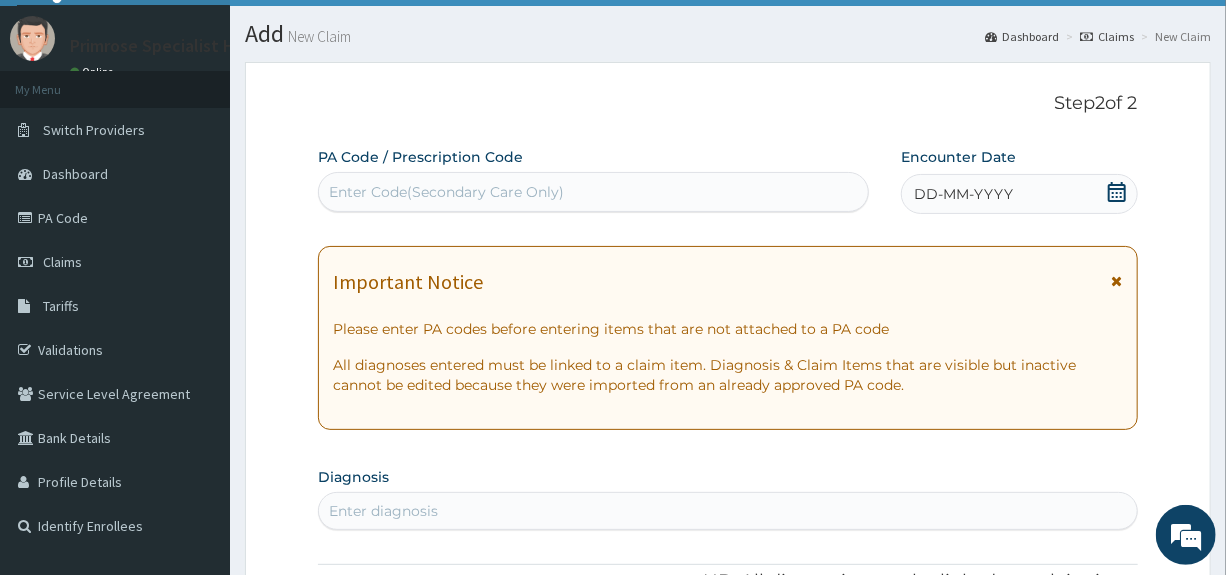 click 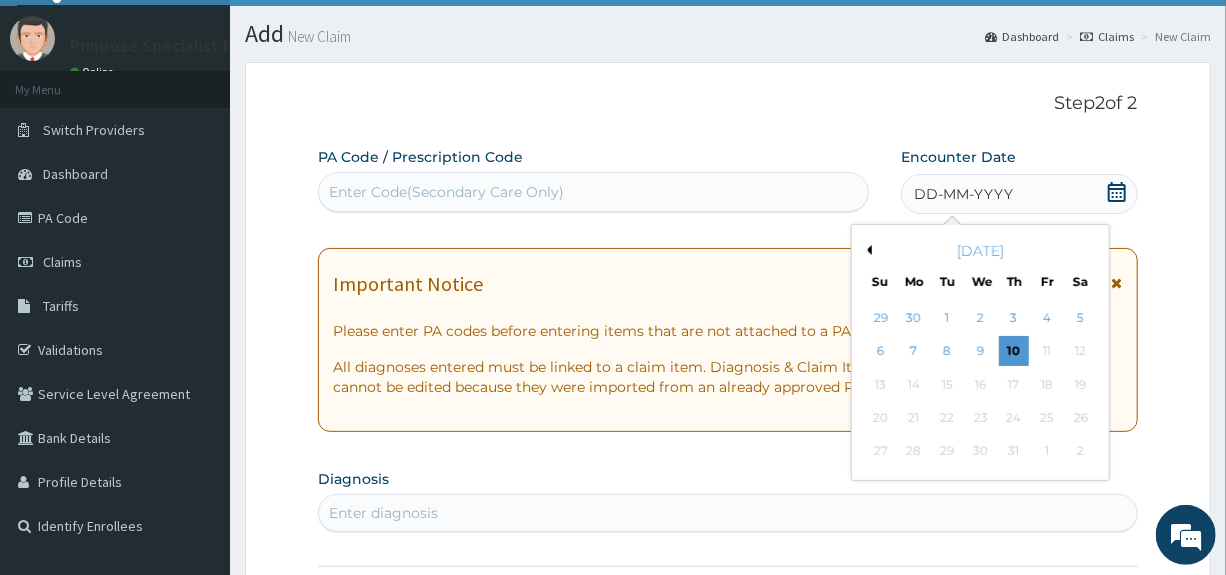 click on "Previous Month" at bounding box center [867, 250] 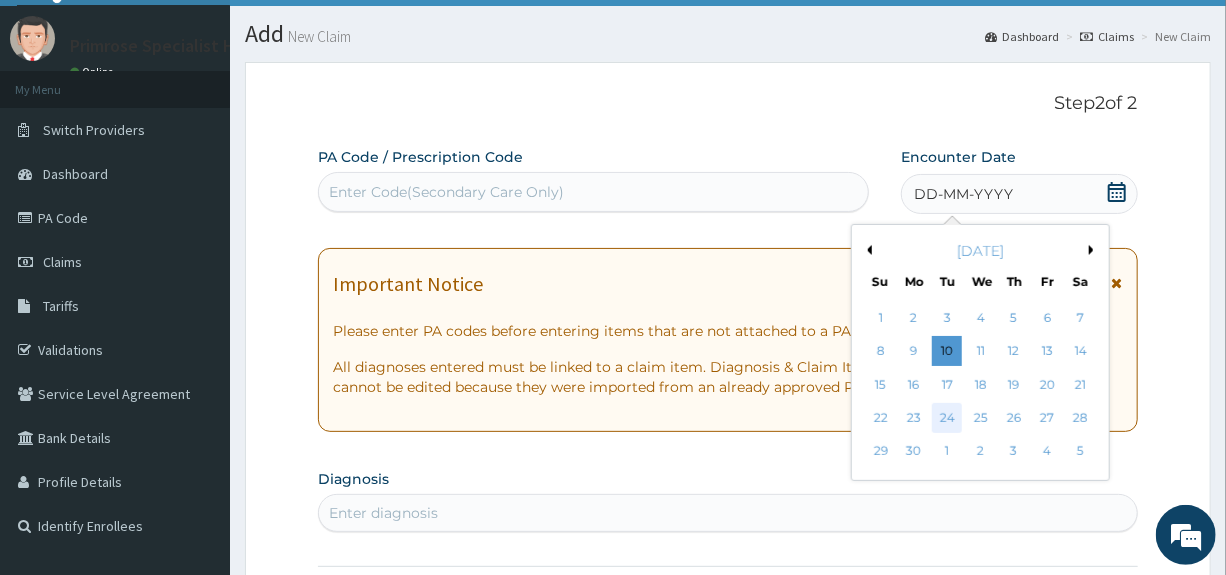 click on "24" at bounding box center (948, 418) 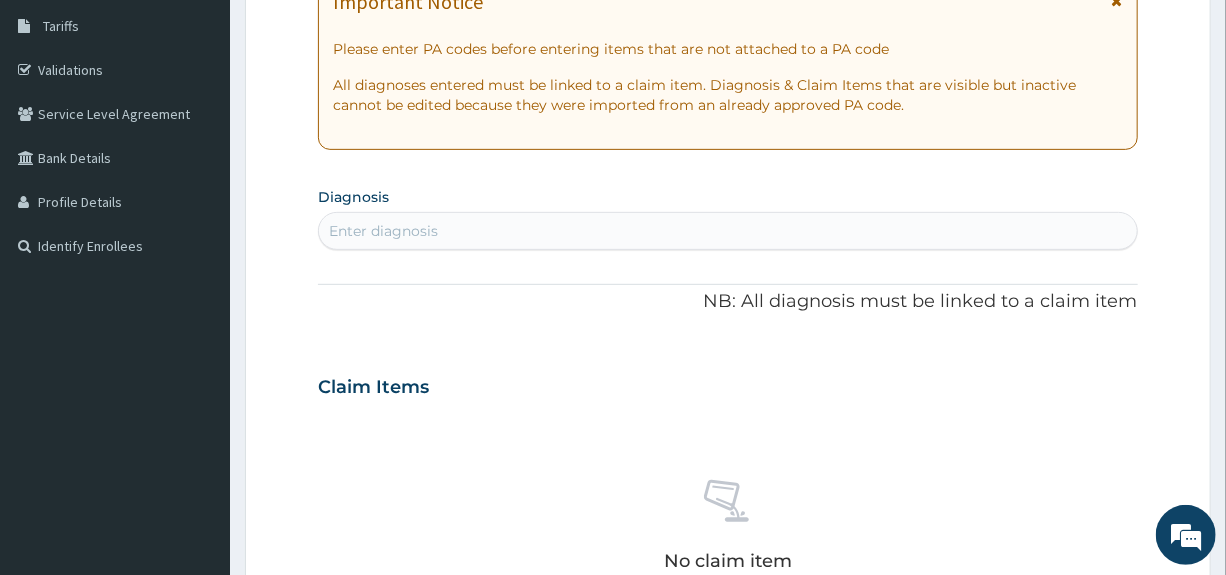 scroll, scrollTop: 344, scrollLeft: 0, axis: vertical 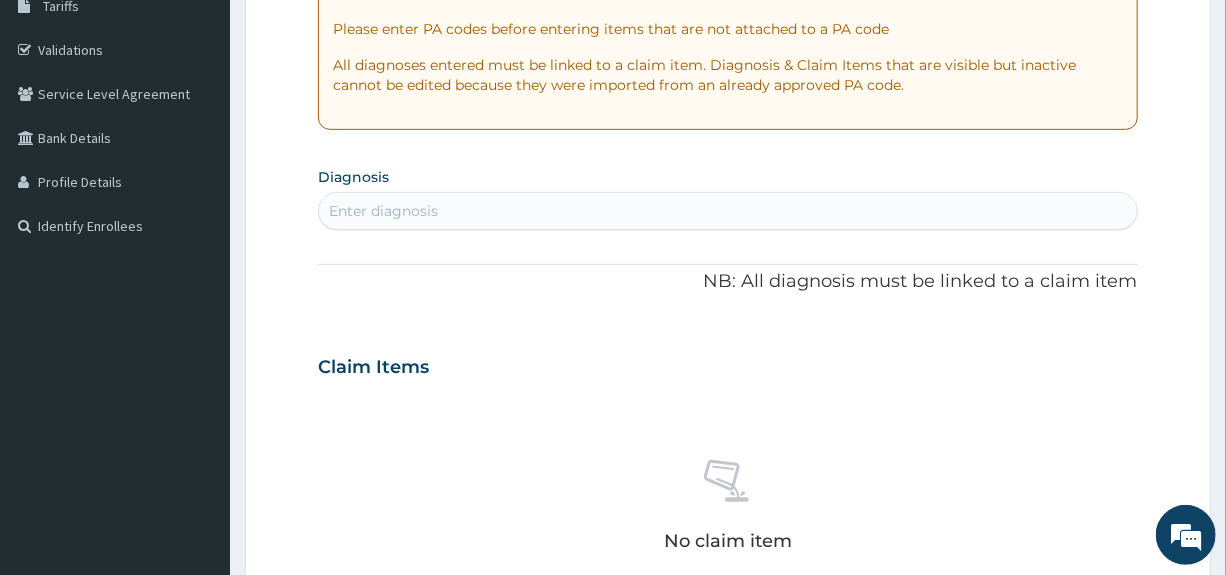 click on "Enter diagnosis" at bounding box center [383, 211] 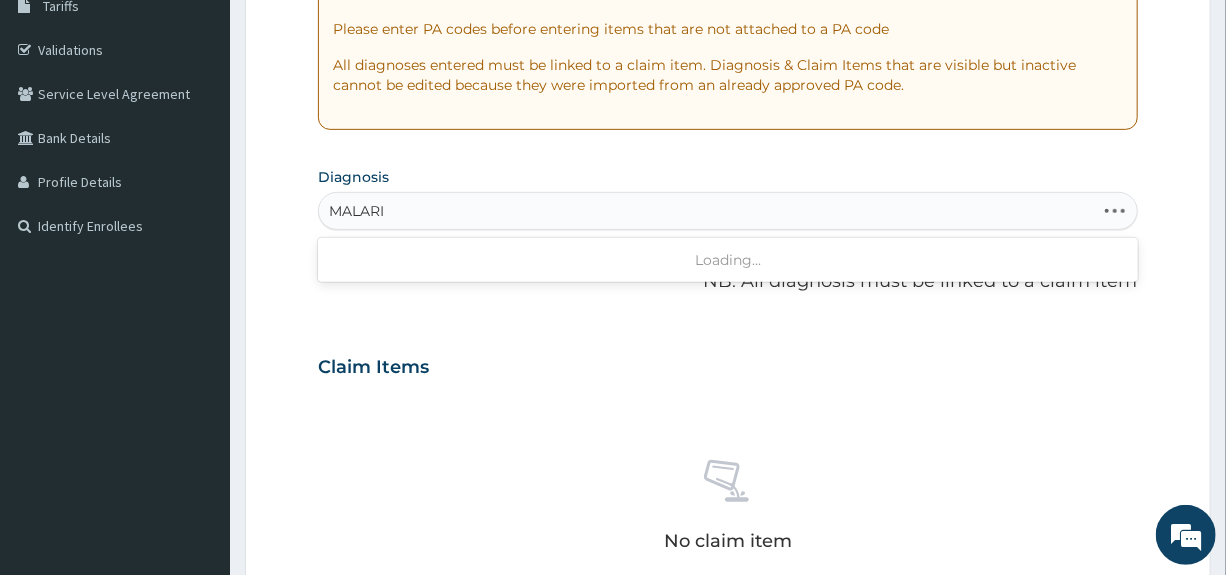 type on "MALARIA" 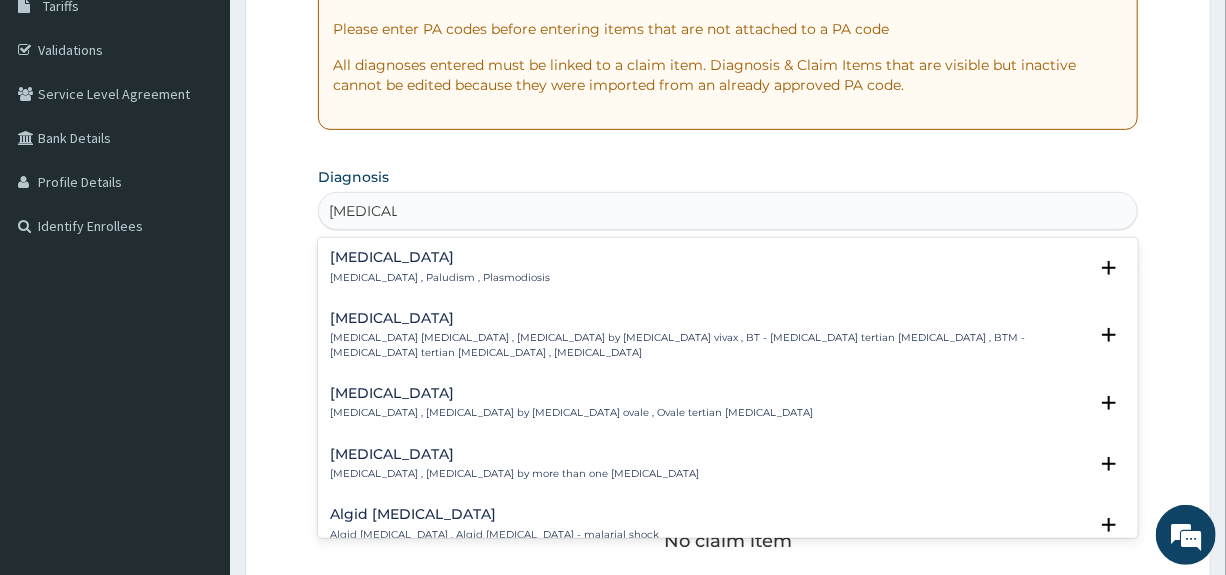 click on "Malaria" at bounding box center (440, 257) 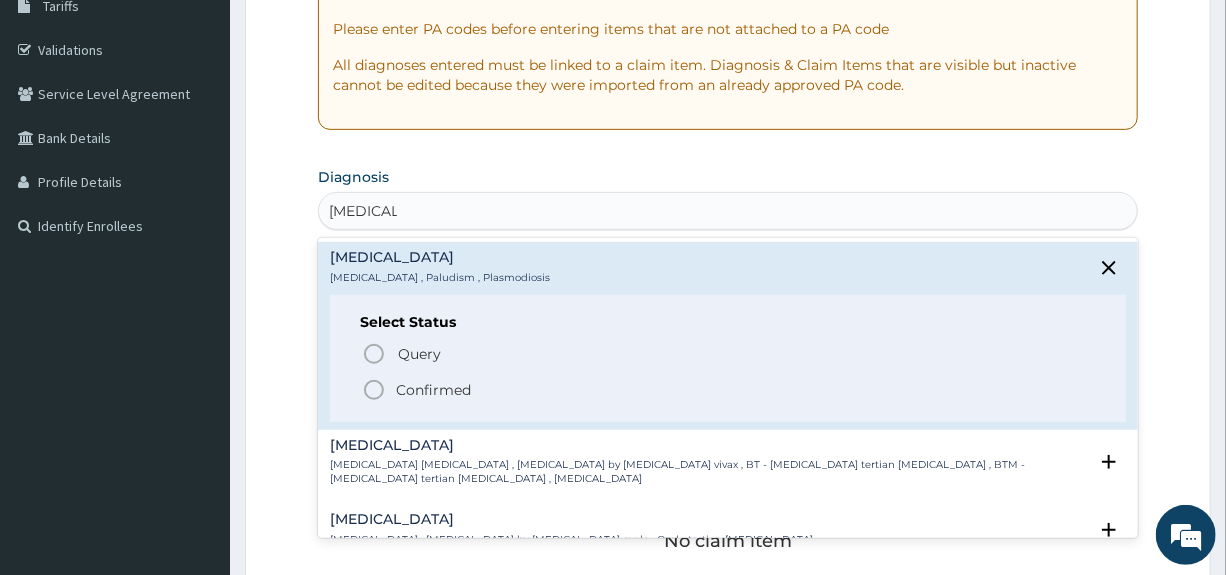 click on "Confirmed" at bounding box center (433, 390) 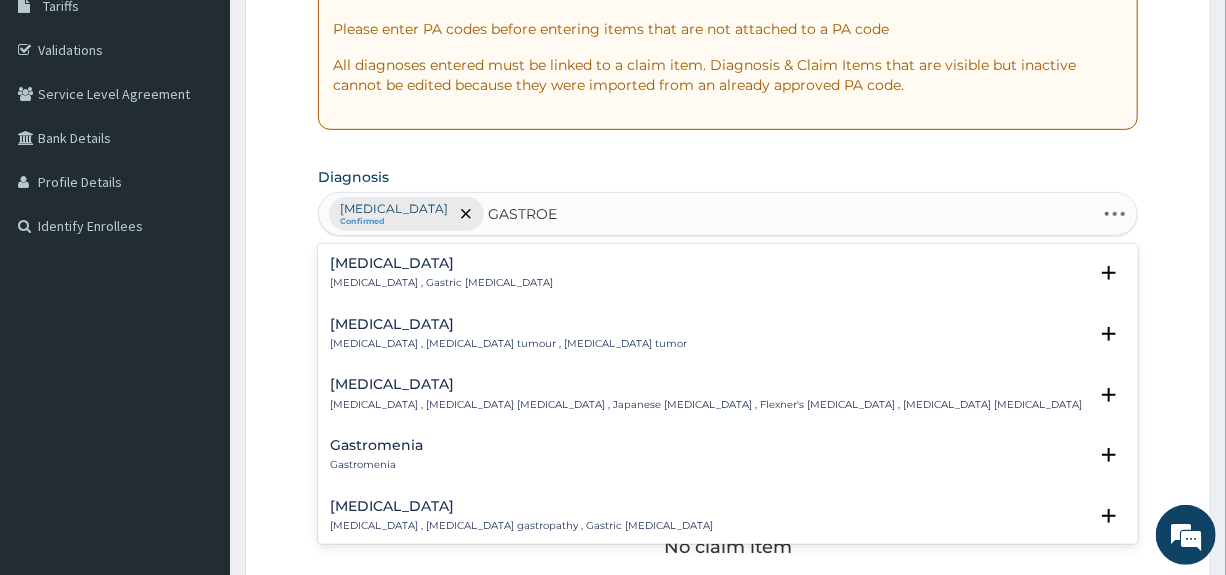 type on "GASTROEN" 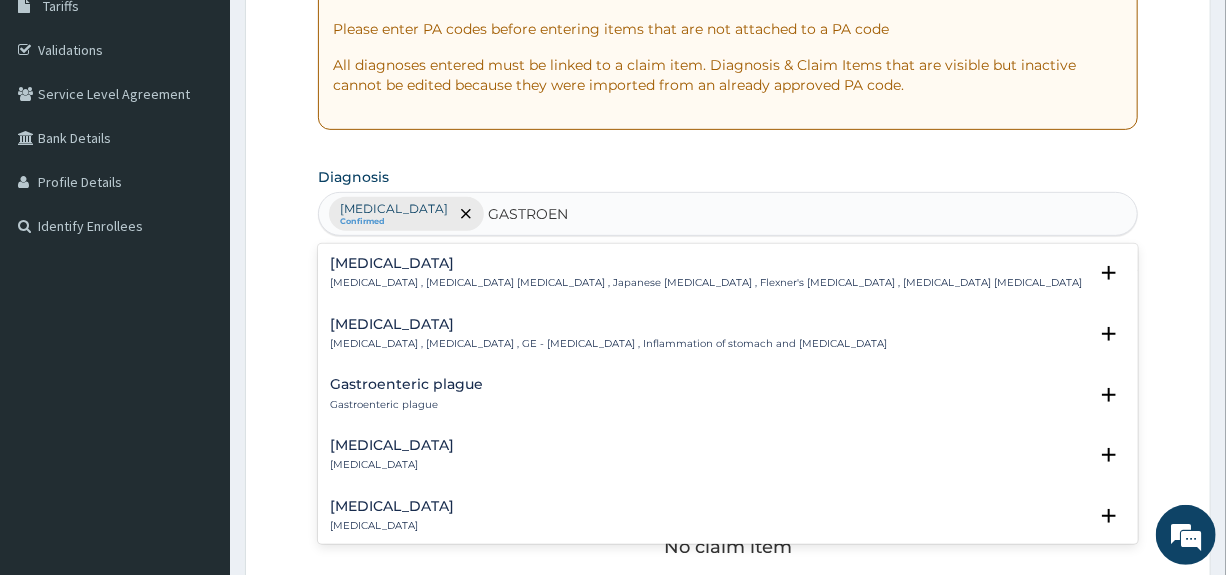 click on "Gastroenteritis" at bounding box center [608, 324] 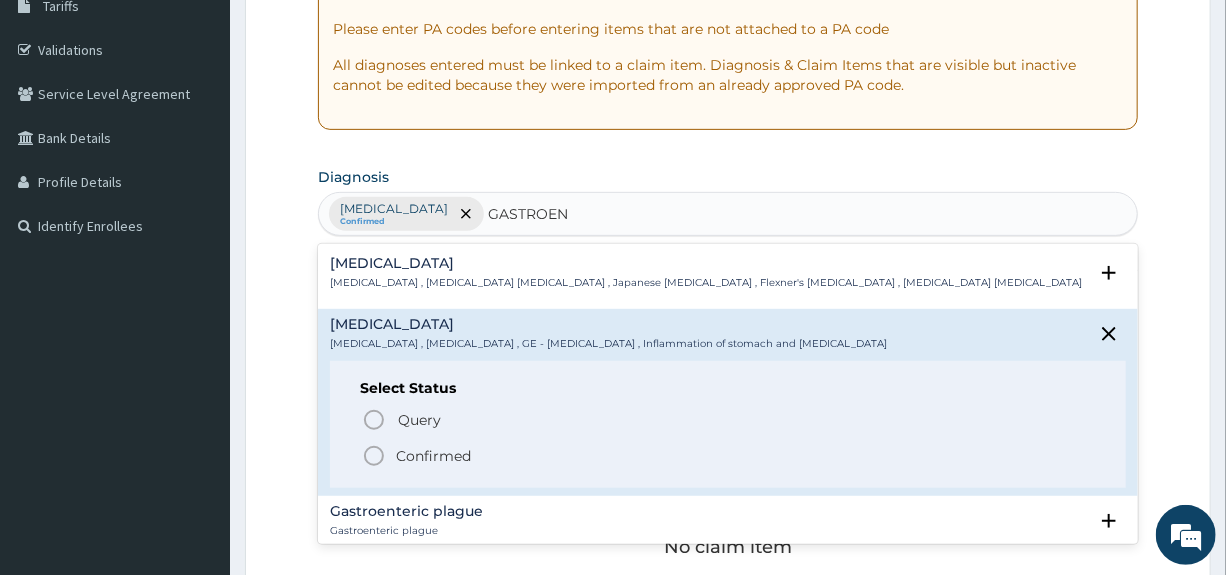 click on "Confirmed" at bounding box center (433, 456) 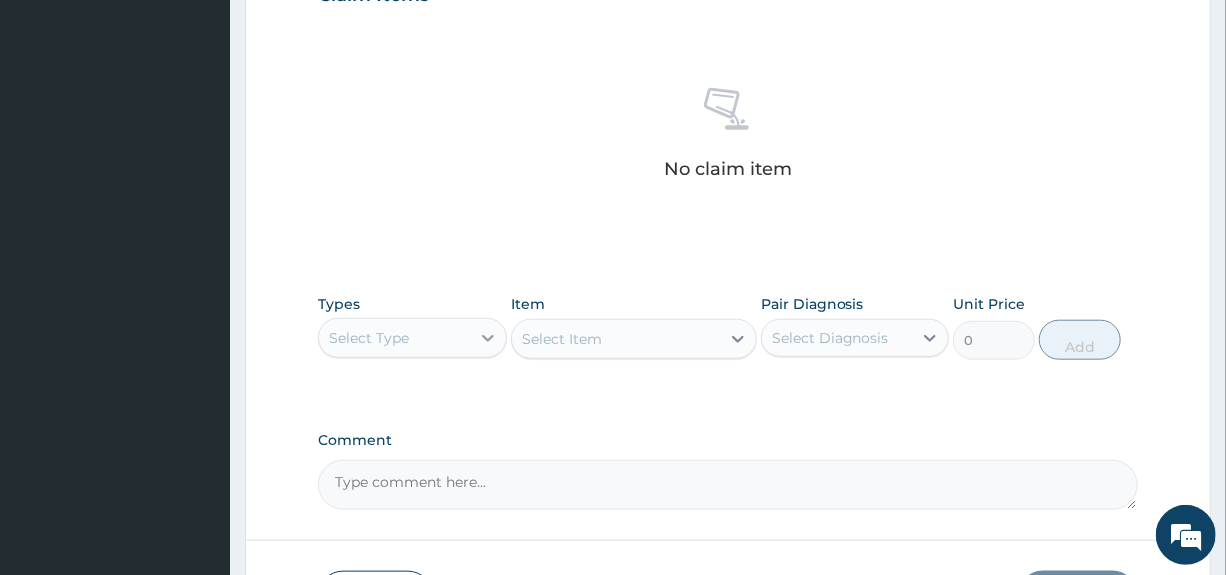 scroll, scrollTop: 744, scrollLeft: 0, axis: vertical 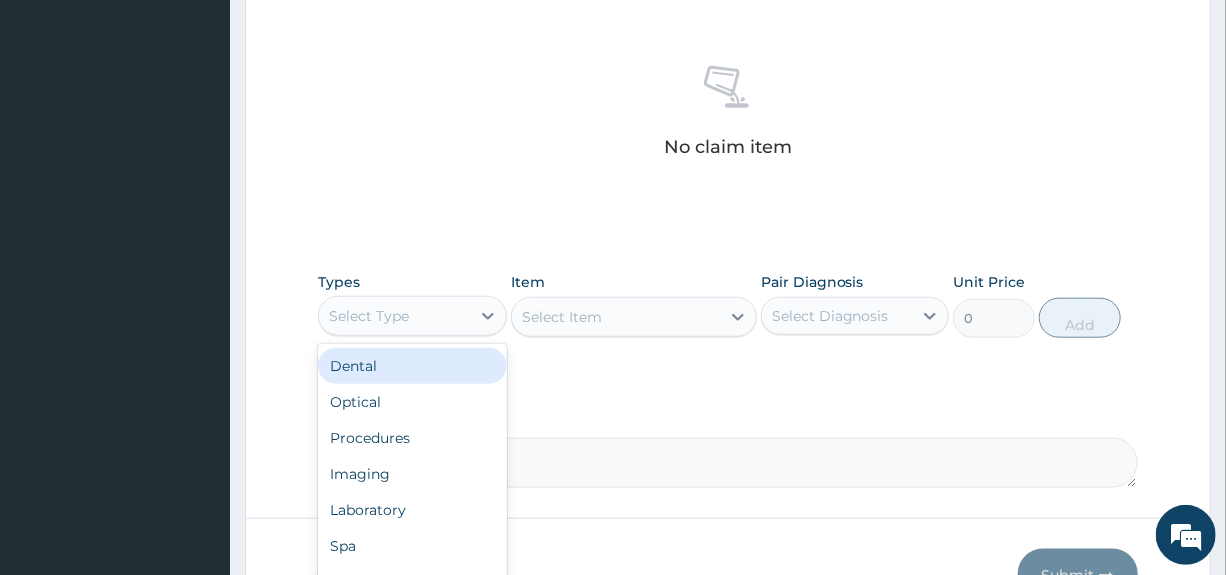 click on "Select Type" at bounding box center [394, 316] 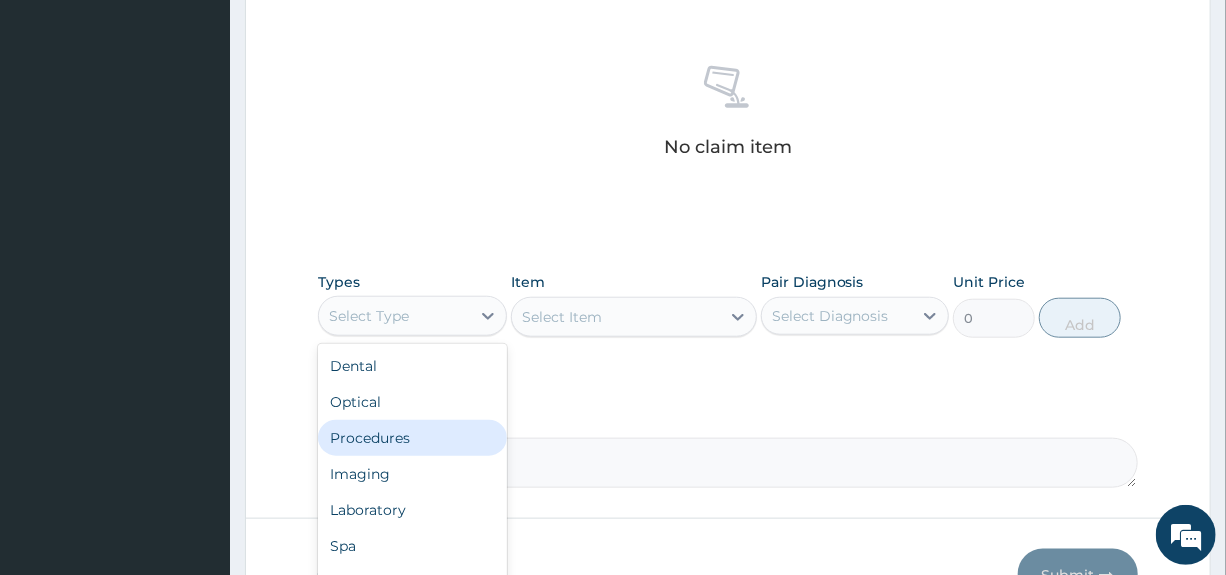 click on "Procedures" at bounding box center (412, 438) 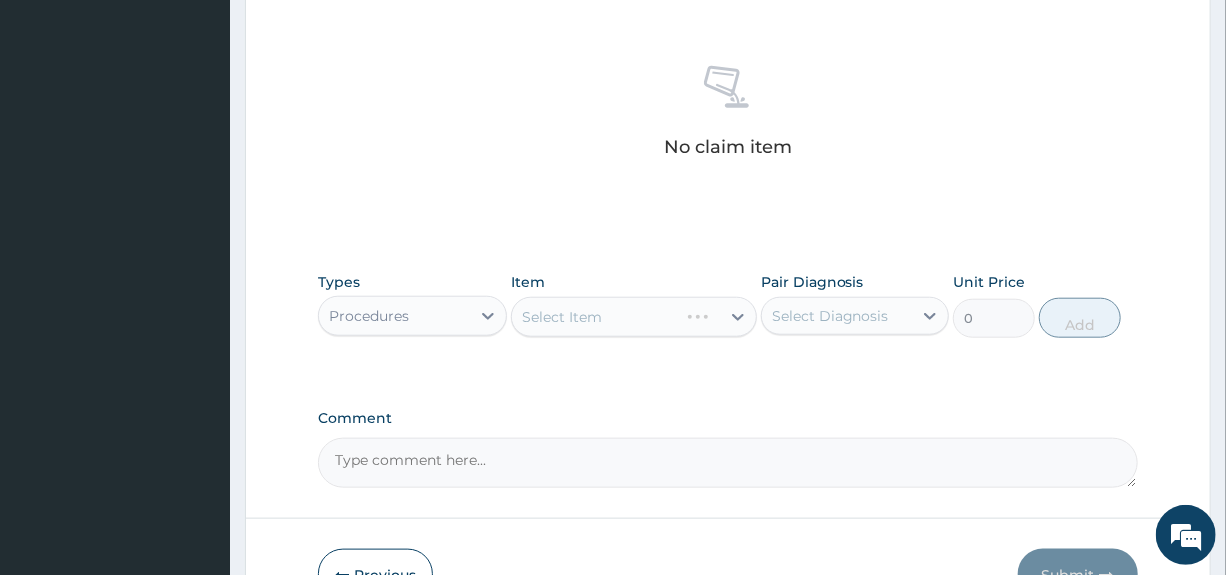 click on "Select Diagnosis" at bounding box center [830, 316] 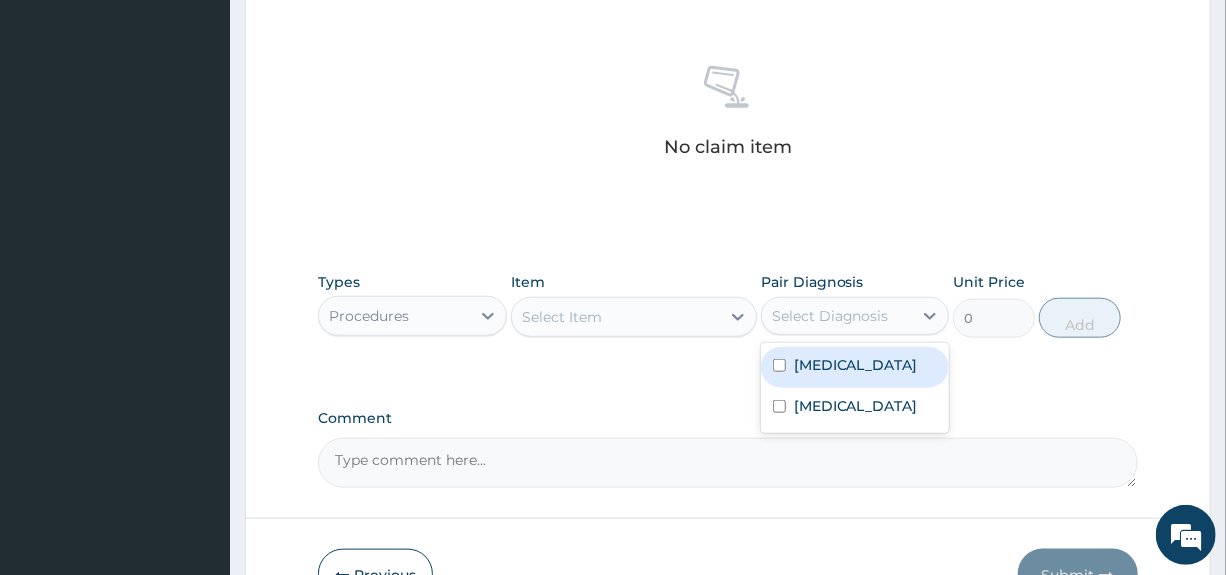 click on "Malaria" at bounding box center [856, 365] 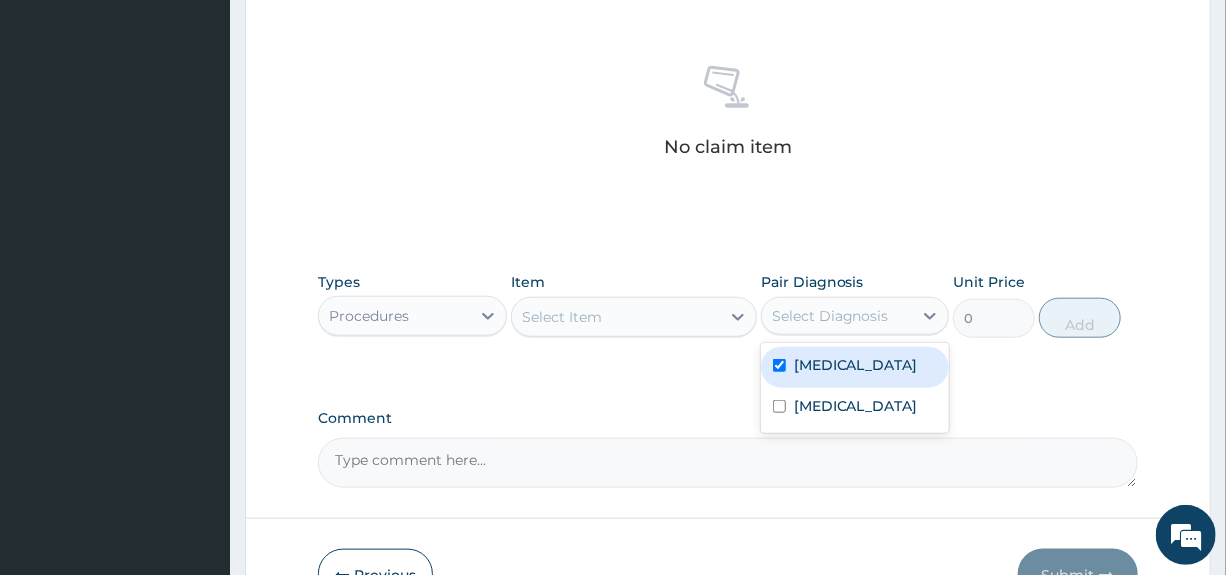 checkbox on "true" 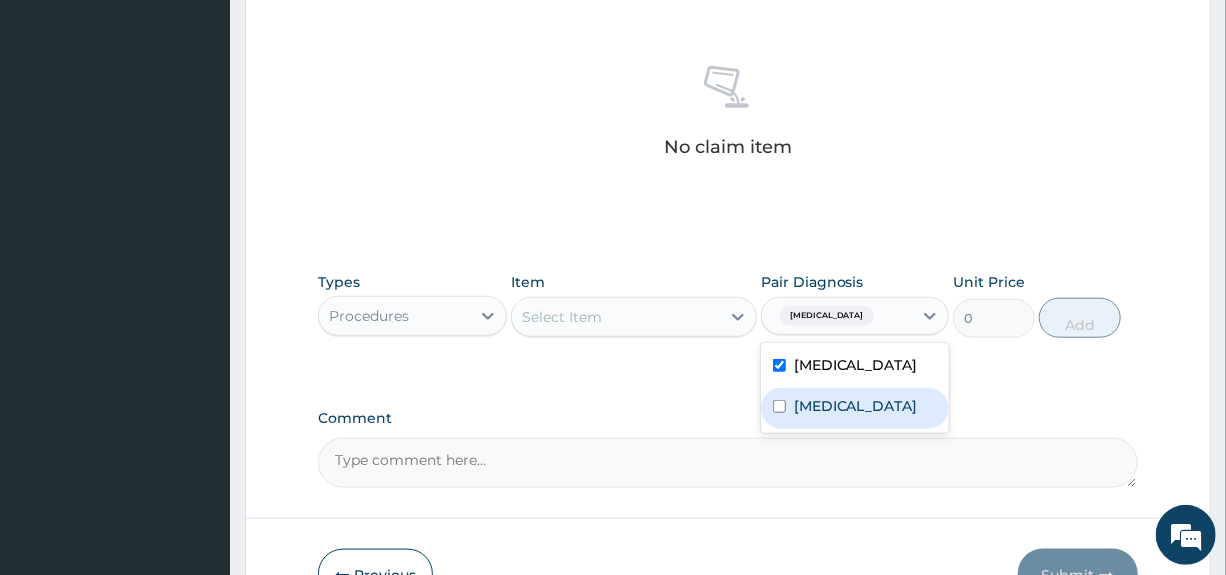 click on "Gastroenteritis" at bounding box center (856, 406) 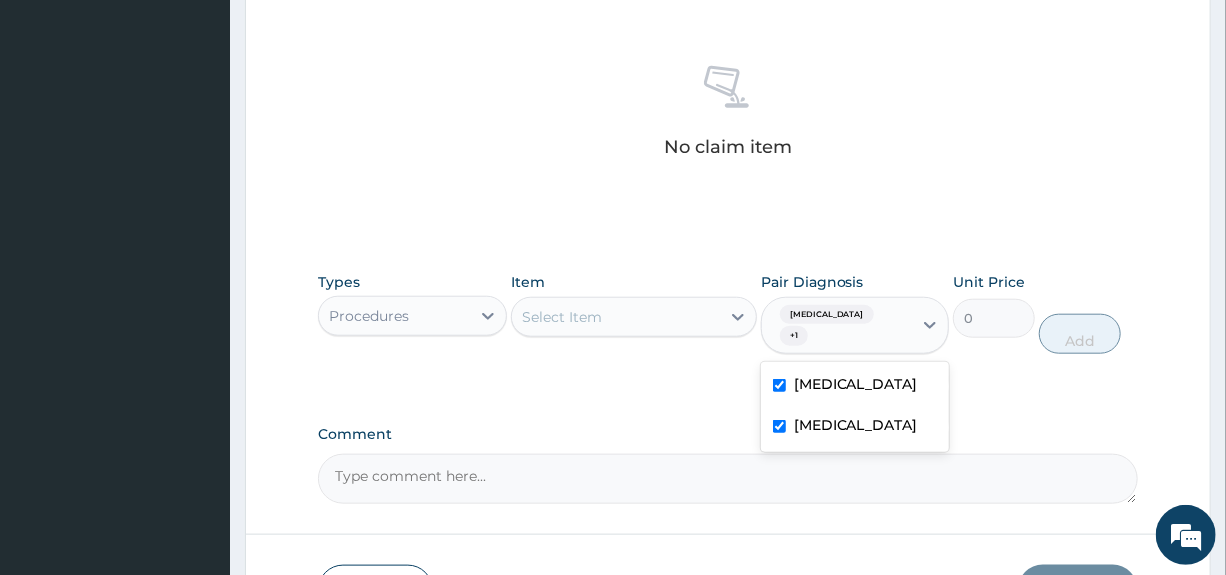 checkbox on "true" 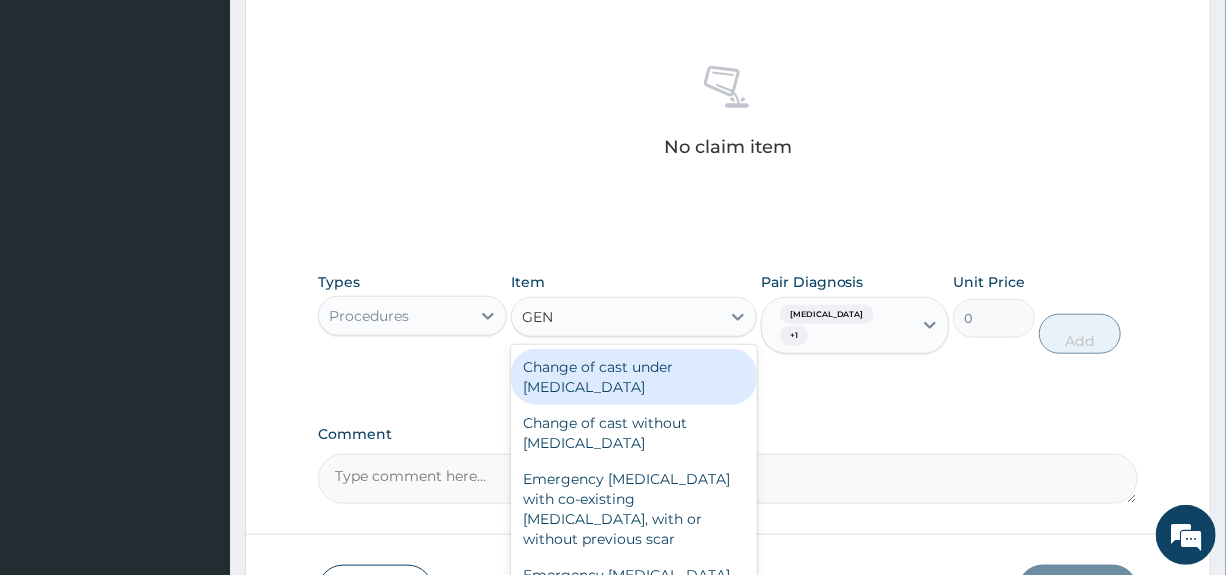 type on "GENE" 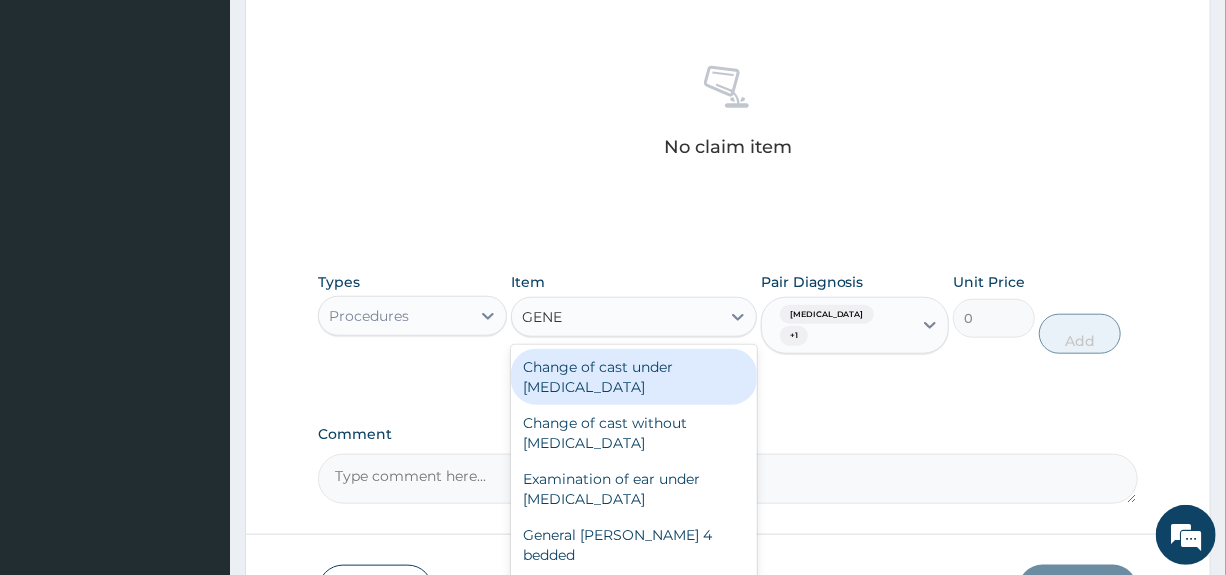scroll, scrollTop: 844, scrollLeft: 0, axis: vertical 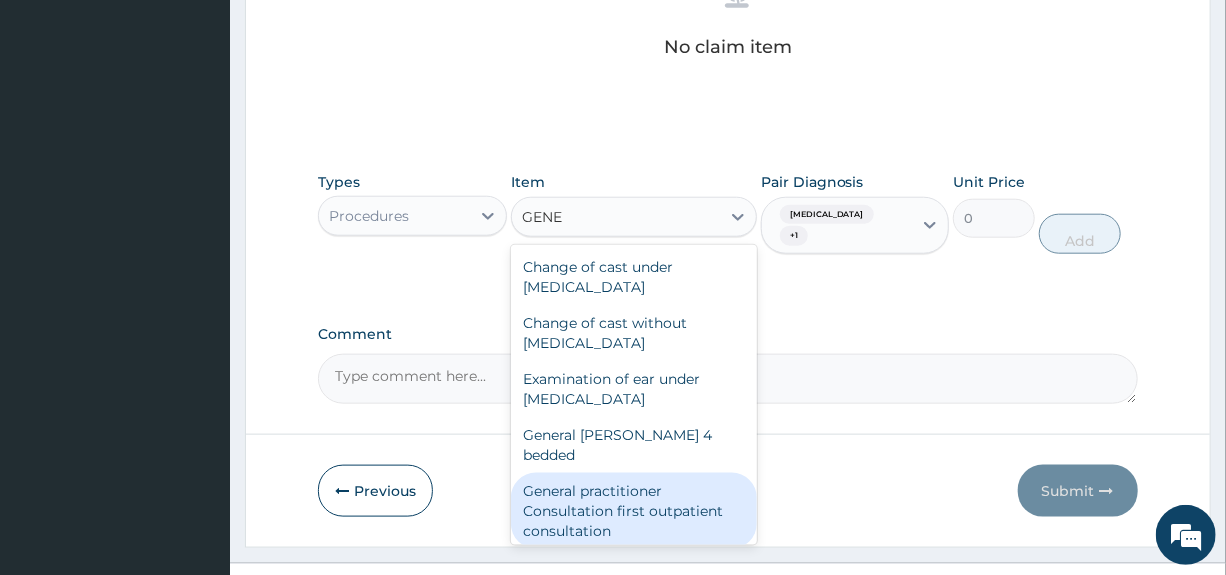 click on "General practitioner Consultation first outpatient consultation" at bounding box center [634, 511] 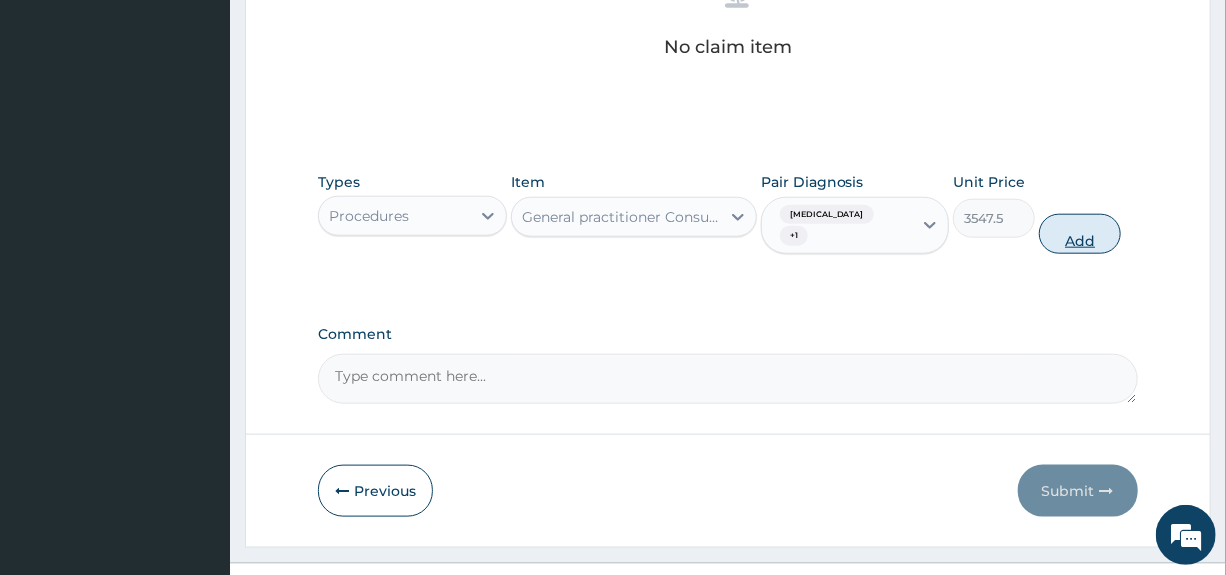 click on "Add" at bounding box center [1080, 234] 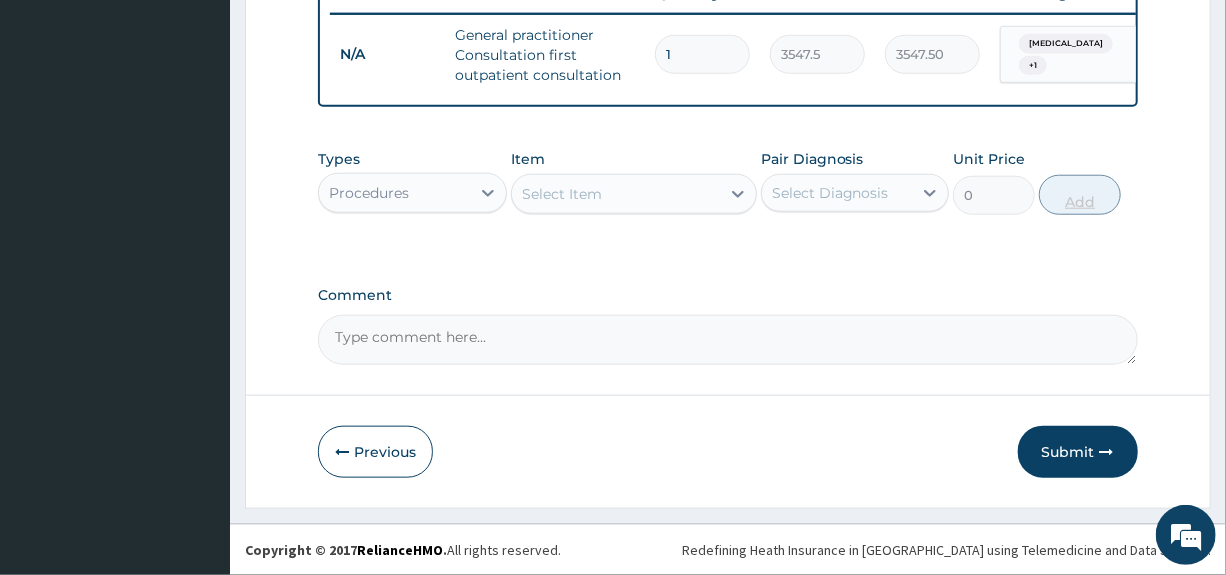 scroll, scrollTop: 797, scrollLeft: 0, axis: vertical 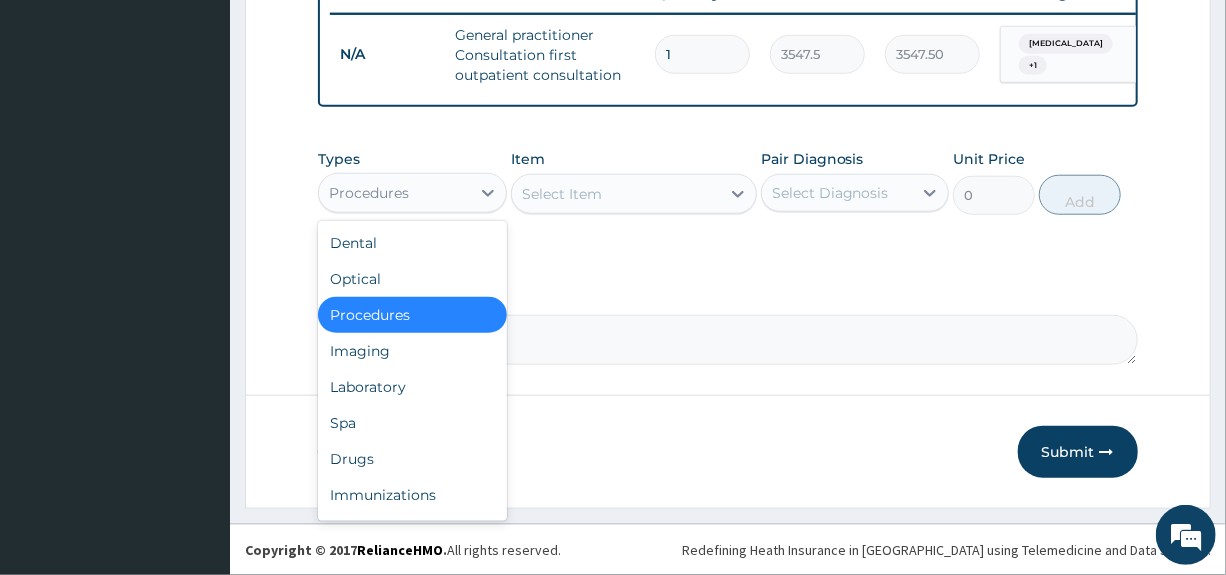 click on "Procedures" at bounding box center [394, 193] 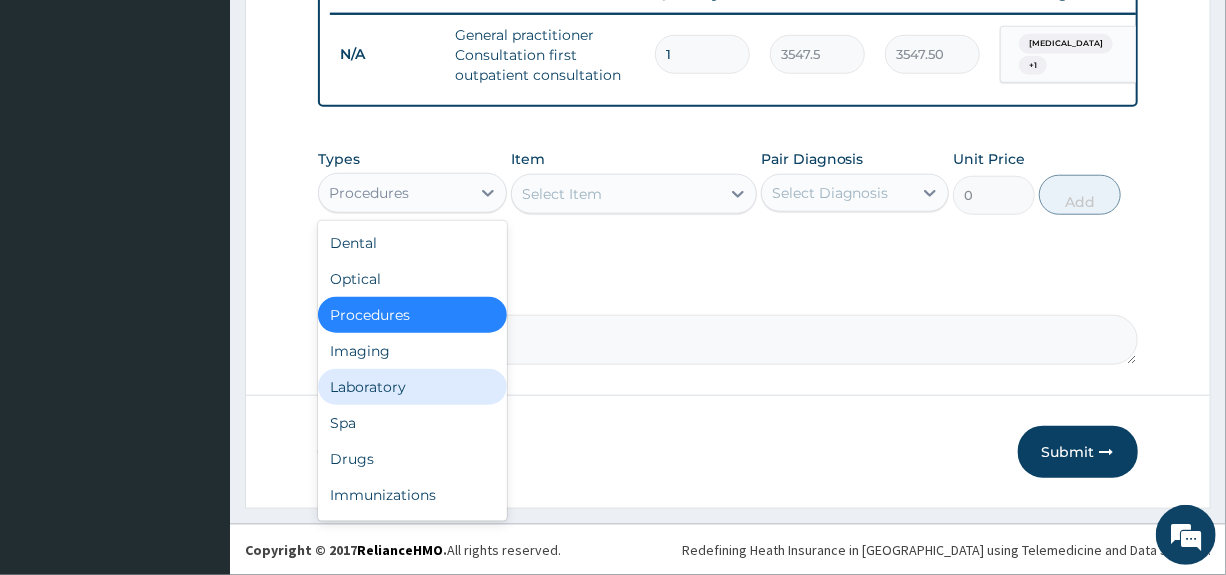 drag, startPoint x: 368, startPoint y: 381, endPoint x: 370, endPoint y: 371, distance: 10.198039 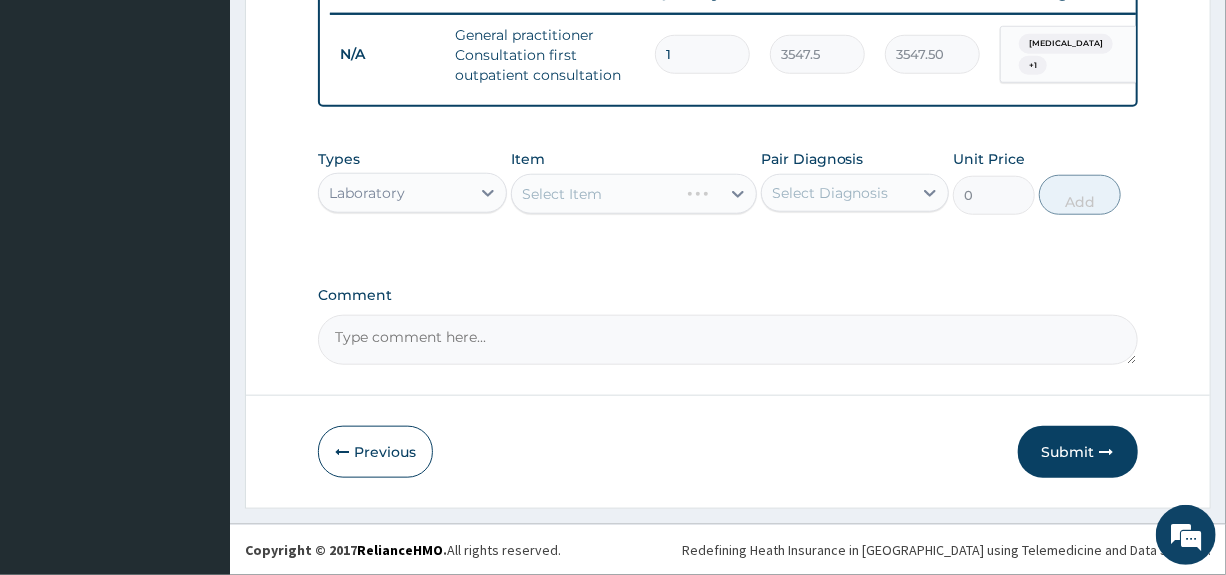 click on "Select Diagnosis" at bounding box center (830, 193) 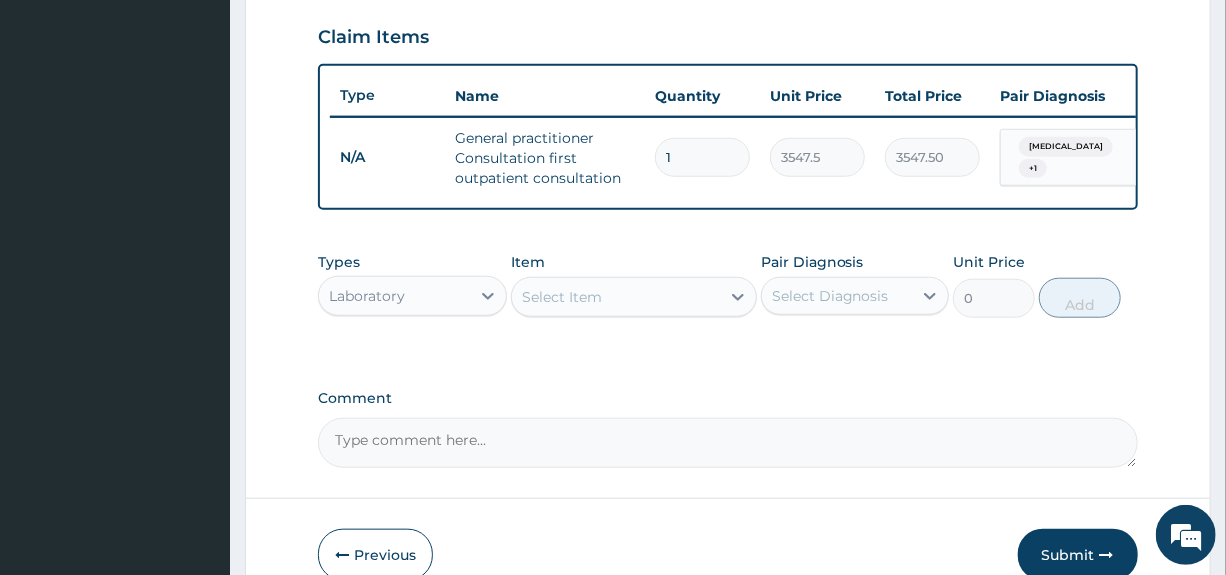 scroll, scrollTop: 797, scrollLeft: 0, axis: vertical 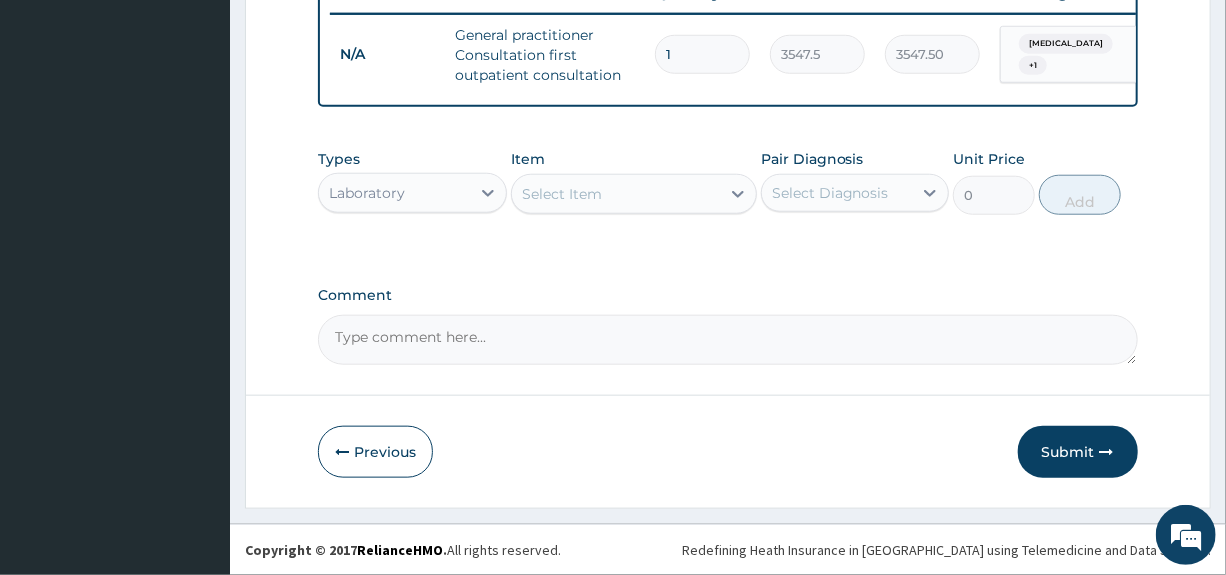 click on "Select Item" at bounding box center (562, 194) 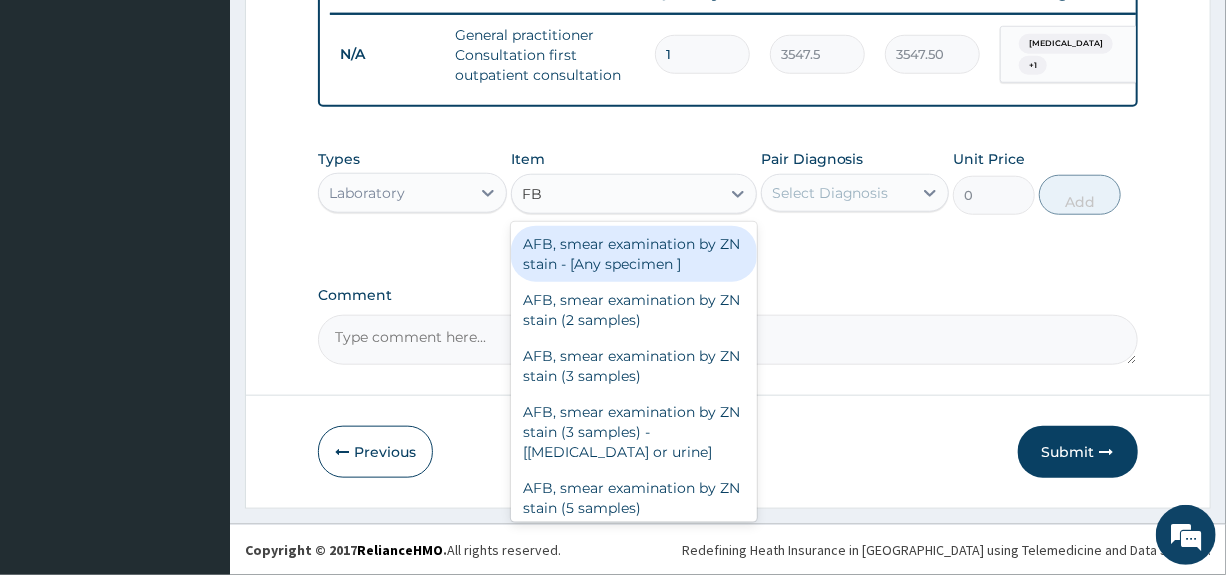 type on "FBC" 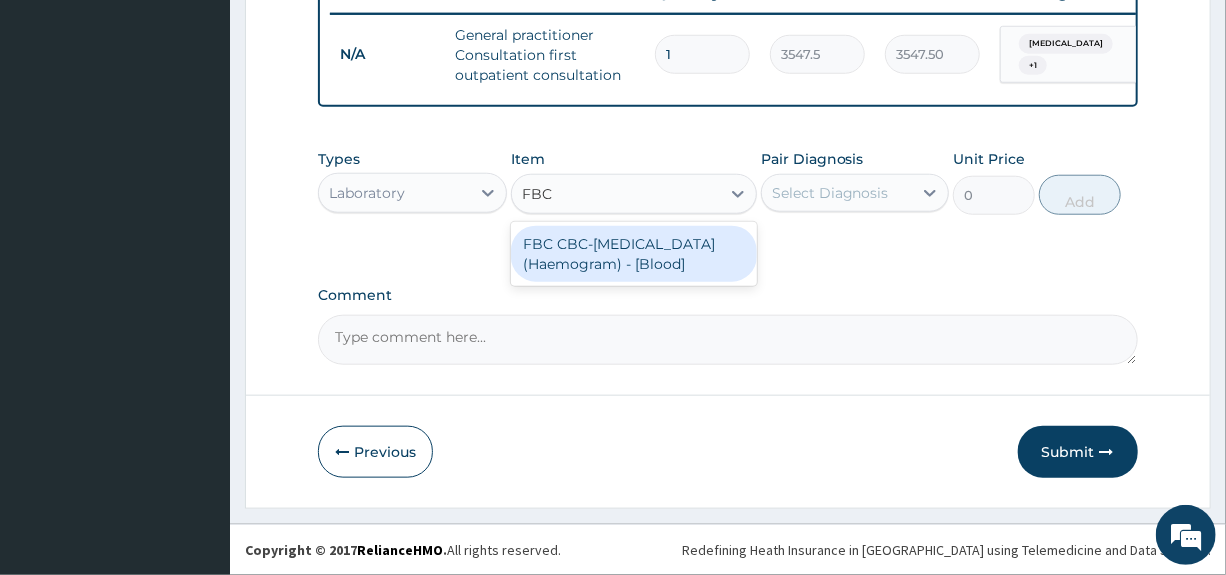 drag, startPoint x: 569, startPoint y: 264, endPoint x: 653, endPoint y: 227, distance: 91.787796 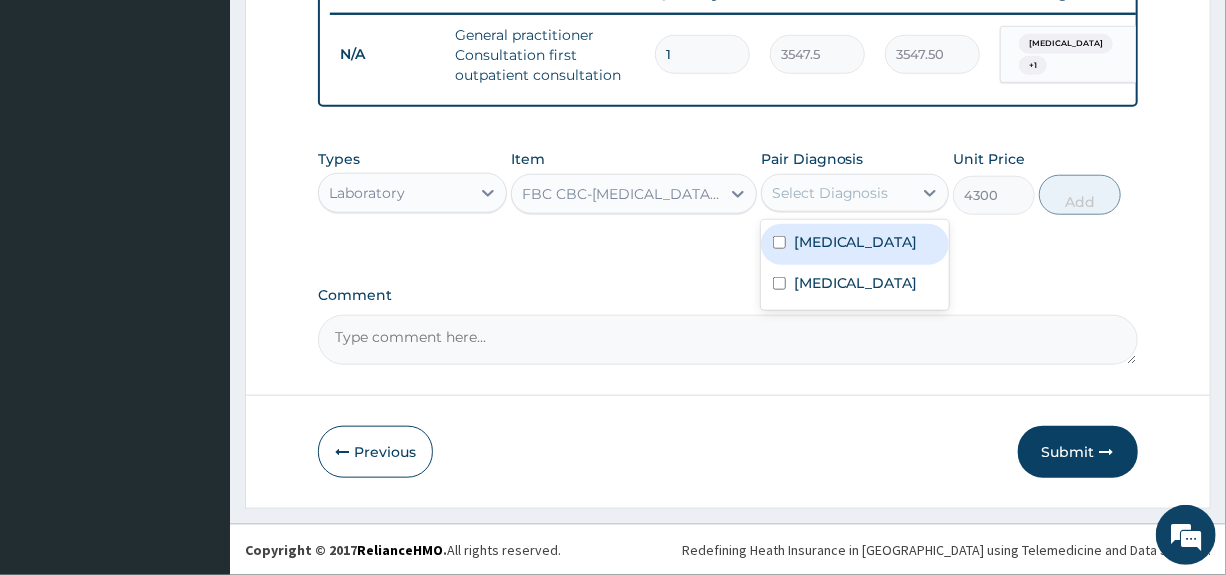 click on "Select Diagnosis" at bounding box center [837, 193] 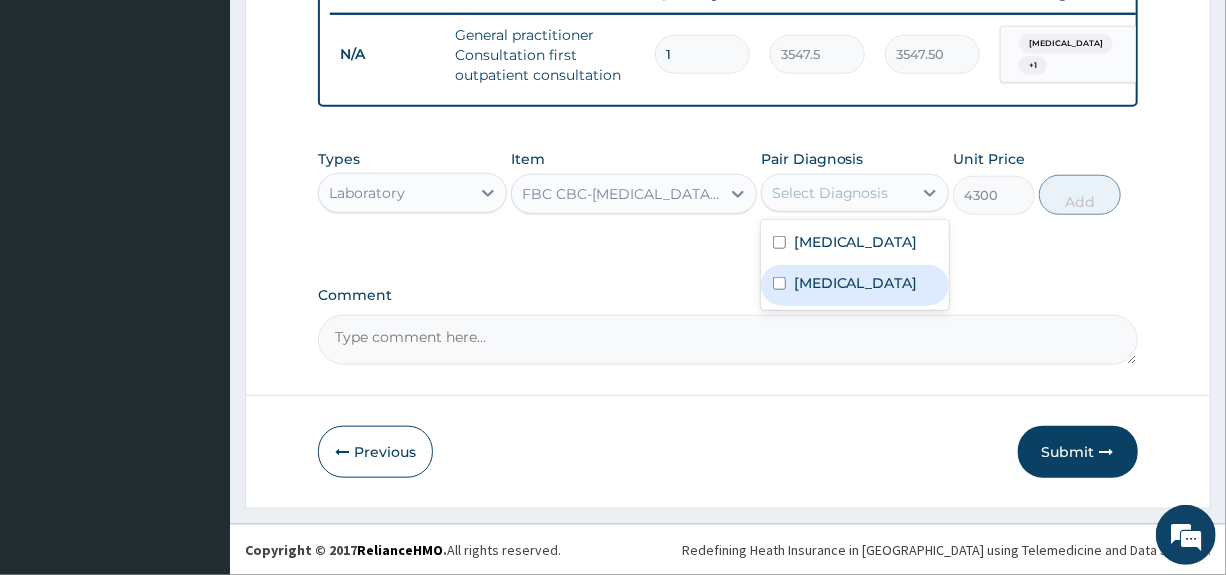 click on "Gastroenteritis" at bounding box center [856, 283] 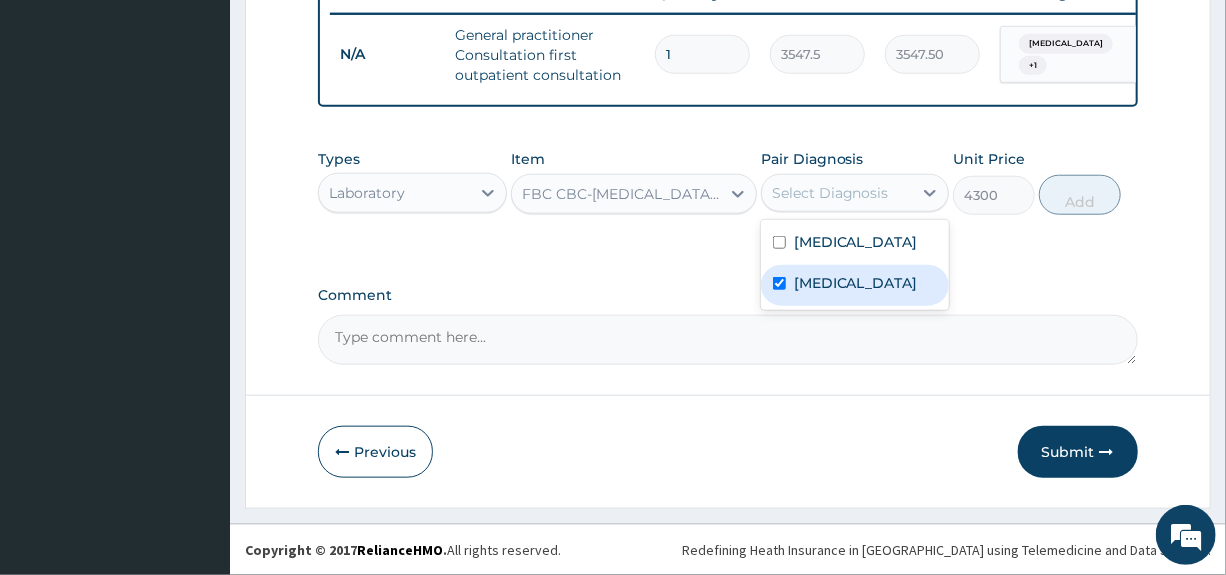 checkbox on "true" 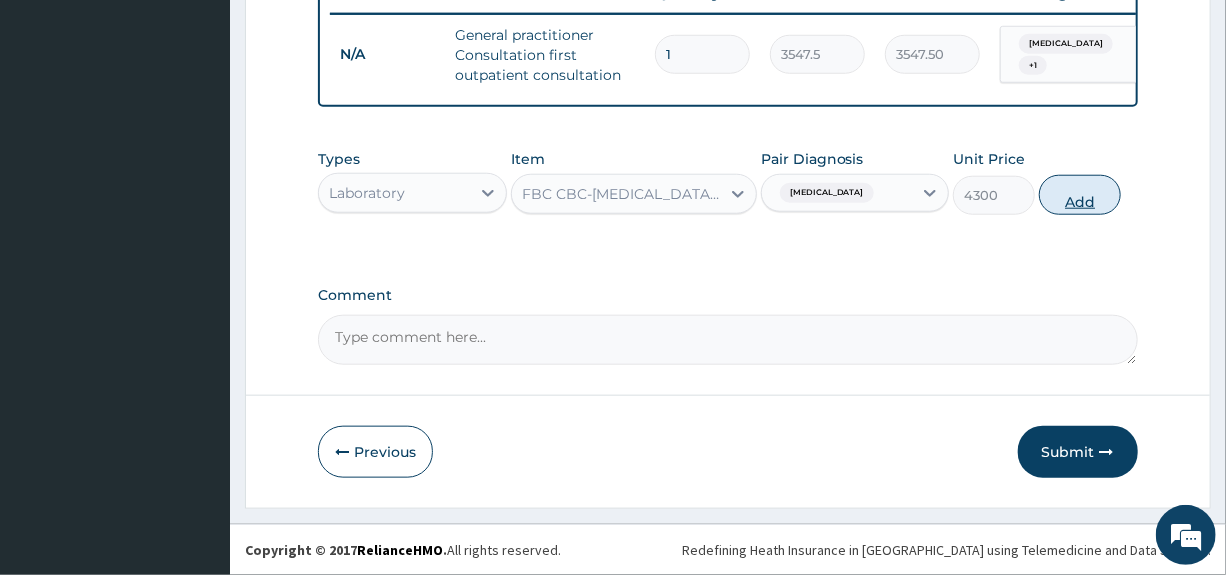 click on "Add" at bounding box center [1080, 195] 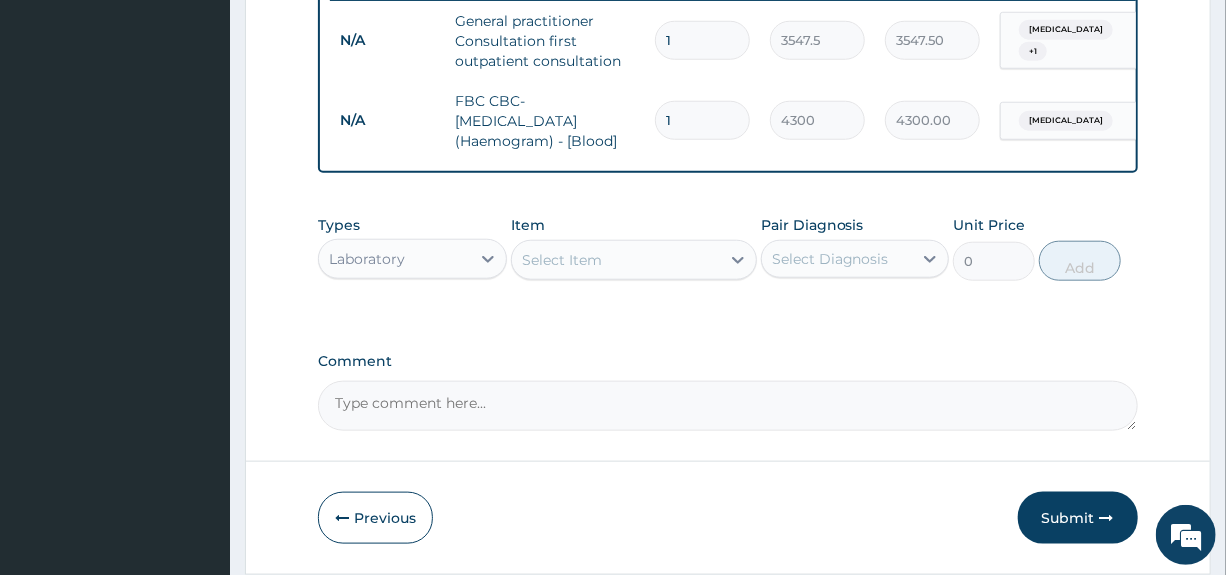 click on "Select Item" at bounding box center [562, 260] 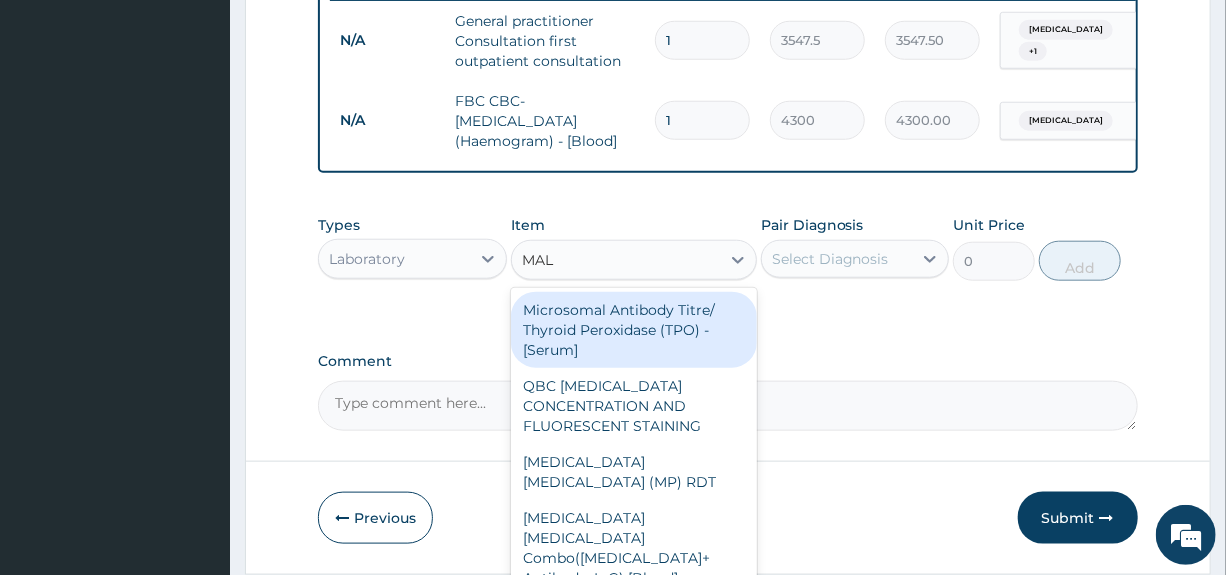 type on "MALA" 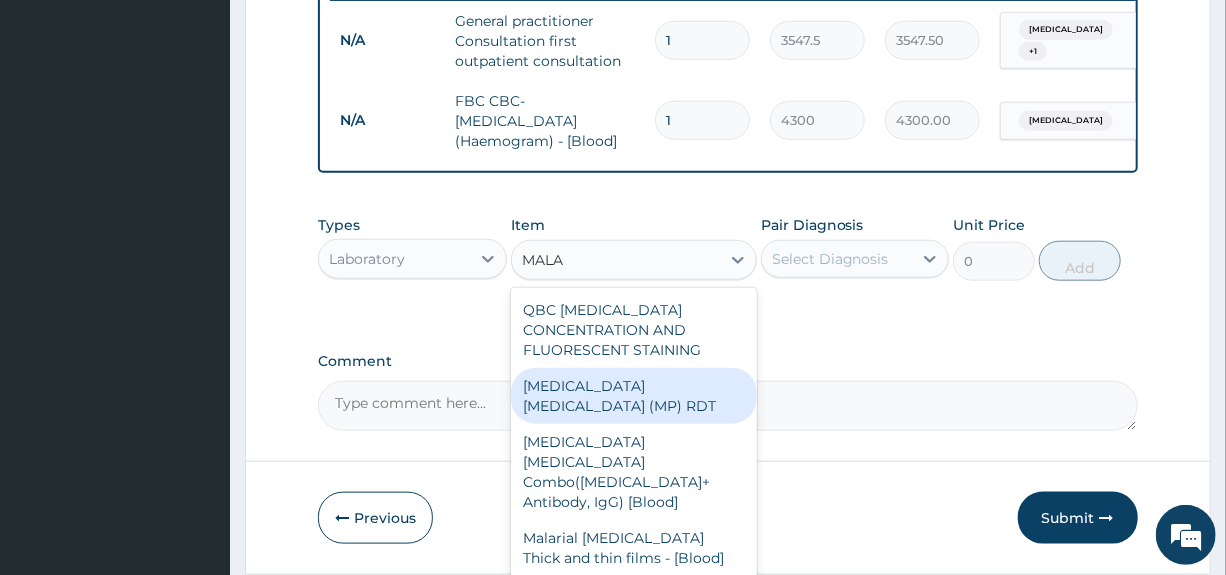 click on "[MEDICAL_DATA] [MEDICAL_DATA] (MP) RDT" at bounding box center [634, 396] 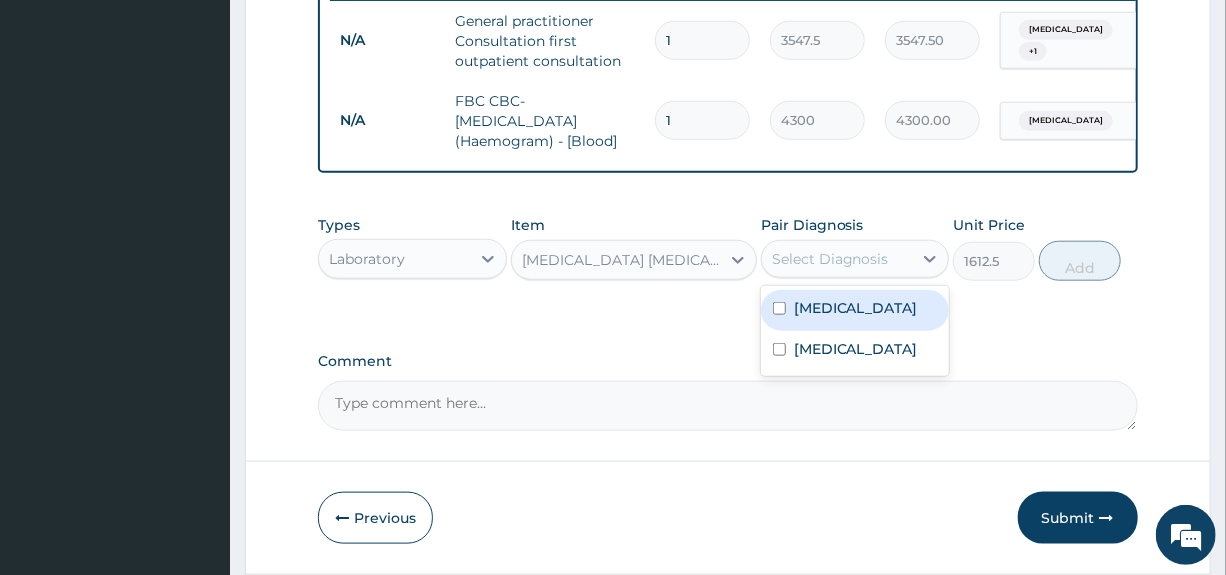 click on "Select Diagnosis" at bounding box center [830, 259] 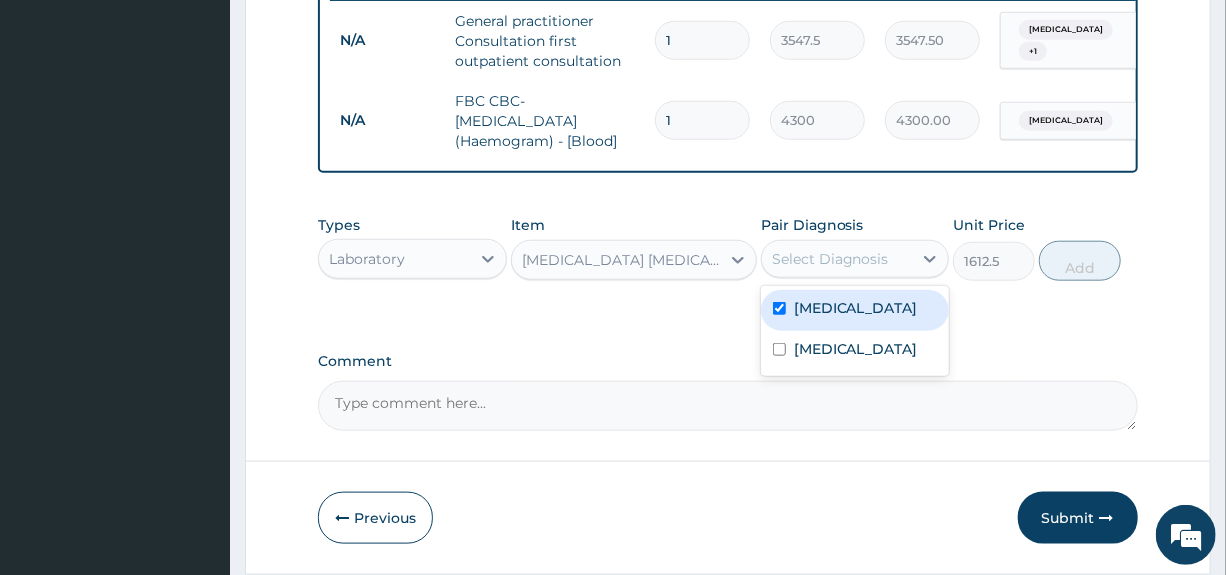checkbox on "true" 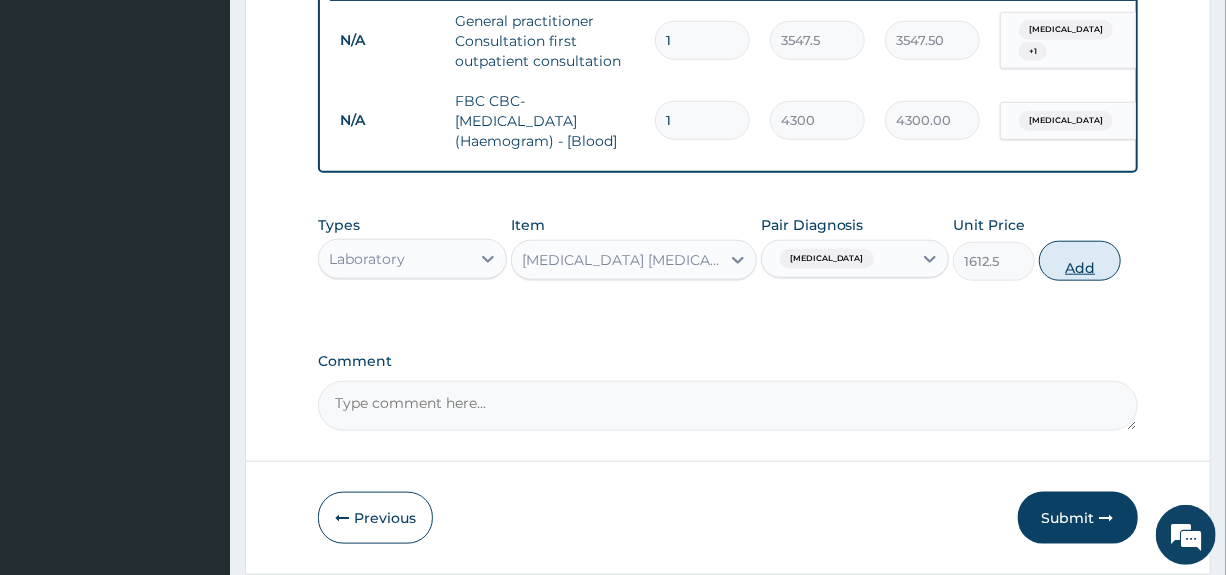 click on "Add" at bounding box center [1080, 261] 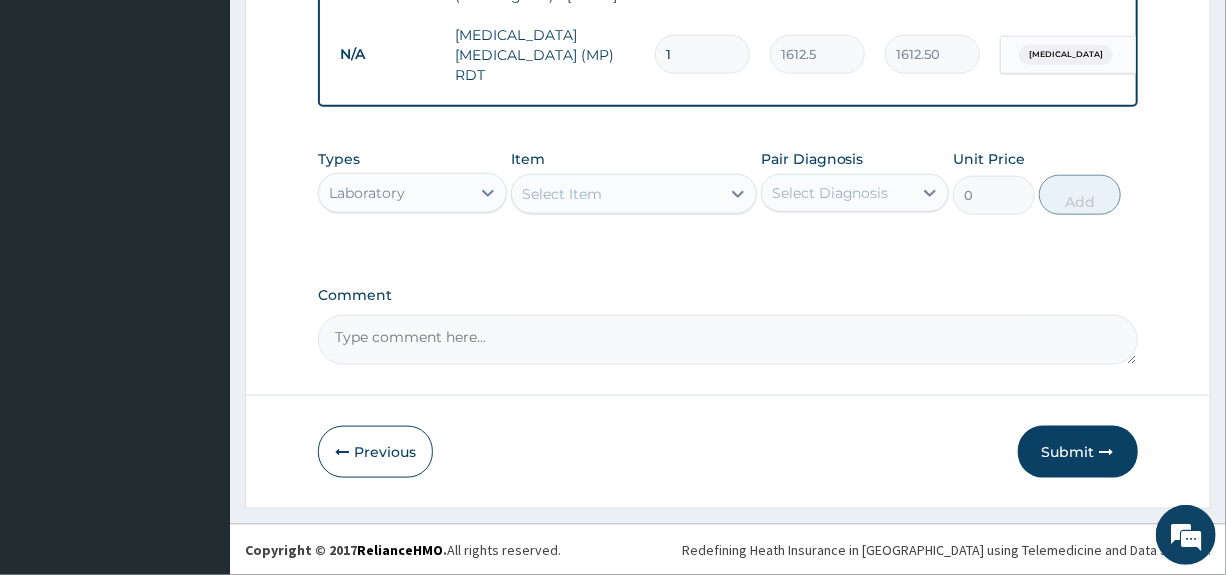 scroll, scrollTop: 946, scrollLeft: 0, axis: vertical 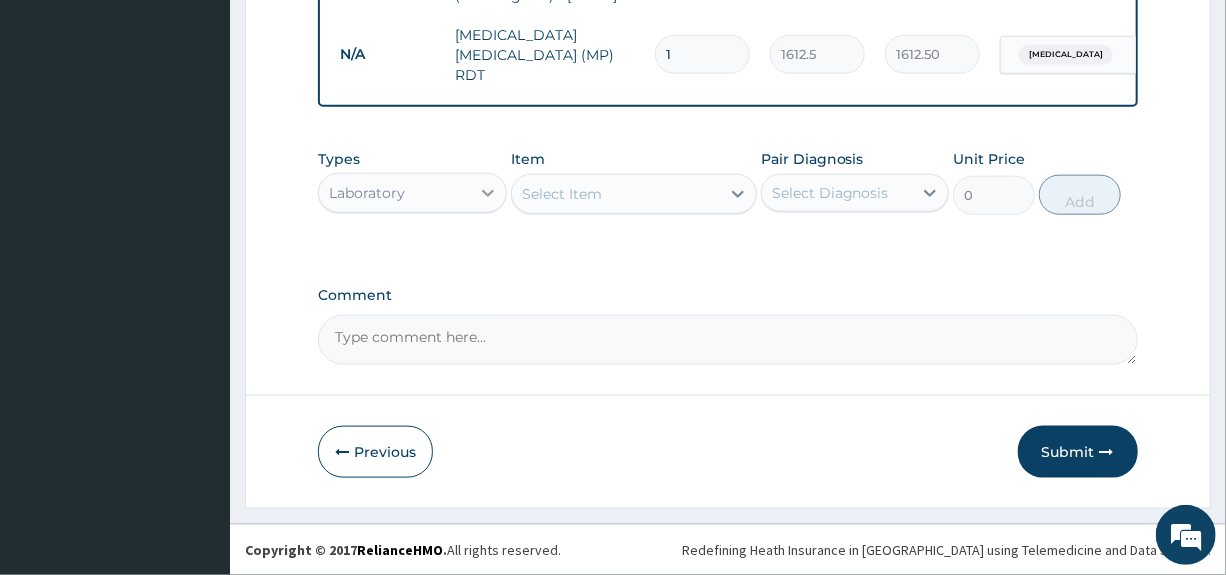 click 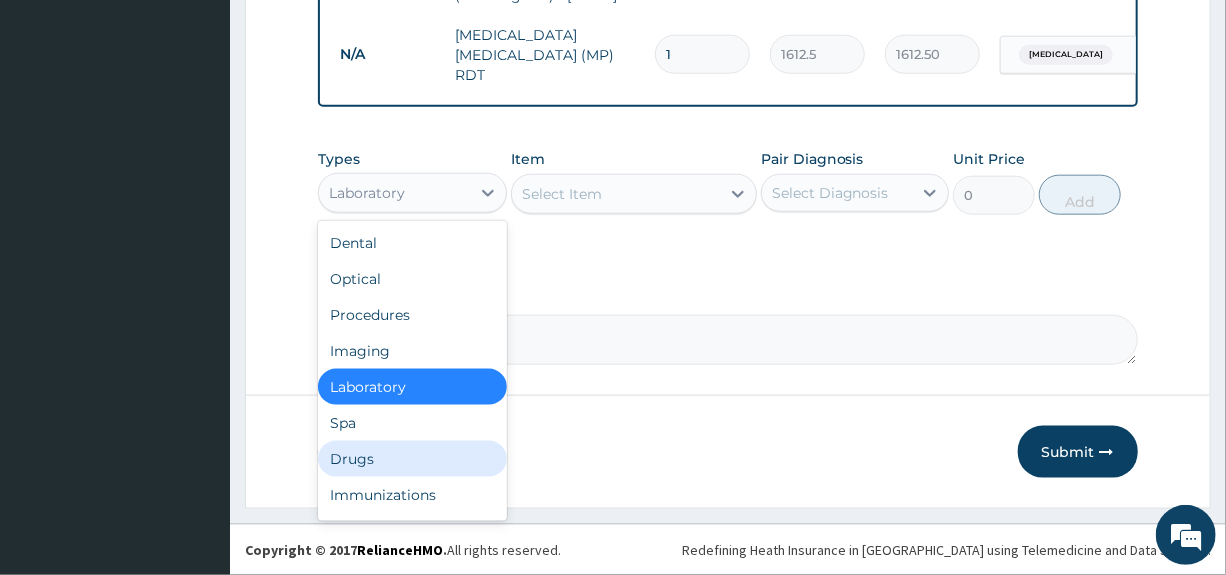 click on "Drugs" at bounding box center [412, 459] 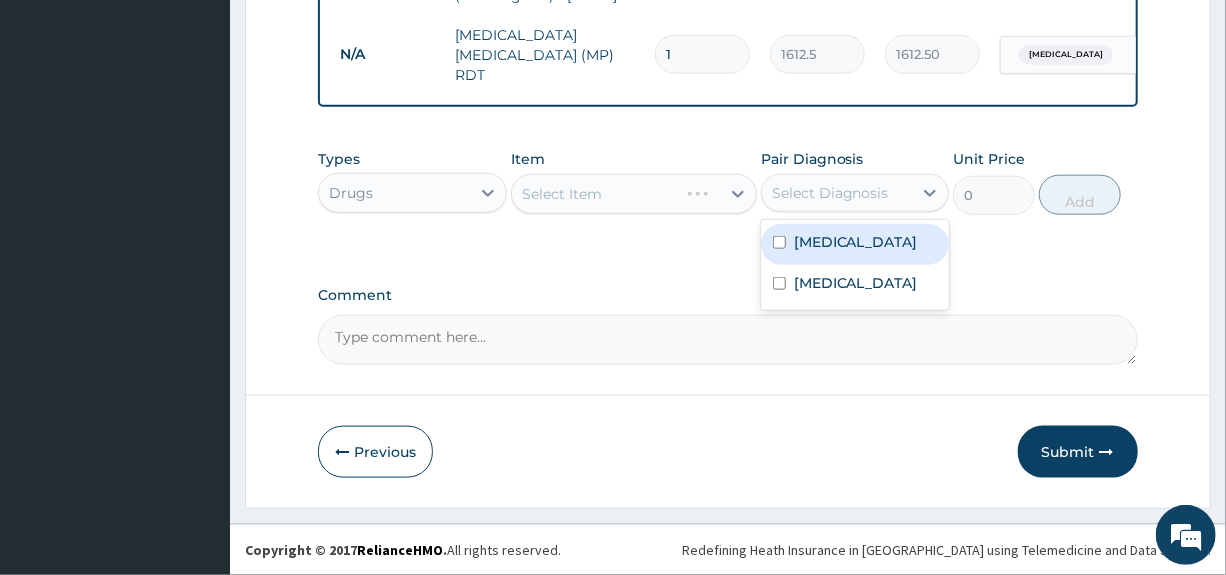 click on "Select Diagnosis" at bounding box center [837, 193] 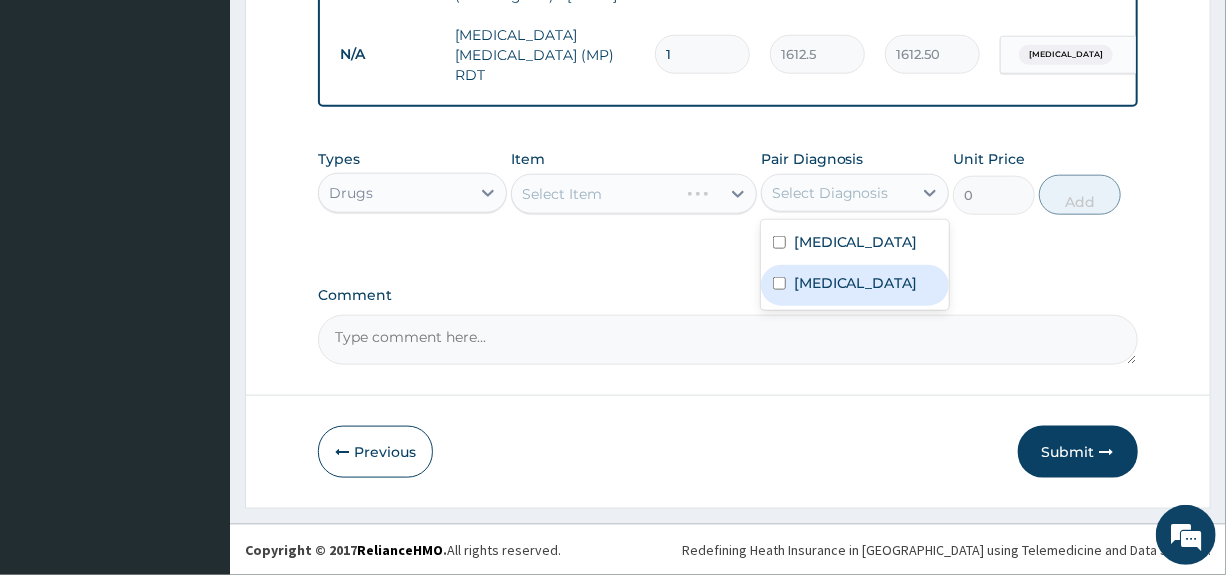 click on "Gastroenteritis" at bounding box center (856, 283) 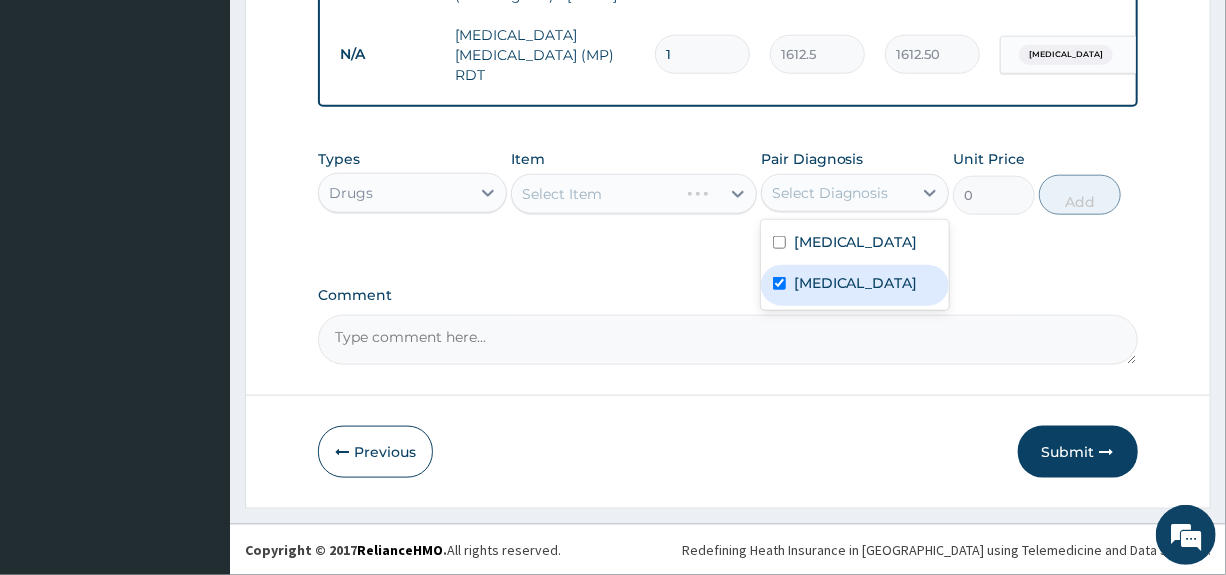 checkbox on "true" 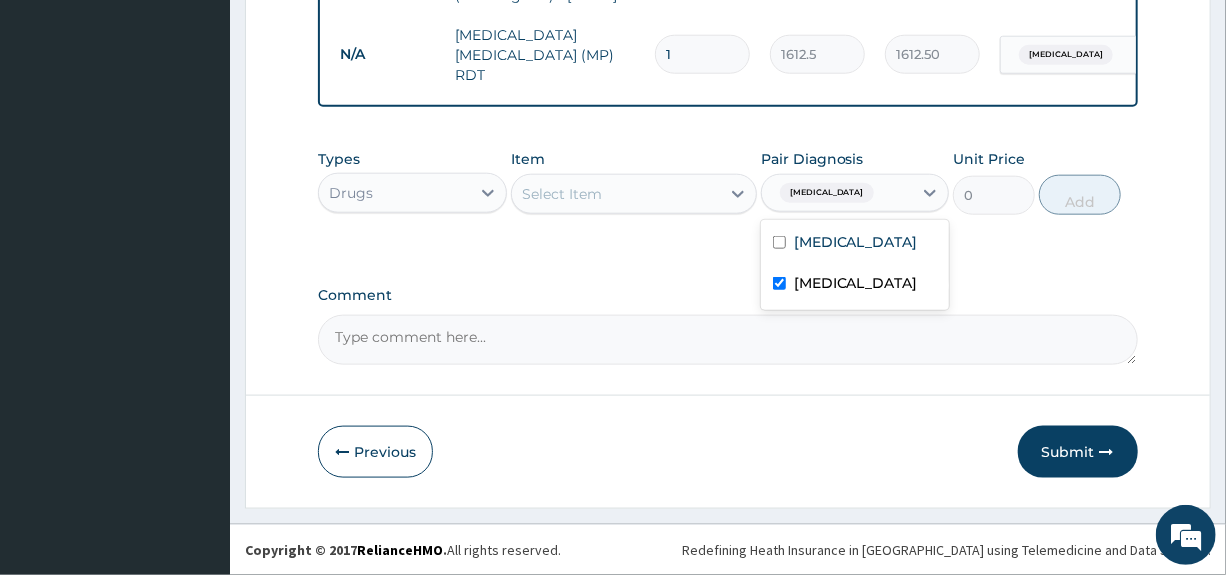 click on "Select Item" at bounding box center (616, 194) 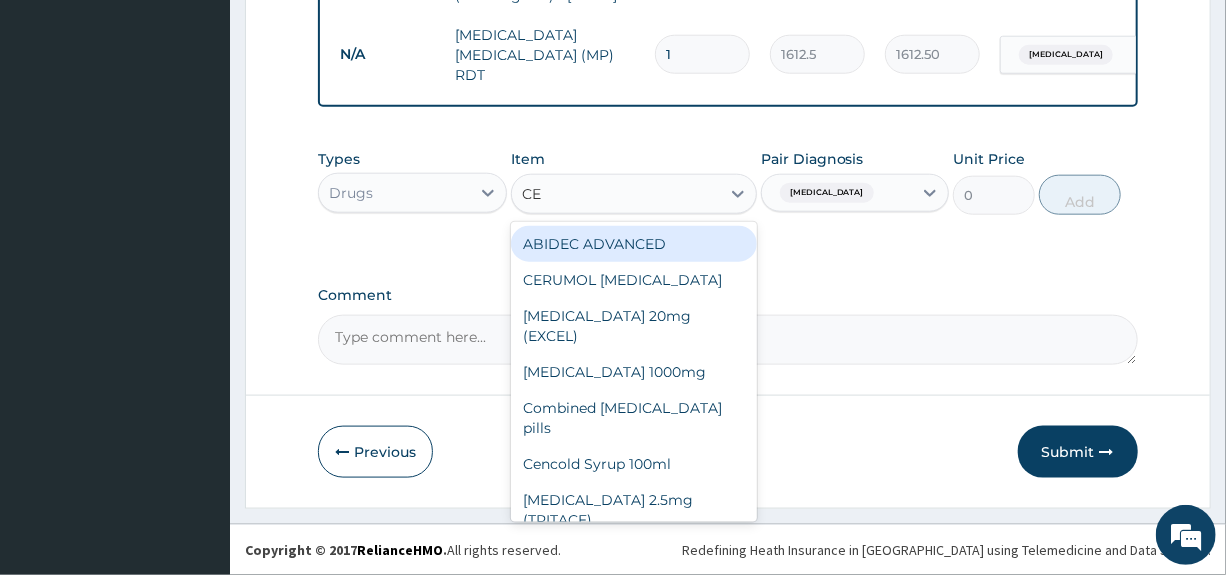 type on "CEF" 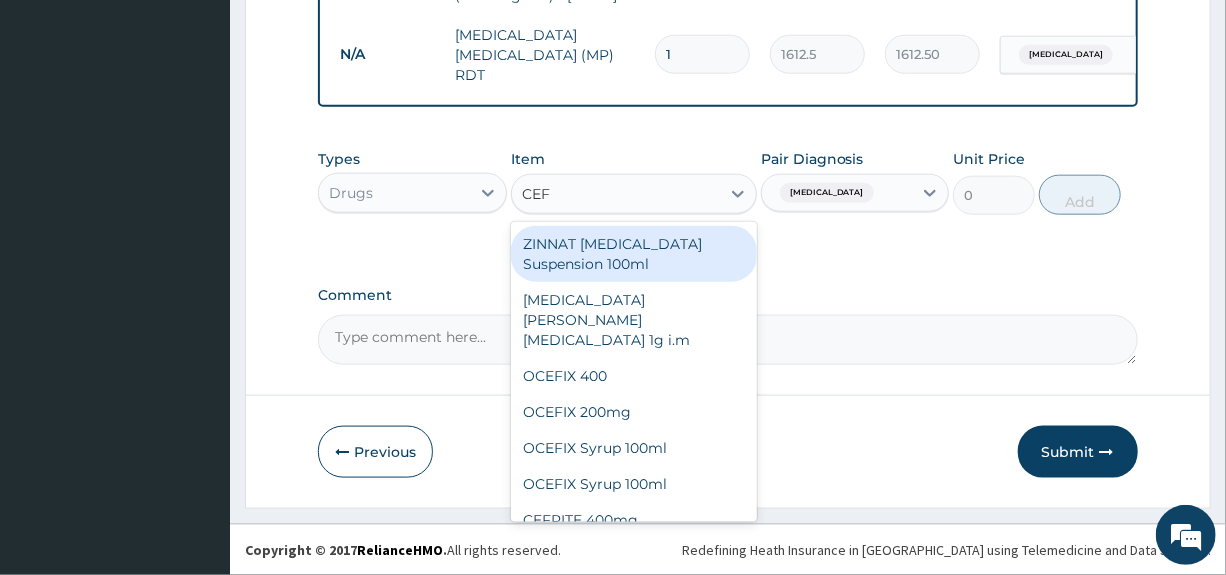 click on "ZINNAT [MEDICAL_DATA] Suspension 100ml" at bounding box center [634, 254] 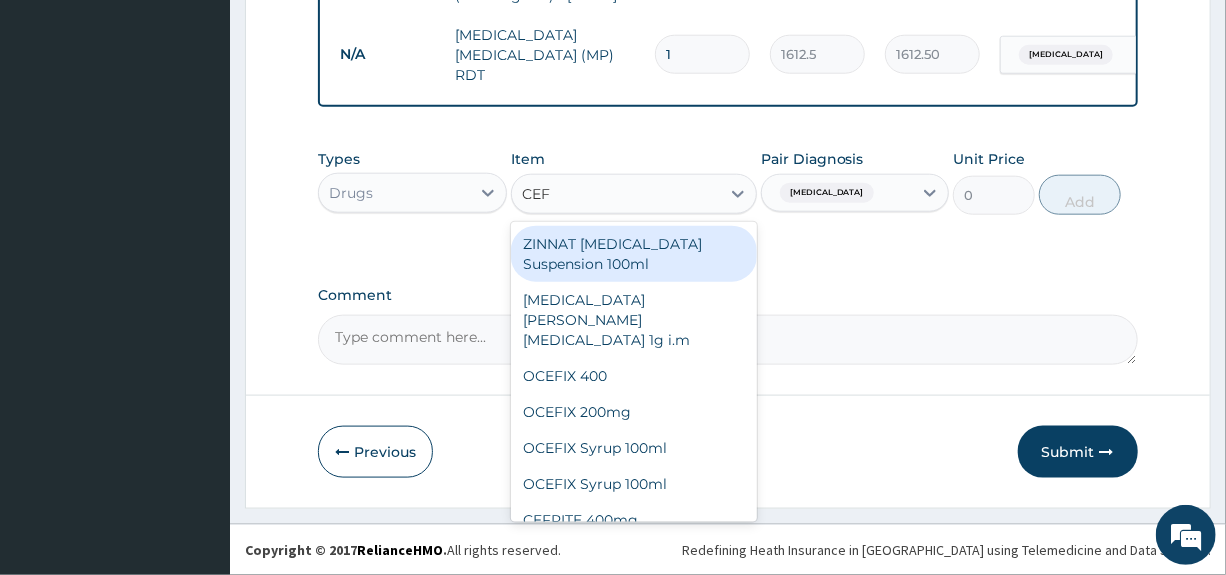 type 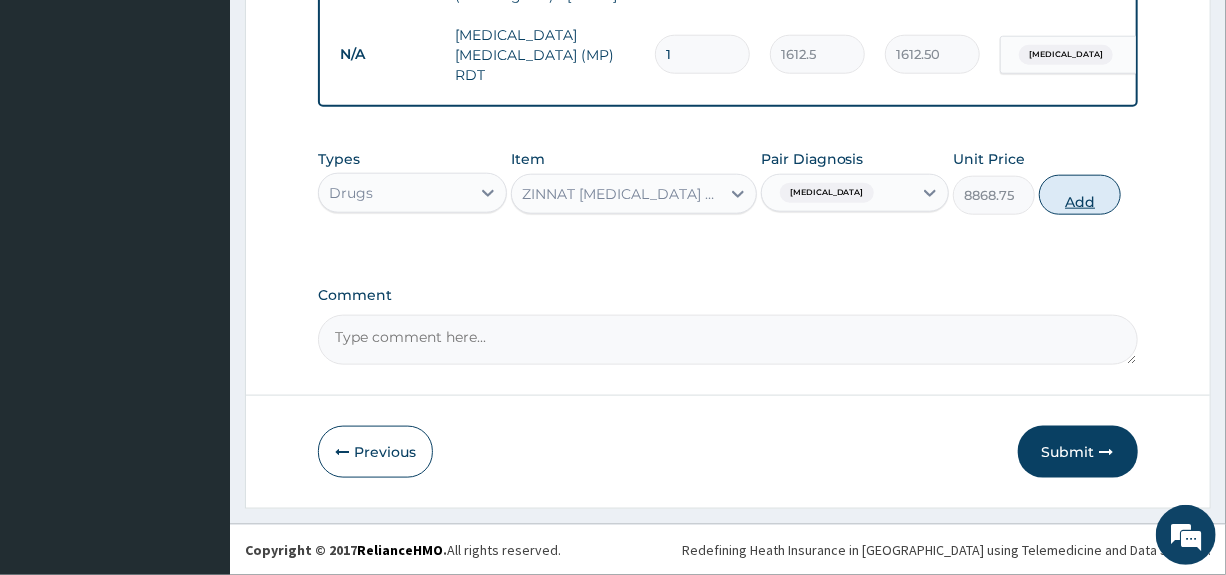 click on "Add" at bounding box center (1080, 195) 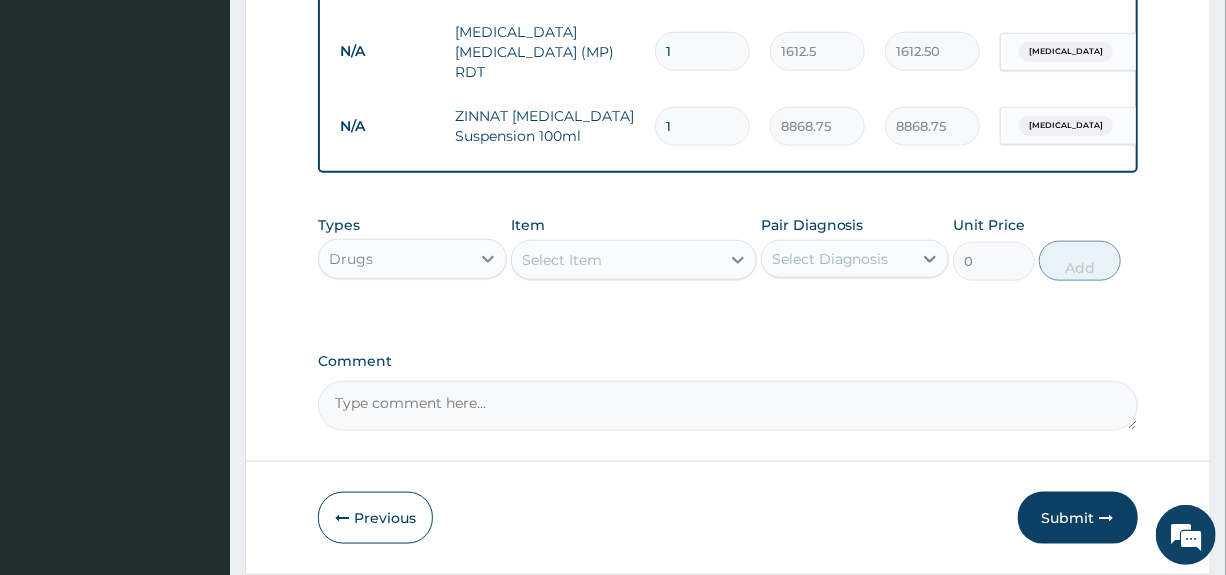 click on "Select Item" at bounding box center (562, 260) 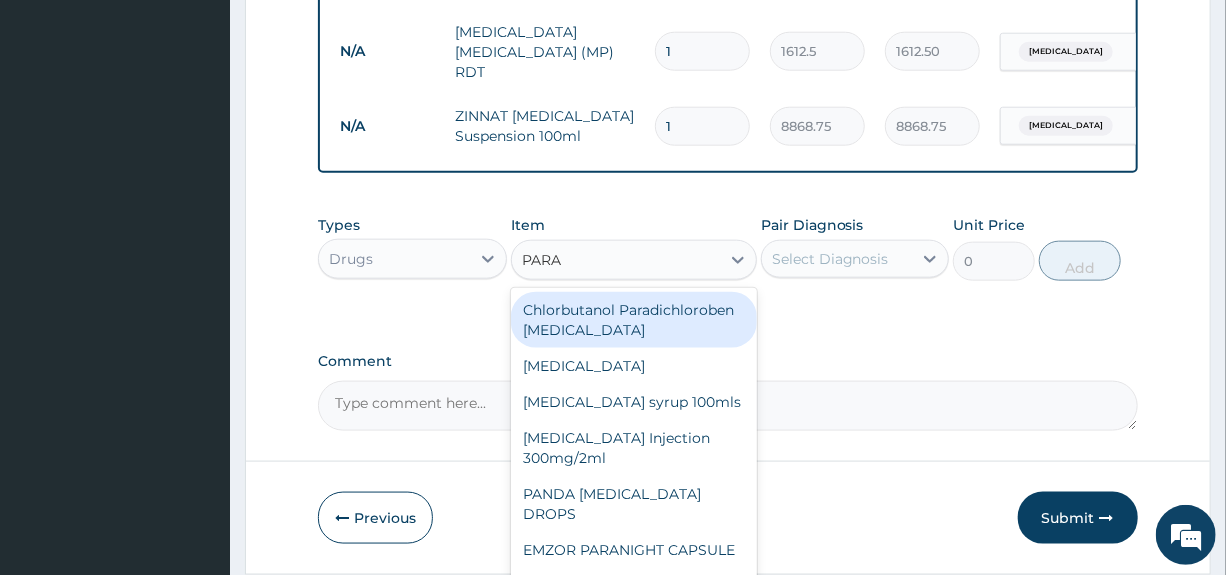 type on "PARAC" 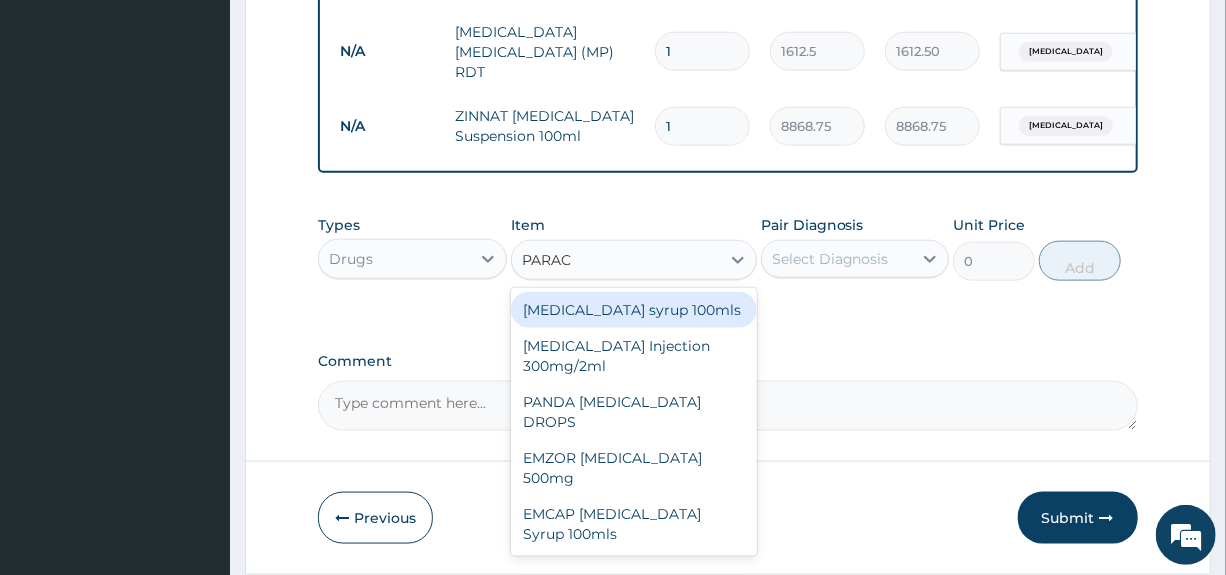click on "Paracetamol syrup 100mls" at bounding box center (634, 310) 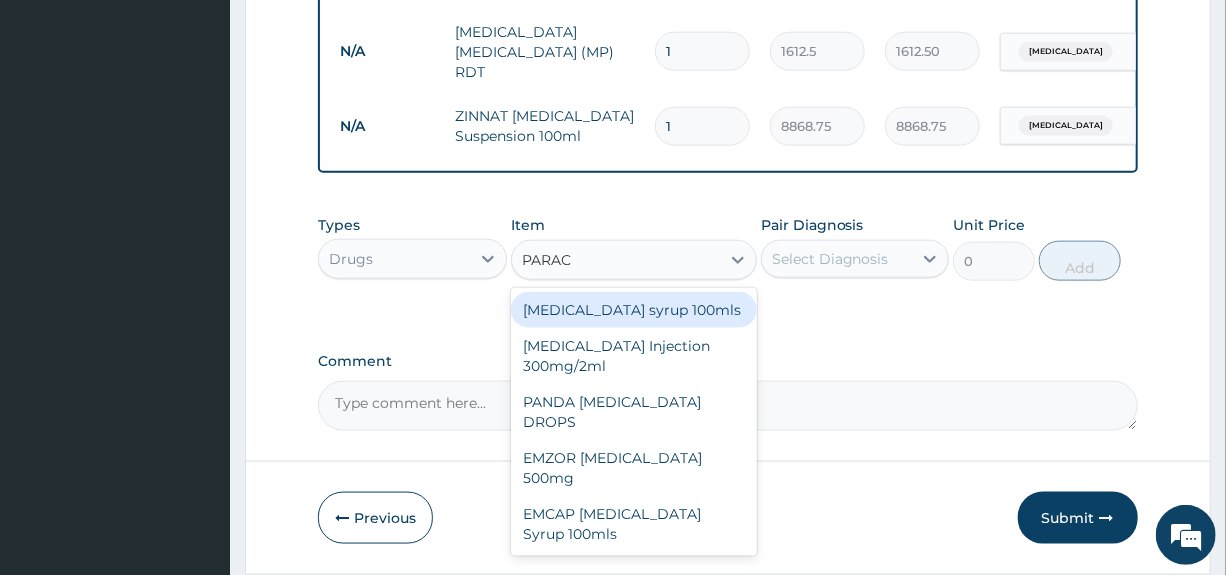 type 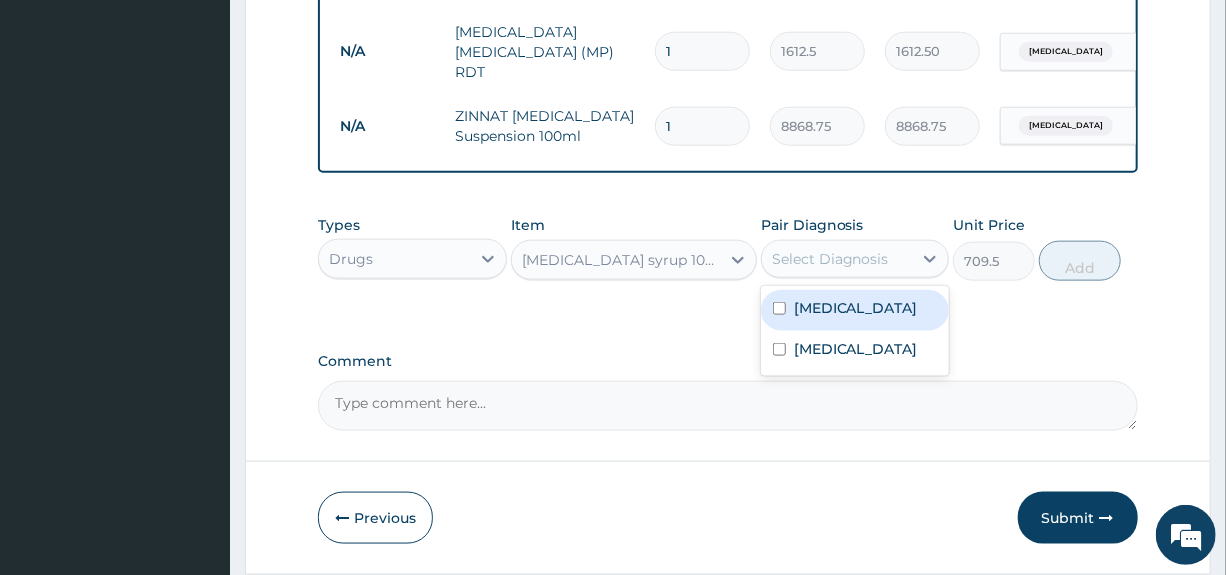 click on "Select Diagnosis" at bounding box center (830, 259) 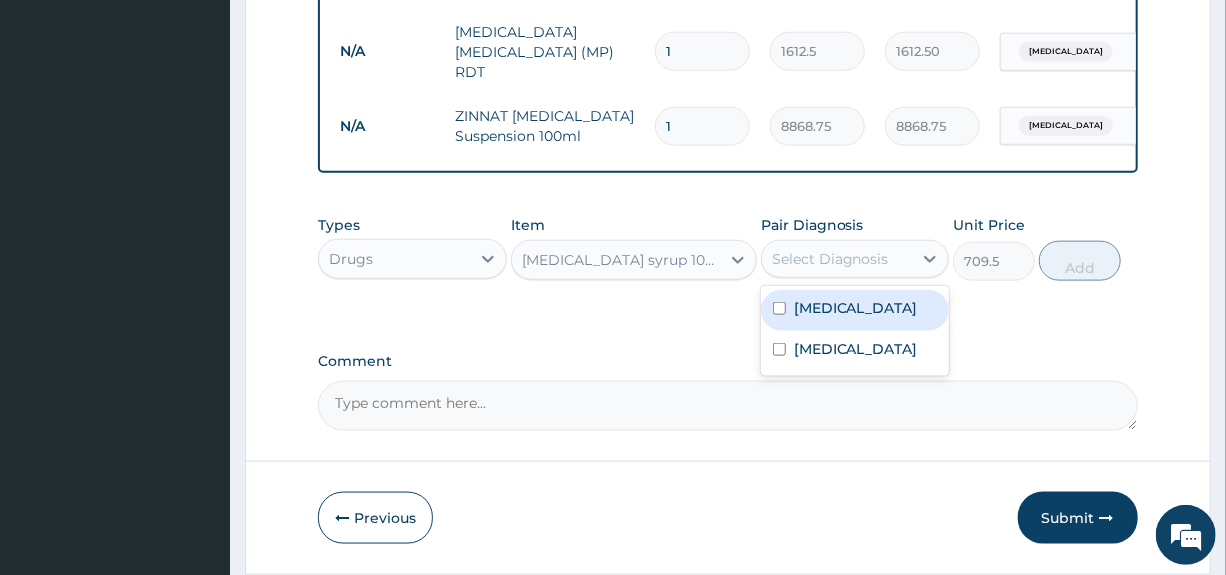 click on "Malaria" at bounding box center (855, 310) 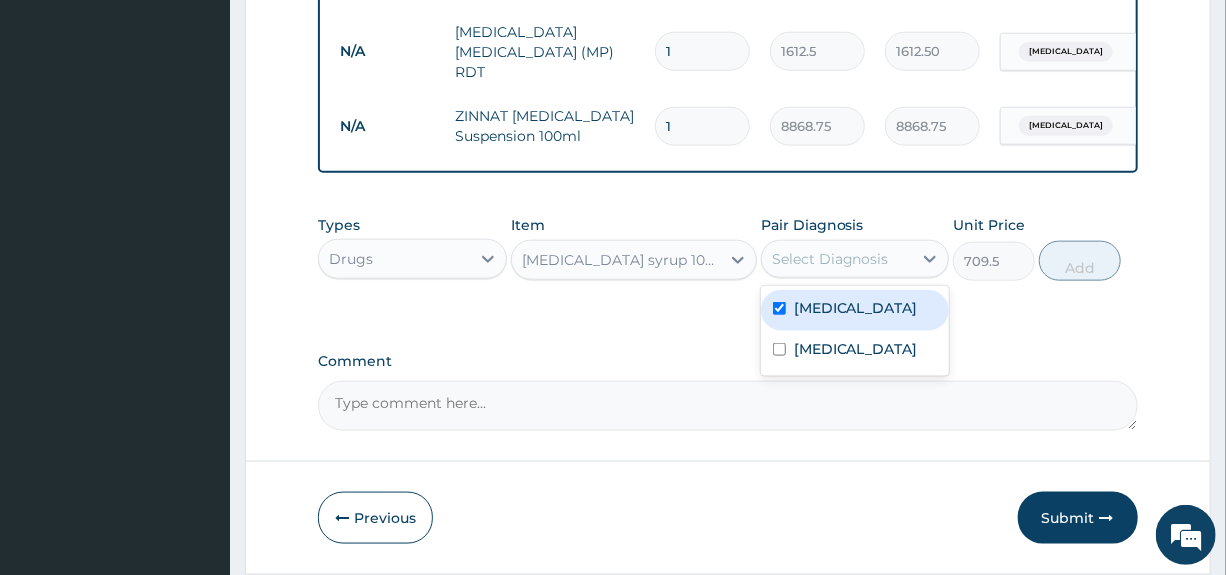 checkbox on "true" 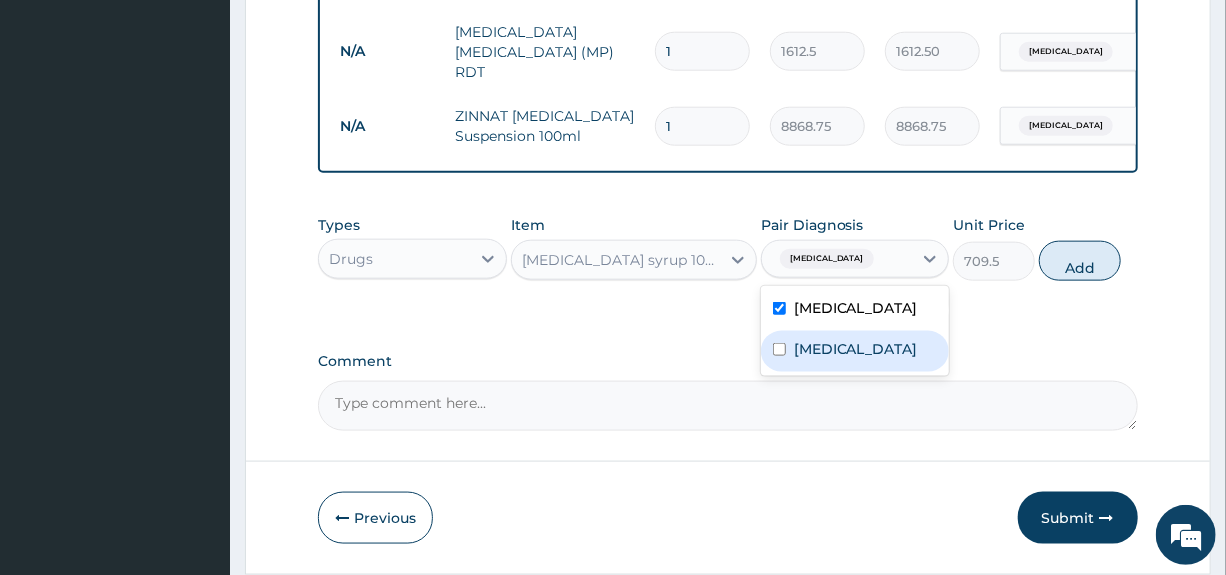 click on "Gastroenteritis" at bounding box center [856, 349] 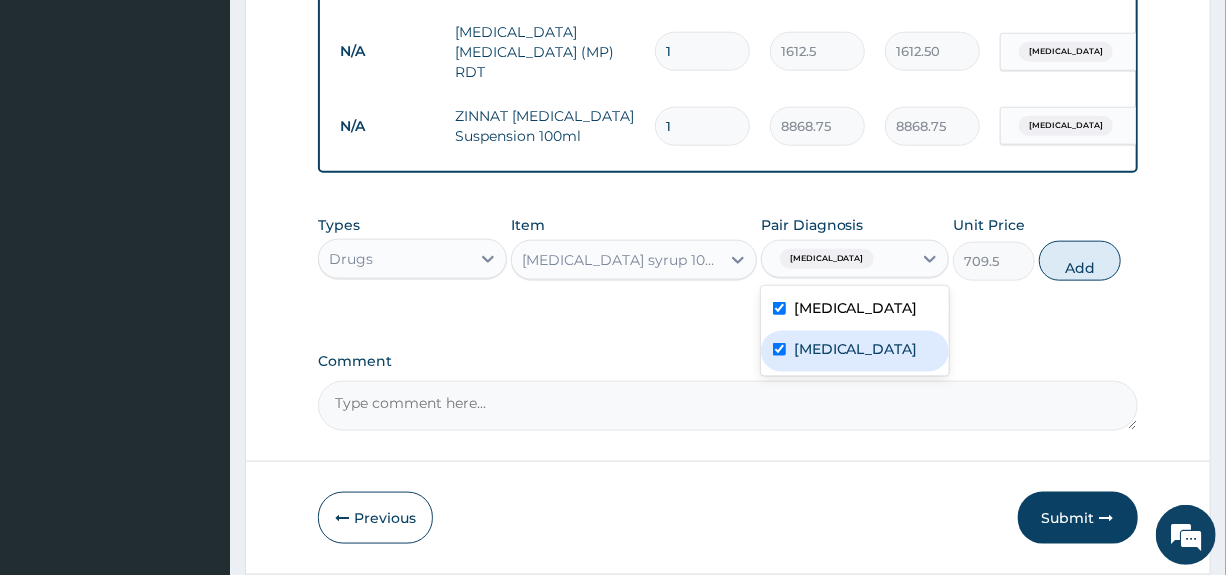 checkbox on "true" 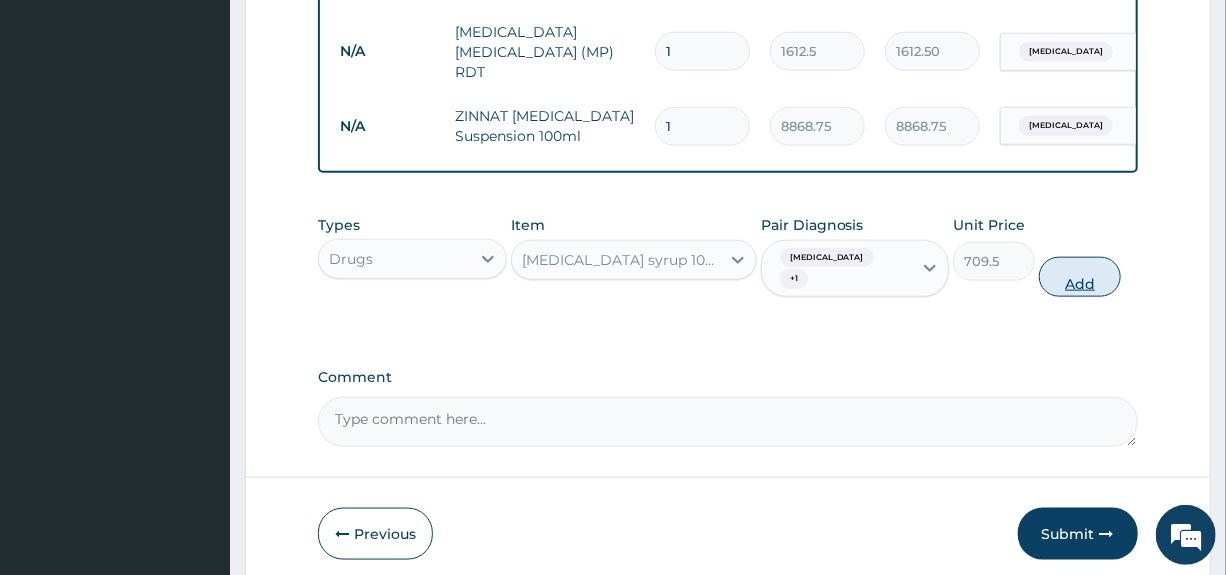 click on "Add" at bounding box center (1080, 277) 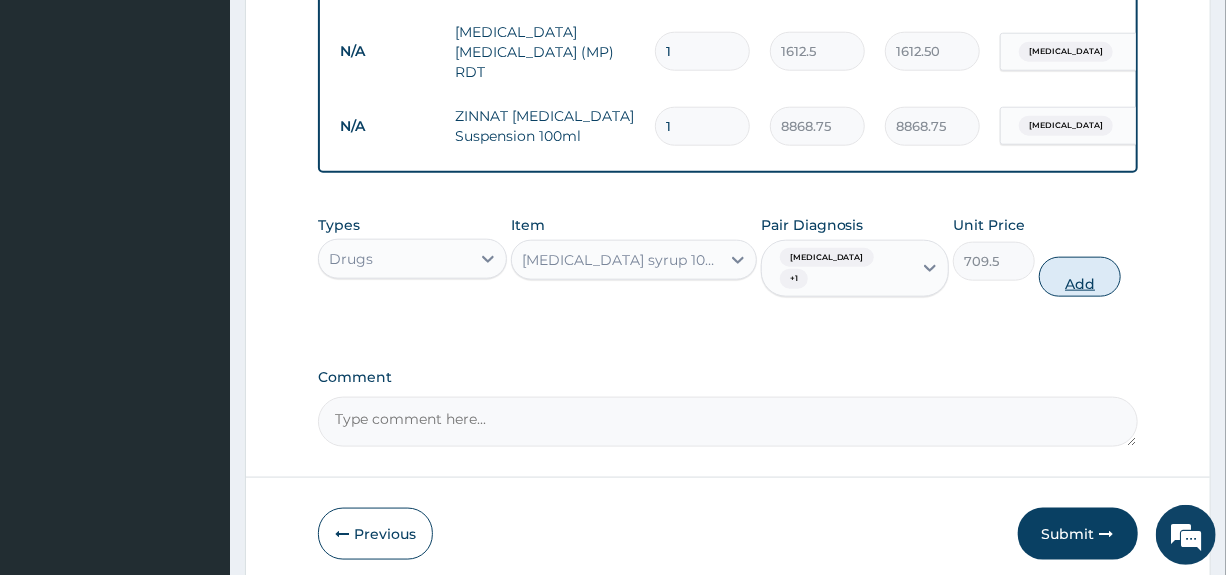 type on "0" 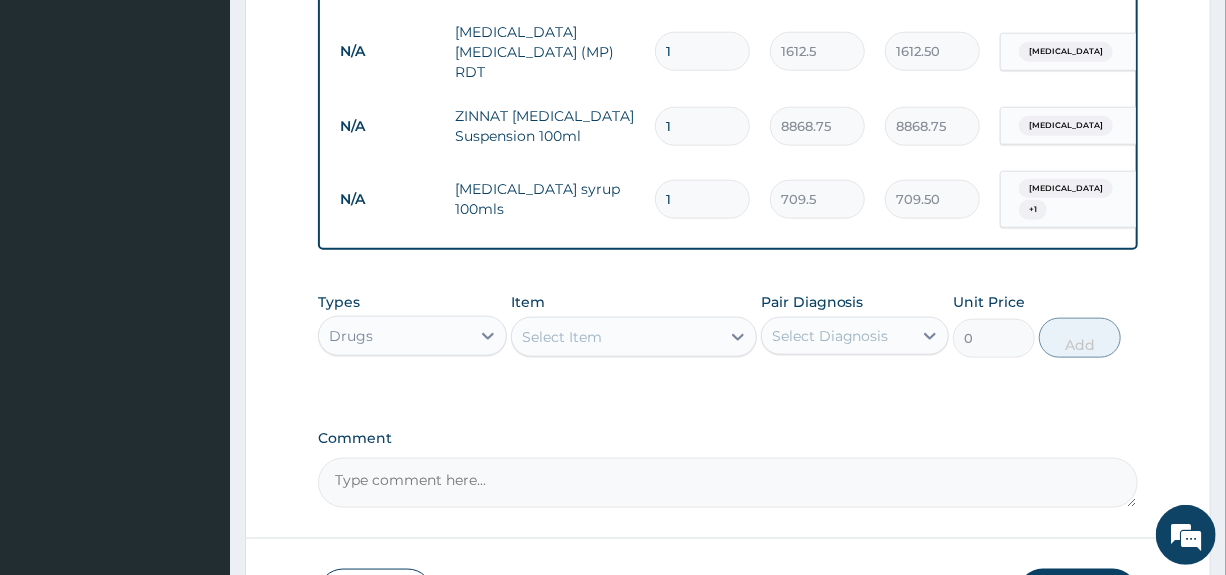 click on "Select Item" at bounding box center (562, 337) 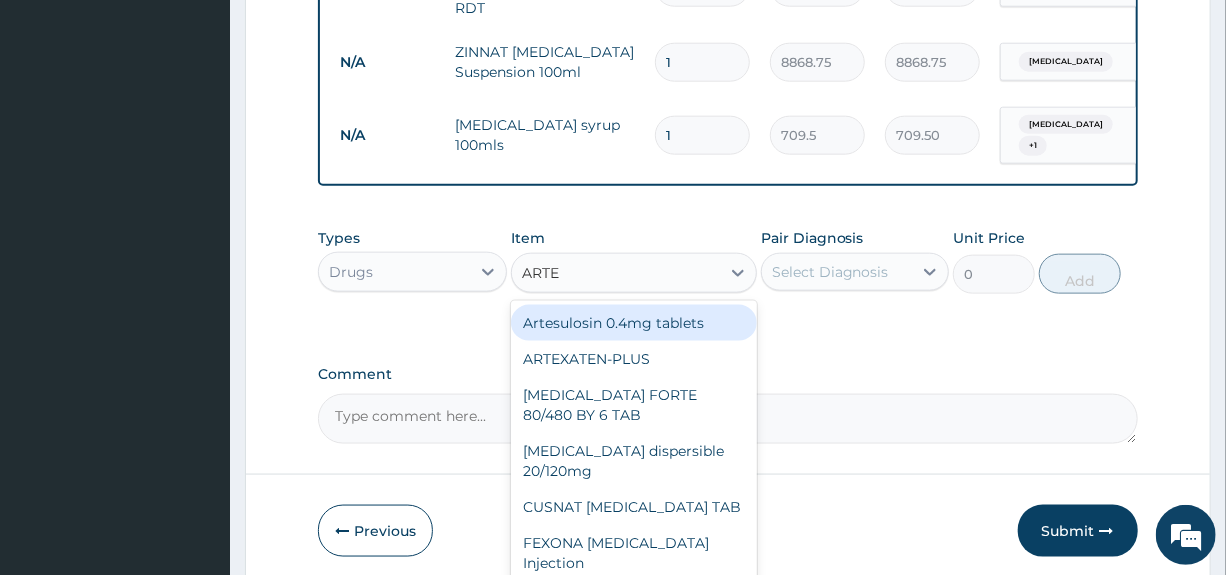 scroll, scrollTop: 1085, scrollLeft: 0, axis: vertical 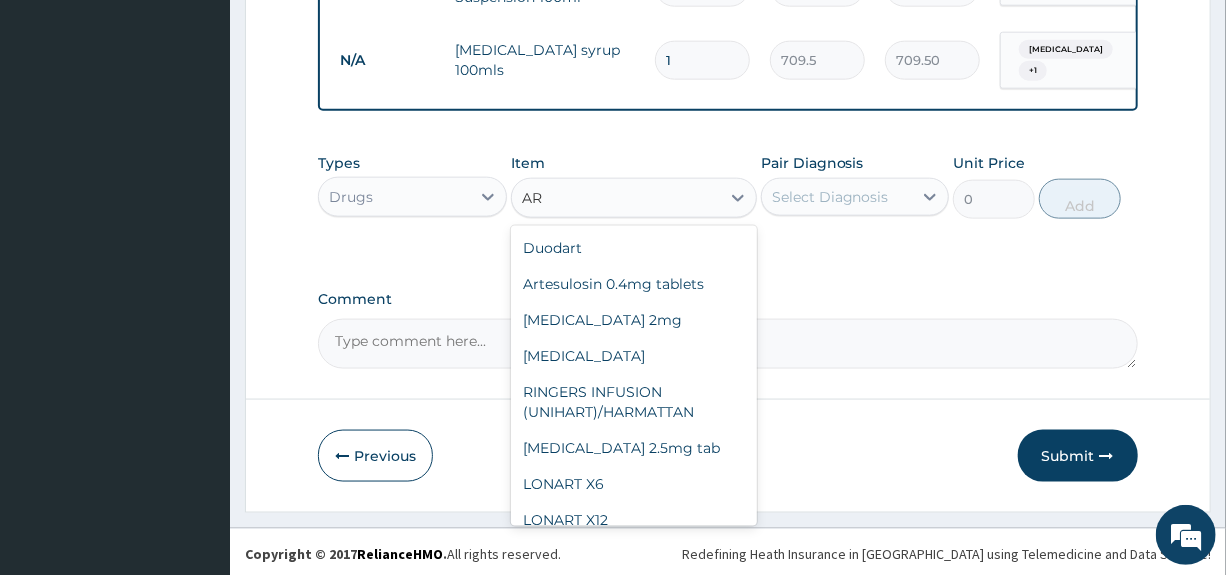type on "A" 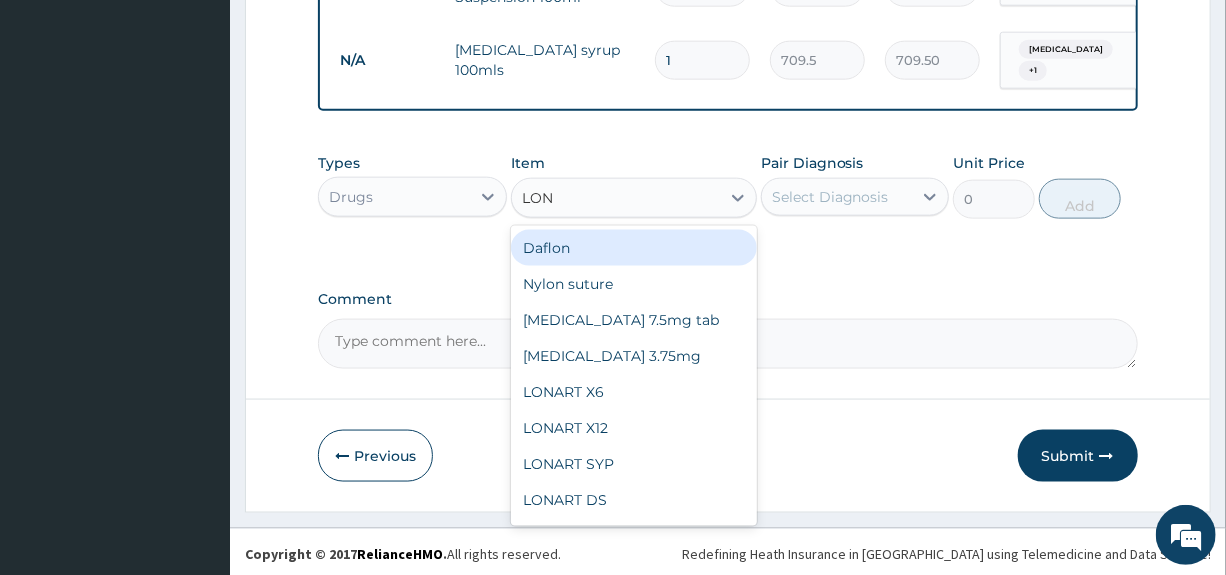 type on "LONA" 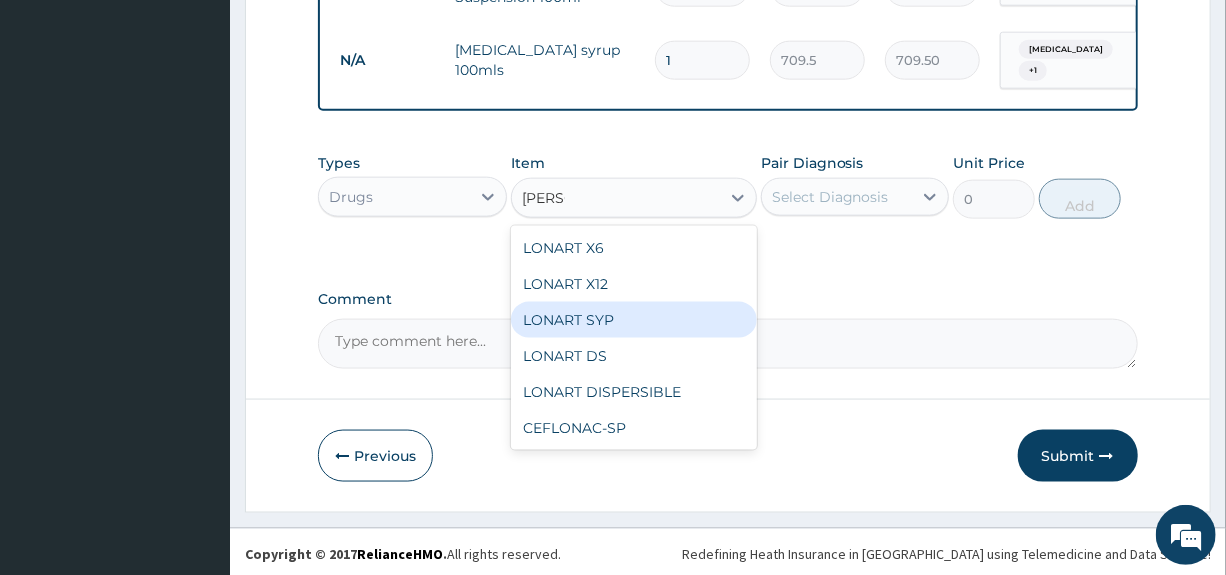click on "LONART SYP" at bounding box center [634, 320] 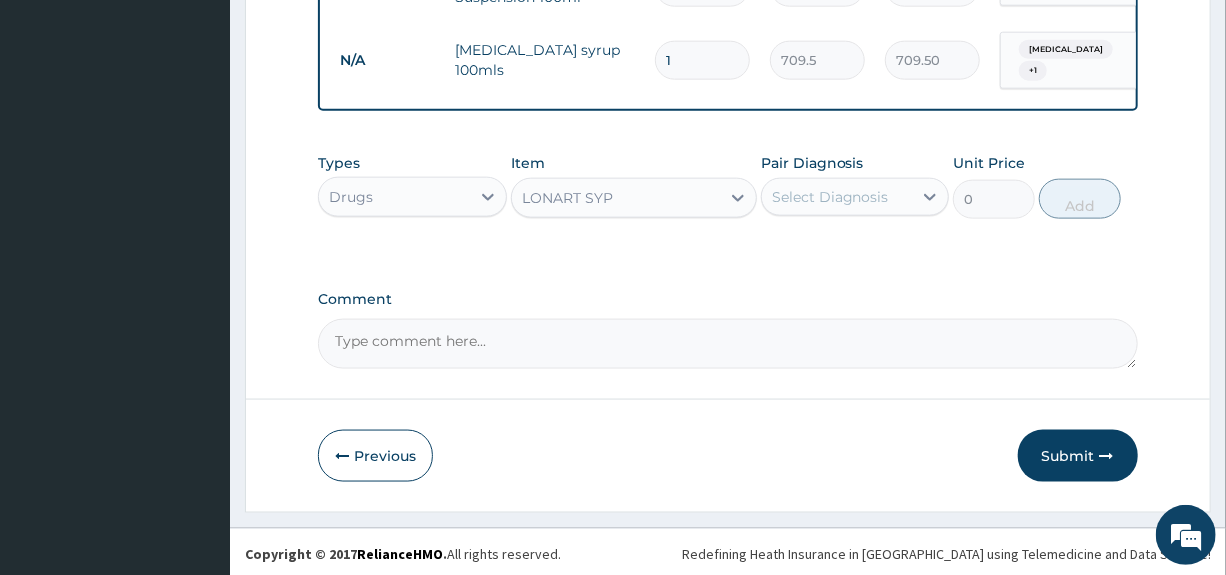 type 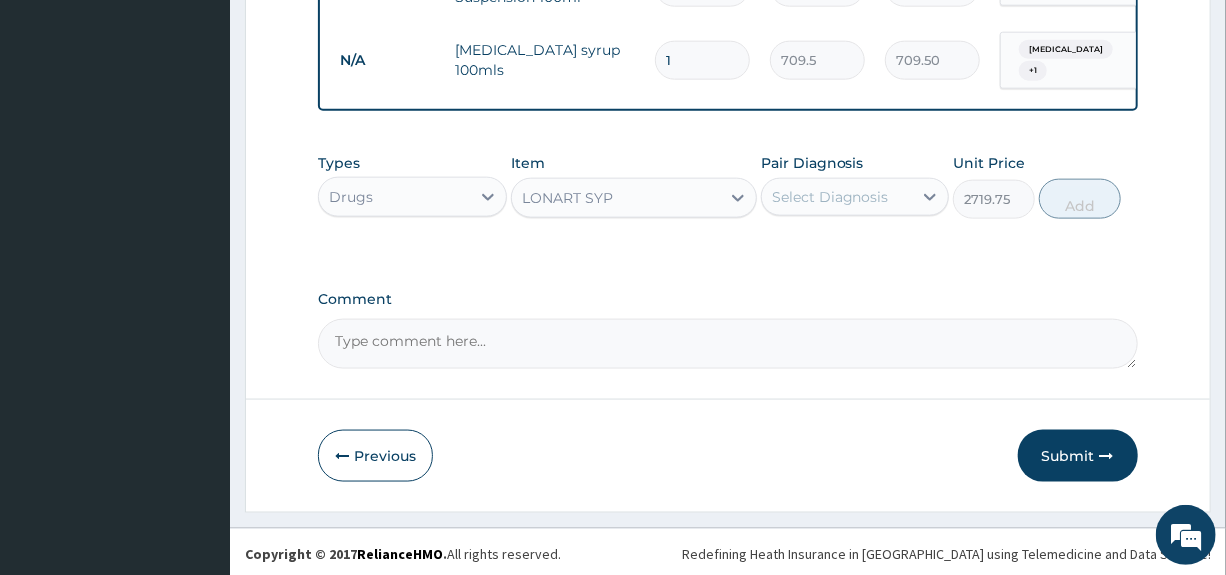 click on "Select Diagnosis" at bounding box center (830, 197) 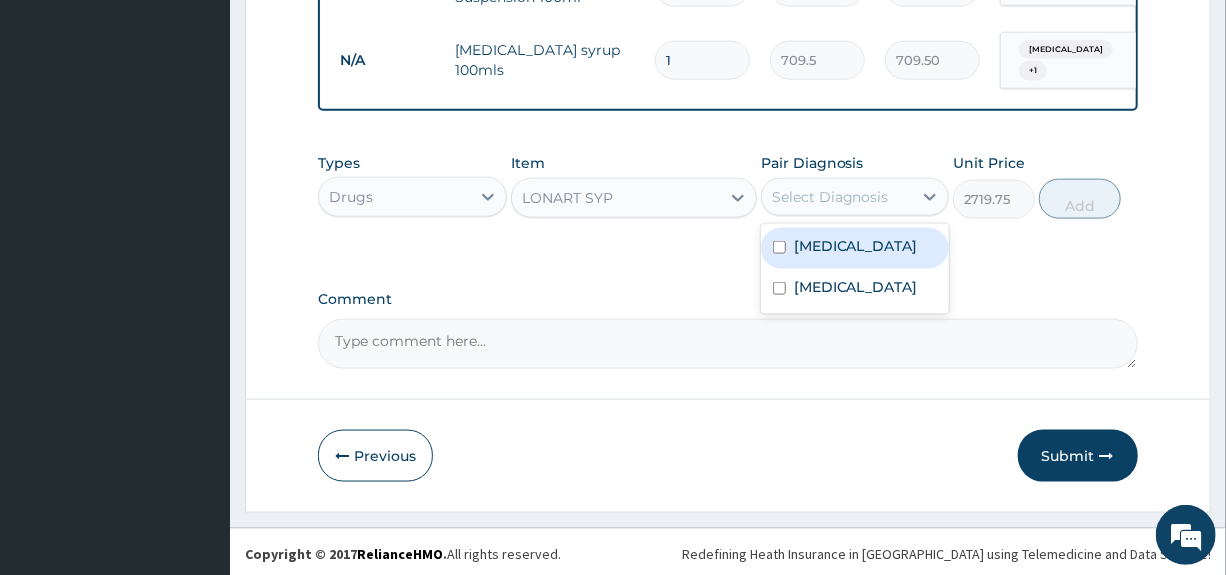 click on "Malaria" at bounding box center (856, 246) 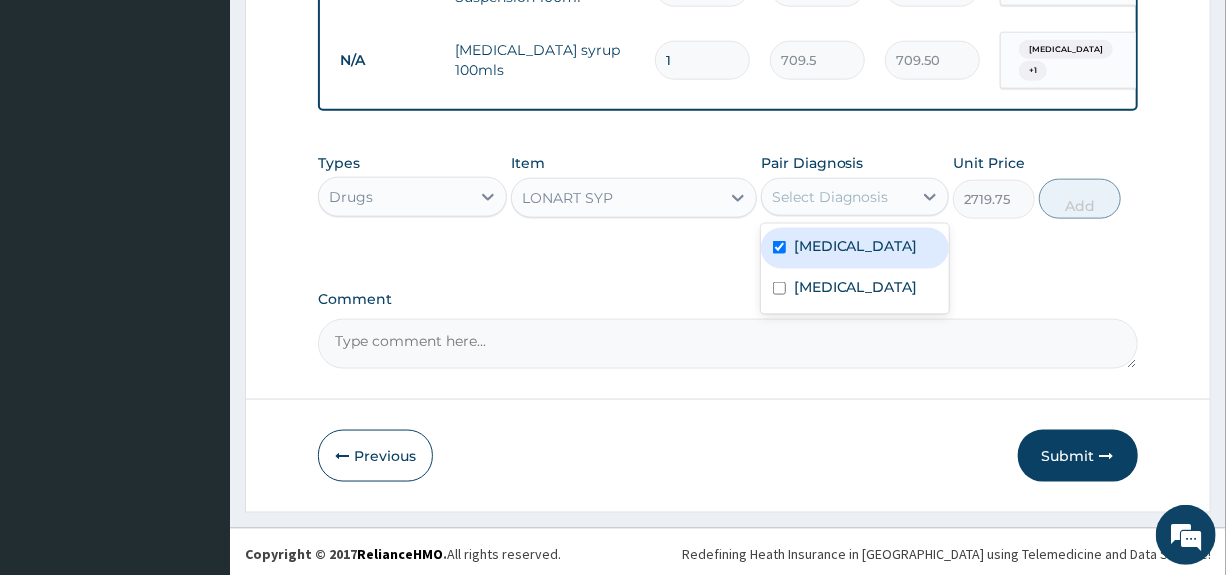 checkbox on "true" 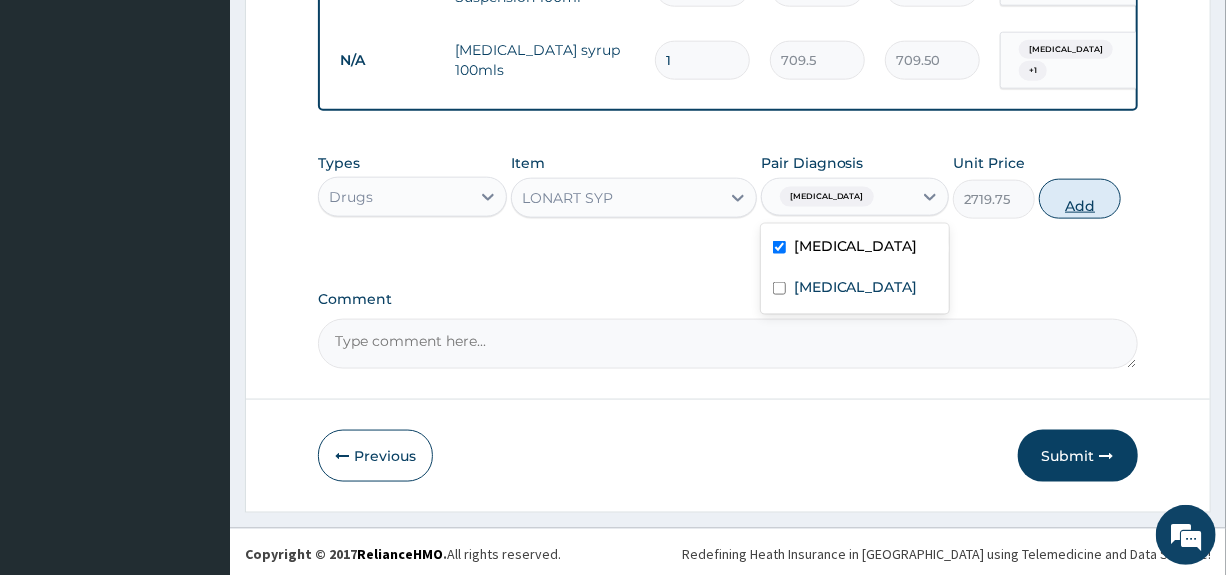 click on "Add" at bounding box center (1080, 199) 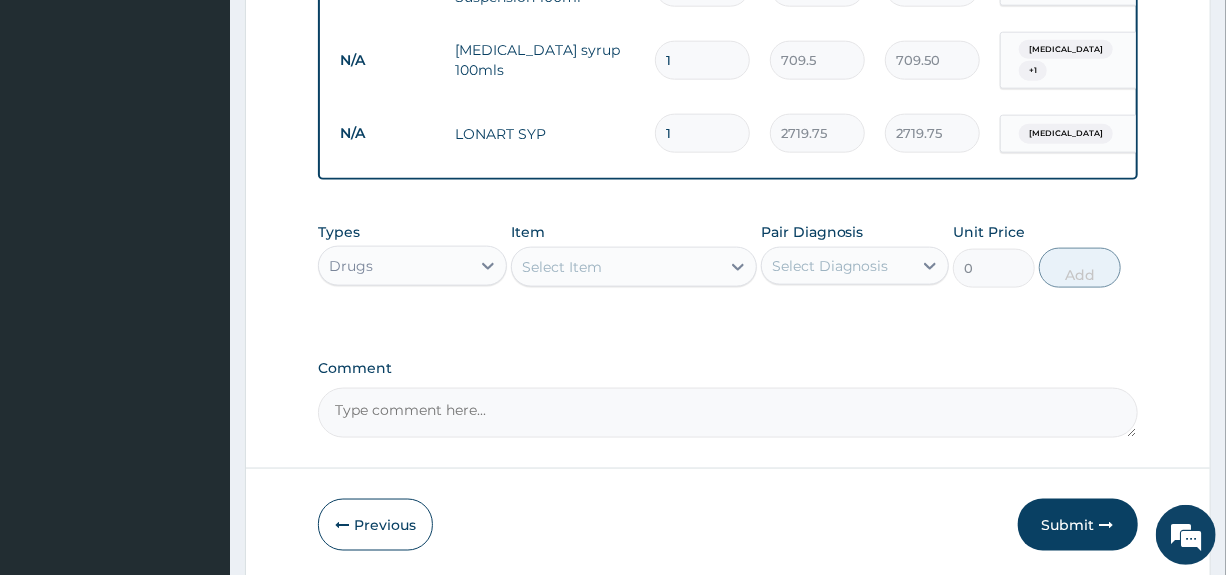 click on "Select Item" at bounding box center (562, 267) 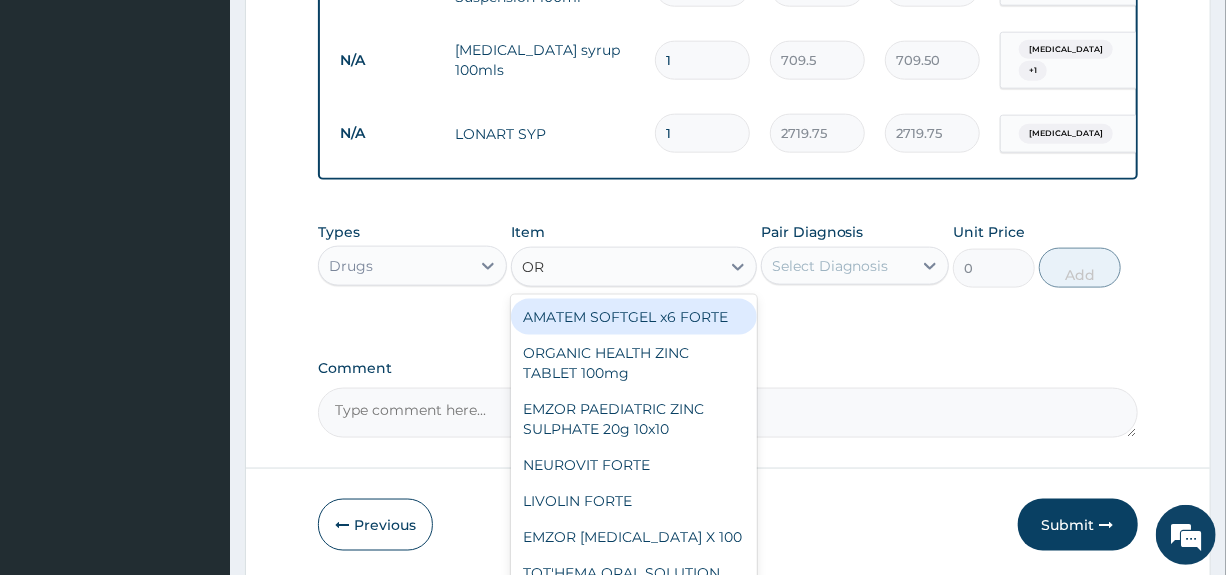 type on "ORS" 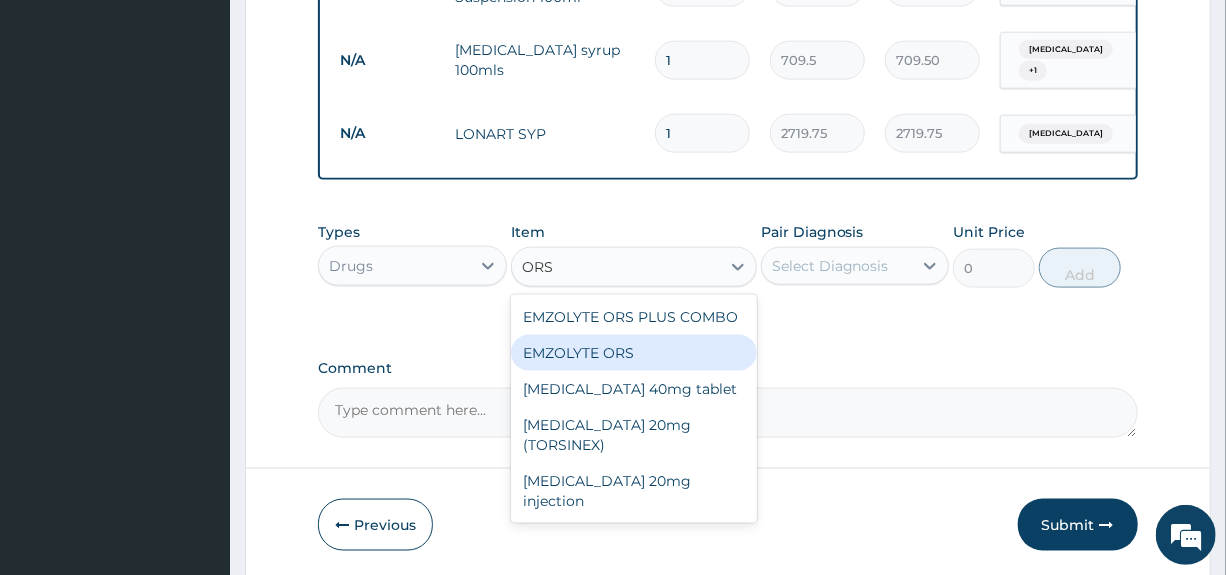 click on "EMZOLYTE ORS" at bounding box center (634, 353) 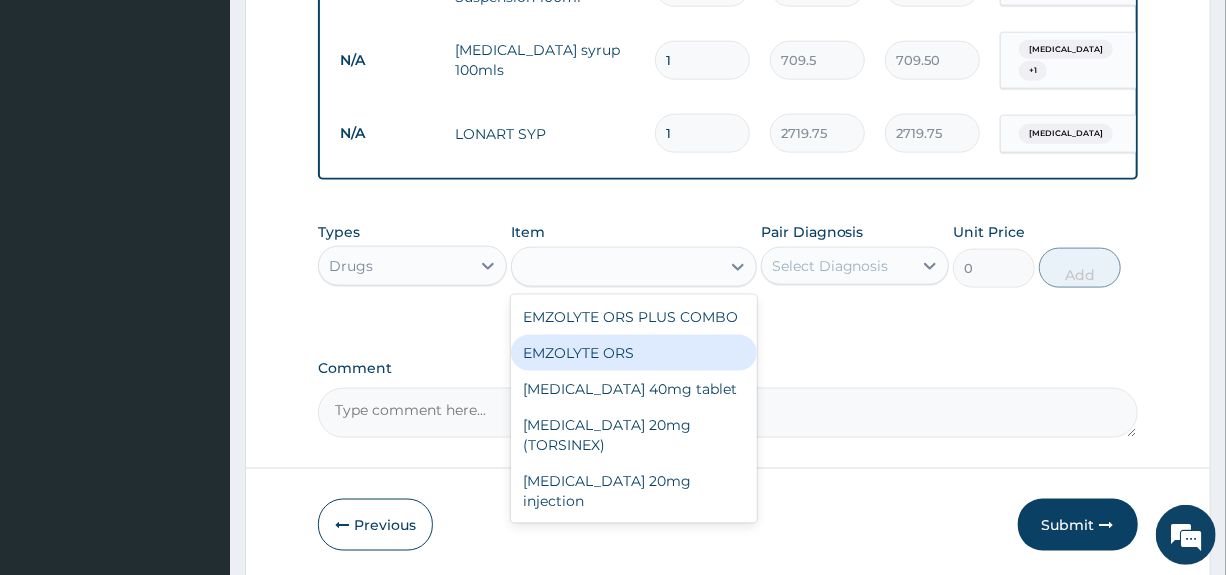 type on "473" 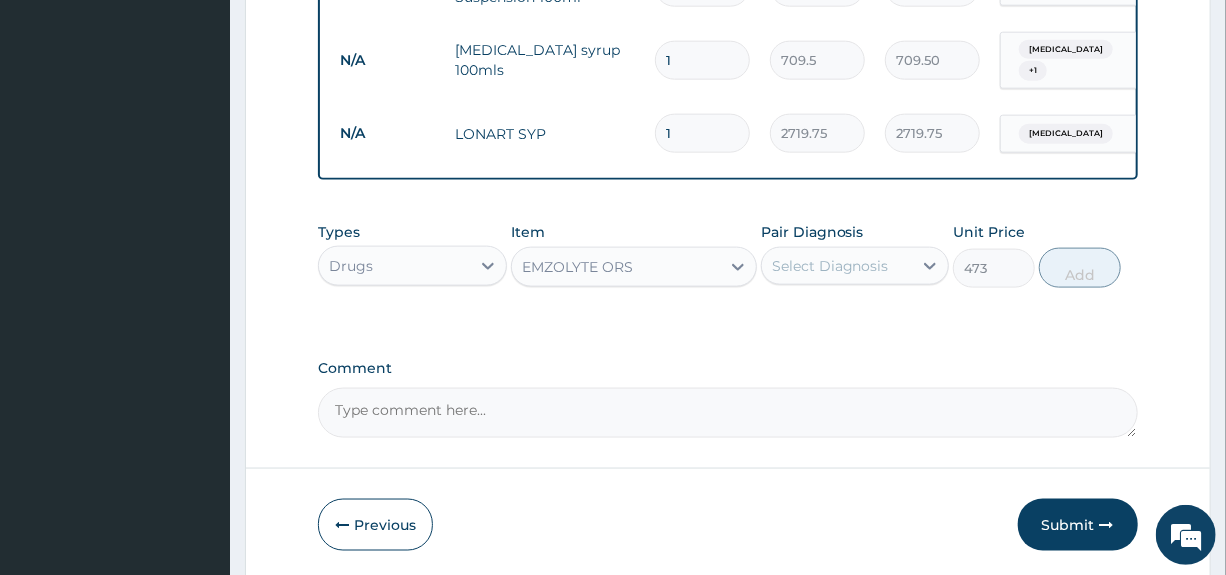 click on "Select Diagnosis" at bounding box center (830, 266) 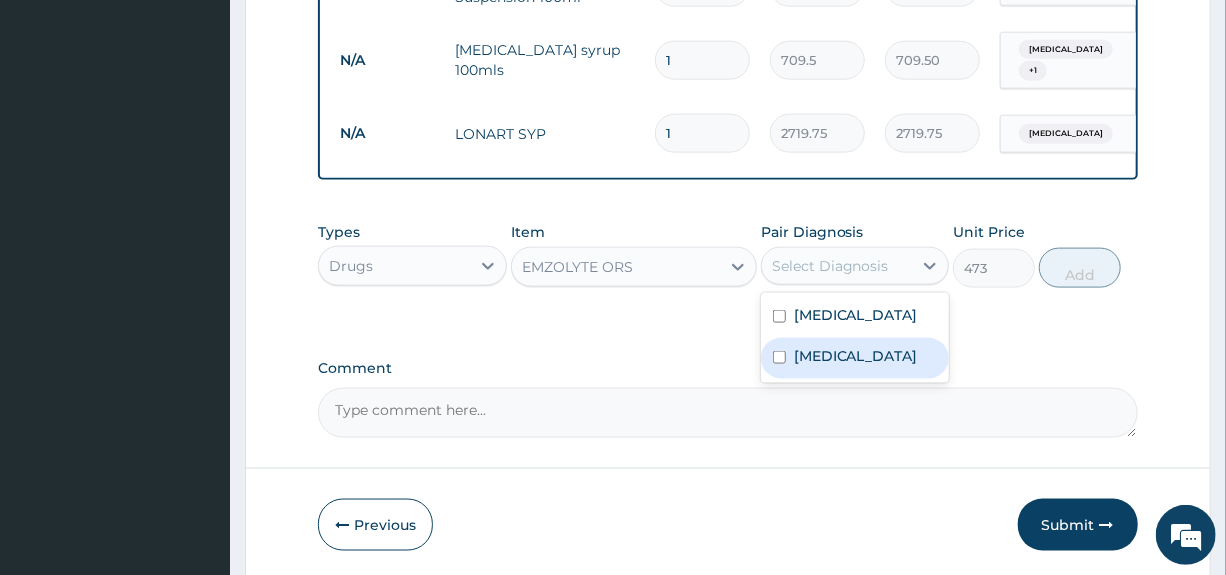 click on "Gastroenteritis" at bounding box center (856, 356) 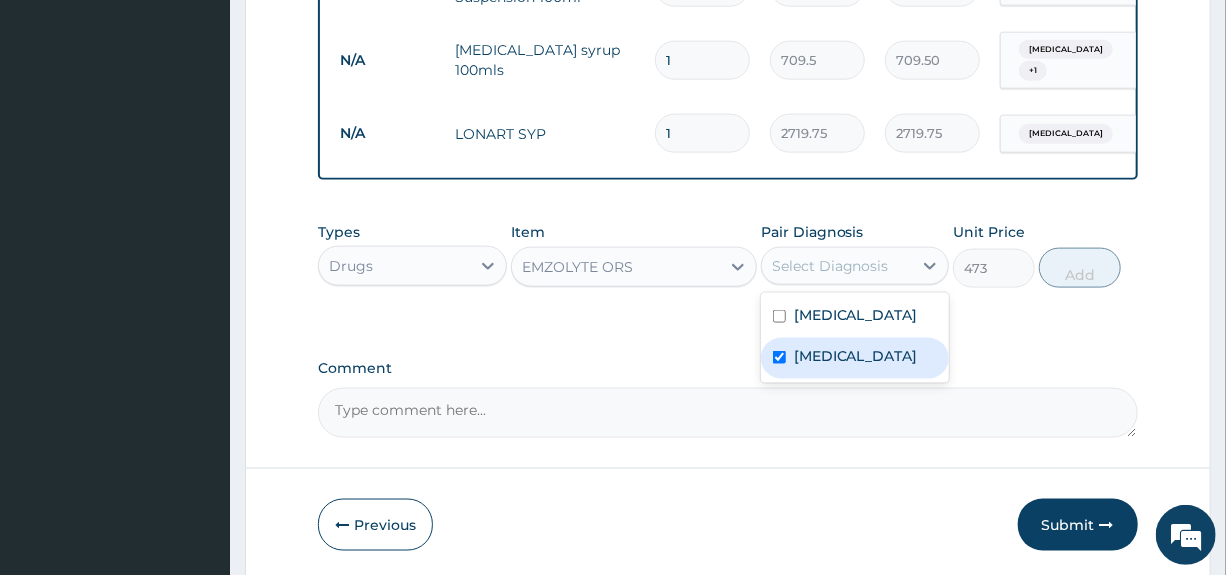 checkbox on "true" 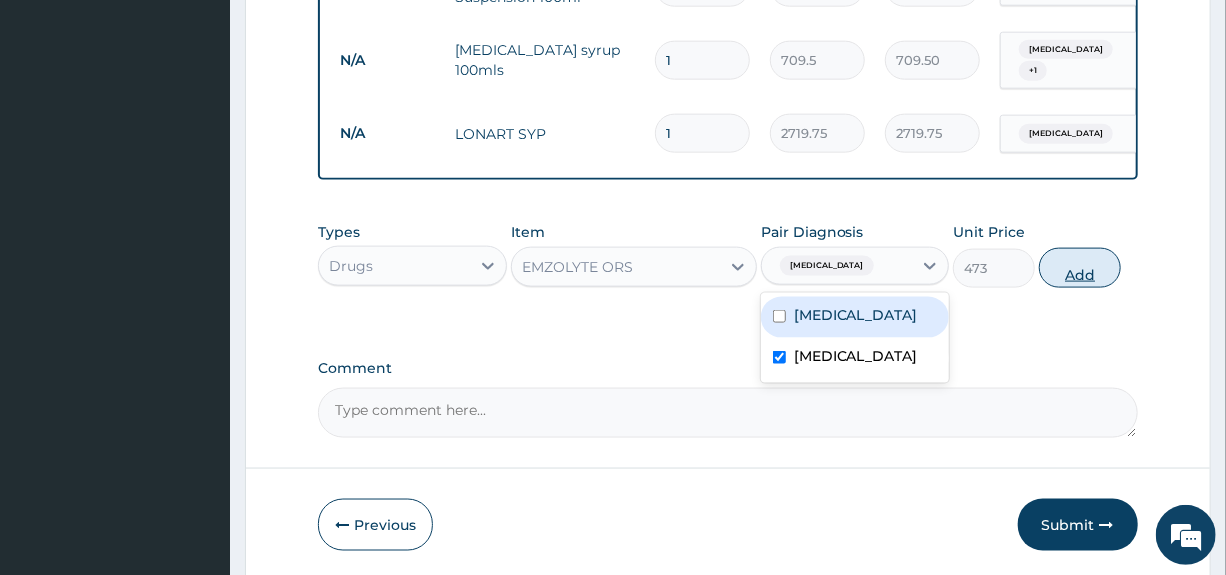 click on "Add" at bounding box center [1080, 268] 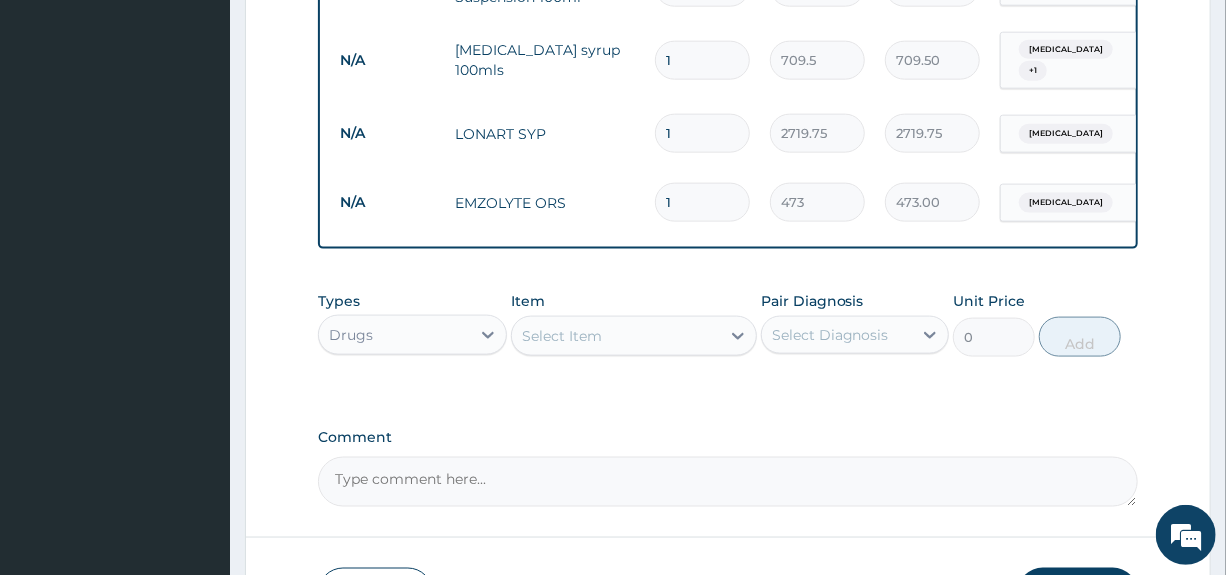 type 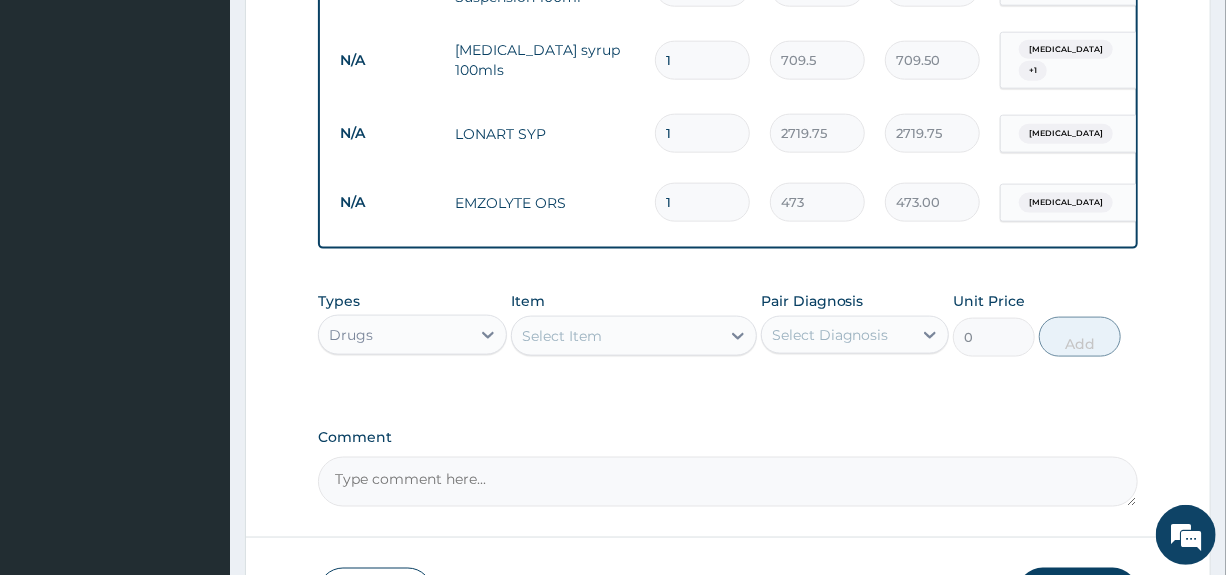 type on "0.00" 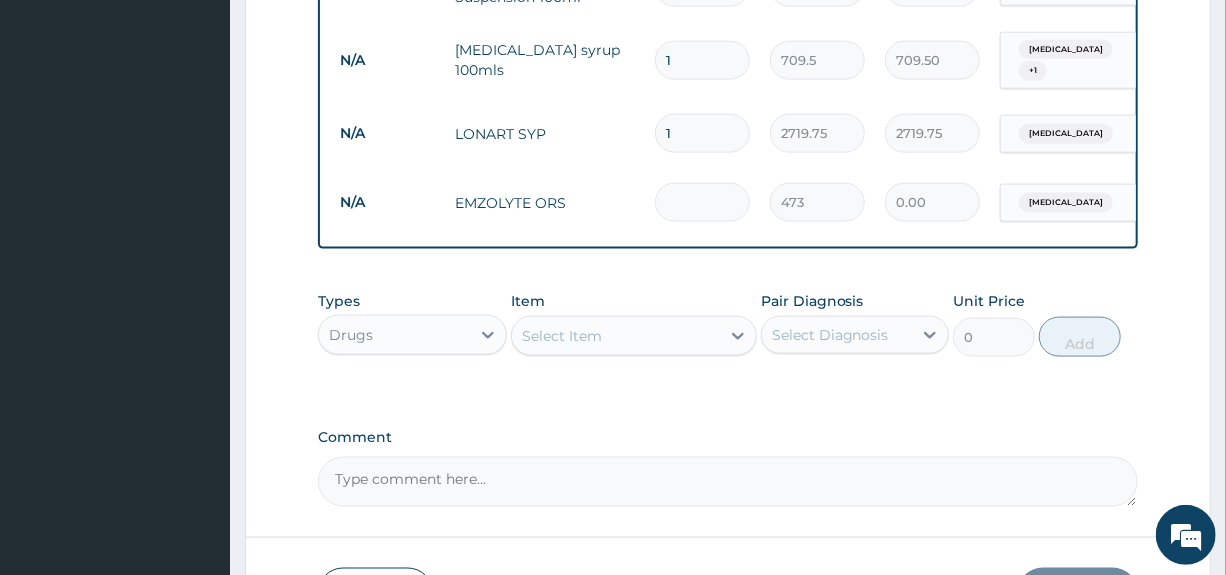 type on "4" 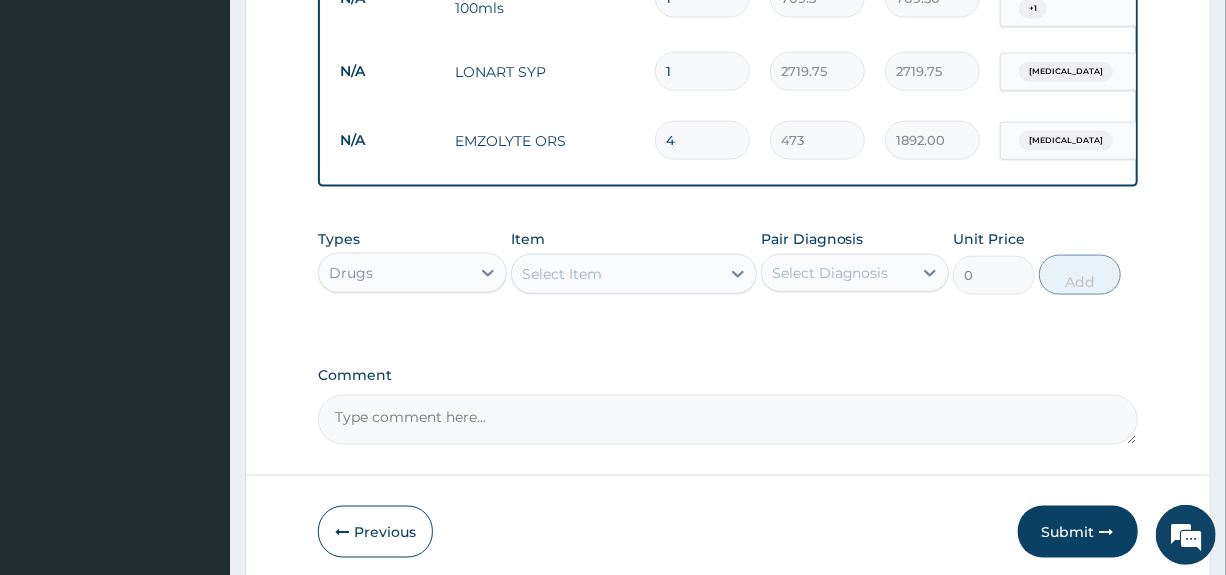scroll, scrollTop: 1185, scrollLeft: 0, axis: vertical 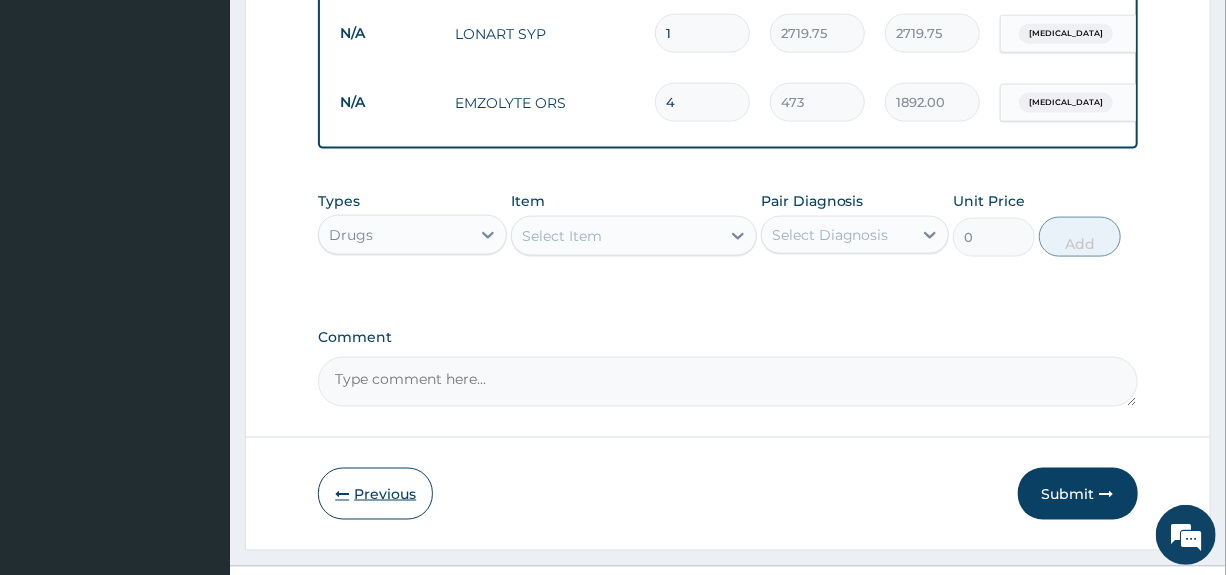 type on "4" 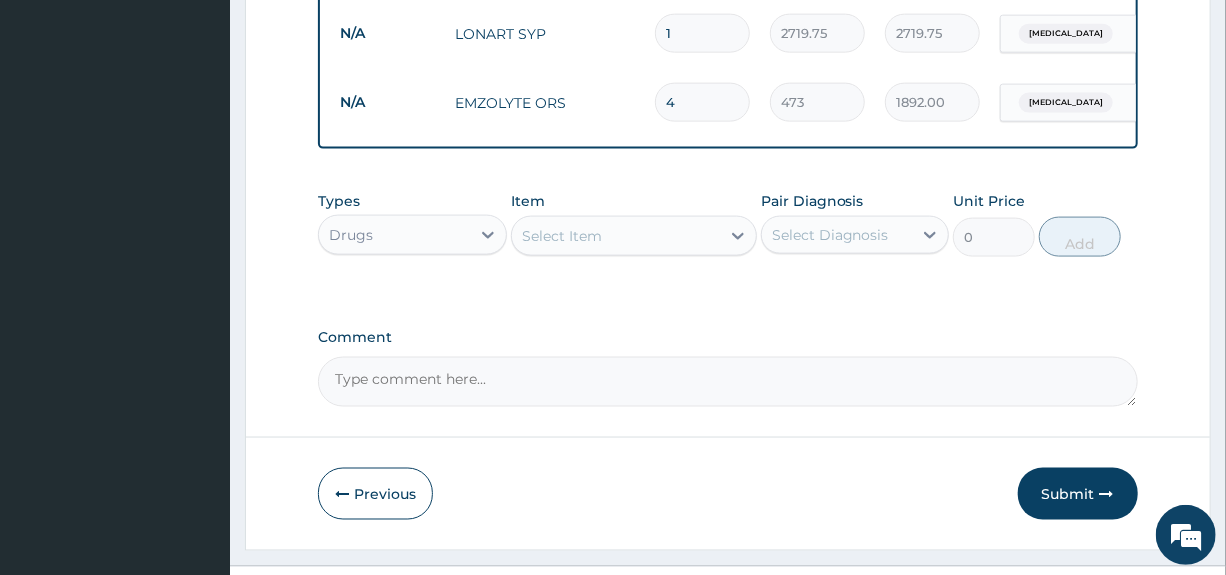scroll, scrollTop: 244, scrollLeft: 0, axis: vertical 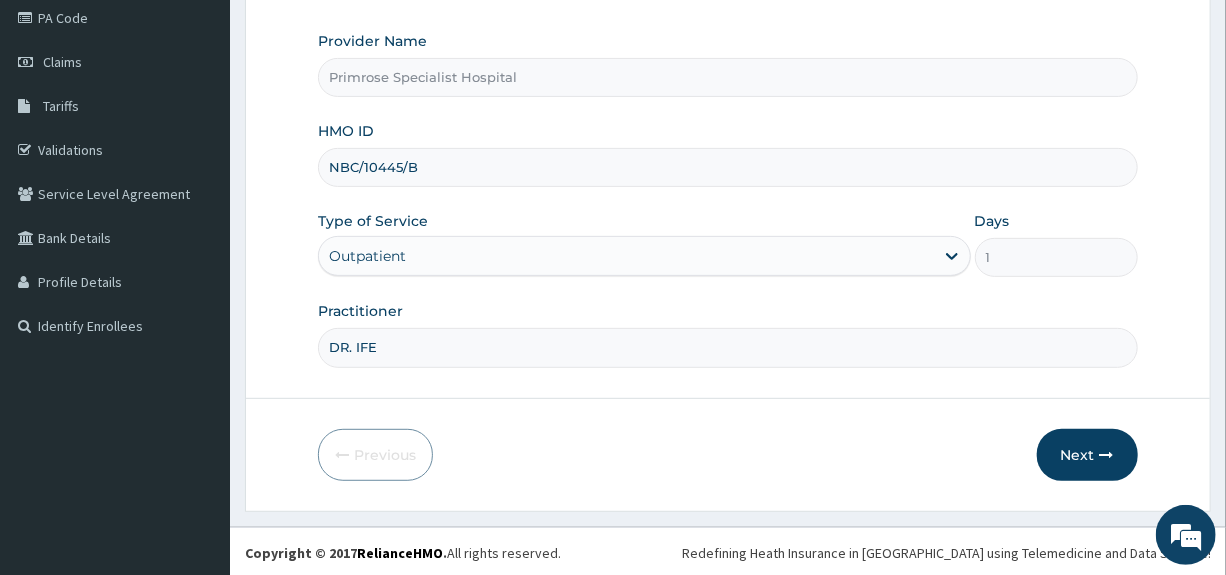 drag, startPoint x: 440, startPoint y: 158, endPoint x: 239, endPoint y: 168, distance: 201.2486 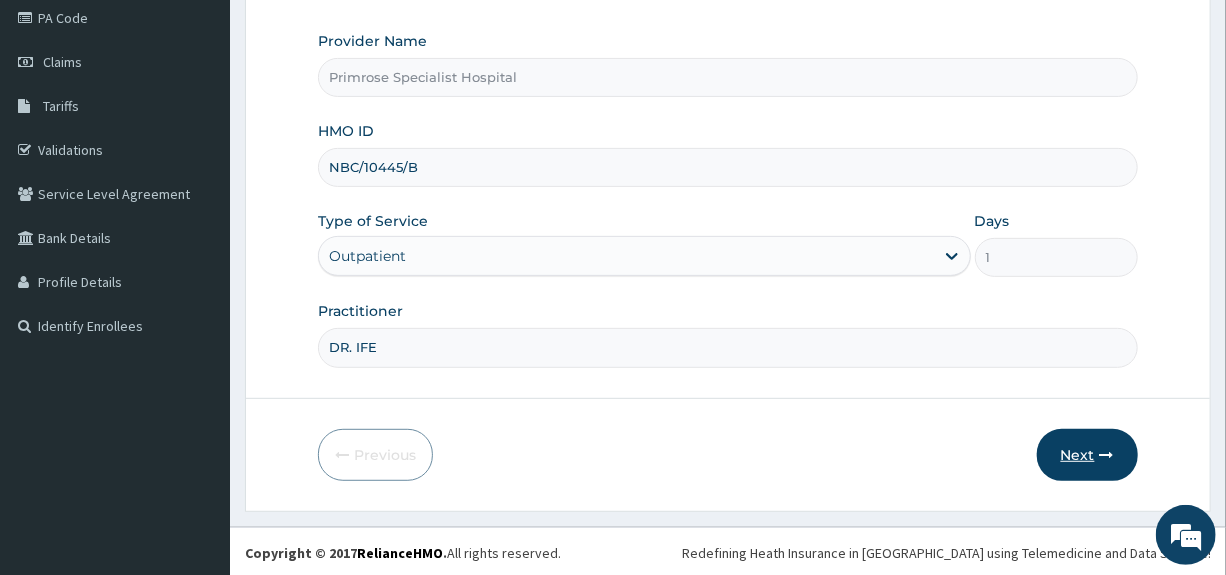 click on "Next" at bounding box center [1087, 455] 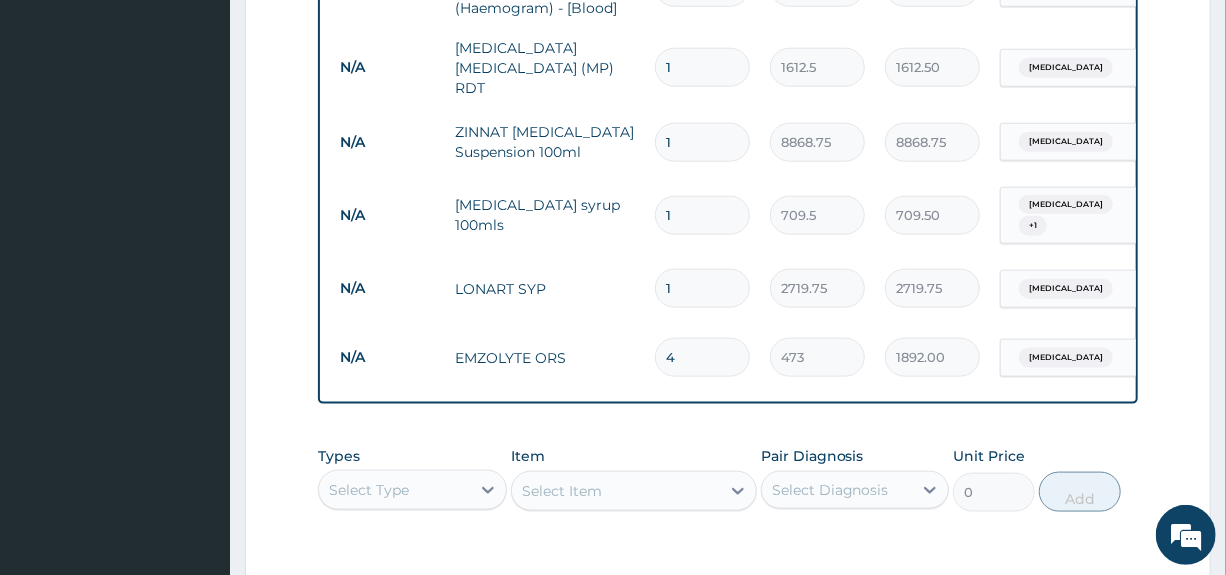 scroll, scrollTop: 1224, scrollLeft: 0, axis: vertical 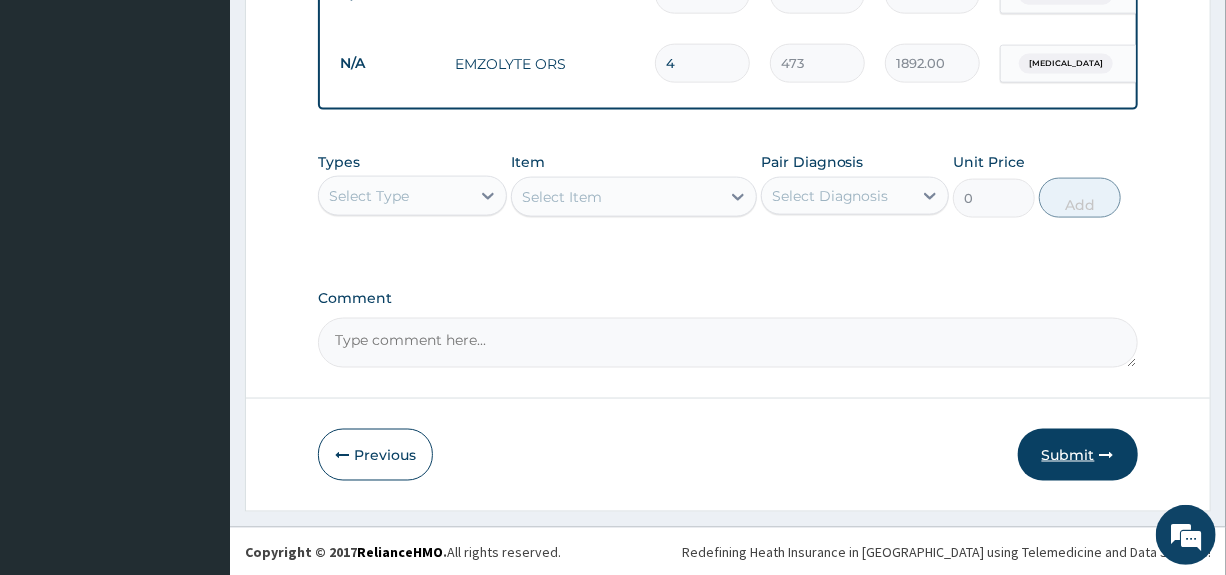 click on "Submit" at bounding box center (1078, 455) 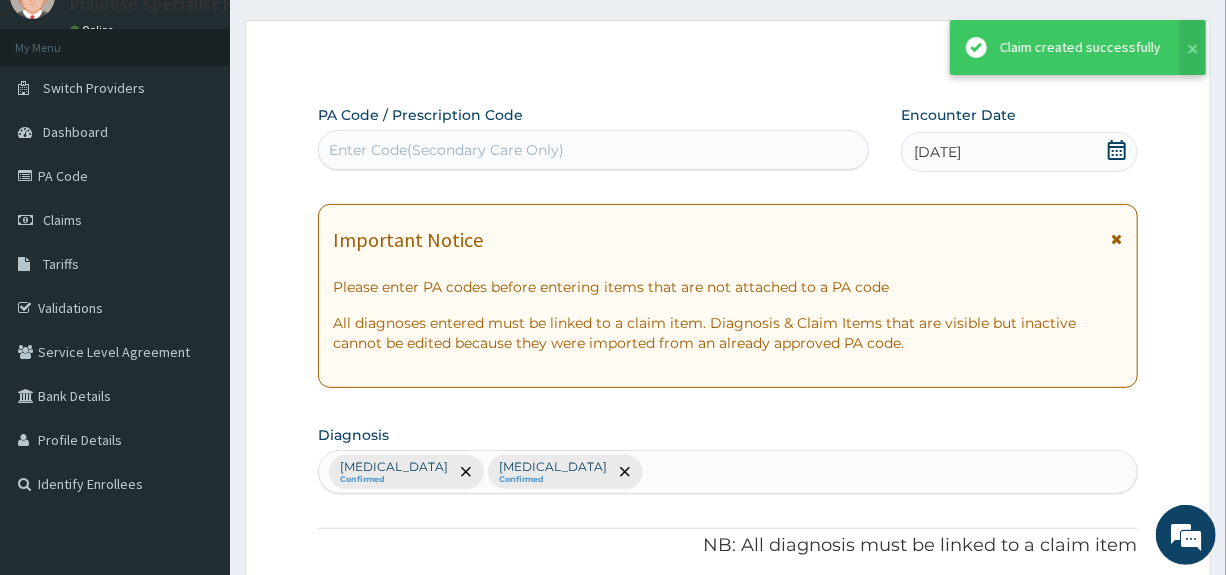 scroll, scrollTop: 1224, scrollLeft: 0, axis: vertical 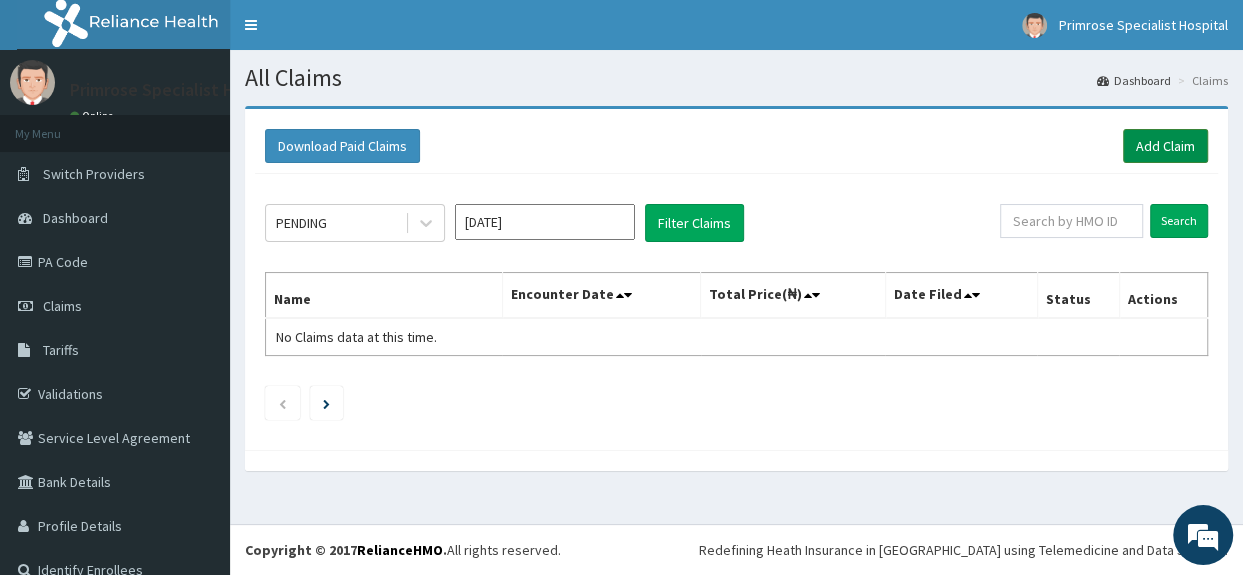 click on "Add Claim" at bounding box center (1165, 146) 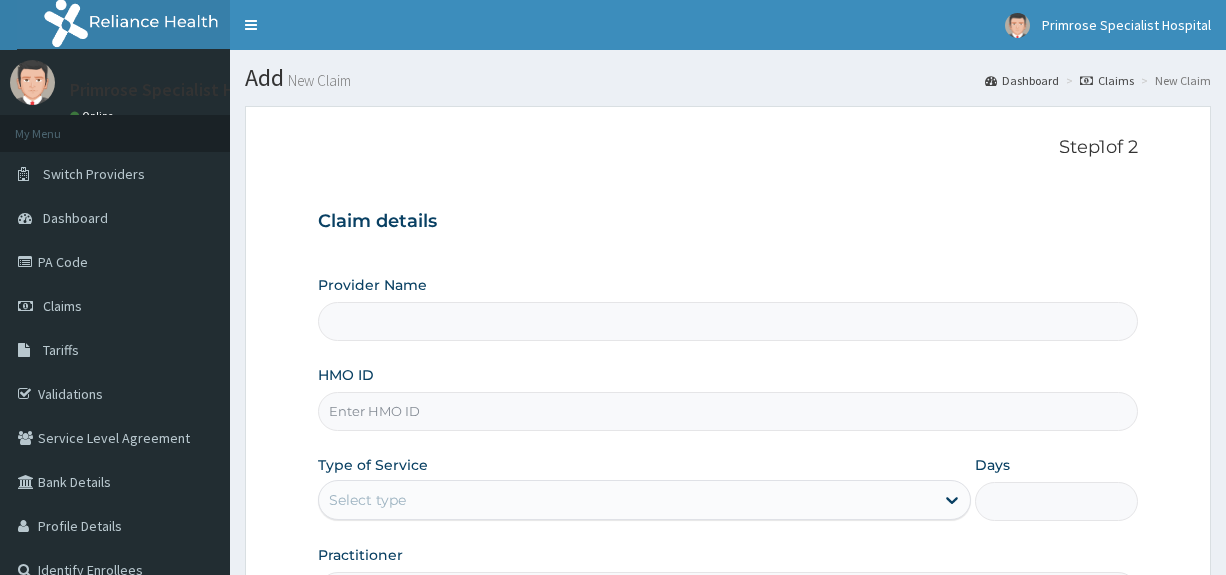 type on "Primrose Specialist Hospital" 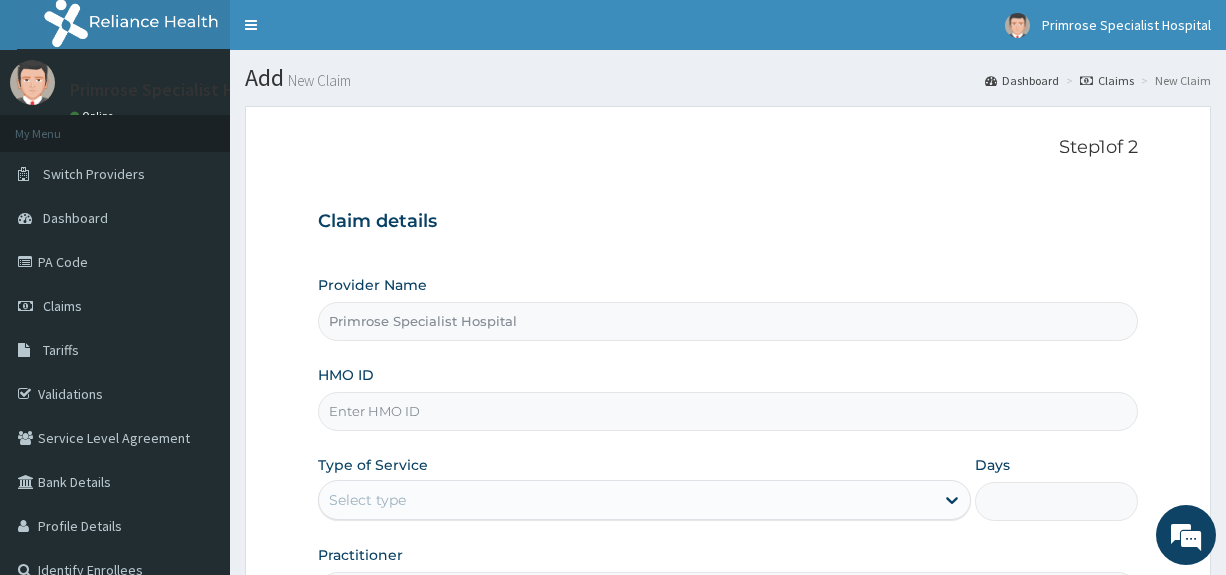 scroll, scrollTop: 0, scrollLeft: 0, axis: both 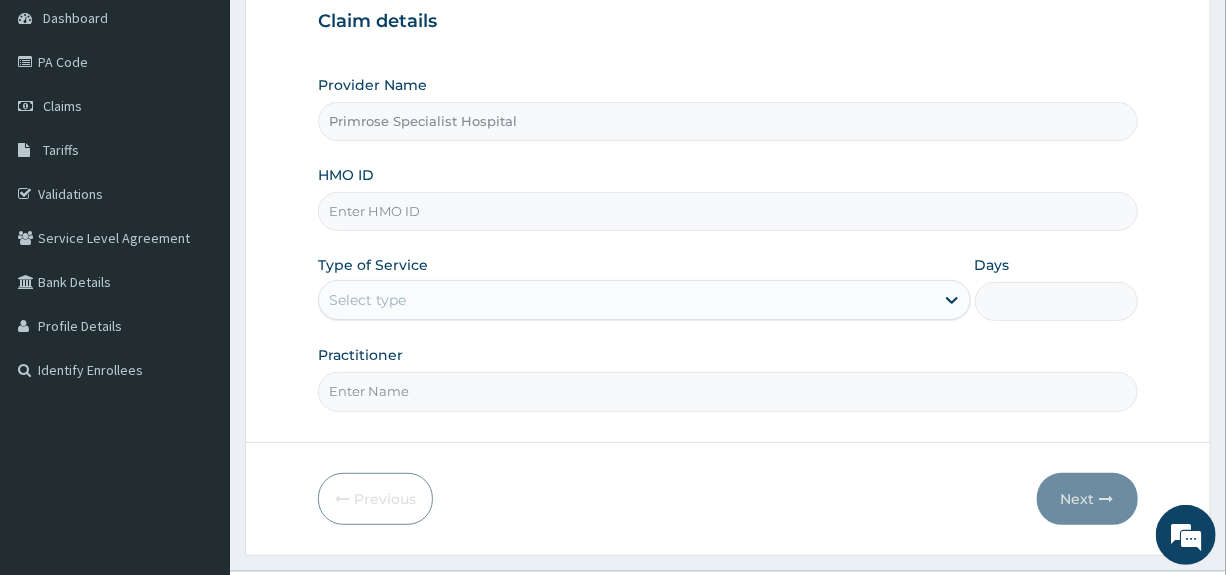 click on "HMO ID" at bounding box center [727, 211] 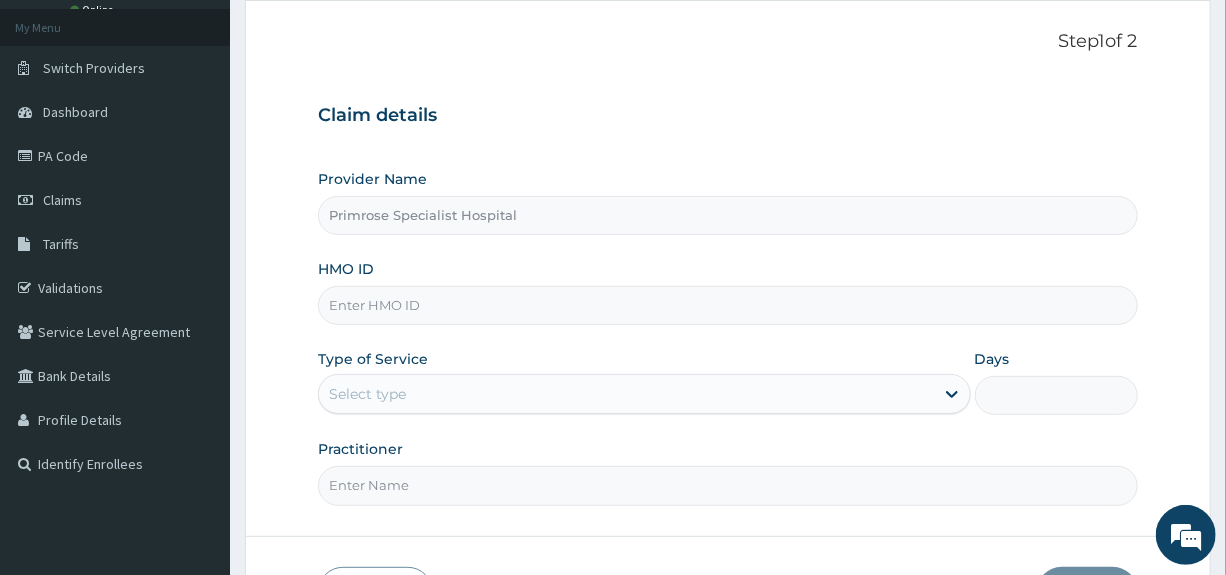 scroll, scrollTop: 0, scrollLeft: 0, axis: both 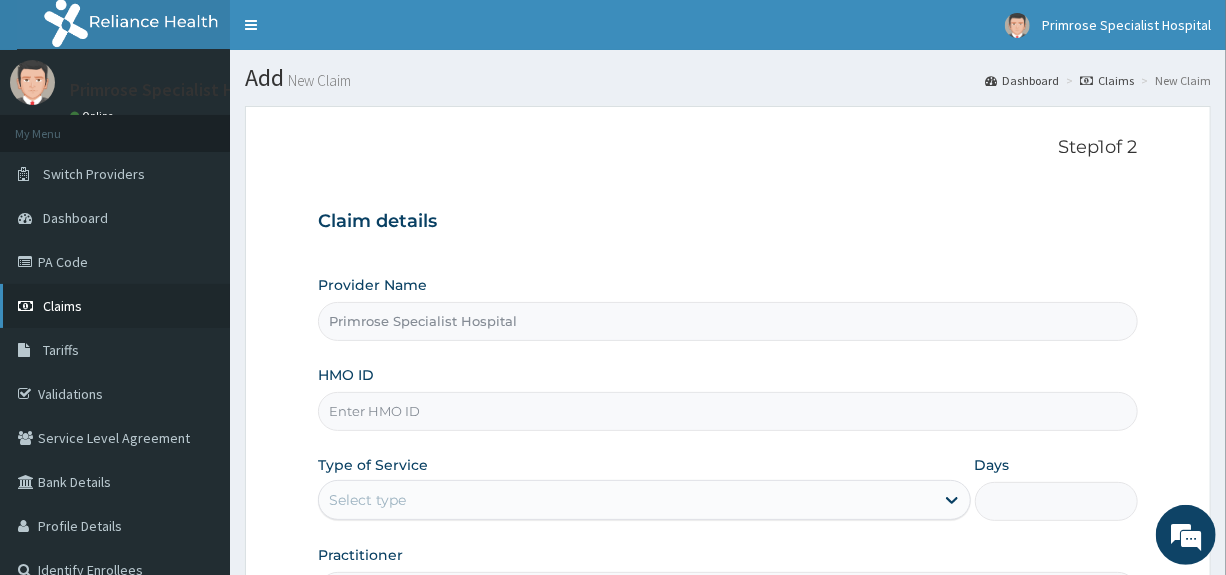 click on "Claims" at bounding box center (62, 306) 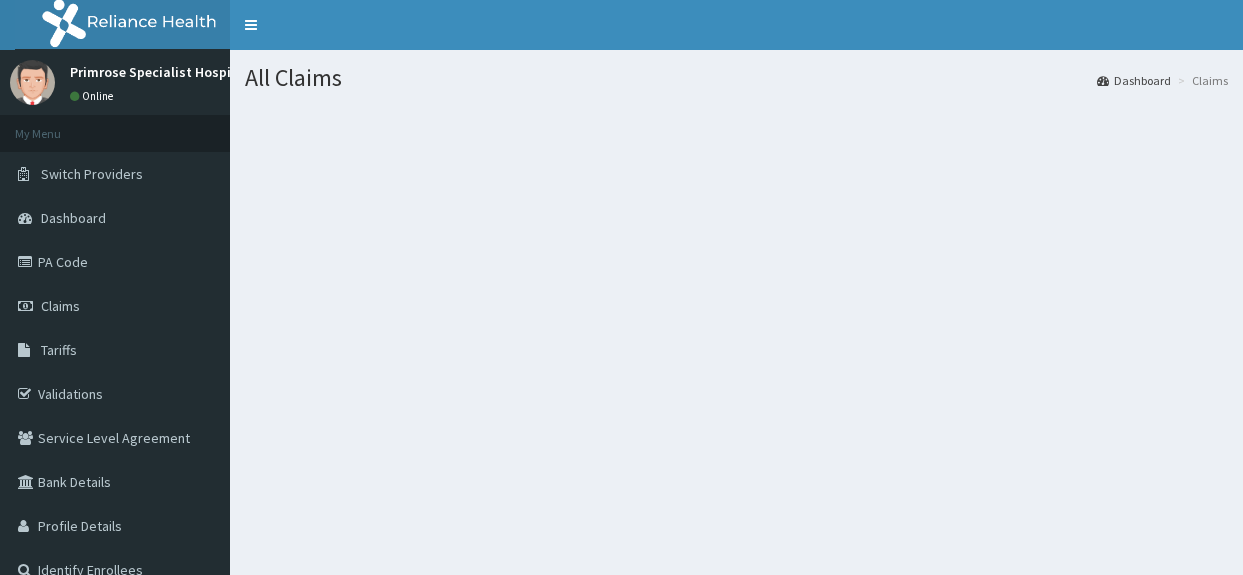 scroll, scrollTop: 0, scrollLeft: 0, axis: both 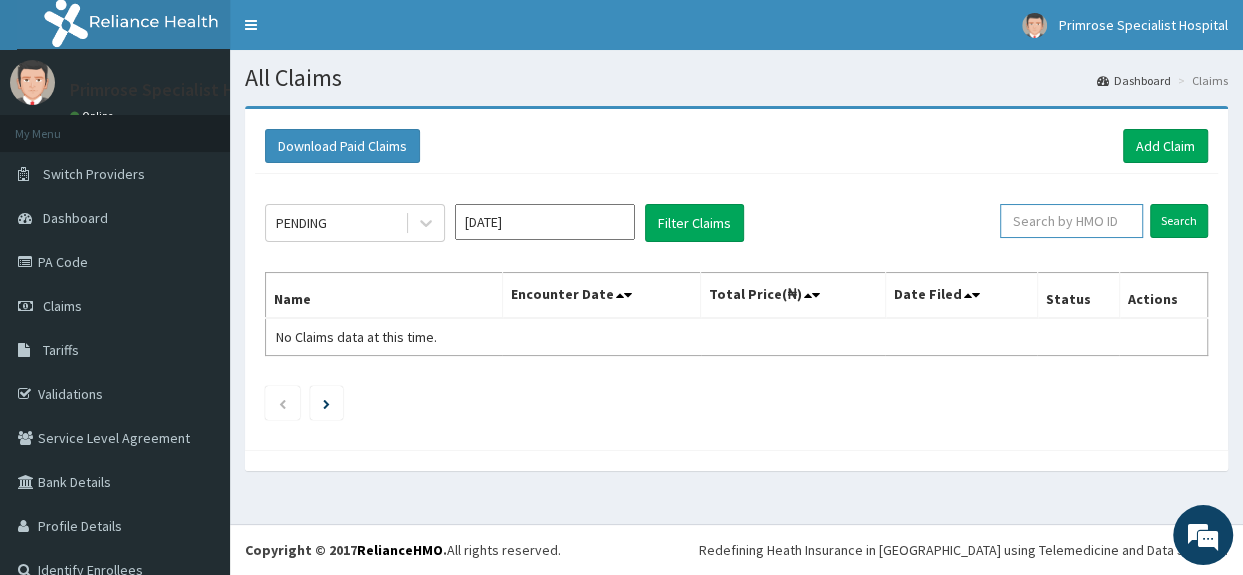 click at bounding box center [1071, 221] 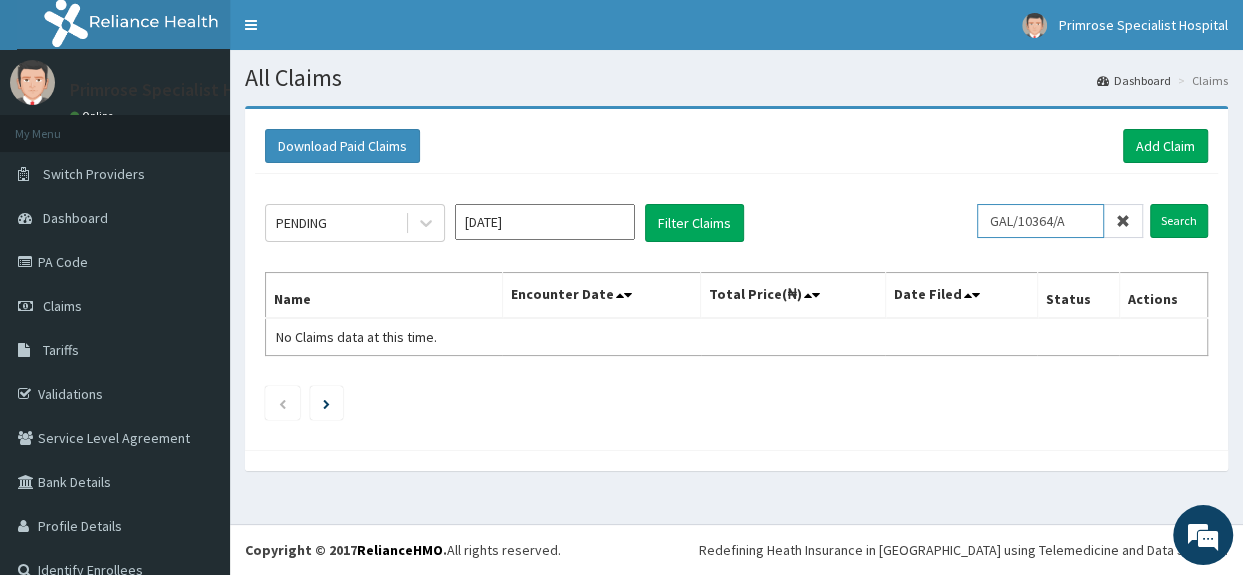 type on "GAL/10364/A" 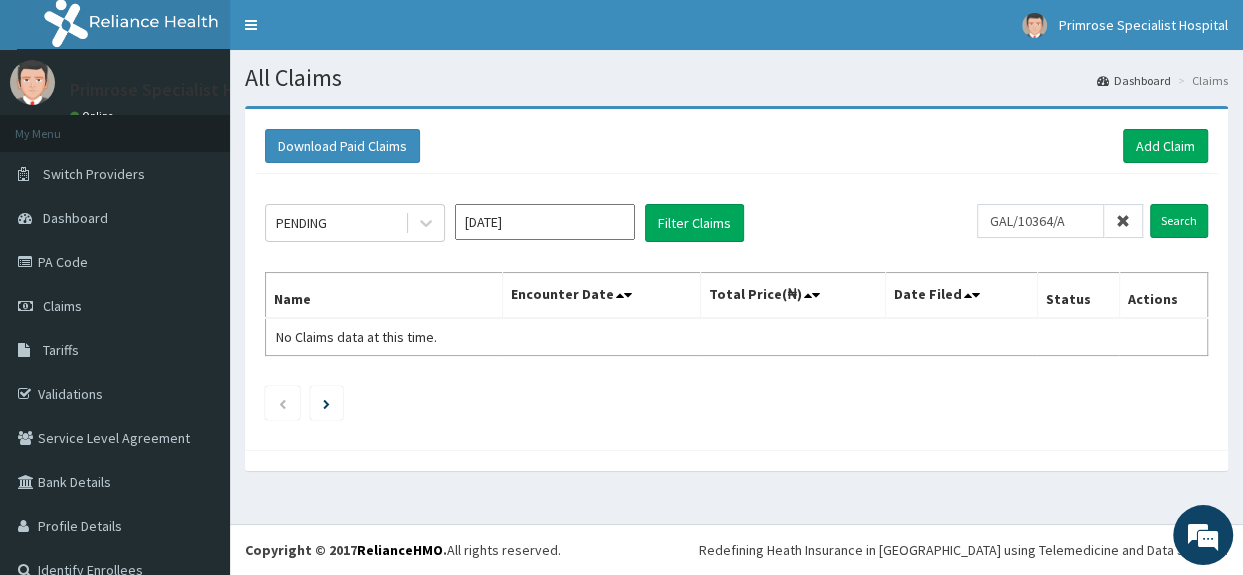 click at bounding box center (1123, 221) 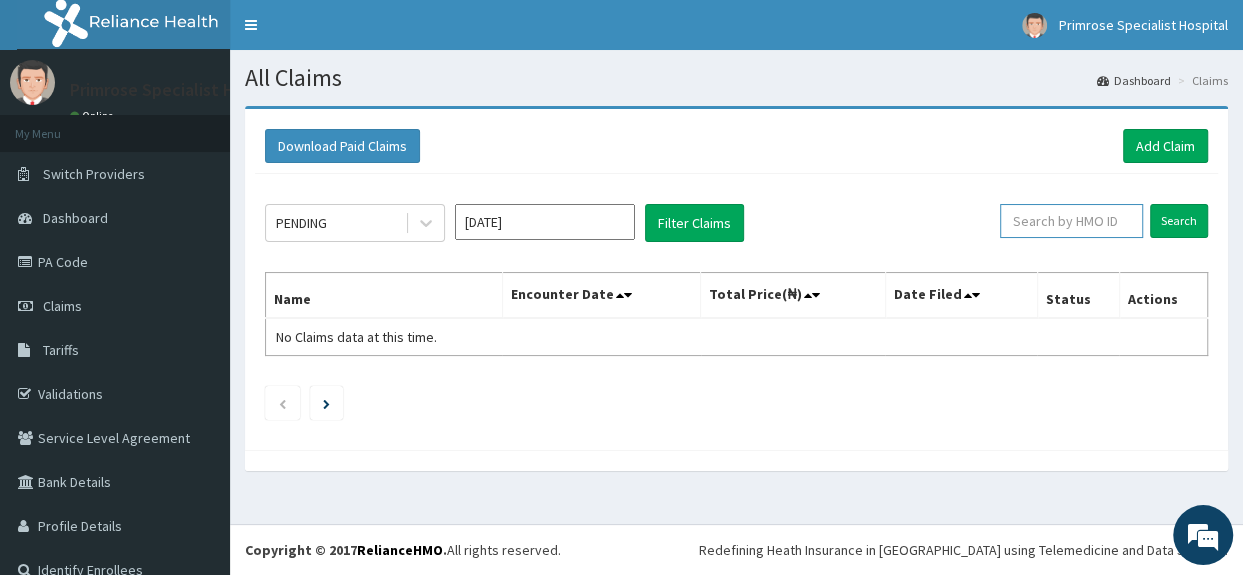 click at bounding box center [1071, 221] 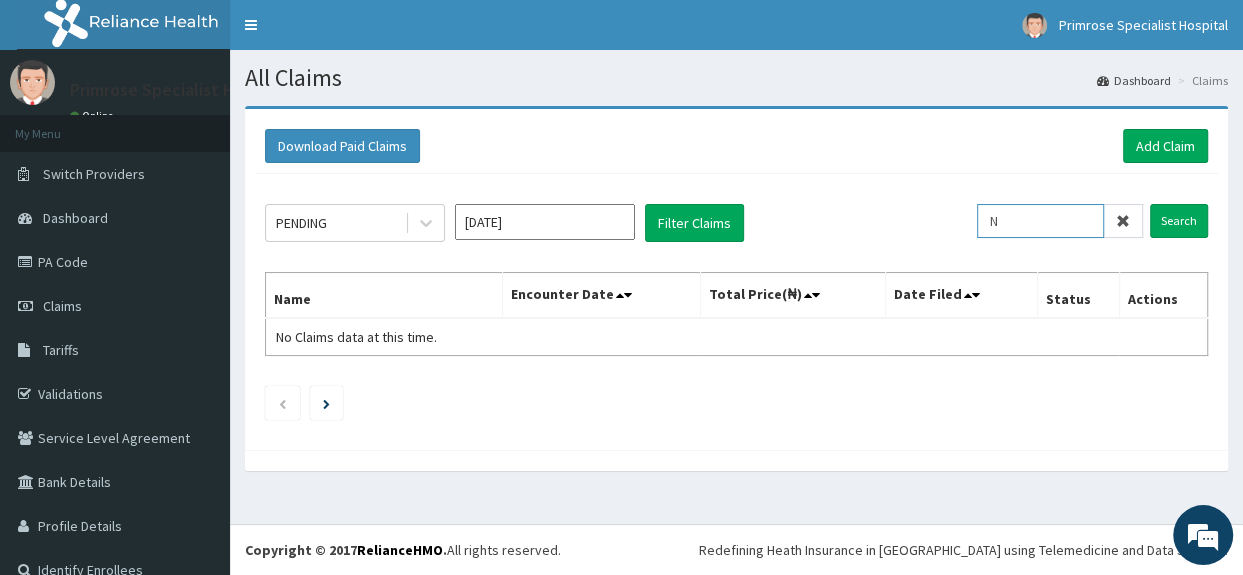 scroll, scrollTop: 0, scrollLeft: 0, axis: both 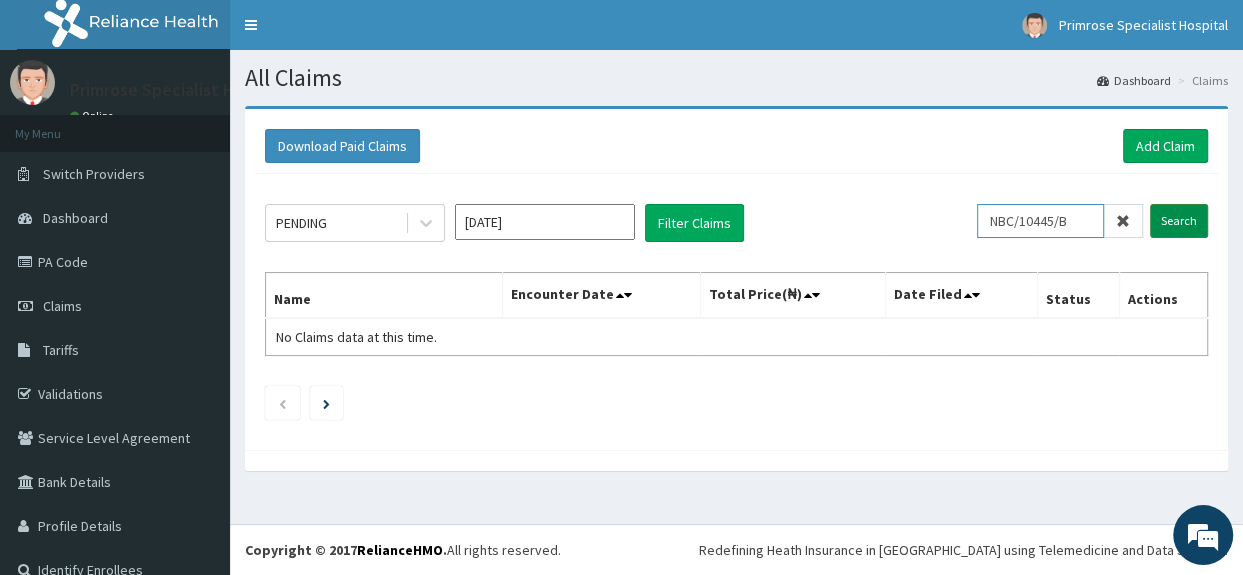 type on "NBC/10445/B" 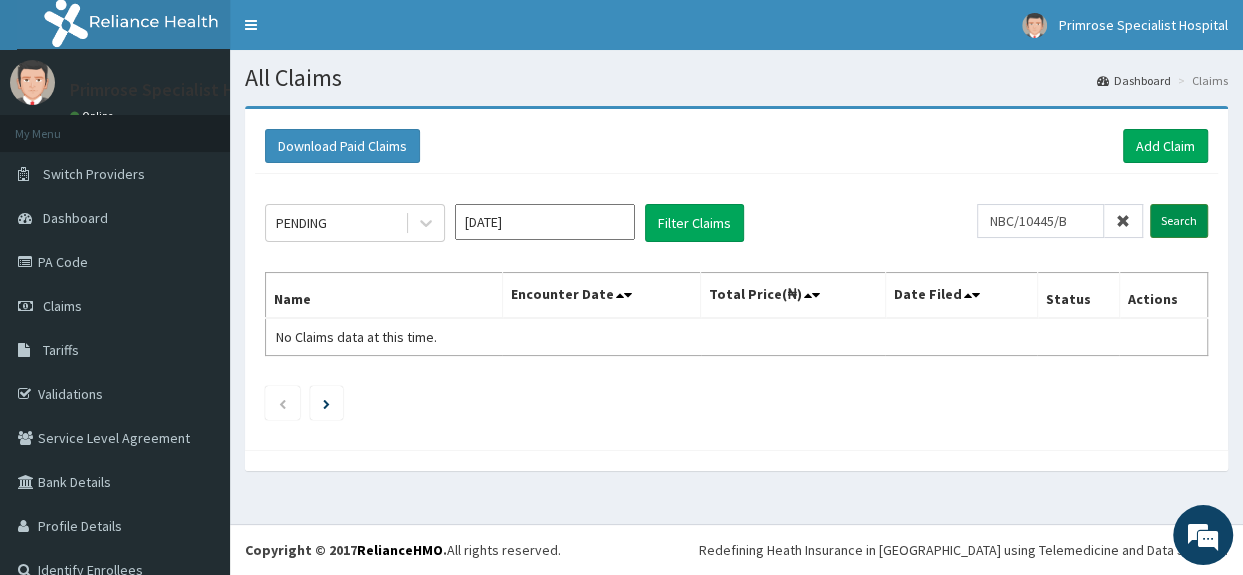 click on "Search" at bounding box center [1179, 221] 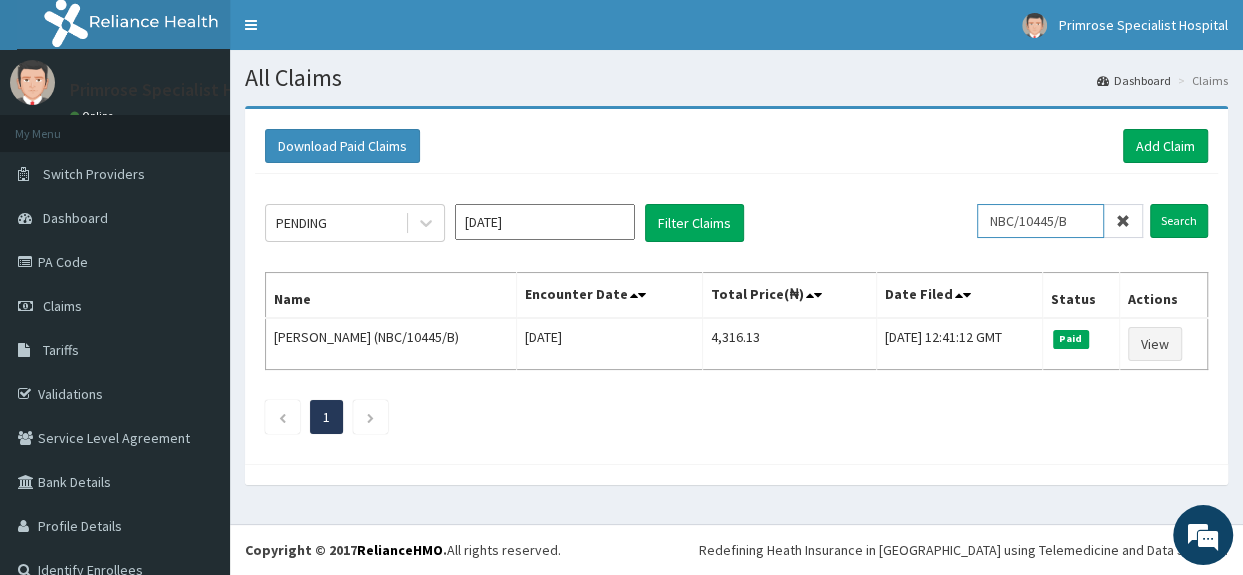 drag, startPoint x: 986, startPoint y: 223, endPoint x: 1088, endPoint y: 223, distance: 102 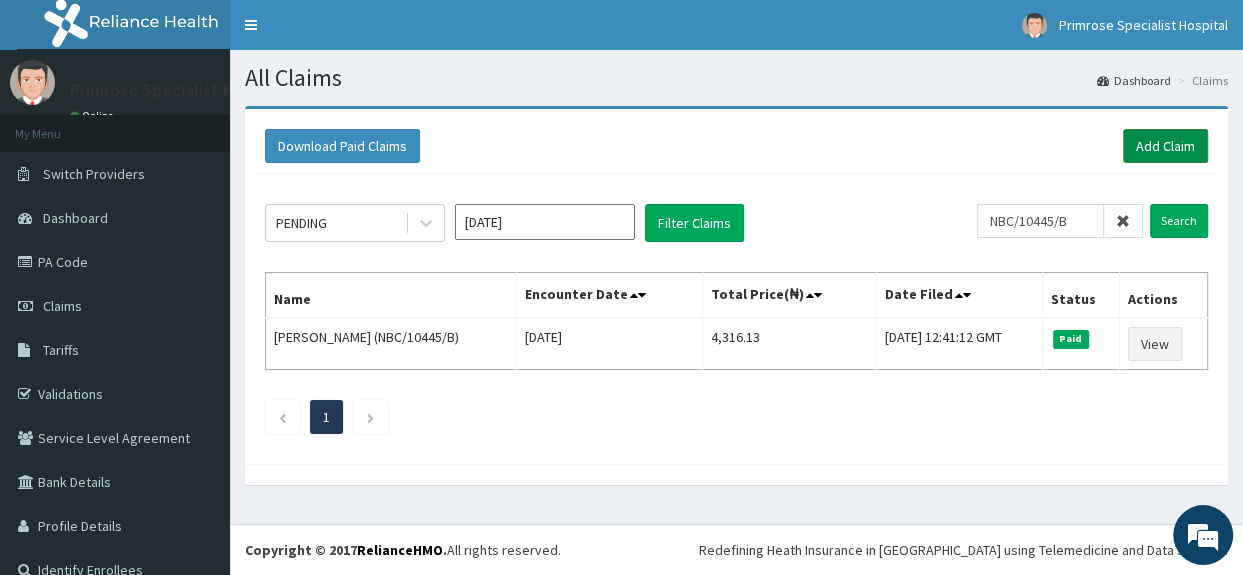 click on "Add Claim" at bounding box center (1165, 146) 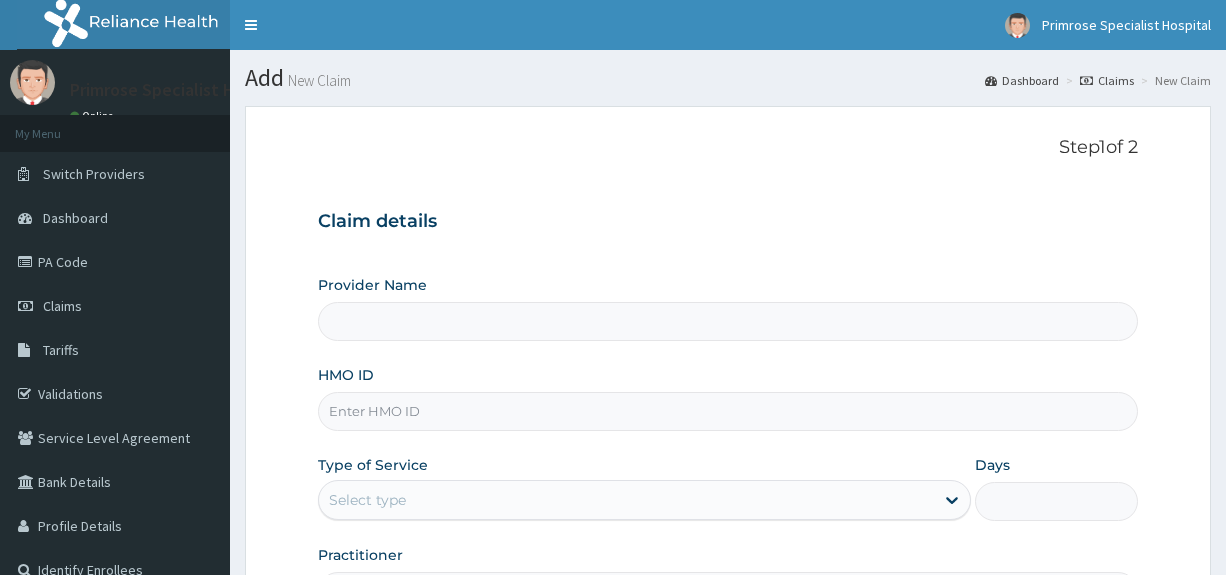 scroll, scrollTop: 160, scrollLeft: 0, axis: vertical 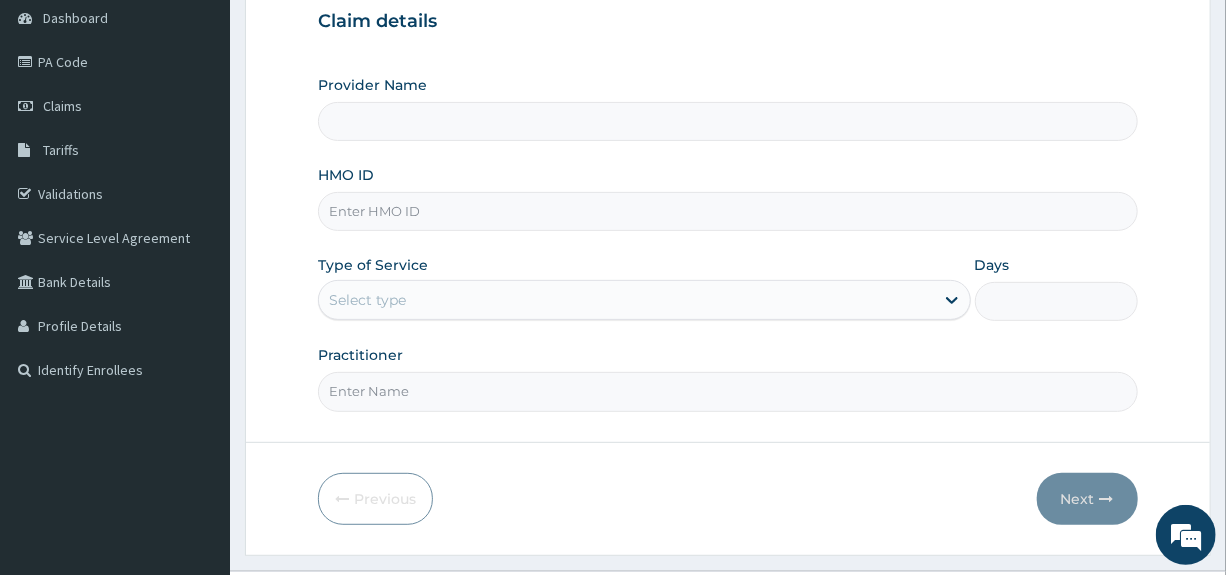 type on "Primrose Specialist Hospital" 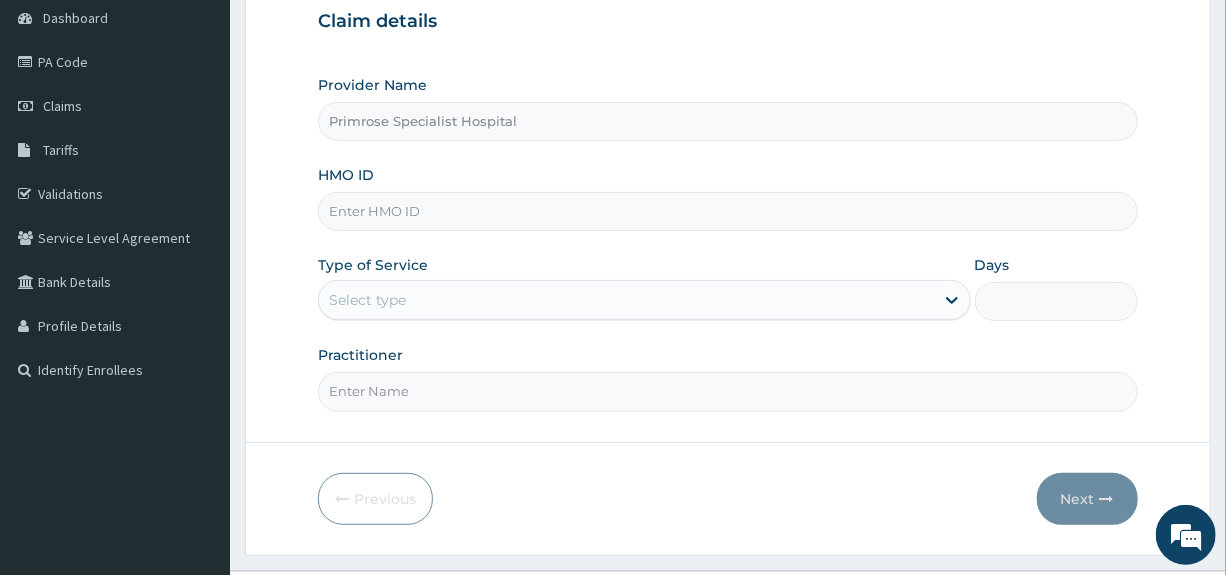 click on "HMO ID" at bounding box center [727, 211] 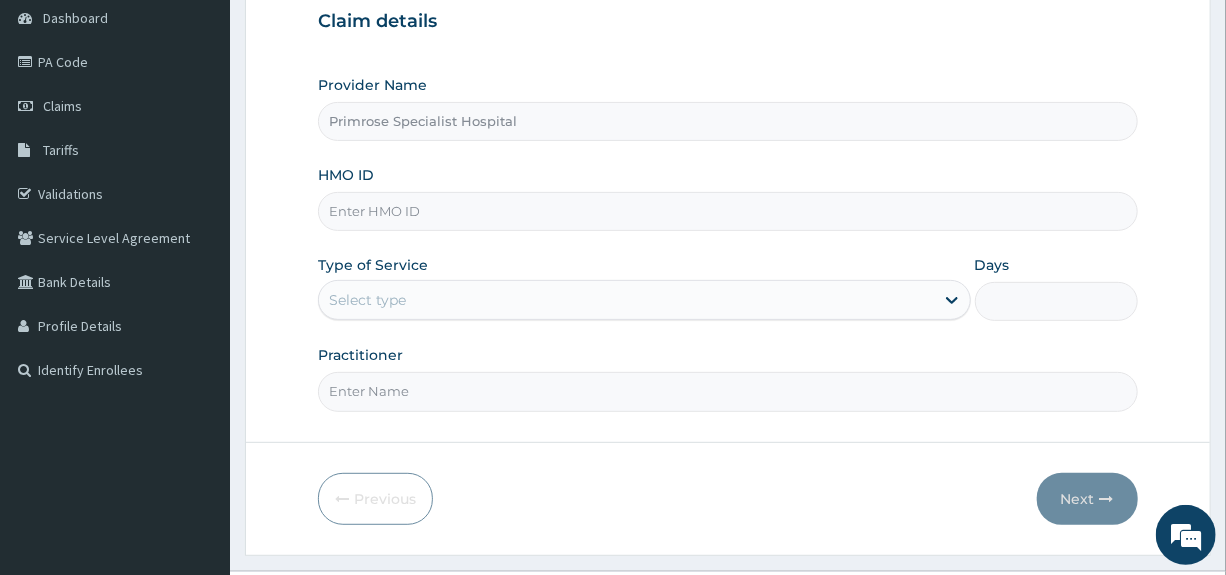 paste on "NBC/10445/B" 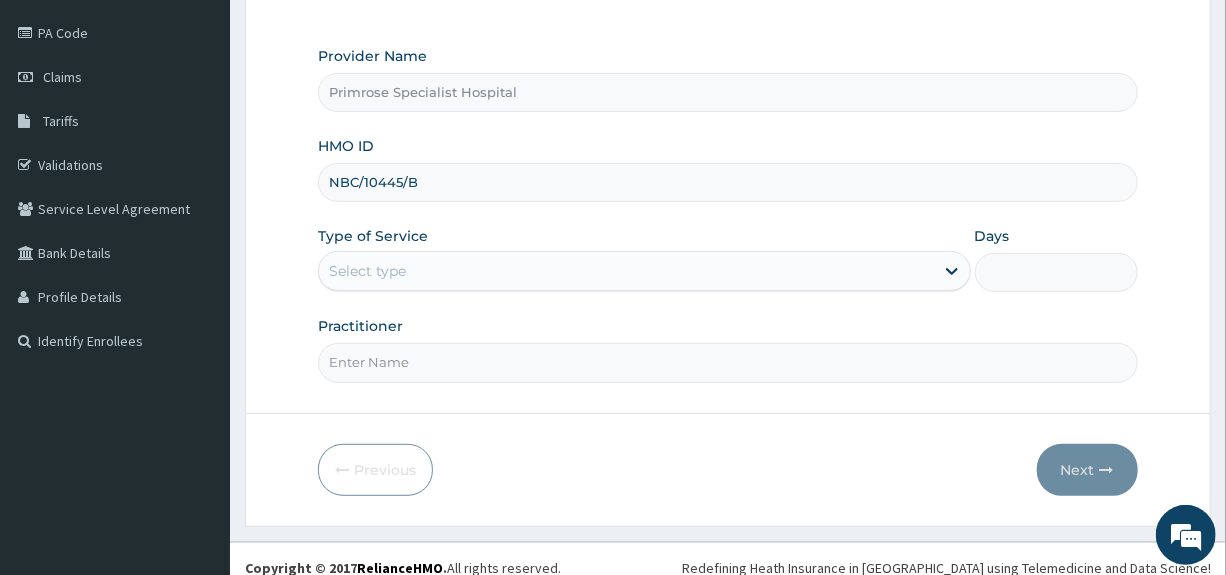 scroll, scrollTop: 244, scrollLeft: 0, axis: vertical 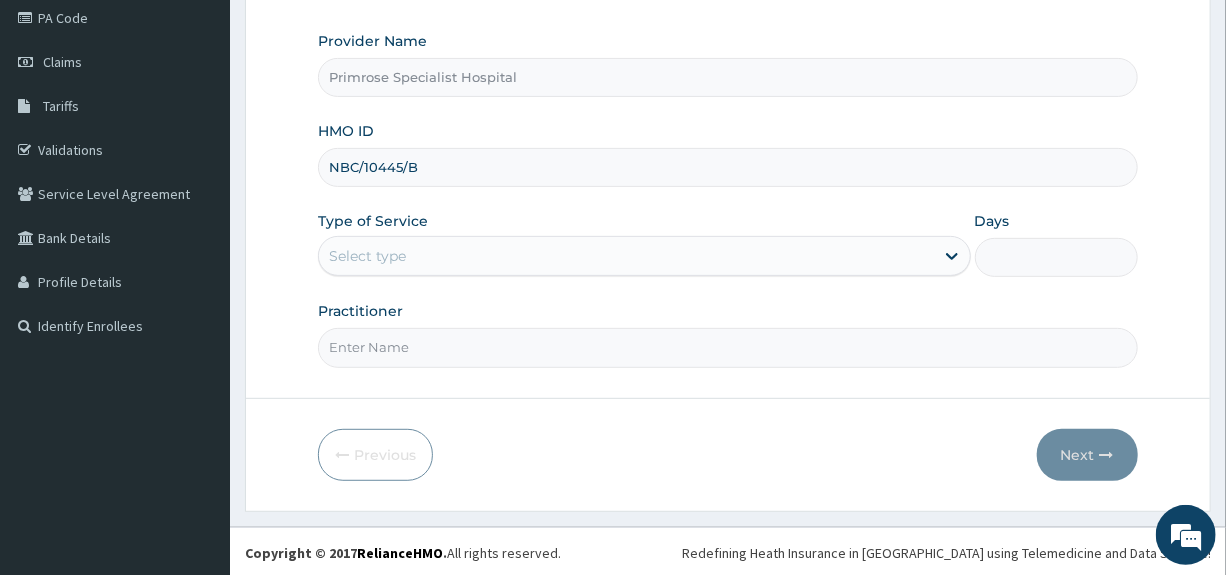 type on "NBC/10445/B" 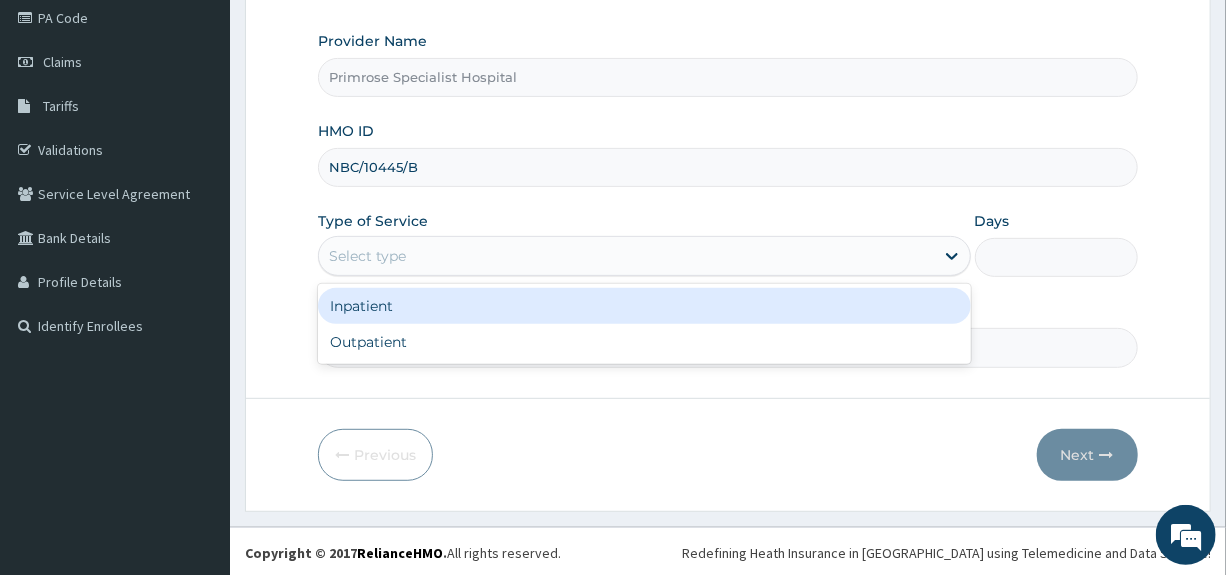 click on "Select type" at bounding box center (626, 256) 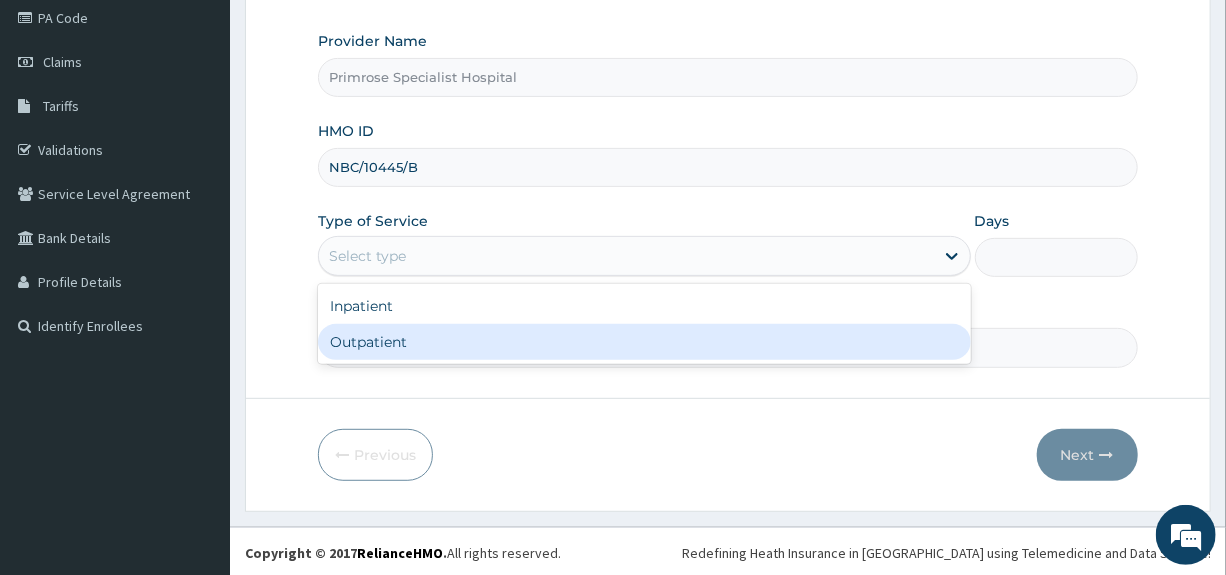 click on "Outpatient" at bounding box center (644, 342) 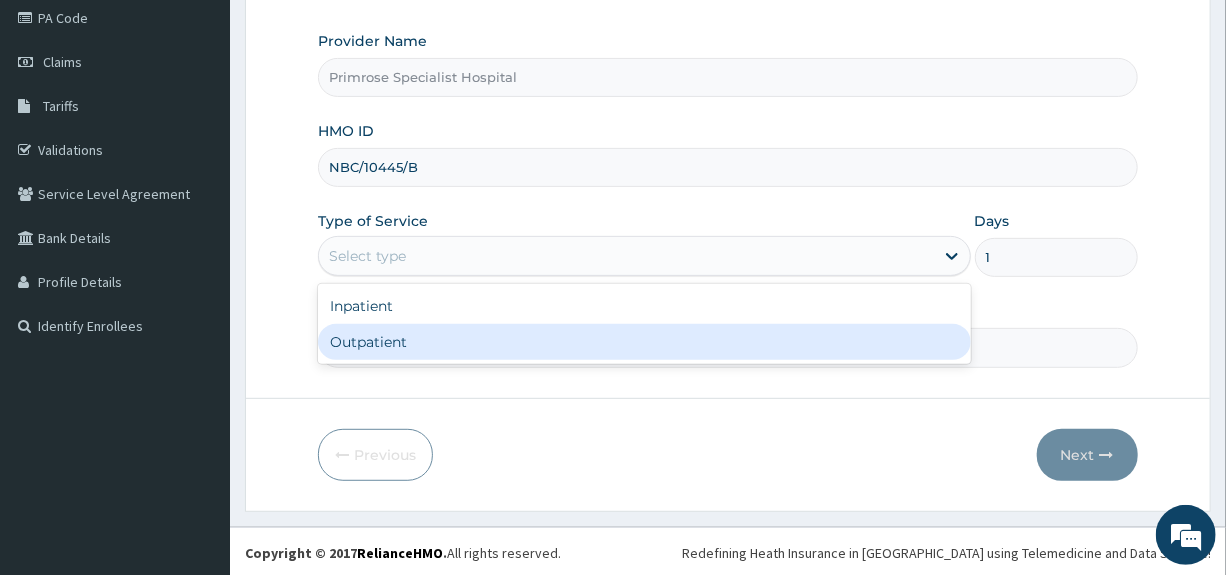 scroll, scrollTop: 0, scrollLeft: 0, axis: both 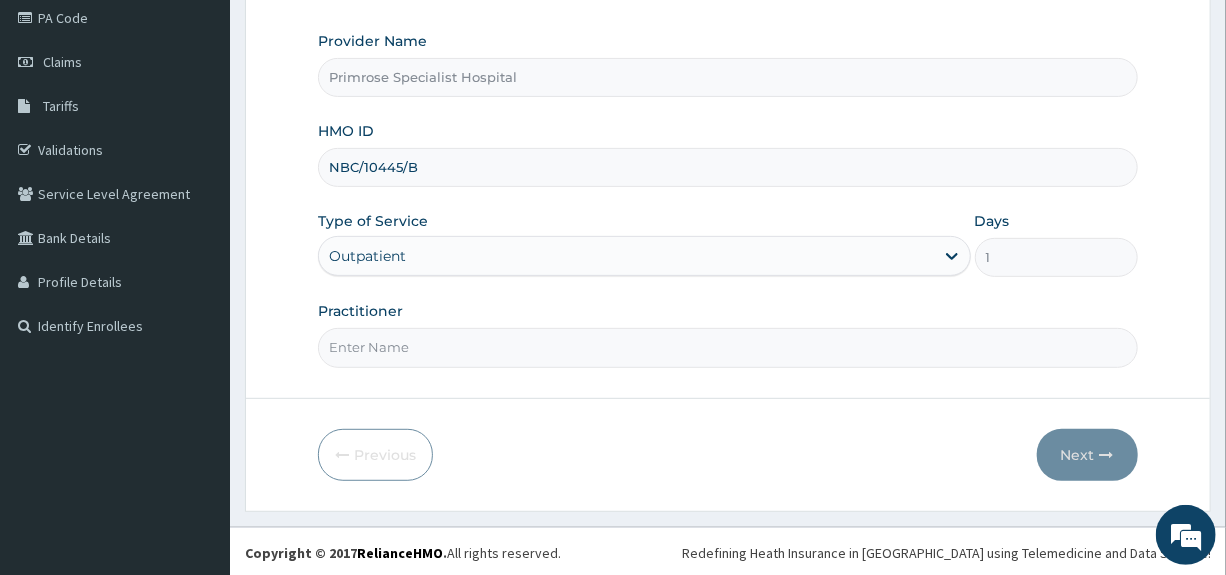 click on "Practitioner" at bounding box center (727, 347) 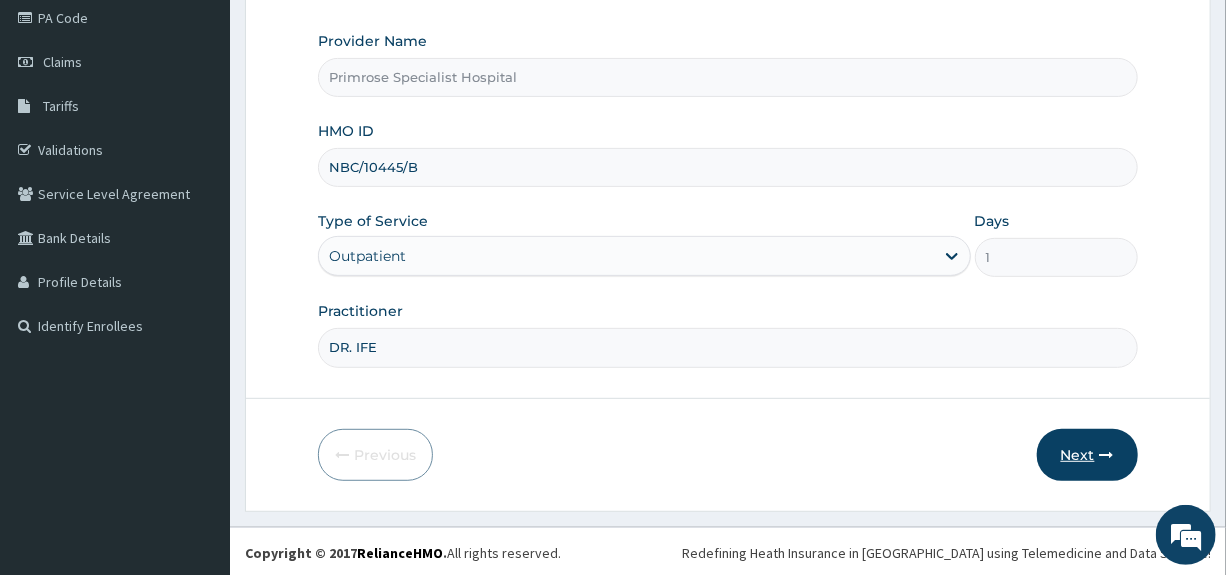 click on "Next" at bounding box center [1087, 455] 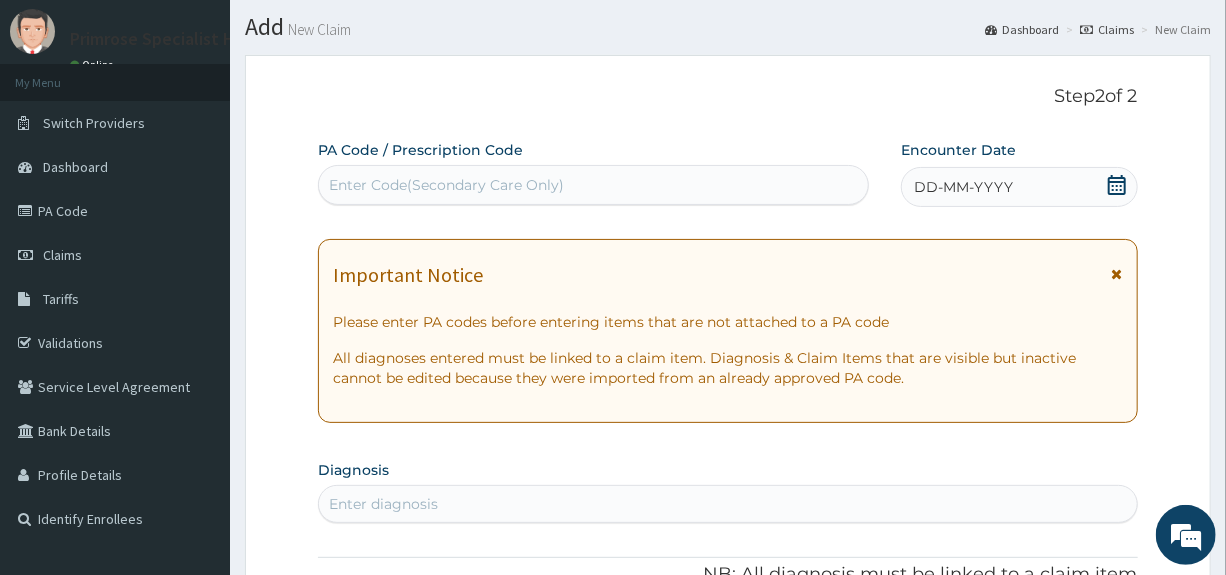 scroll, scrollTop: 44, scrollLeft: 0, axis: vertical 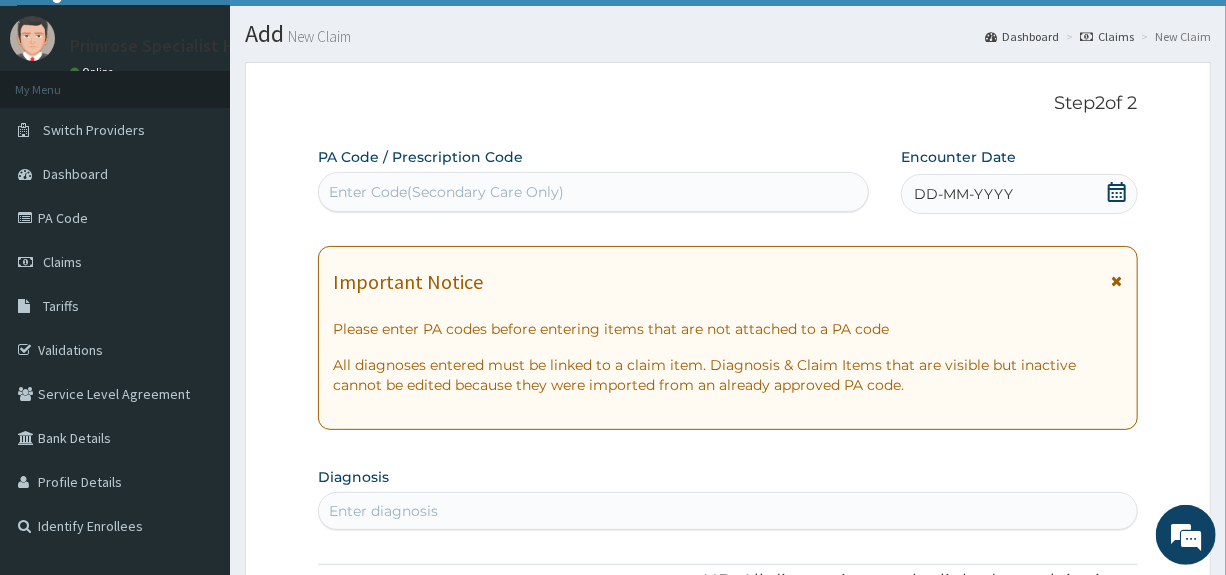 click 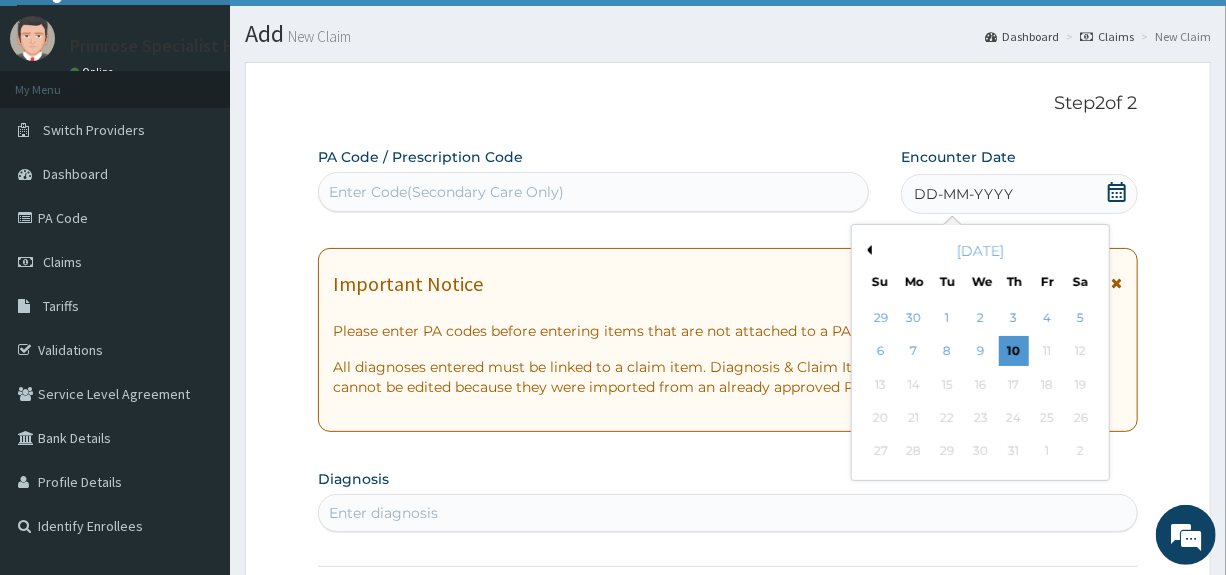 click on "Previous Month" at bounding box center (867, 250) 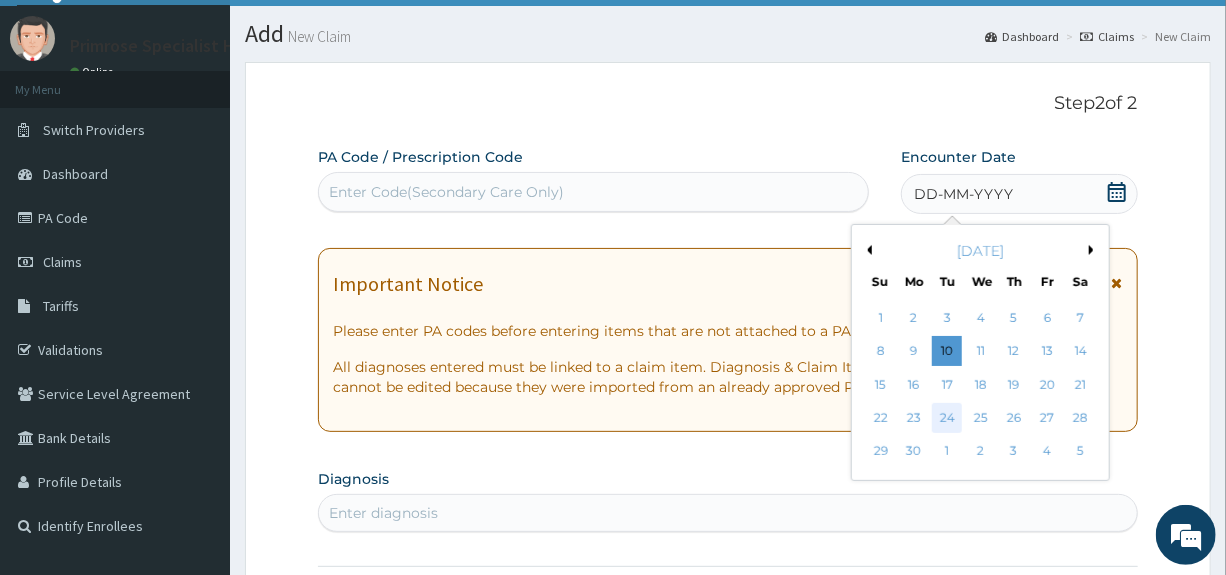 click on "24" at bounding box center (948, 418) 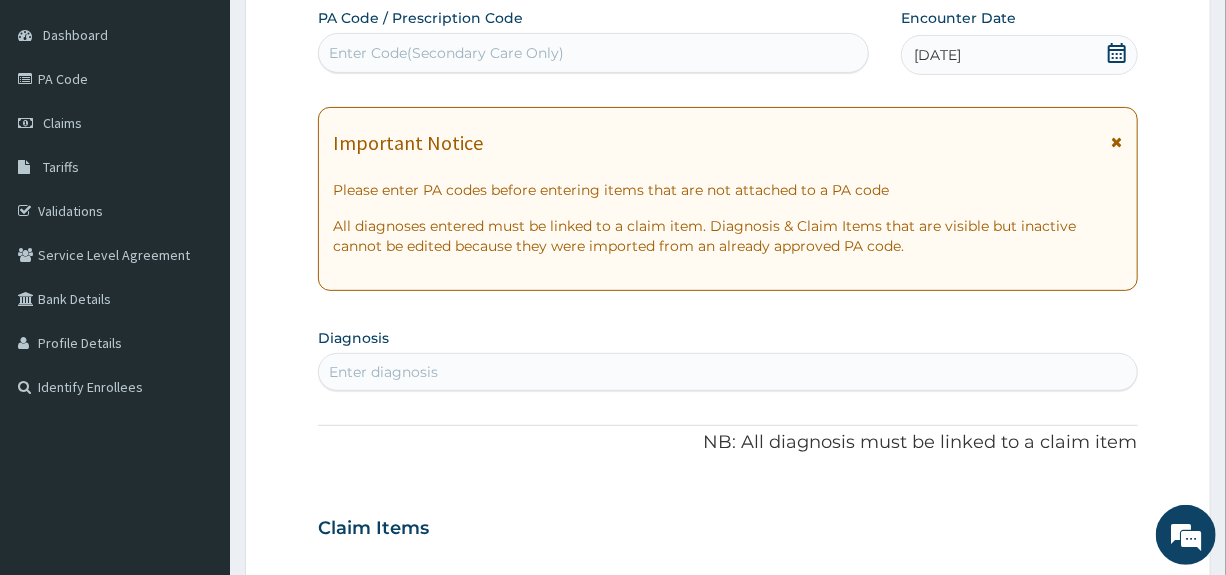 scroll, scrollTop: 344, scrollLeft: 0, axis: vertical 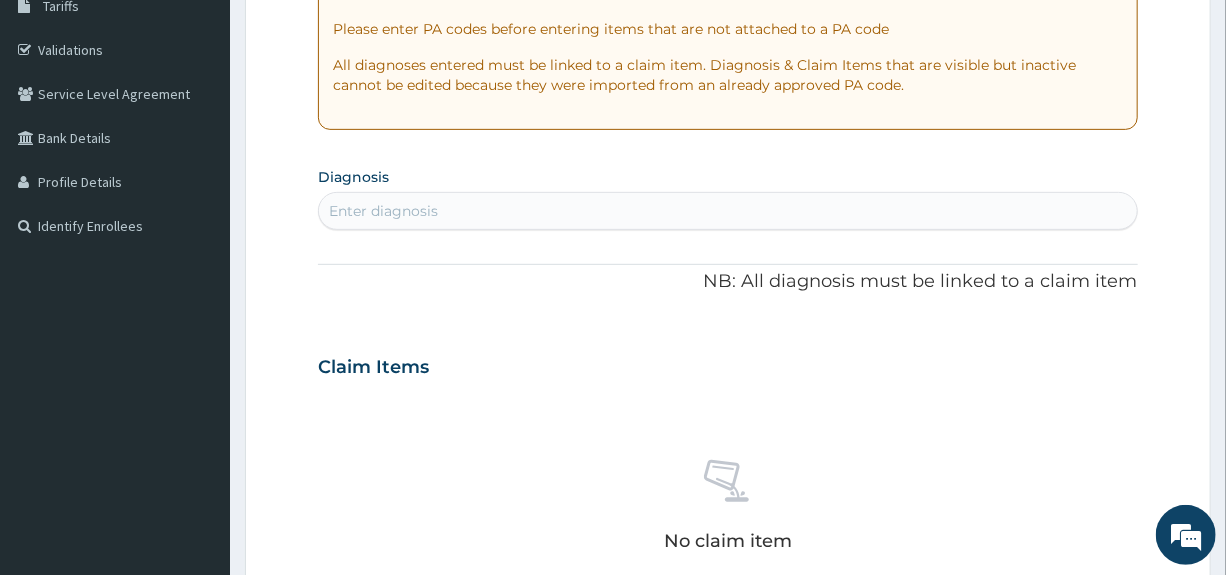 click on "Enter diagnosis" at bounding box center [727, 211] 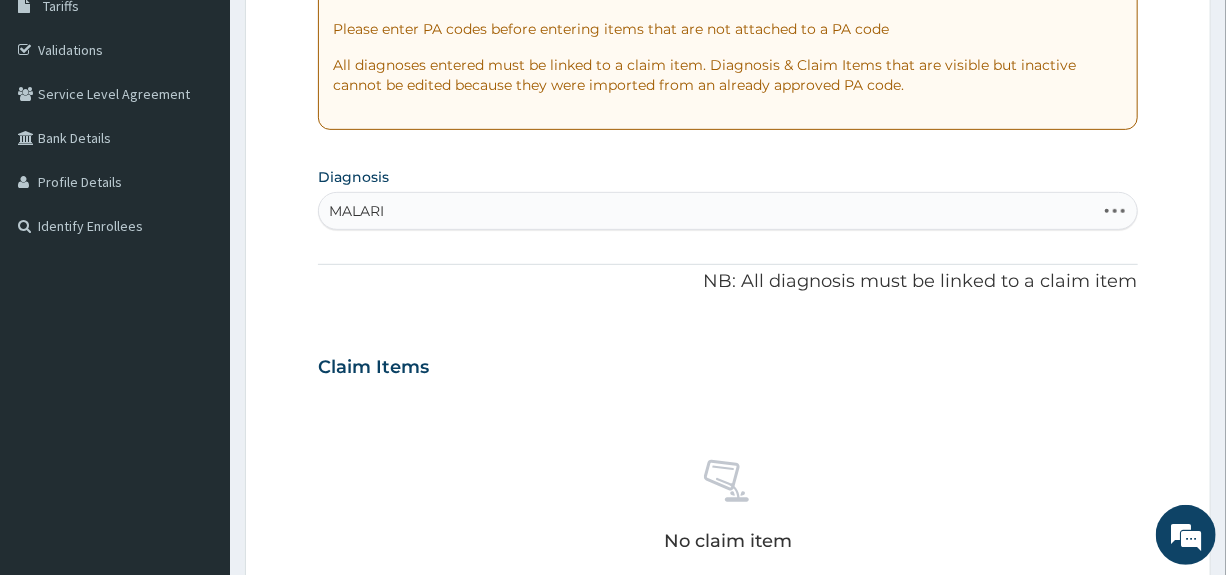type on "MALARIA" 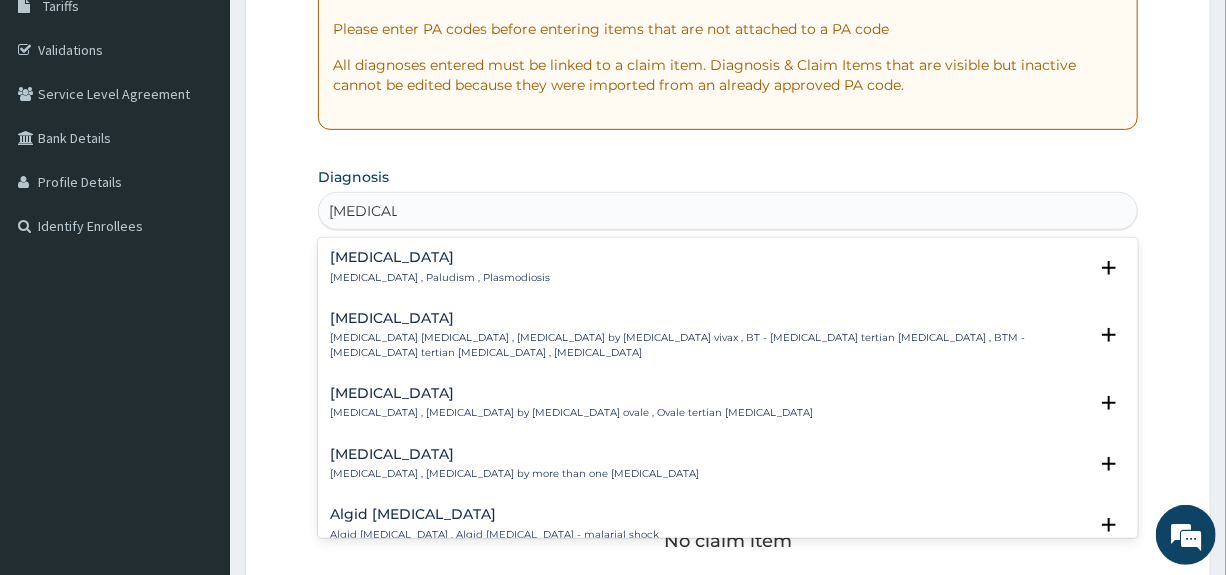 click on "[MEDICAL_DATA]" at bounding box center [440, 257] 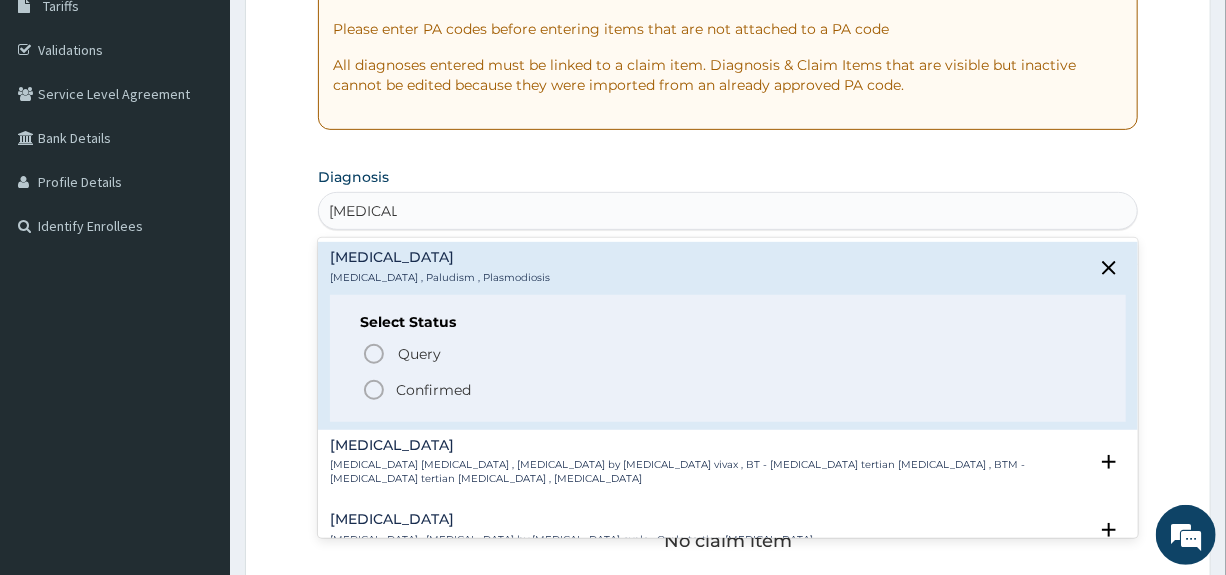 click on "Confirmed" at bounding box center (433, 390) 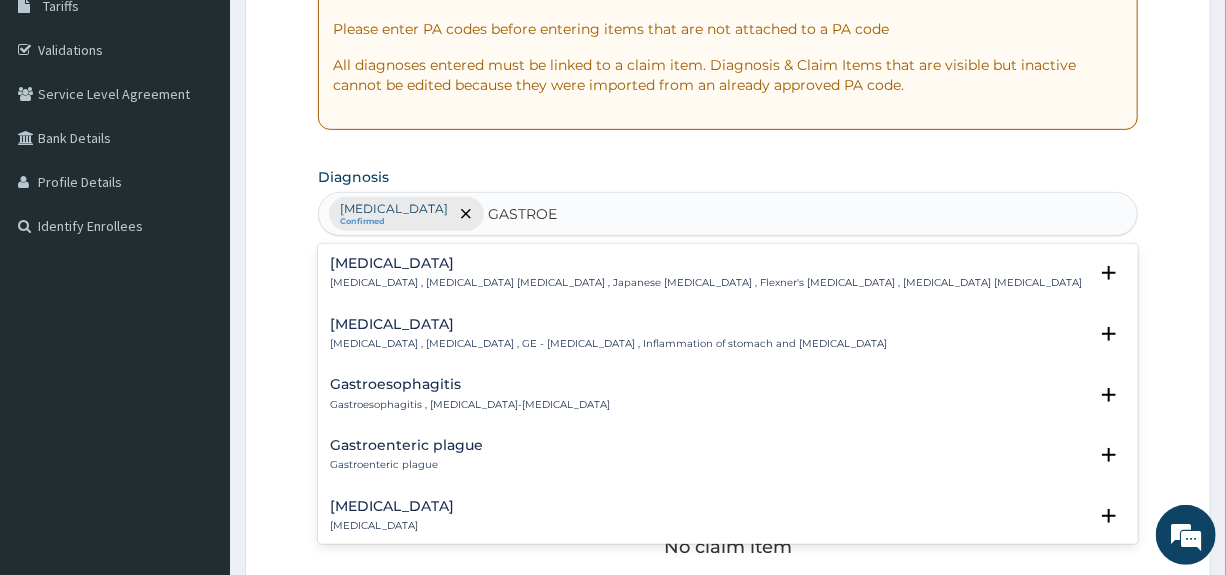 click on "Gastroenteritis" at bounding box center (608, 324) 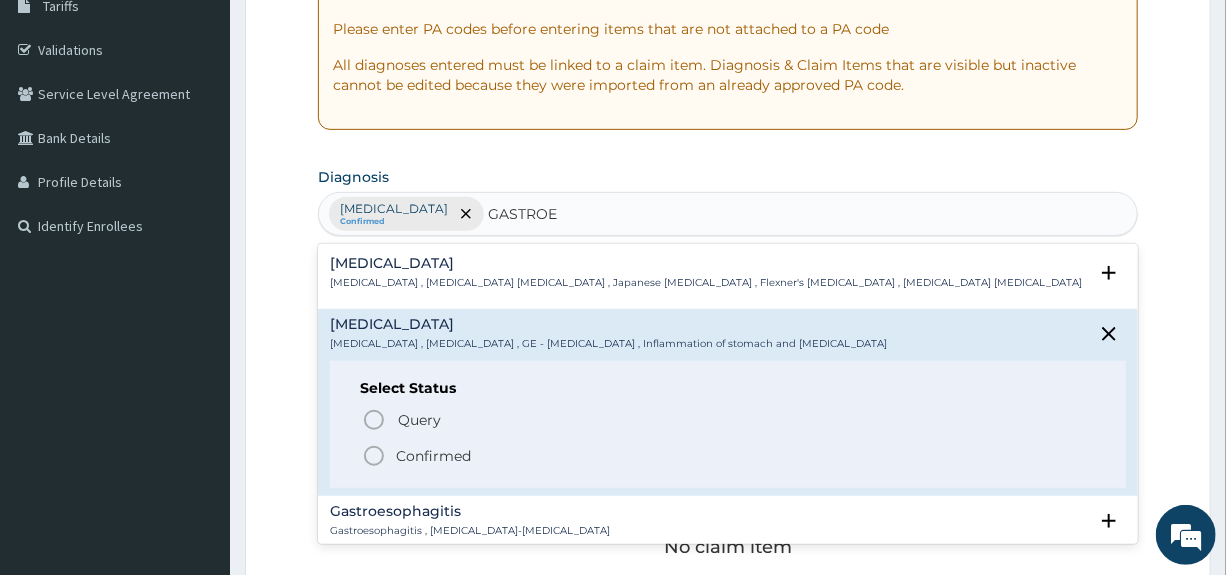 type on "GASTROE" 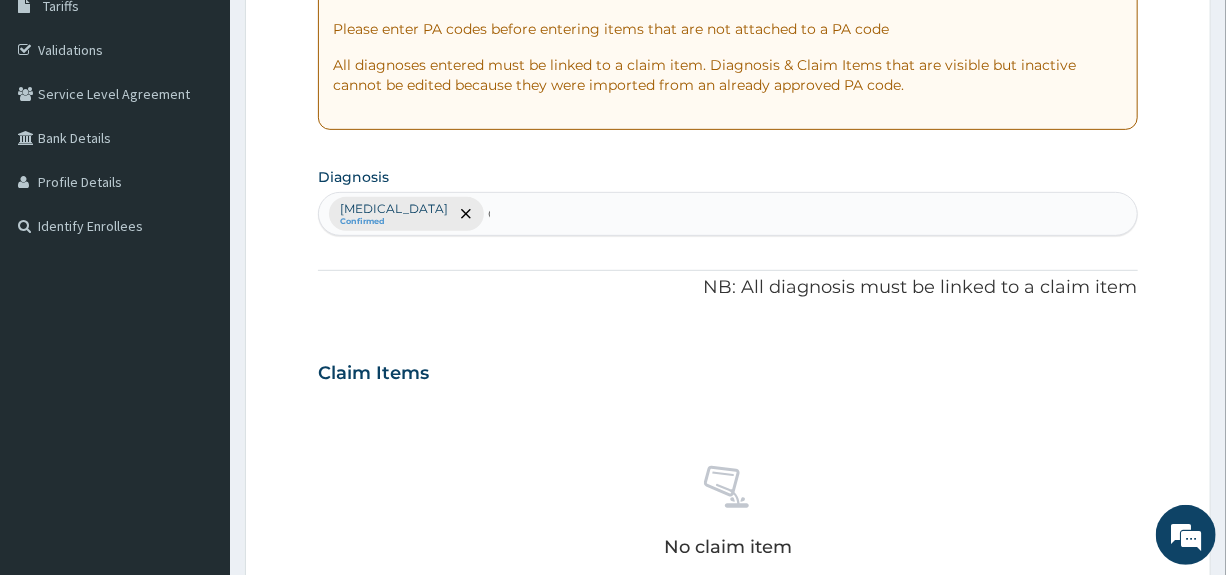 type 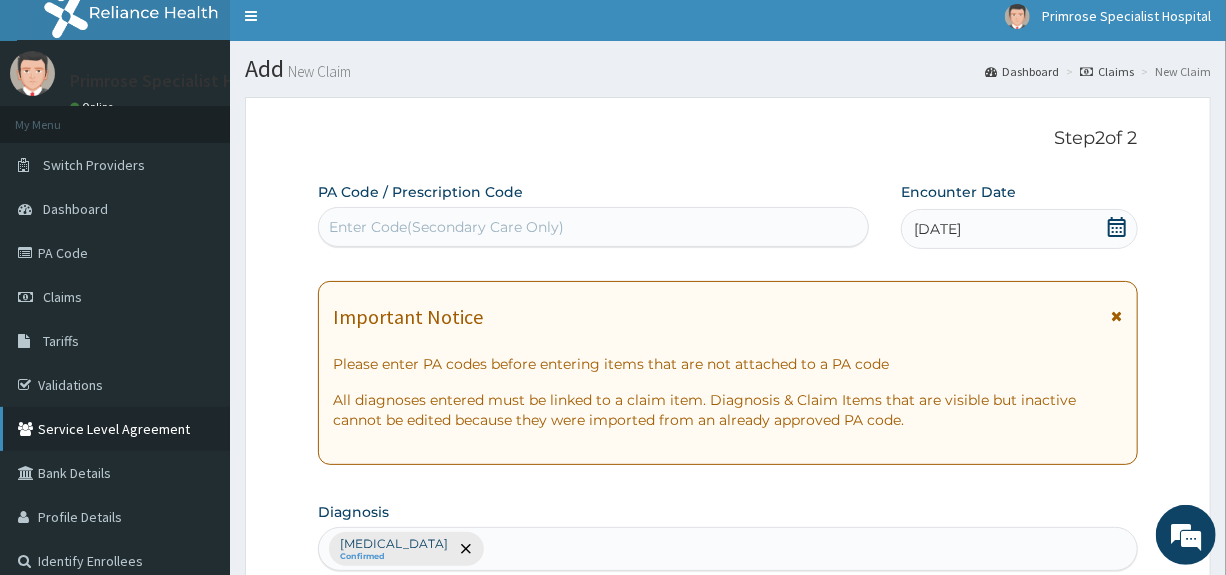 scroll, scrollTop: 0, scrollLeft: 0, axis: both 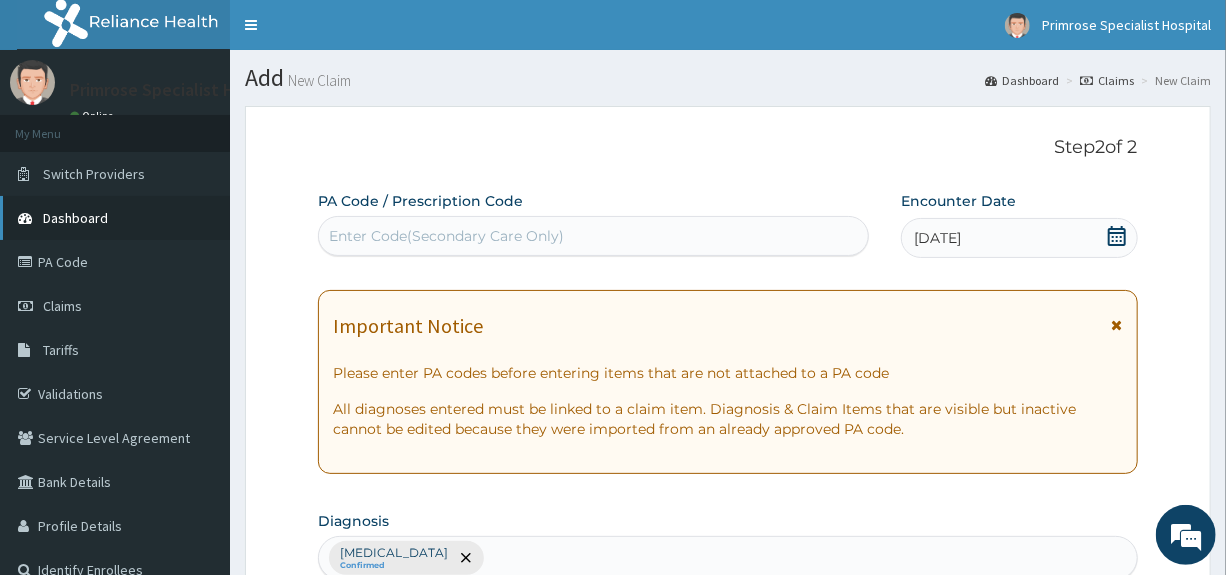 click on "Dashboard" at bounding box center (75, 218) 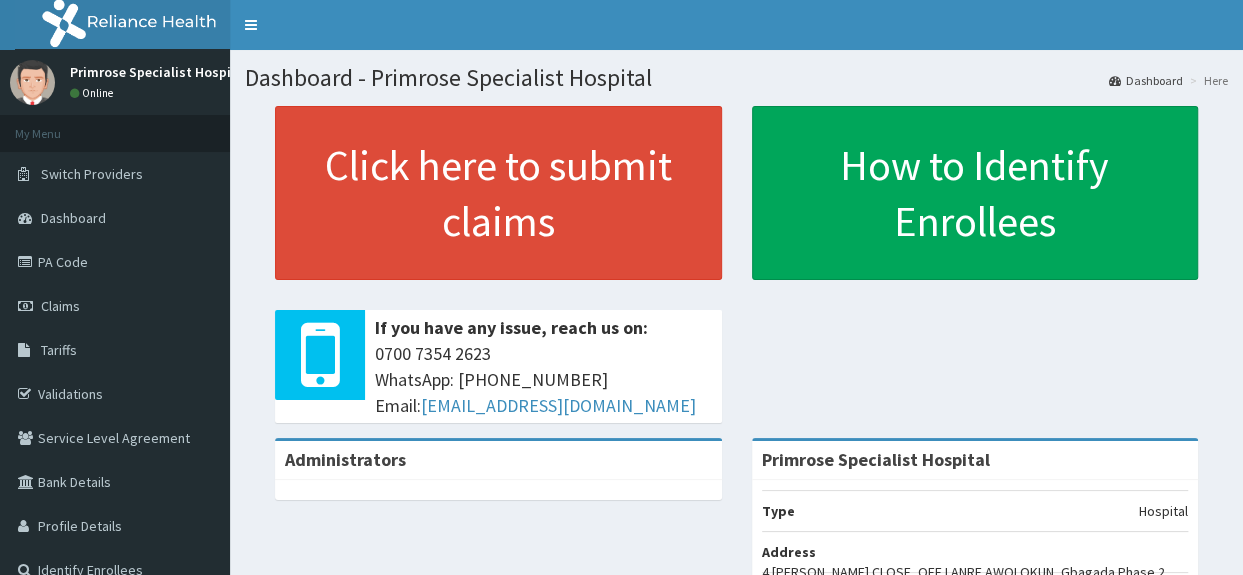 scroll, scrollTop: 0, scrollLeft: 0, axis: both 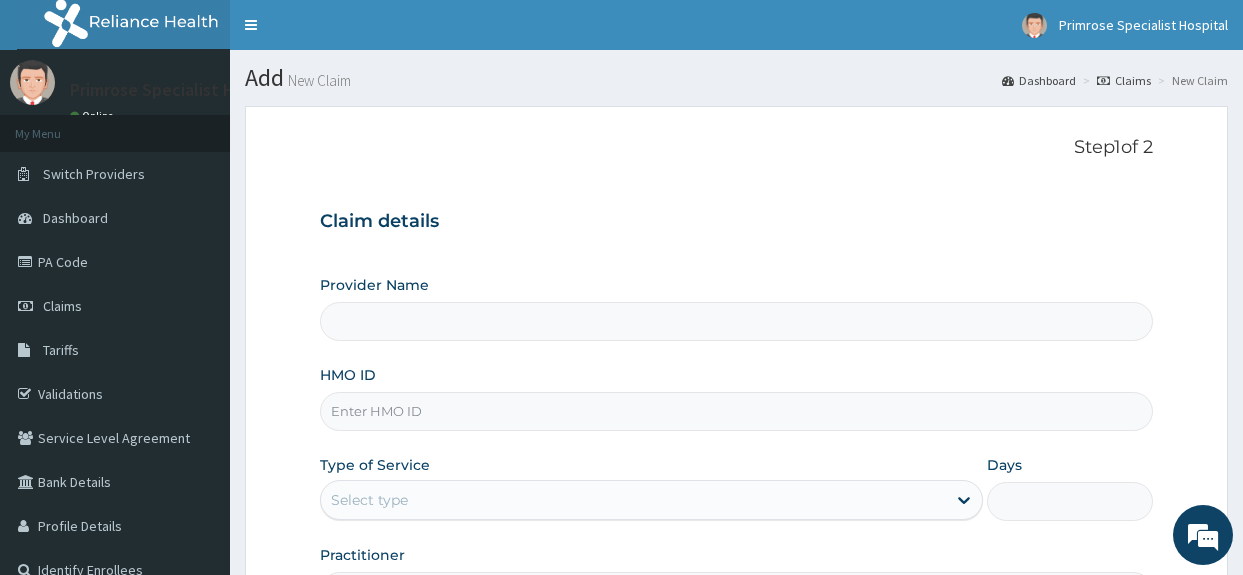type on "Primrose Specialist Hospital" 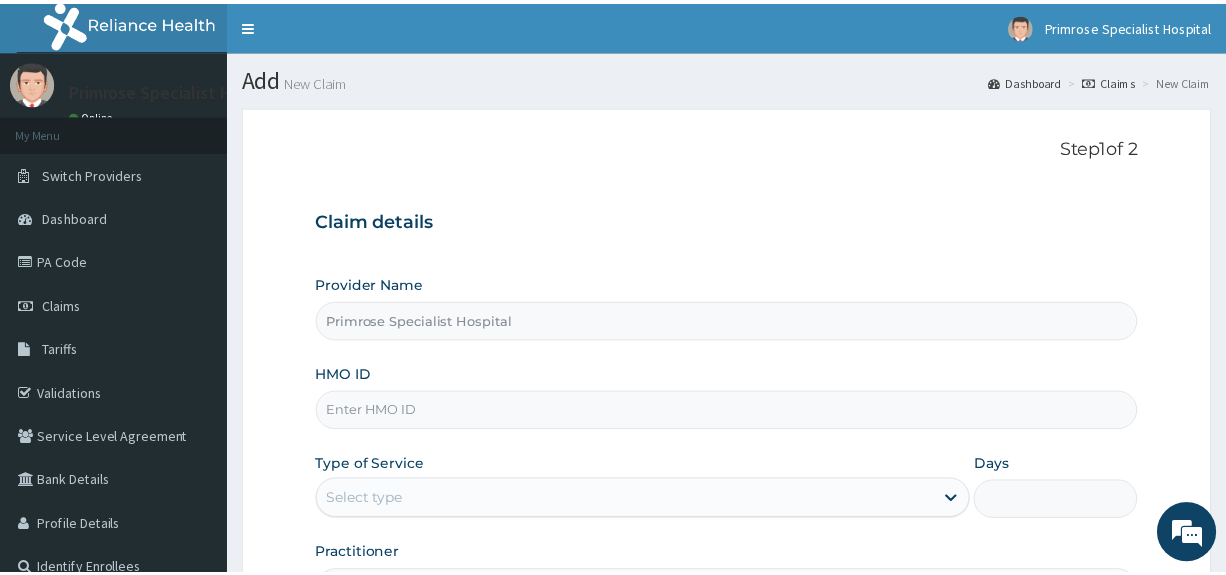 scroll, scrollTop: 0, scrollLeft: 0, axis: both 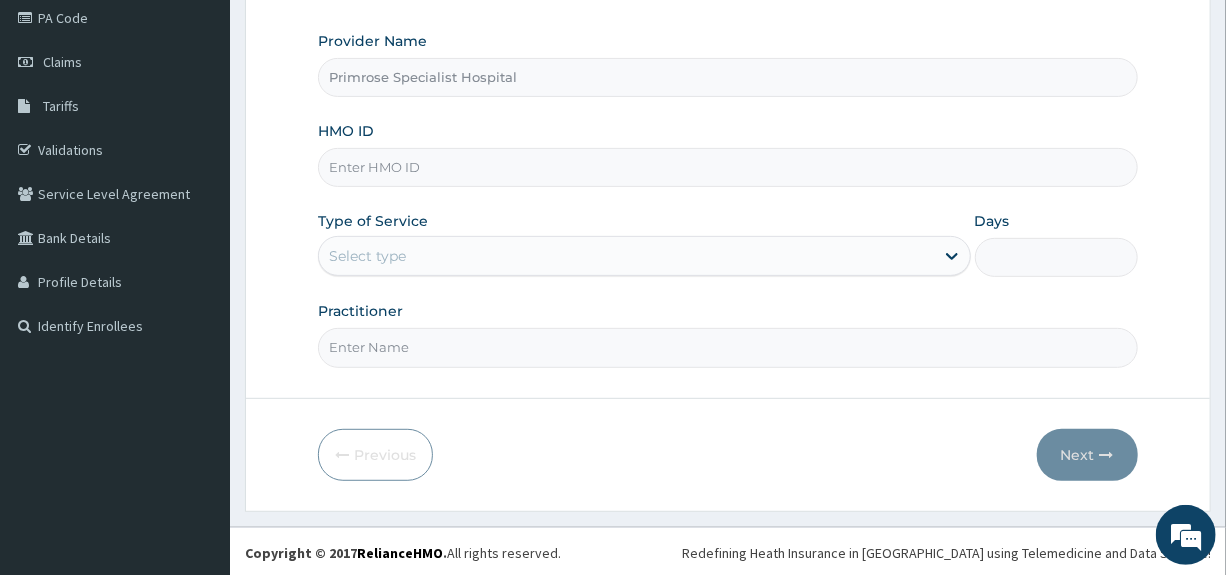 click on "HMO ID" at bounding box center (727, 167) 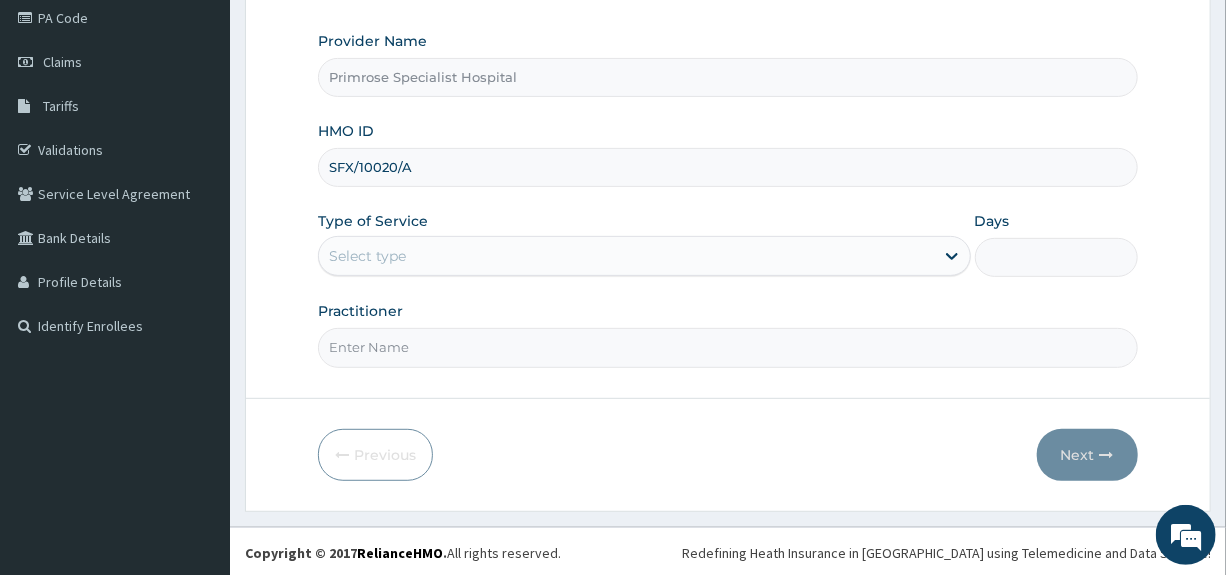 type on "SFX/10020/A" 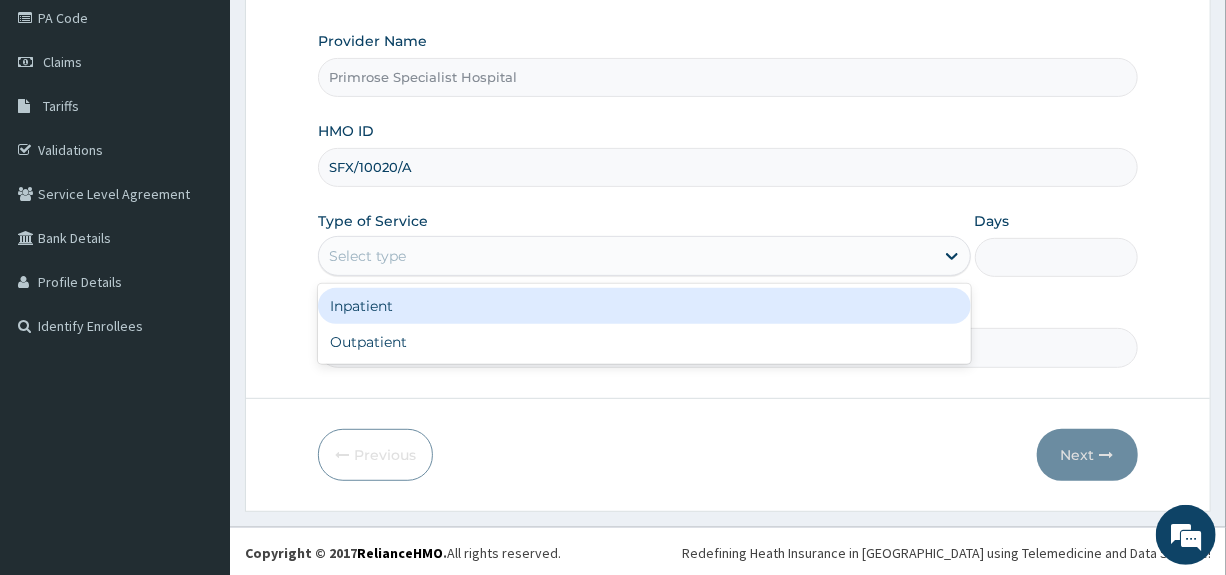 click on "Select type" at bounding box center [367, 256] 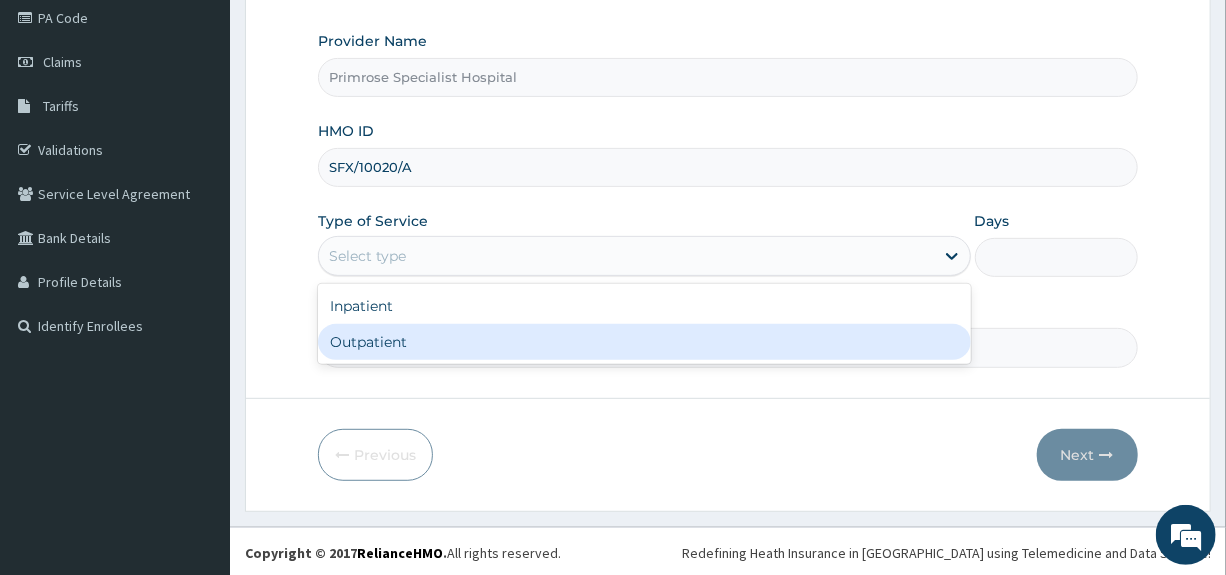 click on "Outpatient" at bounding box center [644, 342] 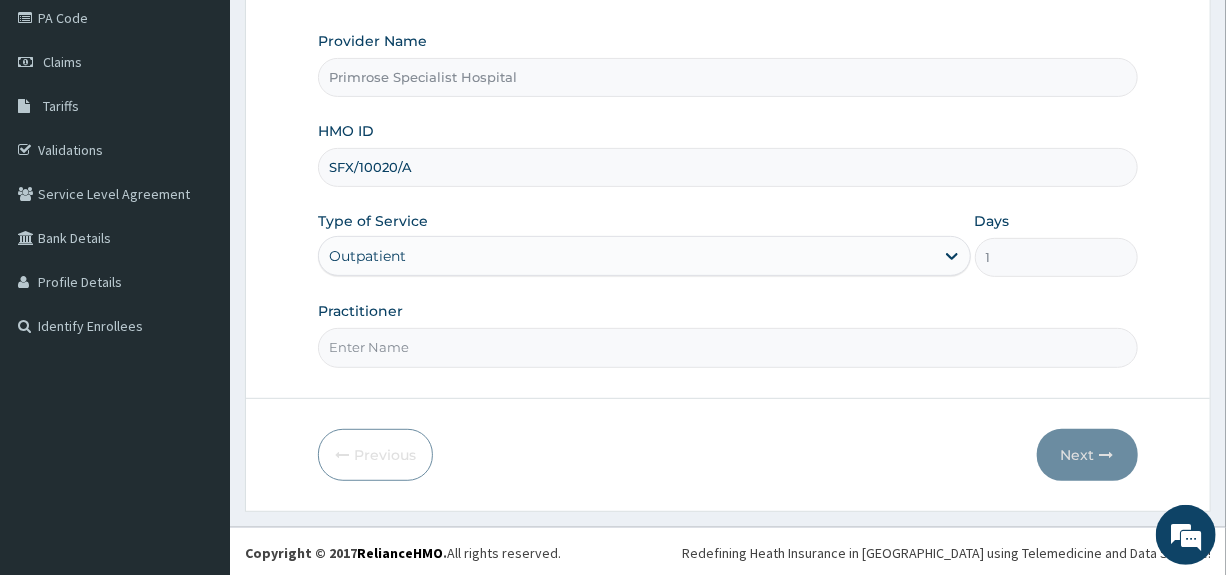 click on "Practitioner" at bounding box center [727, 347] 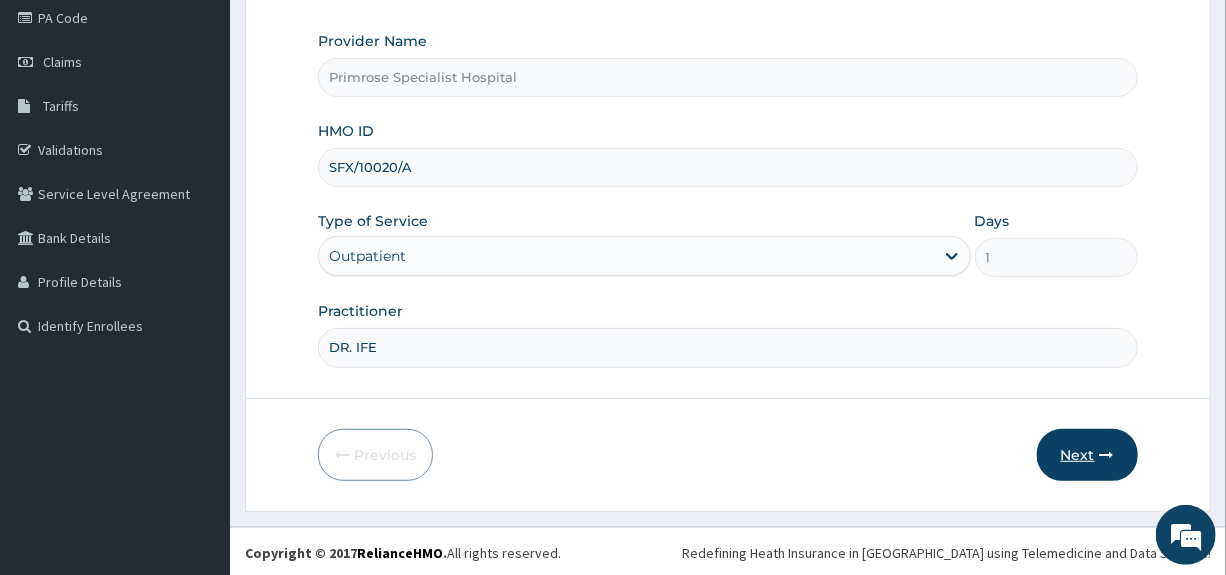 click on "Next" at bounding box center (1087, 455) 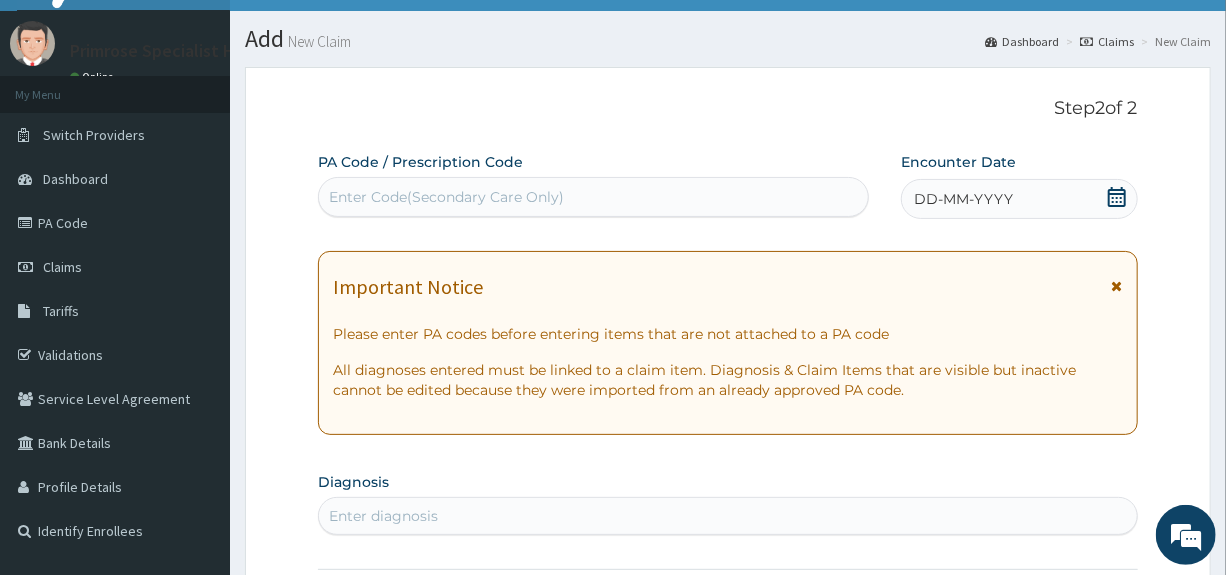 scroll, scrollTop: 0, scrollLeft: 0, axis: both 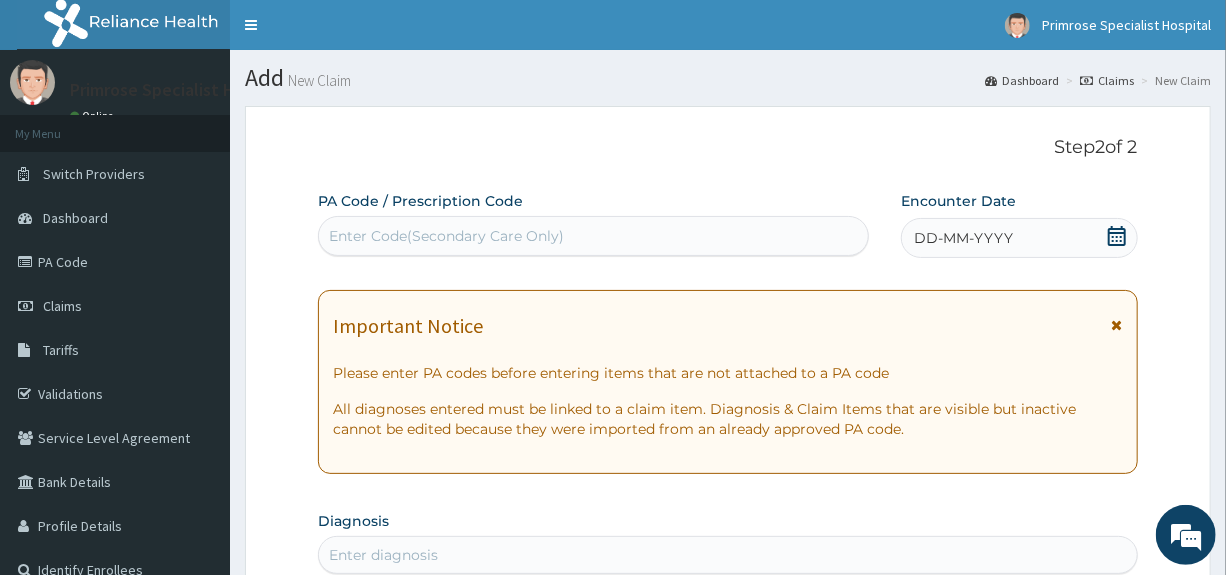 click 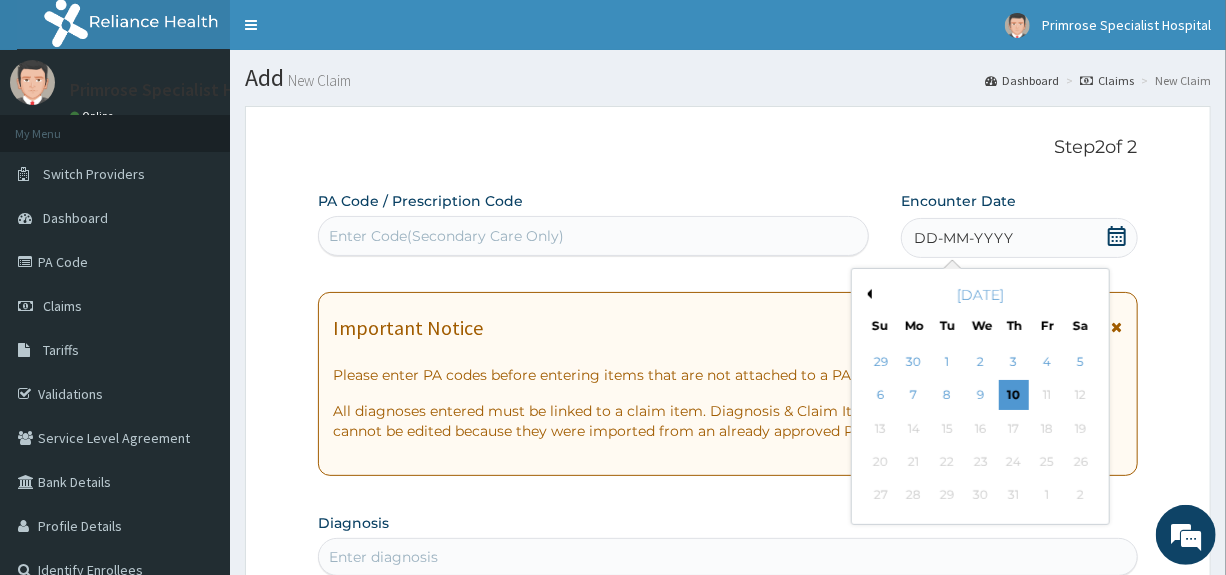 scroll, scrollTop: 100, scrollLeft: 0, axis: vertical 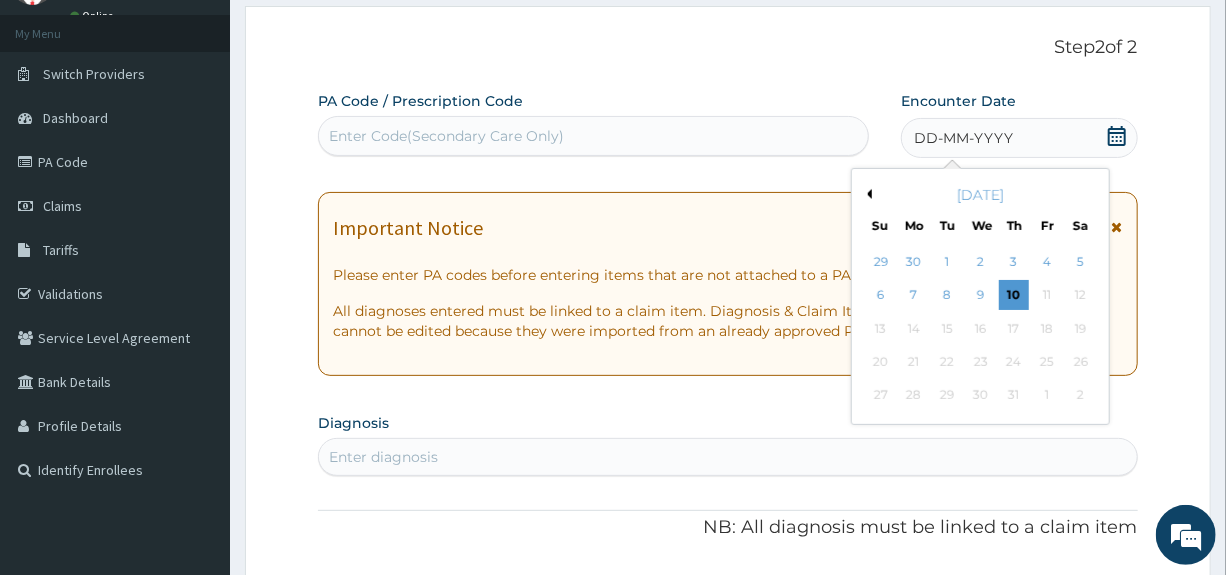 click on "Previous Month" at bounding box center (867, 194) 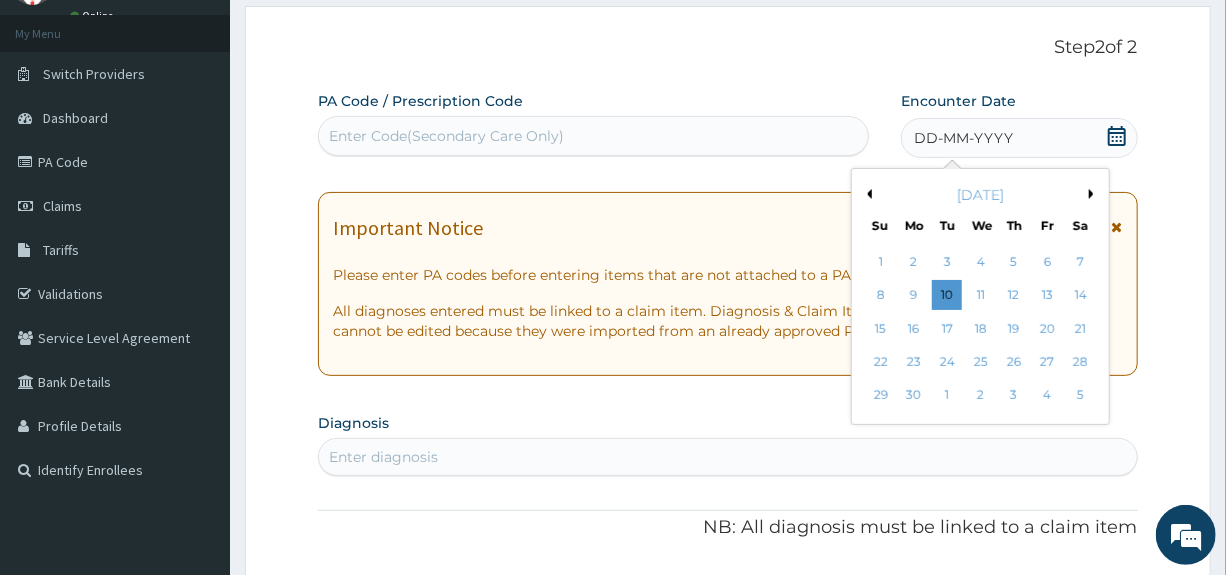 click on "24" at bounding box center [948, 362] 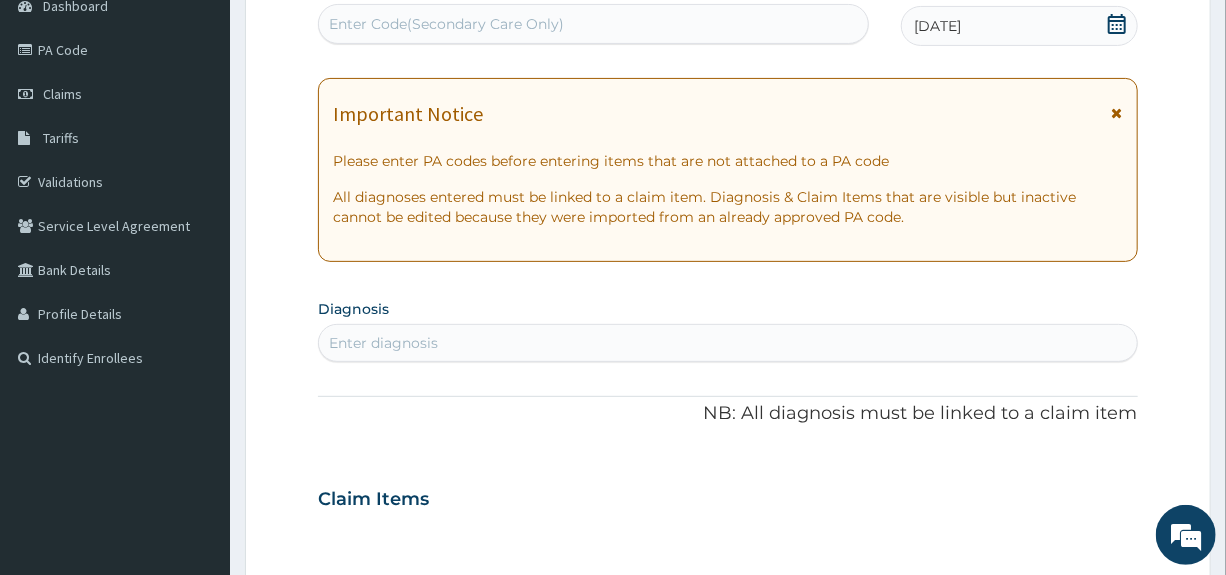 scroll, scrollTop: 400, scrollLeft: 0, axis: vertical 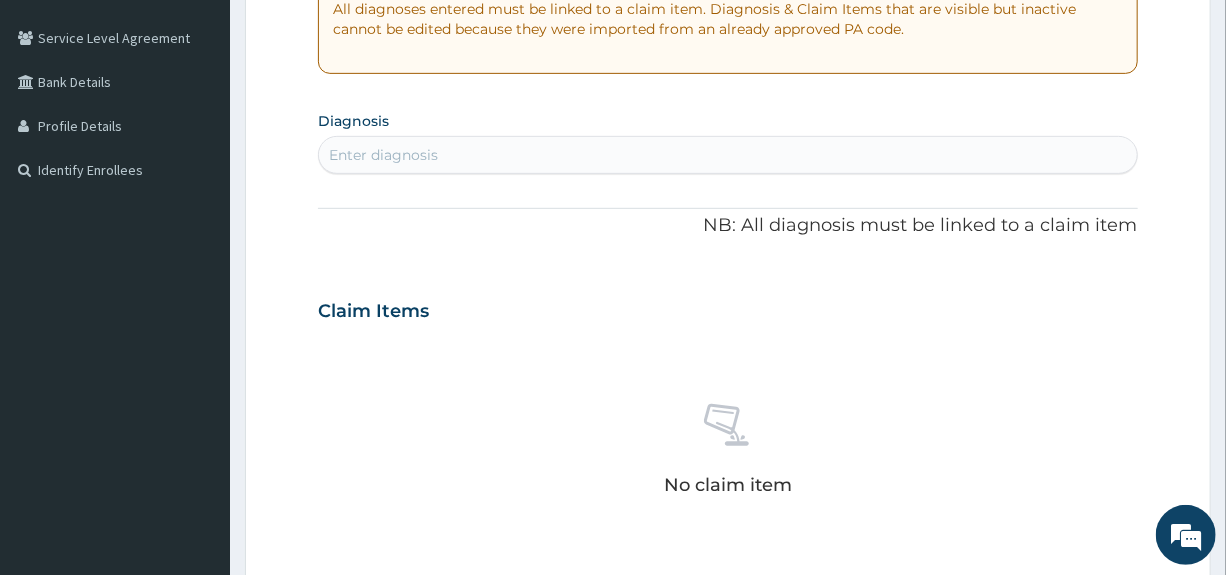 click on "Enter diagnosis" at bounding box center (727, 155) 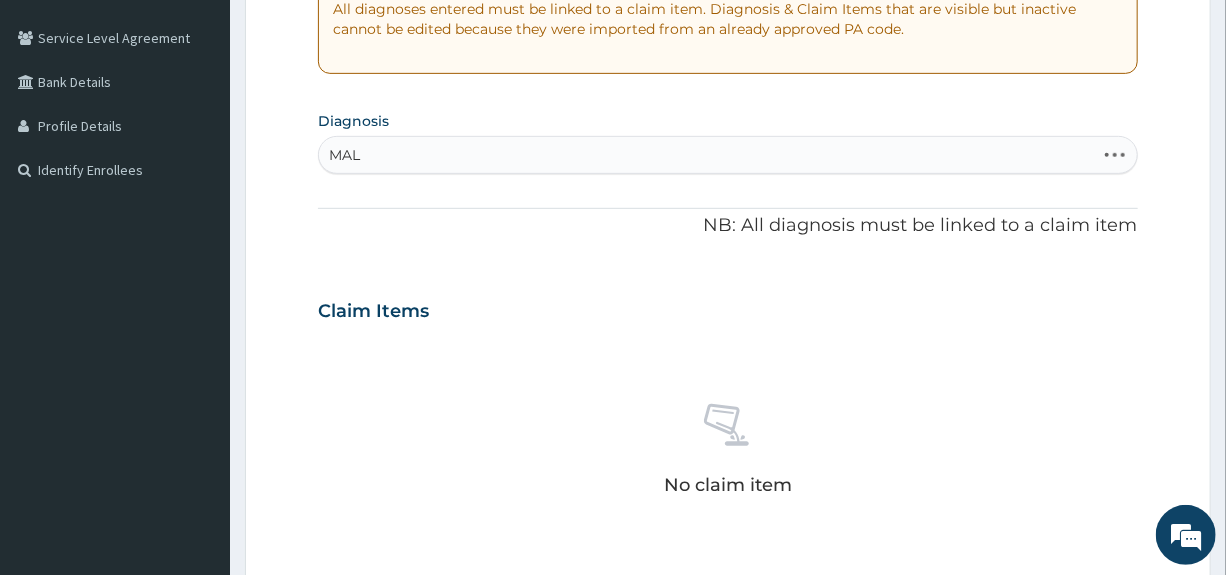type on "MALA" 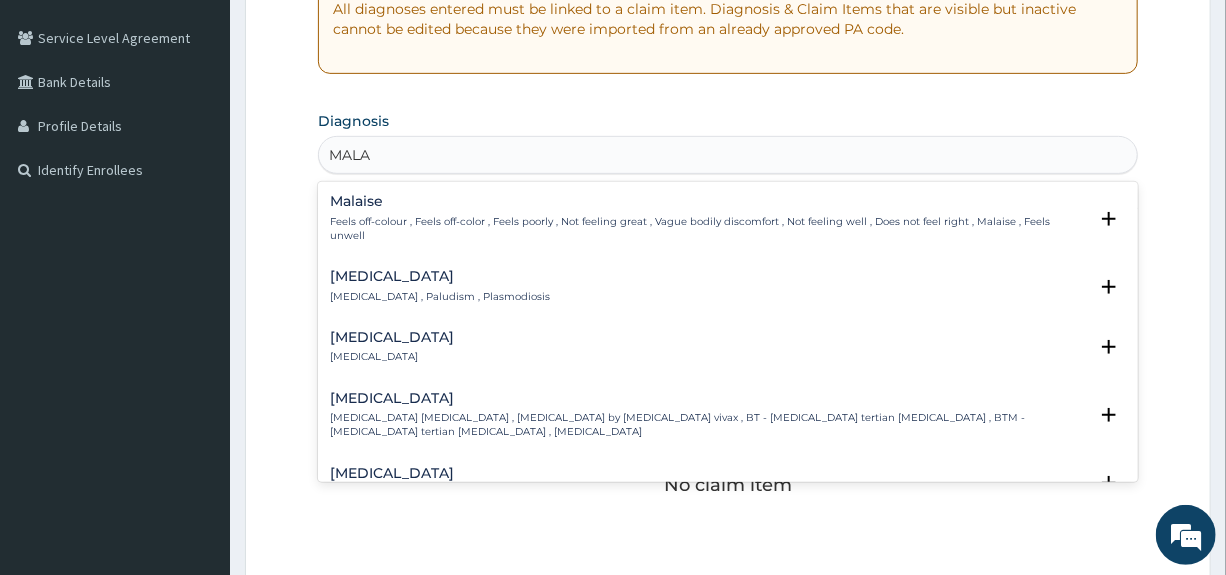 click on "Malaria" at bounding box center (440, 276) 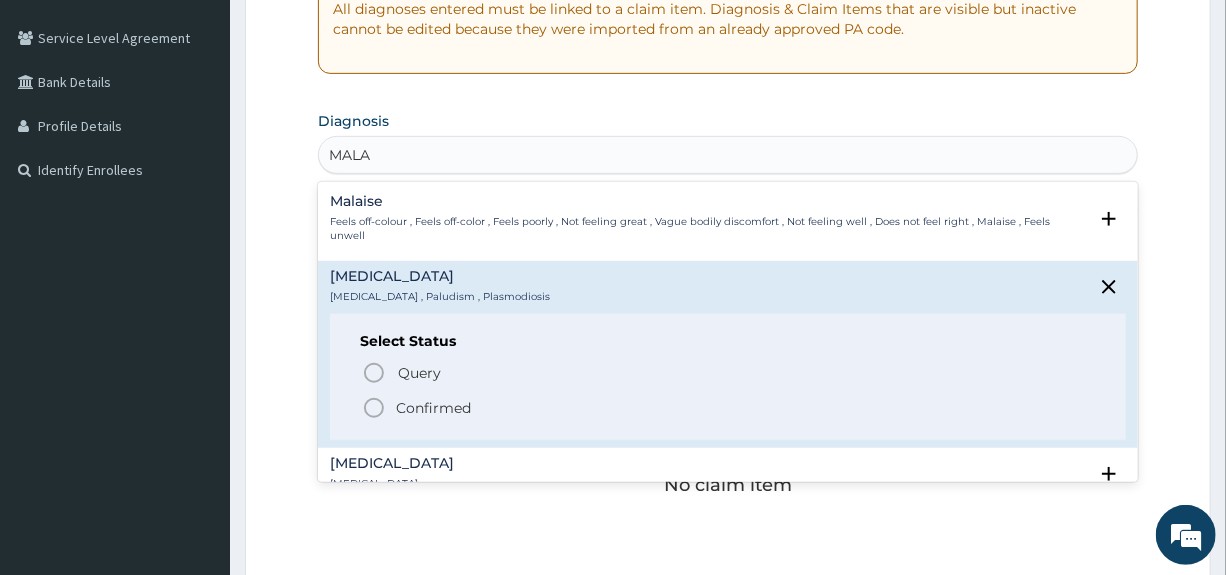 click on "Confirmed" at bounding box center (433, 408) 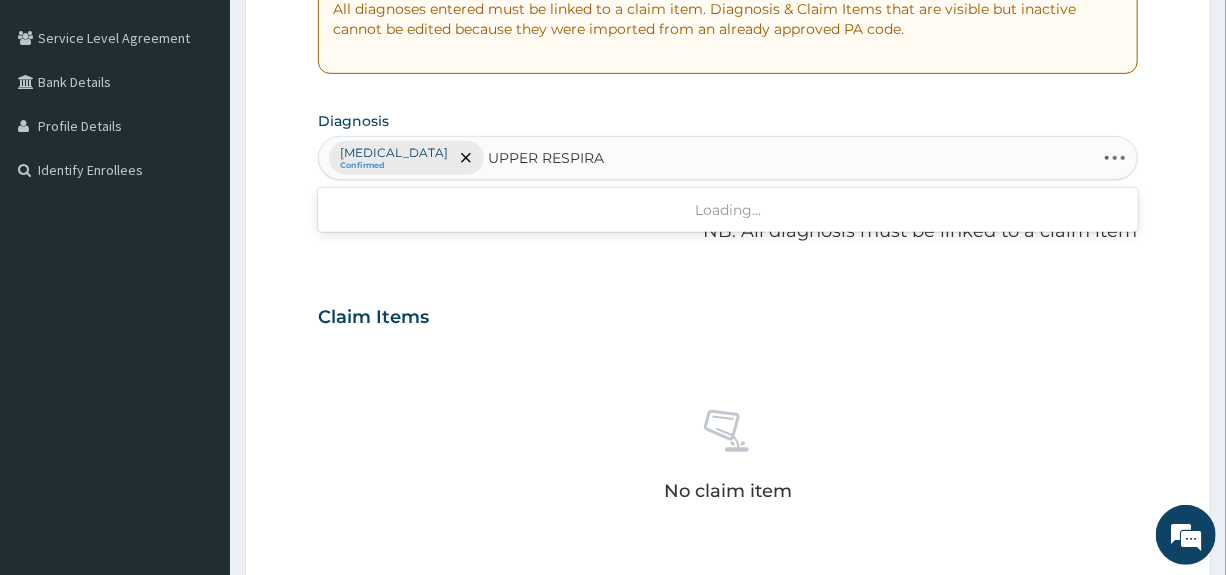 type on "UPPER RESPIRAT" 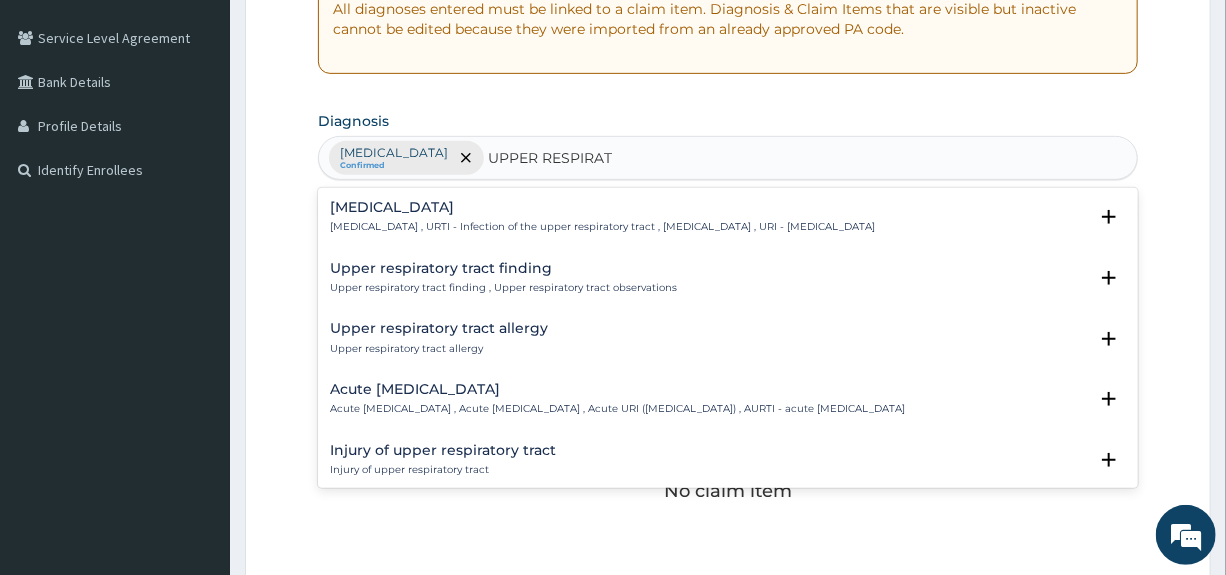 click on "Acute upper respiratory infection" at bounding box center (617, 389) 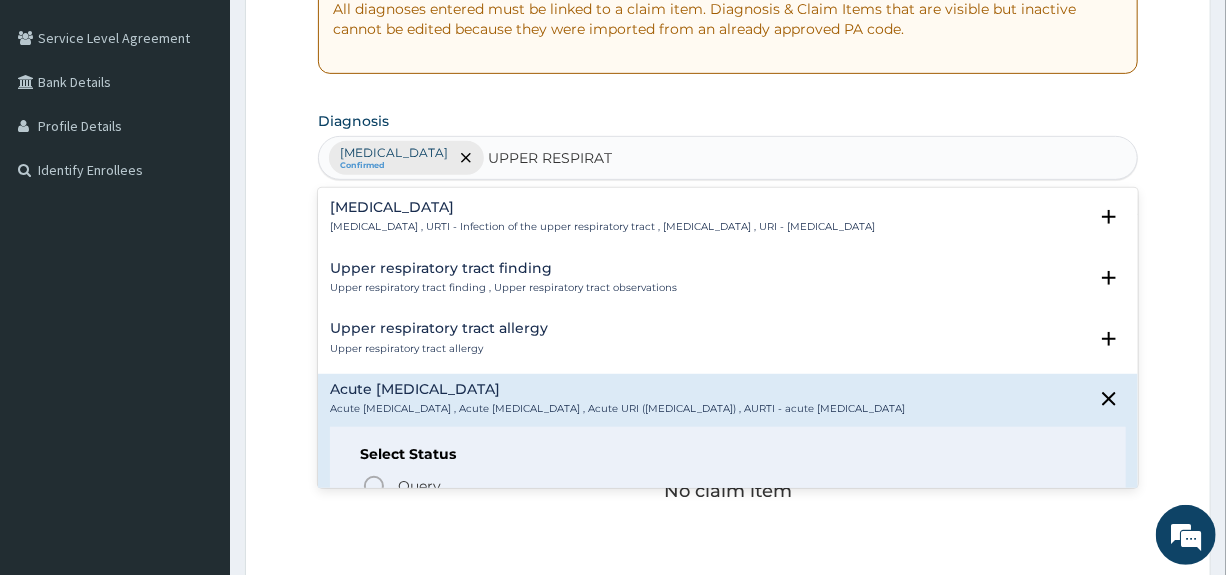 scroll, scrollTop: 200, scrollLeft: 0, axis: vertical 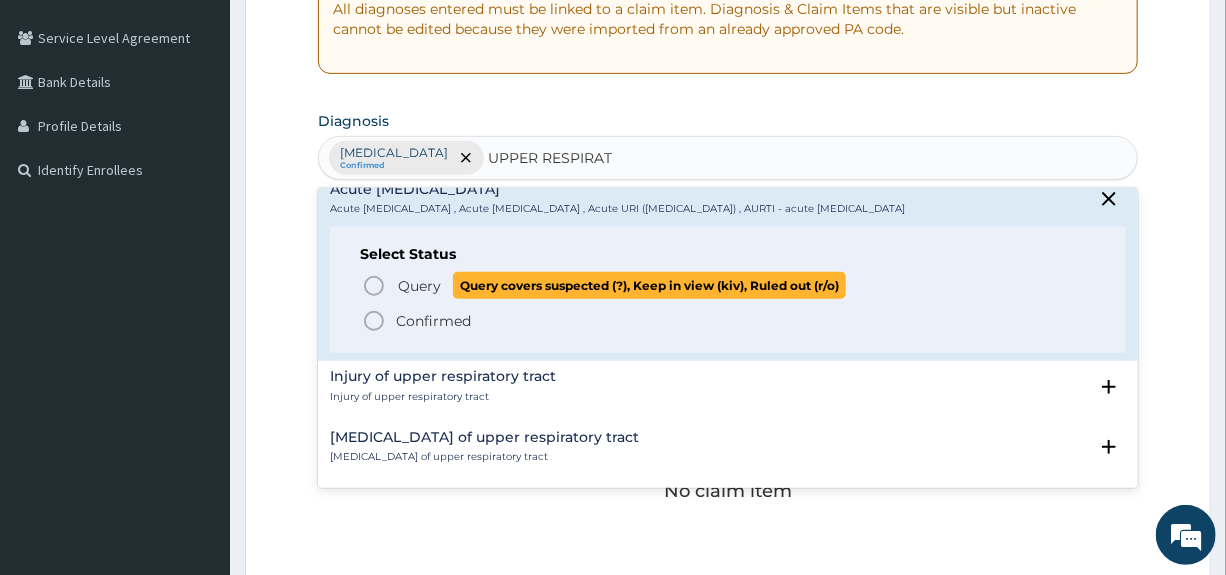 click on "Query" at bounding box center (419, 286) 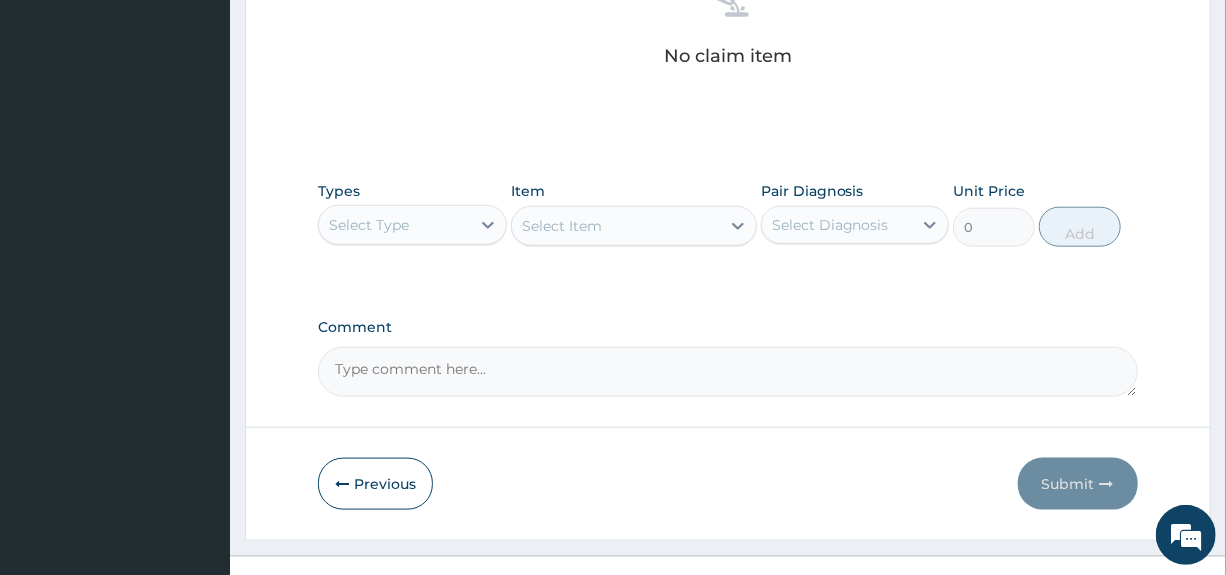 scroll, scrollTop: 865, scrollLeft: 0, axis: vertical 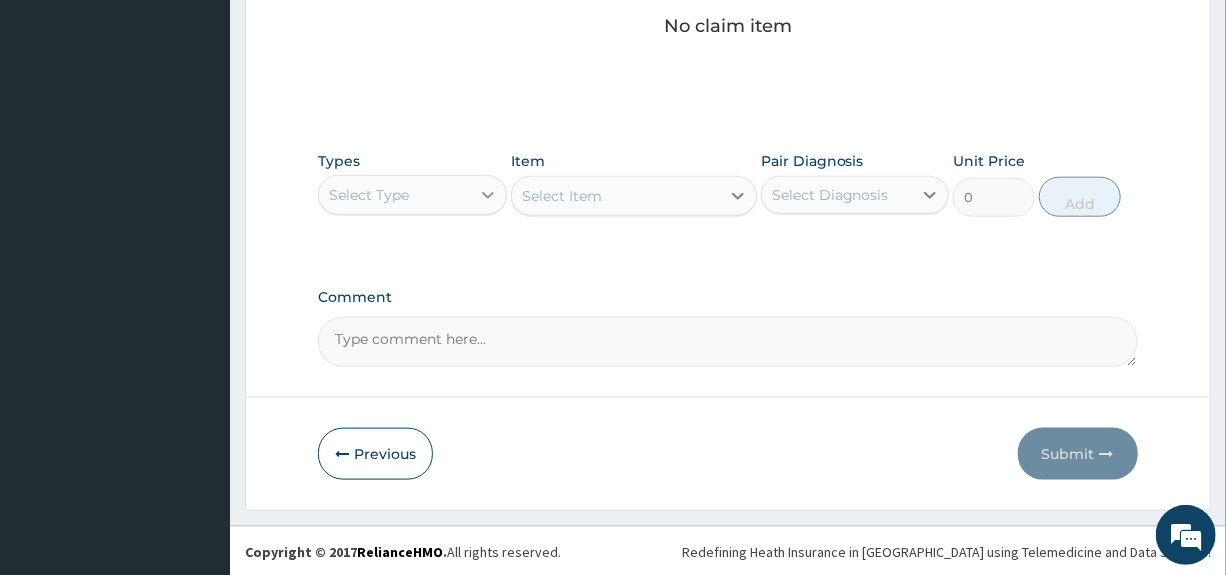 click at bounding box center [488, 195] 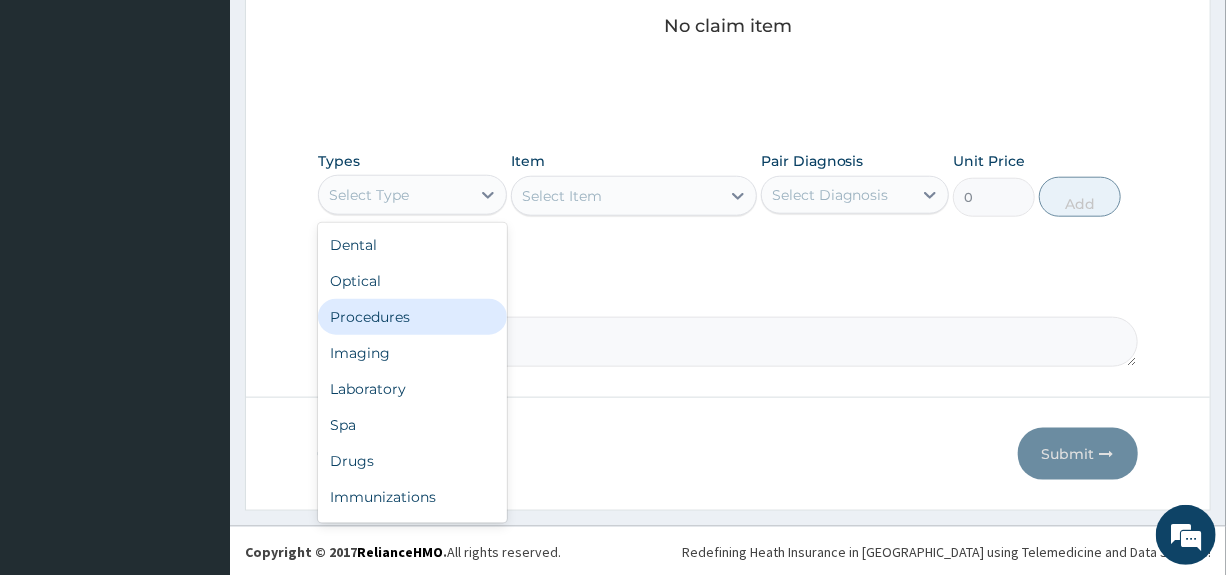click on "Procedures" at bounding box center [412, 317] 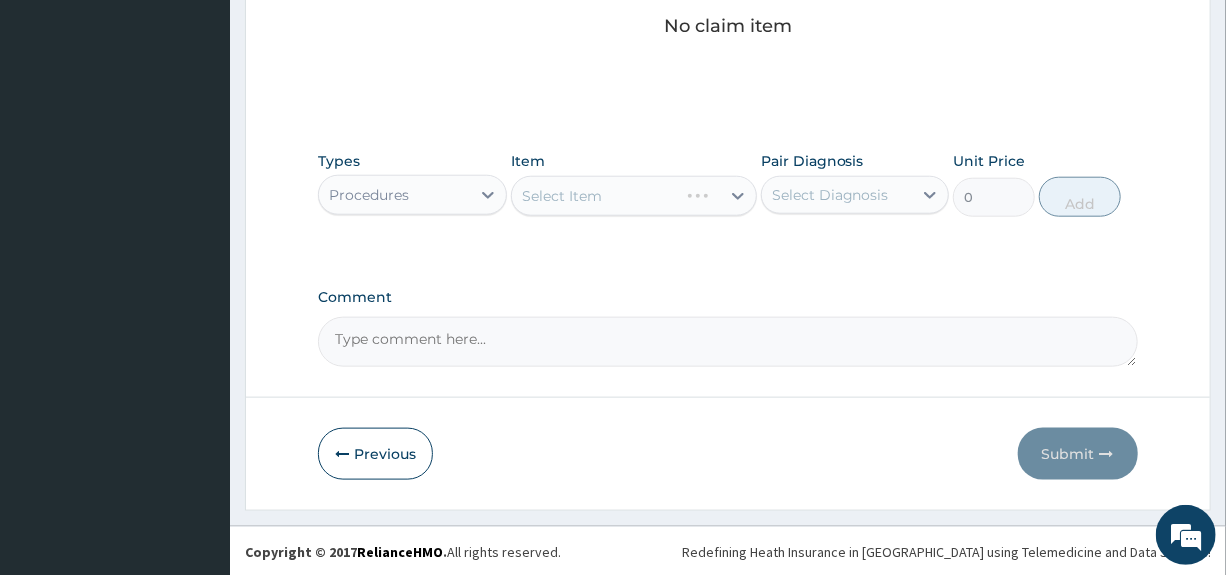 click on "Select Diagnosis" at bounding box center [830, 195] 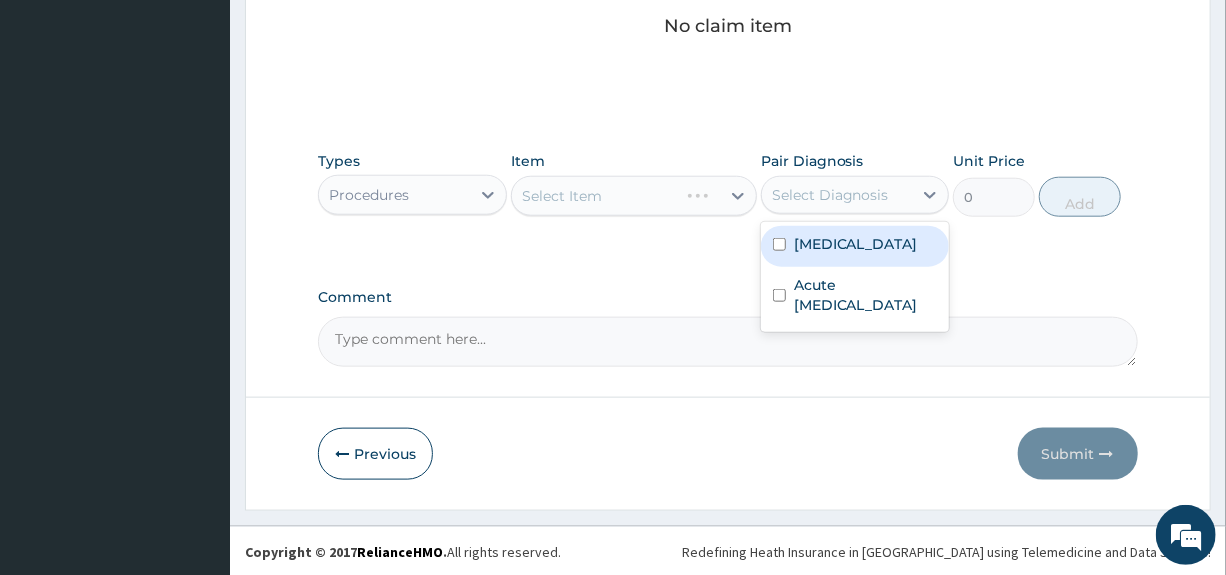 click on "Malaria" at bounding box center (855, 246) 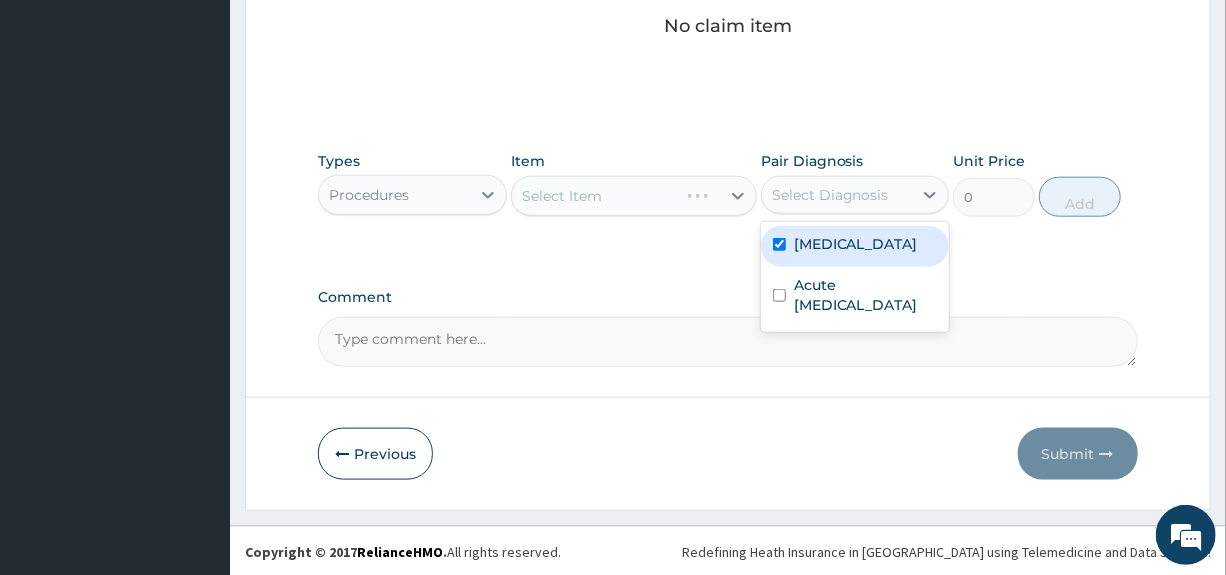 checkbox on "true" 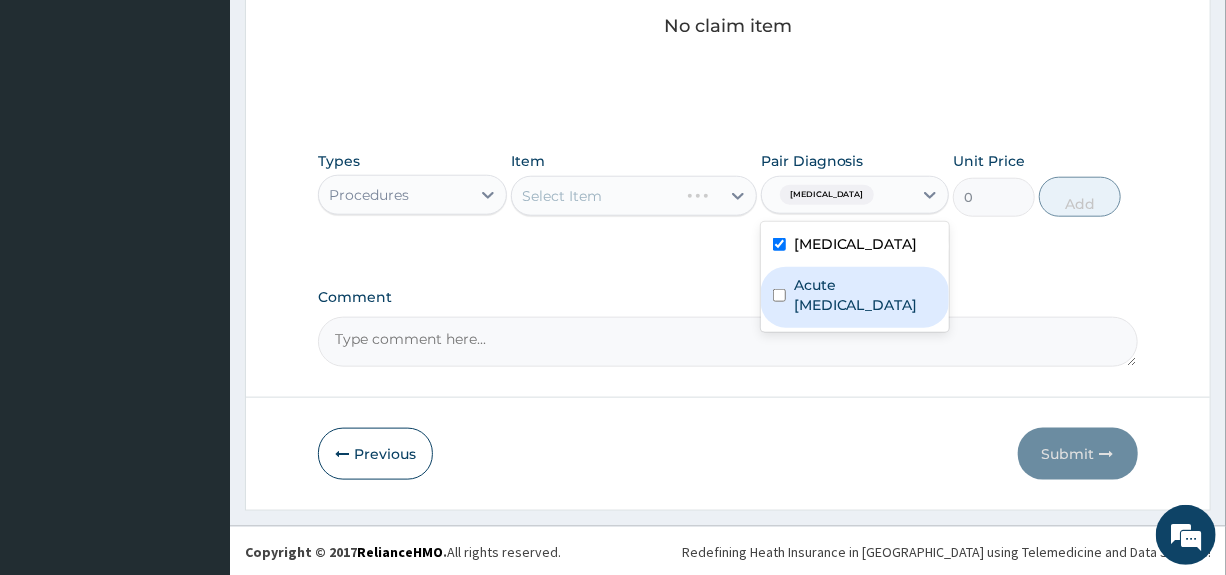 click on "Acute upper respiratory infection" at bounding box center [865, 295] 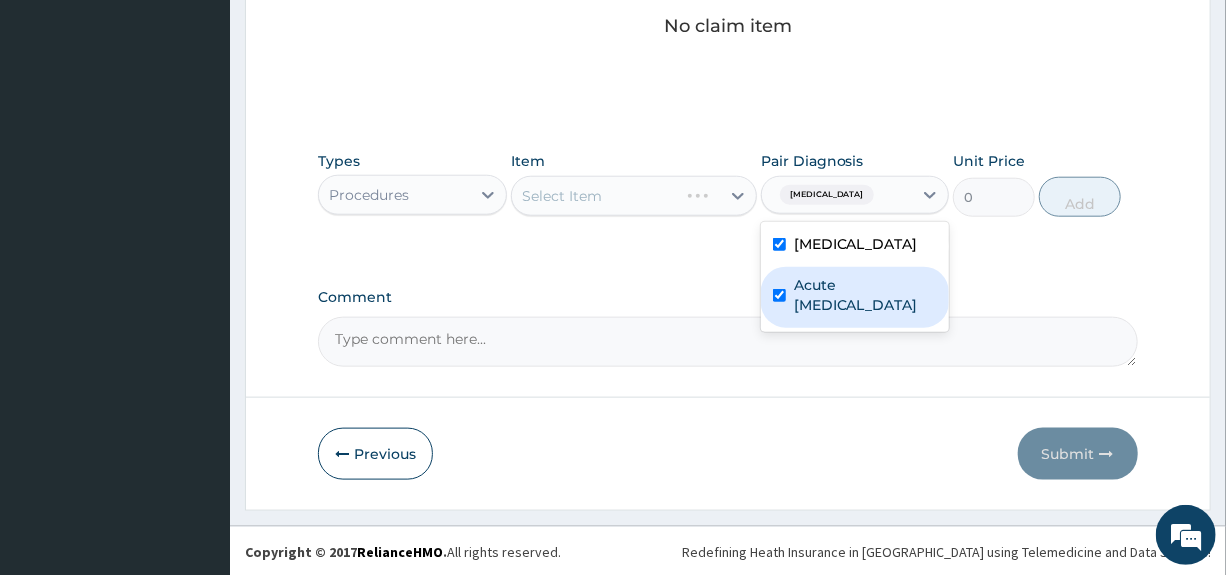 checkbox on "true" 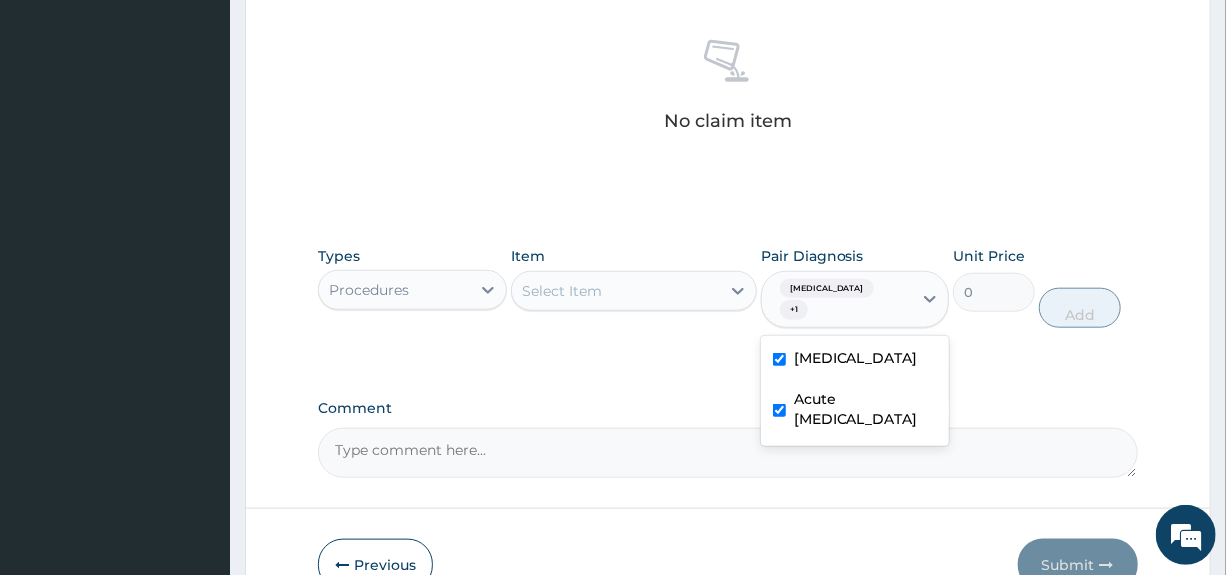 scroll, scrollTop: 765, scrollLeft: 0, axis: vertical 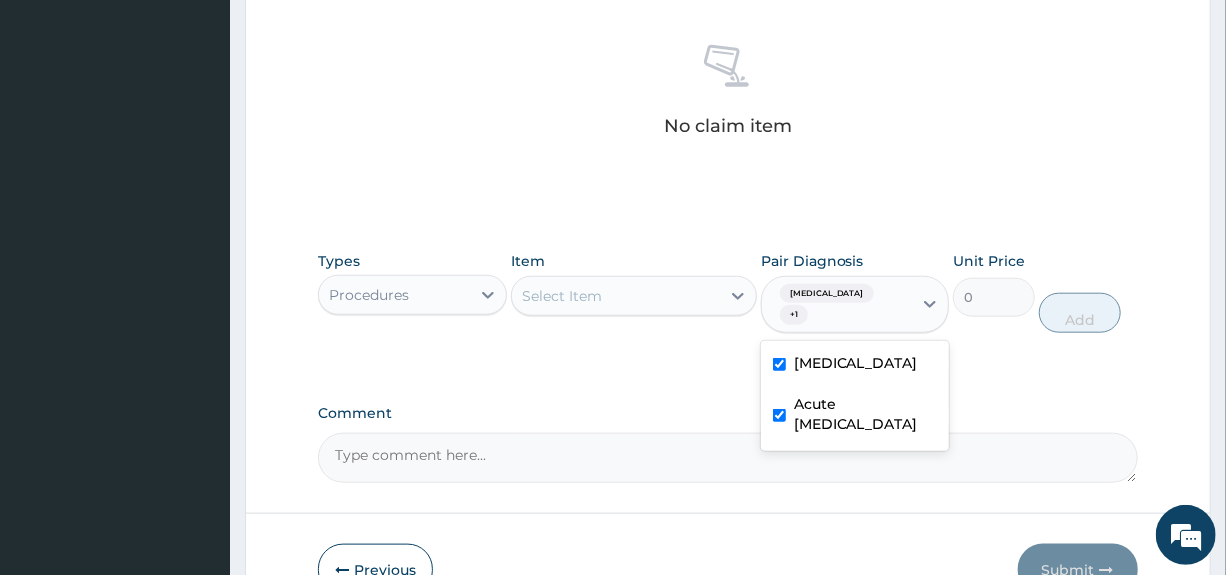 click on "Select Item" at bounding box center (616, 296) 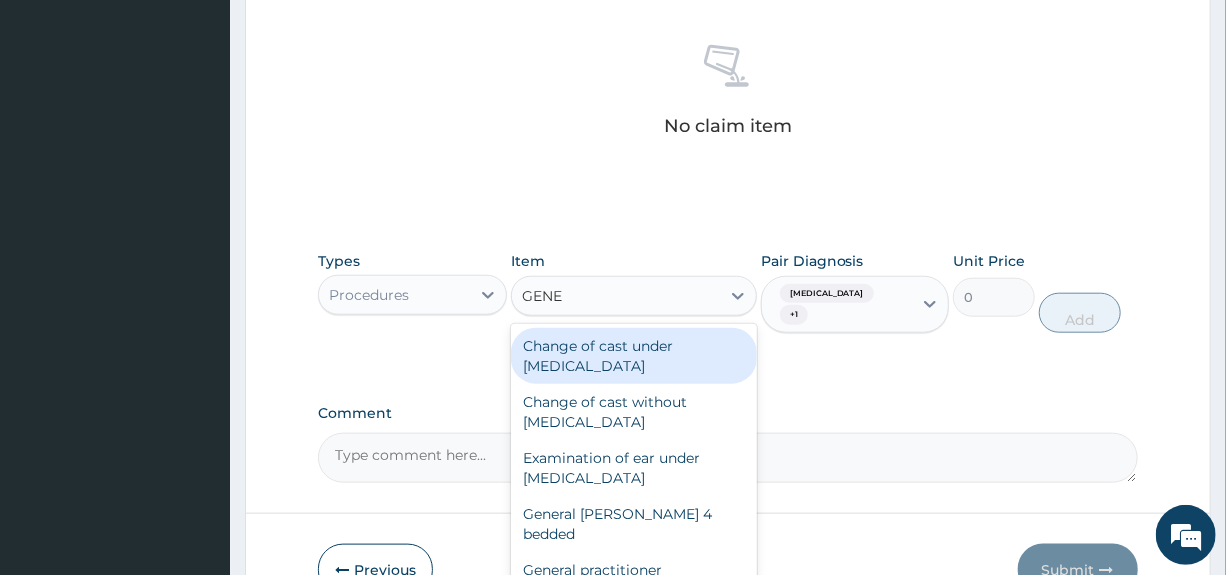 type on "GENER" 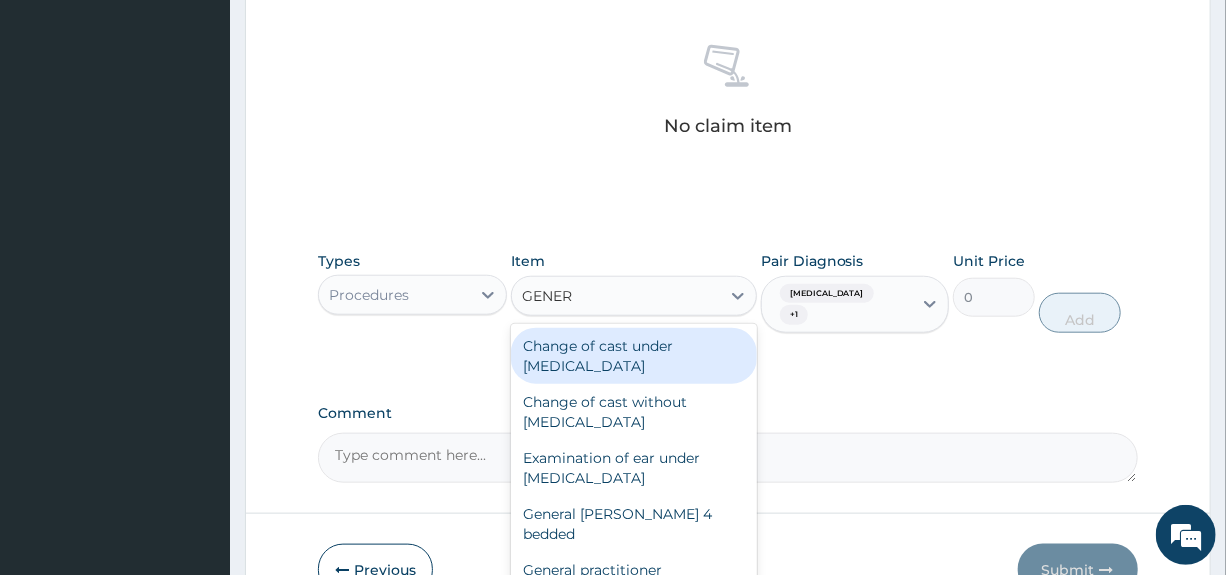scroll, scrollTop: 865, scrollLeft: 0, axis: vertical 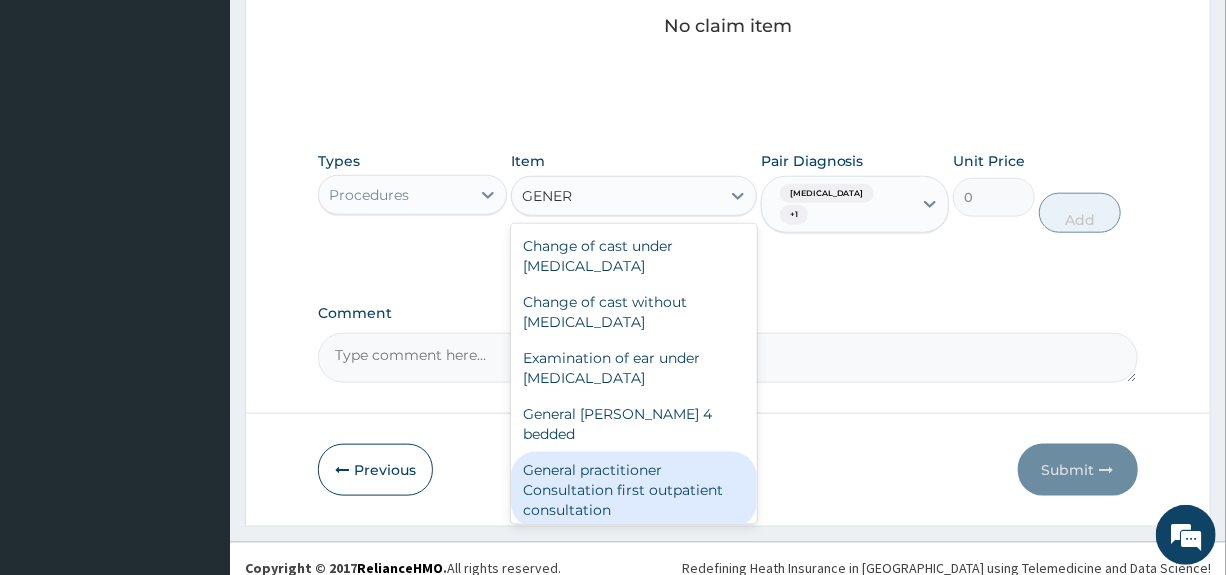 click on "General practitioner Consultation first outpatient consultation" at bounding box center [634, 490] 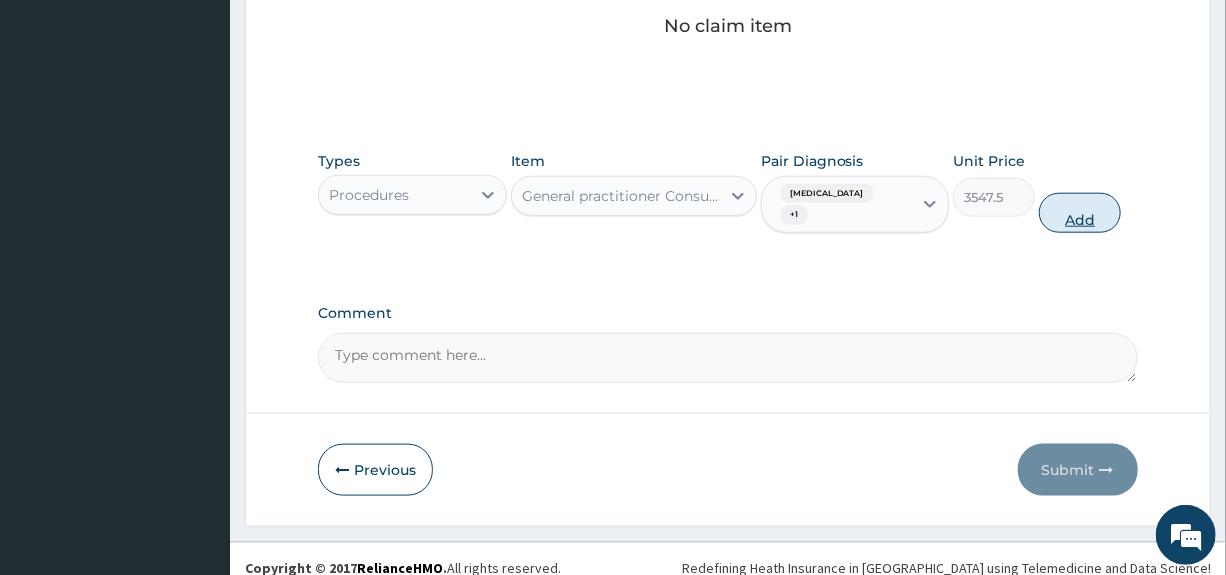 click on "Add" at bounding box center (1080, 213) 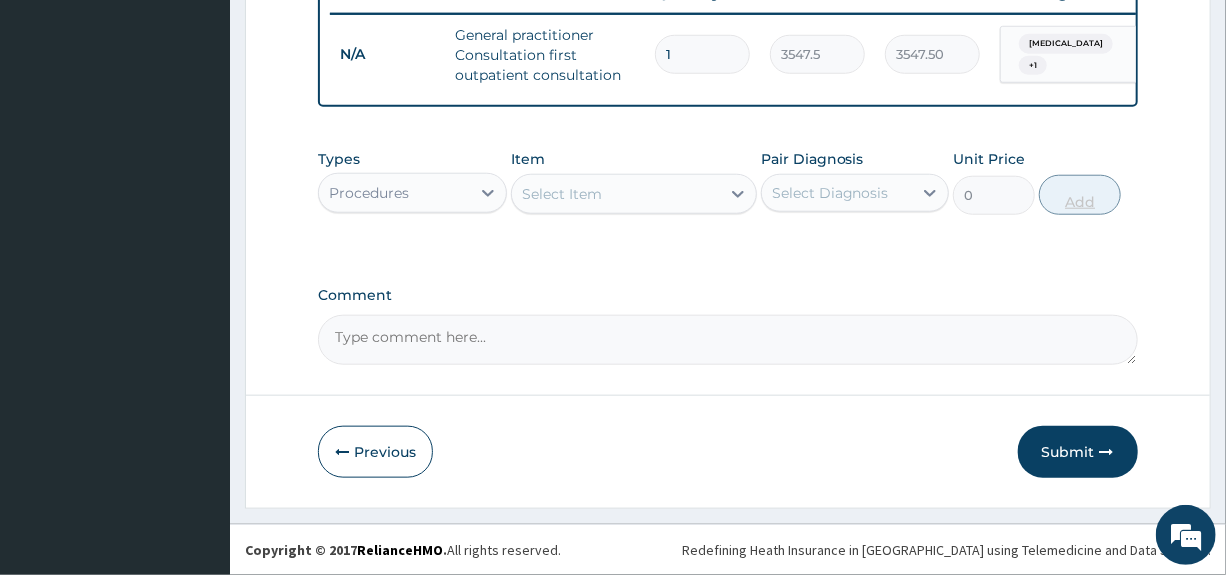 scroll, scrollTop: 797, scrollLeft: 0, axis: vertical 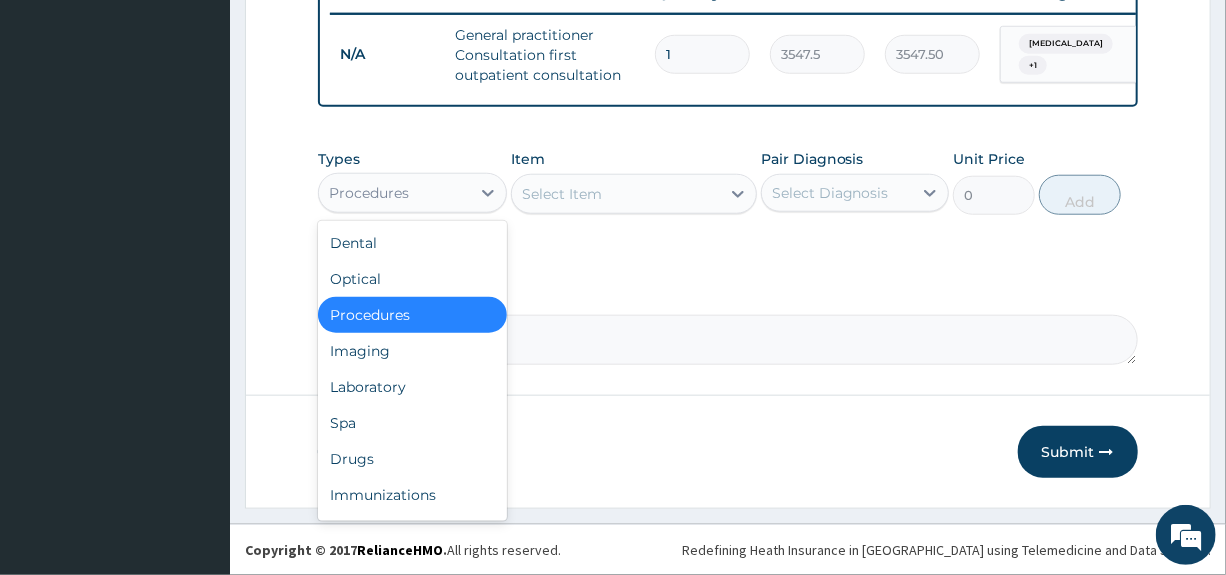 click on "Procedures" at bounding box center [394, 193] 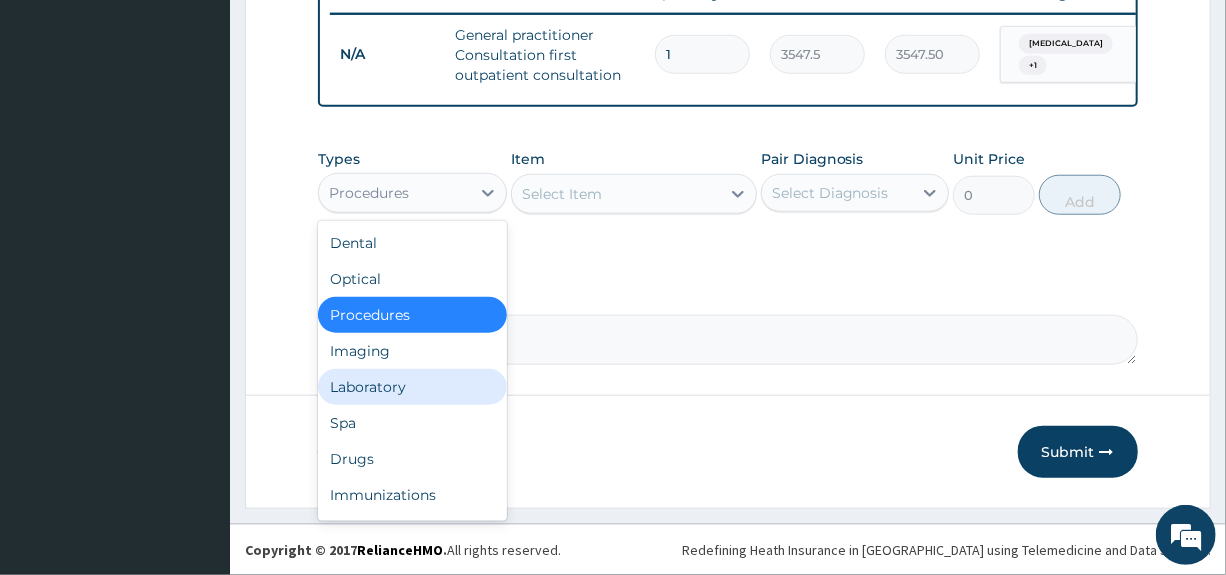 click on "Laboratory" at bounding box center (412, 387) 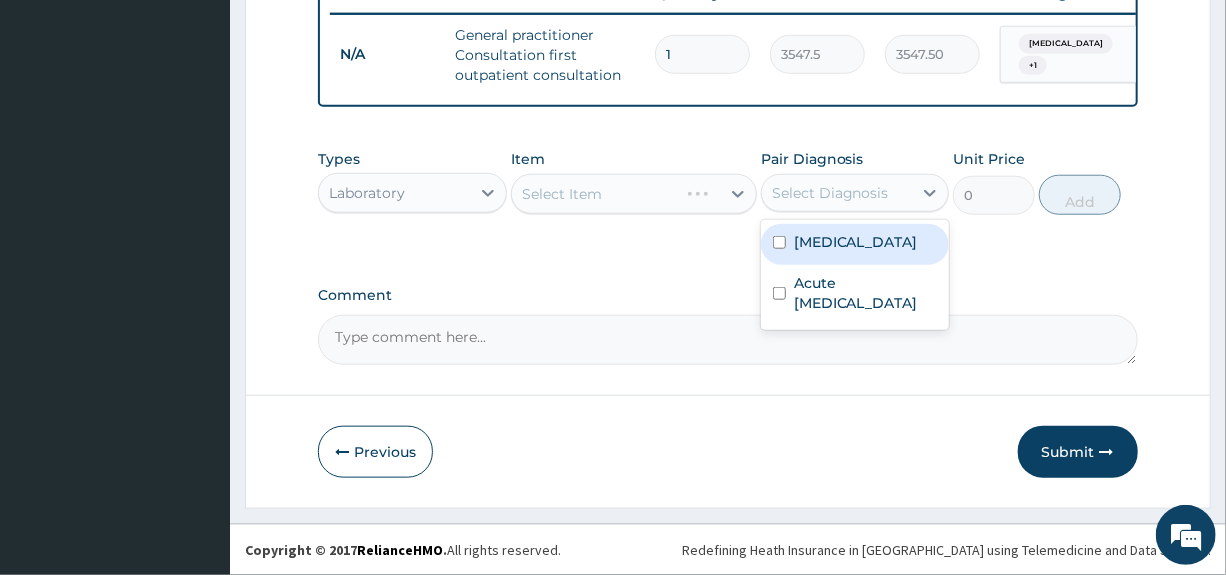 click on "Select Diagnosis" at bounding box center (830, 193) 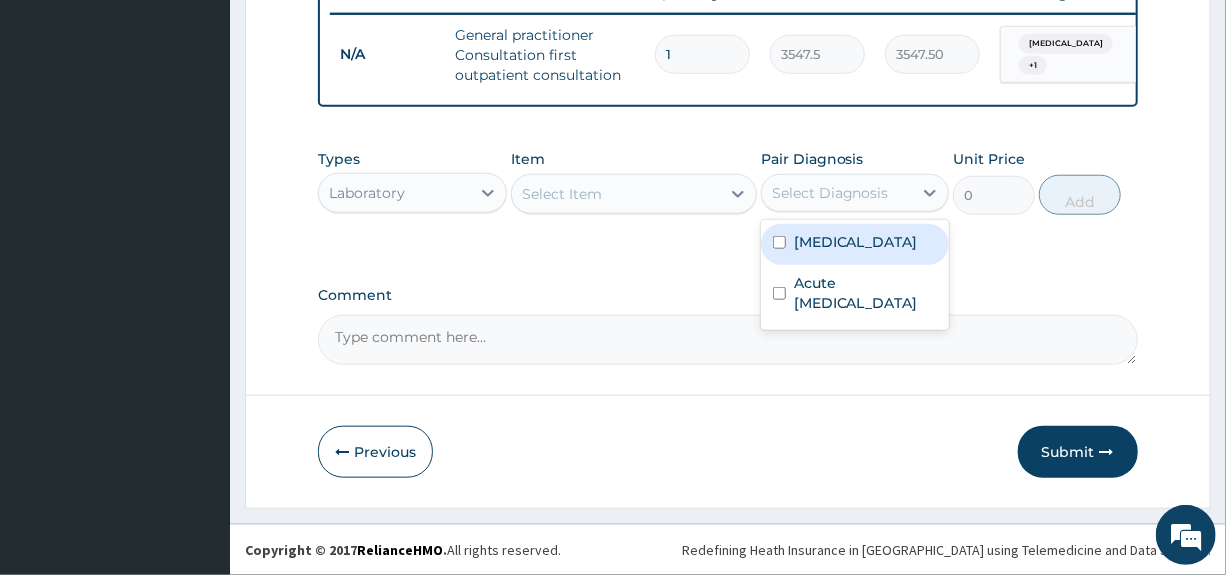 click on "Malaria" at bounding box center [856, 242] 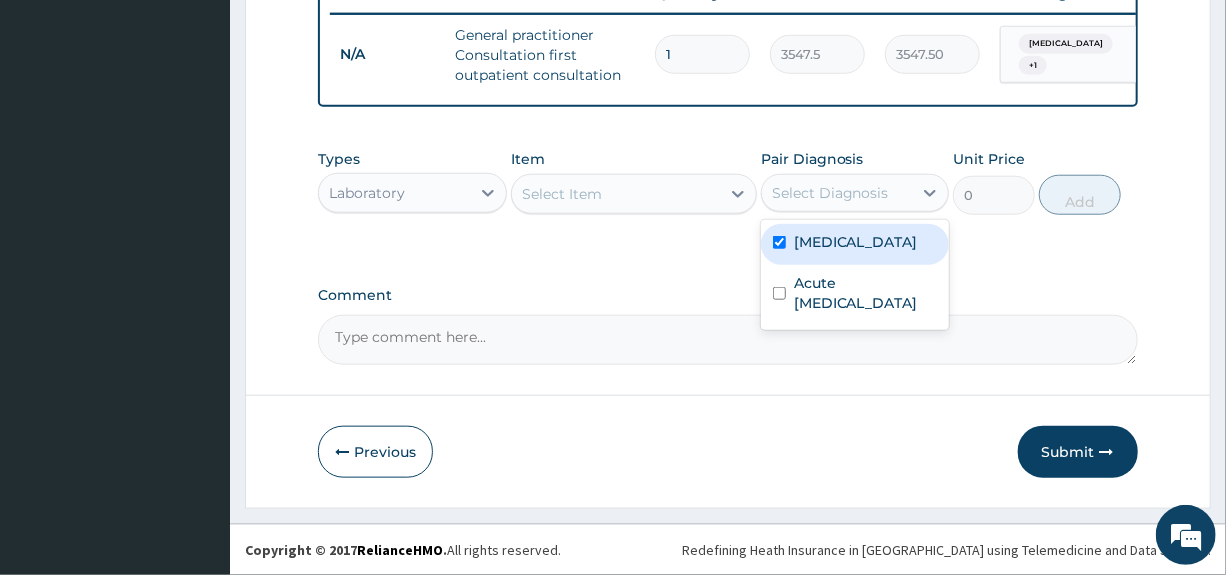 checkbox on "true" 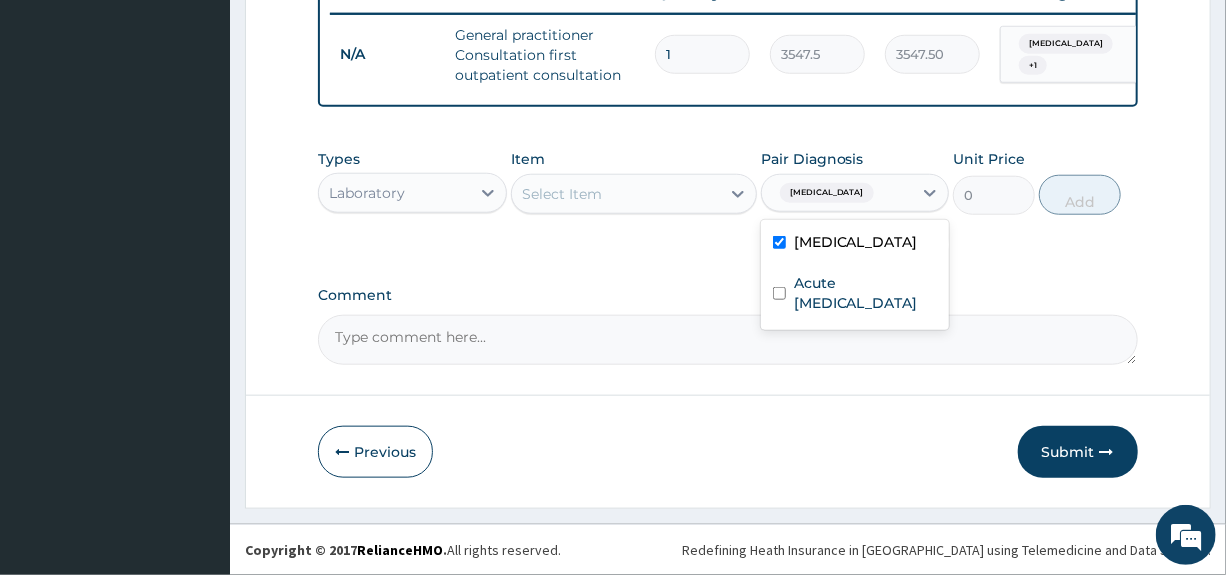 click on "Select Item" at bounding box center (616, 194) 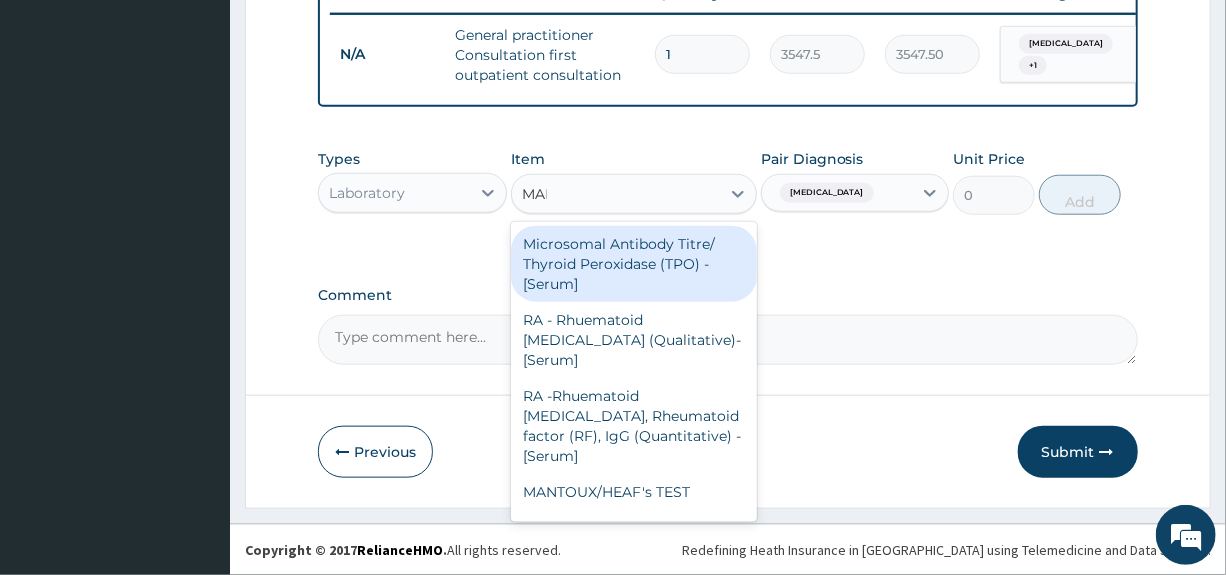 type on "MALA" 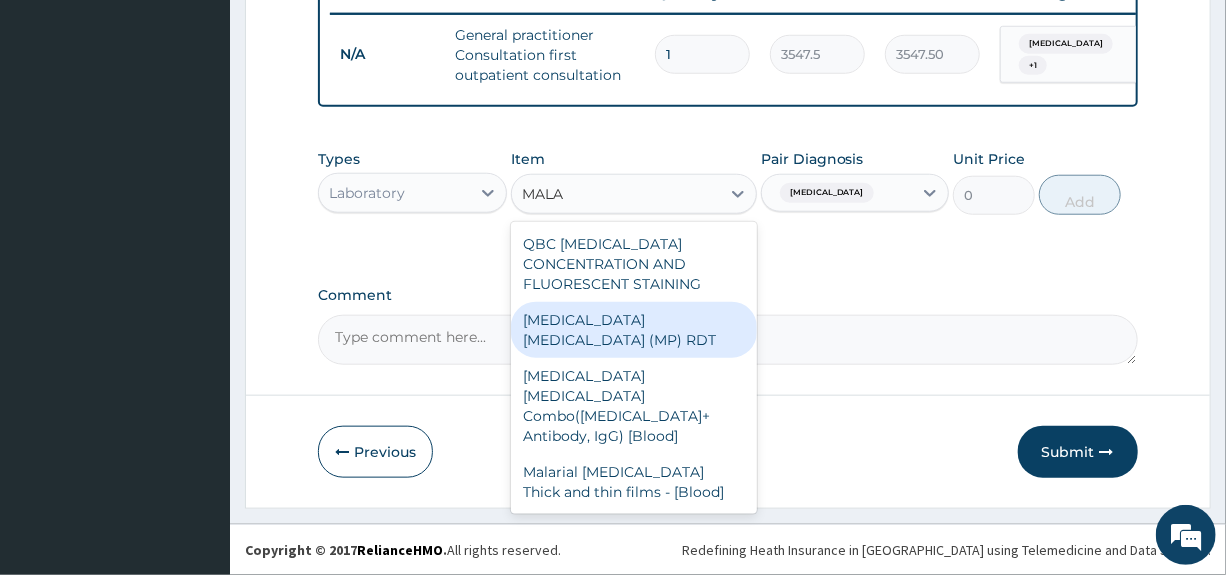 click on "MALARIA PARASITE (MP) RDT" at bounding box center [634, 330] 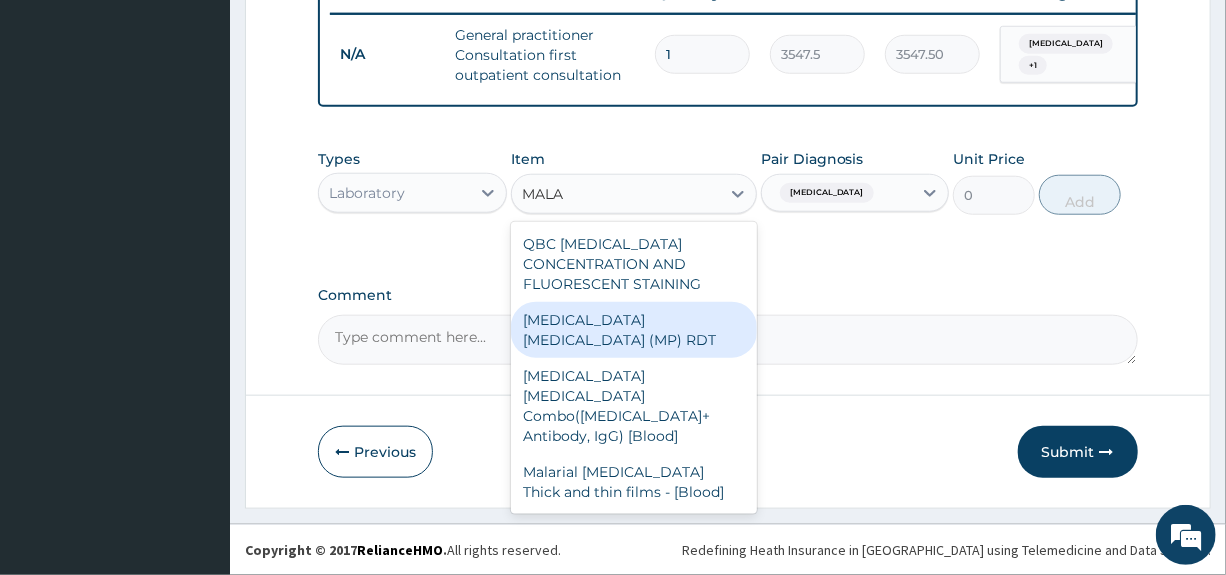 type 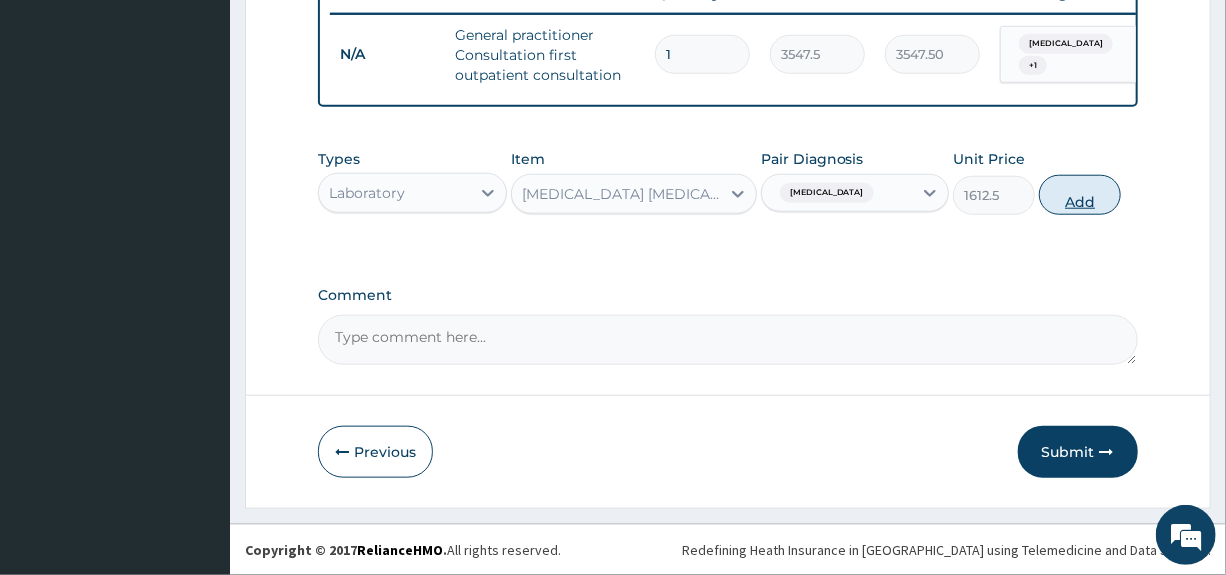 click on "Add" at bounding box center (1080, 195) 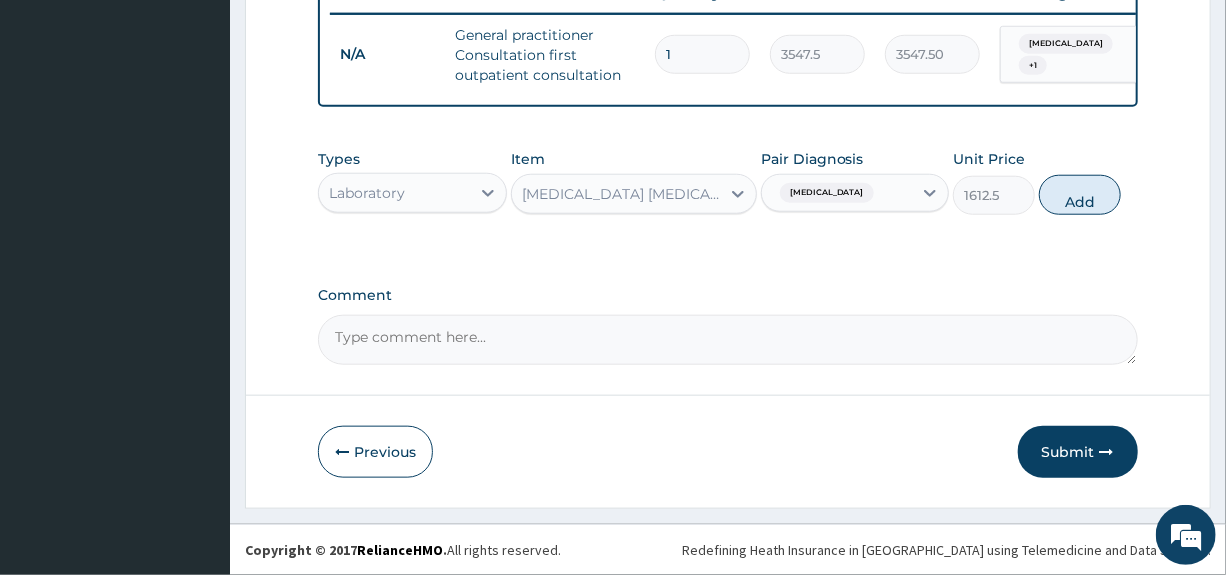 type on "0" 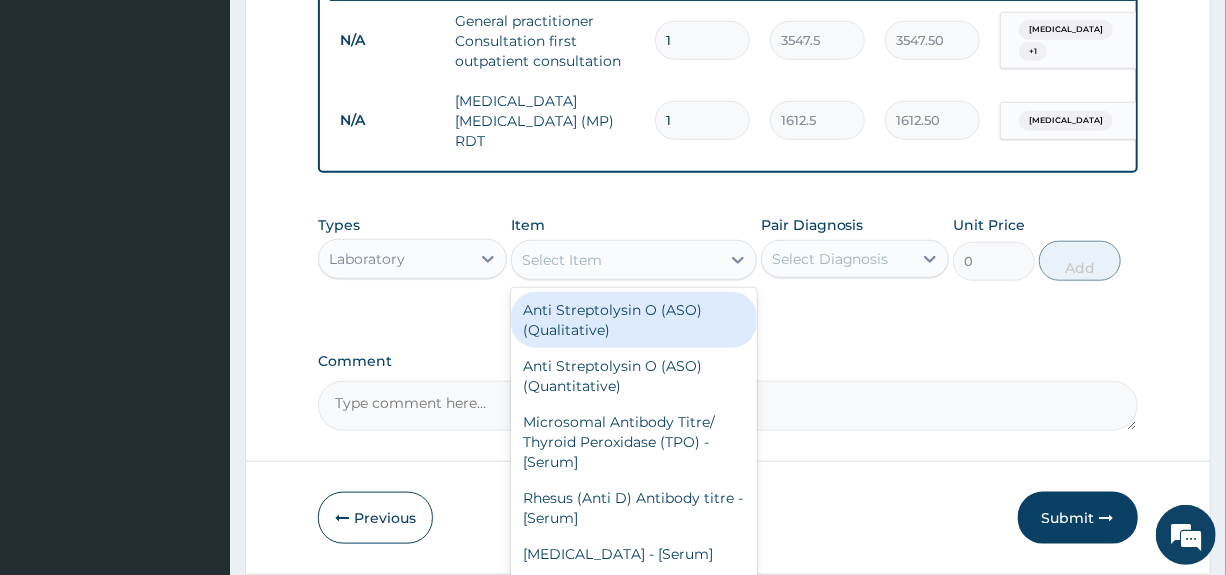 click on "Select Item" at bounding box center (616, 260) 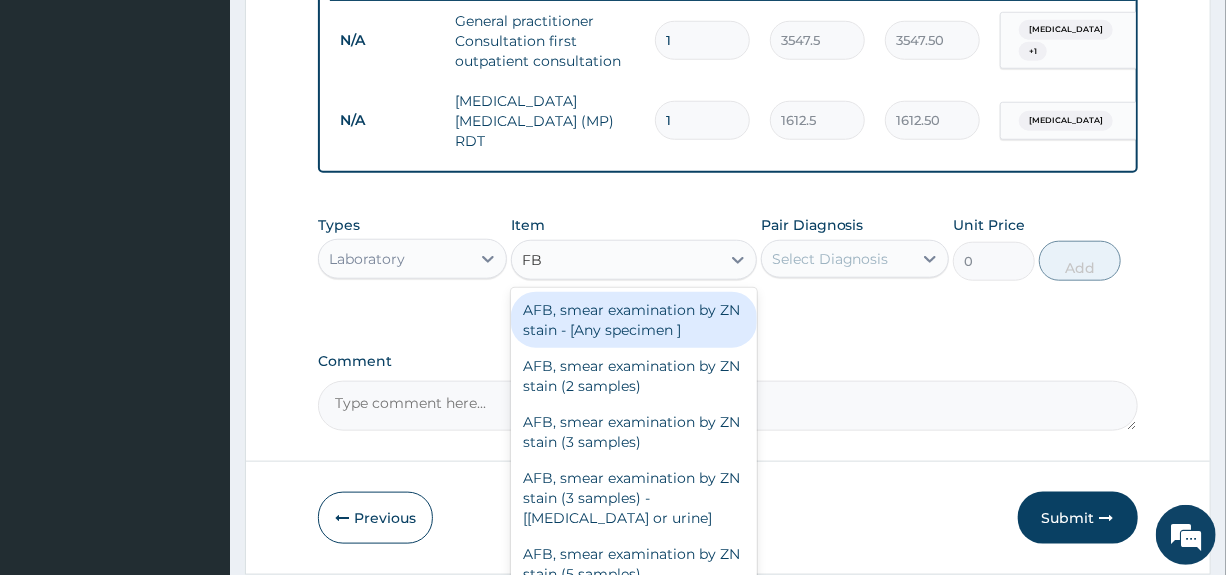 type on "FBC" 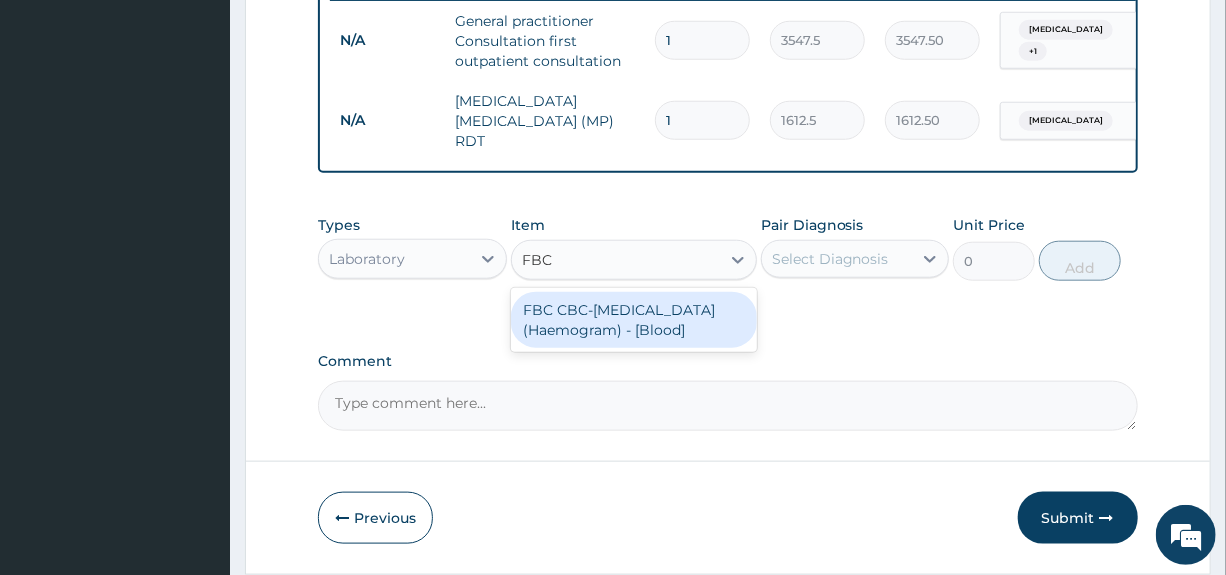 click on "FBC CBC-Complete Blood Count (Haemogram) - [Blood]" at bounding box center [634, 320] 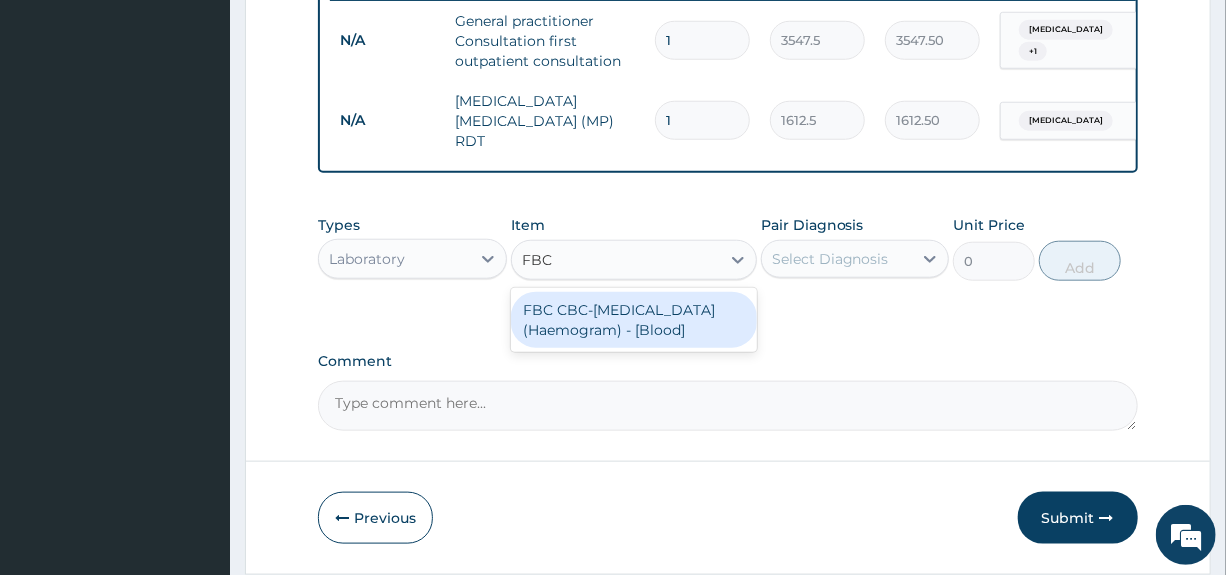 type 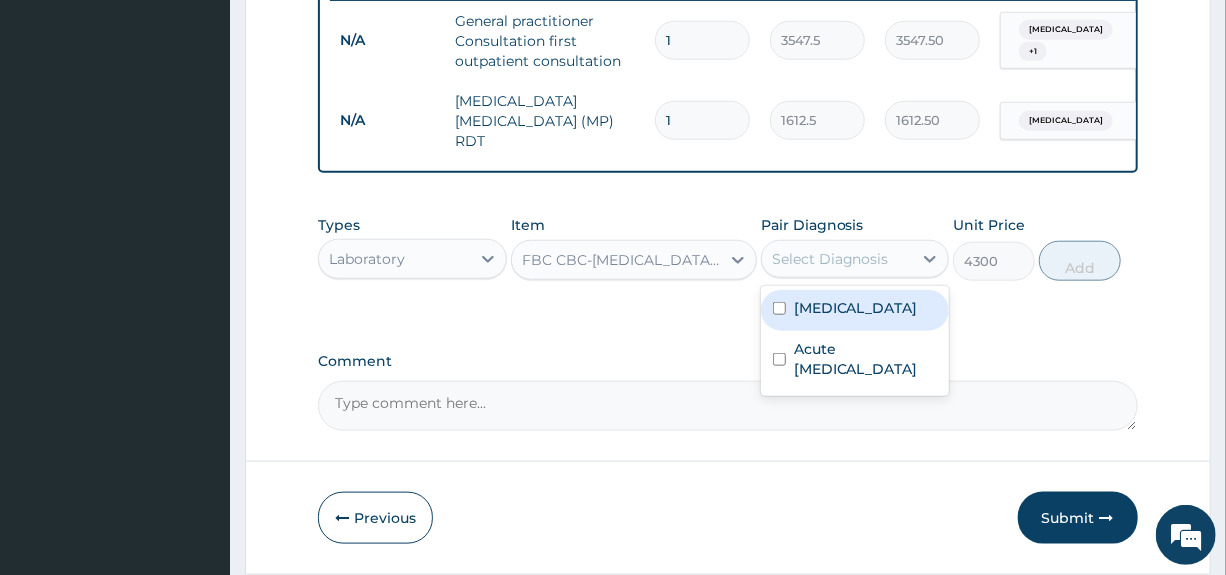 click on "Select Diagnosis" at bounding box center (837, 259) 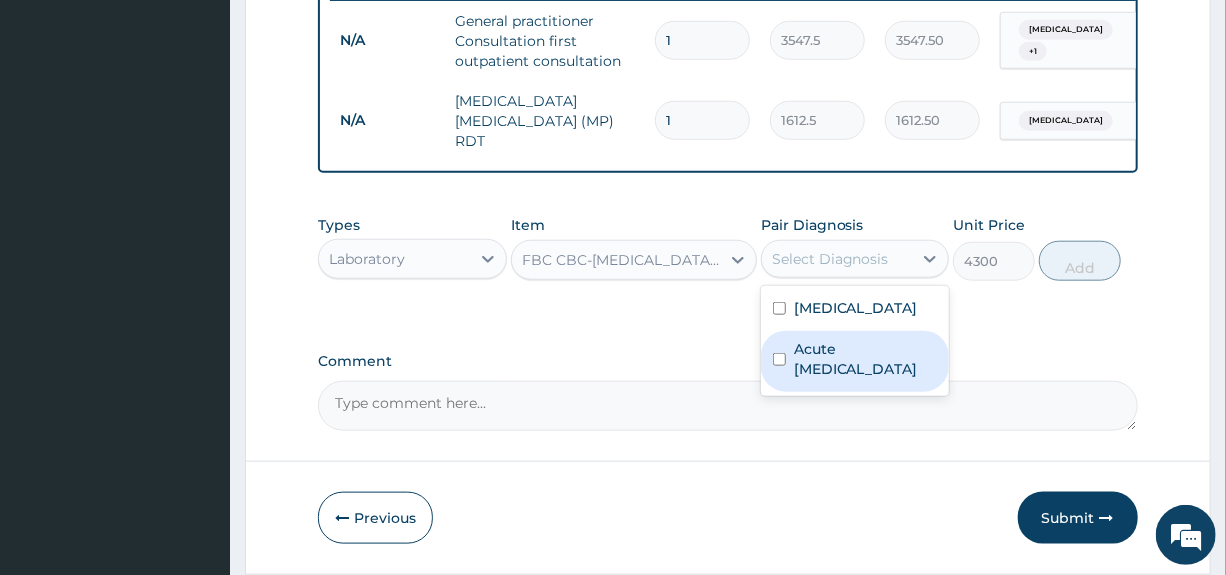 click on "Acute upper respiratory infection" at bounding box center (865, 359) 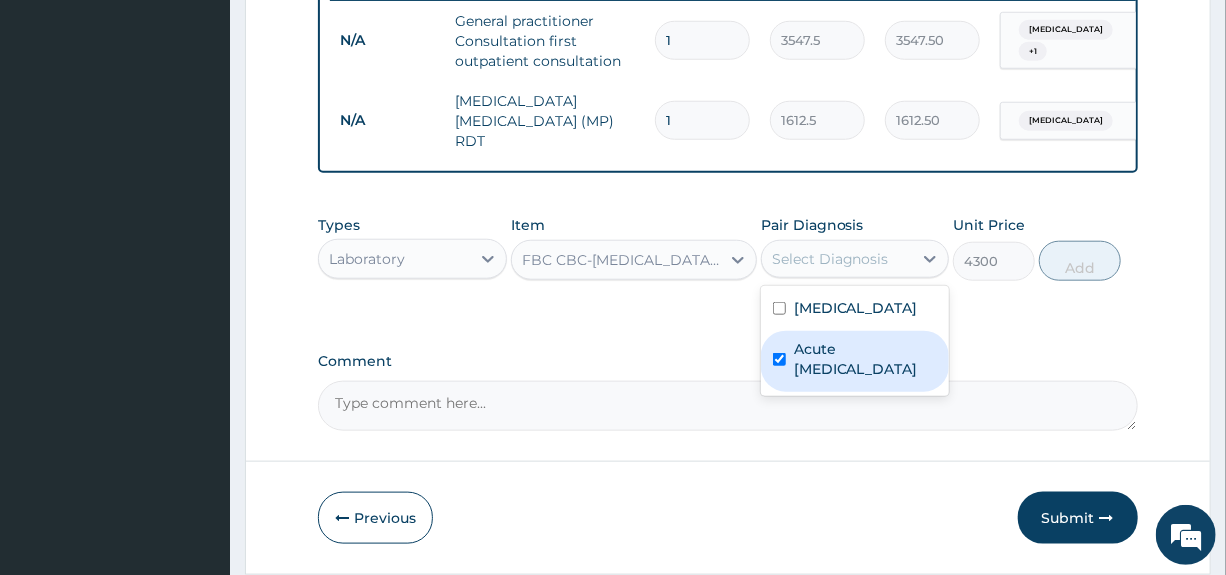 checkbox on "true" 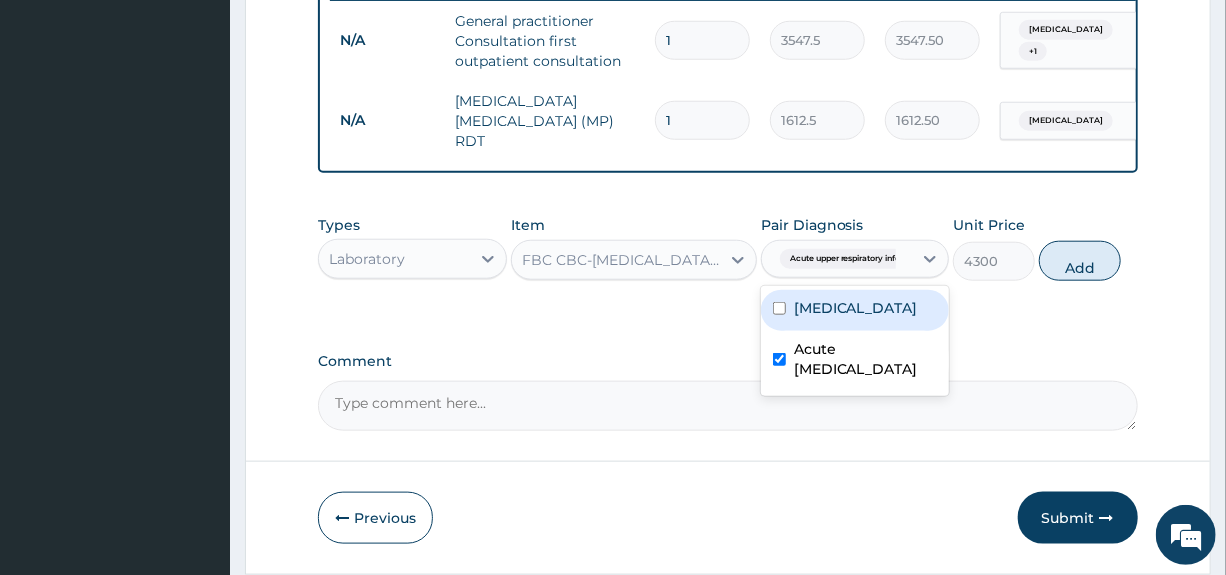 click on "Add" at bounding box center (1080, 261) 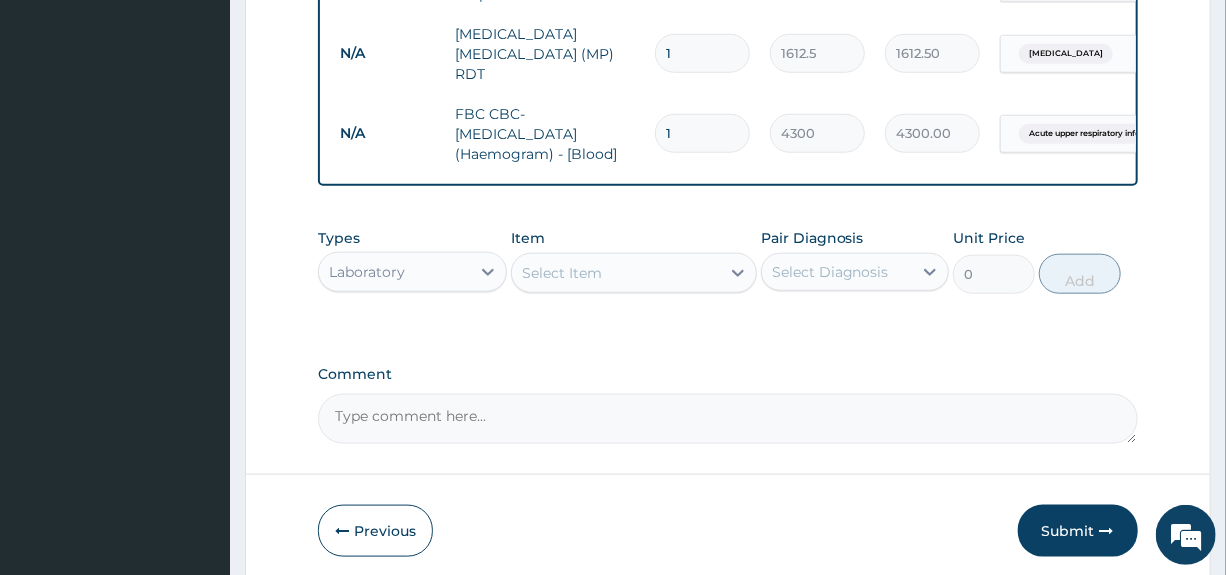 scroll, scrollTop: 897, scrollLeft: 0, axis: vertical 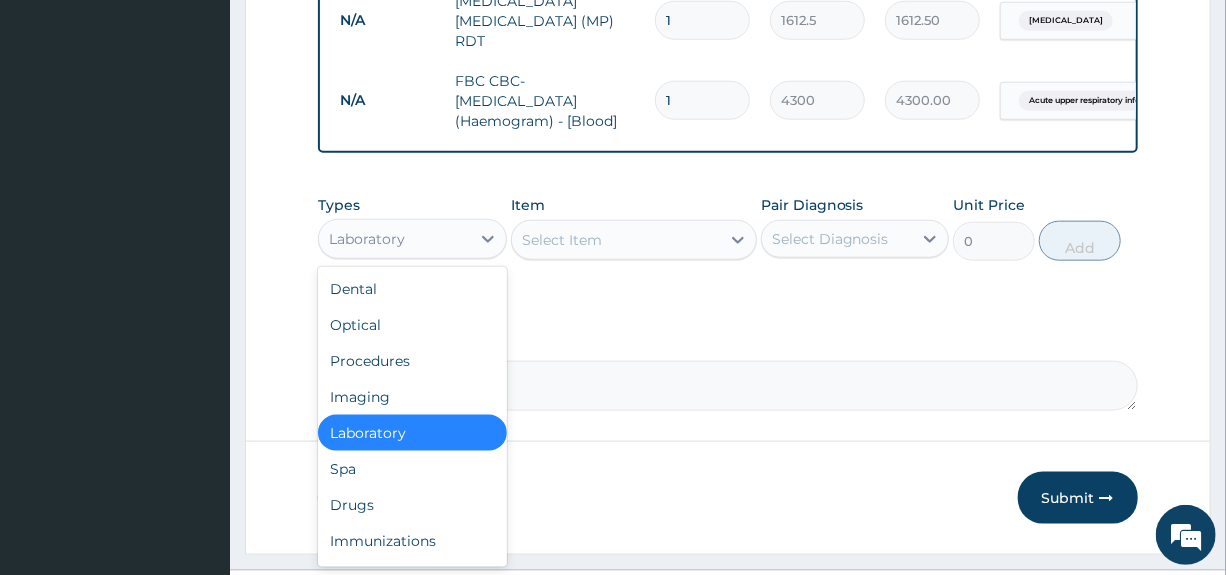 click on "Laboratory" at bounding box center (394, 239) 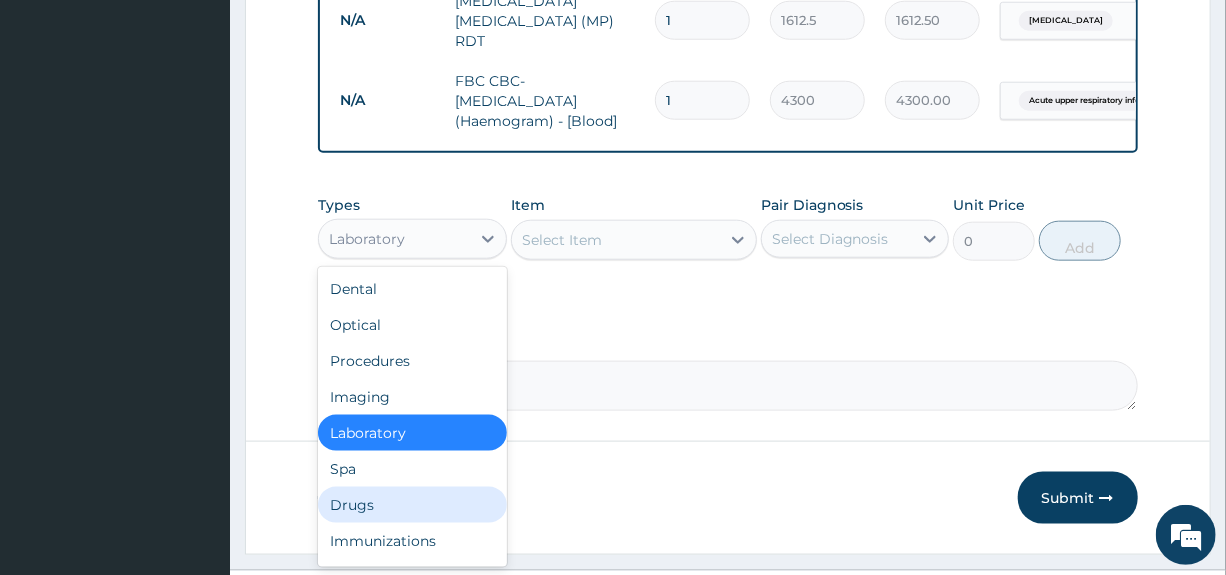 click on "Drugs" at bounding box center [412, 505] 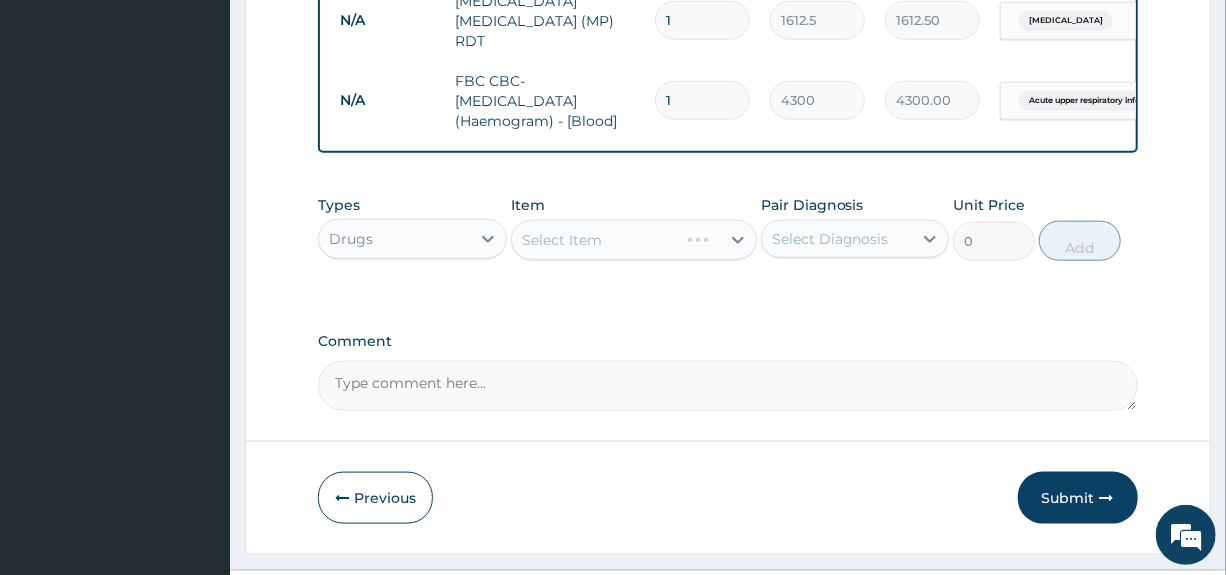click on "Select Diagnosis" at bounding box center [830, 239] 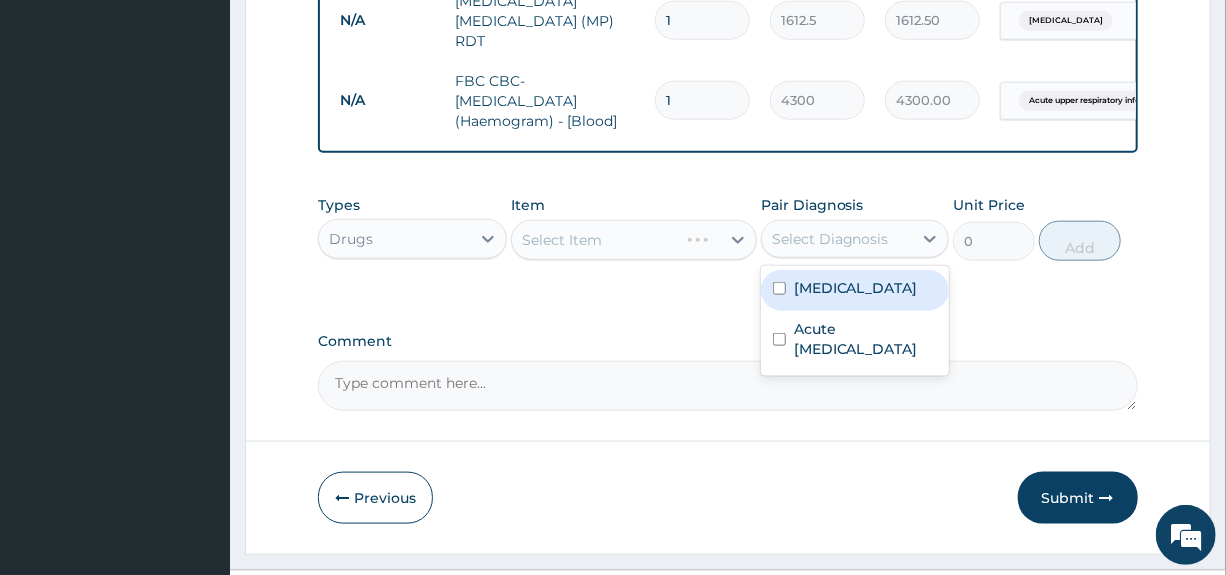 click on "Malaria" at bounding box center [856, 288] 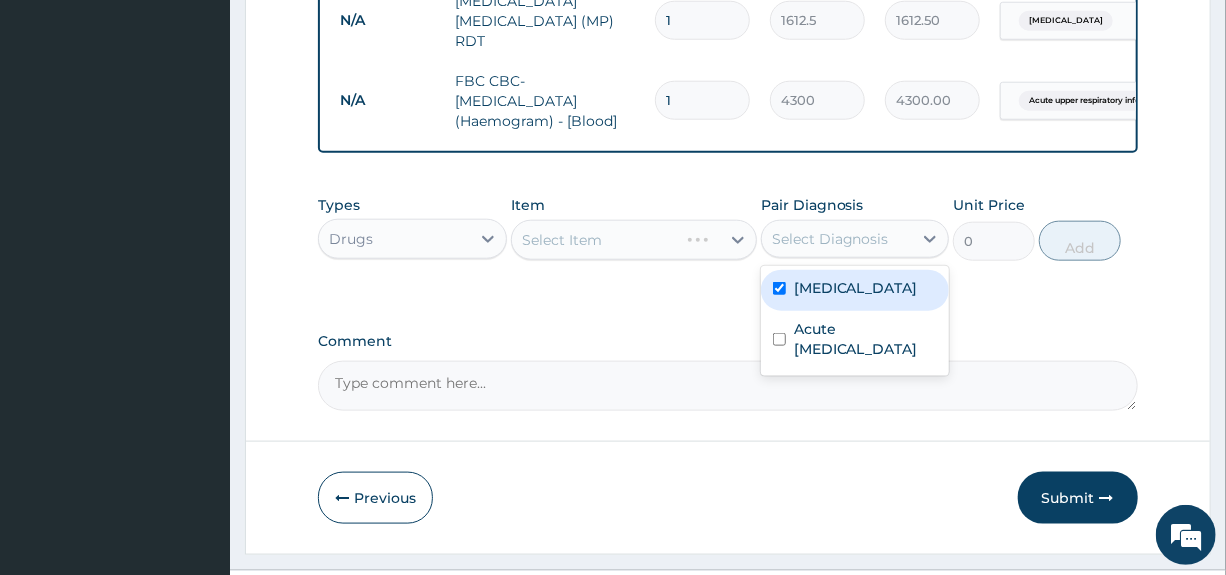checkbox on "true" 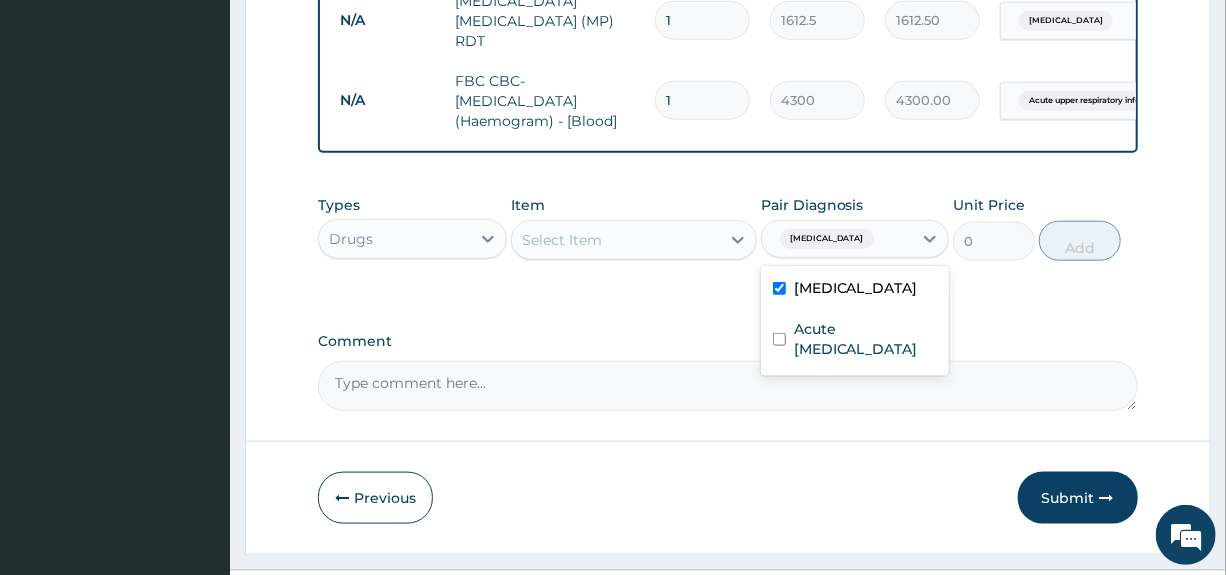 click on "Select Item" at bounding box center (616, 240) 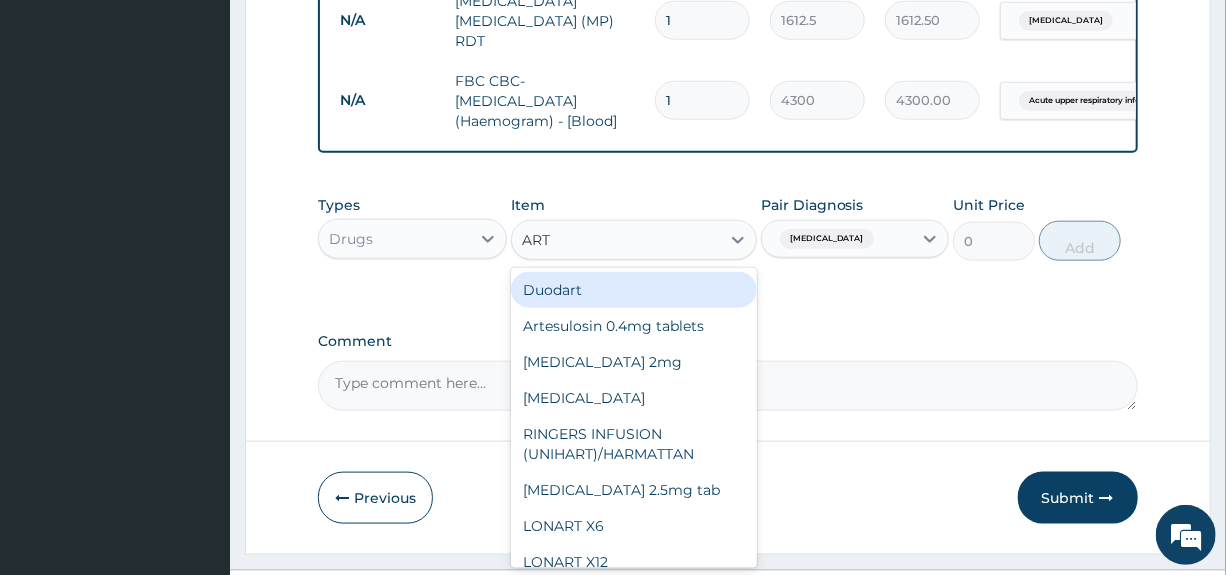 type on "ARTE" 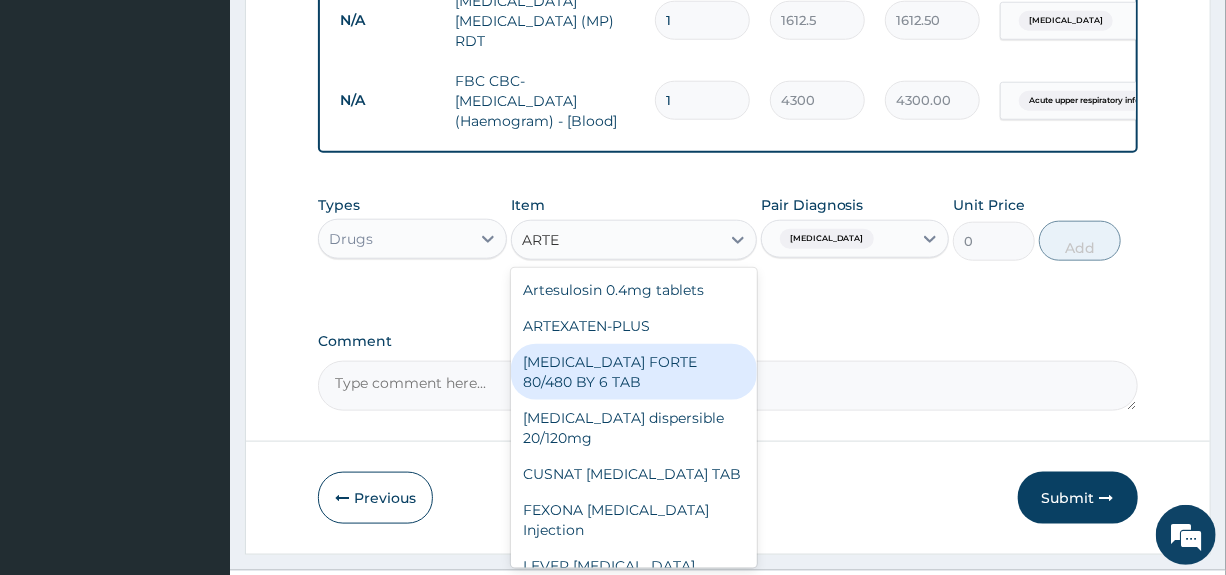 drag, startPoint x: 551, startPoint y: 382, endPoint x: 663, endPoint y: 340, distance: 119.61605 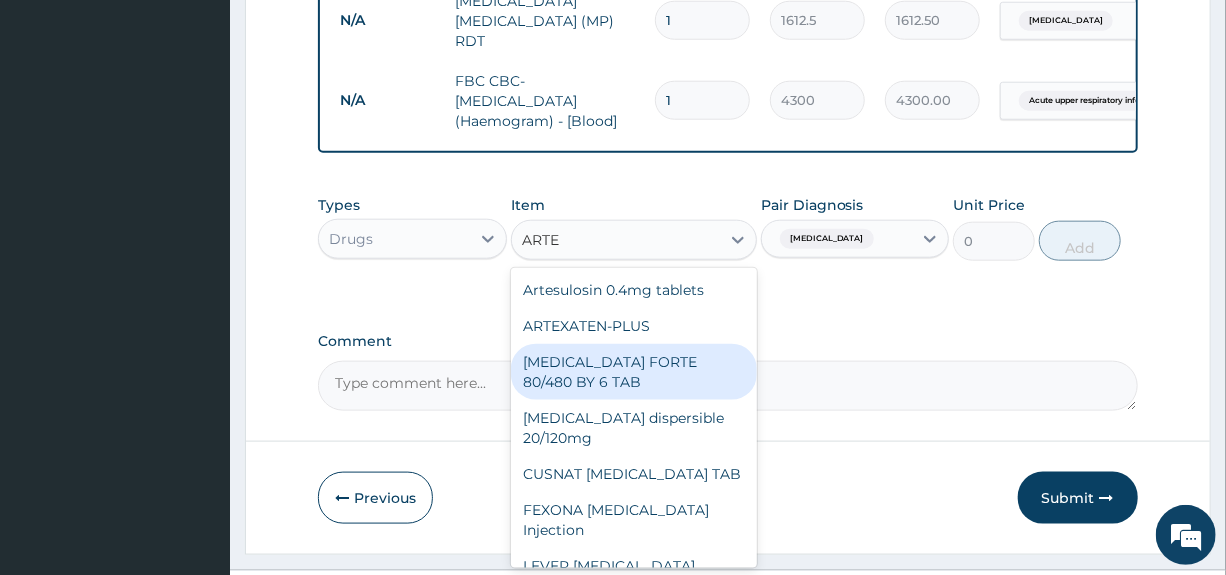 click on "COARTEM FORTE 80/480 BY 6 TAB" at bounding box center (634, 372) 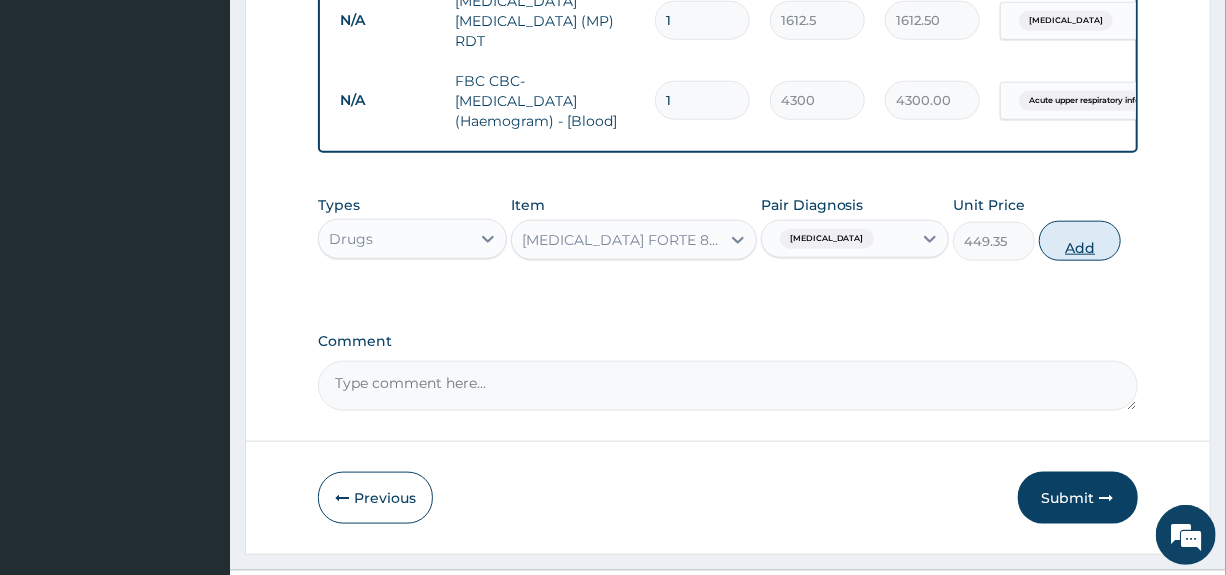 click on "Add" at bounding box center (1080, 241) 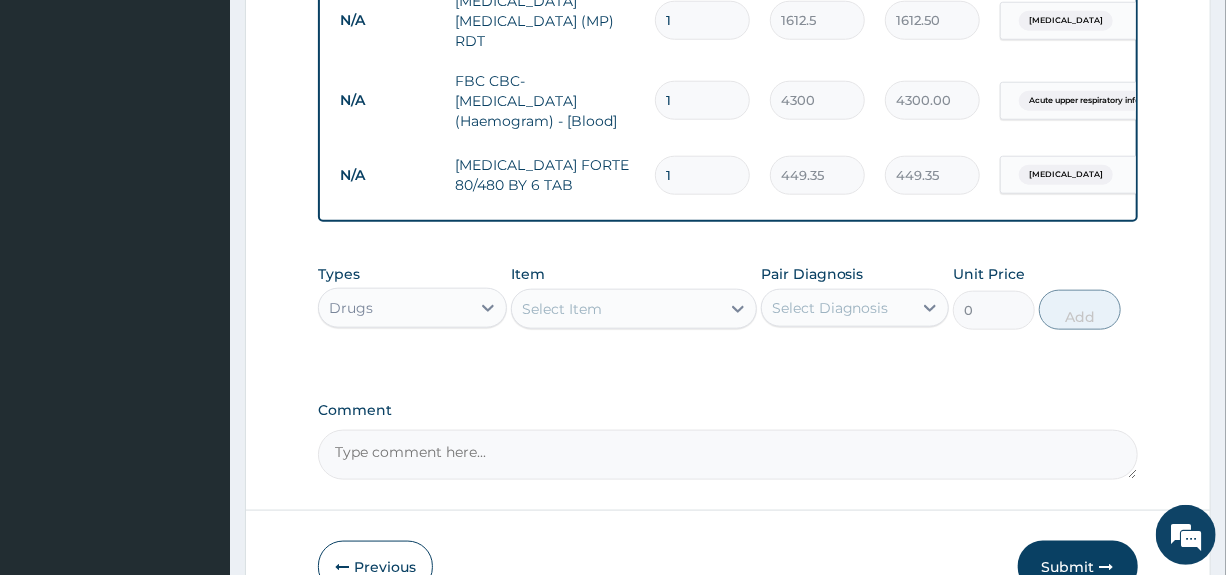 type 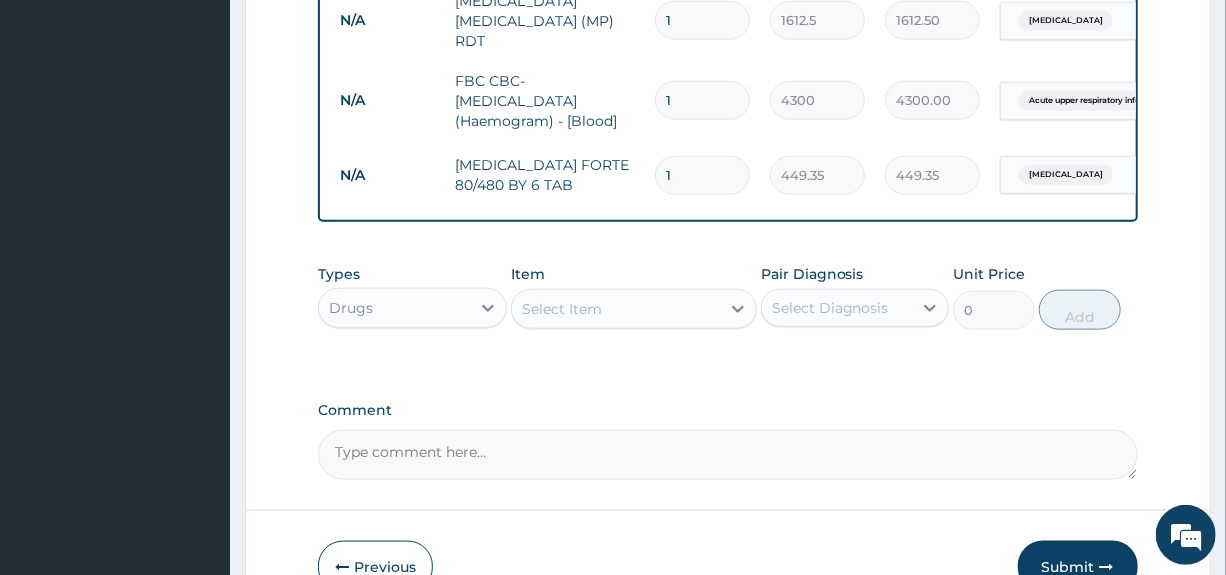 type on "0.00" 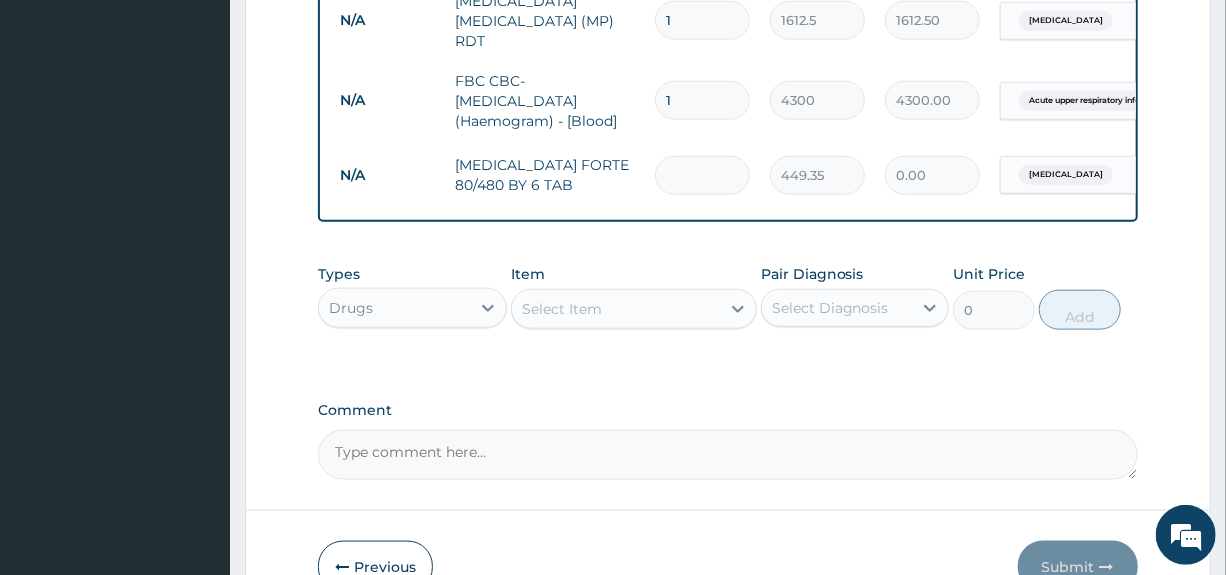type on "6" 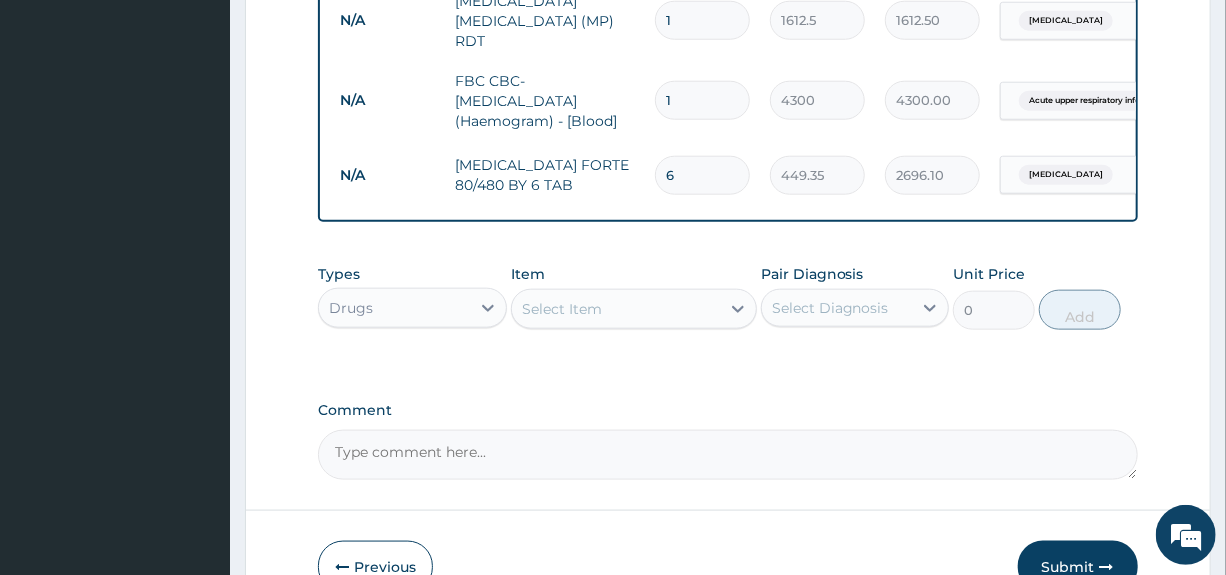 type on "6" 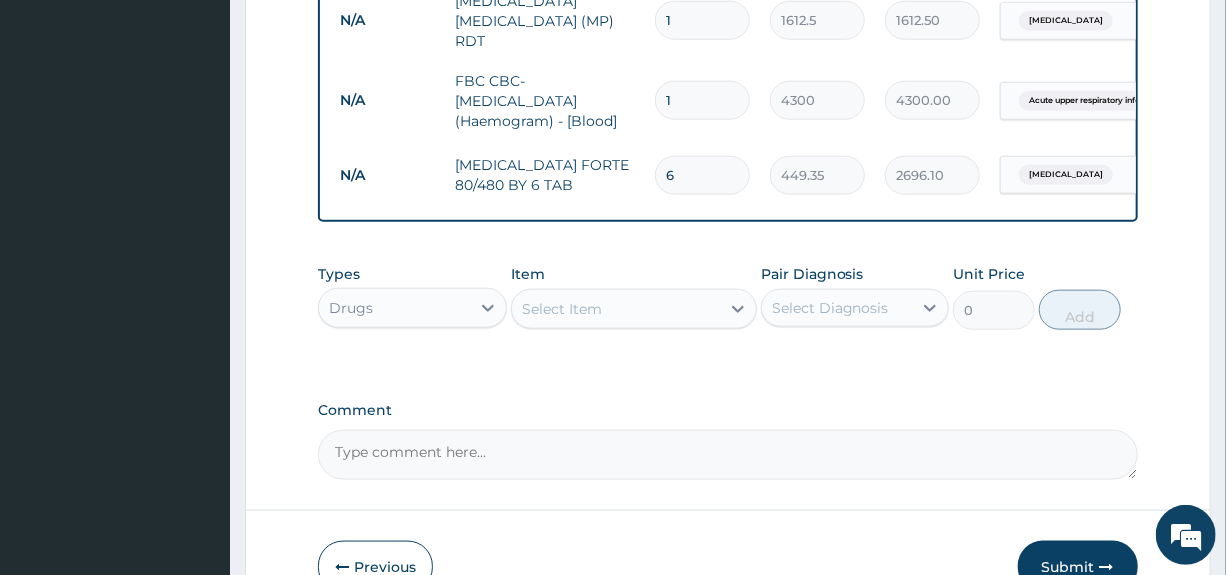 click on "Select Item" at bounding box center [616, 309] 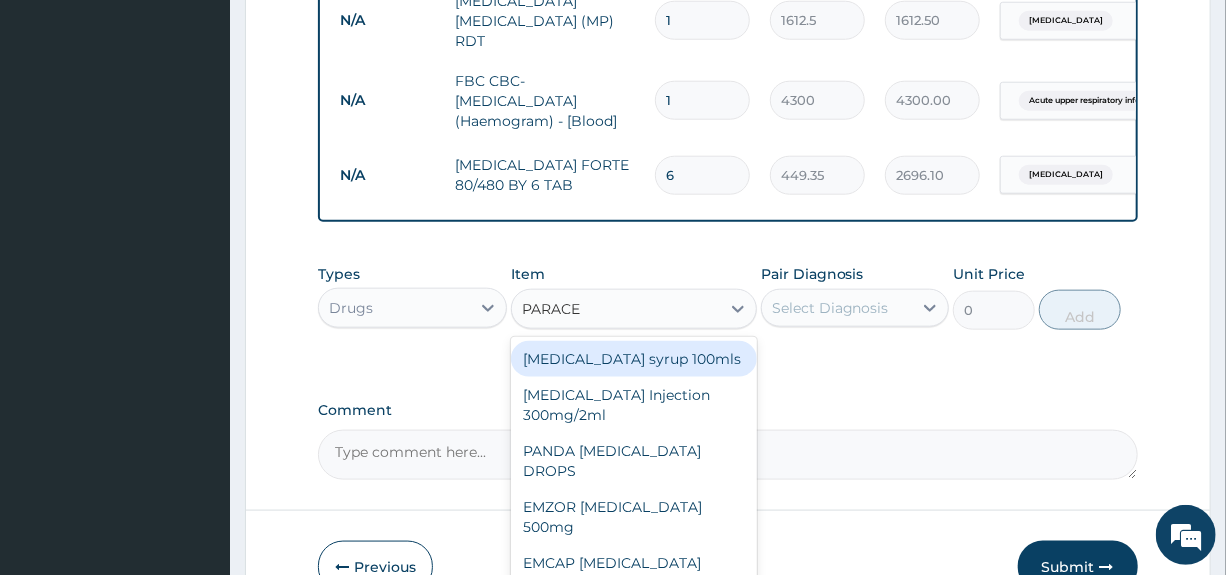 type on "PARACET" 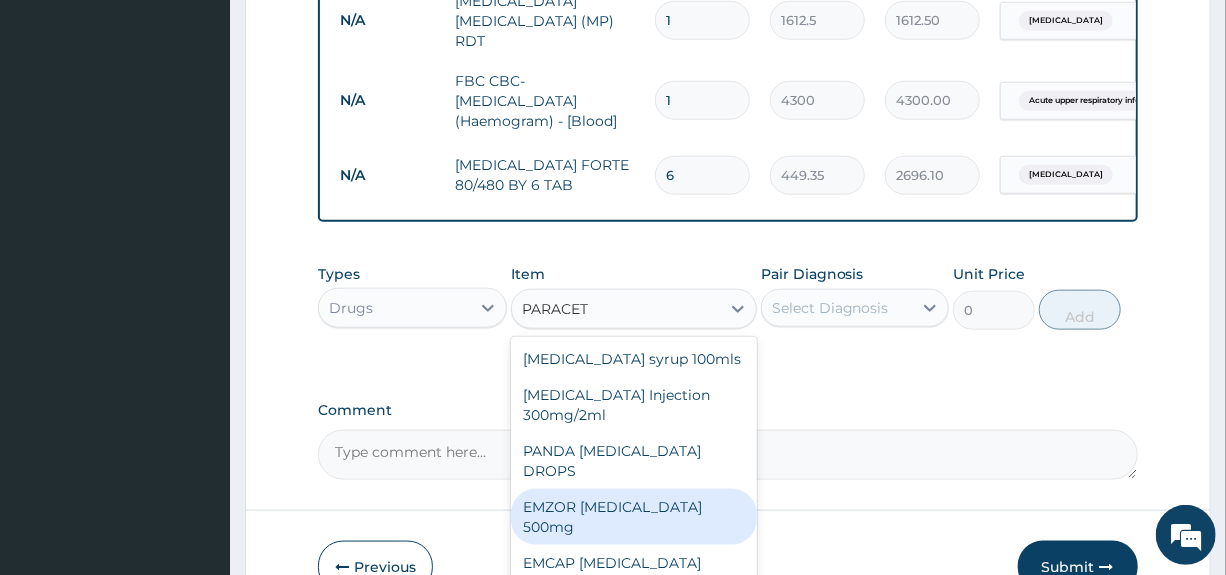 click on "EMZOR [MEDICAL_DATA] 500mg" at bounding box center (634, 517) 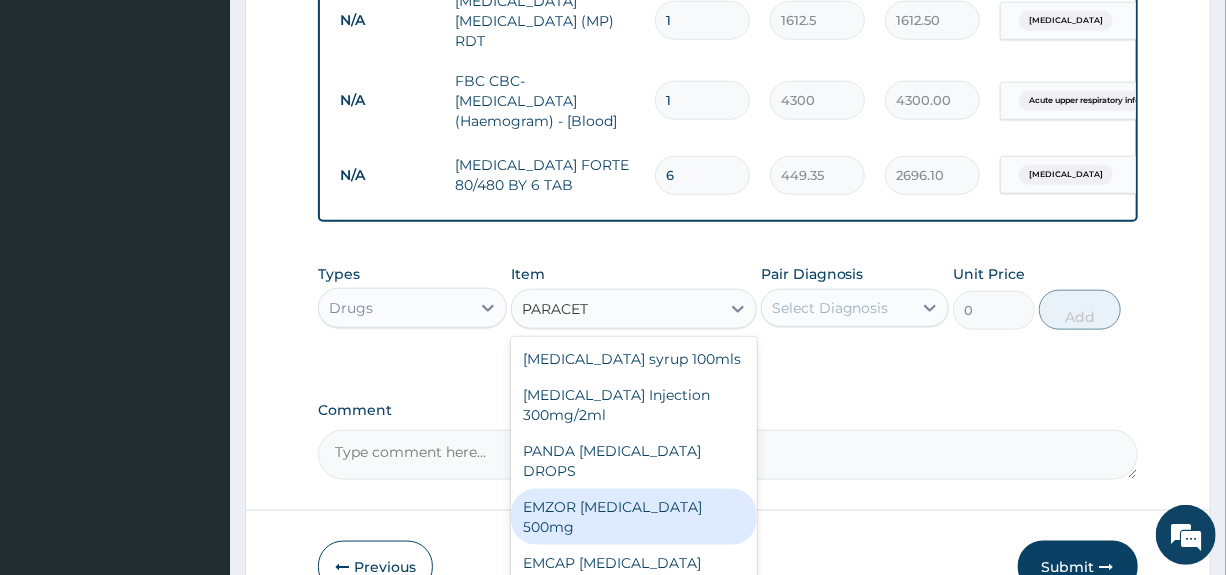 type 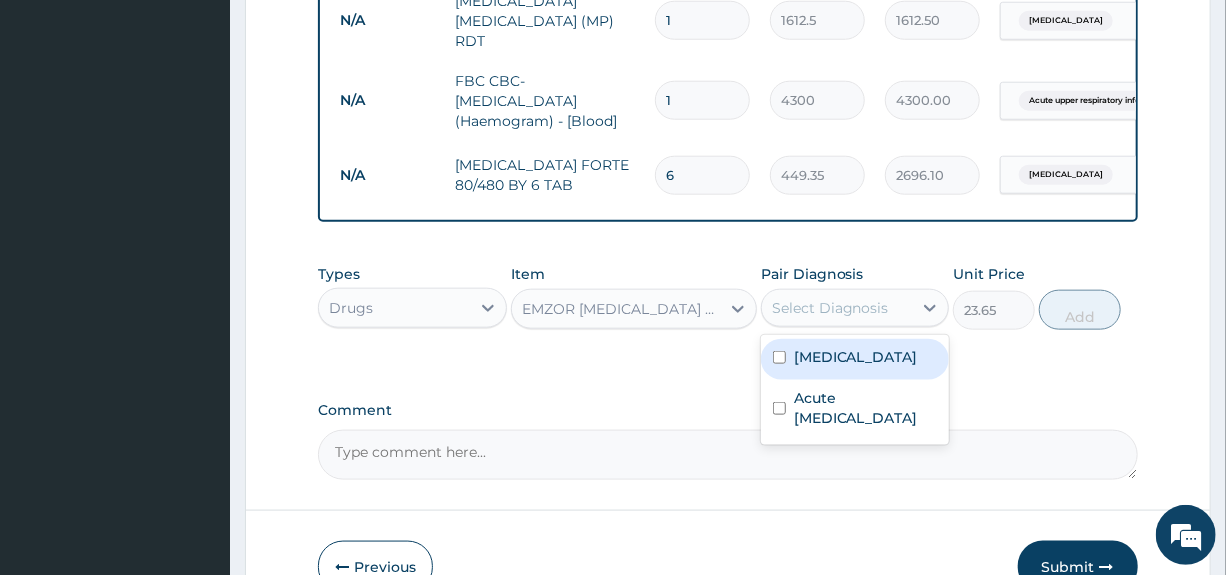 click on "Select Diagnosis" at bounding box center (837, 308) 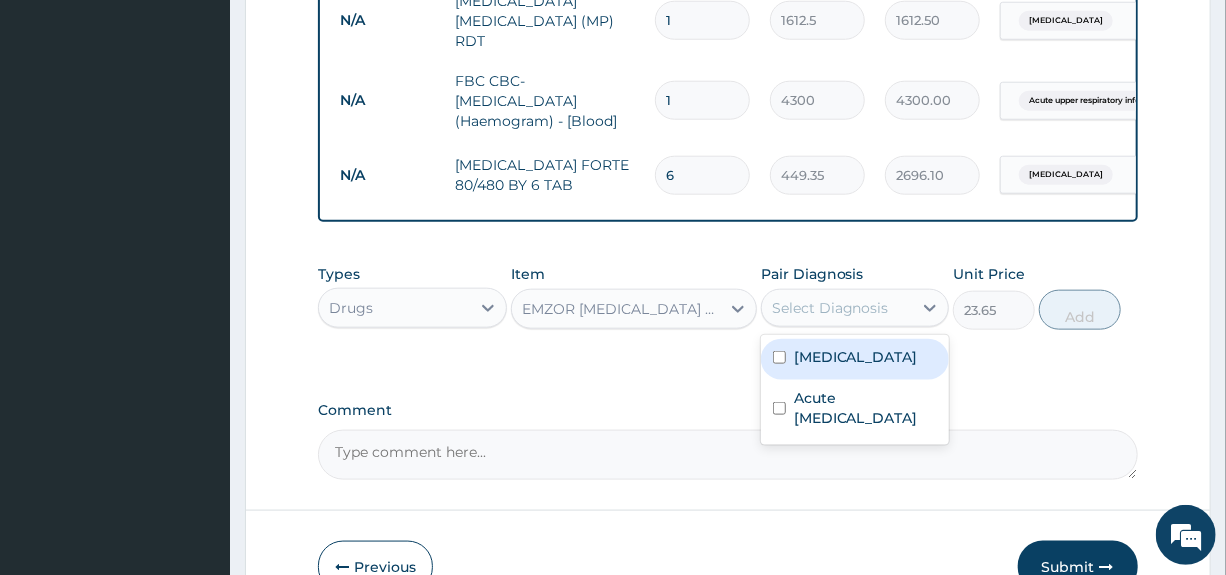 click on "[MEDICAL_DATA]" at bounding box center [855, 359] 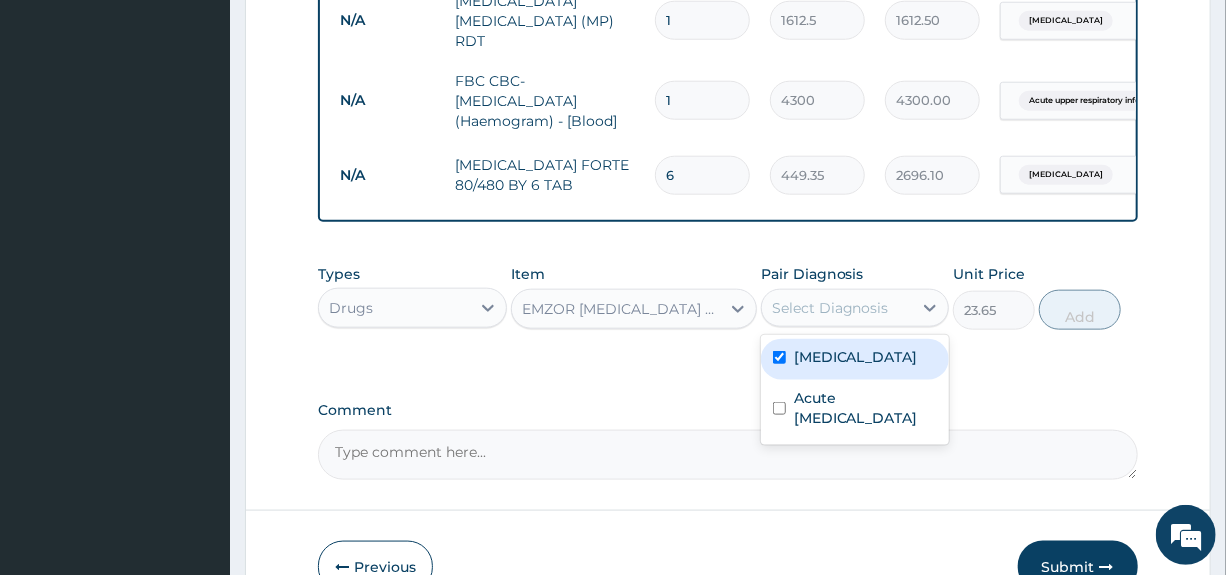 checkbox on "true" 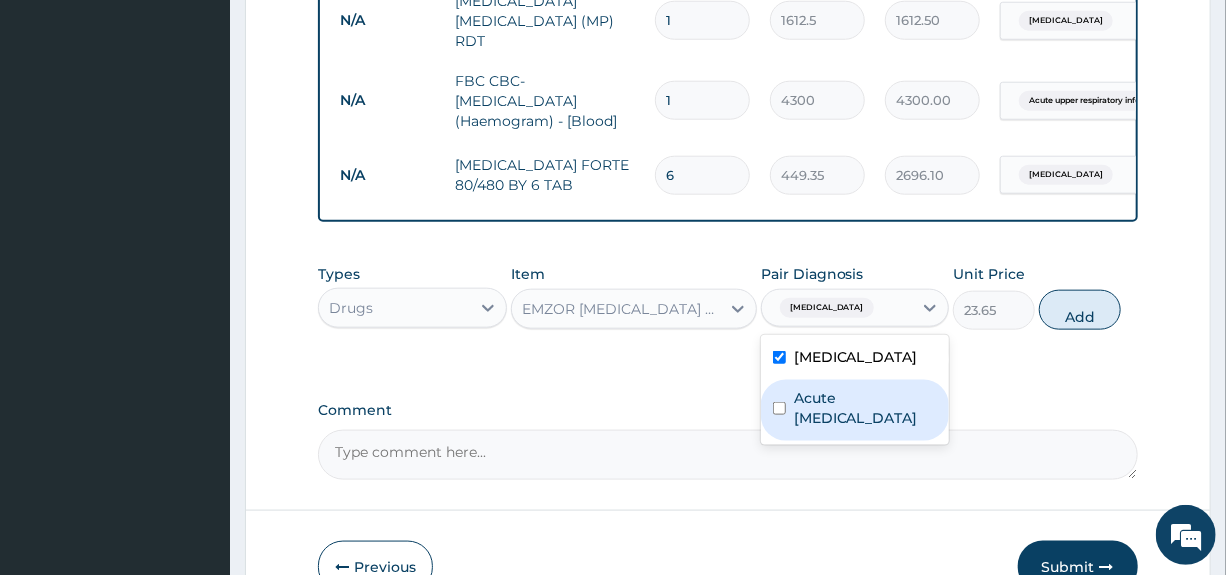 click on "Acute upper respiratory infection" at bounding box center (865, 408) 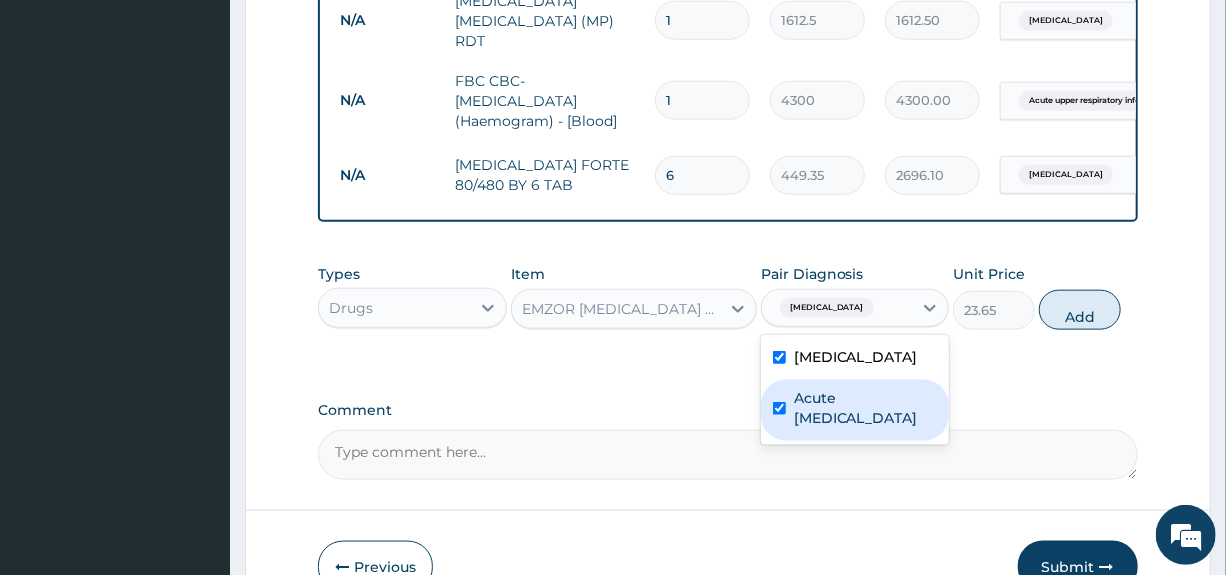 checkbox on "true" 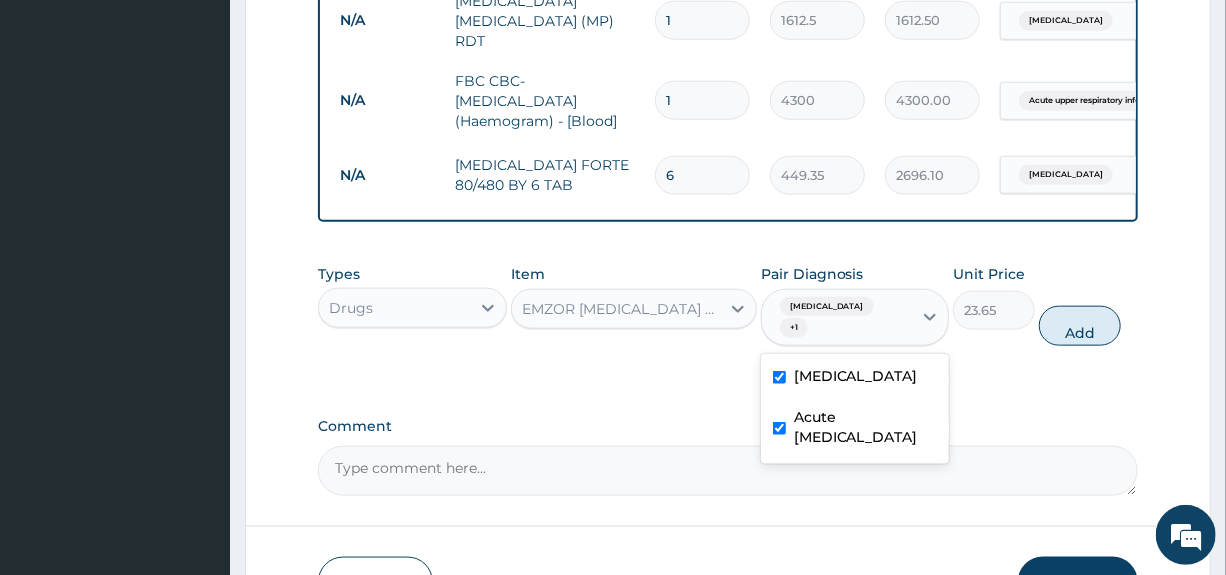 click on "PA Code / Prescription Code Enter Code(Secondary Care Only) Encounter Date 24-06-2025 Important Notice Please enter PA codes before entering items that are not attached to a PA code   All diagnoses entered must be linked to a claim item. Diagnosis & Claim Items that are visible but inactive cannot be edited because they were imported from an already approved PA code. Diagnosis Malaria Confirmed Acute upper respiratory infection Query NB: All diagnosis must be linked to a claim item Claim Items Type Name Quantity Unit Price Total Price Pair Diagnosis Actions N/A General practitioner Consultation first outpatient consultation 1 3547.5 3547.50 Malaria  + 1 Delete N/A MALARIA PARASITE (MP) RDT 1 1612.5 1612.50 Malaria Delete N/A FBC CBC-Complete Blood Count (Haemogram) - [Blood] 1 4300 4300.00 Acute upper respiratory infect... Delete N/A COARTEM FORTE 80/480 BY 6 TAB 6 449.35 2696.10 Malaria Delete Types Drugs Item EMZOR PARACETAMOL 500mg Pair Diagnosis option Acute upper respiratory infection, selected. Malaria" at bounding box center (727, -105) 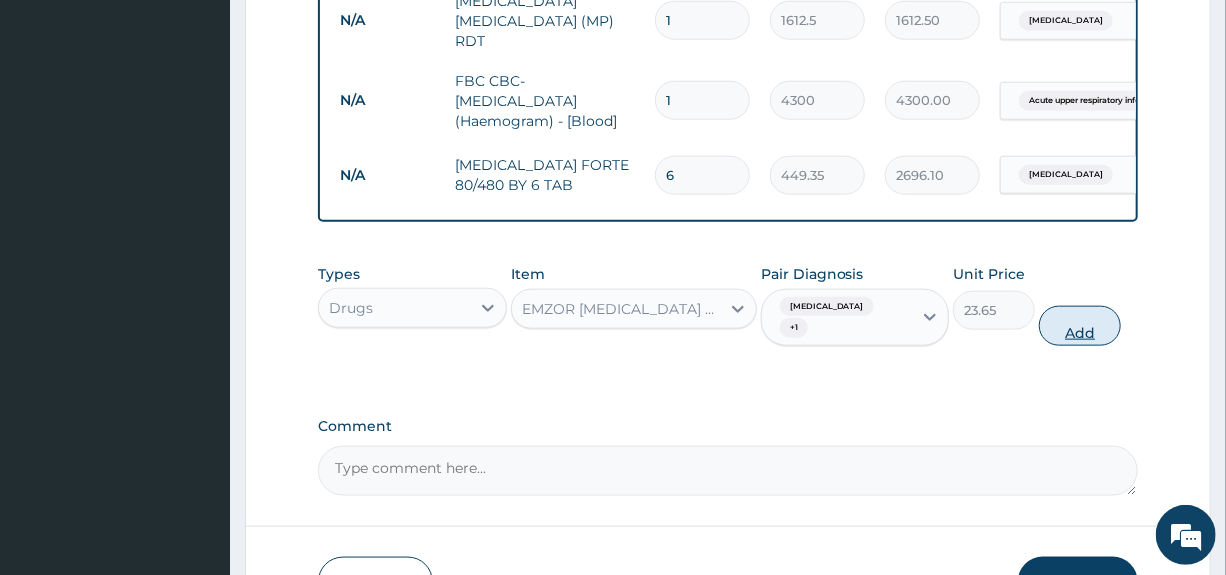 click on "Add" at bounding box center (1080, 326) 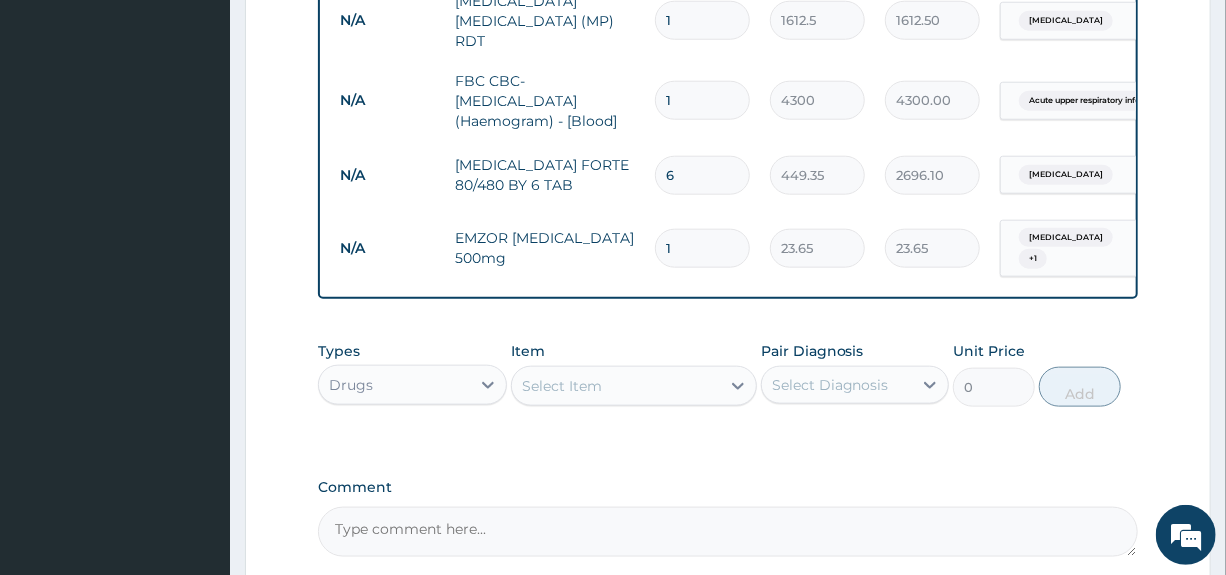 type on "18" 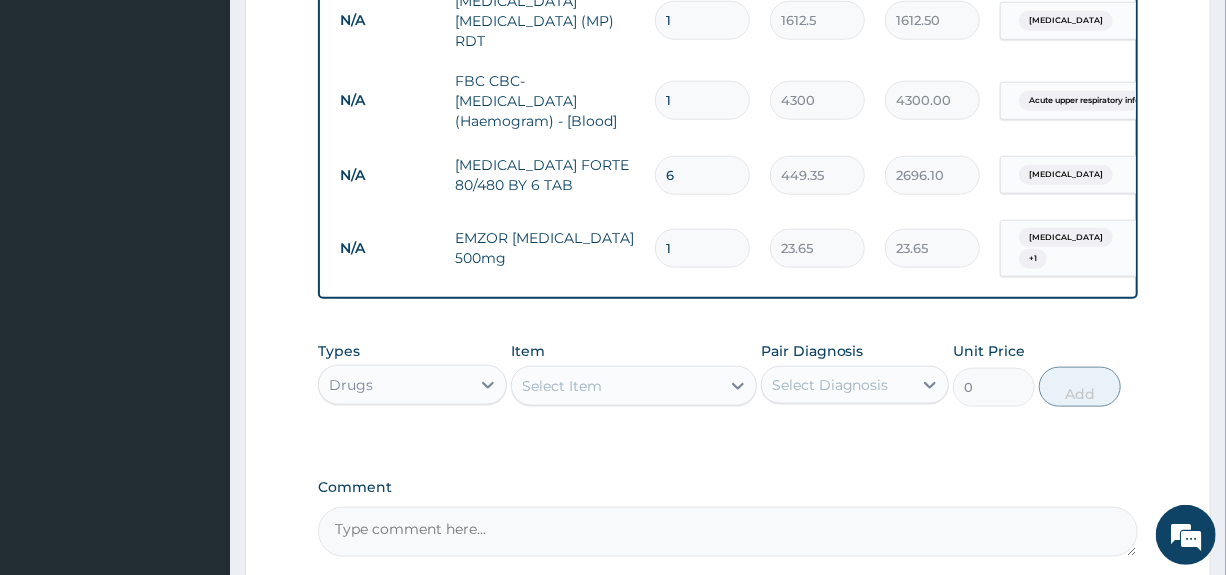 type on "425.70" 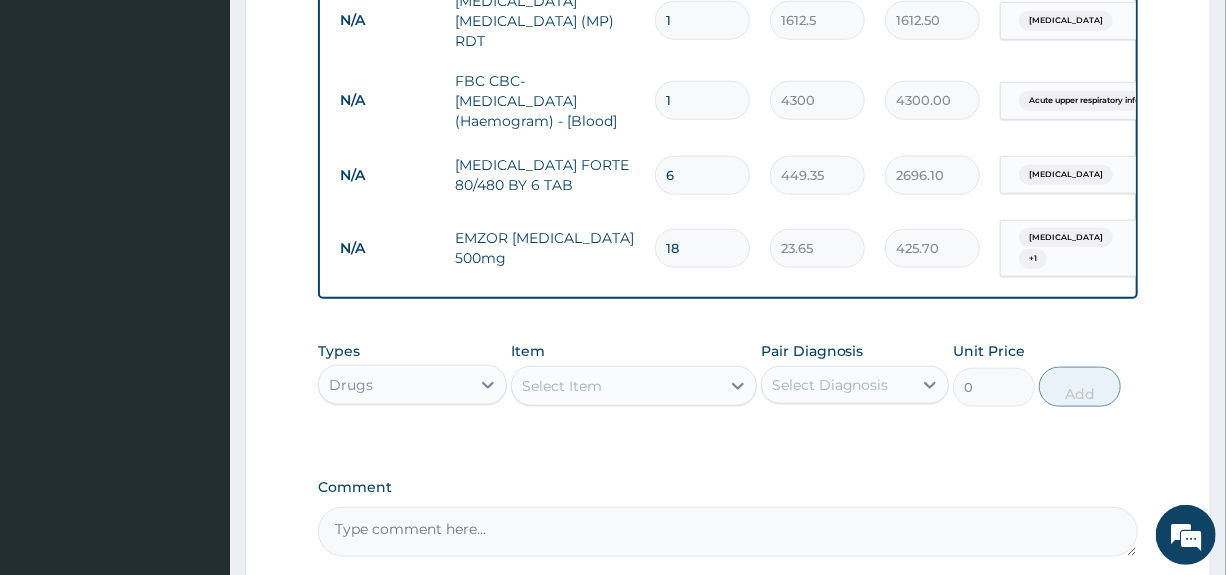 type on "18" 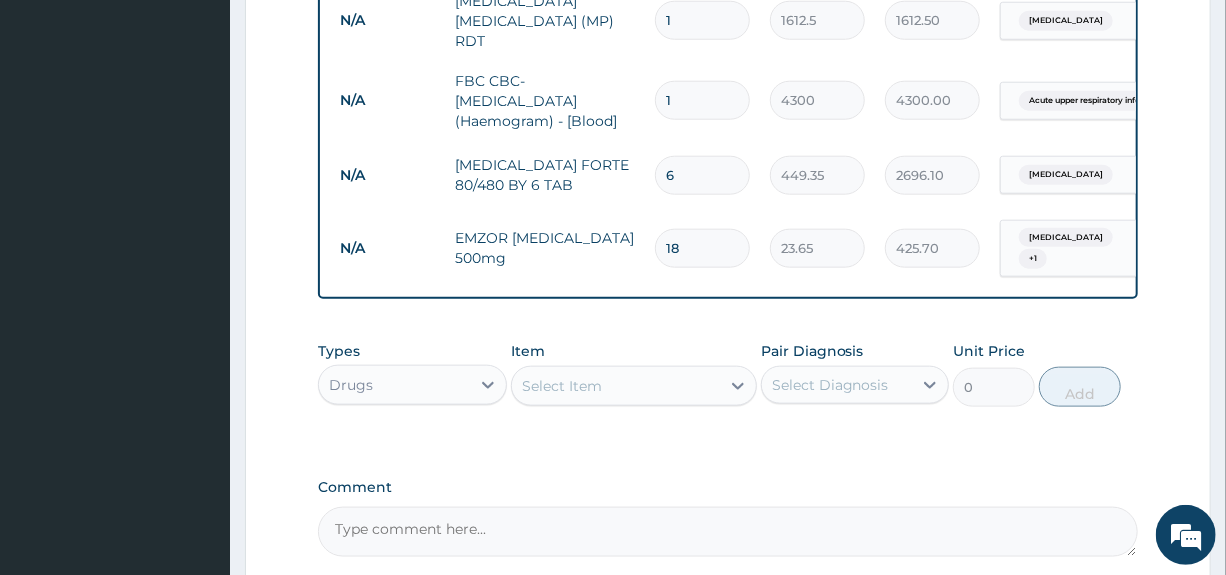 click on "[MEDICAL_DATA]" at bounding box center [1066, 238] 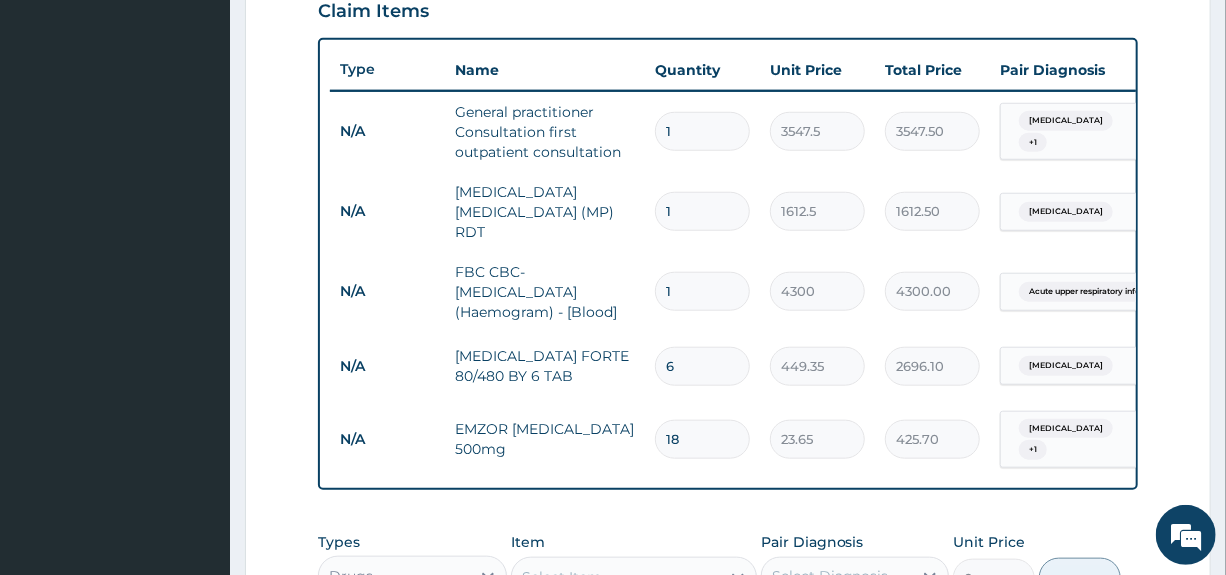 scroll, scrollTop: 697, scrollLeft: 0, axis: vertical 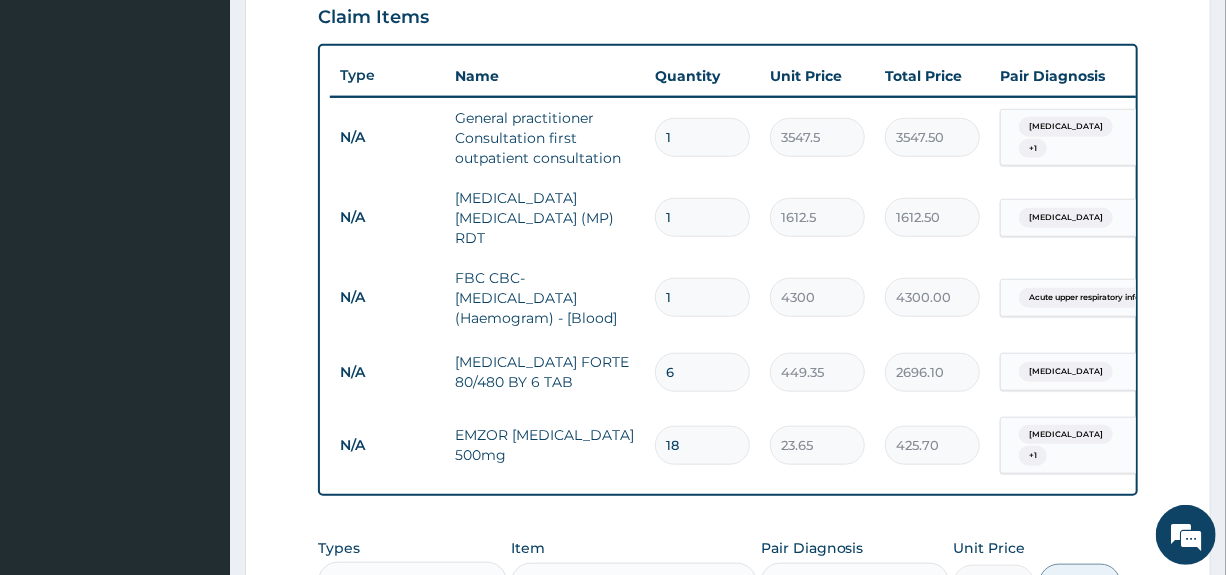 click on "Claim Items" at bounding box center (727, 13) 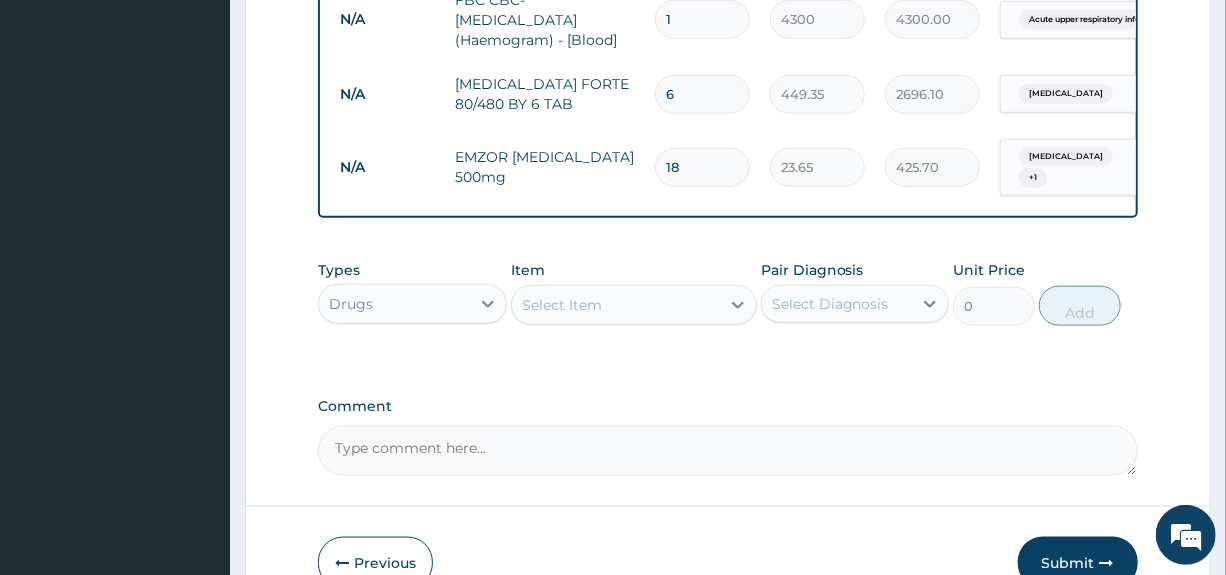 scroll, scrollTop: 1000, scrollLeft: 0, axis: vertical 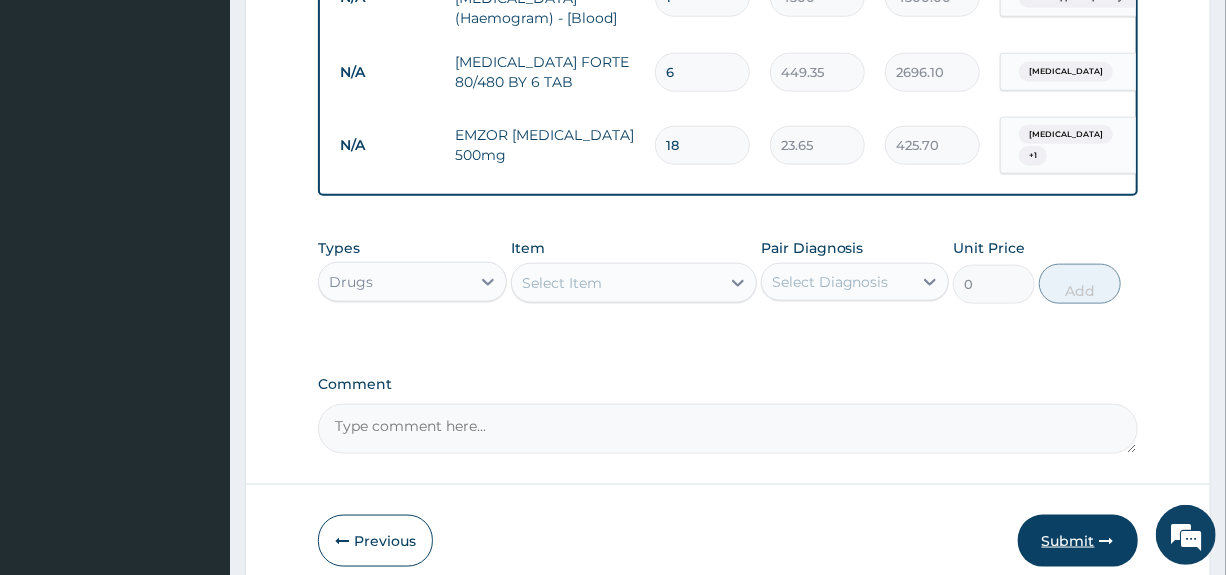 click on "Submit" at bounding box center (1078, 541) 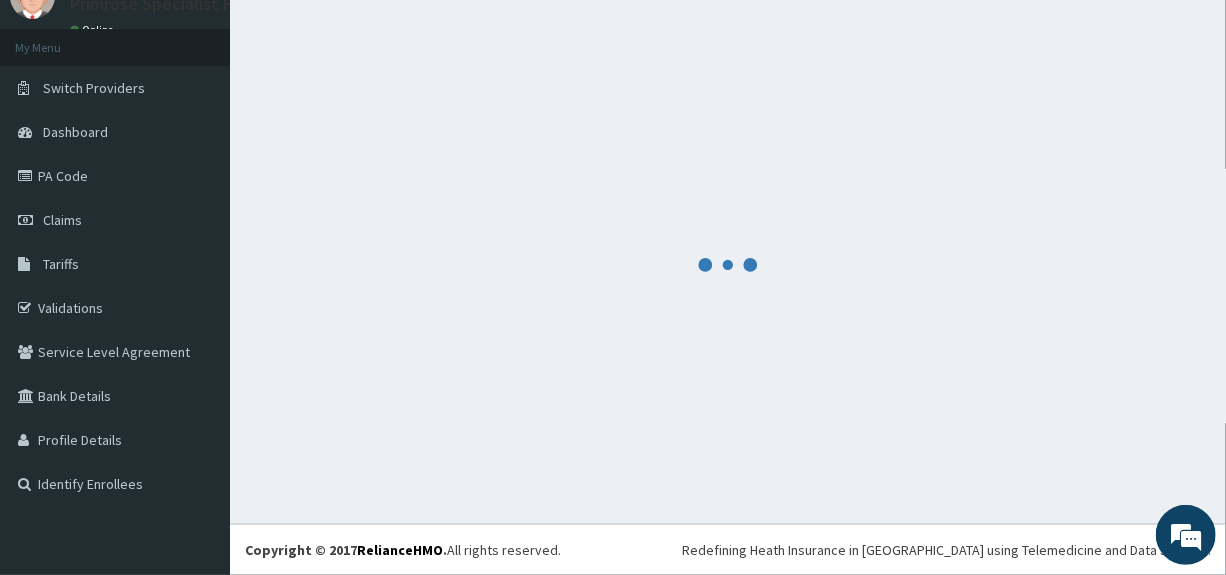scroll, scrollTop: 1000, scrollLeft: 0, axis: vertical 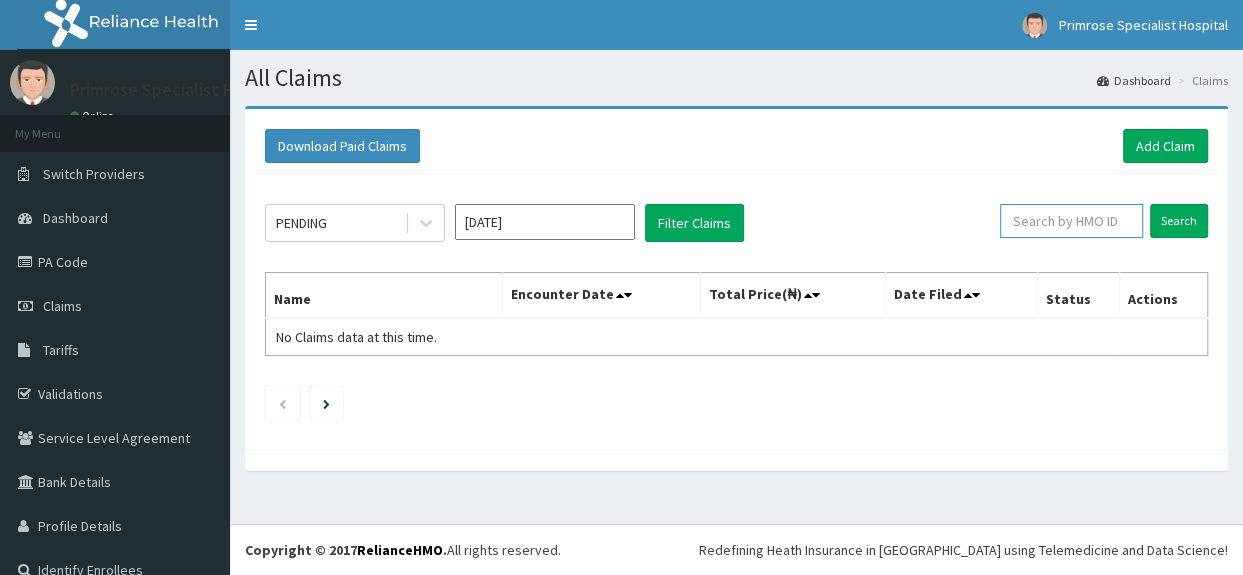click at bounding box center (1071, 221) 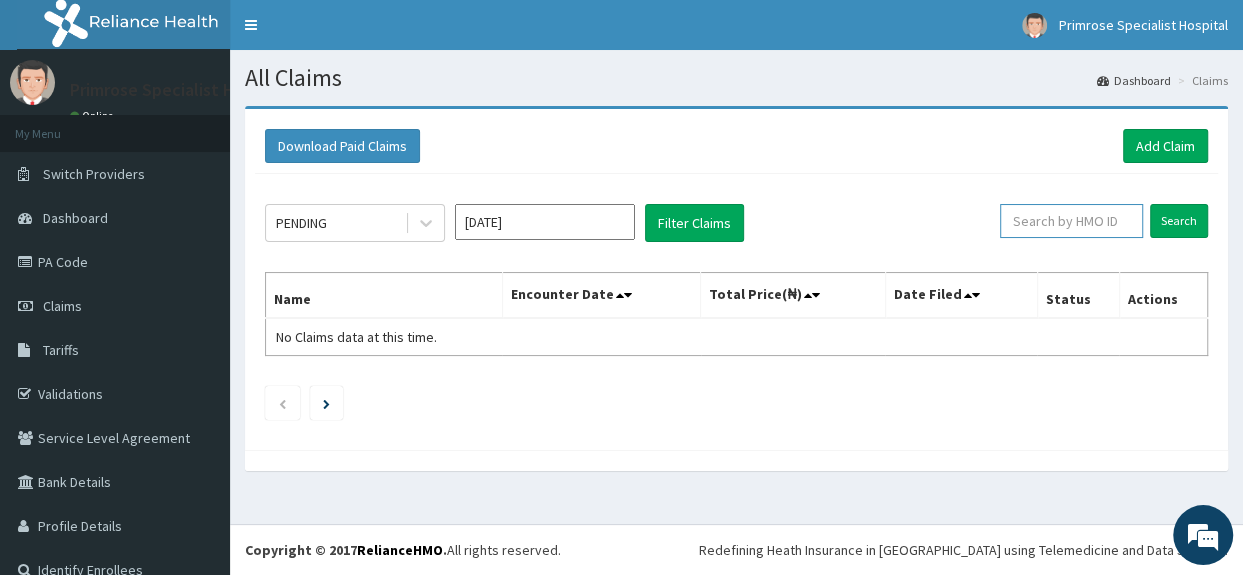 paste on "NBC/10445/B" 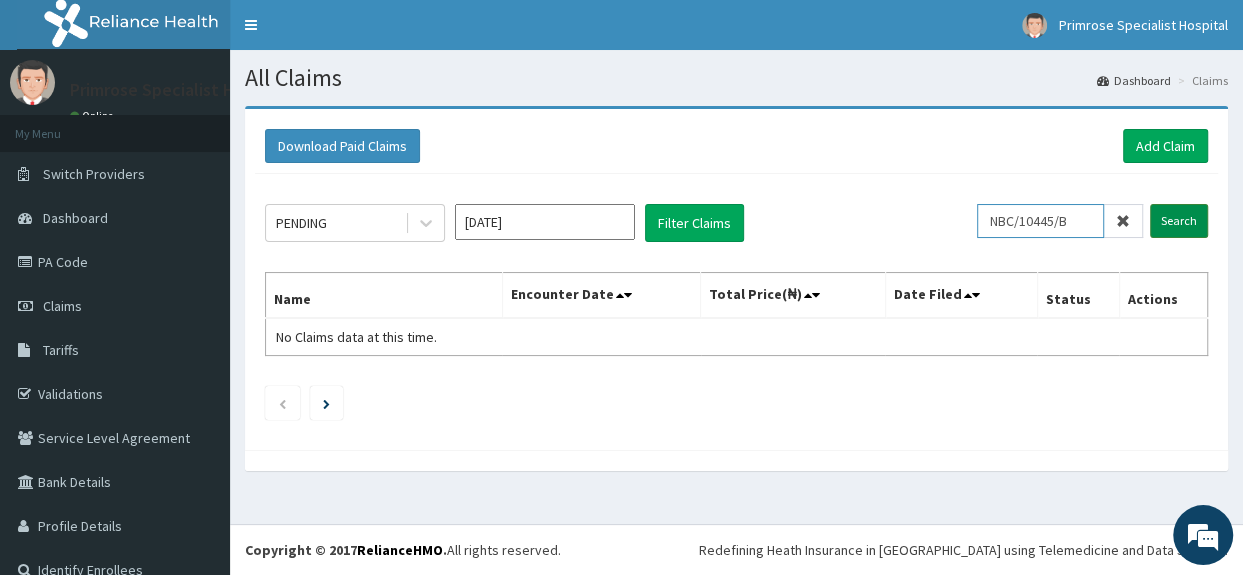 type on "NBC/10445/B" 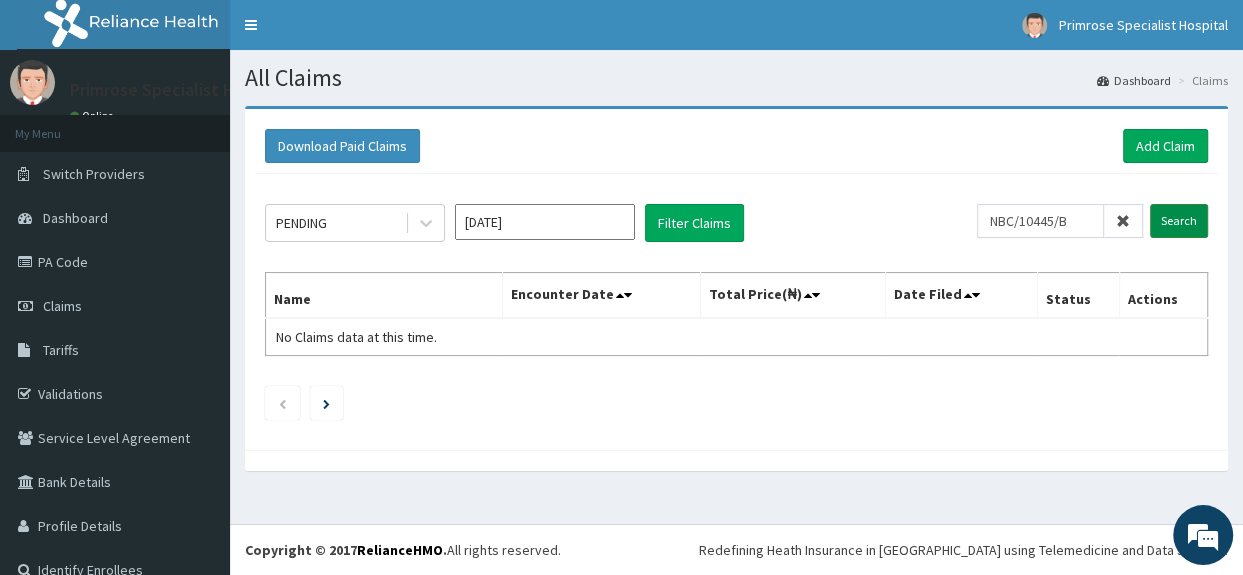 click on "Search" at bounding box center (1179, 221) 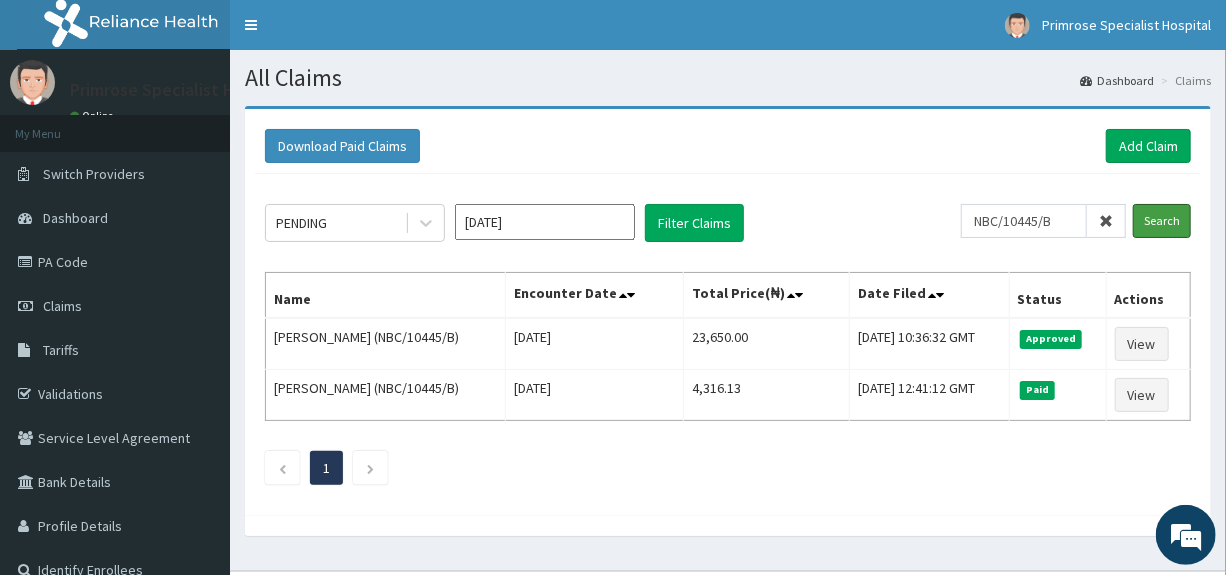 scroll, scrollTop: 0, scrollLeft: 0, axis: both 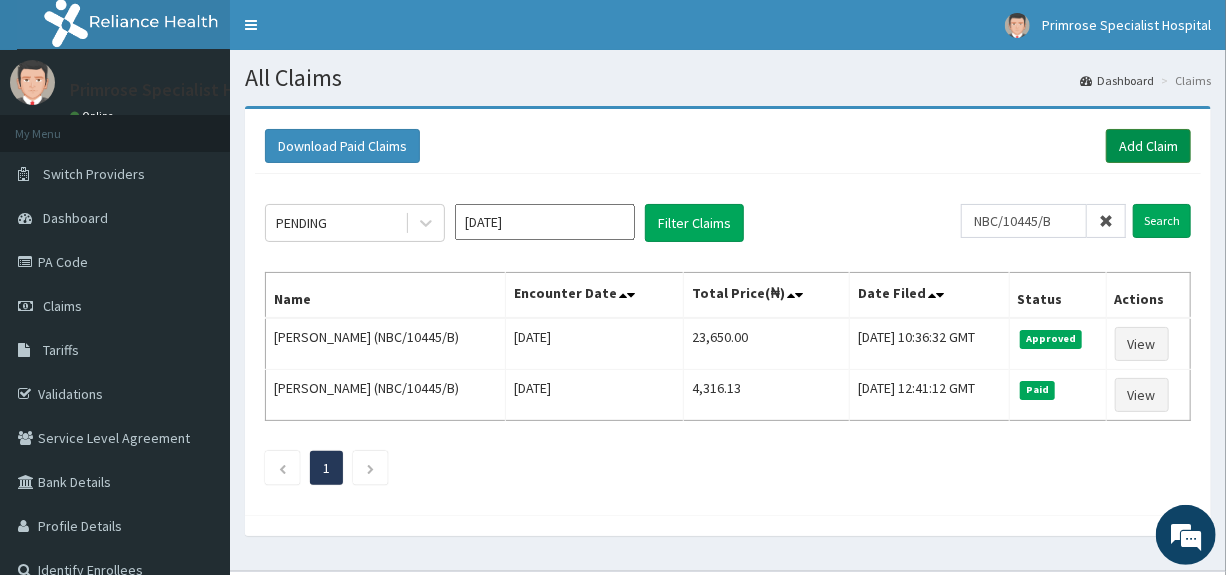 click on "Add Claim" at bounding box center (1148, 146) 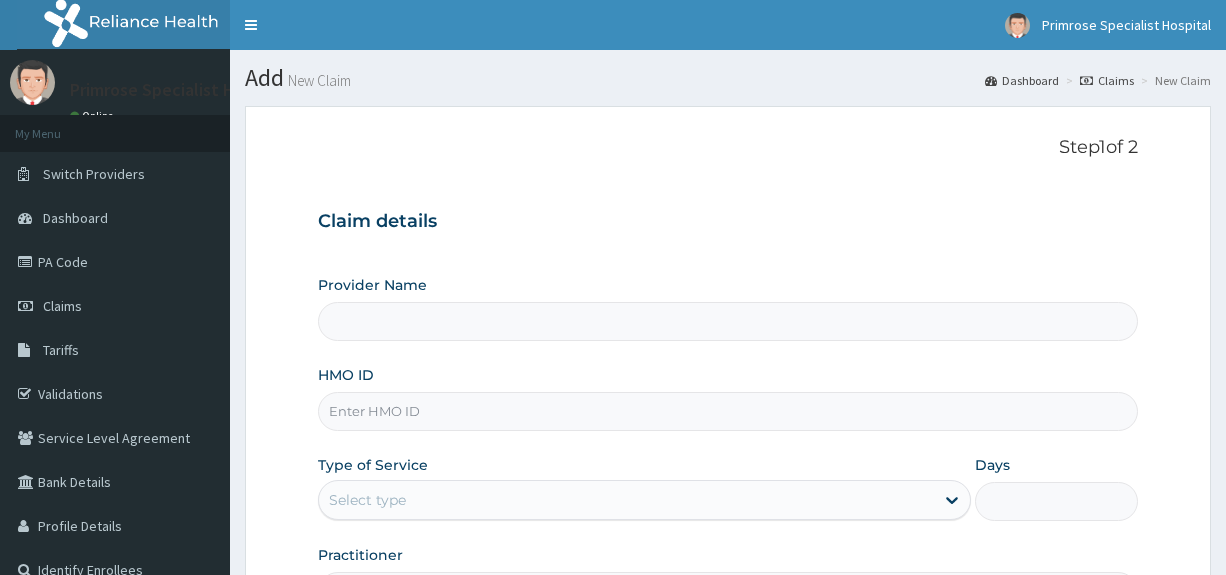 scroll, scrollTop: 0, scrollLeft: 0, axis: both 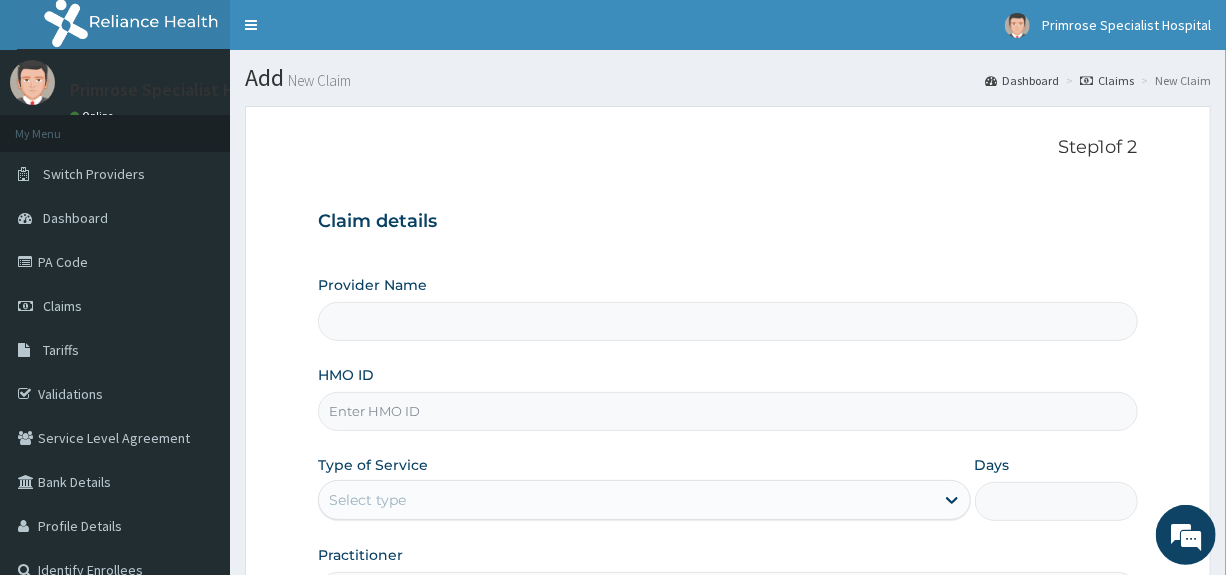 type on "Primrose Specialist Hospital" 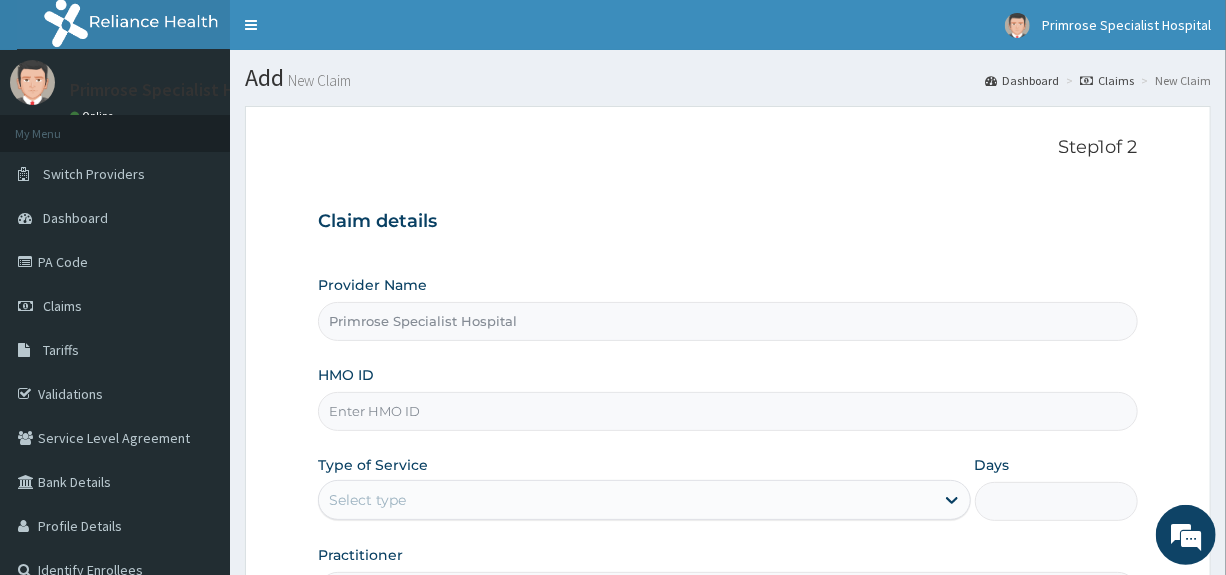 click on "HMO ID" at bounding box center [727, 411] 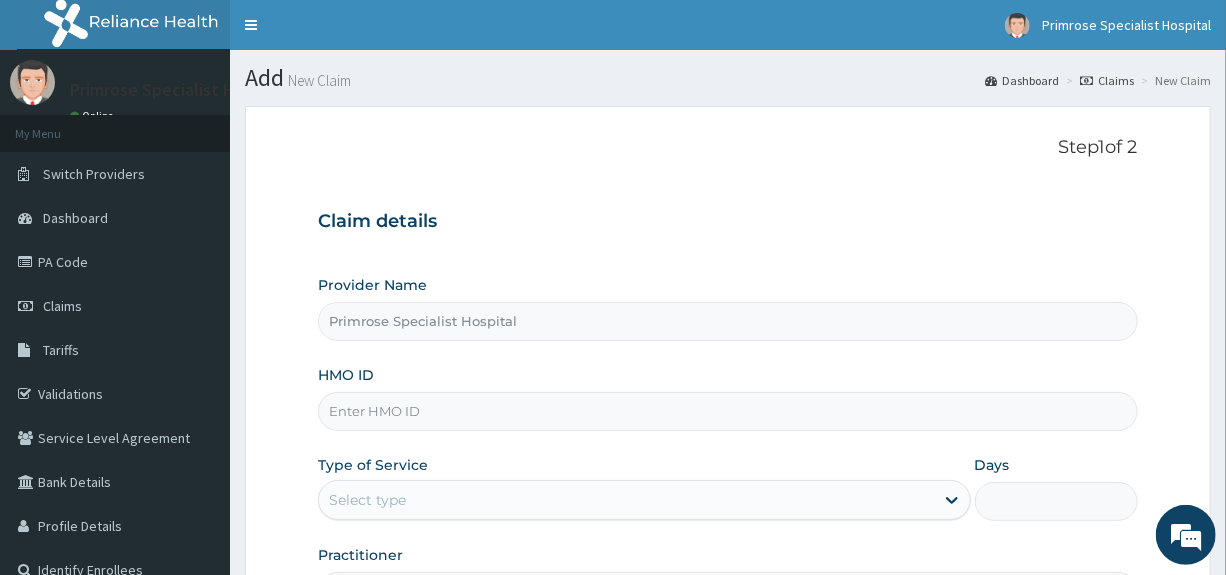scroll, scrollTop: 0, scrollLeft: 0, axis: both 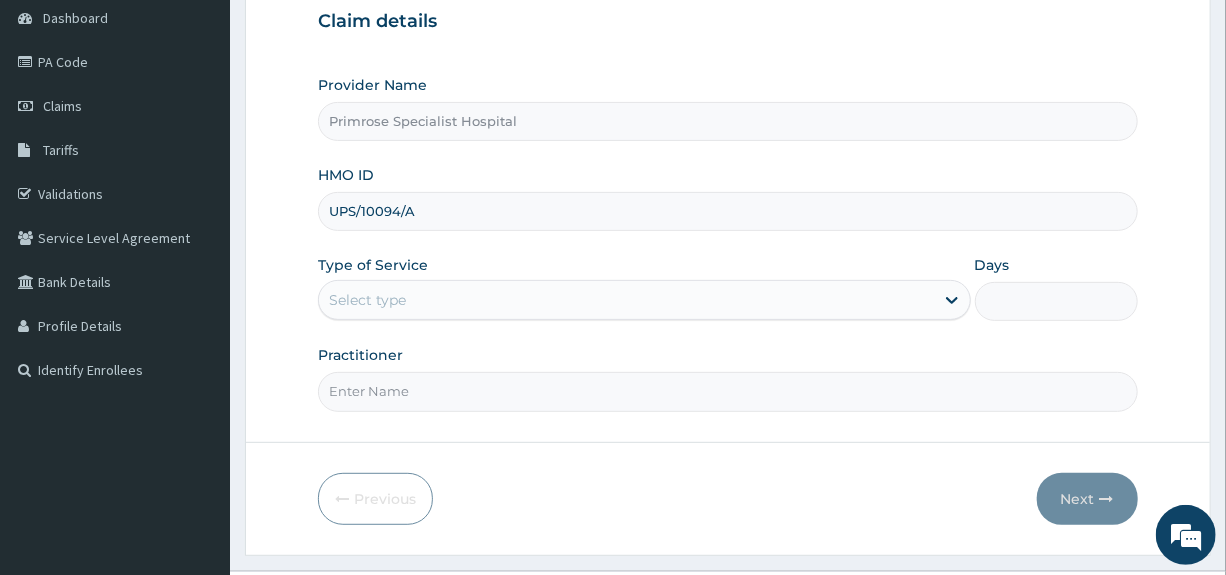 type on "UPS/10094/A" 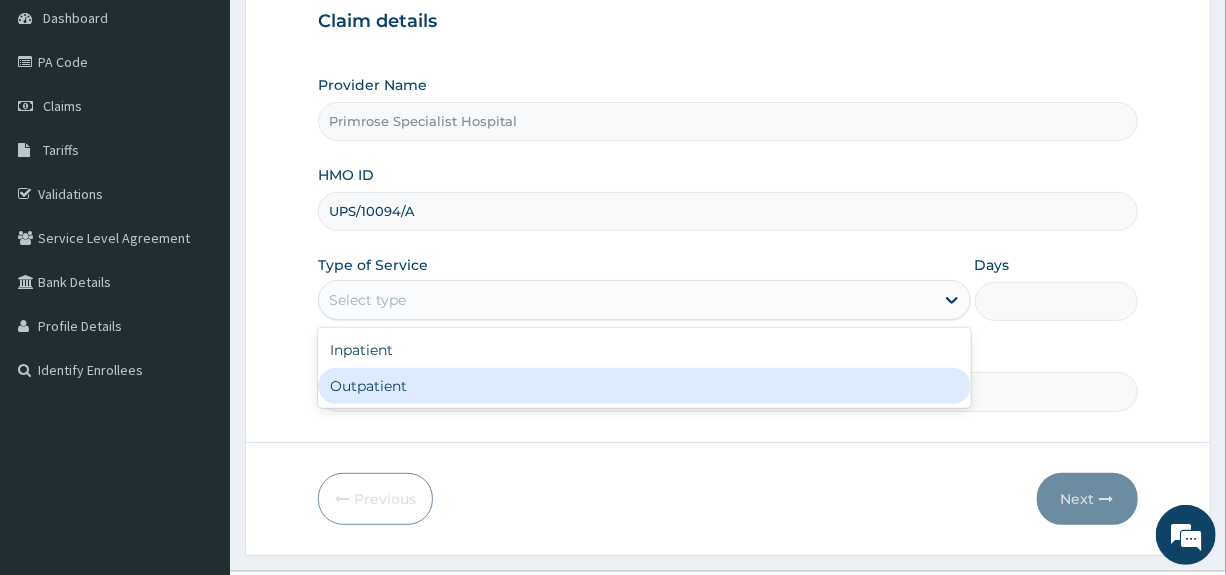 click on "Outpatient" at bounding box center [644, 386] 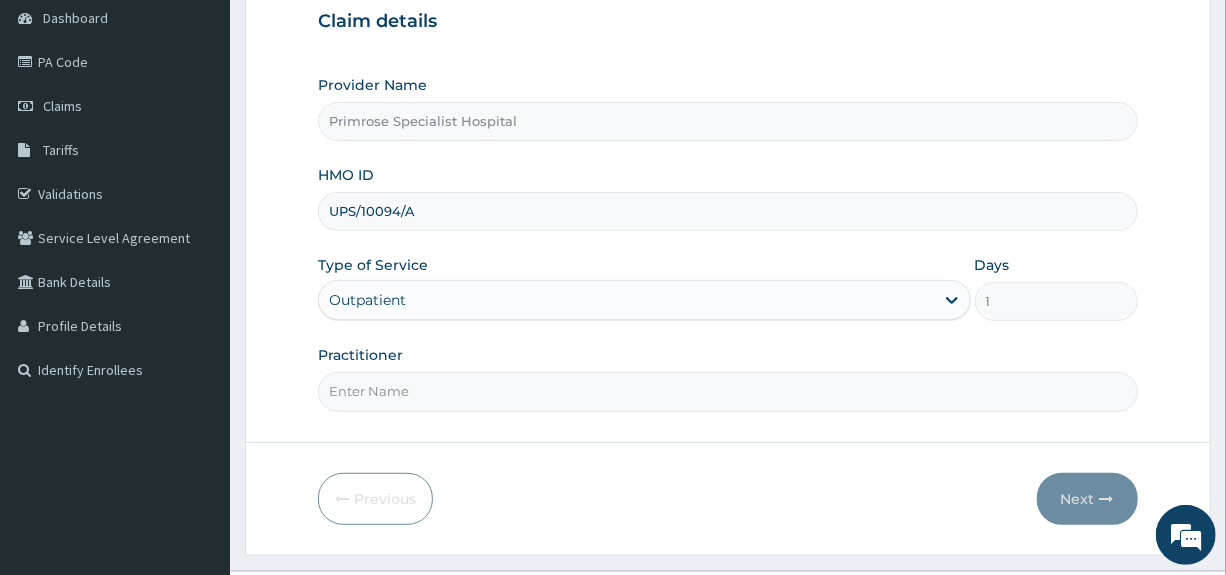 click on "Practitioner" at bounding box center [727, 391] 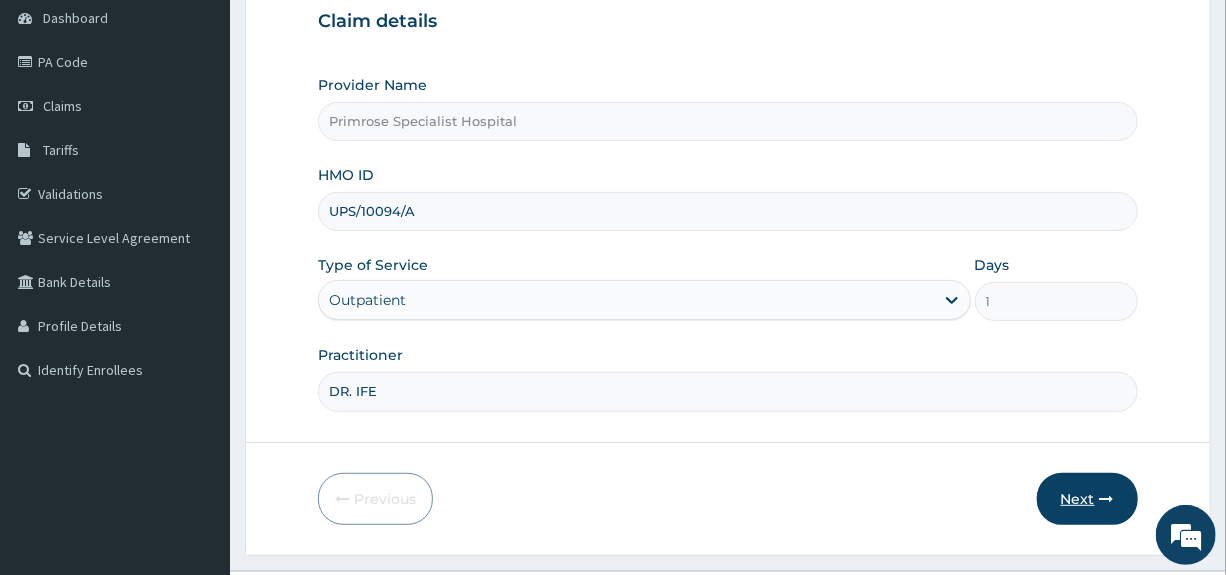click on "Next" at bounding box center [1087, 499] 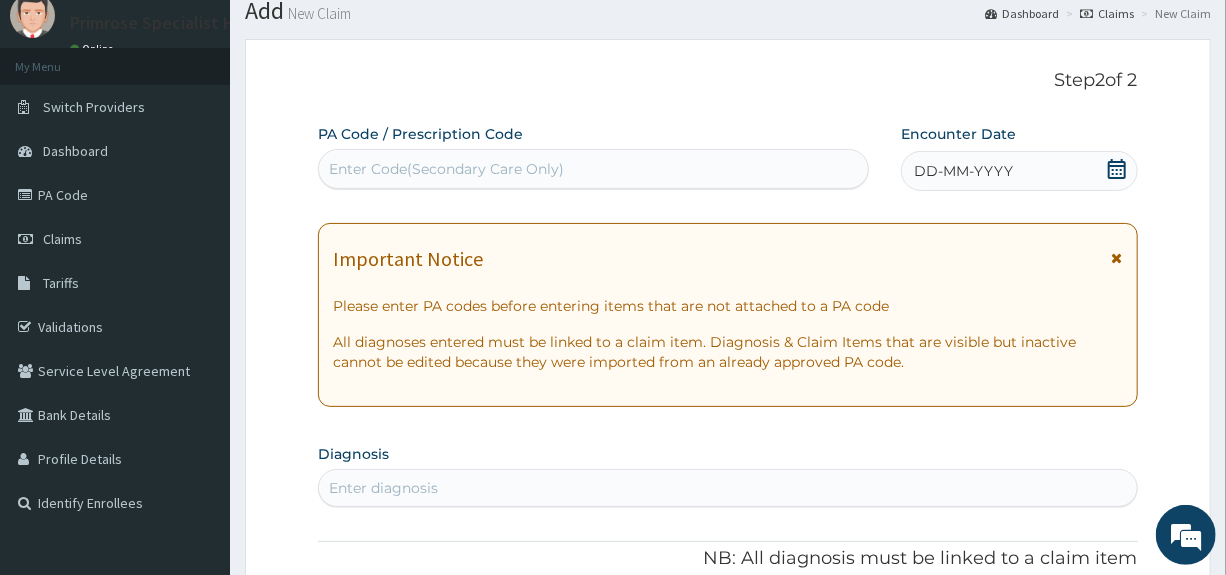 scroll, scrollTop: 0, scrollLeft: 0, axis: both 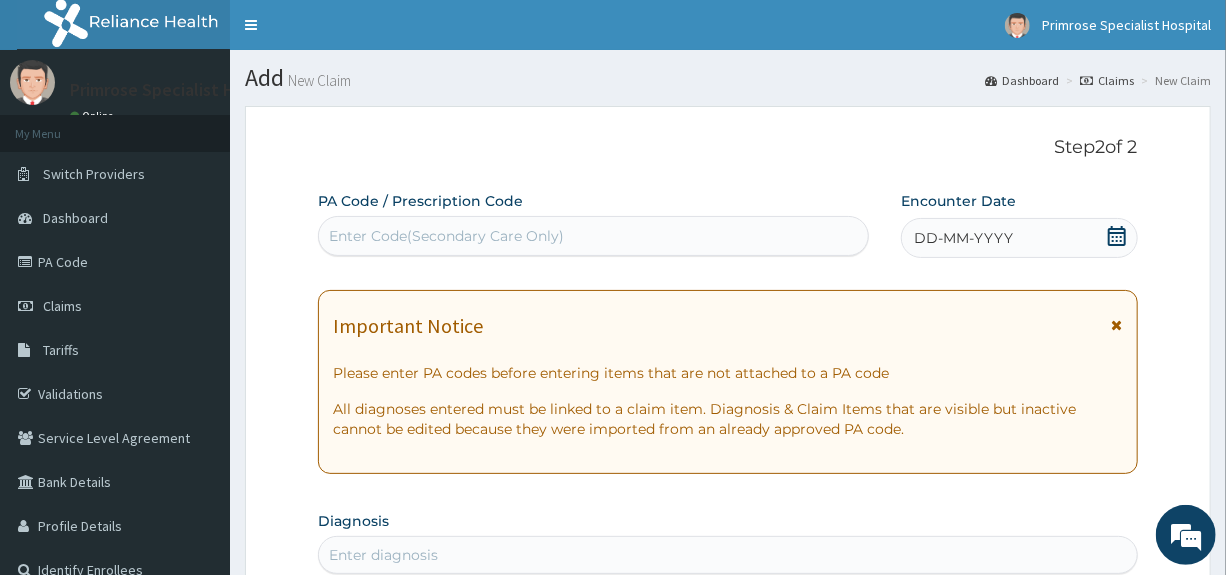 click 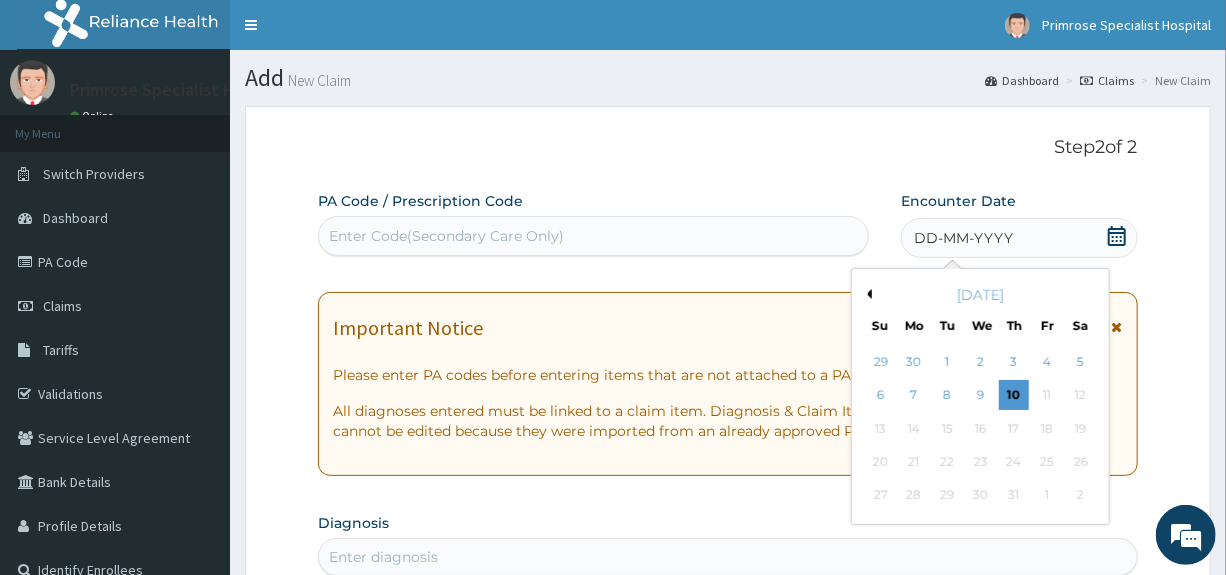 click on "Previous Month" at bounding box center [867, 294] 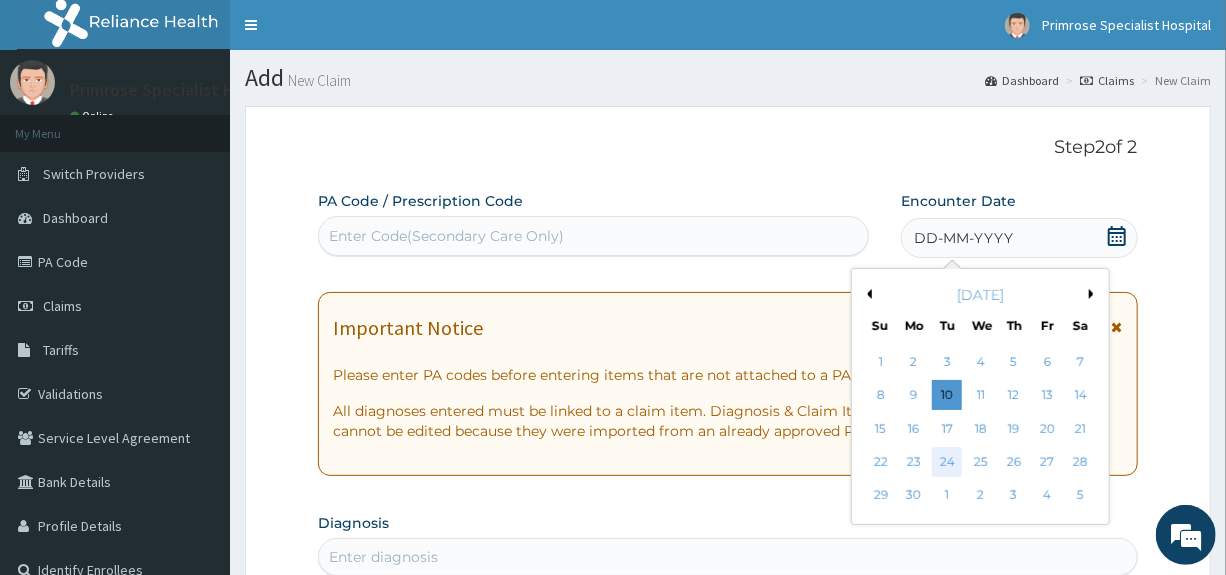 click on "24" at bounding box center (948, 462) 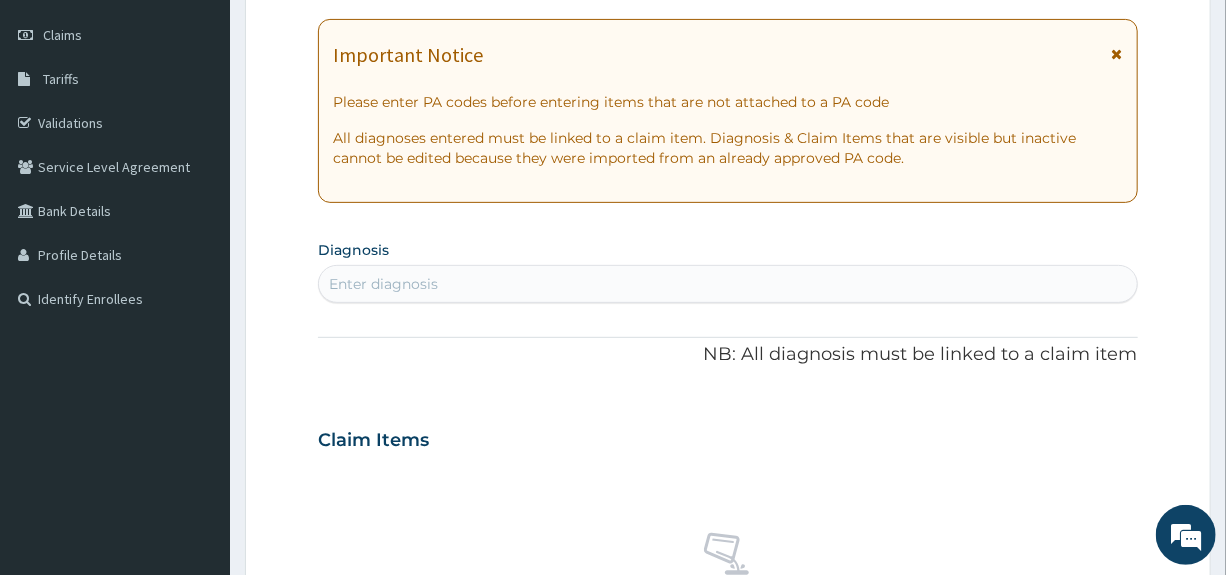 scroll, scrollTop: 300, scrollLeft: 0, axis: vertical 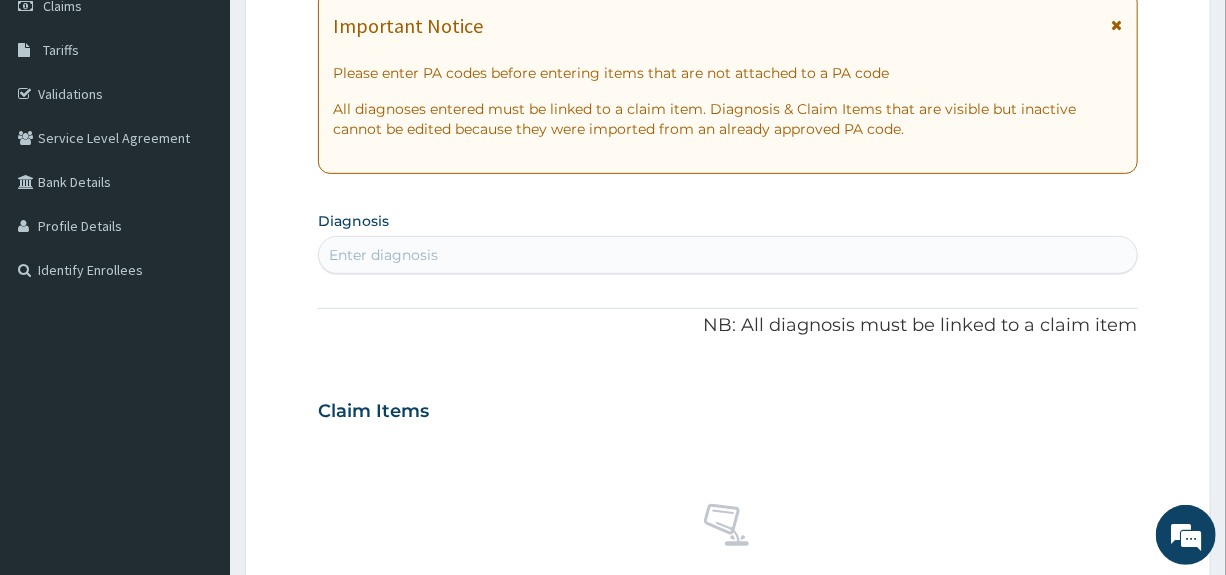 click on "Enter diagnosis" at bounding box center (727, 255) 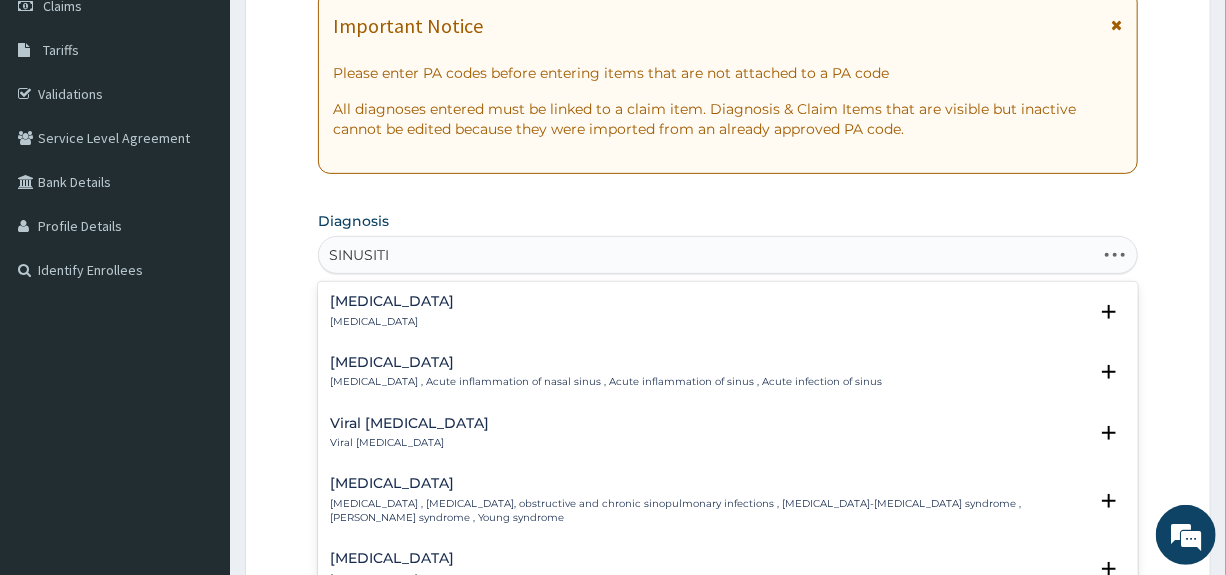type on "SINUSITIS" 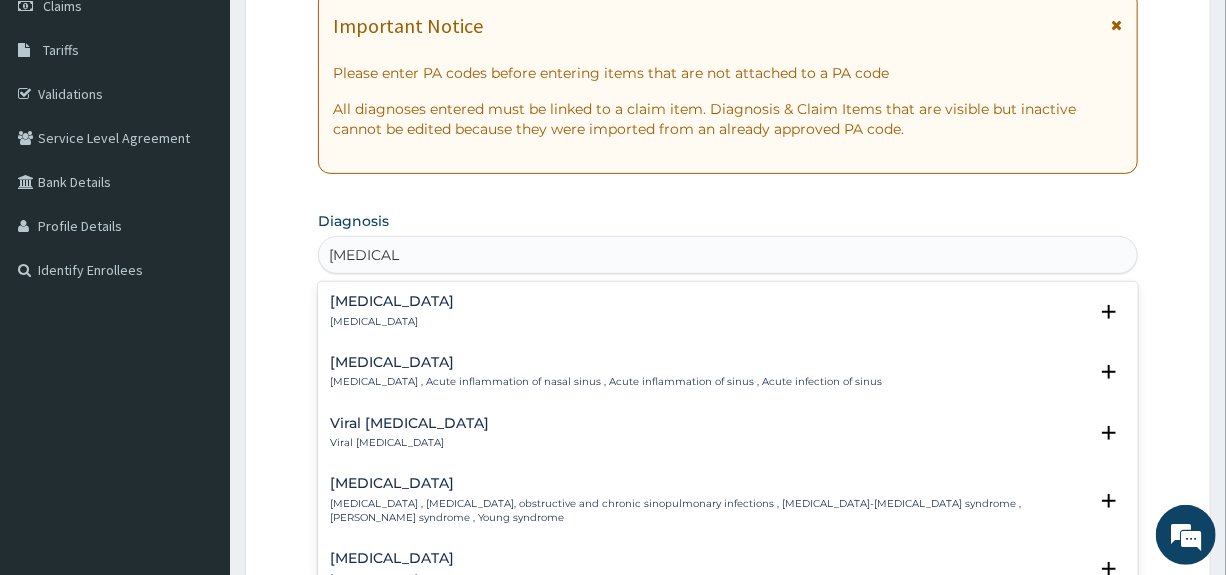 click on "Sinusitis" at bounding box center [392, 301] 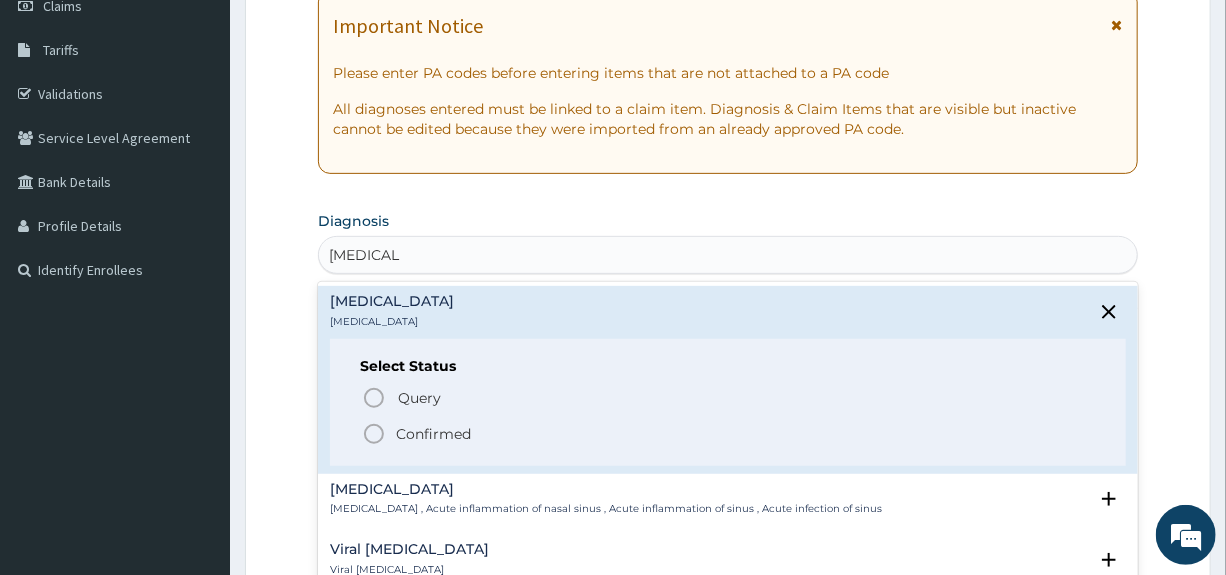 click on "Confirmed" at bounding box center (433, 434) 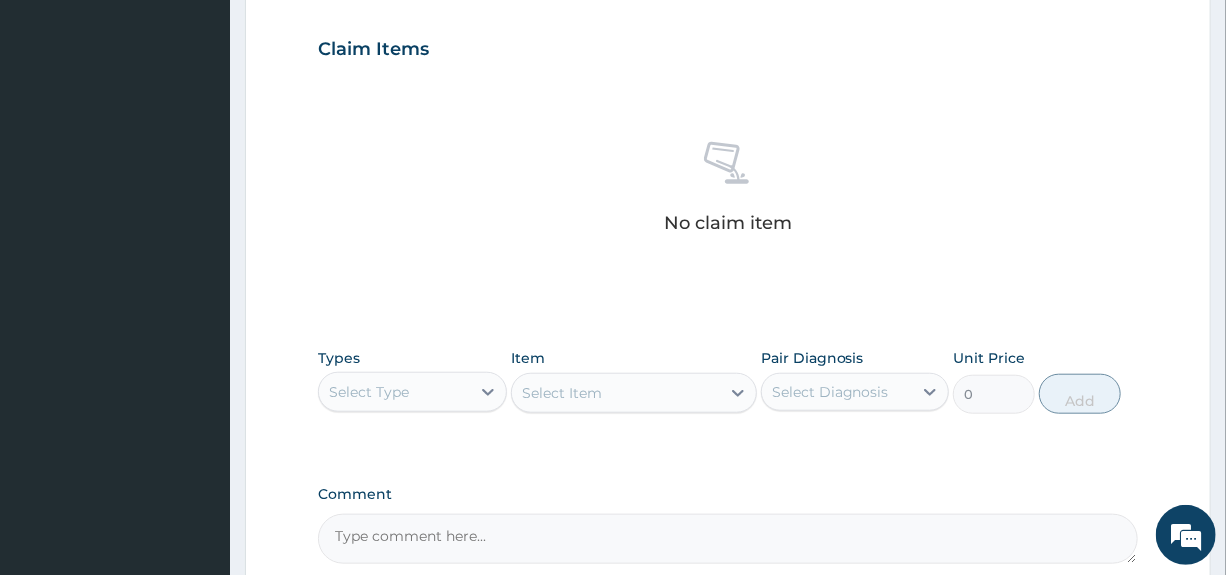 scroll, scrollTop: 700, scrollLeft: 0, axis: vertical 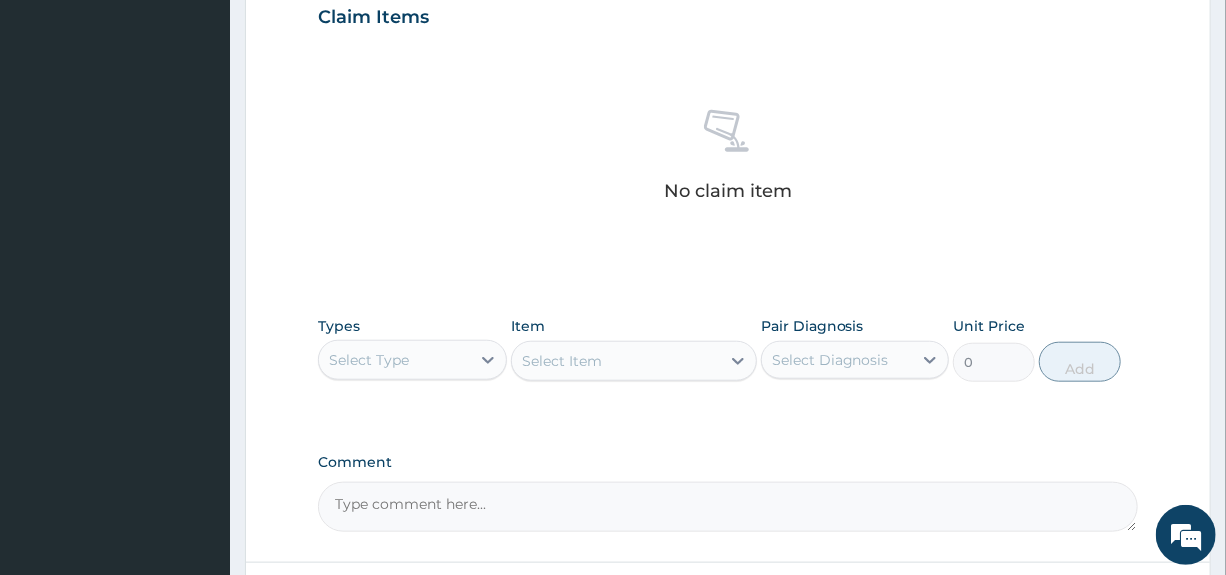 click on "Select Type" at bounding box center (394, 360) 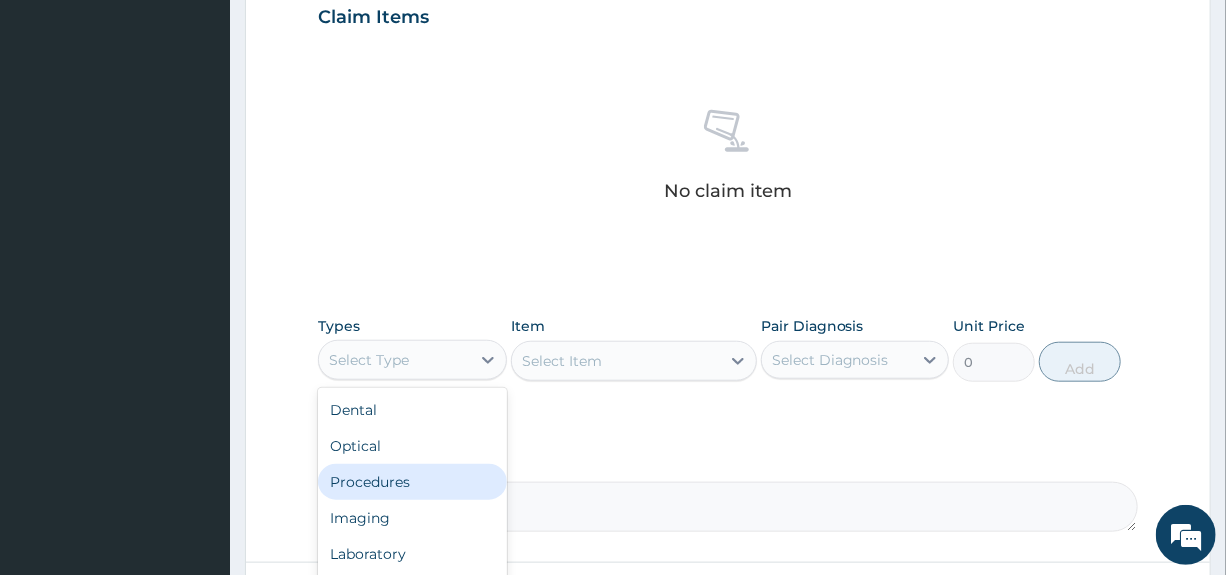 click on "Procedures" at bounding box center (412, 482) 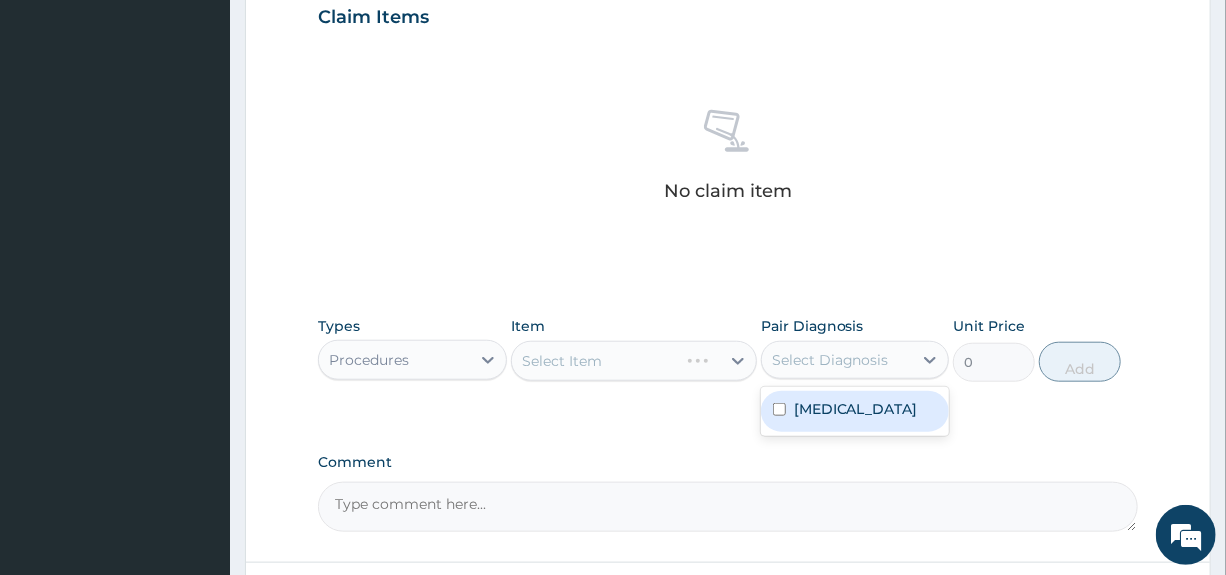 click on "Select Diagnosis" at bounding box center (830, 360) 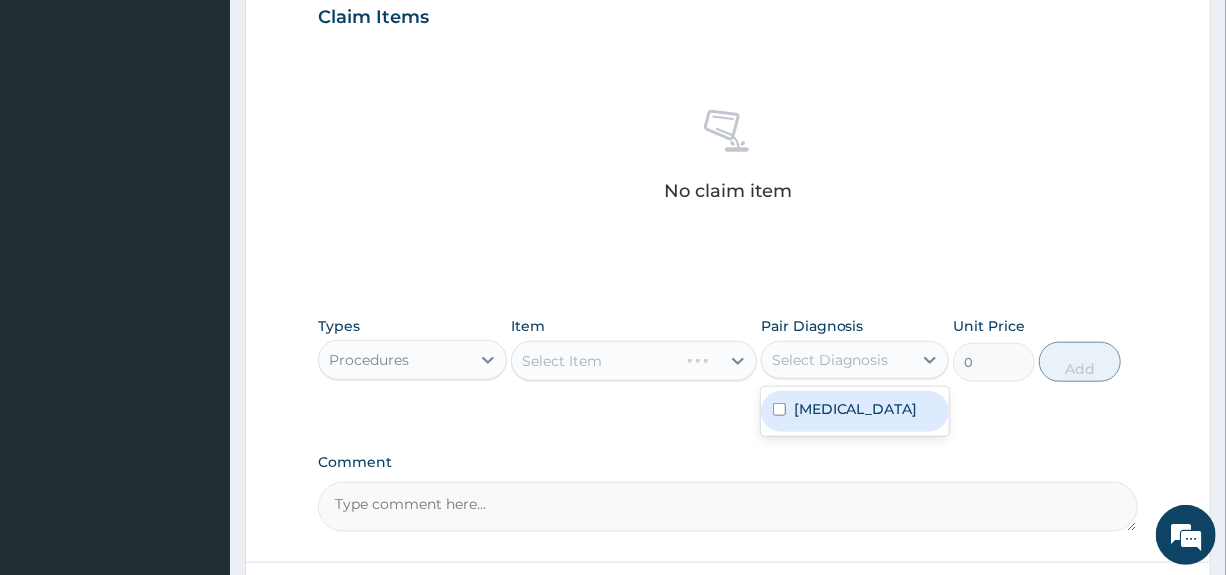 drag, startPoint x: 800, startPoint y: 400, endPoint x: 690, endPoint y: 407, distance: 110.2225 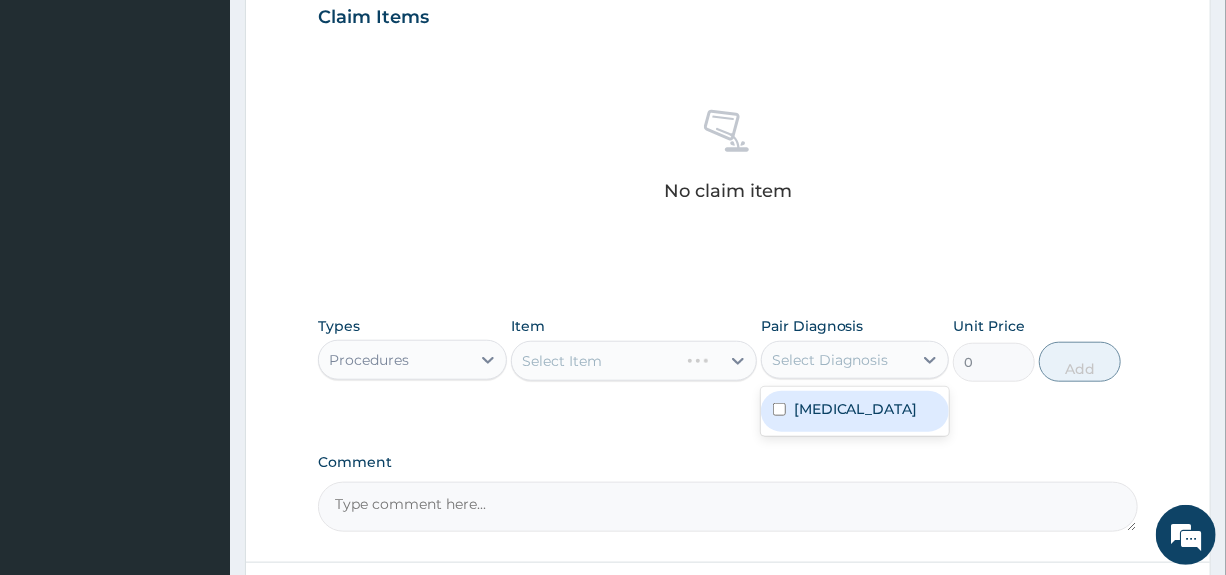 click on "Sinusitis" at bounding box center (856, 409) 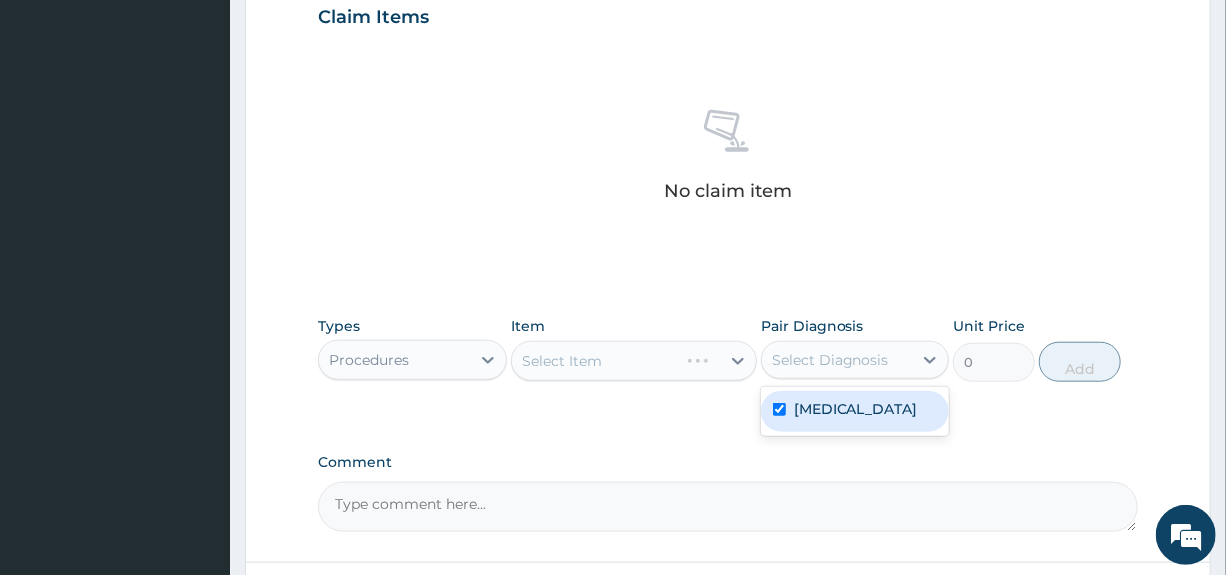 checkbox on "true" 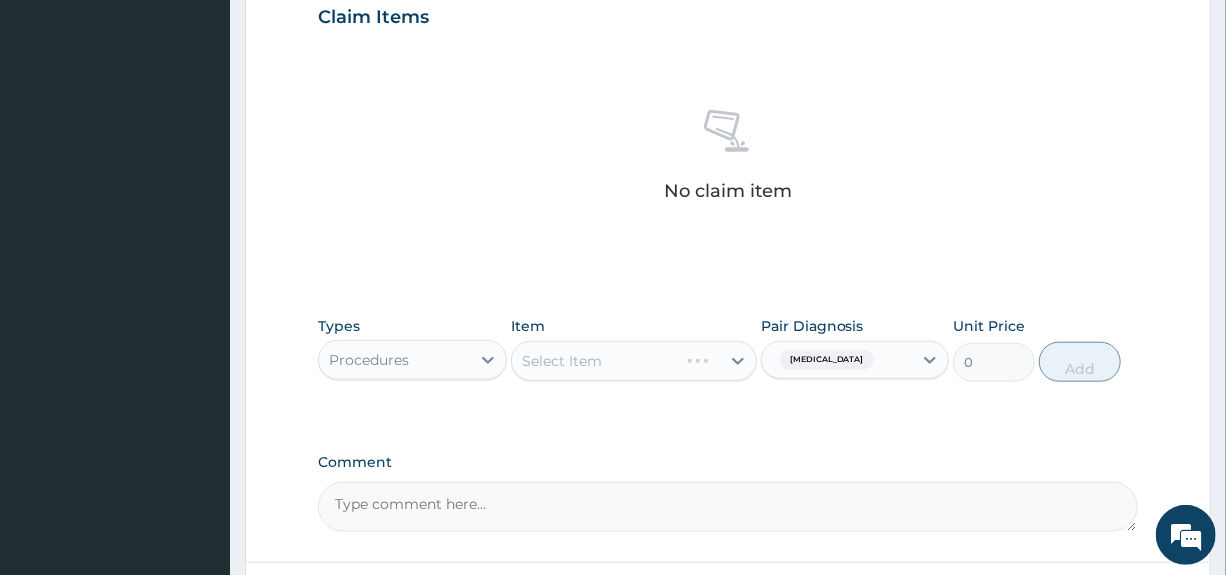 drag, startPoint x: 671, startPoint y: 425, endPoint x: 697, endPoint y: 280, distance: 147.31259 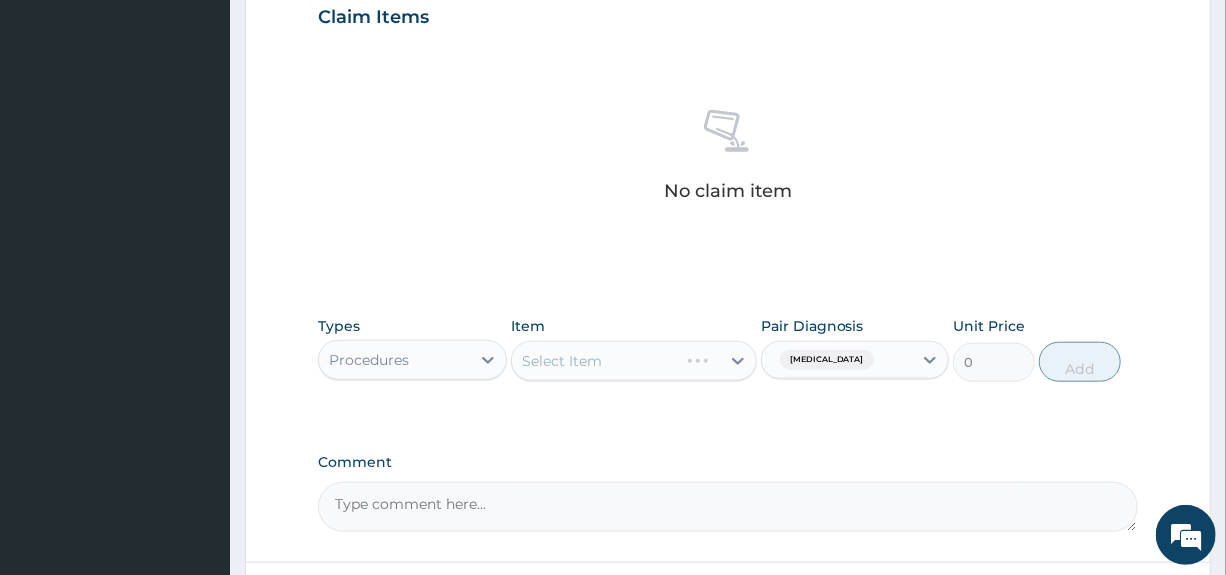 click on "PA Code / Prescription Code Enter Code(Secondary Care Only) Encounter Date 24-06-2025 Important Notice Please enter PA codes before entering items that are not attached to a PA code   All diagnoses entered must be linked to a claim item. Diagnosis & Claim Items that are visible but inactive cannot be edited because they were imported from an already approved PA code. Diagnosis Sinusitis Confirmed NB: All diagnosis must be linked to a claim item Claim Items No claim item Types Procedures Item Select Item Pair Diagnosis Sinusitis Unit Price 0 Add Comment" at bounding box center [727, 11] 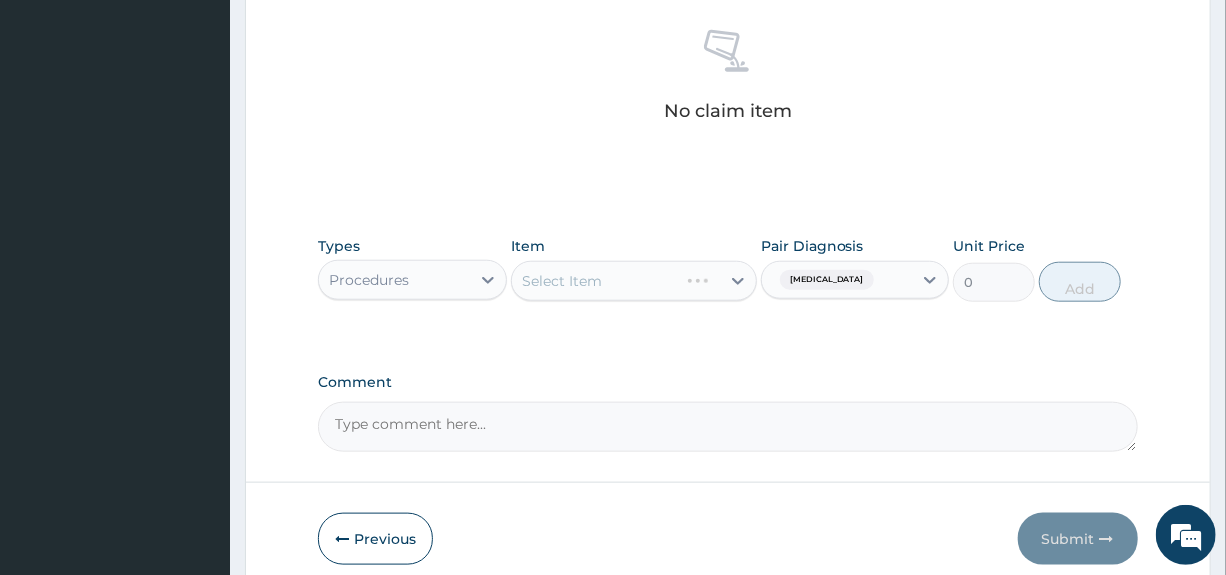 scroll, scrollTop: 865, scrollLeft: 0, axis: vertical 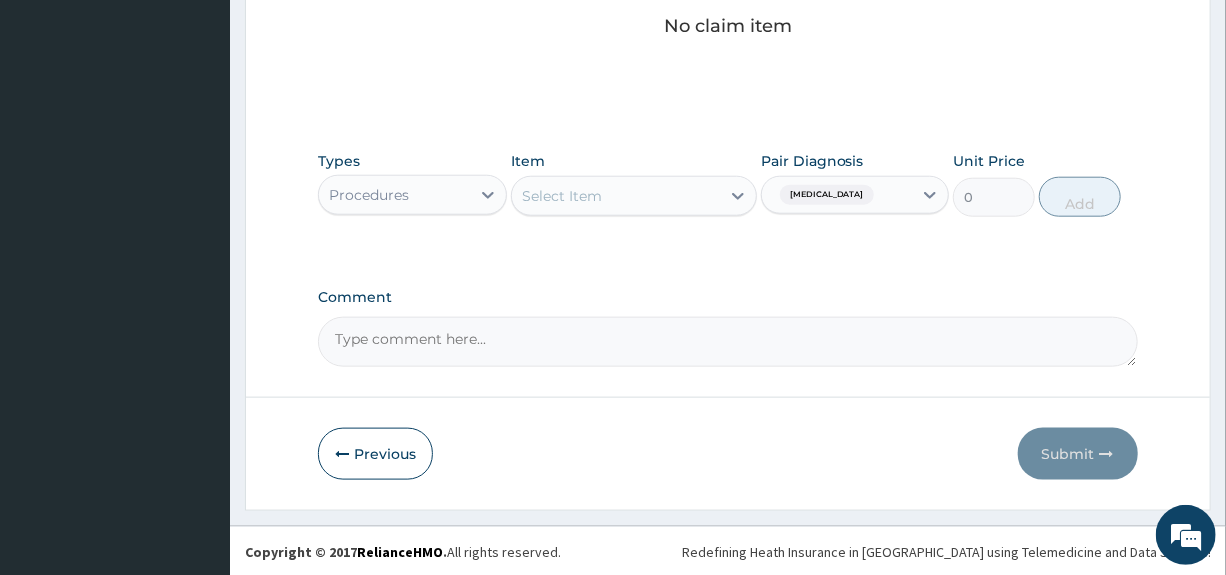 click on "Select Item" at bounding box center (616, 196) 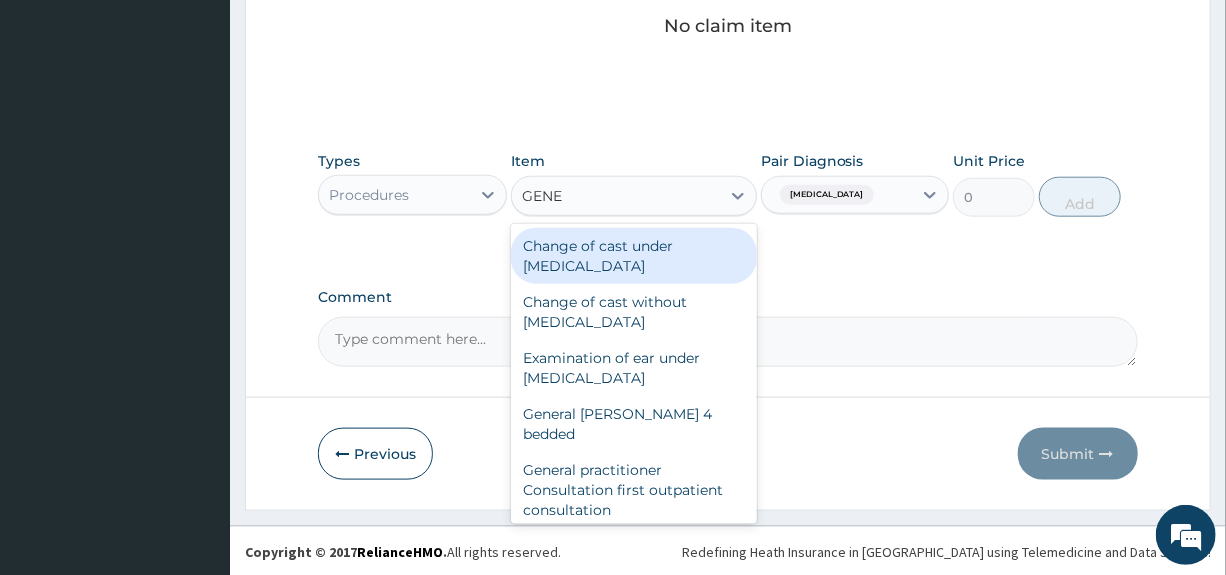 type on "GENER" 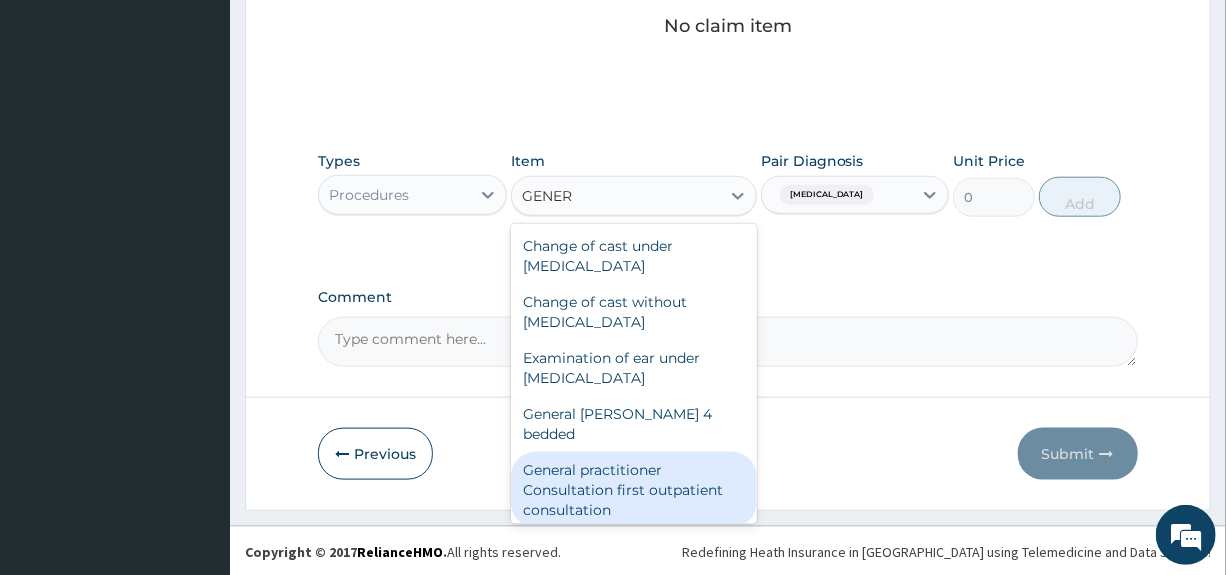click on "General practitioner Consultation first outpatient consultation" at bounding box center [634, 490] 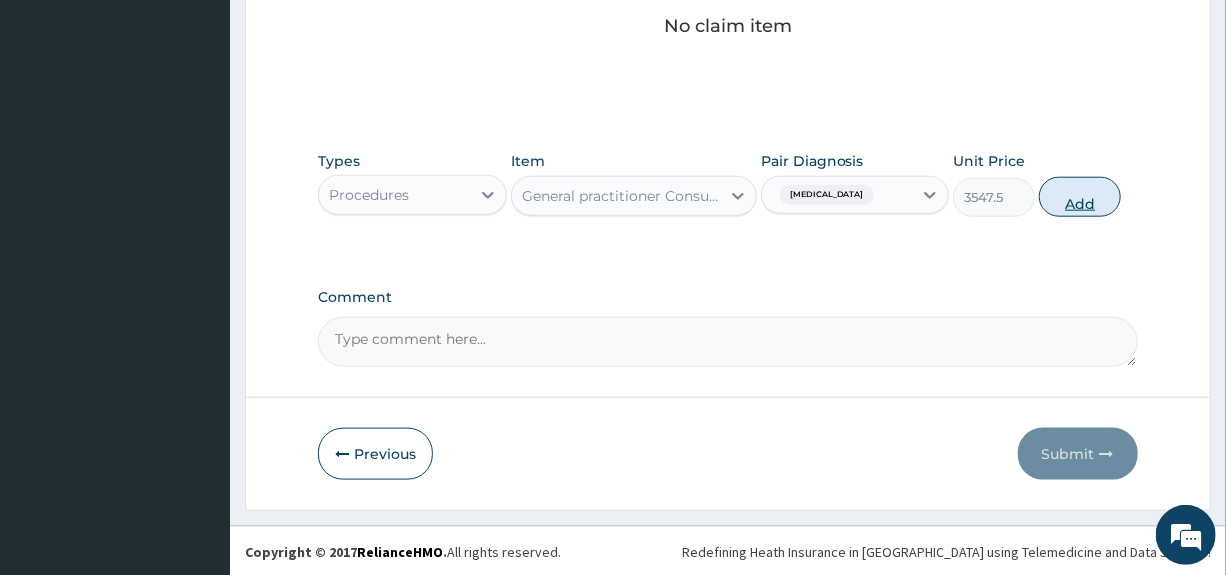 click on "Add" at bounding box center [1080, 197] 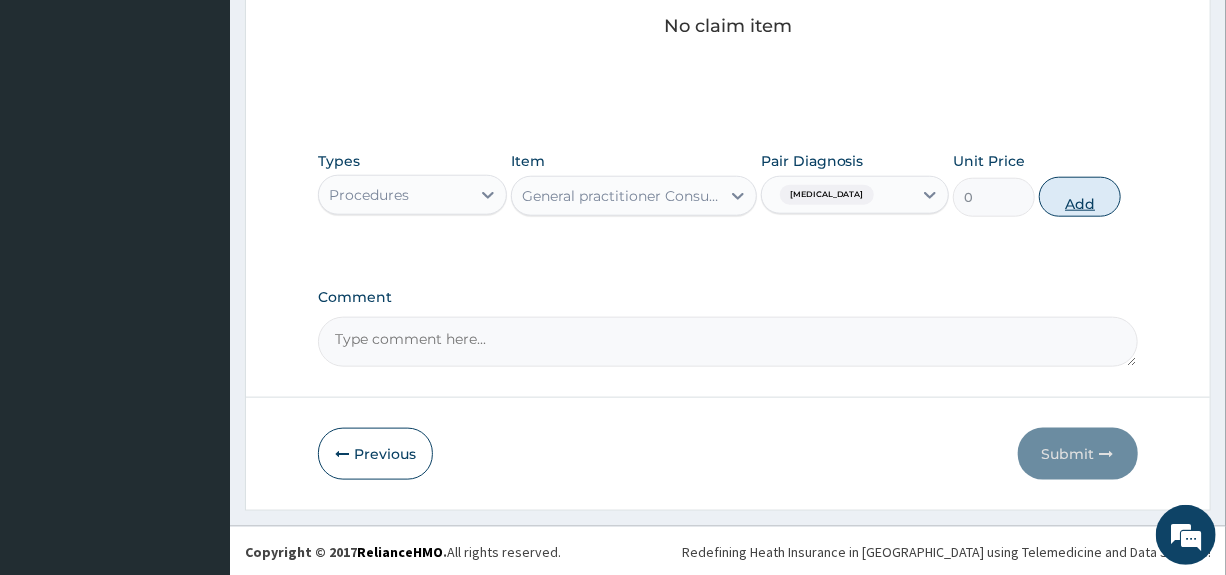 scroll, scrollTop: 797, scrollLeft: 0, axis: vertical 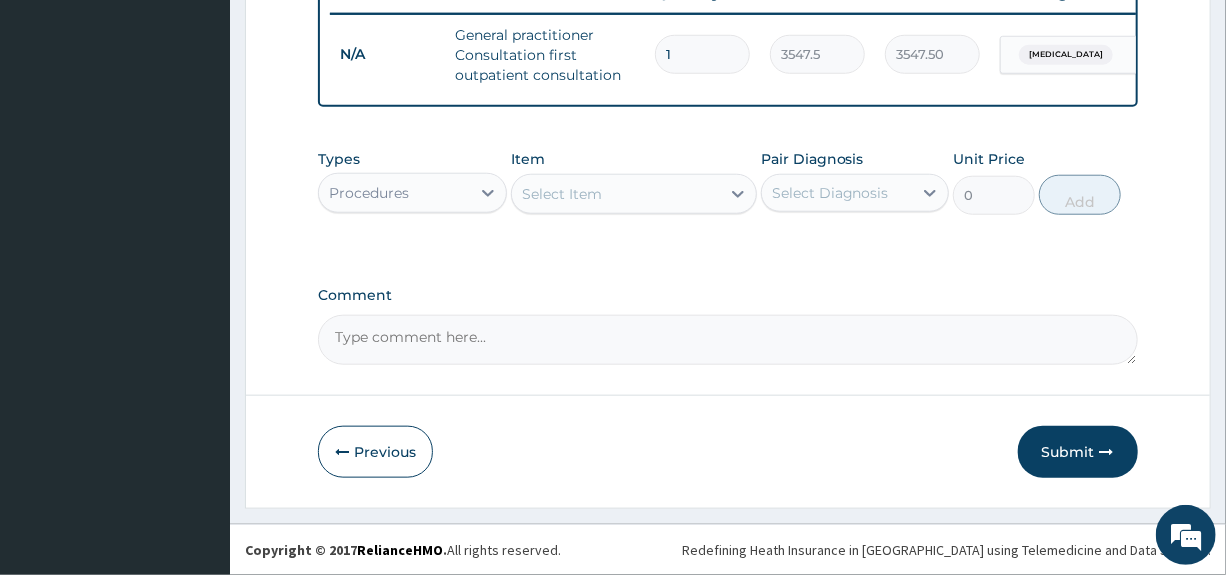 click on "Select Item" at bounding box center [616, 194] 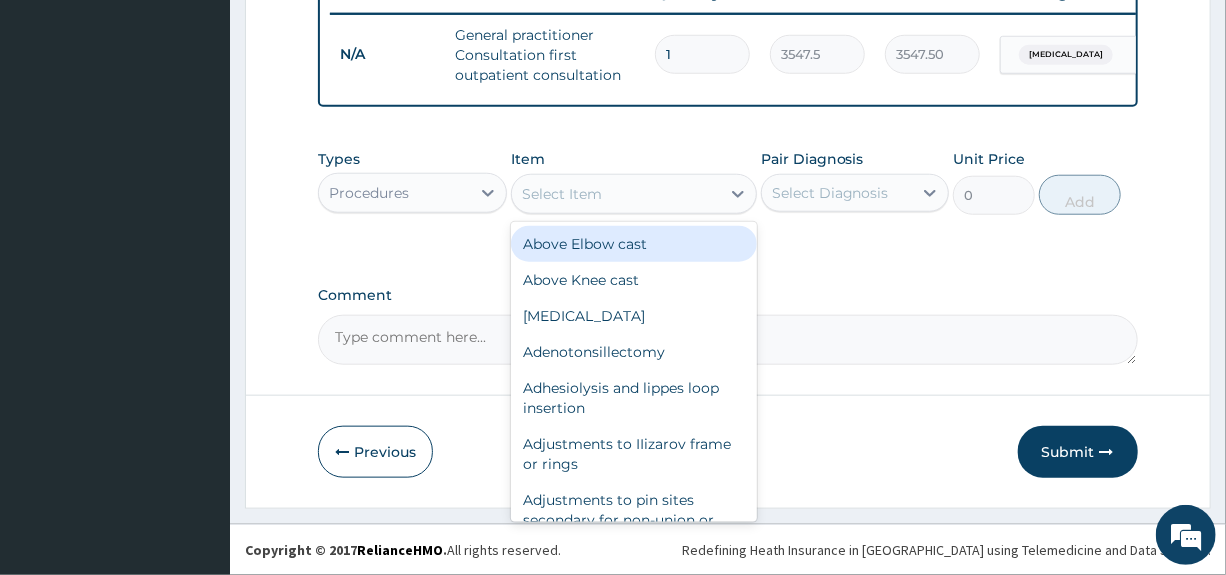 click on "Procedures" at bounding box center (369, 193) 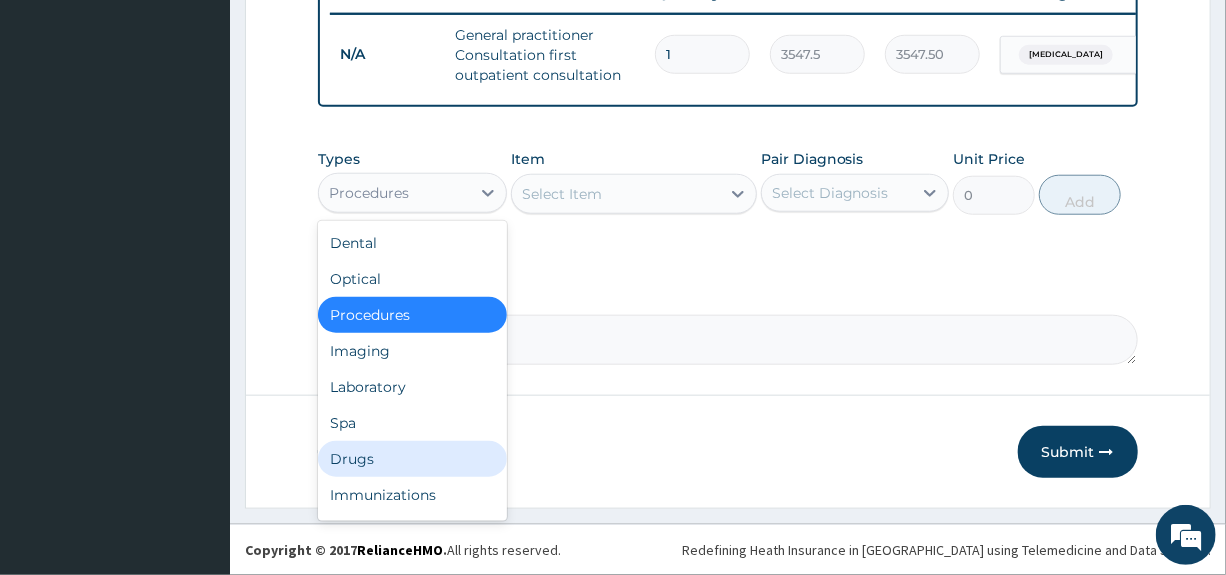 click on "Drugs" at bounding box center (412, 459) 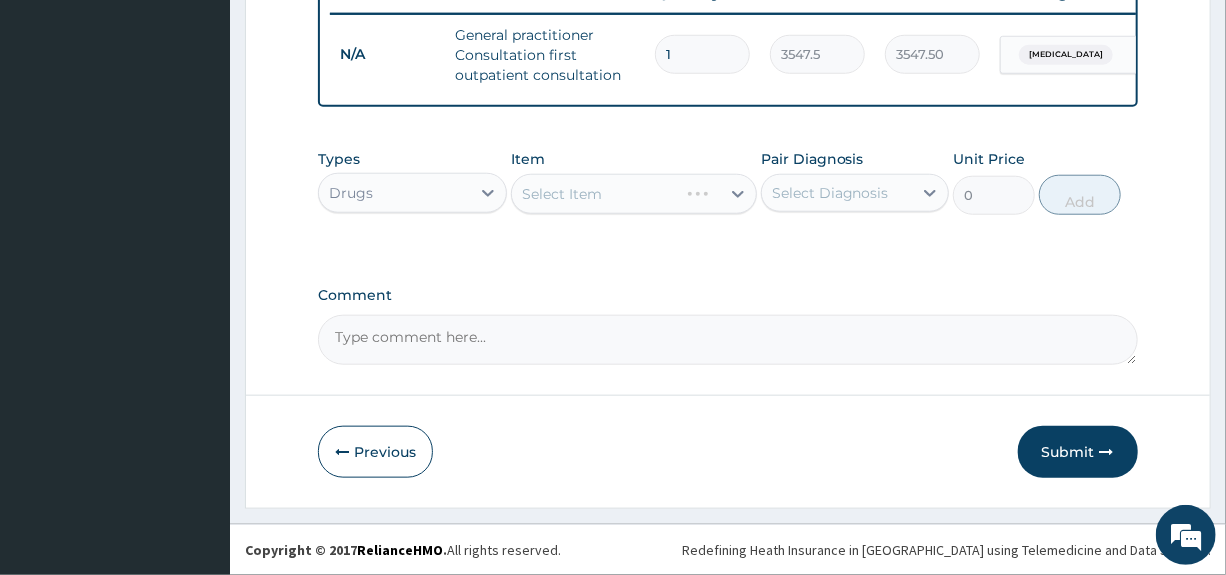 click on "Select Diagnosis" at bounding box center (830, 193) 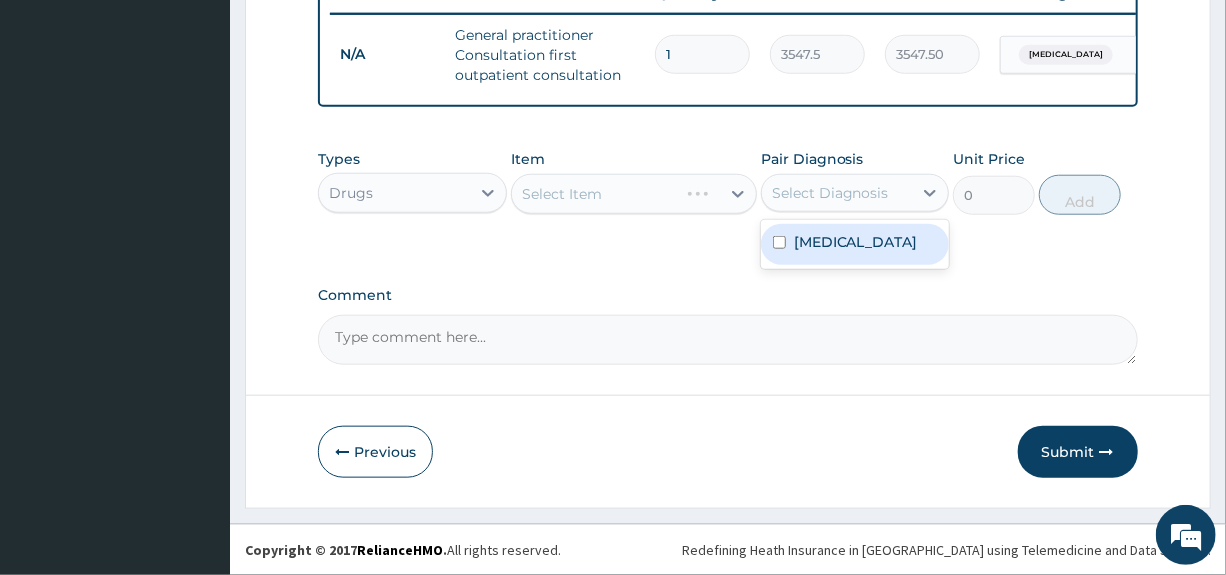 click on "Sinusitis" at bounding box center (856, 242) 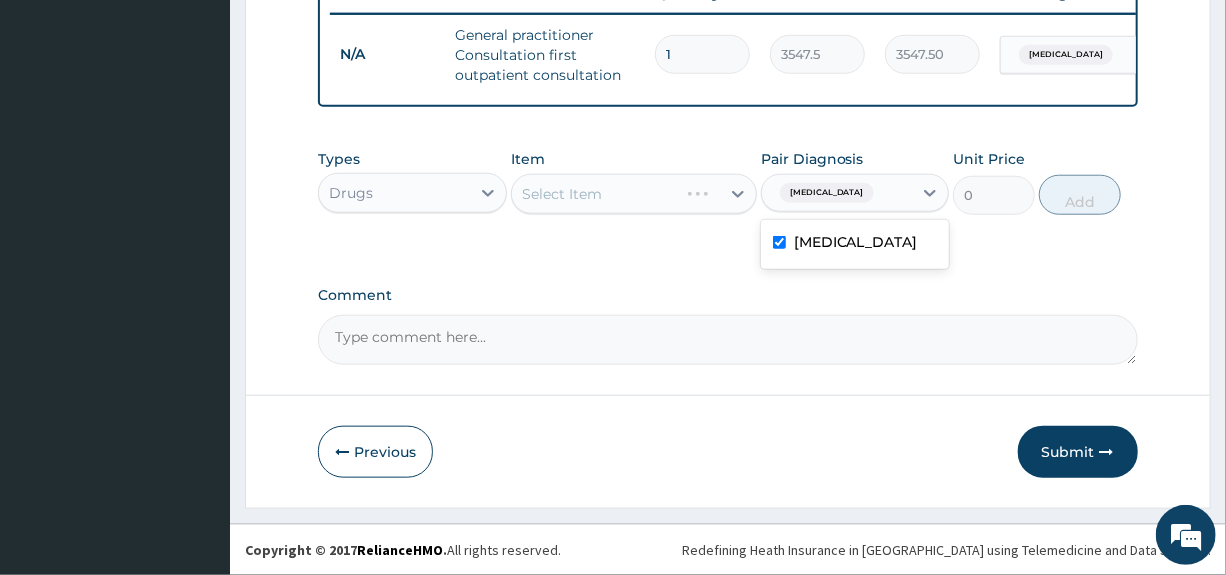 checkbox on "true" 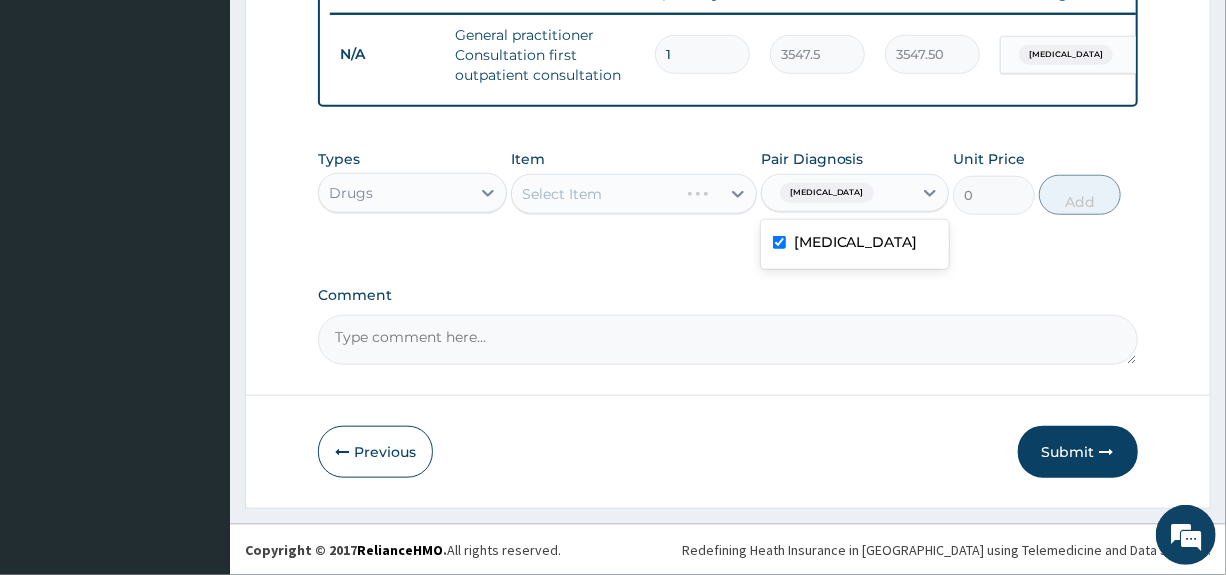 click on "Select Item" at bounding box center [634, 194] 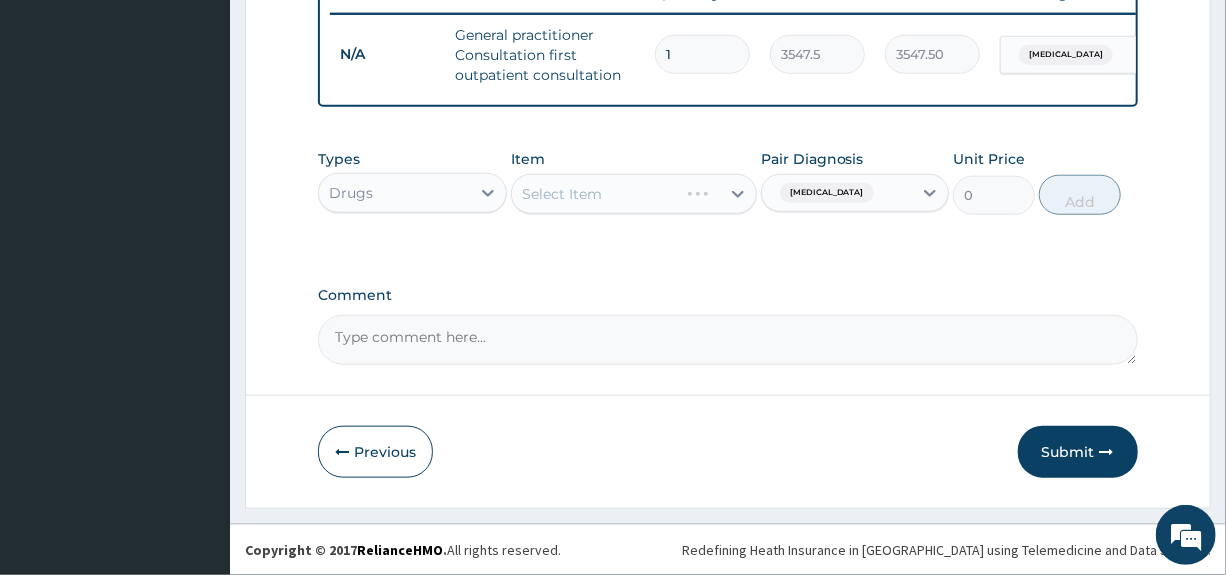 click on "Select Item" at bounding box center [634, 194] 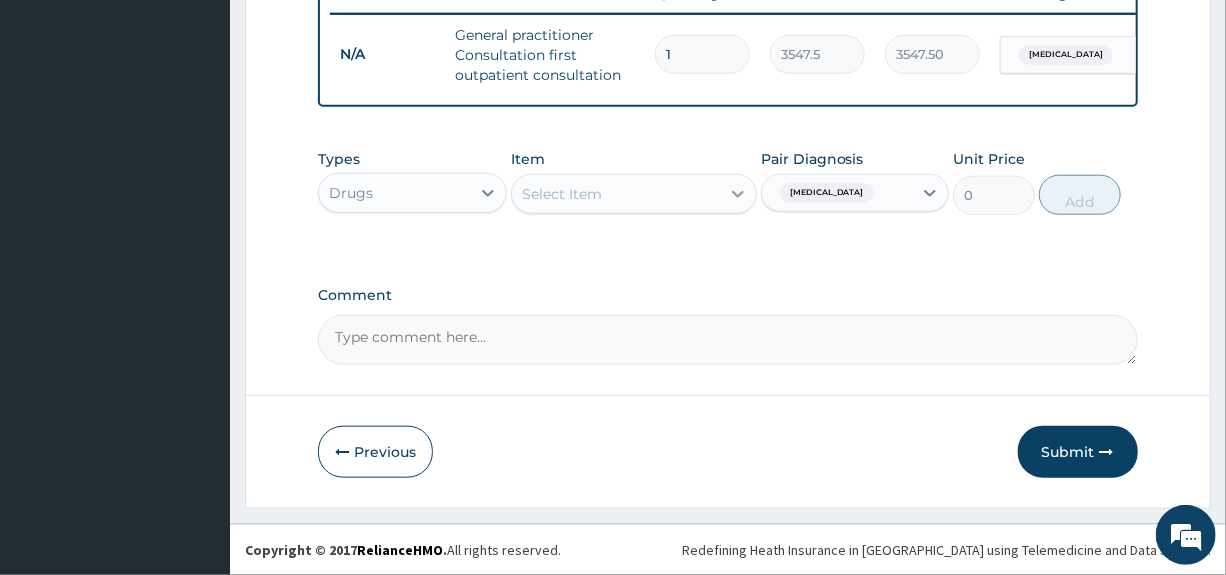 click 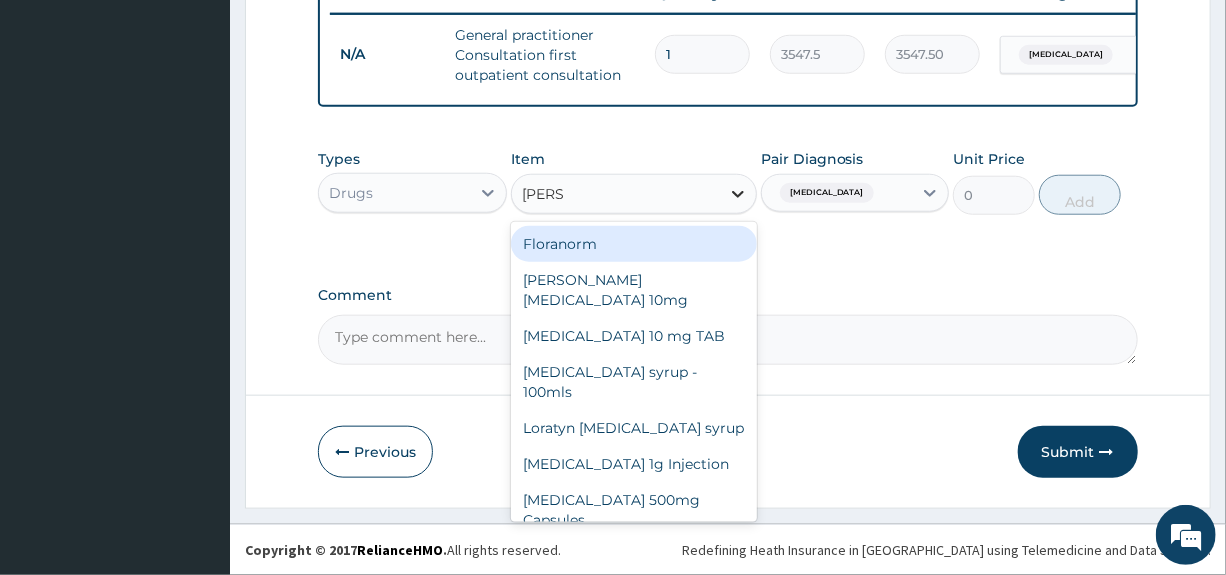 type on "LORAT" 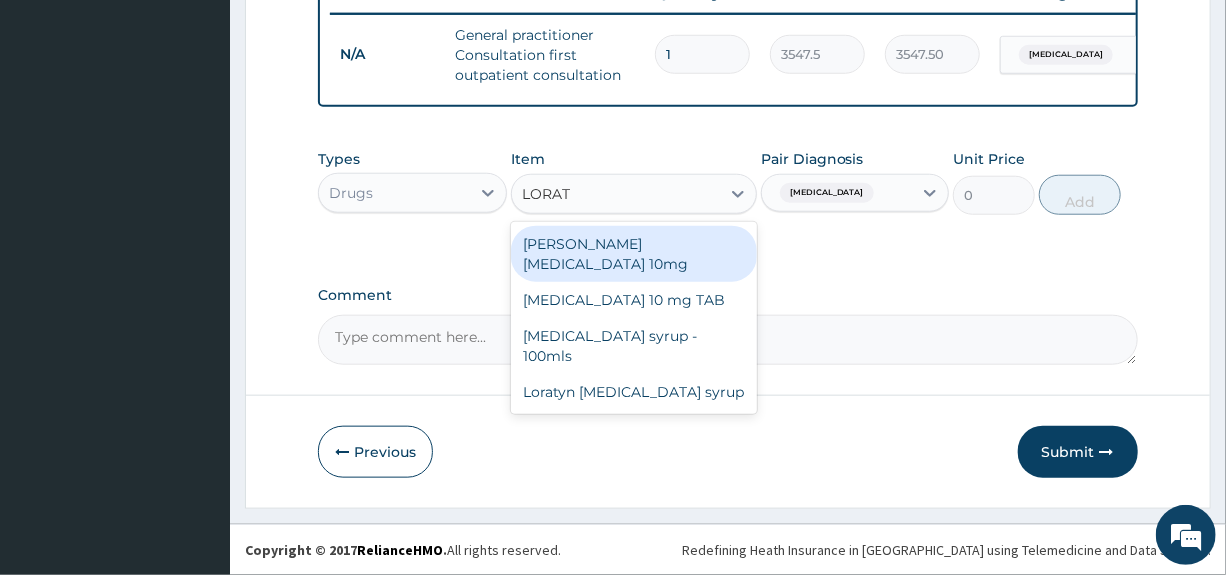 click on "Loratyn Loratadine 10mg" at bounding box center [634, 254] 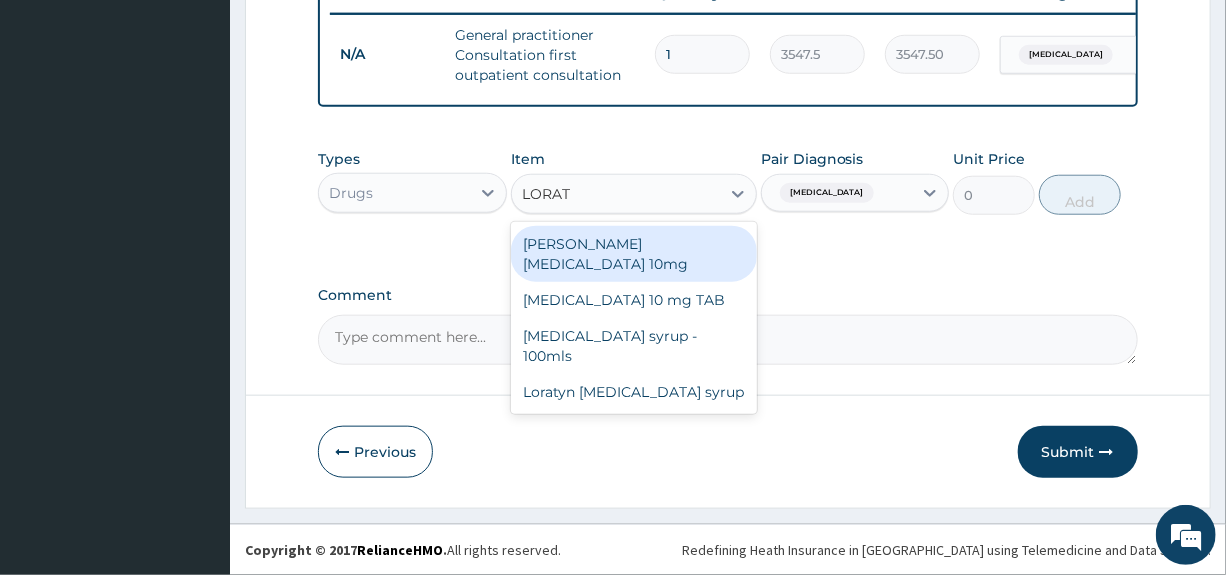 type 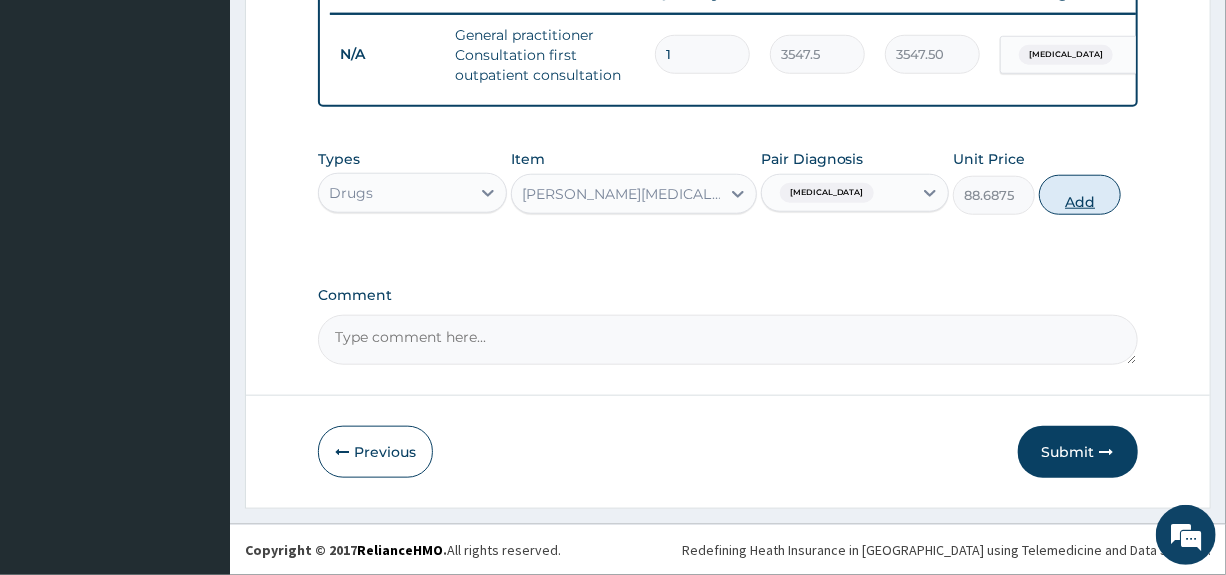 click on "Add" at bounding box center [1080, 195] 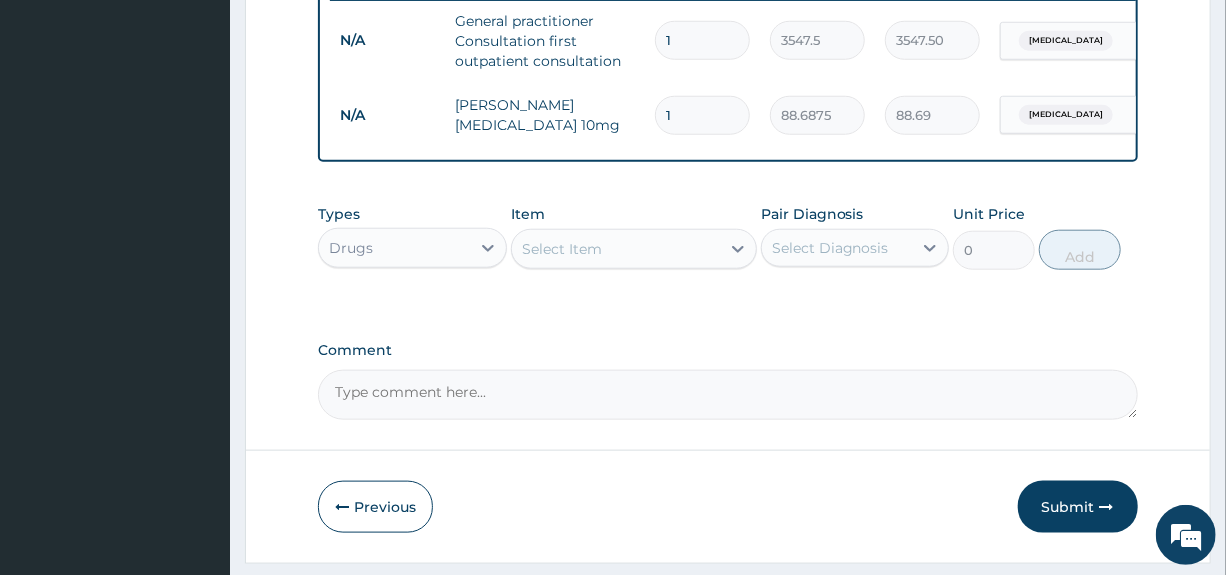 type 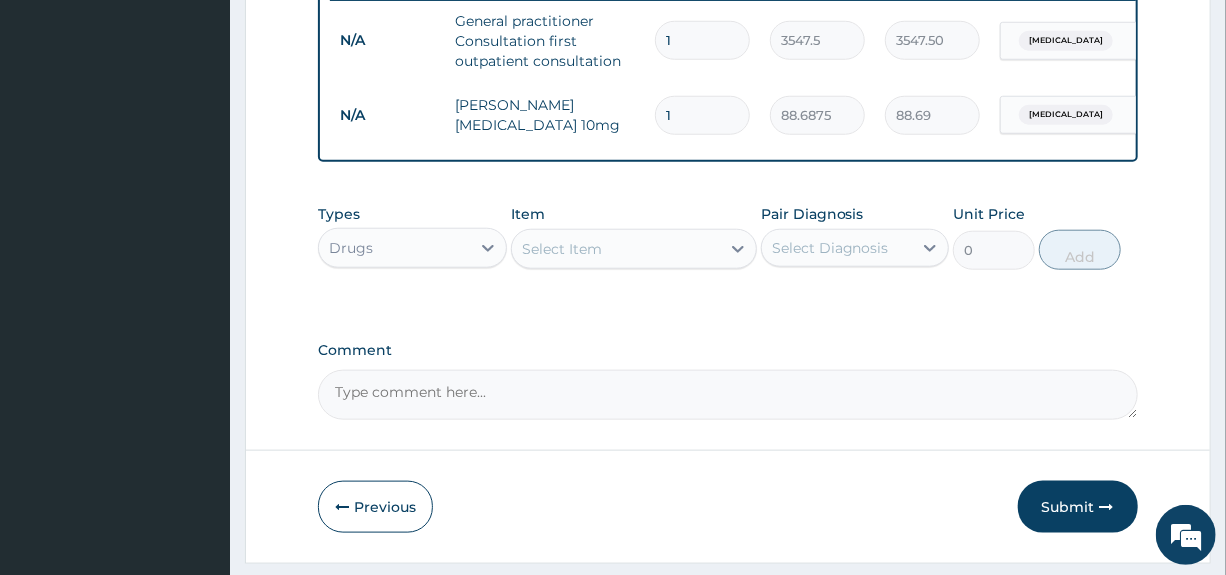 type on "0.00" 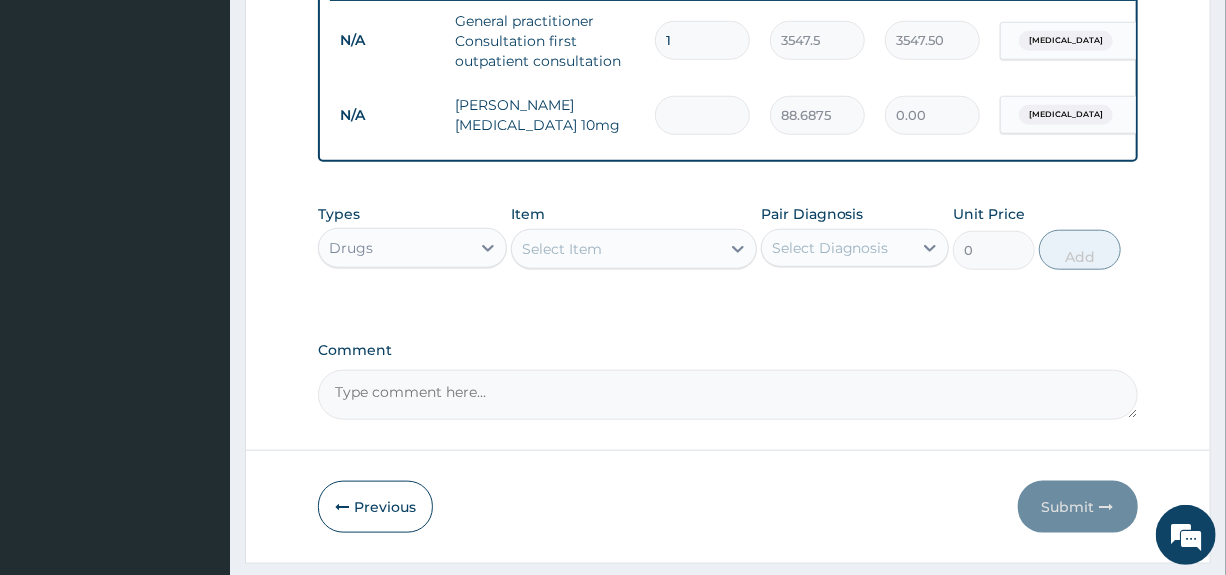 type on "5" 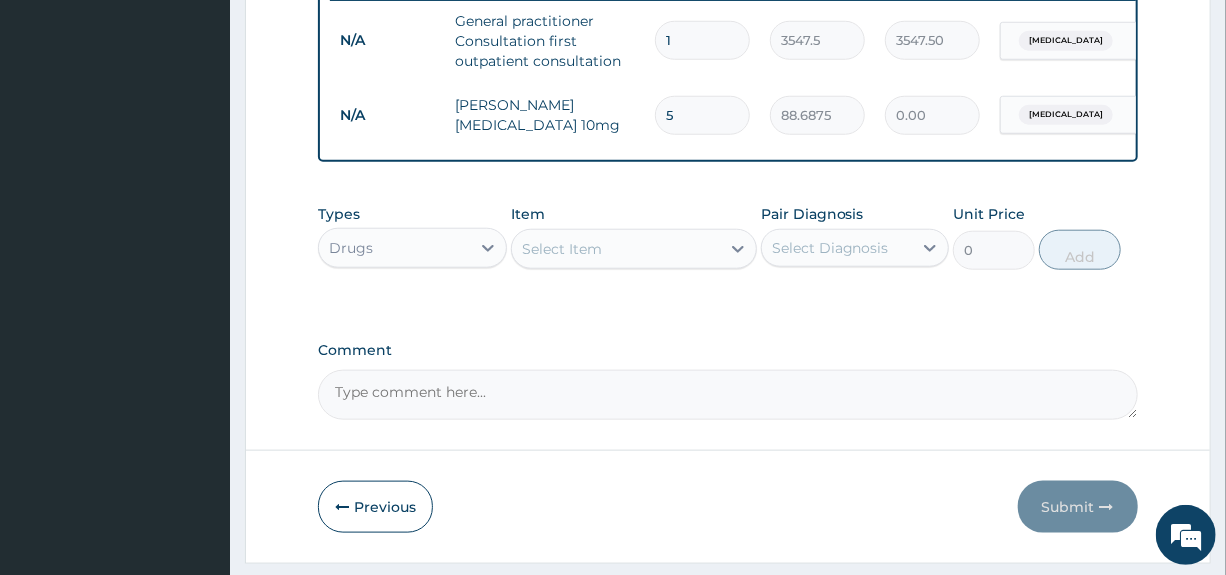 type on "443.44" 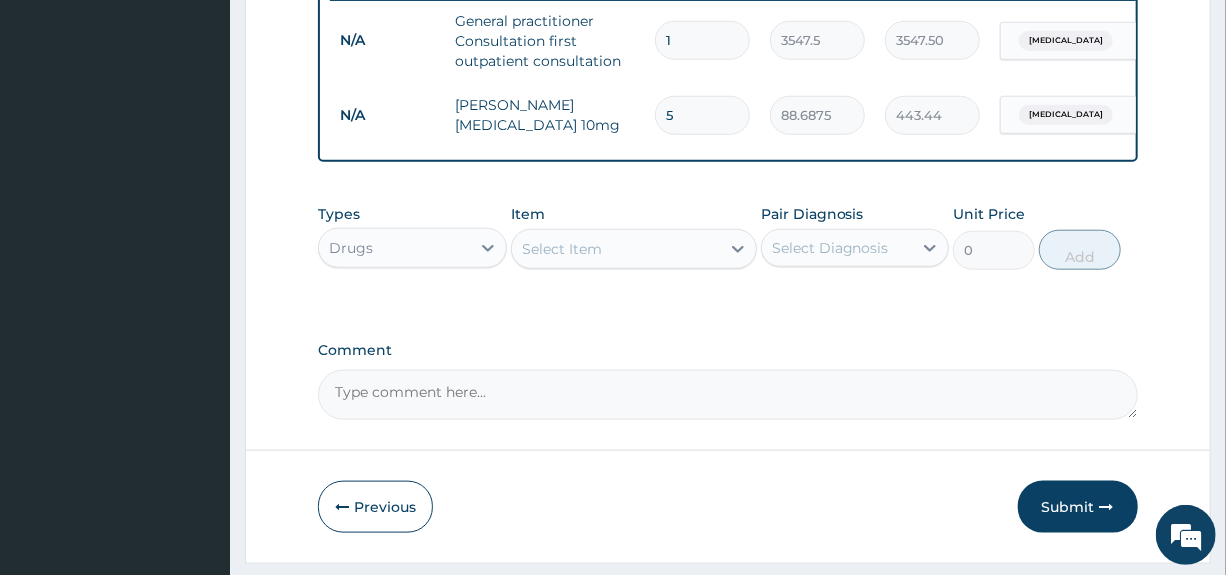 type on "5" 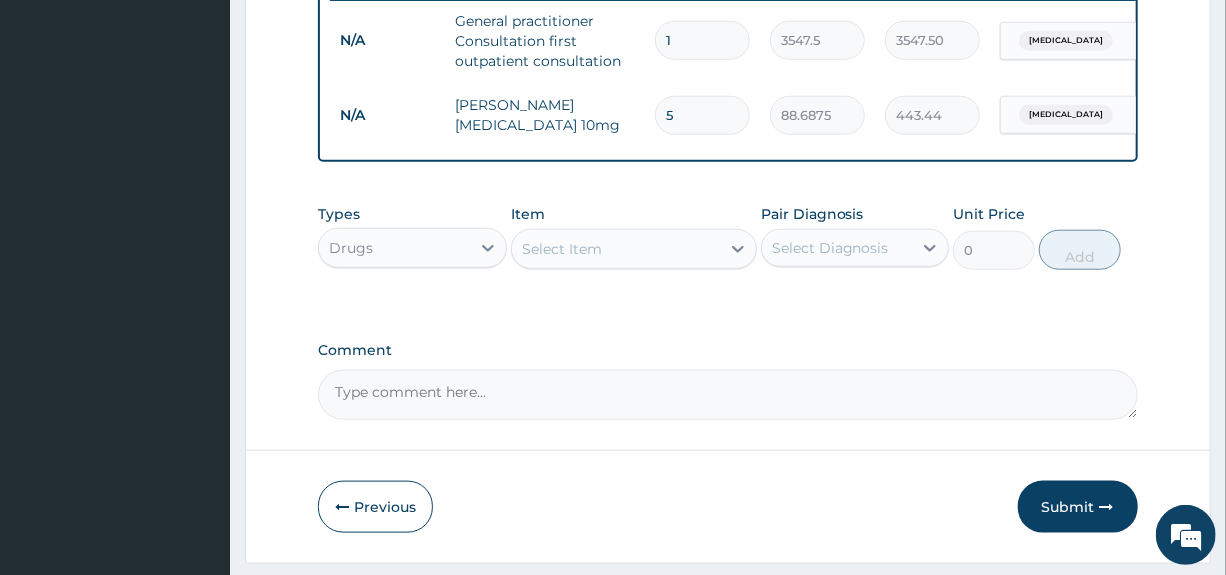 click on "Select Item" at bounding box center (562, 249) 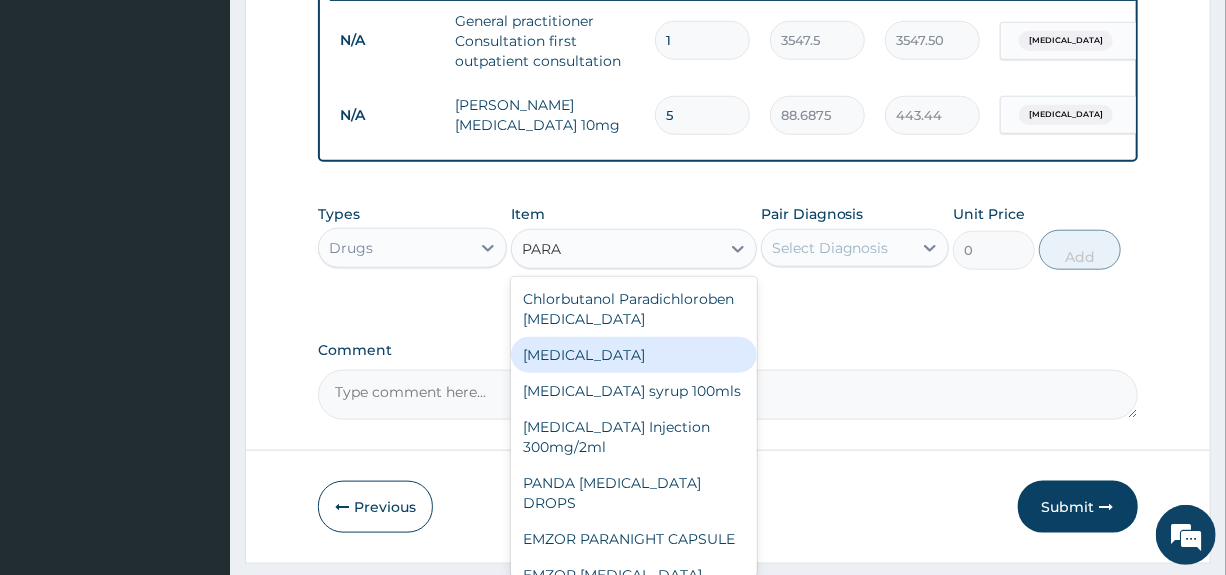 type on "PARAC" 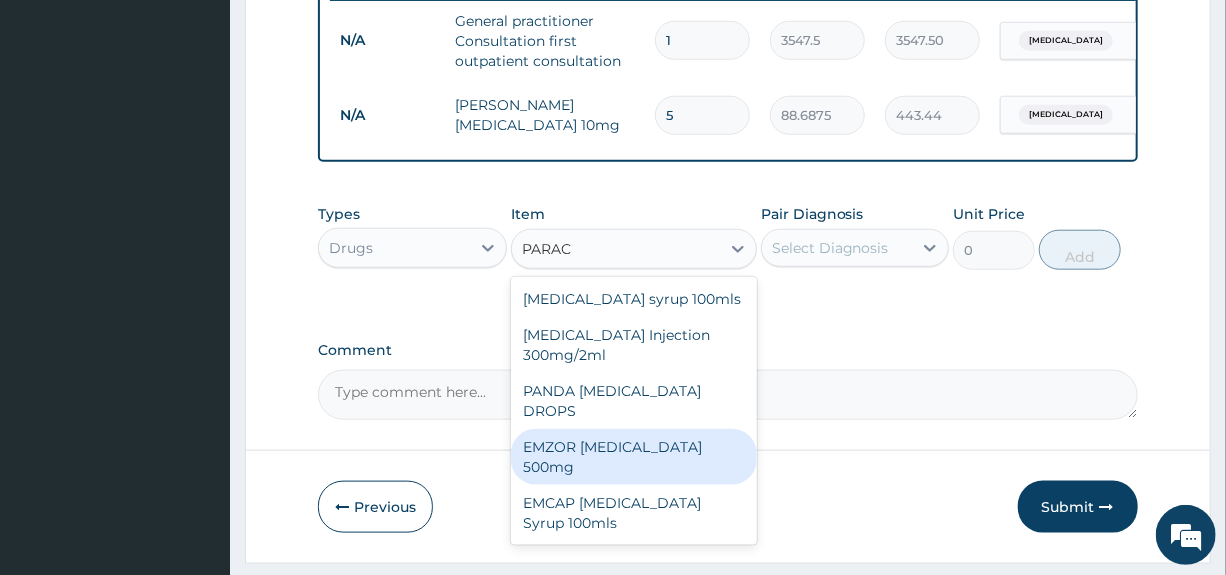 click on "EMZOR PARACETAMOL 500mg" at bounding box center [634, 457] 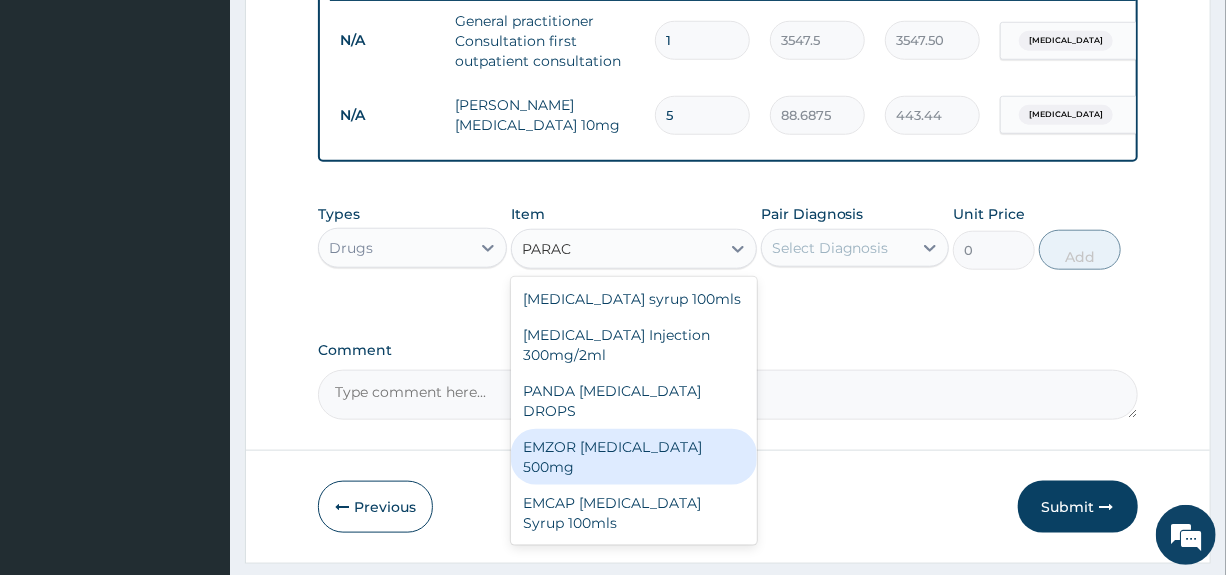 type 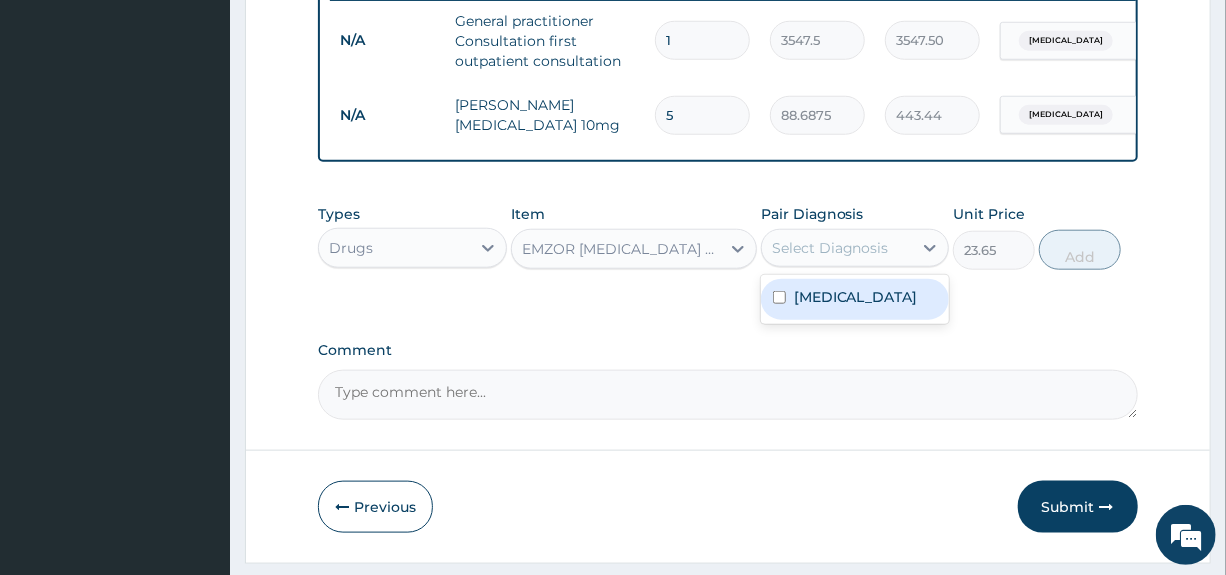 click on "Select Diagnosis" at bounding box center (830, 248) 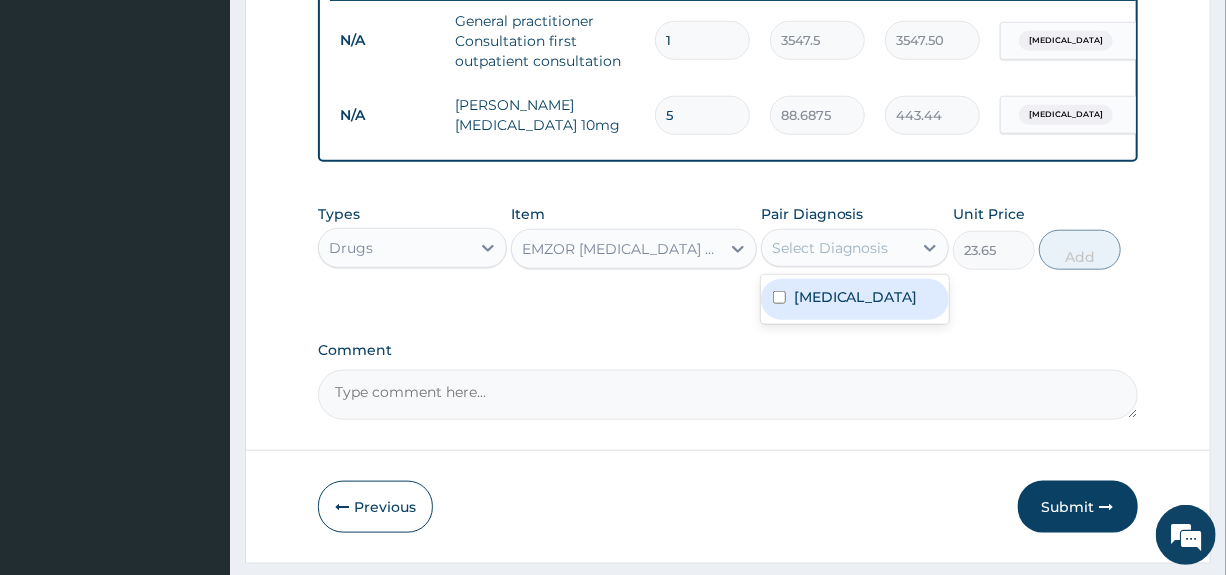 click on "Sinusitis" at bounding box center [856, 297] 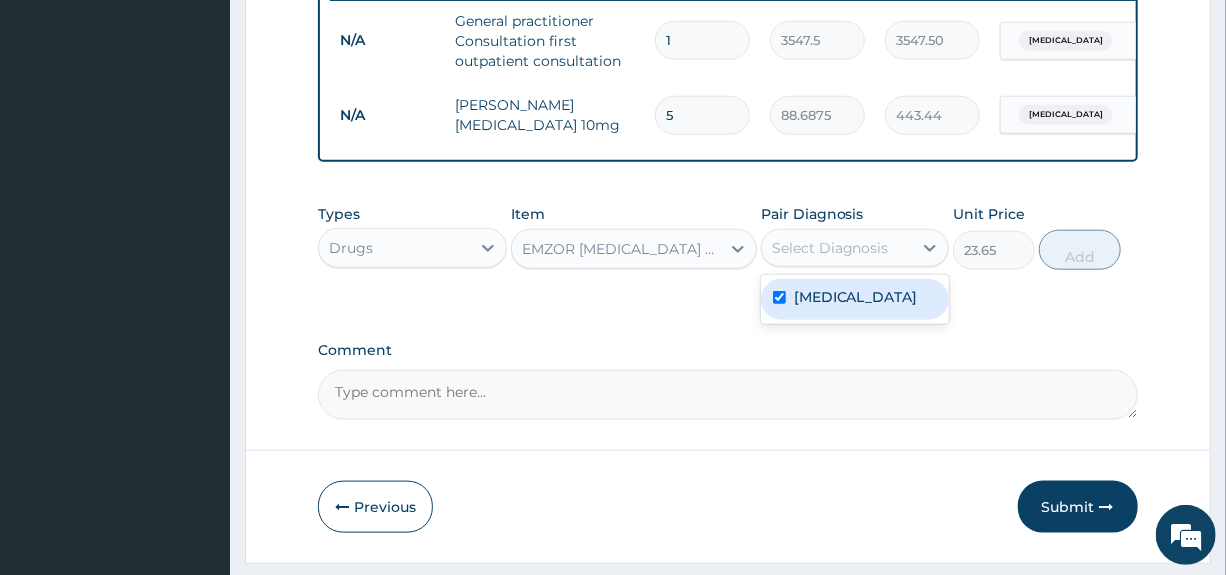 checkbox on "true" 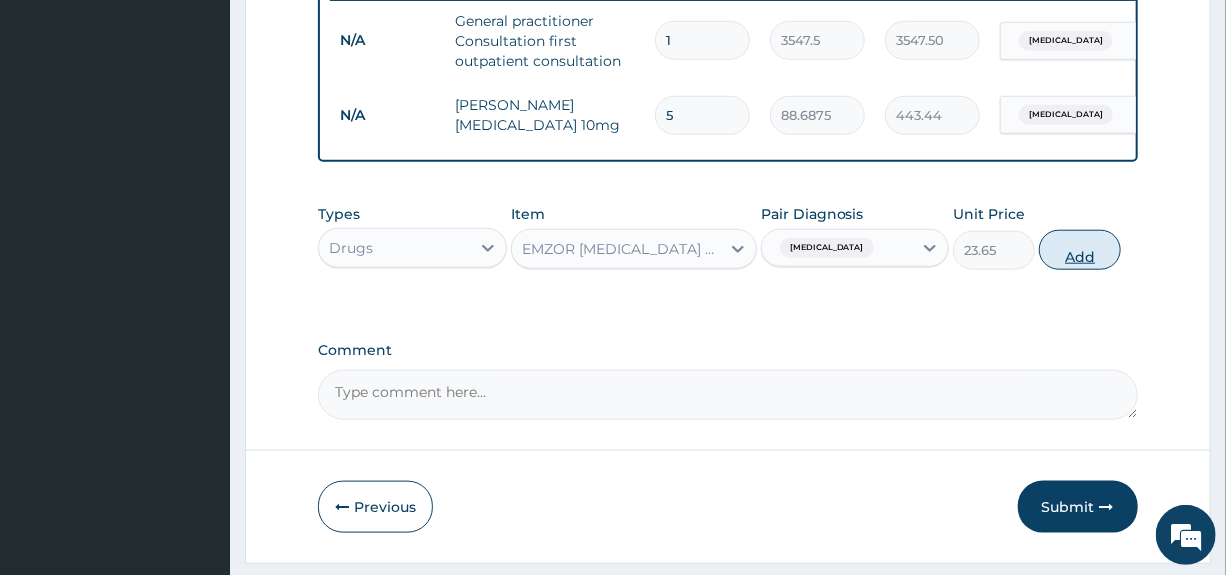 click on "Add" at bounding box center (1080, 250) 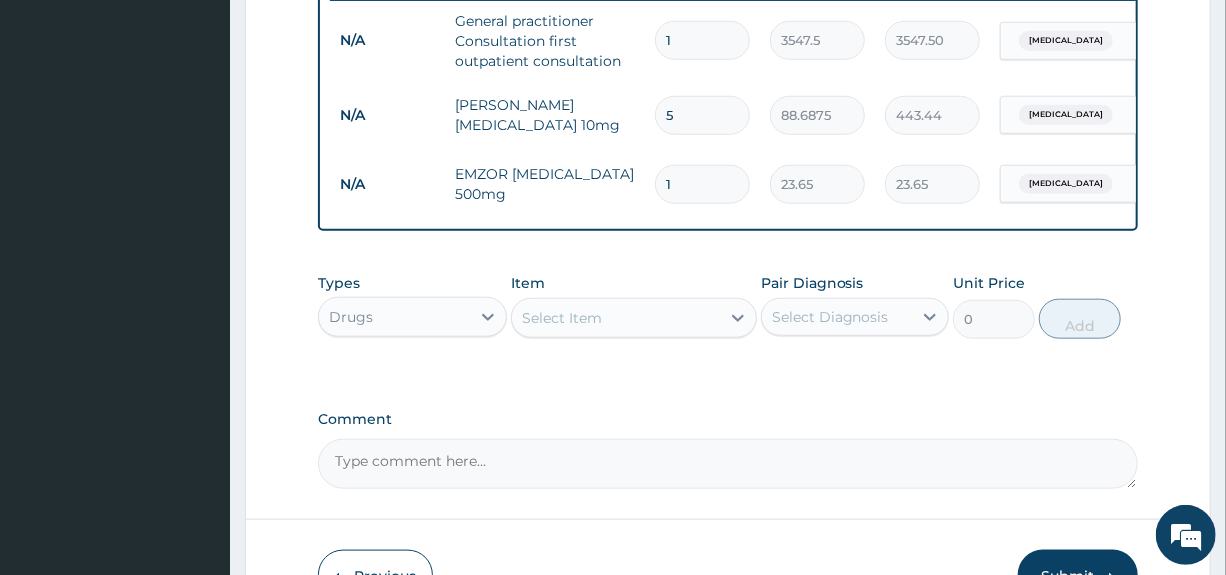 type on "18" 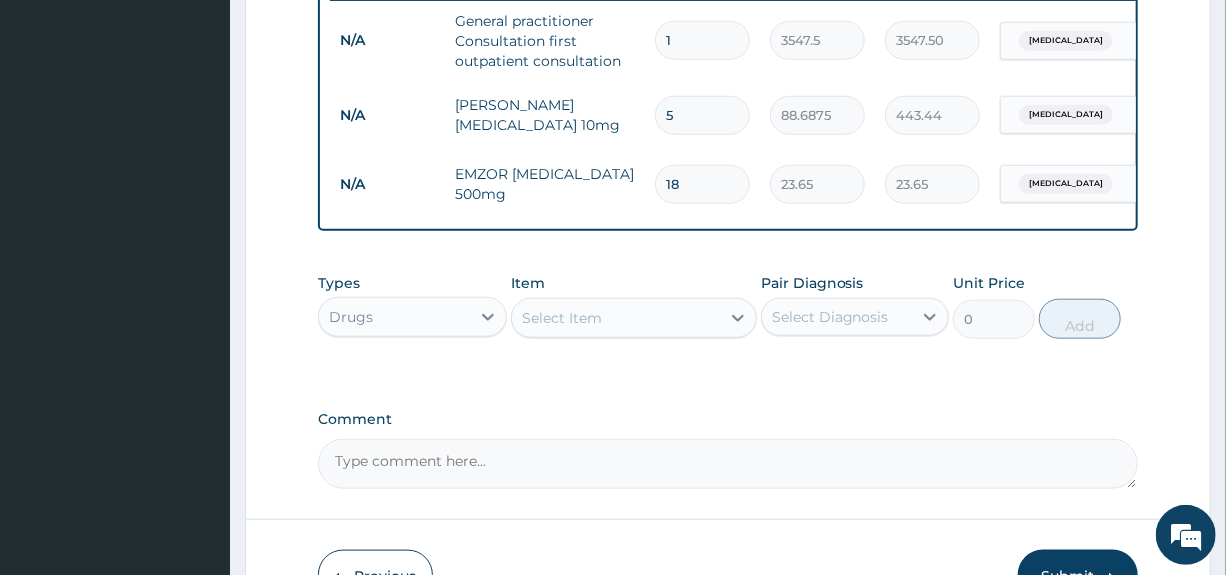 type on "425.70" 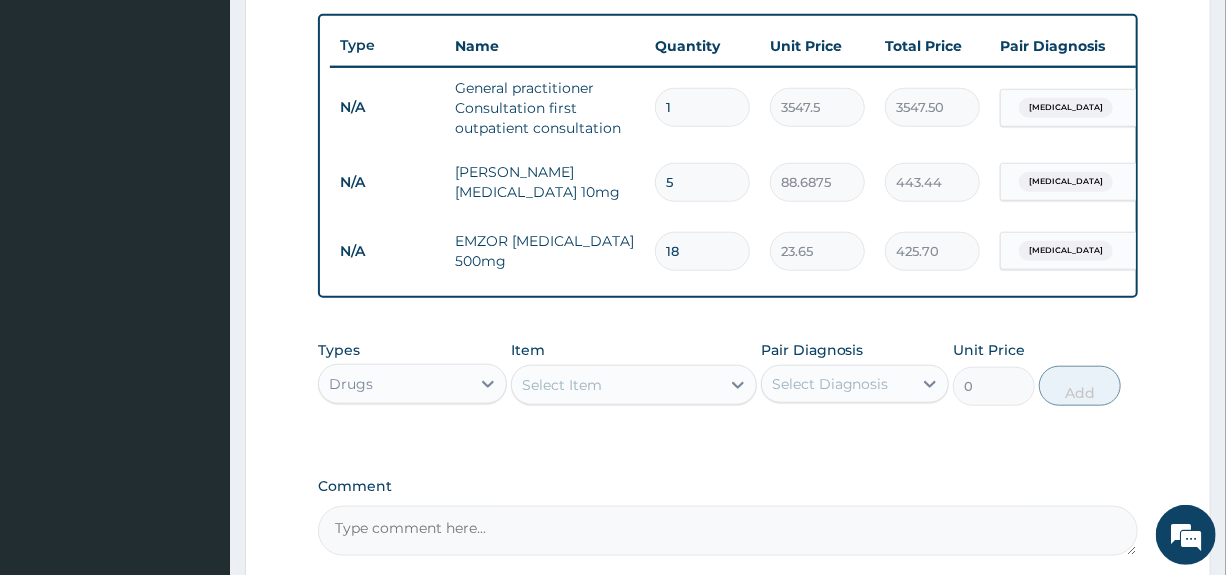 scroll, scrollTop: 697, scrollLeft: 0, axis: vertical 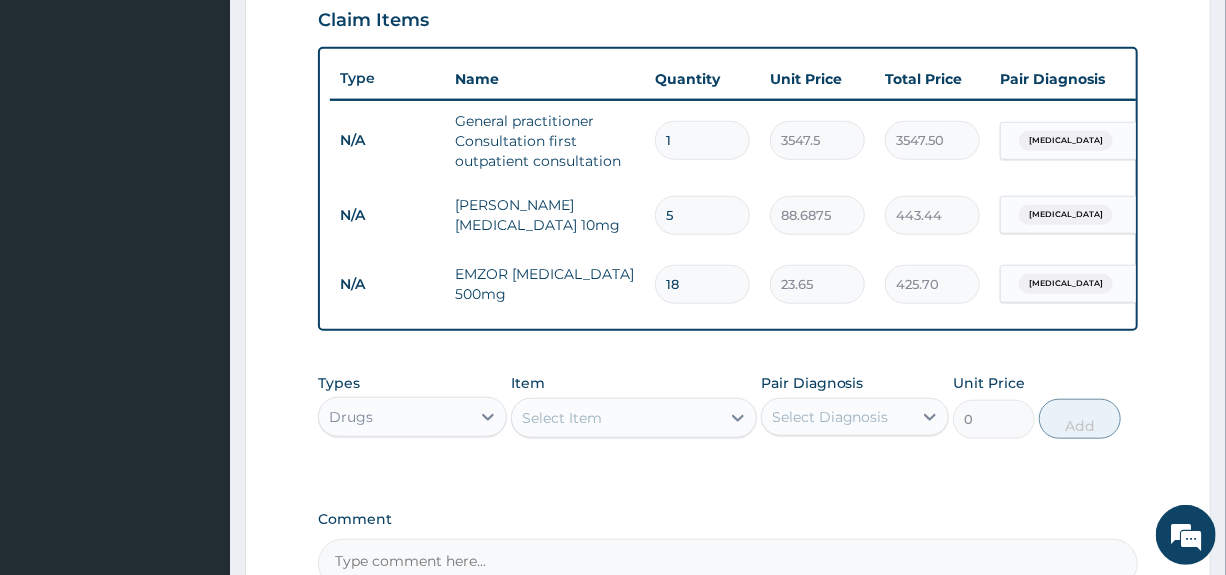 type on "18" 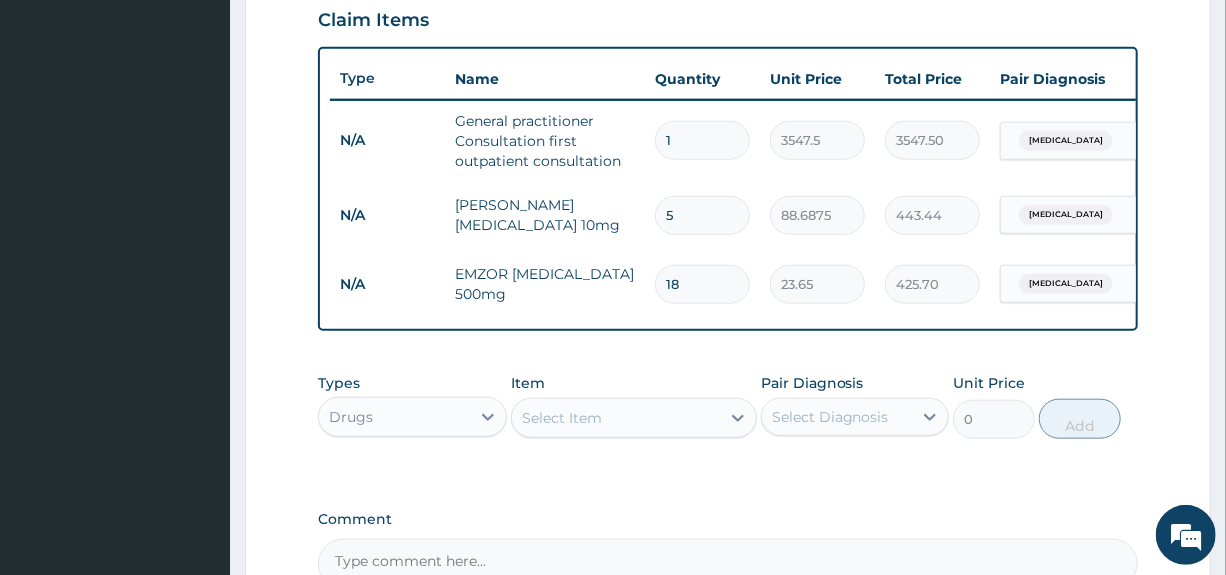 click on "Item Select Item" at bounding box center (634, 406) 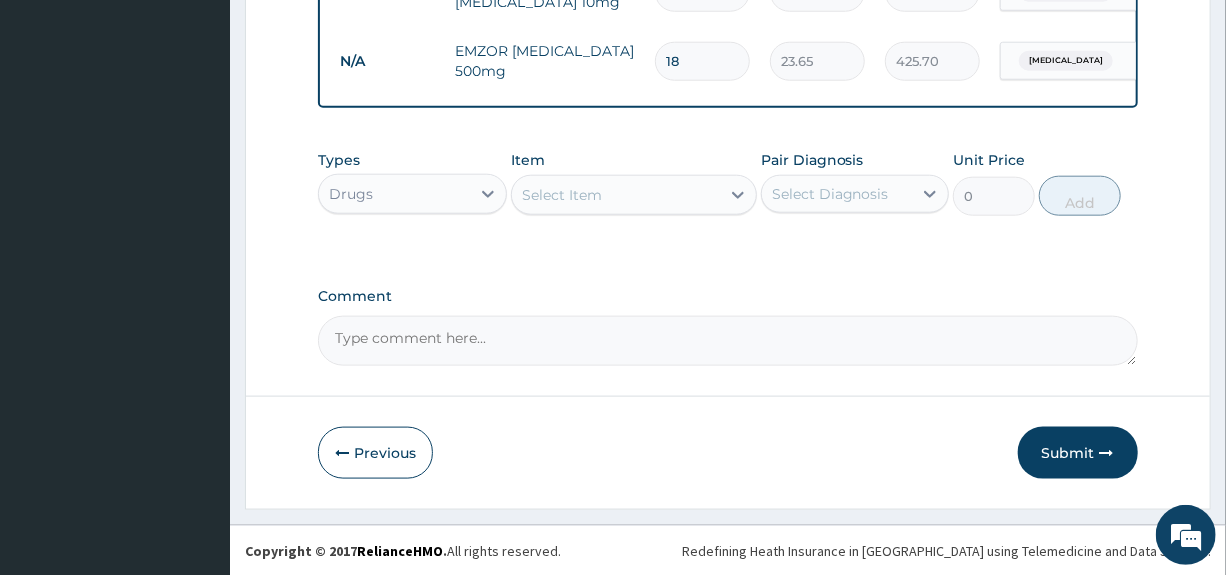 scroll, scrollTop: 936, scrollLeft: 0, axis: vertical 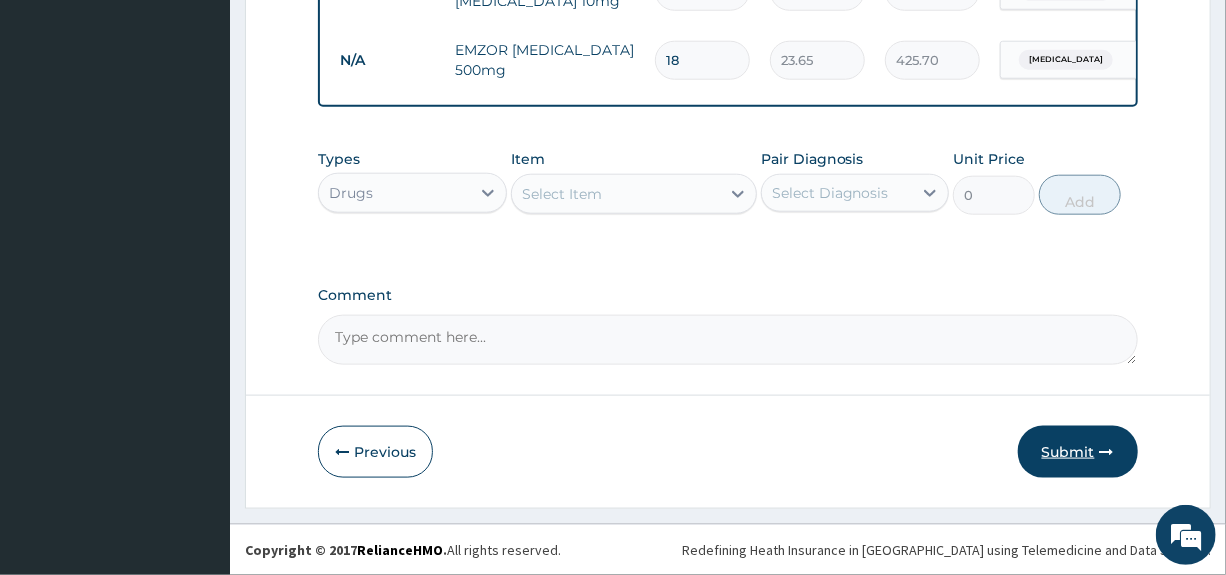 click on "Submit" at bounding box center (1078, 452) 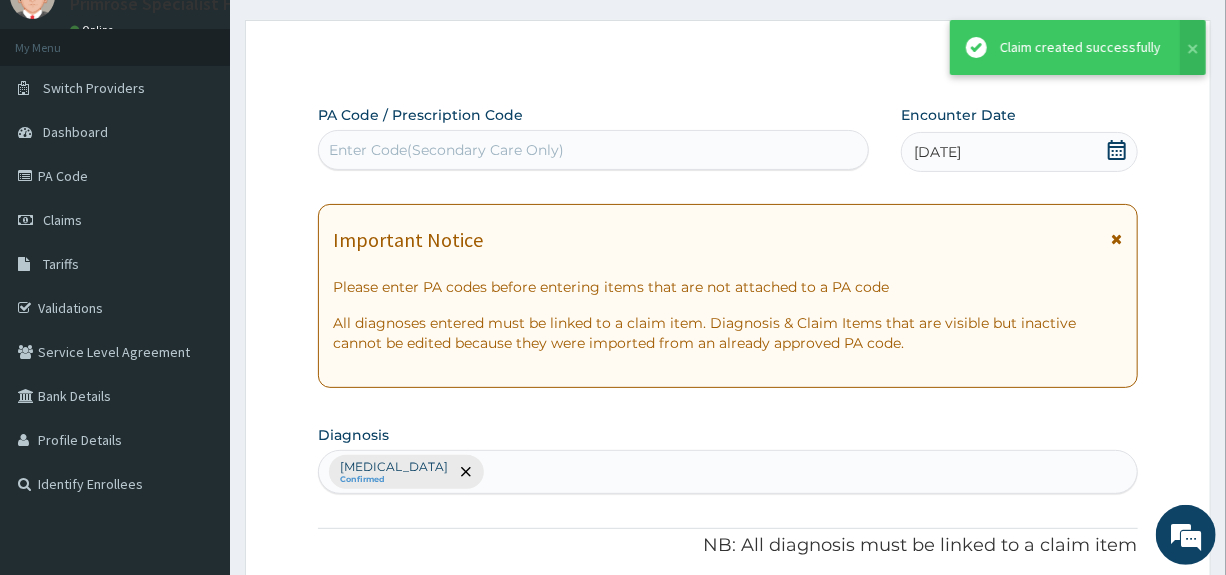 scroll, scrollTop: 936, scrollLeft: 0, axis: vertical 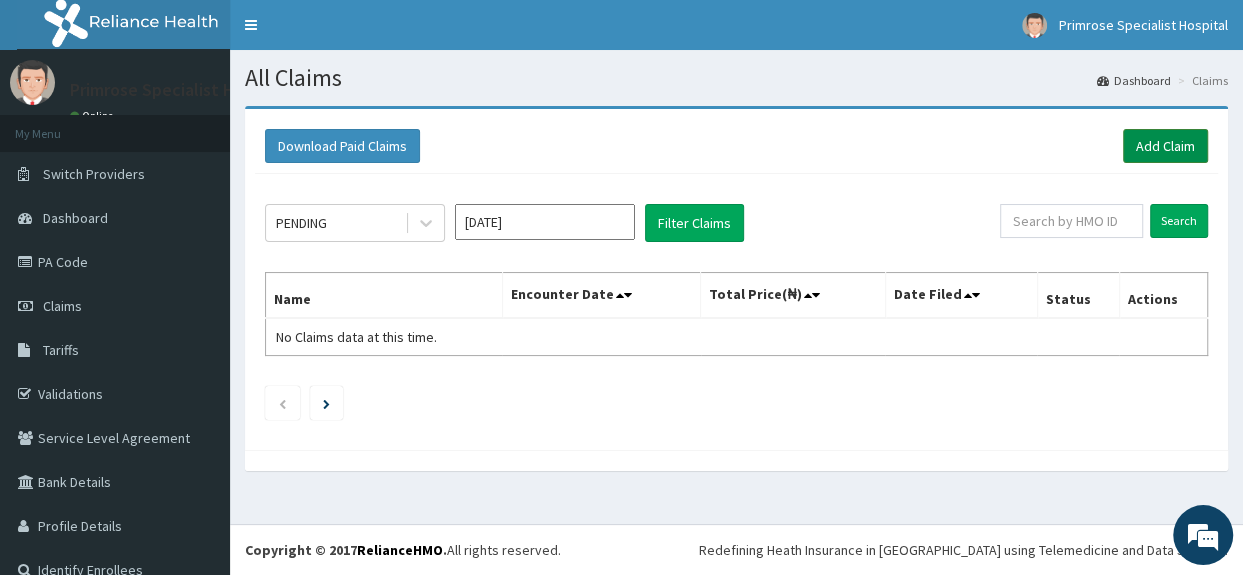 click on "Add Claim" at bounding box center (1165, 146) 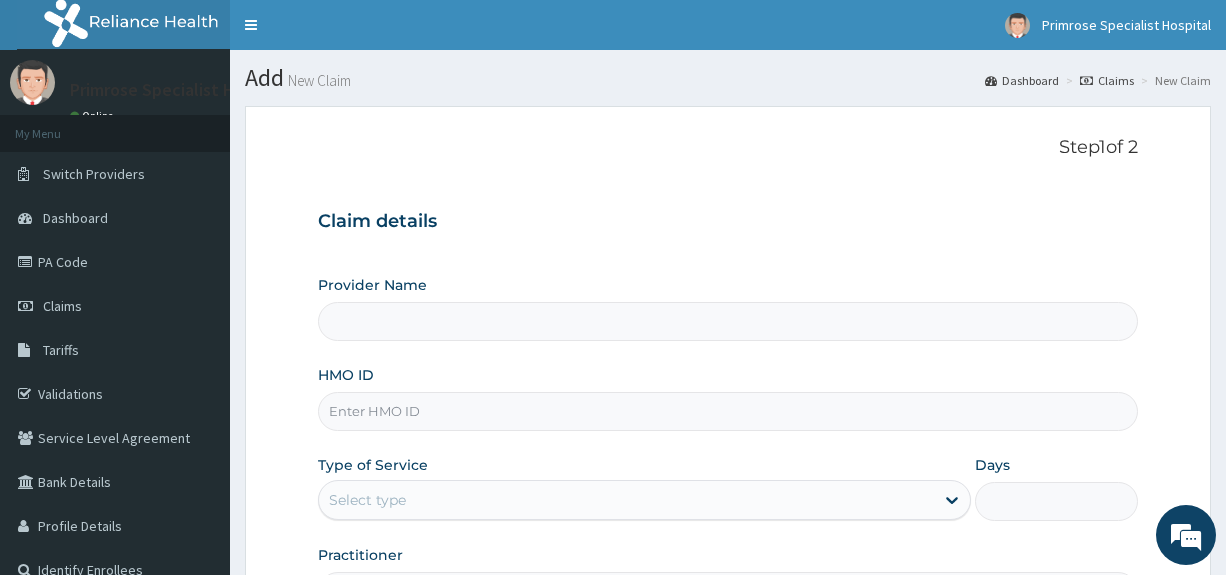 type on "Primrose Specialist Hospital" 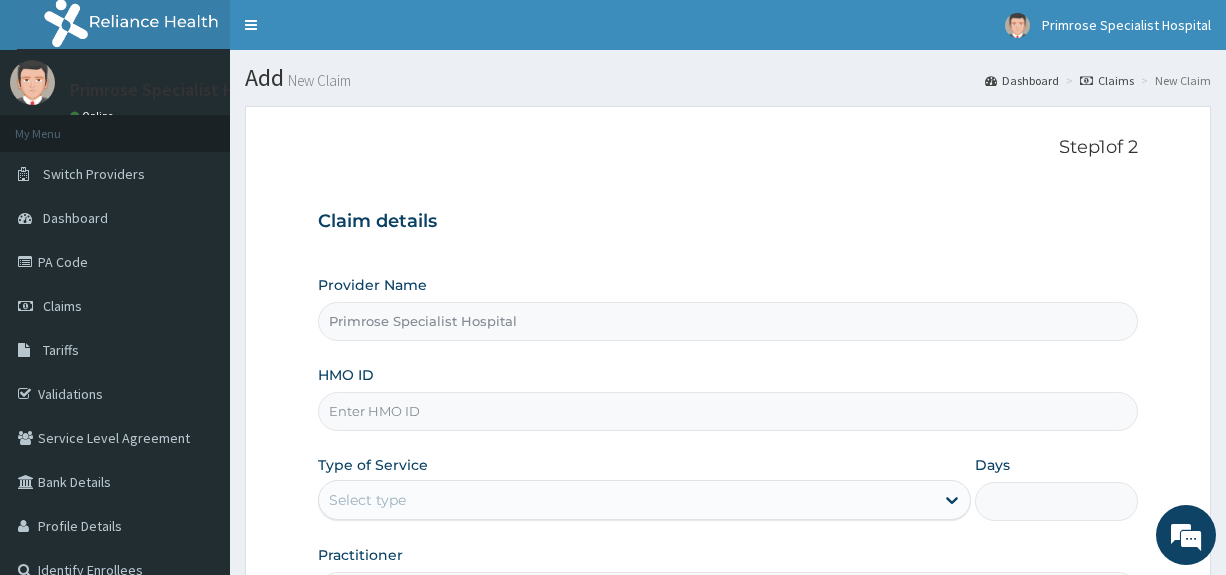 scroll, scrollTop: 0, scrollLeft: 0, axis: both 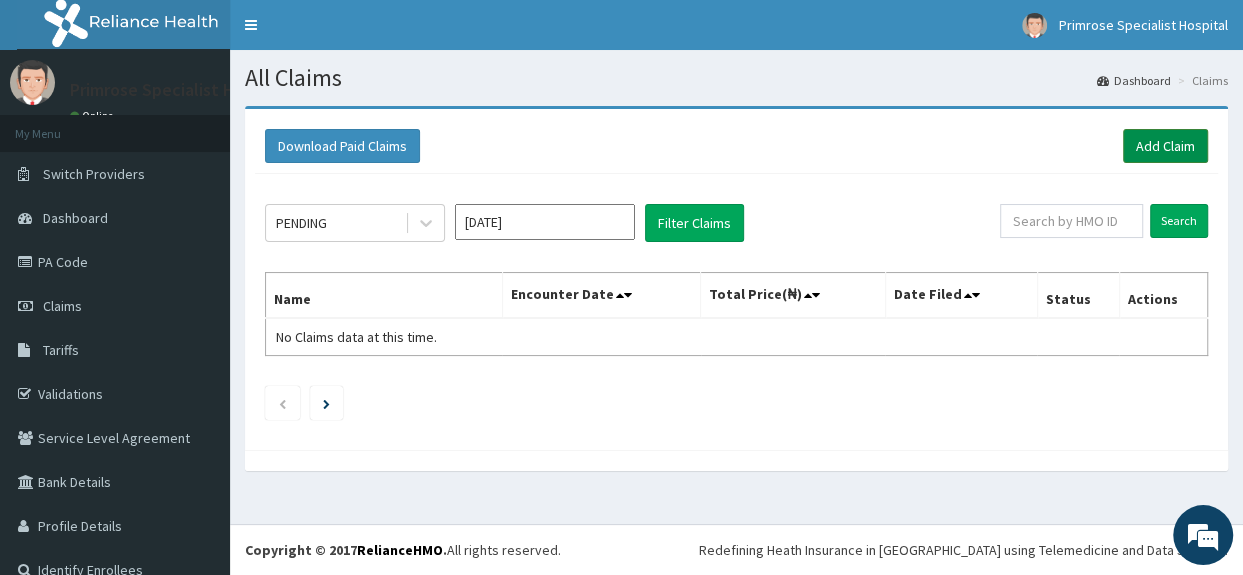 click on "Add Claim" at bounding box center [1165, 146] 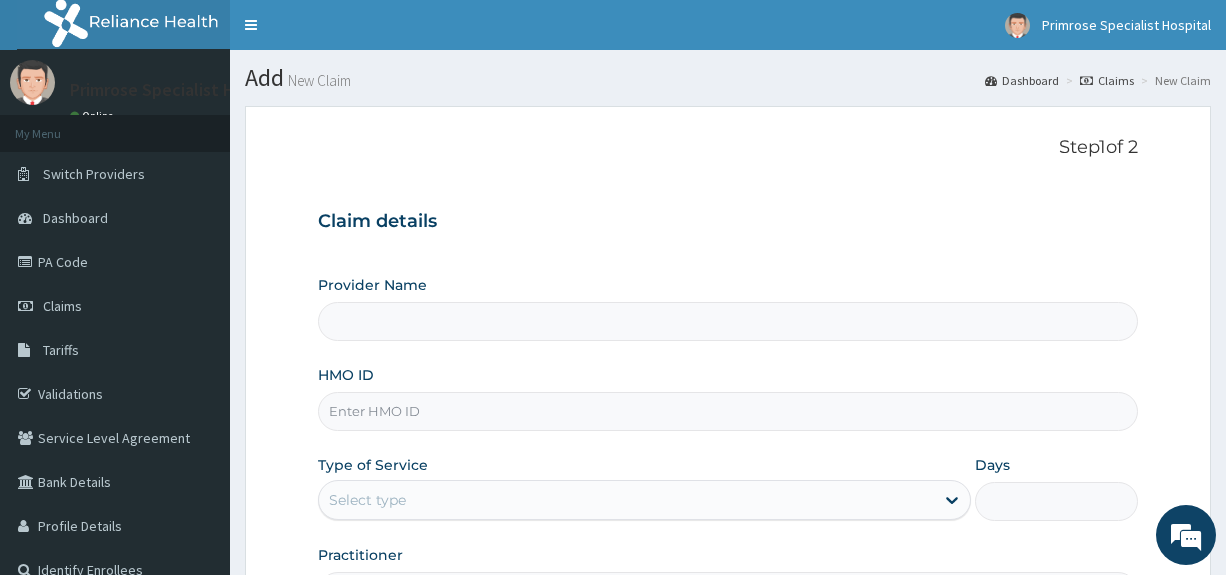 type on "Primrose Specialist Hospital" 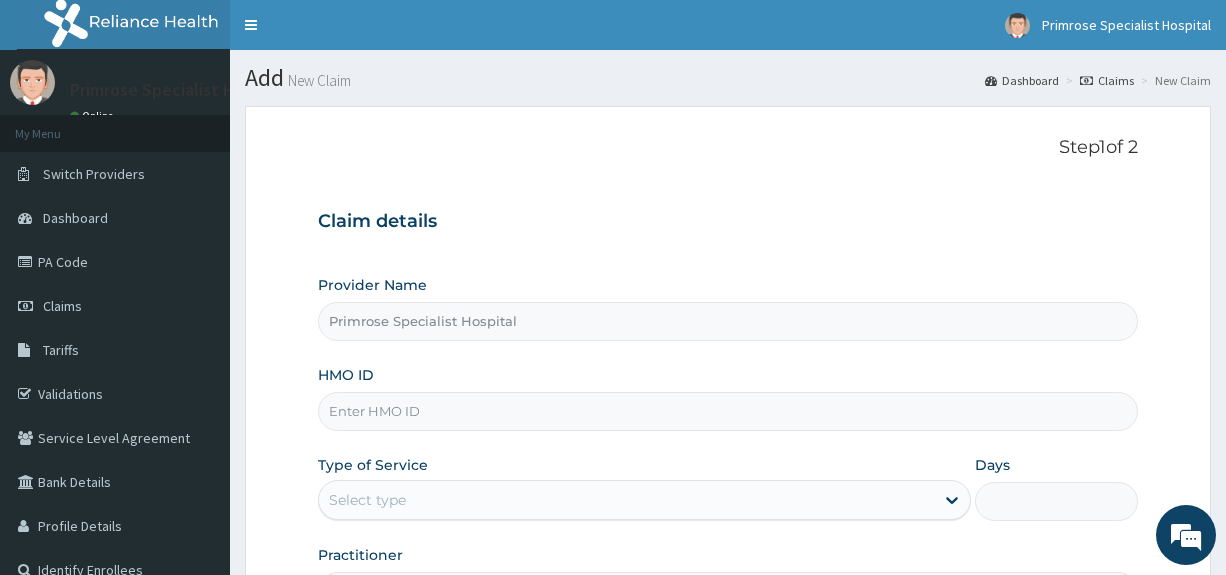 scroll, scrollTop: 0, scrollLeft: 0, axis: both 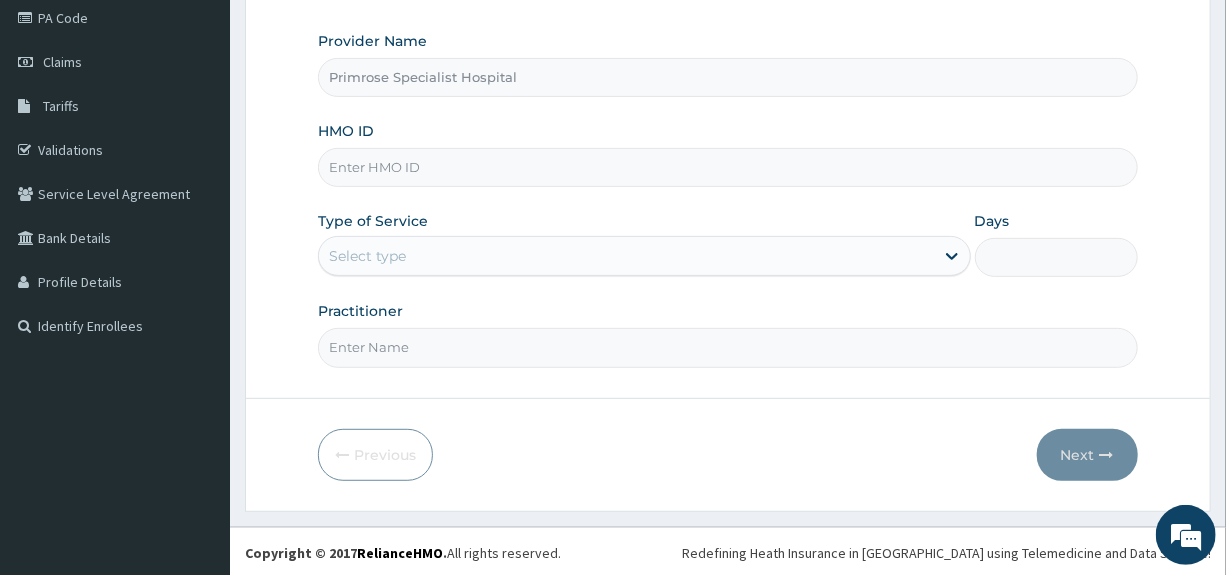 click on "HMO ID" at bounding box center [727, 167] 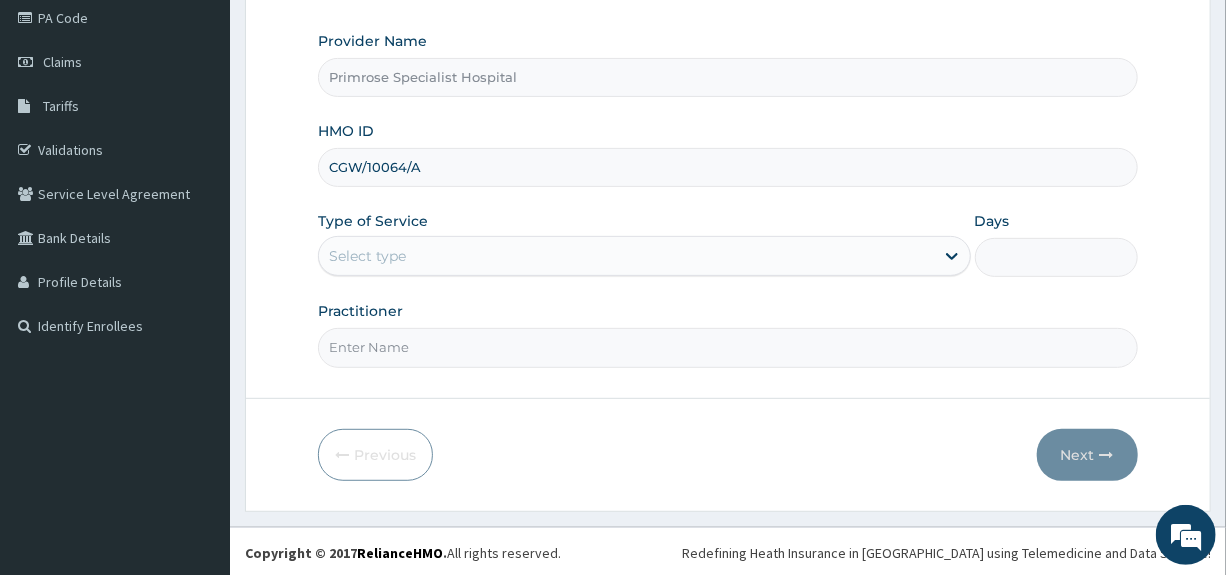 type on "CGW/10064/A" 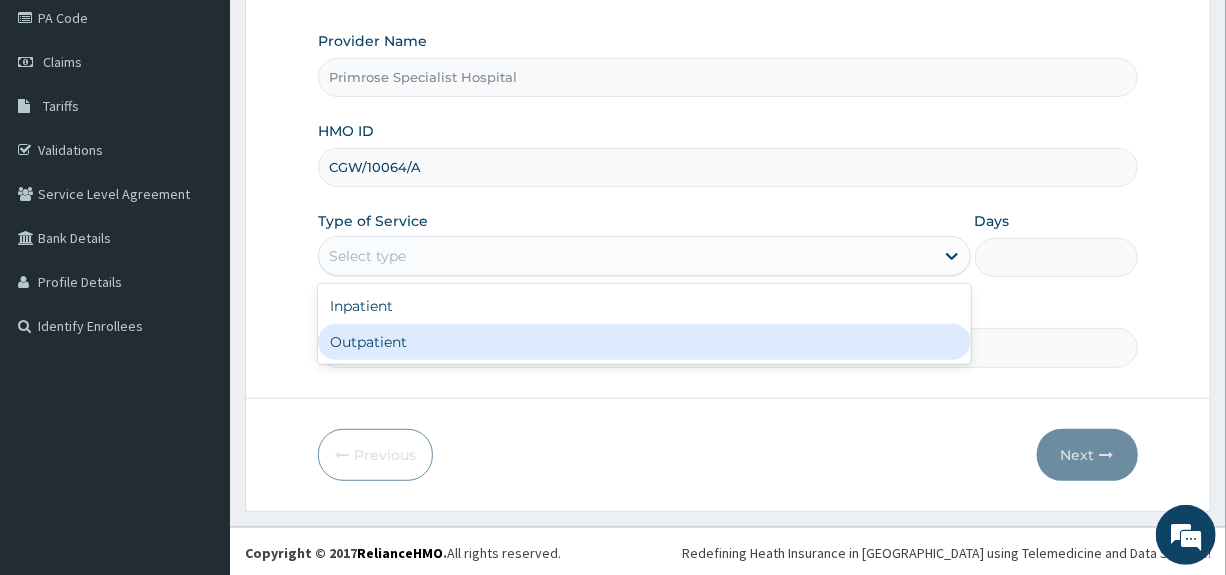 click on "Outpatient" at bounding box center (644, 342) 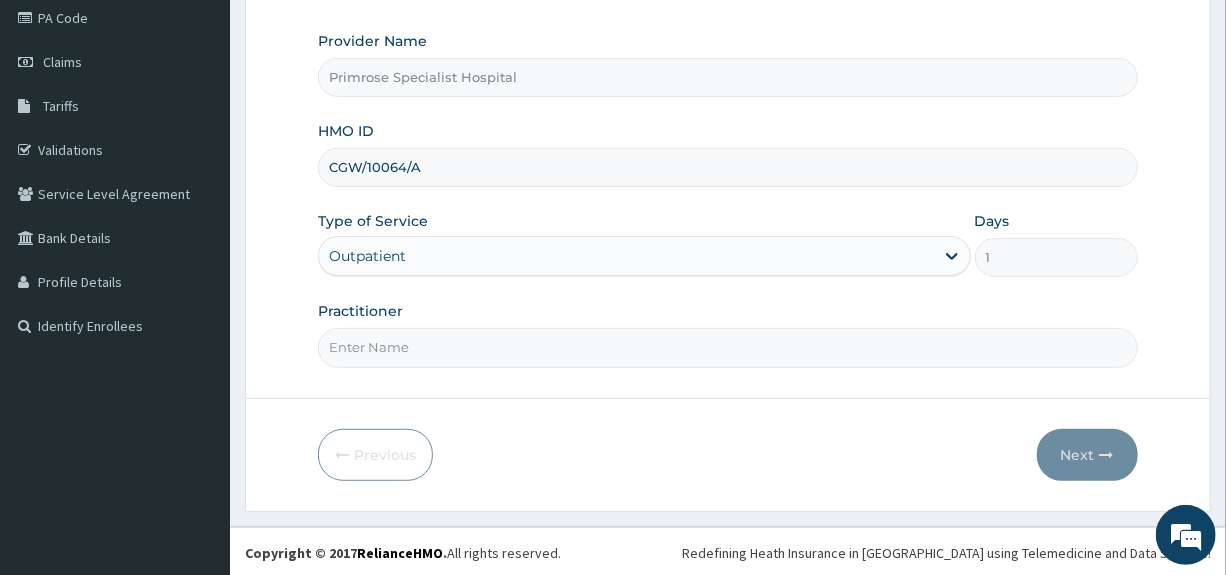 drag, startPoint x: 389, startPoint y: 337, endPoint x: 410, endPoint y: 352, distance: 25.806976 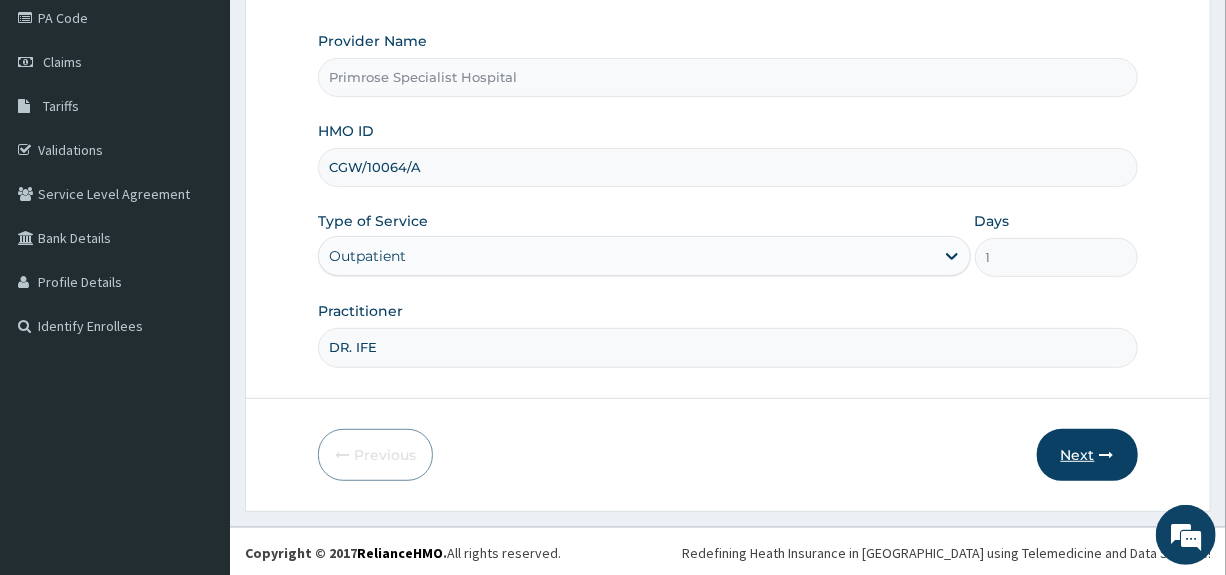 click on "Next" at bounding box center [1087, 455] 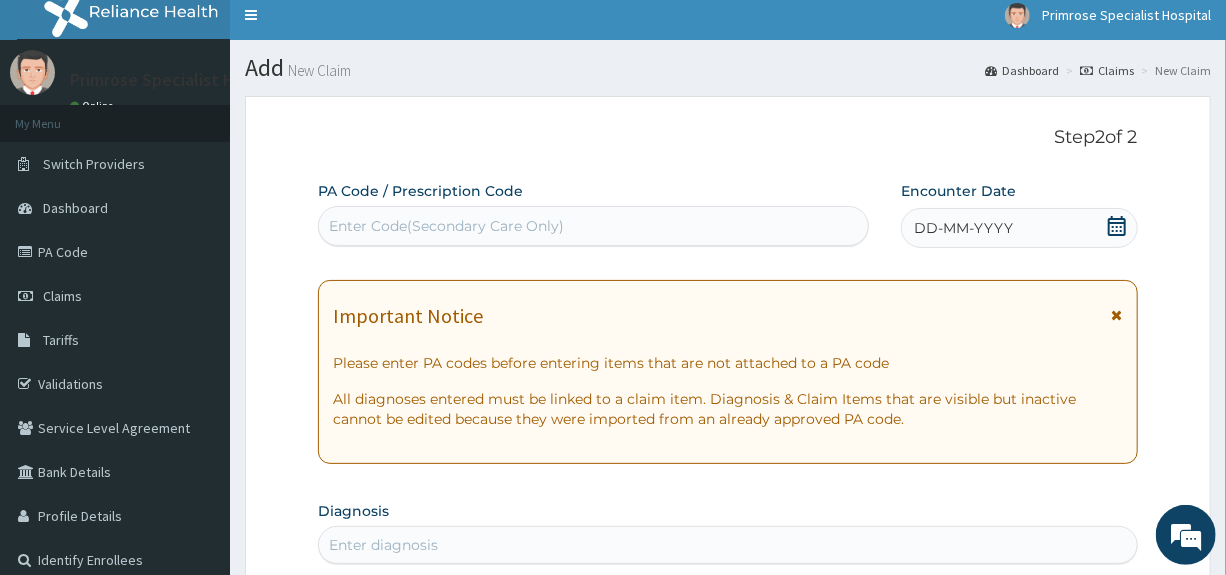 scroll, scrollTop: 0, scrollLeft: 0, axis: both 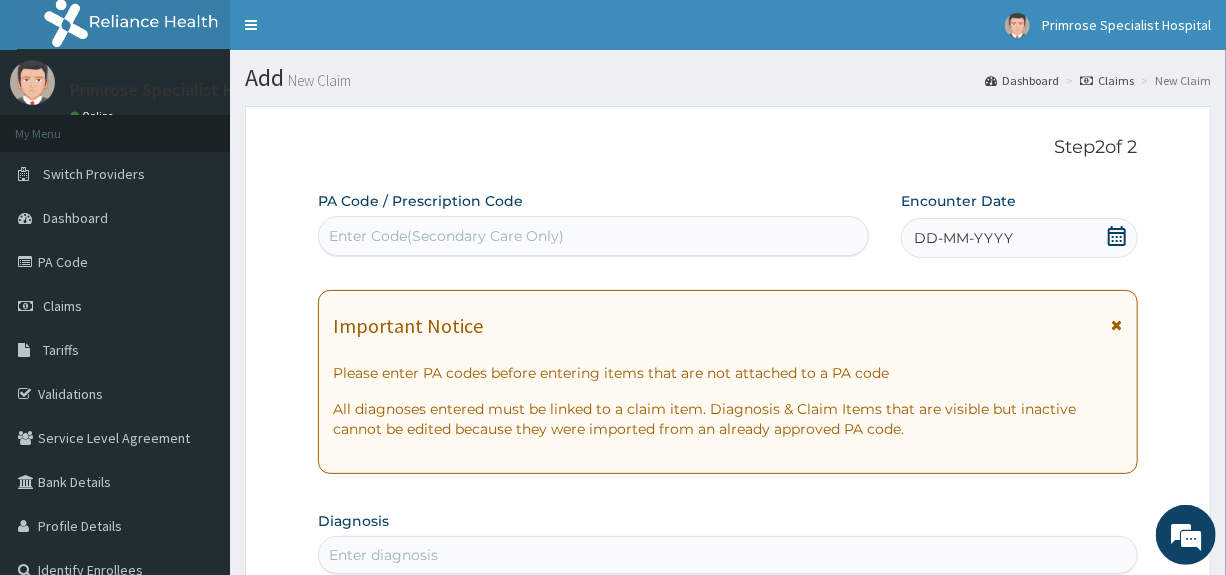 click 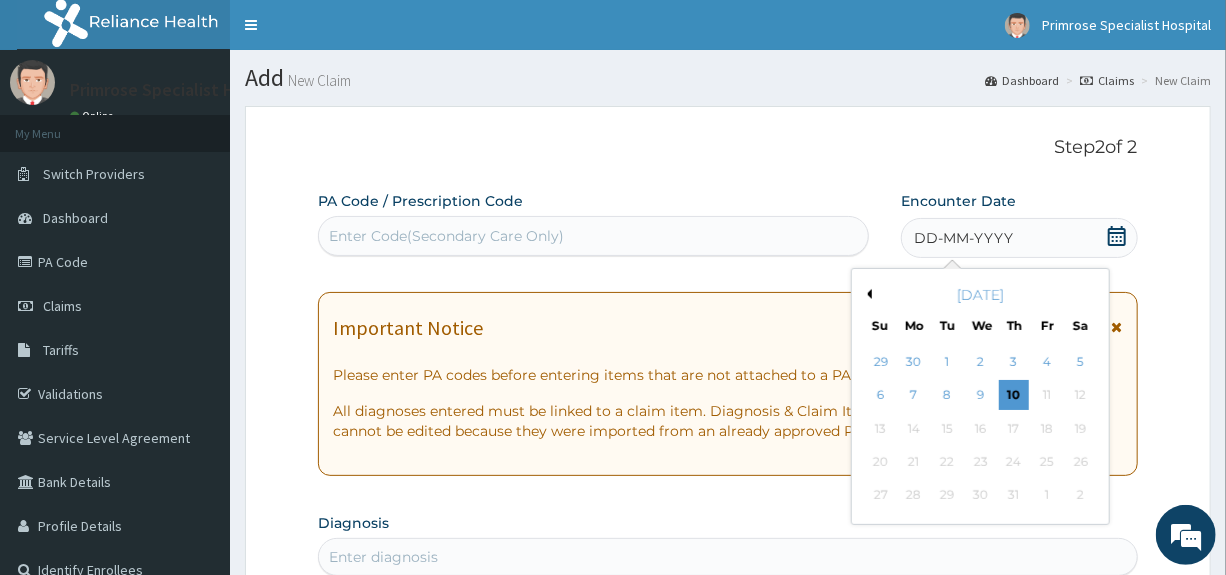 click on "Previous Month" at bounding box center [867, 294] 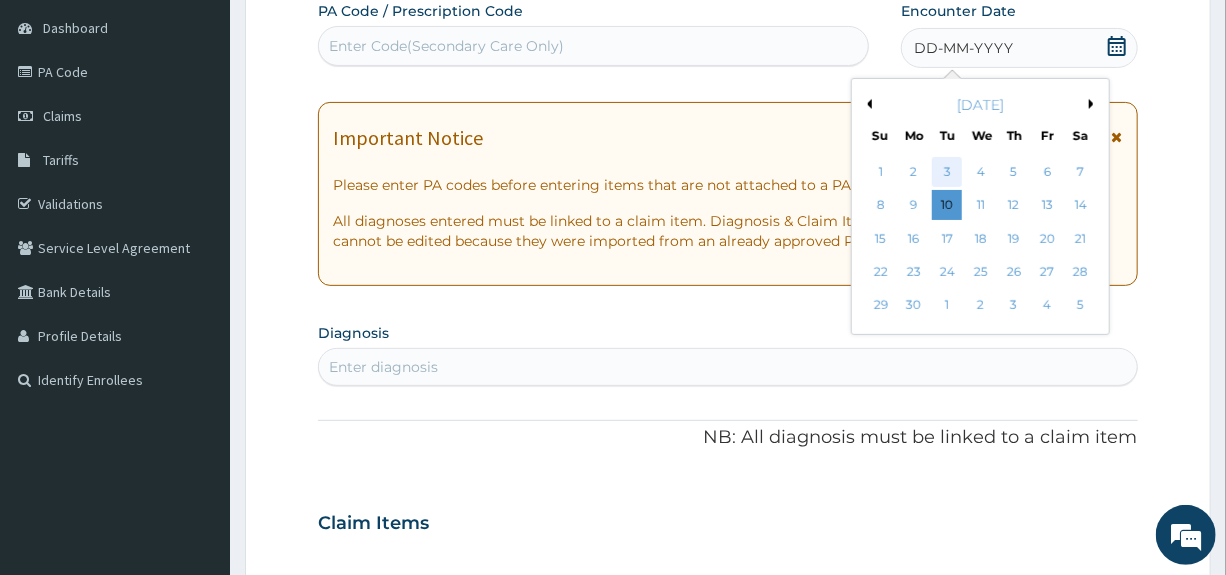 scroll, scrollTop: 200, scrollLeft: 0, axis: vertical 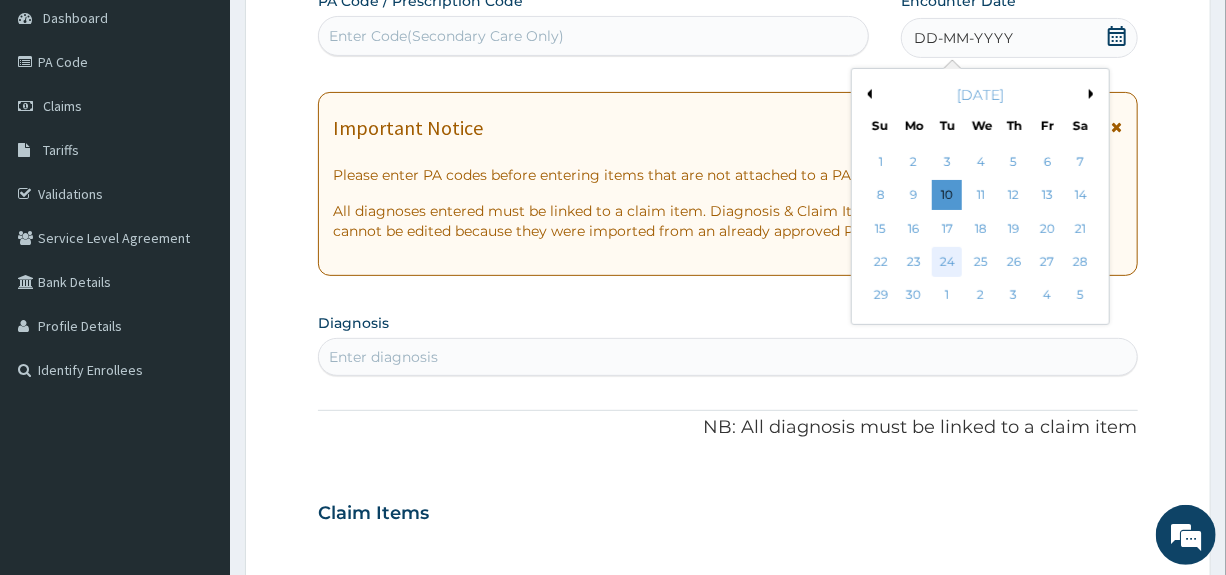 click on "24" at bounding box center (948, 262) 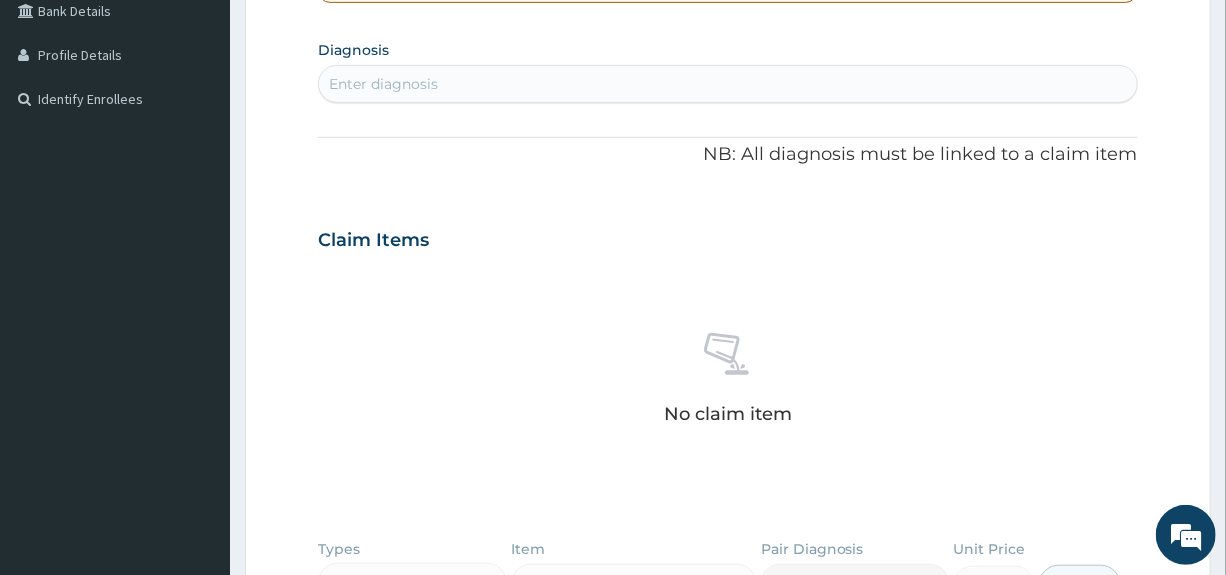 scroll, scrollTop: 500, scrollLeft: 0, axis: vertical 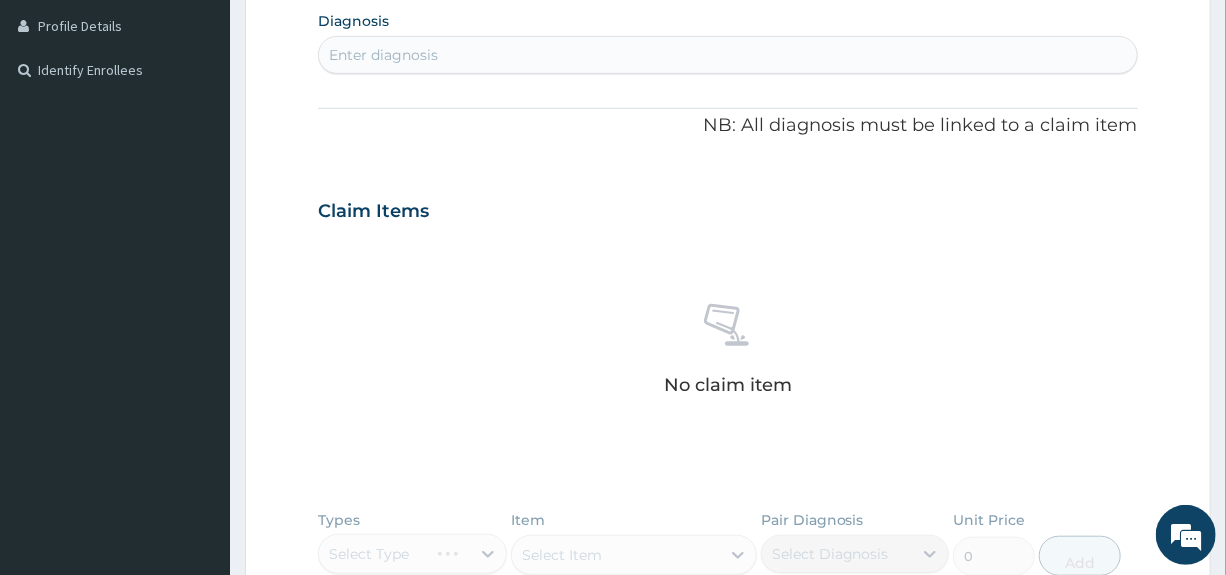 click on "Enter diagnosis" at bounding box center [727, 55] 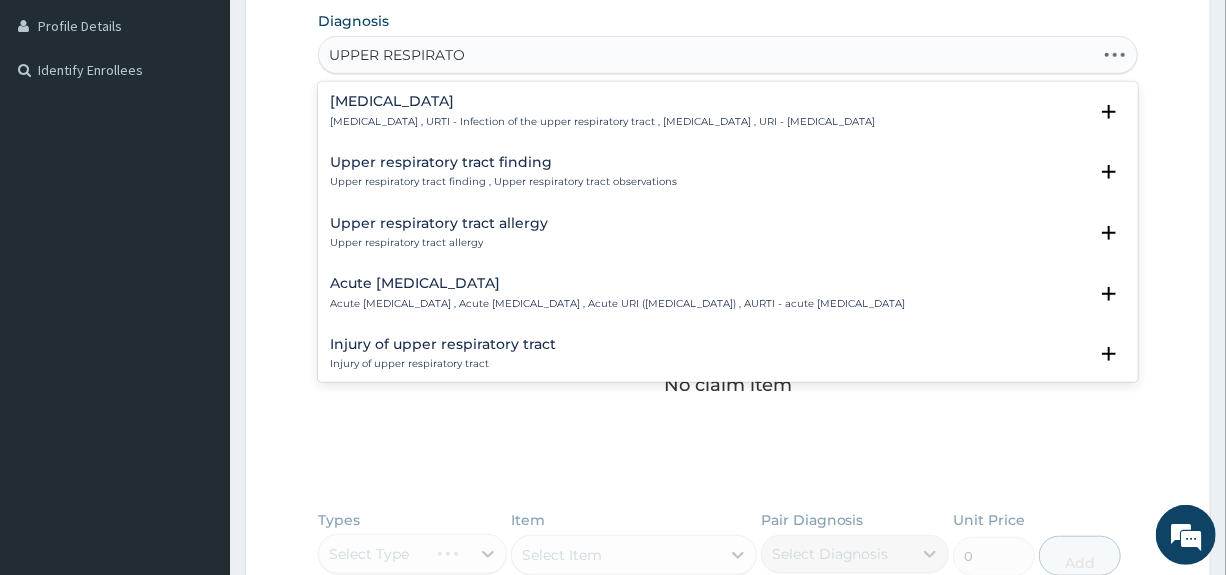 type on "UPPER RESPIRATOR" 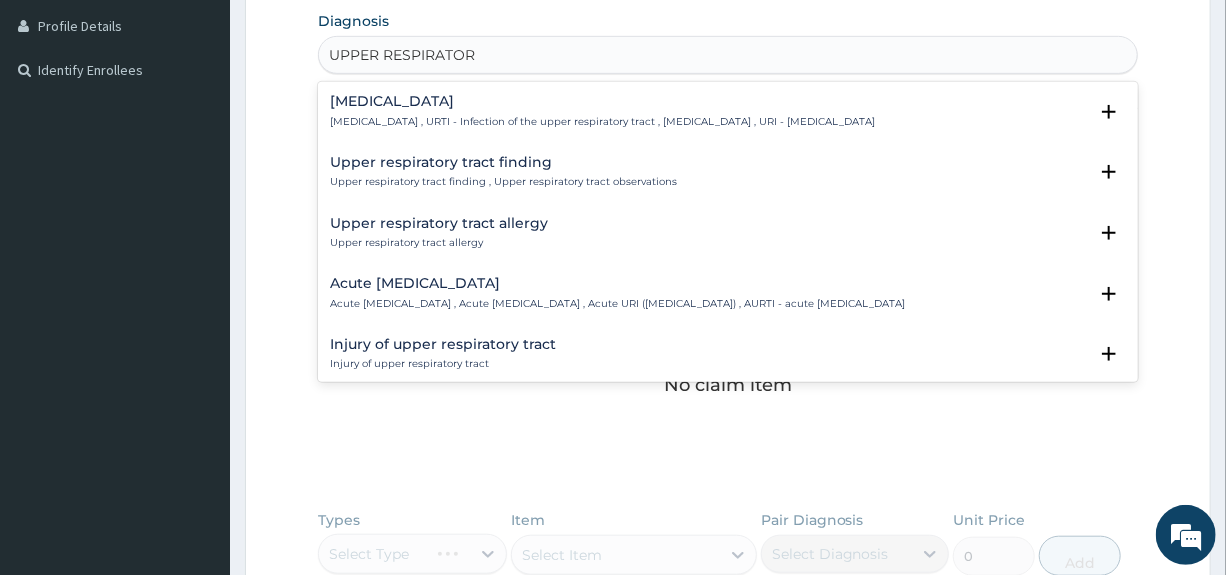click on "Acute upper respiratory infection" at bounding box center (617, 283) 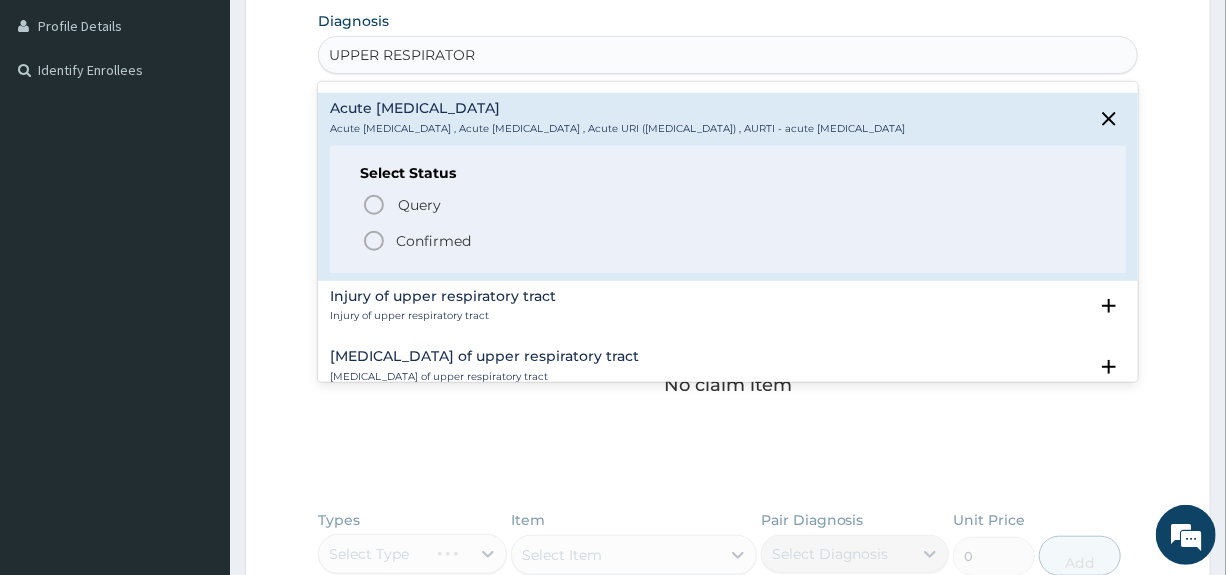 scroll, scrollTop: 200, scrollLeft: 0, axis: vertical 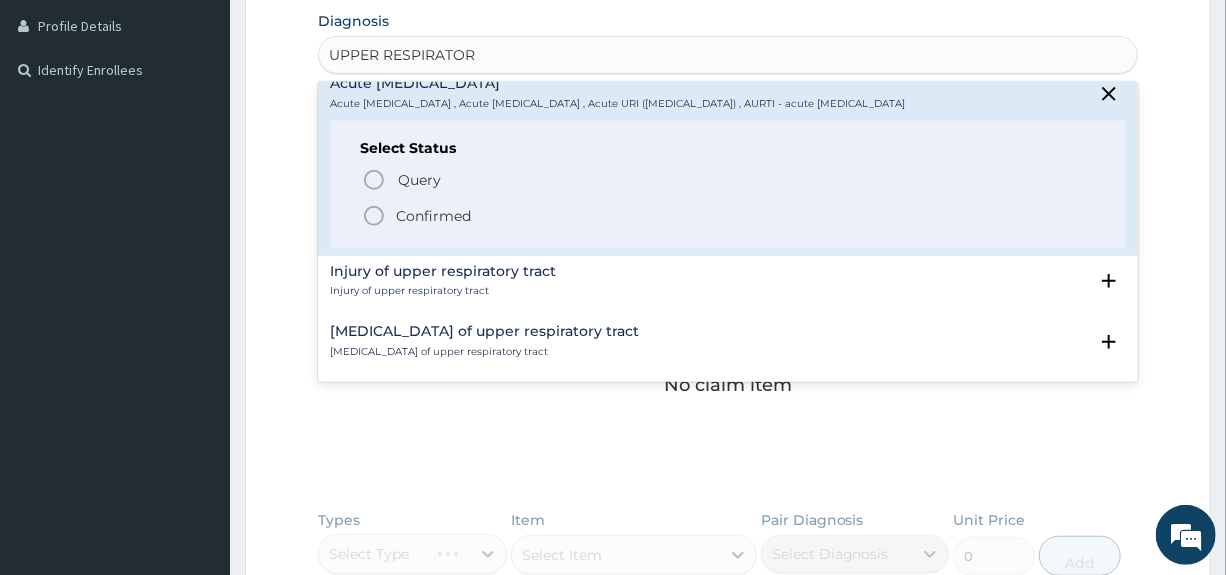 click on "Confirmed" at bounding box center (433, 216) 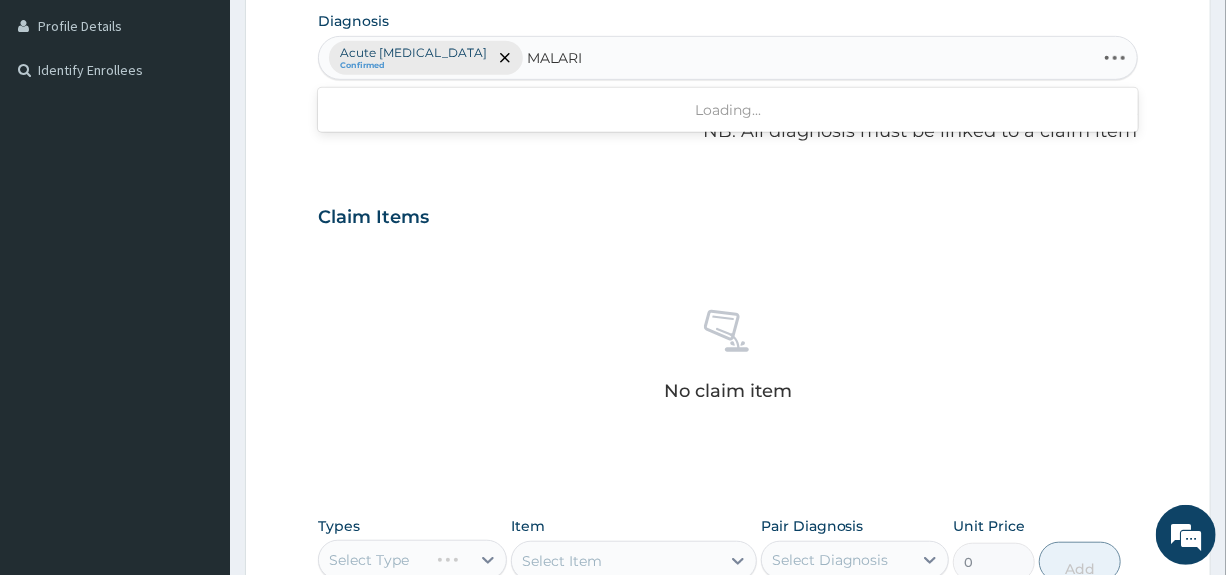 type on "MALARIA" 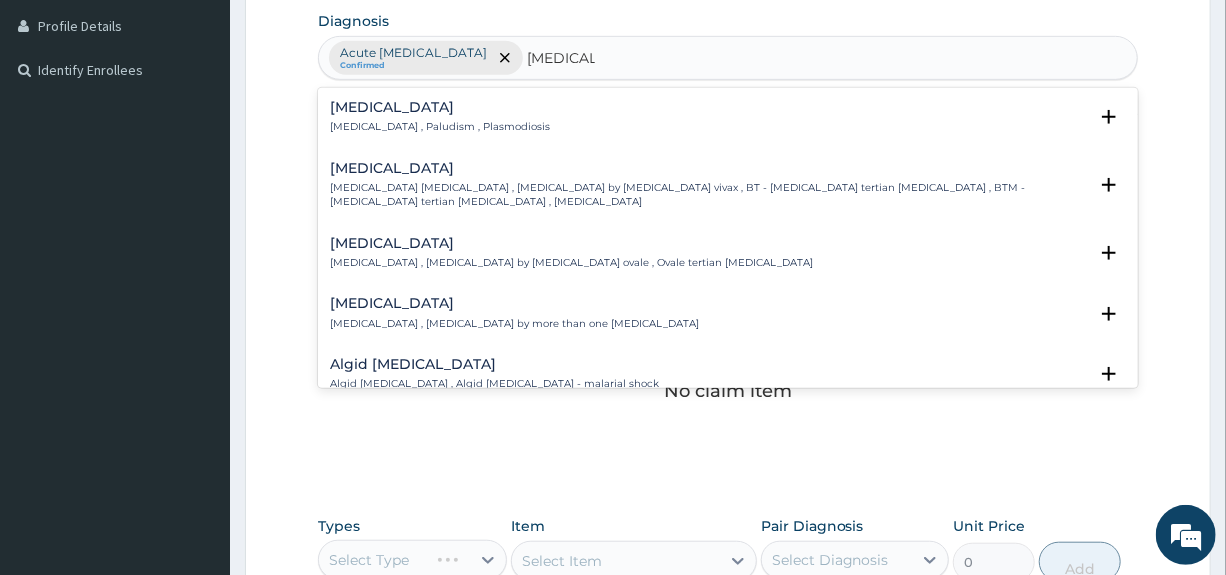 click on "Malaria Malaria , Paludism , Plasmodiosis" at bounding box center [440, 117] 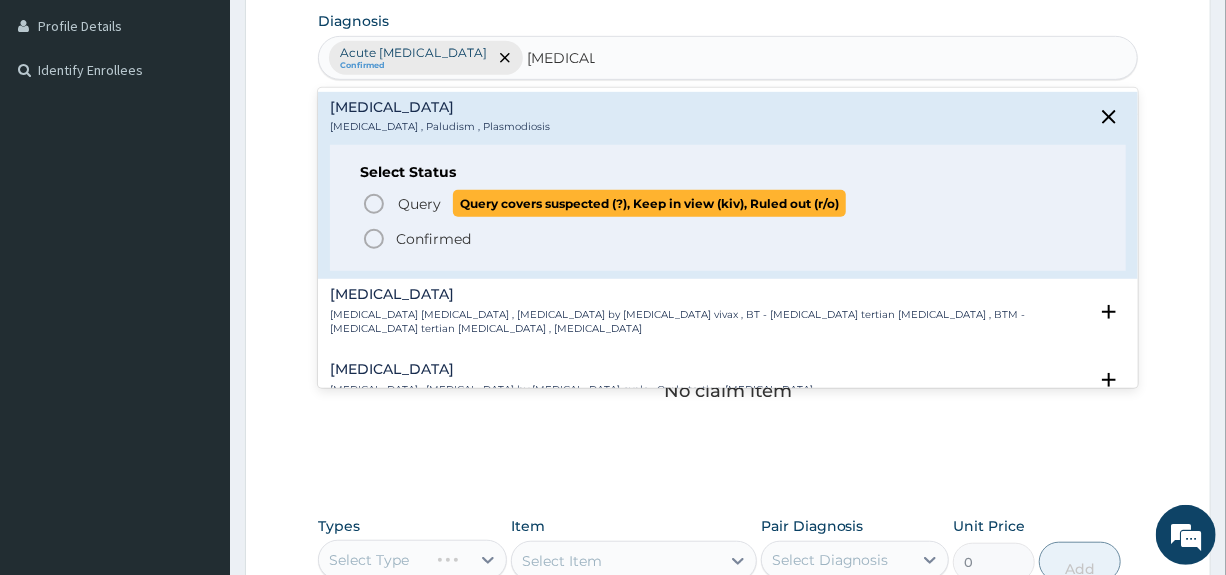 click on "Query" at bounding box center [419, 204] 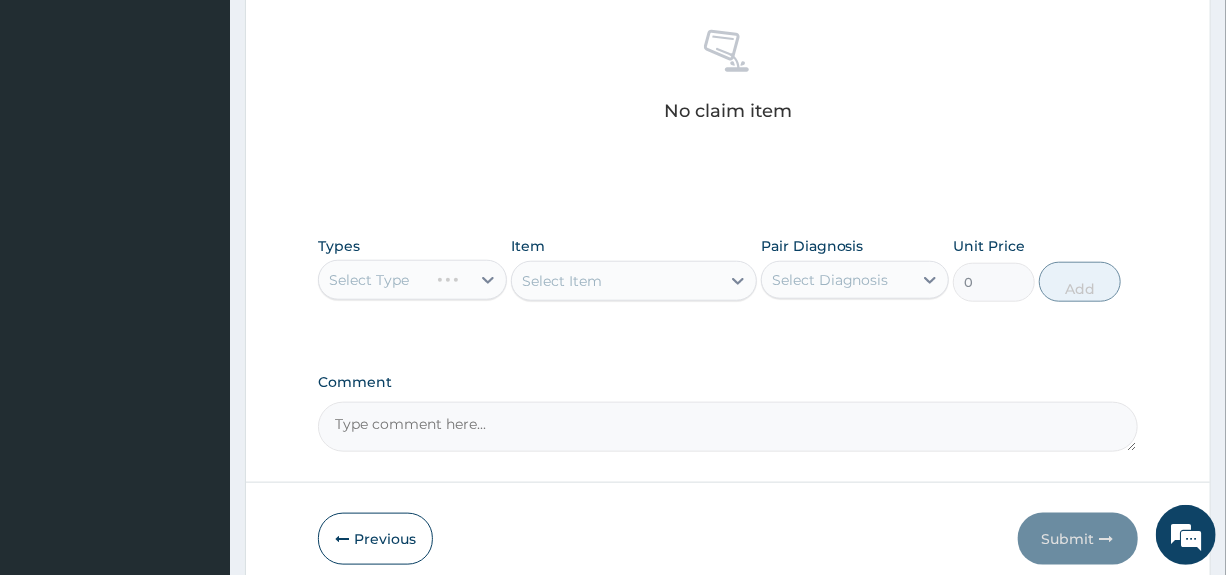scroll, scrollTop: 800, scrollLeft: 0, axis: vertical 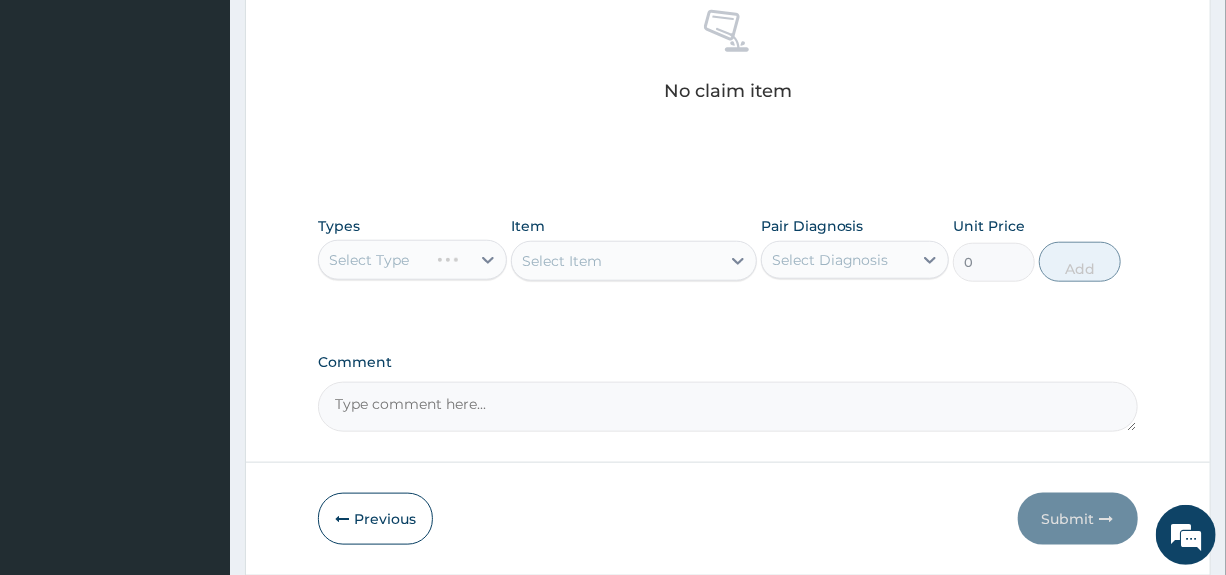 click on "Select Type" at bounding box center (412, 260) 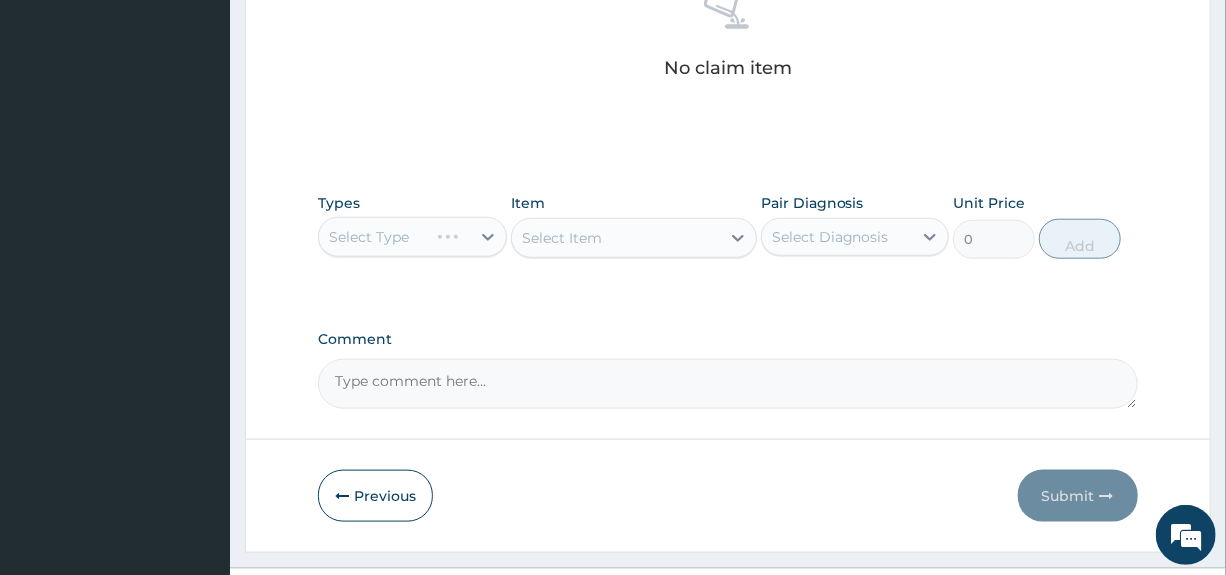 scroll, scrollTop: 865, scrollLeft: 0, axis: vertical 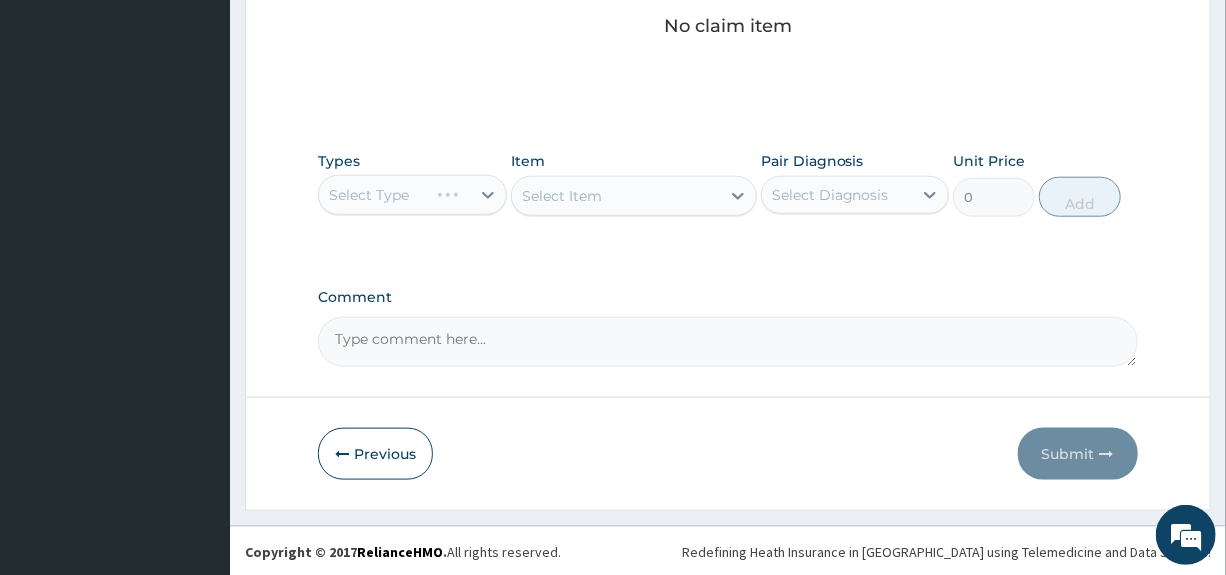 click on "Select Type" at bounding box center [412, 195] 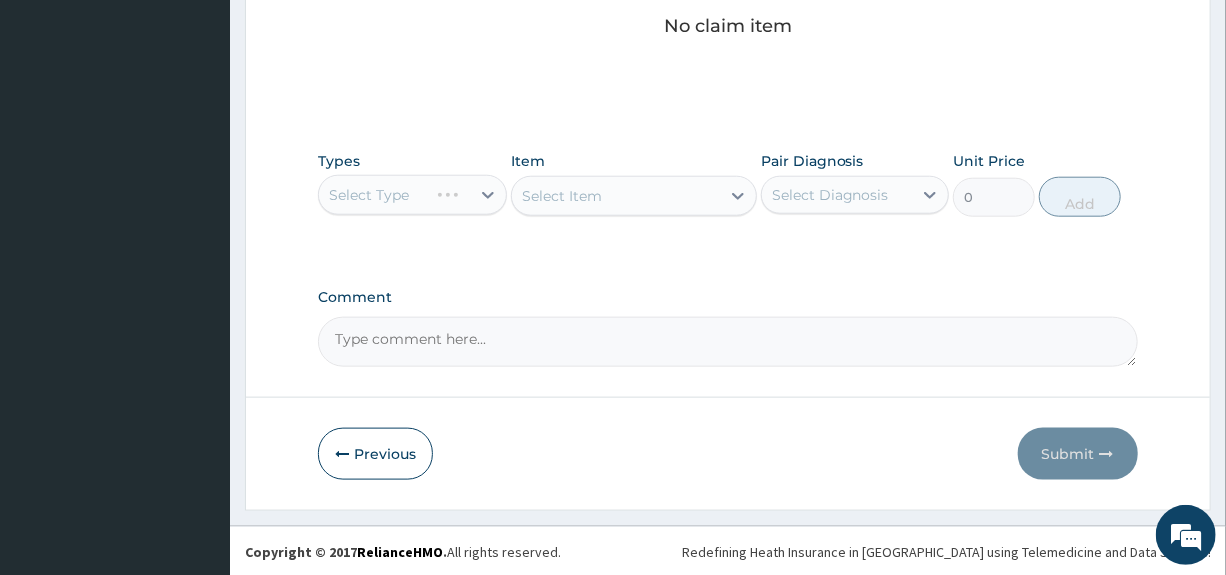 click on "Select Diagnosis" at bounding box center [837, 195] 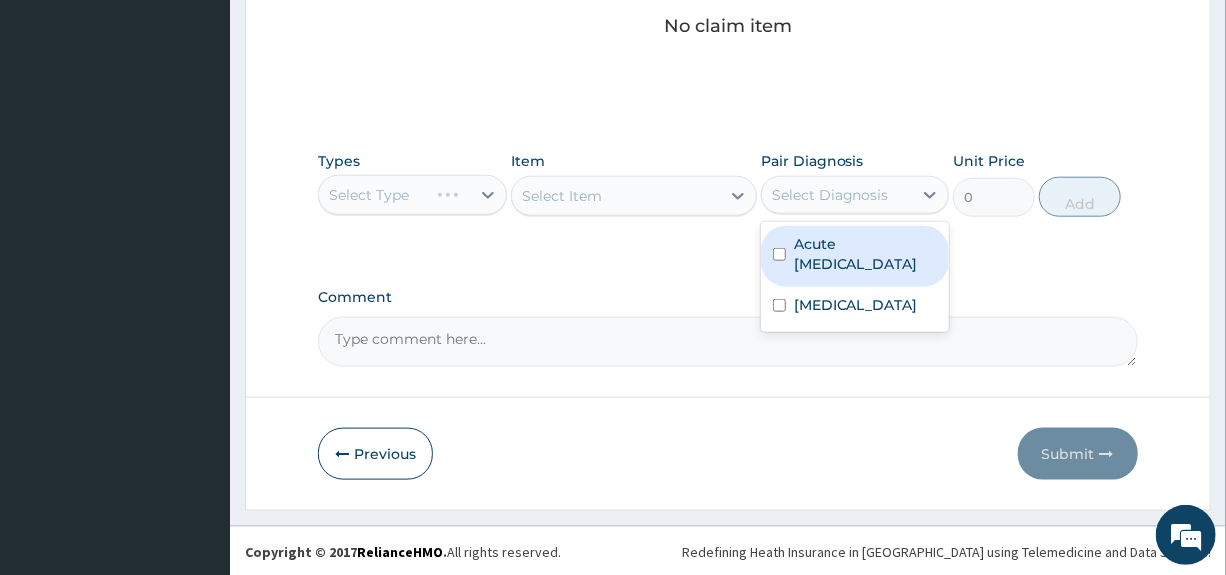 drag, startPoint x: 833, startPoint y: 256, endPoint x: 827, endPoint y: 267, distance: 12.529964 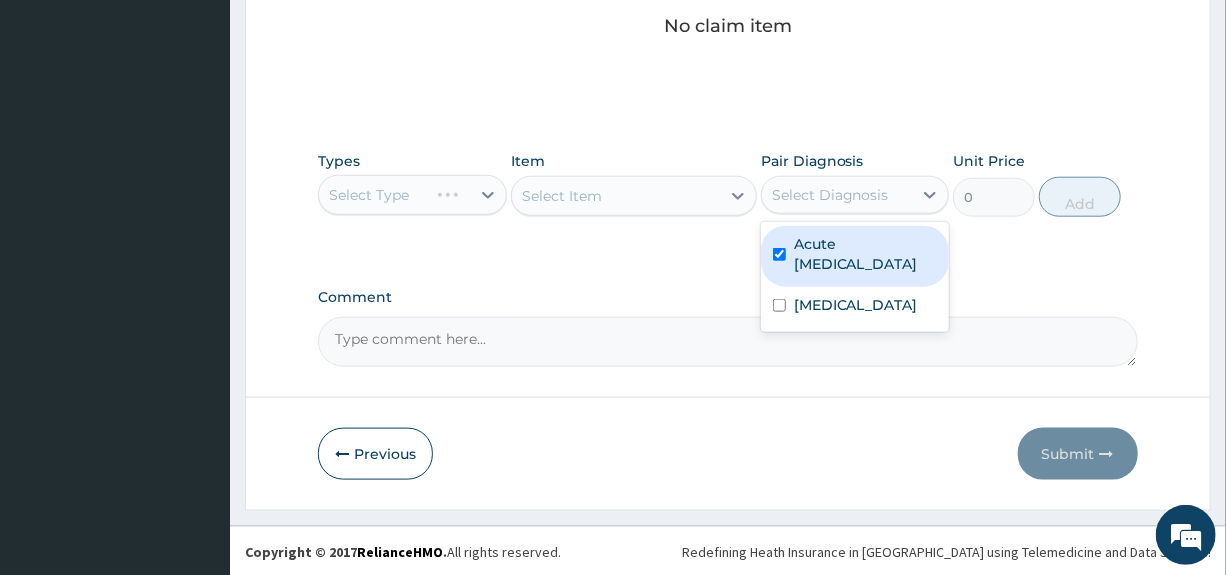 checkbox on "true" 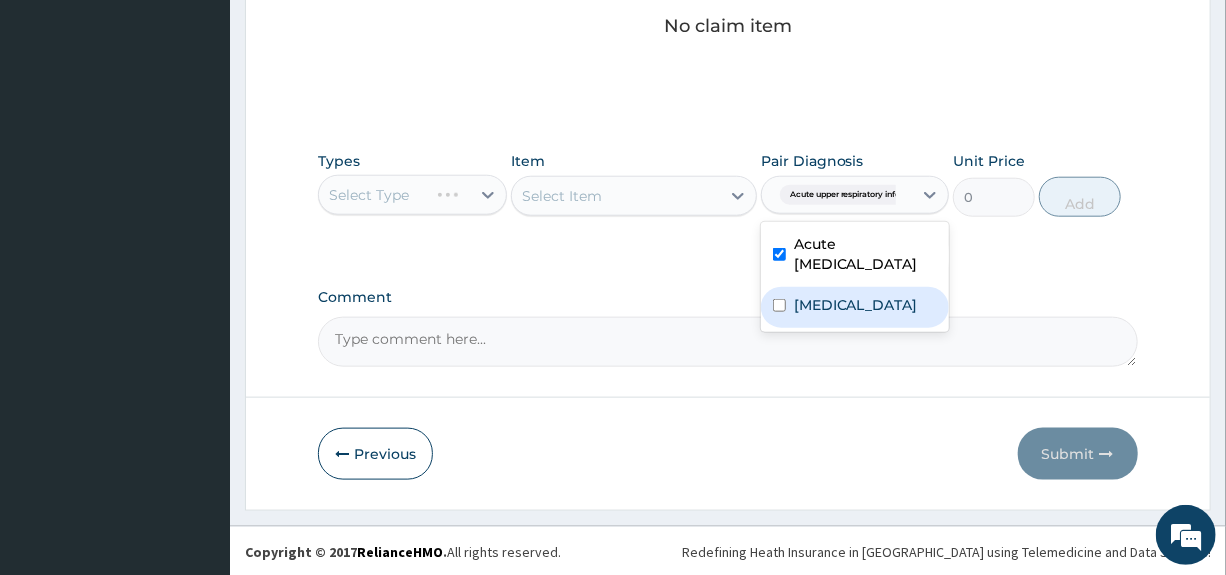 drag, startPoint x: 810, startPoint y: 306, endPoint x: 783, endPoint y: 299, distance: 27.89265 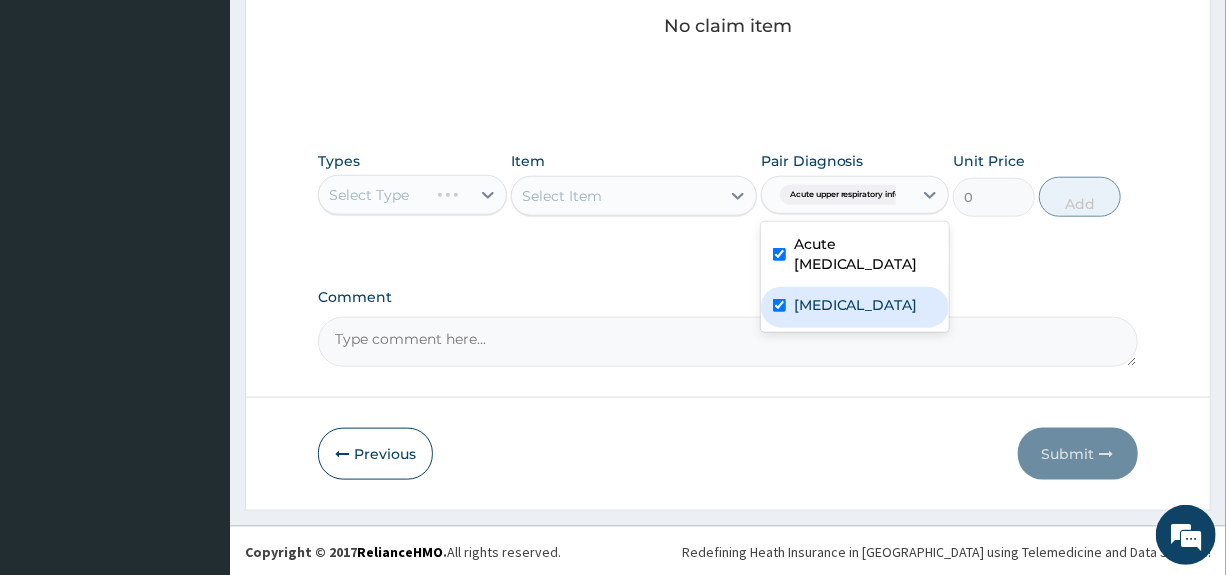 checkbox on "true" 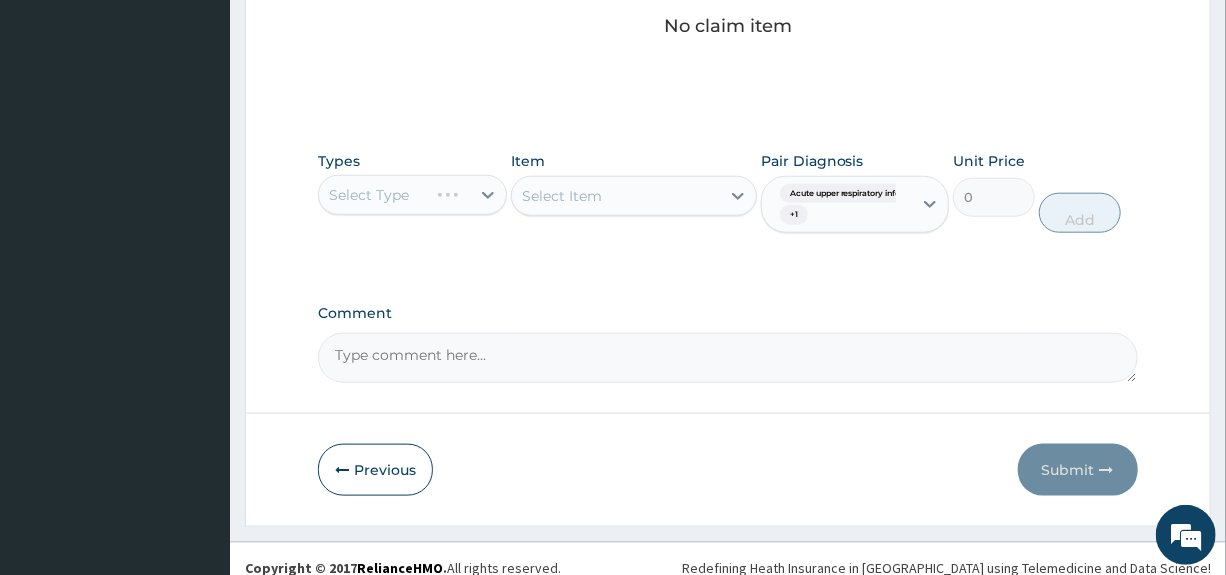 click on "Select Item" at bounding box center (634, 196) 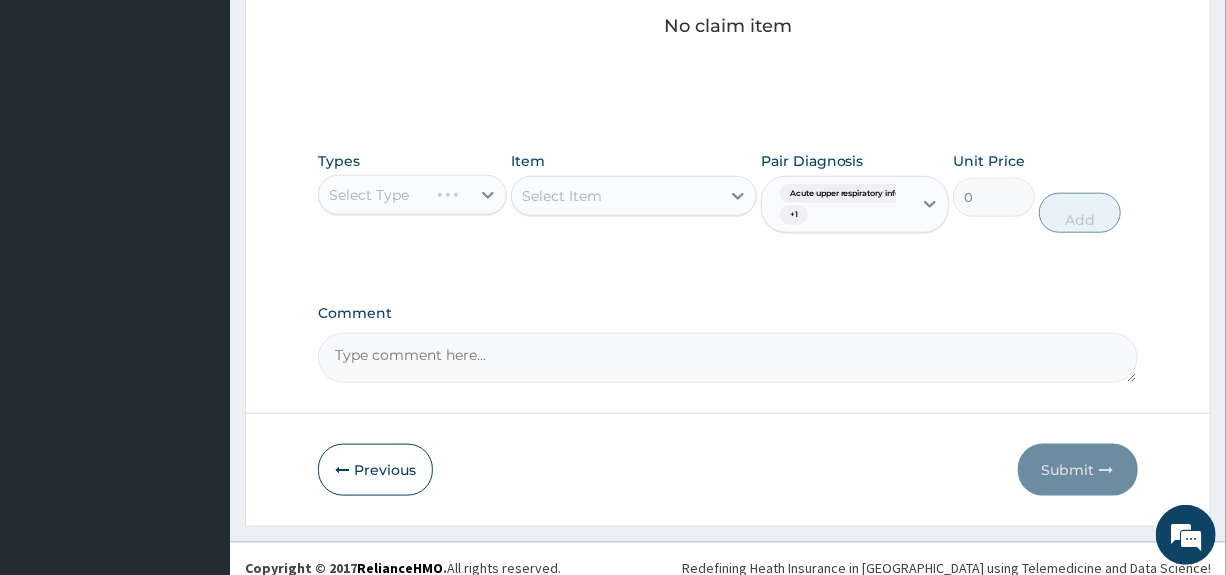 click on "Select Item" at bounding box center [634, 196] 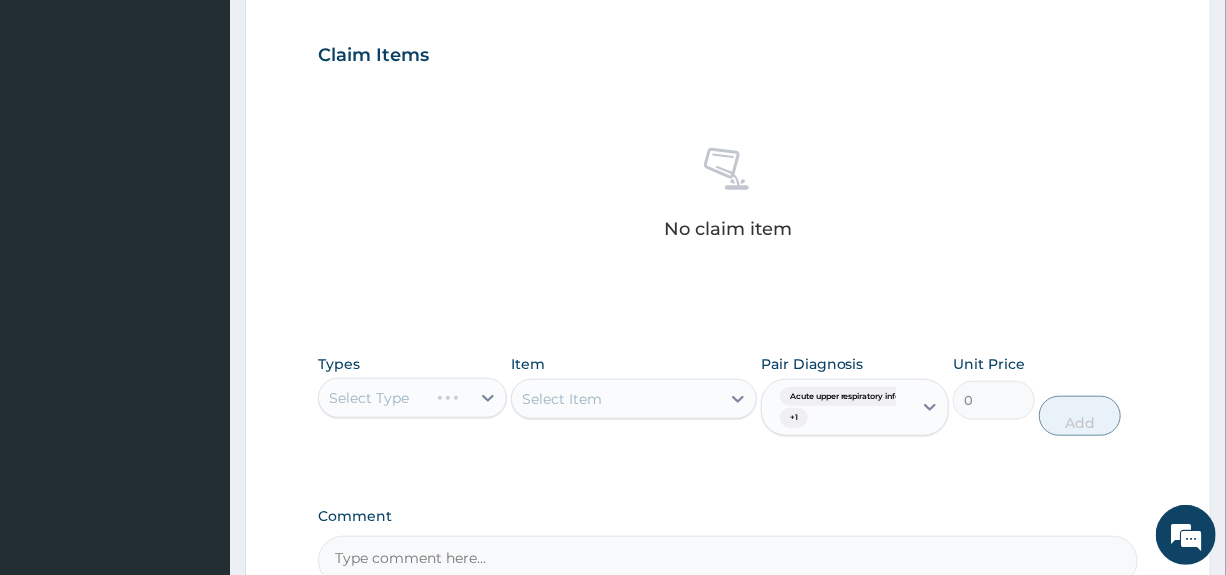 scroll, scrollTop: 865, scrollLeft: 0, axis: vertical 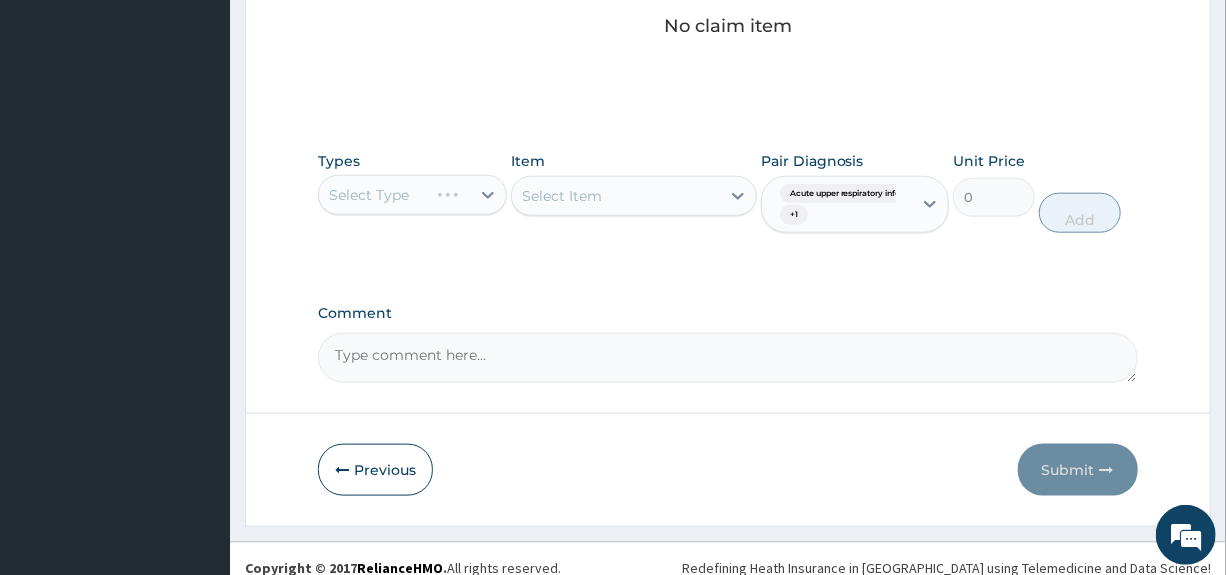 click on "Select Item" at bounding box center (634, 196) 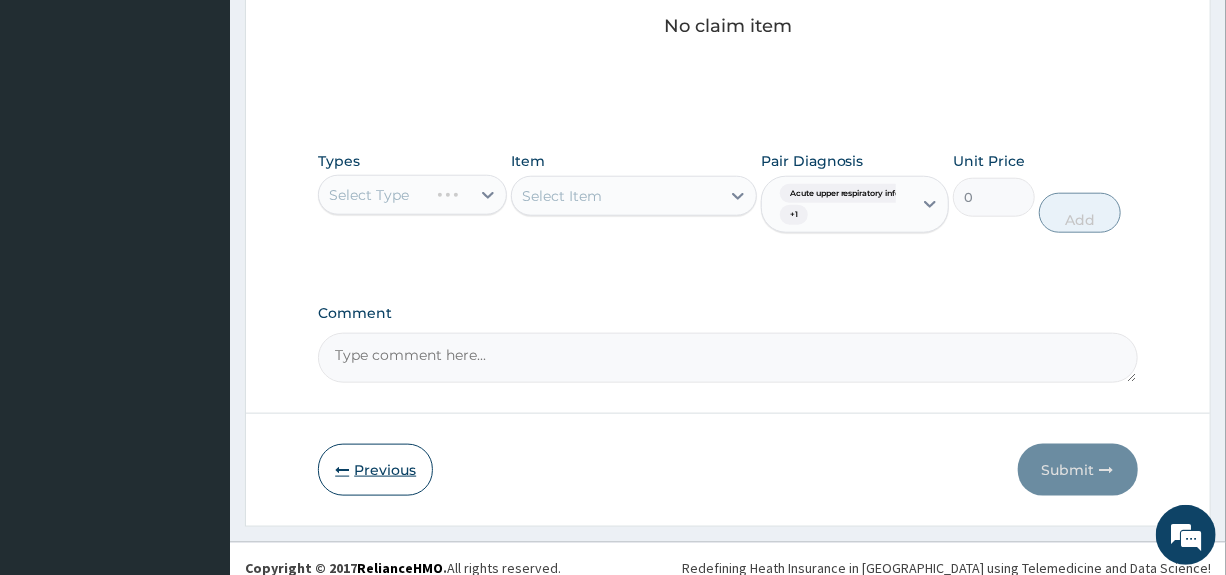 click on "Previous" at bounding box center (375, 470) 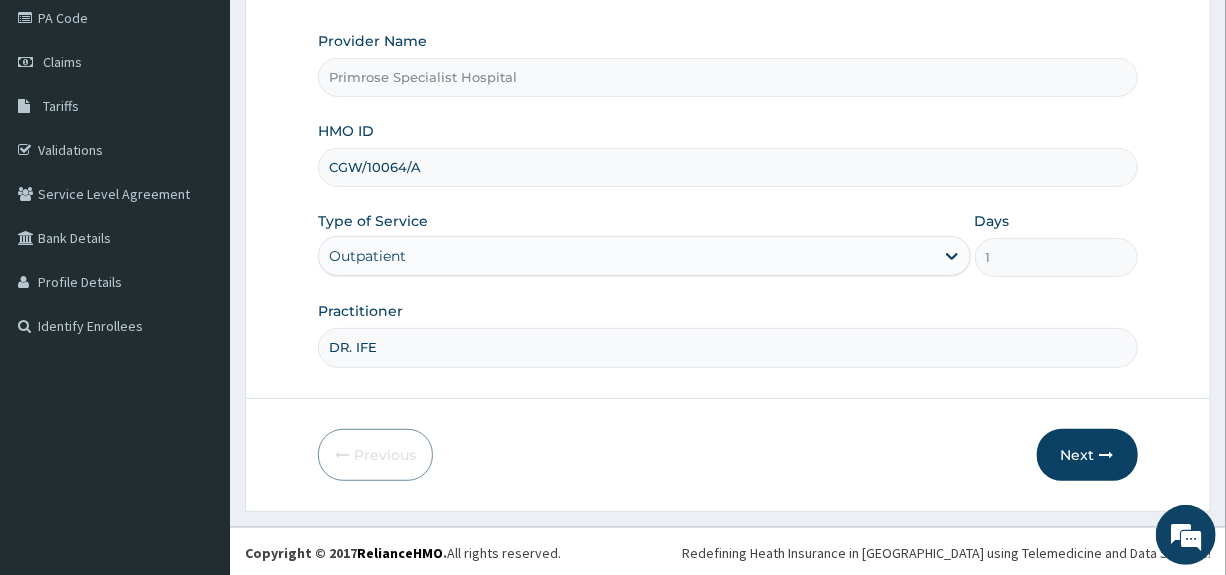drag, startPoint x: 445, startPoint y: 165, endPoint x: 305, endPoint y: 190, distance: 142.21463 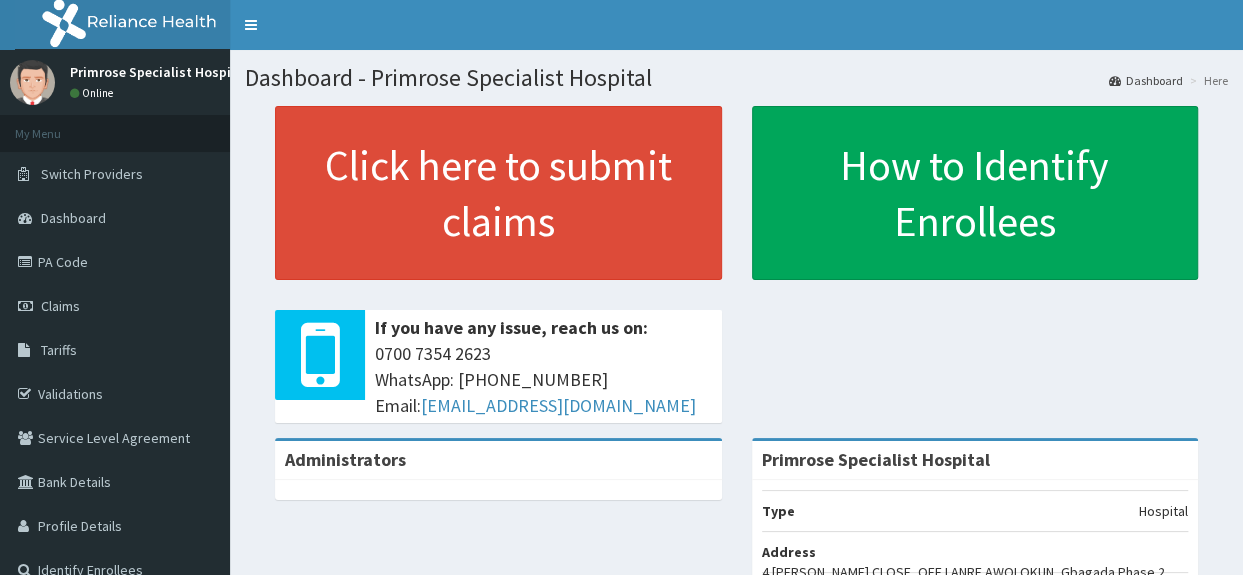 scroll, scrollTop: 0, scrollLeft: 0, axis: both 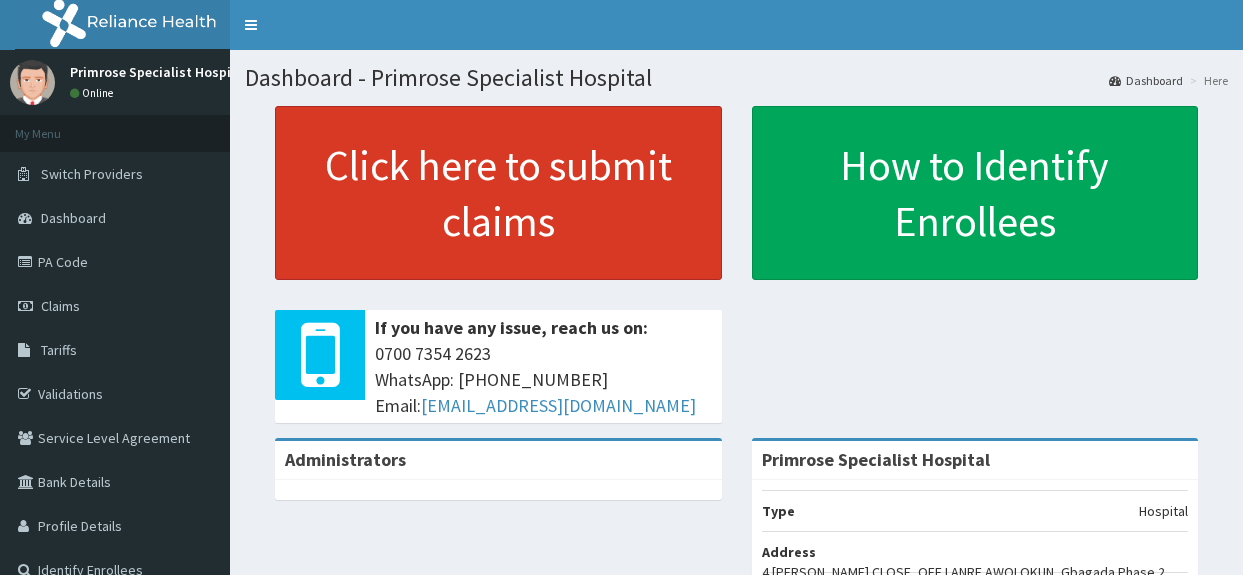 click on "Click here to submit claims" at bounding box center [498, 193] 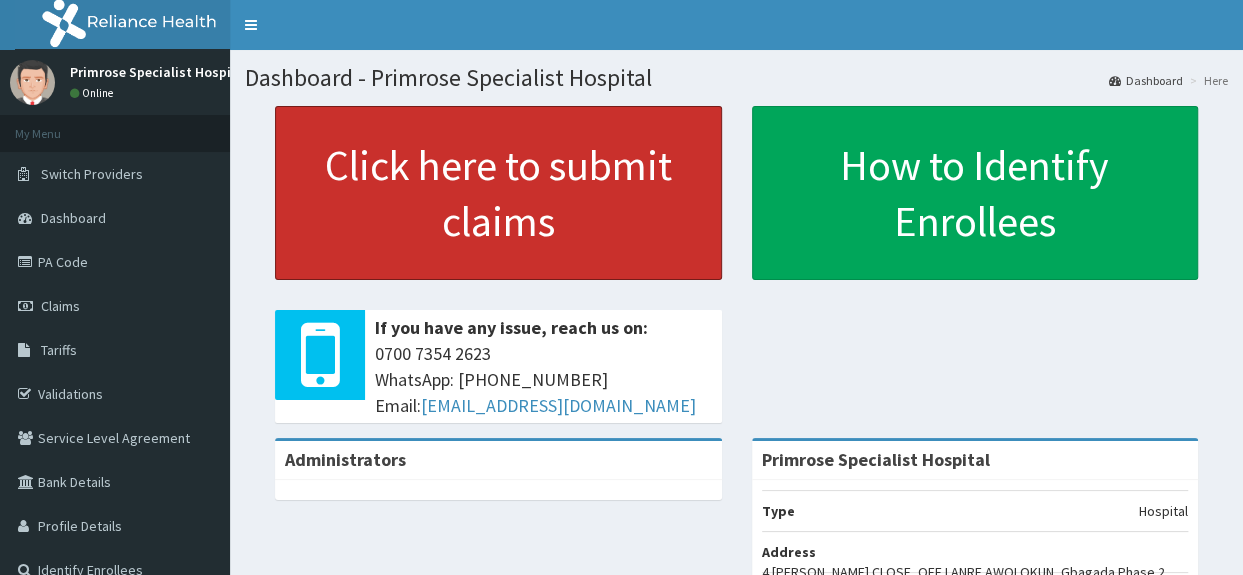scroll, scrollTop: 0, scrollLeft: 0, axis: both 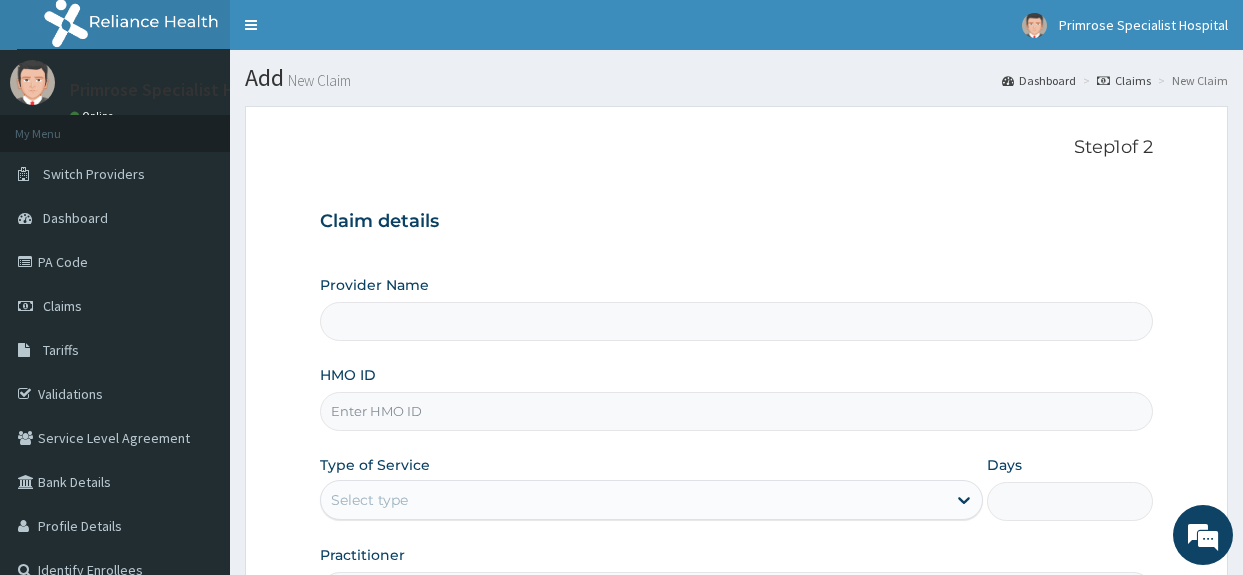 type on "Primrose Specialist Hospital" 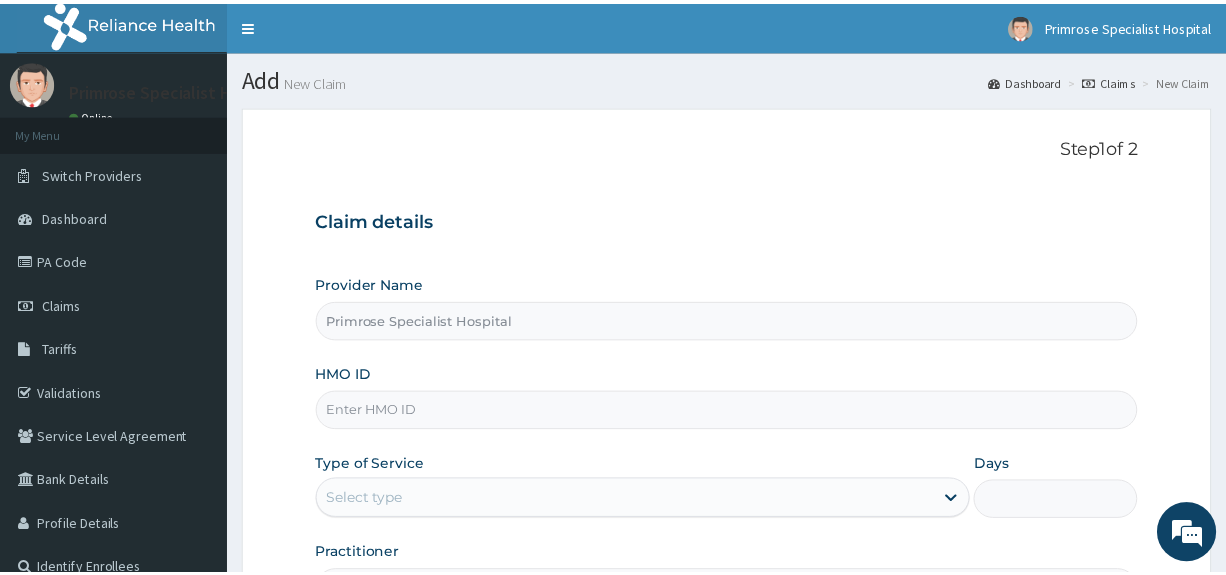 scroll, scrollTop: 0, scrollLeft: 0, axis: both 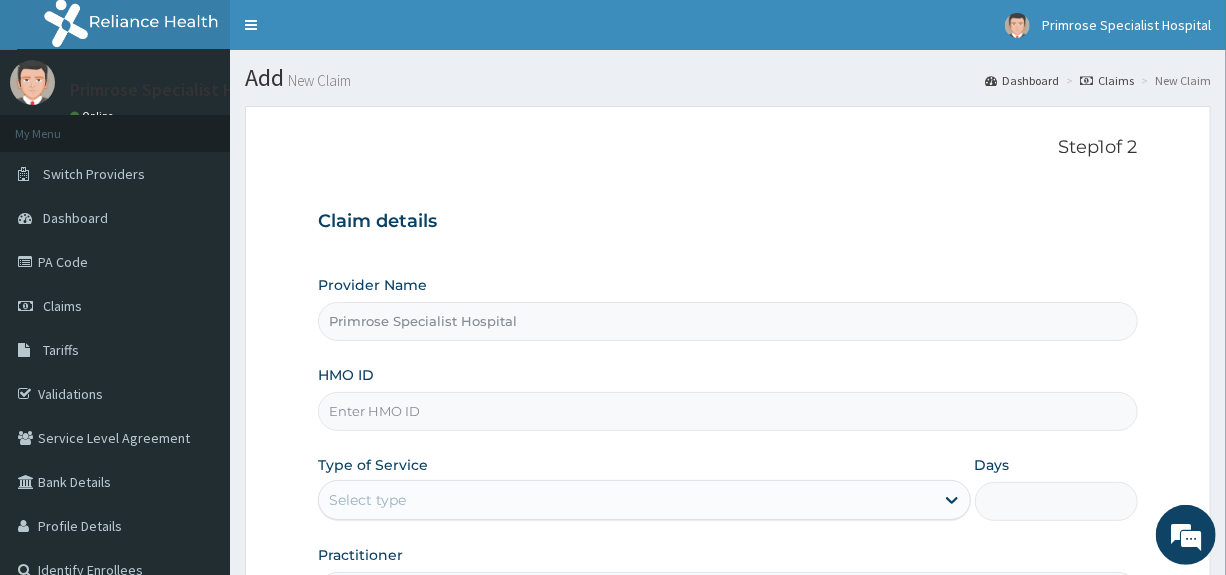 click on "HMO ID" at bounding box center (727, 411) 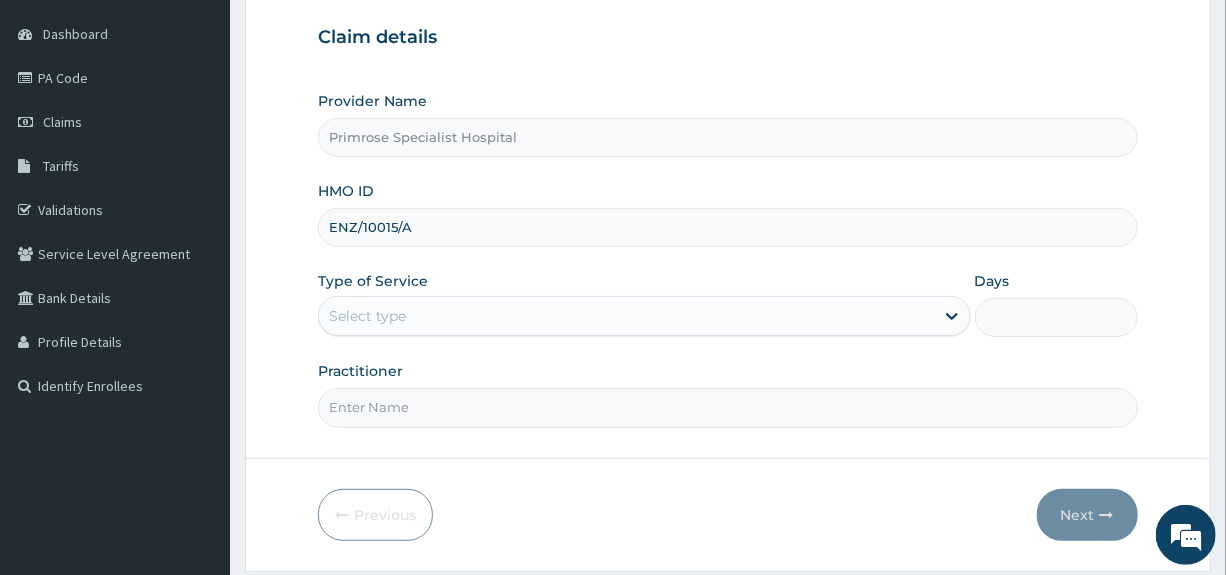 scroll, scrollTop: 200, scrollLeft: 0, axis: vertical 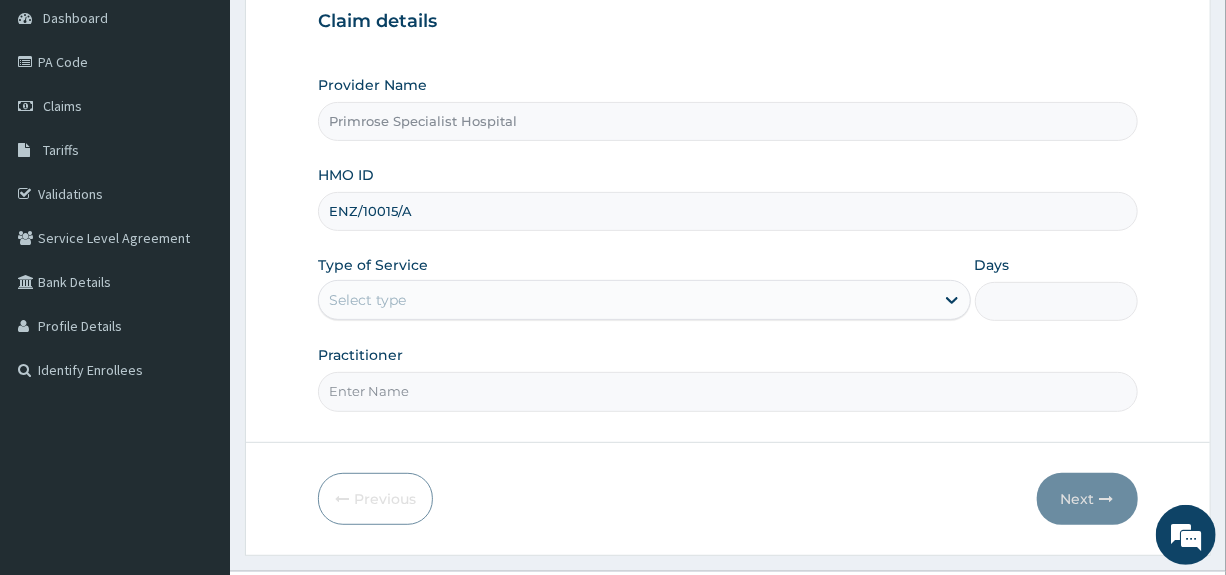 type on "ENZ/10015/A" 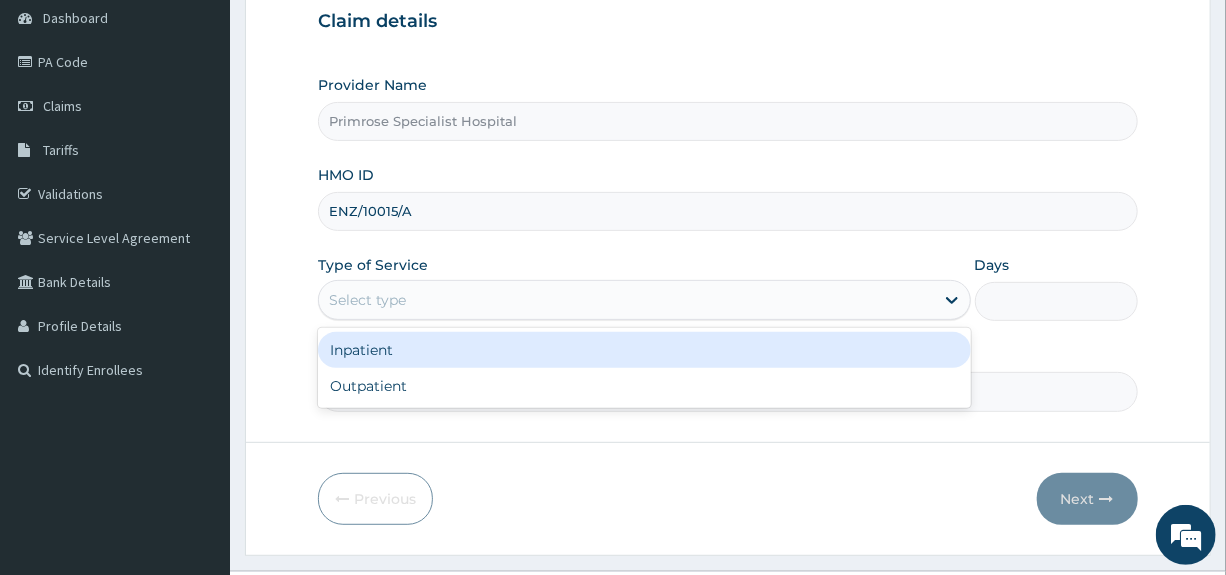 click on "Select type" at bounding box center (367, 300) 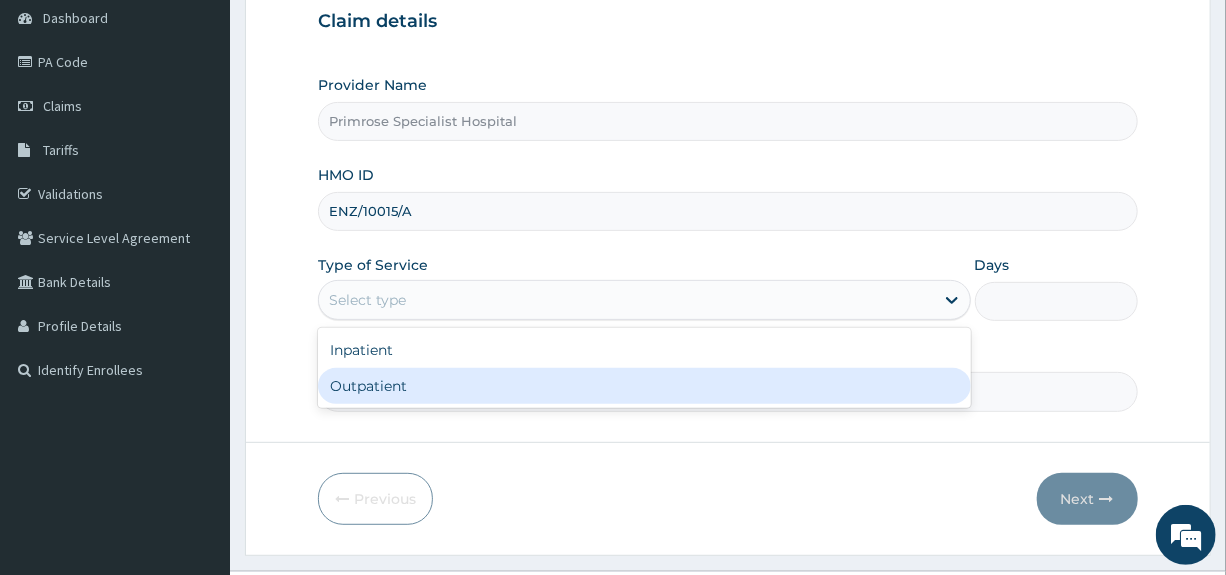 click on "Outpatient" at bounding box center (644, 386) 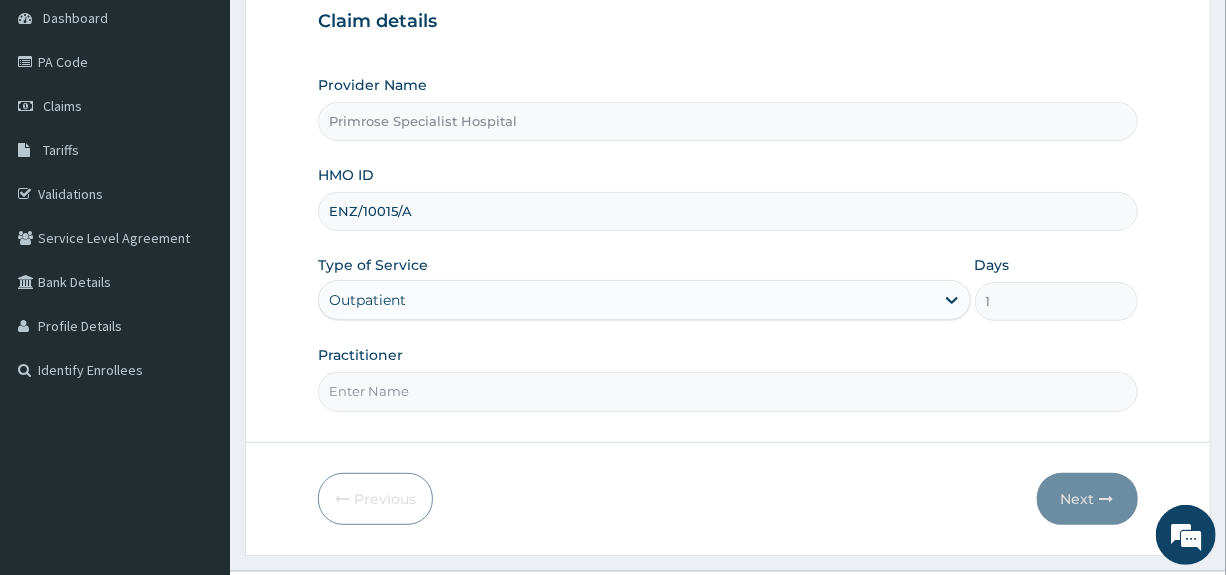 click on "Practitioner" at bounding box center [727, 391] 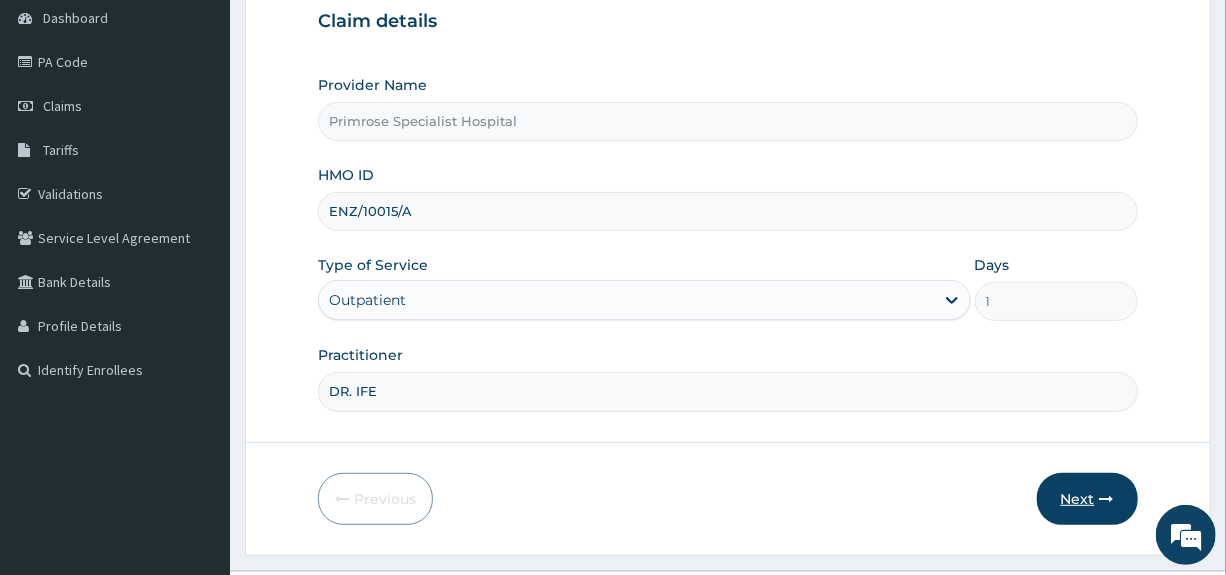 click on "Next" at bounding box center (1087, 499) 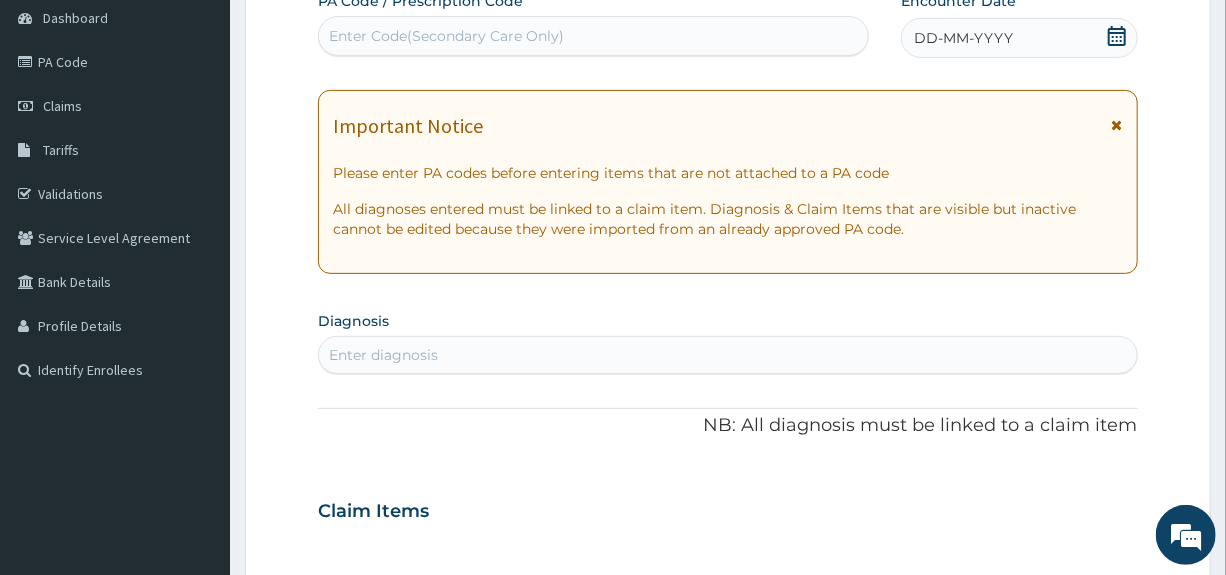 click on "Enter diagnosis" at bounding box center [727, 355] 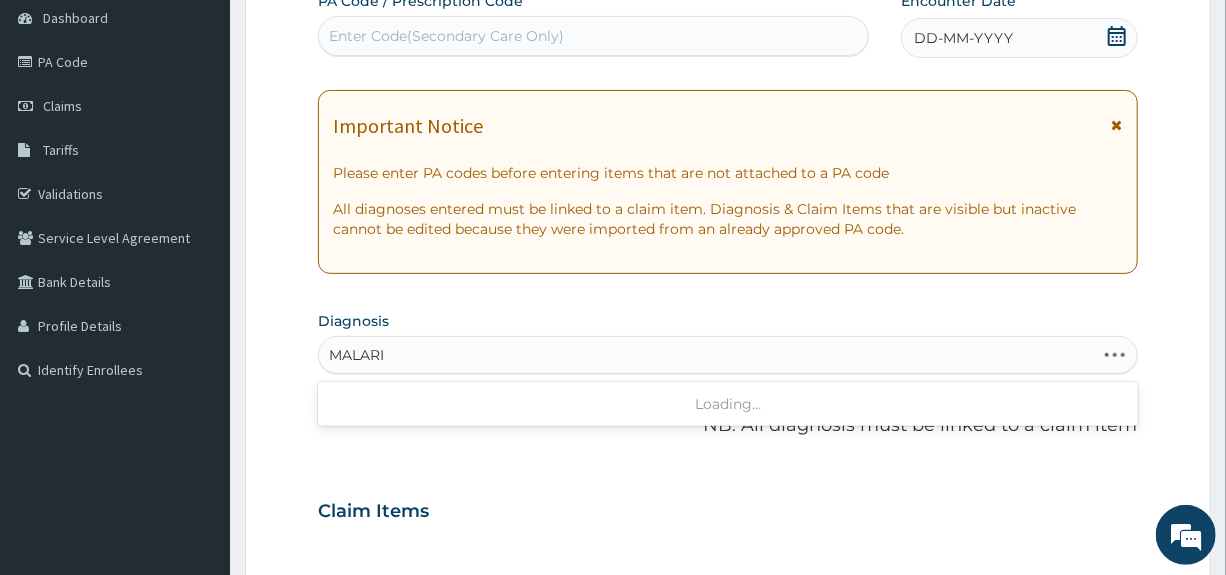 type on "[MEDICAL_DATA]" 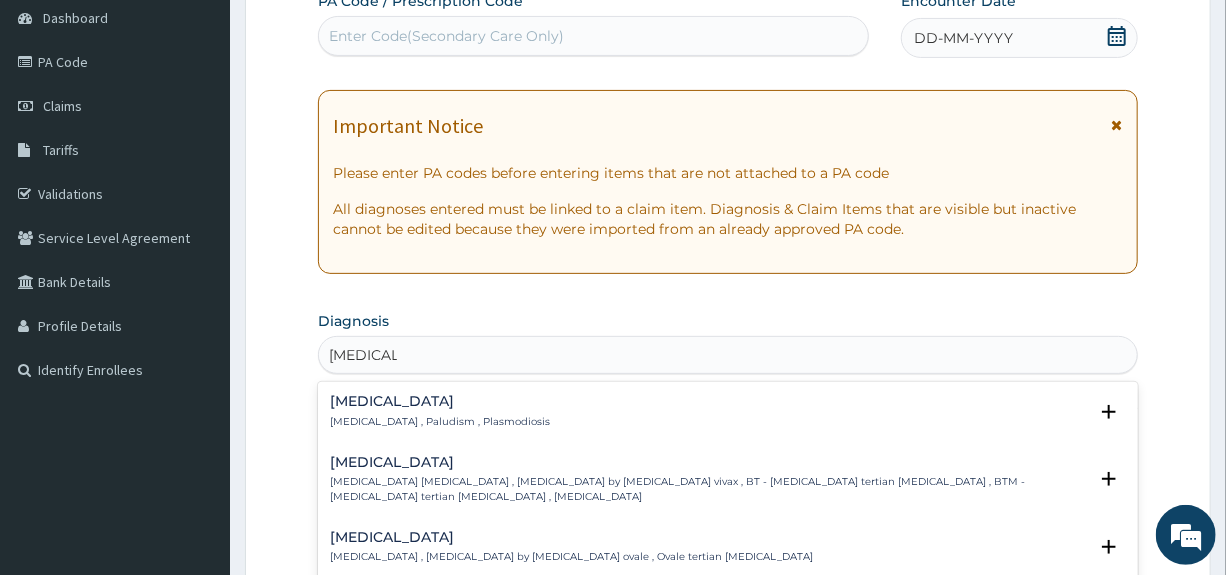 click on "[MEDICAL_DATA]" at bounding box center [440, 401] 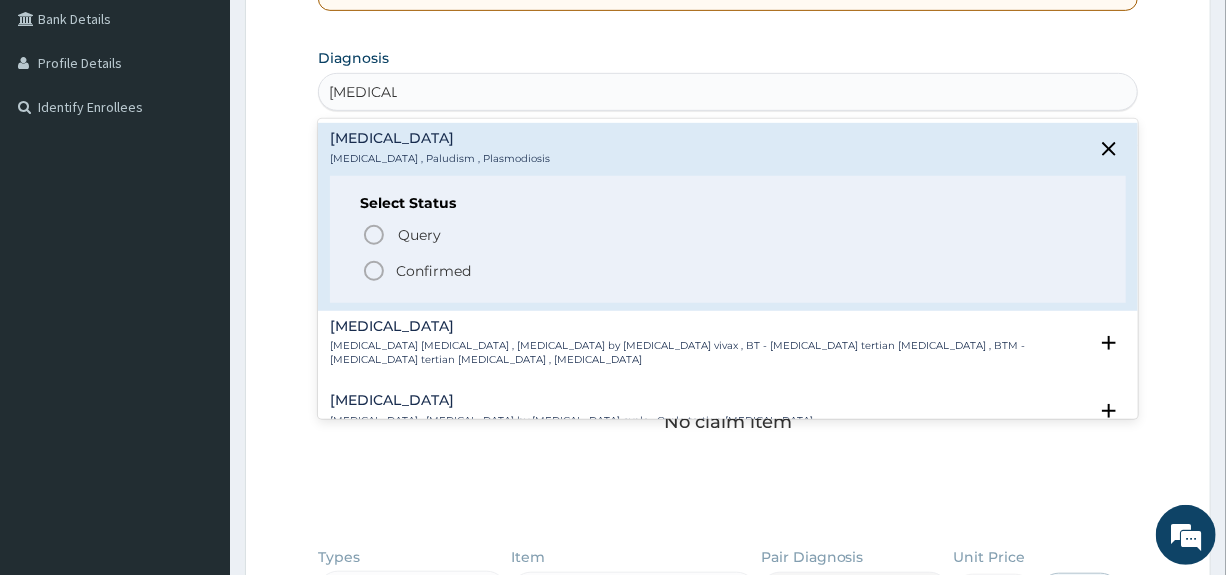 scroll, scrollTop: 500, scrollLeft: 0, axis: vertical 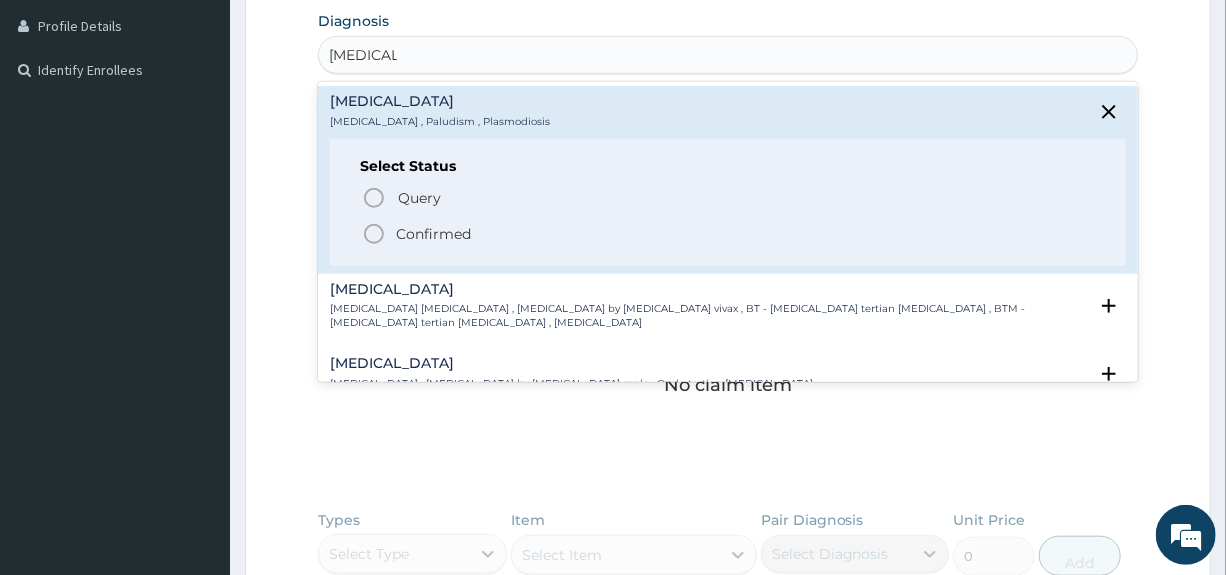 click on "Confirmed" at bounding box center [433, 234] 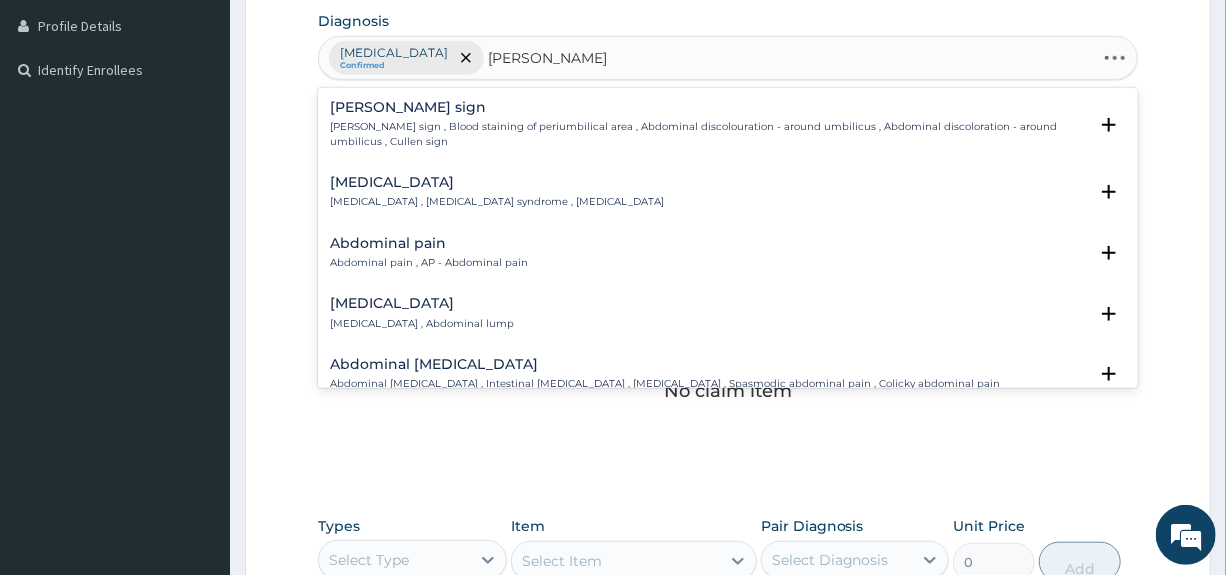 type on "ABDOMINAL PAIN" 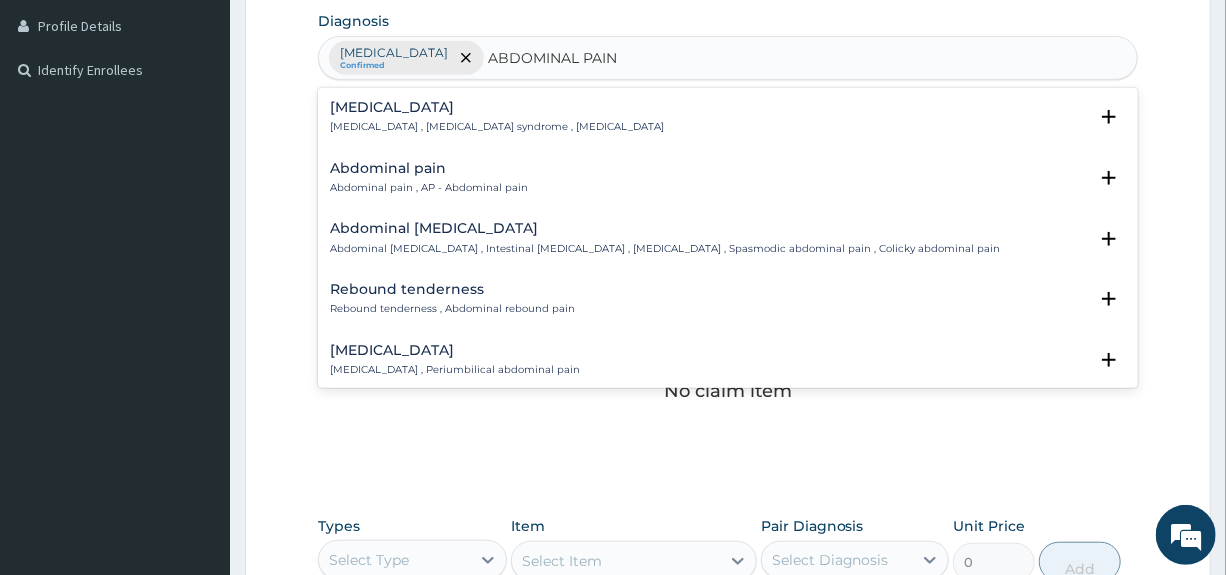 click on "Abdominal pain Abdominal pain , AP - Abdominal pain" at bounding box center [429, 178] 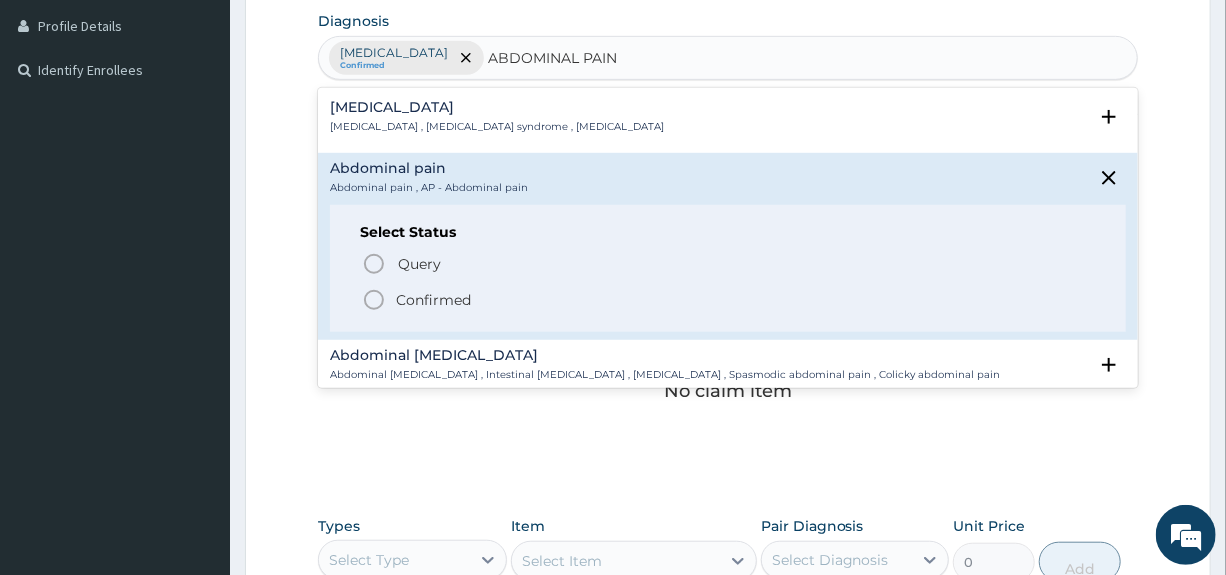 click on "Confirmed" at bounding box center [433, 300] 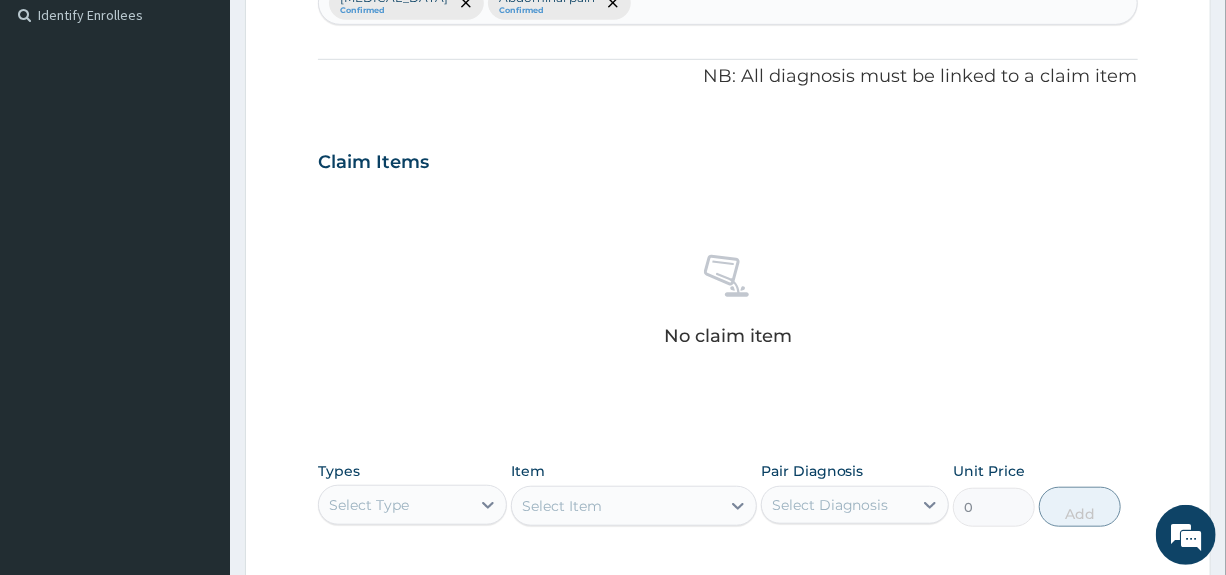 scroll, scrollTop: 865, scrollLeft: 0, axis: vertical 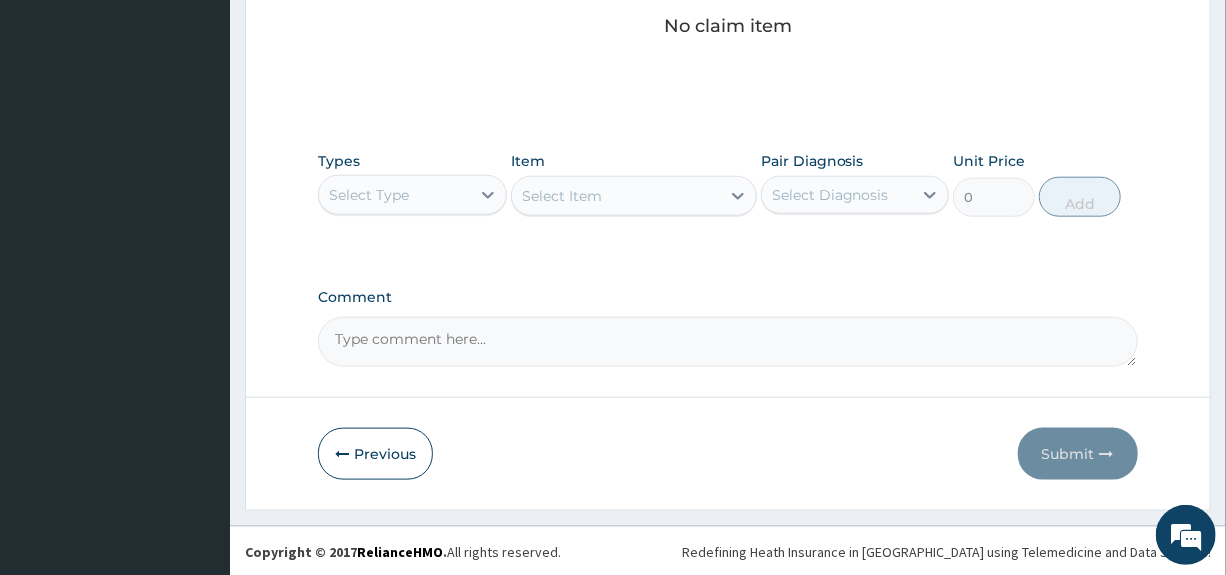 click on "Select Type" at bounding box center [394, 195] 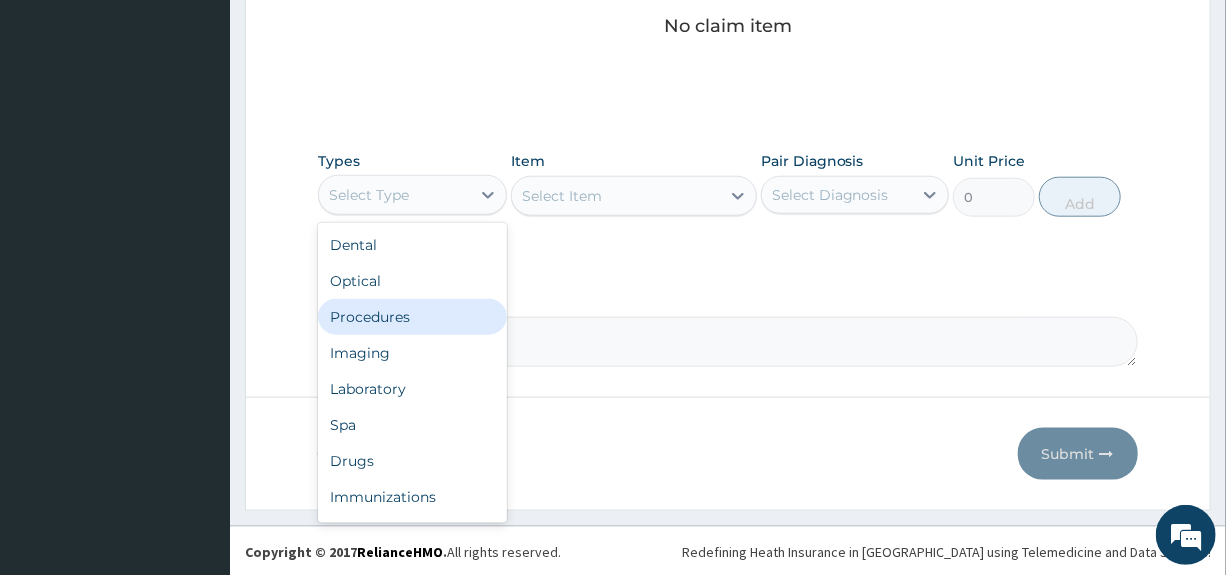 click on "Procedures" at bounding box center [412, 317] 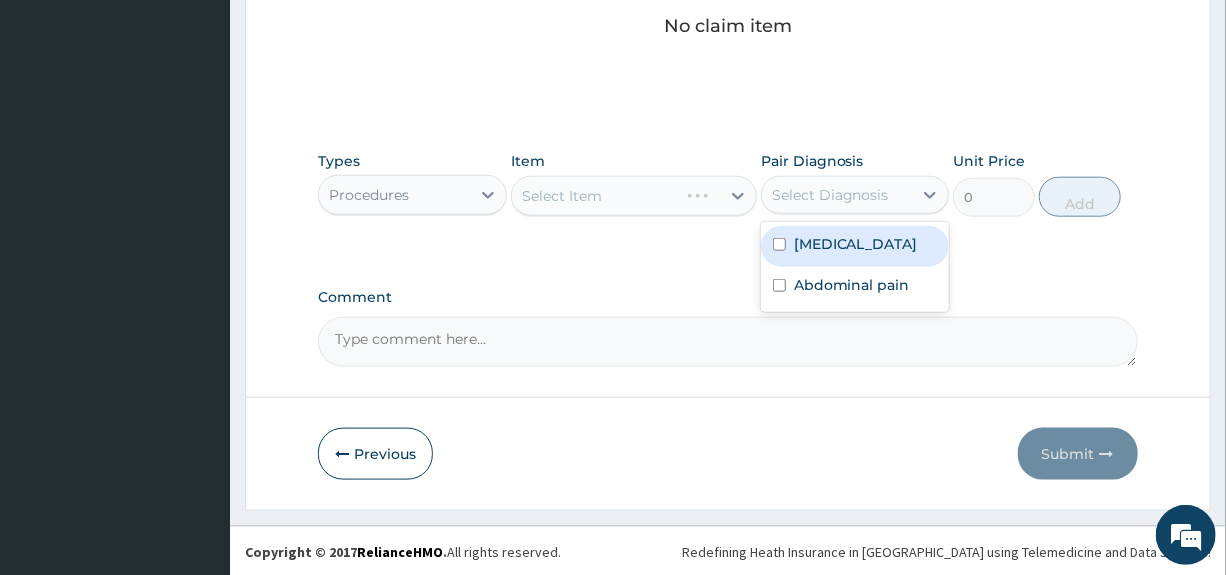 click on "Select Diagnosis" at bounding box center (830, 195) 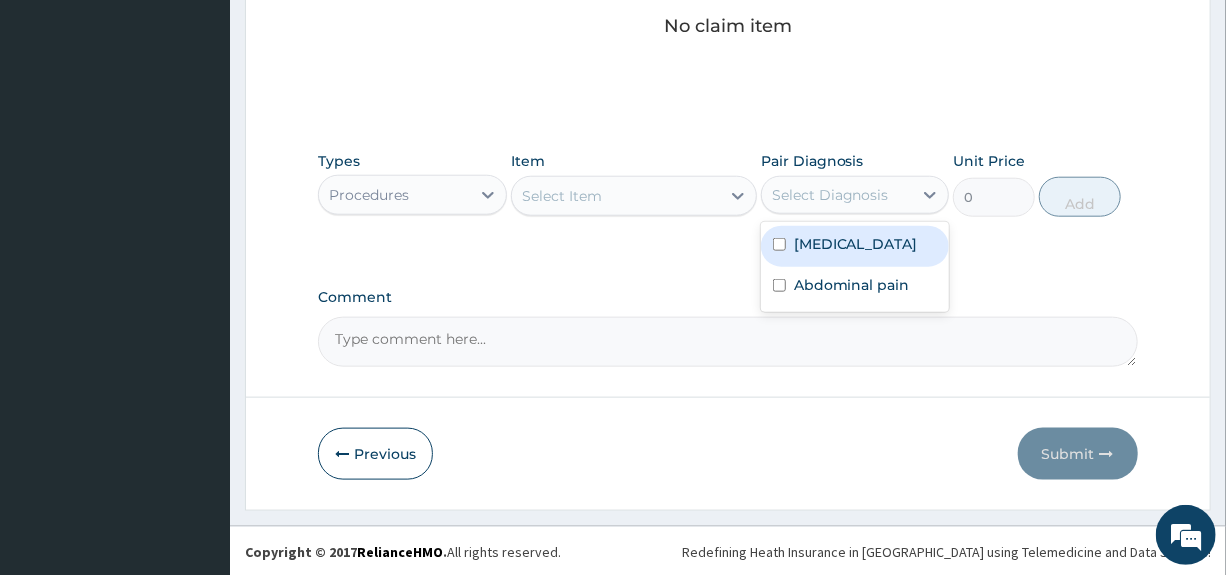 click on "Malaria" at bounding box center [856, 244] 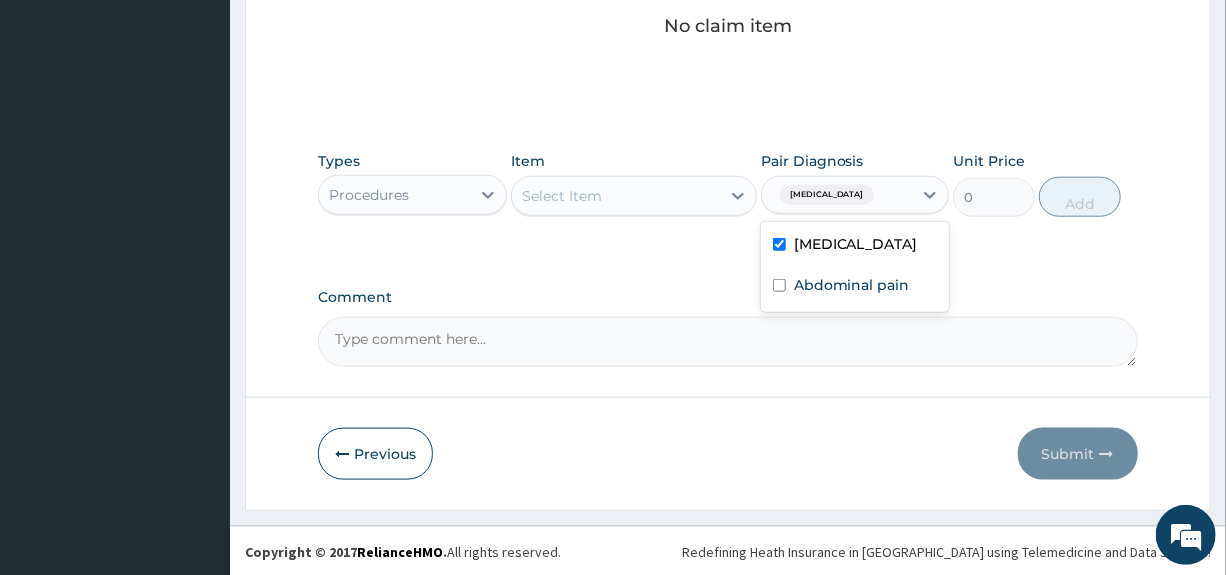 checkbox on "true" 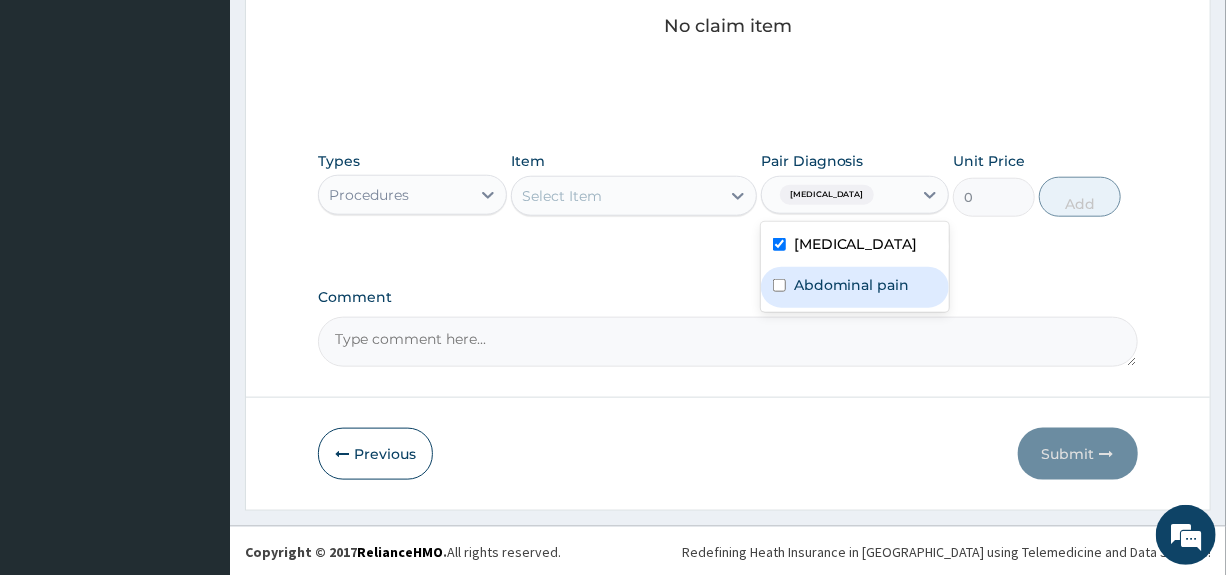 click on "Abdominal pain" at bounding box center [852, 285] 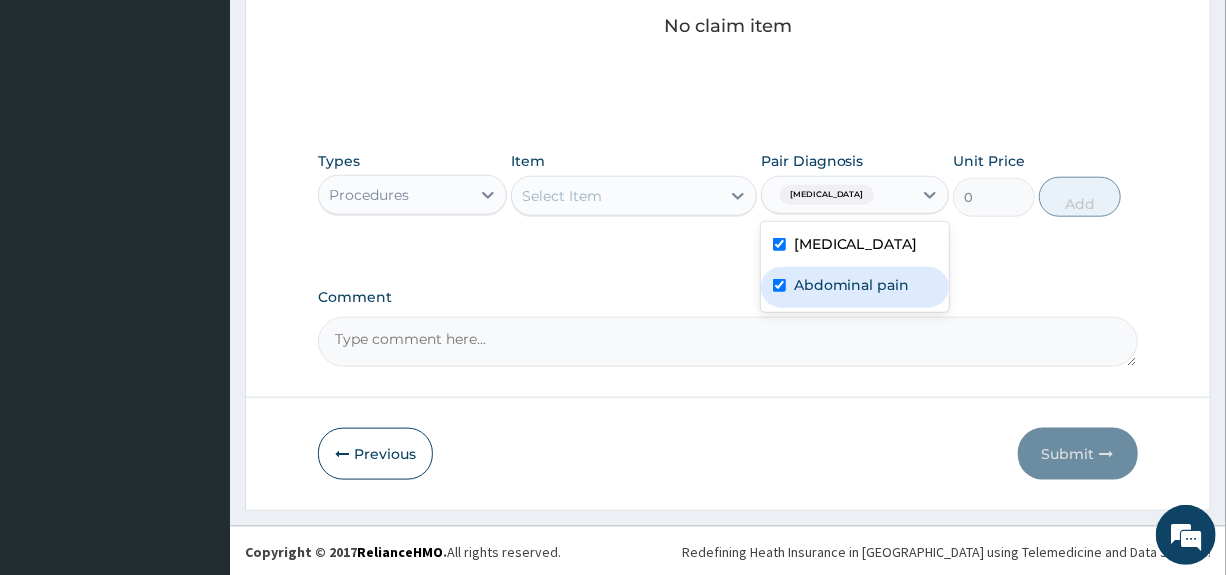 checkbox on "true" 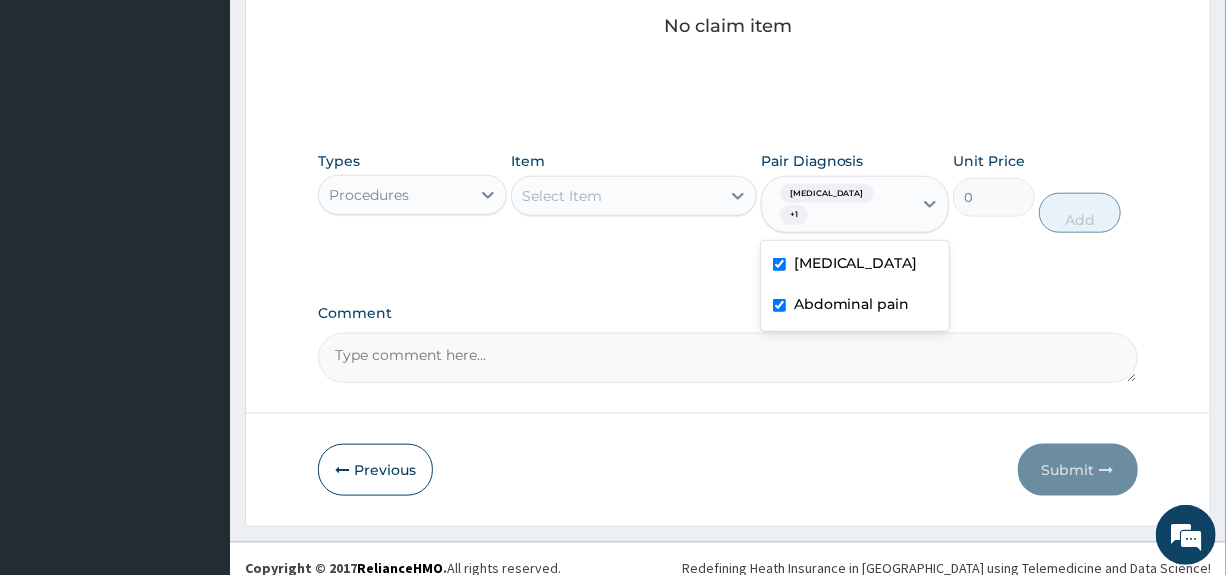 click on "Select Item" at bounding box center (616, 196) 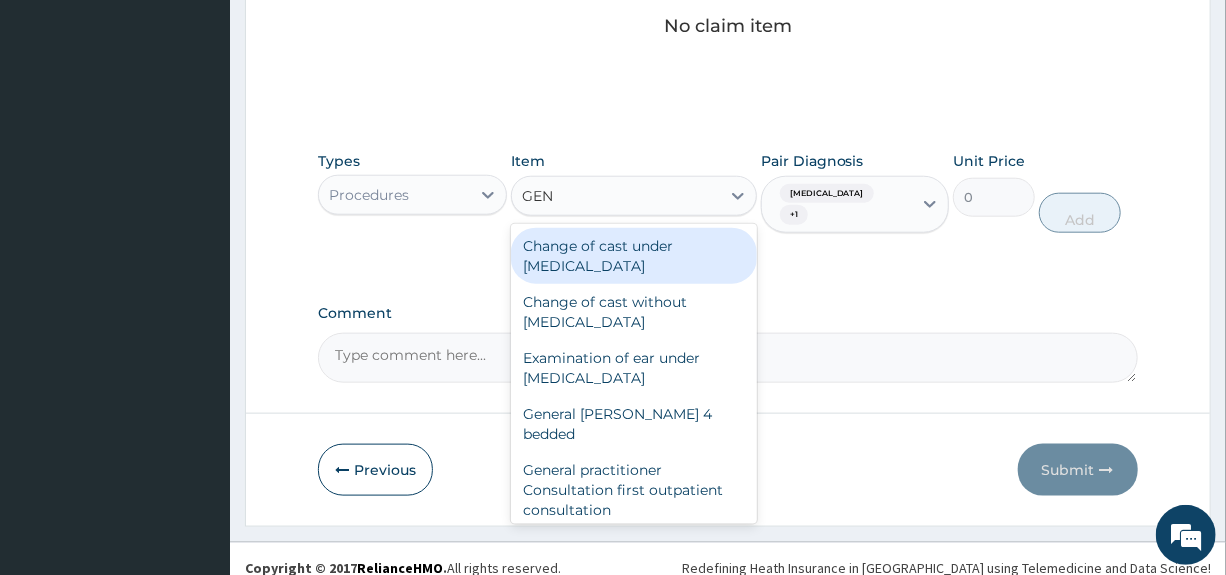 type on "GENE" 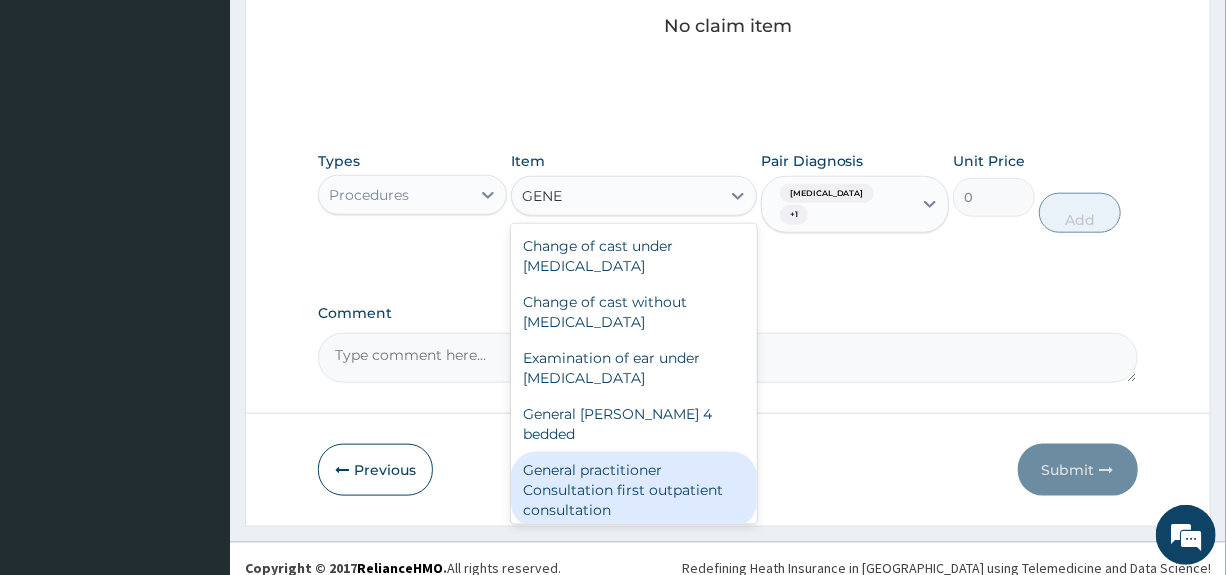click on "General practitioner Consultation first outpatient consultation" at bounding box center [634, 490] 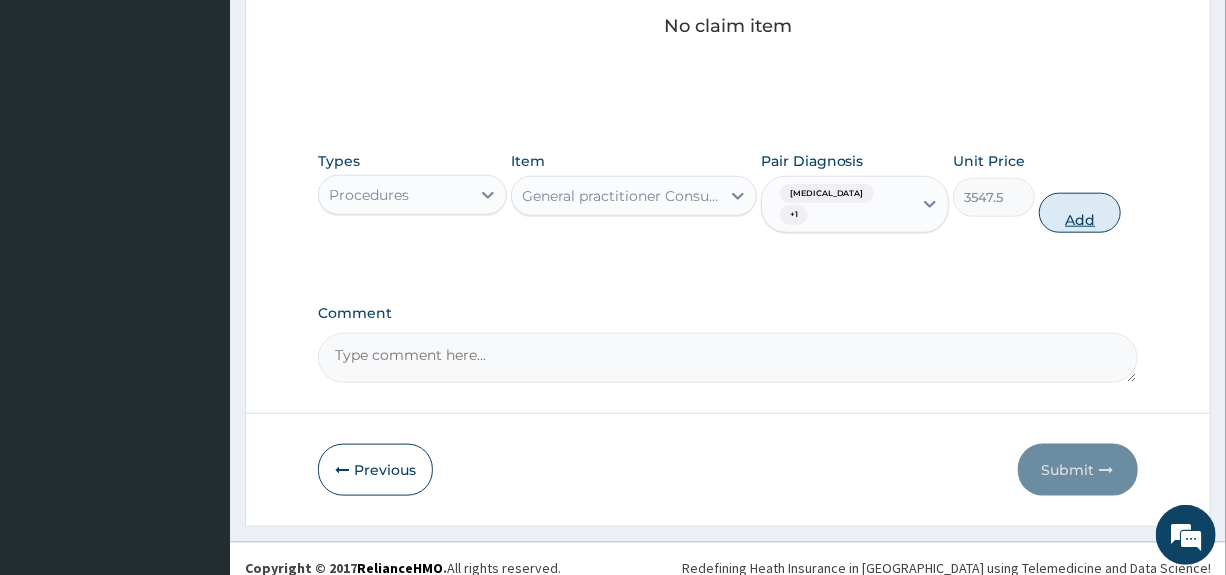 click on "Add" at bounding box center [1080, 213] 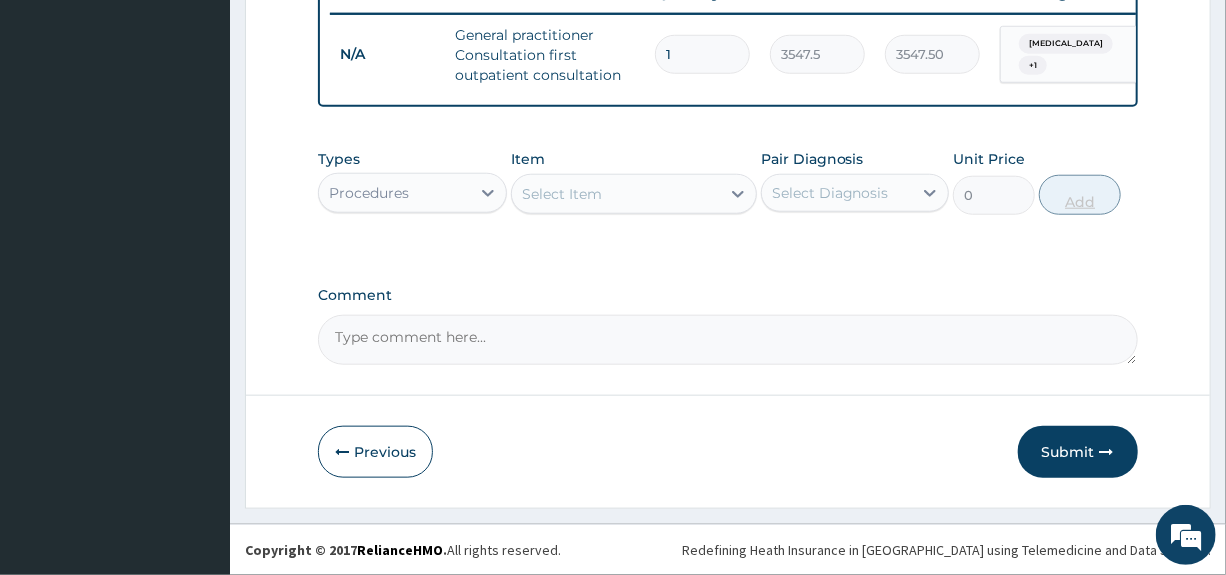 scroll, scrollTop: 797, scrollLeft: 0, axis: vertical 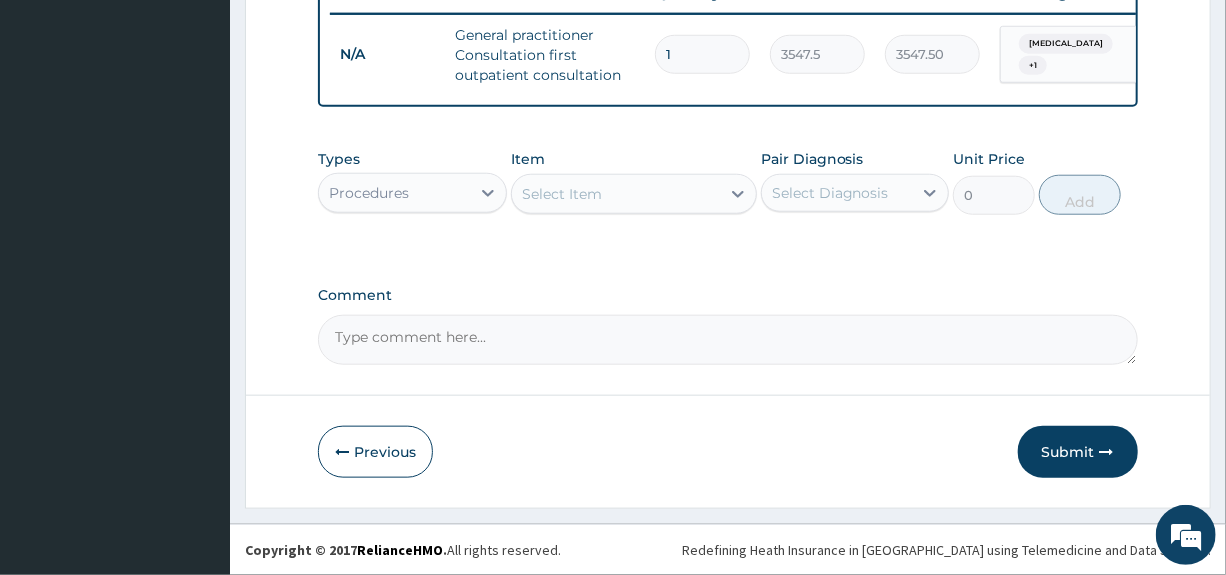 click on "Procedures" at bounding box center [394, 193] 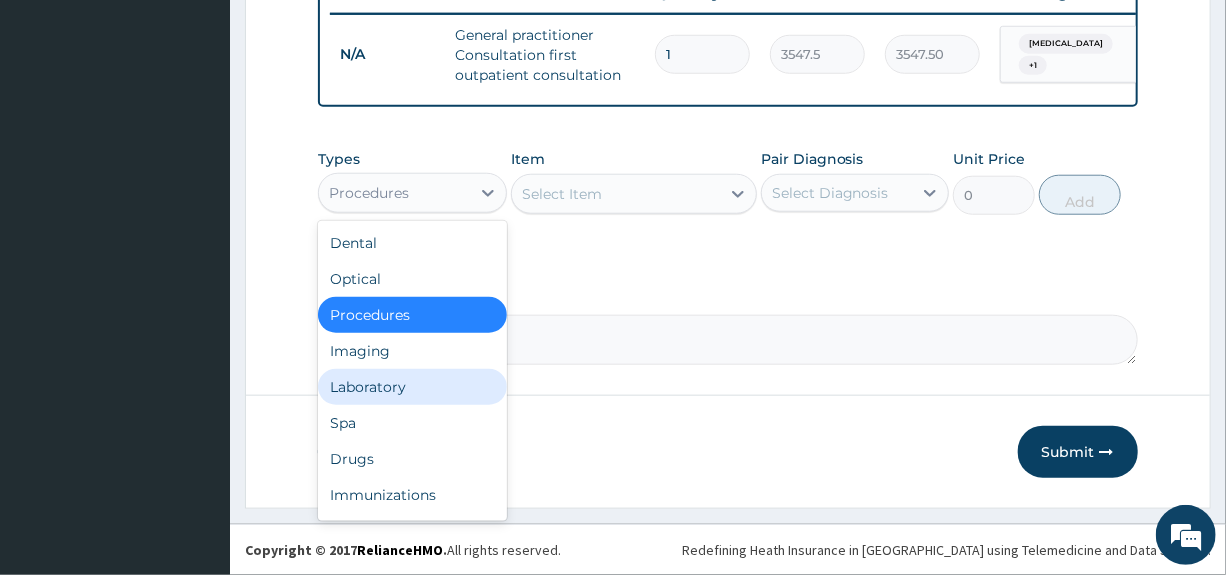 click on "Laboratory" at bounding box center [412, 387] 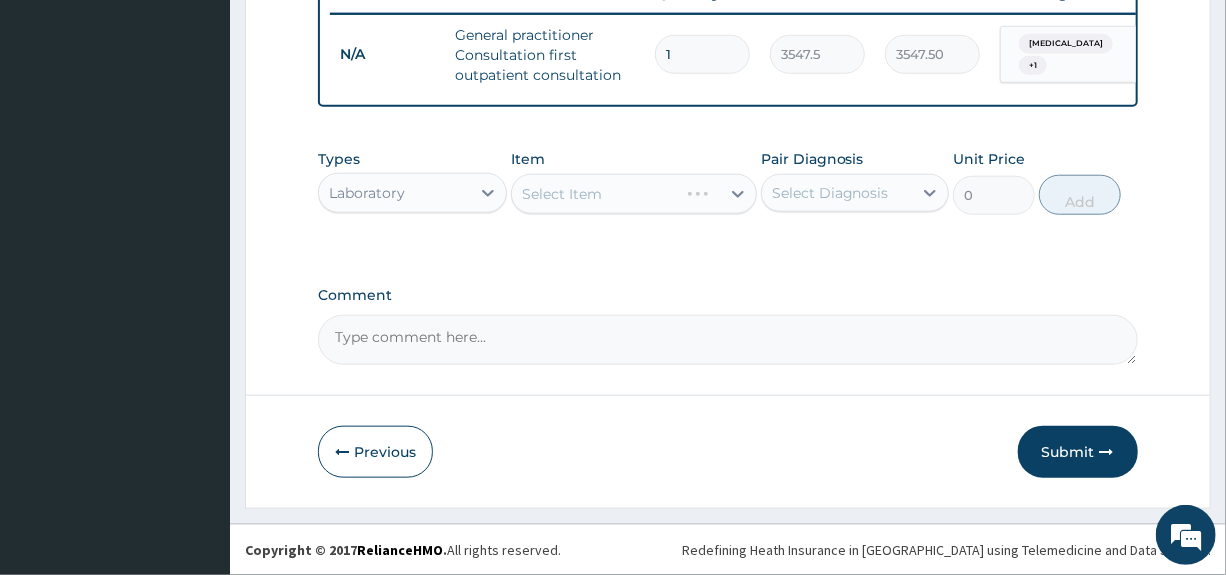click on "Select Diagnosis" at bounding box center (830, 193) 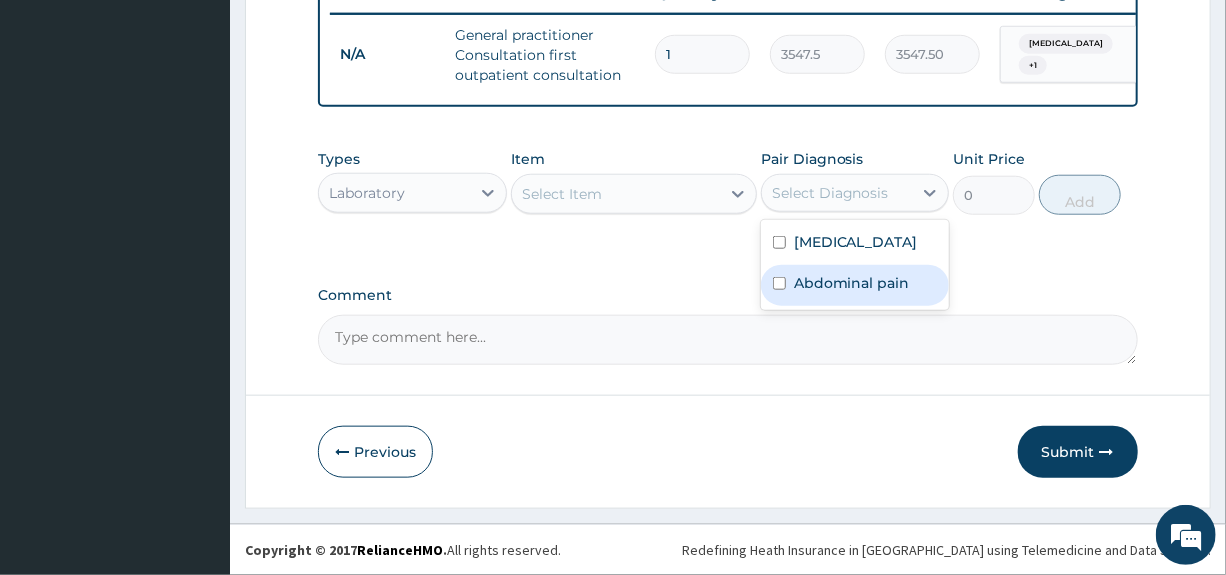 click on "Abdominal pain" at bounding box center (852, 283) 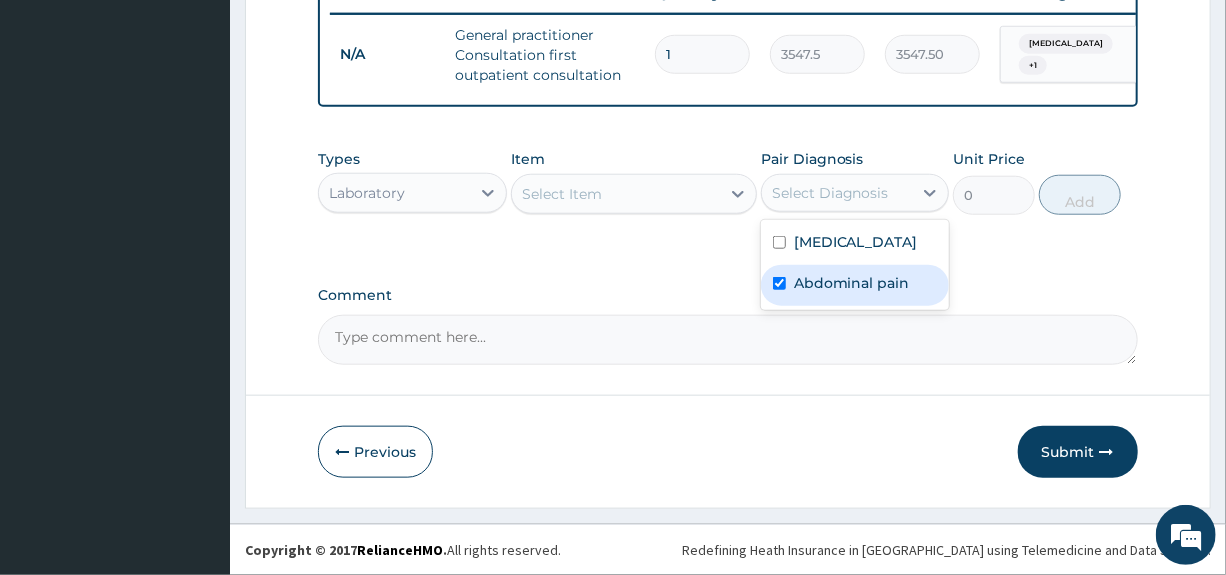 checkbox on "true" 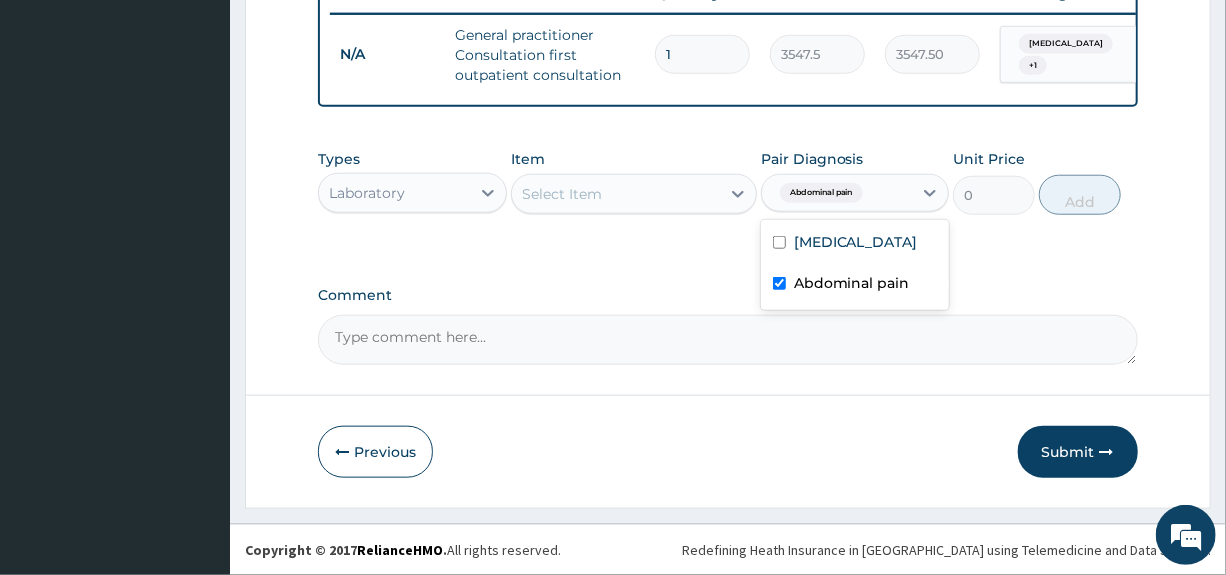 click on "Select Item" at bounding box center (616, 194) 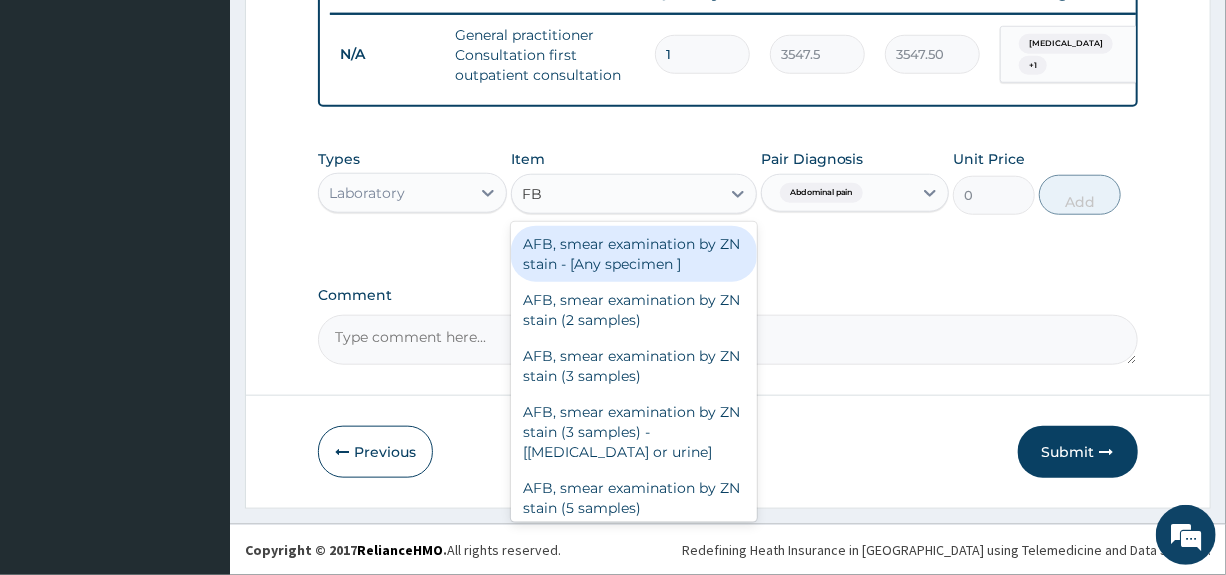 type on "FBC" 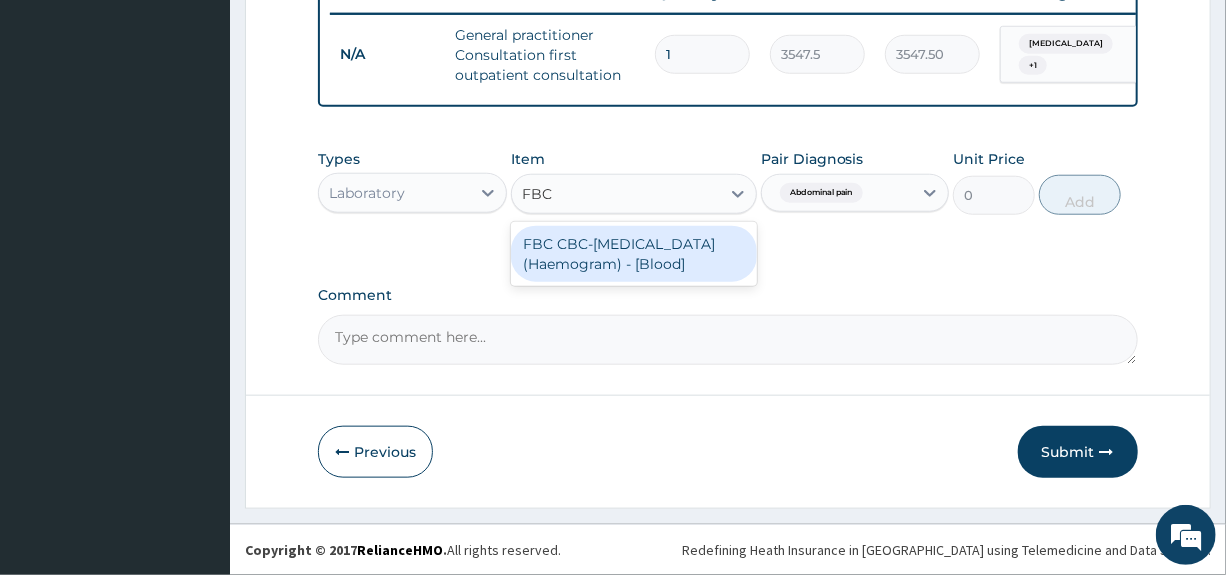 click on "FBC CBC-[MEDICAL_DATA] (Haemogram) - [Blood]" at bounding box center [634, 254] 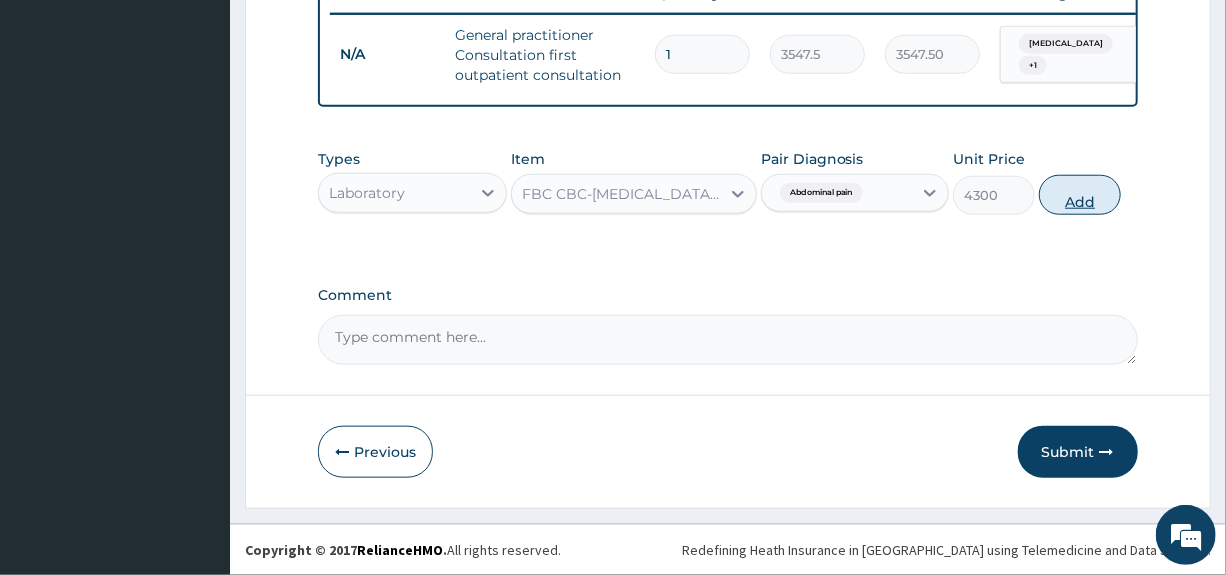 click on "Add" at bounding box center (1080, 195) 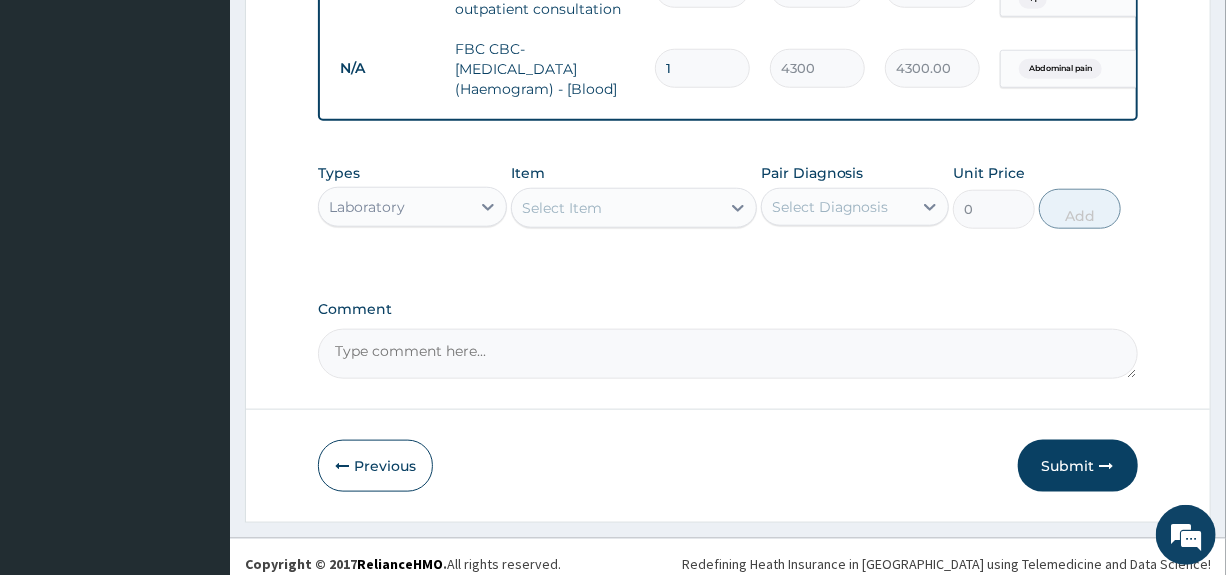 scroll, scrollTop: 877, scrollLeft: 0, axis: vertical 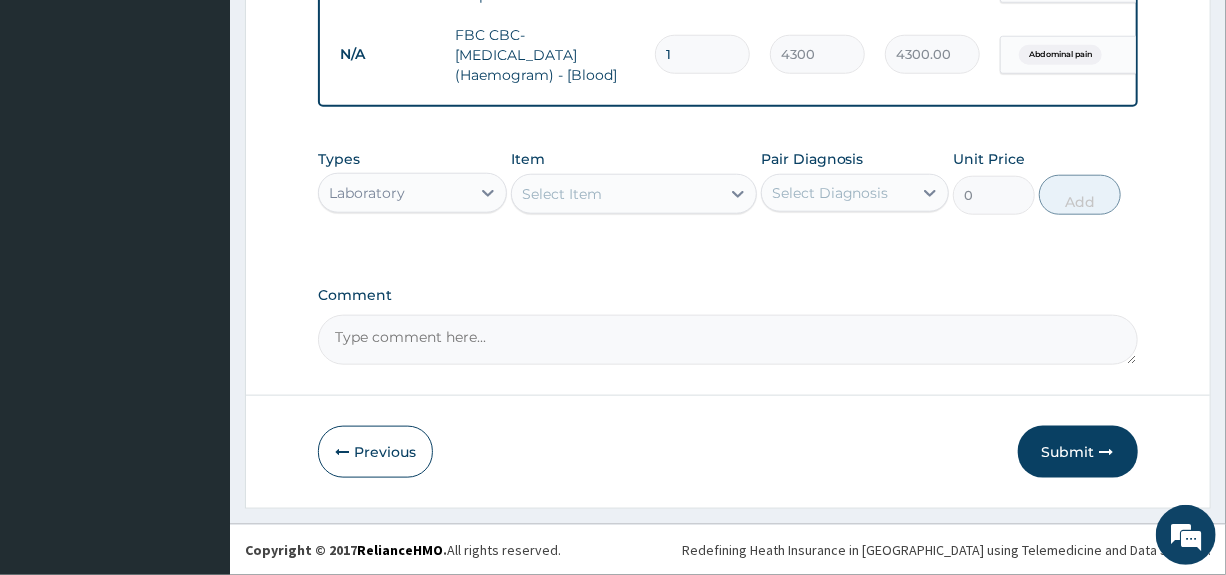 click on "Select Item" at bounding box center (562, 194) 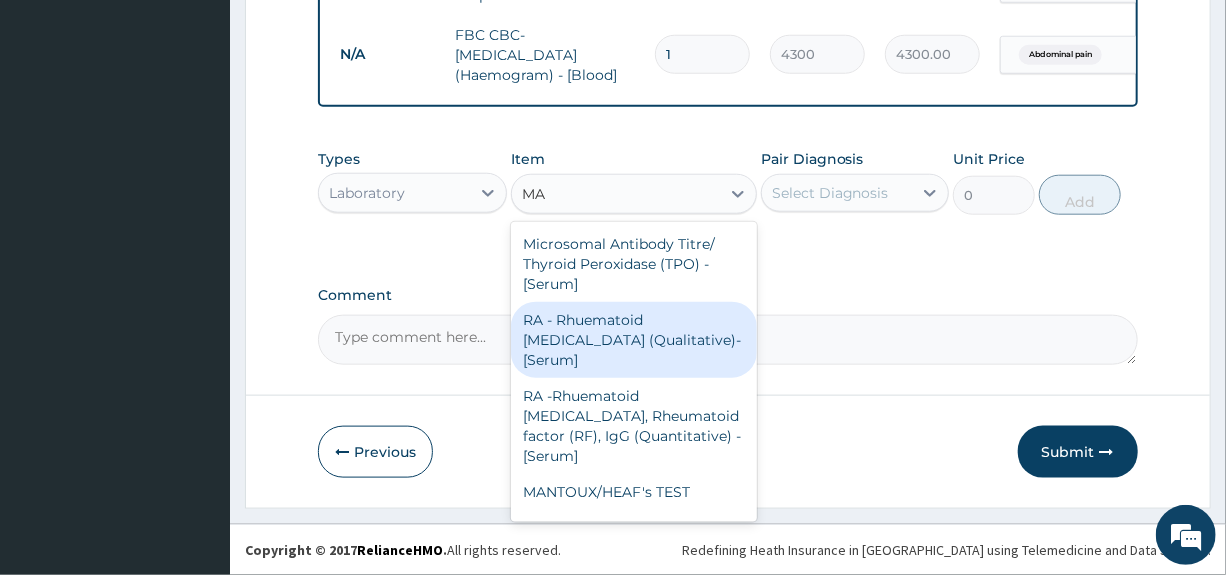 type on "MAL" 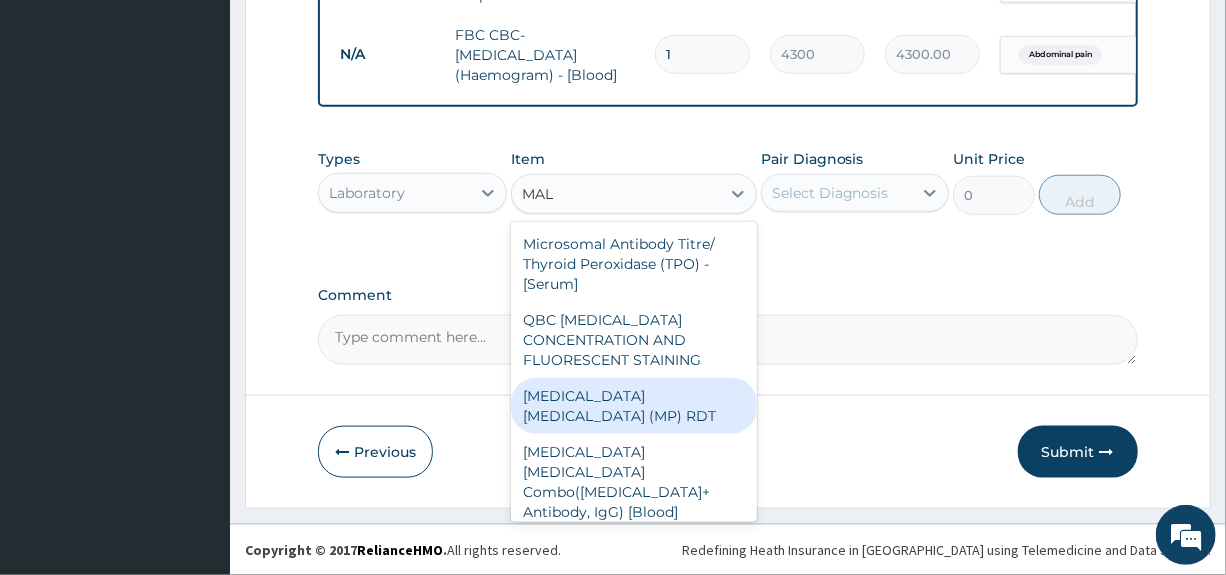 click on "MALARIA PARASITE (MP) RDT" at bounding box center [634, 406] 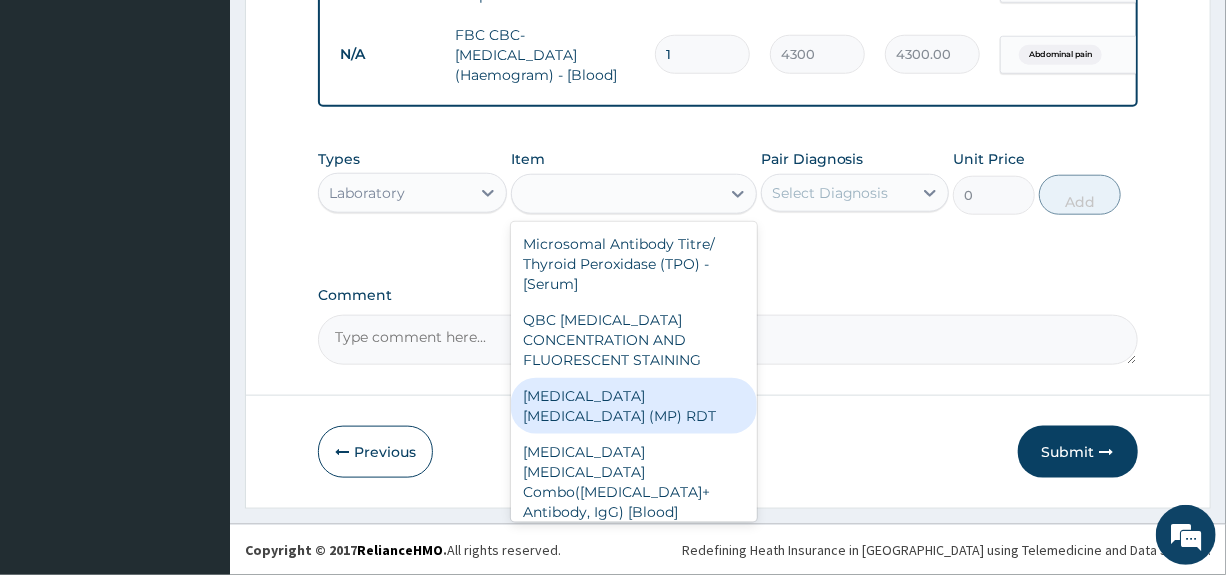 type on "1612.5" 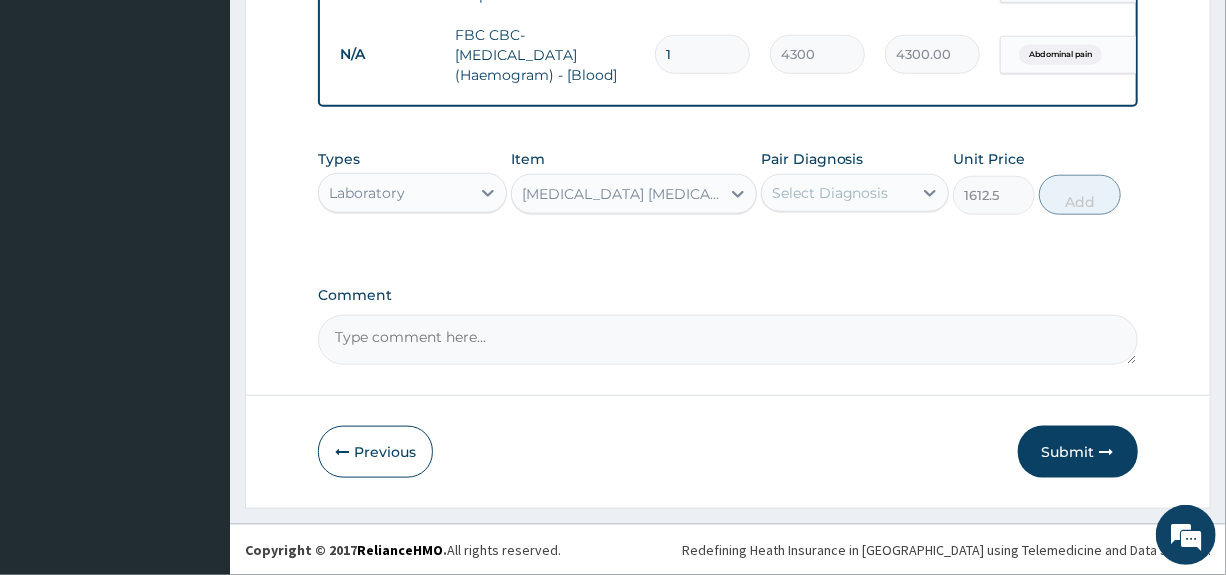 click on "Select Diagnosis" at bounding box center (837, 193) 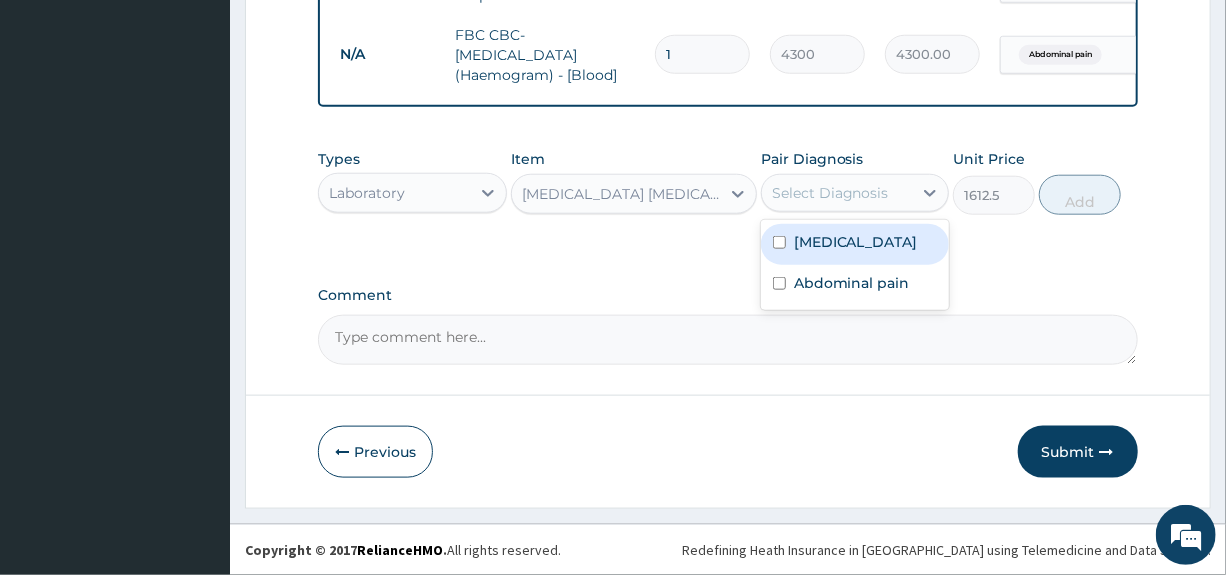 click on "Malaria" at bounding box center (855, 244) 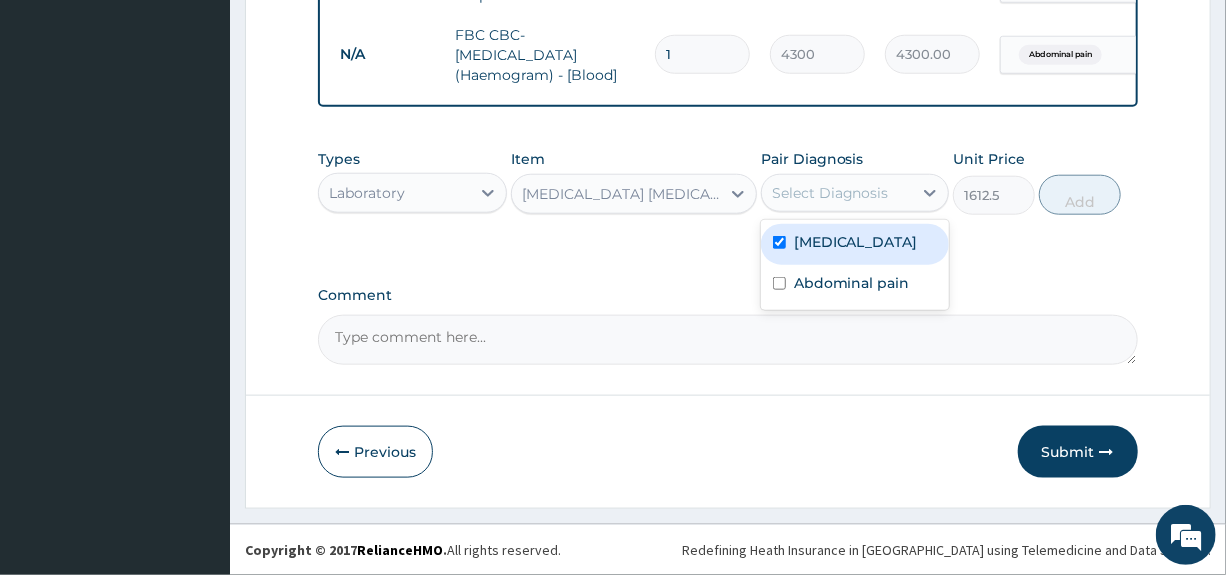 checkbox on "true" 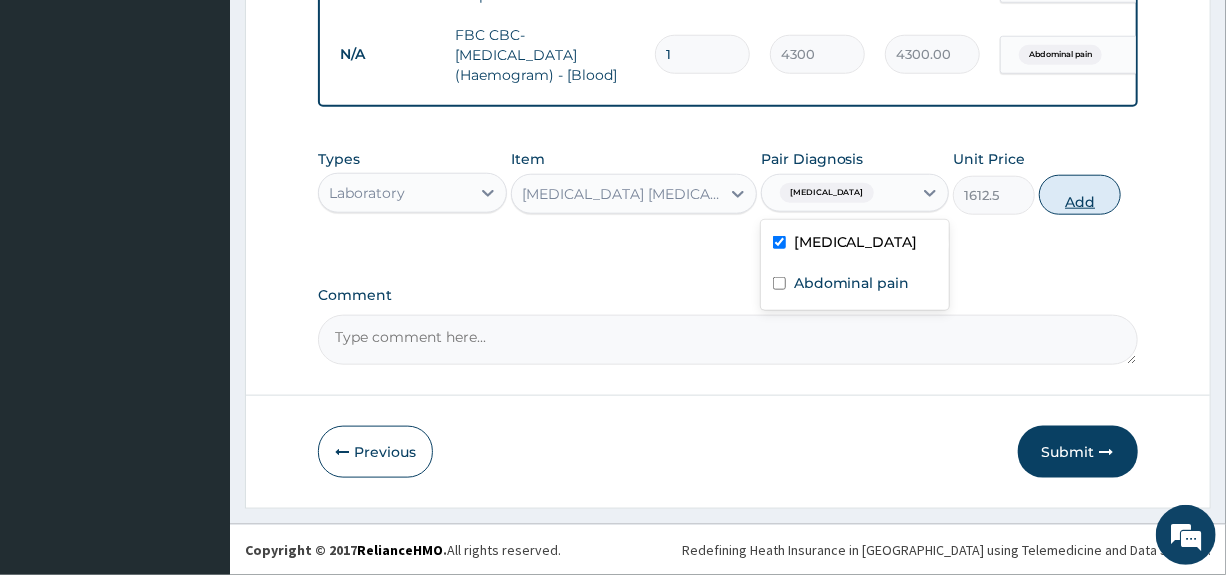 click on "Add" at bounding box center (1080, 195) 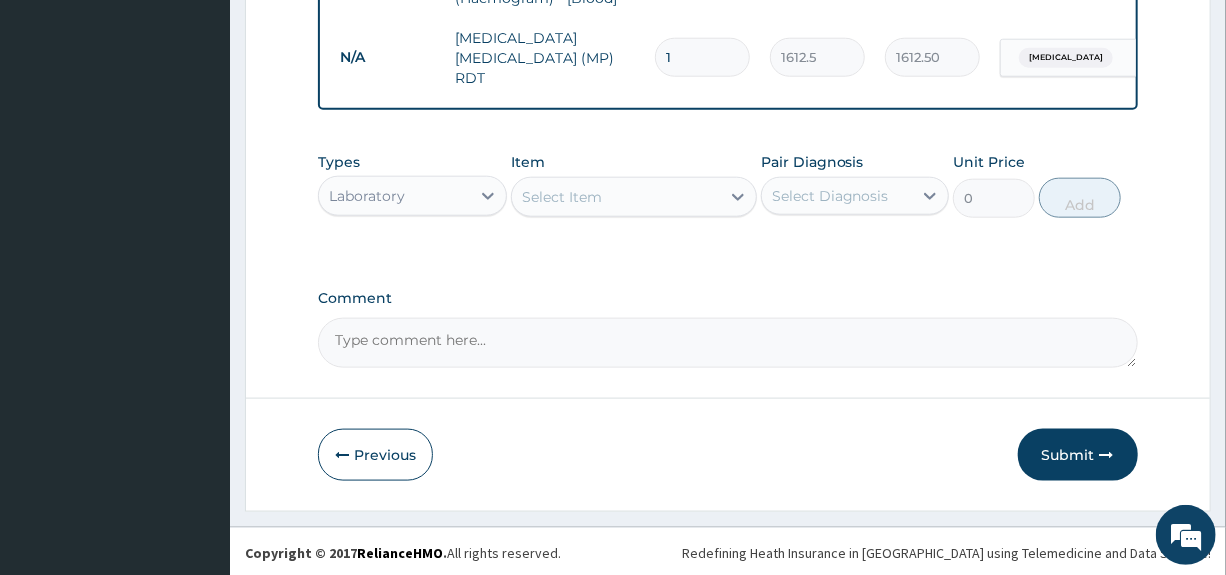scroll, scrollTop: 946, scrollLeft: 0, axis: vertical 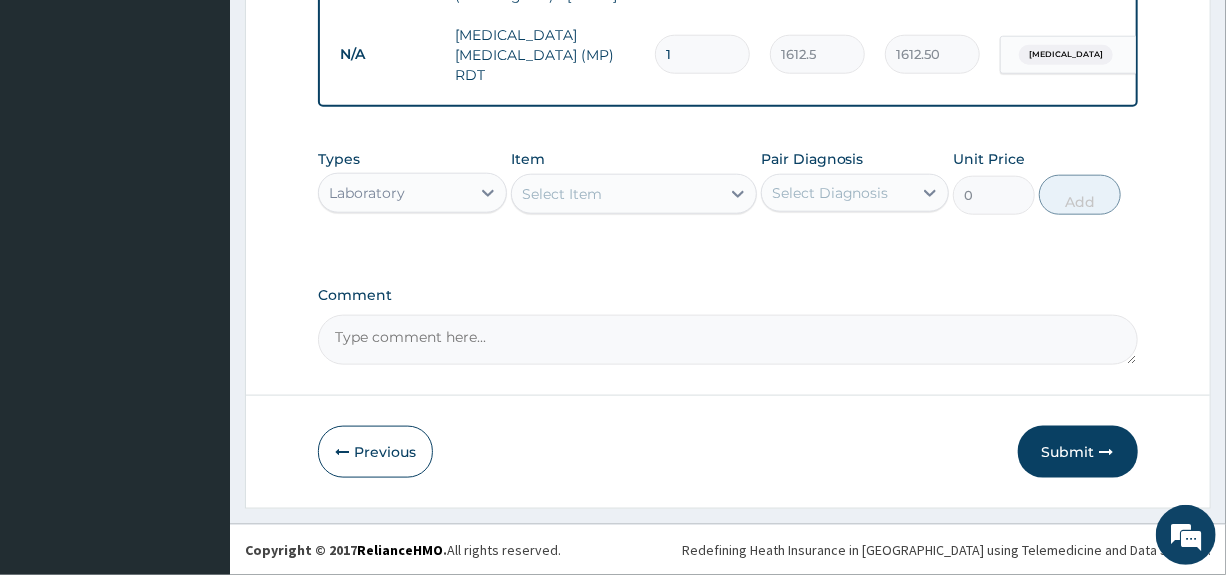 click on "Laboratory" at bounding box center (394, 193) 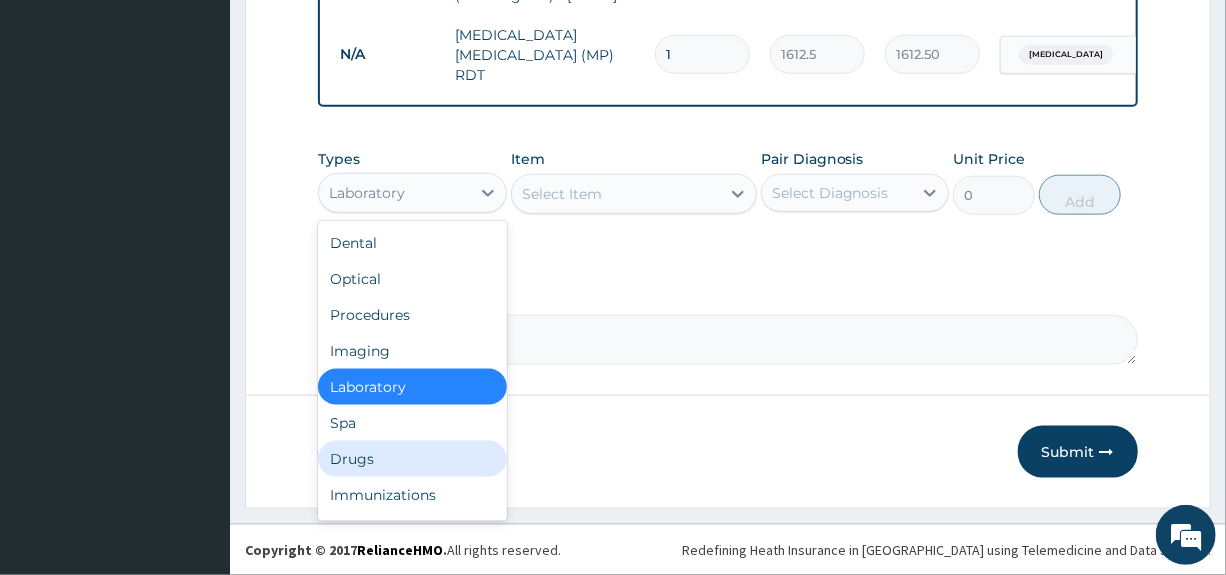 click on "Drugs" at bounding box center (412, 459) 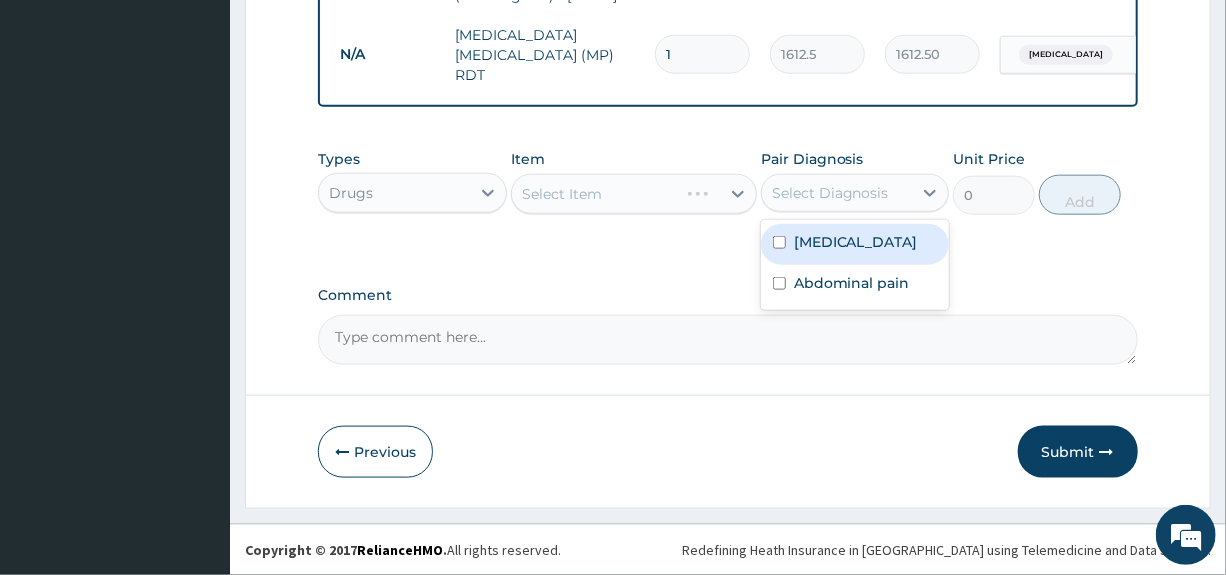 click on "Select Diagnosis" at bounding box center (830, 193) 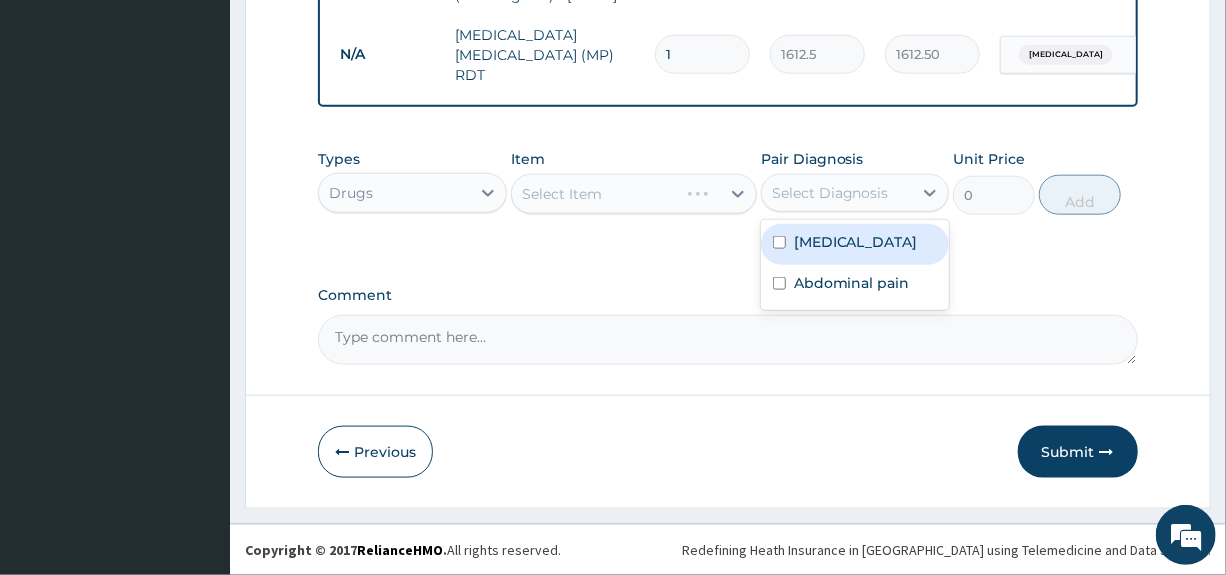 click on "Malaria" at bounding box center [856, 242] 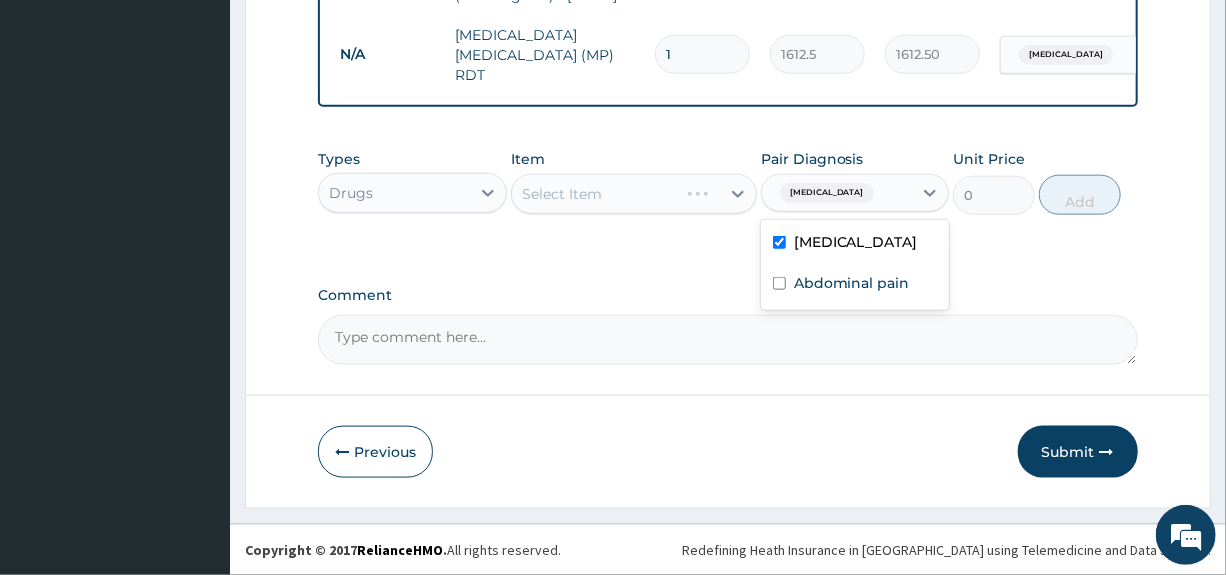 checkbox on "true" 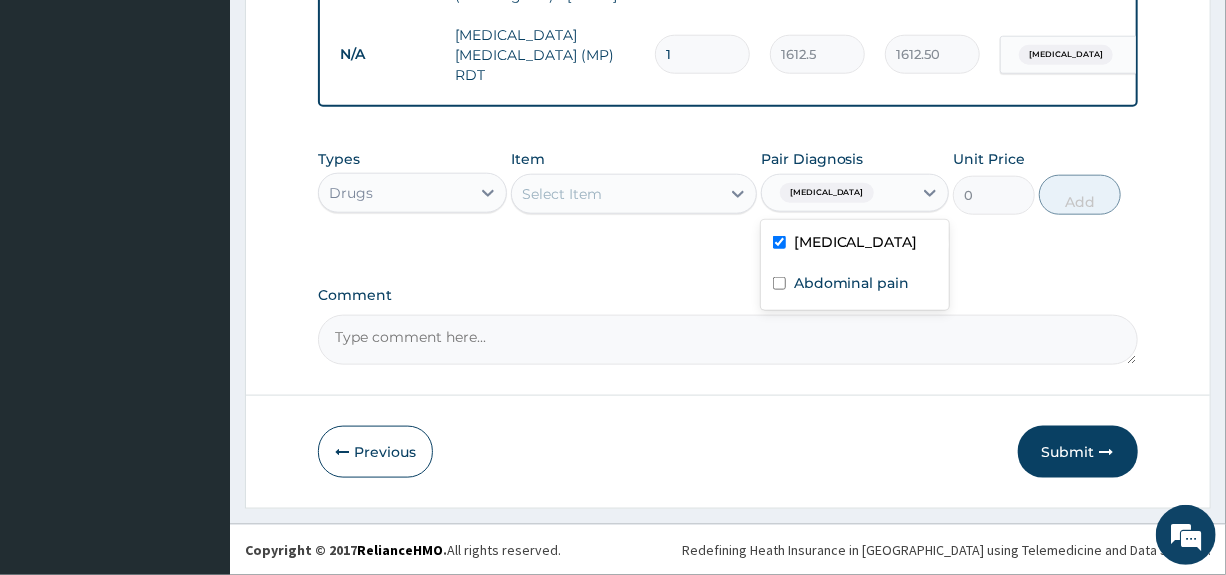 click on "Select Item" at bounding box center (562, 194) 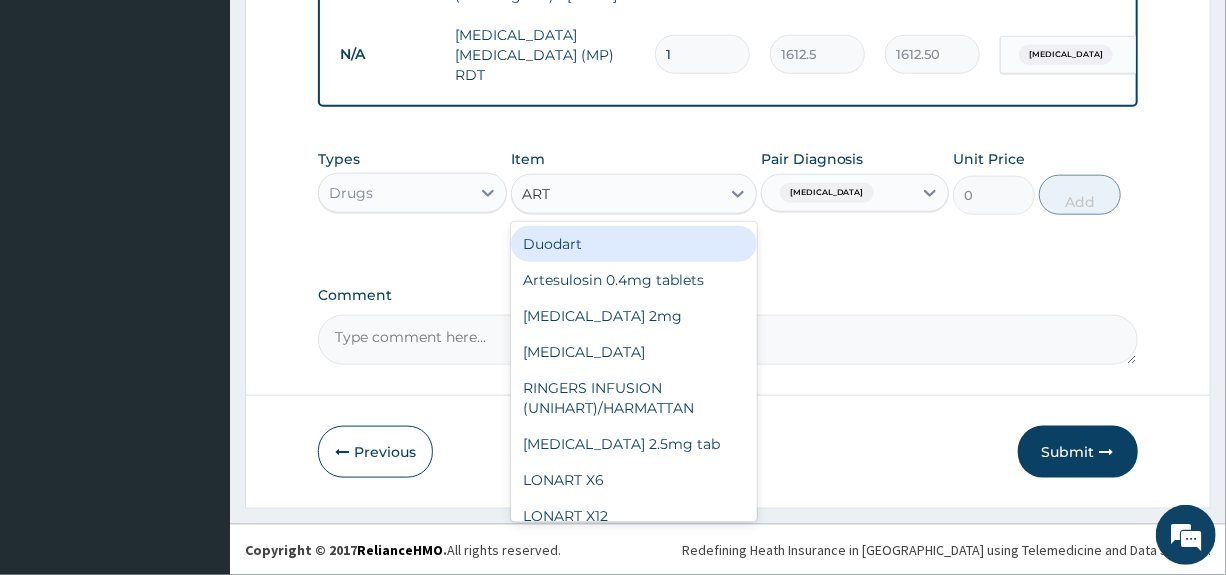 type on "ARTE" 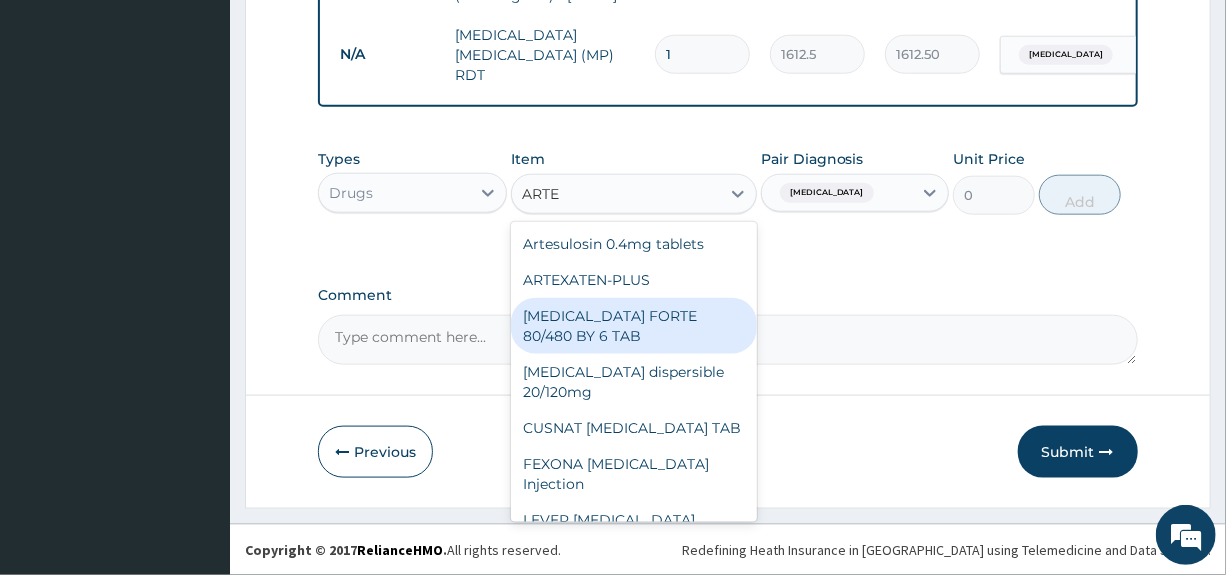 click on "COARTEM FORTE 80/480 BY 6 TAB" at bounding box center (634, 326) 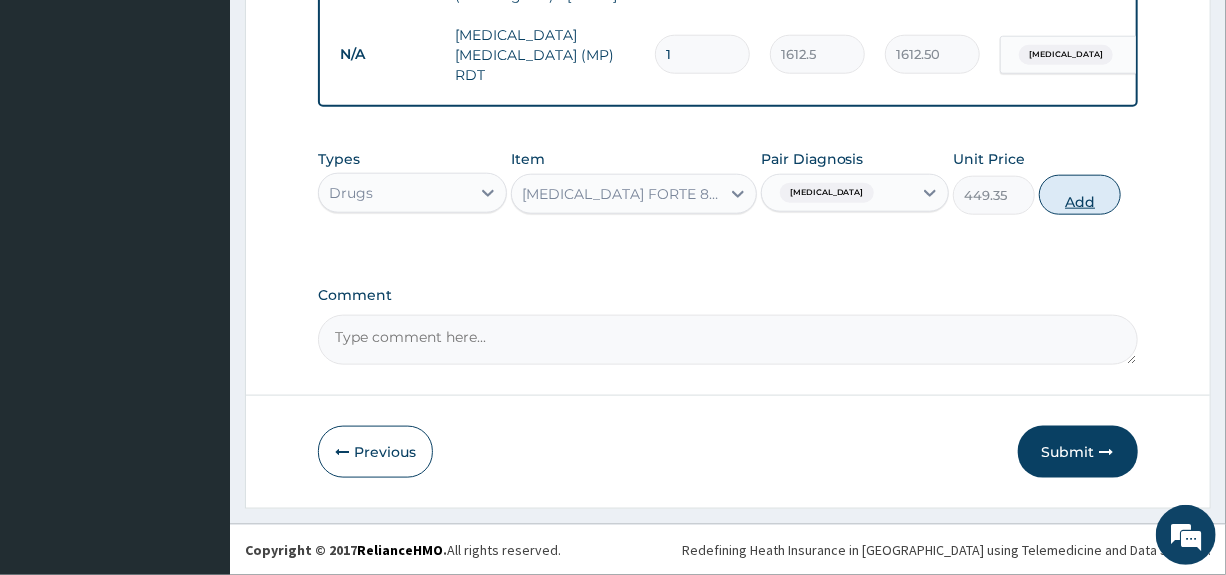 click on "Add" at bounding box center [1080, 195] 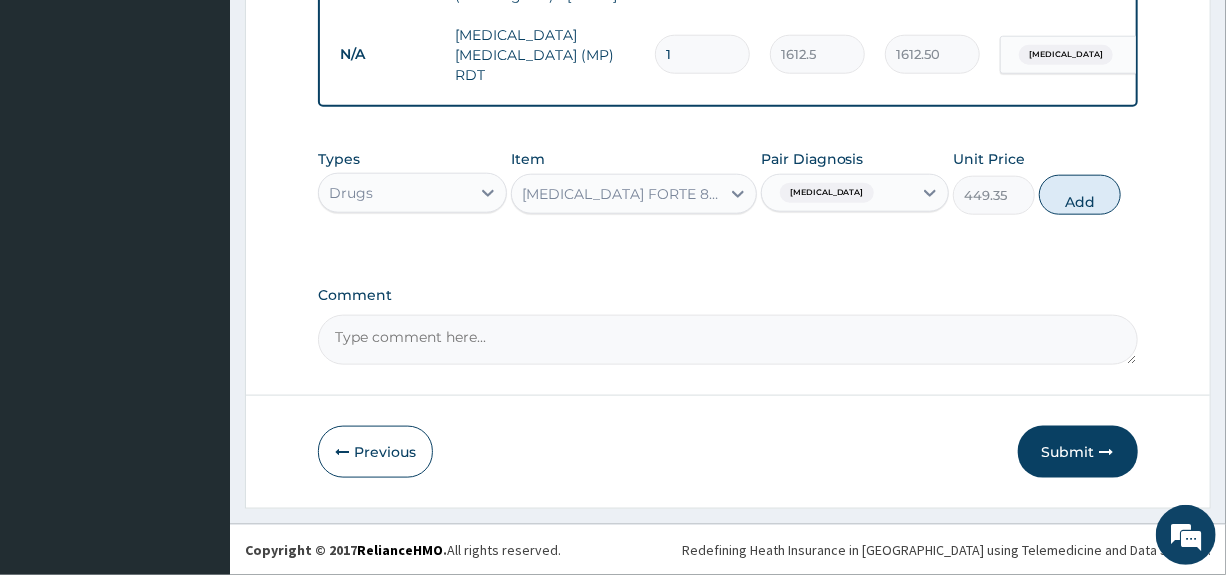 type on "0" 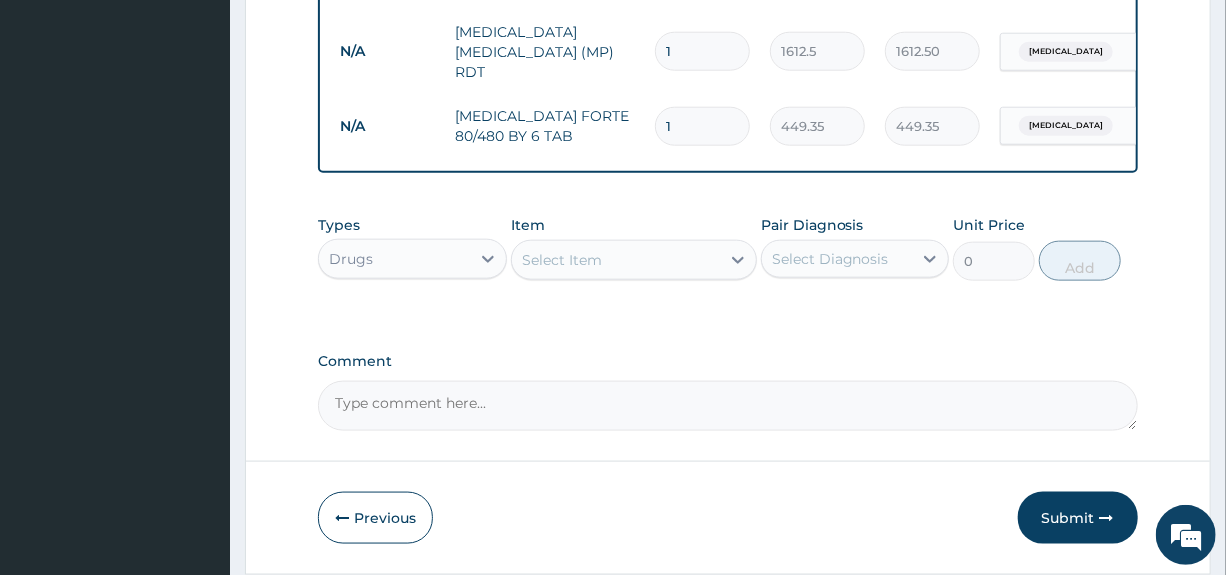 type 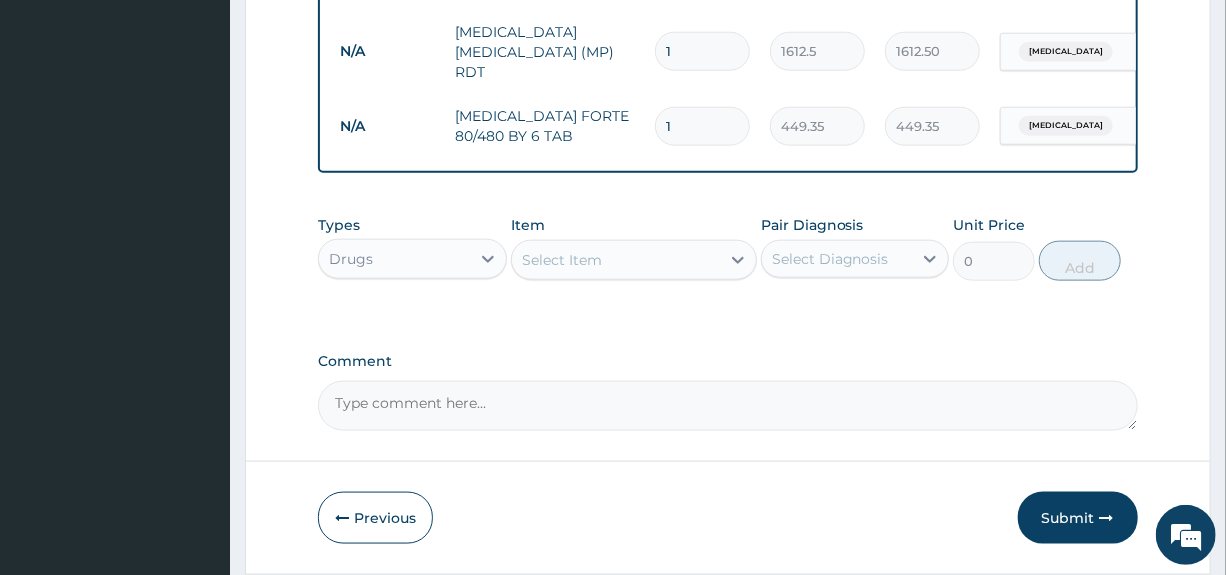 type on "0.00" 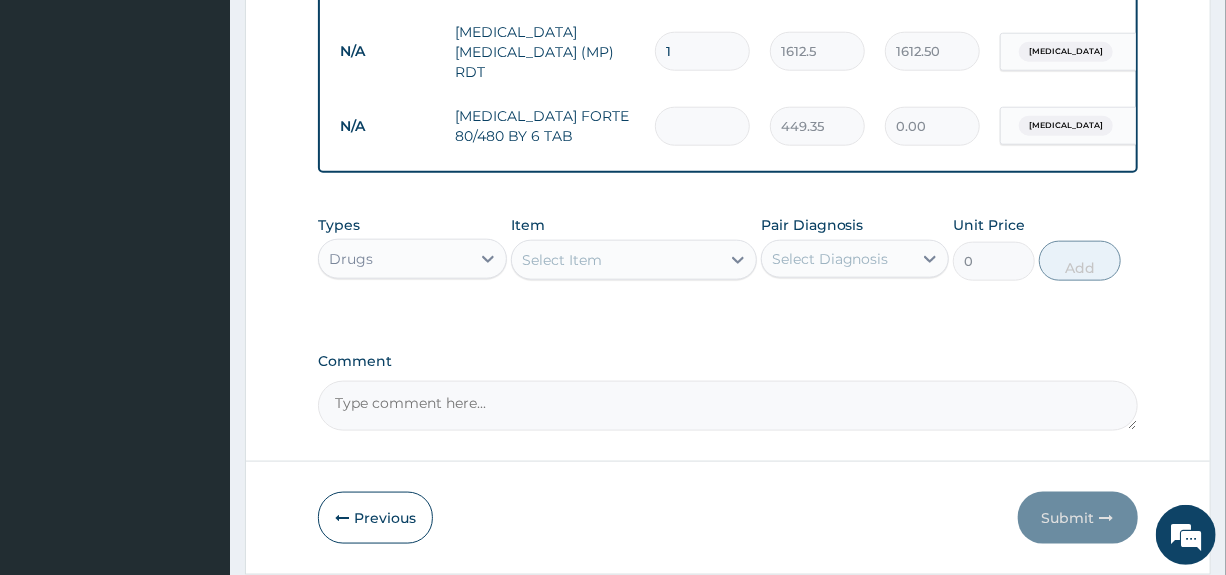 type on "6" 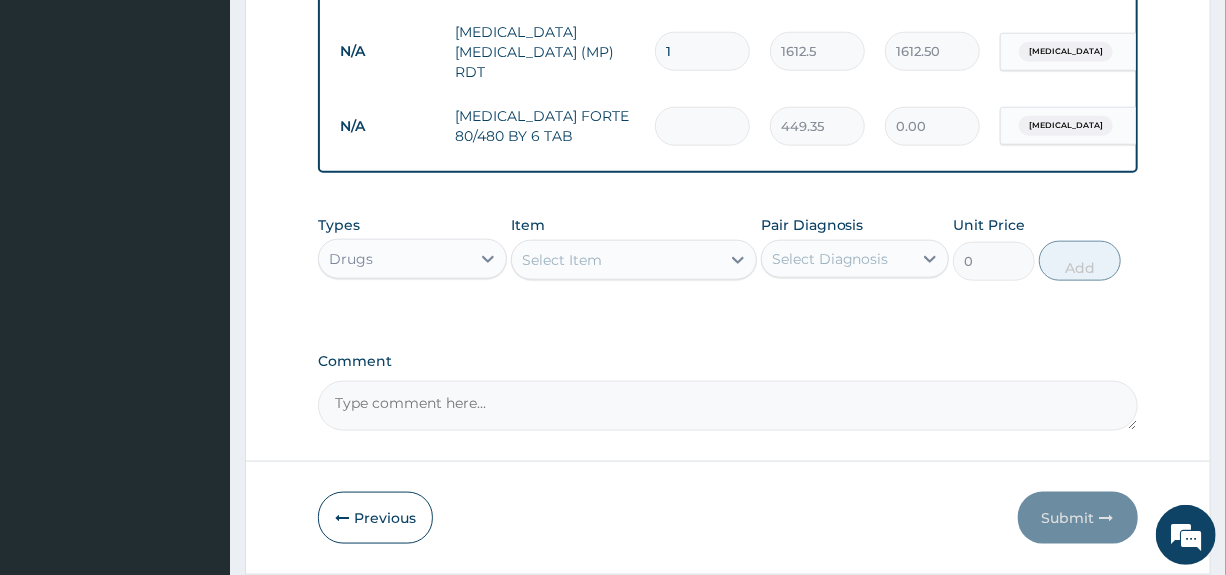 type on "2696.10" 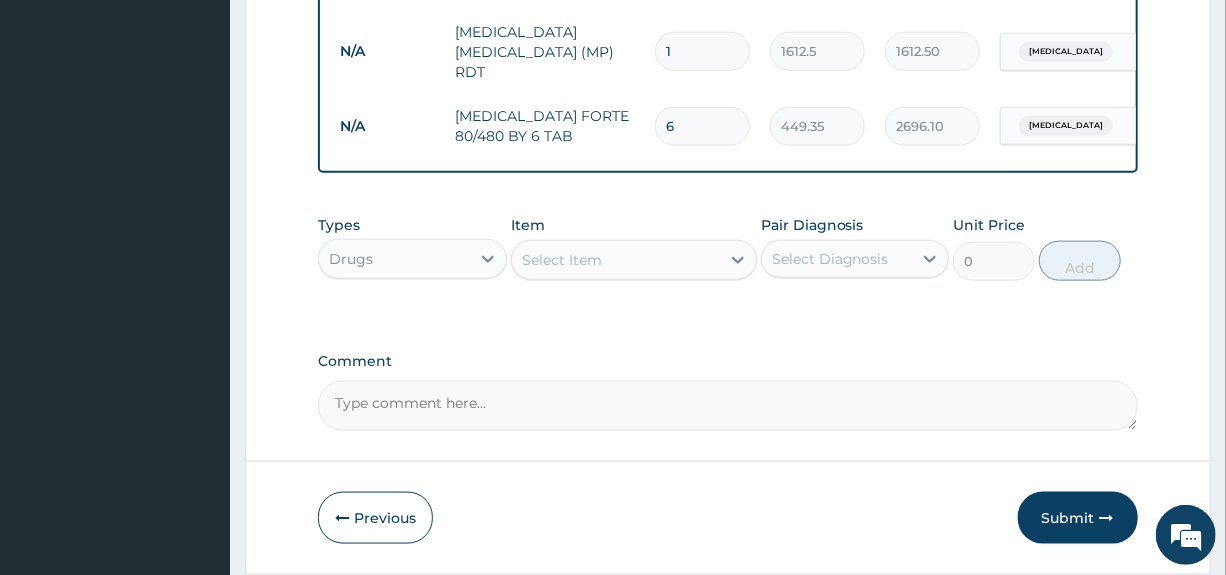 type on "6" 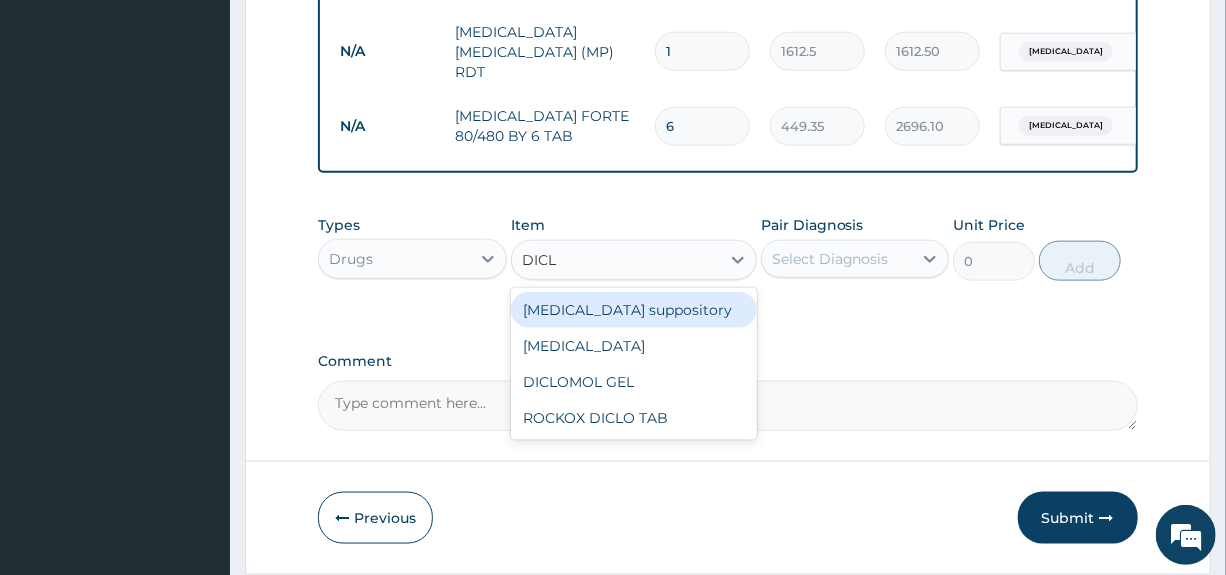 type on "DICLO" 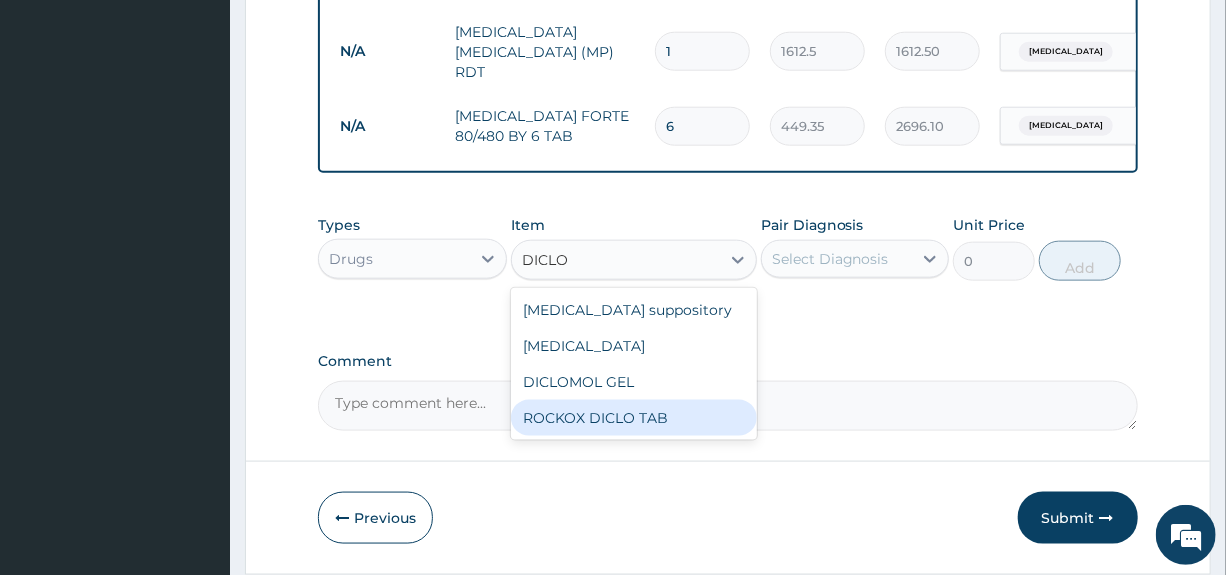 drag, startPoint x: 630, startPoint y: 418, endPoint x: 634, endPoint y: 399, distance: 19.416489 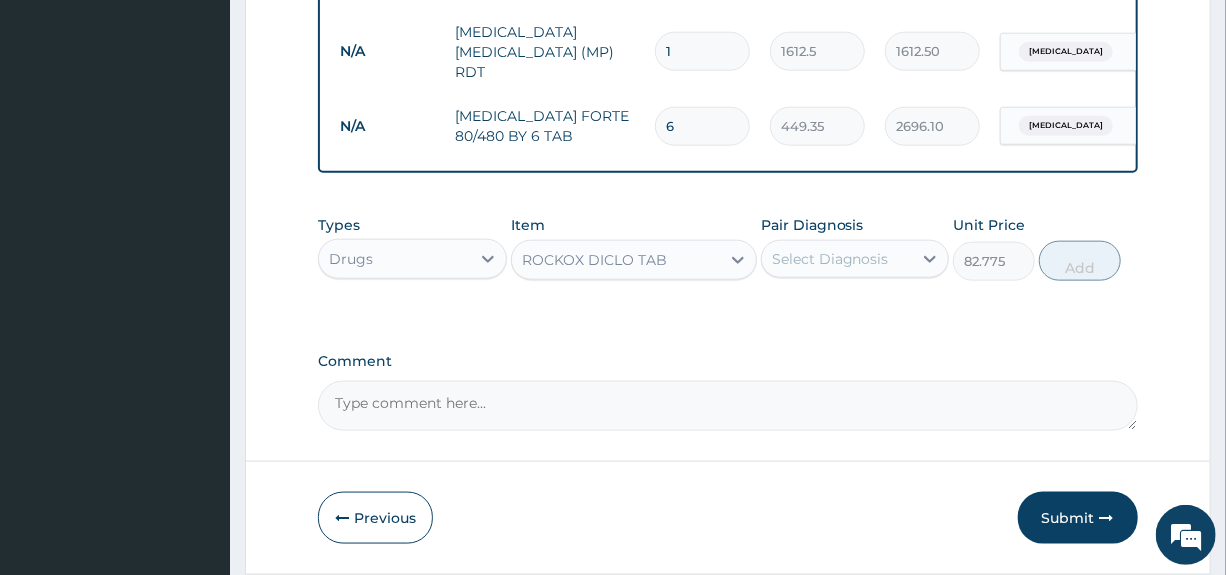 click on "Select Diagnosis" at bounding box center (830, 259) 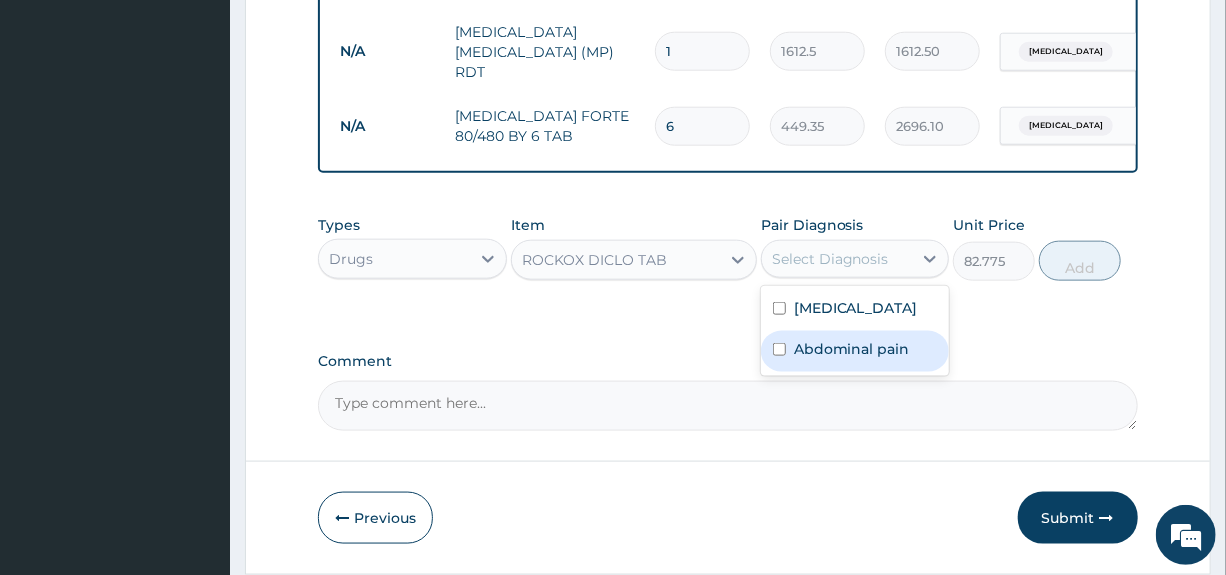click on "Abdominal pain" at bounding box center [852, 349] 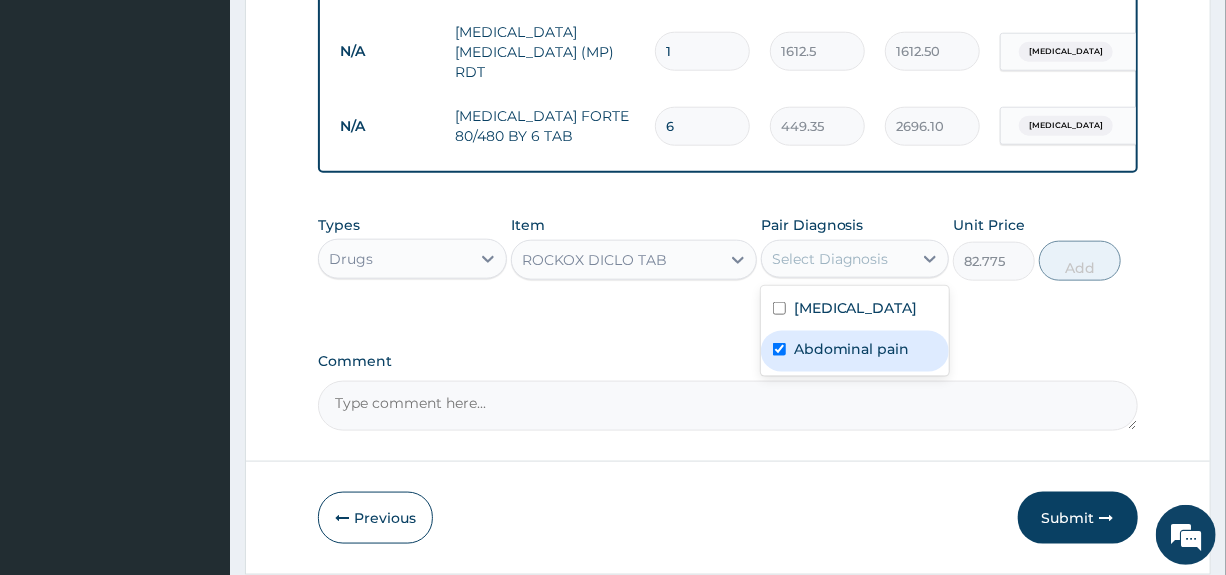 checkbox on "true" 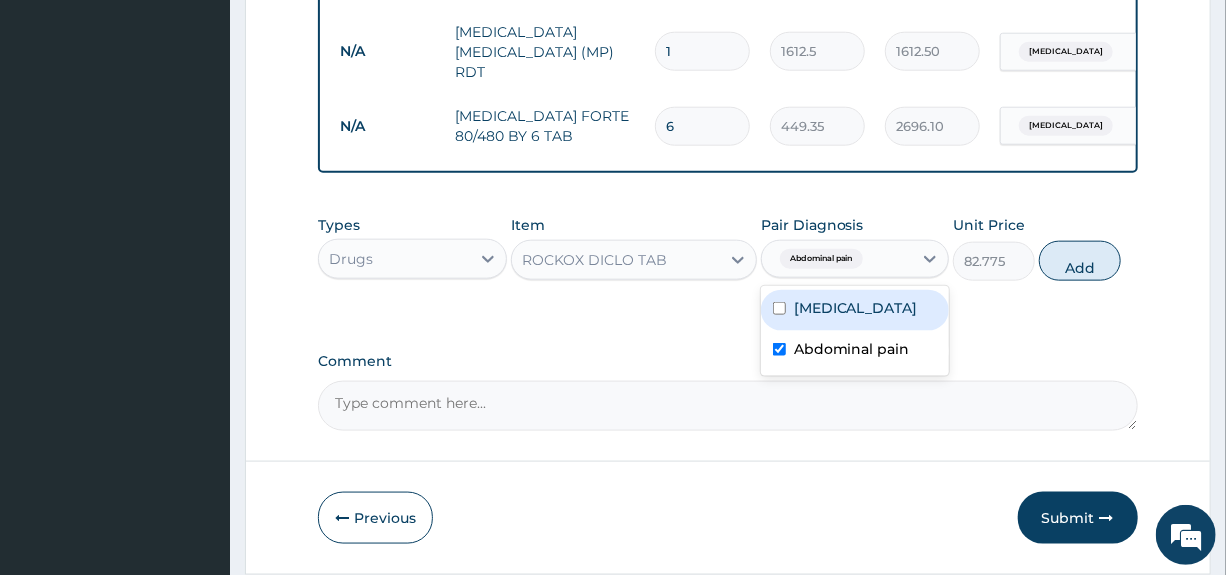 click on "Malaria" at bounding box center [856, 308] 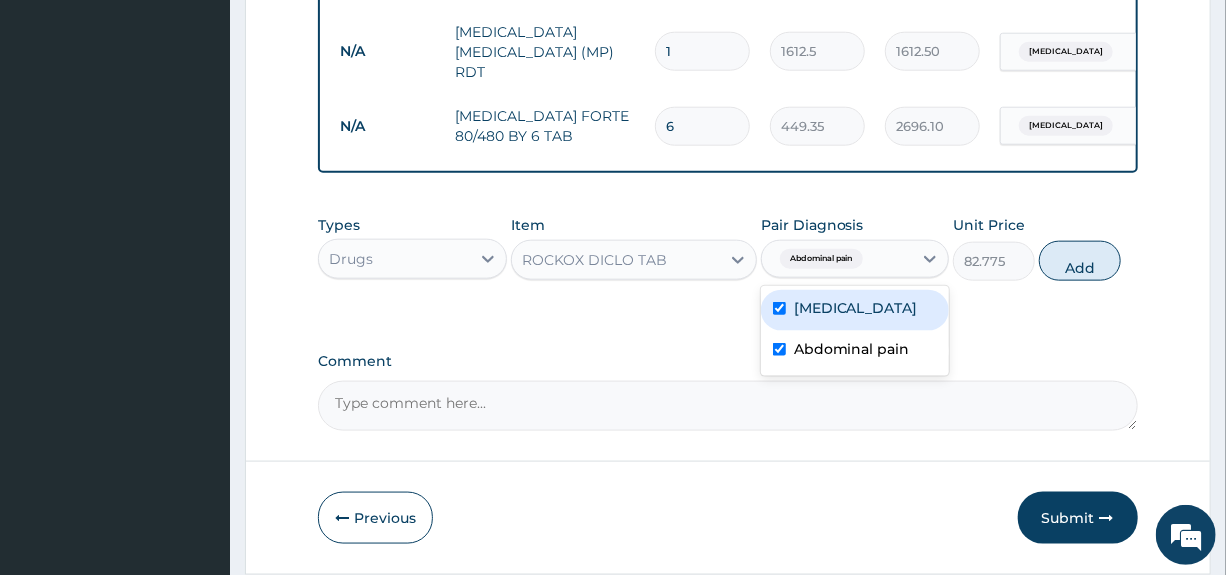 checkbox on "true" 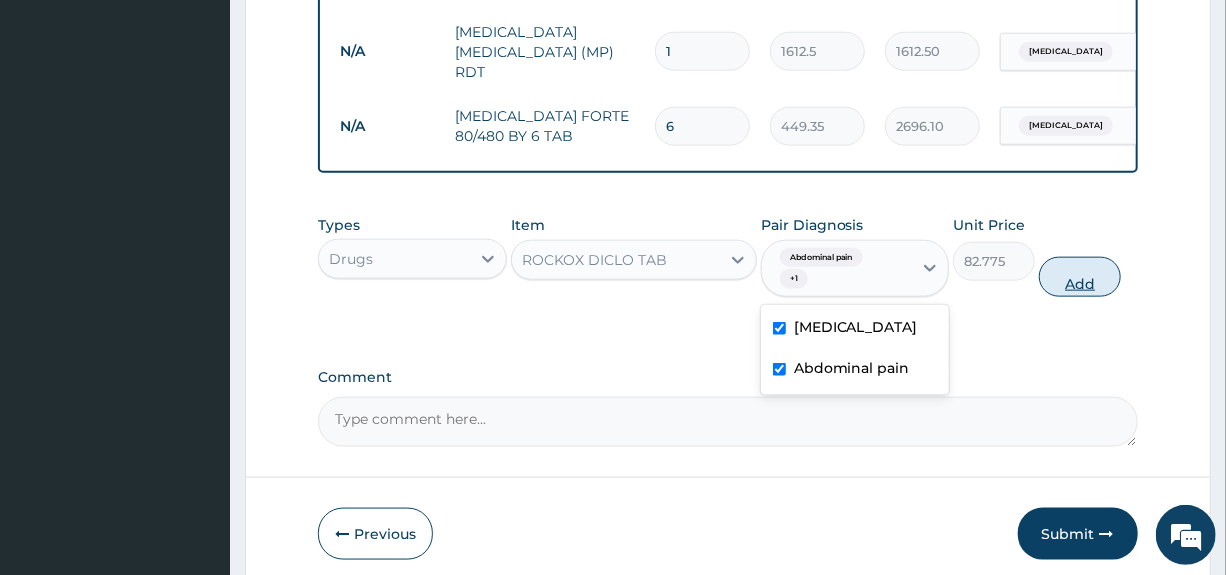 click on "Add" at bounding box center [1080, 277] 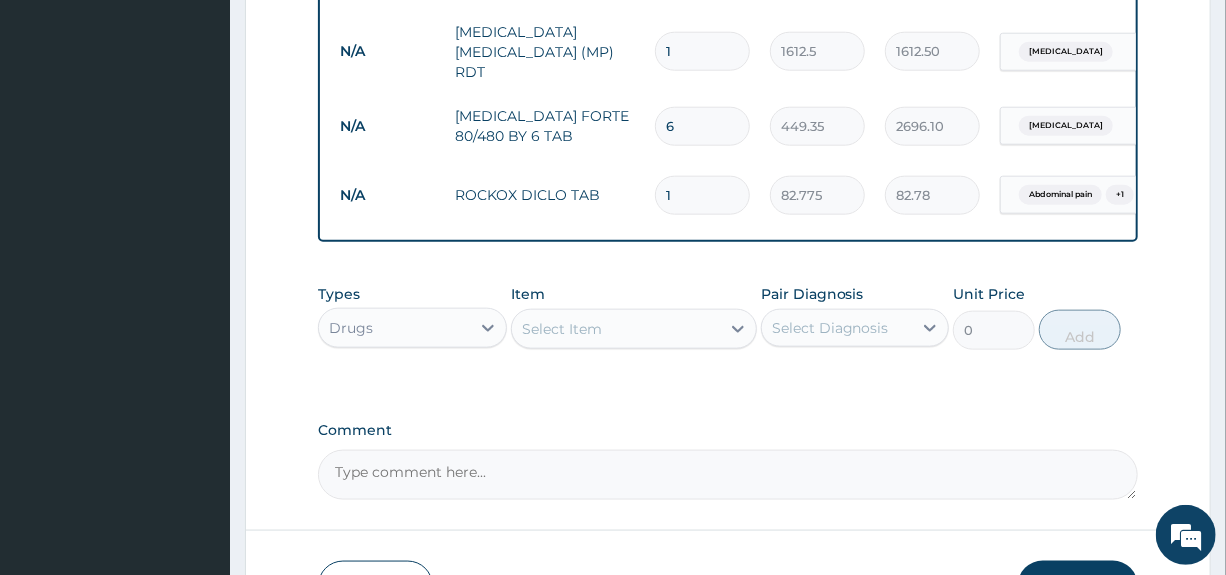 type 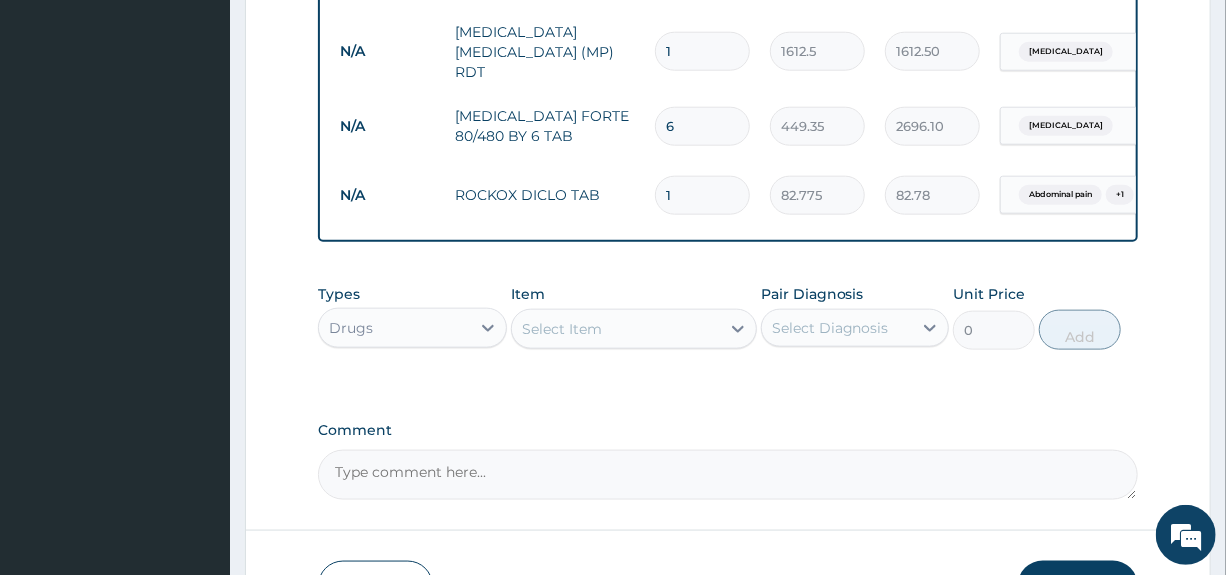 type on "0.00" 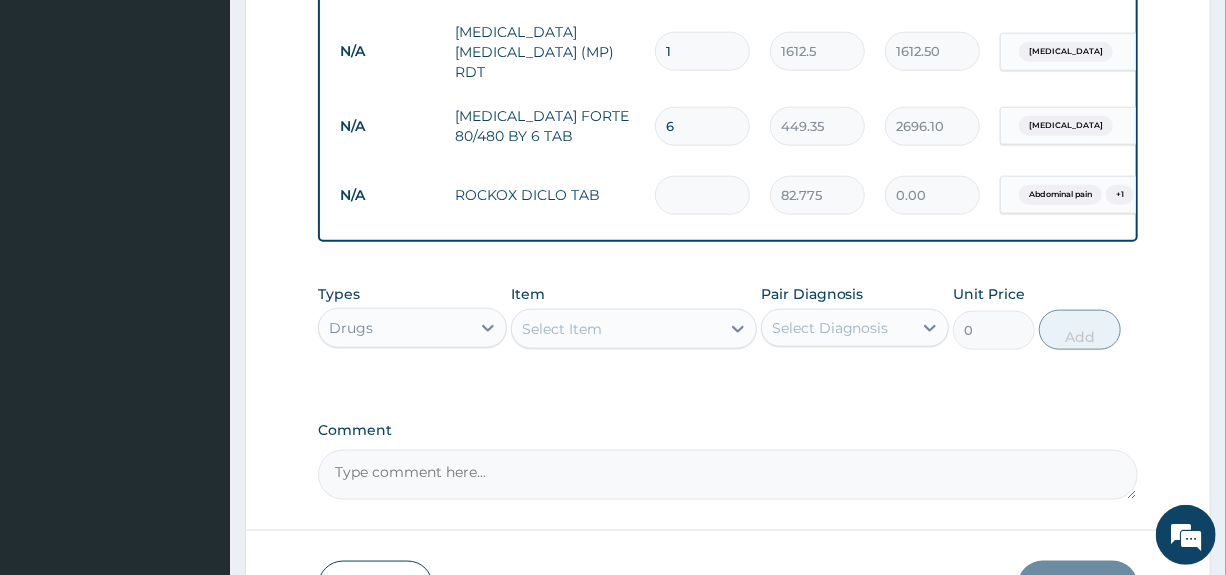 type on "6" 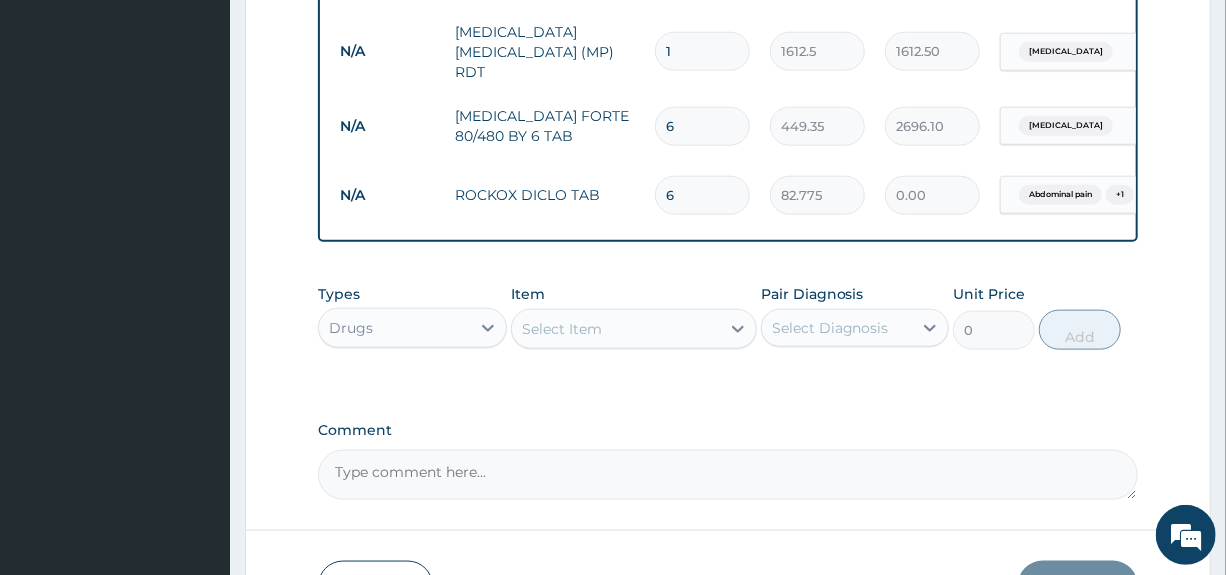 type on "496.65" 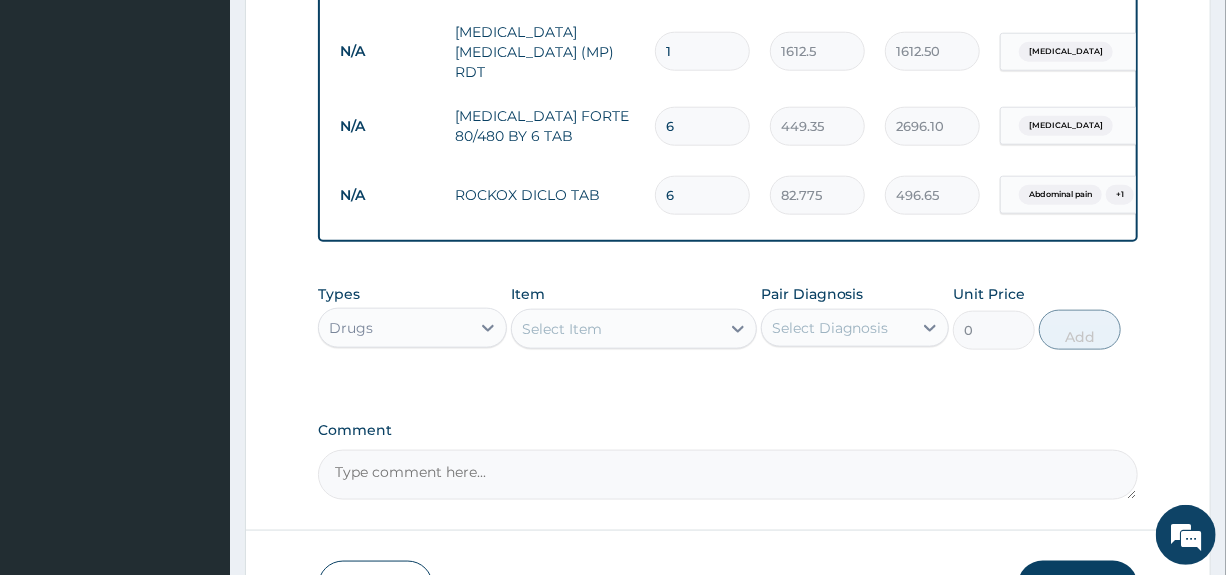 type on "5" 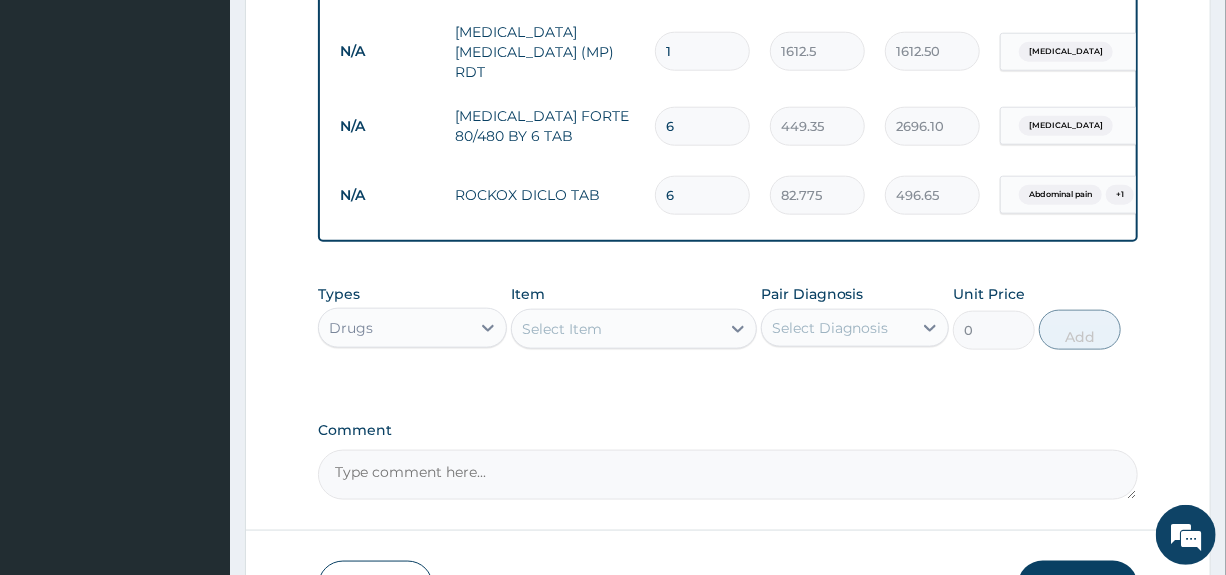 type on "413.88" 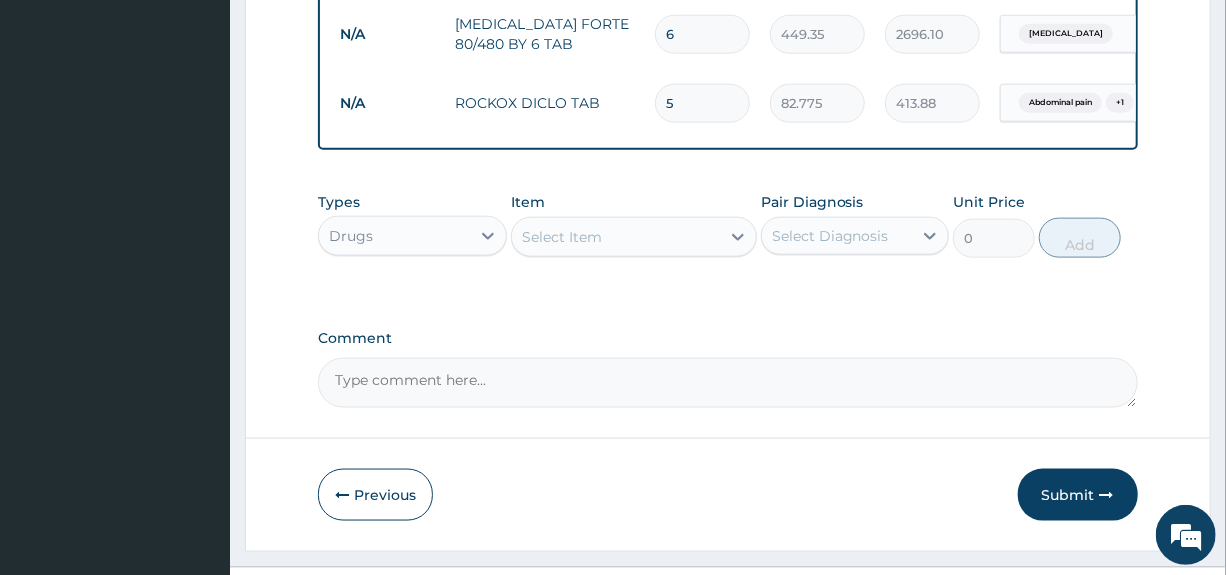 scroll, scrollTop: 1085, scrollLeft: 0, axis: vertical 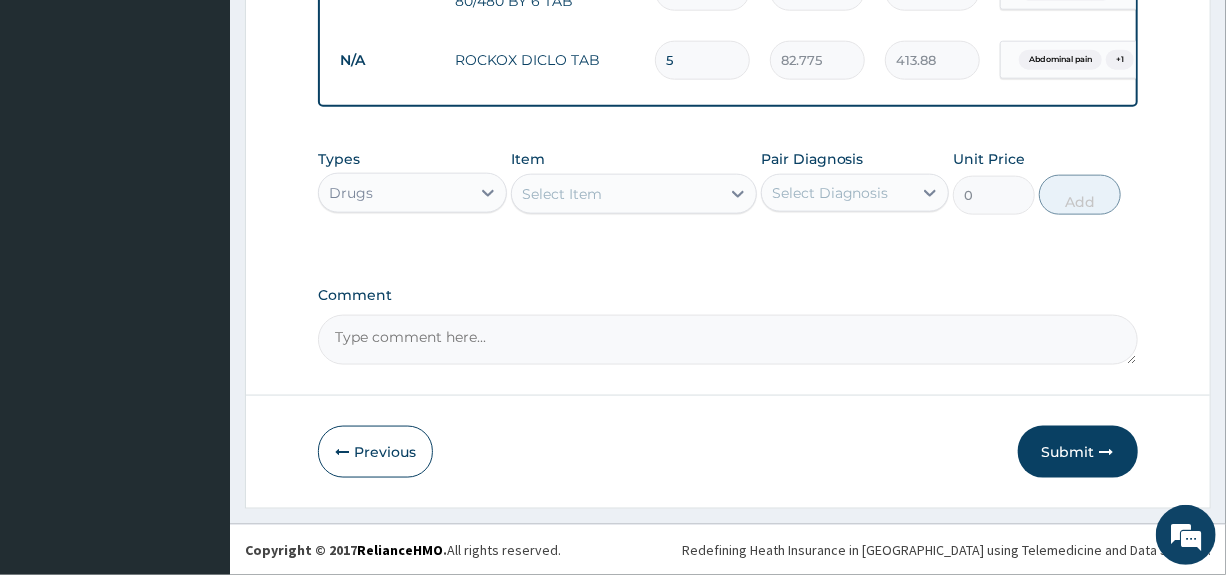 type on "5" 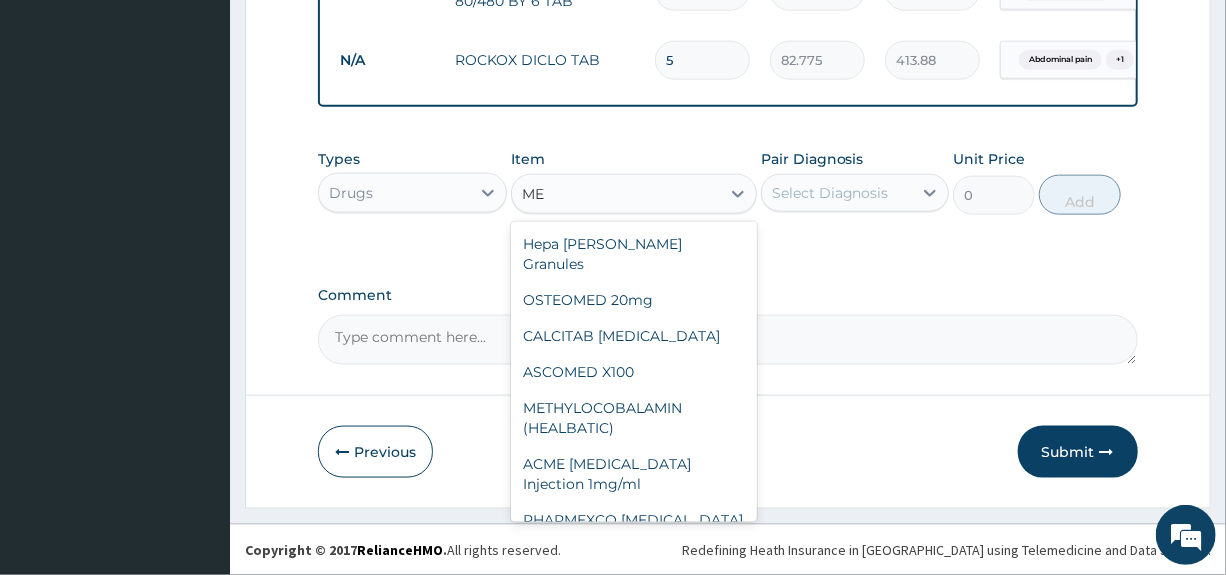 type on "M" 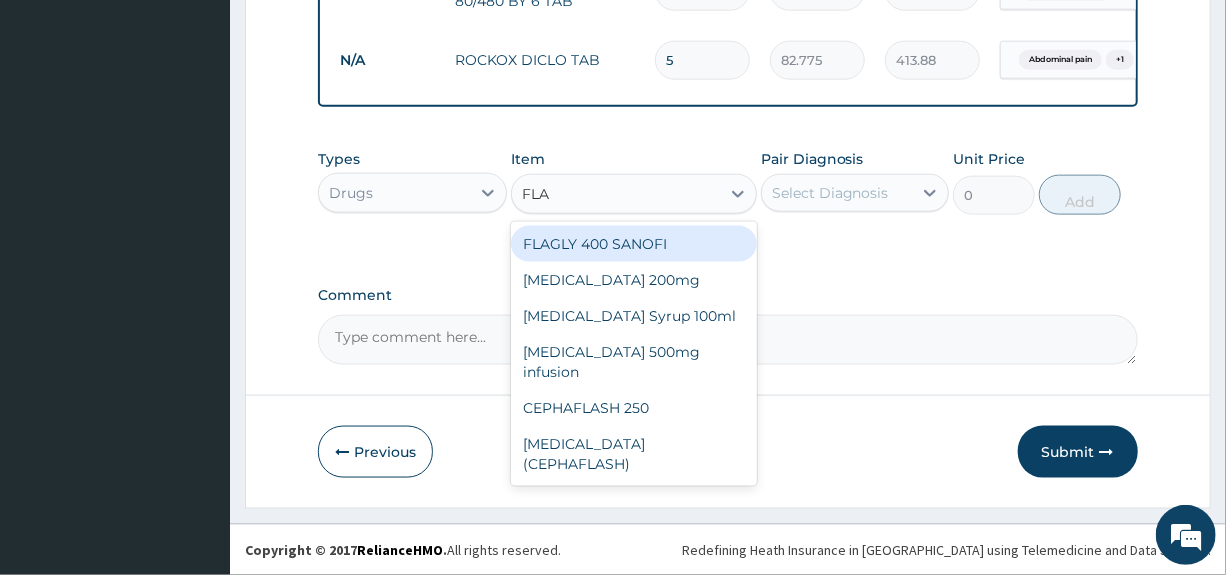 type on "FLAG" 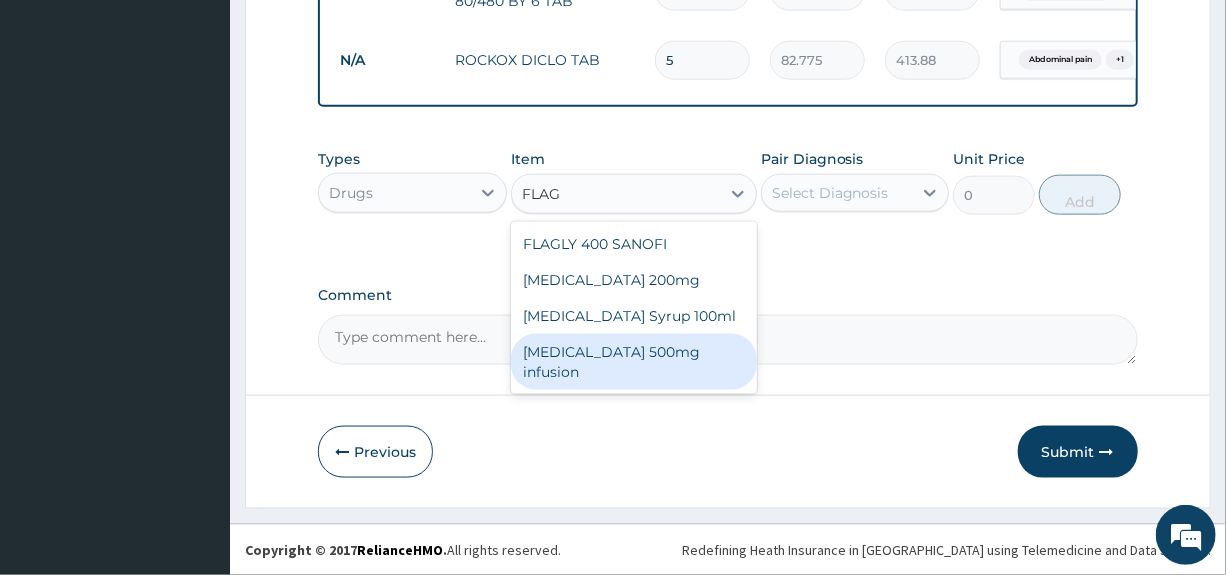 click on "Flagyl 500mg infusion" at bounding box center (634, 362) 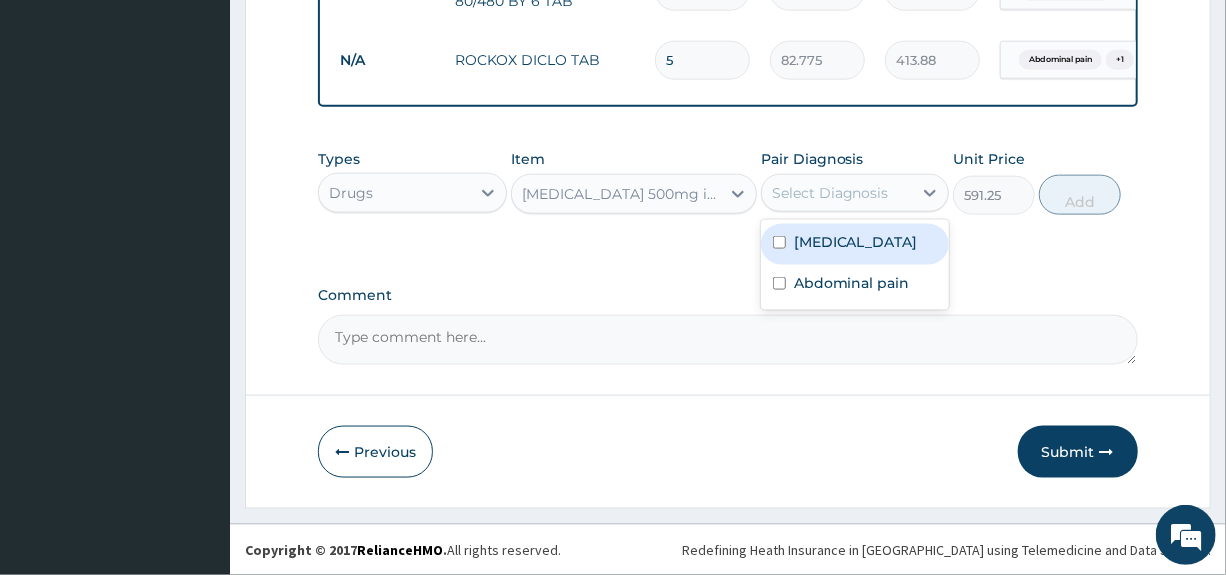 click on "Select Diagnosis" at bounding box center [830, 193] 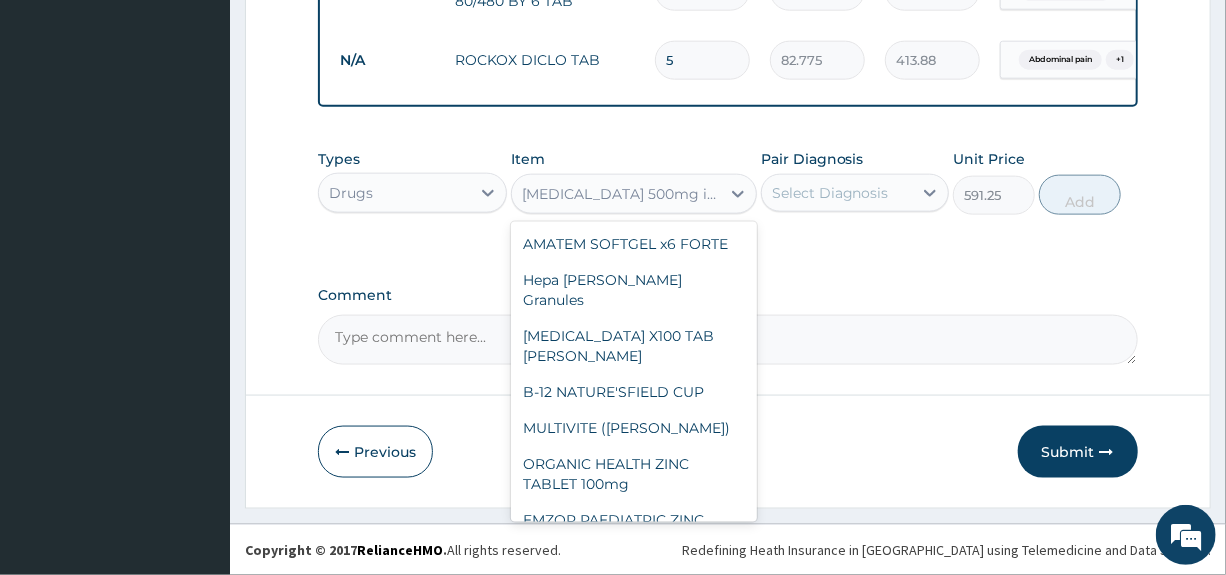 click on "Flagyl 500mg infusion" at bounding box center [616, 194] 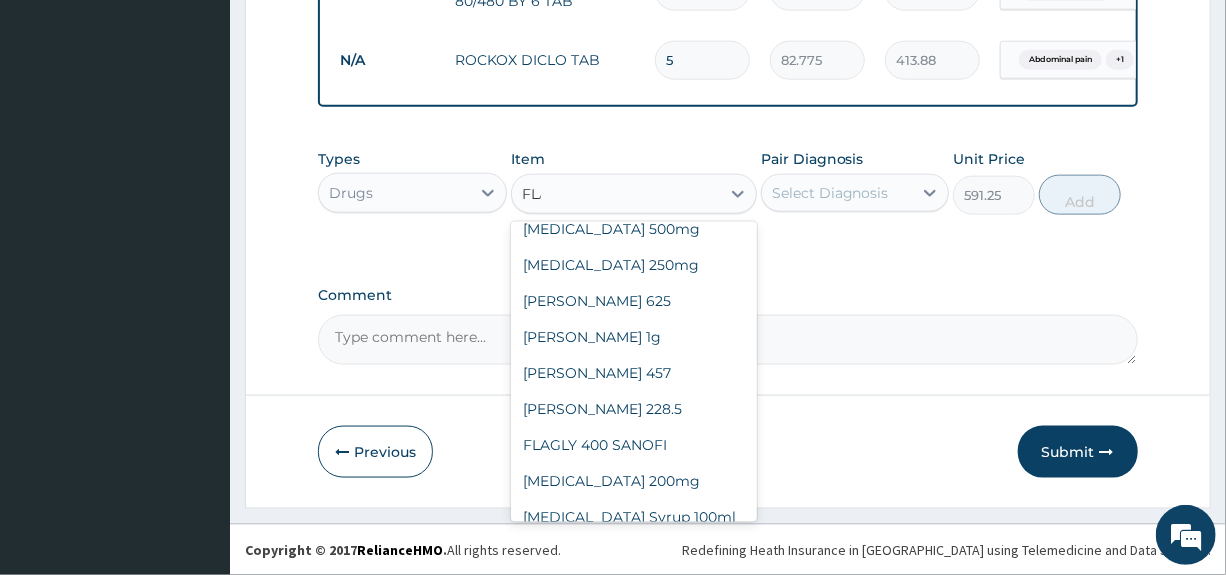 scroll, scrollTop: 0, scrollLeft: 0, axis: both 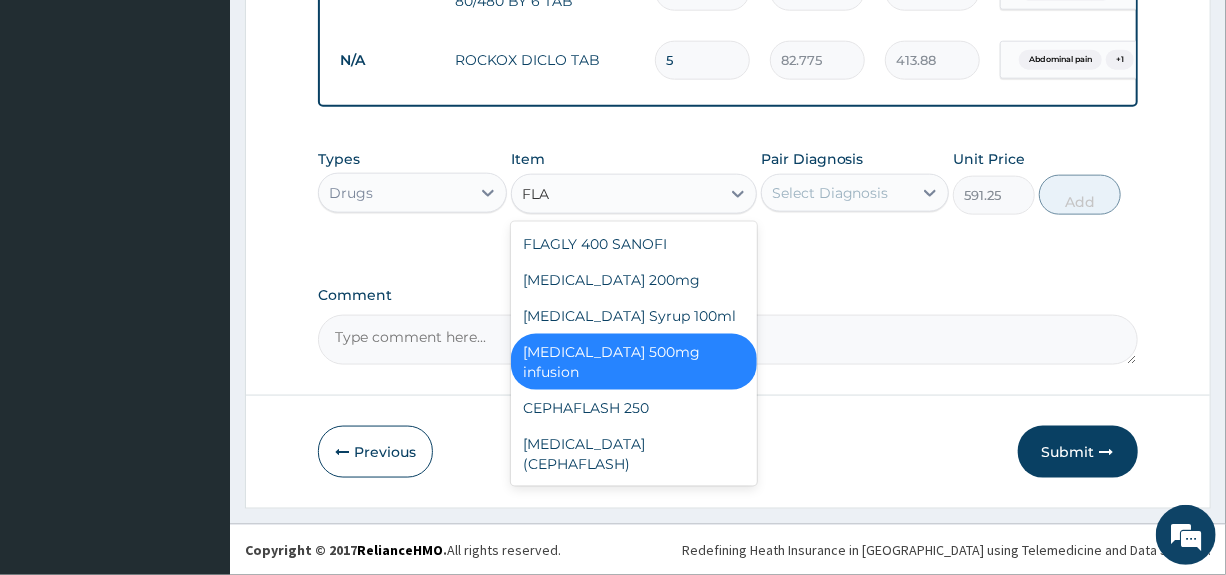 type on "FLAG" 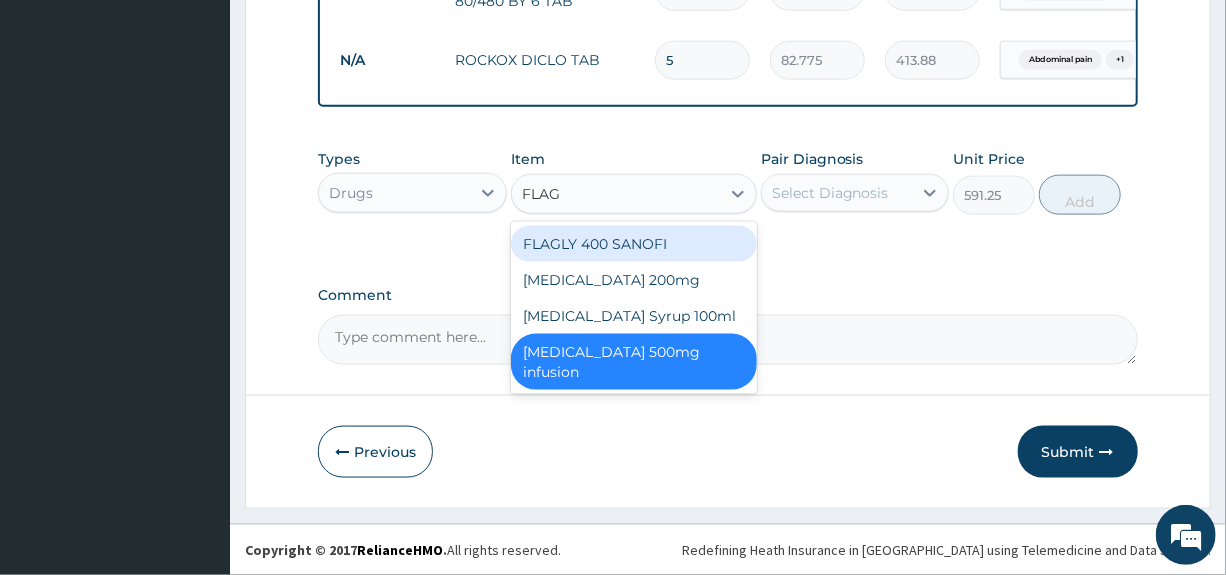 click on "FLAGLY 400 SANOFI" at bounding box center (634, 244) 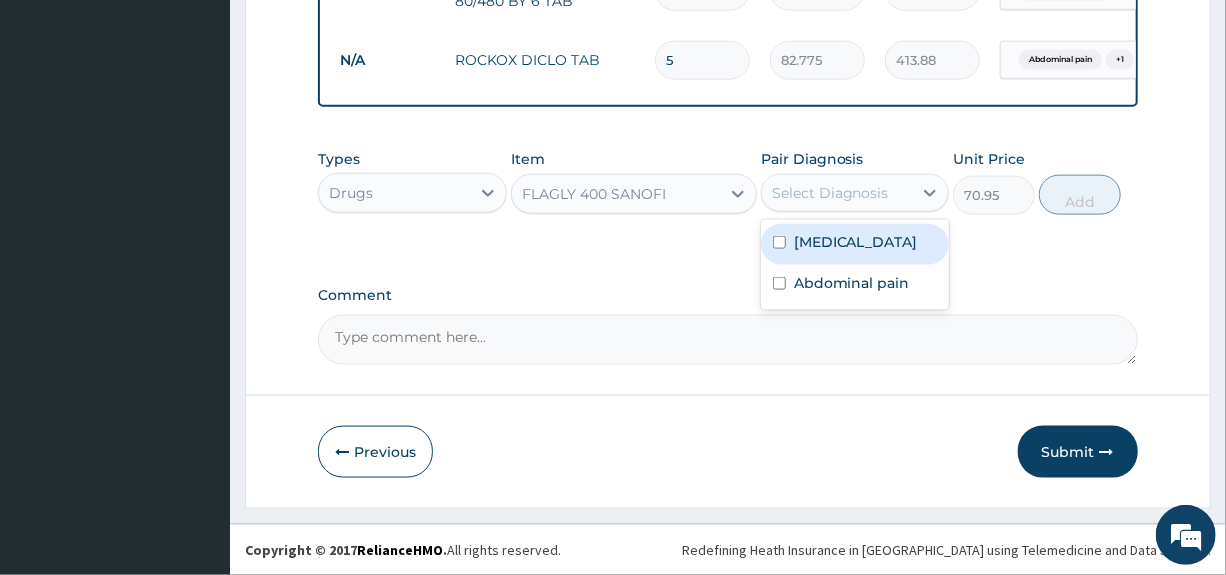 click on "Select Diagnosis" at bounding box center (830, 193) 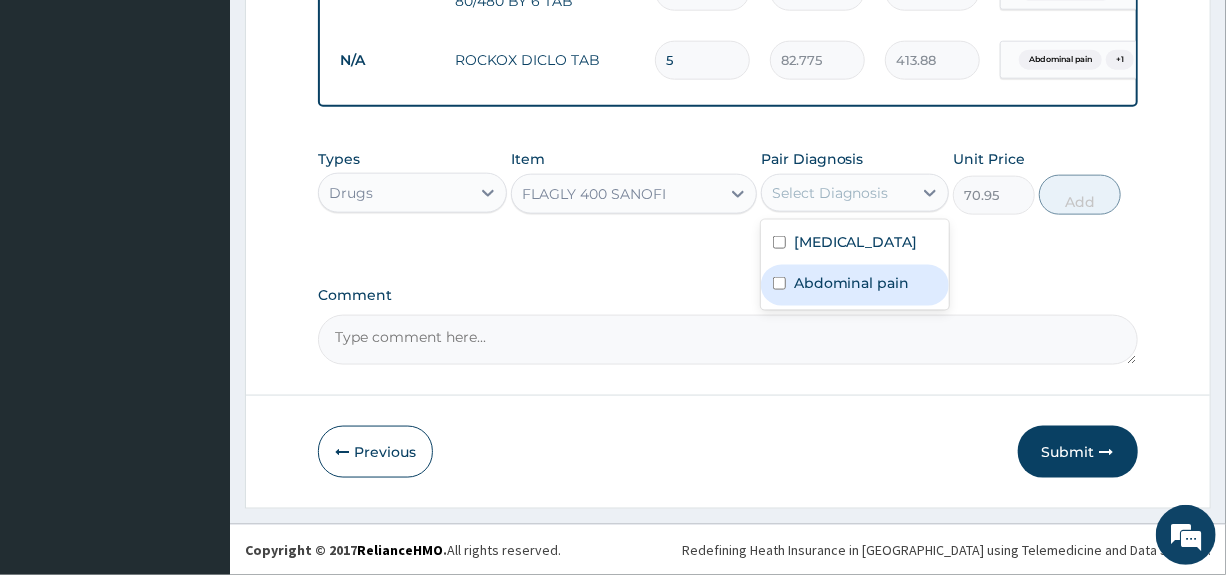 click on "Abdominal pain" at bounding box center (852, 283) 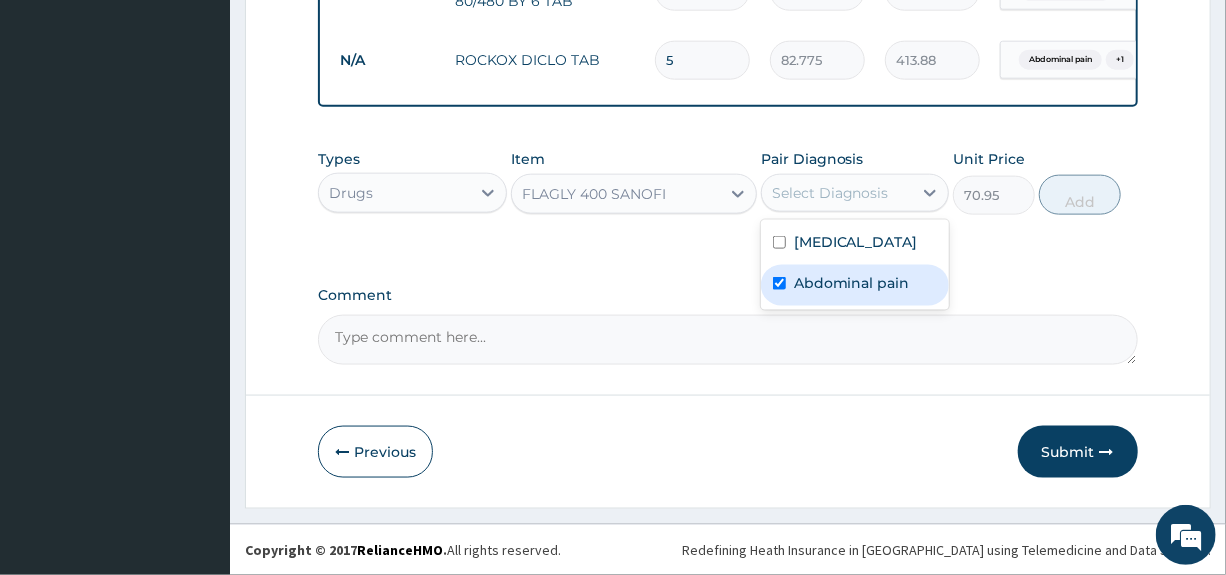 checkbox on "true" 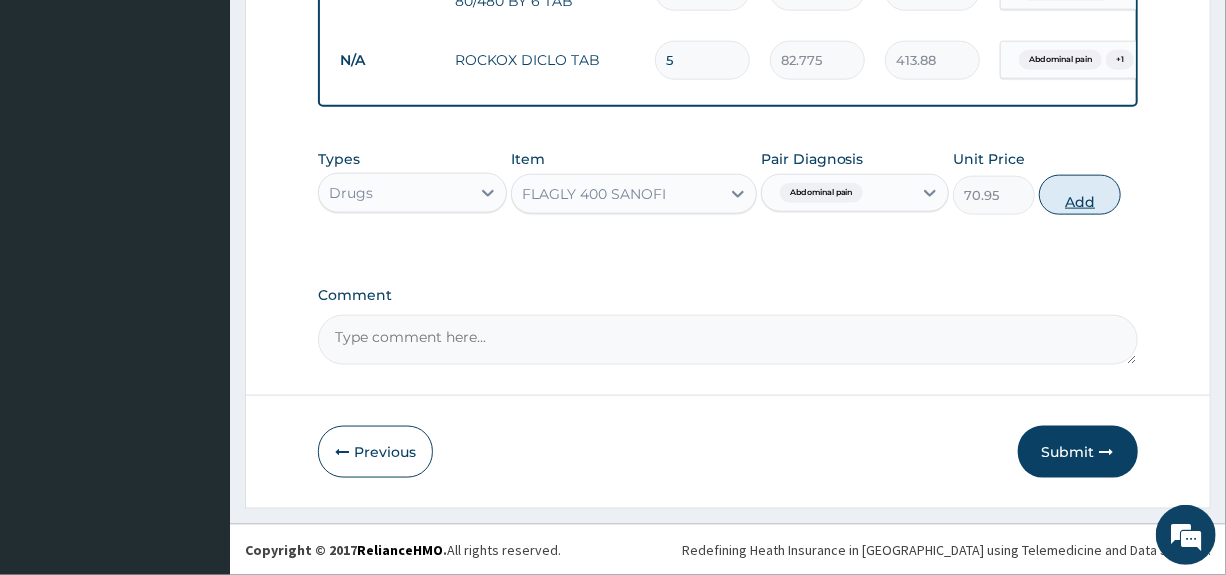 click on "Add" at bounding box center (1080, 195) 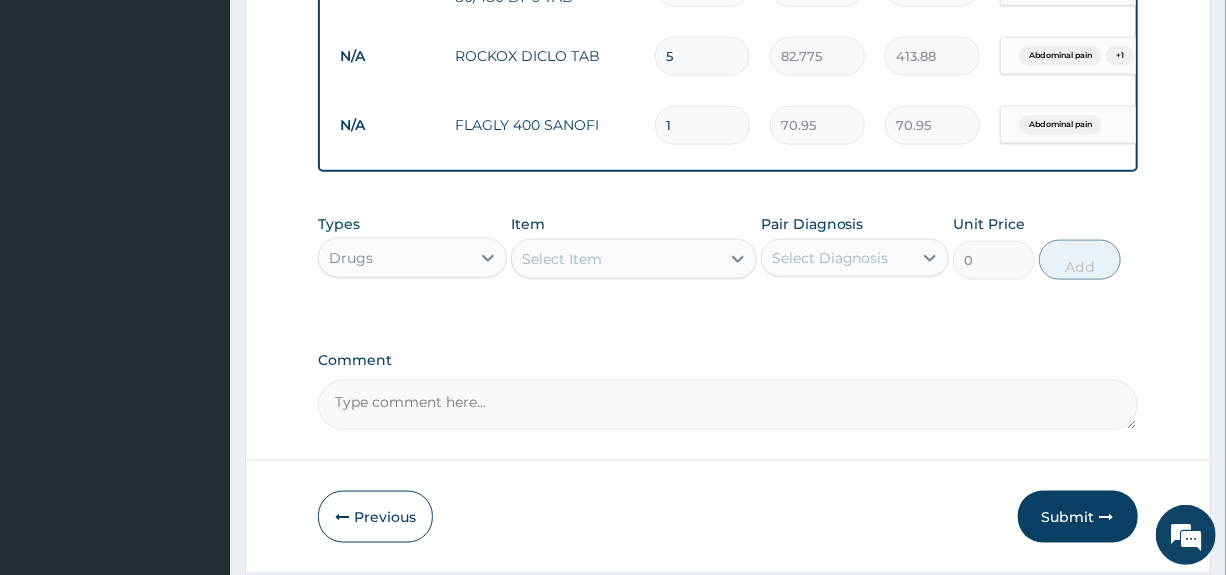 type 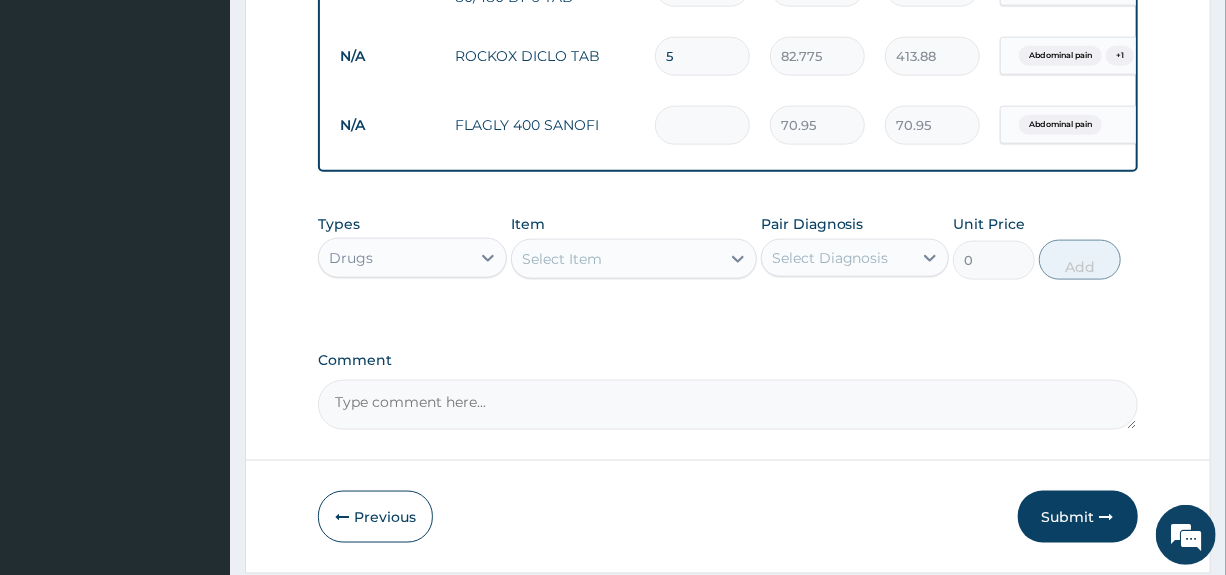 type on "0.00" 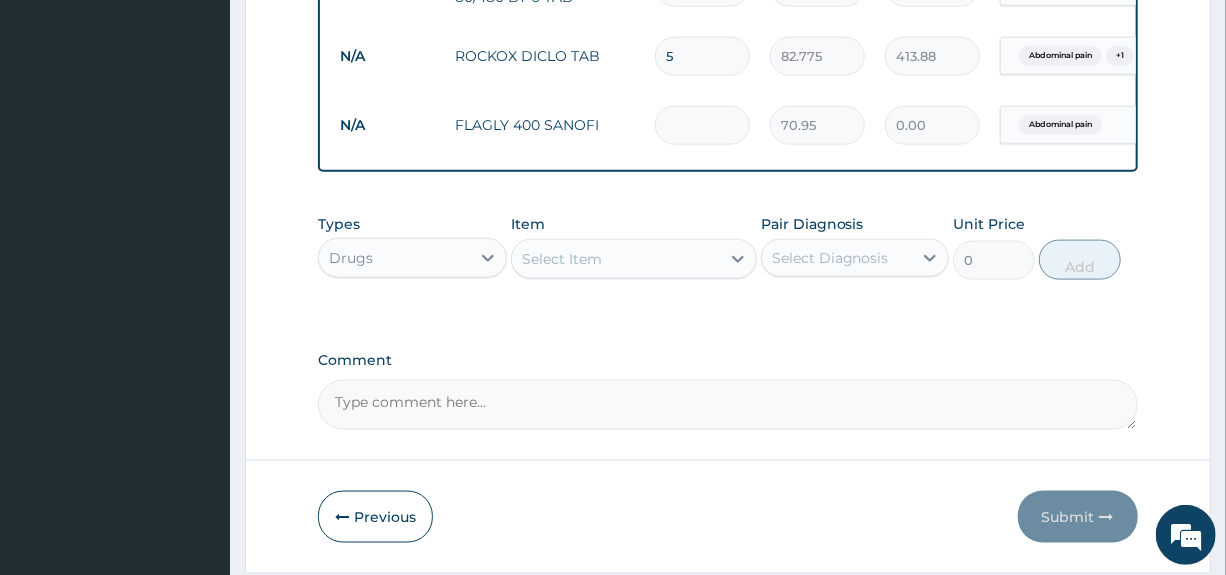 type on "3" 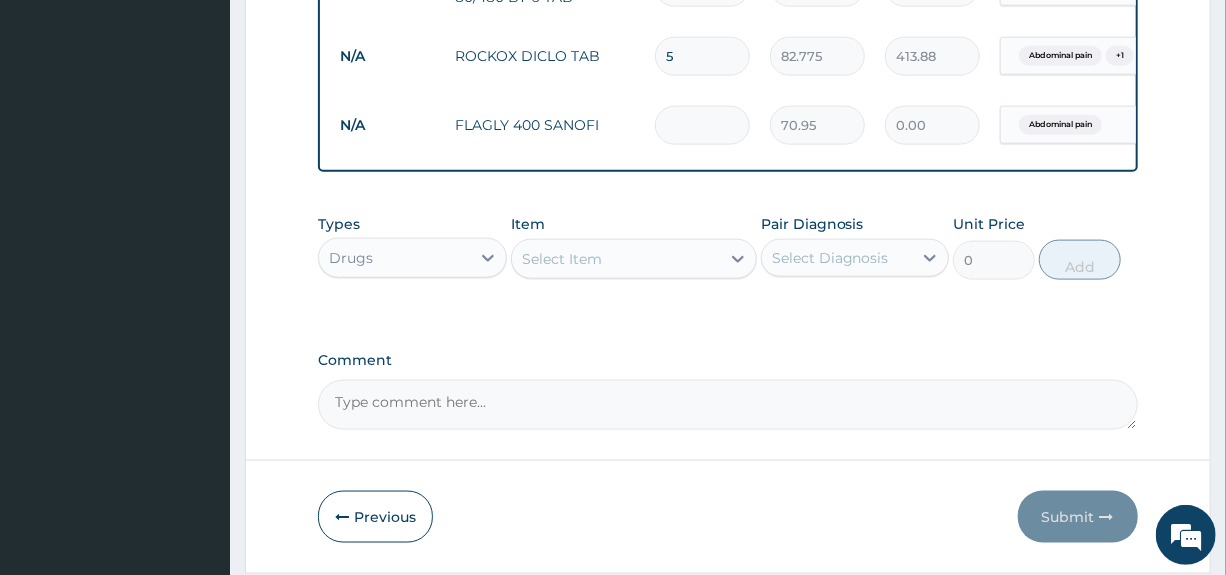 type on "212.85" 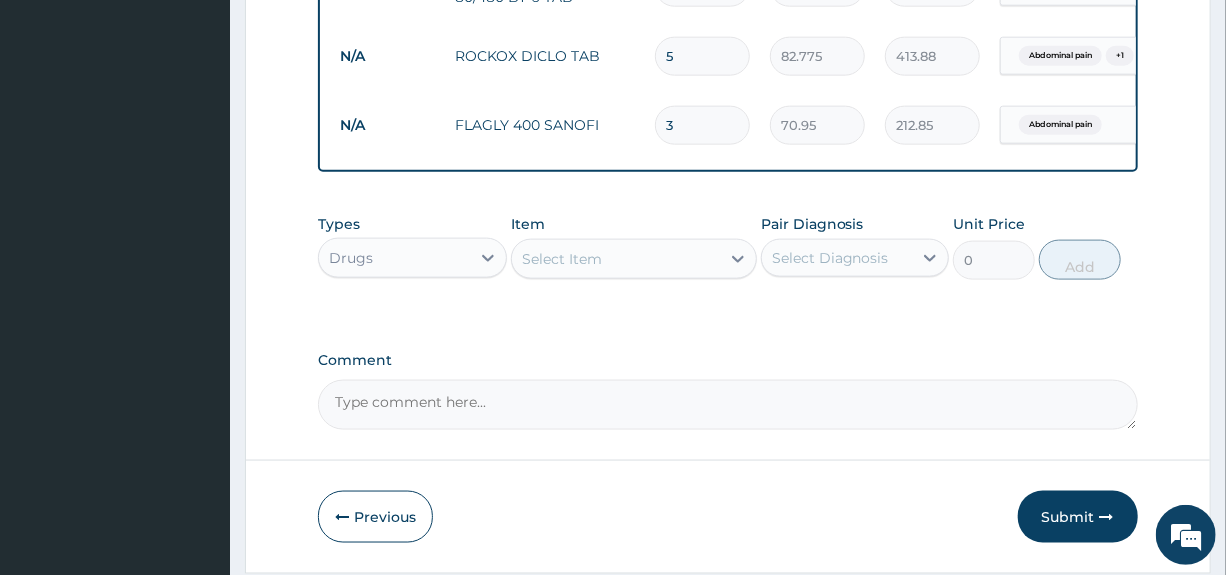 type on "30" 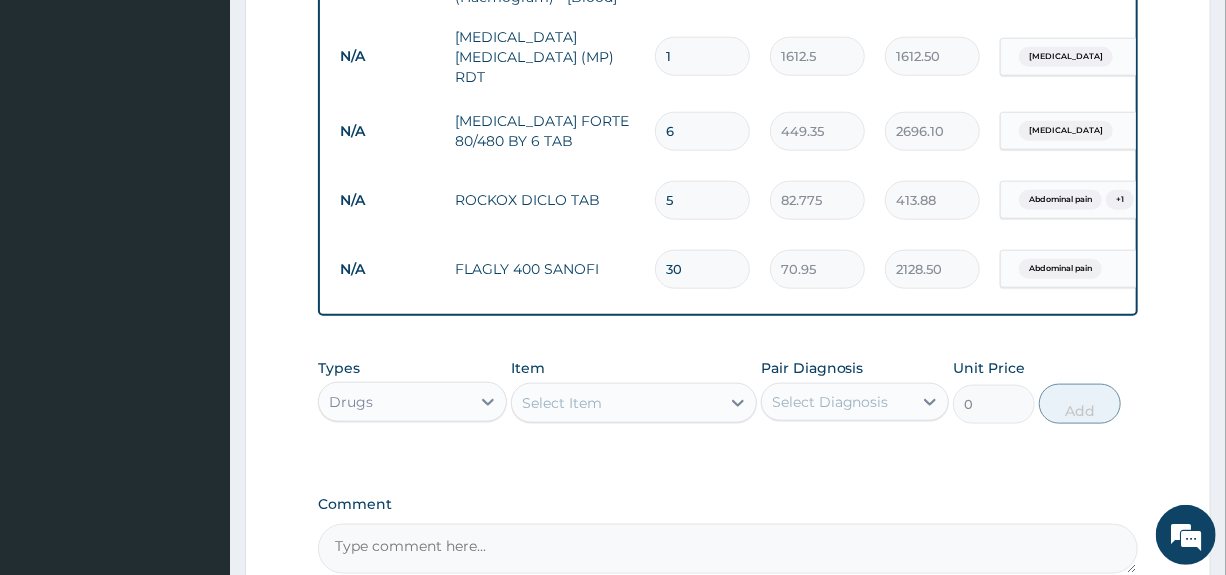 scroll, scrollTop: 1154, scrollLeft: 0, axis: vertical 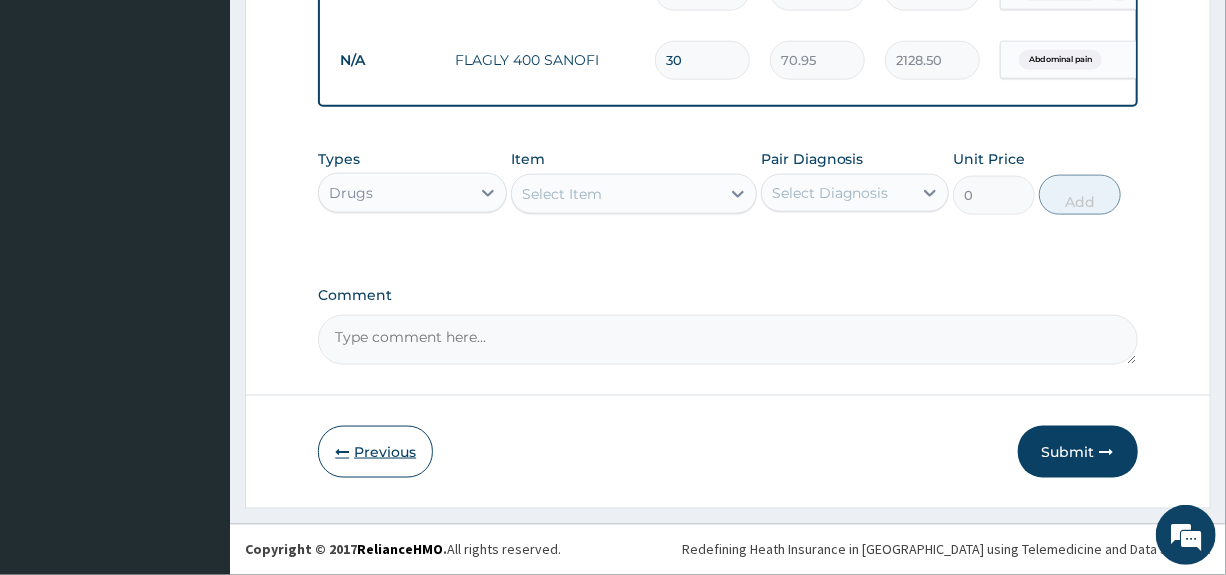 type on "30" 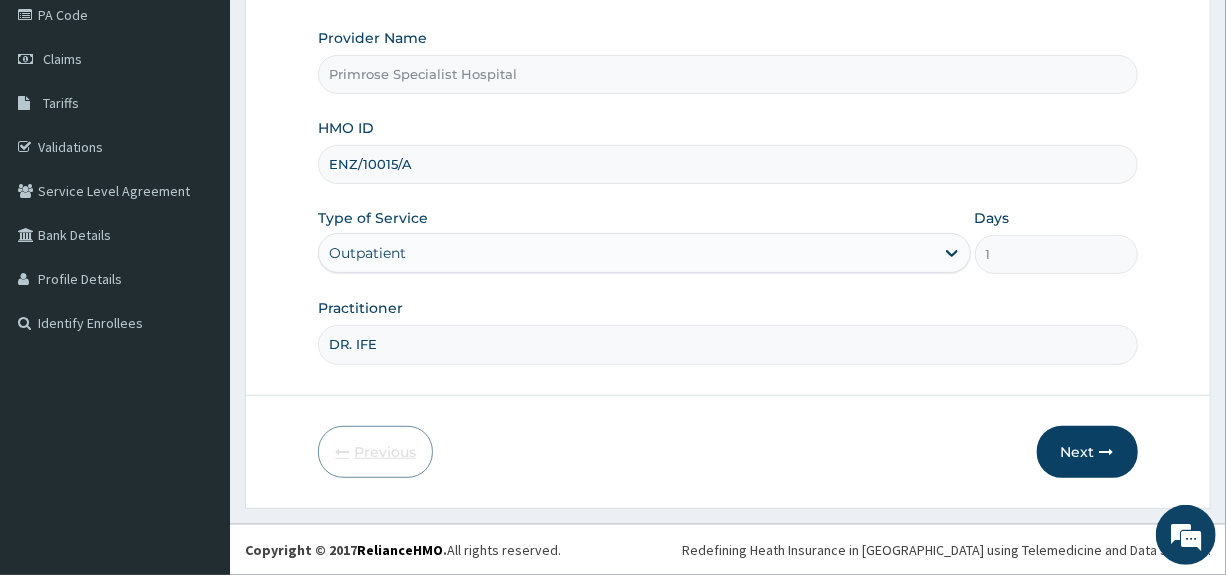 scroll, scrollTop: 244, scrollLeft: 0, axis: vertical 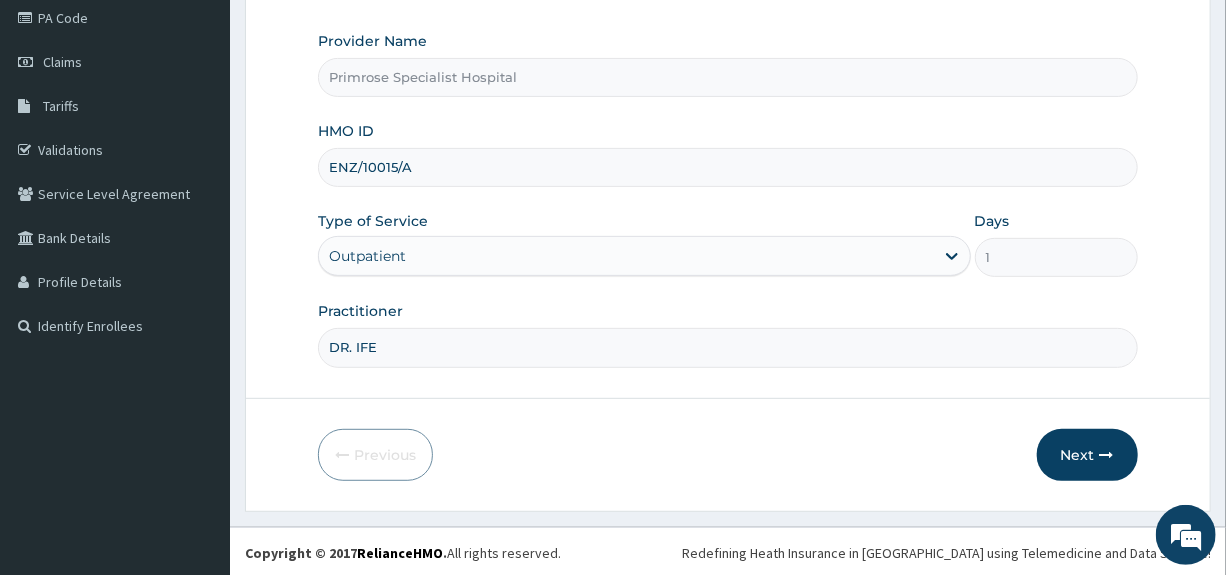 drag, startPoint x: 441, startPoint y: 168, endPoint x: 298, endPoint y: 169, distance: 143.0035 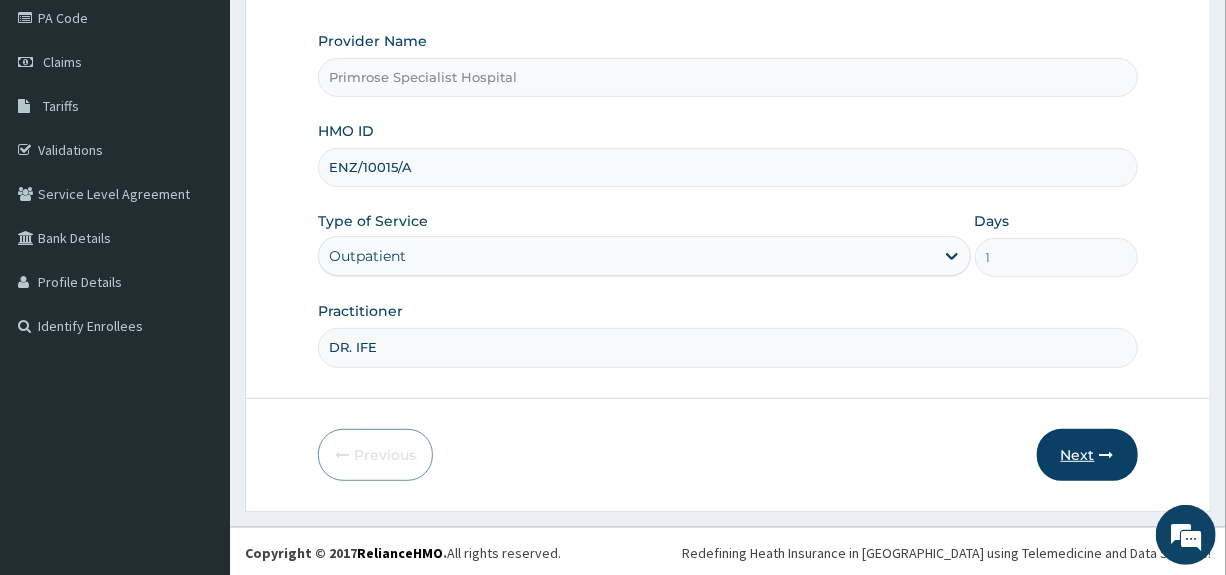 click on "Next" at bounding box center (1087, 455) 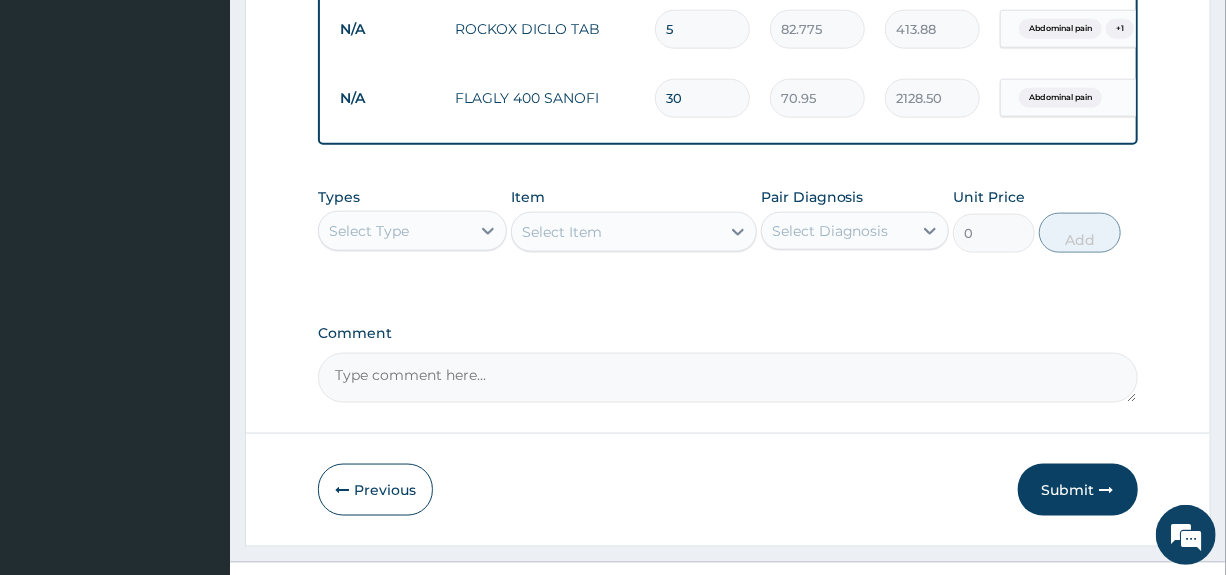 scroll, scrollTop: 1154, scrollLeft: 0, axis: vertical 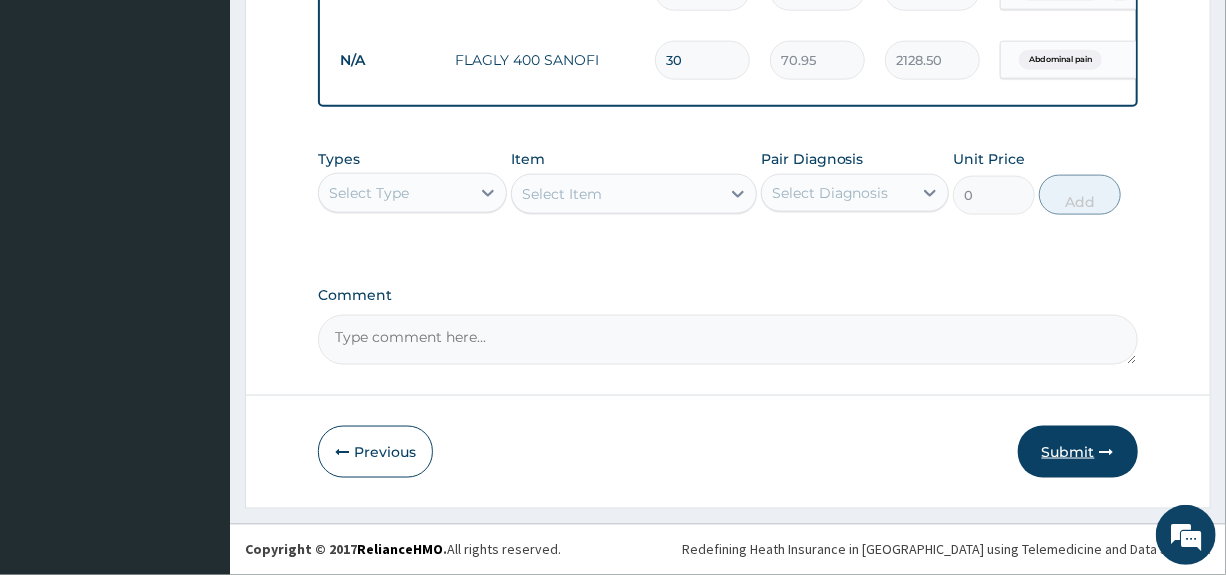 click on "Submit" at bounding box center [1078, 452] 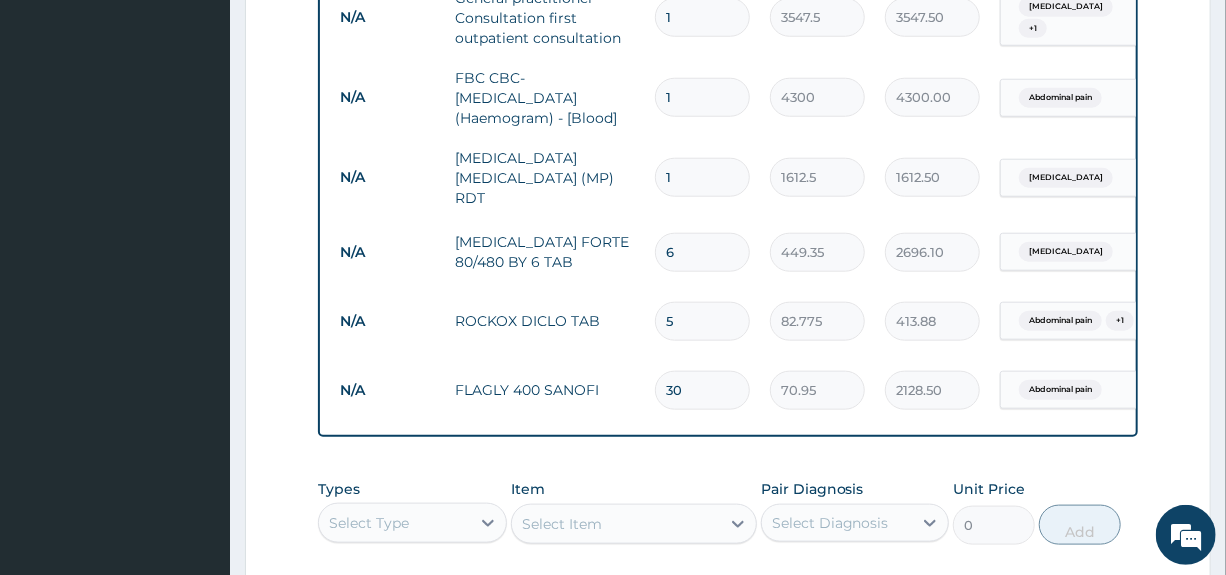 scroll, scrollTop: 1154, scrollLeft: 0, axis: vertical 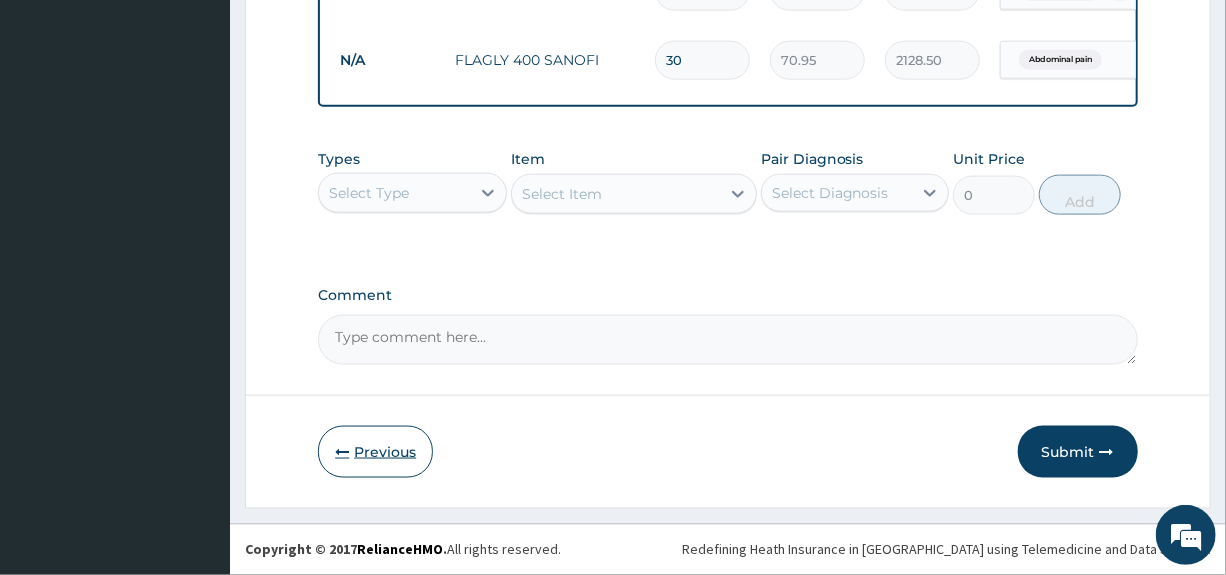 click on "Previous" at bounding box center [375, 452] 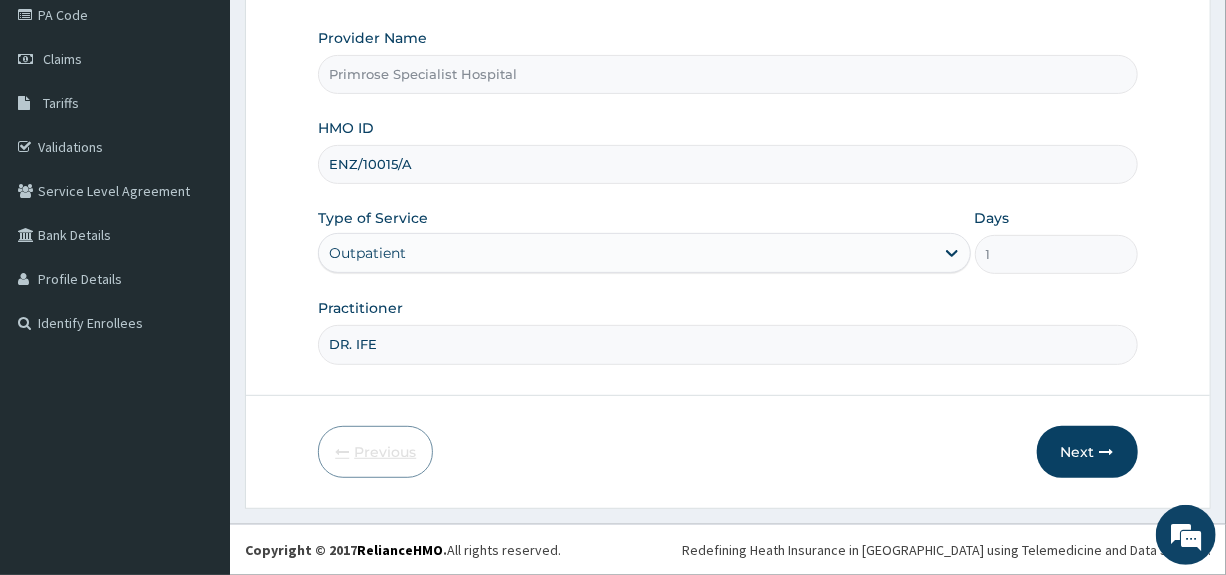 scroll, scrollTop: 244, scrollLeft: 0, axis: vertical 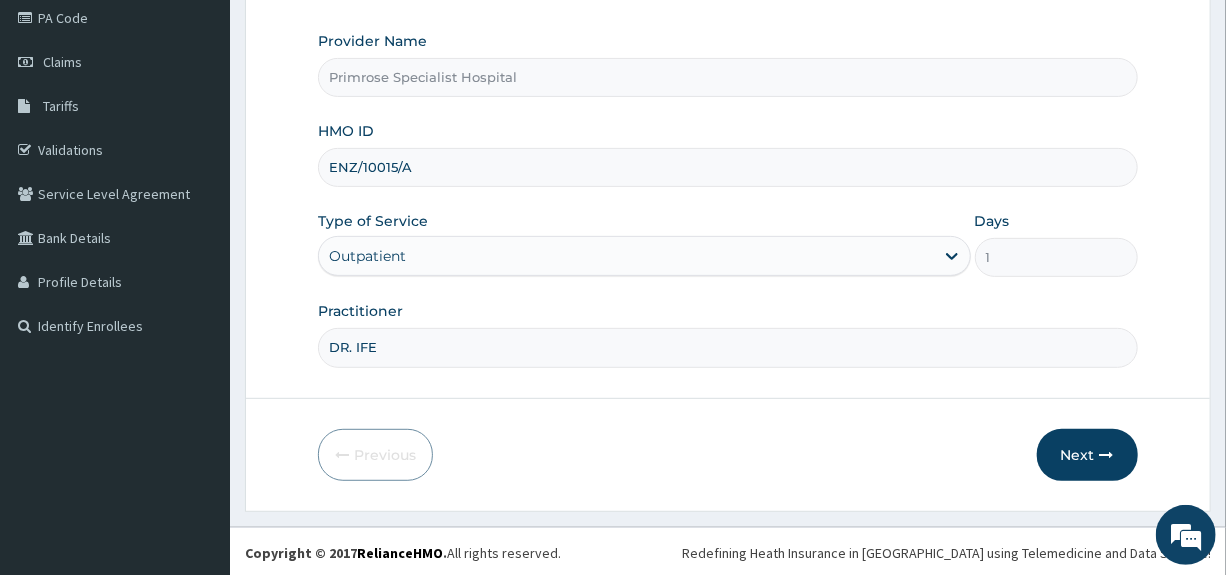 drag, startPoint x: 435, startPoint y: 167, endPoint x: 291, endPoint y: 188, distance: 145.5232 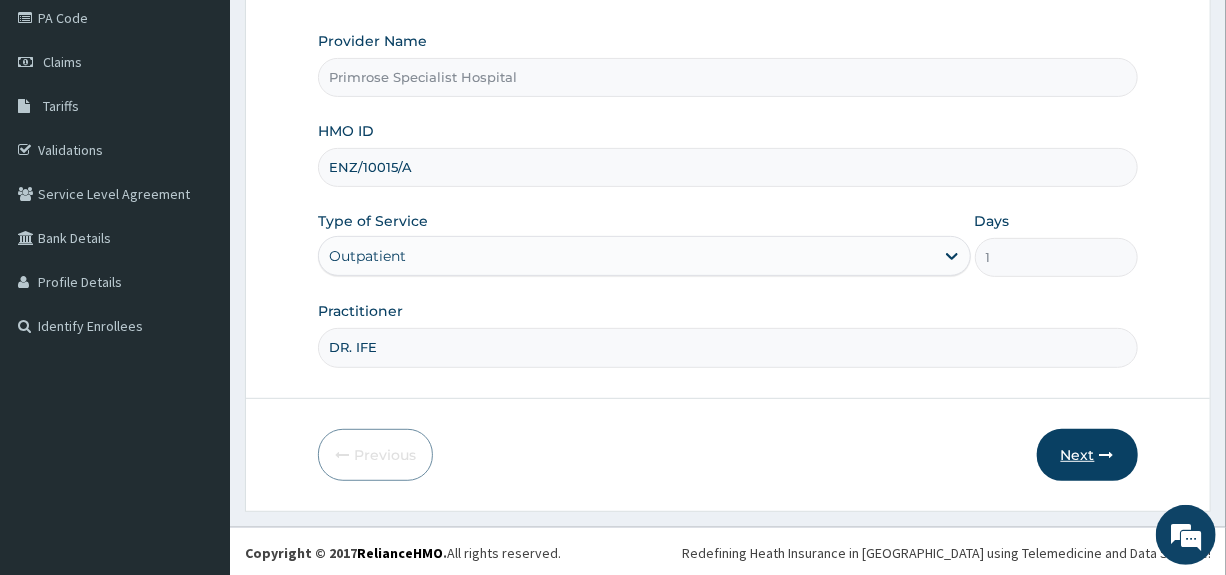 click on "Next" at bounding box center [1087, 455] 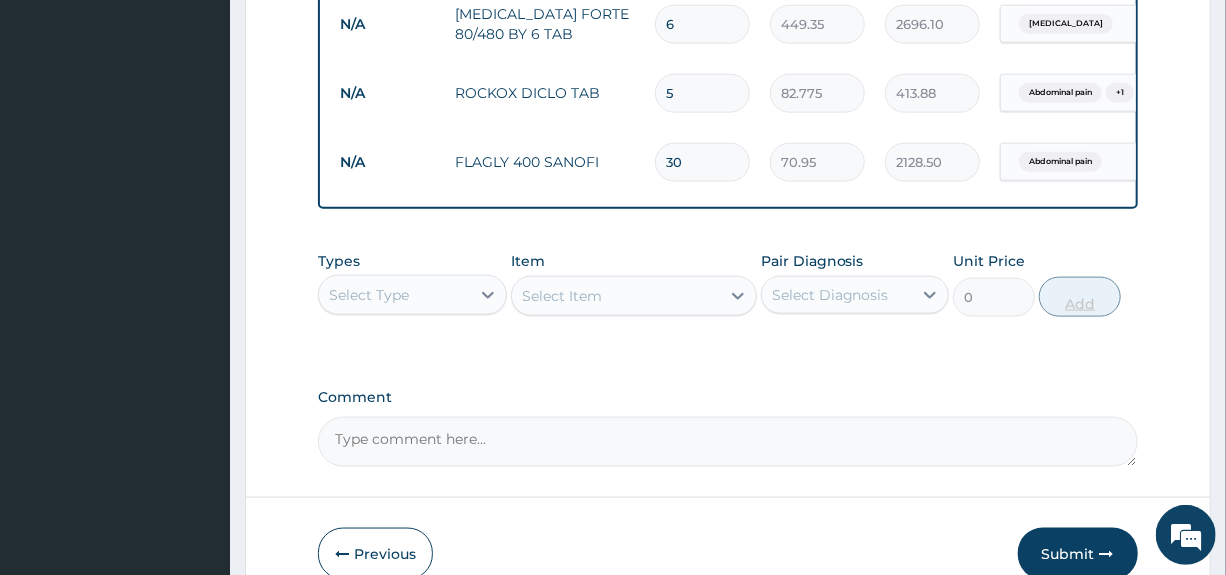 scroll, scrollTop: 1154, scrollLeft: 0, axis: vertical 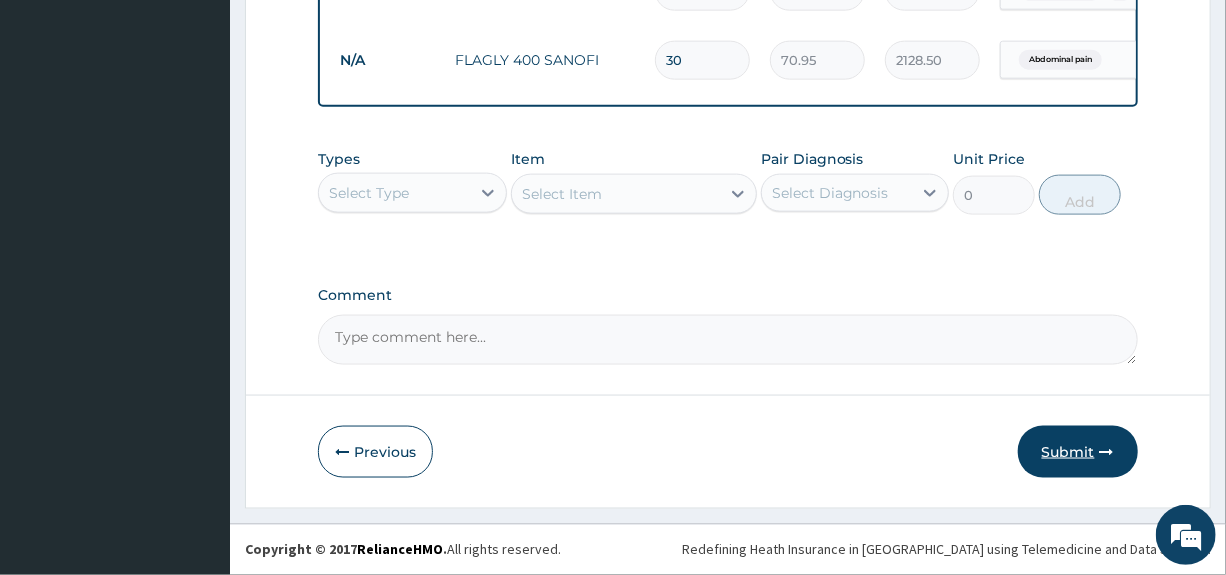 click on "Submit" at bounding box center [1078, 452] 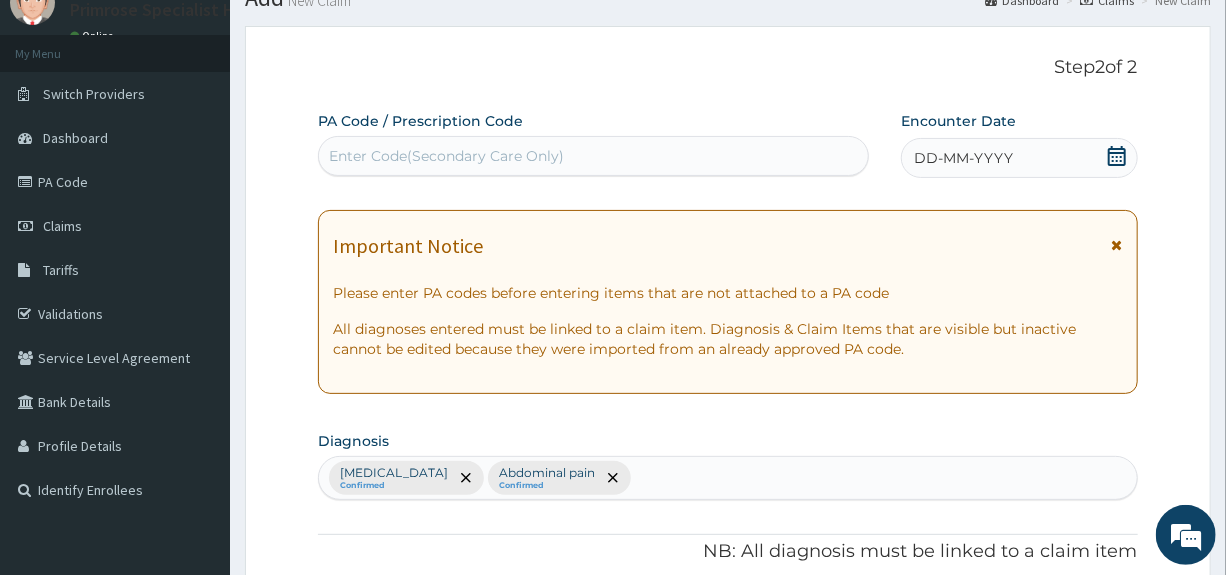 scroll, scrollTop: 54, scrollLeft: 0, axis: vertical 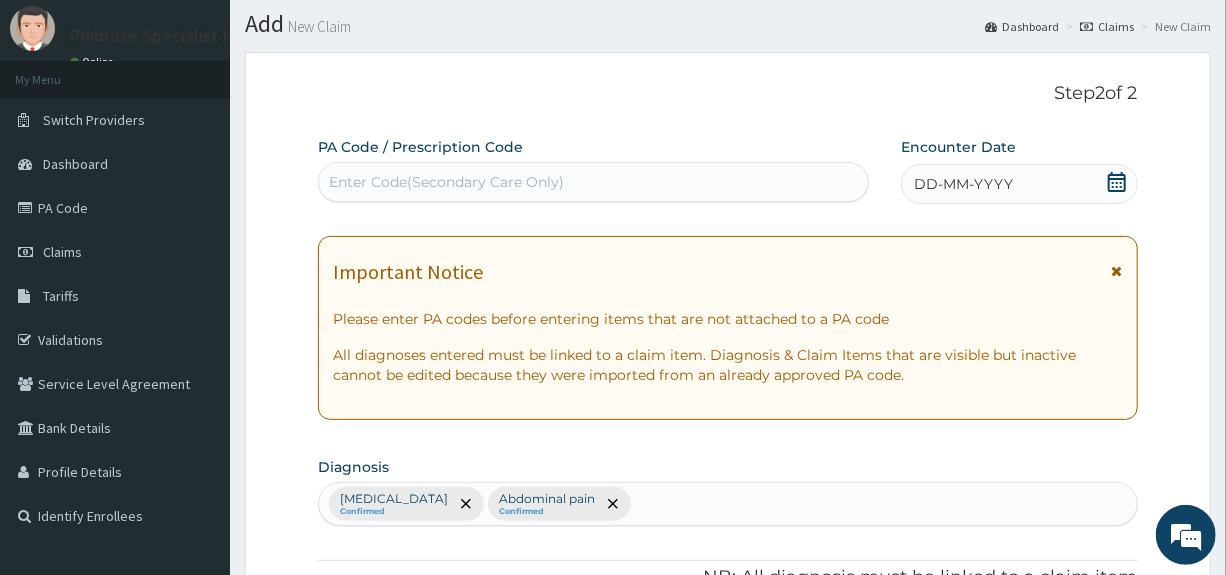 click 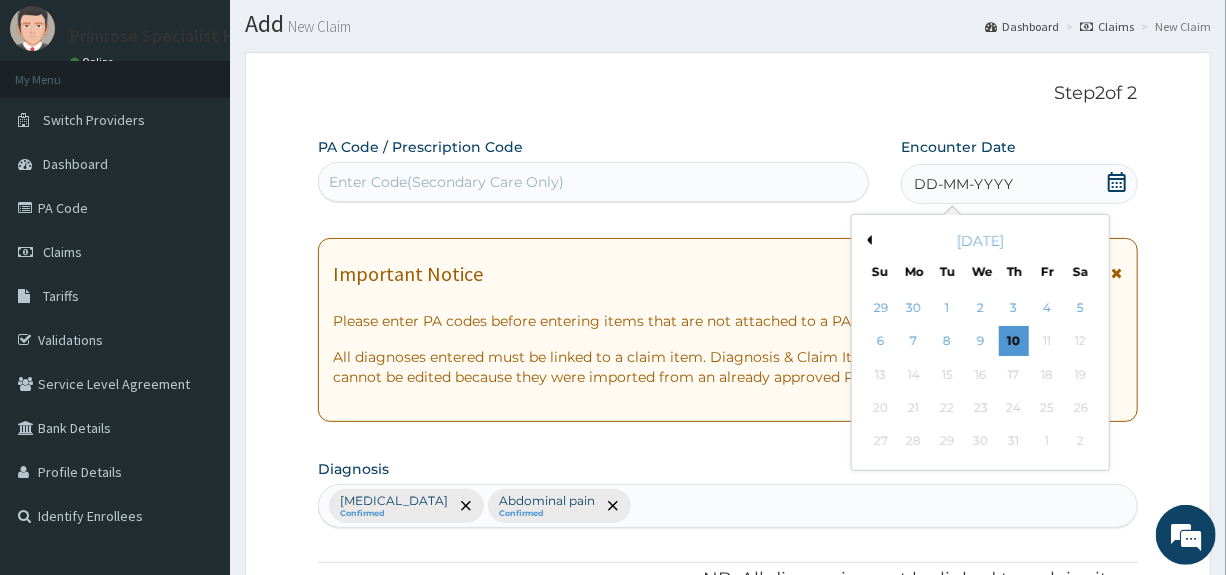 click on "July 2025" at bounding box center [980, 241] 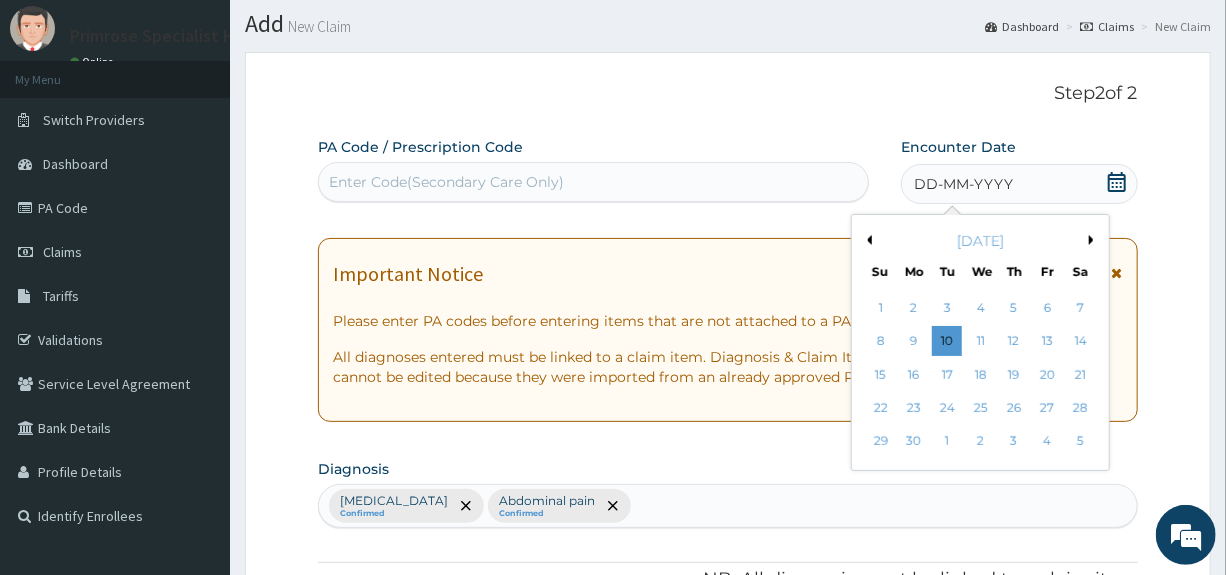 click on "25" at bounding box center (981, 408) 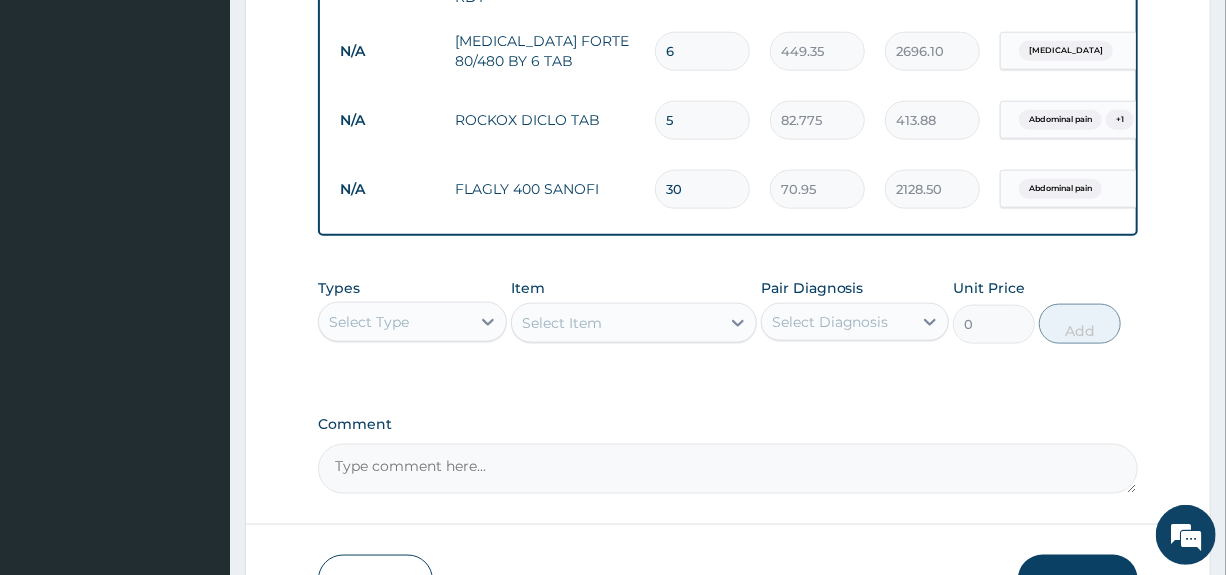 scroll, scrollTop: 1154, scrollLeft: 0, axis: vertical 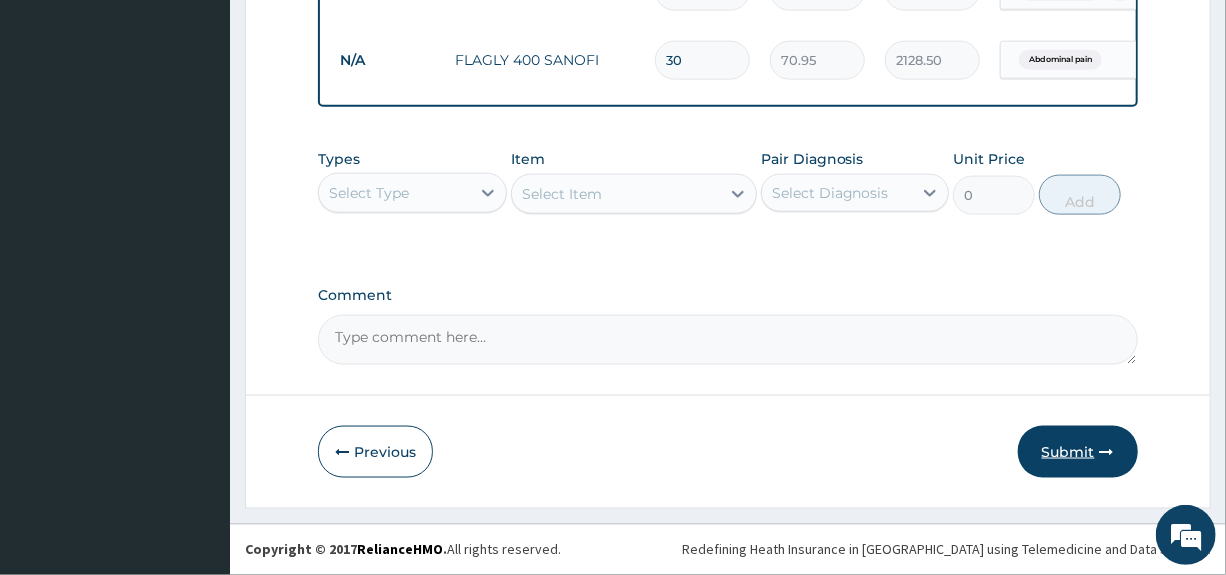 click on "Submit" at bounding box center [1078, 452] 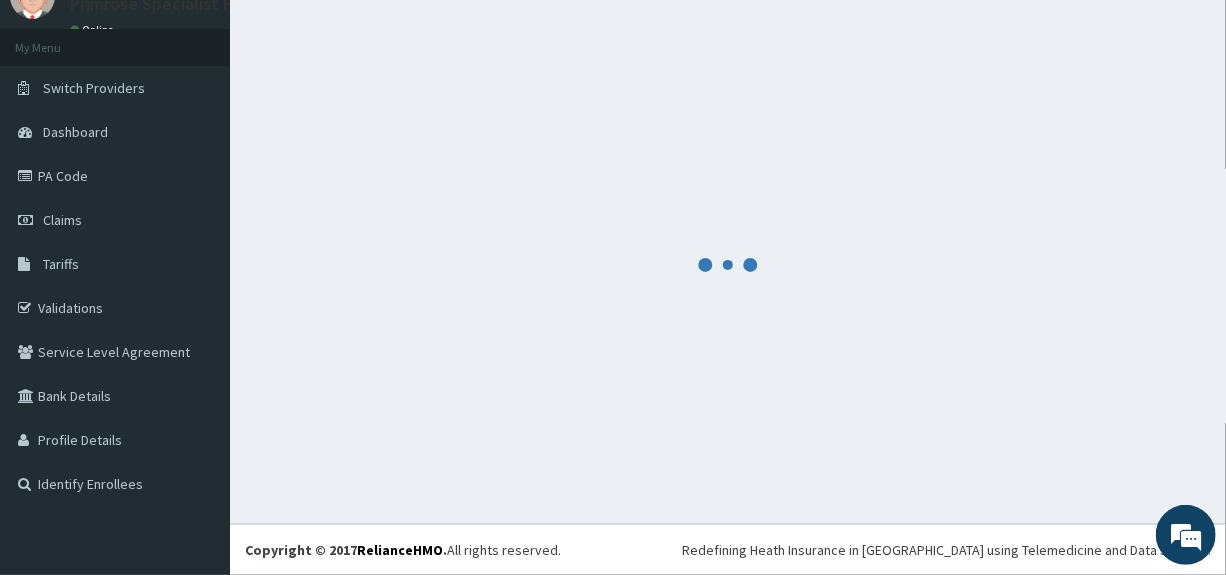 scroll, scrollTop: 86, scrollLeft: 0, axis: vertical 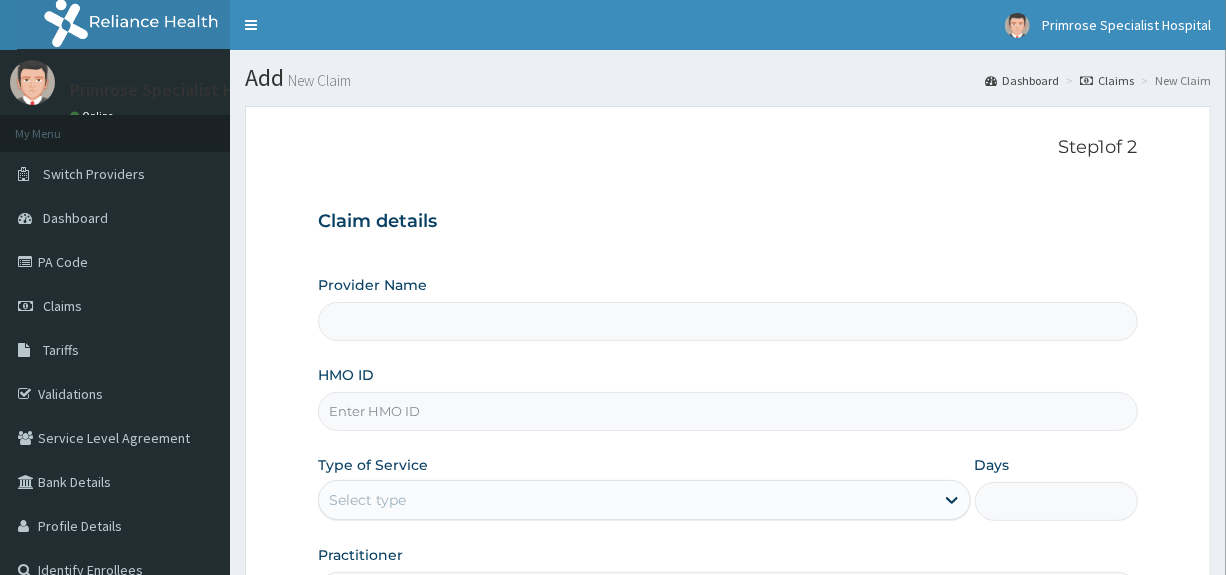 type on "Primrose Specialist Hospital" 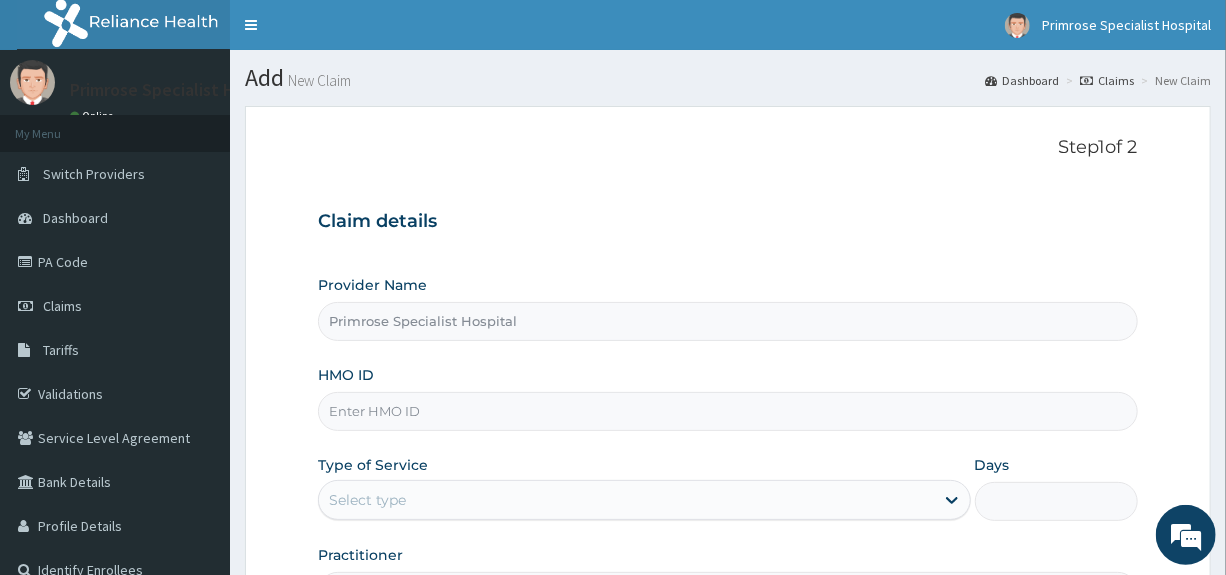click on "HMO ID" at bounding box center [727, 411] 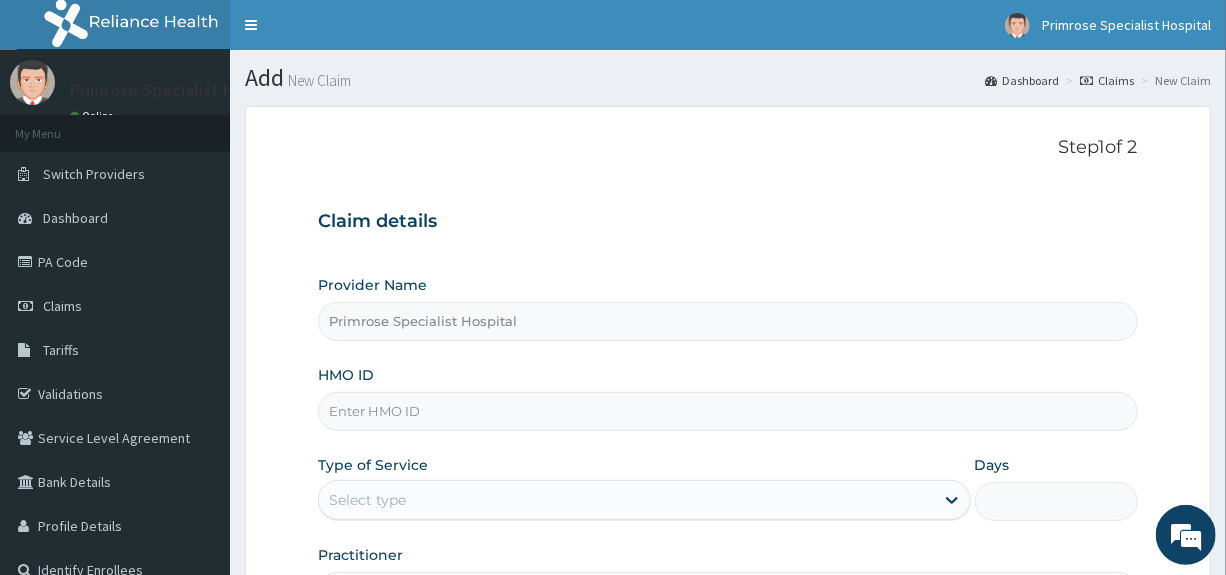 paste on "CGW/10064/A" 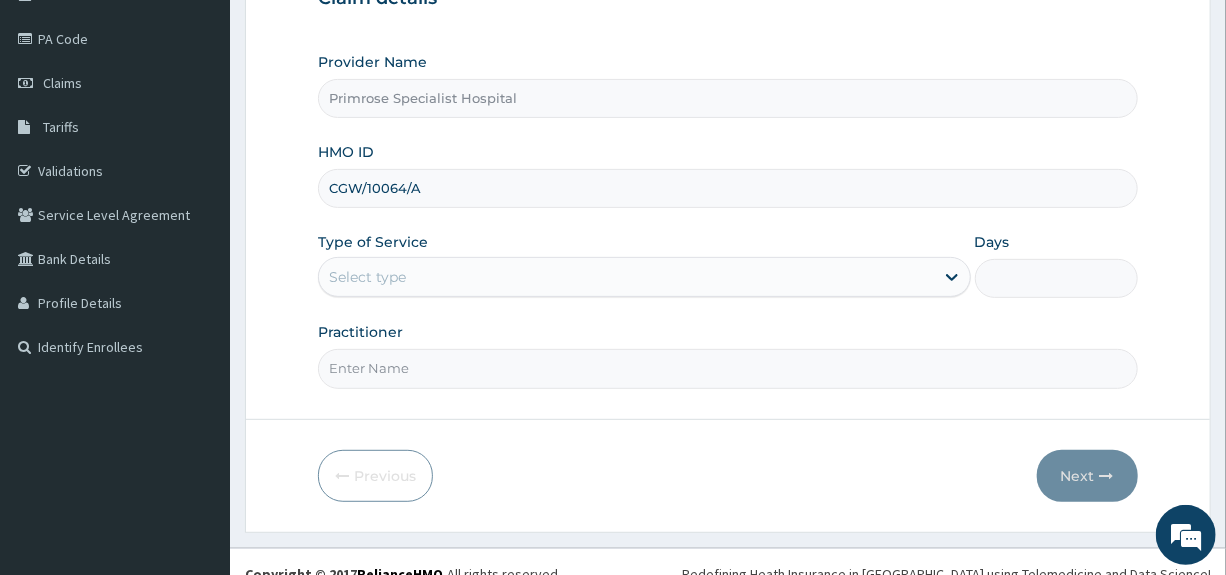 scroll, scrollTop: 244, scrollLeft: 0, axis: vertical 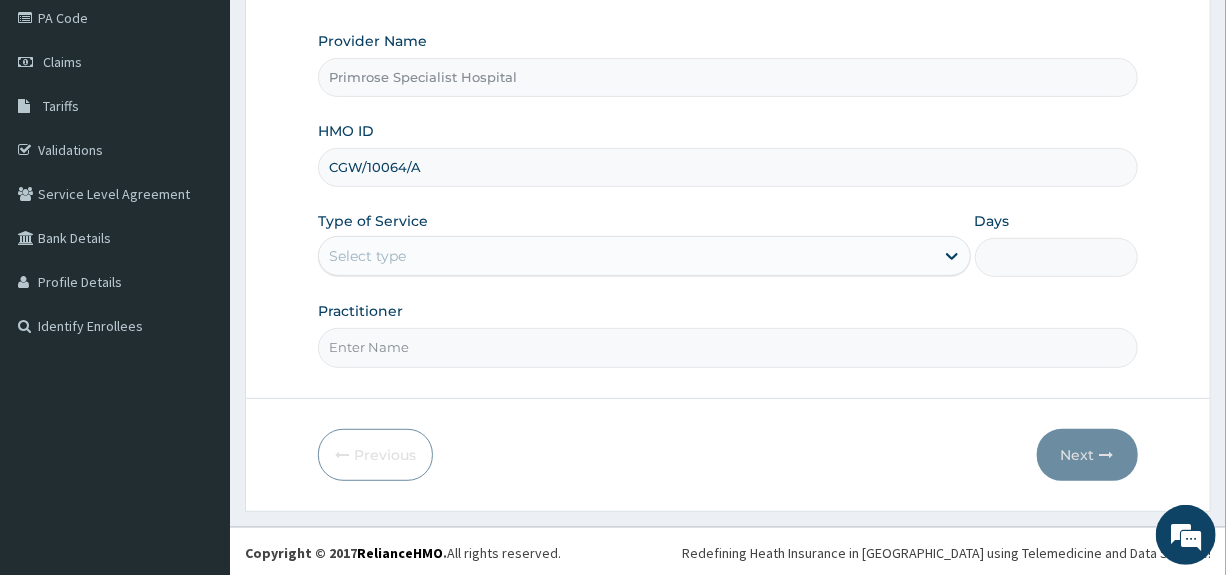 type on "CGW/10064/A" 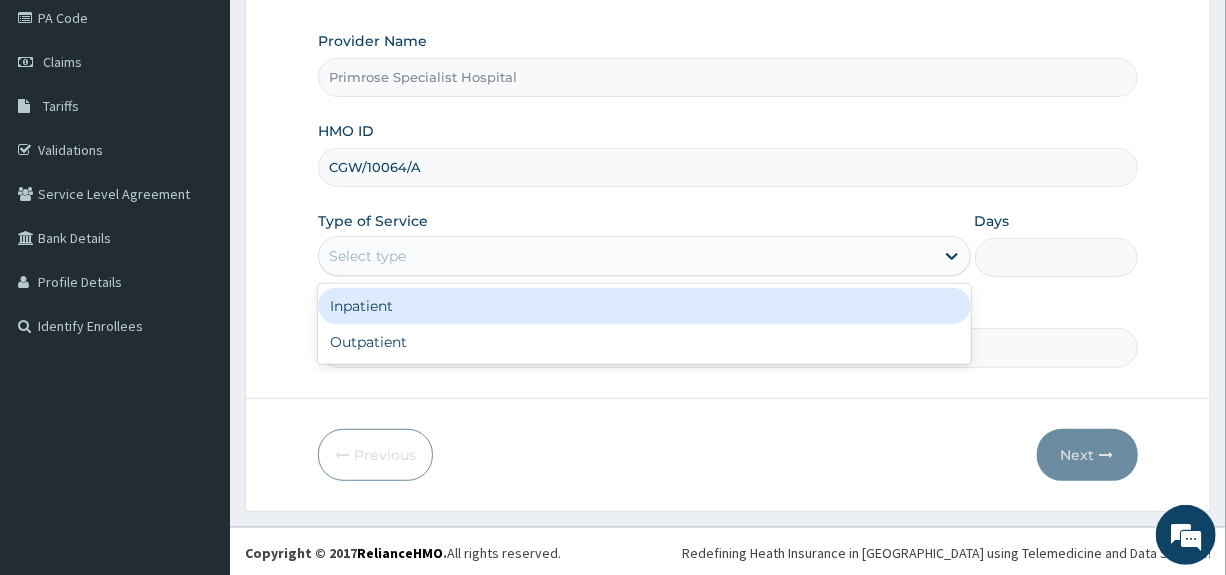 click on "Select type" at bounding box center [626, 256] 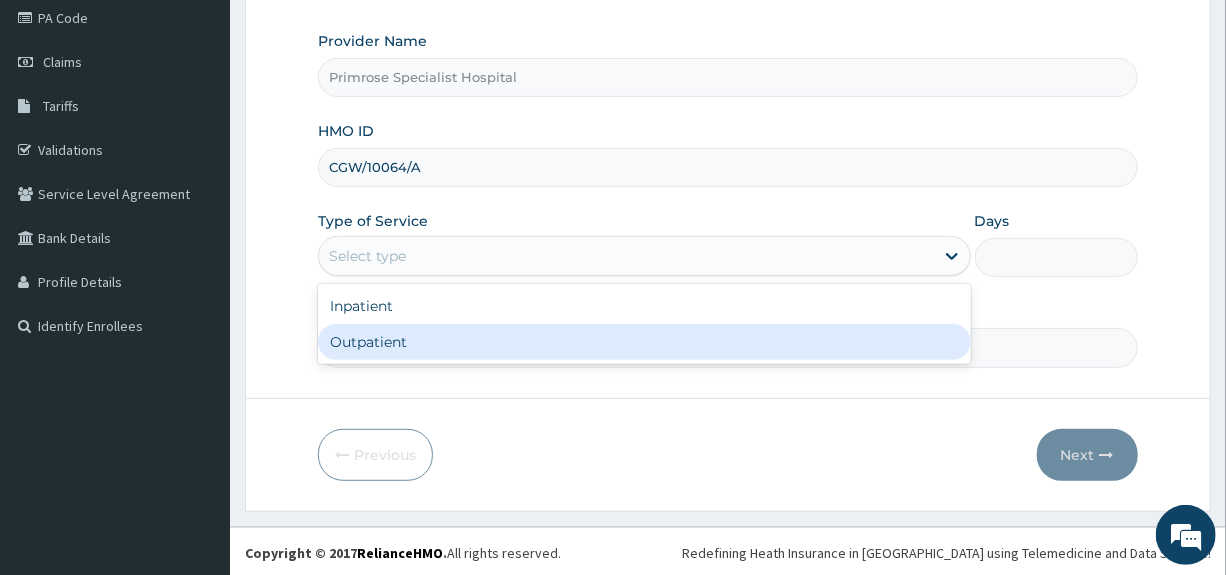 click on "Outpatient" at bounding box center (644, 342) 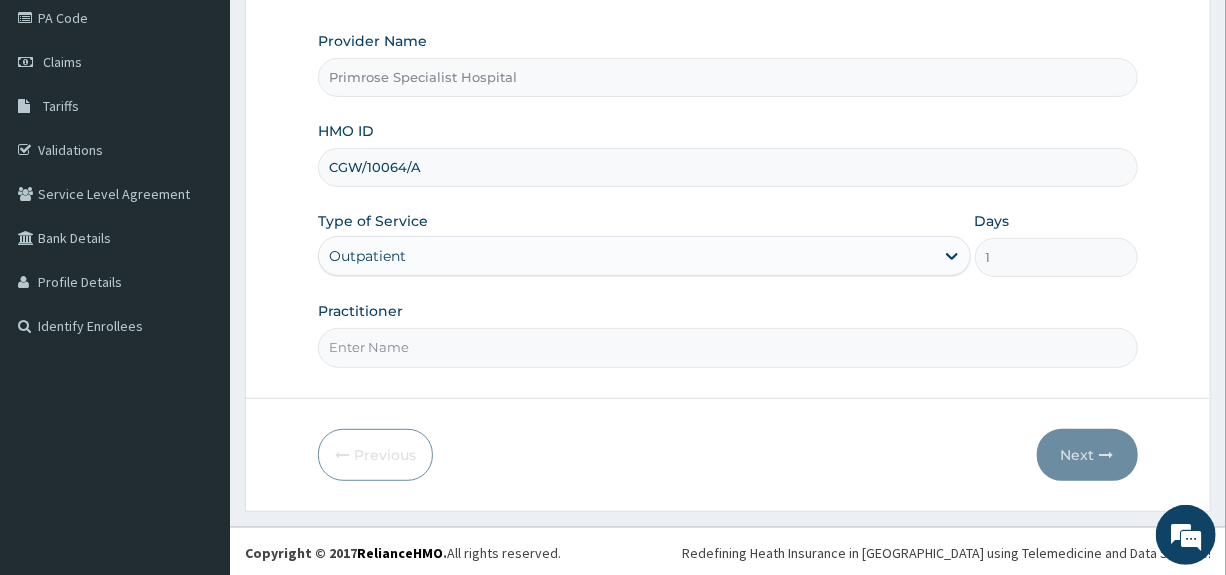 click on "Practitioner" at bounding box center (727, 347) 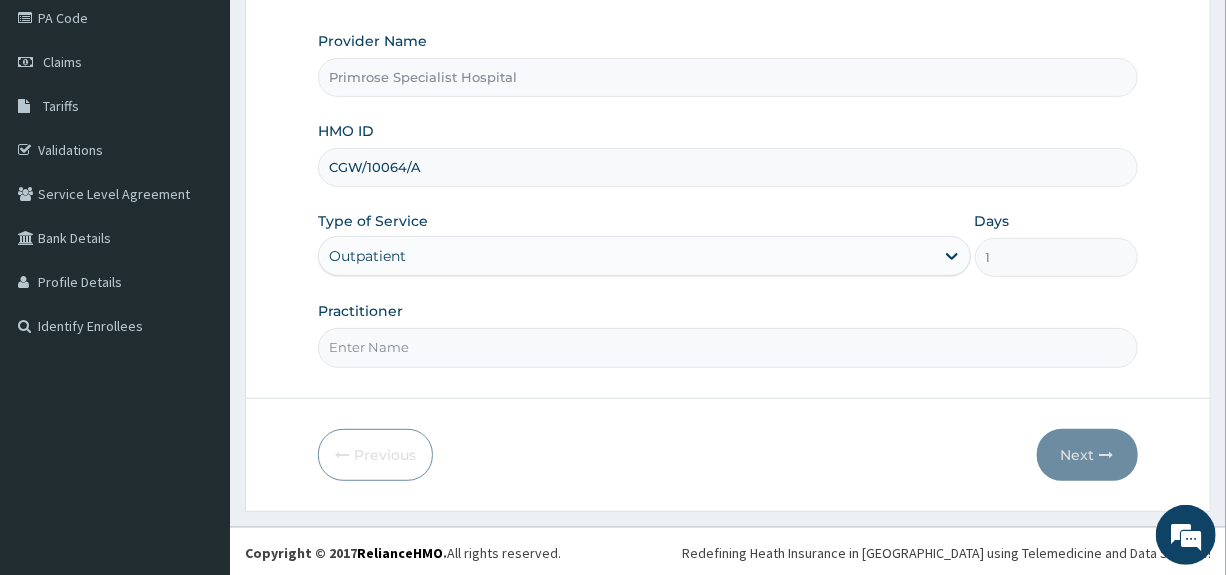drag, startPoint x: 468, startPoint y: 309, endPoint x: 461, endPoint y: 323, distance: 15.652476 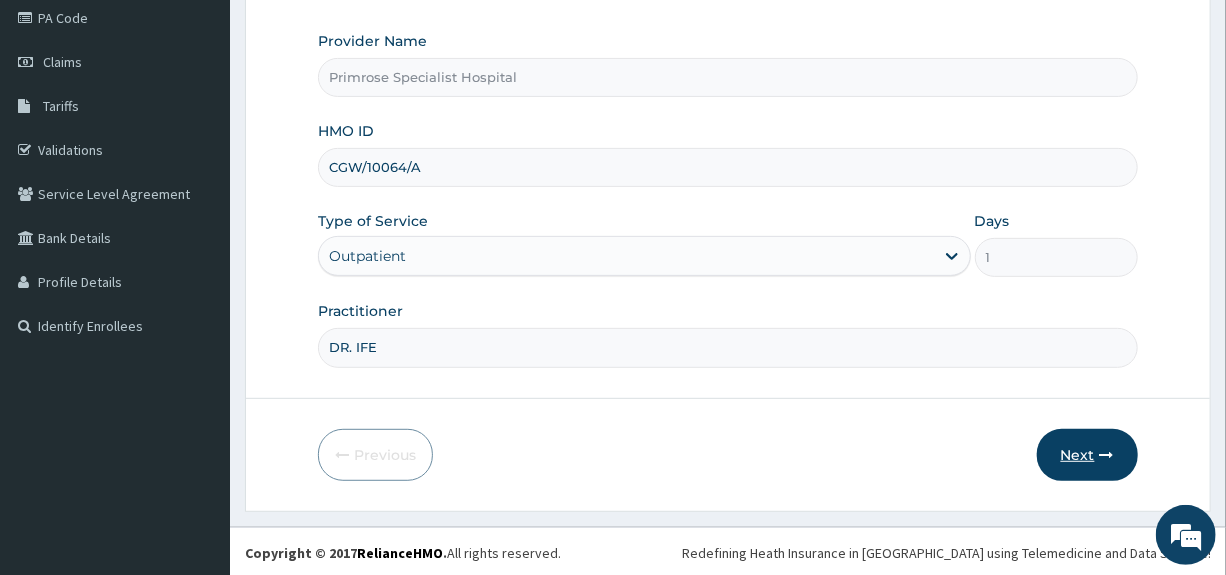 click on "Next" at bounding box center [1087, 455] 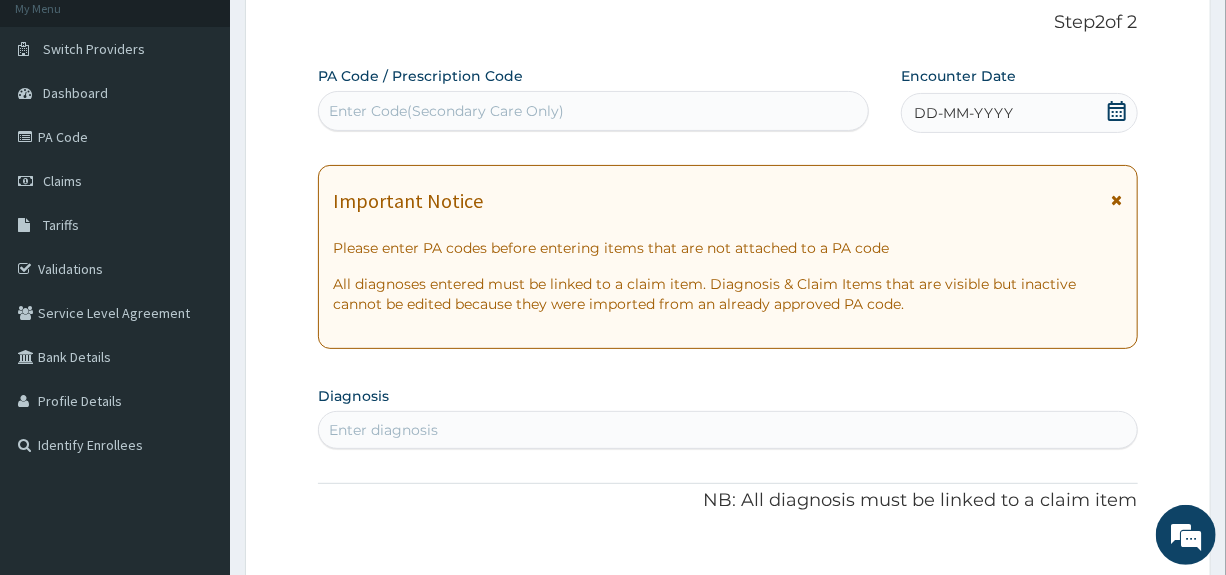 scroll, scrollTop: 0, scrollLeft: 0, axis: both 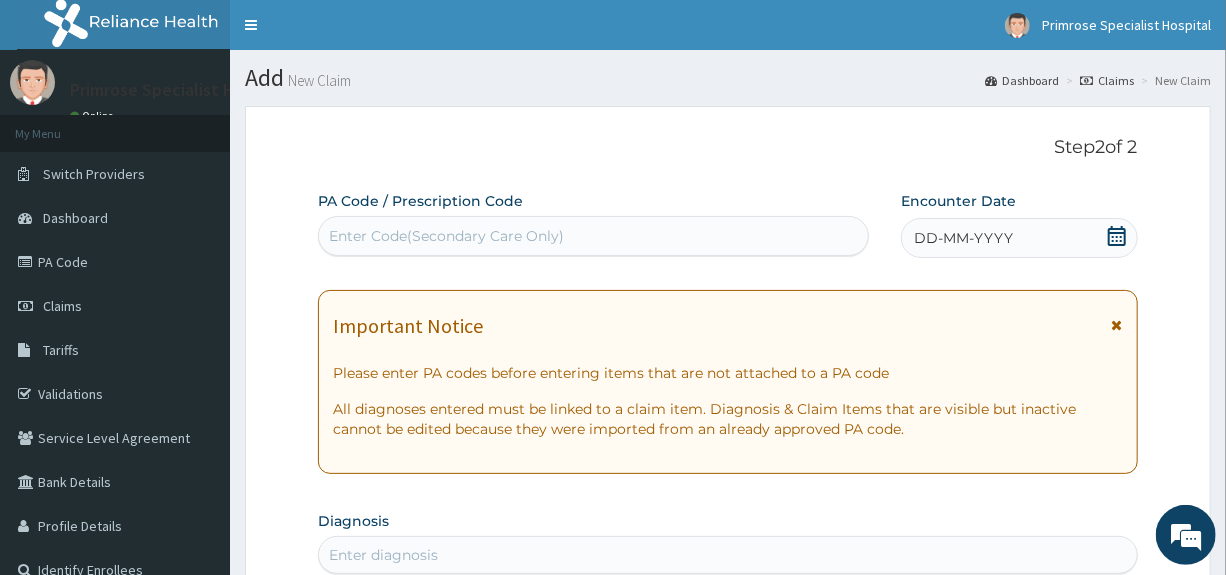 click 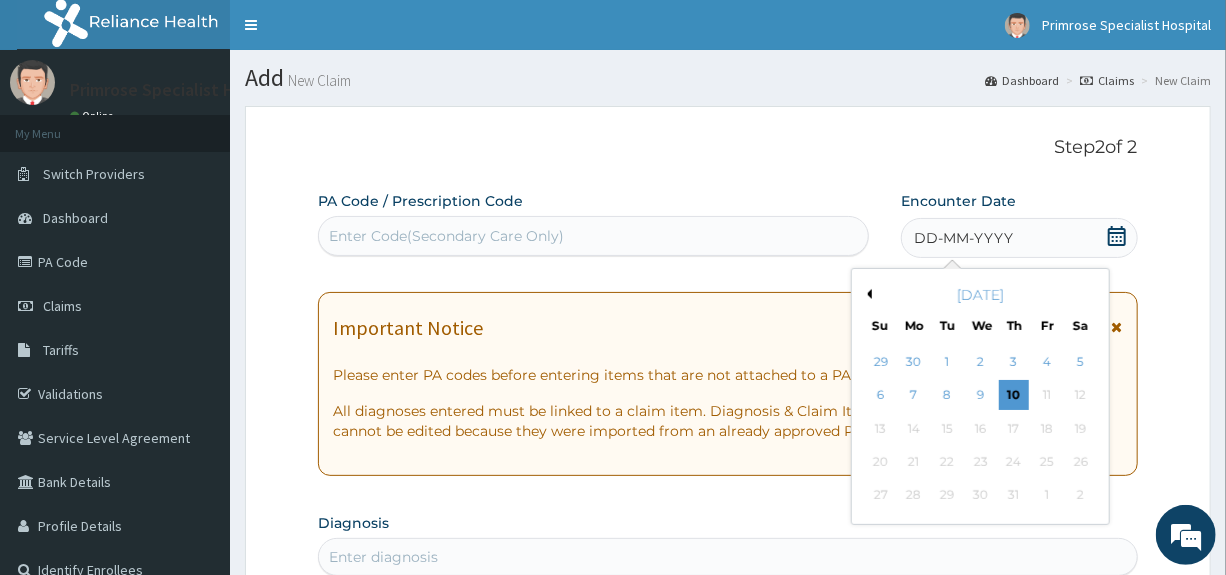 click on "Previous Month" at bounding box center [867, 294] 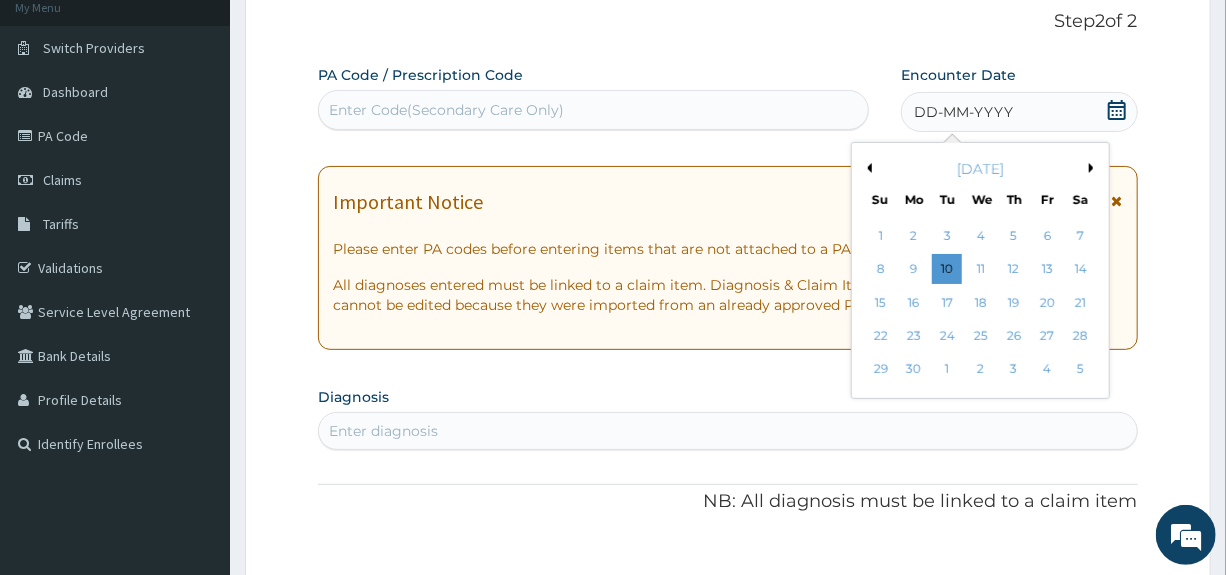 scroll, scrollTop: 200, scrollLeft: 0, axis: vertical 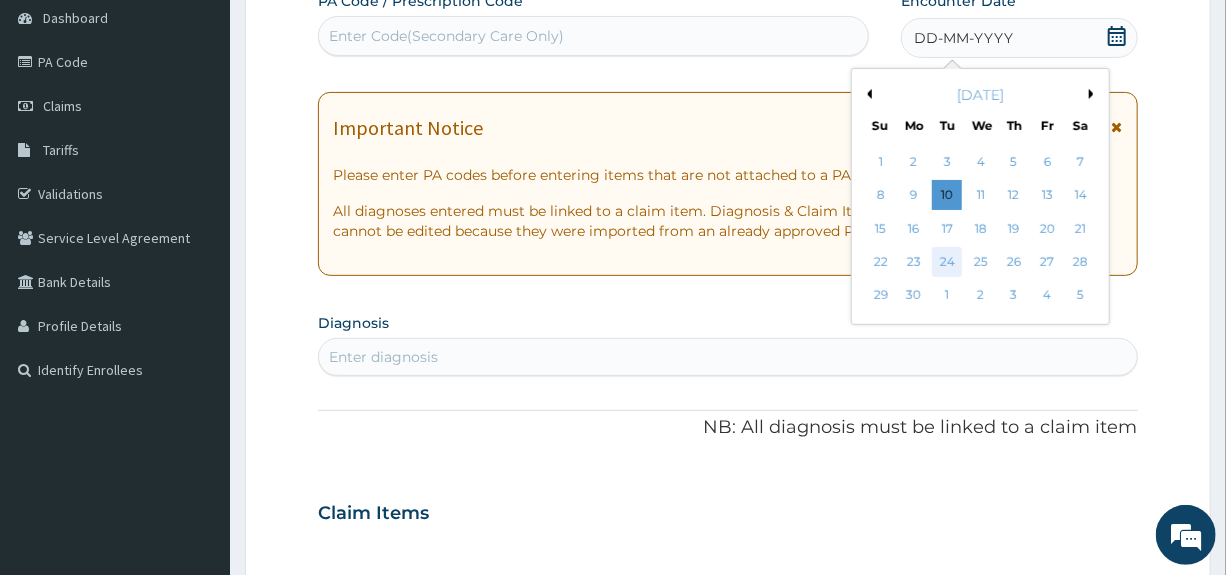 click on "24" at bounding box center [948, 262] 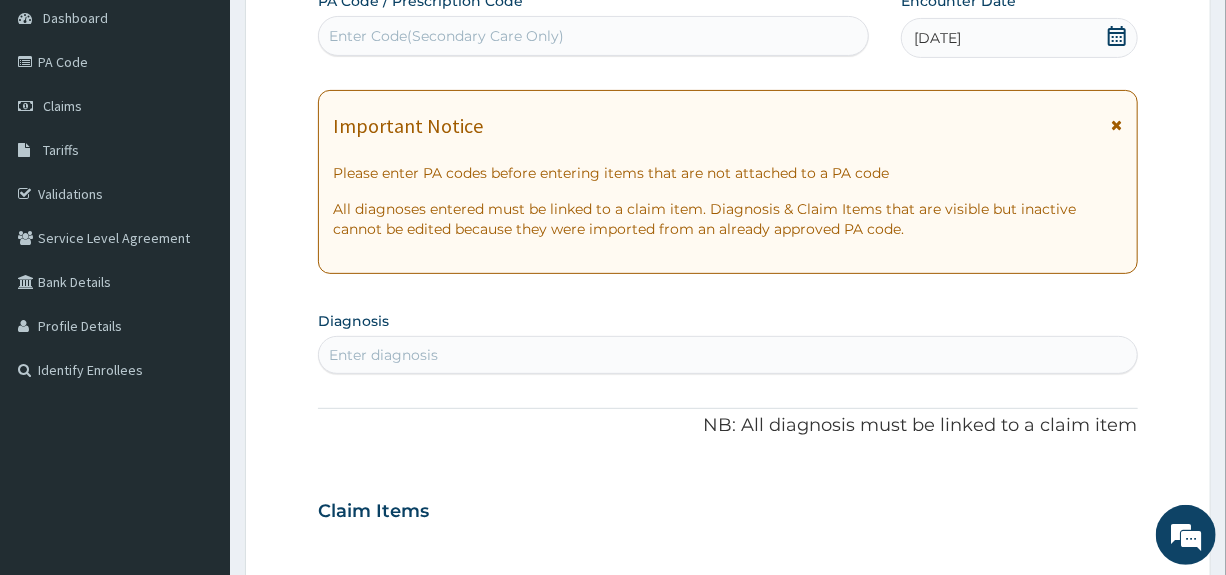 click on "Enter diagnosis" at bounding box center (727, 355) 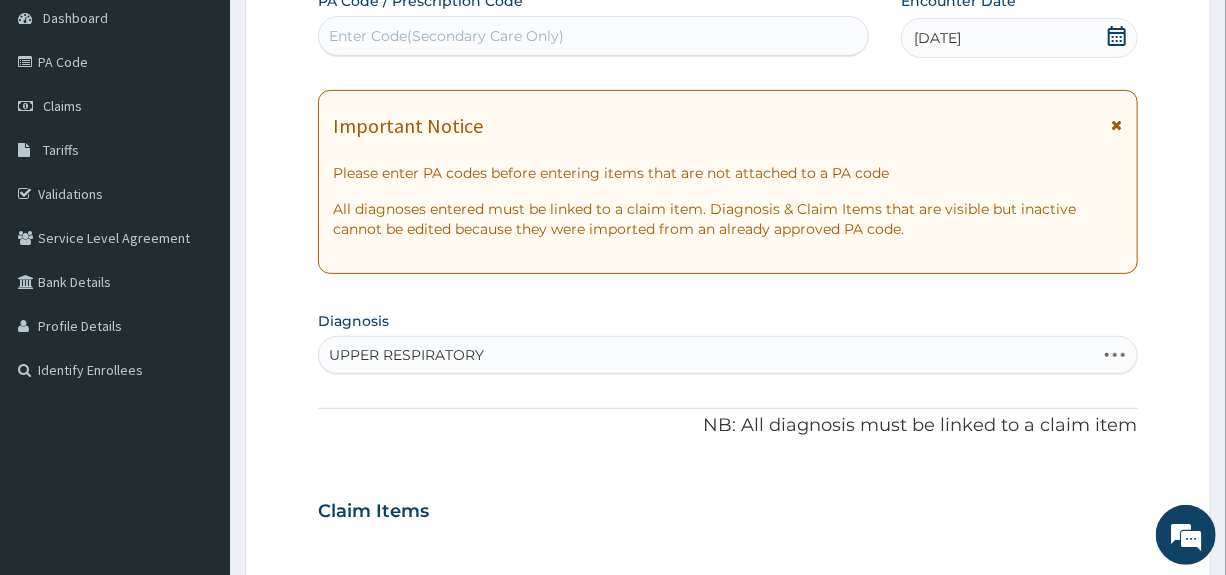 scroll, scrollTop: 300, scrollLeft: 0, axis: vertical 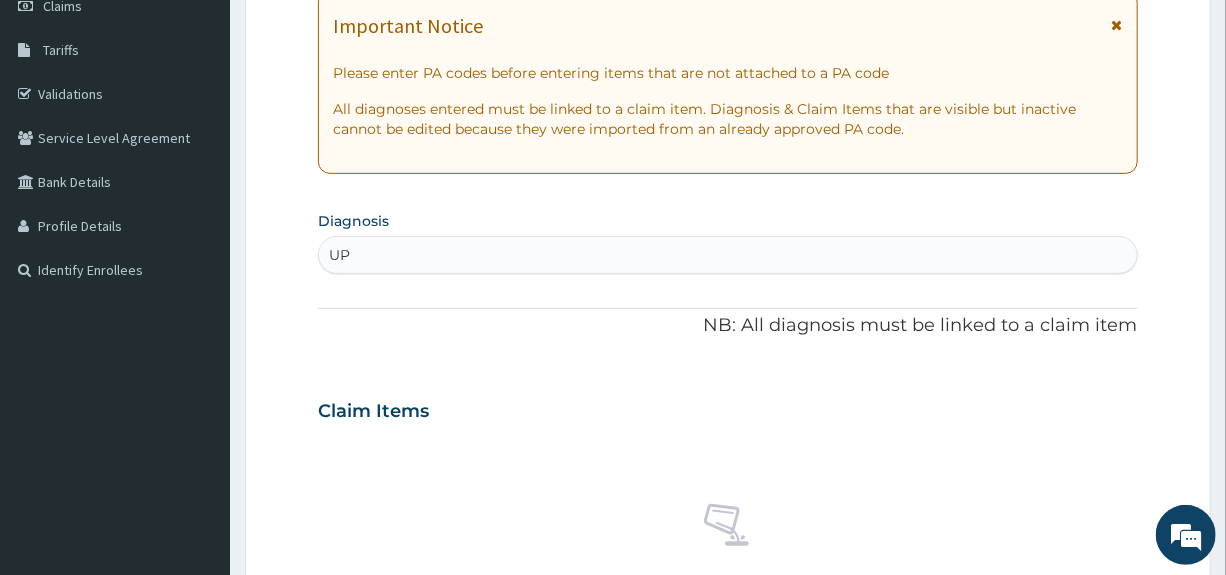 type on "U" 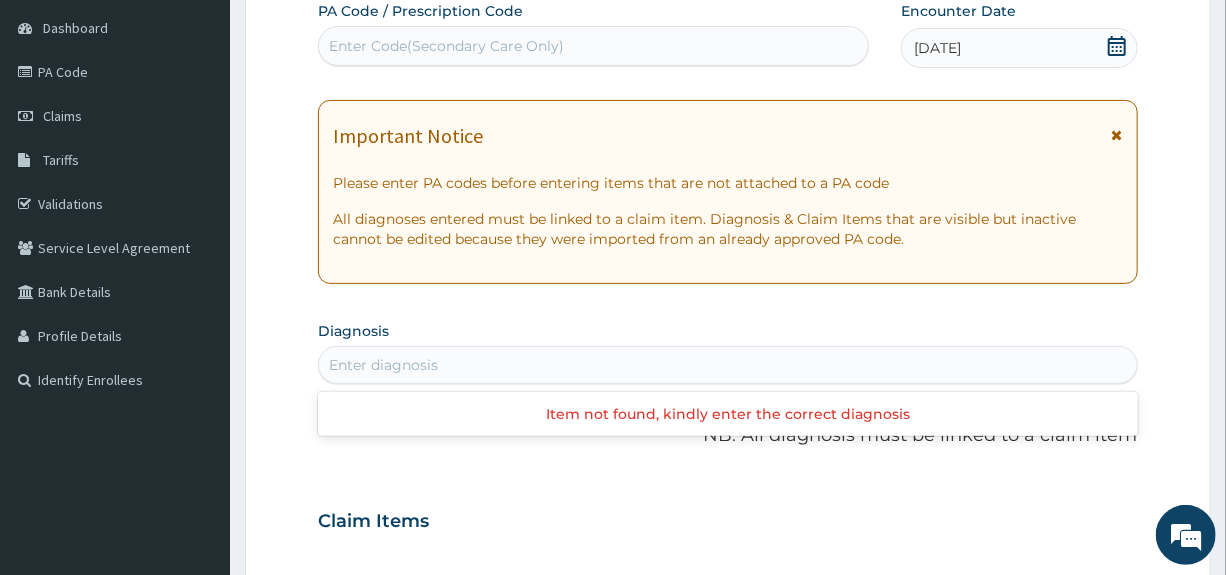 scroll, scrollTop: 200, scrollLeft: 0, axis: vertical 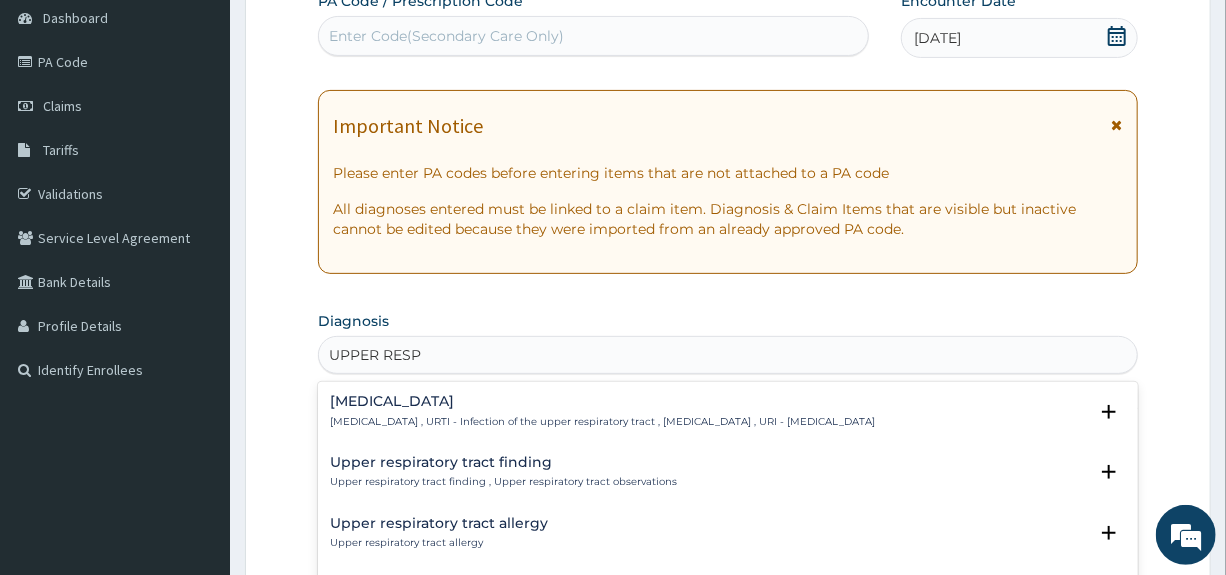 type on "UPPER RESPI" 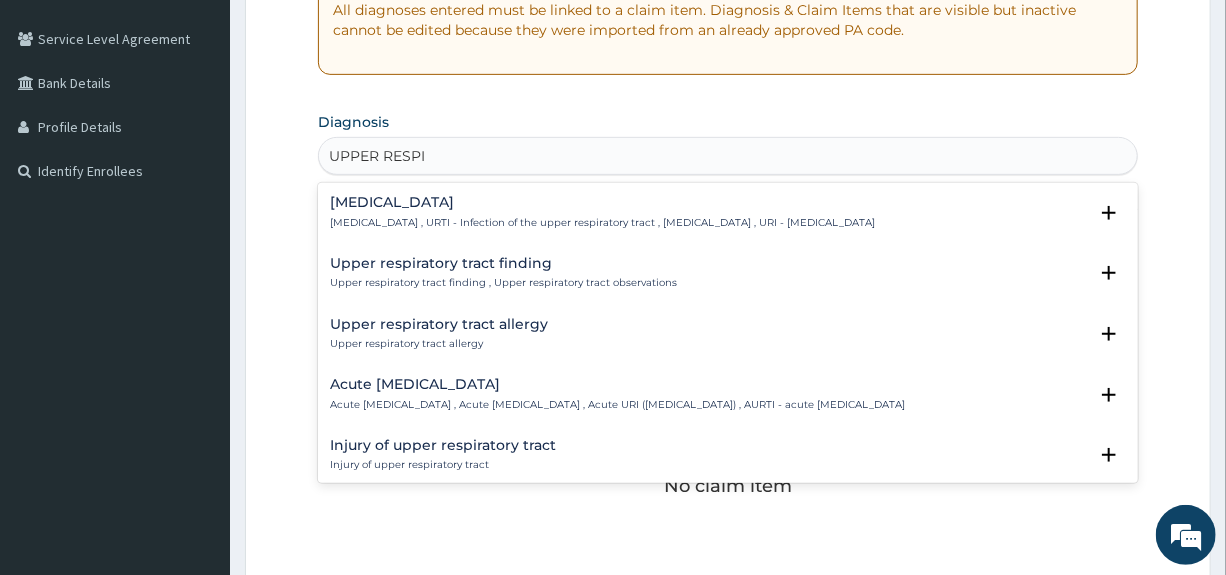scroll, scrollTop: 400, scrollLeft: 0, axis: vertical 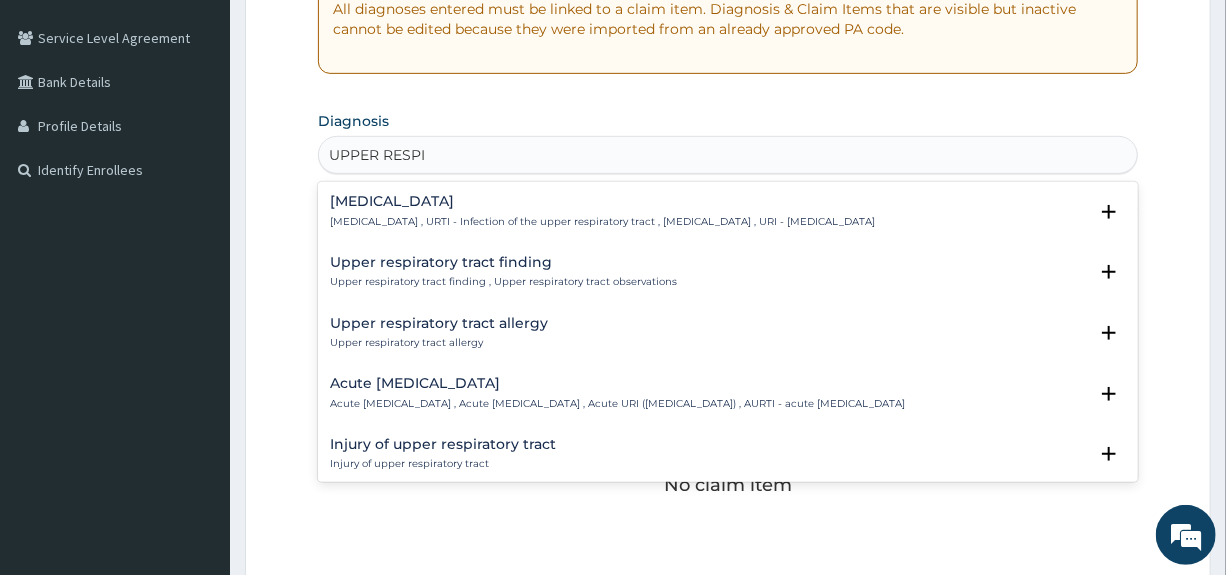 click on "Acute upper respiratory infection" at bounding box center (617, 383) 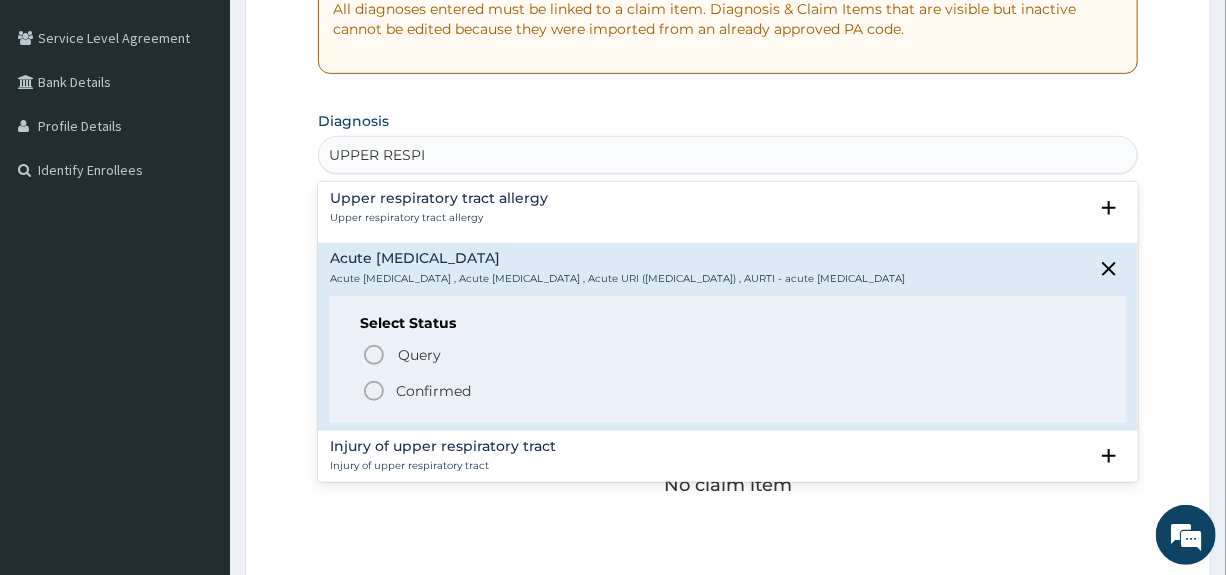 scroll, scrollTop: 200, scrollLeft: 0, axis: vertical 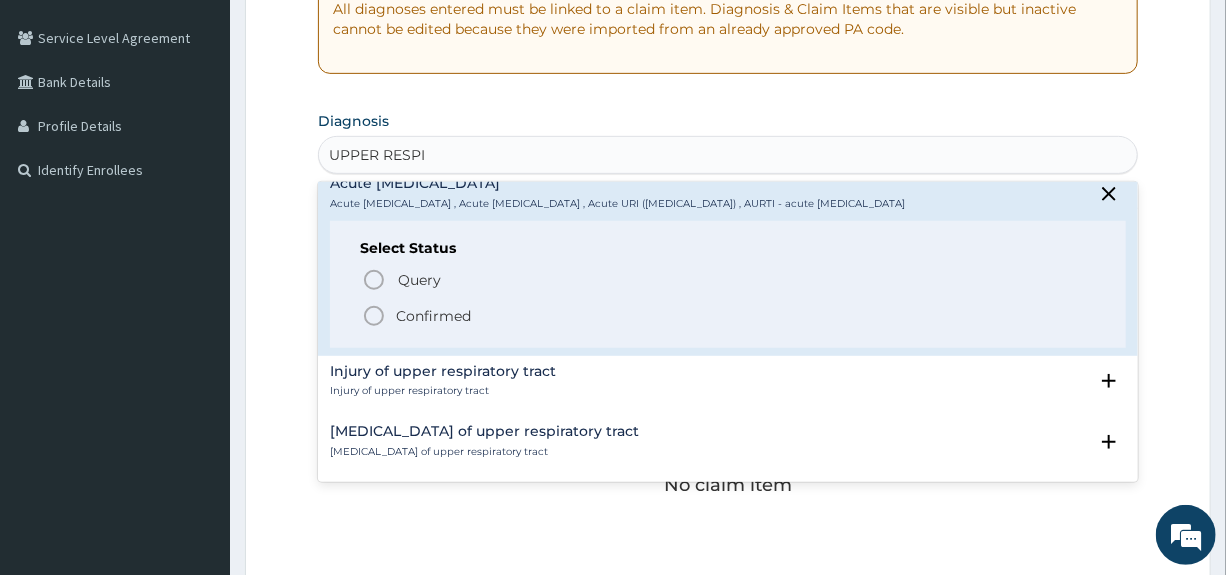 click on "Confirmed" at bounding box center [433, 316] 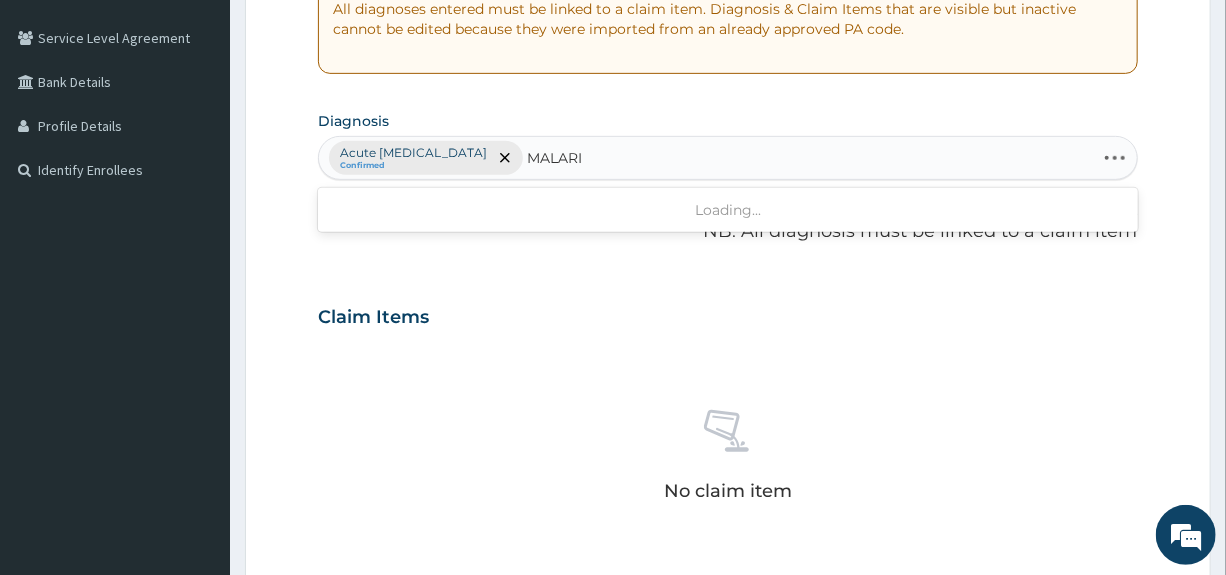 type on "MALARIA" 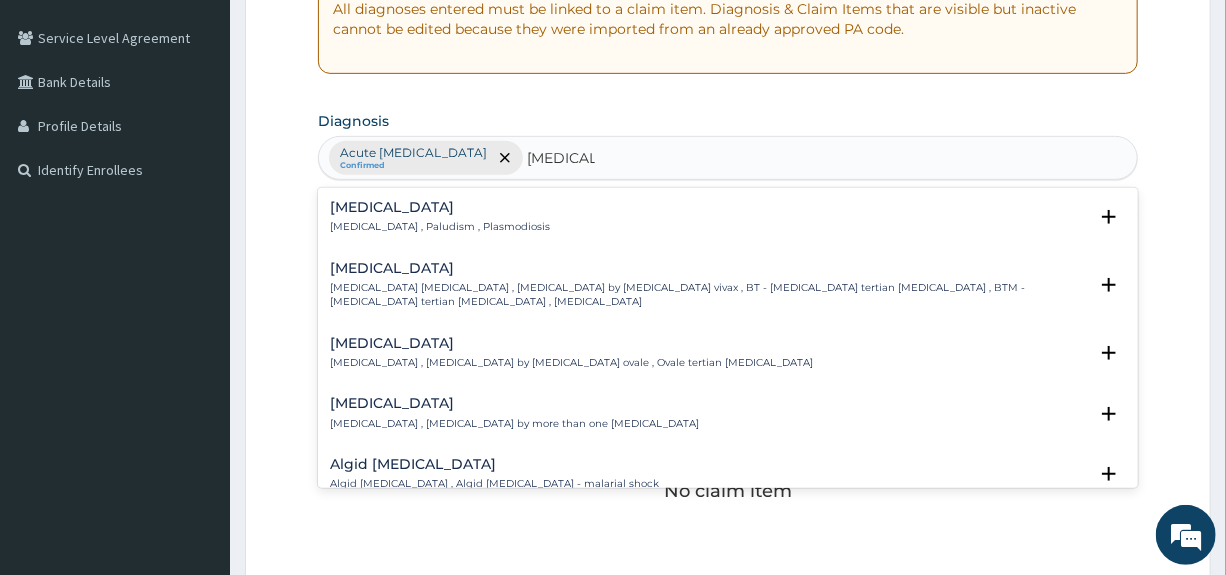 click on "Malaria" at bounding box center (440, 207) 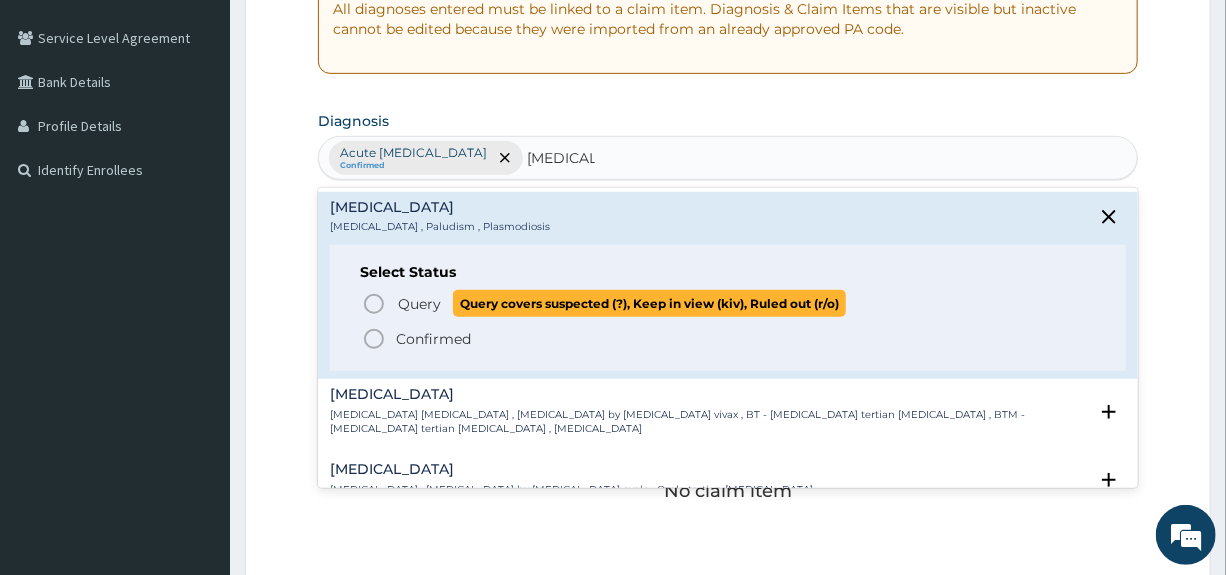 click on "Query" at bounding box center [419, 304] 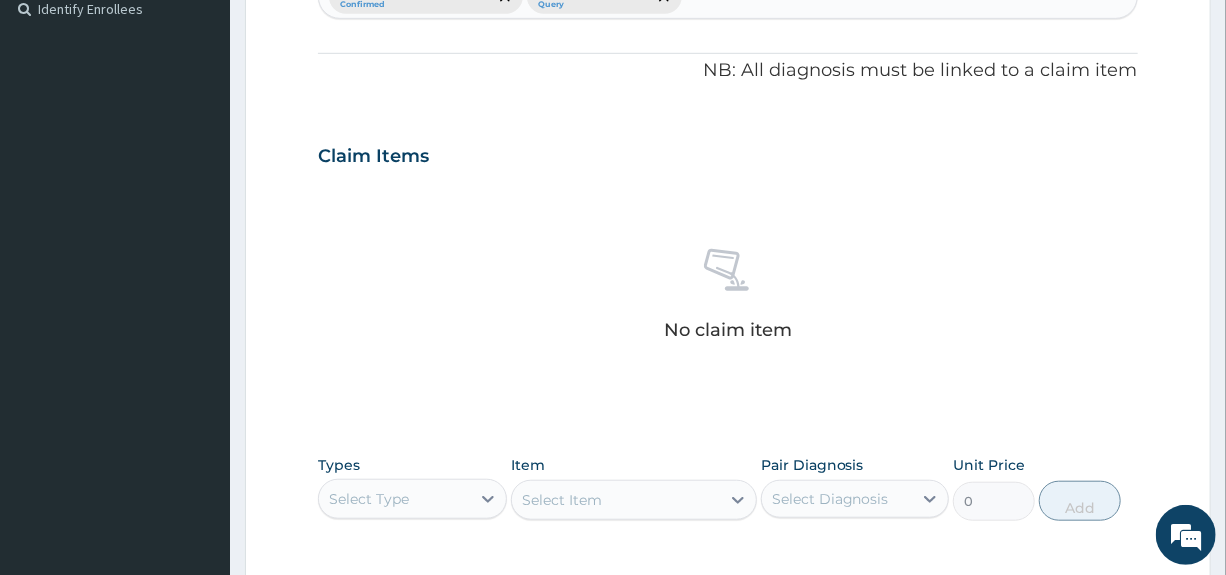 scroll, scrollTop: 800, scrollLeft: 0, axis: vertical 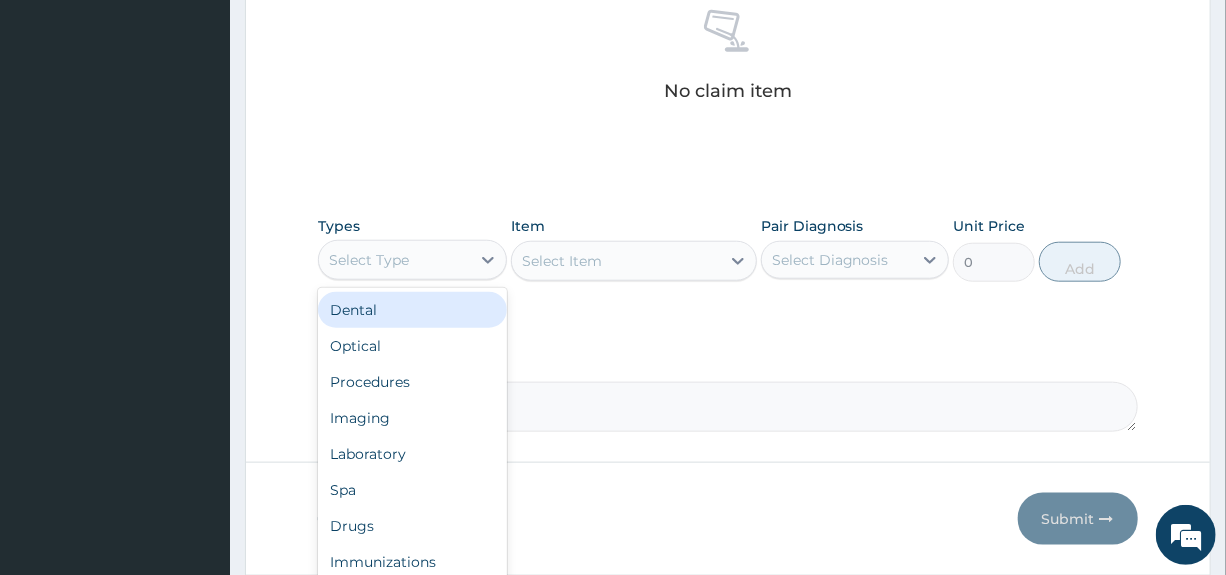 click on "Select Type" at bounding box center [394, 260] 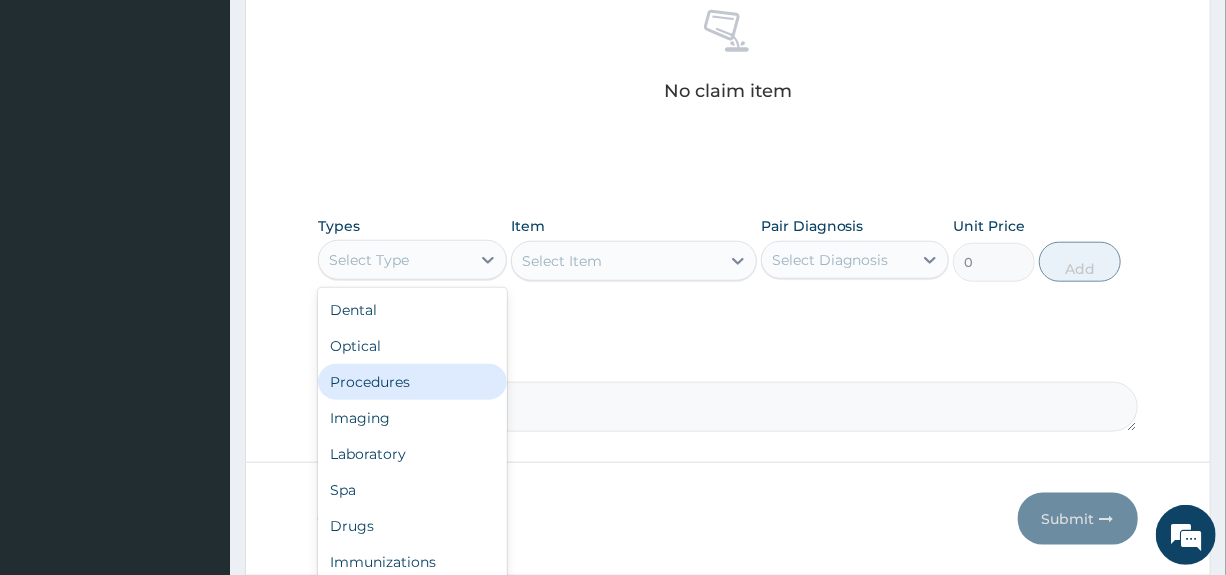 drag, startPoint x: 386, startPoint y: 385, endPoint x: 703, endPoint y: 344, distance: 319.6404 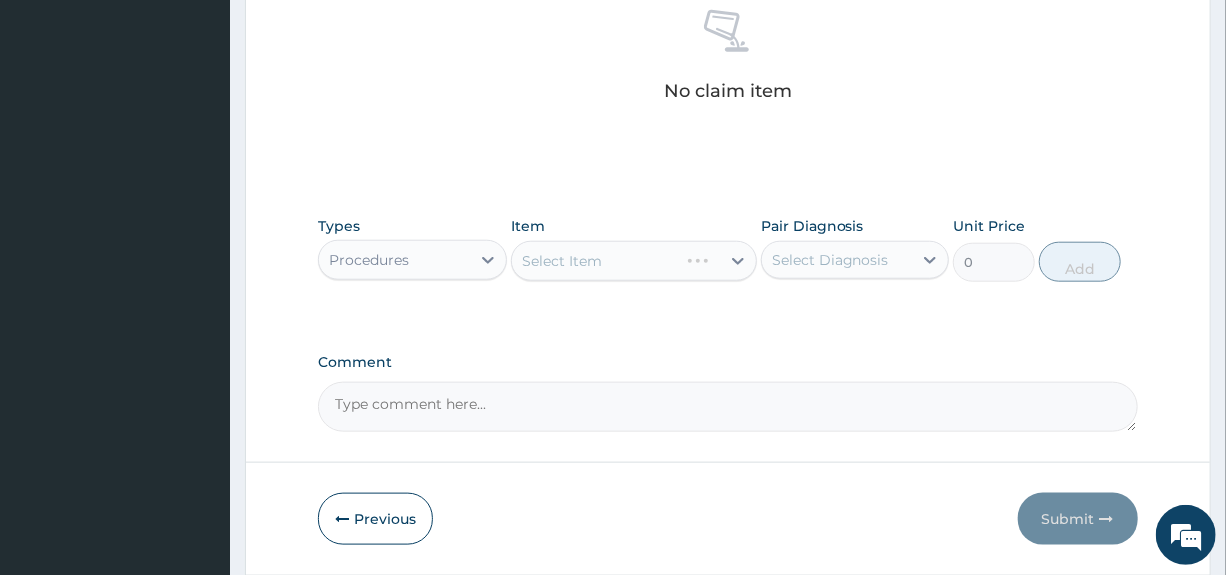 click on "Select Diagnosis" at bounding box center [830, 260] 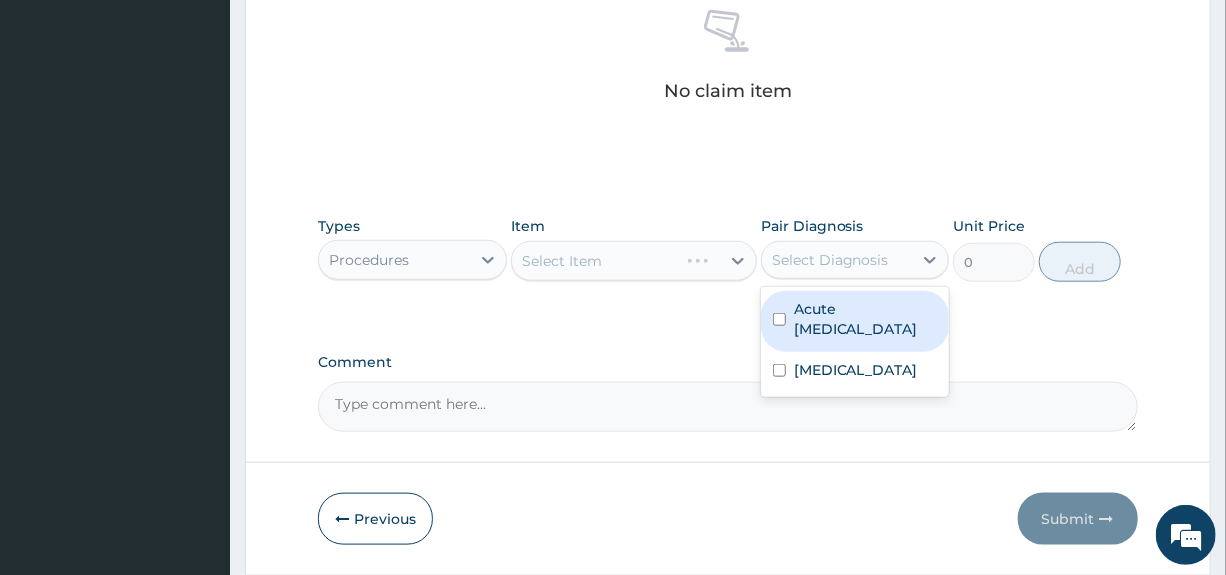 click on "Acute upper respiratory infection" at bounding box center [865, 319] 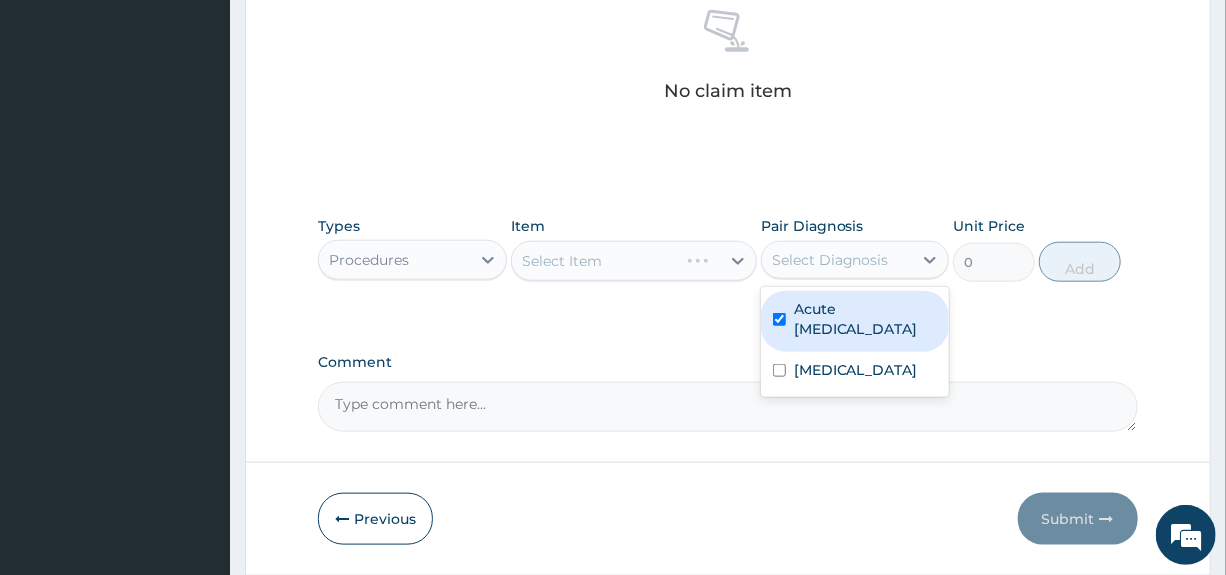 checkbox on "true" 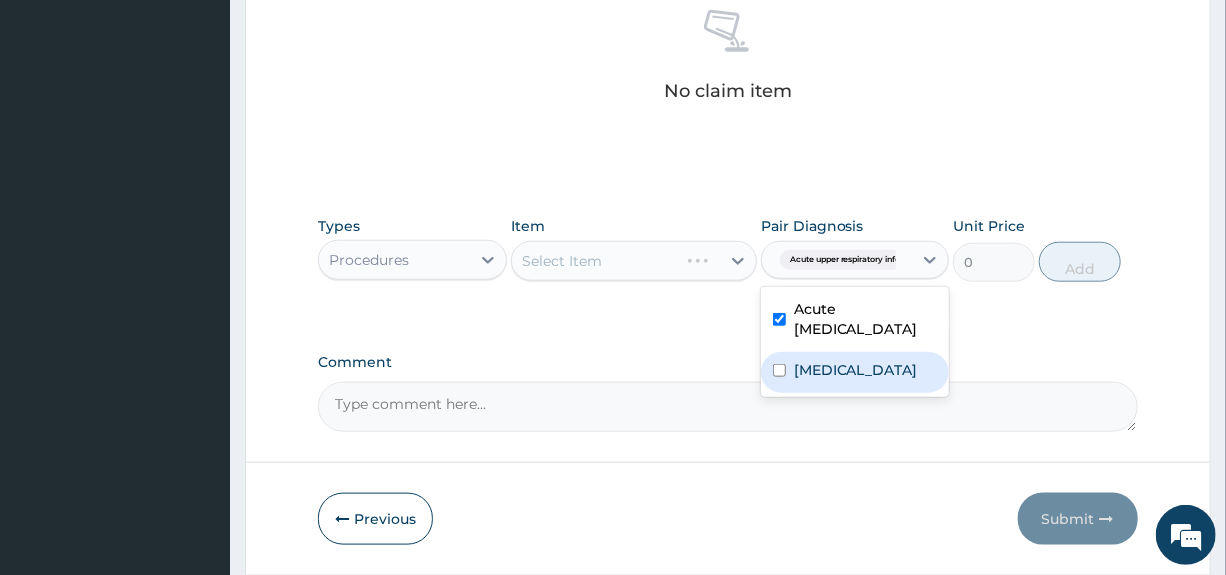 click on "Malaria" at bounding box center [856, 370] 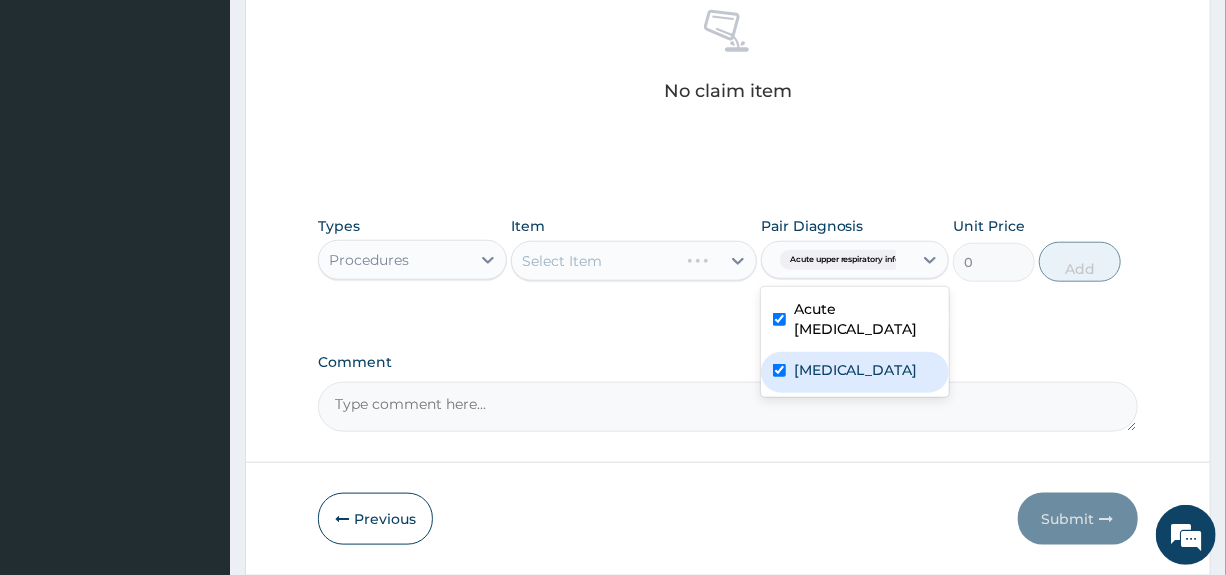 checkbox on "true" 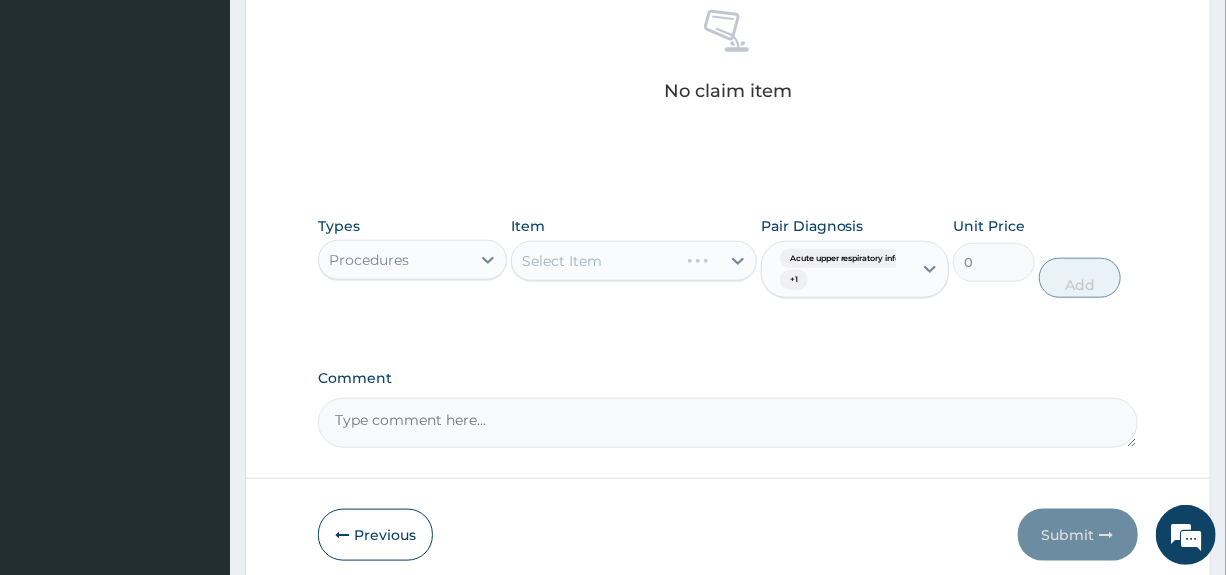 click on "Types Procedures Item Select Item Pair Diagnosis Acute upper respiratory infect...  + 1 Unit Price 0 Add" at bounding box center [727, 272] 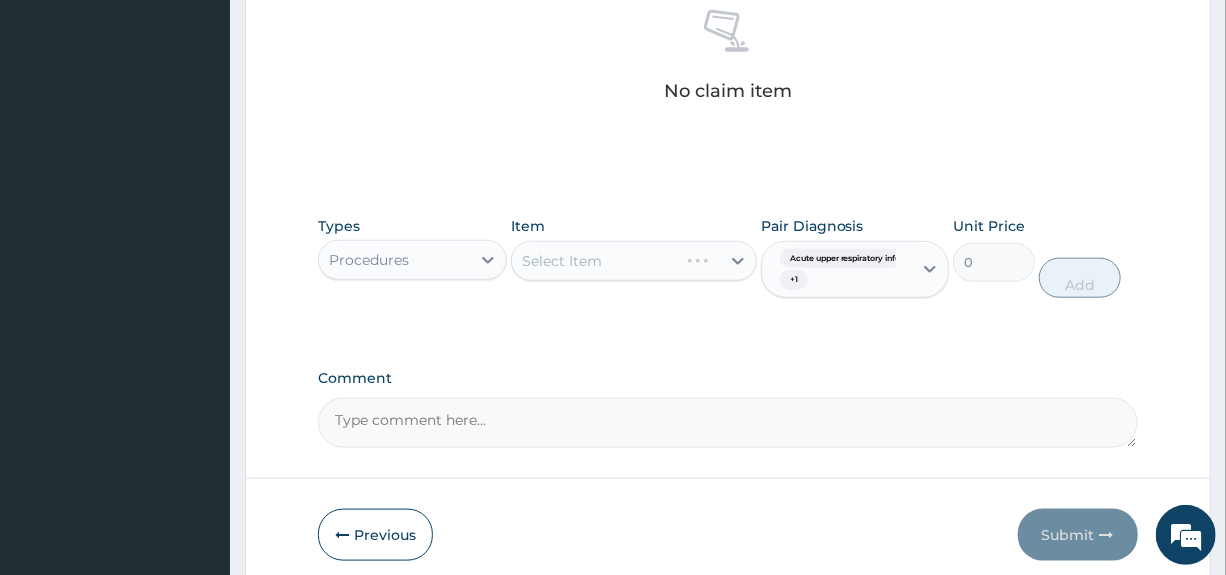 click on "Select Item" at bounding box center (634, 261) 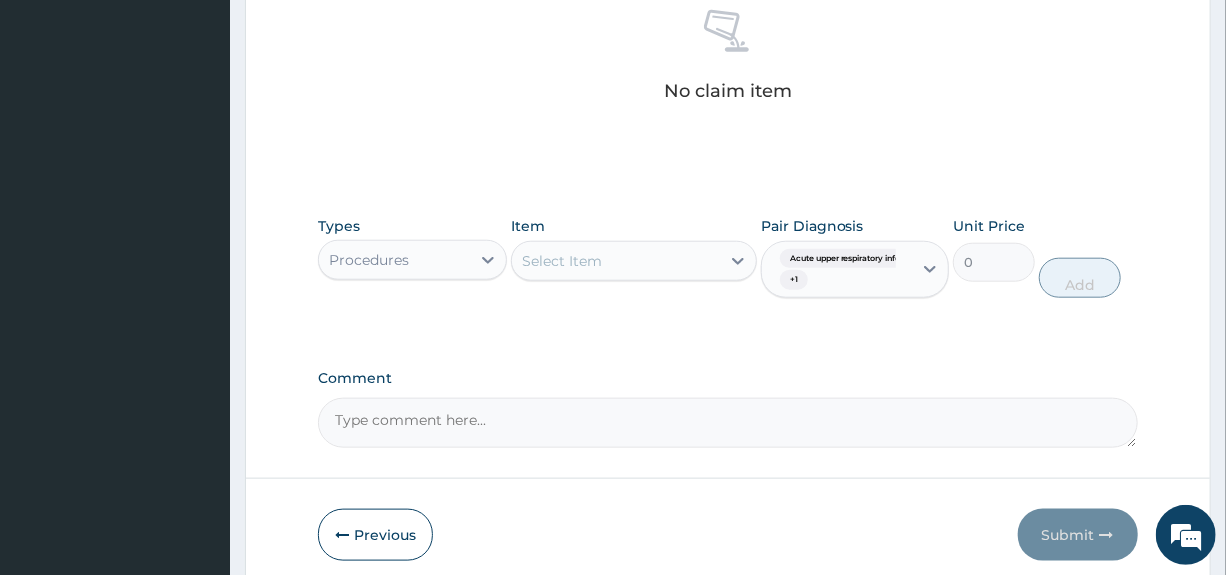 click on "Select Item" at bounding box center [562, 261] 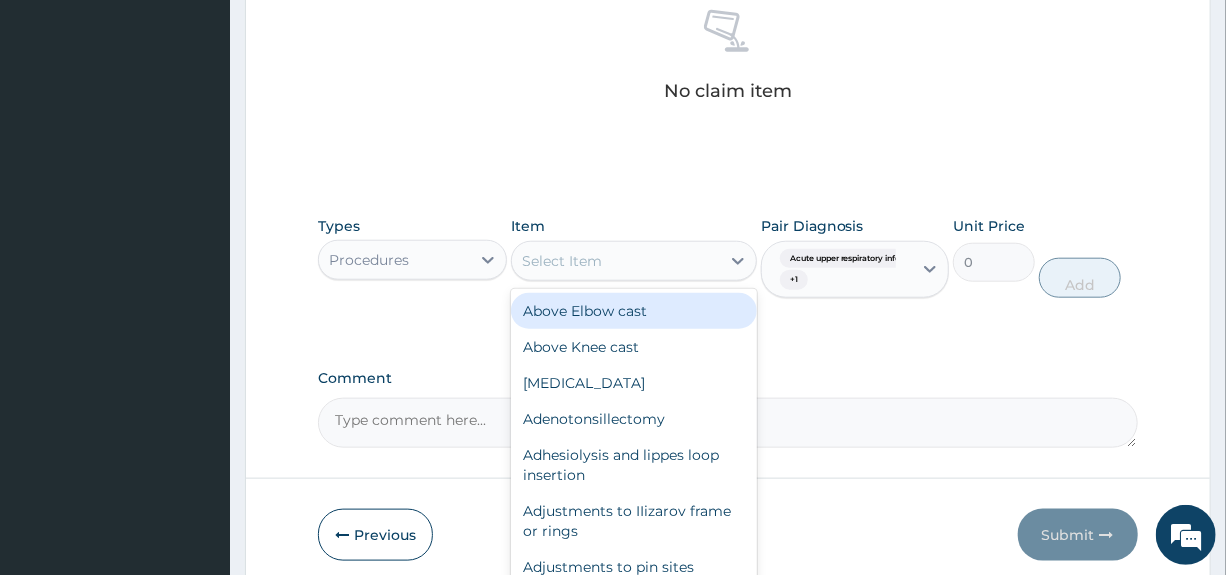 type on "F" 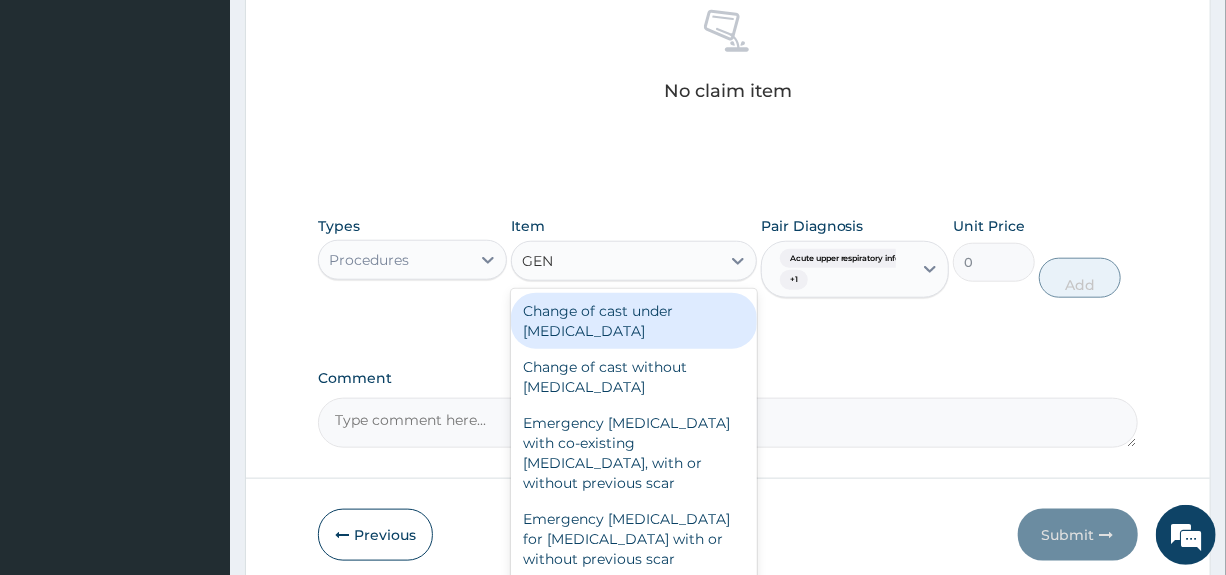 type on "GENE" 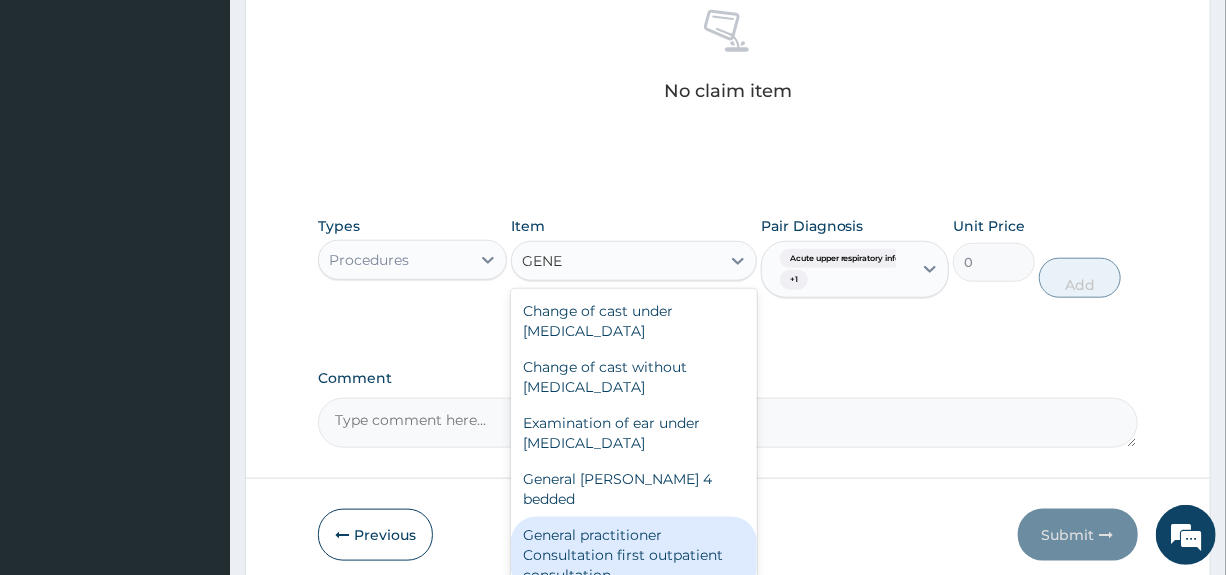click on "General practitioner Consultation first outpatient consultation" at bounding box center [634, 555] 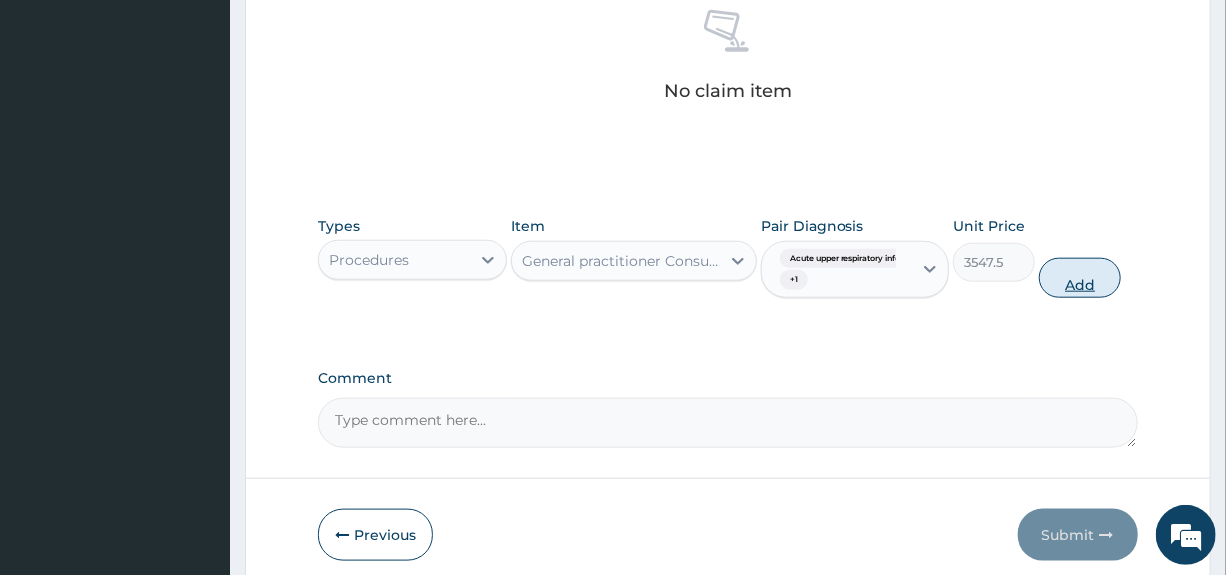 click on "Add" at bounding box center [1080, 278] 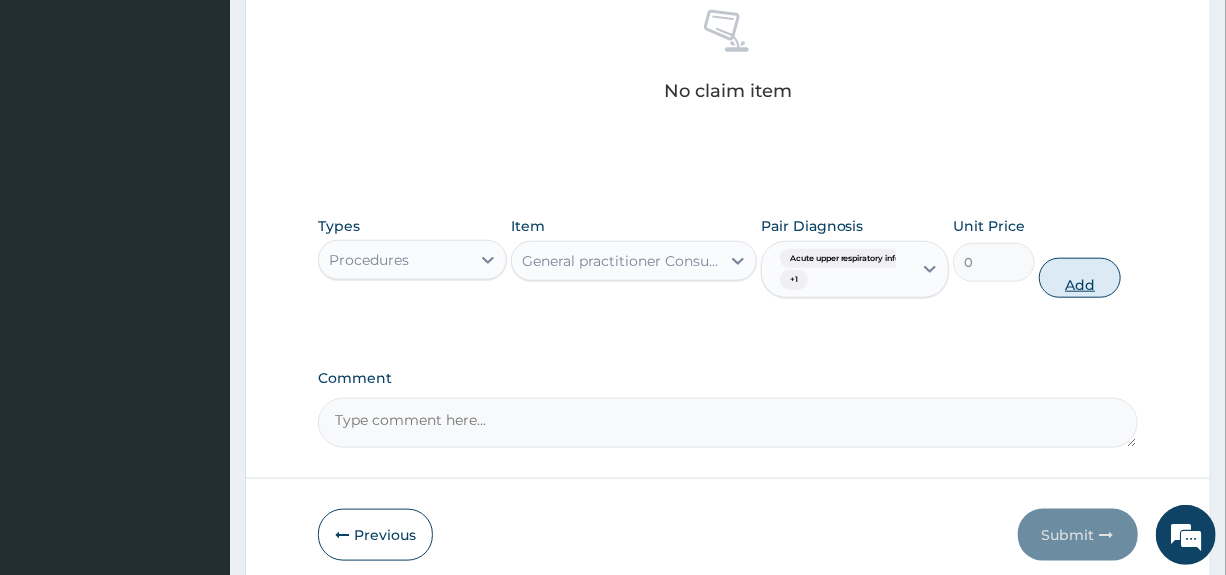 scroll, scrollTop: 797, scrollLeft: 0, axis: vertical 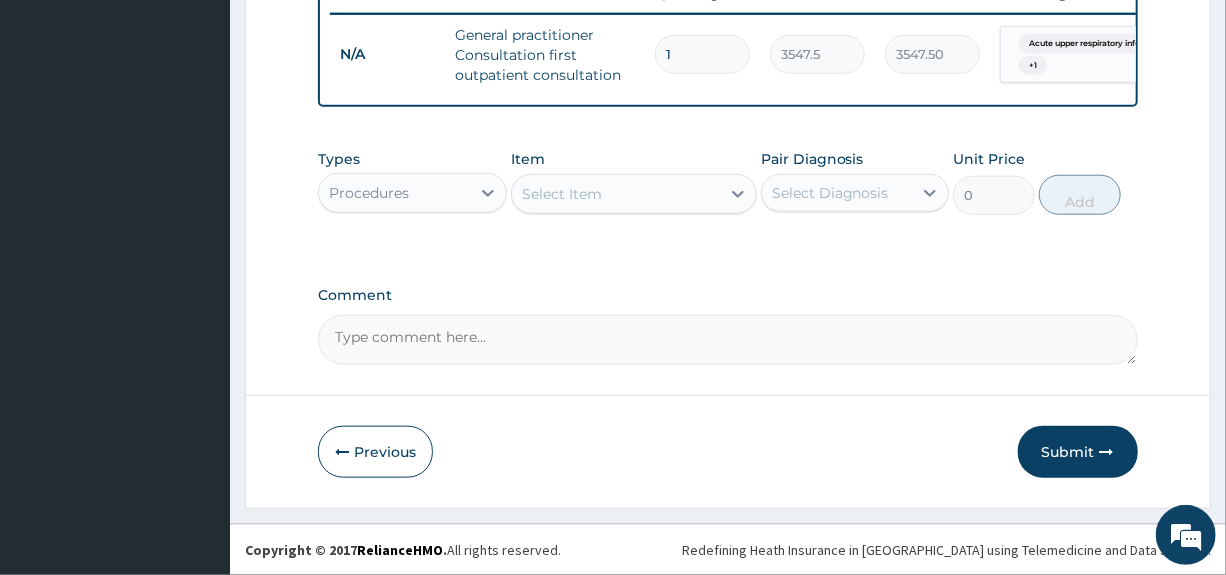 click on "Procedures" at bounding box center (394, 193) 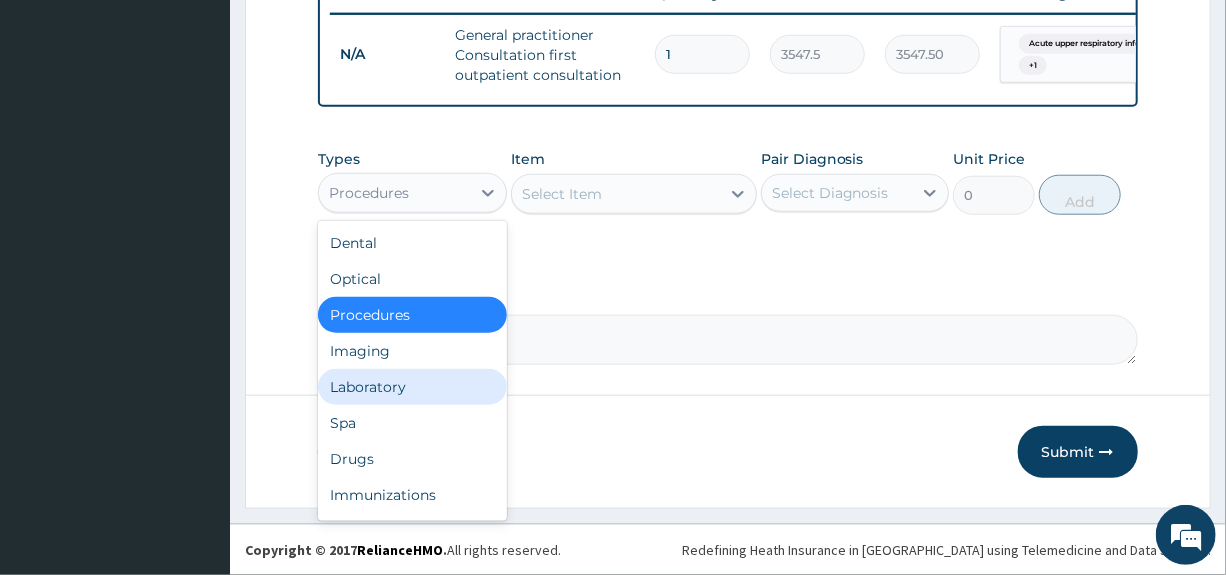 click on "Laboratory" at bounding box center [412, 387] 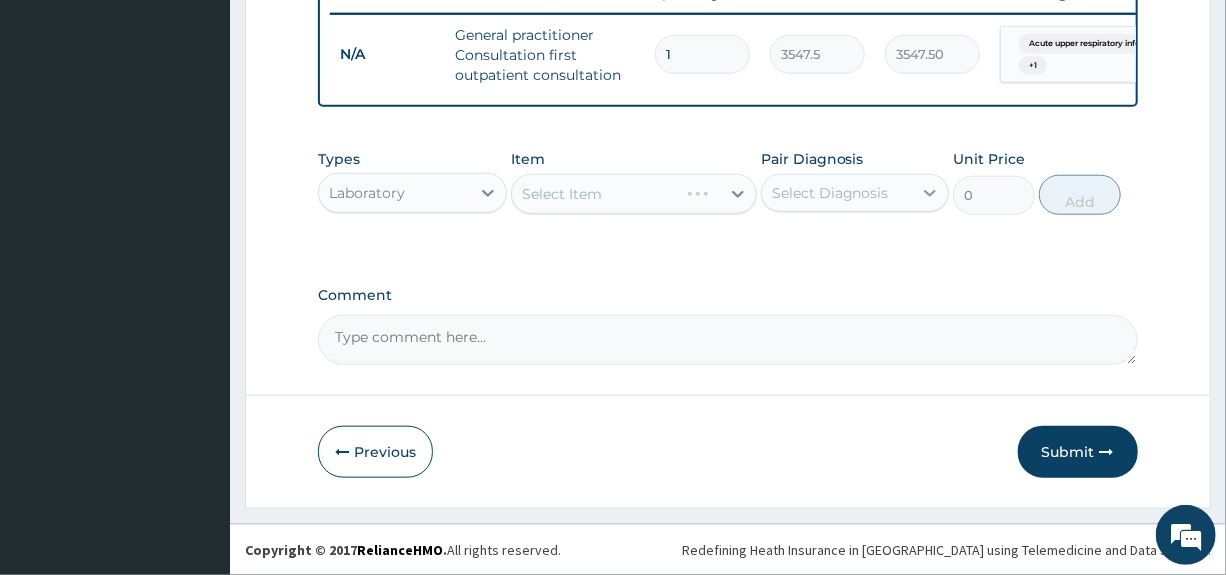 click 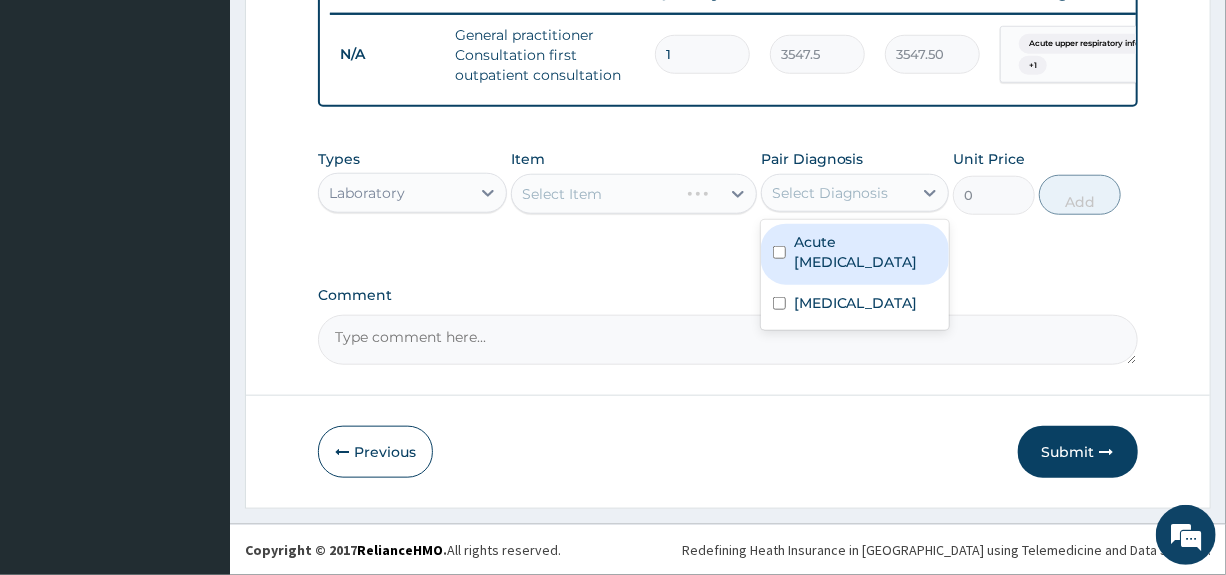 click on "Acute upper respiratory infection" at bounding box center (865, 252) 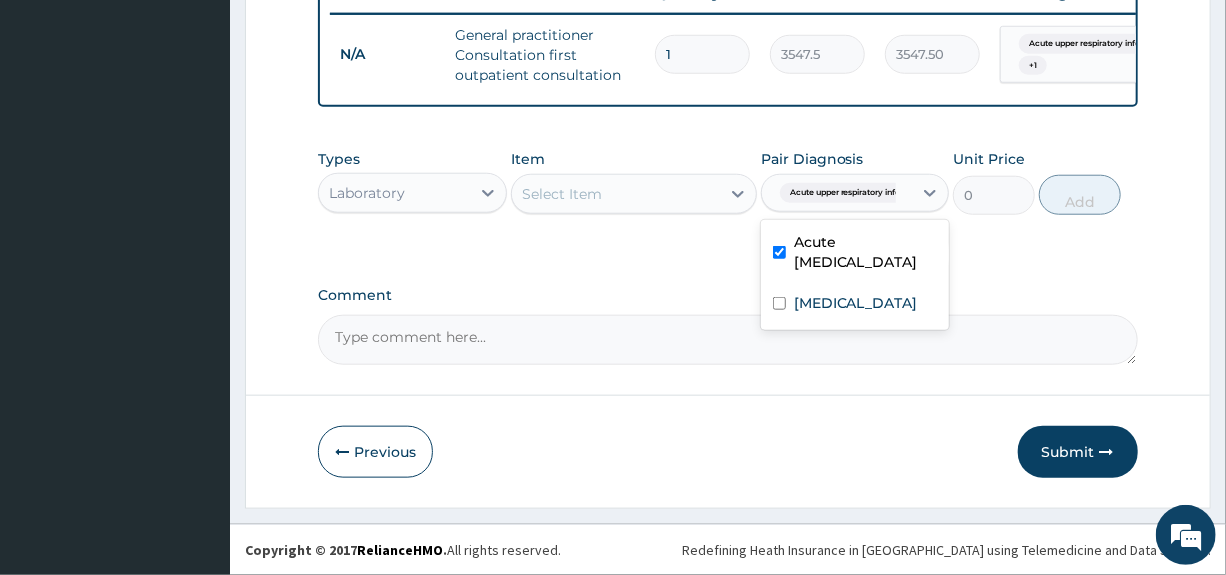 click on "Acute upper respiratory infection" at bounding box center (865, 252) 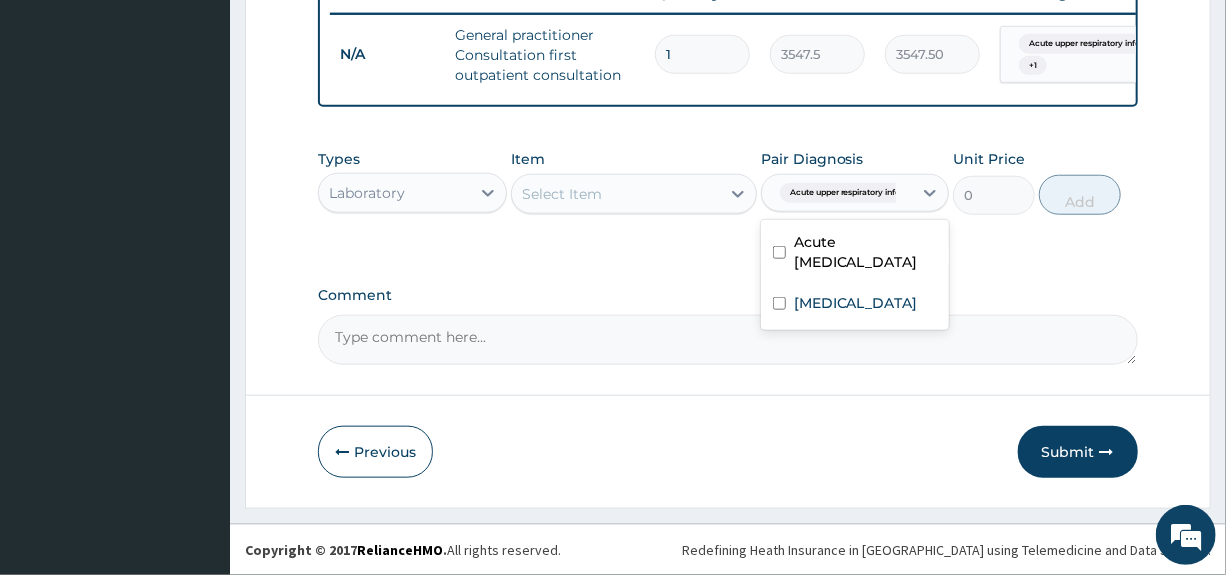 checkbox on "false" 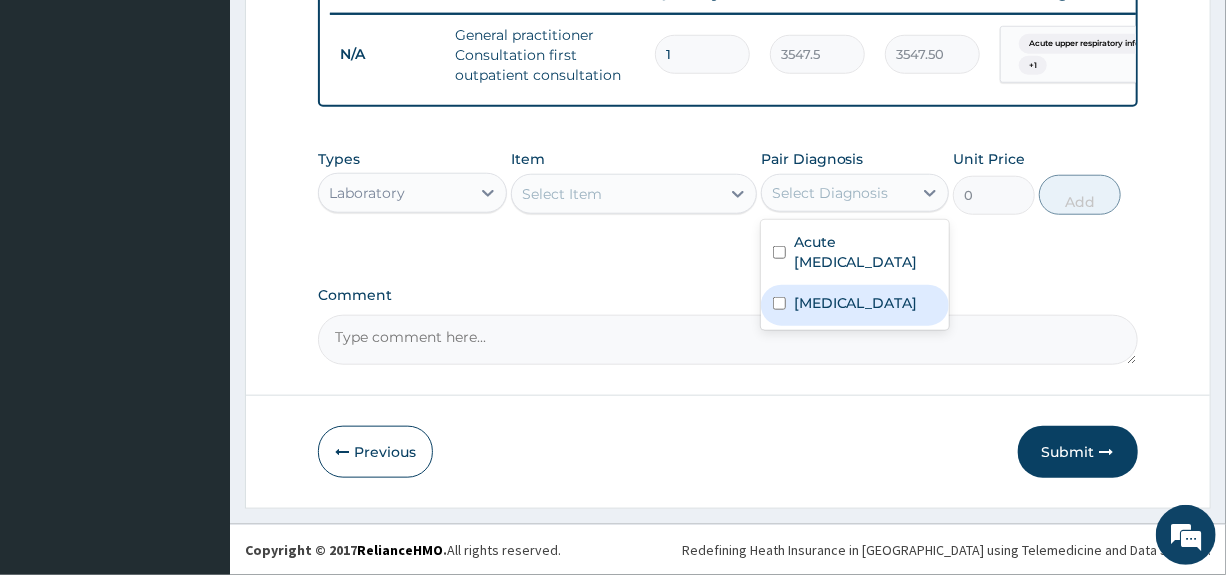 click on "Malaria" at bounding box center (856, 303) 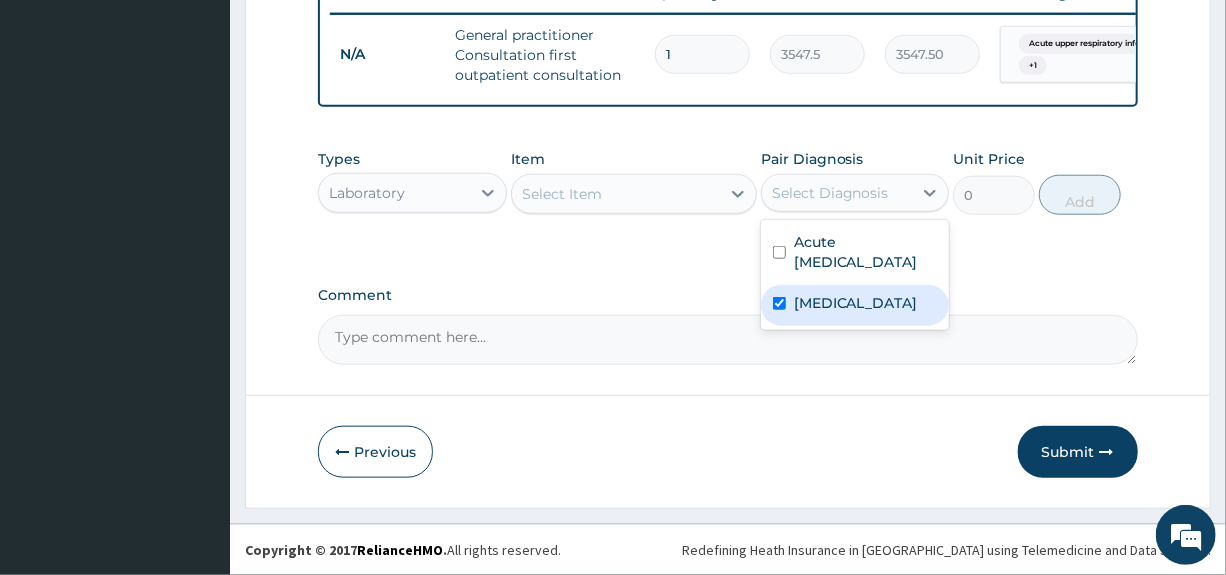 checkbox on "true" 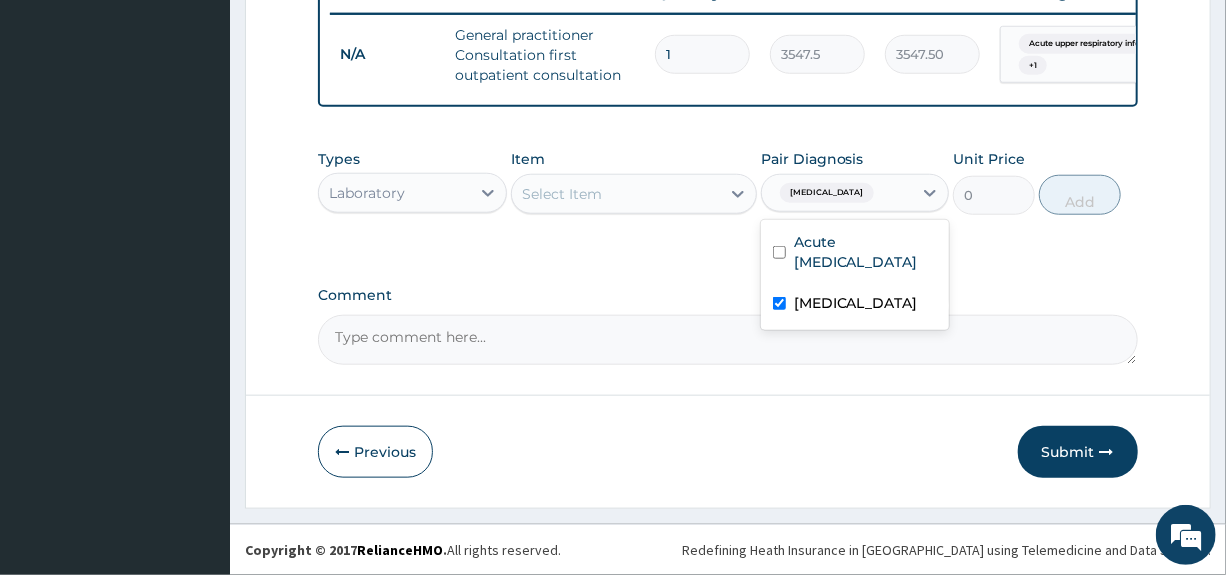 click on "Select Item" at bounding box center (616, 194) 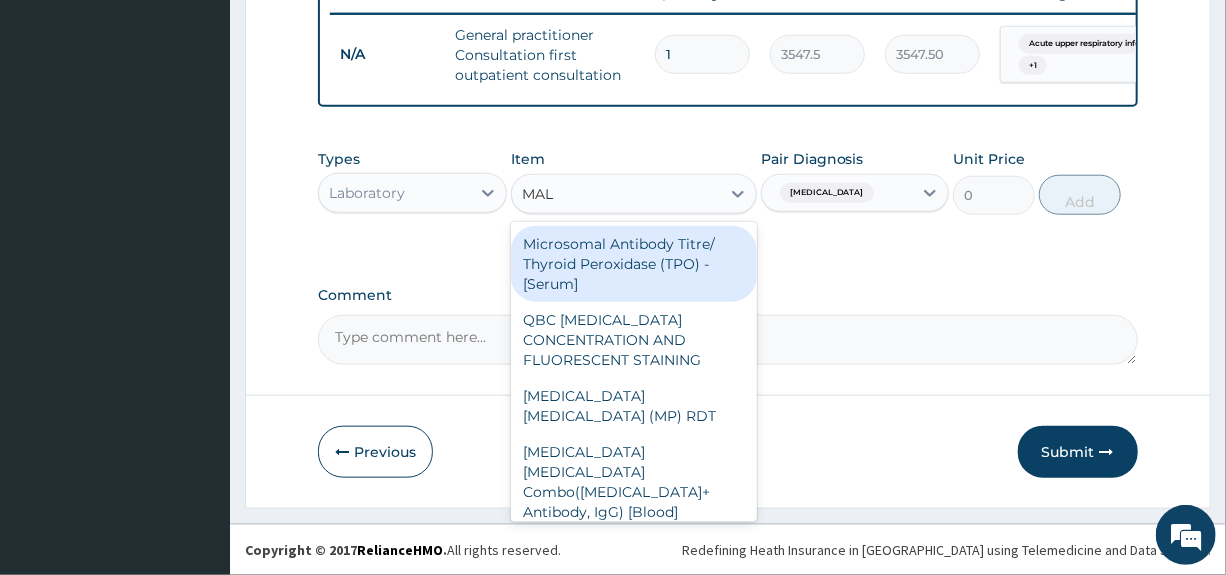 type on "MALA" 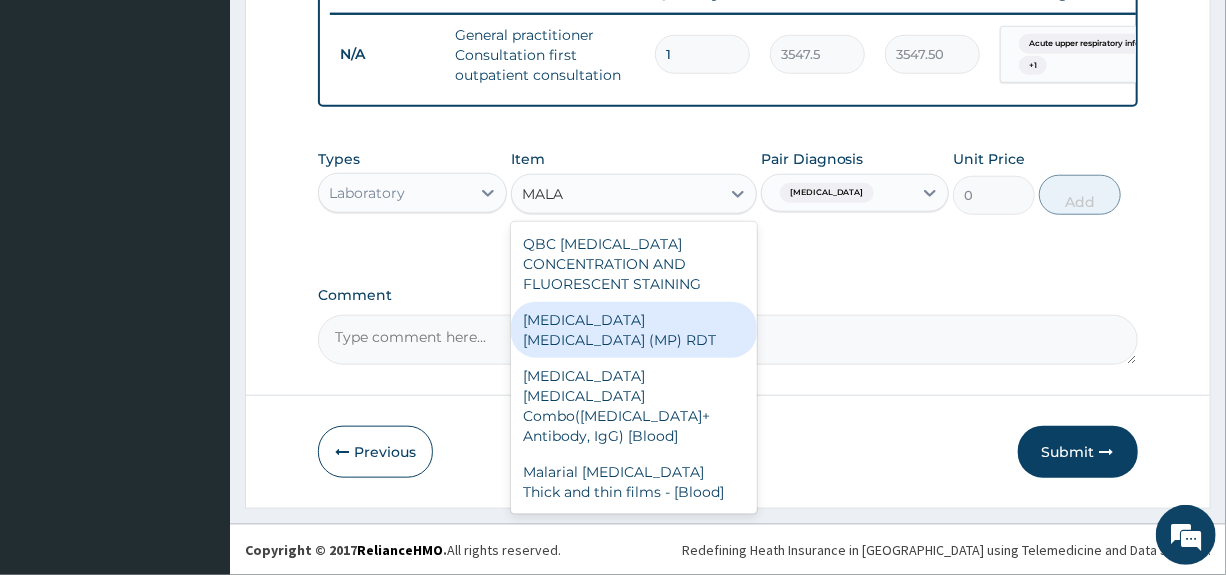 click on "MALARIA PARASITE (MP) RDT" at bounding box center (634, 330) 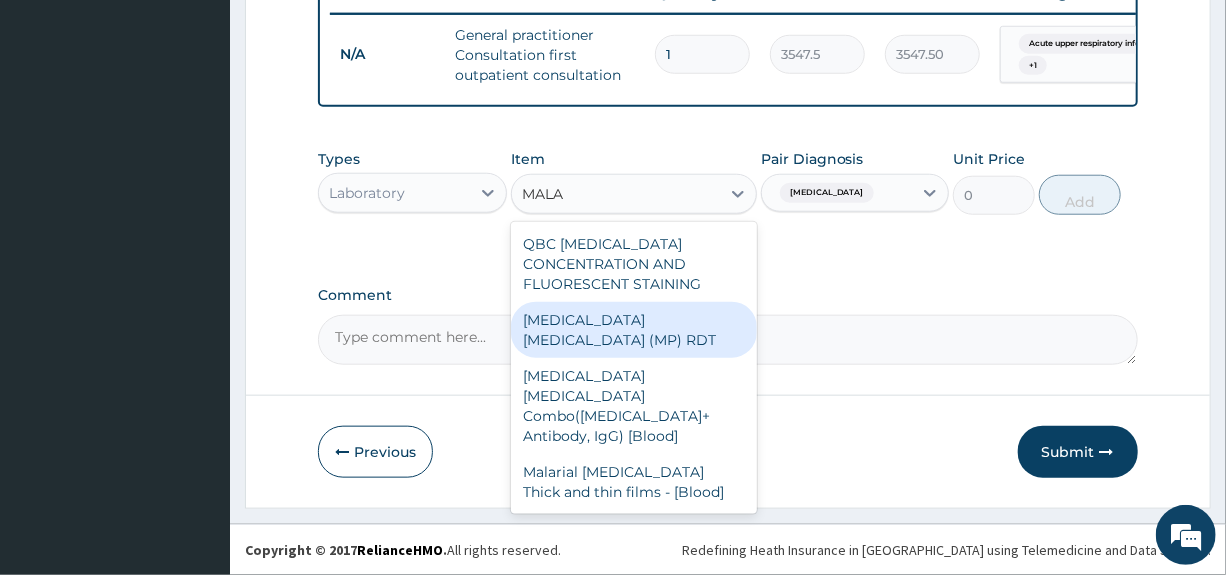type 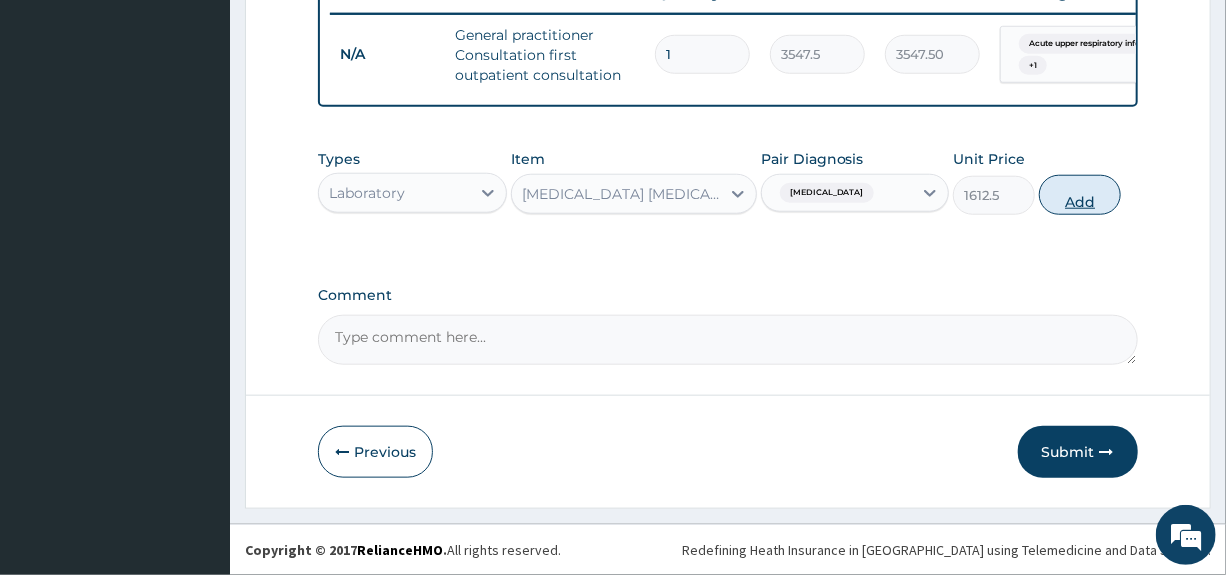 click on "Add" at bounding box center [1080, 195] 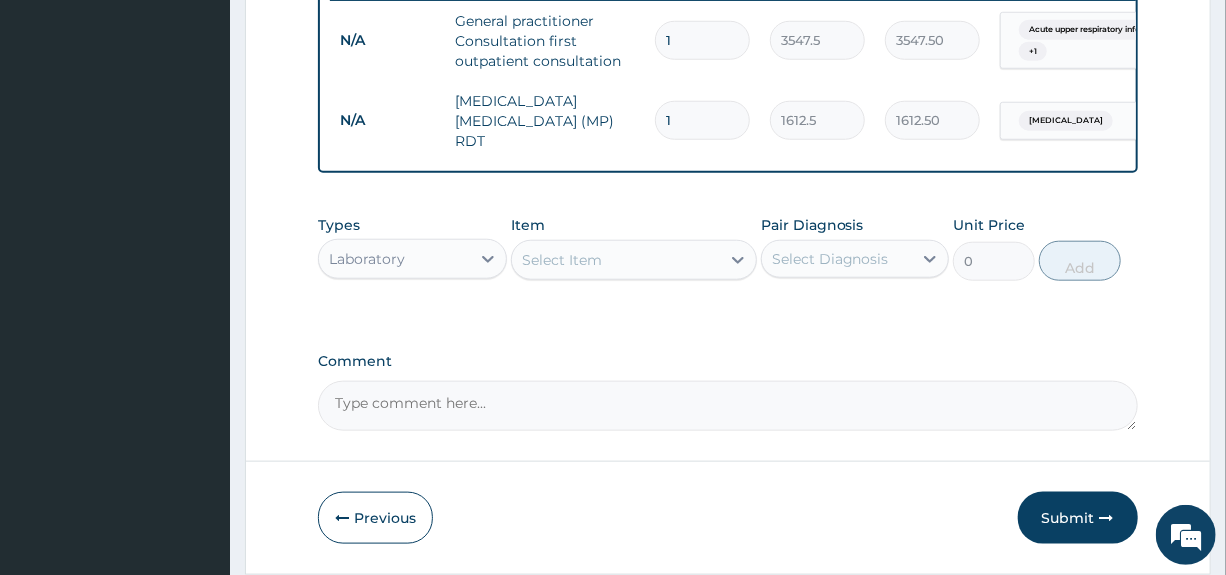 click on "Types Laboratory Item Select Item Pair Diagnosis Select Diagnosis Unit Price 0 Add" at bounding box center [727, 248] 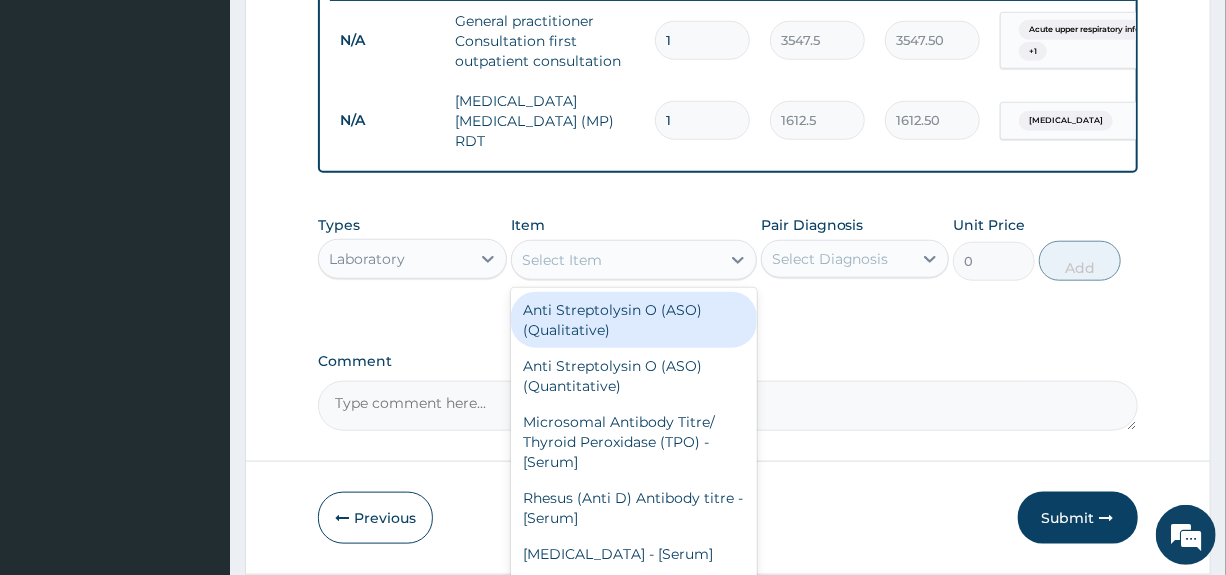 click on "Select Item" at bounding box center [562, 260] 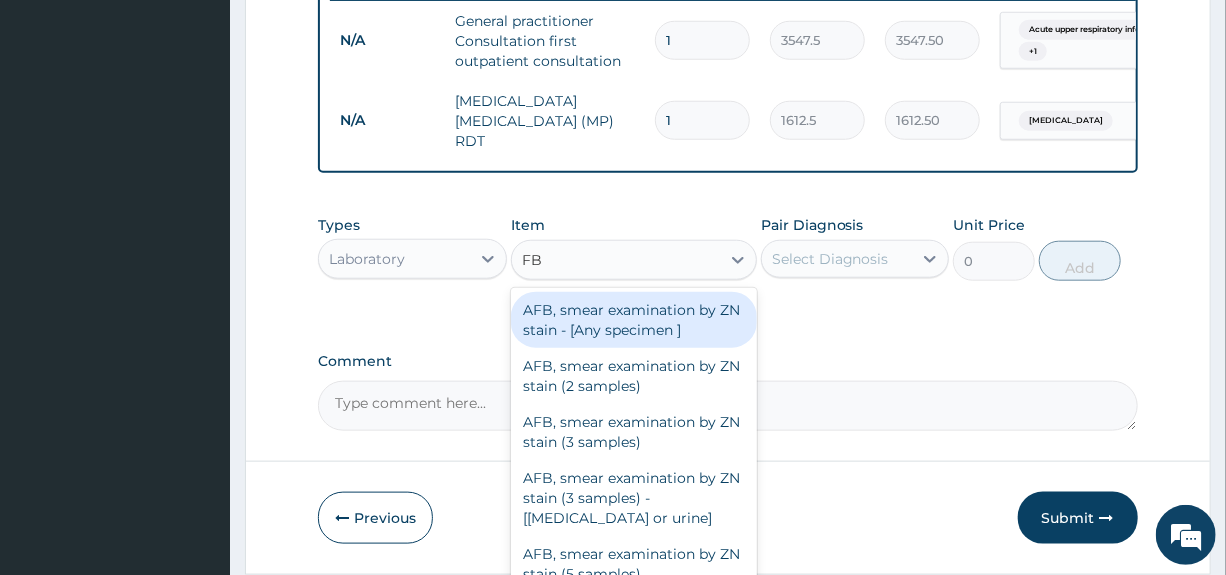 type on "FBC" 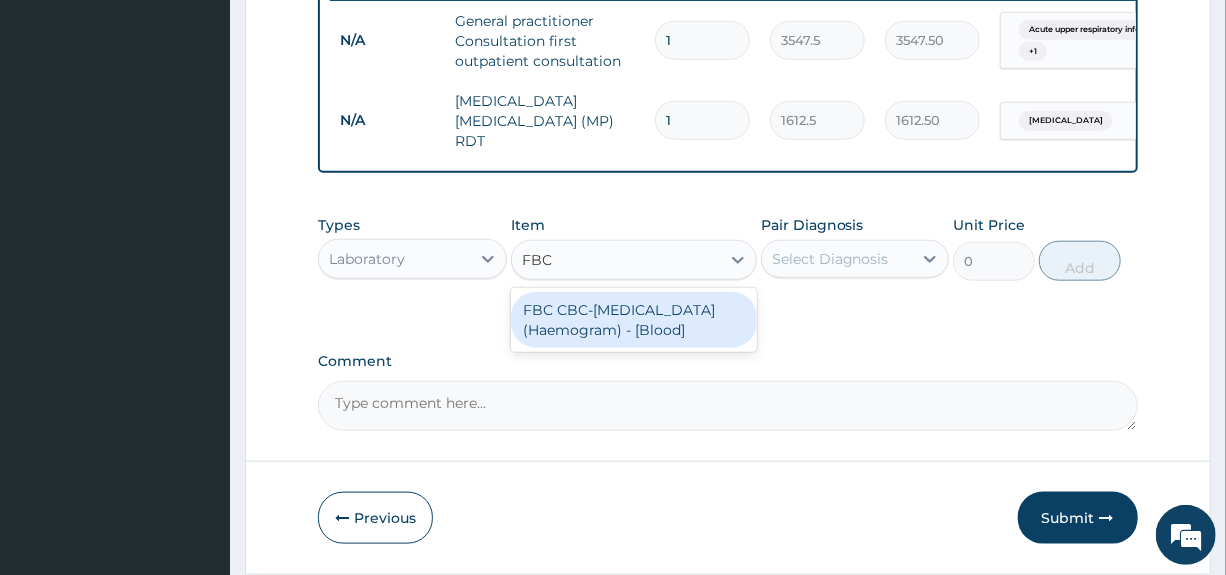 drag, startPoint x: 588, startPoint y: 334, endPoint x: 725, endPoint y: 292, distance: 143.29341 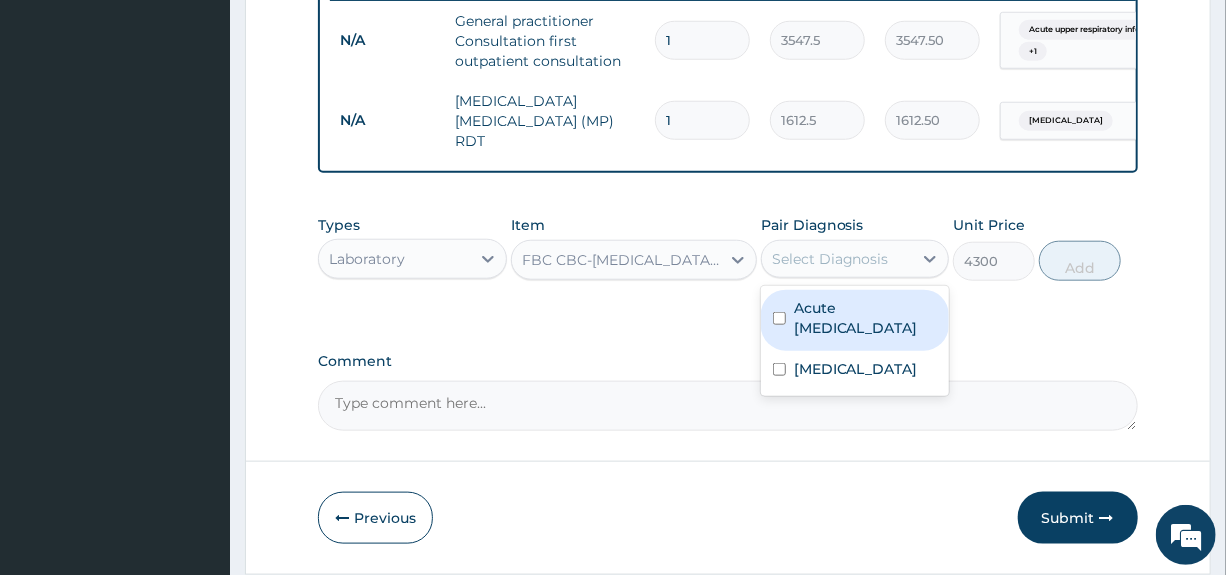 click on "Select Diagnosis" at bounding box center [830, 259] 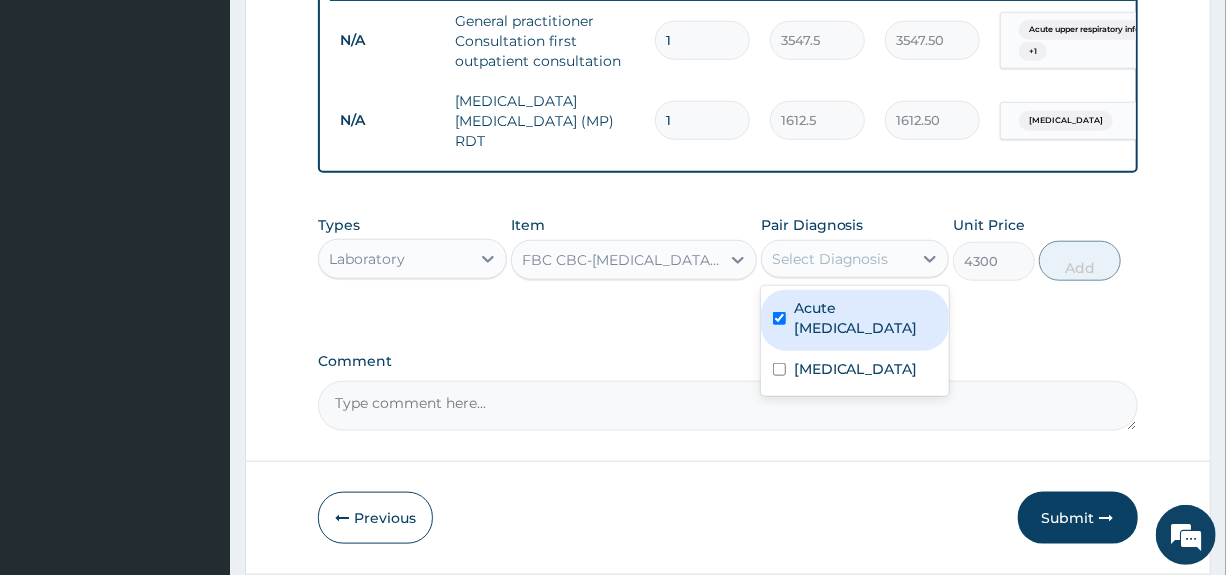 checkbox on "true" 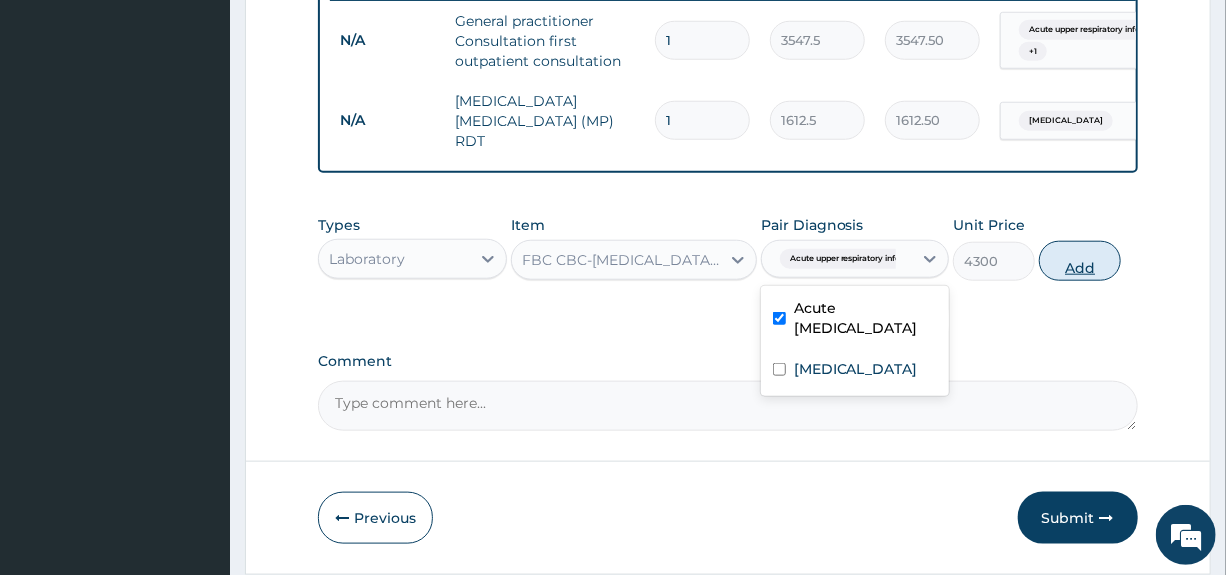 click on "Add" at bounding box center (1080, 261) 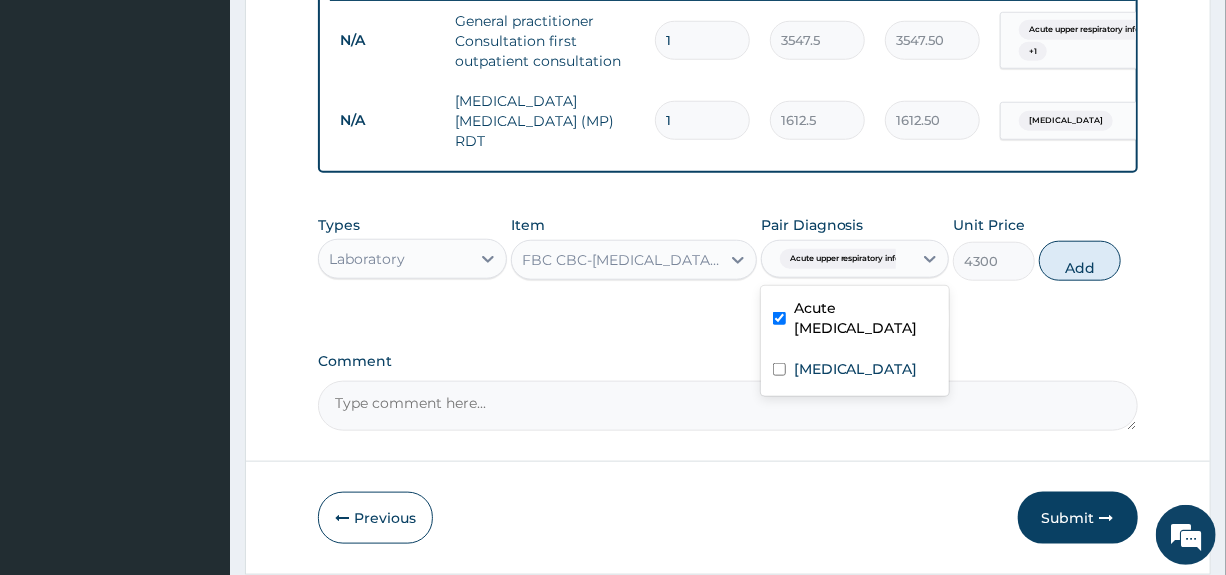 type on "0" 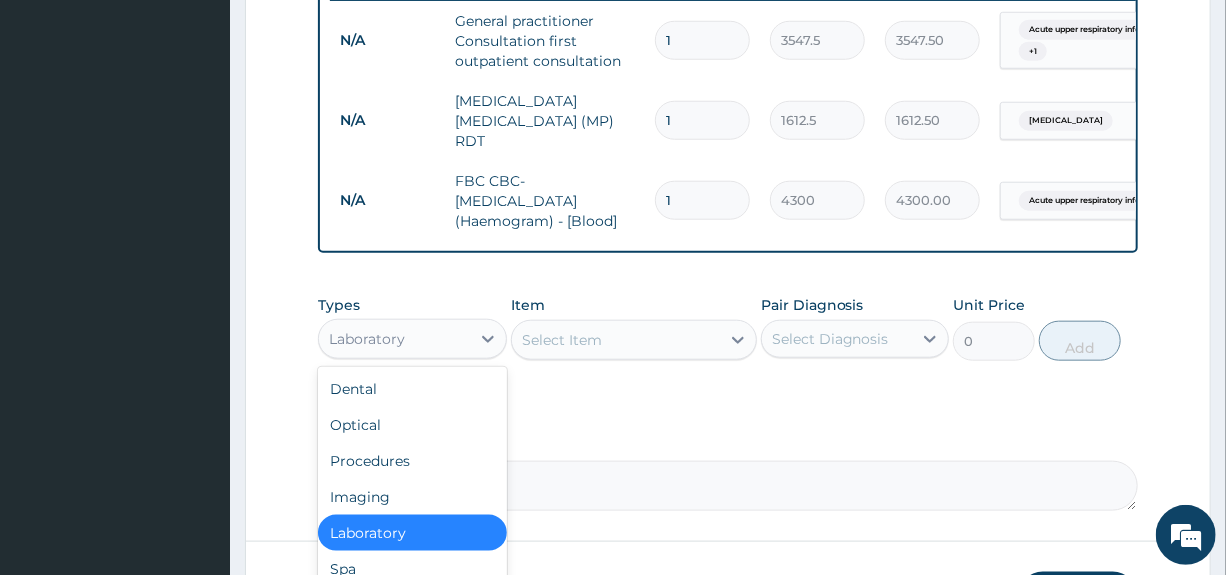 click on "Laboratory" at bounding box center (394, 339) 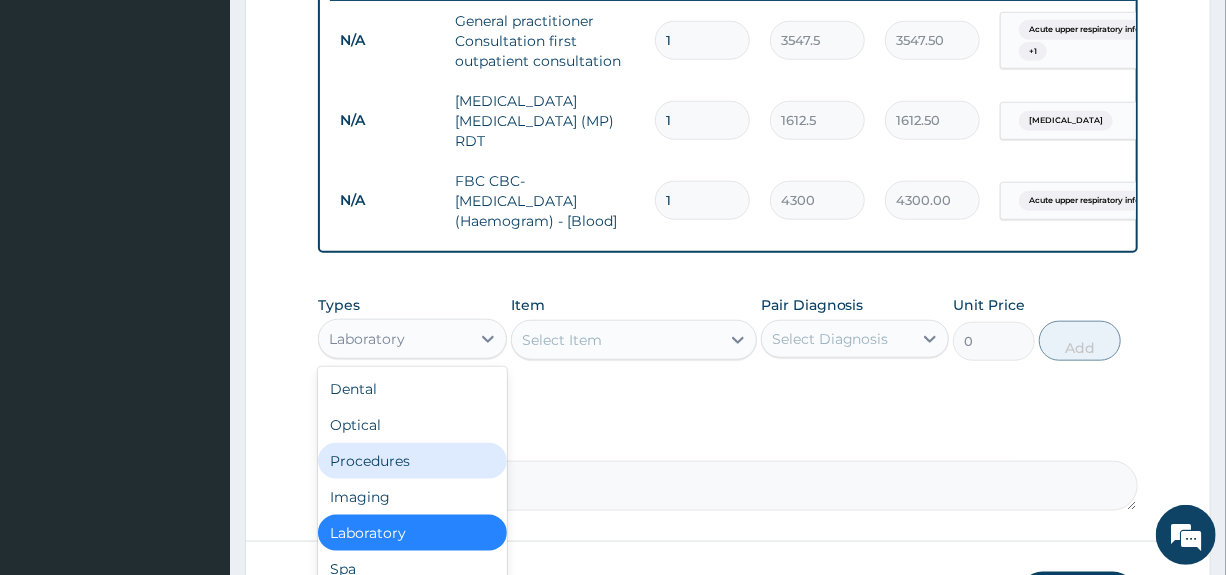 scroll, scrollTop: 68, scrollLeft: 0, axis: vertical 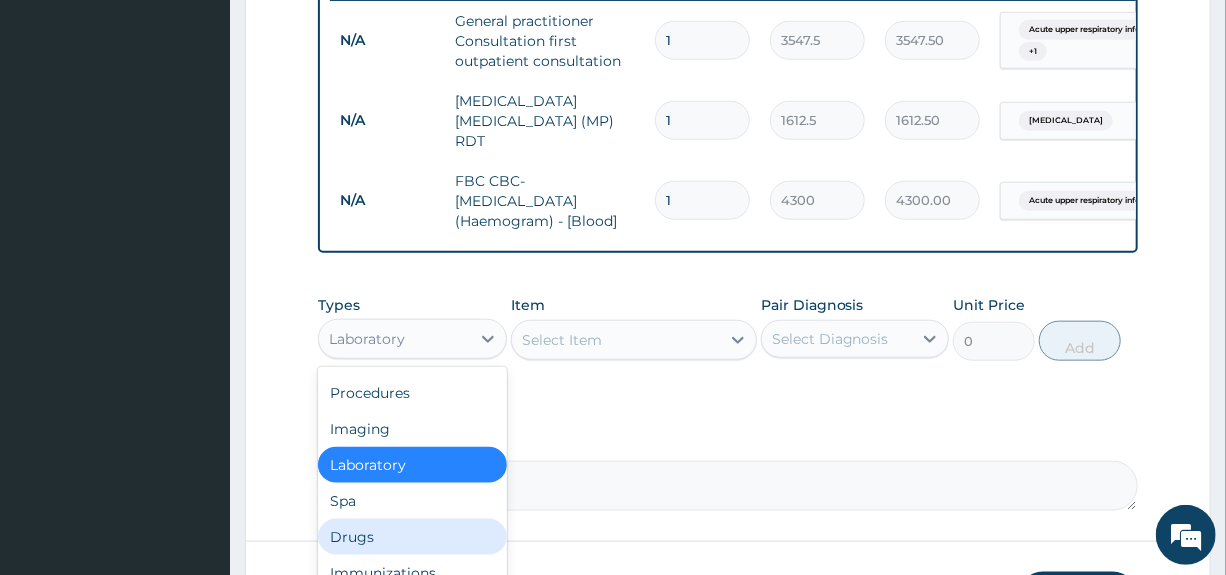 drag, startPoint x: 345, startPoint y: 541, endPoint x: 595, endPoint y: 443, distance: 268.52188 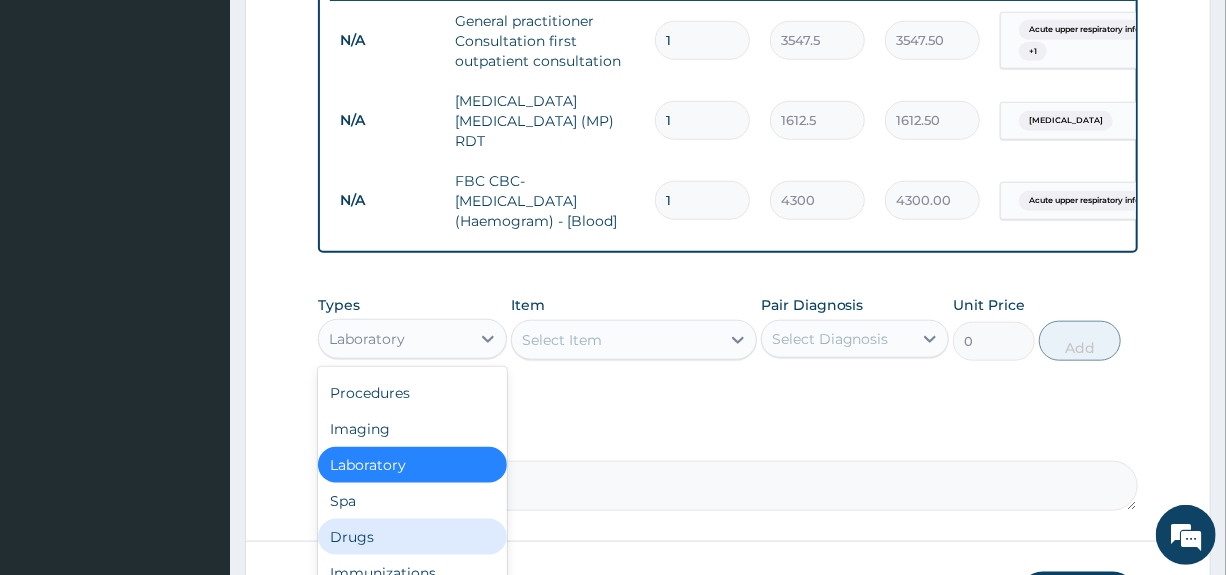 click on "Drugs" at bounding box center [412, 537] 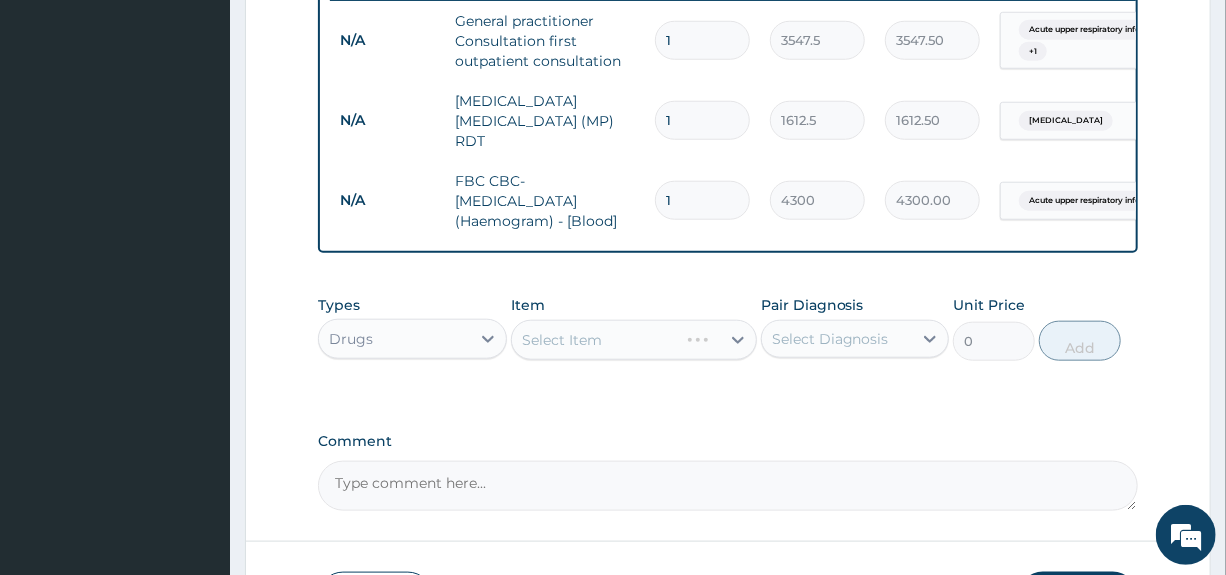 click on "Select Diagnosis" at bounding box center [830, 339] 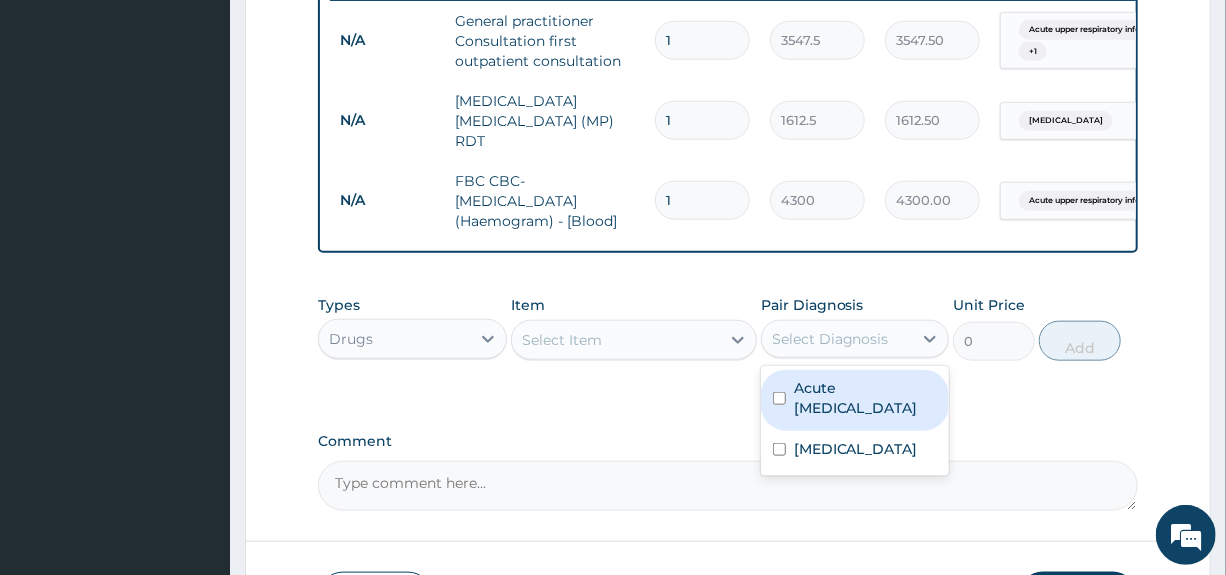 click on "Acute upper respiratory infection" at bounding box center (855, 400) 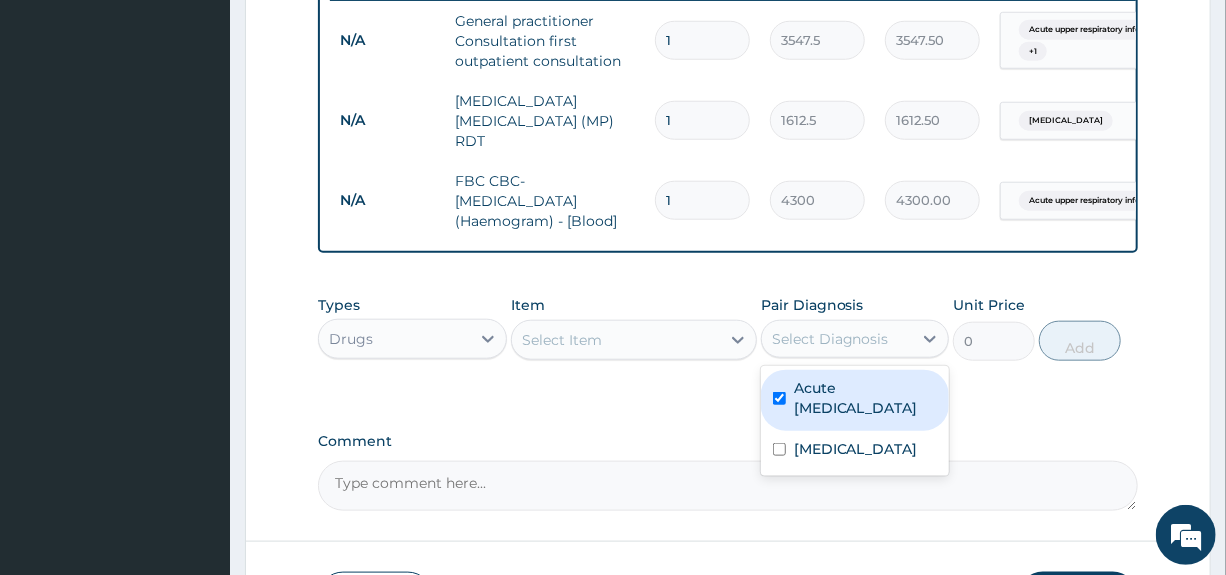 checkbox on "true" 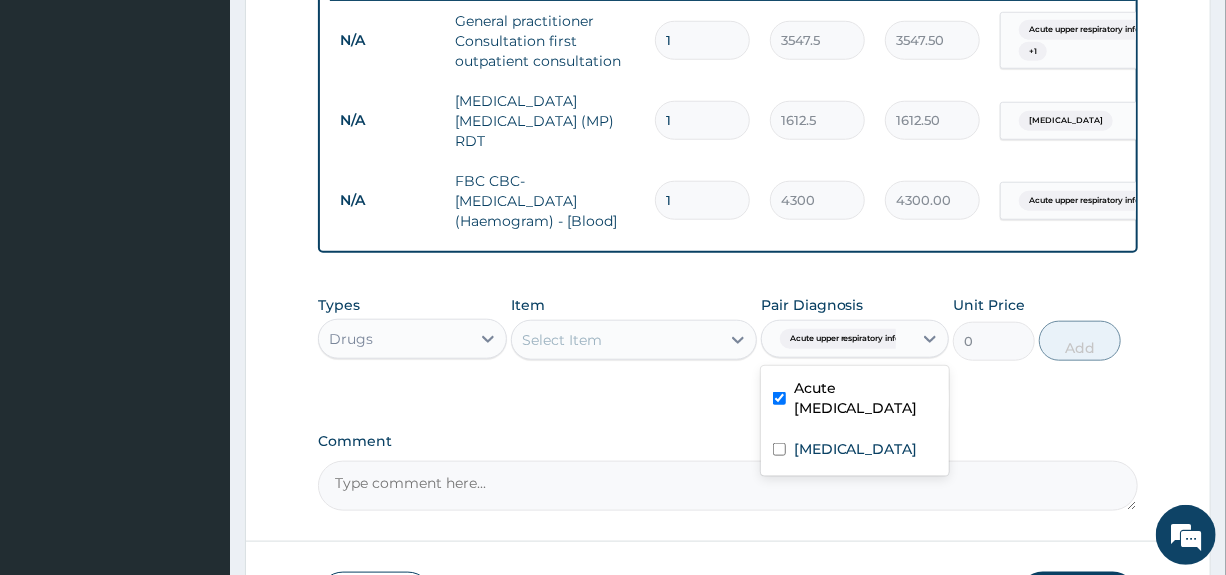 click on "Select Item" at bounding box center (616, 340) 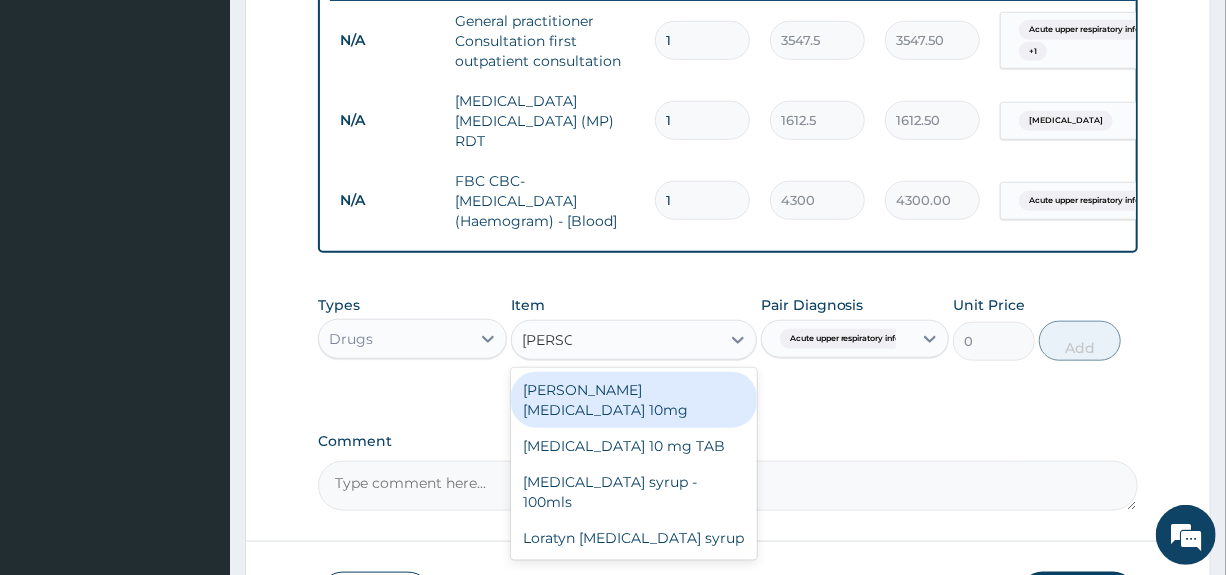type on "LORAT" 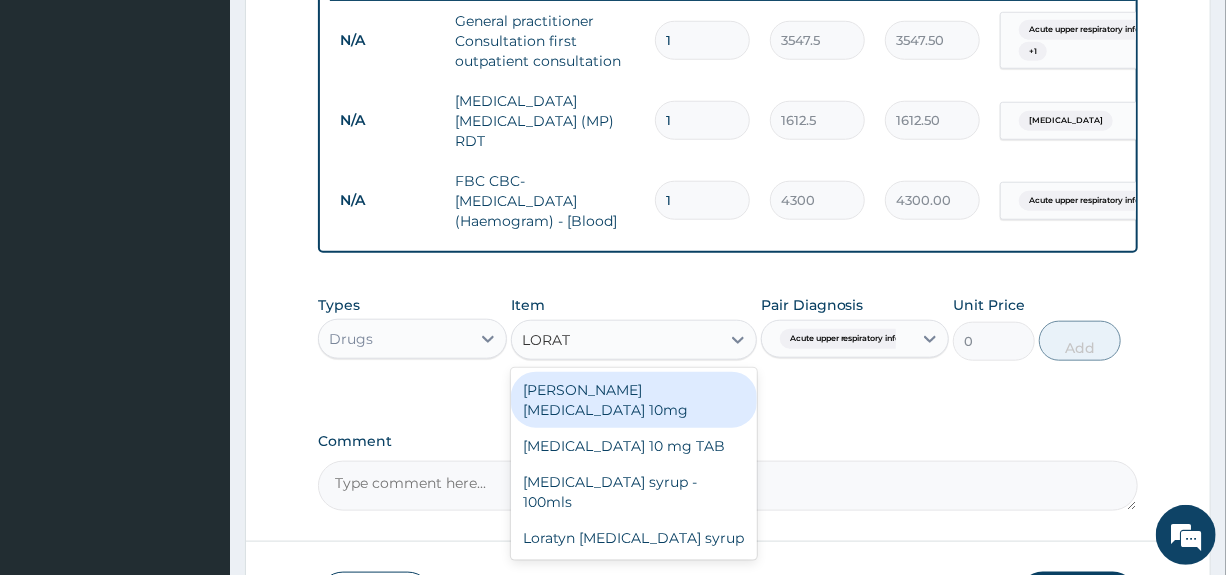 click on "[PERSON_NAME][MEDICAL_DATA] 10mg" at bounding box center [634, 400] 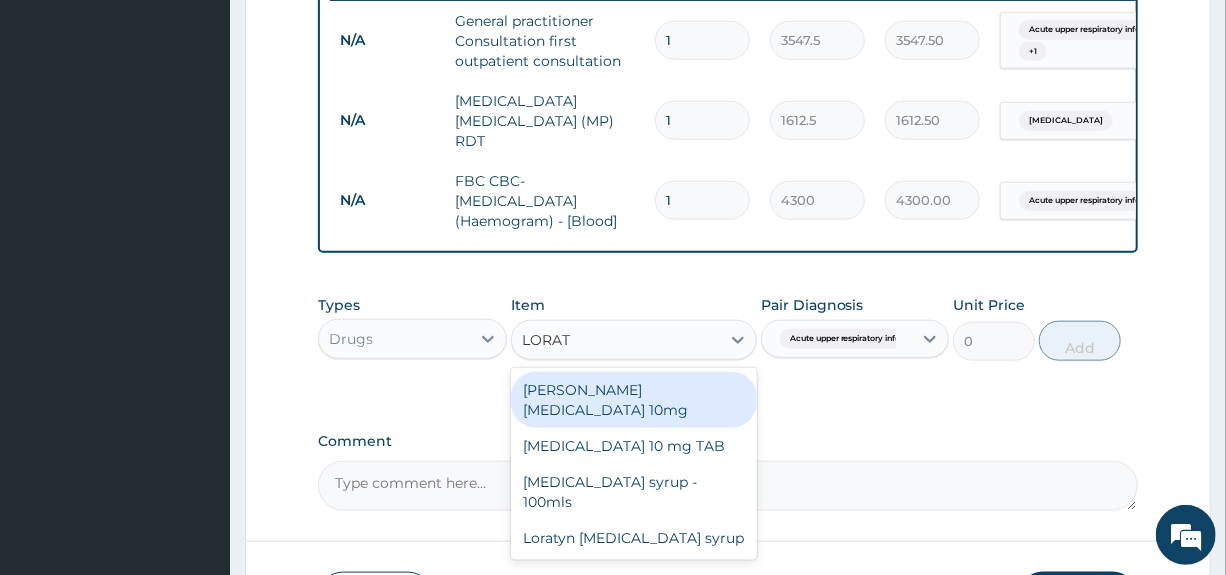 type 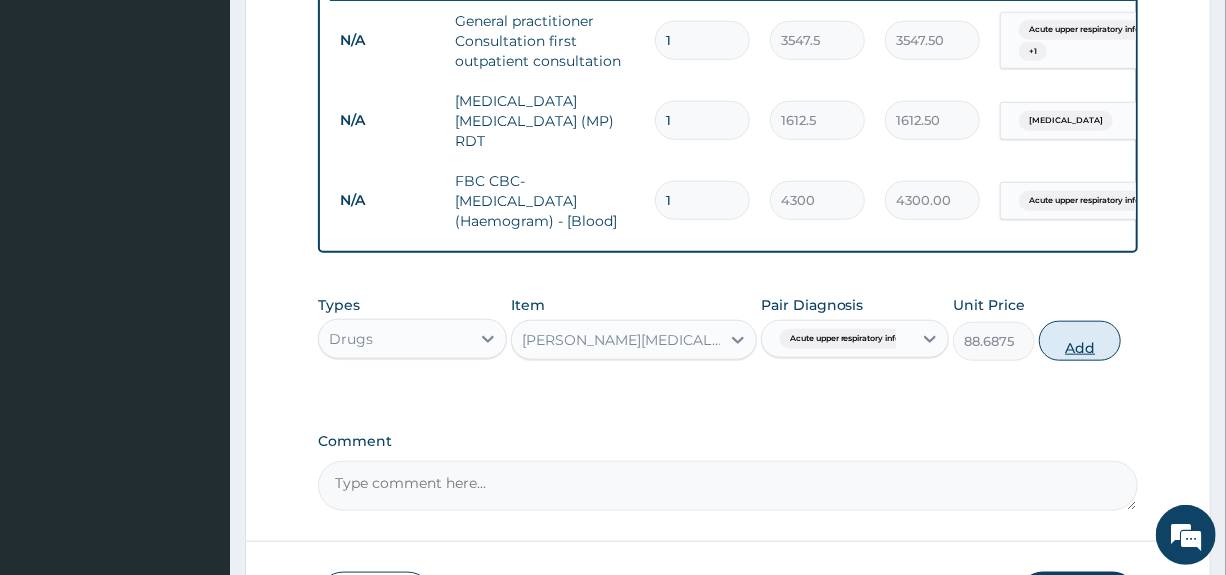 click on "Add" at bounding box center [1080, 341] 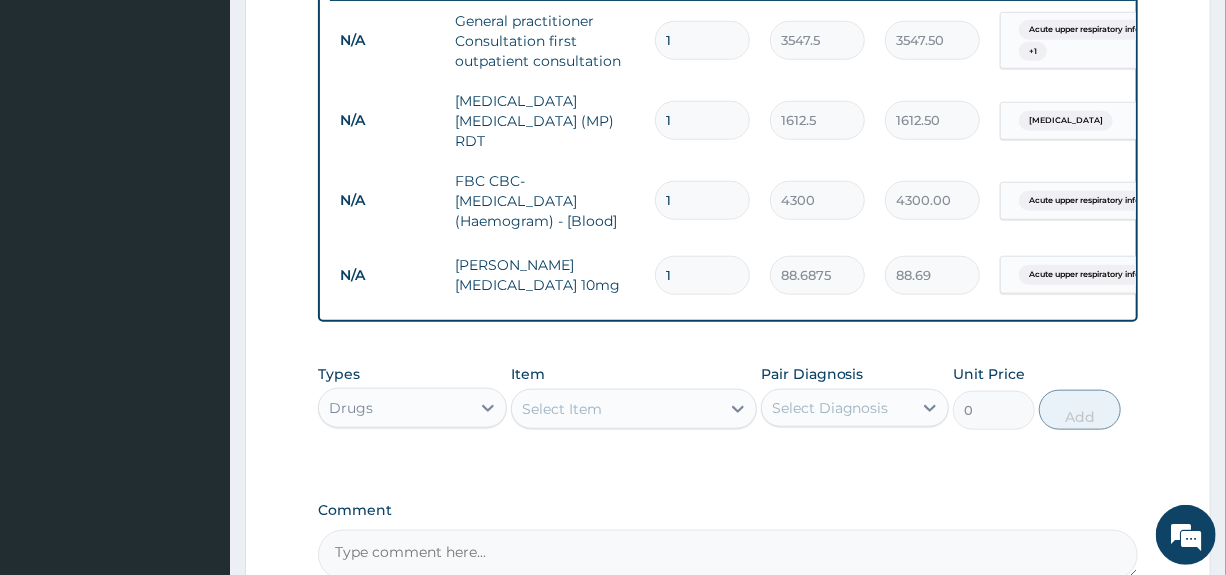 type 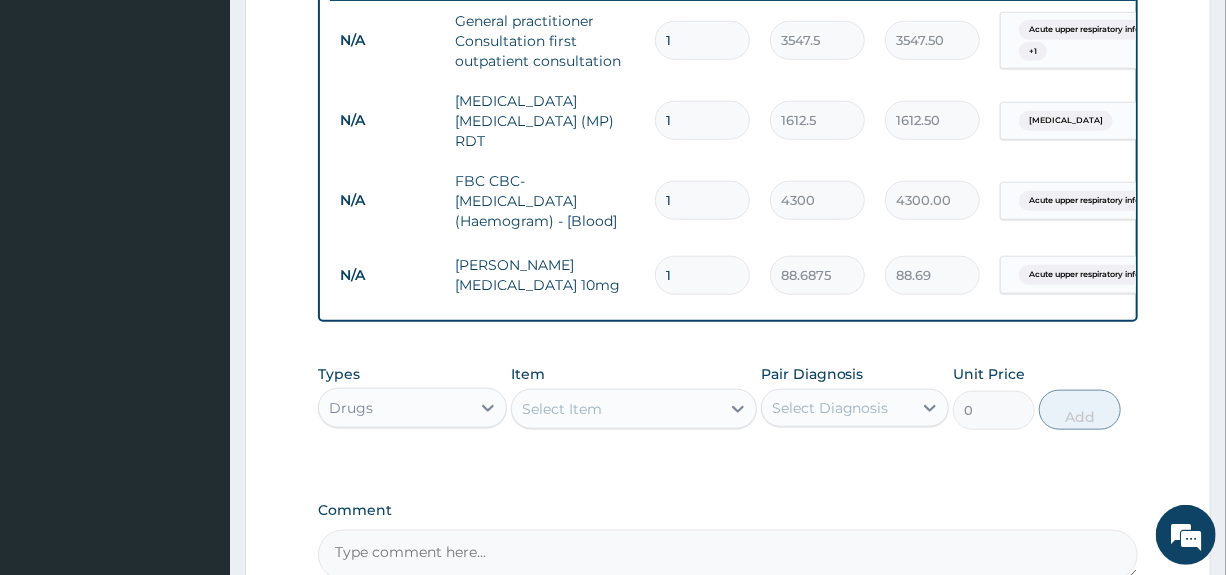 type on "0.00" 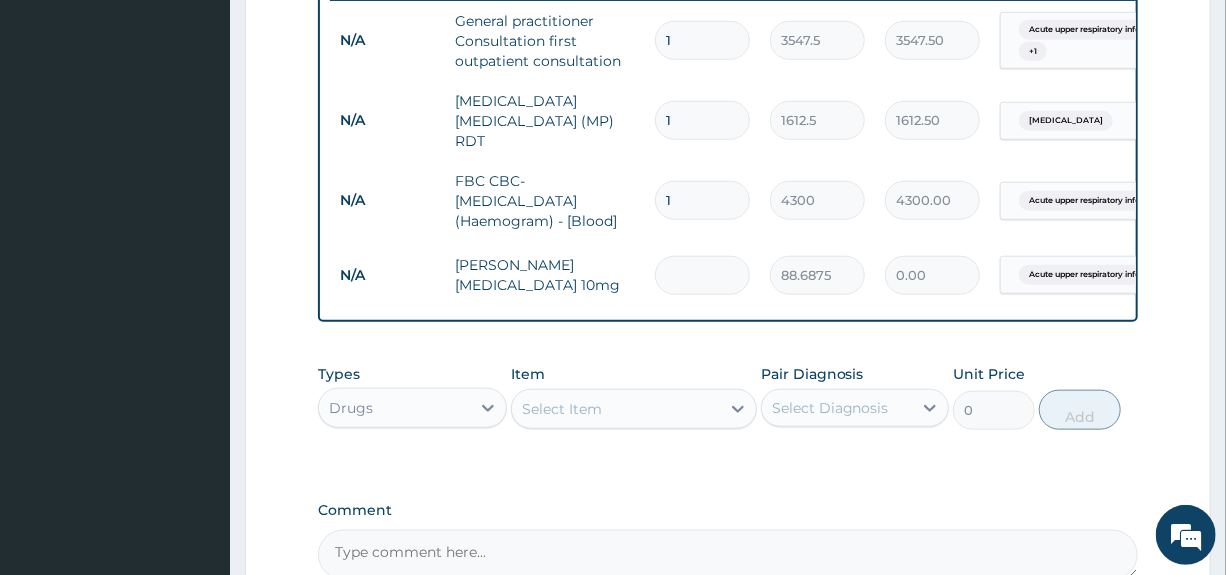 type on "5" 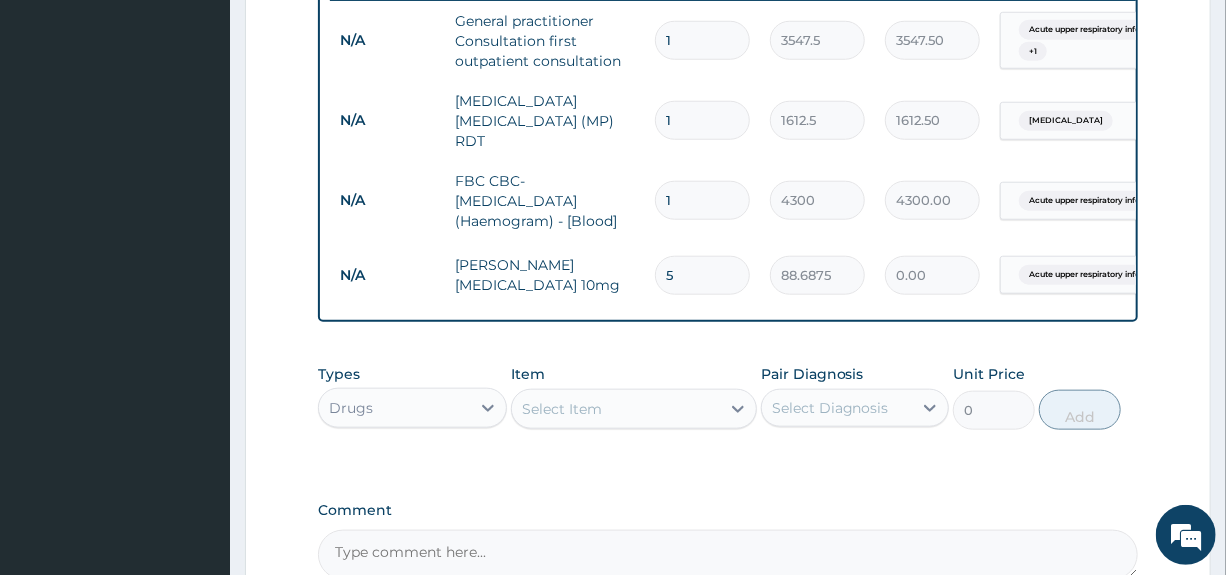 type on "443.44" 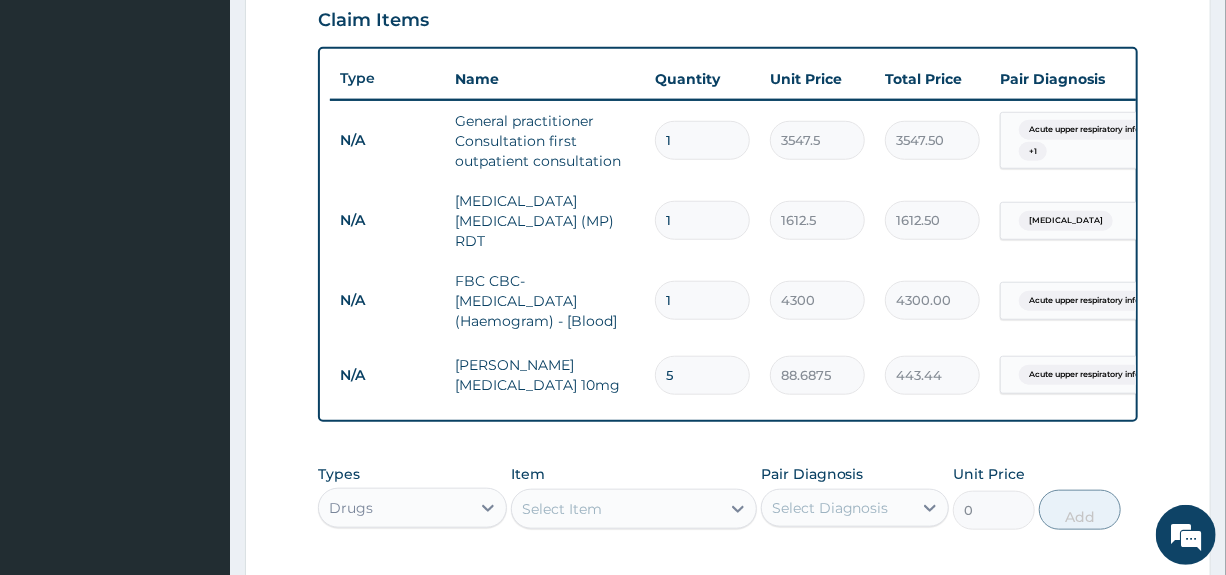 scroll, scrollTop: 597, scrollLeft: 0, axis: vertical 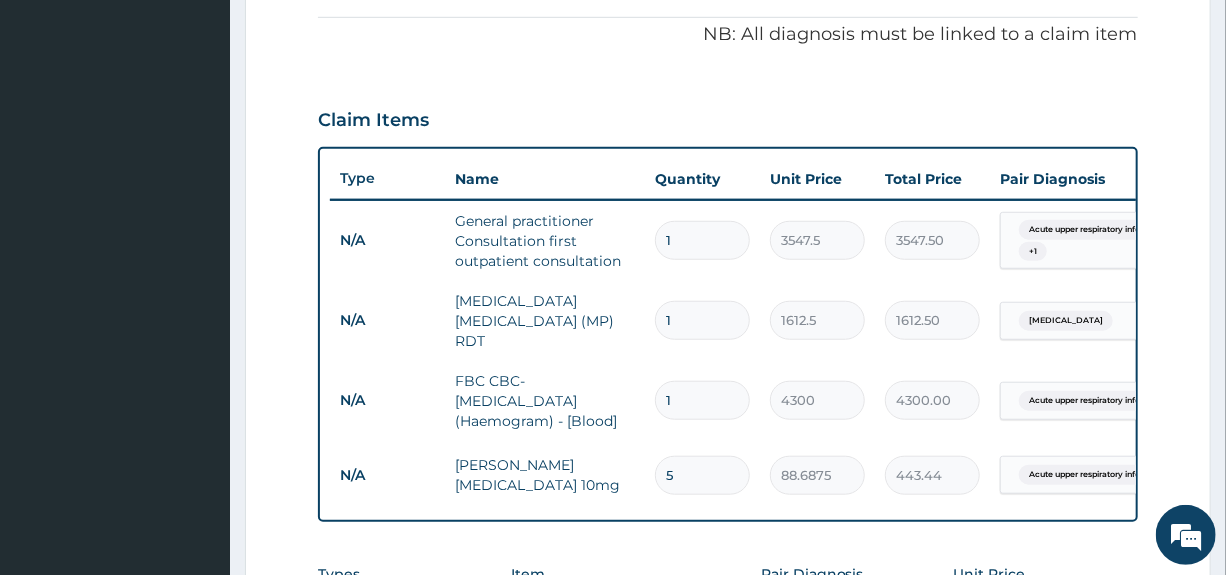 type on "5" 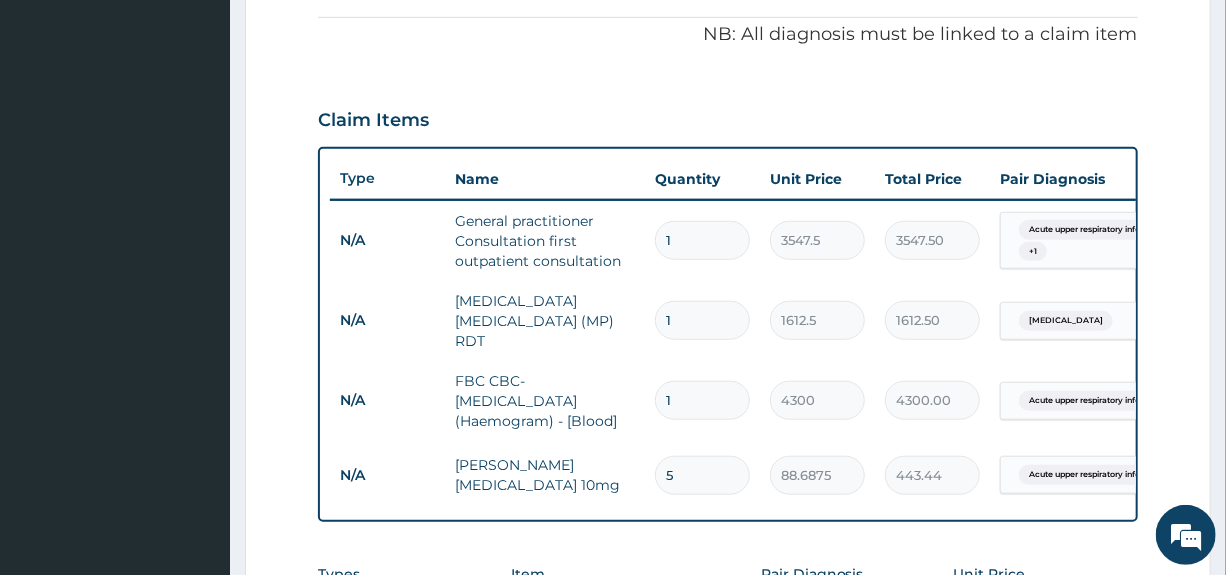 click on "Claim Items" at bounding box center (727, 116) 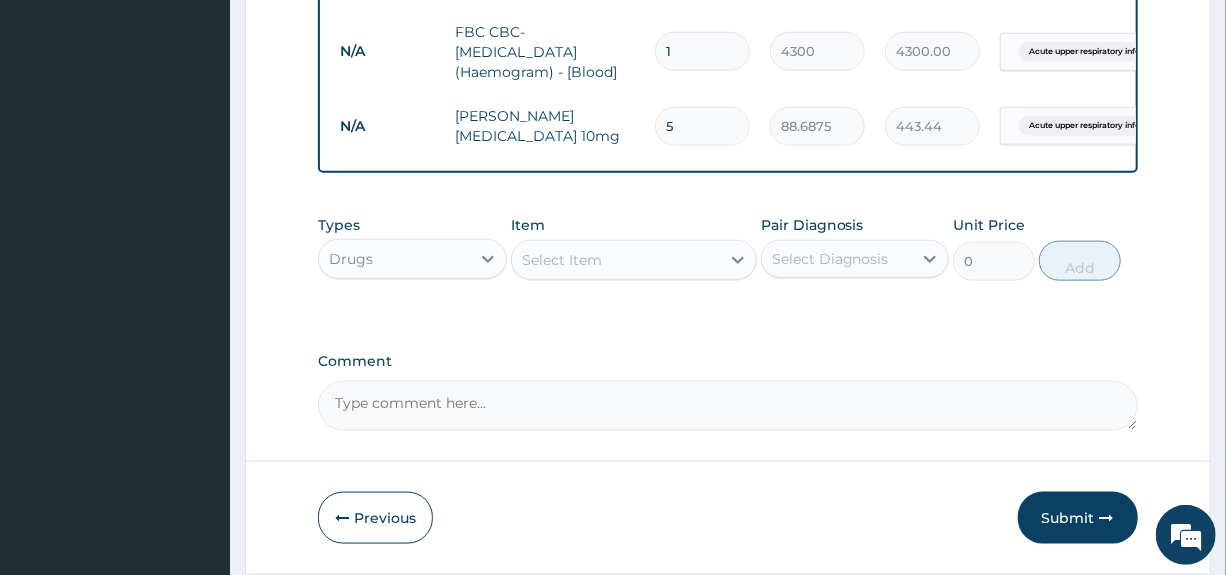 scroll, scrollTop: 1016, scrollLeft: 0, axis: vertical 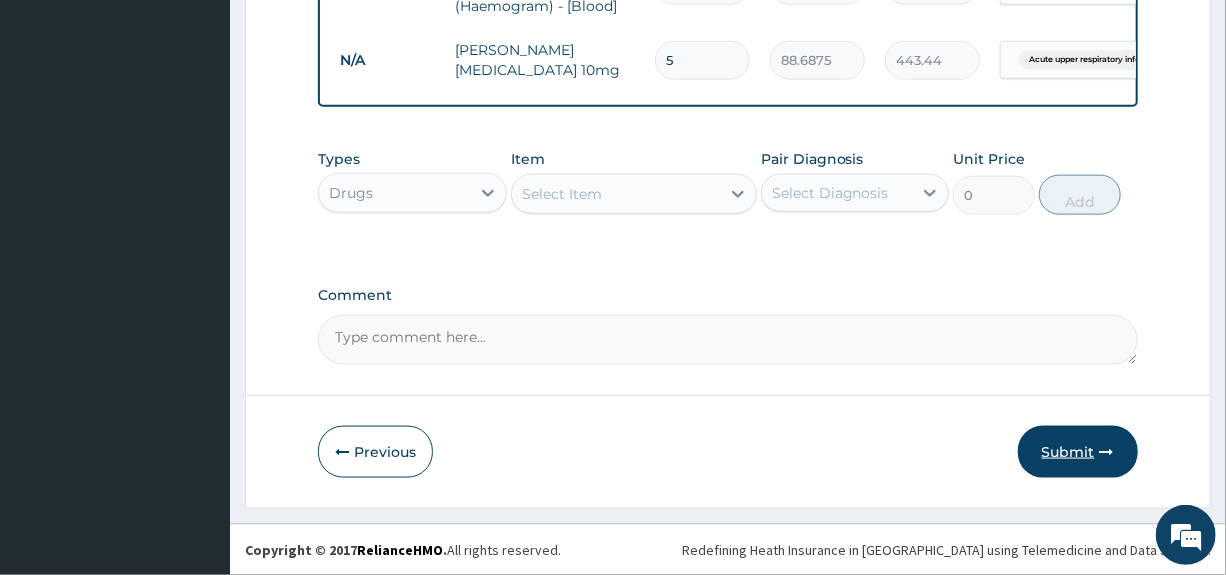 click on "Submit" at bounding box center [1078, 452] 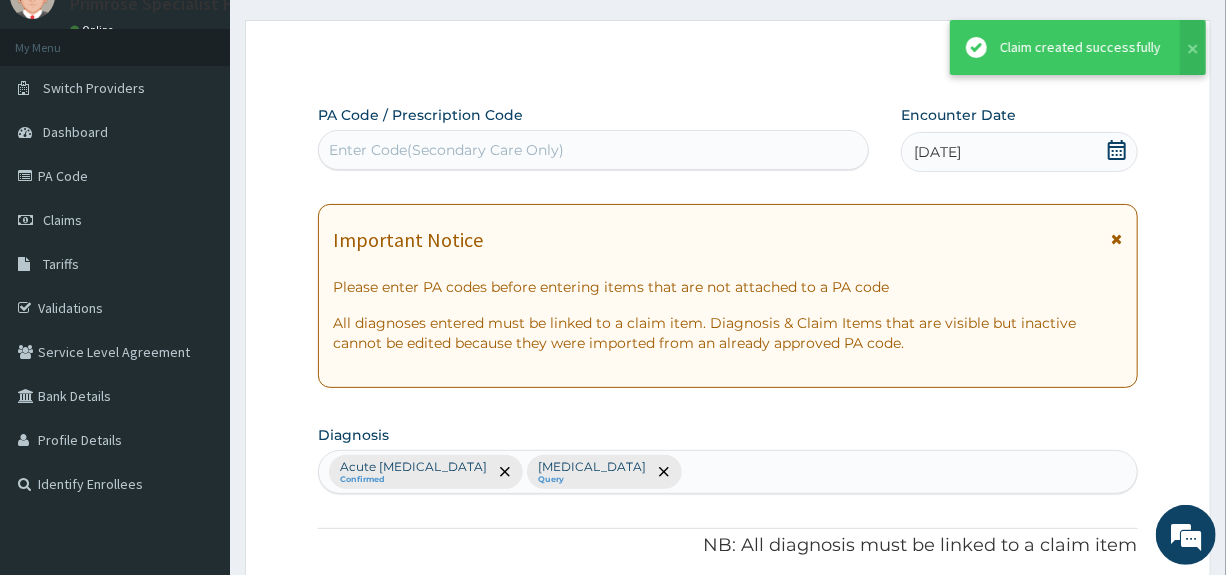scroll, scrollTop: 1016, scrollLeft: 0, axis: vertical 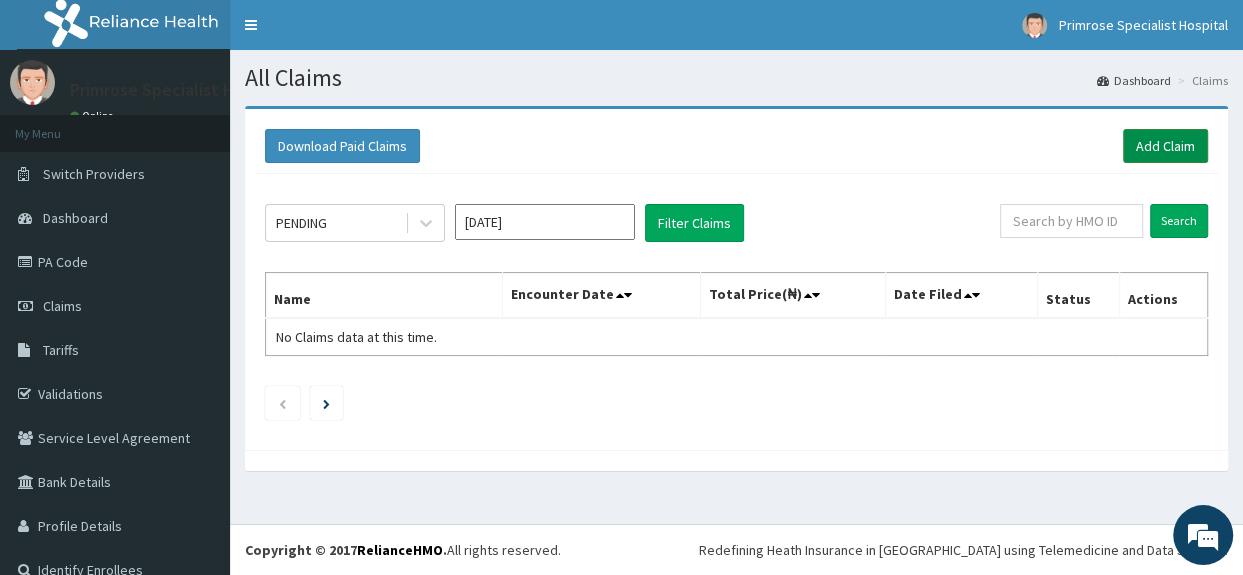 click on "Add Claim" at bounding box center [1165, 146] 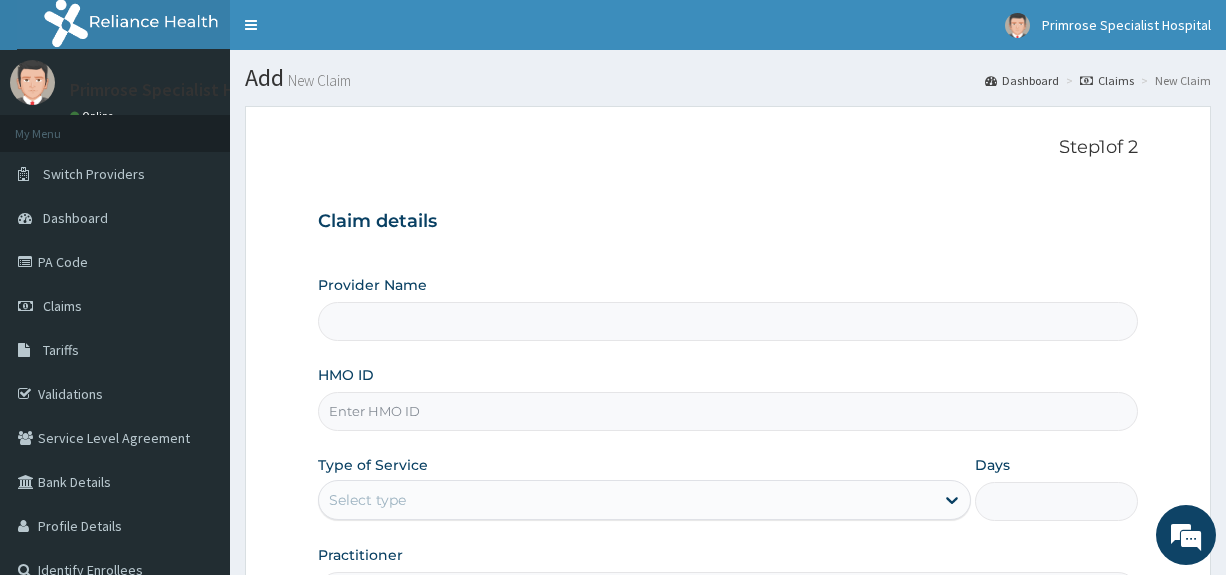 type on "Primrose Specialist Hospital" 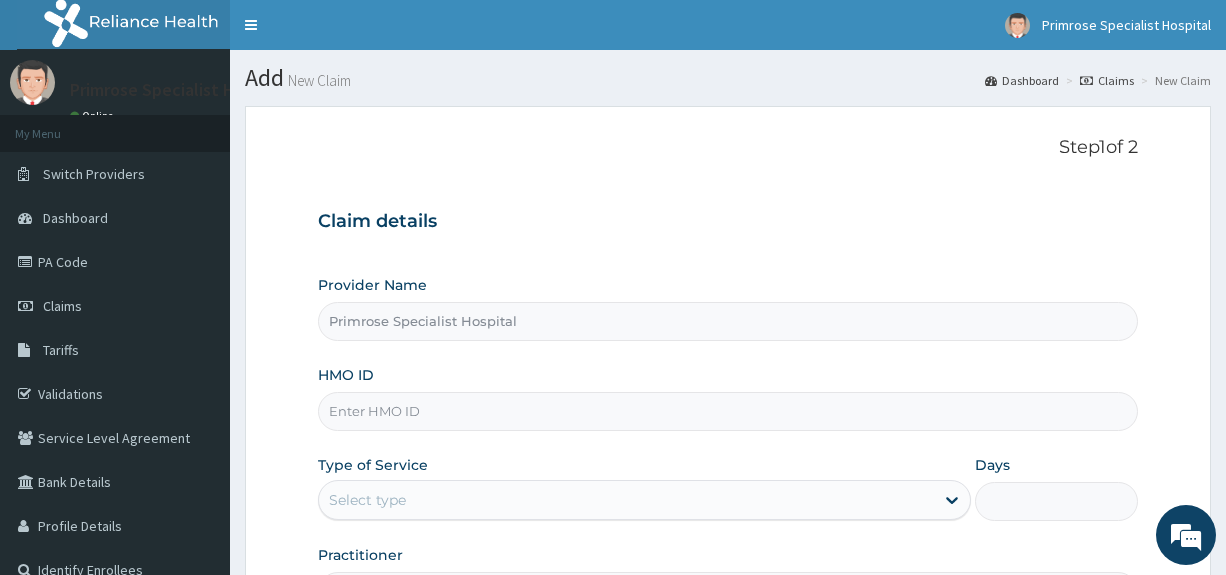 scroll, scrollTop: 0, scrollLeft: 0, axis: both 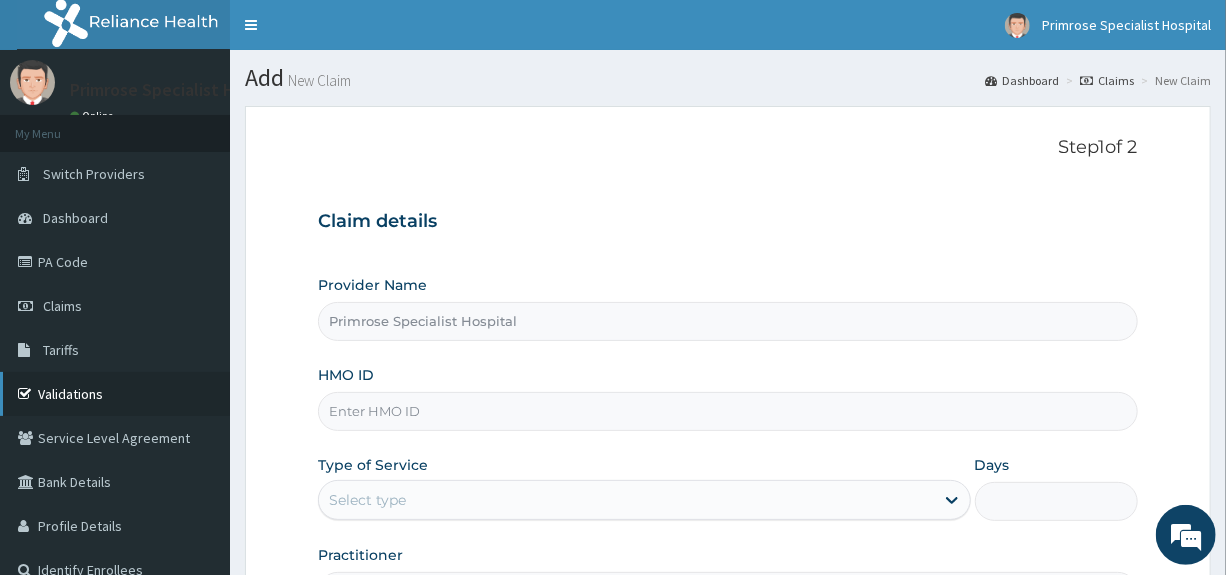 click on "Validations" at bounding box center [115, 394] 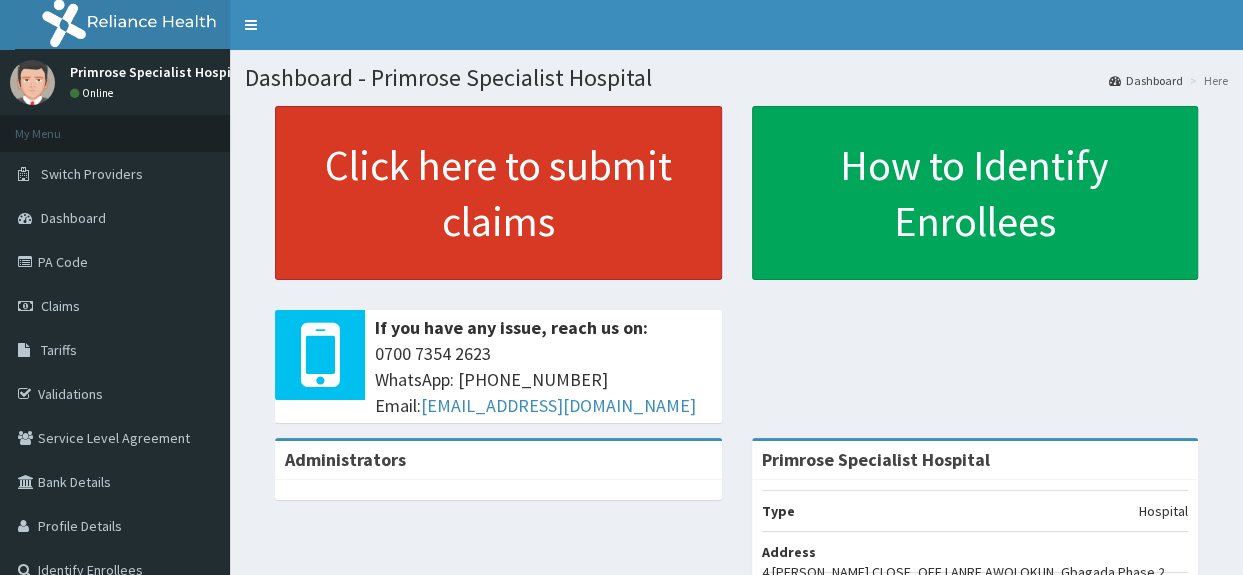 scroll, scrollTop: 0, scrollLeft: 0, axis: both 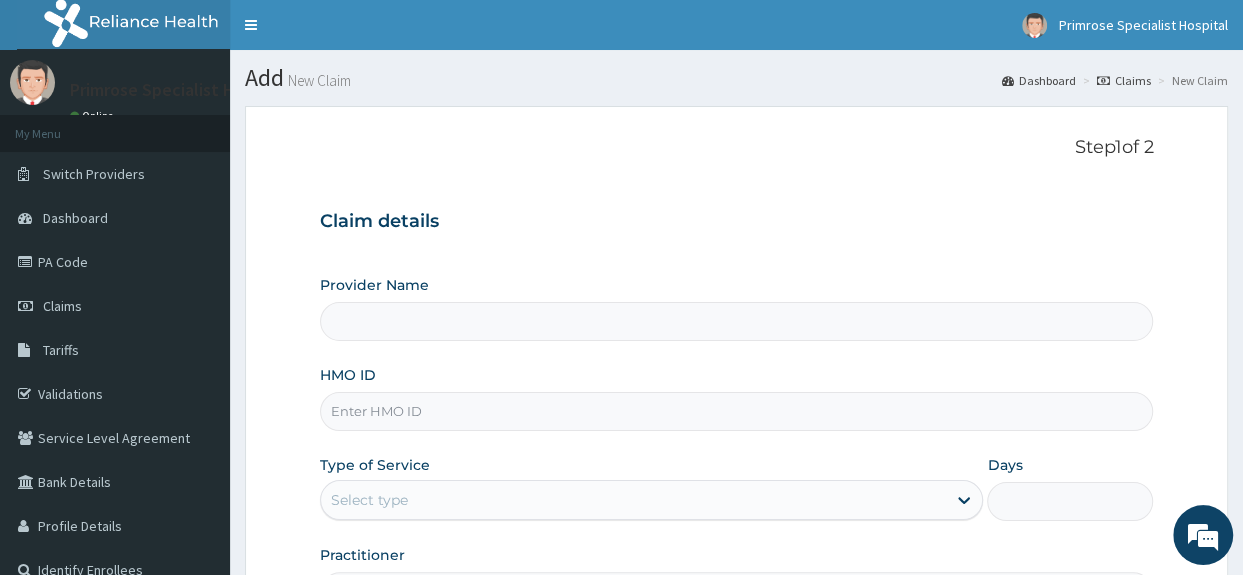 type on "Primrose Specialist Hospital" 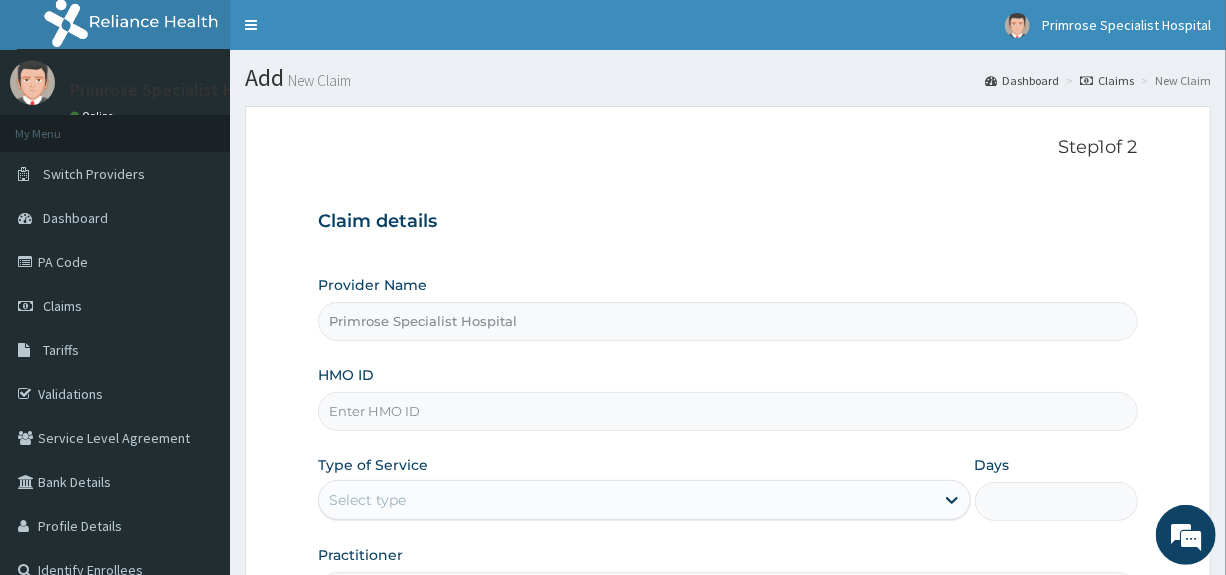 scroll, scrollTop: 0, scrollLeft: 0, axis: both 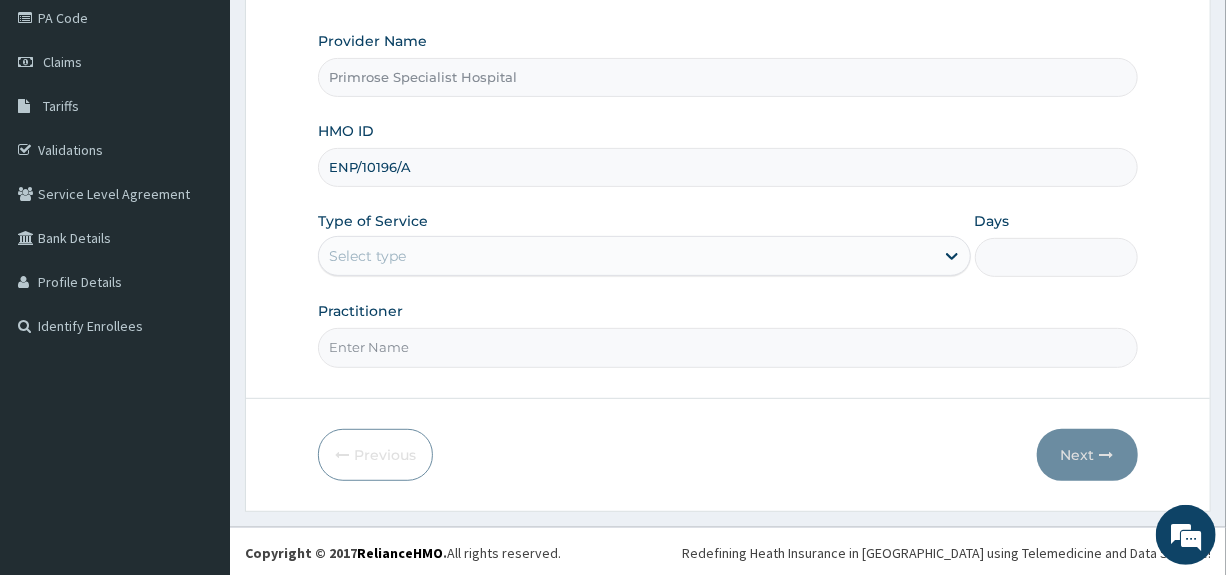 type on "ENP/10196/A" 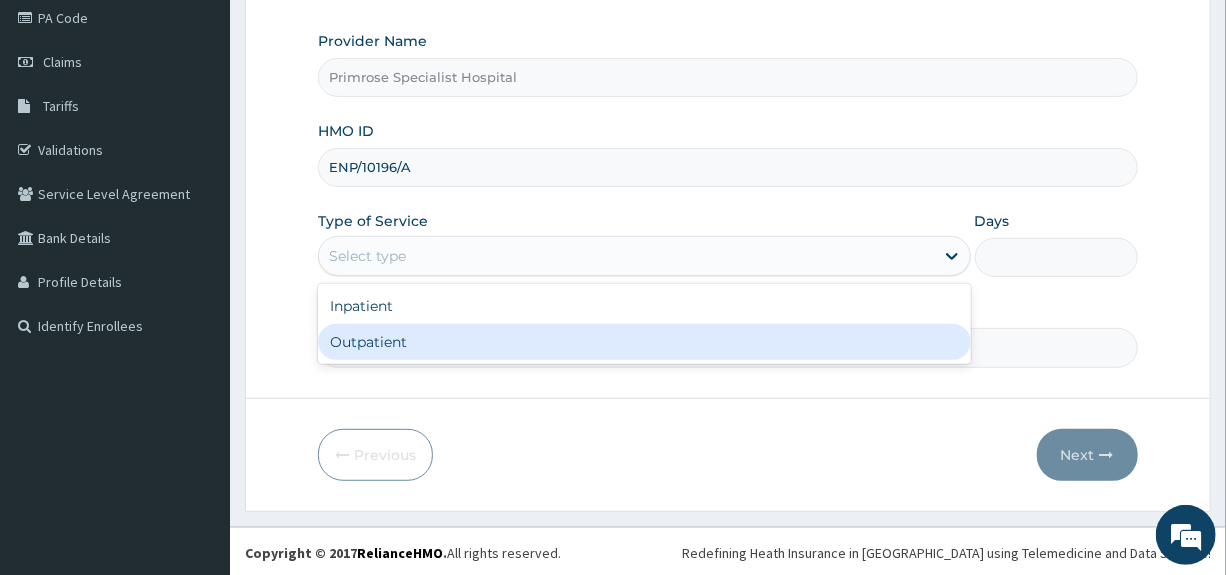 click on "Outpatient" at bounding box center (644, 342) 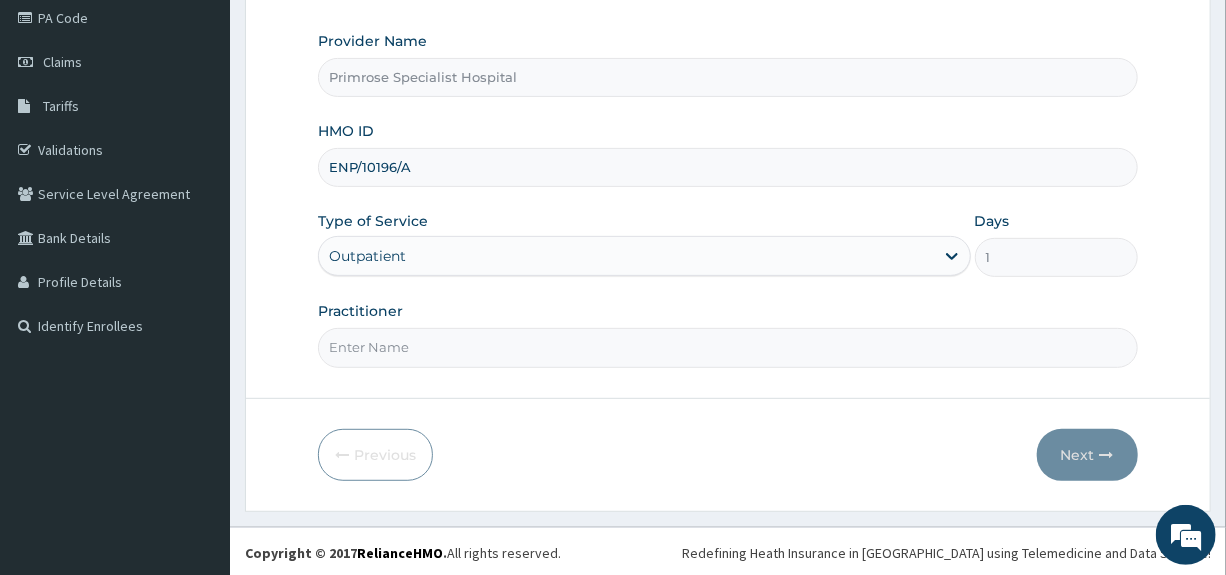 drag, startPoint x: 406, startPoint y: 352, endPoint x: 406, endPoint y: 367, distance: 15 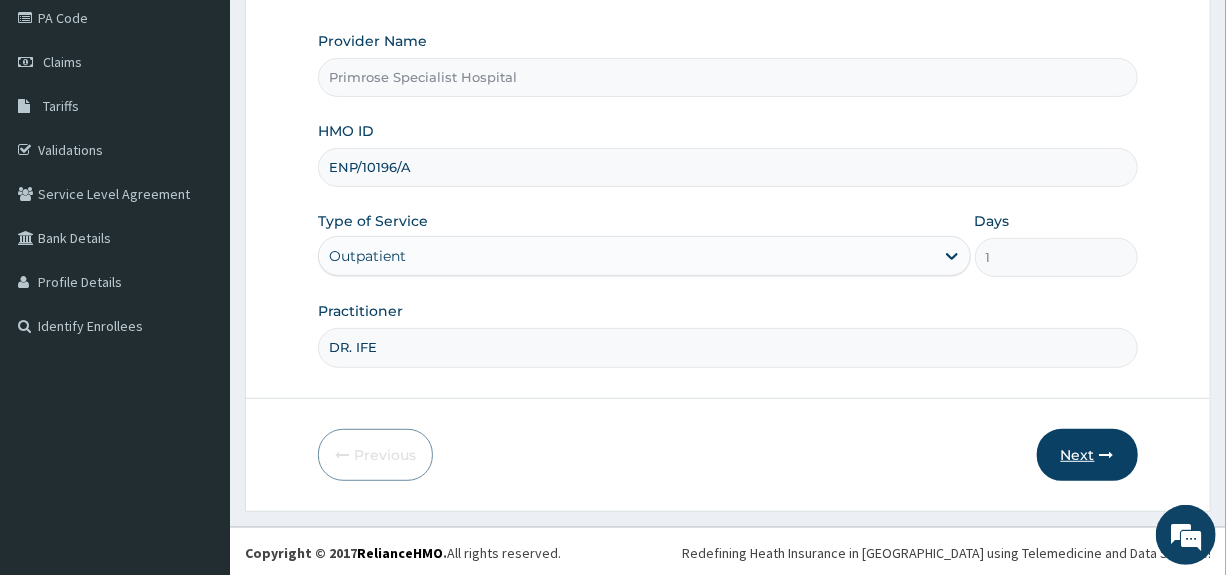 click on "Next" at bounding box center [1087, 455] 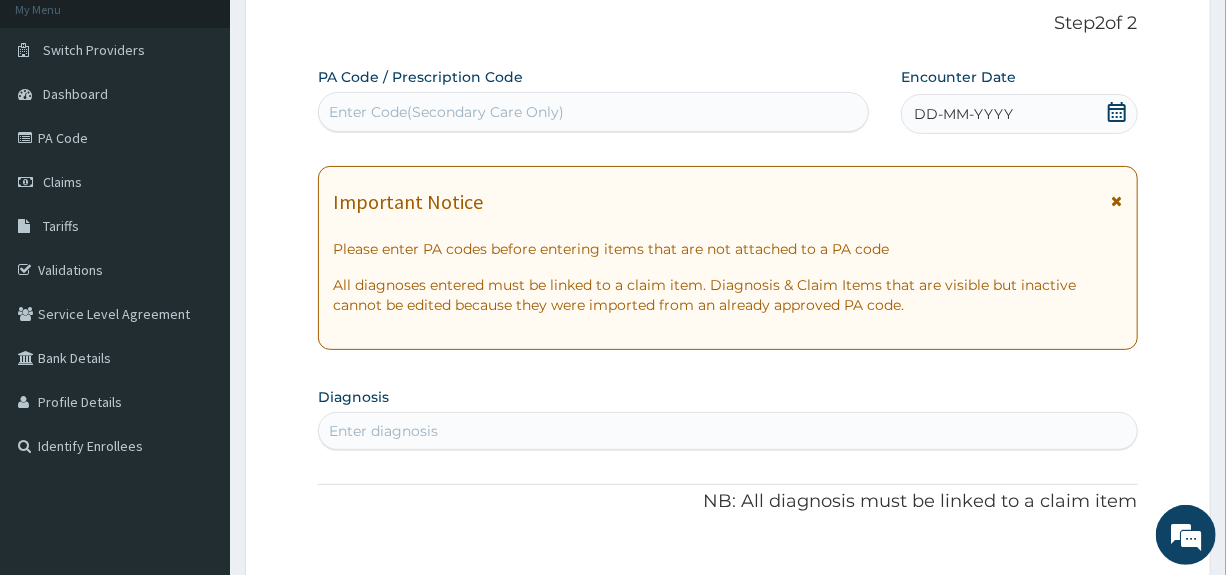 scroll, scrollTop: 0, scrollLeft: 0, axis: both 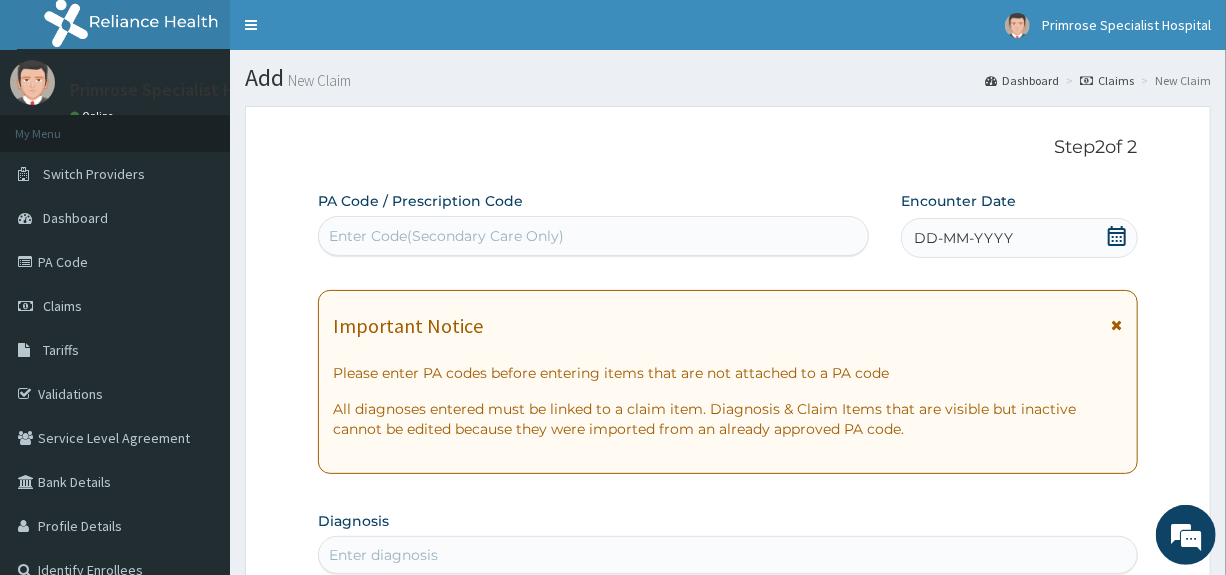 click 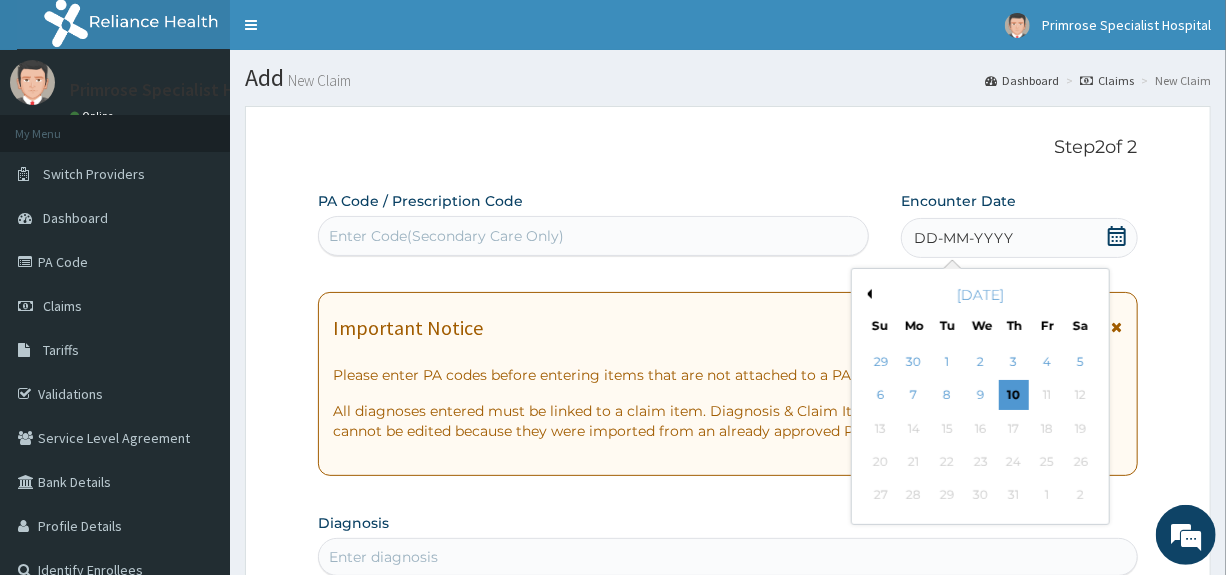 click on "Previous Month" at bounding box center (867, 294) 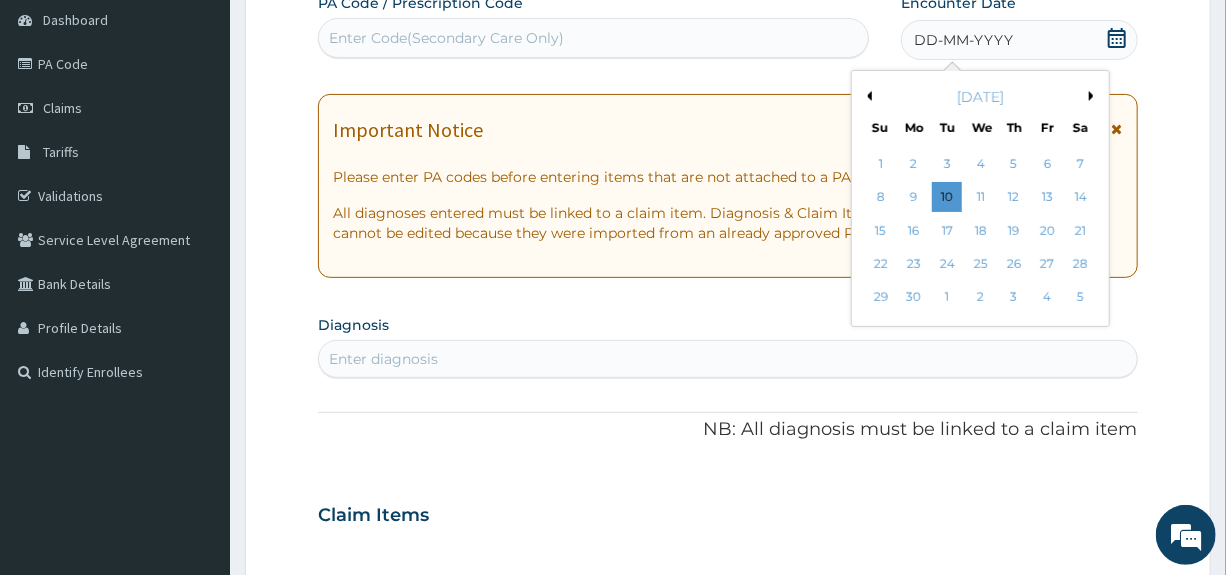 scroll, scrollTop: 200, scrollLeft: 0, axis: vertical 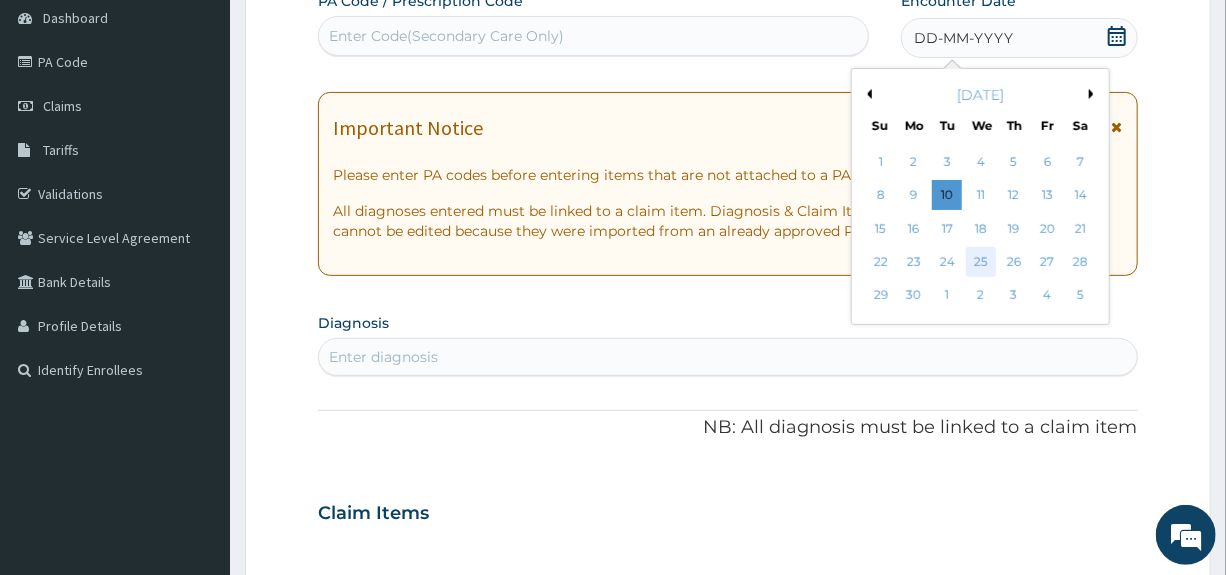click on "25" at bounding box center (981, 262) 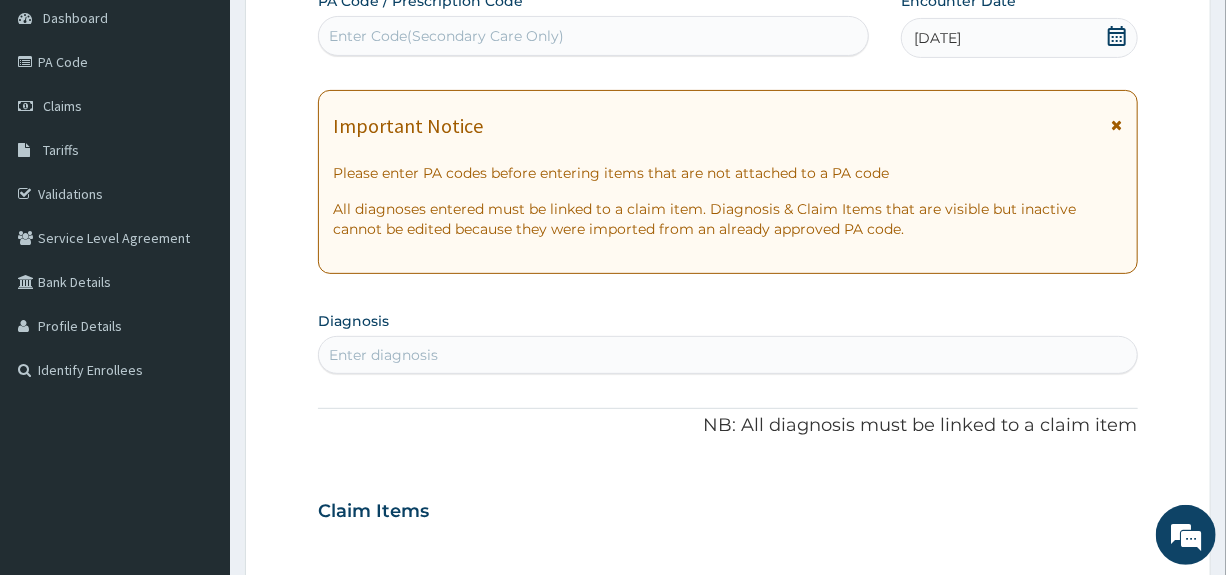 click on "Enter diagnosis" at bounding box center [727, 355] 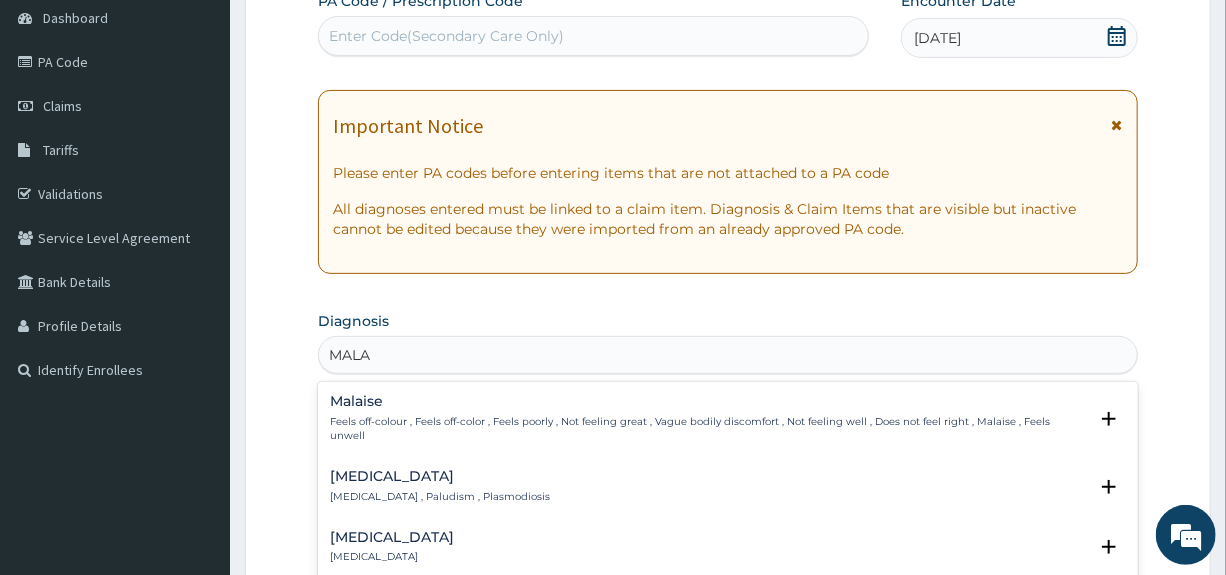 type on "MALAR" 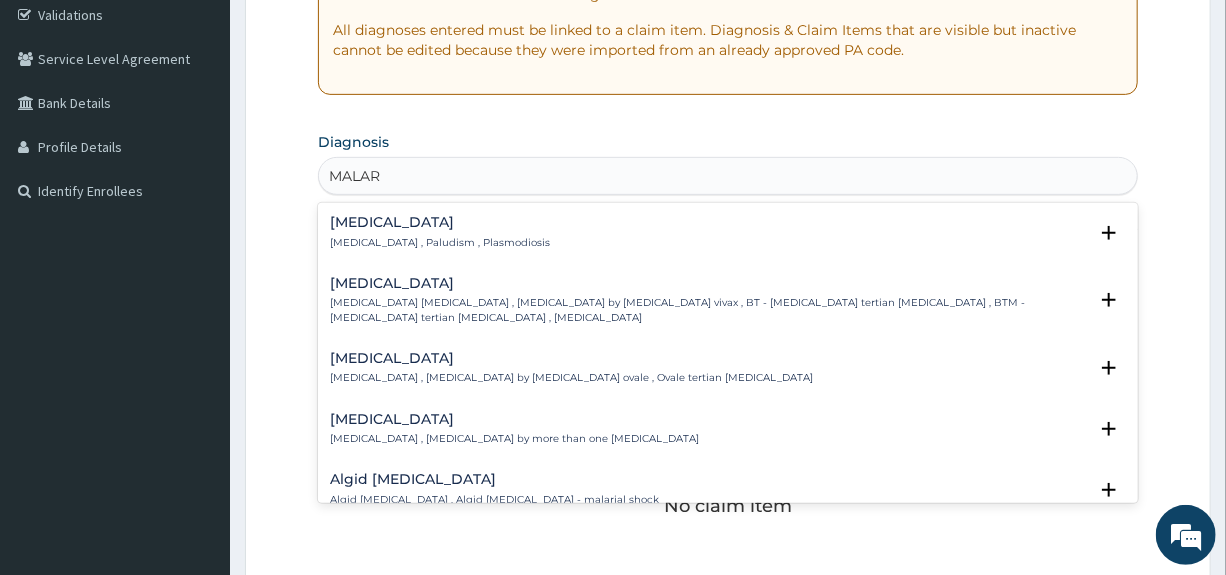 scroll, scrollTop: 400, scrollLeft: 0, axis: vertical 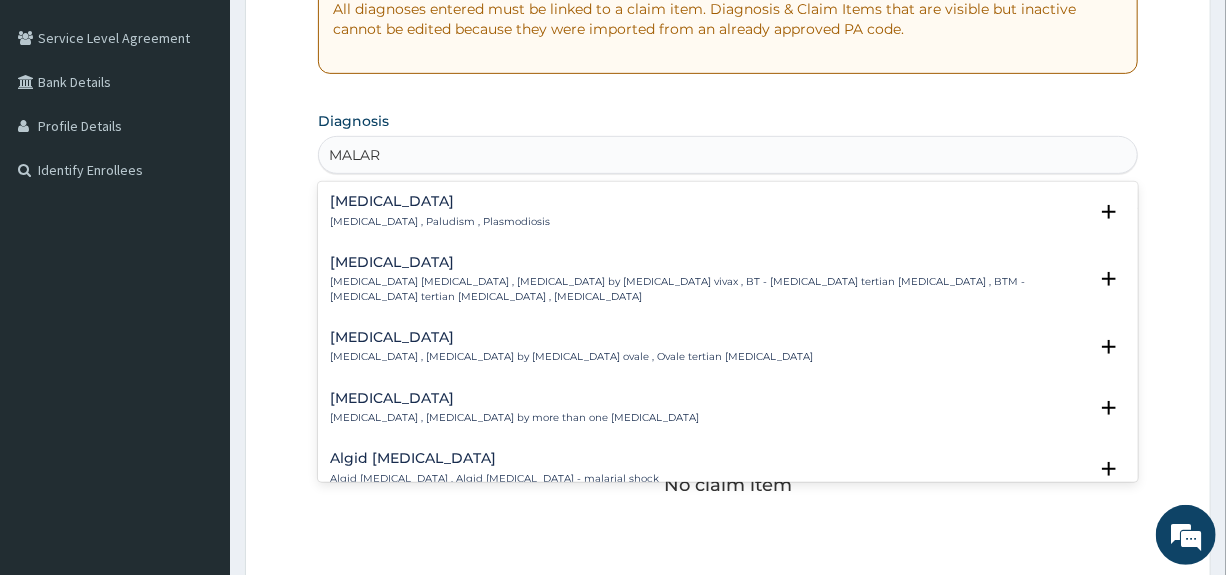 click on "Malaria" at bounding box center (440, 201) 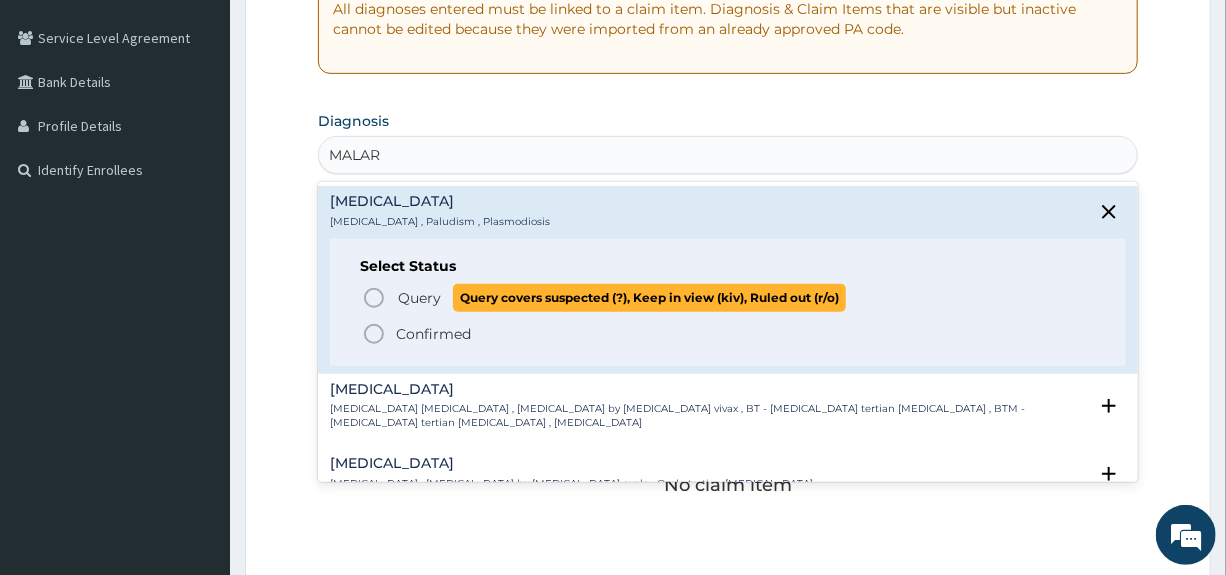 click on "Query" at bounding box center (419, 298) 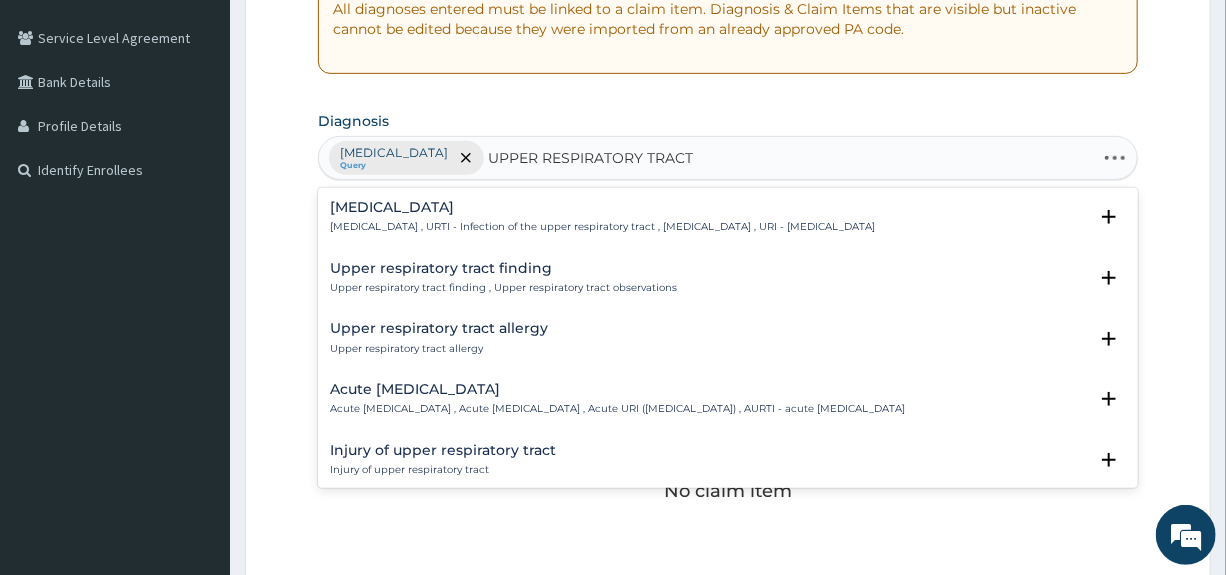 type on "UPPER RESPIRATORY TRACT" 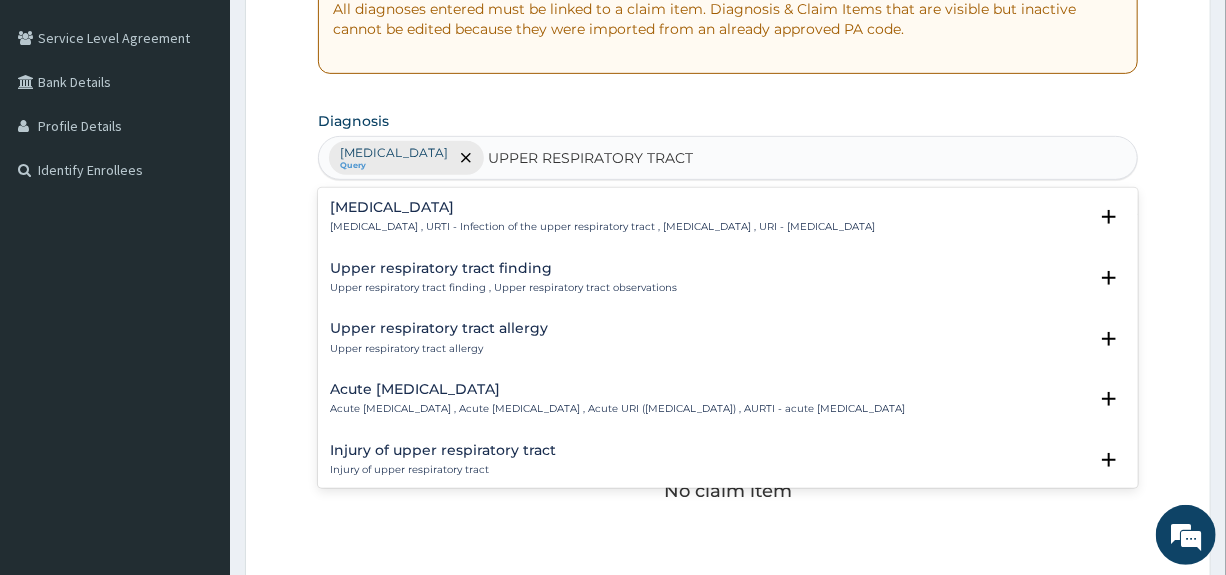 click on "Acute upper respiratory infection" at bounding box center [617, 389] 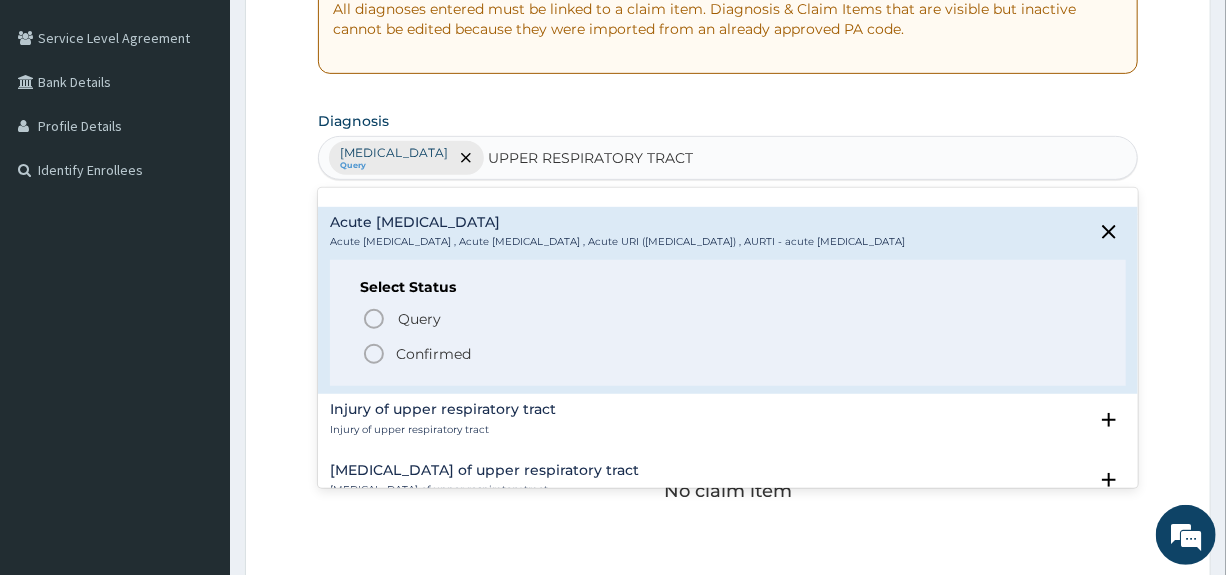 scroll, scrollTop: 200, scrollLeft: 0, axis: vertical 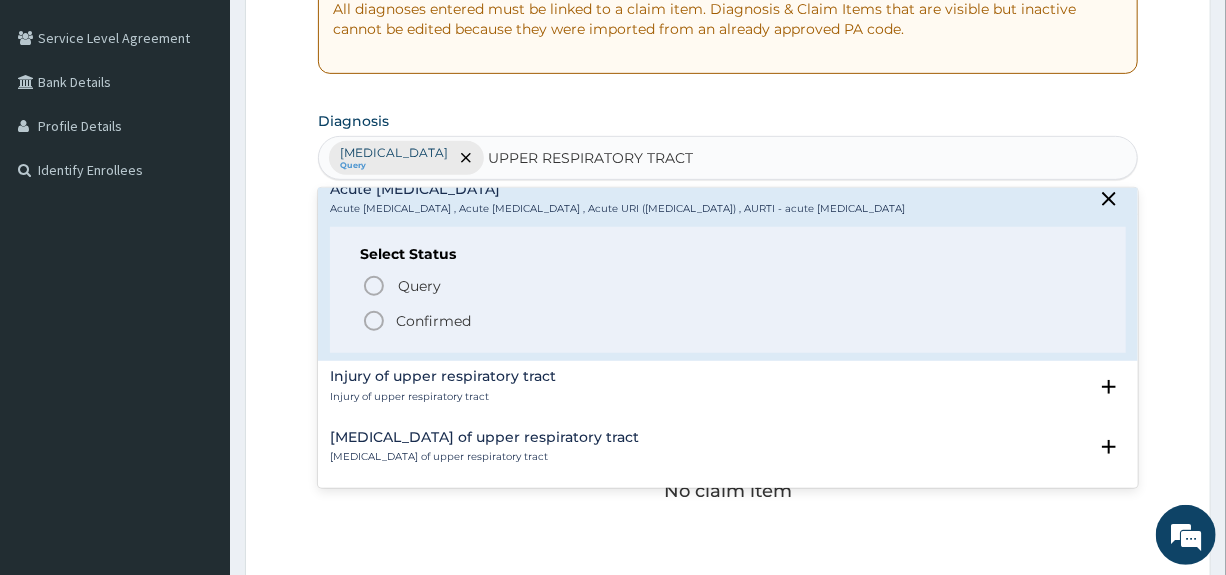 click on "Confirmed" at bounding box center (433, 321) 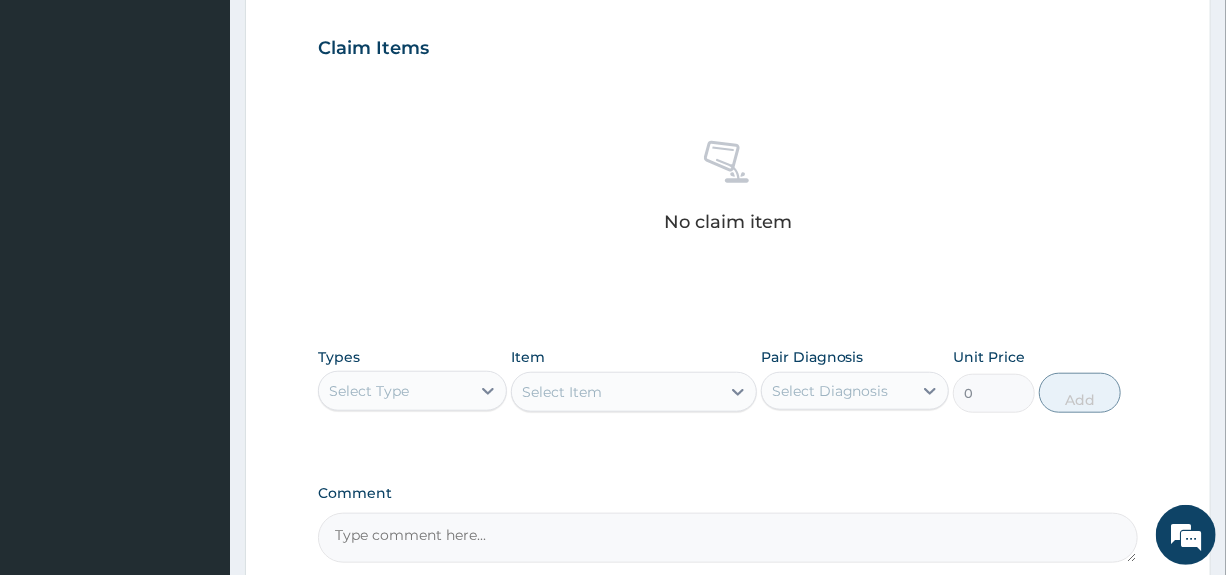 scroll, scrollTop: 865, scrollLeft: 0, axis: vertical 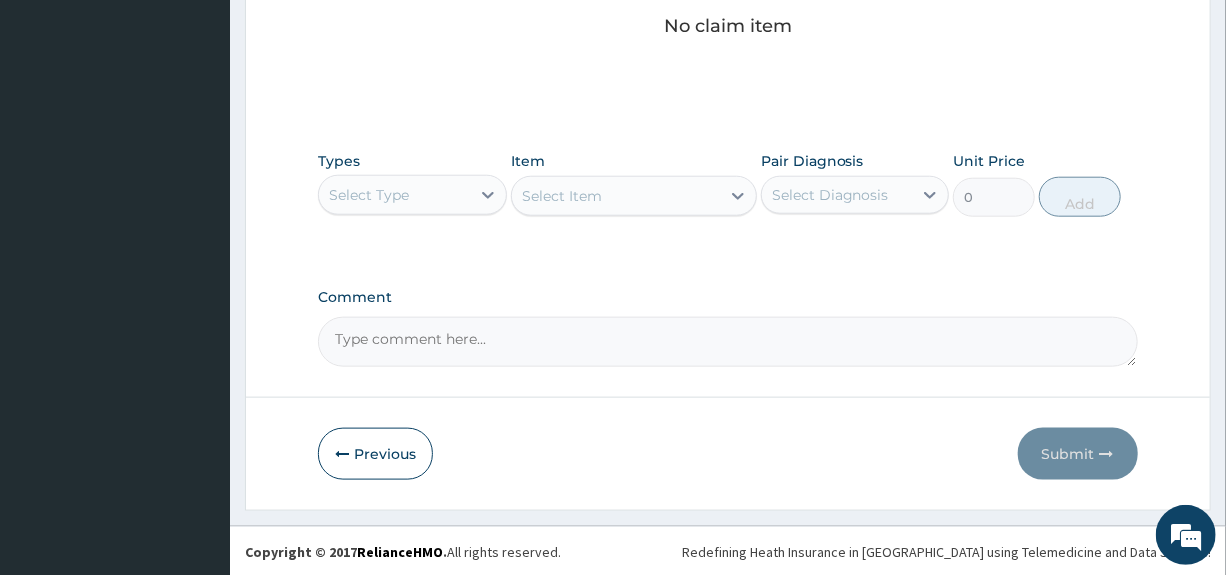 click on "Select Type" at bounding box center (369, 195) 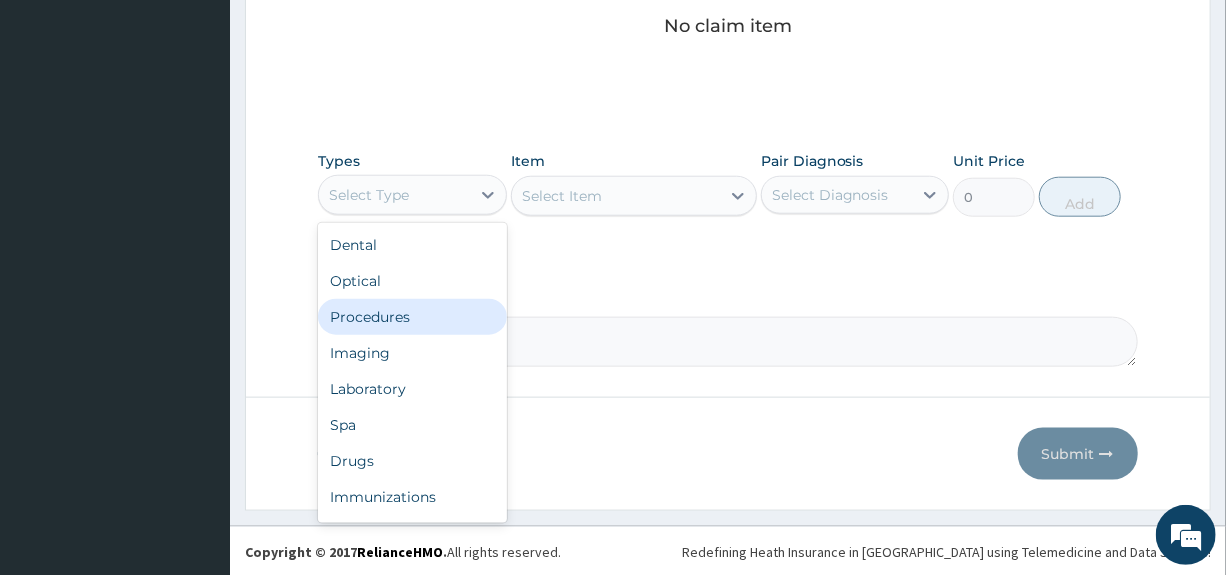 click on "Procedures" at bounding box center (412, 317) 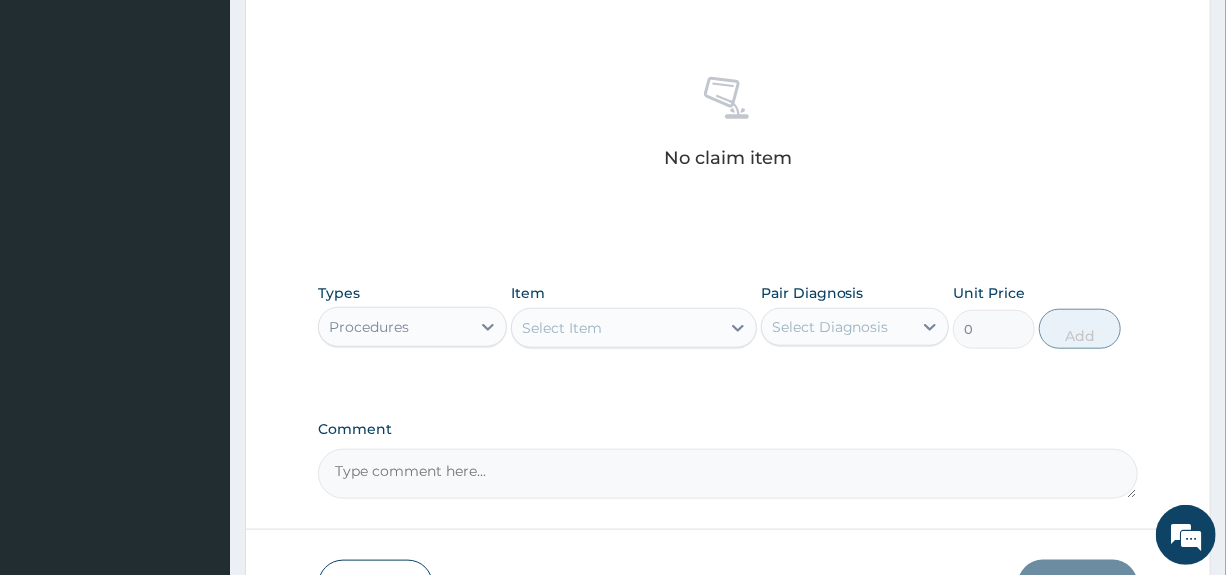 scroll, scrollTop: 765, scrollLeft: 0, axis: vertical 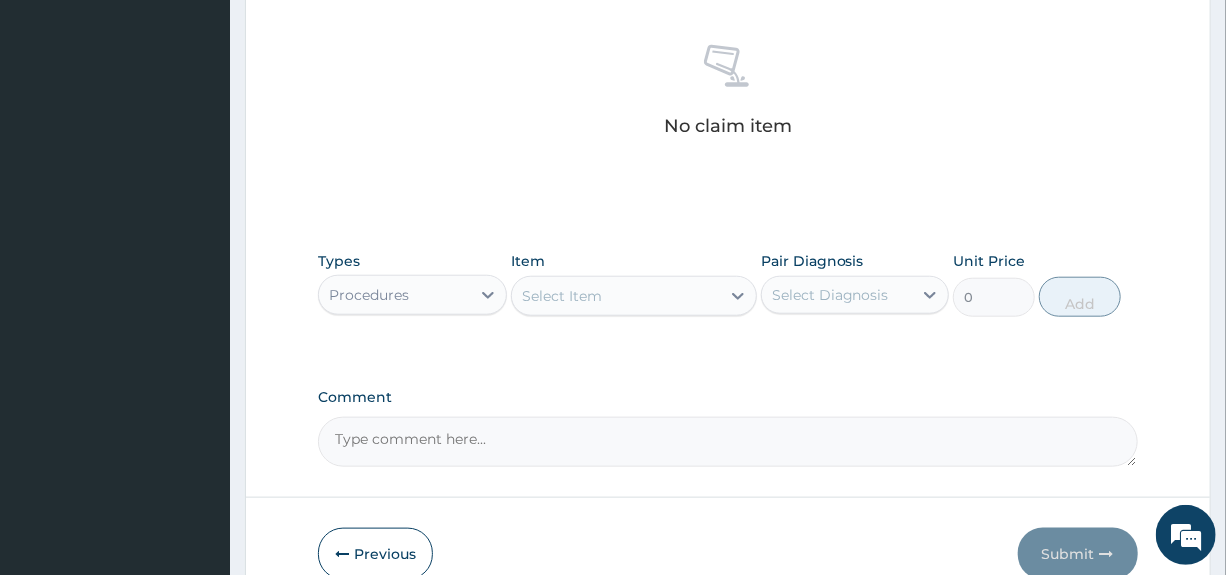 click on "Select Item" at bounding box center [616, 296] 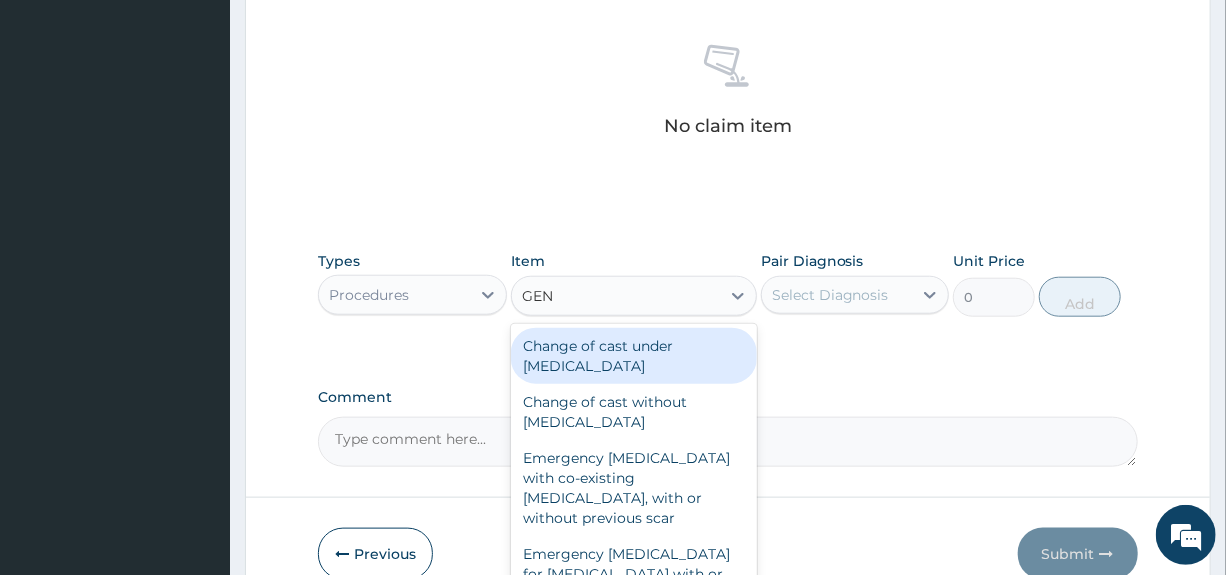 type on "GENE" 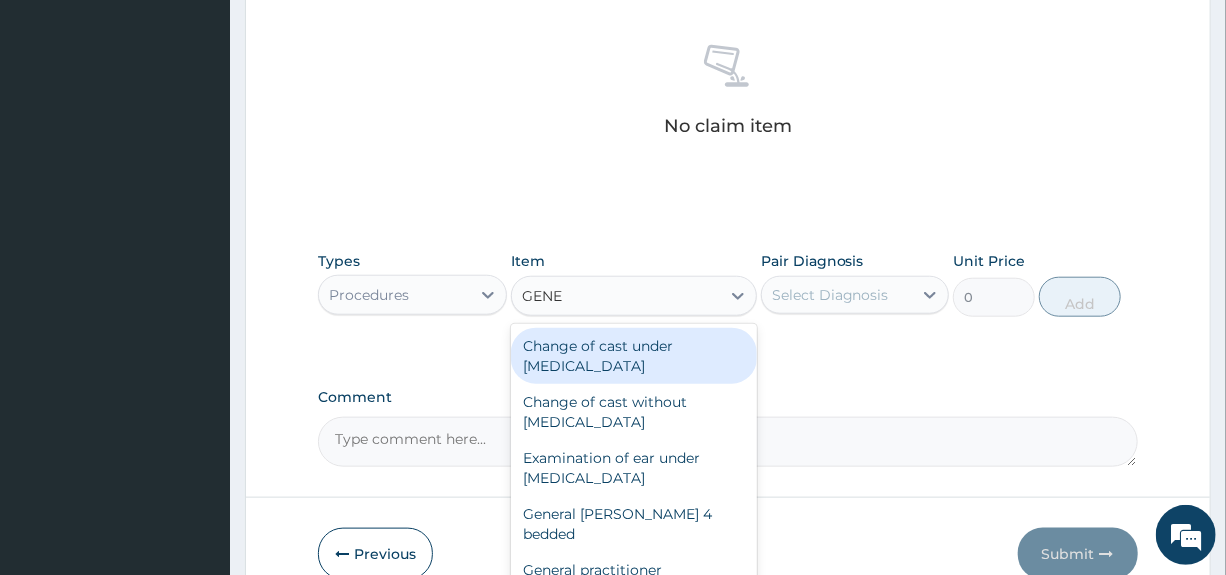 scroll, scrollTop: 100, scrollLeft: 0, axis: vertical 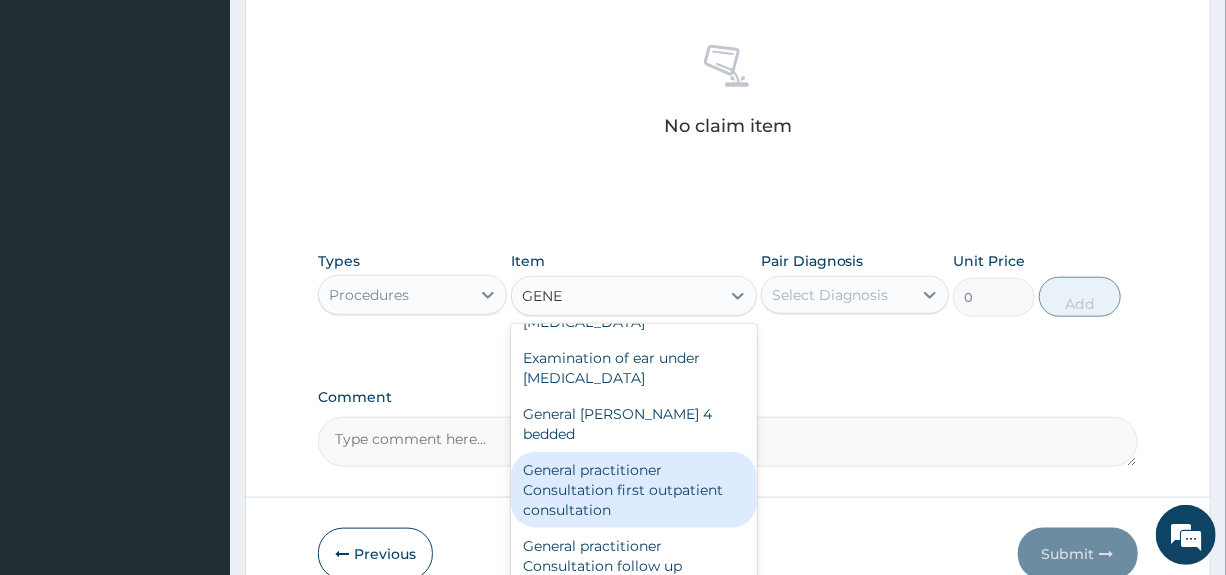 click on "General practitioner Consultation first outpatient consultation" at bounding box center (634, 490) 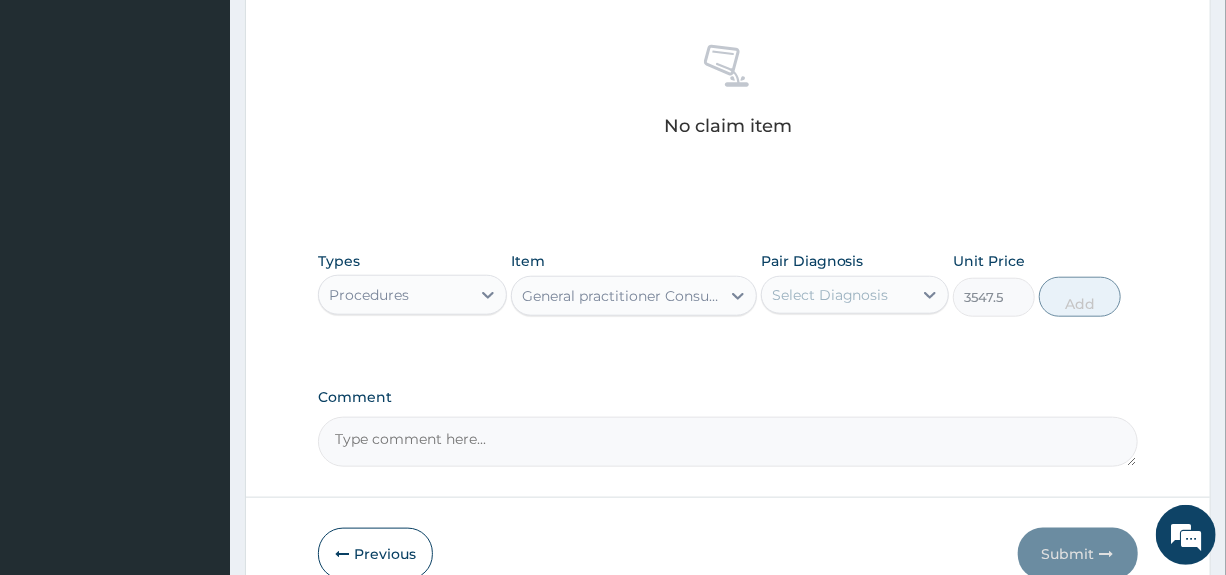 click on "Select Diagnosis" at bounding box center [837, 295] 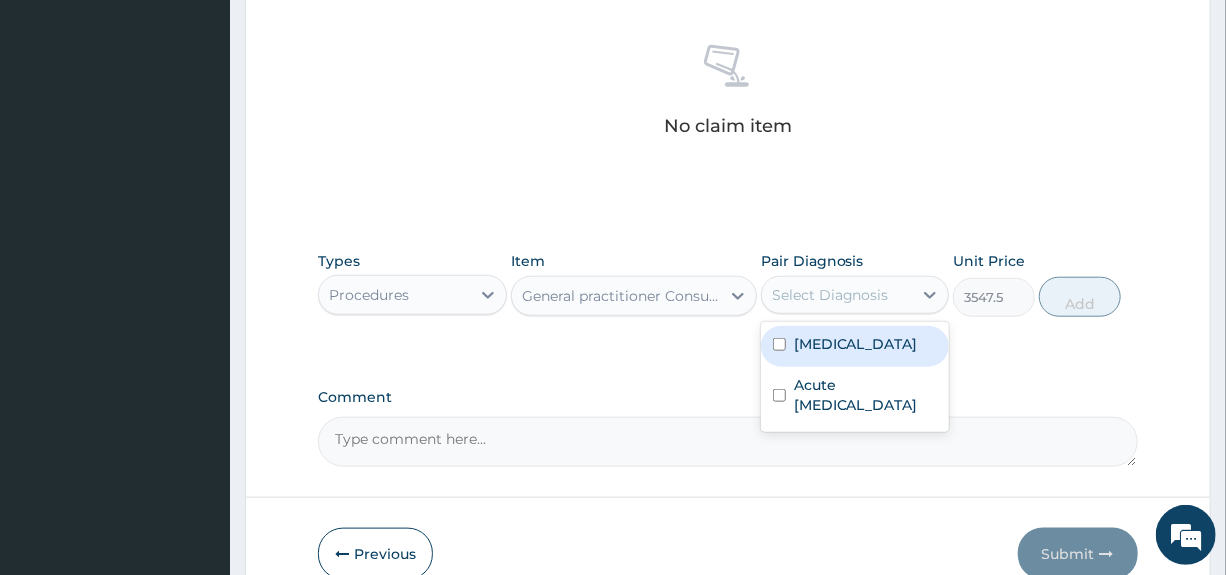 click on "Malaria" at bounding box center [855, 346] 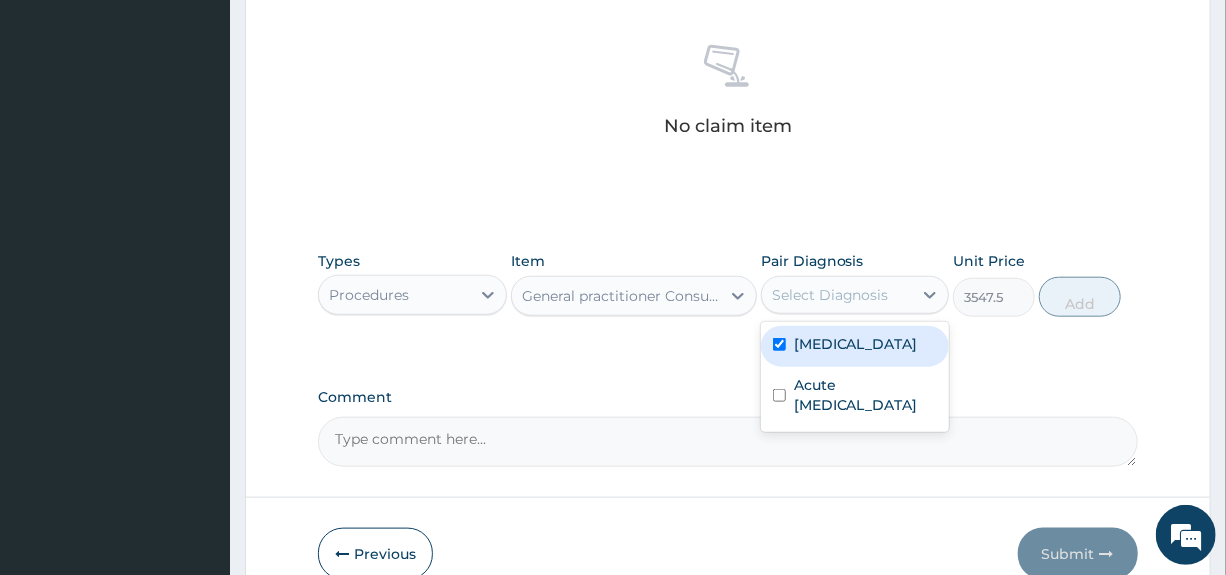 checkbox on "true" 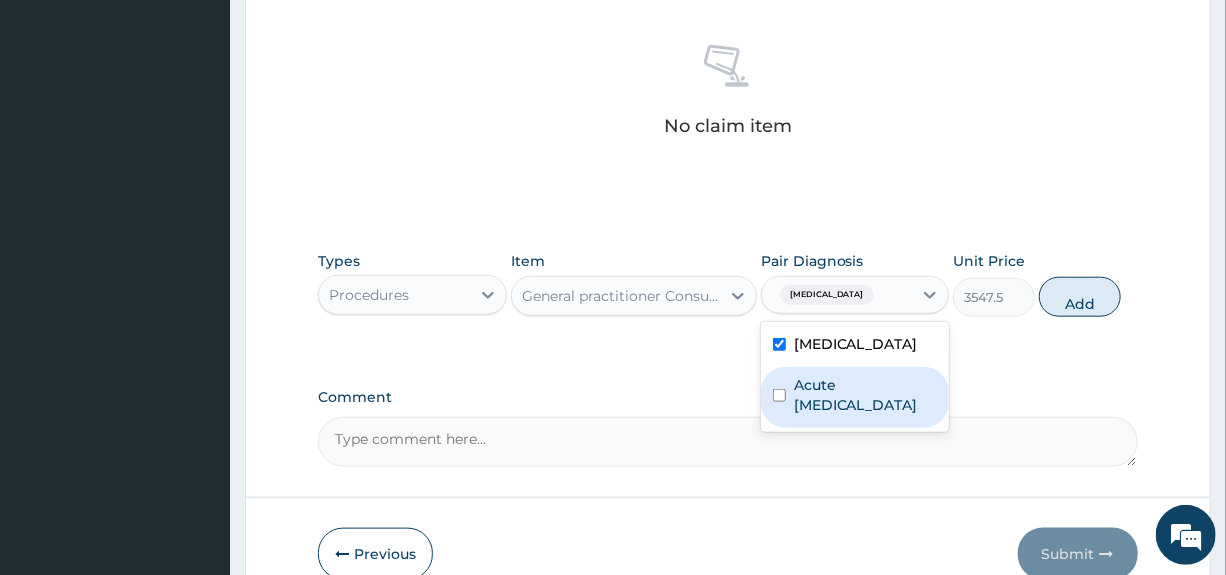 click on "Acute upper respiratory infection" at bounding box center [865, 395] 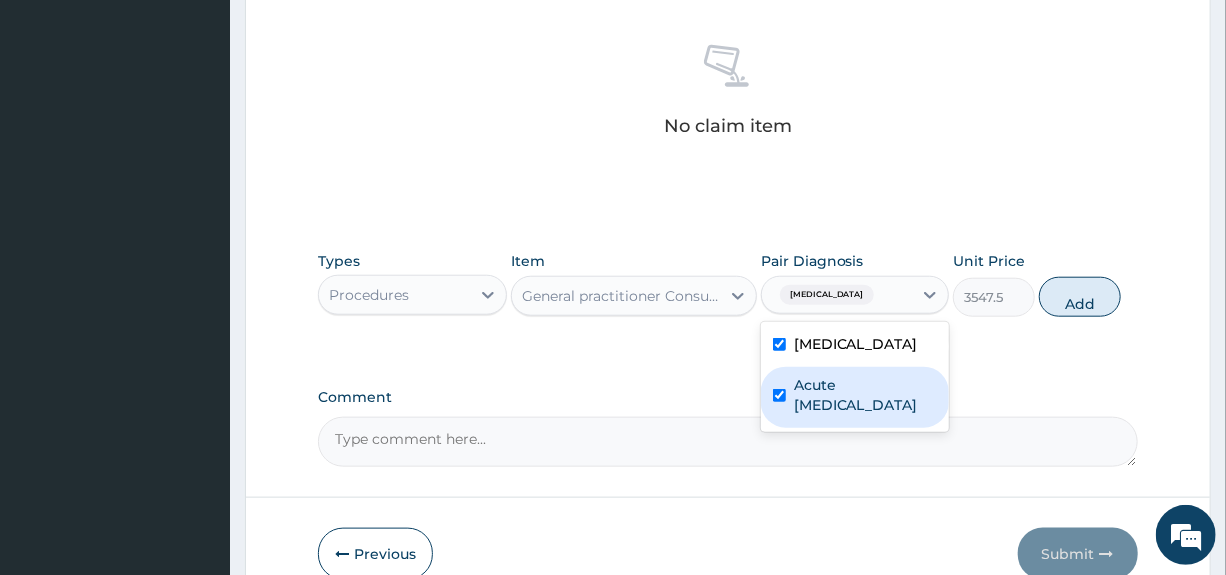checkbox on "true" 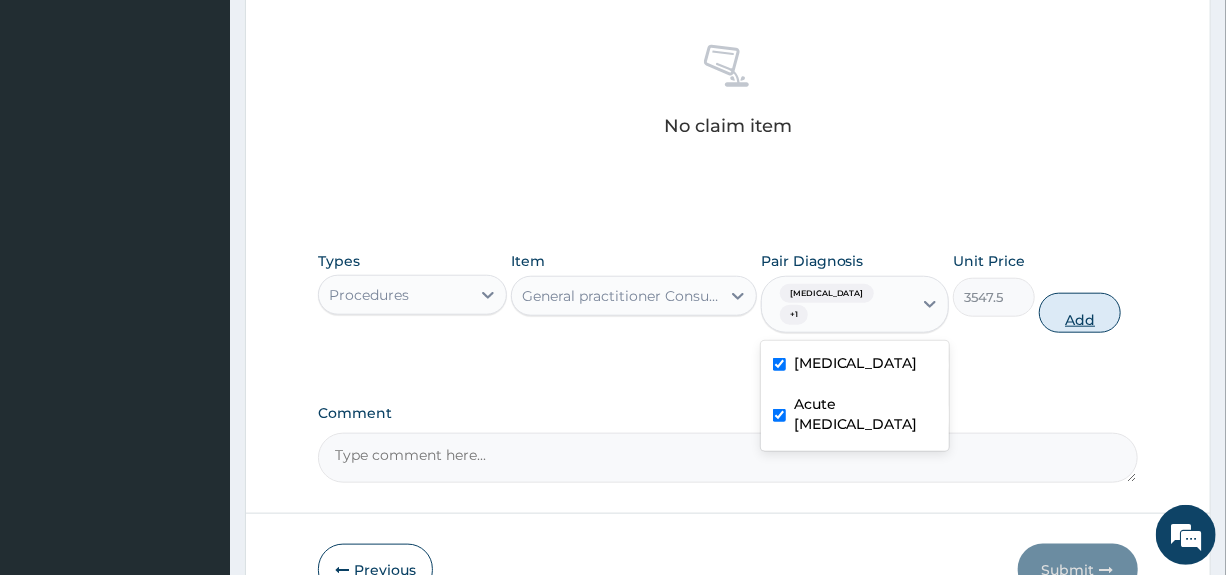 click on "Add" at bounding box center (1080, 313) 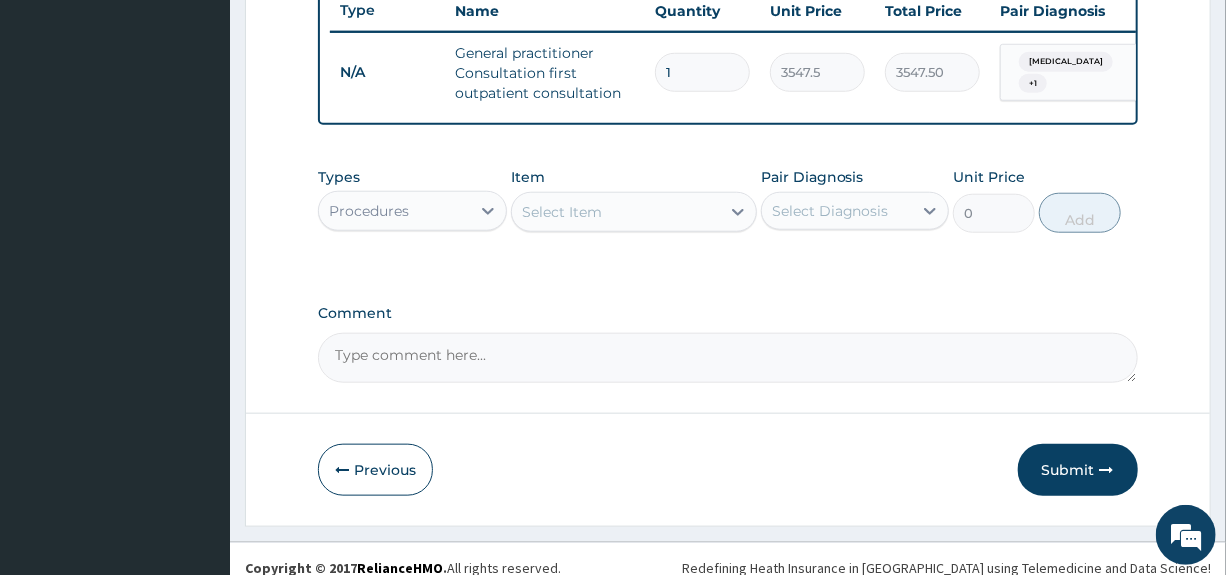 click on "Procedures" at bounding box center (394, 211) 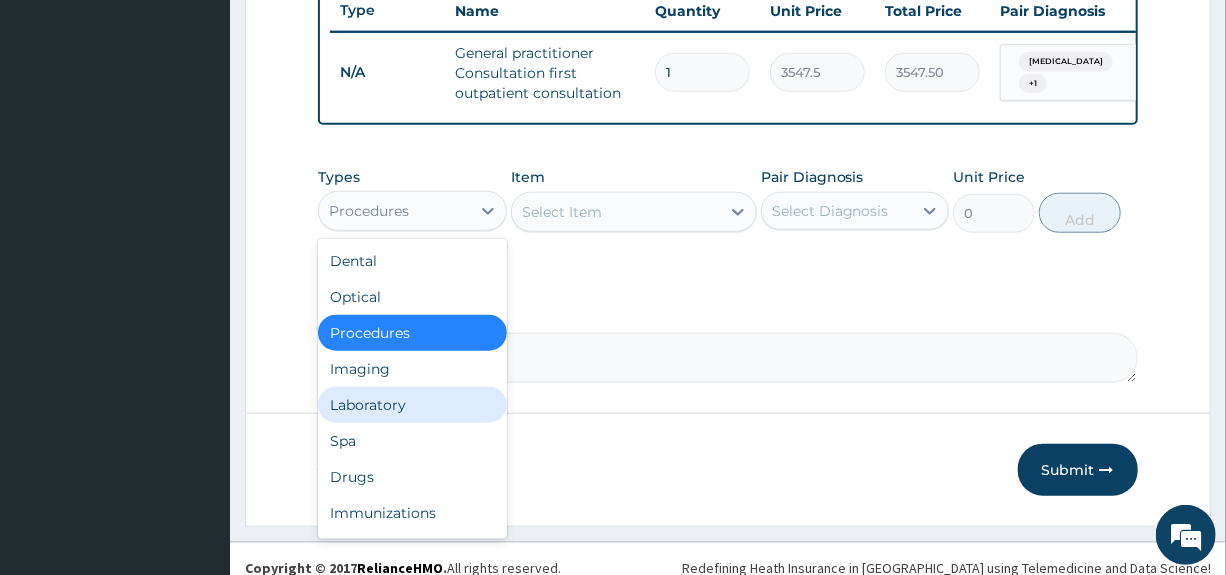 drag, startPoint x: 370, startPoint y: 418, endPoint x: 389, endPoint y: 402, distance: 24.839485 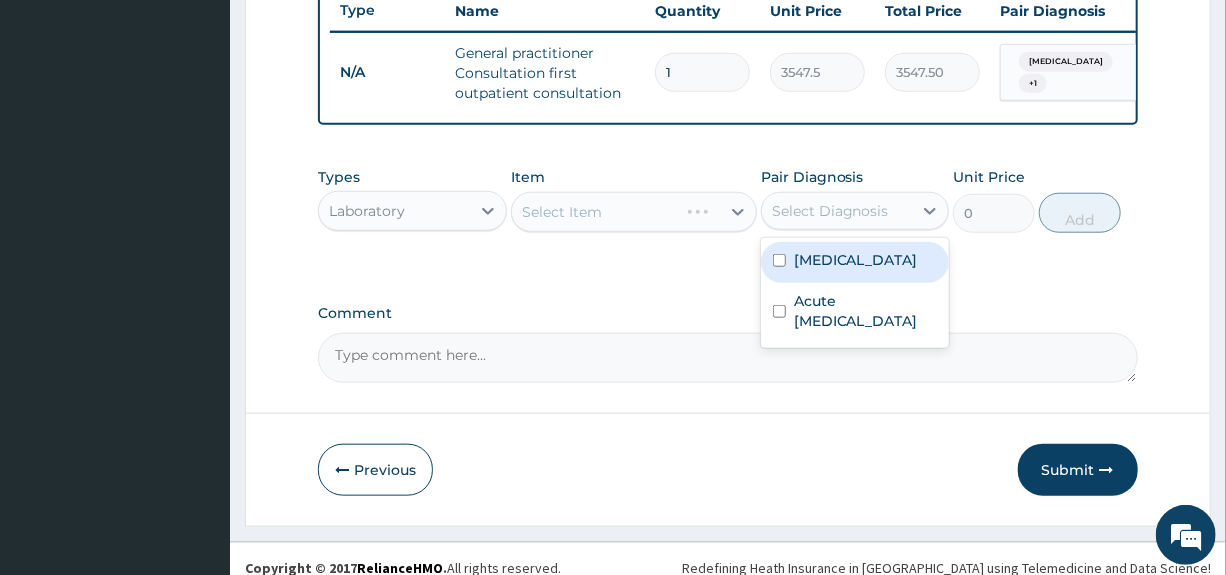 click on "Select Diagnosis" at bounding box center (830, 211) 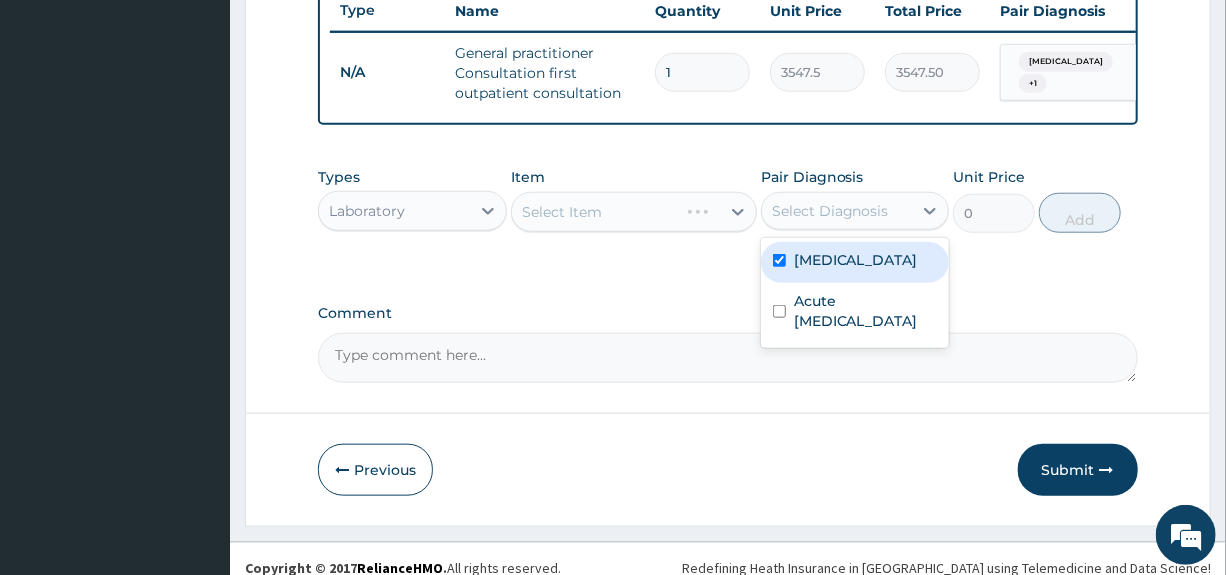 checkbox on "true" 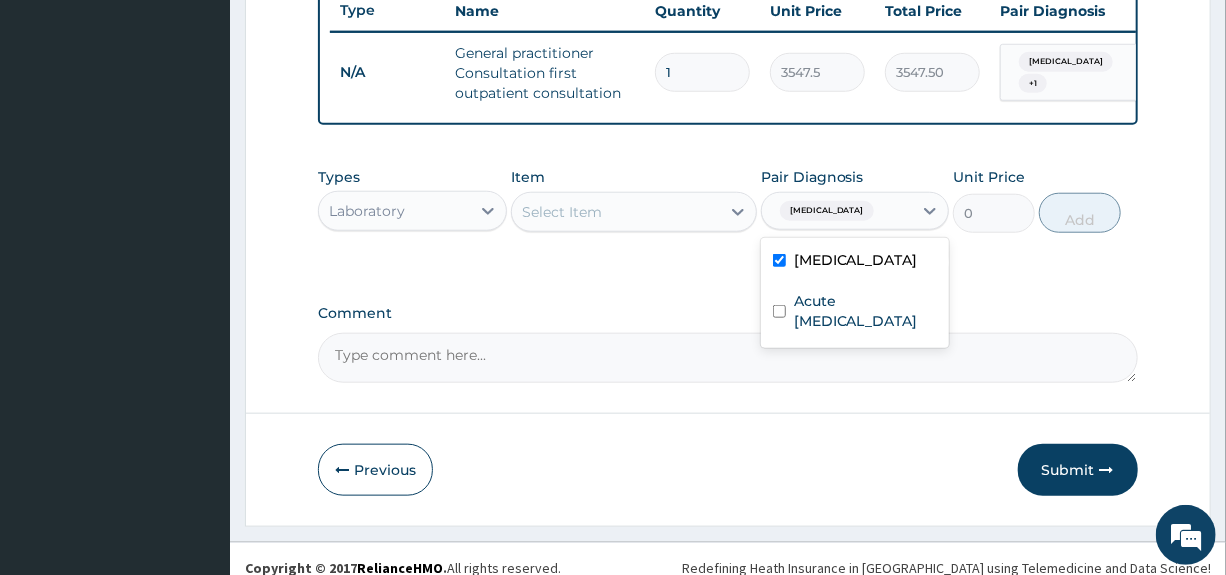 click on "Select Item" at bounding box center (616, 212) 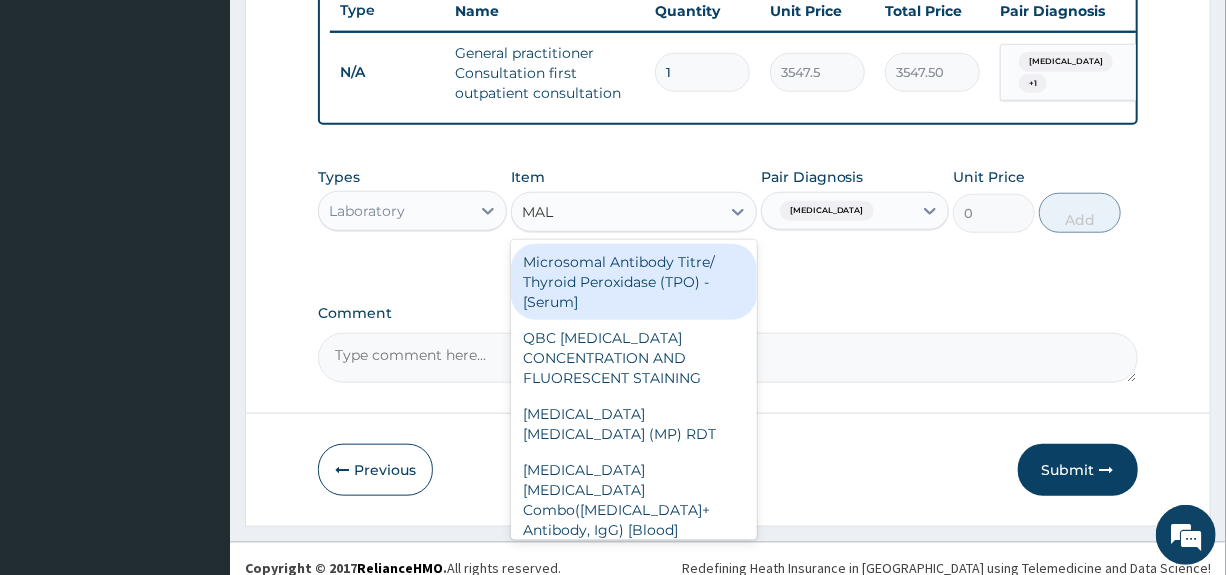 type on "MALA" 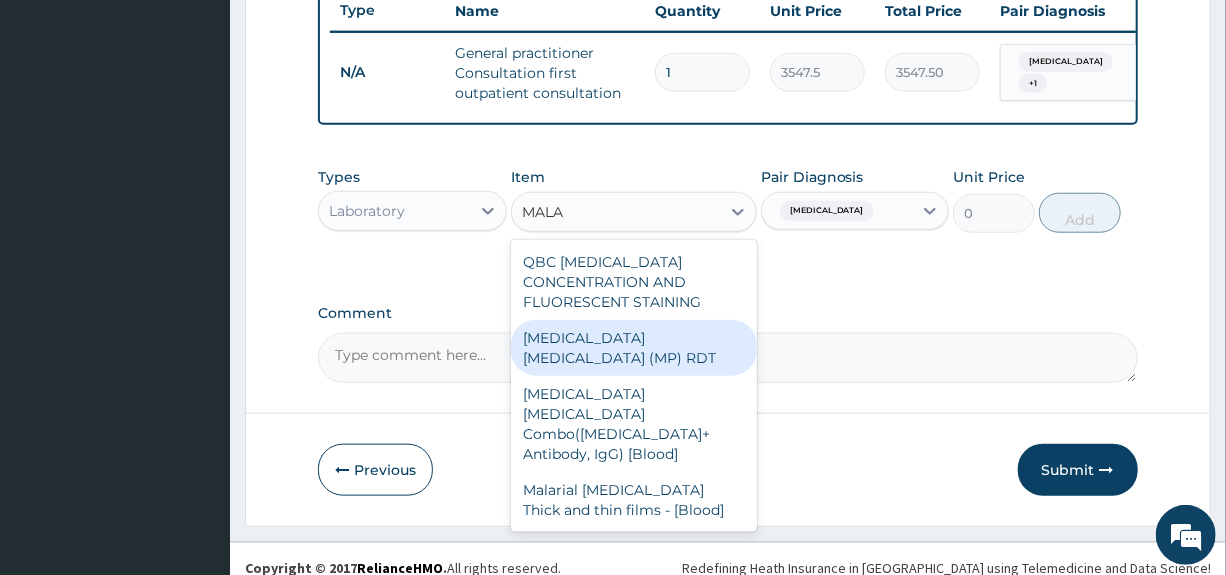 click on "MALARIA PARASITE (MP) RDT" at bounding box center (634, 348) 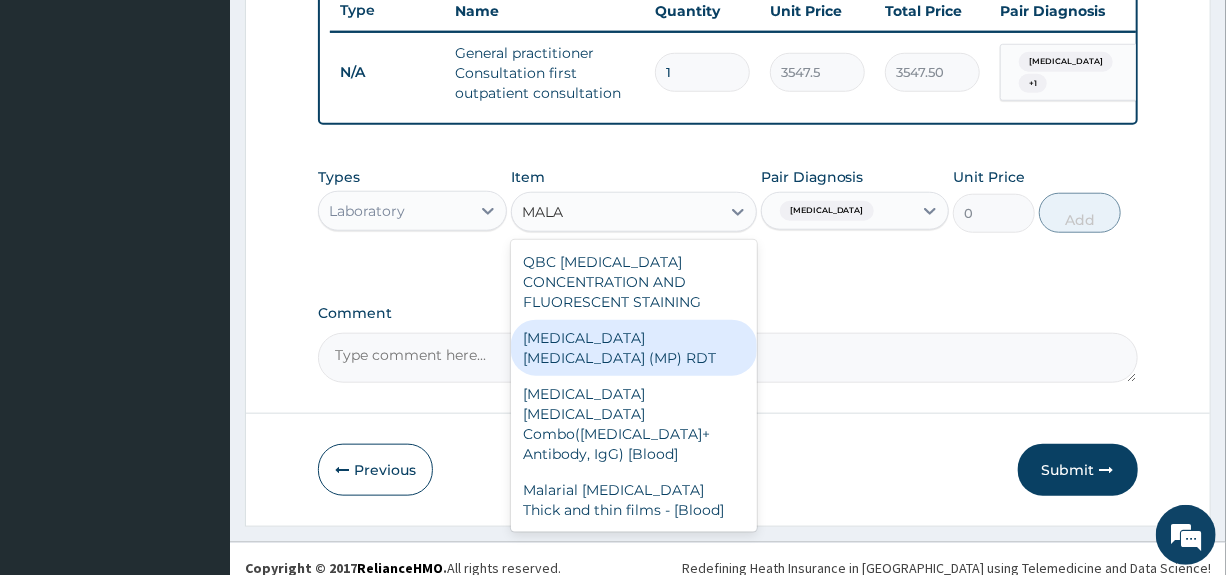 type 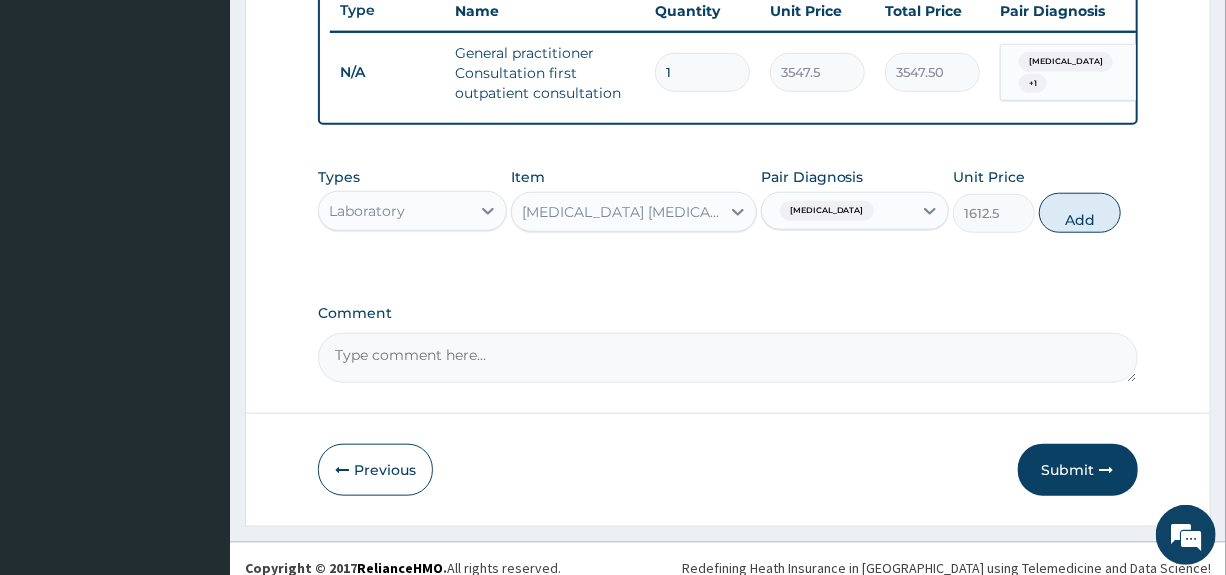 click on "Add" at bounding box center (1080, 213) 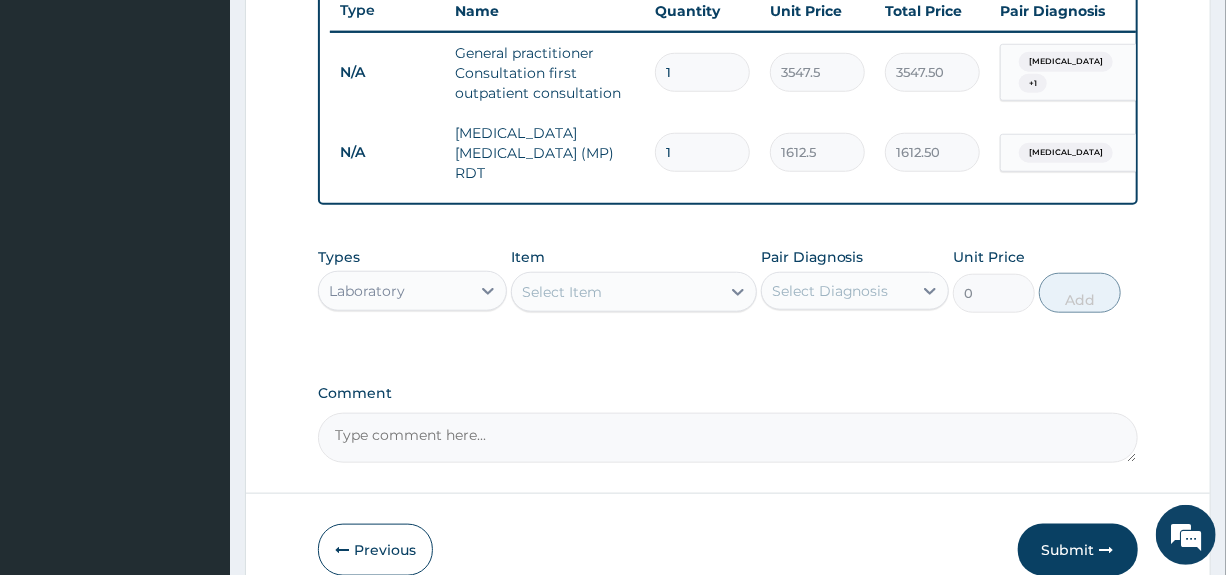 click on "Select Item" at bounding box center (616, 292) 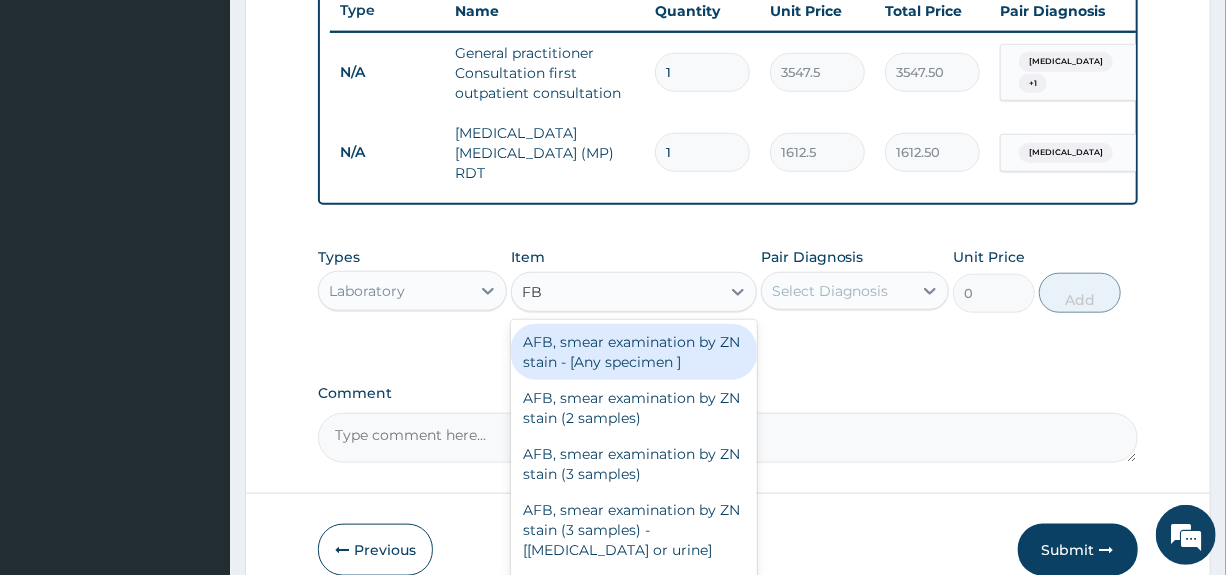 type on "FBC" 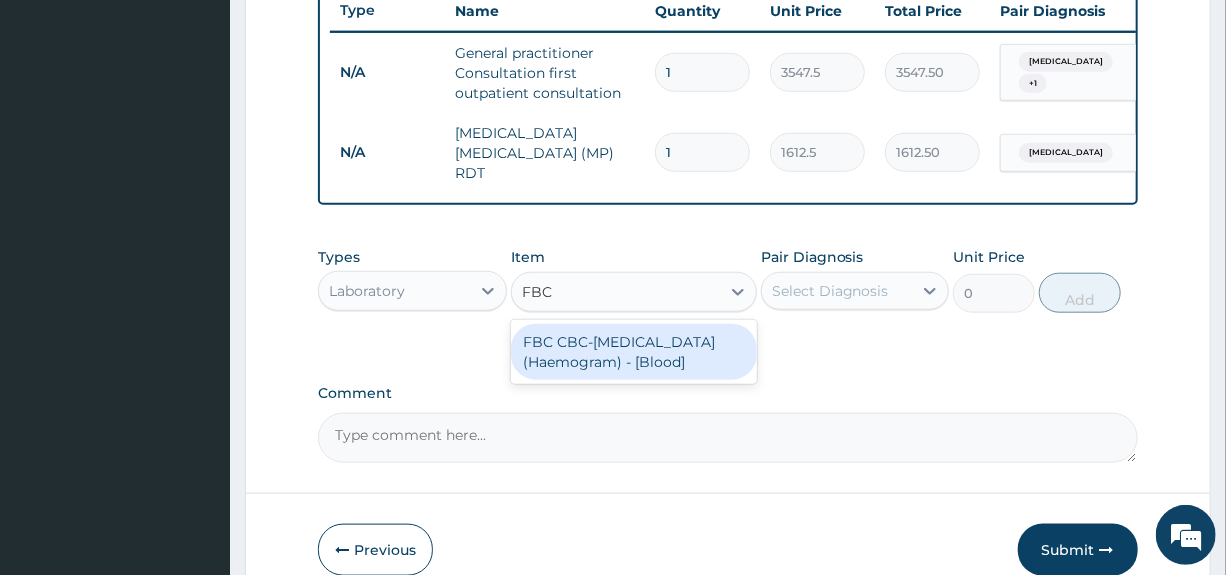 click on "FBC CBC-Complete Blood Count (Haemogram) - [Blood]" at bounding box center [634, 352] 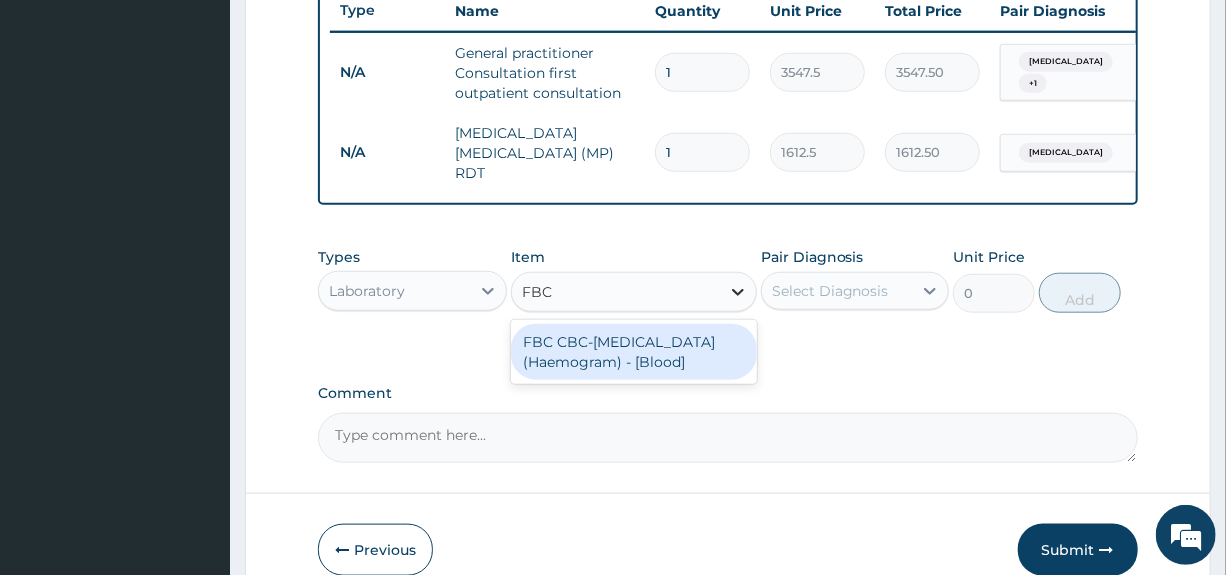 type 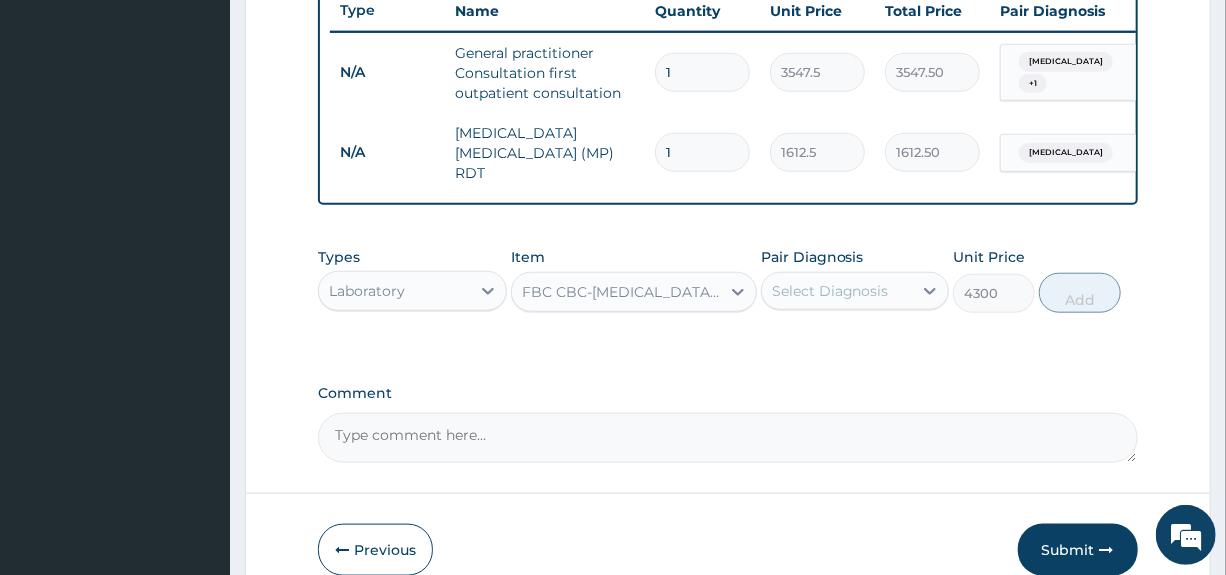 click on "Select Diagnosis" at bounding box center [830, 291] 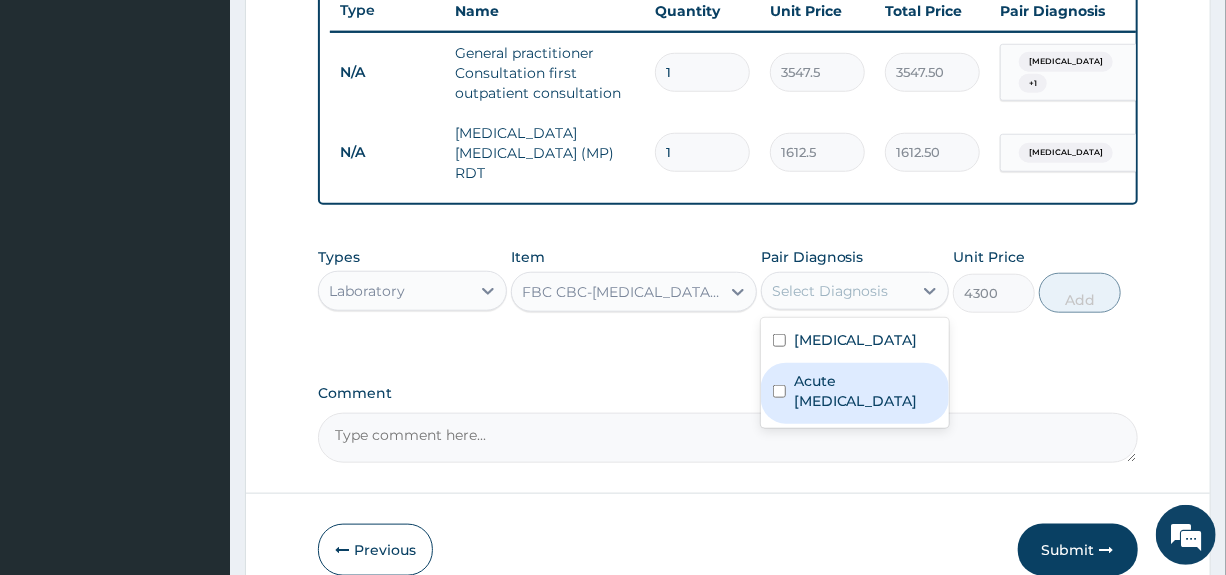 drag, startPoint x: 834, startPoint y: 390, endPoint x: 899, endPoint y: 358, distance: 72.44998 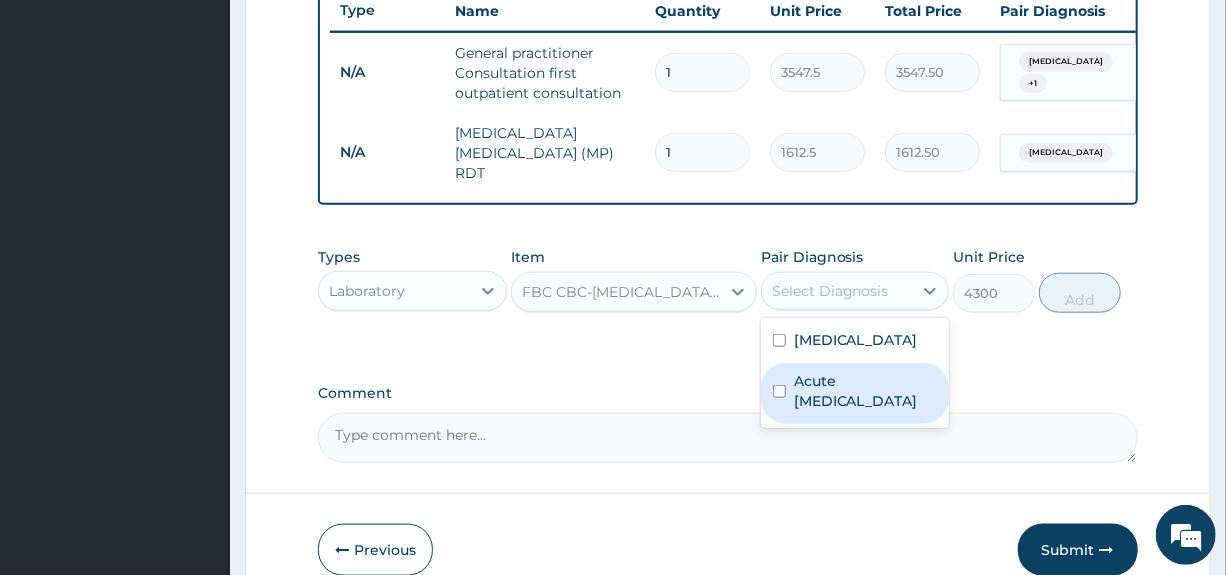 click on "Acute upper respiratory infection" at bounding box center [865, 391] 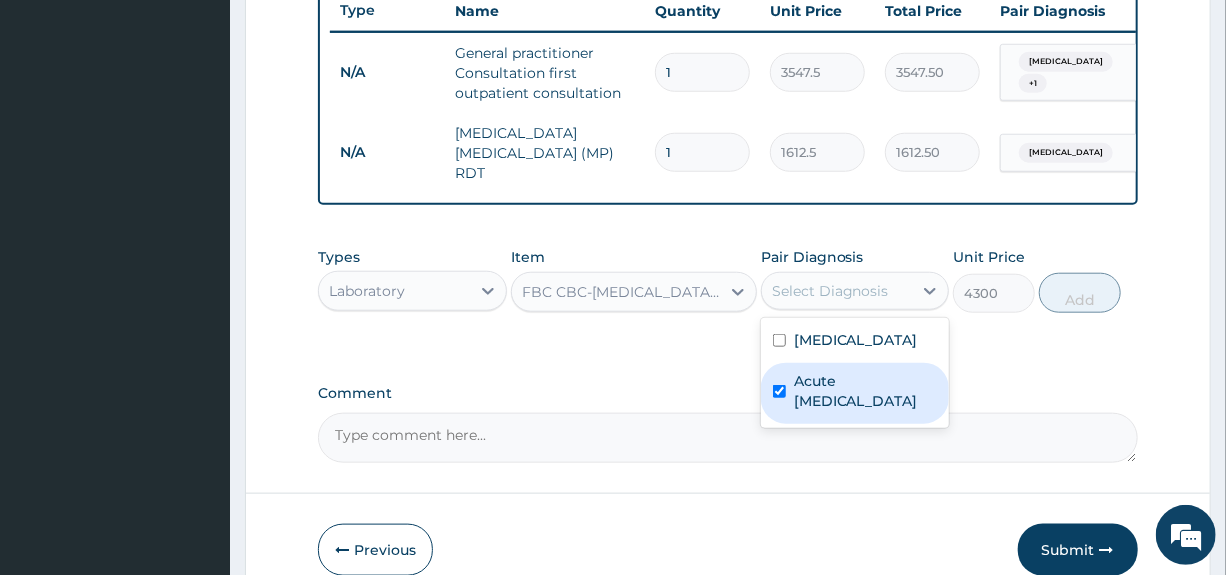 checkbox on "true" 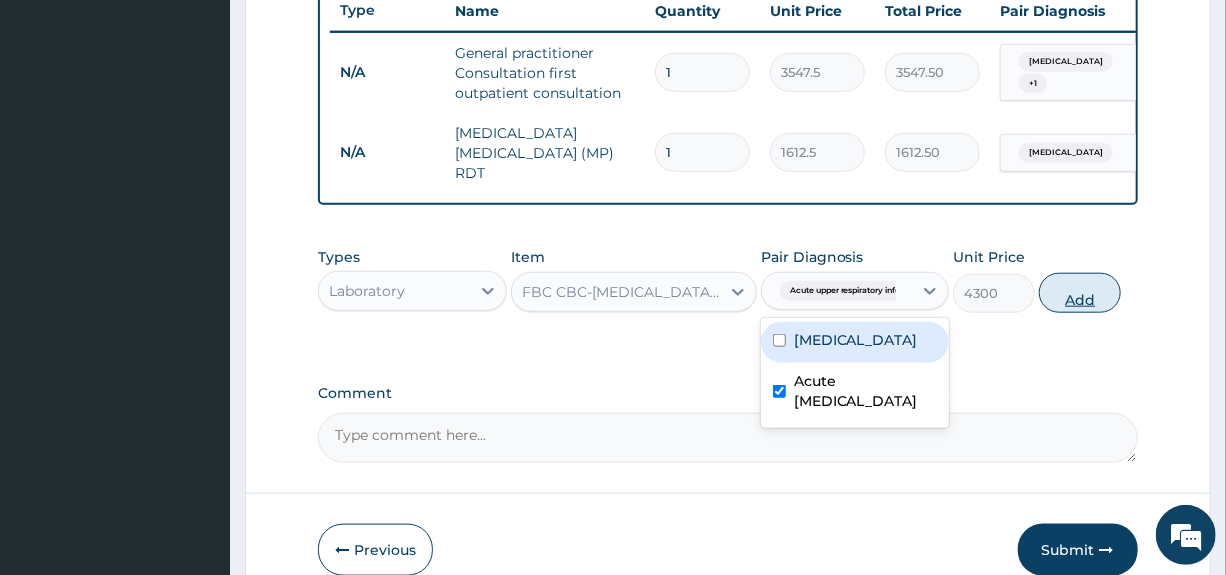 click on "Add" at bounding box center [1080, 293] 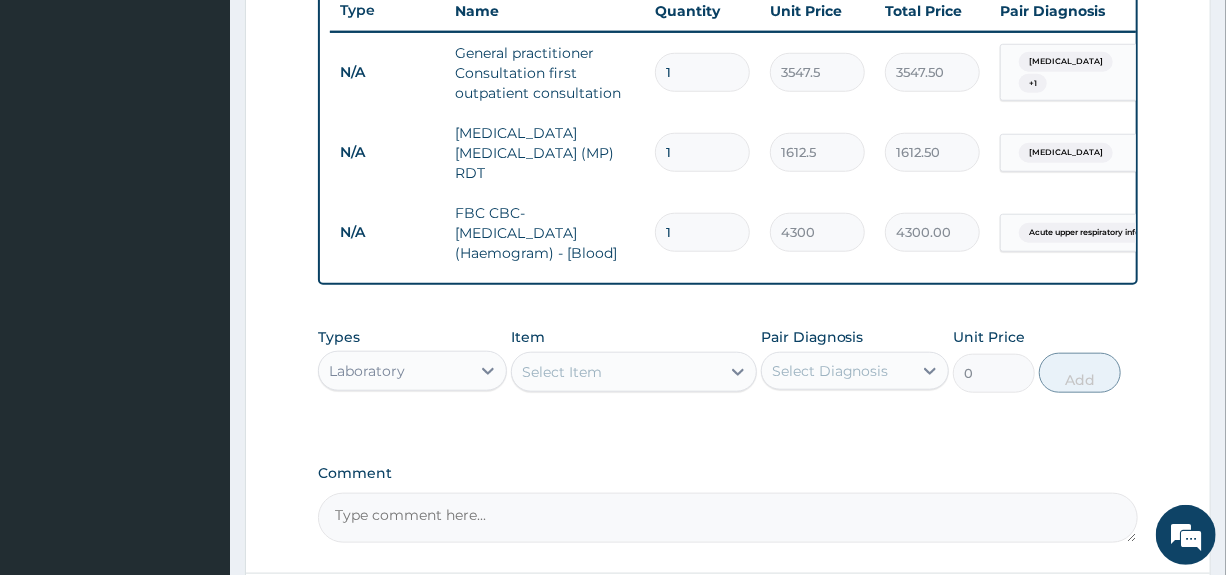 type on "0" 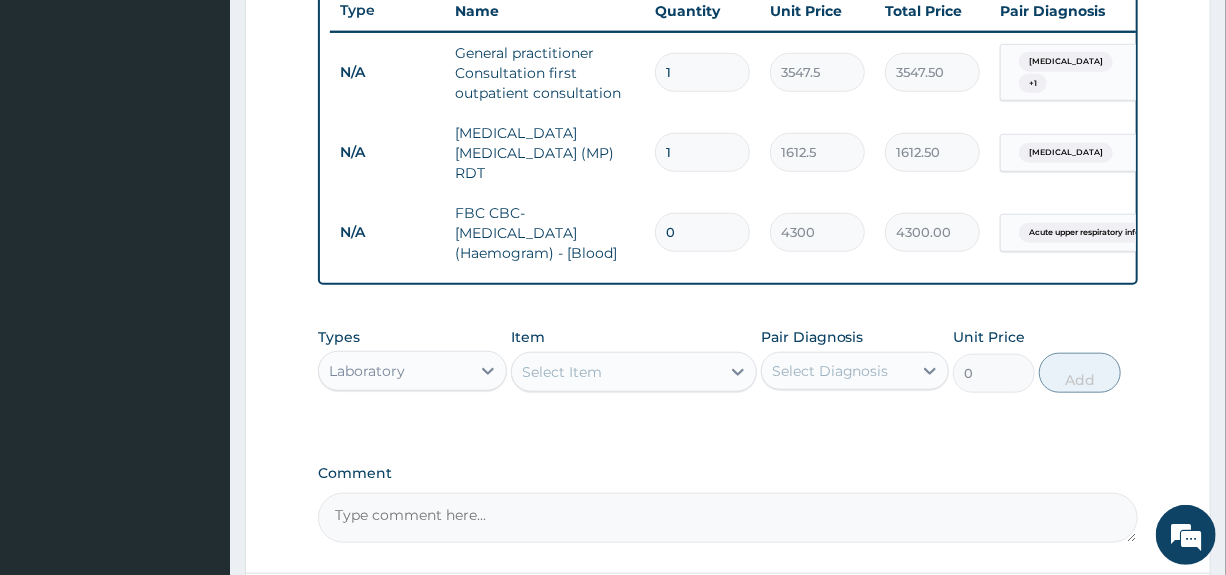 type on "0.00" 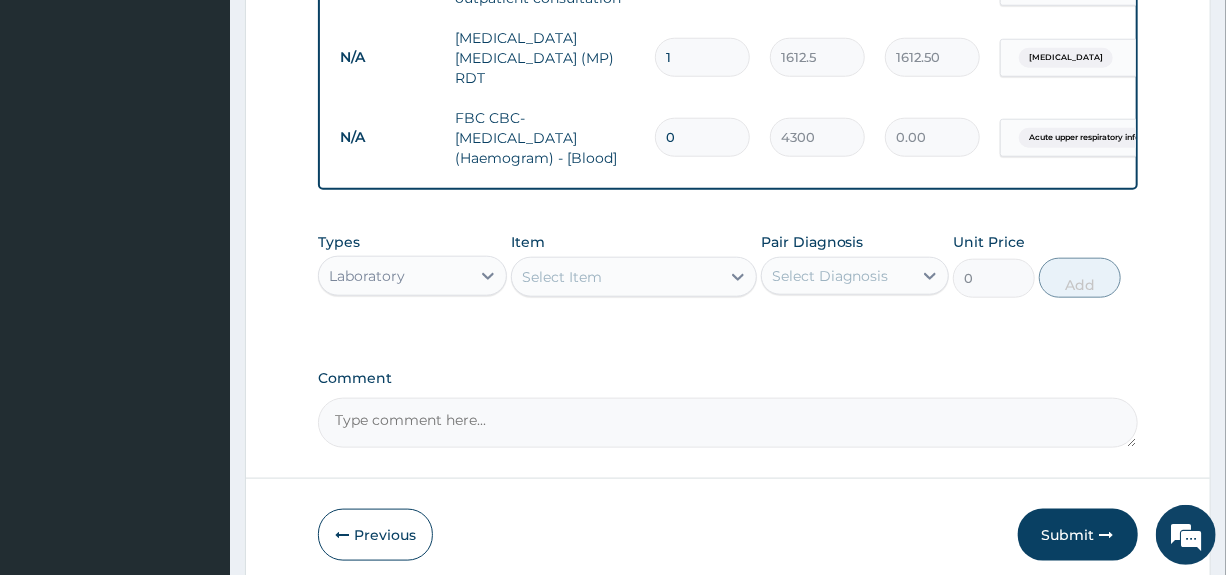 scroll, scrollTop: 865, scrollLeft: 0, axis: vertical 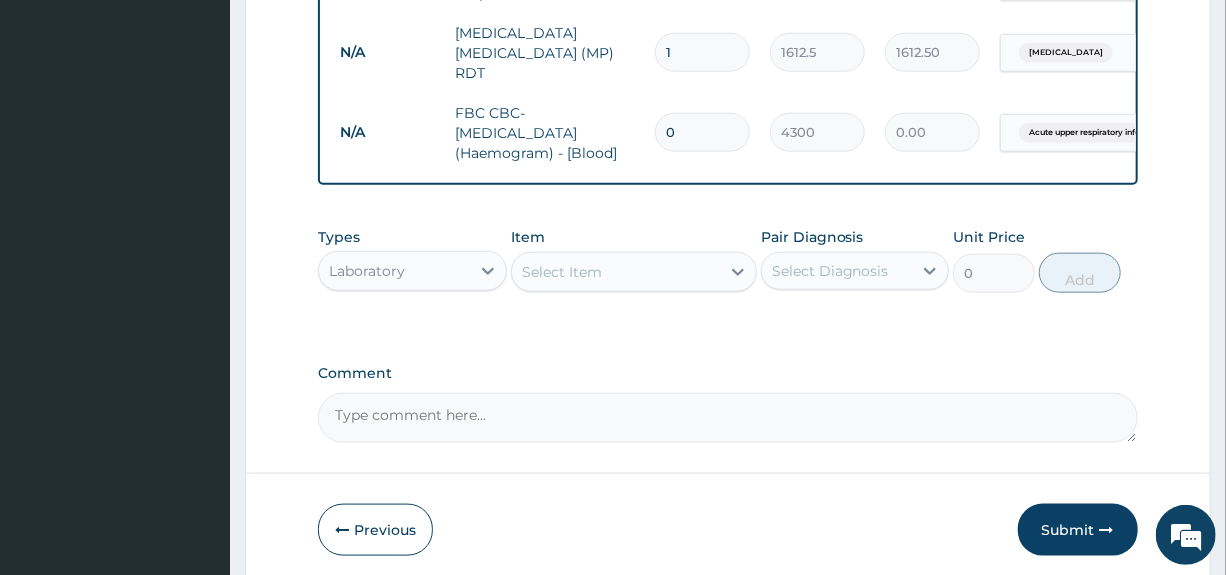 type on "0" 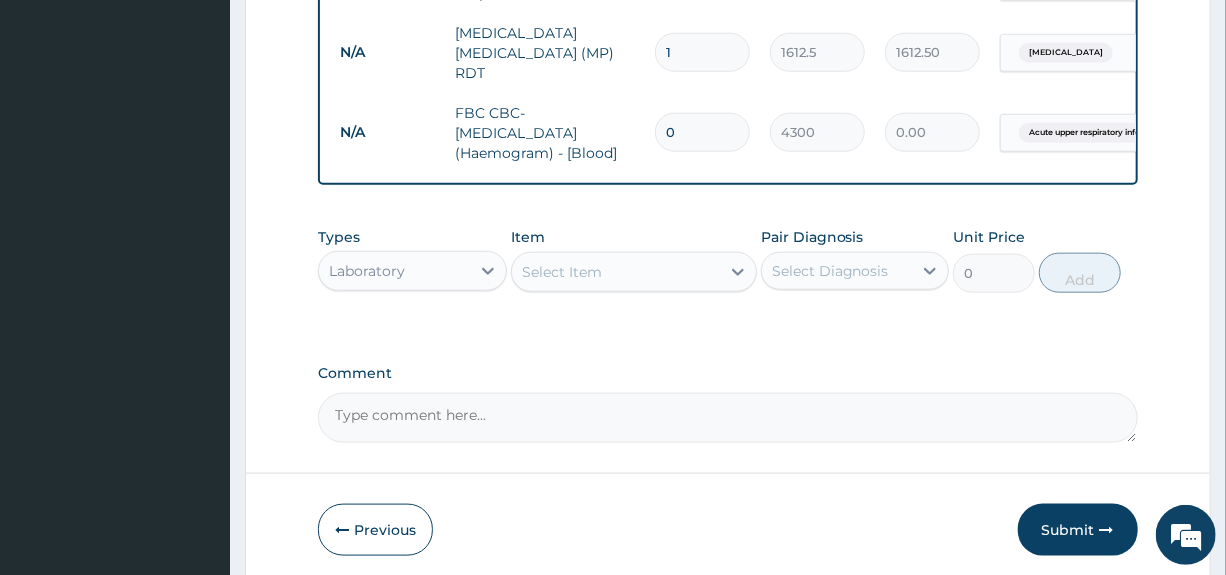 click on "Laboratory" at bounding box center [394, 271] 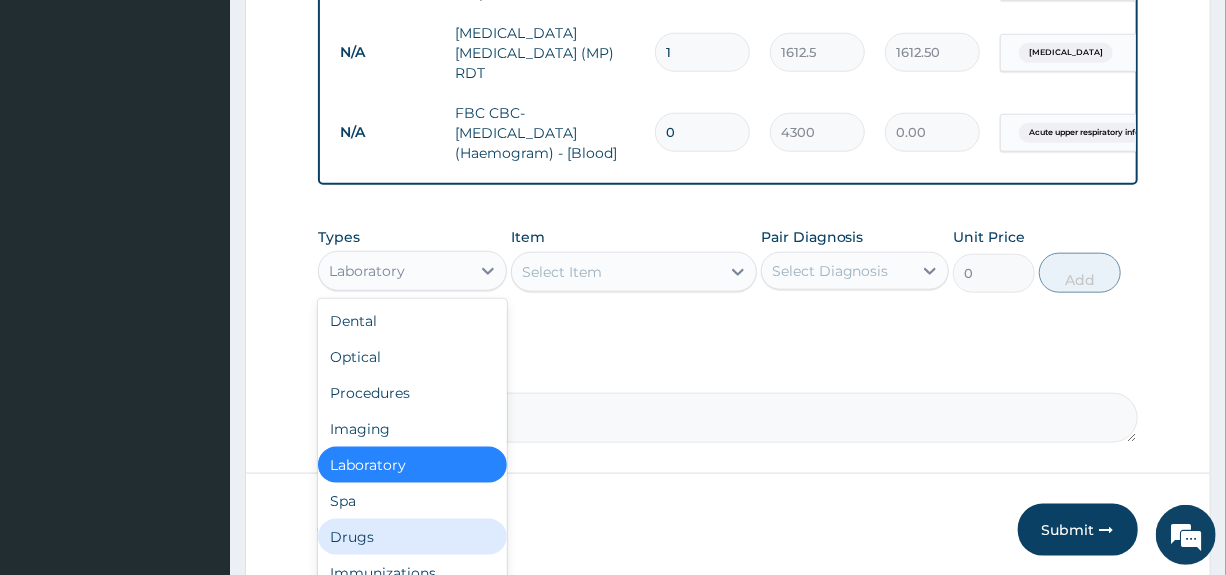 click on "Drugs" at bounding box center [412, 537] 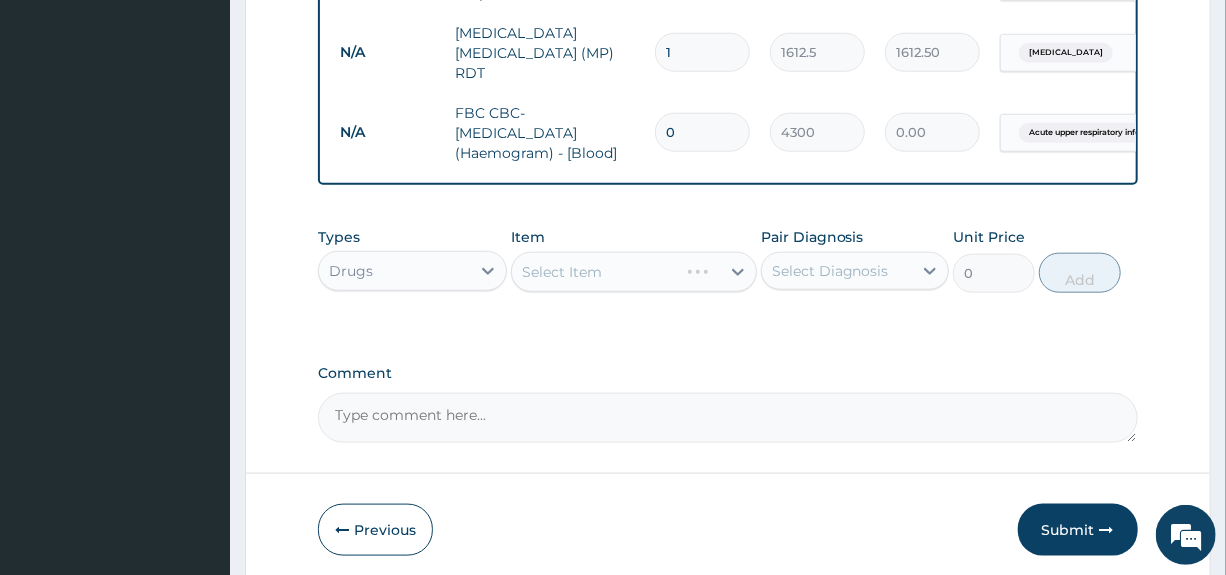 click on "Select Diagnosis" at bounding box center (830, 271) 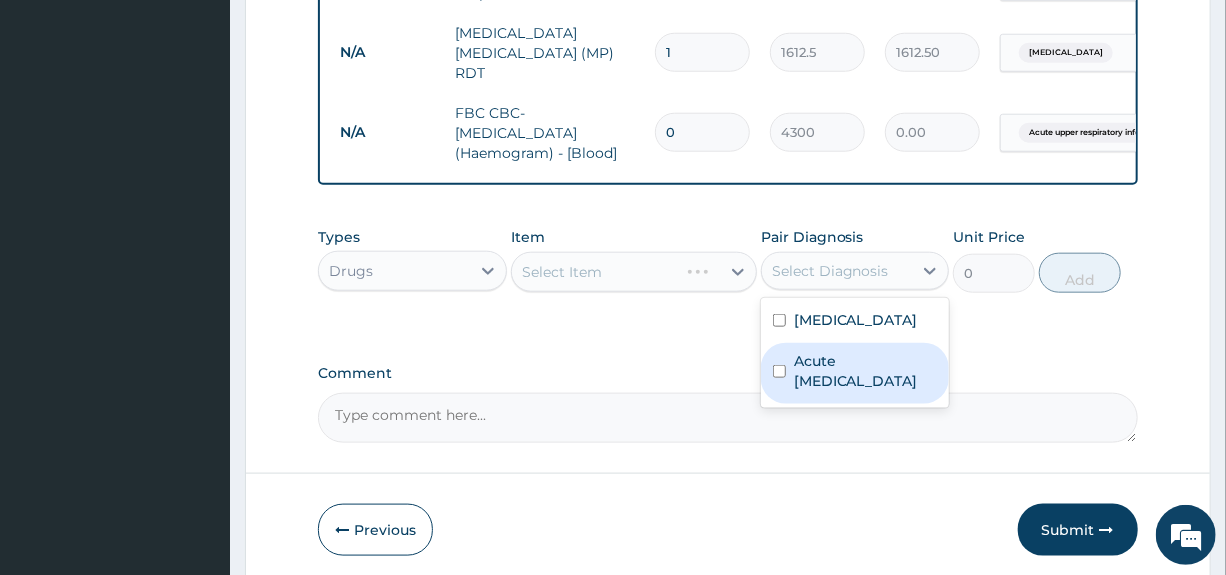 click on "Acute upper respiratory infection" at bounding box center (865, 371) 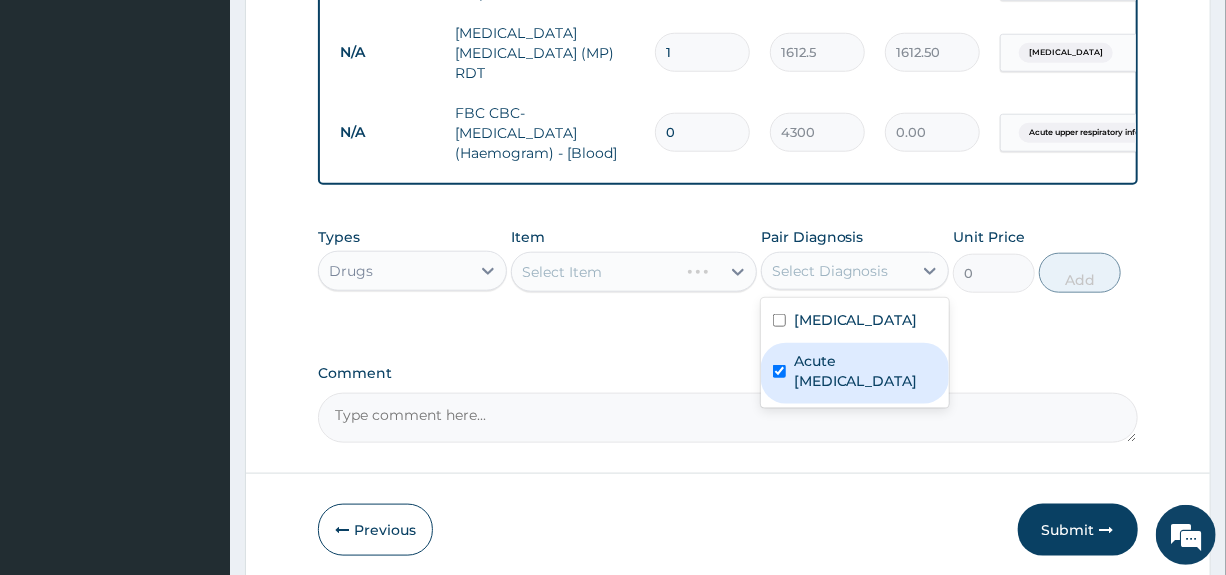checkbox on "true" 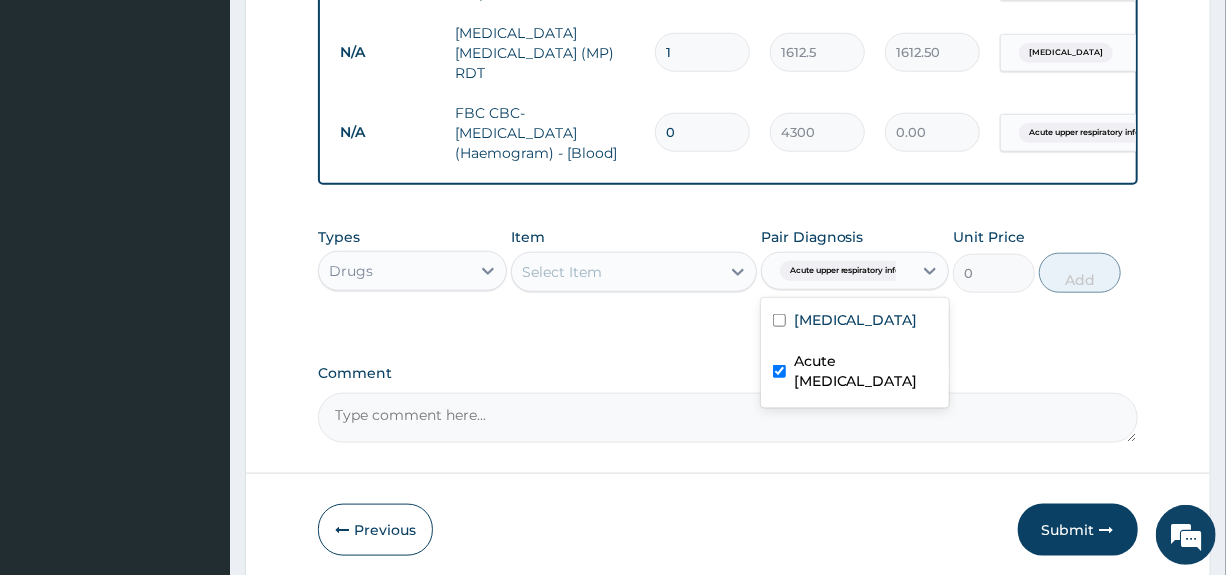 click on "Select Item" at bounding box center [562, 272] 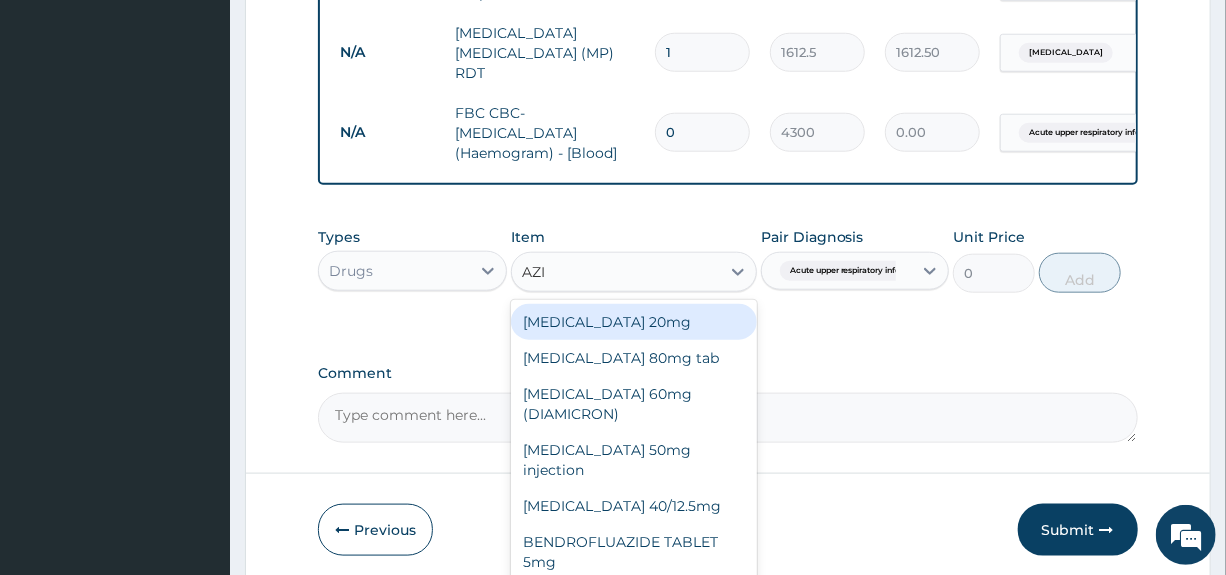 type on "AZIT" 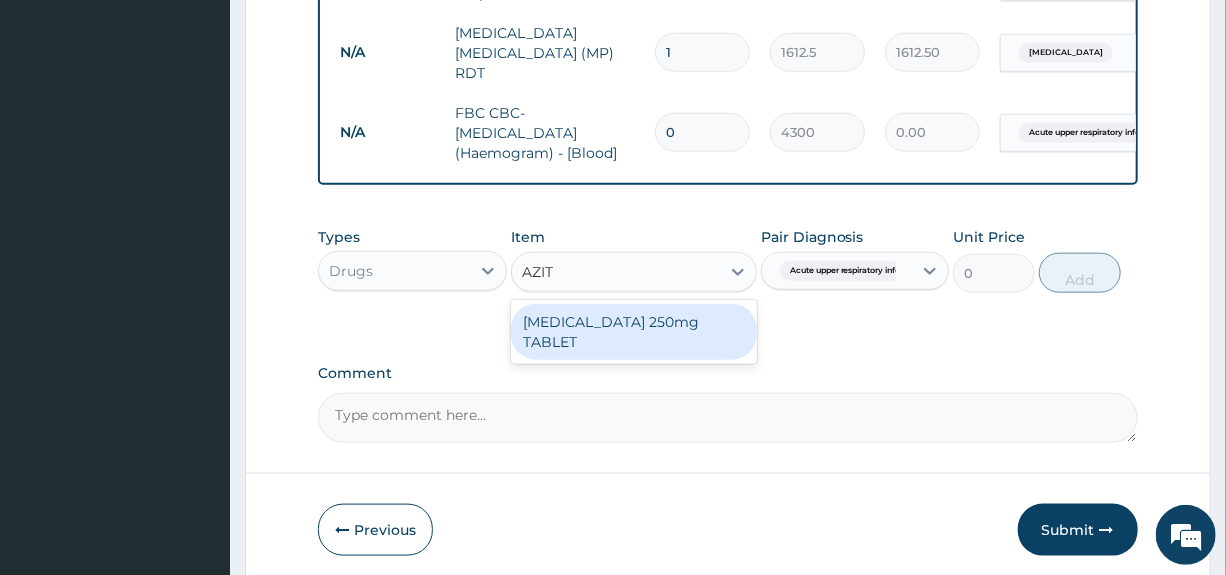 click on "AZITHROMYCIN 250mg TABLET" at bounding box center (634, 332) 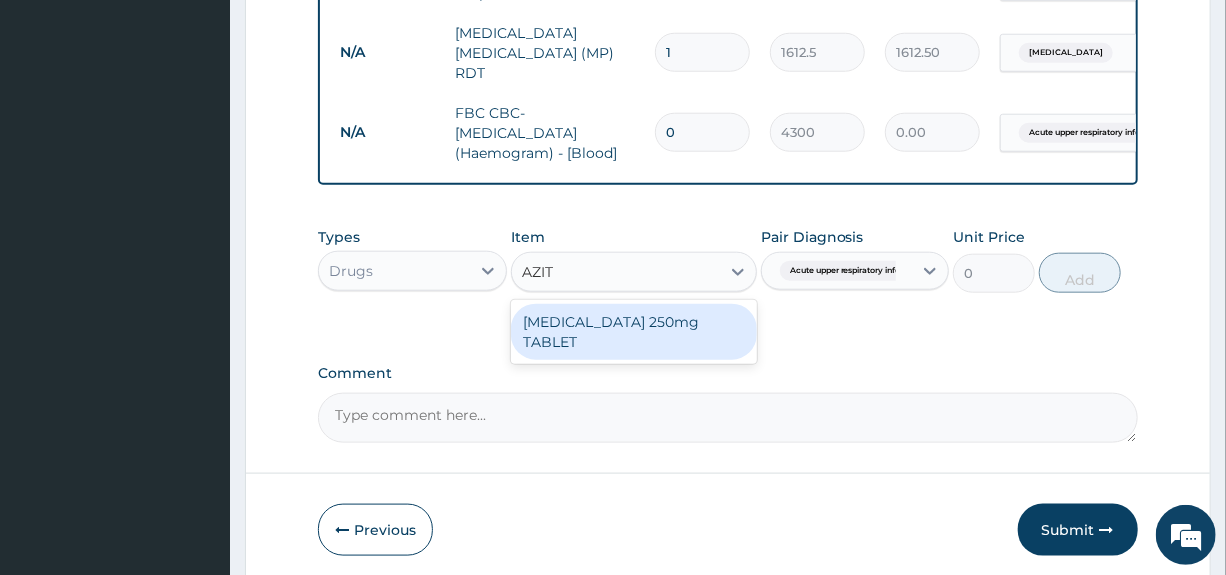 type 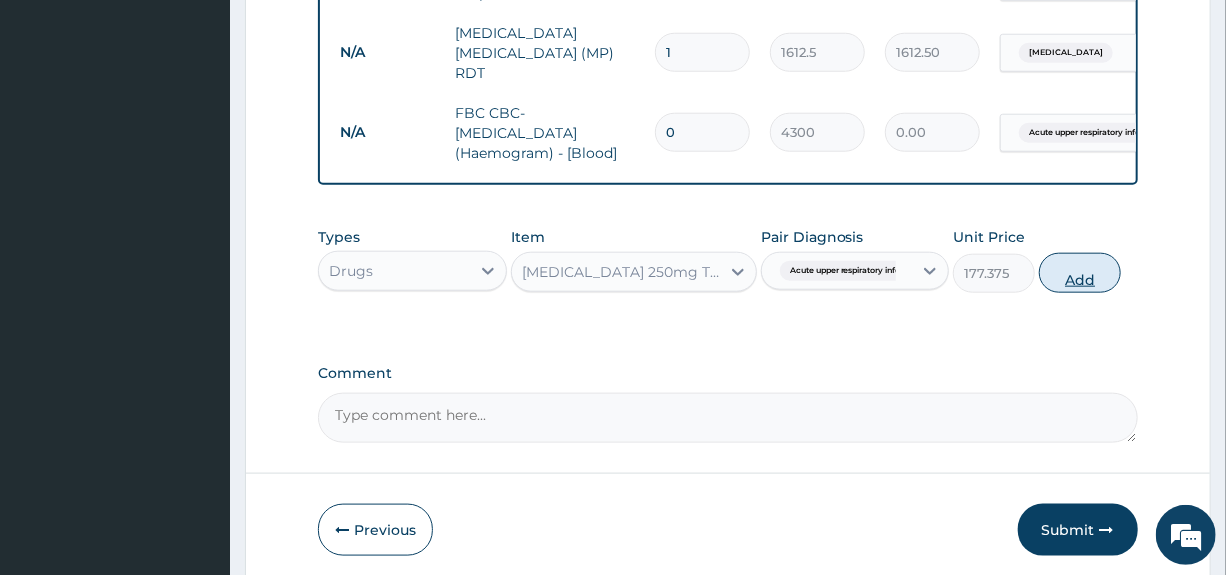 click on "Add" at bounding box center [1080, 273] 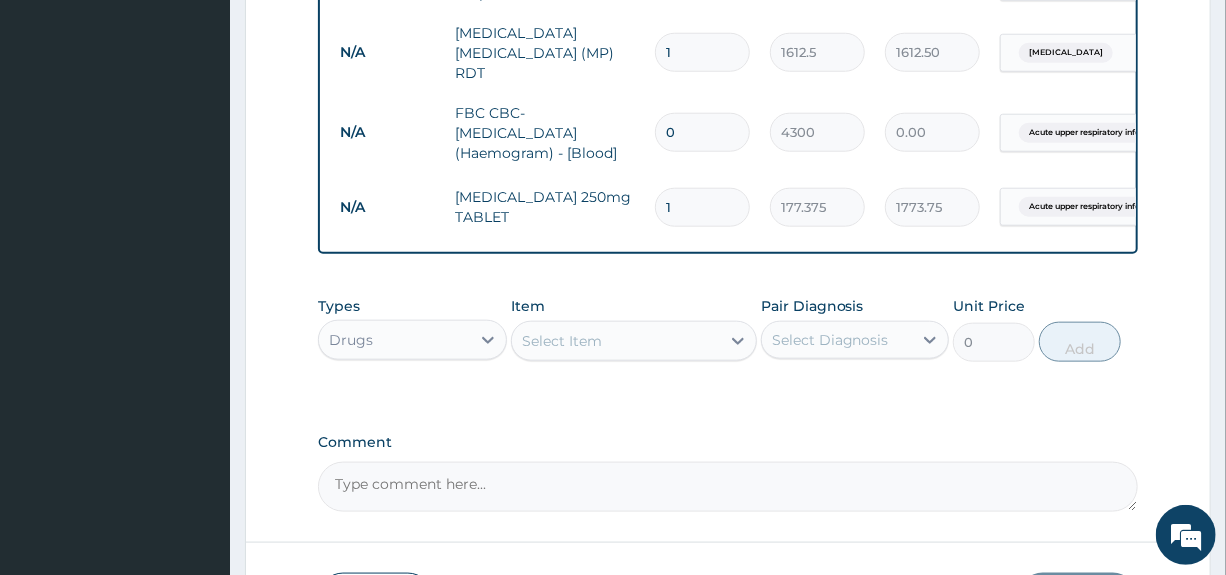 type on "10" 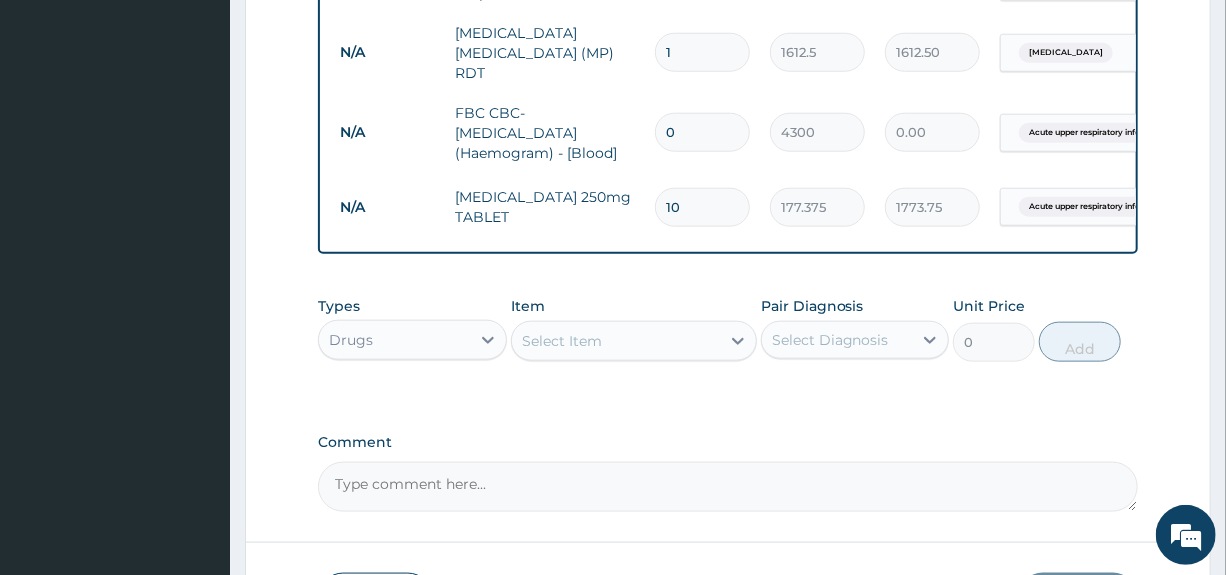 type on "1773.75" 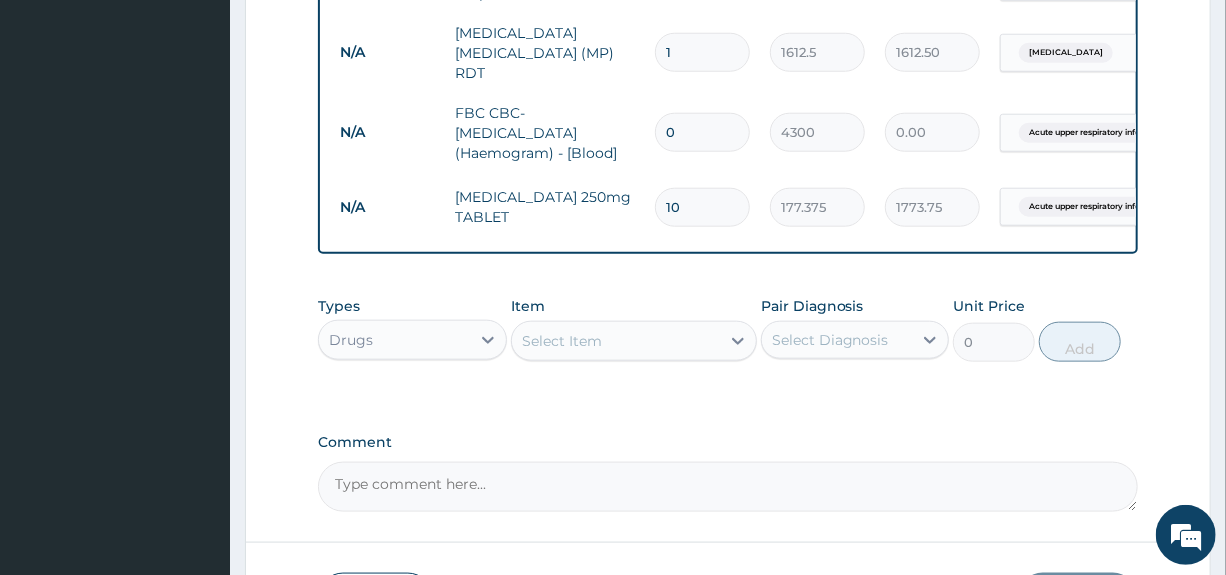 type on "10" 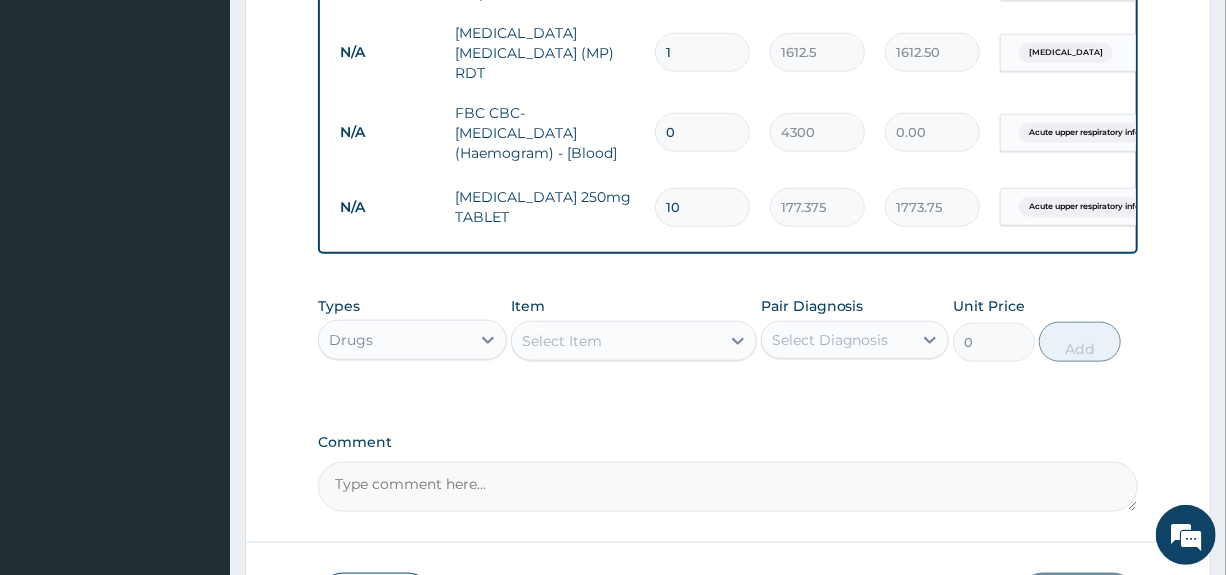click on "Select Item" at bounding box center (562, 341) 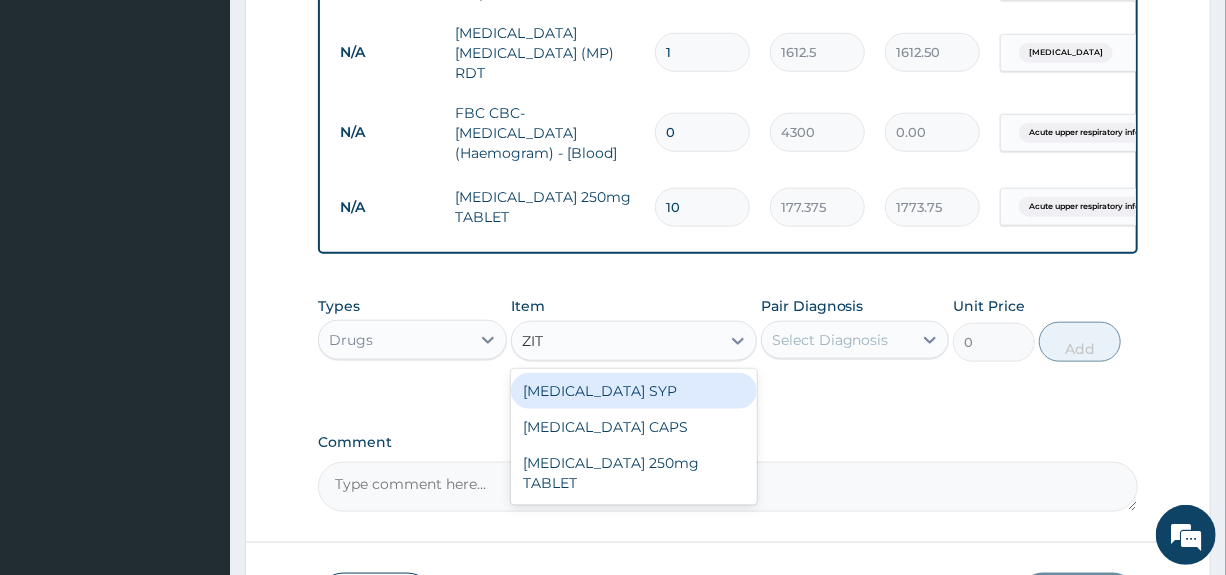 type on "ZITH" 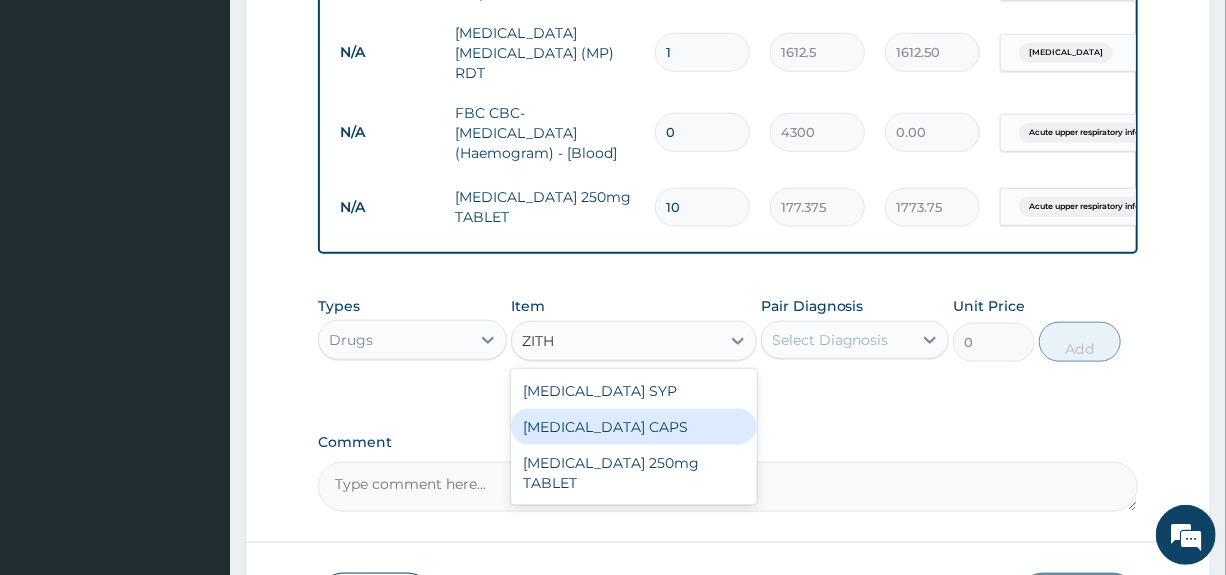 click on "ZITHROMAX CAPS" at bounding box center [634, 427] 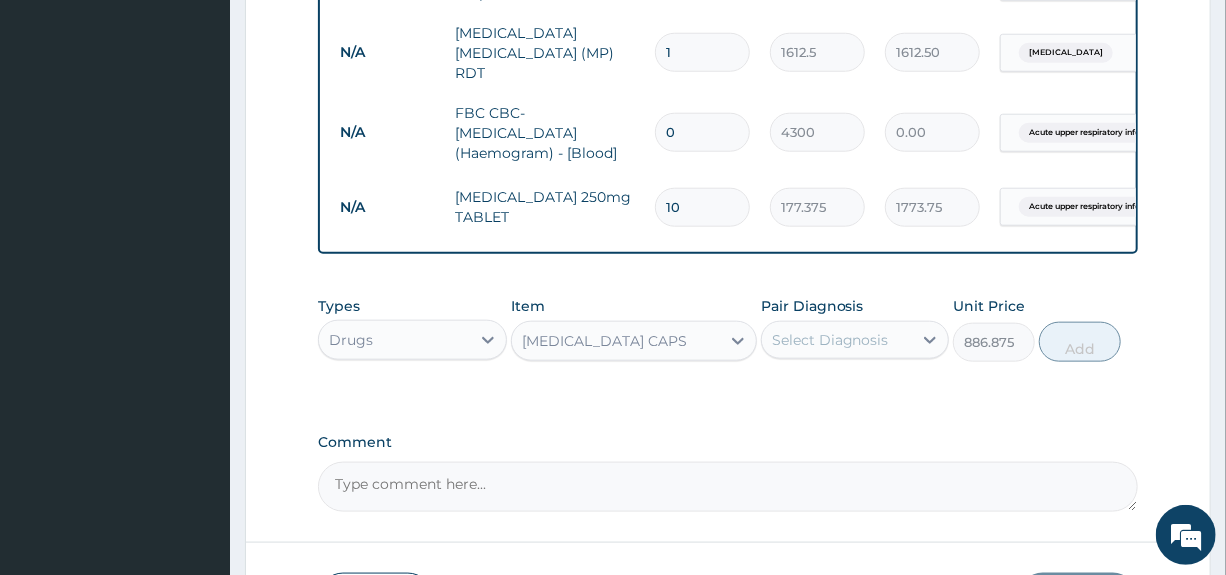 click on "10" at bounding box center [702, 207] 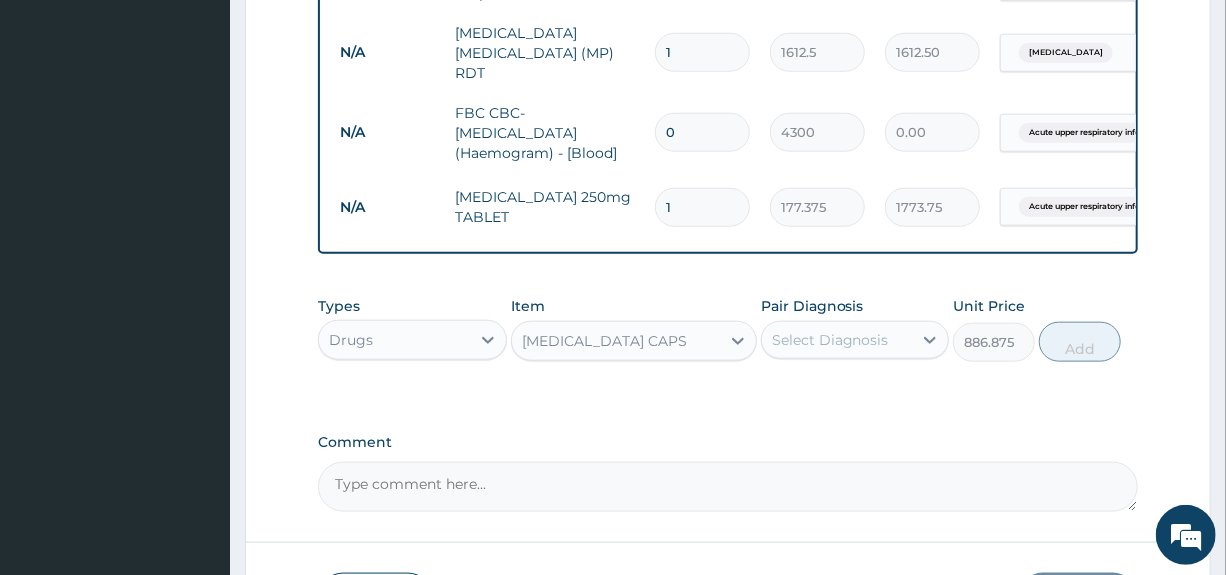 type on "177.38" 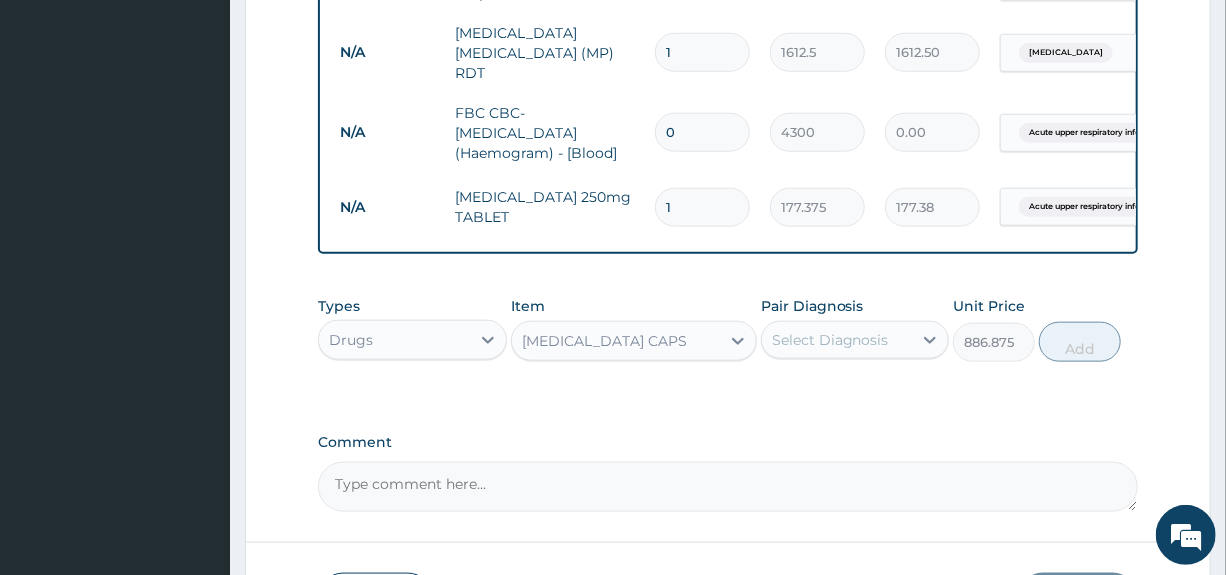 type 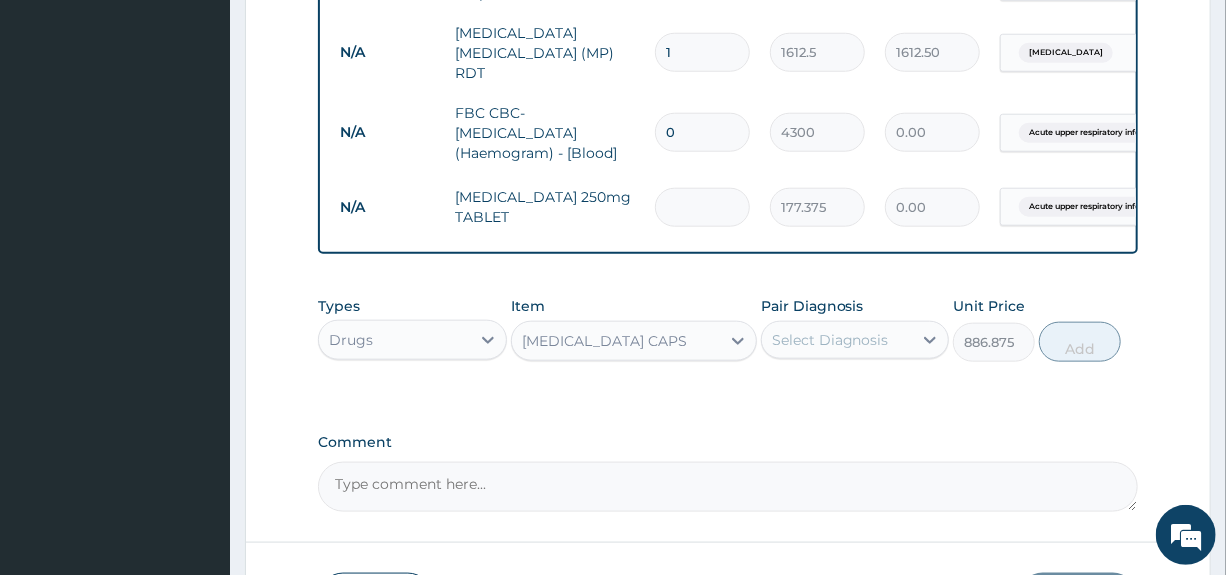 type on "2" 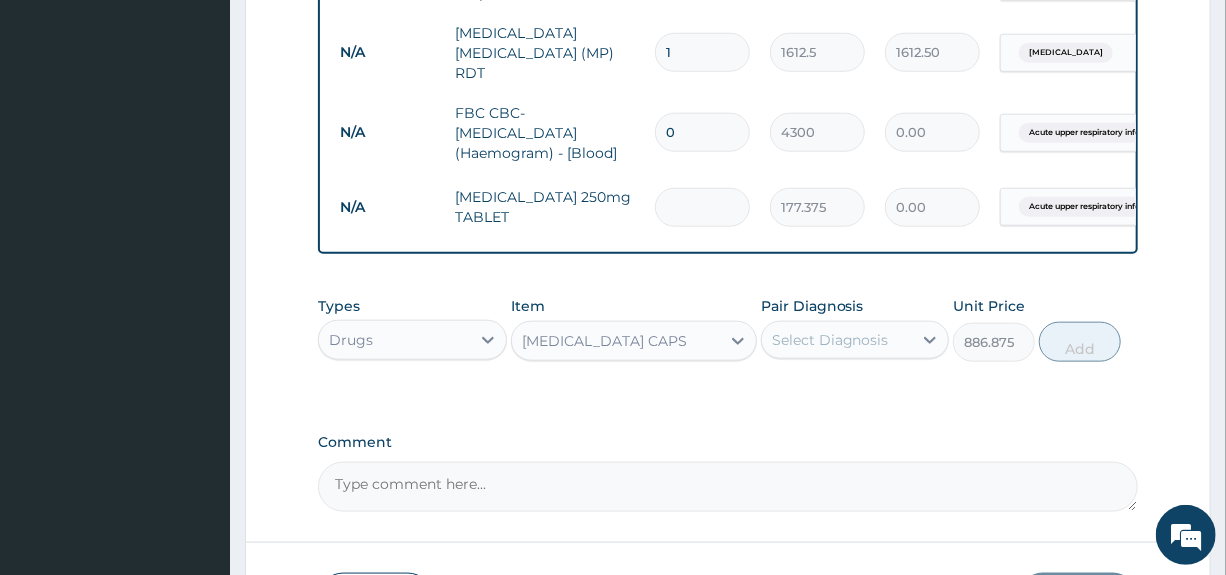 type on "354.75" 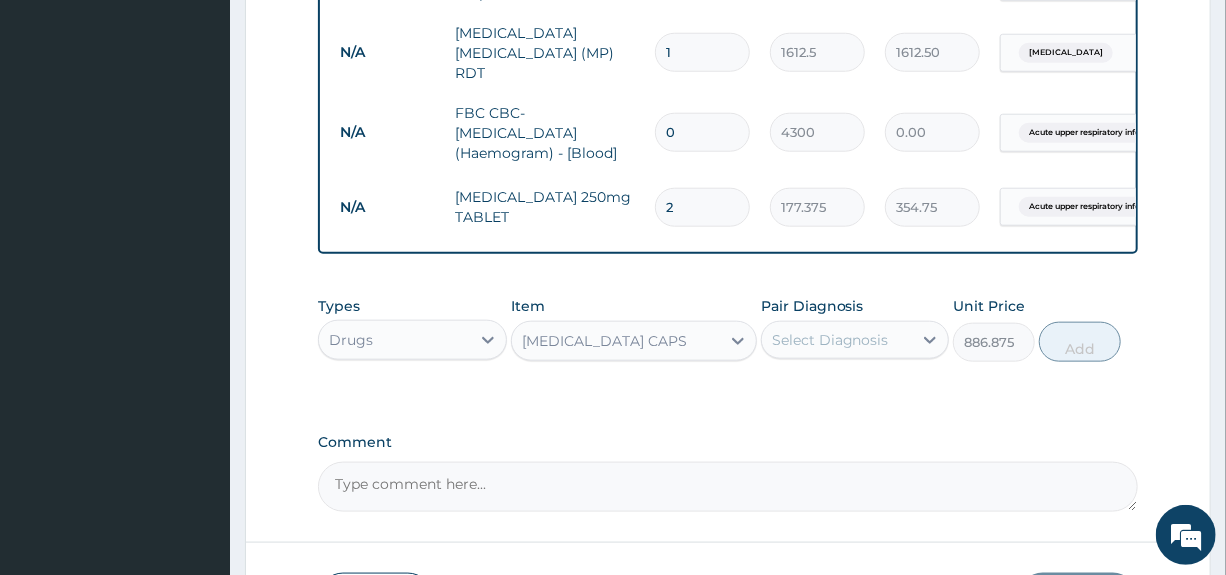 type on "20" 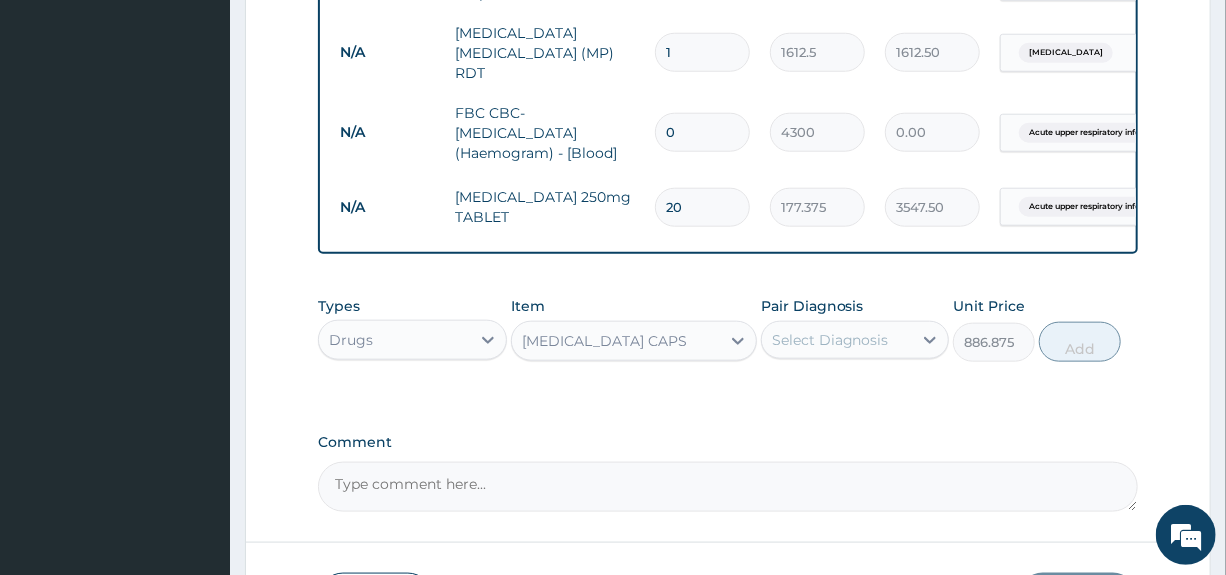 type on "20" 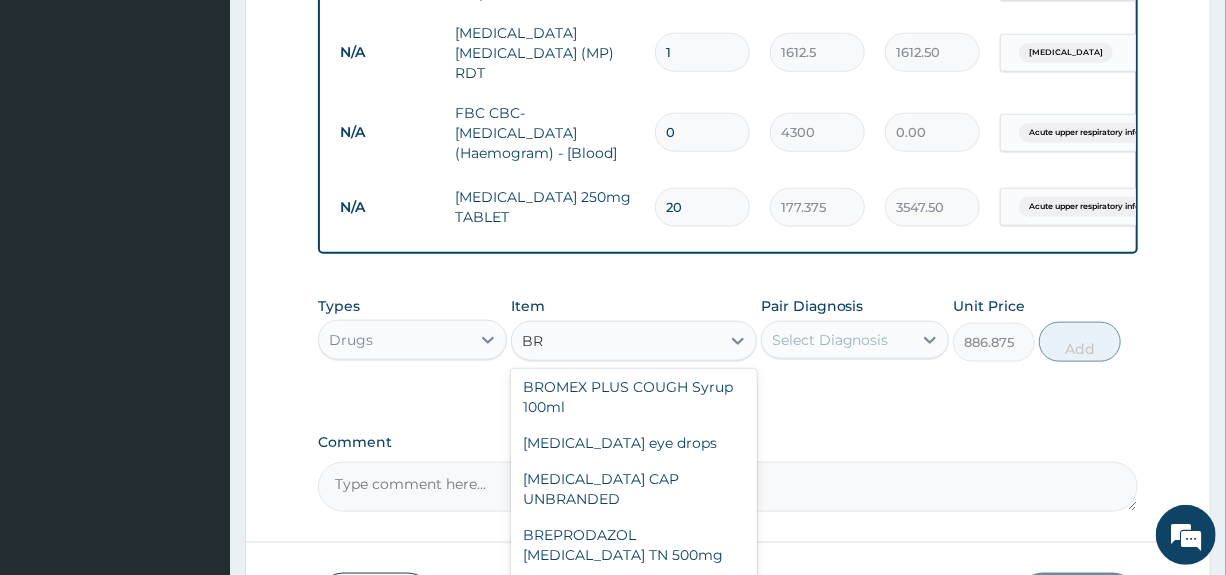 scroll, scrollTop: 118, scrollLeft: 0, axis: vertical 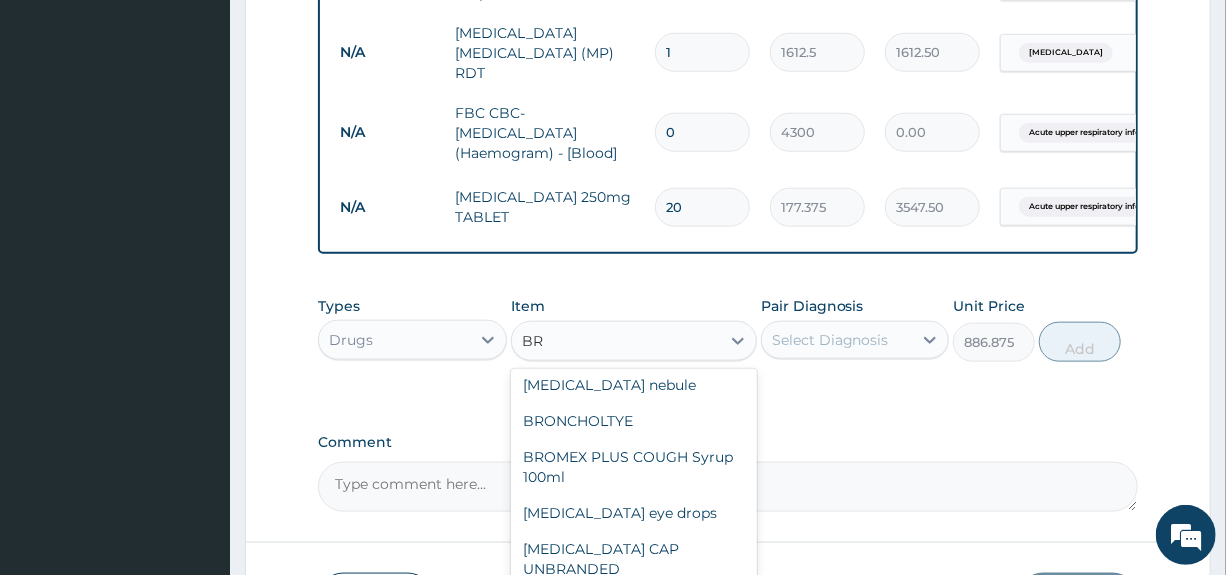 type on "BRO" 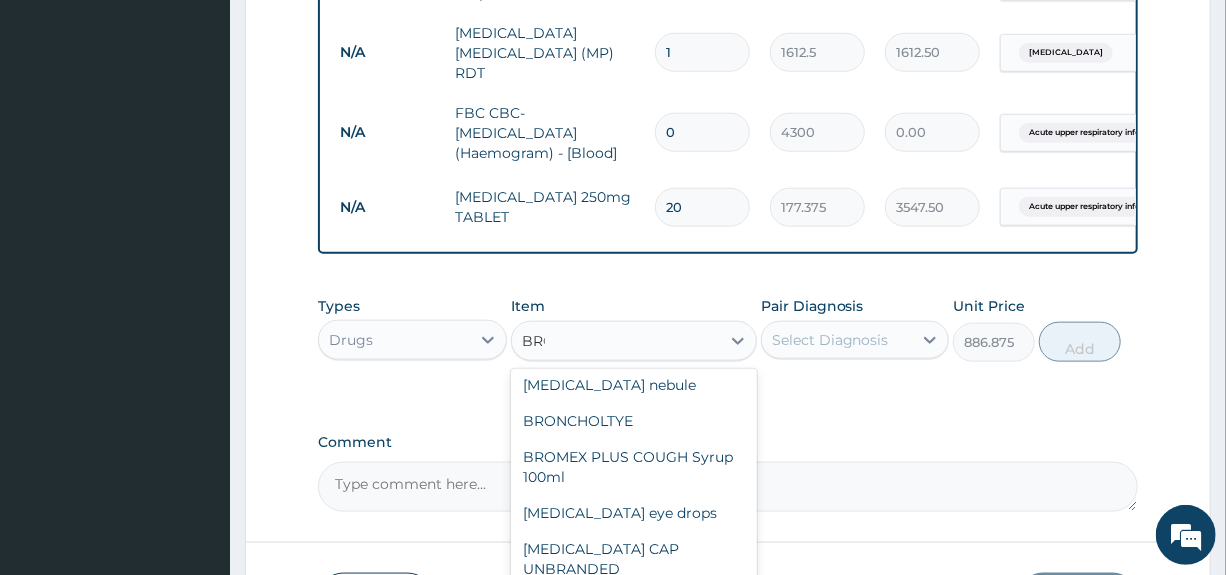 scroll, scrollTop: 0, scrollLeft: 0, axis: both 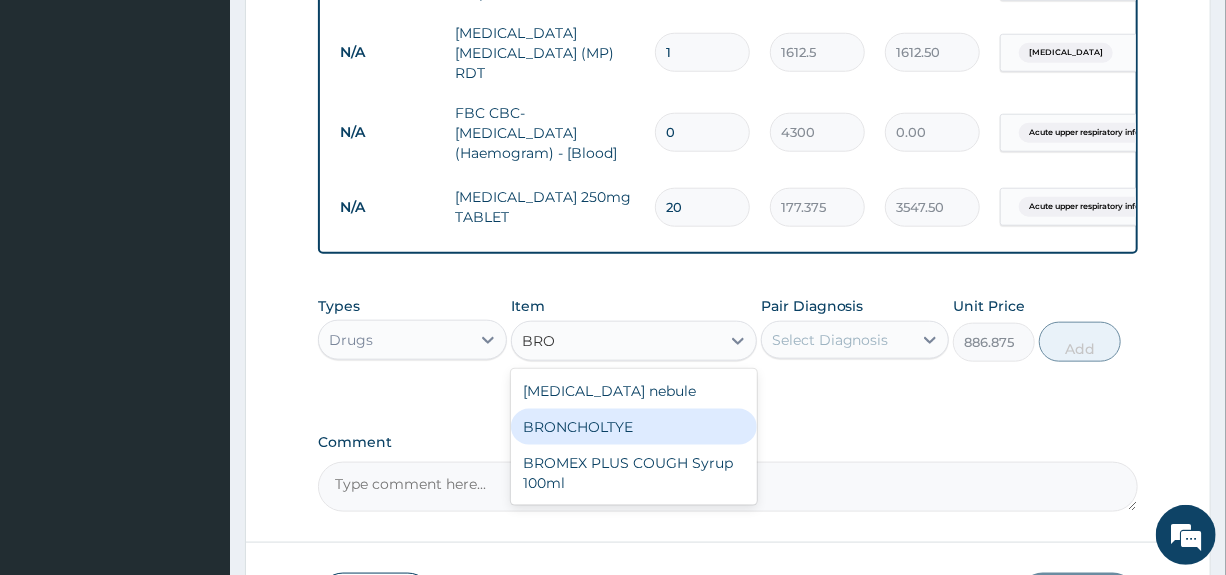 click on "BRONCHOLTYE" at bounding box center [634, 427] 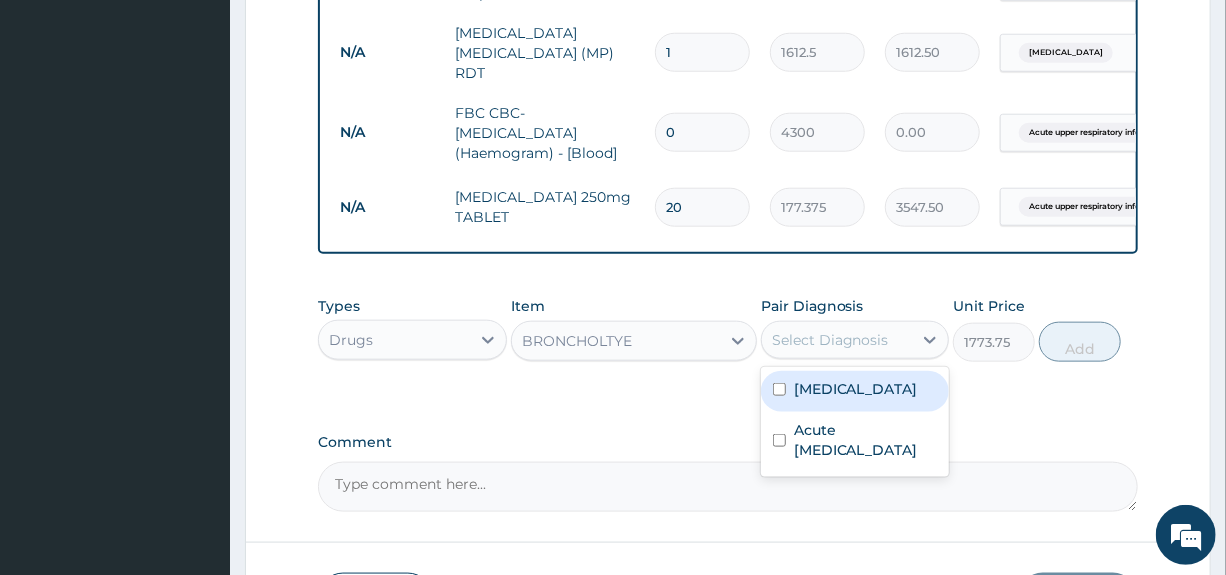 click on "Select Diagnosis" at bounding box center [830, 340] 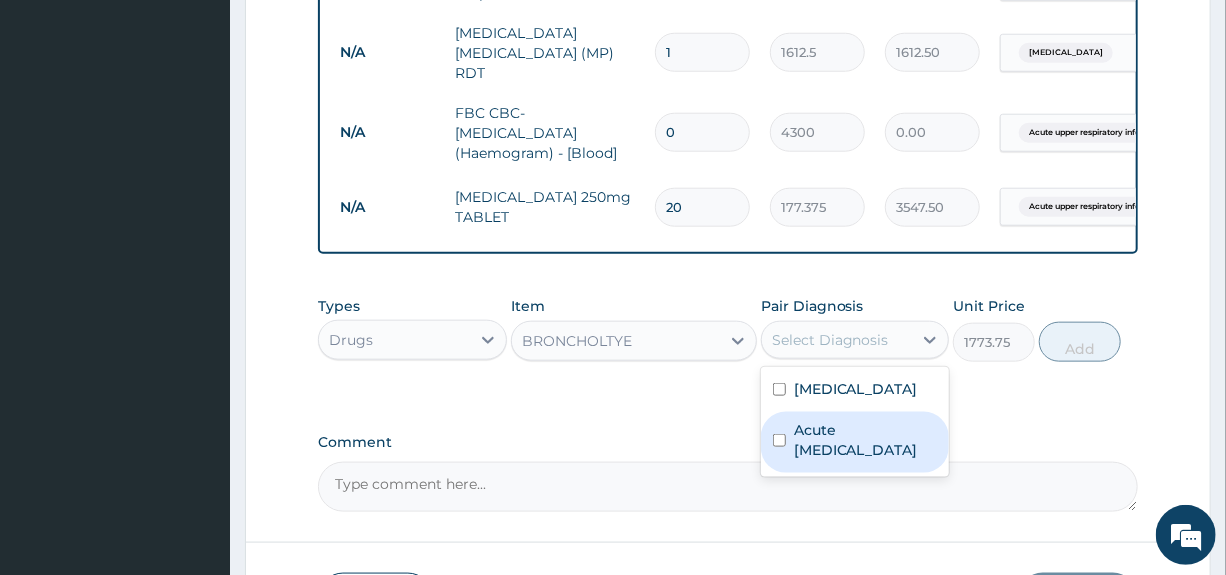 click on "Acute upper respiratory infection" at bounding box center [865, 440] 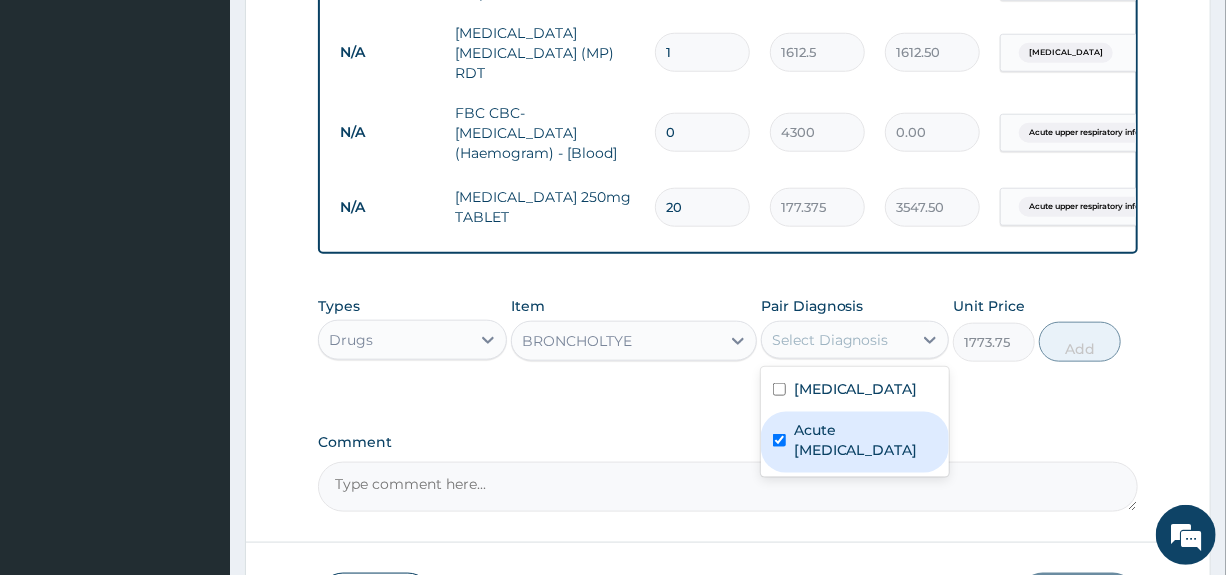 checkbox on "true" 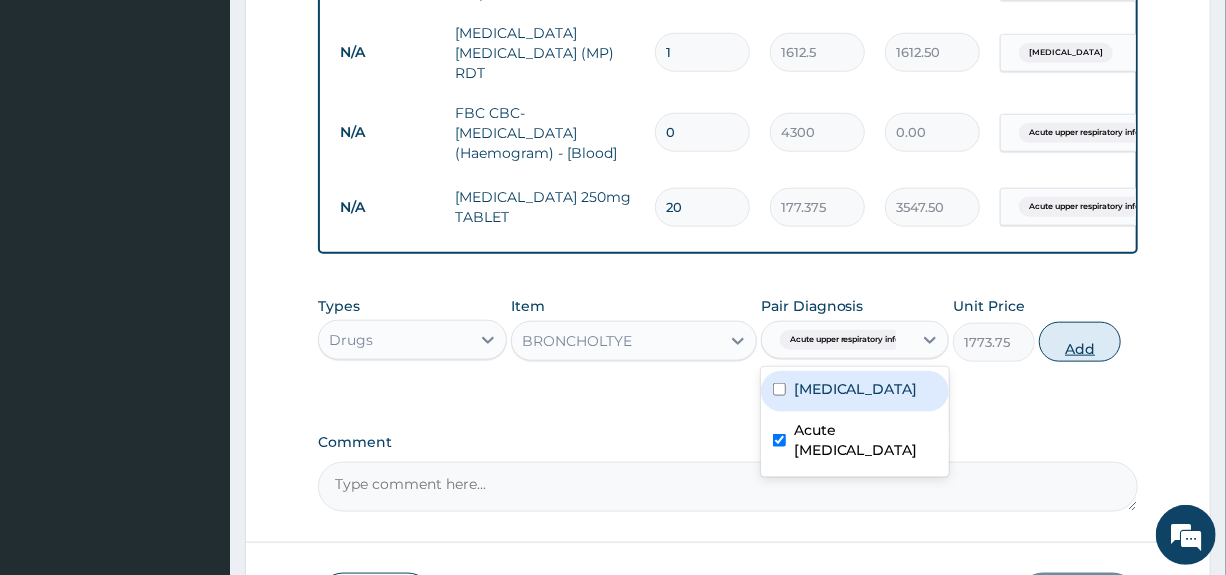 click on "Add" at bounding box center [1080, 342] 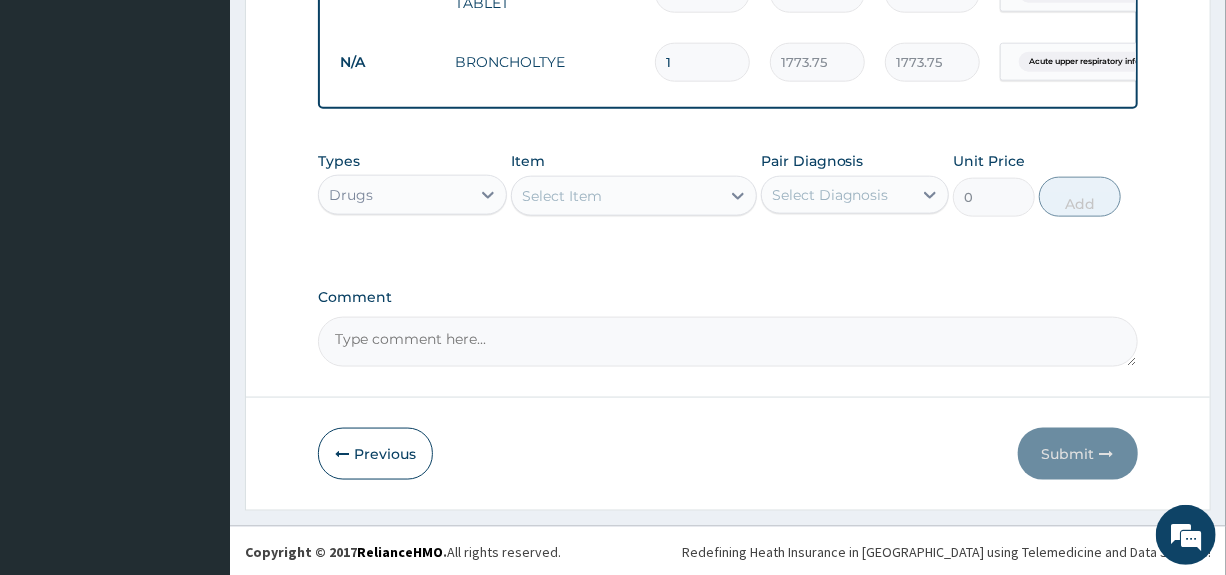 scroll, scrollTop: 1085, scrollLeft: 0, axis: vertical 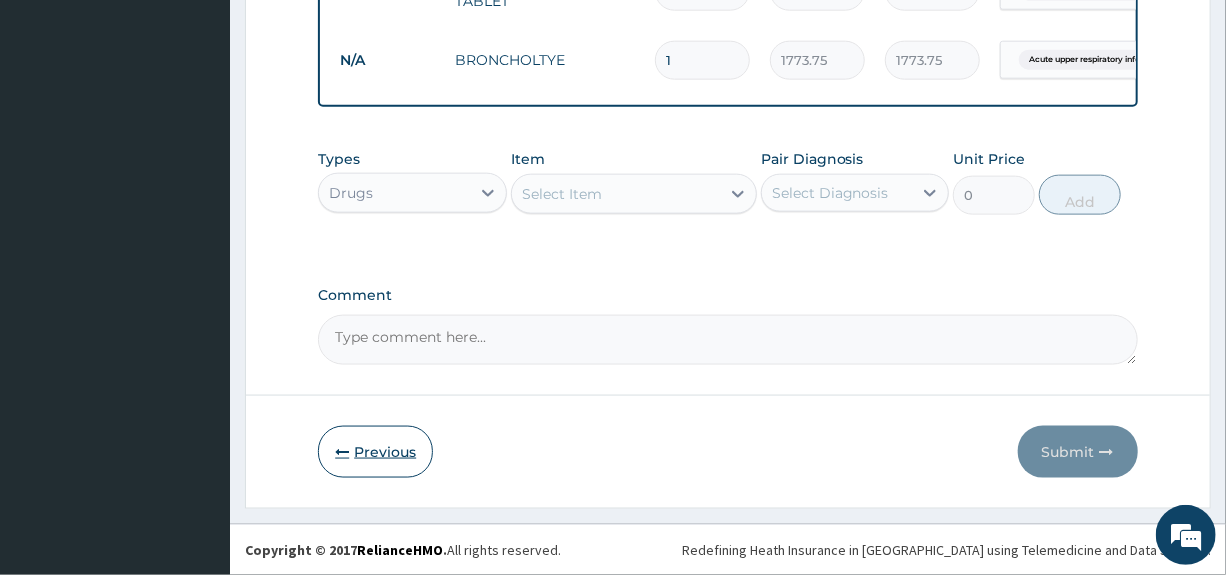 click on "Previous" at bounding box center (375, 452) 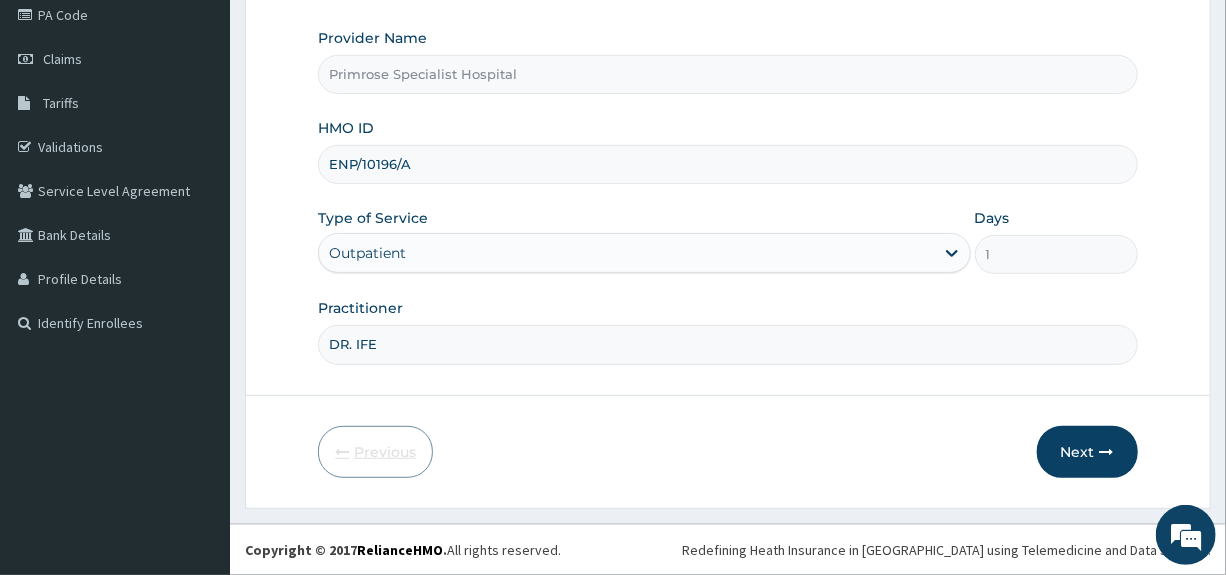 scroll, scrollTop: 244, scrollLeft: 0, axis: vertical 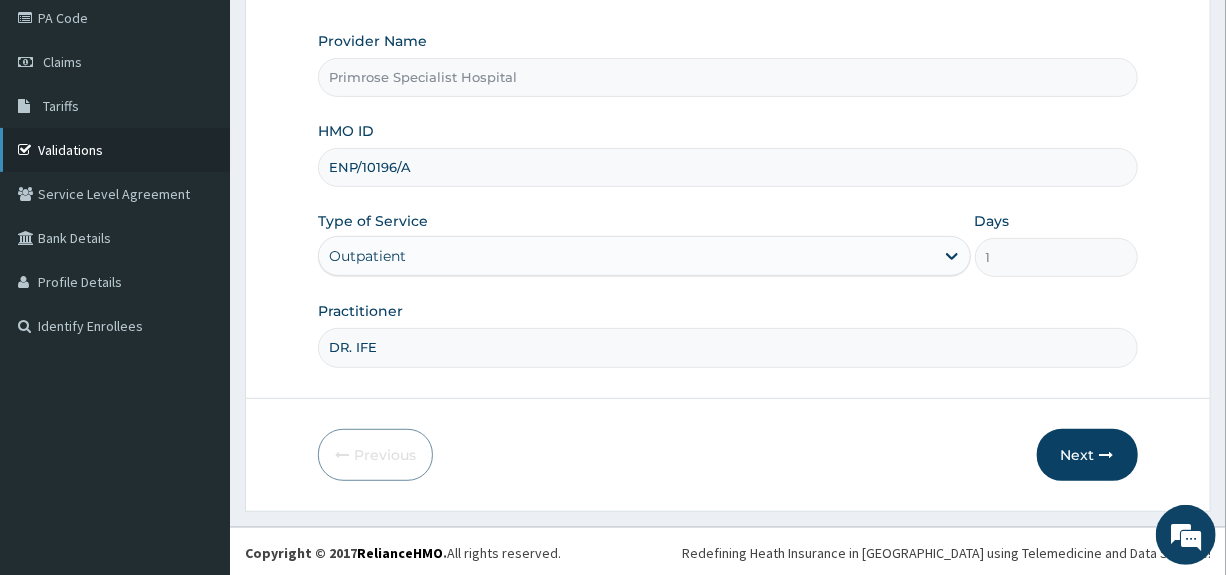 drag, startPoint x: 449, startPoint y: 170, endPoint x: 208, endPoint y: 153, distance: 241.59885 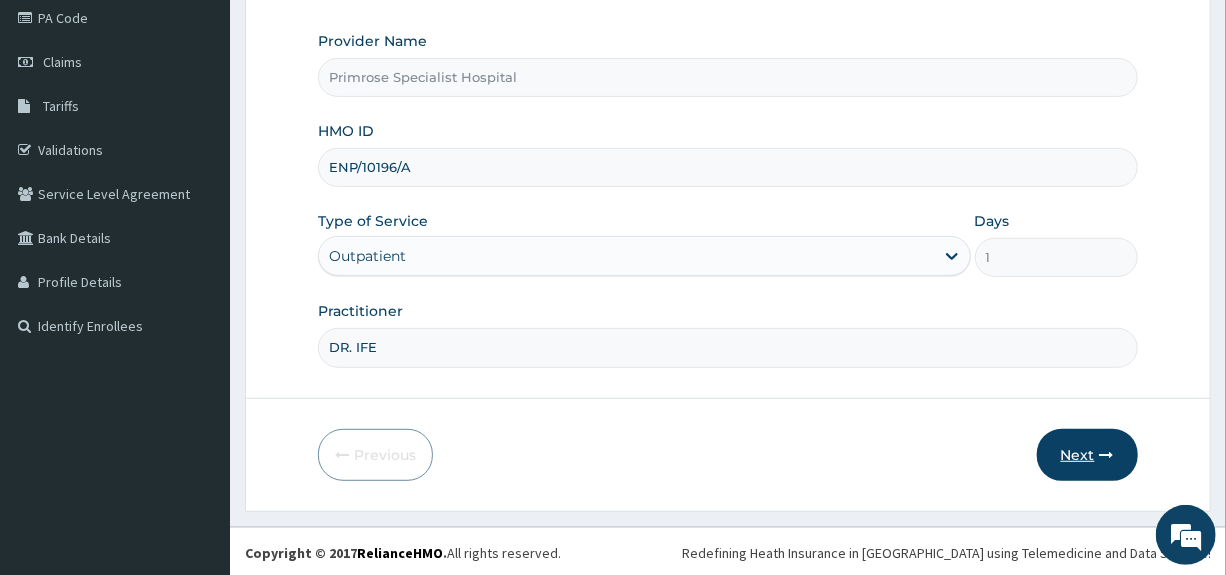 click on "Next" at bounding box center [1087, 455] 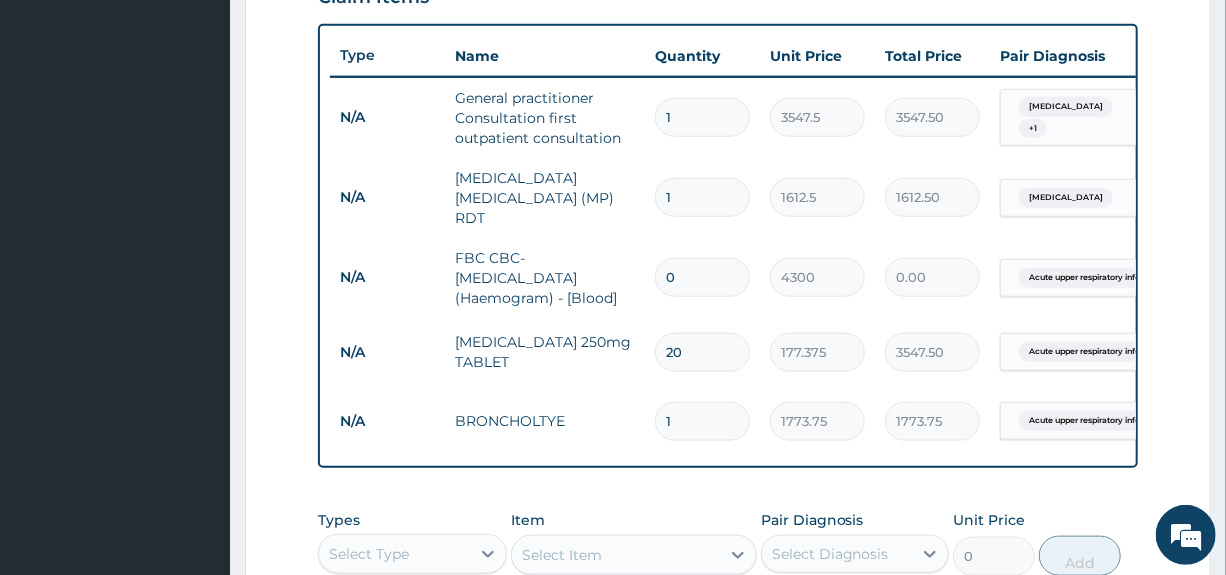 scroll, scrollTop: 685, scrollLeft: 0, axis: vertical 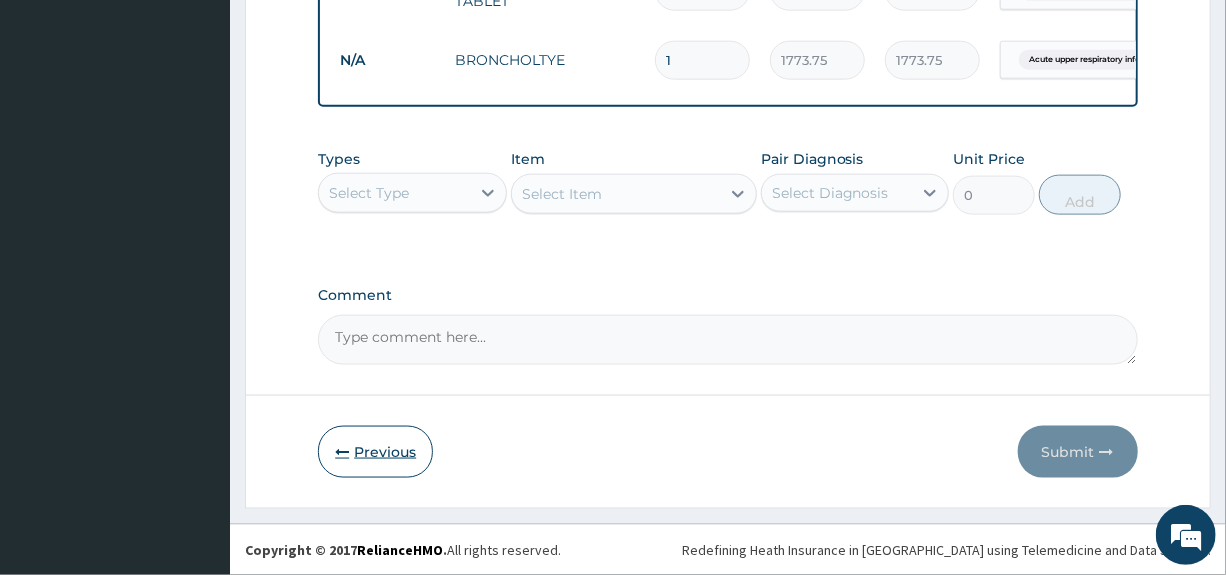 click on "Previous" at bounding box center [375, 452] 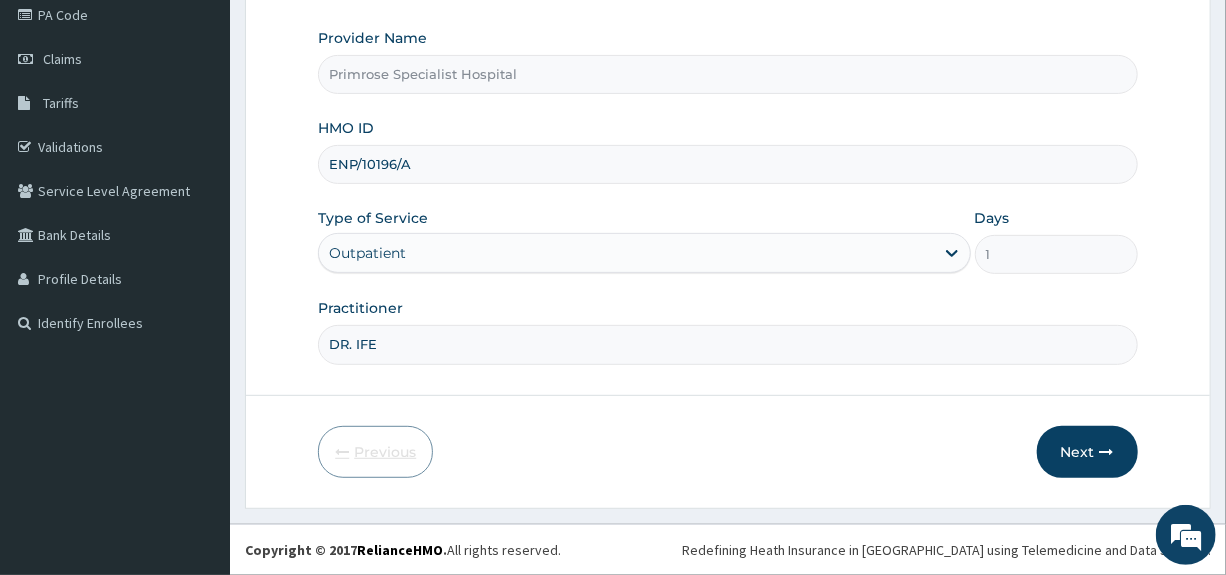 scroll, scrollTop: 244, scrollLeft: 0, axis: vertical 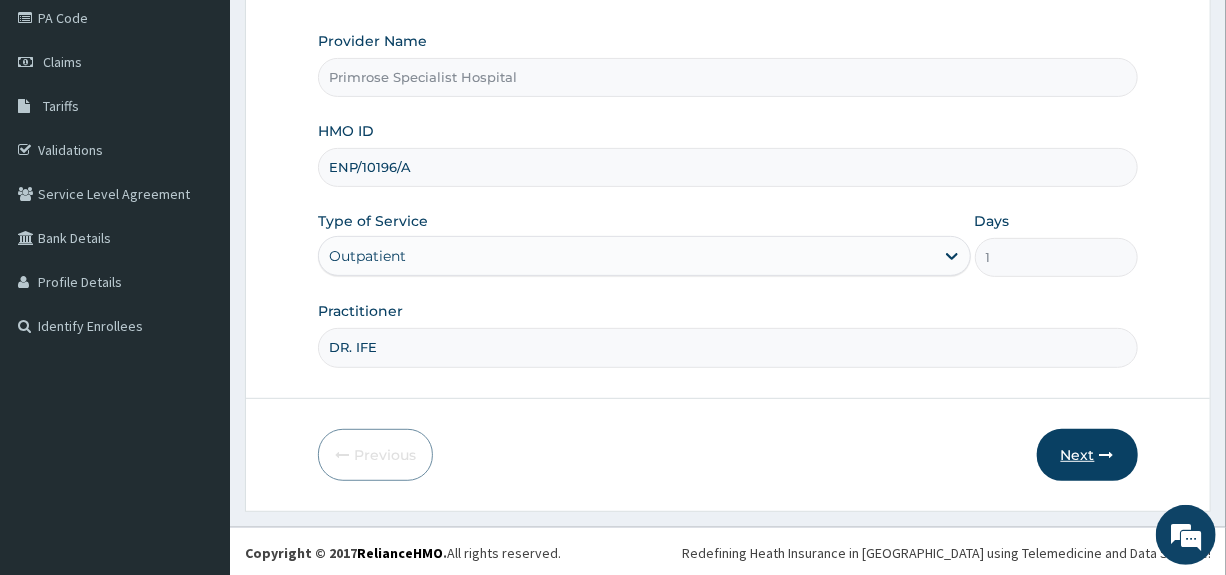 click on "Next" at bounding box center (1087, 455) 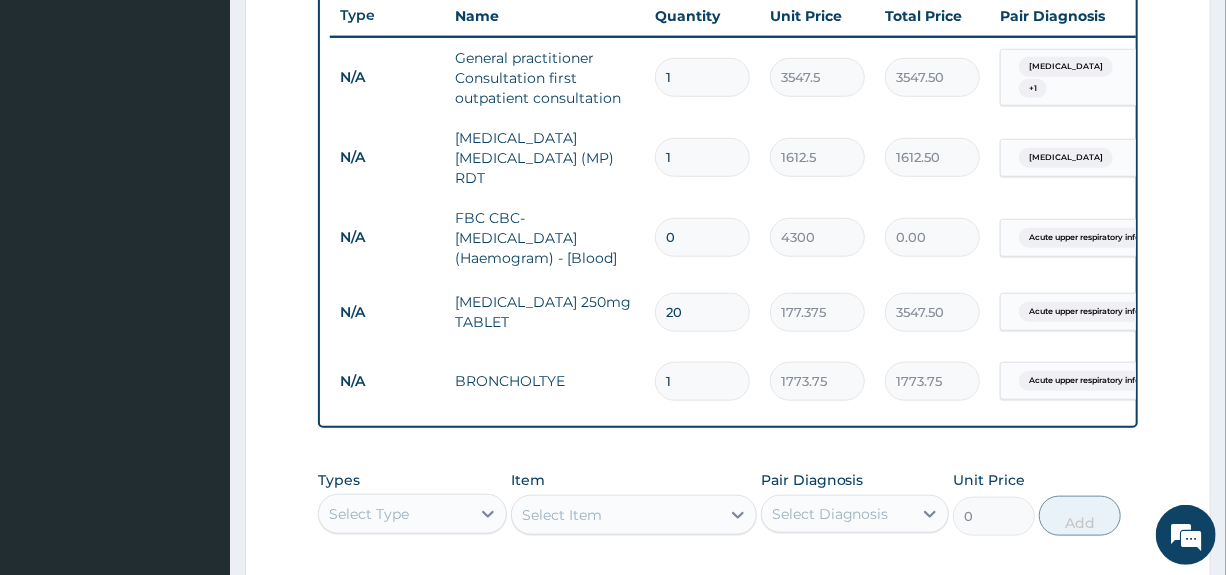 scroll, scrollTop: 1085, scrollLeft: 0, axis: vertical 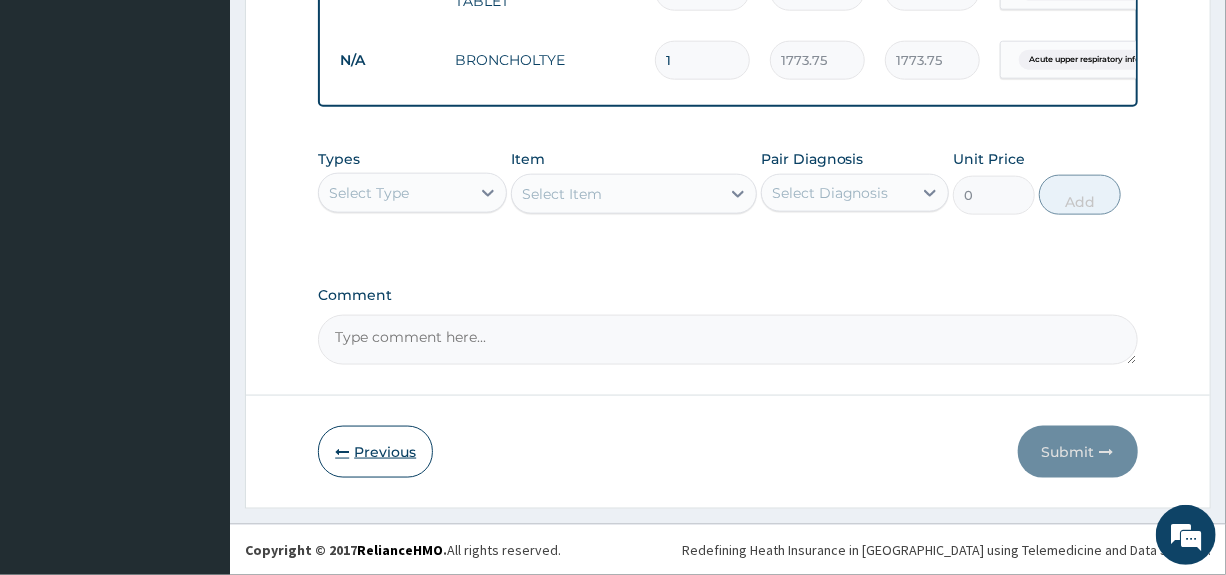 click on "Previous" at bounding box center (375, 452) 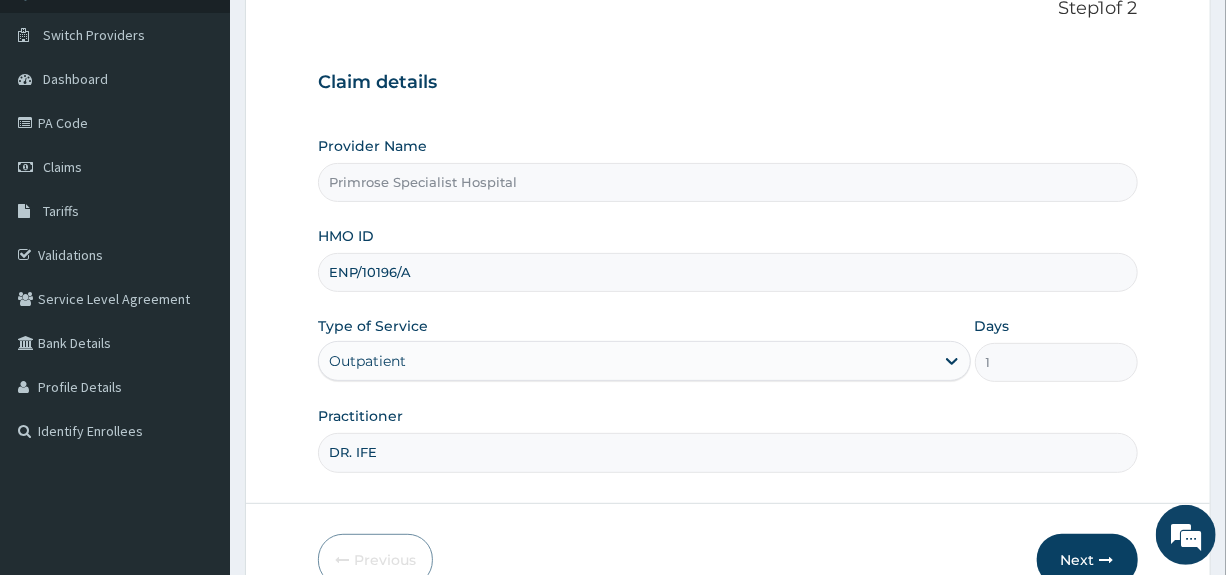scroll, scrollTop: 244, scrollLeft: 0, axis: vertical 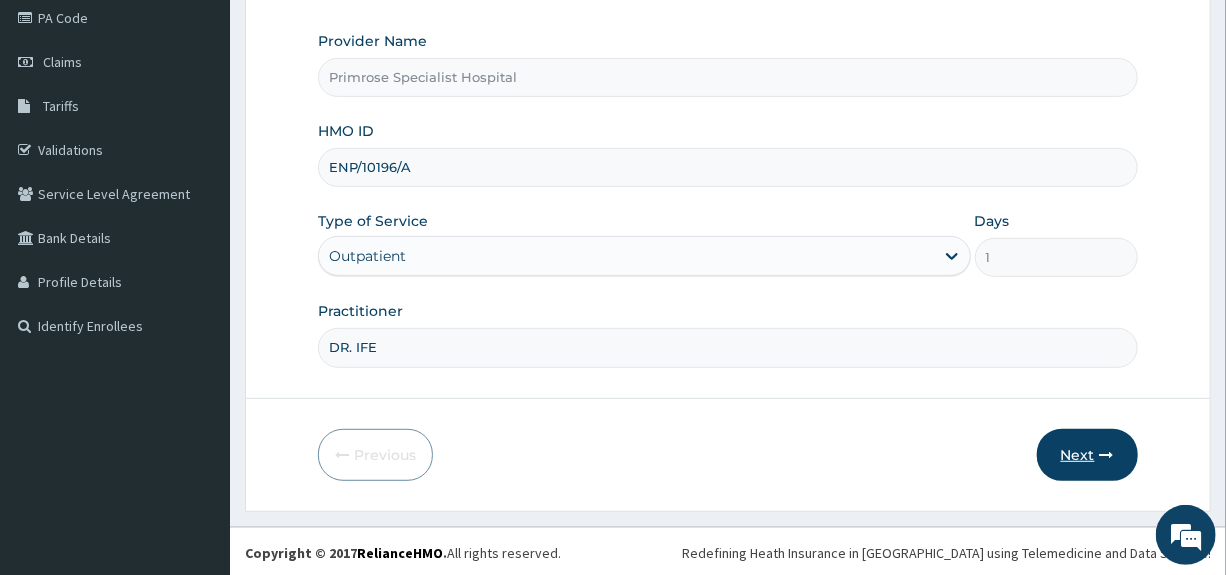 click on "Next" at bounding box center (1087, 455) 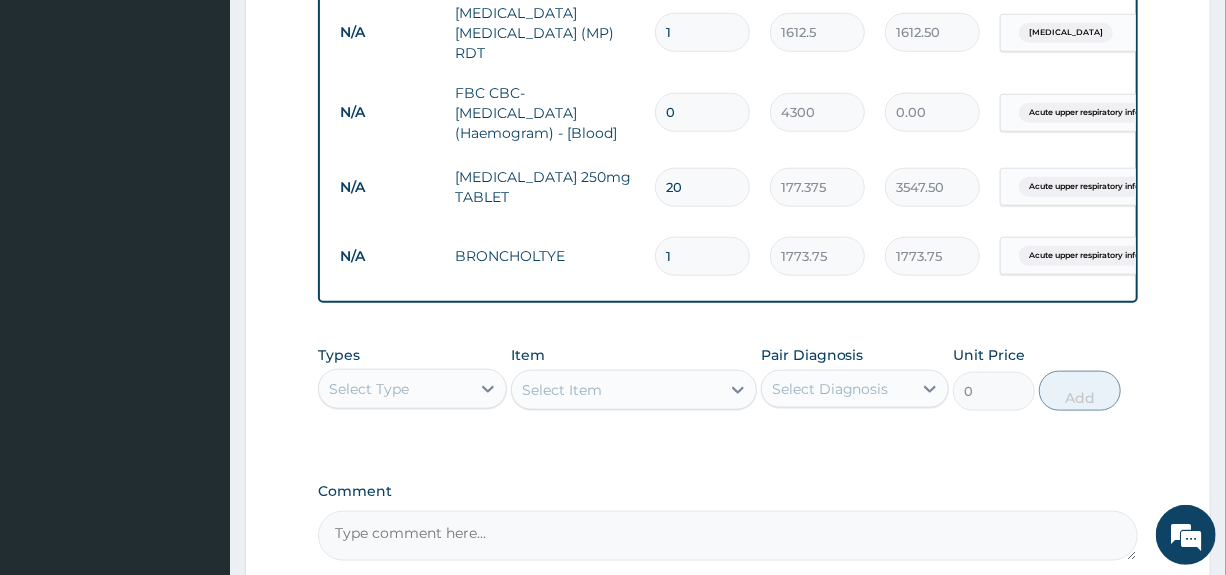 scroll, scrollTop: 785, scrollLeft: 0, axis: vertical 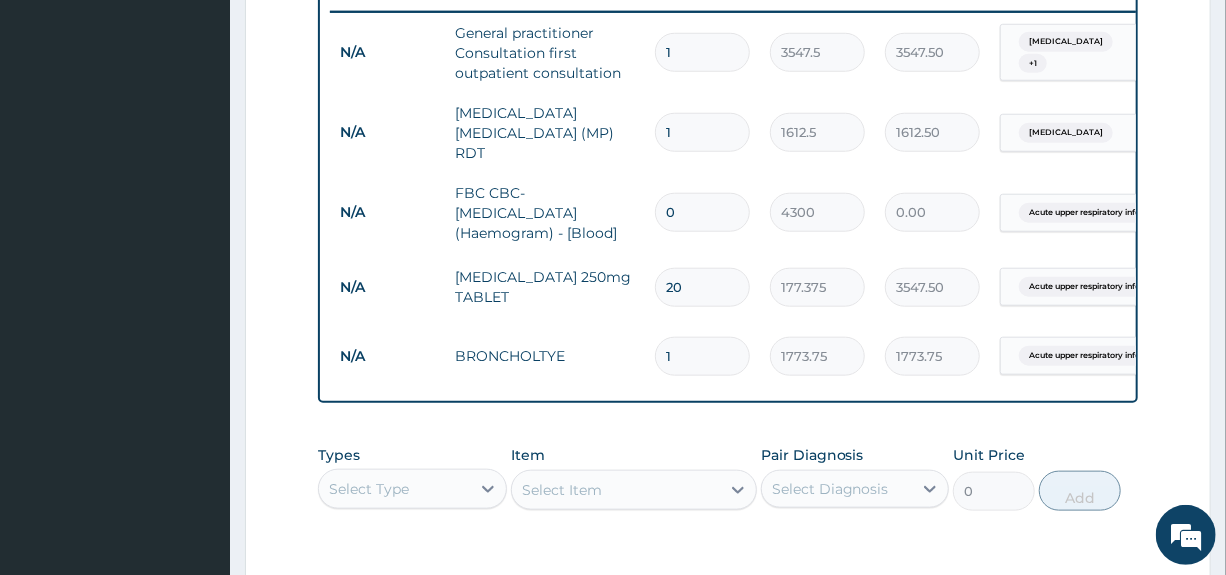 click on "0" at bounding box center [702, 212] 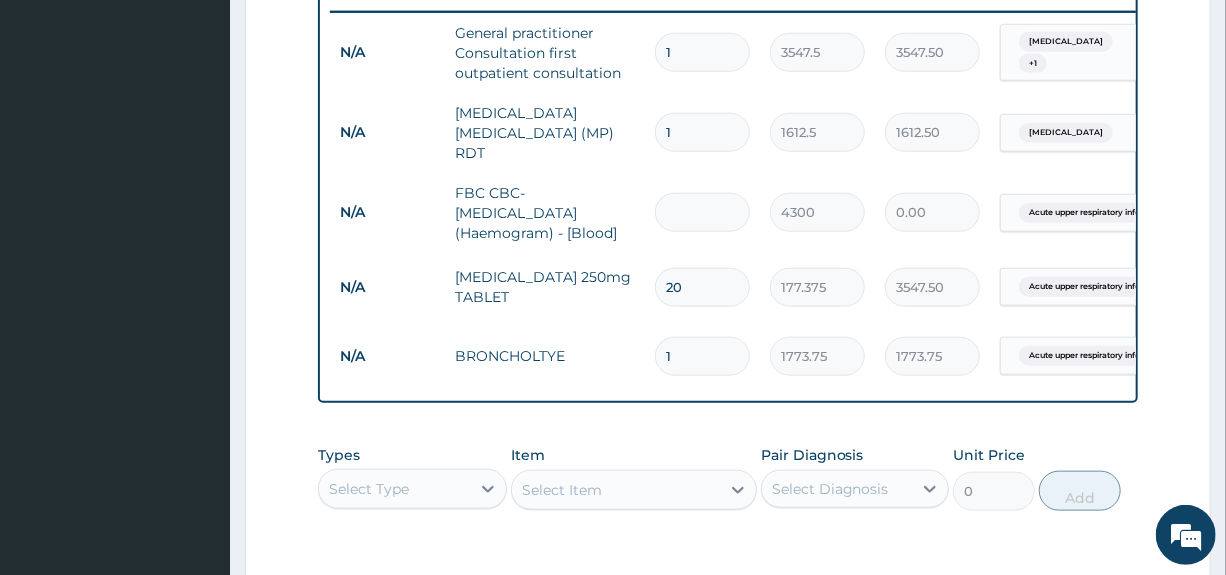 type on "1" 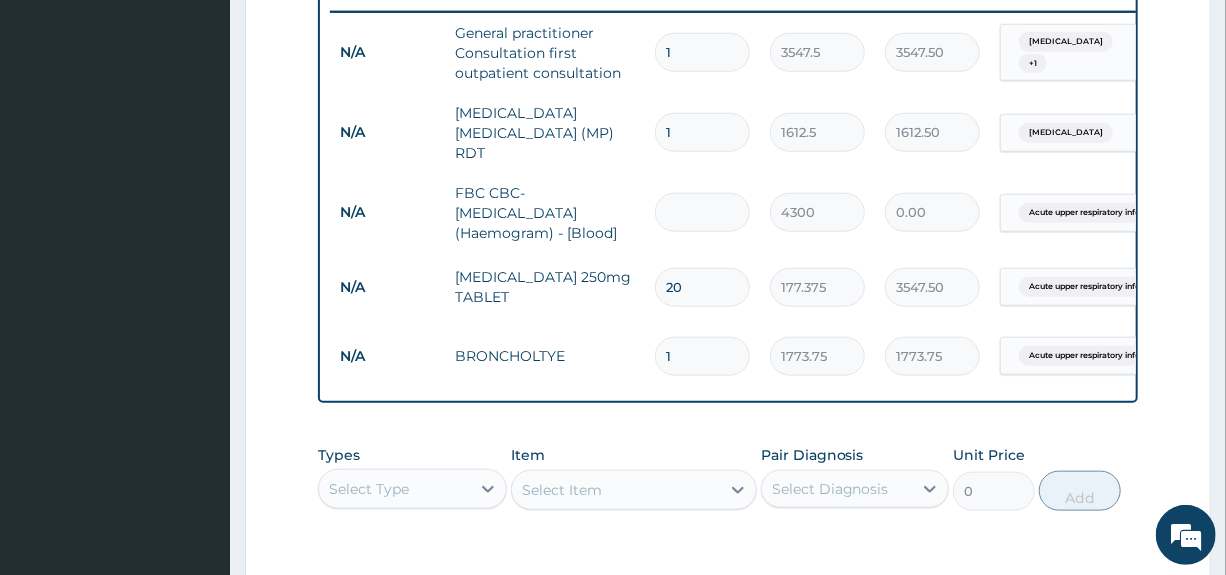 type on "4300.00" 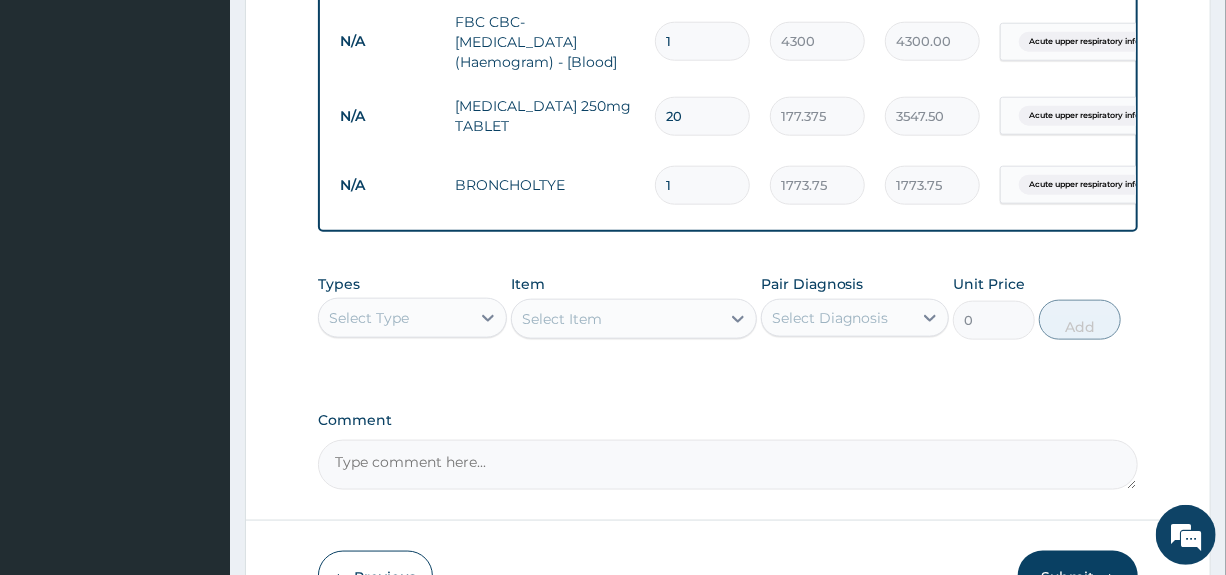 scroll, scrollTop: 1085, scrollLeft: 0, axis: vertical 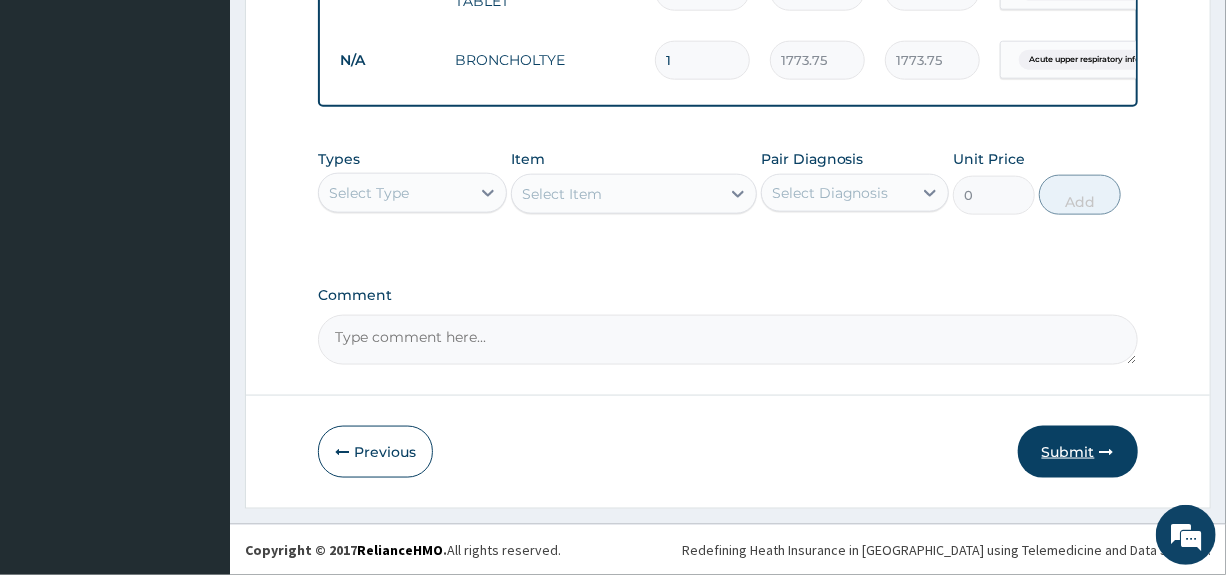 type on "1" 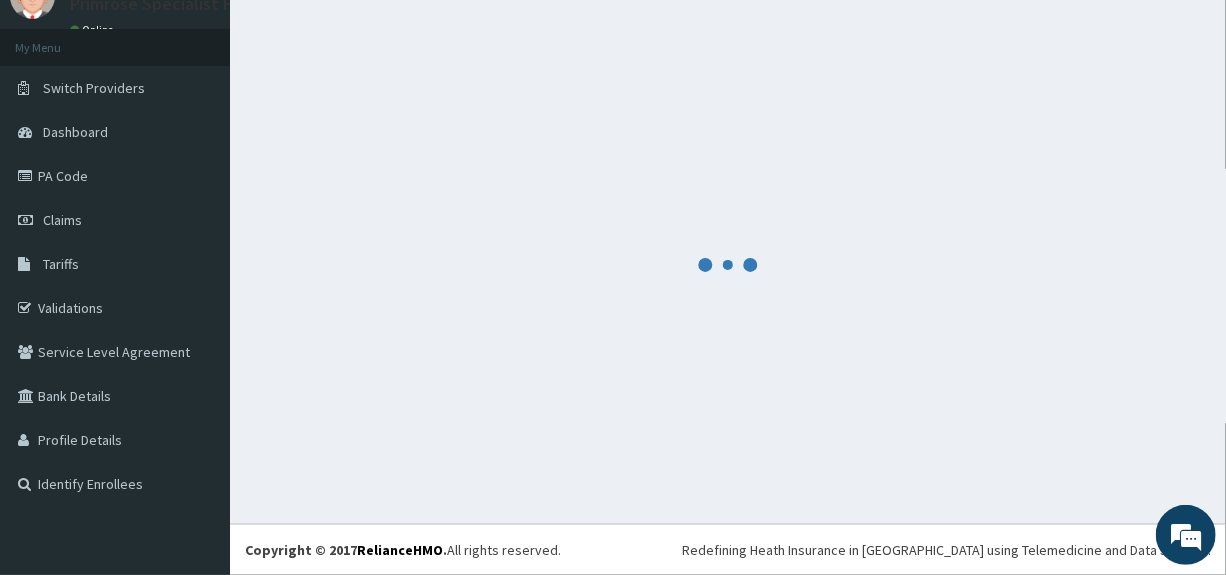 scroll, scrollTop: 86, scrollLeft: 0, axis: vertical 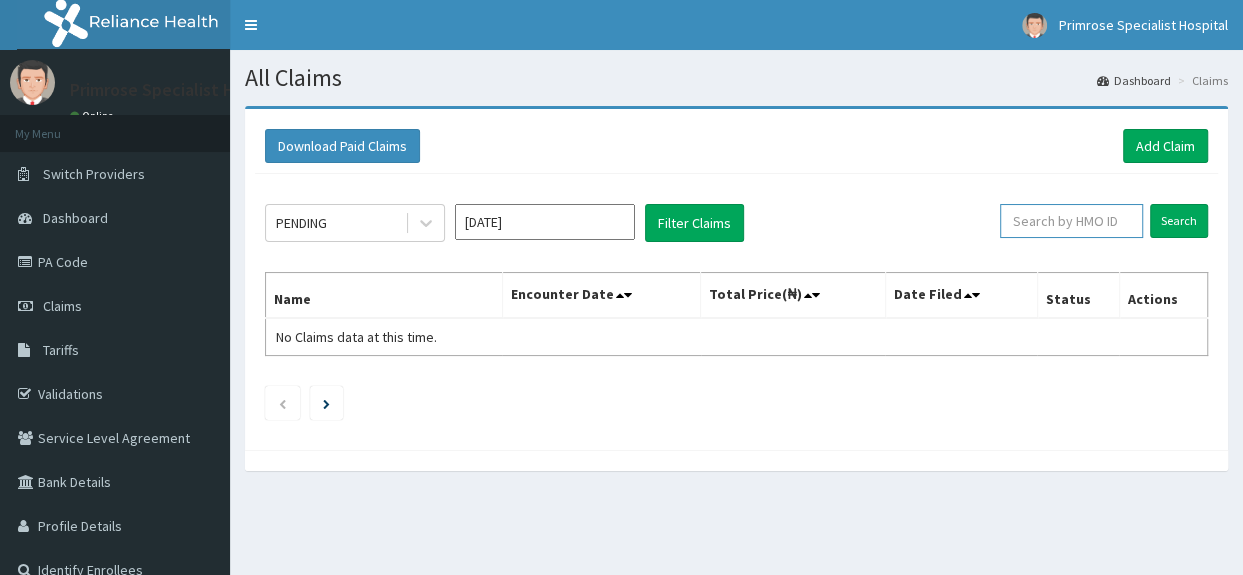 click at bounding box center (1071, 221) 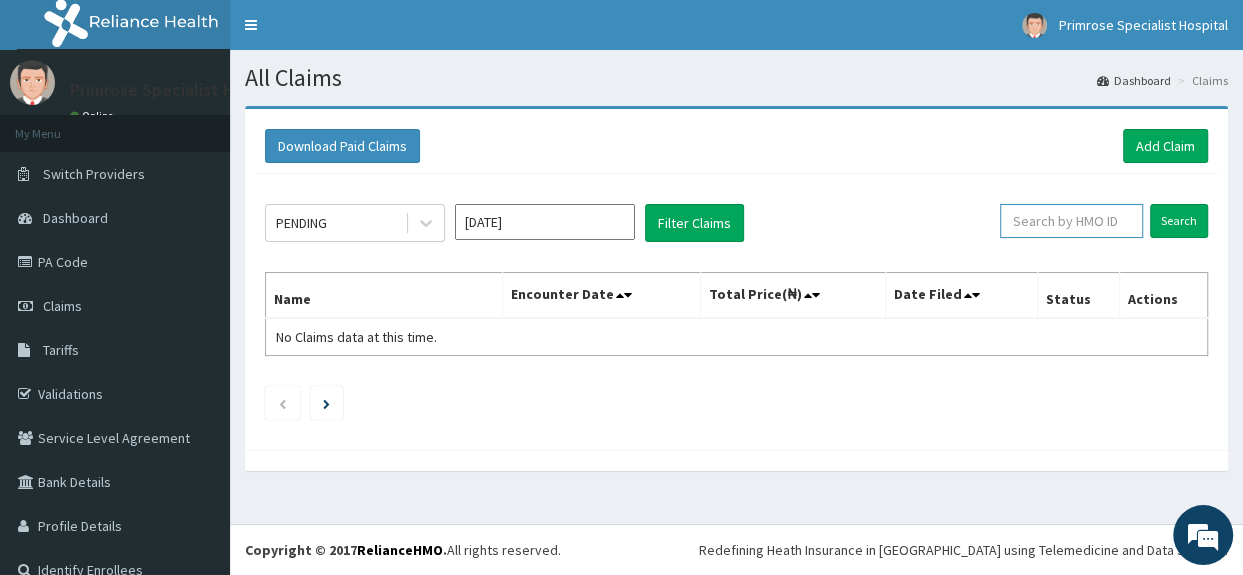 paste on "ENZ/10015/A" 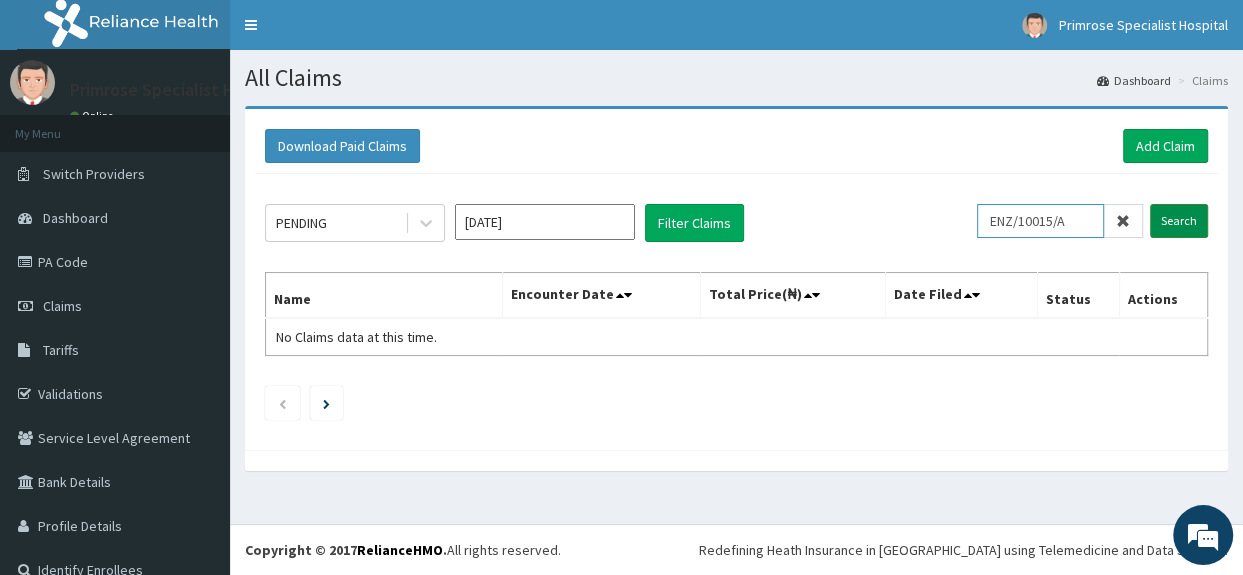type on "ENZ/10015/A" 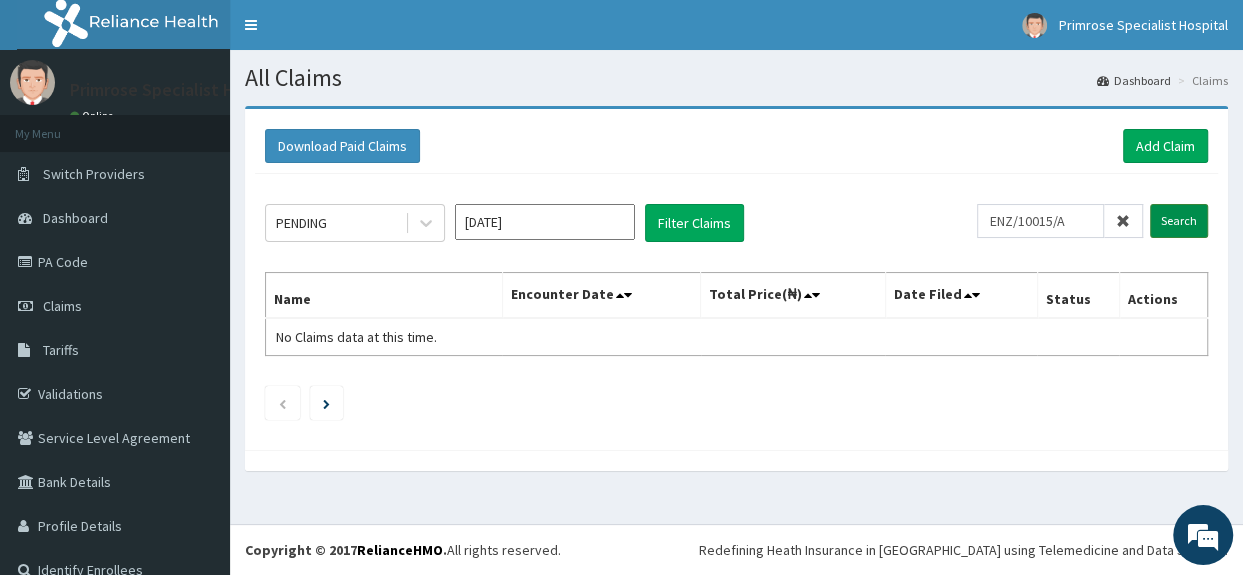 click on "Search" at bounding box center (1179, 221) 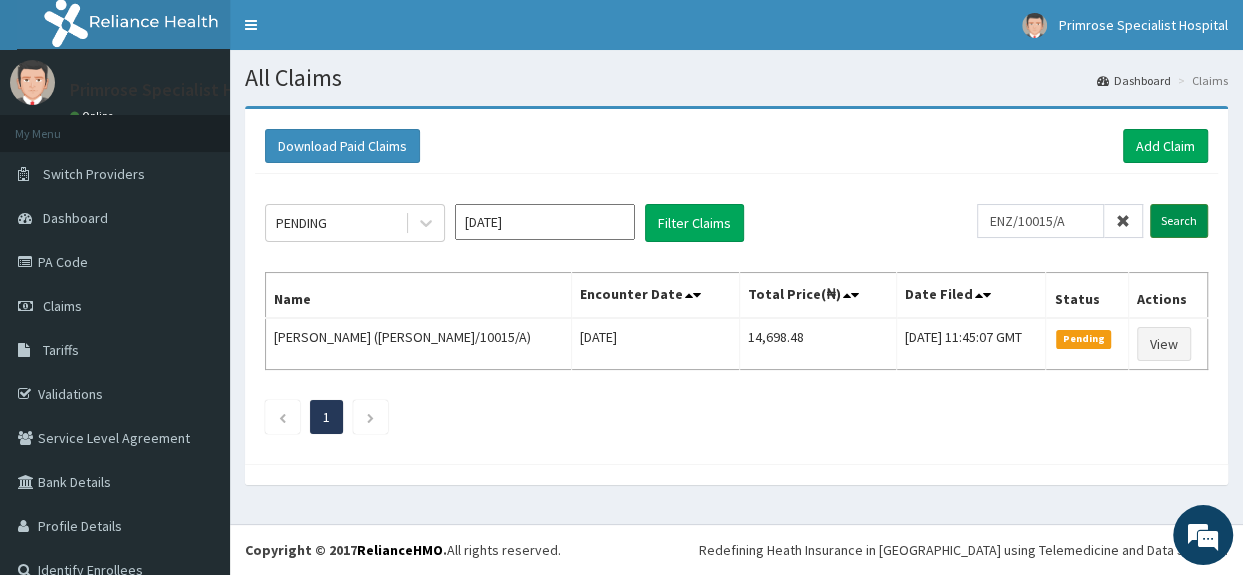 scroll, scrollTop: 0, scrollLeft: 0, axis: both 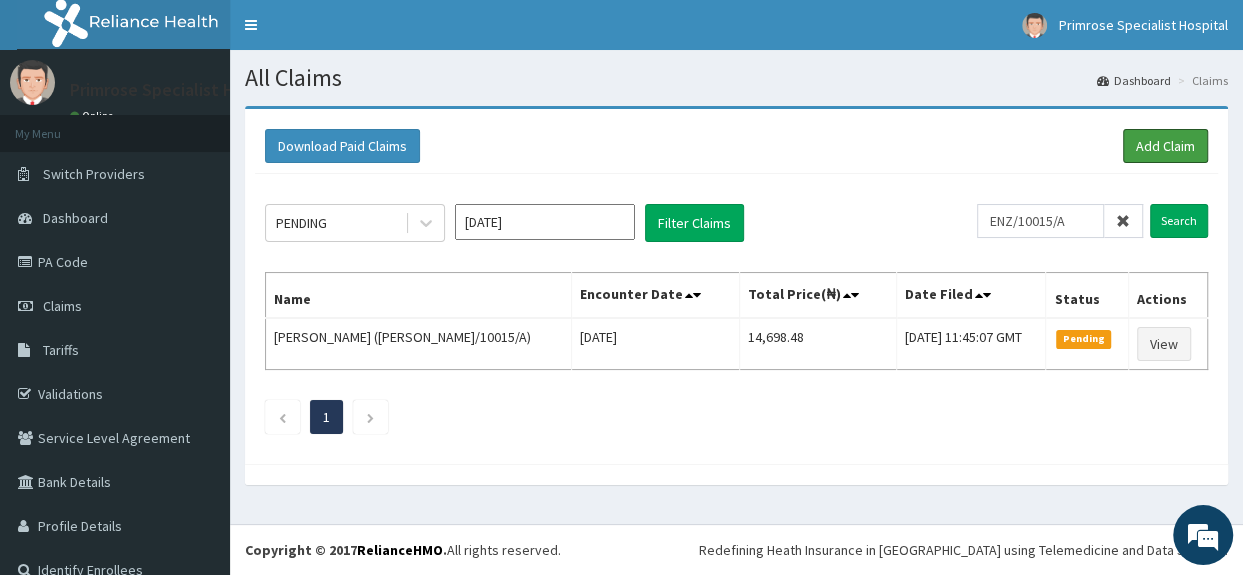 drag, startPoint x: 1164, startPoint y: 150, endPoint x: 854, endPoint y: 73, distance: 319.4198 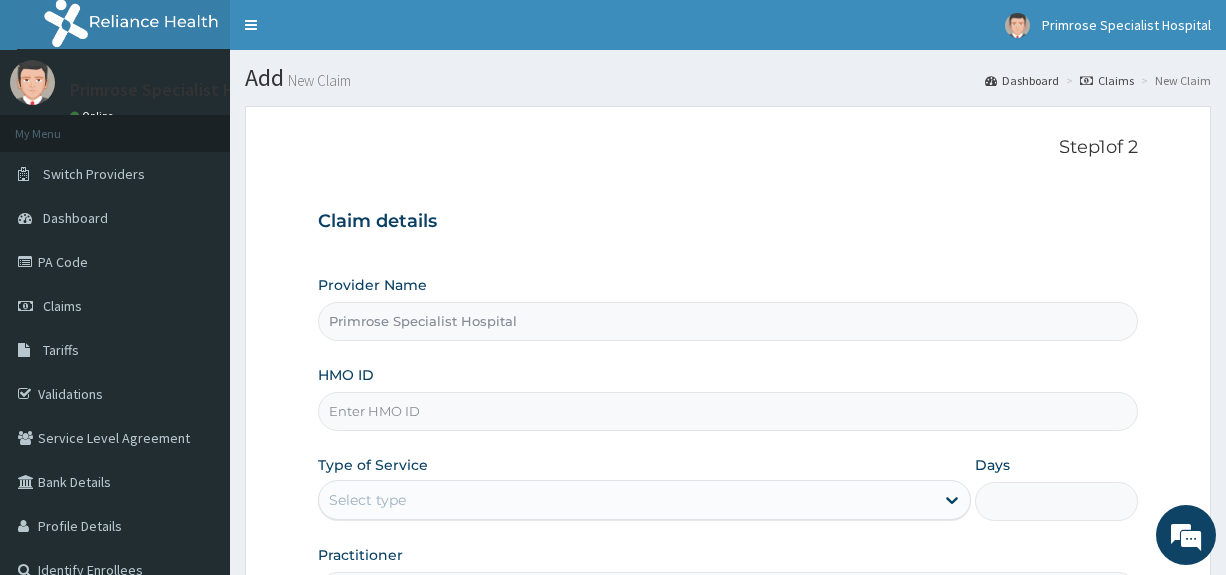 scroll, scrollTop: 0, scrollLeft: 0, axis: both 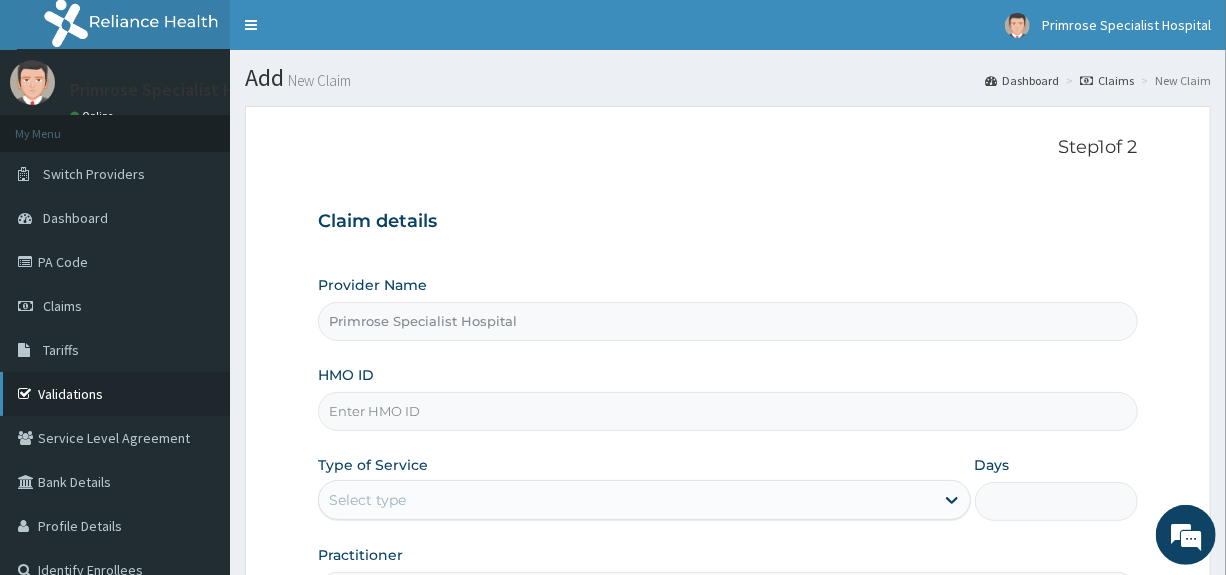 click on "Validations" at bounding box center (115, 394) 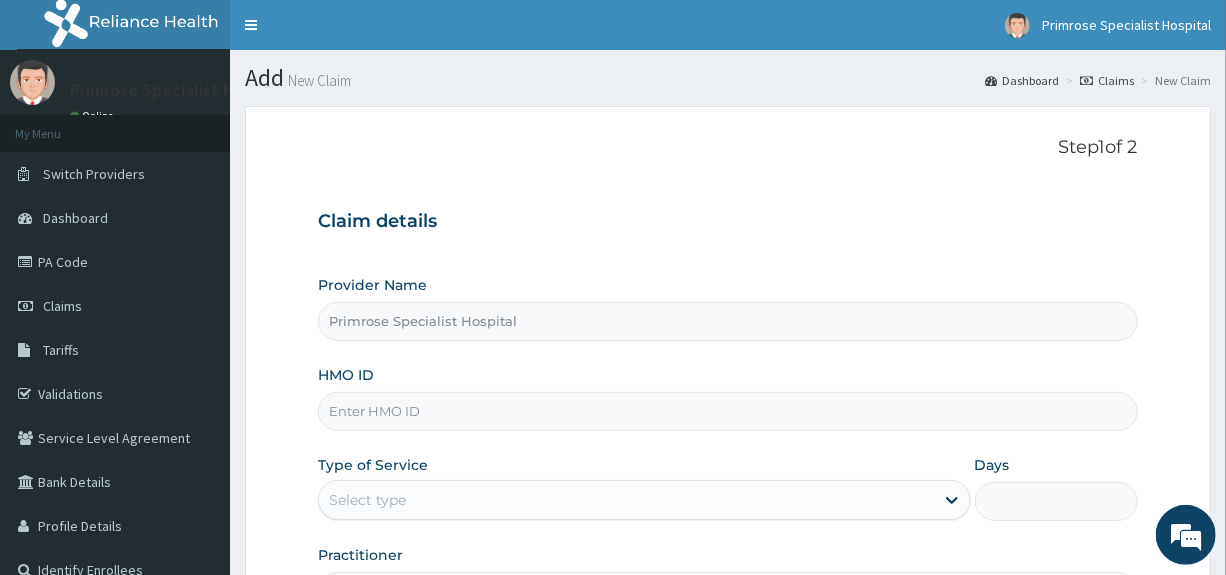 scroll, scrollTop: 200, scrollLeft: 0, axis: vertical 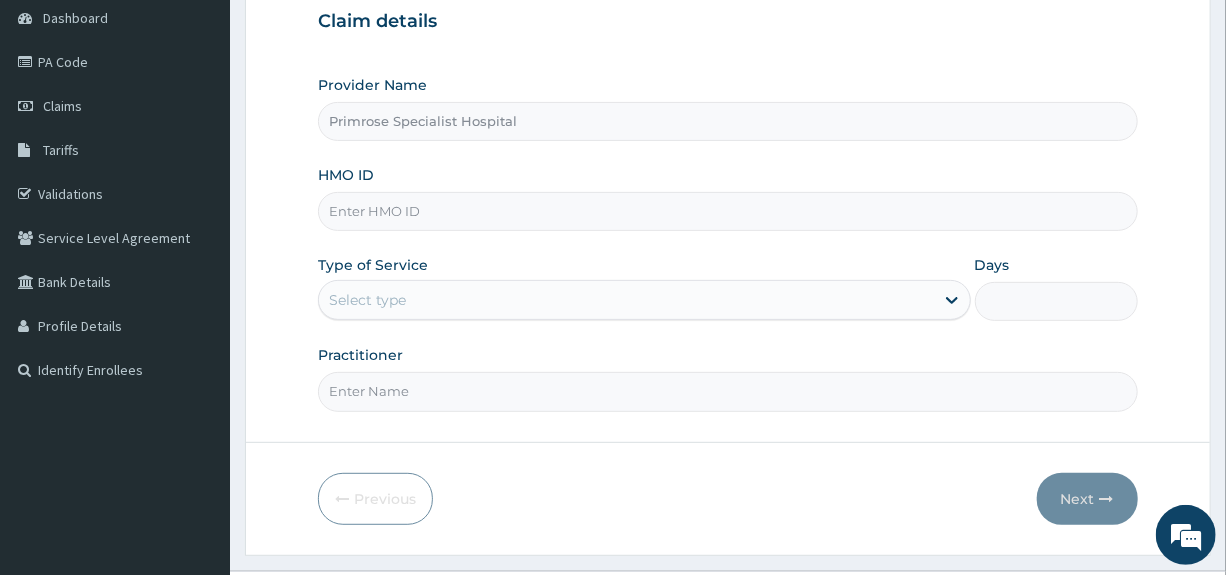 click on "HMO ID" at bounding box center [727, 211] 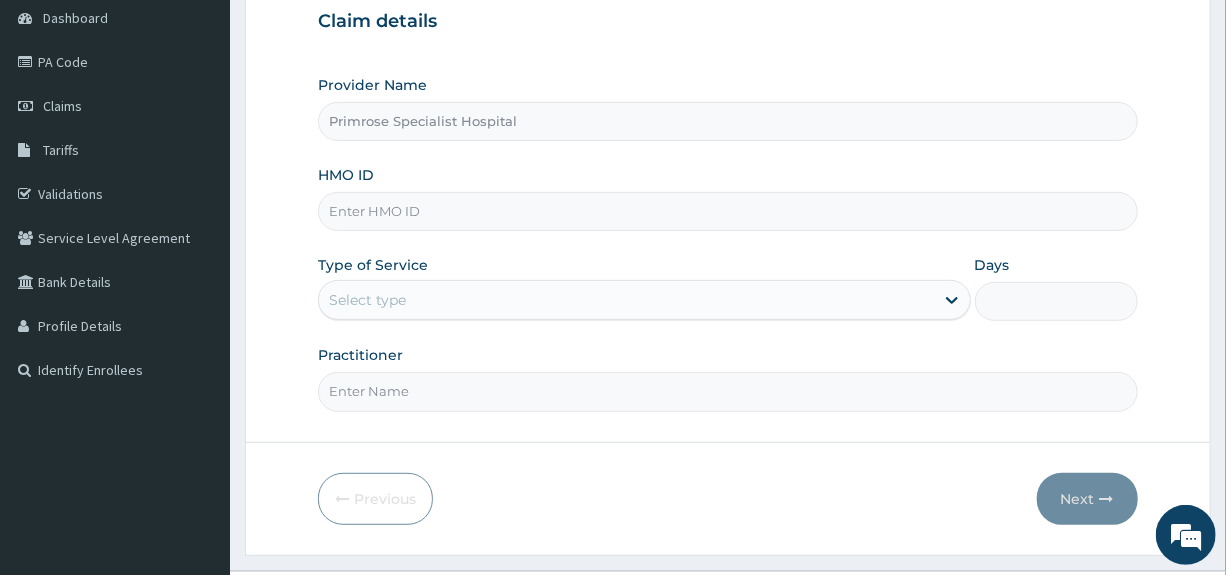 paste on "ENP/10196/A" 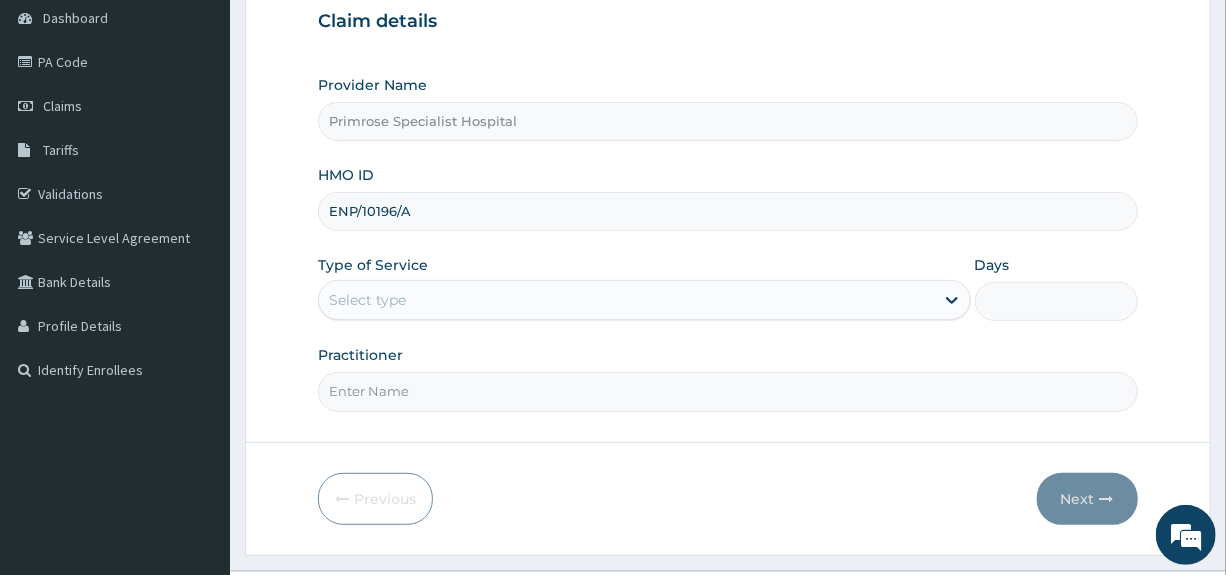 type on "ENP/10196/A" 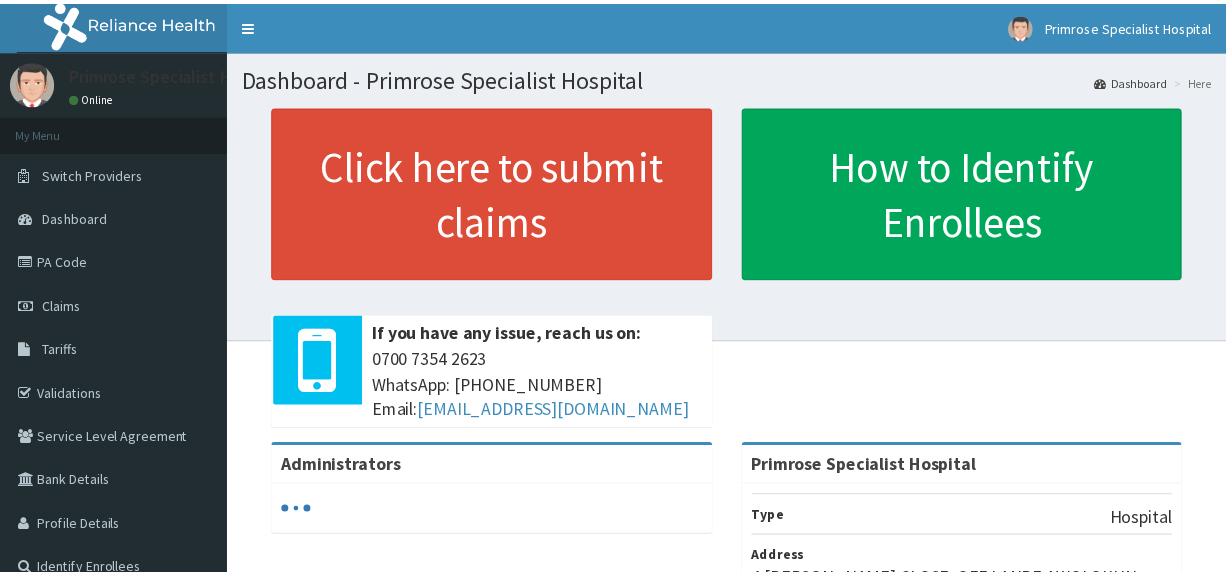 scroll, scrollTop: 0, scrollLeft: 0, axis: both 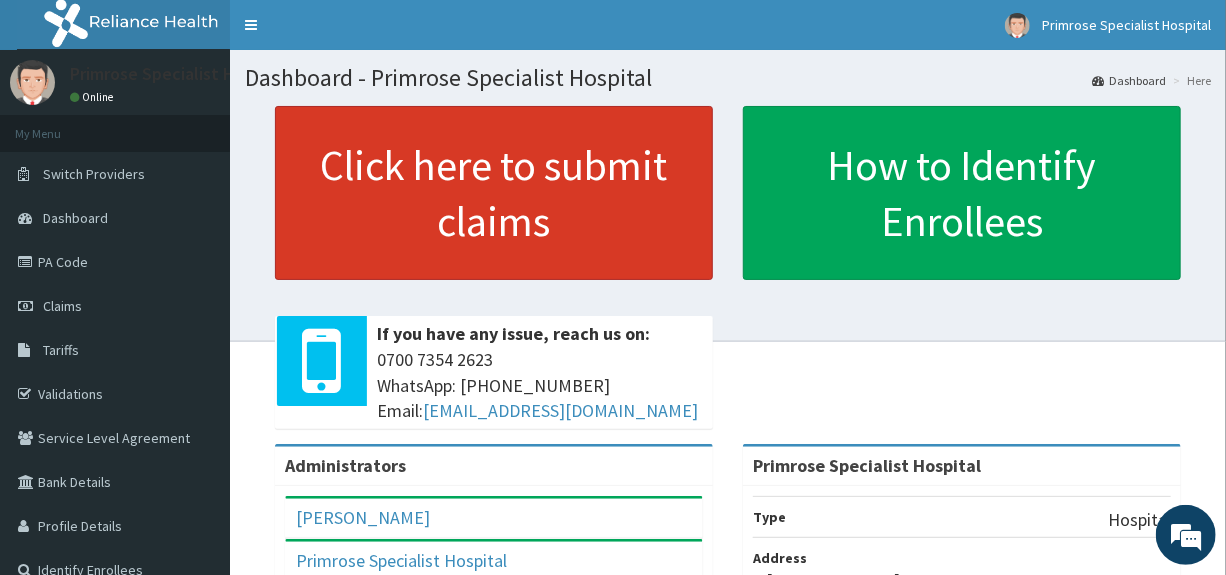 click on "Click here to submit claims" at bounding box center [494, 193] 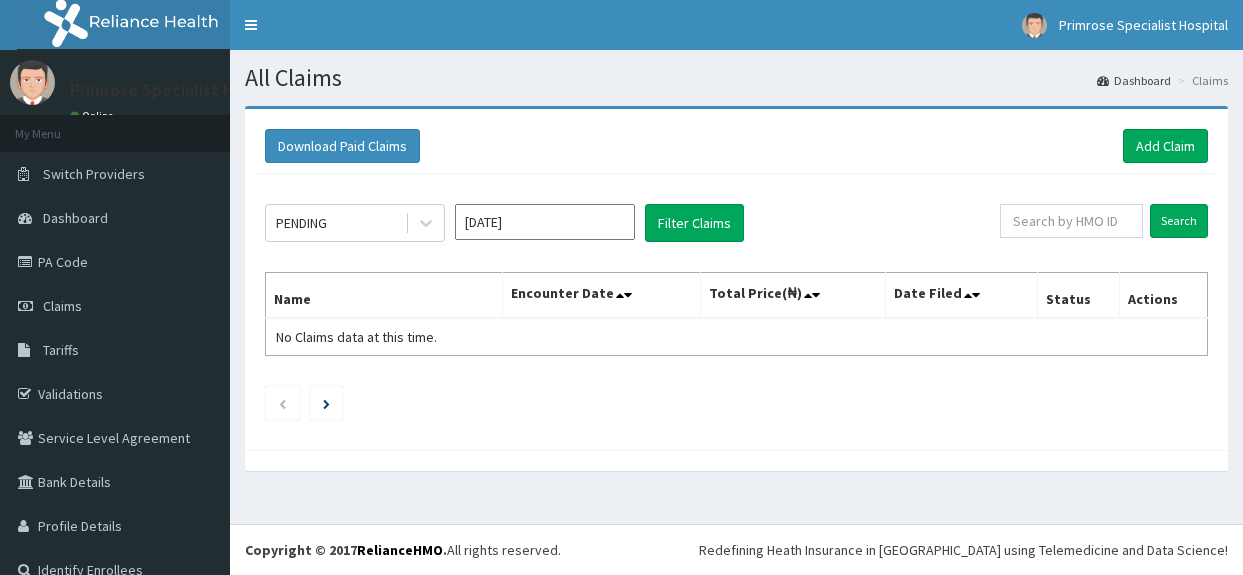 scroll, scrollTop: 0, scrollLeft: 0, axis: both 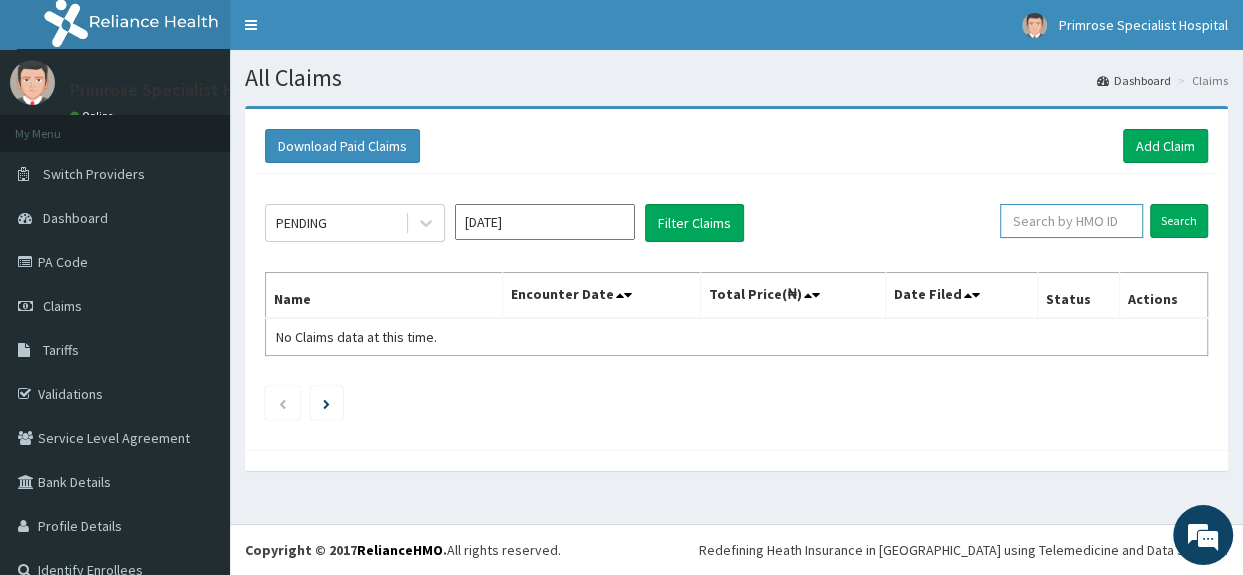 click at bounding box center (1071, 221) 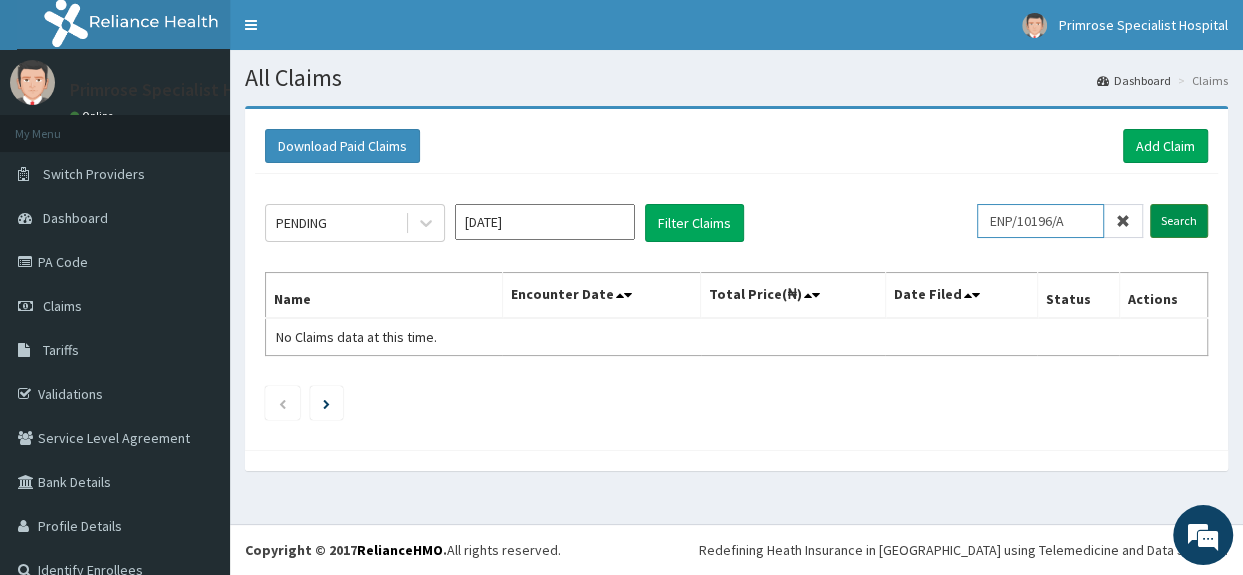type on "ENP/10196/A" 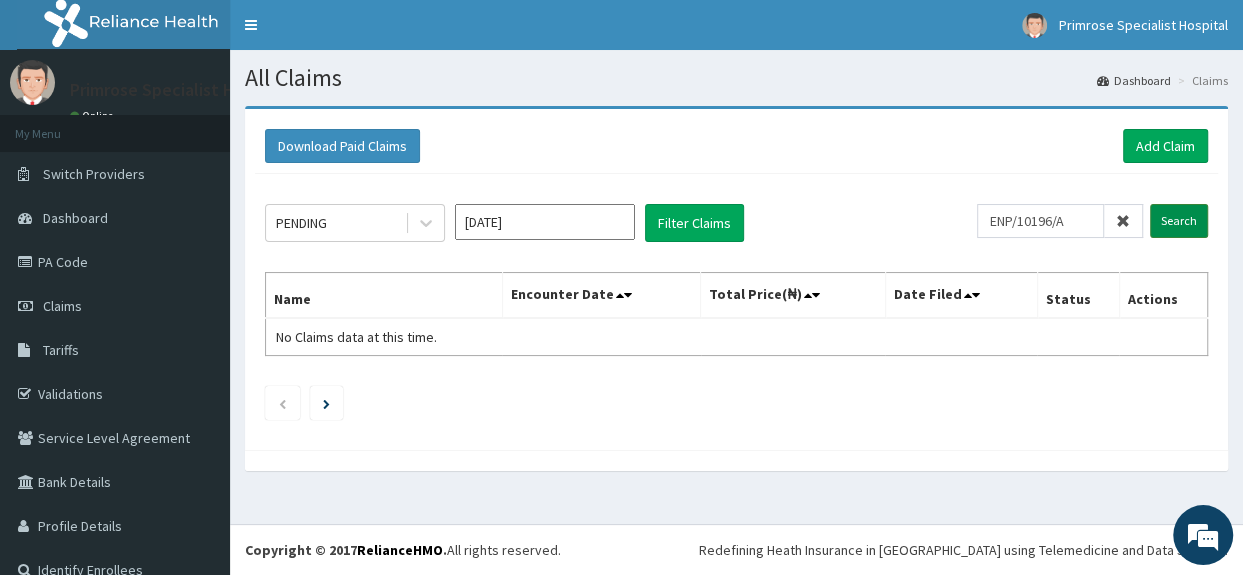 click on "Search" at bounding box center [1179, 221] 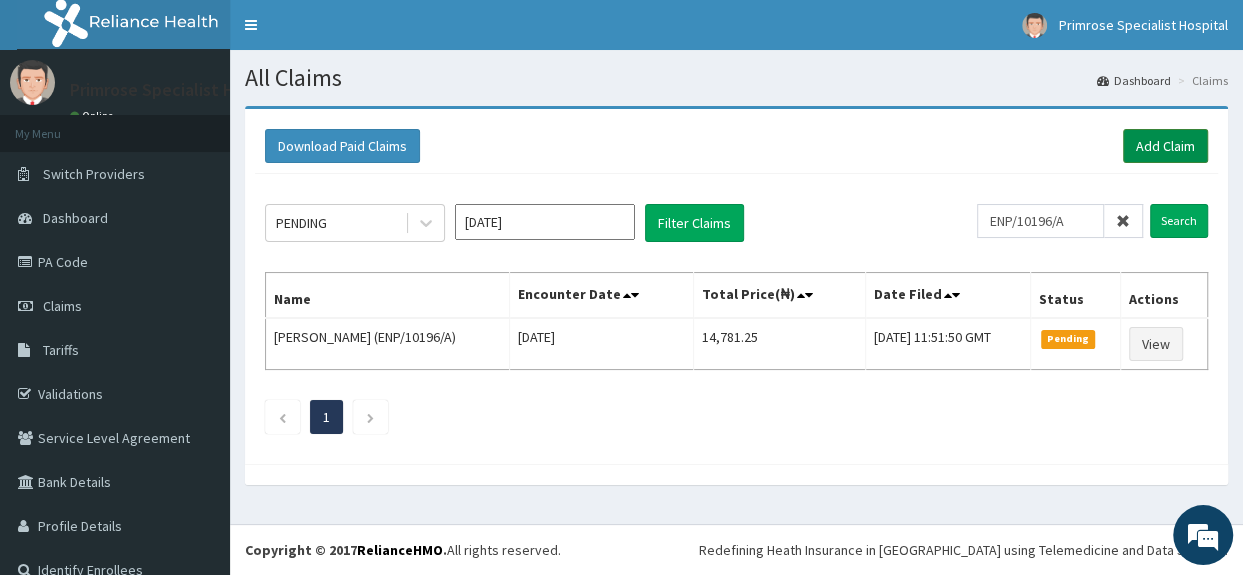 click on "Add Claim" at bounding box center (1165, 146) 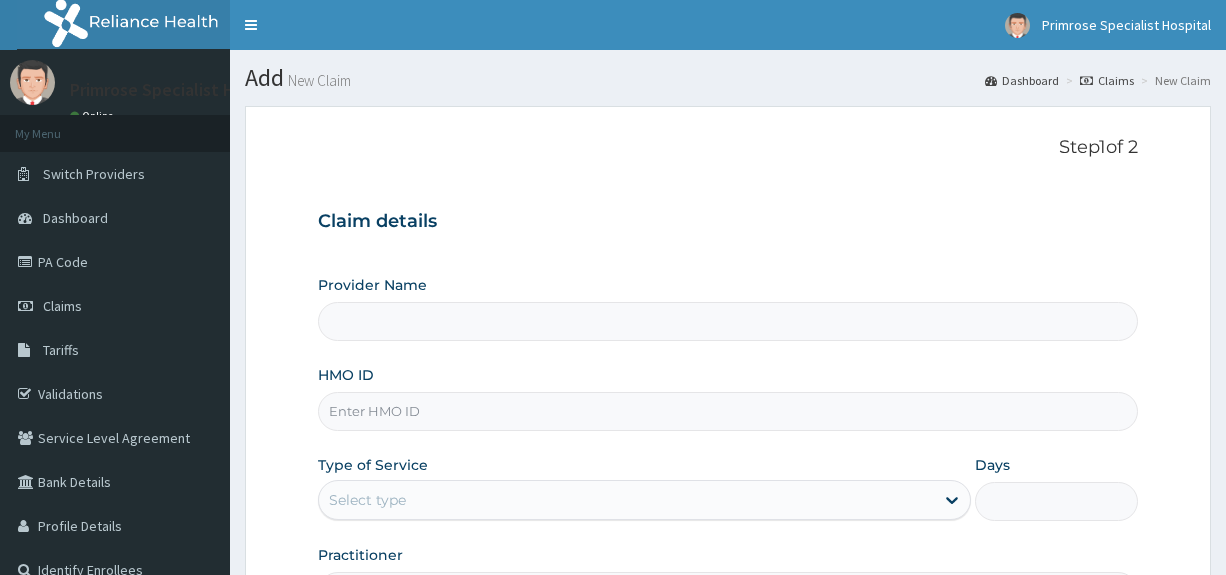 type on "Primrose Specialist Hospital" 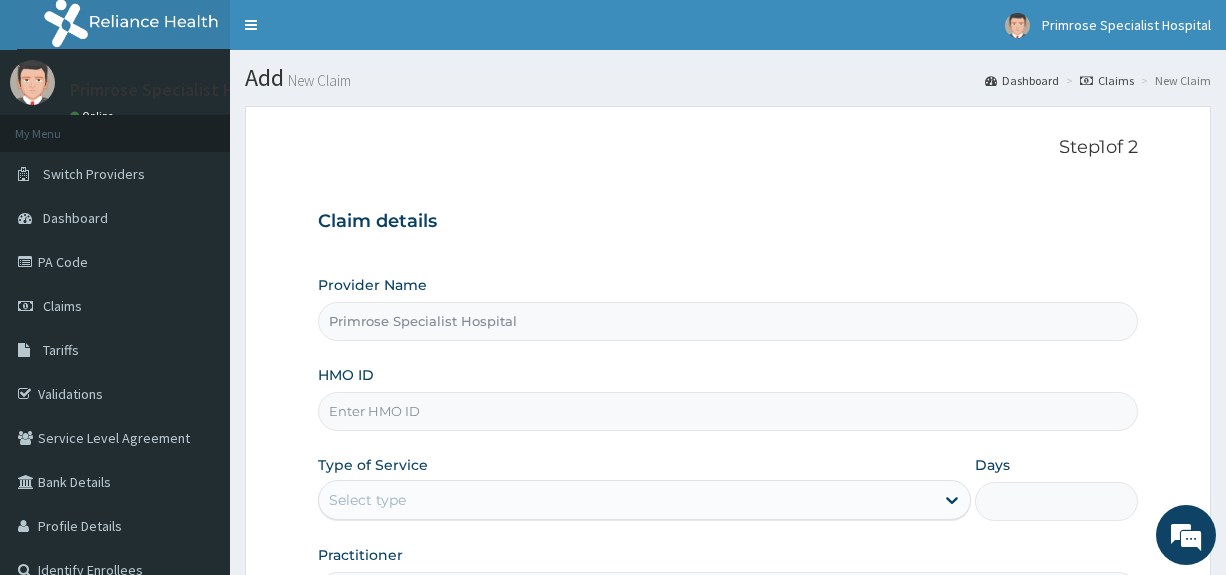 scroll, scrollTop: 0, scrollLeft: 0, axis: both 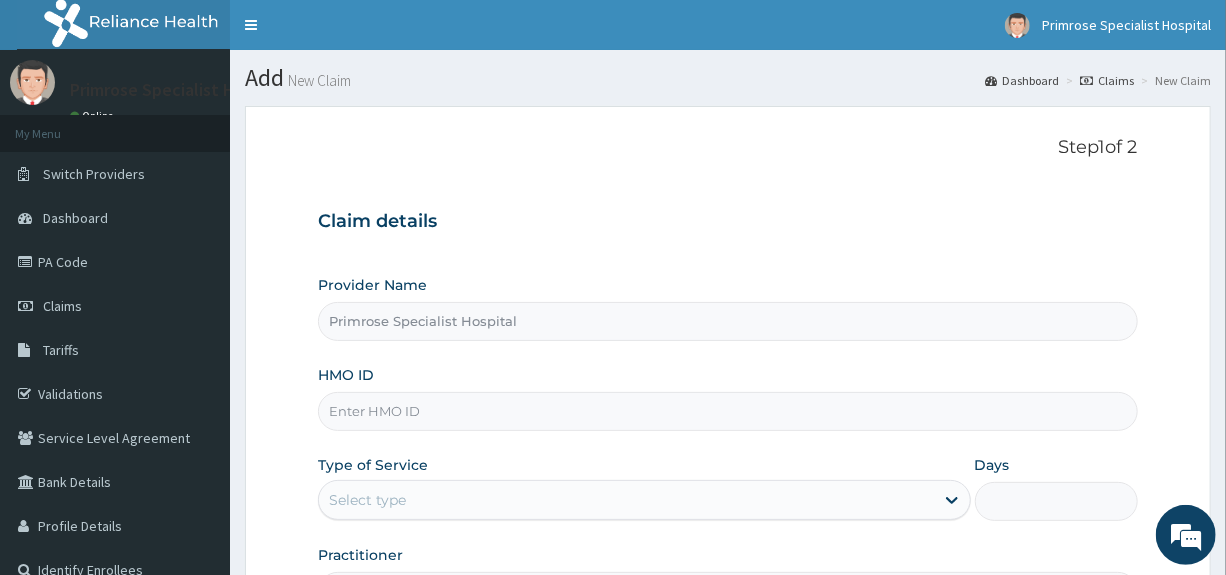click on "HMO ID" at bounding box center [727, 411] 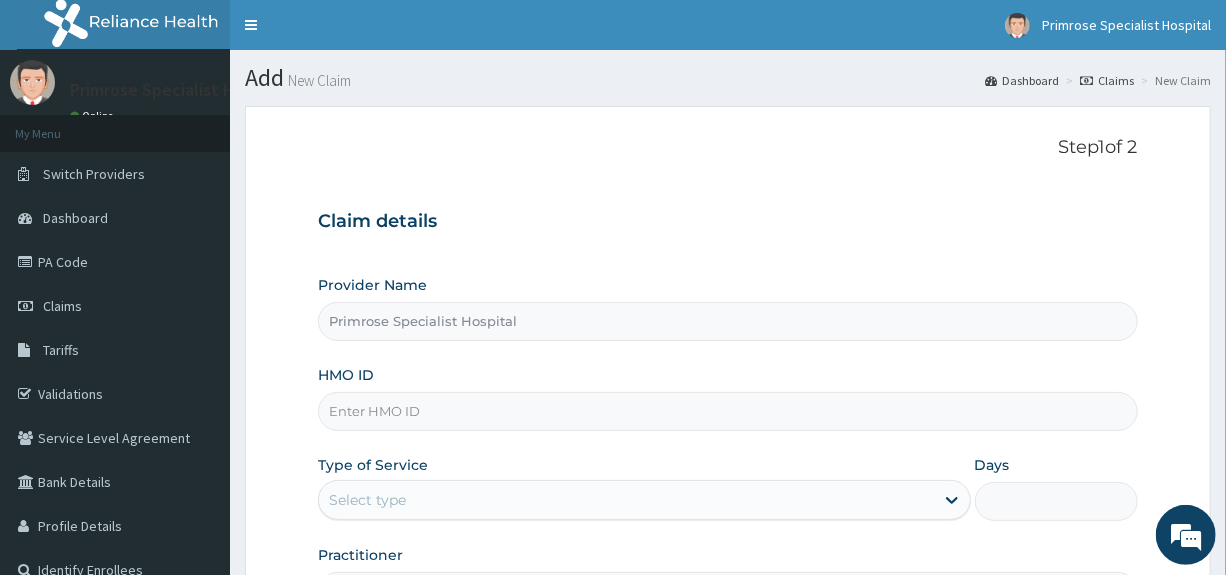 paste on "BCS/10001/A" 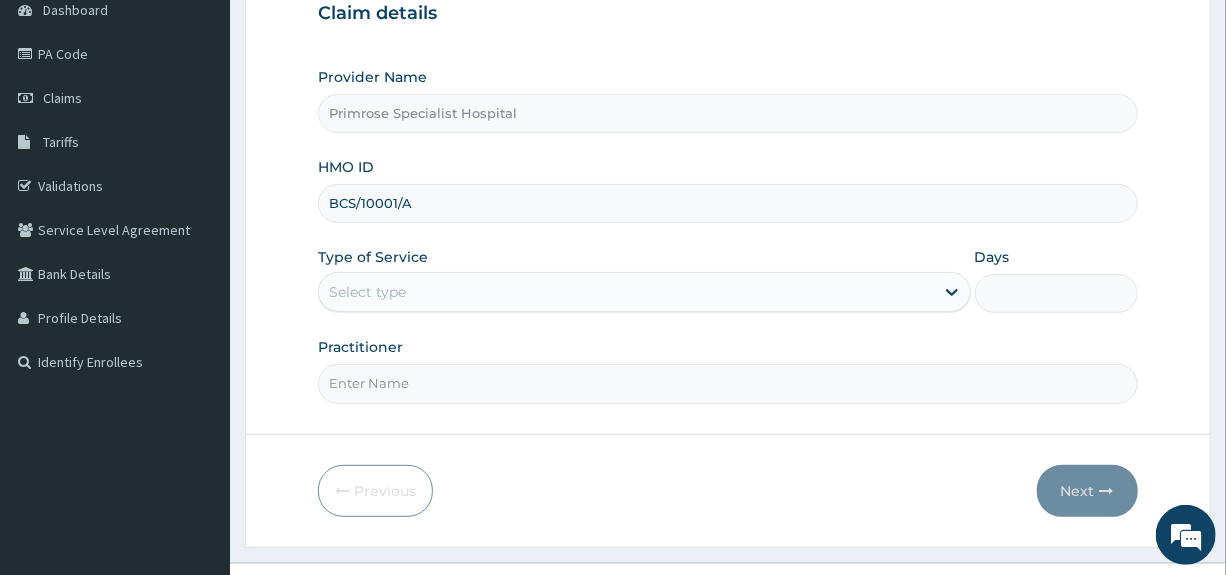 scroll, scrollTop: 244, scrollLeft: 0, axis: vertical 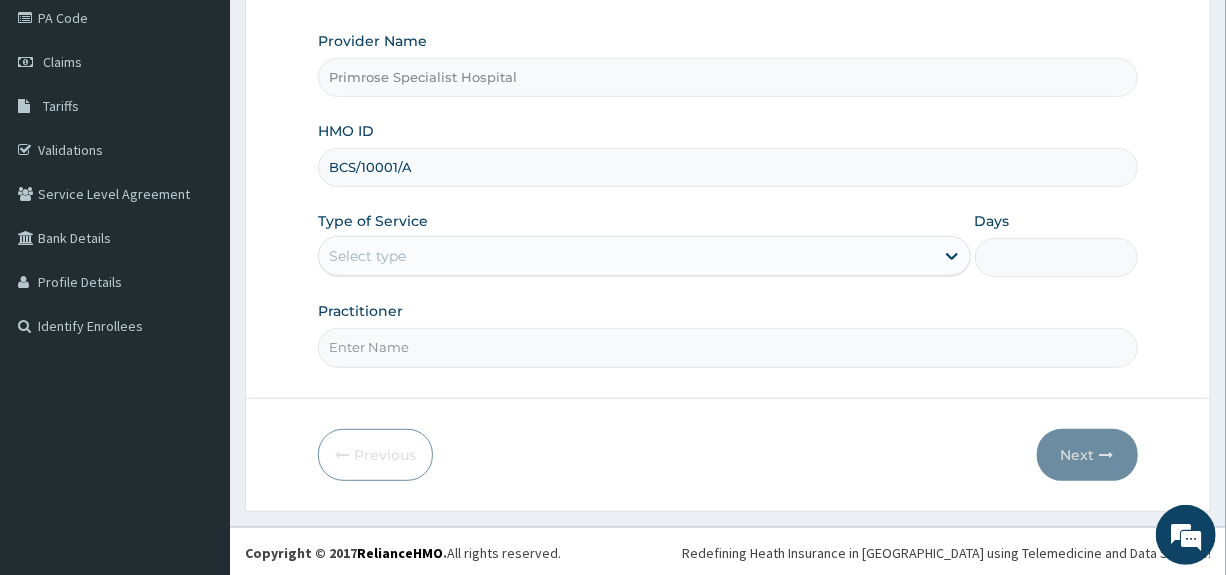 type on "BCS/10001/A" 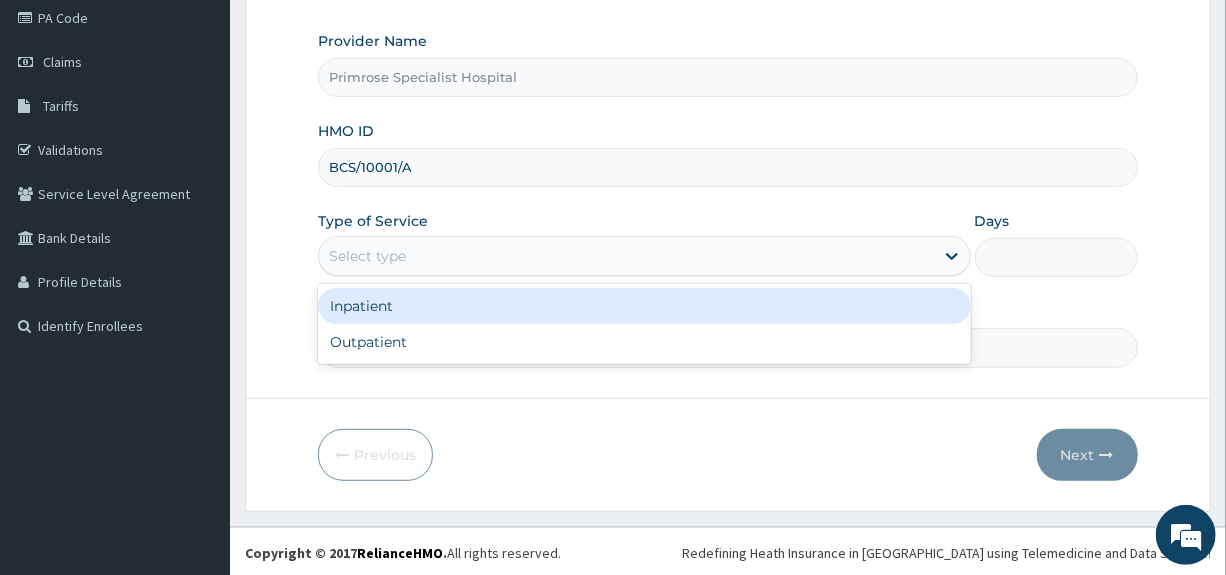 click on "Select type" at bounding box center [626, 256] 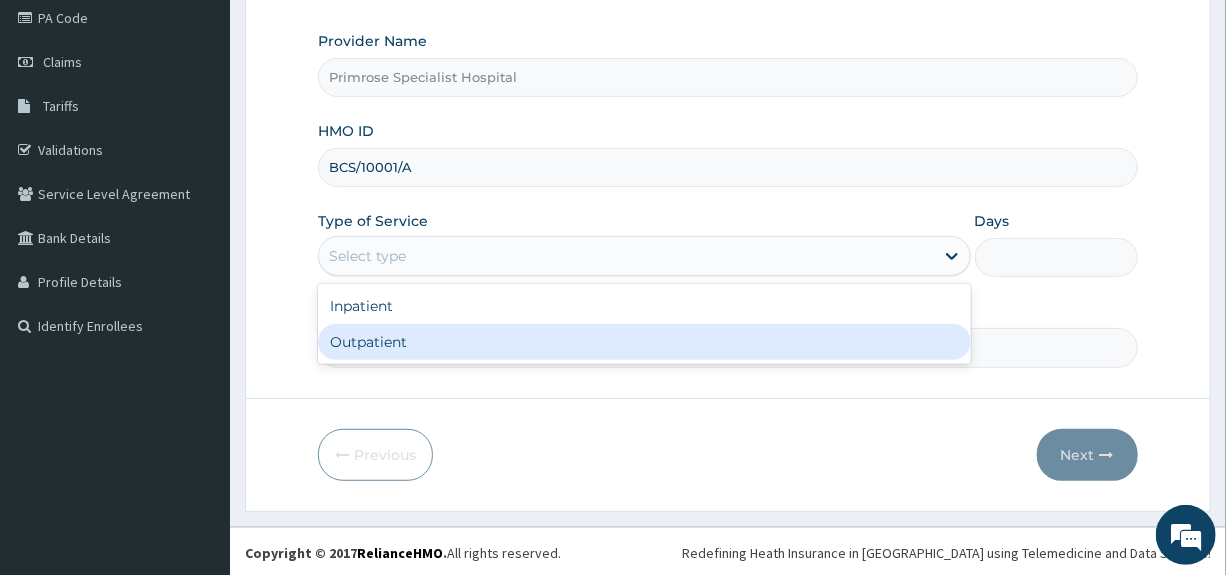 click on "Outpatient" at bounding box center (644, 342) 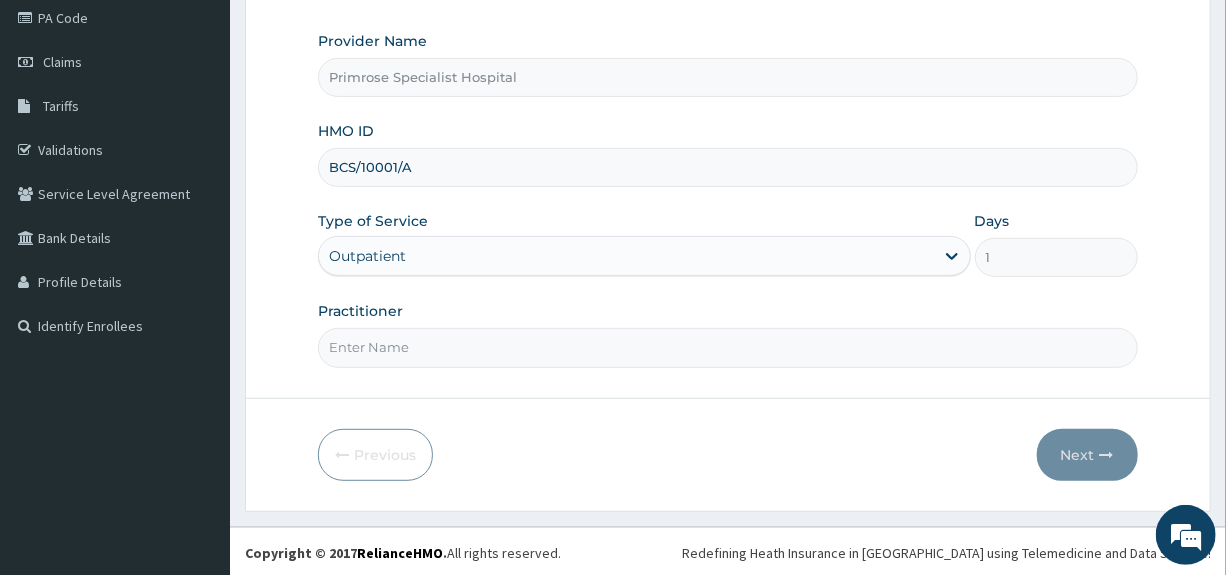 click on "Practitioner" at bounding box center [727, 347] 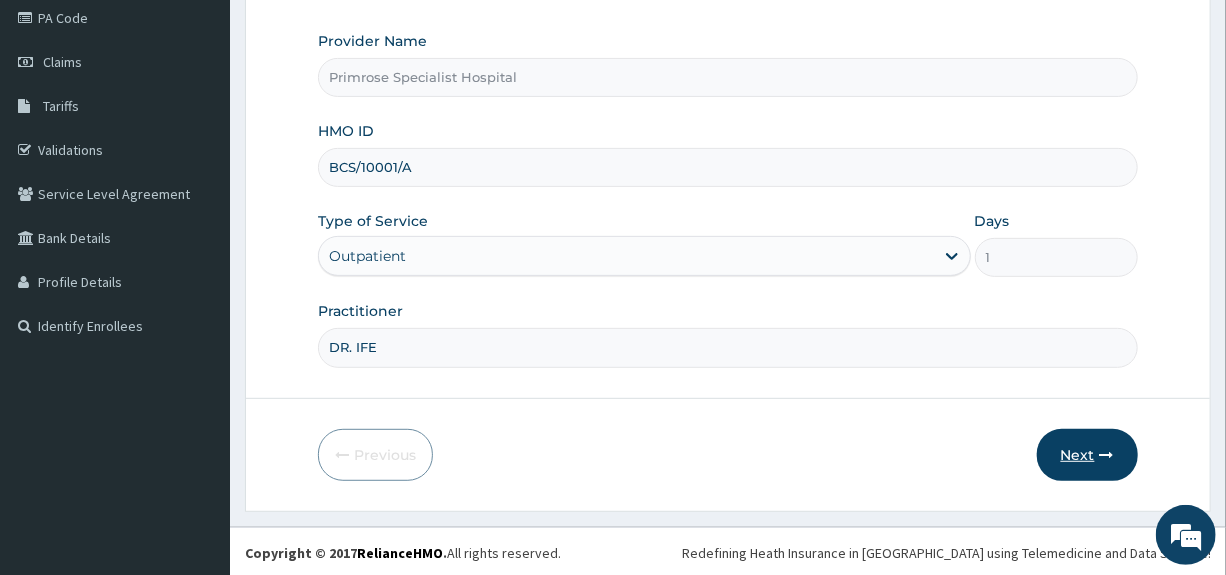 click on "Next" at bounding box center (1087, 455) 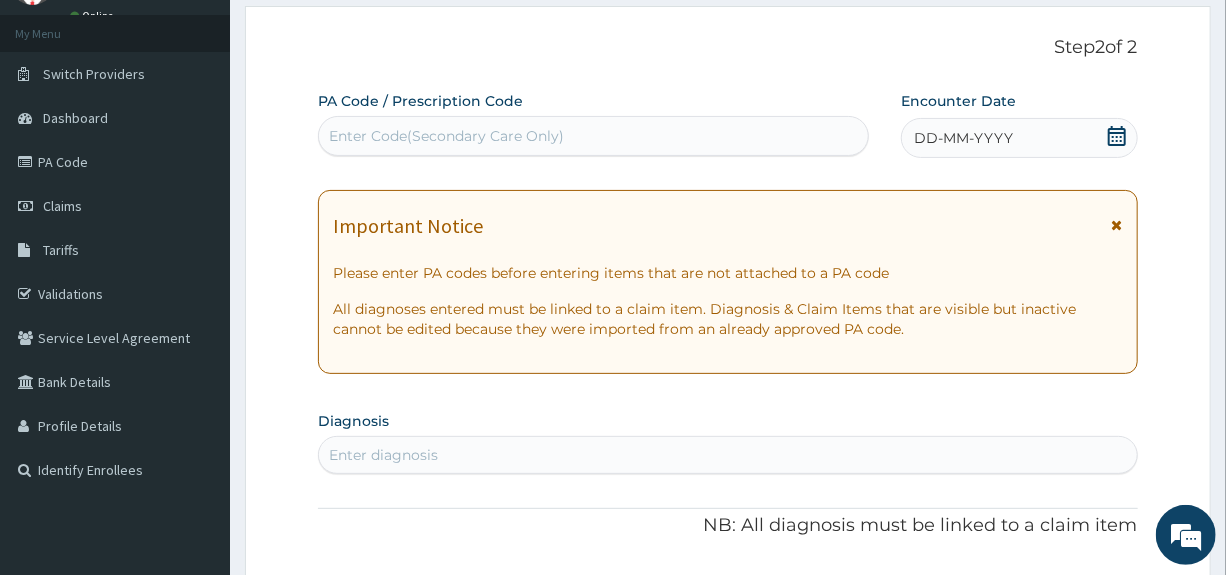 scroll, scrollTop: 0, scrollLeft: 0, axis: both 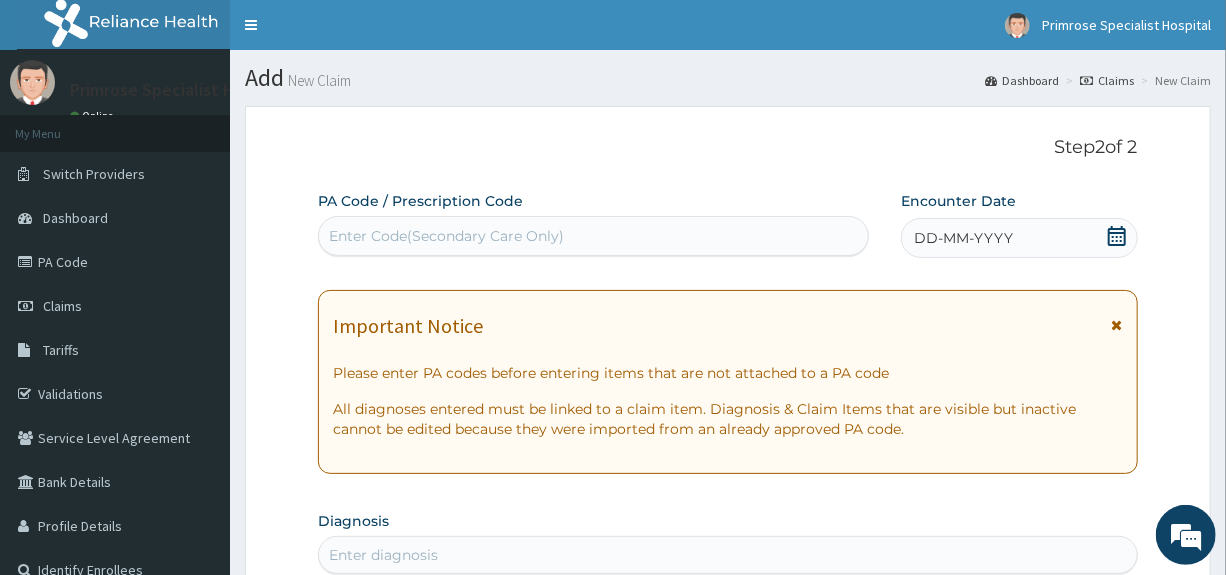 click on "Enter Code(Secondary Care Only)" at bounding box center (446, 236) 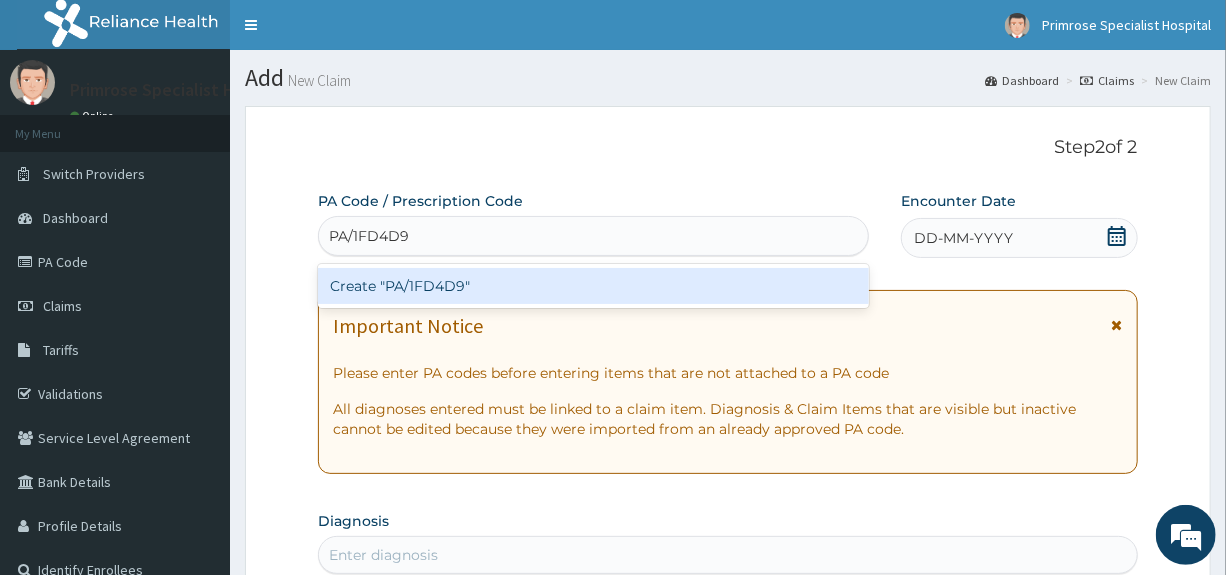 click on "Create "PA/1FD4D9"" at bounding box center [593, 286] 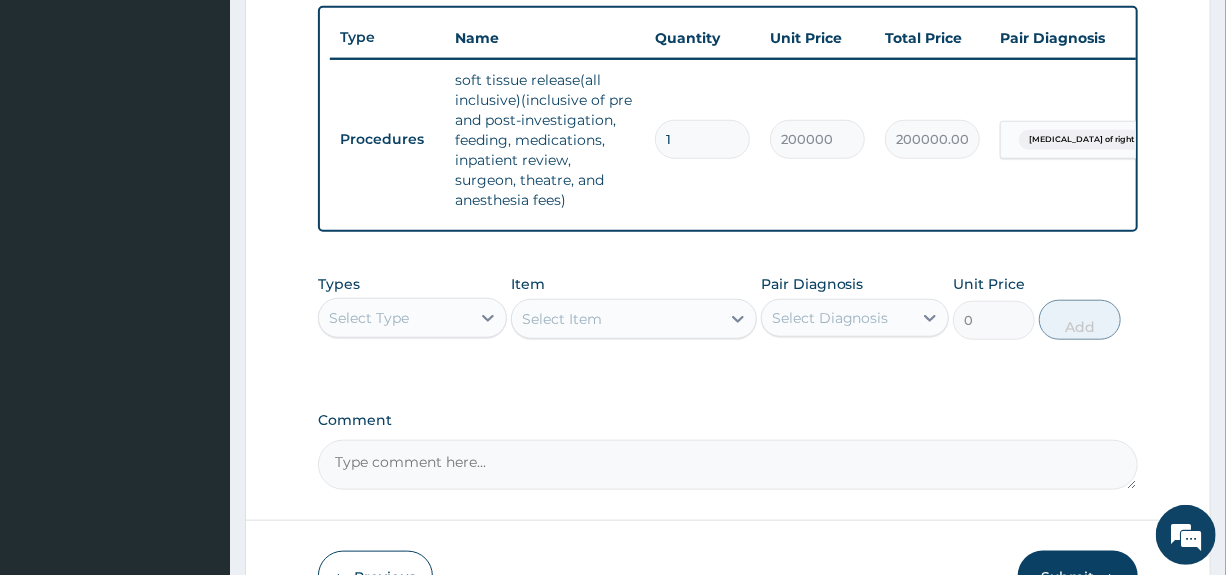 scroll, scrollTop: 877, scrollLeft: 0, axis: vertical 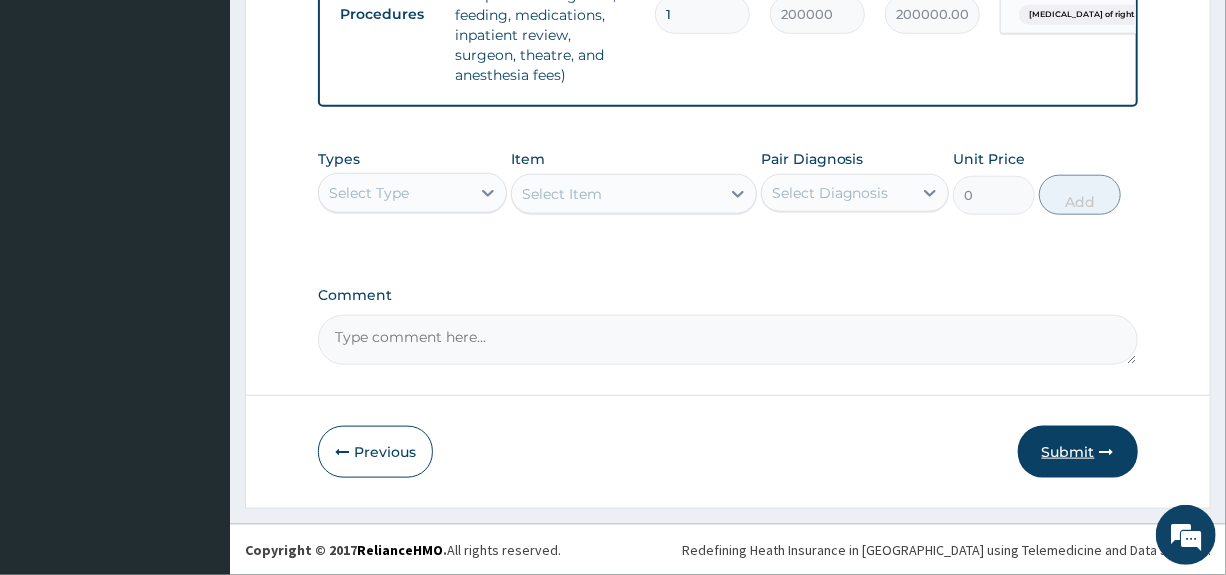 click on "Submit" at bounding box center (1078, 452) 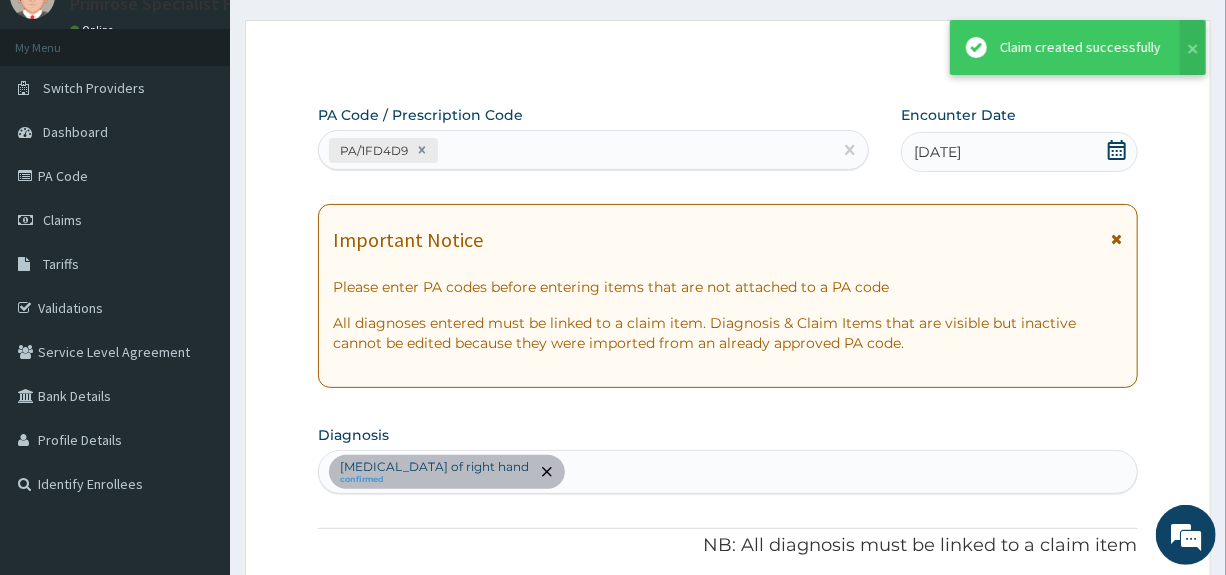 scroll, scrollTop: 877, scrollLeft: 0, axis: vertical 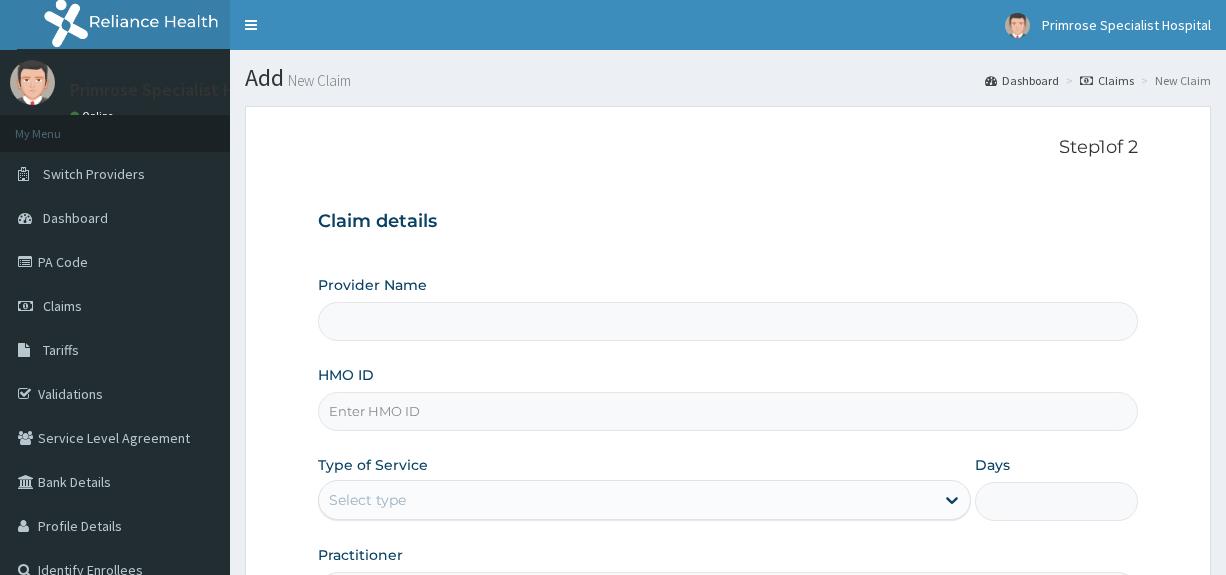 type on "Primrose Specialist Hospital" 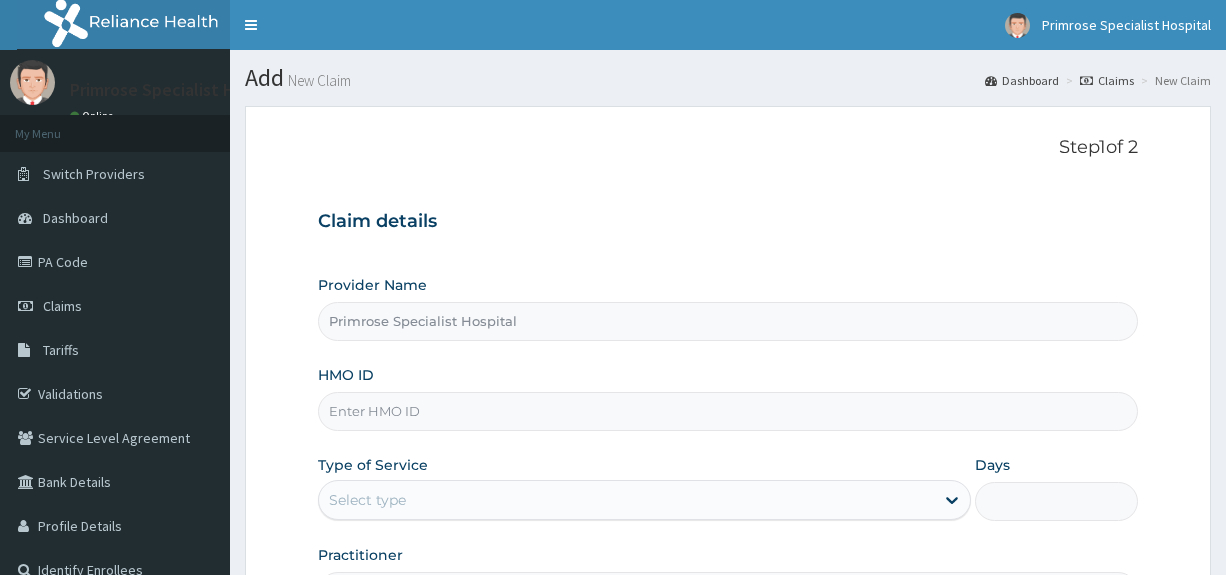 scroll, scrollTop: 0, scrollLeft: 0, axis: both 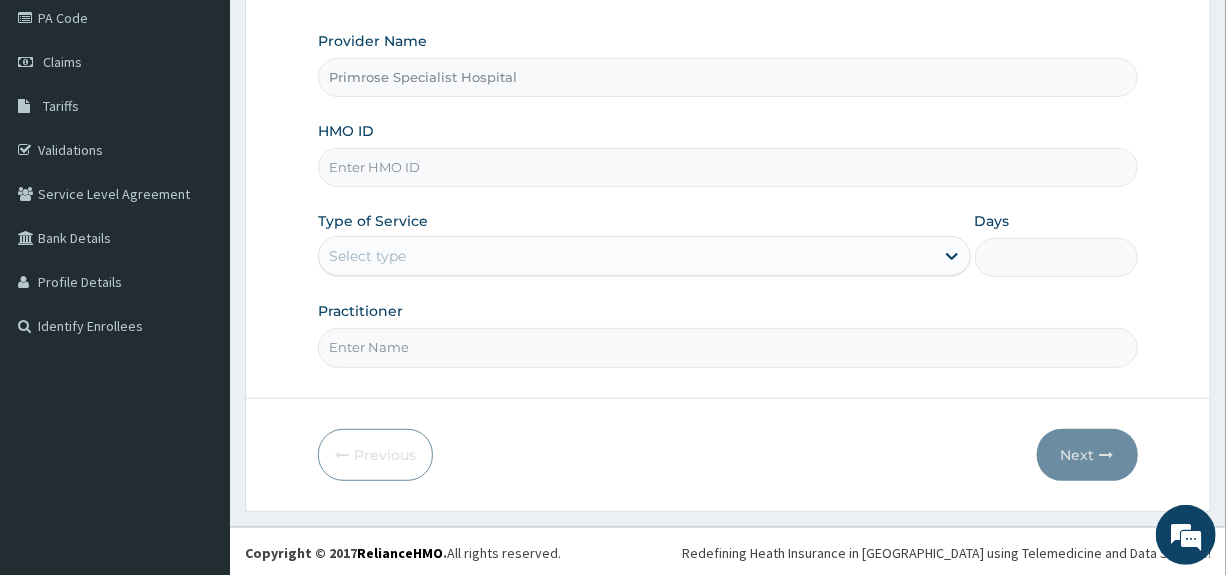 click on "HMO ID" at bounding box center (727, 167) 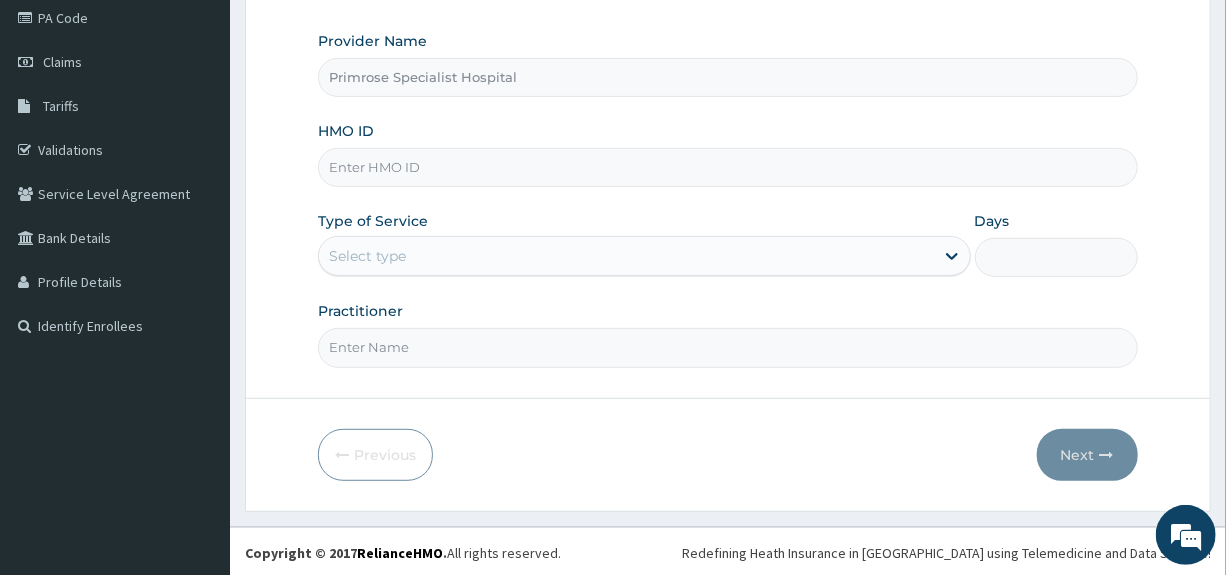 scroll, scrollTop: 0, scrollLeft: 0, axis: both 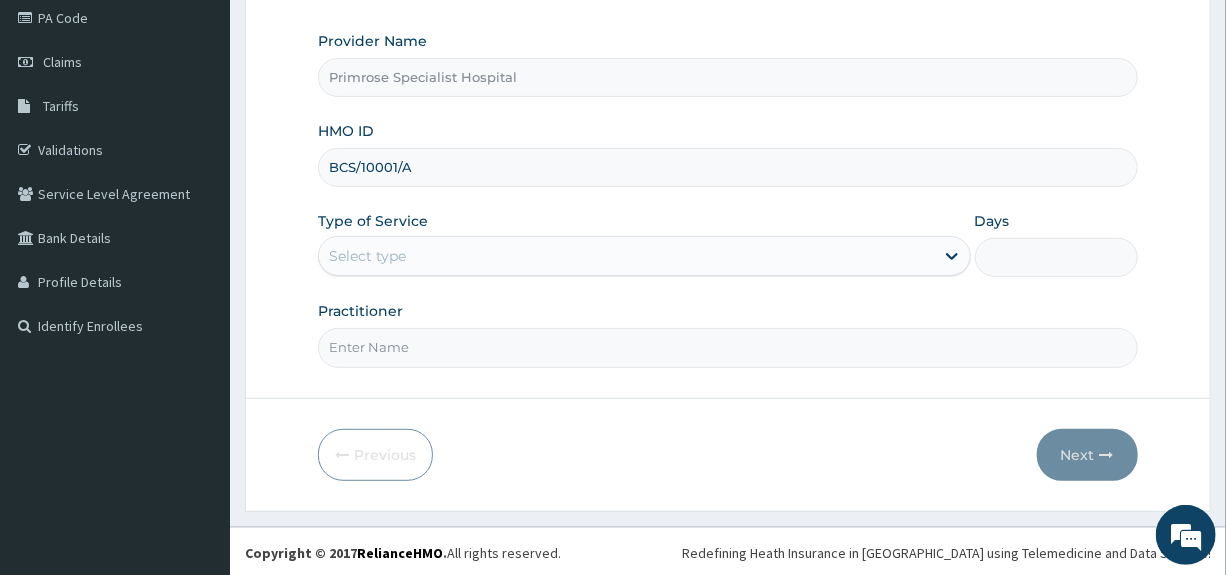 type on "BCS/10001/A" 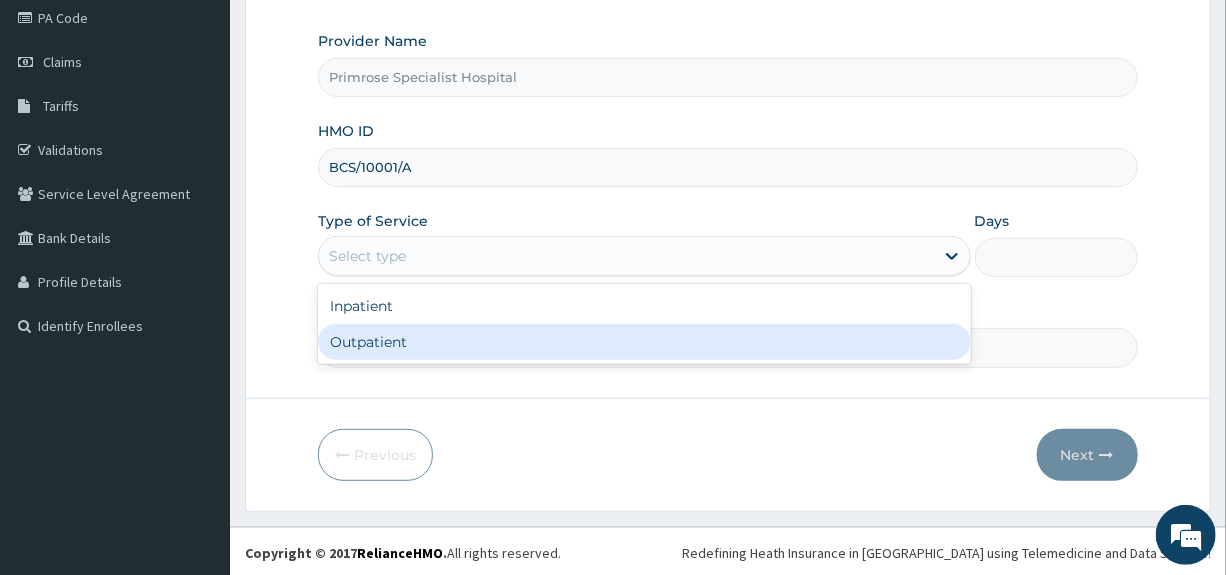 click on "Outpatient" at bounding box center (644, 342) 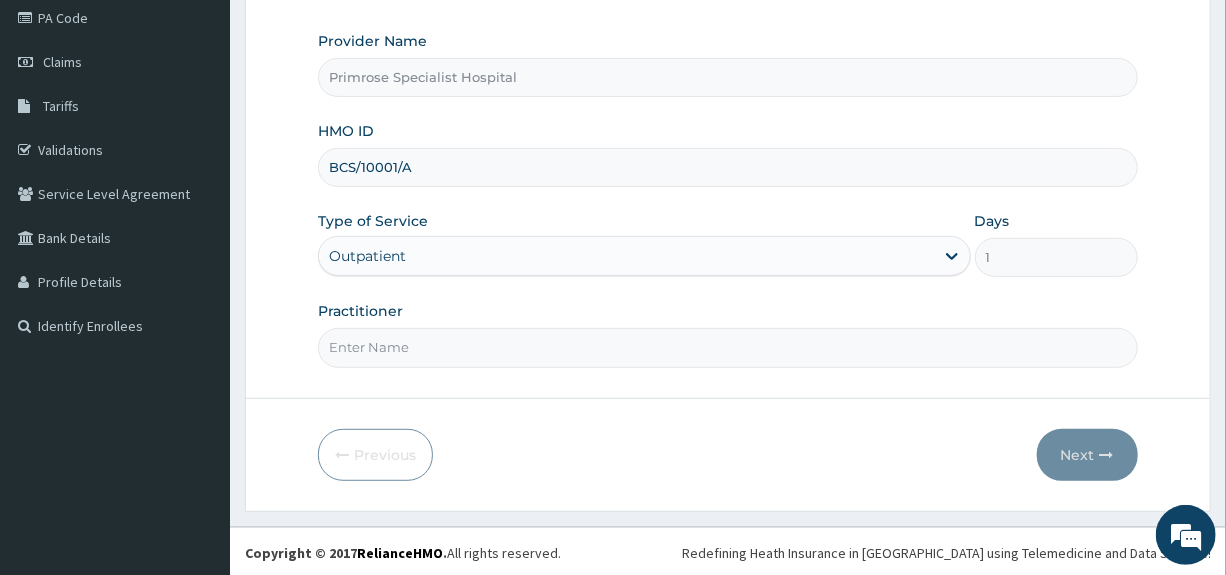 click on "Practitioner" at bounding box center [727, 347] 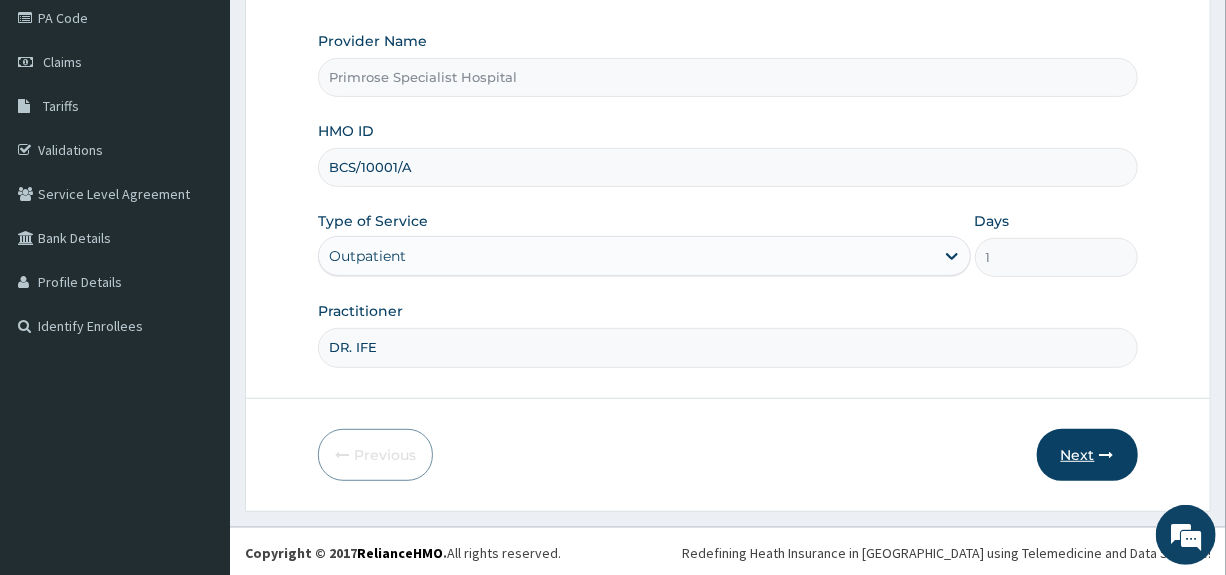 click on "Next" at bounding box center [1087, 455] 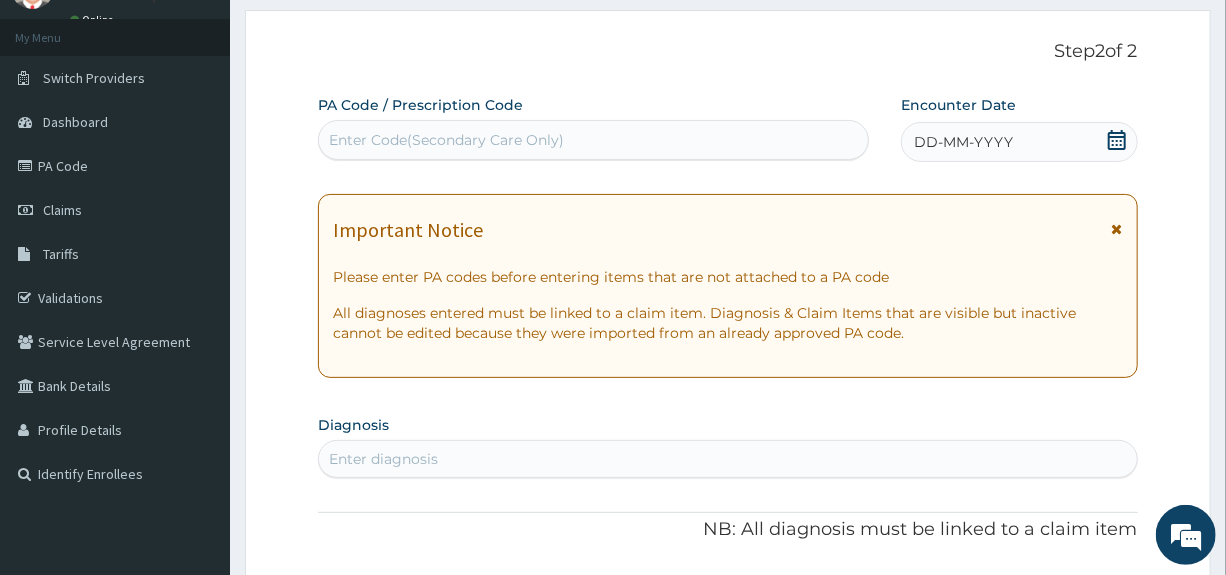 scroll, scrollTop: 0, scrollLeft: 0, axis: both 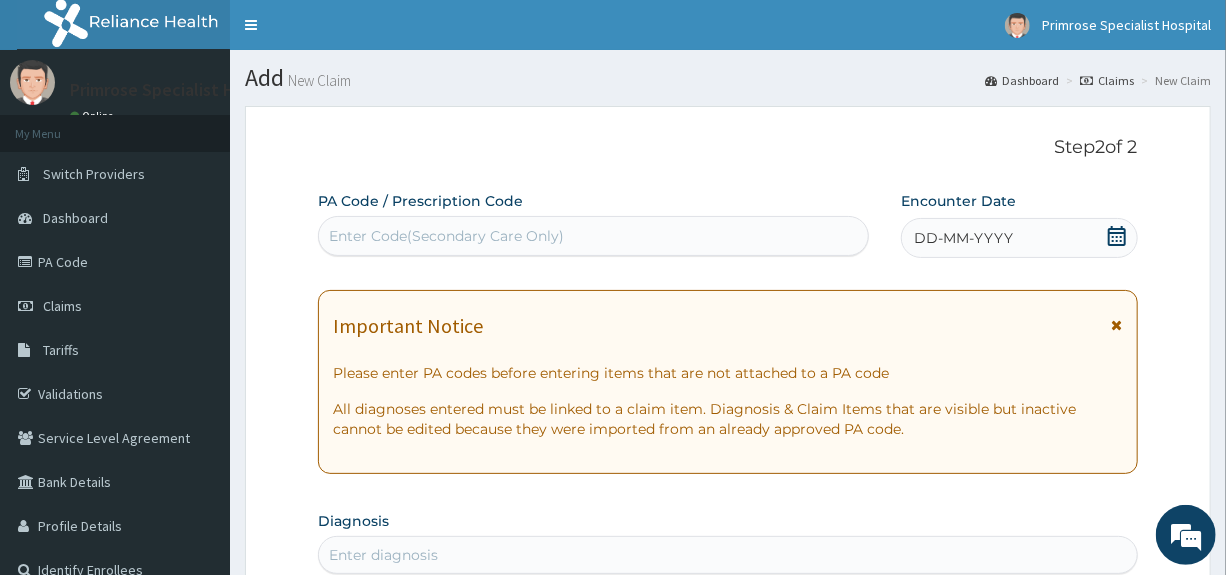 click on "Enter Code(Secondary Care Only)" at bounding box center (593, 236) 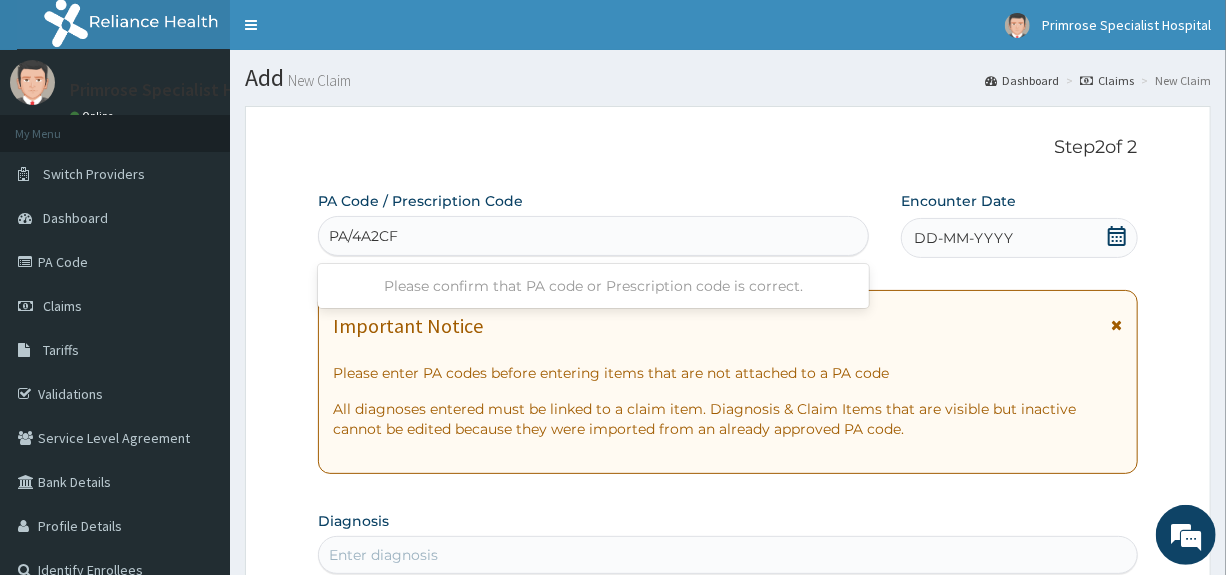 type on "PA/4A2CF5" 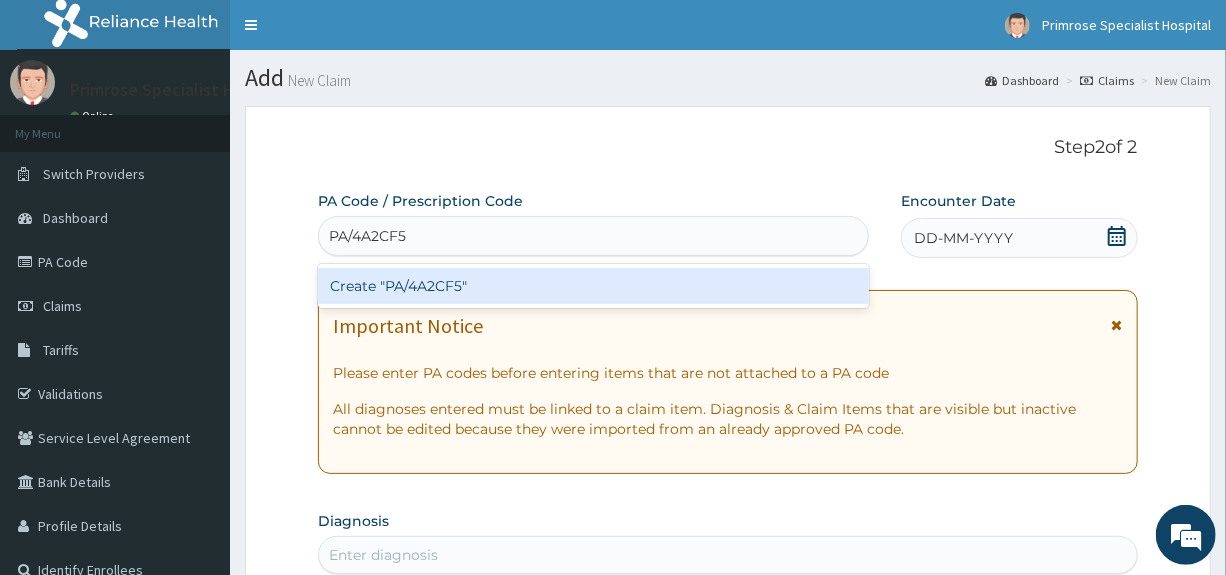 click on "Create "PA/4A2CF5"" at bounding box center [593, 286] 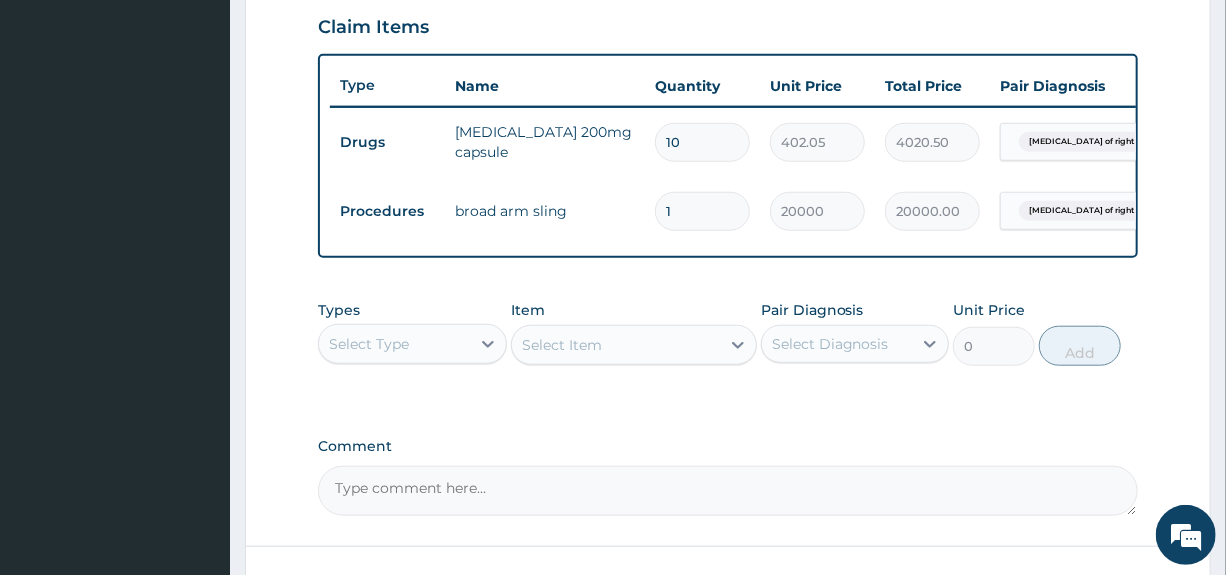 scroll, scrollTop: 712, scrollLeft: 0, axis: vertical 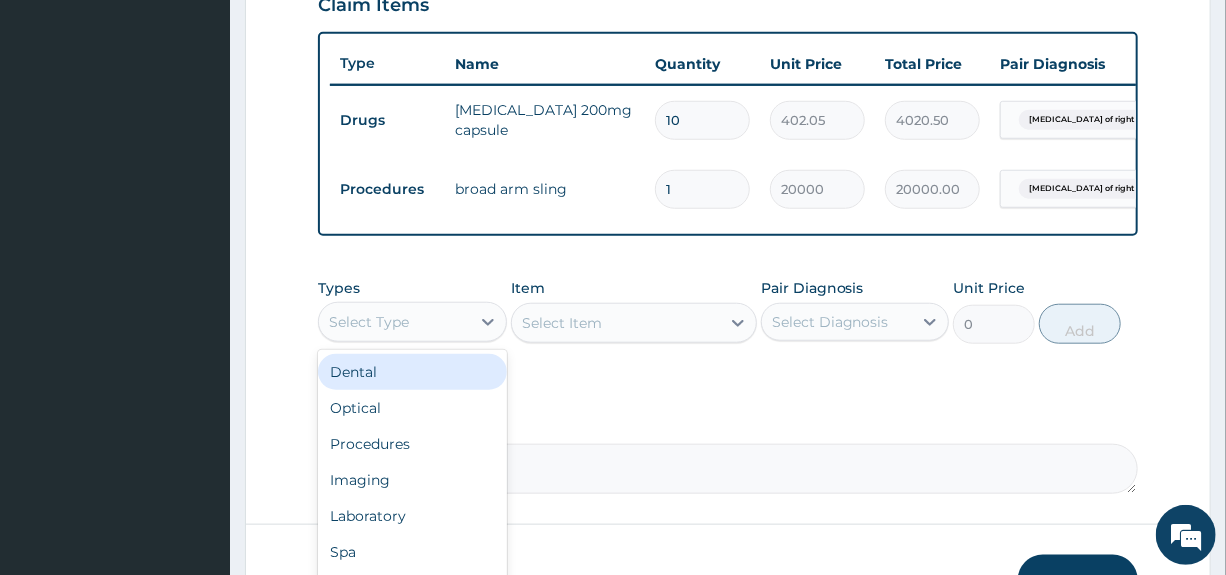 click on "Select Type" at bounding box center (369, 322) 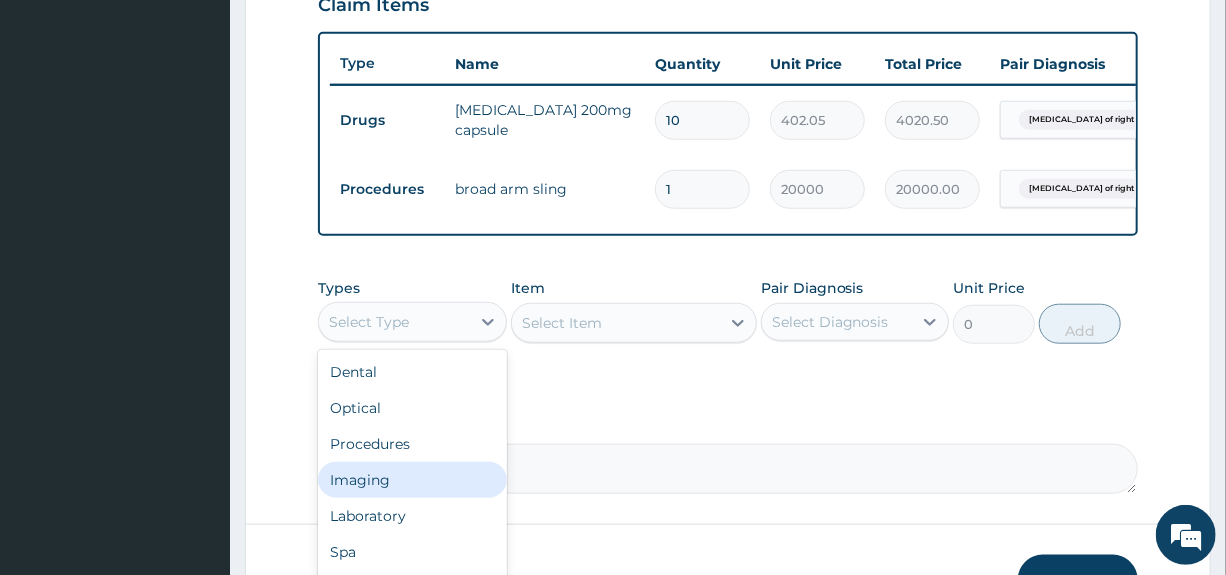 scroll, scrollTop: 68, scrollLeft: 0, axis: vertical 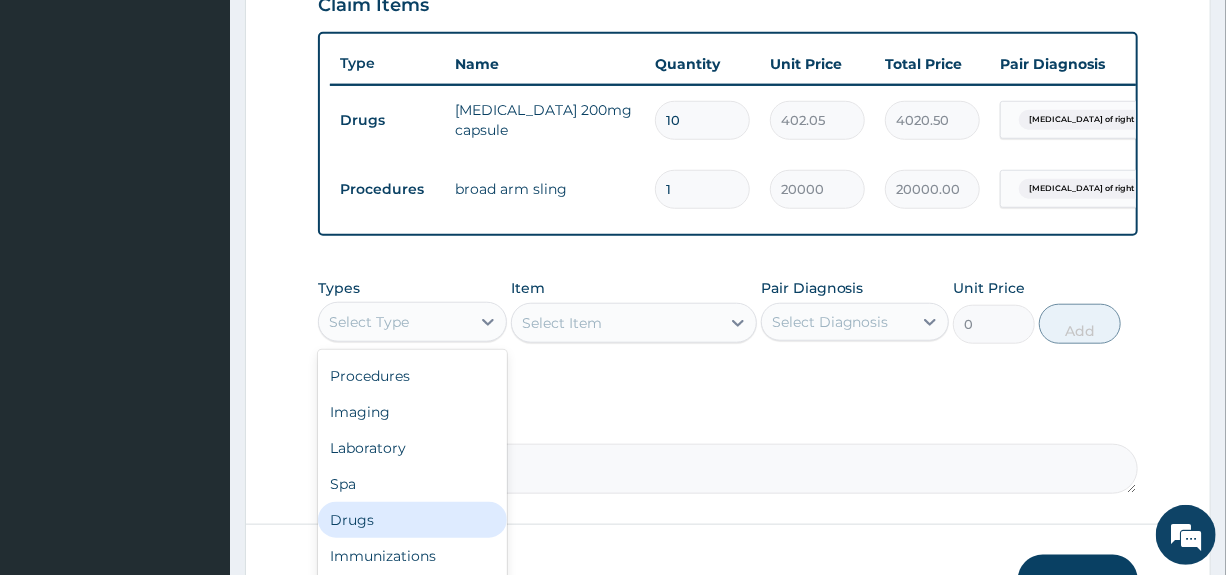 click on "Drugs" at bounding box center [412, 520] 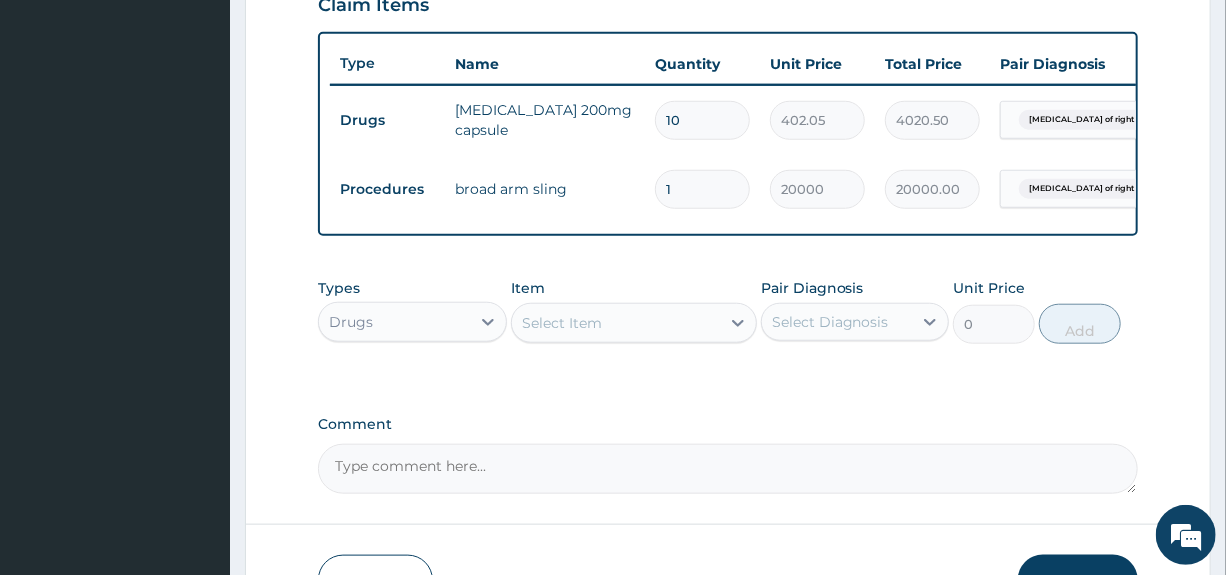 click on "Select Diagnosis" at bounding box center [830, 322] 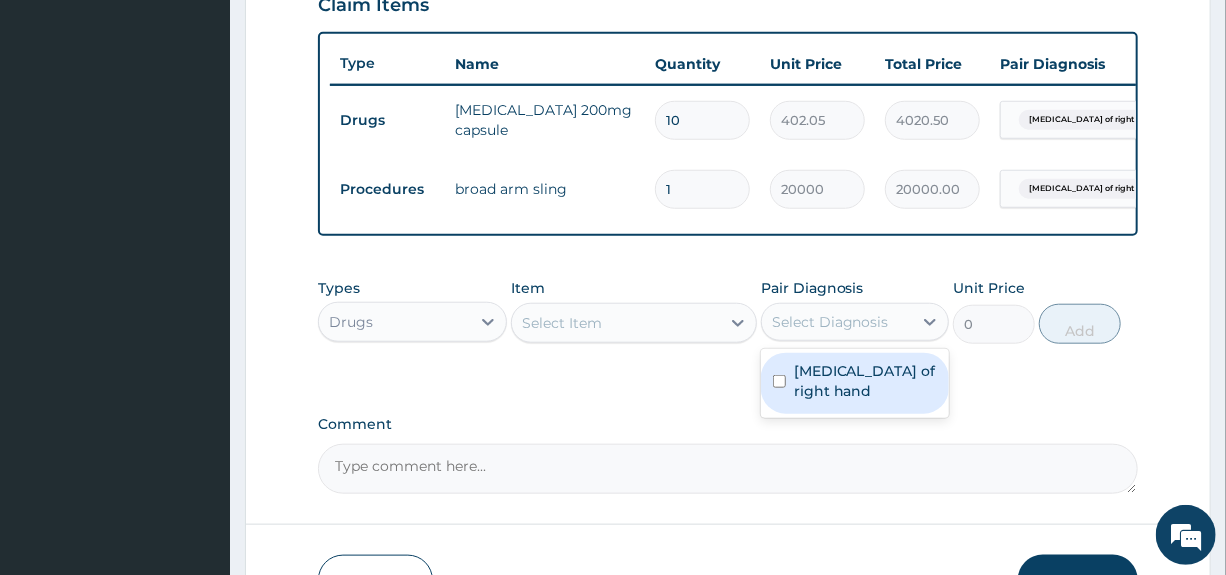 click on "Trigger thumb of right hand" at bounding box center [865, 381] 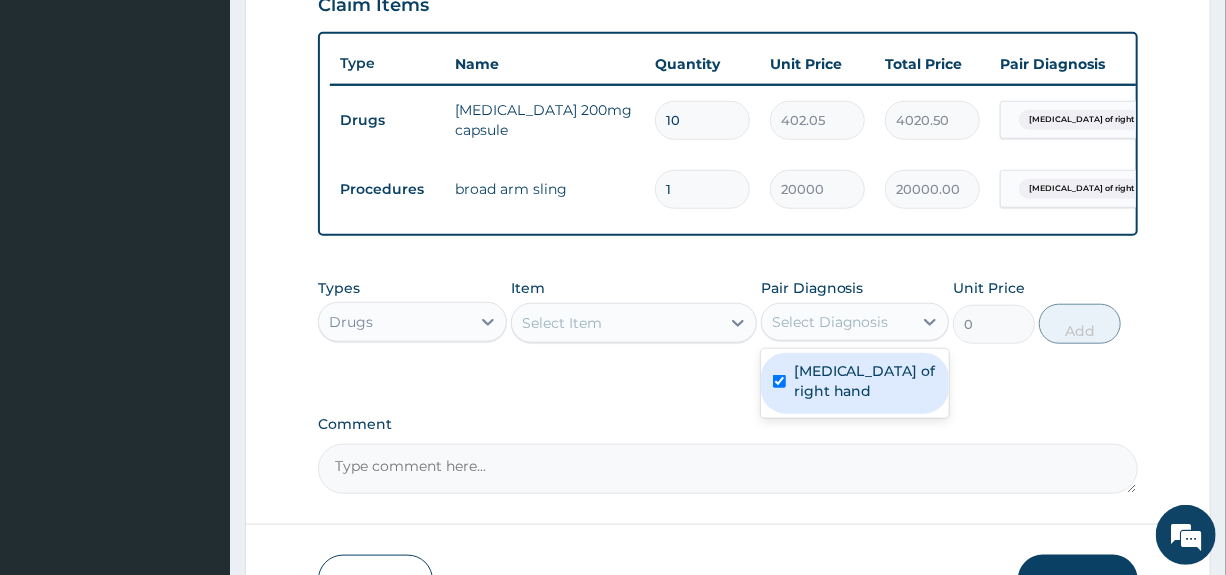 checkbox on "true" 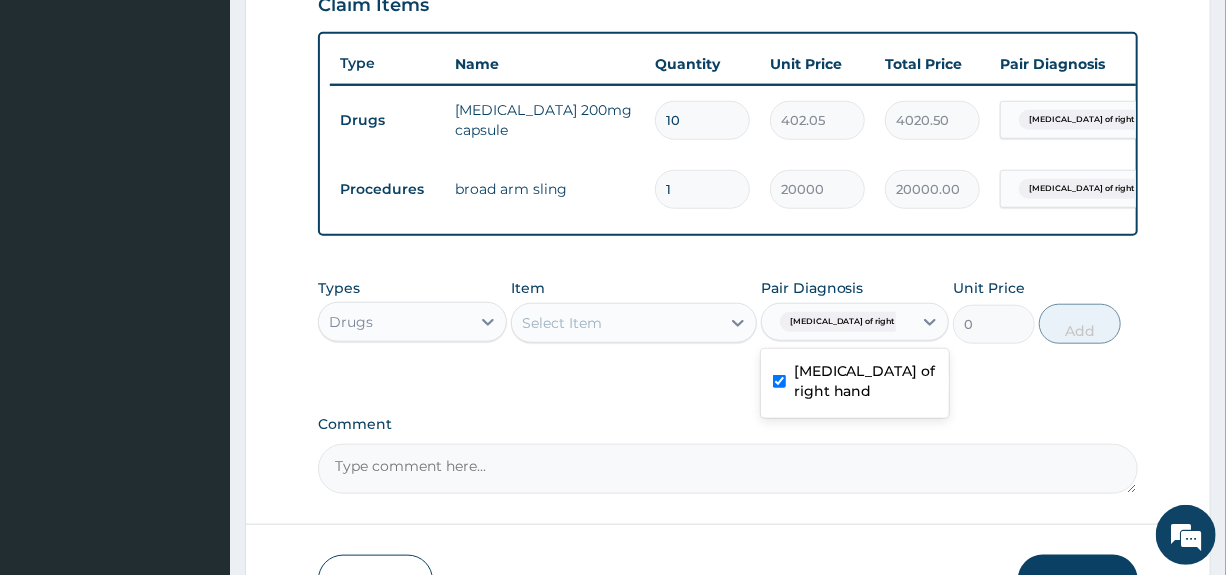 click on "Select Item" at bounding box center (616, 323) 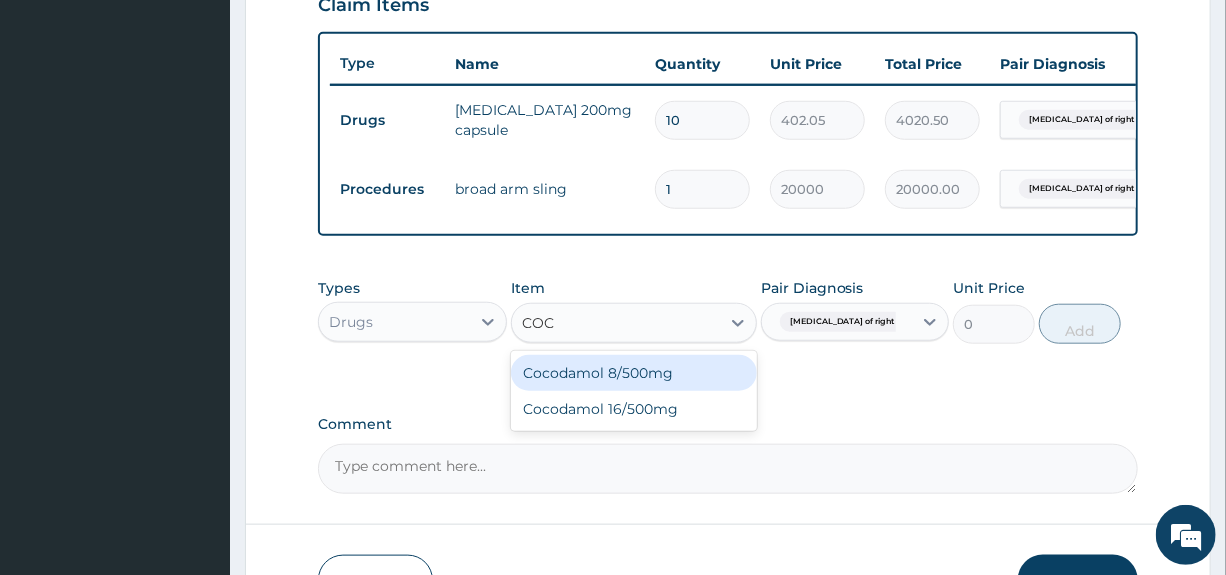 type on "COCO" 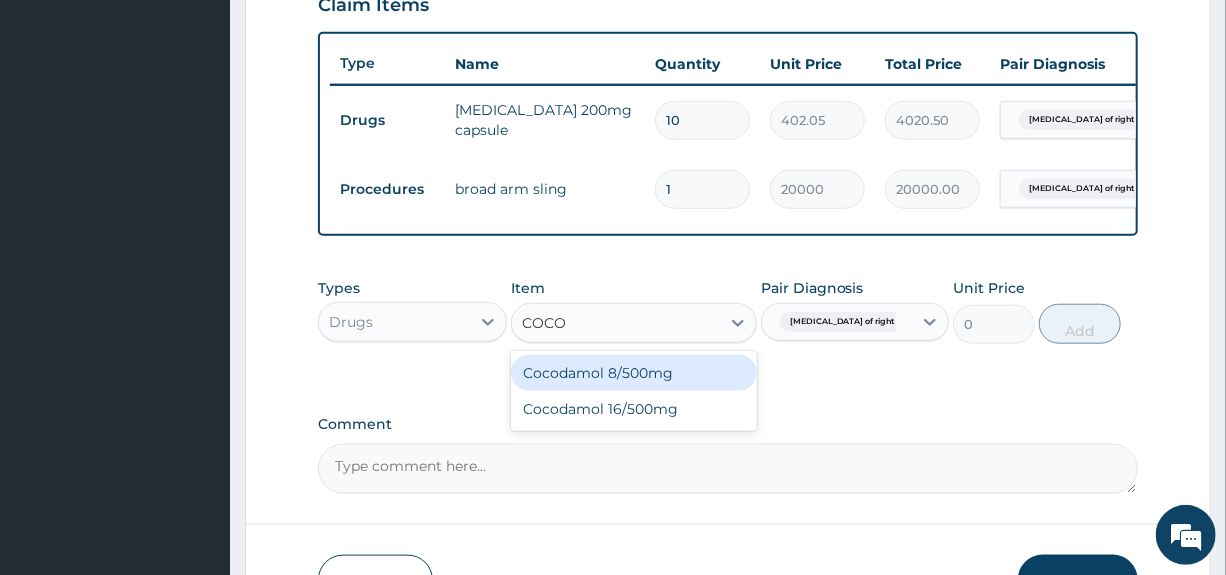 click on "Cocodamol 8/500mg" at bounding box center (634, 373) 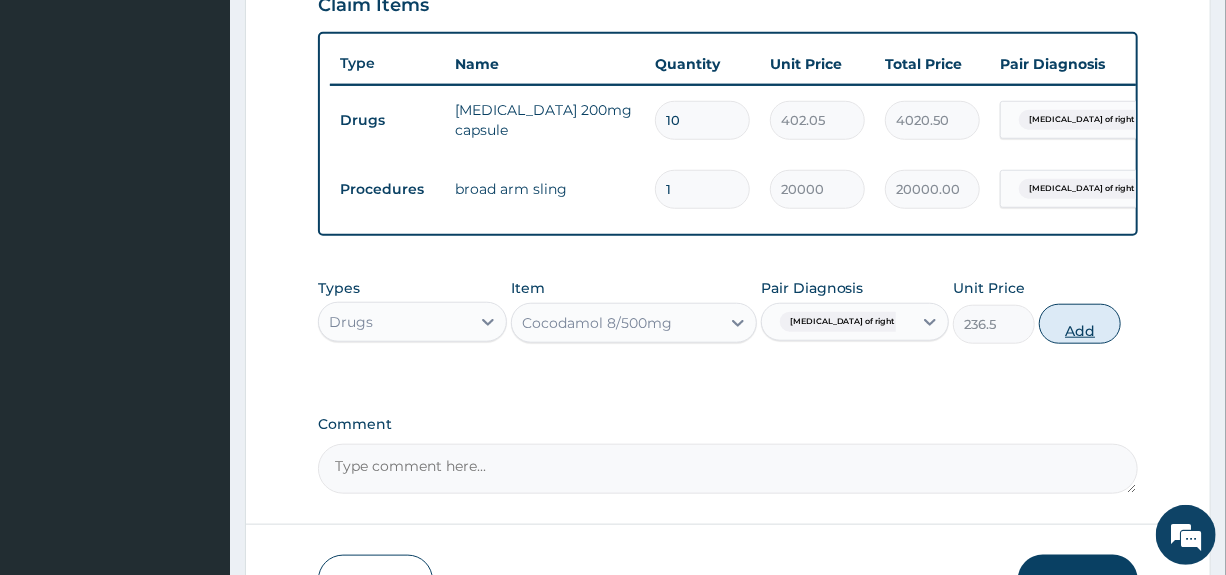 click on "Add" at bounding box center (1080, 324) 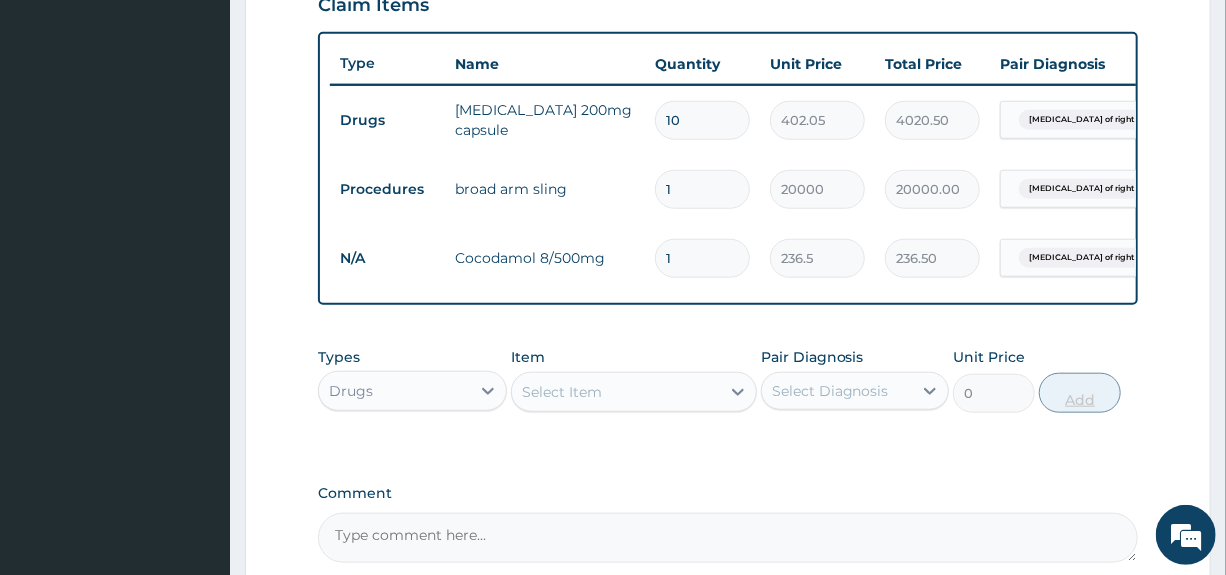 type on "14" 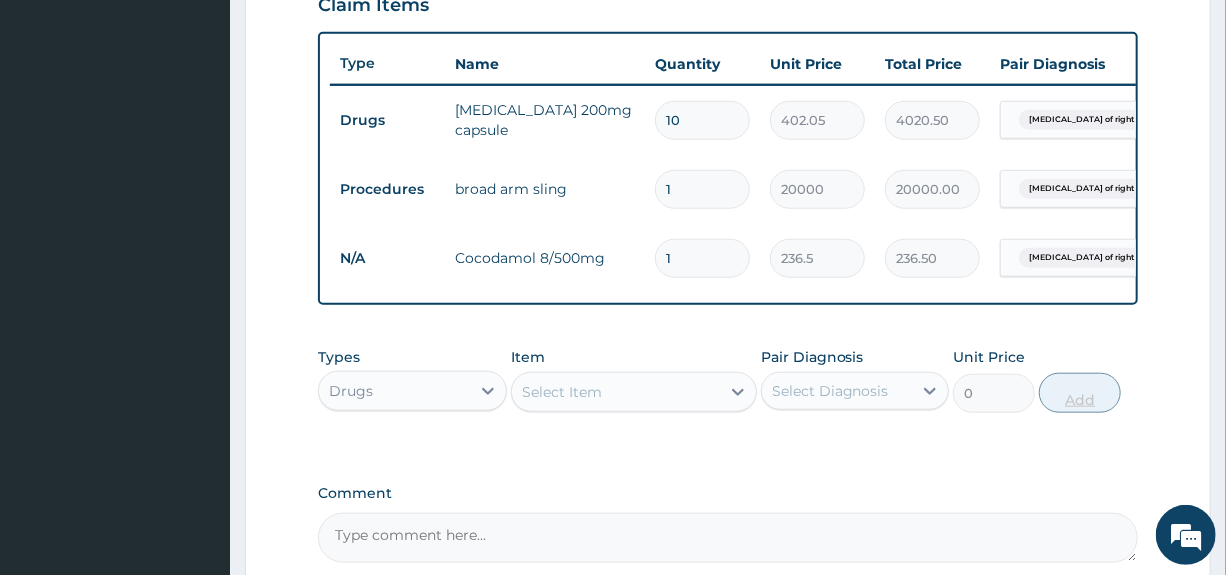 type on "3311.00" 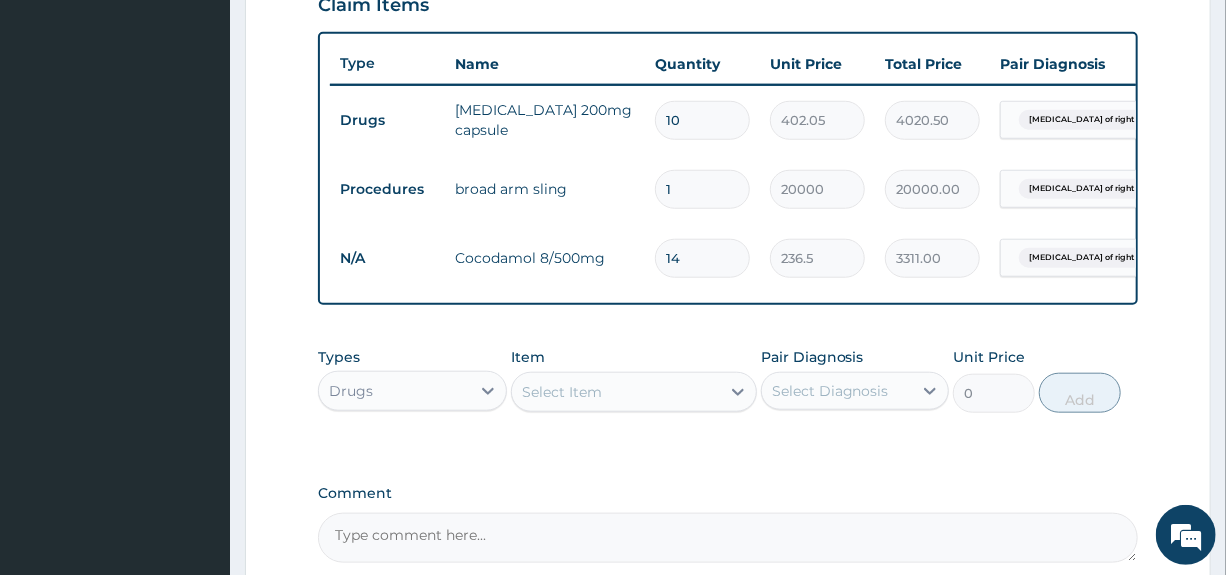 type on "14" 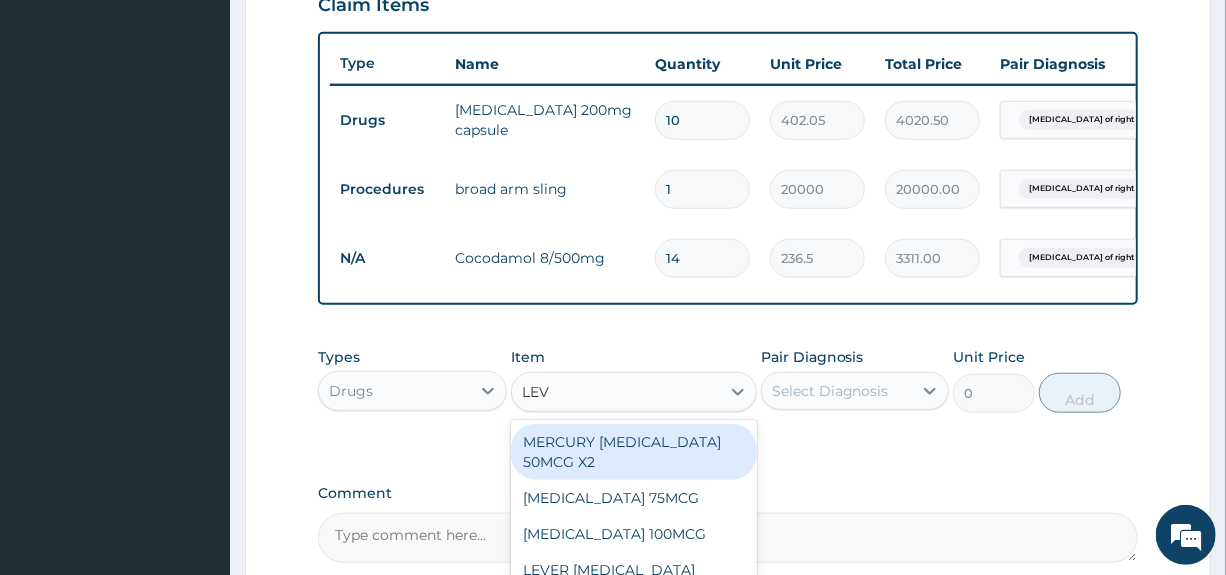 type on "LEVO" 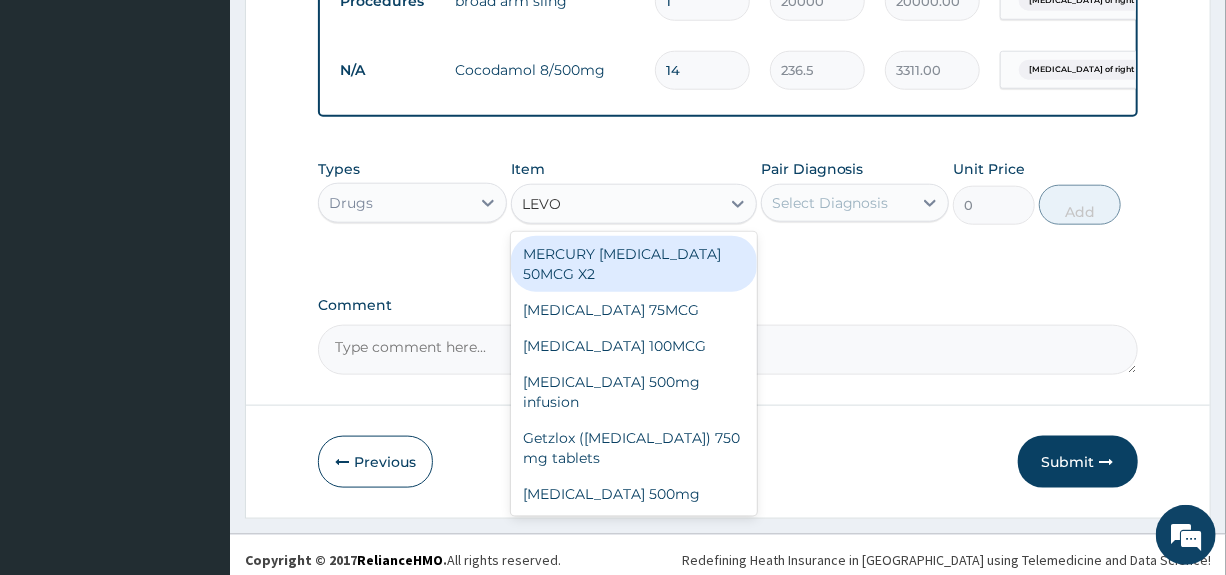 scroll, scrollTop: 912, scrollLeft: 0, axis: vertical 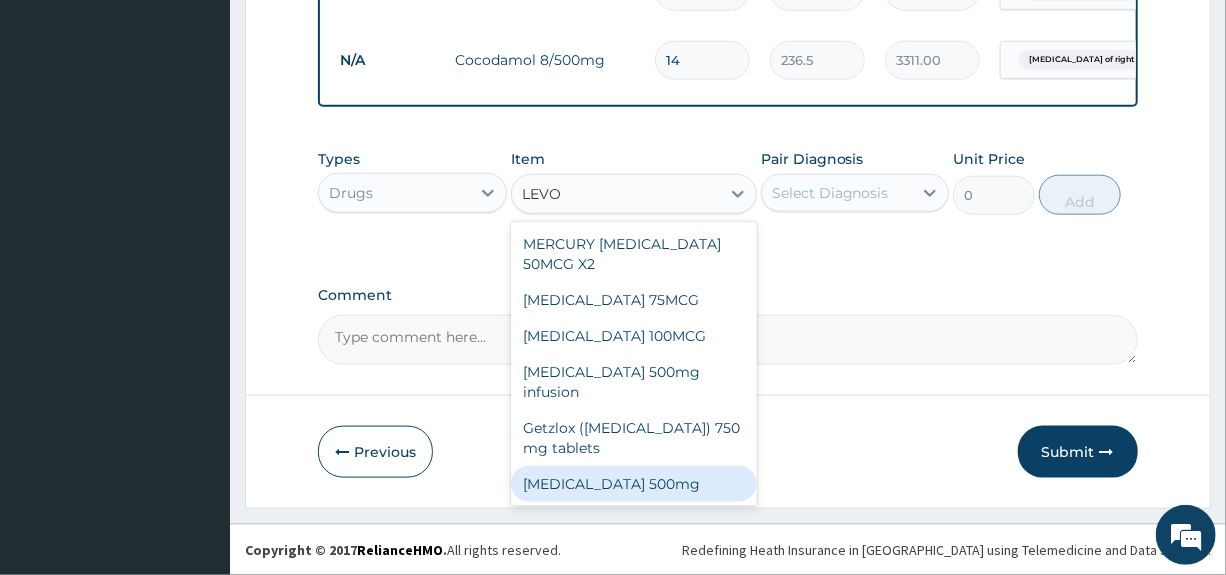 click on "LEVOFLOXACIN 500mg" at bounding box center [634, 484] 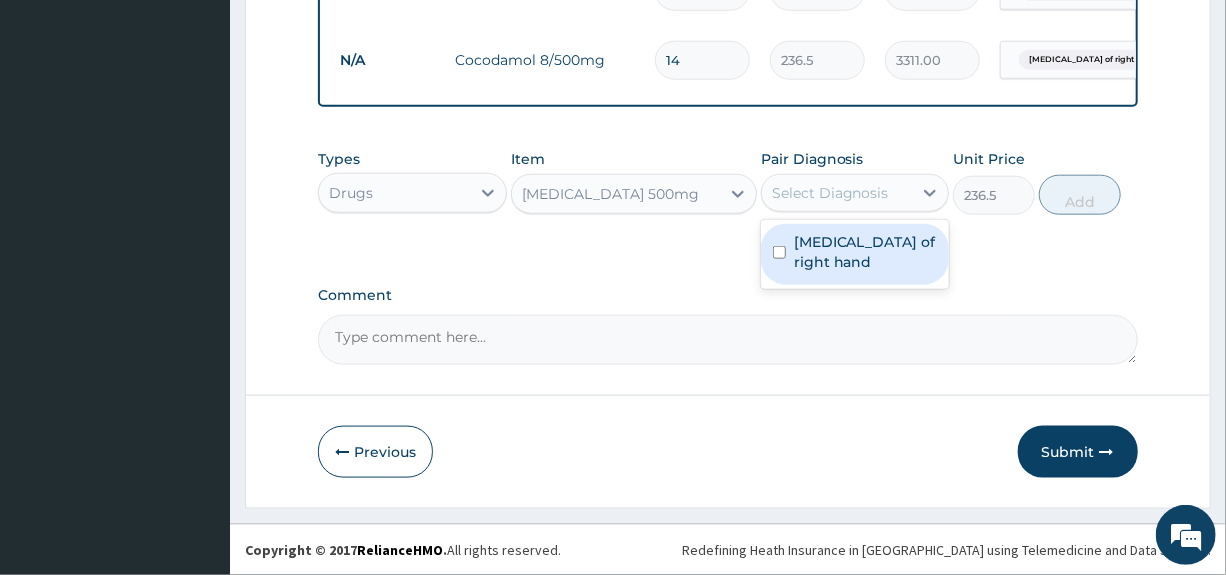 click on "Select Diagnosis" at bounding box center (830, 193) 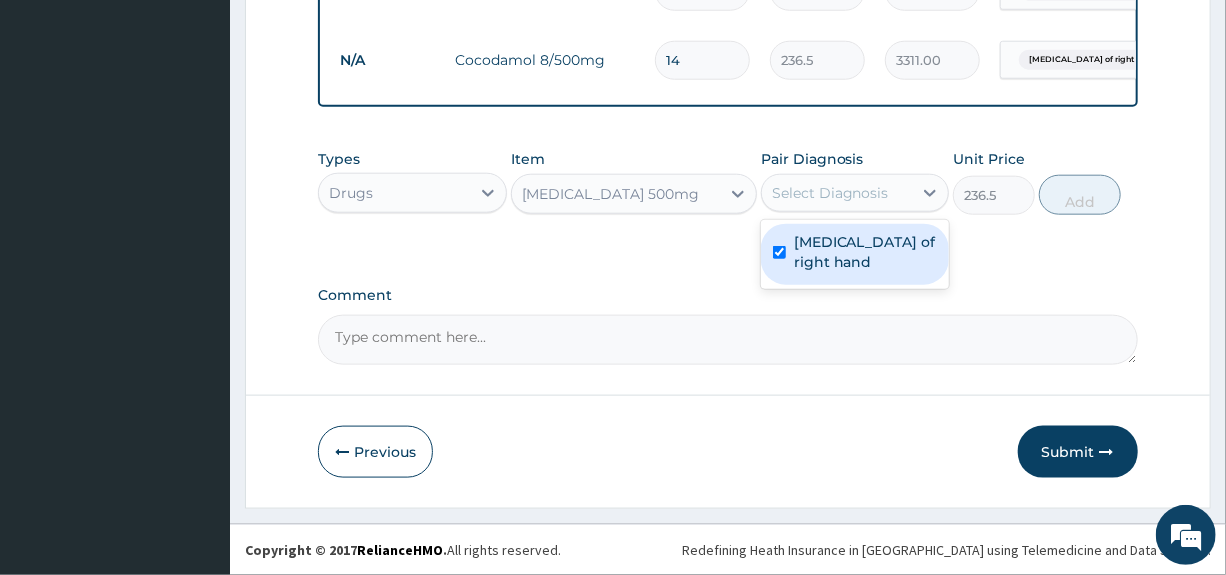 checkbox on "true" 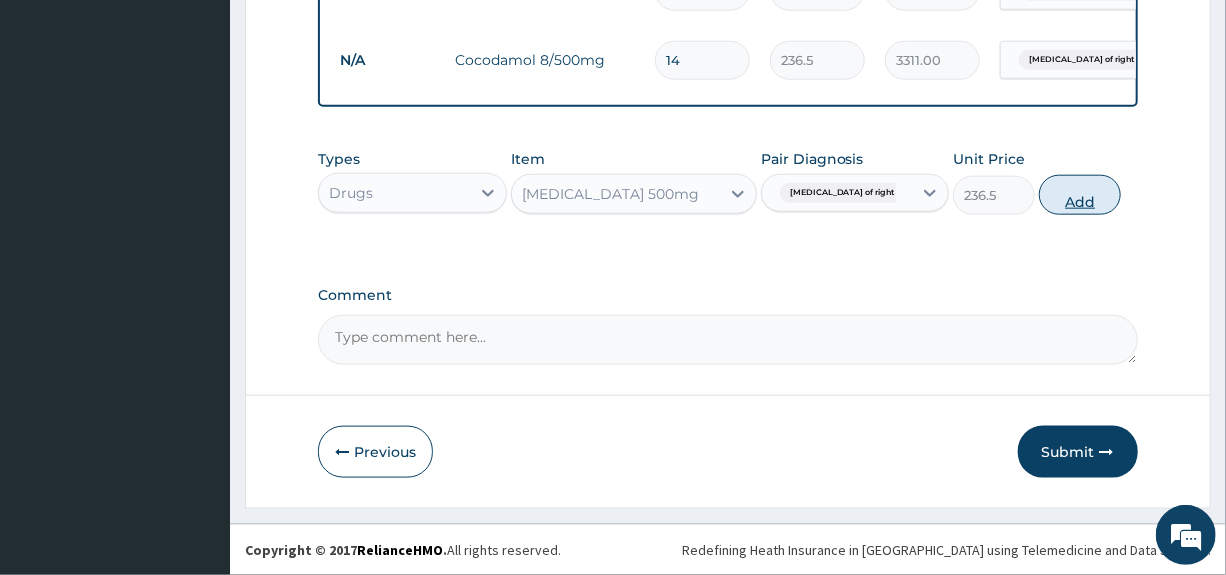 click on "Add" at bounding box center (1080, 195) 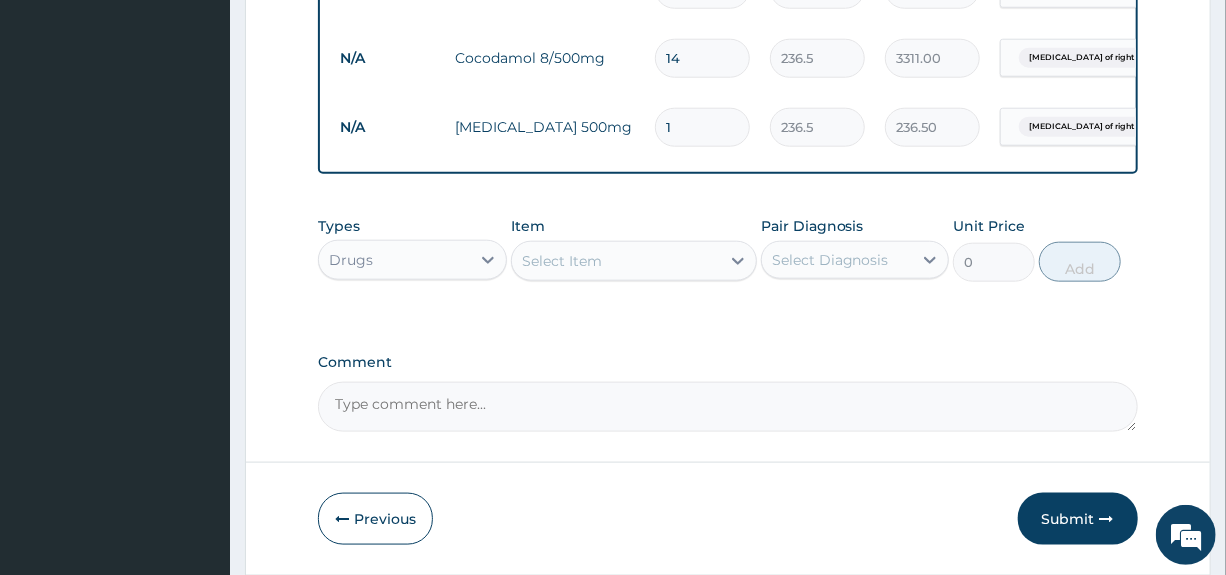 type 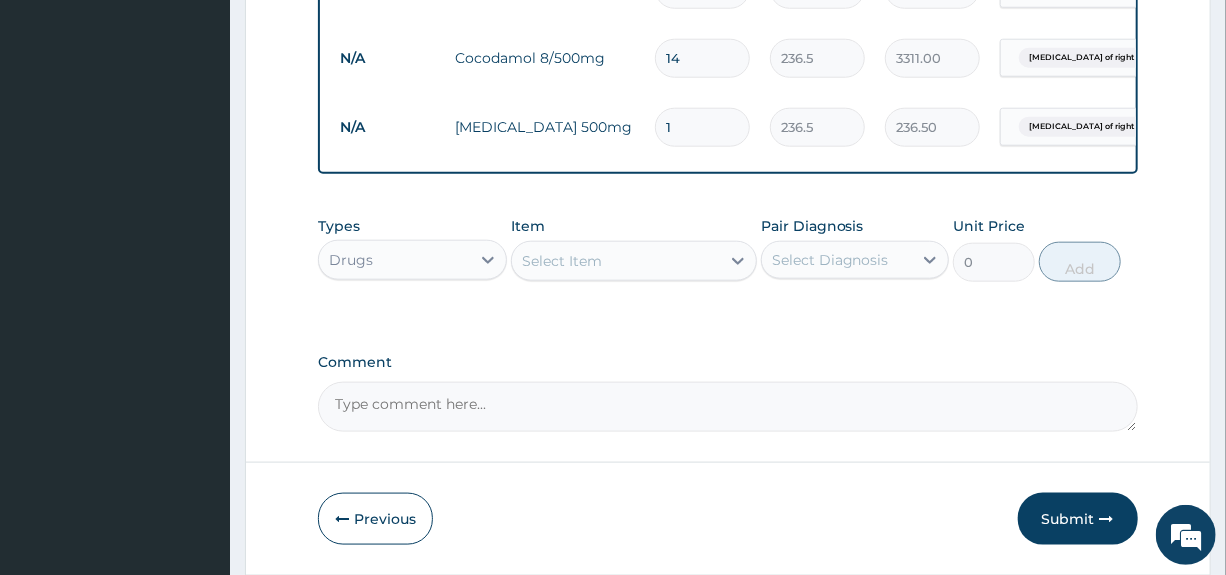 type on "0.00" 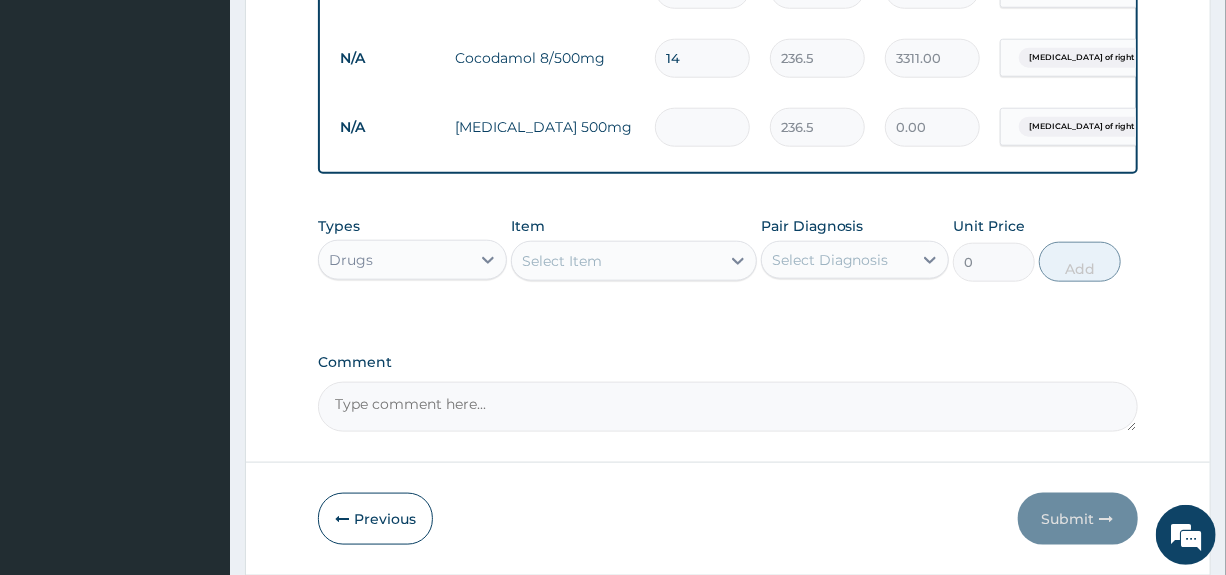 type on "7" 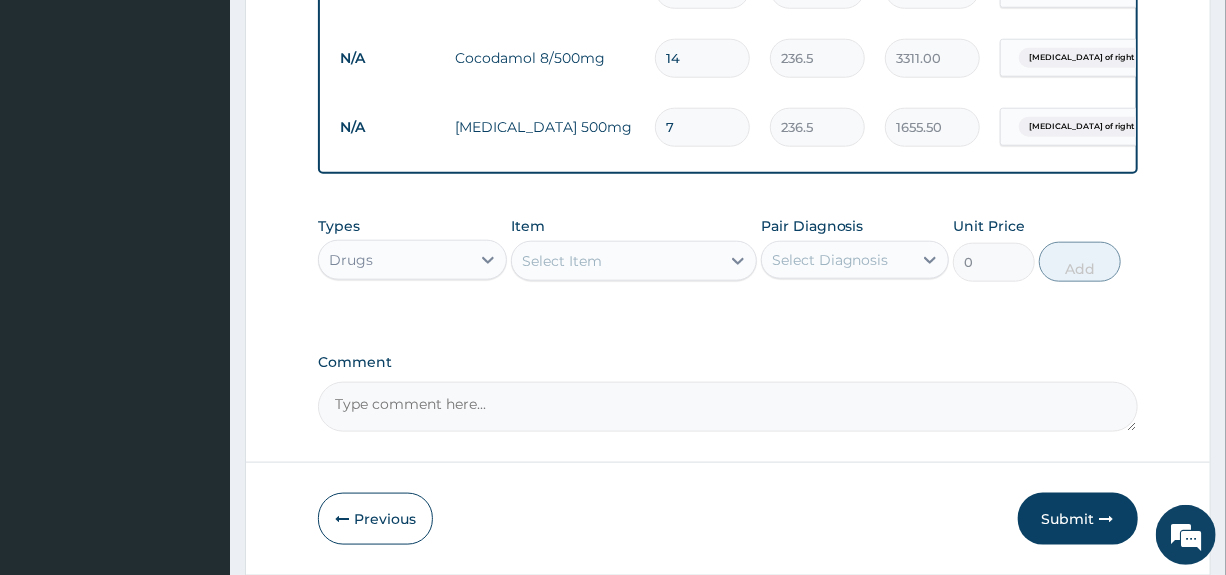 type on "7" 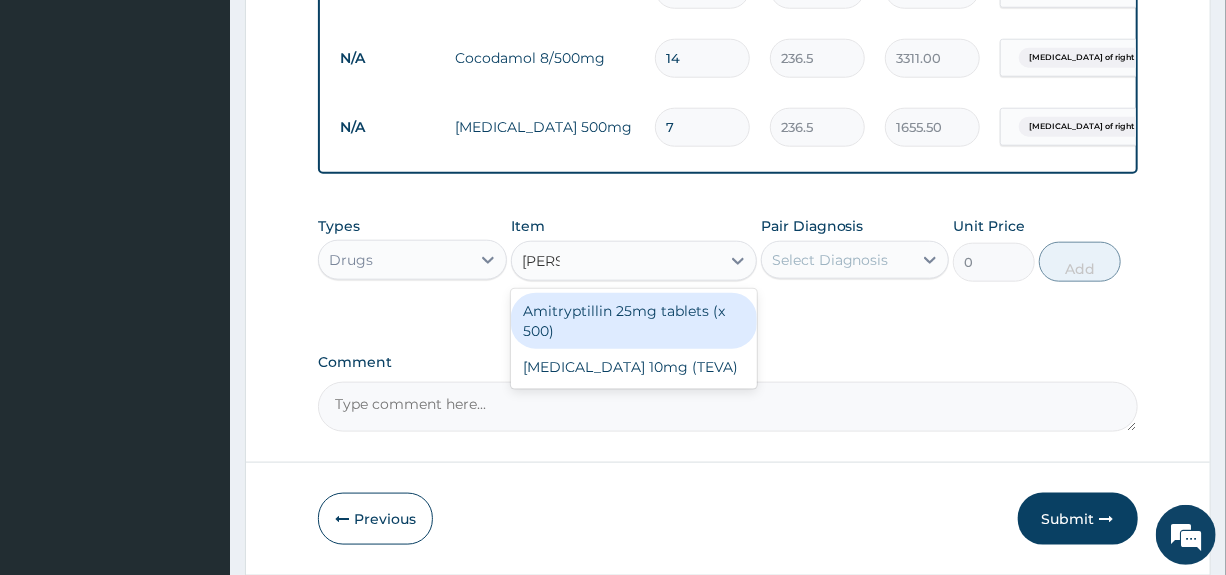 type on "AMITR" 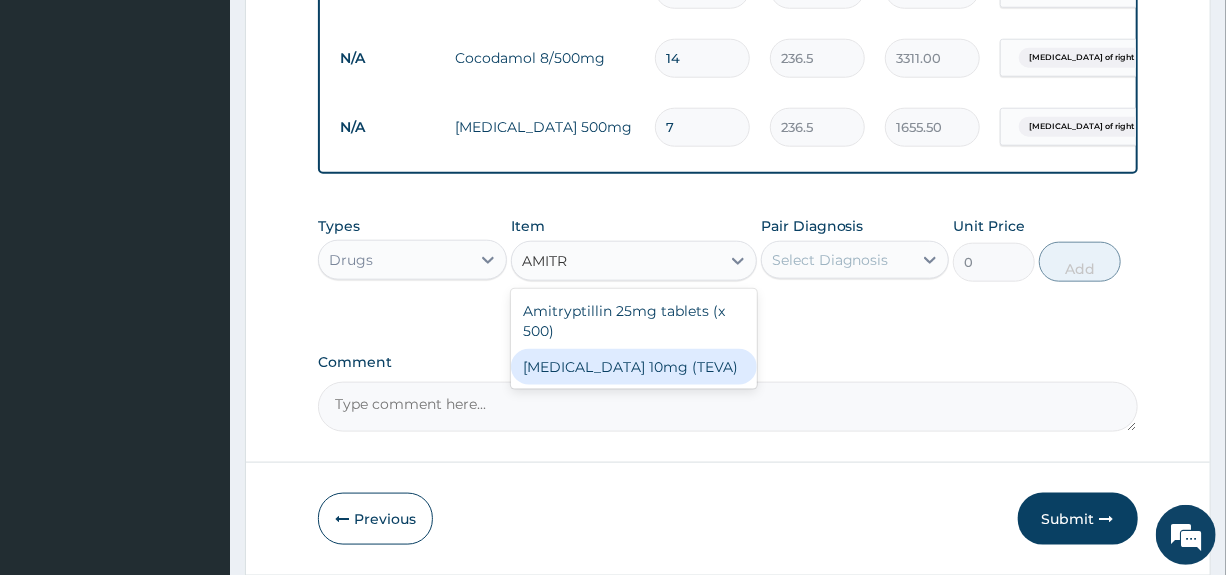 click on "[MEDICAL_DATA] 10mg (TEVA)" at bounding box center (634, 367) 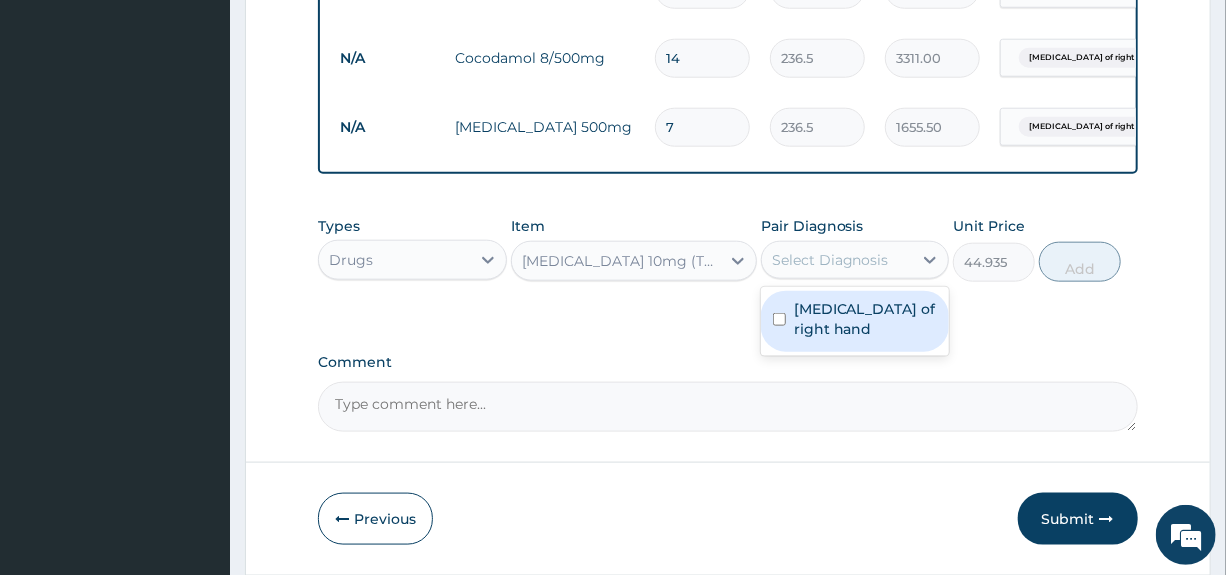 drag, startPoint x: 867, startPoint y: 281, endPoint x: 847, endPoint y: 310, distance: 35.22783 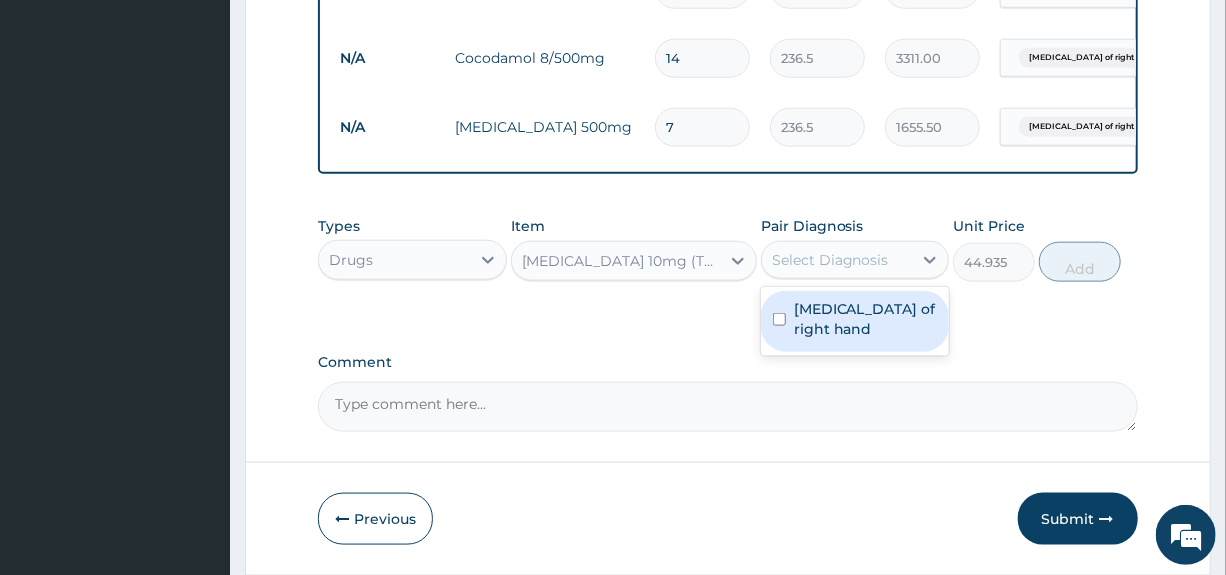 click on "Select Diagnosis" at bounding box center [830, 260] 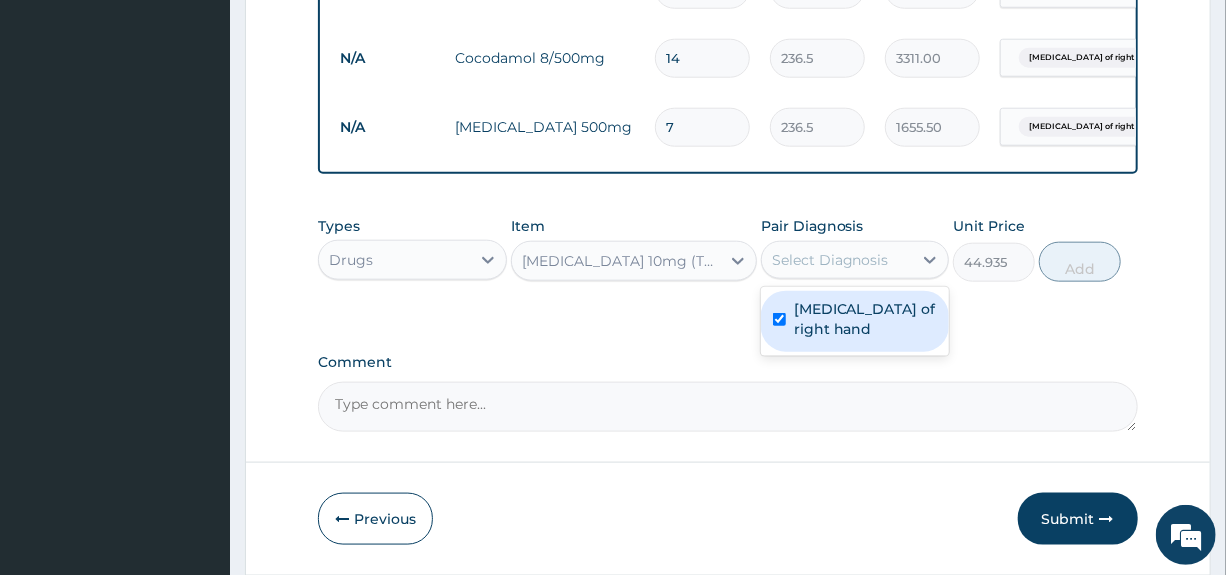 checkbox on "true" 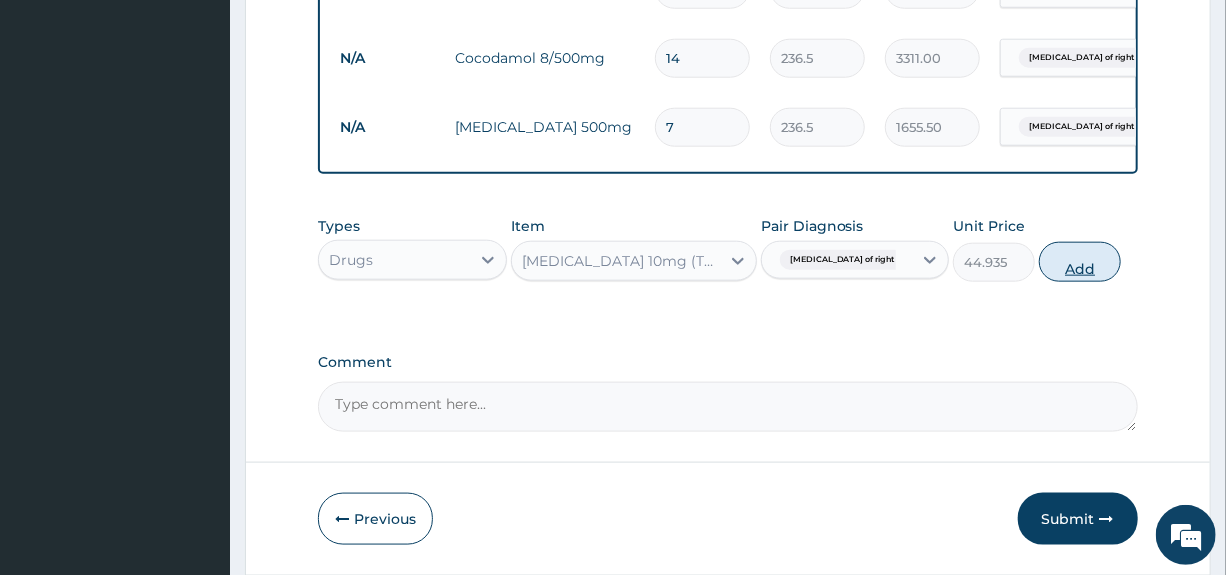 click on "Add" at bounding box center (1080, 262) 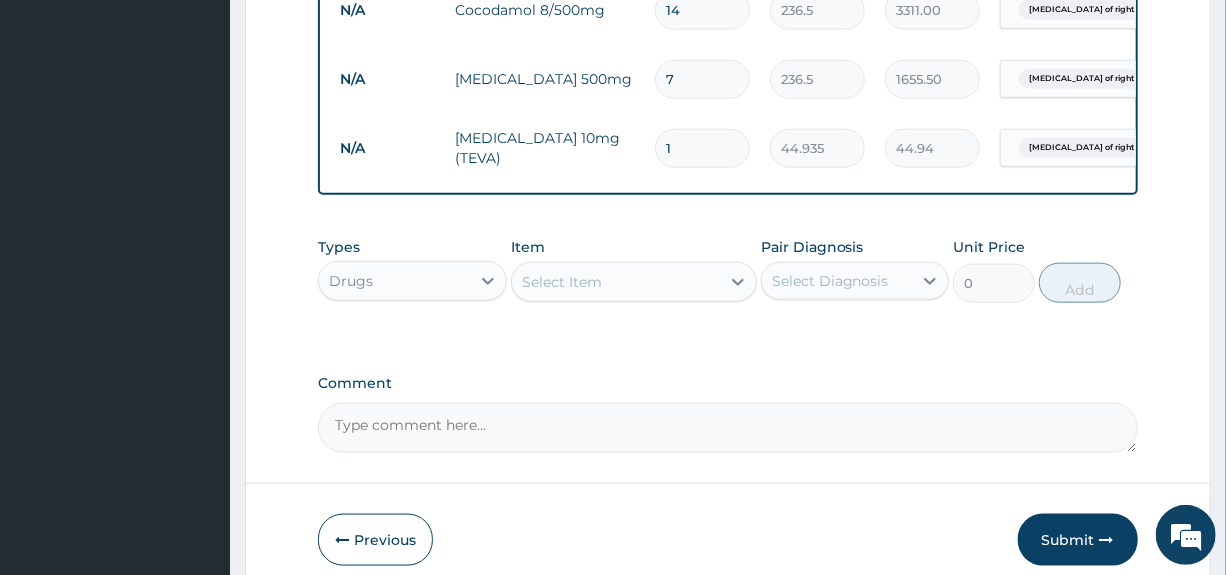 scroll, scrollTop: 1064, scrollLeft: 0, axis: vertical 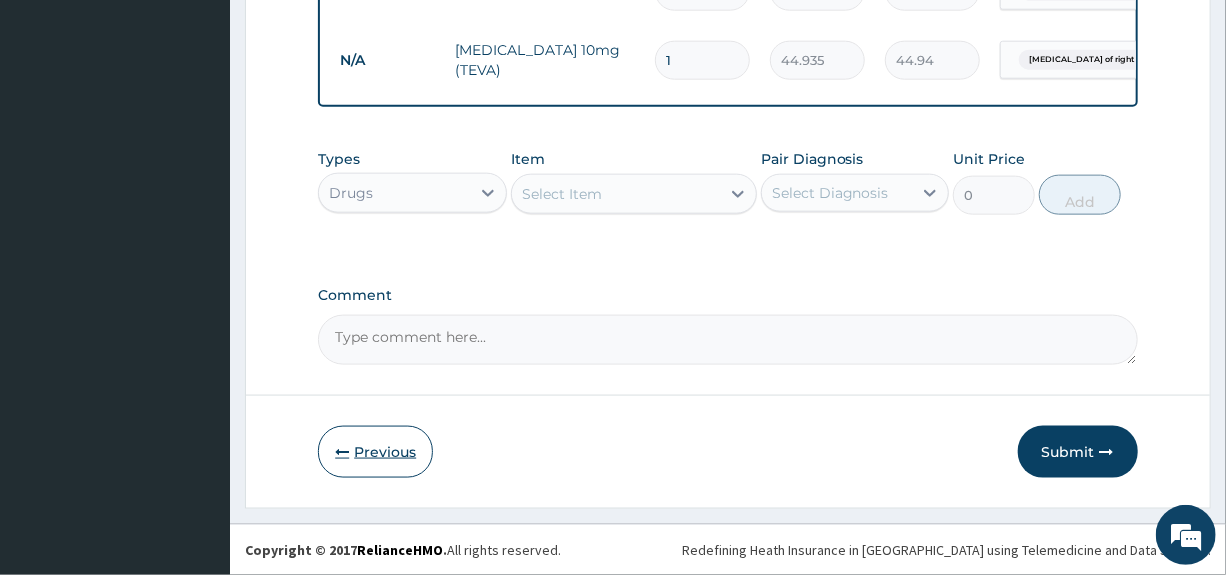 click on "Previous" at bounding box center [375, 452] 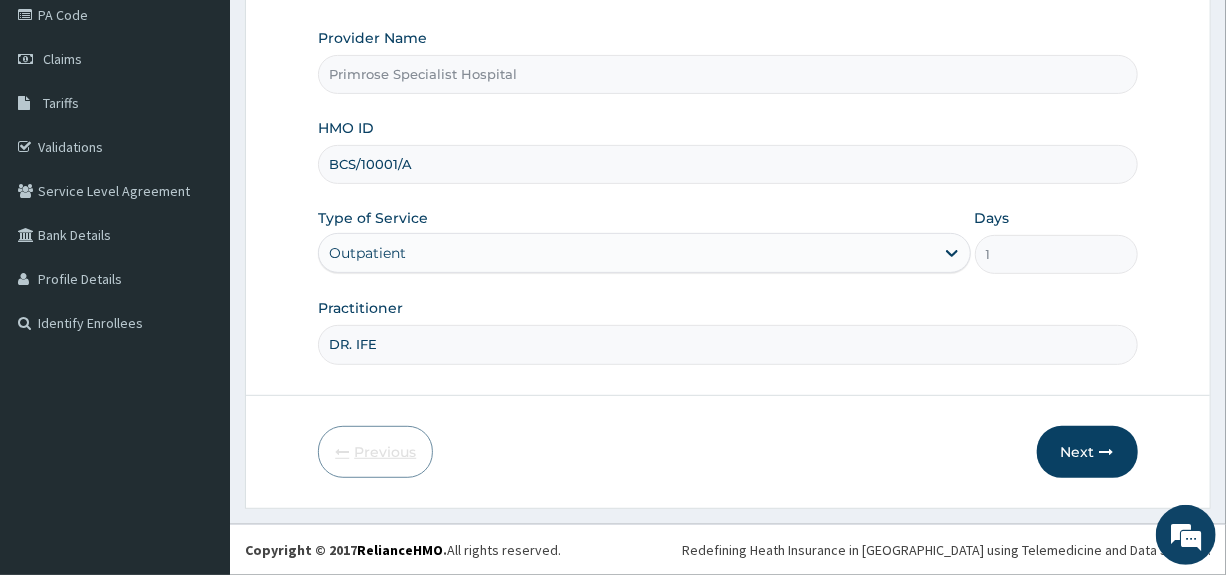 scroll, scrollTop: 244, scrollLeft: 0, axis: vertical 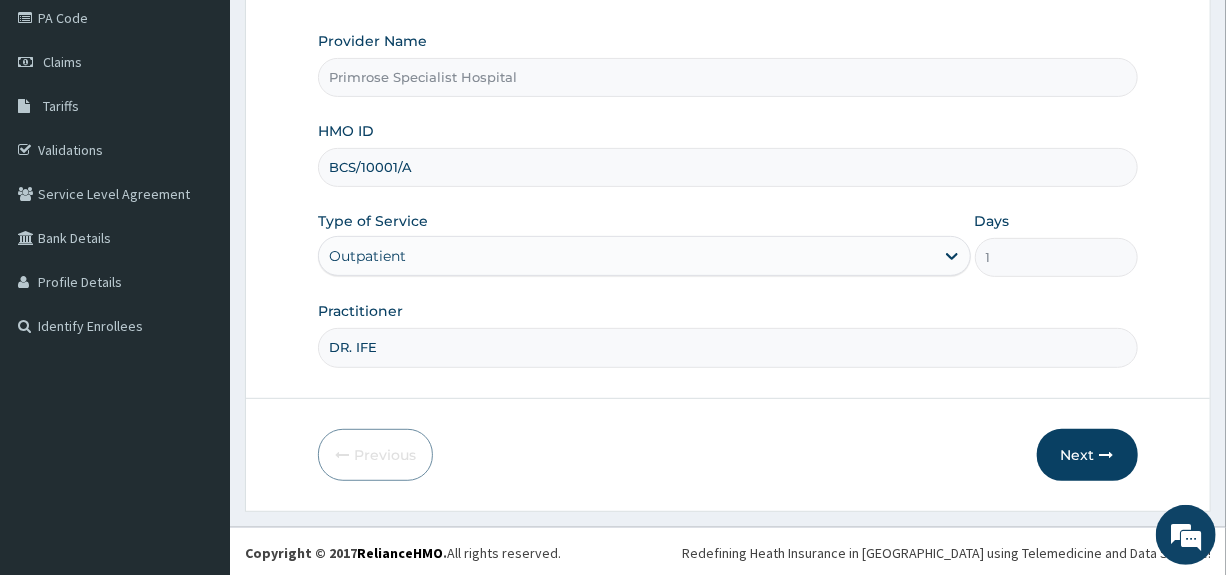 drag, startPoint x: 446, startPoint y: 165, endPoint x: 290, endPoint y: 188, distance: 157.6864 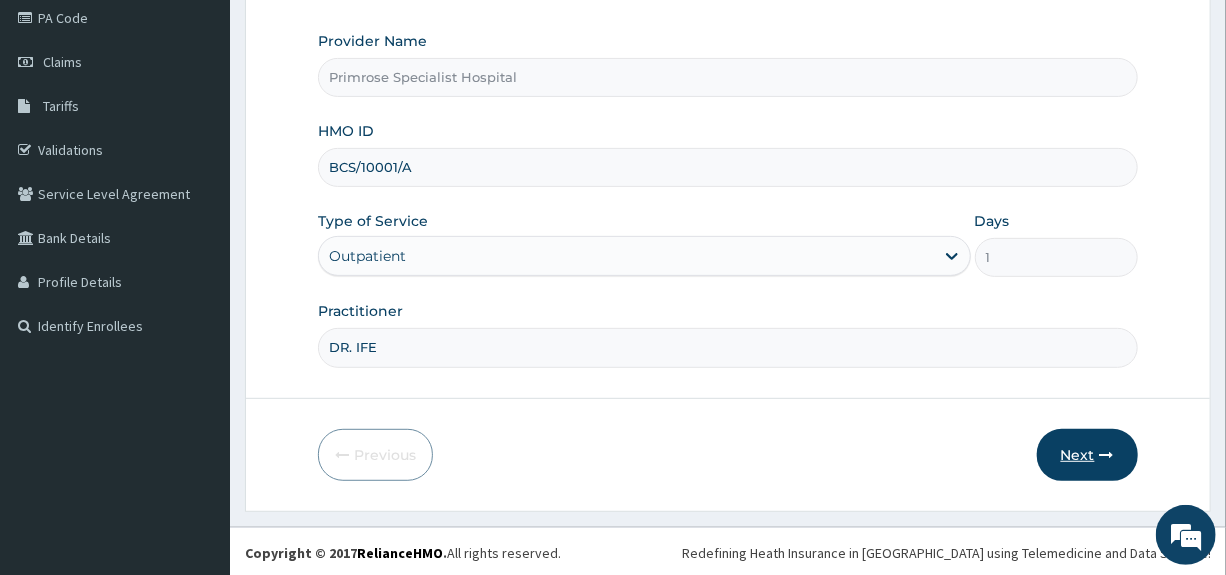 click on "Next" at bounding box center [1087, 455] 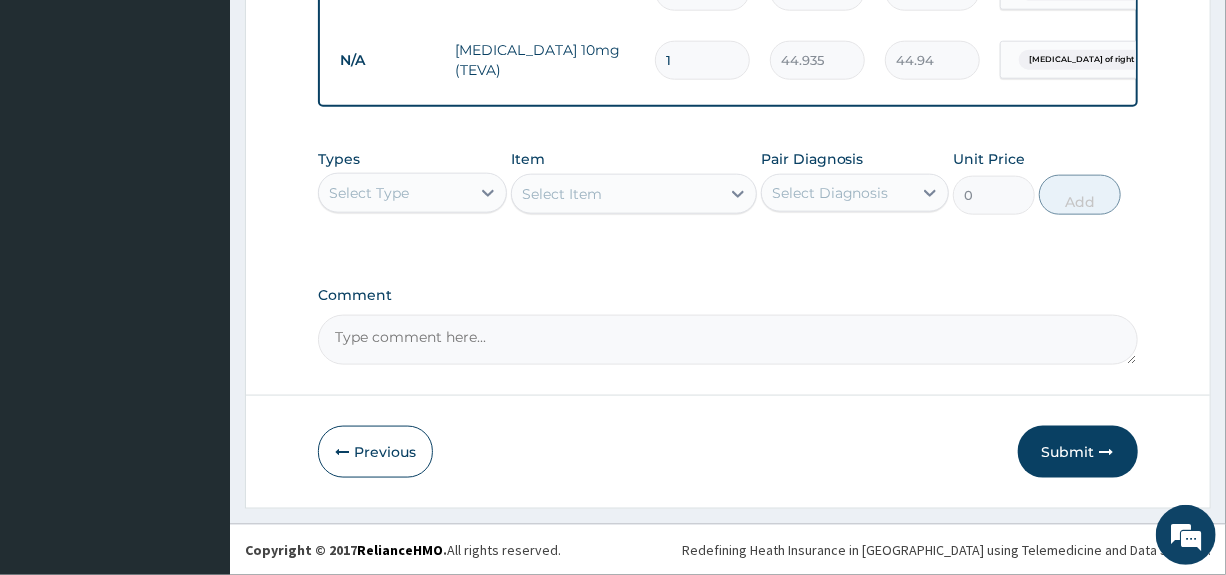 scroll, scrollTop: 1064, scrollLeft: 0, axis: vertical 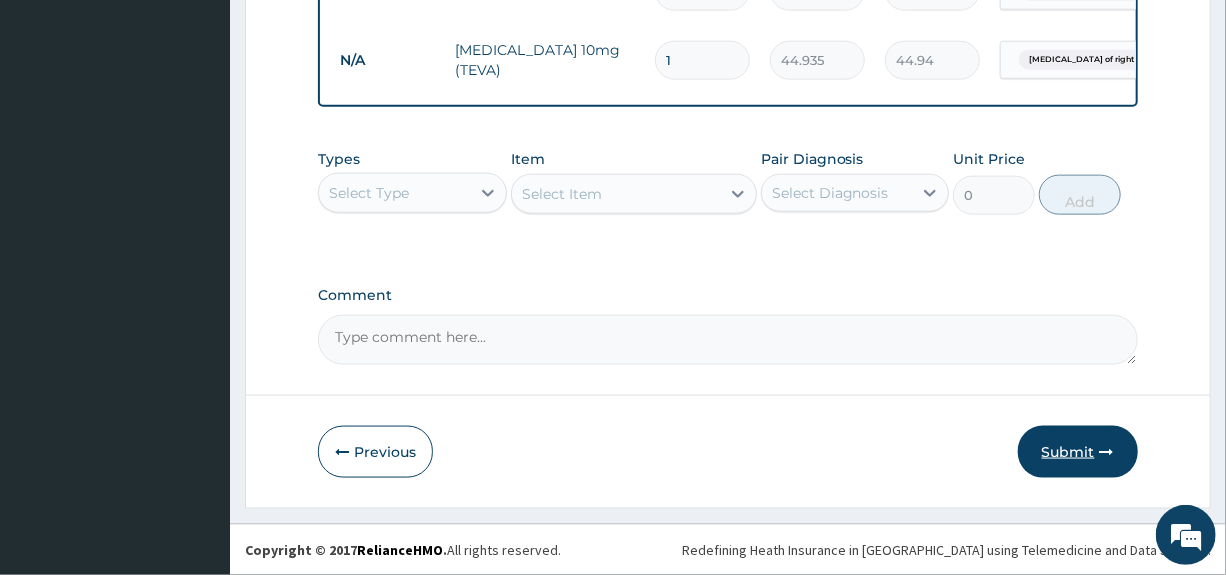 click on "Submit" at bounding box center [1078, 452] 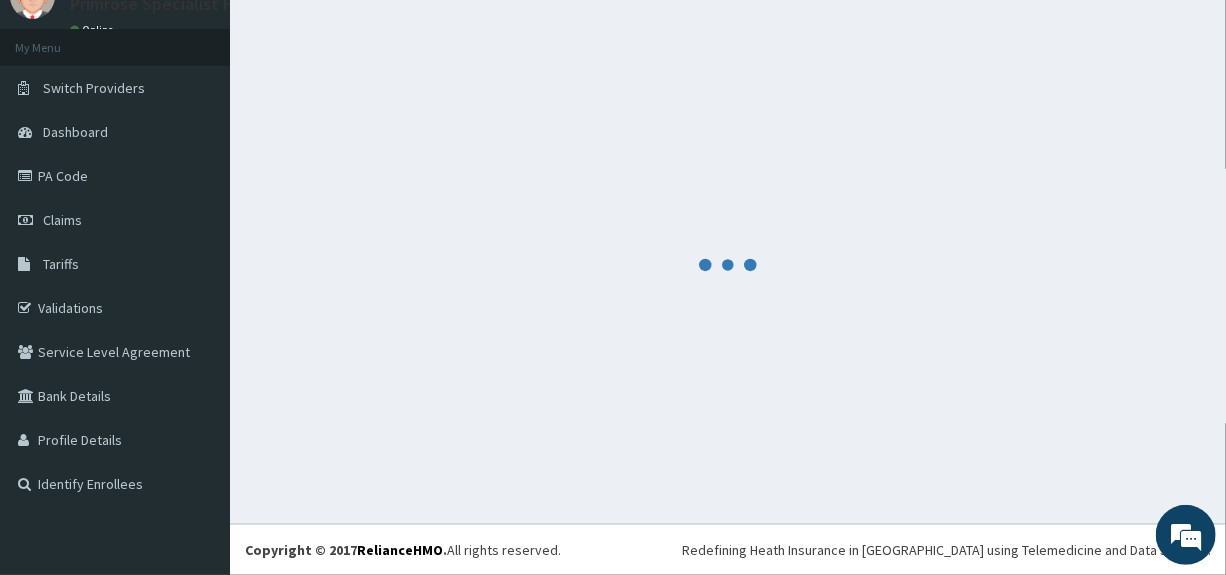 scroll, scrollTop: 1064, scrollLeft: 0, axis: vertical 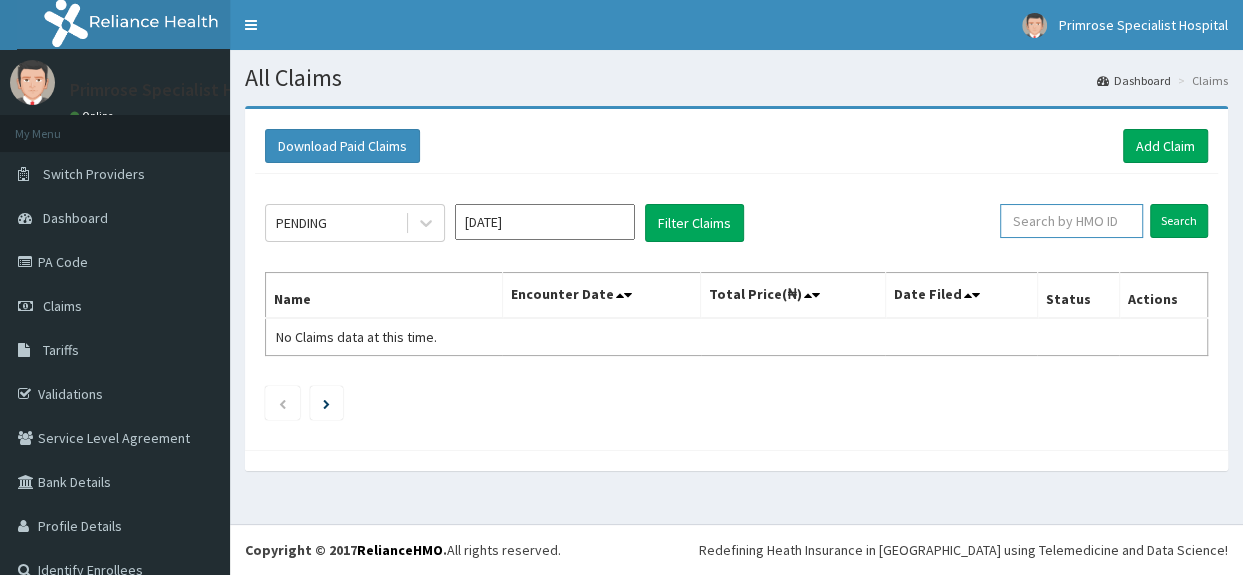 click at bounding box center [1071, 221] 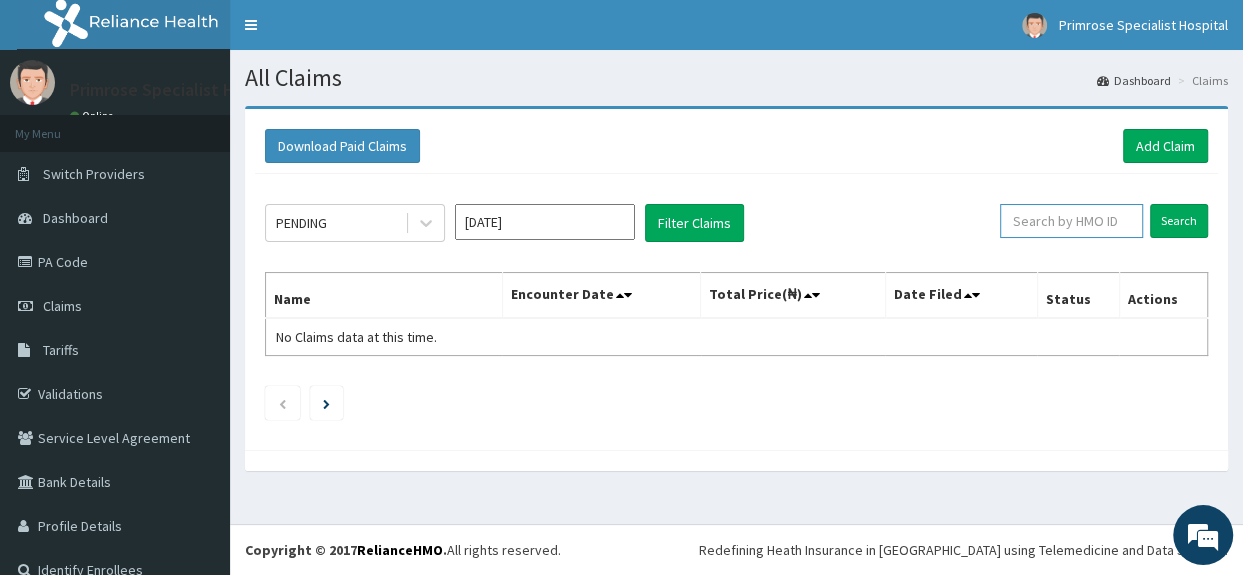paste on "BCS/10001/A" 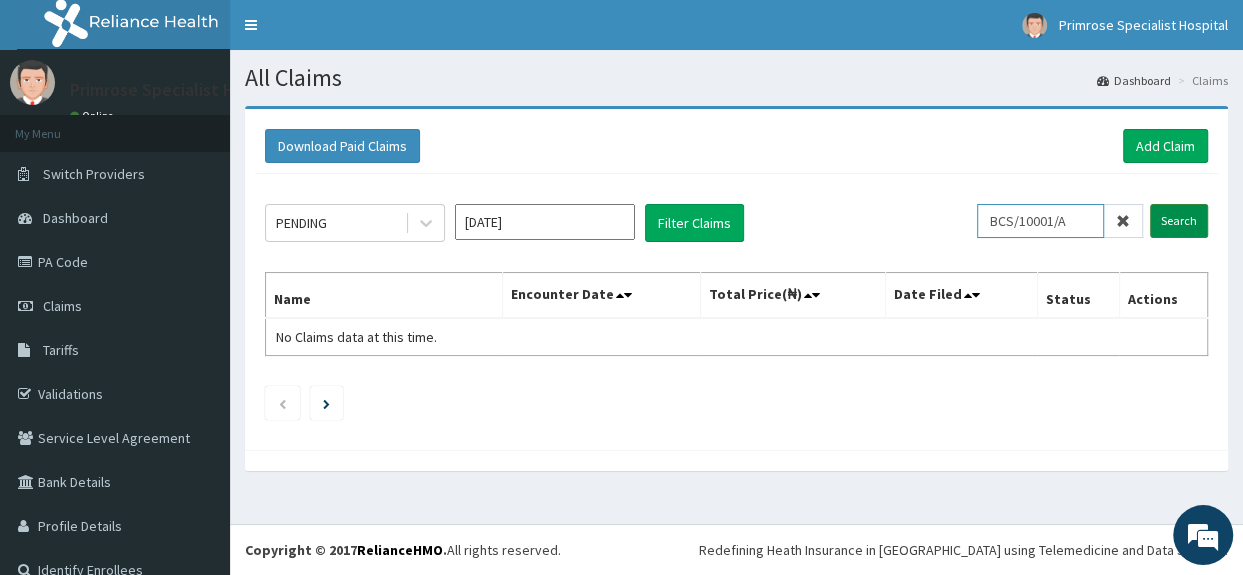type on "BCS/10001/A" 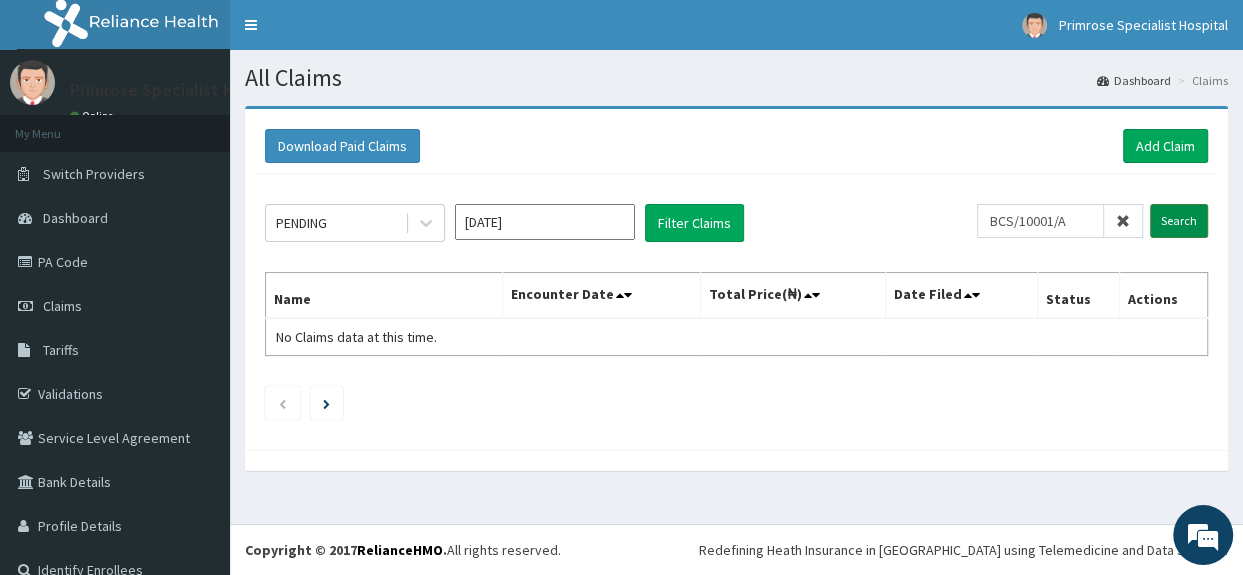 click on "Search" at bounding box center [1179, 221] 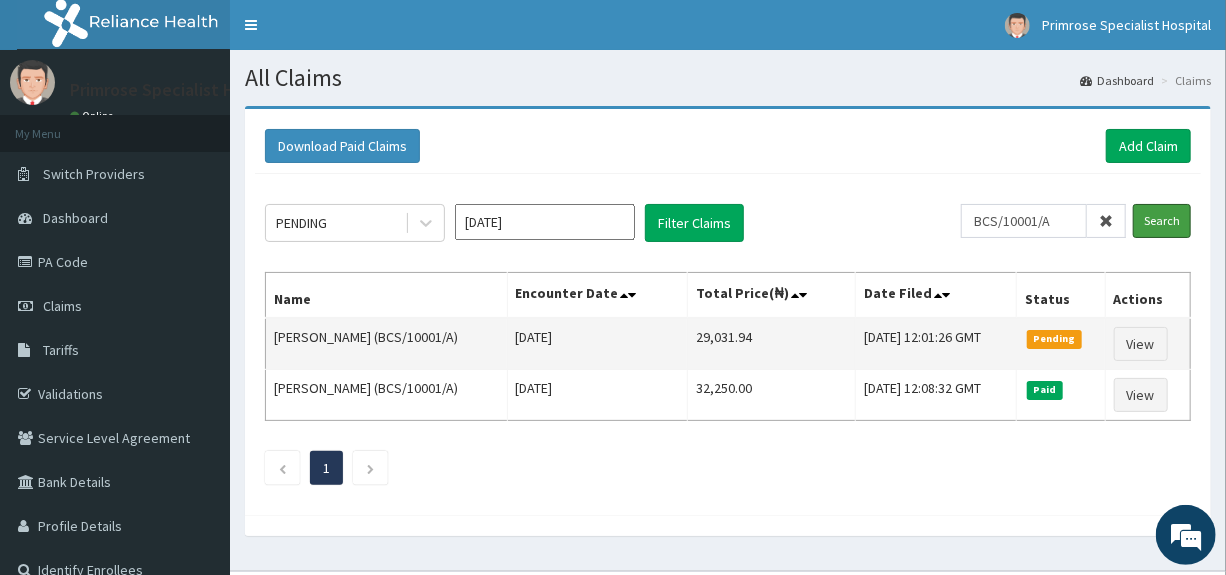scroll, scrollTop: 0, scrollLeft: 0, axis: both 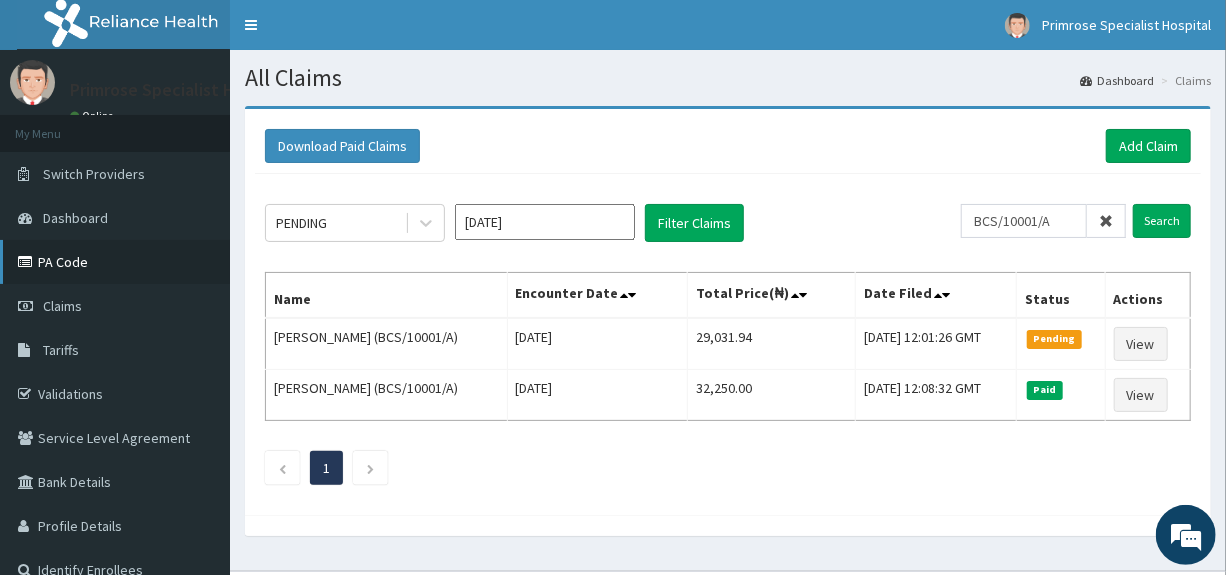 click on "PA Code" at bounding box center [115, 262] 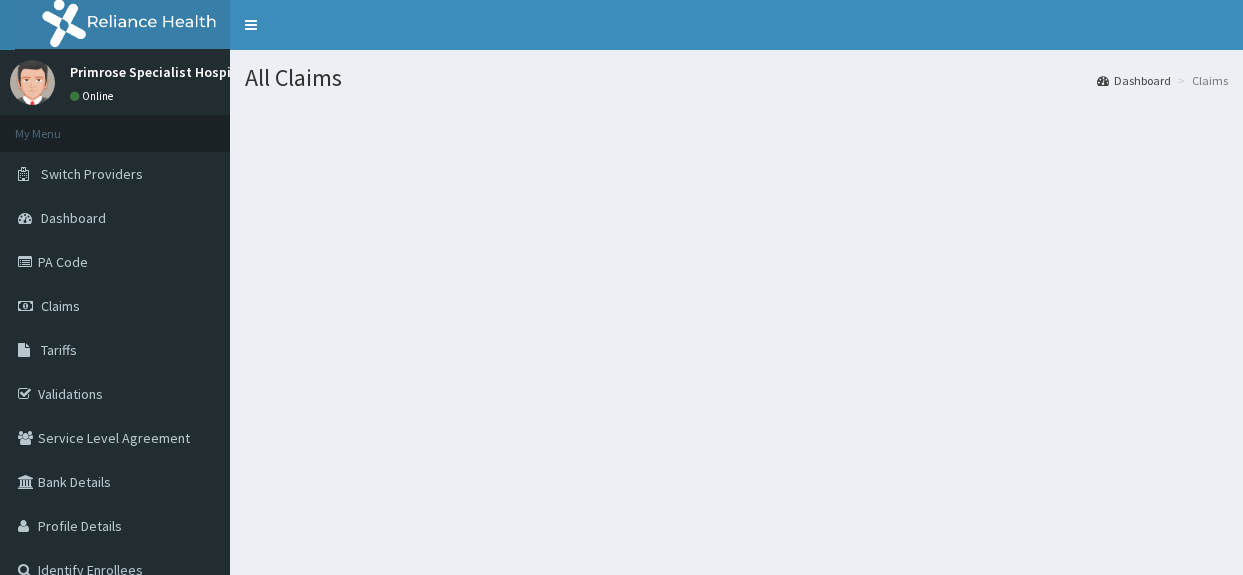 scroll, scrollTop: 0, scrollLeft: 0, axis: both 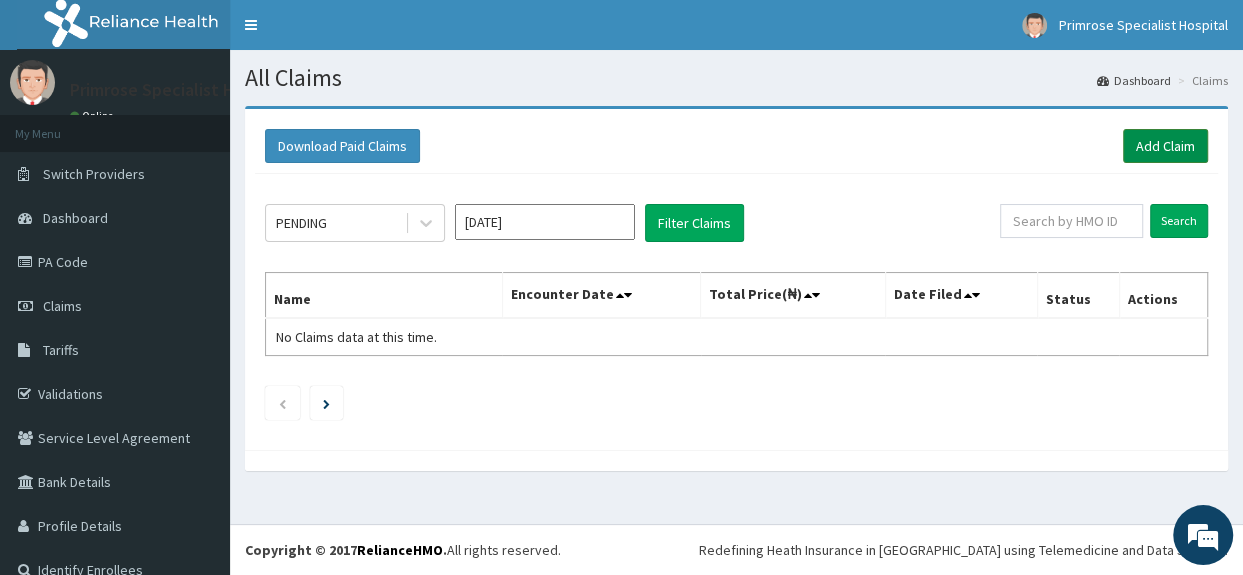 click on "Add Claim" at bounding box center [1165, 146] 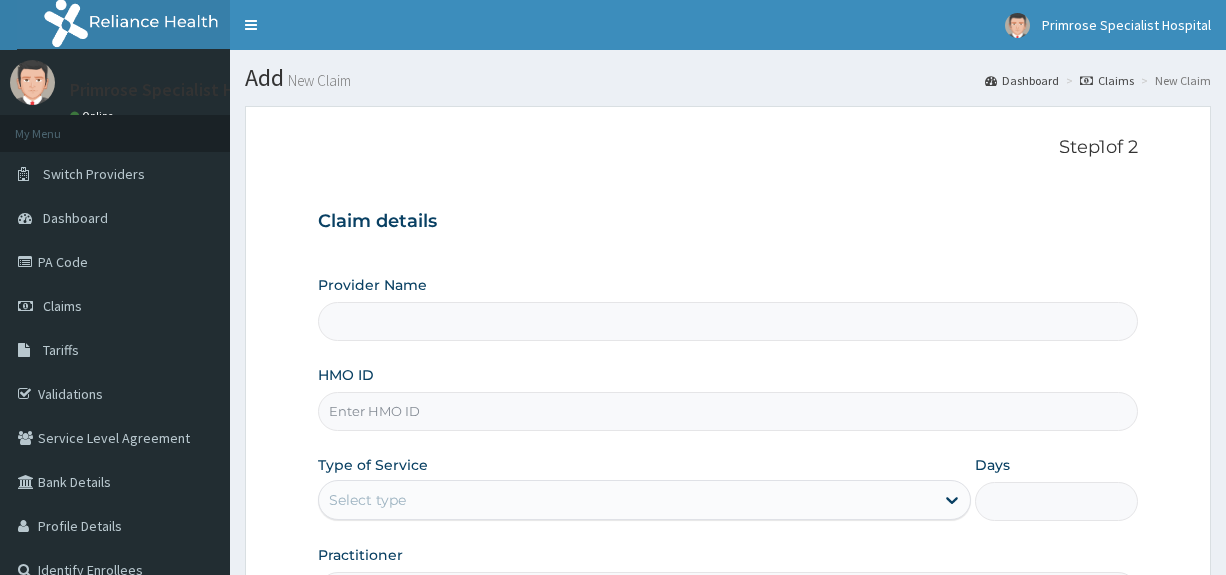 scroll, scrollTop: 0, scrollLeft: 0, axis: both 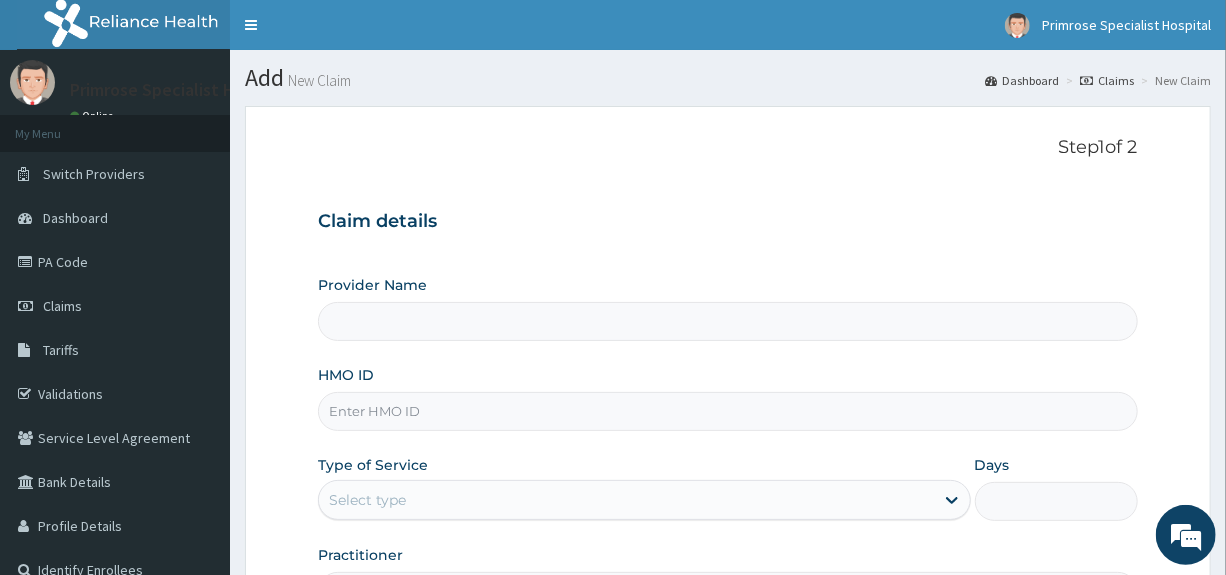 type on "Primrose Specialist Hospital" 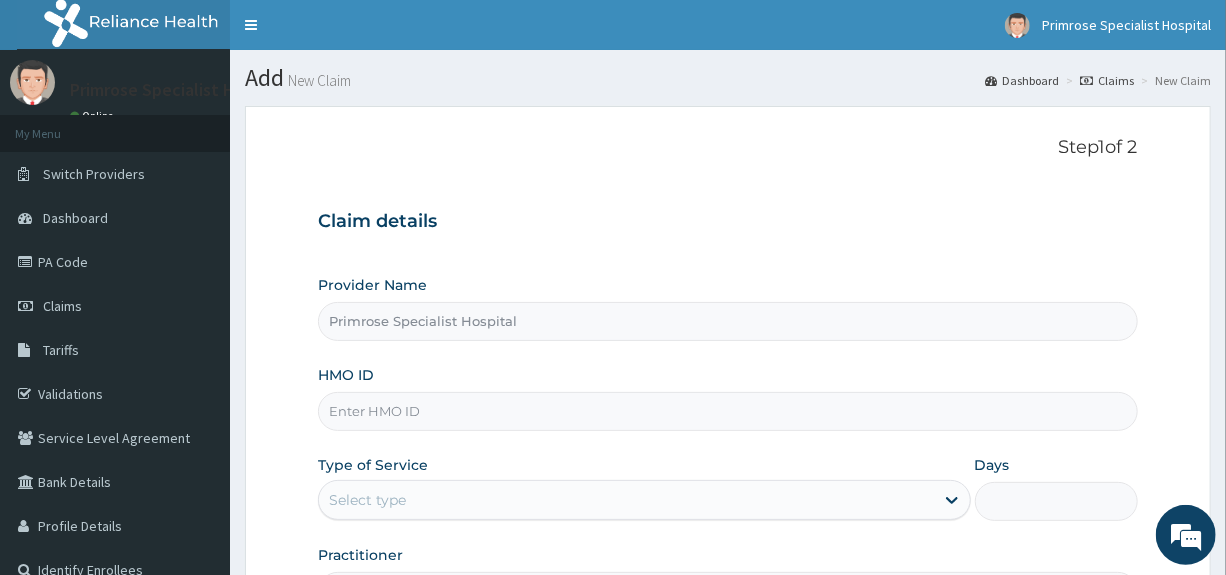 click on "HMO ID" at bounding box center [727, 411] 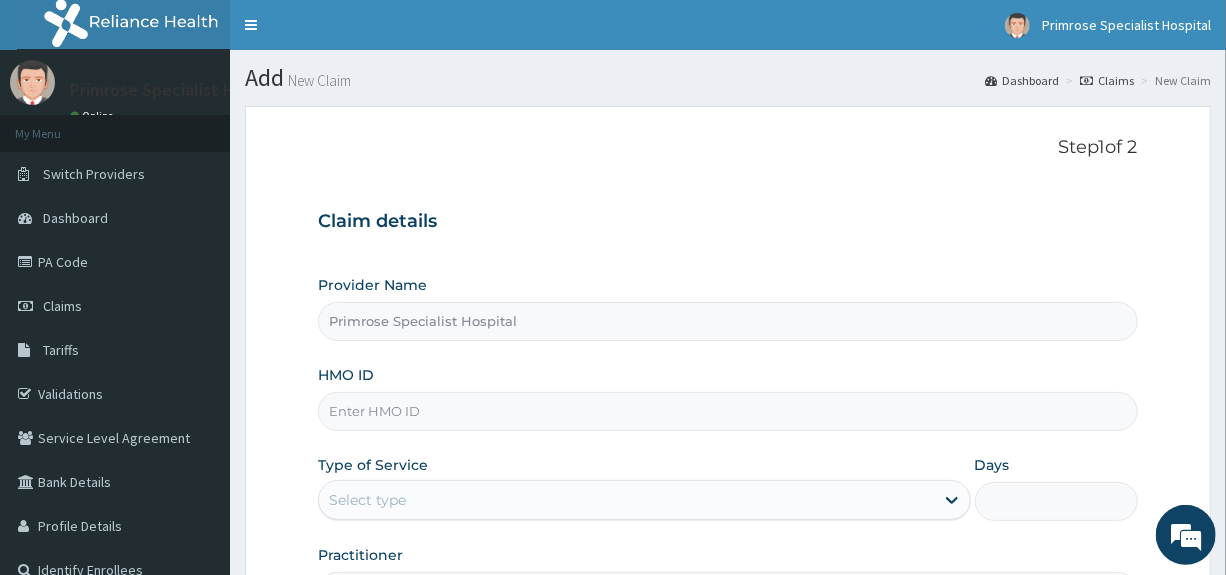 paste on "BCS/10001/A" 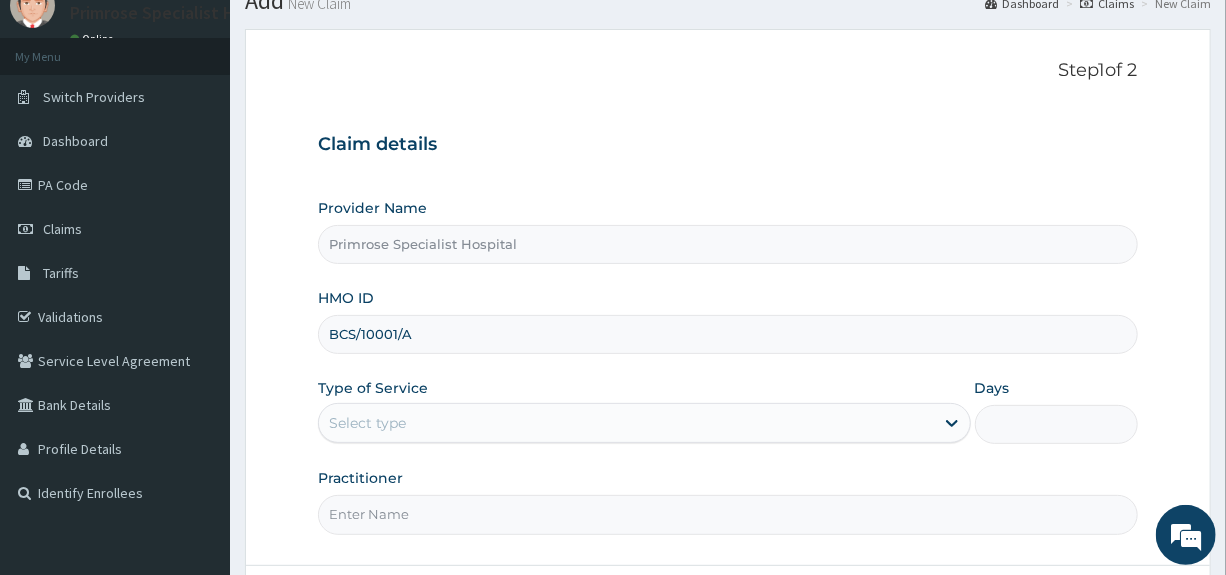 scroll, scrollTop: 244, scrollLeft: 0, axis: vertical 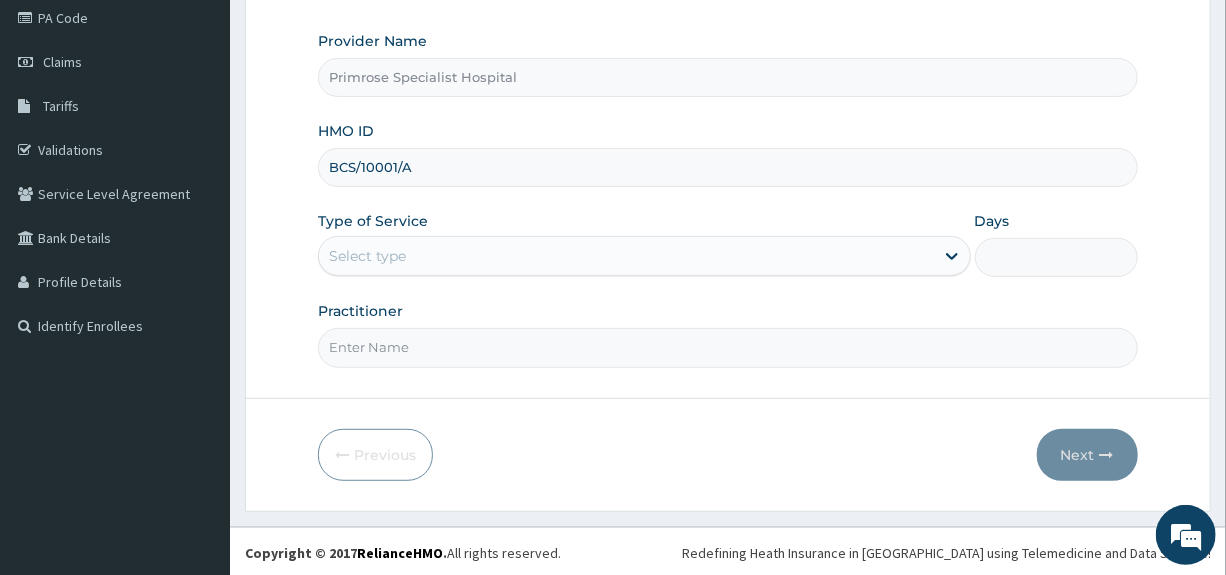type on "BCS/10001/A" 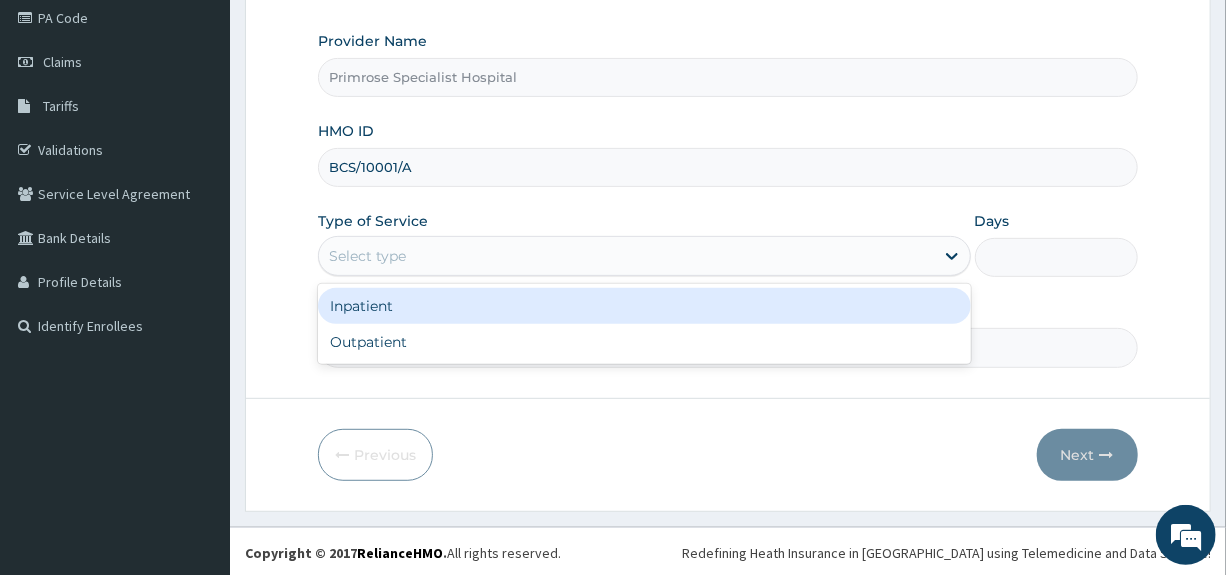 click on "Select type" at bounding box center [626, 256] 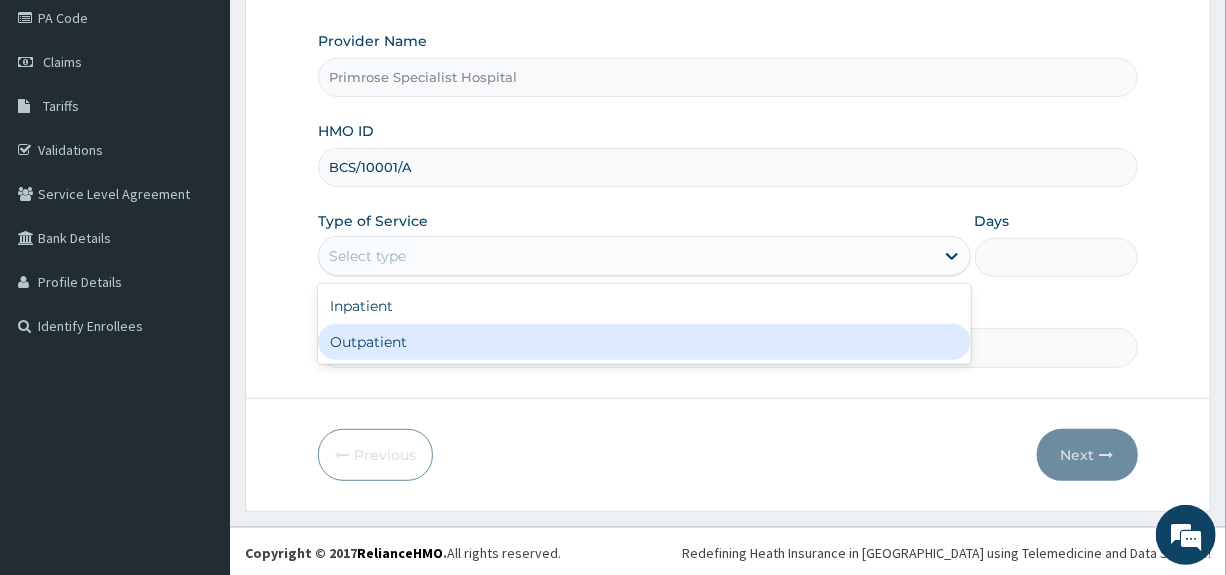 click on "Outpatient" at bounding box center (644, 342) 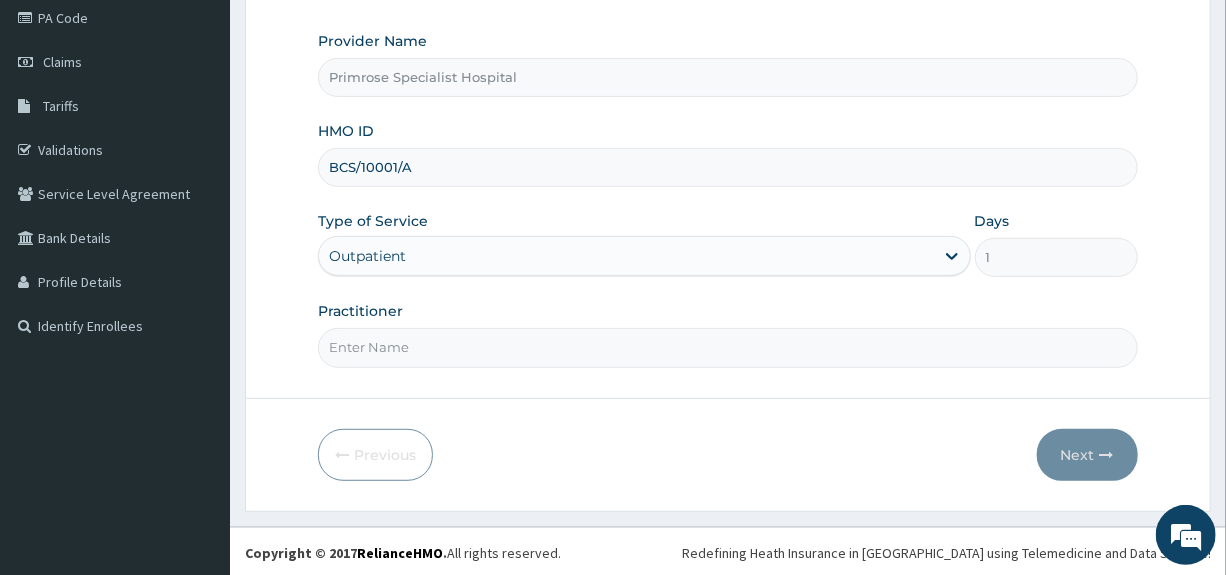 click on "Practitioner" at bounding box center (727, 347) 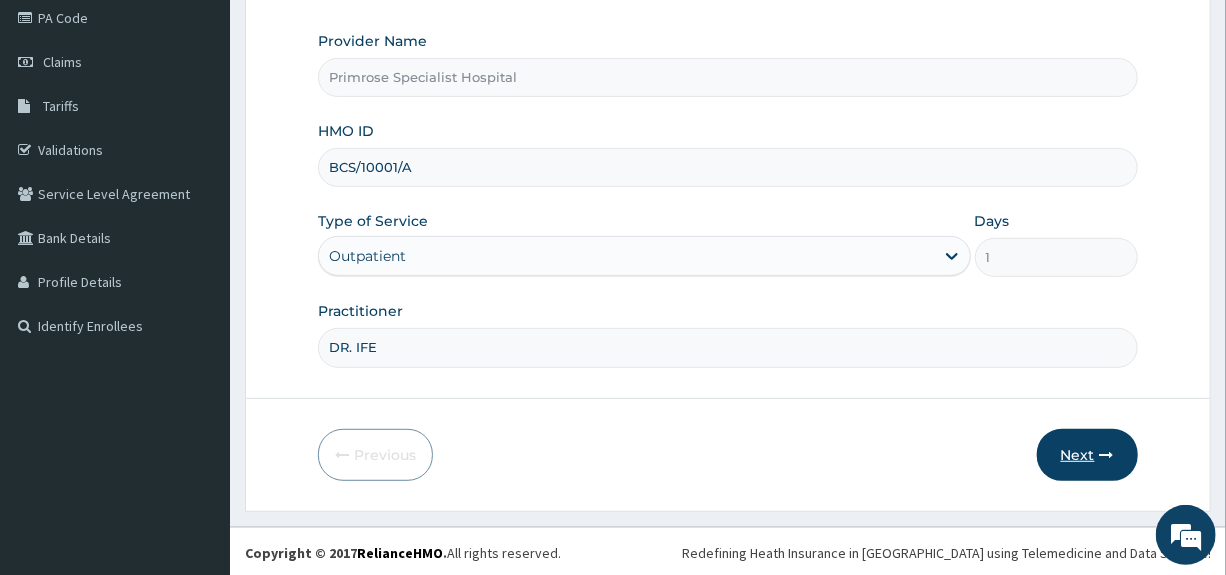 click on "Next" at bounding box center [1087, 455] 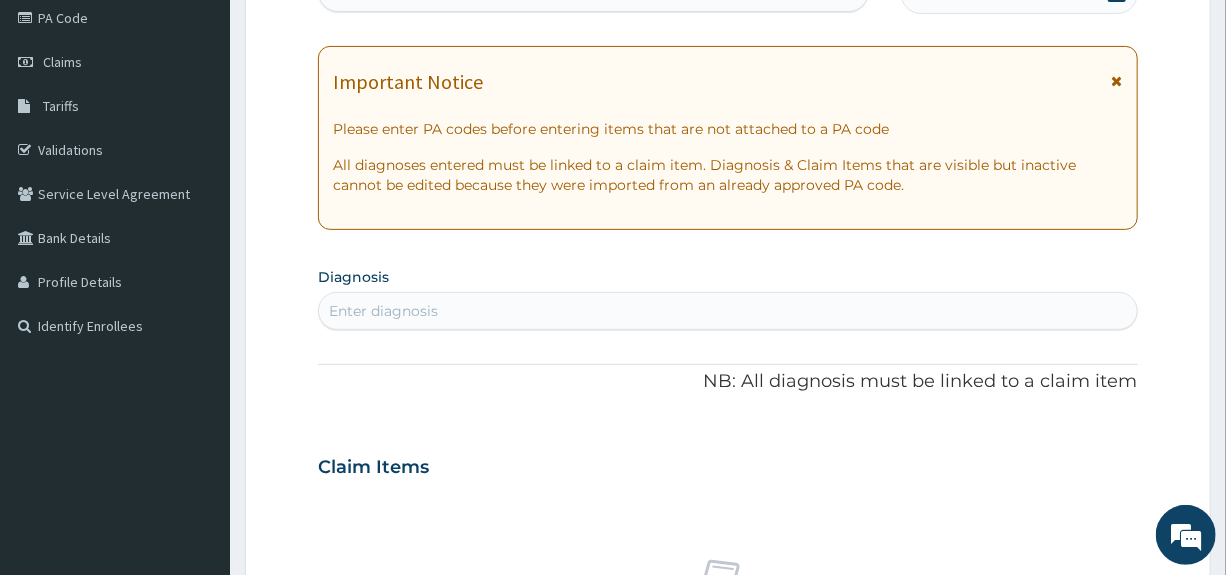 scroll, scrollTop: 0, scrollLeft: 0, axis: both 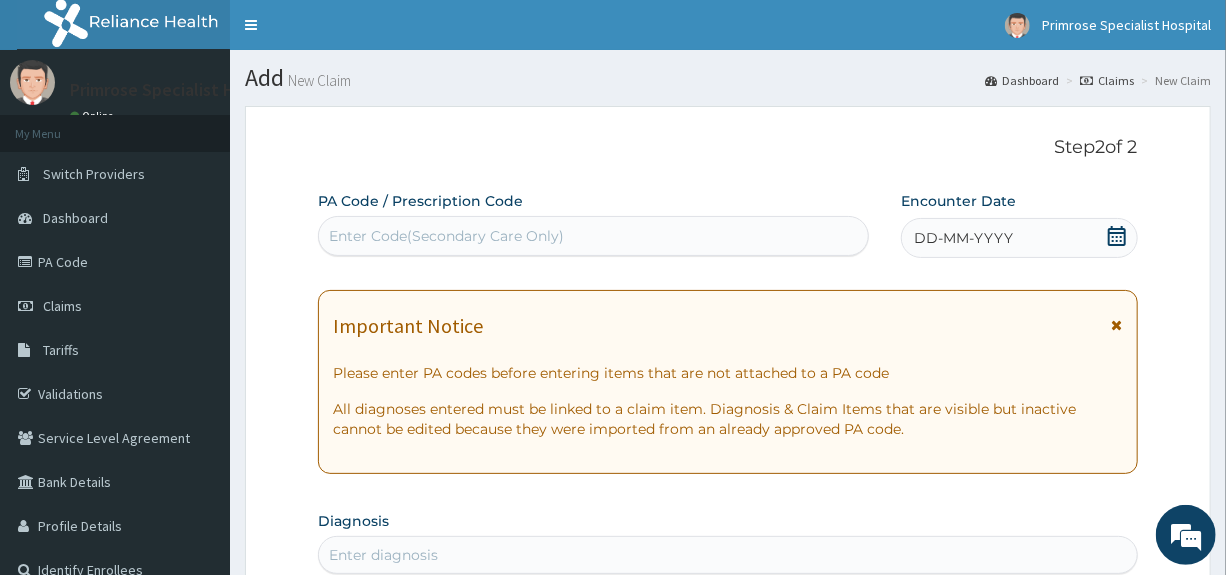 click on "Enter Code(Secondary Care Only)" at bounding box center (593, 236) 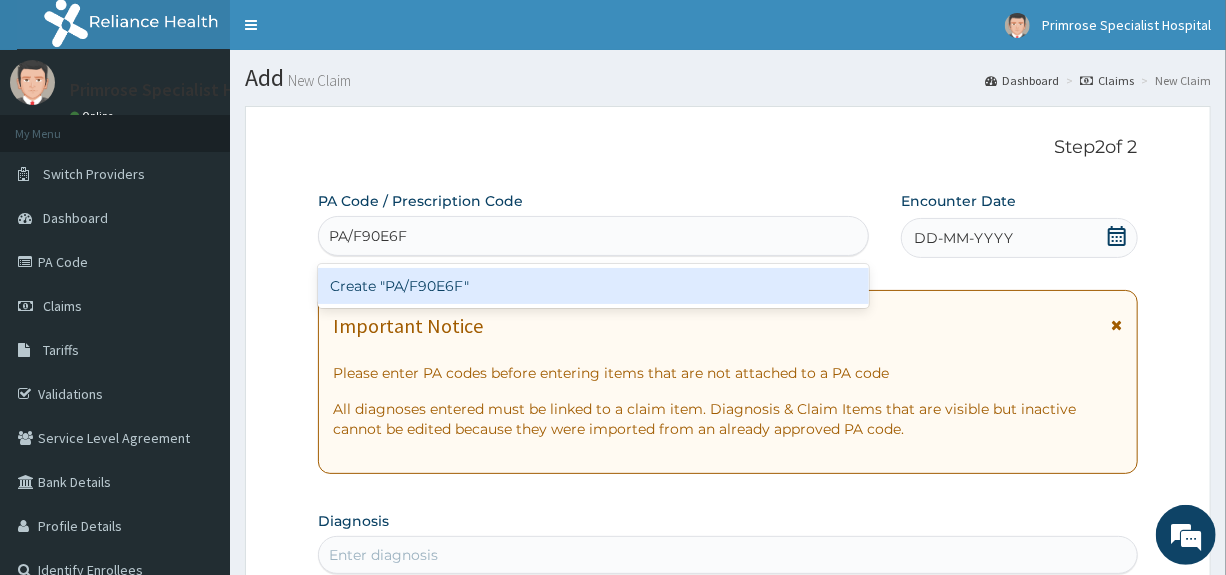 click on "Create "PA/F90E6F"" at bounding box center (593, 286) 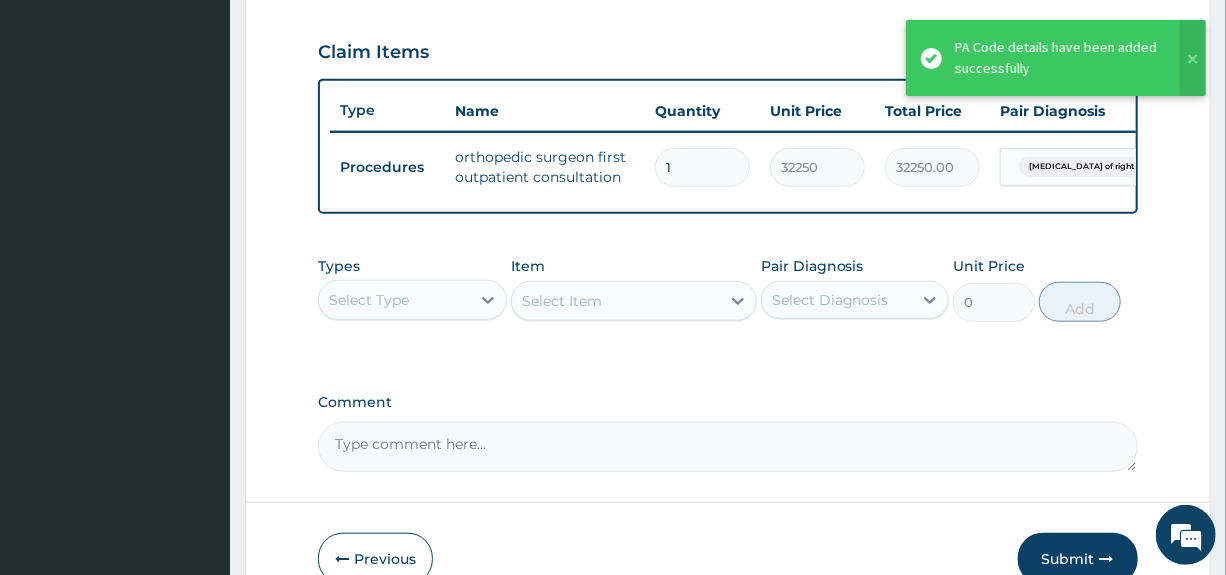 scroll, scrollTop: 786, scrollLeft: 0, axis: vertical 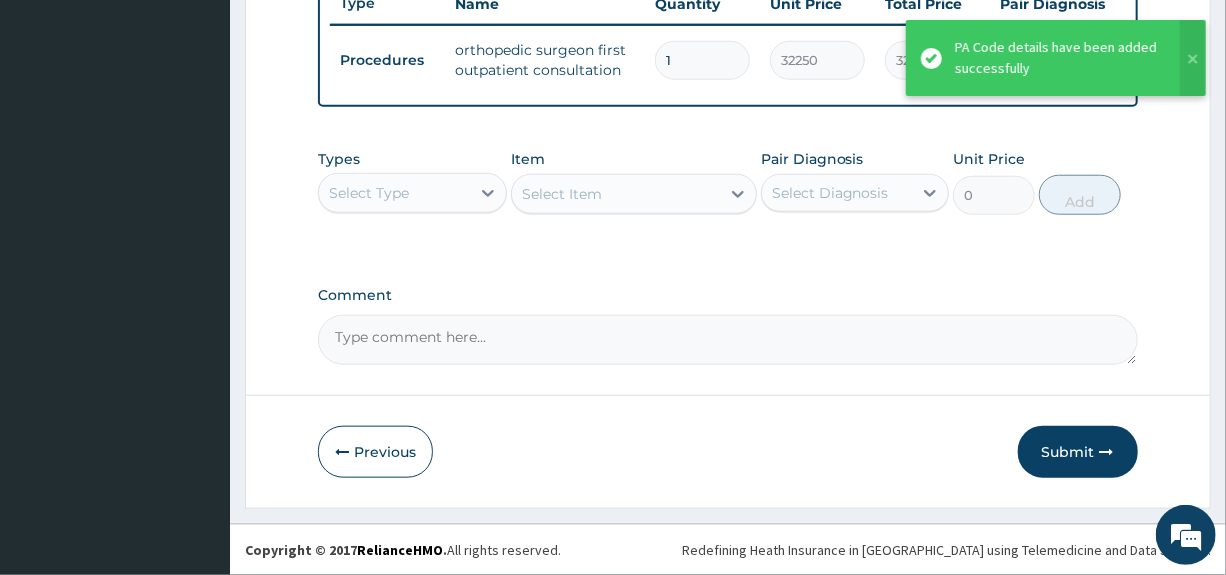 click on "Submit" at bounding box center (1078, 452) 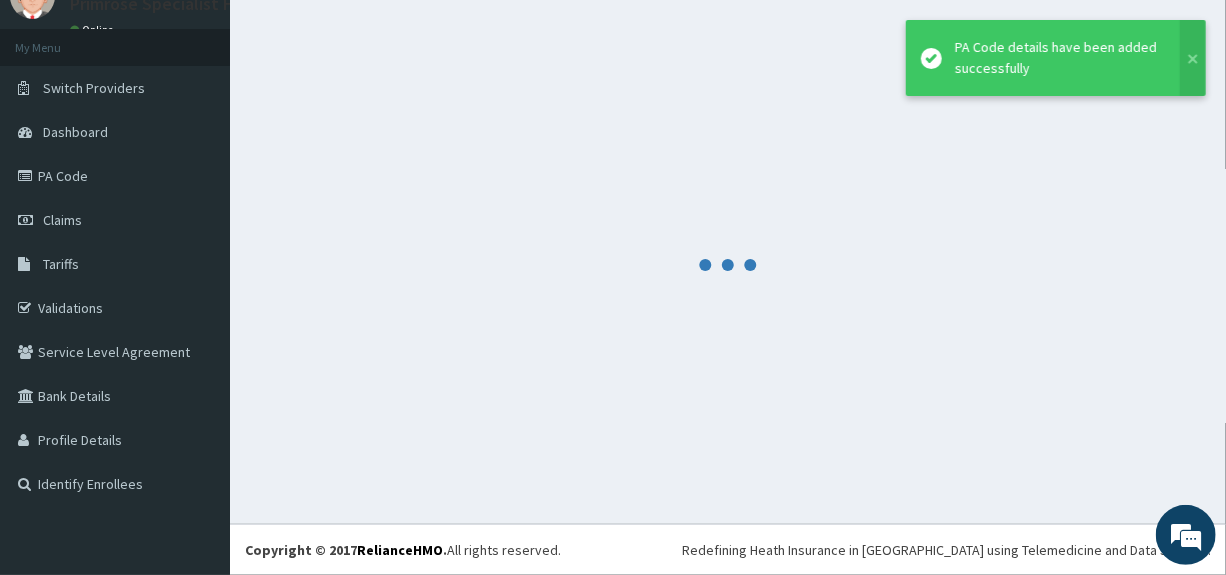 scroll, scrollTop: 86, scrollLeft: 0, axis: vertical 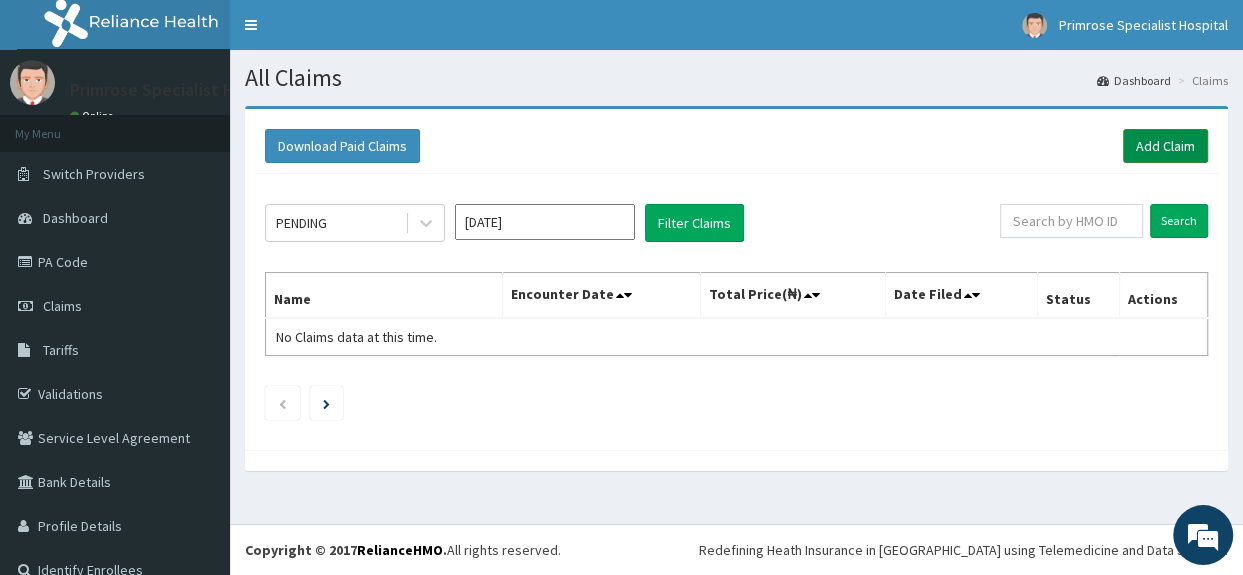 click on "Add Claim" at bounding box center [1165, 146] 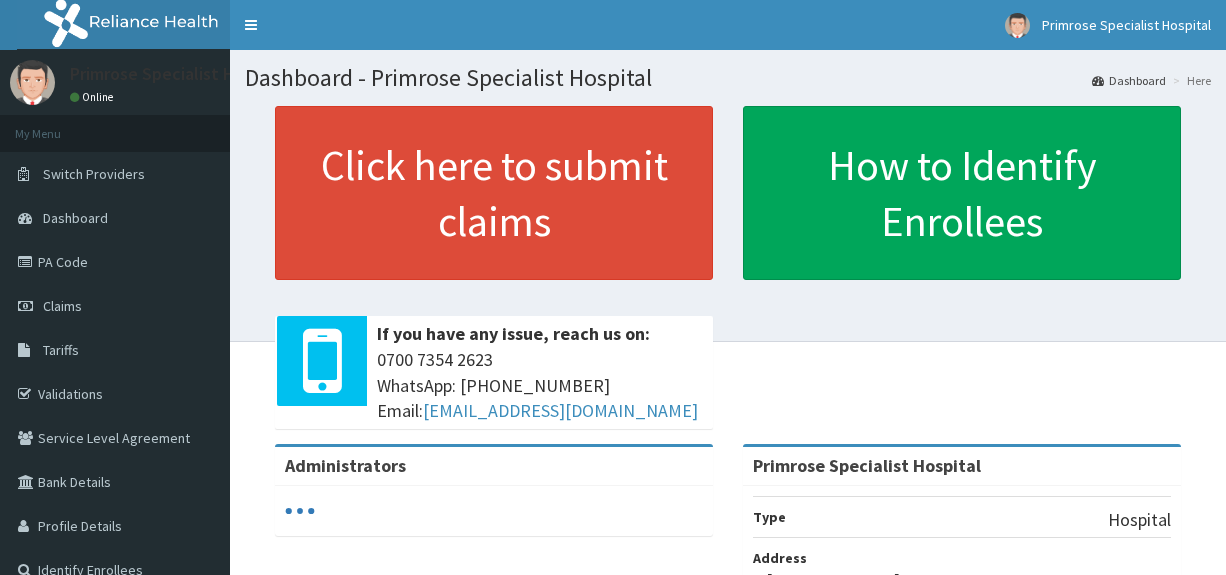 scroll, scrollTop: 0, scrollLeft: 0, axis: both 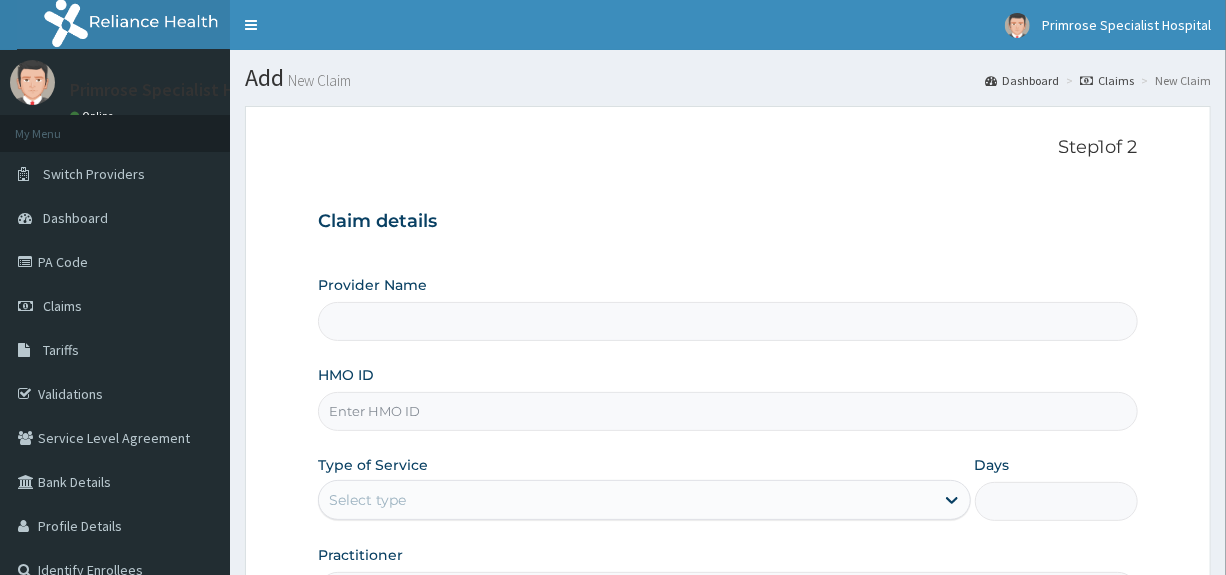 type on "Primrose Specialist Hospital" 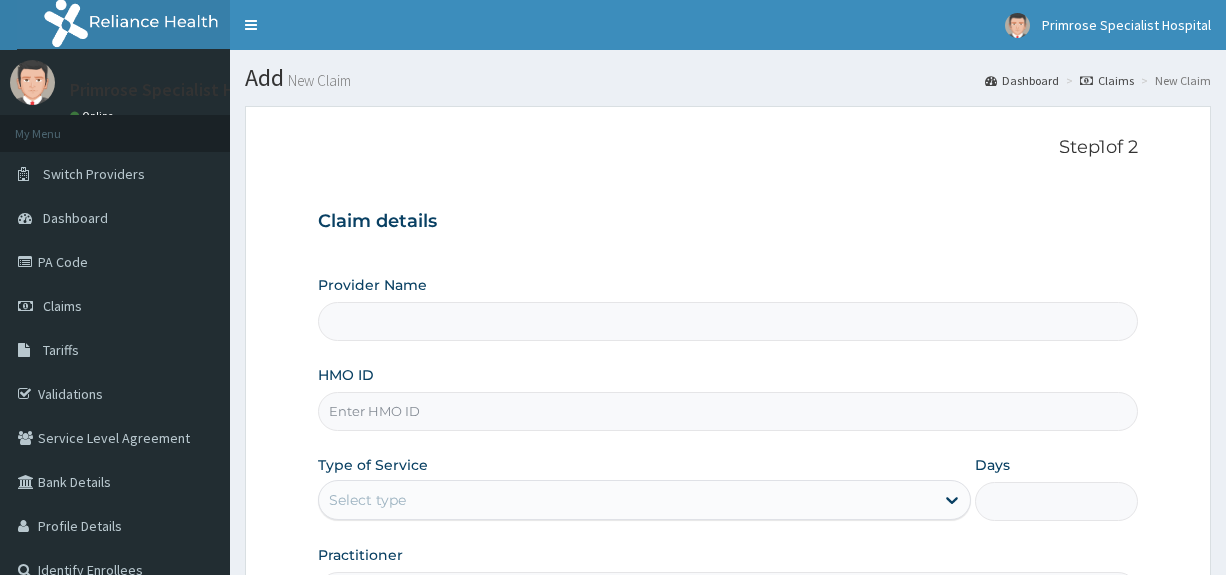 scroll, scrollTop: 0, scrollLeft: 0, axis: both 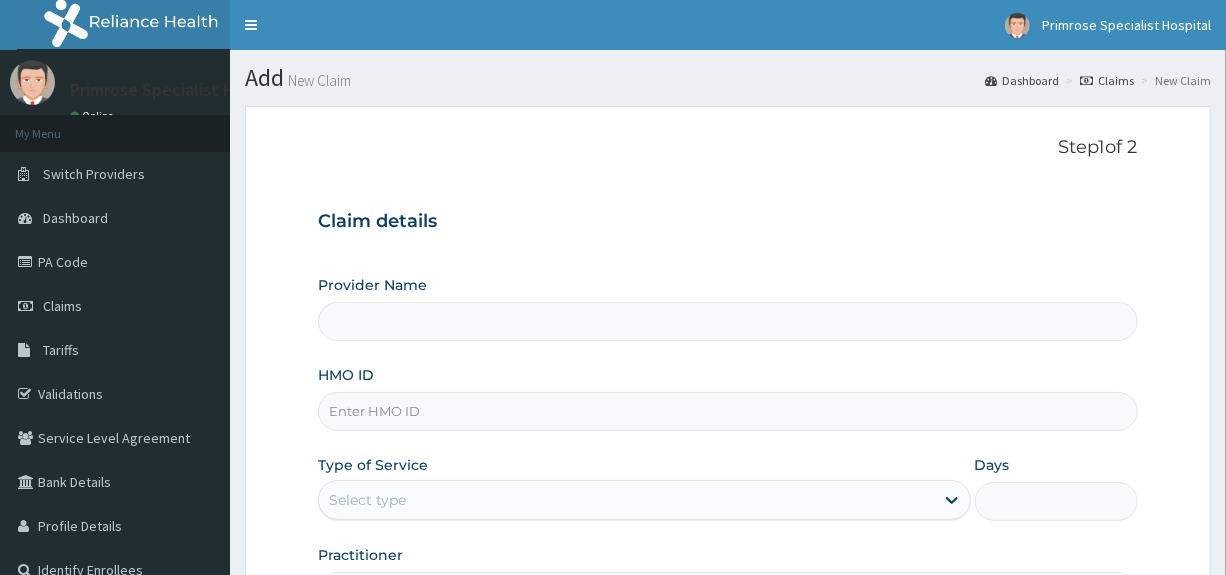 type on "Primrose Specialist Hospital" 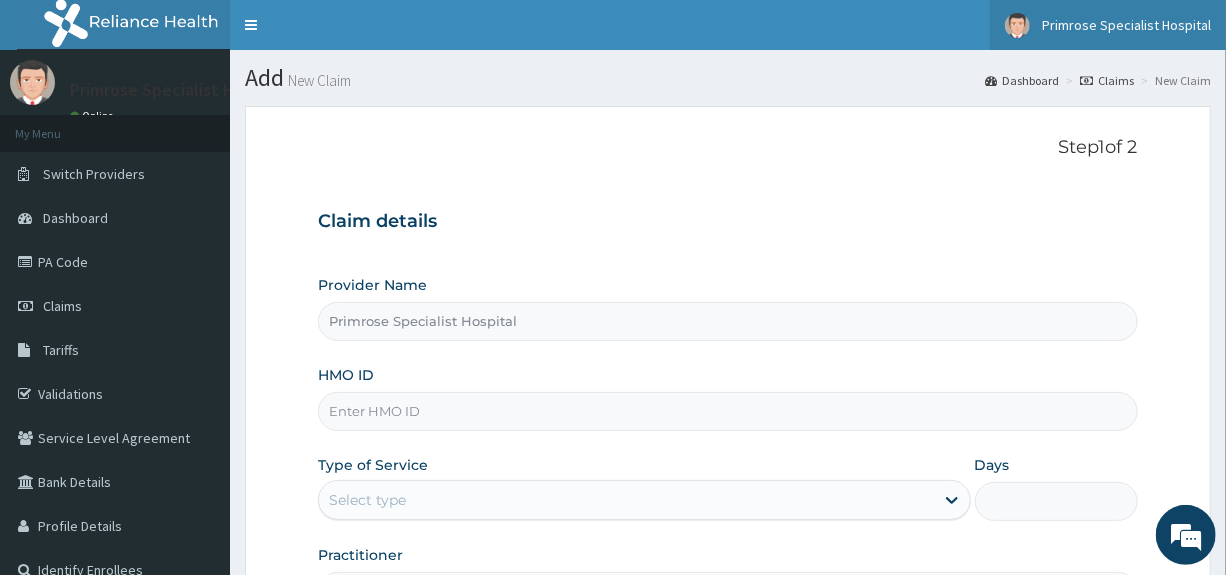 scroll, scrollTop: 0, scrollLeft: 0, axis: both 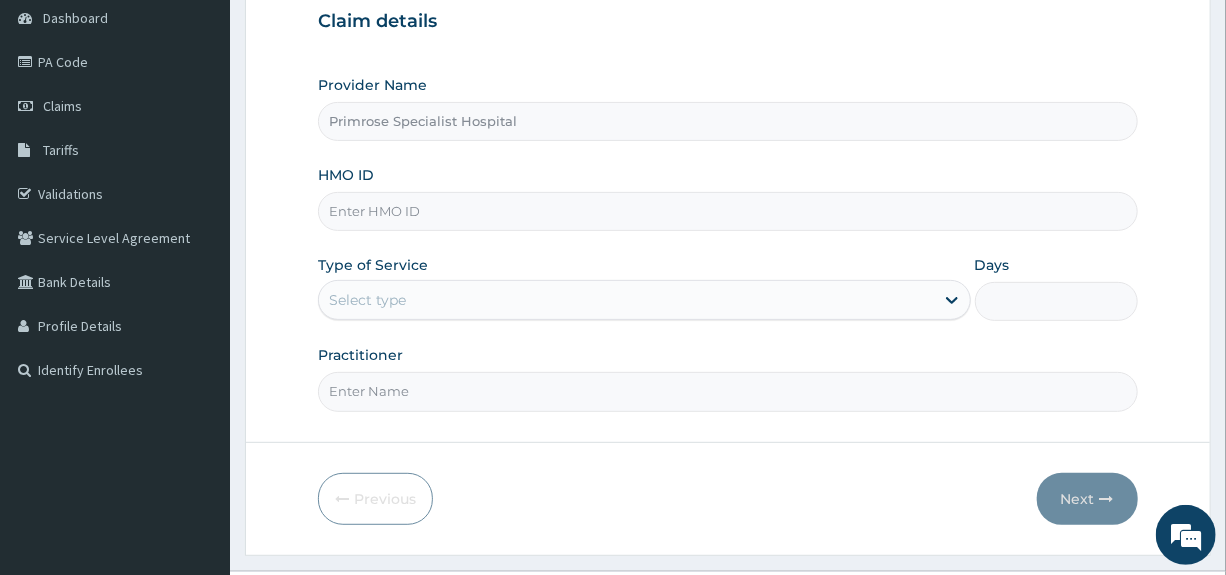 click on "HMO ID" at bounding box center [727, 211] 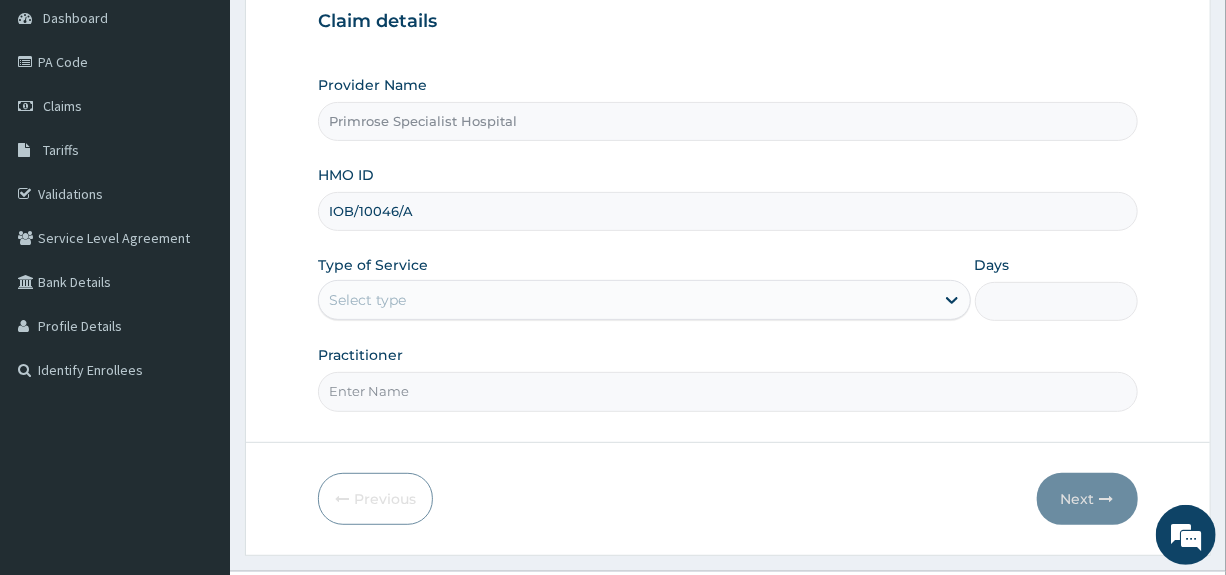 type on "IOB/10046/A" 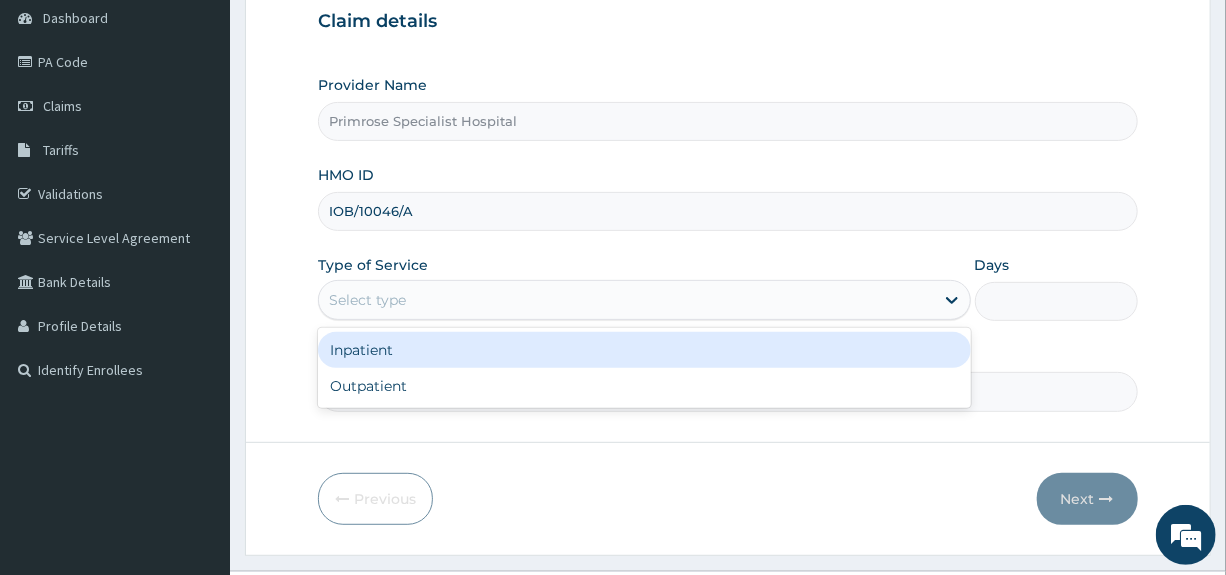 click on "Select type" at bounding box center (367, 300) 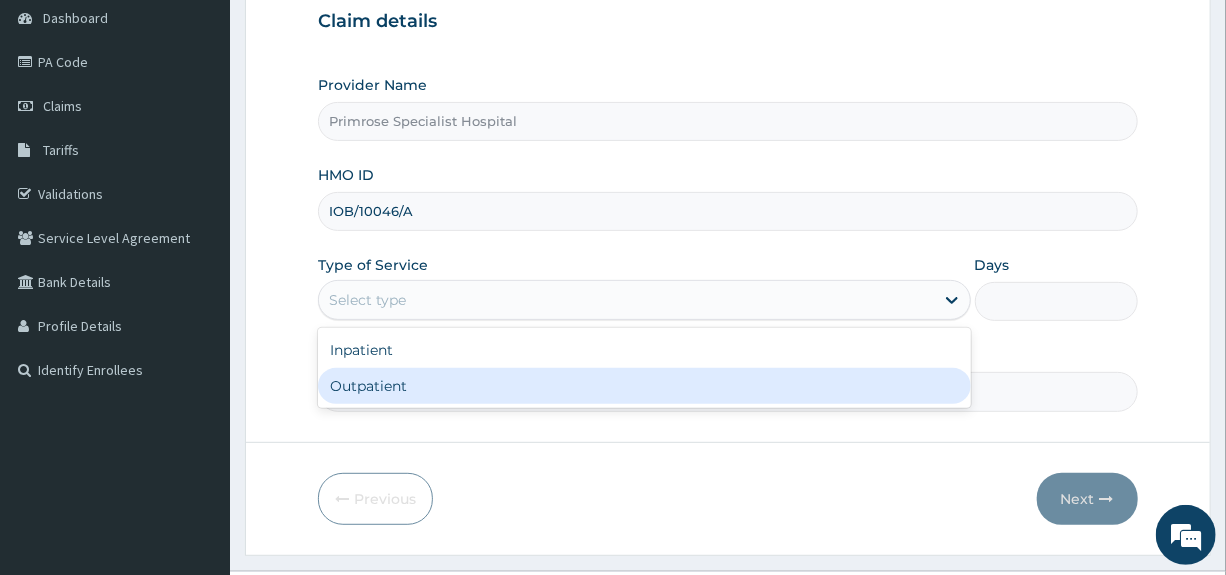 click on "Outpatient" at bounding box center (644, 386) 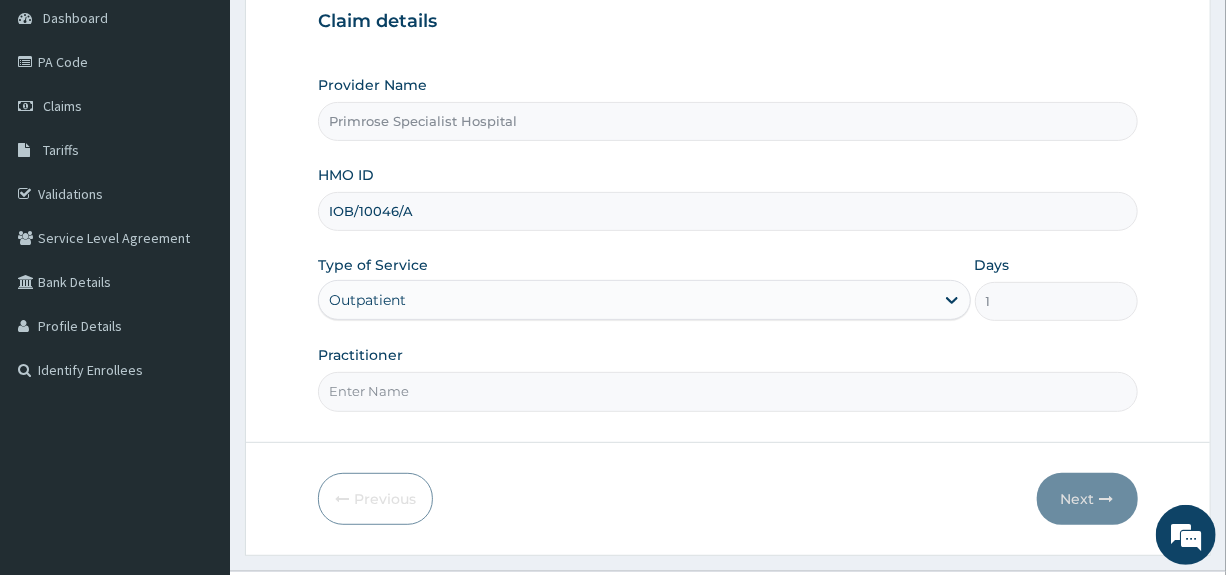 click on "Practitioner" at bounding box center (727, 391) 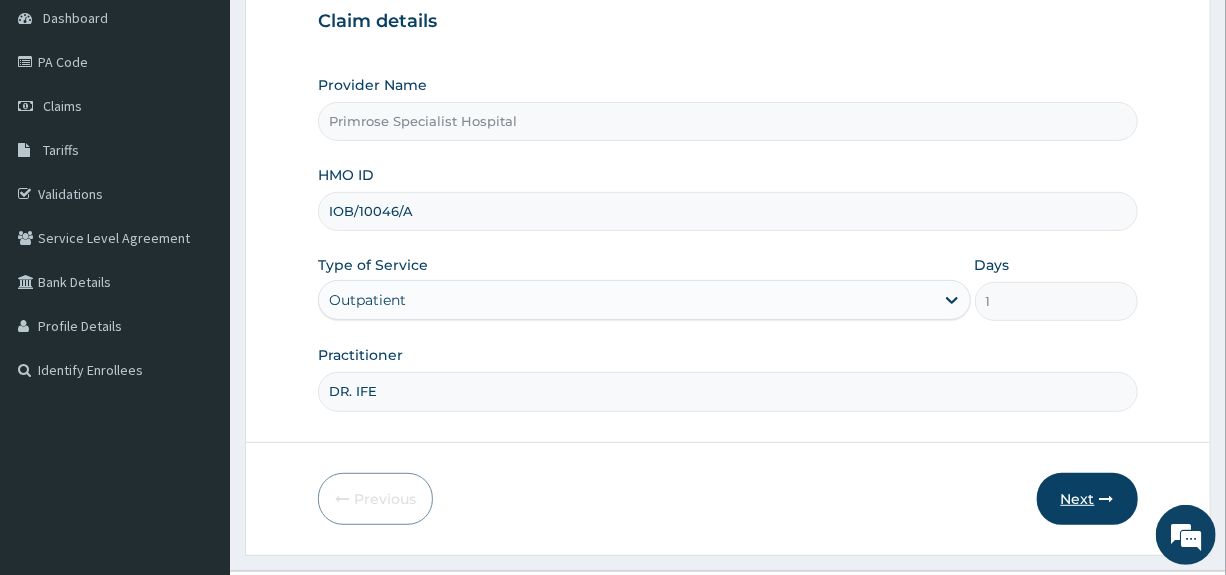 click on "Next" at bounding box center [1087, 499] 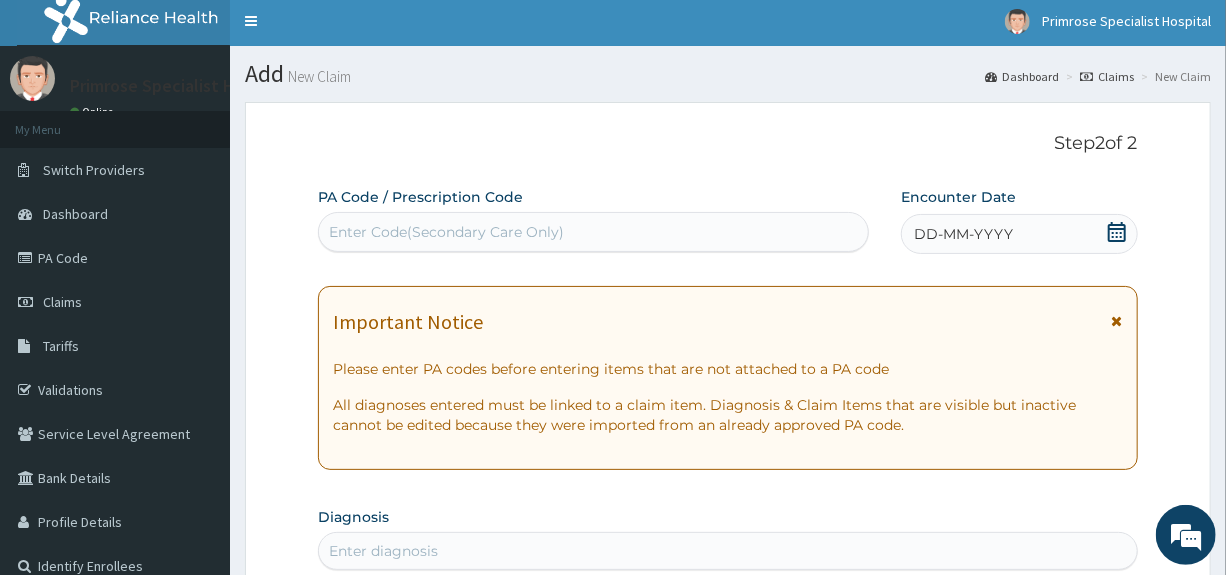 scroll, scrollTop: 0, scrollLeft: 0, axis: both 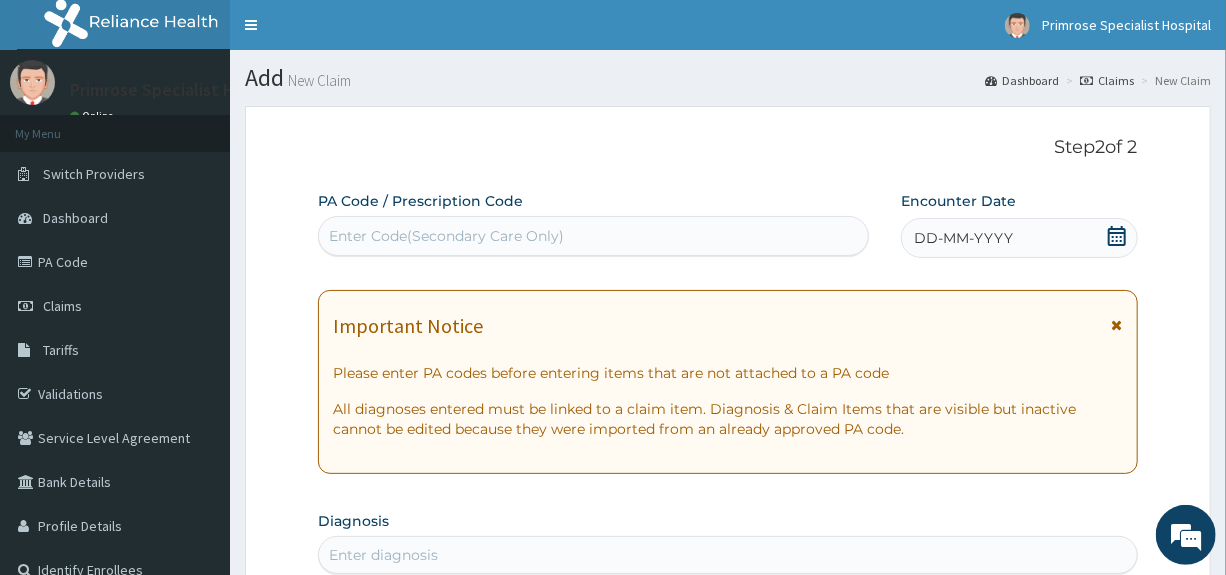 click 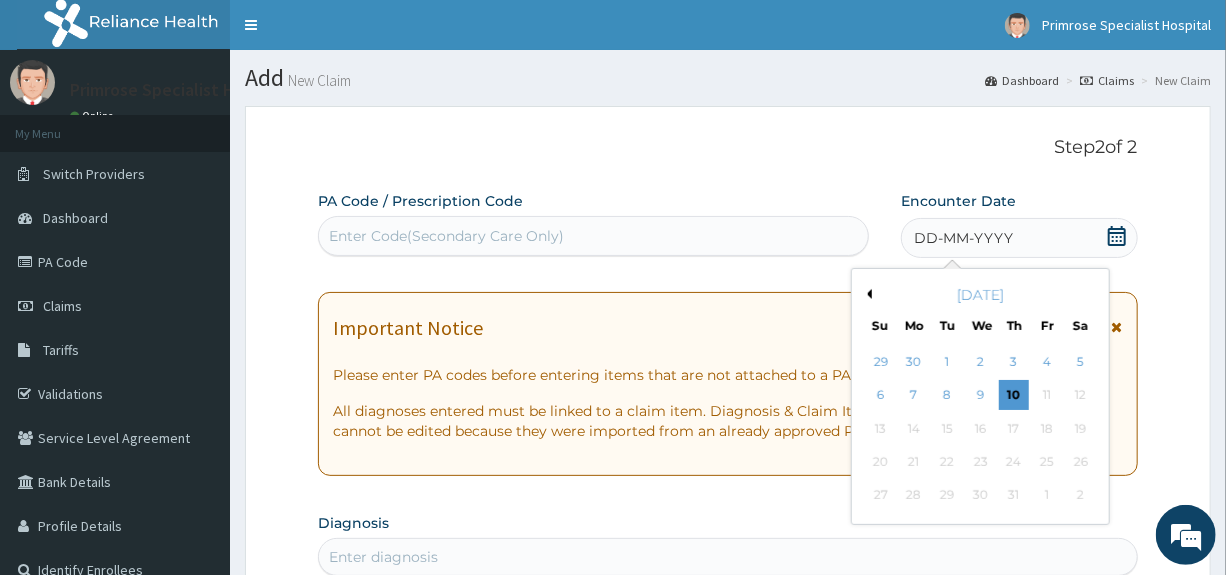 click on "Previous Month" at bounding box center (867, 294) 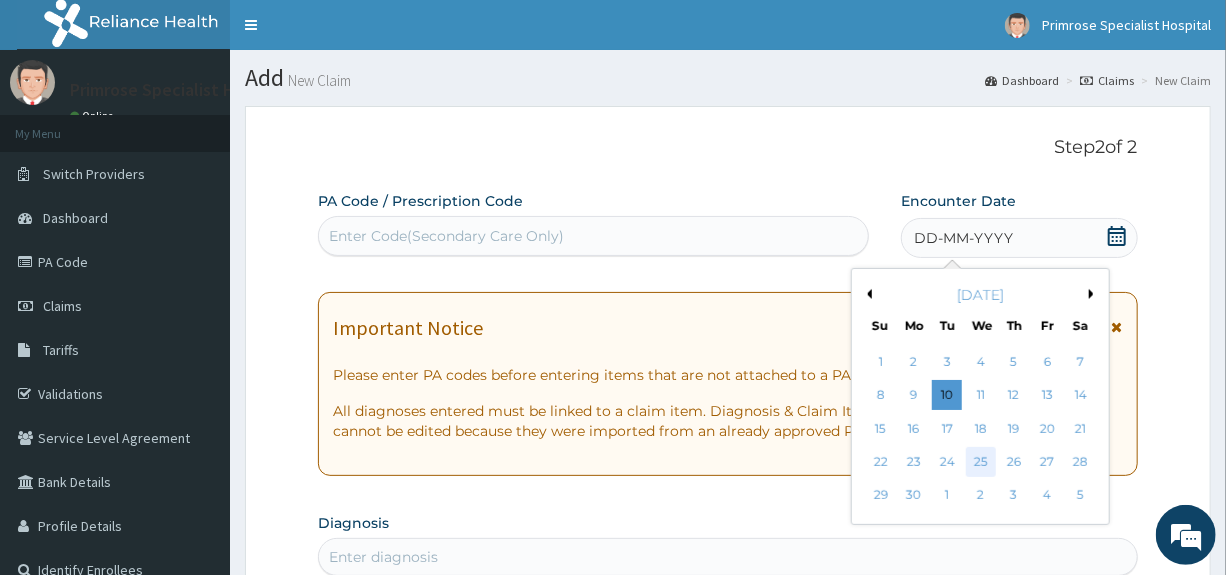 click on "25" at bounding box center [981, 462] 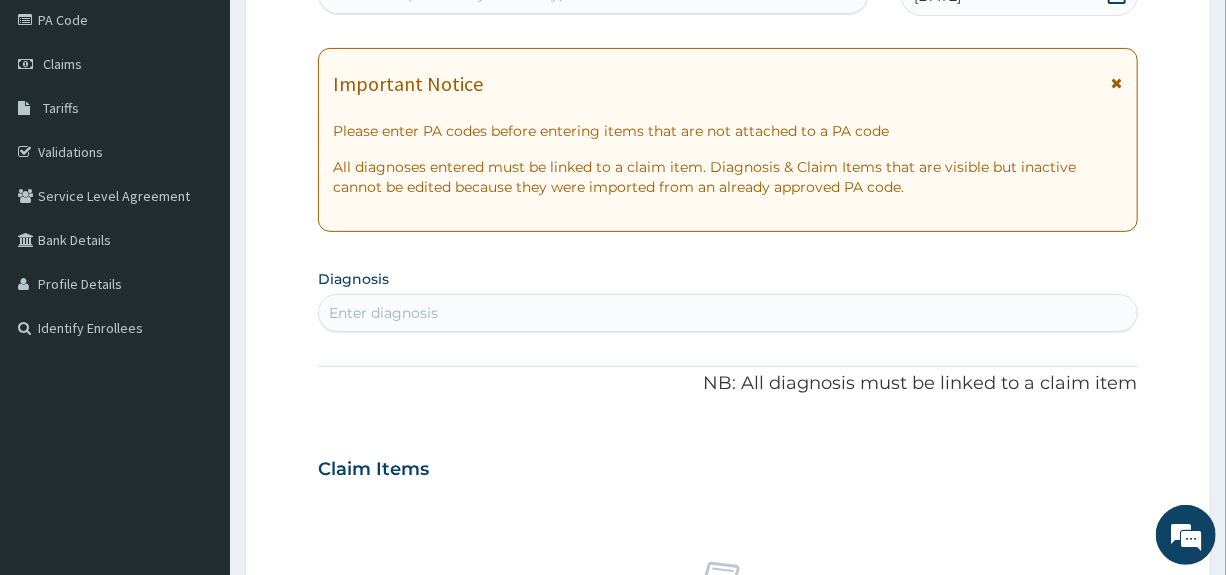 scroll, scrollTop: 300, scrollLeft: 0, axis: vertical 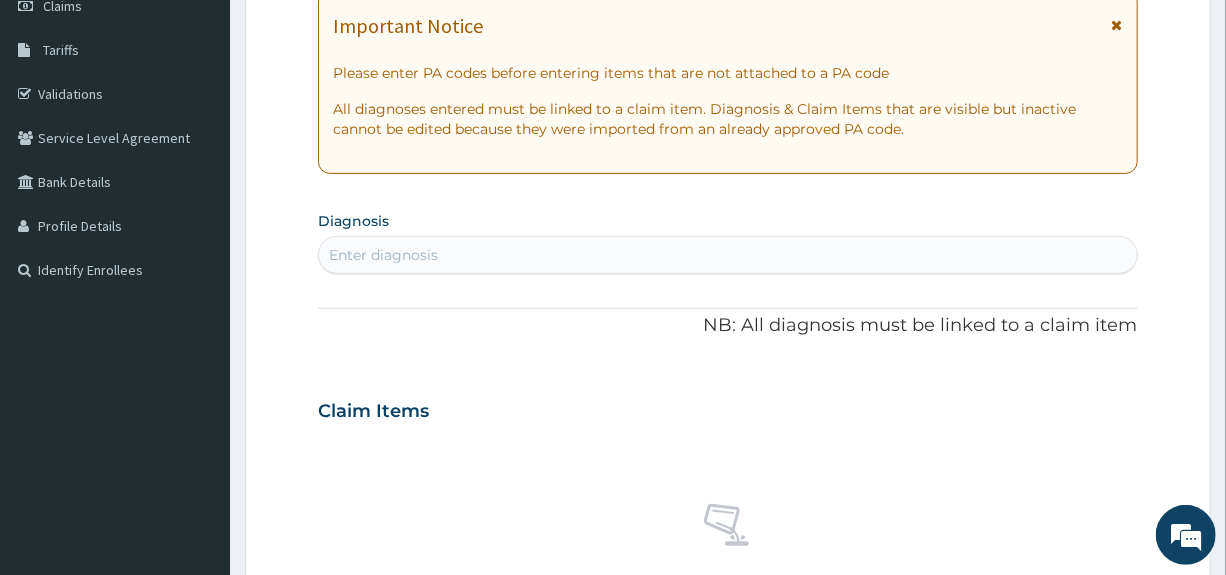 click on "Enter diagnosis" at bounding box center [727, 255] 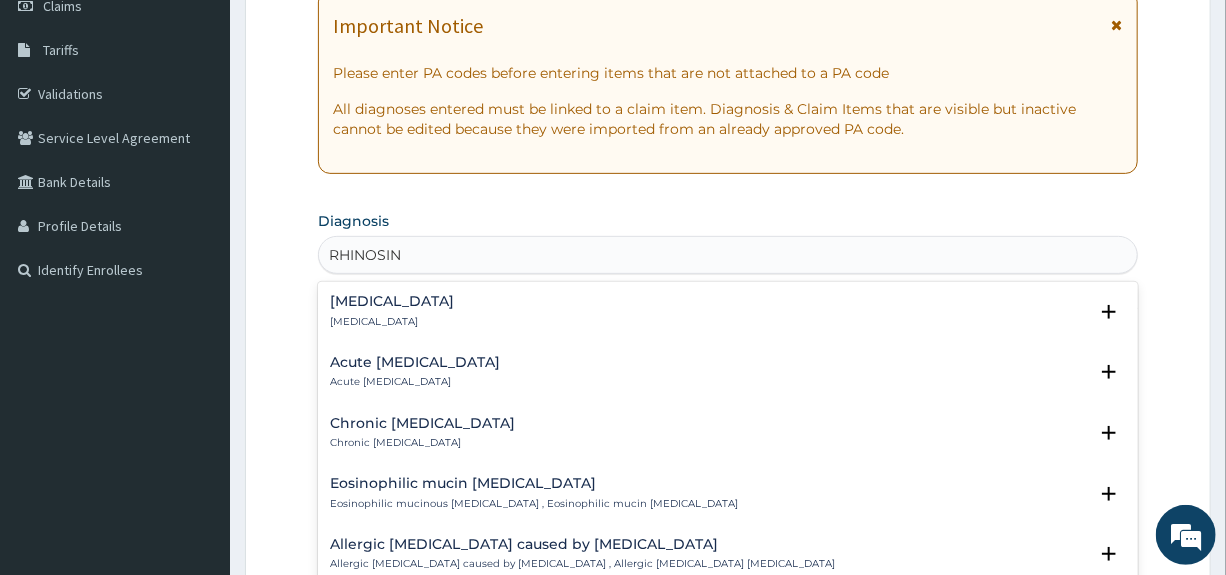 type on "RHINOSINU" 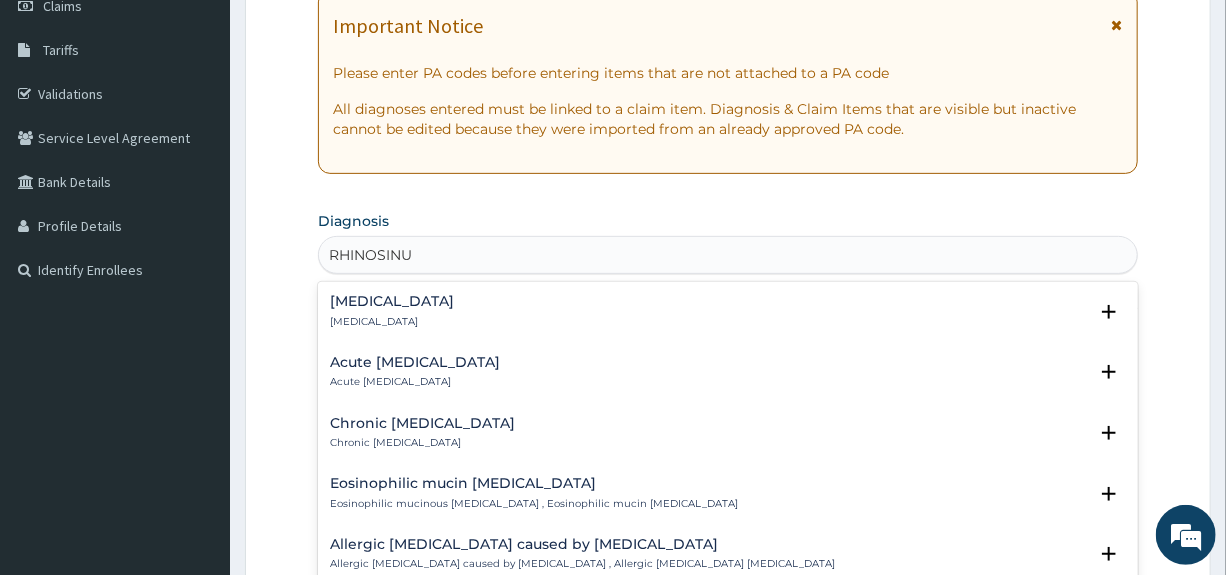 click on "Chronic rhinosinusitis" at bounding box center [422, 423] 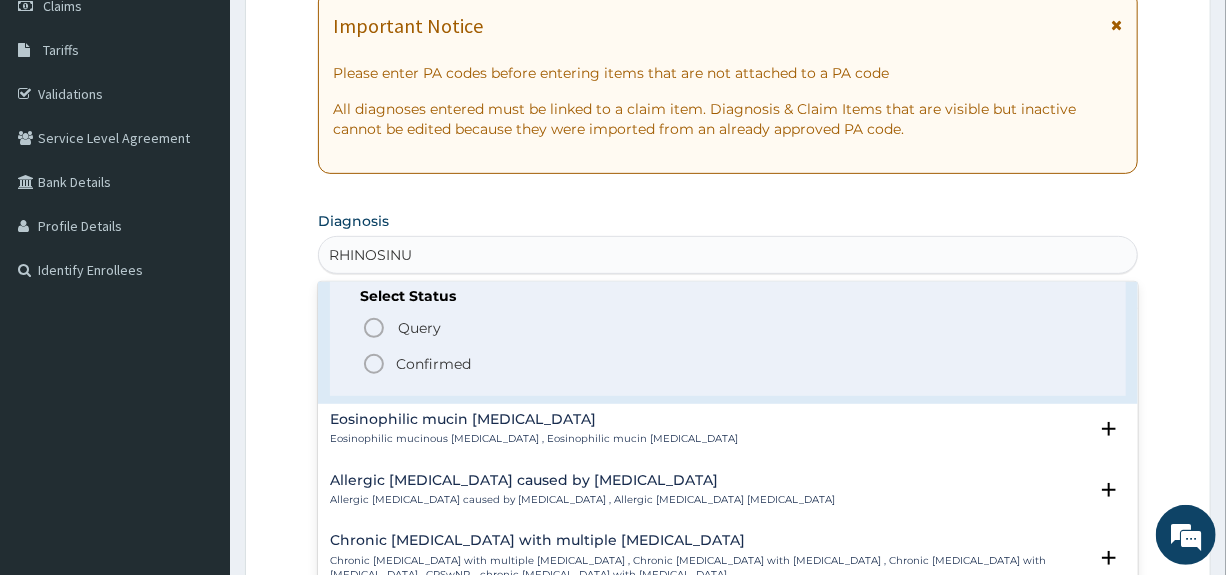 scroll, scrollTop: 200, scrollLeft: 0, axis: vertical 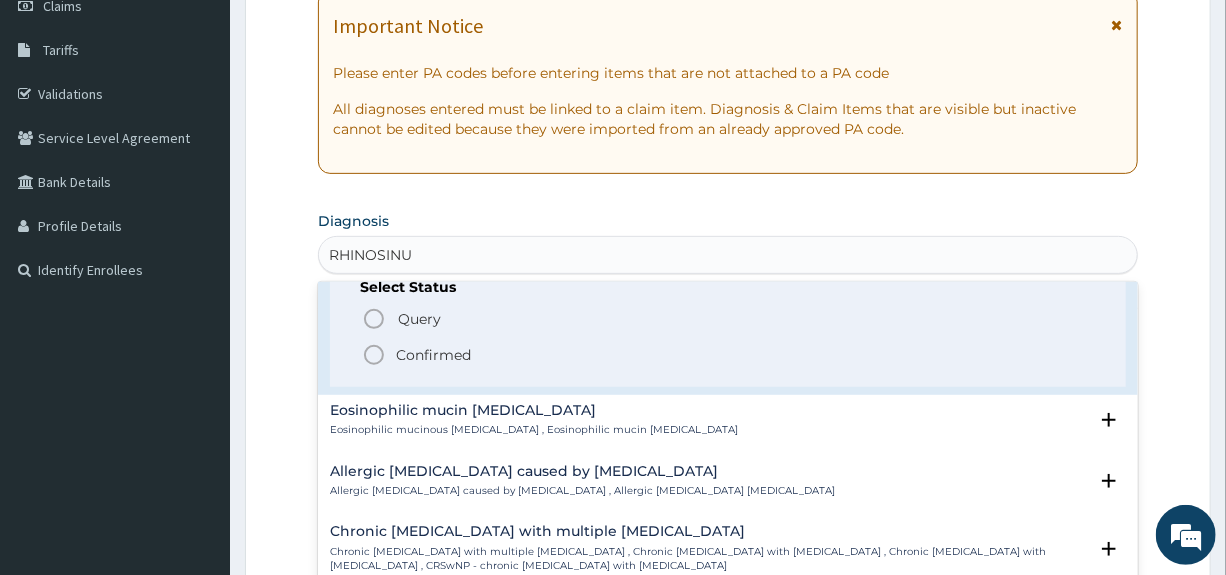 click on "Confirmed" at bounding box center (433, 355) 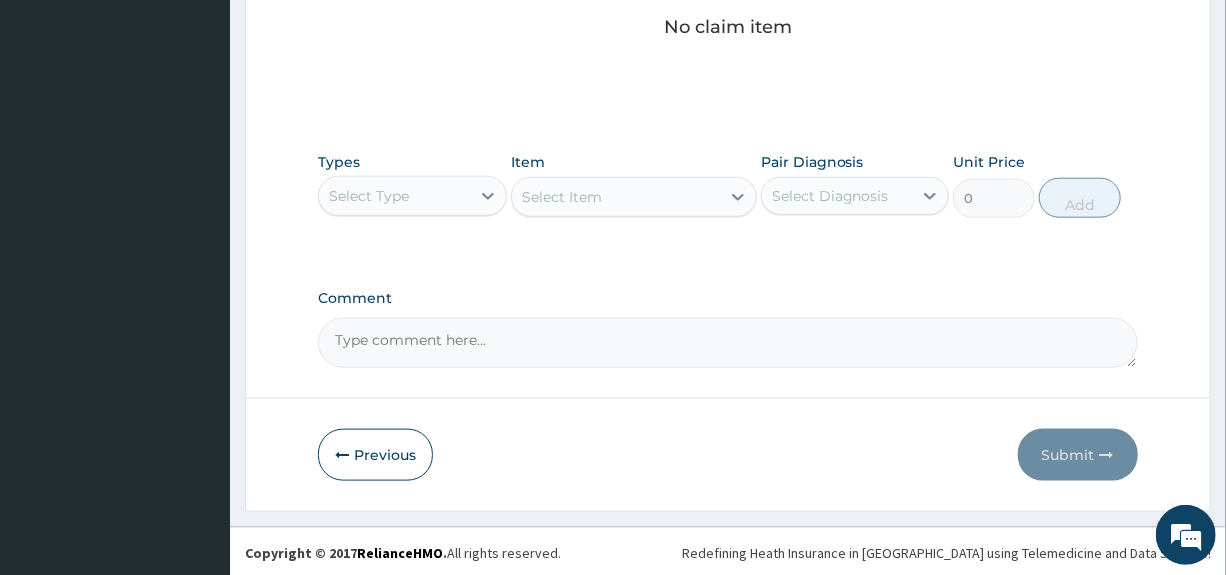 scroll, scrollTop: 865, scrollLeft: 0, axis: vertical 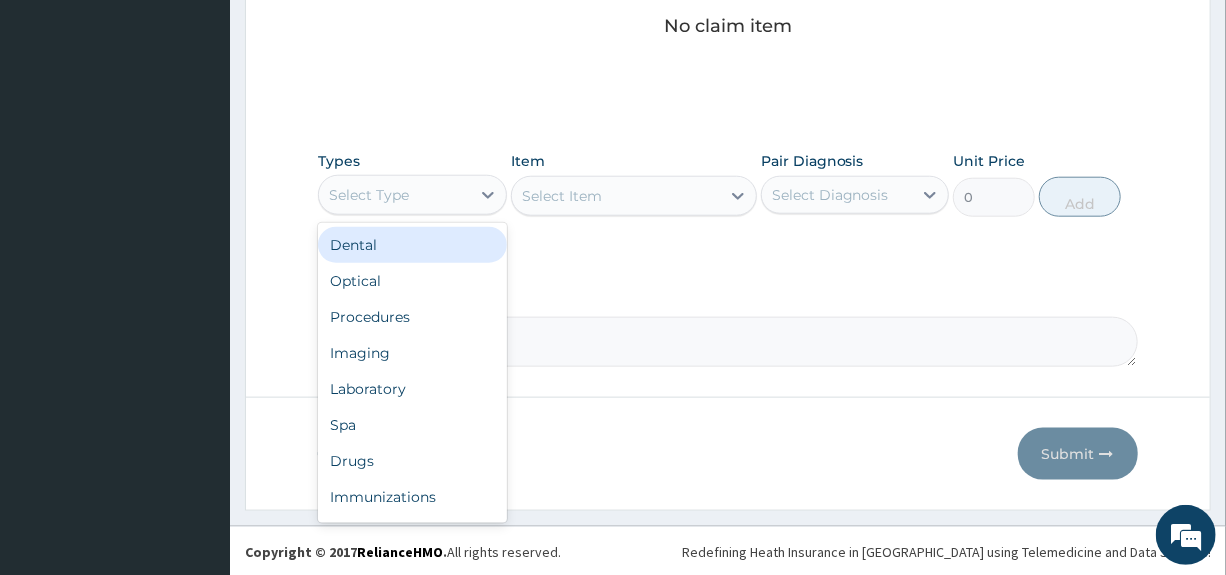 click on "Select Type" at bounding box center (369, 195) 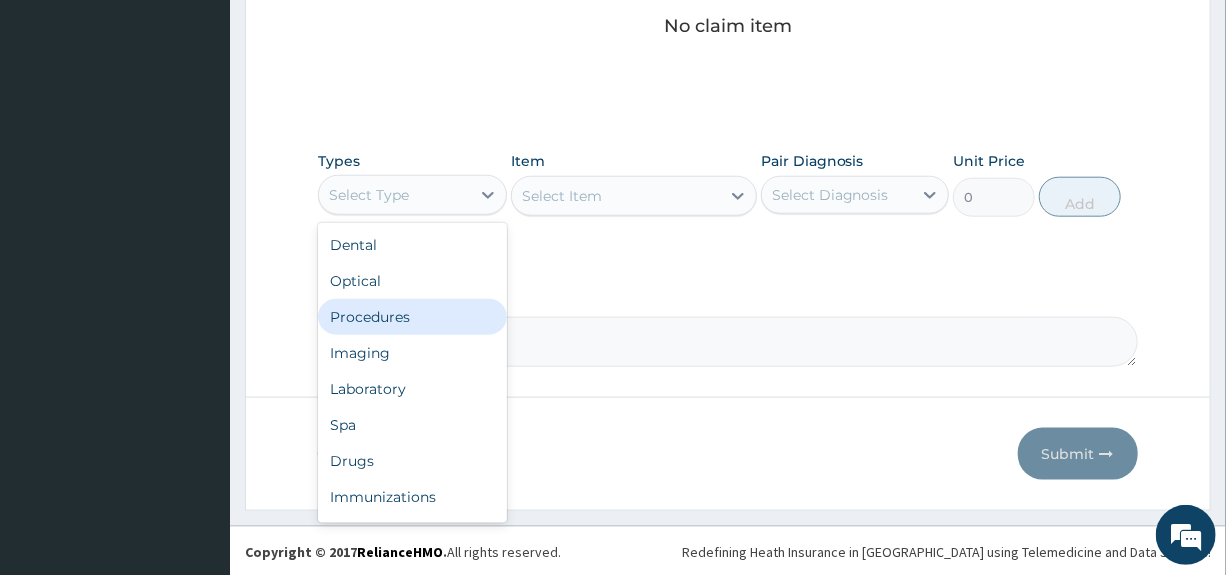 click on "Procedures" at bounding box center [412, 317] 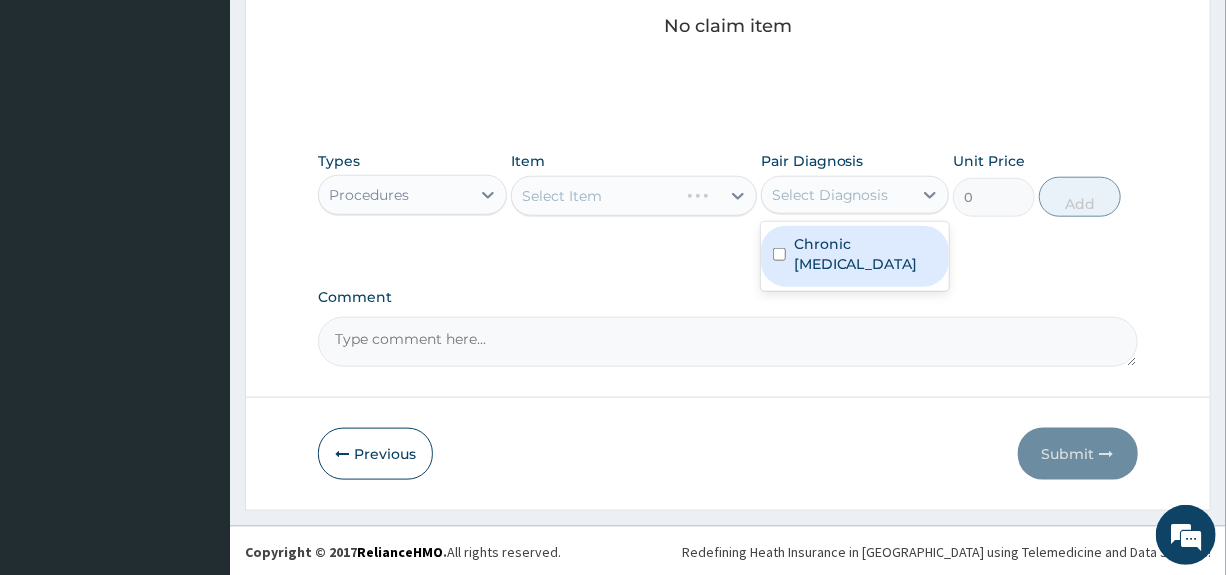 click on "Select Diagnosis" at bounding box center [830, 195] 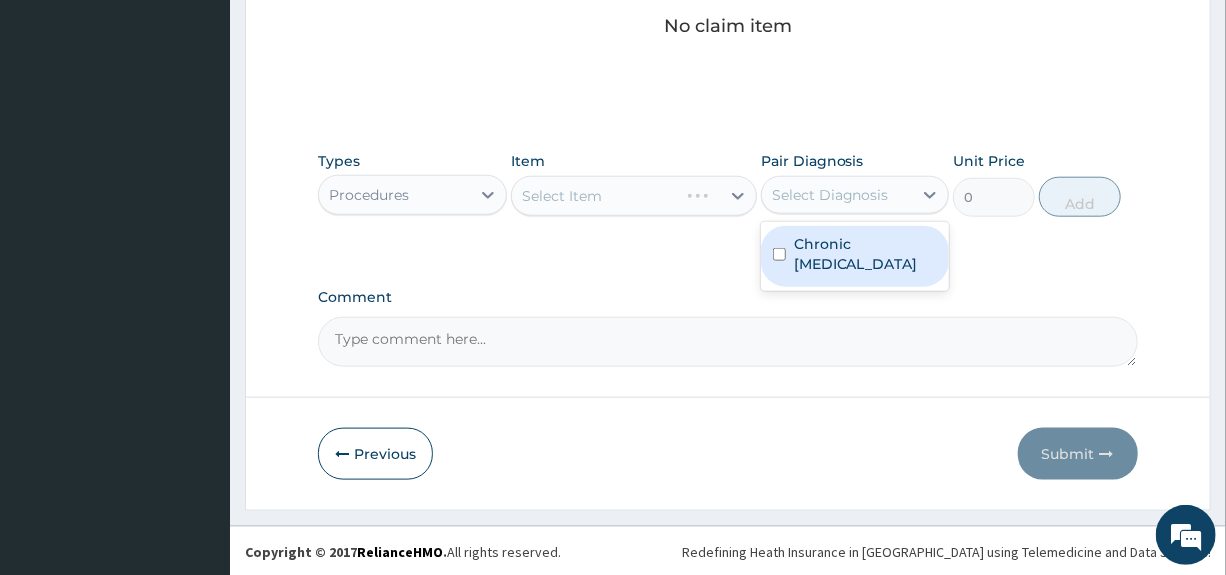 click on "Chronic rhinosinusitis" at bounding box center (865, 254) 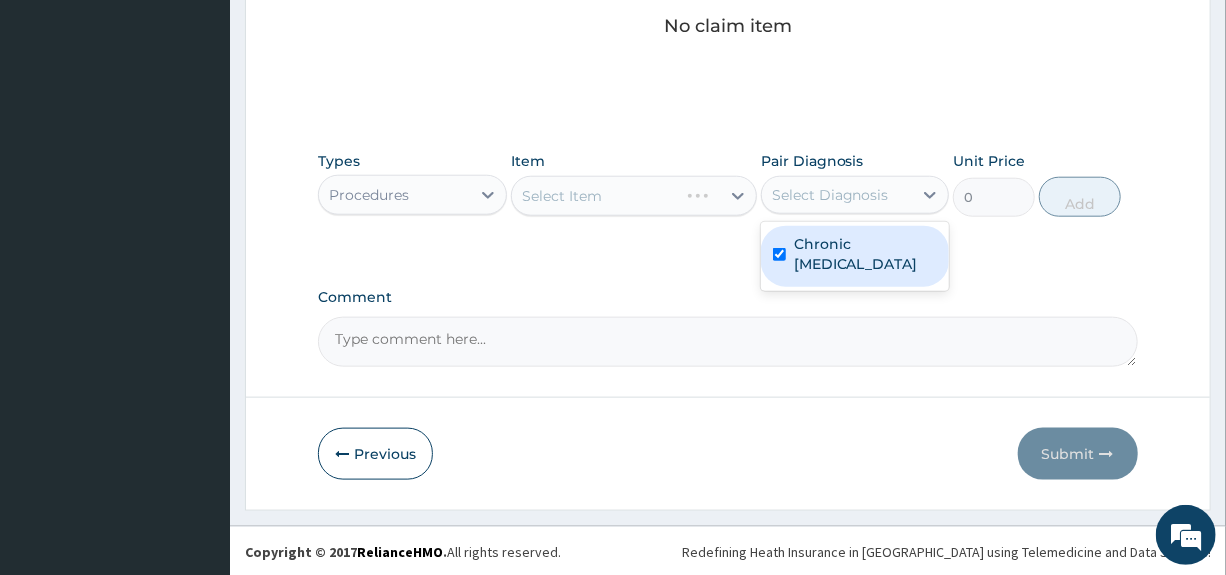 checkbox on "true" 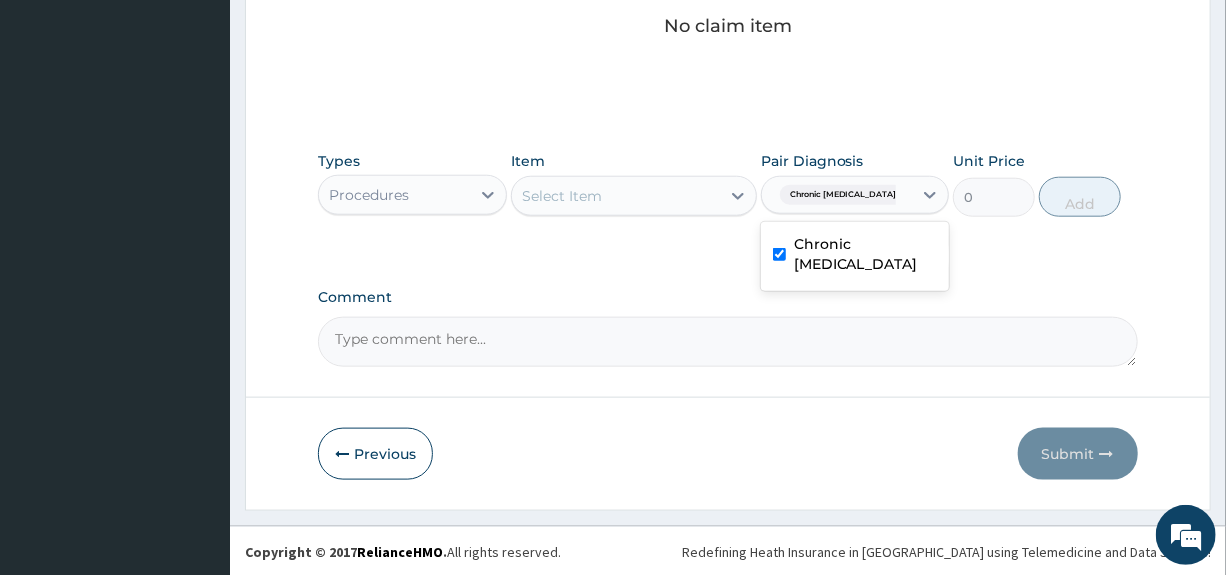 click on "Select Item" at bounding box center (562, 196) 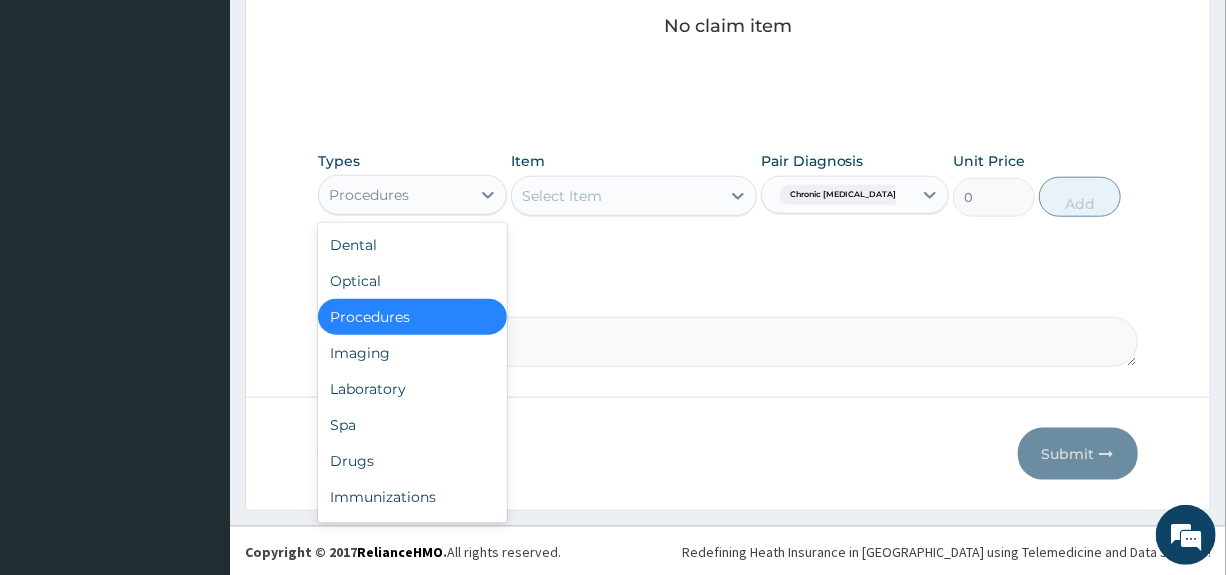click on "Procedures" at bounding box center (369, 195) 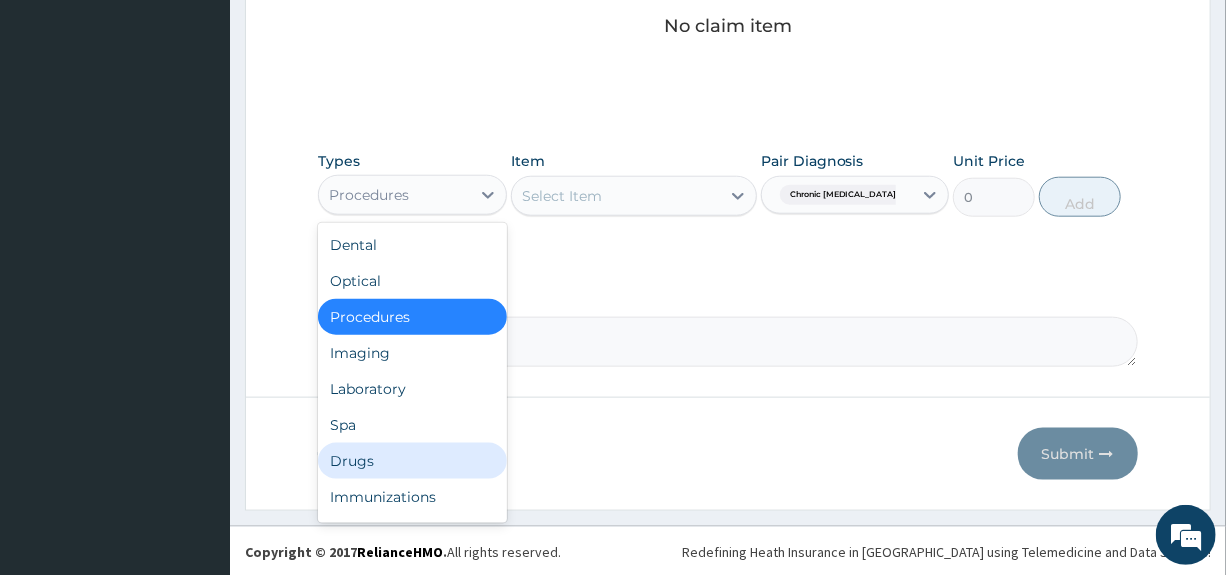drag, startPoint x: 360, startPoint y: 465, endPoint x: 389, endPoint y: 418, distance: 55.226807 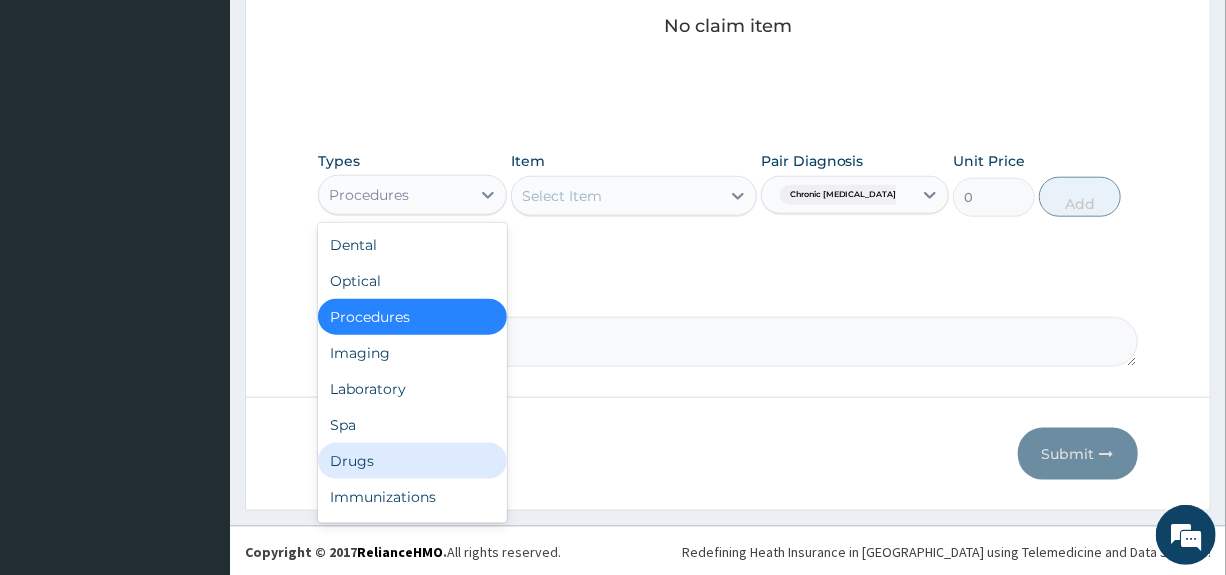 click on "Drugs" at bounding box center (412, 461) 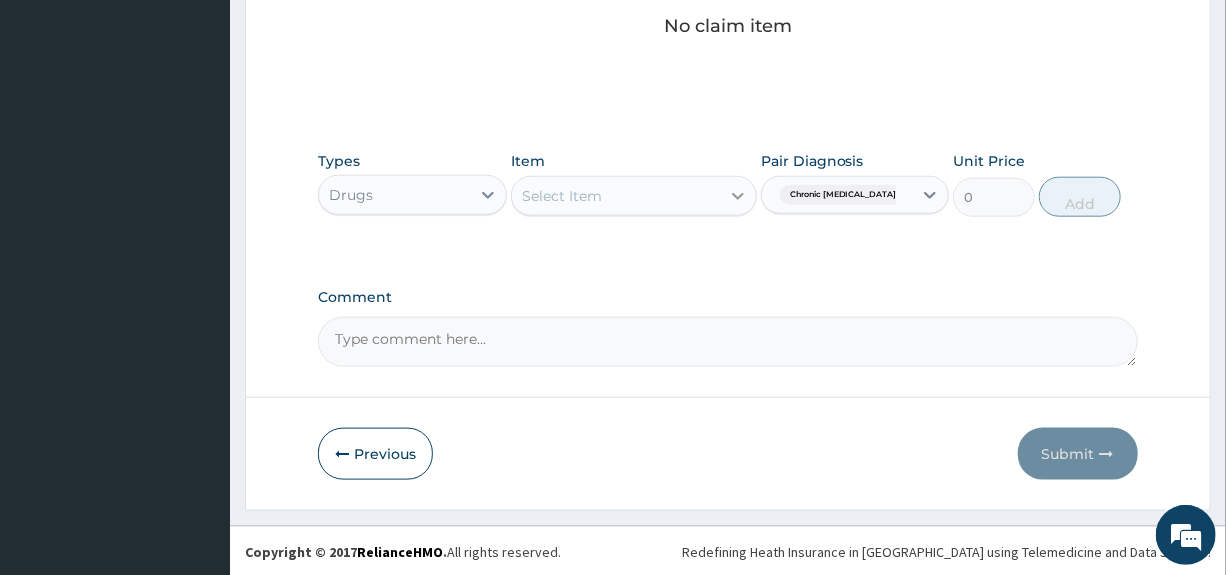 click at bounding box center (738, 196) 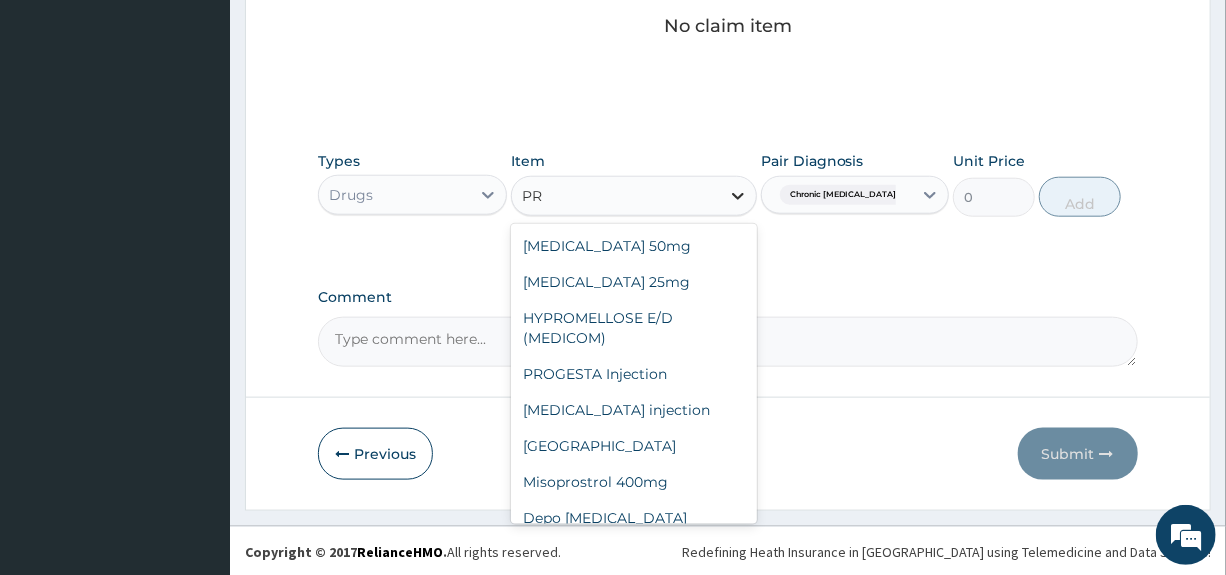 type on "P" 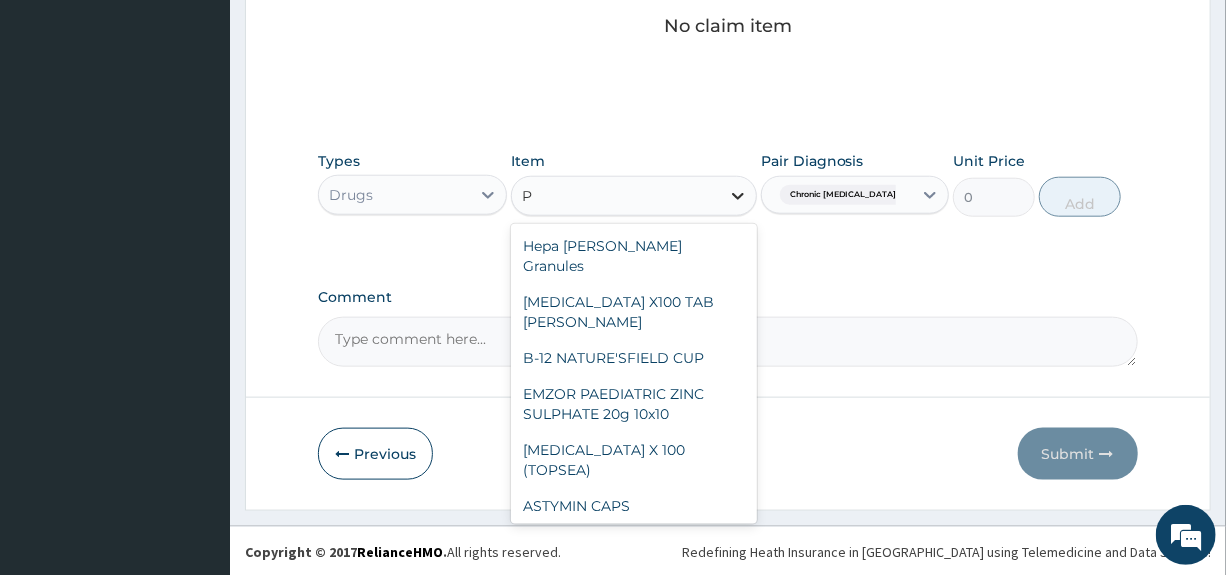 type 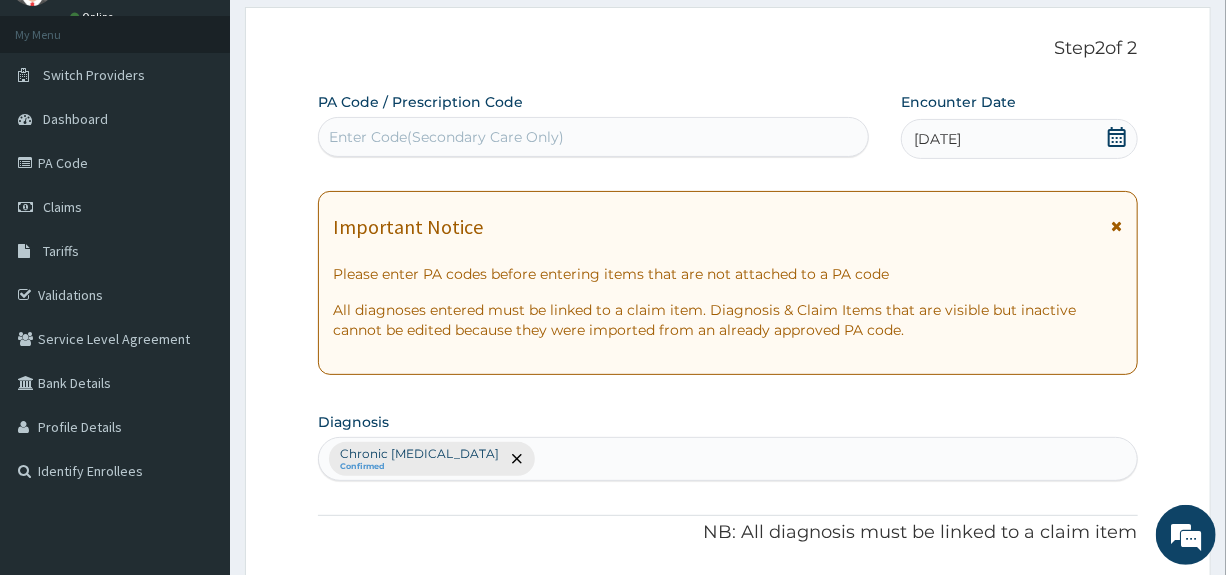 scroll, scrollTop: 0, scrollLeft: 0, axis: both 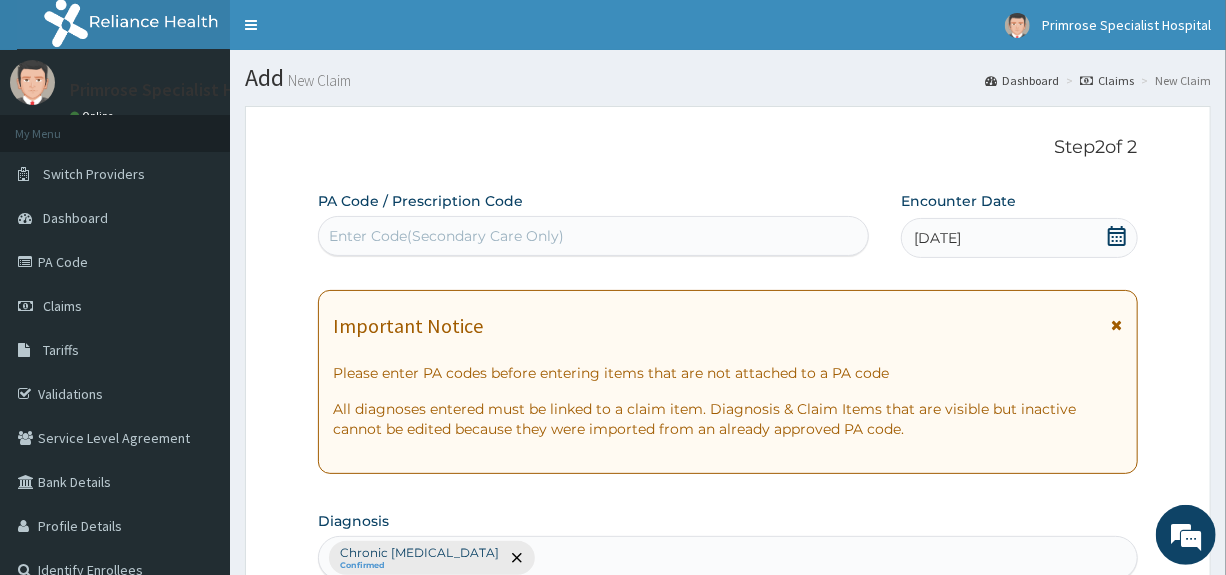click on "Enter Code(Secondary Care Only)" at bounding box center [593, 236] 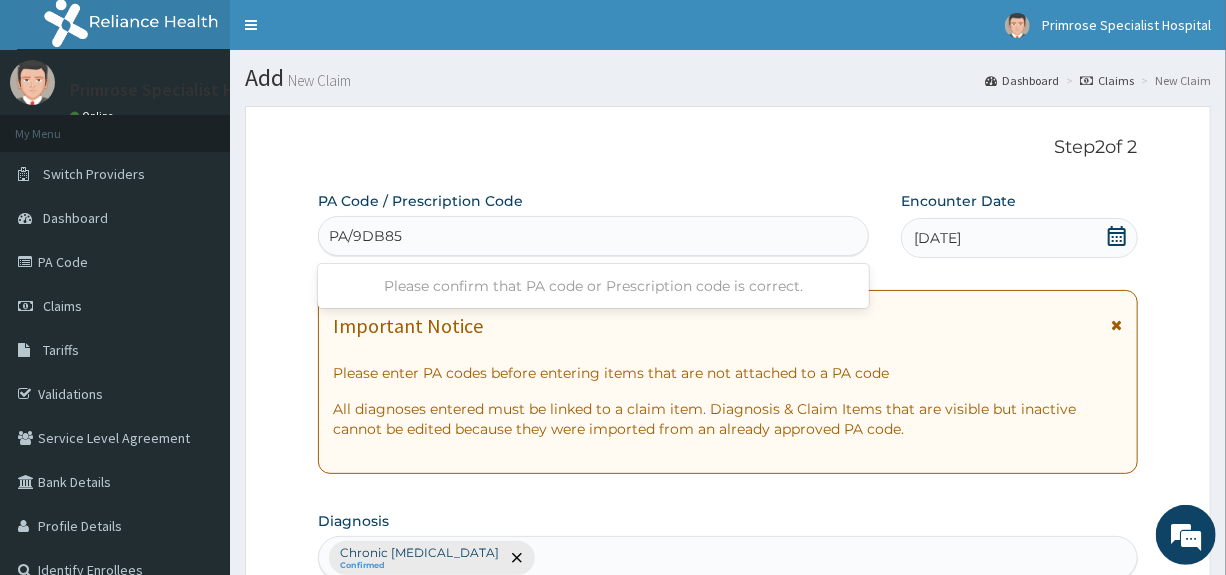 type on "PA/9DB85A" 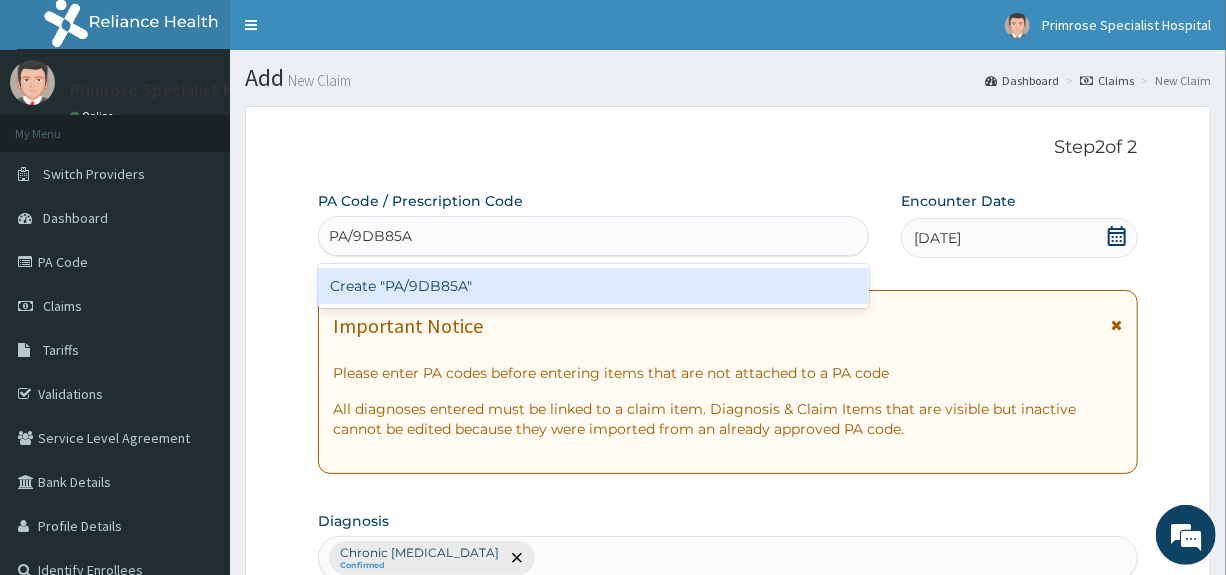 click on "Create "PA/9DB85A"" at bounding box center [593, 286] 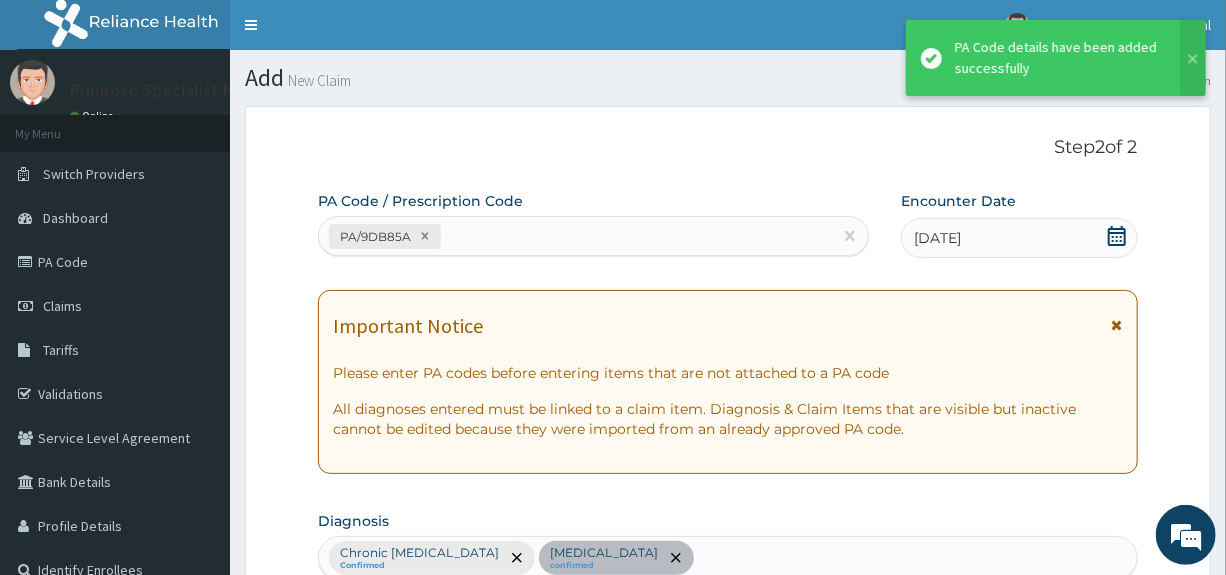 scroll, scrollTop: 543, scrollLeft: 0, axis: vertical 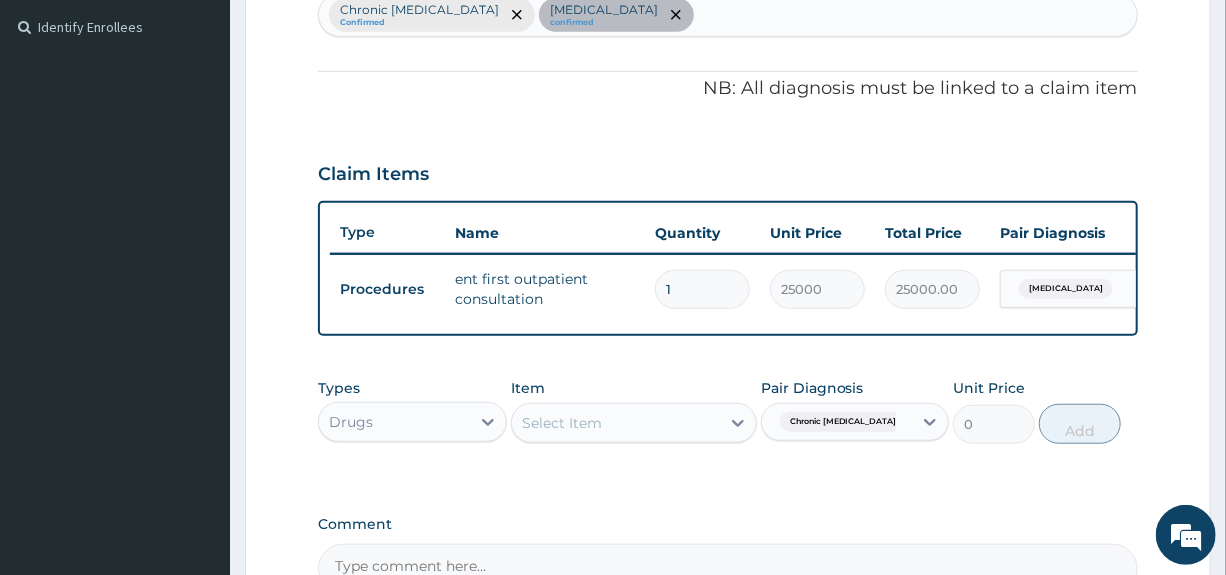click on "Select Item" at bounding box center [562, 423] 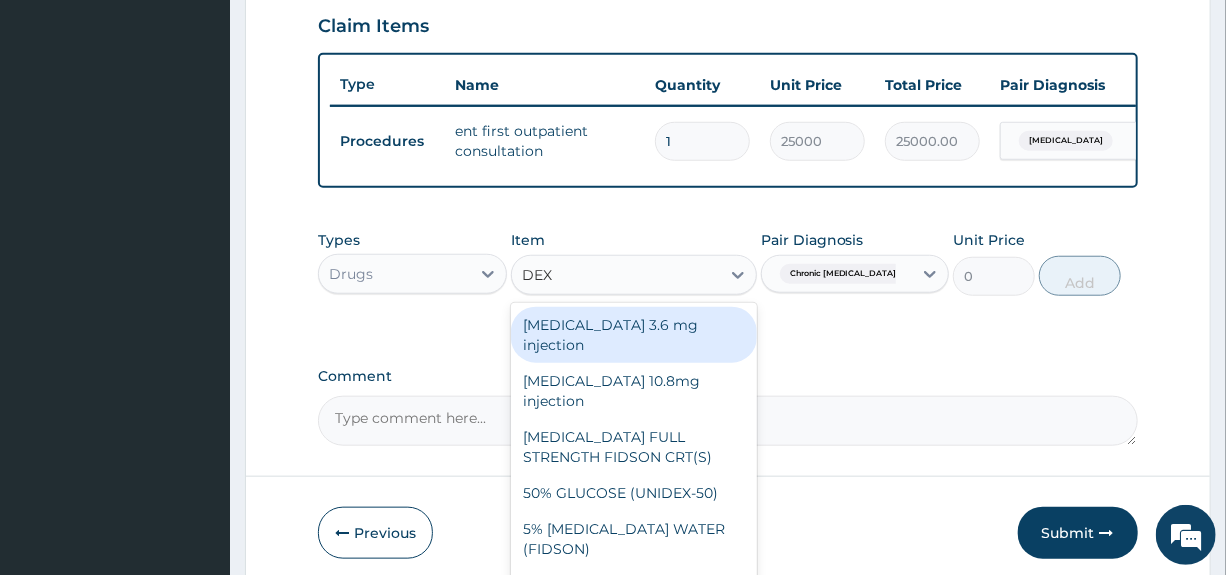 scroll, scrollTop: 743, scrollLeft: 0, axis: vertical 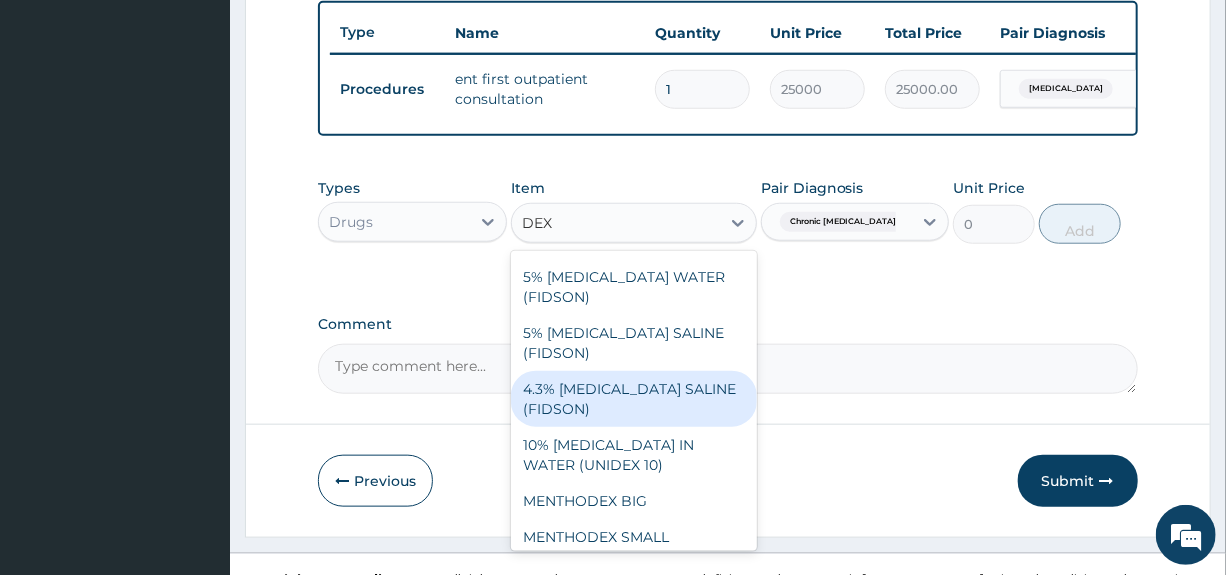 type on "DEXA" 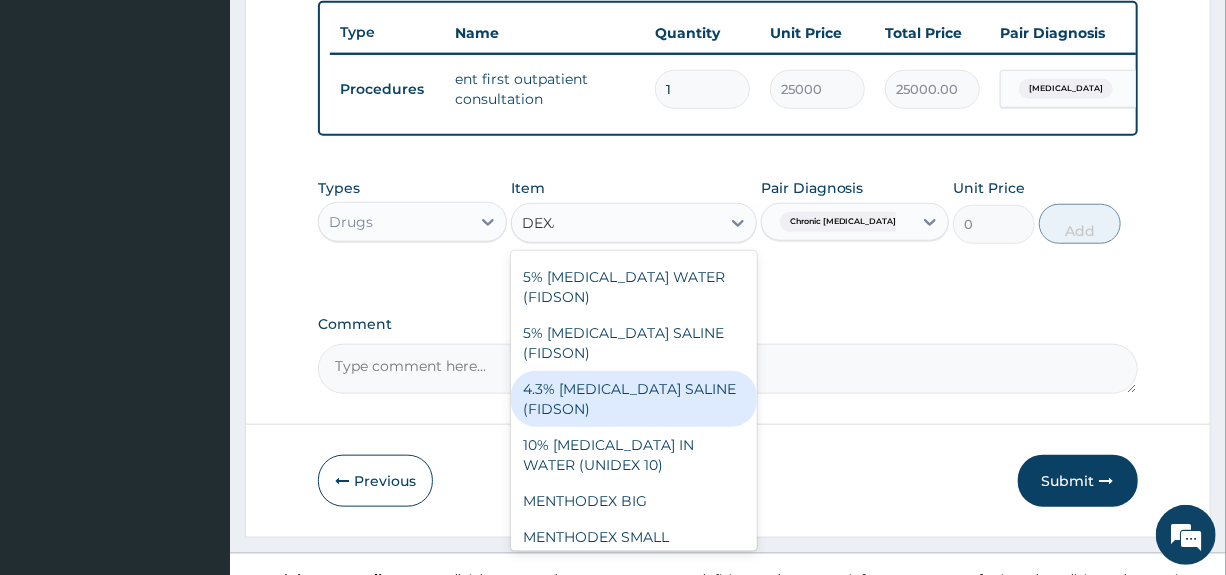 scroll, scrollTop: 0, scrollLeft: 0, axis: both 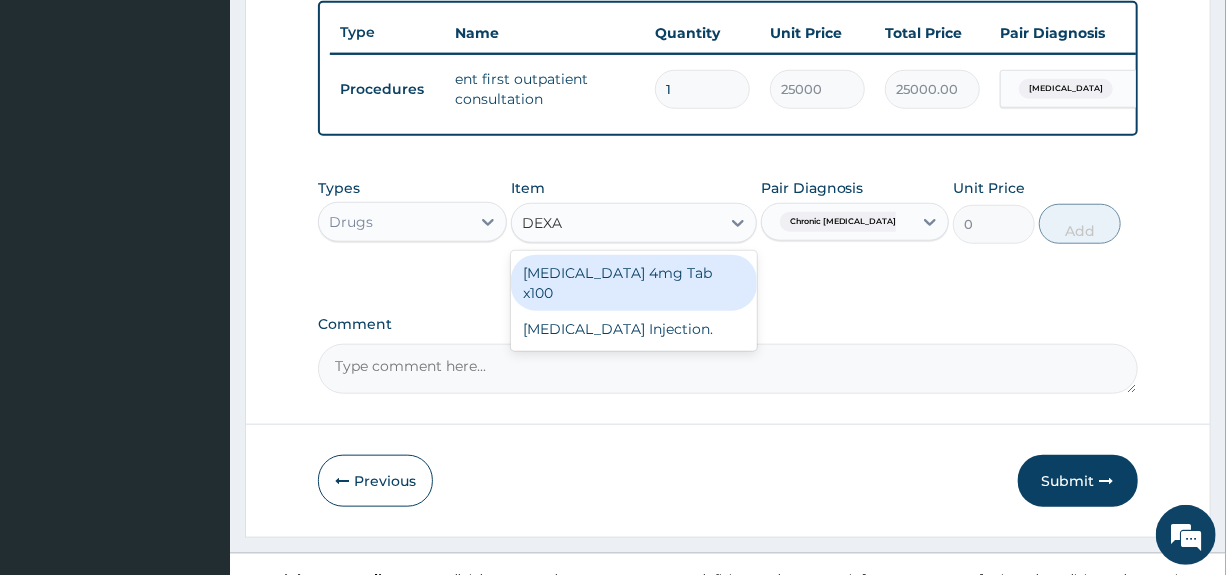 click on "[MEDICAL_DATA] 4mg Tab x100" at bounding box center [634, 283] 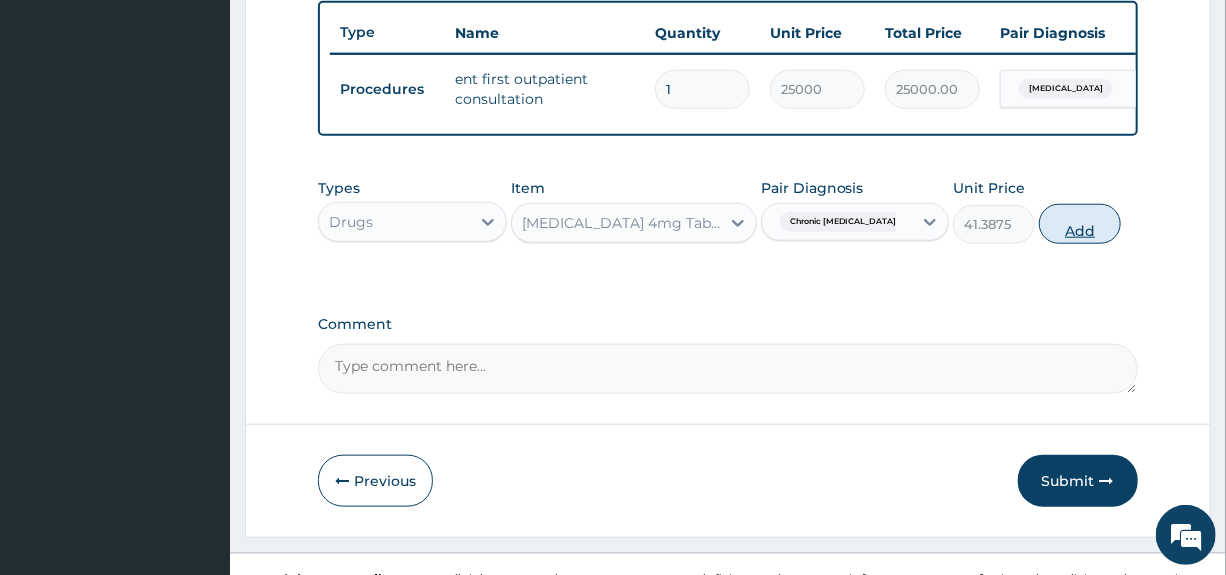 click on "Add" at bounding box center [1080, 224] 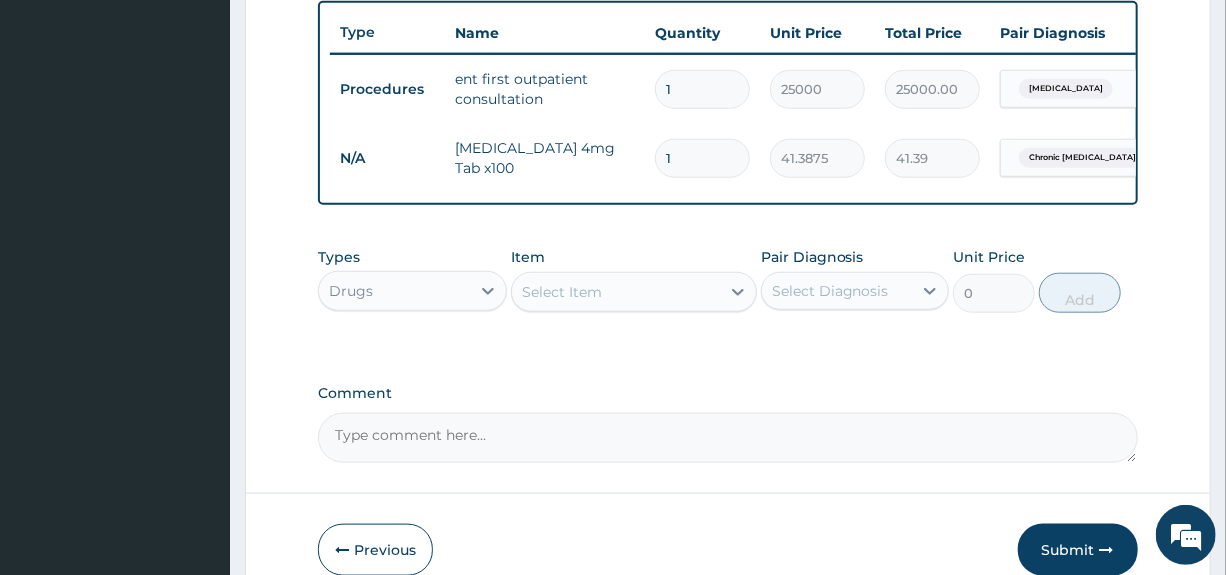 click on "Select Item" at bounding box center (616, 292) 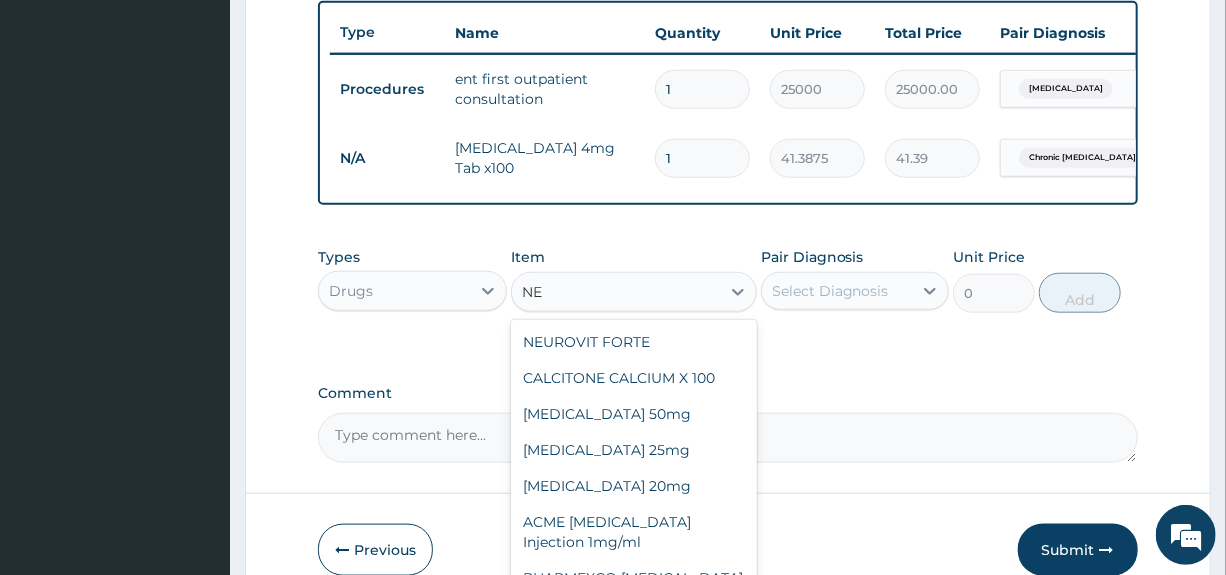 type on "N" 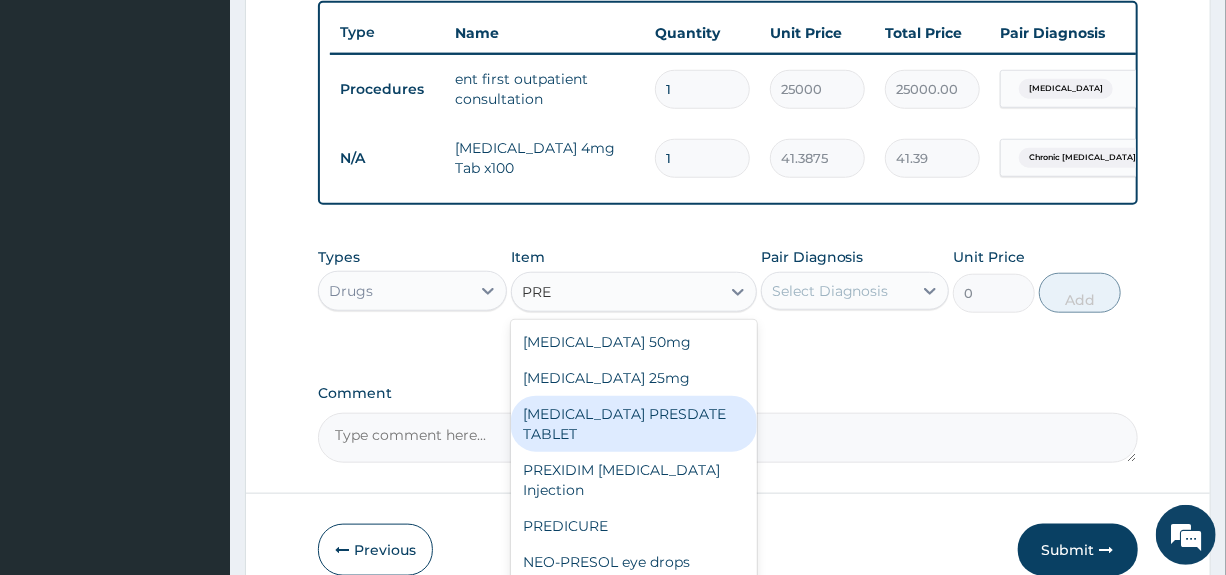 scroll, scrollTop: 71, scrollLeft: 0, axis: vertical 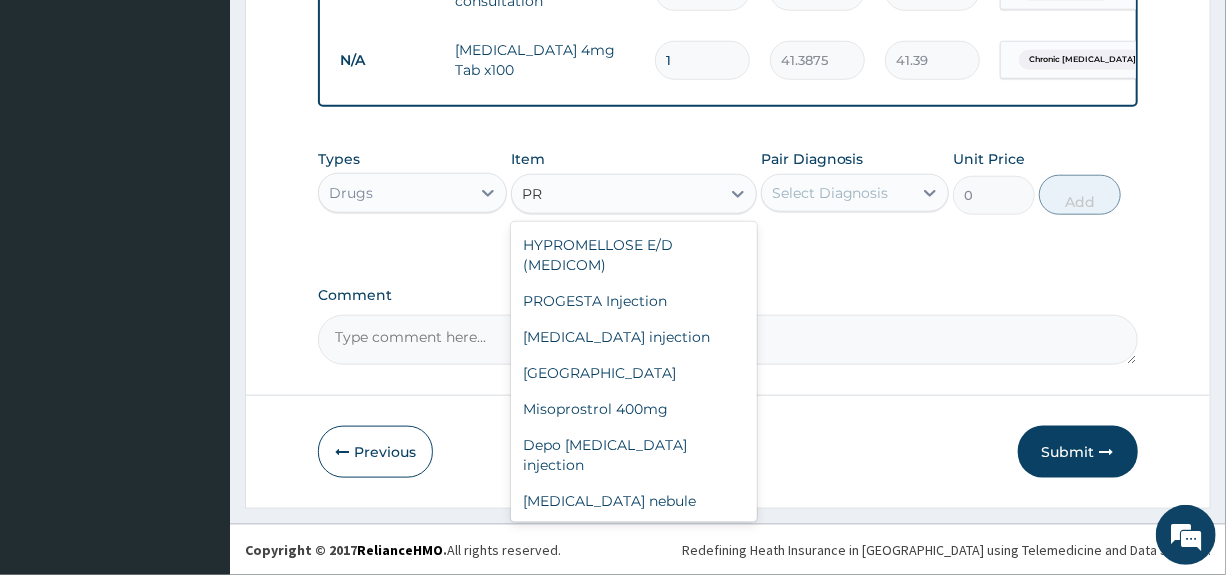type on "P" 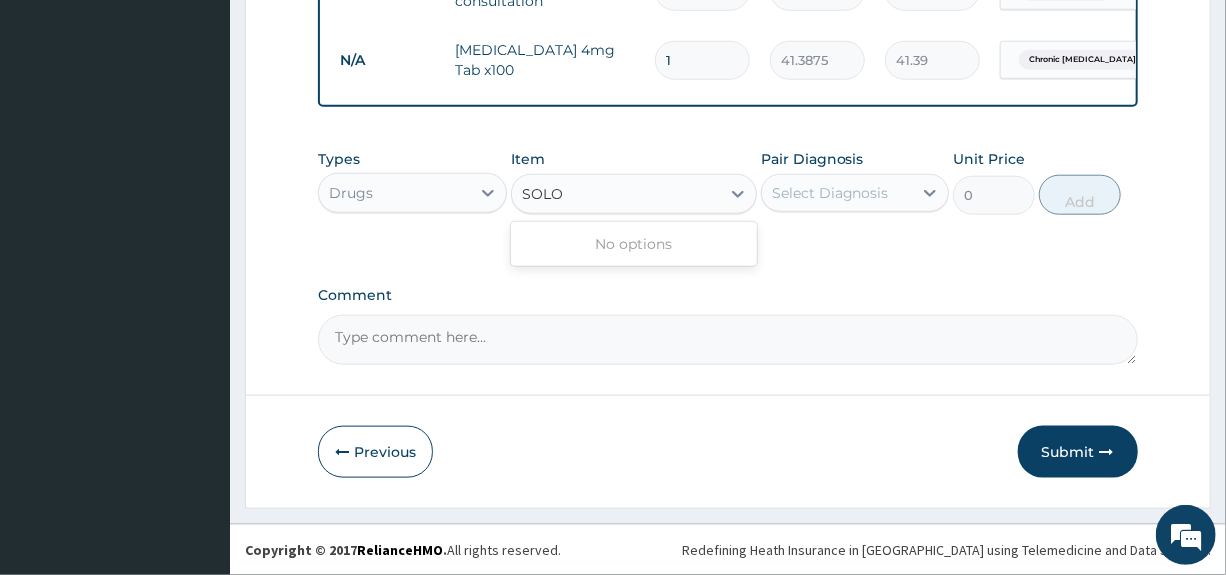 scroll, scrollTop: 0, scrollLeft: 0, axis: both 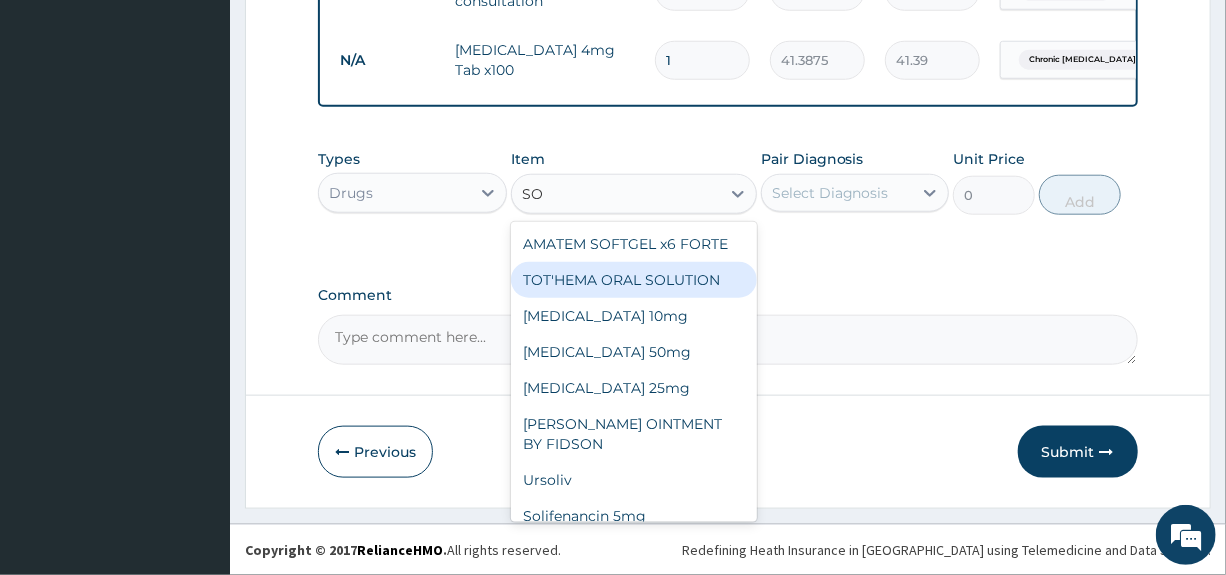 type on "S" 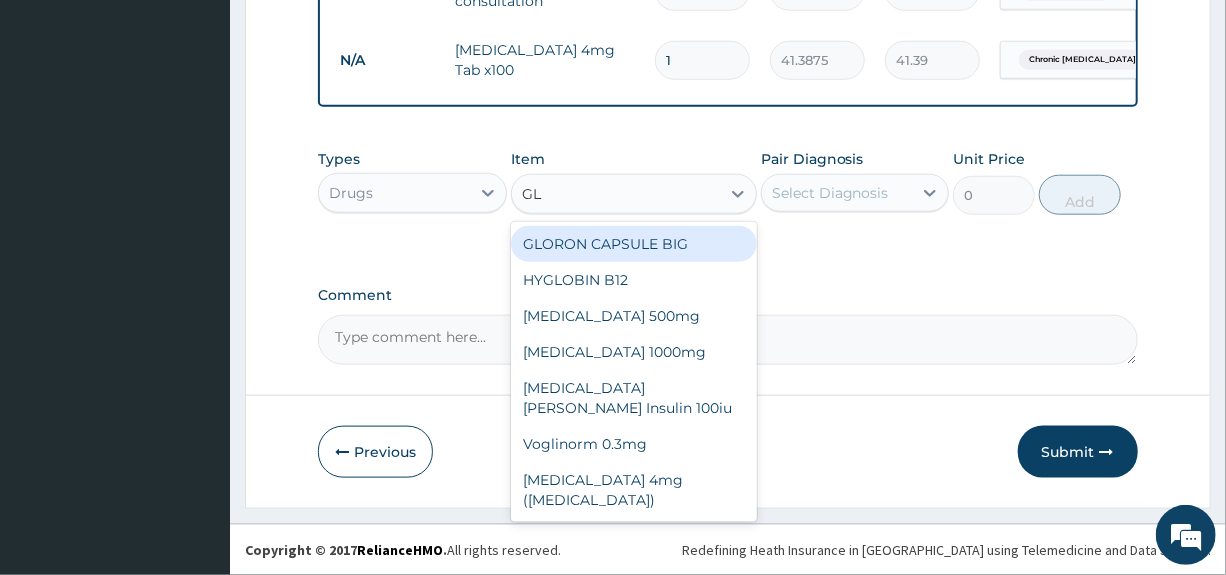 type on "GL" 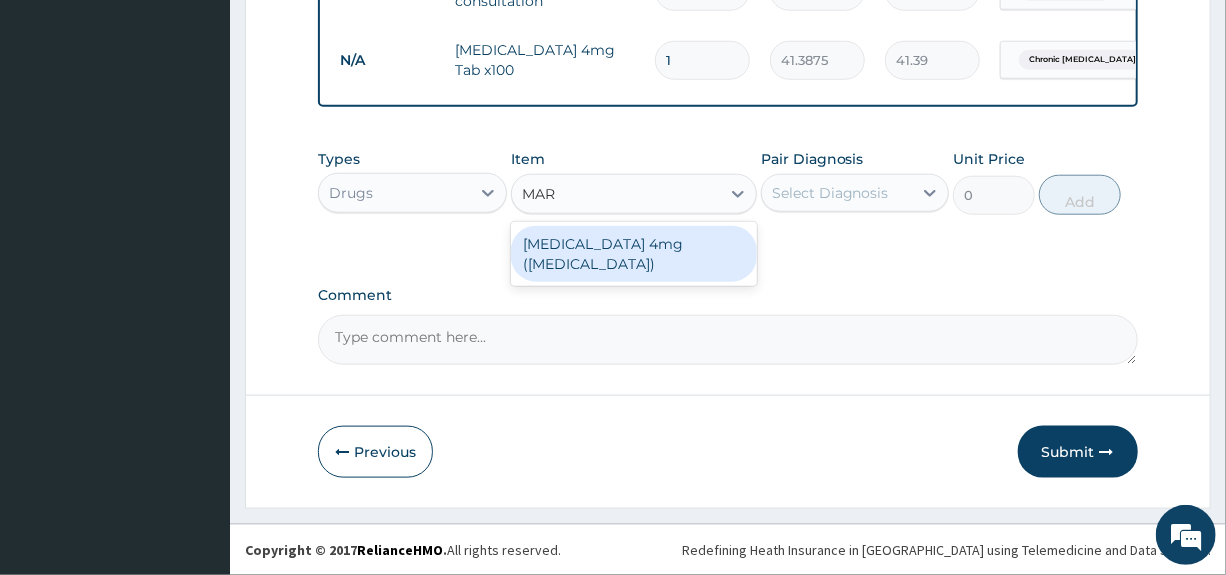type on "MAR" 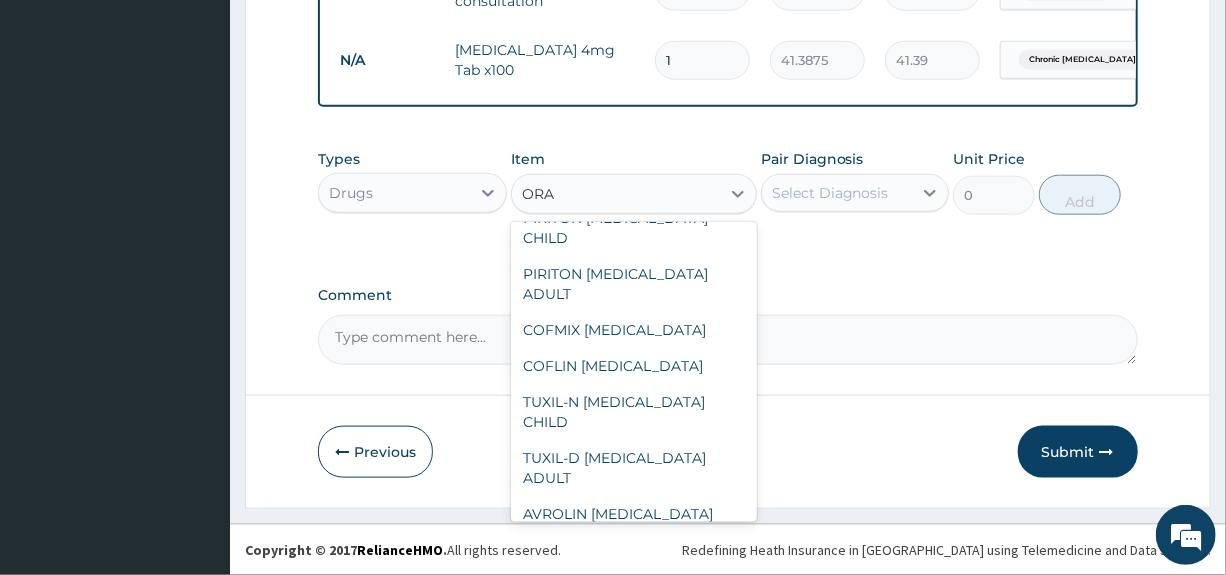 scroll, scrollTop: 200, scrollLeft: 0, axis: vertical 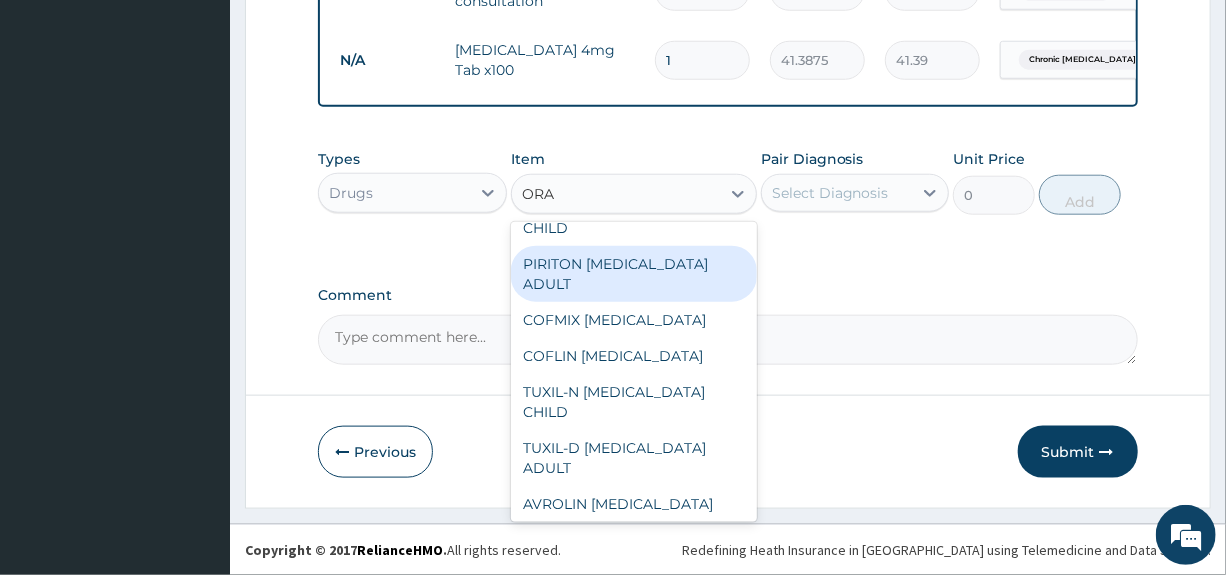 type on "ORA" 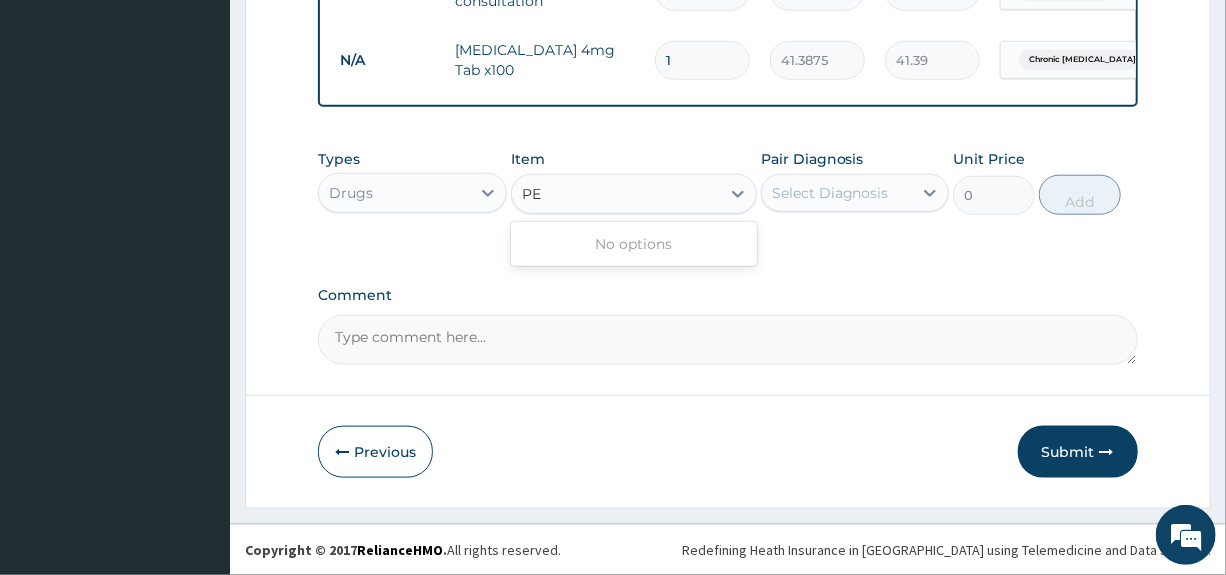type on "P" 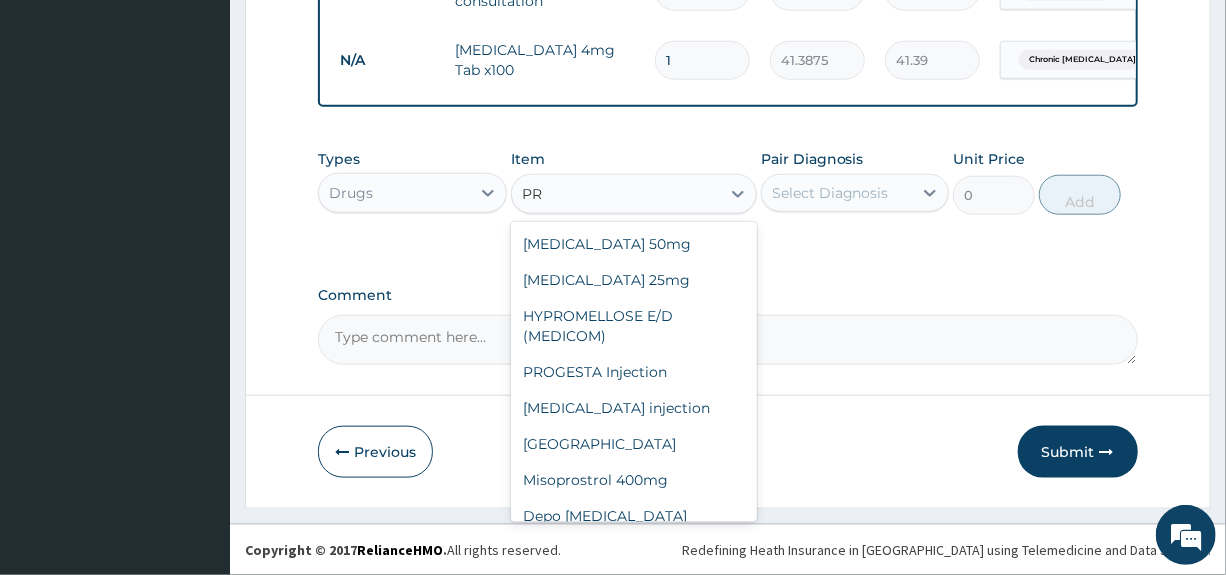 type on "P" 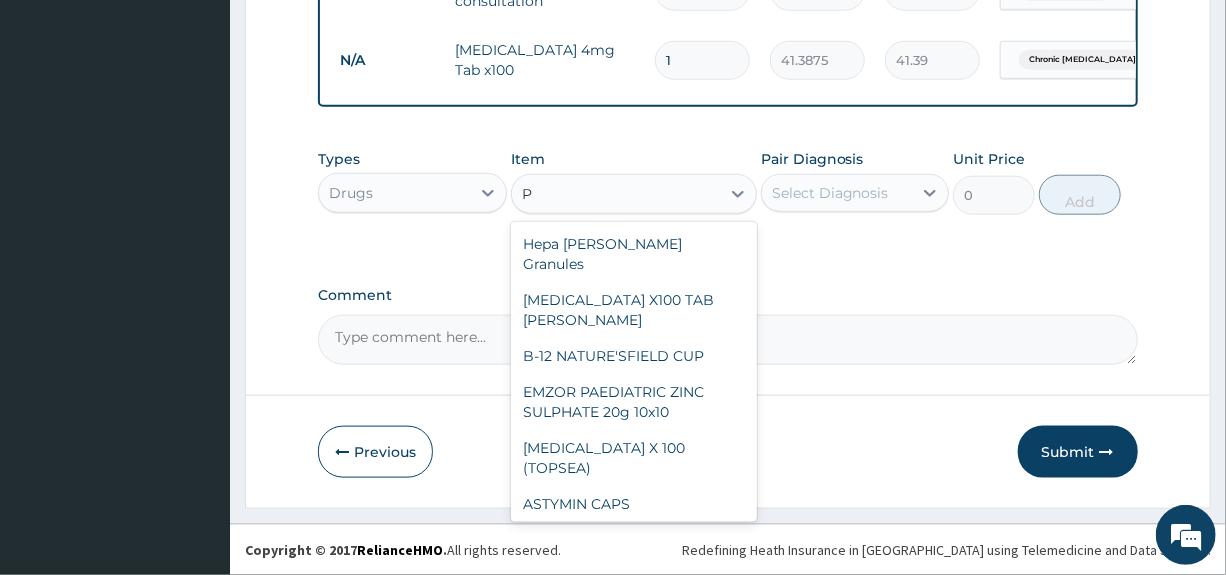 type 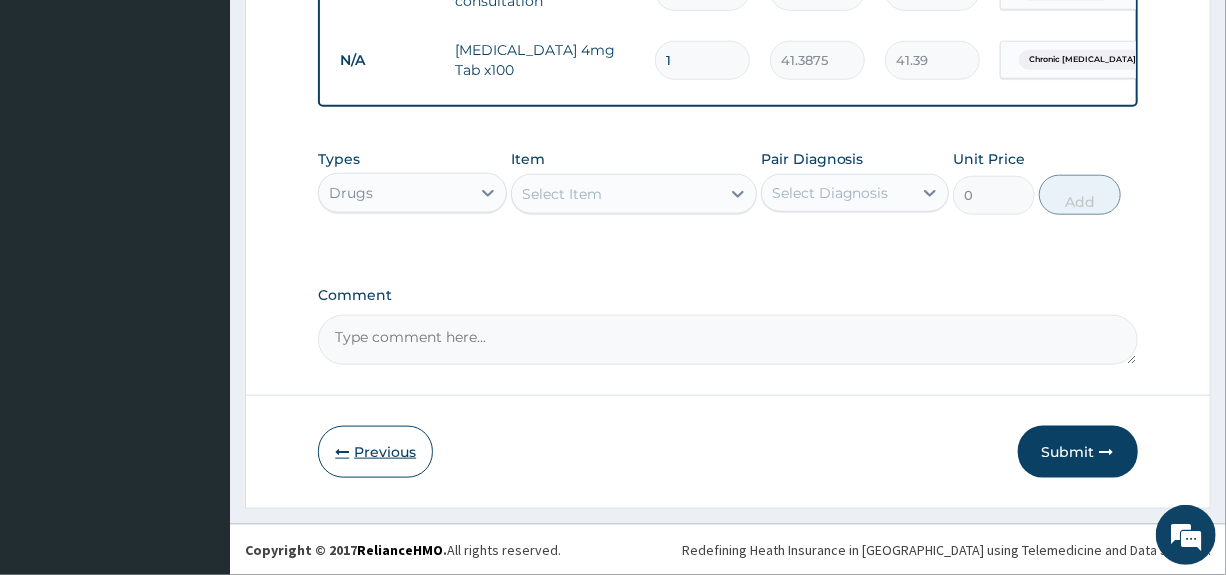 click on "Previous" at bounding box center (375, 452) 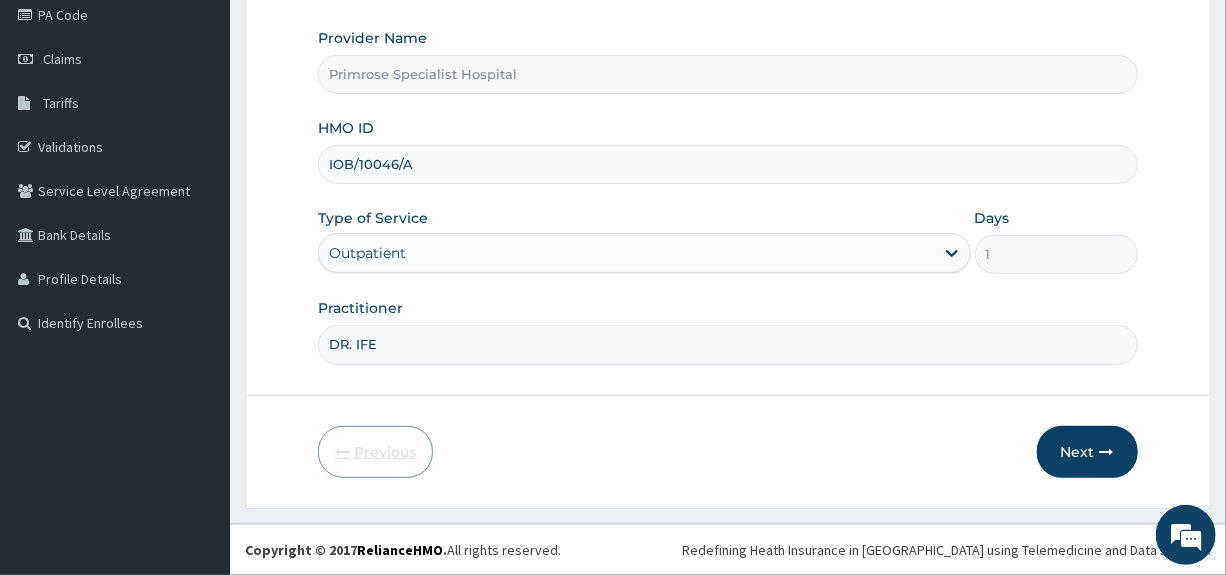 scroll, scrollTop: 244, scrollLeft: 0, axis: vertical 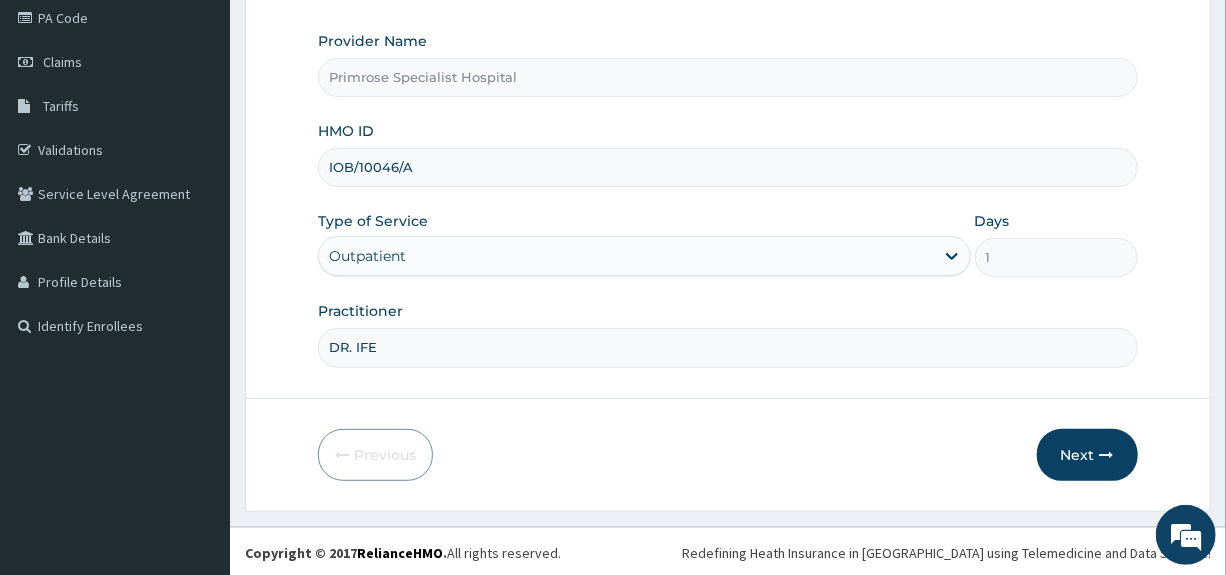 drag, startPoint x: 450, startPoint y: 169, endPoint x: 291, endPoint y: 169, distance: 159 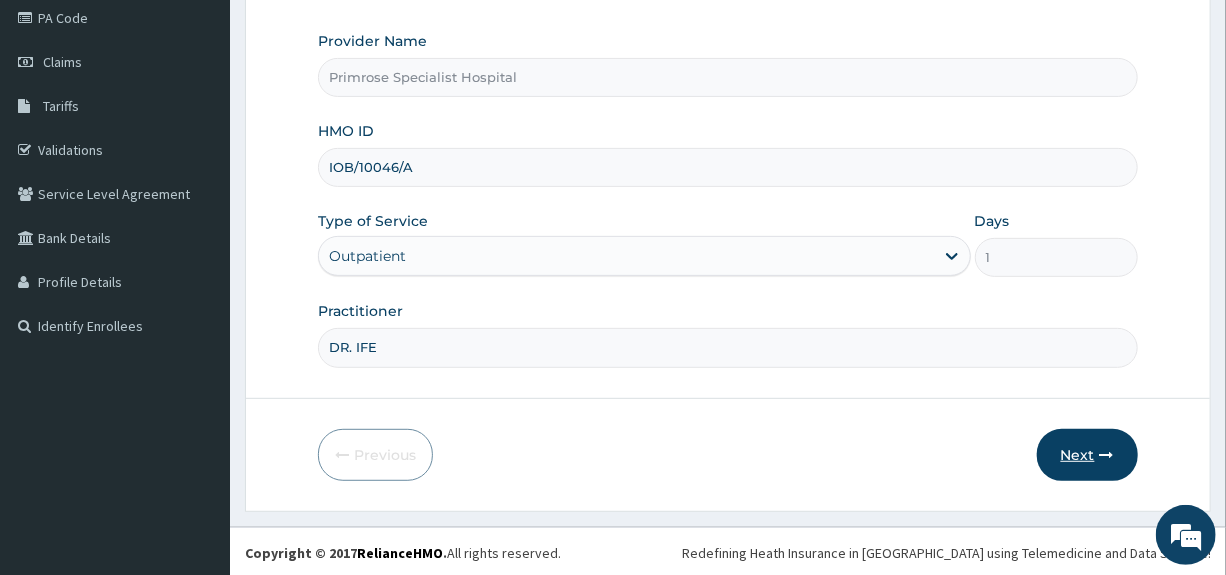 click on "Next" at bounding box center [1087, 455] 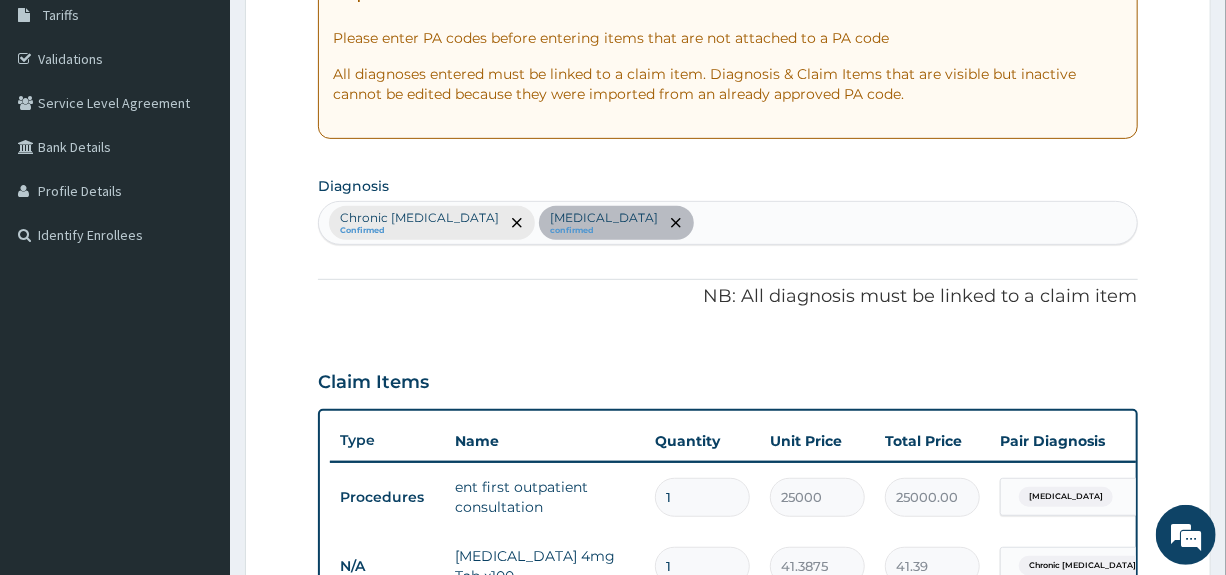 scroll, scrollTop: 544, scrollLeft: 0, axis: vertical 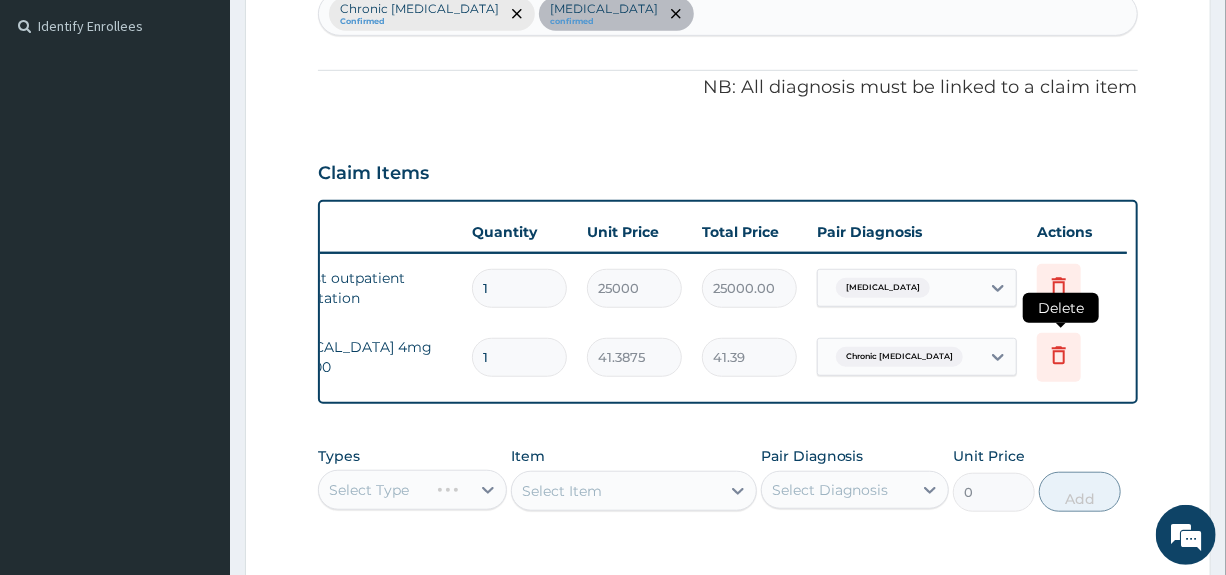 click 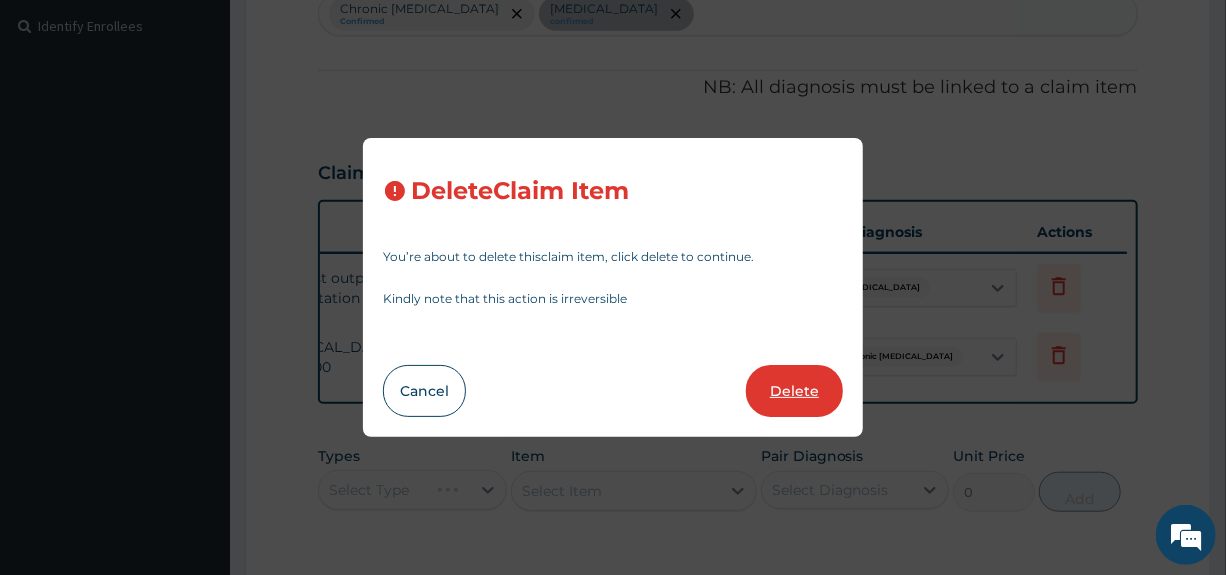 click on "Delete" at bounding box center [794, 391] 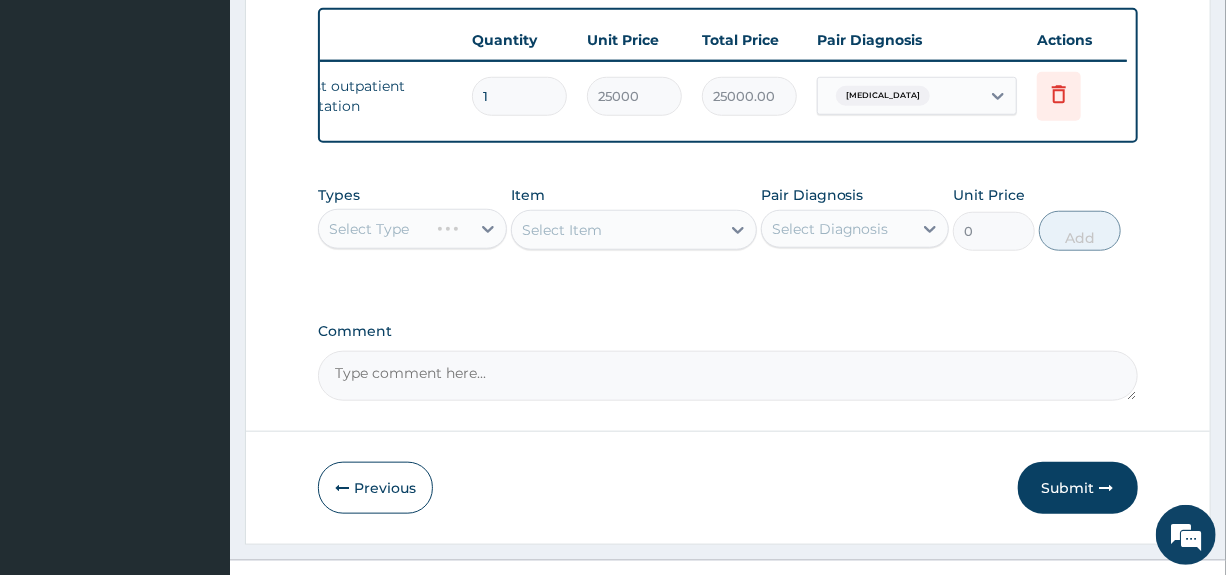 scroll, scrollTop: 744, scrollLeft: 0, axis: vertical 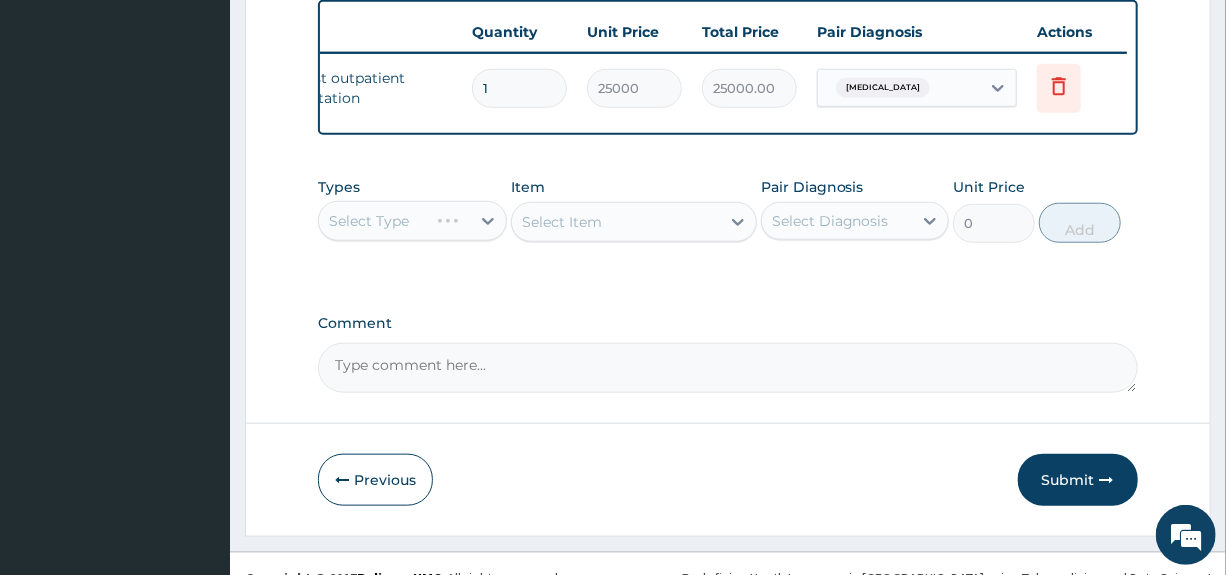 click on "Select Item" at bounding box center (634, 222) 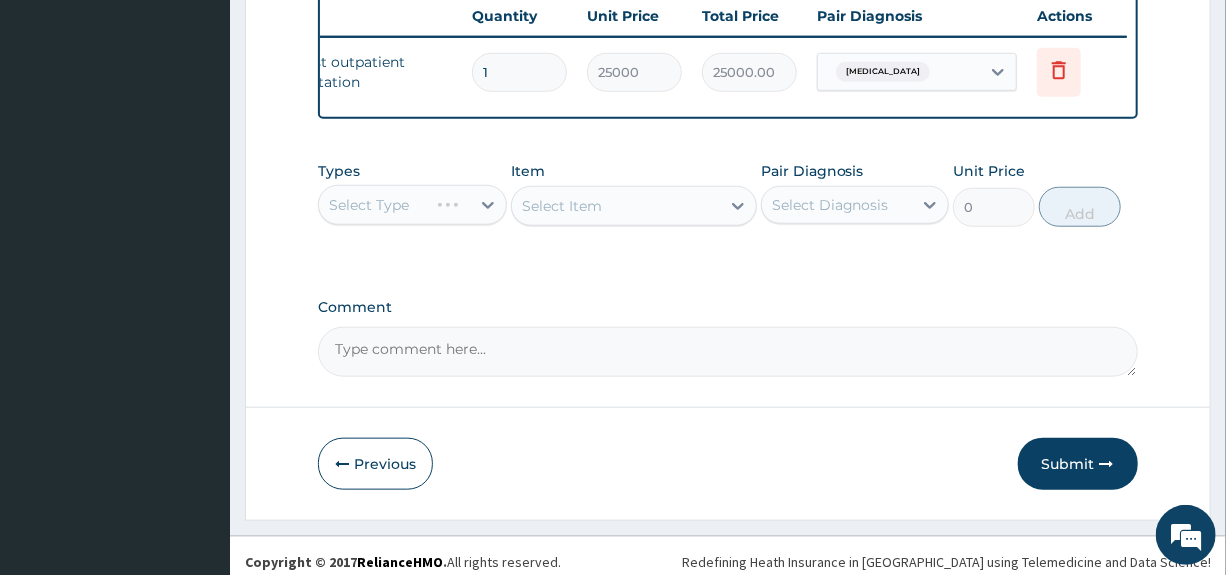 scroll, scrollTop: 786, scrollLeft: 0, axis: vertical 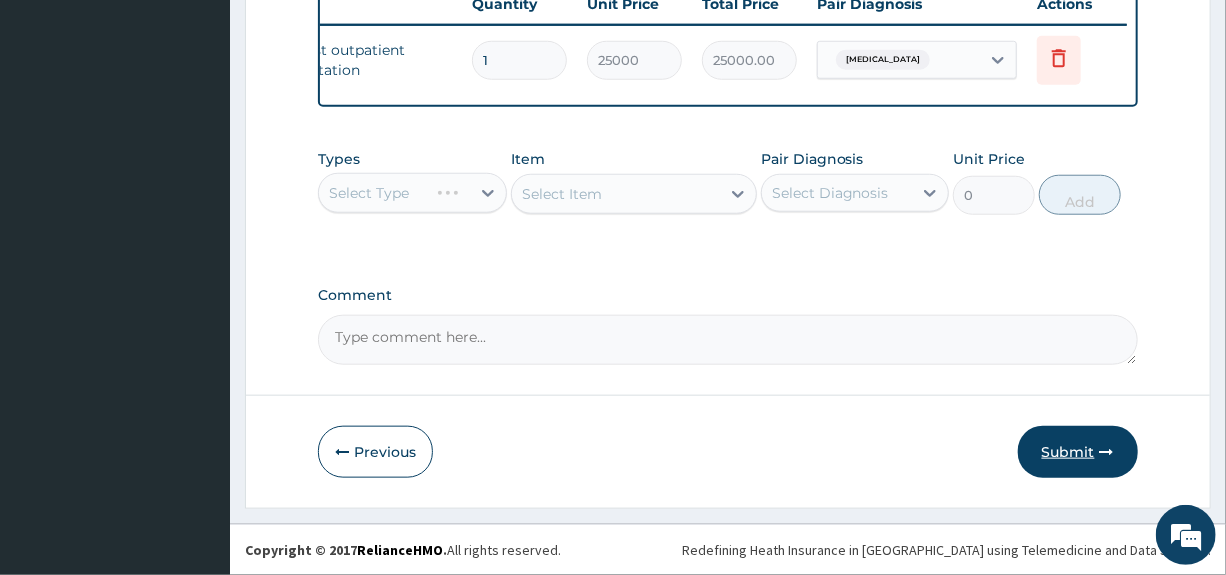 click on "Submit" at bounding box center [1078, 452] 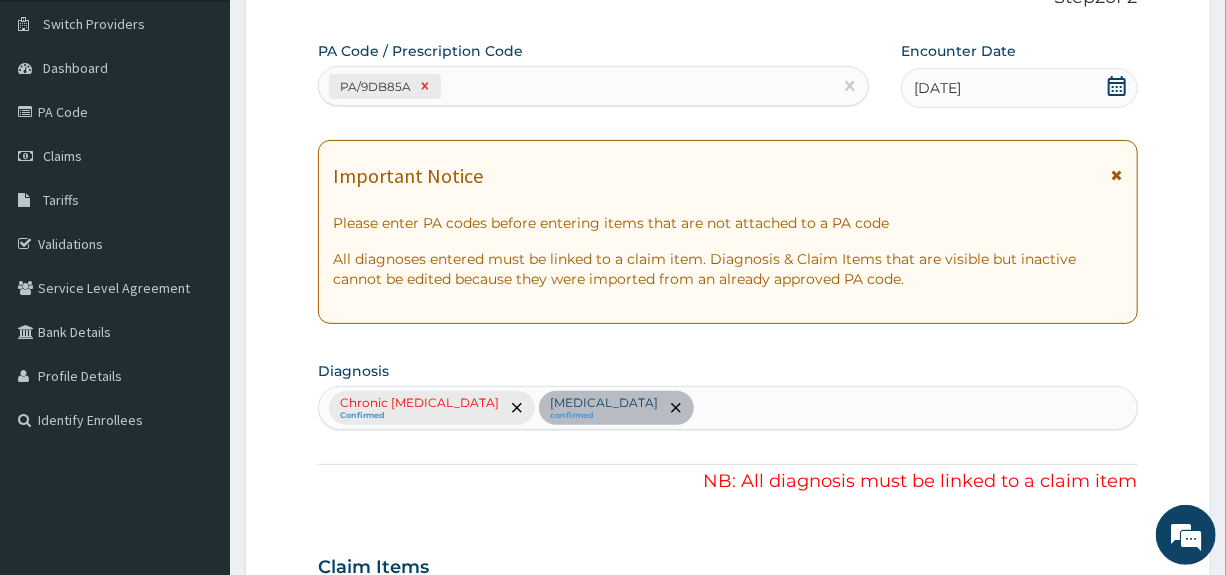 scroll, scrollTop: 400, scrollLeft: 0, axis: vertical 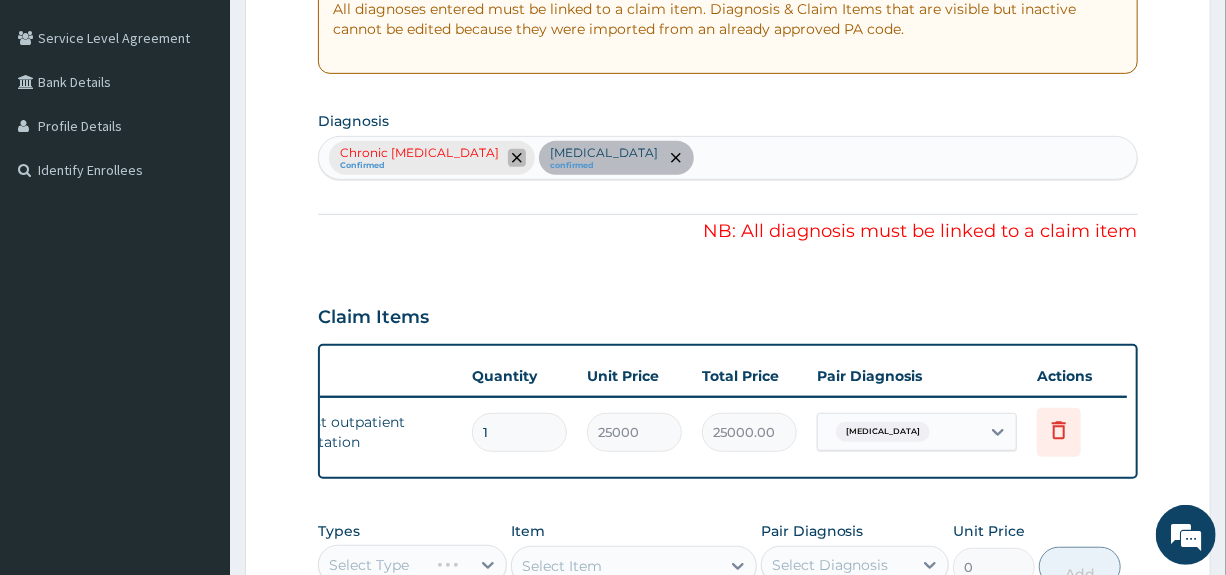 click 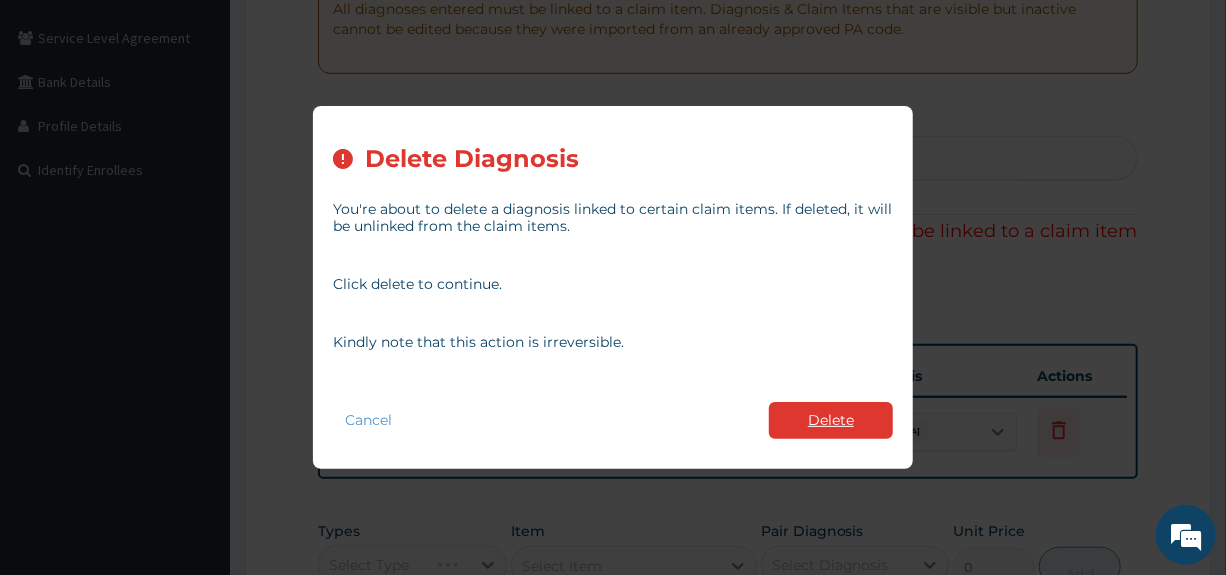 click on "Delete" at bounding box center (831, 420) 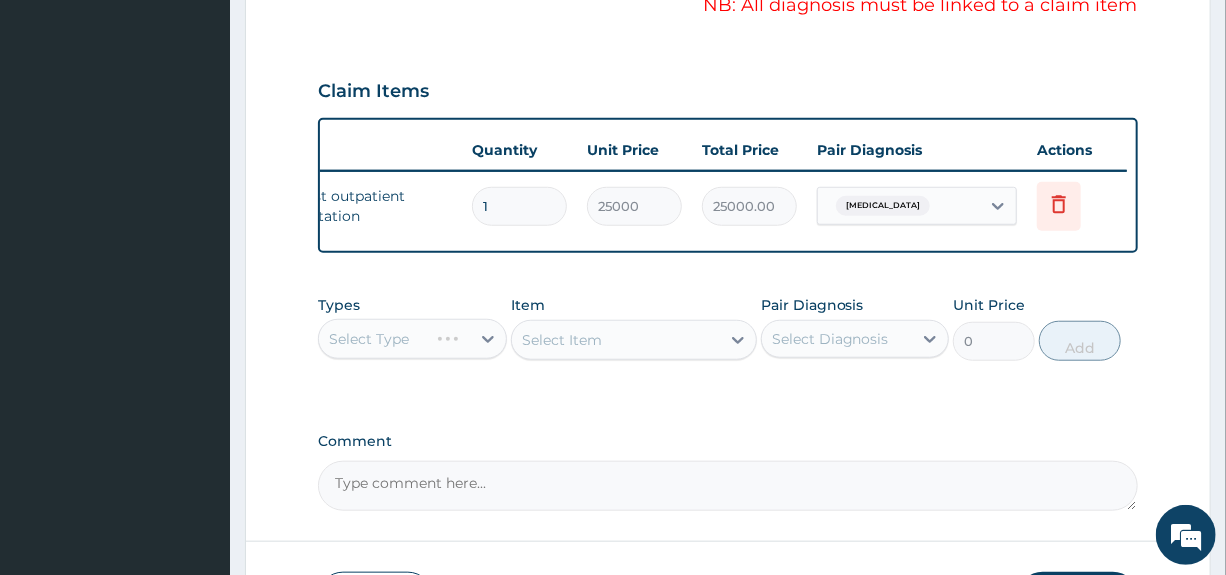 scroll, scrollTop: 700, scrollLeft: 0, axis: vertical 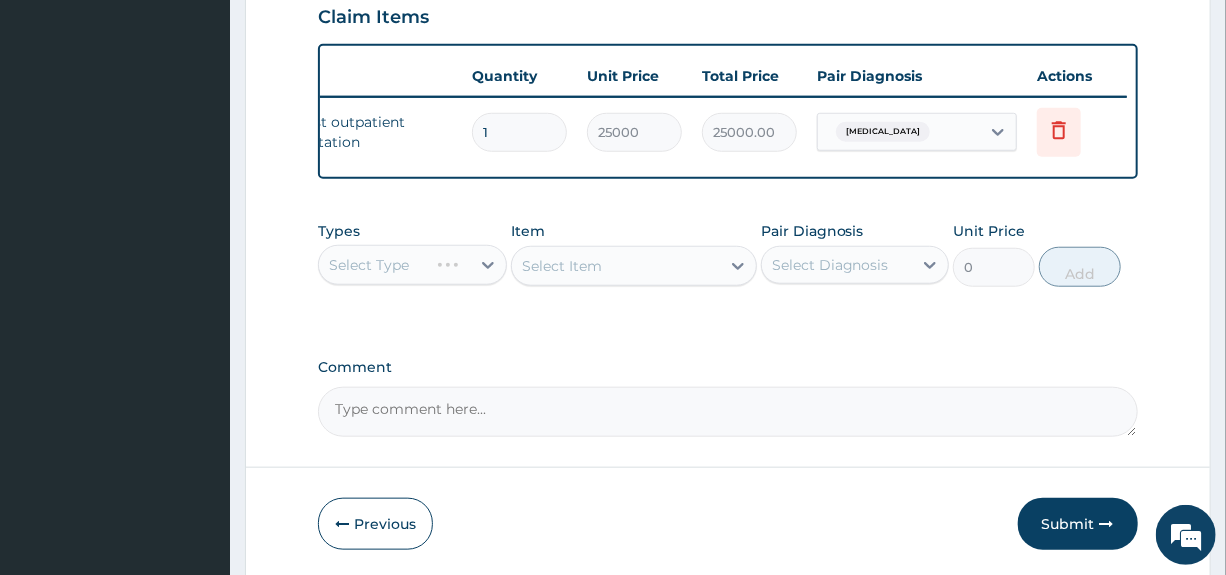 click on "Select Type" at bounding box center (412, 265) 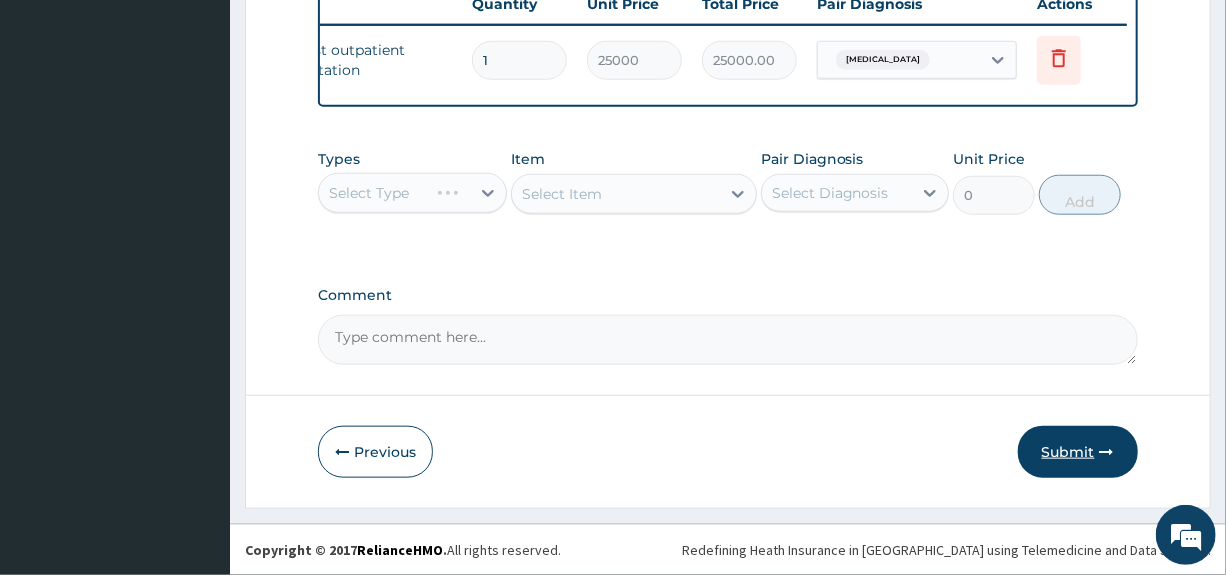 click on "Submit" at bounding box center (1078, 452) 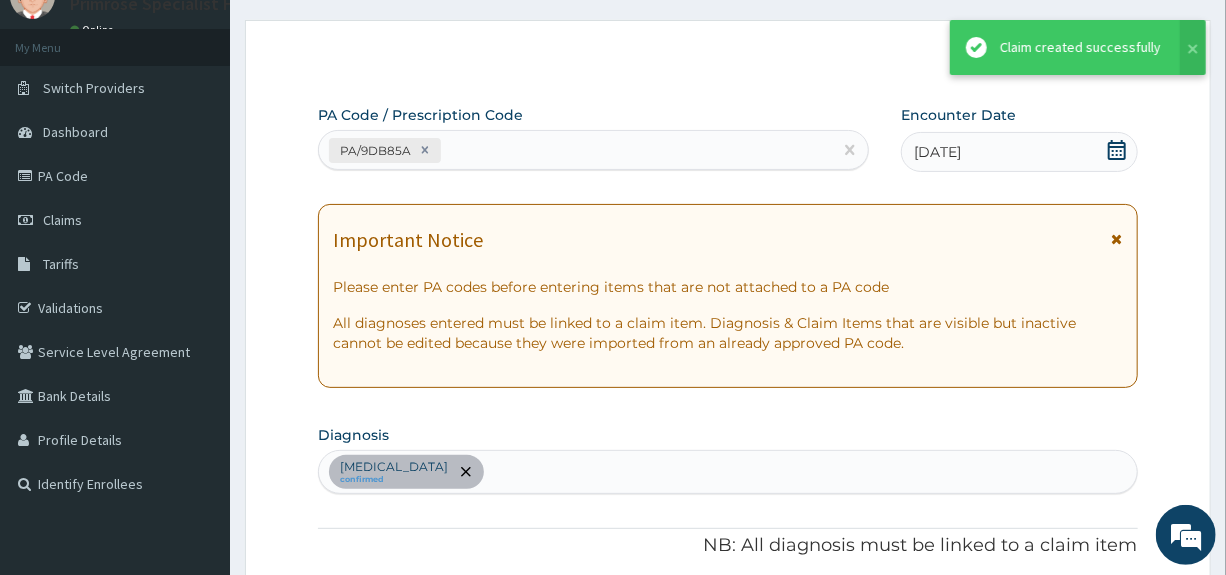 scroll, scrollTop: 786, scrollLeft: 0, axis: vertical 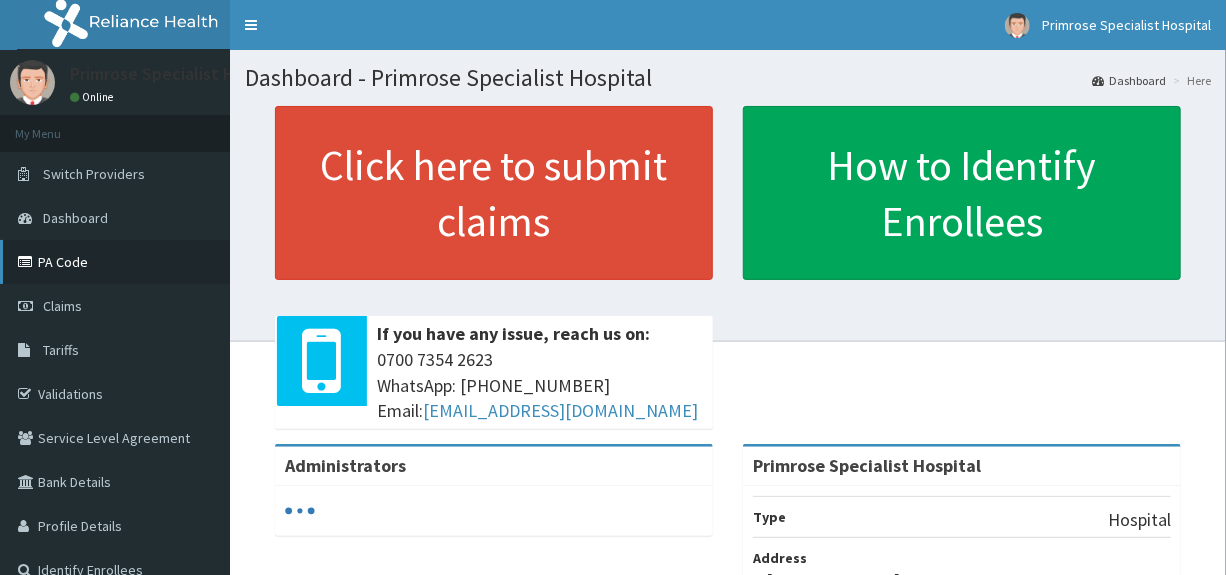 click on "PA Code" at bounding box center (115, 262) 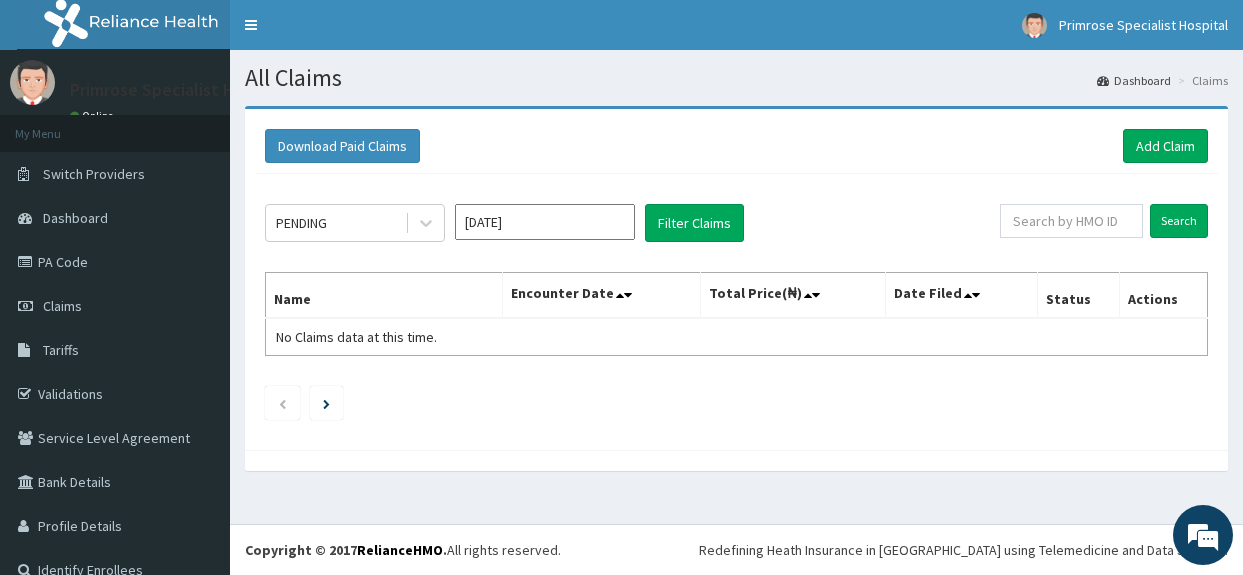 scroll, scrollTop: 0, scrollLeft: 0, axis: both 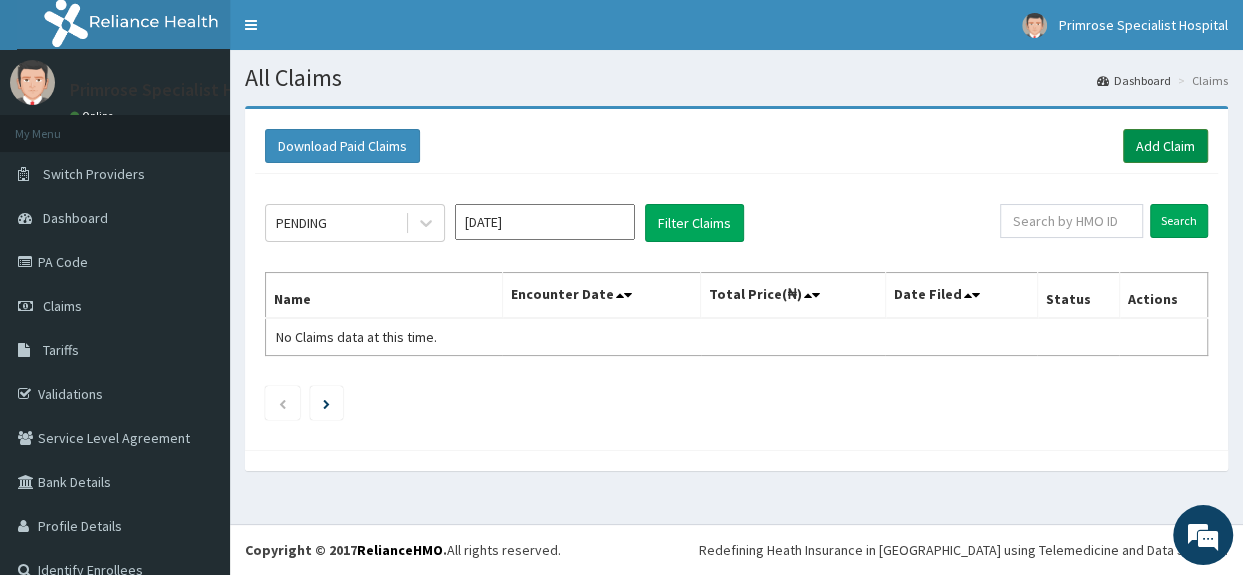 click on "Add Claim" at bounding box center (1165, 146) 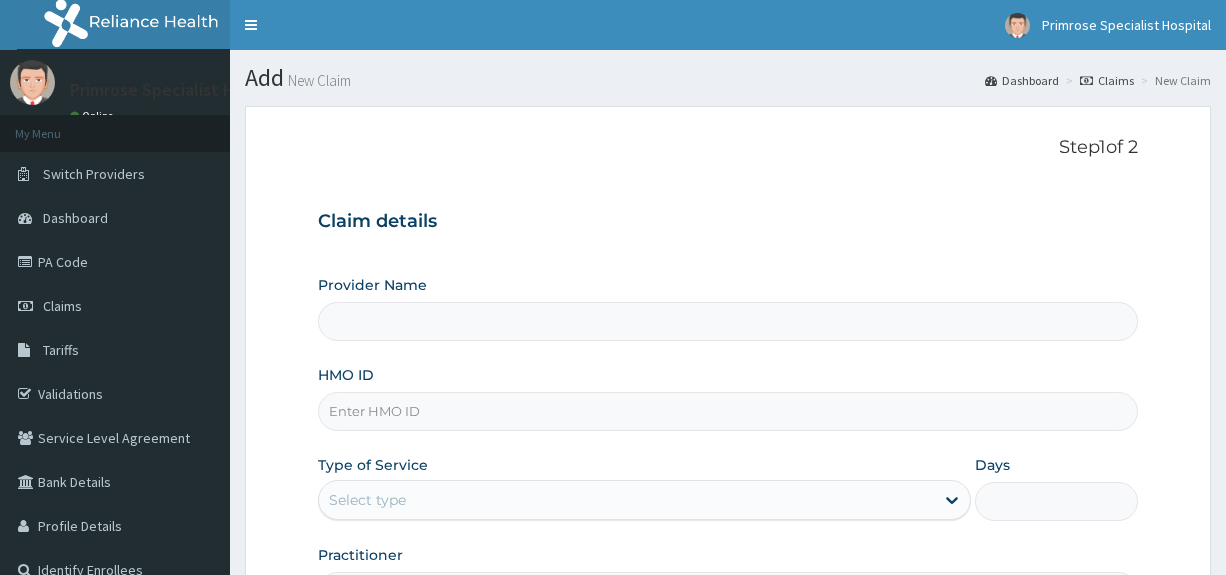 scroll, scrollTop: 0, scrollLeft: 0, axis: both 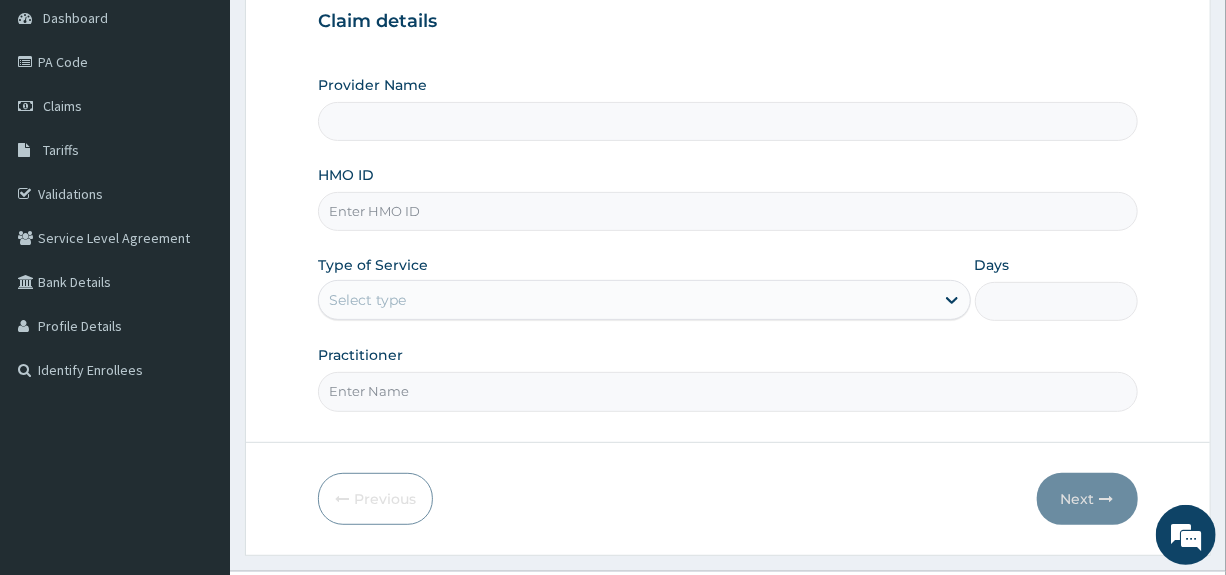 type on "Primrose Specialist Hospital" 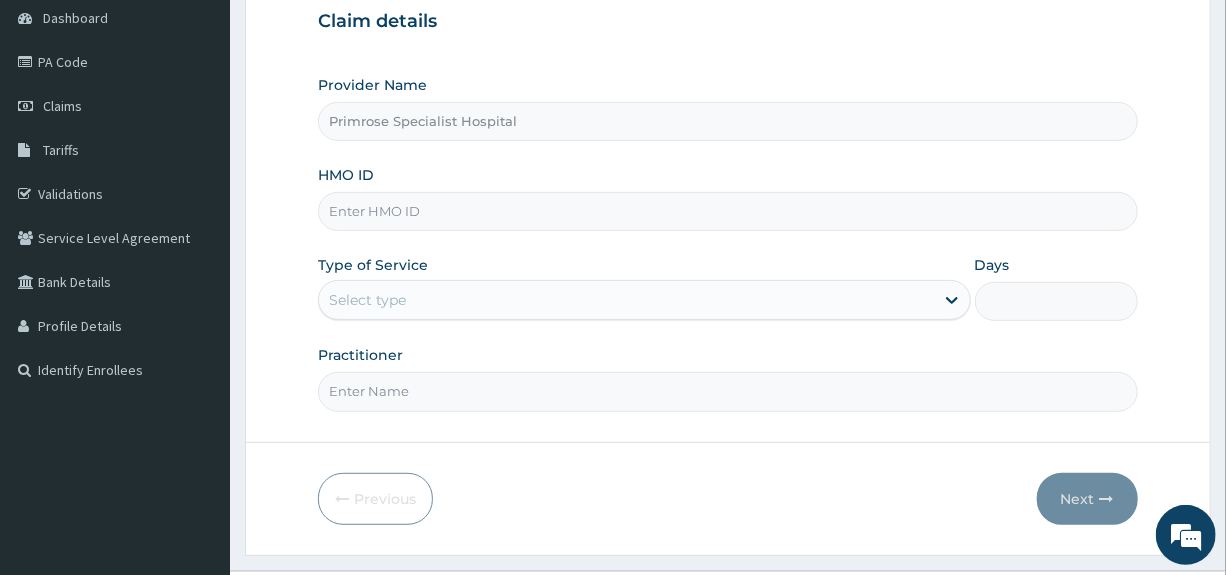 click on "HMO ID" at bounding box center [727, 211] 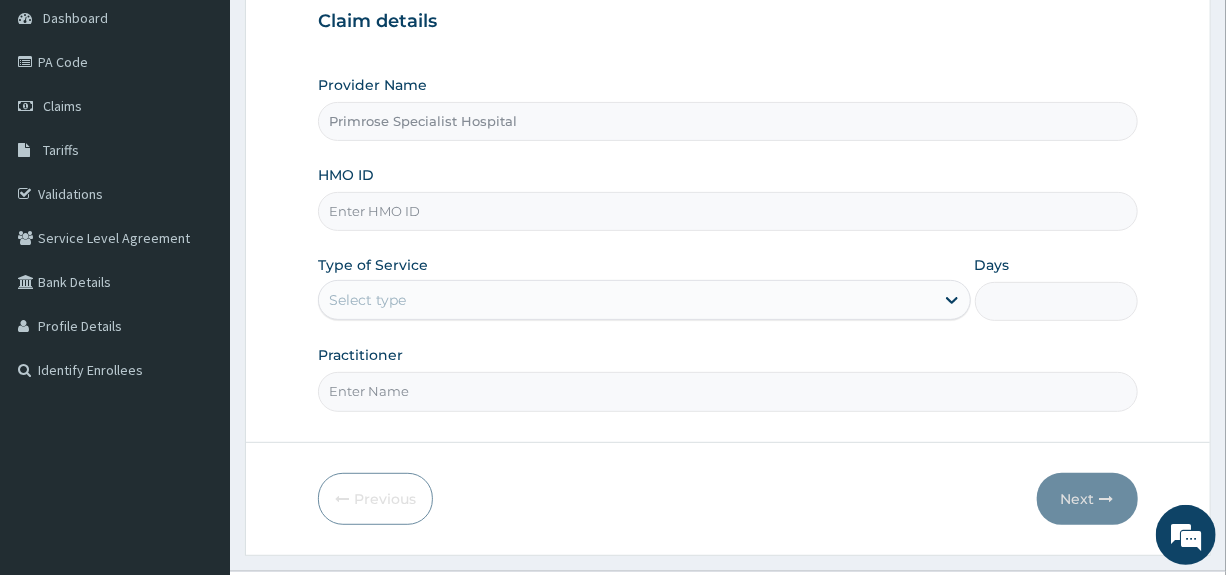 paste on "IOB/10046/A" 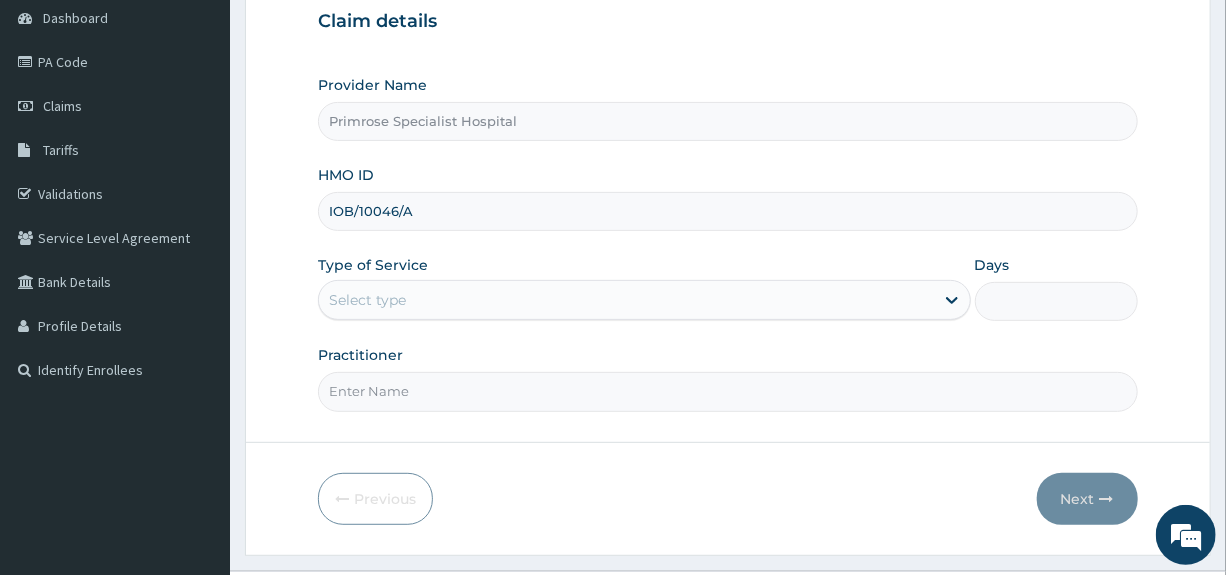 type on "IOB/10046/A" 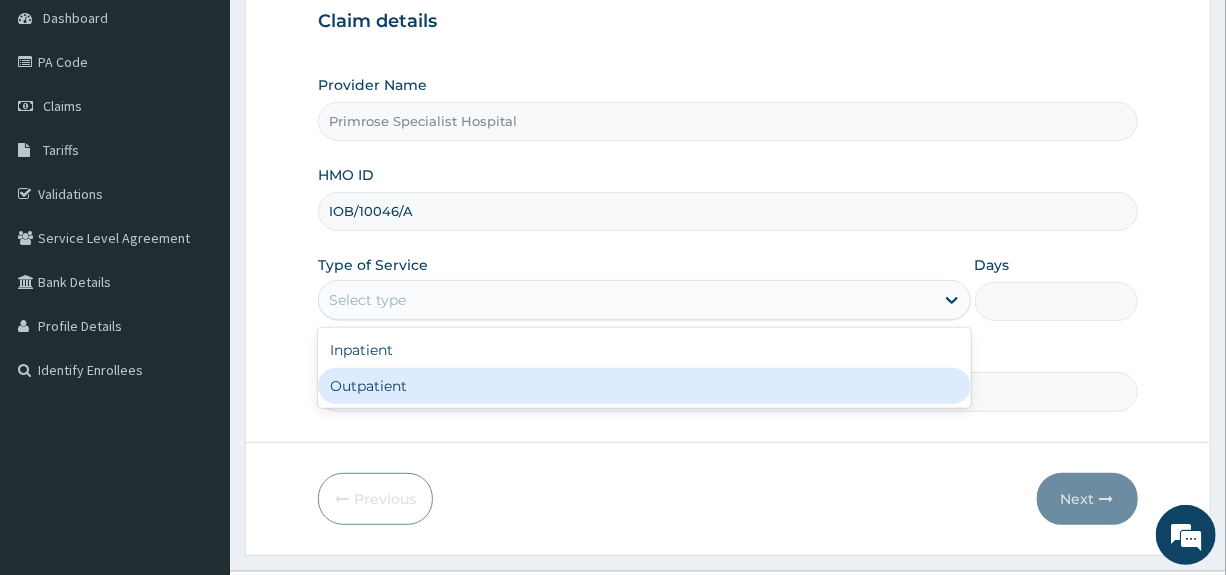 click on "Outpatient" at bounding box center (644, 386) 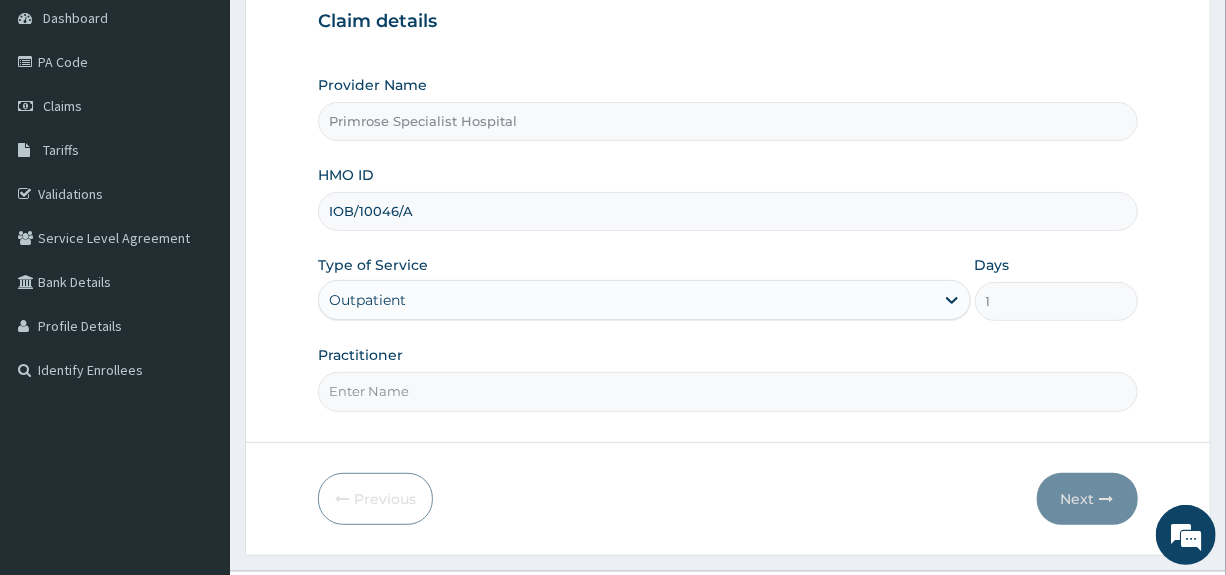 click on "Practitioner" at bounding box center [727, 391] 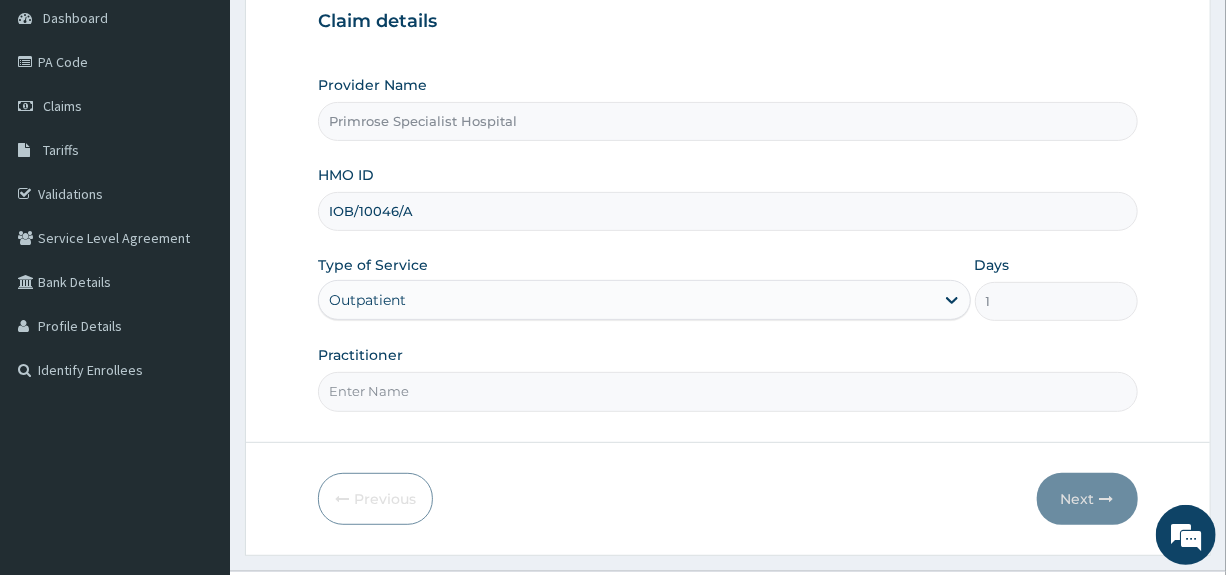 type on "DR. IFE" 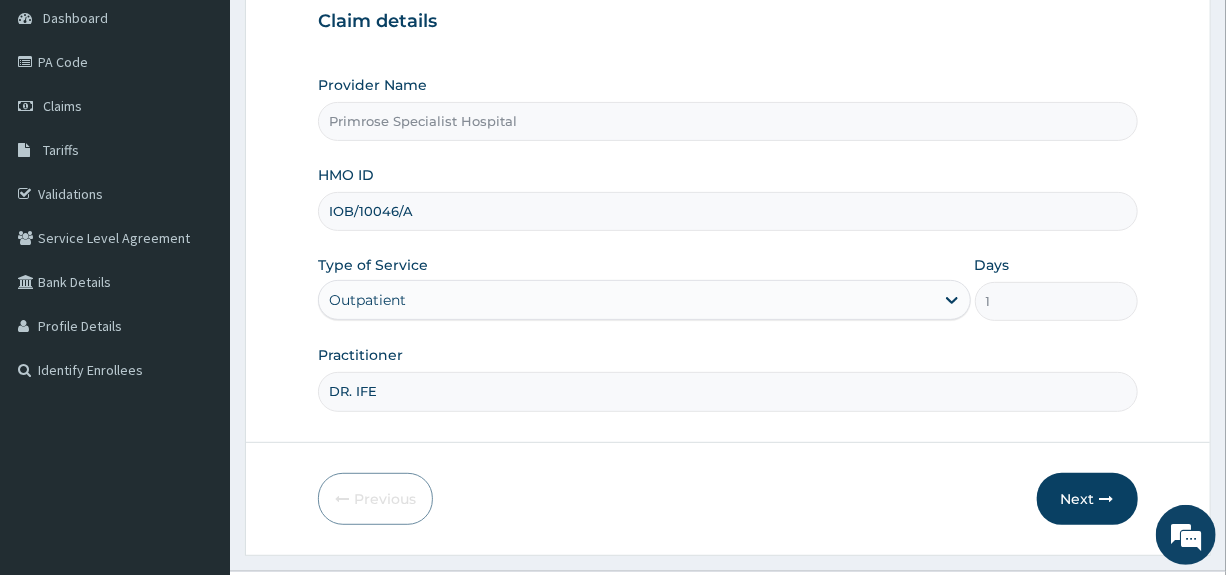 scroll, scrollTop: 0, scrollLeft: 0, axis: both 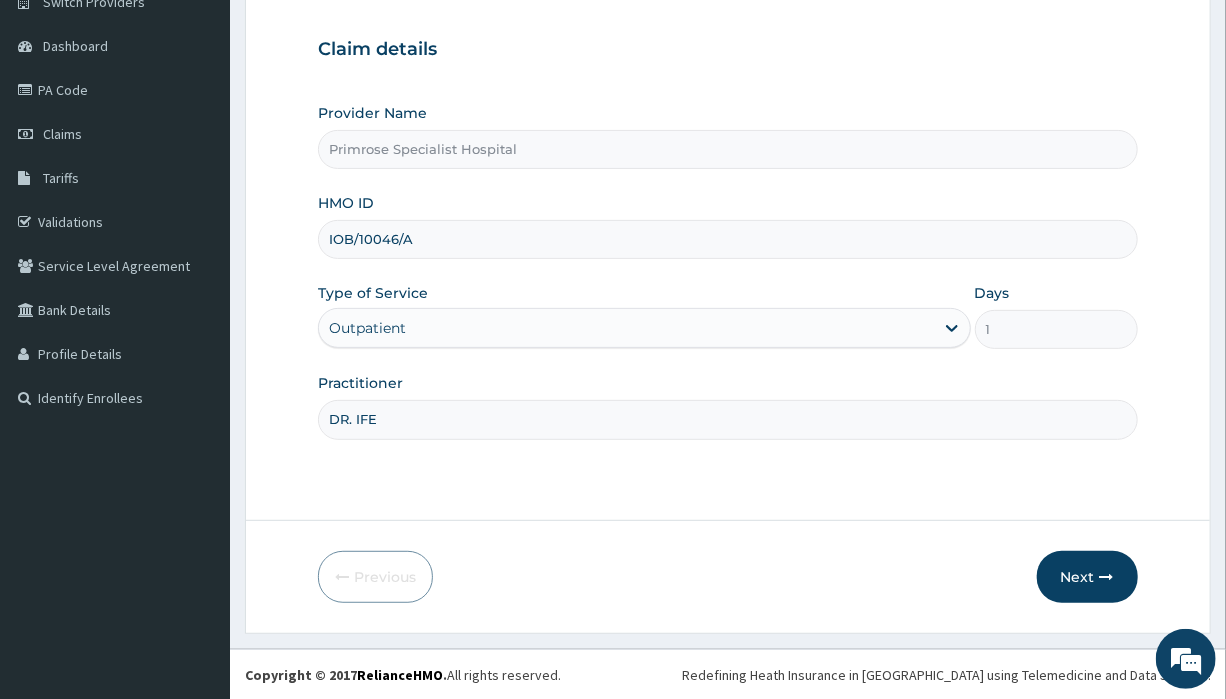 click on "Primrose Specialist Hospital" at bounding box center (727, 149) 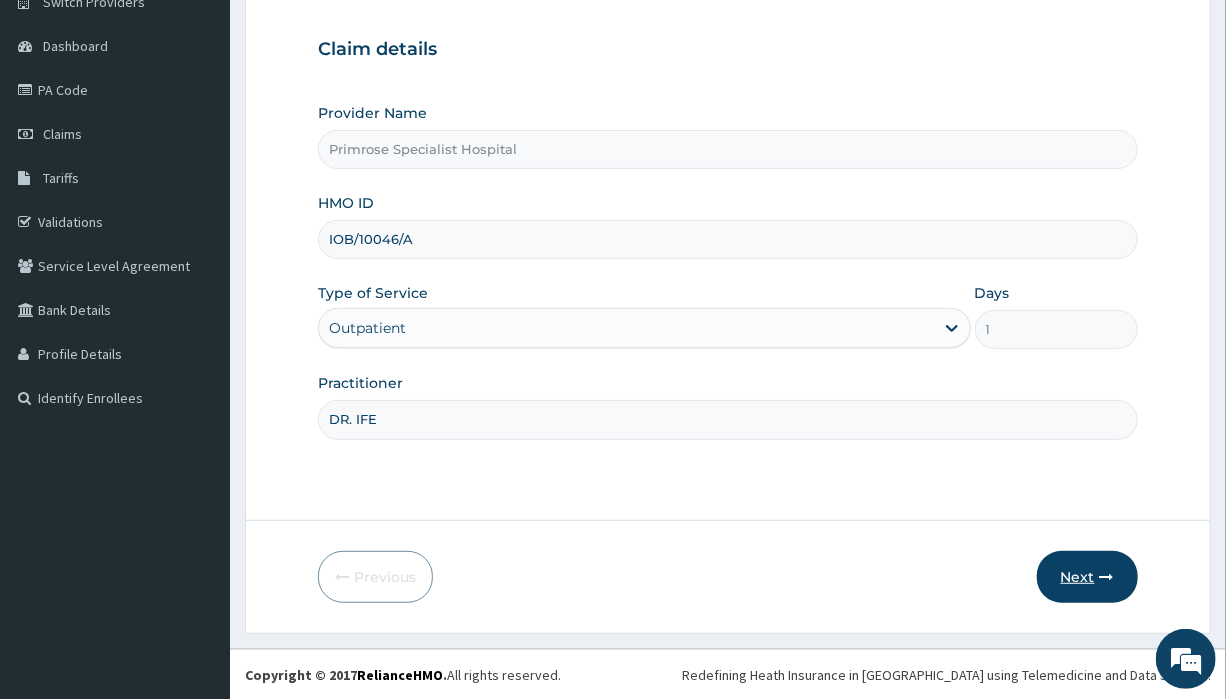 click on "Next" at bounding box center [1087, 577] 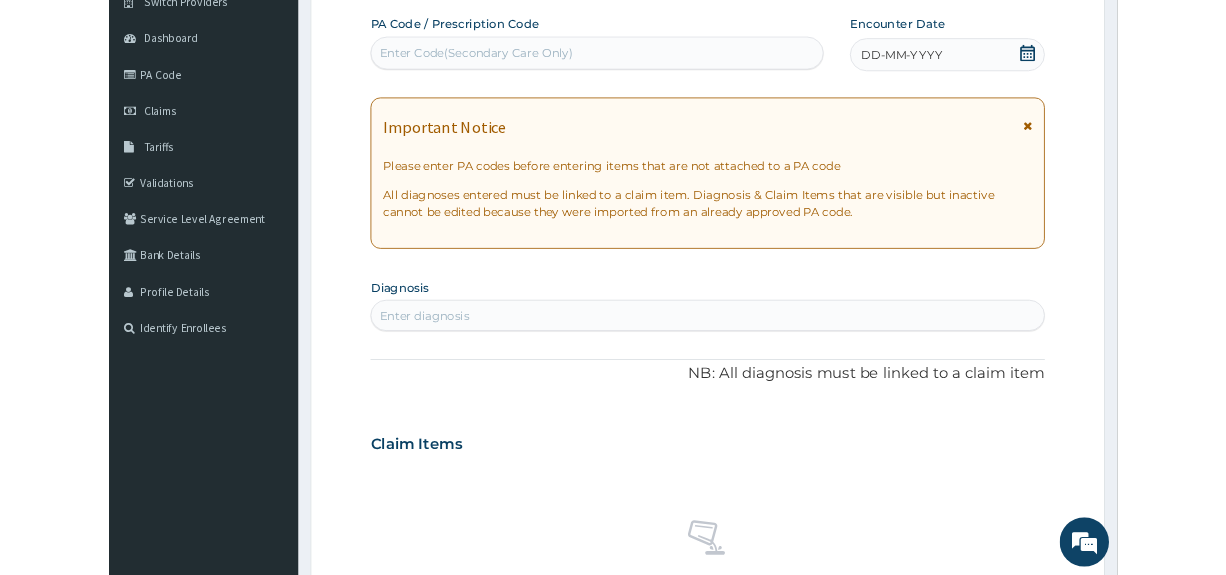 scroll, scrollTop: 0, scrollLeft: 0, axis: both 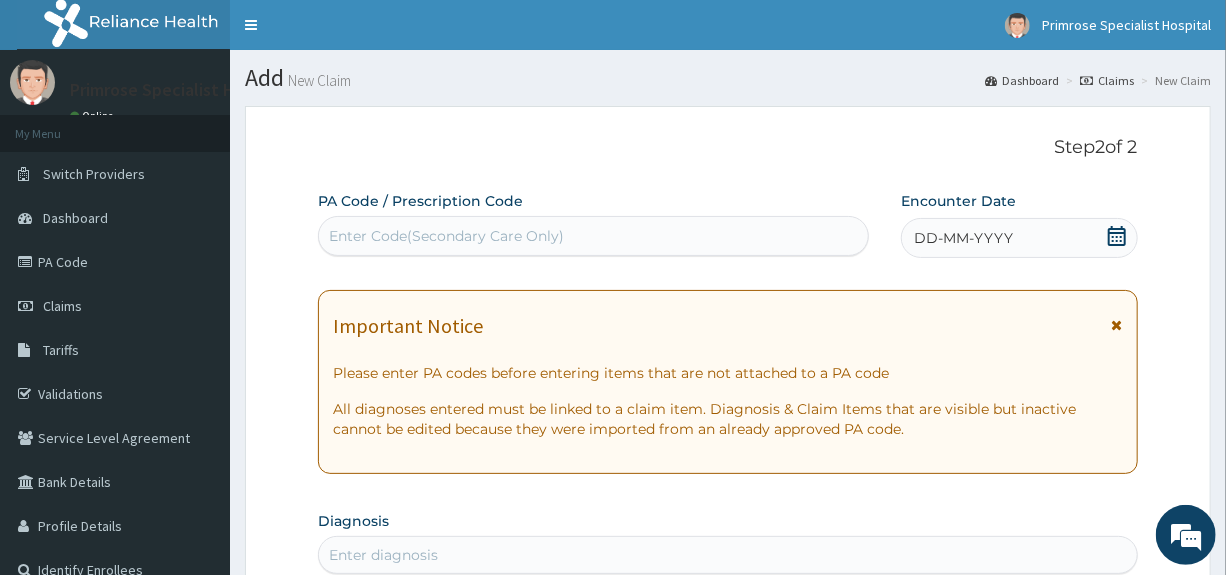 click on "Enter Code(Secondary Care Only)" at bounding box center [593, 236] 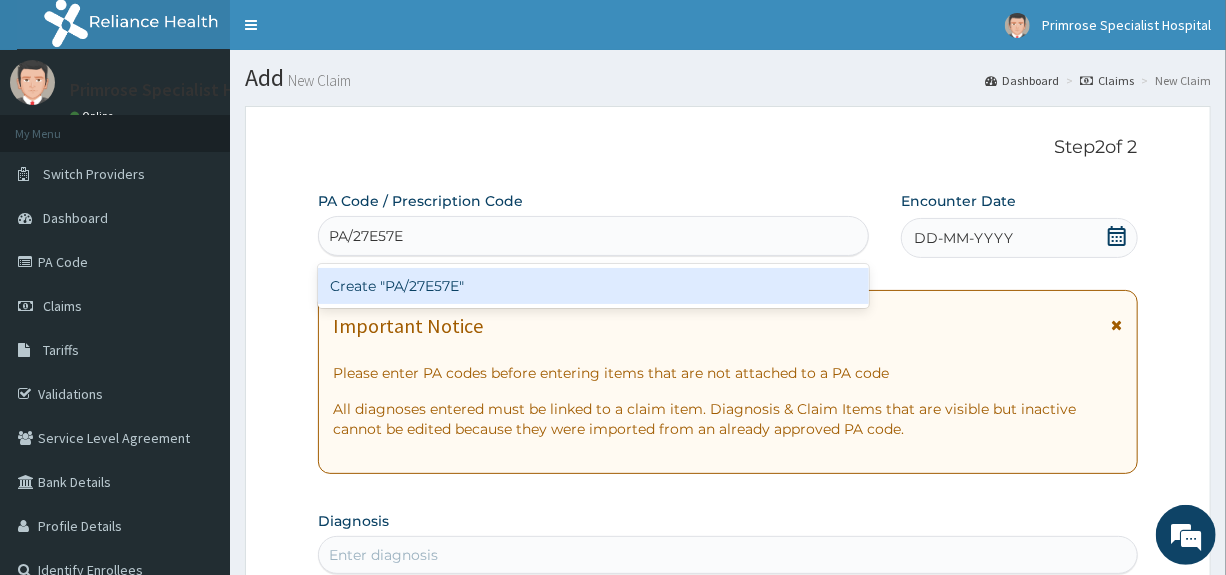 click on "Create "PA/27E57E"" at bounding box center [593, 286] 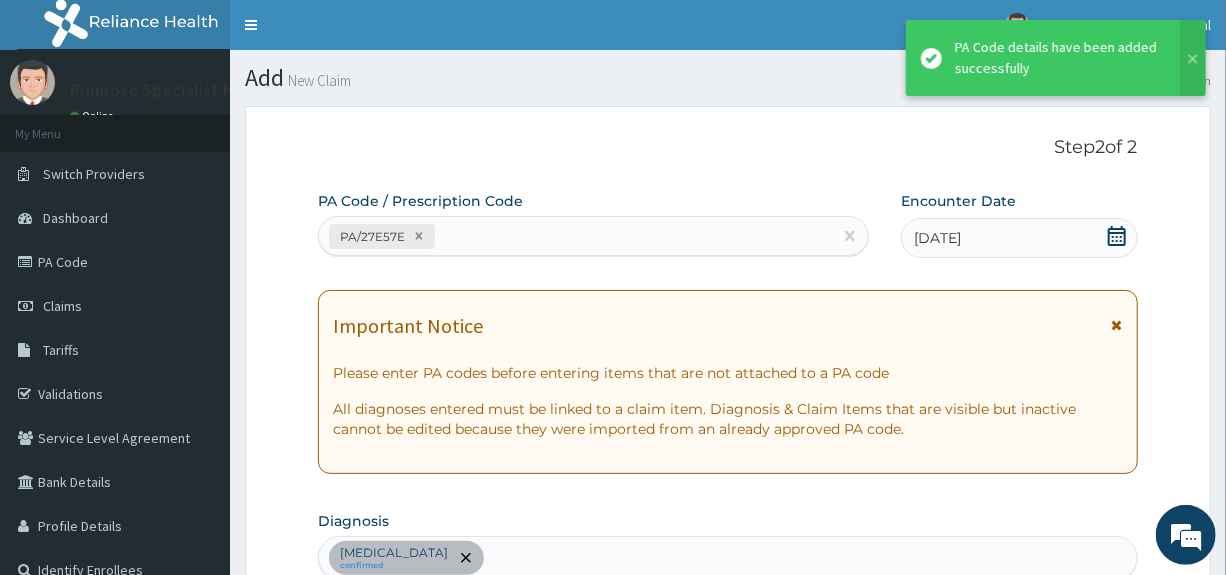 scroll, scrollTop: 543, scrollLeft: 0, axis: vertical 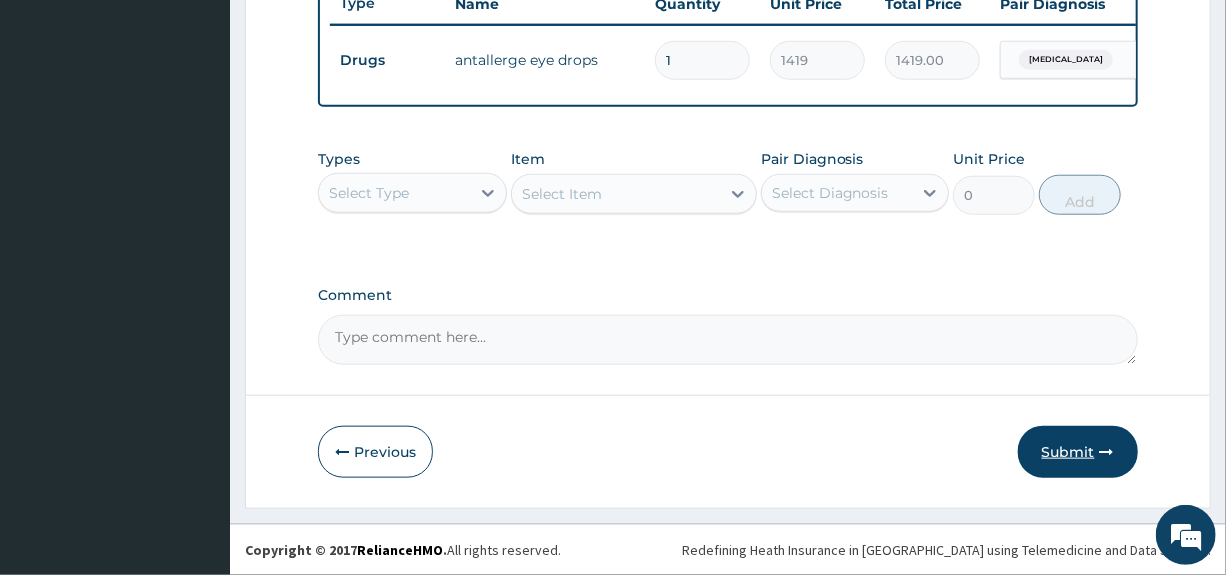 click on "Submit" at bounding box center [1078, 452] 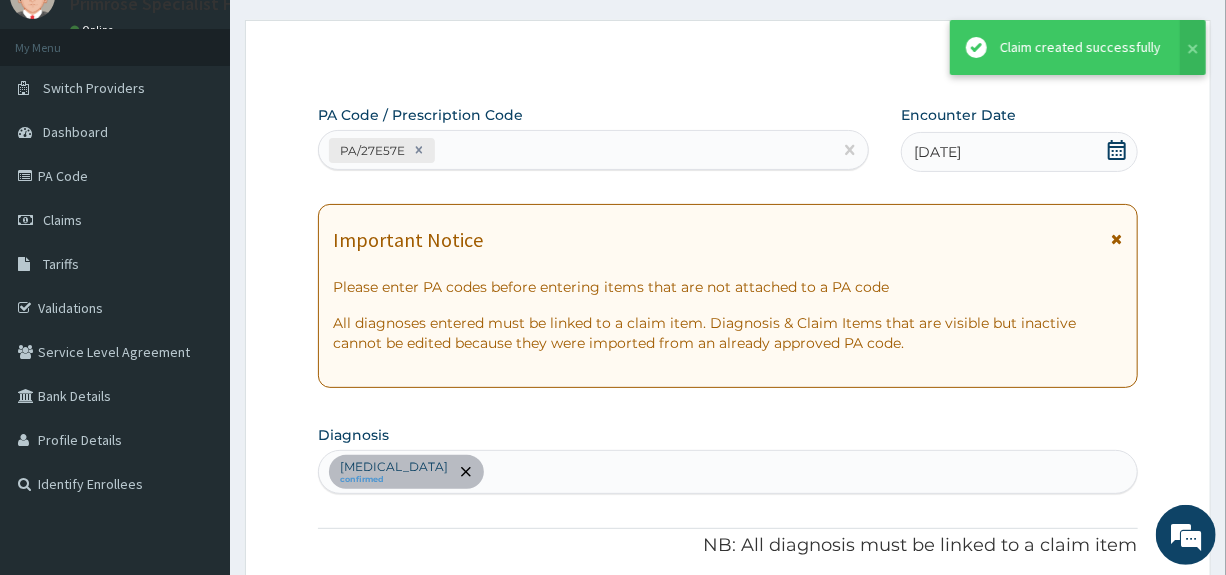 scroll, scrollTop: 786, scrollLeft: 0, axis: vertical 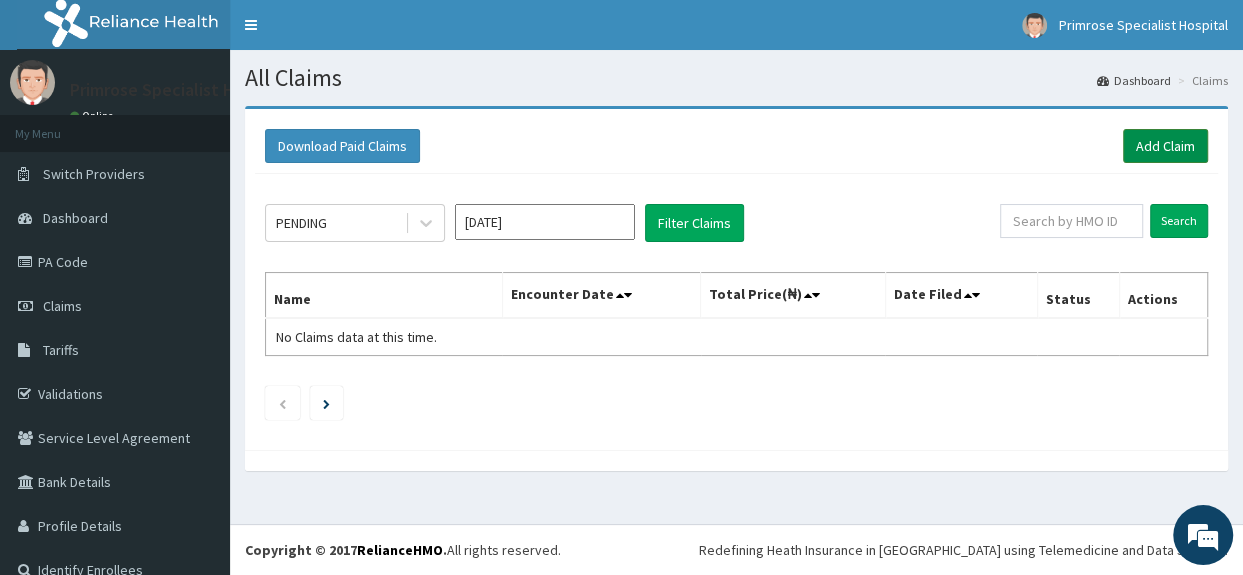 click on "Add Claim" at bounding box center [1165, 146] 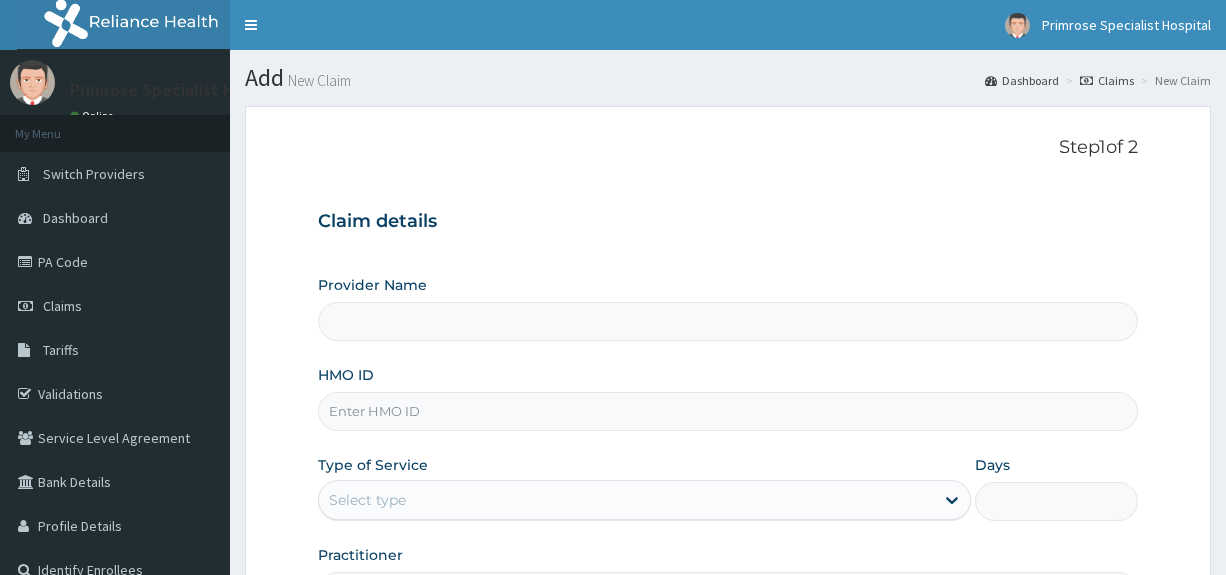 scroll, scrollTop: 0, scrollLeft: 0, axis: both 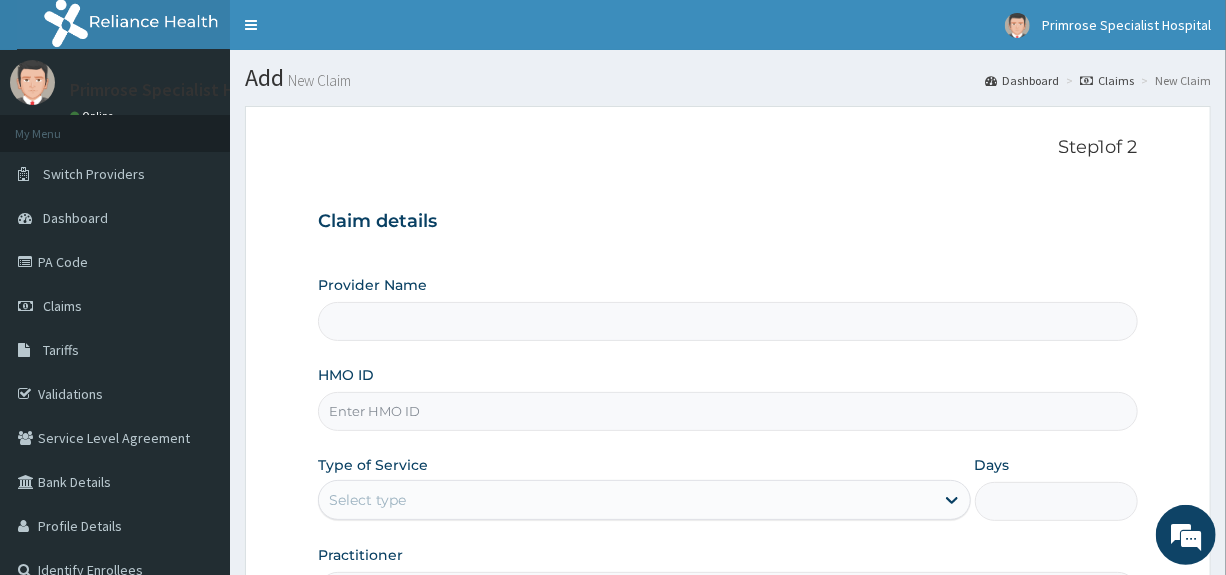 type on "Primrose Specialist Hospital" 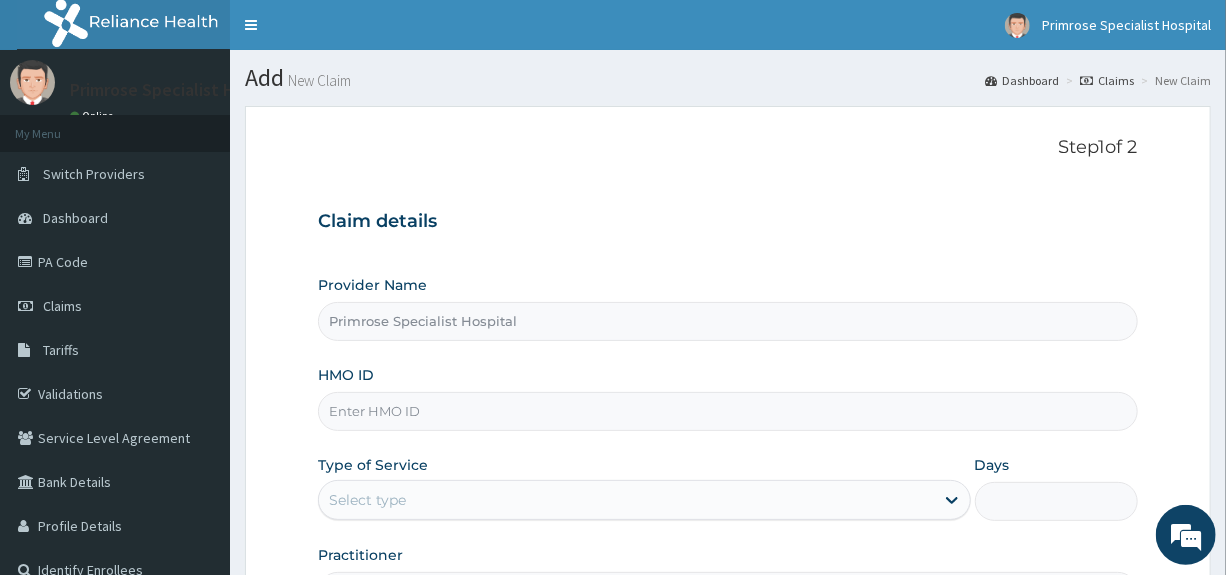 click on "HMO ID" at bounding box center [727, 411] 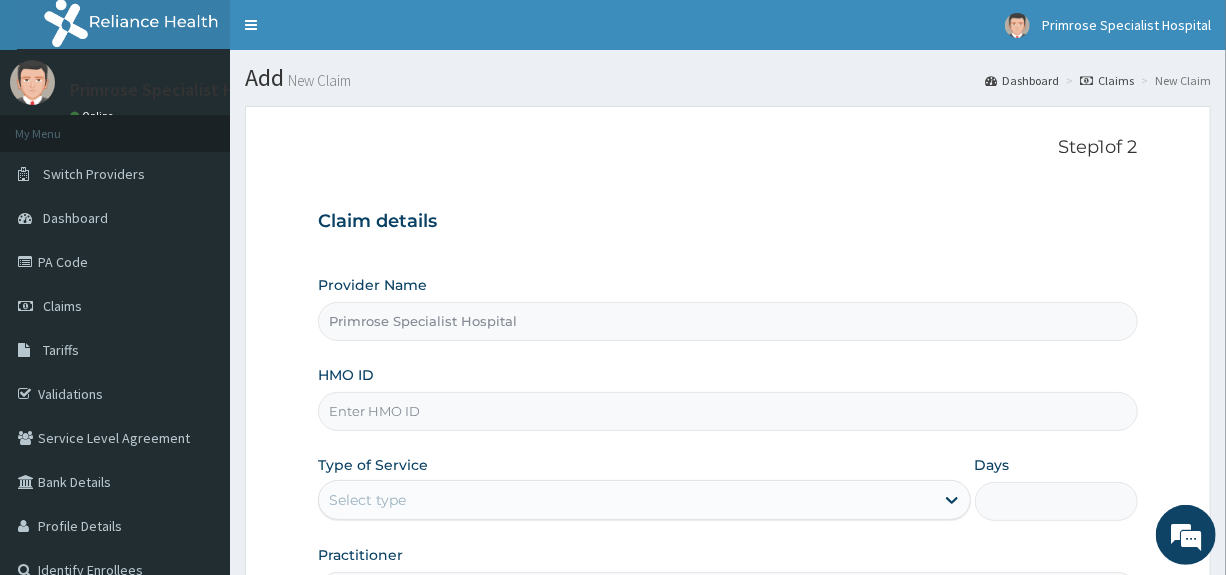 scroll, scrollTop: 0, scrollLeft: 0, axis: both 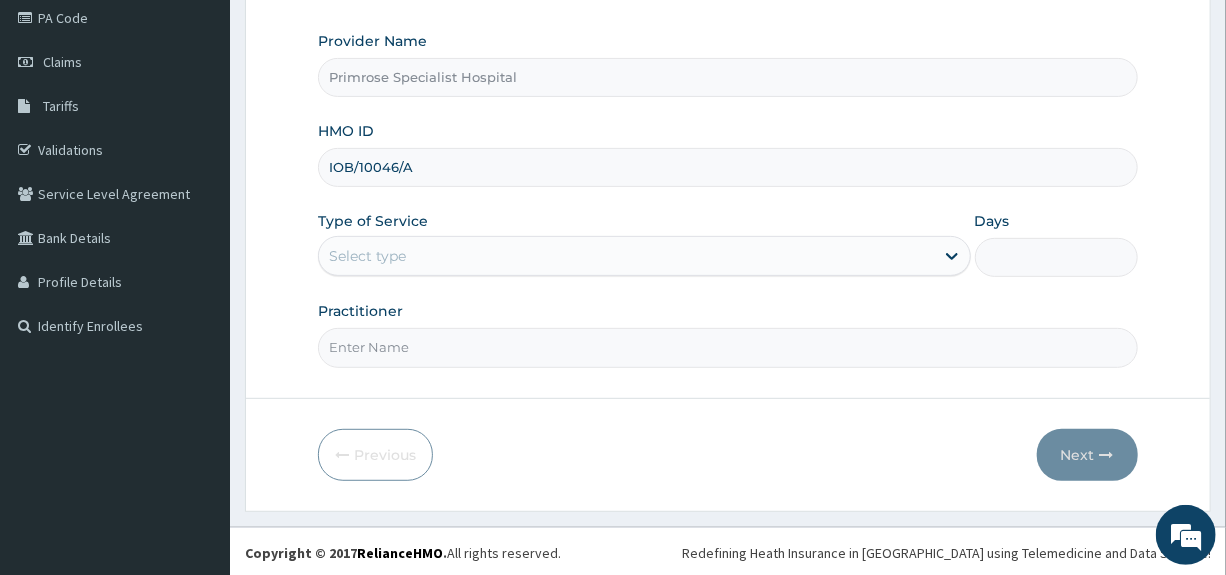 type on "IOB/10046/A" 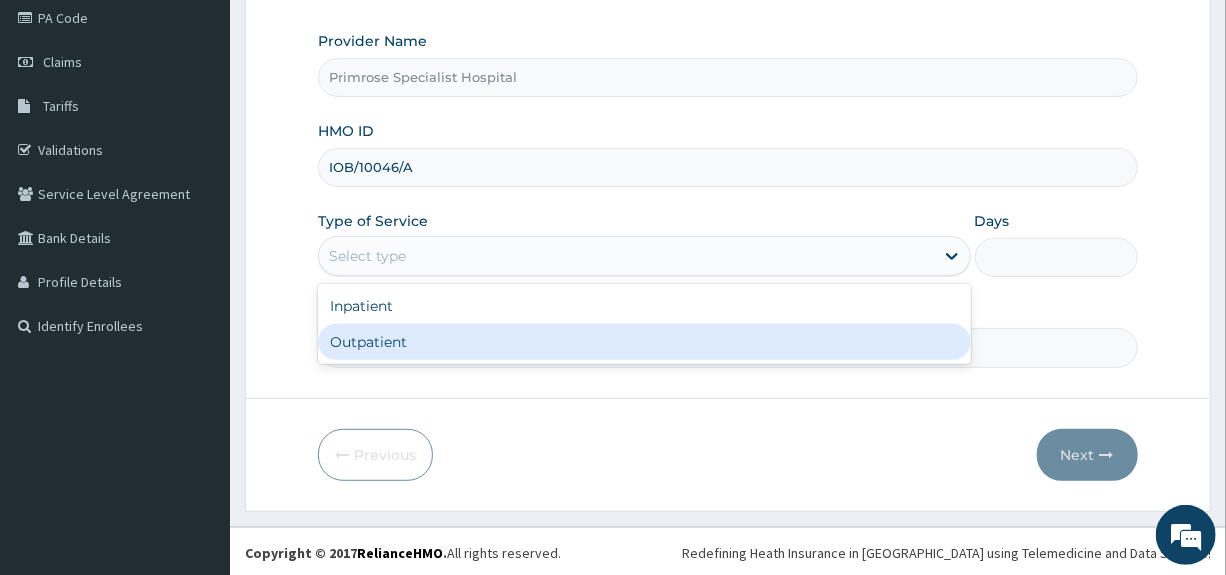 click on "Outpatient" at bounding box center [644, 342] 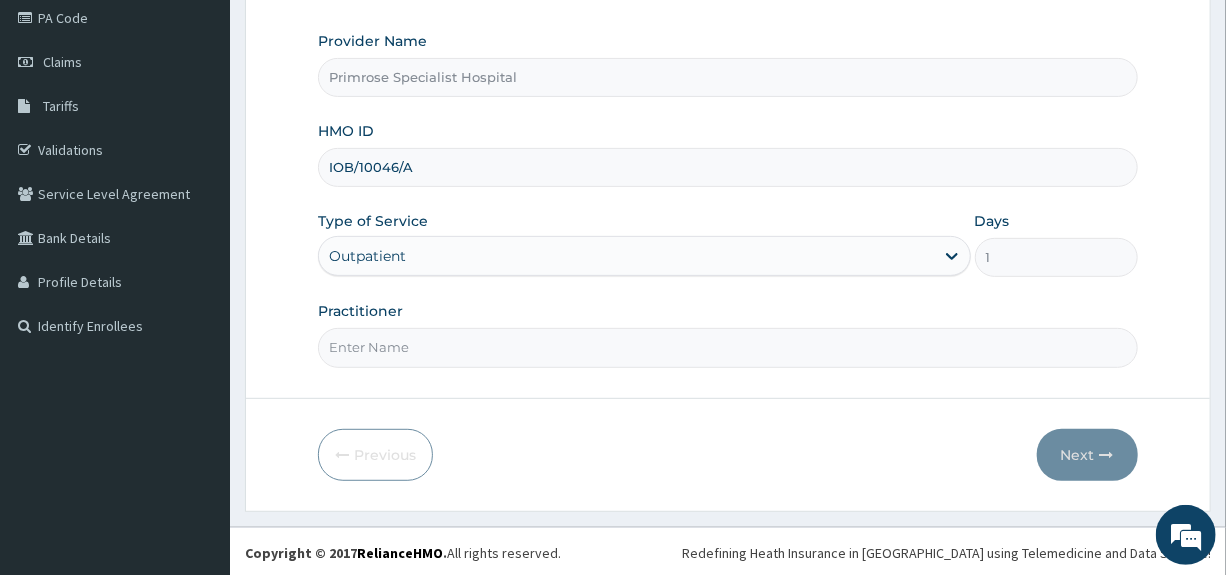 click on "Practitioner" at bounding box center (727, 347) 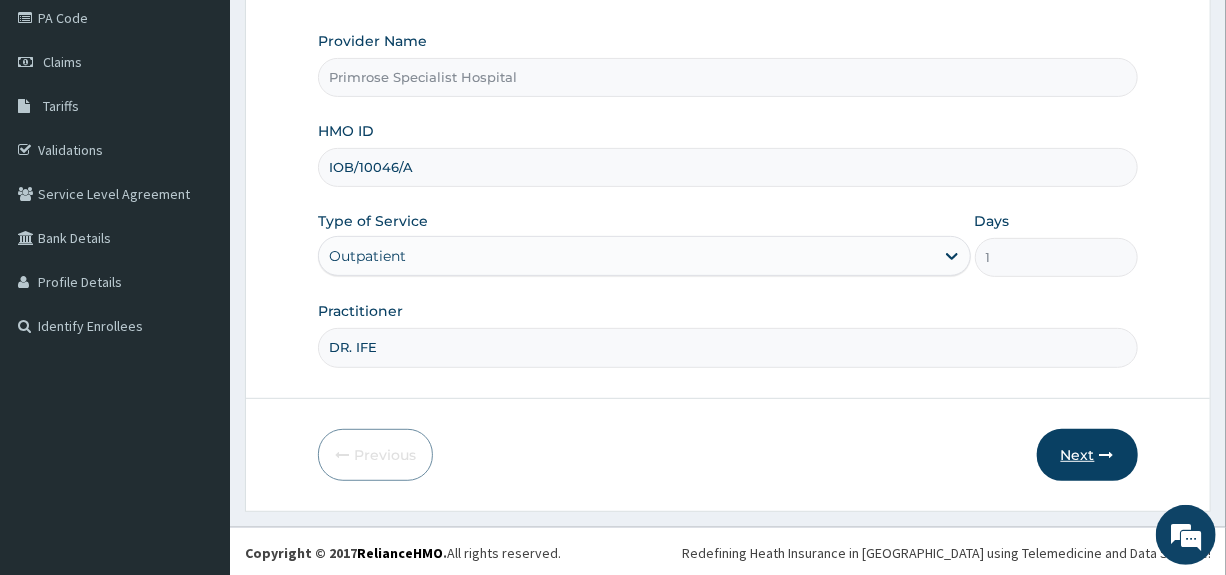 click on "Next" at bounding box center (1087, 455) 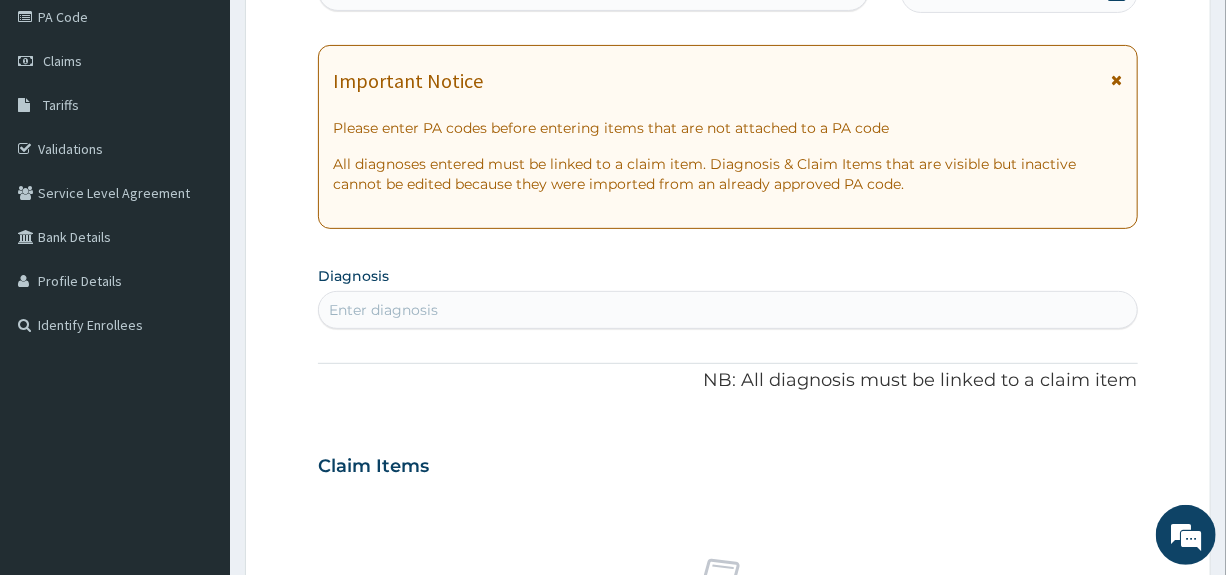 scroll, scrollTop: 244, scrollLeft: 0, axis: vertical 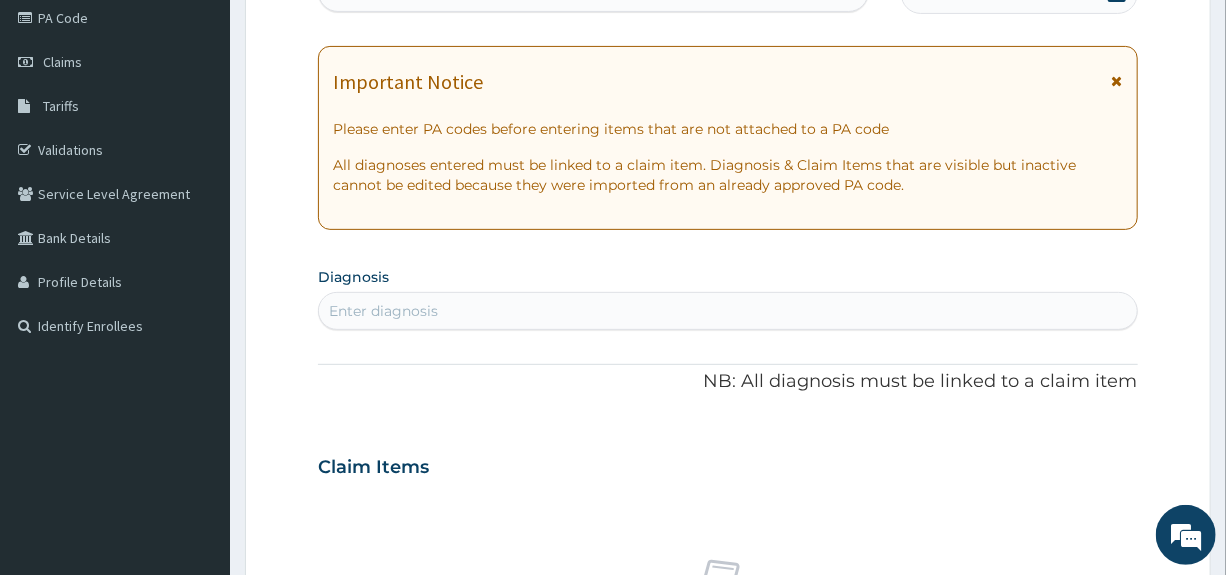 click on "Enter diagnosis" at bounding box center [727, 311] 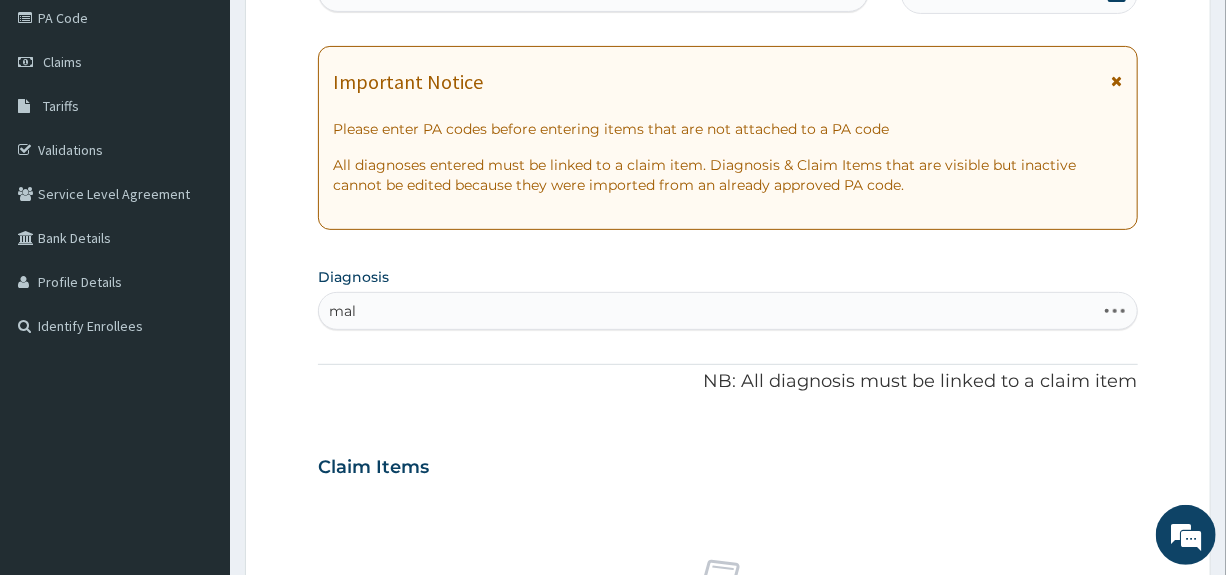 type on "mala" 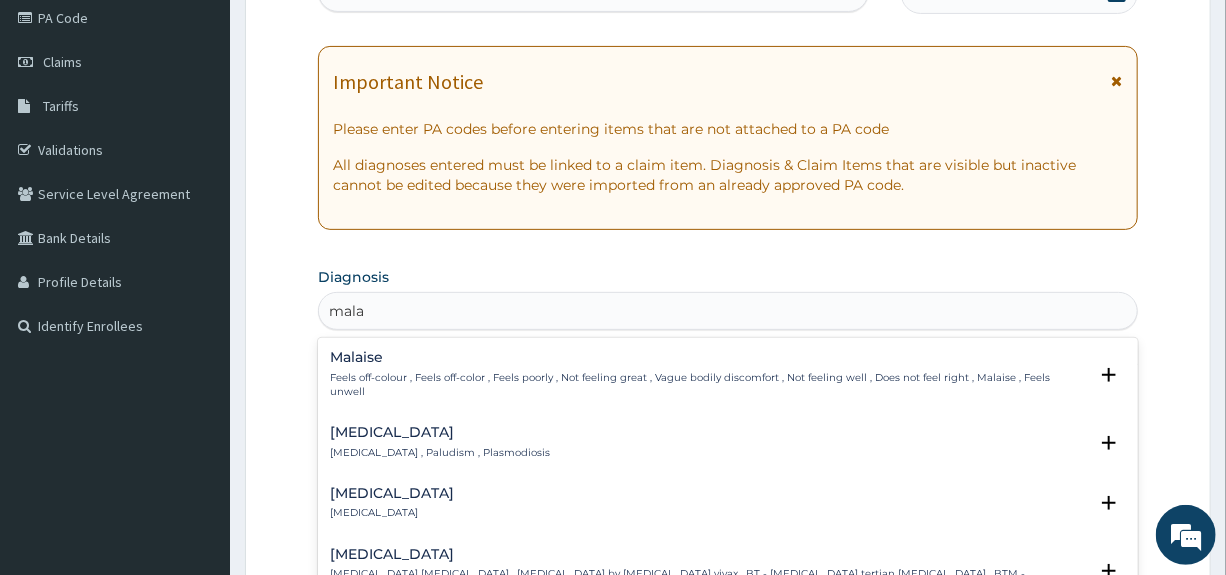 click on "Feels off-colour , Feels off-color , Feels poorly , Not feeling great , Vague bodily discomfort , Not feeling well , Does not feel right , Malaise , Feels unwell" at bounding box center (708, 385) 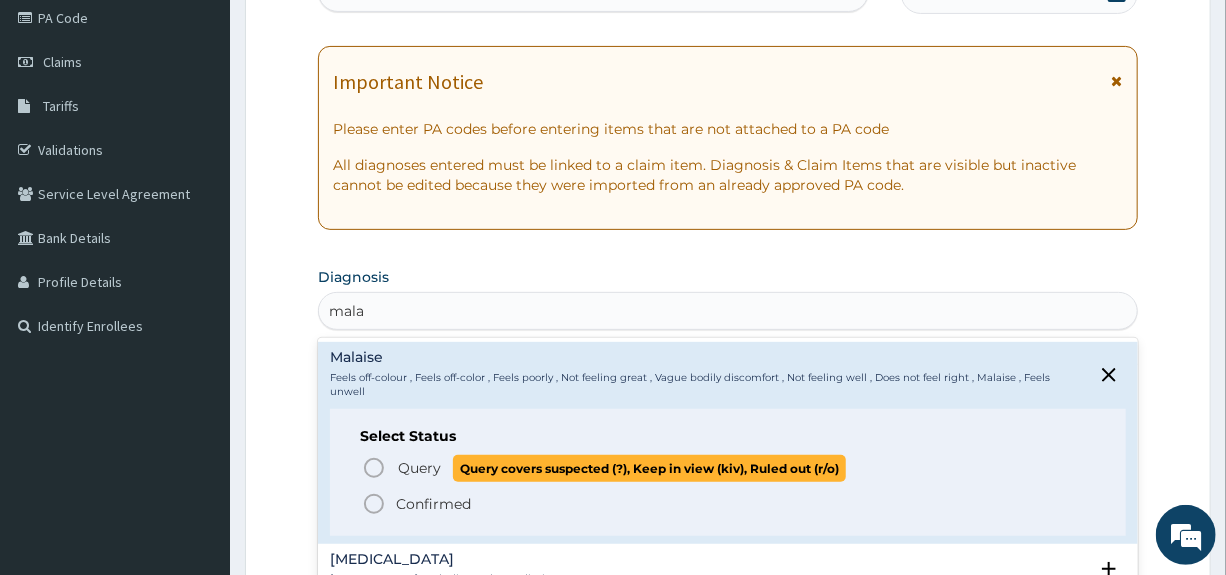 click on "Query" at bounding box center [419, 468] 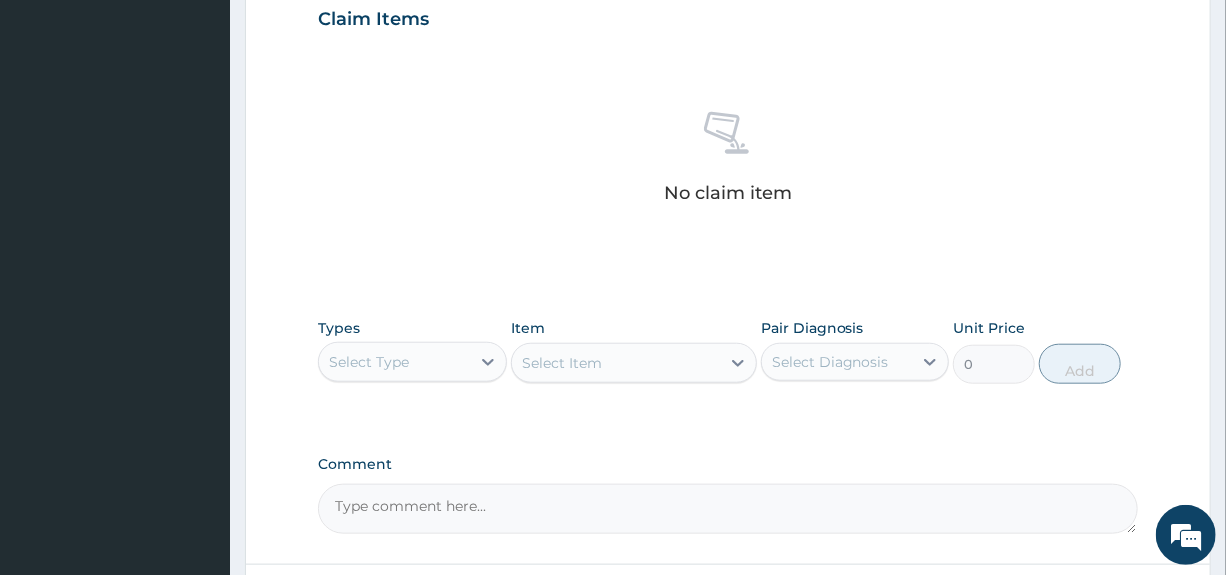 scroll, scrollTop: 744, scrollLeft: 0, axis: vertical 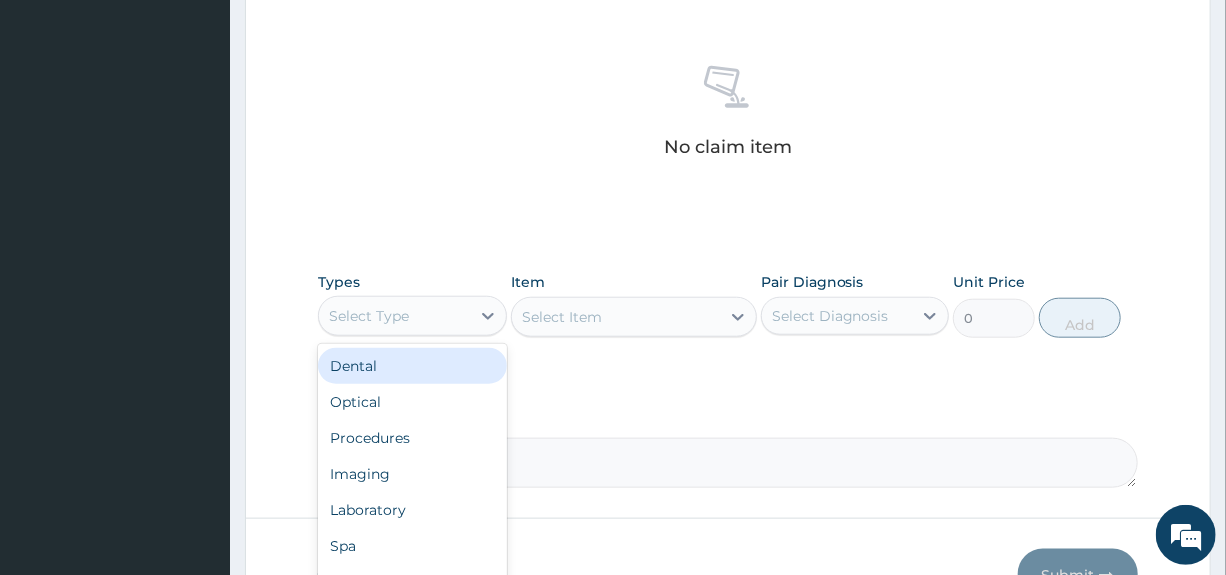 click on "Select Type" at bounding box center [394, 316] 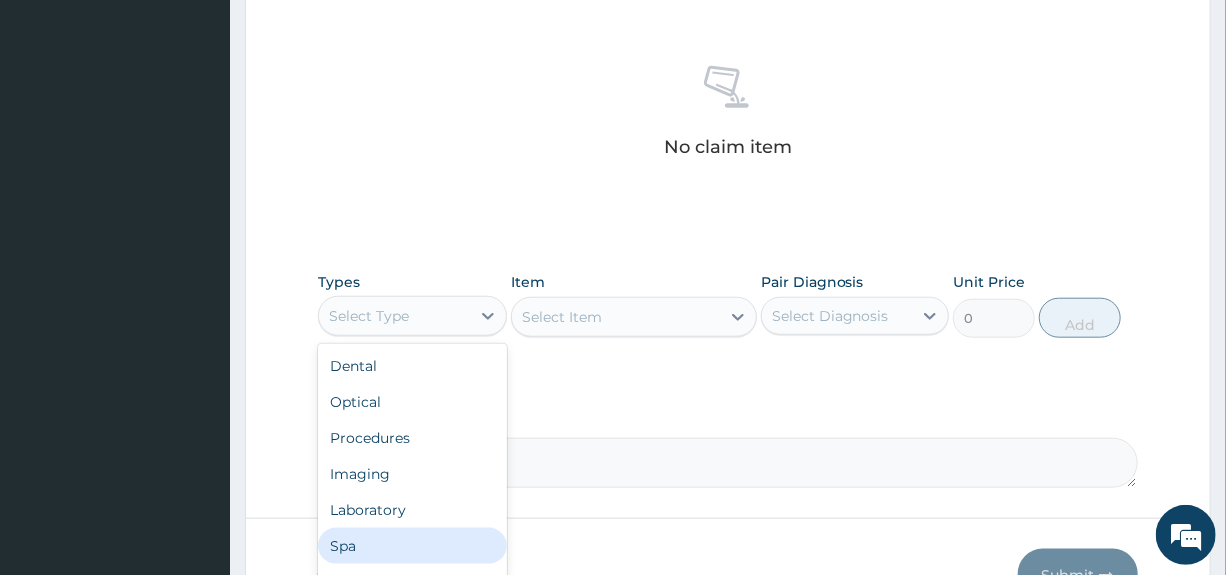 scroll, scrollTop: 68, scrollLeft: 0, axis: vertical 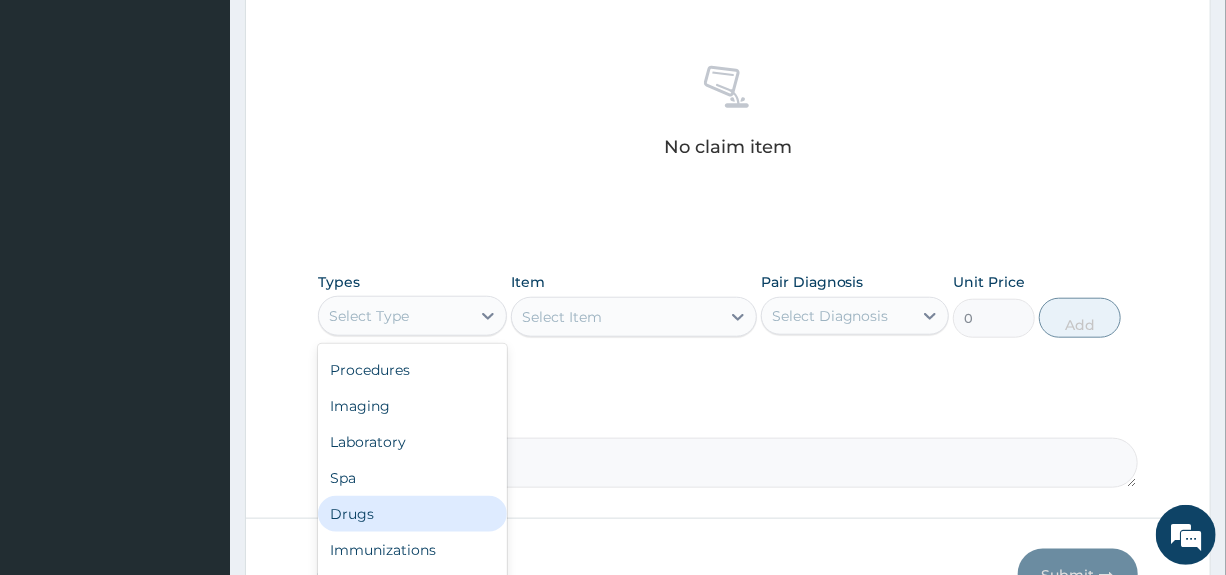 drag, startPoint x: 351, startPoint y: 511, endPoint x: 671, endPoint y: 336, distance: 364.72592 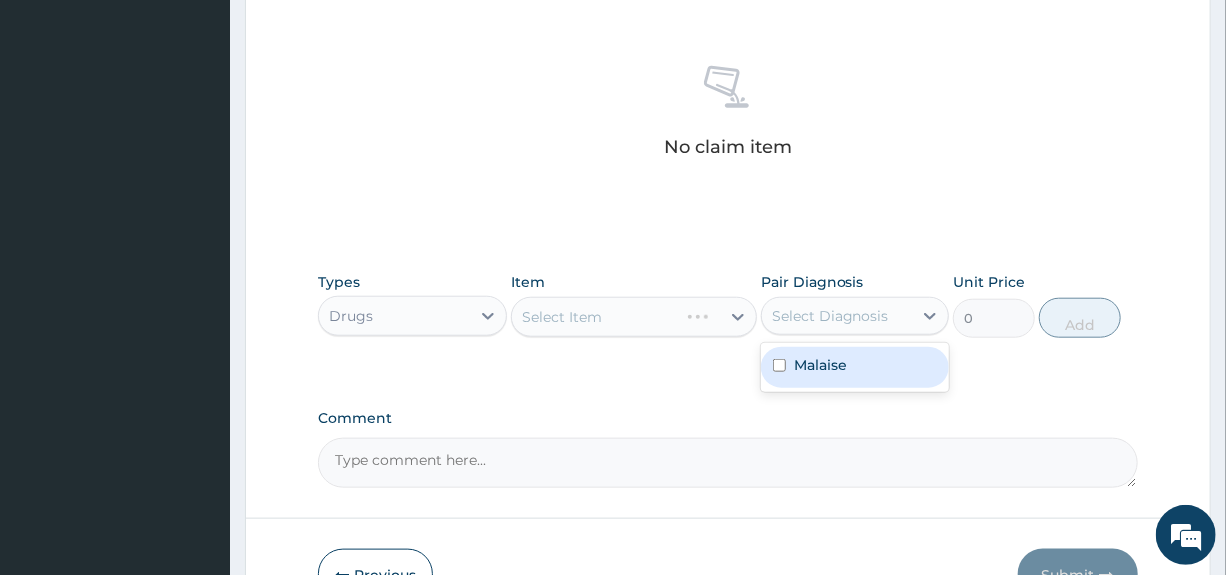 click on "Select Diagnosis" at bounding box center [830, 316] 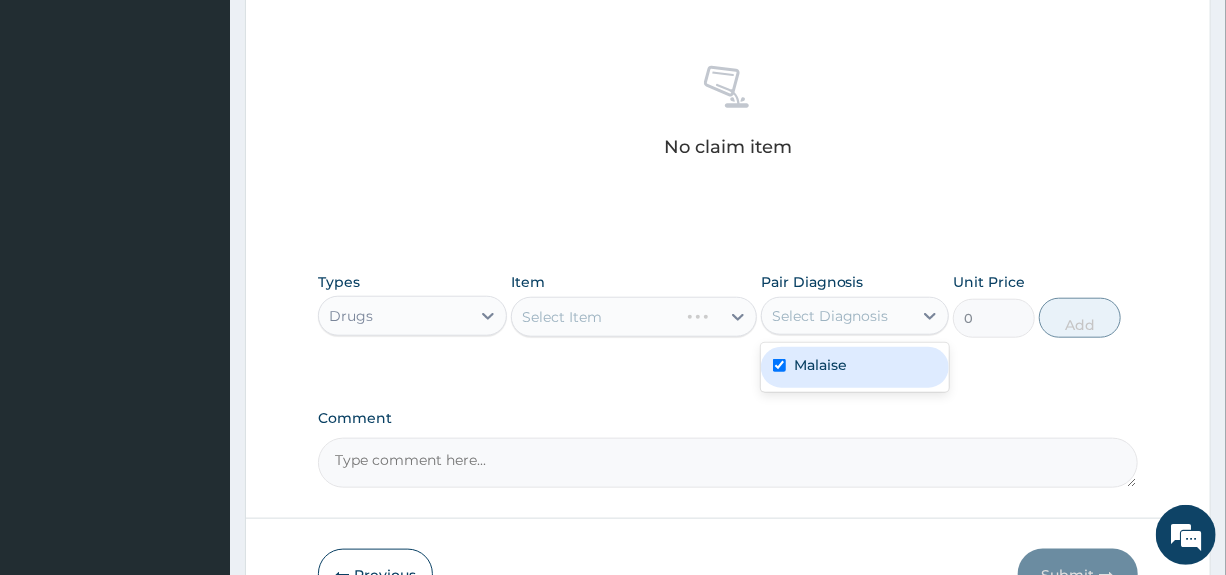 checkbox on "true" 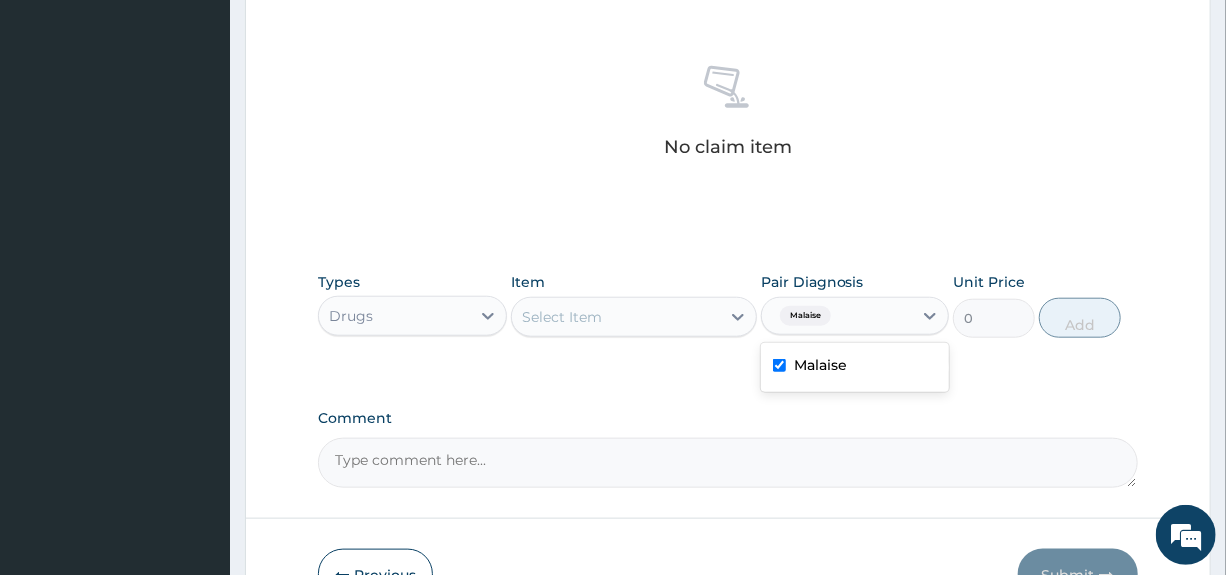 click on "Select Item" at bounding box center (616, 317) 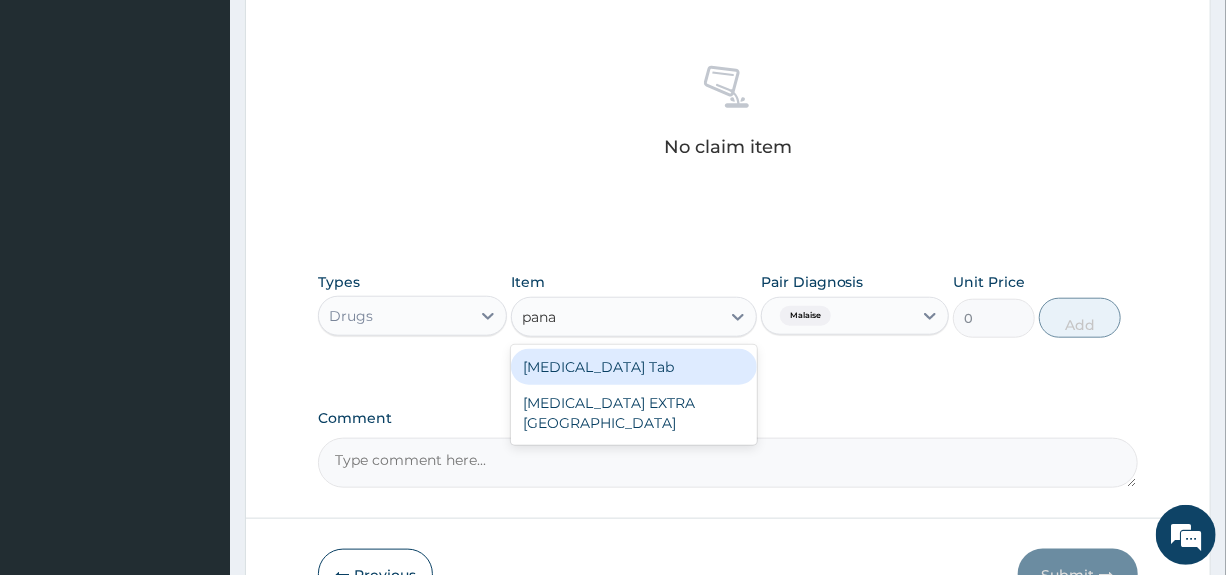 type on "pana" 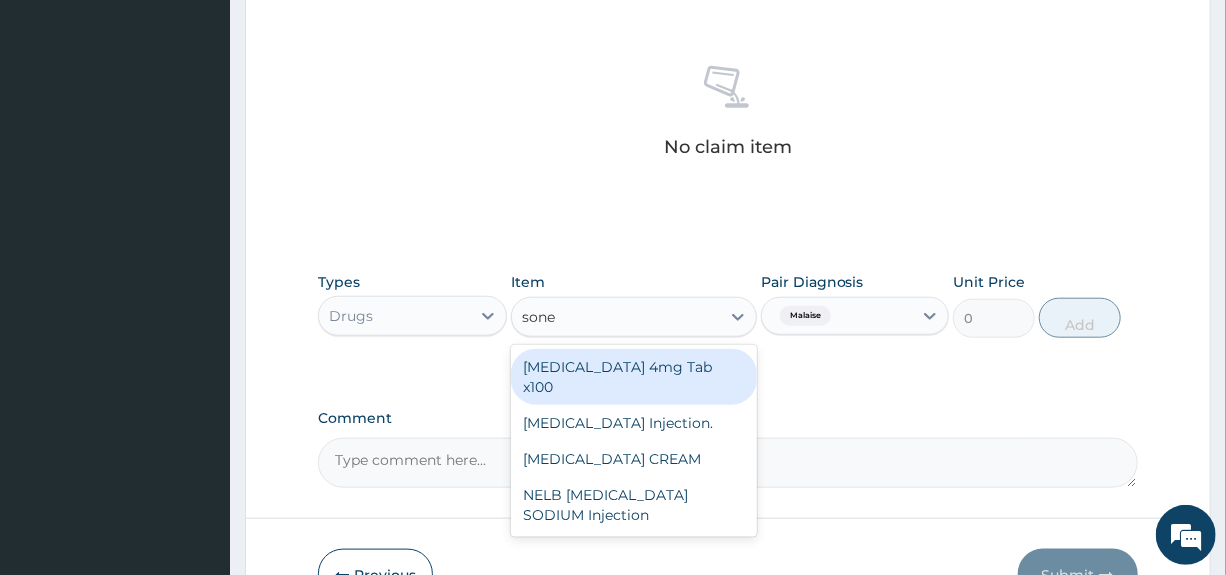 type on "sone" 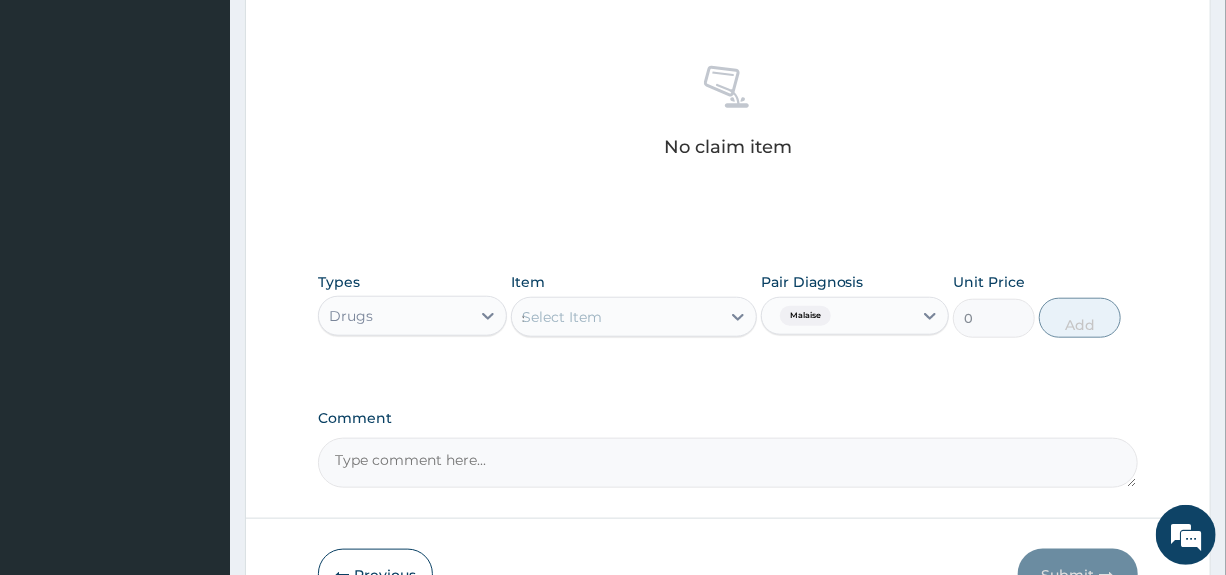 type 